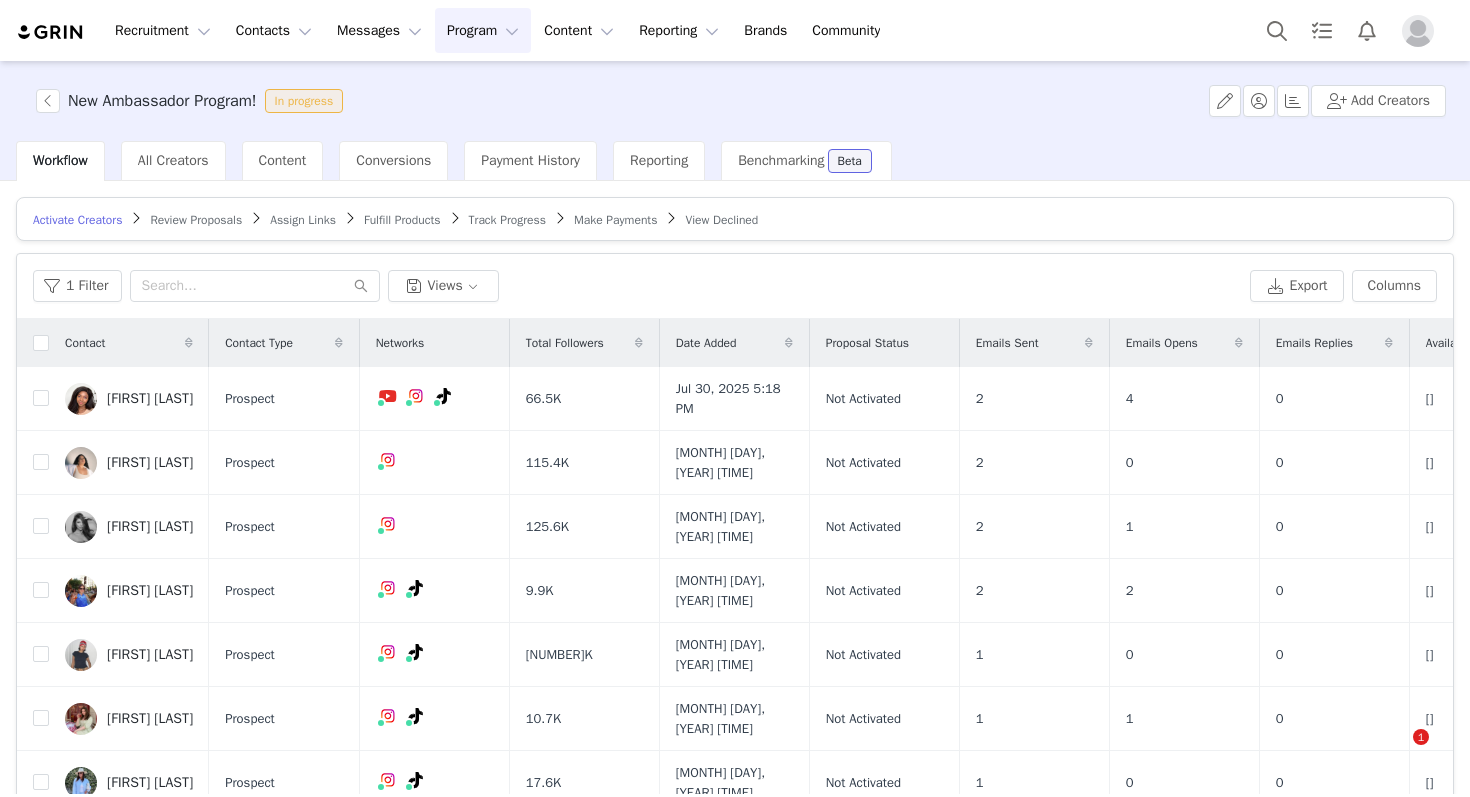 scroll, scrollTop: 0, scrollLeft: 0, axis: both 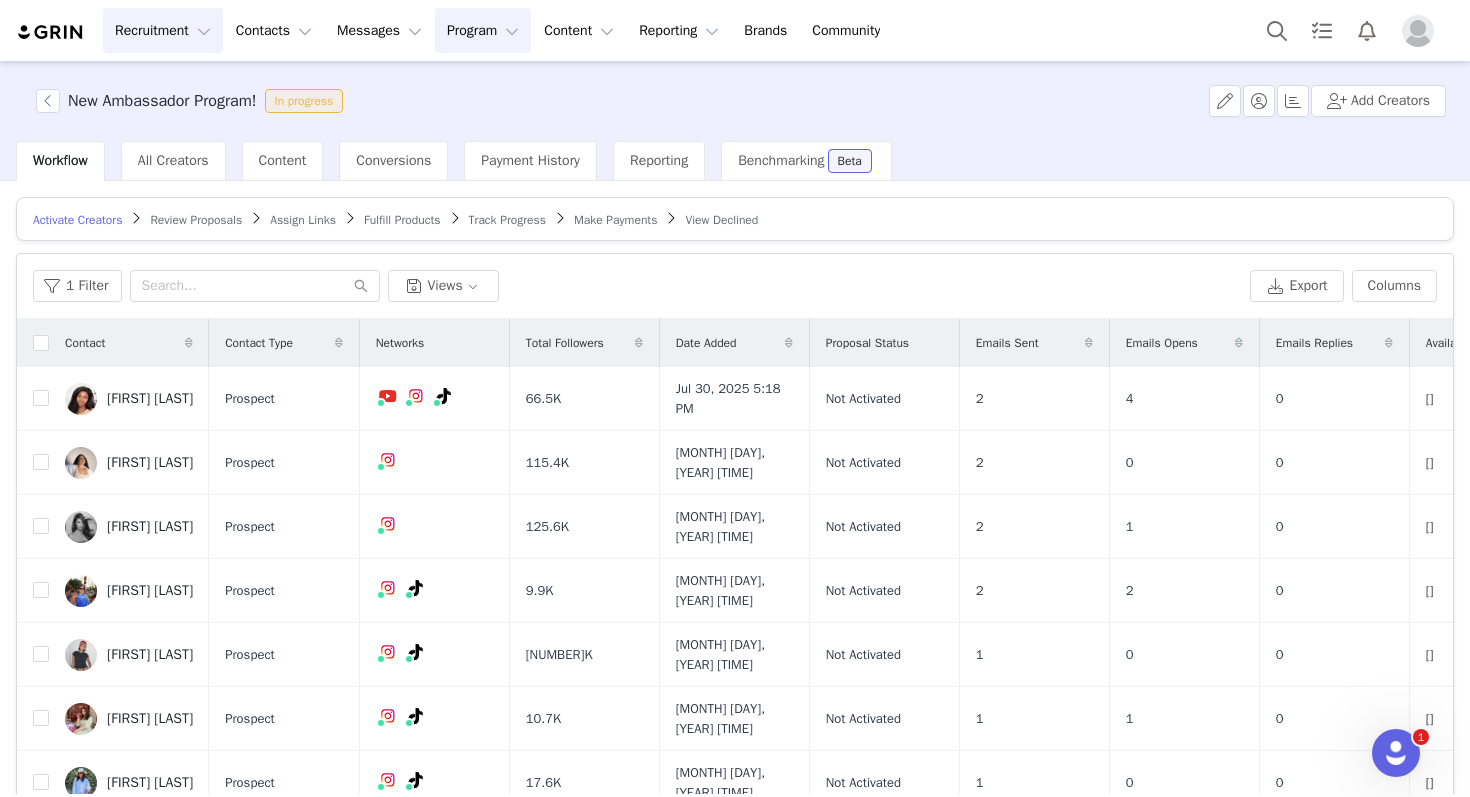 click on "Recruitment Recruitment" at bounding box center [163, 30] 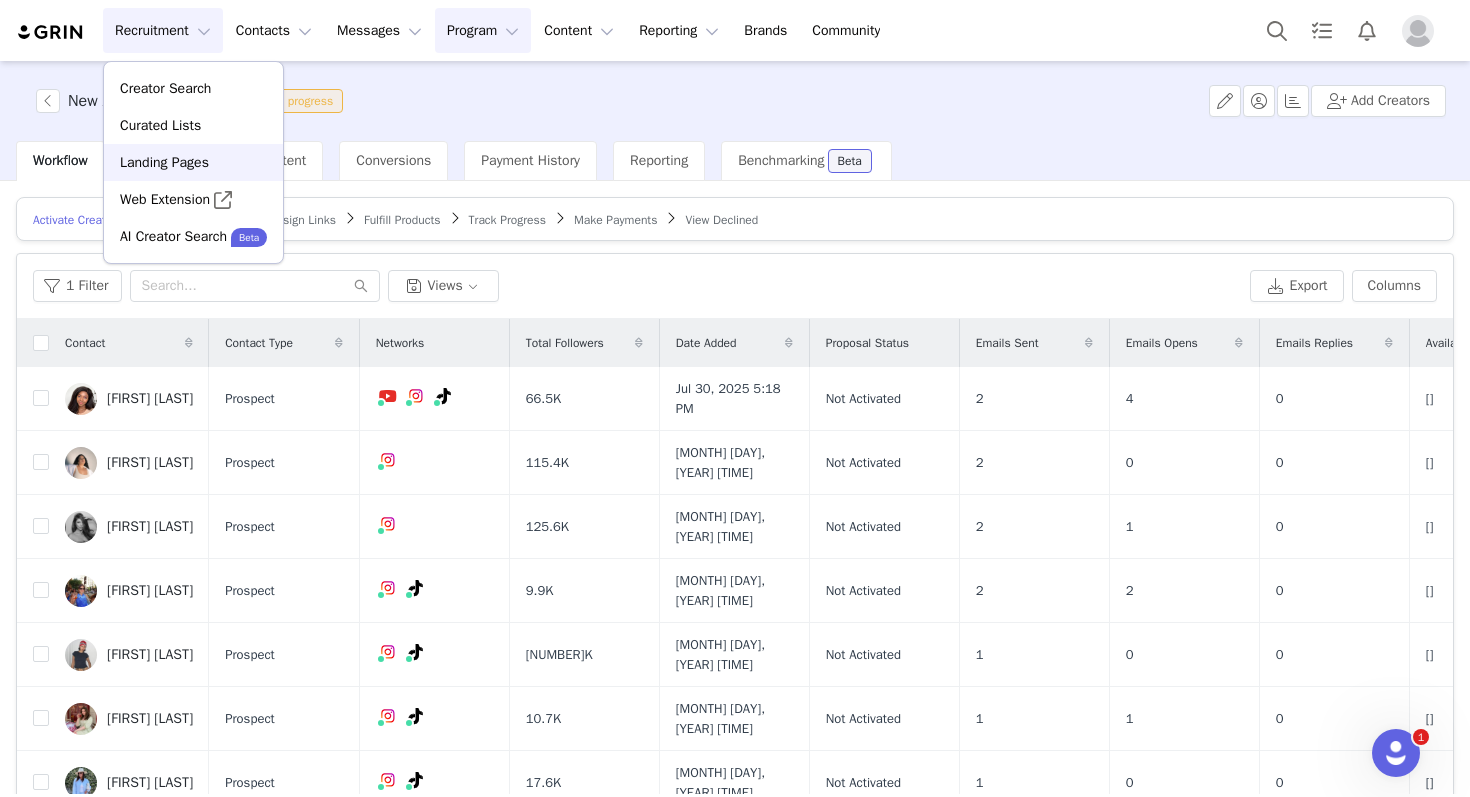 click on "Landing Pages" at bounding box center [164, 162] 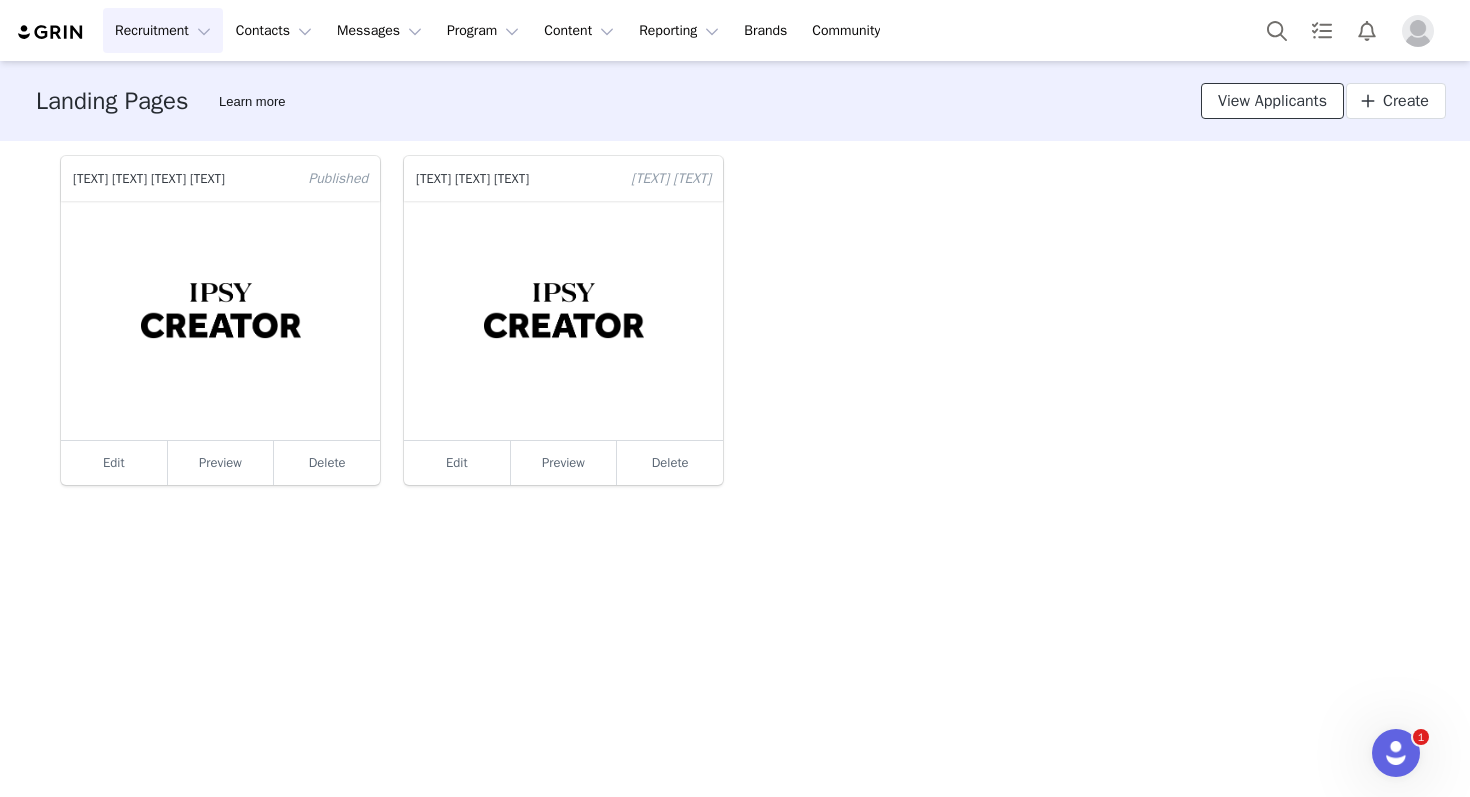 click on "View Applicants" at bounding box center [1272, 101] 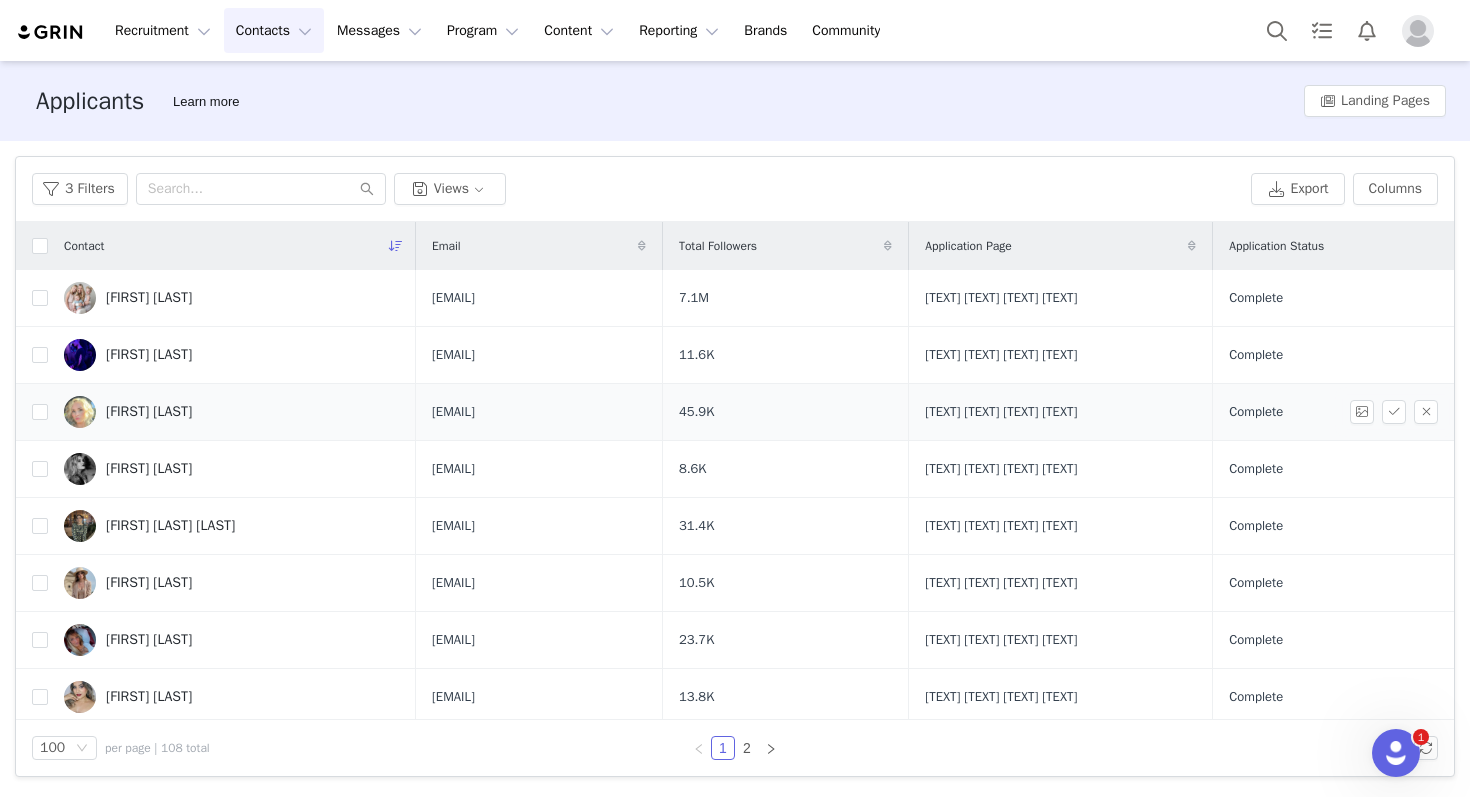 scroll, scrollTop: 57, scrollLeft: 0, axis: vertical 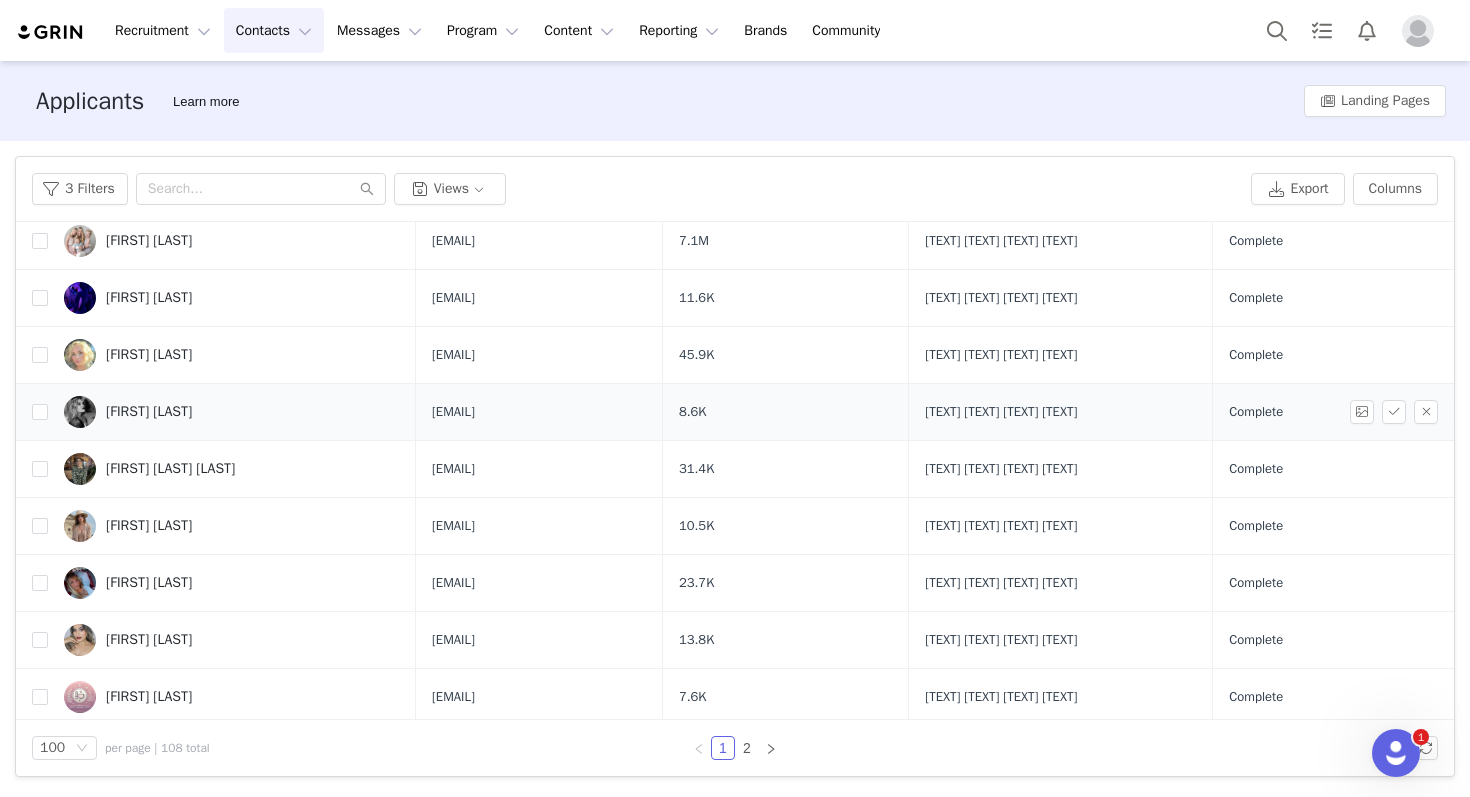 click on "[FIRST] [LAST]" at bounding box center [232, 412] 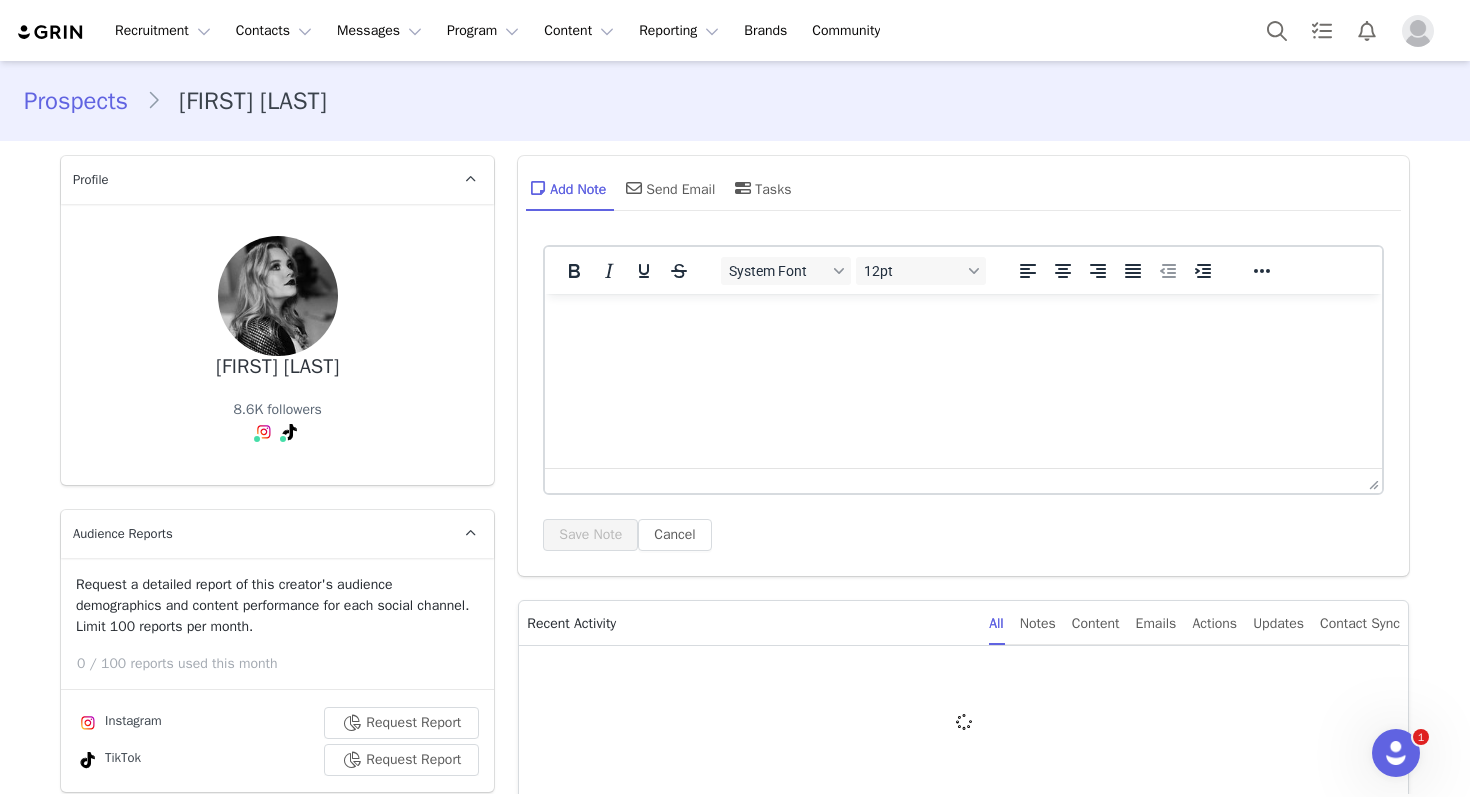 scroll, scrollTop: 0, scrollLeft: 0, axis: both 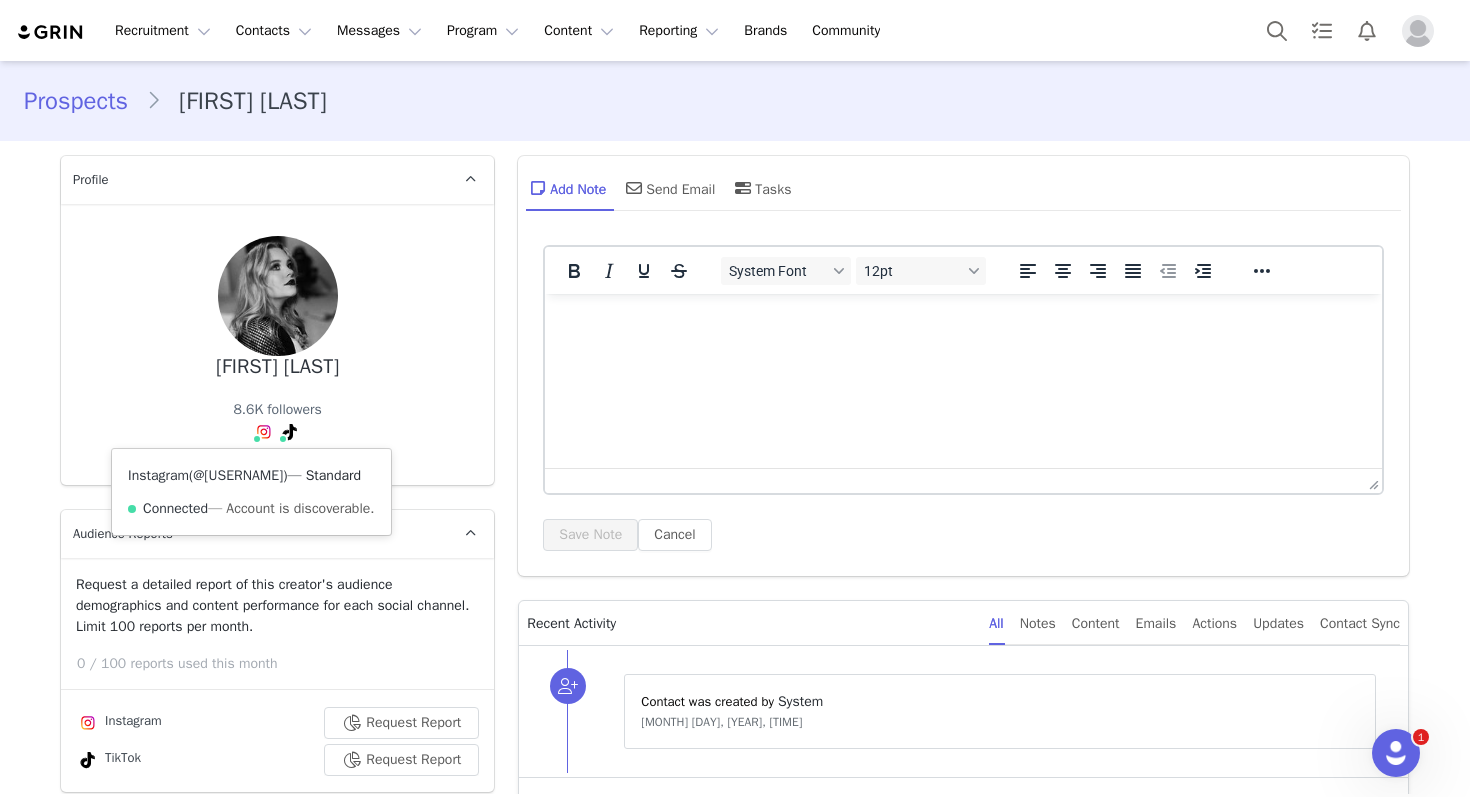 click on "@[USERNAME]" at bounding box center [238, 475] 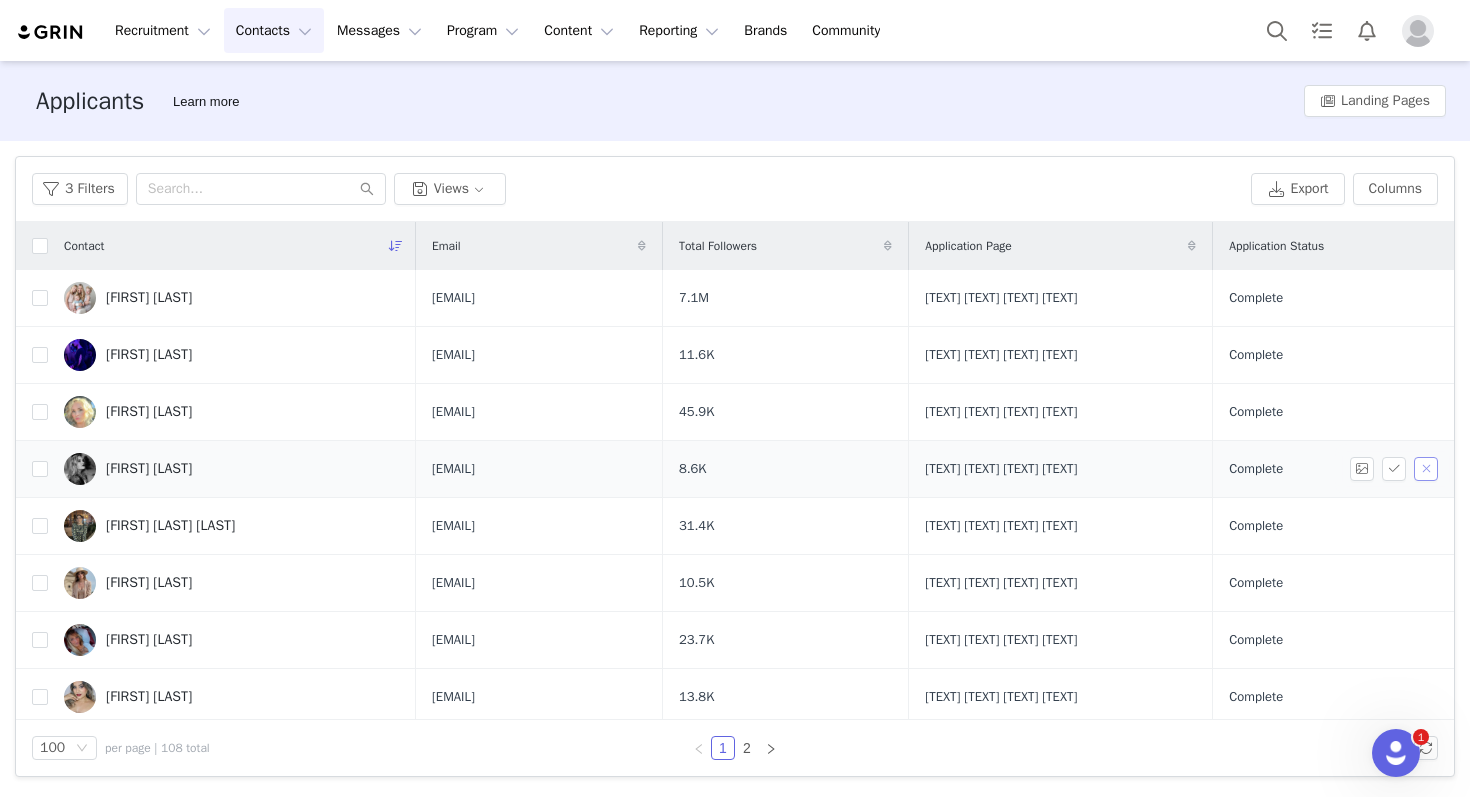 click at bounding box center [1426, 469] 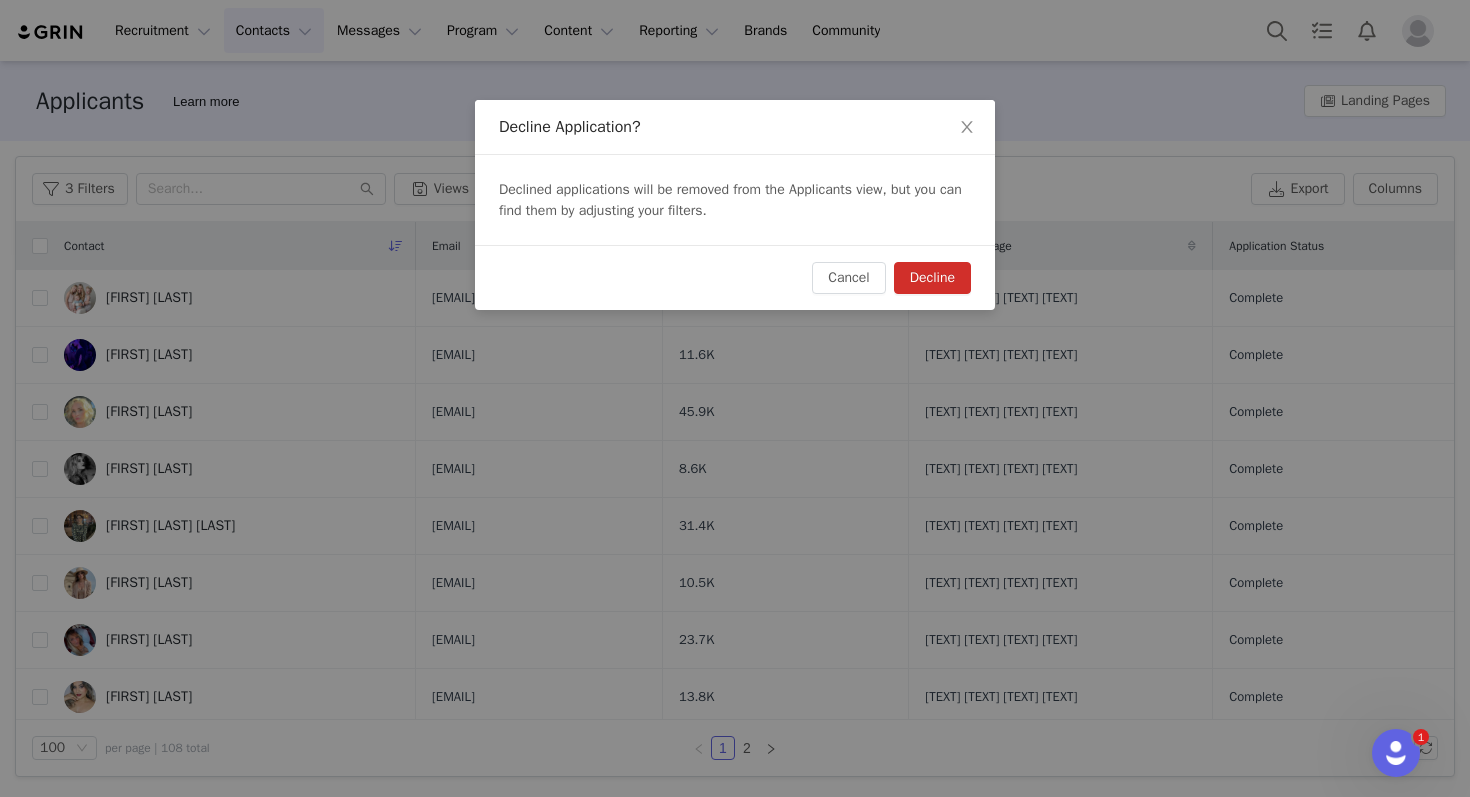 click on "Decline" at bounding box center (932, 278) 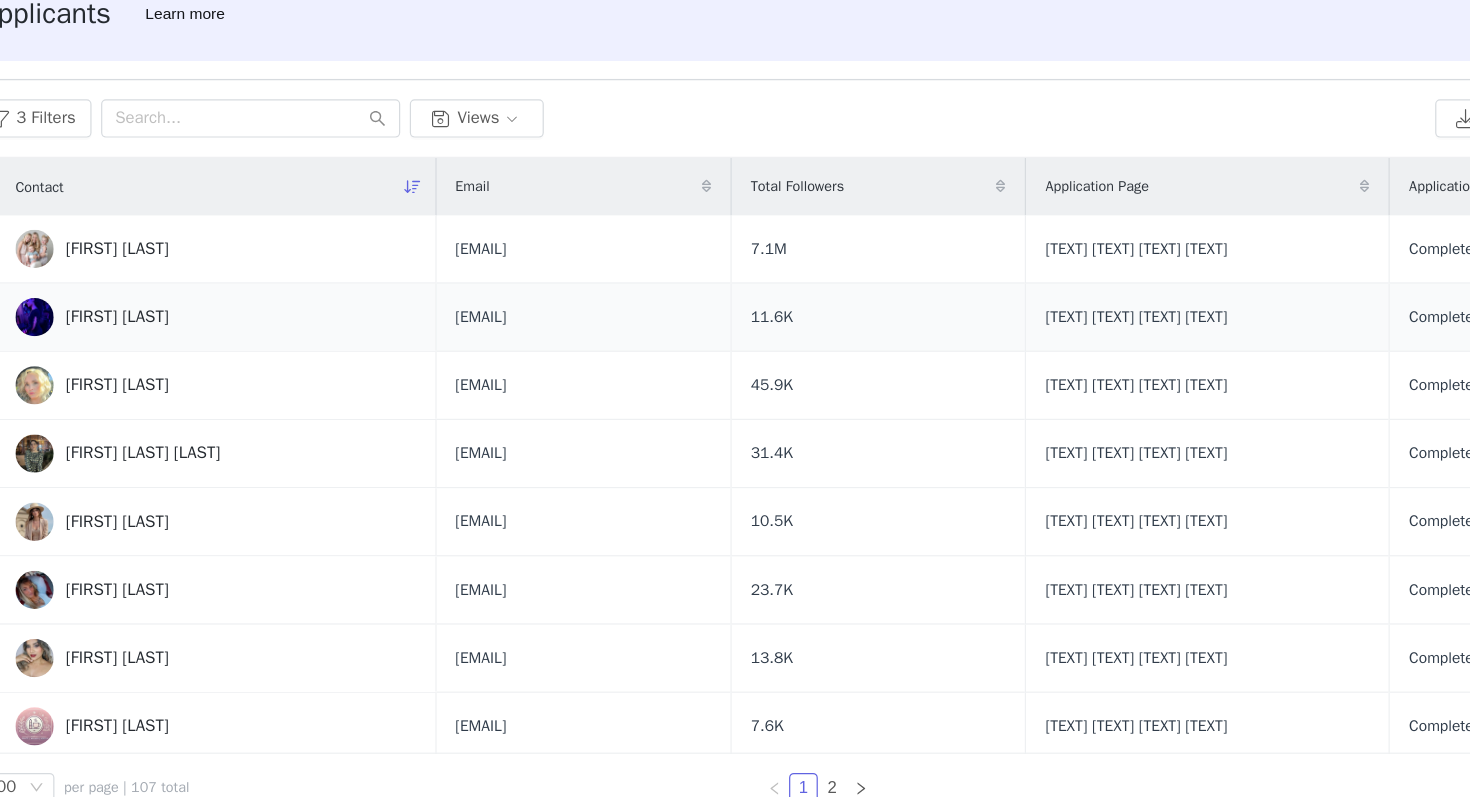 click on "[FIRST] [LAST]" at bounding box center (232, 355) 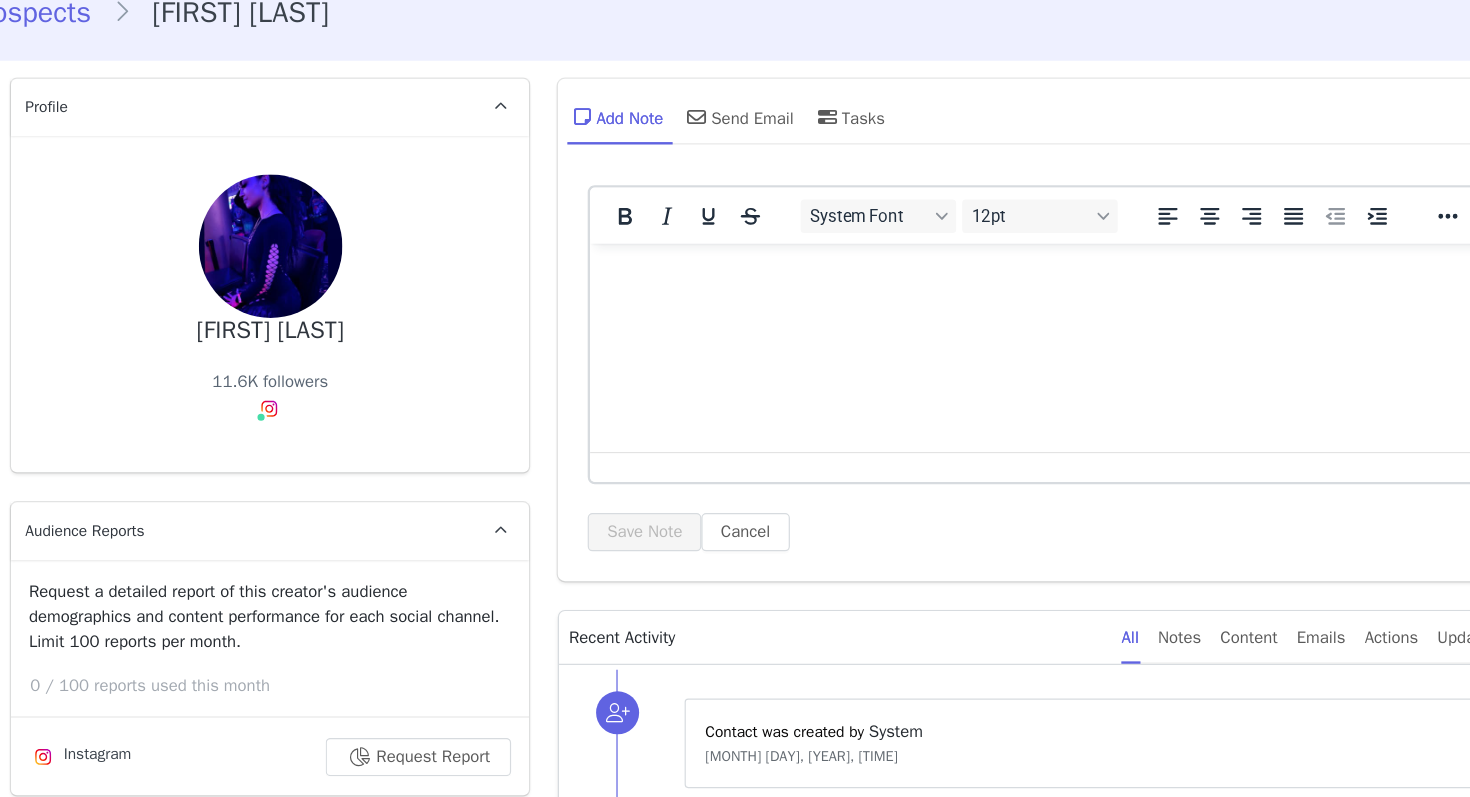 scroll, scrollTop: 0, scrollLeft: 0, axis: both 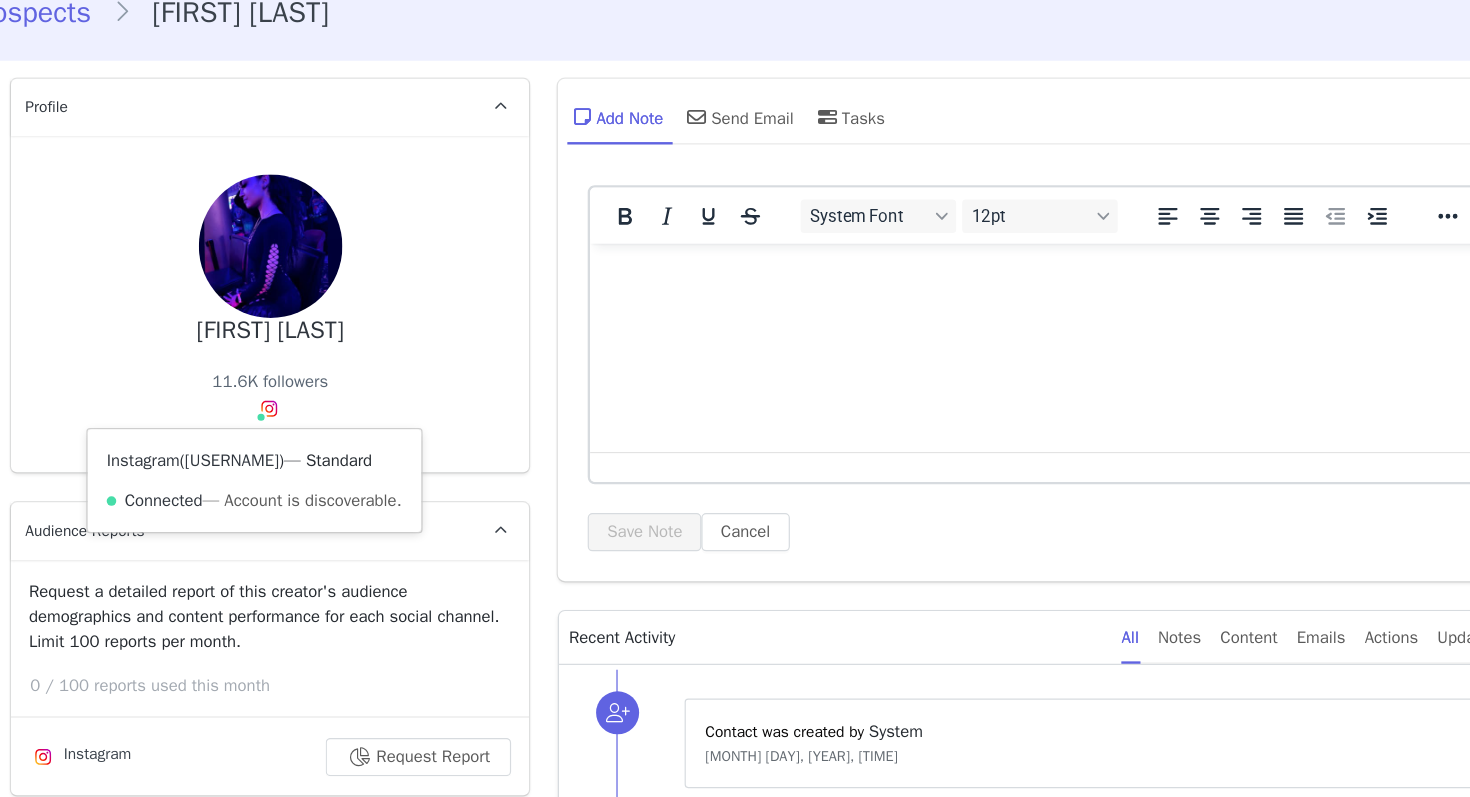 click on "[USERNAME]" at bounding box center [245, 475] 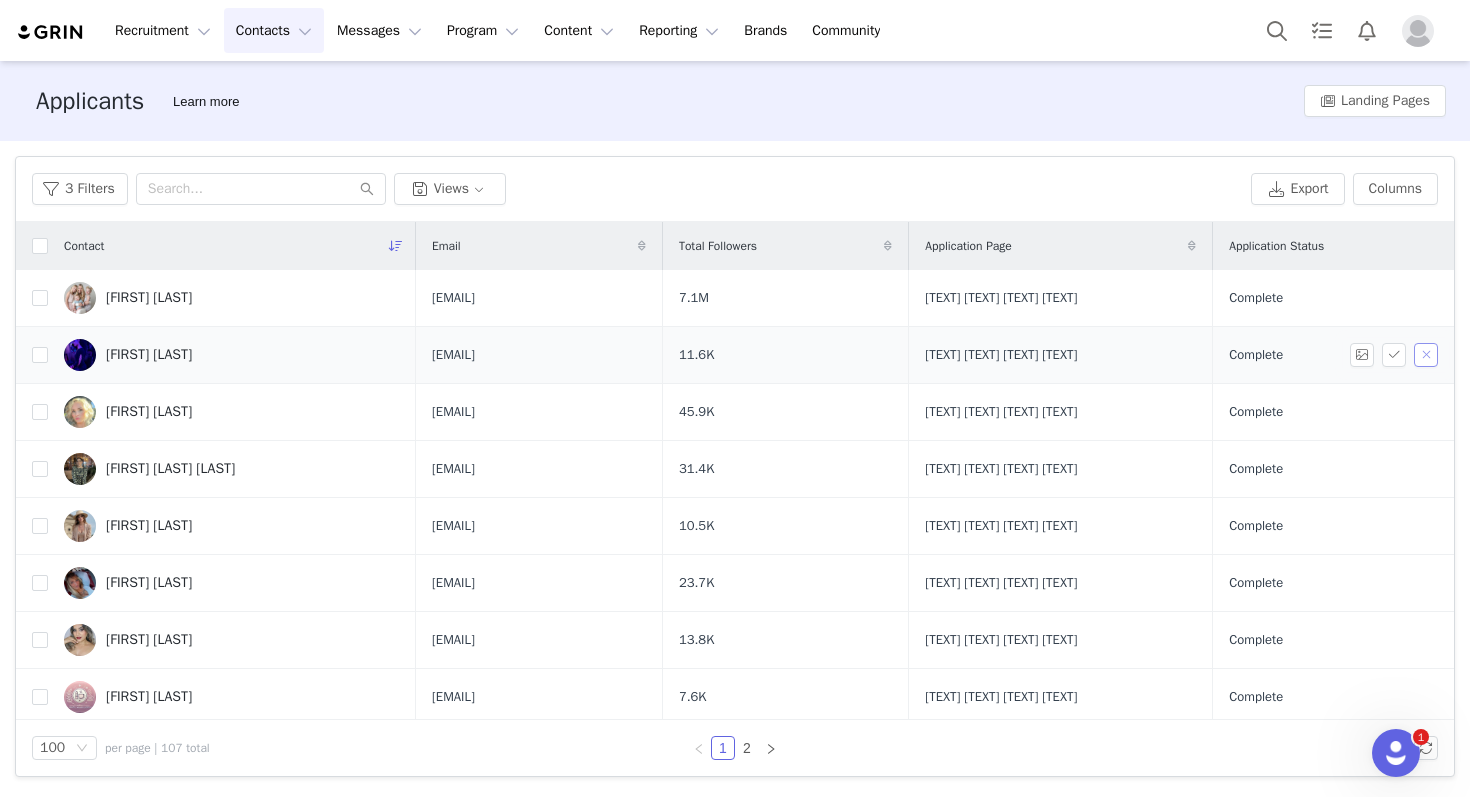 click at bounding box center [1426, 355] 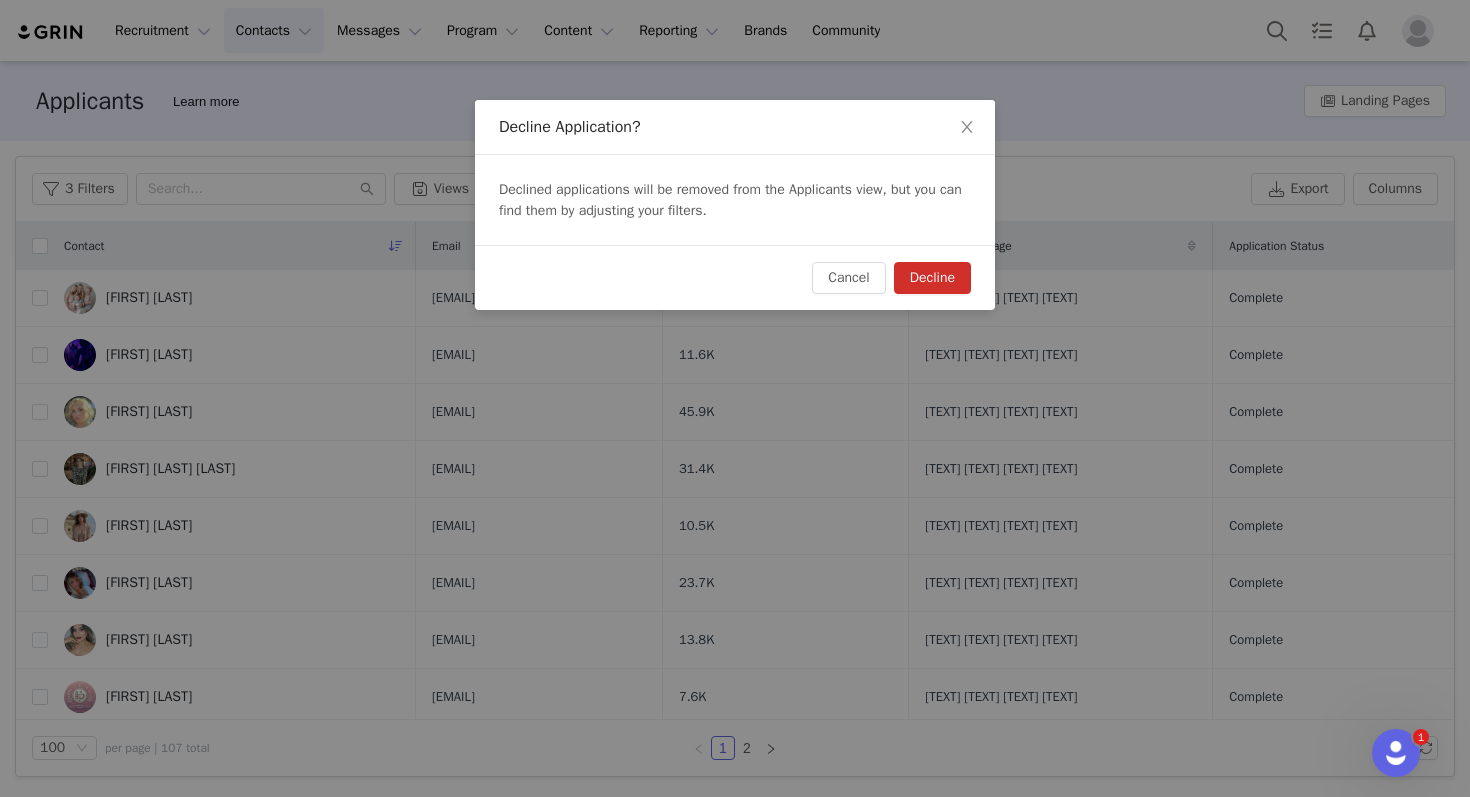 click on "Decline" at bounding box center (932, 278) 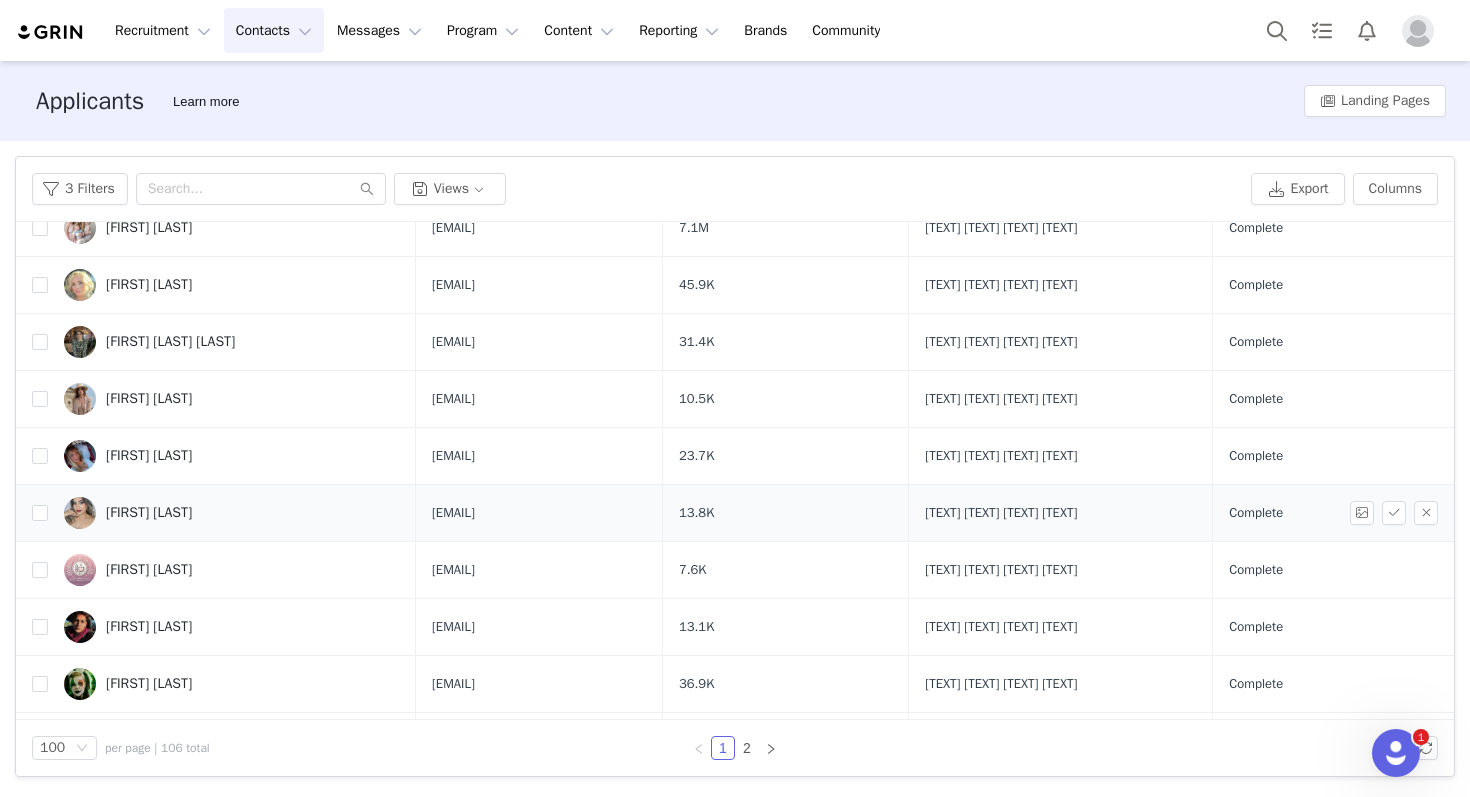 scroll, scrollTop: 0, scrollLeft: 0, axis: both 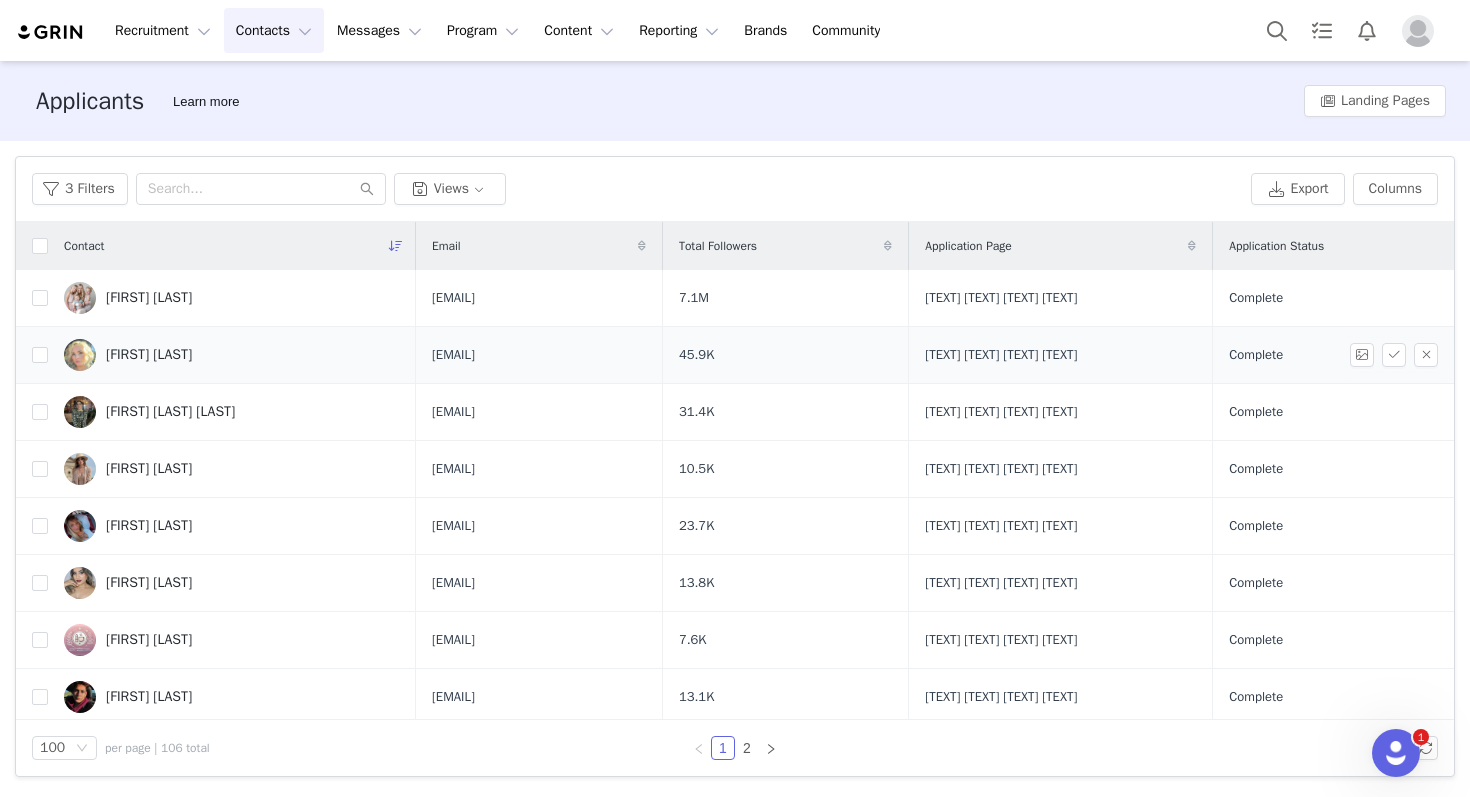 click on "[FIRST] [LAST]" at bounding box center [149, 355] 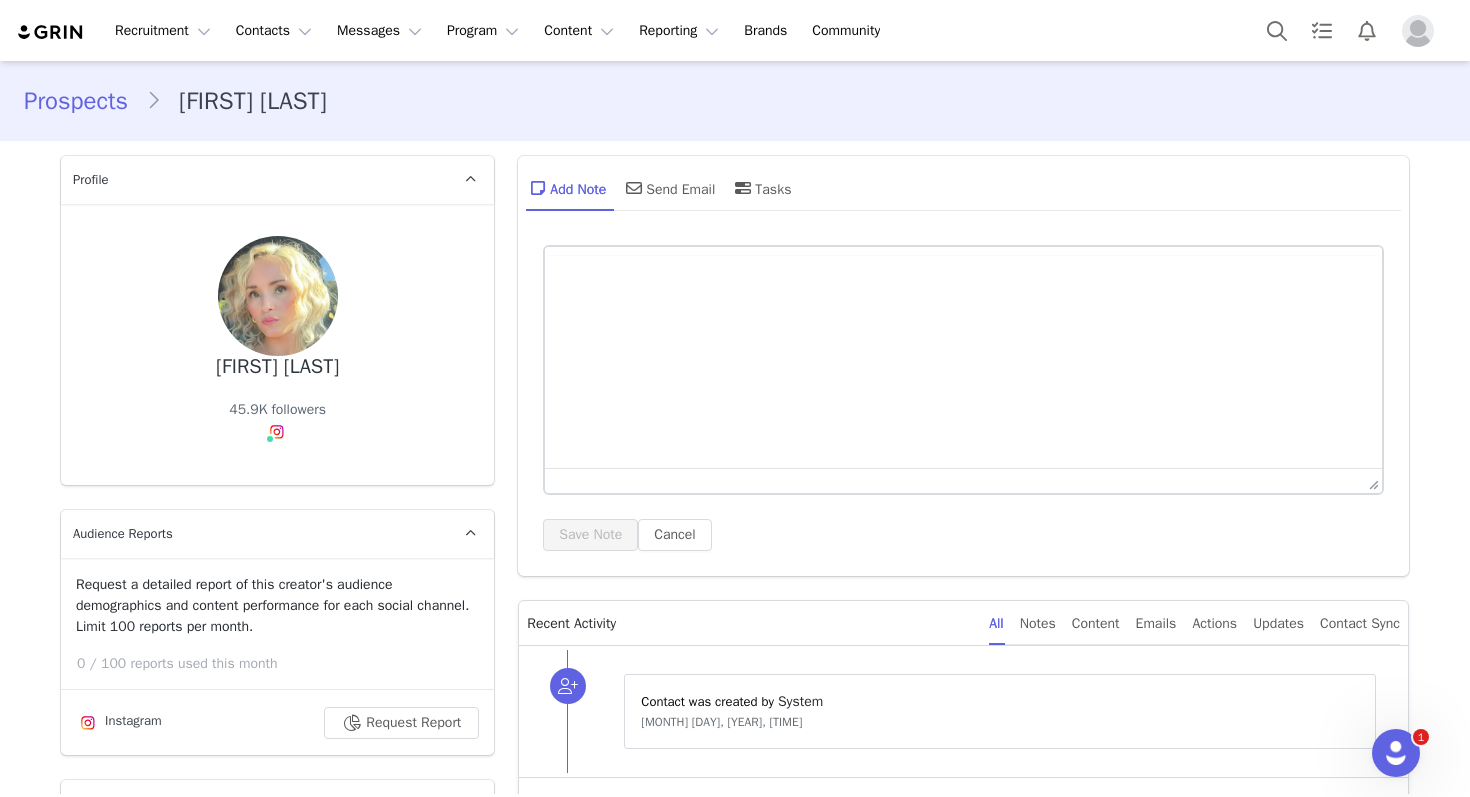 scroll, scrollTop: 0, scrollLeft: 0, axis: both 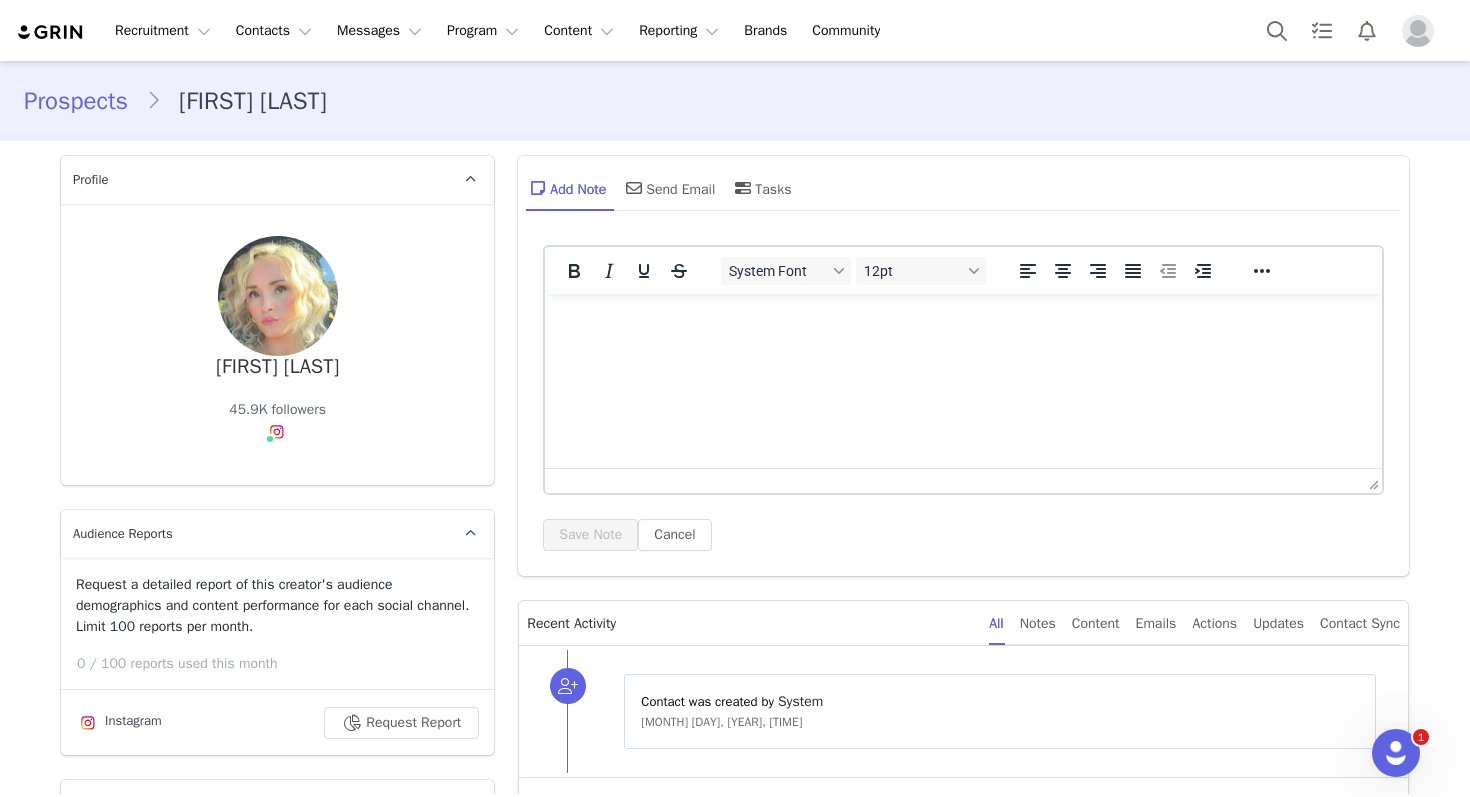 click on "[FIRST] [LAST]      [FOLLOWERS] followers  Instagram  (   @[USERNAME]   )   — Standard  Connected  — Account is discoverable." at bounding box center (277, 344) 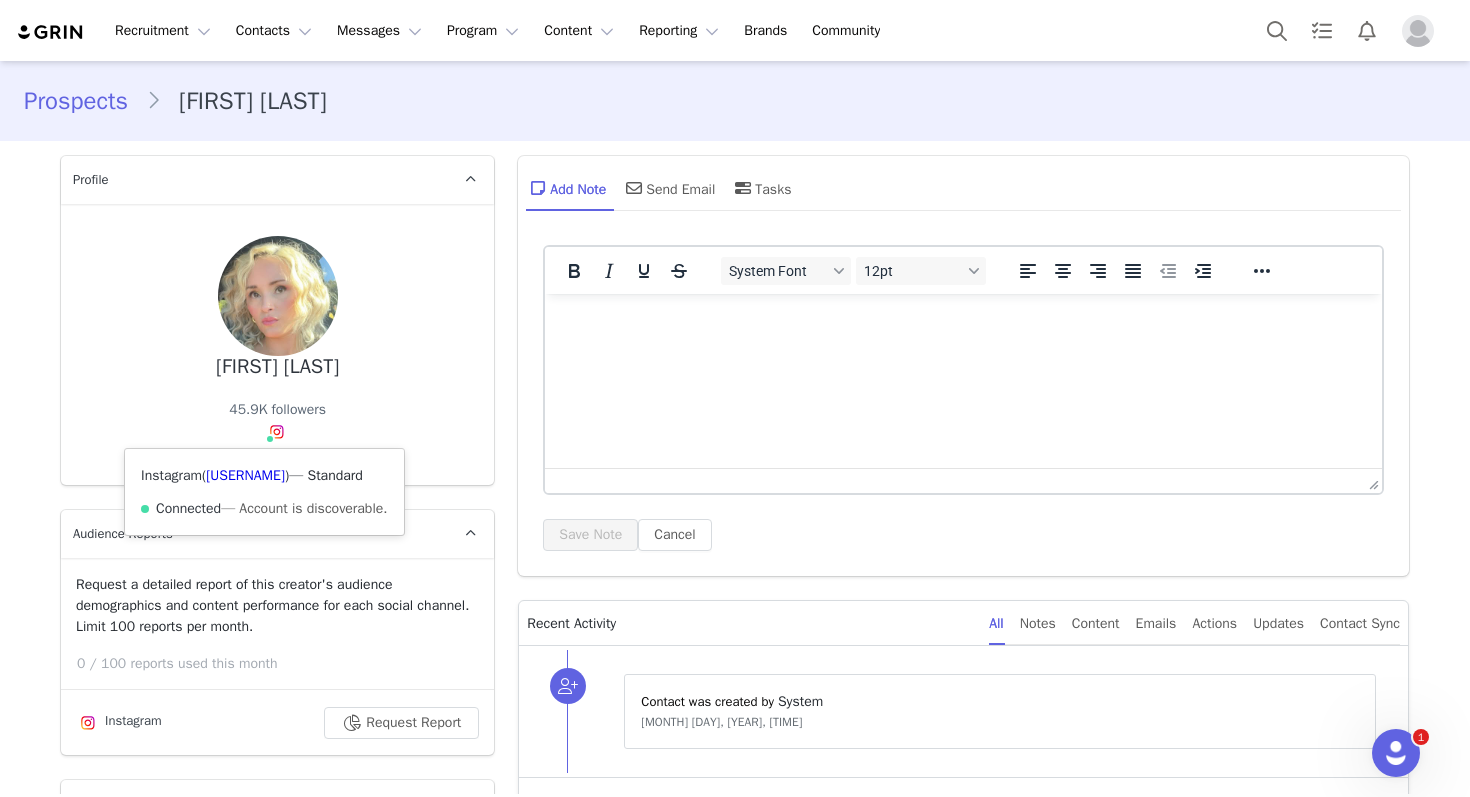 click on "Instagram  (   @[USERNAME]   )   — Standard  Connected  — Account is discoverable." at bounding box center [264, 492] 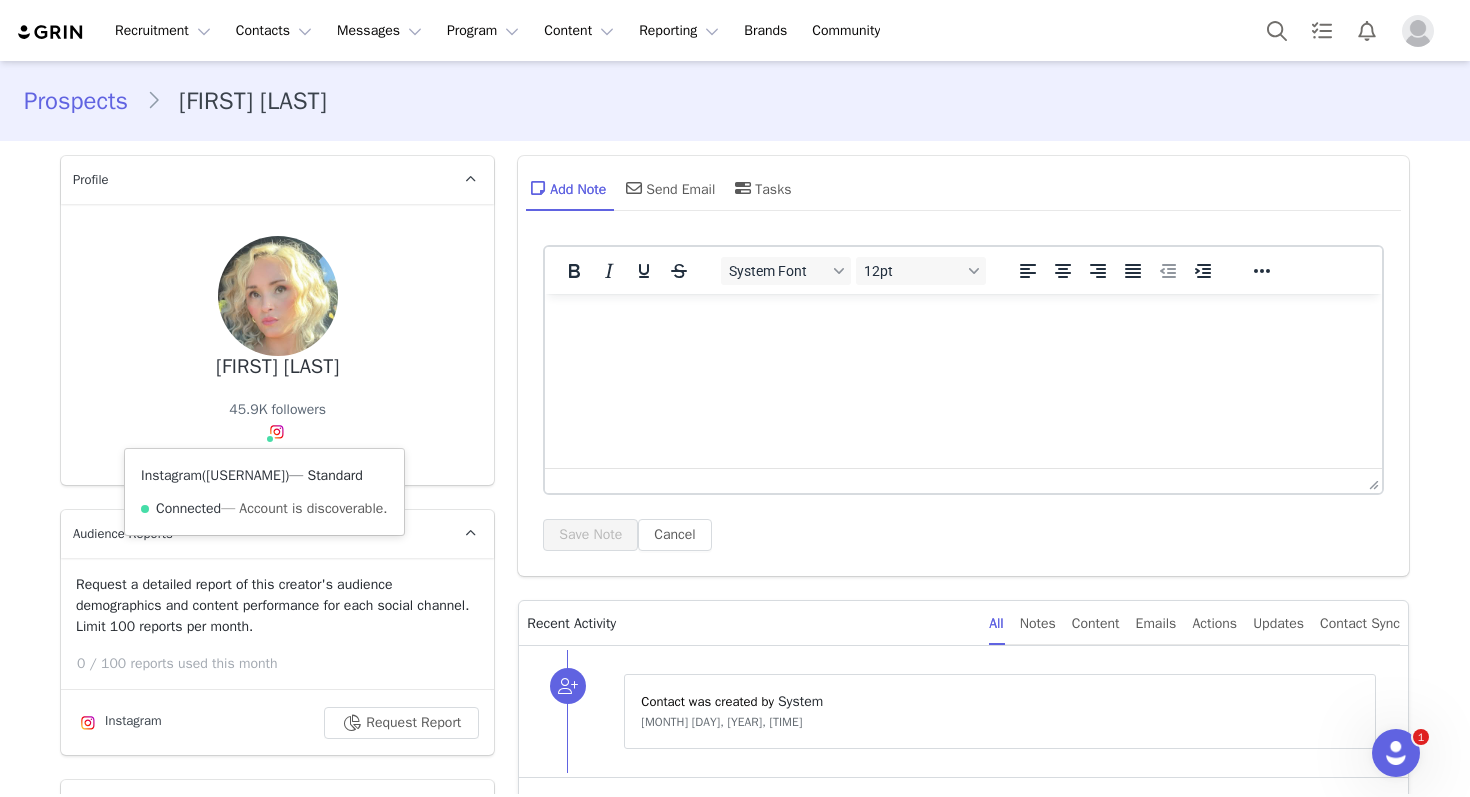 click on "[USERNAME]" at bounding box center [245, 475] 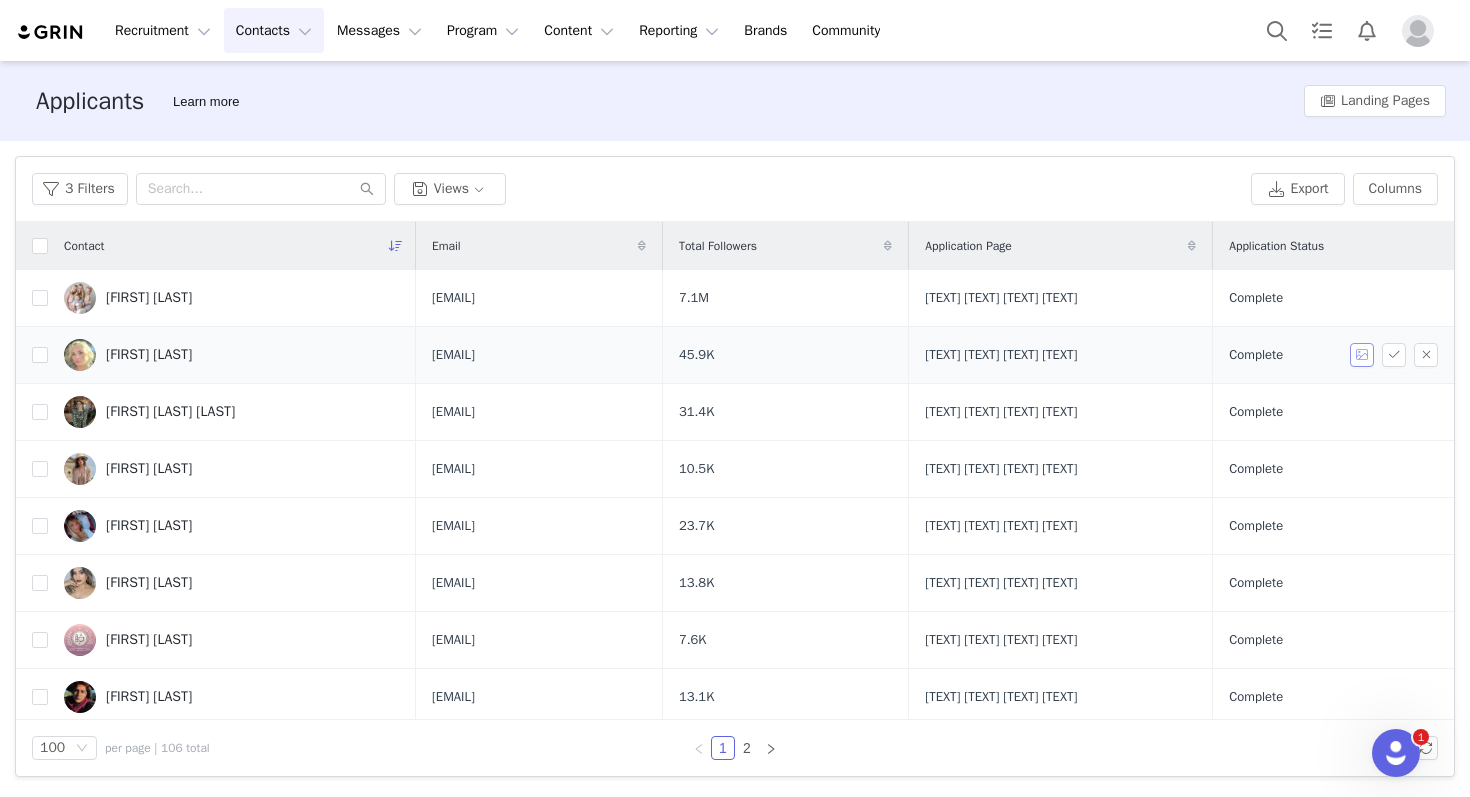 click at bounding box center [1362, 355] 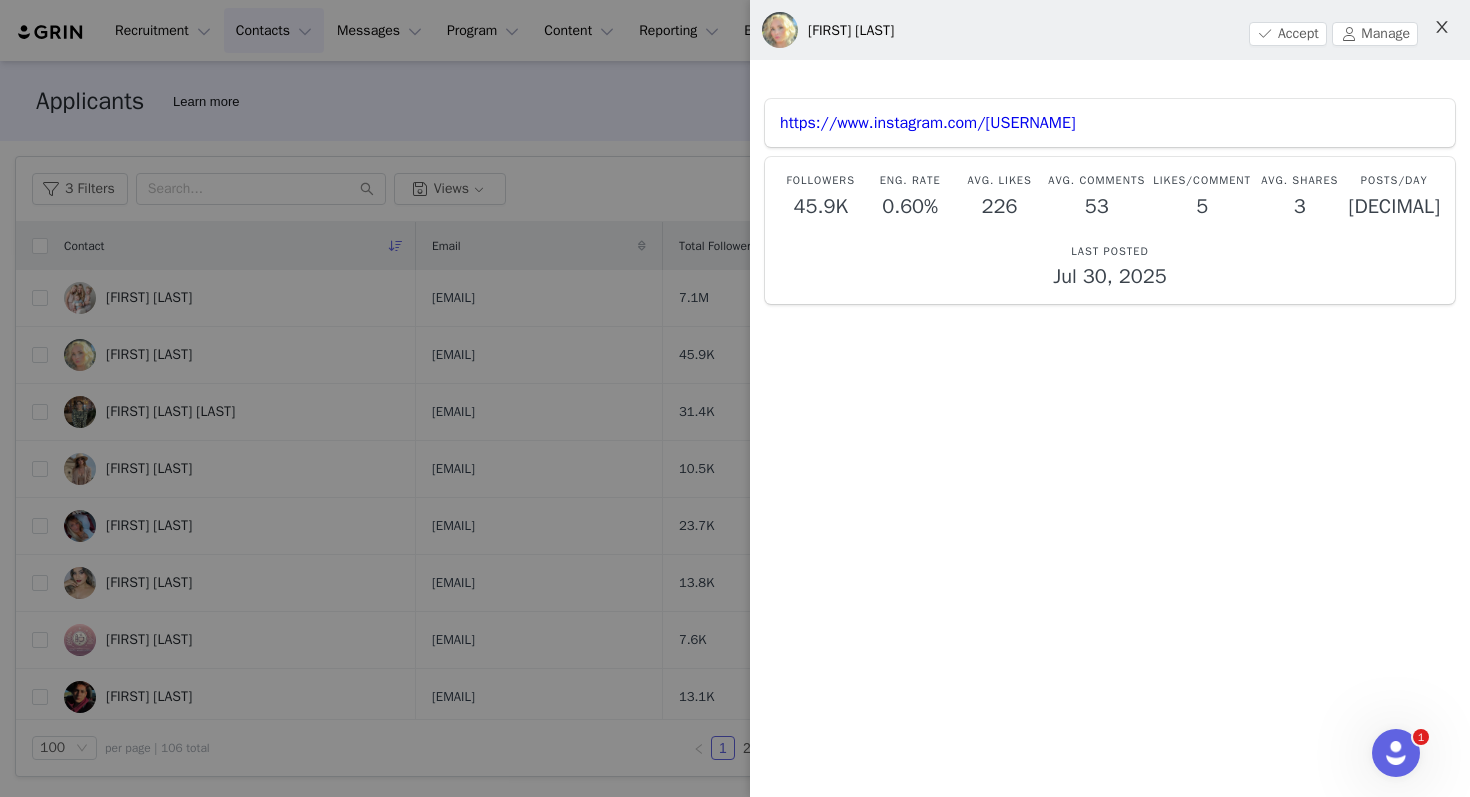 click 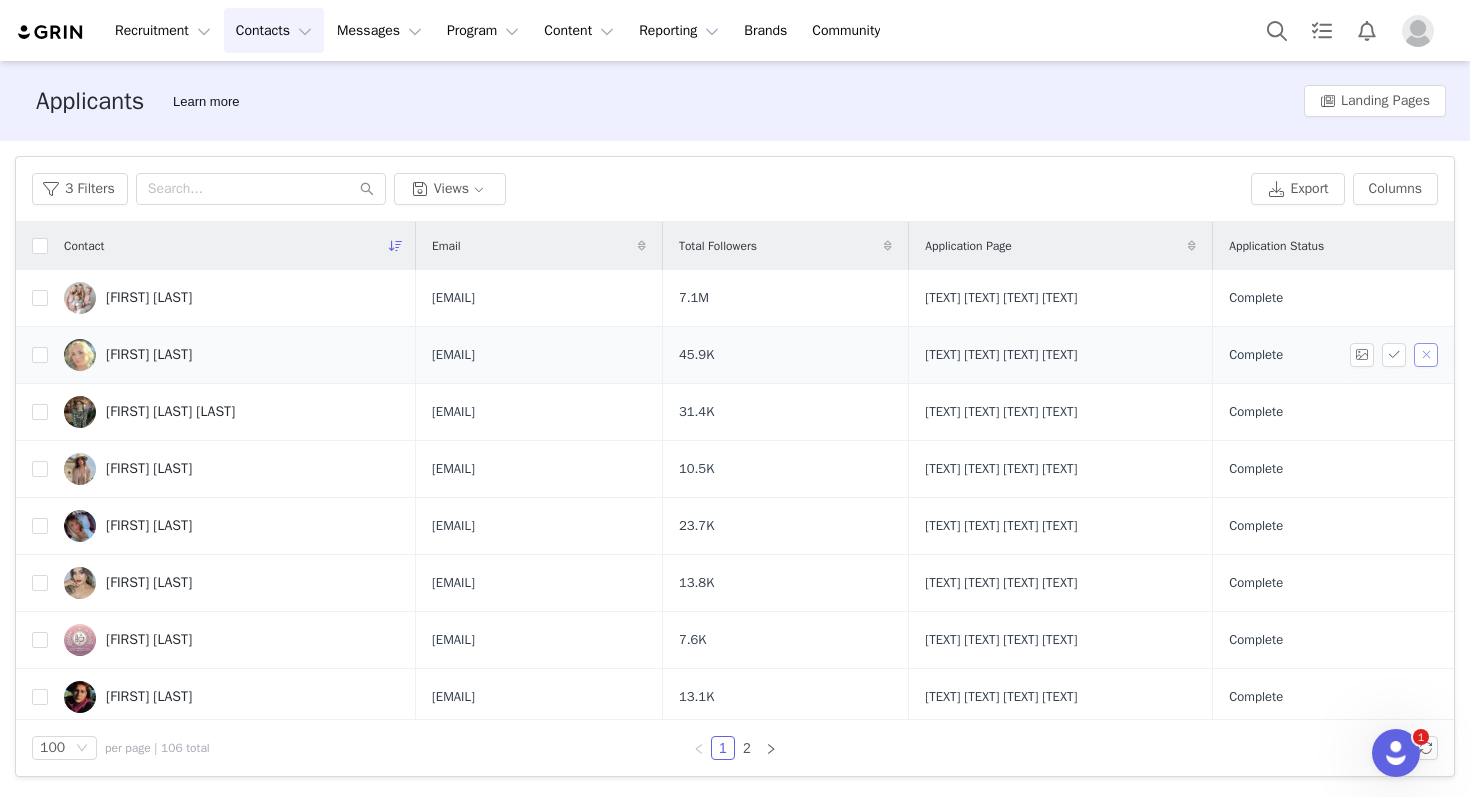 click at bounding box center [1426, 355] 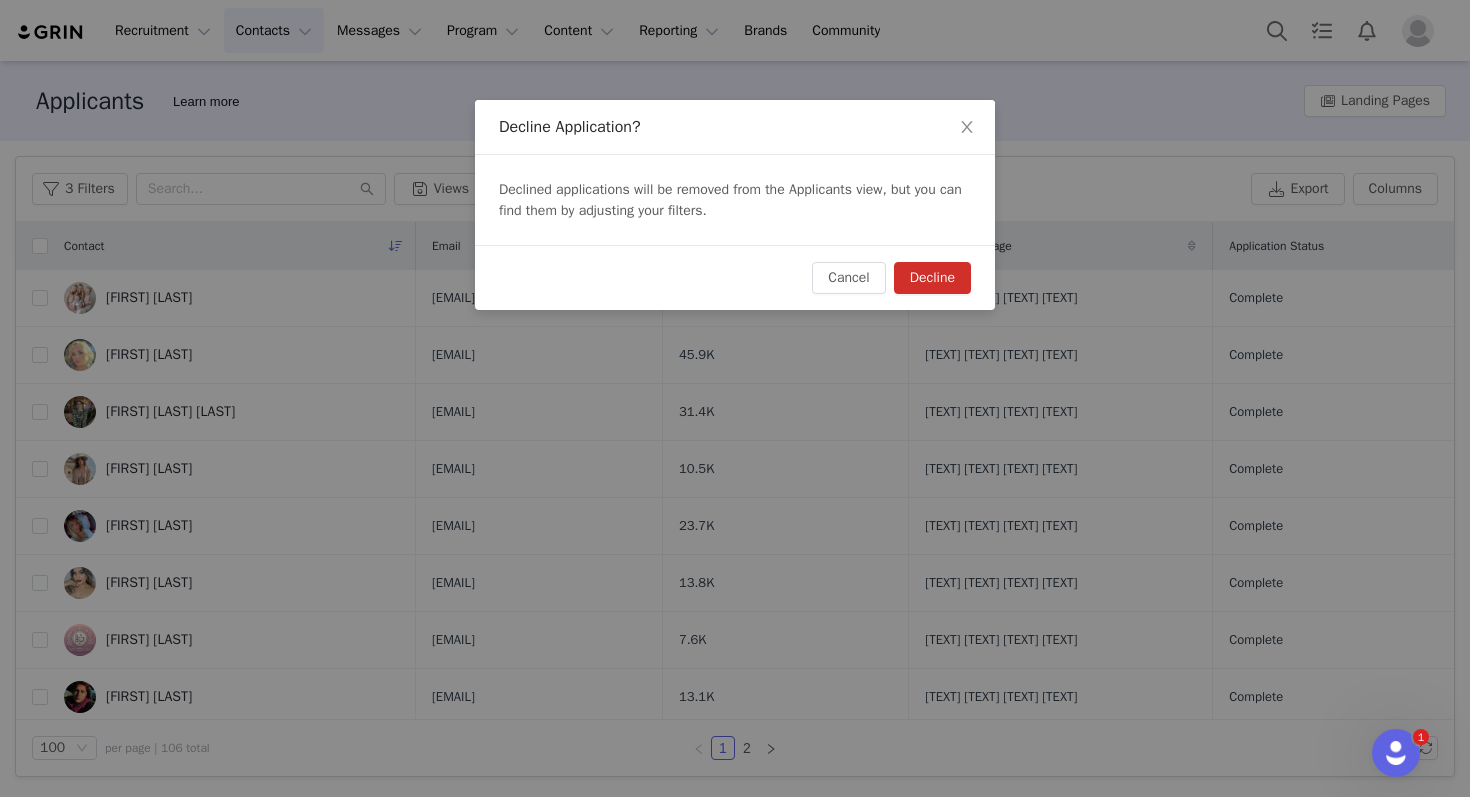 click on "Decline" at bounding box center [932, 278] 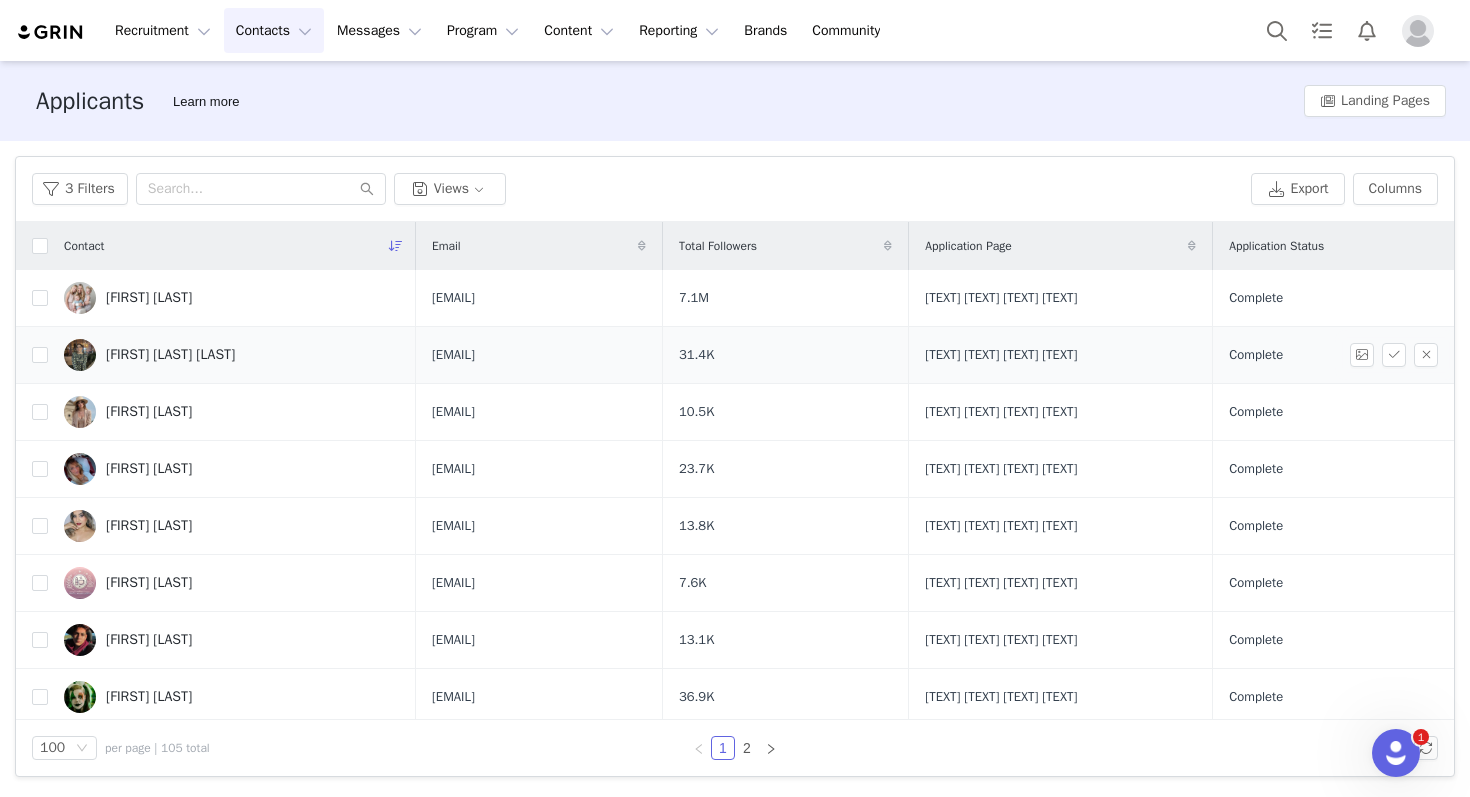 click on "[FIRST] [LAST] [LAST]" at bounding box center [232, 355] 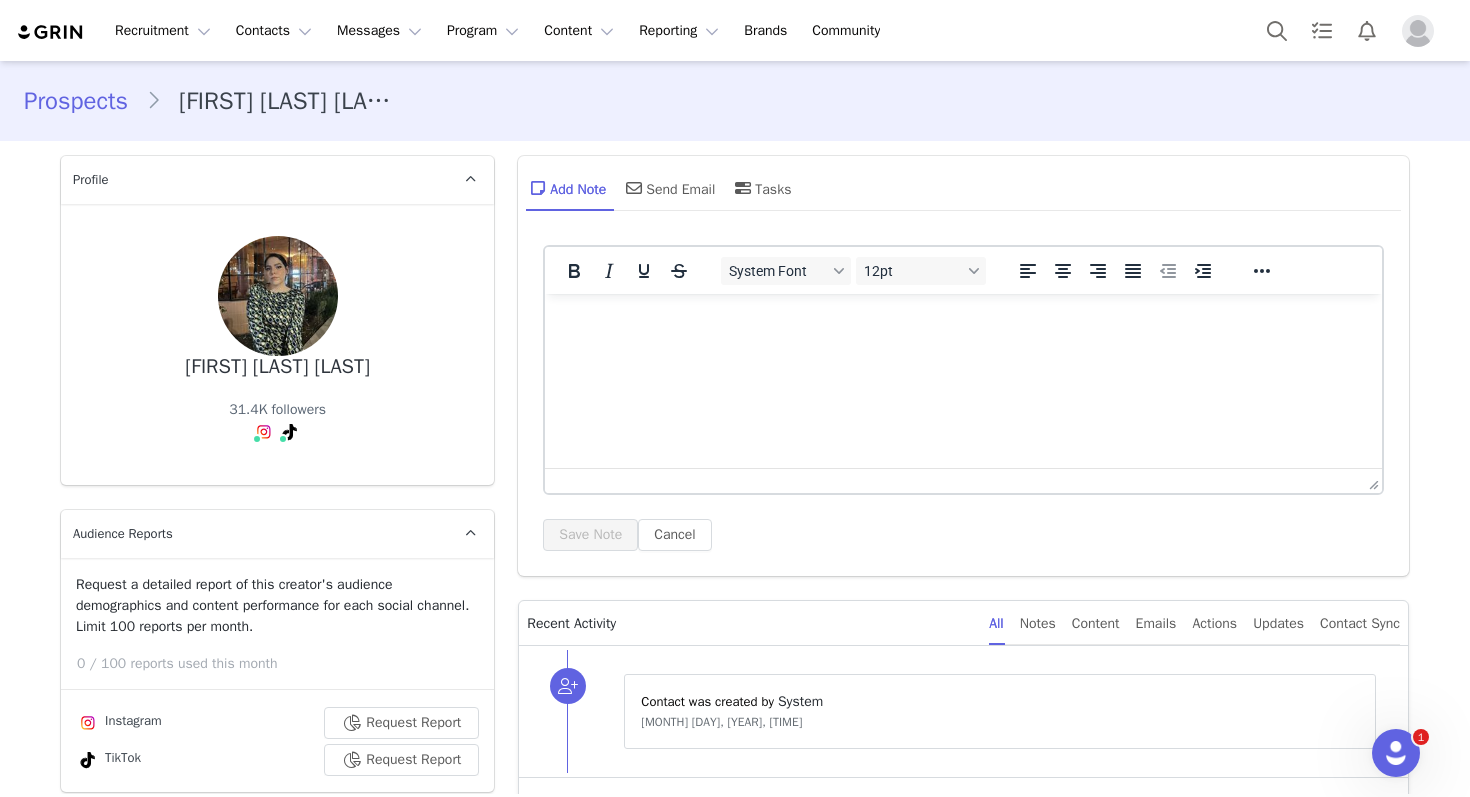 scroll, scrollTop: 0, scrollLeft: 0, axis: both 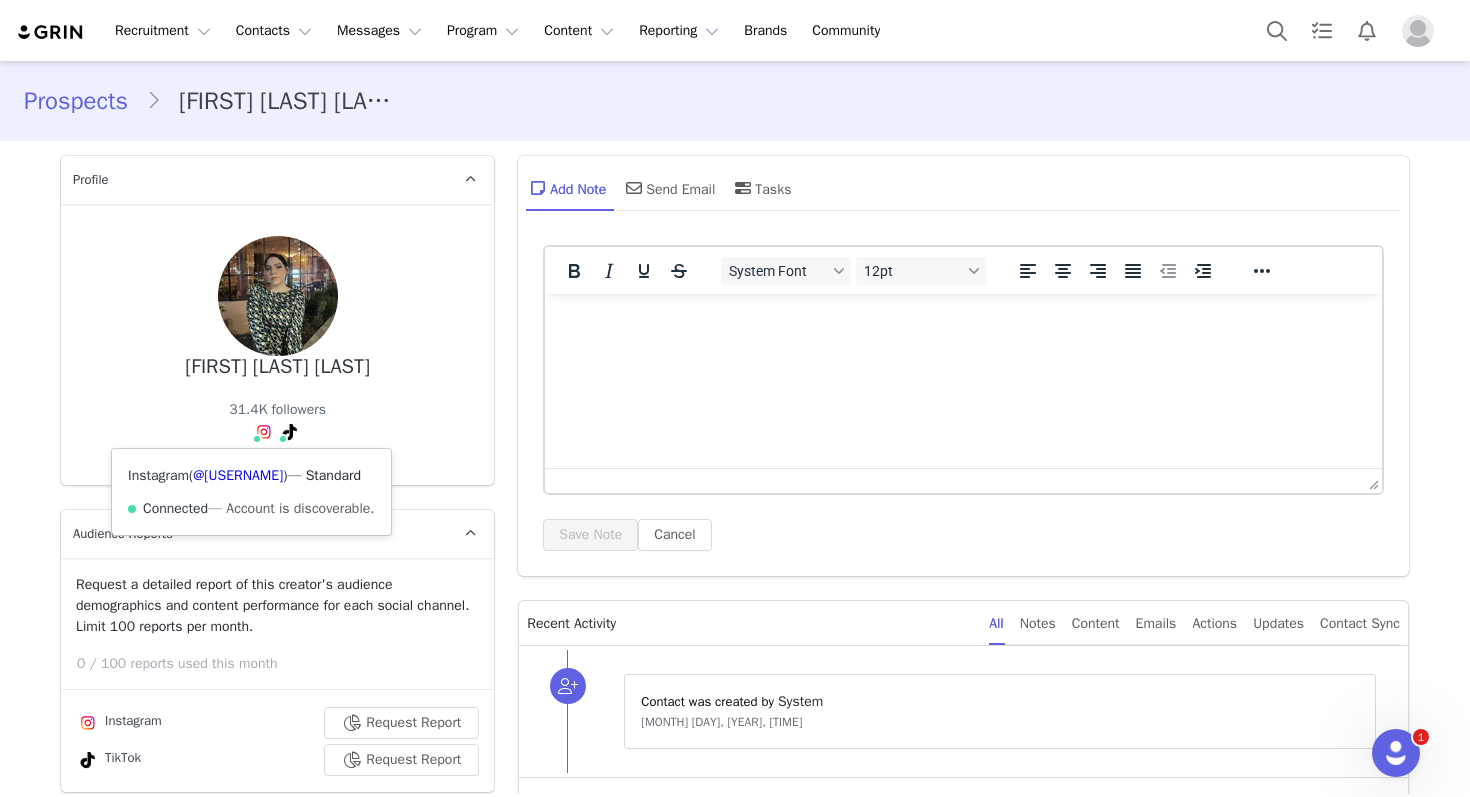 click on "Instagram  (   [USERNAME]   )   — Standard  Connected  — Account is discoverable." at bounding box center (251, 492) 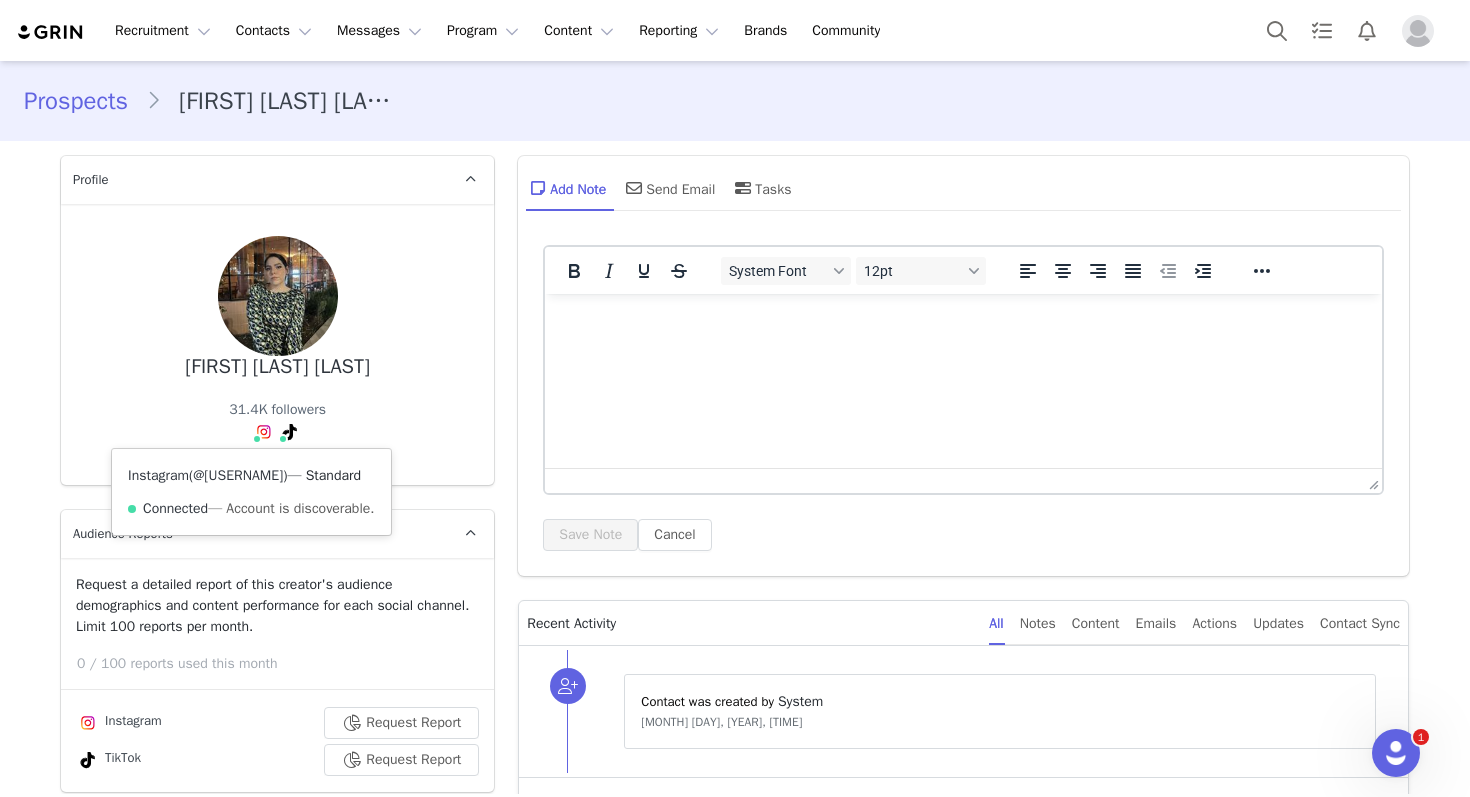 click on "@[USERNAME]" at bounding box center (238, 475) 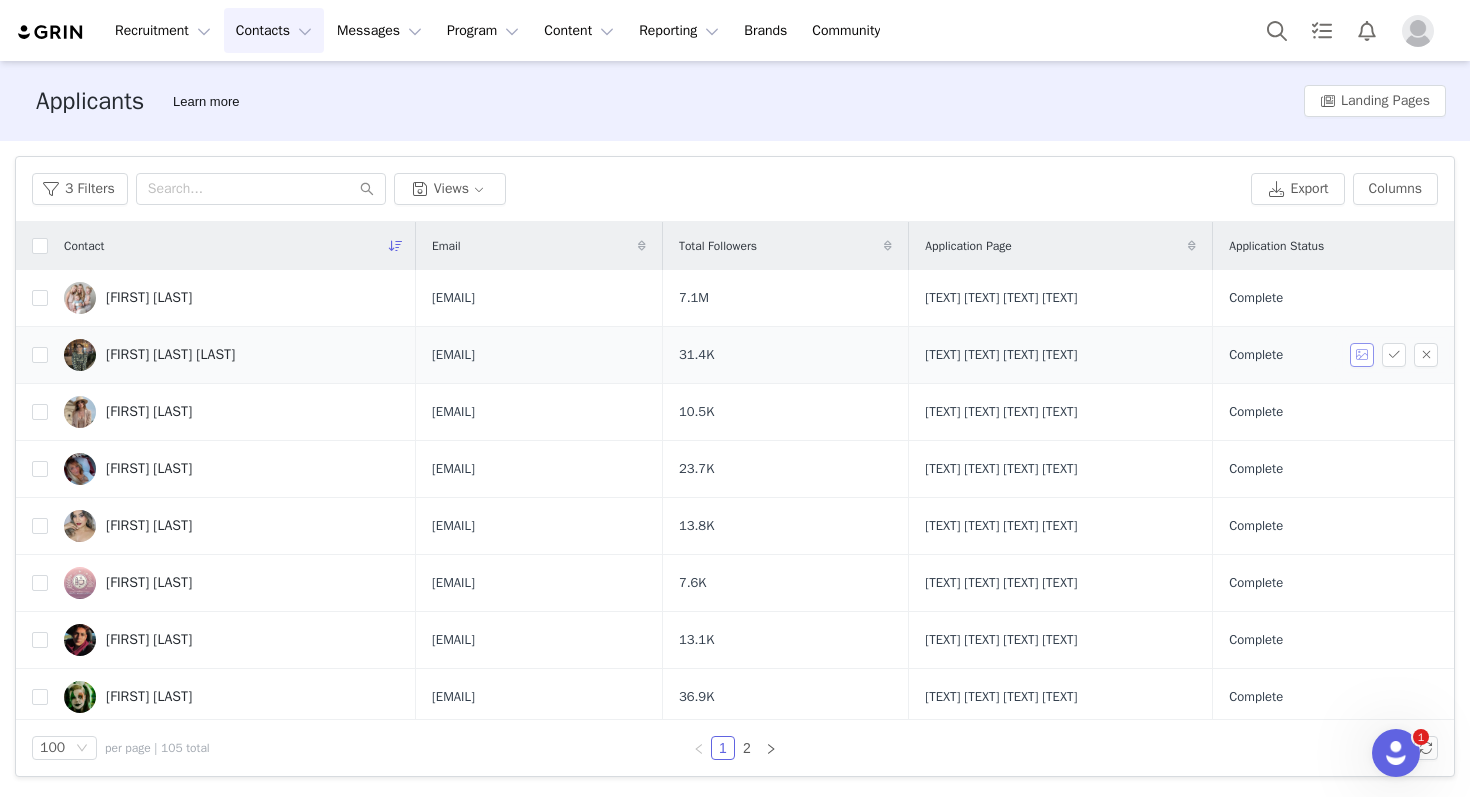 click at bounding box center [1362, 355] 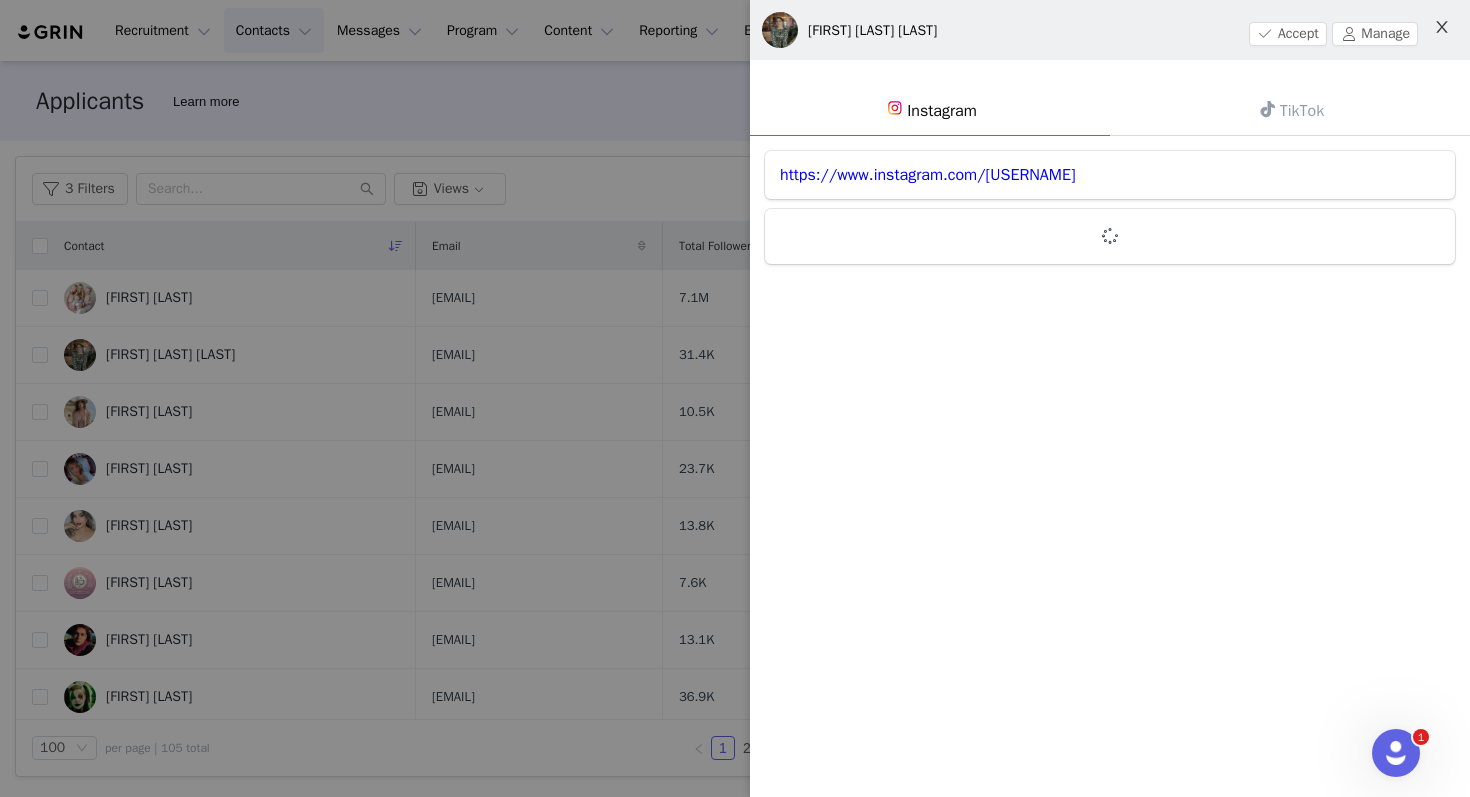 click 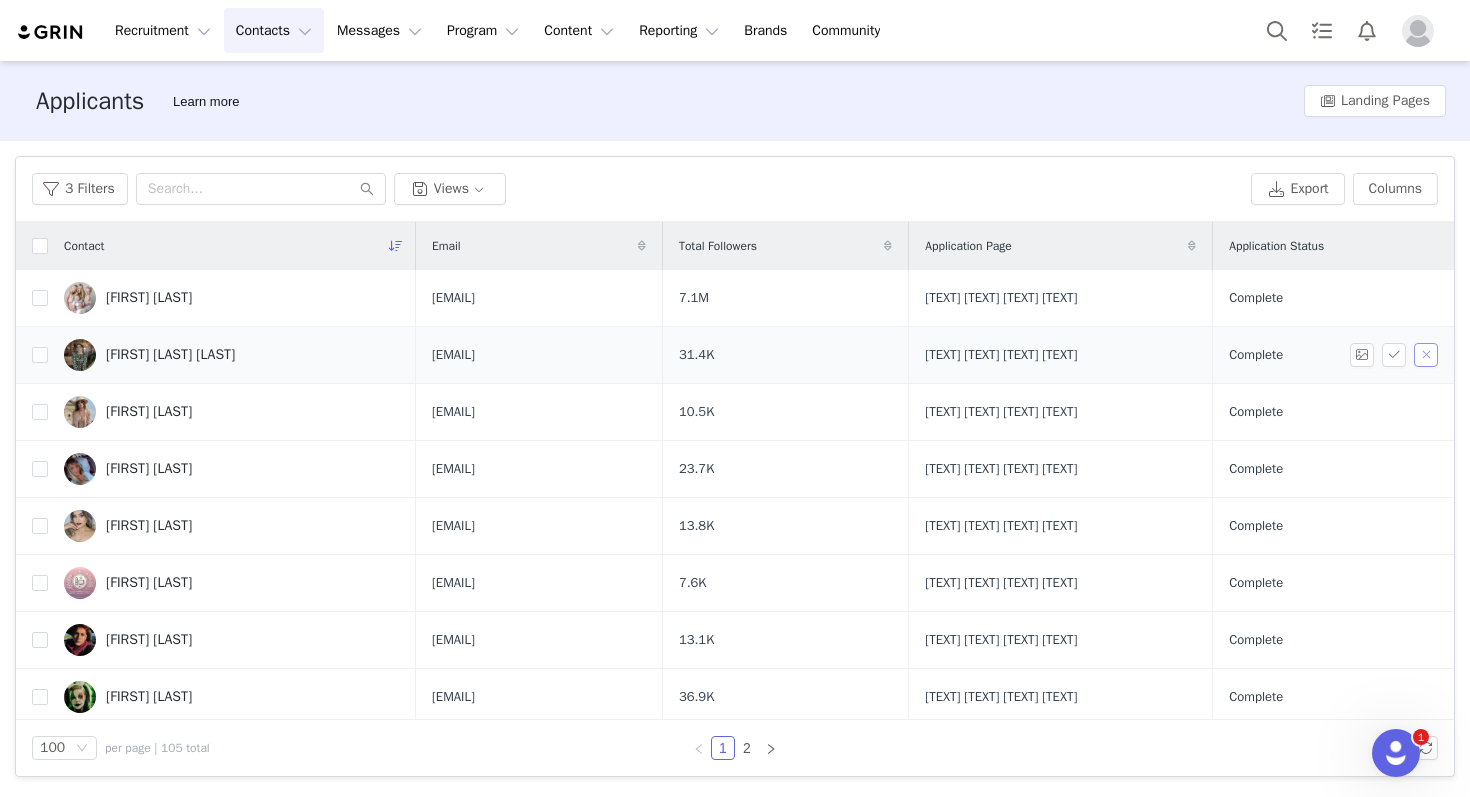 click at bounding box center (1426, 355) 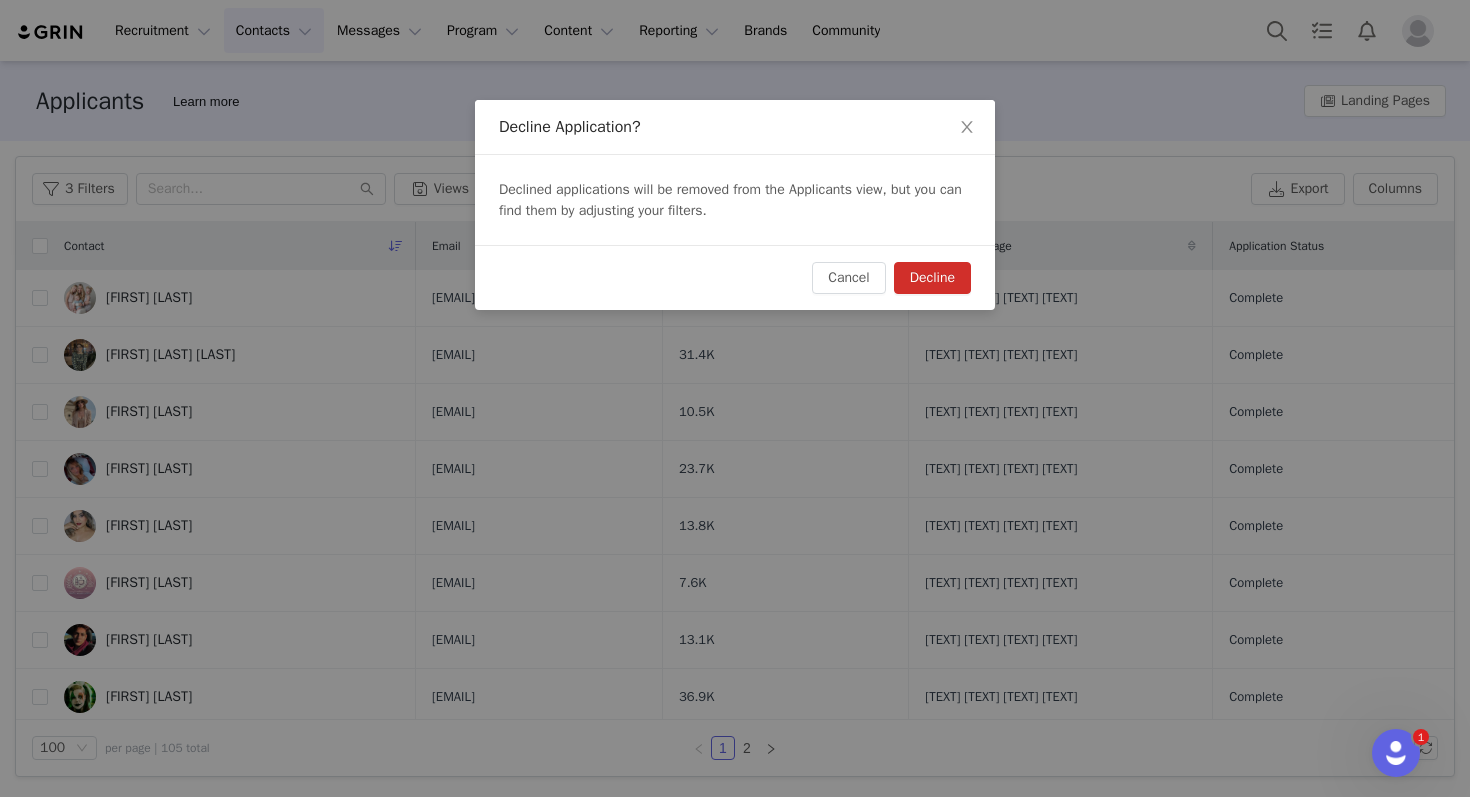 click on "Decline" at bounding box center [932, 278] 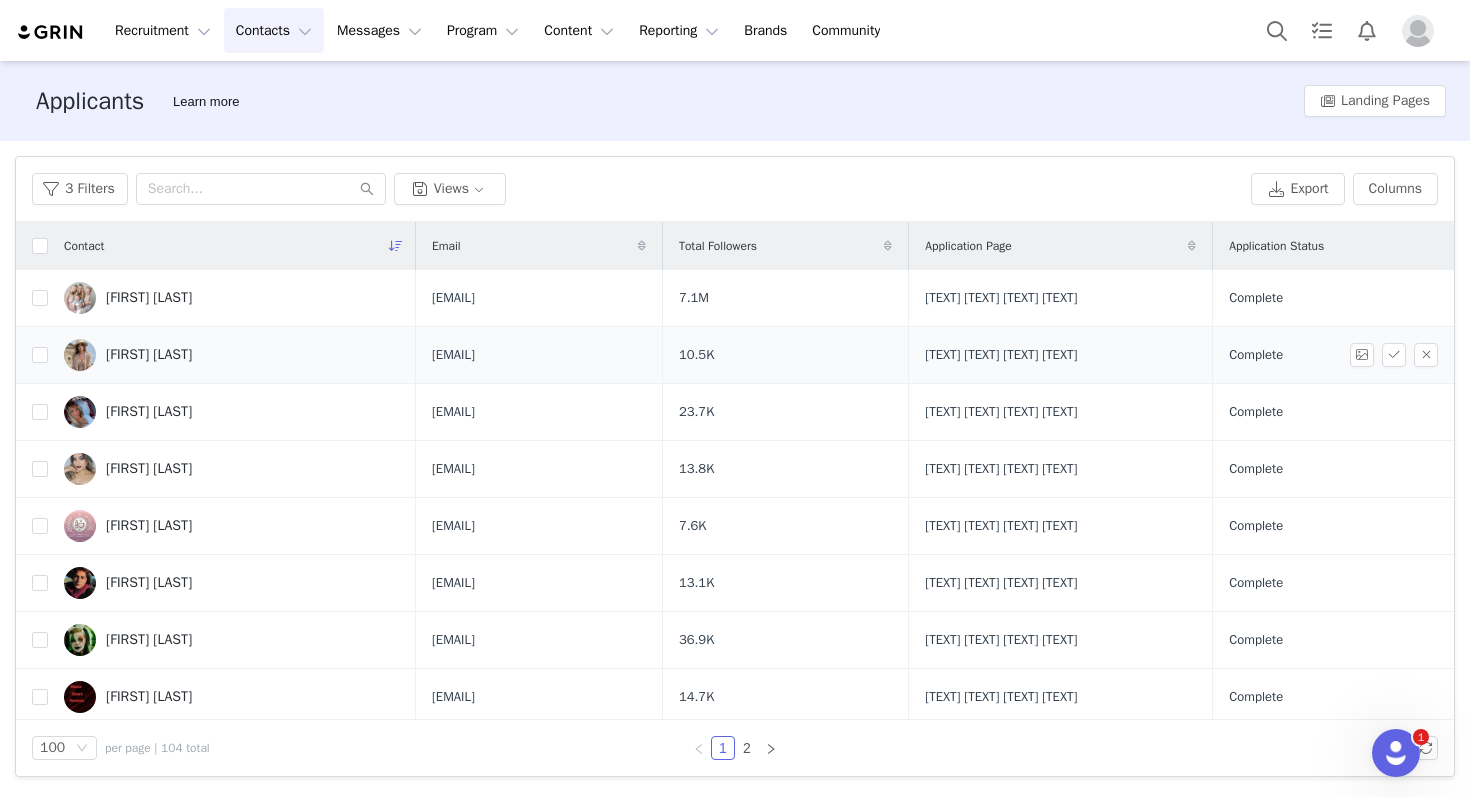 click on "[FIRST] [LAST]" at bounding box center [149, 355] 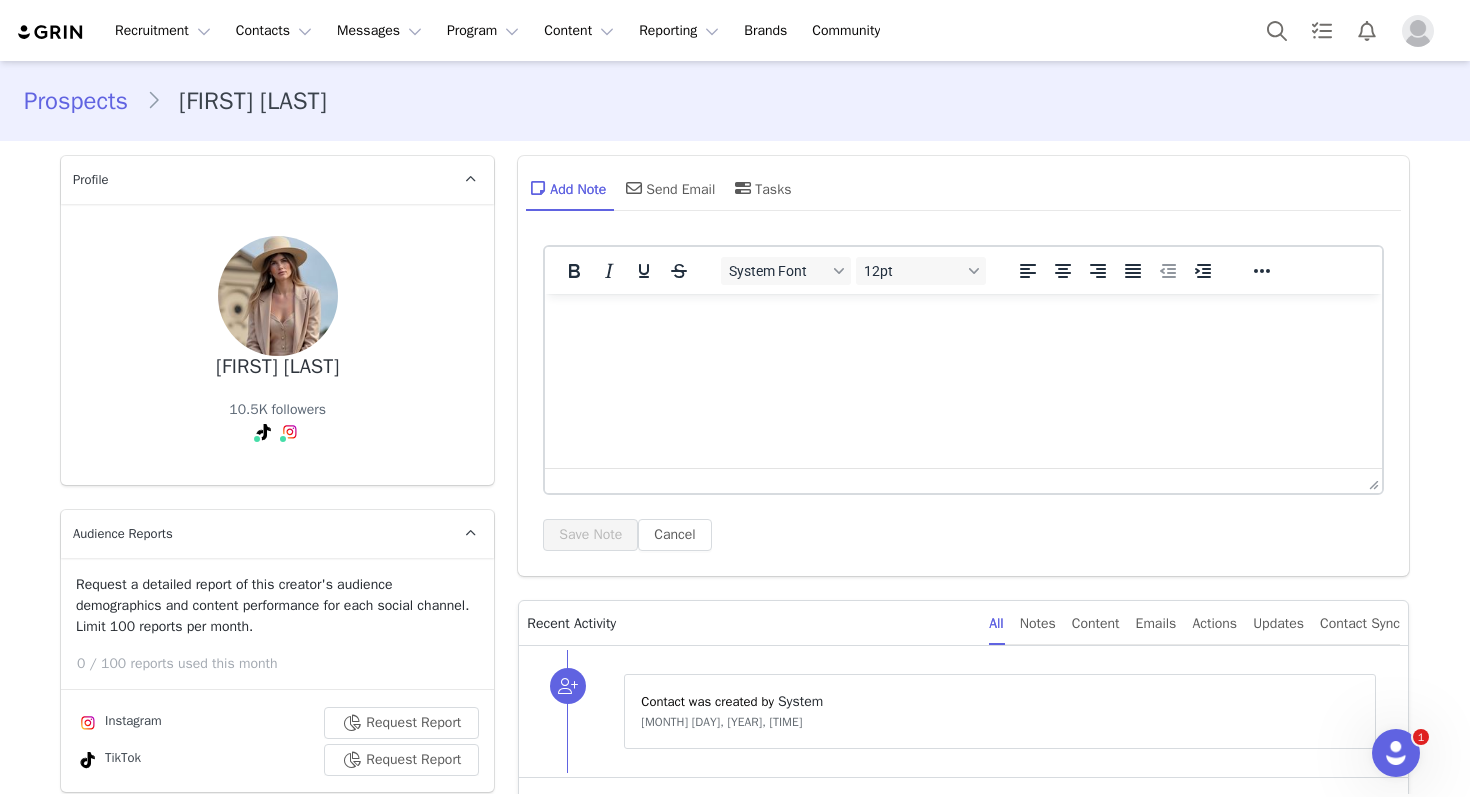 scroll, scrollTop: 0, scrollLeft: 0, axis: both 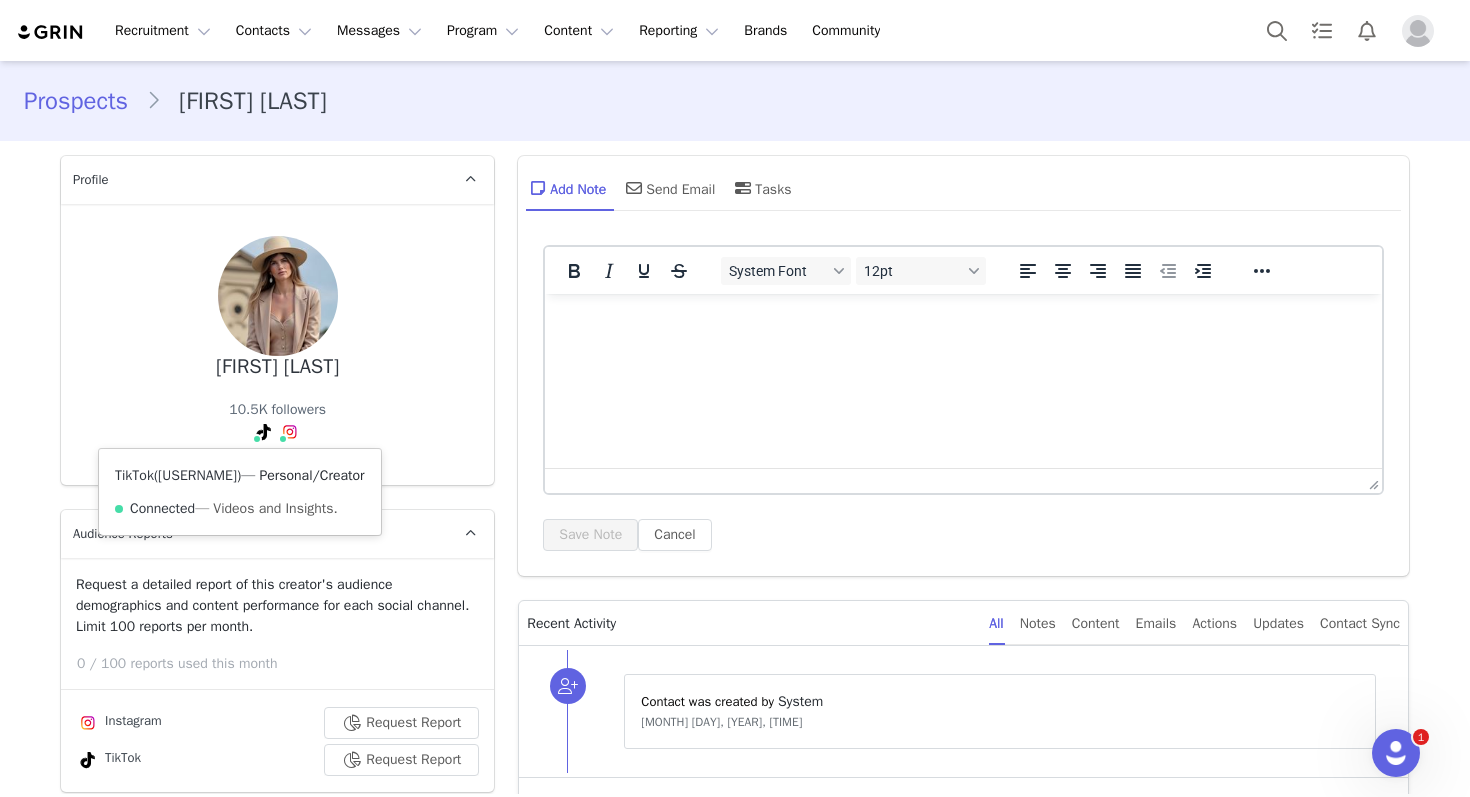 click on "[USERNAME]" at bounding box center [197, 475] 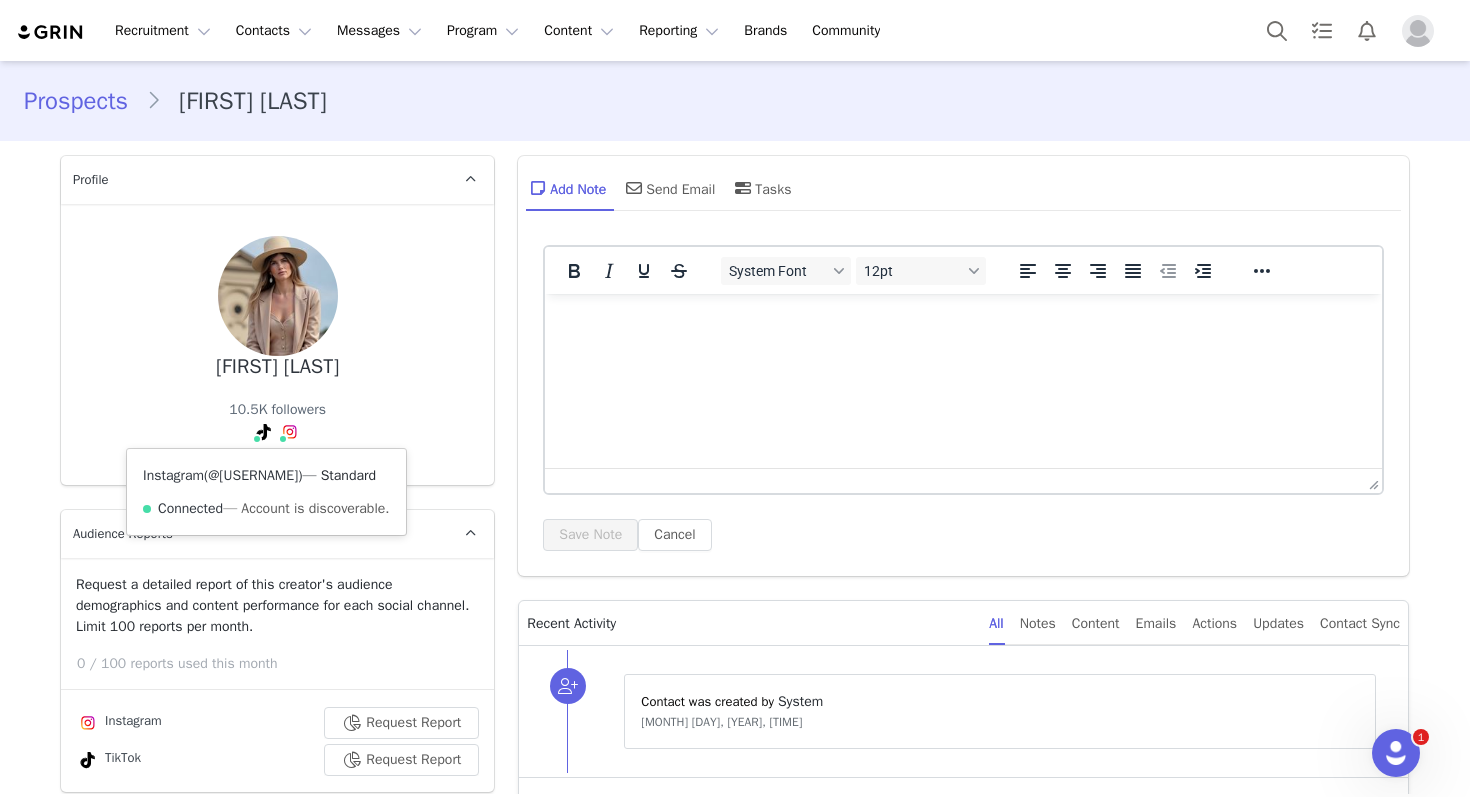 click on "@[USERNAME]" at bounding box center [253, 475] 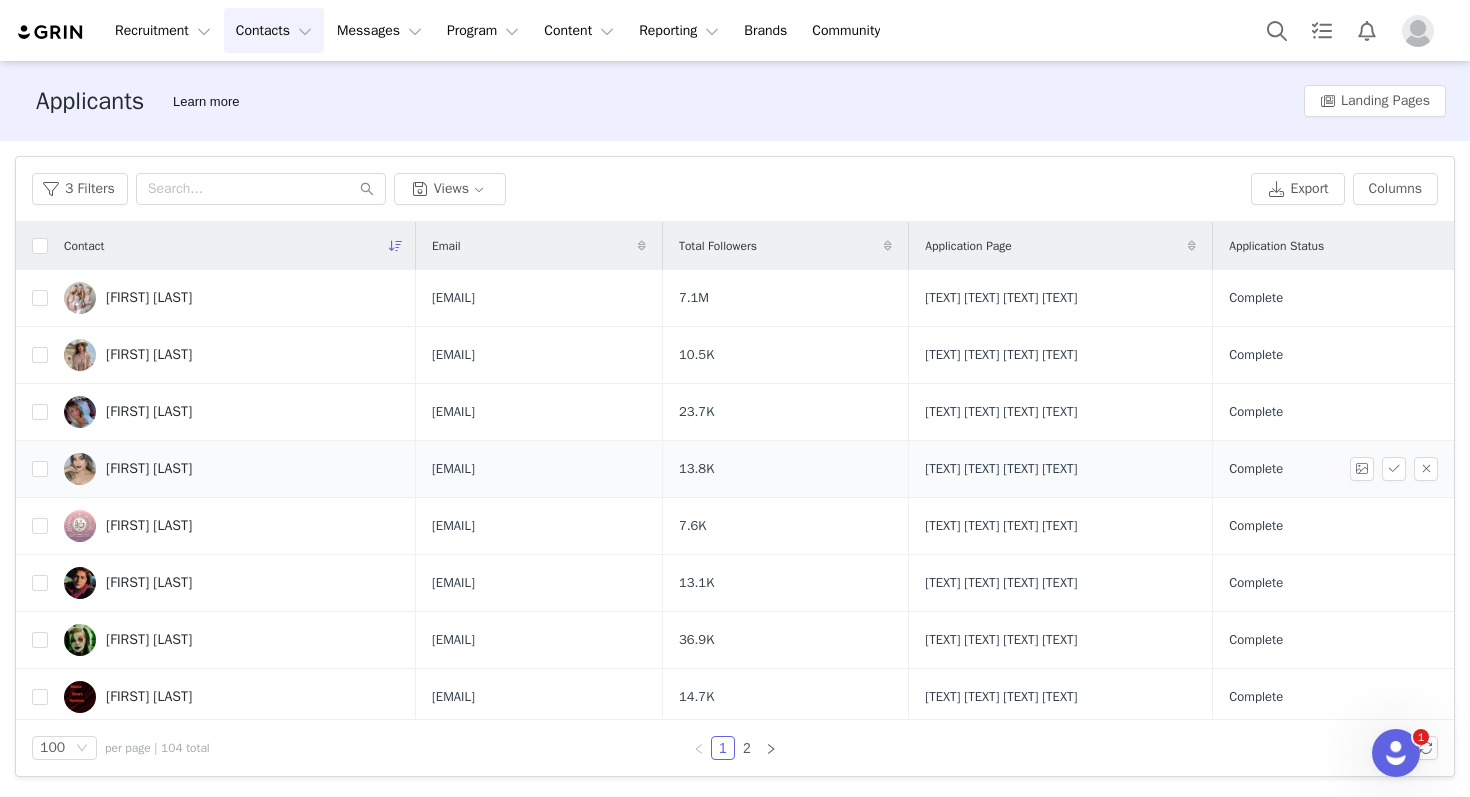 scroll, scrollTop: 21, scrollLeft: 0, axis: vertical 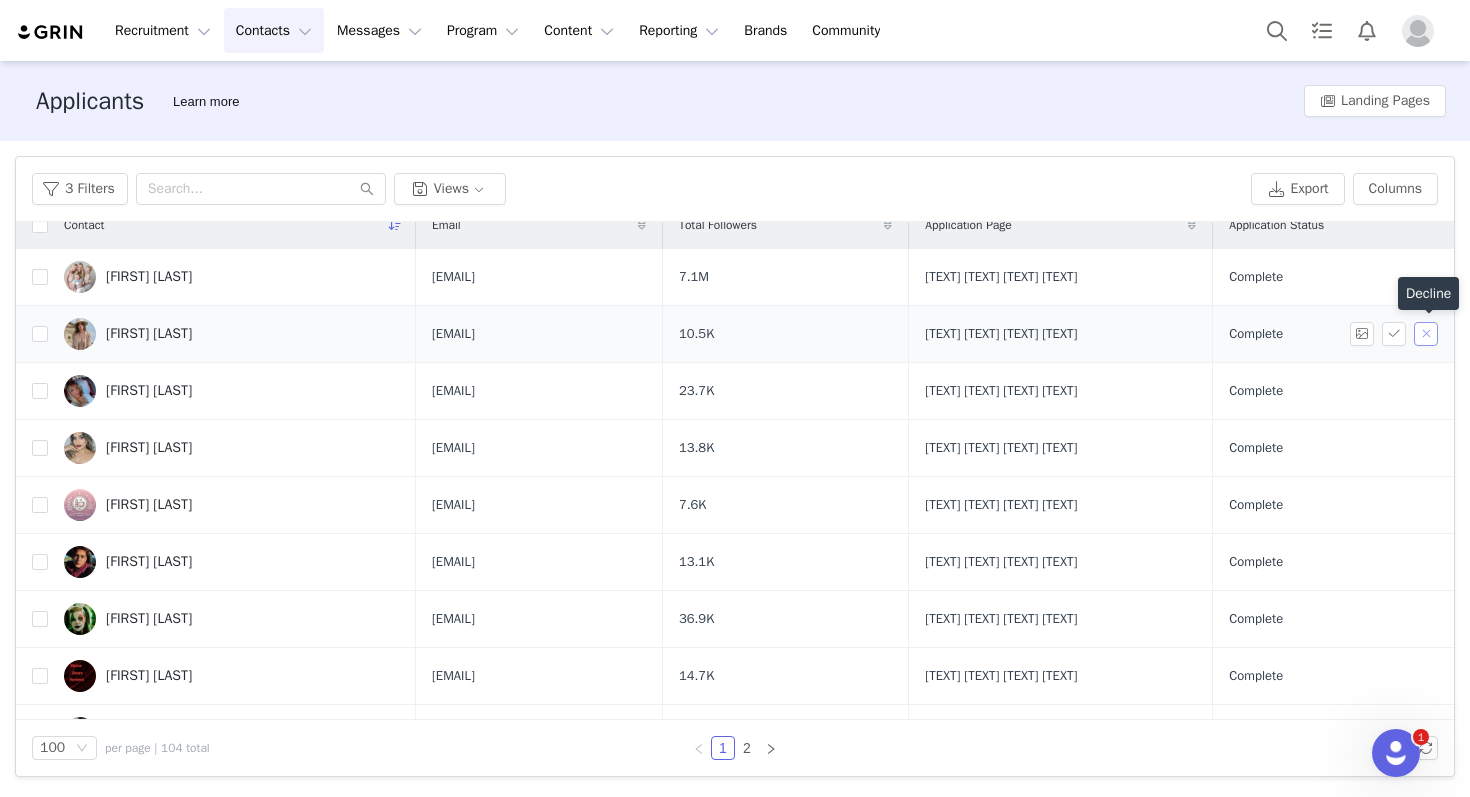 click at bounding box center (1426, 334) 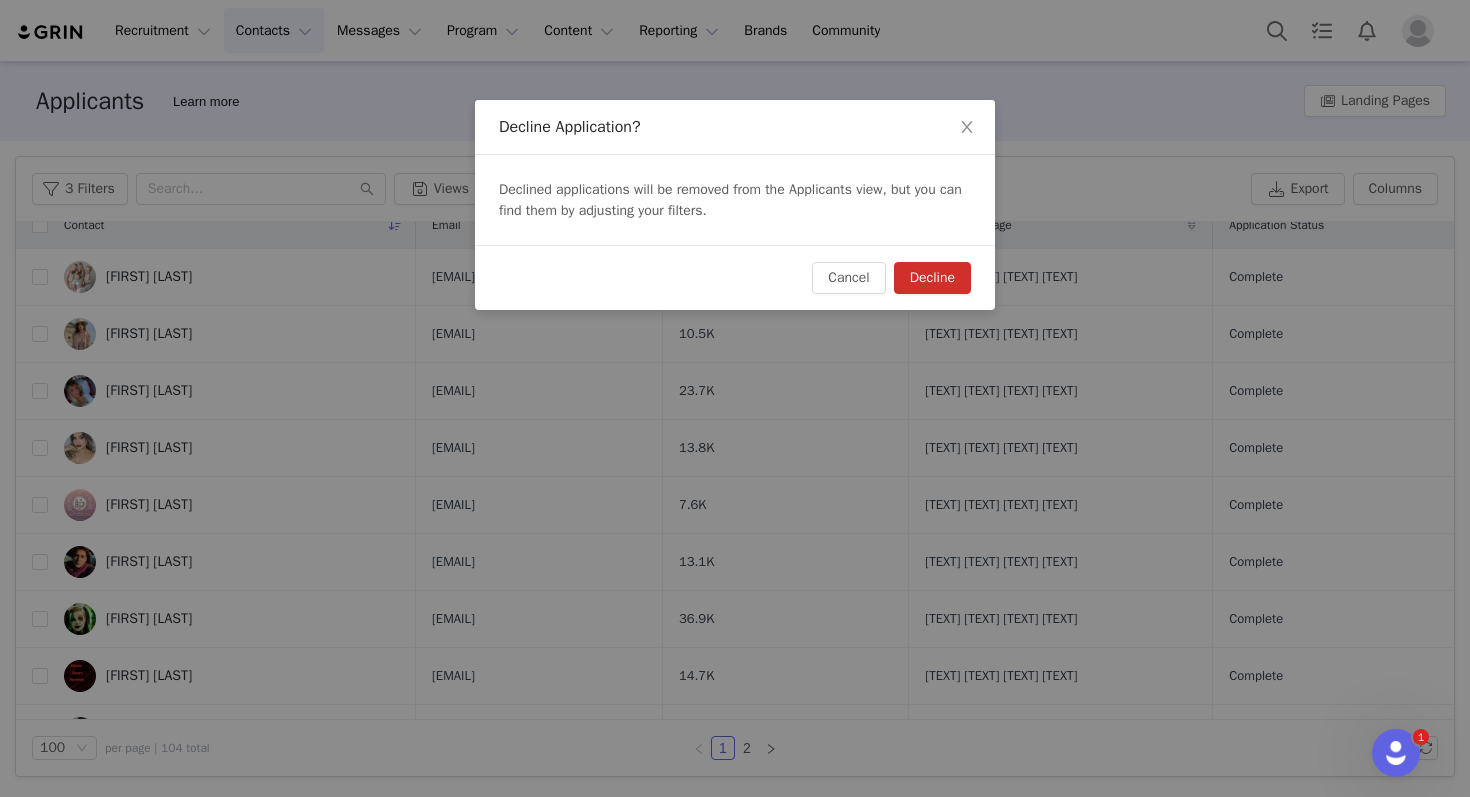 click on "Decline" at bounding box center [932, 278] 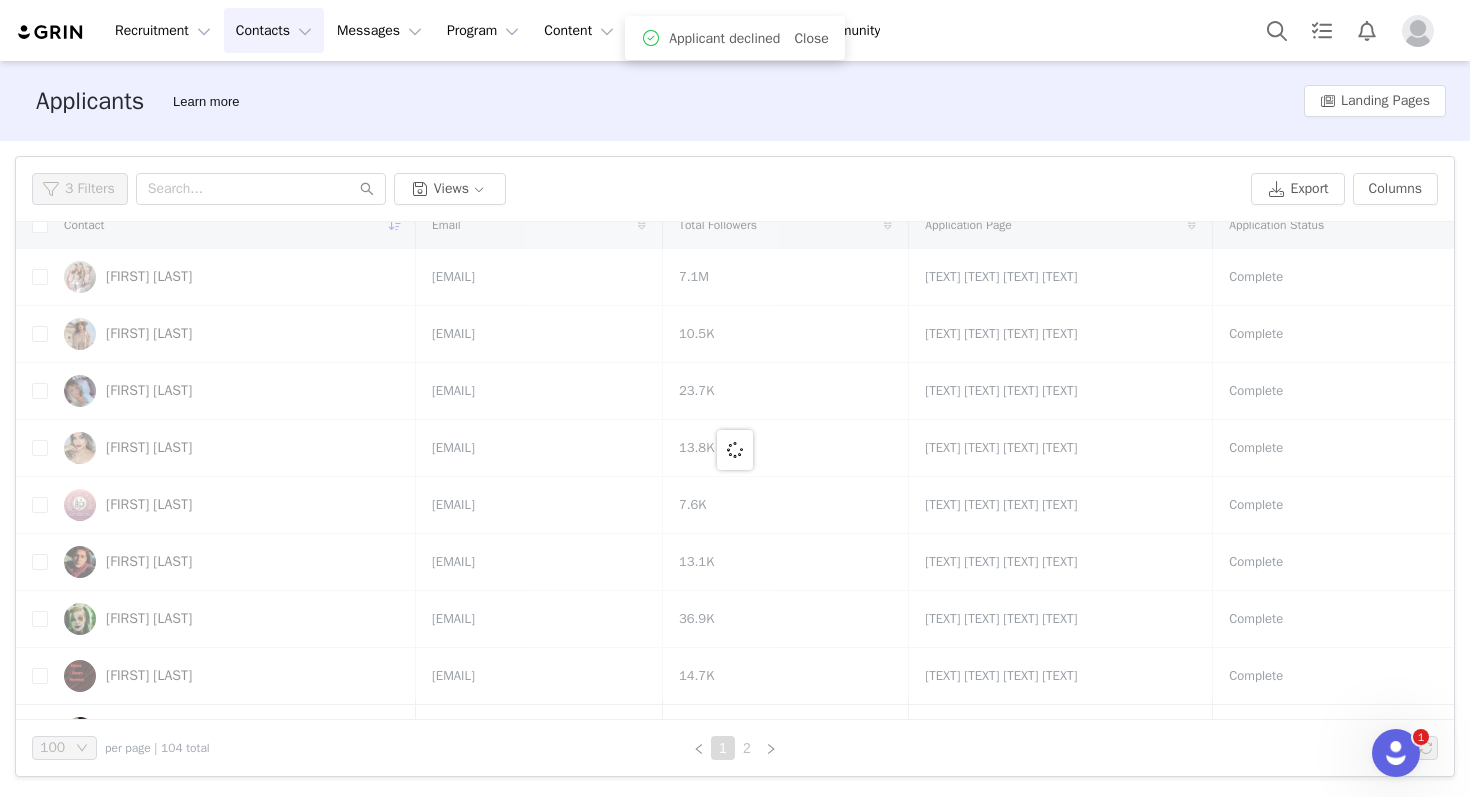 scroll, scrollTop: 0, scrollLeft: 0, axis: both 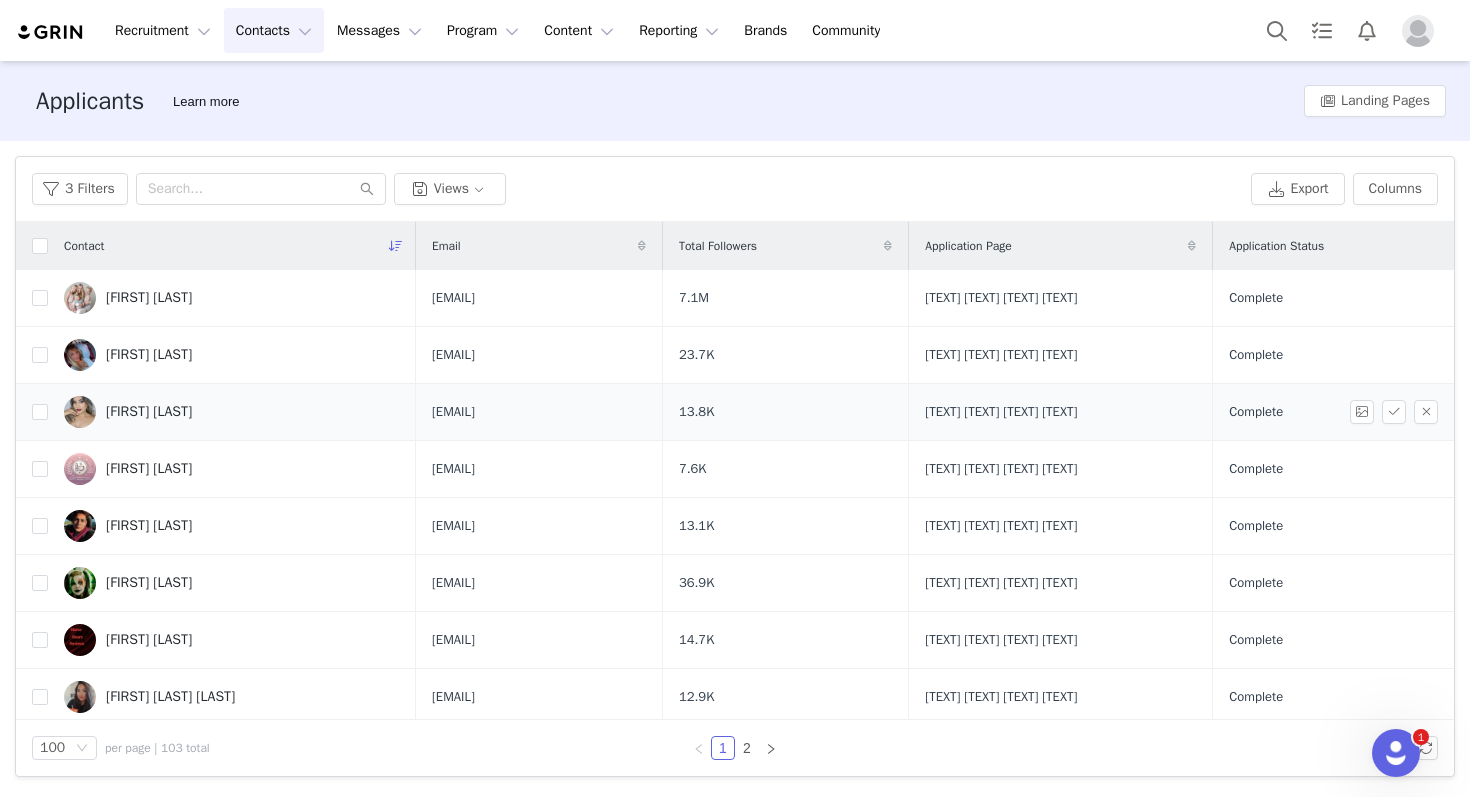 click on "[FIRST] [LAST]" at bounding box center [149, 412] 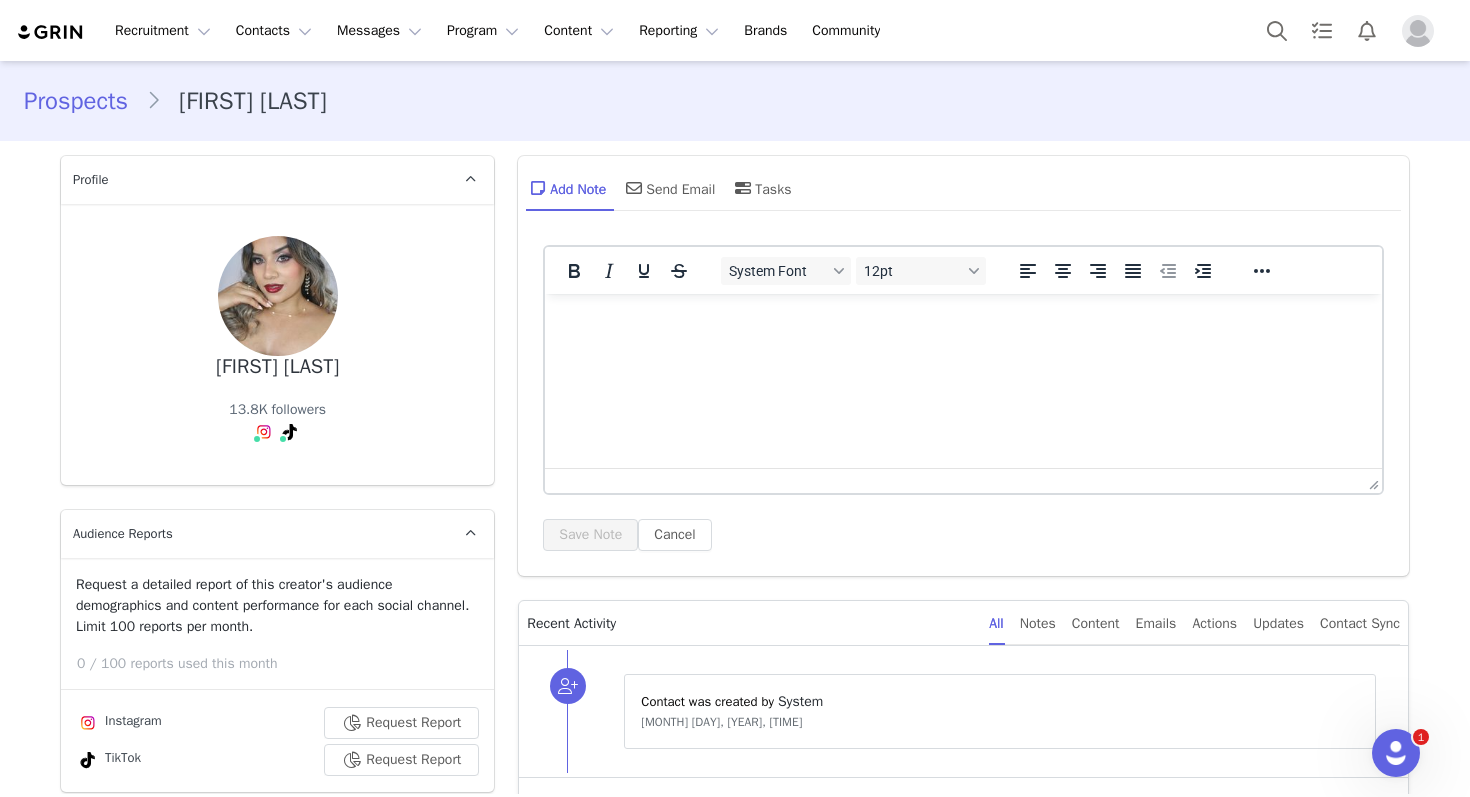 scroll, scrollTop: 0, scrollLeft: 0, axis: both 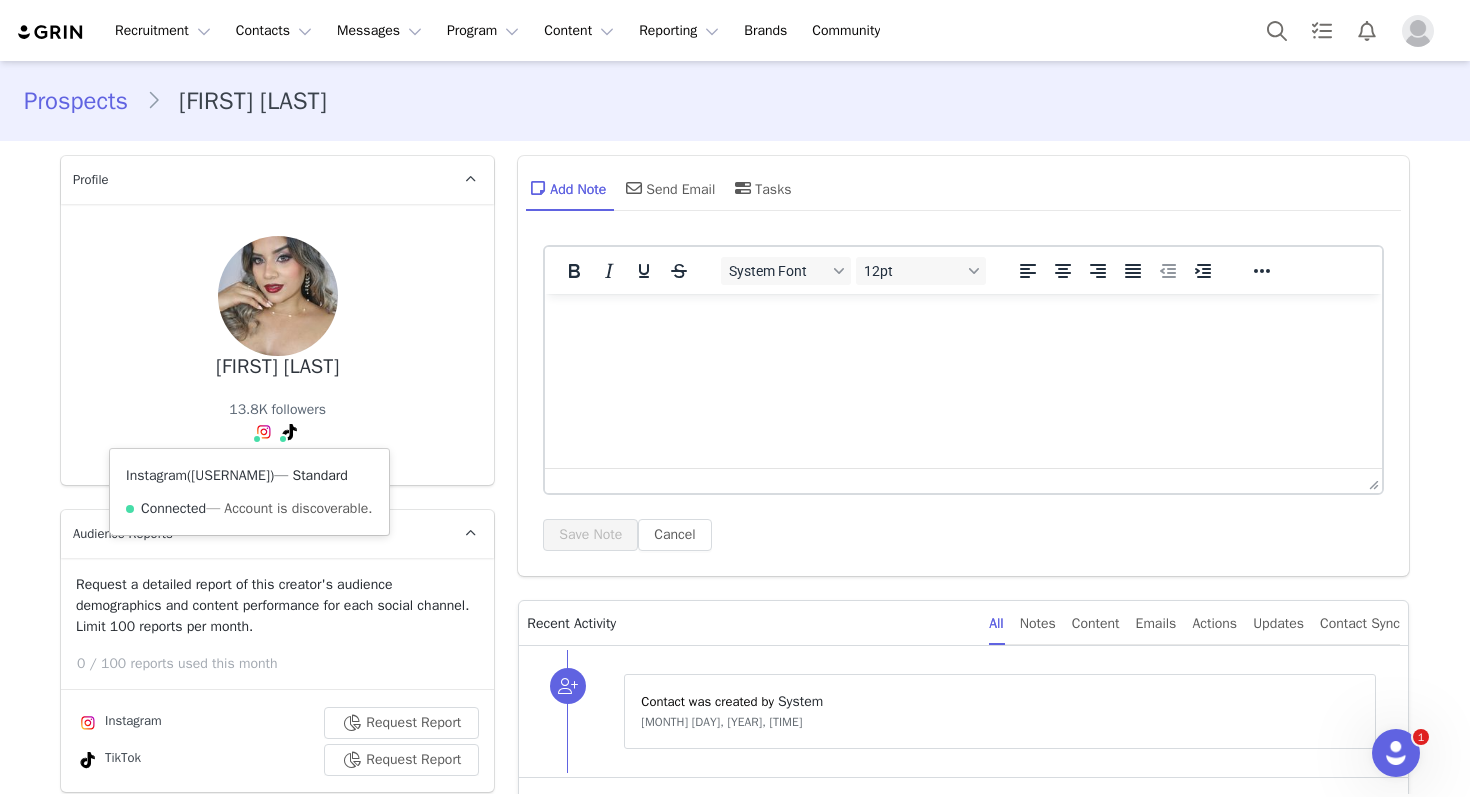 click on "[USERNAME]" at bounding box center [230, 475] 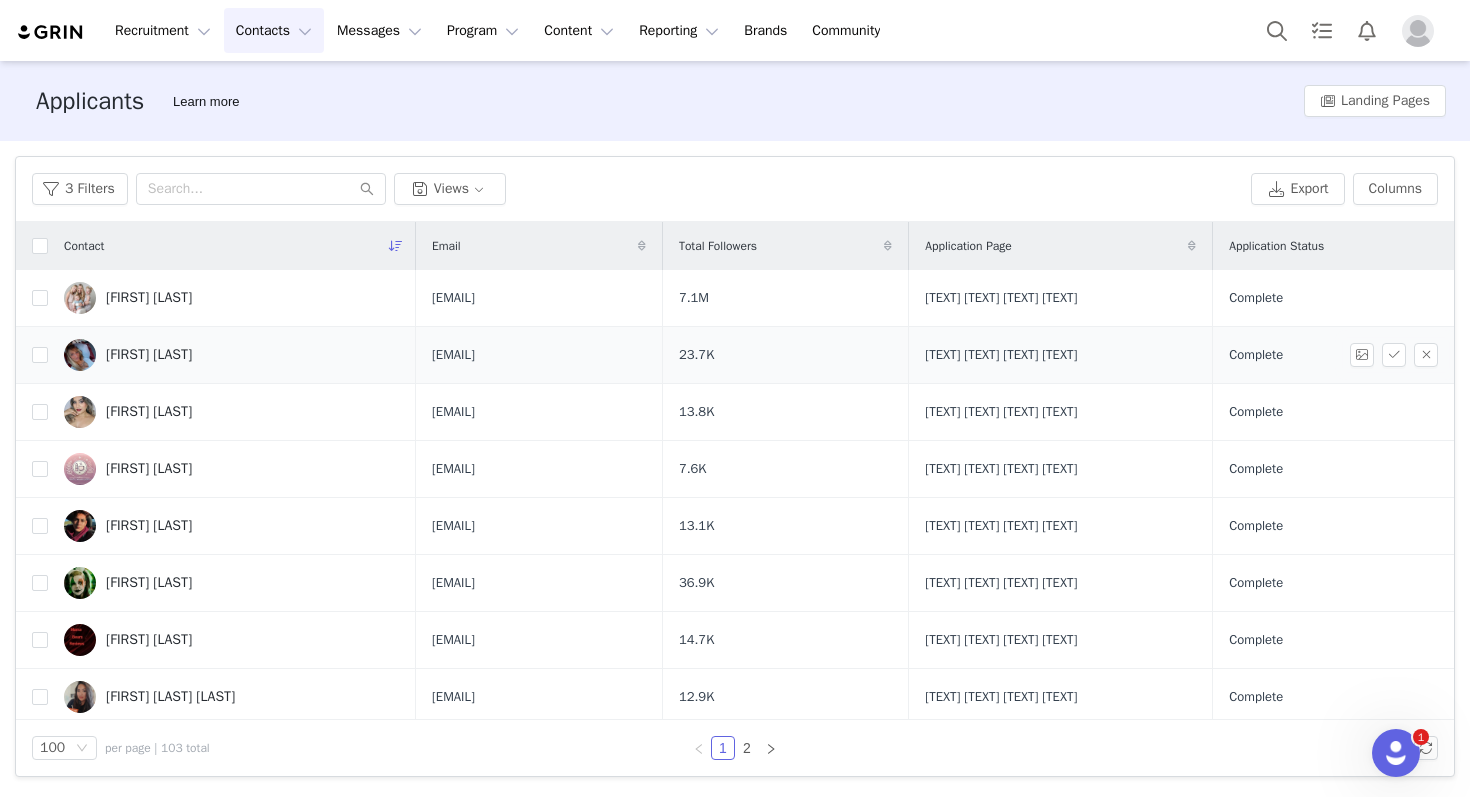 click on "[FIRST] [LAST]" at bounding box center [149, 355] 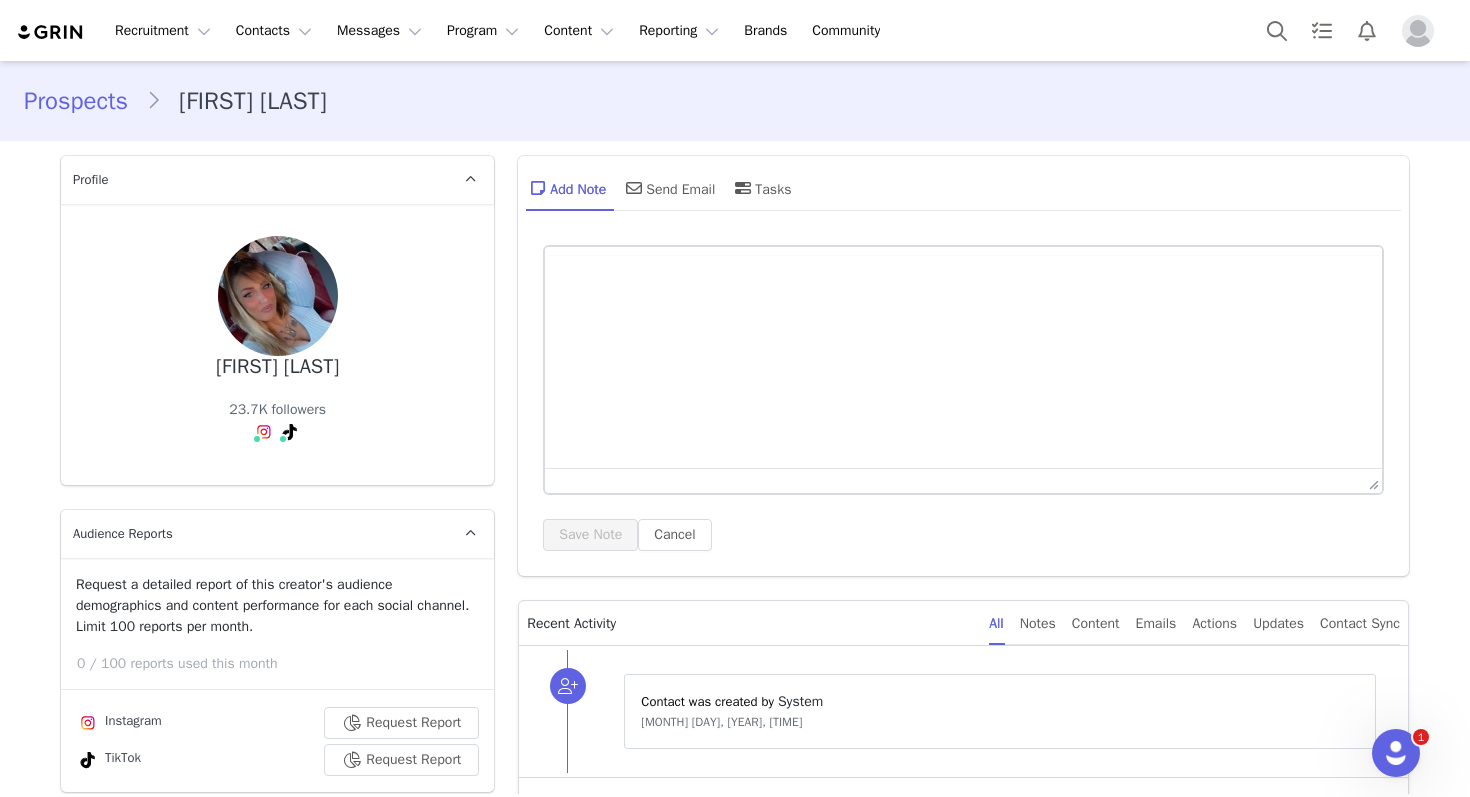 scroll, scrollTop: 0, scrollLeft: 0, axis: both 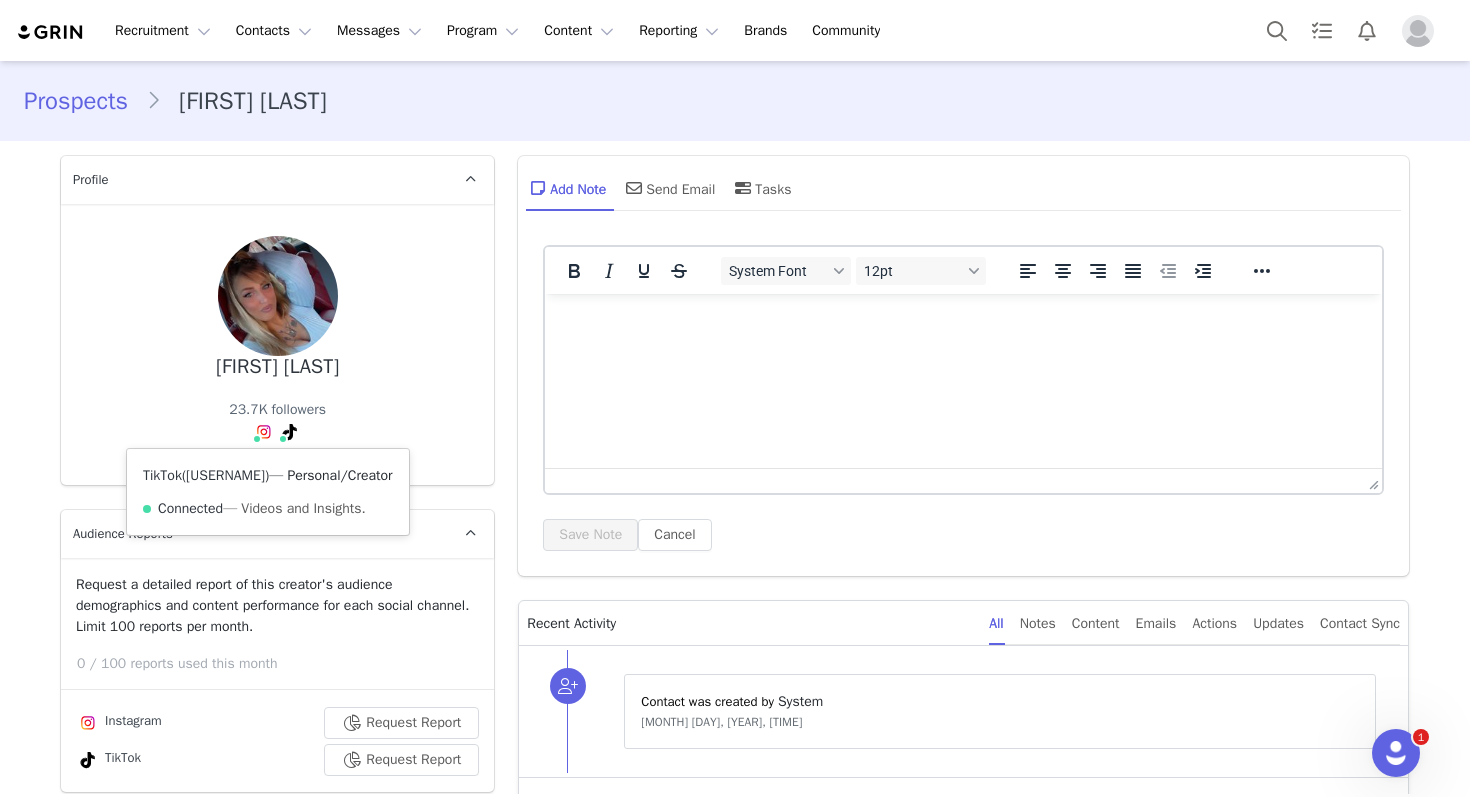 click on "[USERNAME]" at bounding box center (225, 475) 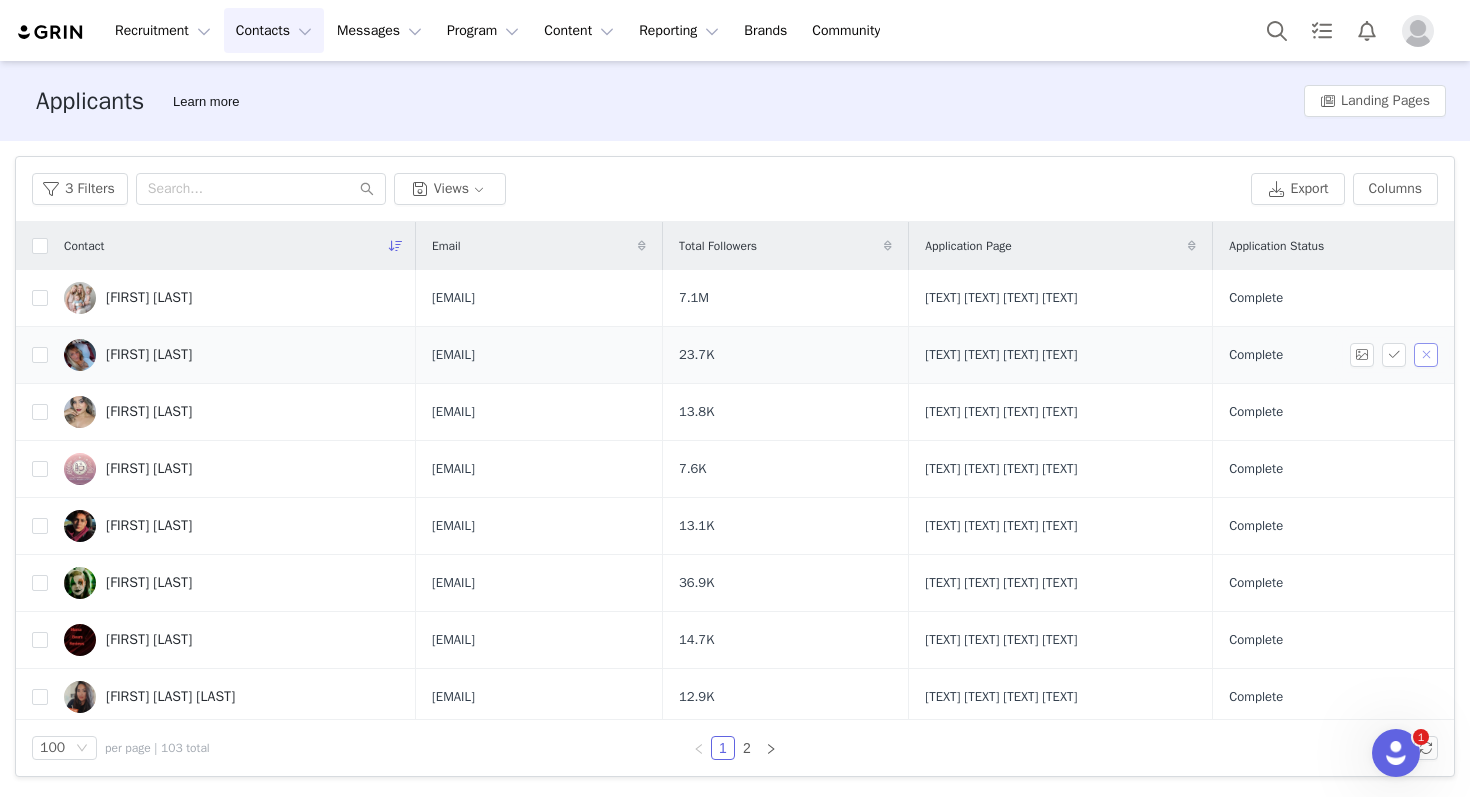 click at bounding box center (1426, 355) 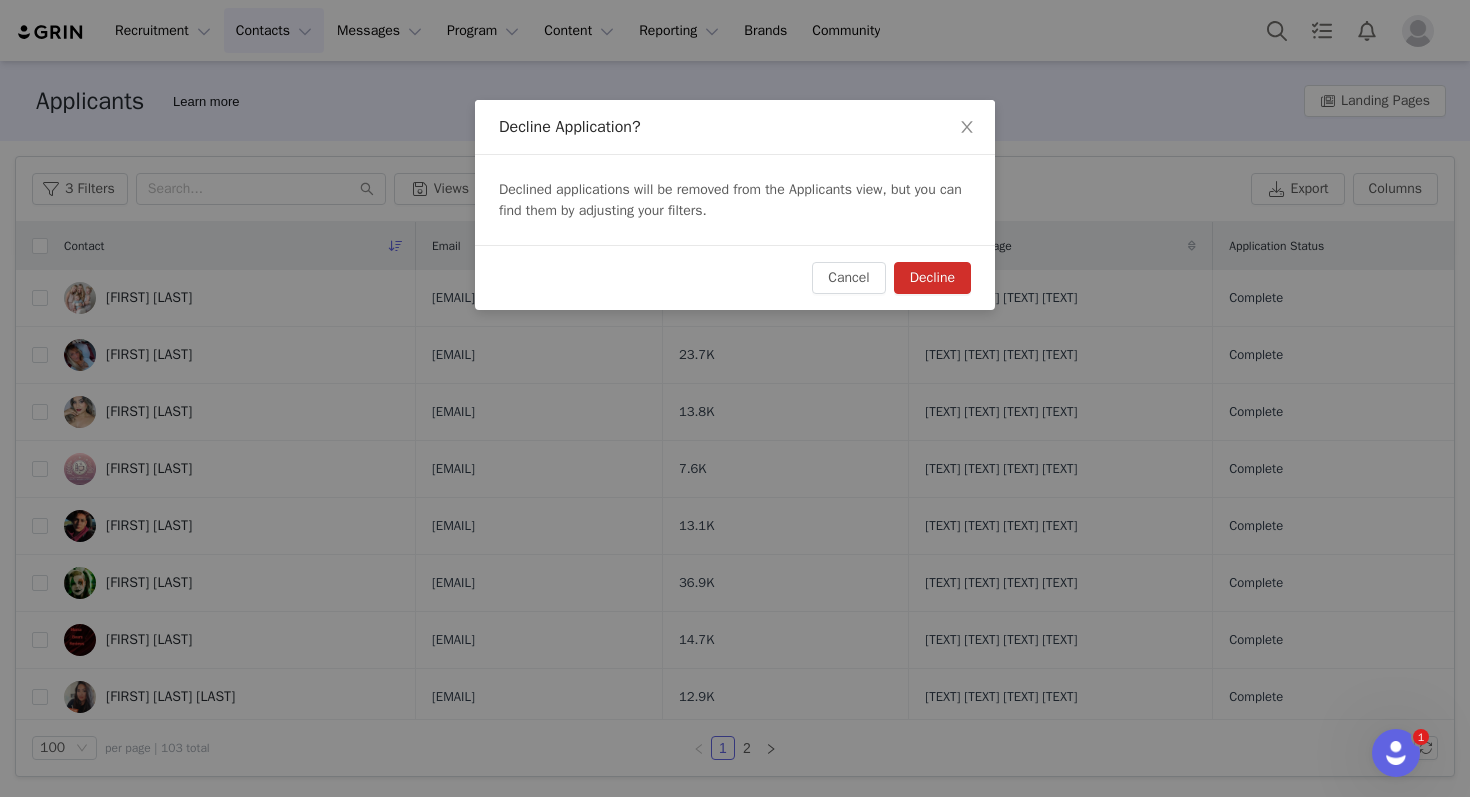 click on "Decline" at bounding box center (932, 278) 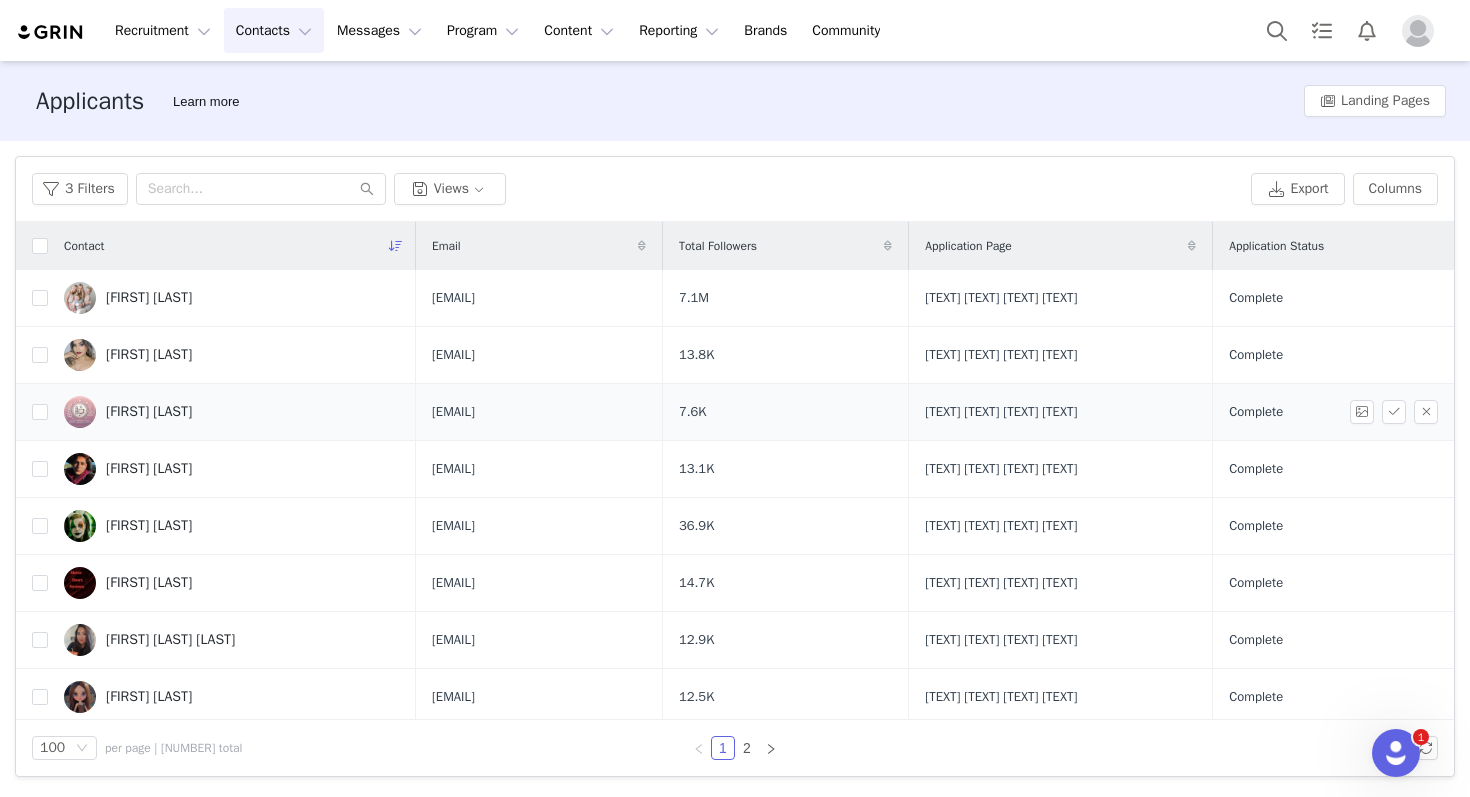 click on "[FIRST] [LAST]" at bounding box center (232, 412) 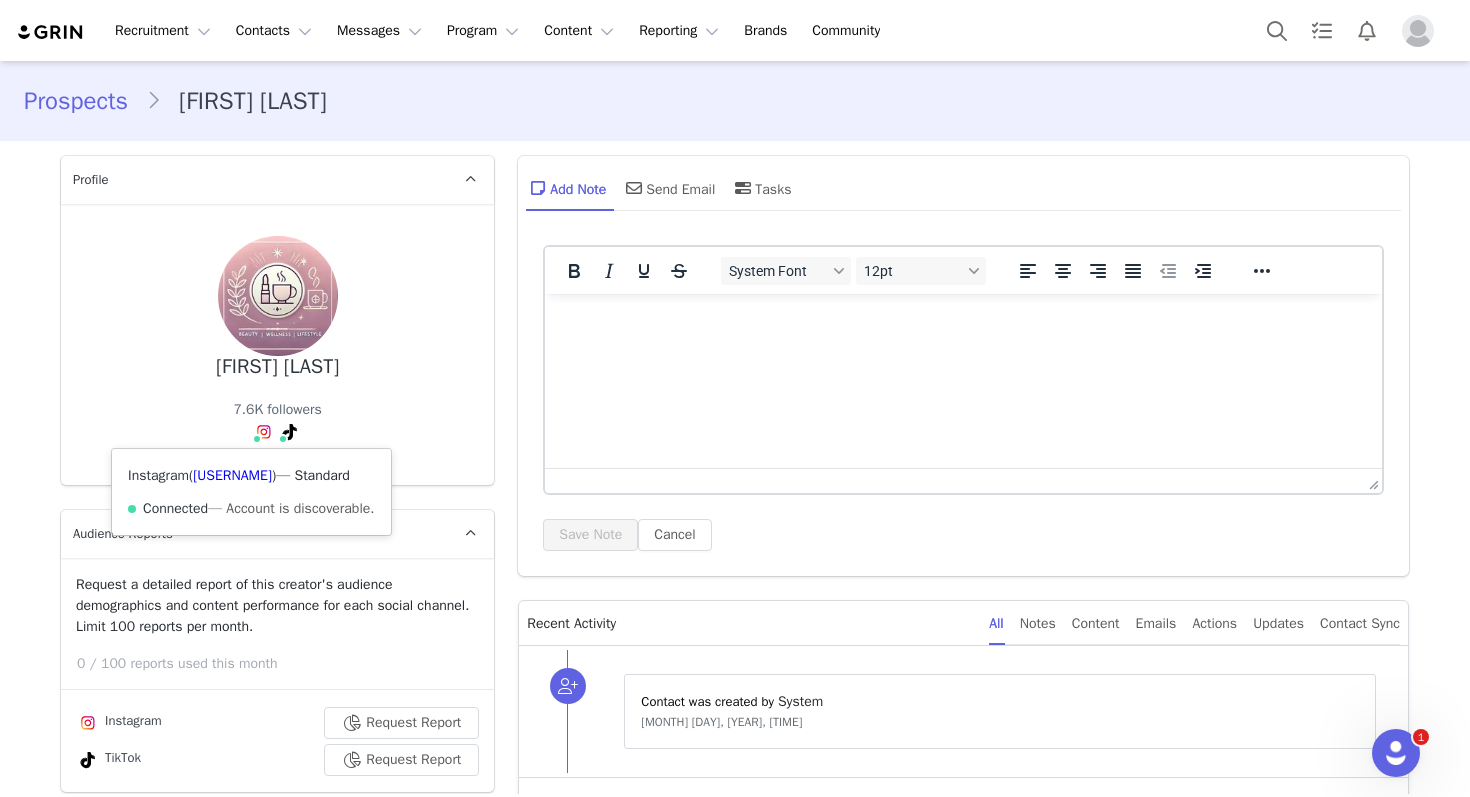 scroll, scrollTop: 0, scrollLeft: 0, axis: both 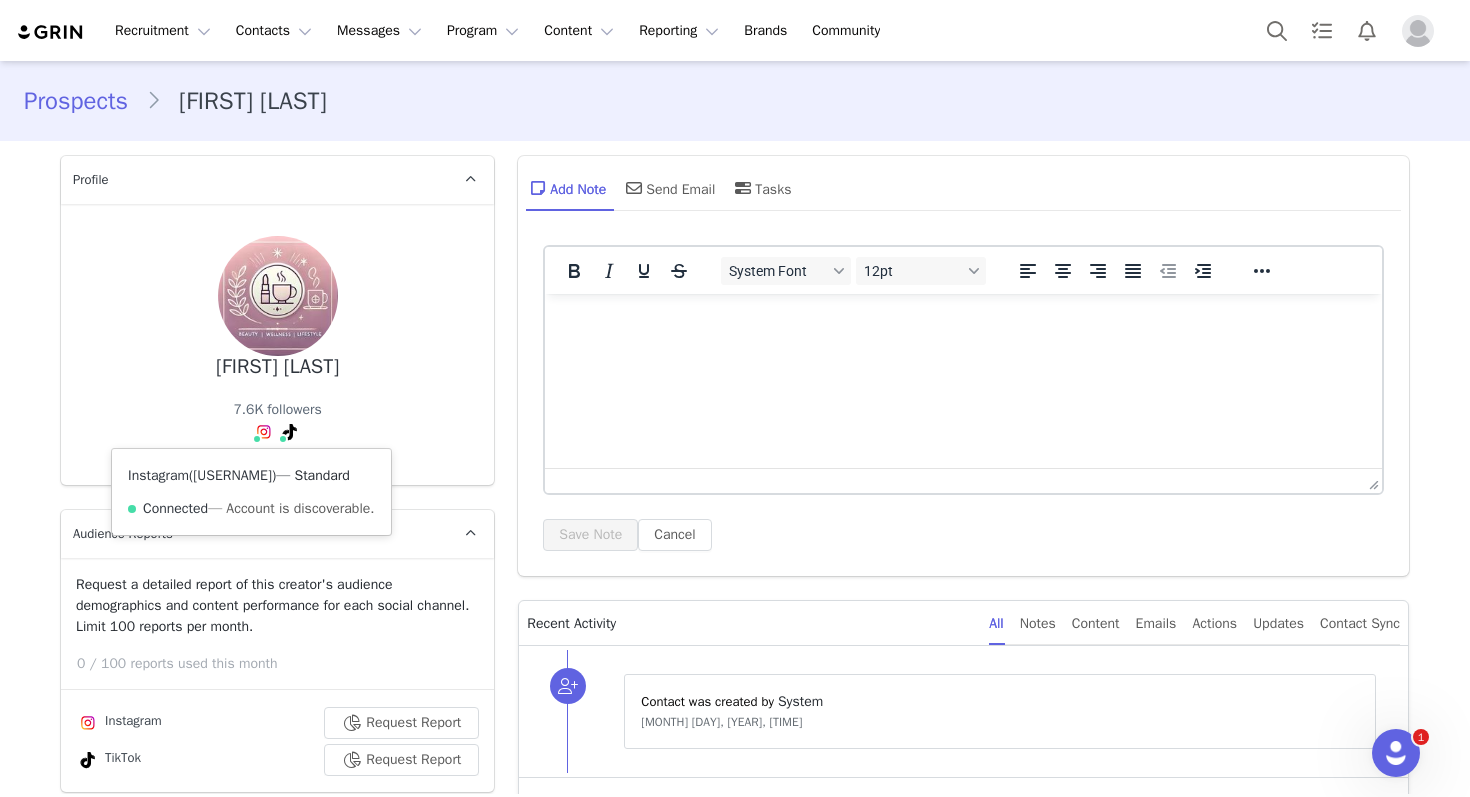 click on "[USERNAME]" at bounding box center (232, 475) 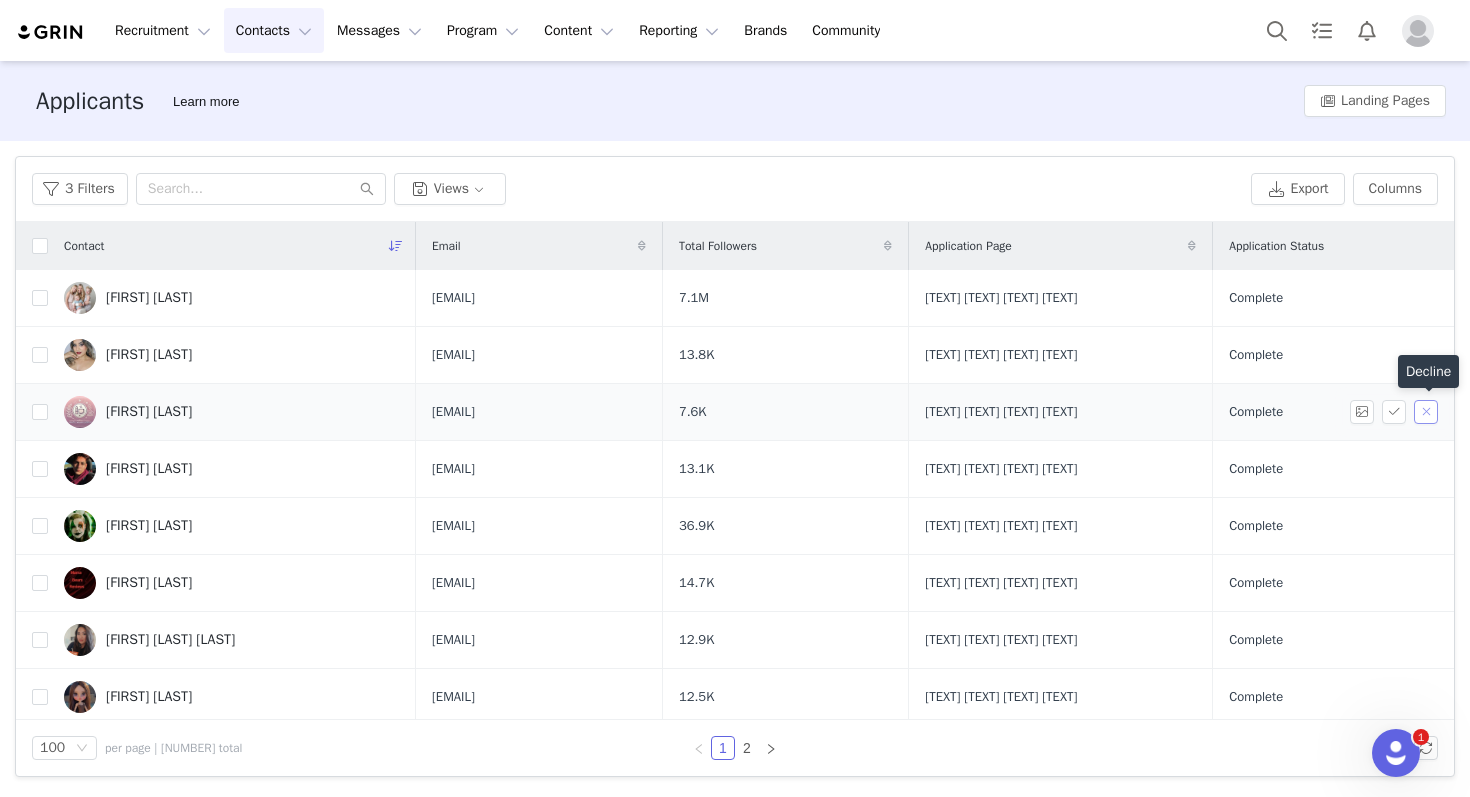 click at bounding box center [1426, 412] 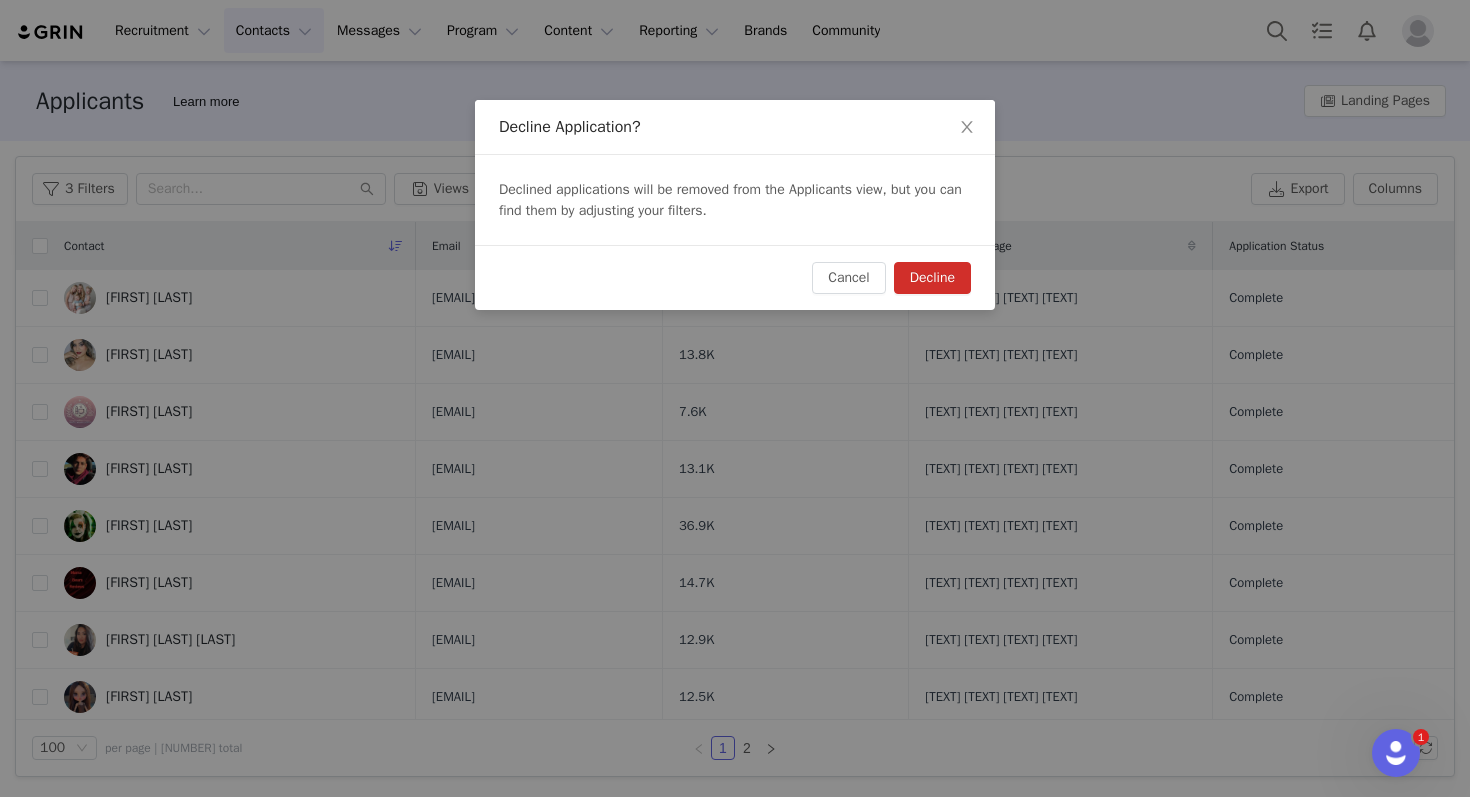 click on "Decline" at bounding box center [932, 278] 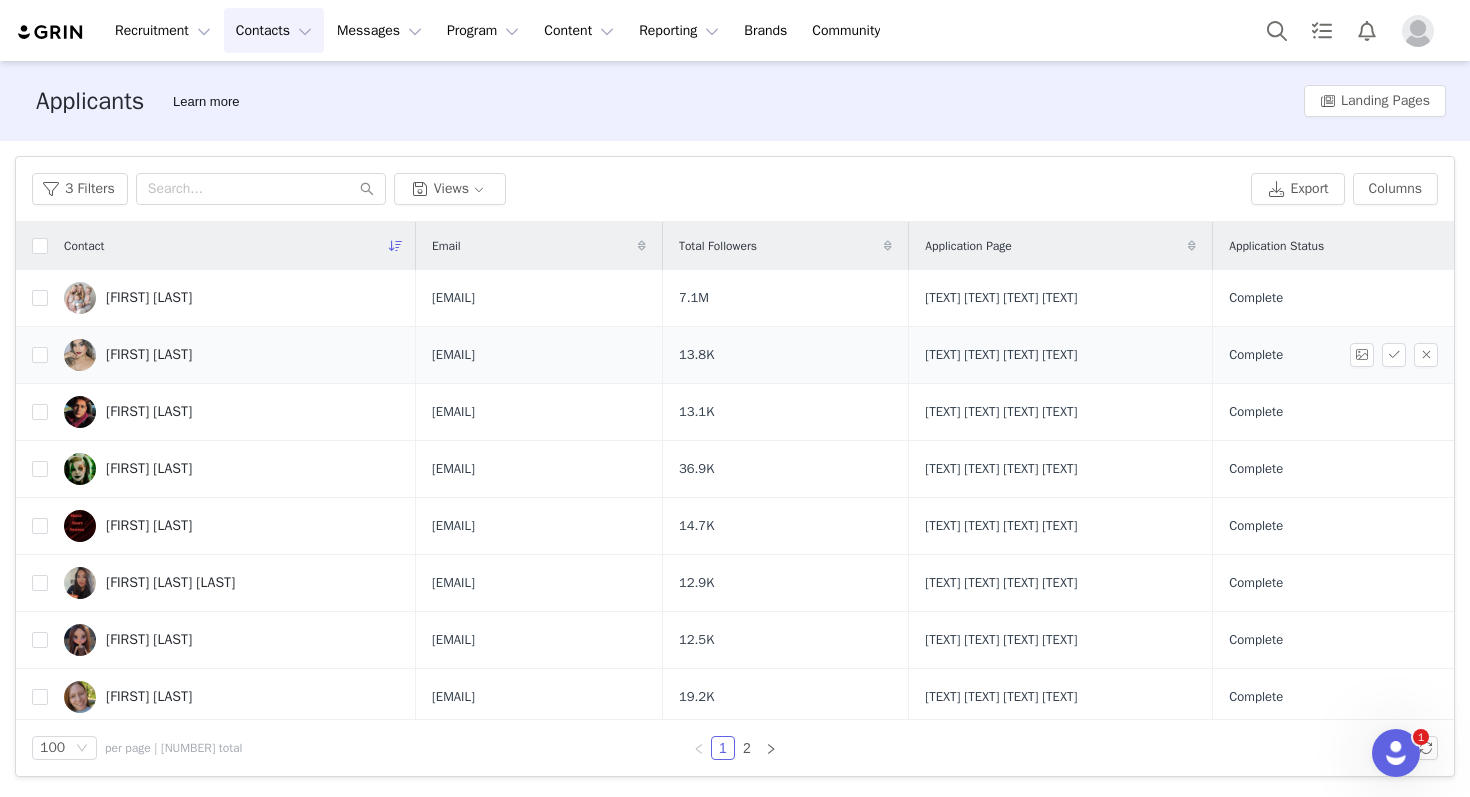 click on "[FIRST] [LAST]" at bounding box center (232, 355) 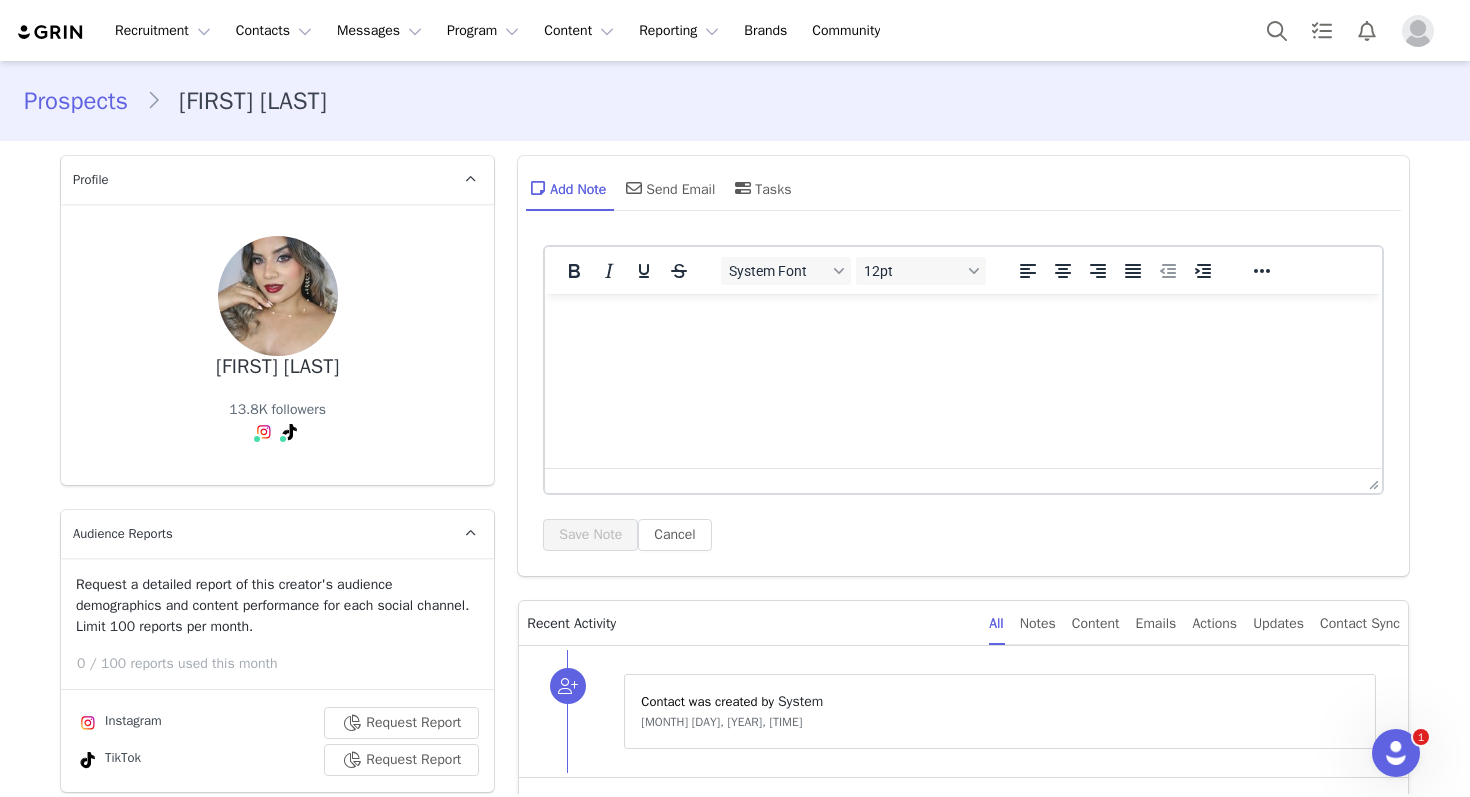 scroll, scrollTop: 0, scrollLeft: 0, axis: both 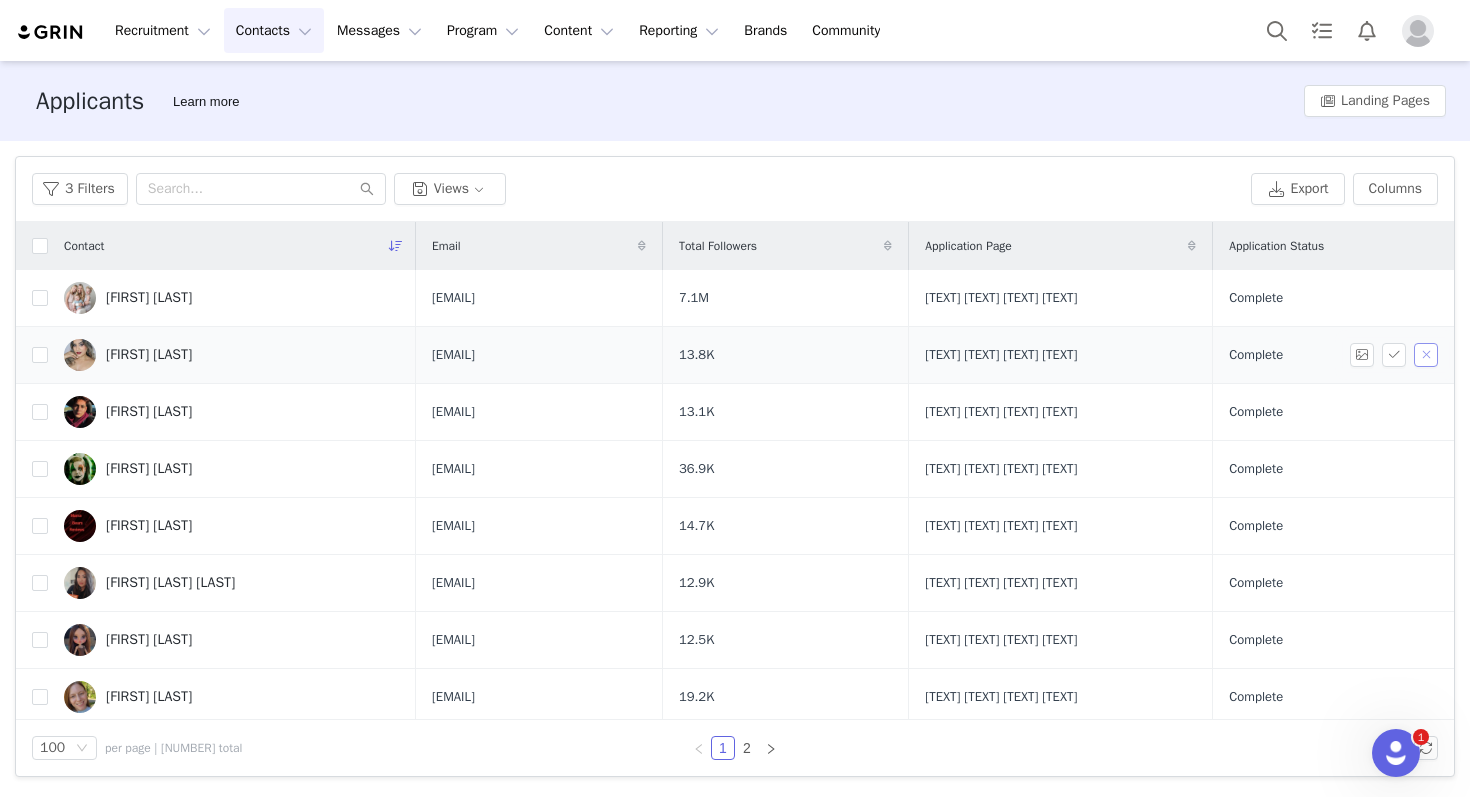 click at bounding box center (1426, 355) 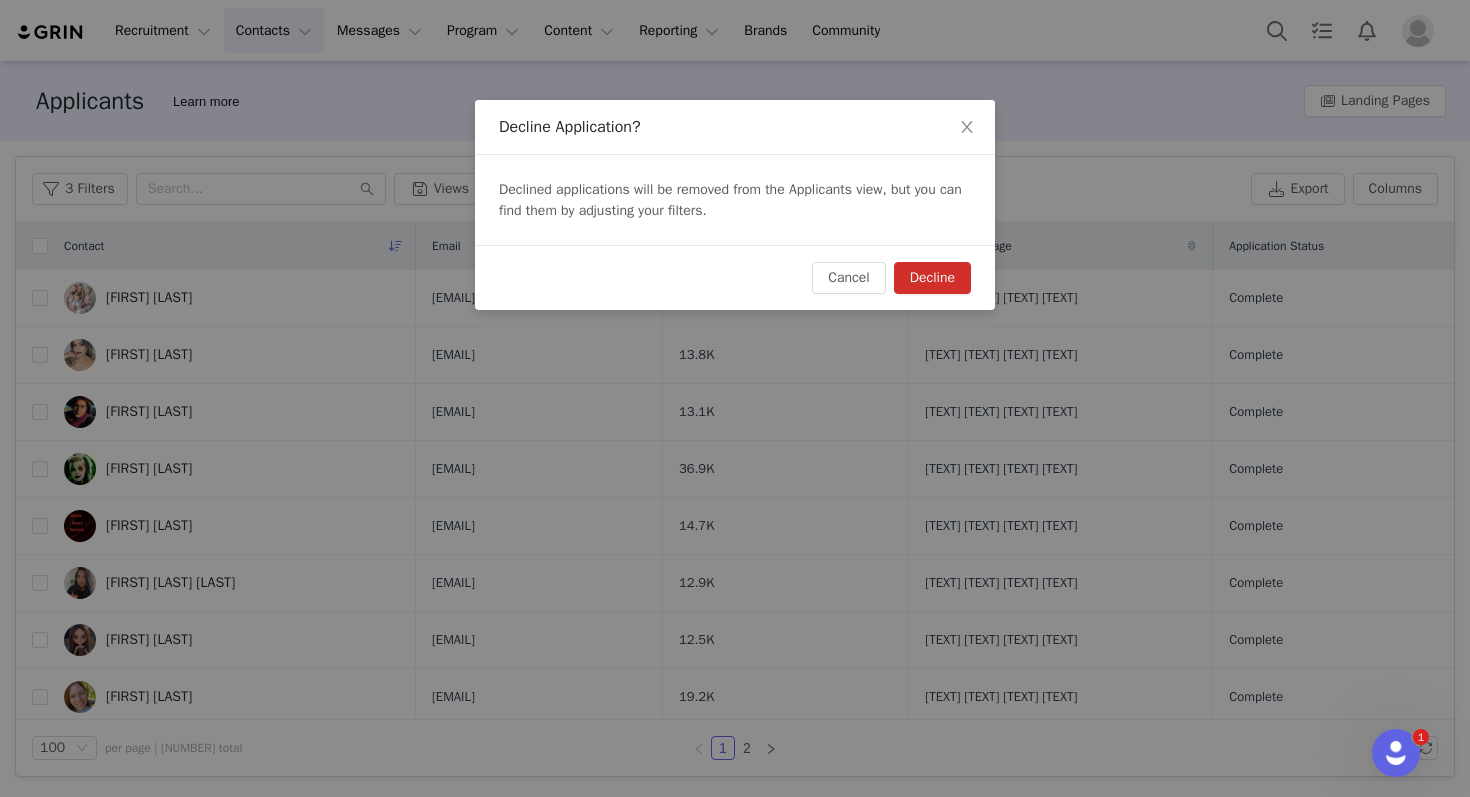 click on "Decline" at bounding box center (932, 278) 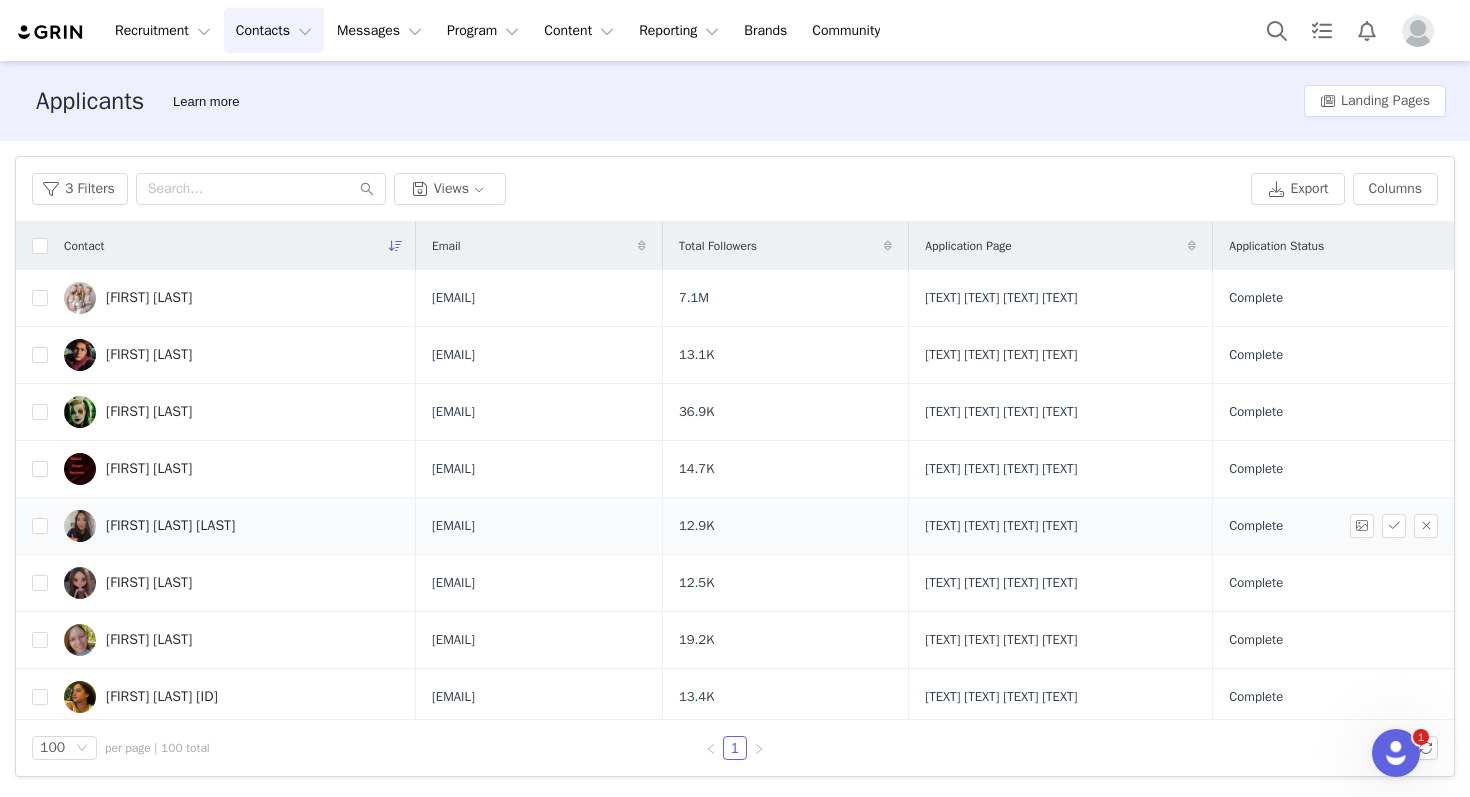 click on "[FIRST] [LAST] [LAST]" at bounding box center (170, 526) 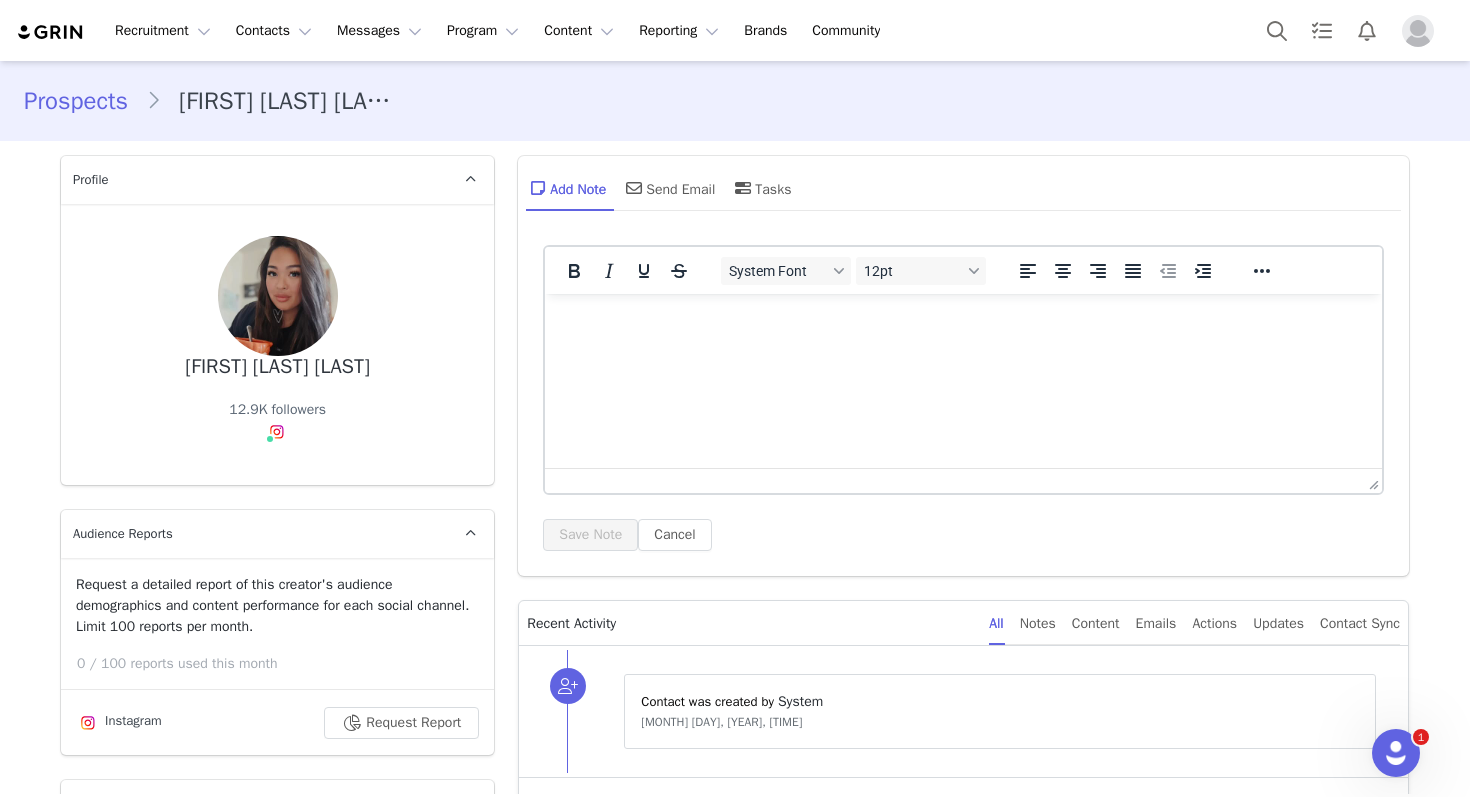 scroll, scrollTop: 0, scrollLeft: 0, axis: both 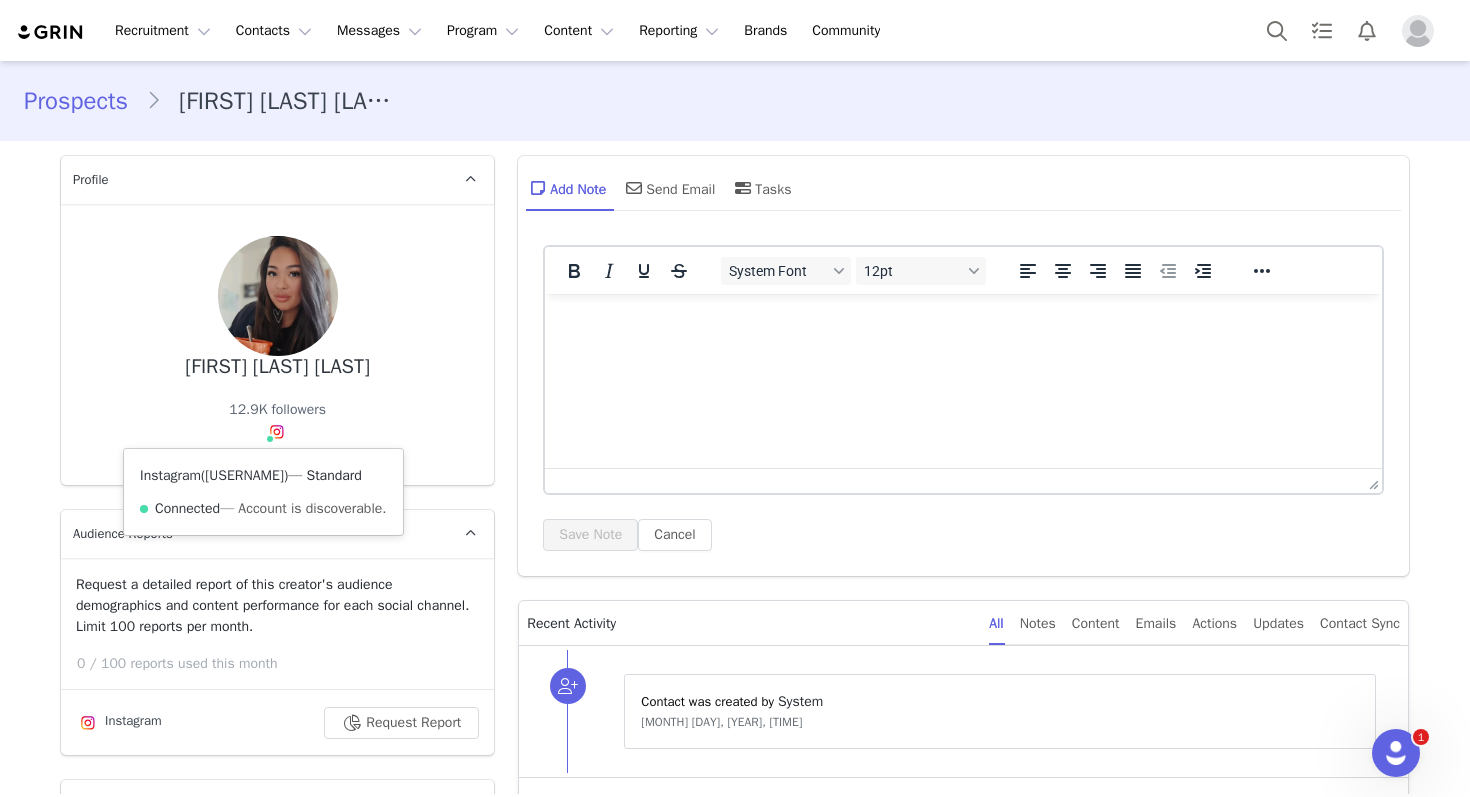click on "[USERNAME]" at bounding box center (244, 475) 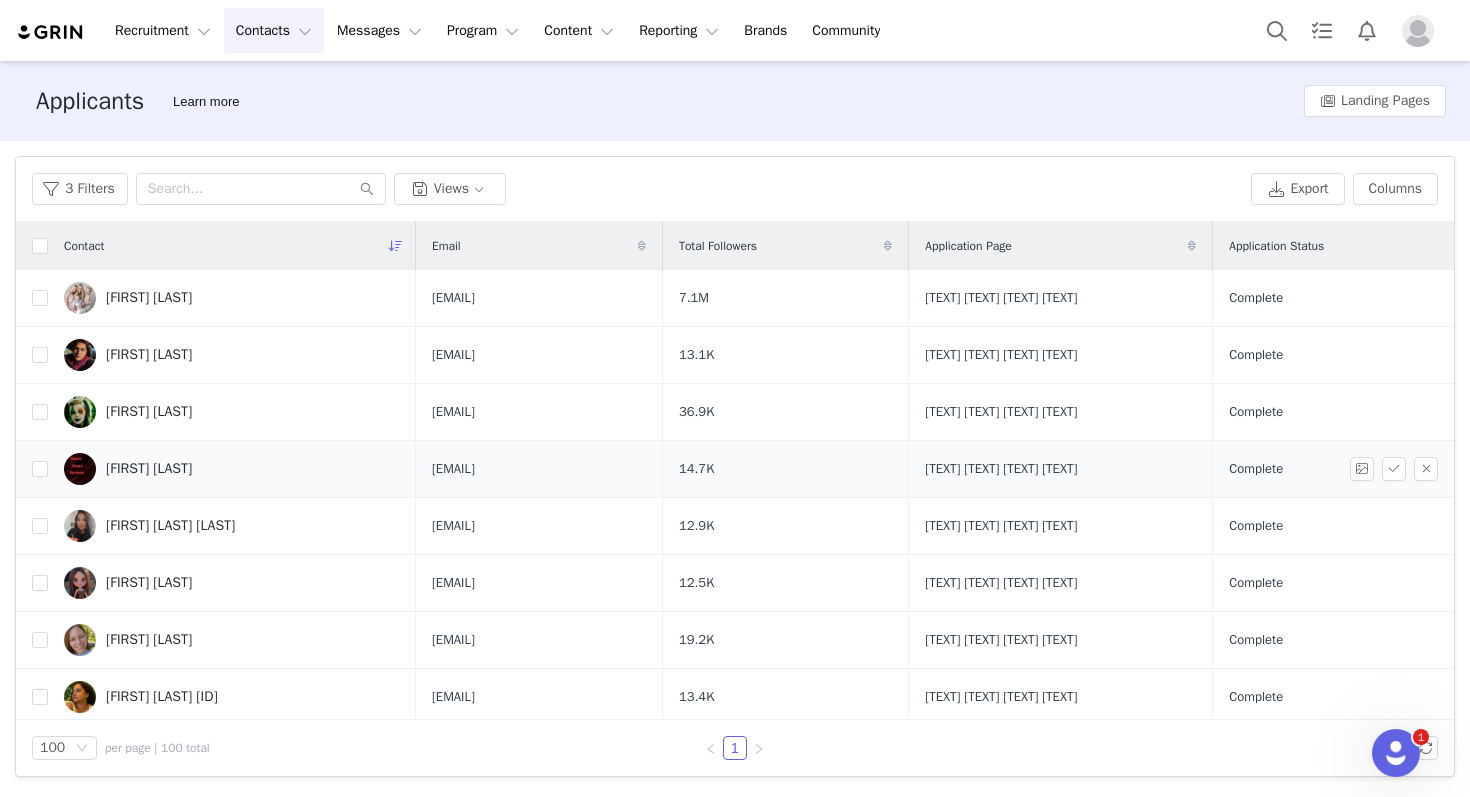 scroll, scrollTop: 32, scrollLeft: 0, axis: vertical 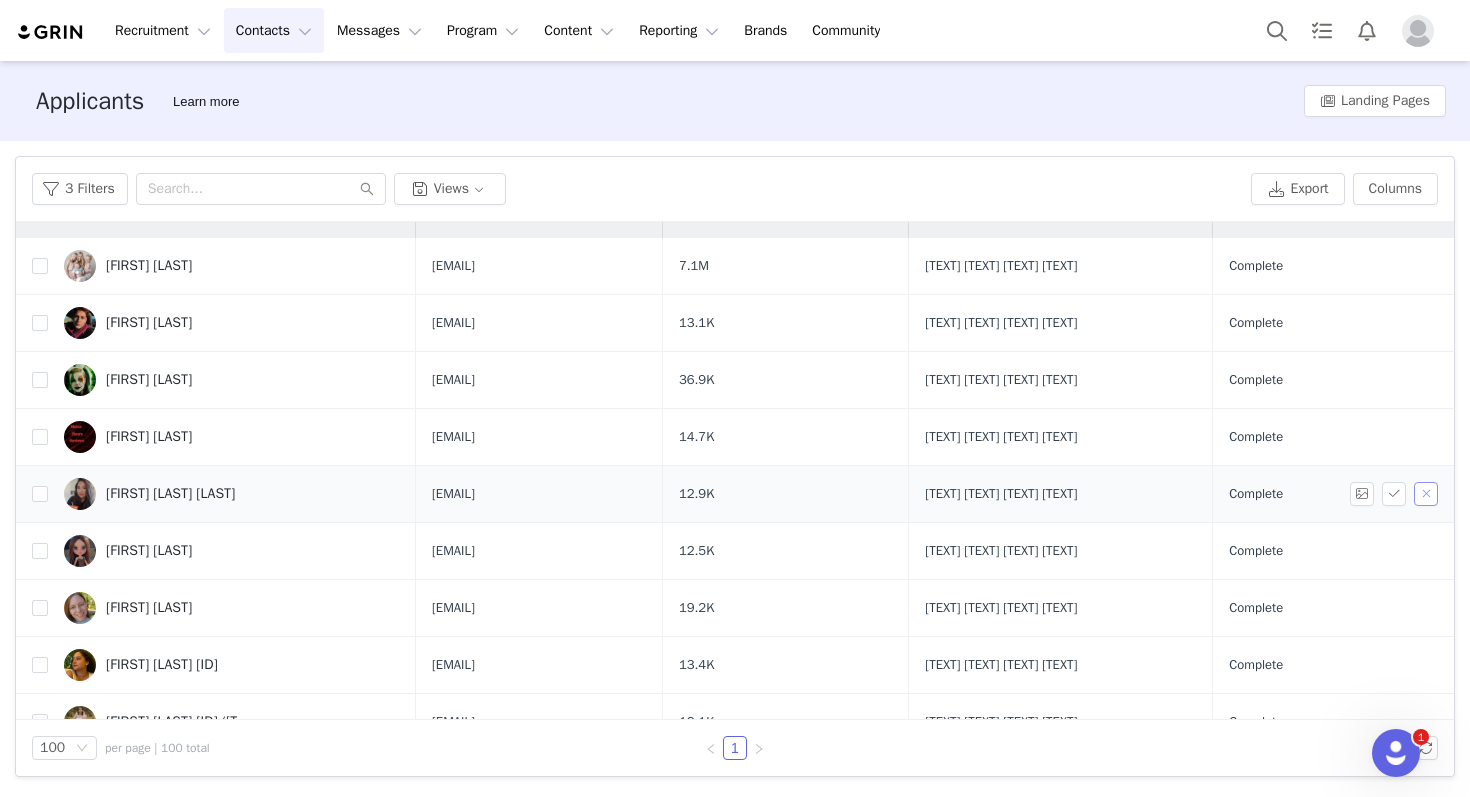 click at bounding box center [1426, 494] 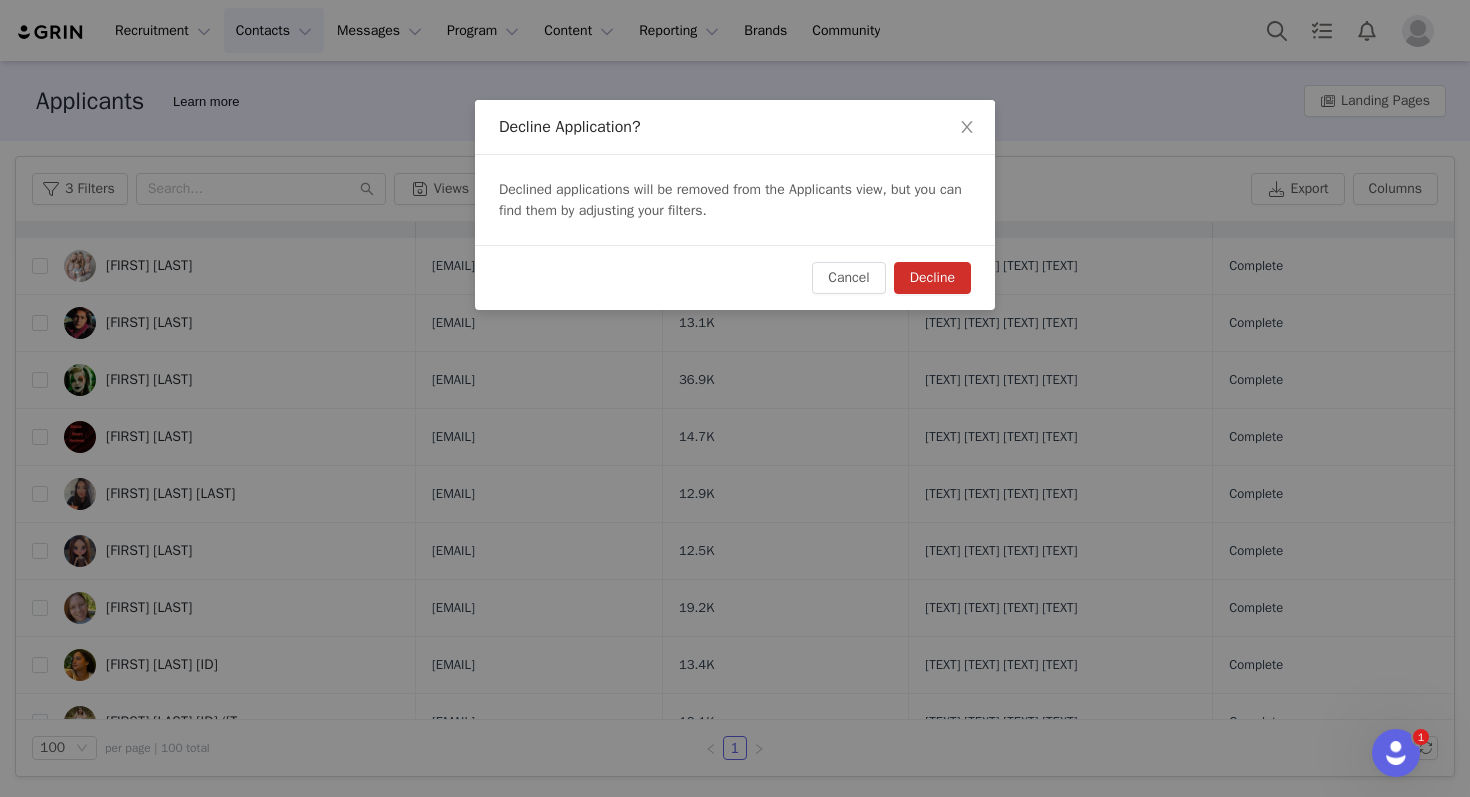 click on "Decline" at bounding box center (932, 278) 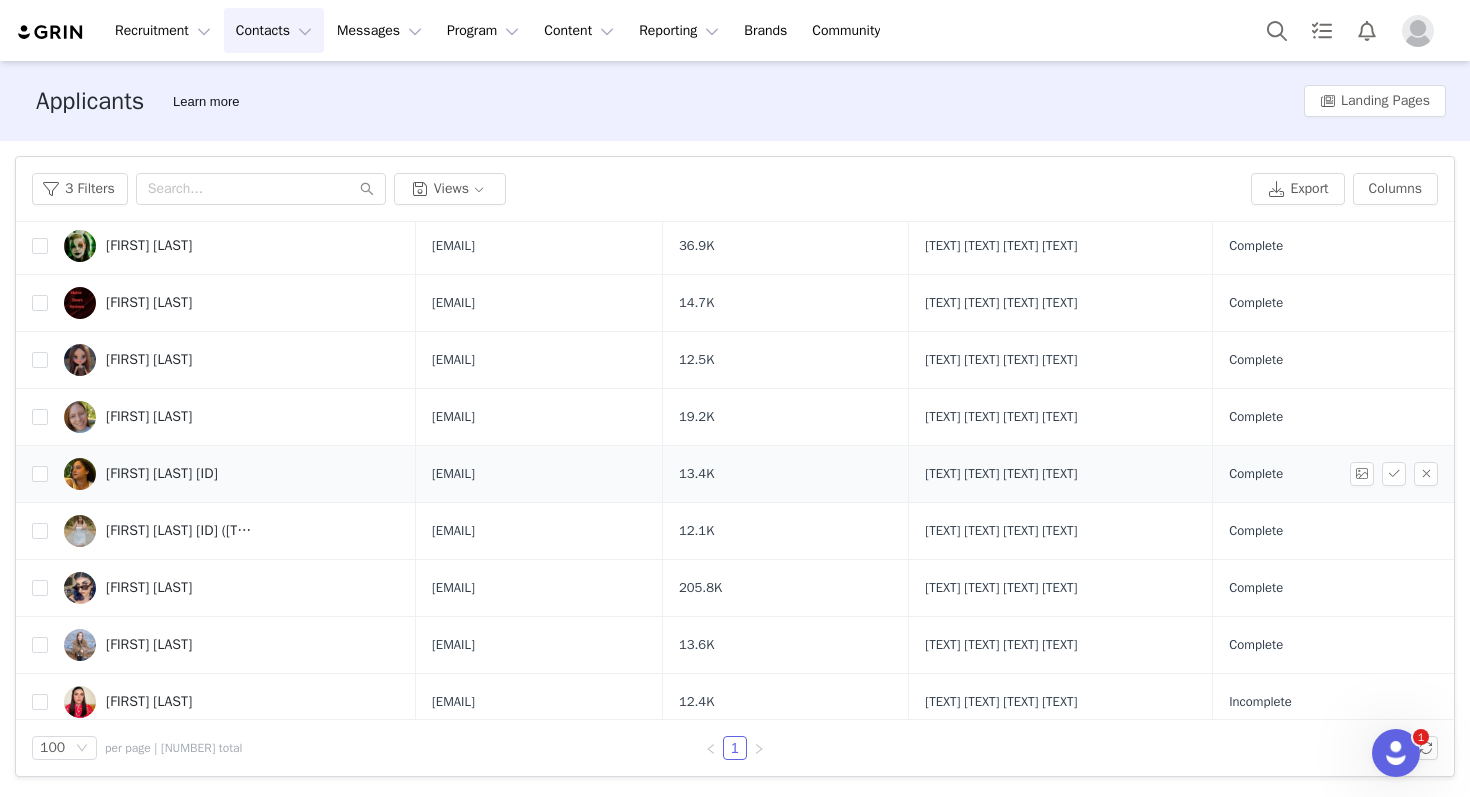 scroll, scrollTop: 190, scrollLeft: 0, axis: vertical 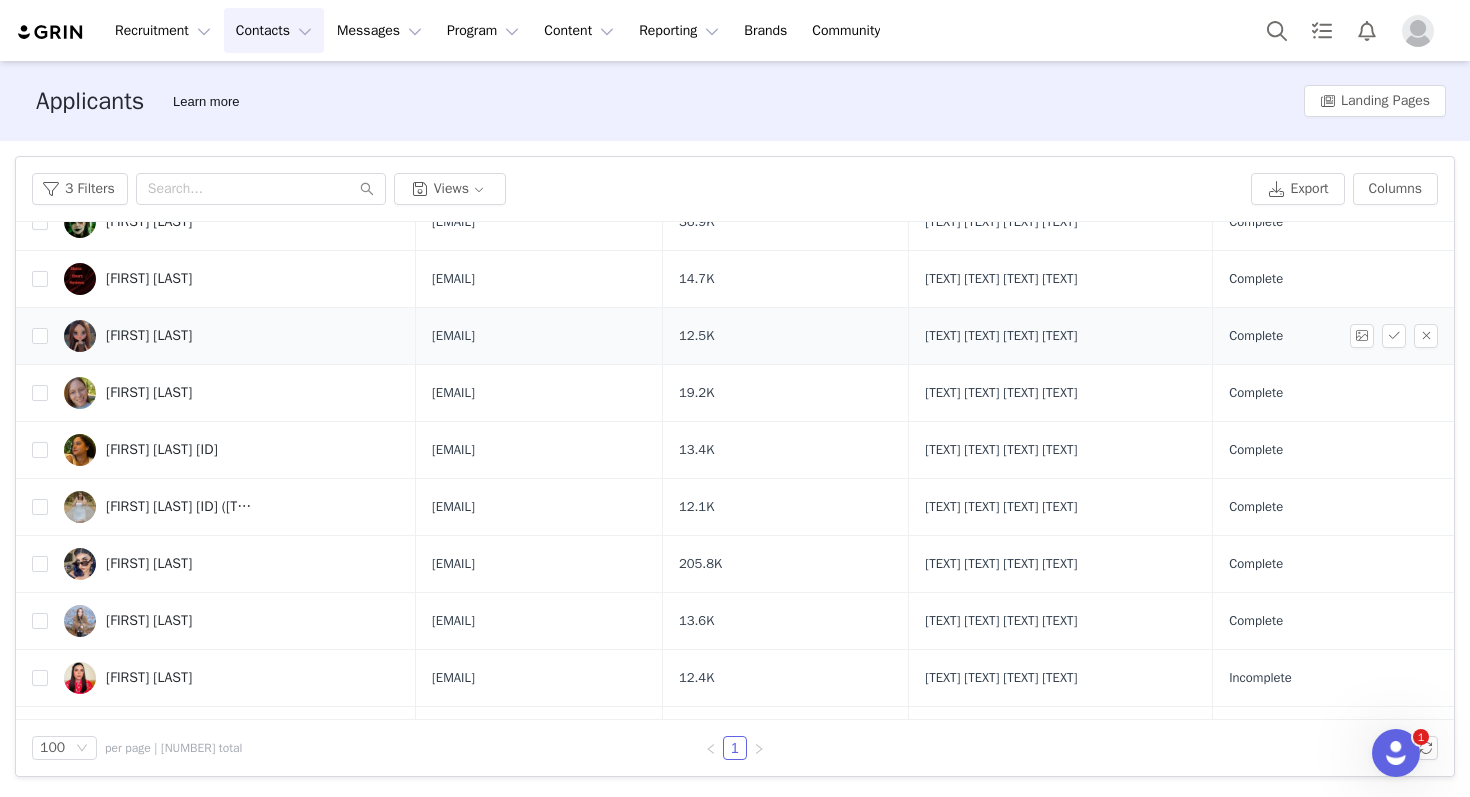 click on "Kateryna Kolisnyk" at bounding box center (149, 336) 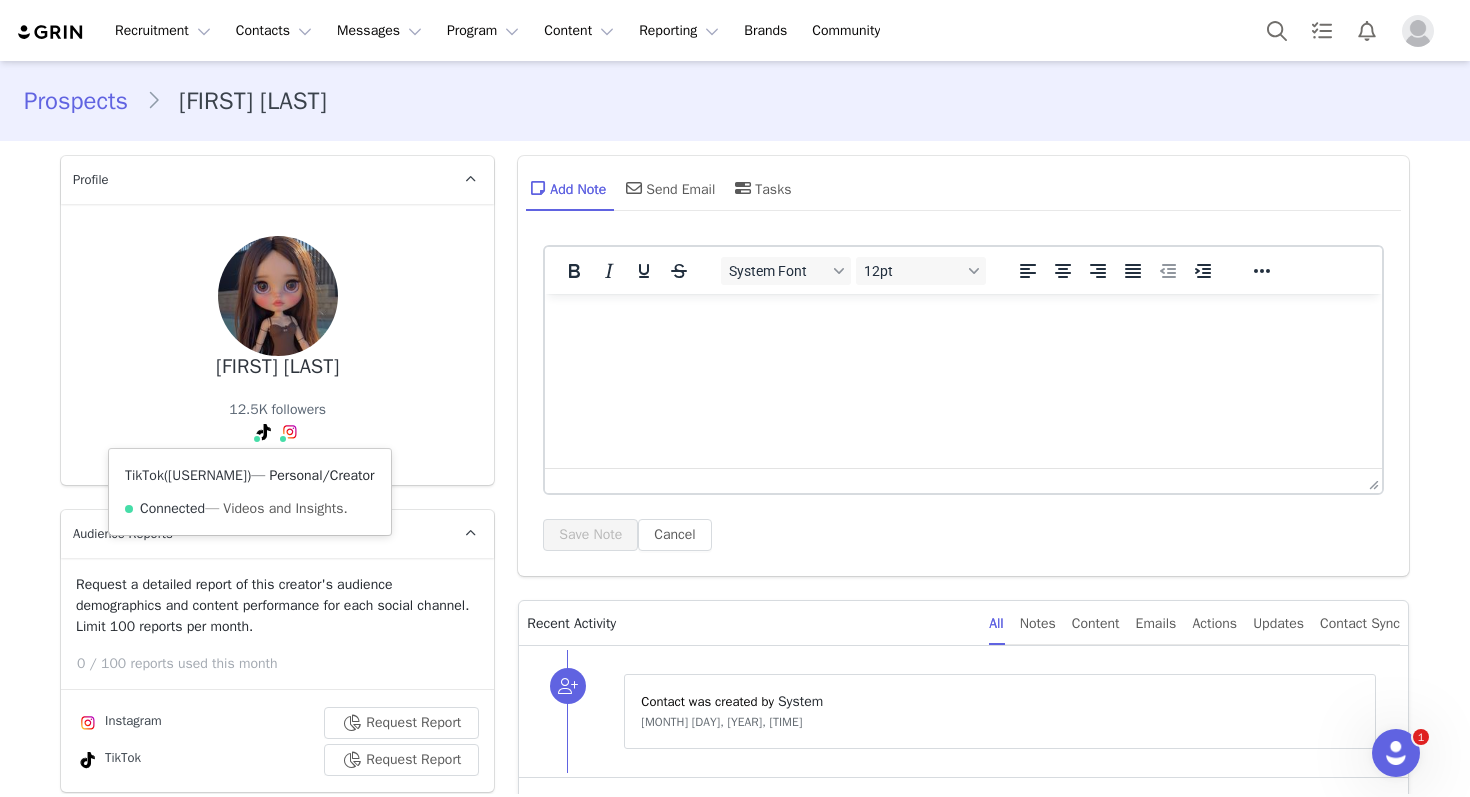 scroll, scrollTop: 0, scrollLeft: 0, axis: both 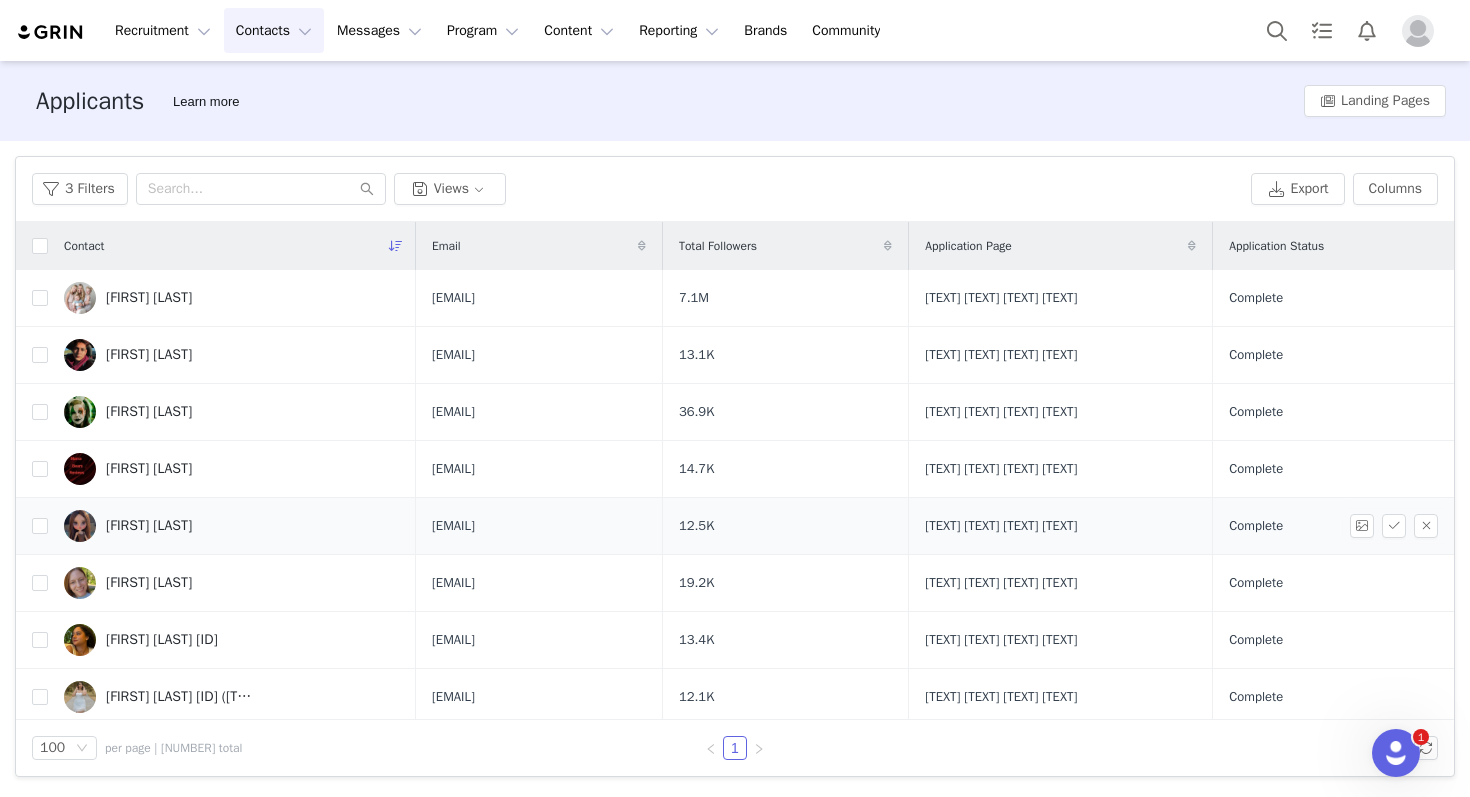 click on "Kateryna Kolisnyk" at bounding box center [232, 526] 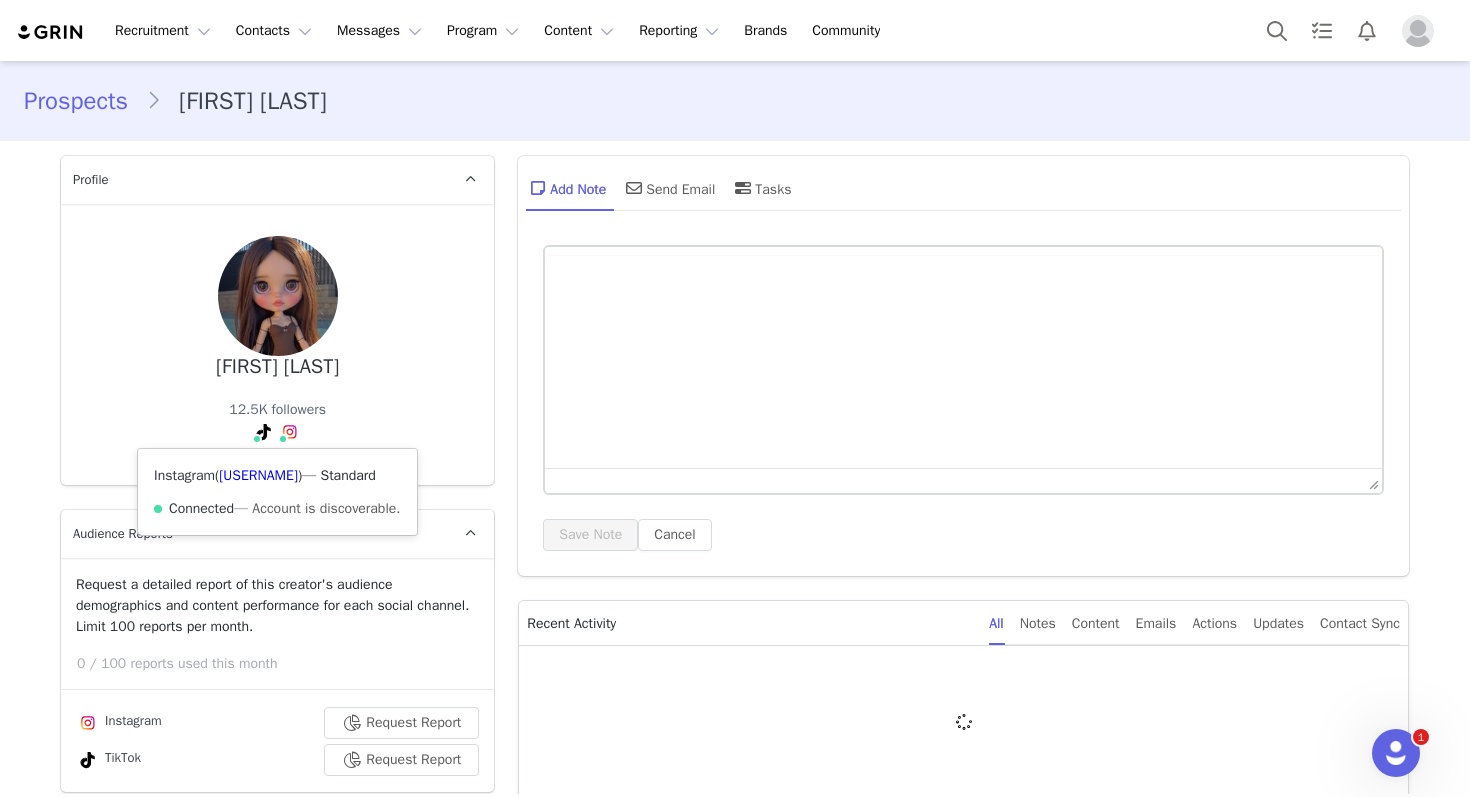scroll, scrollTop: 0, scrollLeft: 0, axis: both 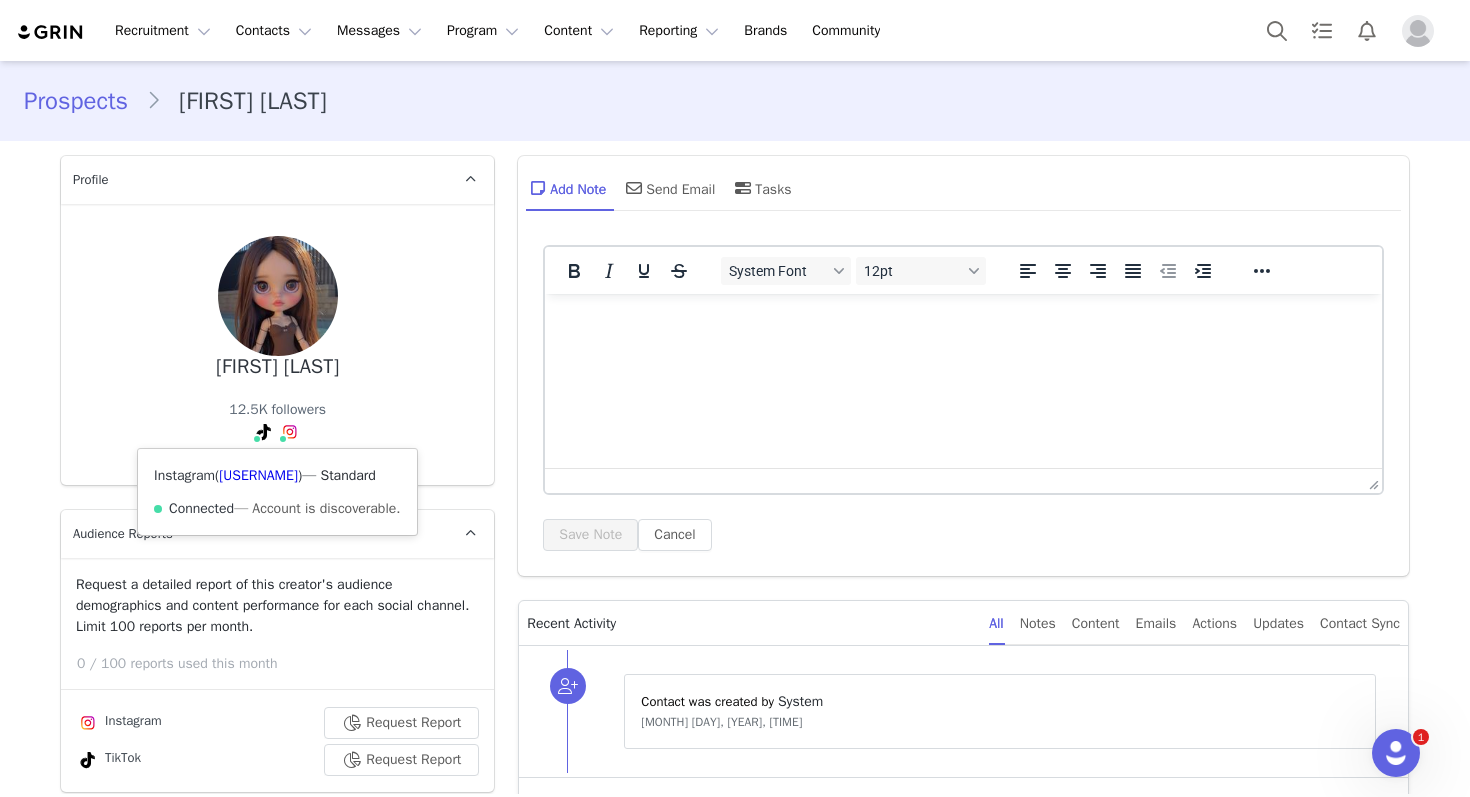 click at bounding box center (290, 432) 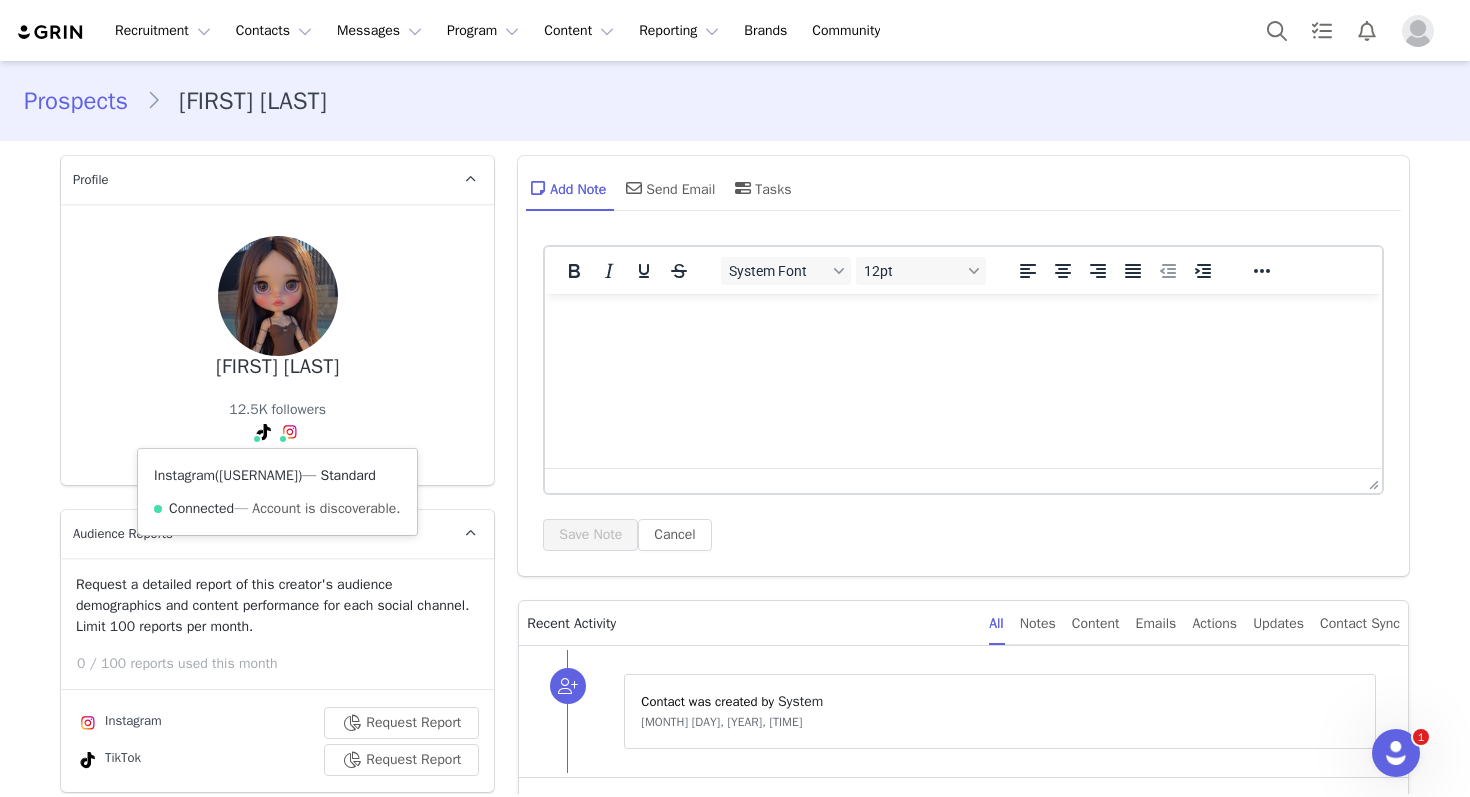 click on "@katrinkaa.k" at bounding box center [258, 475] 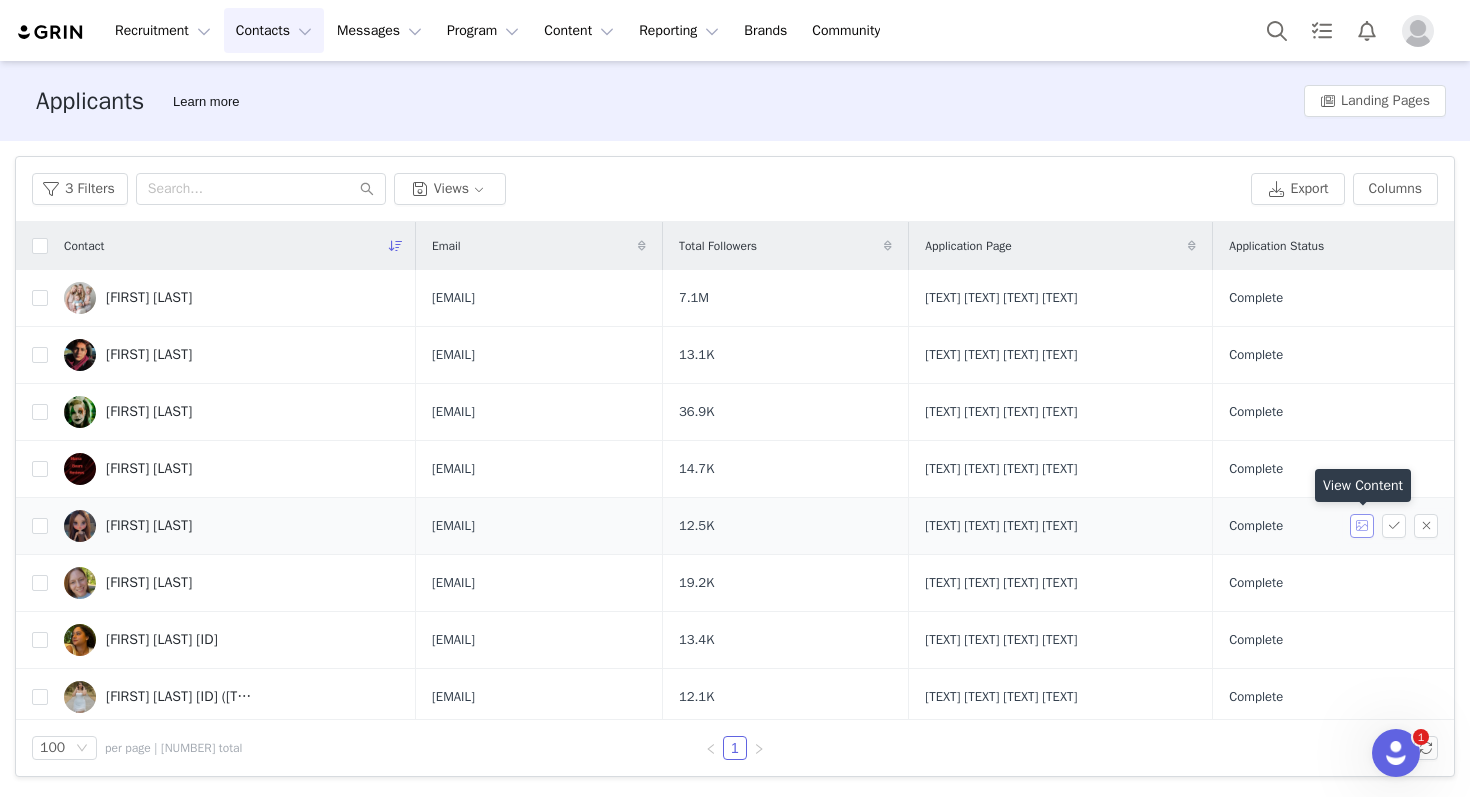 click at bounding box center (1362, 526) 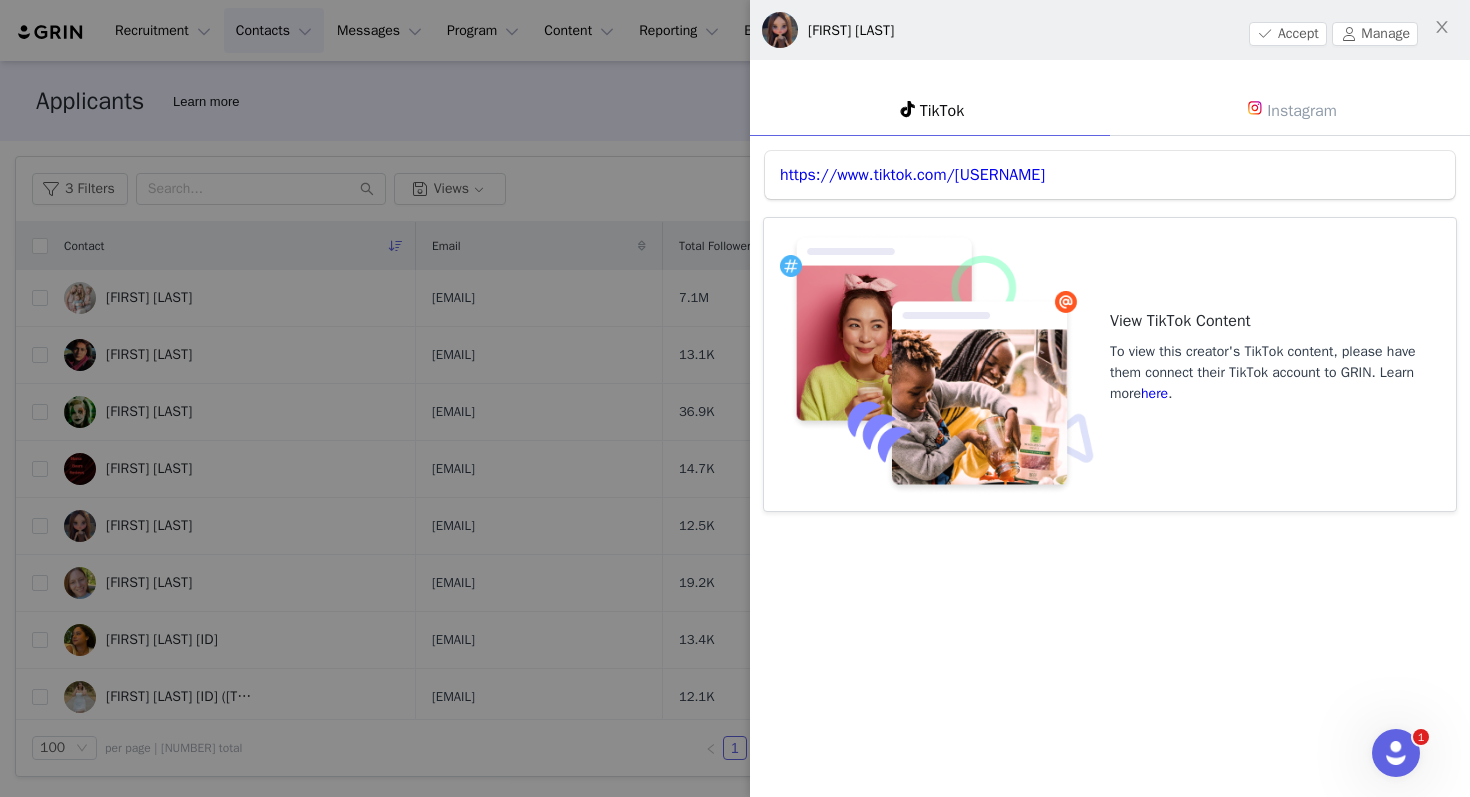 click on "Instagram" at bounding box center (1290, 110) 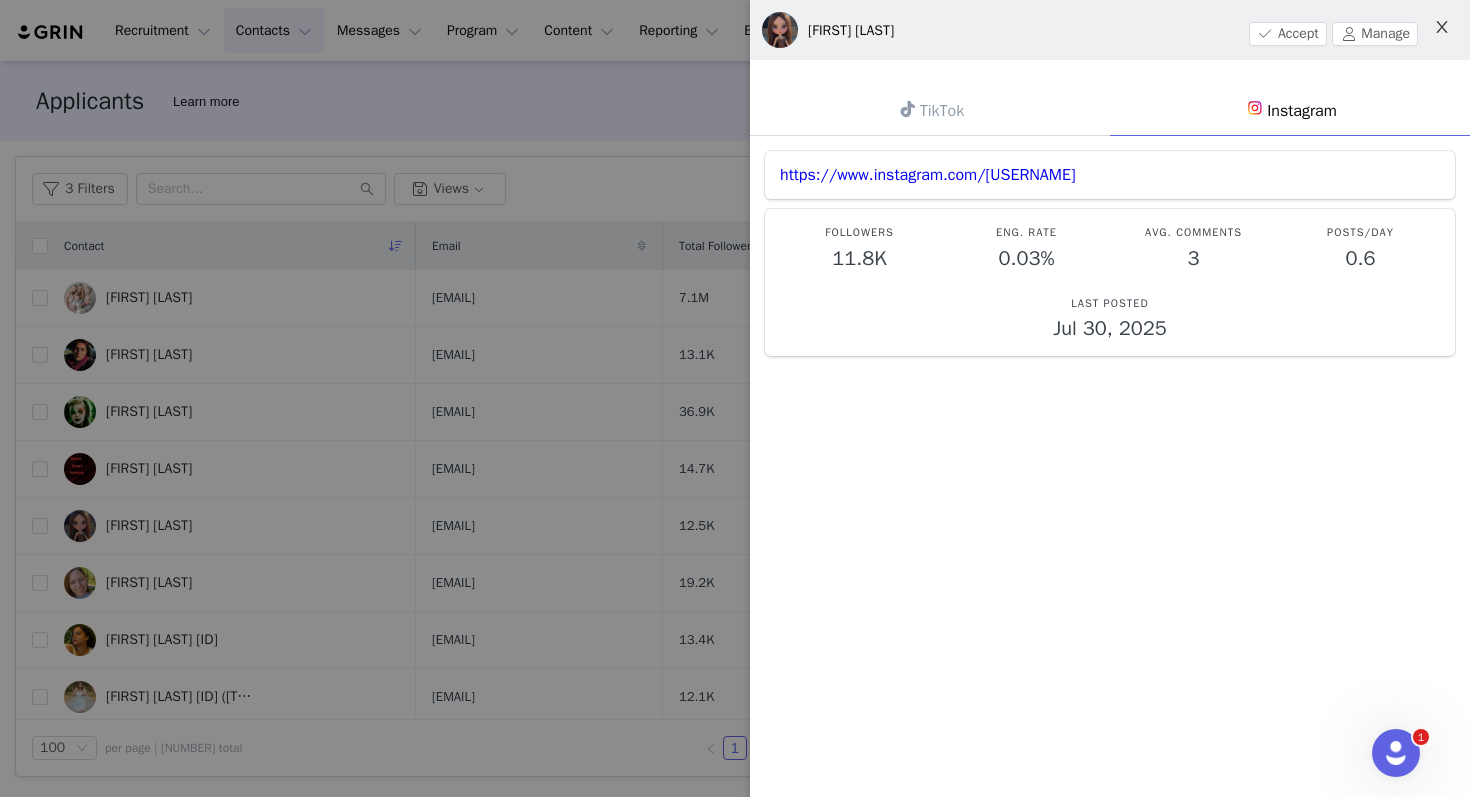 click 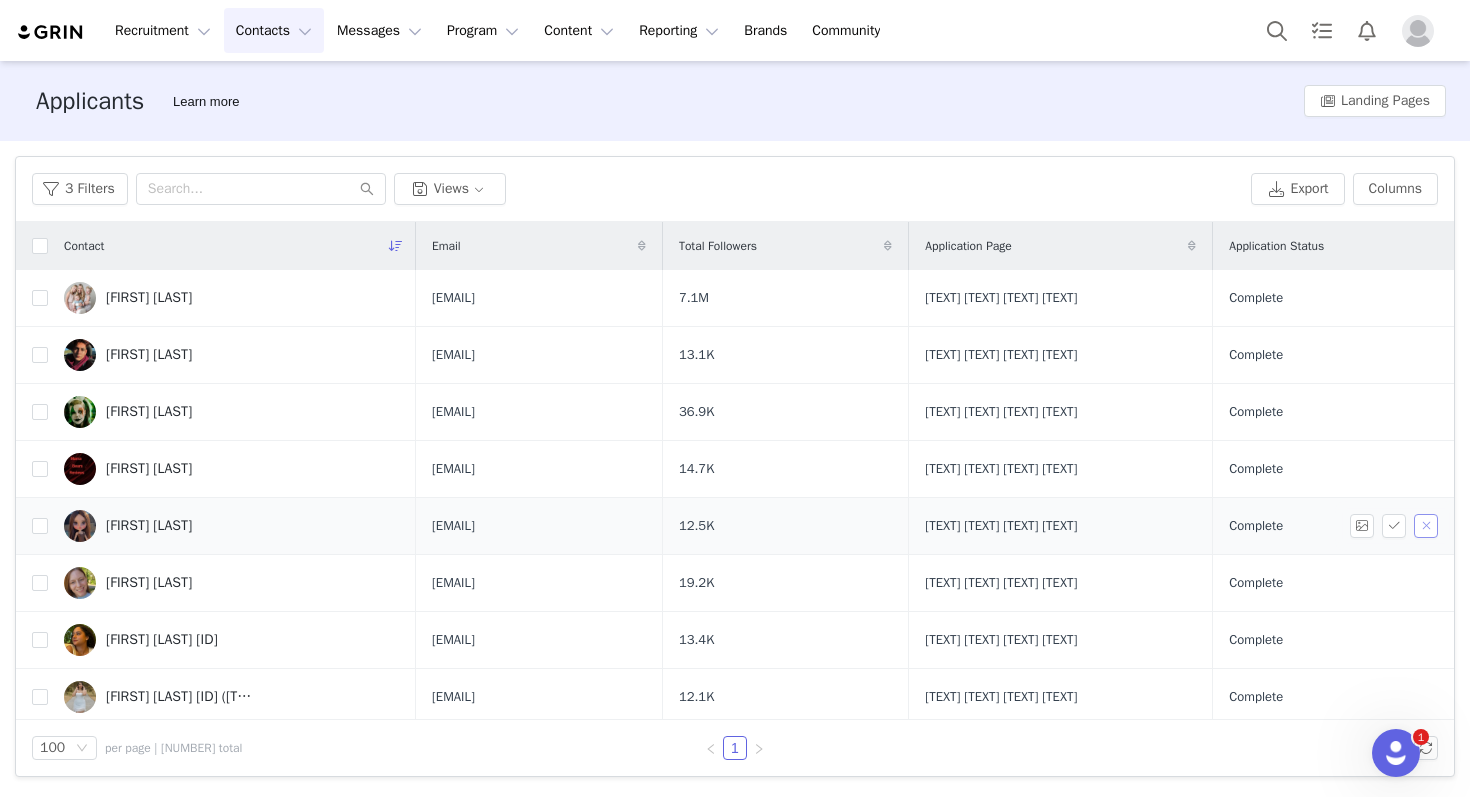 click at bounding box center (1426, 526) 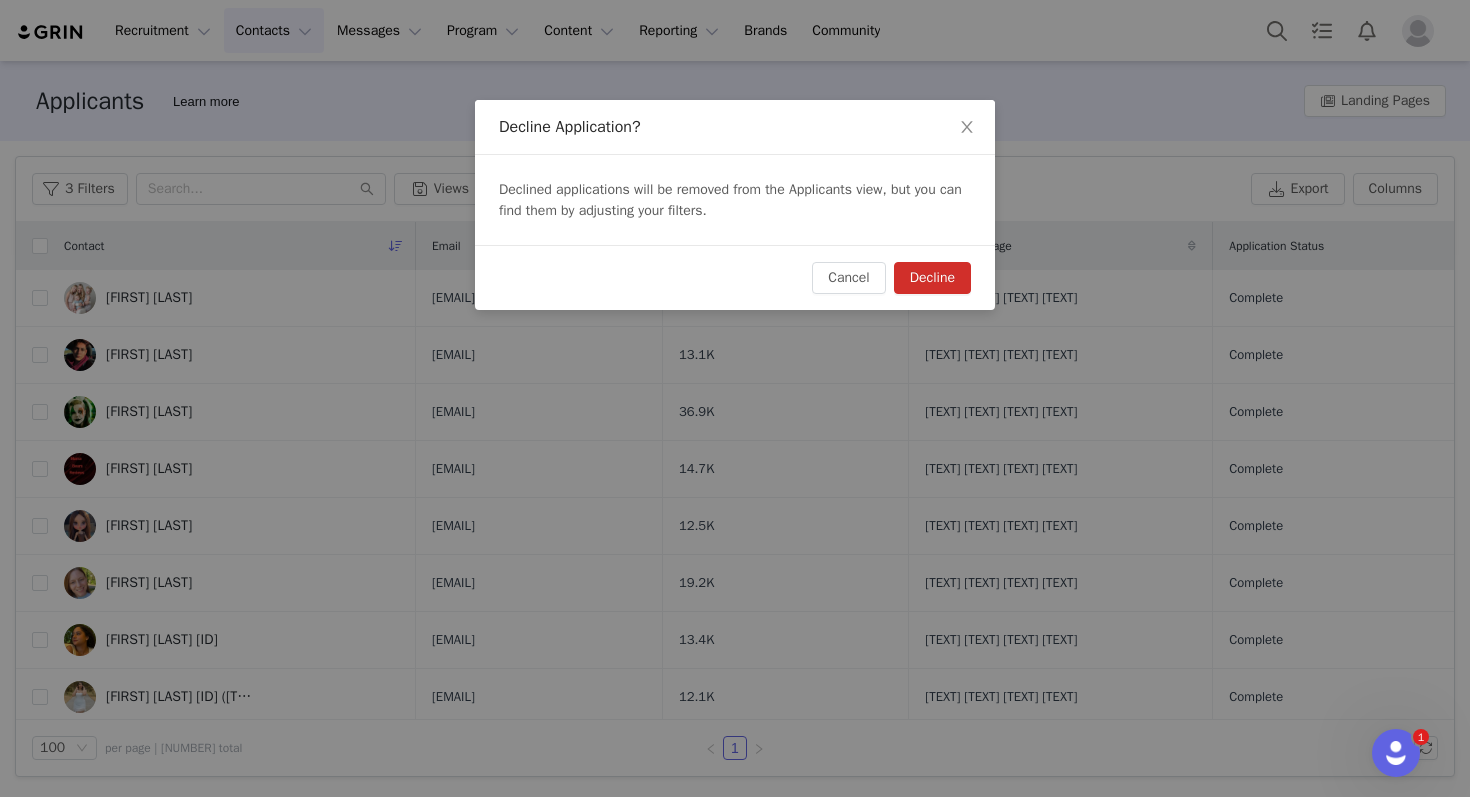 click on "Decline" at bounding box center [932, 278] 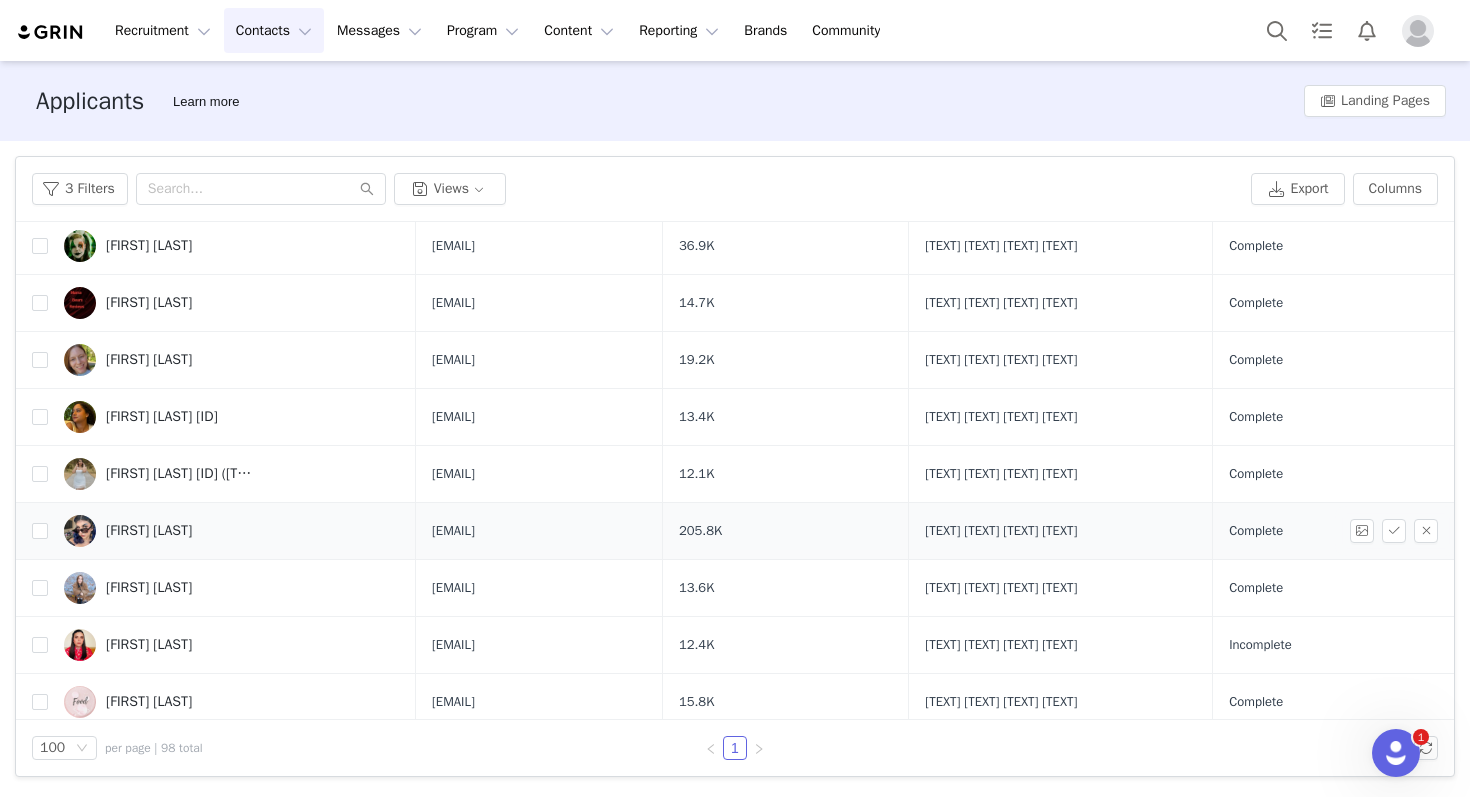 scroll, scrollTop: 215, scrollLeft: 0, axis: vertical 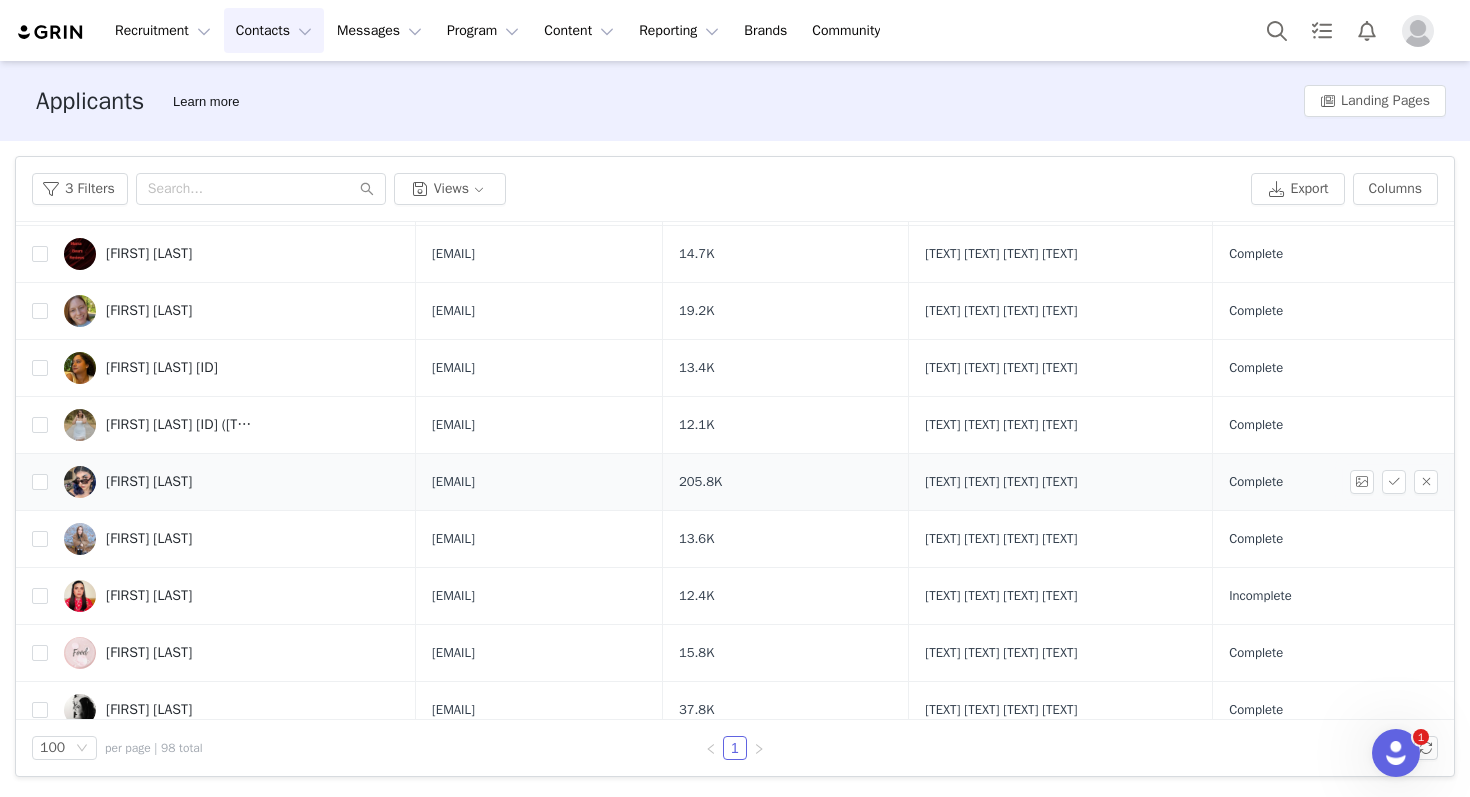 click on "Karen Cruz" at bounding box center (149, 482) 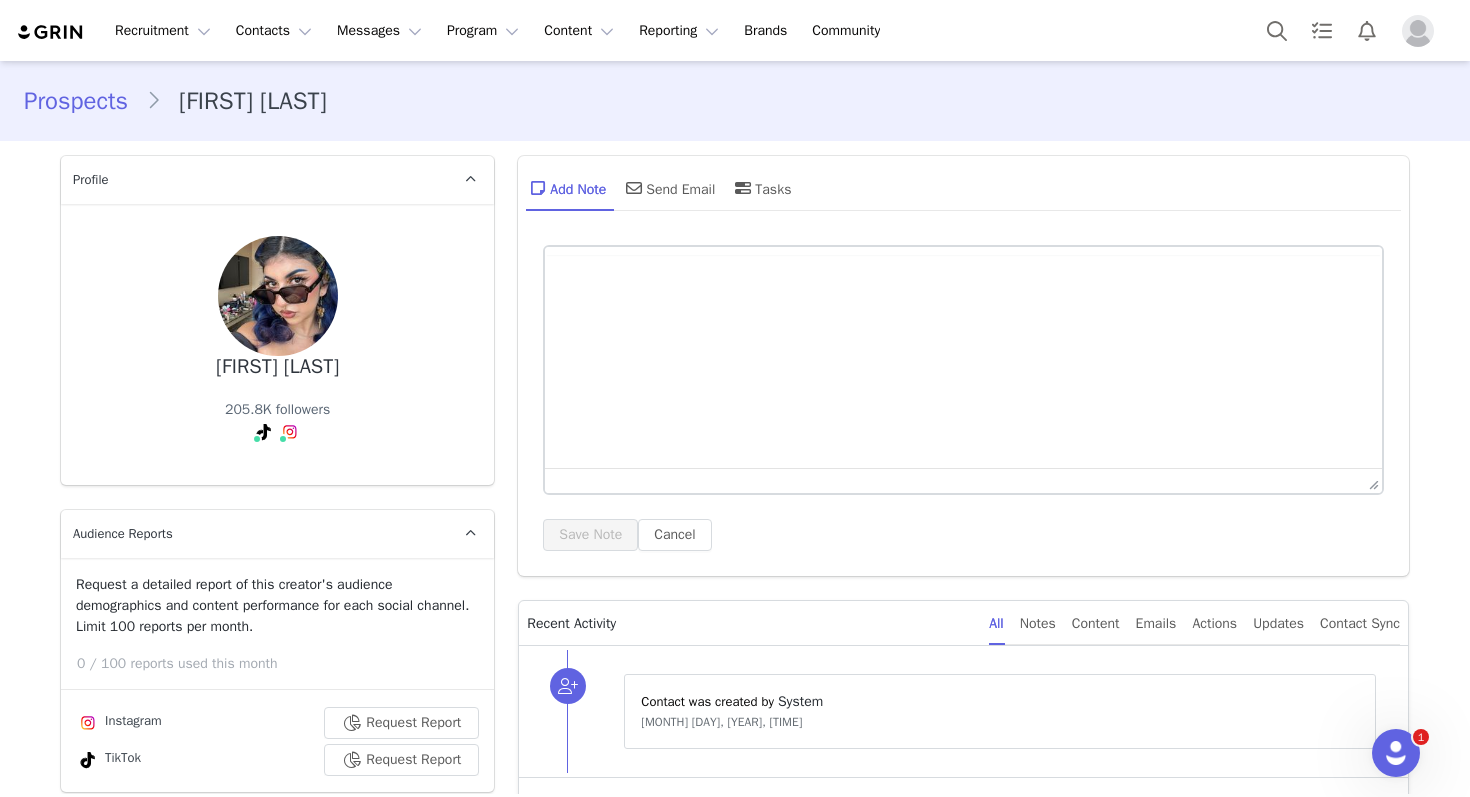 scroll, scrollTop: 0, scrollLeft: 0, axis: both 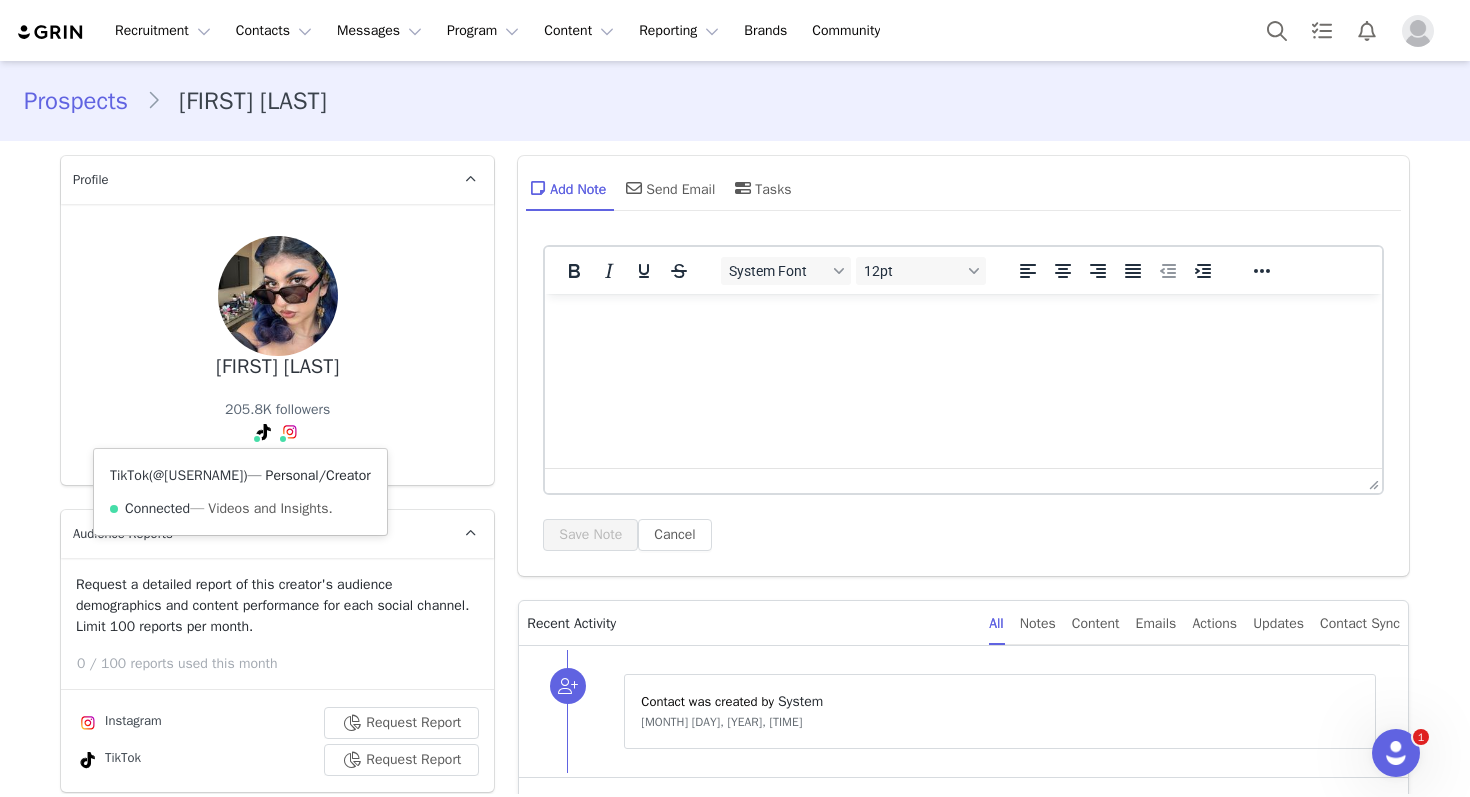 click on "@karenthekarrot" at bounding box center [198, 475] 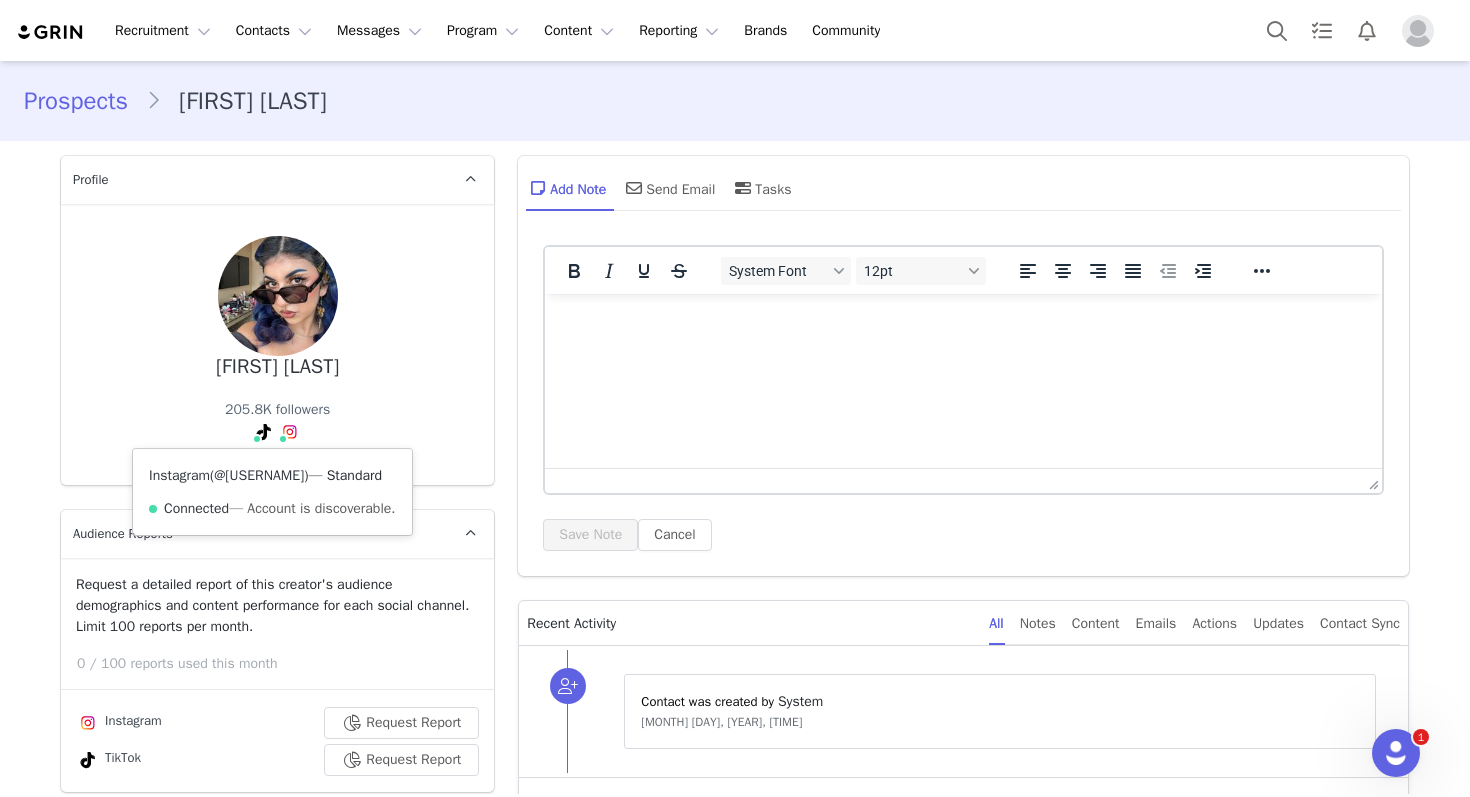click on "@karenthekarrot" at bounding box center [259, 475] 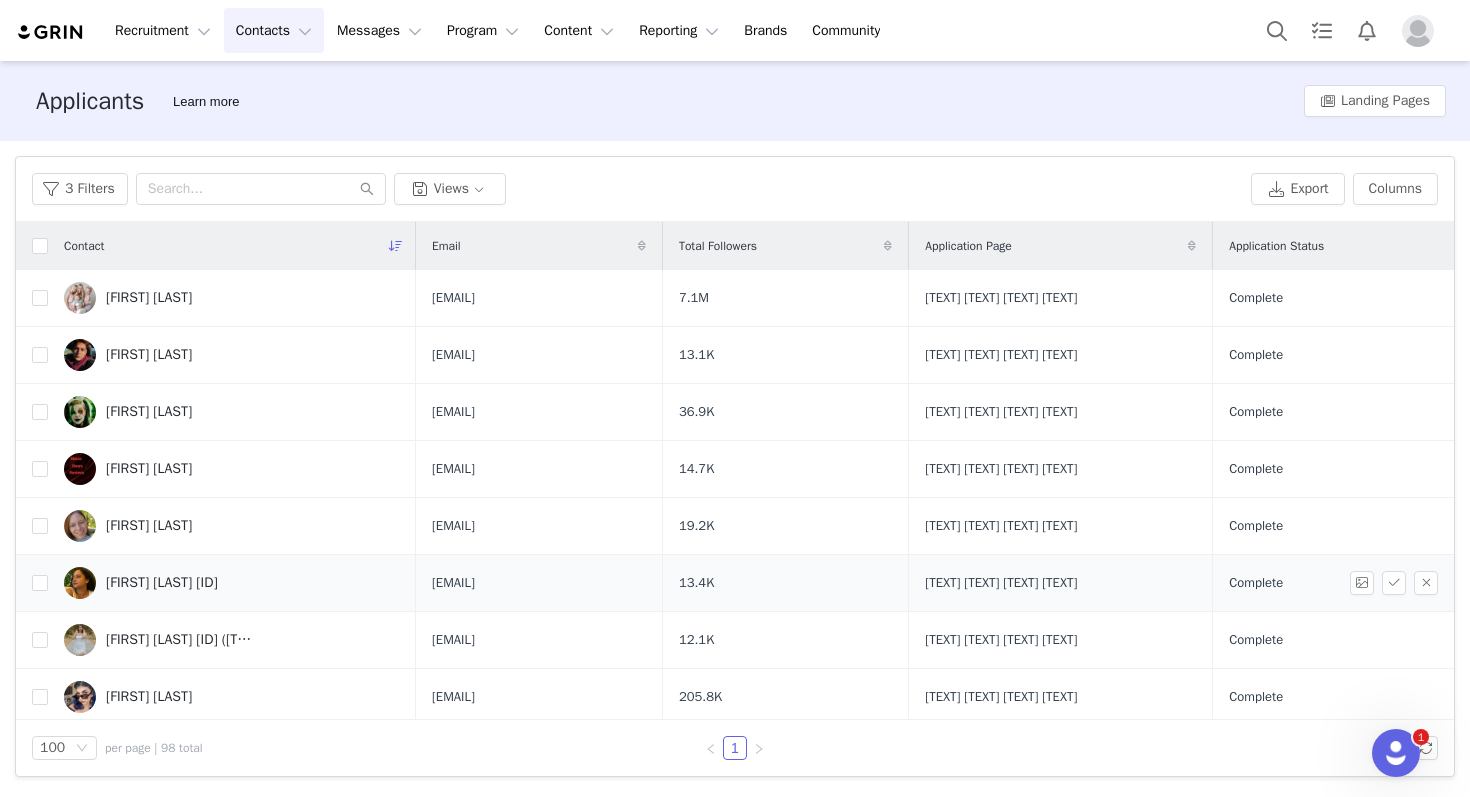 scroll, scrollTop: 61, scrollLeft: 0, axis: vertical 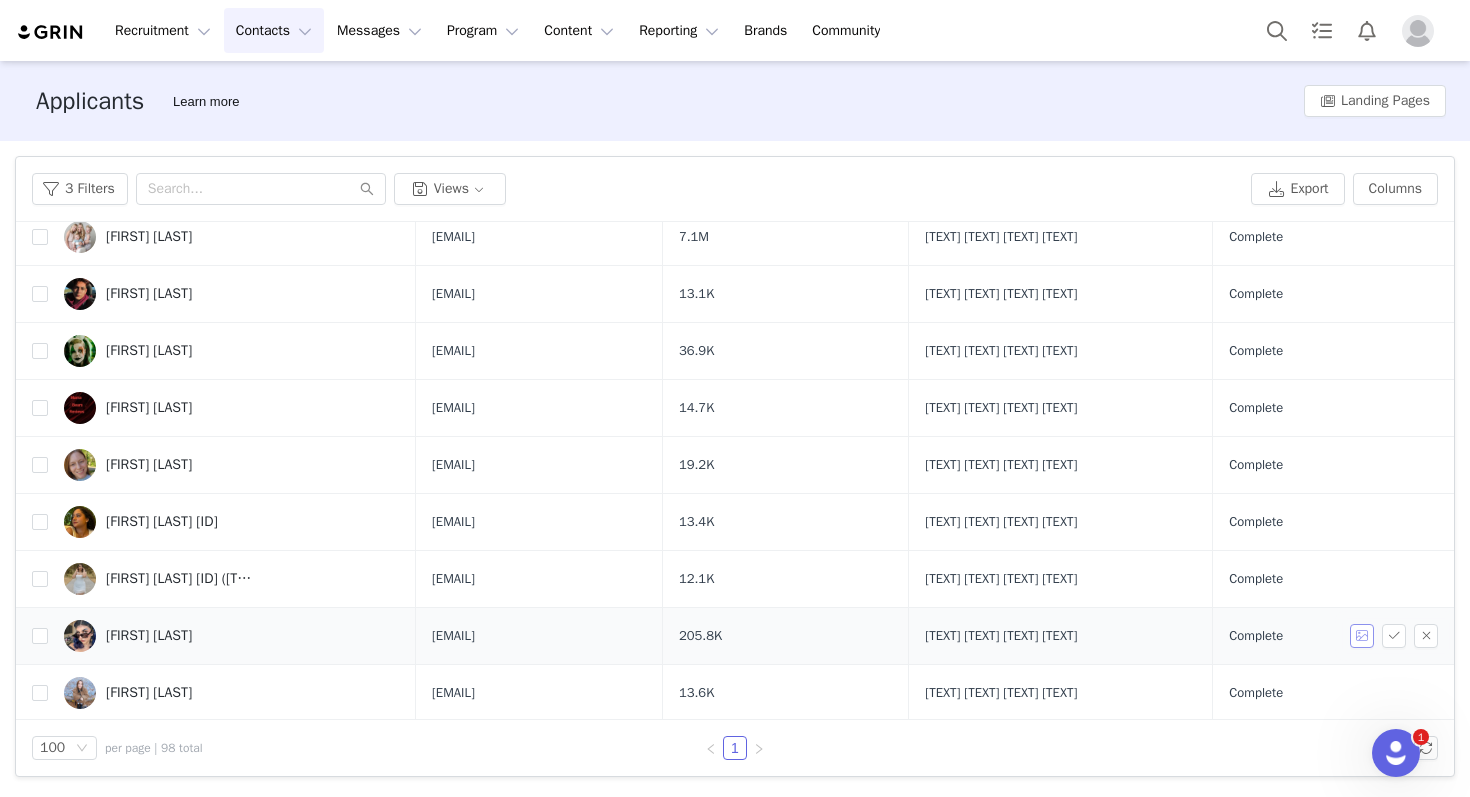 click at bounding box center [1362, 636] 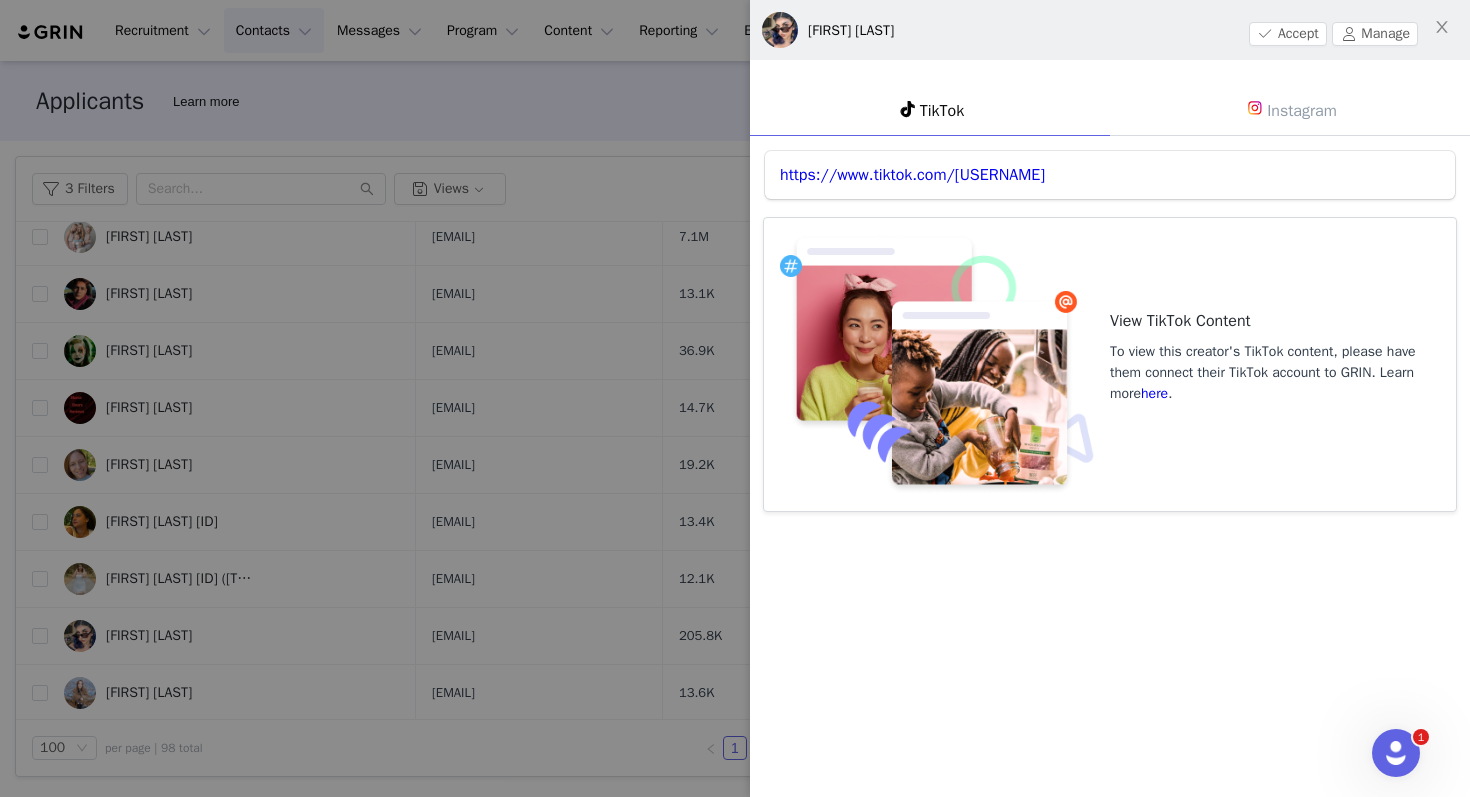 click on "Karen Cruz  Accept Manage  TikTok   Instagram   https://www.tiktok.com/@karenthekarrot  View TikTok Content  To view this creator's TikTok content, please have them connect their TikTok account to GRIN. Learn more  here ." at bounding box center (1110, 262) 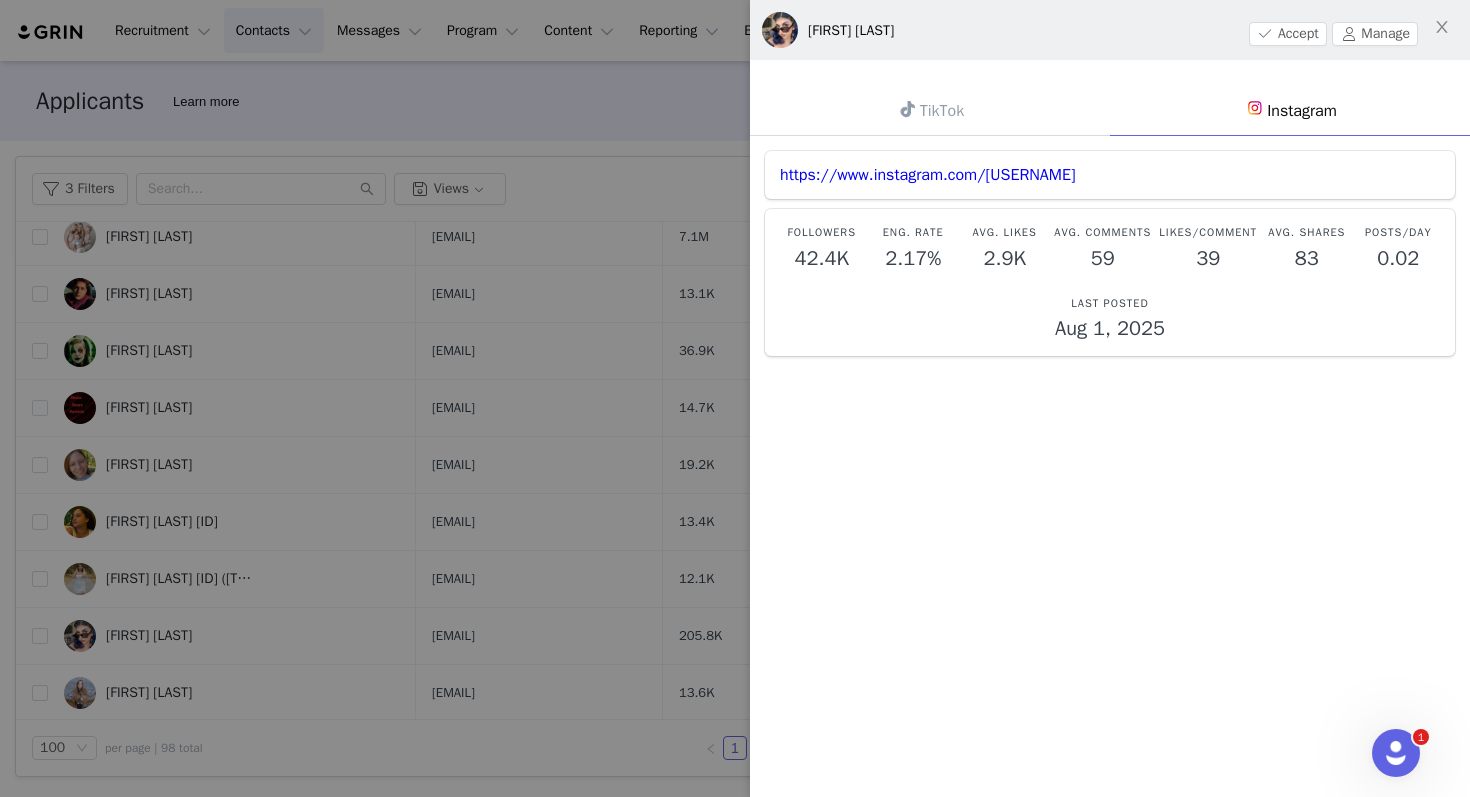 scroll, scrollTop: 7, scrollLeft: 0, axis: vertical 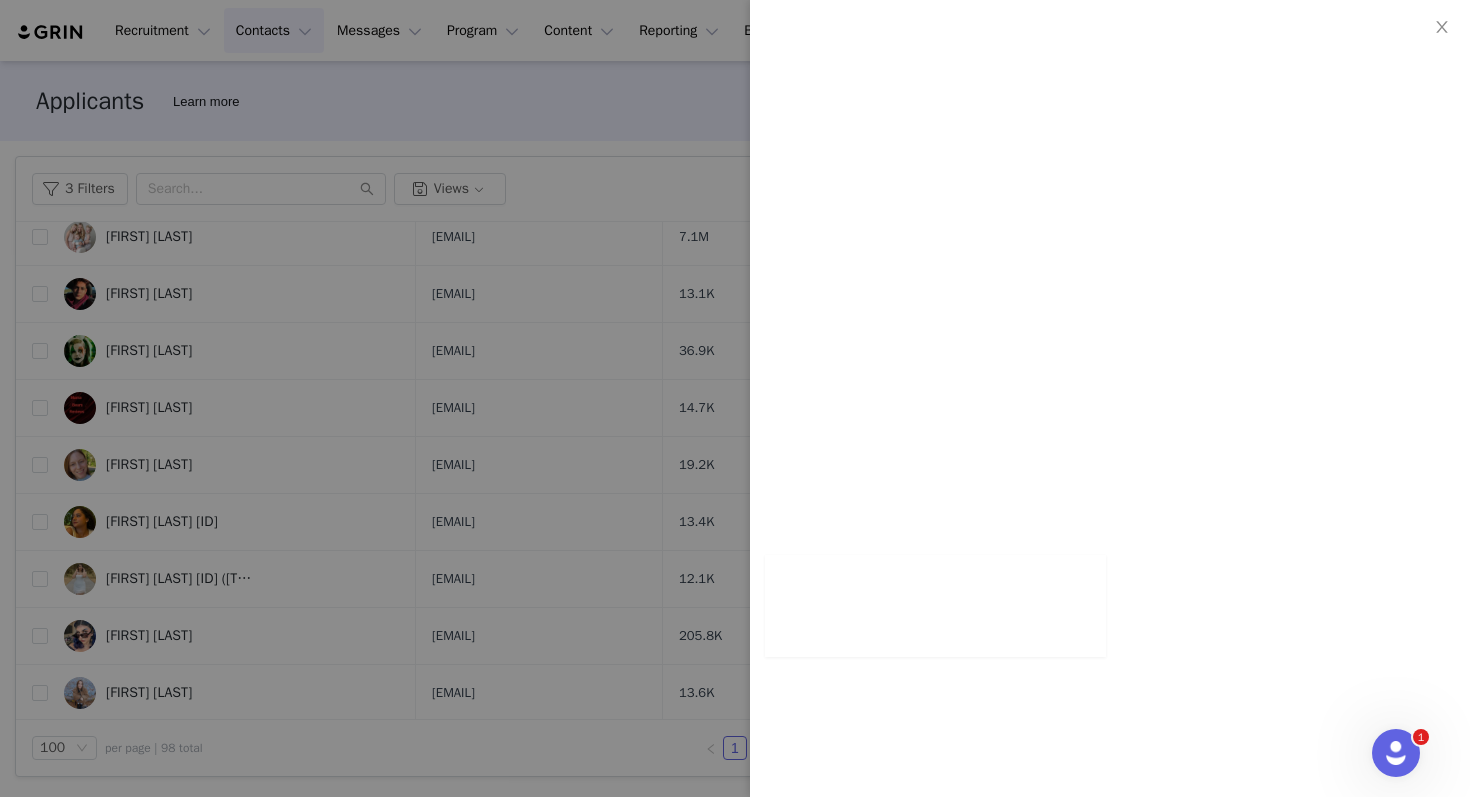click at bounding box center [735, 398] 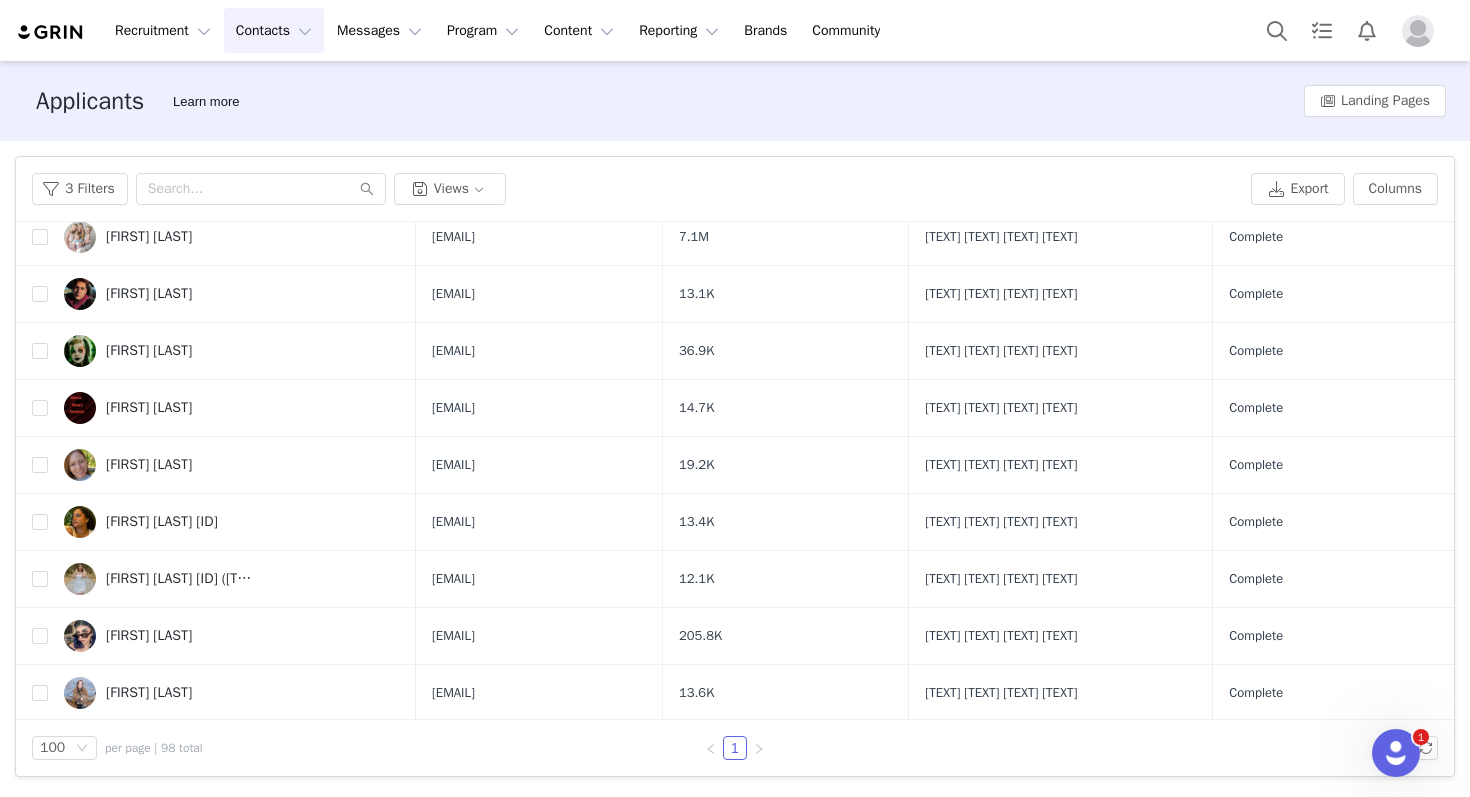 scroll, scrollTop: 0, scrollLeft: 0, axis: both 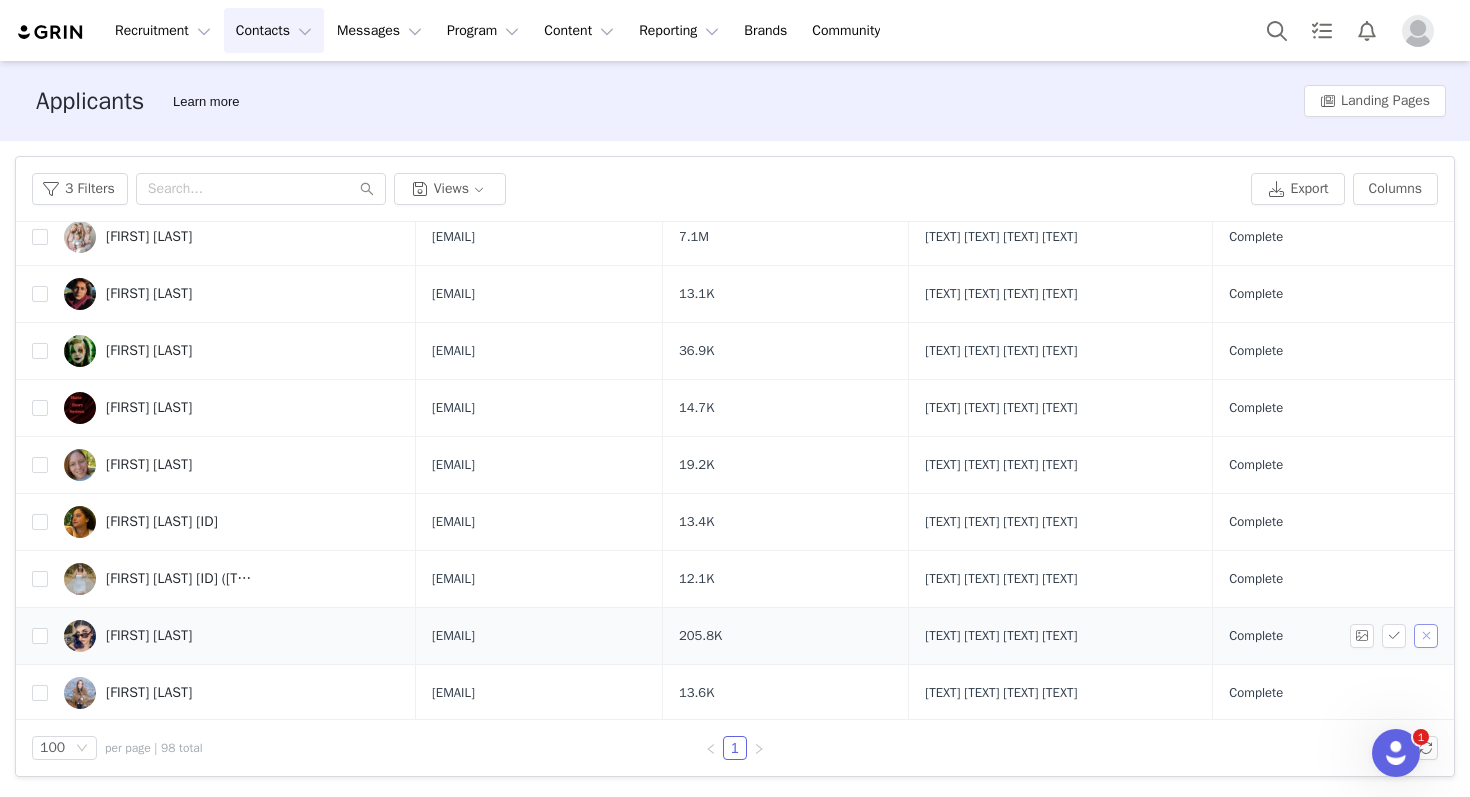 click at bounding box center (1426, 636) 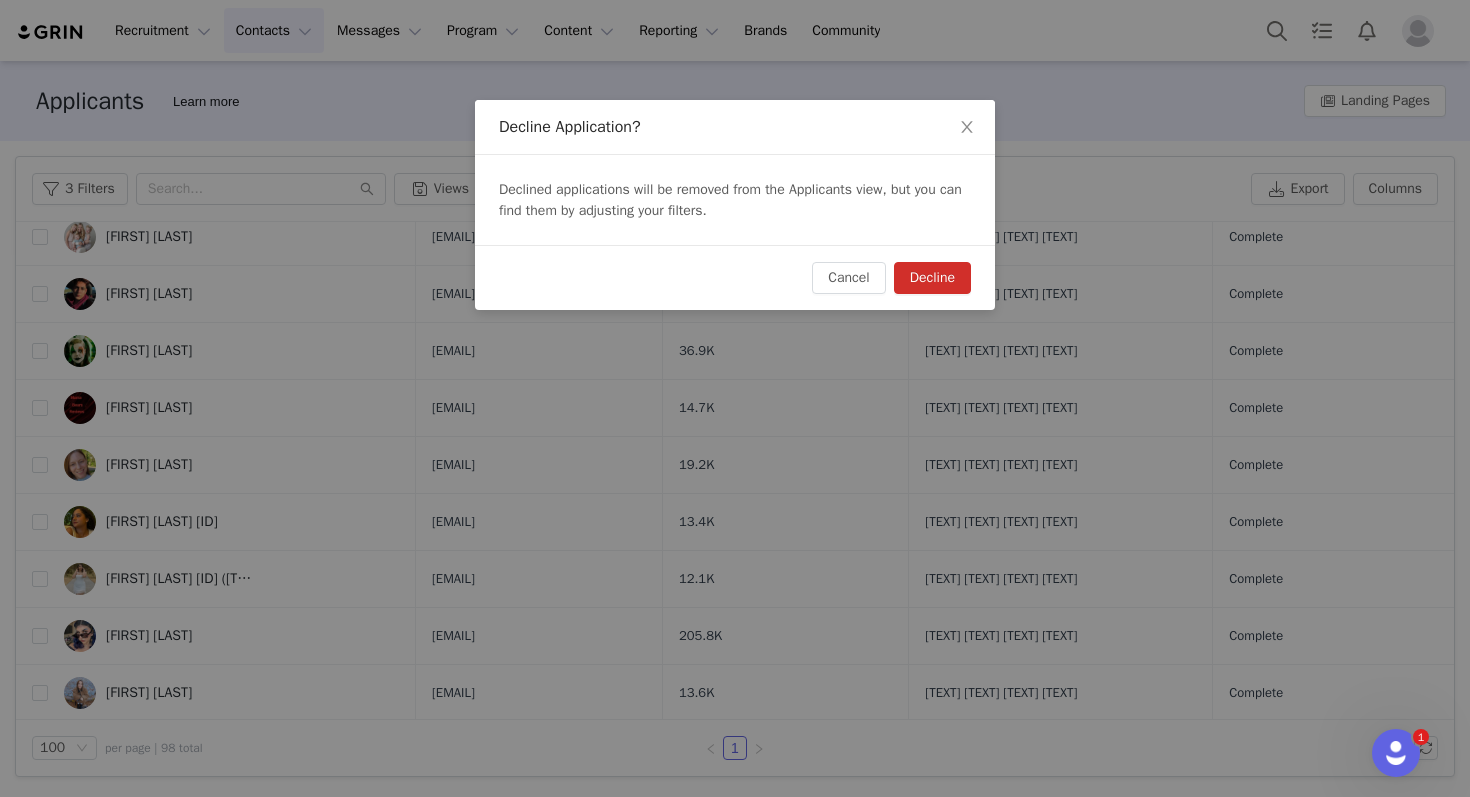 click on "Decline" at bounding box center [932, 278] 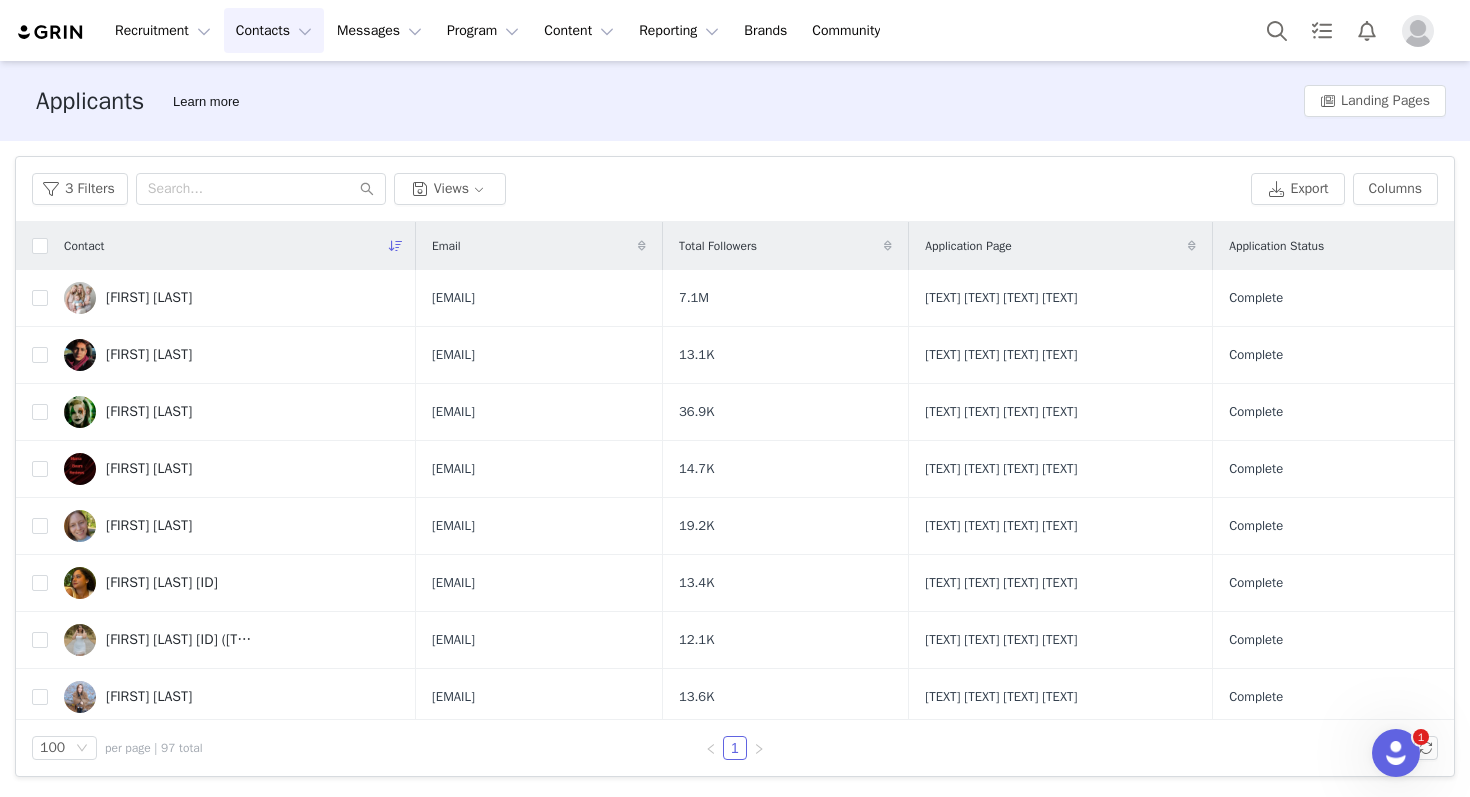 scroll, scrollTop: 156, scrollLeft: 0, axis: vertical 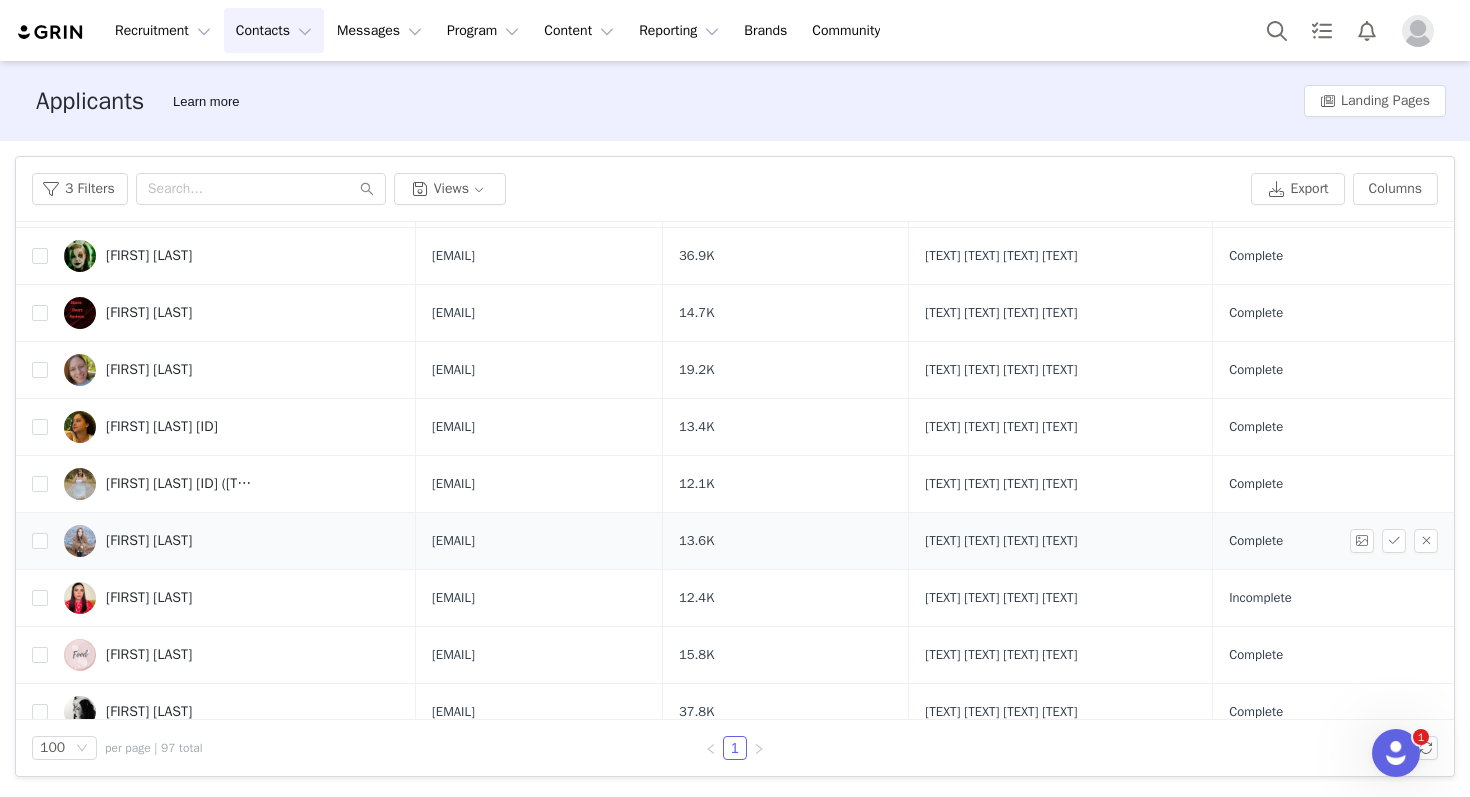click on "Karai Brown" at bounding box center [232, 541] 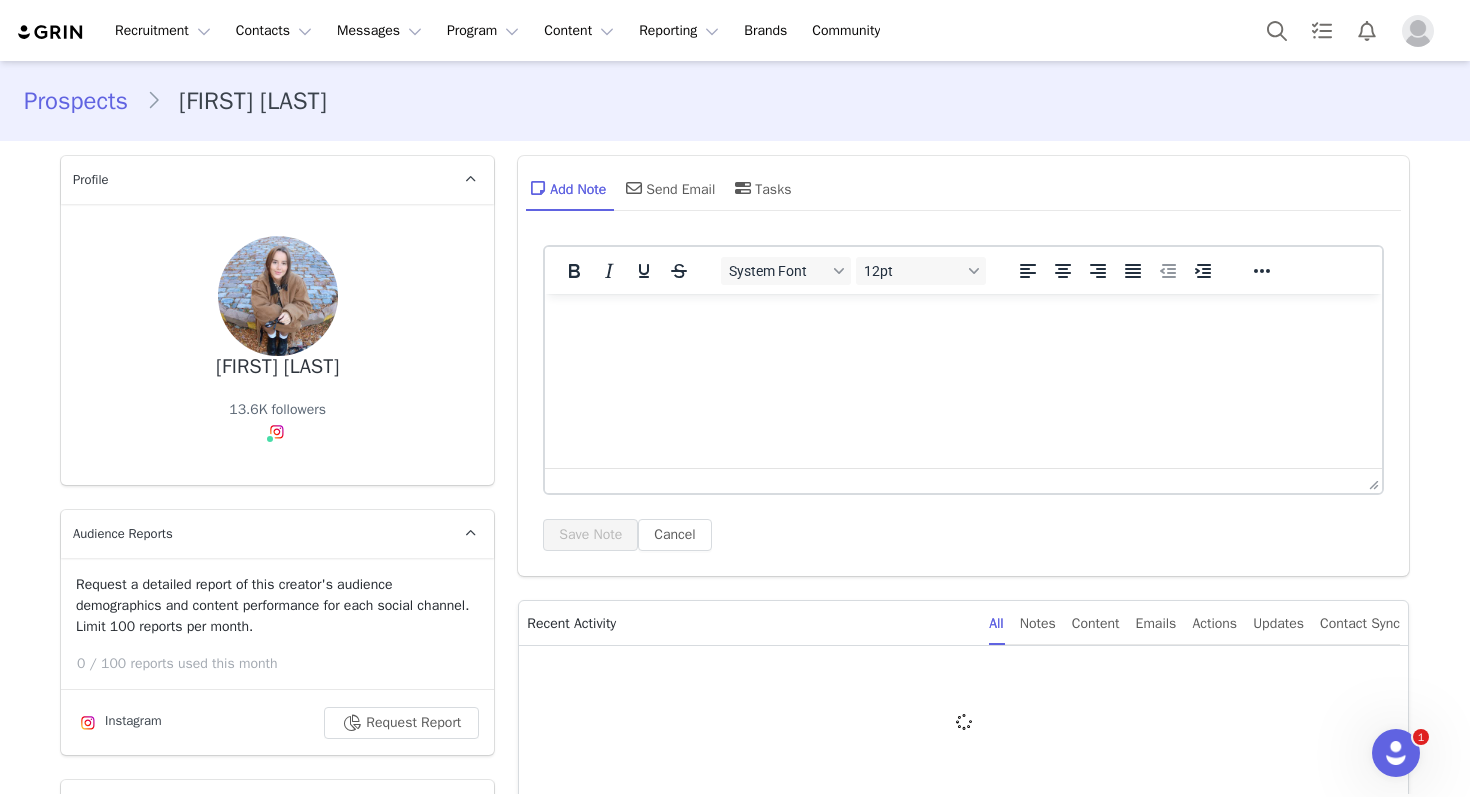 scroll, scrollTop: 0, scrollLeft: 0, axis: both 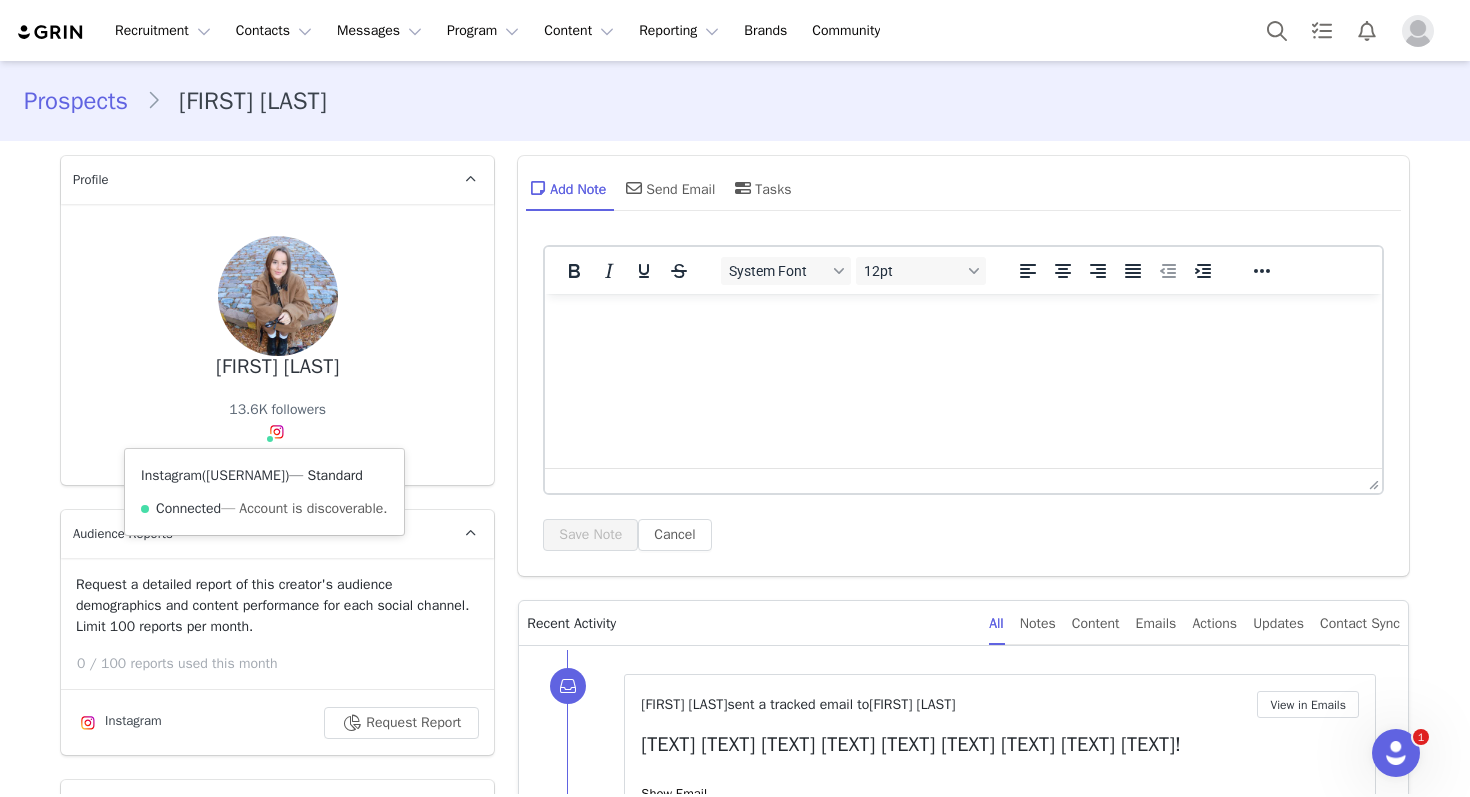 click on "@karai_brown" at bounding box center (245, 475) 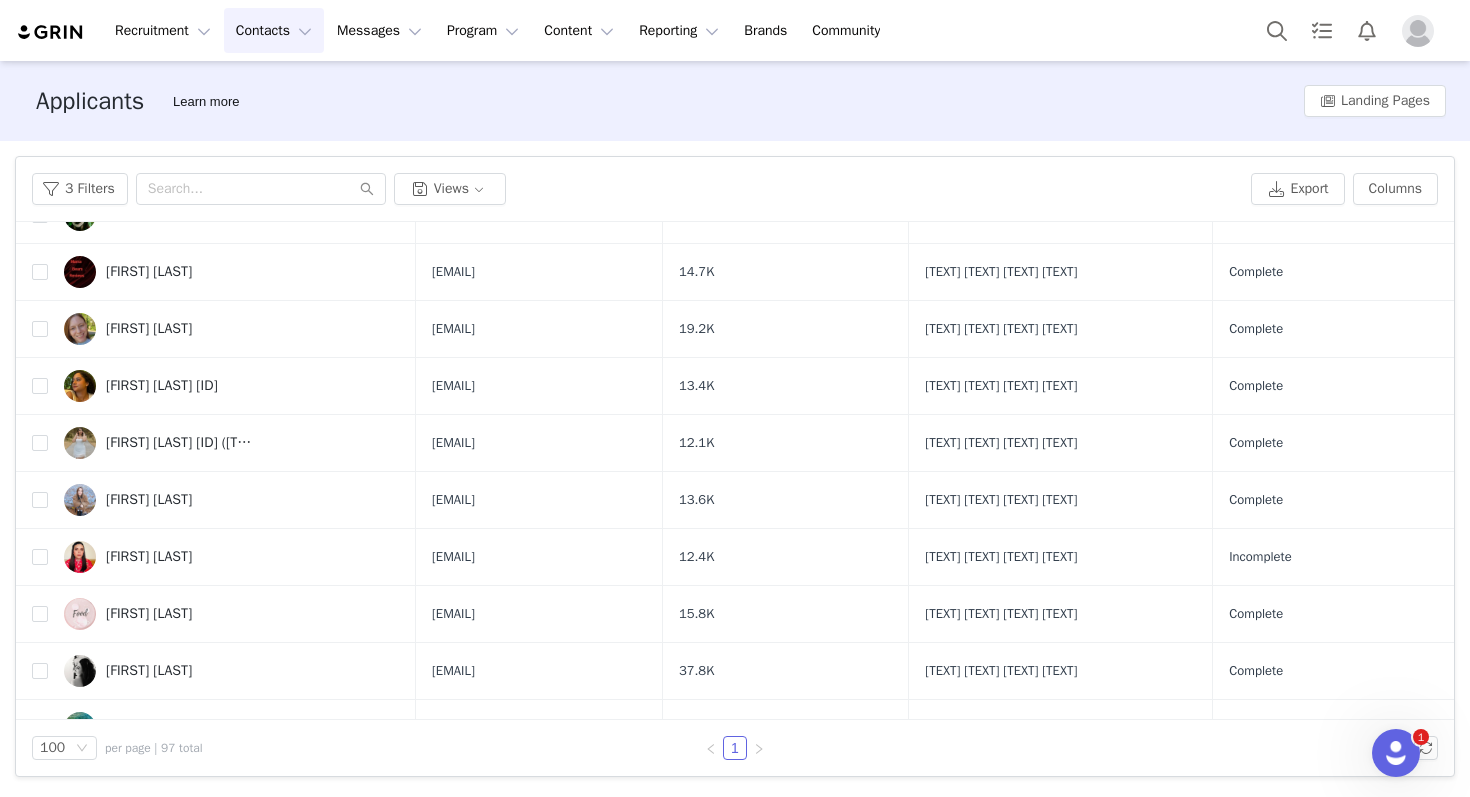 scroll, scrollTop: 256, scrollLeft: 0, axis: vertical 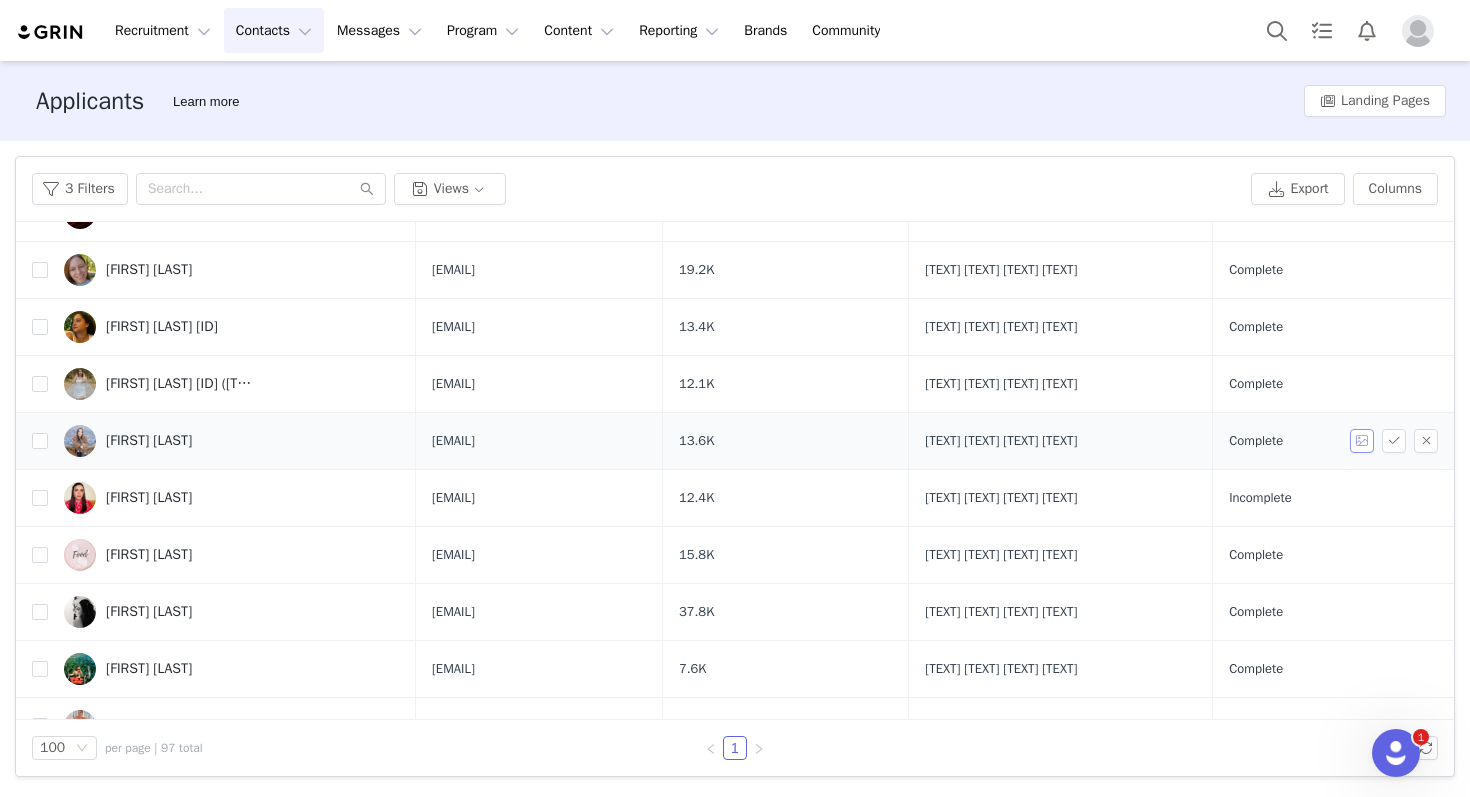 click at bounding box center (1362, 441) 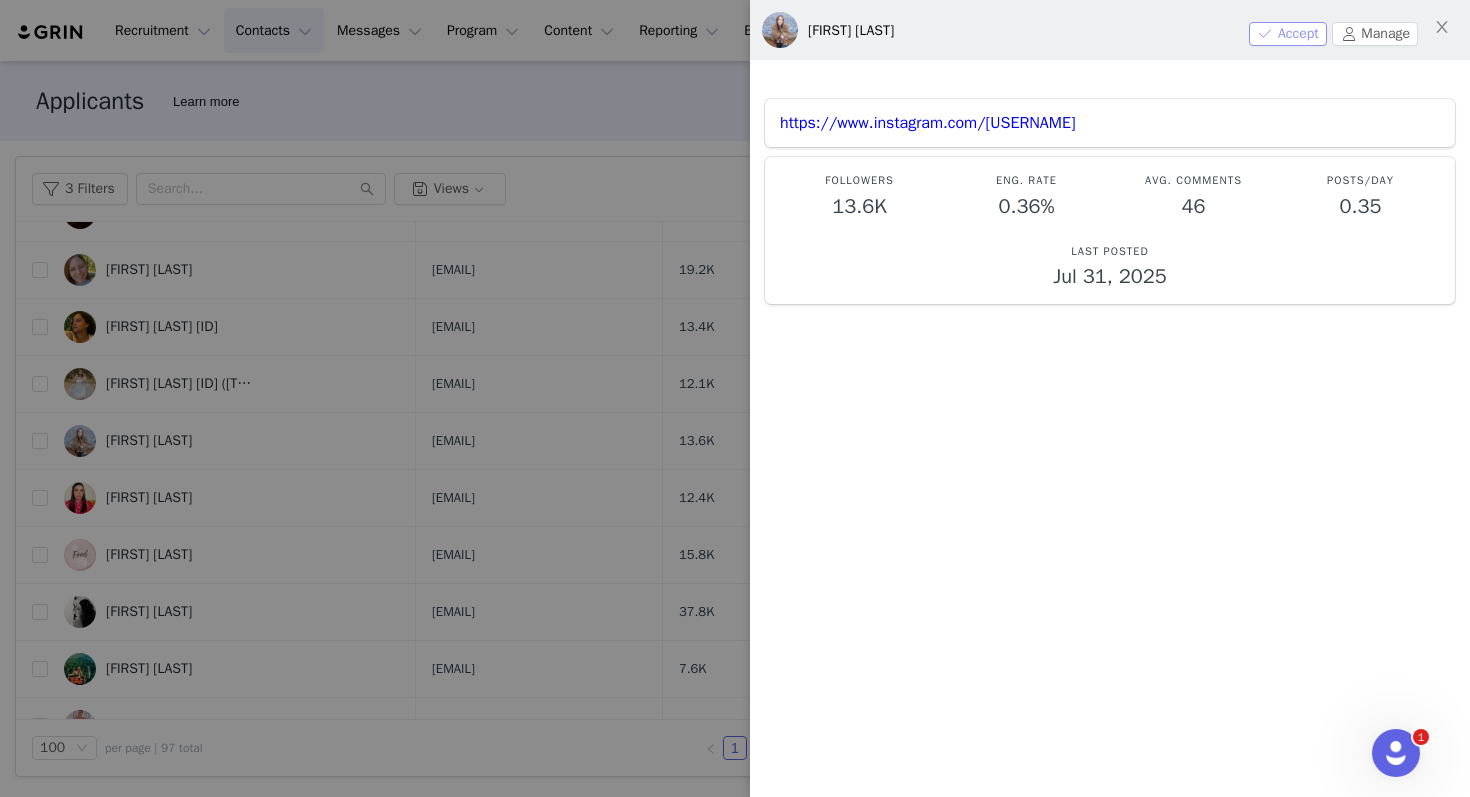 click on "Accept" at bounding box center (1288, 34) 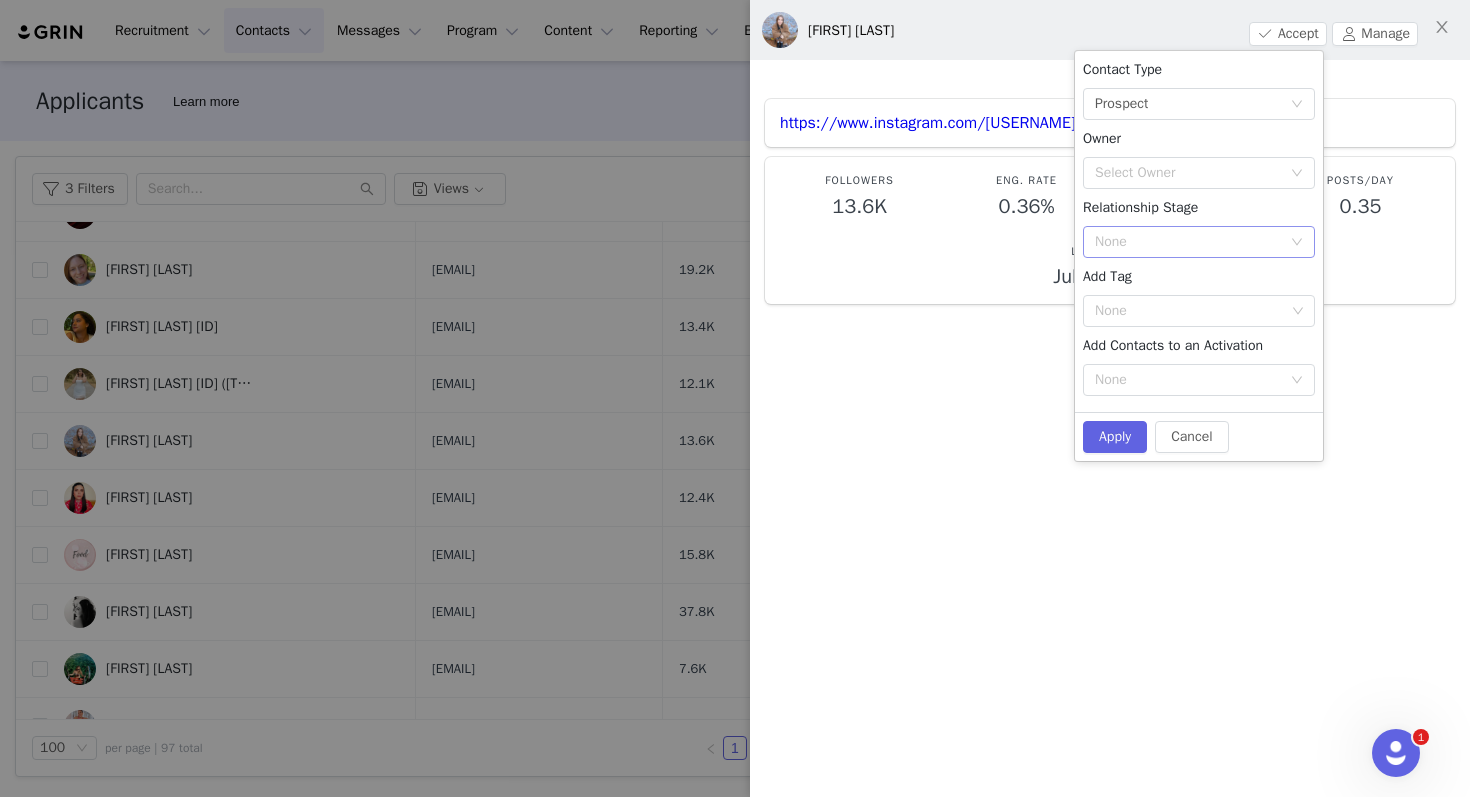 click on "None" at bounding box center [1199, 242] 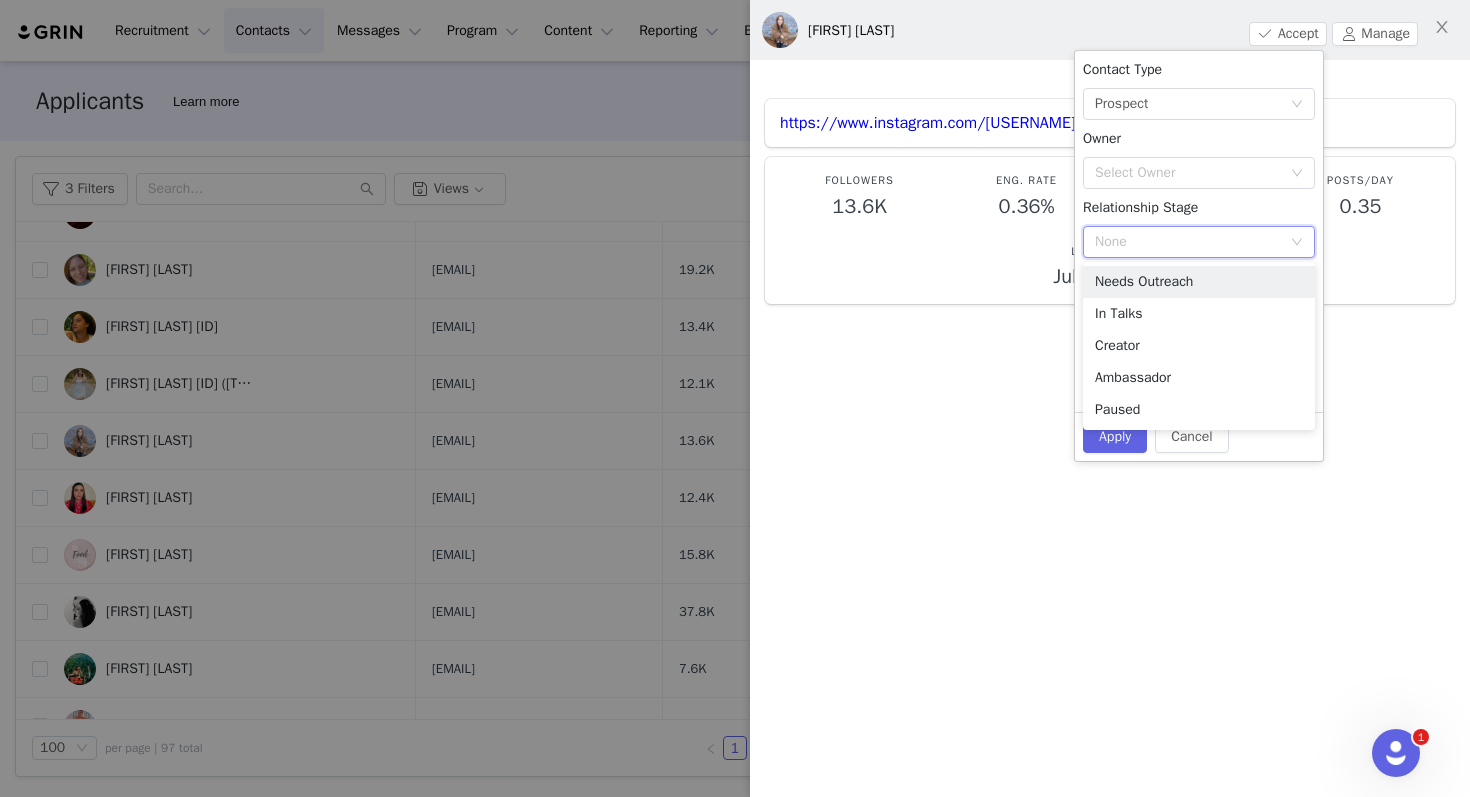 click on "Contact Type  None  Prospect   Owner  Select Owner  Relationship Stage  None  Add Tag  None    Add Contacts to an Activation  None" at bounding box center [1199, 231] 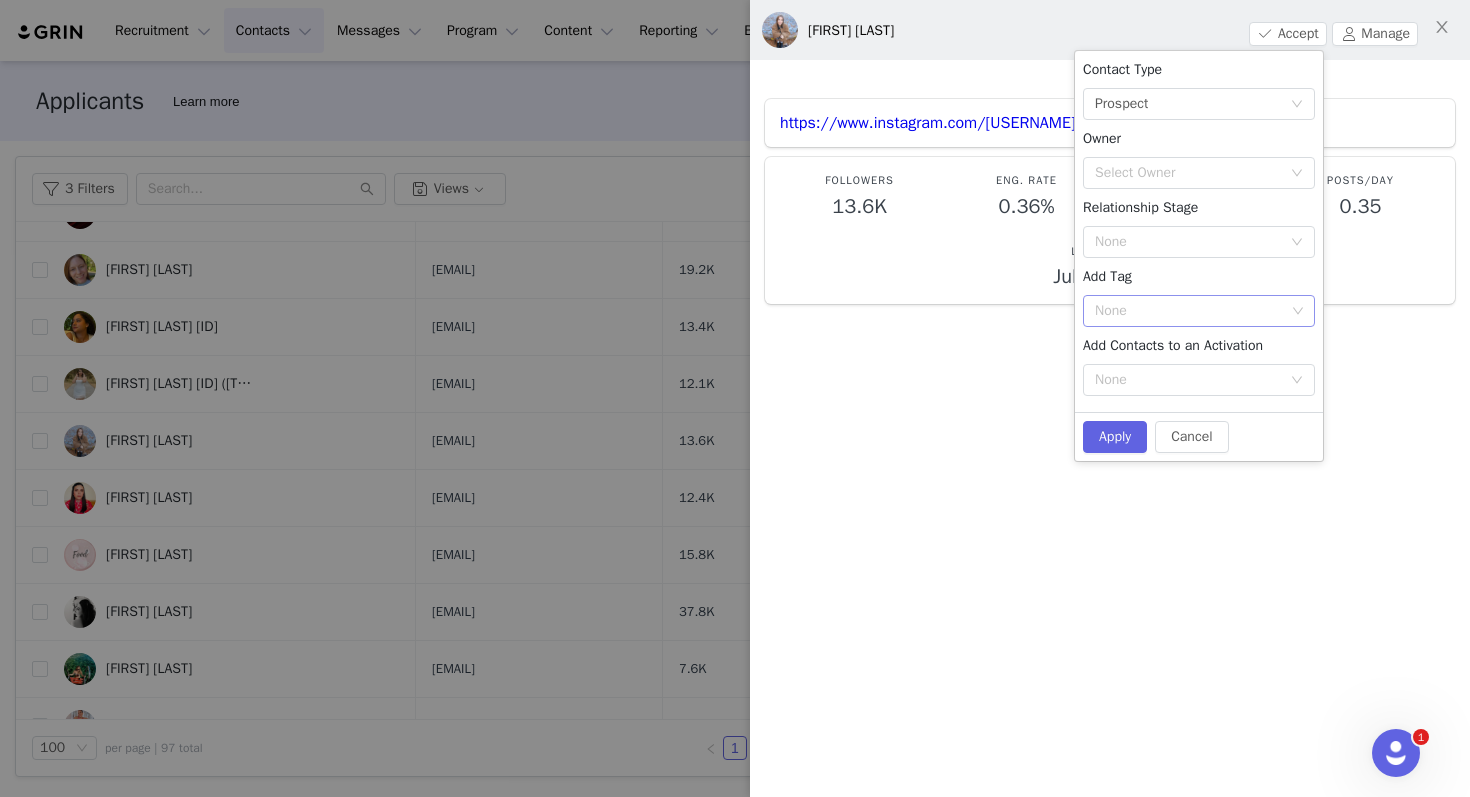 click 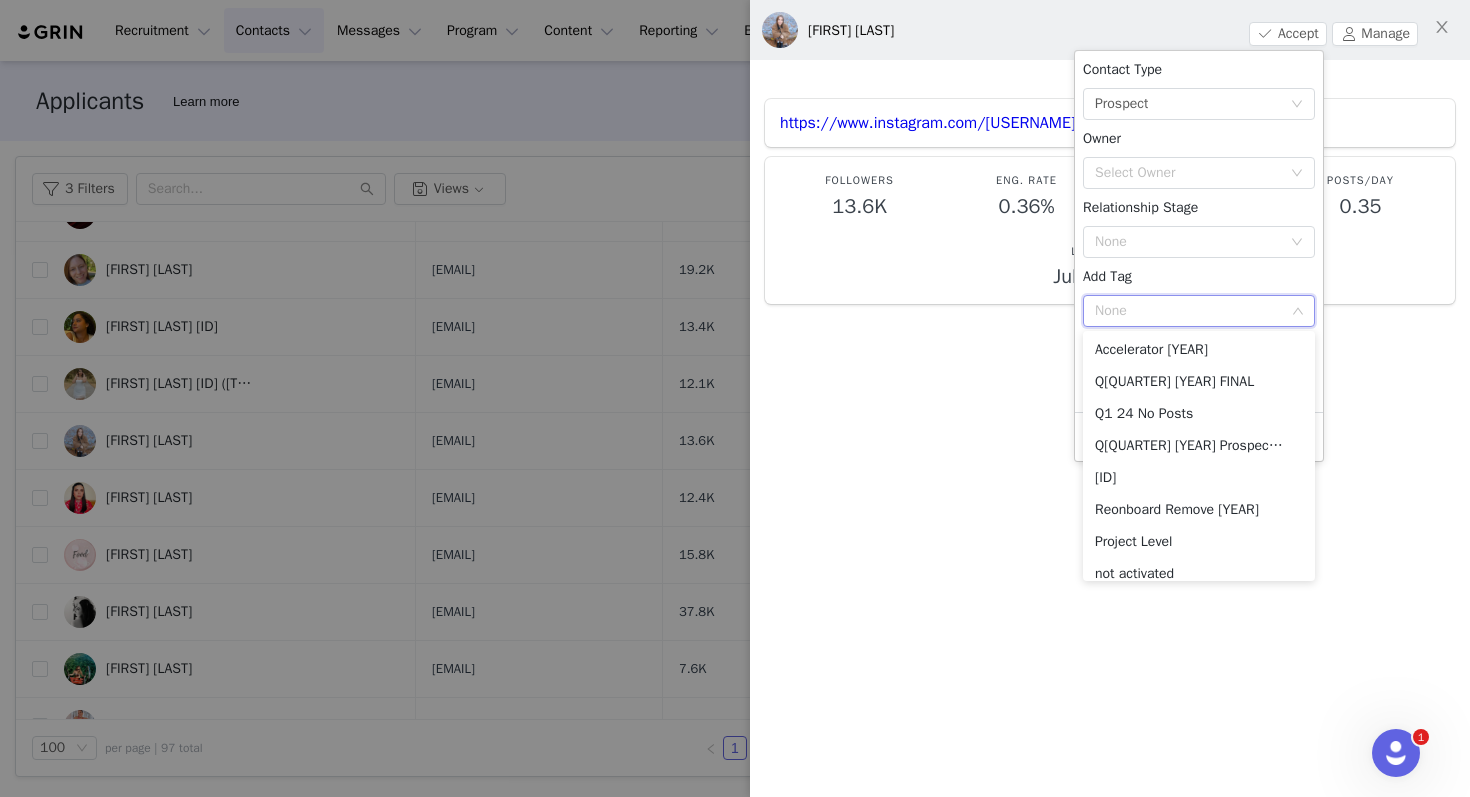 scroll, scrollTop: 878, scrollLeft: 0, axis: vertical 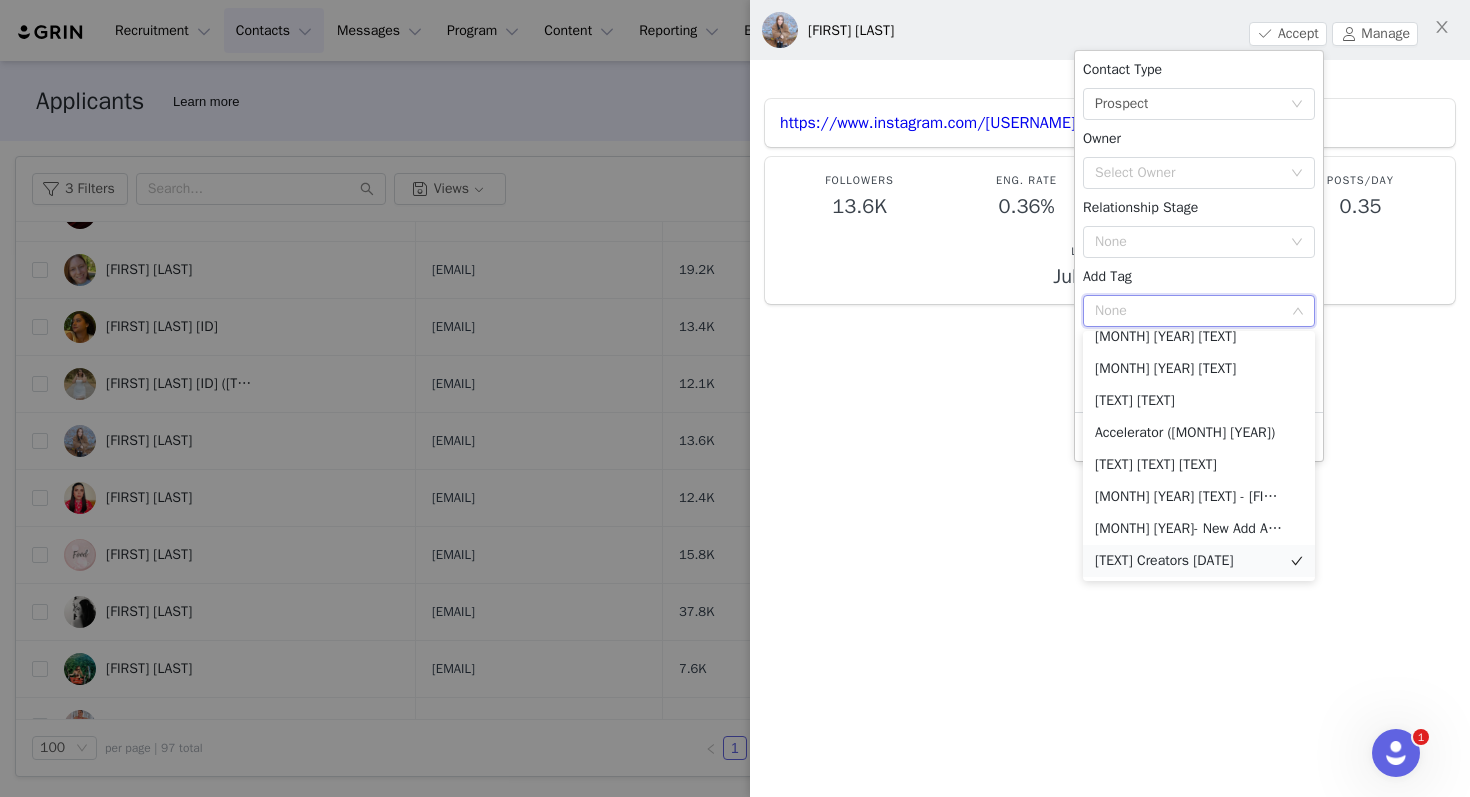 click on "Returning Creators 7.28.25" at bounding box center [1199, 561] 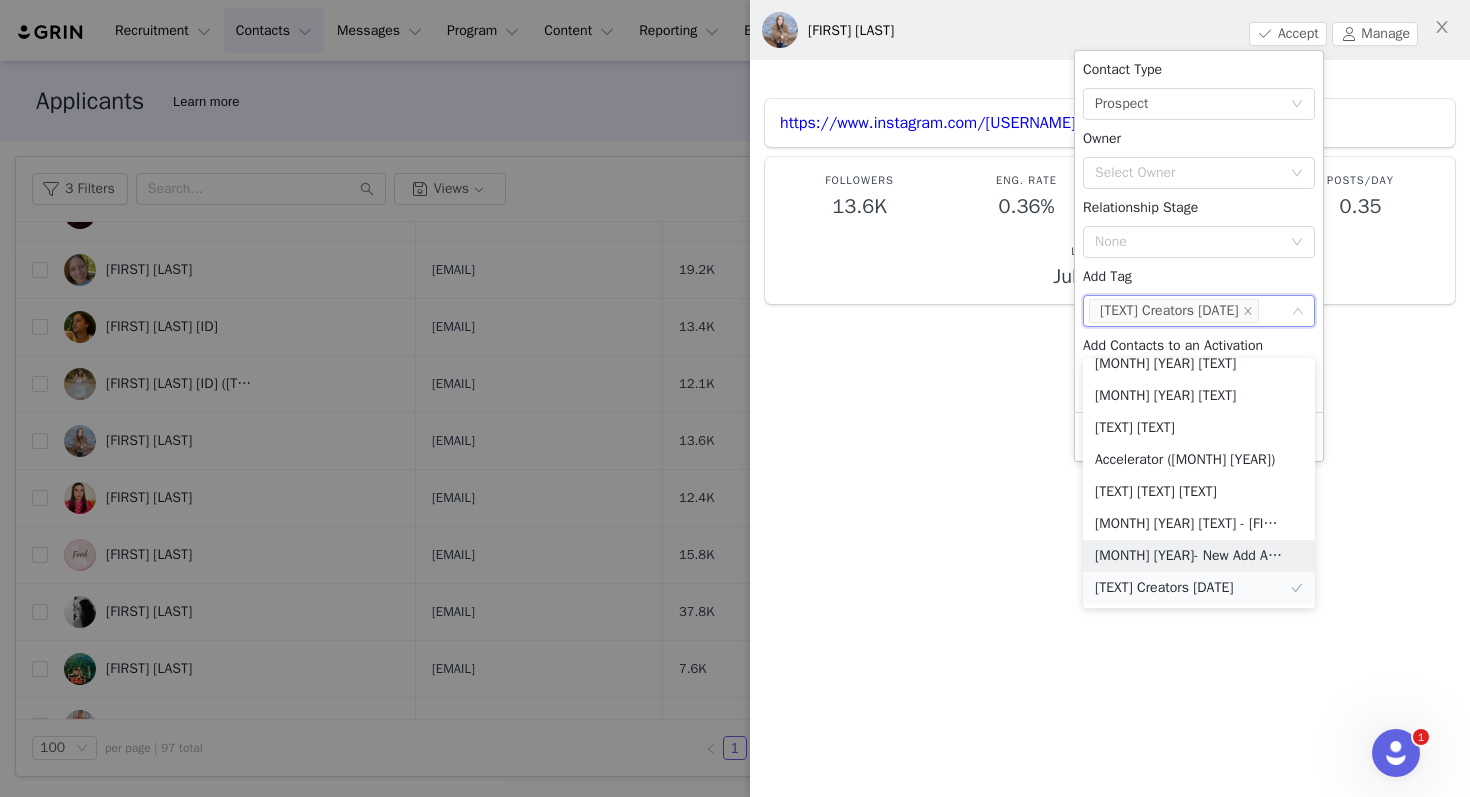 click on "August 2025- New Add Ambassador" at bounding box center [1199, 556] 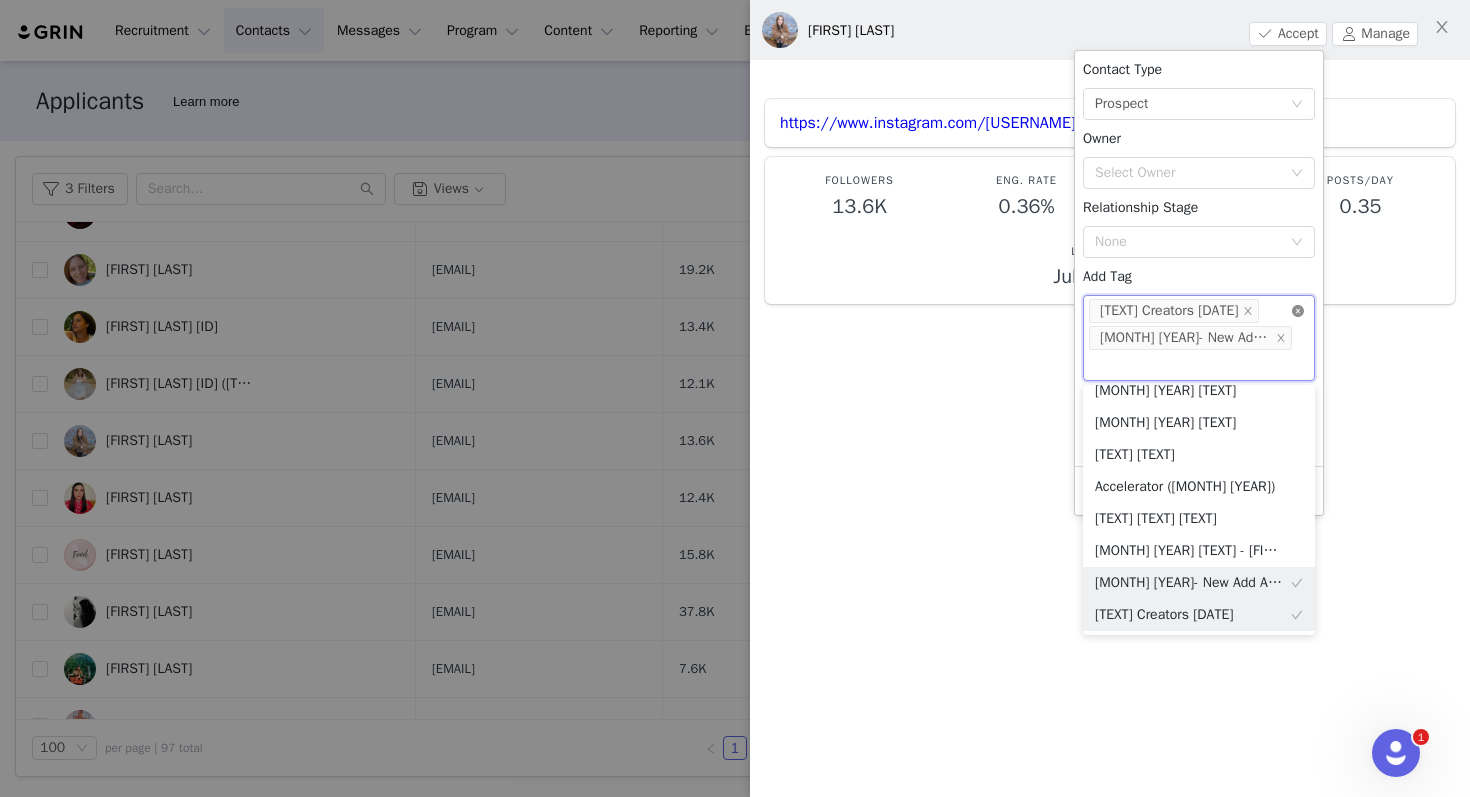 click 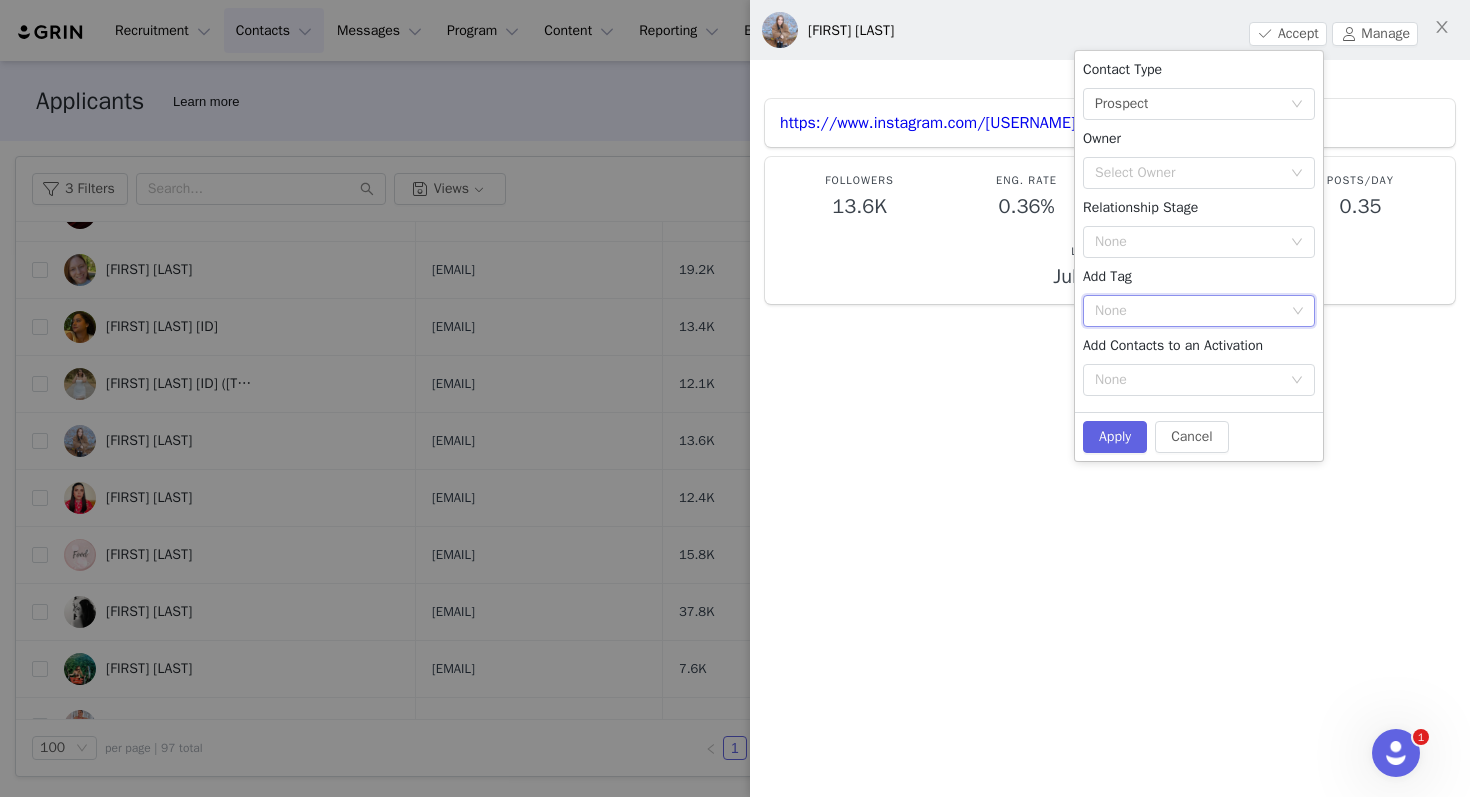 click on "None" at bounding box center [1199, 311] 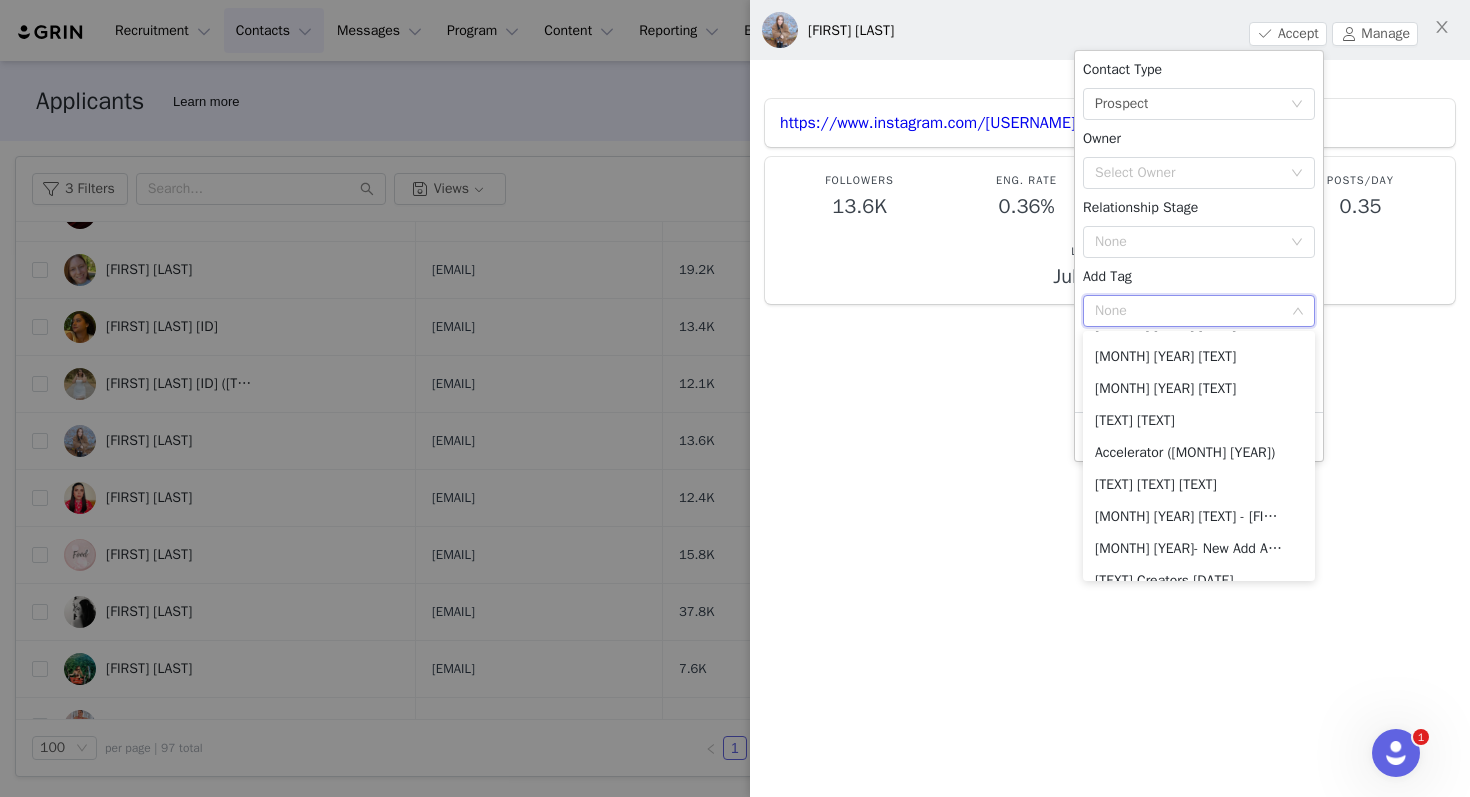 scroll, scrollTop: 878, scrollLeft: 0, axis: vertical 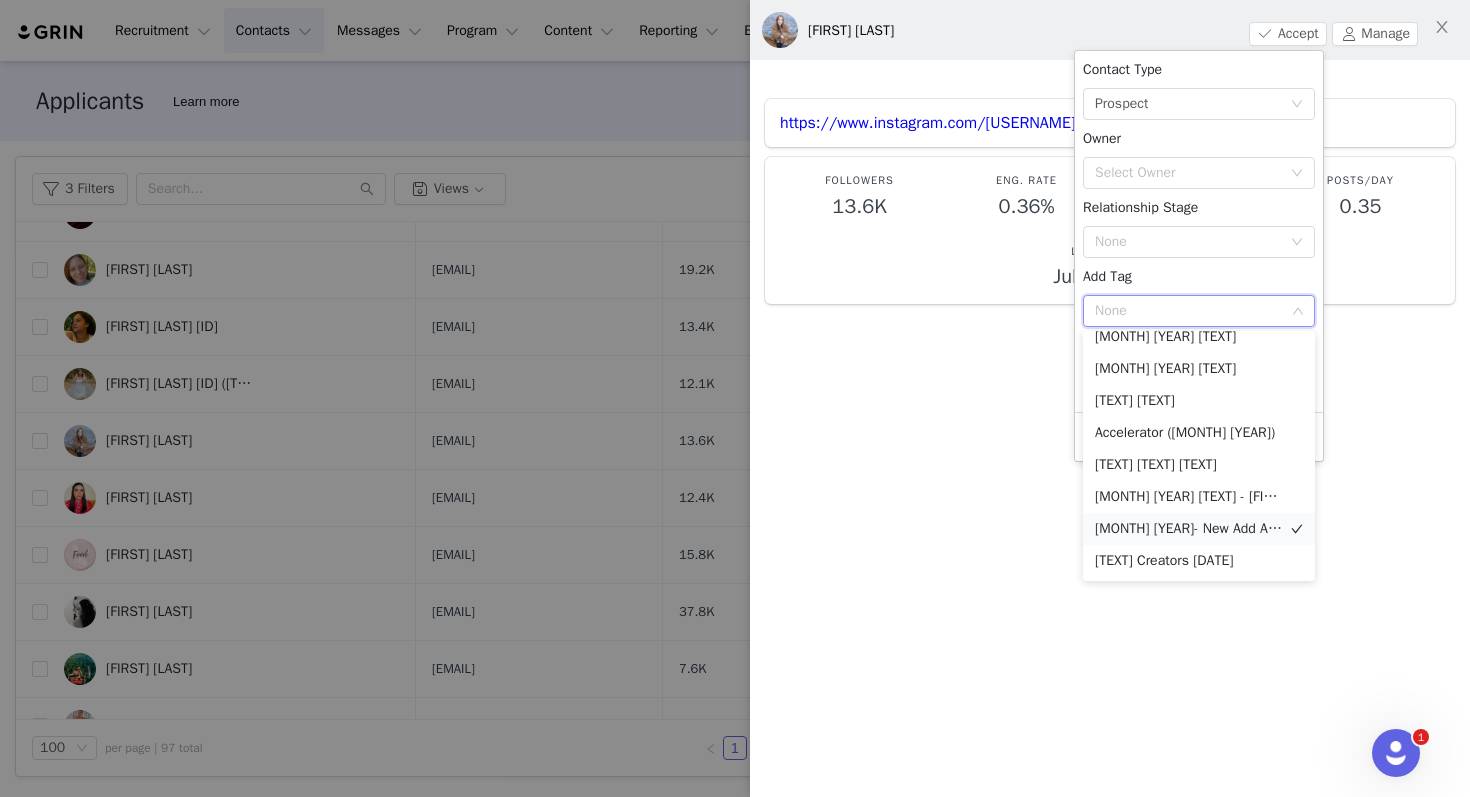 drag, startPoint x: 1196, startPoint y: 560, endPoint x: 1195, endPoint y: 537, distance: 23.021729 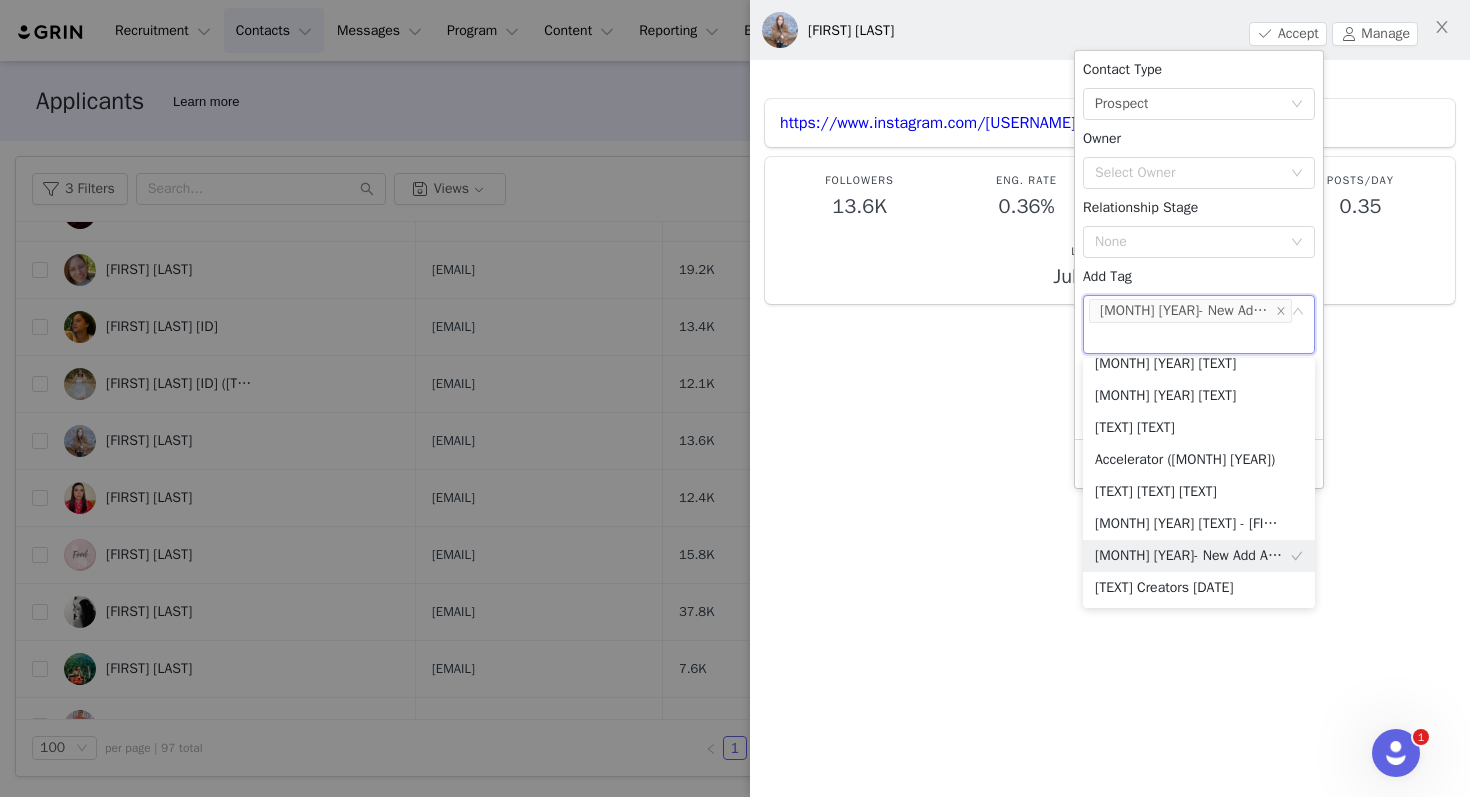 scroll, scrollTop: 868, scrollLeft: 0, axis: vertical 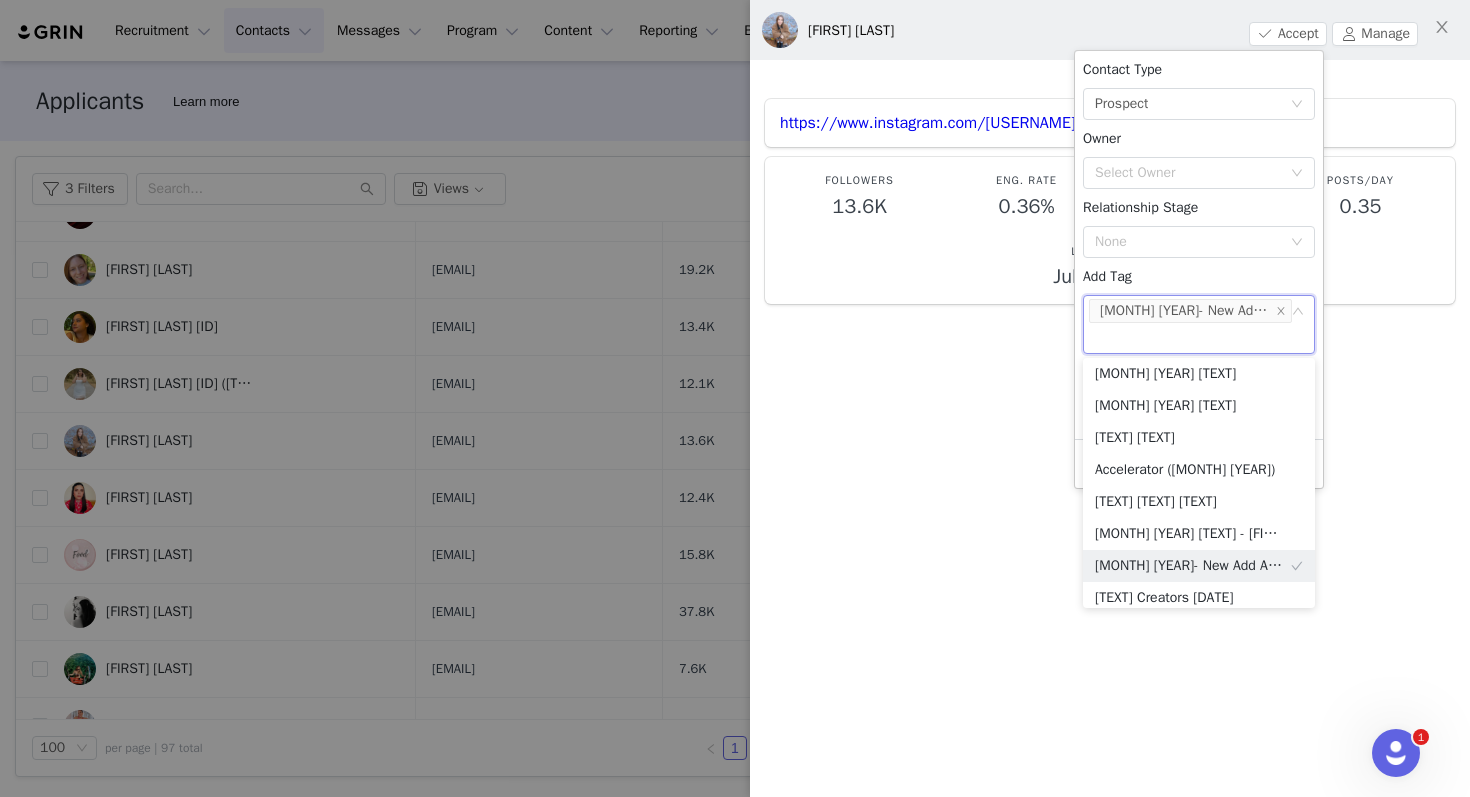 click on "Contact Type  None  Prospect   Owner  Select Owner  Relationship Stage  None  Add Tag  None August 2025- New Add Ambassador    Add Contacts to an Activation  None" at bounding box center (1199, 245) 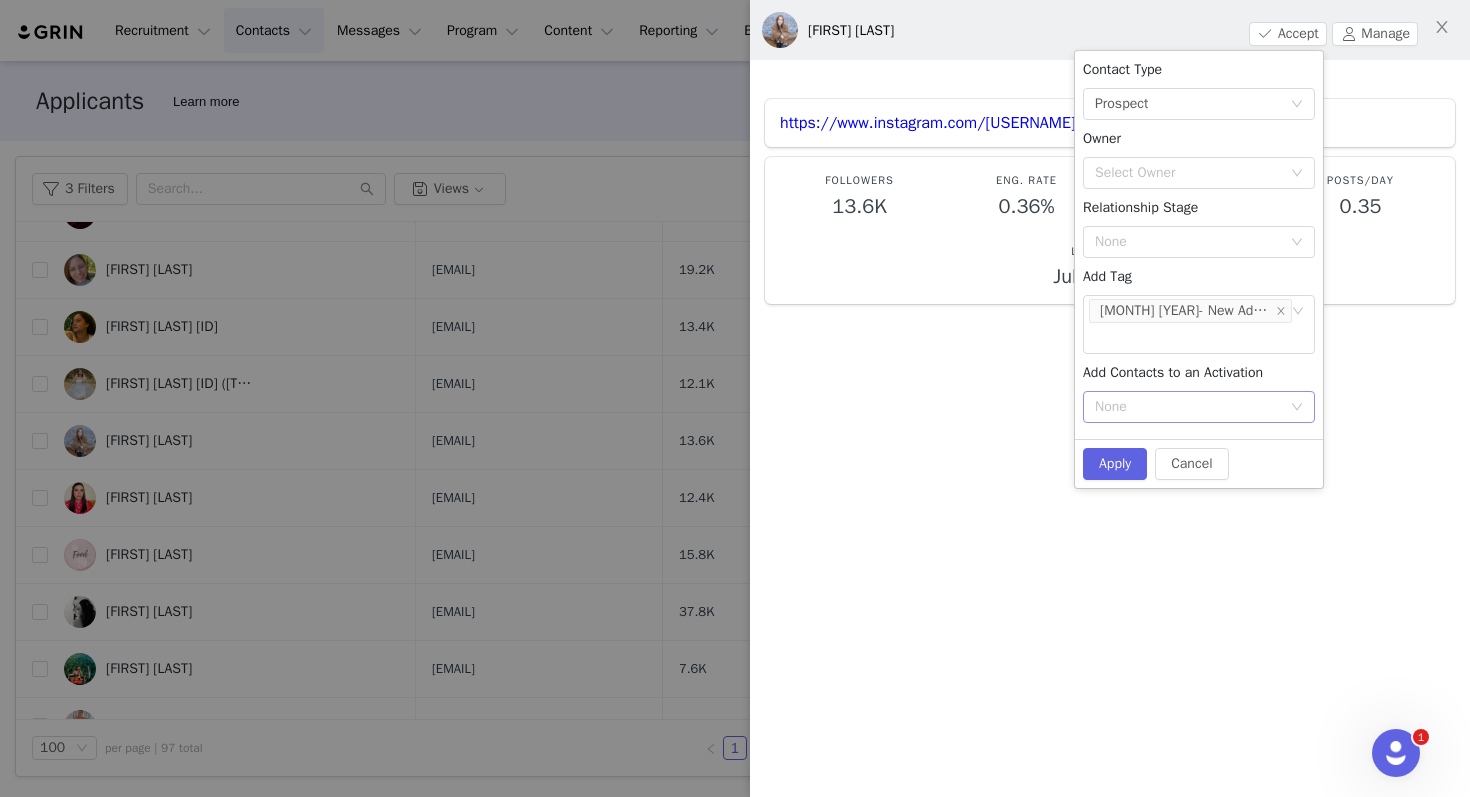 click 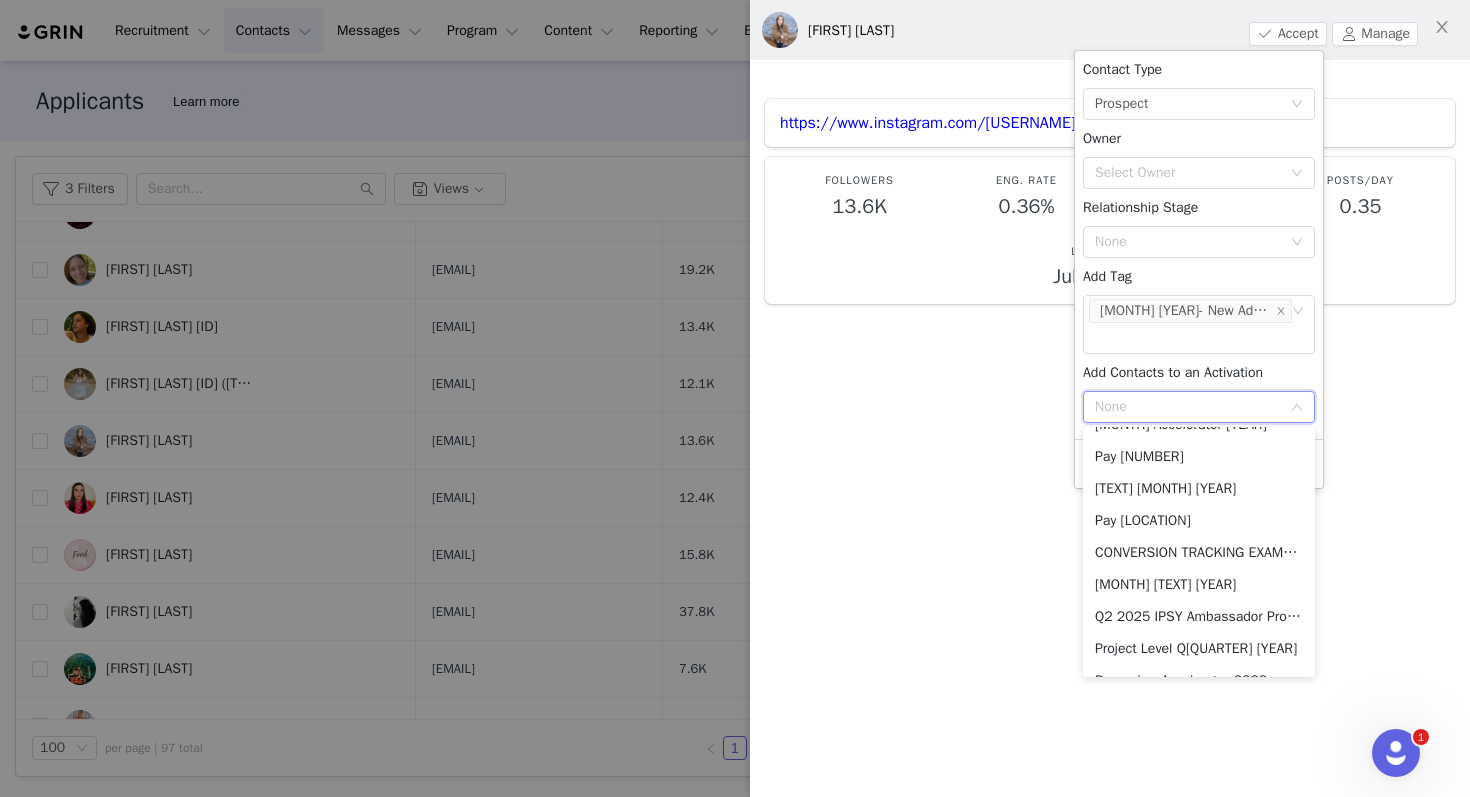 scroll, scrollTop: 0, scrollLeft: 0, axis: both 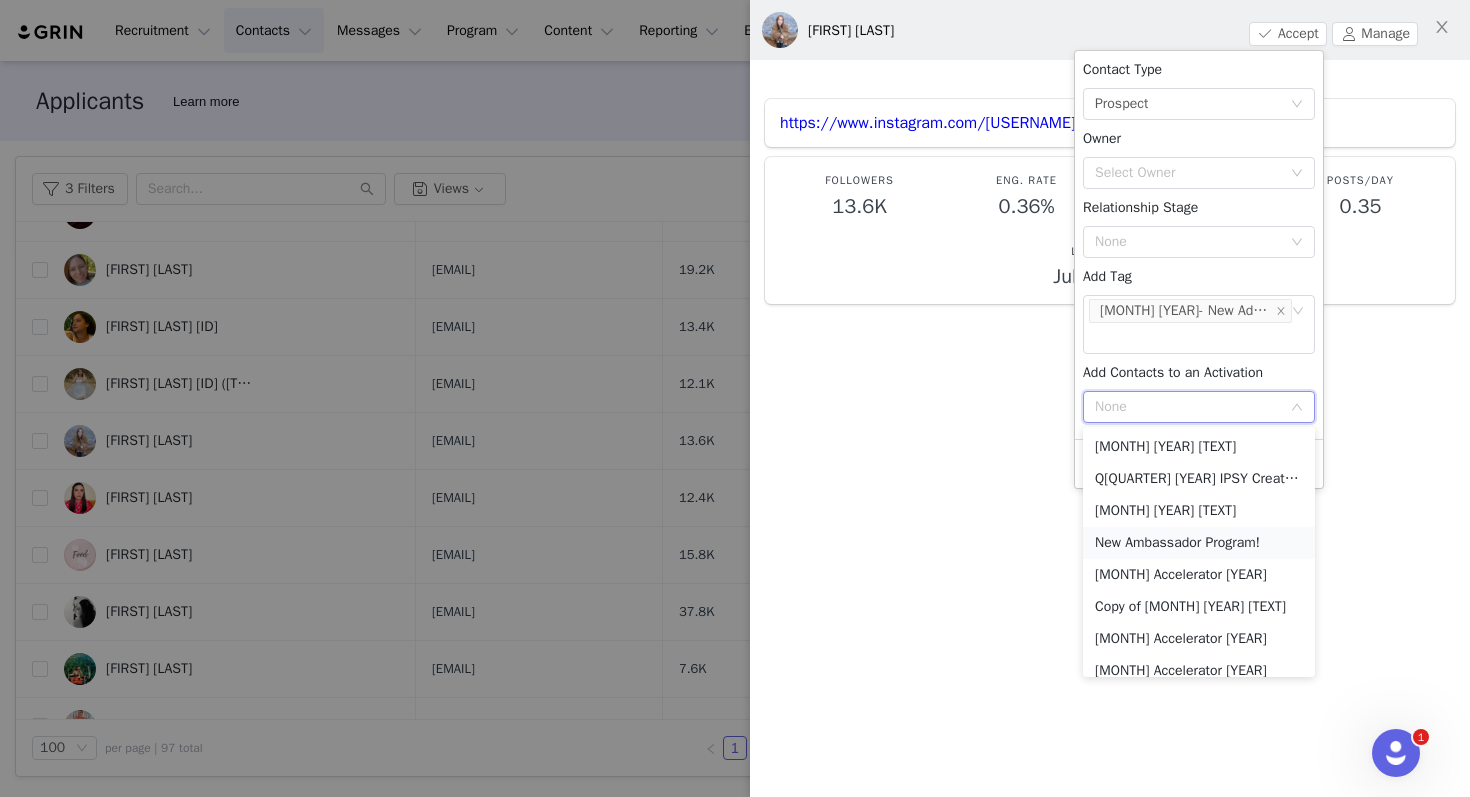 click on "New Ambassador Program!" at bounding box center [1199, 543] 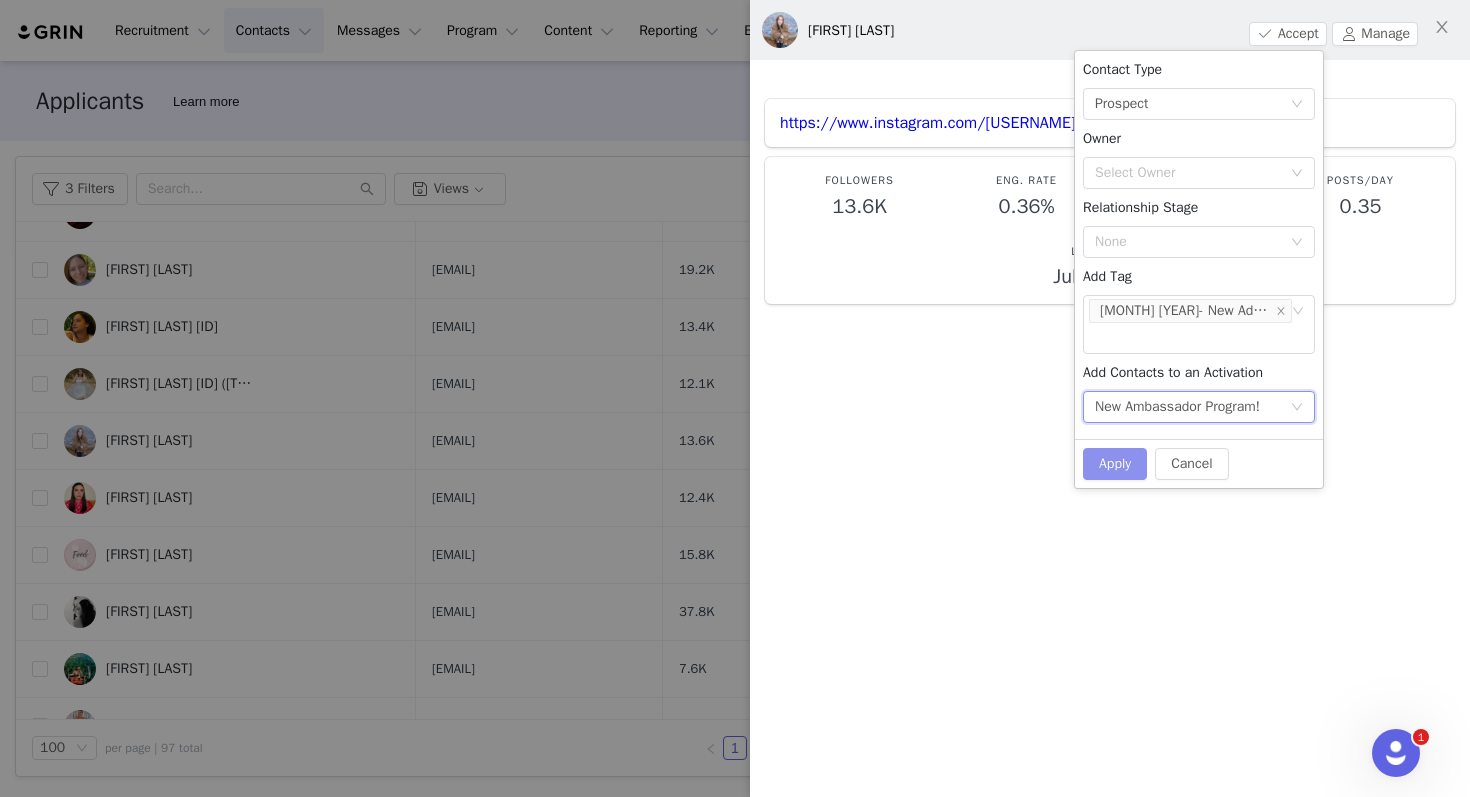 click on "Apply" at bounding box center [1115, 464] 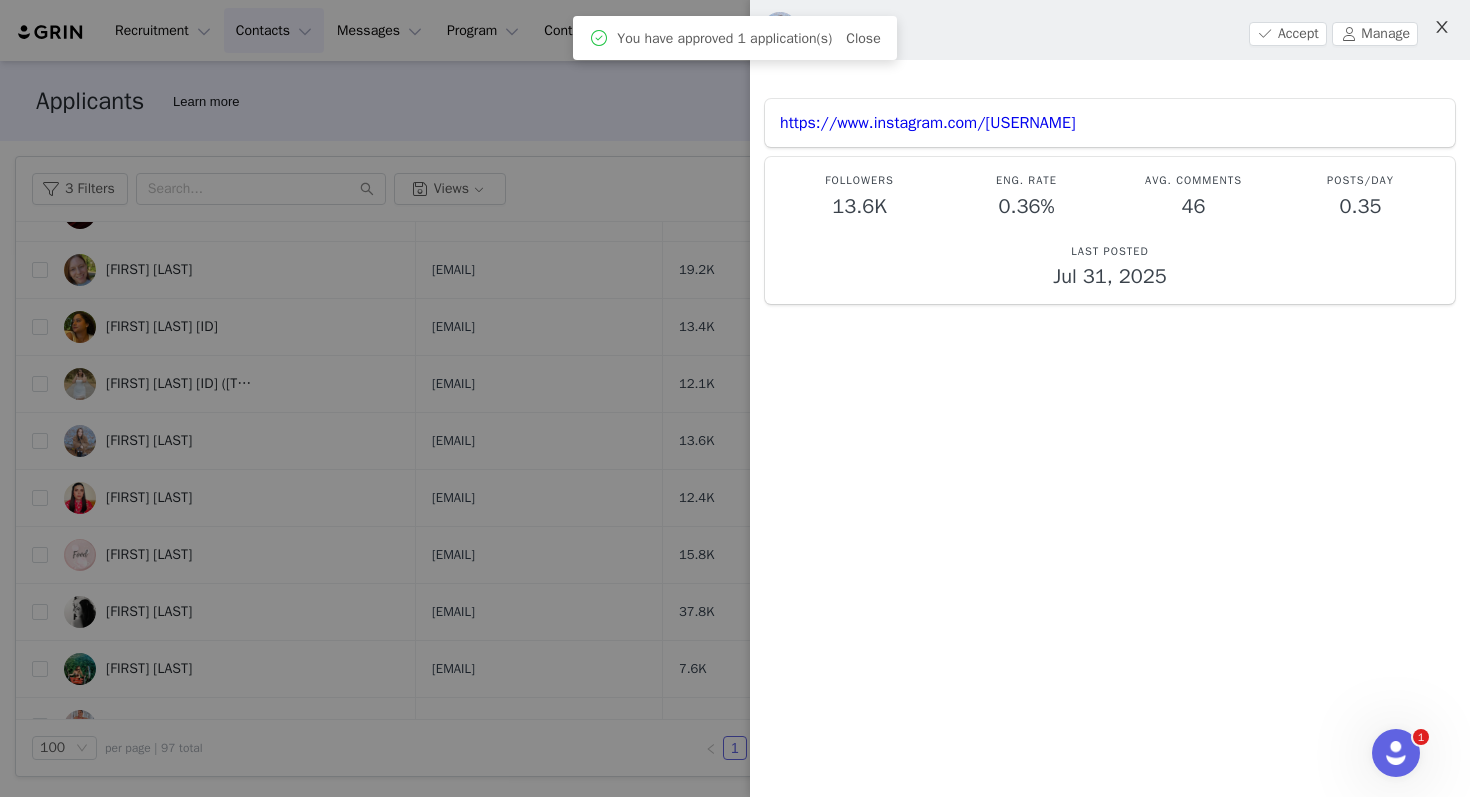 click at bounding box center [1442, 28] 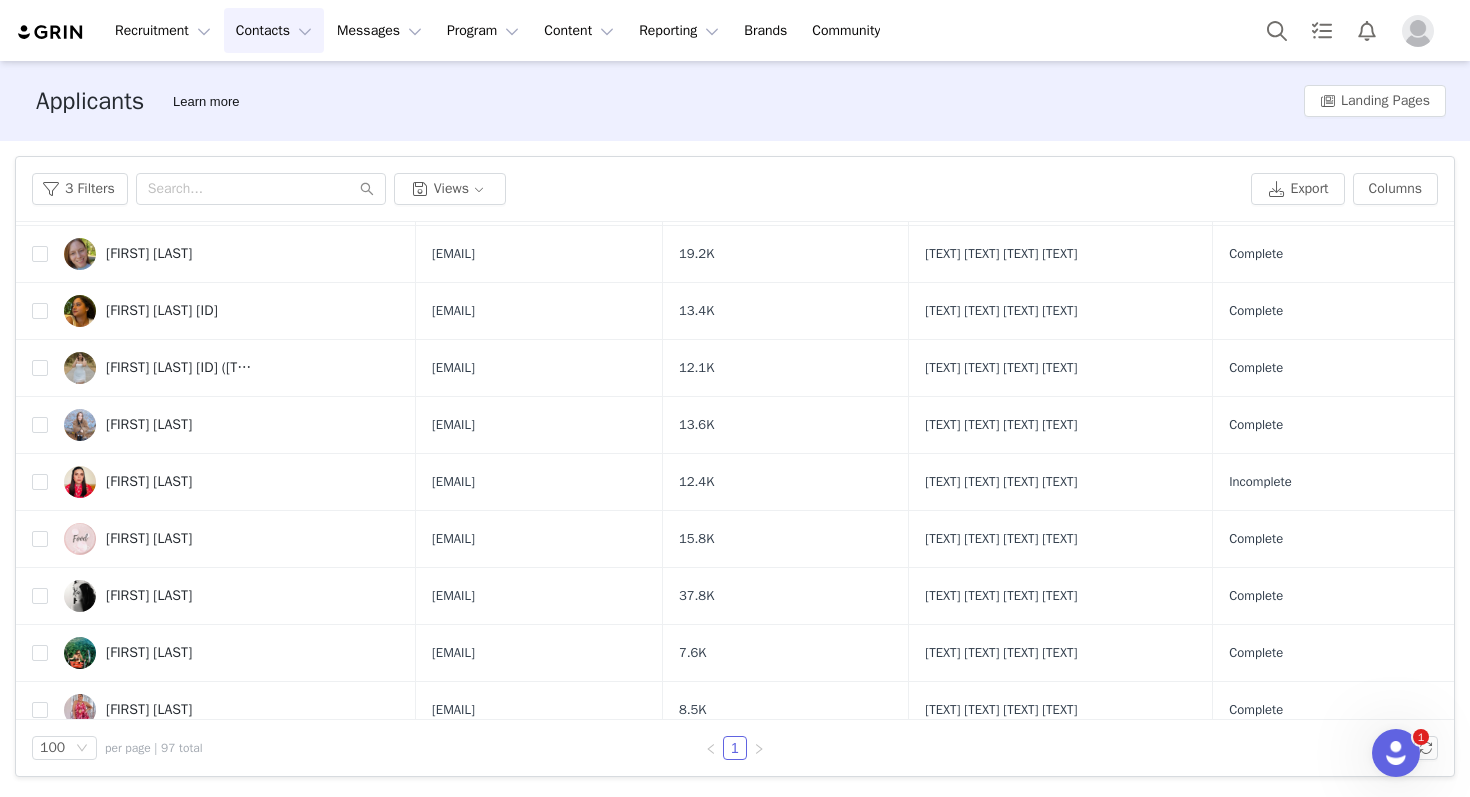 scroll, scrollTop: 274, scrollLeft: 0, axis: vertical 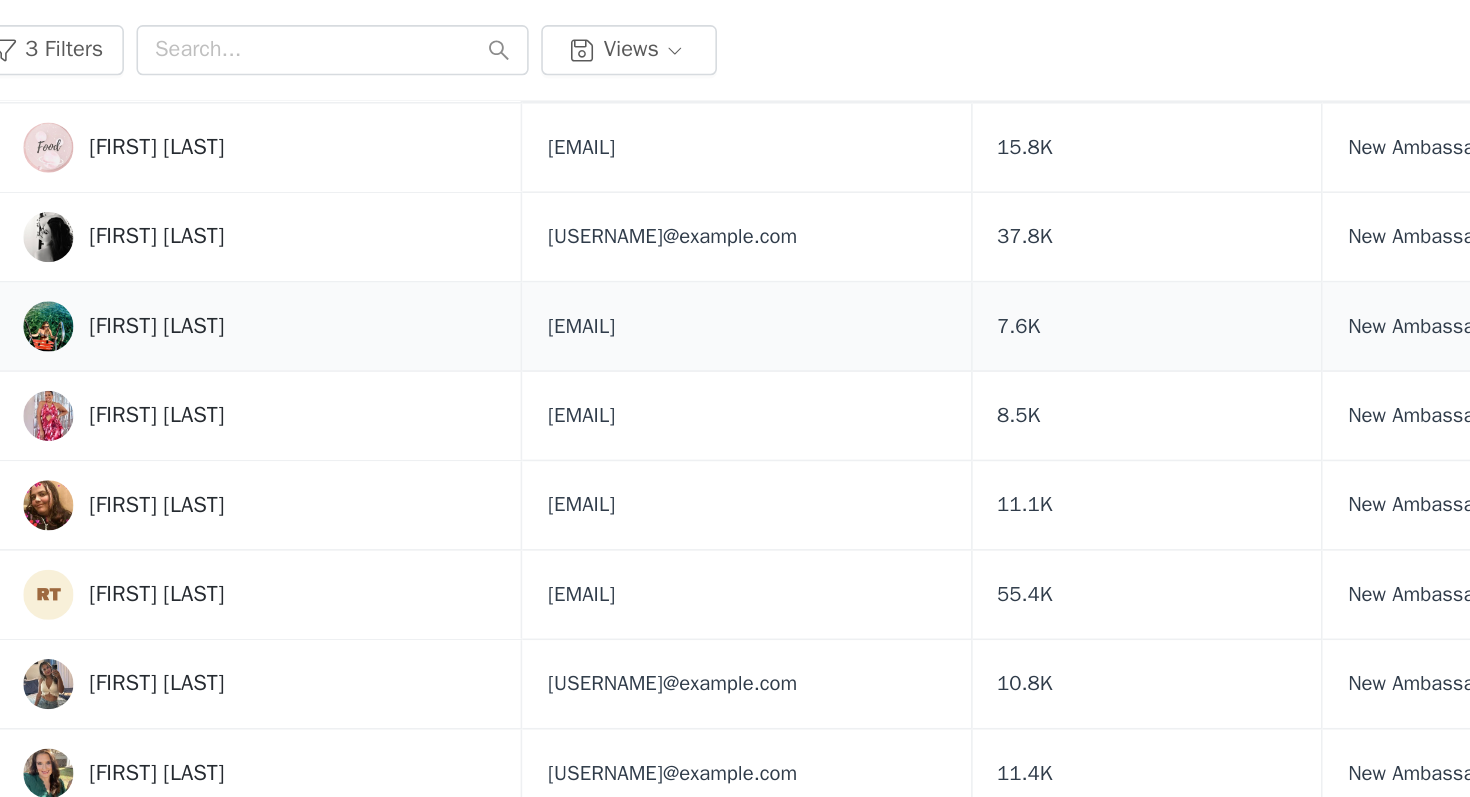 click on "Jooliana Krummel" at bounding box center [149, 365] 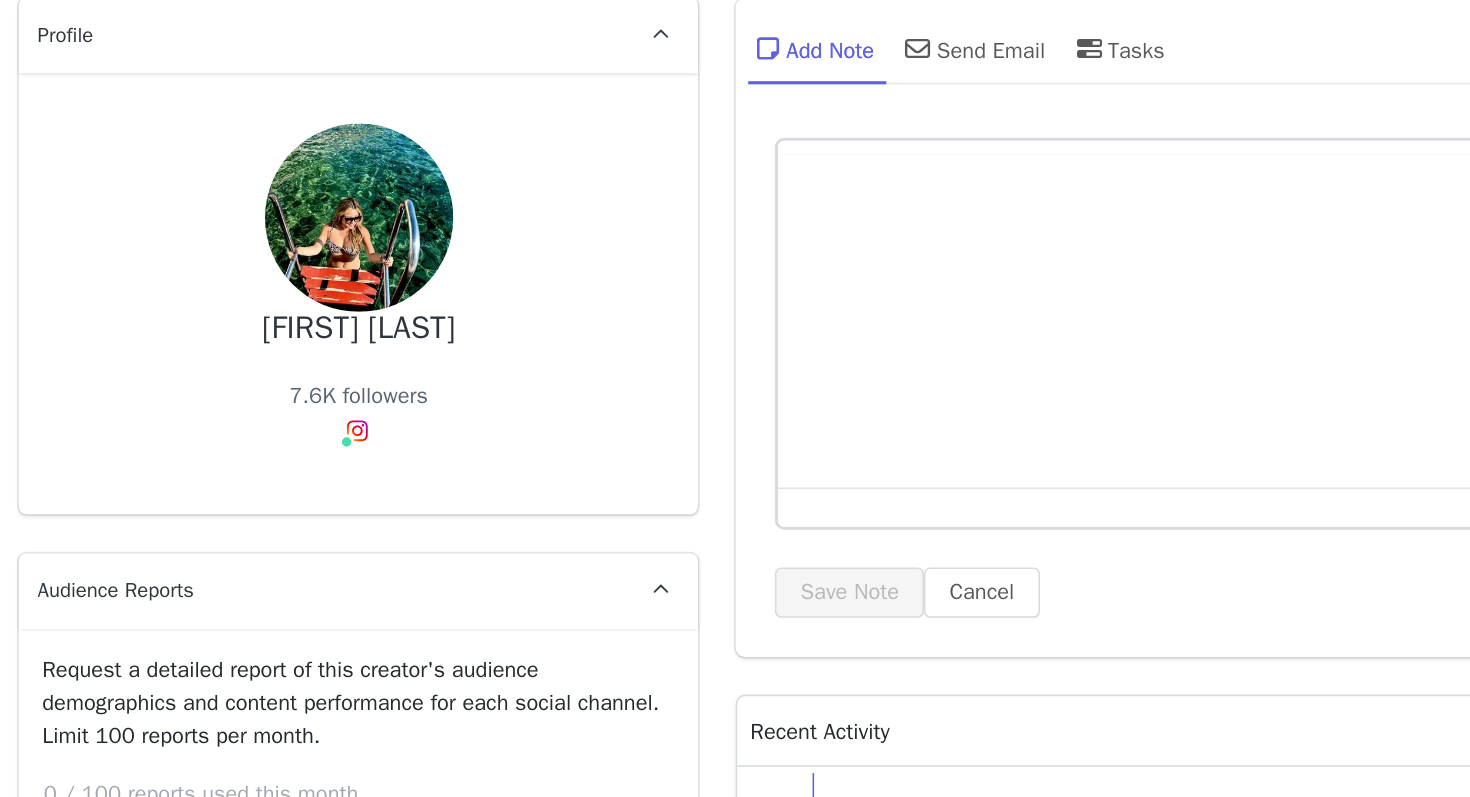 scroll, scrollTop: 0, scrollLeft: 0, axis: both 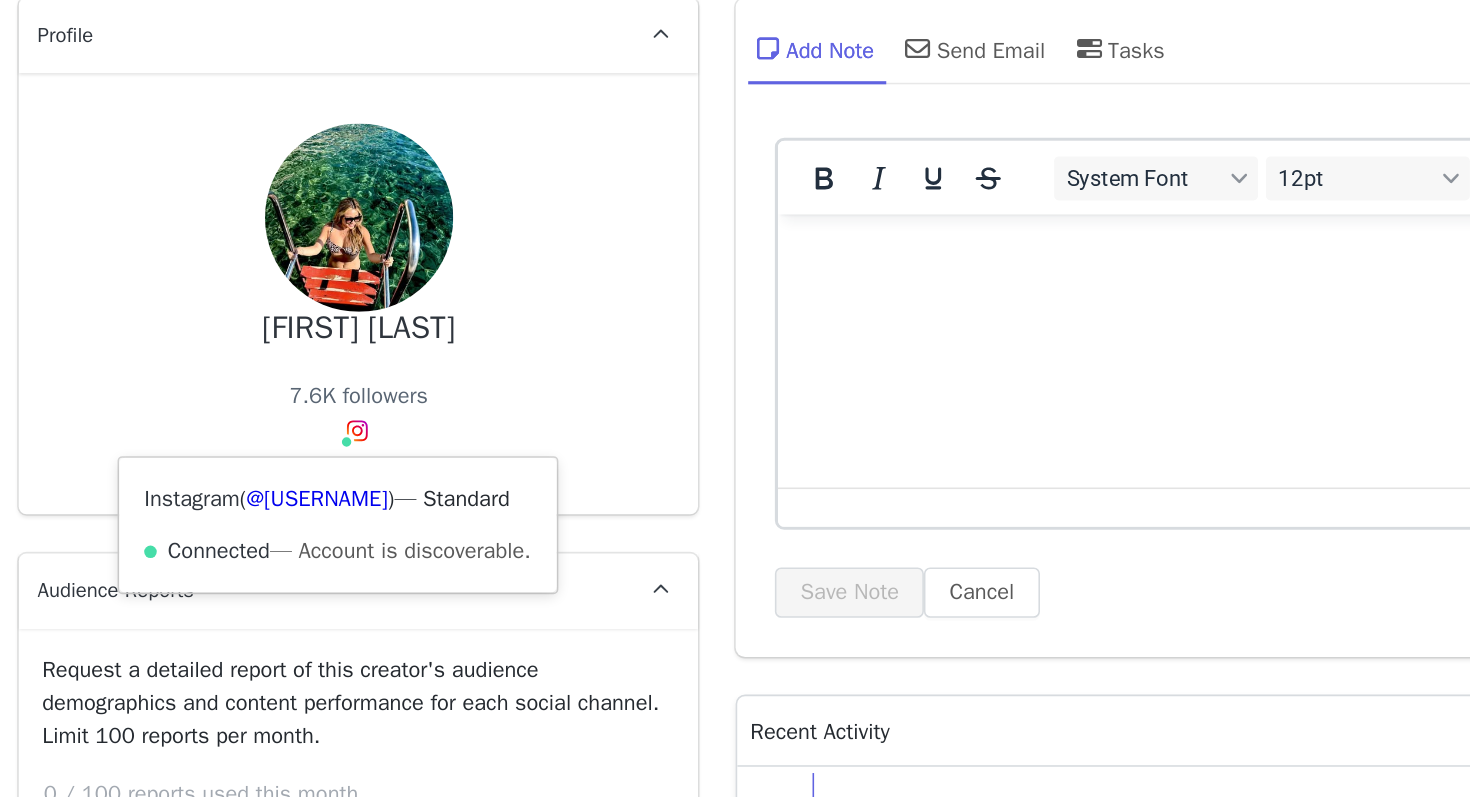 click on "Instagram  (   @joolianalove   )   — Standard  Connected  — Account is discoverable." at bounding box center [264, 492] 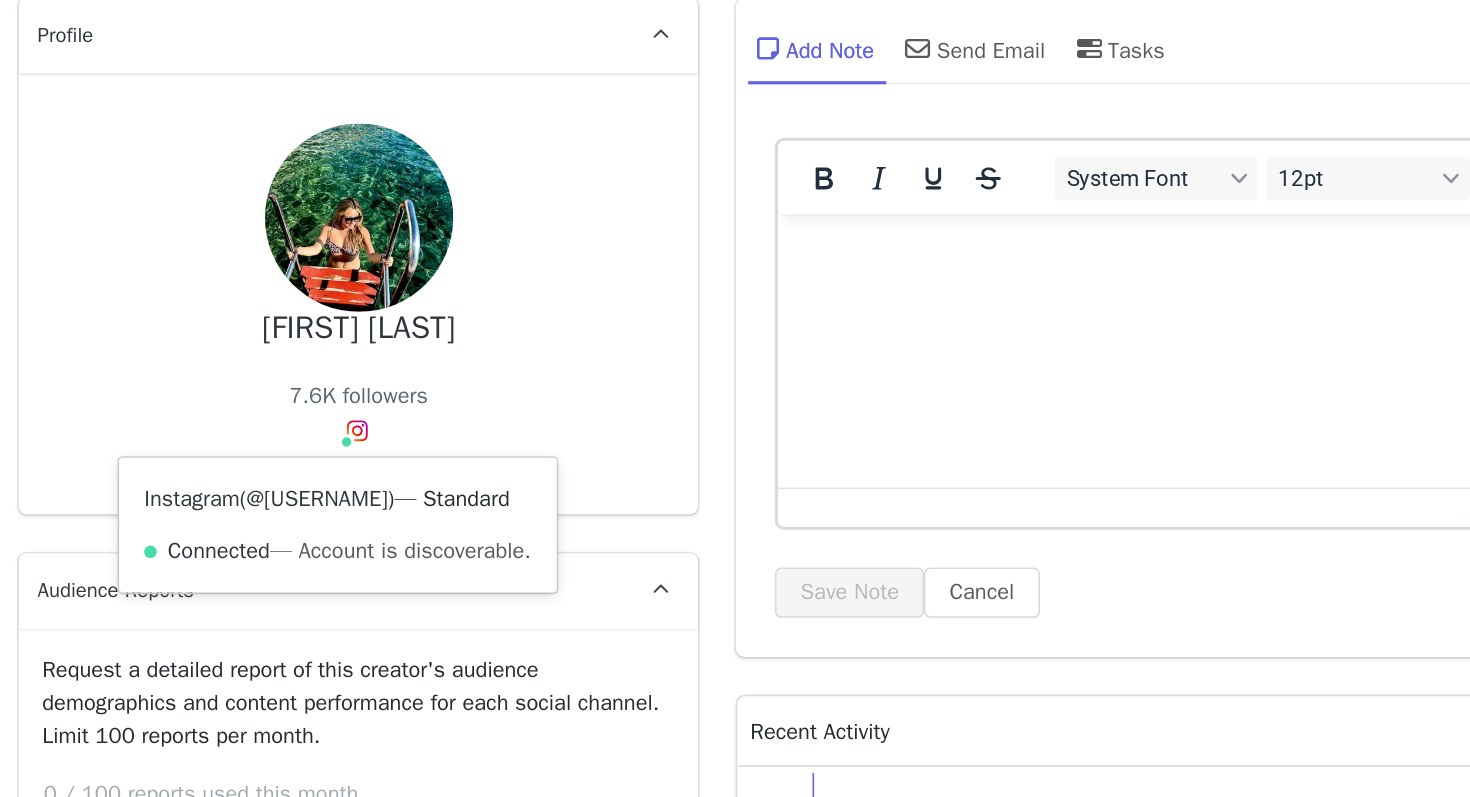 click on "@joolianalove" at bounding box center (251, 475) 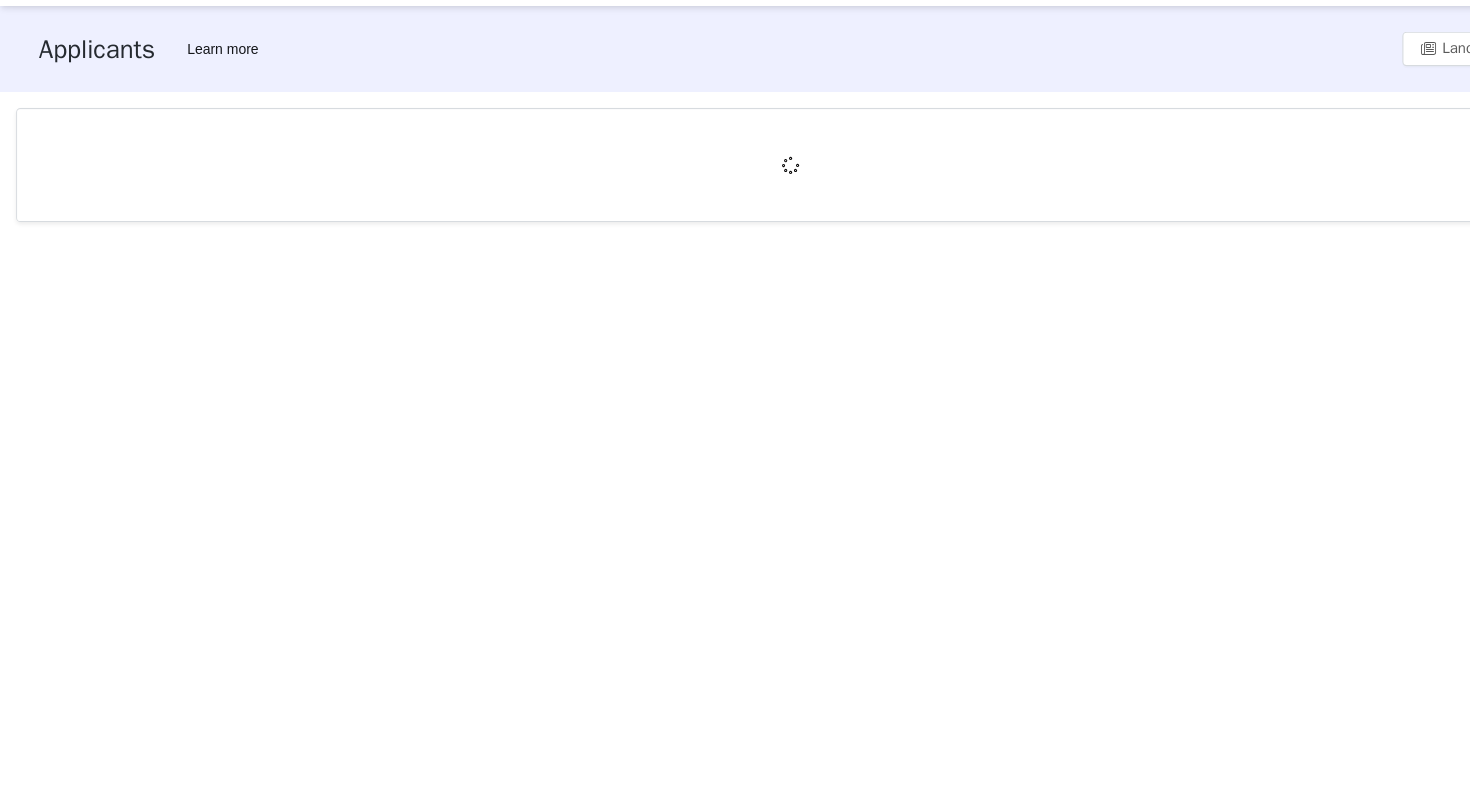 scroll, scrollTop: 0, scrollLeft: 0, axis: both 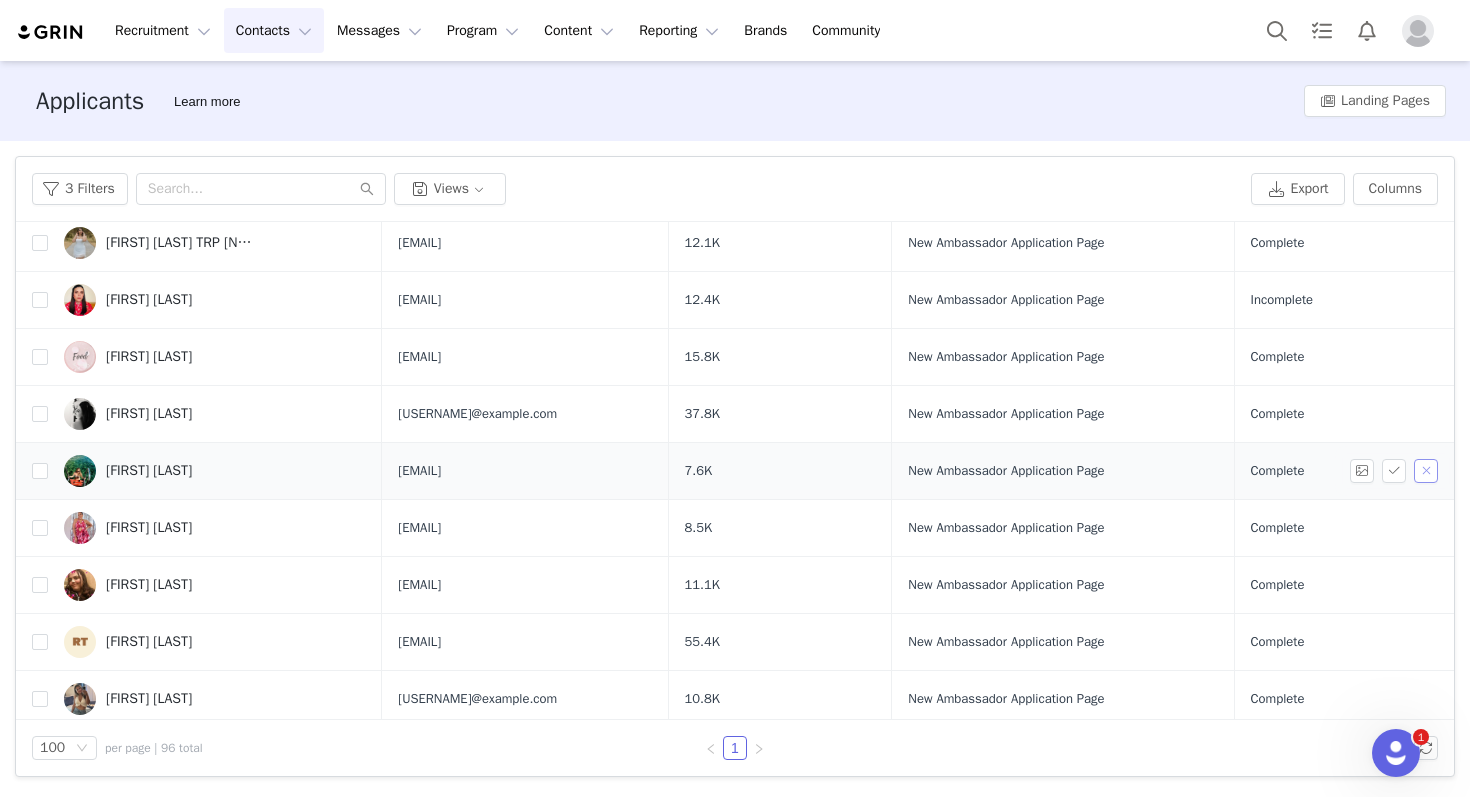 click at bounding box center [1426, 471] 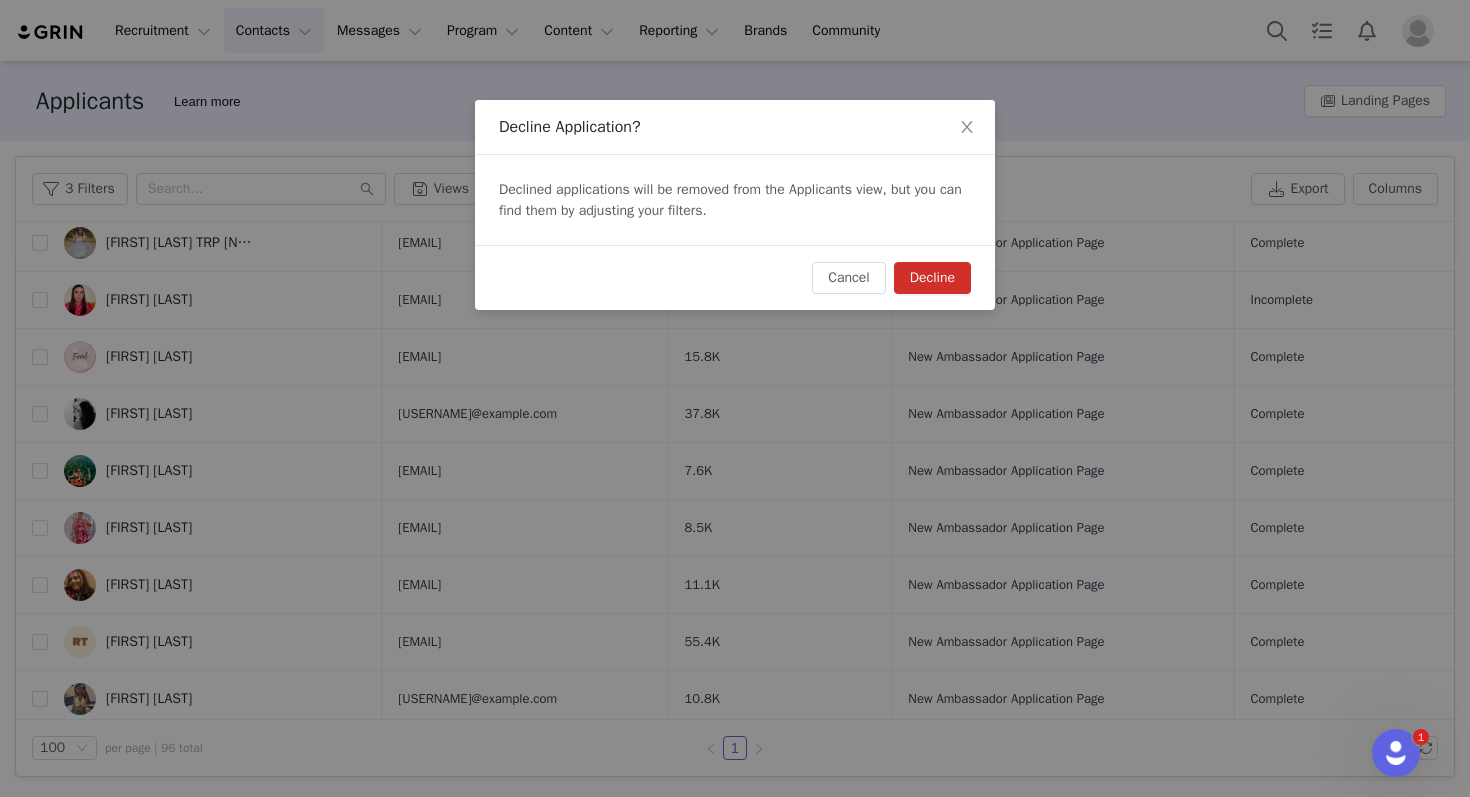 click on "Decline" at bounding box center [932, 278] 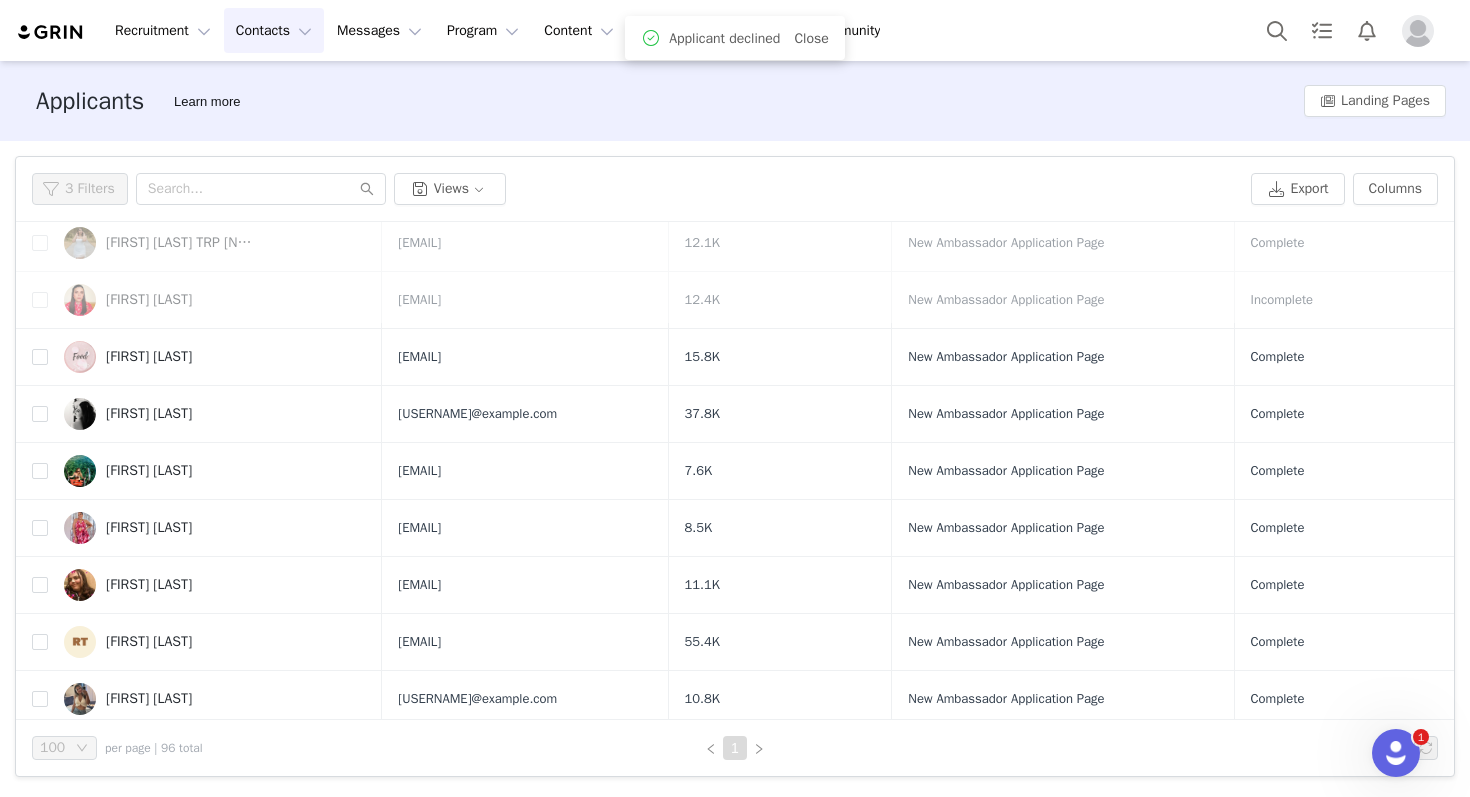 scroll, scrollTop: 0, scrollLeft: 0, axis: both 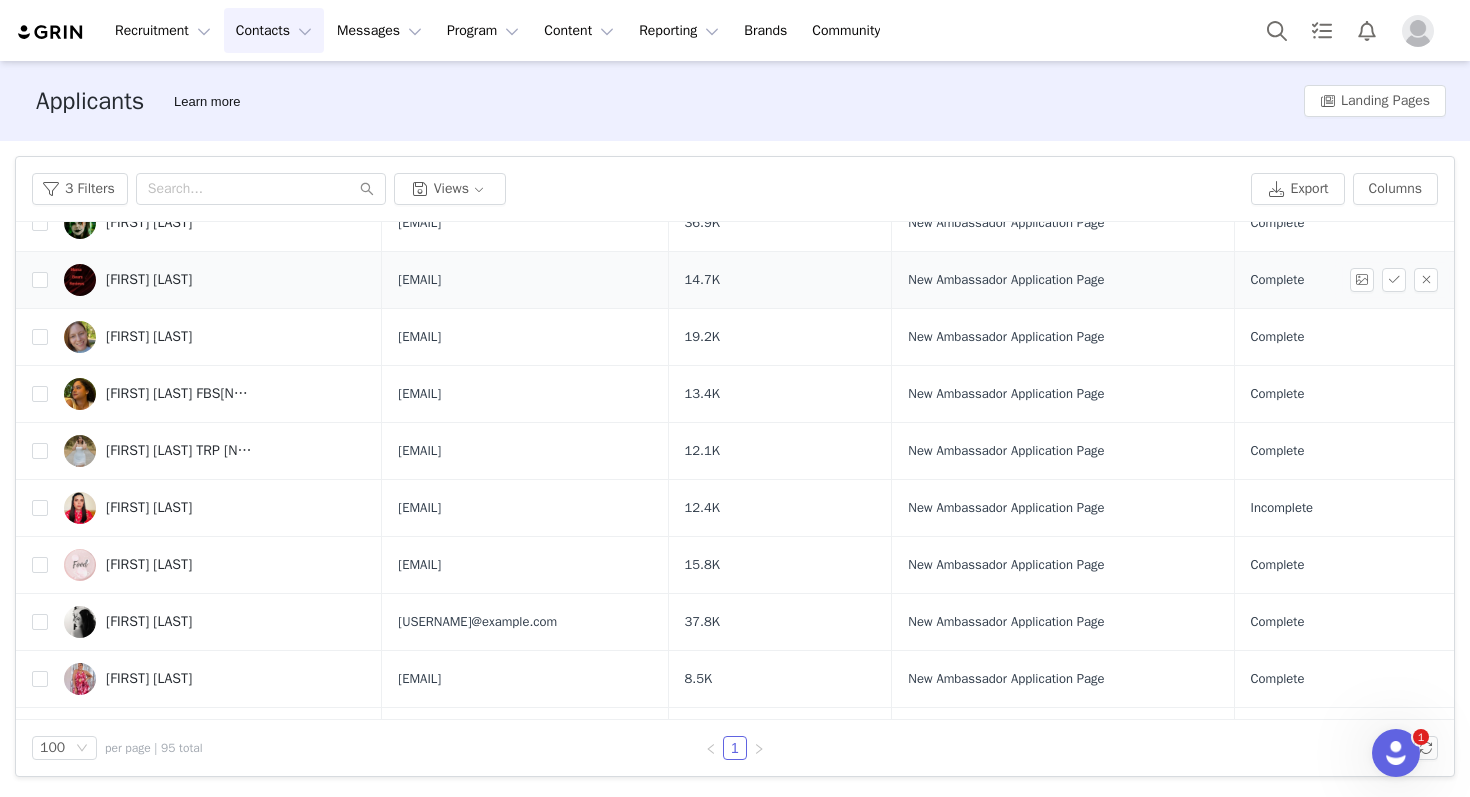 click on "[FIRST] [LAST]" at bounding box center (149, 280) 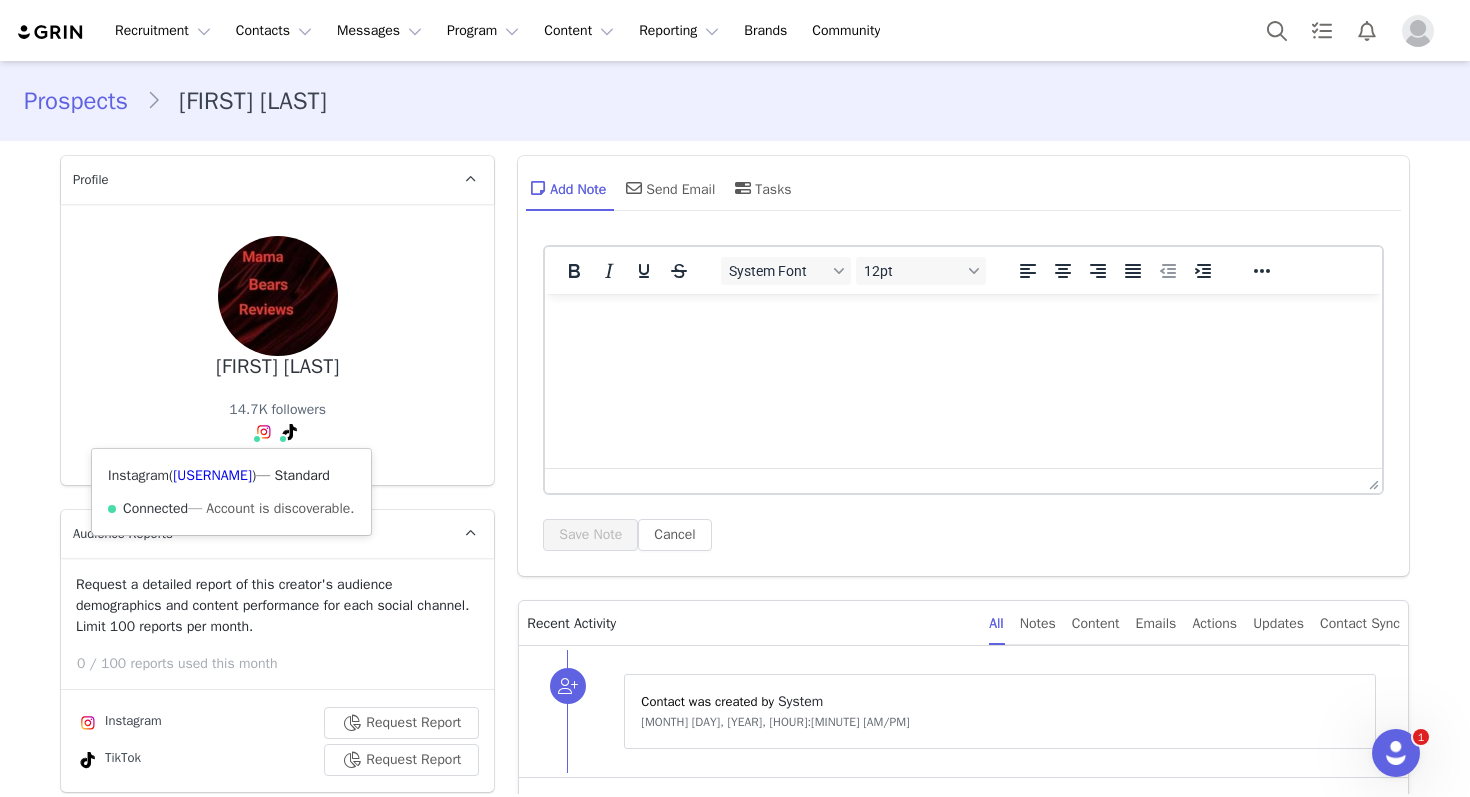 scroll, scrollTop: 0, scrollLeft: 0, axis: both 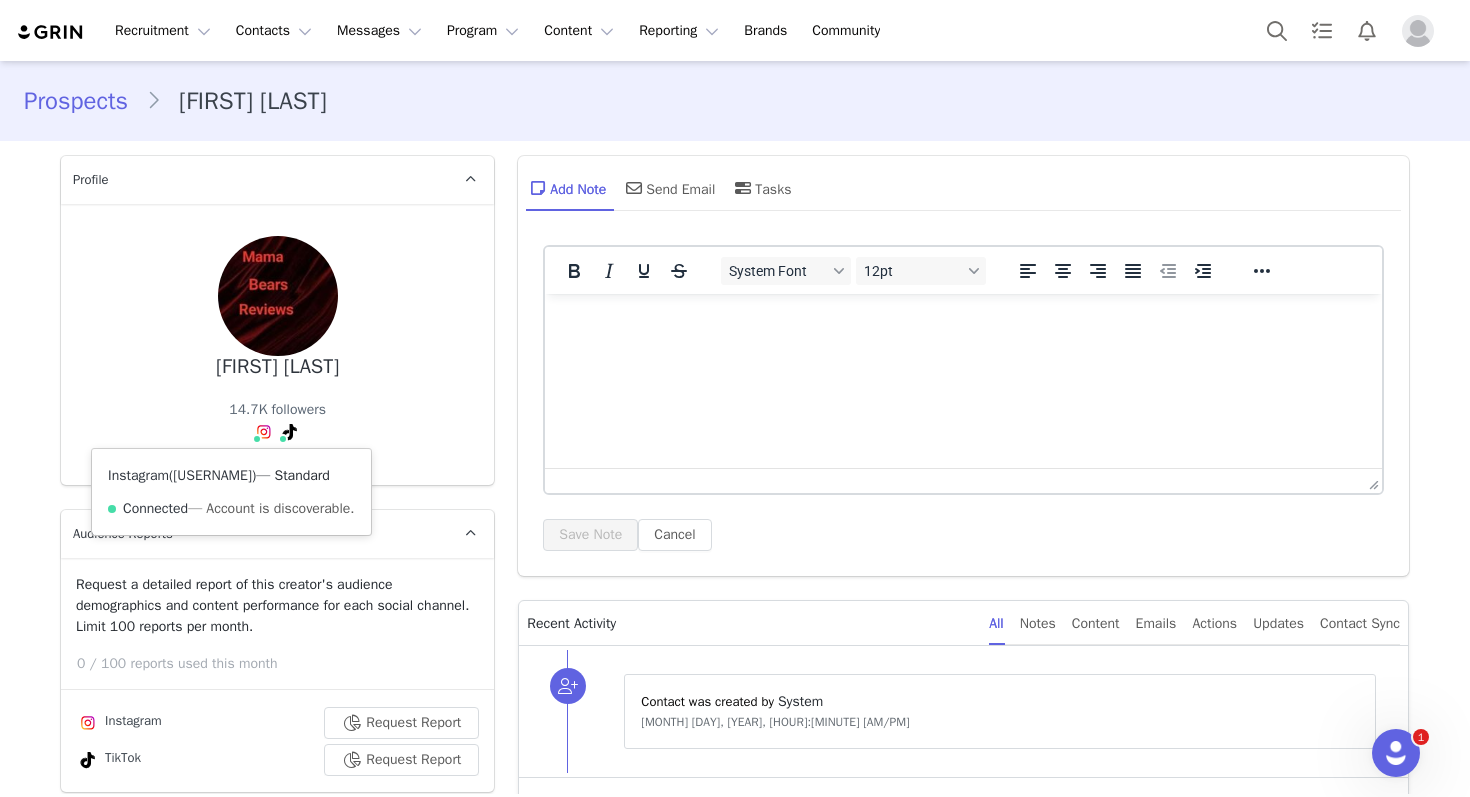 click on "@mamabearsreviews" at bounding box center (212, 475) 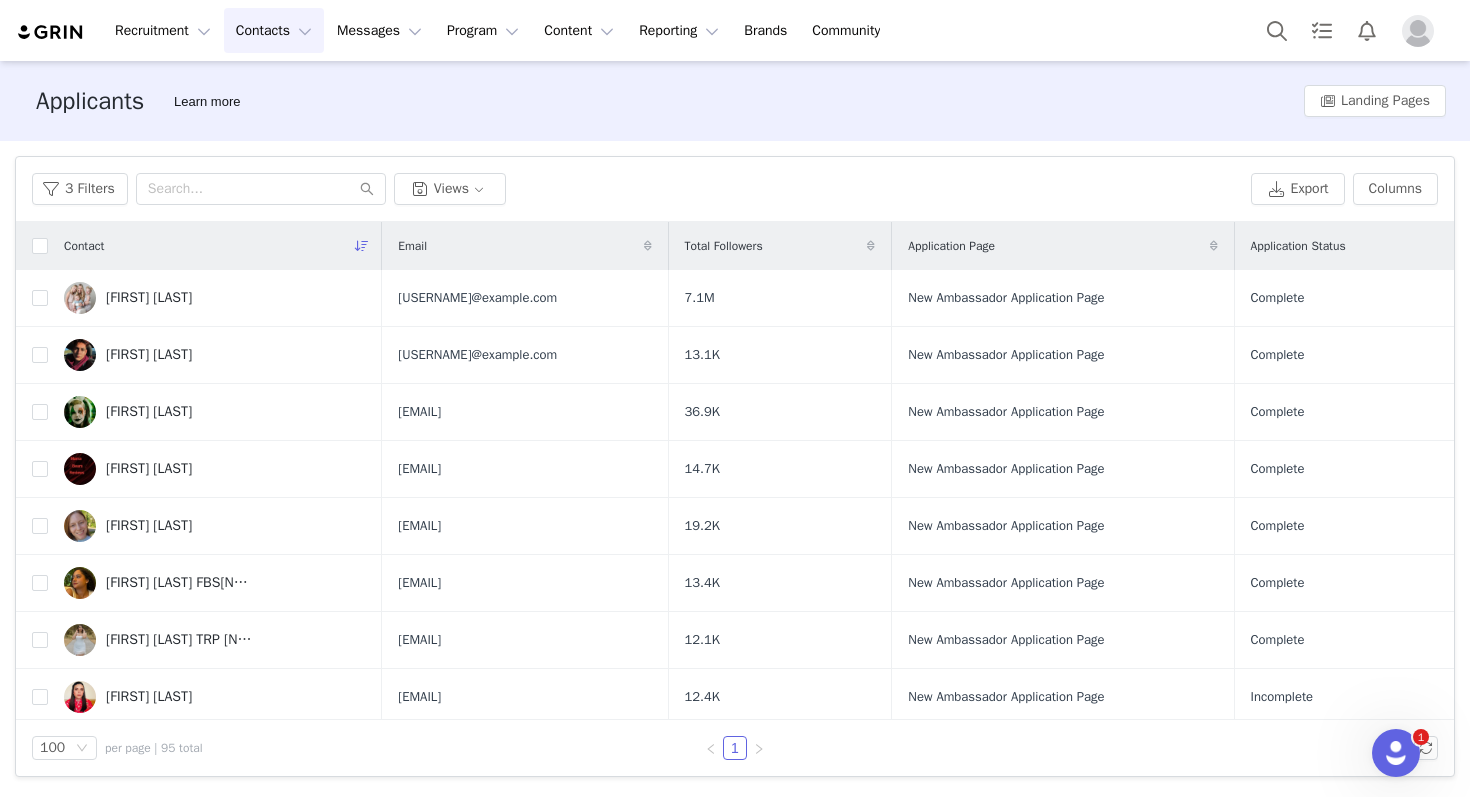 scroll, scrollTop: 11, scrollLeft: 0, axis: vertical 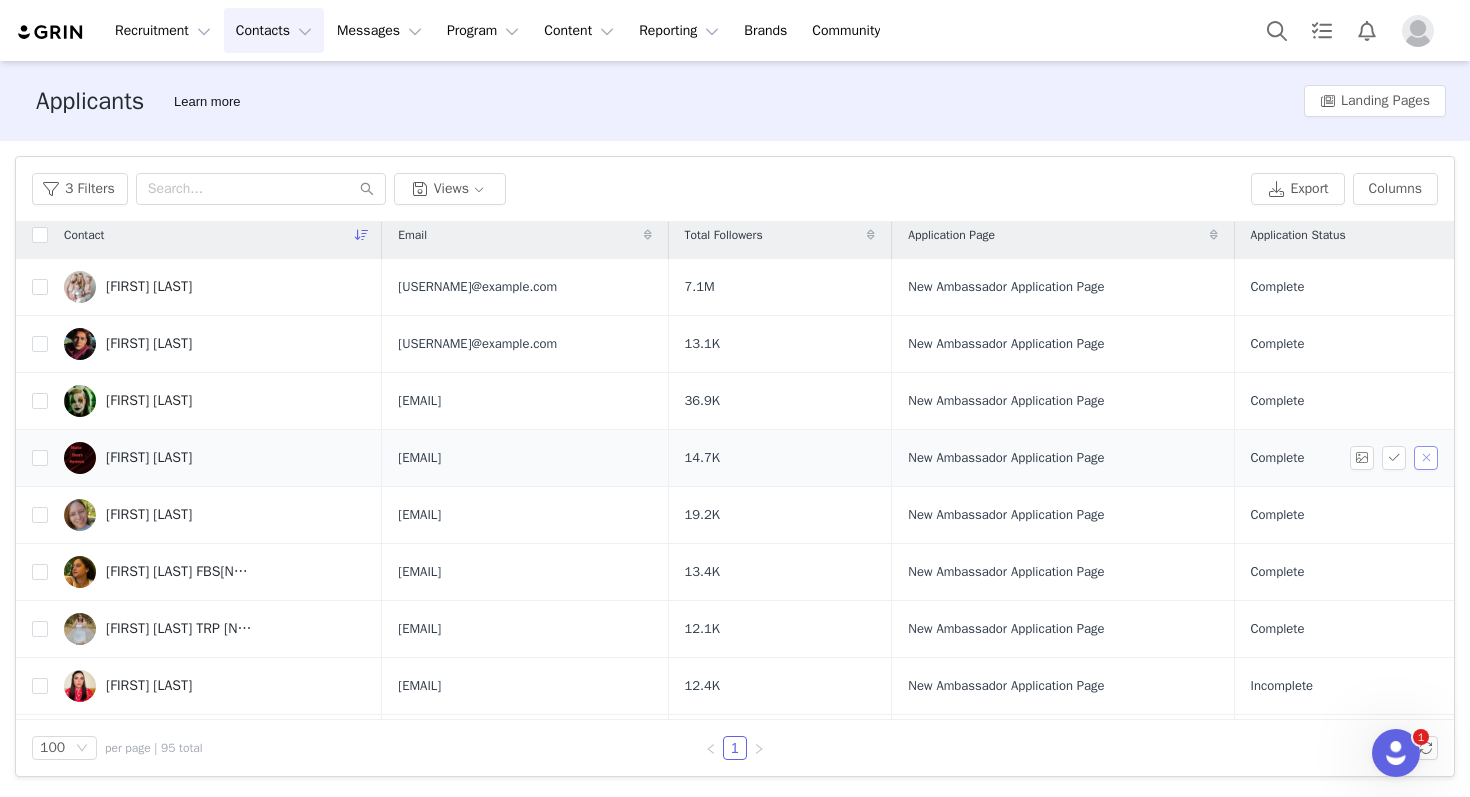 click at bounding box center (1426, 458) 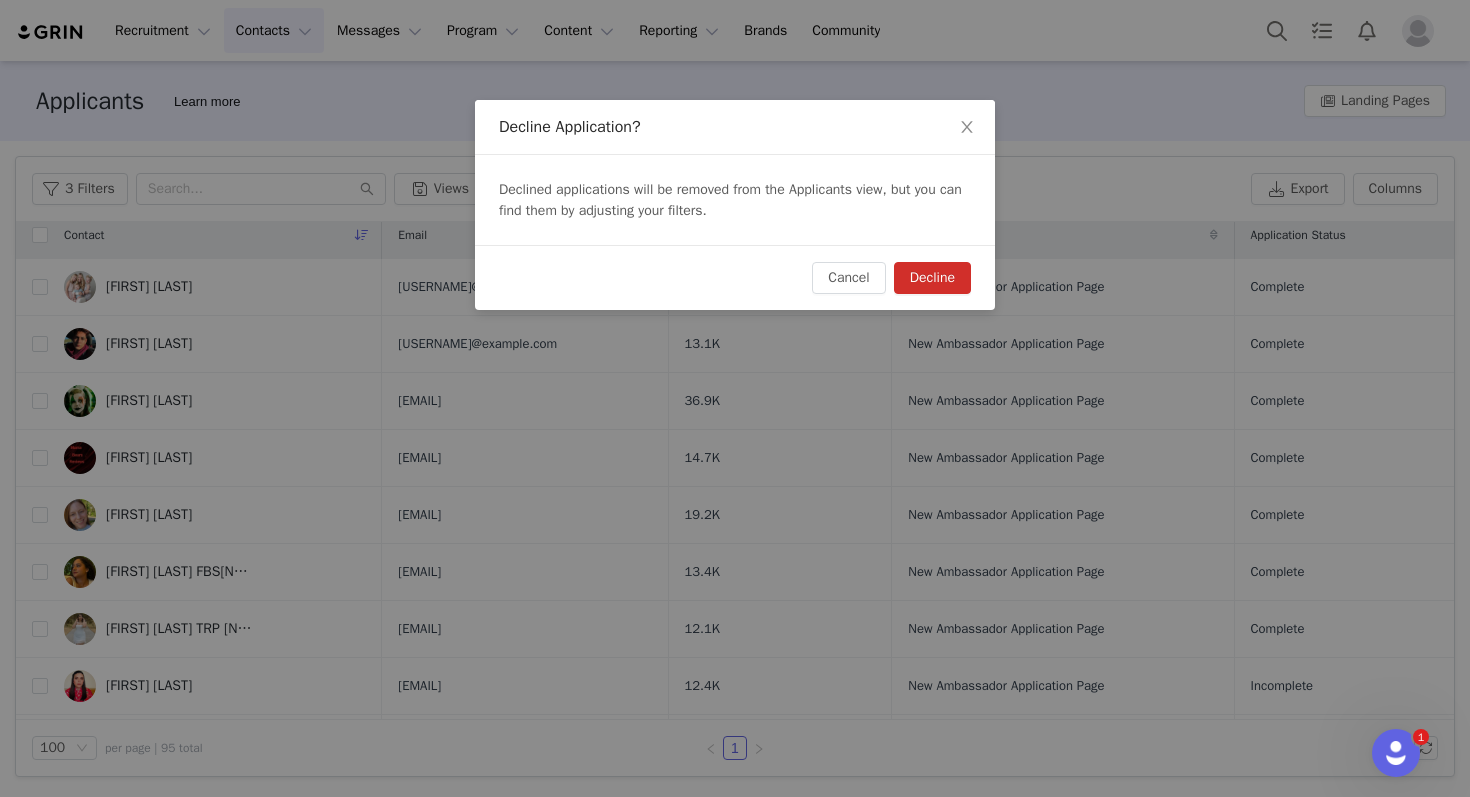 click on "Decline" at bounding box center (932, 278) 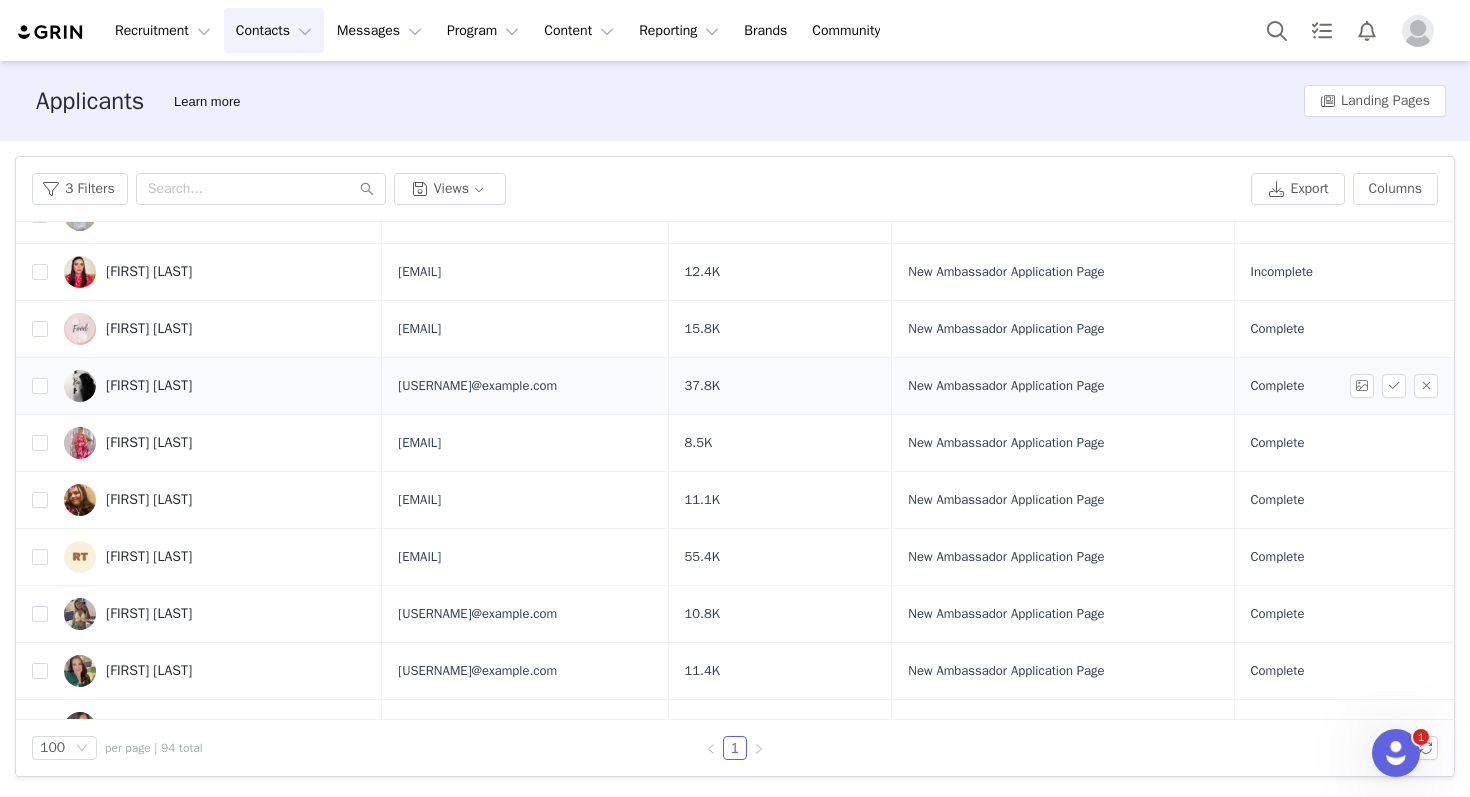 scroll, scrollTop: 389, scrollLeft: 0, axis: vertical 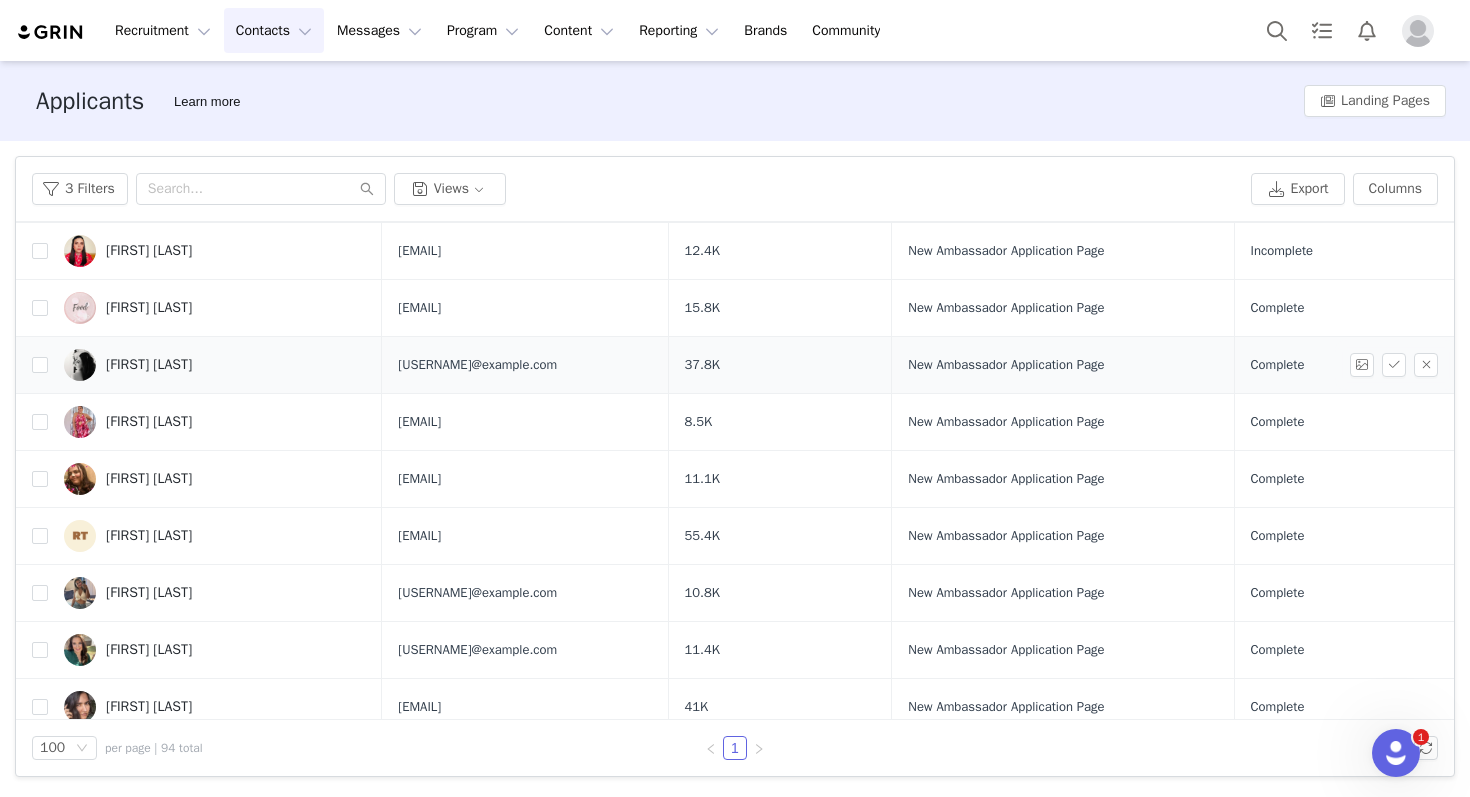 click on "[FIRST] [LAST]" at bounding box center (149, 365) 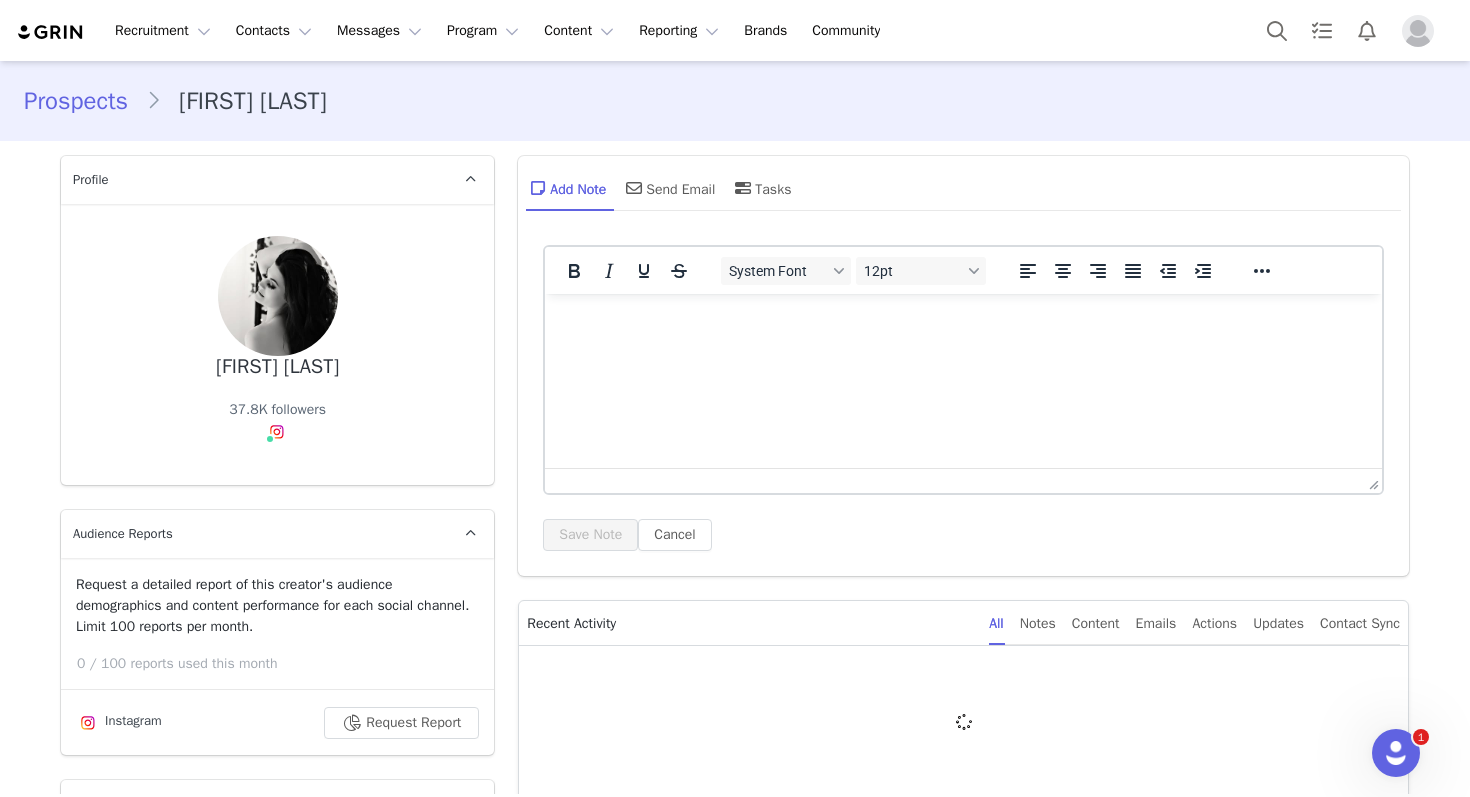 scroll, scrollTop: 0, scrollLeft: 0, axis: both 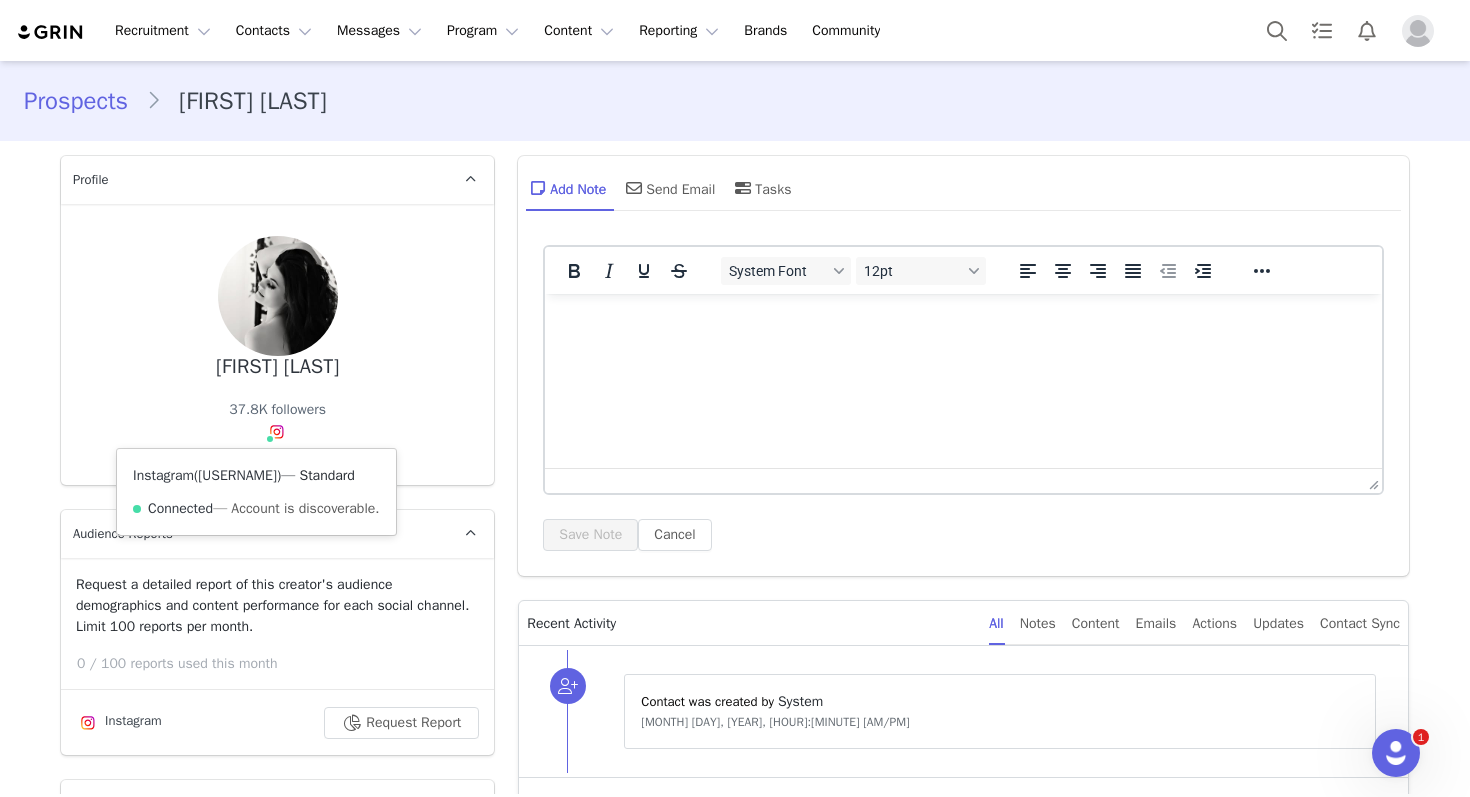 click on "@jordandisney84" at bounding box center [237, 475] 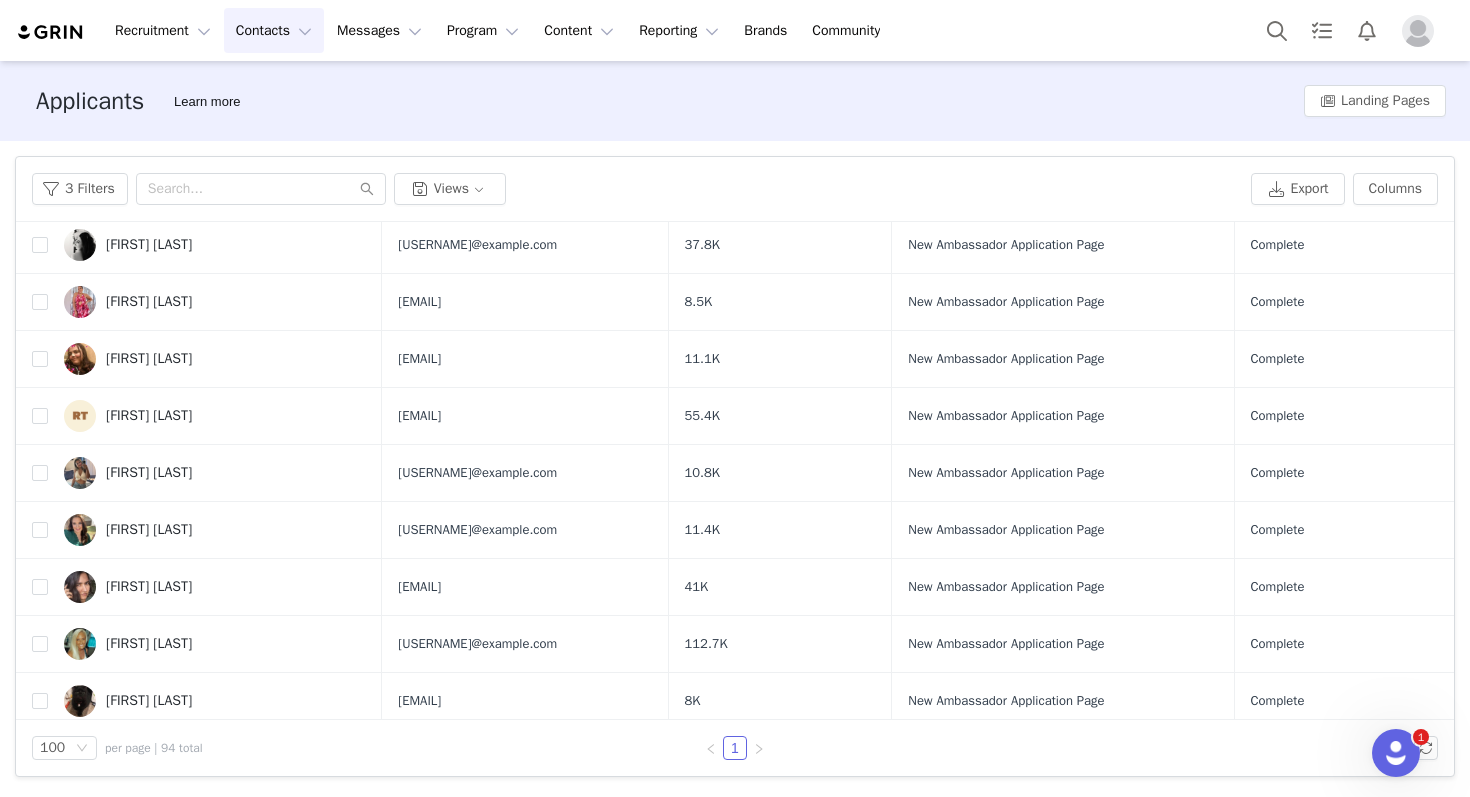 scroll, scrollTop: 487, scrollLeft: 0, axis: vertical 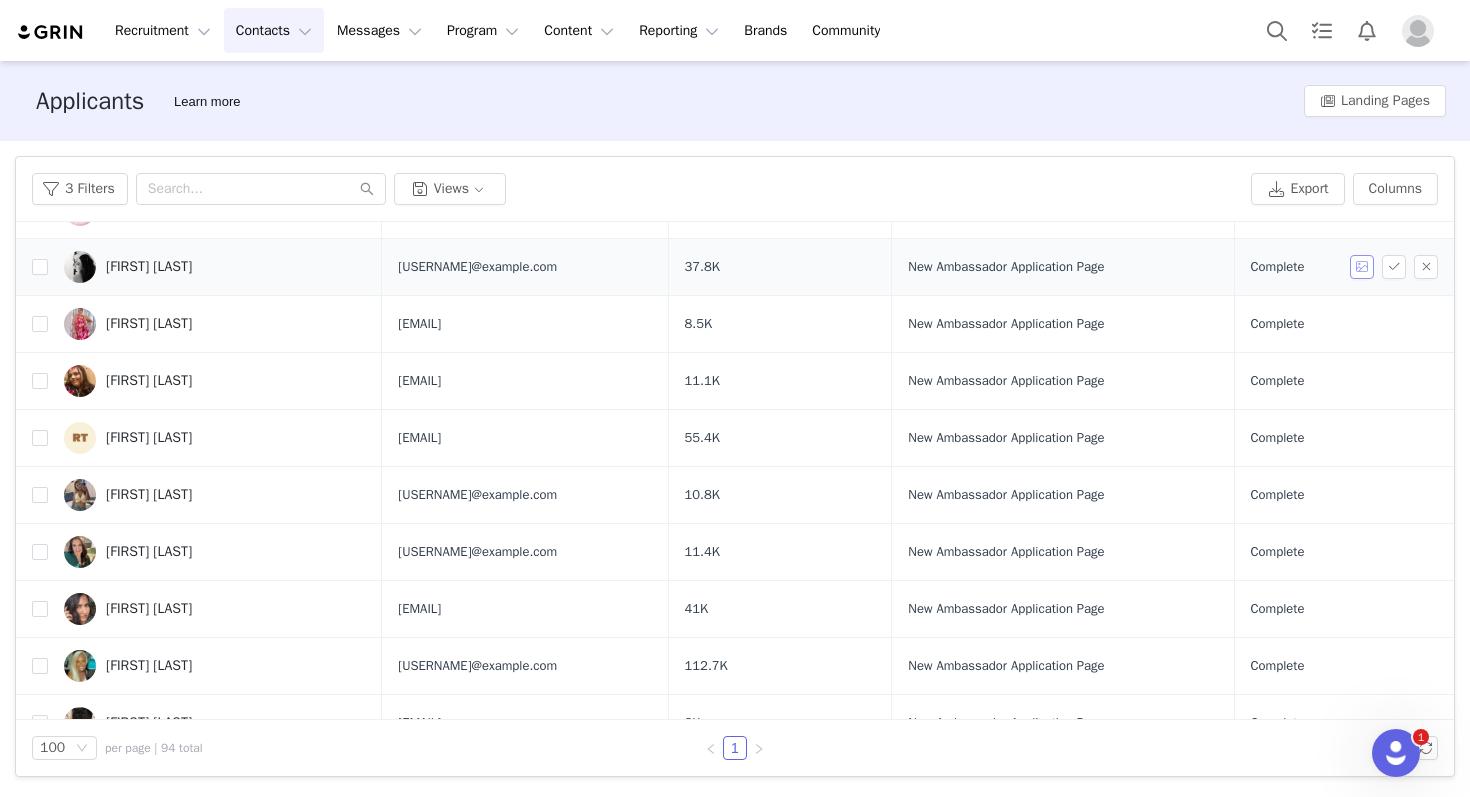 click at bounding box center [1362, 267] 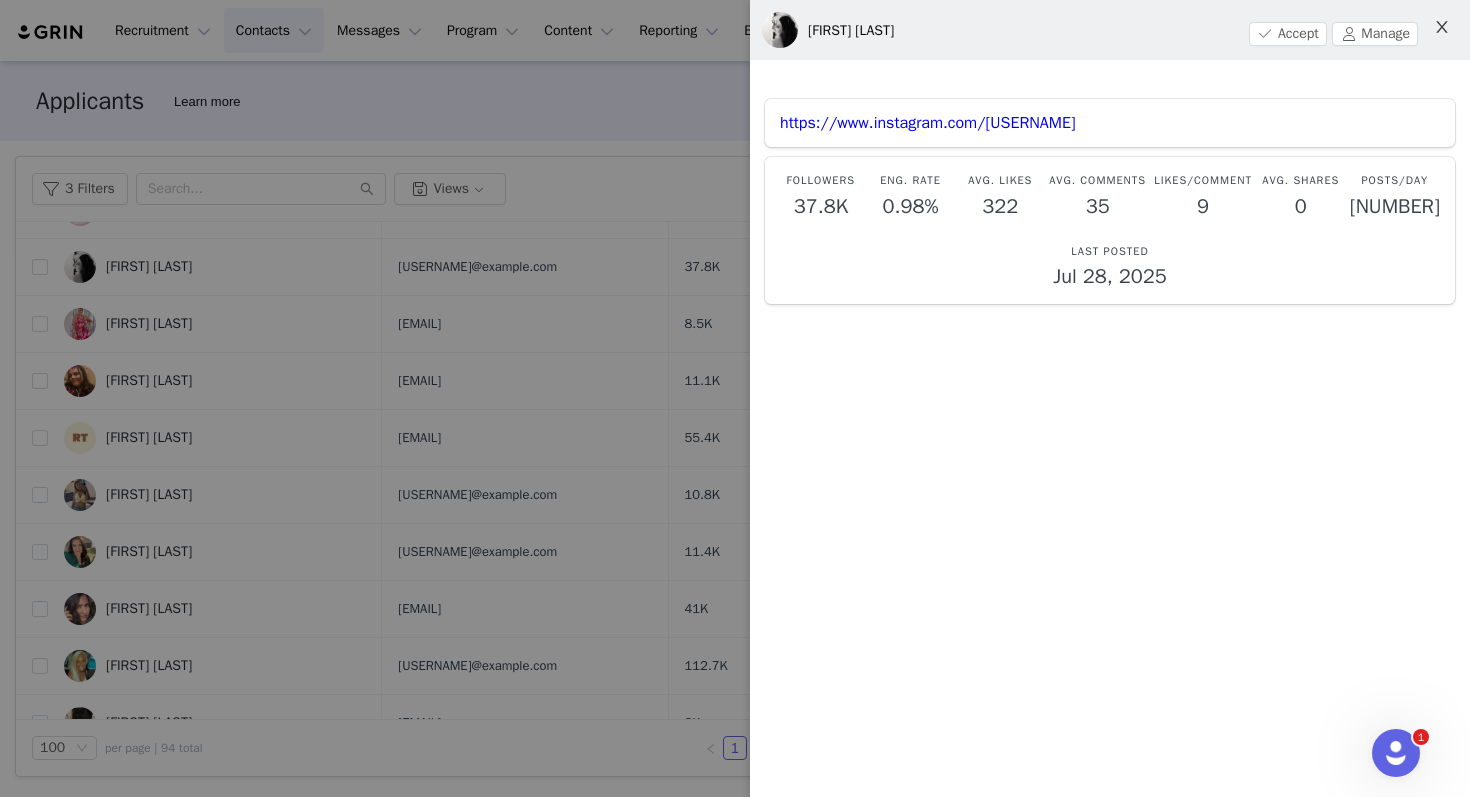 click at bounding box center [1442, 28] 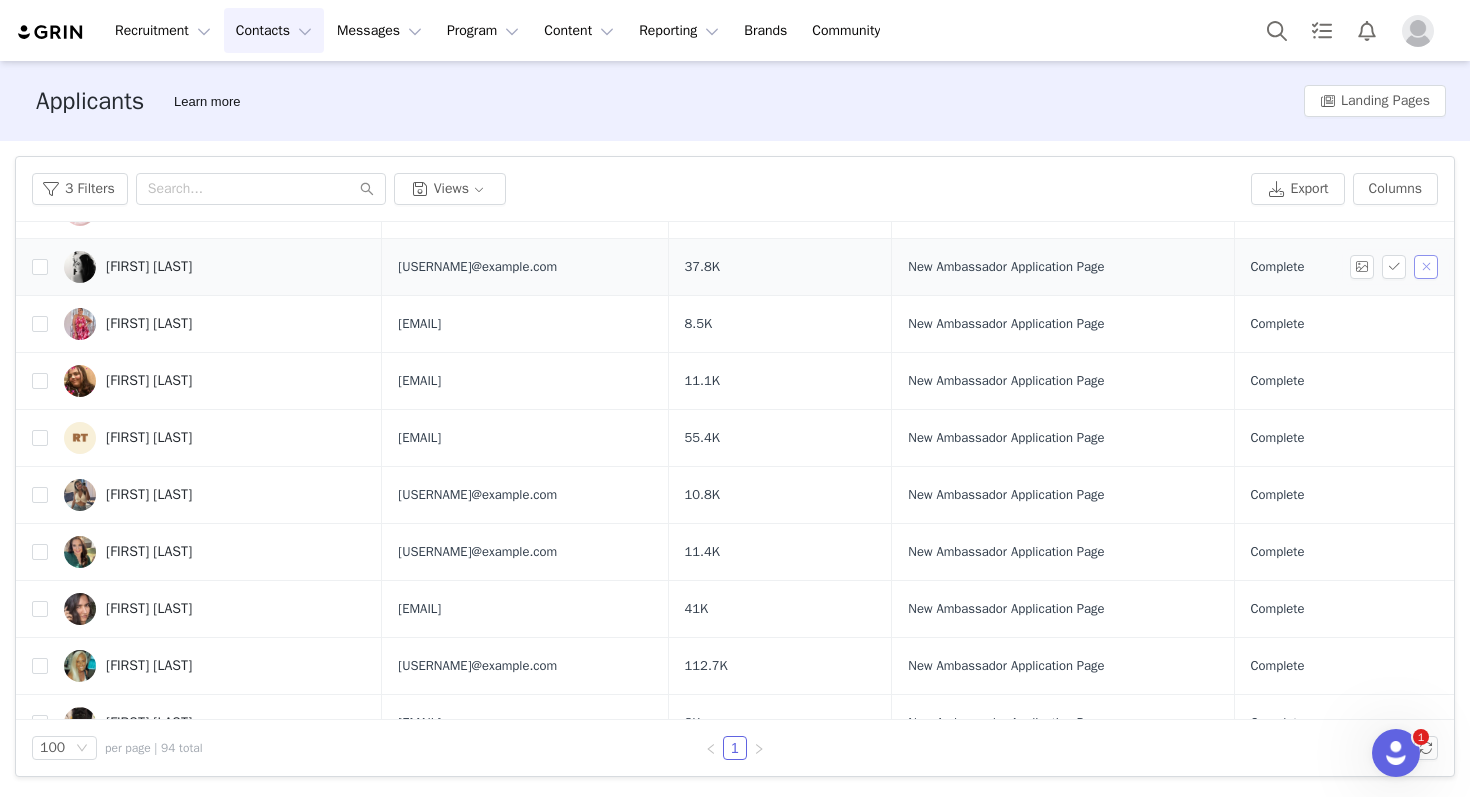 click at bounding box center [1426, 267] 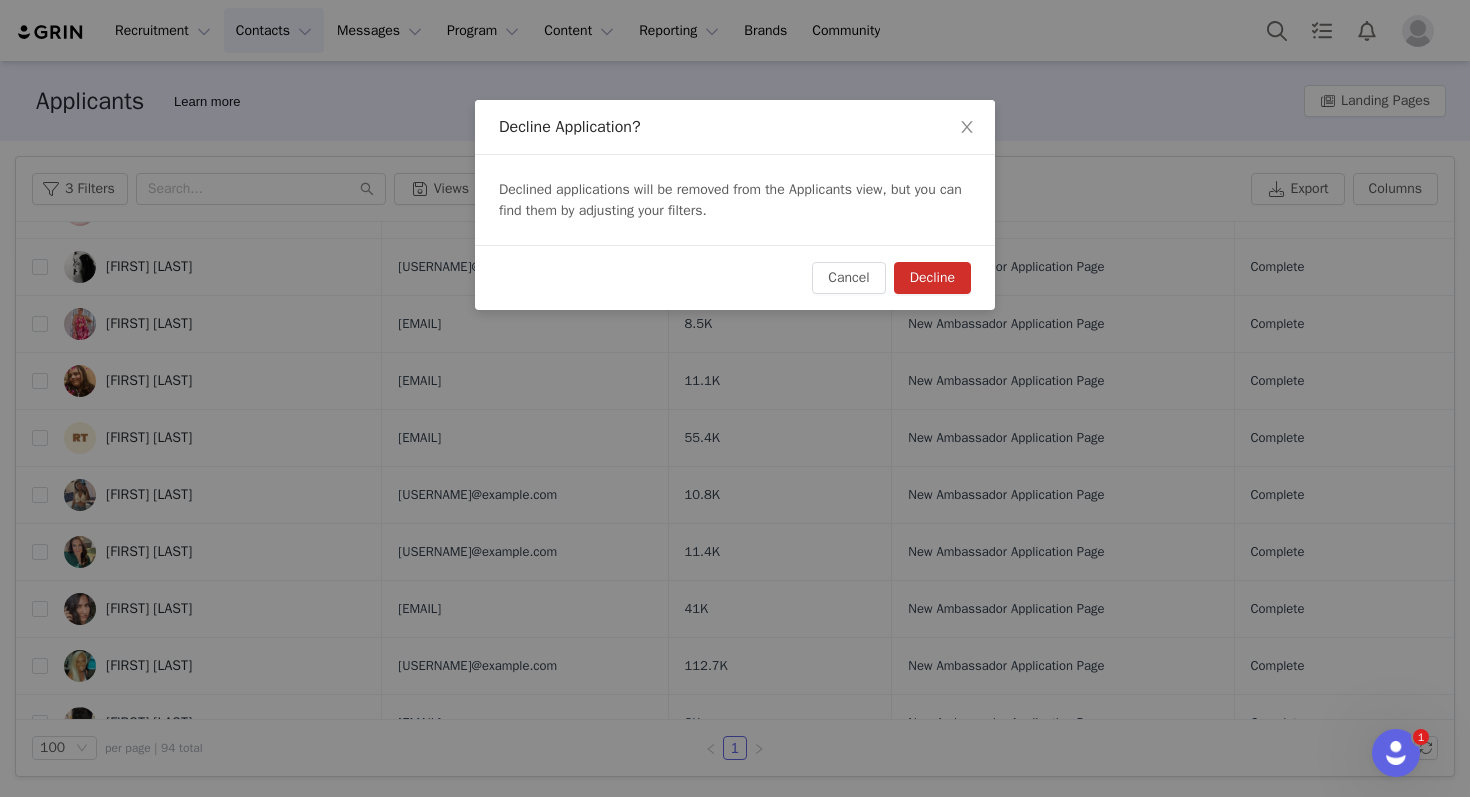 click on "Decline" at bounding box center [932, 278] 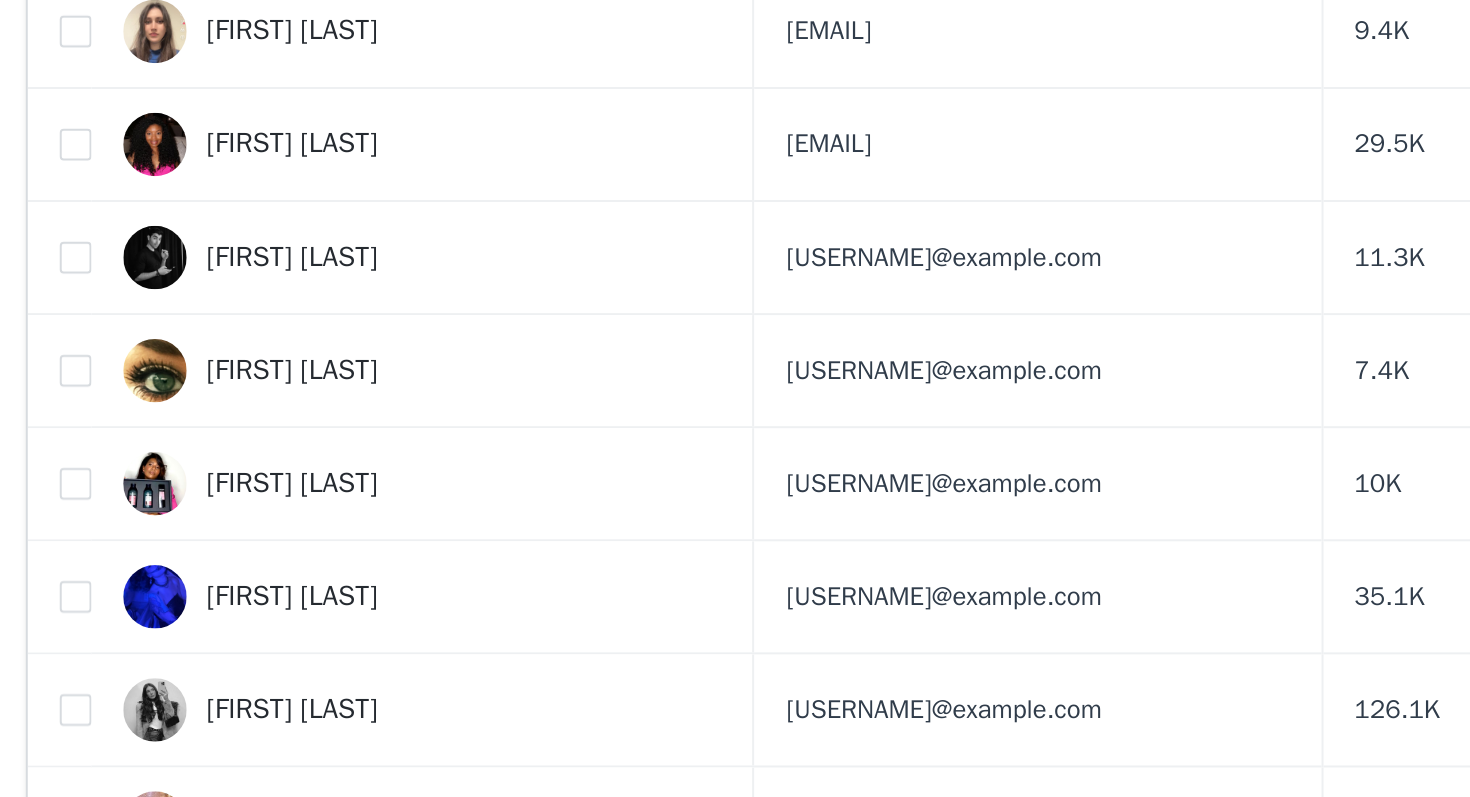 scroll, scrollTop: 1112, scrollLeft: 0, axis: vertical 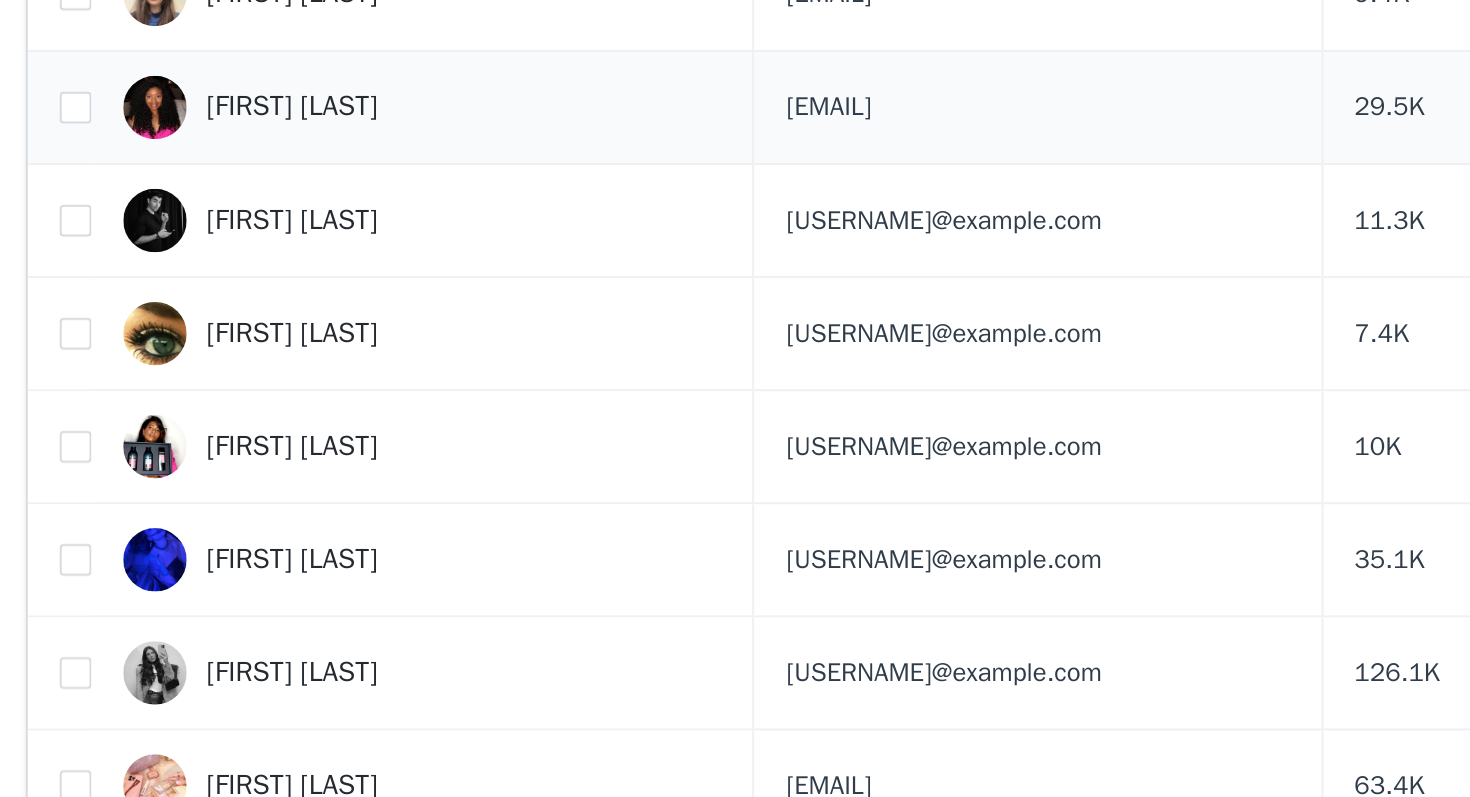 click on "[FIRST] [LAST]" at bounding box center (149, 326) 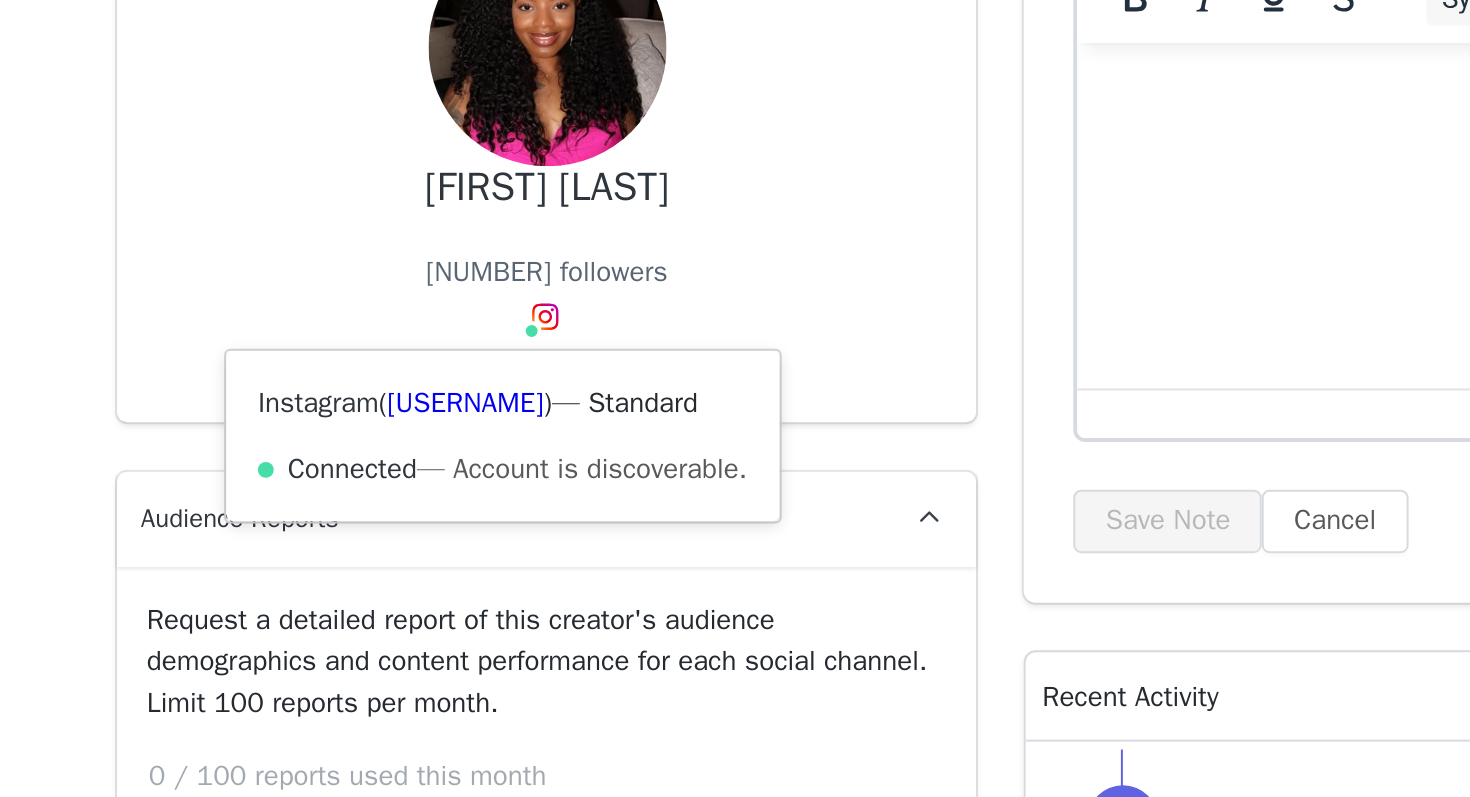 scroll, scrollTop: 0, scrollLeft: 0, axis: both 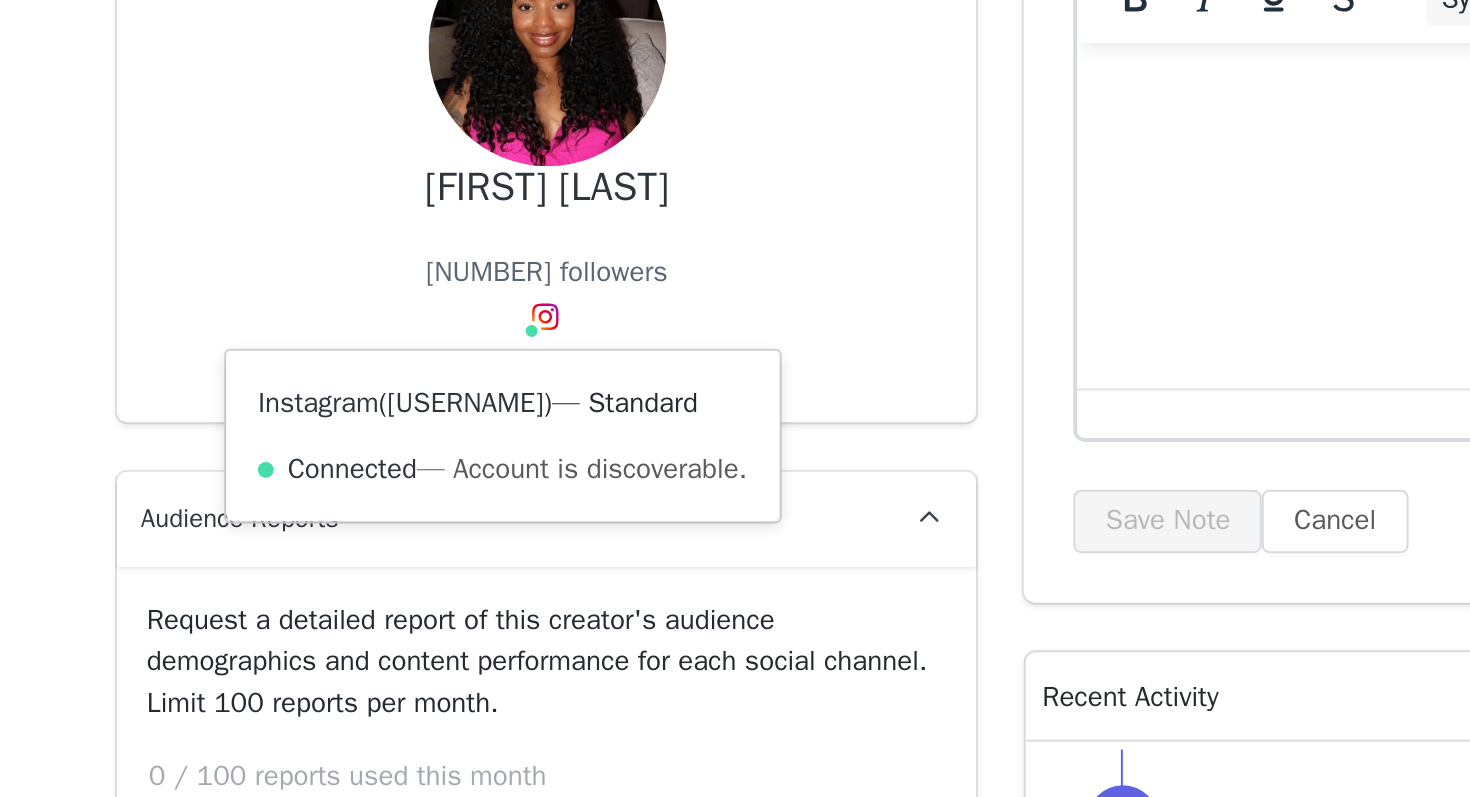 click on "@innocentmyown" at bounding box center (236, 475) 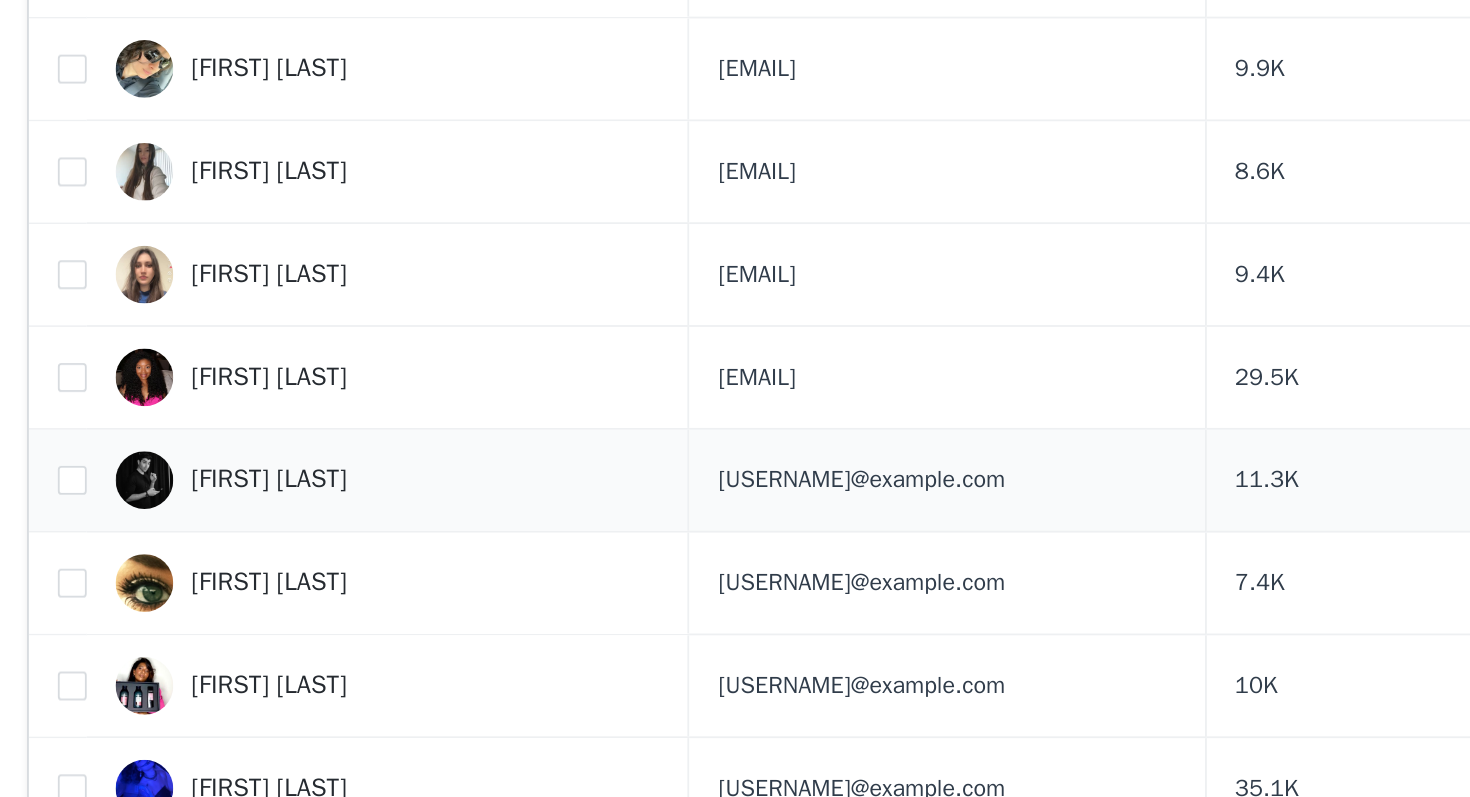 scroll, scrollTop: 967, scrollLeft: 0, axis: vertical 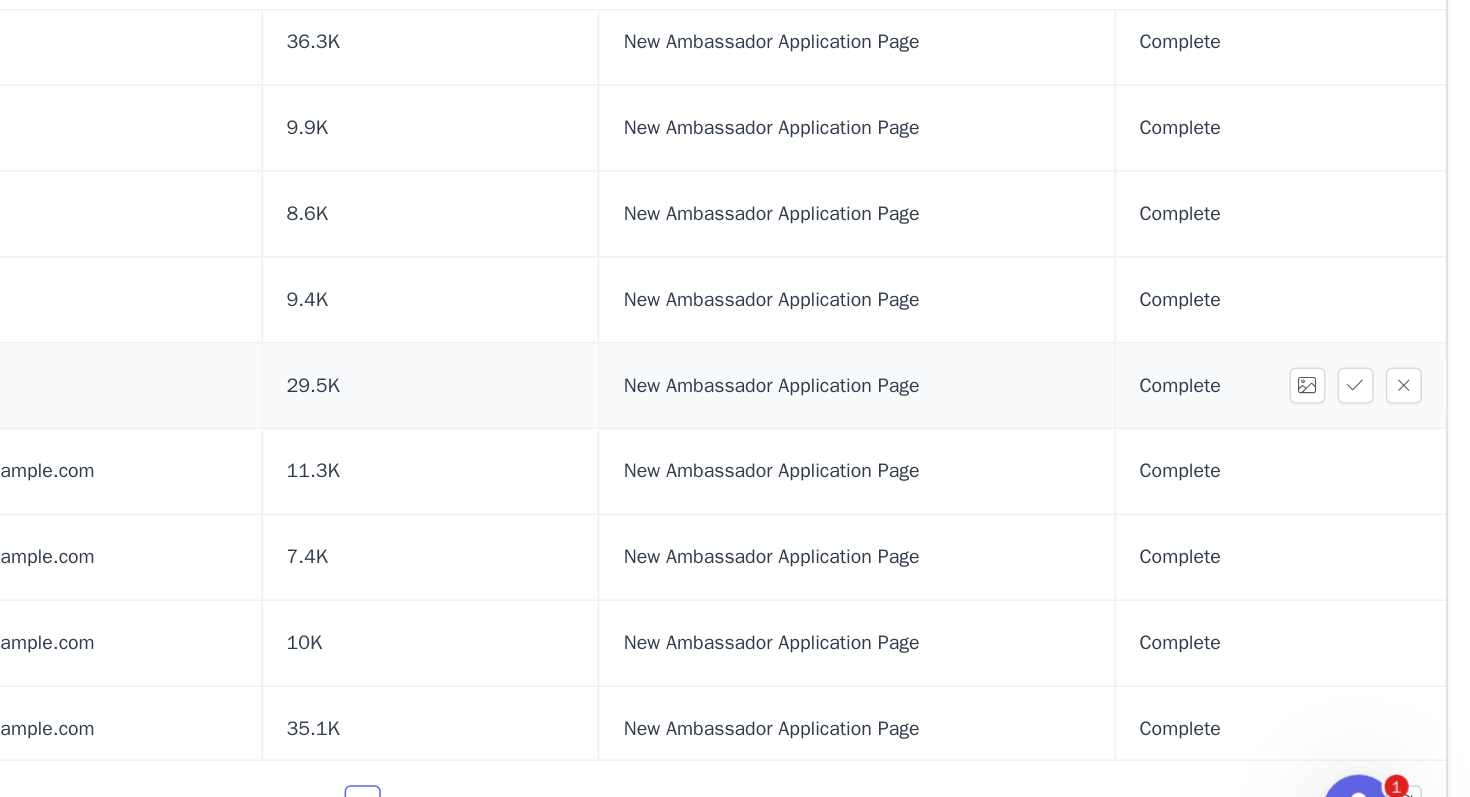click on "Complete" at bounding box center (1340, 471) 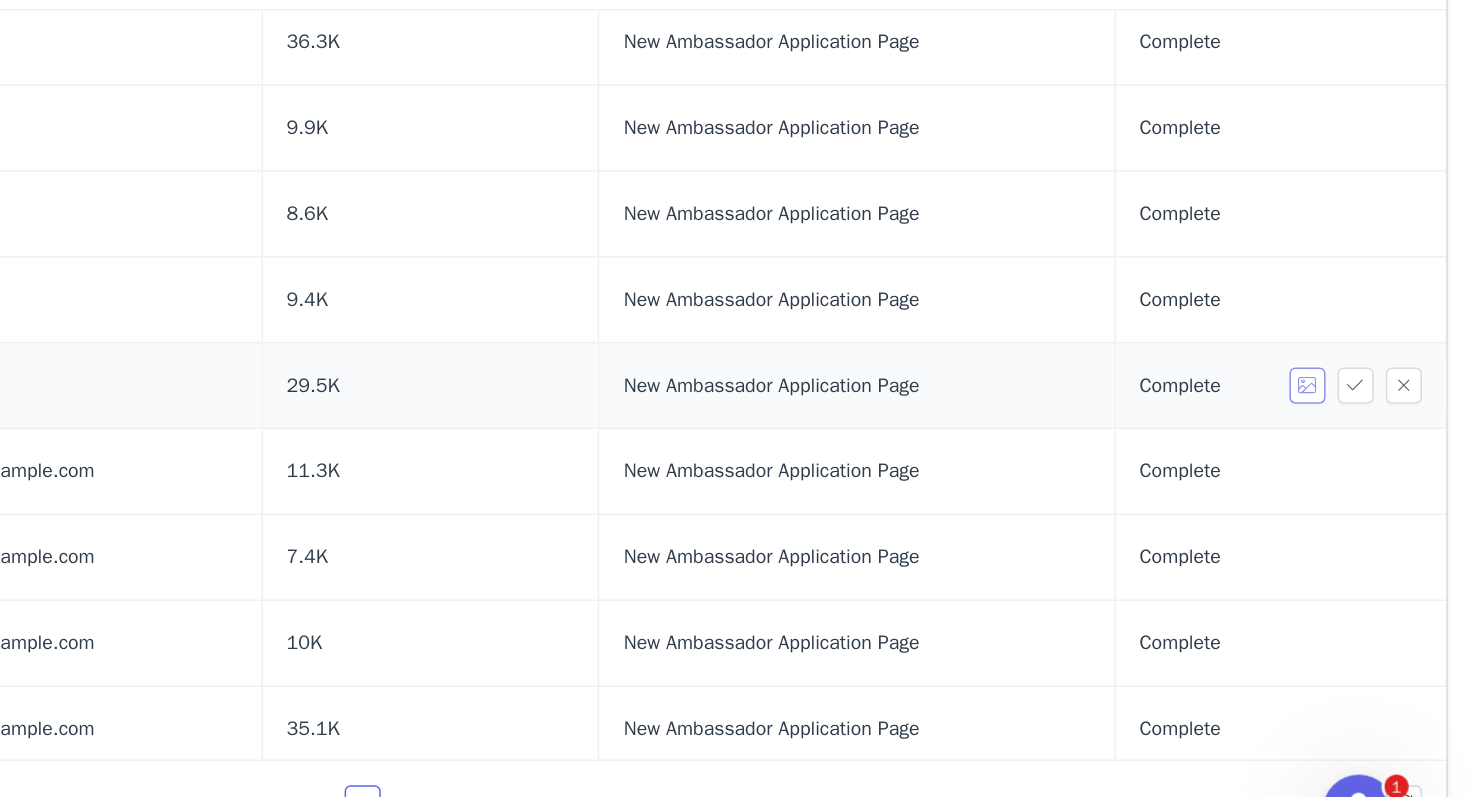 click at bounding box center (1362, 471) 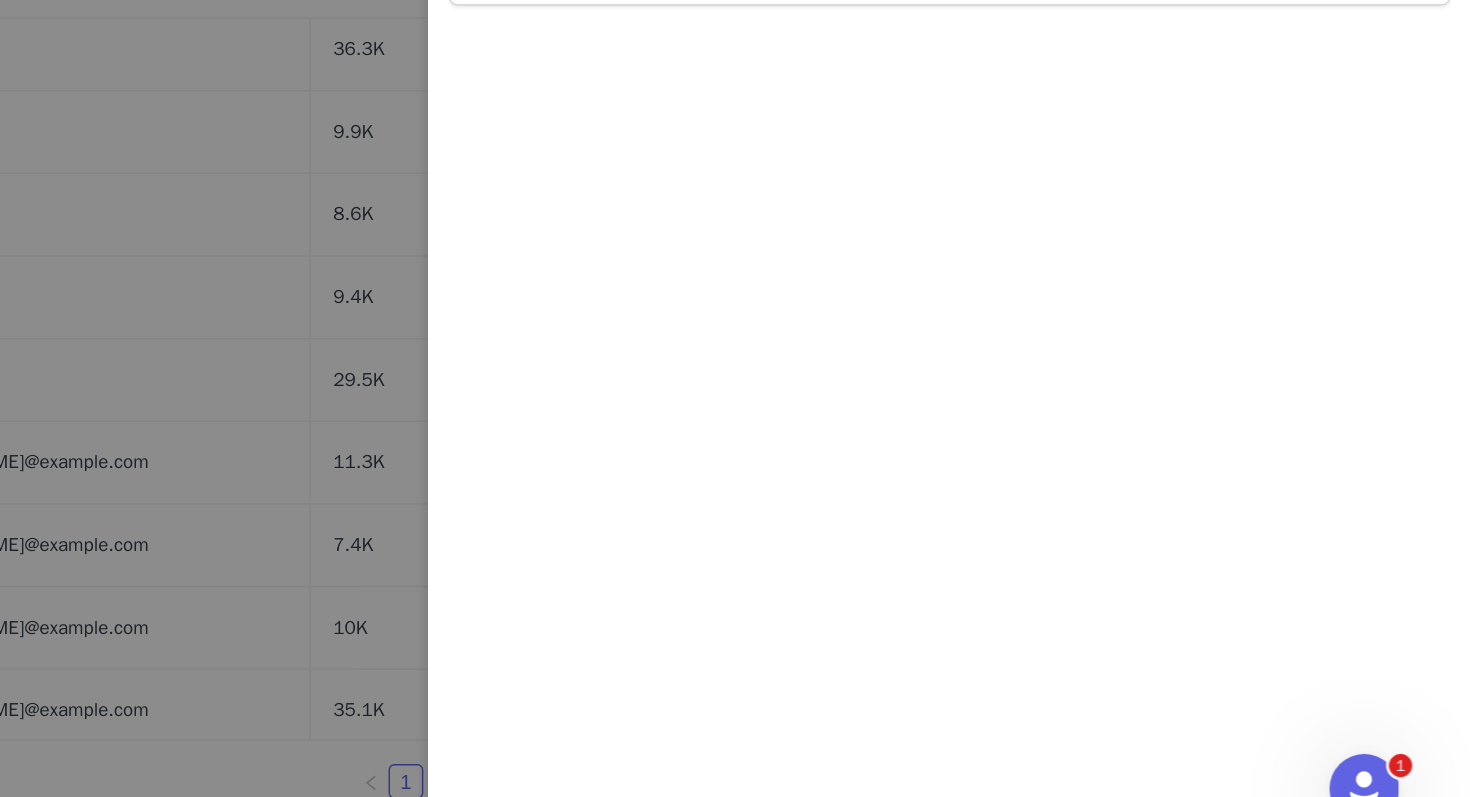 scroll, scrollTop: 0, scrollLeft: 0, axis: both 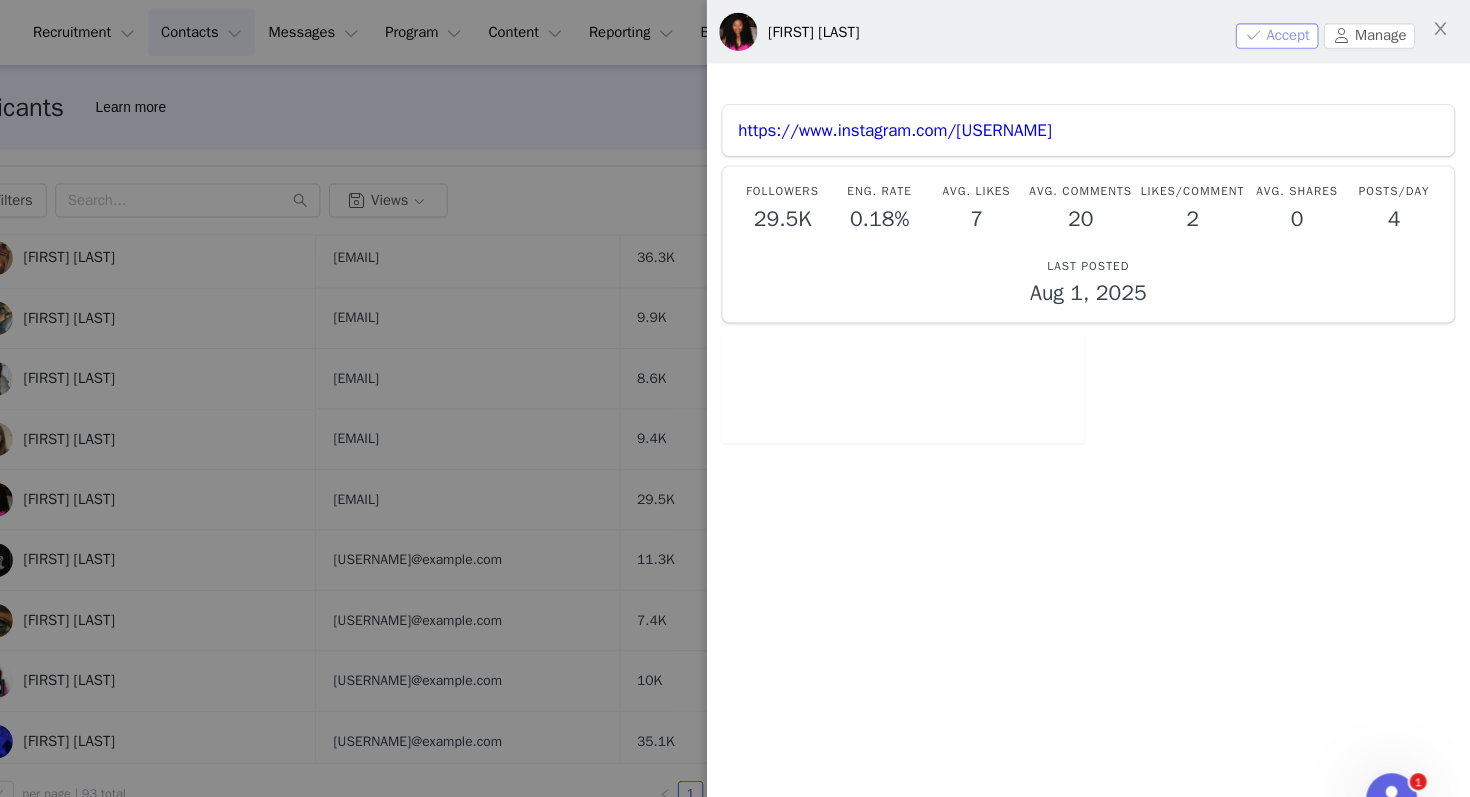 click on "Accept" at bounding box center (1288, 34) 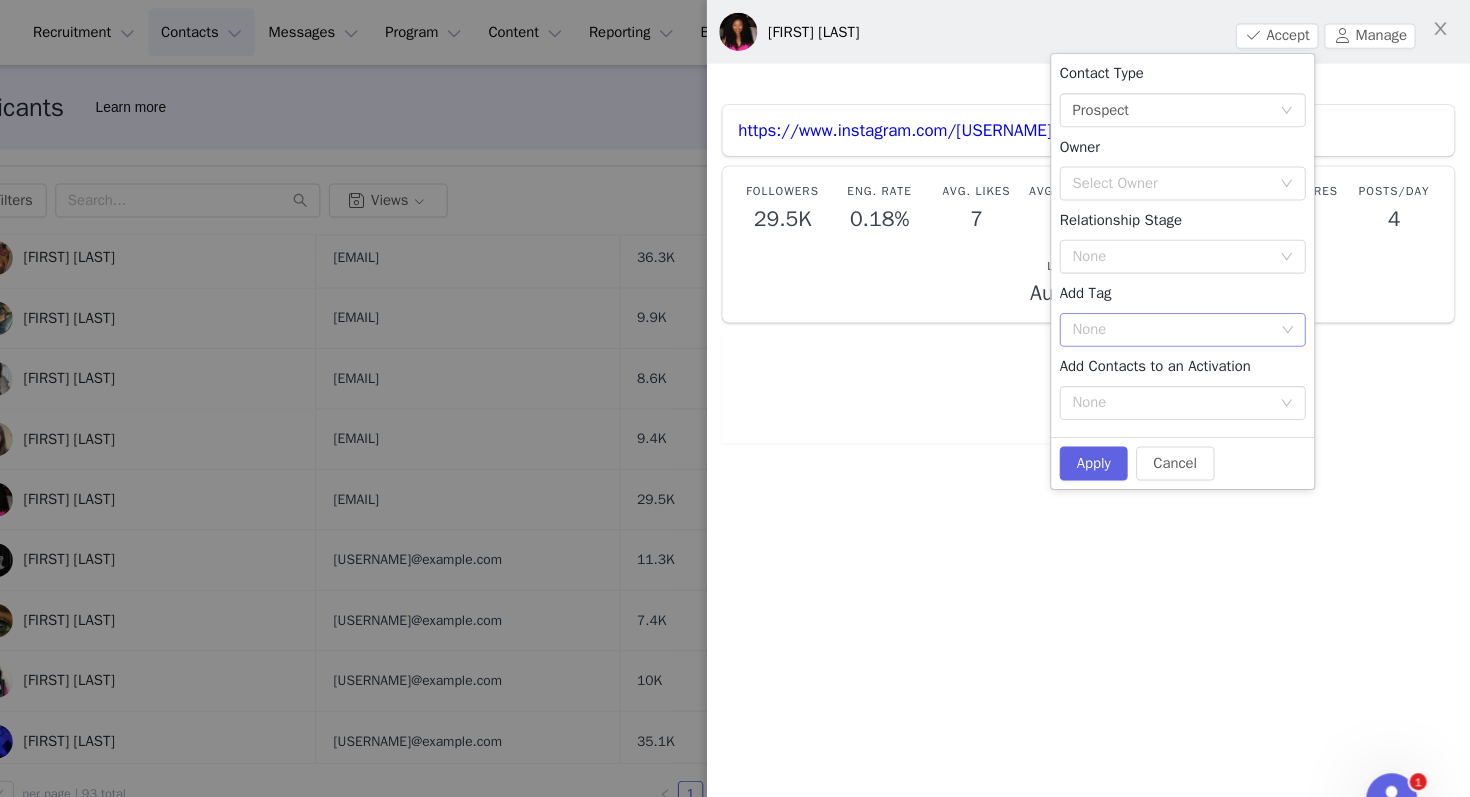click 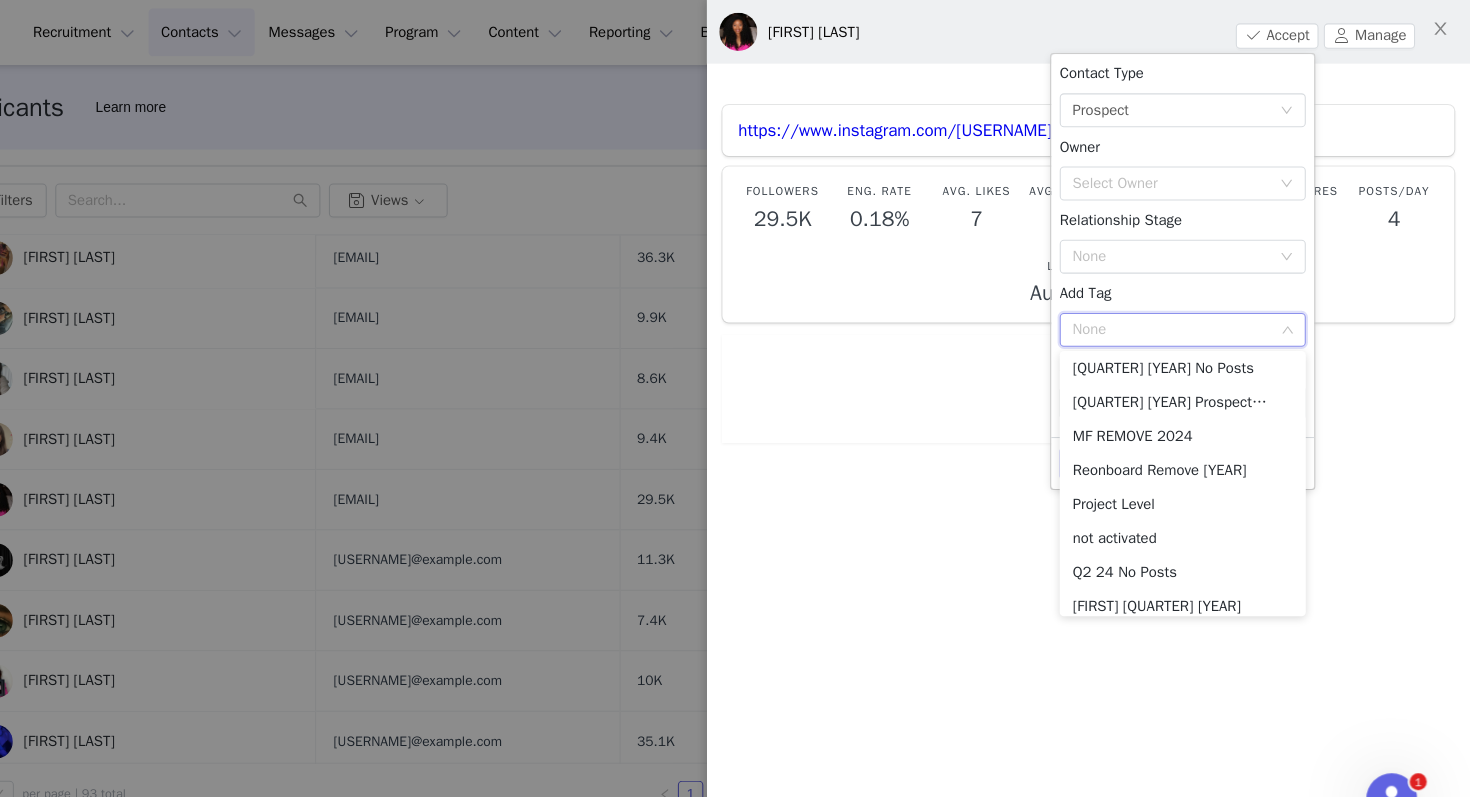 scroll, scrollTop: 868, scrollLeft: 0, axis: vertical 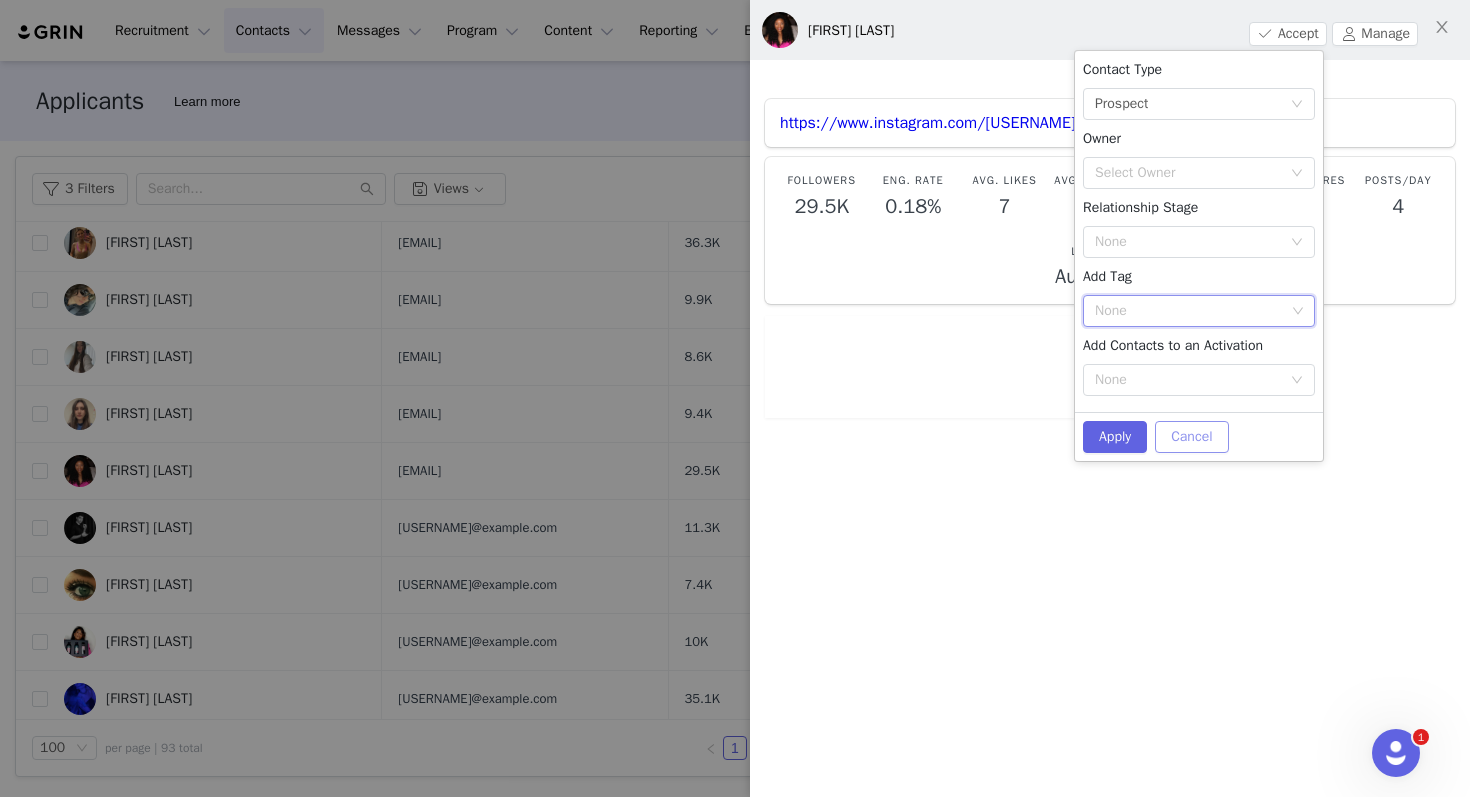 click on "Cancel" at bounding box center (1191, 437) 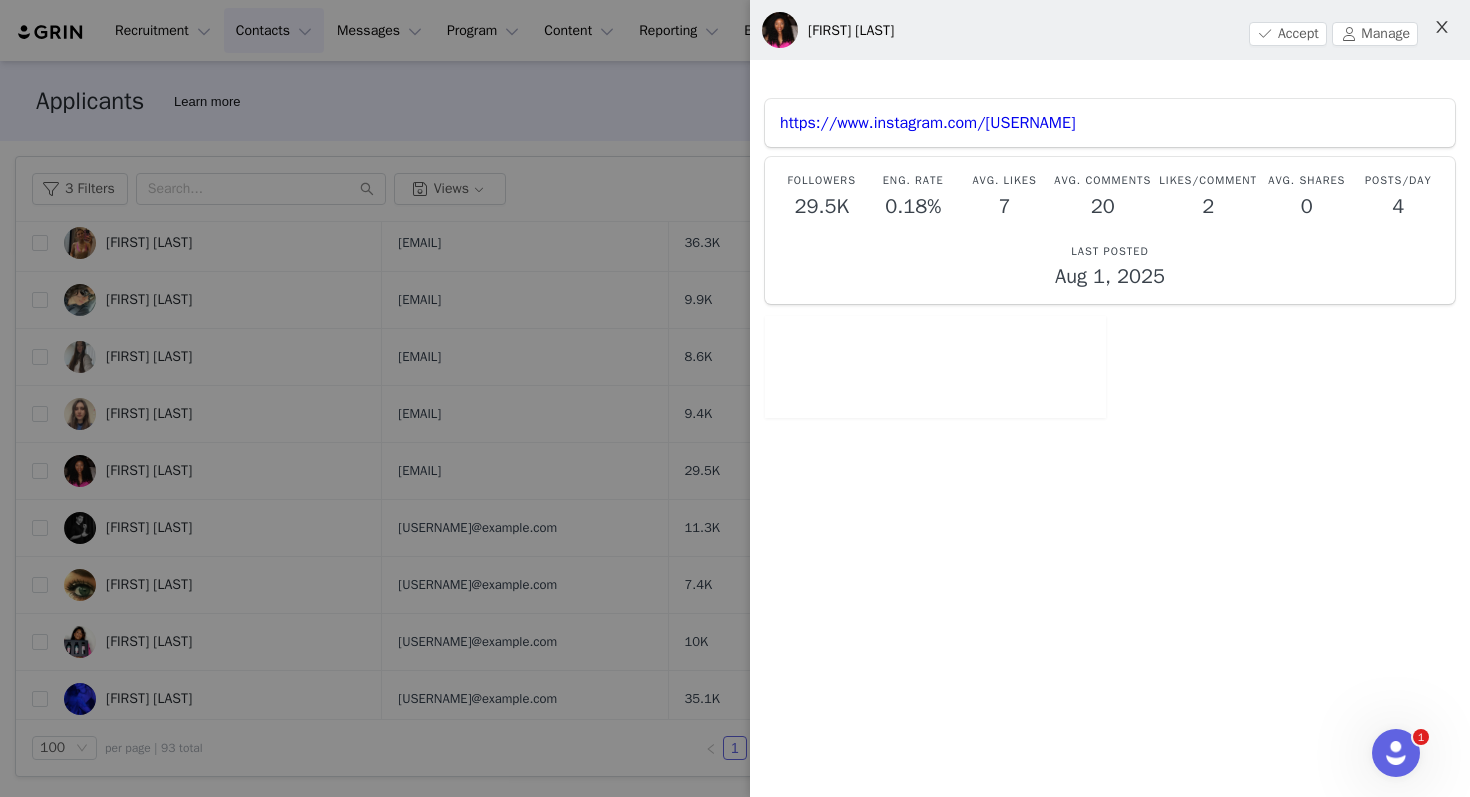 click 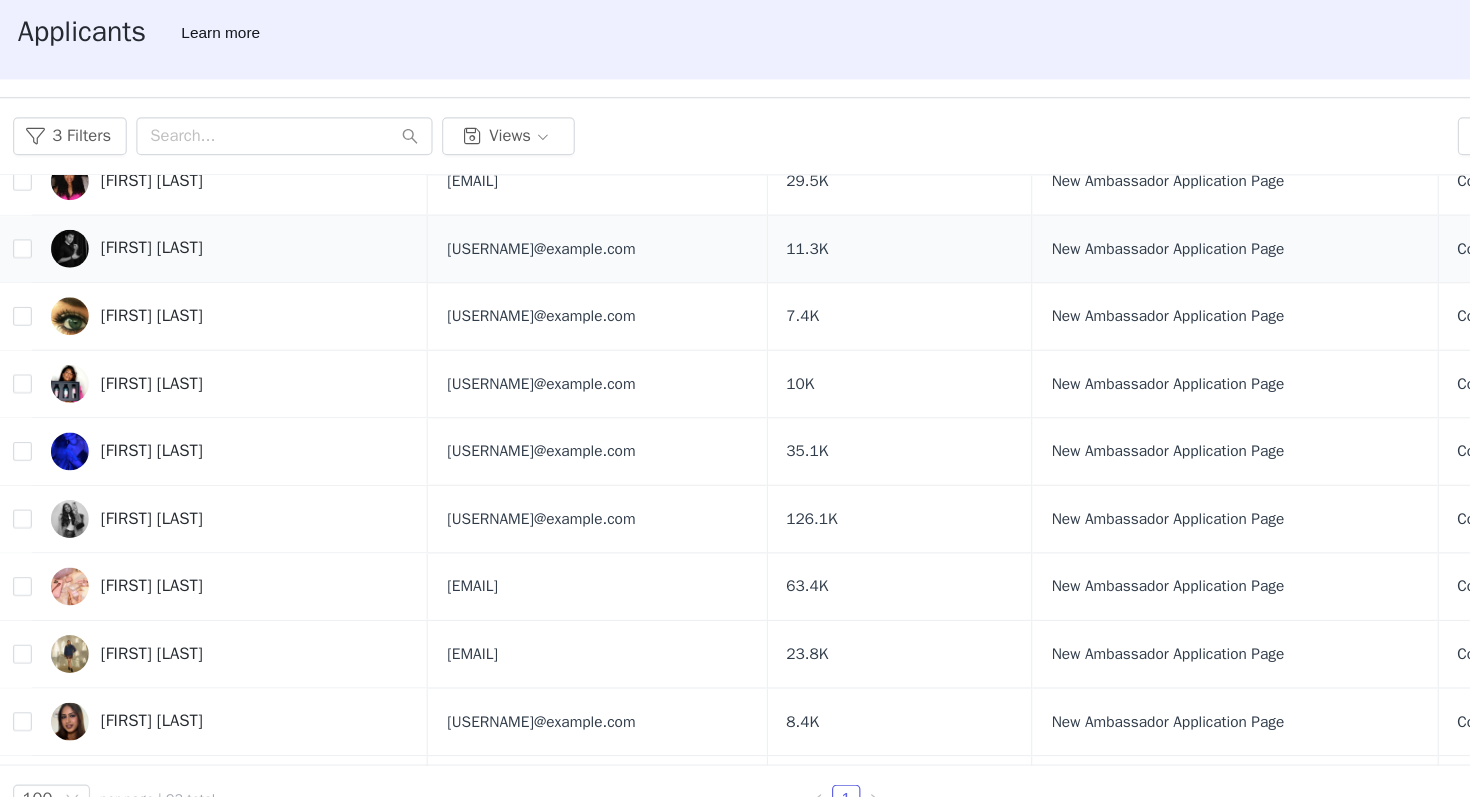 scroll, scrollTop: 1447, scrollLeft: 0, axis: vertical 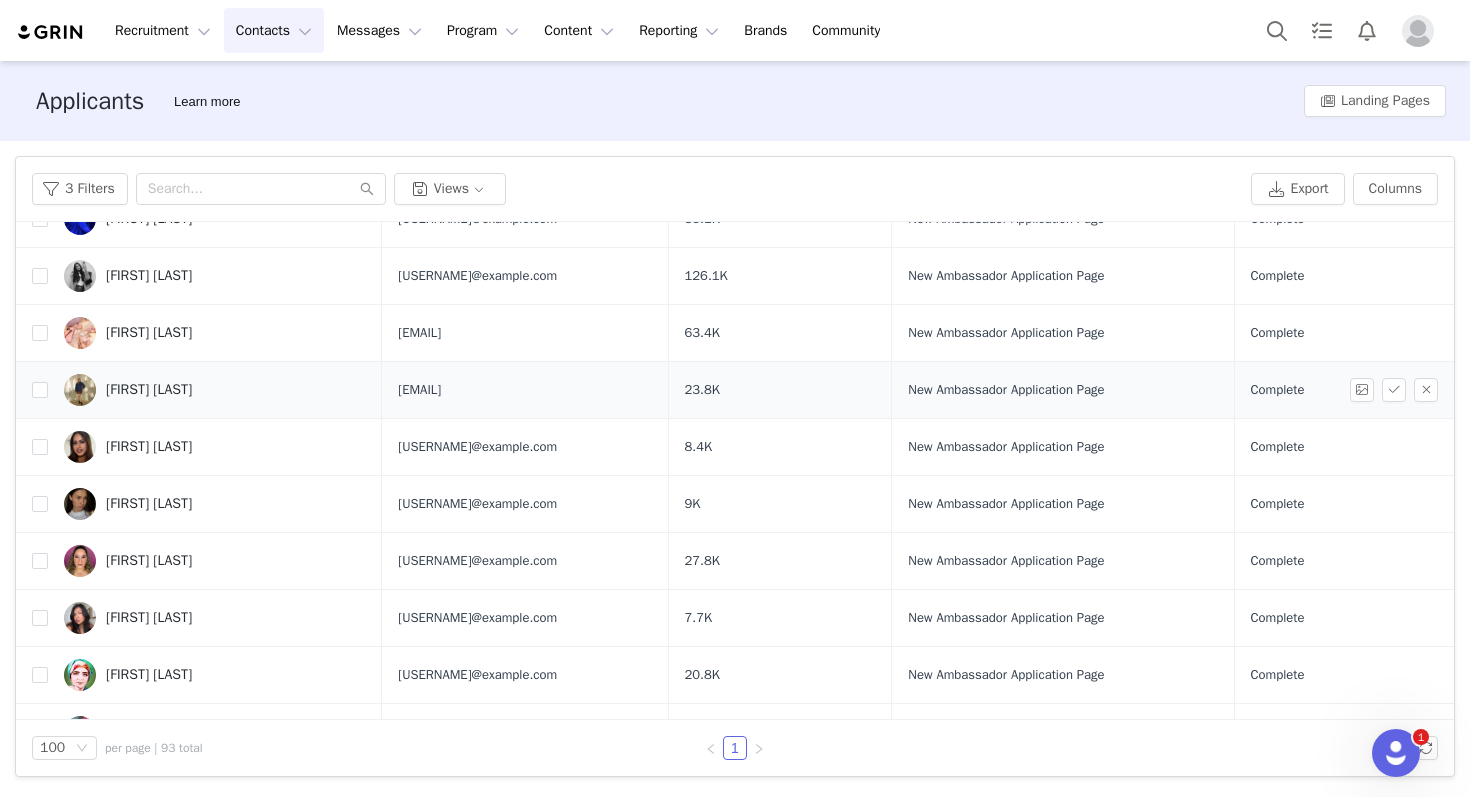 click on "[FIRST] [LAST]" at bounding box center (149, 390) 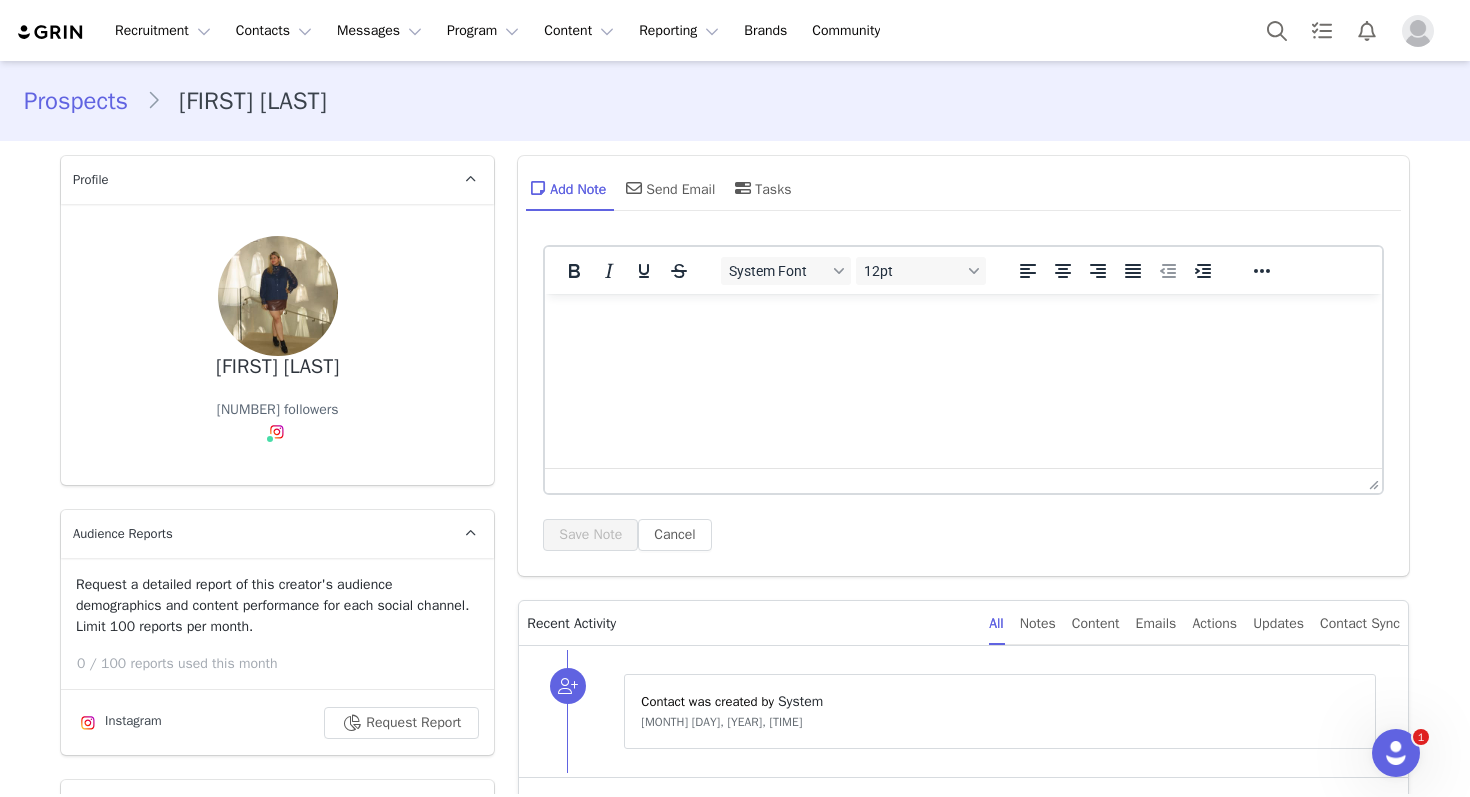 scroll, scrollTop: 0, scrollLeft: 0, axis: both 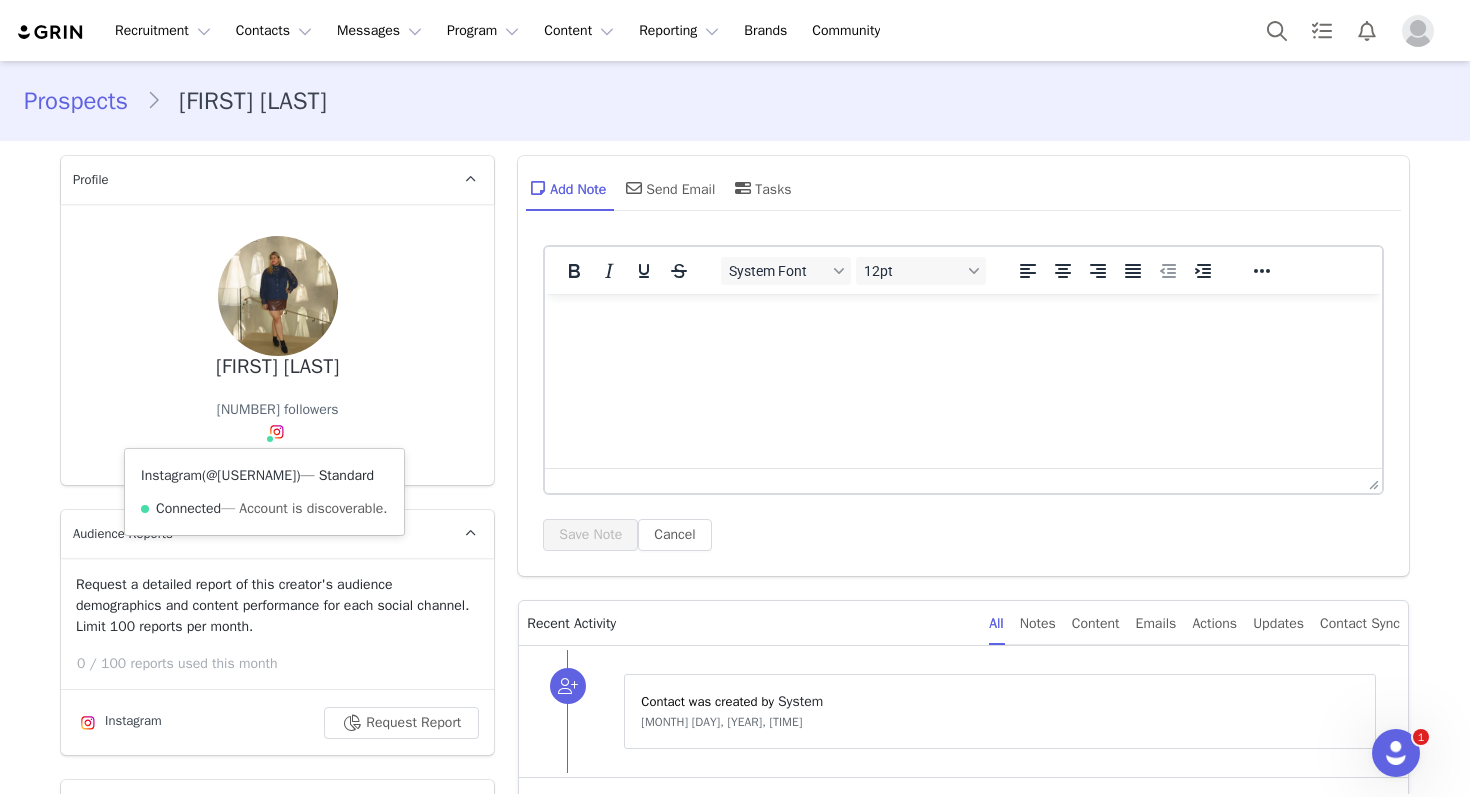 click on "@gurveen.t99" at bounding box center [251, 475] 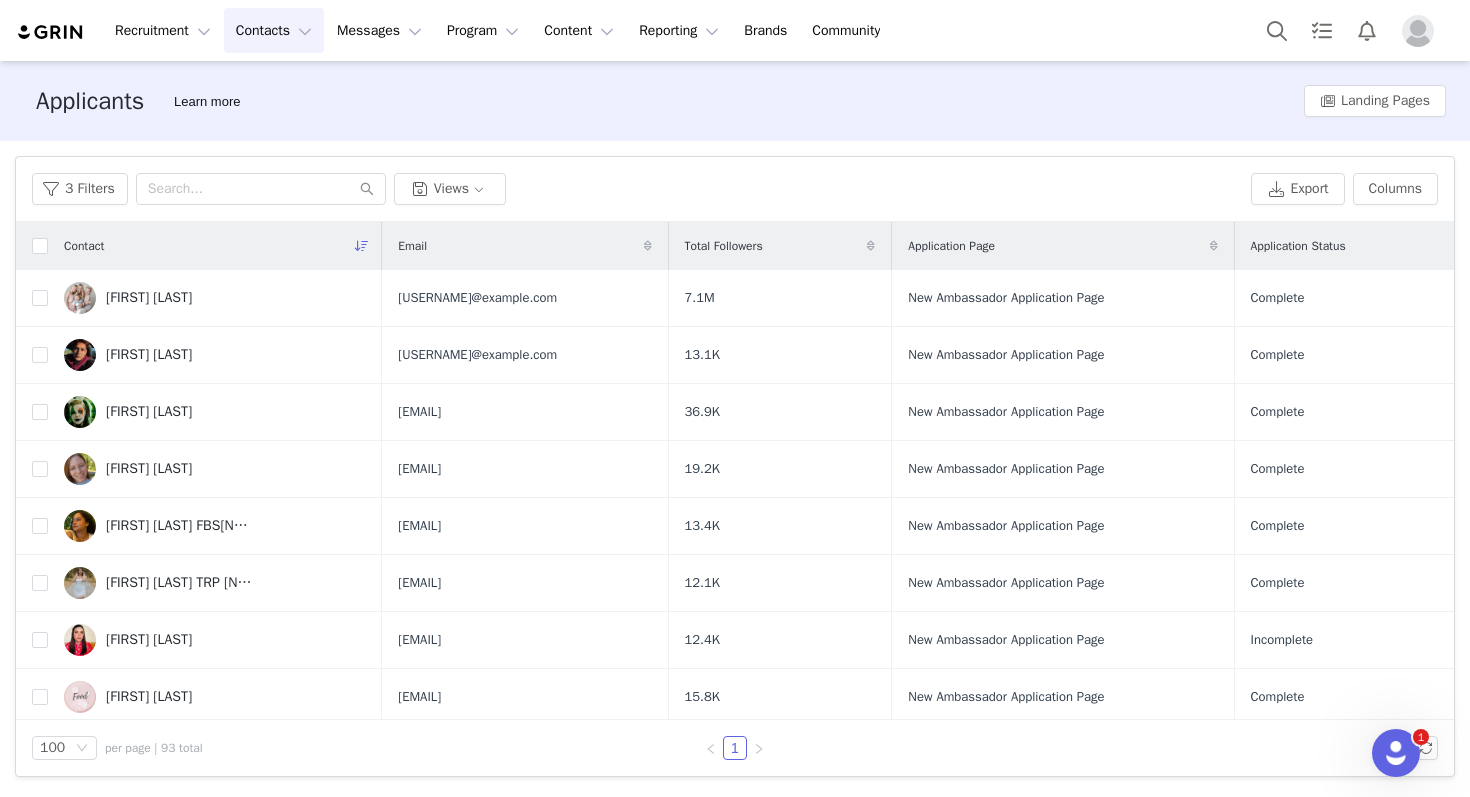 scroll, scrollTop: 1366, scrollLeft: 0, axis: vertical 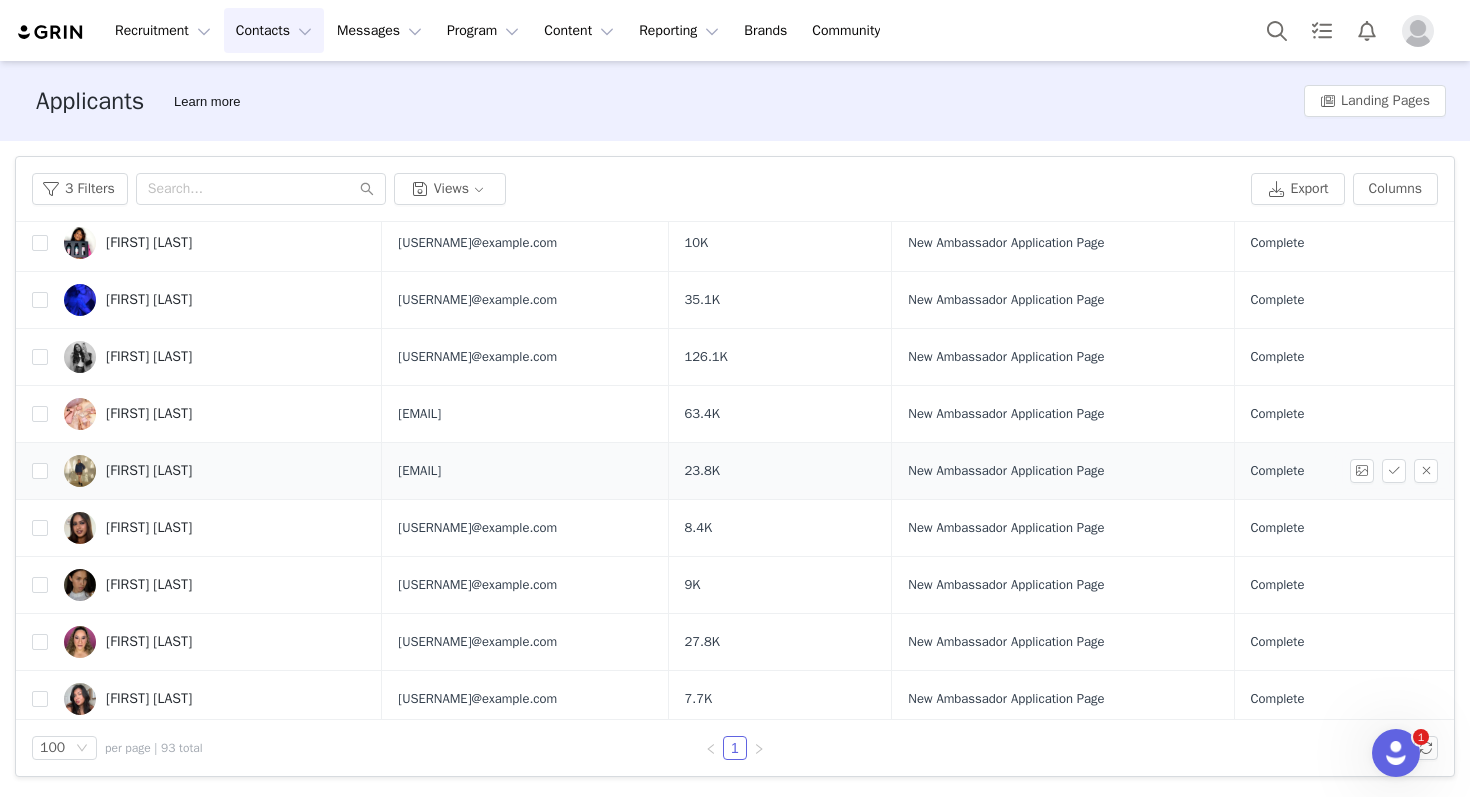 click at bounding box center [1366, 471] 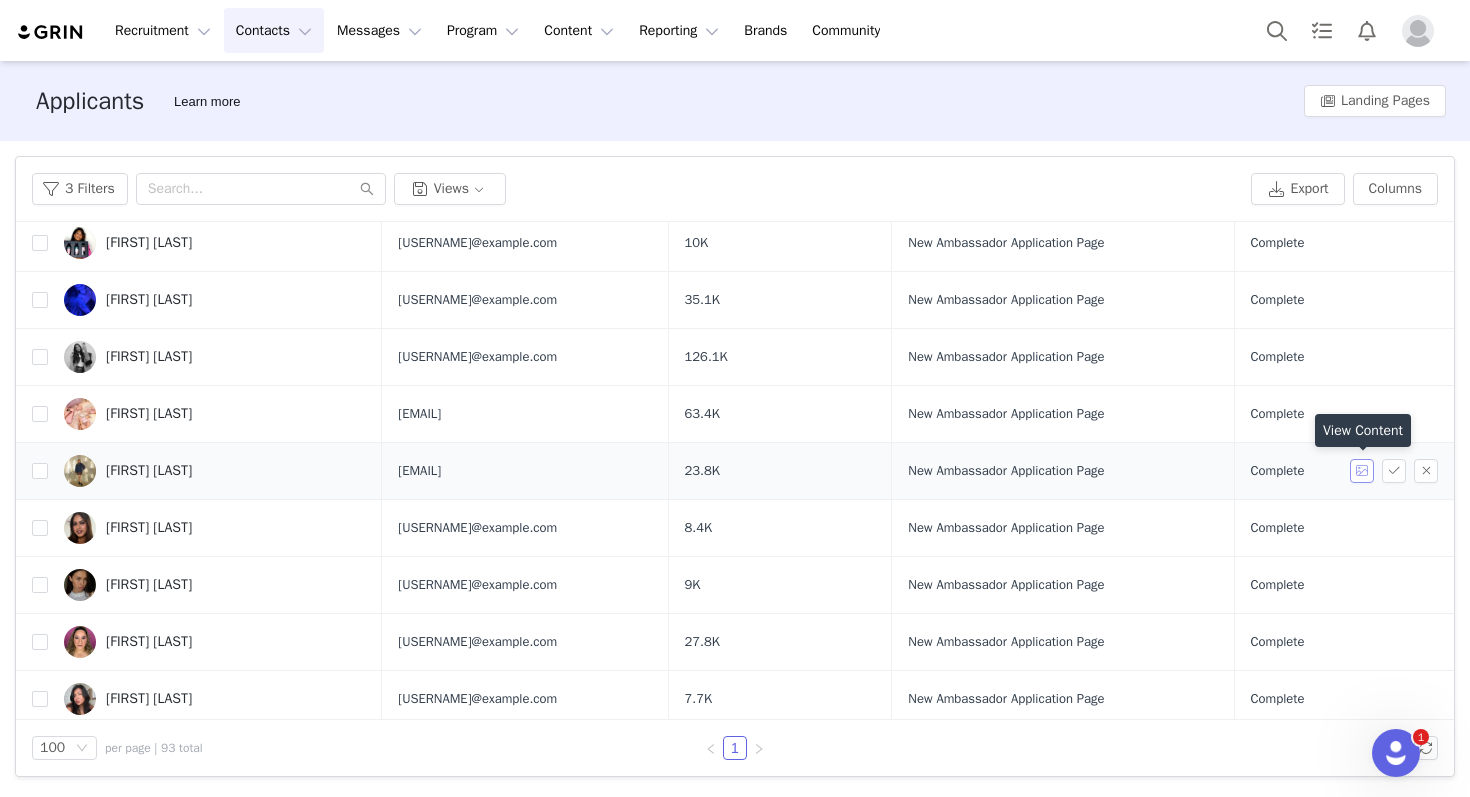 click at bounding box center (1362, 471) 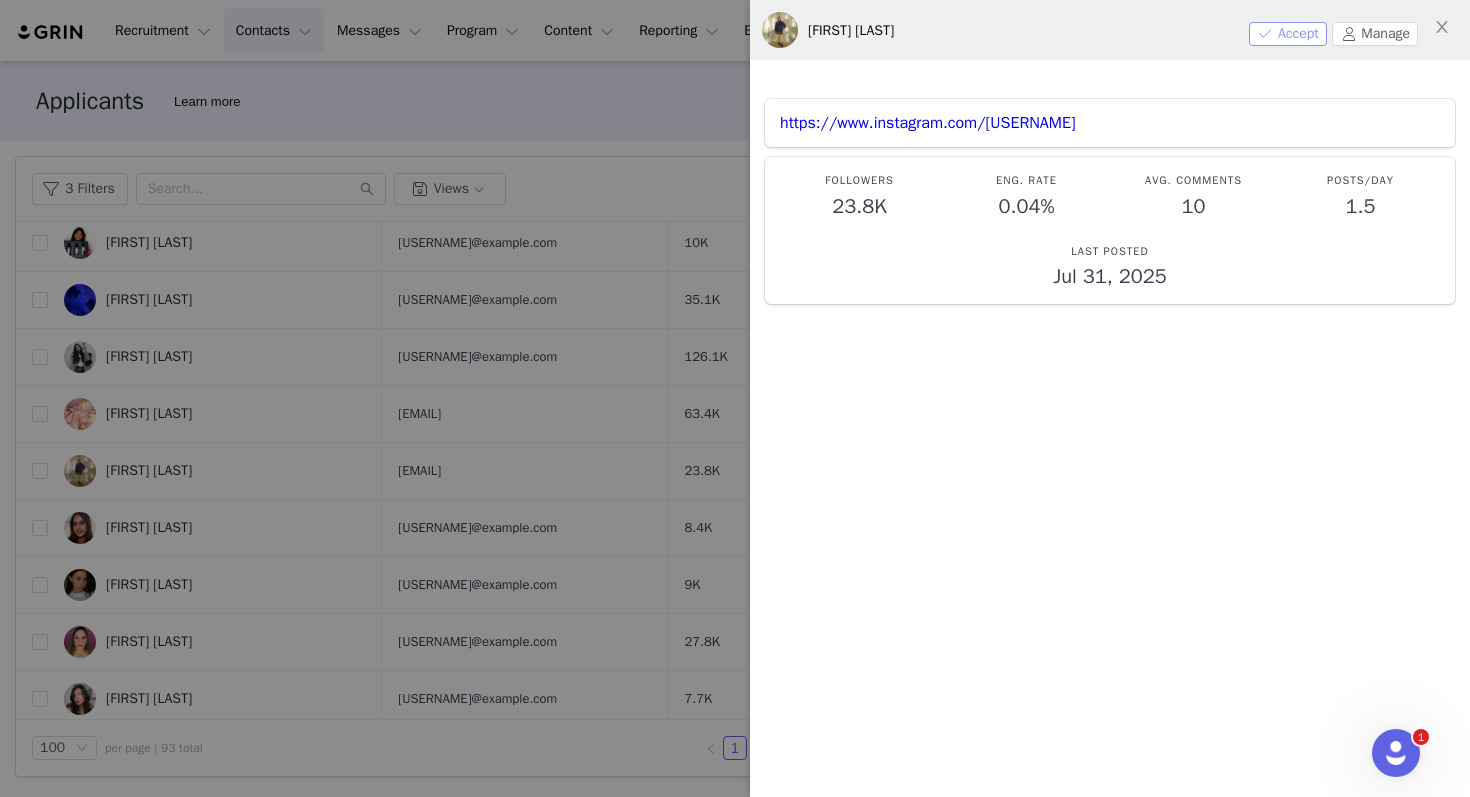 click on "Accept" at bounding box center (1288, 34) 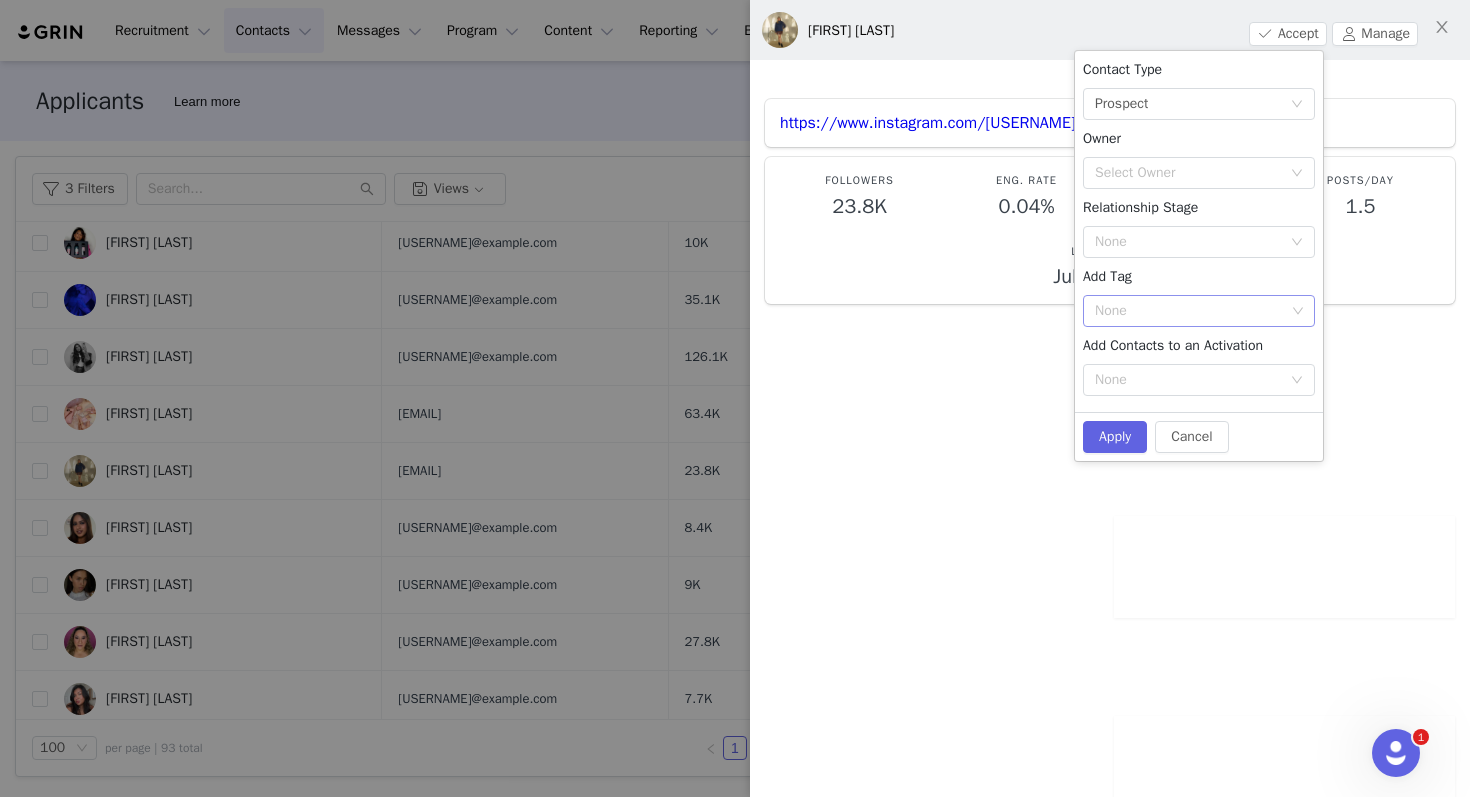click 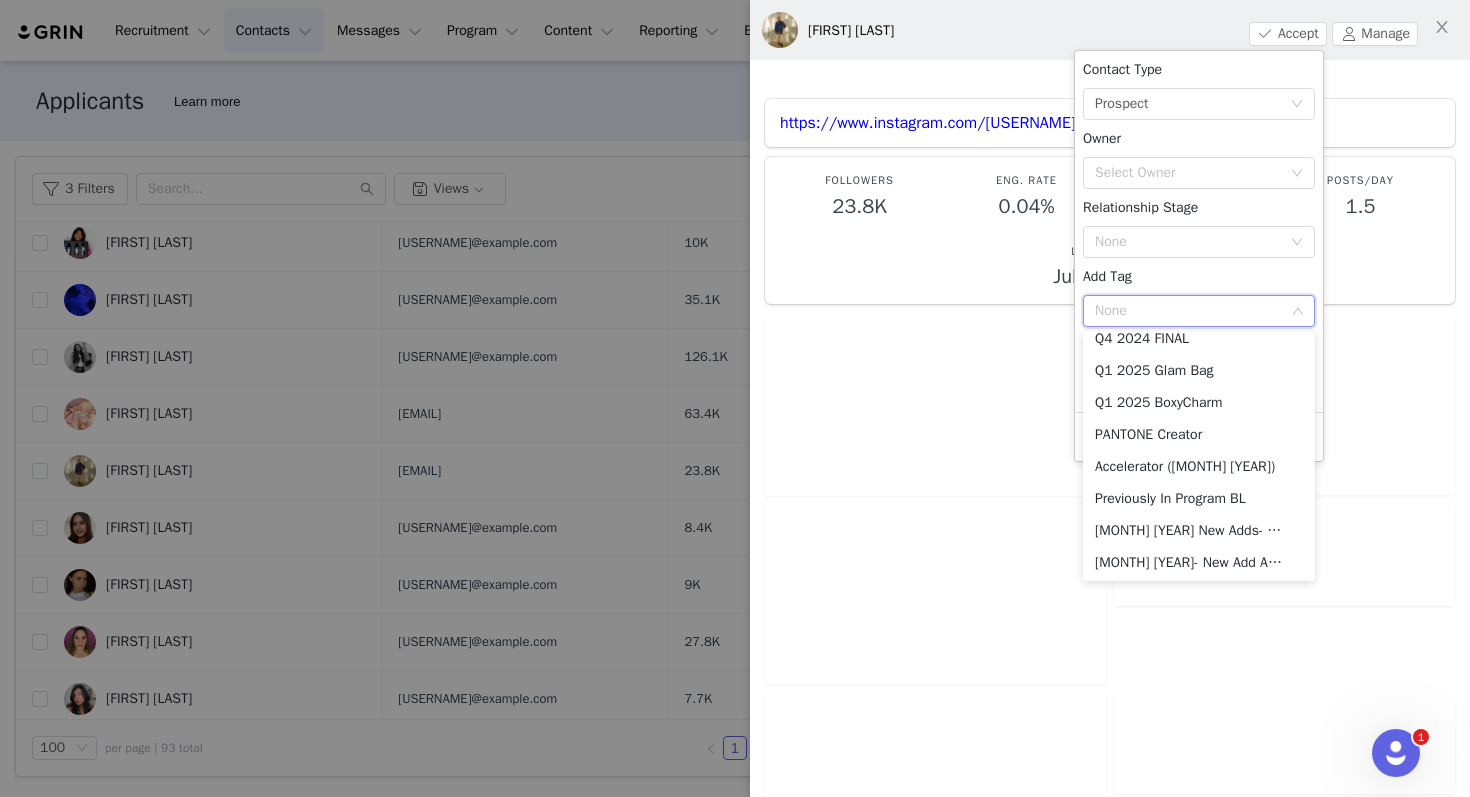 scroll, scrollTop: 878, scrollLeft: 0, axis: vertical 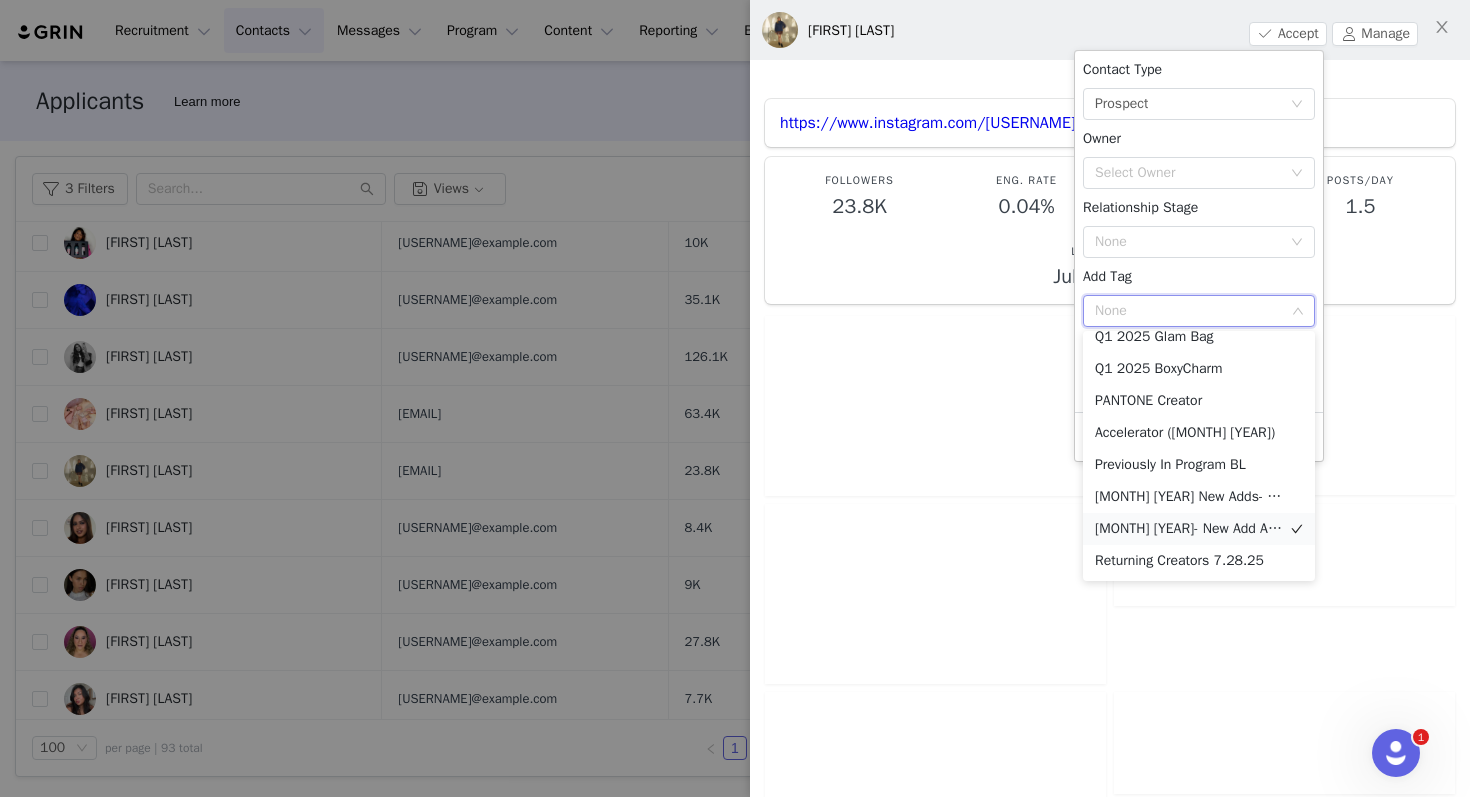 click on "[MONTH] [YEAR]- New Add Ambassador" at bounding box center (1199, 529) 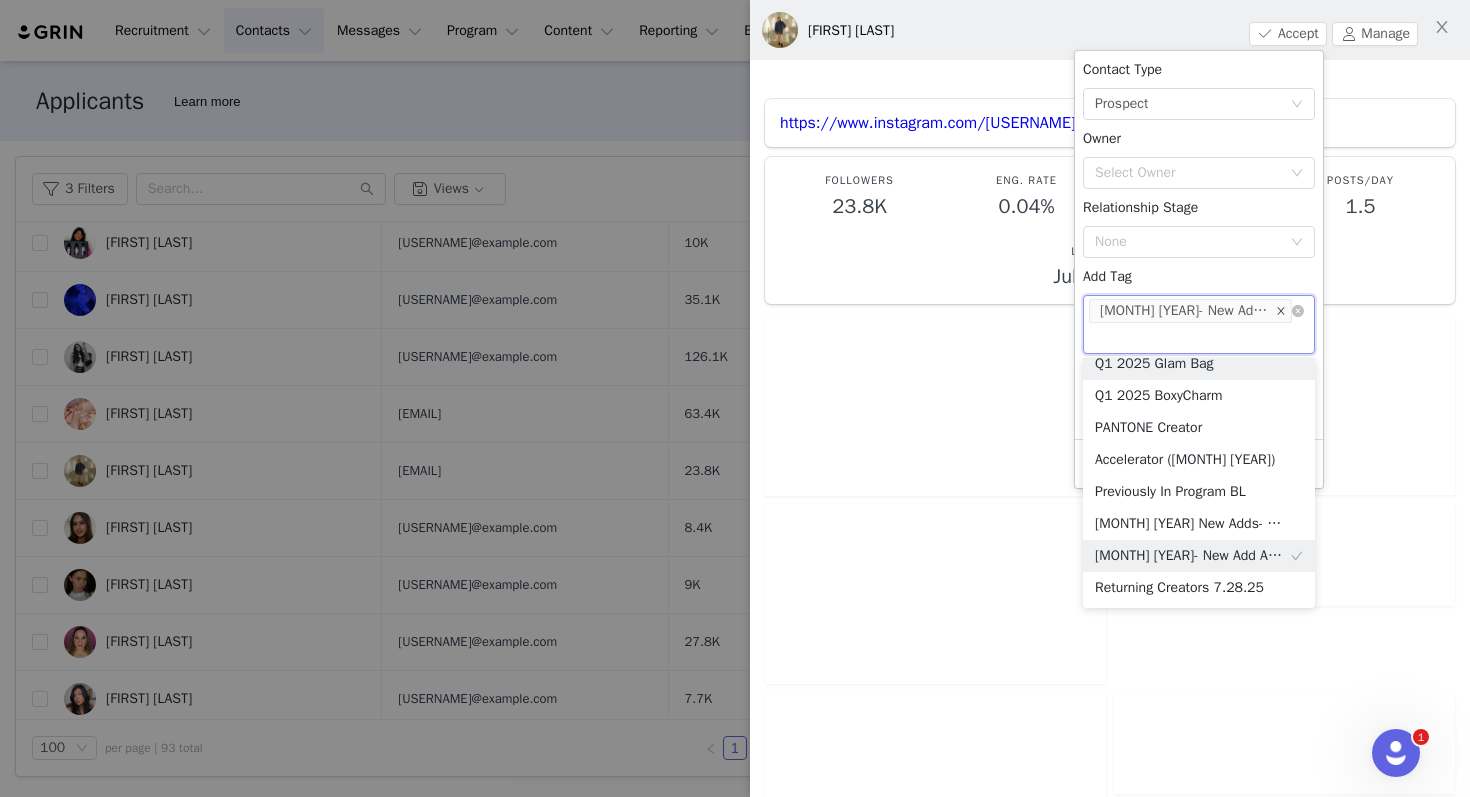 scroll, scrollTop: 868, scrollLeft: 0, axis: vertical 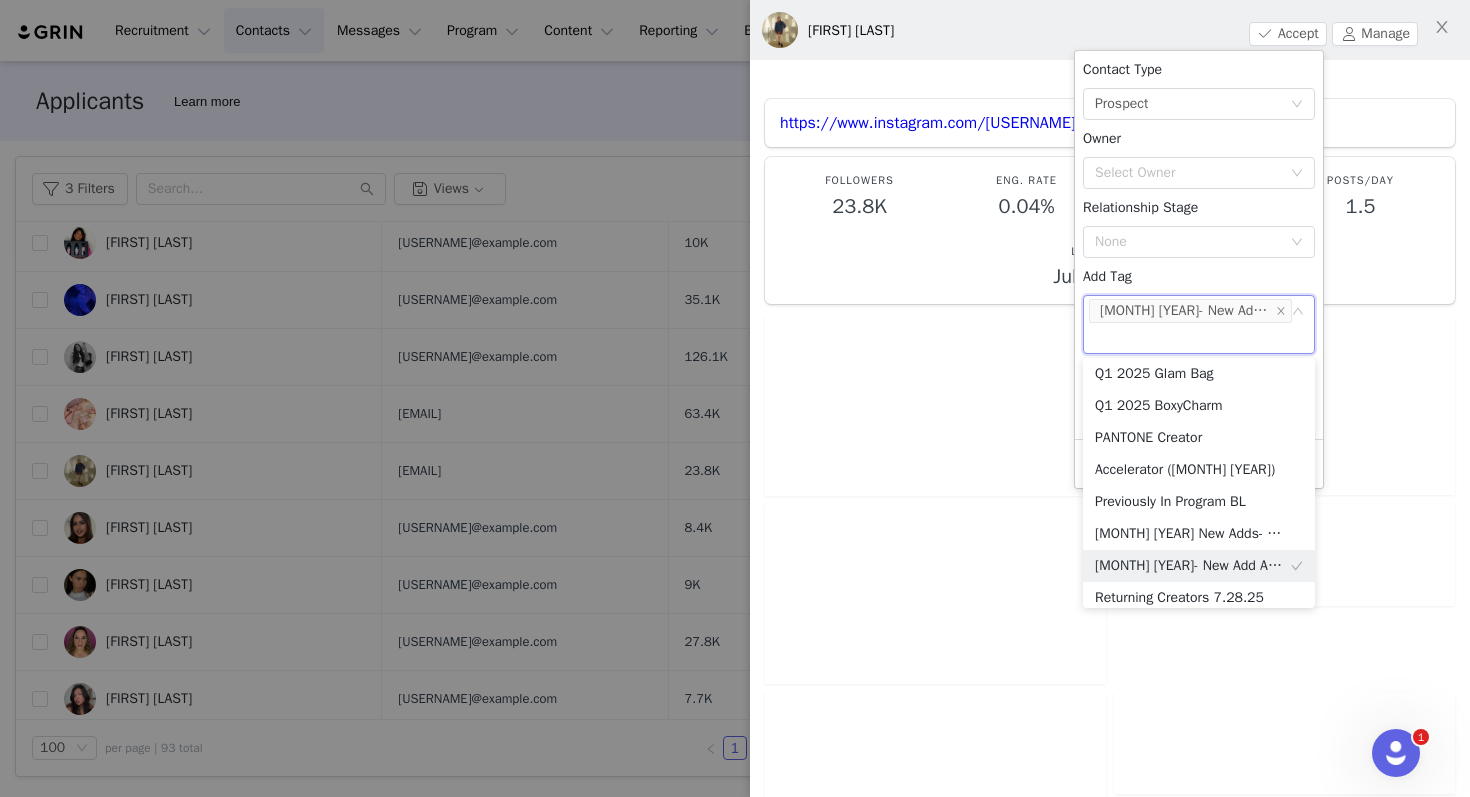 click on "Contact Type  None  Prospect   Owner  Select Owner  Relationship Stage  None  Add Tag  None [MONTH] [YEAR]- New Add Ambassador    Add Contacts to an Activation  None" at bounding box center (1199, 245) 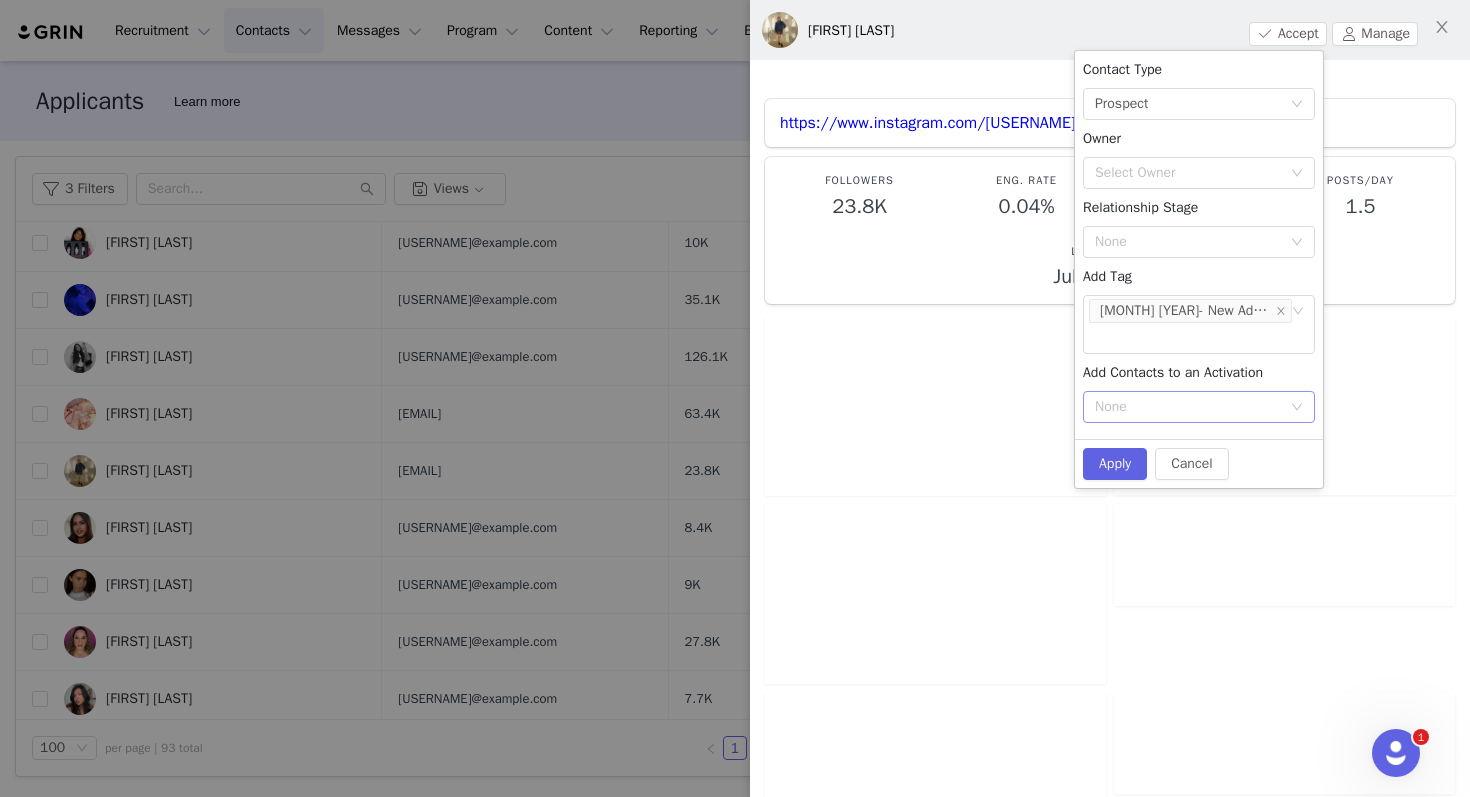 click on "None" at bounding box center (1199, 407) 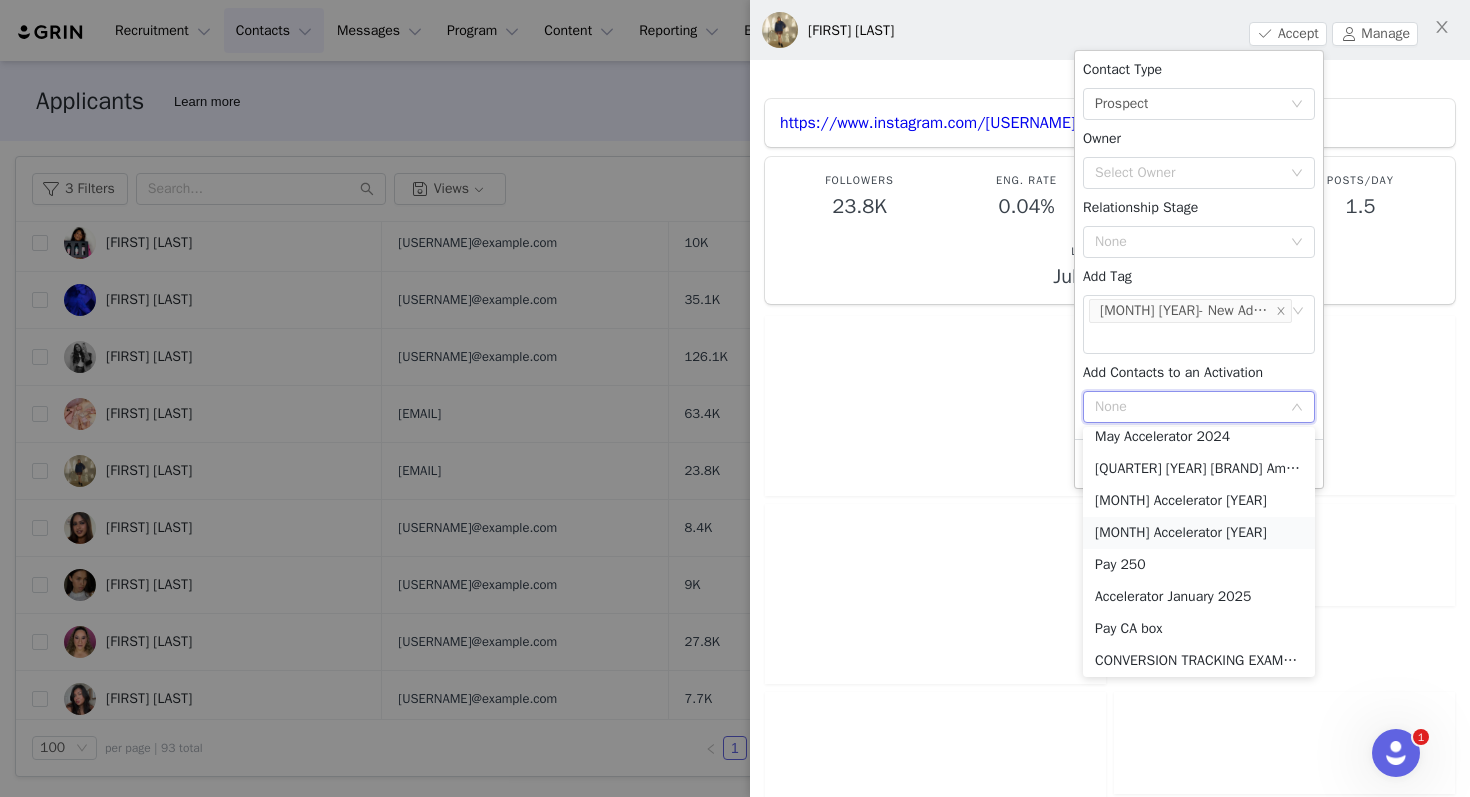 scroll, scrollTop: 3, scrollLeft: 0, axis: vertical 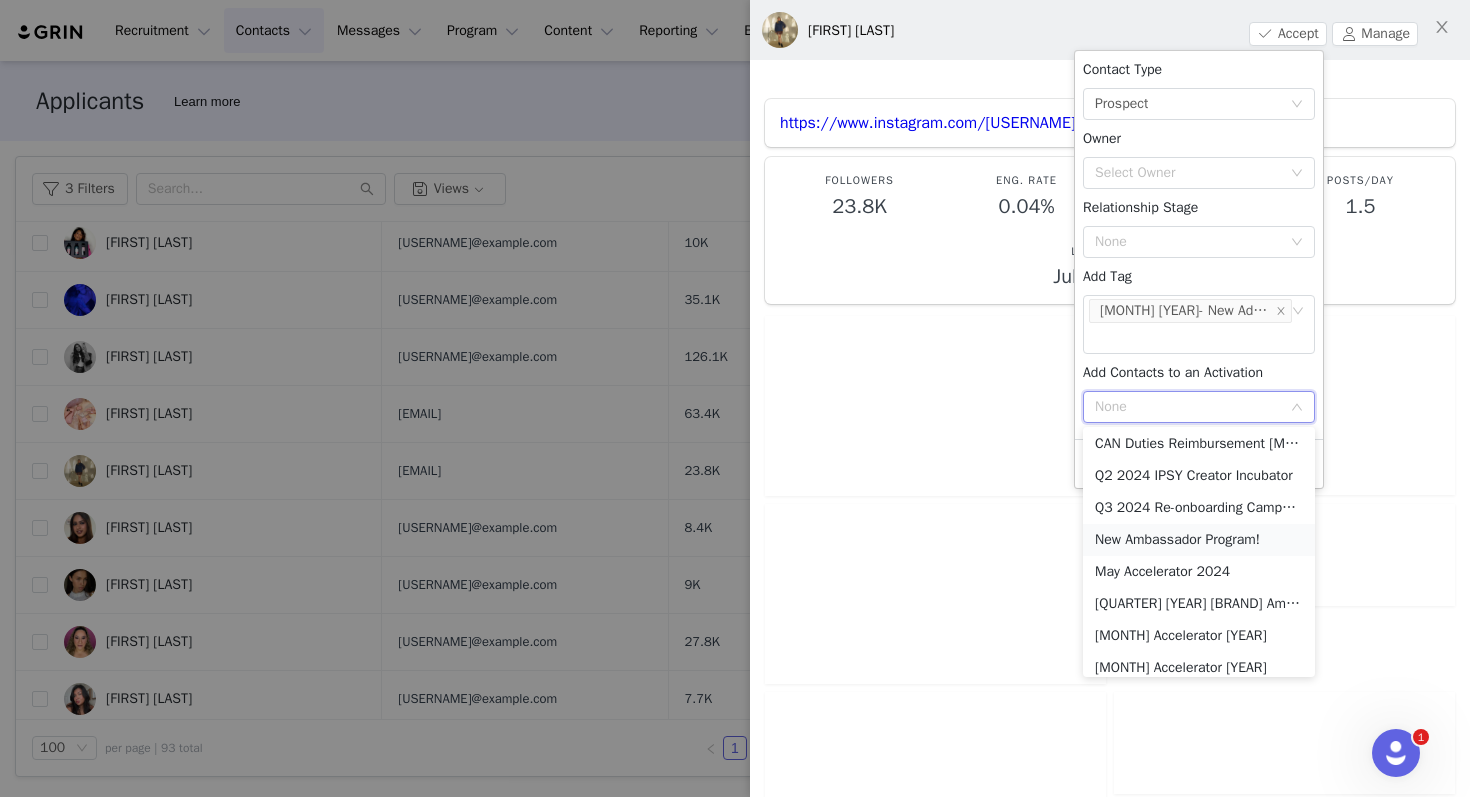click on "New Ambassador Program!" at bounding box center [1199, 540] 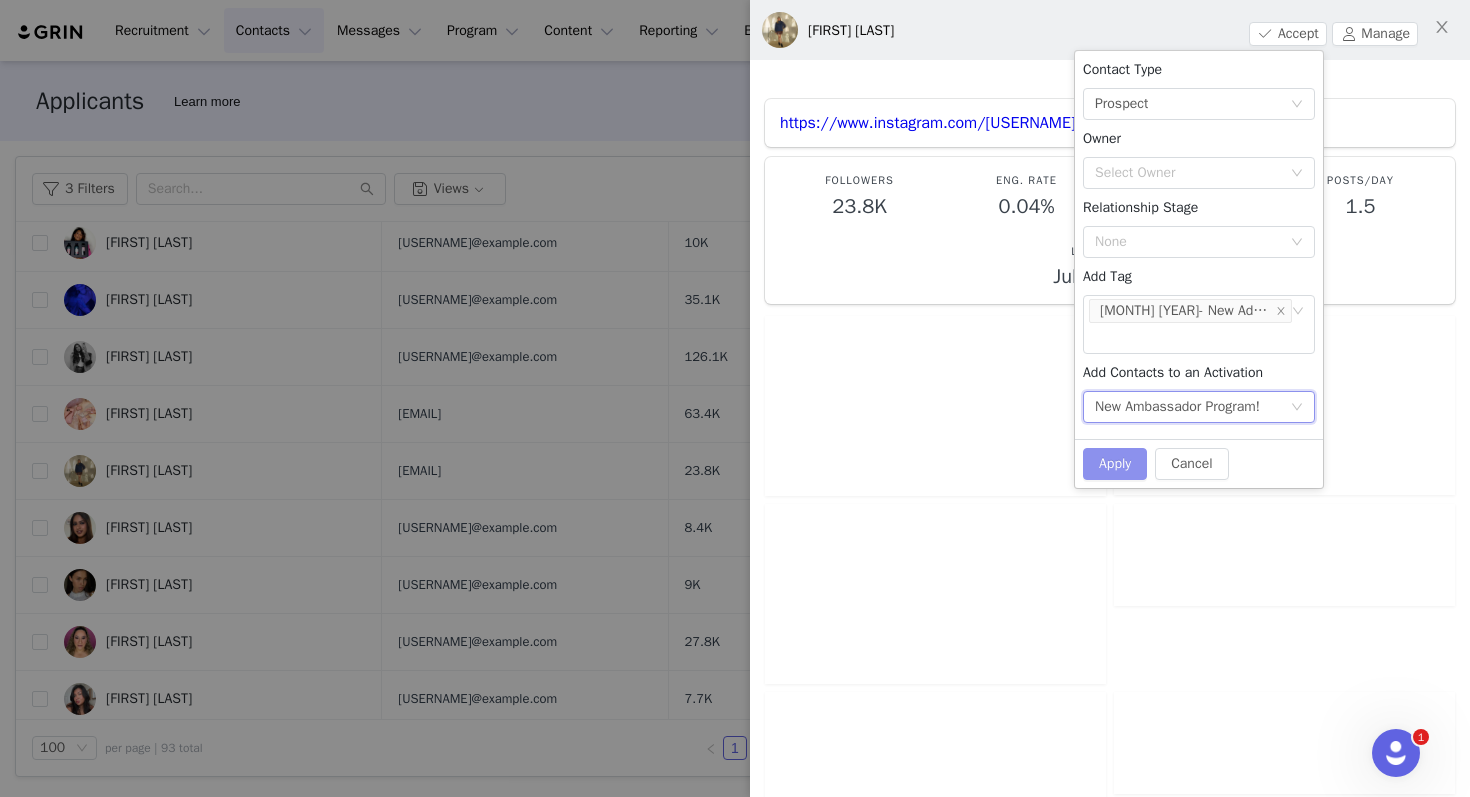 click on "Apply" at bounding box center [1115, 464] 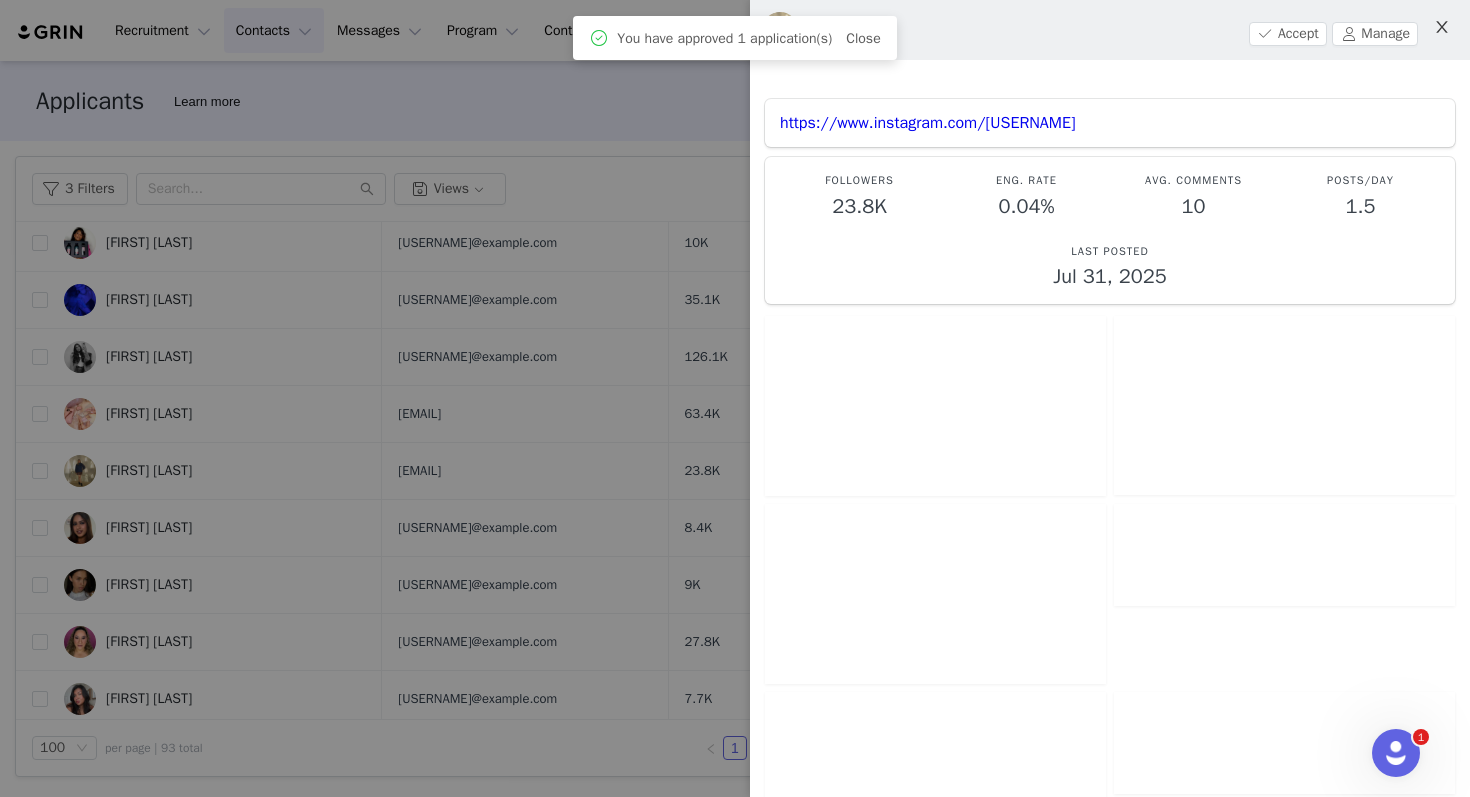 click at bounding box center [1442, 28] 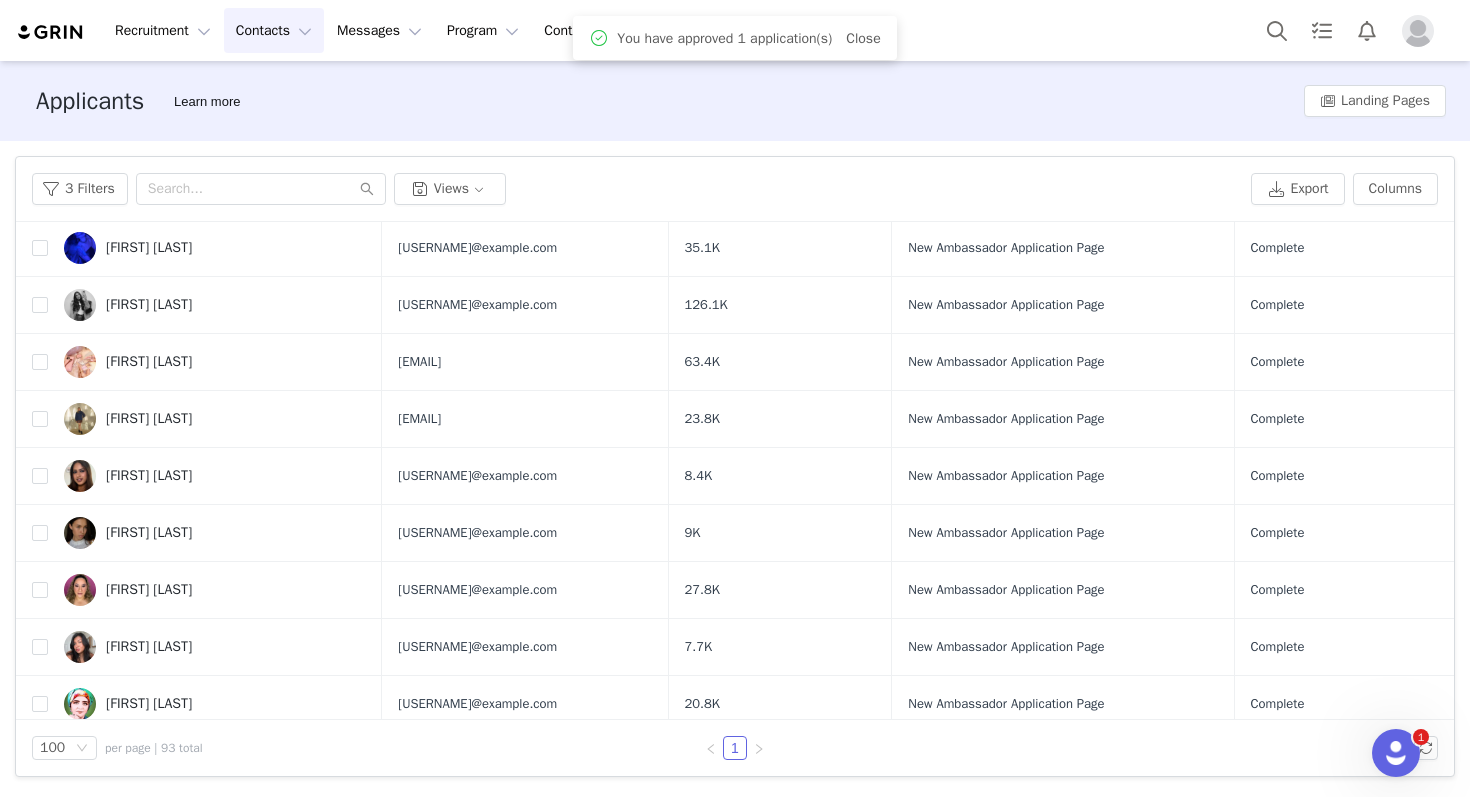 scroll, scrollTop: 1431, scrollLeft: 0, axis: vertical 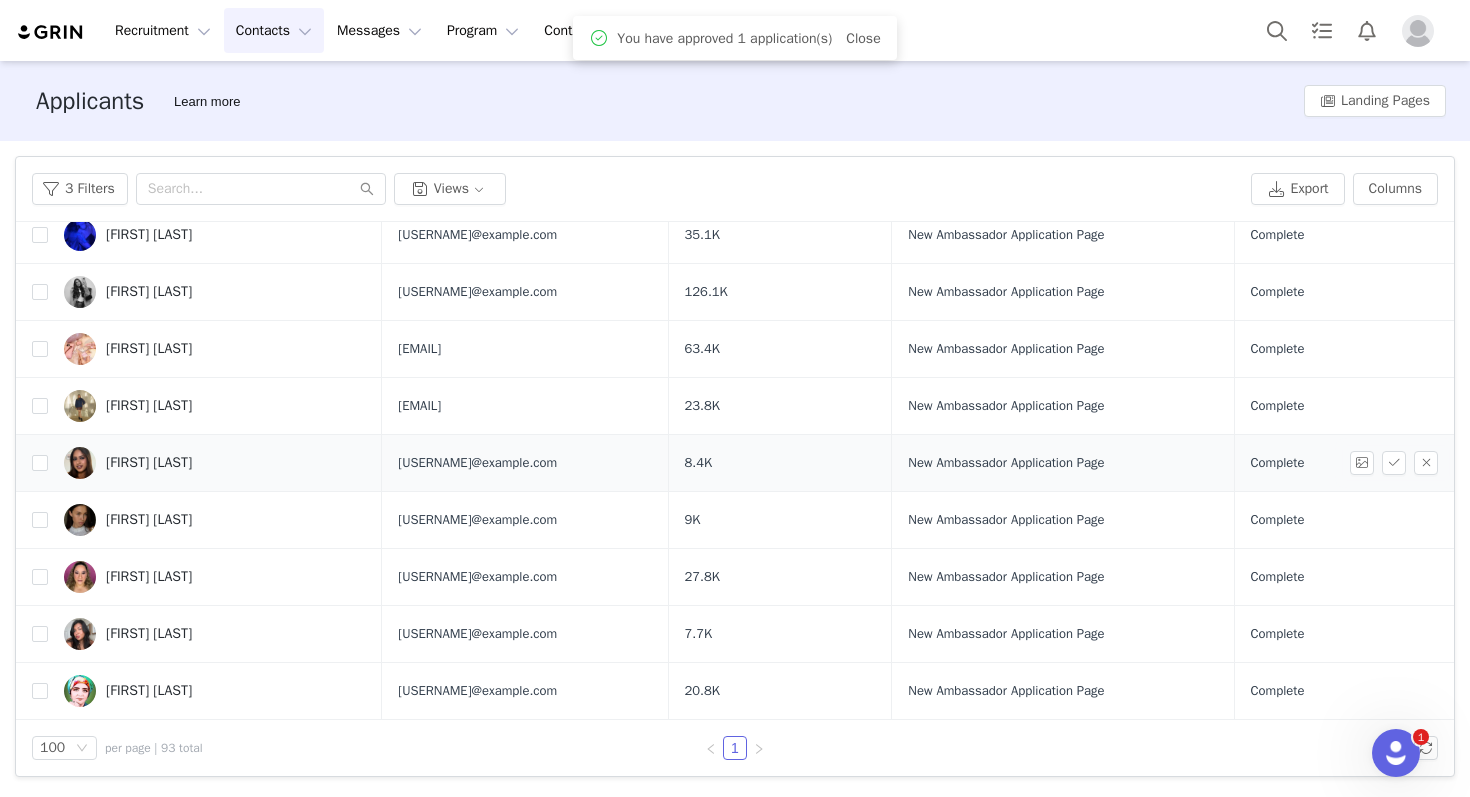 click on "[FIRST] [LAST]" at bounding box center [215, 463] 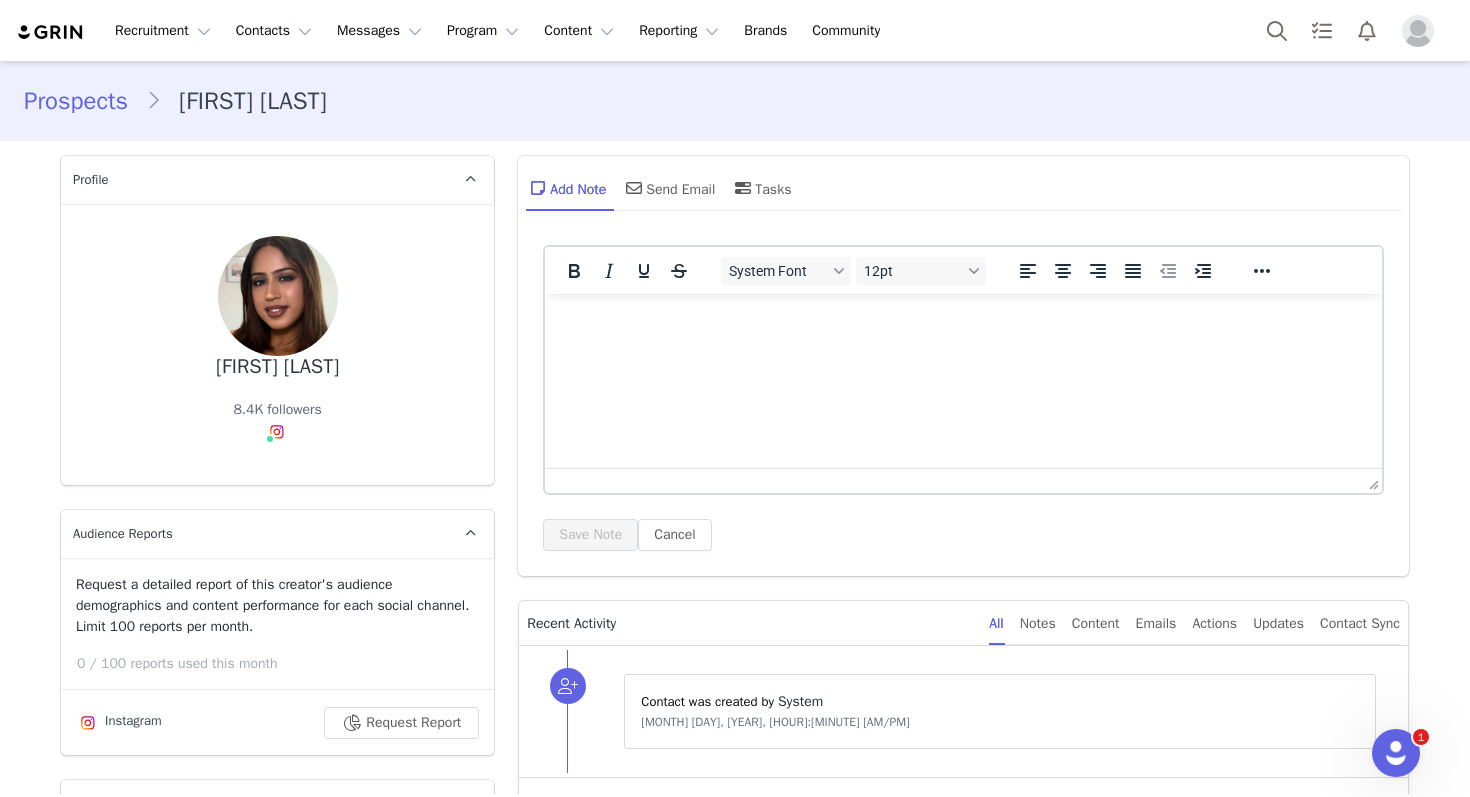 scroll, scrollTop: 0, scrollLeft: 0, axis: both 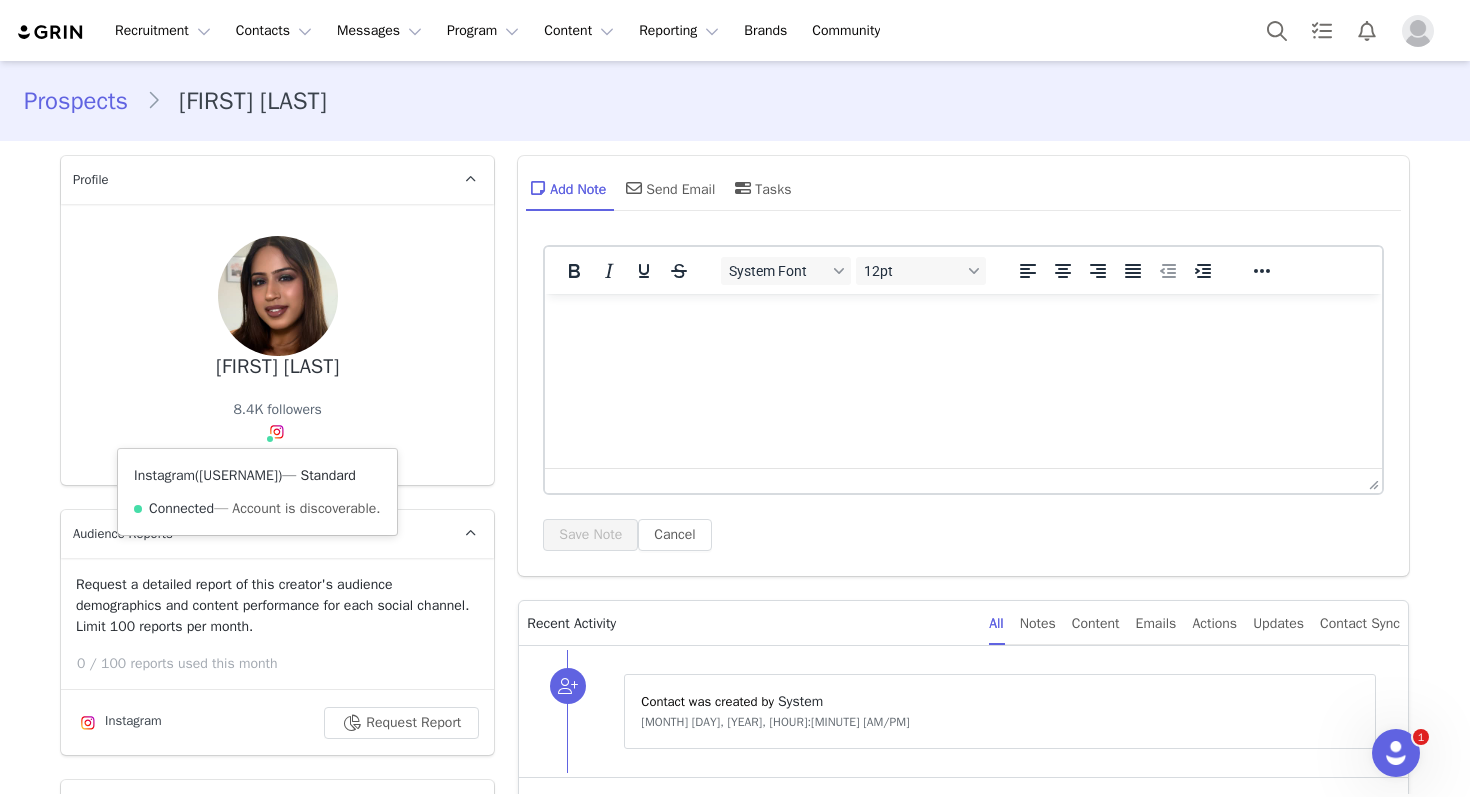 click on "@guransha.aashi" at bounding box center [238, 475] 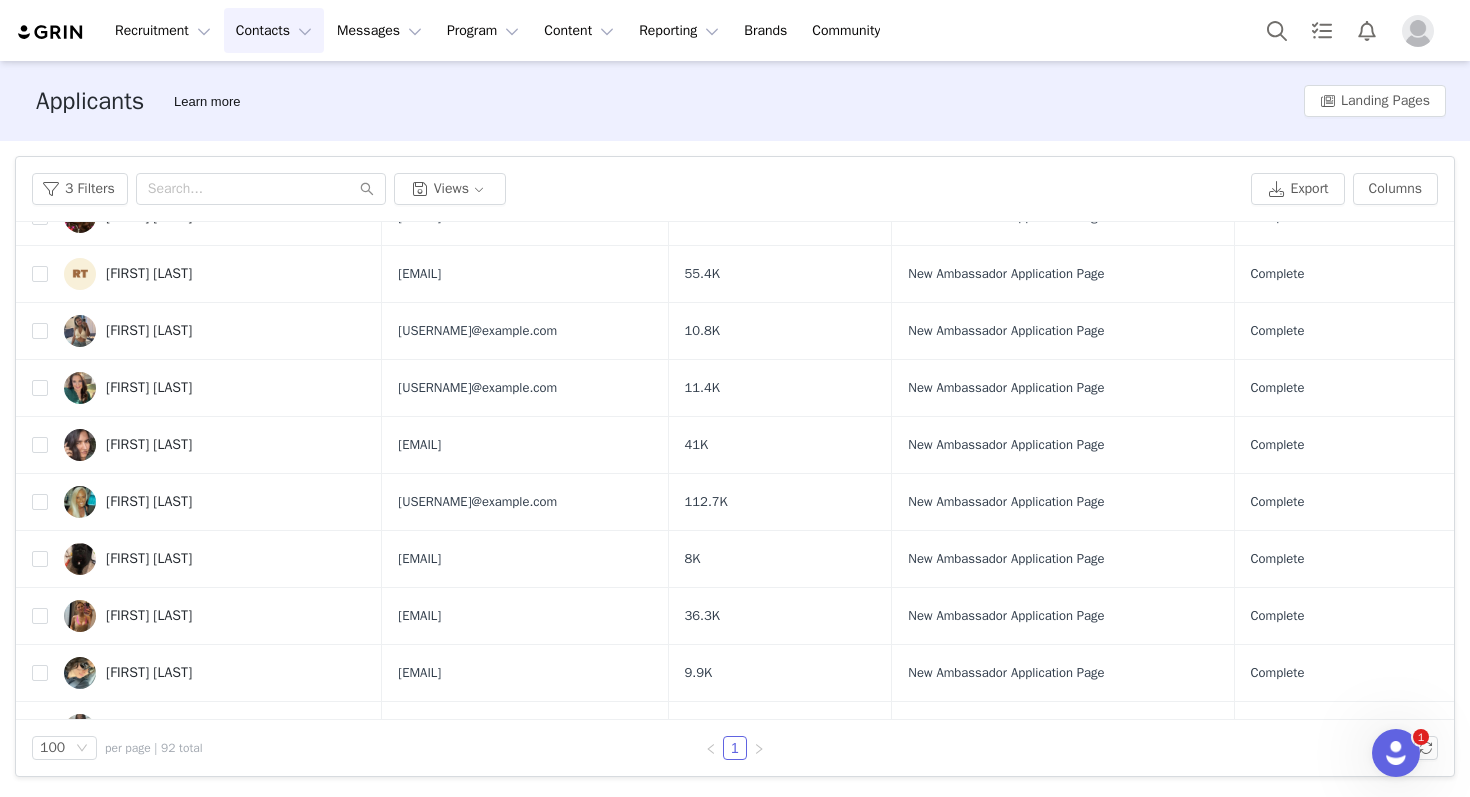 scroll, scrollTop: 1366, scrollLeft: 0, axis: vertical 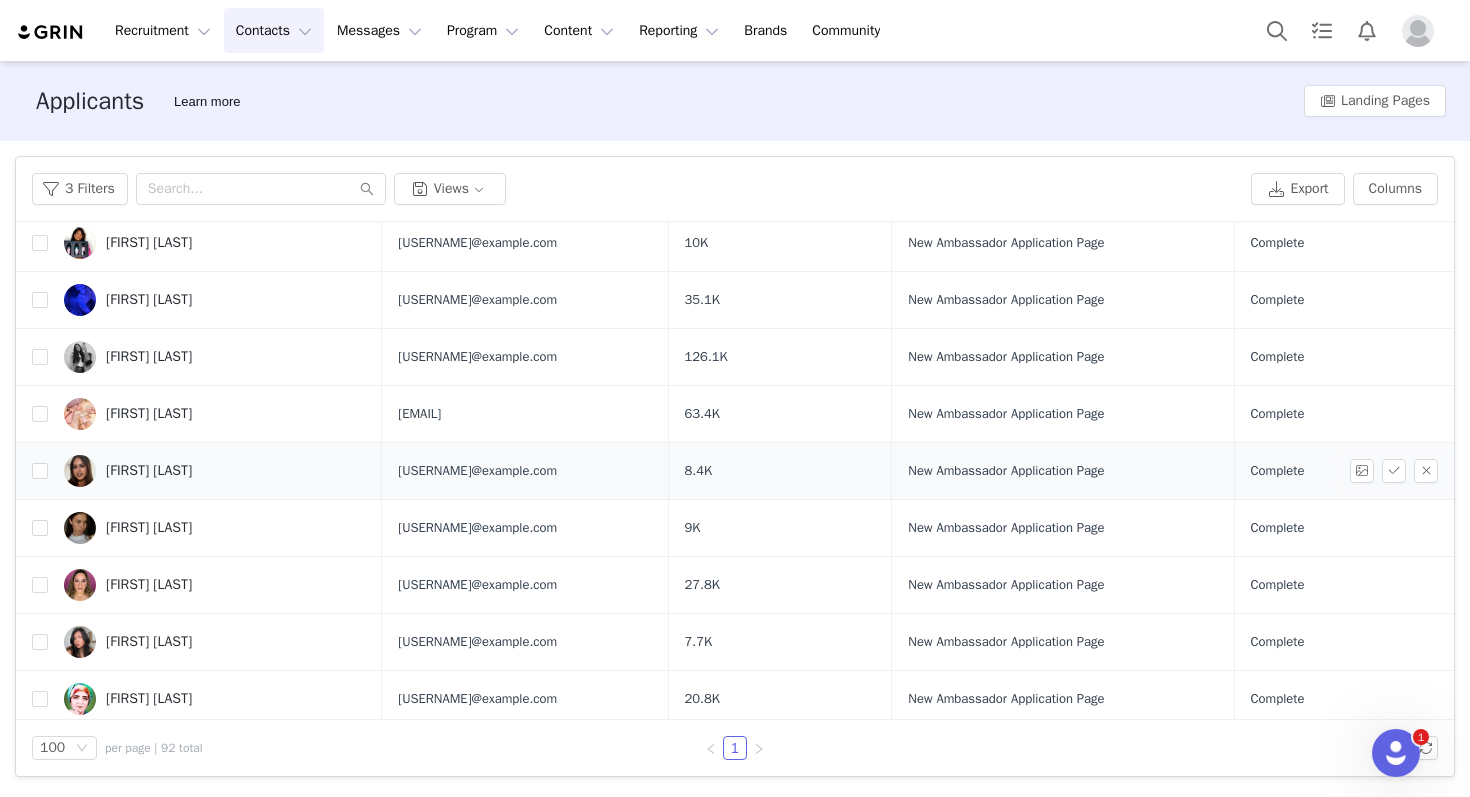 click at bounding box center [1366, 471] 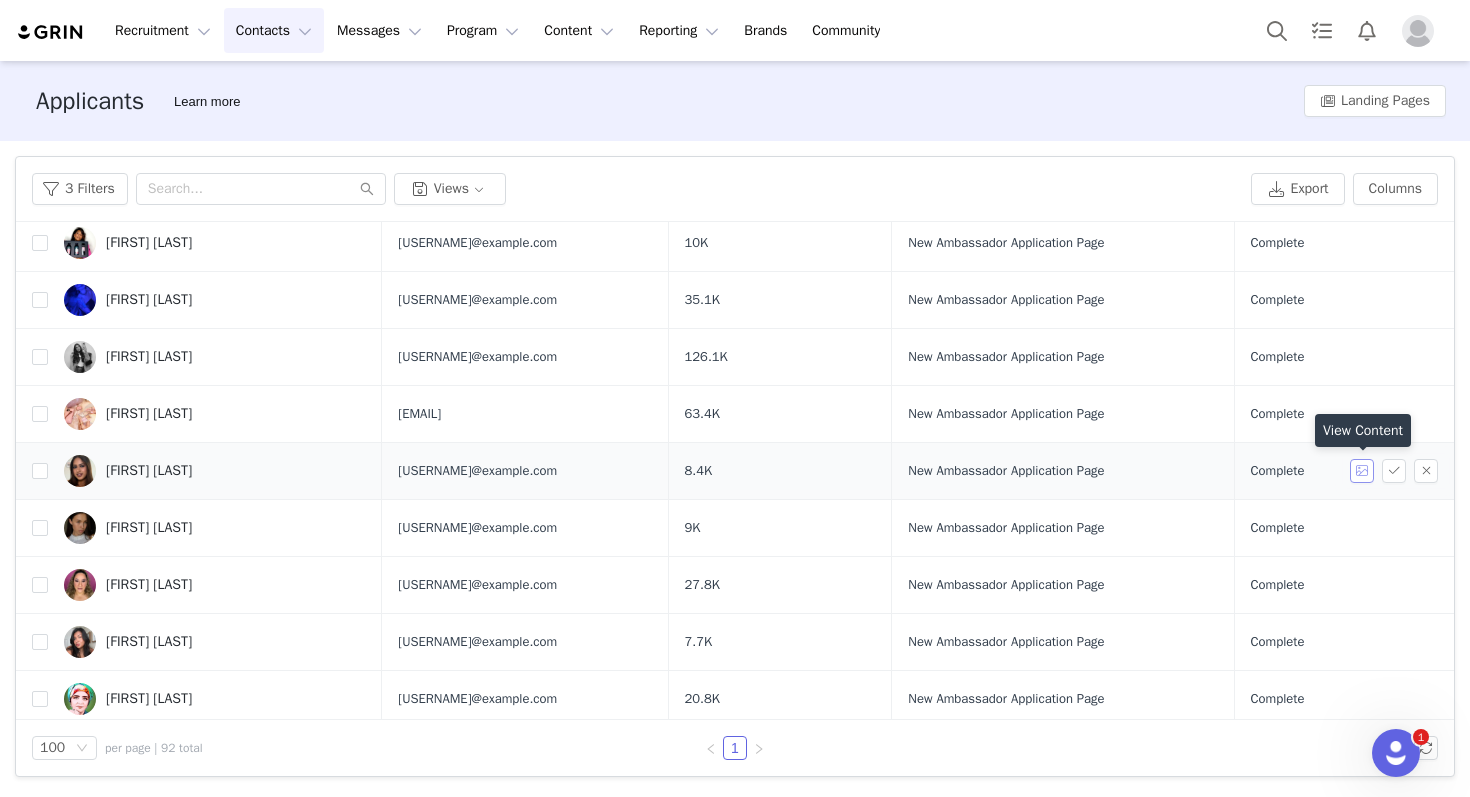 click at bounding box center [1362, 471] 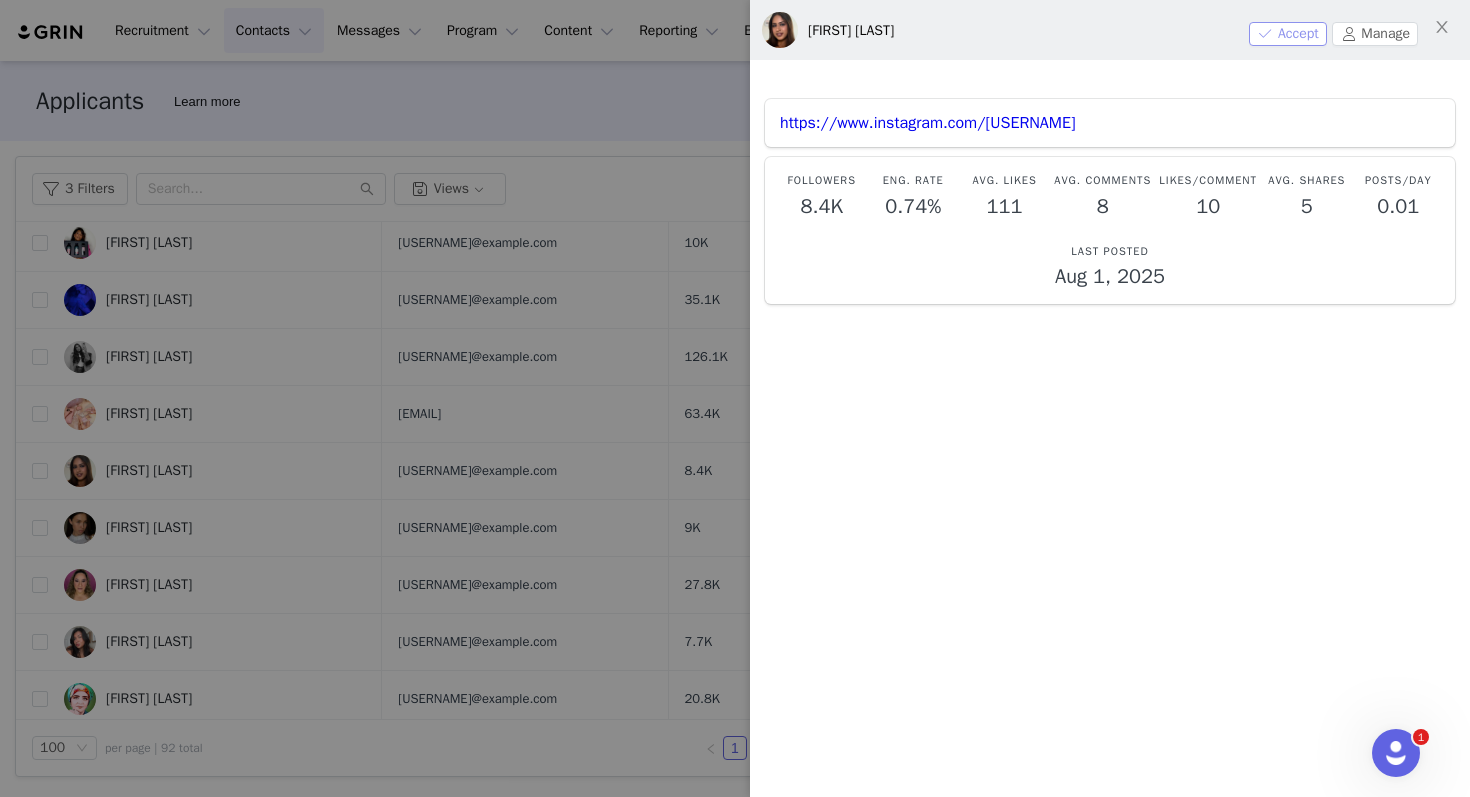 click on "Accept" at bounding box center (1288, 34) 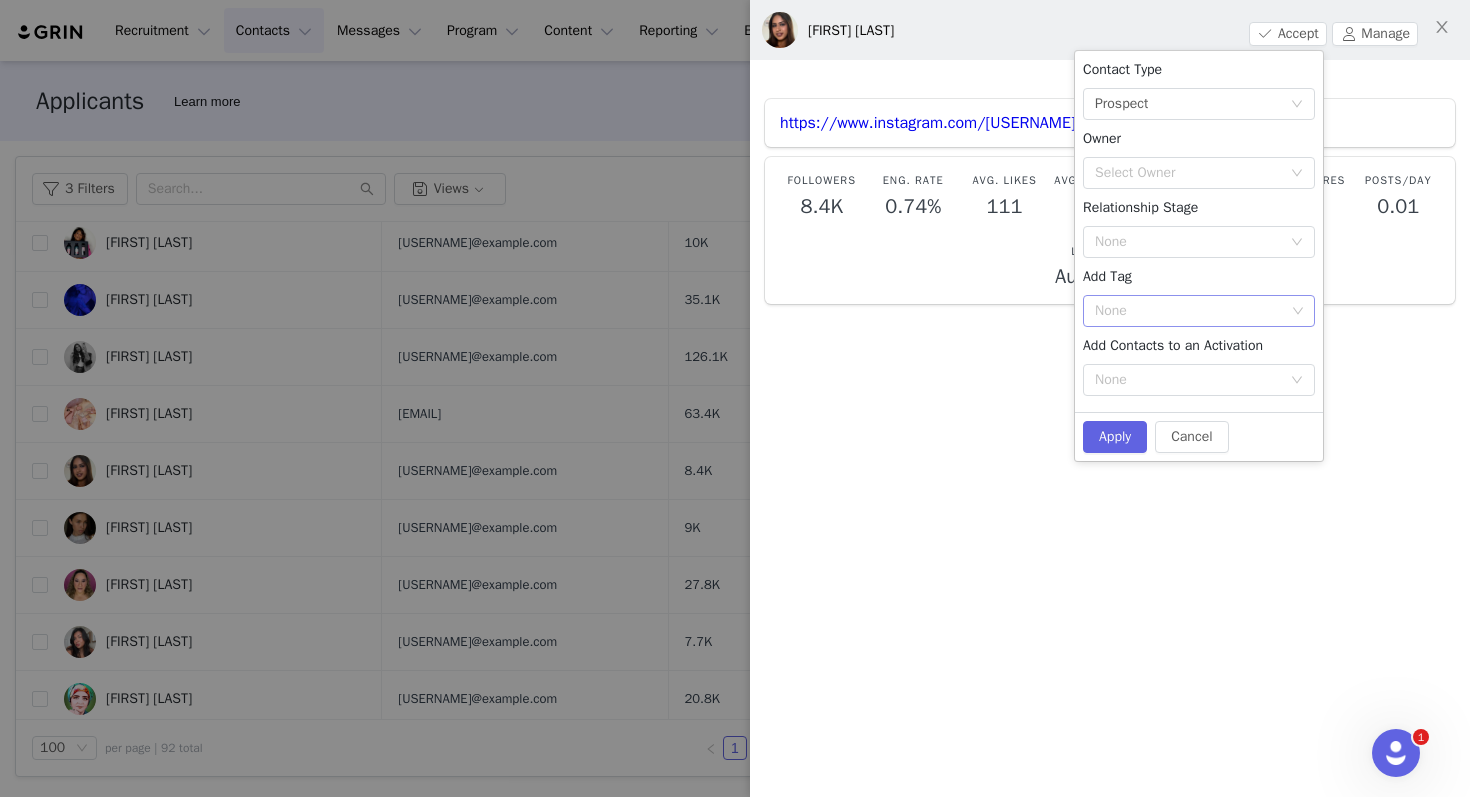 click at bounding box center [1298, 312] 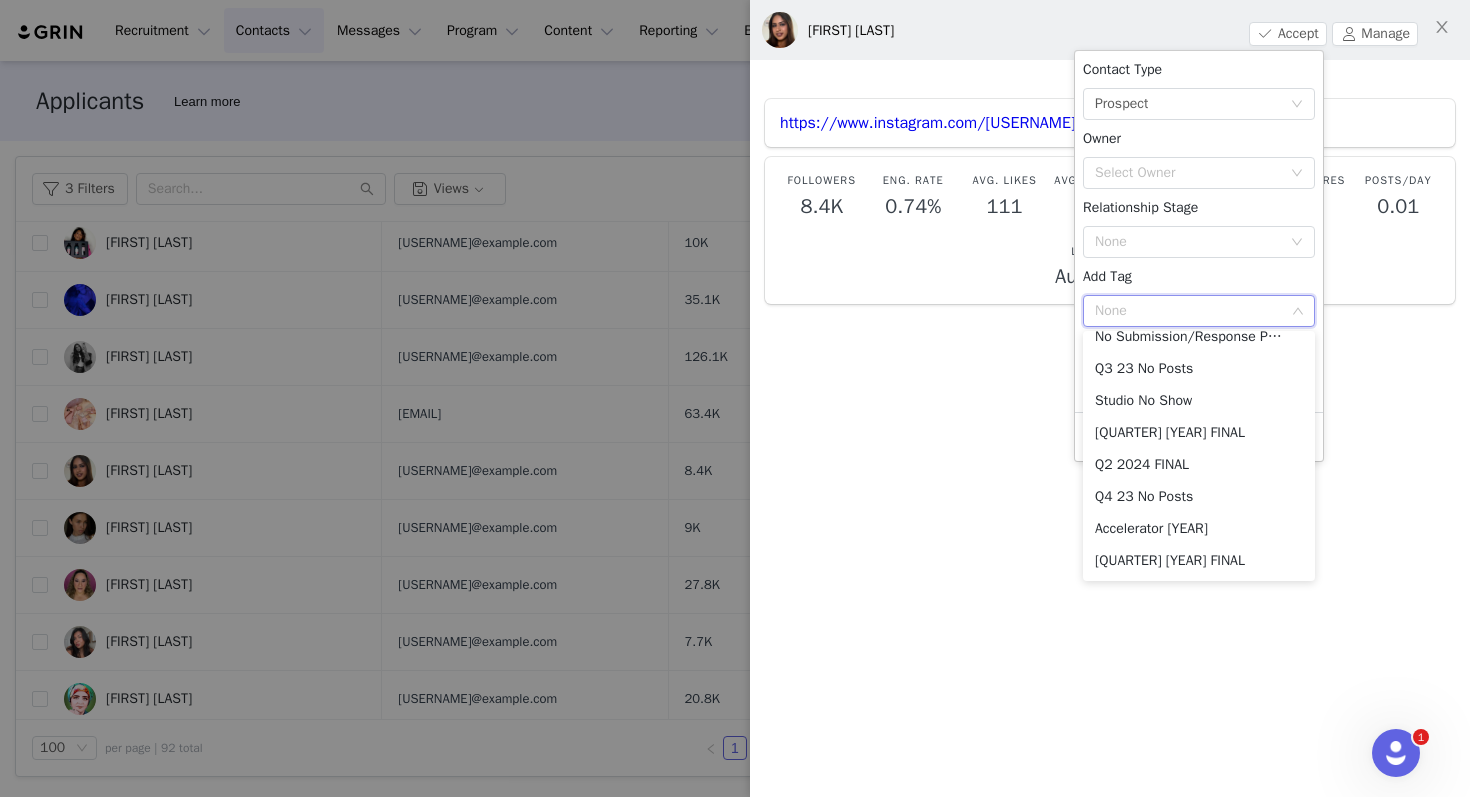 scroll, scrollTop: 878, scrollLeft: 0, axis: vertical 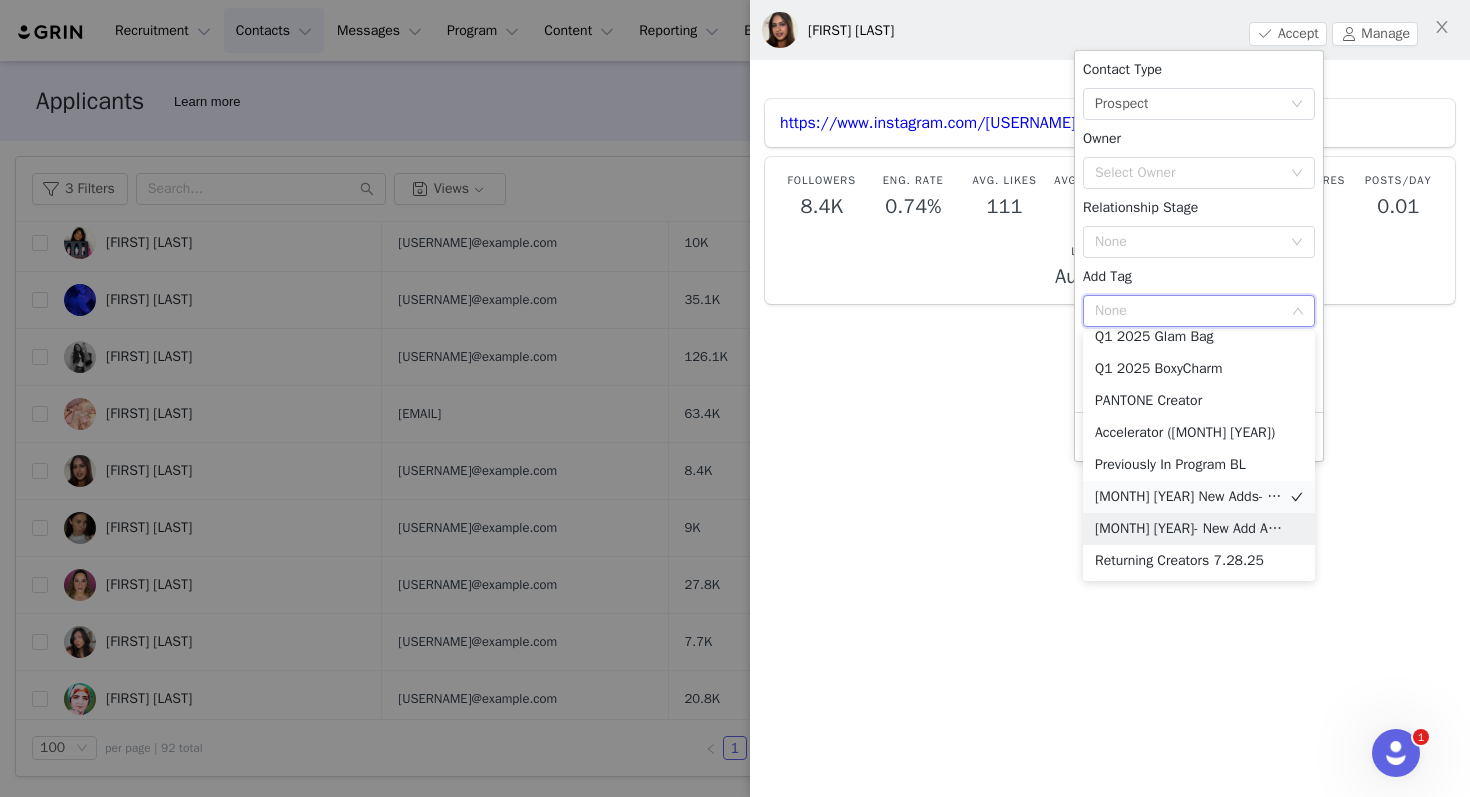 click on "[MONTH] [YEAR]- New Add Ambassador" at bounding box center (1199, 529) 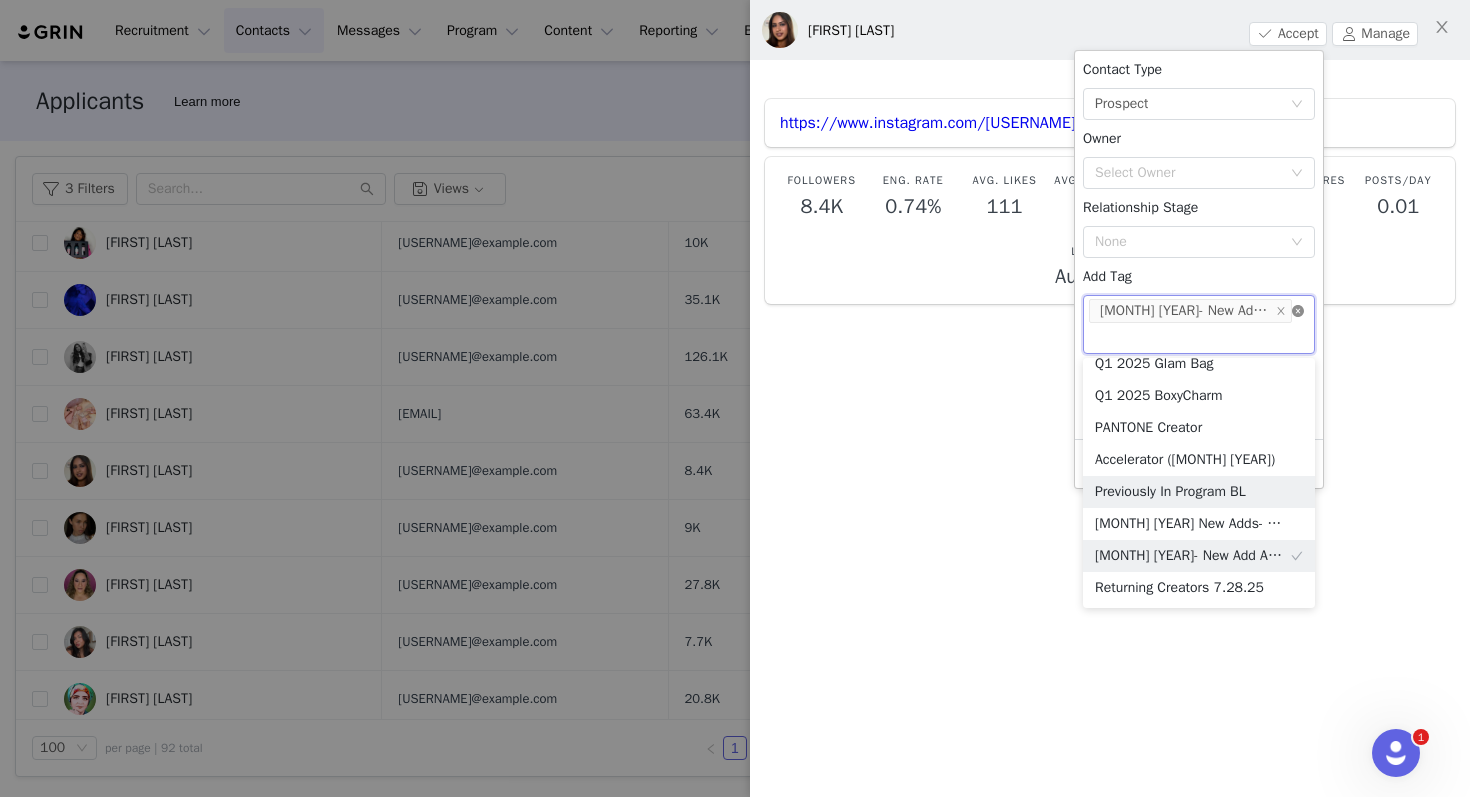 scroll, scrollTop: 868, scrollLeft: 0, axis: vertical 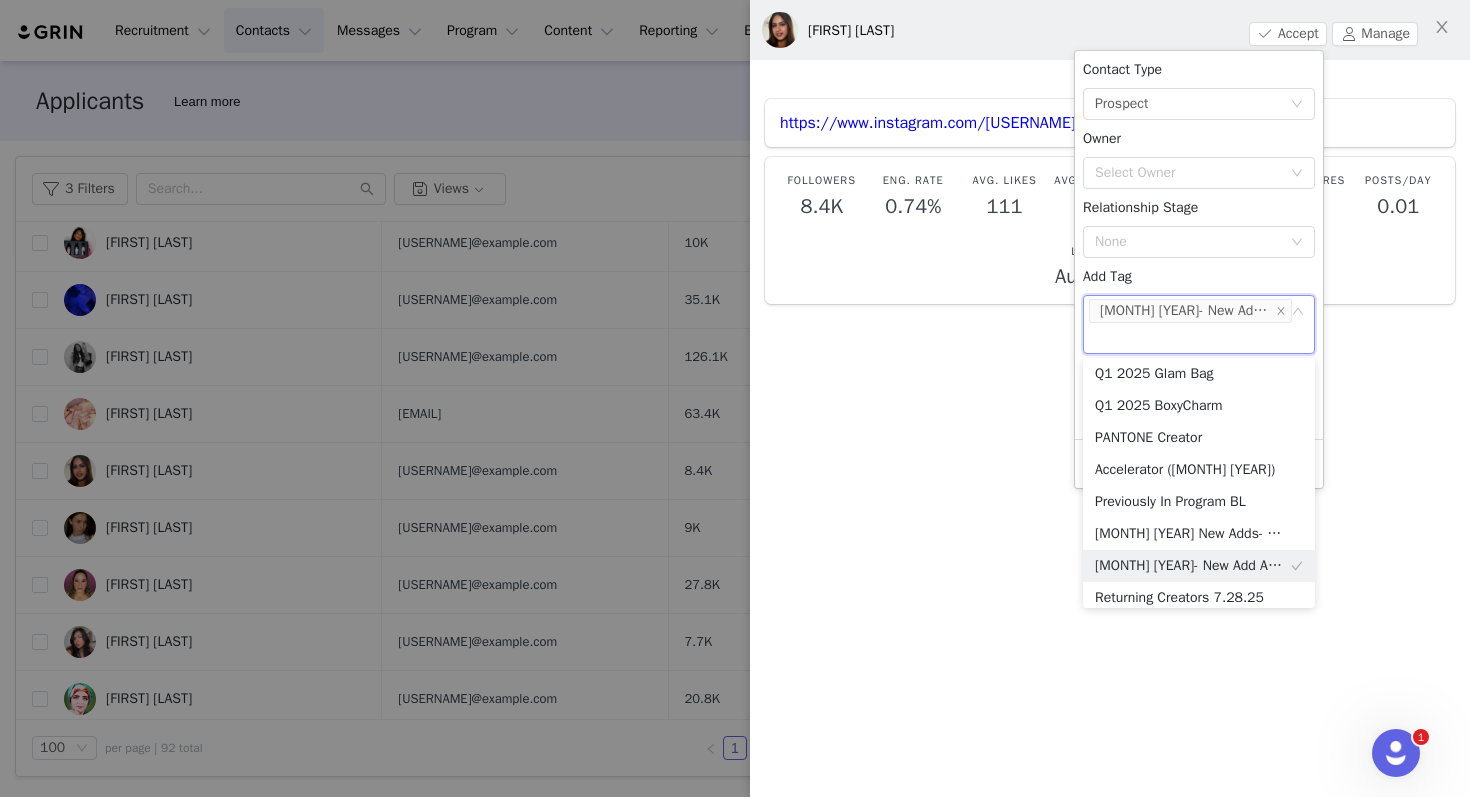 click on "Contact Type  None  Prospect   Owner  Select Owner  Relationship Stage  None  Add Tag  None [MONTH] [YEAR]- New Add Ambassador    Add Contacts to an Activation  None" at bounding box center (1199, 245) 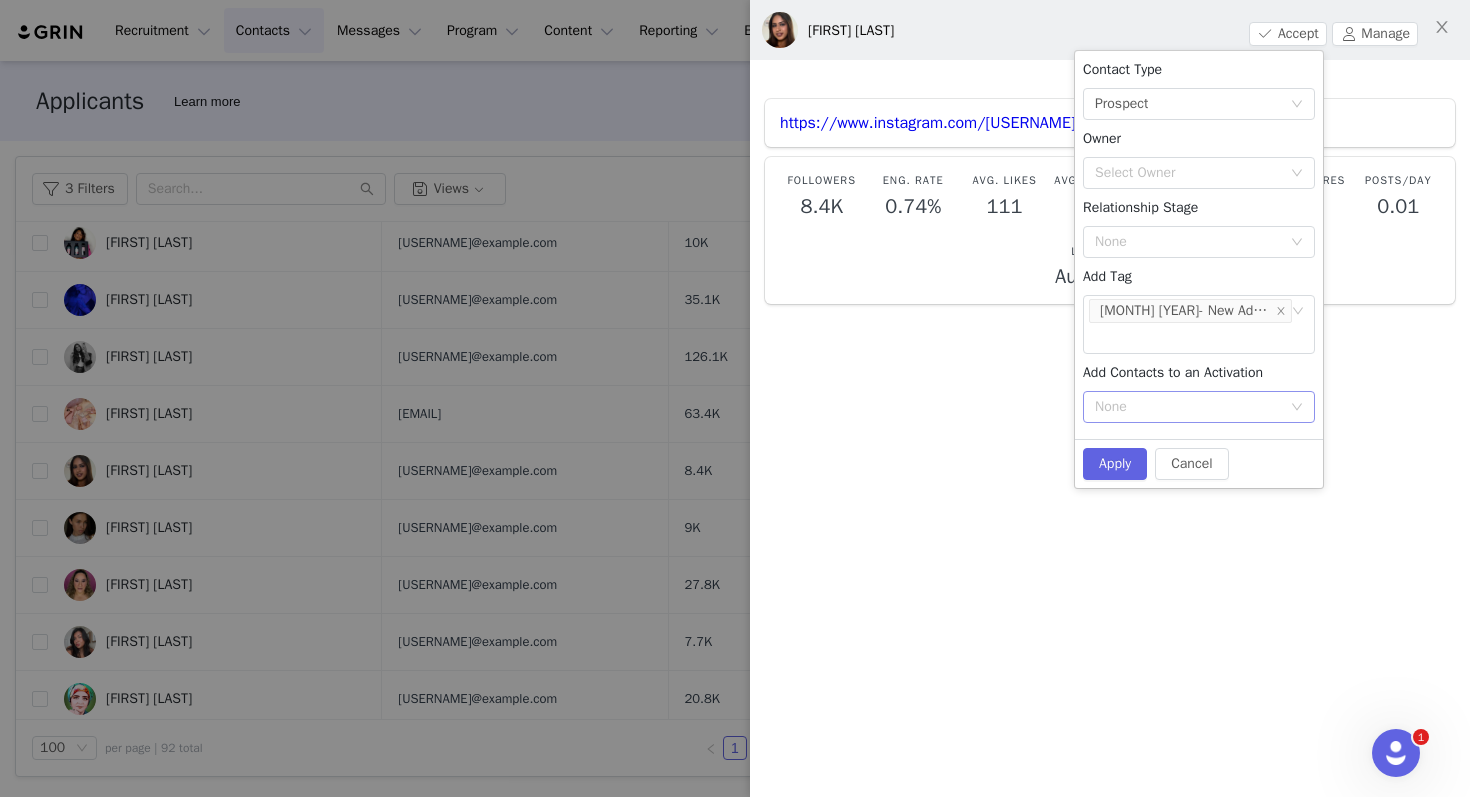 click on "None" at bounding box center (1199, 407) 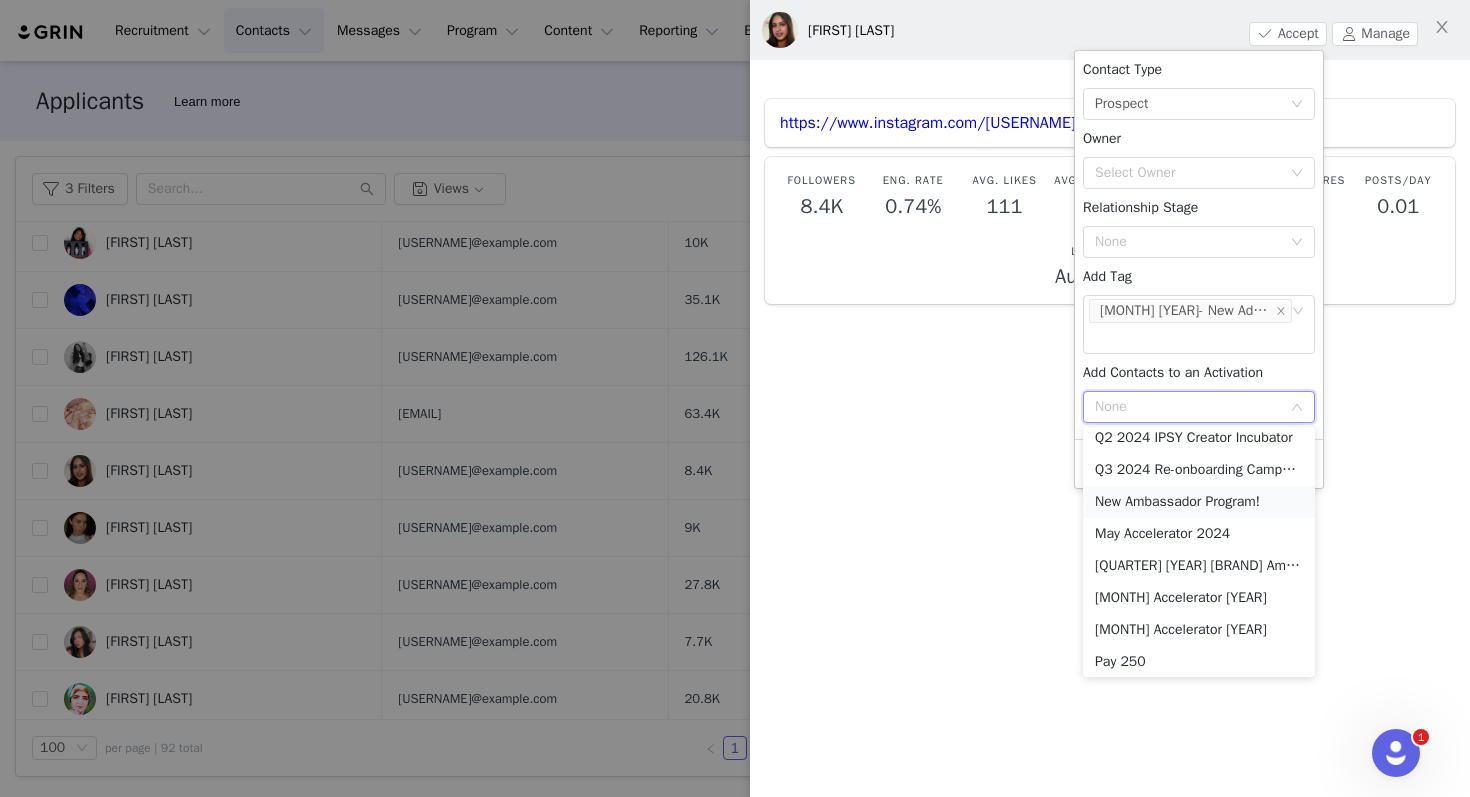 scroll, scrollTop: 45, scrollLeft: 0, axis: vertical 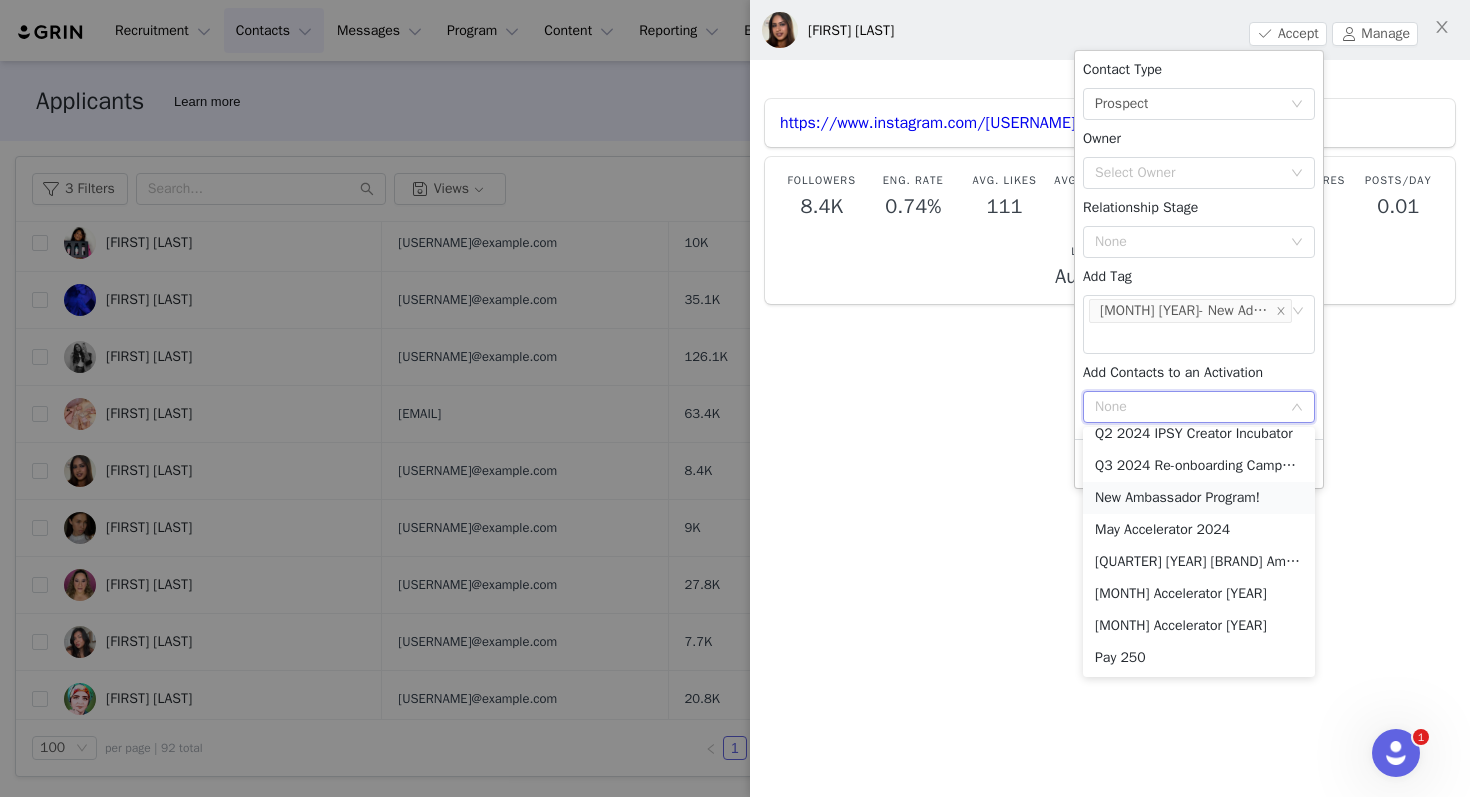 click on "New Ambassador Program!" at bounding box center (1199, 498) 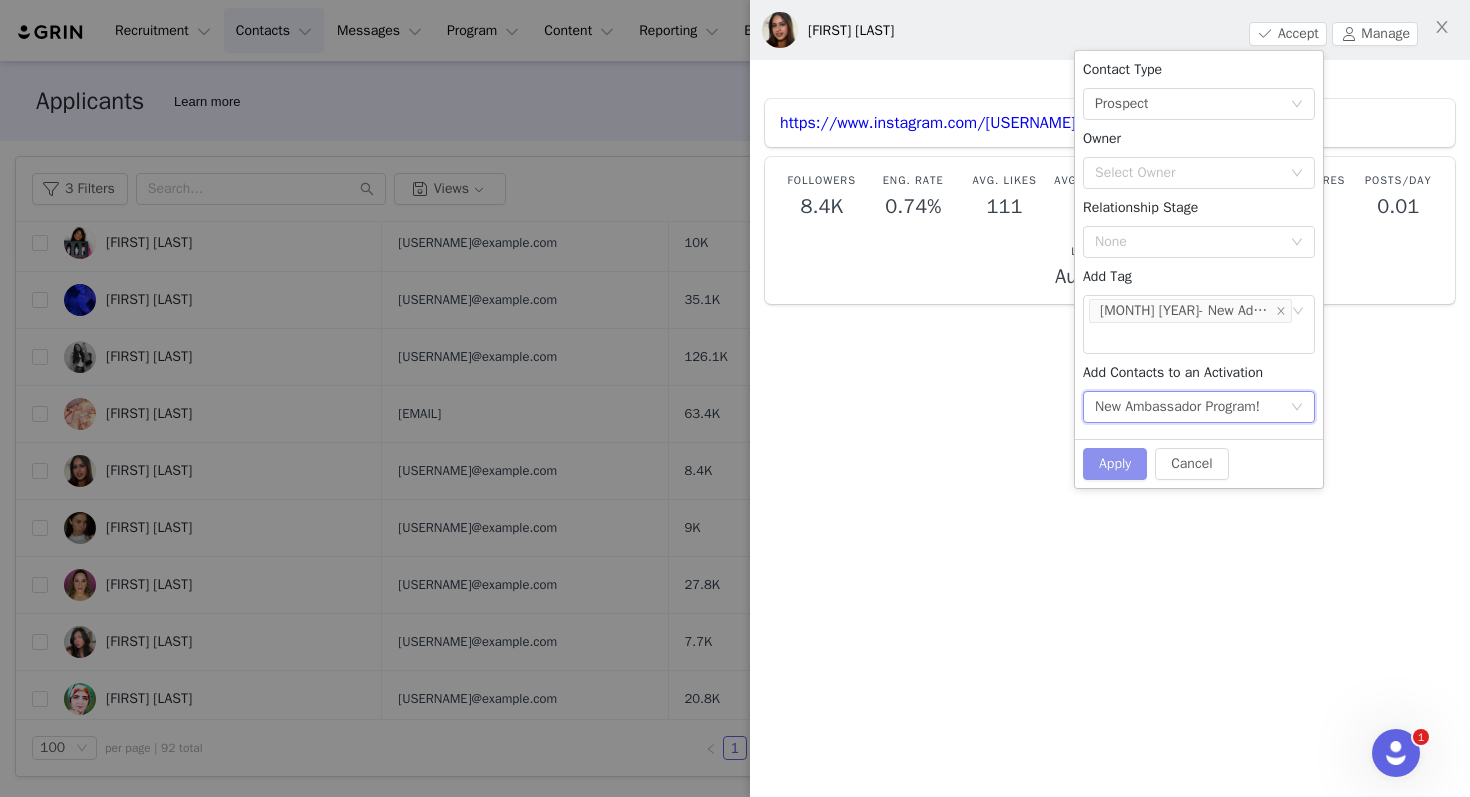 click on "Apply" at bounding box center [1115, 464] 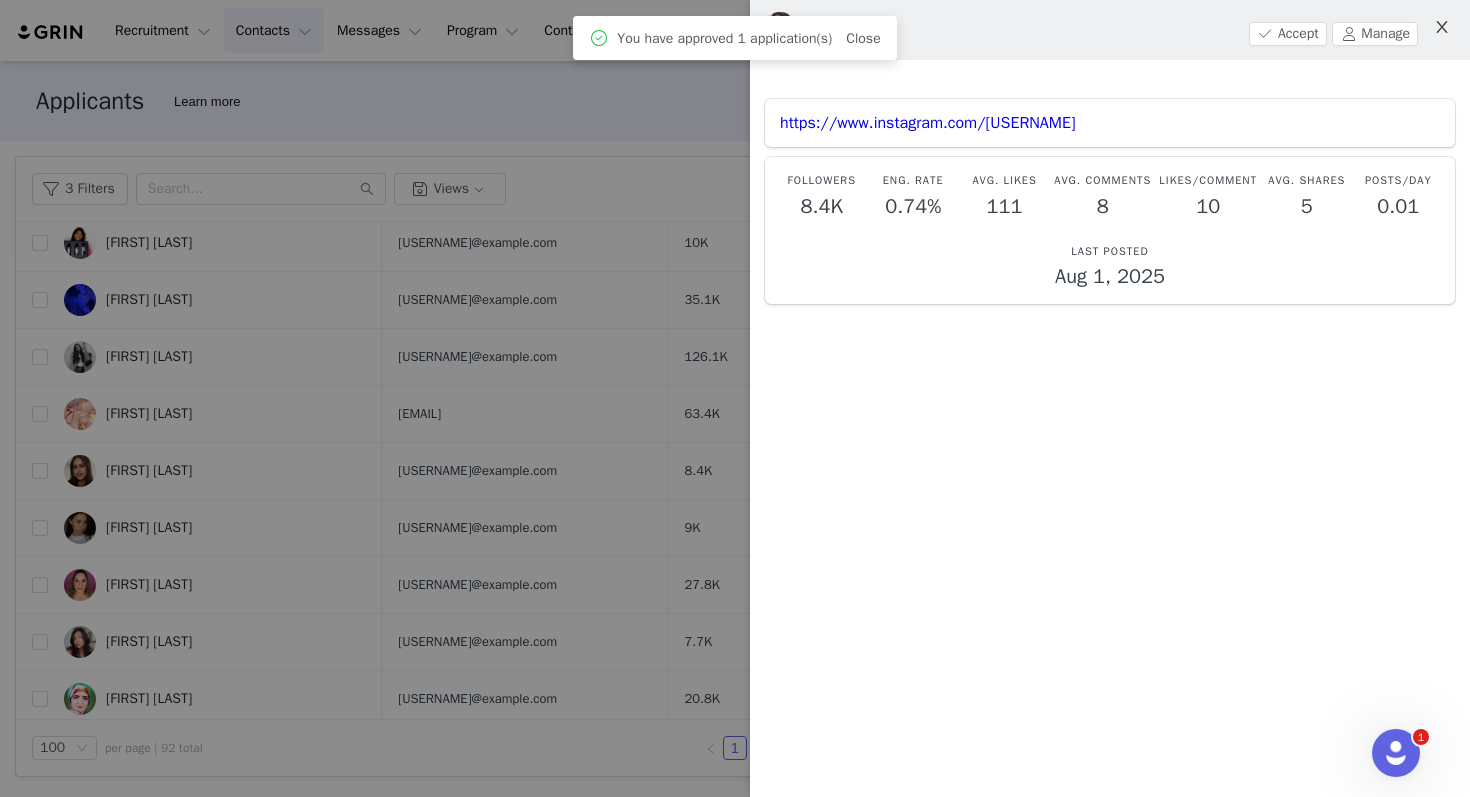 click 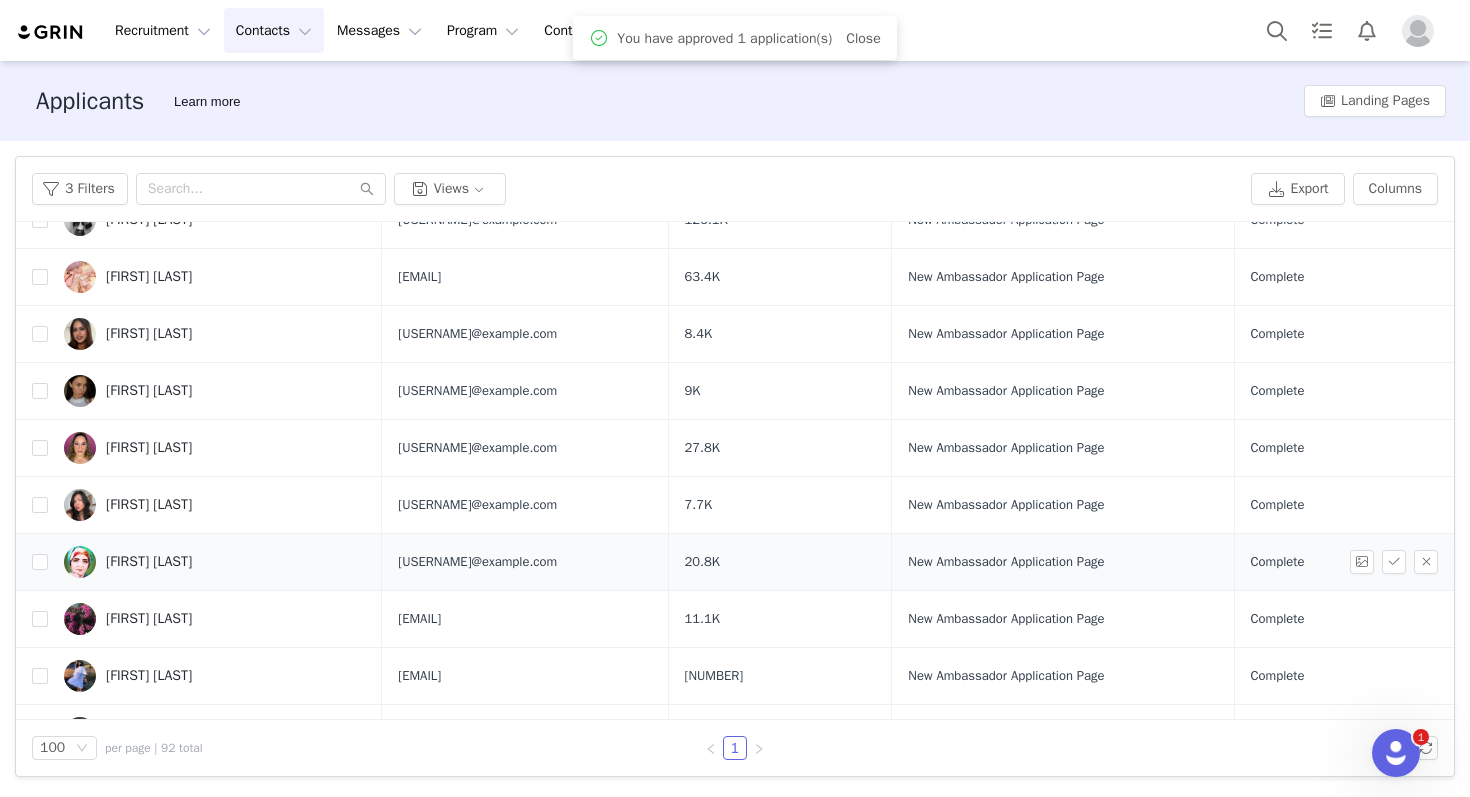 scroll, scrollTop: 1522, scrollLeft: 0, axis: vertical 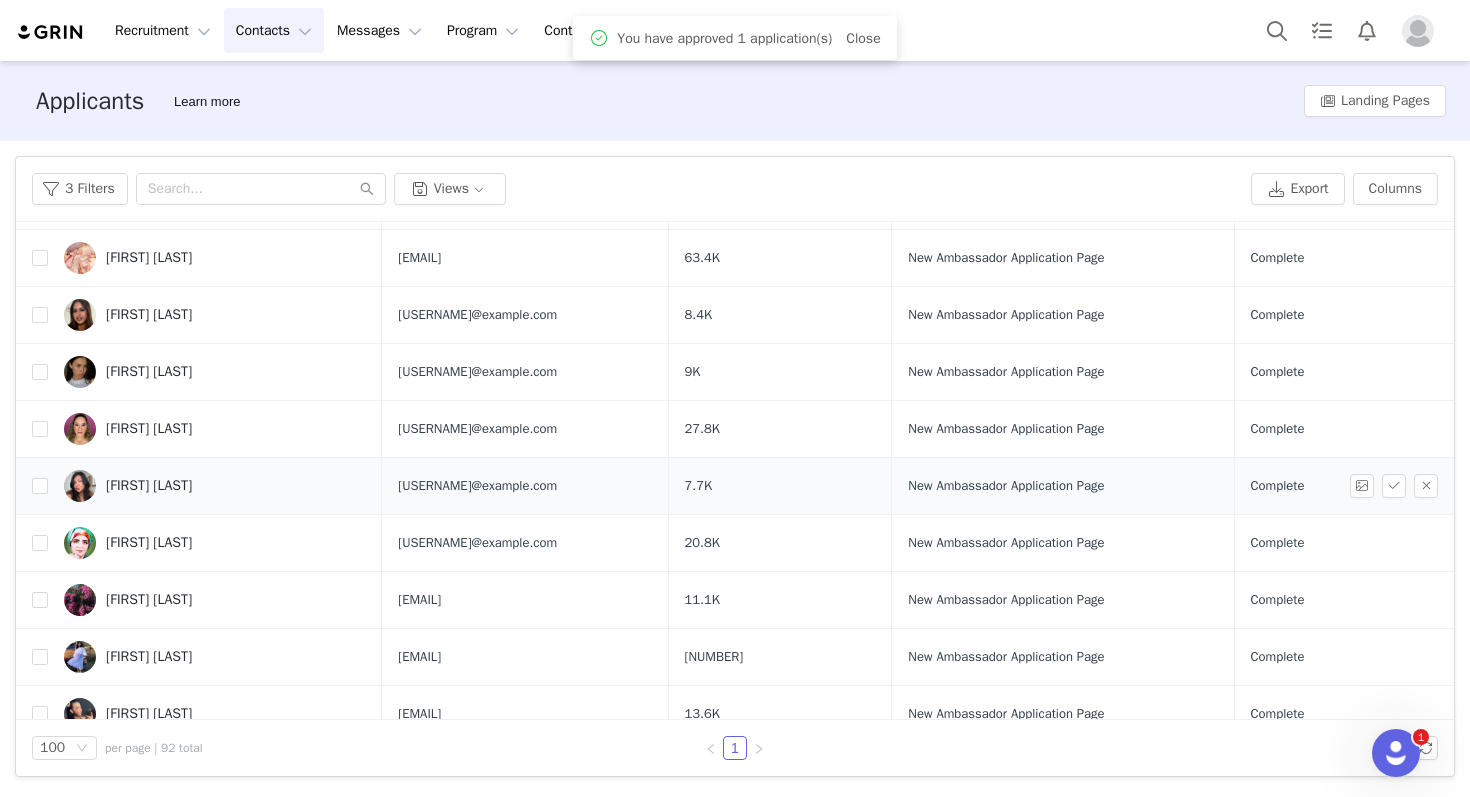 click on "[FIRST] [LAST]" at bounding box center (149, 486) 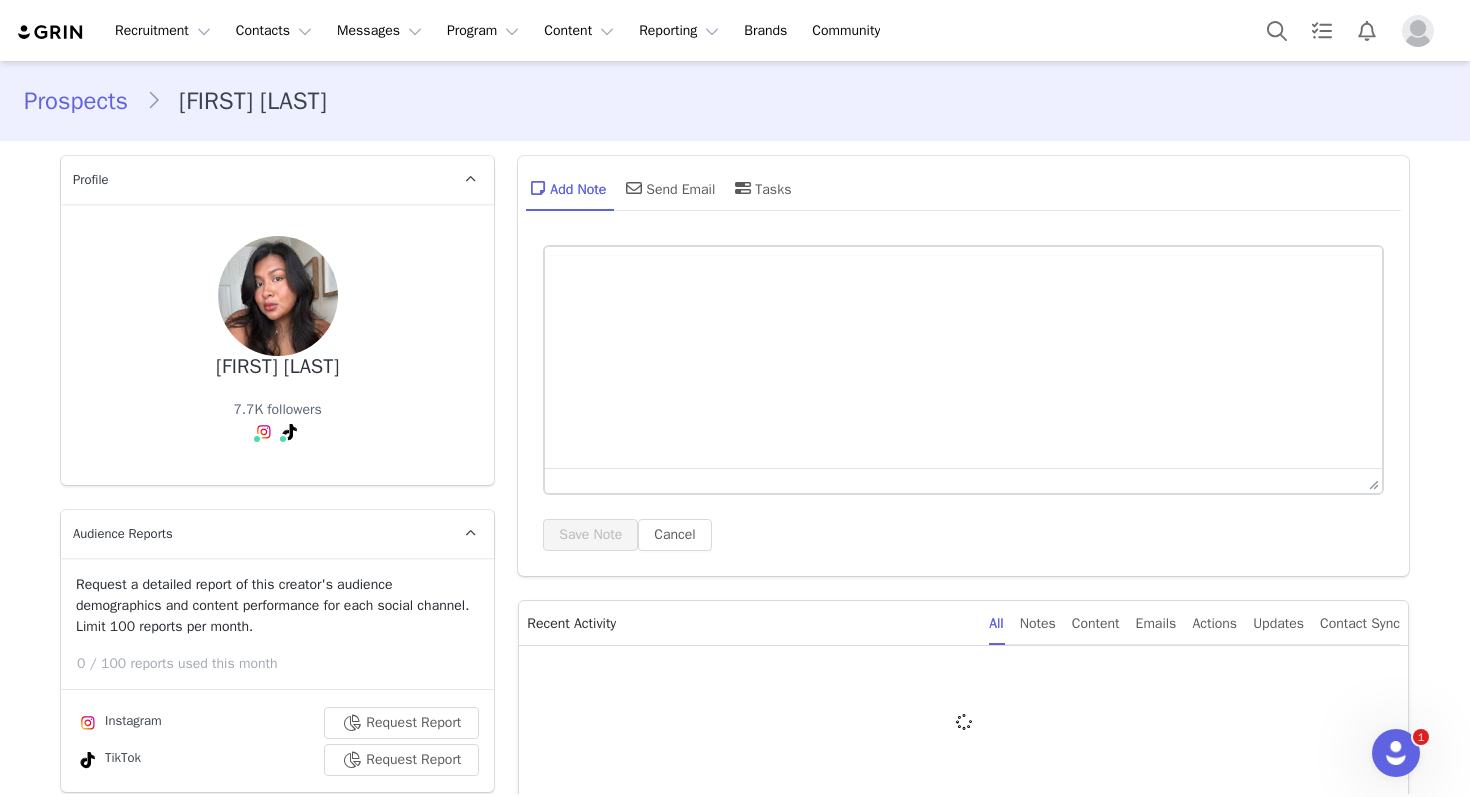 scroll, scrollTop: 0, scrollLeft: 0, axis: both 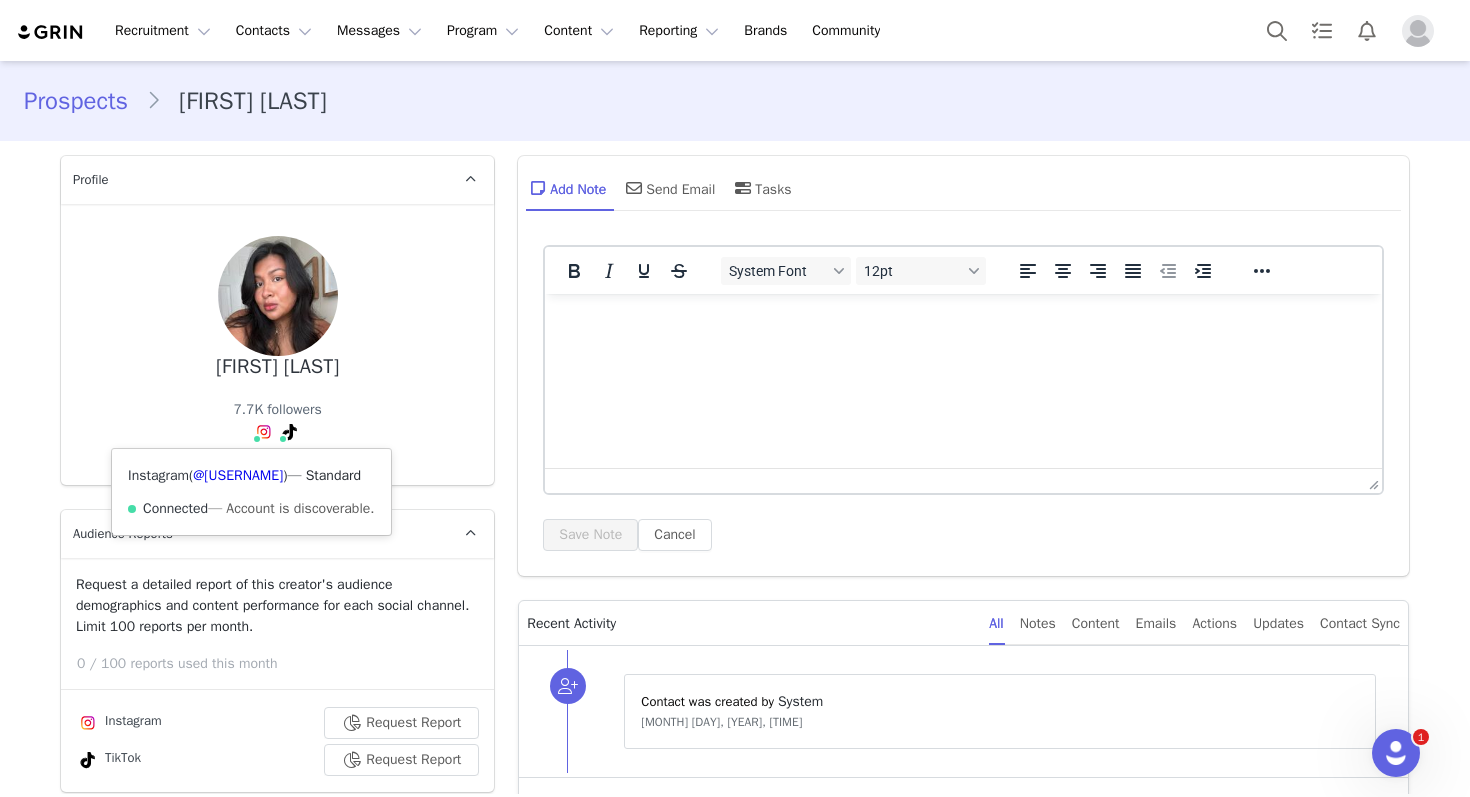 click on "Instagram  (   @gigiperez0   )   — Standard  Connected  — Account is discoverable." at bounding box center (251, 492) 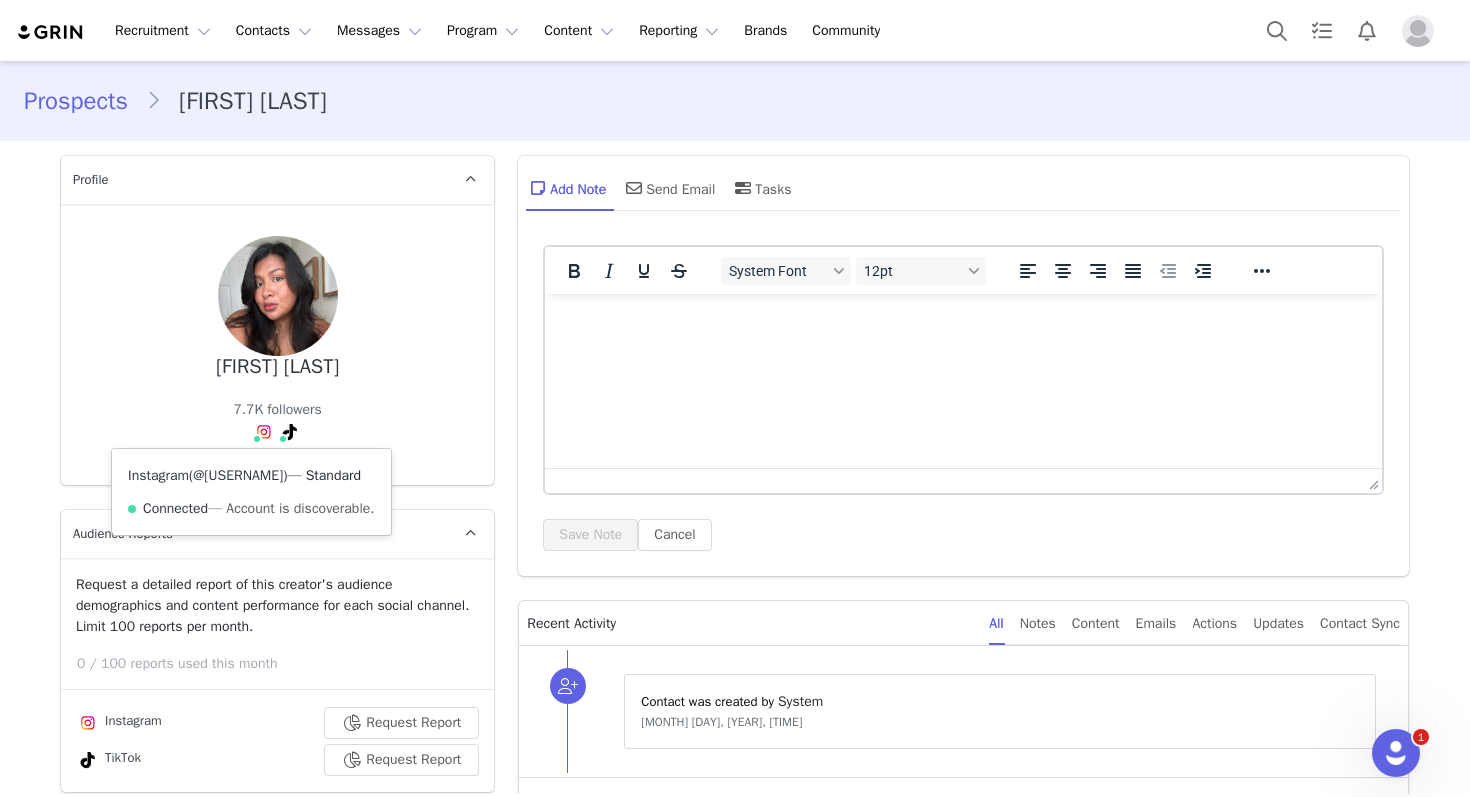 click on "@gigiperez0" at bounding box center (238, 475) 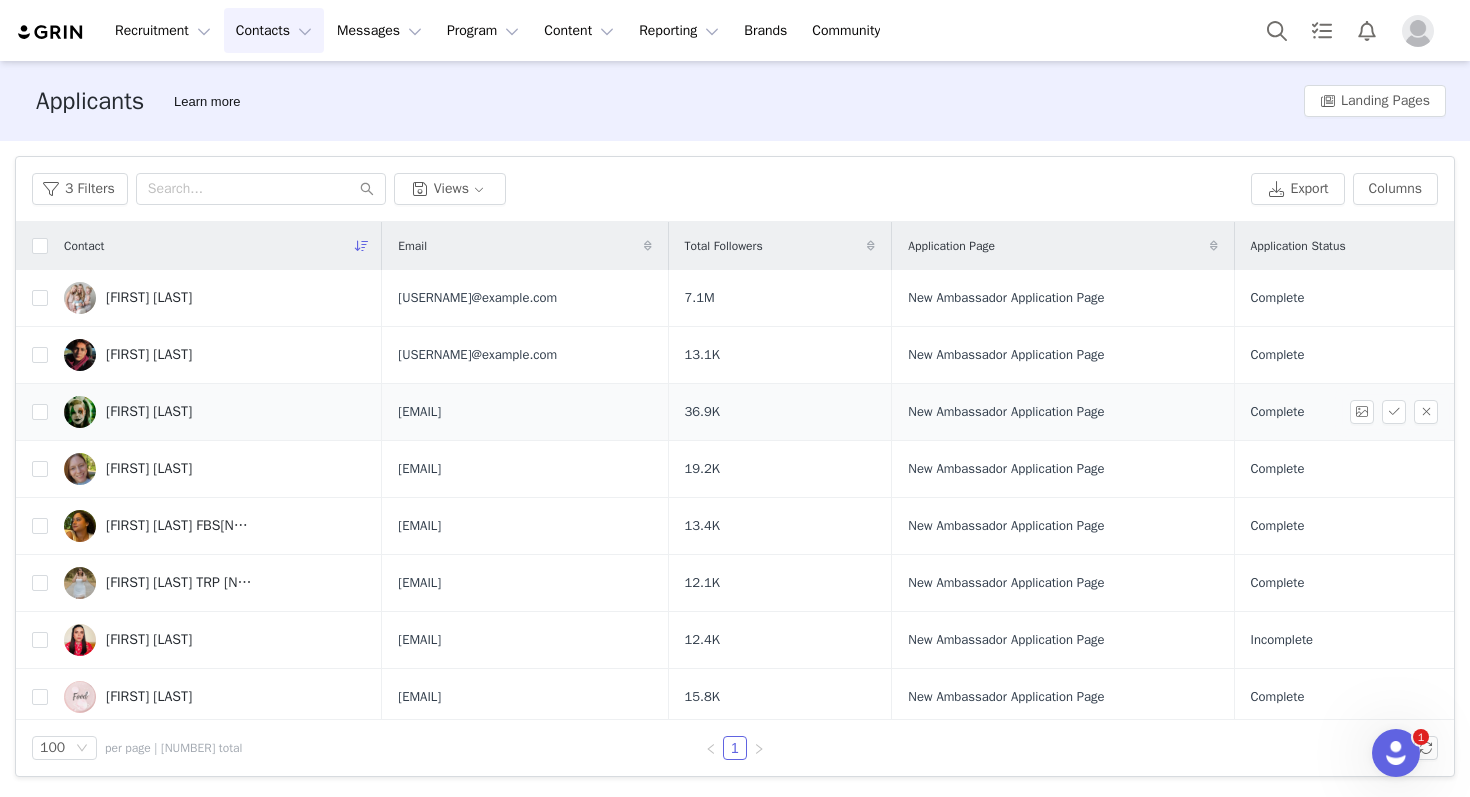 scroll, scrollTop: 1480, scrollLeft: 0, axis: vertical 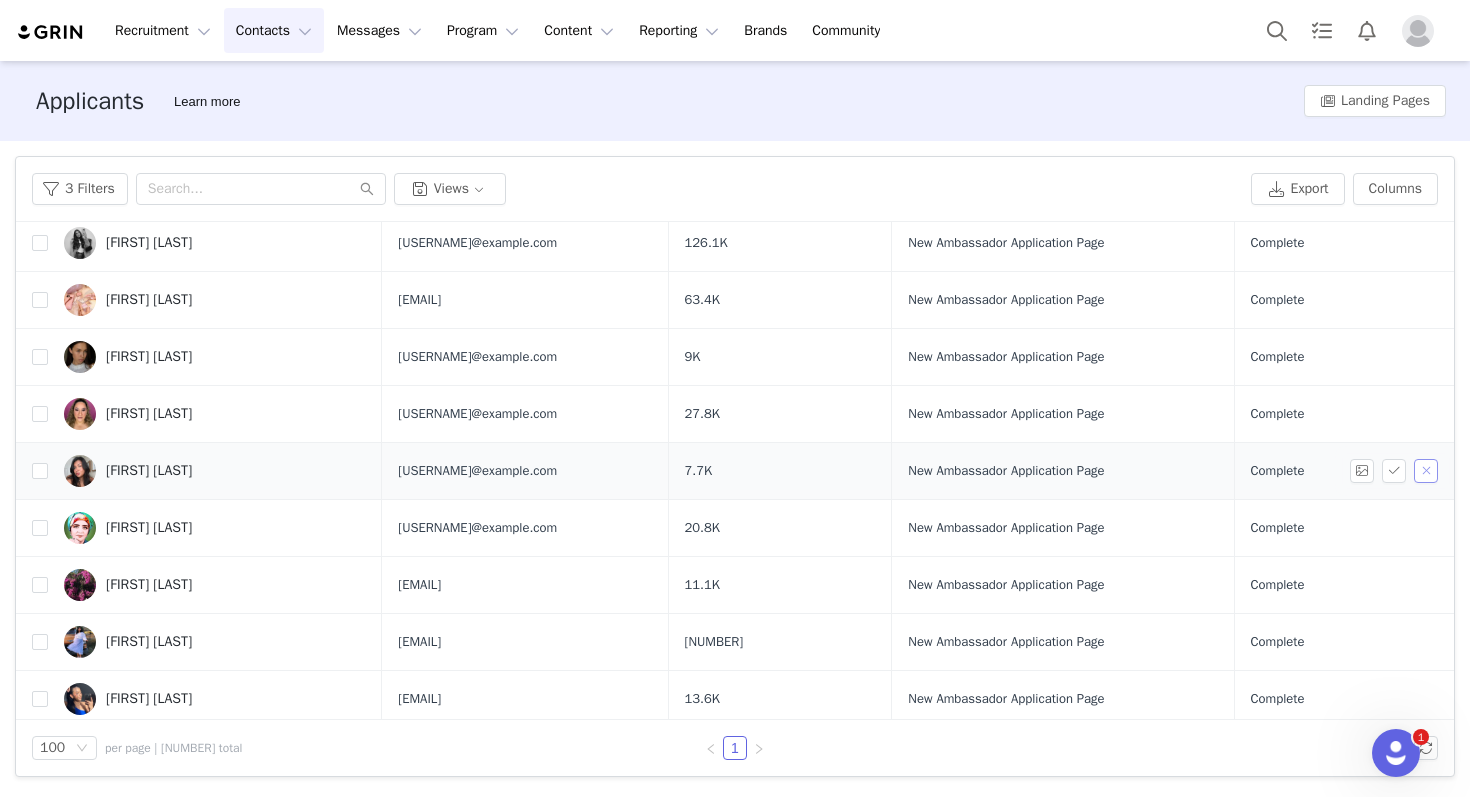 click at bounding box center (1426, 471) 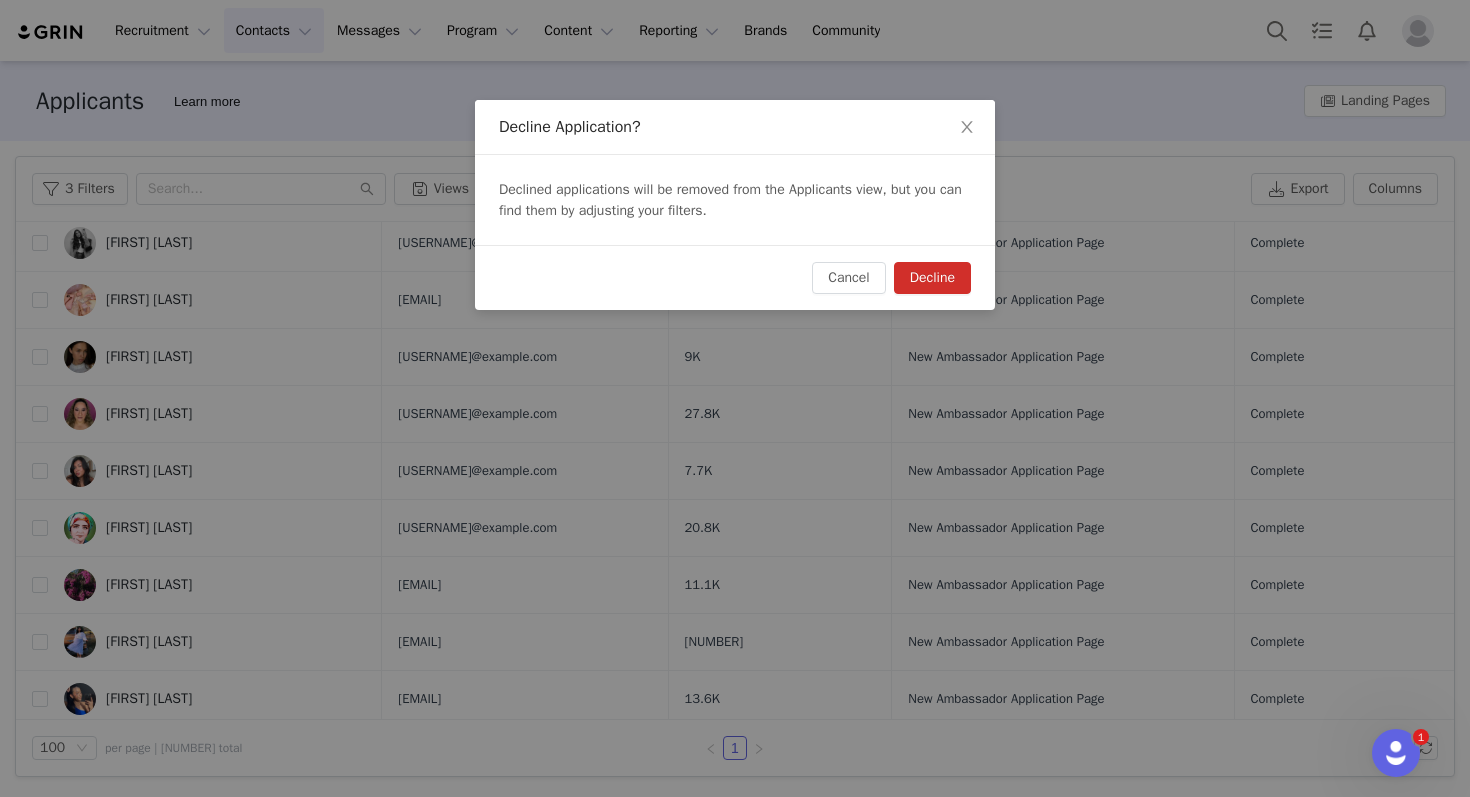 click on "Decline" at bounding box center (932, 278) 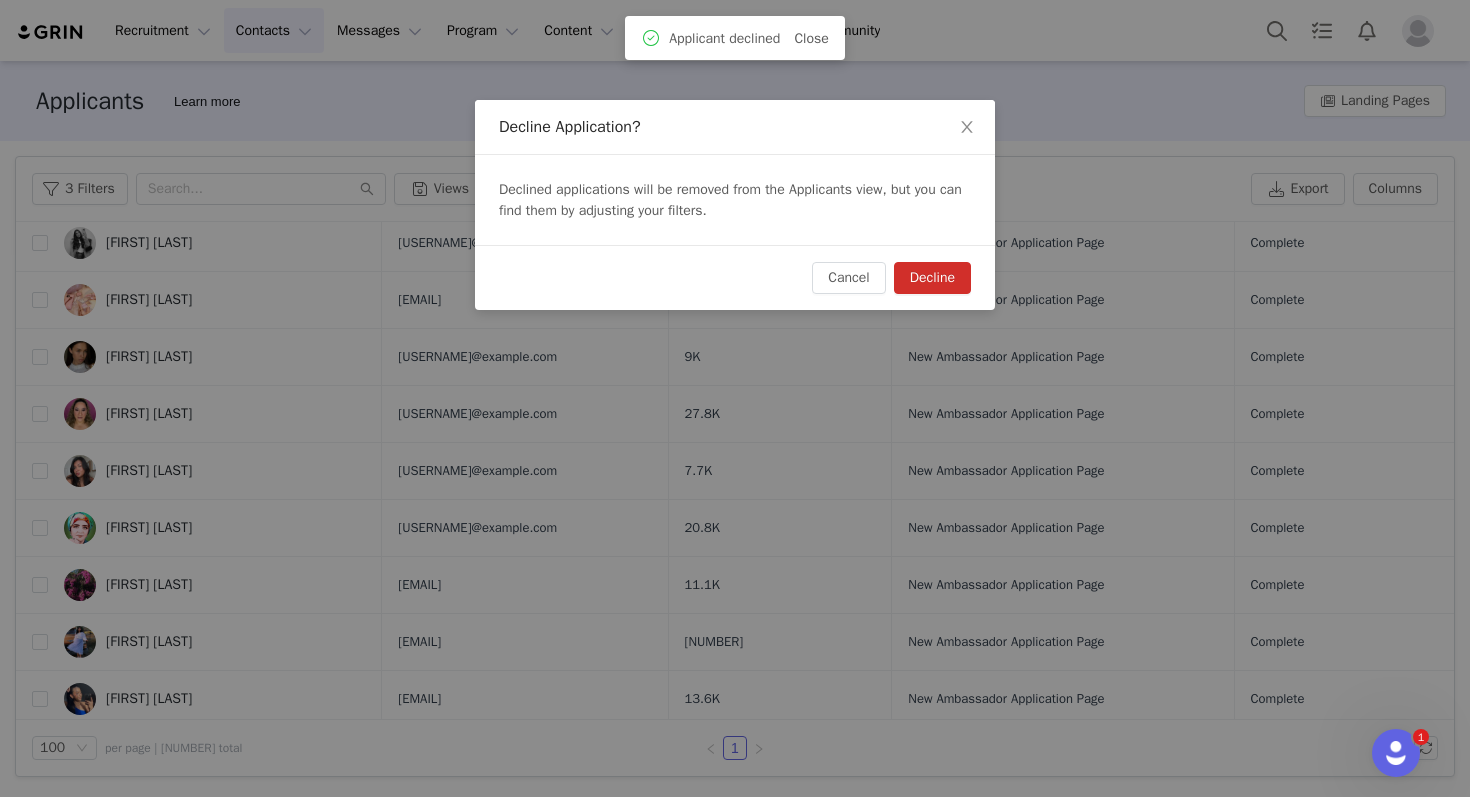 scroll, scrollTop: 0, scrollLeft: 0, axis: both 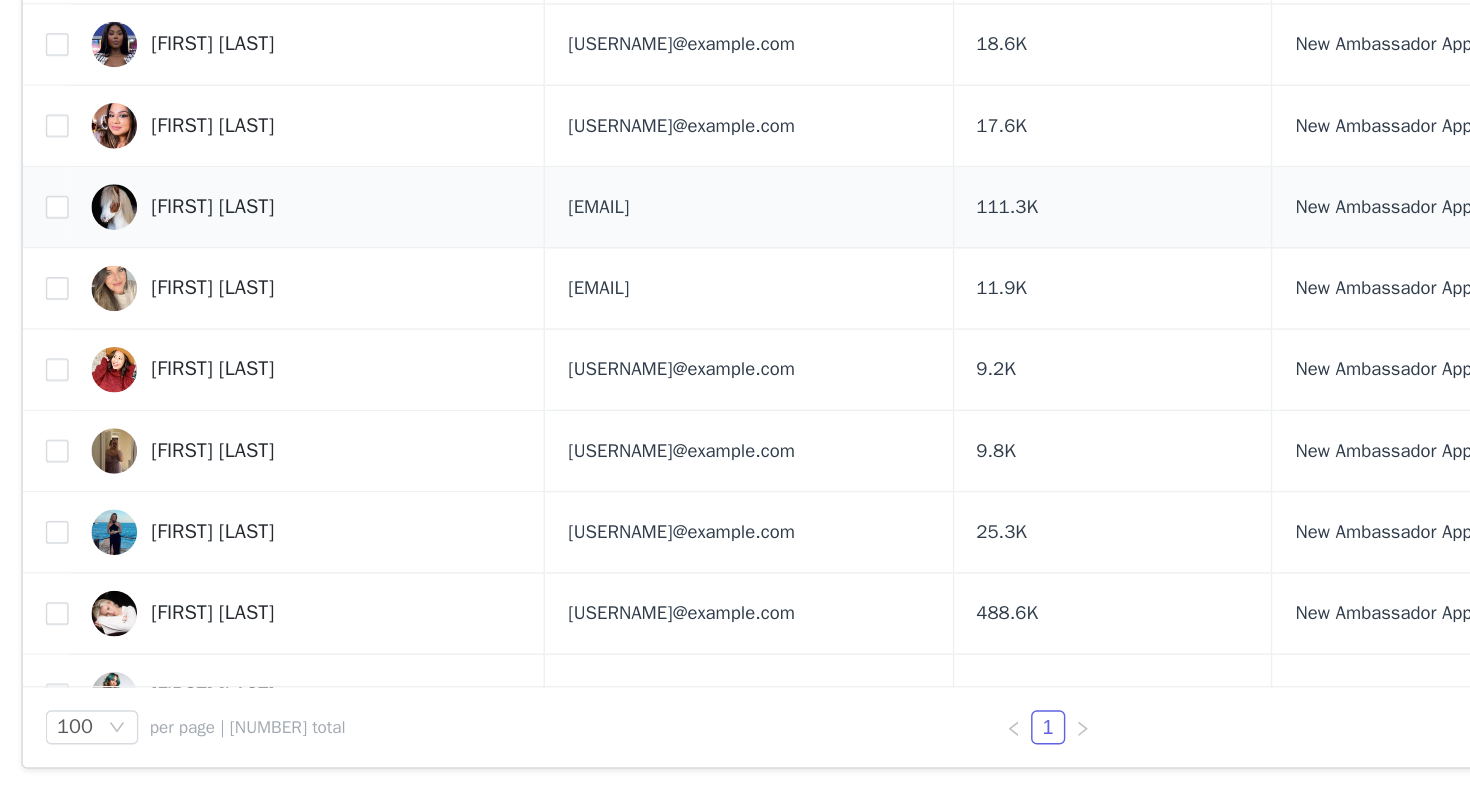 click on "Essence Thomas" at bounding box center [149, 383] 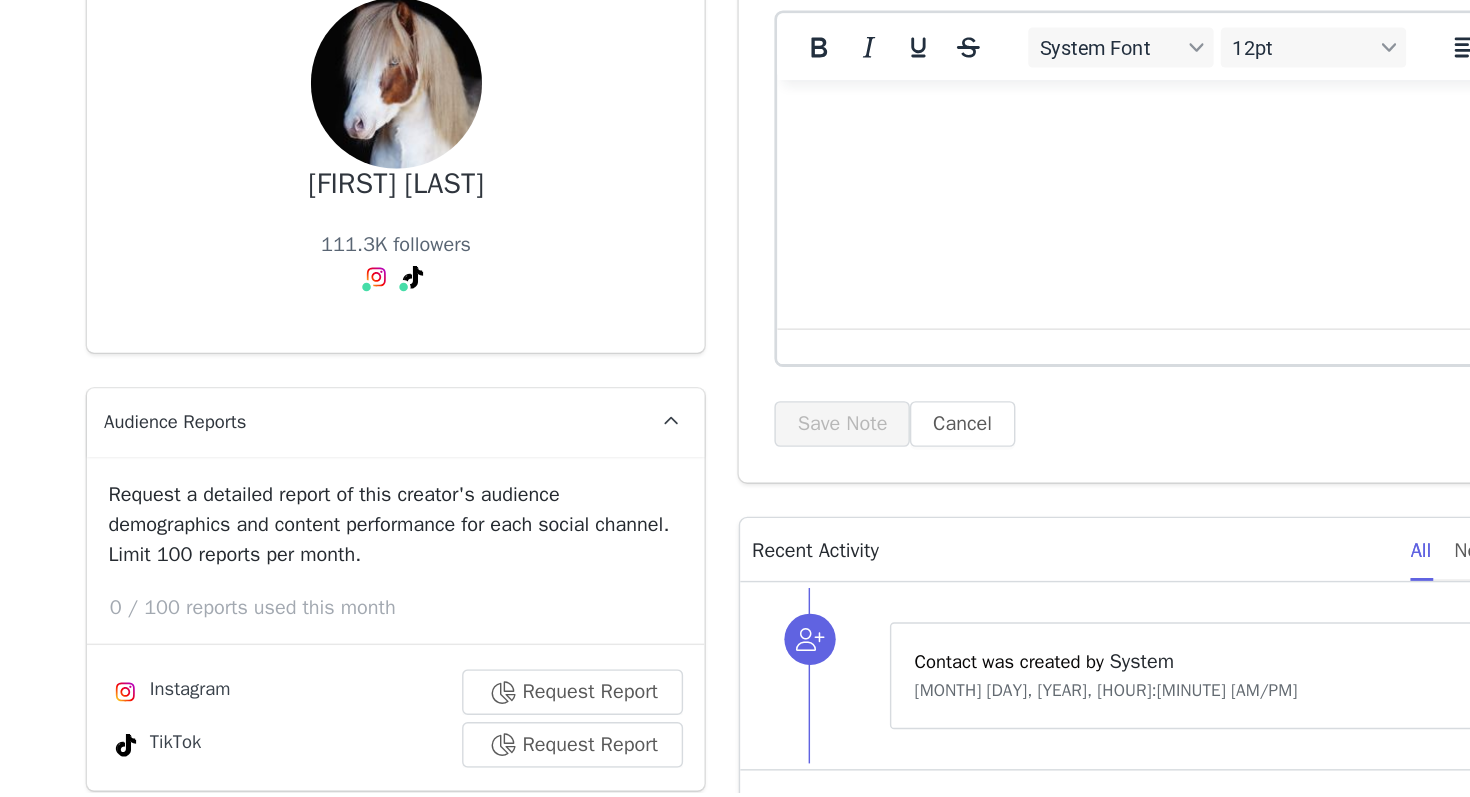 scroll, scrollTop: 0, scrollLeft: 0, axis: both 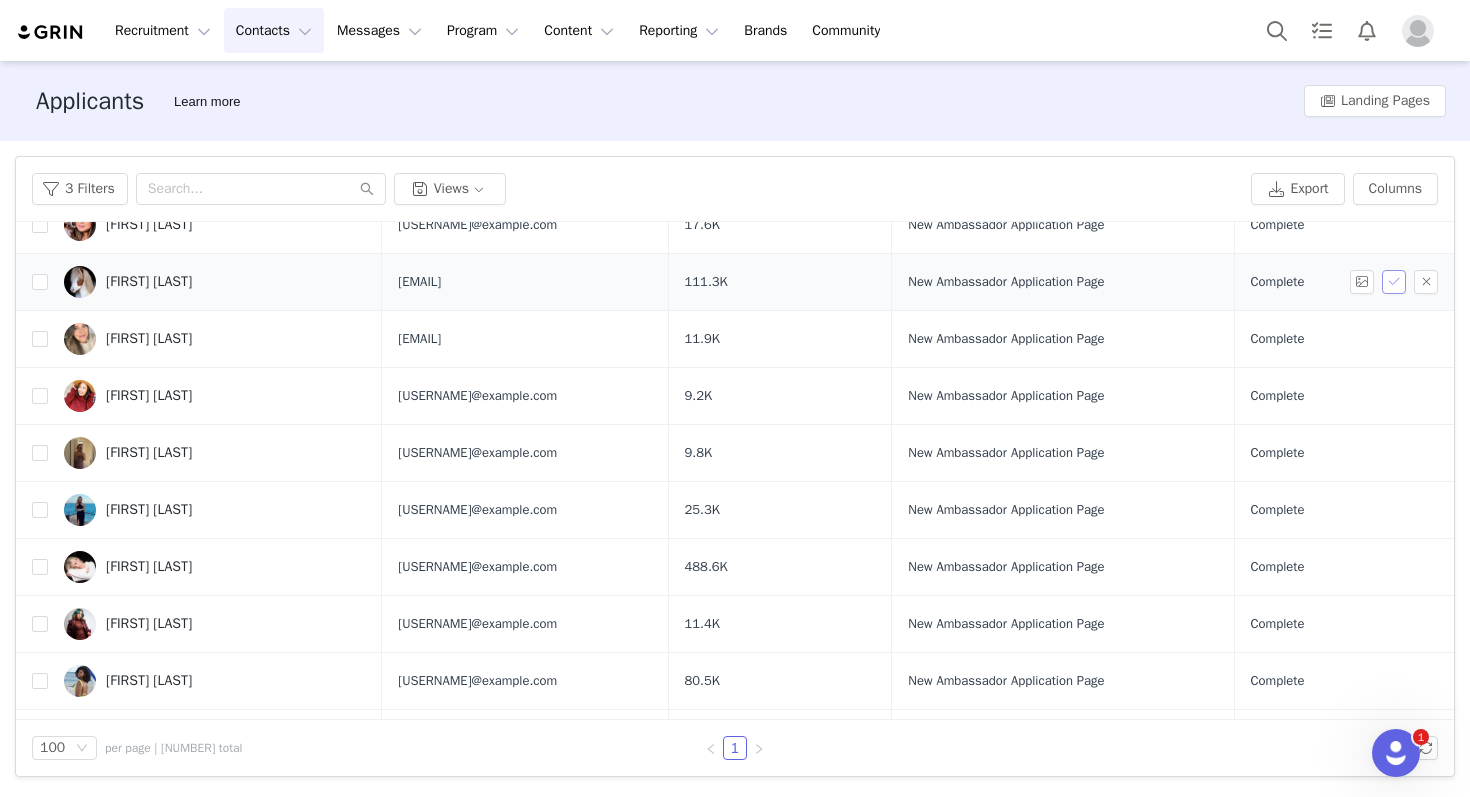 click at bounding box center [1394, 282] 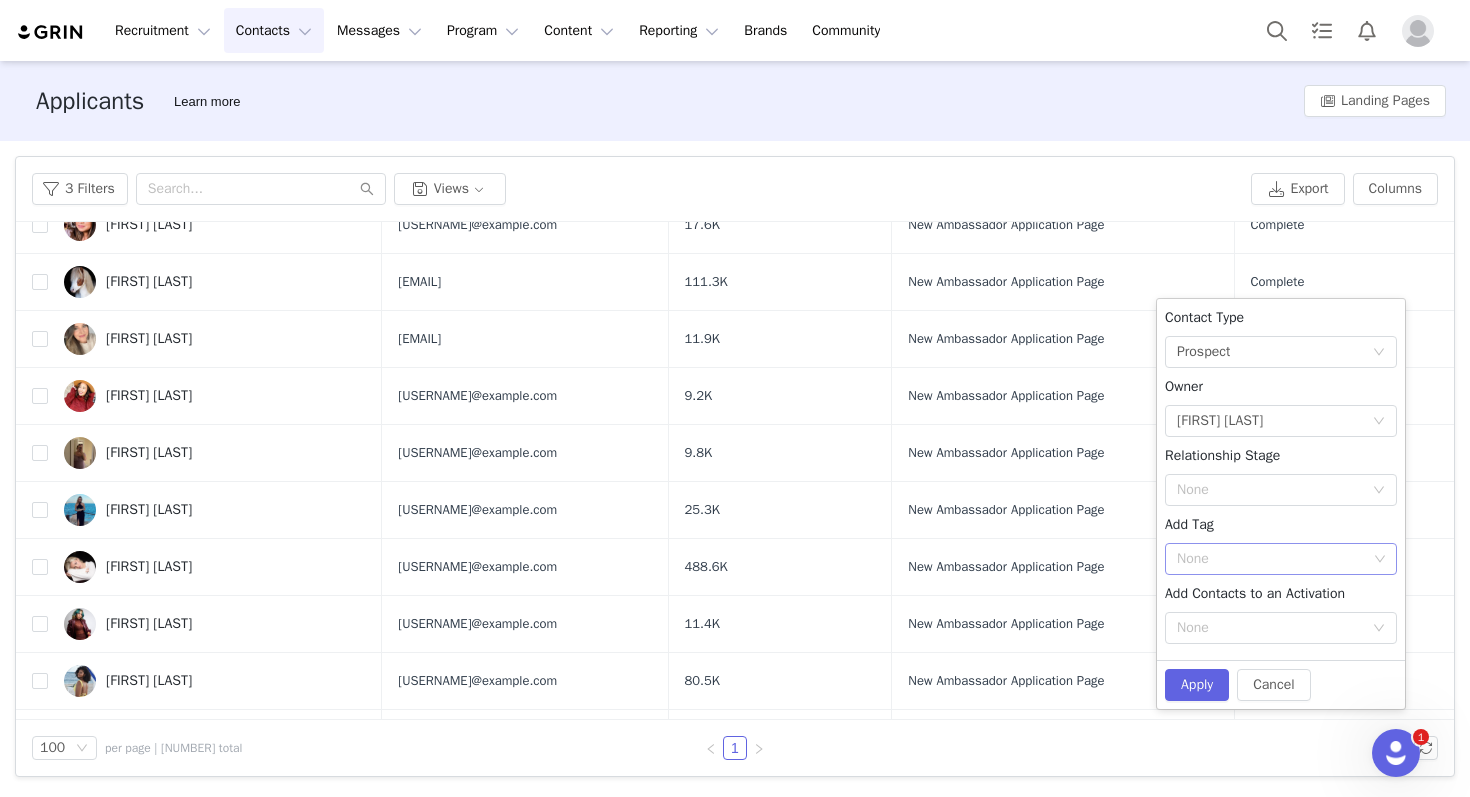 click at bounding box center [1380, 560] 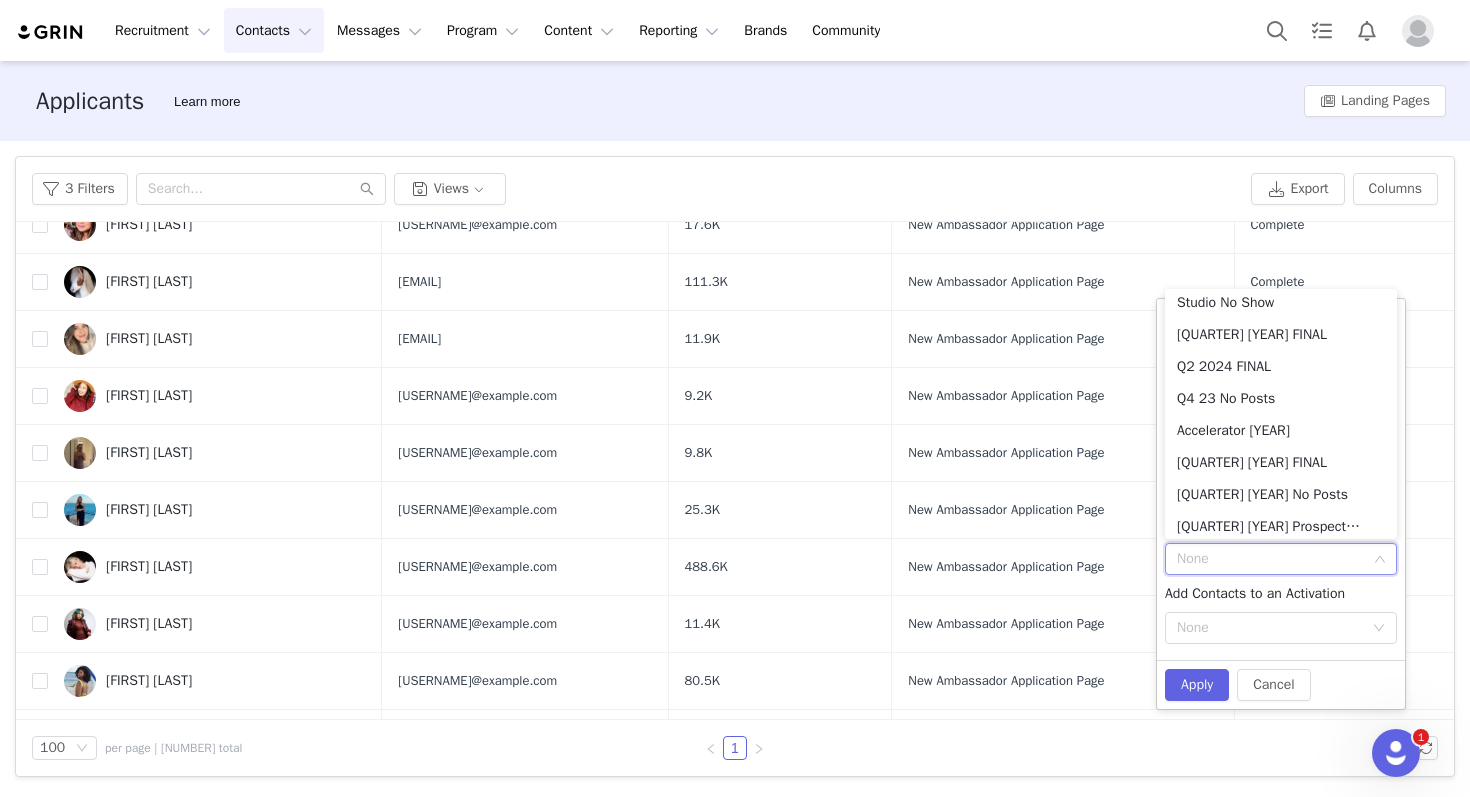 scroll, scrollTop: 878, scrollLeft: 0, axis: vertical 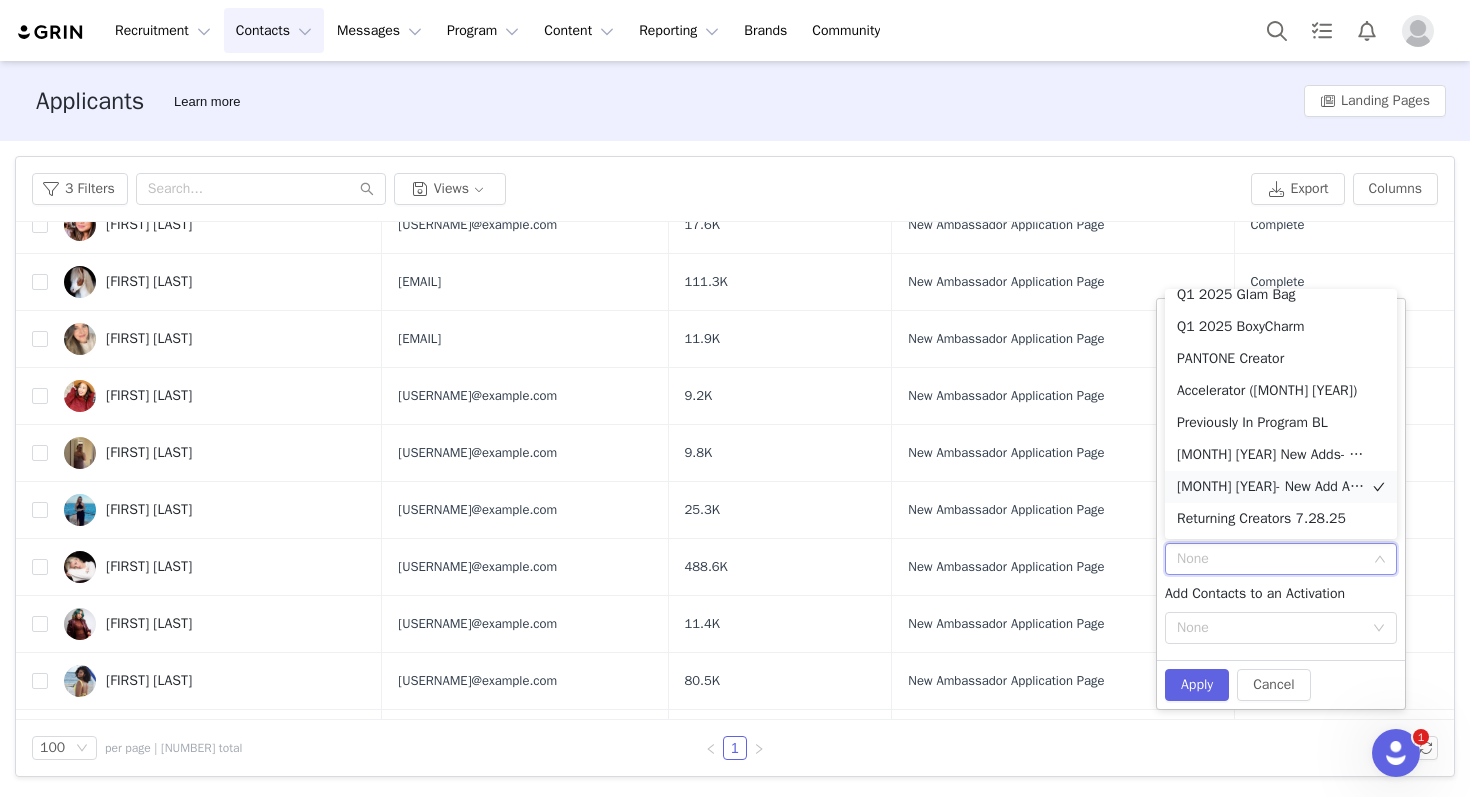 click on "August 2025- New Add Ambassador" at bounding box center [1281, 487] 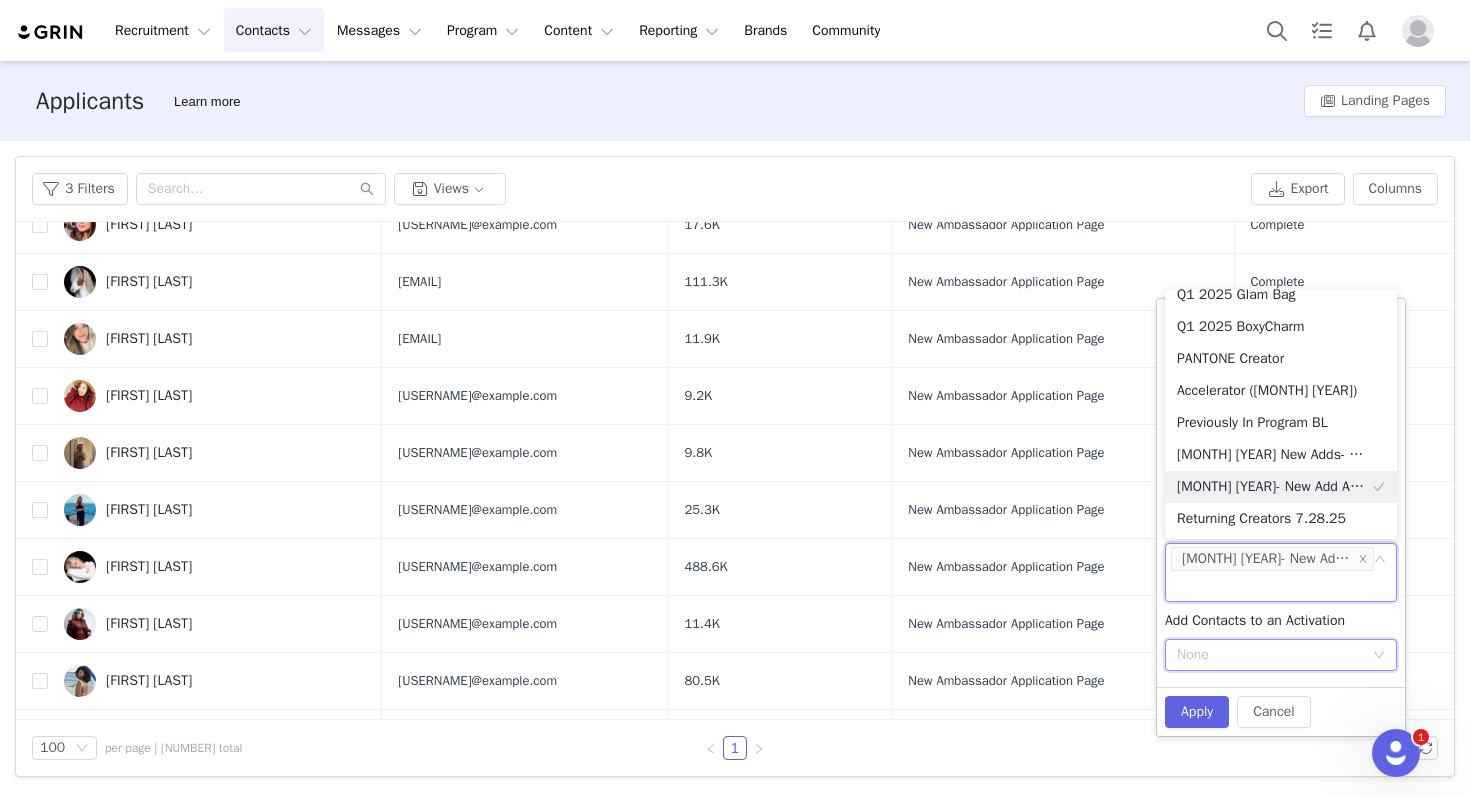 click 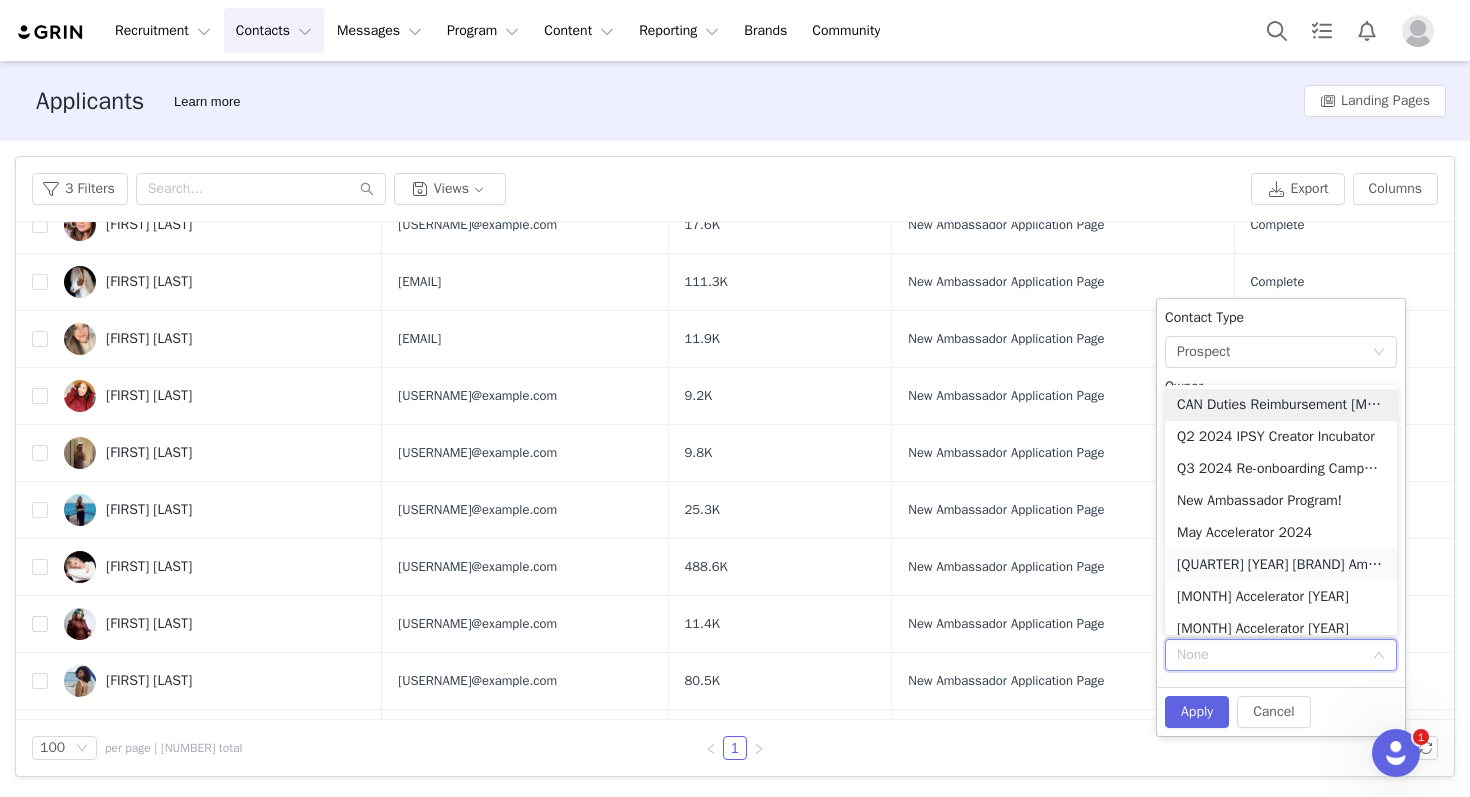 scroll, scrollTop: 10, scrollLeft: 0, axis: vertical 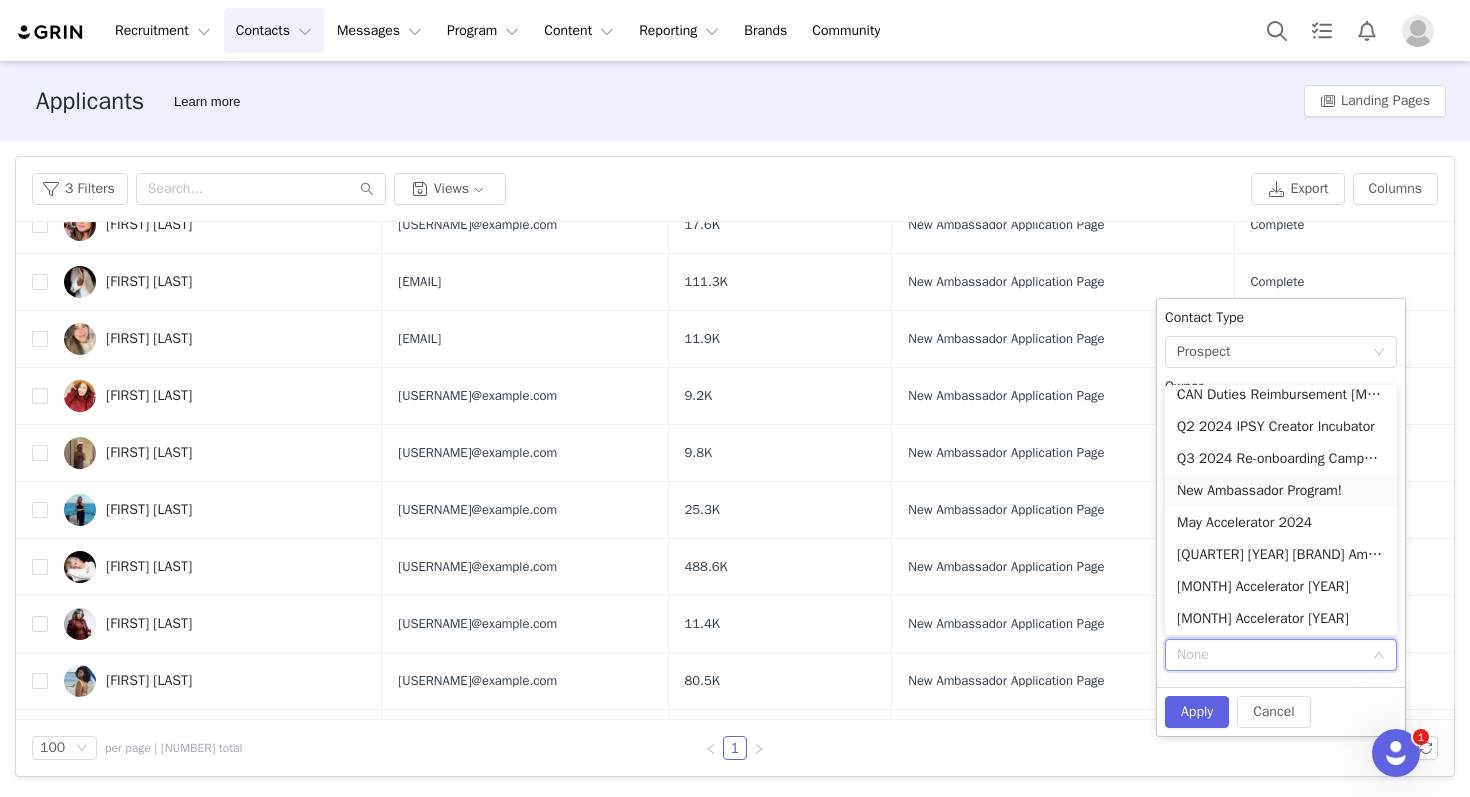 click on "New Ambassador Program!" at bounding box center [1281, 491] 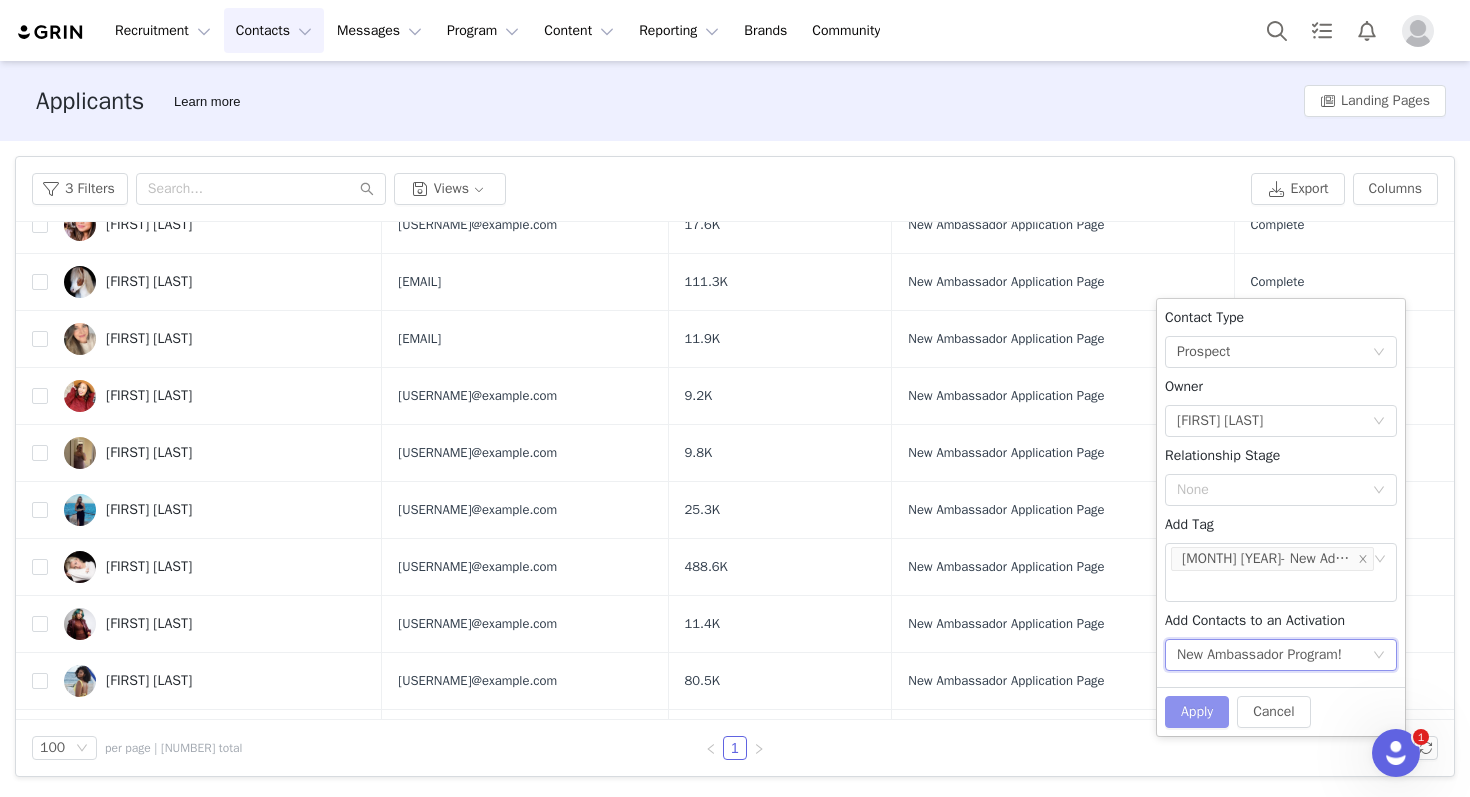 click on "Apply" at bounding box center [1197, 712] 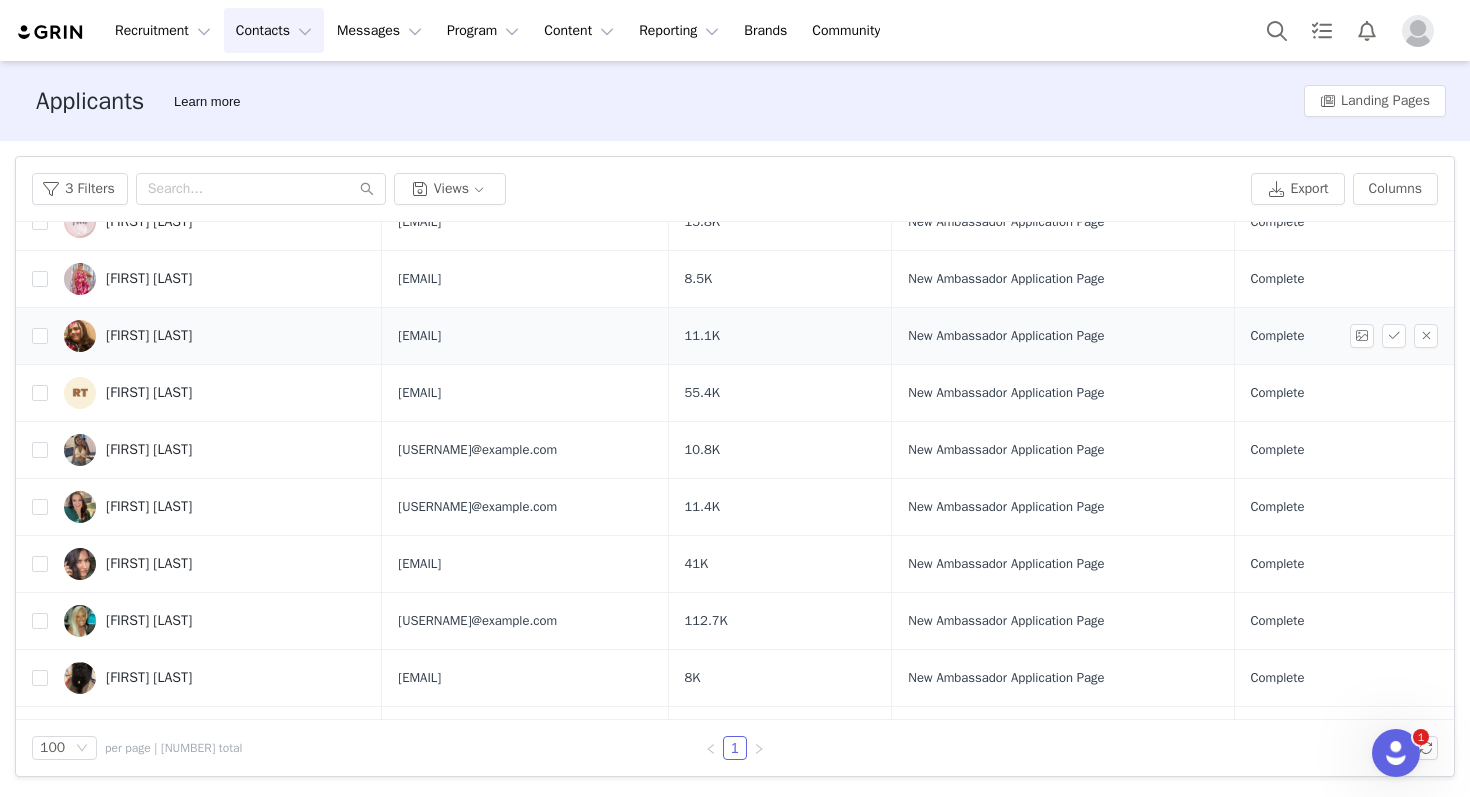 scroll, scrollTop: 536, scrollLeft: 0, axis: vertical 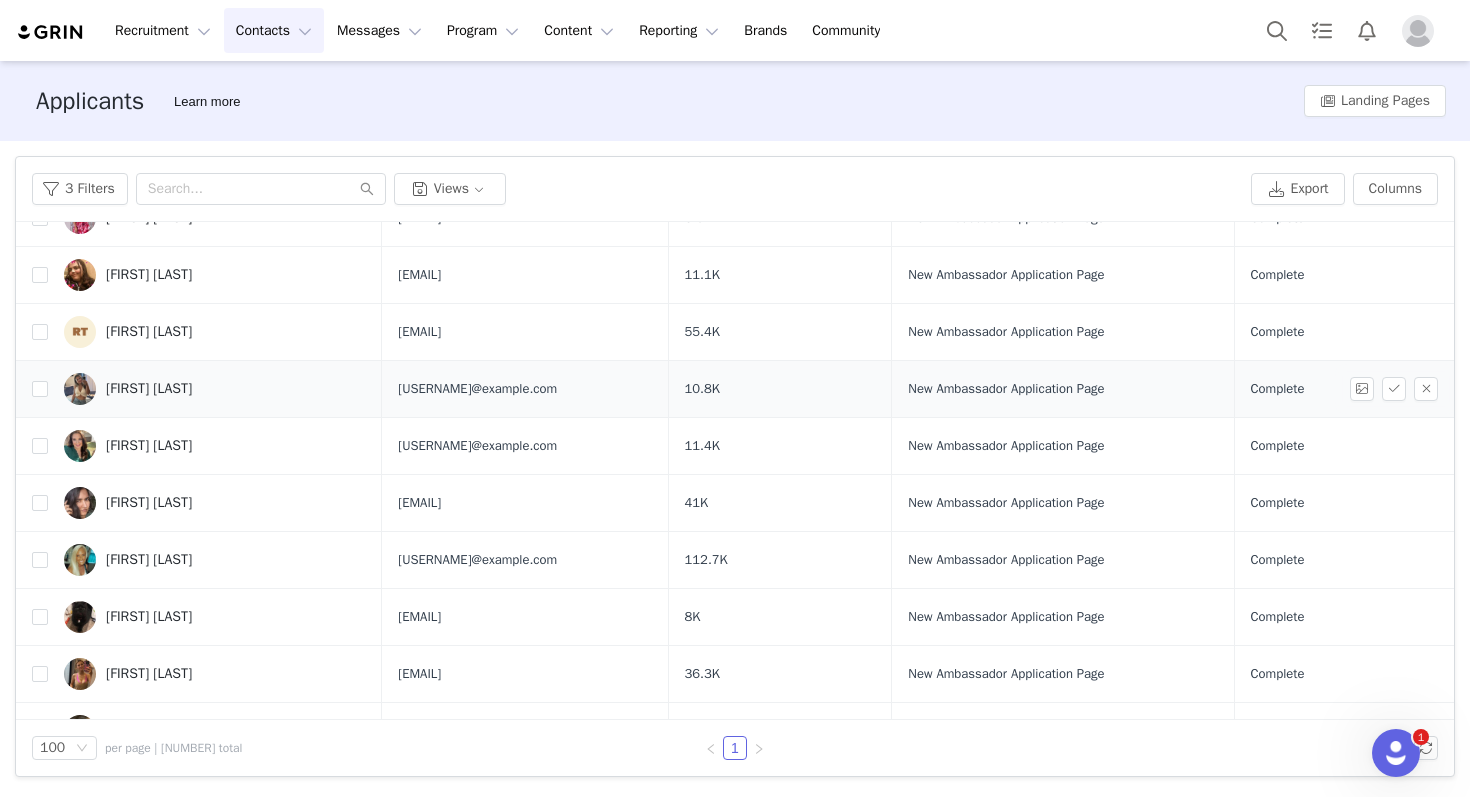 click on "Jennifer Duran" at bounding box center (215, 389) 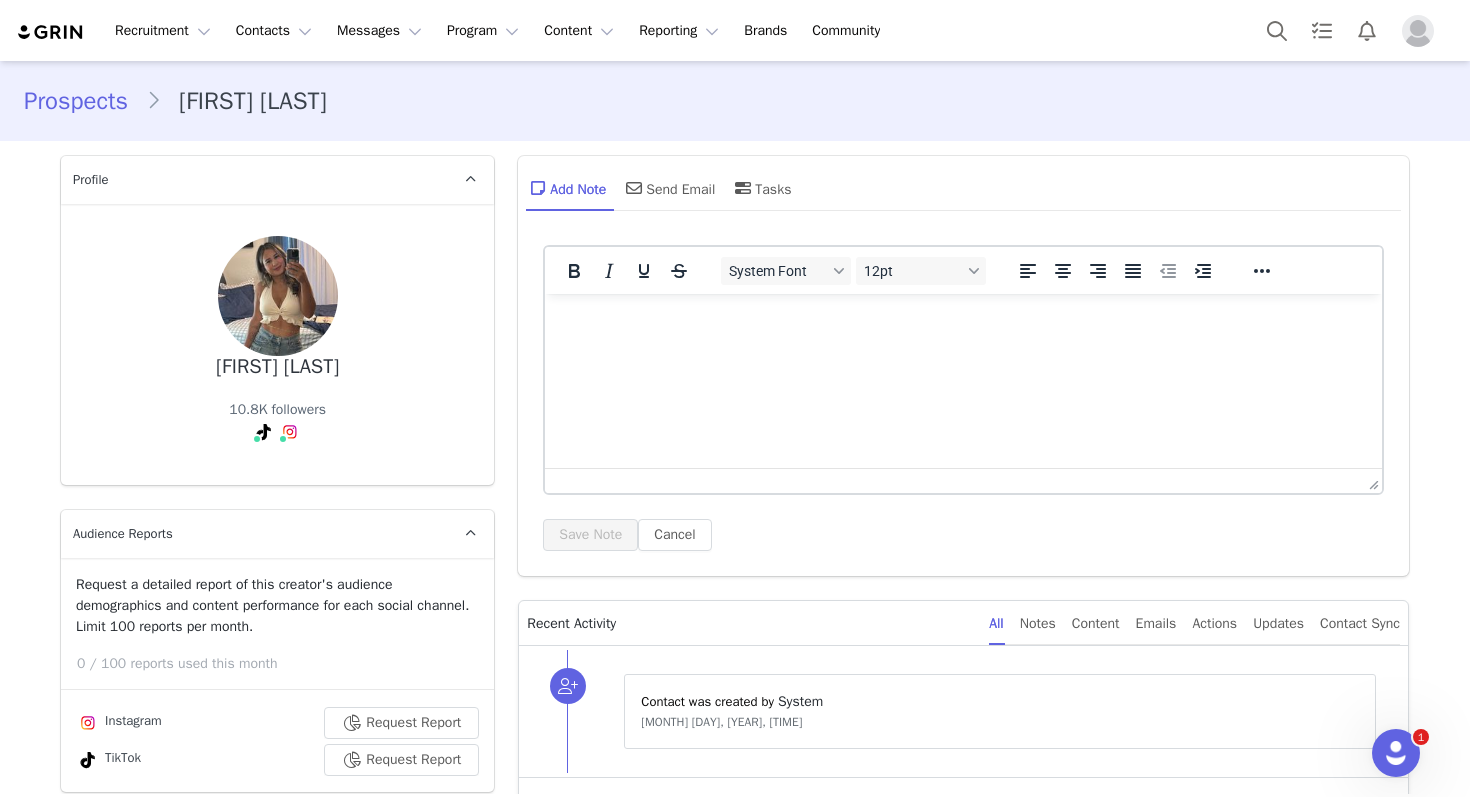 scroll, scrollTop: 0, scrollLeft: 0, axis: both 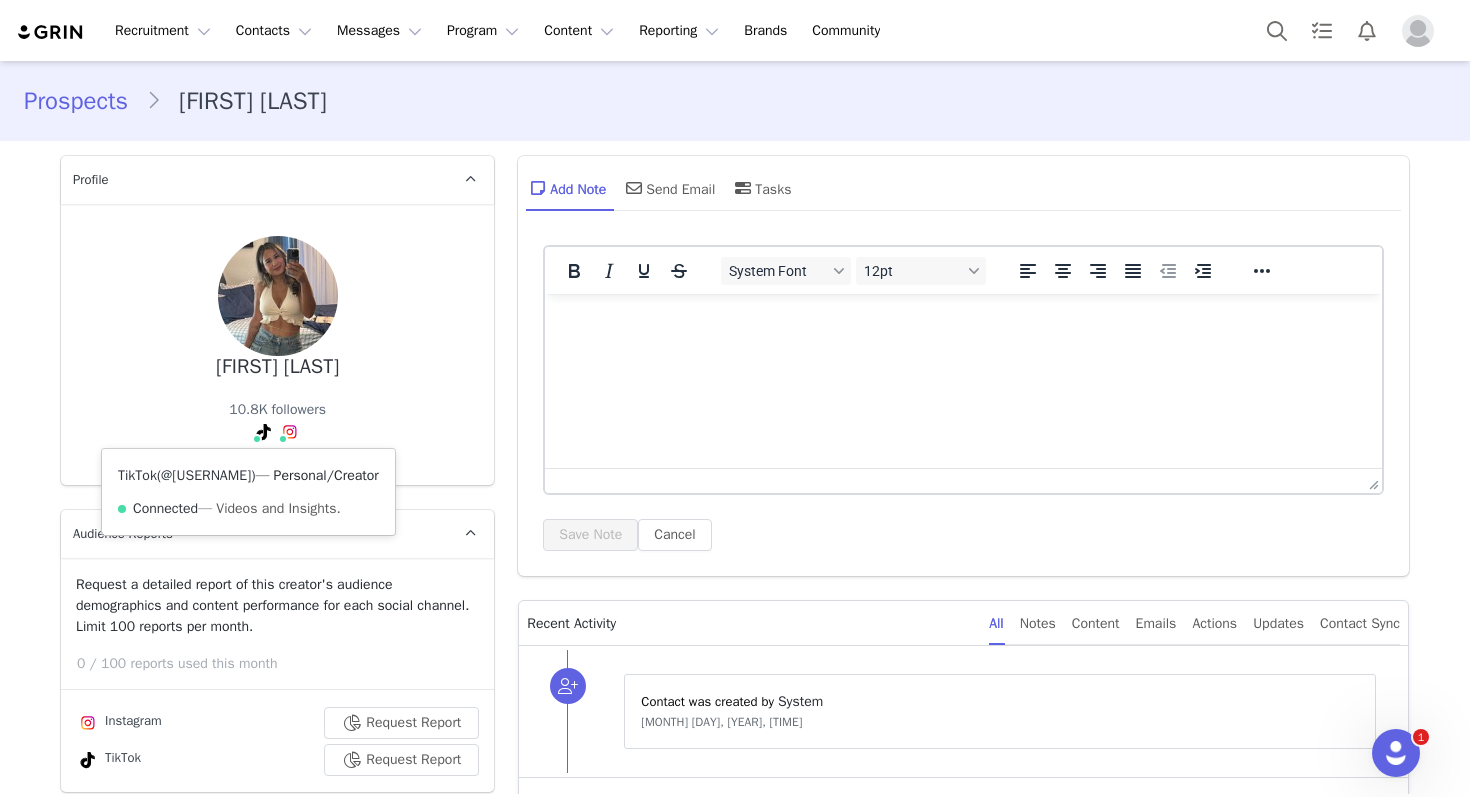 click on "@heyjenduran" at bounding box center [206, 475] 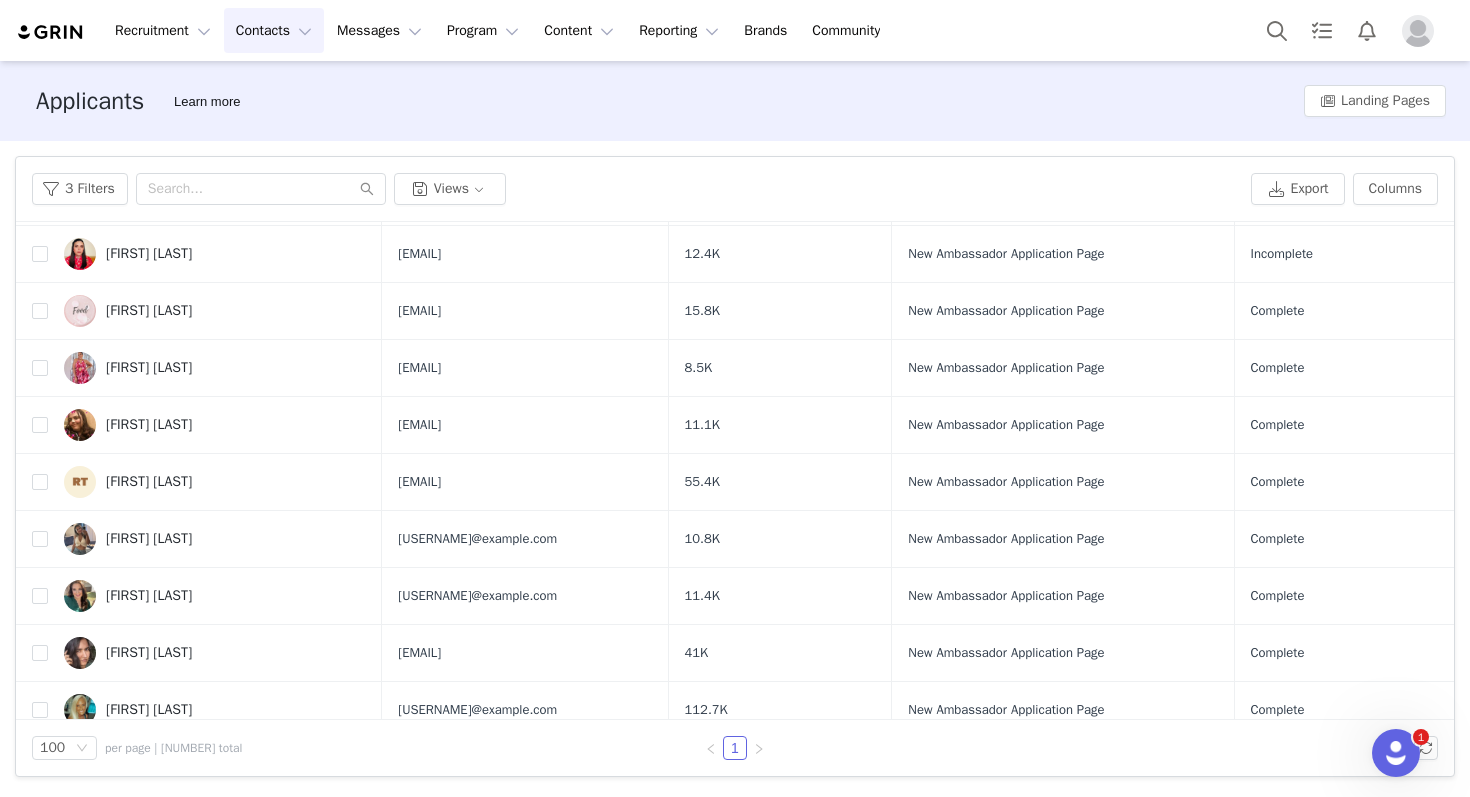 scroll, scrollTop: 389, scrollLeft: 0, axis: vertical 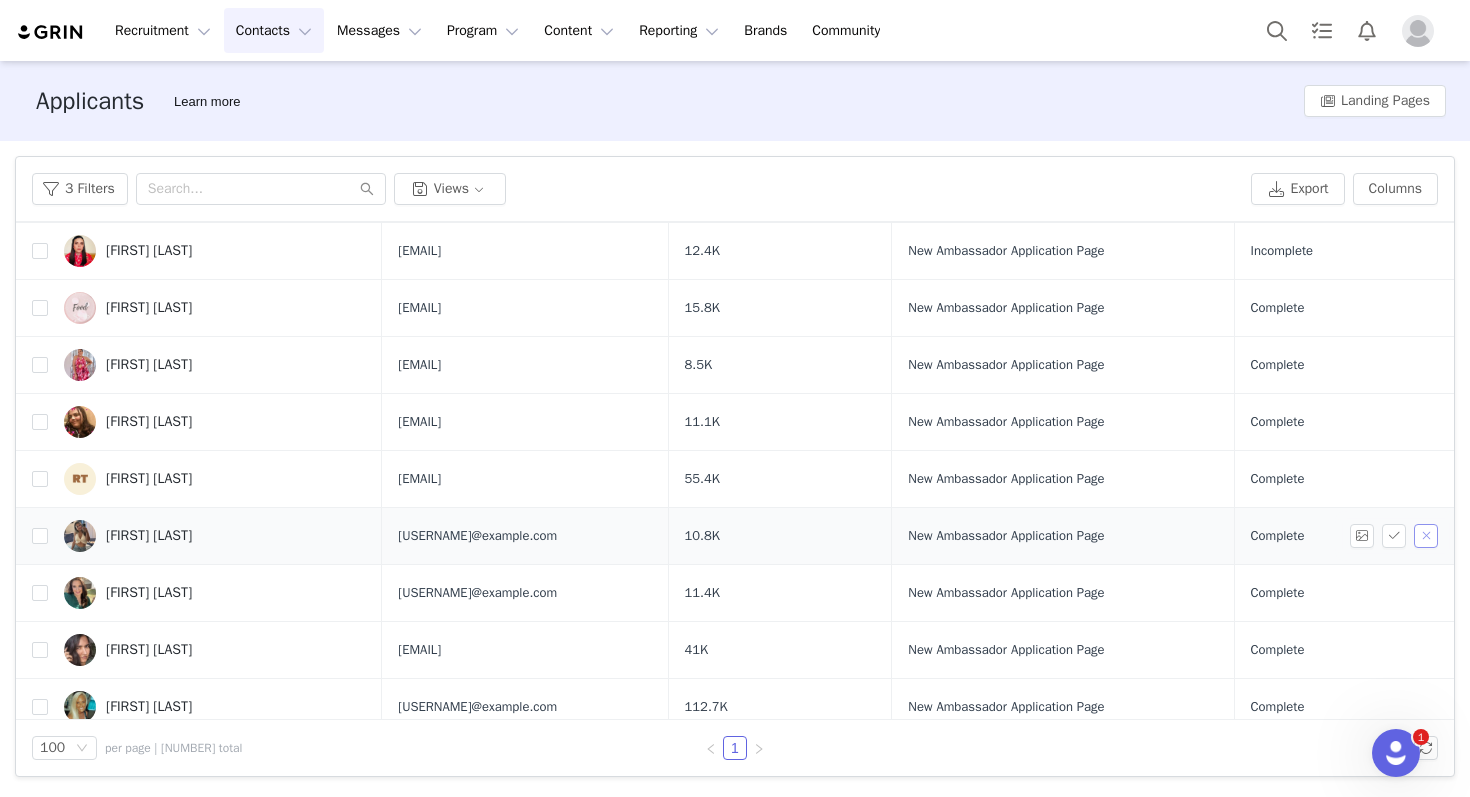 click at bounding box center (1426, 536) 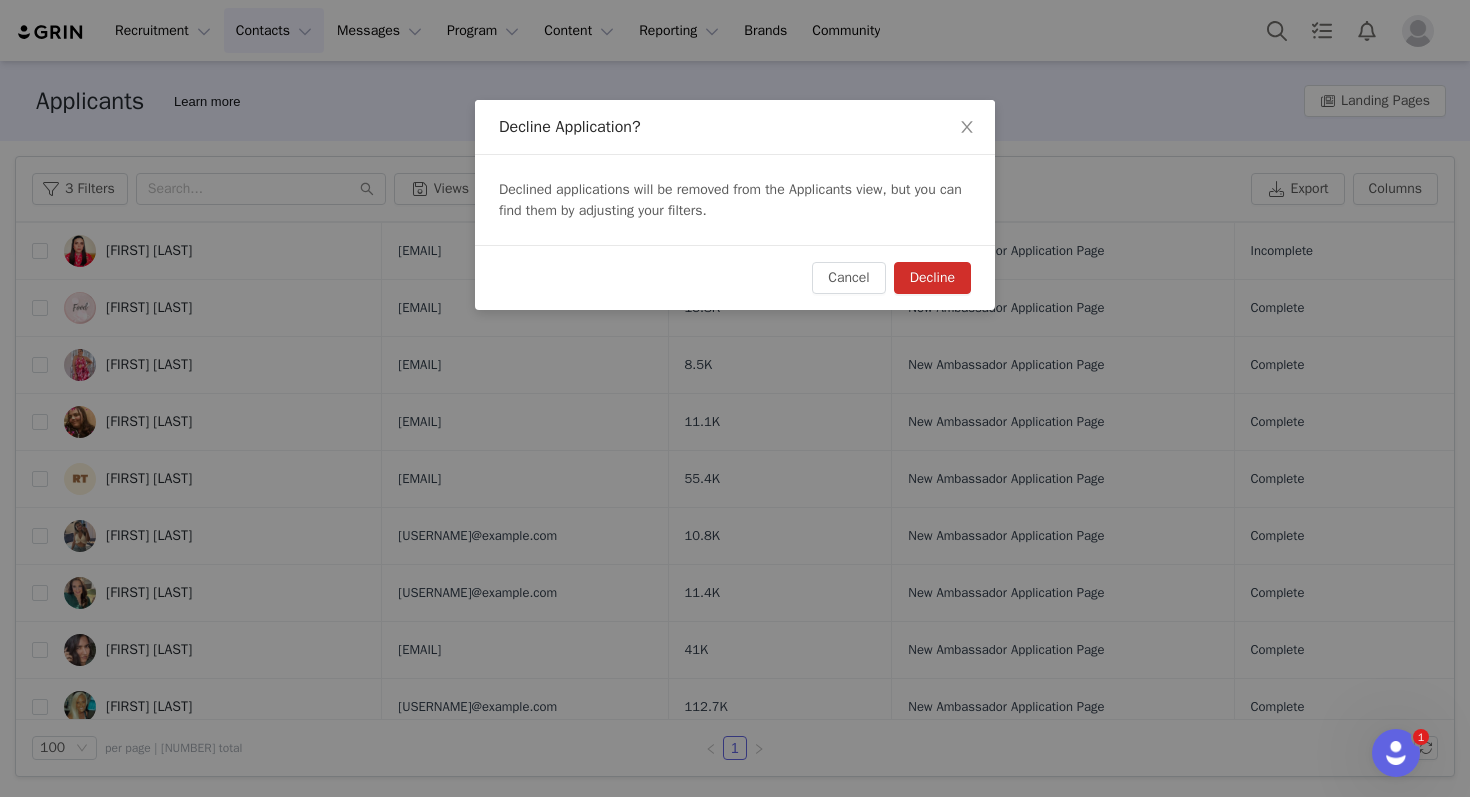 click on "Decline" at bounding box center [932, 278] 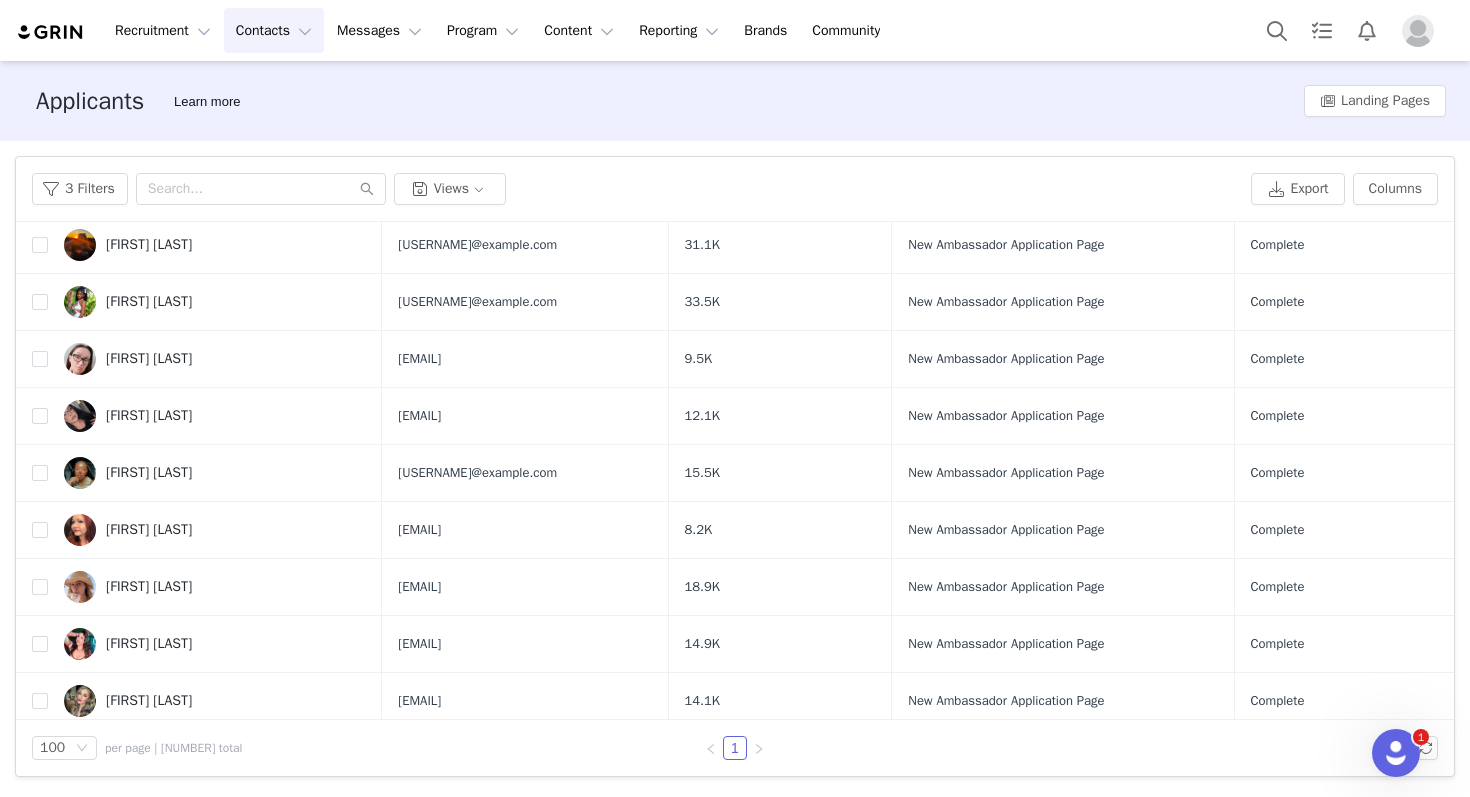 scroll, scrollTop: 3194, scrollLeft: 0, axis: vertical 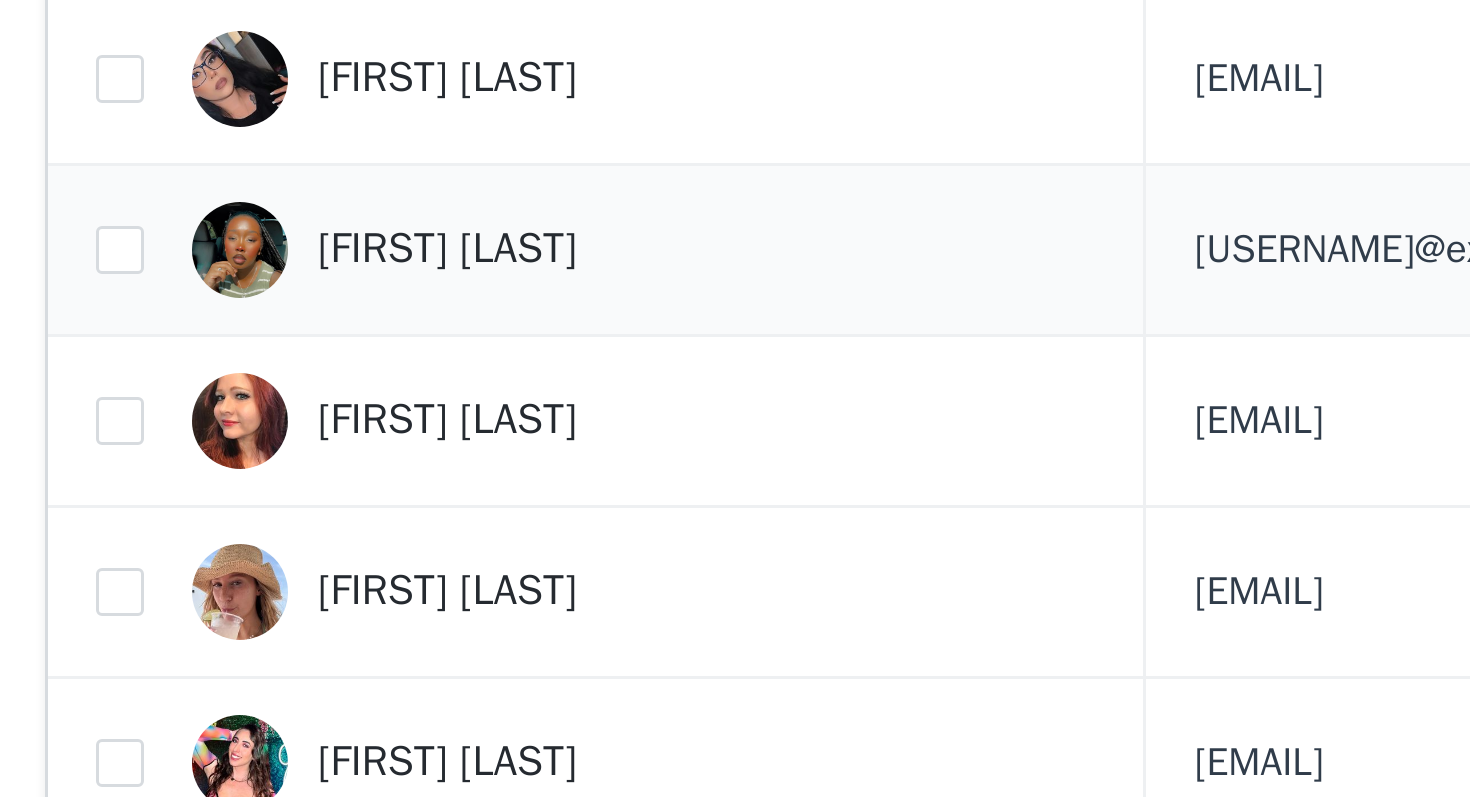 click on "Caylah Penn-Rankins" at bounding box center [149, 353] 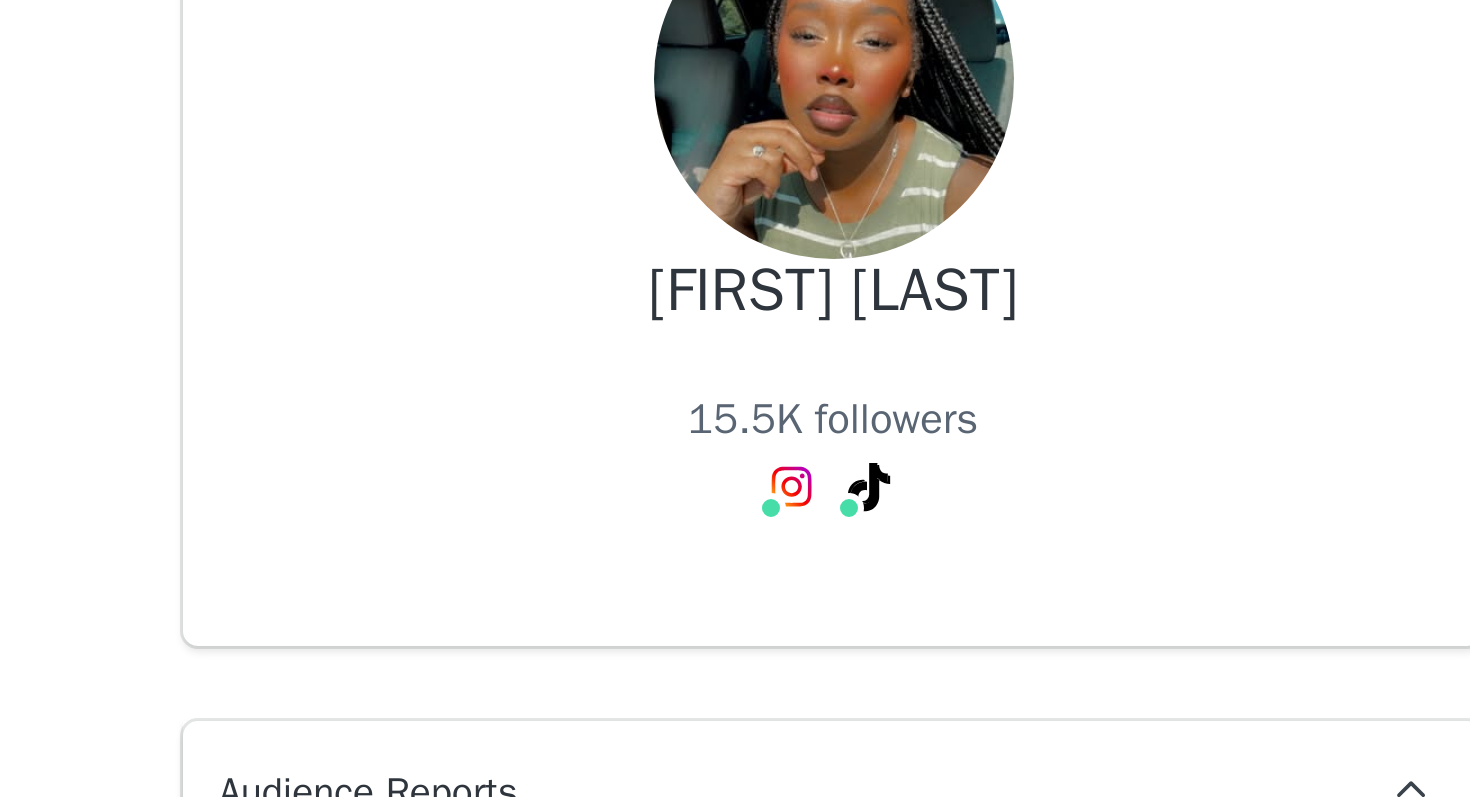scroll, scrollTop: 0, scrollLeft: 0, axis: both 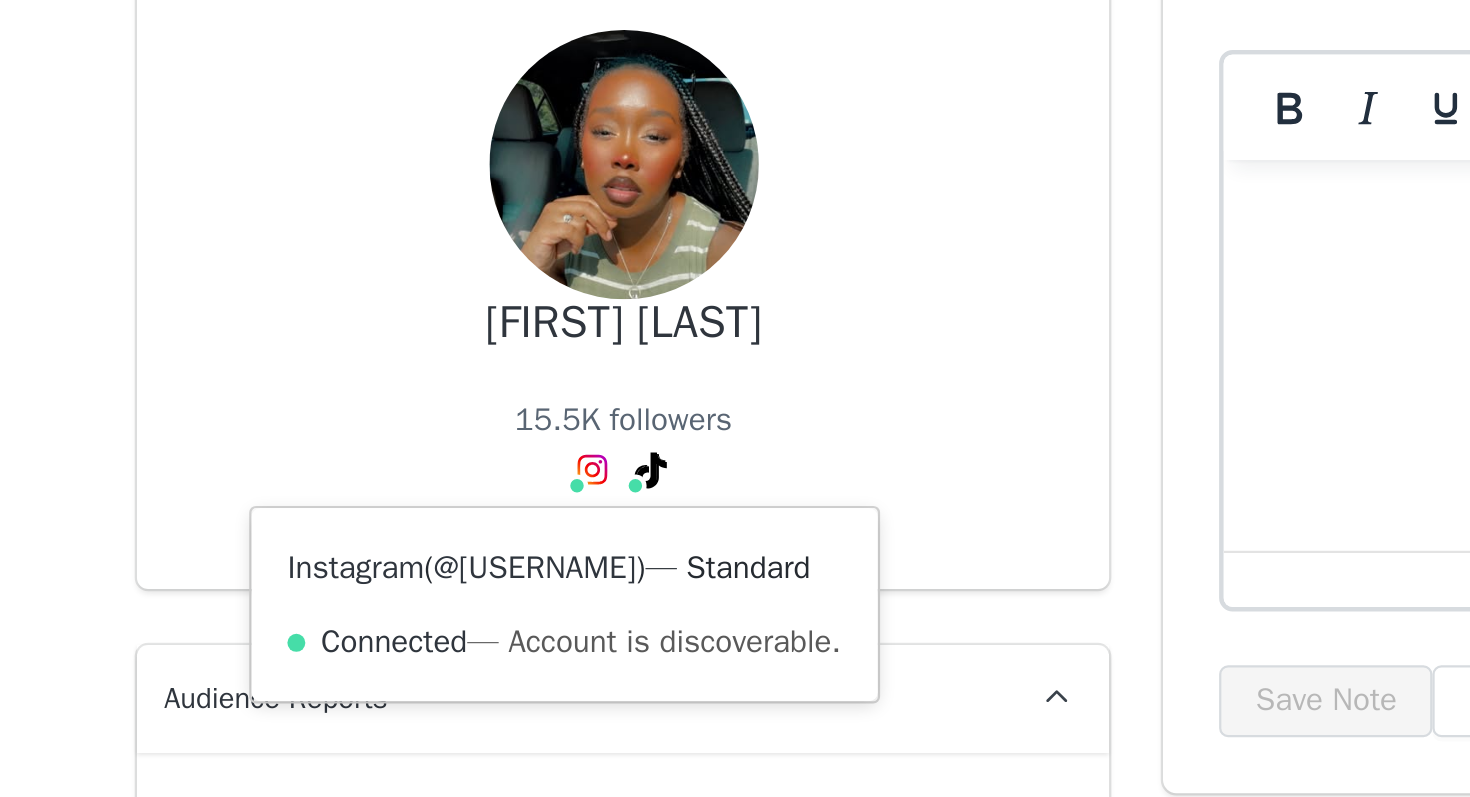 click on "@jadislunaa" at bounding box center [238, 475] 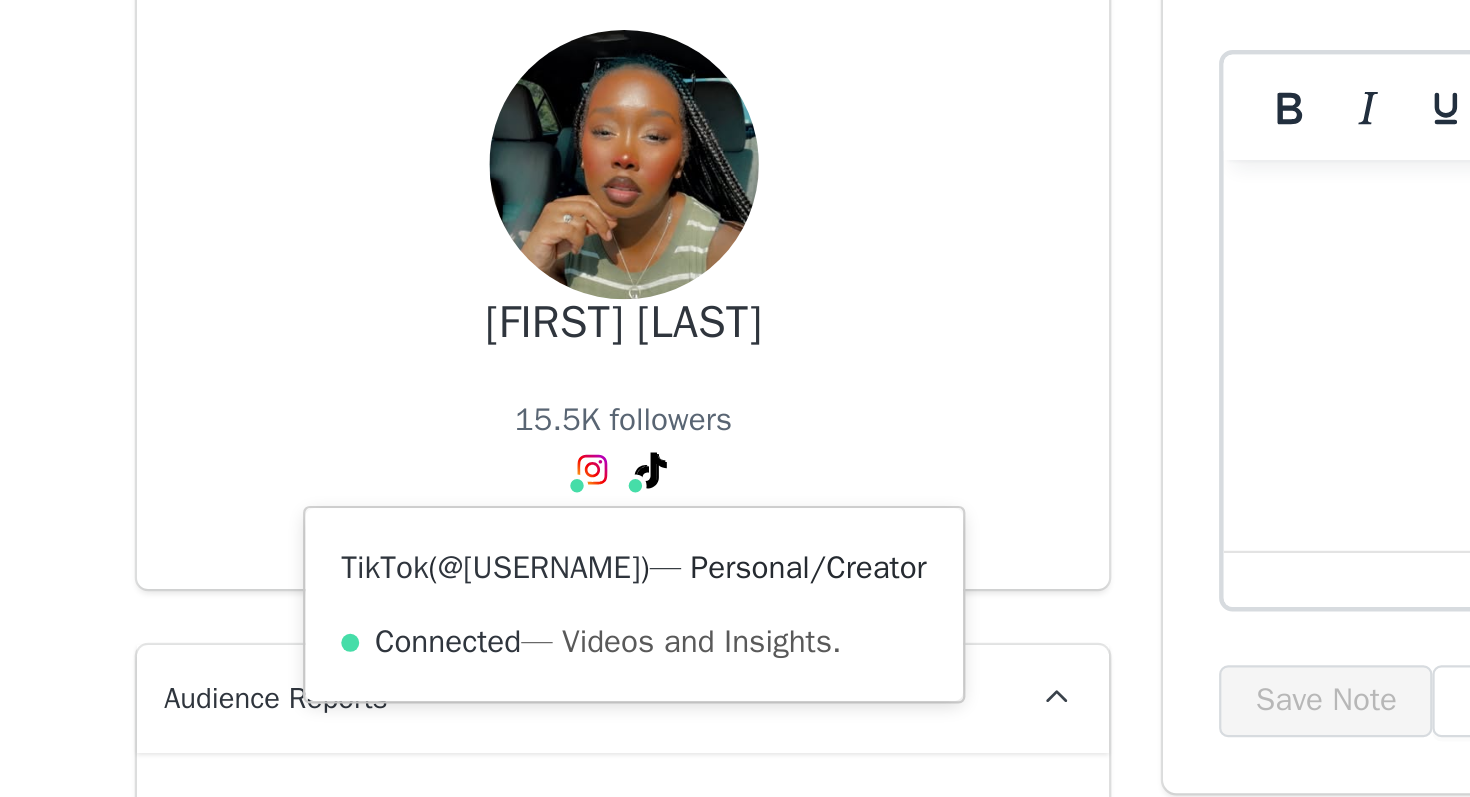 click on "@jadislunaa" at bounding box center [240, 475] 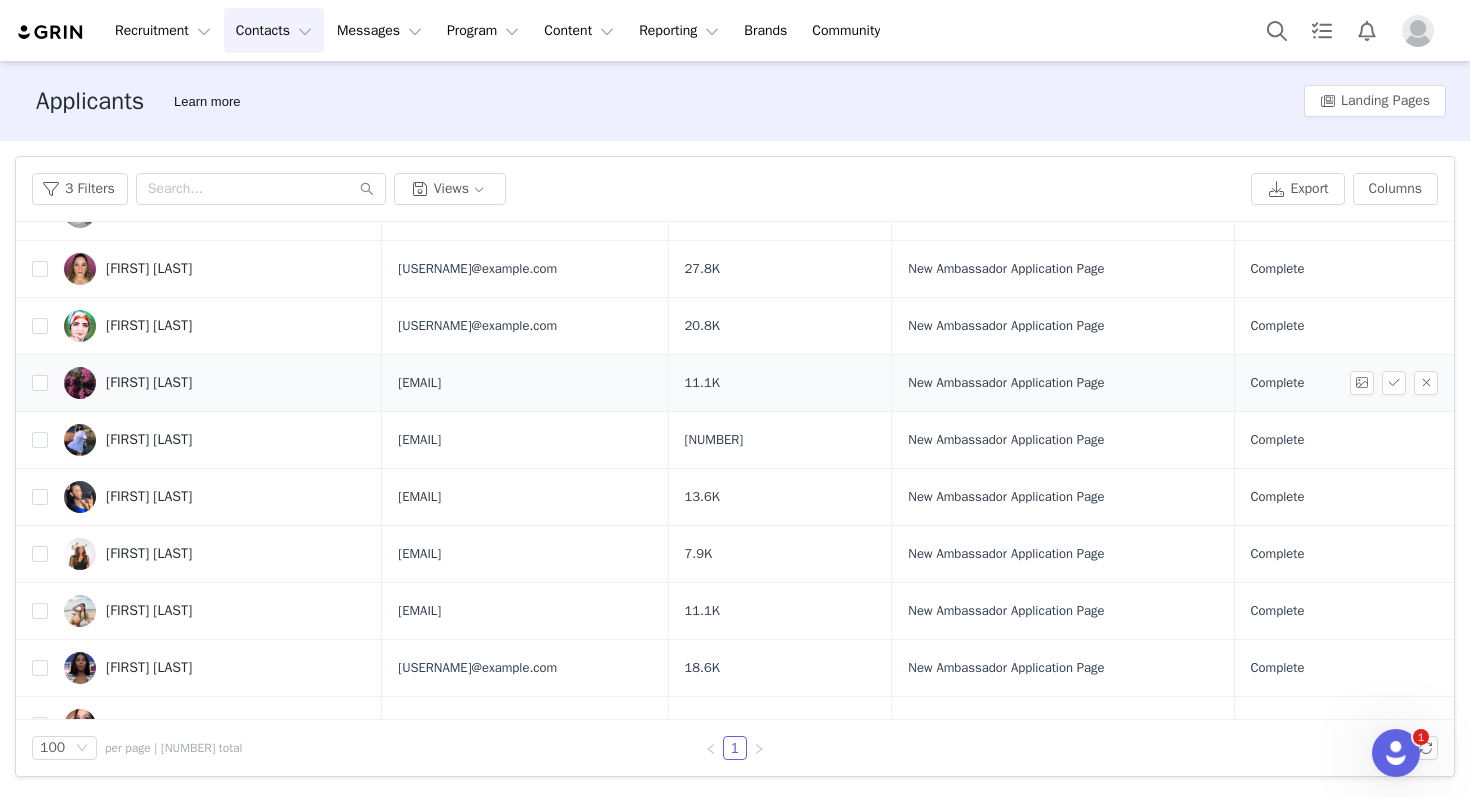 scroll, scrollTop: 1748, scrollLeft: 0, axis: vertical 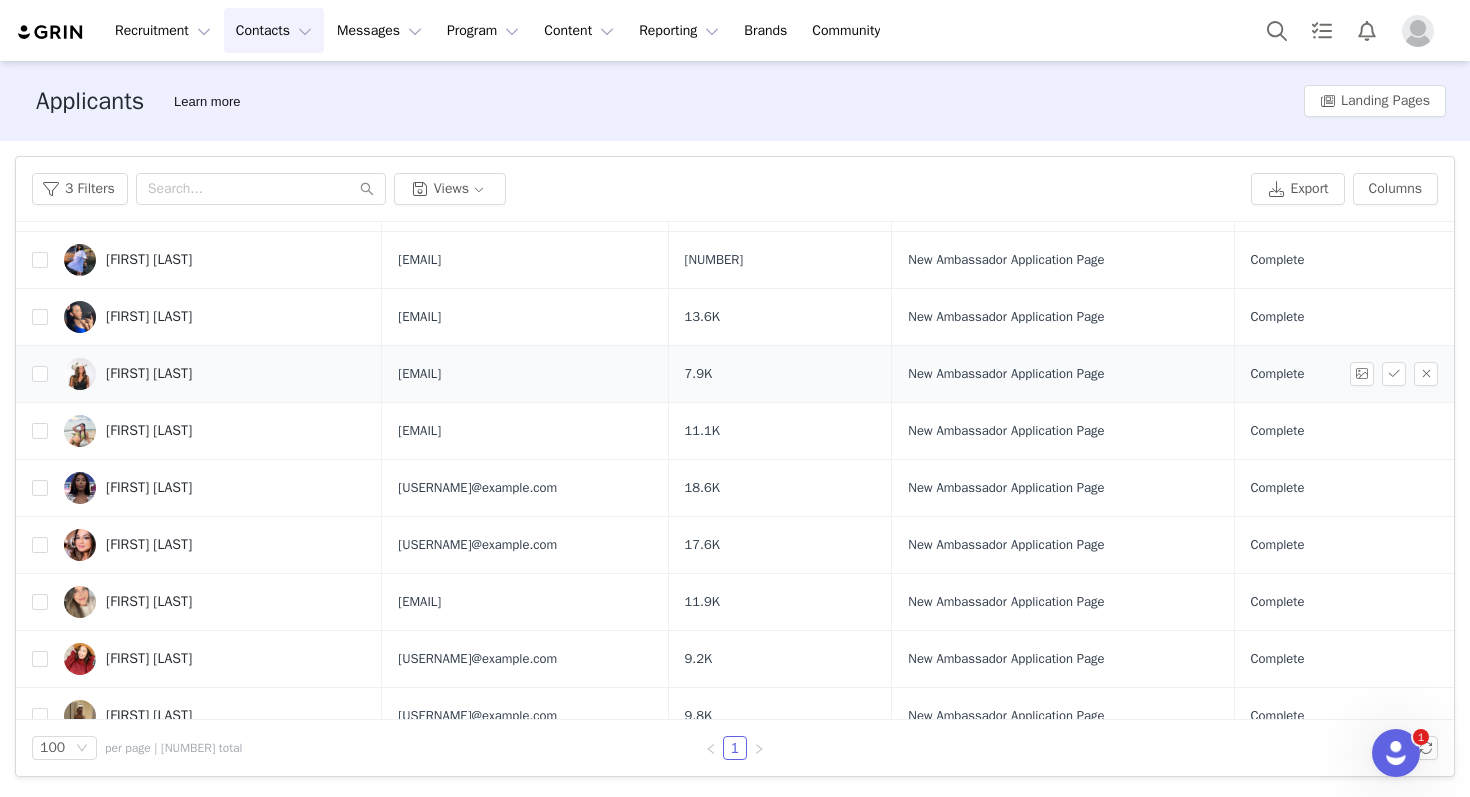 click on "Feri Outon" at bounding box center (215, 374) 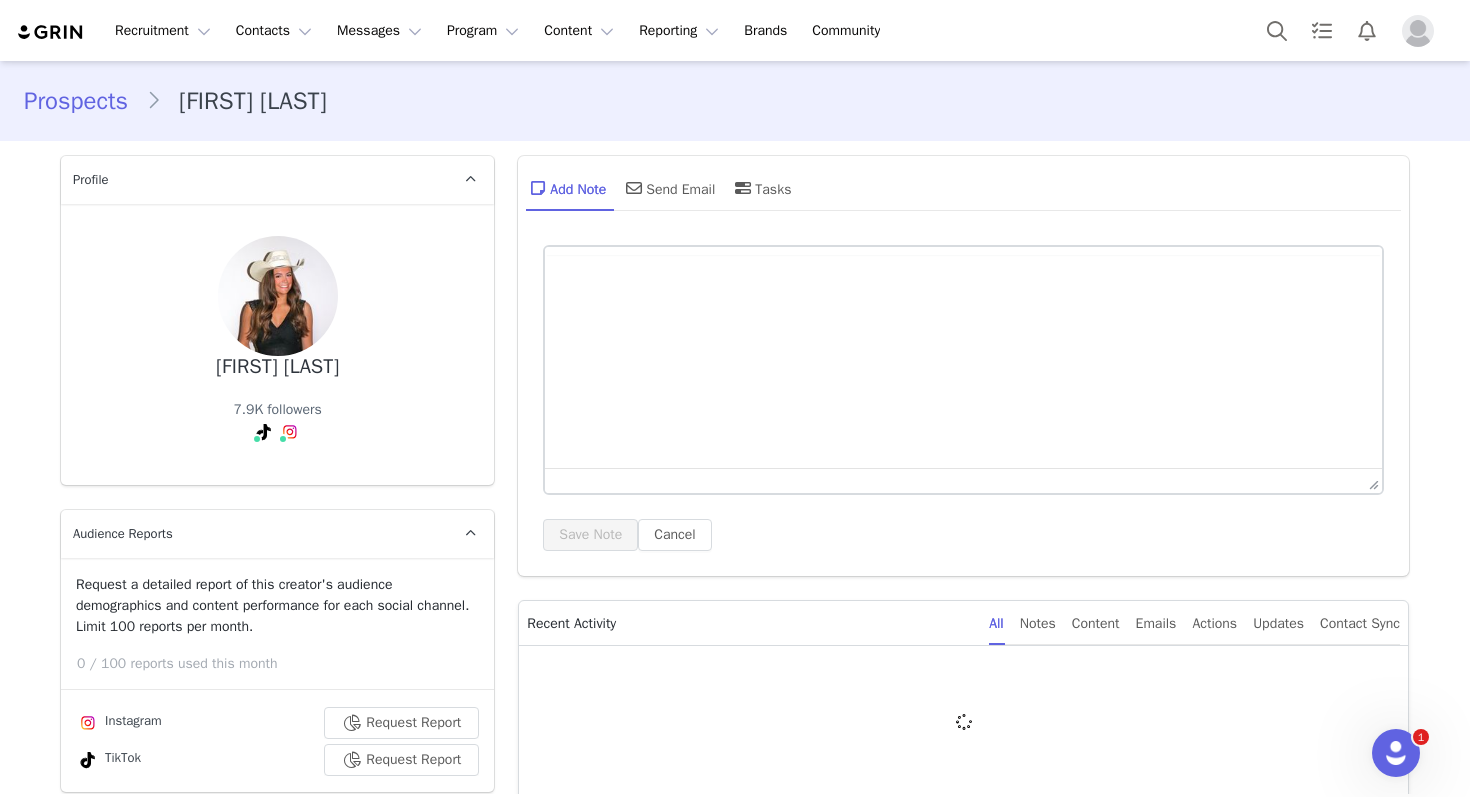 scroll, scrollTop: 0, scrollLeft: 0, axis: both 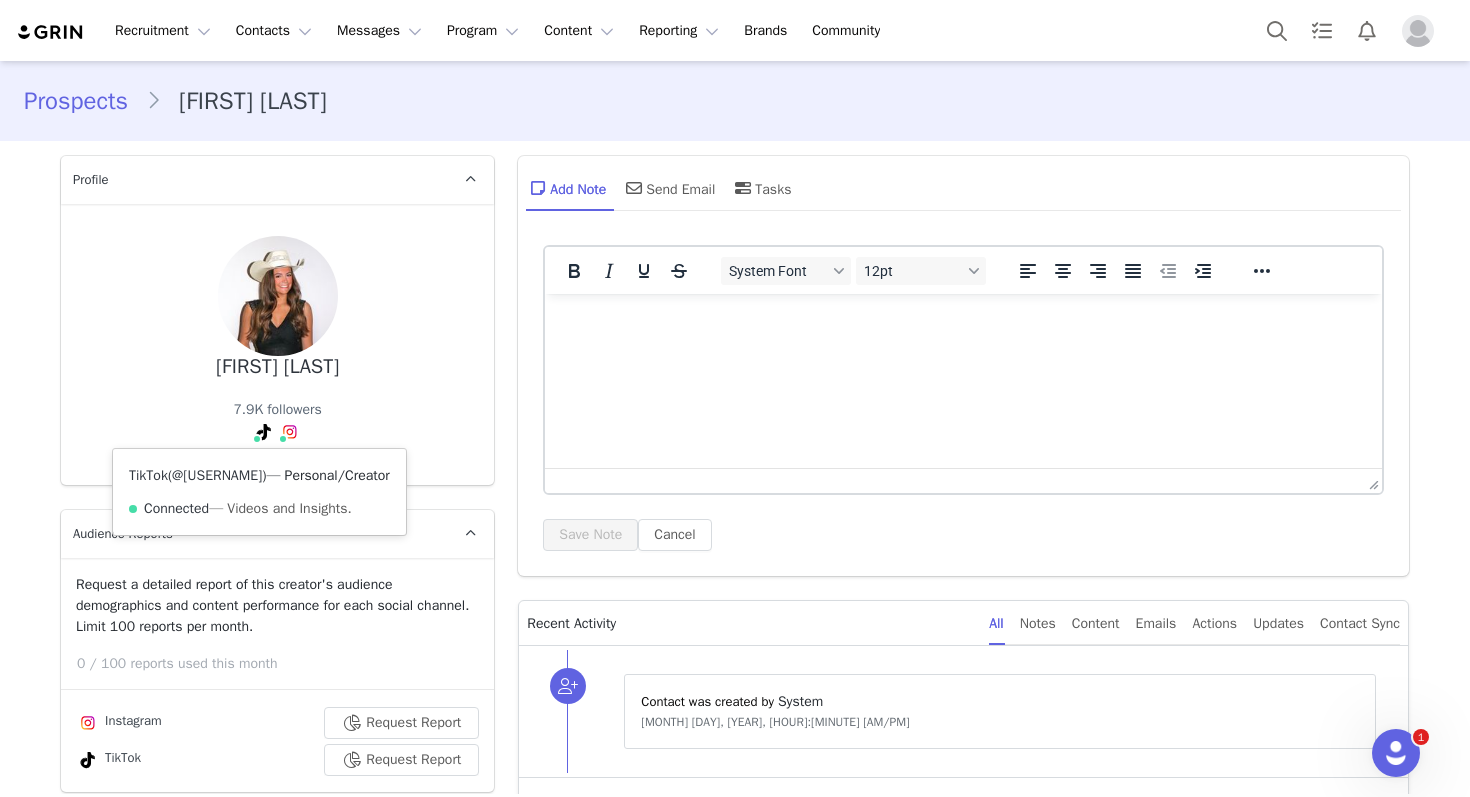 click on "@feriouton" at bounding box center [217, 475] 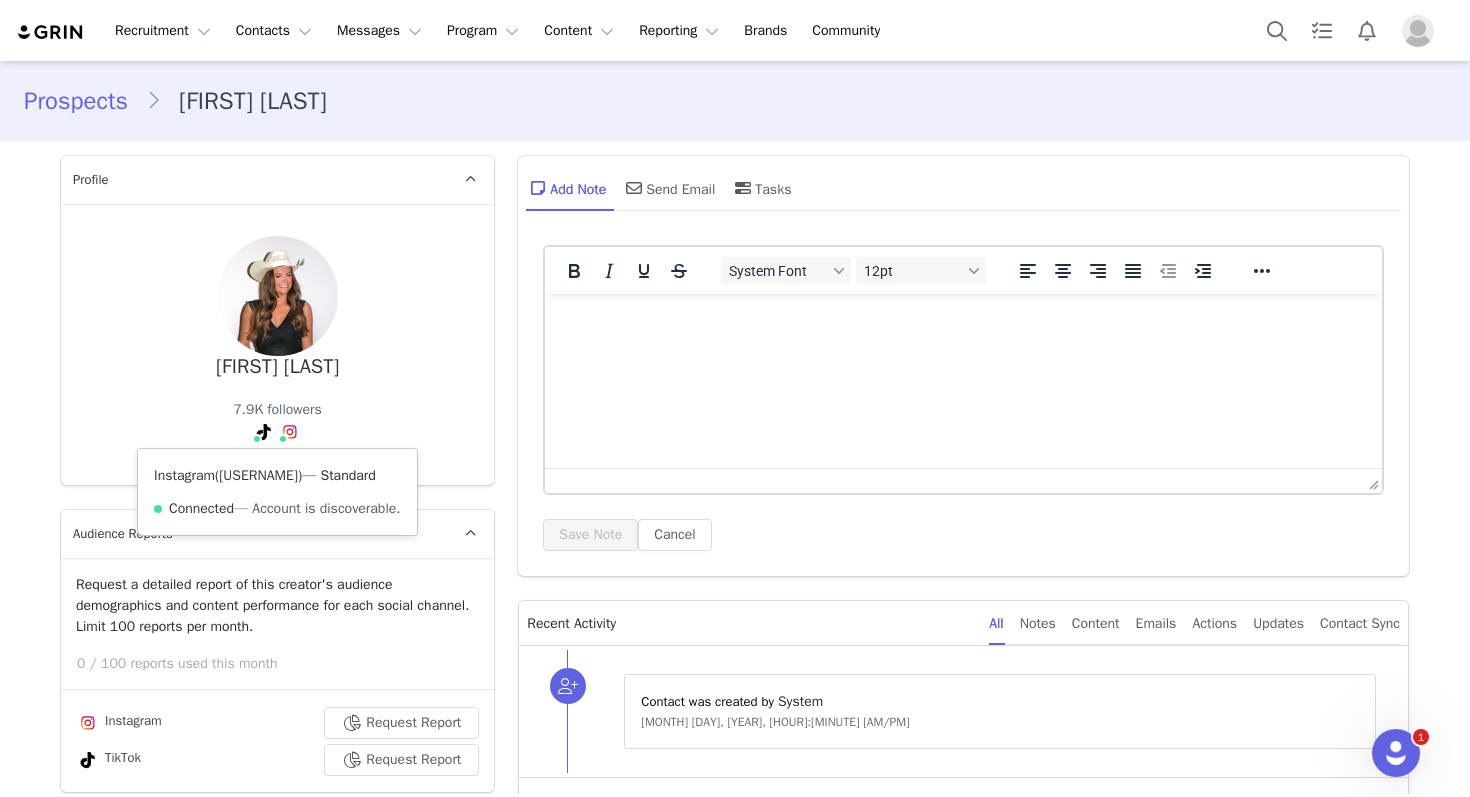 click on "@feri_outon" at bounding box center (258, 475) 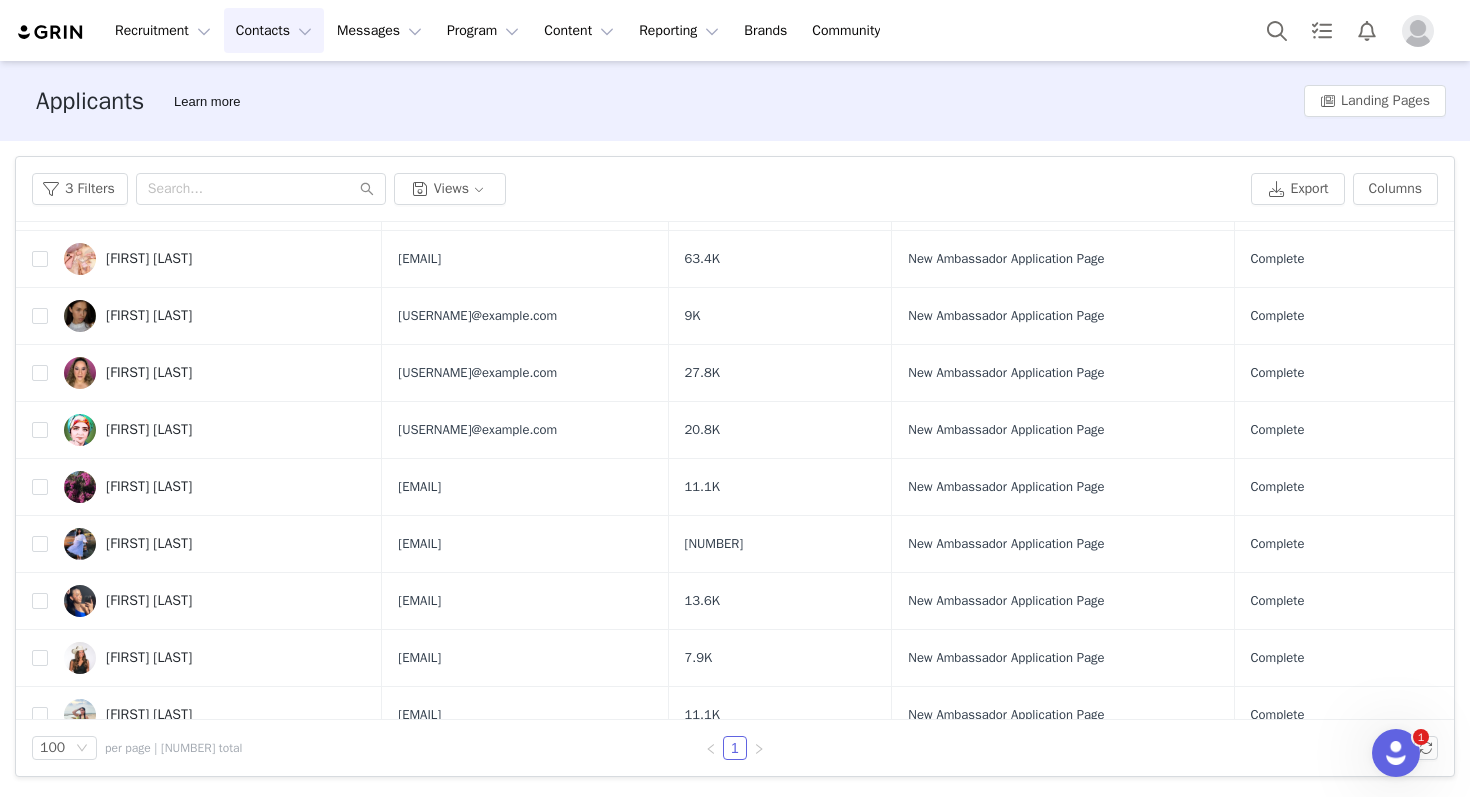 scroll, scrollTop: 1510, scrollLeft: 0, axis: vertical 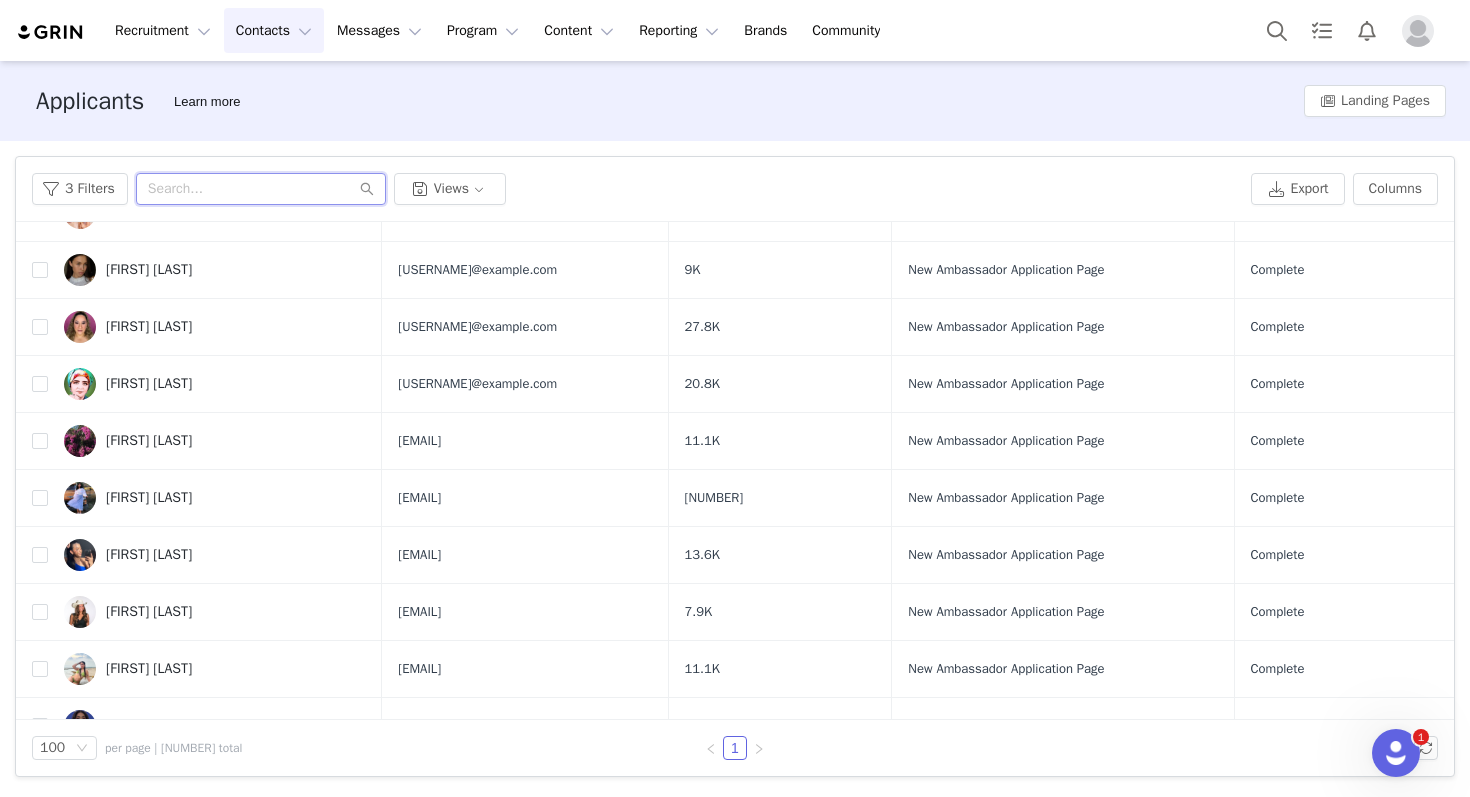 click at bounding box center [261, 189] 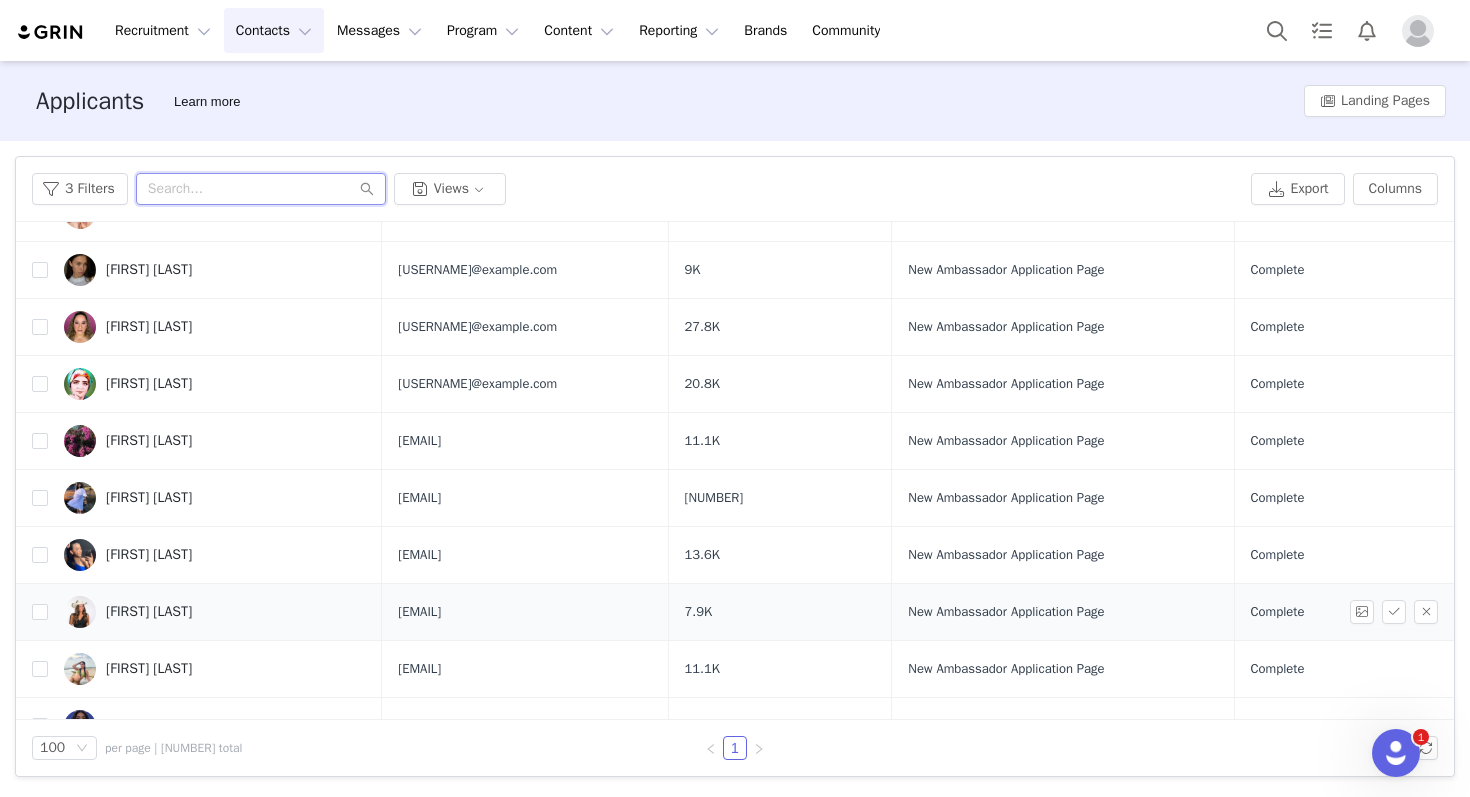 scroll, scrollTop: 1576, scrollLeft: 0, axis: vertical 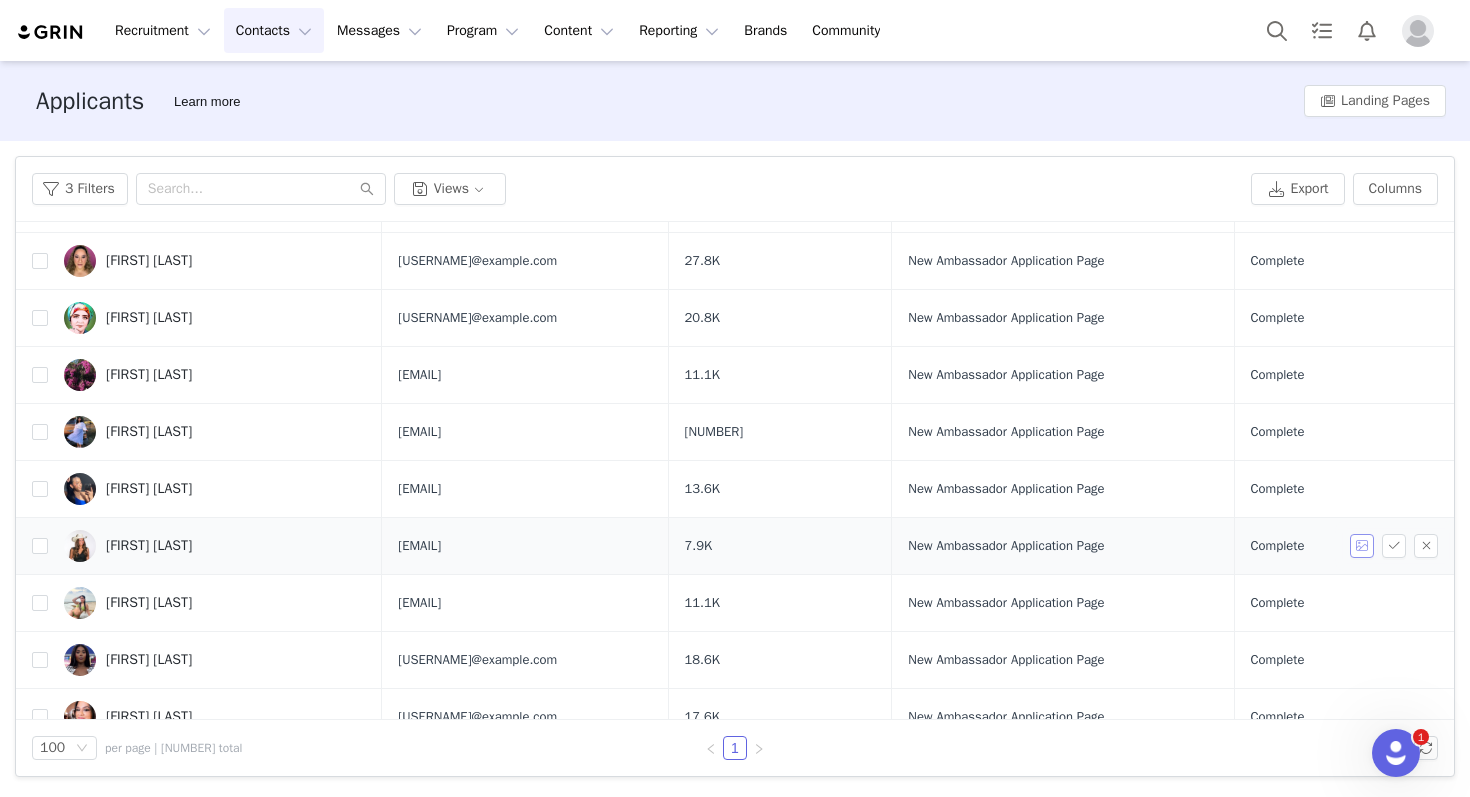 click at bounding box center (1362, 546) 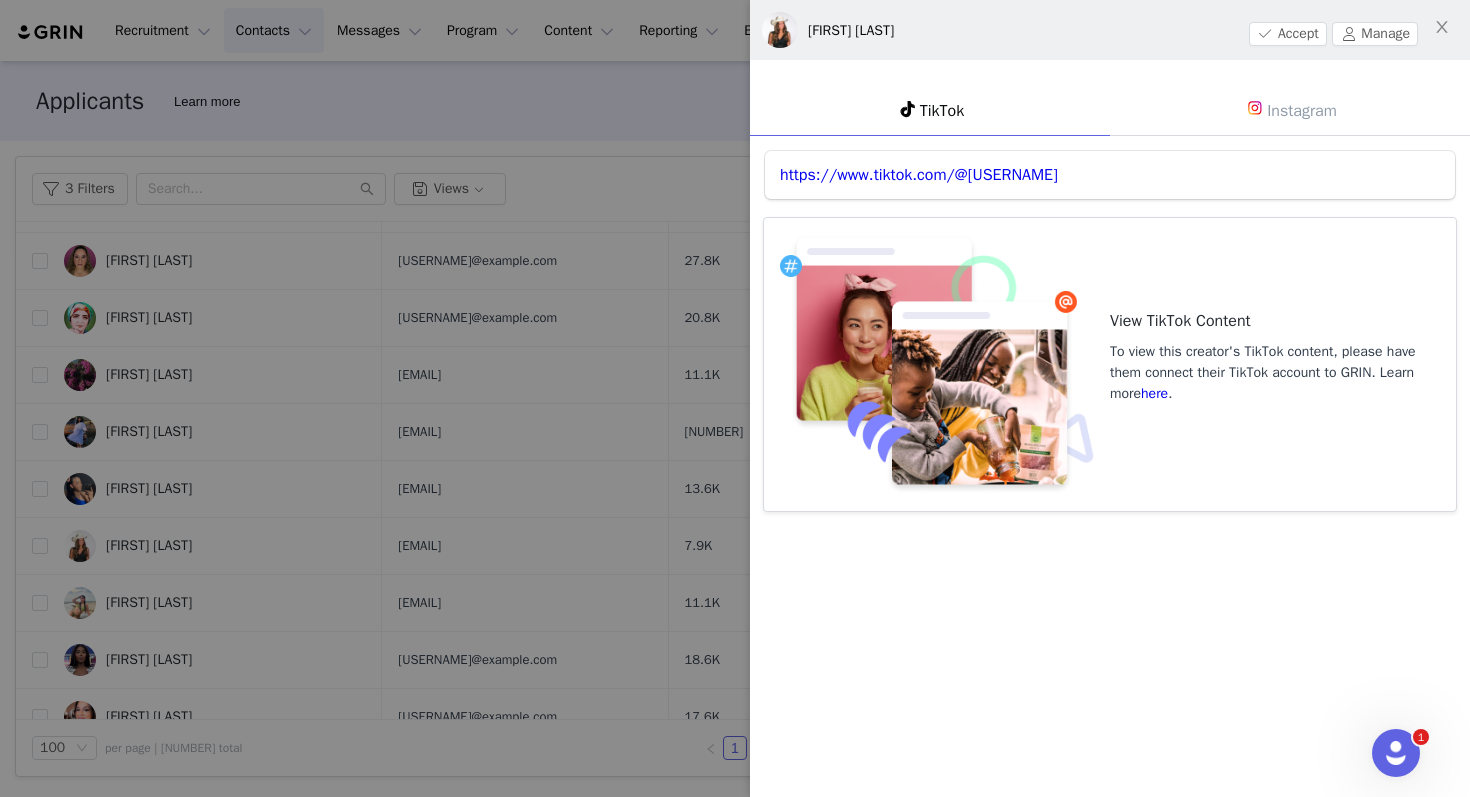 click on "Instagram" at bounding box center [1290, 110] 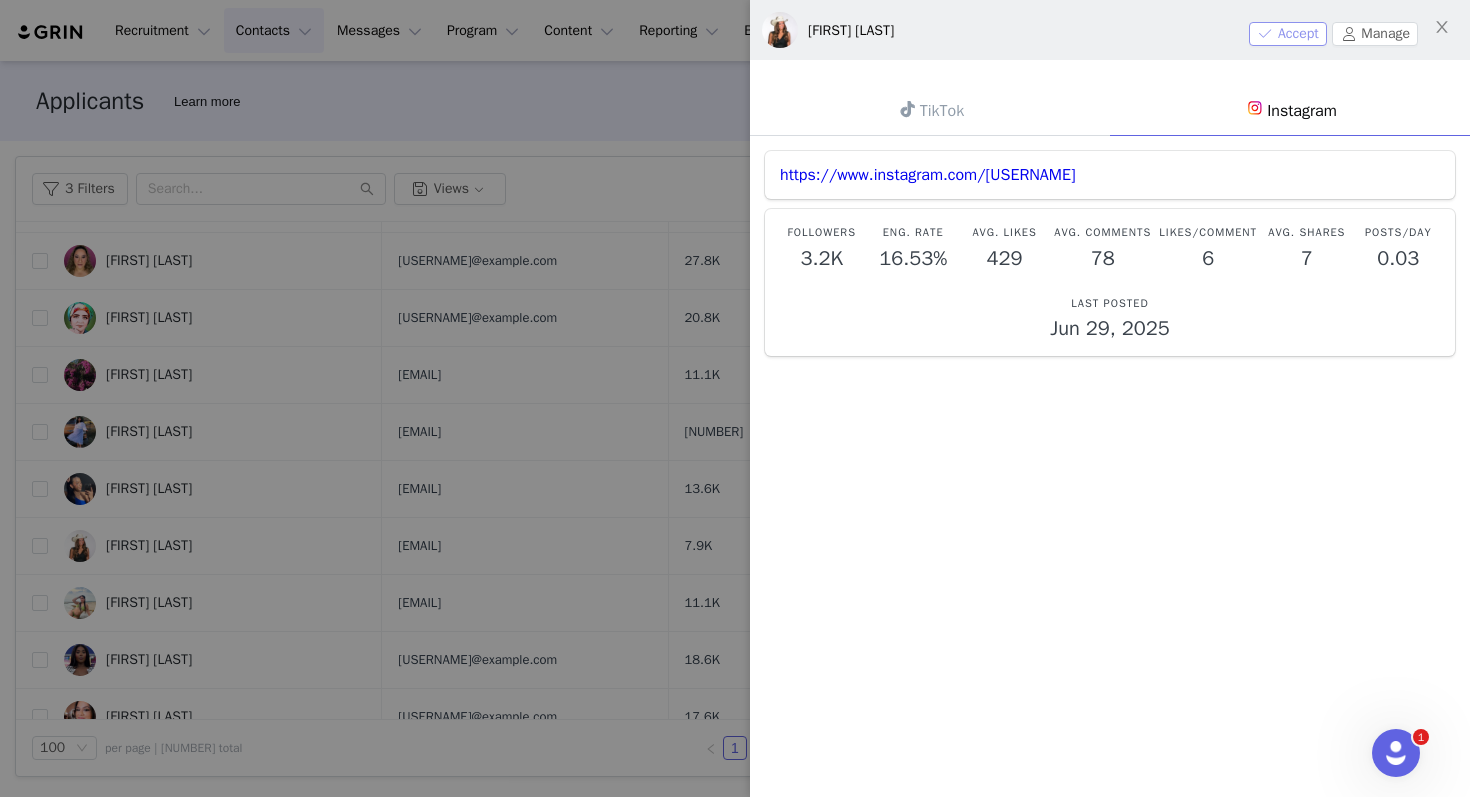 click on "Accept" at bounding box center [1288, 34] 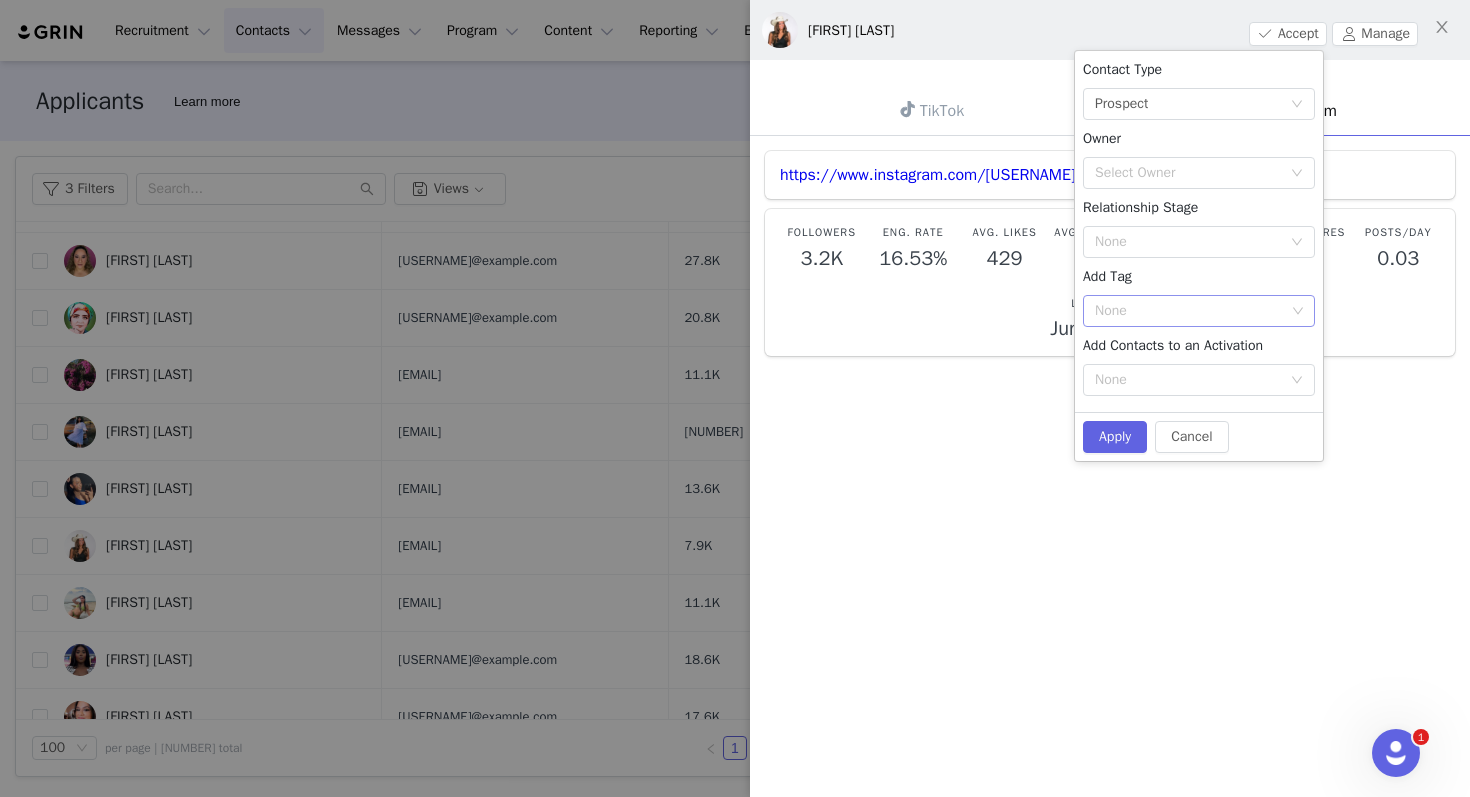 click 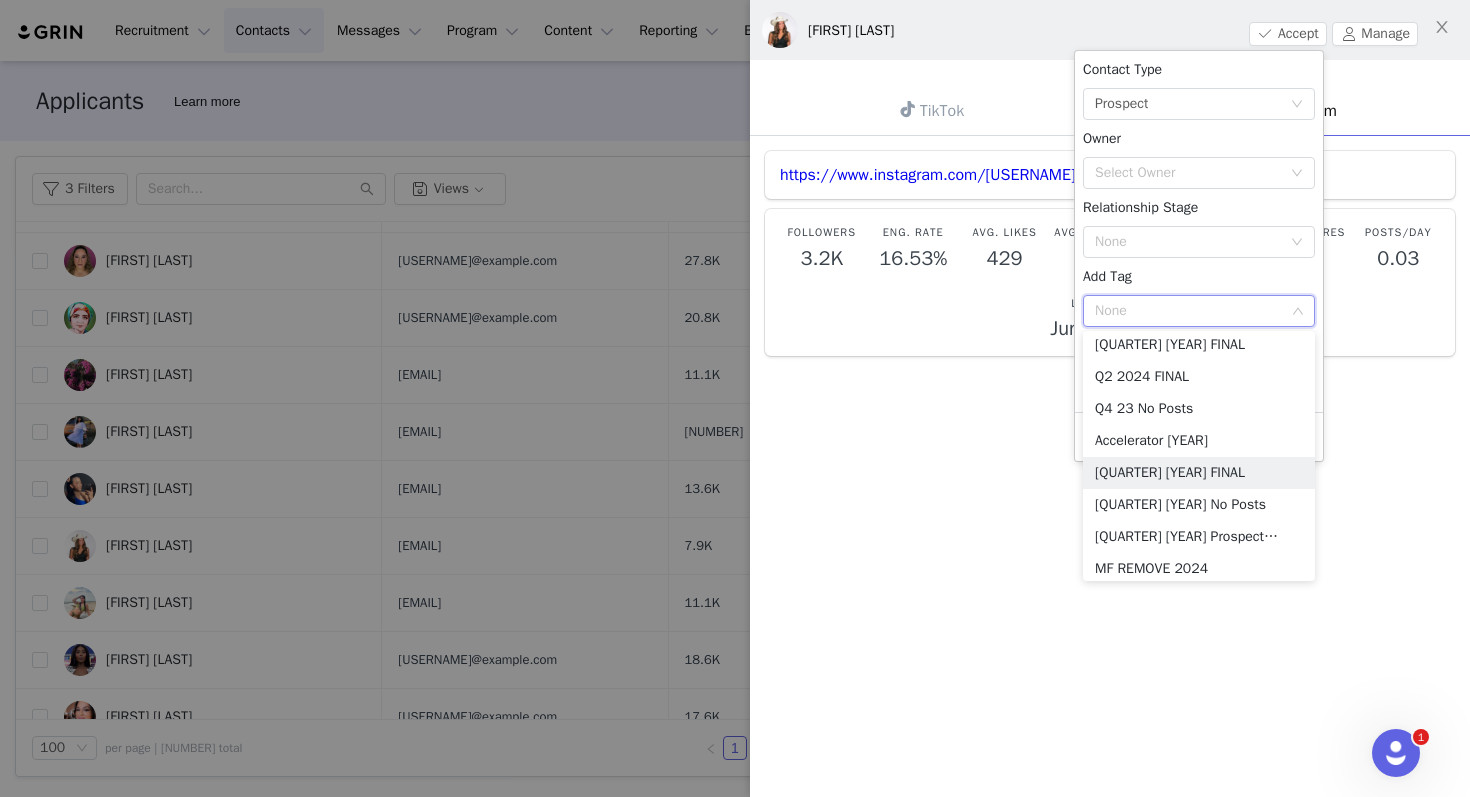 scroll, scrollTop: 878, scrollLeft: 0, axis: vertical 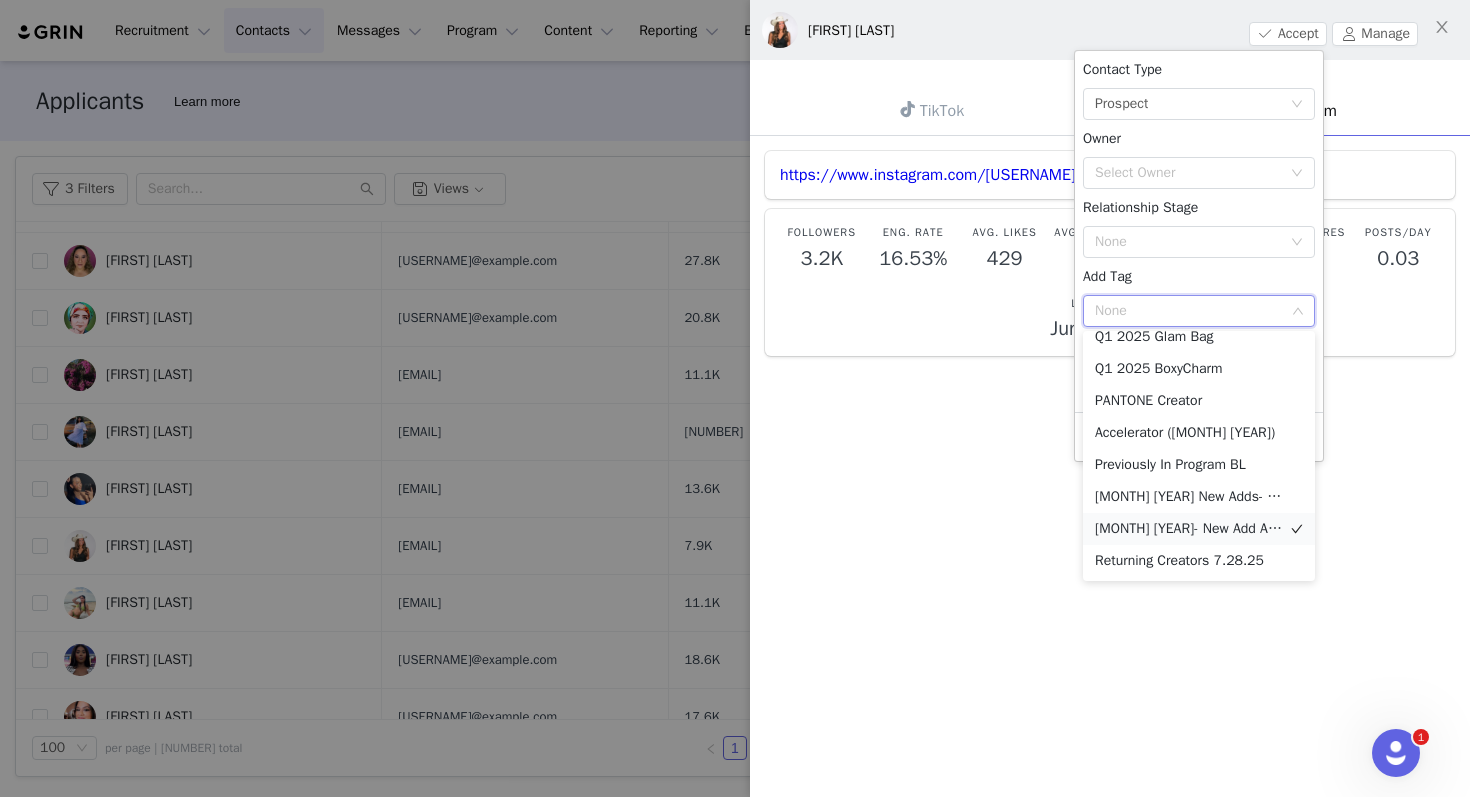 click on "August 2025- New Add Ambassador" at bounding box center (1199, 529) 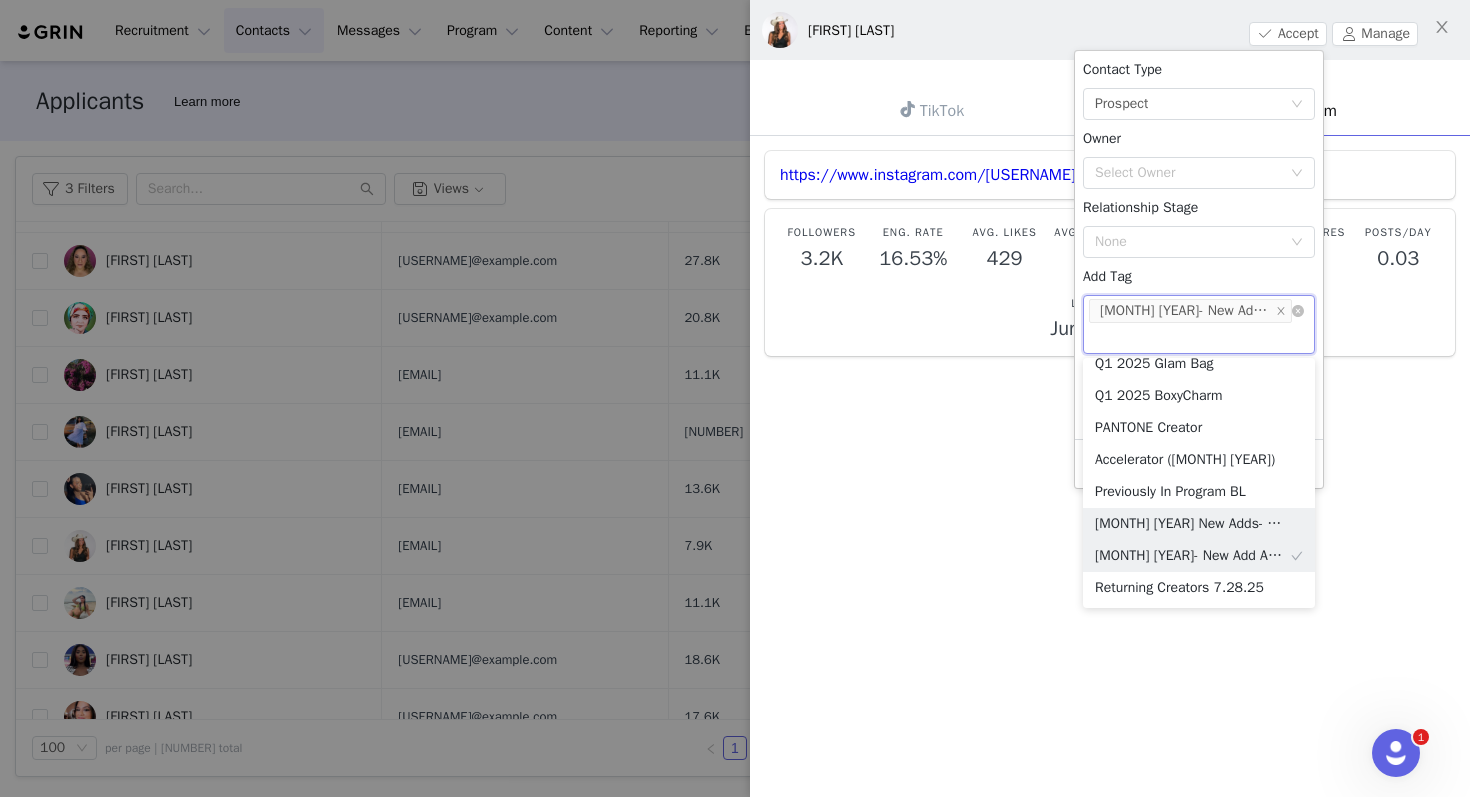 scroll, scrollTop: 868, scrollLeft: 0, axis: vertical 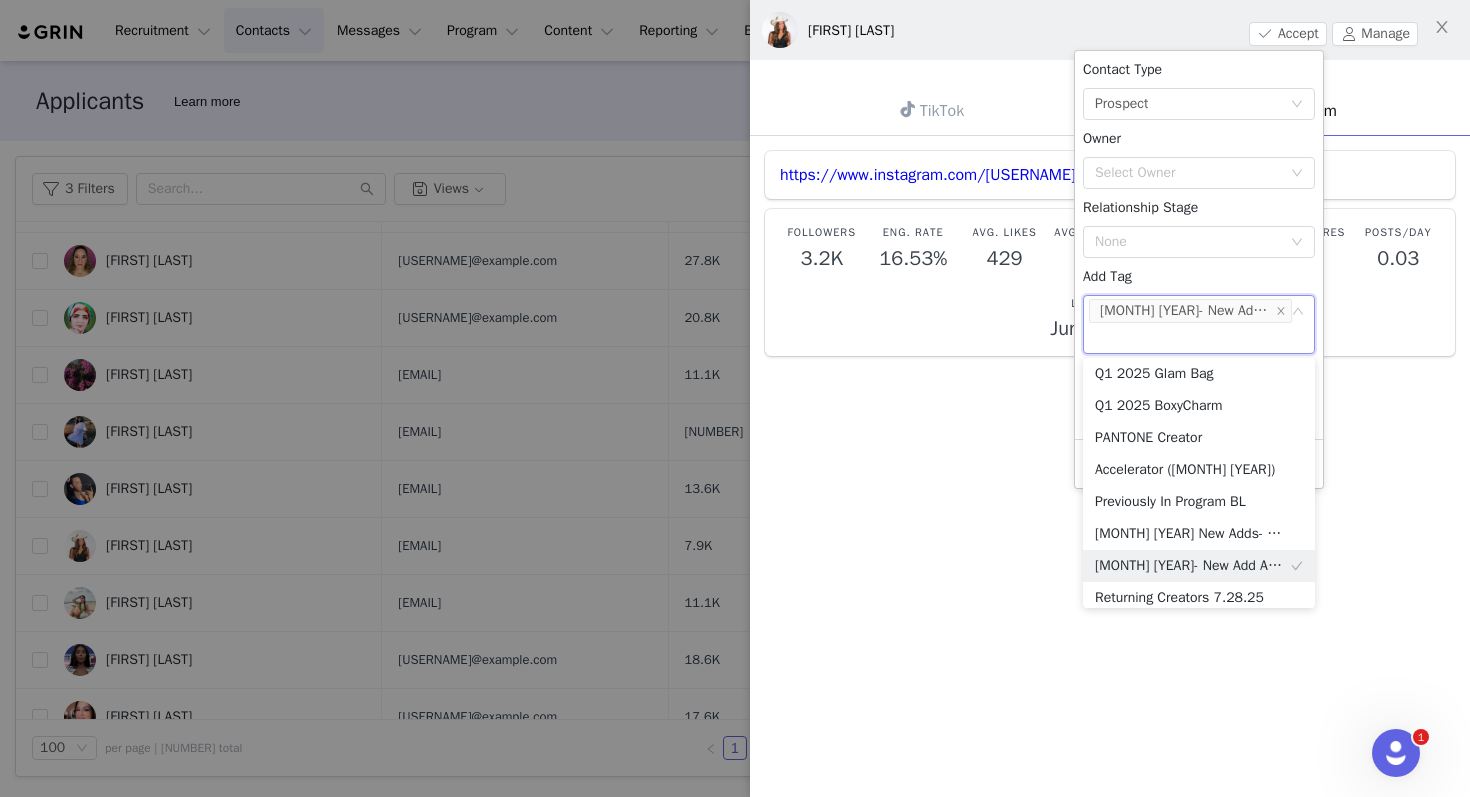click on "Contact Type  None  Prospect   Owner  Select Owner  Relationship Stage  None  Add Tag  None August 2025- New Add Ambassador    Add Contacts to an Activation  None" at bounding box center [1199, 245] 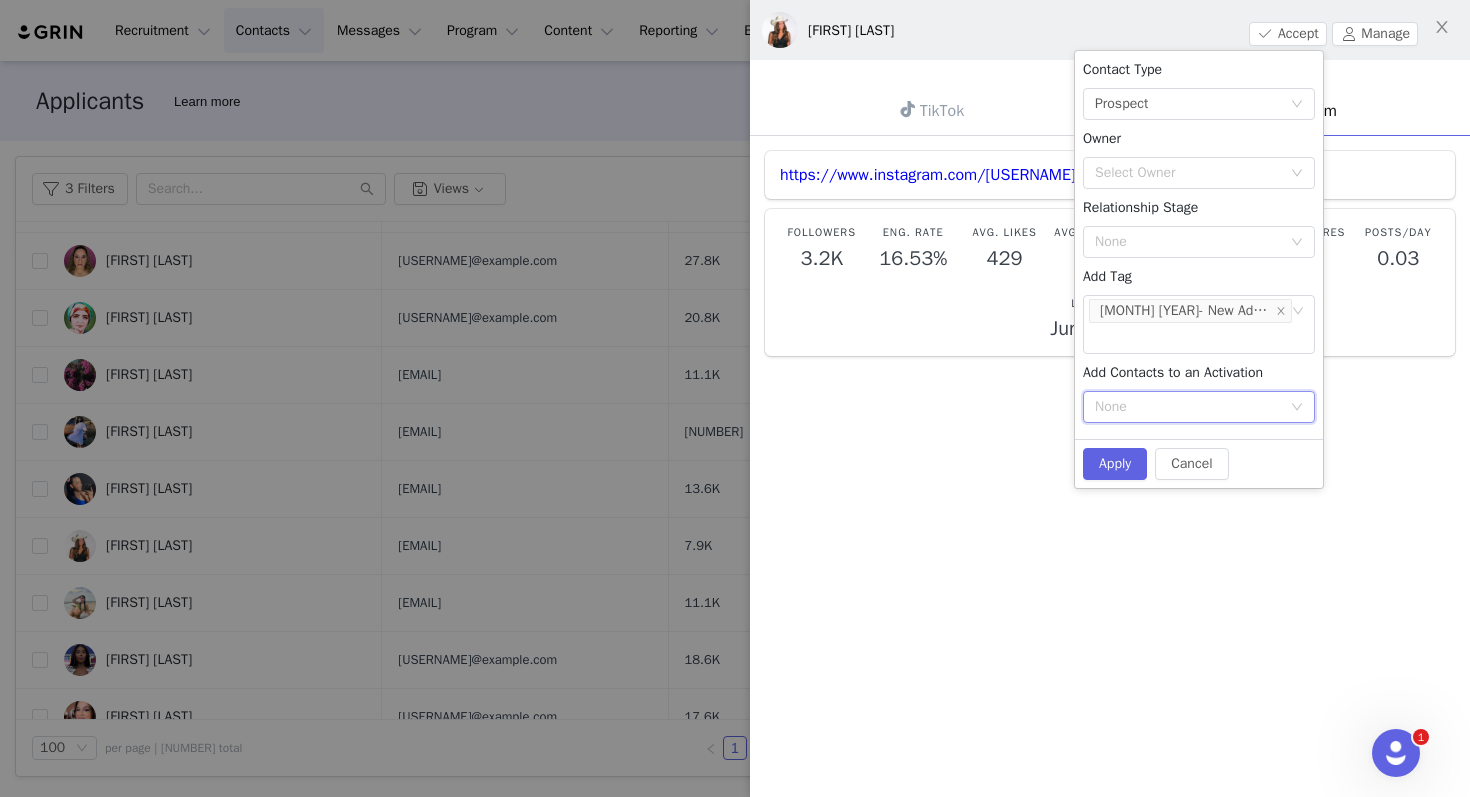 click on "None" at bounding box center (1199, 407) 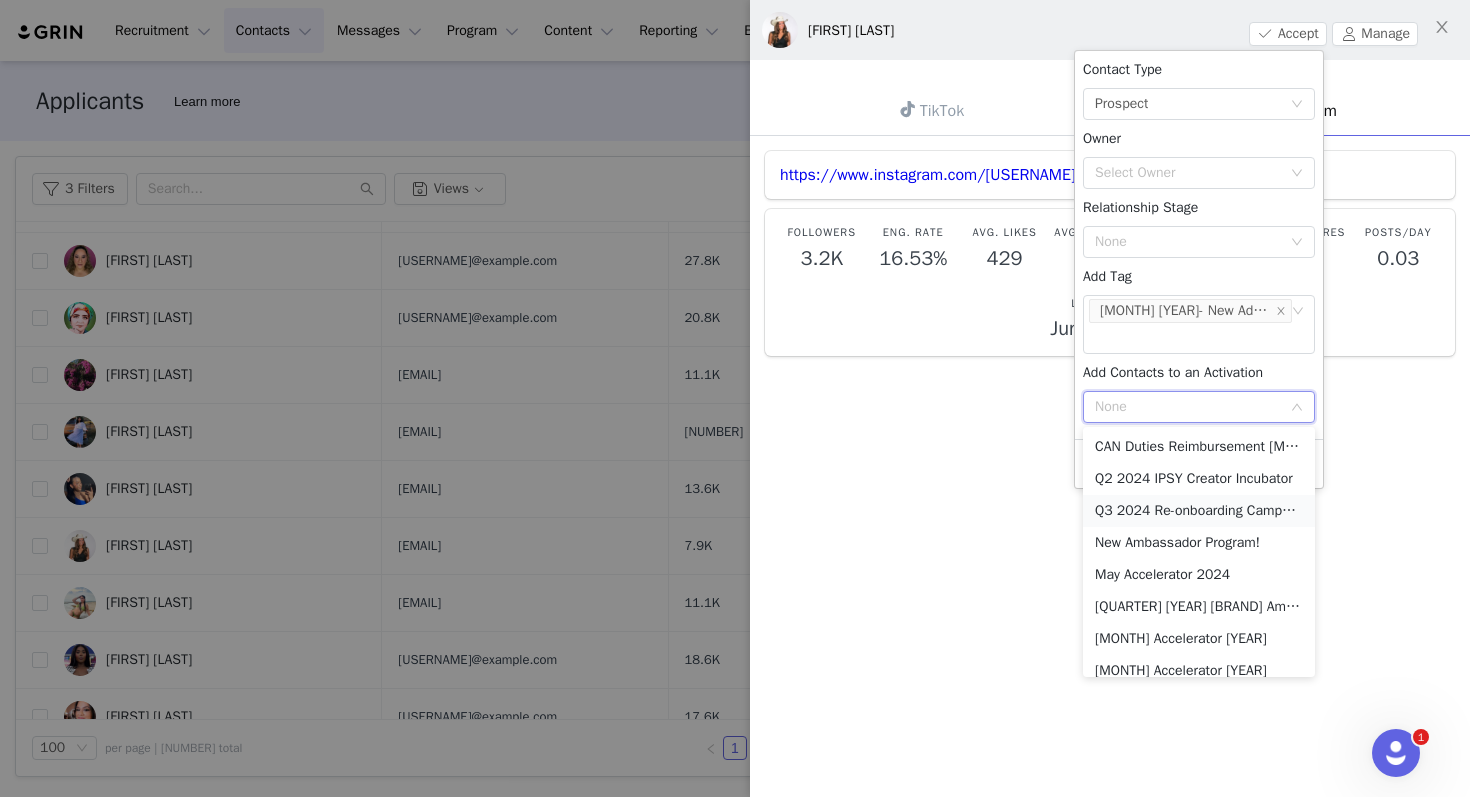 scroll, scrollTop: 29, scrollLeft: 0, axis: vertical 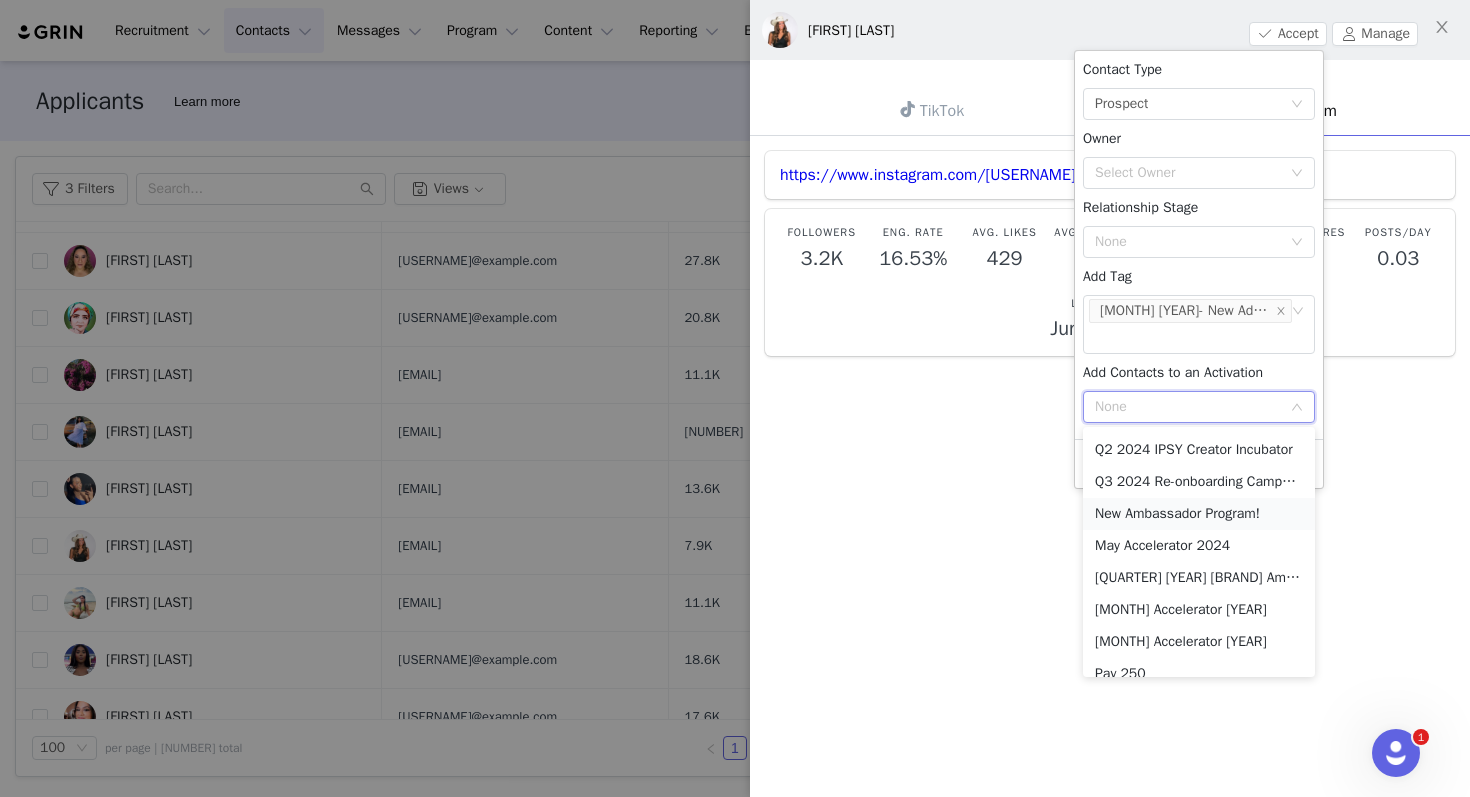 click on "New Ambassador Program!" at bounding box center [1199, 514] 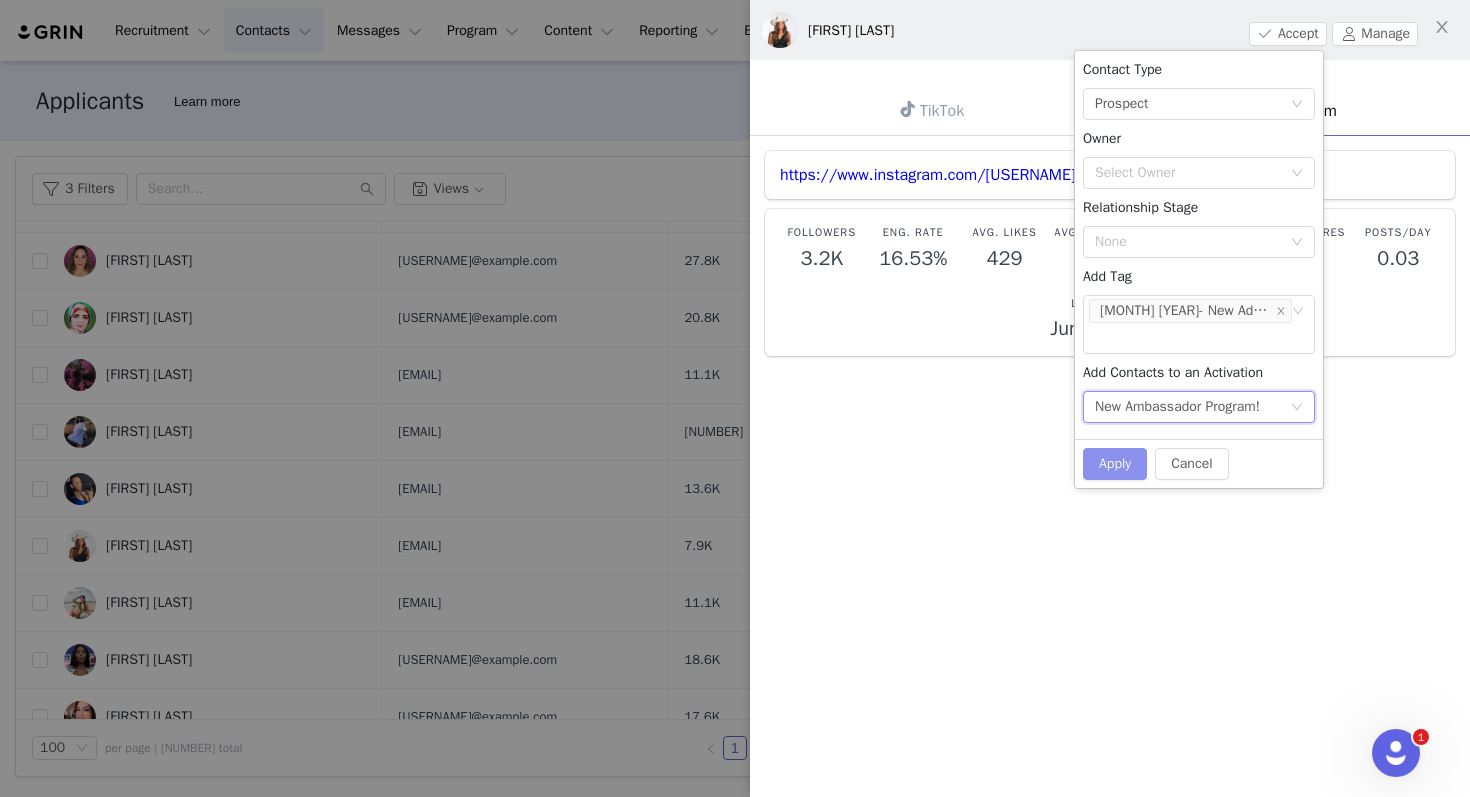 click on "Apply" at bounding box center (1115, 464) 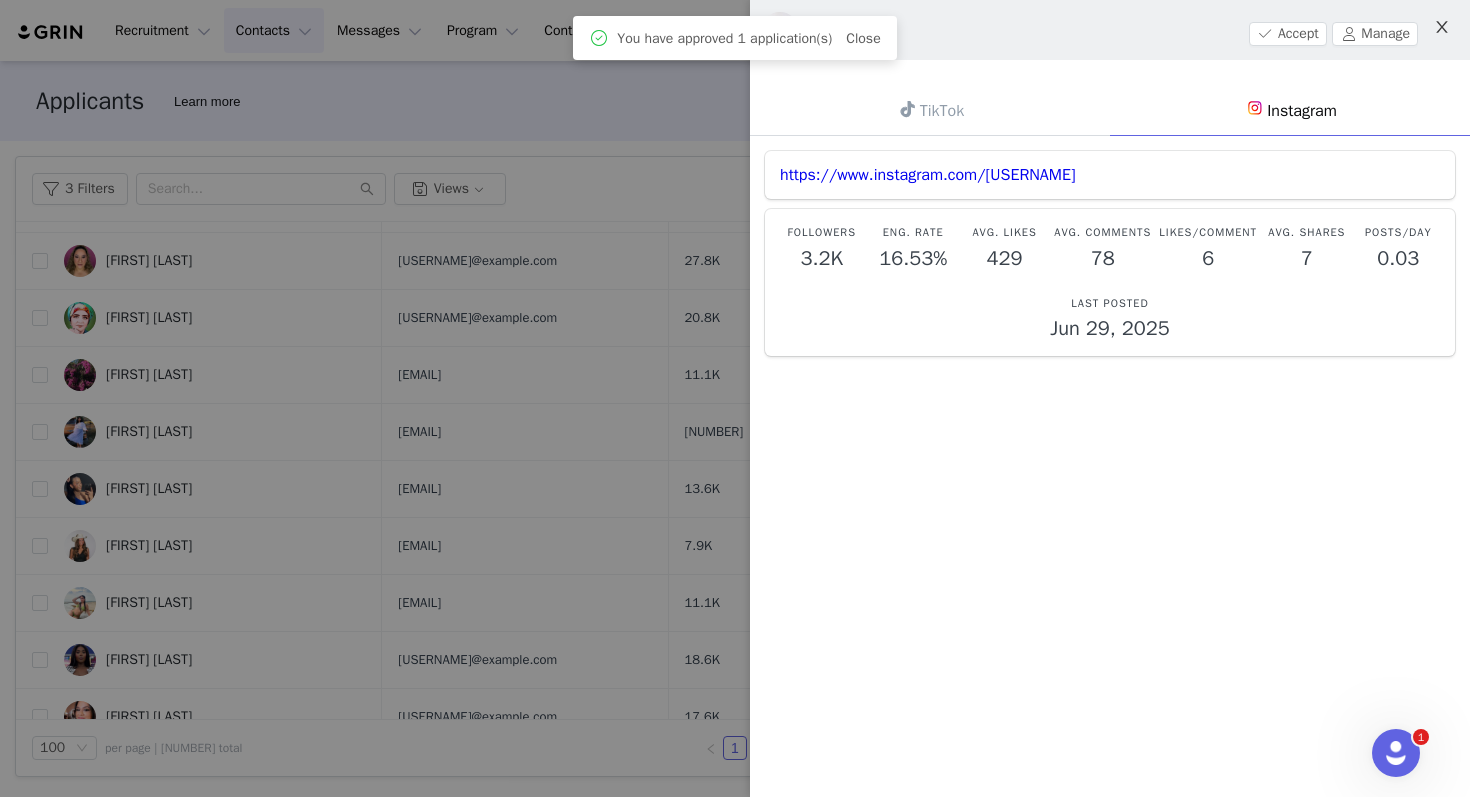 click at bounding box center (1442, 28) 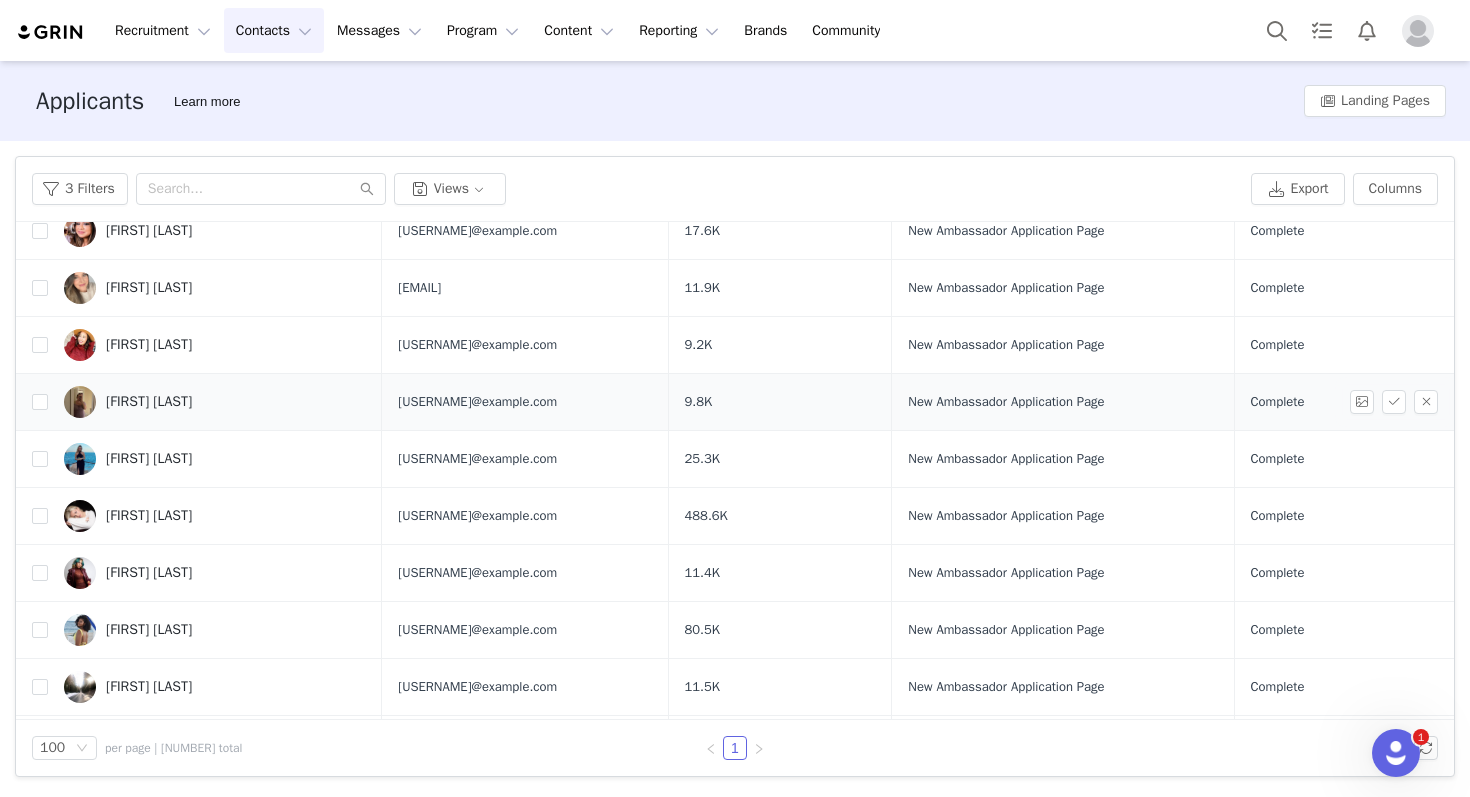 scroll, scrollTop: 2095, scrollLeft: 0, axis: vertical 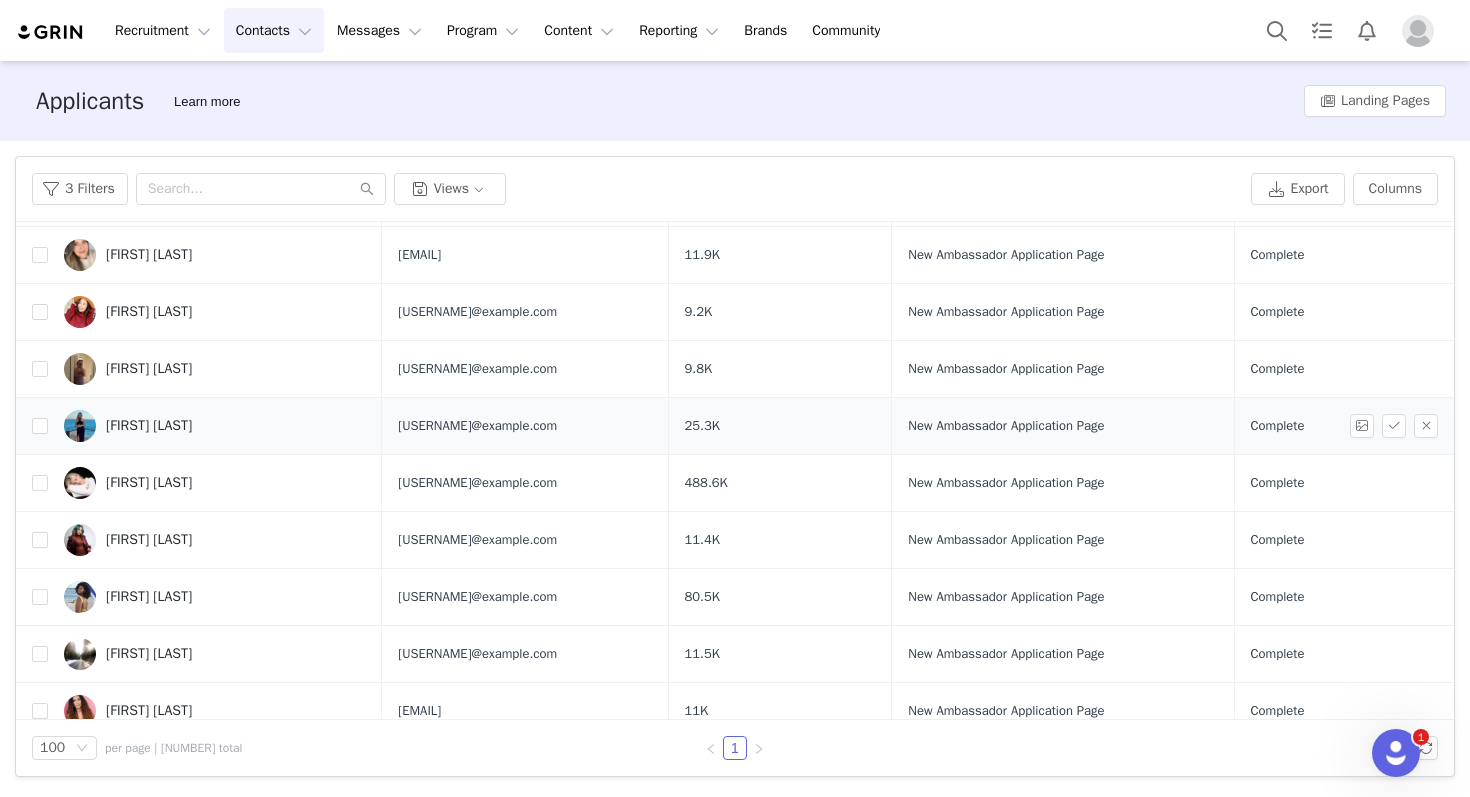 click on "Emileigh Rettig" at bounding box center [149, 426] 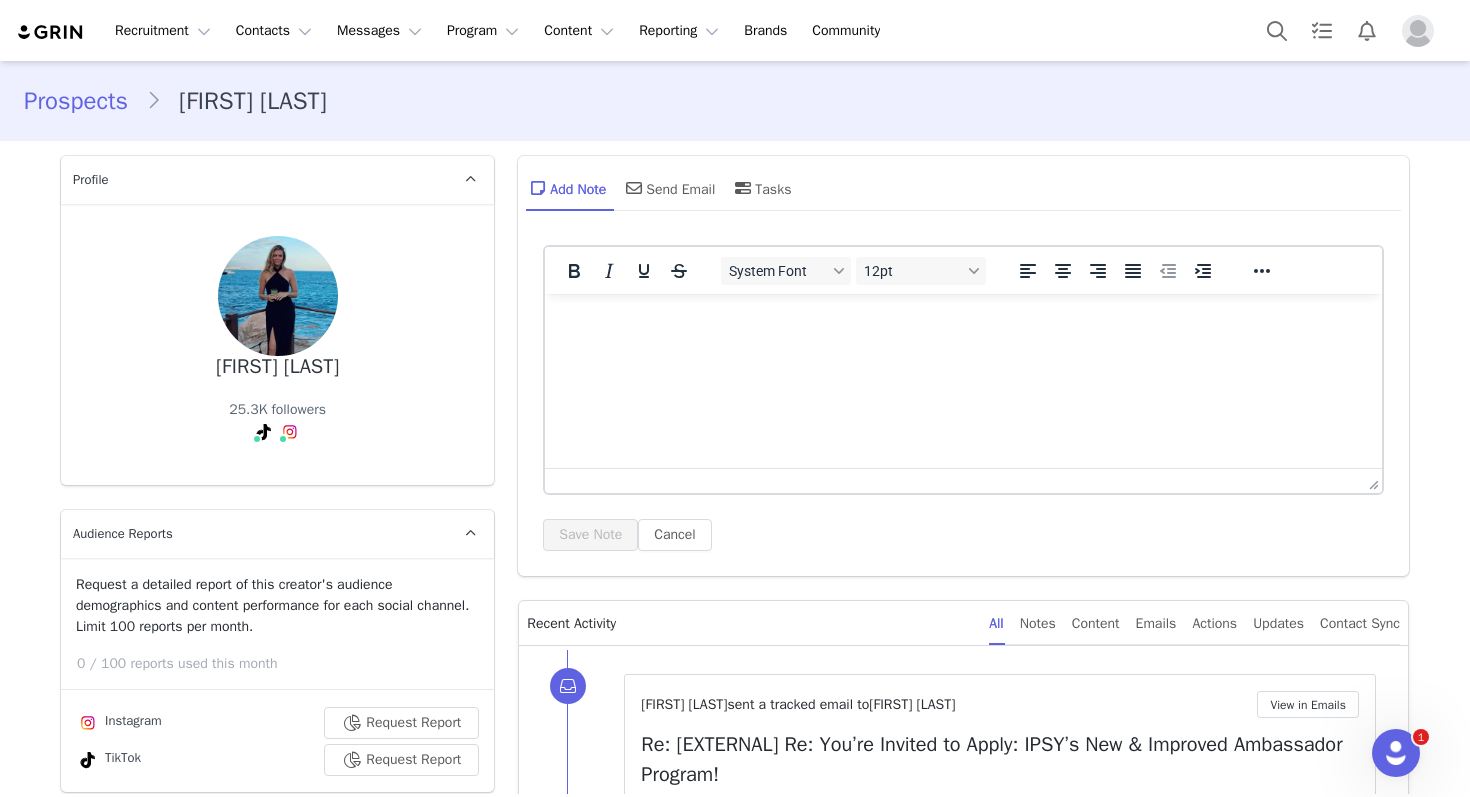scroll, scrollTop: 0, scrollLeft: 0, axis: both 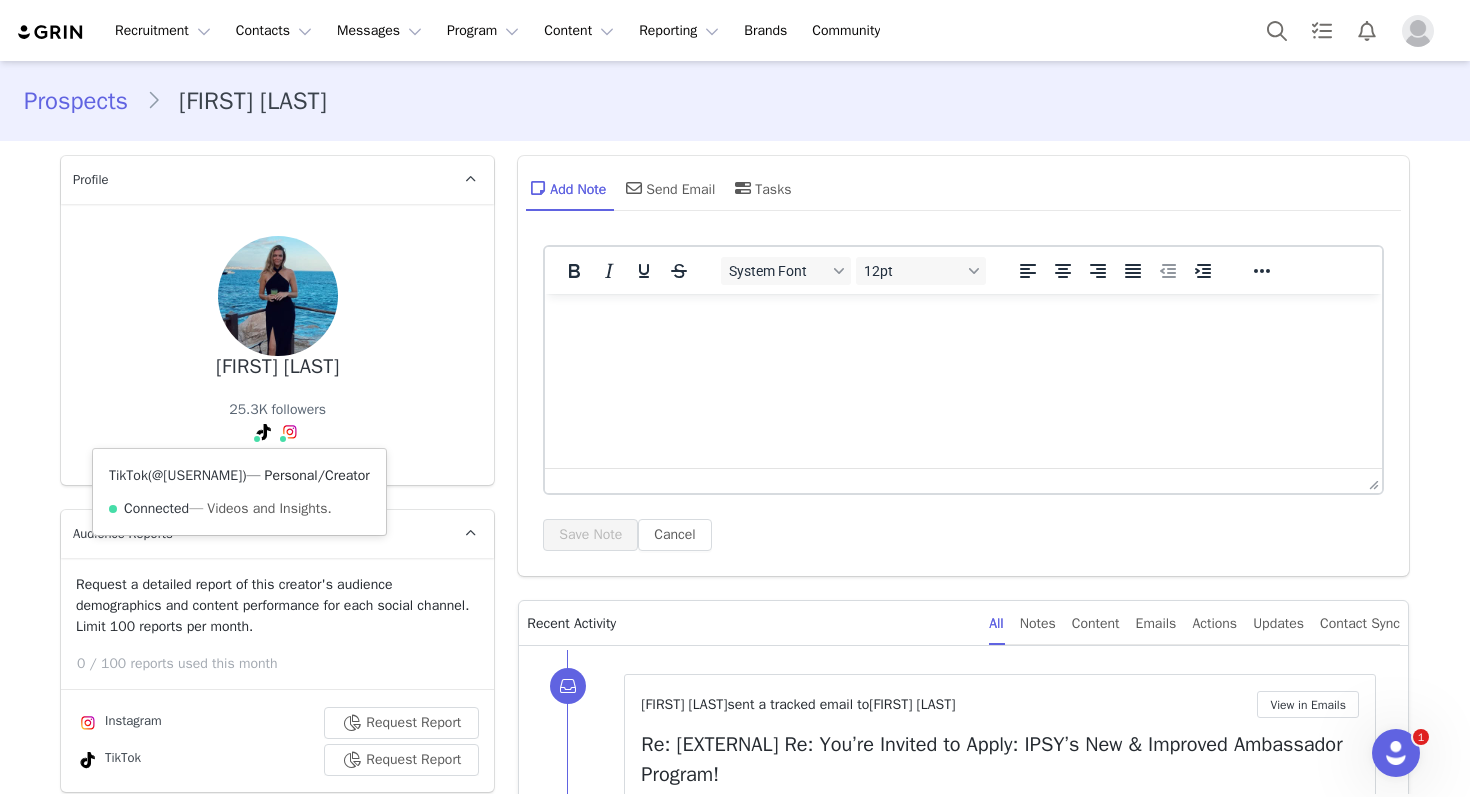 click on "@emileighpaigee" at bounding box center (197, 475) 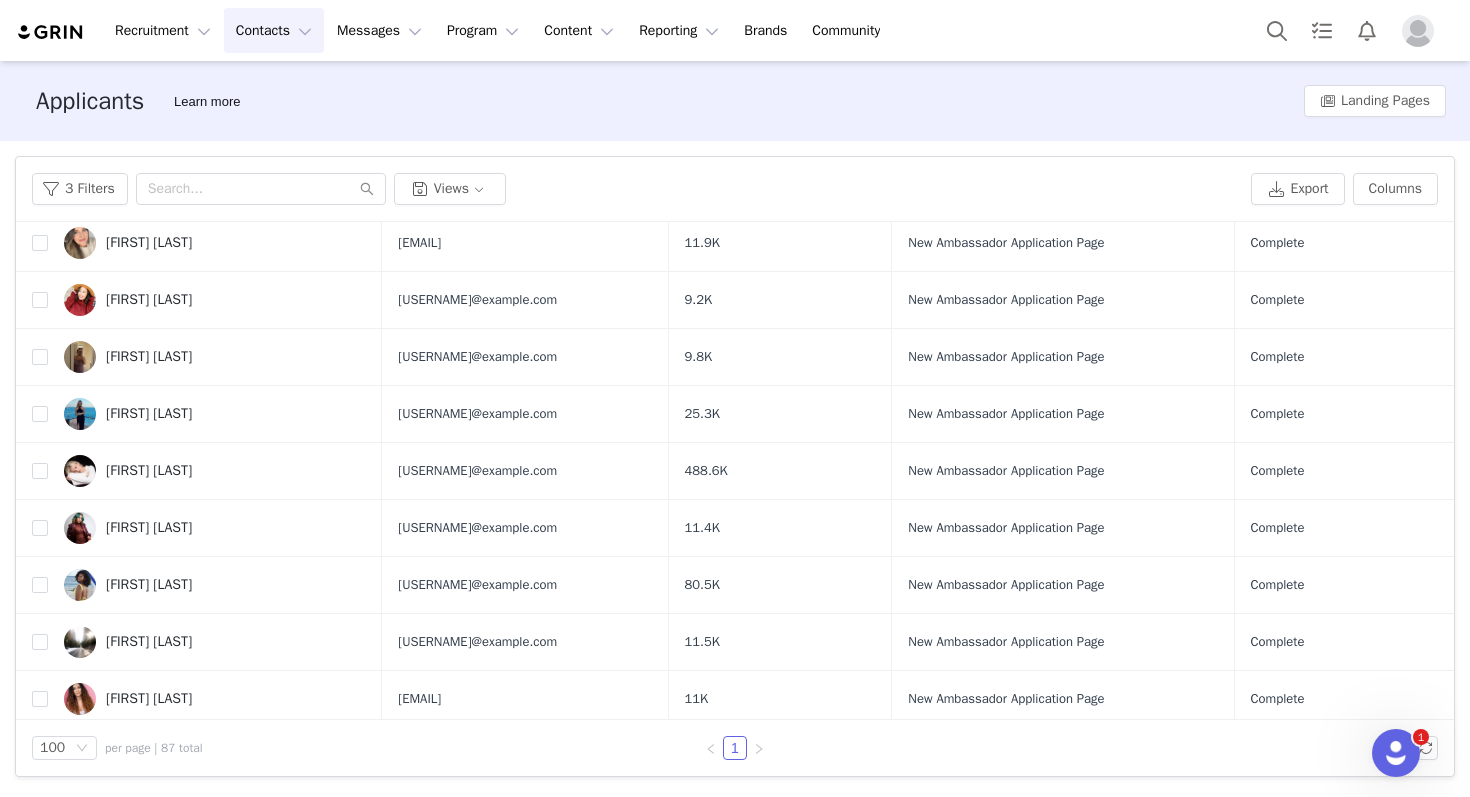 scroll, scrollTop: 2049, scrollLeft: 0, axis: vertical 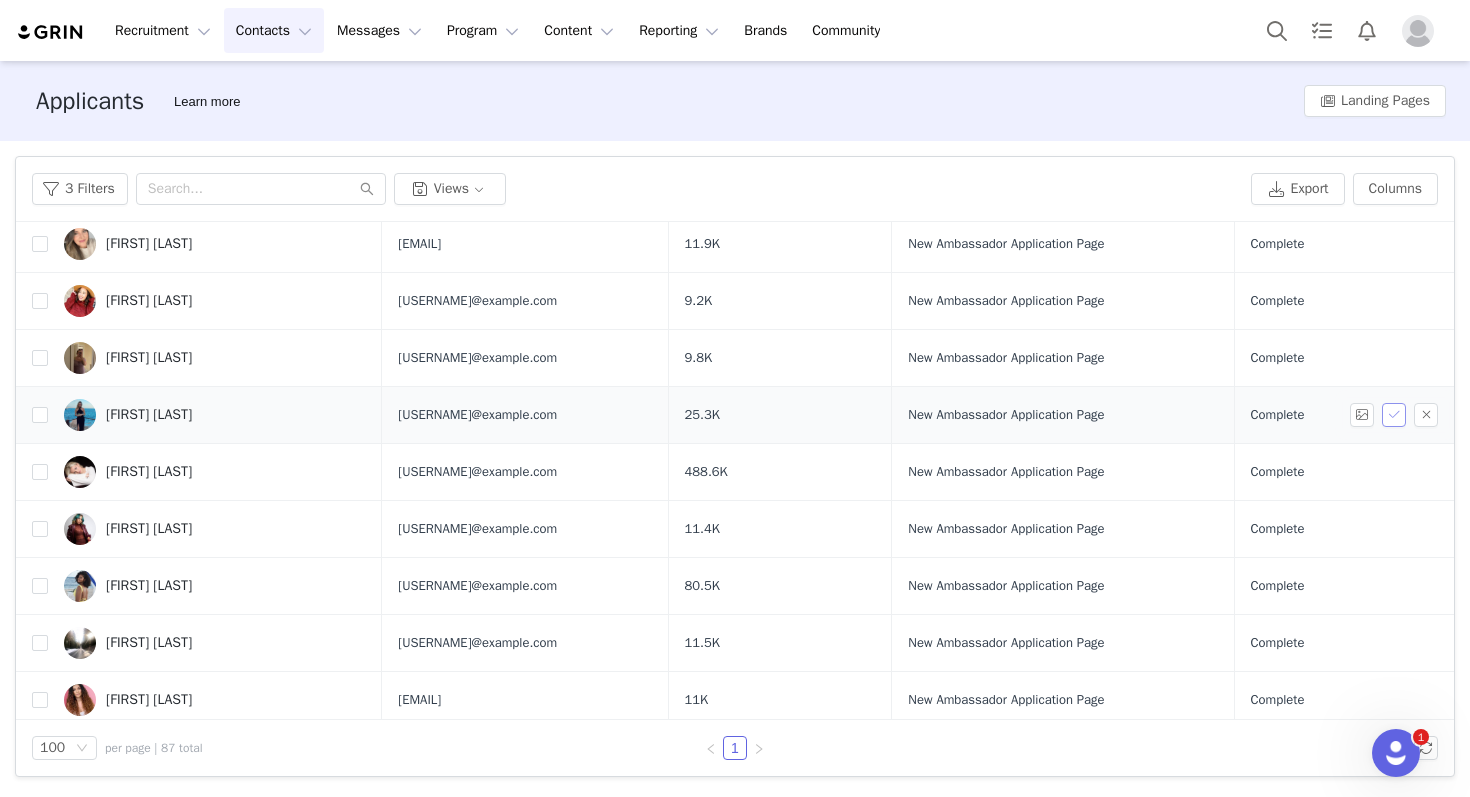 click at bounding box center (1394, 415) 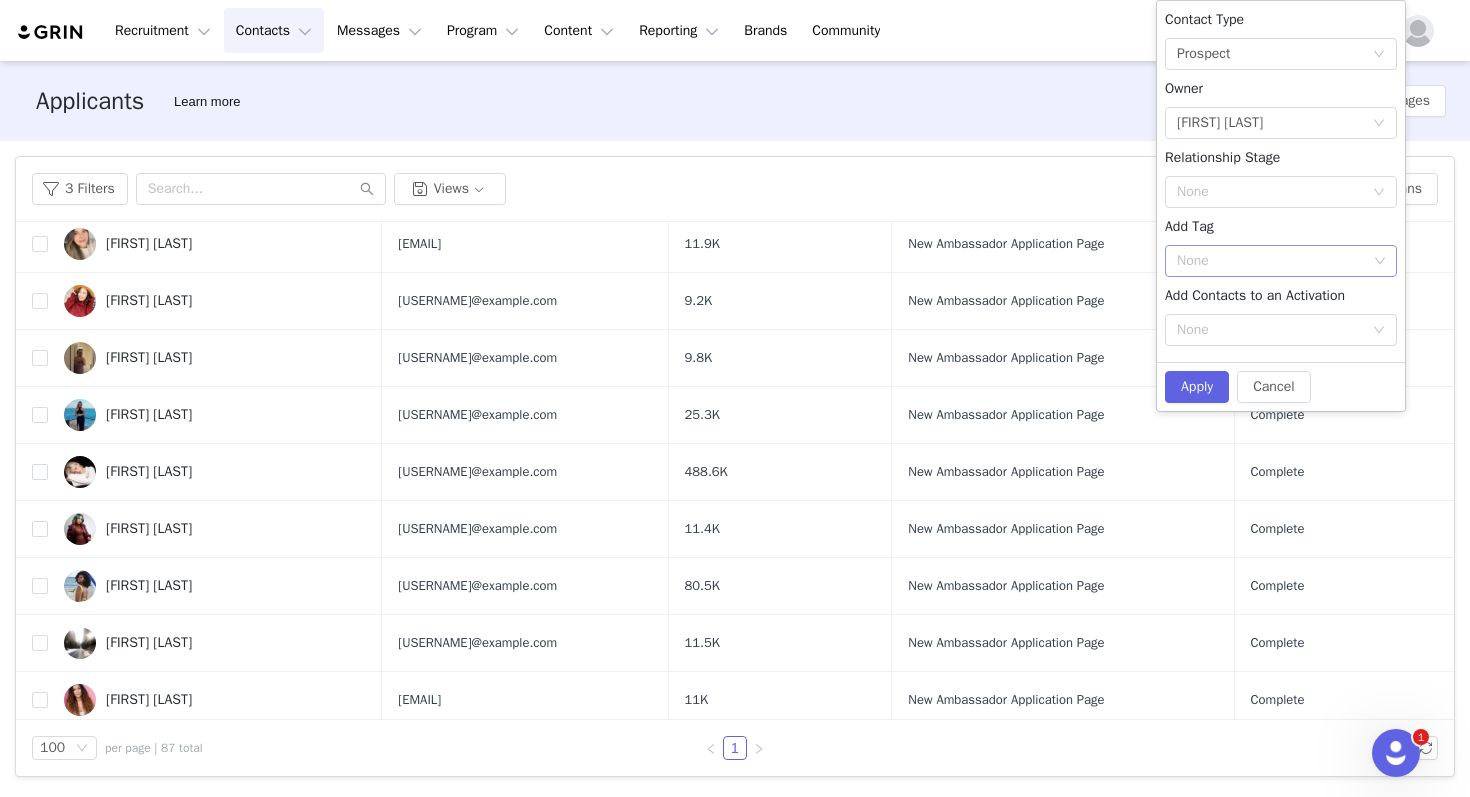 click 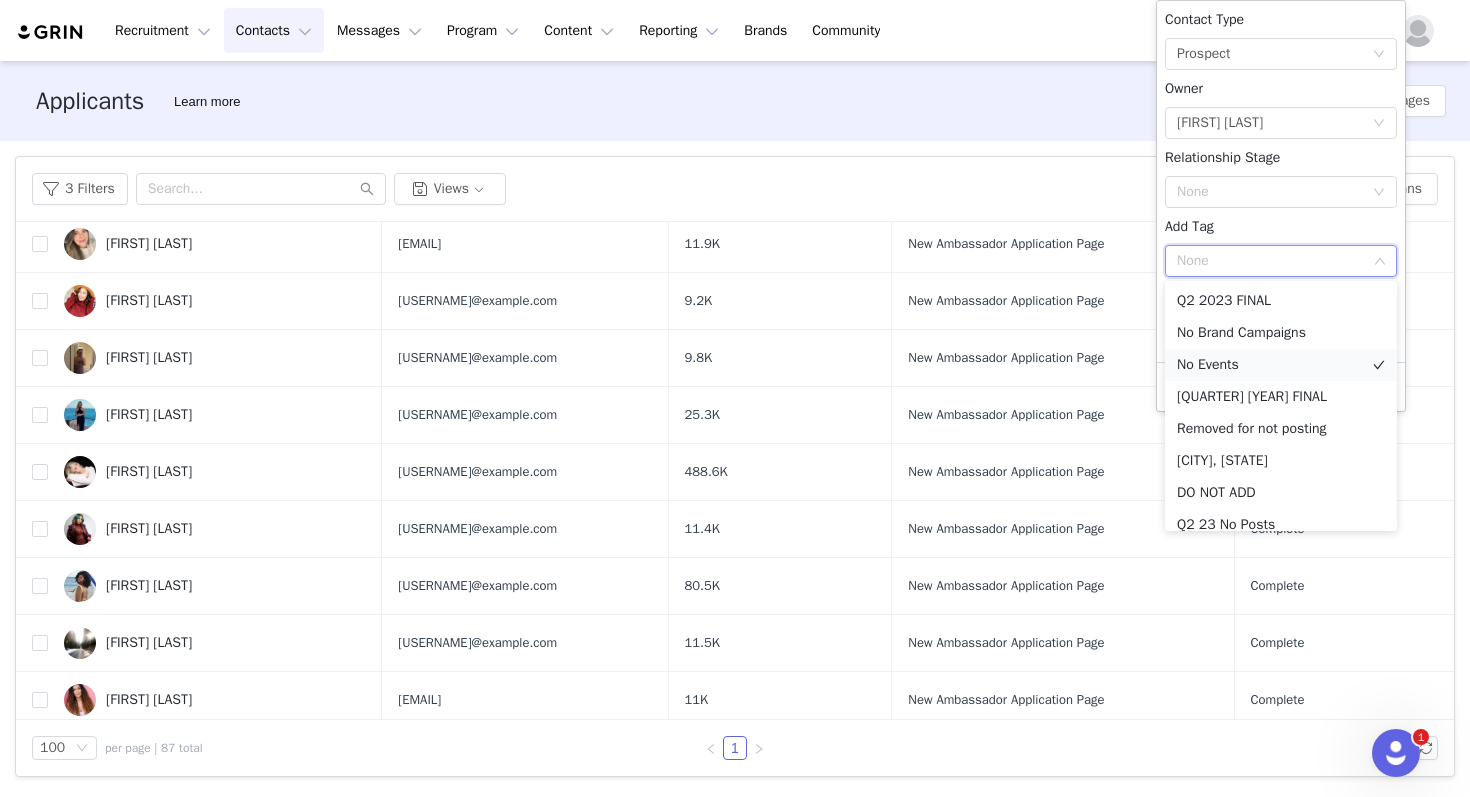 scroll, scrollTop: 878, scrollLeft: 0, axis: vertical 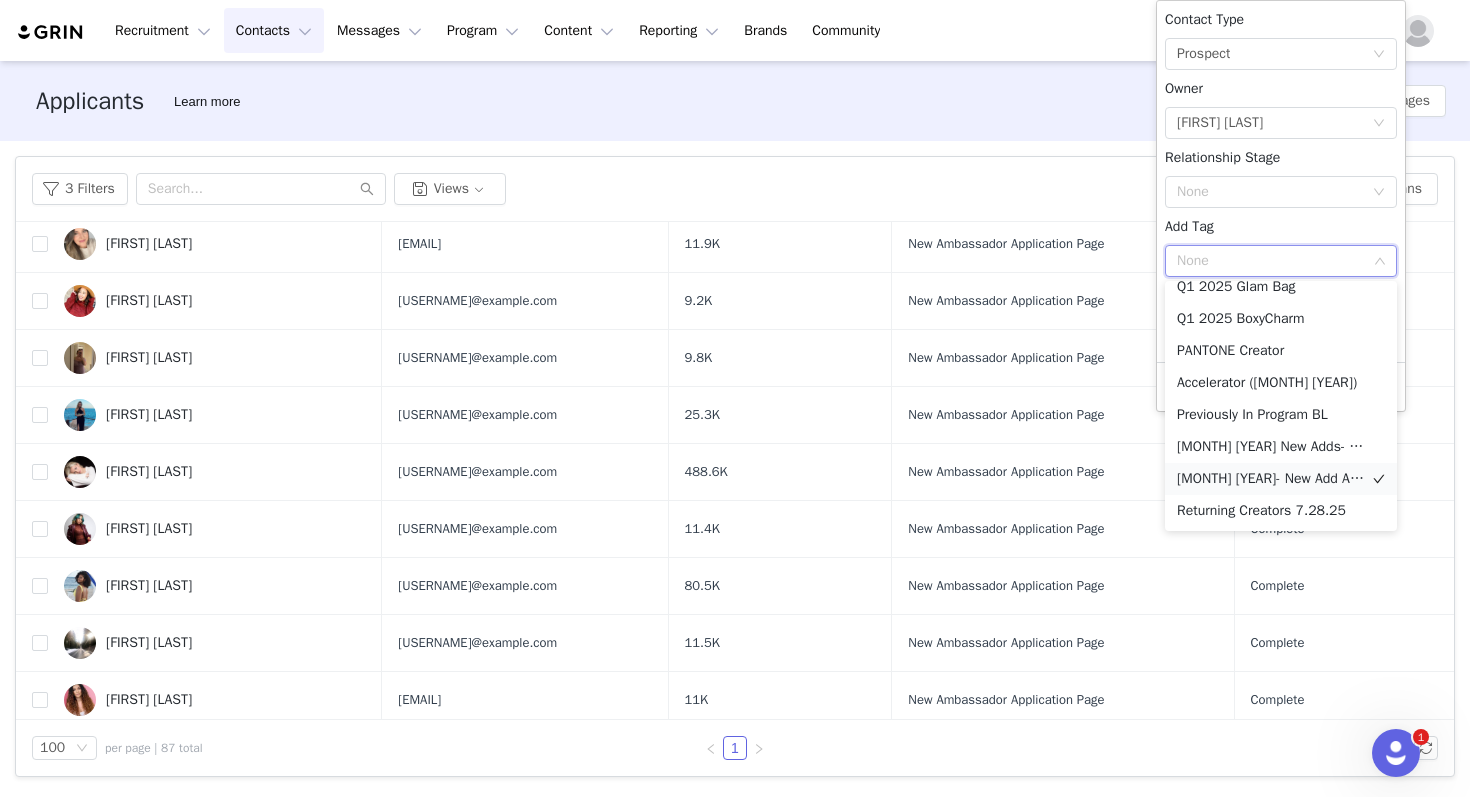 click on "August 2025- New Add Ambassador" at bounding box center (1281, 479) 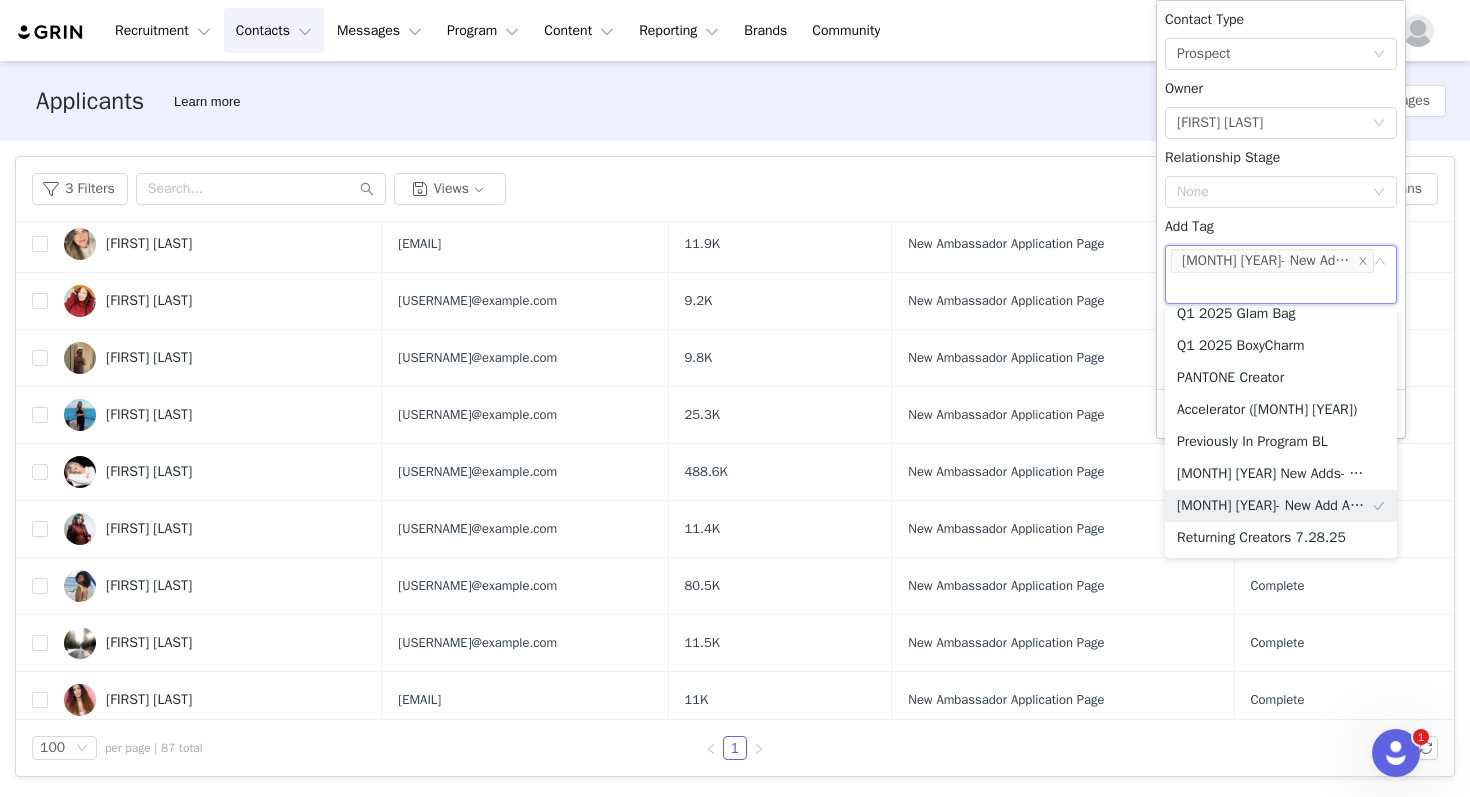 click on "Contact Type  None  Prospect   Owner  Select Owner  [FIRST] [LAST]   Relationship Stage  None  Add Tag  None August 2025- New Add Ambassador    Add Contacts to an Activation  None" at bounding box center (1281, 195) 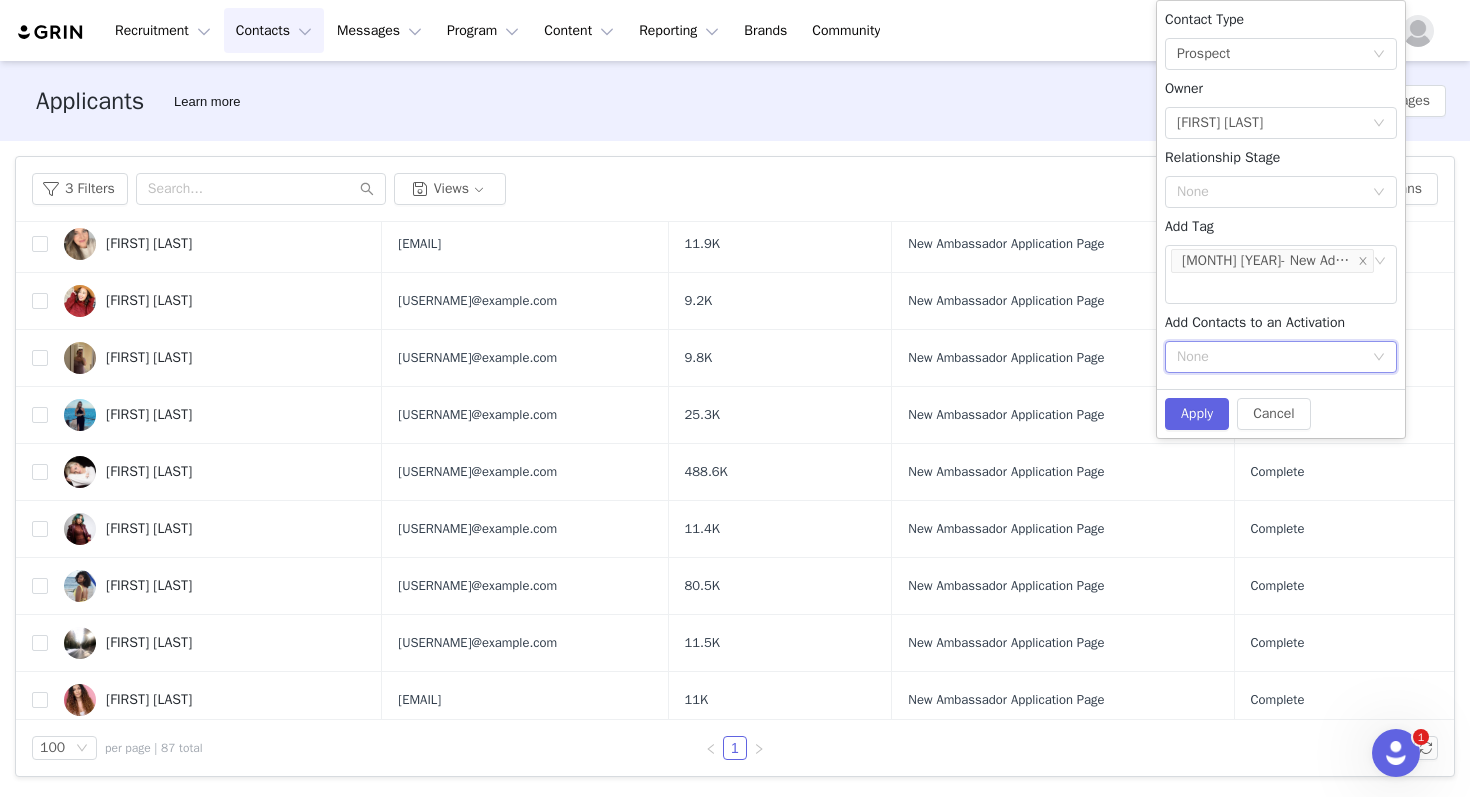 click on "None" at bounding box center [1281, 357] 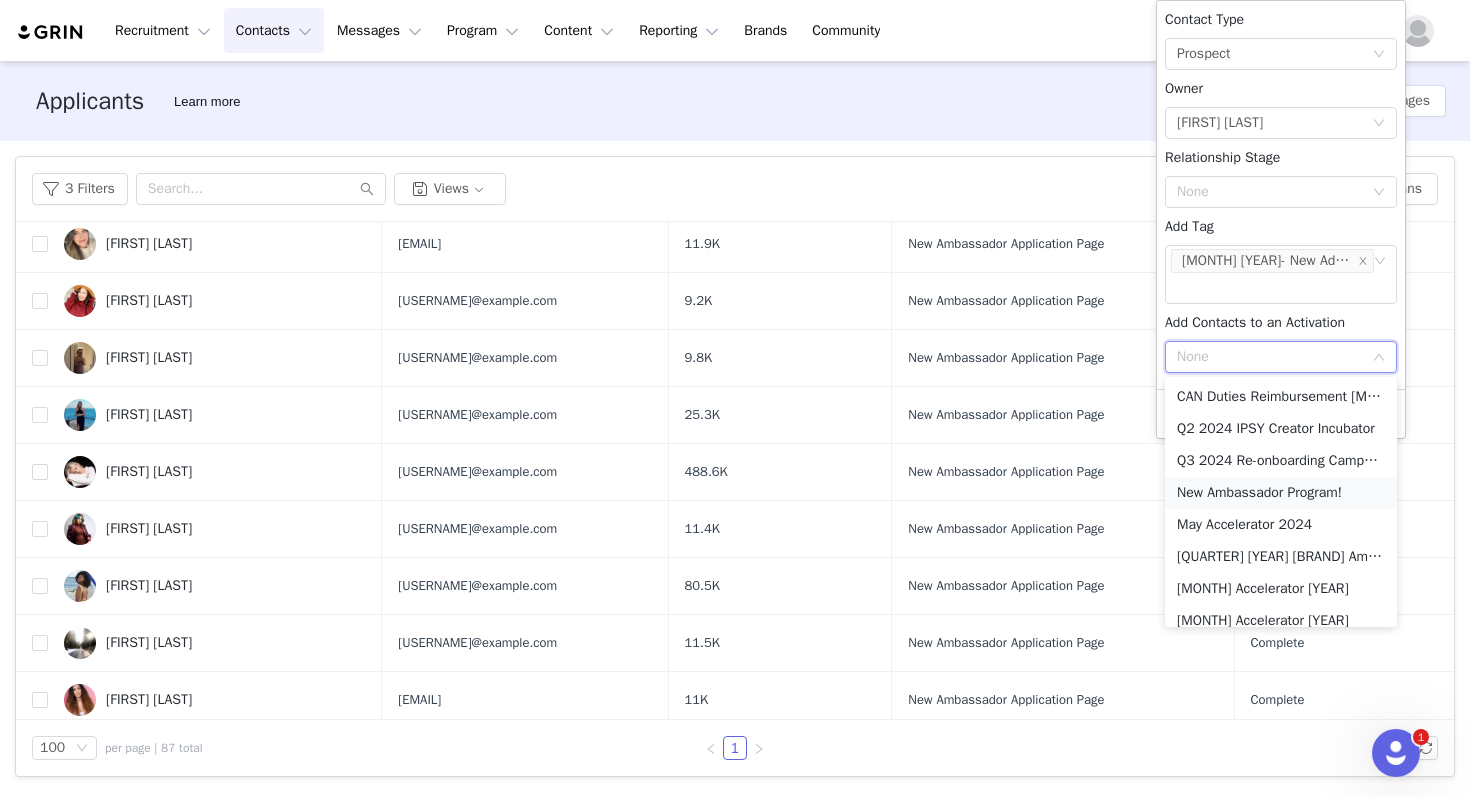 click on "New Ambassador Program!" at bounding box center (1281, 493) 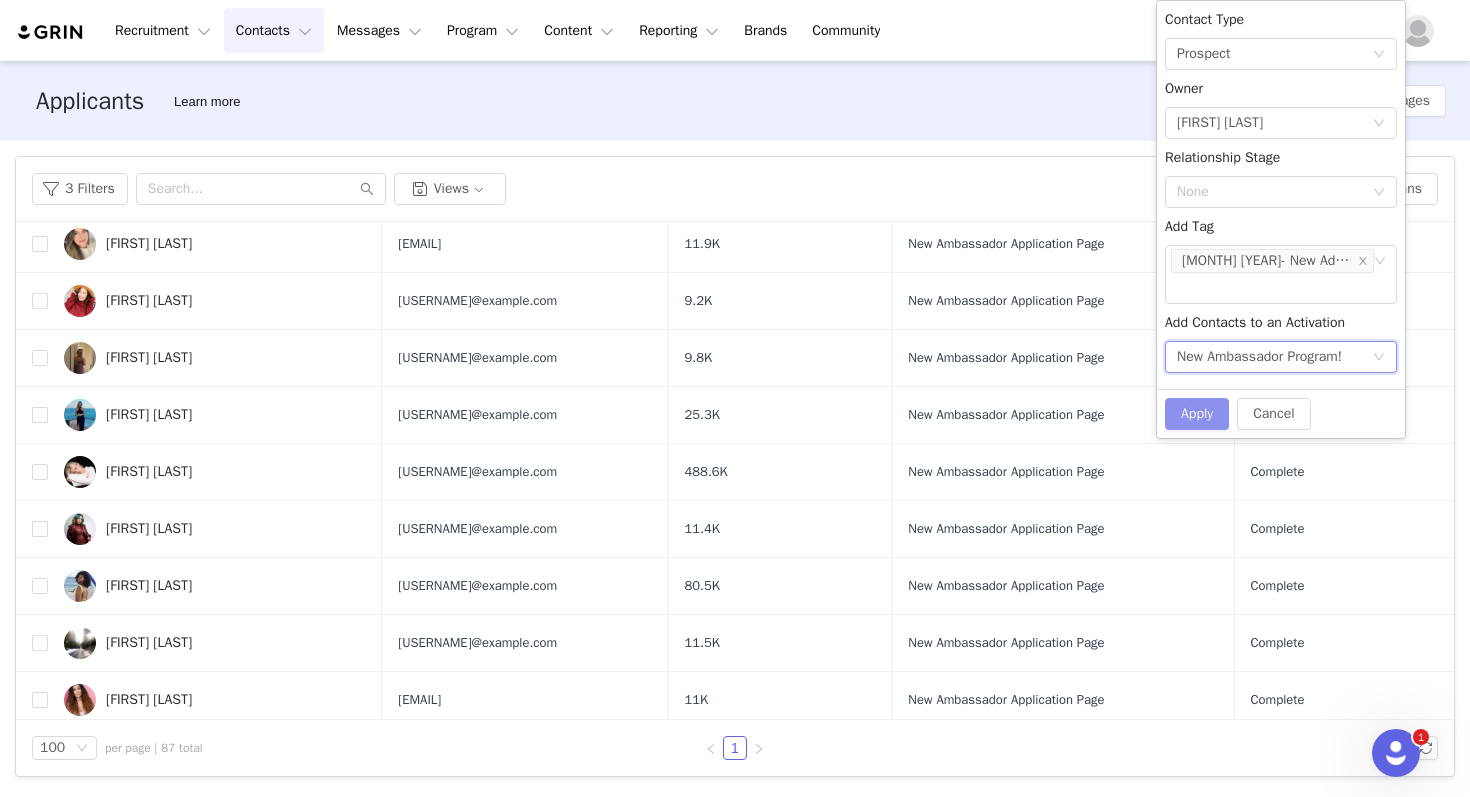 click on "Apply" at bounding box center (1197, 414) 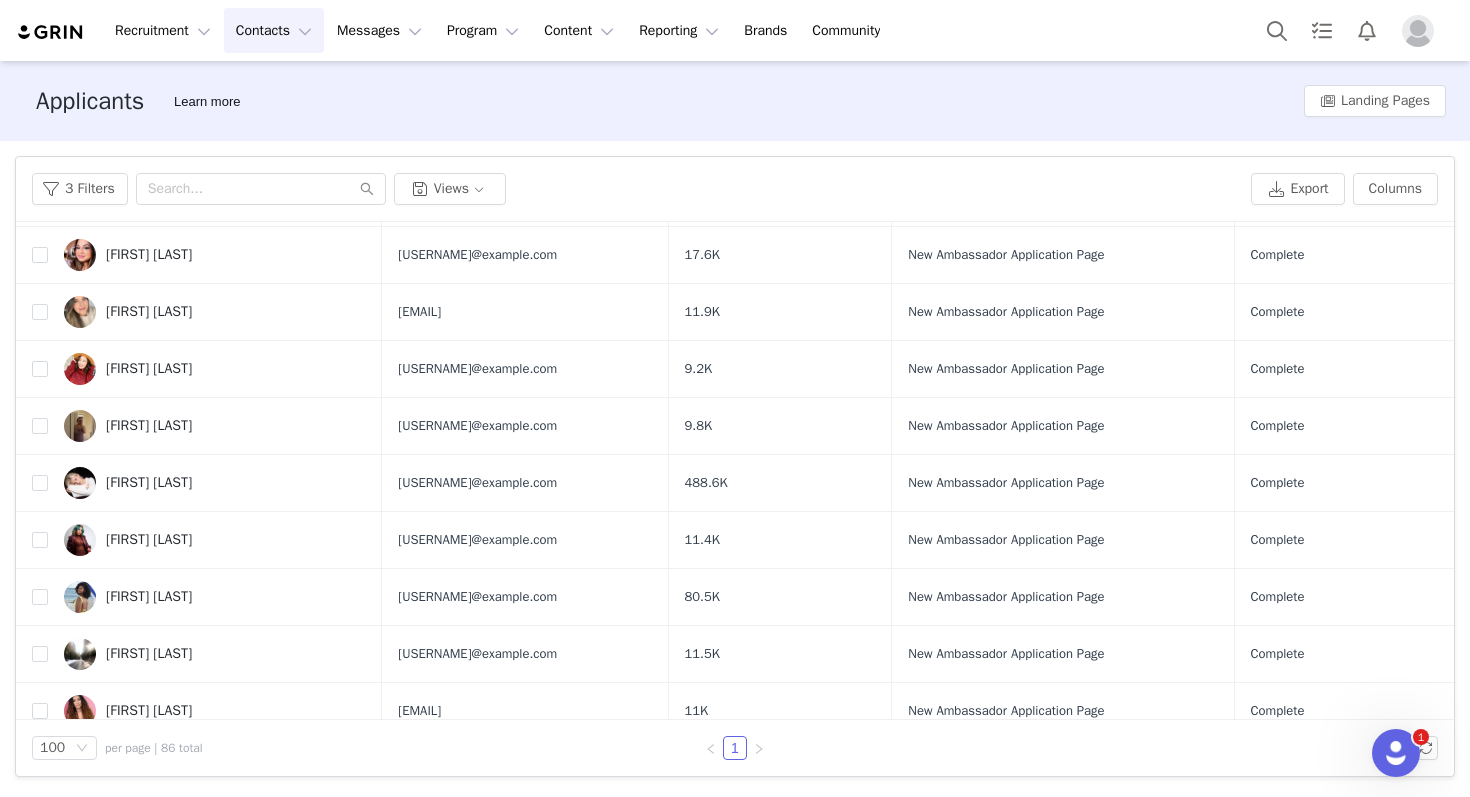 scroll, scrollTop: 1982, scrollLeft: 0, axis: vertical 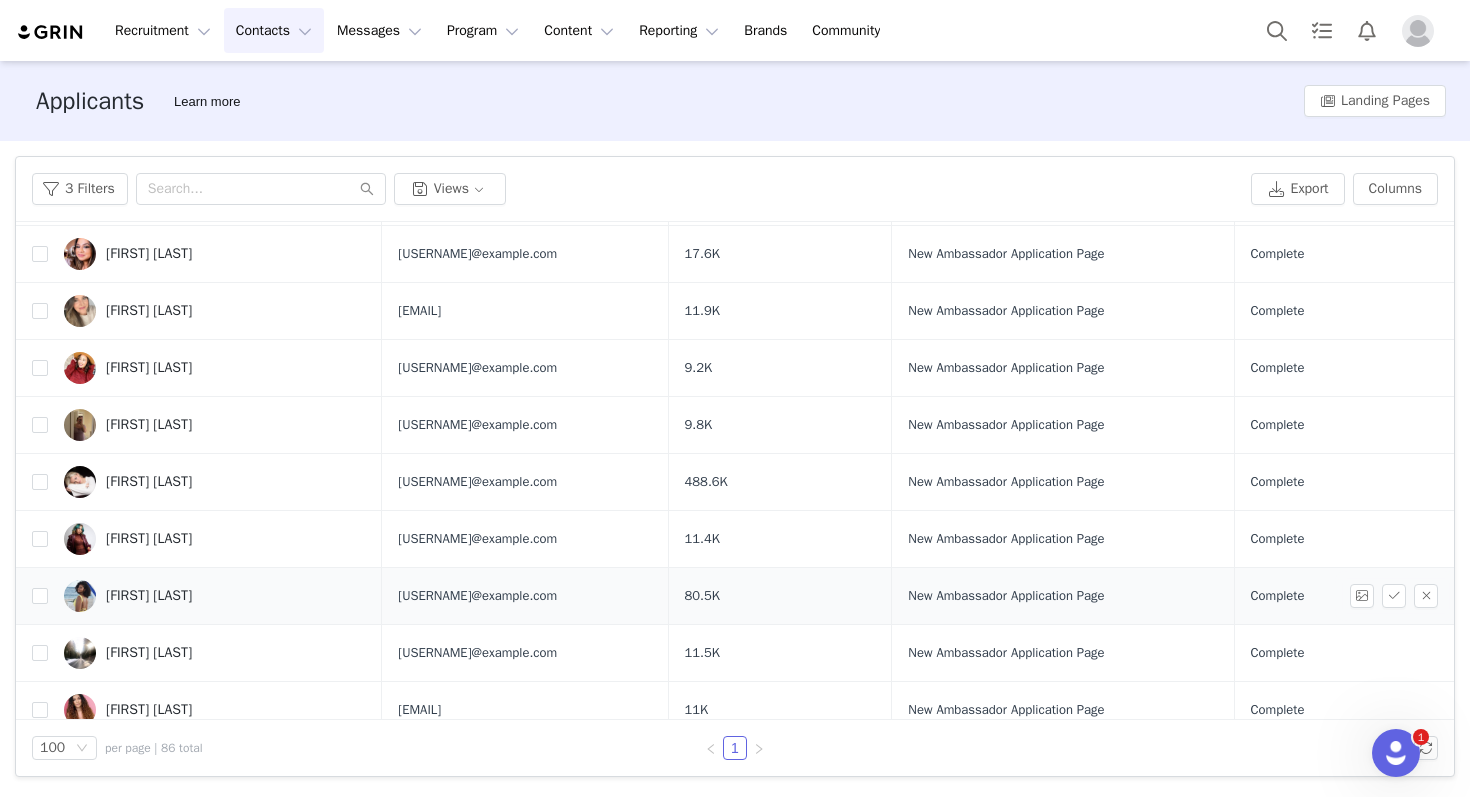click on "Eddy Delacruz" at bounding box center (149, 596) 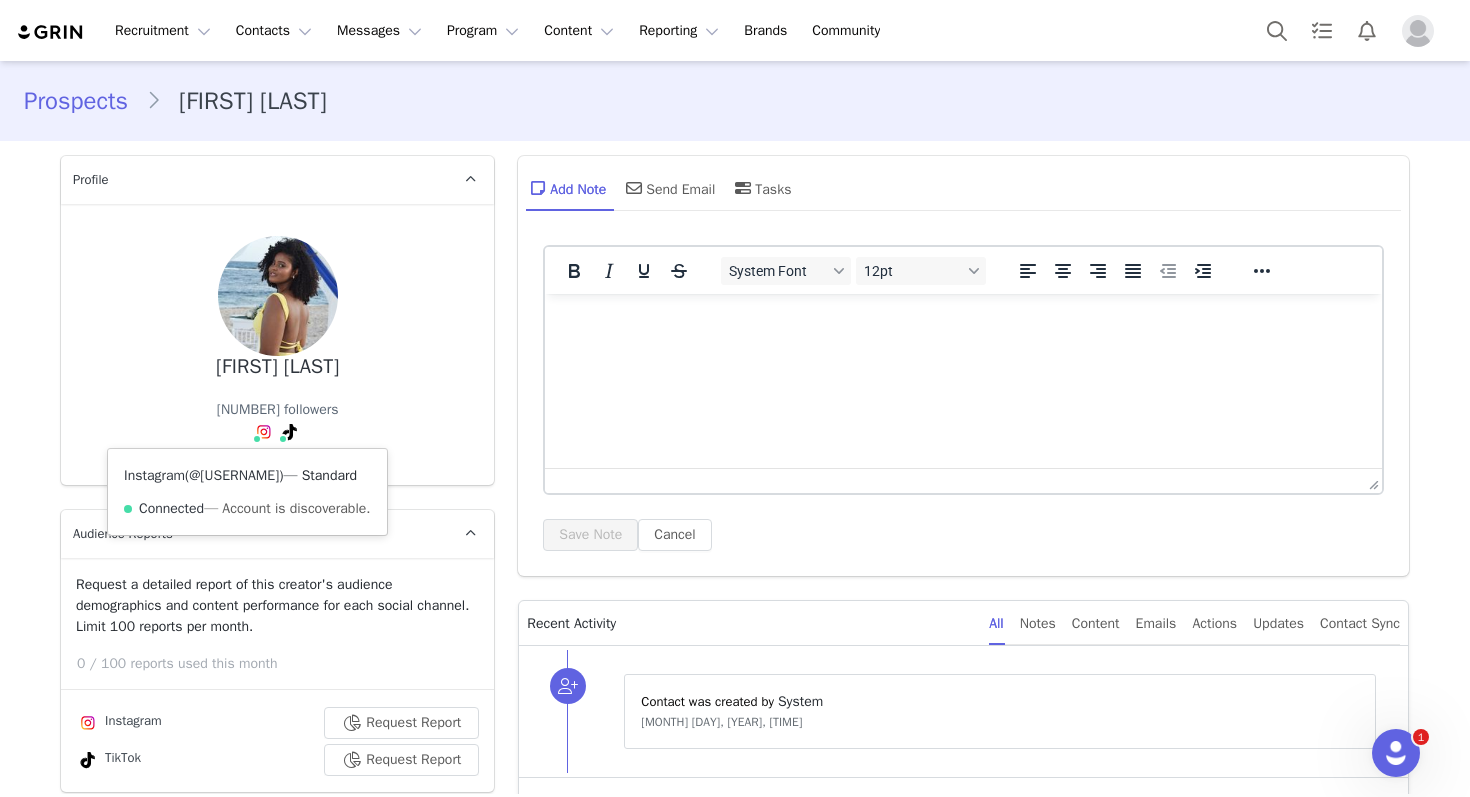 scroll, scrollTop: 0, scrollLeft: 0, axis: both 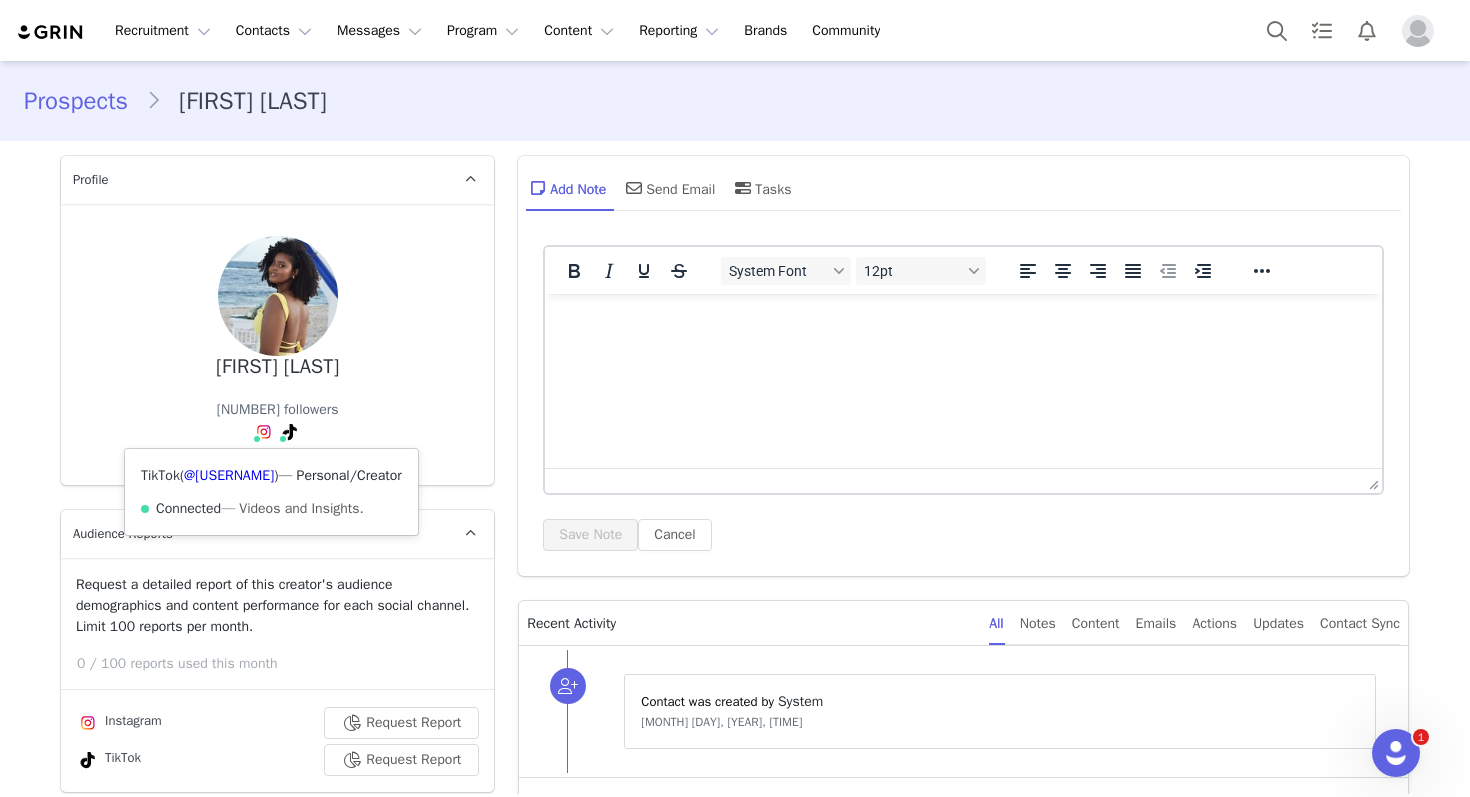 click on "TikTok  (   @ediannycruzz   )   — Personal/Creator  Connected  — Videos and Insights." at bounding box center (271, 492) 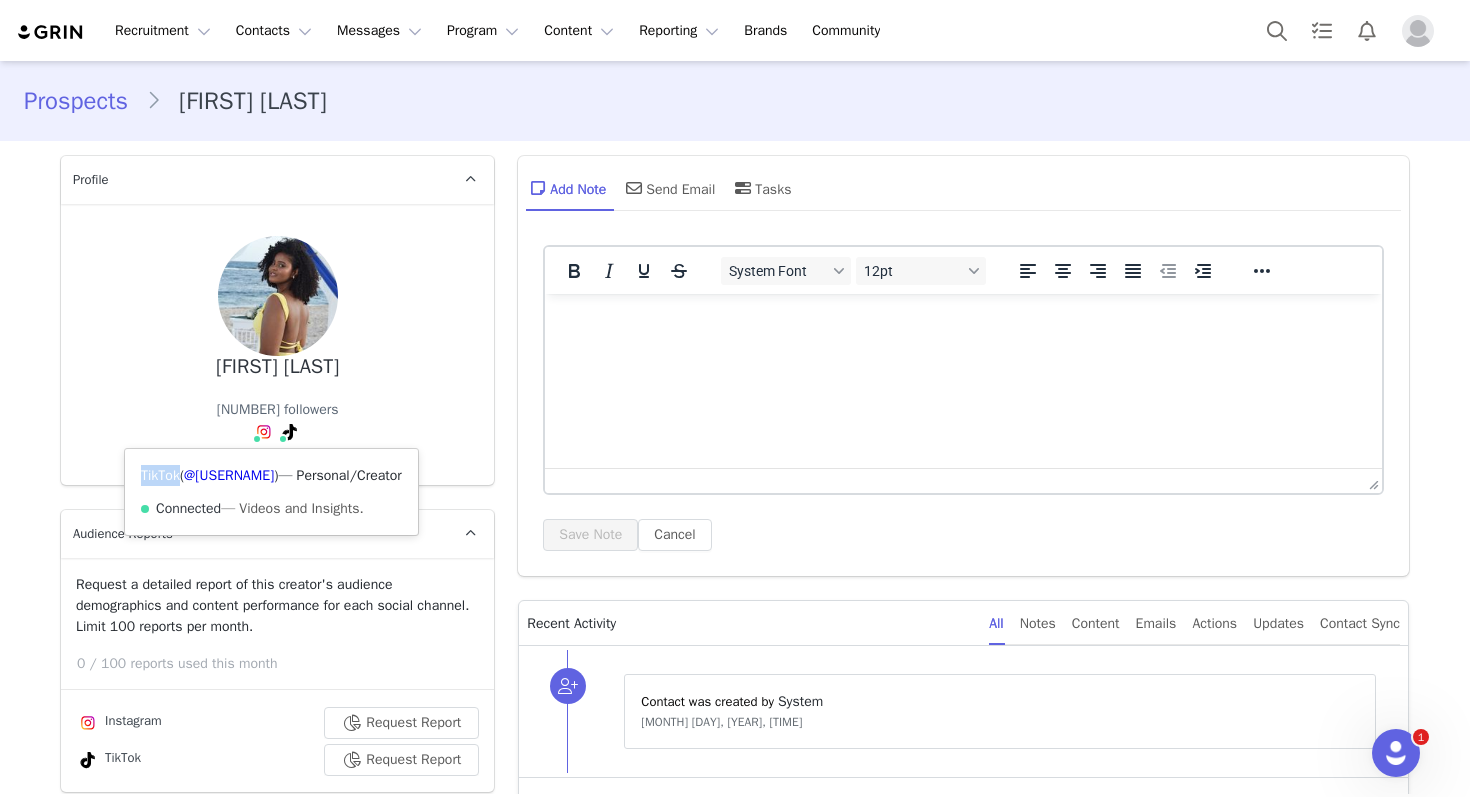 click on "TikTok  (   @ediannycruzz   )   — Personal/Creator  Connected  — Videos and Insights." at bounding box center [271, 492] 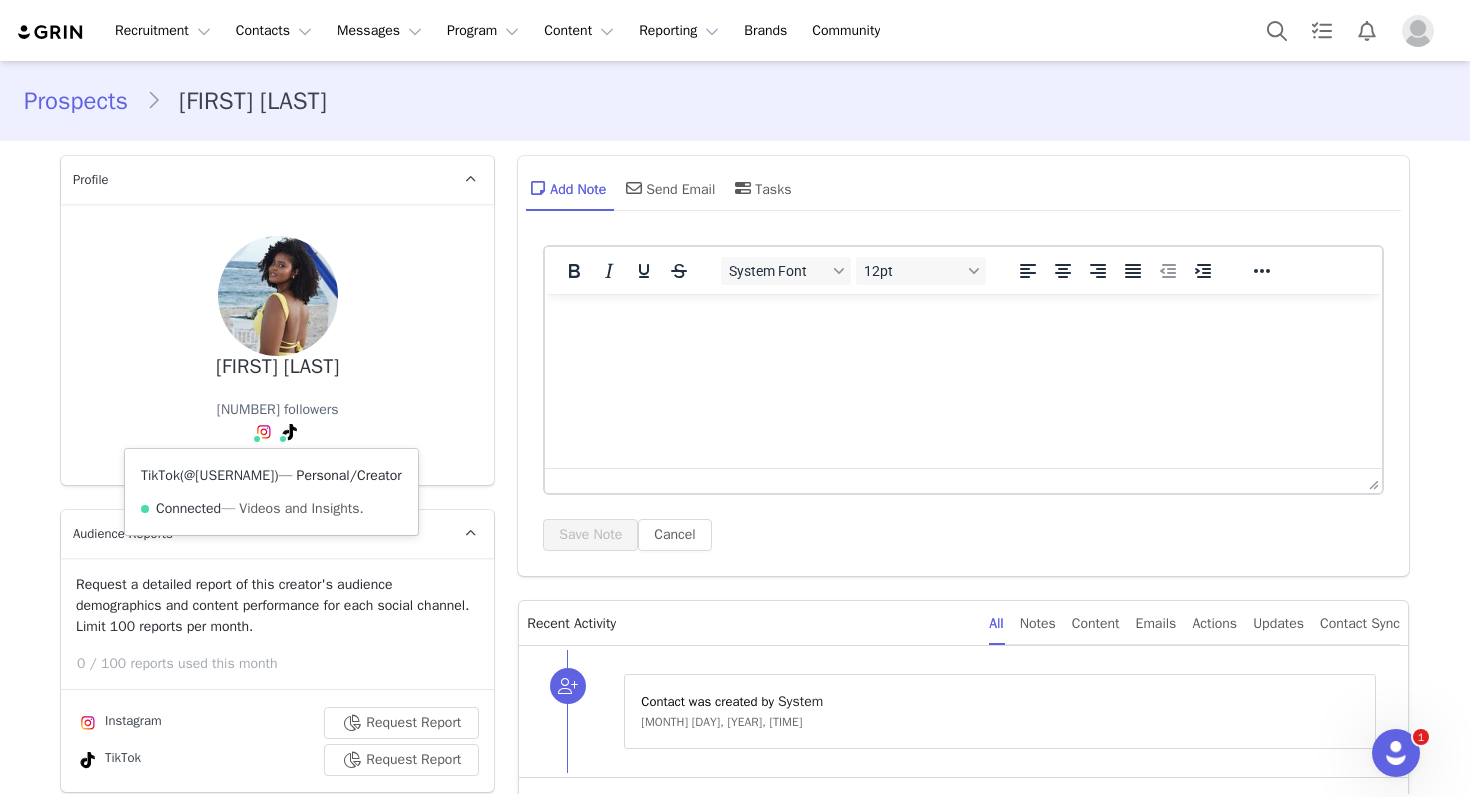 click on "@ediannycruzz" at bounding box center (229, 475) 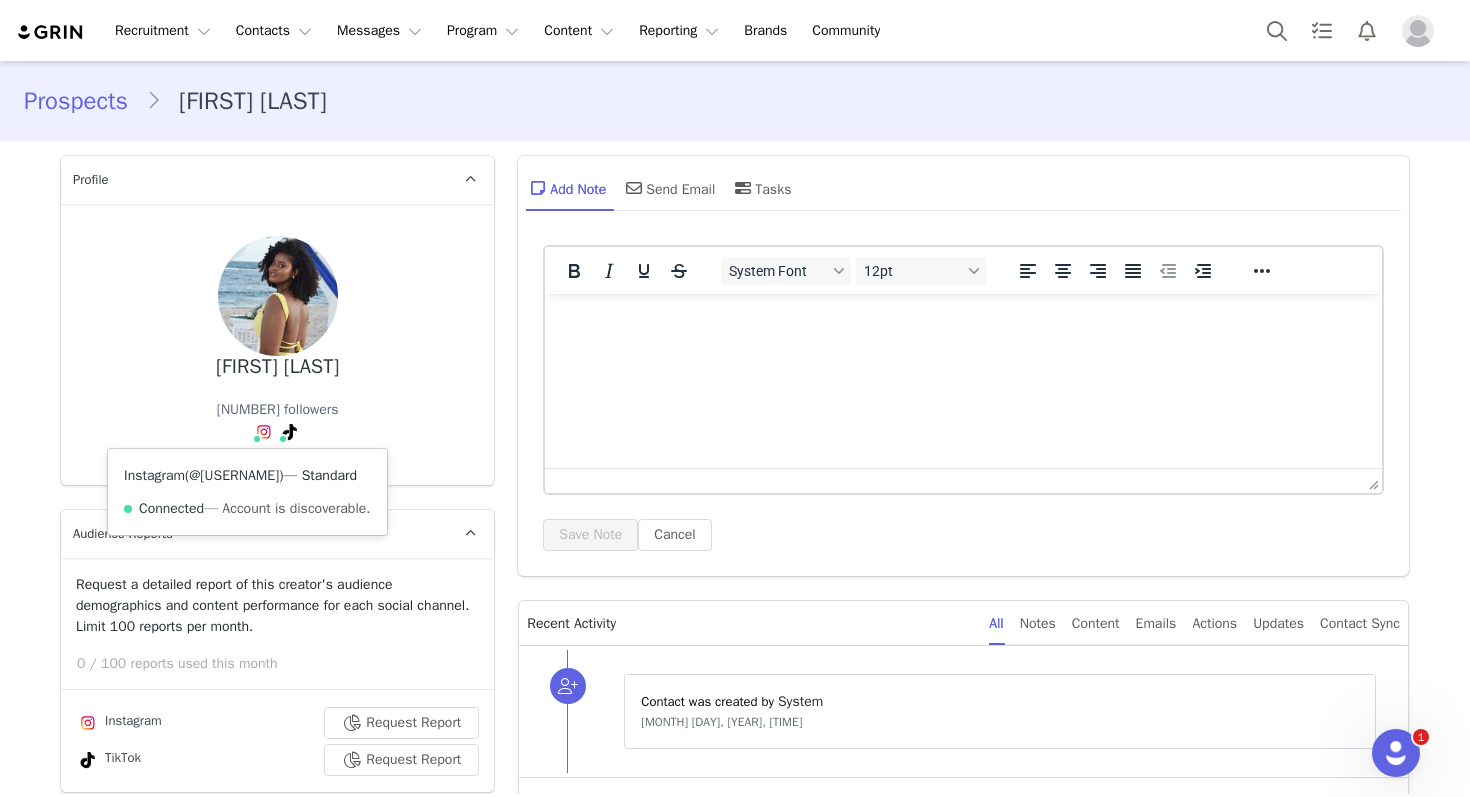 click on "@ediannycruzzz" at bounding box center (234, 475) 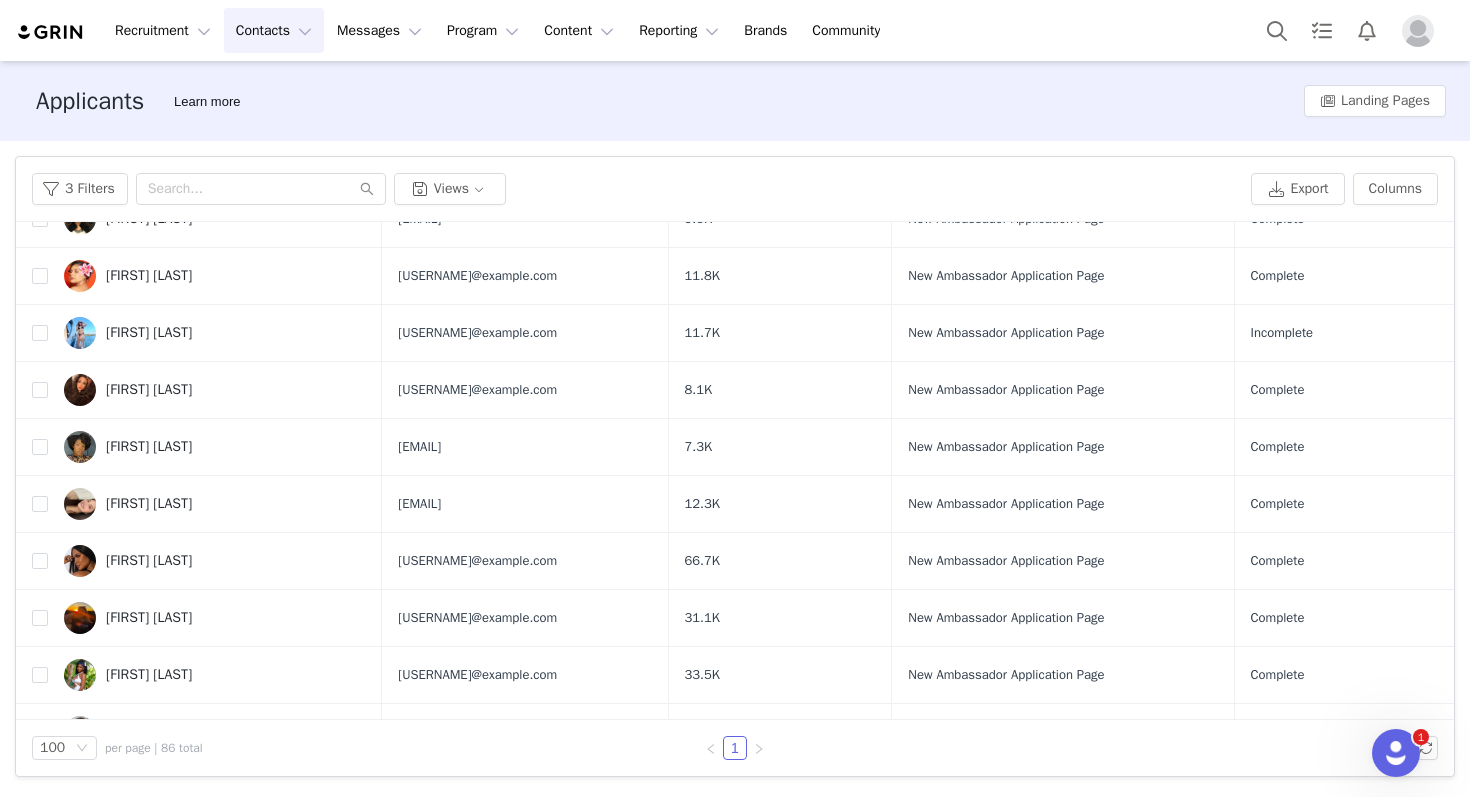 scroll, scrollTop: 2696, scrollLeft: 0, axis: vertical 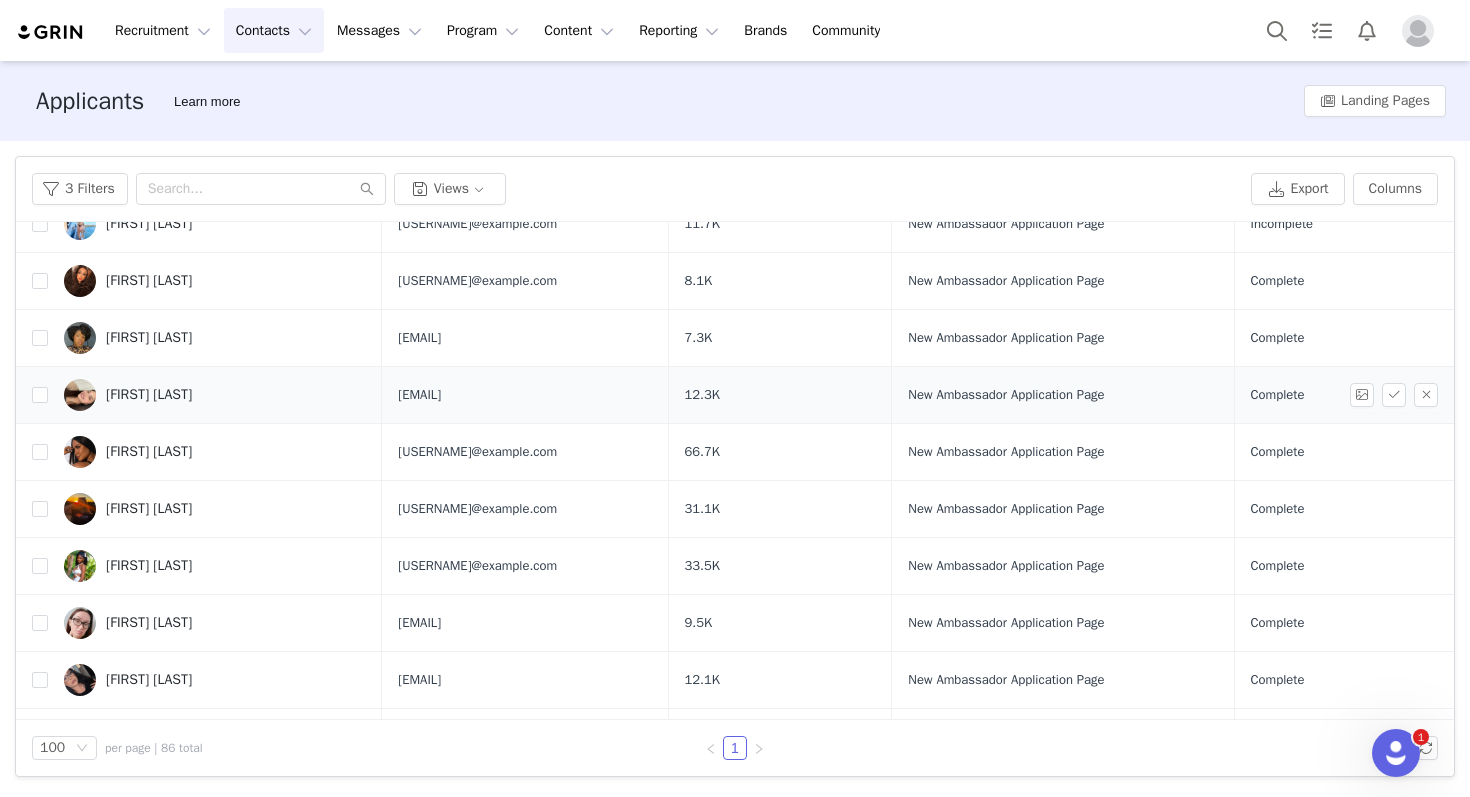 click on "[FIRST] [LAST]" at bounding box center [149, 395] 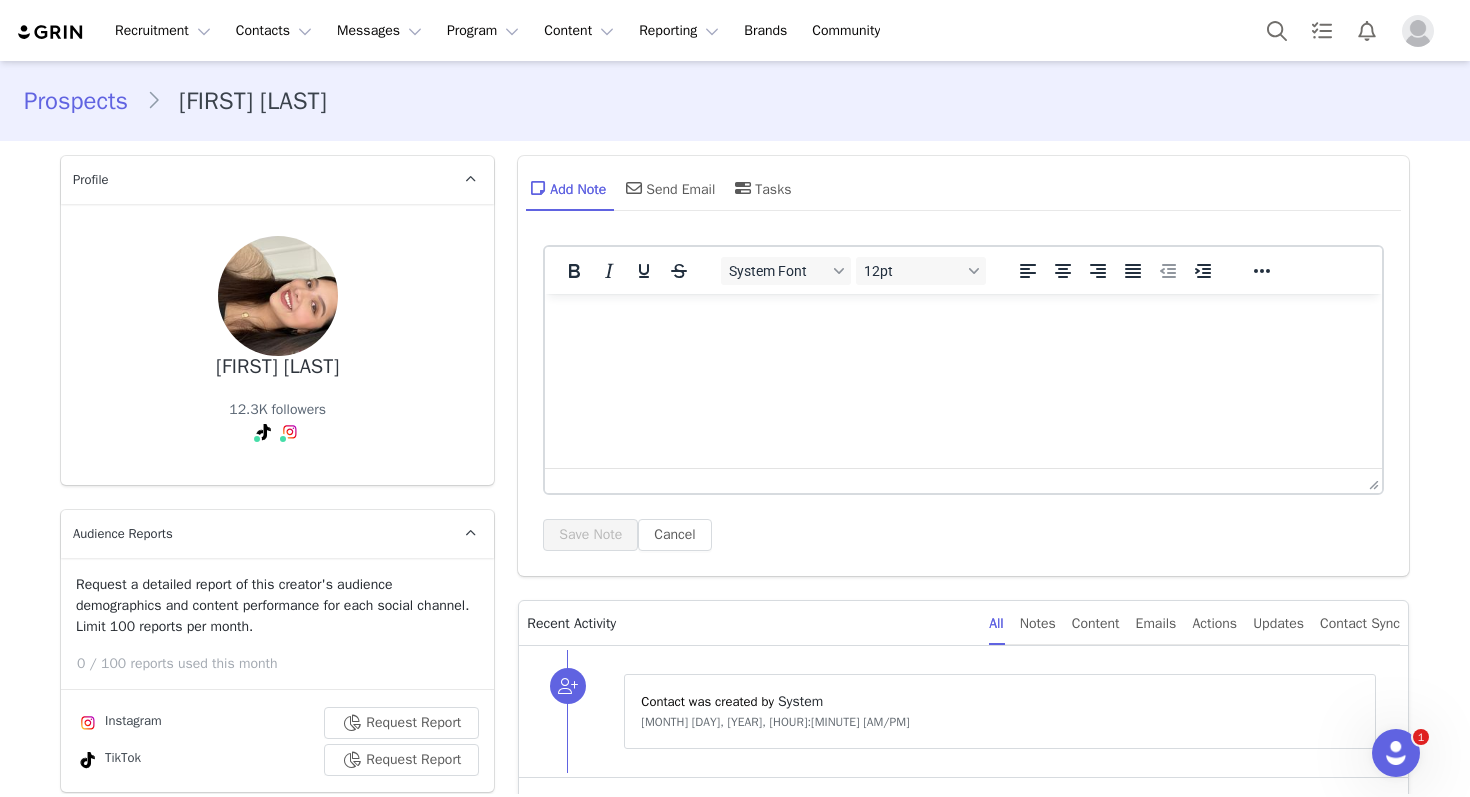 scroll, scrollTop: 0, scrollLeft: 0, axis: both 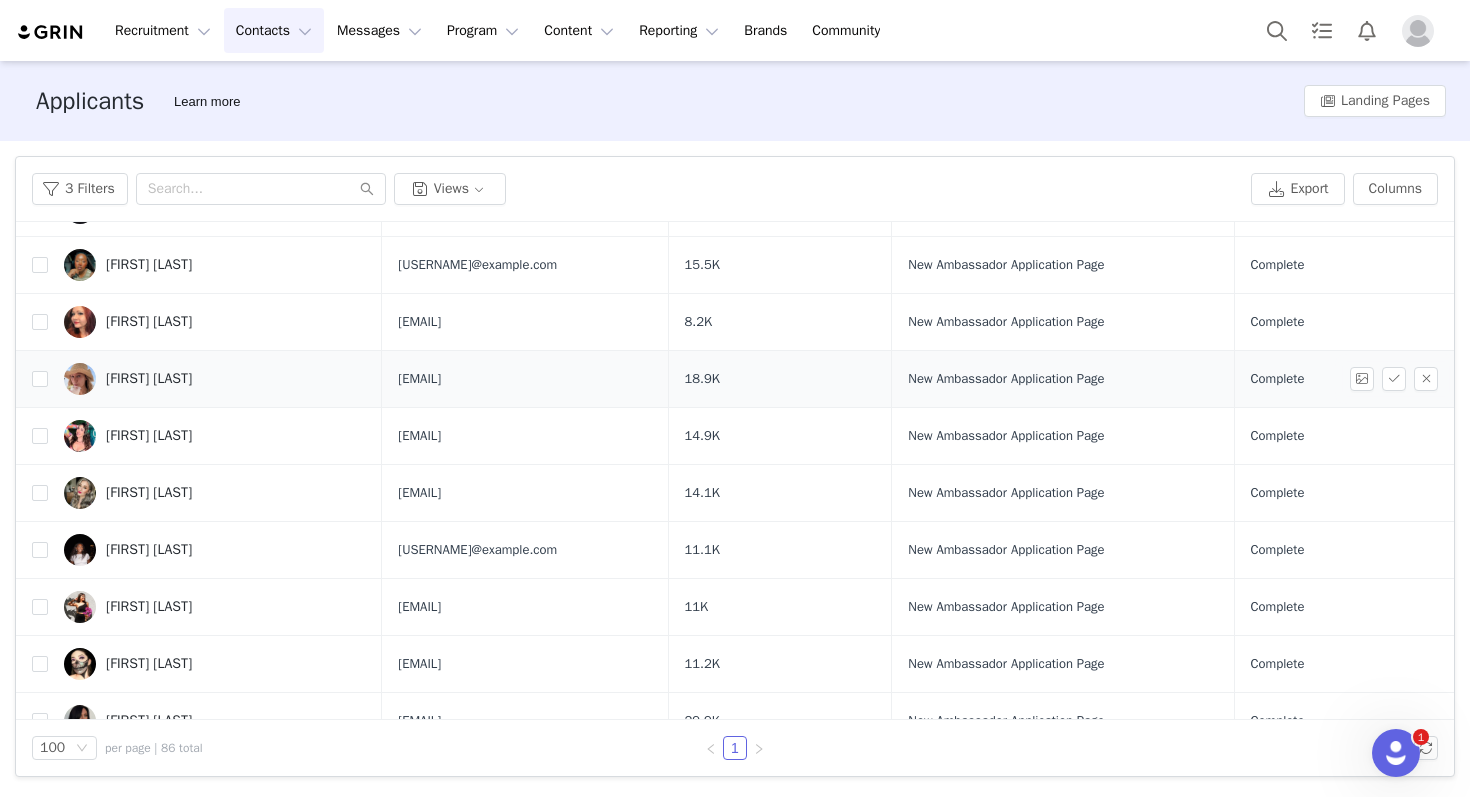 click on "Cassie Pauley" at bounding box center (215, 379) 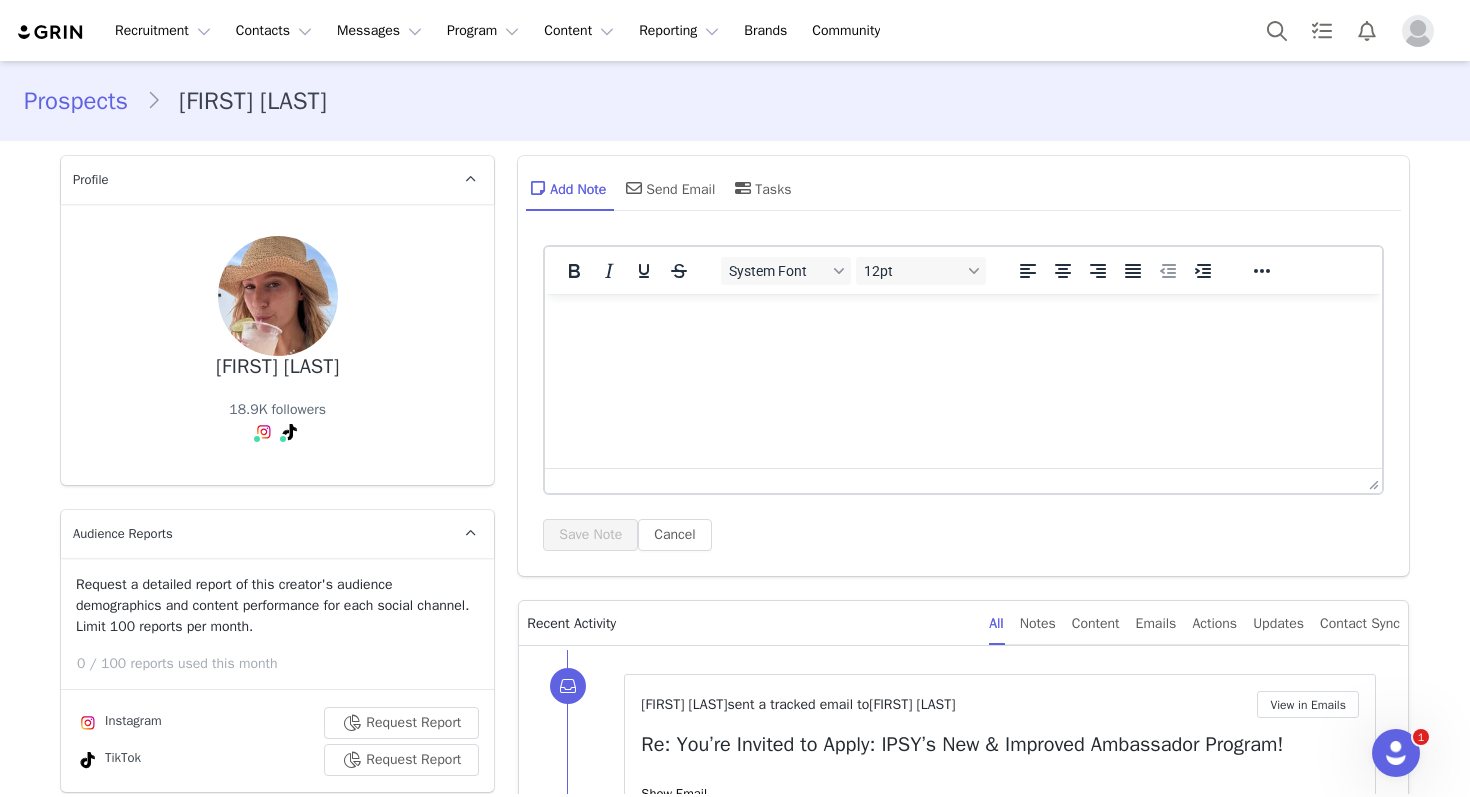 scroll, scrollTop: 0, scrollLeft: 0, axis: both 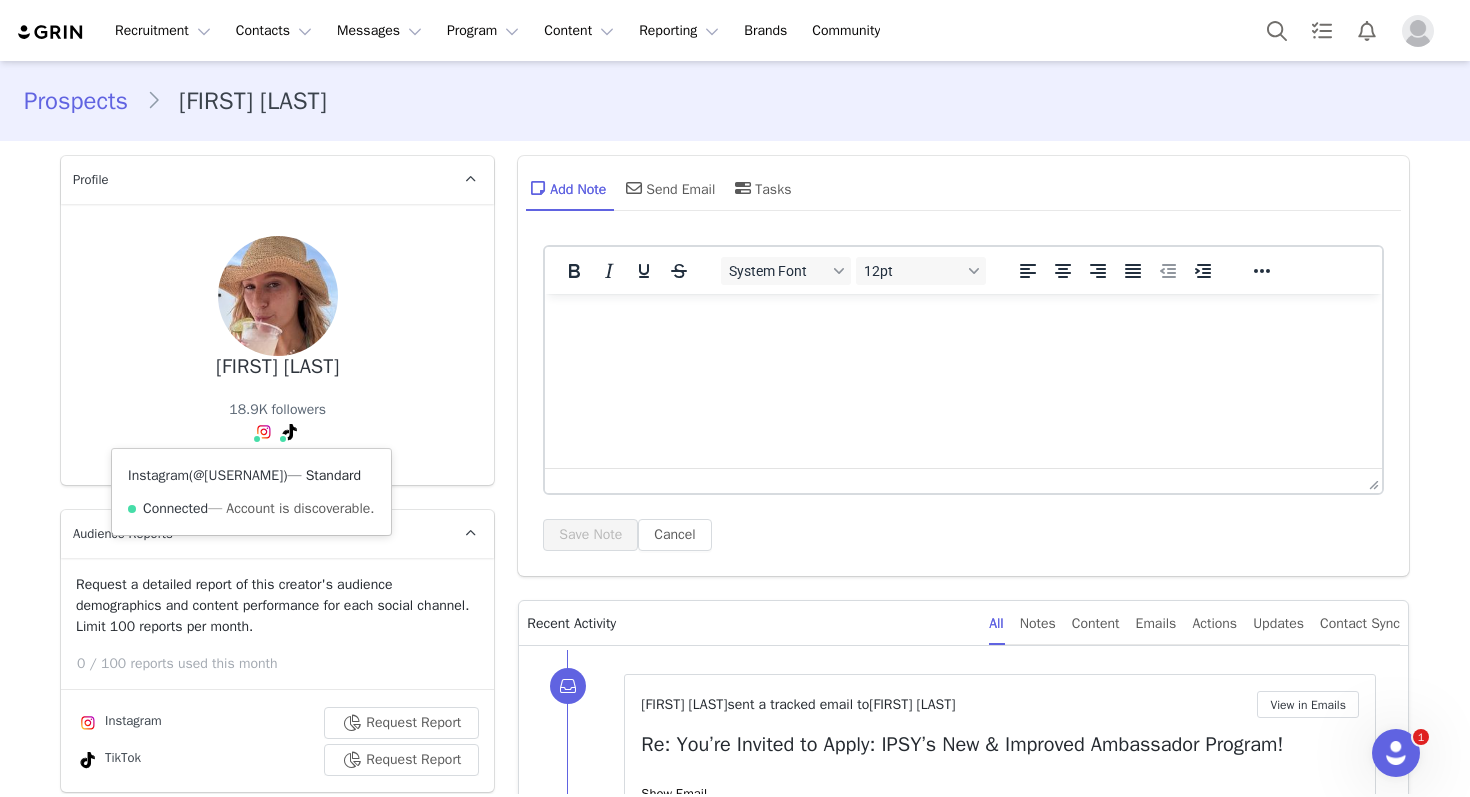 click on "@cassiepauley" at bounding box center [238, 475] 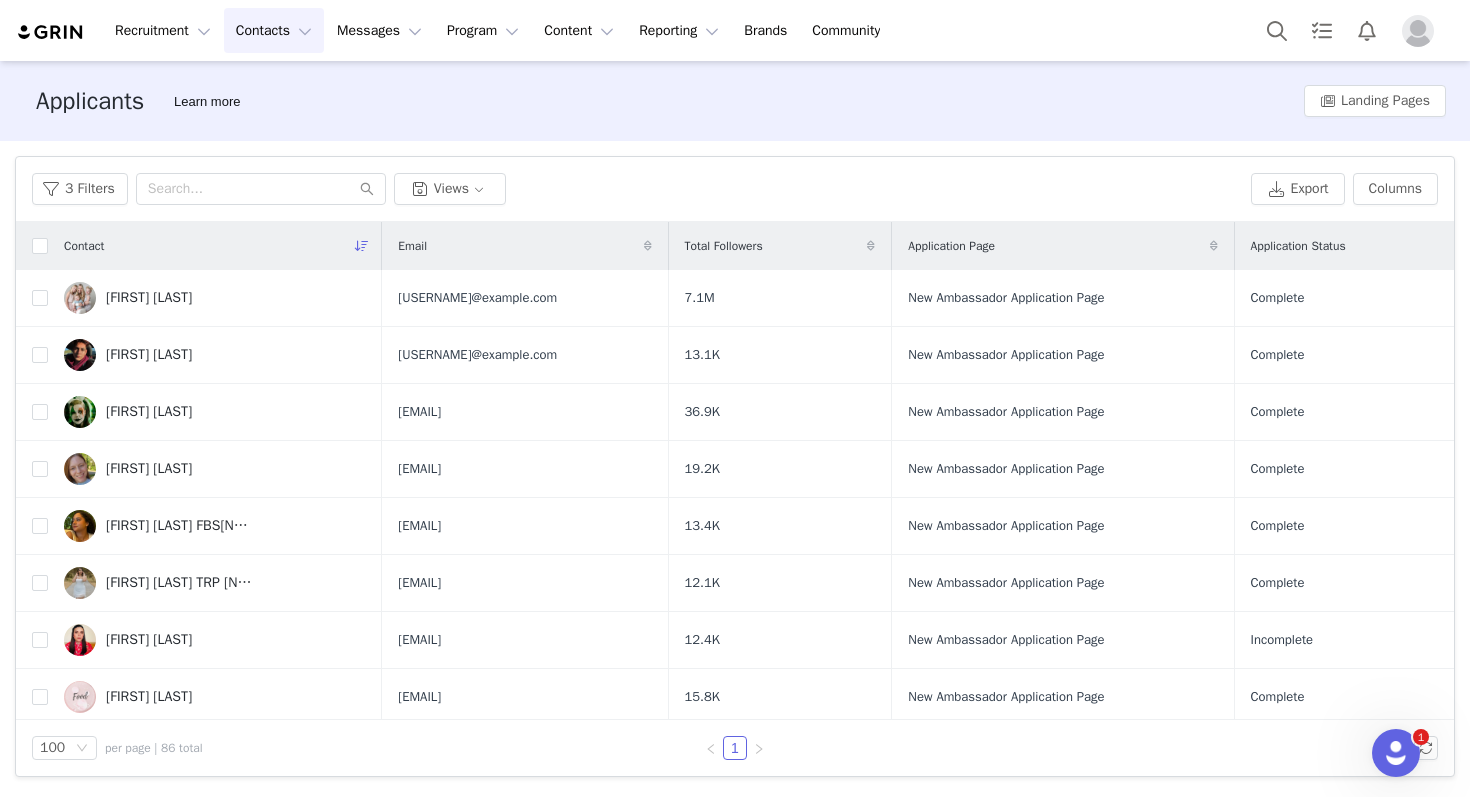 scroll, scrollTop: 3076, scrollLeft: 0, axis: vertical 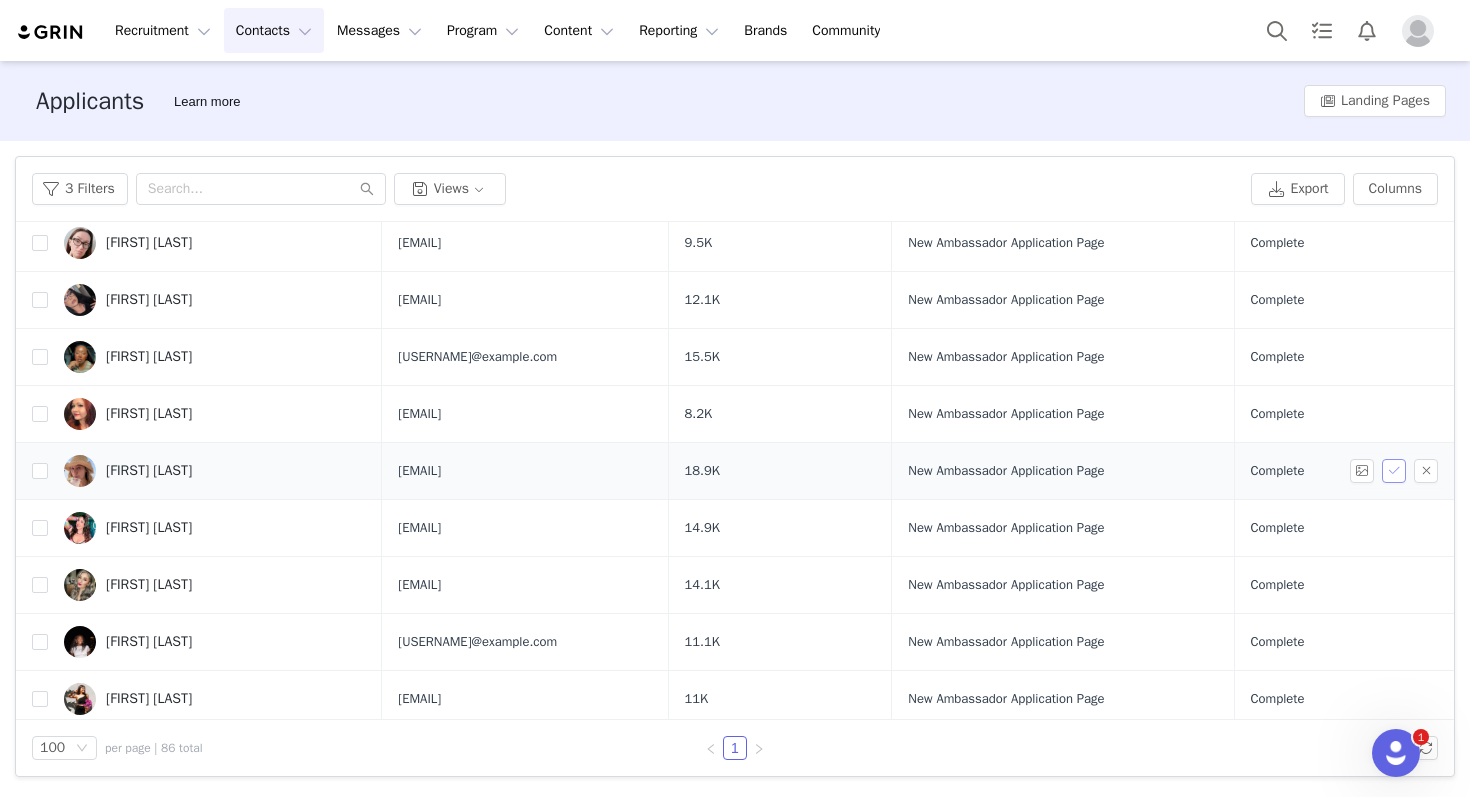 click at bounding box center [1394, 471] 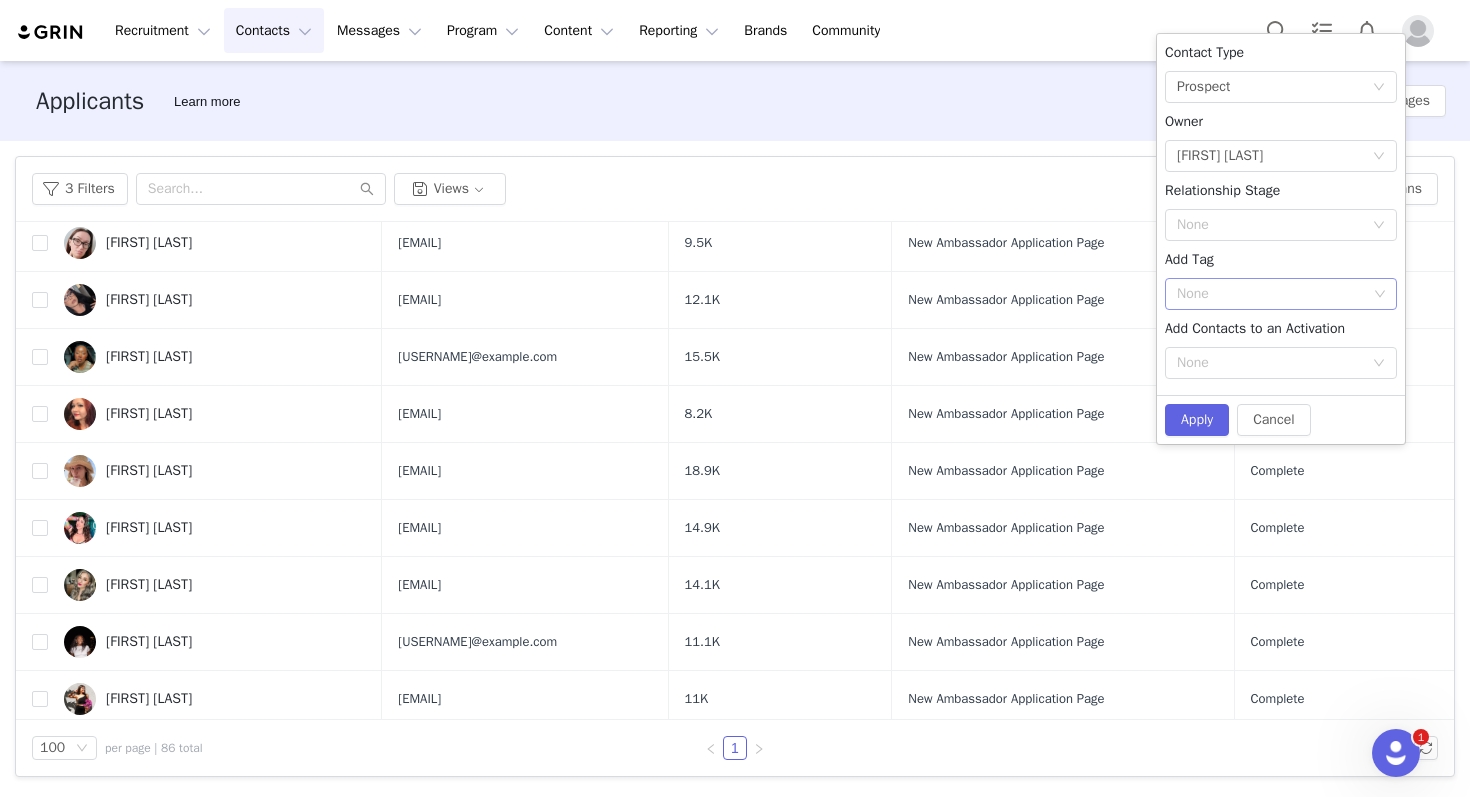 click 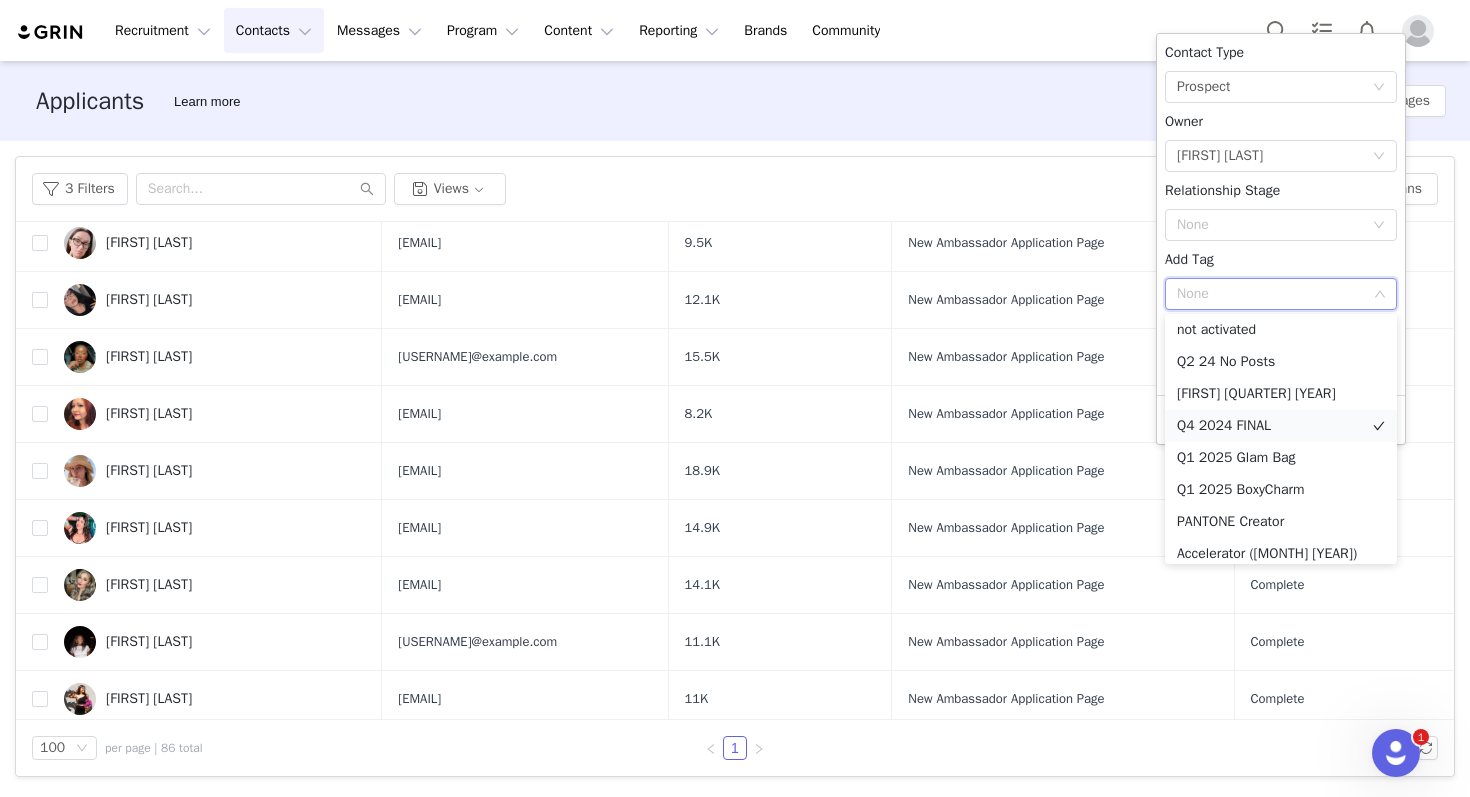 scroll, scrollTop: 878, scrollLeft: 0, axis: vertical 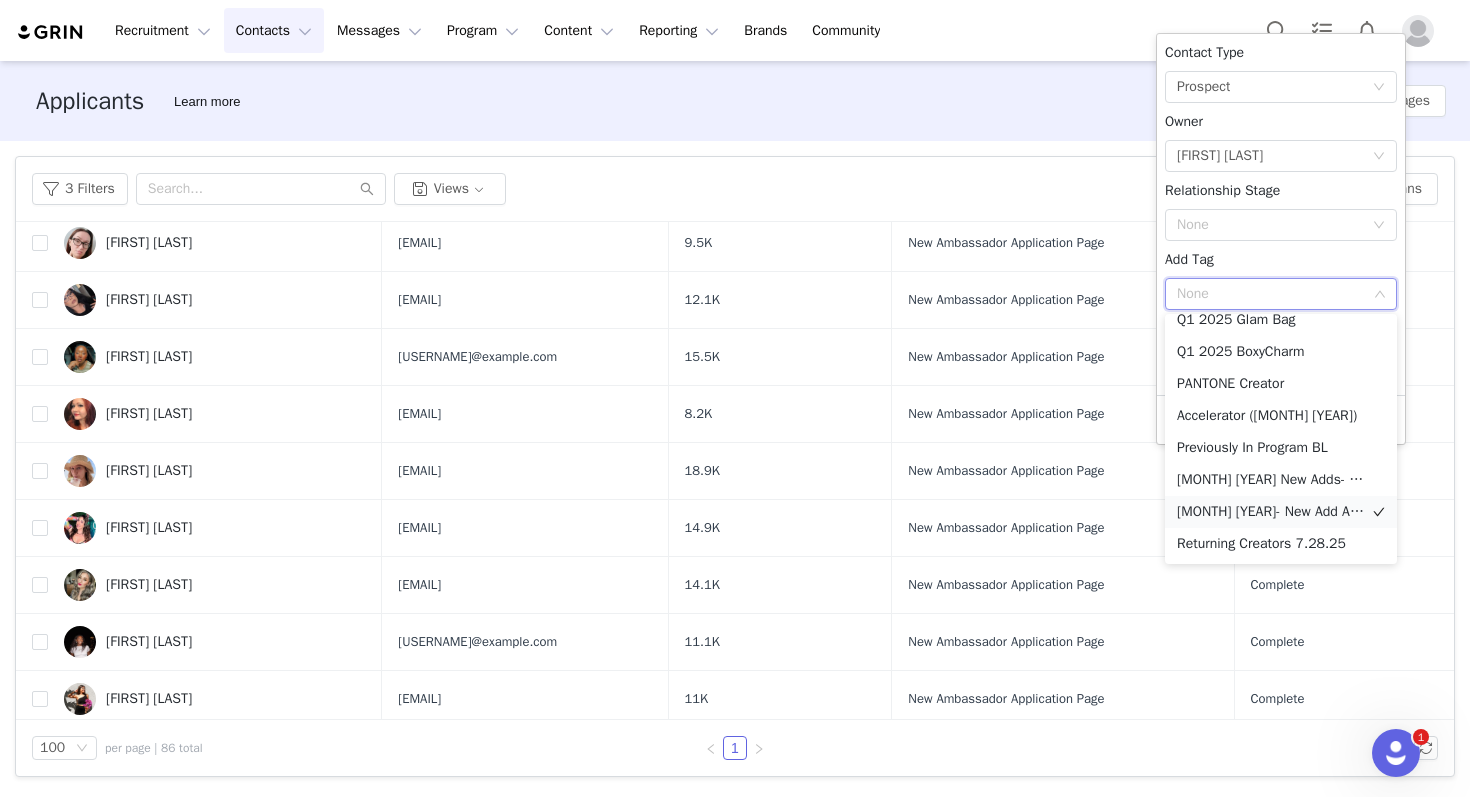 click on "August 2025- New Add Ambassador" at bounding box center (1281, 512) 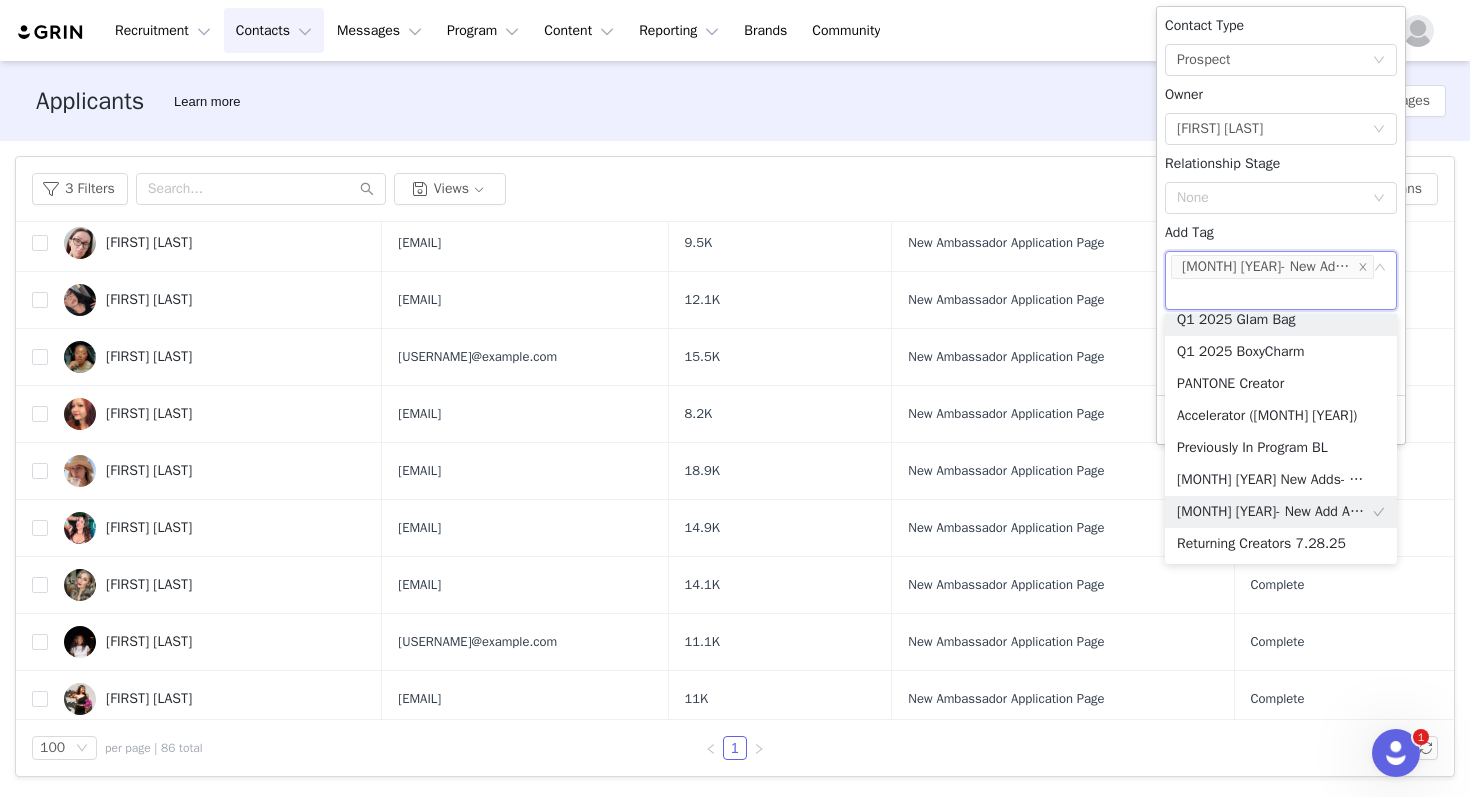 scroll, scrollTop: 868, scrollLeft: 0, axis: vertical 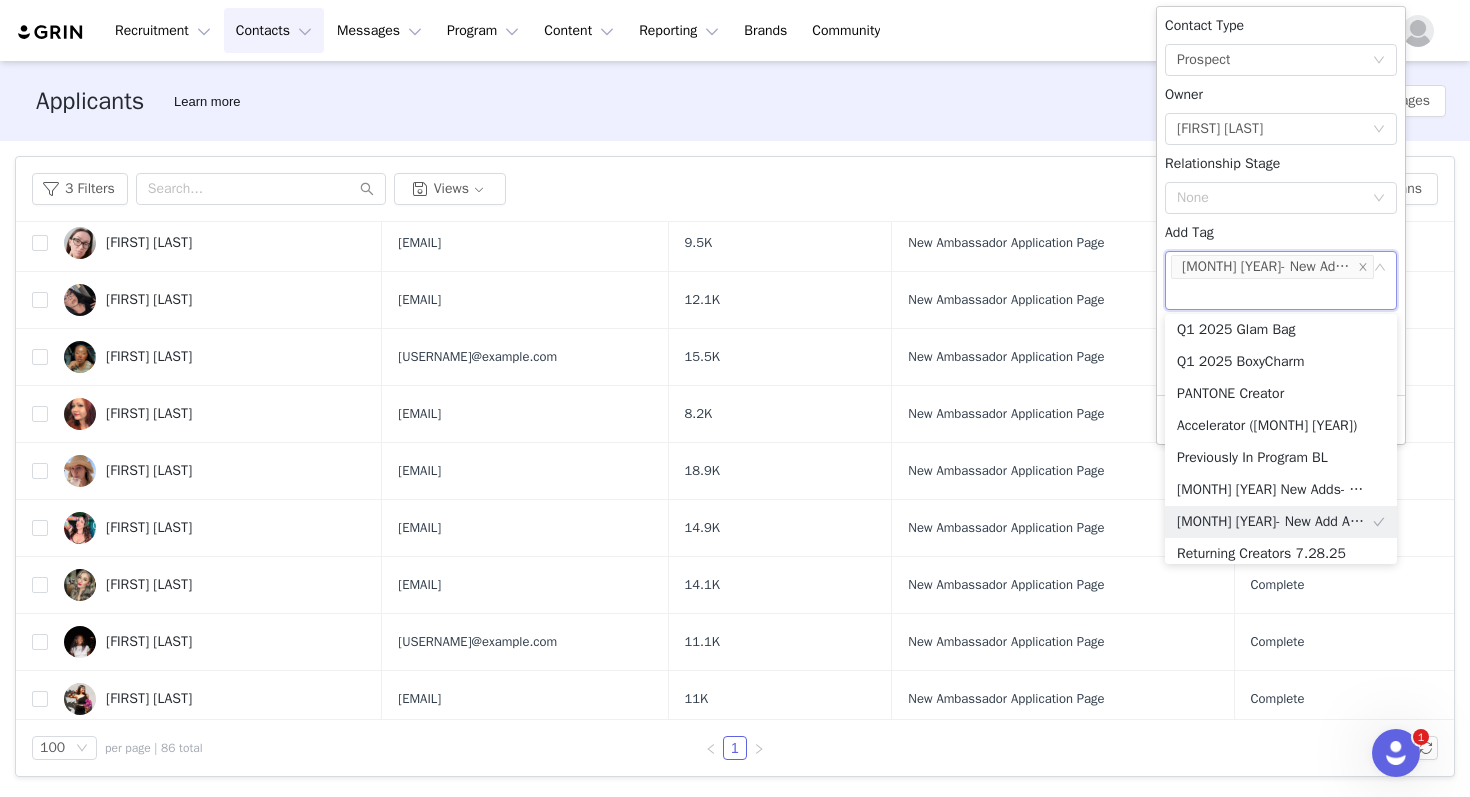click on "Contact Type  None  Prospect   Owner  Select Owner  Lily Ruffner   Relationship Stage  None  Add Tag  None August 2025- New Add Ambassador    Add Contacts to an Activation  None" at bounding box center [1281, 201] 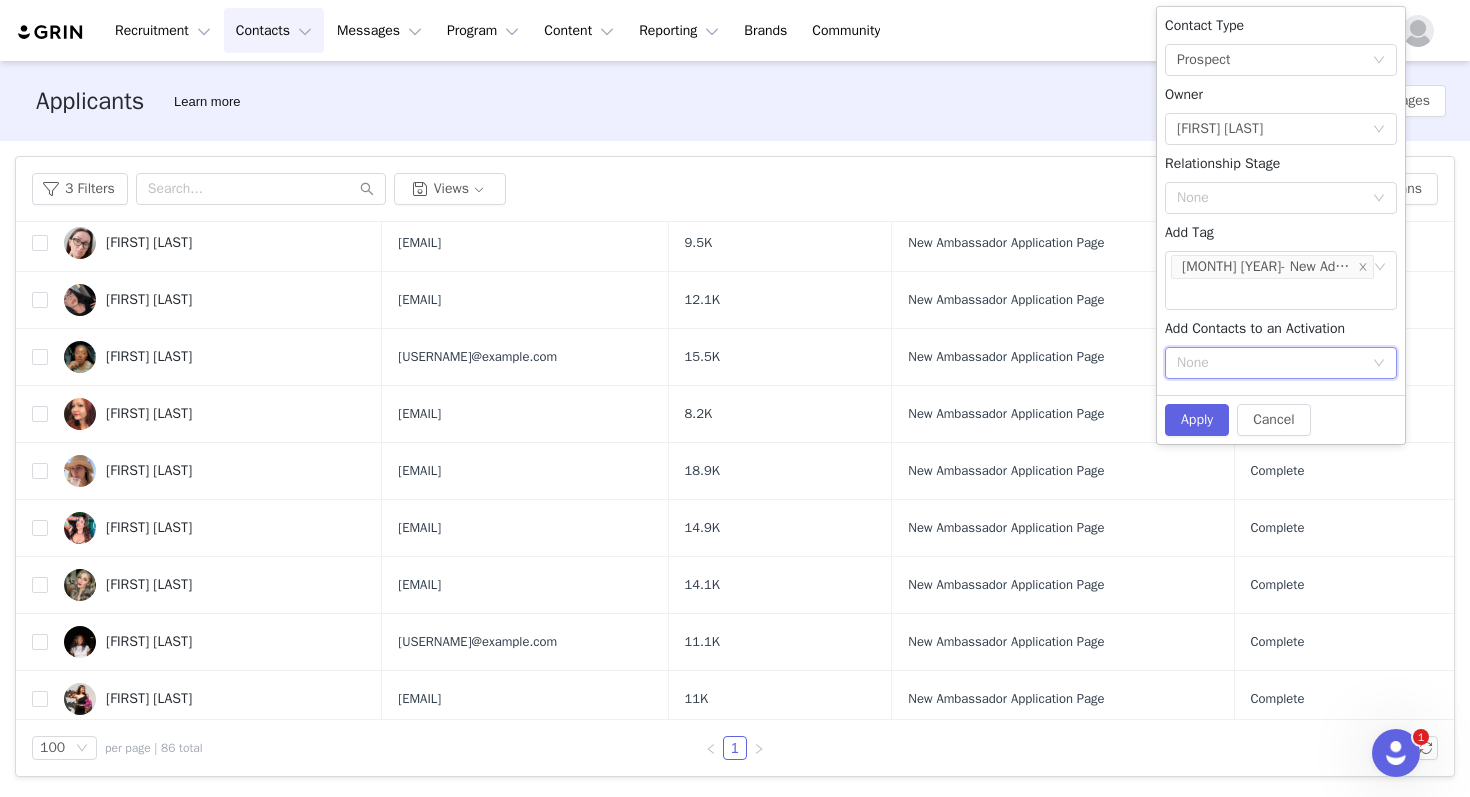click 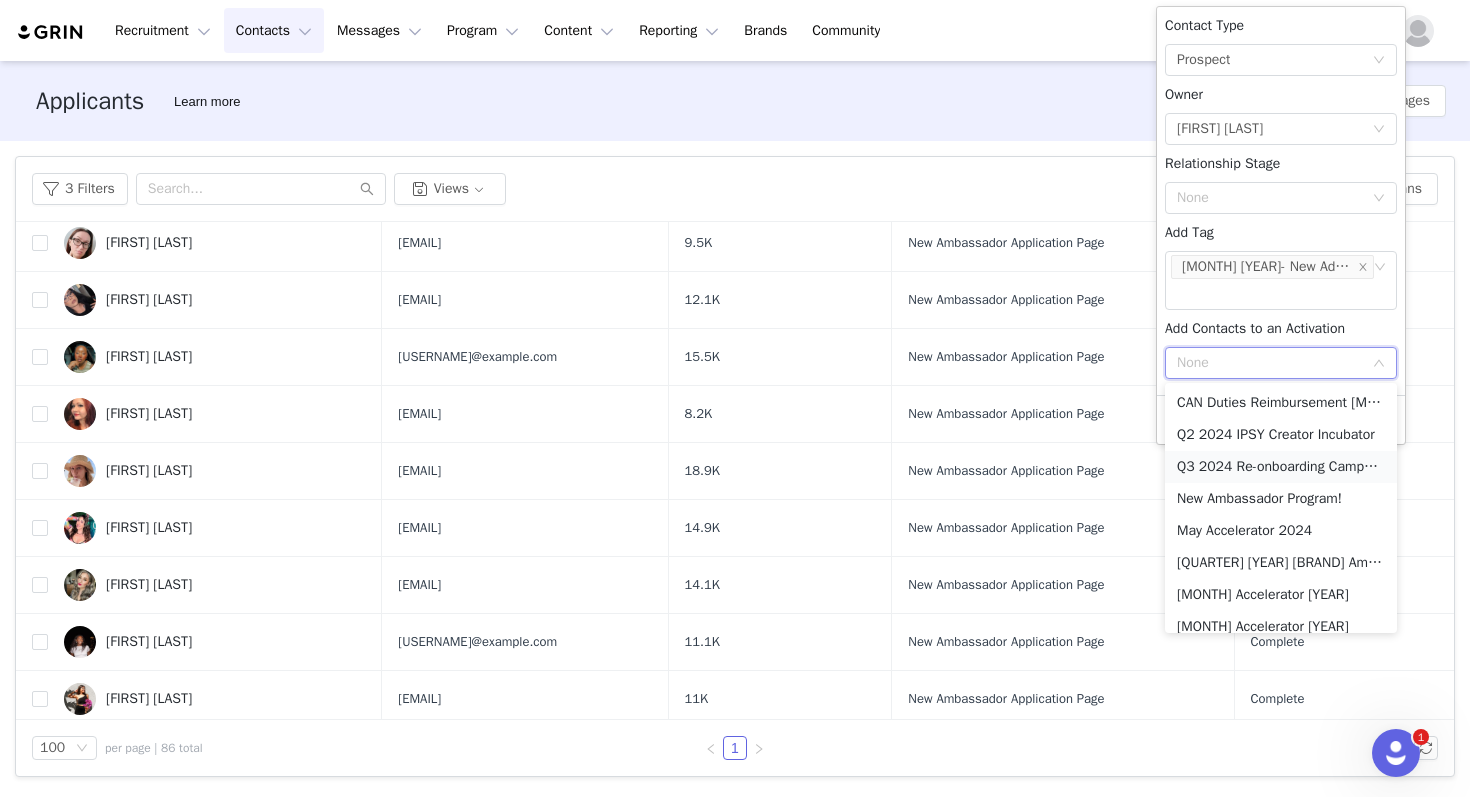 scroll, scrollTop: 15, scrollLeft: 0, axis: vertical 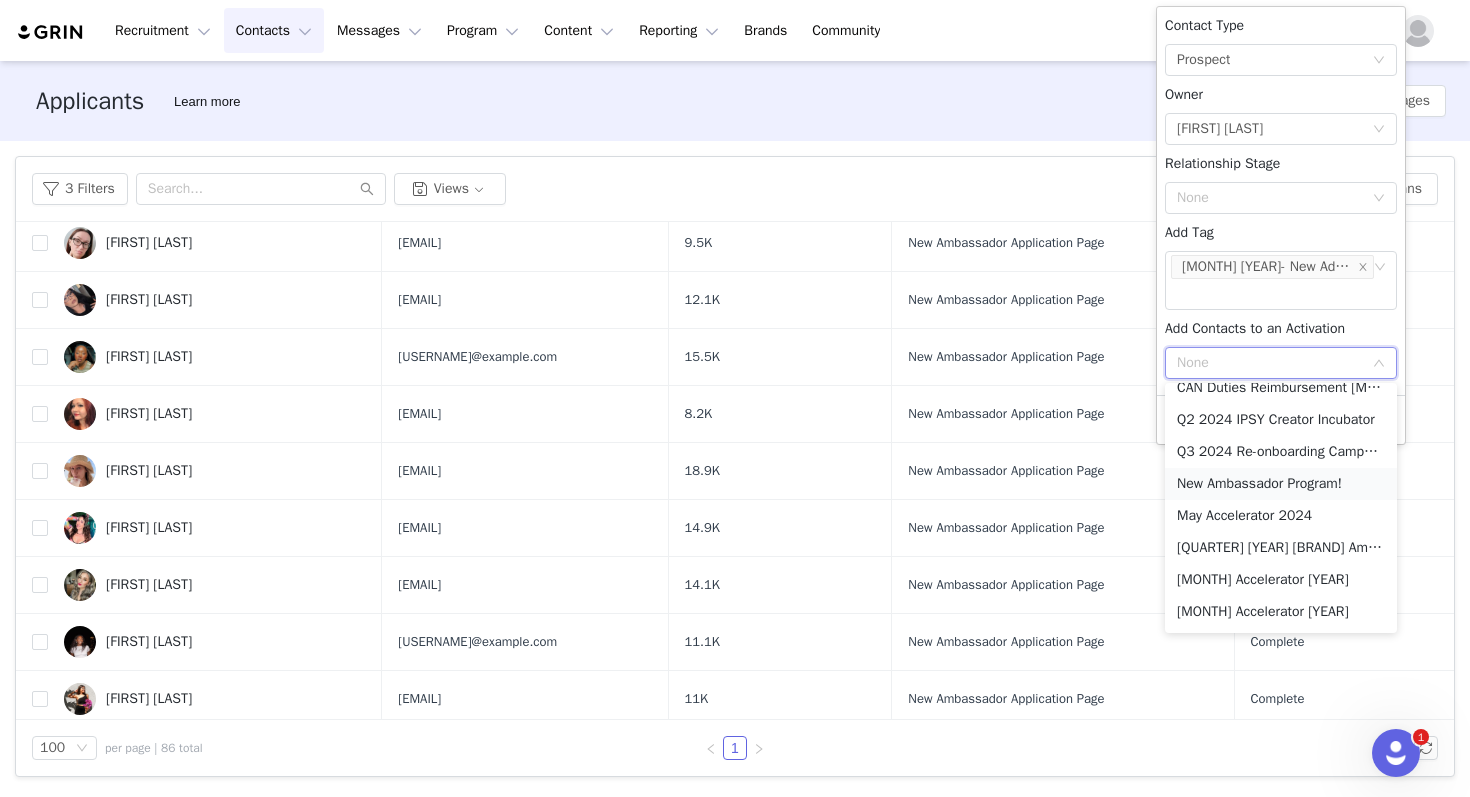 click on "New Ambassador Program!" at bounding box center [1281, 484] 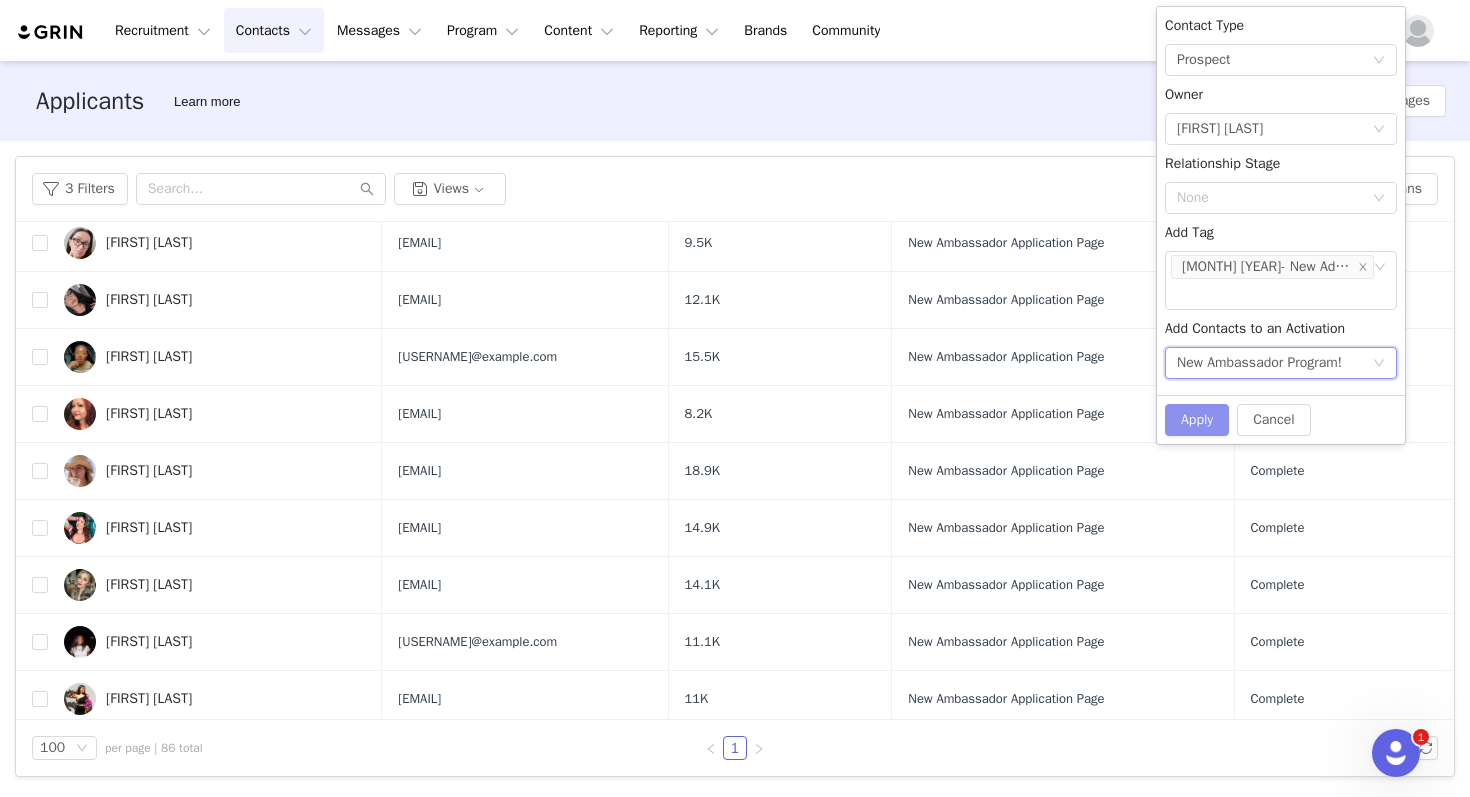 click on "Apply" at bounding box center (1197, 420) 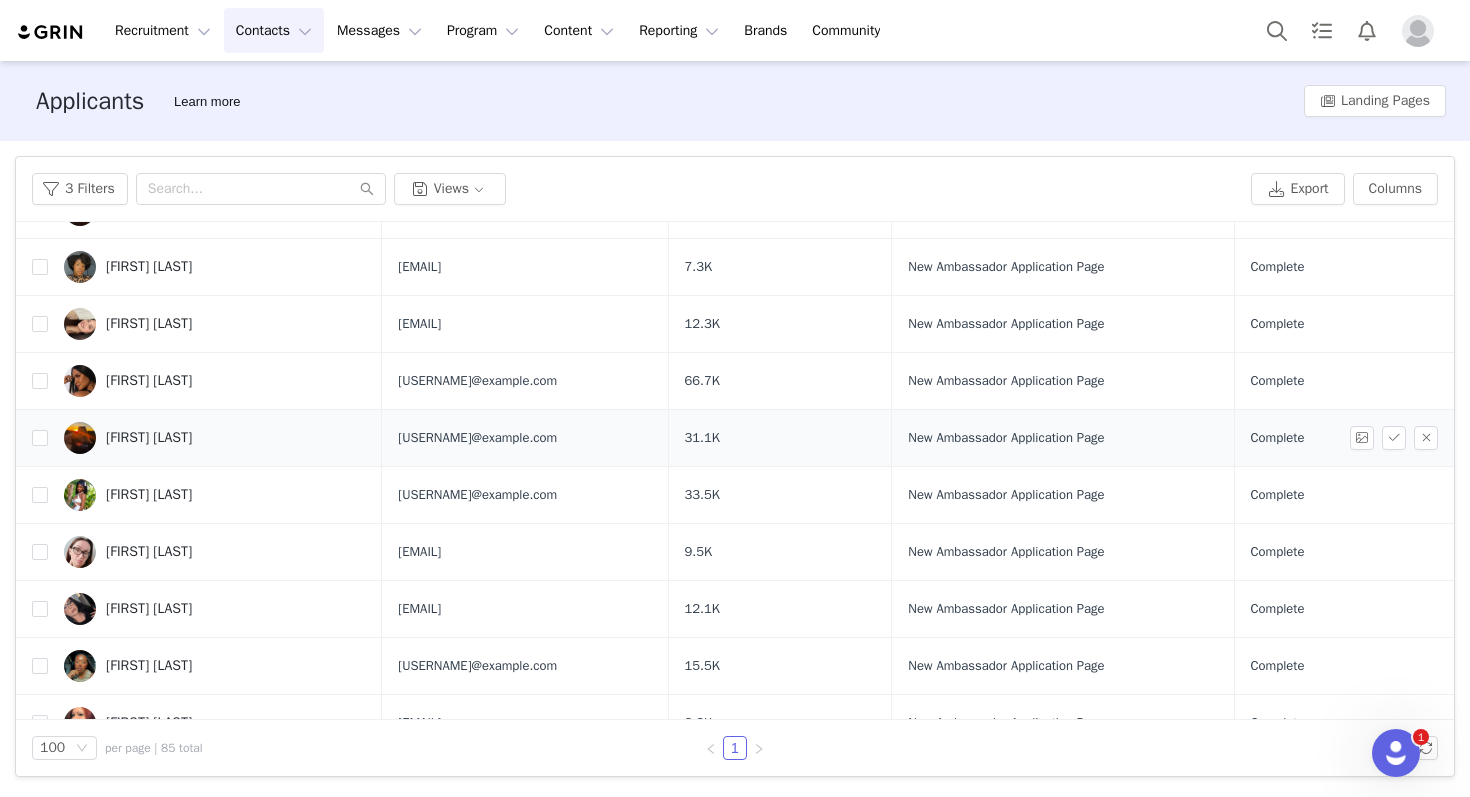 scroll, scrollTop: 3640, scrollLeft: 0, axis: vertical 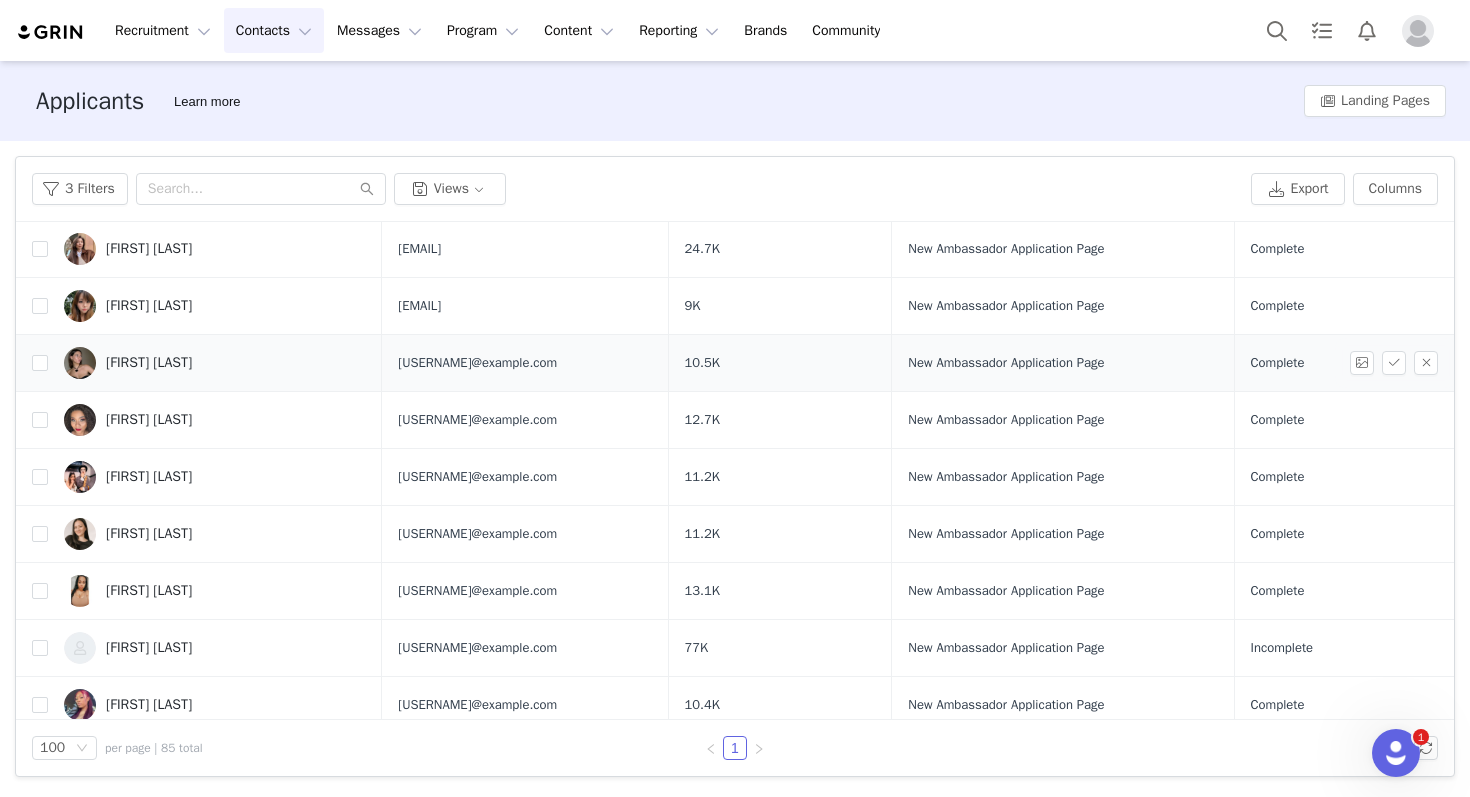 click on "Ava Ganz" at bounding box center [149, 363] 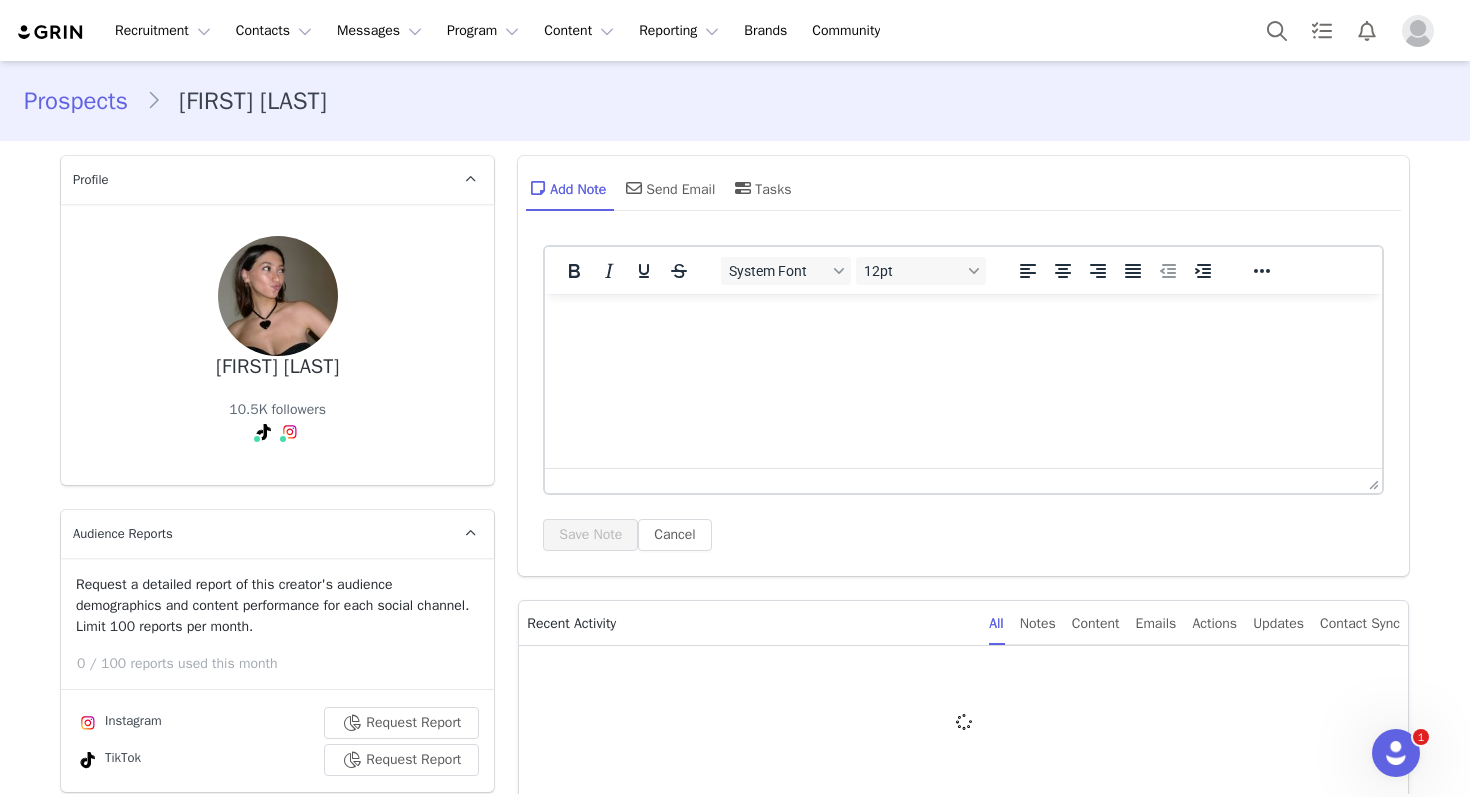 scroll, scrollTop: 0, scrollLeft: 0, axis: both 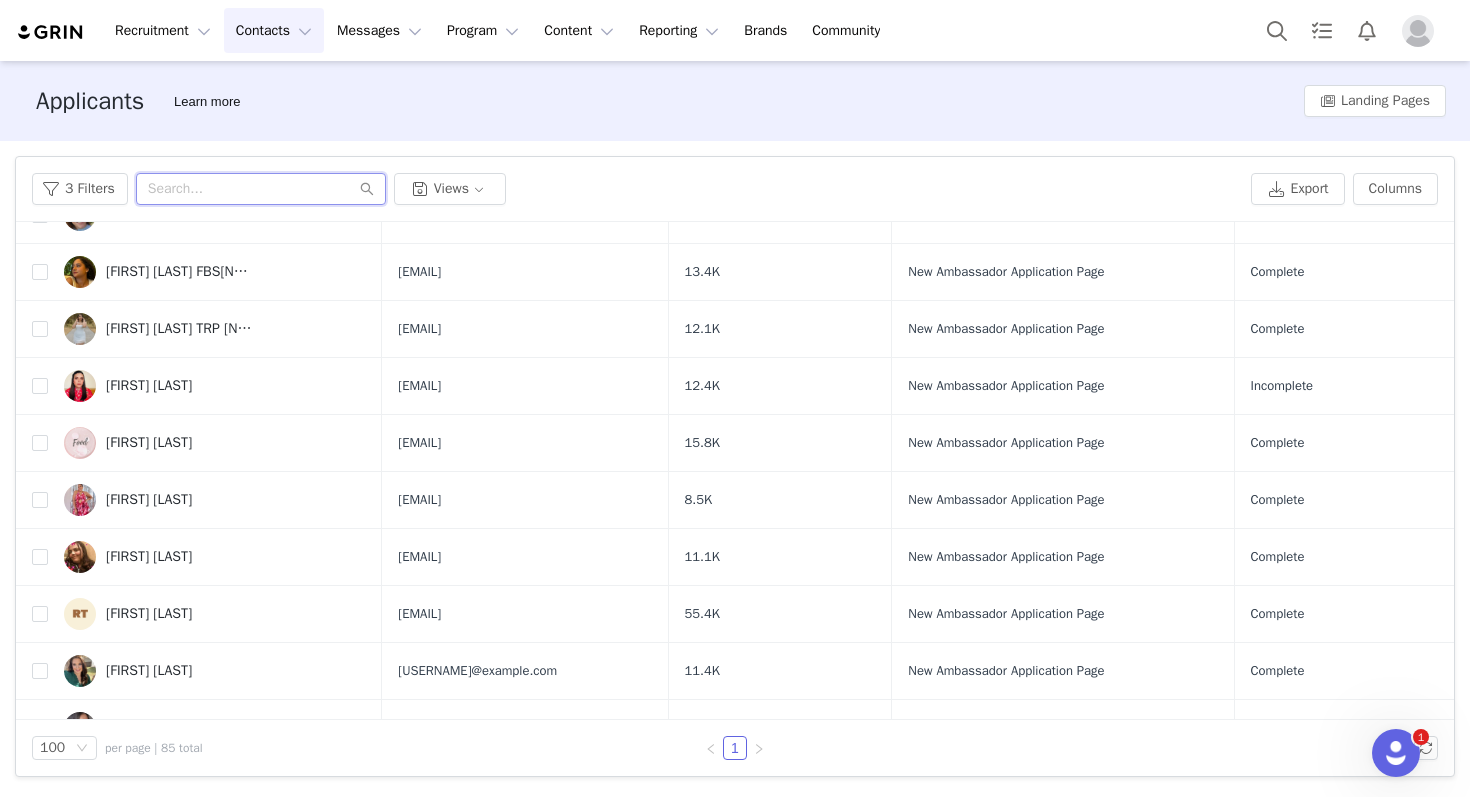 click at bounding box center [261, 189] 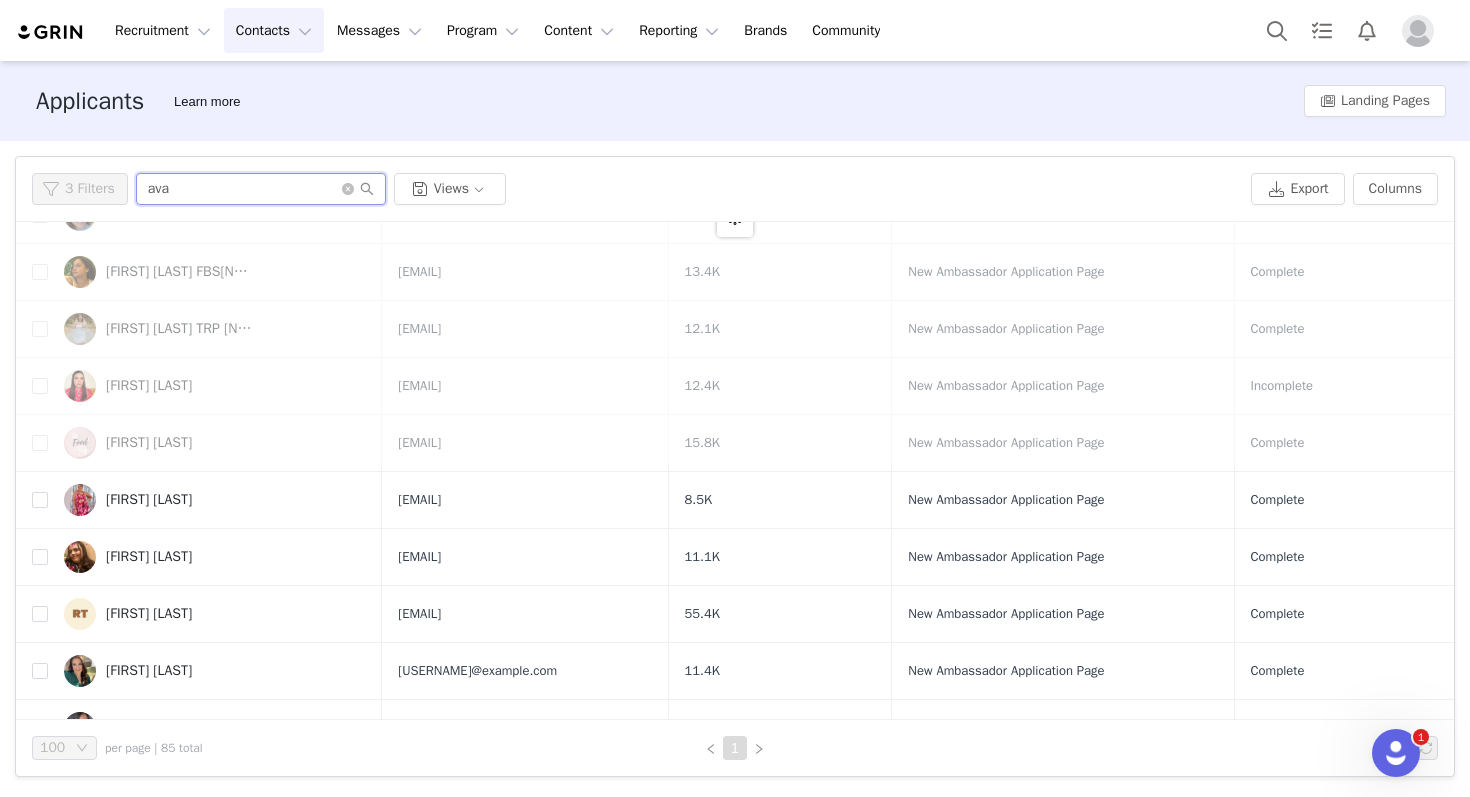 scroll, scrollTop: 0, scrollLeft: 0, axis: both 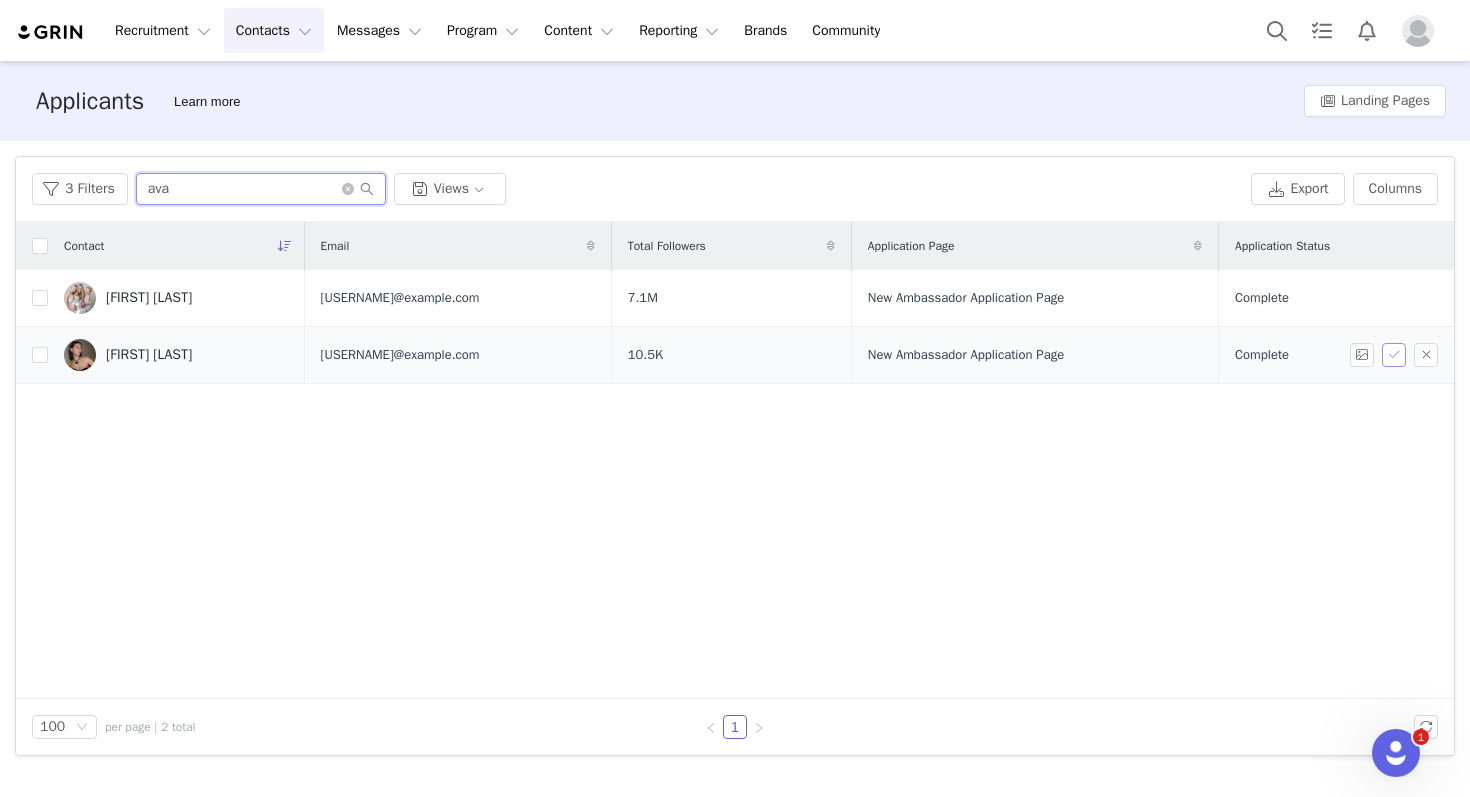 type on "ava" 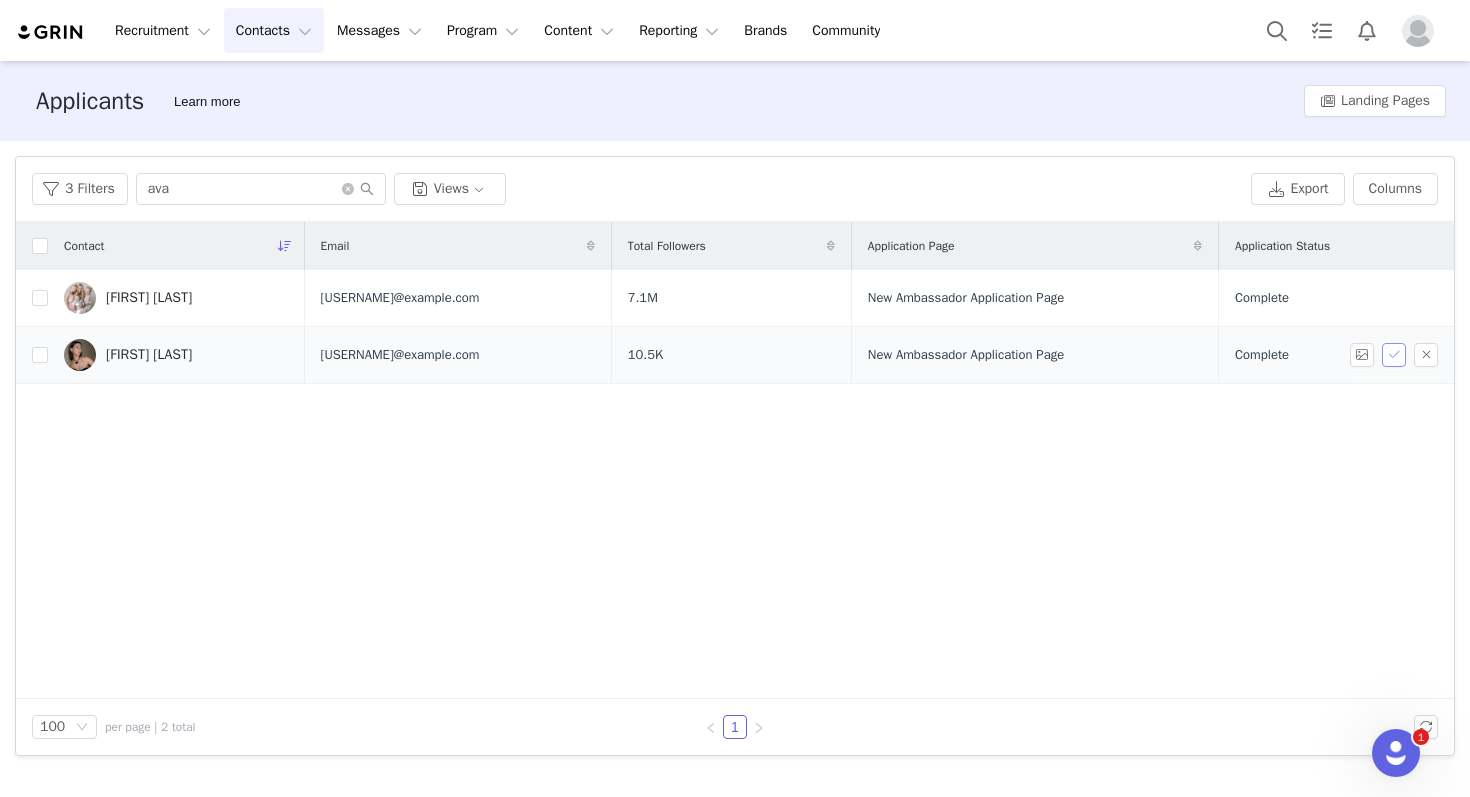 click at bounding box center [1394, 355] 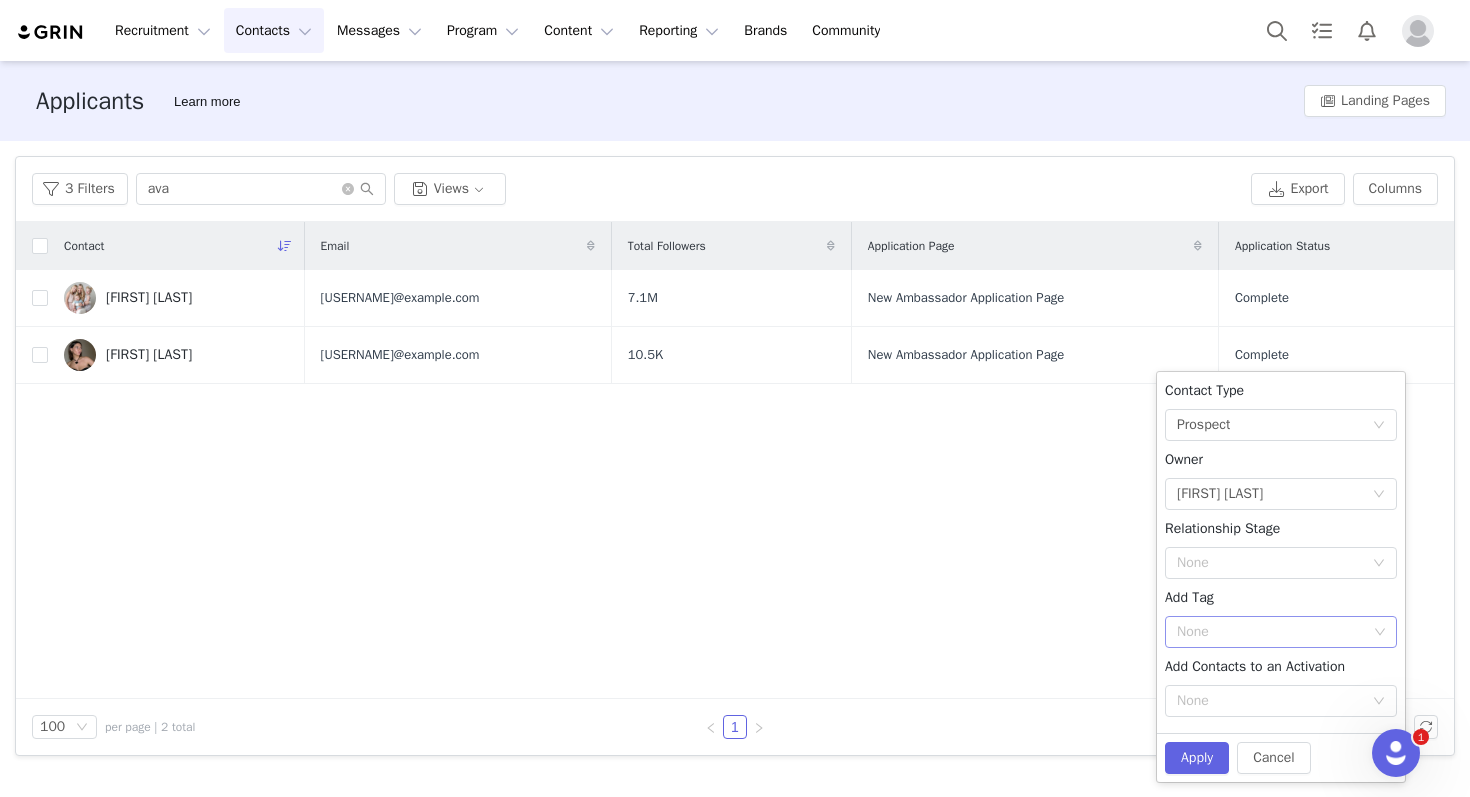 click 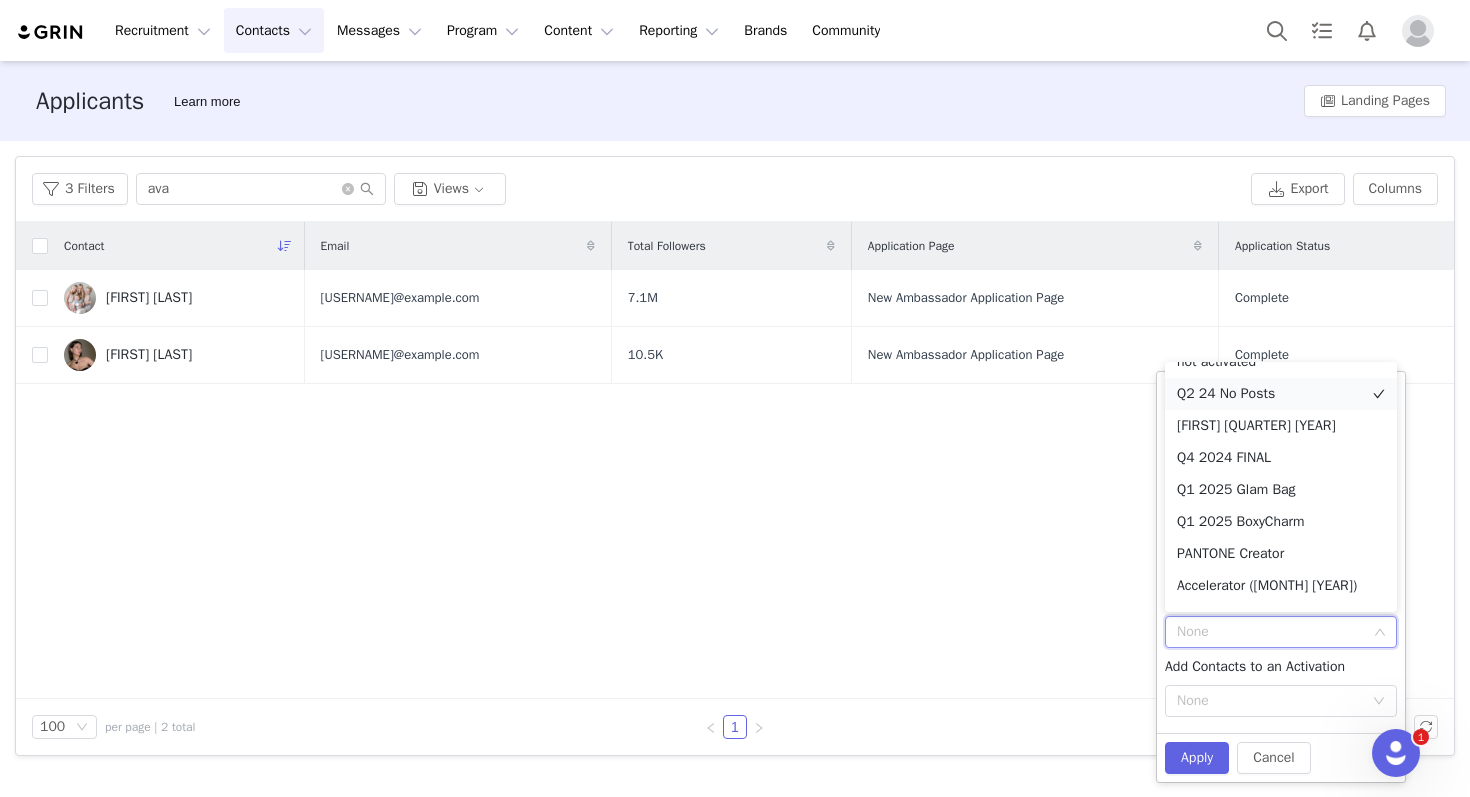 scroll, scrollTop: 878, scrollLeft: 0, axis: vertical 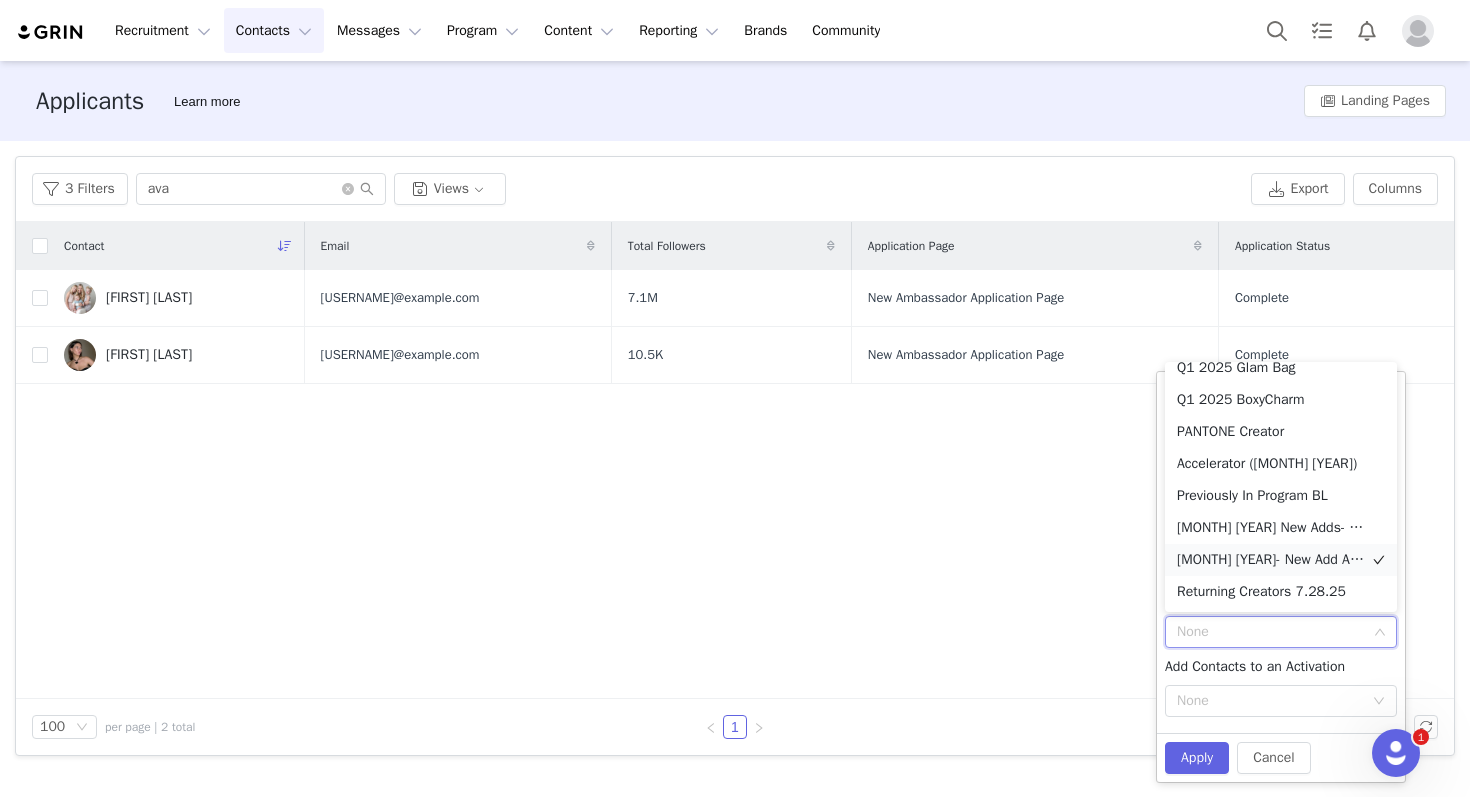 click on "August 2025- New Add Ambassador" at bounding box center [1281, 560] 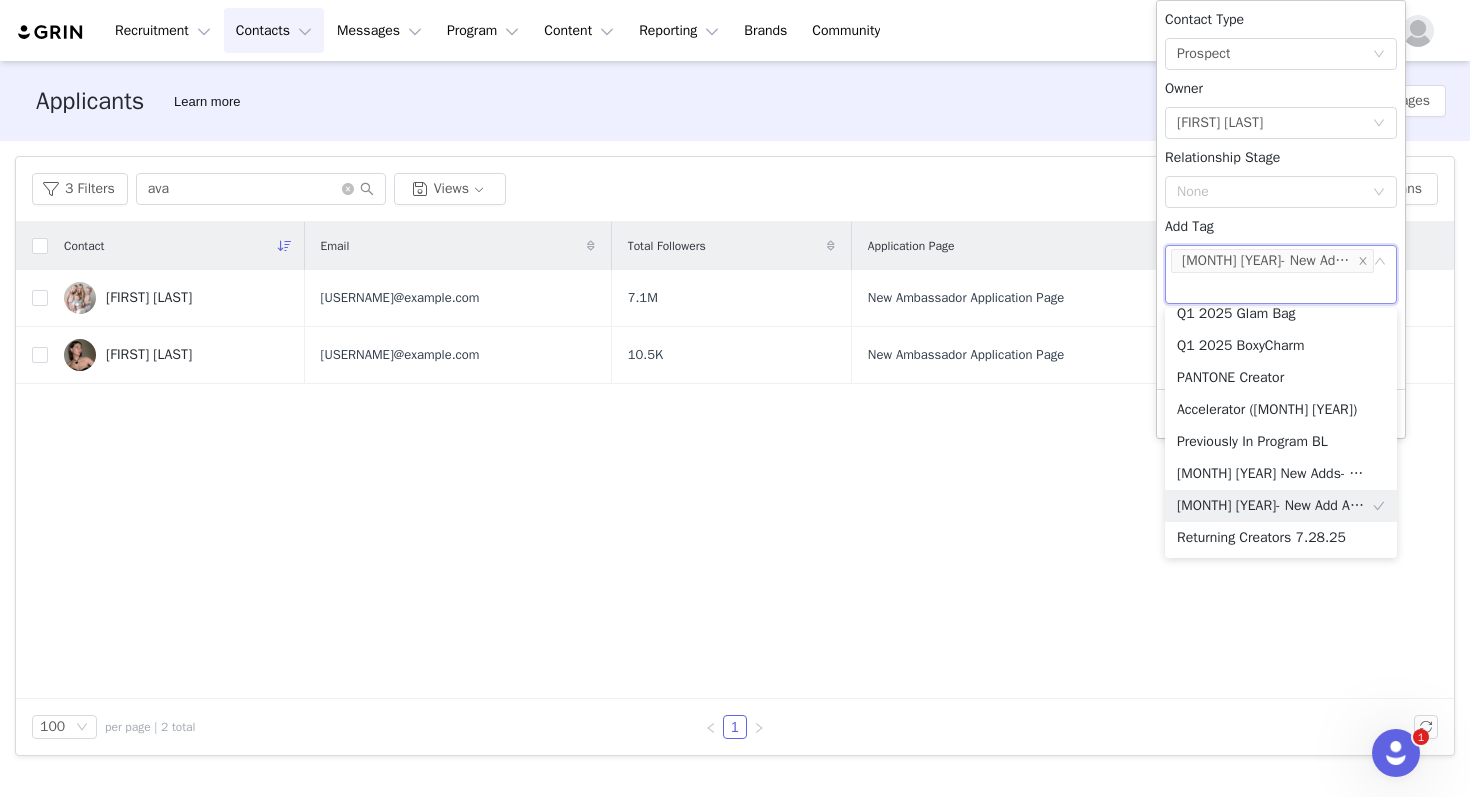click on "Contact   Email   Total Followers   Application Page   Application Status   Savannah Labrant  Sav.soutas@gmail.com 7.1M New Ambassador Application Page Complete  Ava Ganz  avarganz@gmail.com 10.5K New Ambassador Application Page Complete" at bounding box center [735, 460] 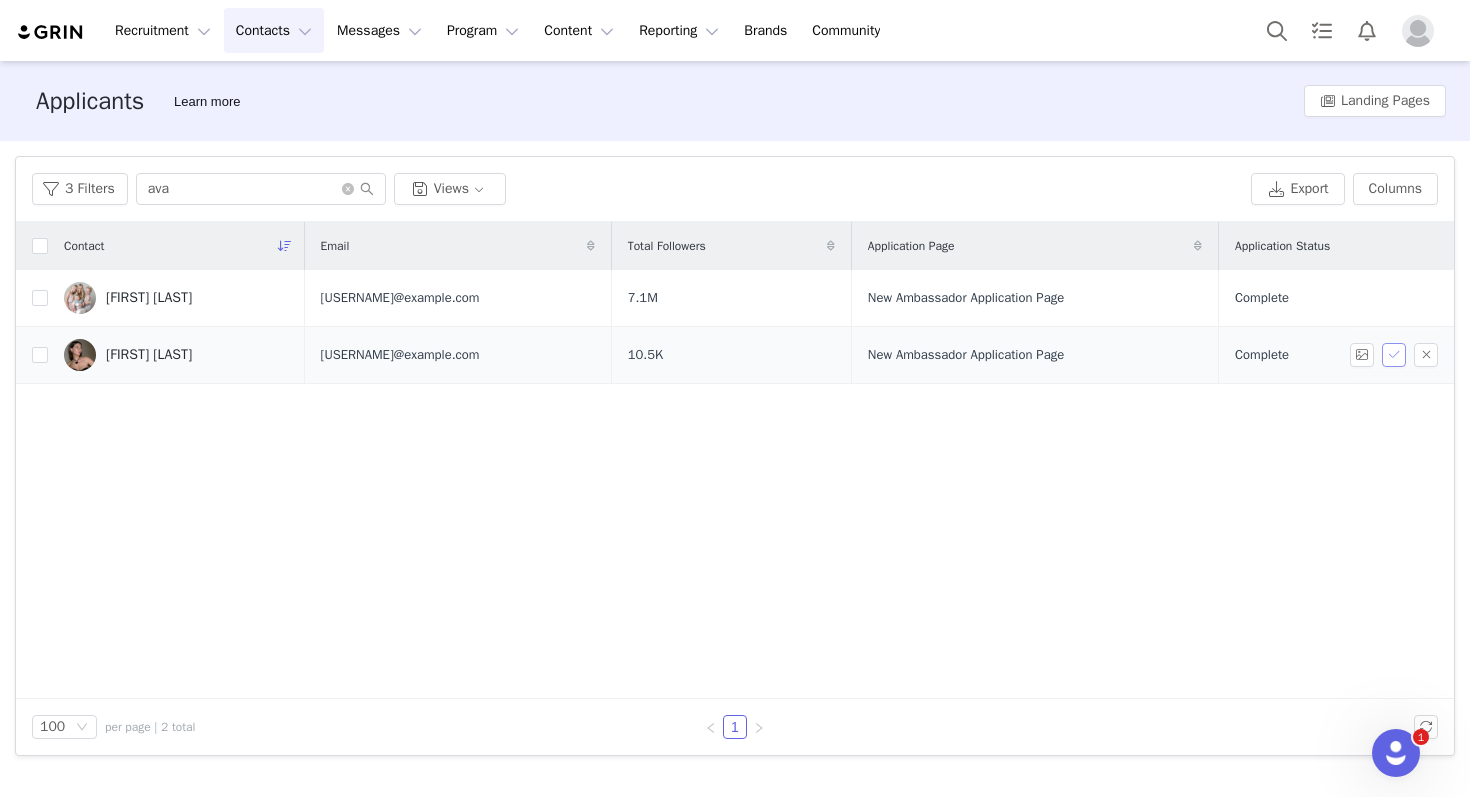 click at bounding box center (1394, 355) 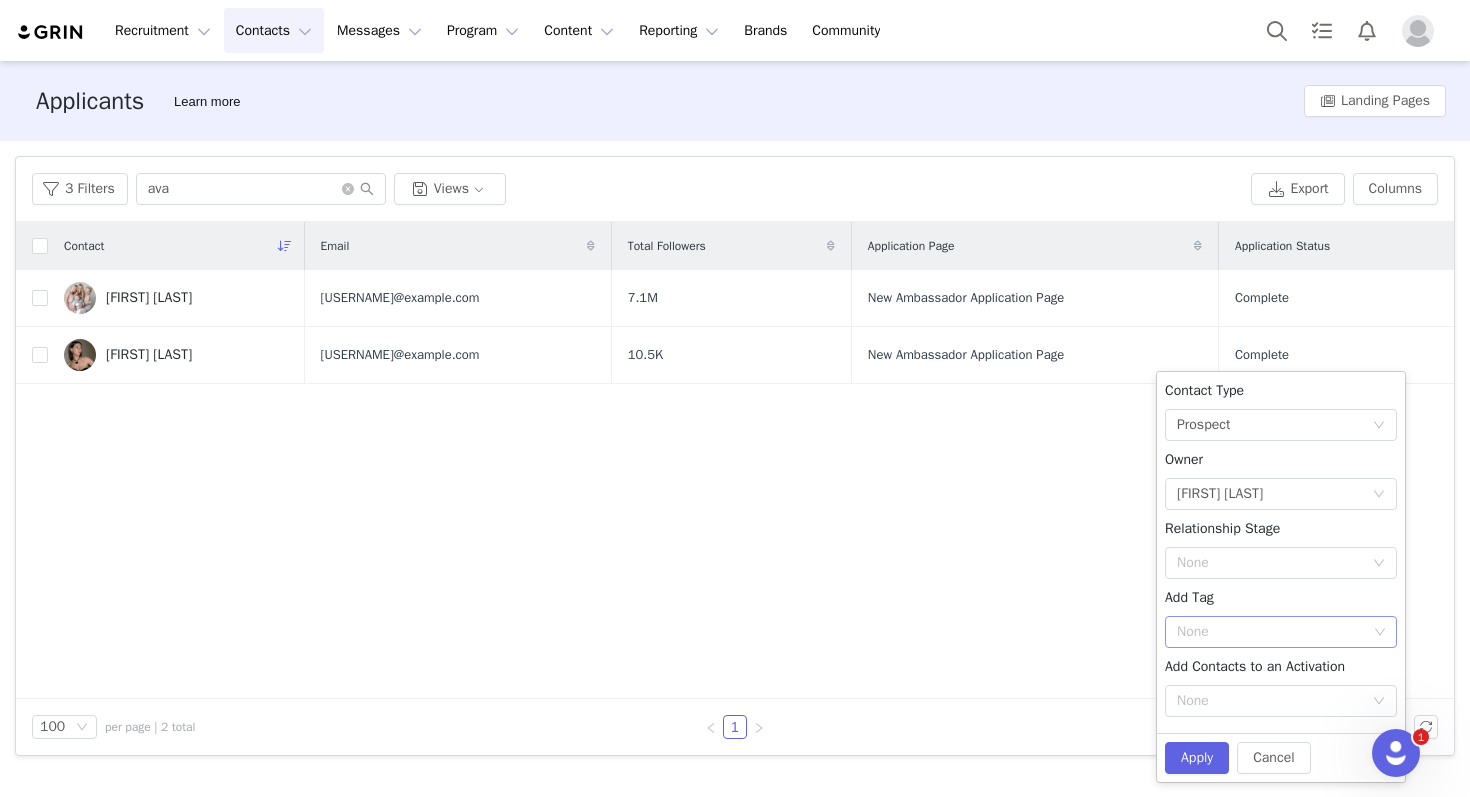 click on "None" at bounding box center (1281, 632) 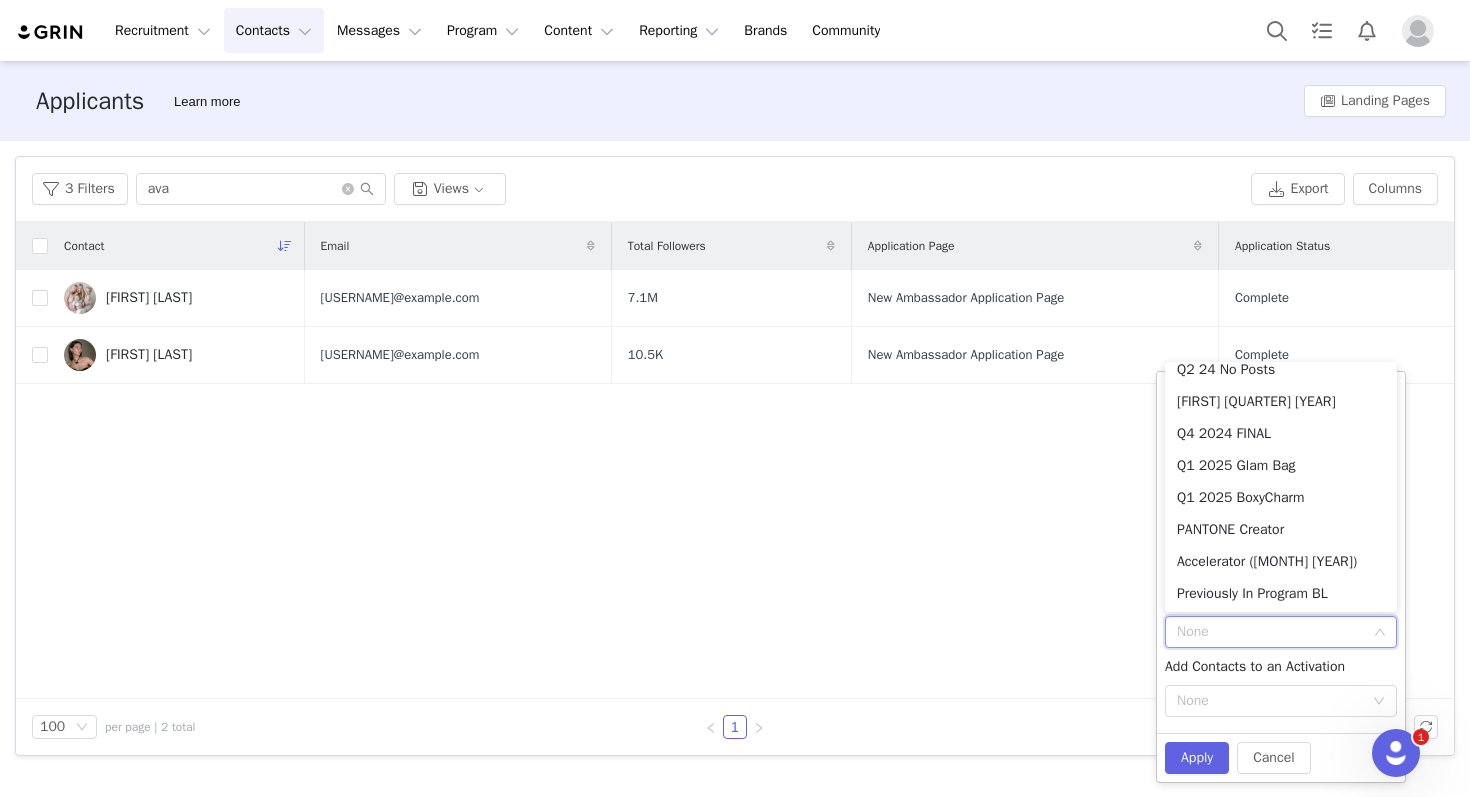 scroll, scrollTop: 878, scrollLeft: 0, axis: vertical 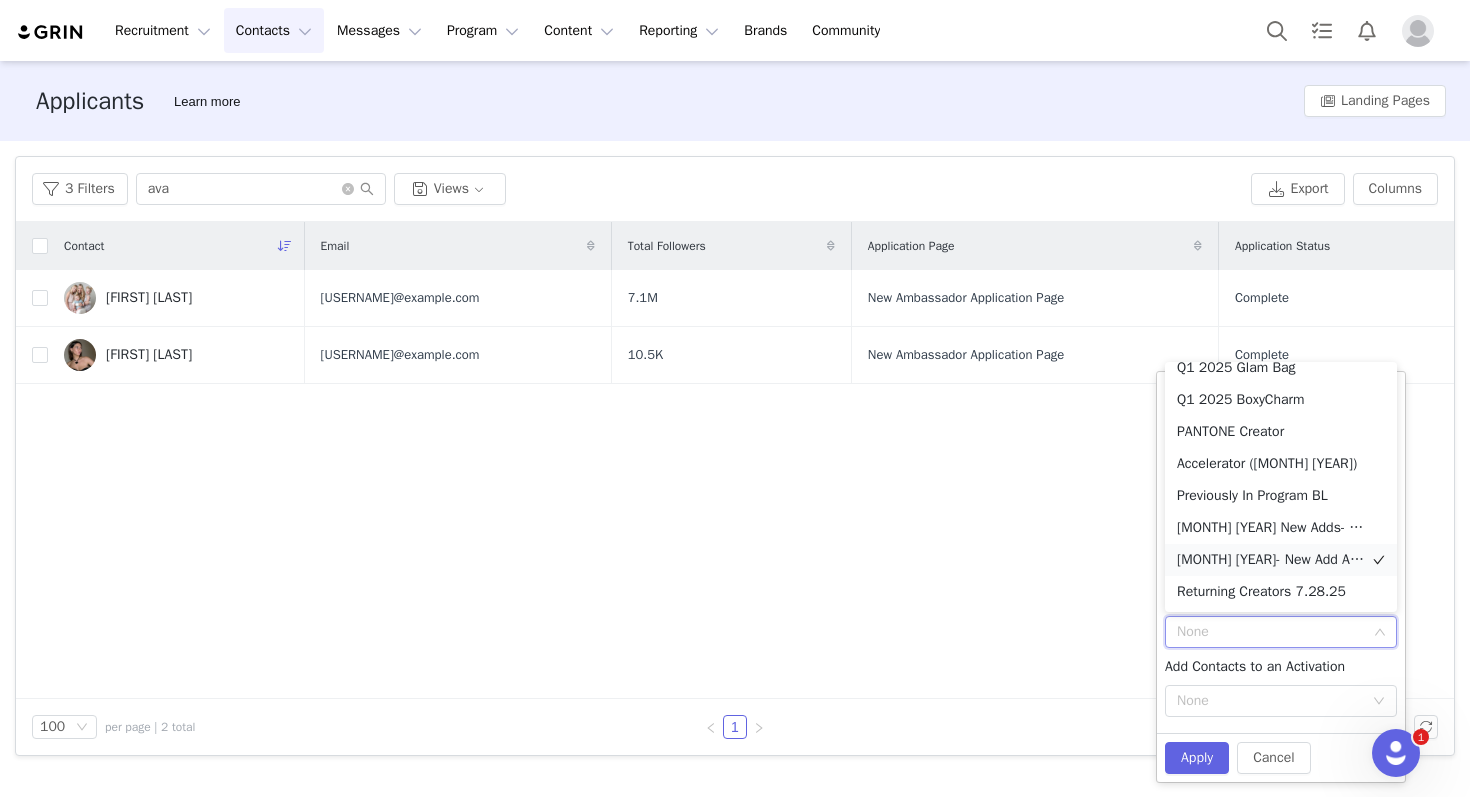 click on "August 2025- New Add Ambassador" at bounding box center [1281, 560] 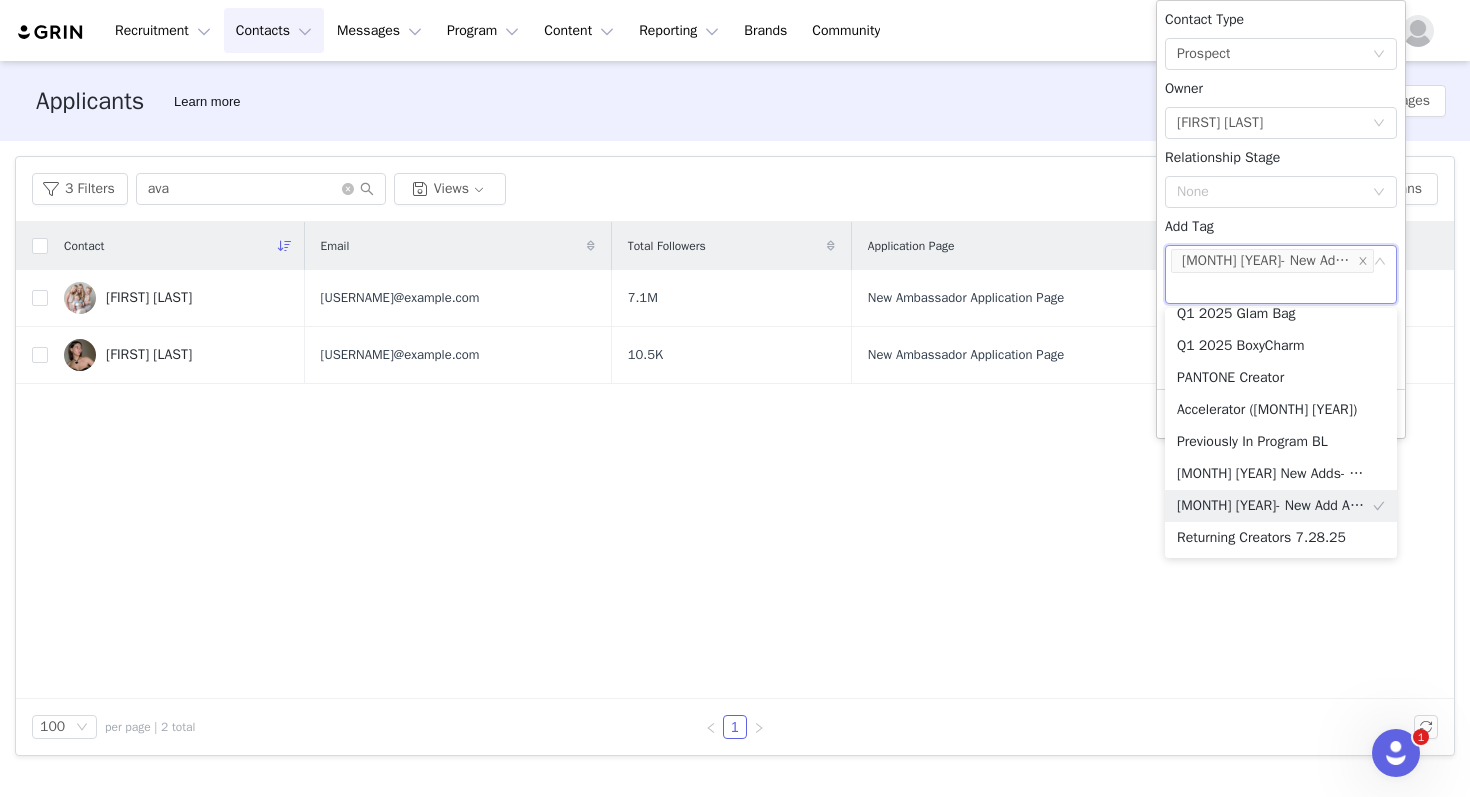 click on "Contact Type  None  Prospect   Owner  Select Owner  Lily Ruffner   Relationship Stage  None  Add Tag  None August 2025- New Add Ambassador    Add Contacts to an Activation  None" at bounding box center (1281, 195) 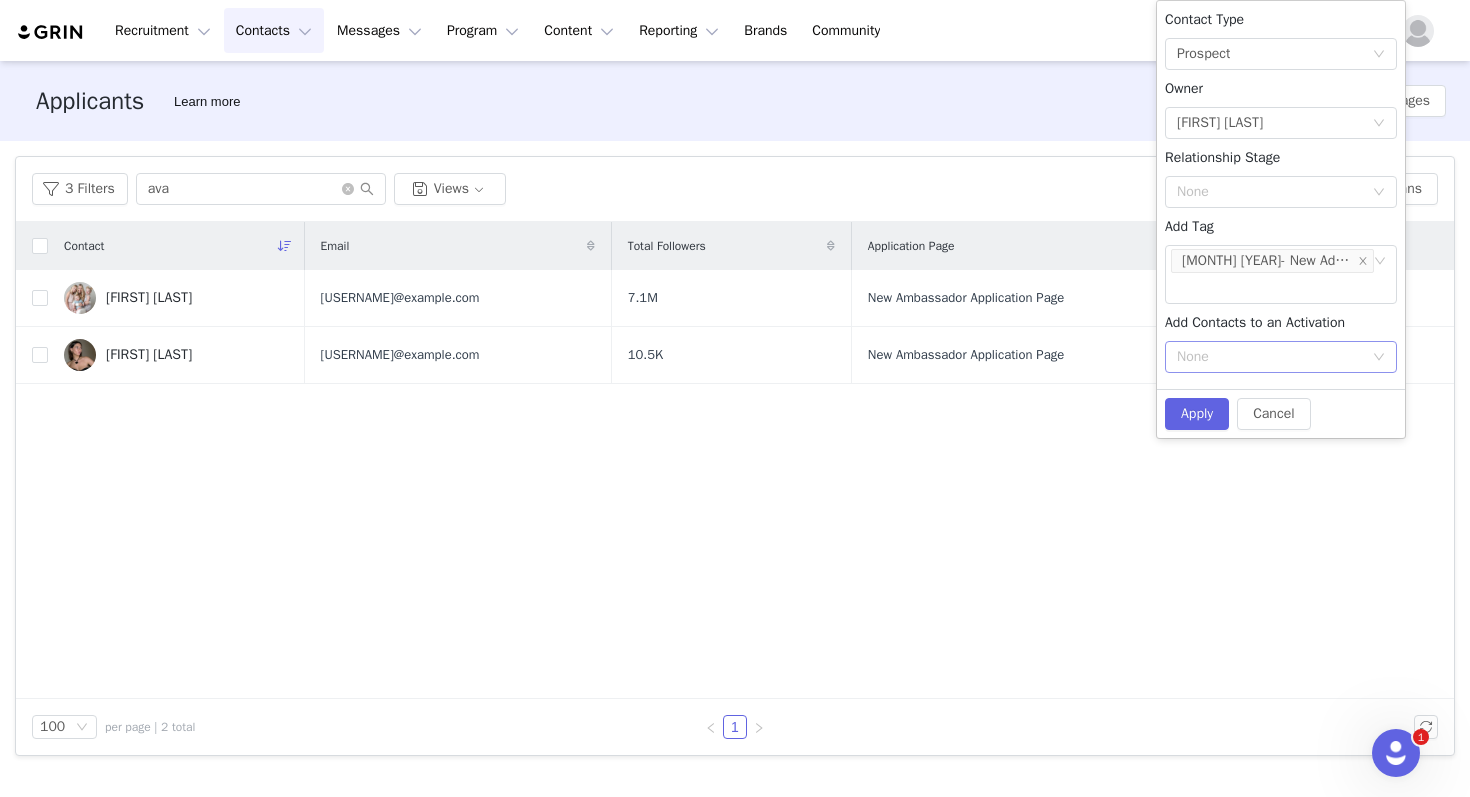 click at bounding box center [1379, 358] 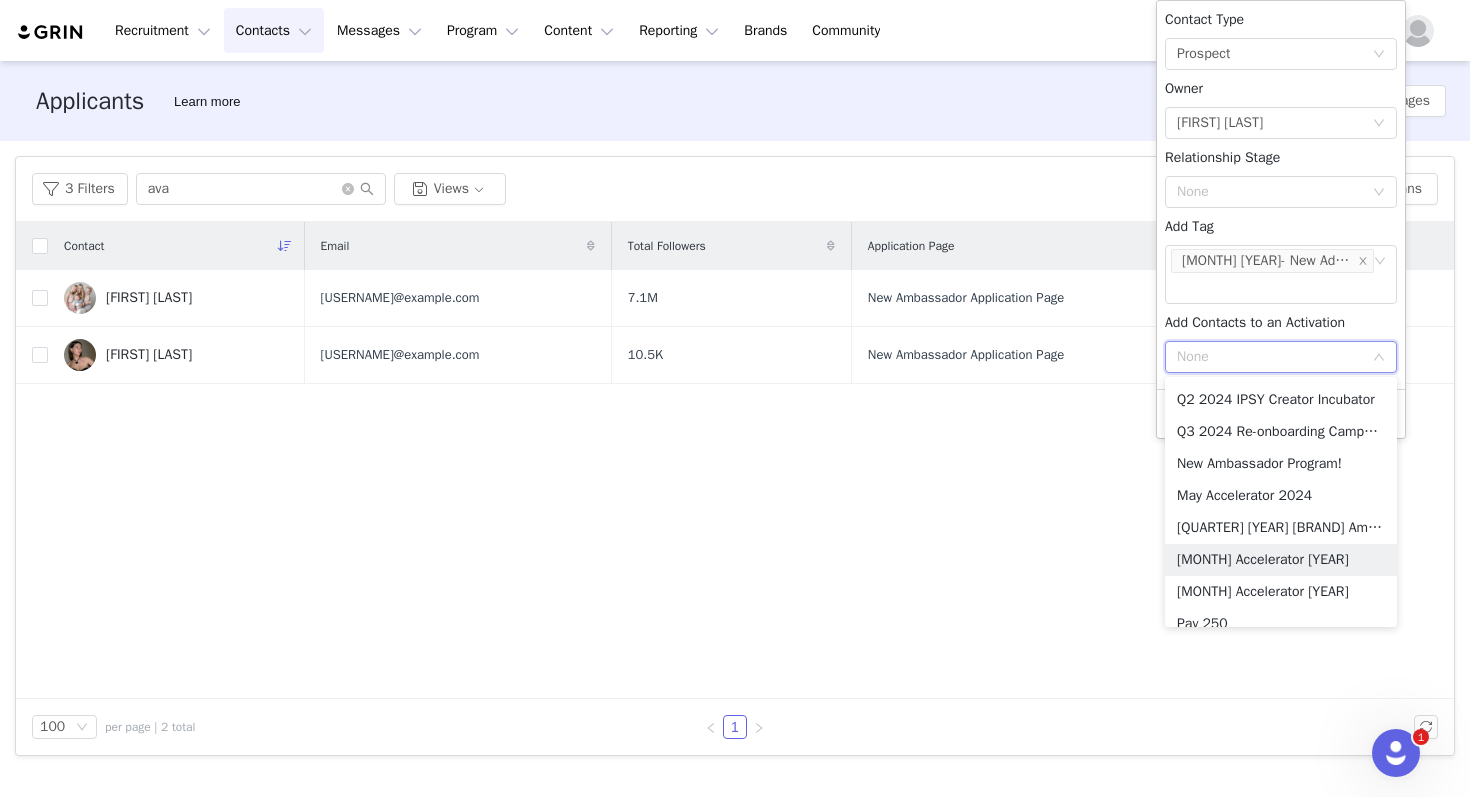 scroll, scrollTop: 30, scrollLeft: 0, axis: vertical 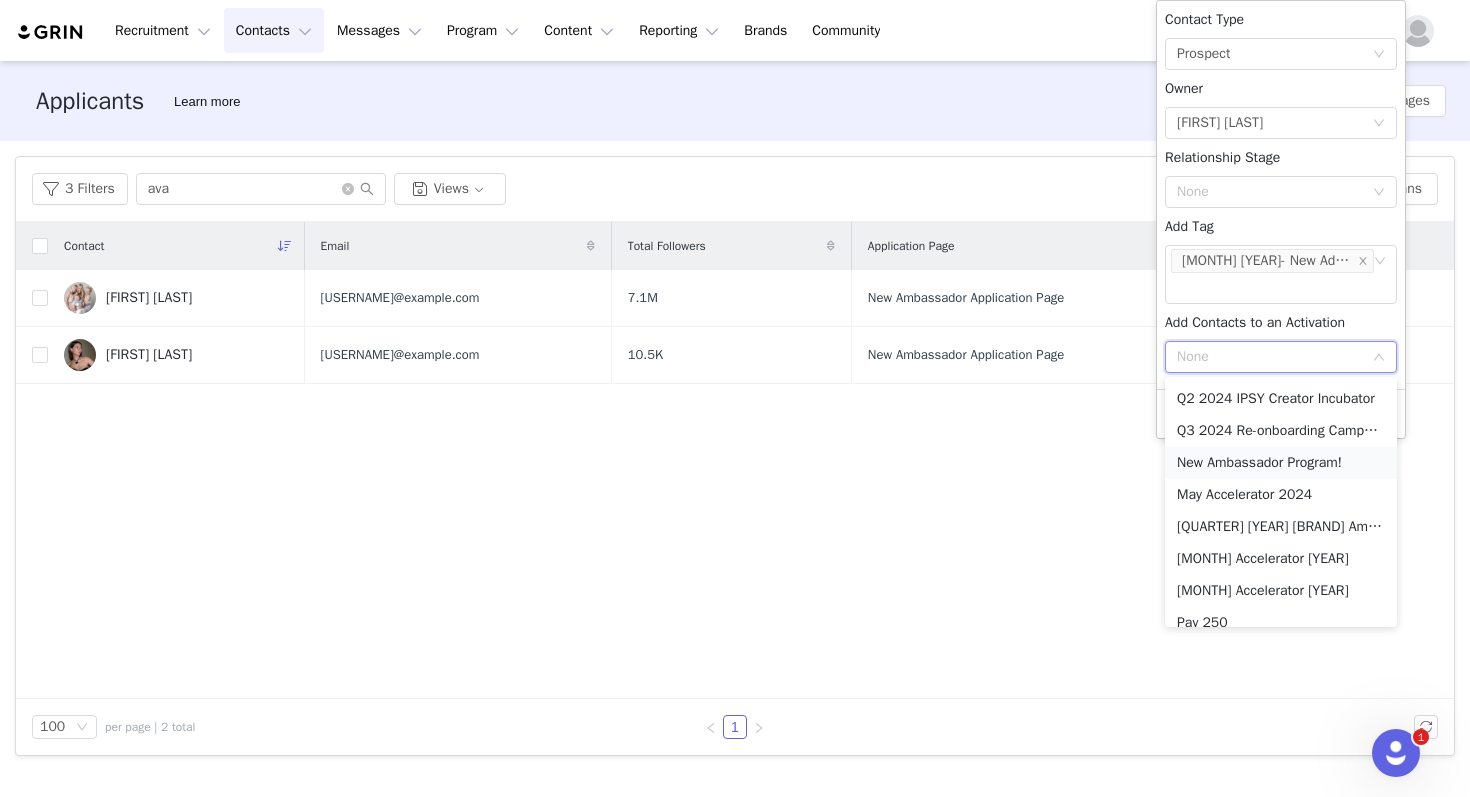 click on "New Ambassador Program!" at bounding box center [1281, 463] 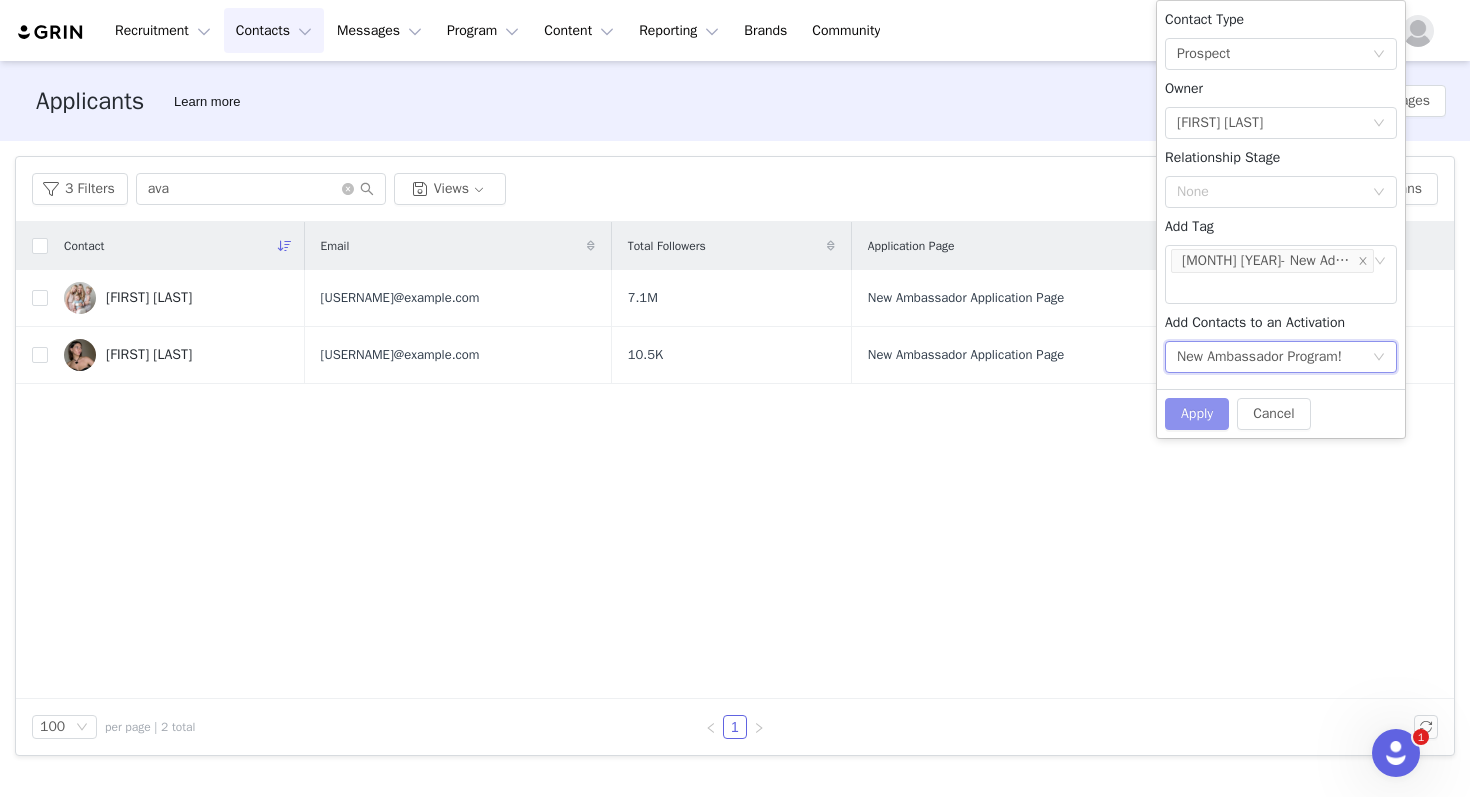 click on "Apply" at bounding box center (1197, 414) 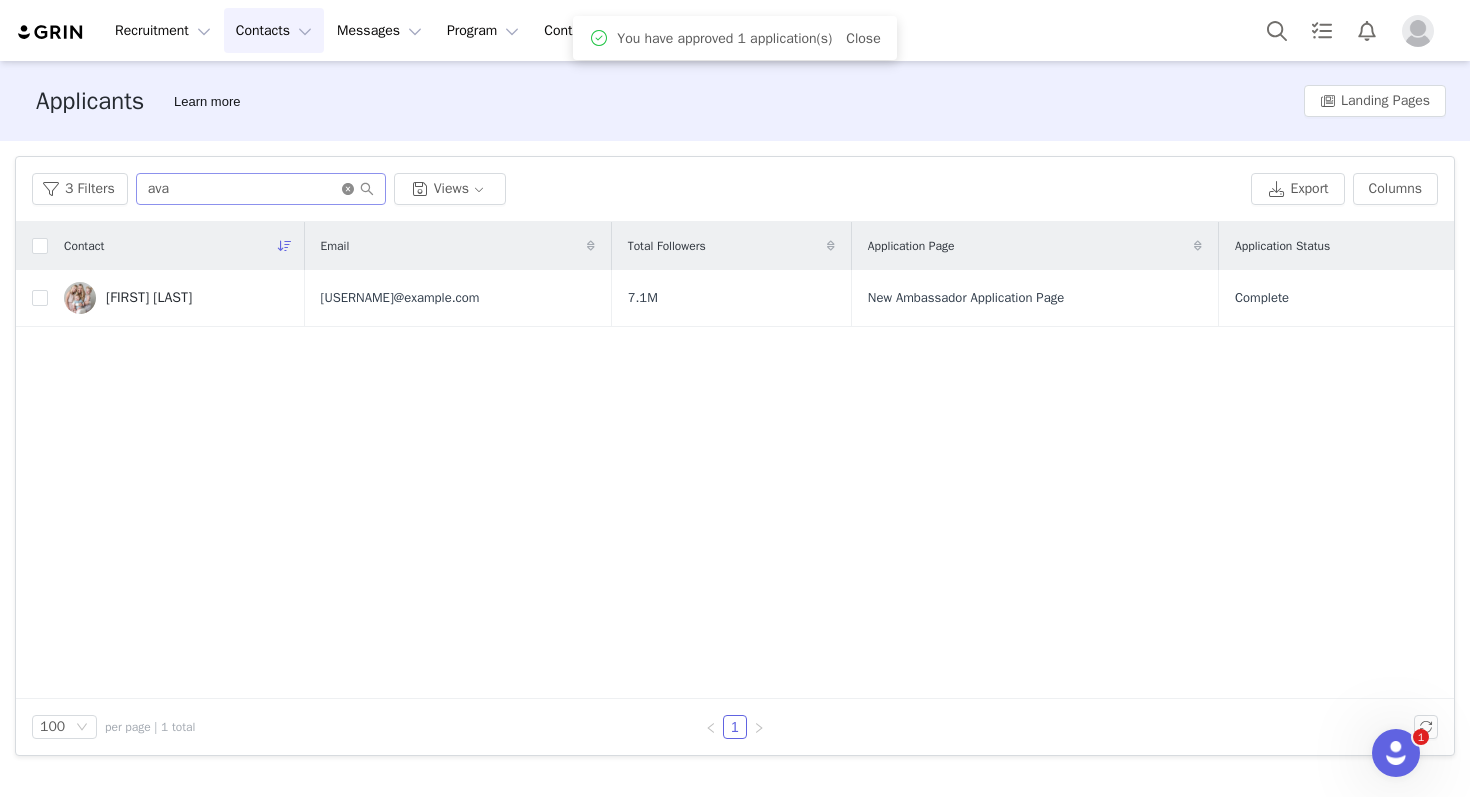click 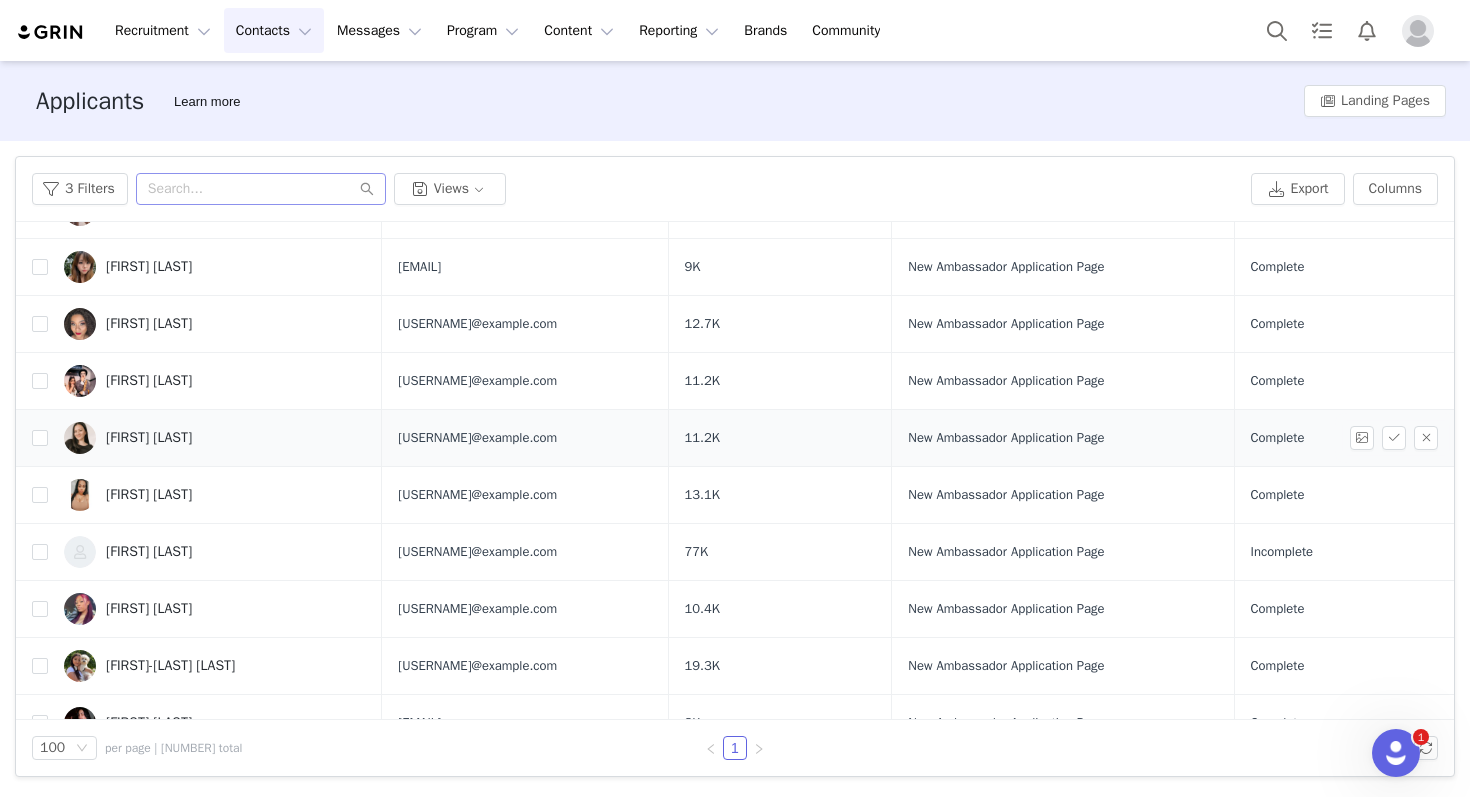 scroll, scrollTop: 3683, scrollLeft: 0, axis: vertical 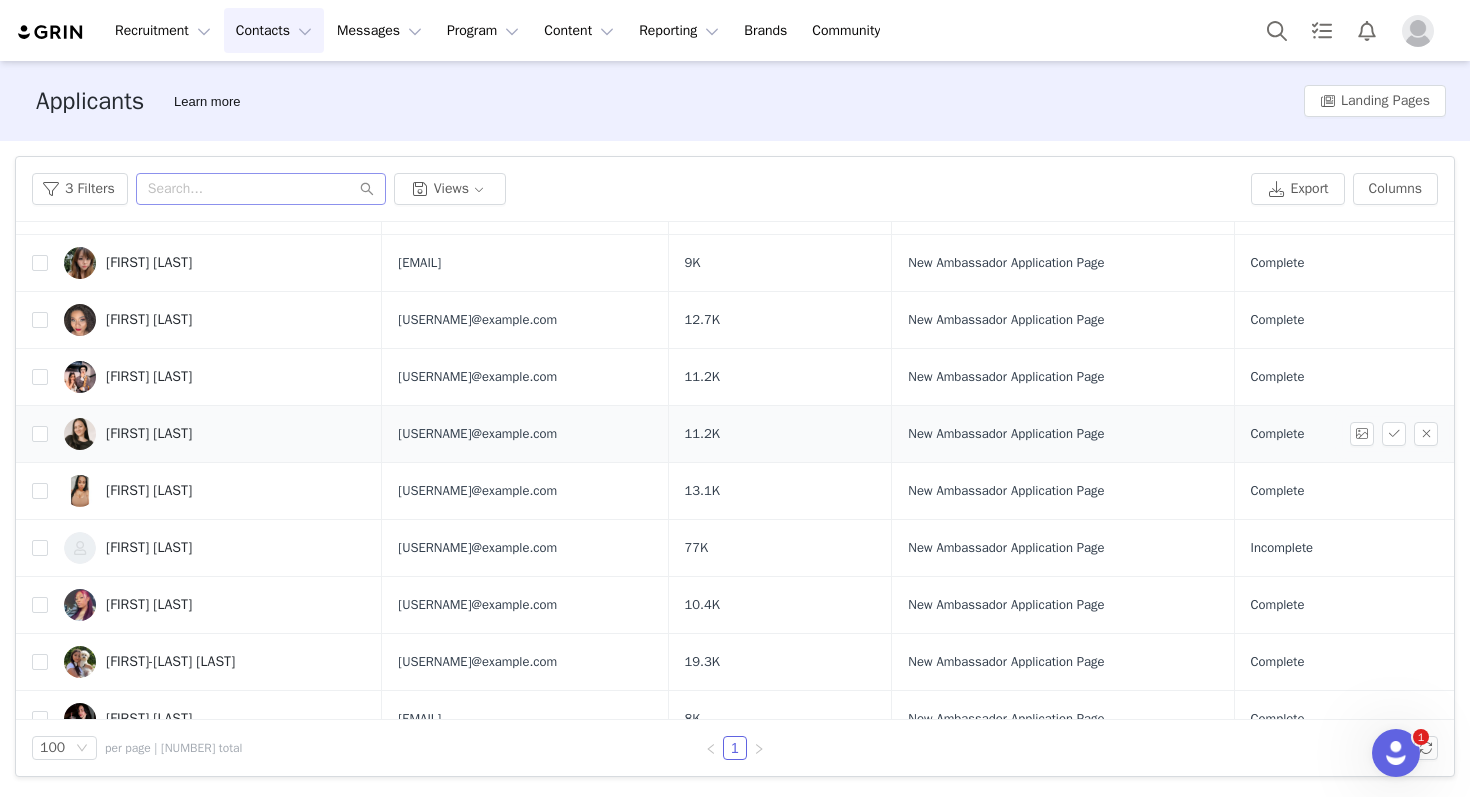 click on "Ashley Woo" at bounding box center (215, 434) 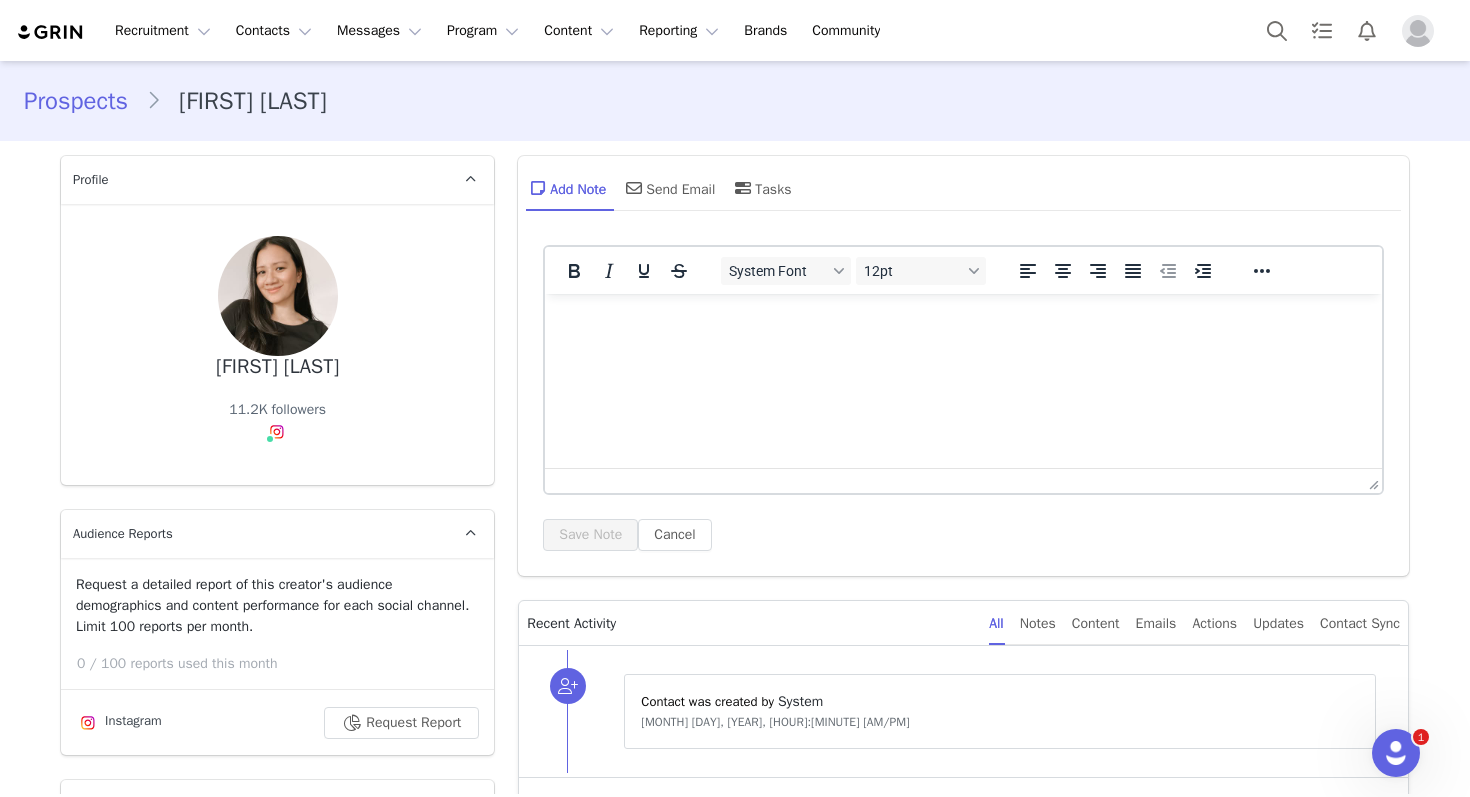 scroll, scrollTop: 0, scrollLeft: 0, axis: both 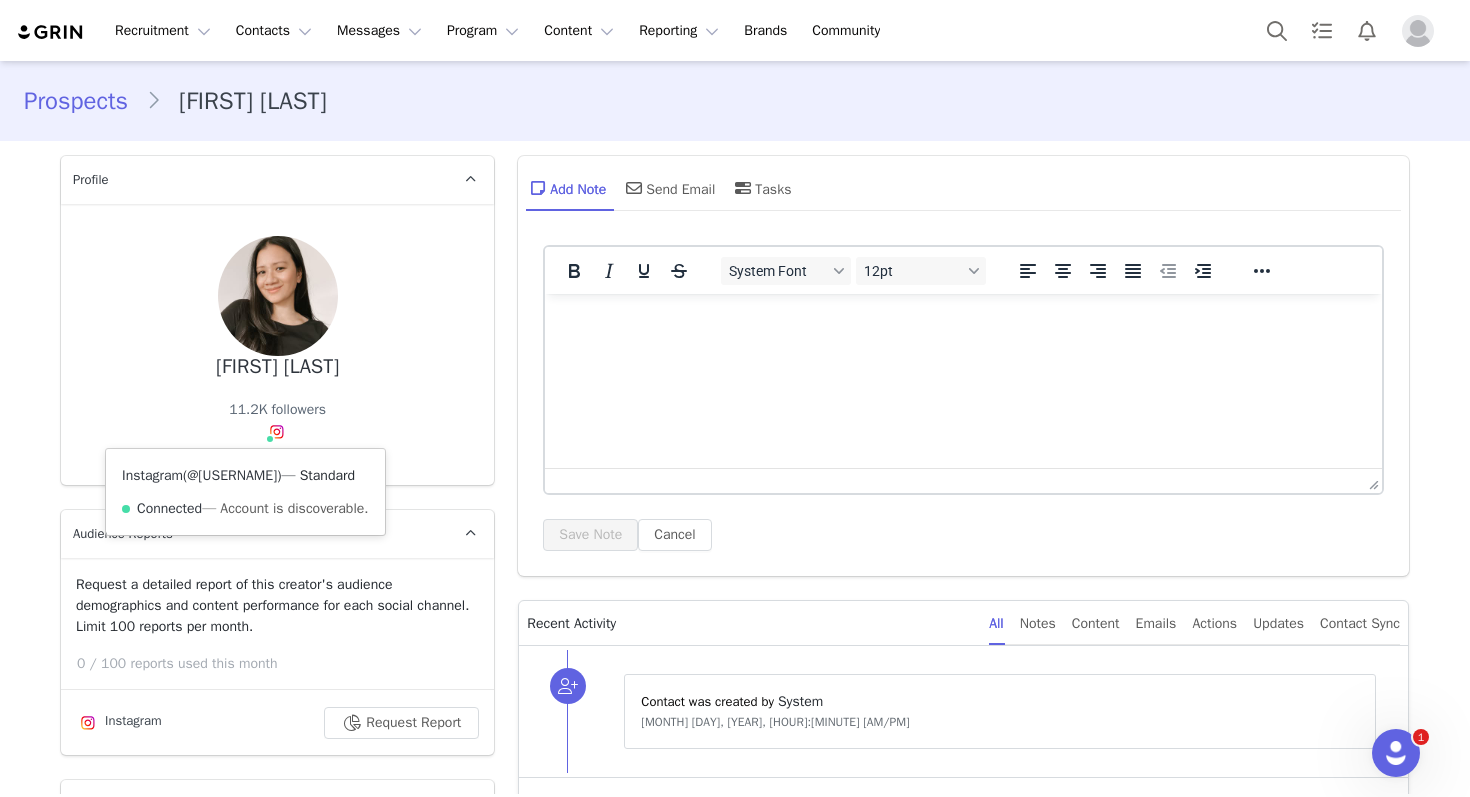 click on "@thebusymommylife" at bounding box center [232, 475] 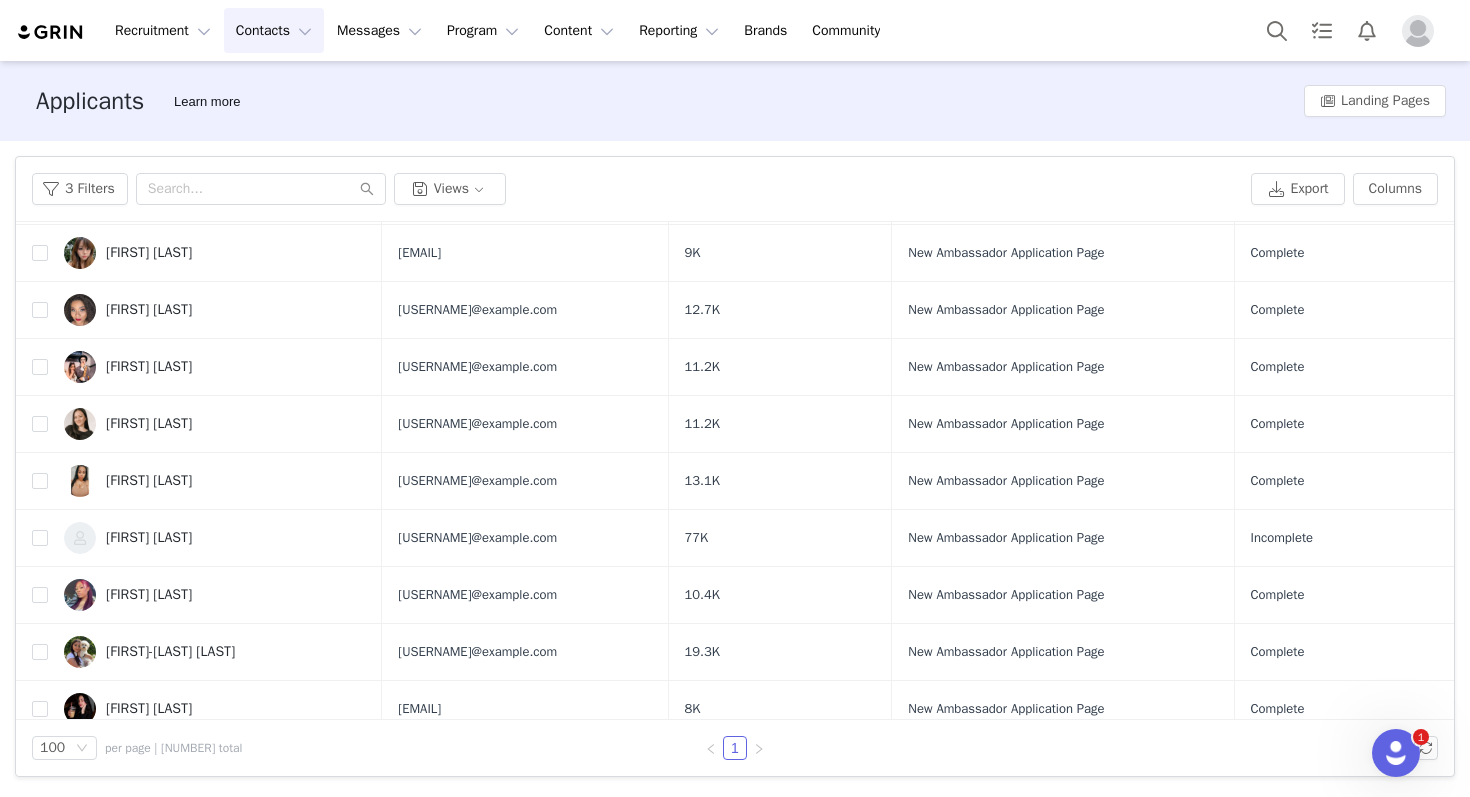 scroll, scrollTop: 3692, scrollLeft: 0, axis: vertical 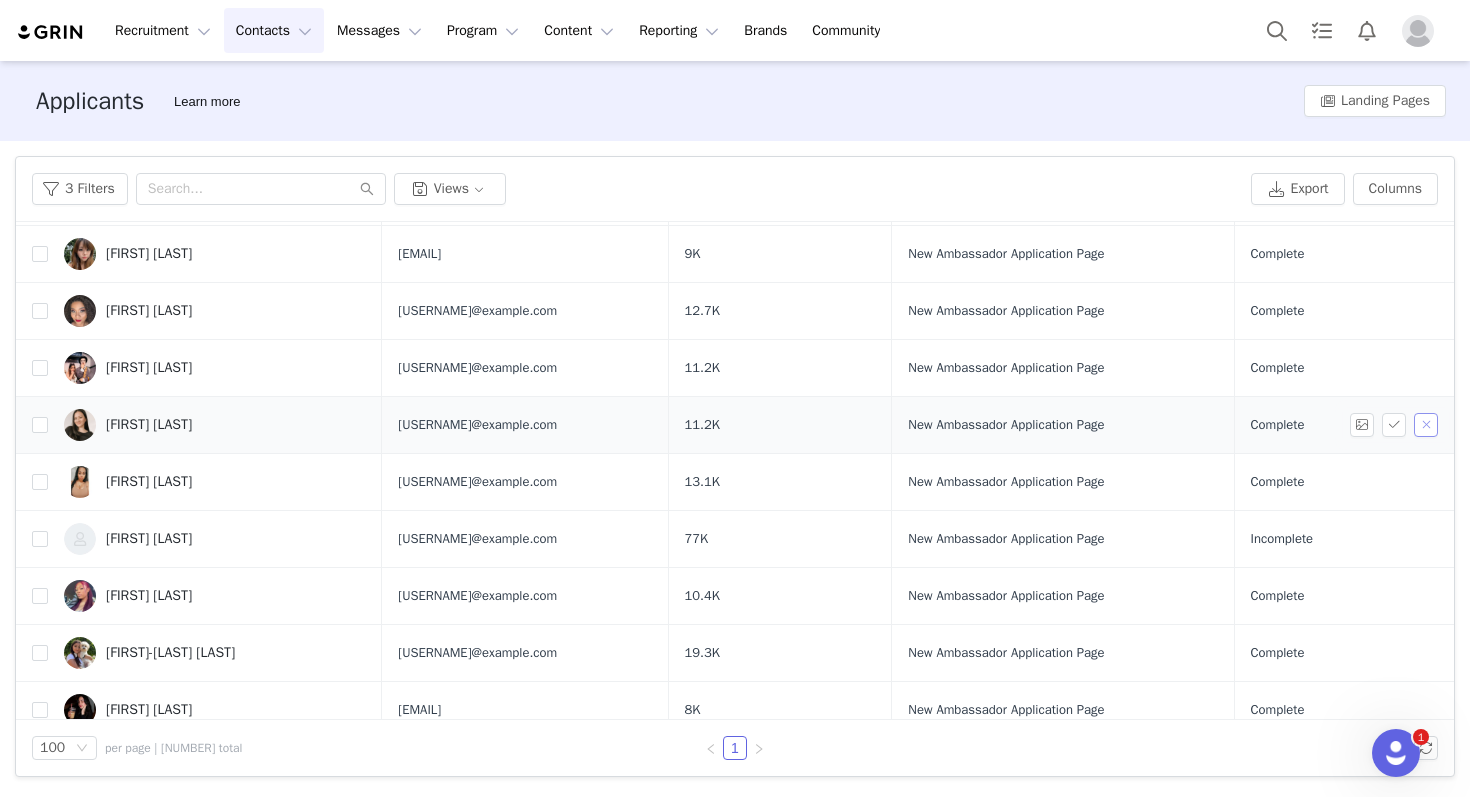 click at bounding box center [1426, 425] 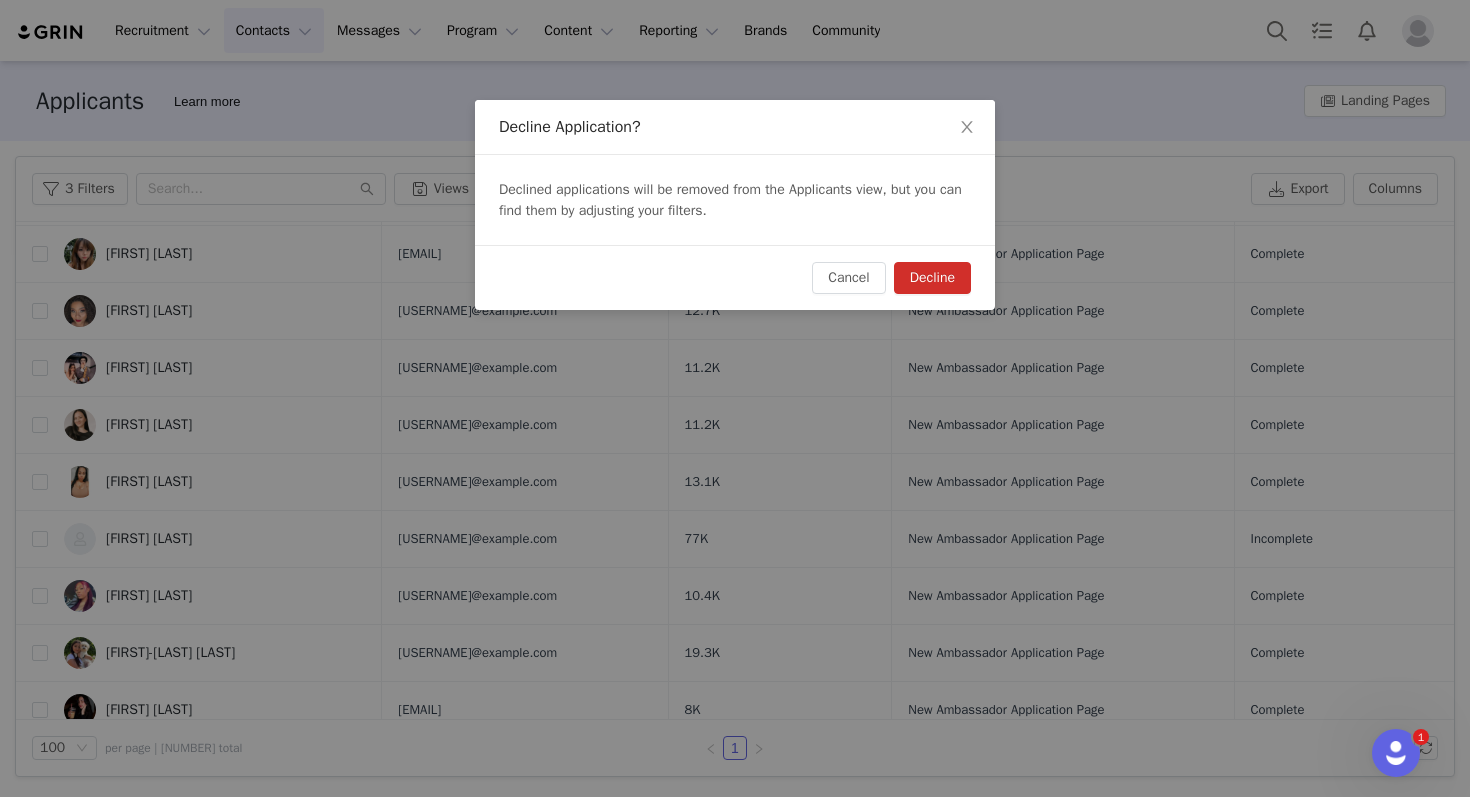 click on "Decline" at bounding box center (932, 278) 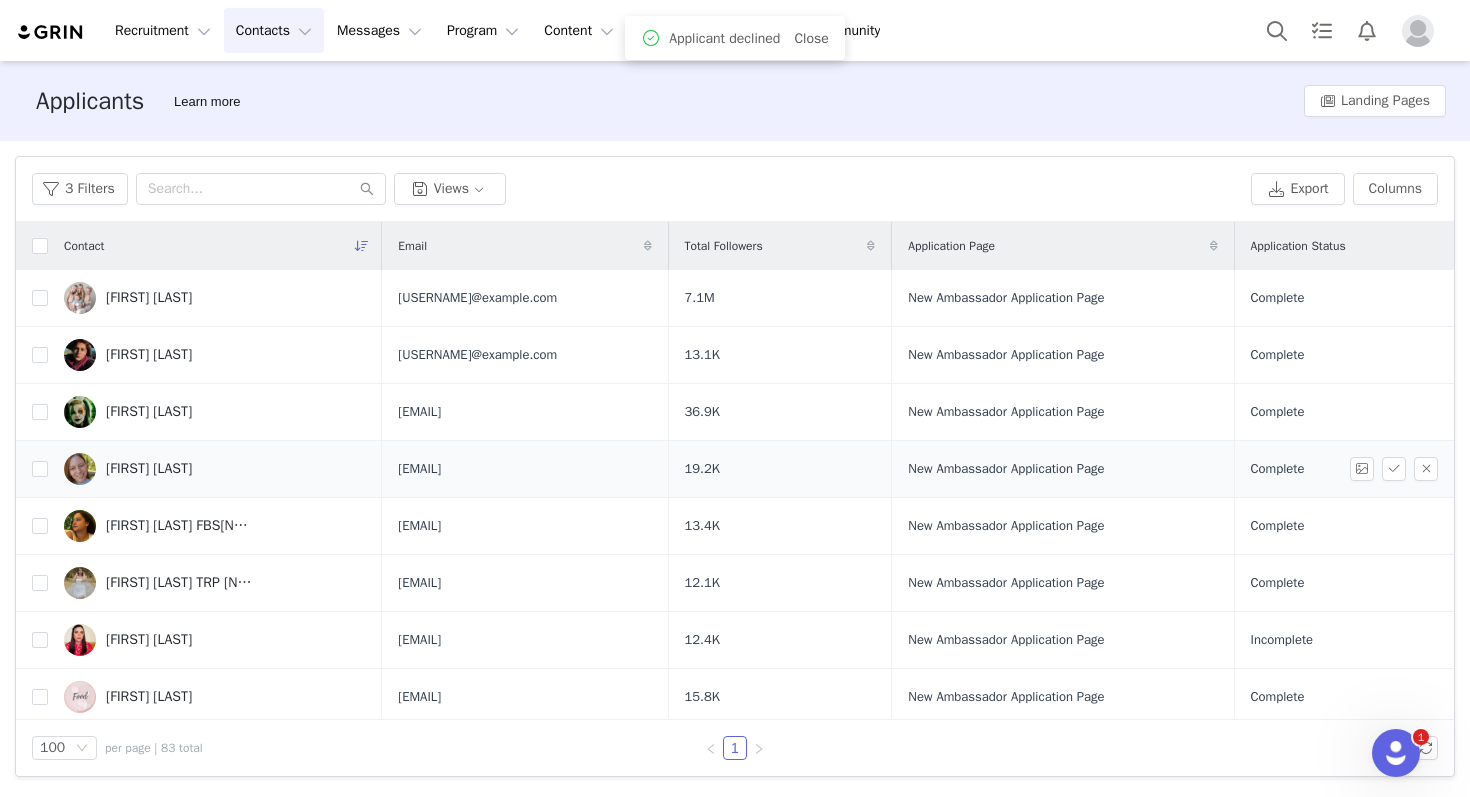 scroll, scrollTop: 547, scrollLeft: 0, axis: vertical 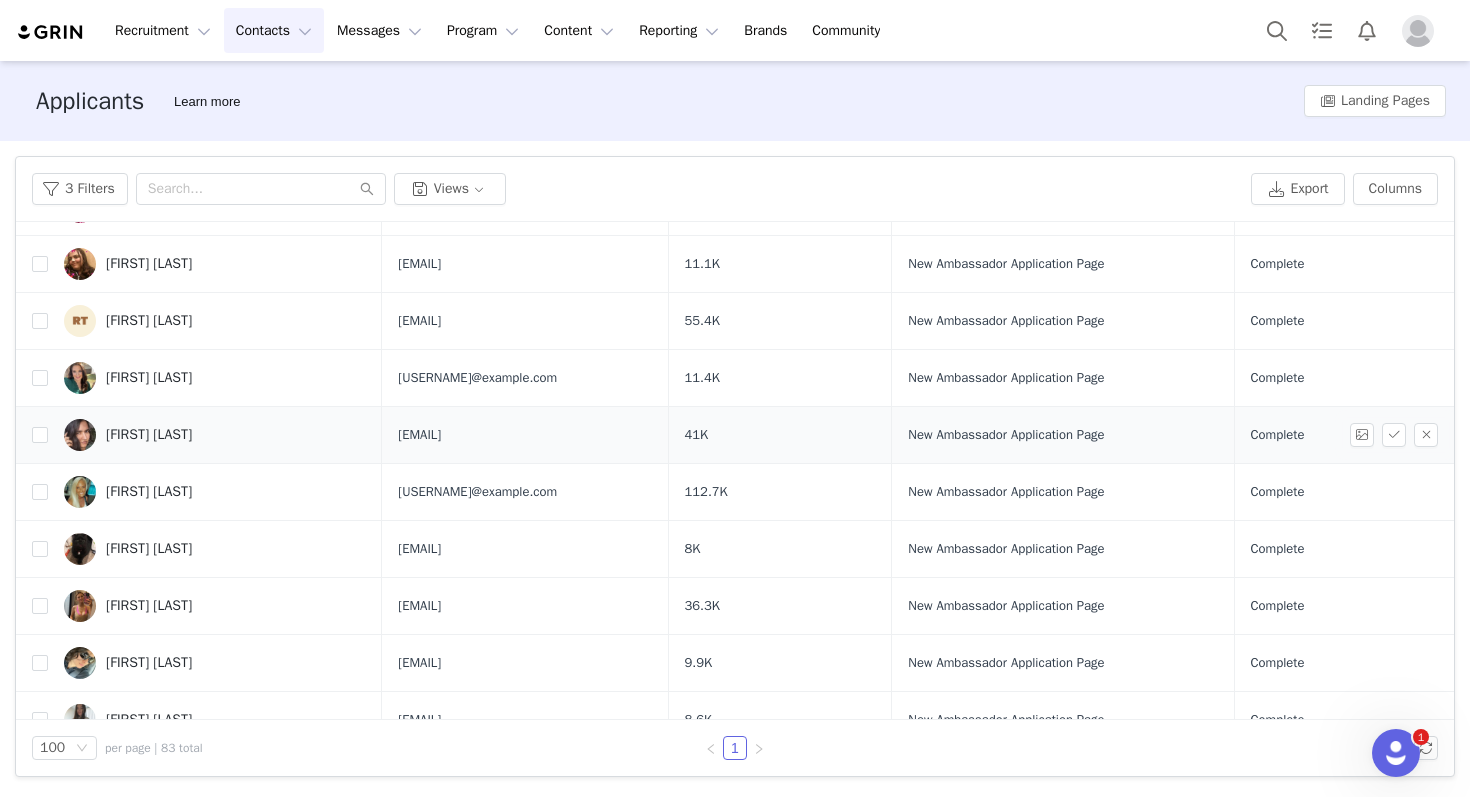 click on "Jaspreet Kaur" at bounding box center (215, 435) 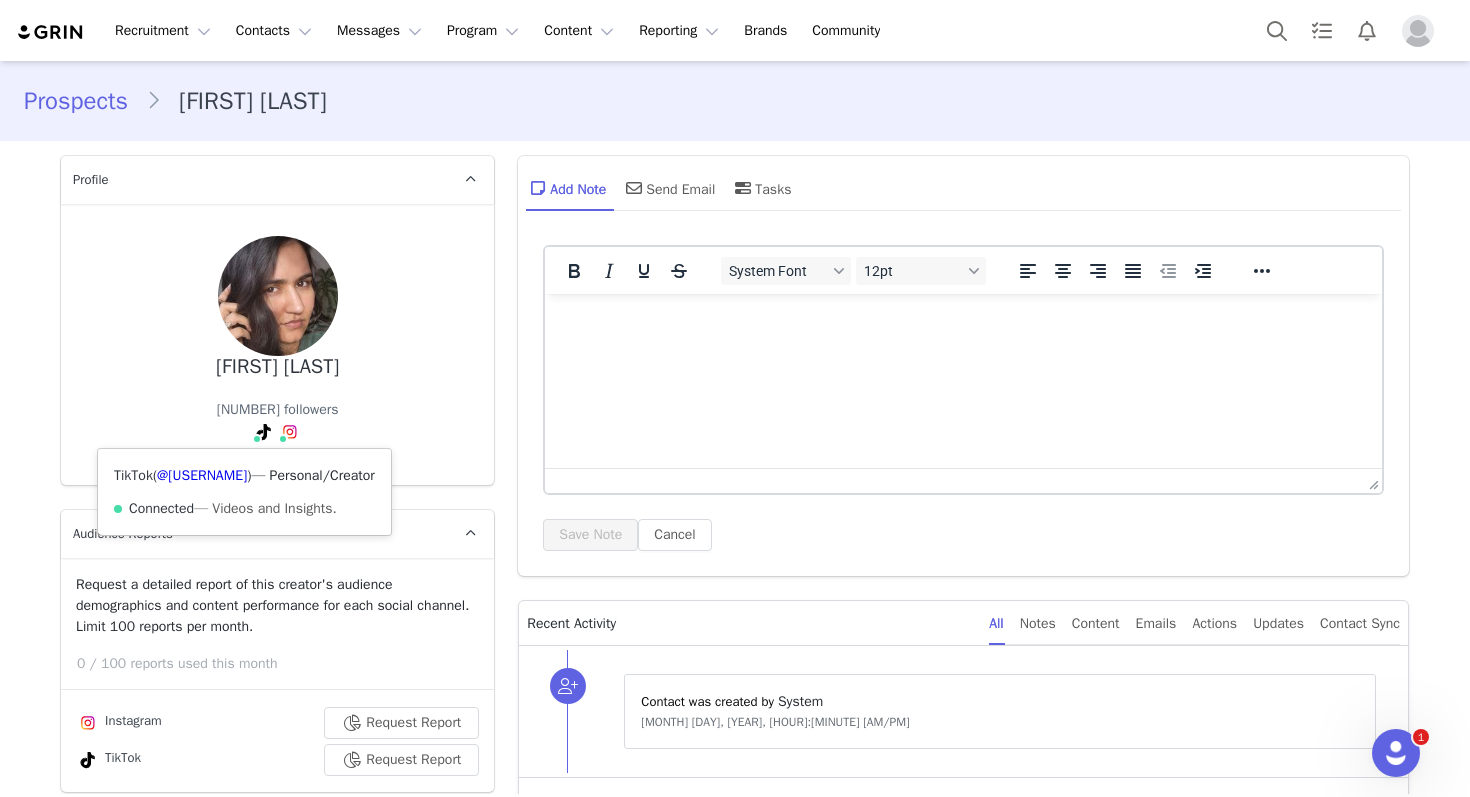 scroll, scrollTop: 0, scrollLeft: 0, axis: both 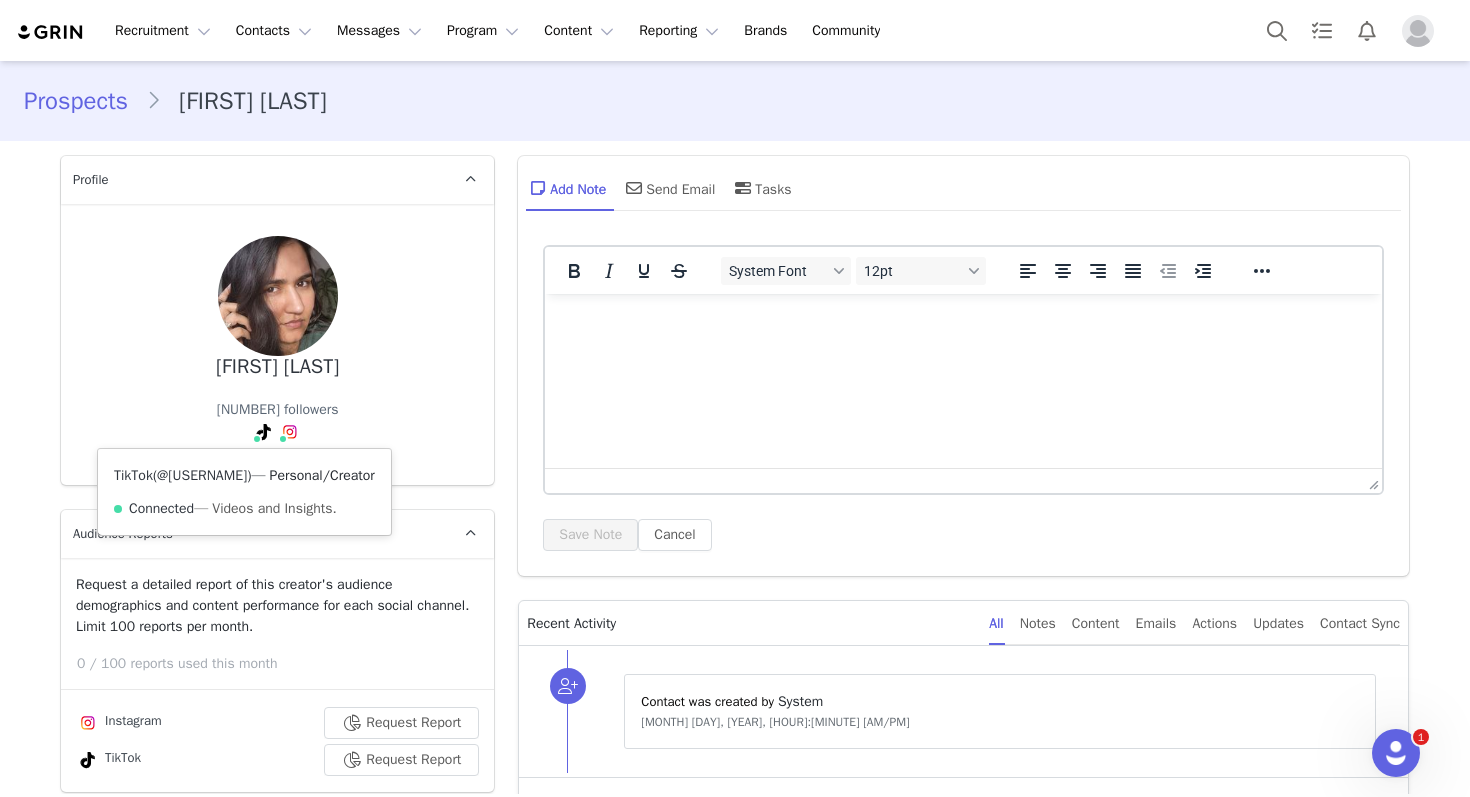 click on "@jaspreet9813" at bounding box center (202, 475) 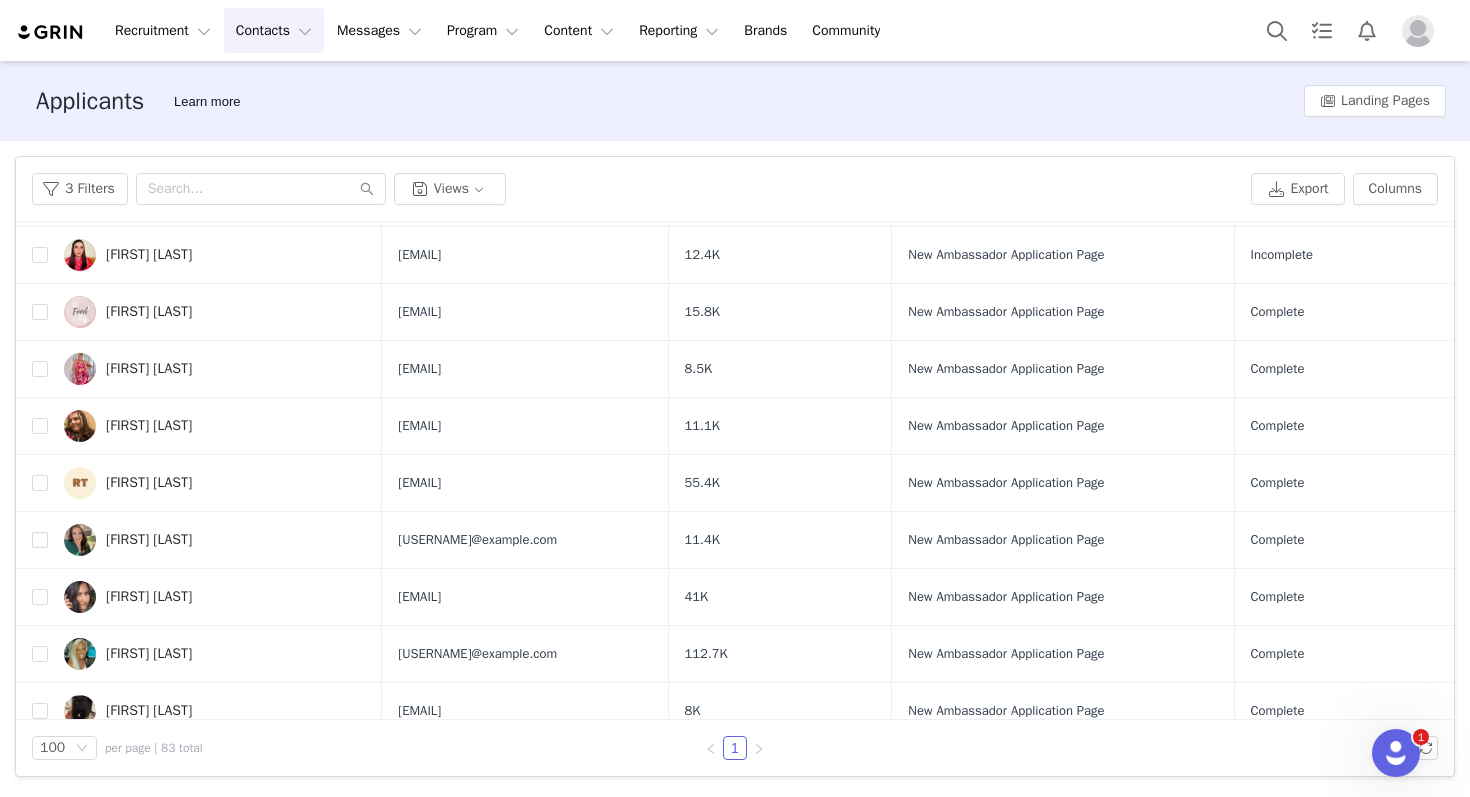 scroll, scrollTop: 466, scrollLeft: 0, axis: vertical 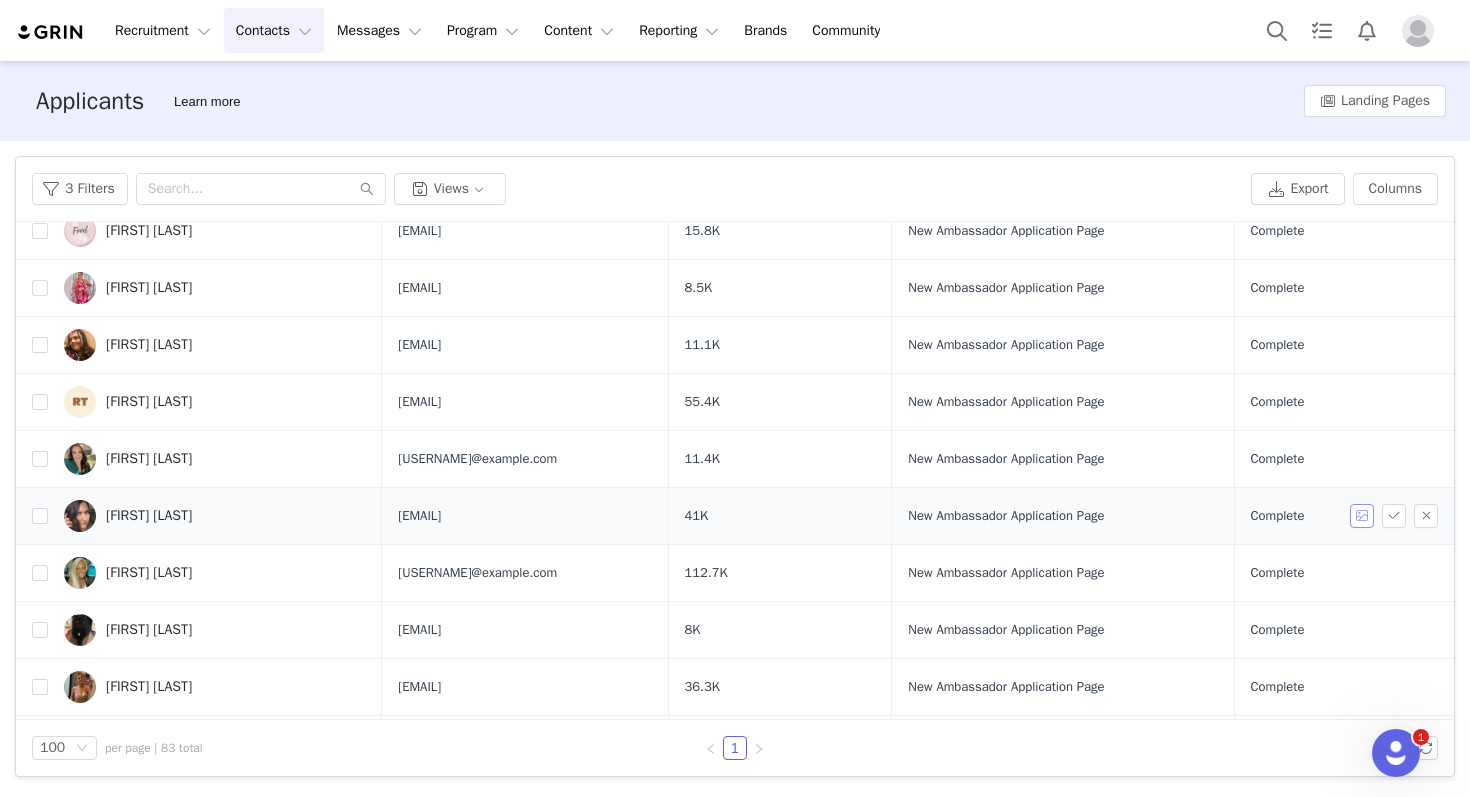 click at bounding box center [1362, 516] 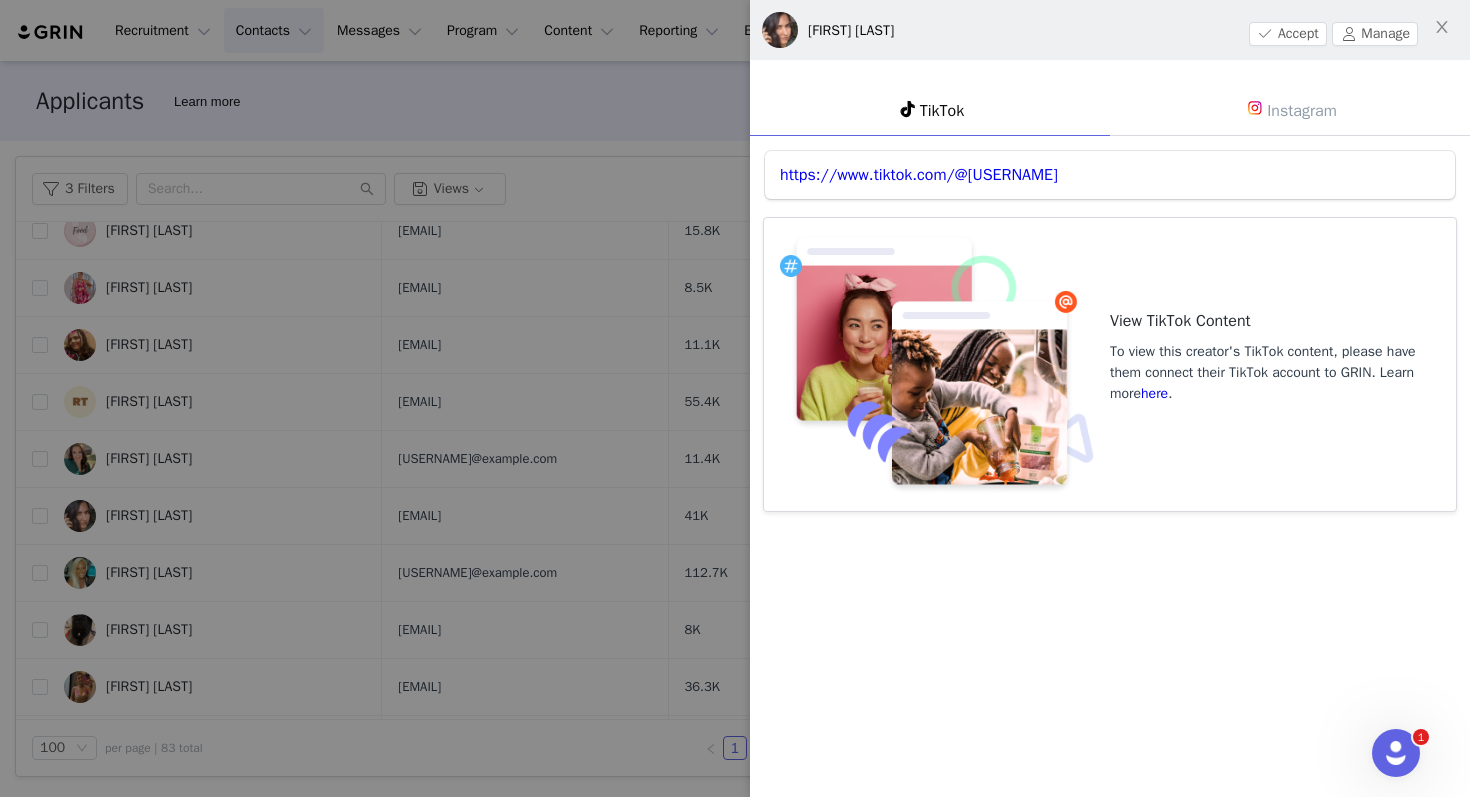 click on "Instagram" at bounding box center (1290, 110) 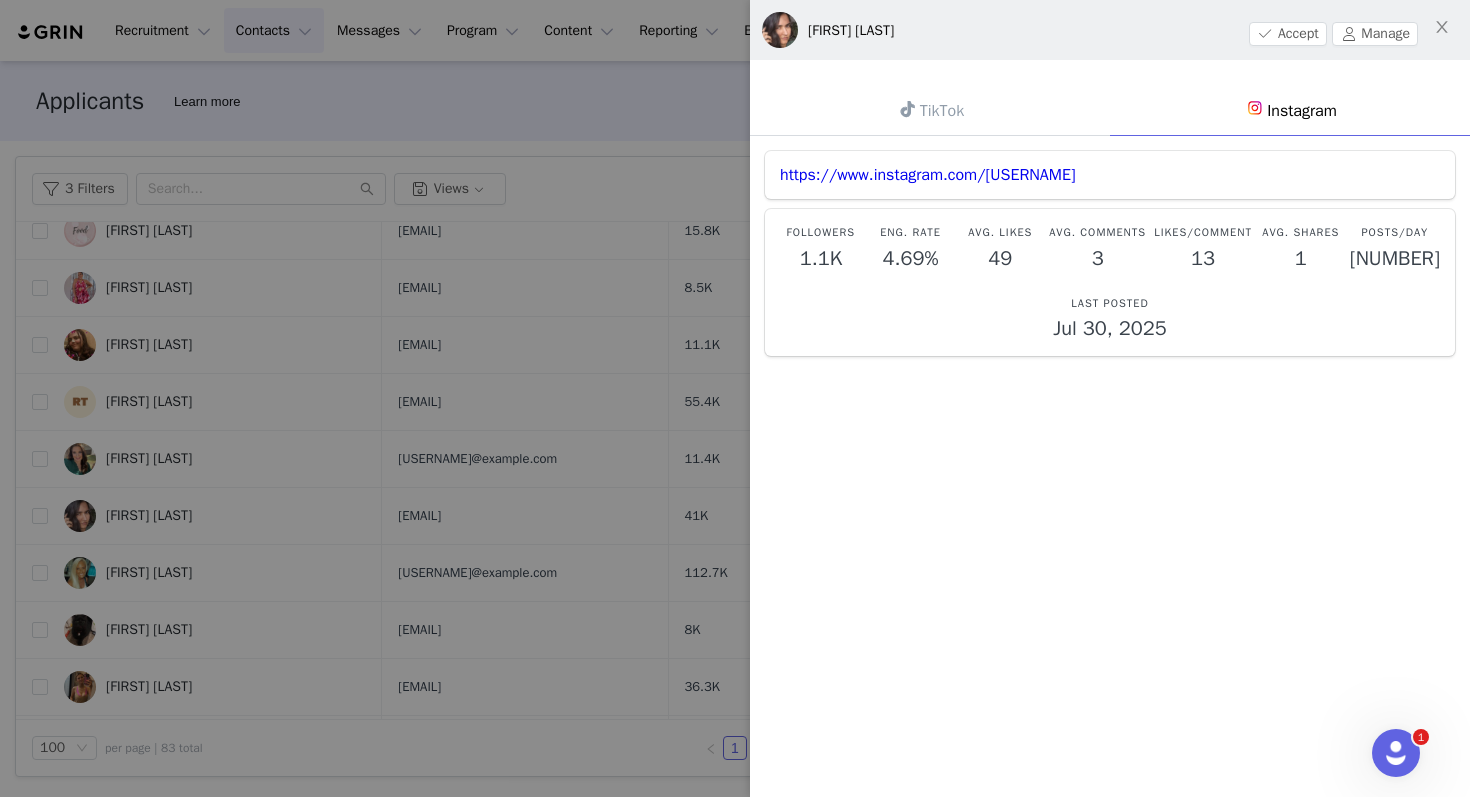 click on "Instagram" at bounding box center [1290, 110] 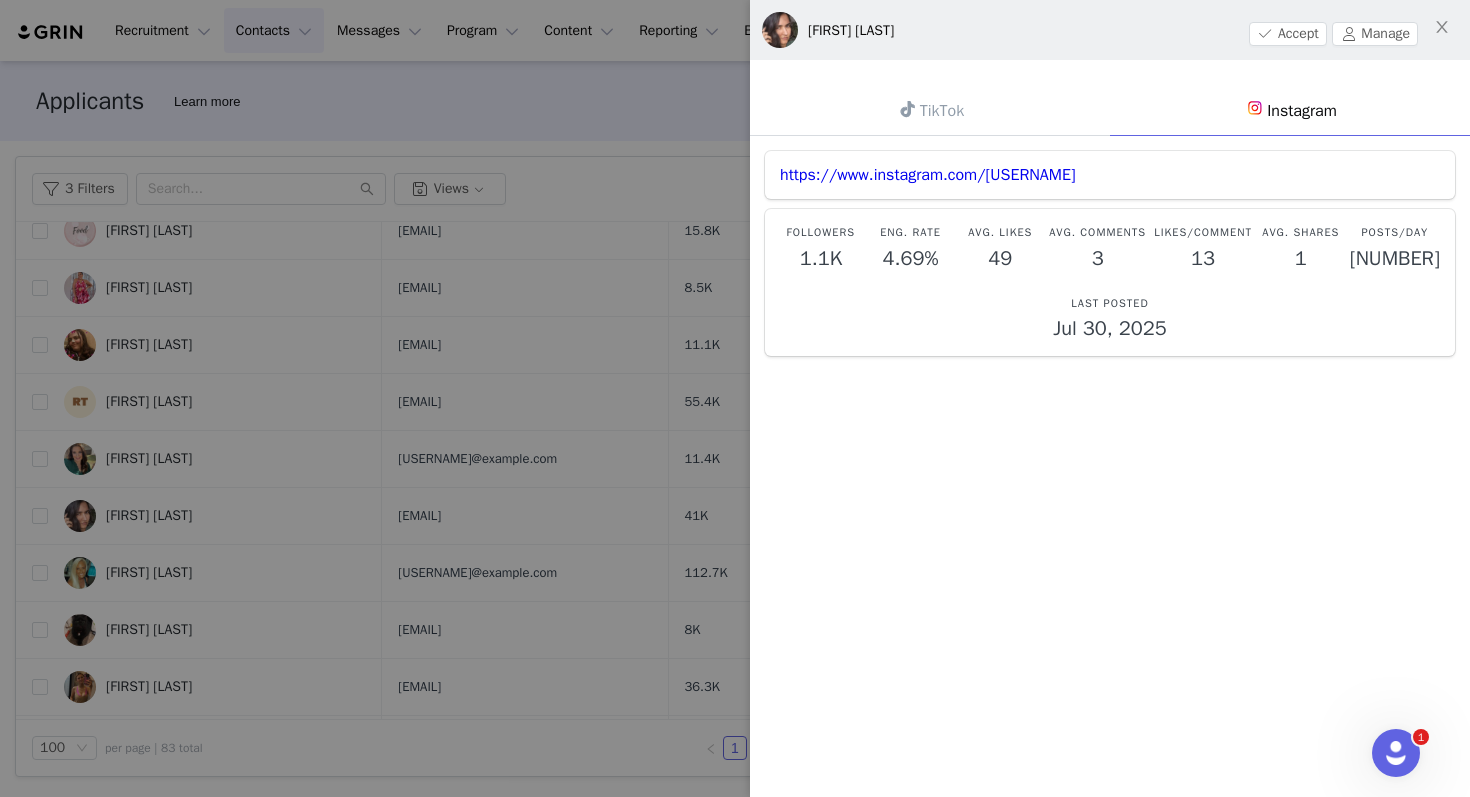 click on "https://www.instagram.com/jaspreet.kaur.7798" at bounding box center (1110, 175) 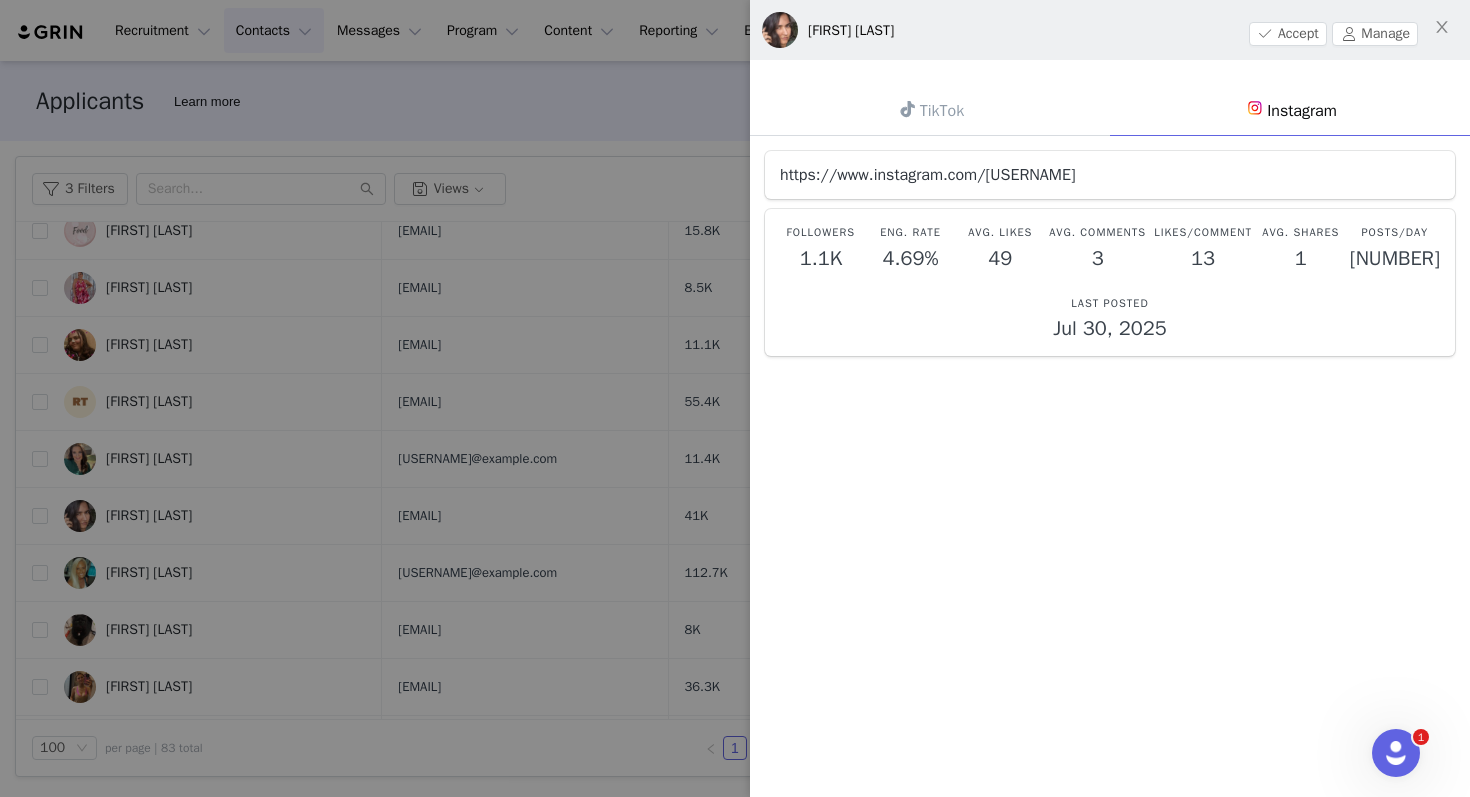 click on "https://www.instagram.com/jaspreet.kaur.7798" at bounding box center [928, 175] 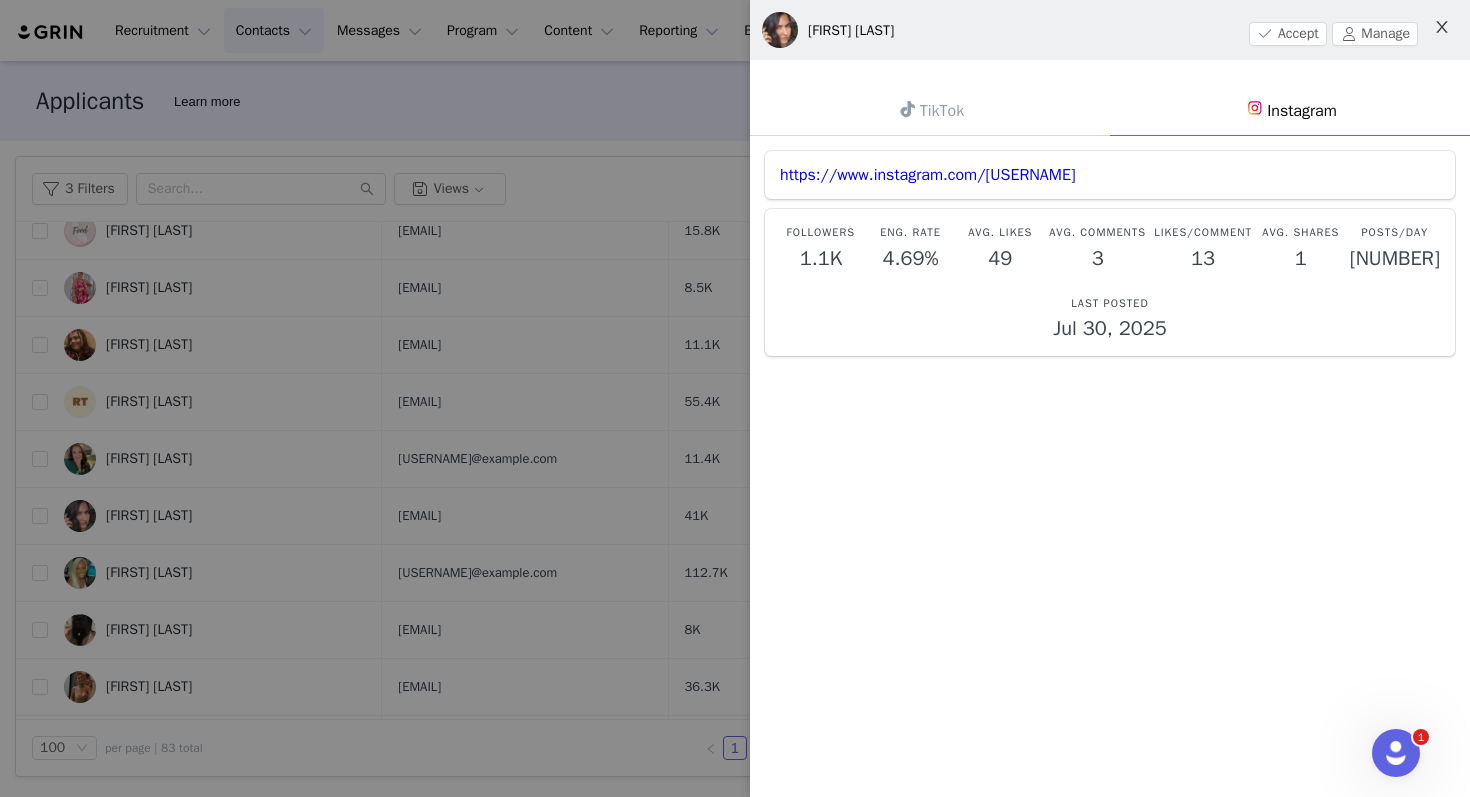 click 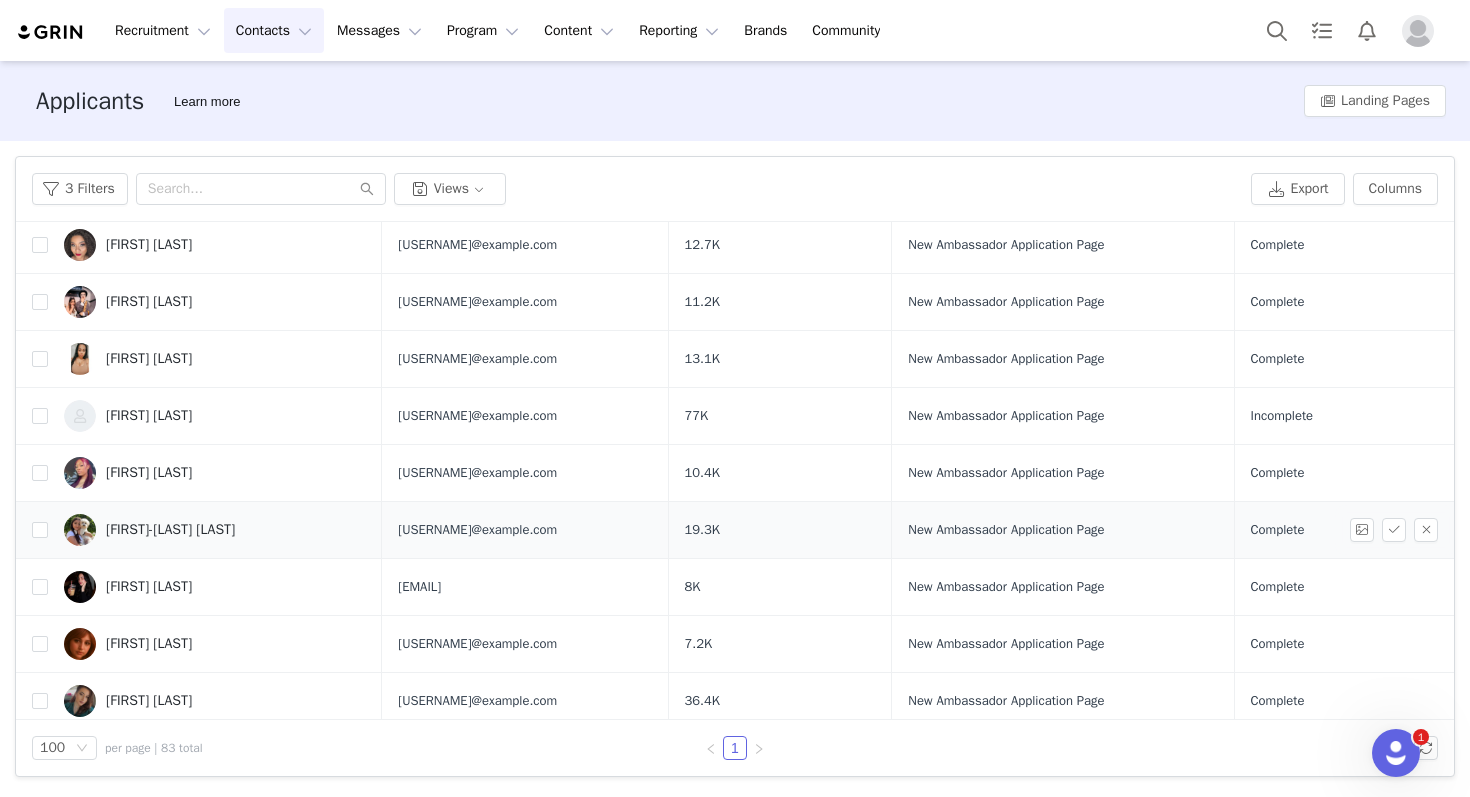 scroll, scrollTop: 4185, scrollLeft: 0, axis: vertical 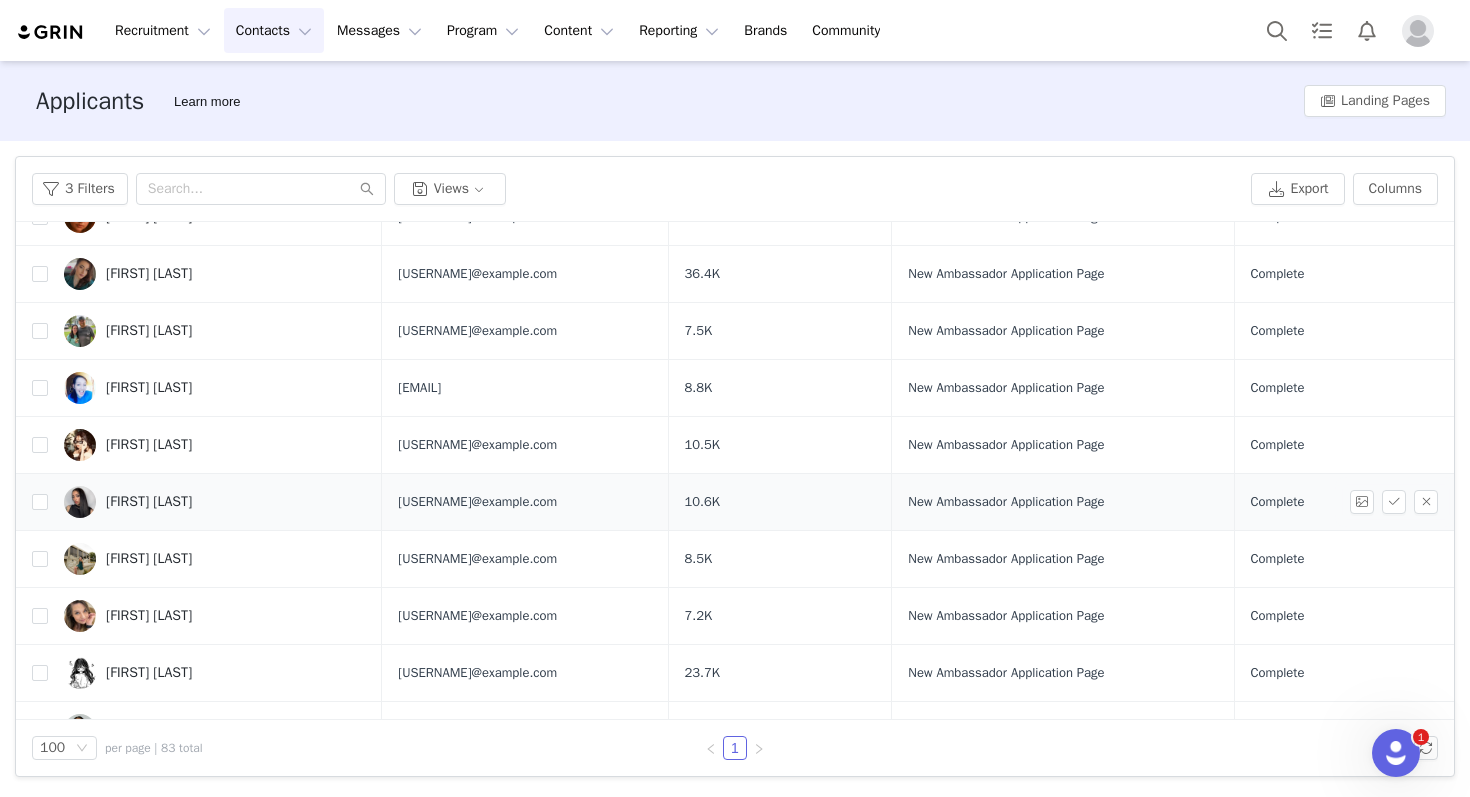 click on "Alicia Reis" at bounding box center (215, 502) 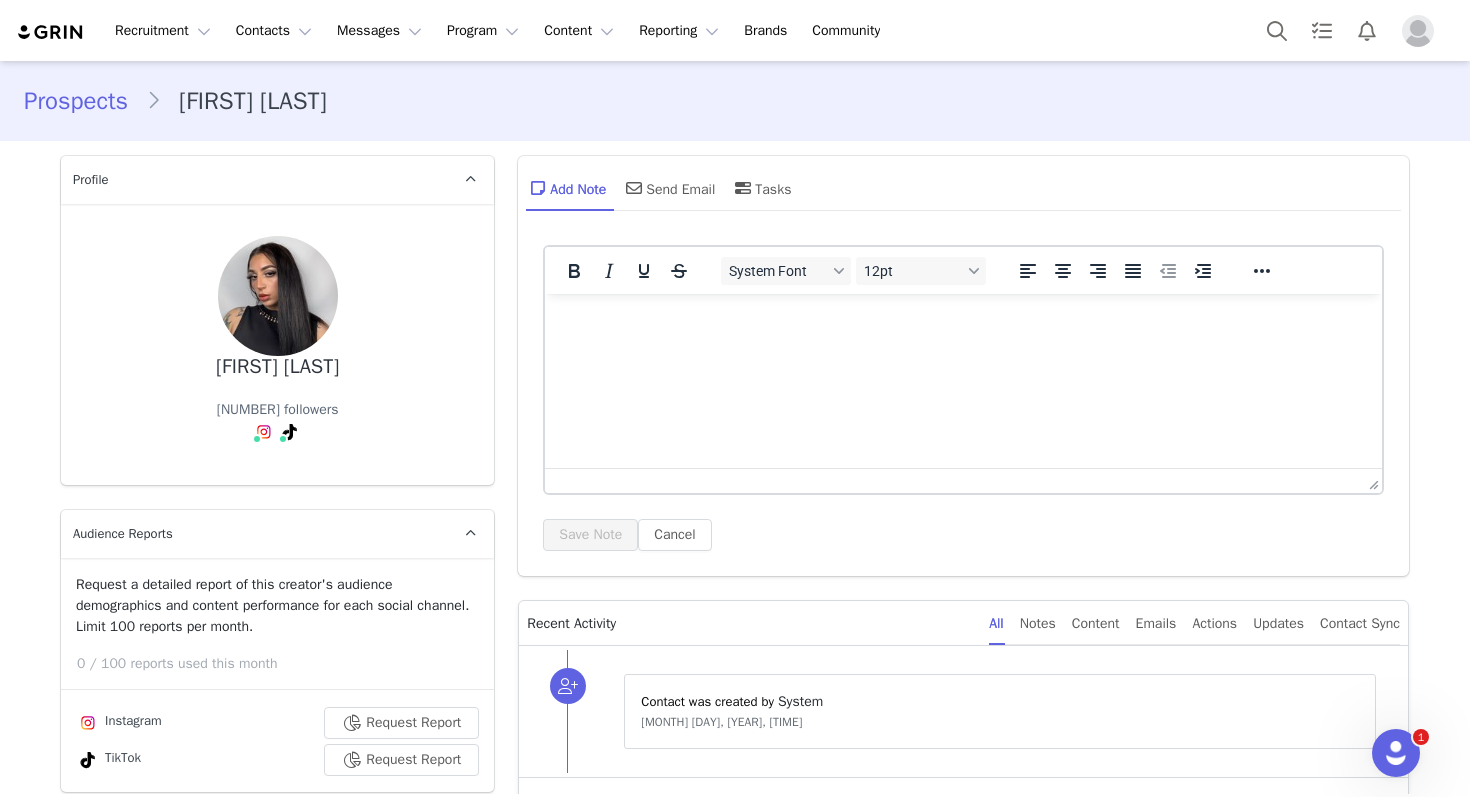 scroll, scrollTop: 0, scrollLeft: 0, axis: both 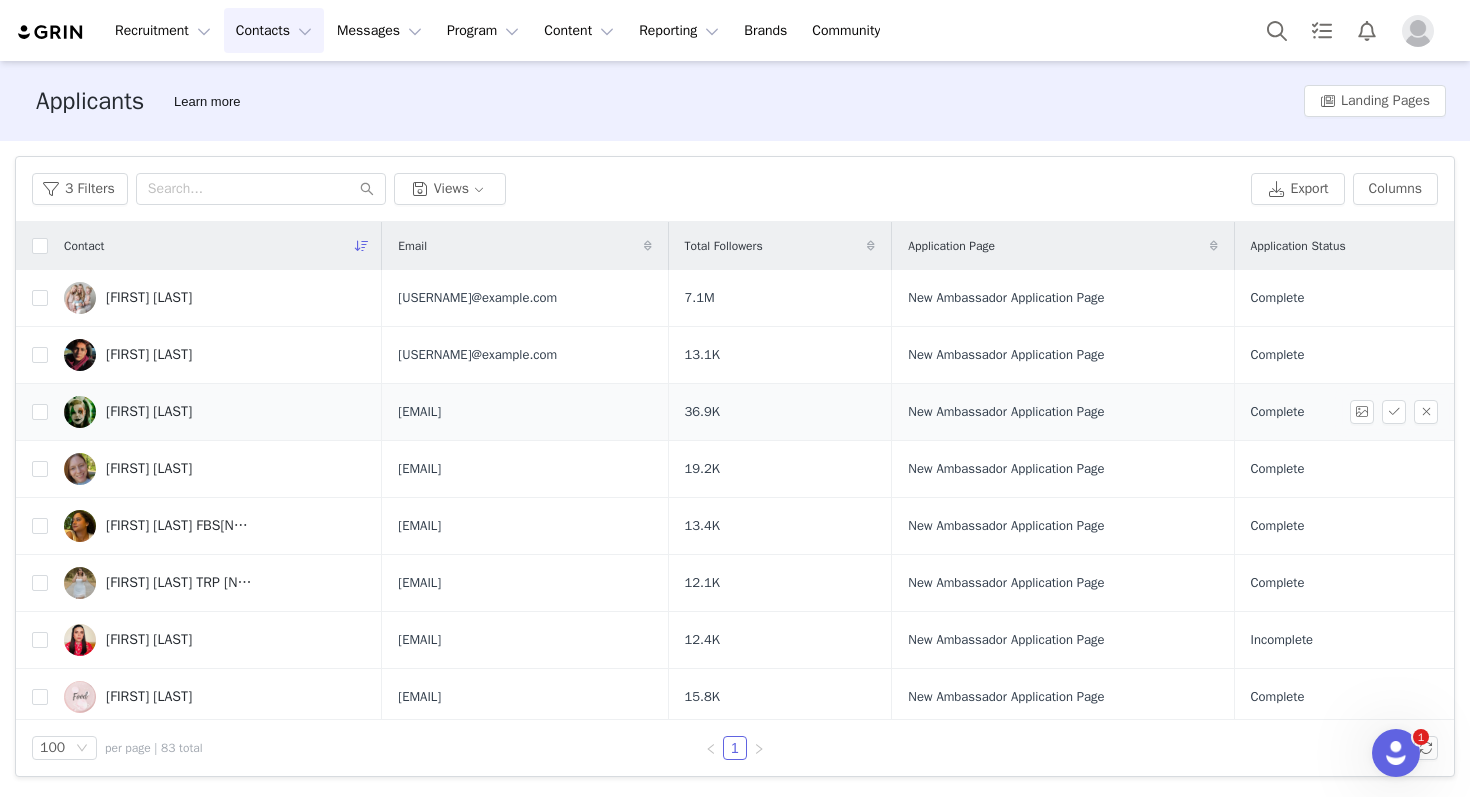 click on "Kelsey Livengood" at bounding box center (149, 412) 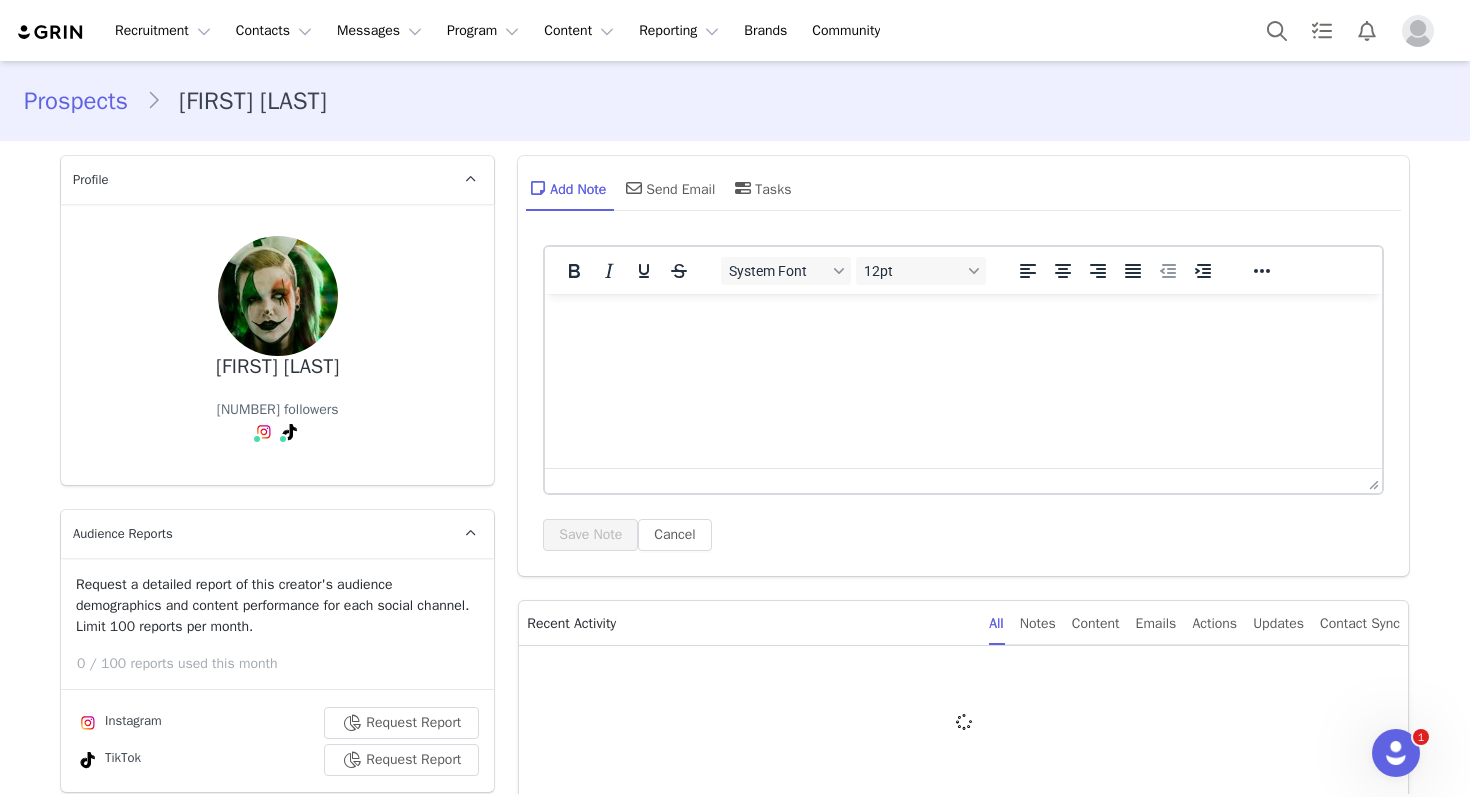 scroll, scrollTop: 0, scrollLeft: 0, axis: both 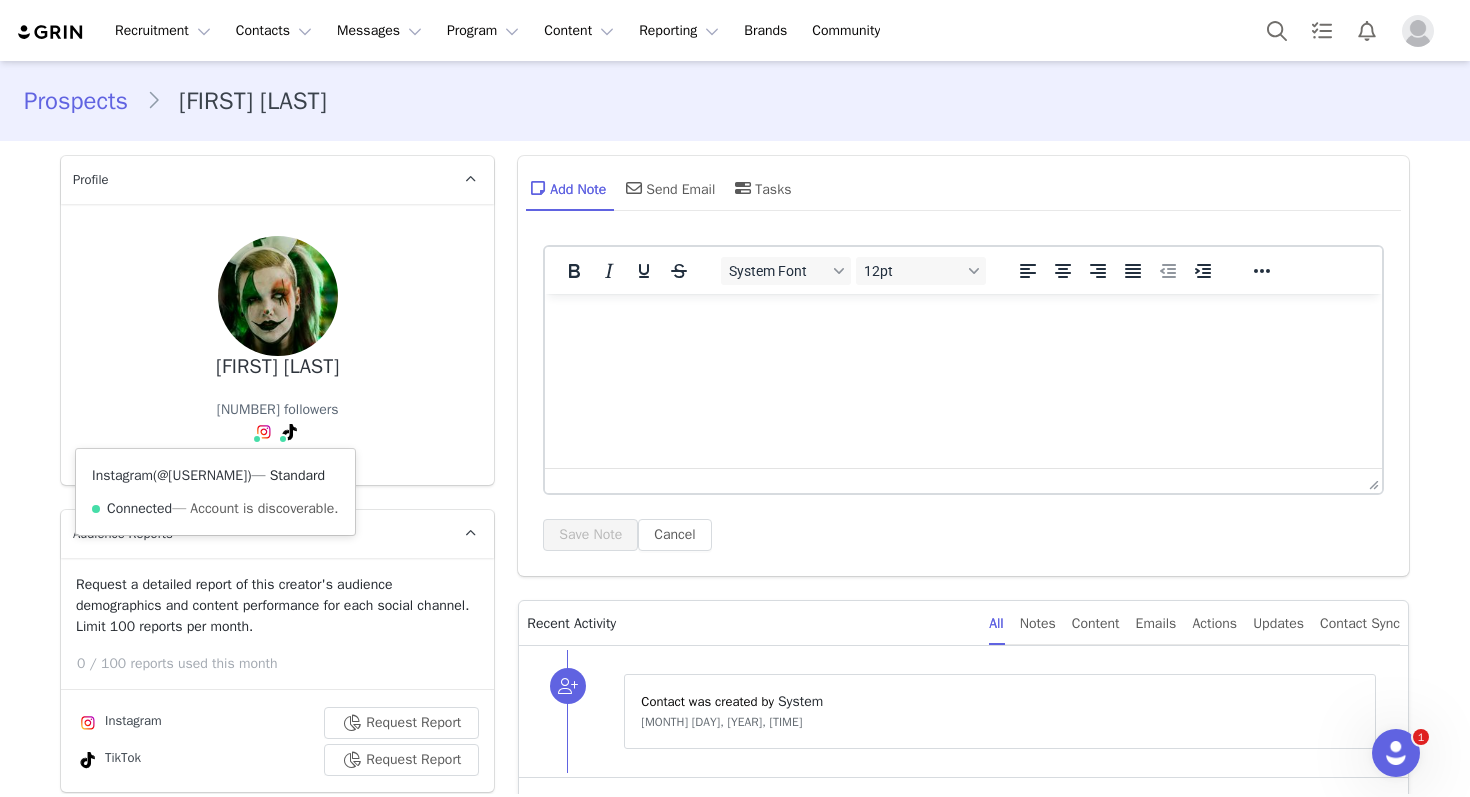 click on "@mischieftheclownofficial" at bounding box center [202, 475] 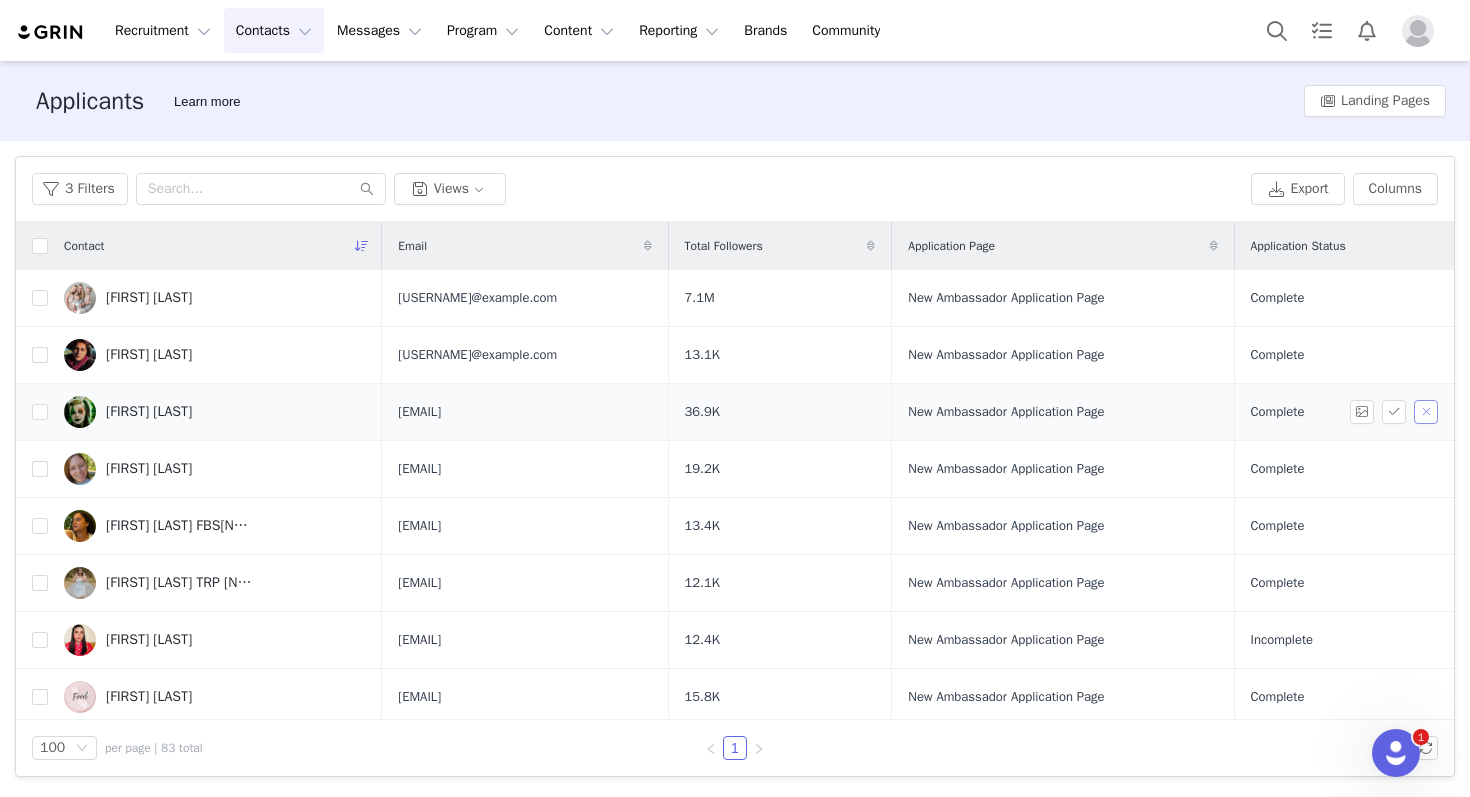 click at bounding box center (1426, 412) 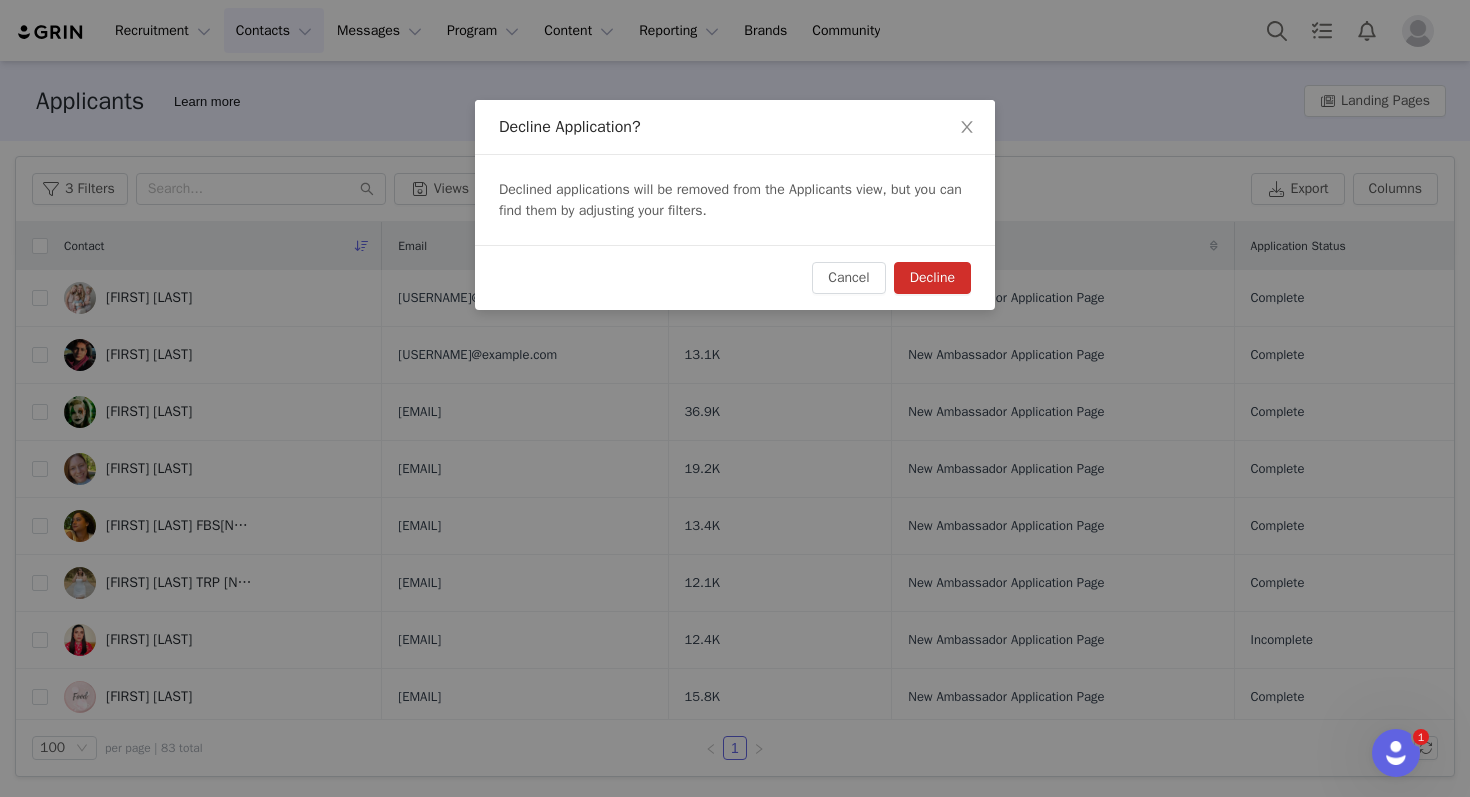 click on "Decline" at bounding box center [932, 278] 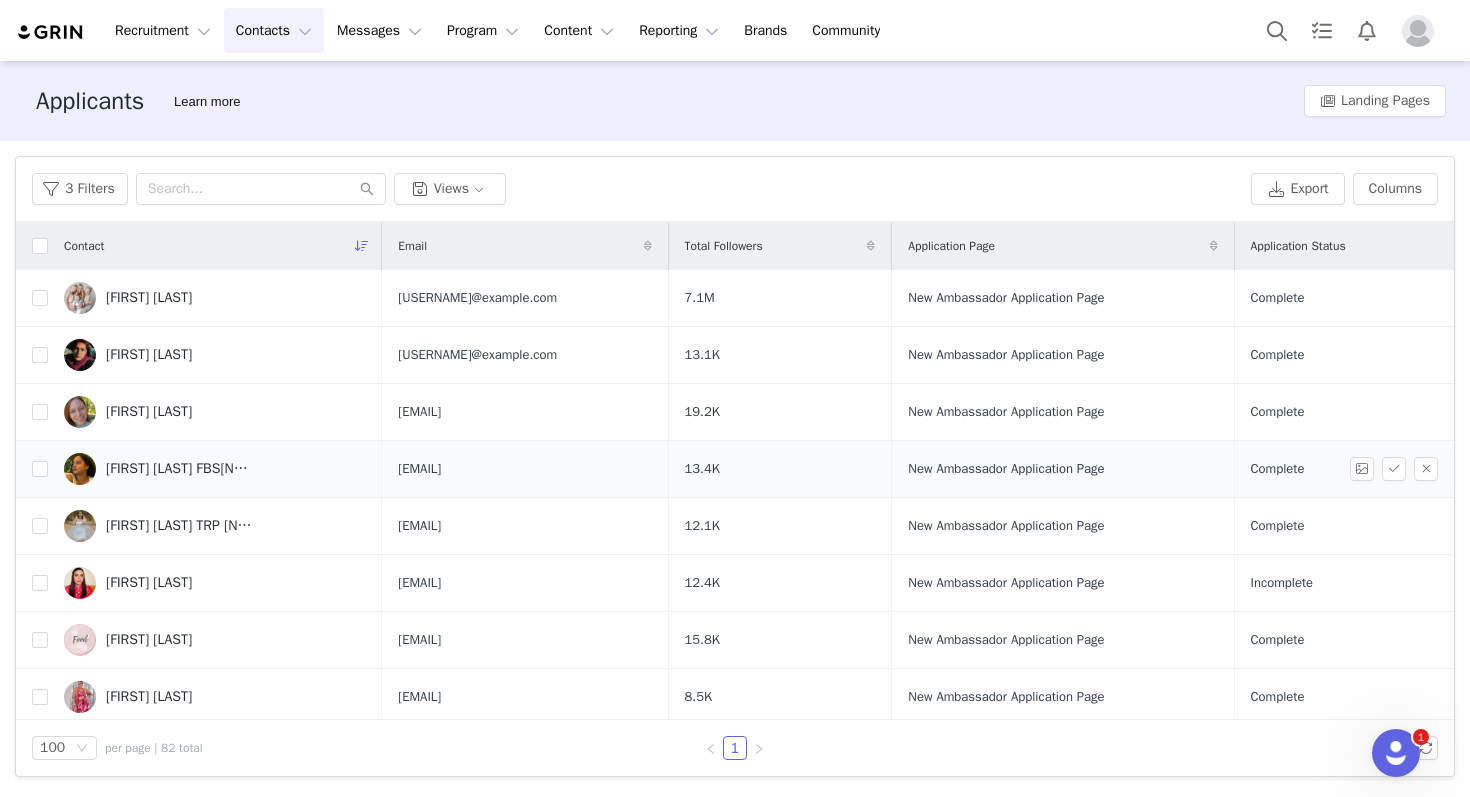 click on "Karla Mc Nulty FBS16207" at bounding box center (215, 469) 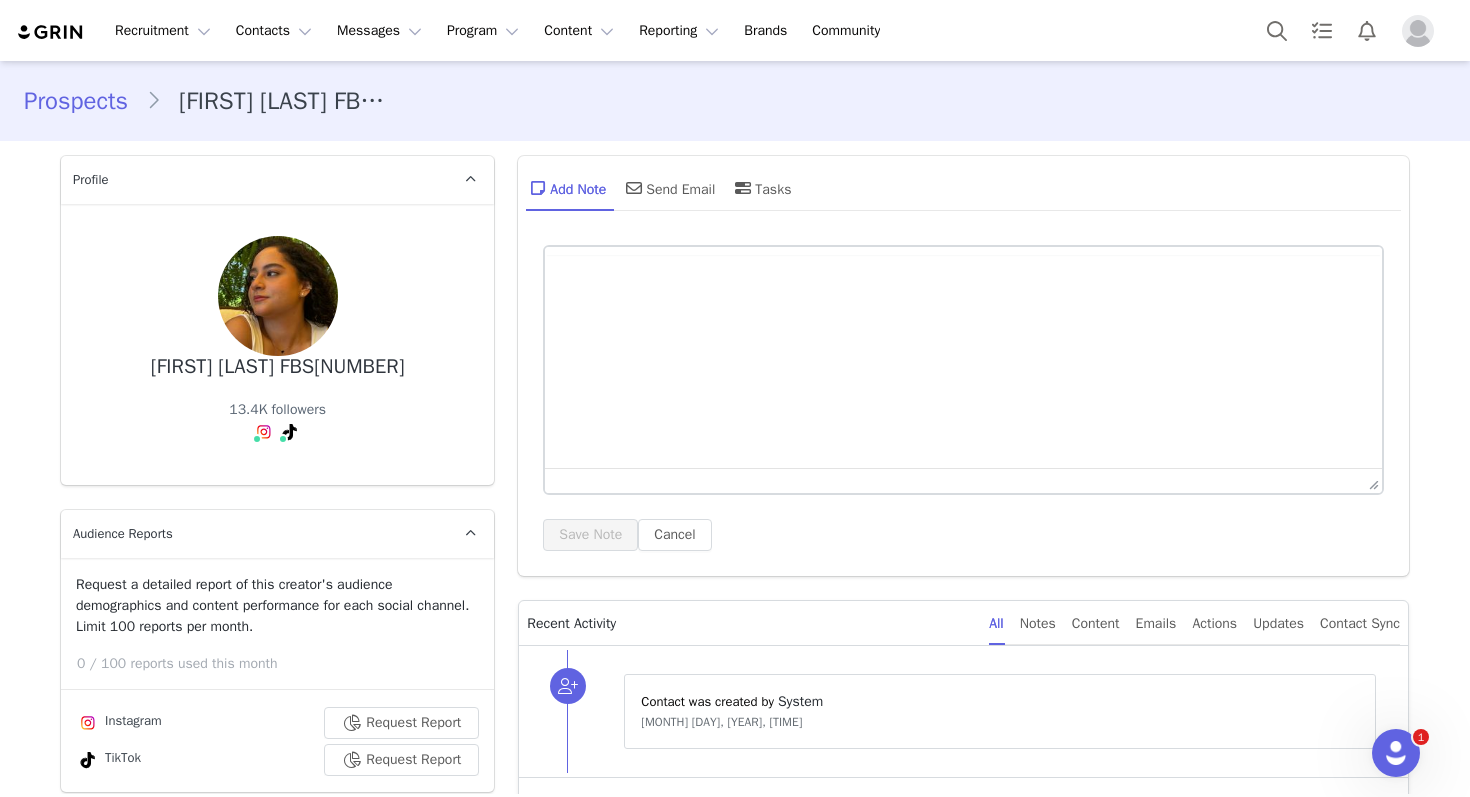 scroll, scrollTop: 0, scrollLeft: 0, axis: both 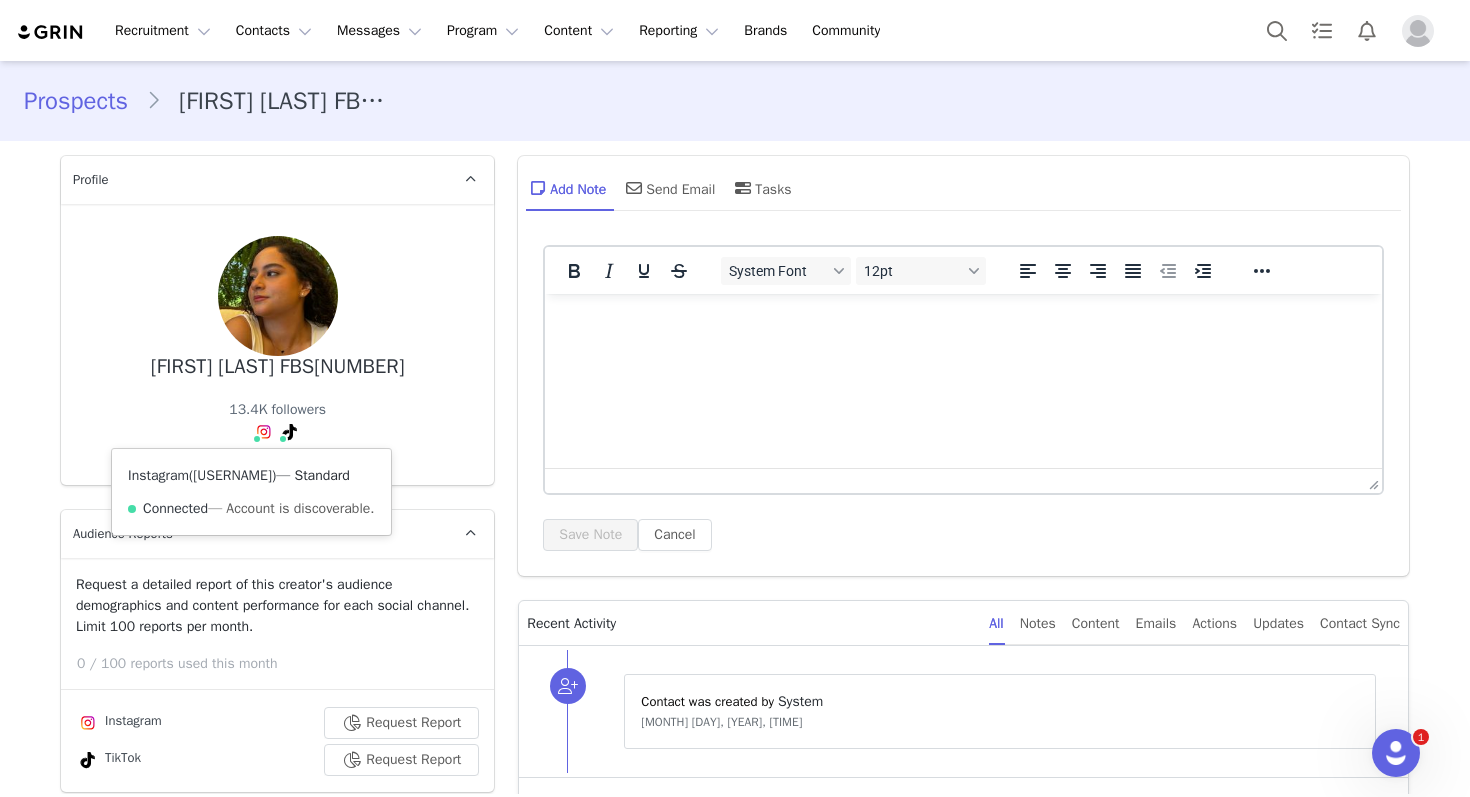 click on "@karlamcnulty" at bounding box center [232, 475] 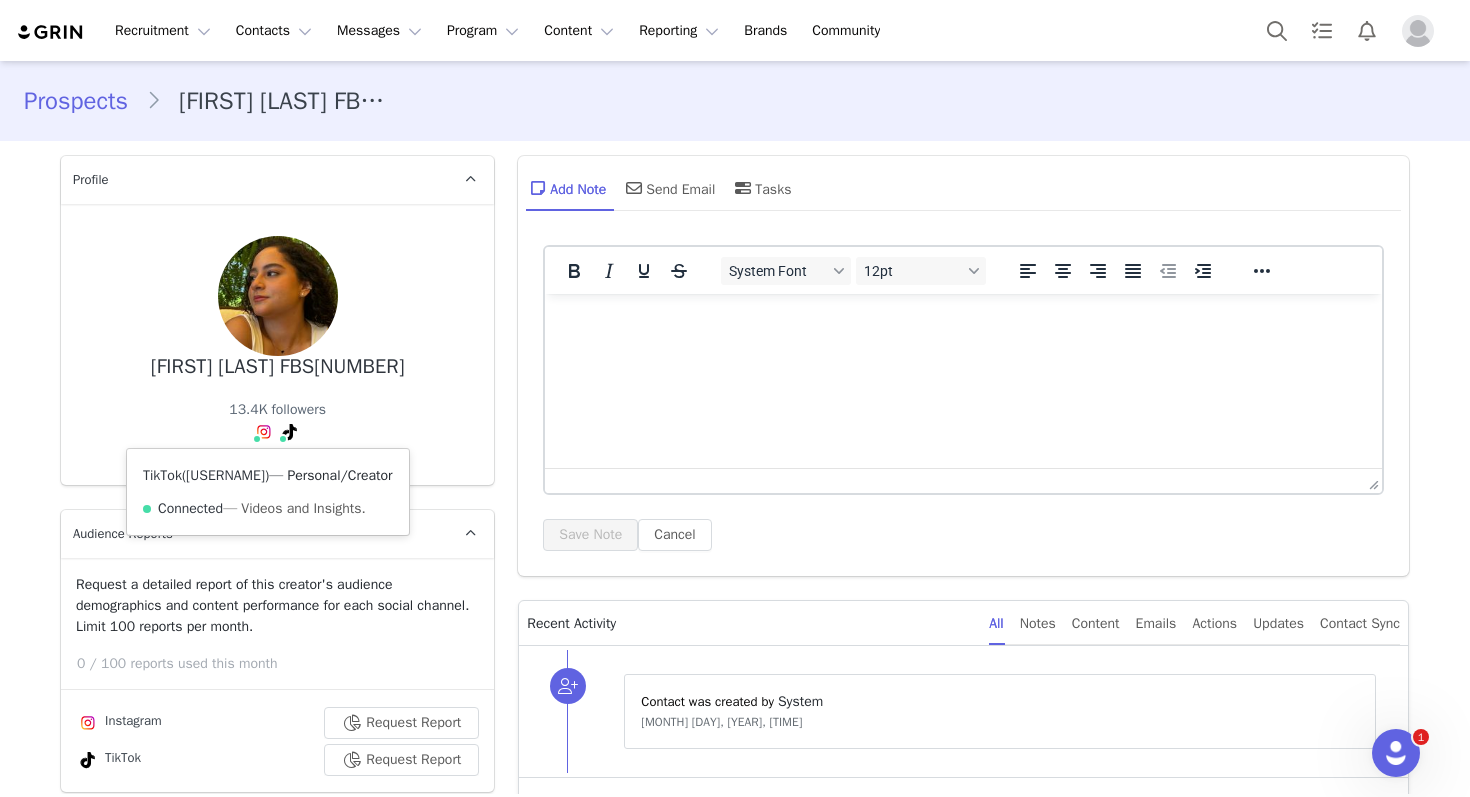 click on "@karlamcnulty" at bounding box center (225, 475) 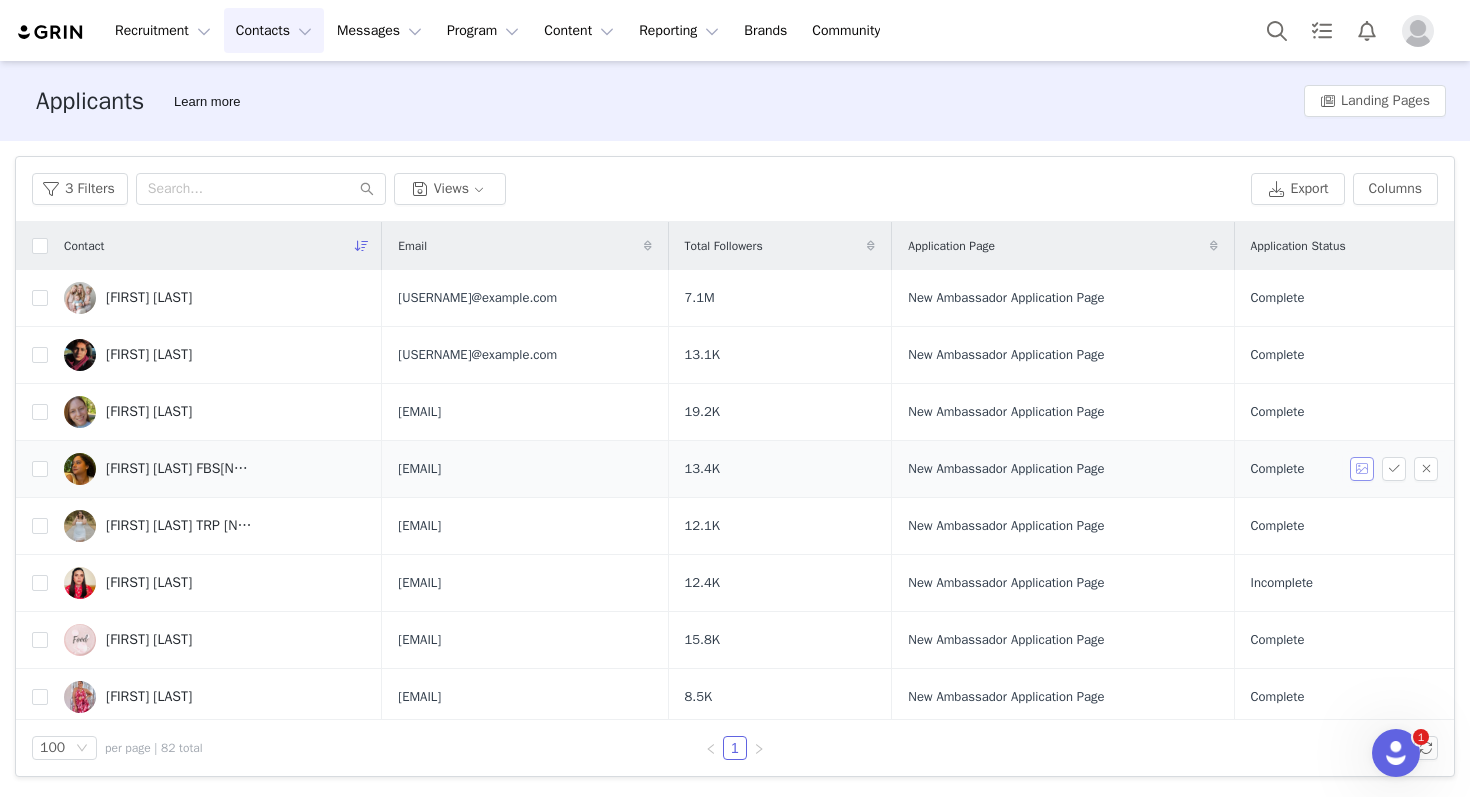 click at bounding box center (1362, 469) 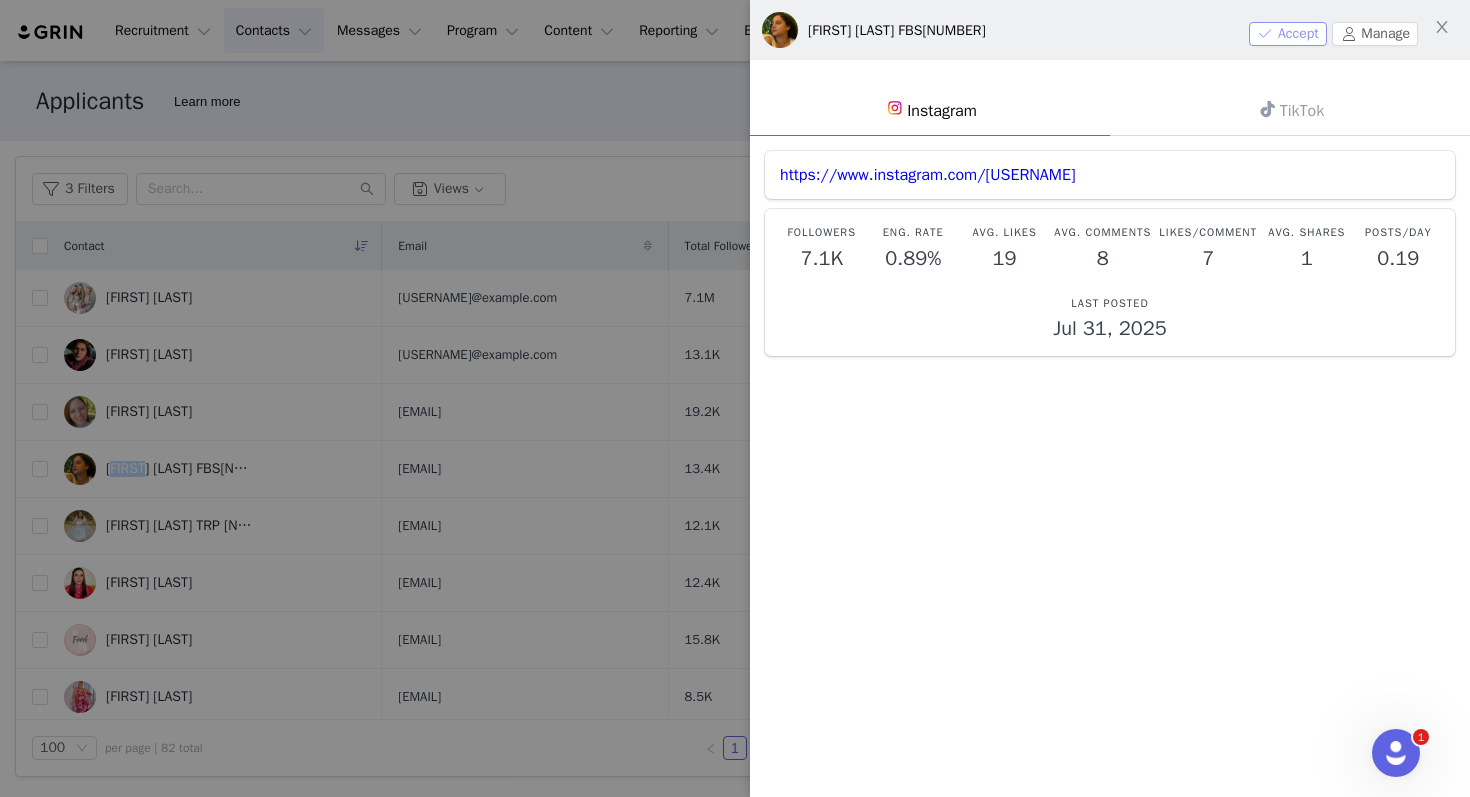 click on "Accept" at bounding box center [1288, 34] 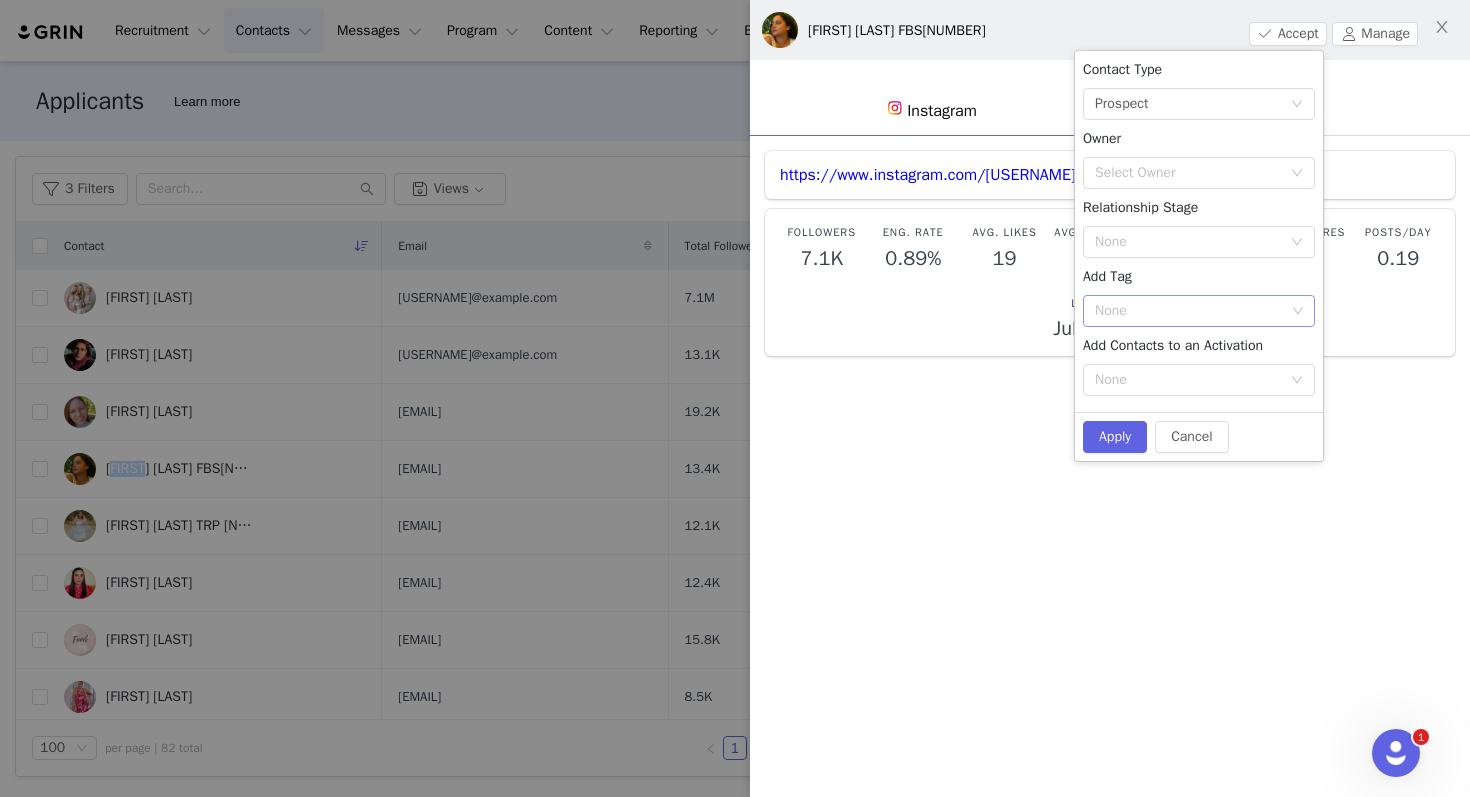 click 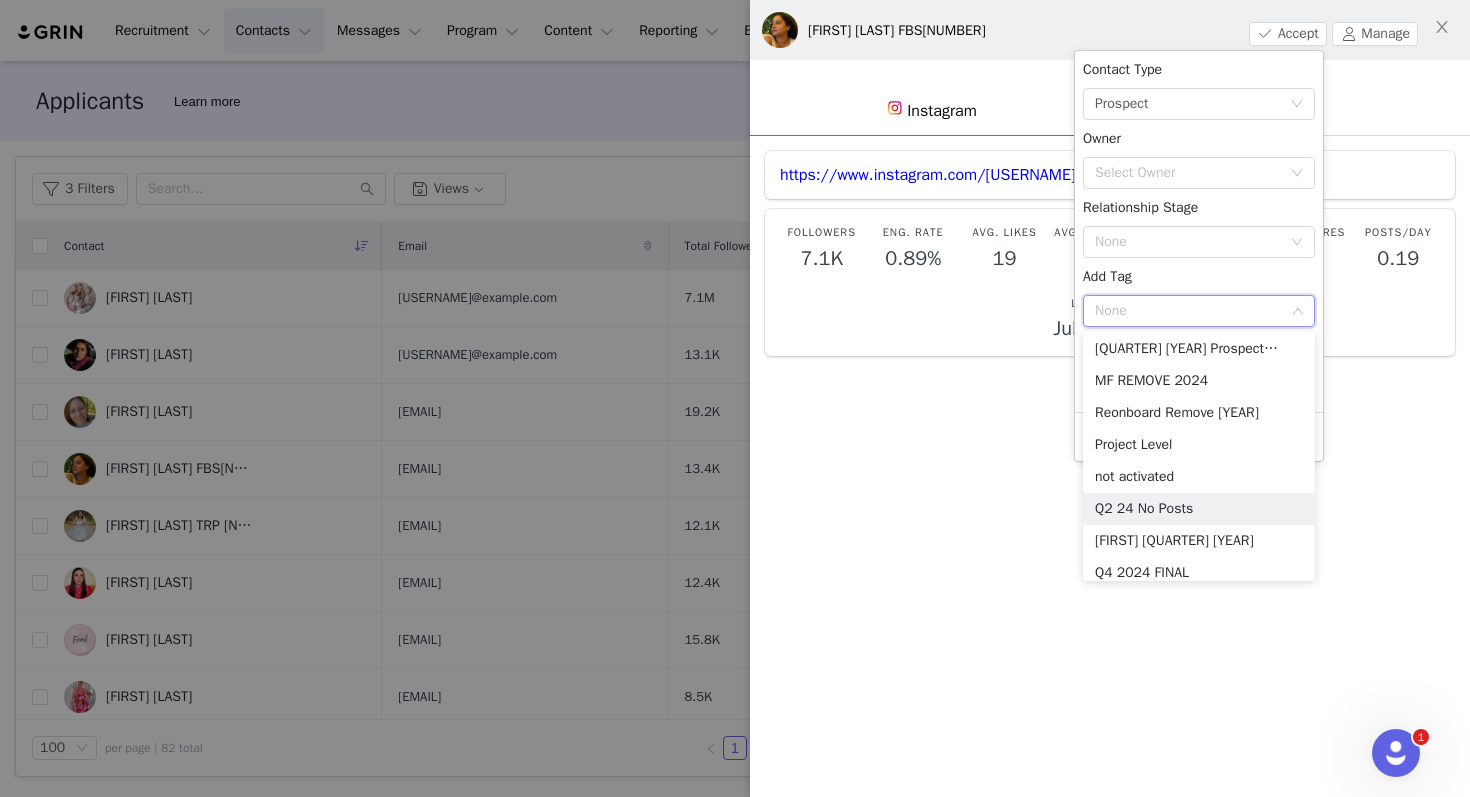 scroll, scrollTop: 878, scrollLeft: 0, axis: vertical 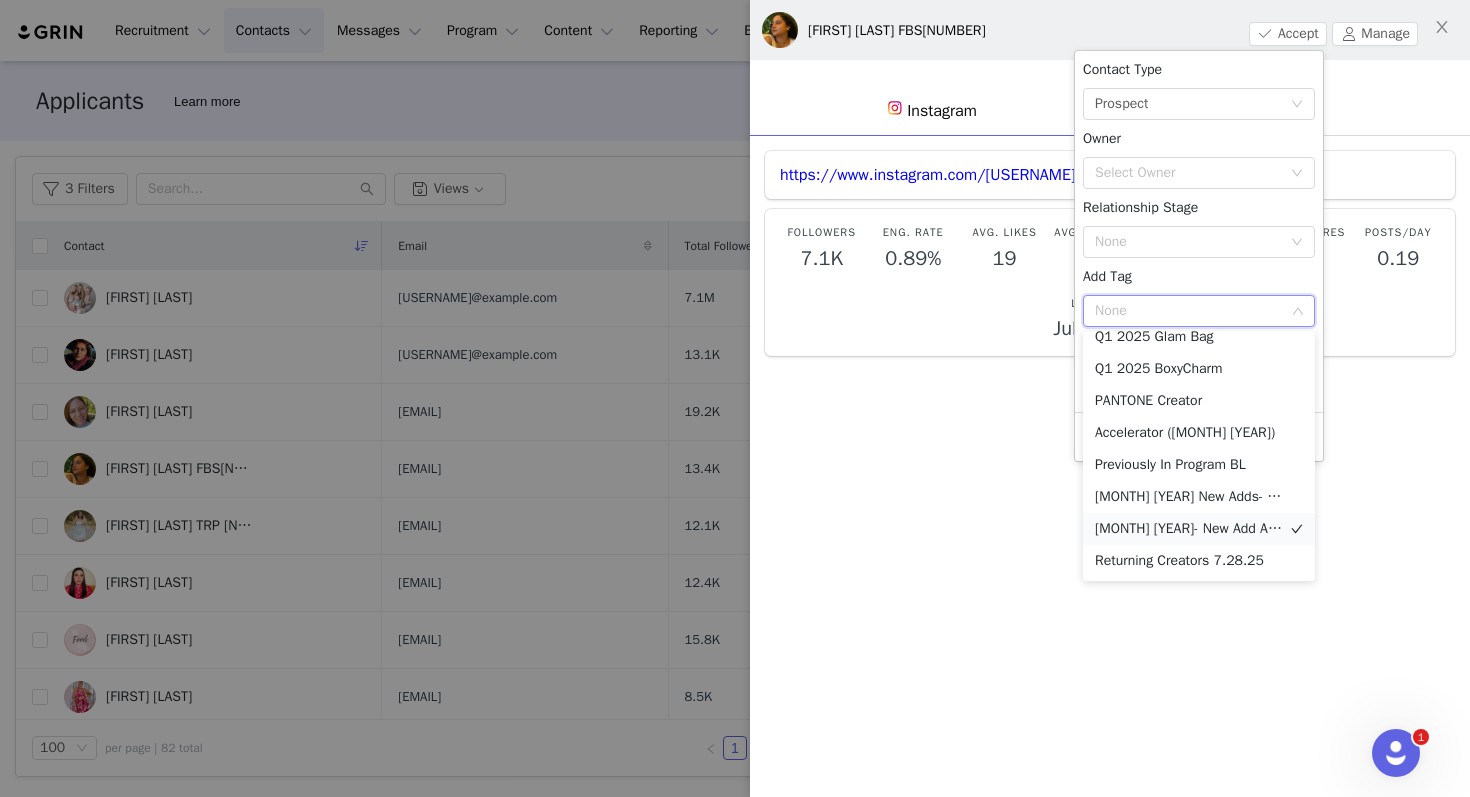 click on "August 2025- New Add Ambassador" at bounding box center (1199, 529) 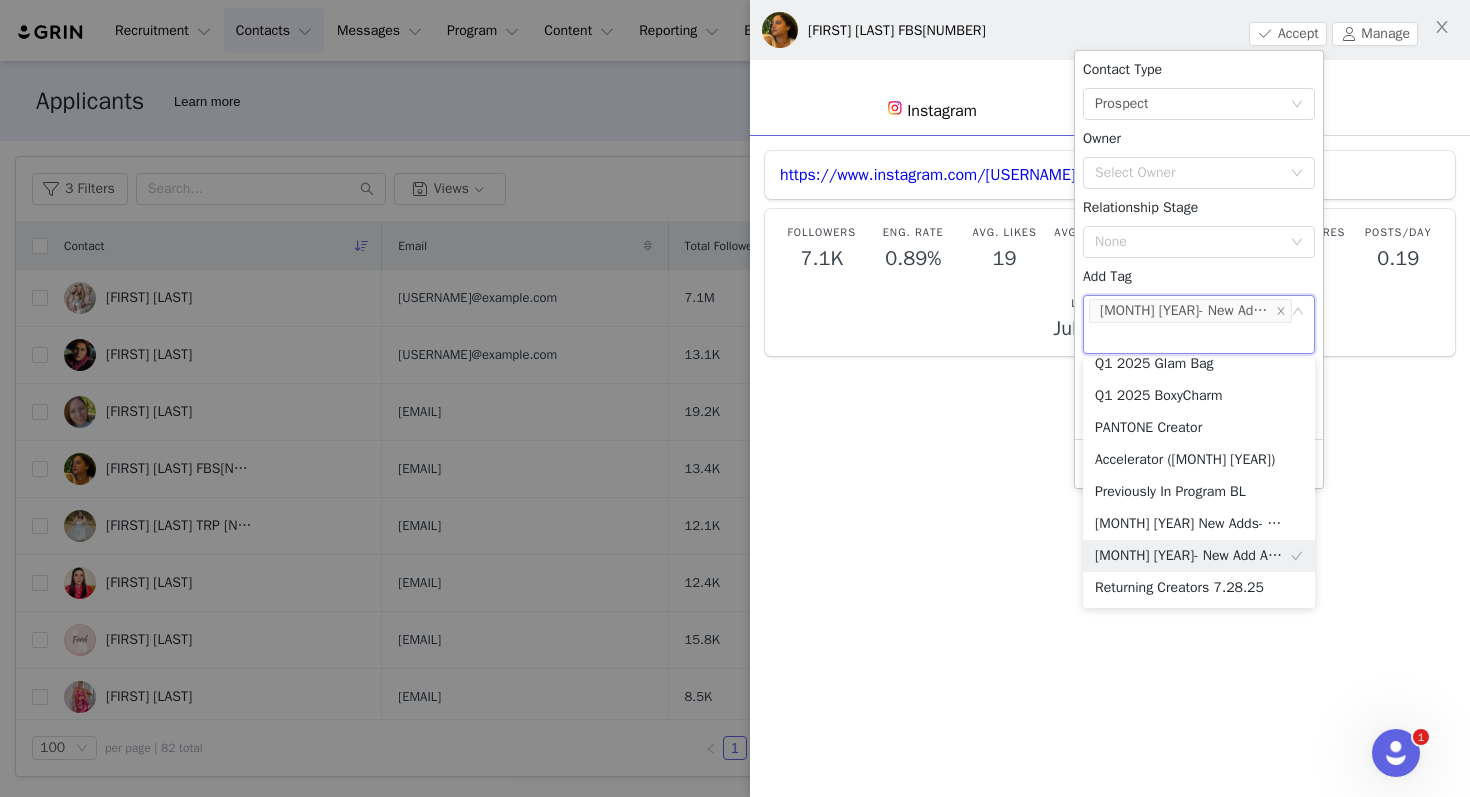 click on "Contact Type  None  Prospect   Owner  Select Owner  Relationship Stage  None  Add Tag  None August 2025- New Add Ambassador    Add Contacts to an Activation  None" at bounding box center (1199, 245) 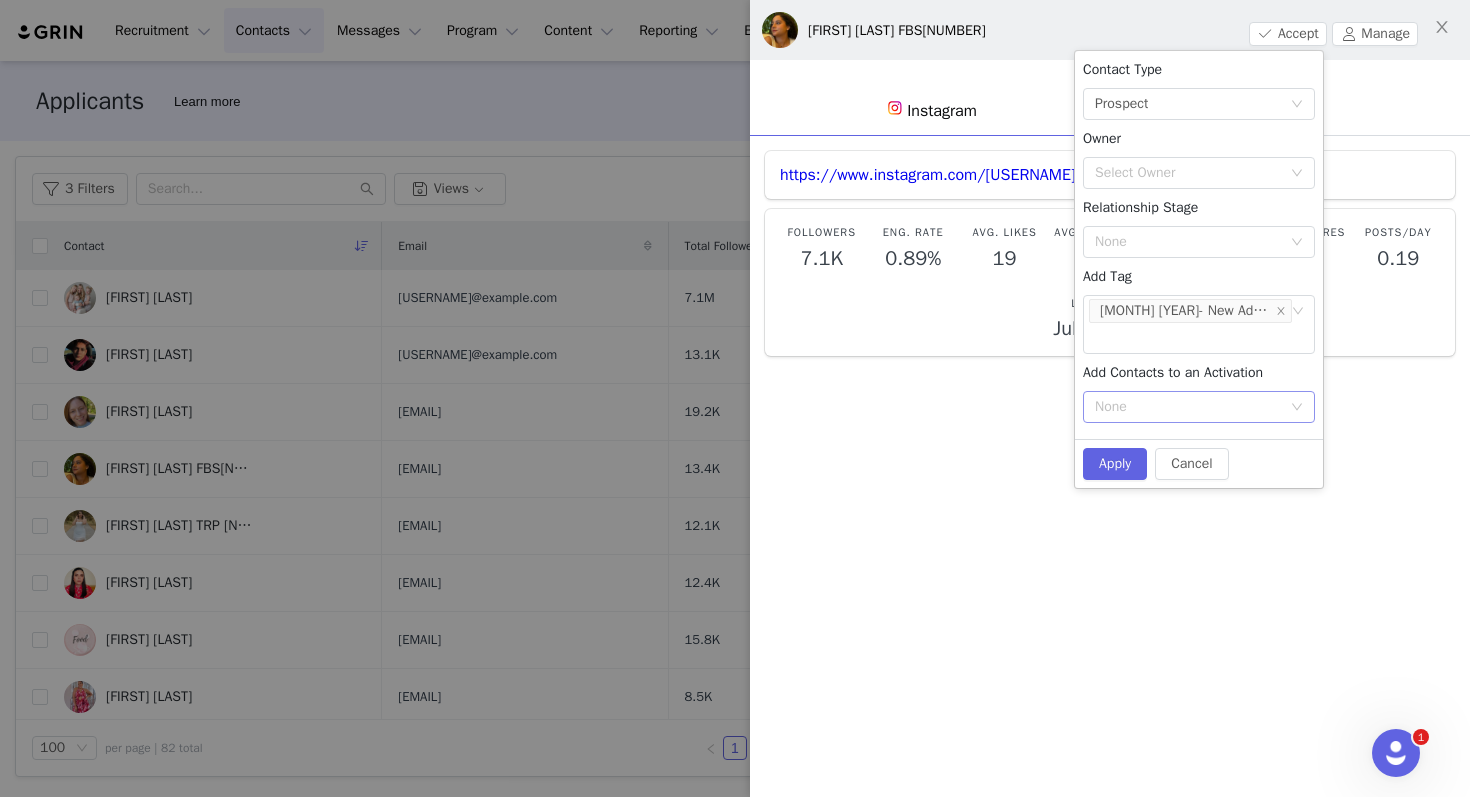 click 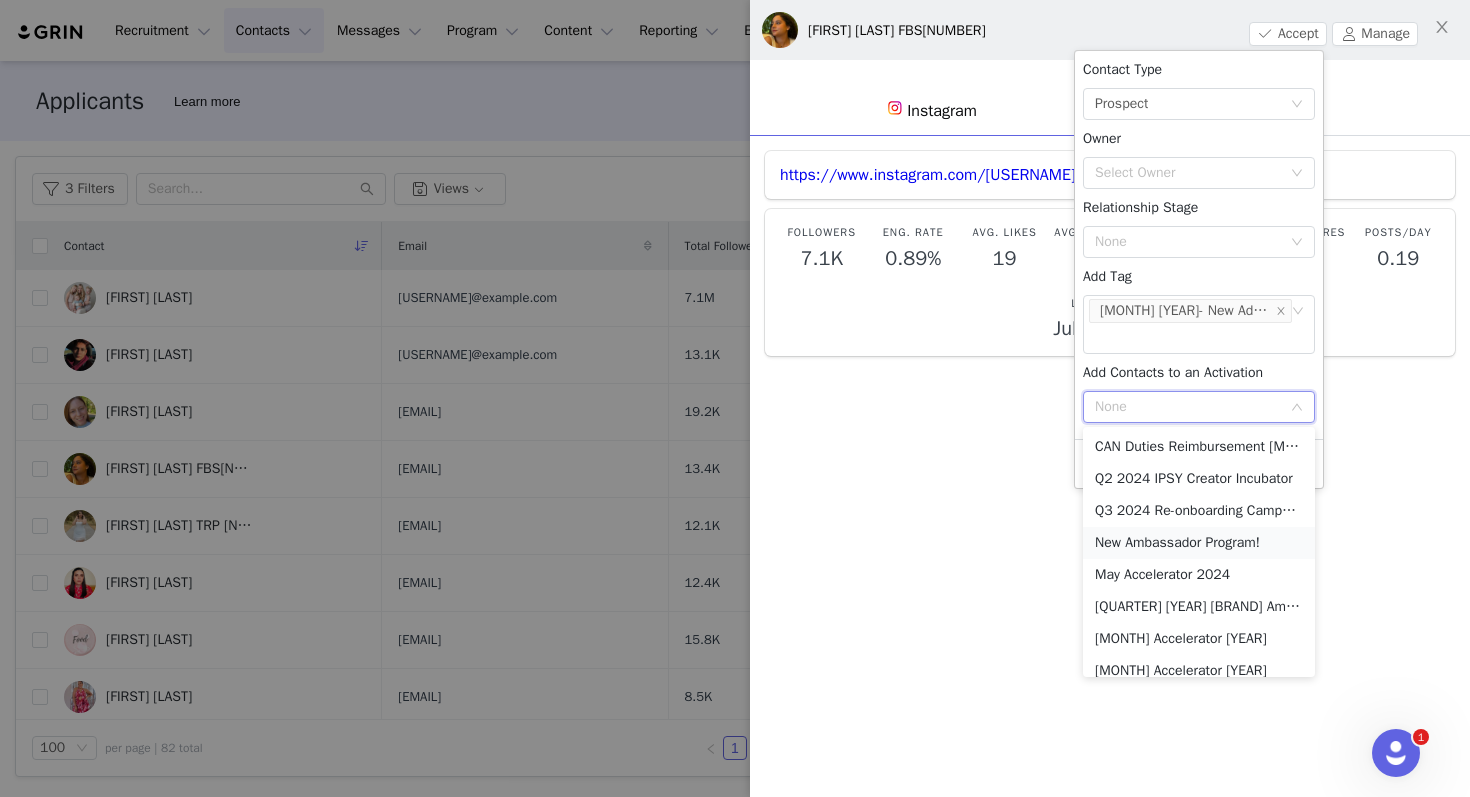click on "New Ambassador Program!" at bounding box center (1199, 543) 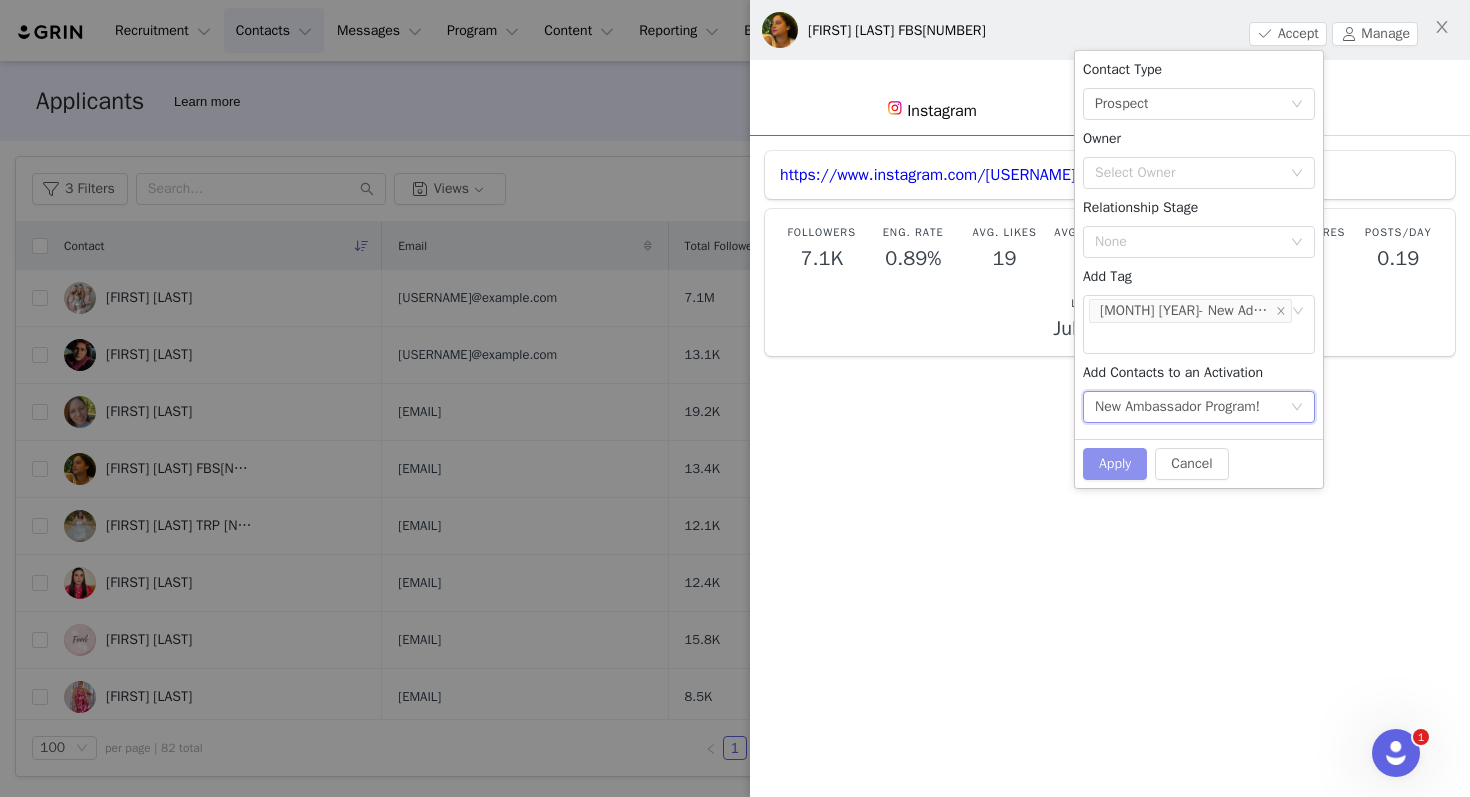 click on "Apply" at bounding box center (1115, 464) 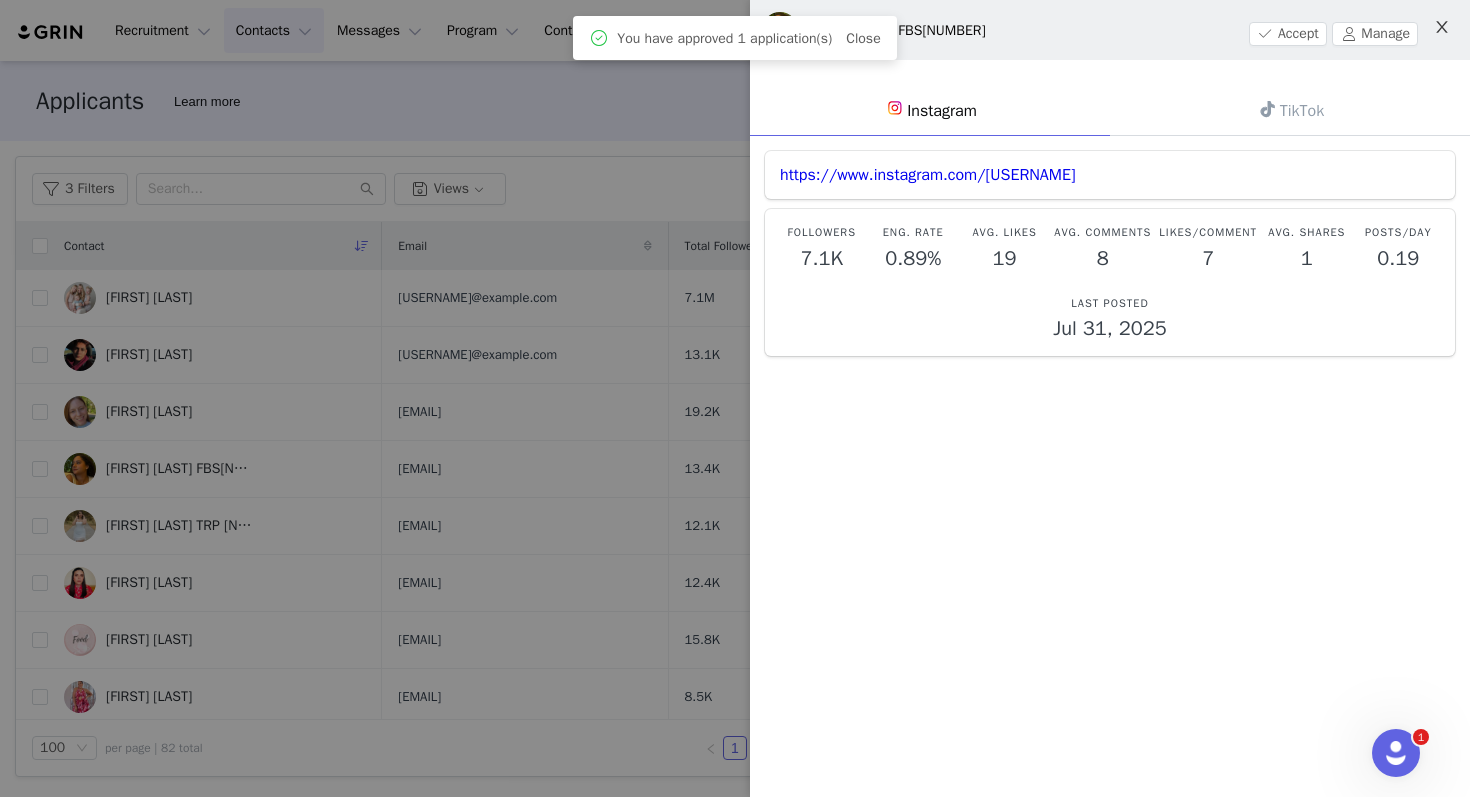 click 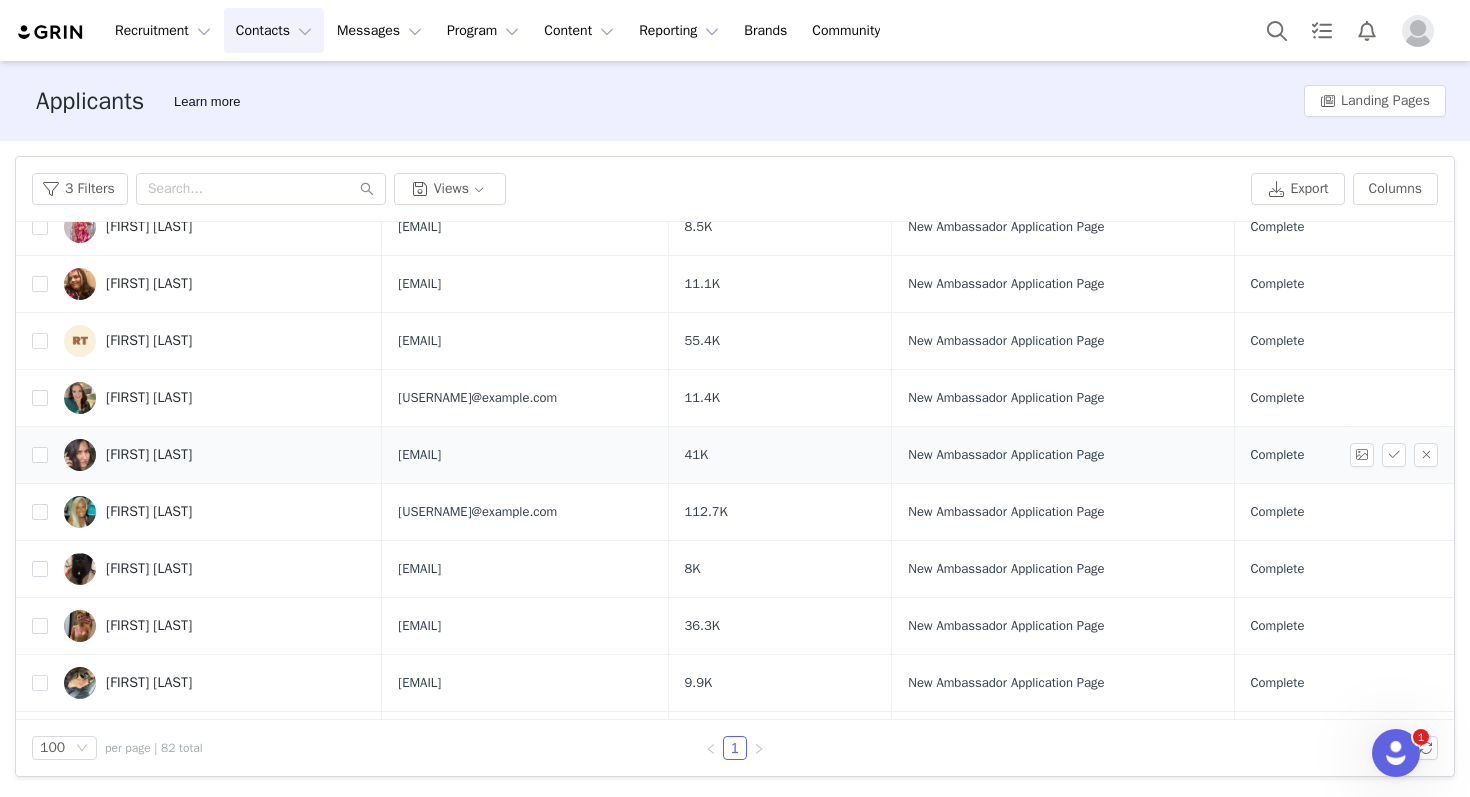 scroll, scrollTop: 472, scrollLeft: 0, axis: vertical 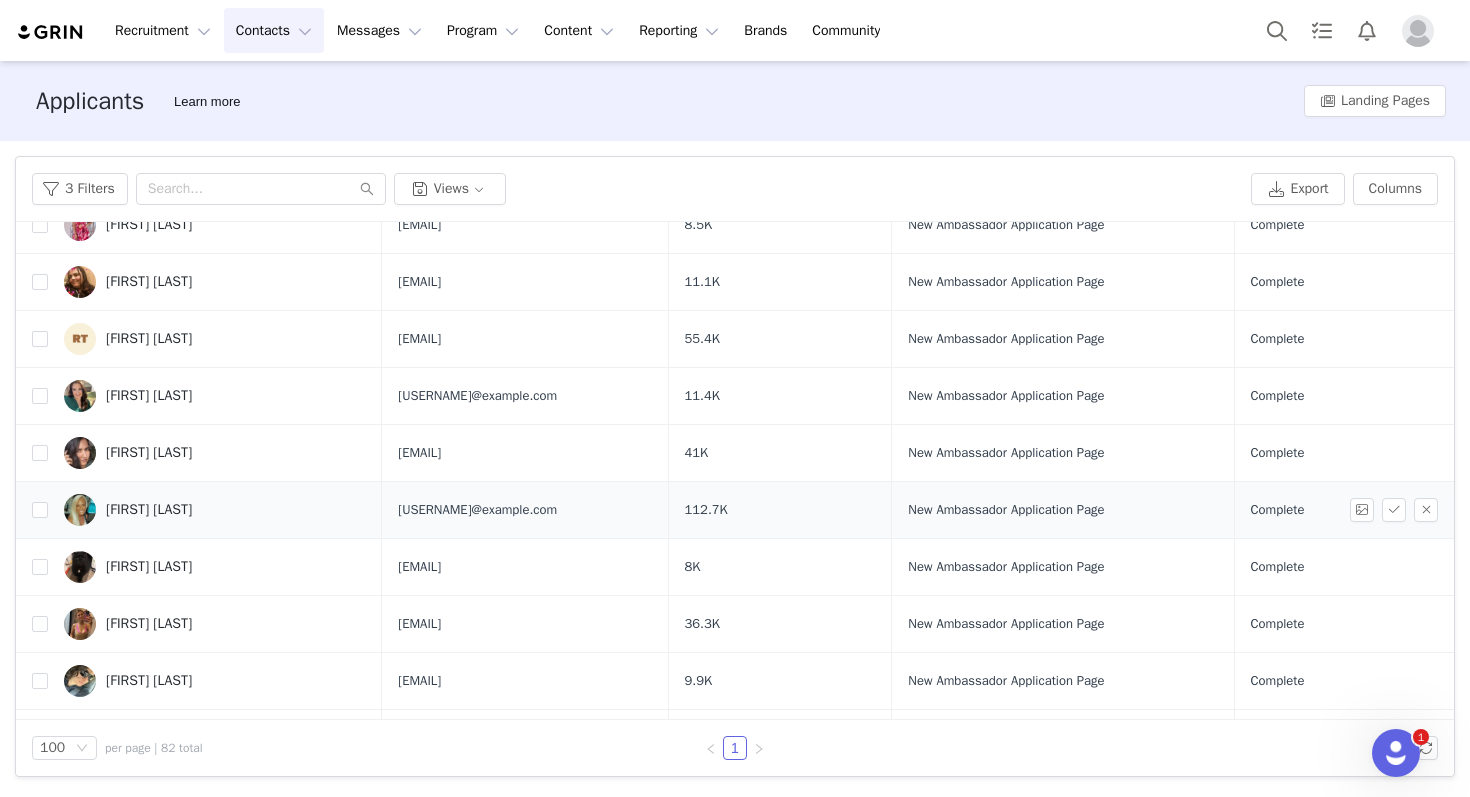 click on "Jamie Uibel" at bounding box center [215, 510] 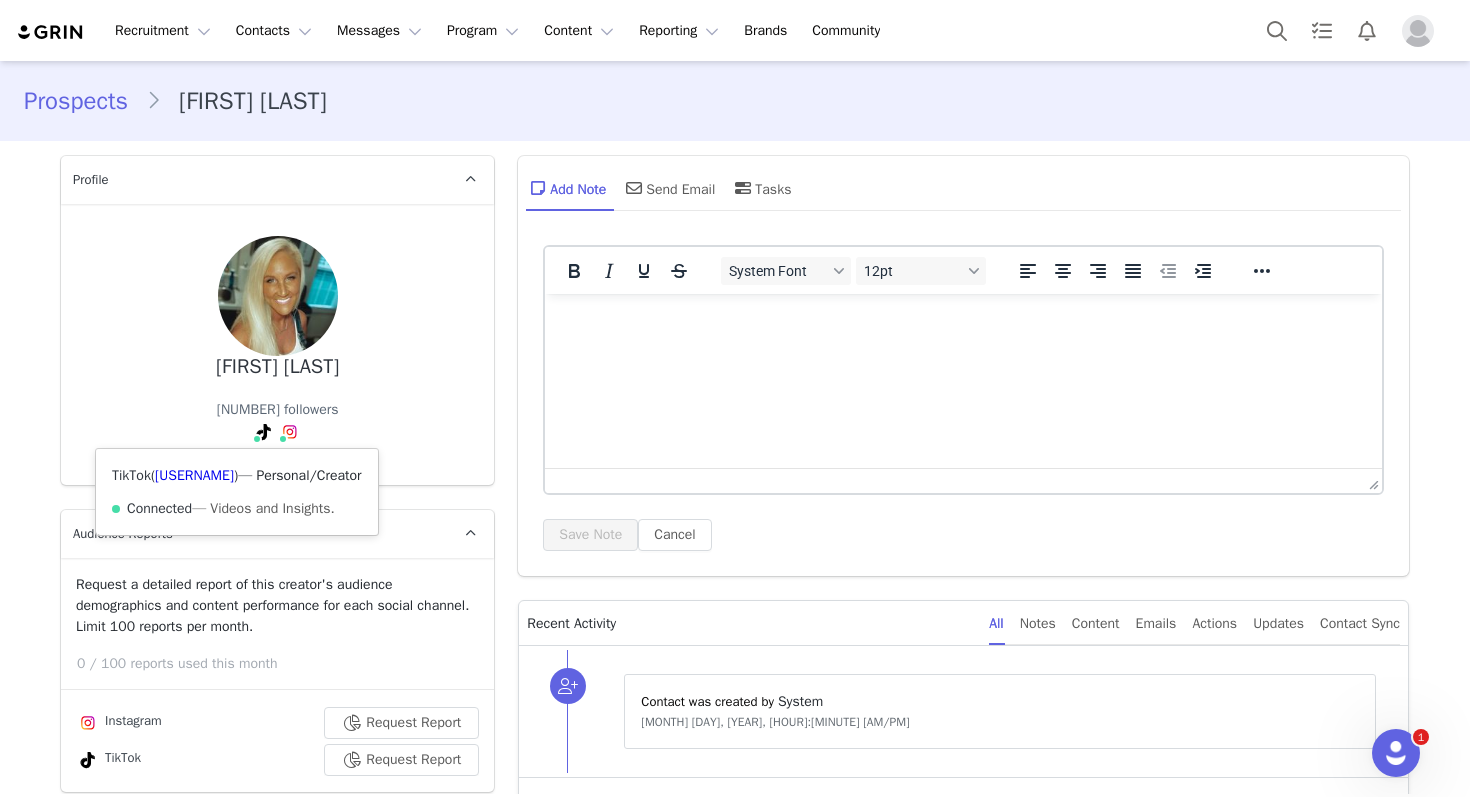 scroll, scrollTop: 0, scrollLeft: 0, axis: both 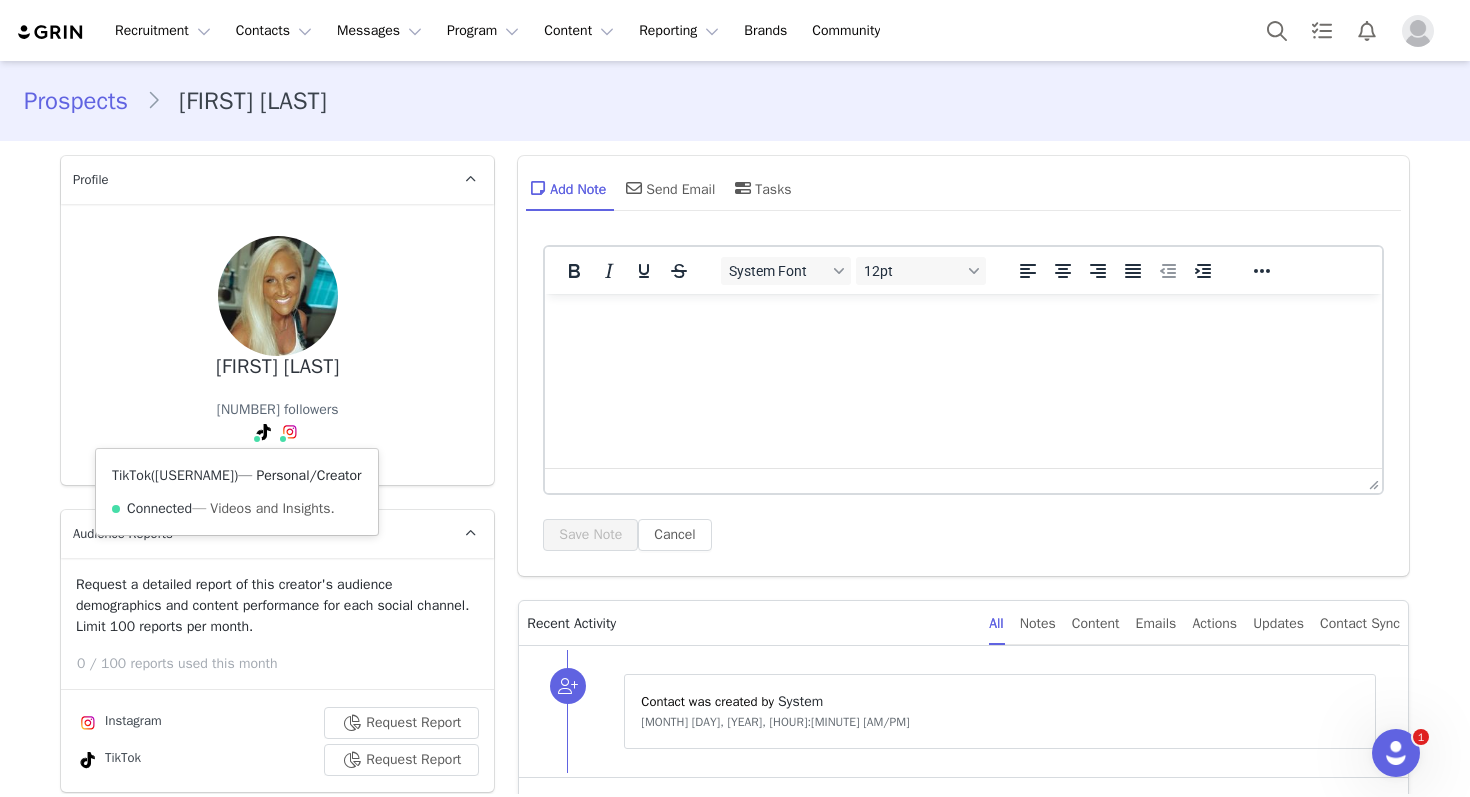 click on "@jamielynnuibel" at bounding box center (194, 475) 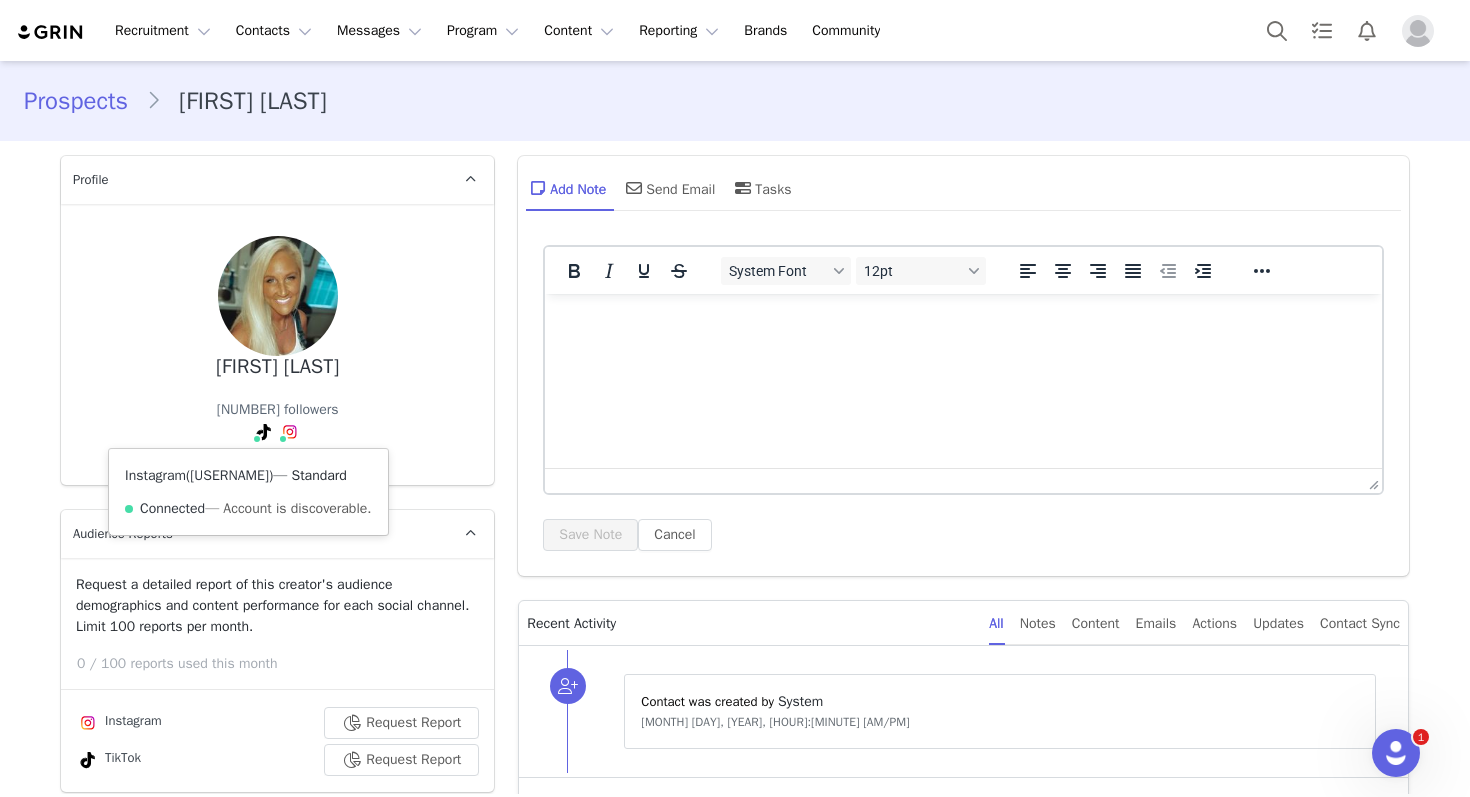 click on "@thewritereviewsforyou" at bounding box center (229, 475) 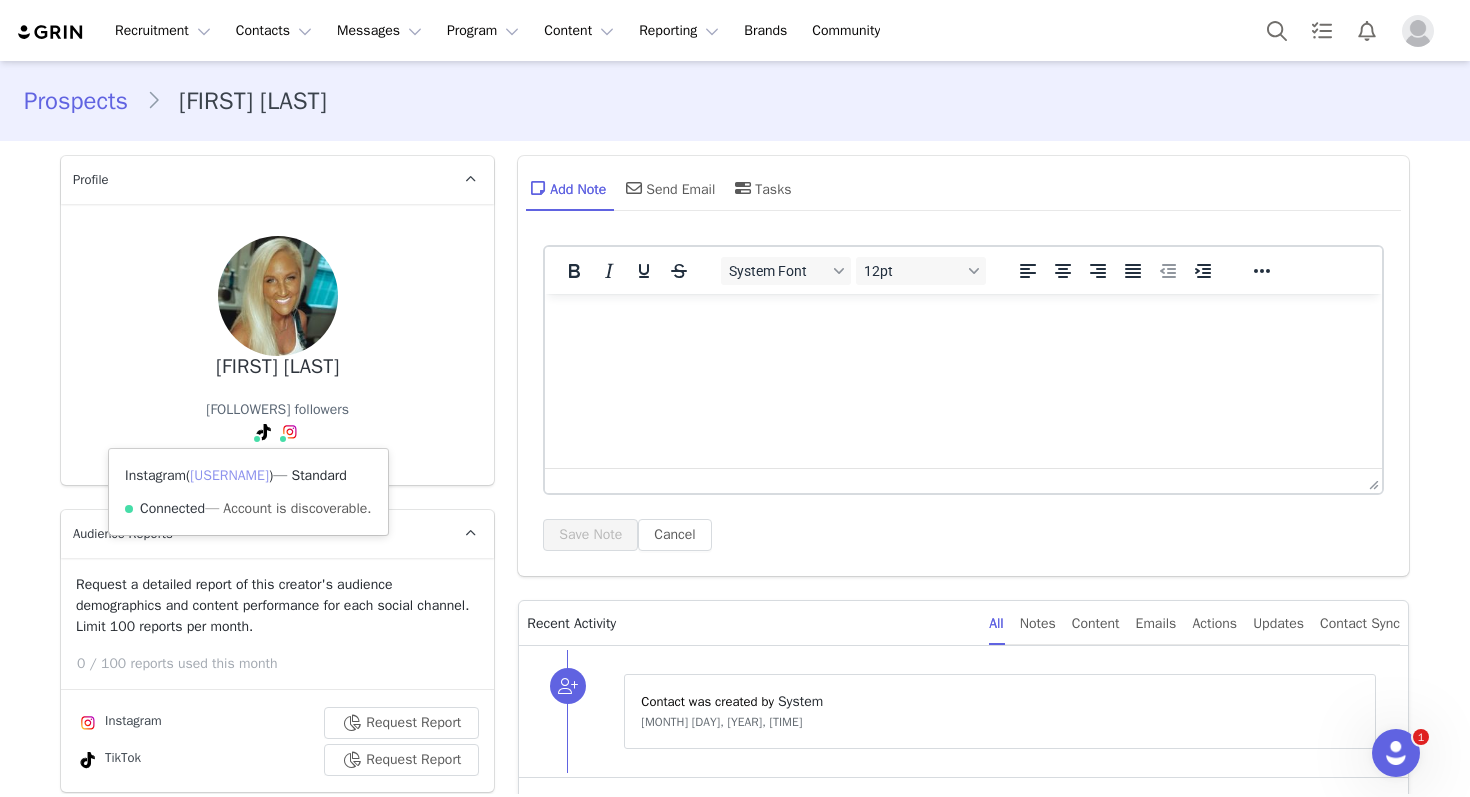 scroll, scrollTop: 0, scrollLeft: 0, axis: both 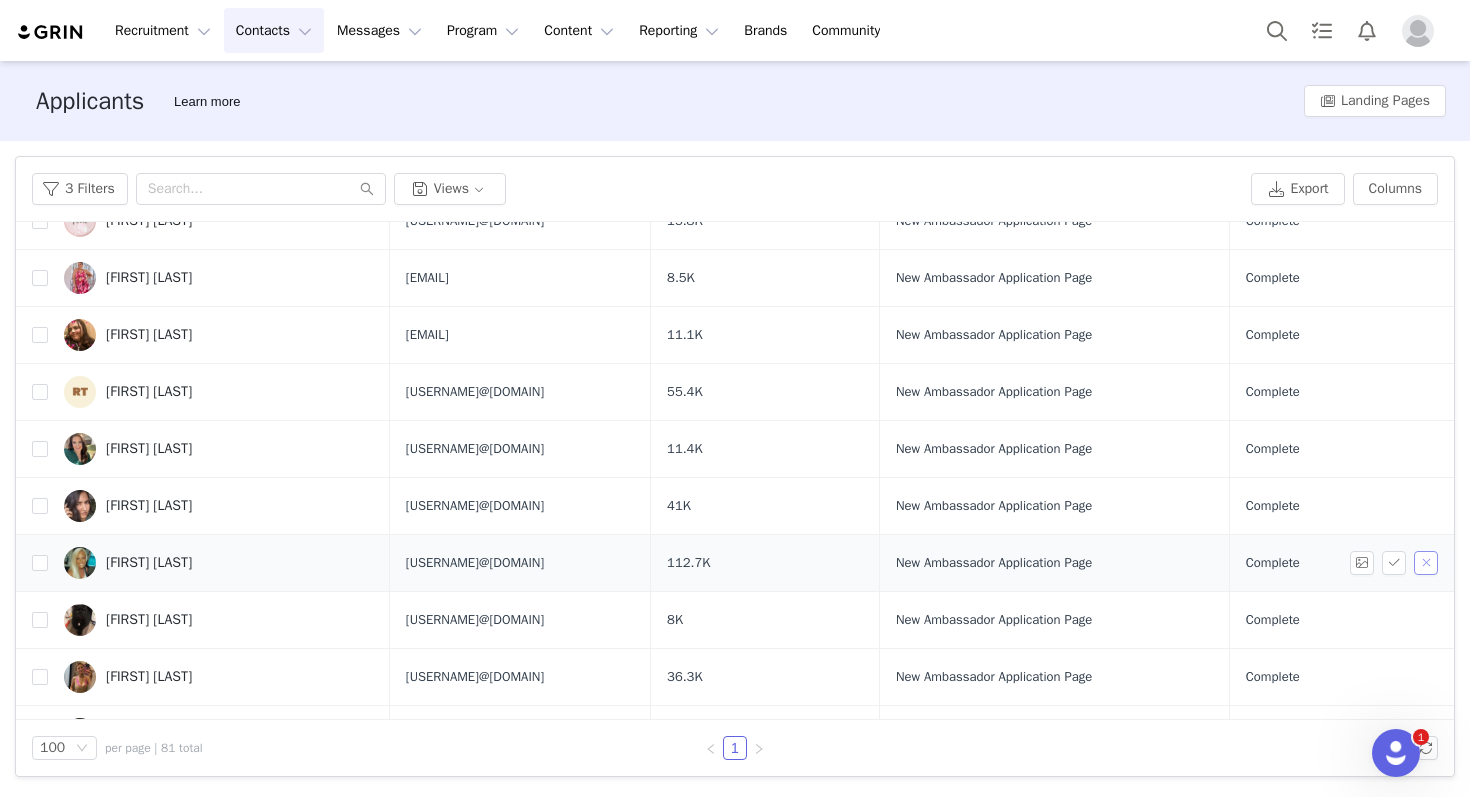 click at bounding box center (1426, 563) 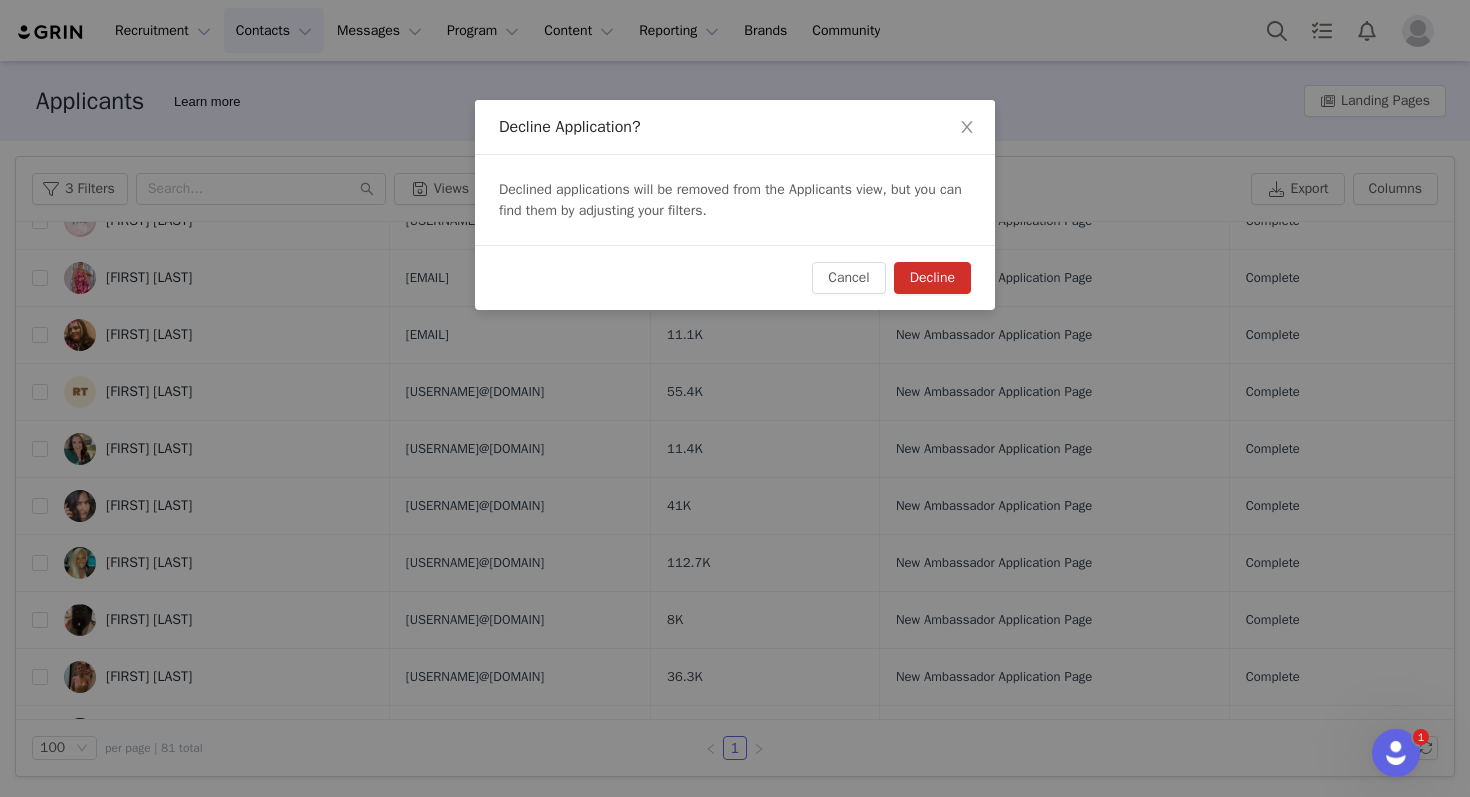click on "Decline" at bounding box center (932, 278) 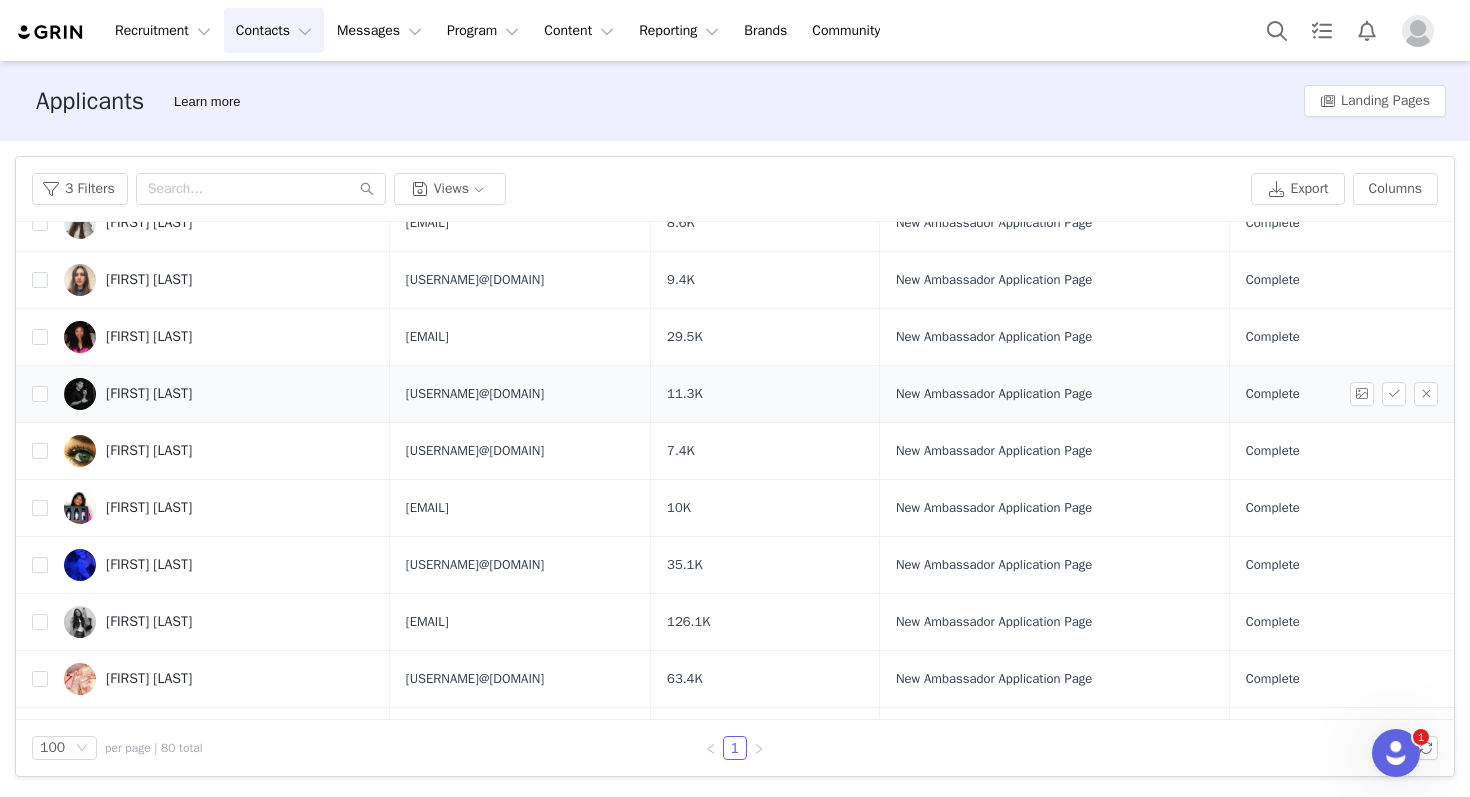 scroll, scrollTop: 900, scrollLeft: 0, axis: vertical 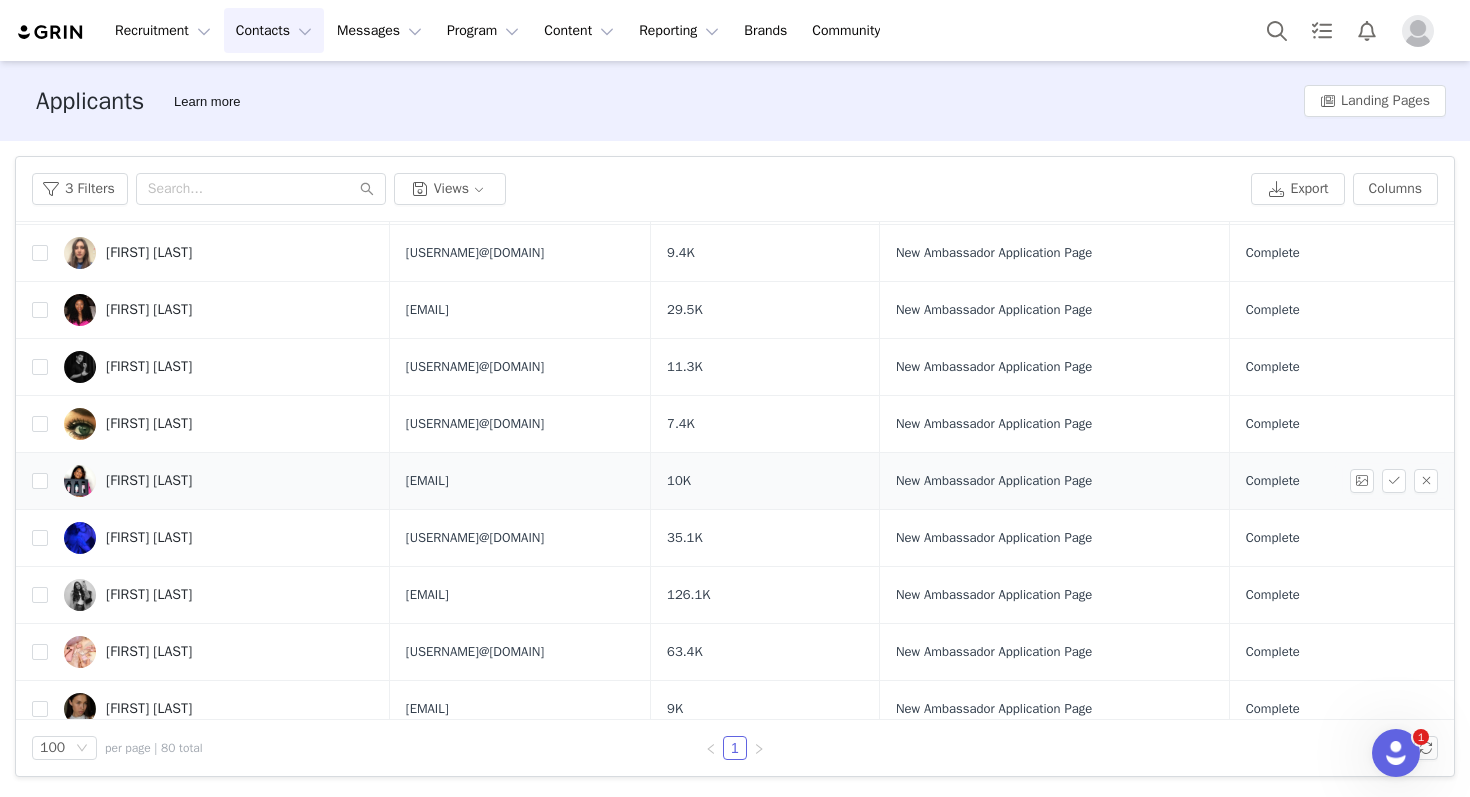 click on "[FIRST] [LAST]" at bounding box center [149, 481] 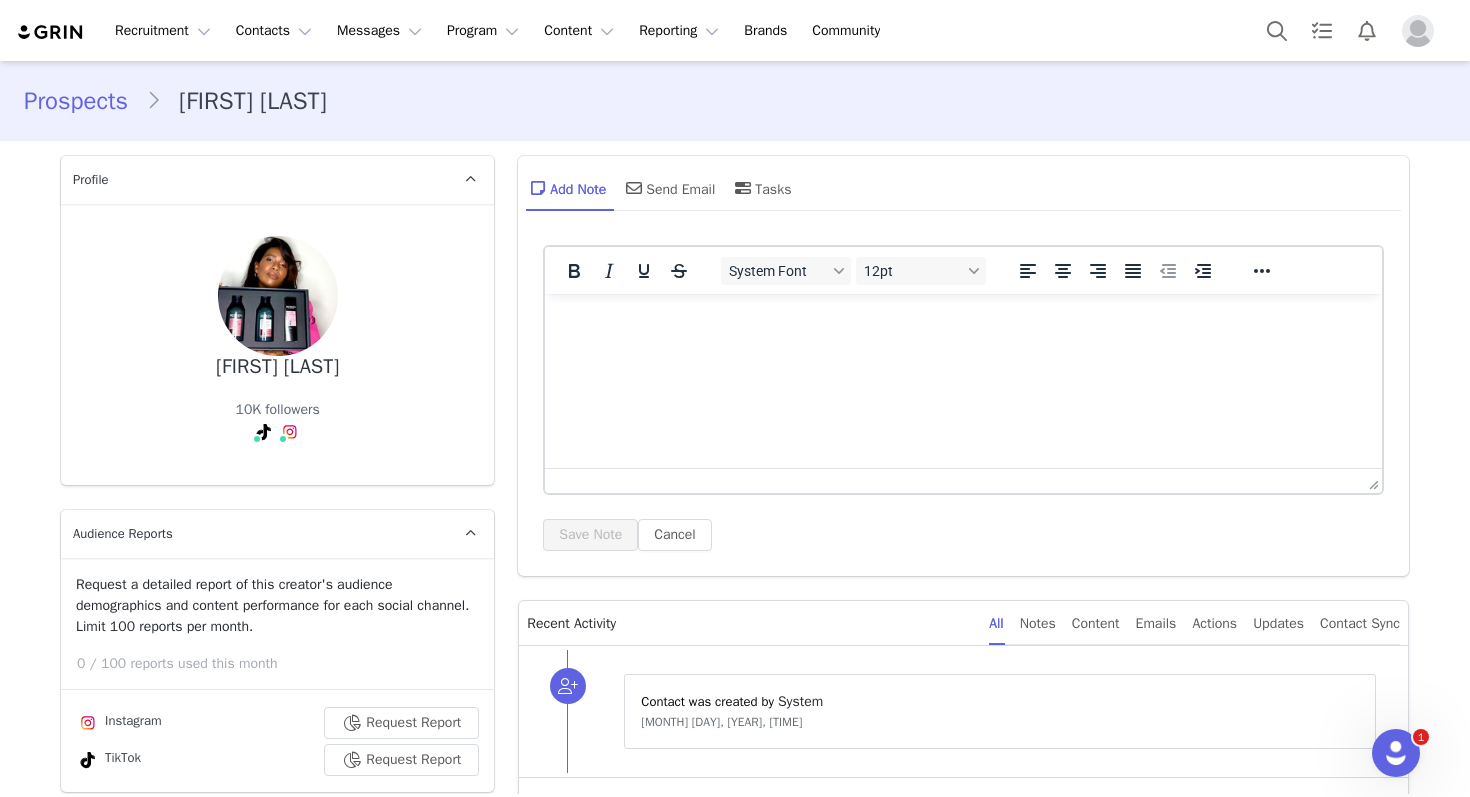 scroll, scrollTop: 0, scrollLeft: 0, axis: both 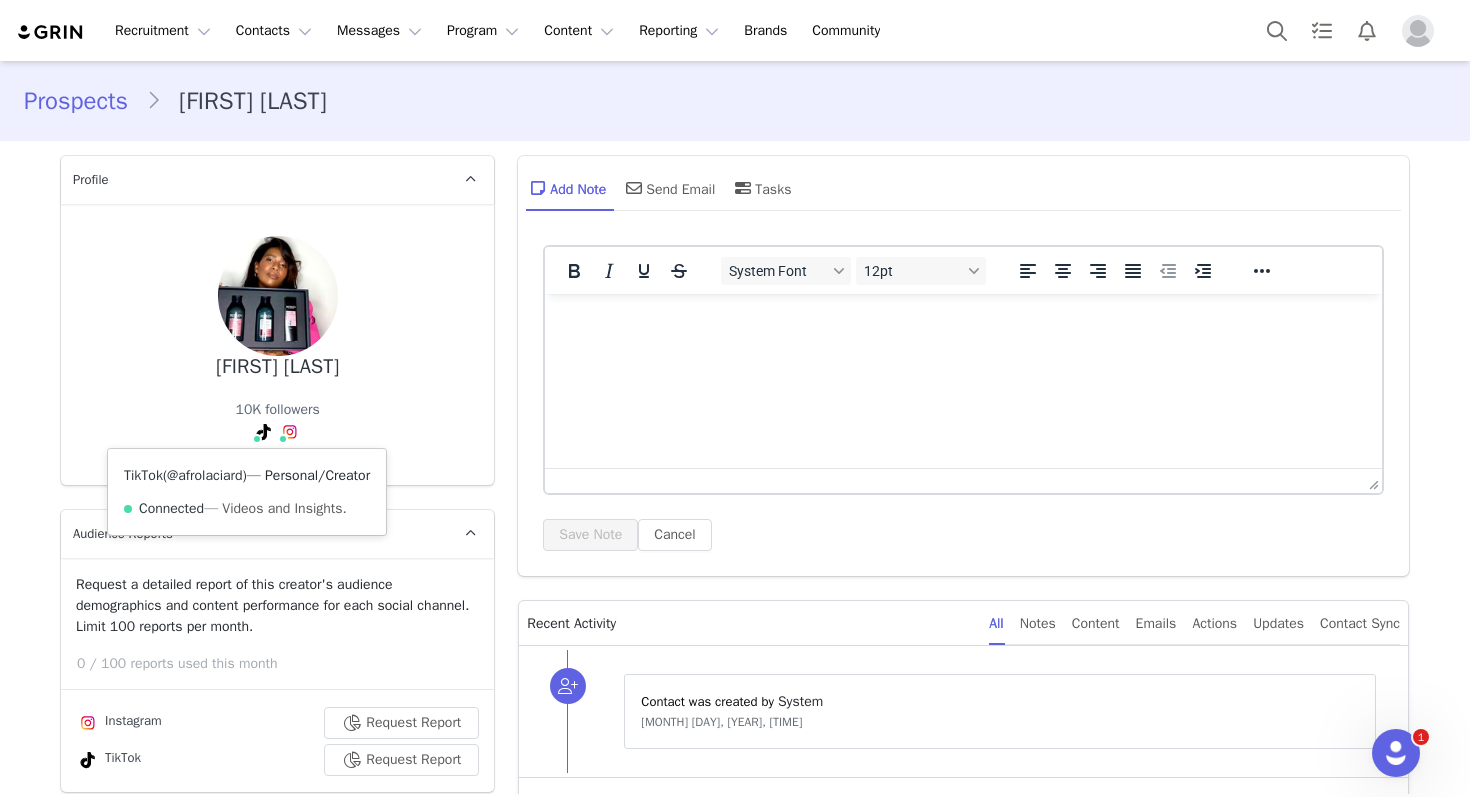 click on "@afrolaciard" at bounding box center [204, 475] 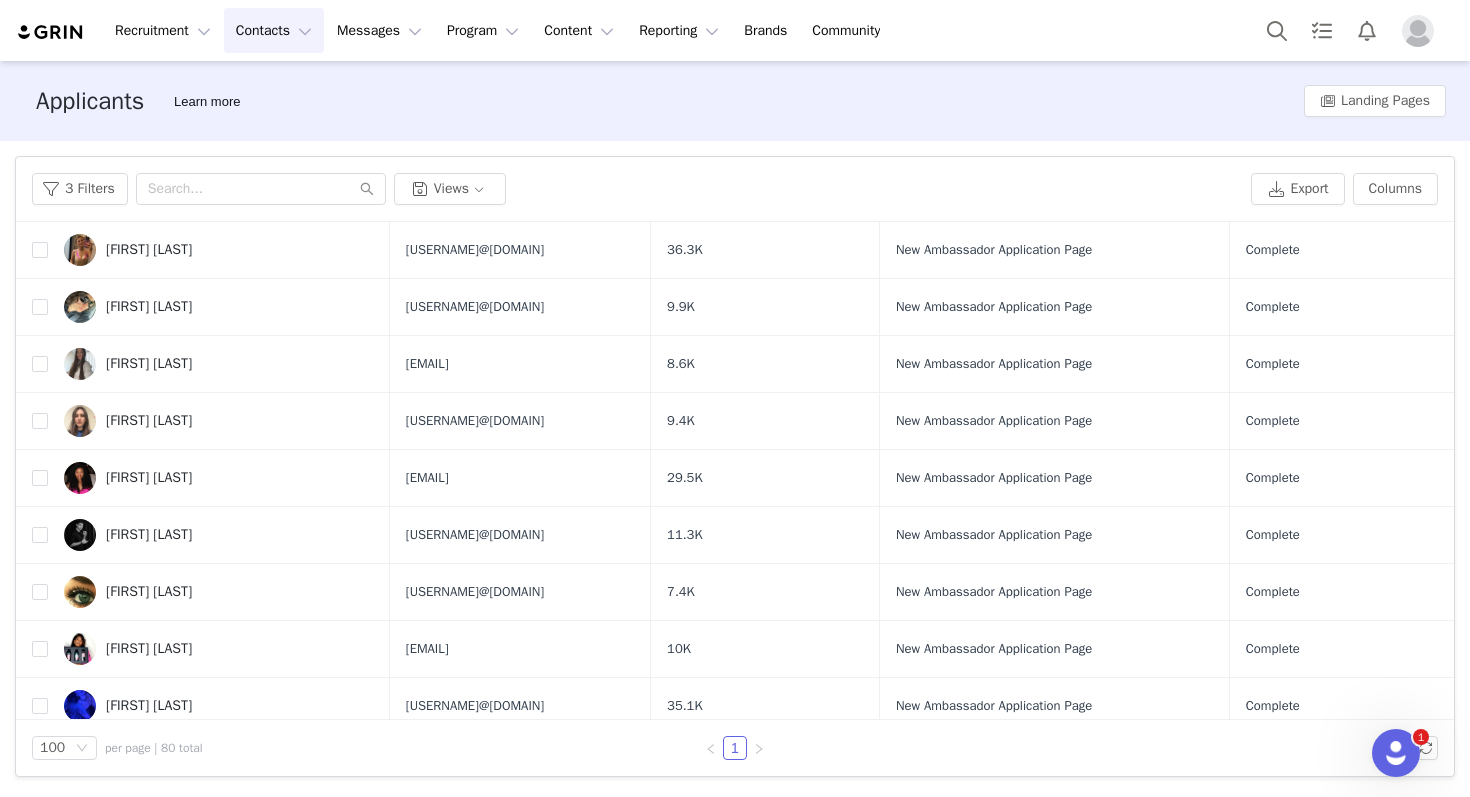 scroll, scrollTop: 803, scrollLeft: 0, axis: vertical 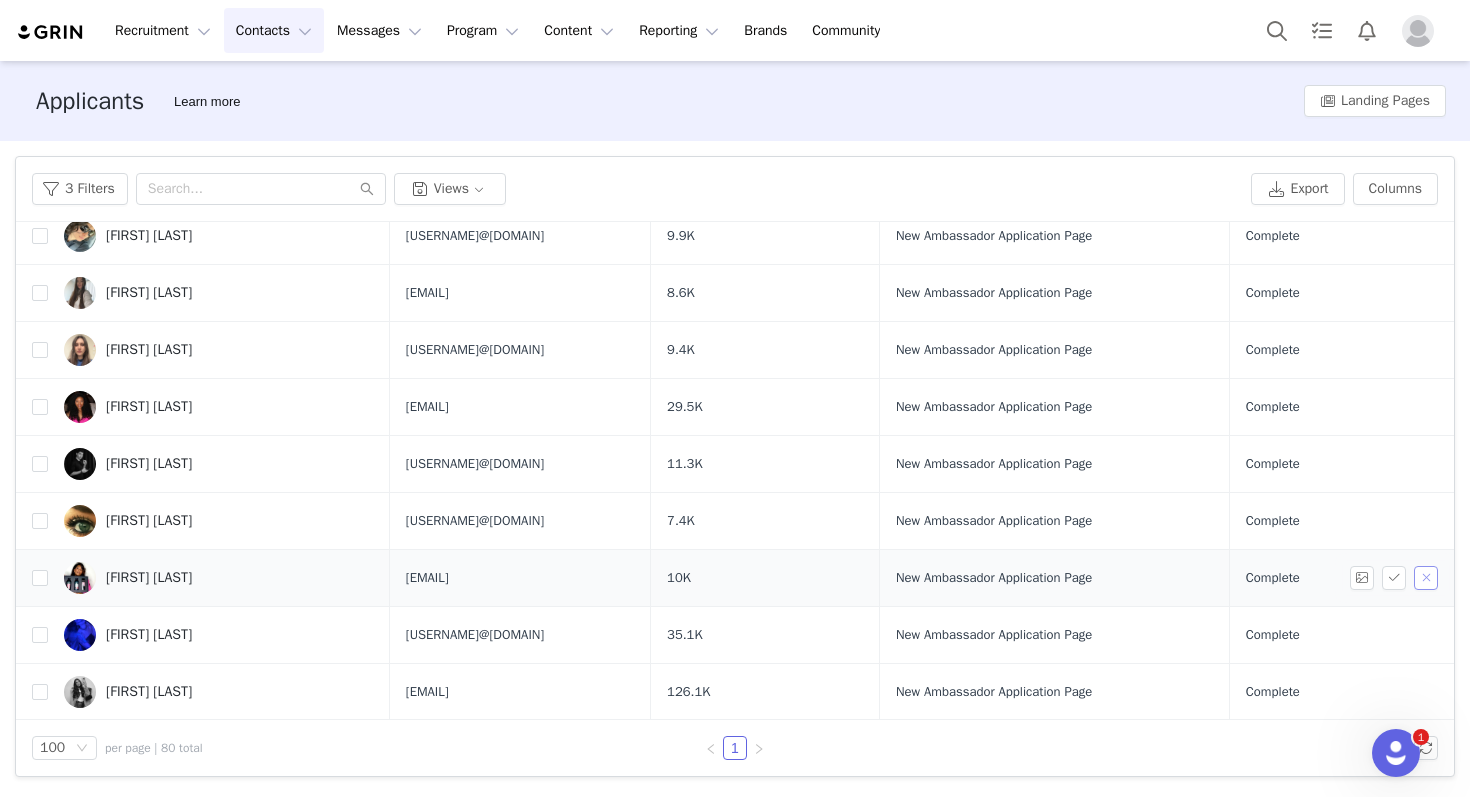click at bounding box center (1426, 578) 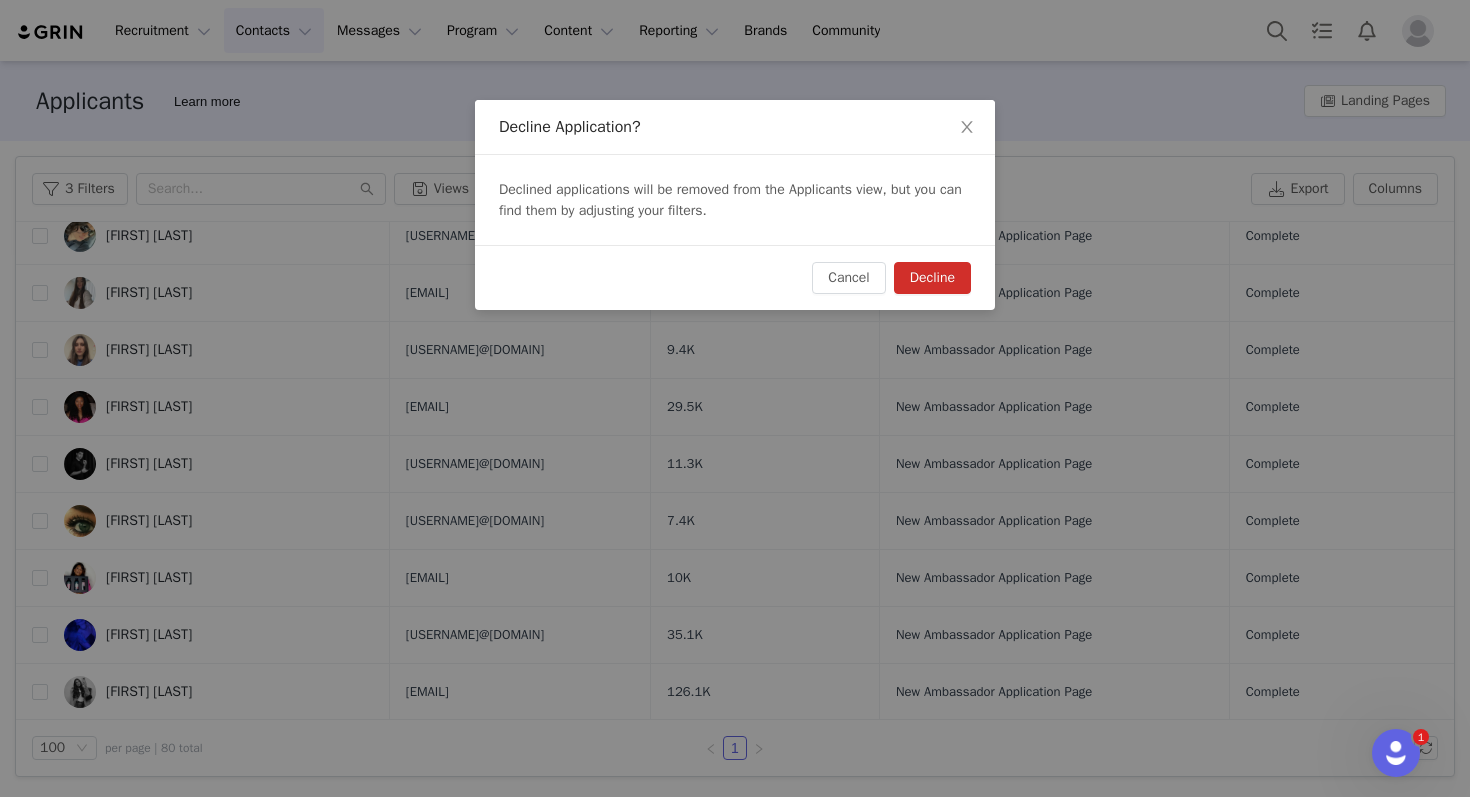 click on "Decline" at bounding box center (932, 278) 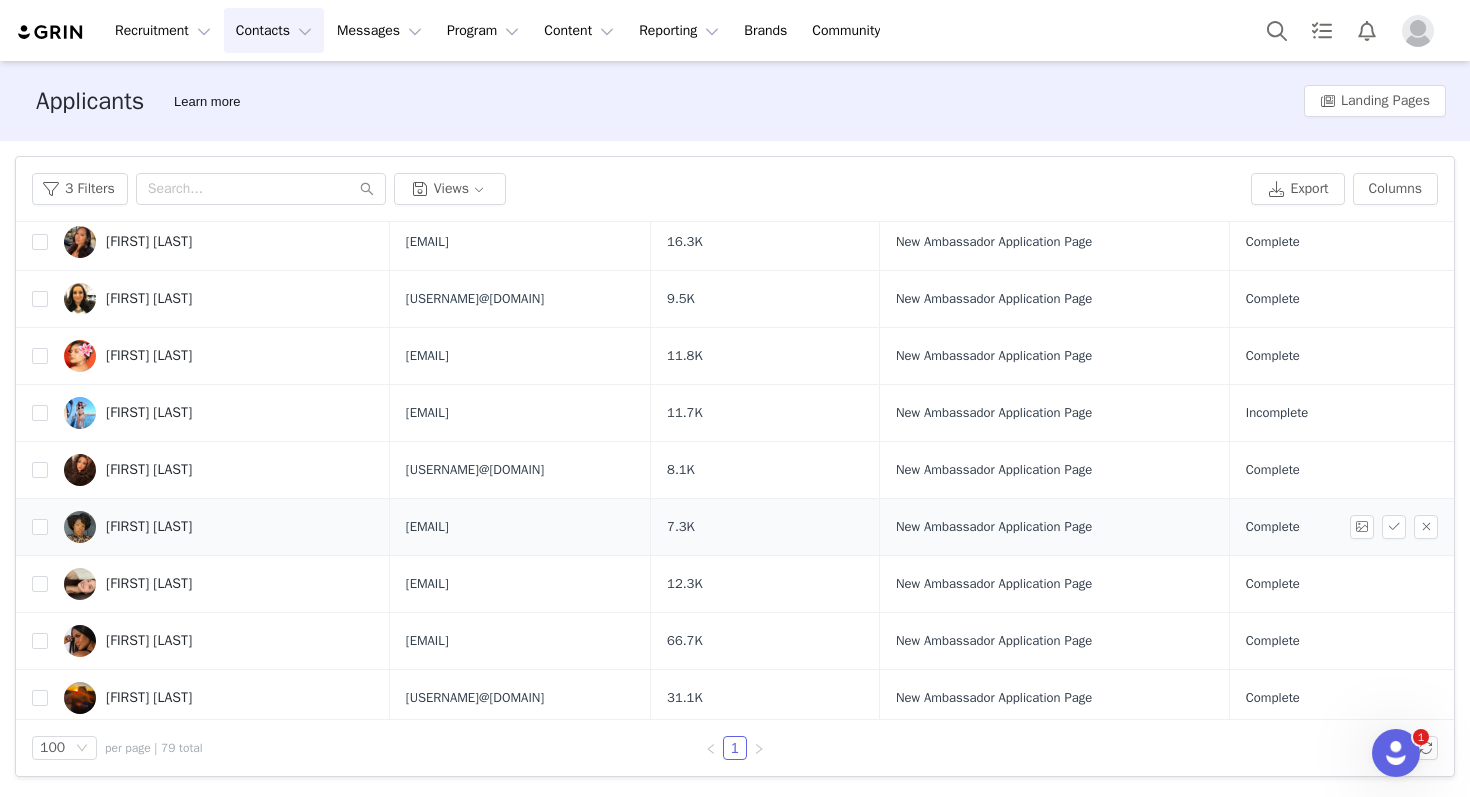 scroll, scrollTop: 2452, scrollLeft: 0, axis: vertical 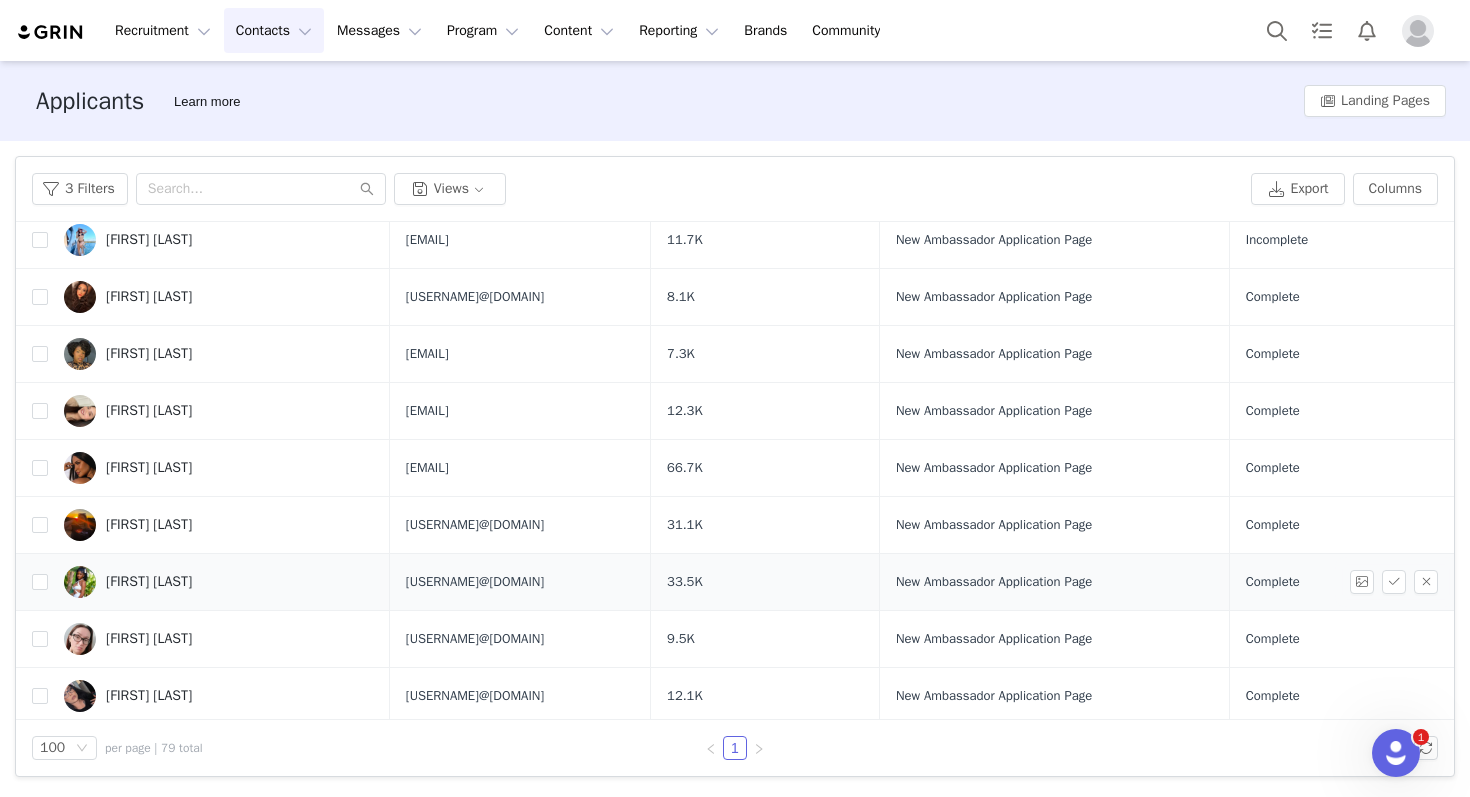 click on "[FIRST] [LAST]" at bounding box center [219, 582] 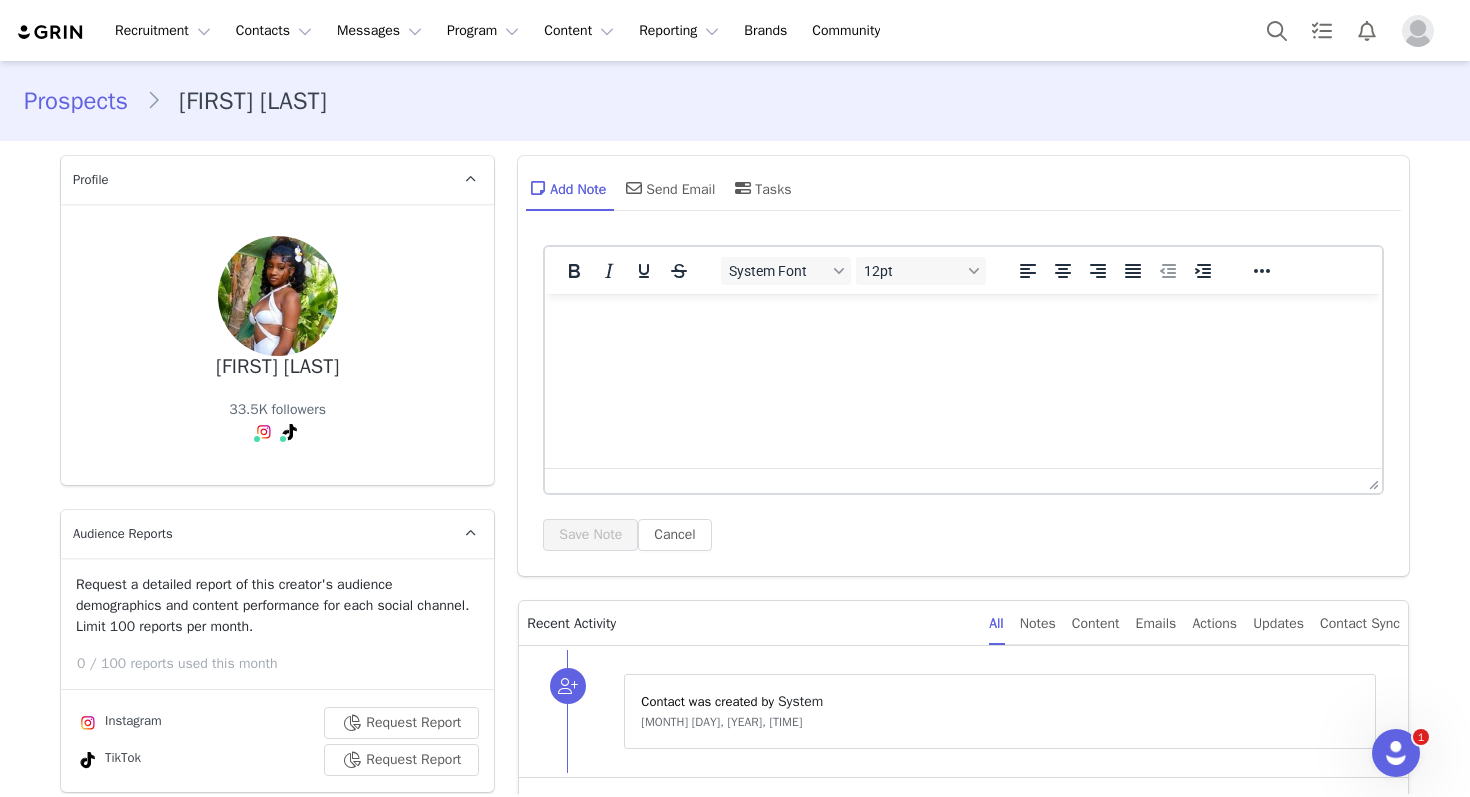 scroll, scrollTop: 0, scrollLeft: 0, axis: both 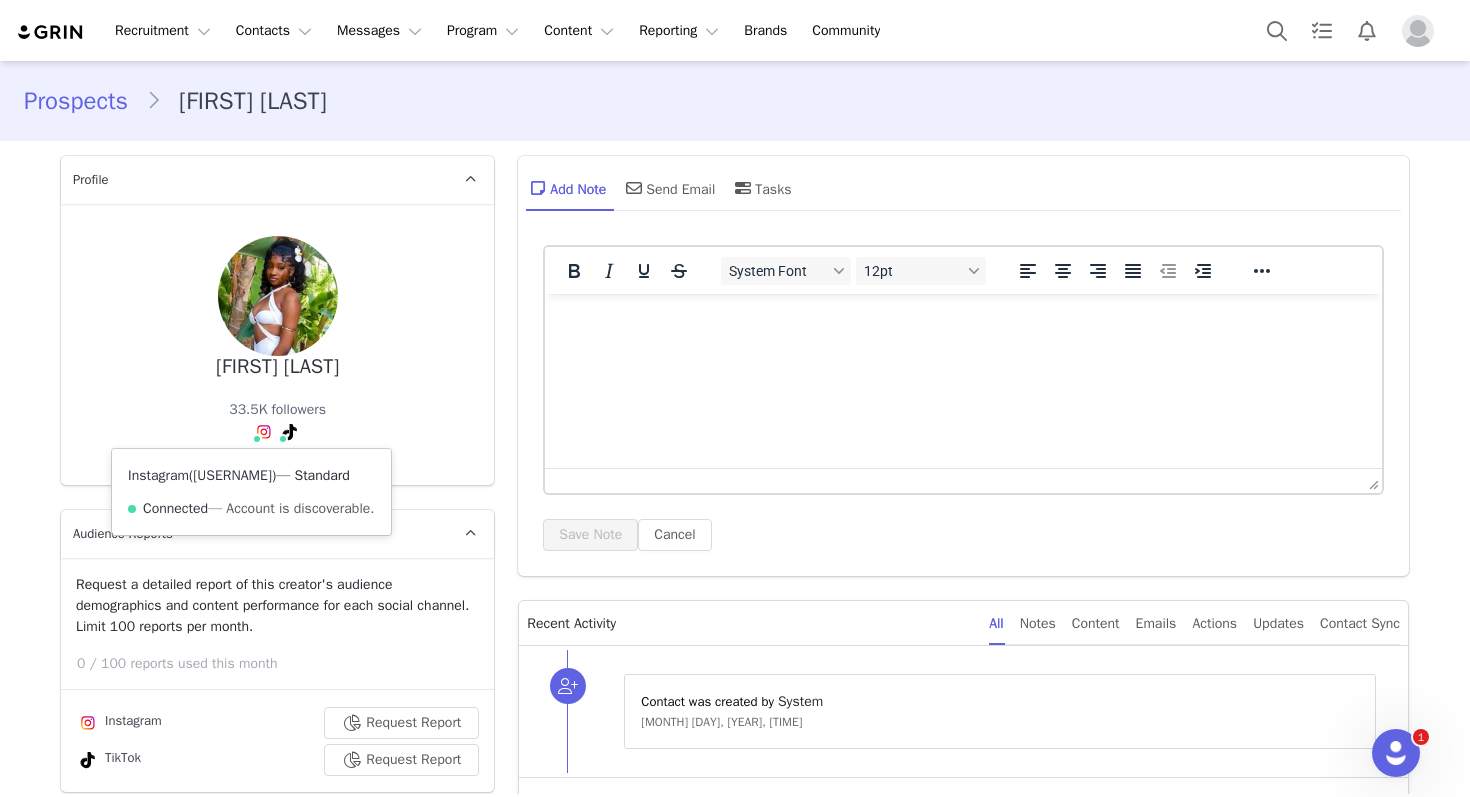 click on "@iamchyann_" at bounding box center [232, 475] 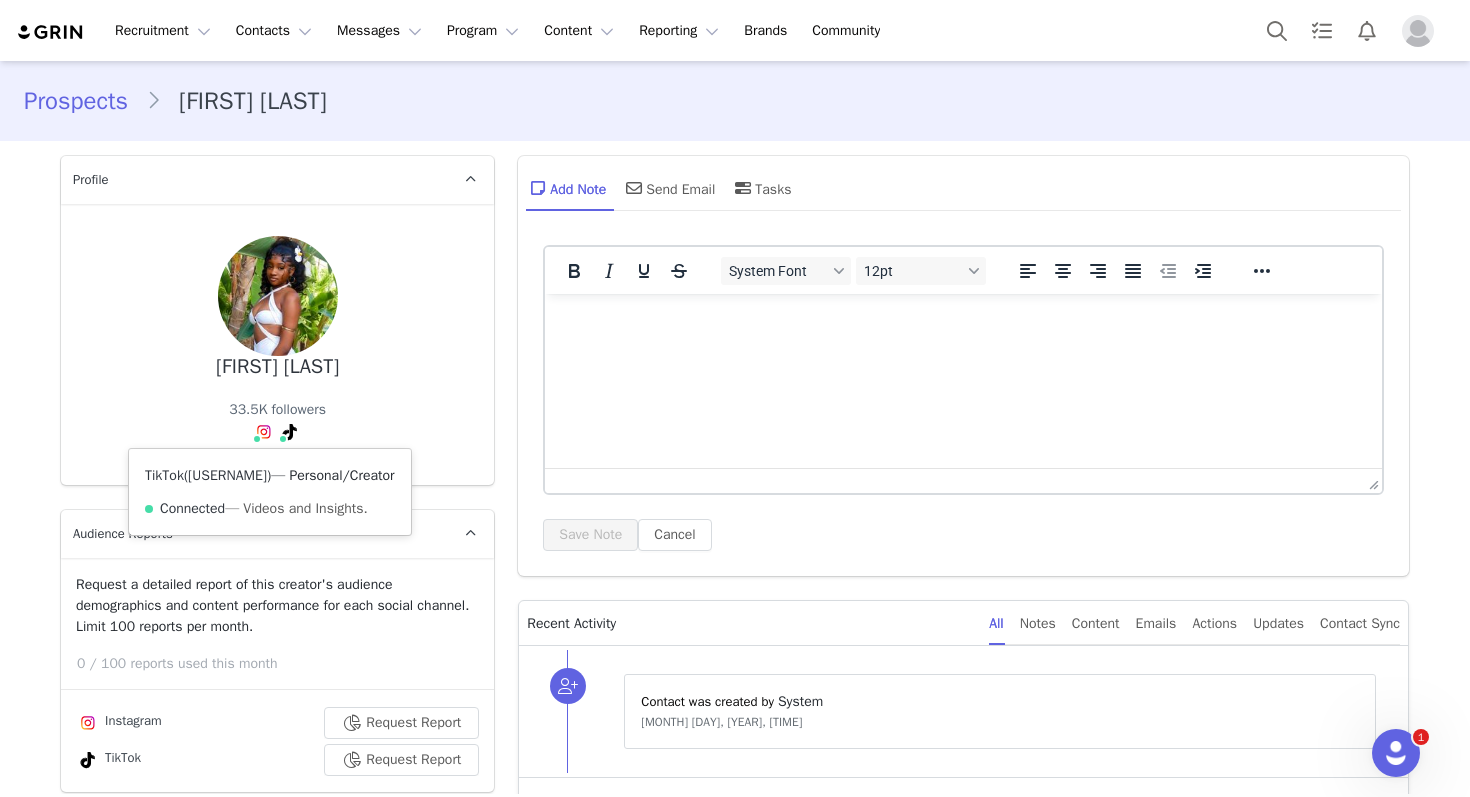 click on "@iamchyann_" at bounding box center (227, 475) 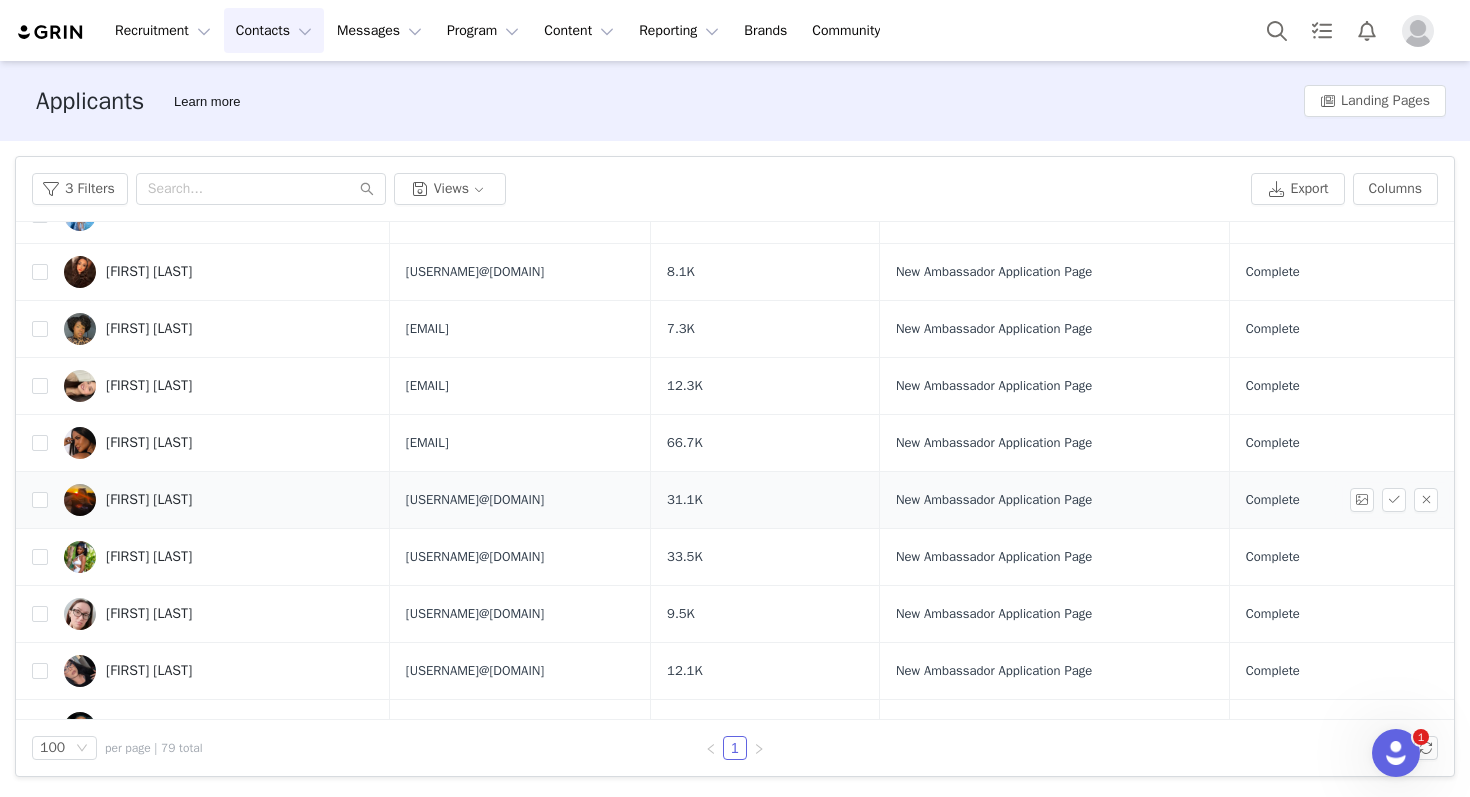 scroll, scrollTop: 2490, scrollLeft: 0, axis: vertical 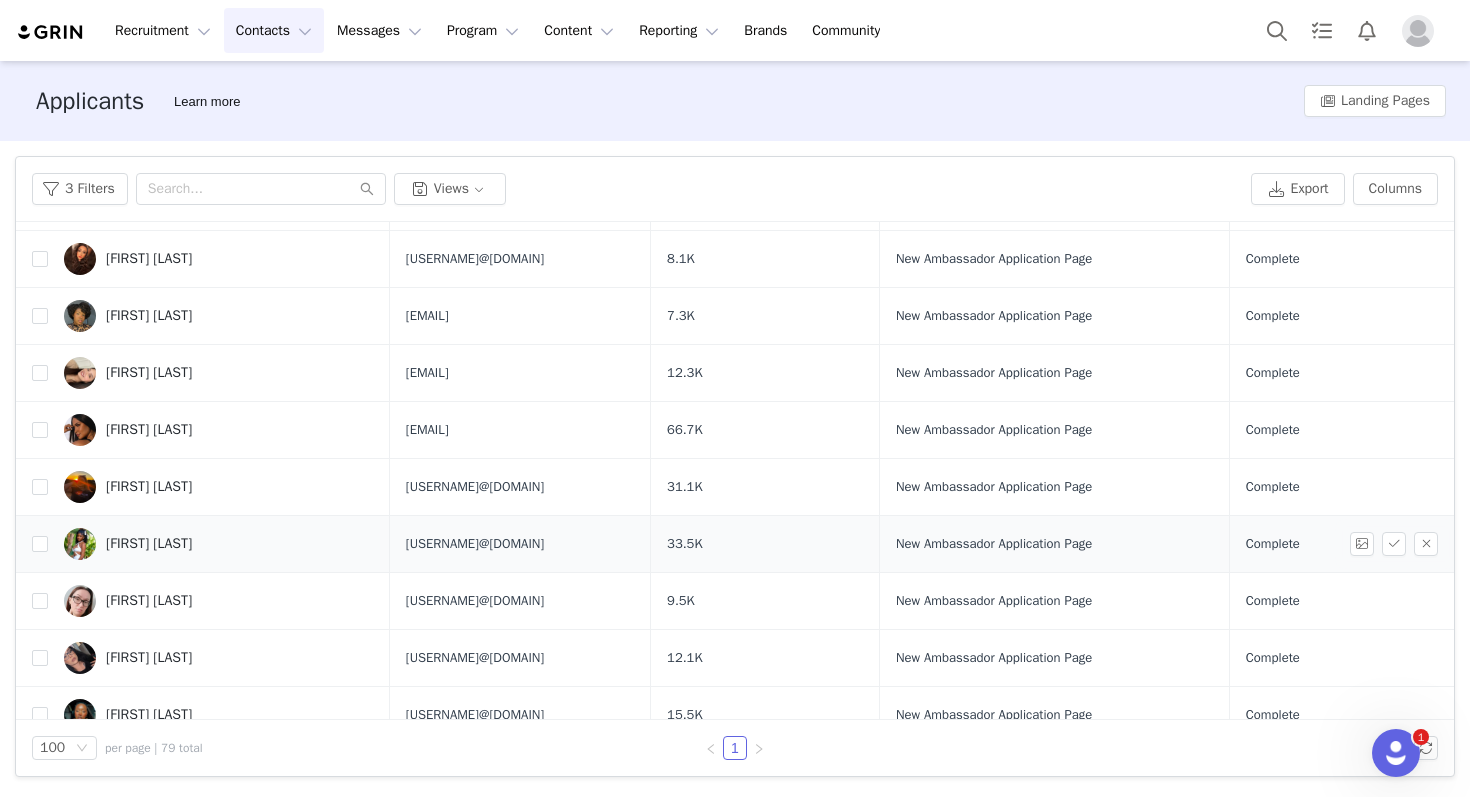 click on "Complete" at bounding box center (1337, 544) 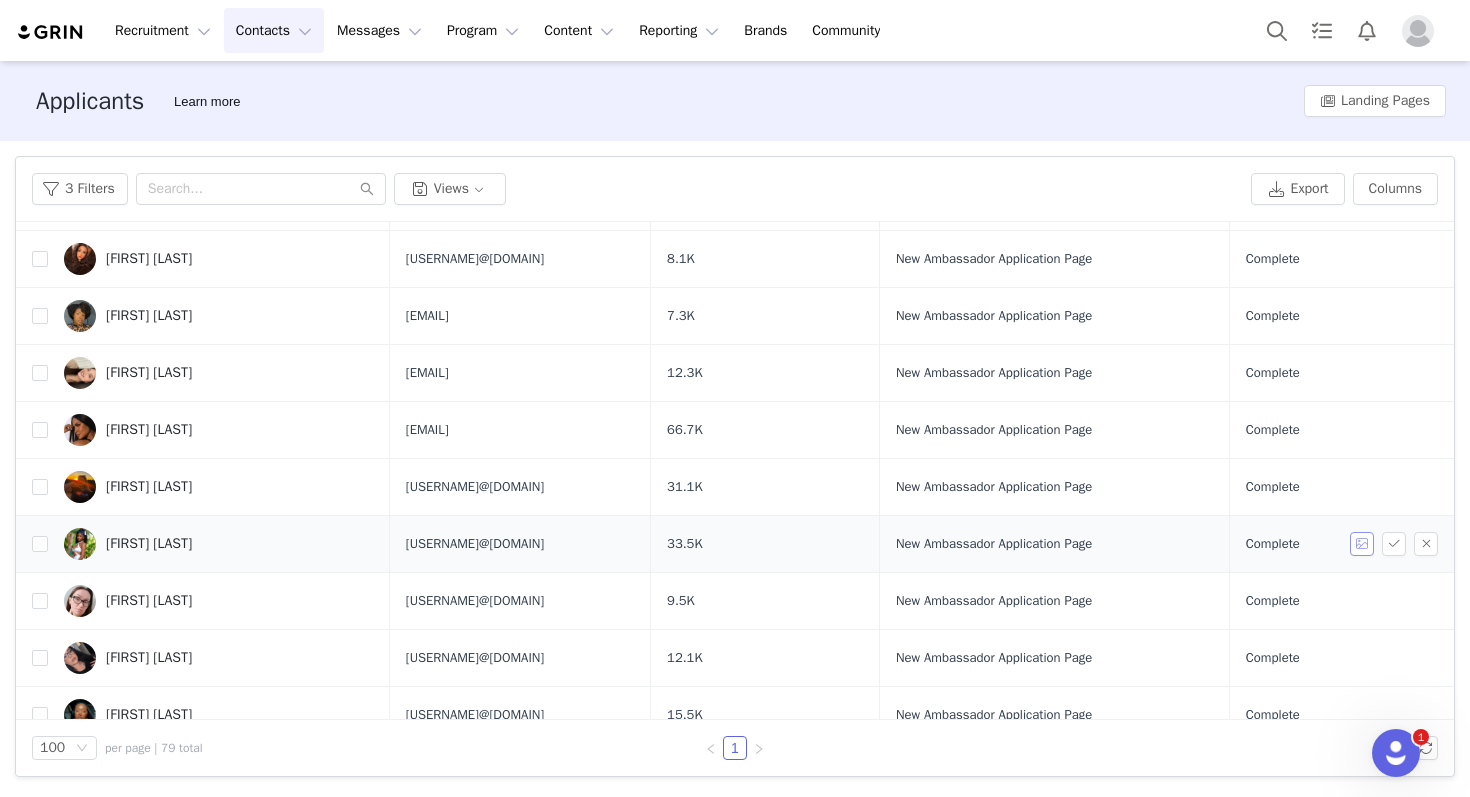 click at bounding box center (1362, 544) 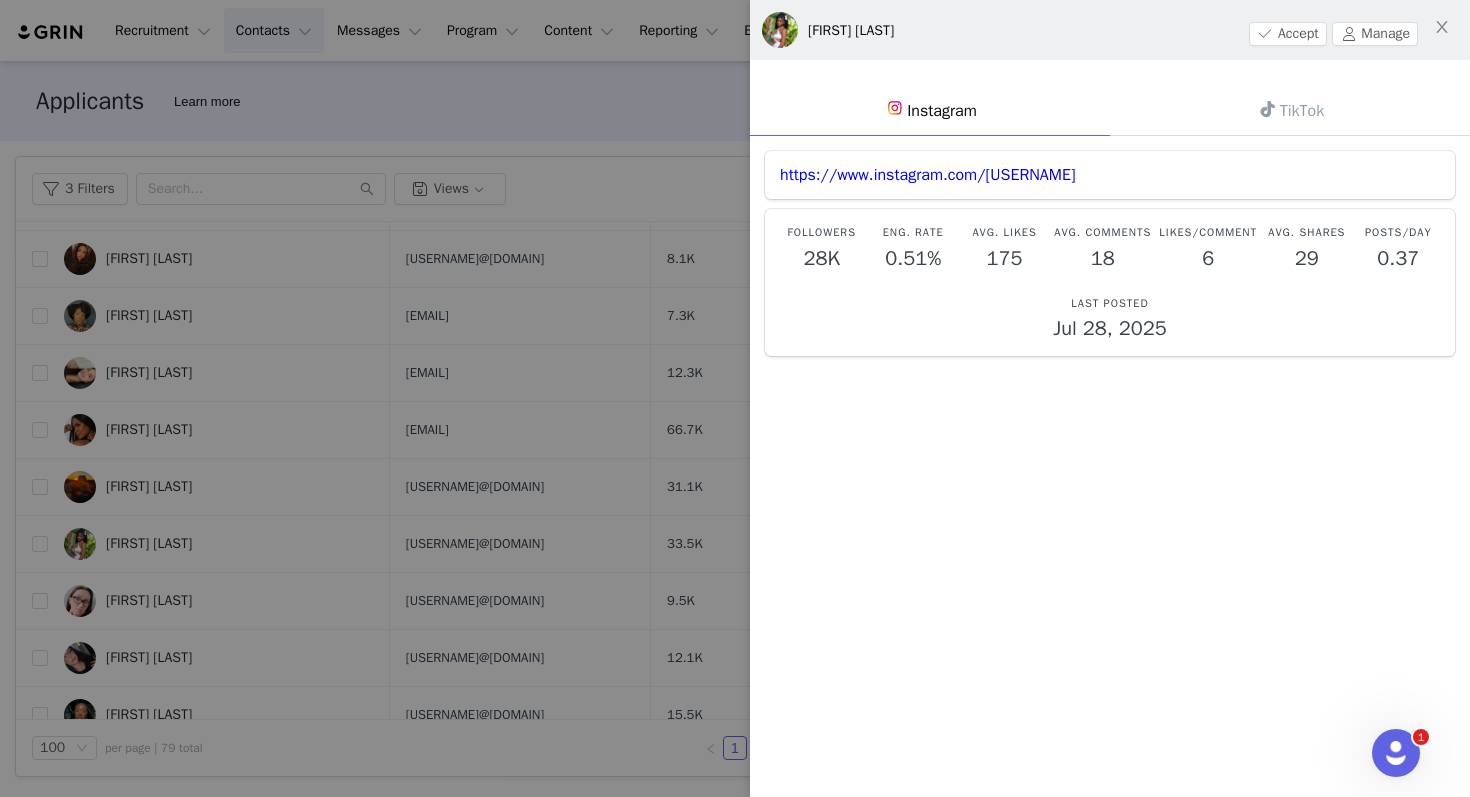 click on "TikTok" at bounding box center (1290, 110) 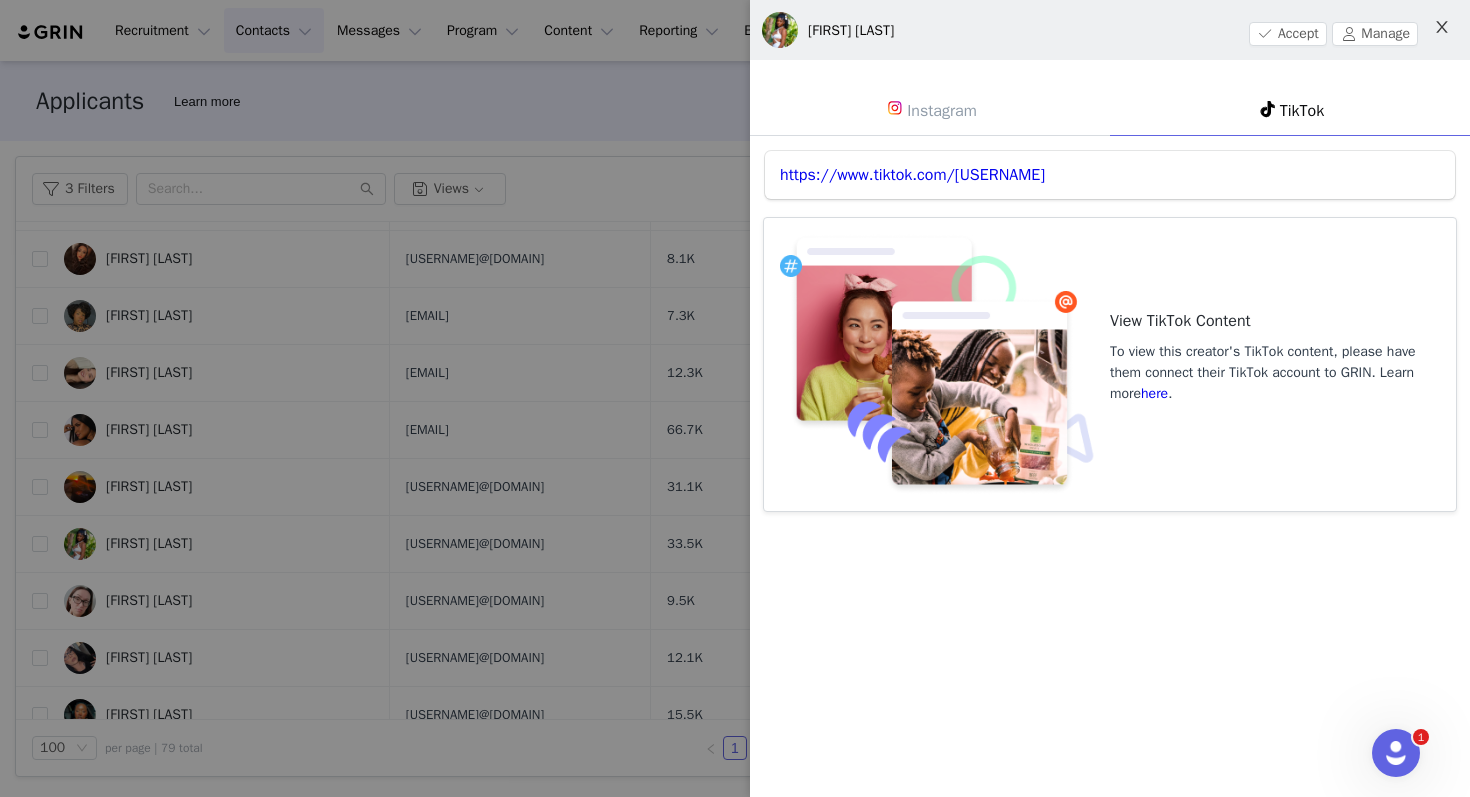 click at bounding box center [1442, 28] 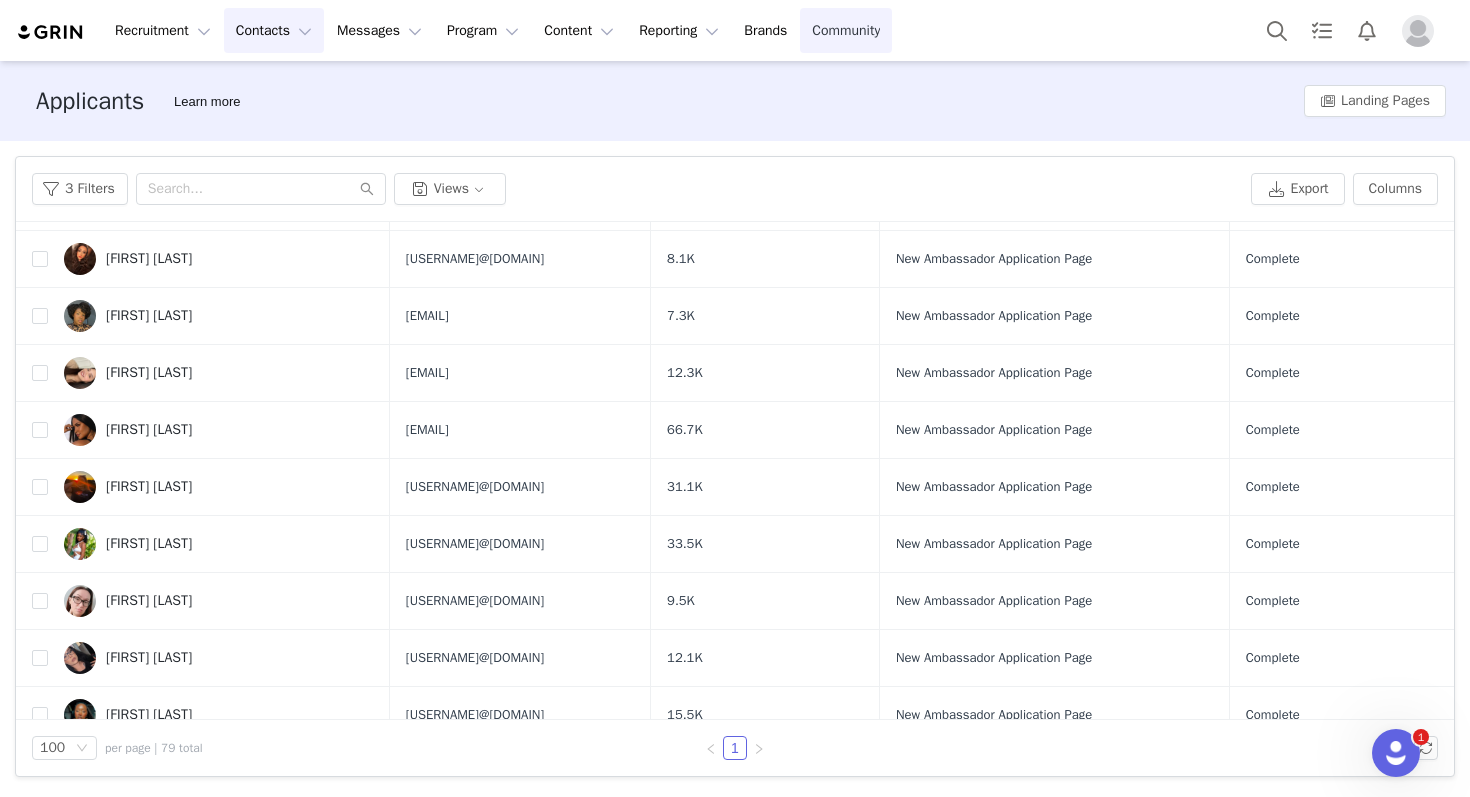 drag, startPoint x: 264, startPoint y: 552, endPoint x: 848, endPoint y: 47, distance: 772.0628 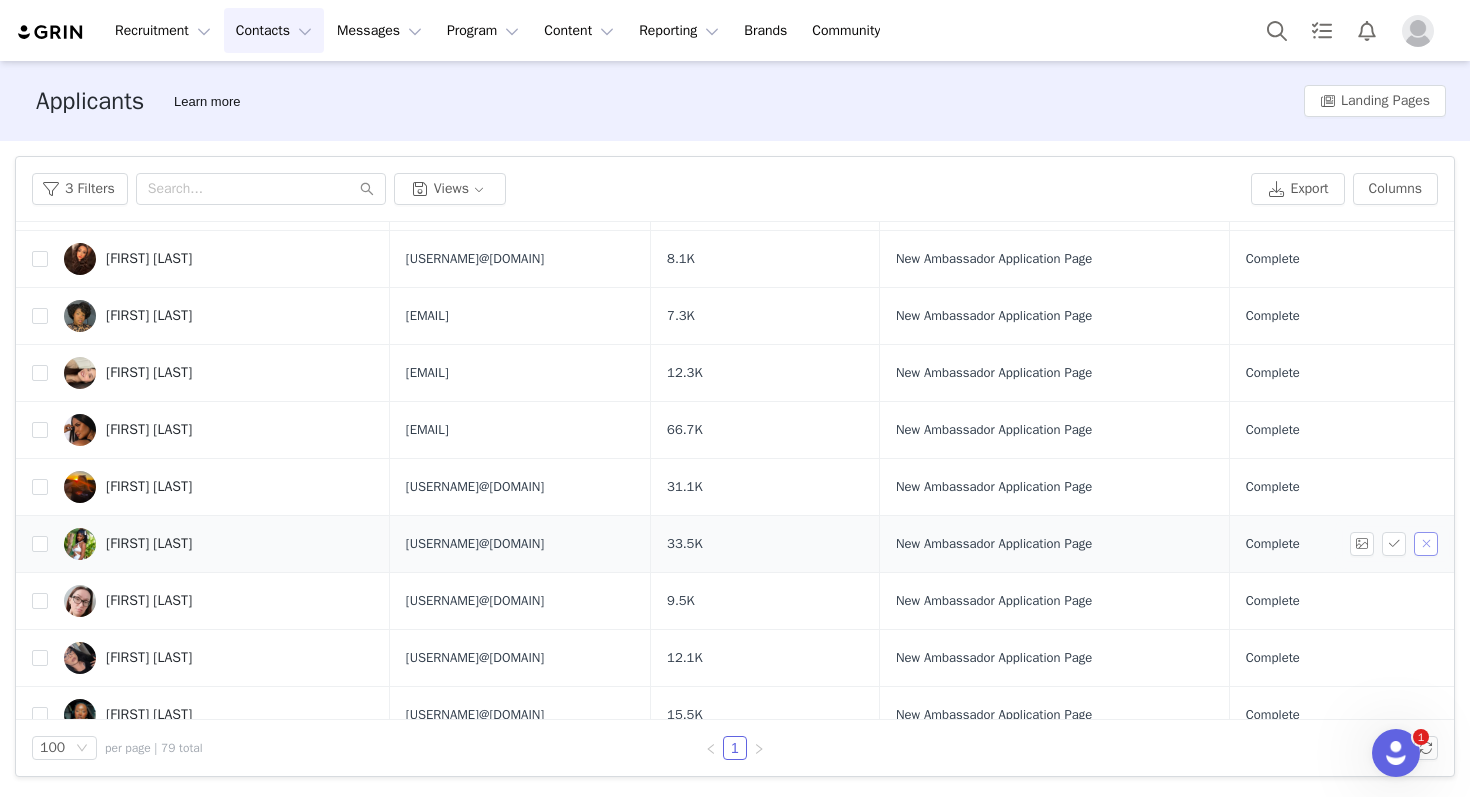 click at bounding box center [1426, 544] 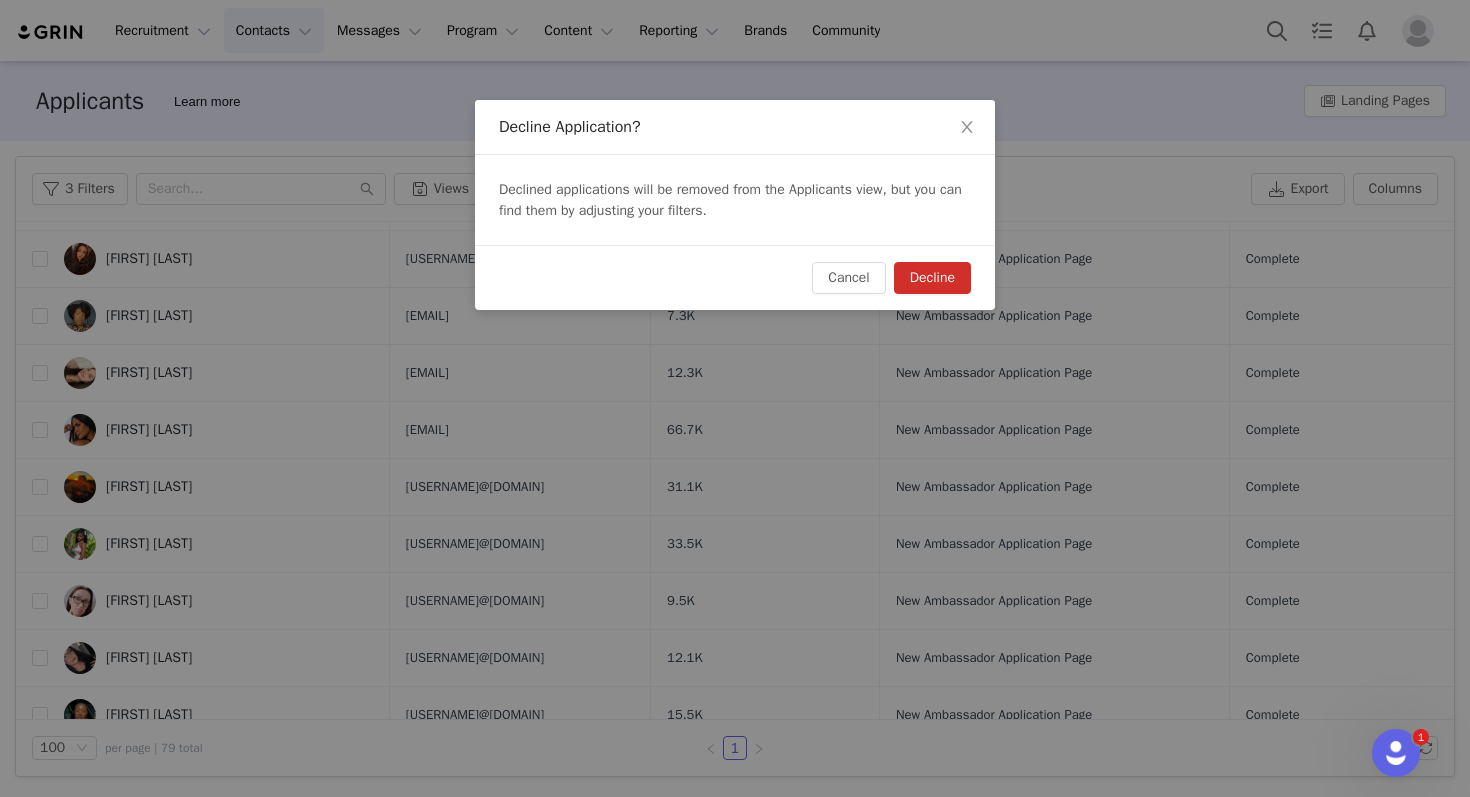 click on "Decline" at bounding box center (932, 278) 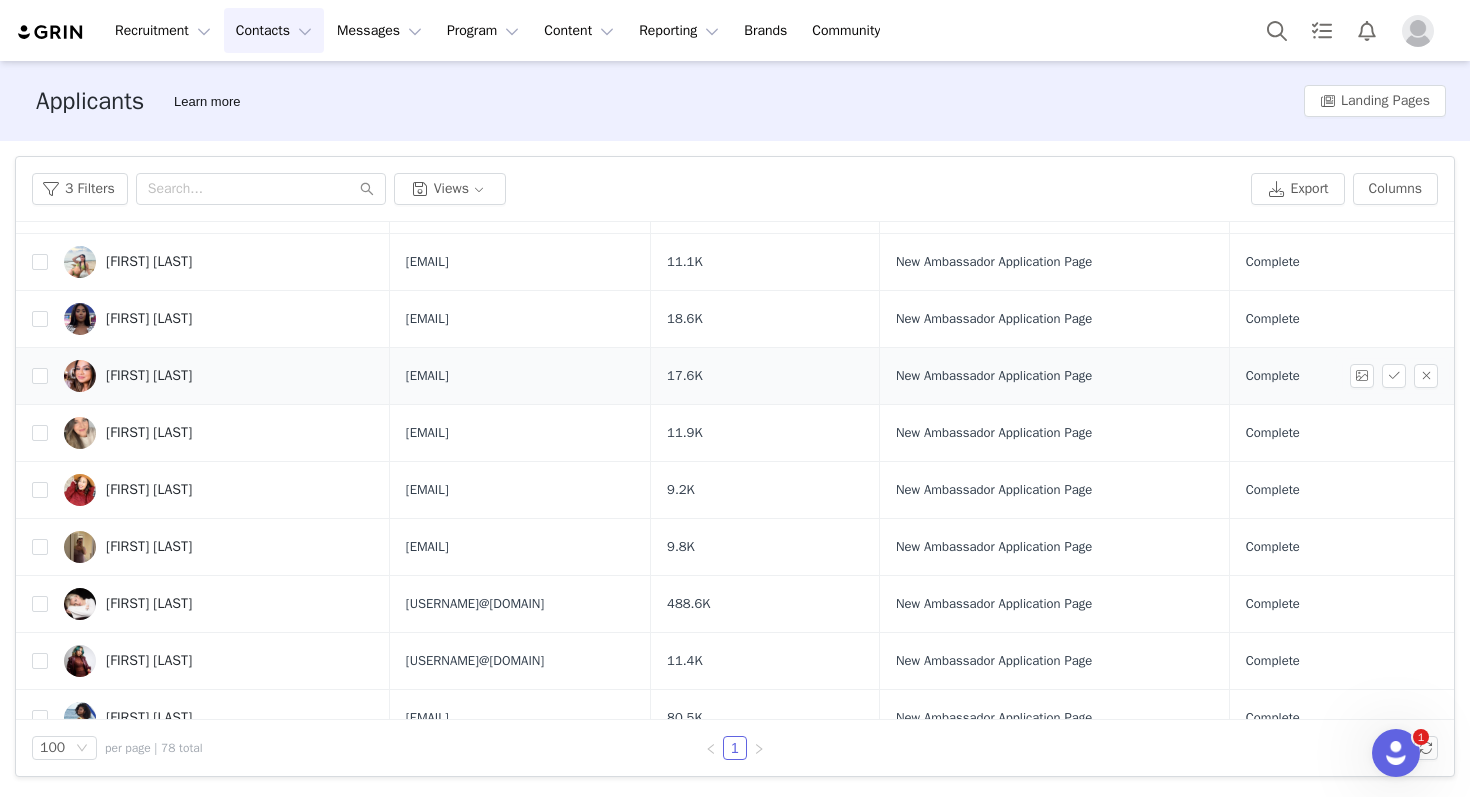 scroll, scrollTop: 1822, scrollLeft: 0, axis: vertical 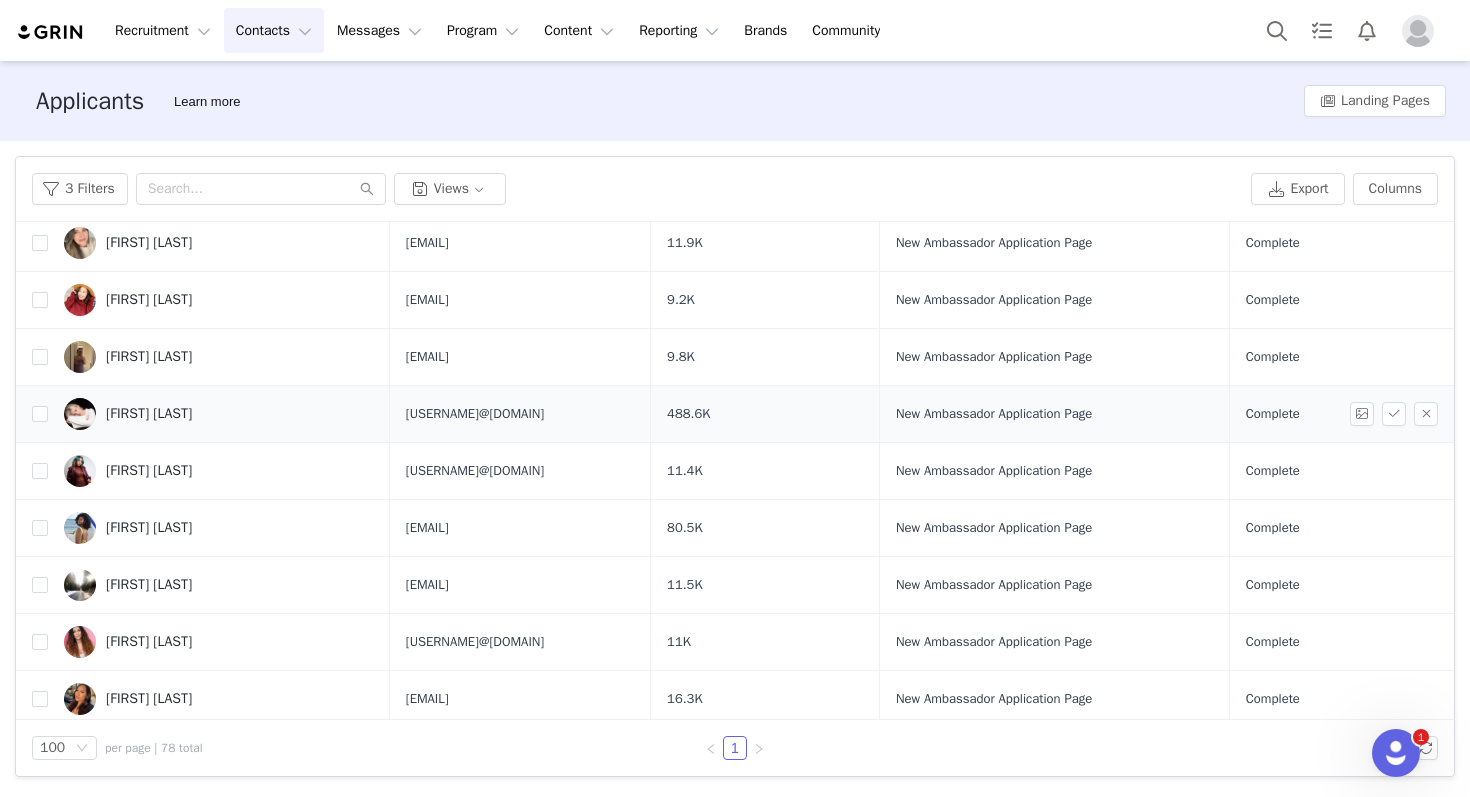 click on "[FIRST] [LAST]" at bounding box center [149, 414] 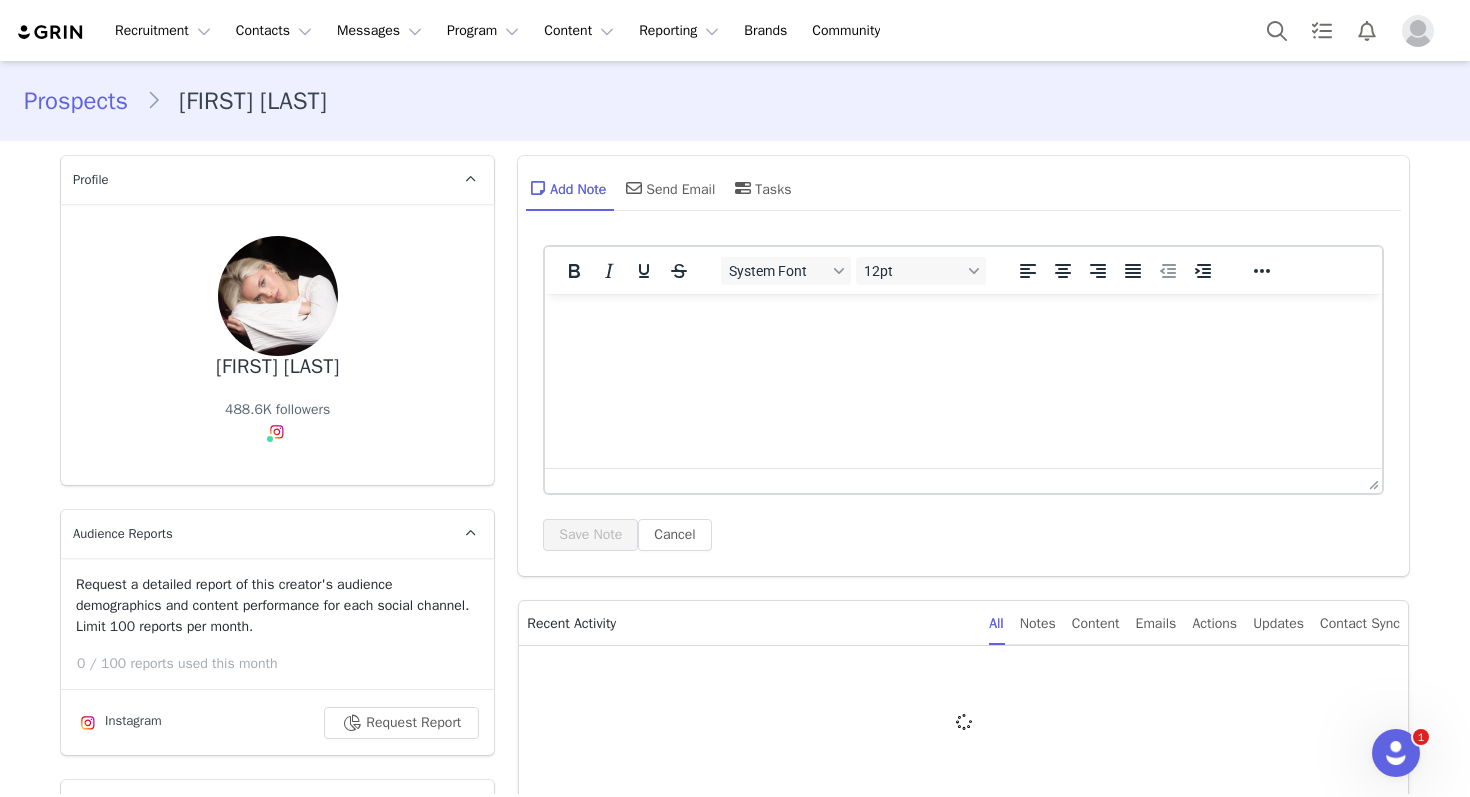 scroll, scrollTop: 0, scrollLeft: 0, axis: both 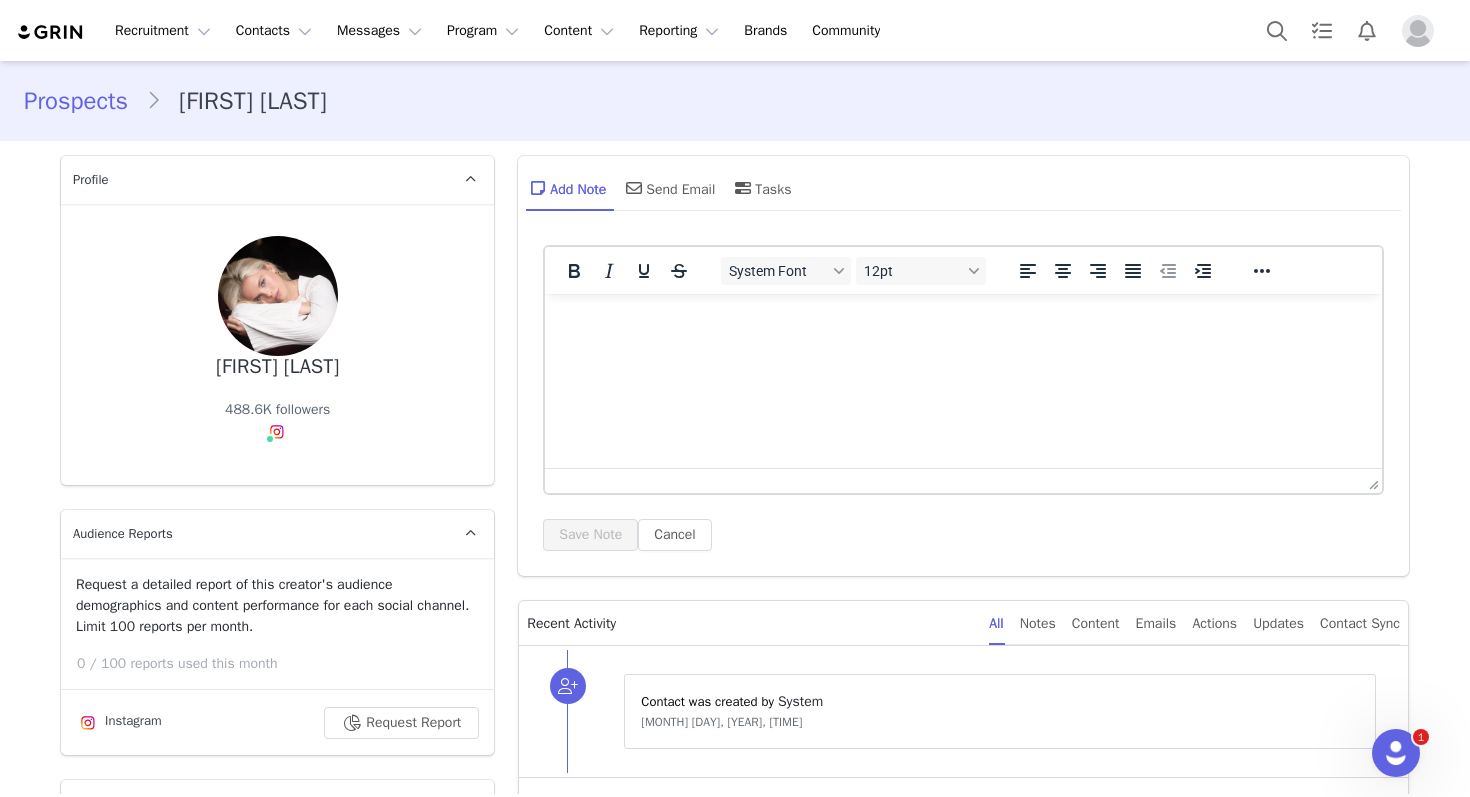 click on "Ellieblue Gregoria      488.6K followers  Instagram  (   @elliebluegregoria   )   — Standard  Connected  — Account is discoverable." at bounding box center [277, 344] 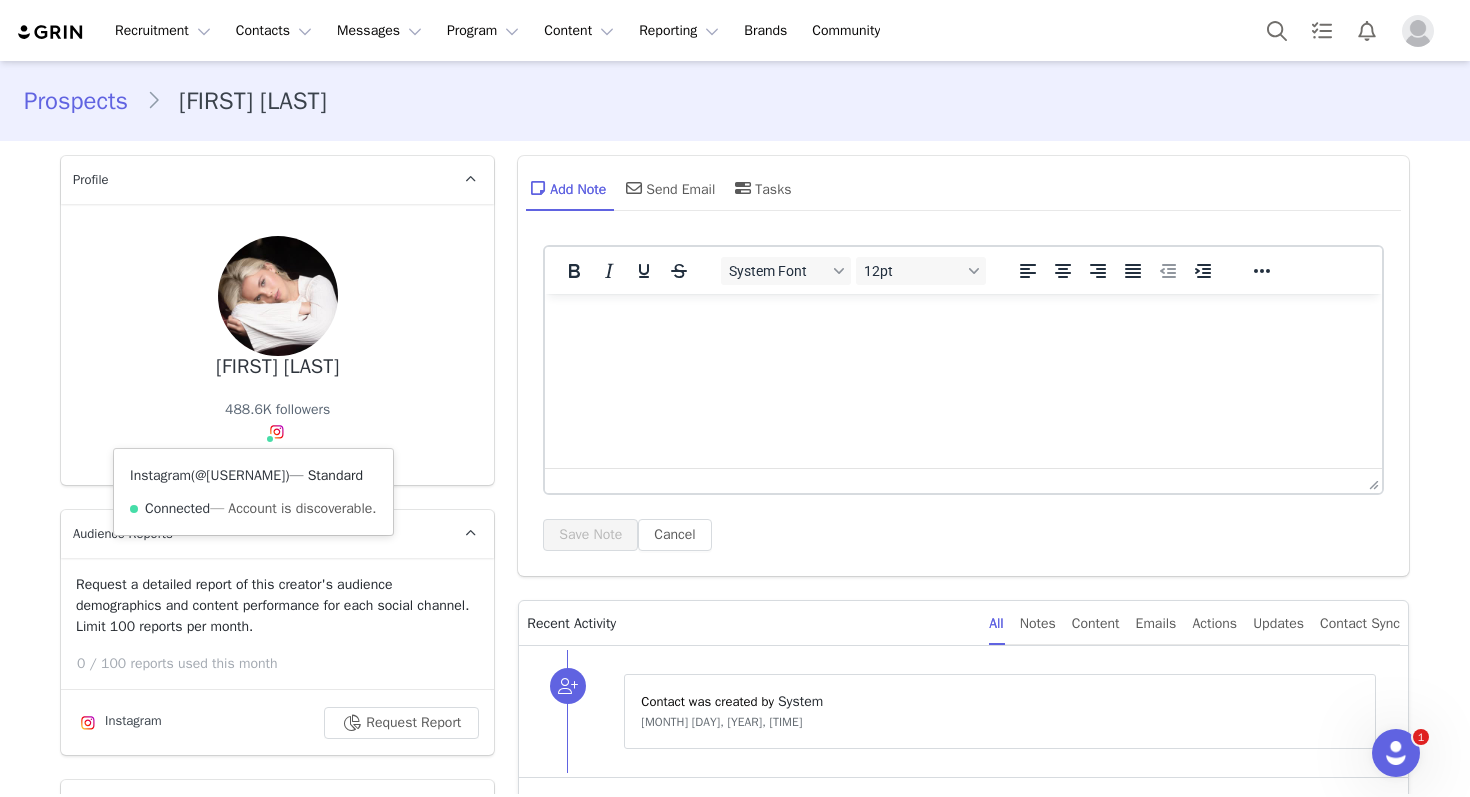 click on "@elliebluegregoria" at bounding box center (240, 475) 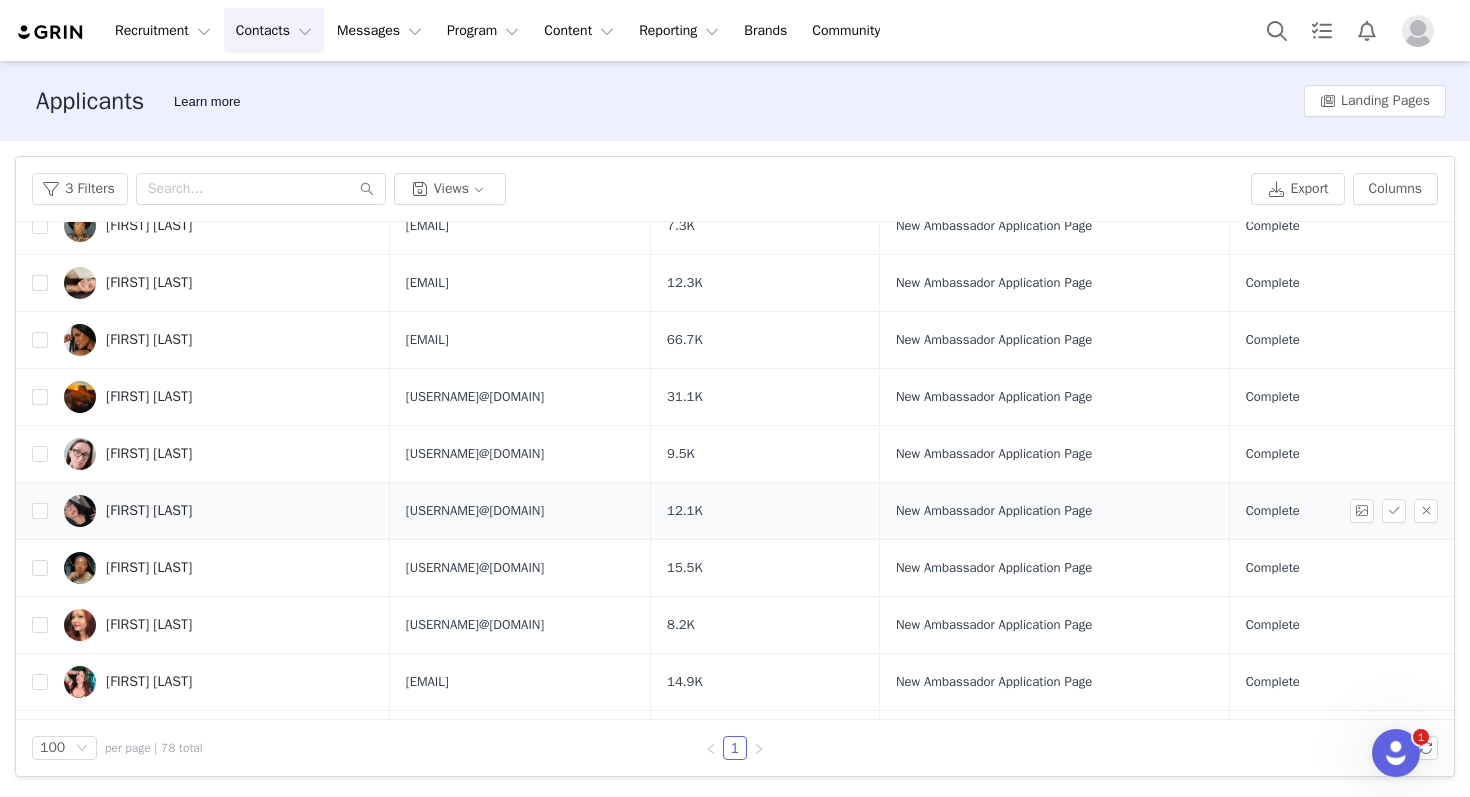 scroll, scrollTop: 2579, scrollLeft: 0, axis: vertical 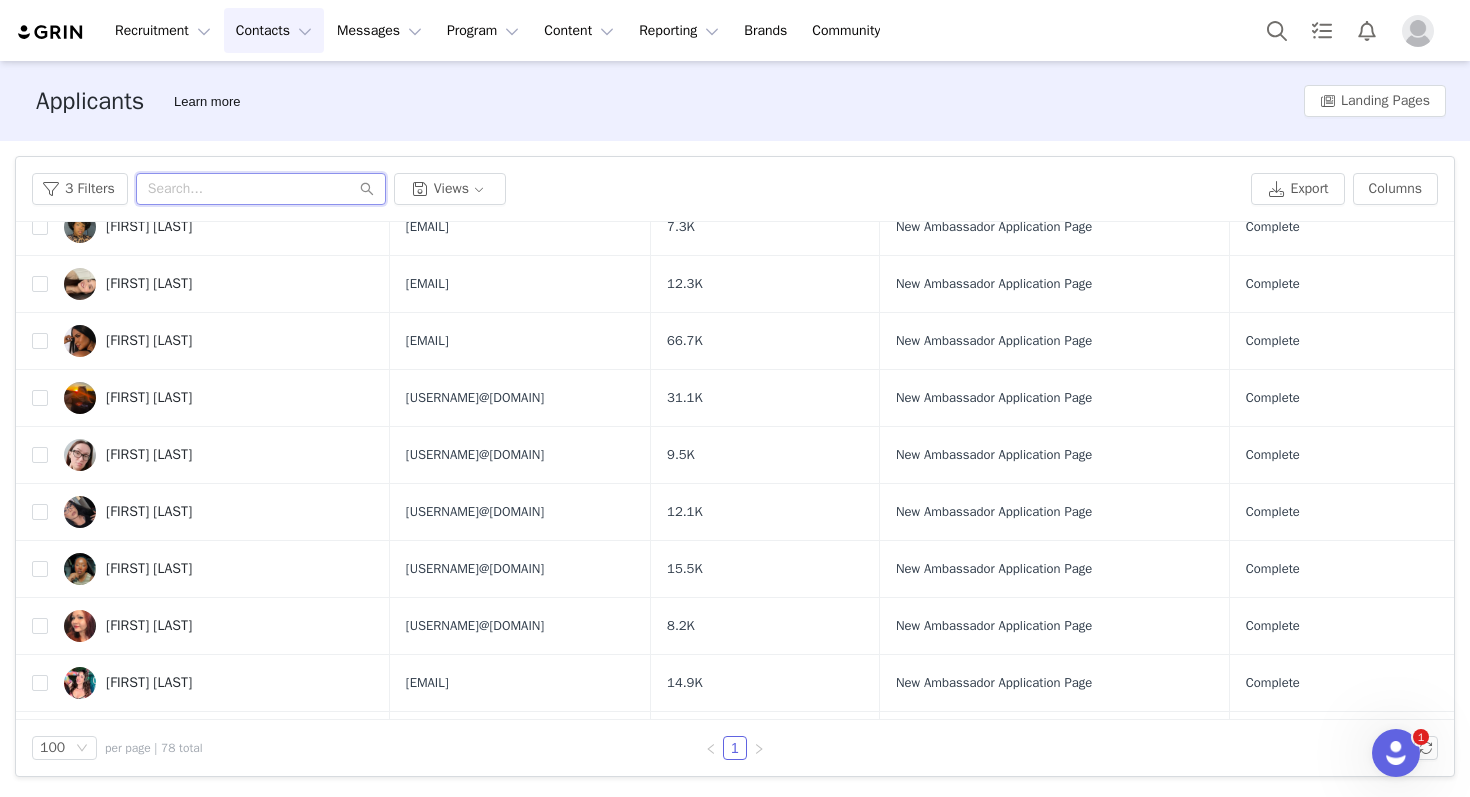click at bounding box center (261, 189) 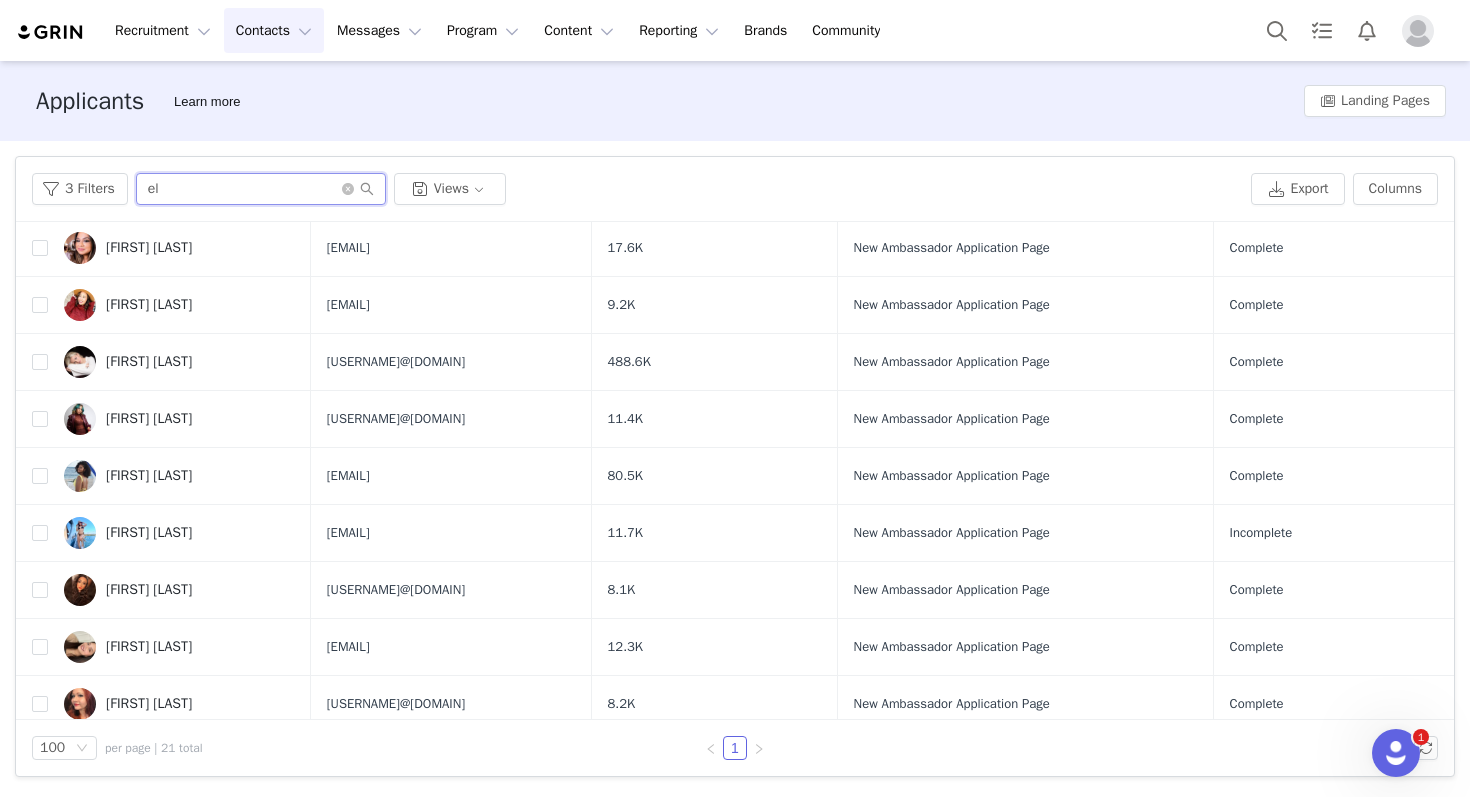 scroll, scrollTop: 454, scrollLeft: 0, axis: vertical 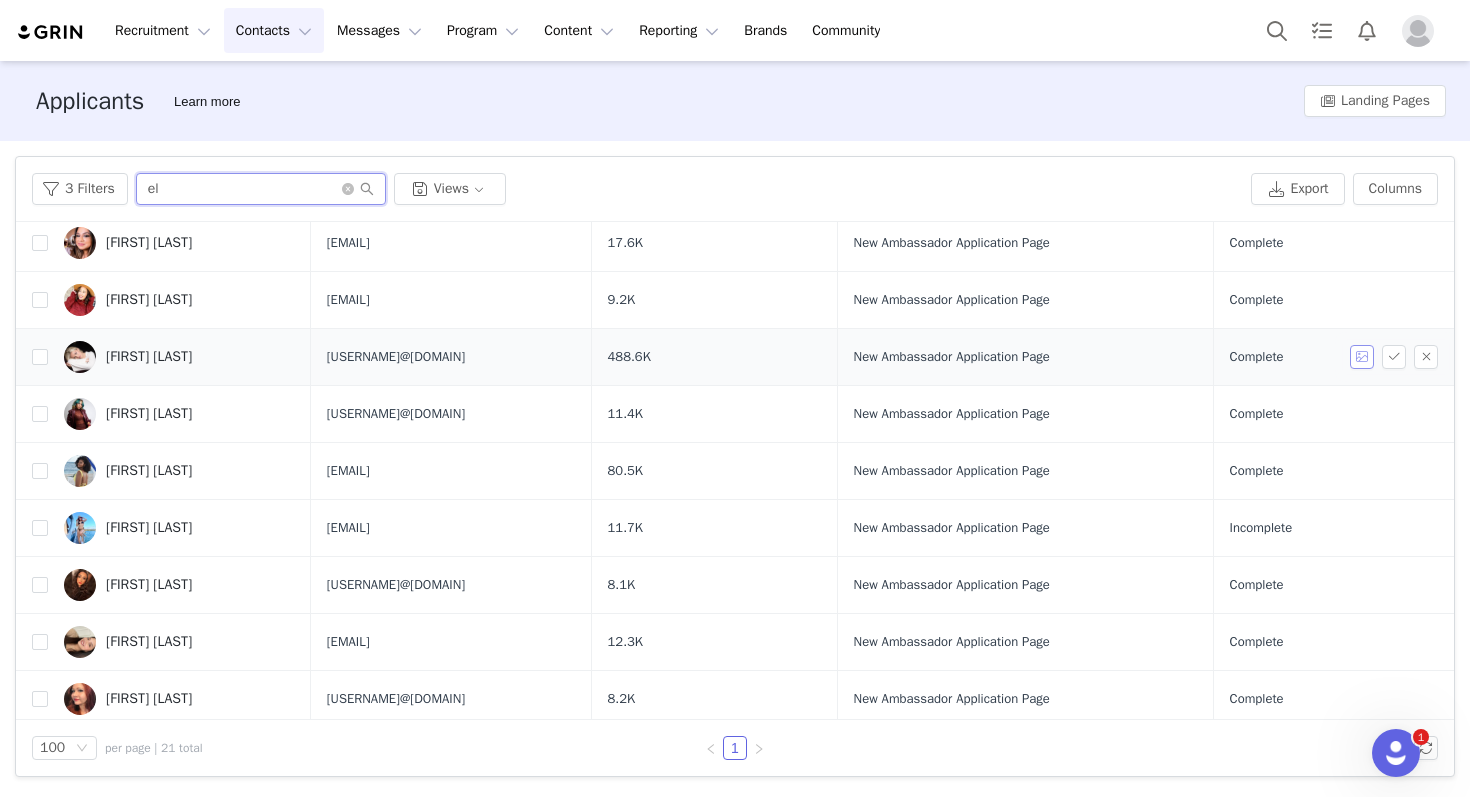 type on "el" 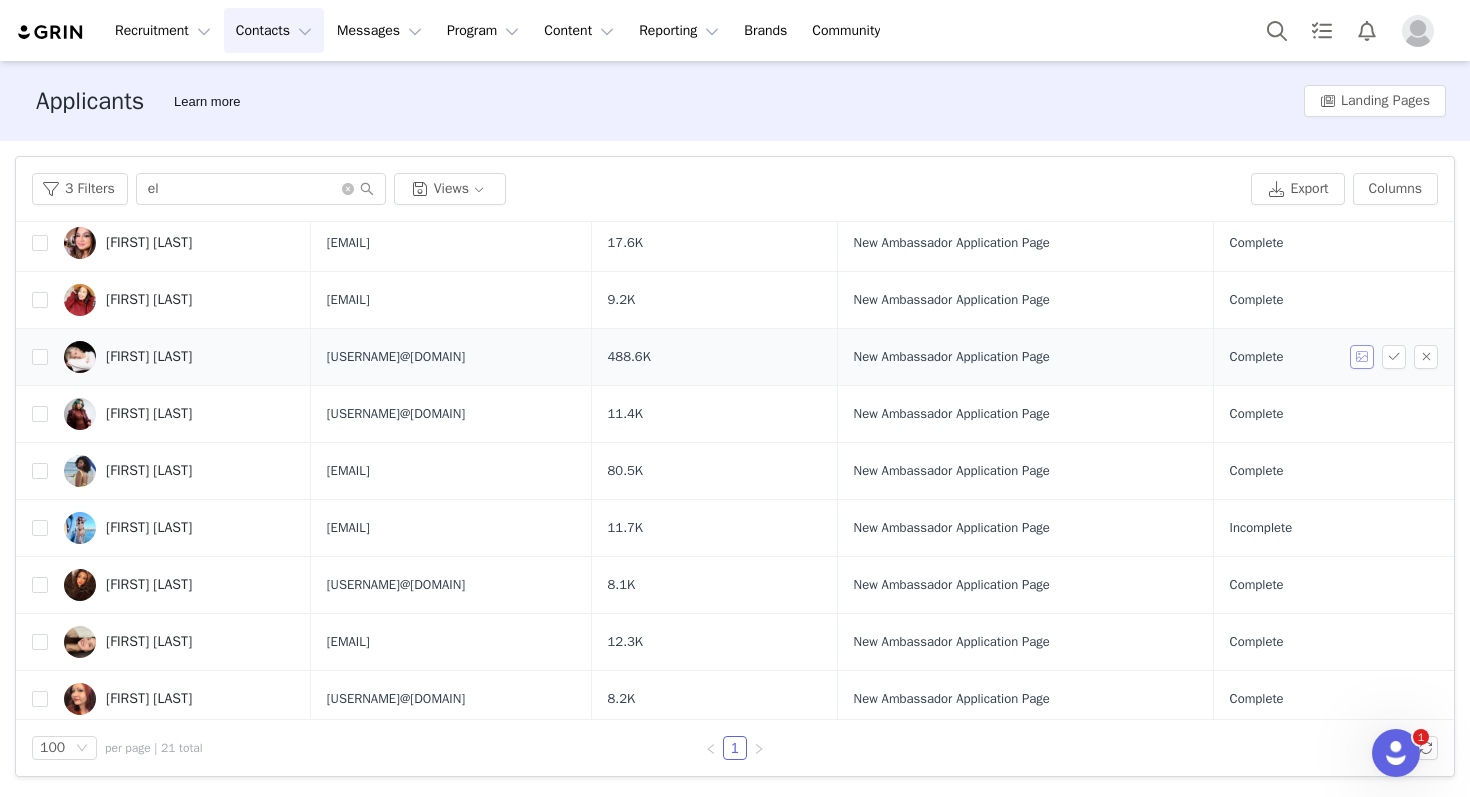 click at bounding box center (1362, 357) 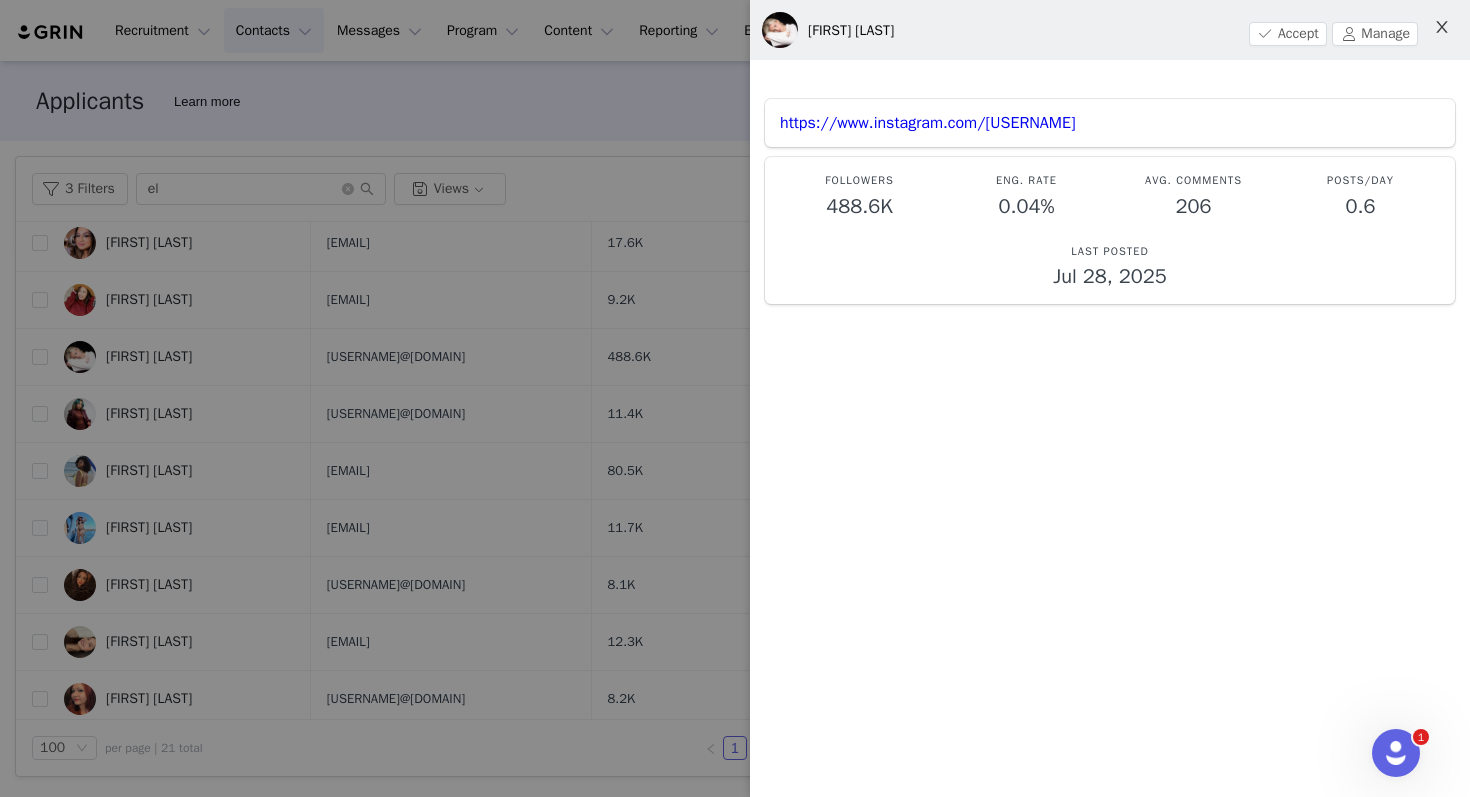 click 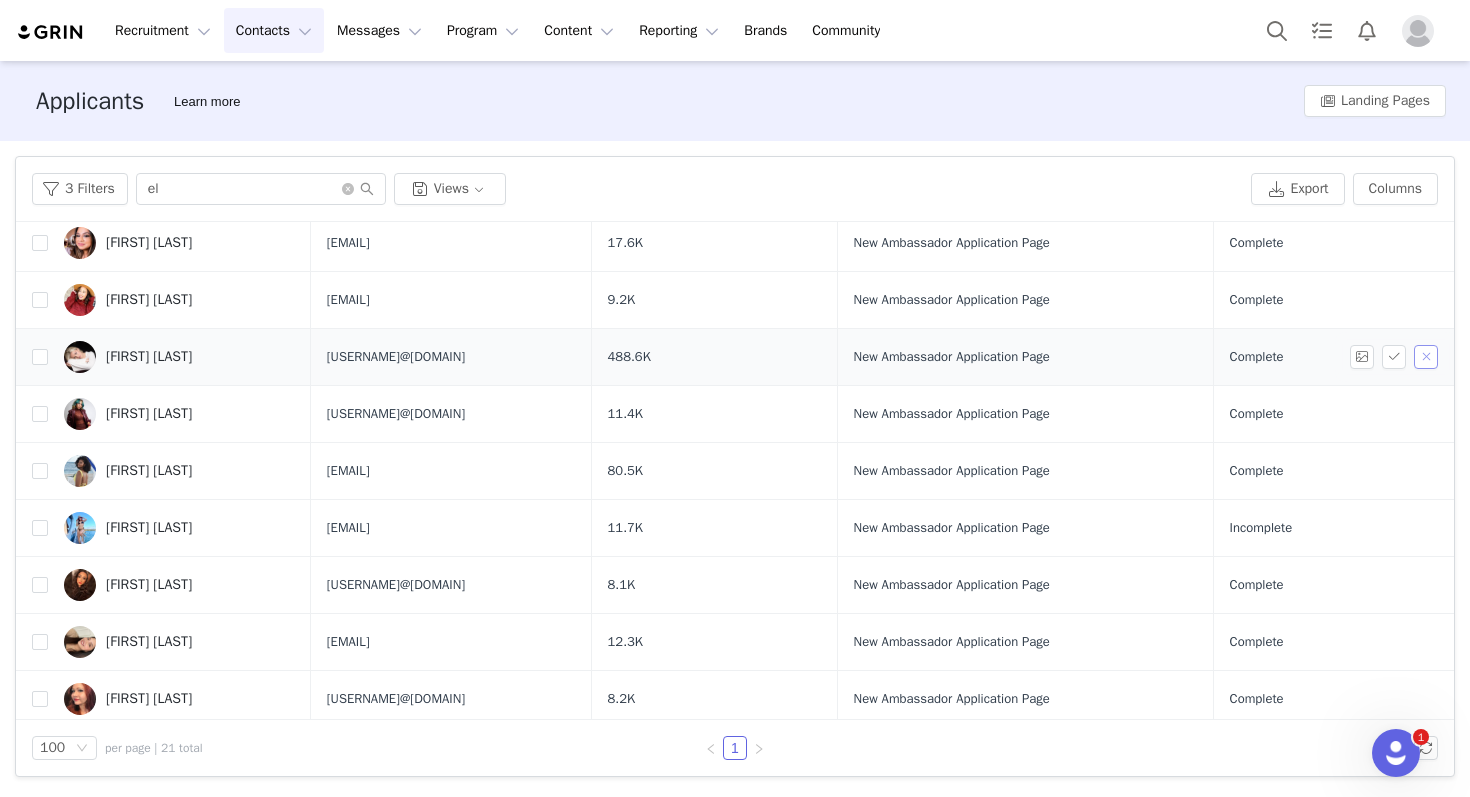 click at bounding box center [1426, 357] 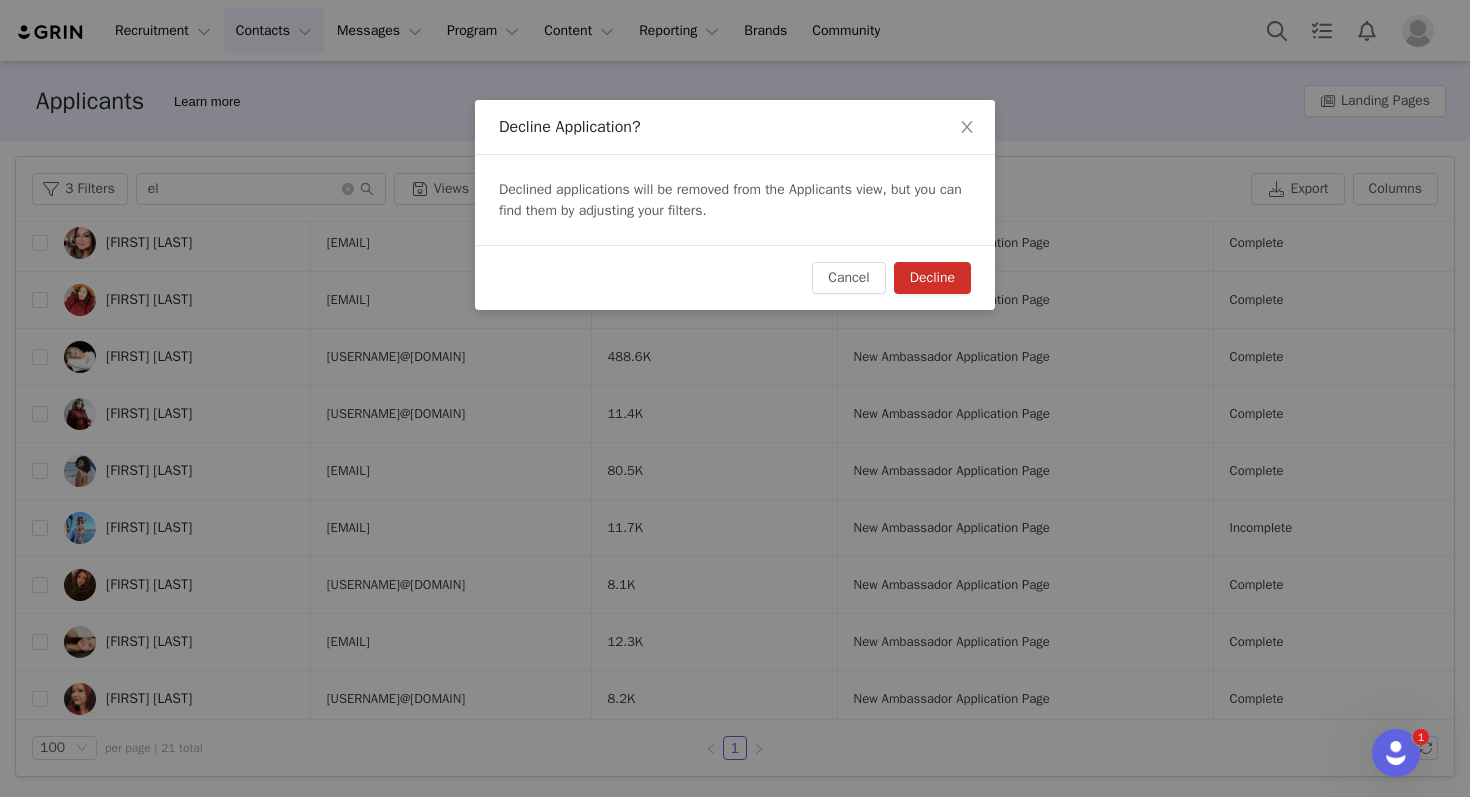 click on "Decline" at bounding box center [932, 278] 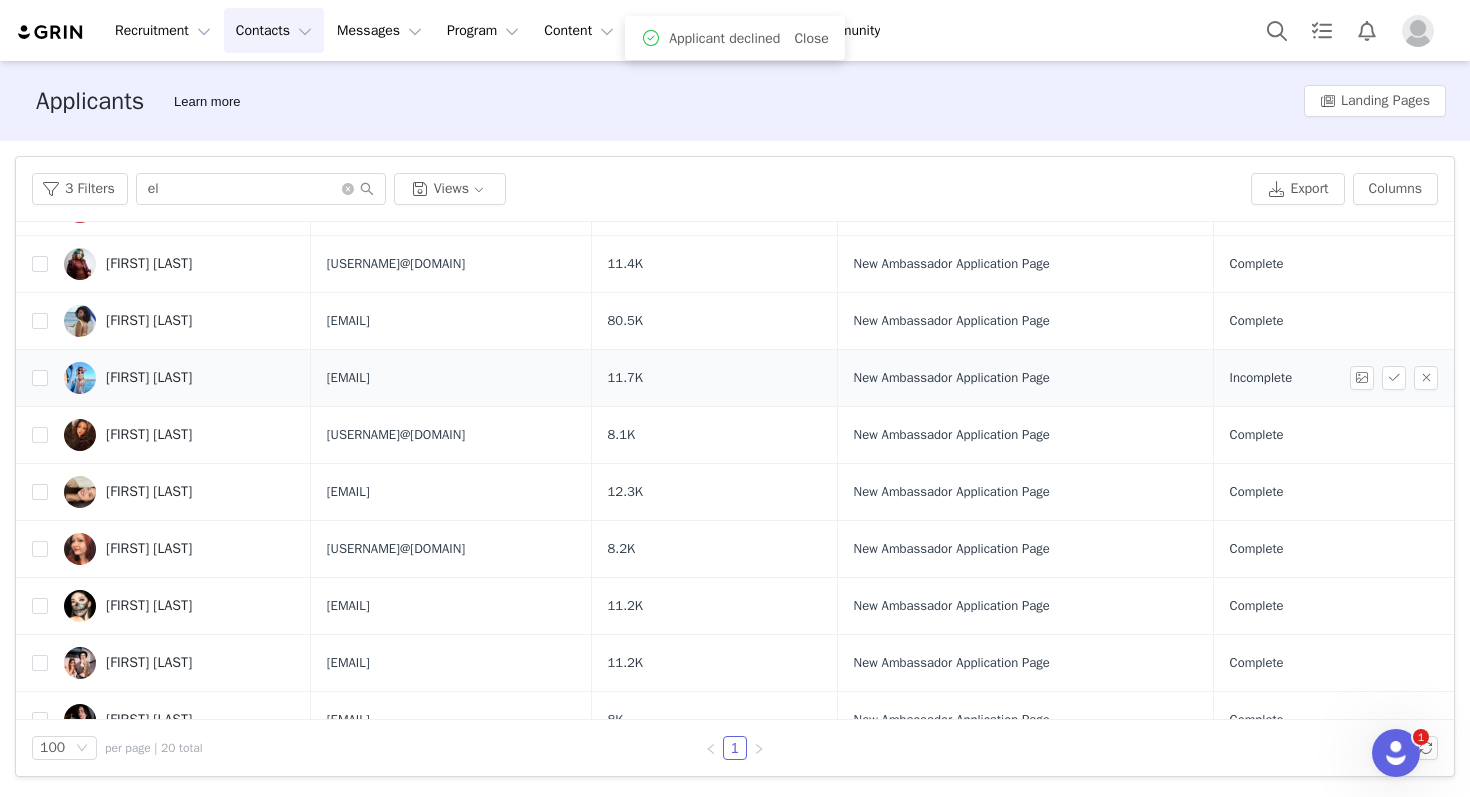 scroll, scrollTop: 641, scrollLeft: 0, axis: vertical 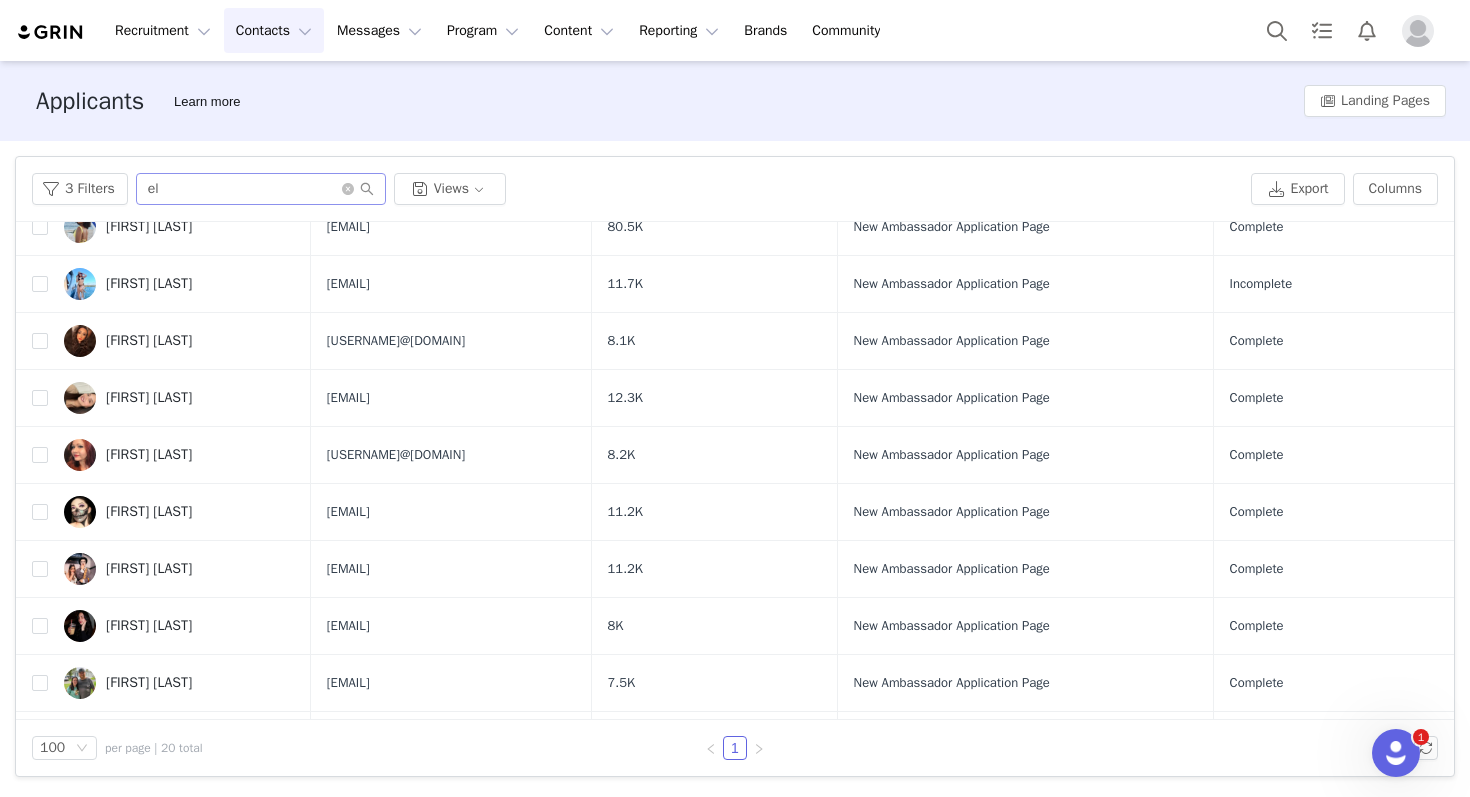 click at bounding box center (358, 189) 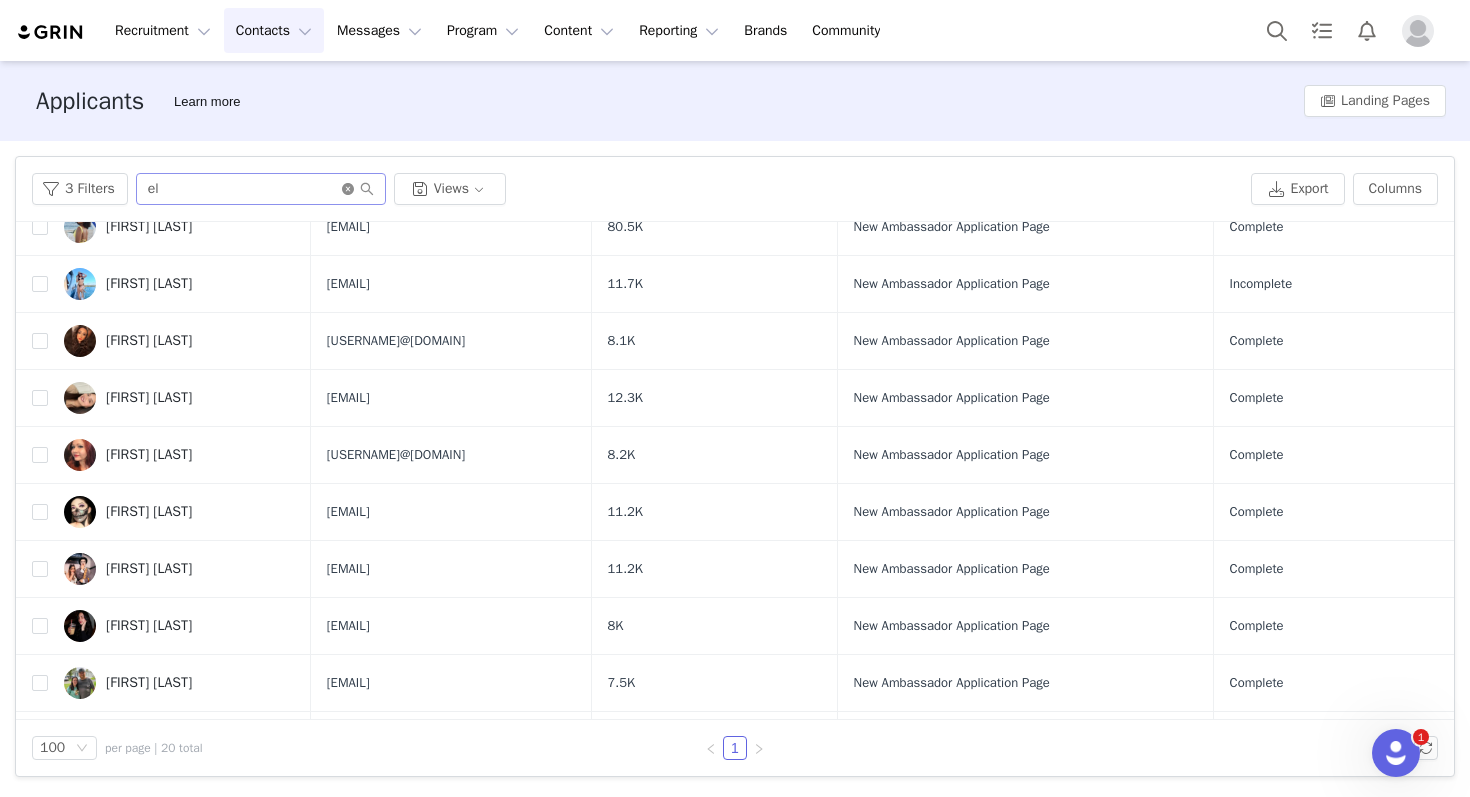 click 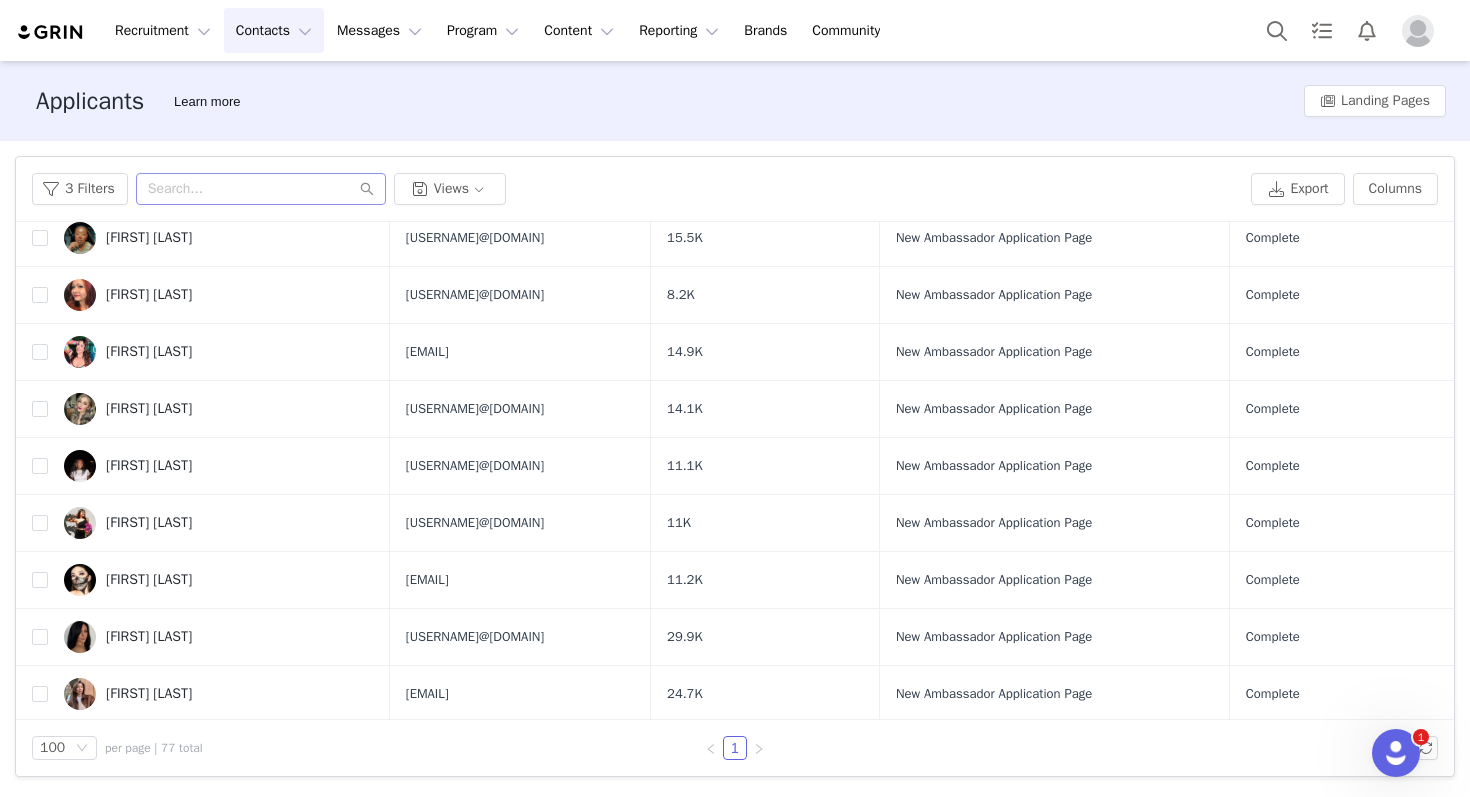 scroll, scrollTop: 2852, scrollLeft: 0, axis: vertical 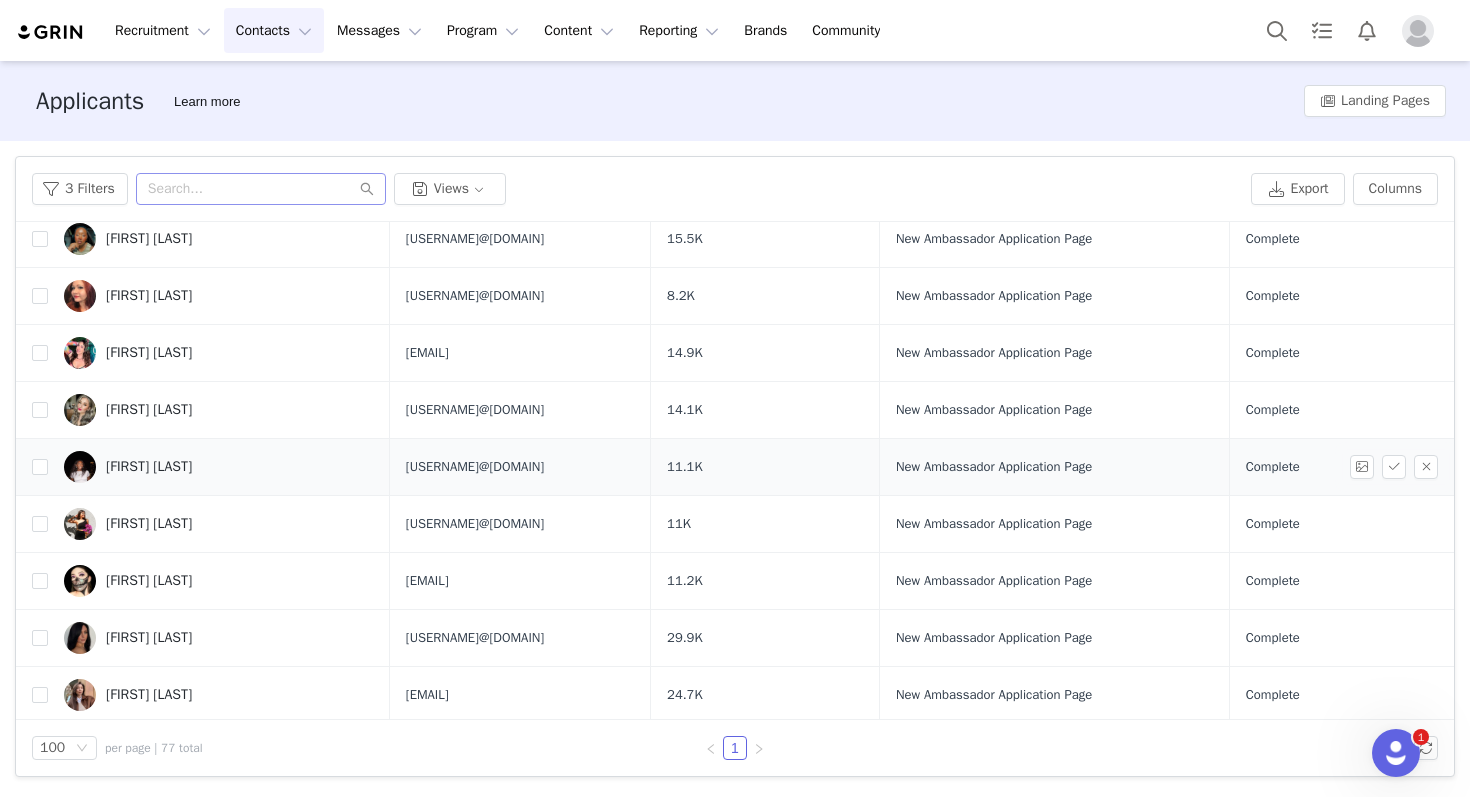 click on "[FIRST] [LAST]" at bounding box center [149, 467] 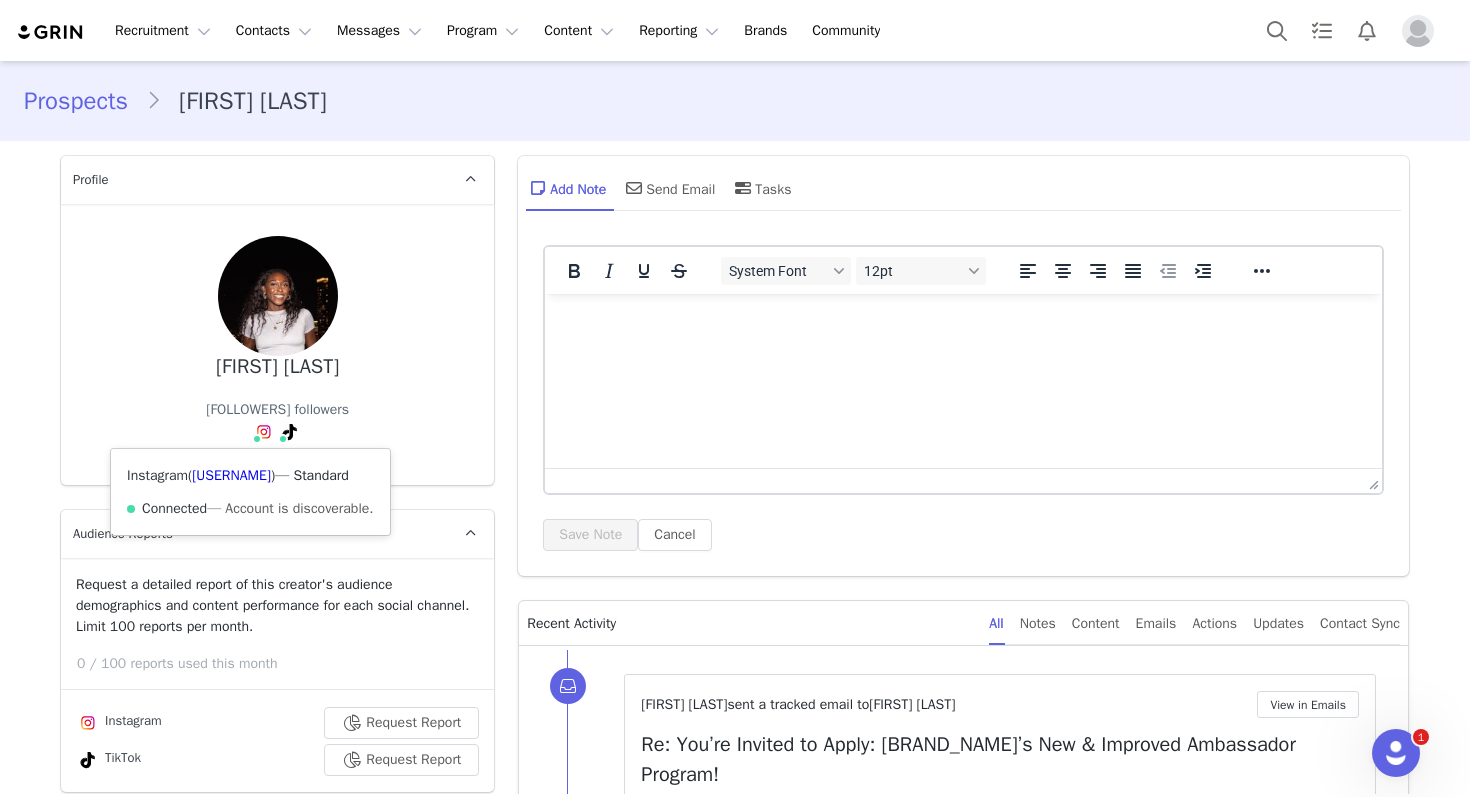 scroll, scrollTop: 0, scrollLeft: 0, axis: both 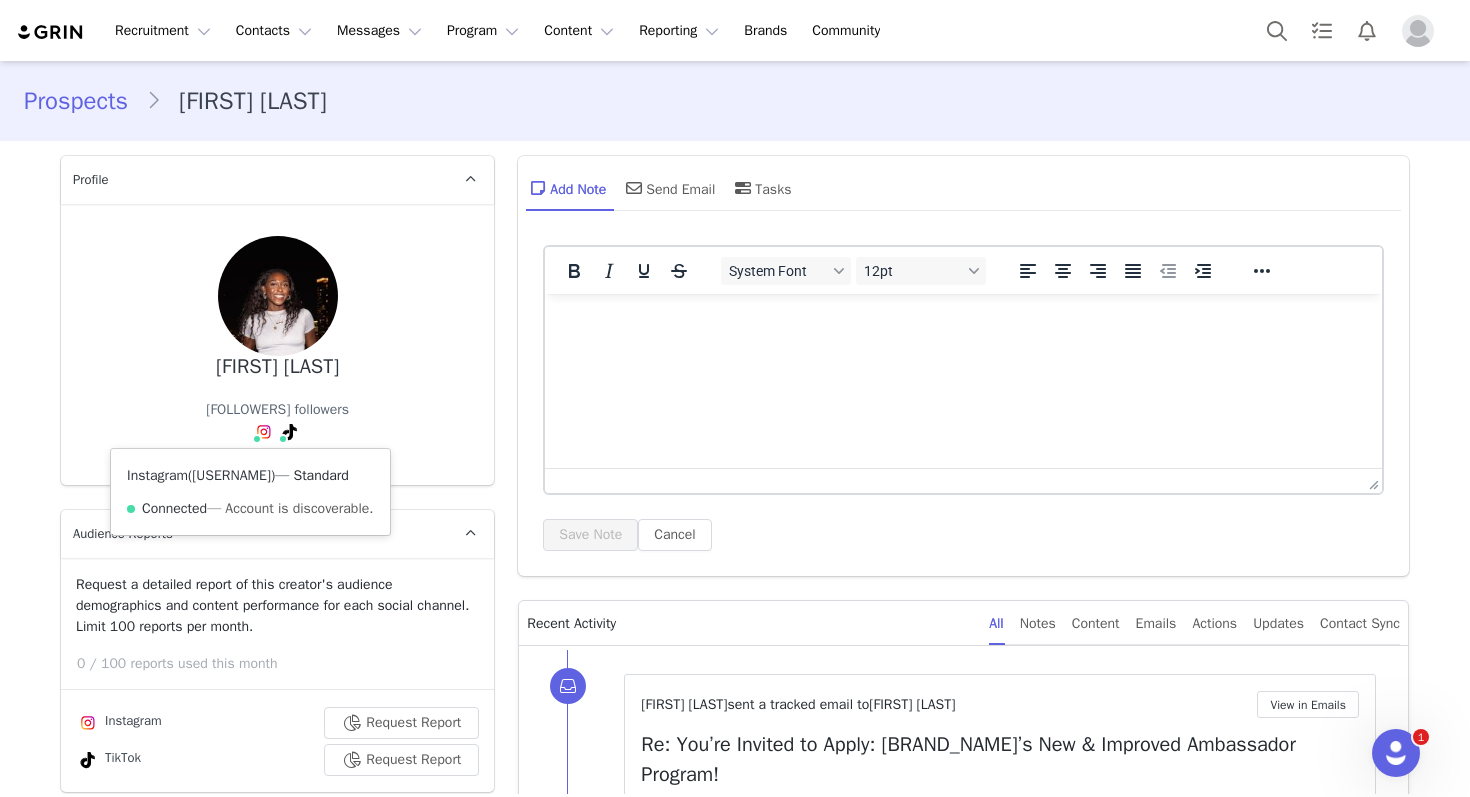 click on "@xbriananicole" at bounding box center [231, 475] 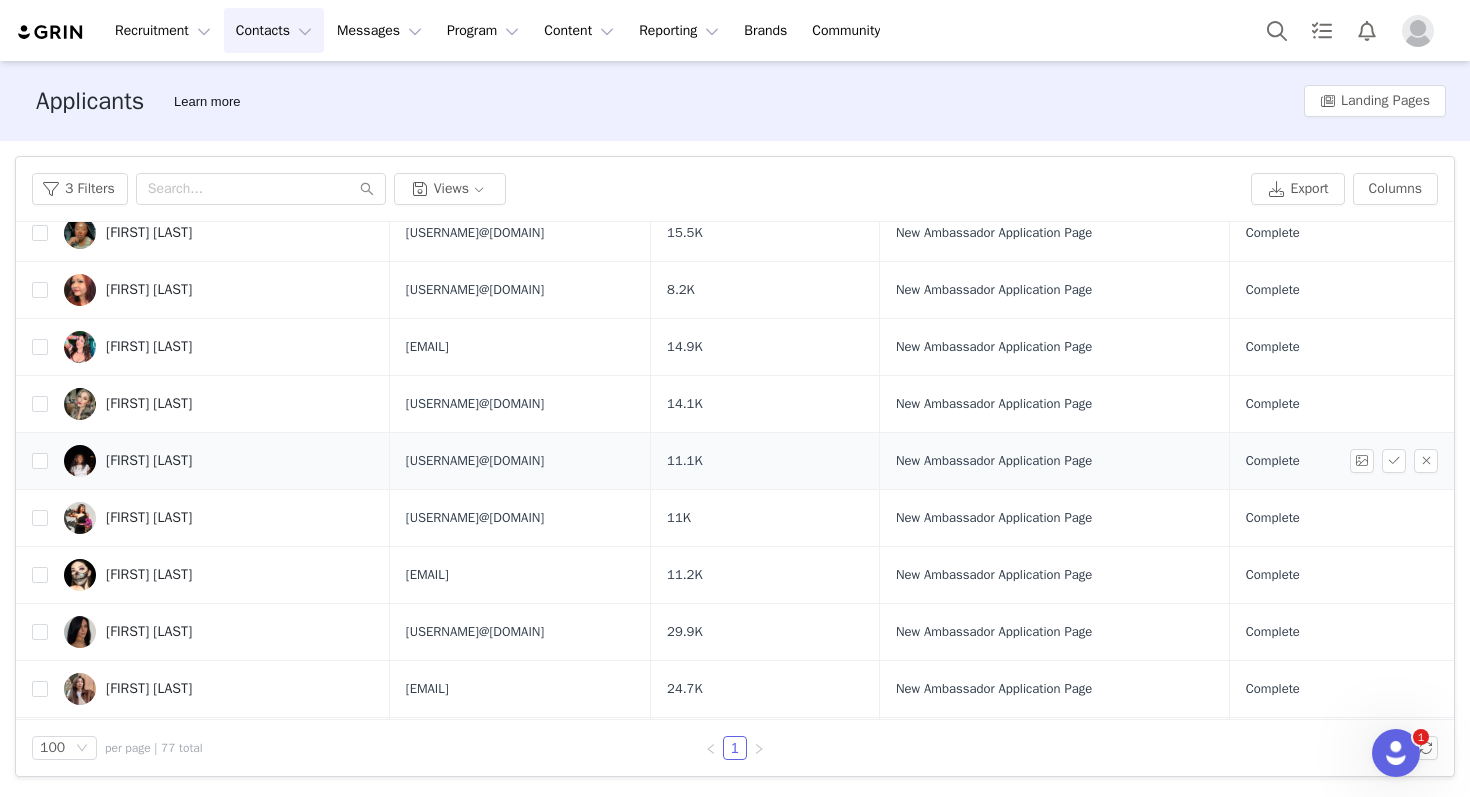 scroll, scrollTop: 2854, scrollLeft: 0, axis: vertical 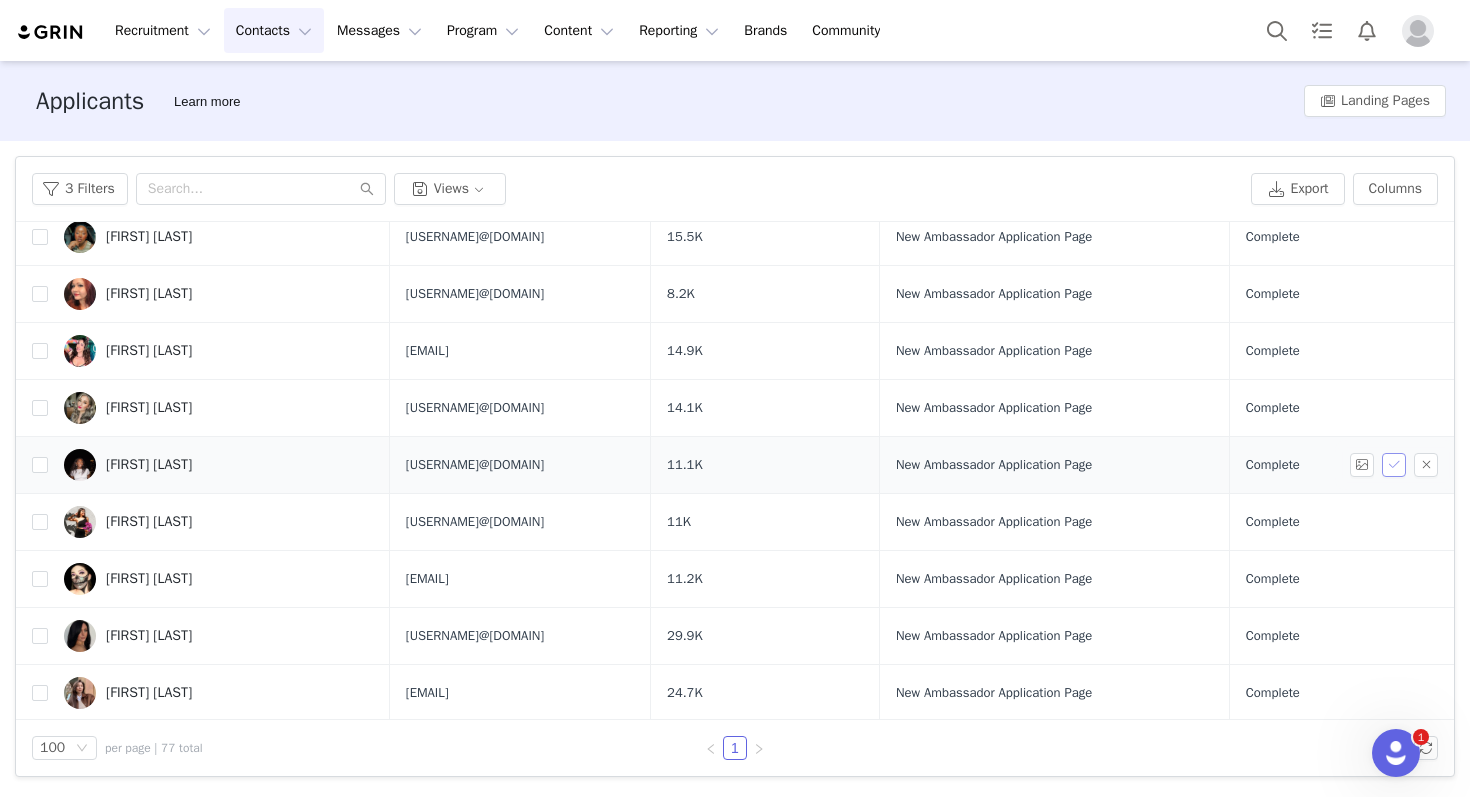 click at bounding box center (1394, 465) 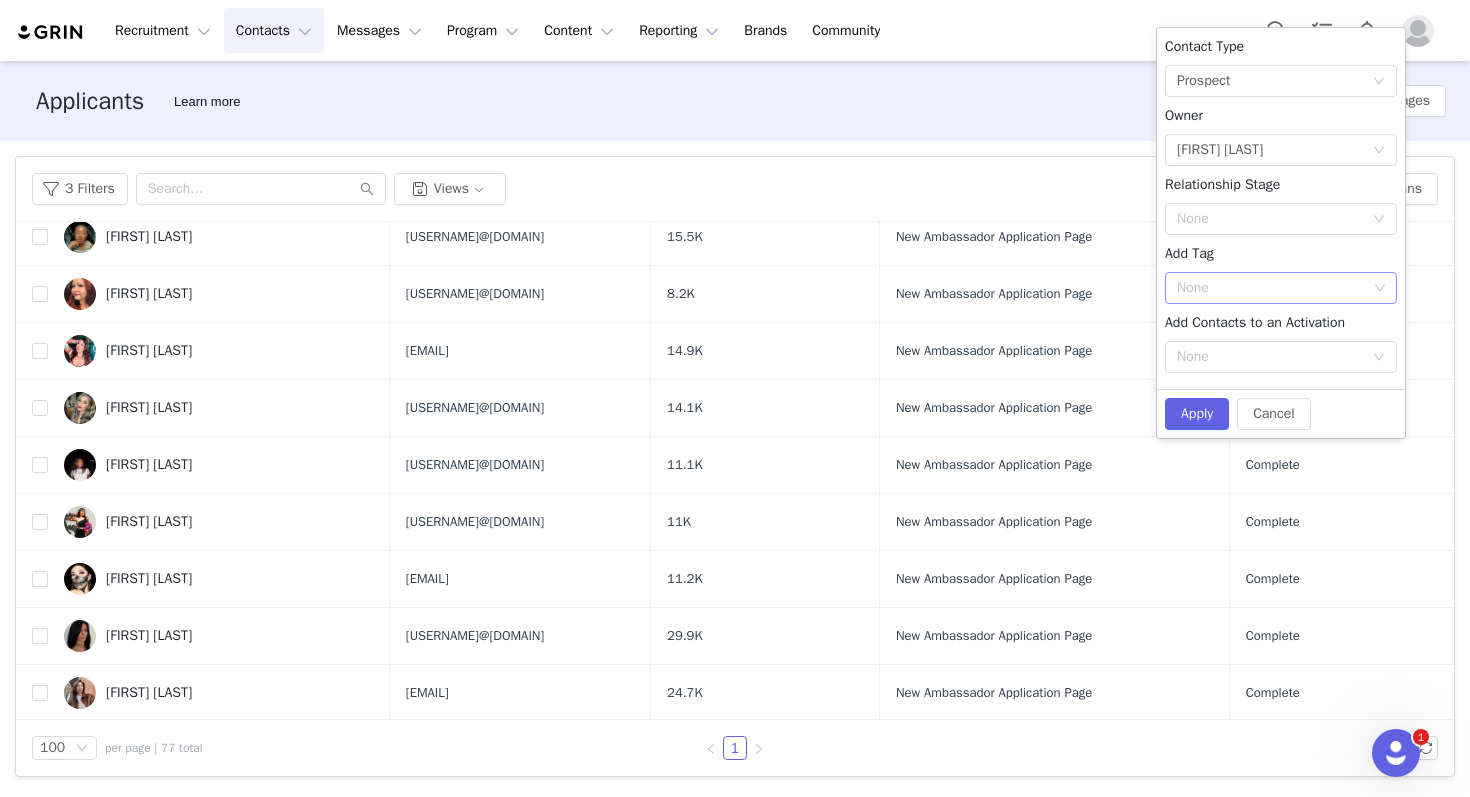 click 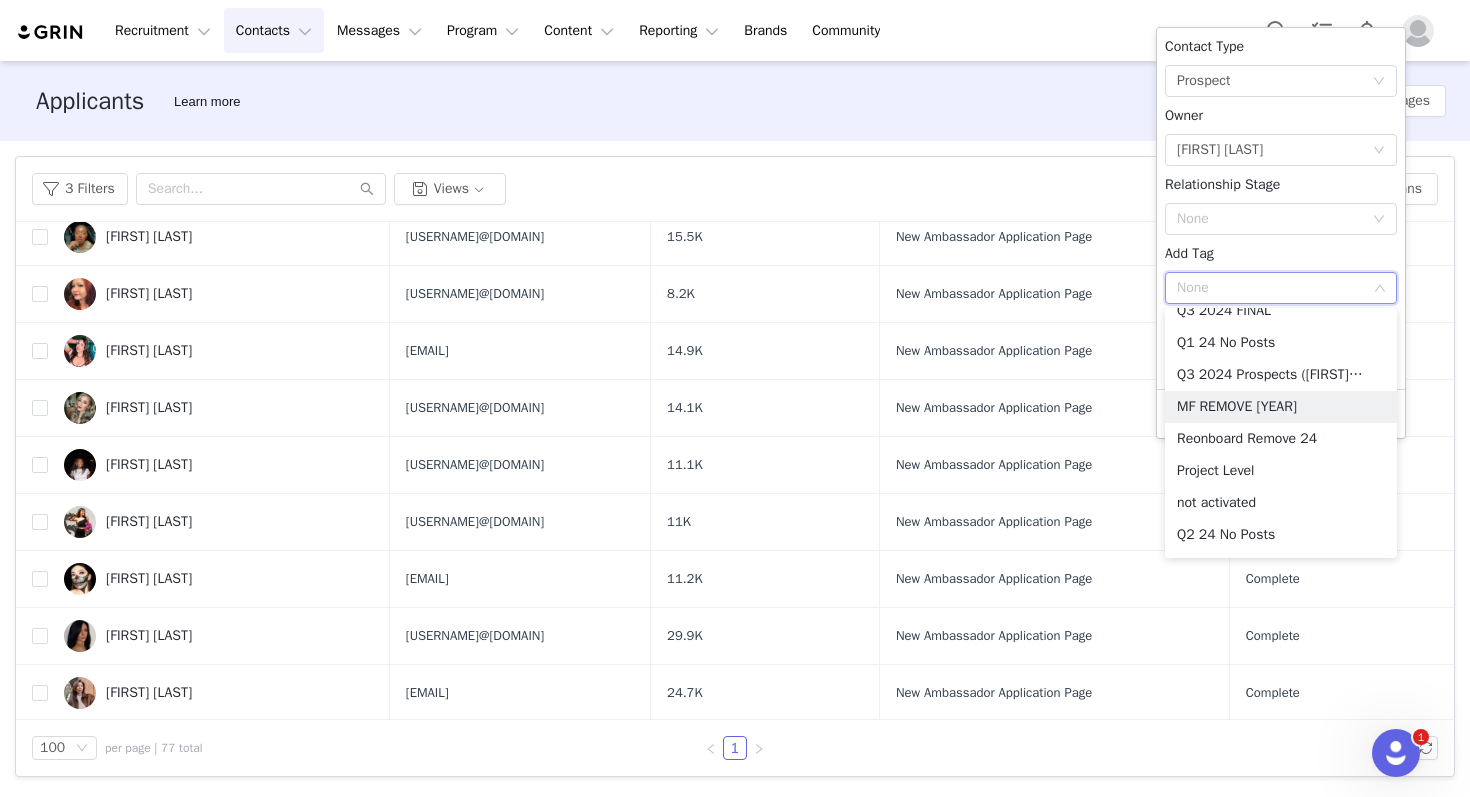 scroll, scrollTop: 878, scrollLeft: 0, axis: vertical 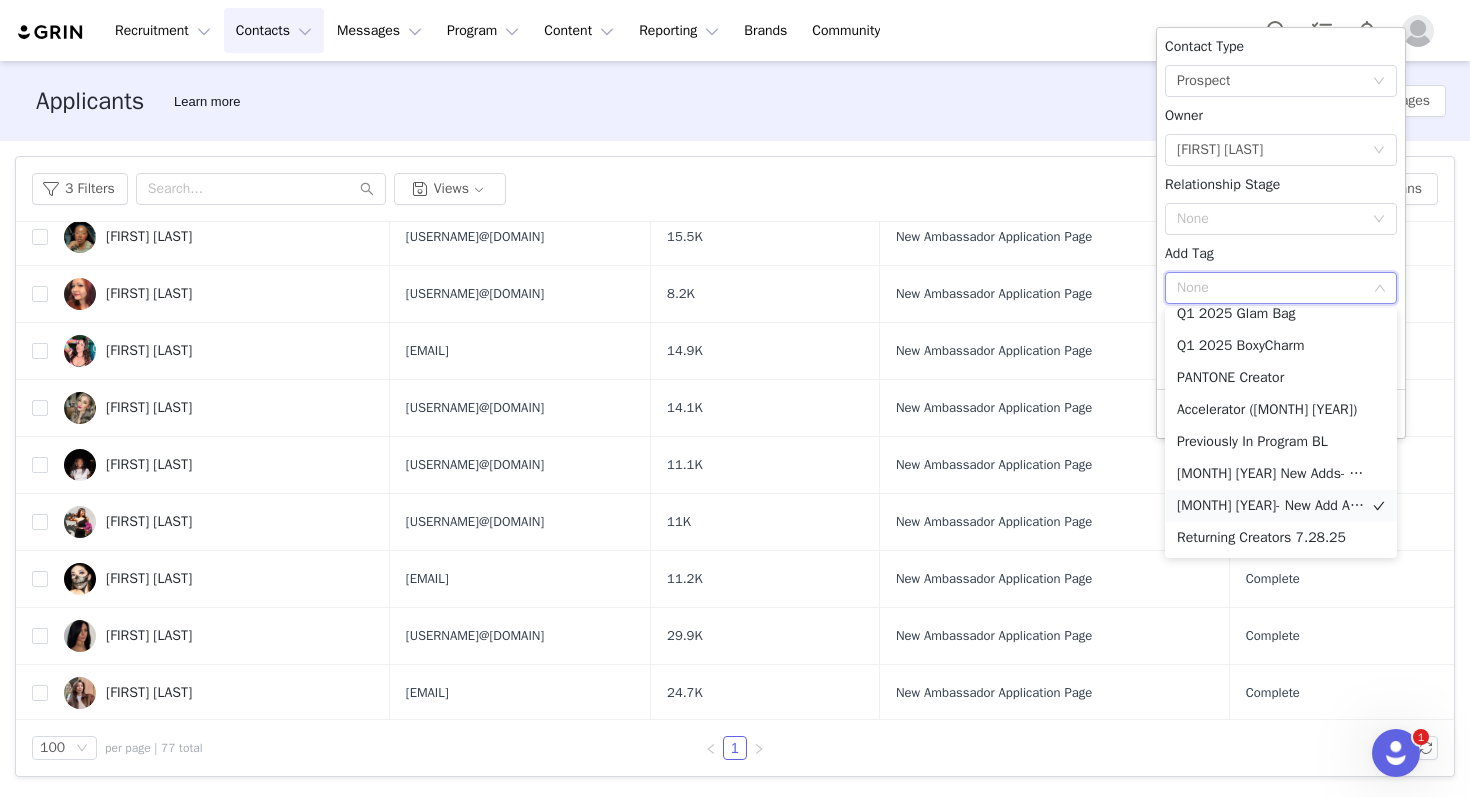click on "[MONTH] [YEAR]- New Add Ambassador" at bounding box center [1281, 506] 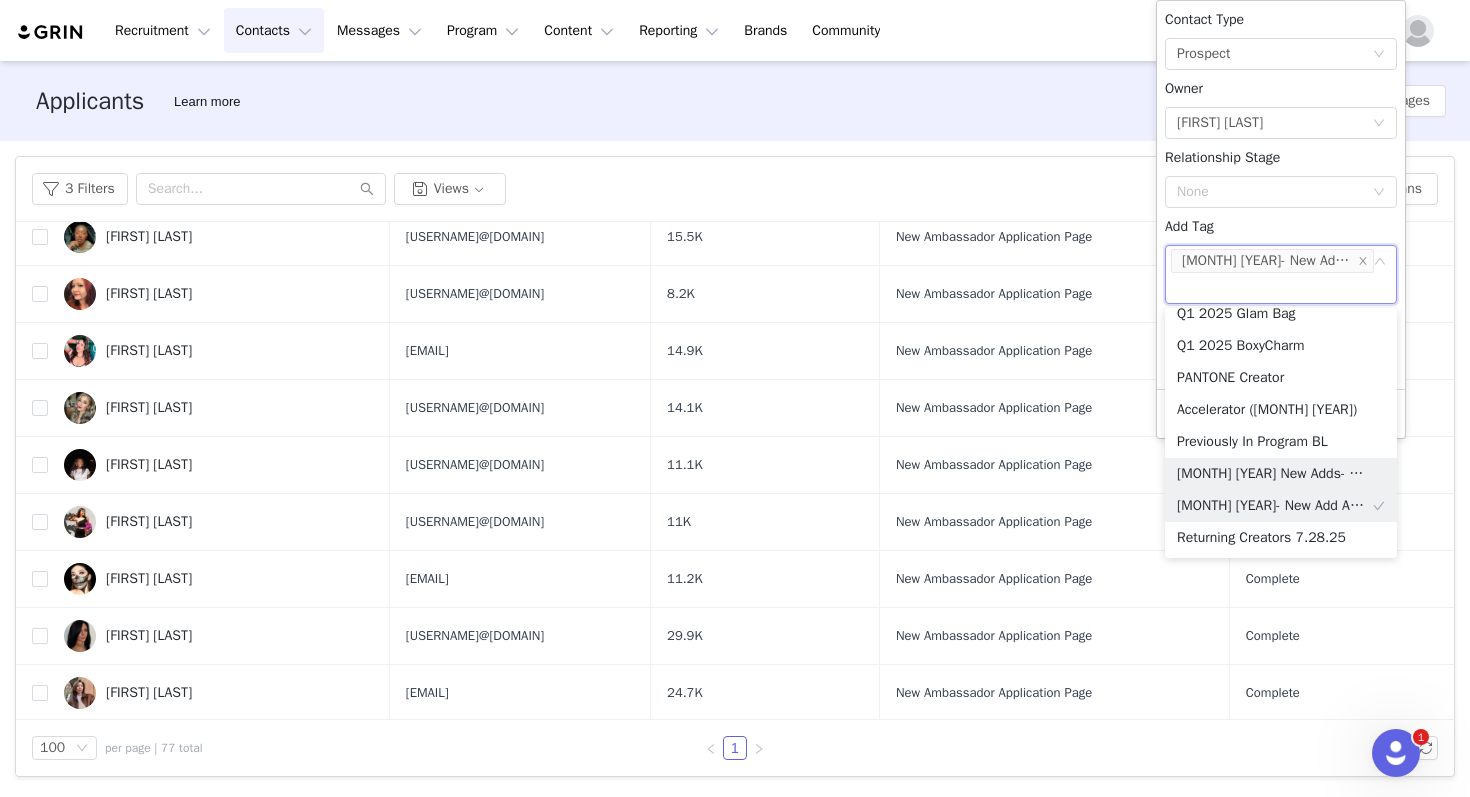 scroll, scrollTop: 868, scrollLeft: 0, axis: vertical 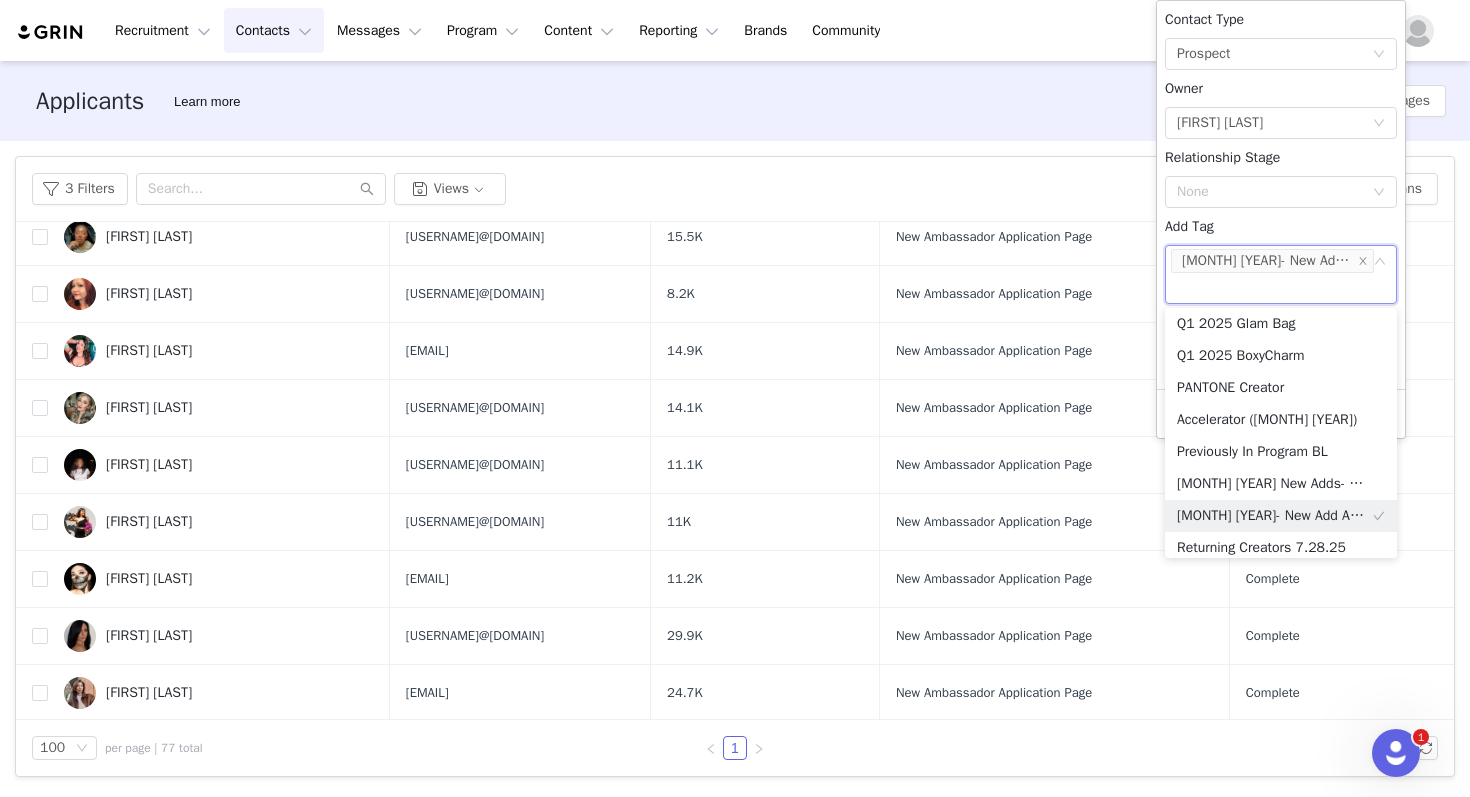 click on "Contact Type  None  Prospect   Owner  Select Owner  Lily Ruffner   Relationship Stage  None  Add Tag  None August 2025- New Add Ambassador    Add Contacts to an Activation  None" at bounding box center [1281, 195] 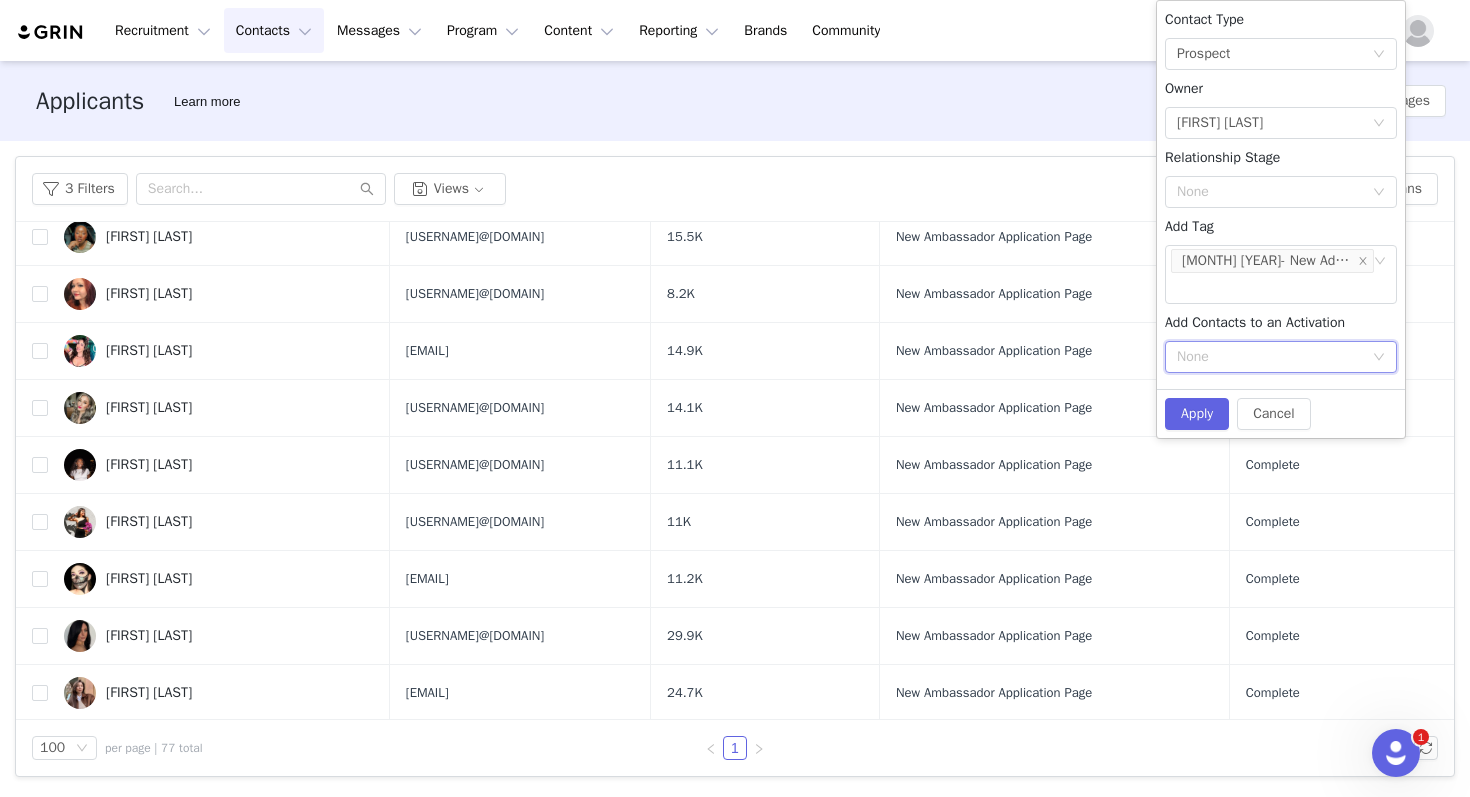 click on "None" at bounding box center (1281, 357) 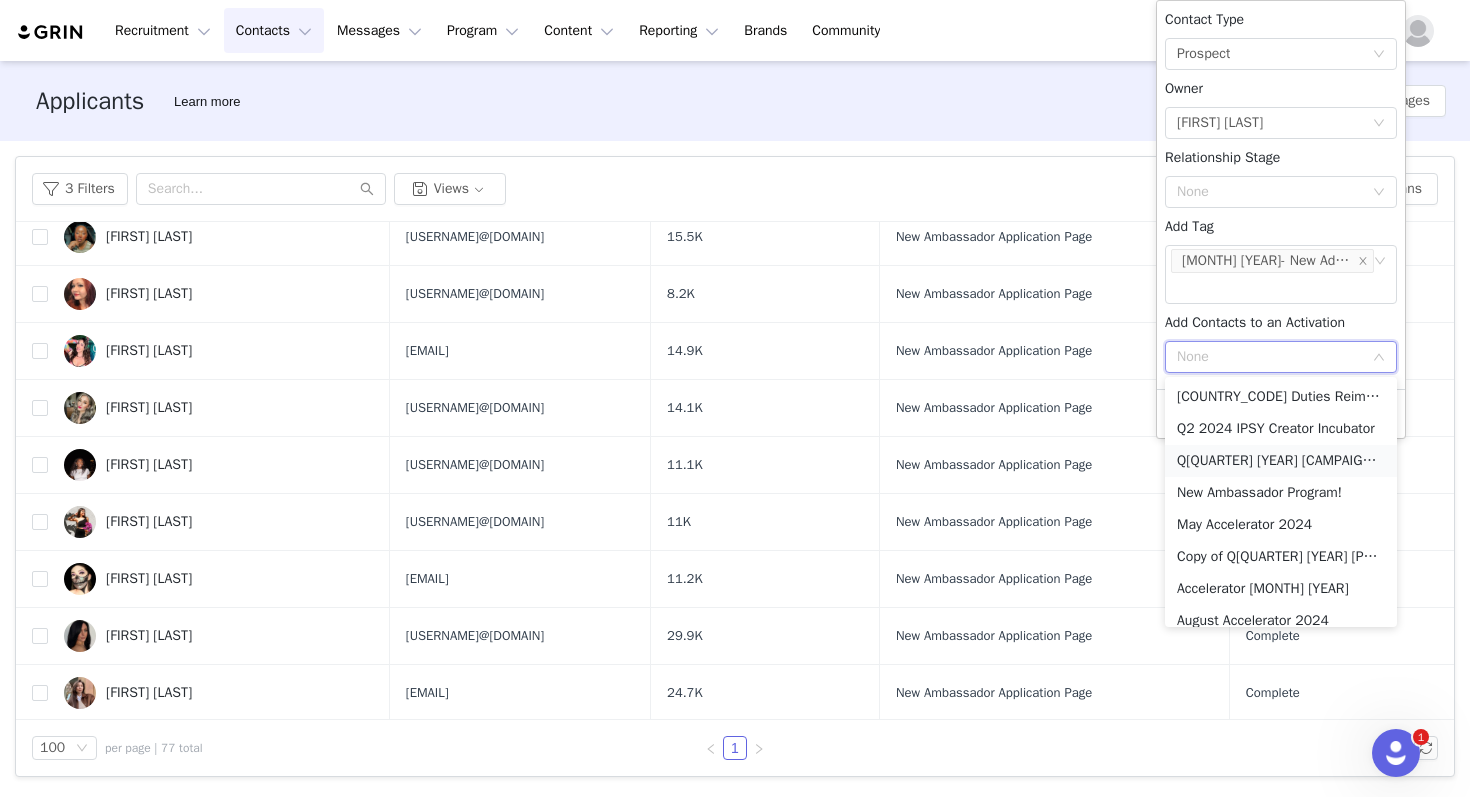 scroll, scrollTop: 34, scrollLeft: 0, axis: vertical 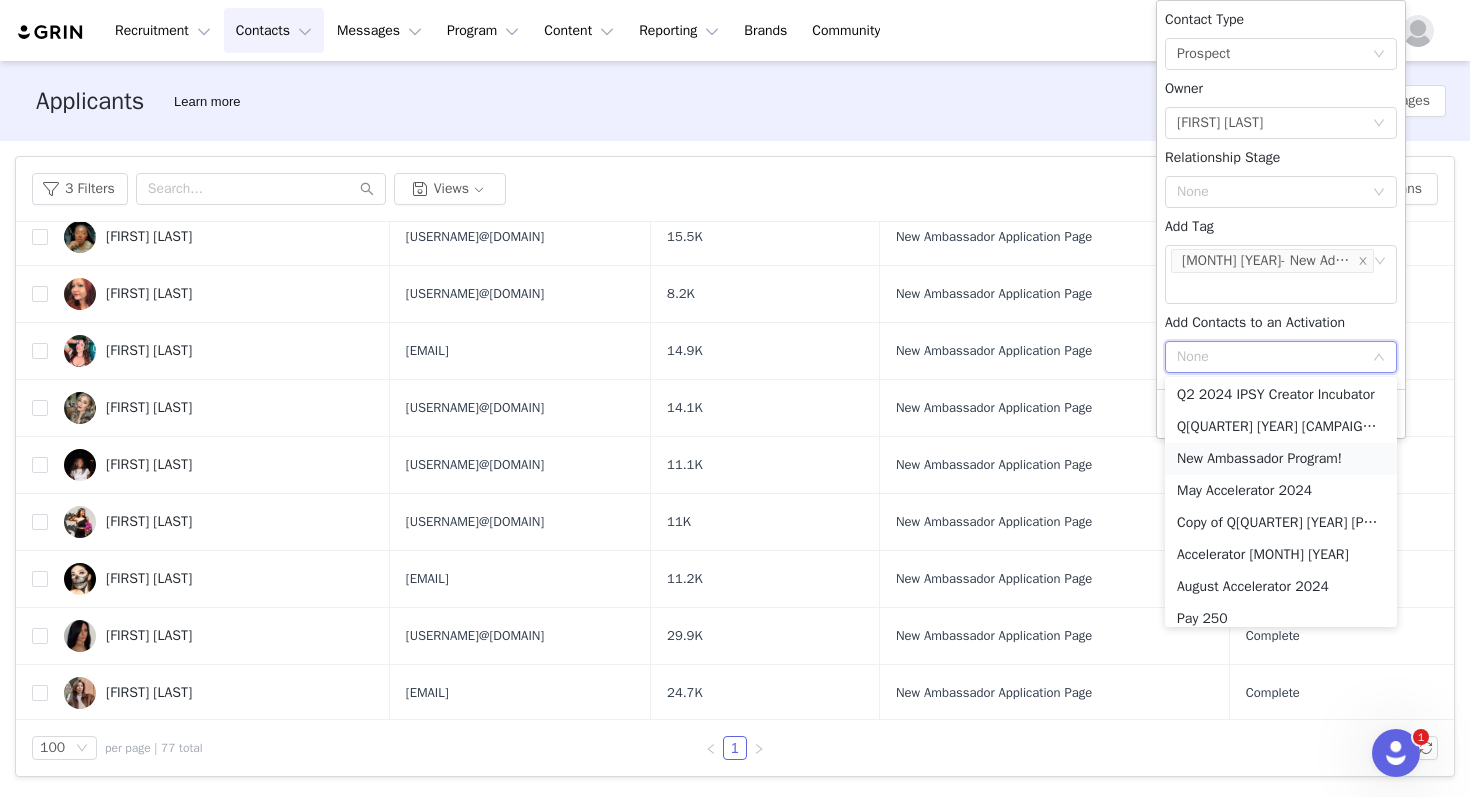 click on "New Ambassador Program!" at bounding box center [1281, 459] 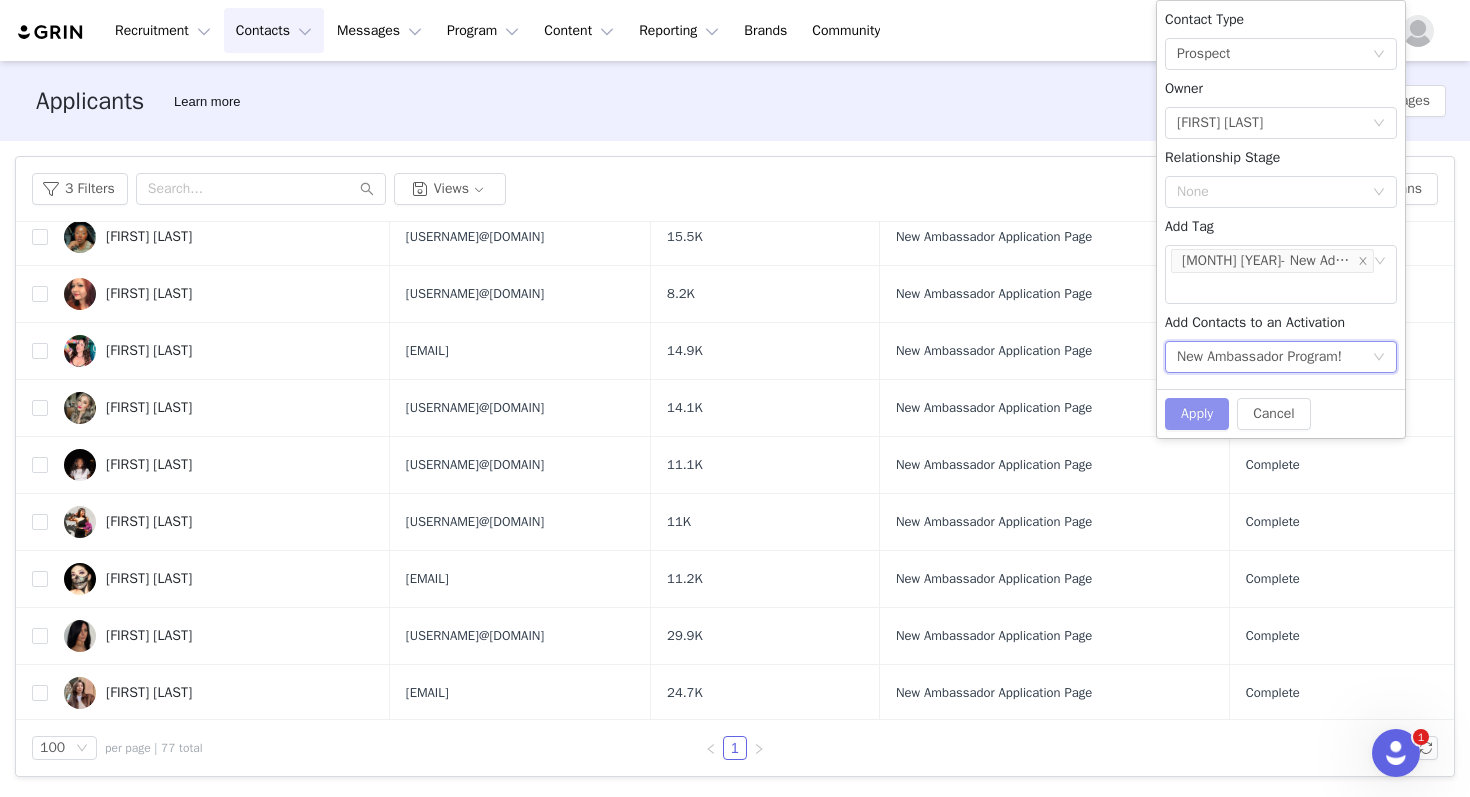 click on "Apply" at bounding box center [1197, 414] 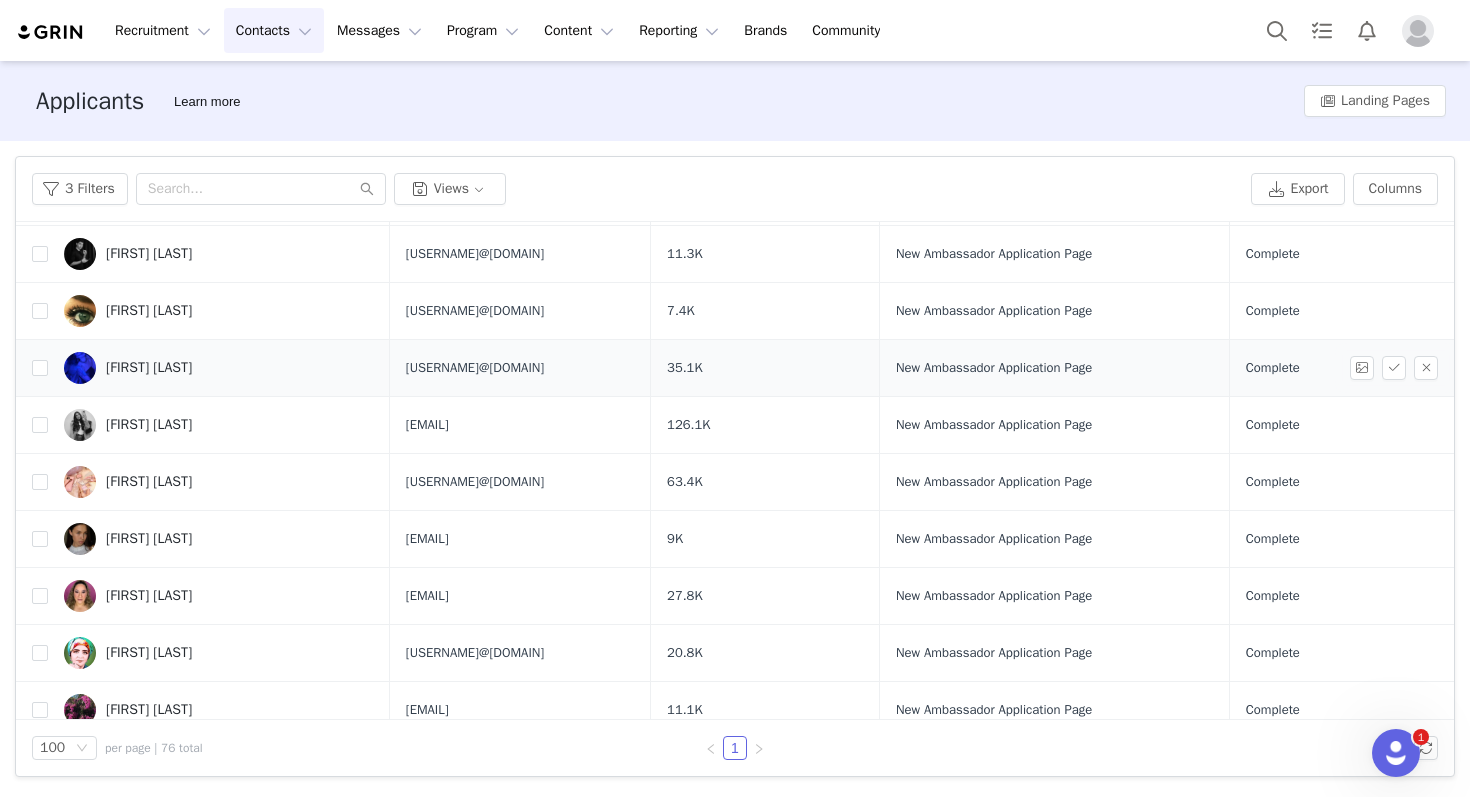 scroll, scrollTop: 1014, scrollLeft: 0, axis: vertical 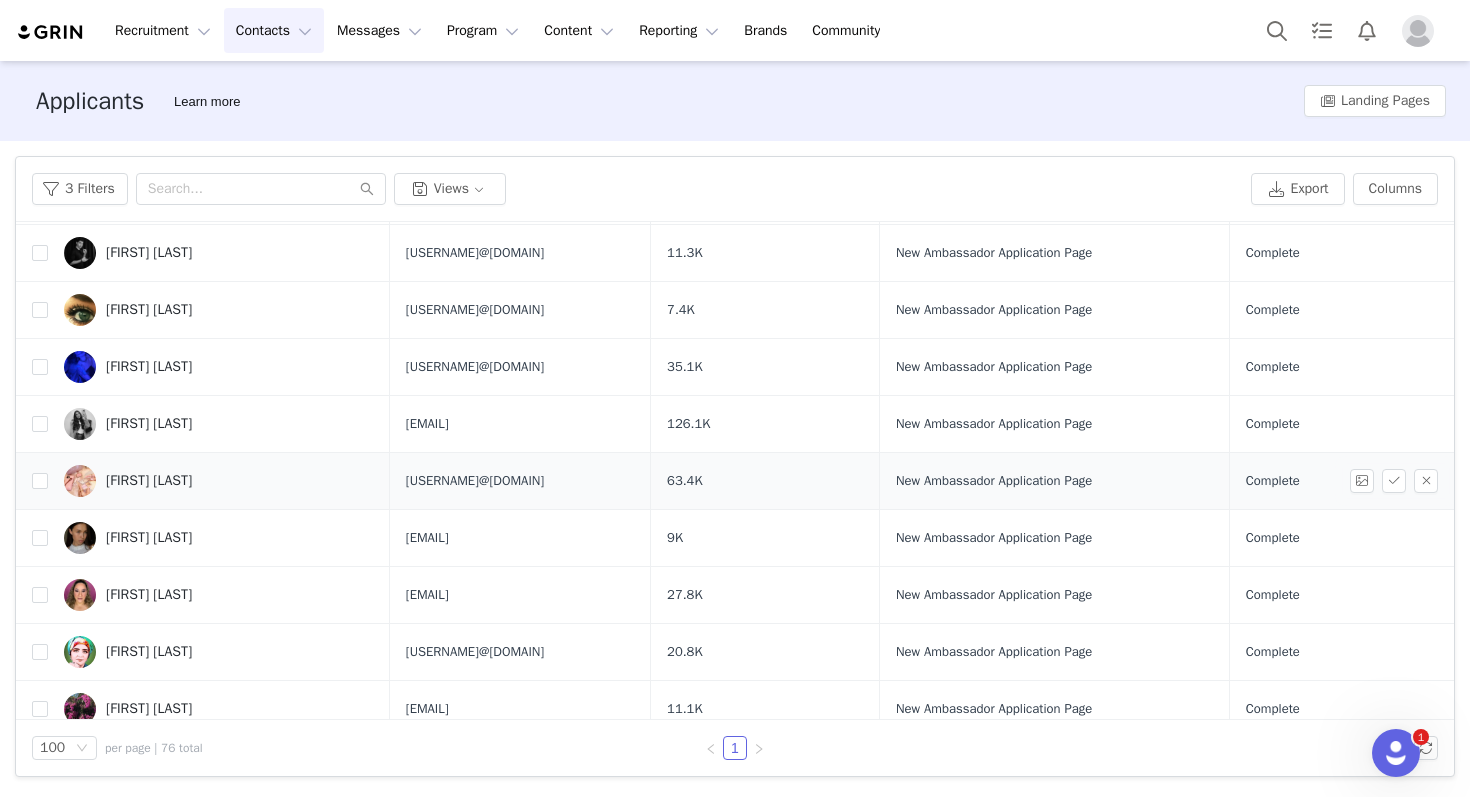 click on "[FIRST] [LAST]" at bounding box center [219, 481] 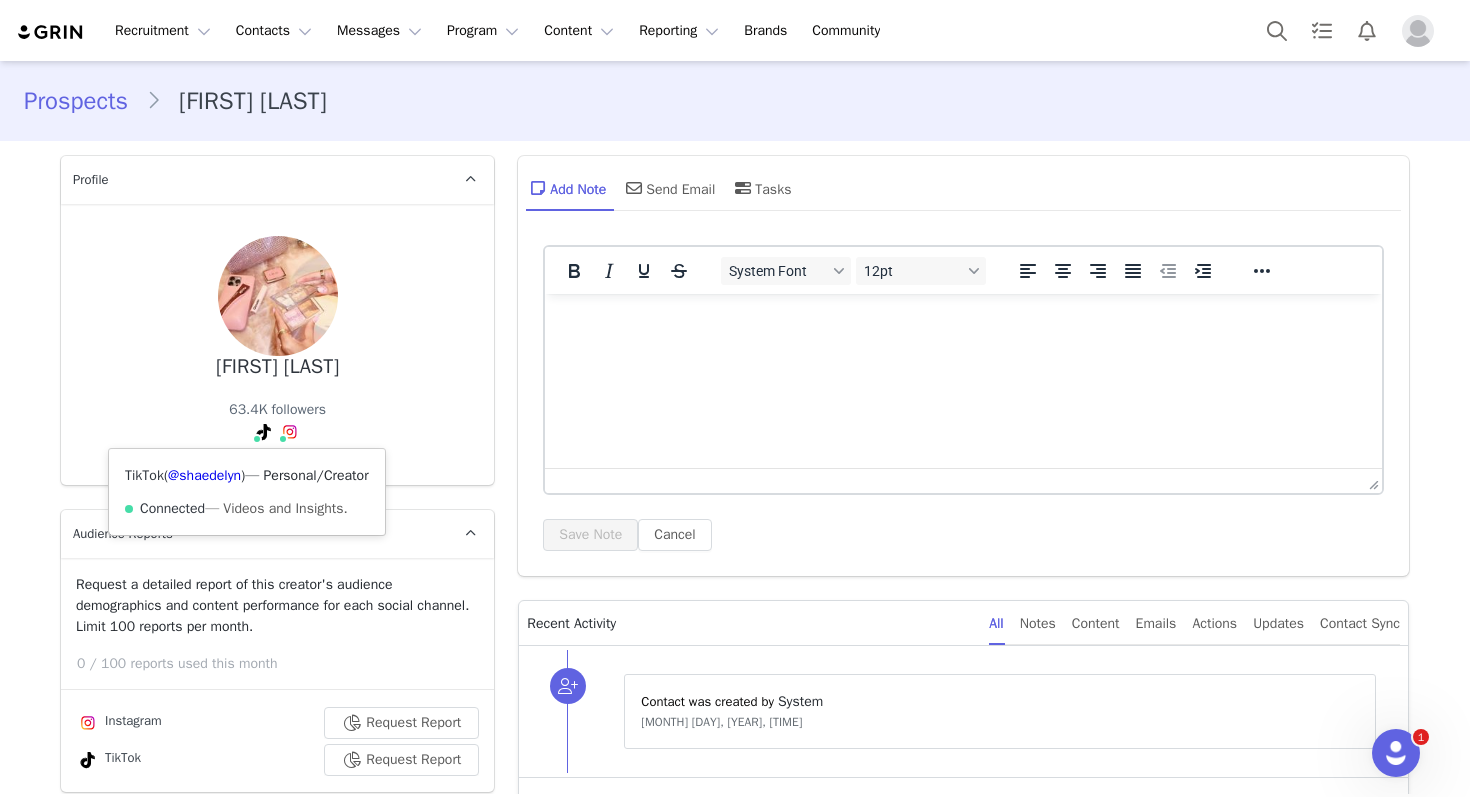 scroll, scrollTop: 0, scrollLeft: 0, axis: both 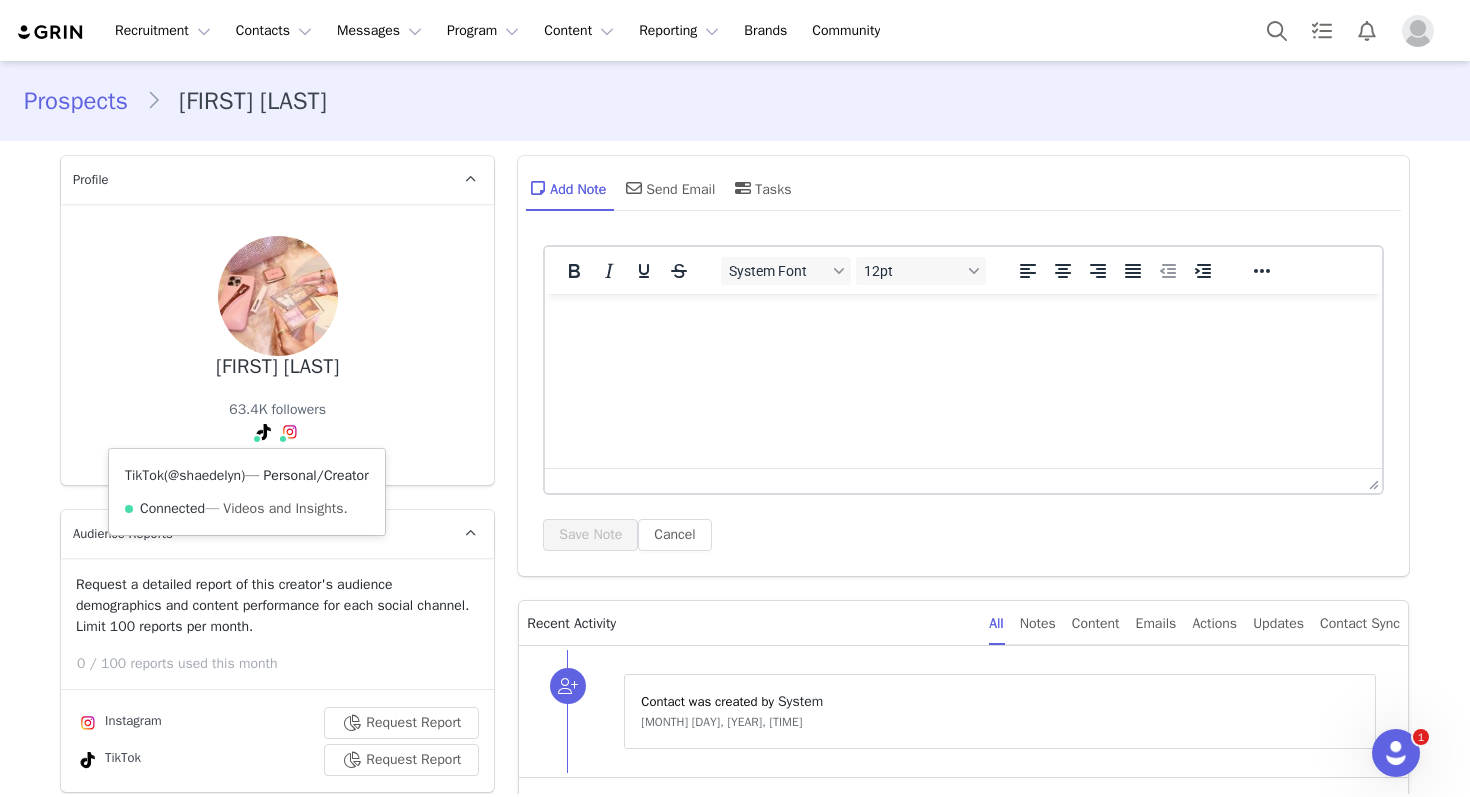 click on "@shaedelyn" at bounding box center [204, 475] 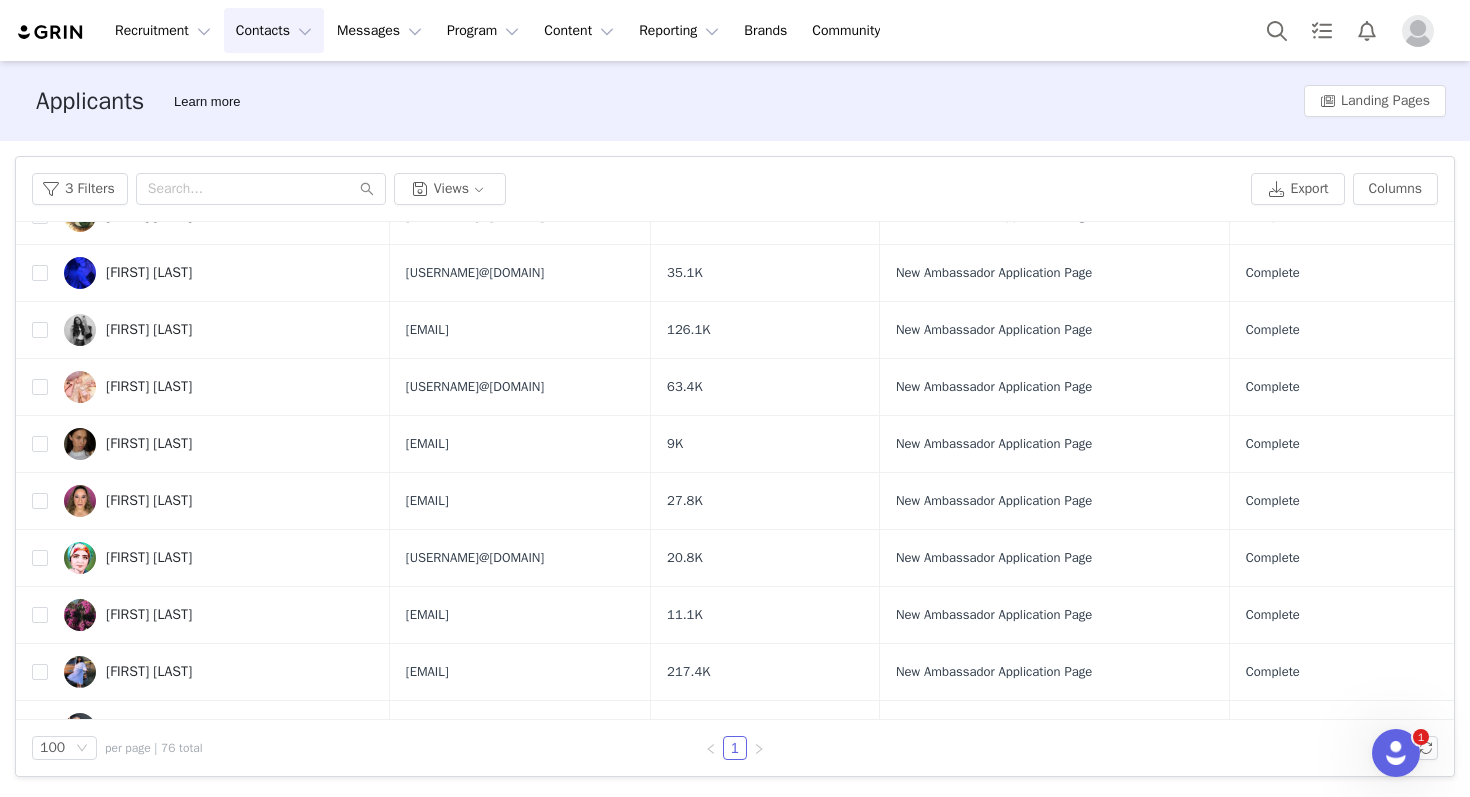 scroll, scrollTop: 2195, scrollLeft: 0, axis: vertical 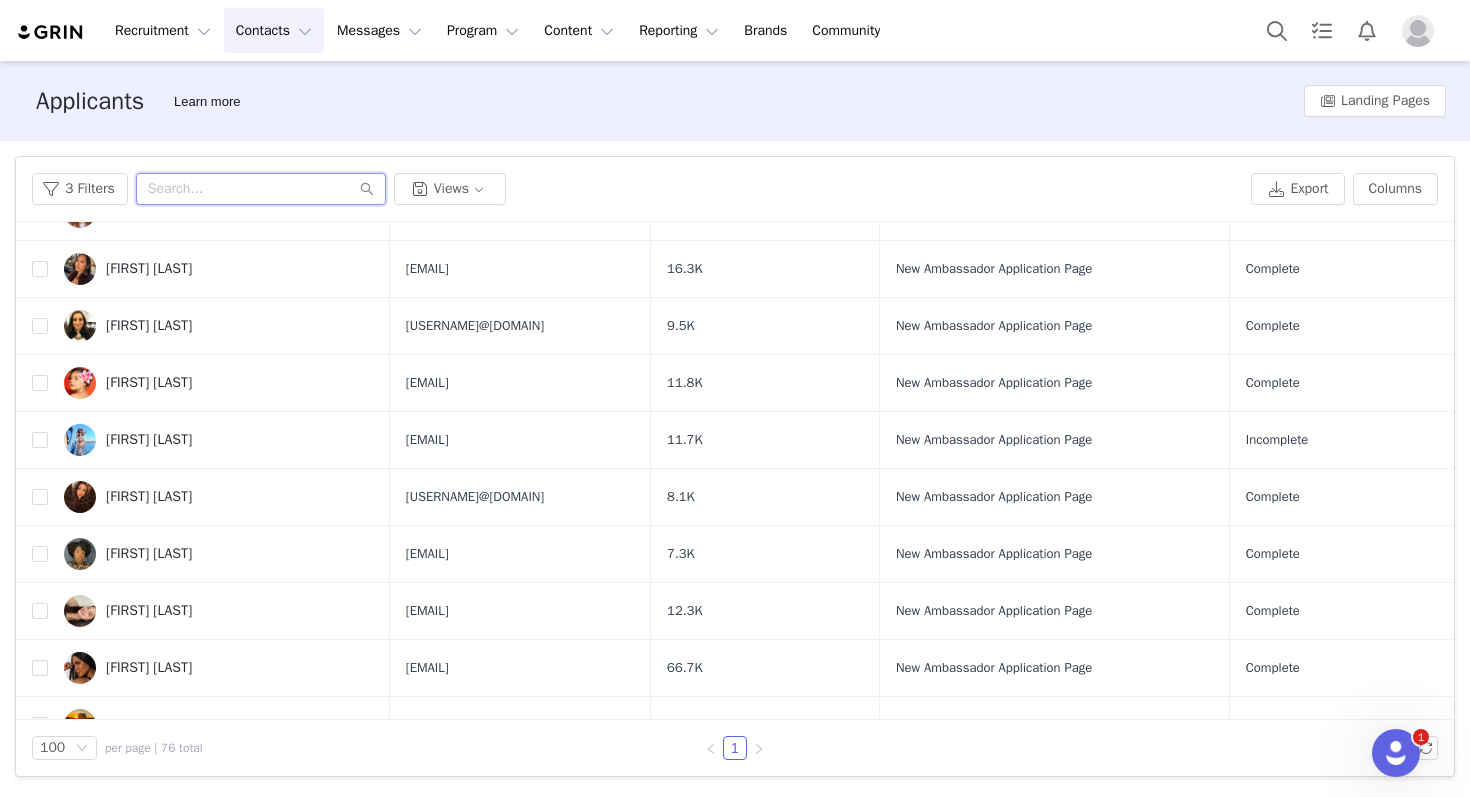 click at bounding box center [261, 189] 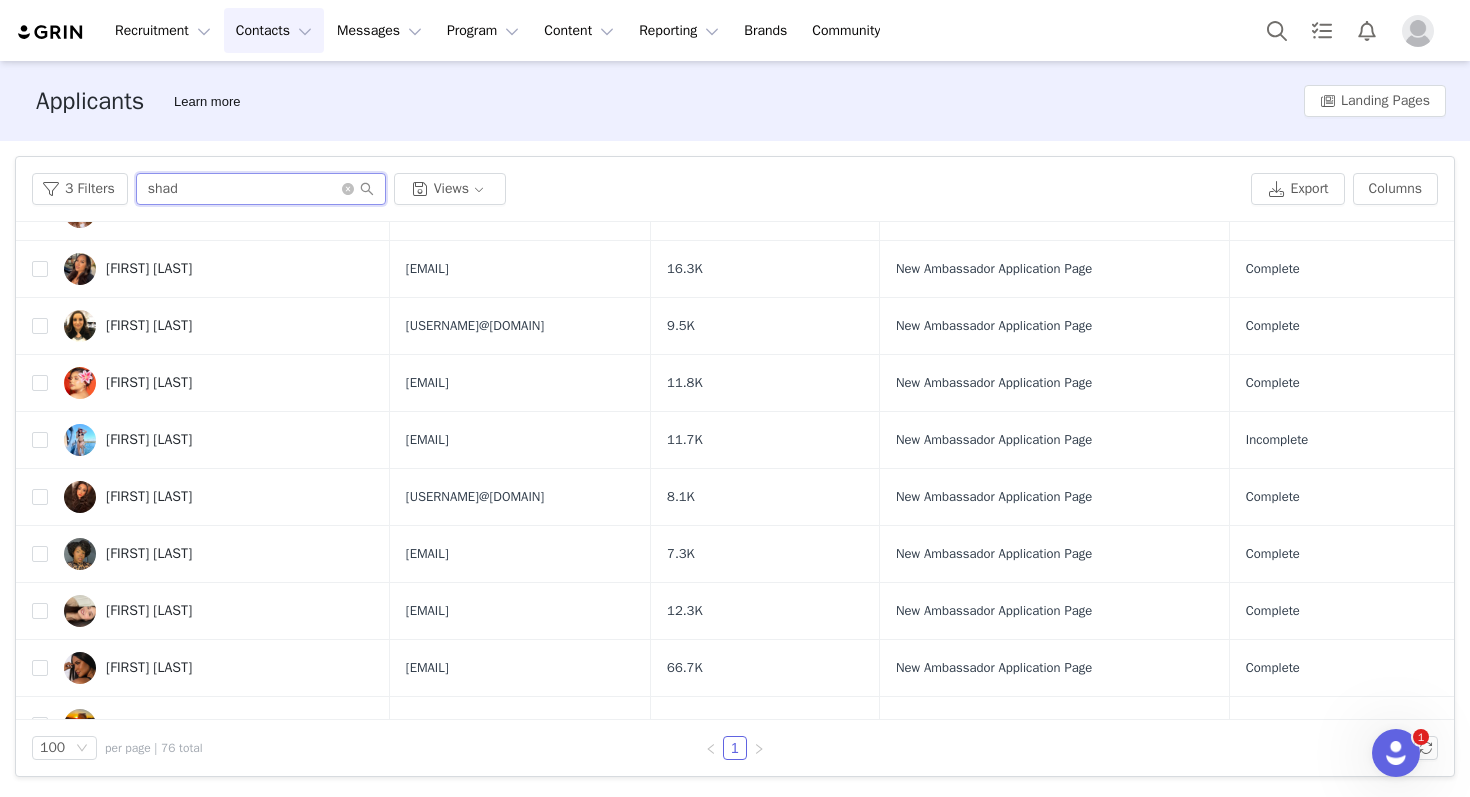 scroll, scrollTop: 0, scrollLeft: 0, axis: both 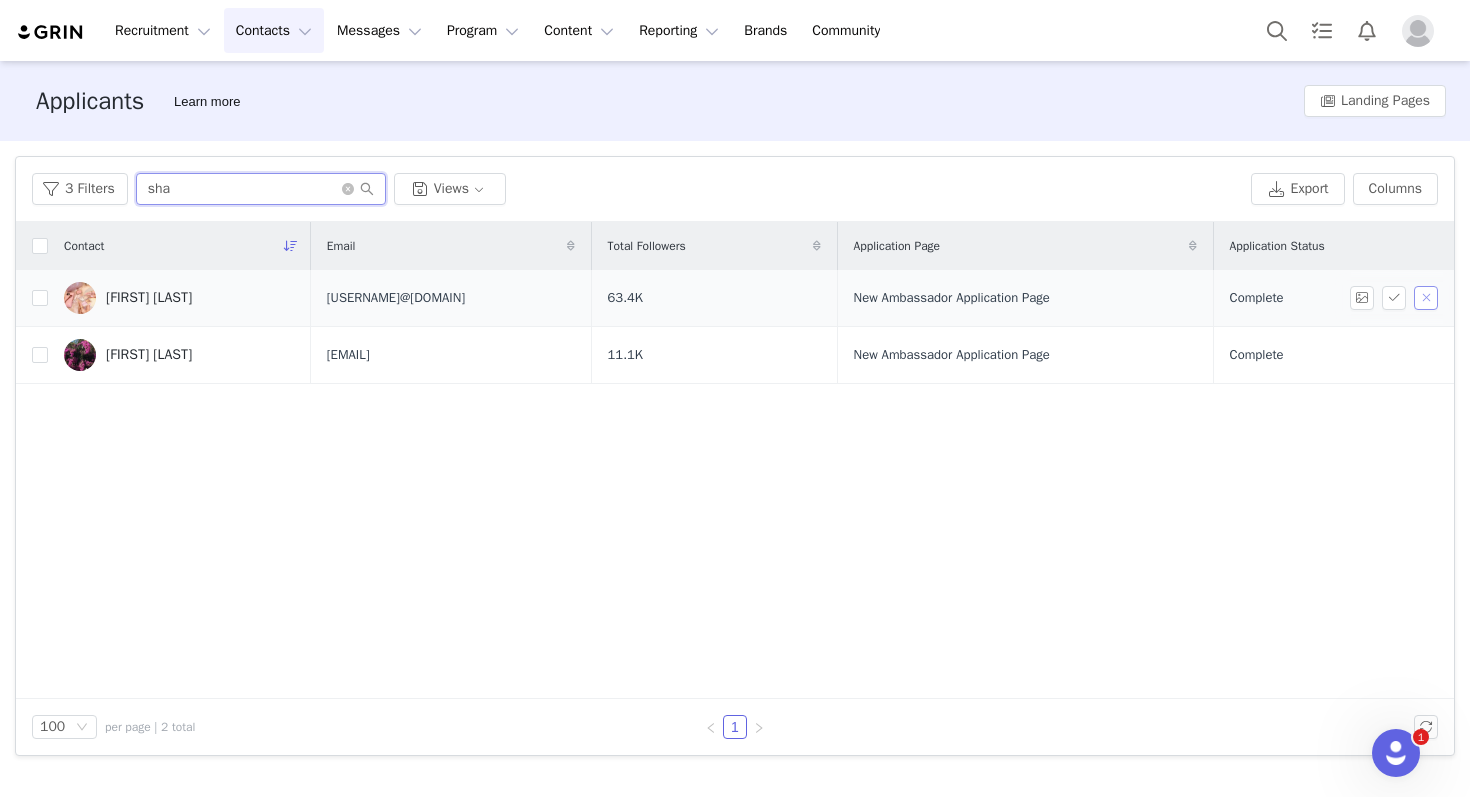 type on "sha" 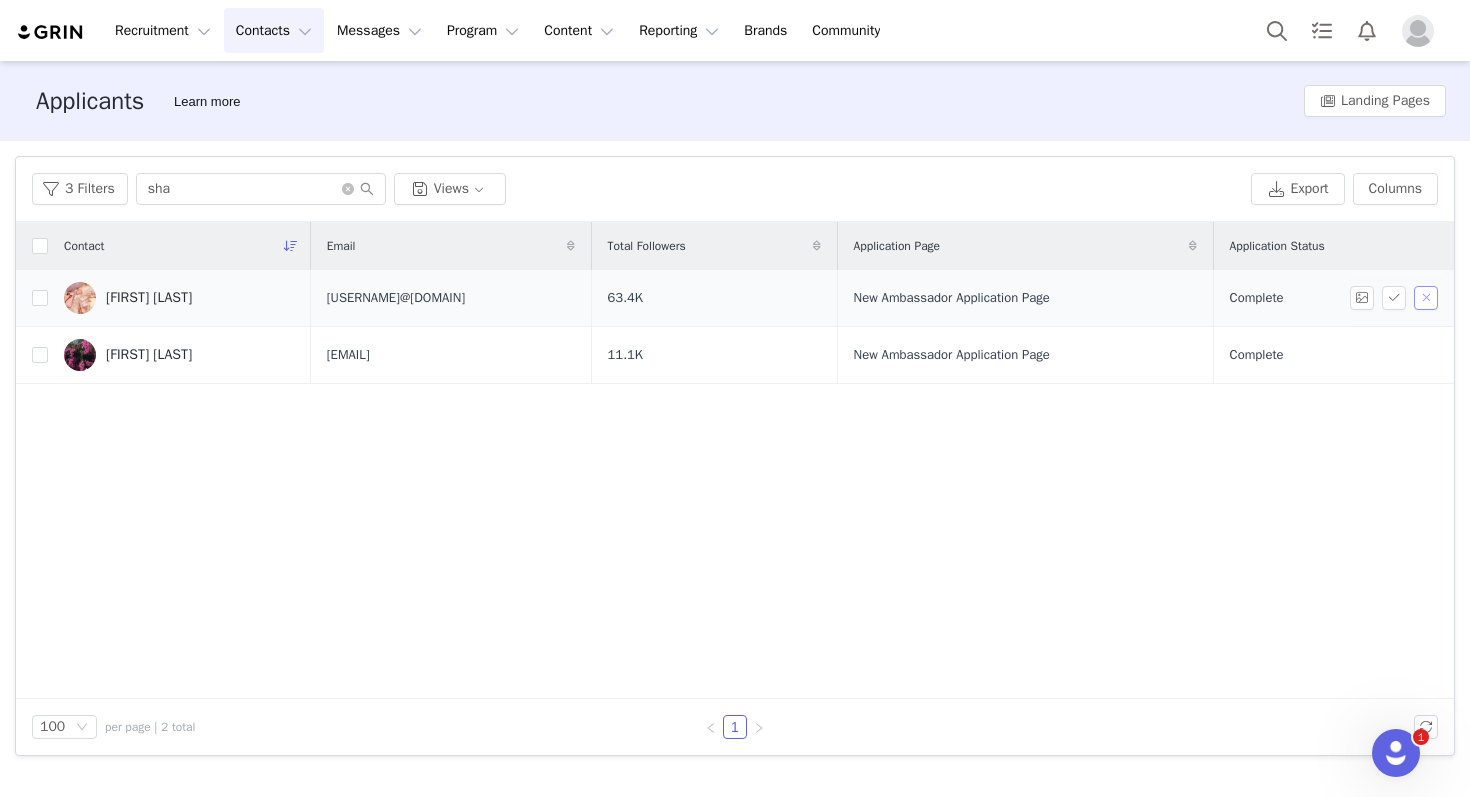 click at bounding box center (1426, 298) 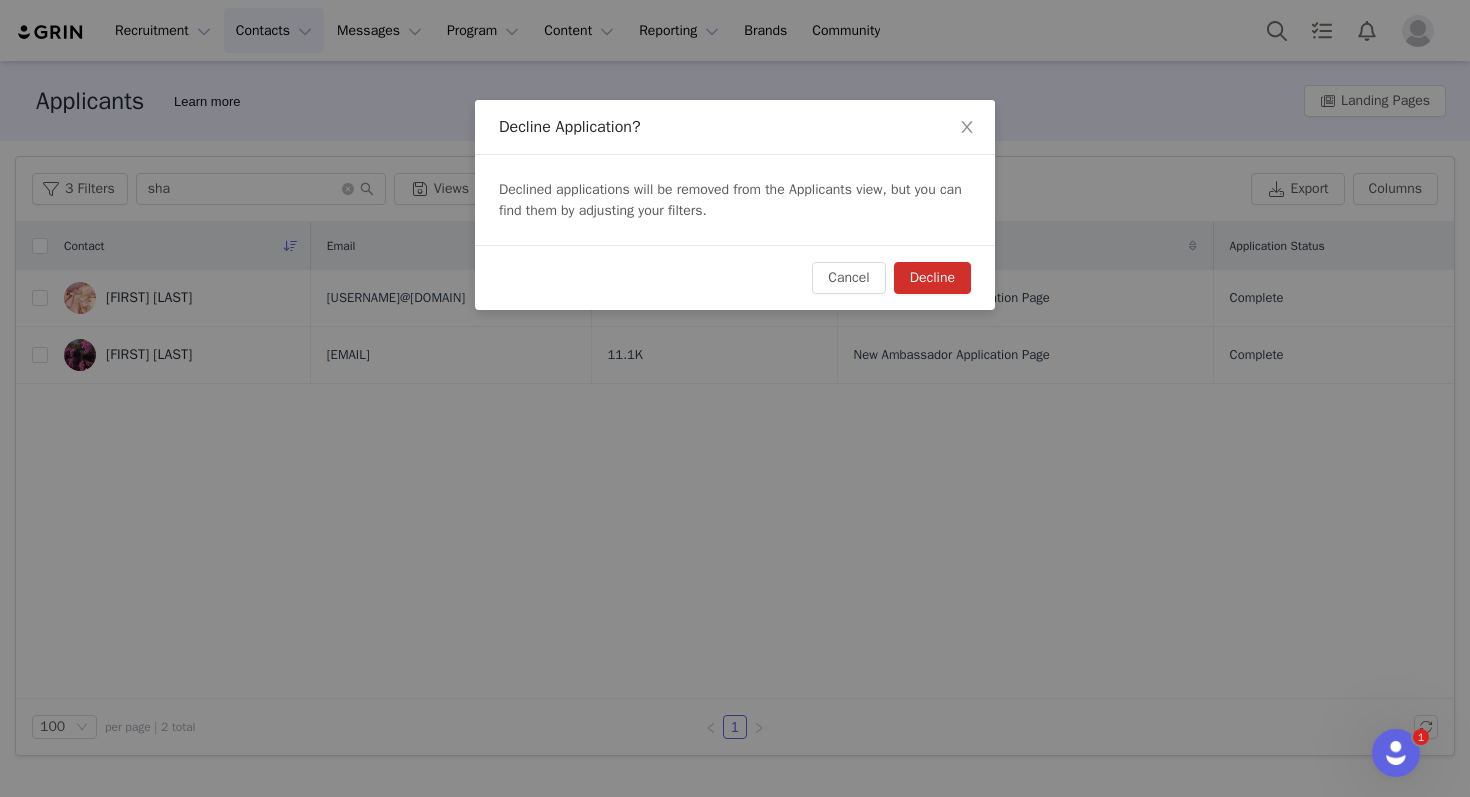 click on "Decline" at bounding box center (932, 278) 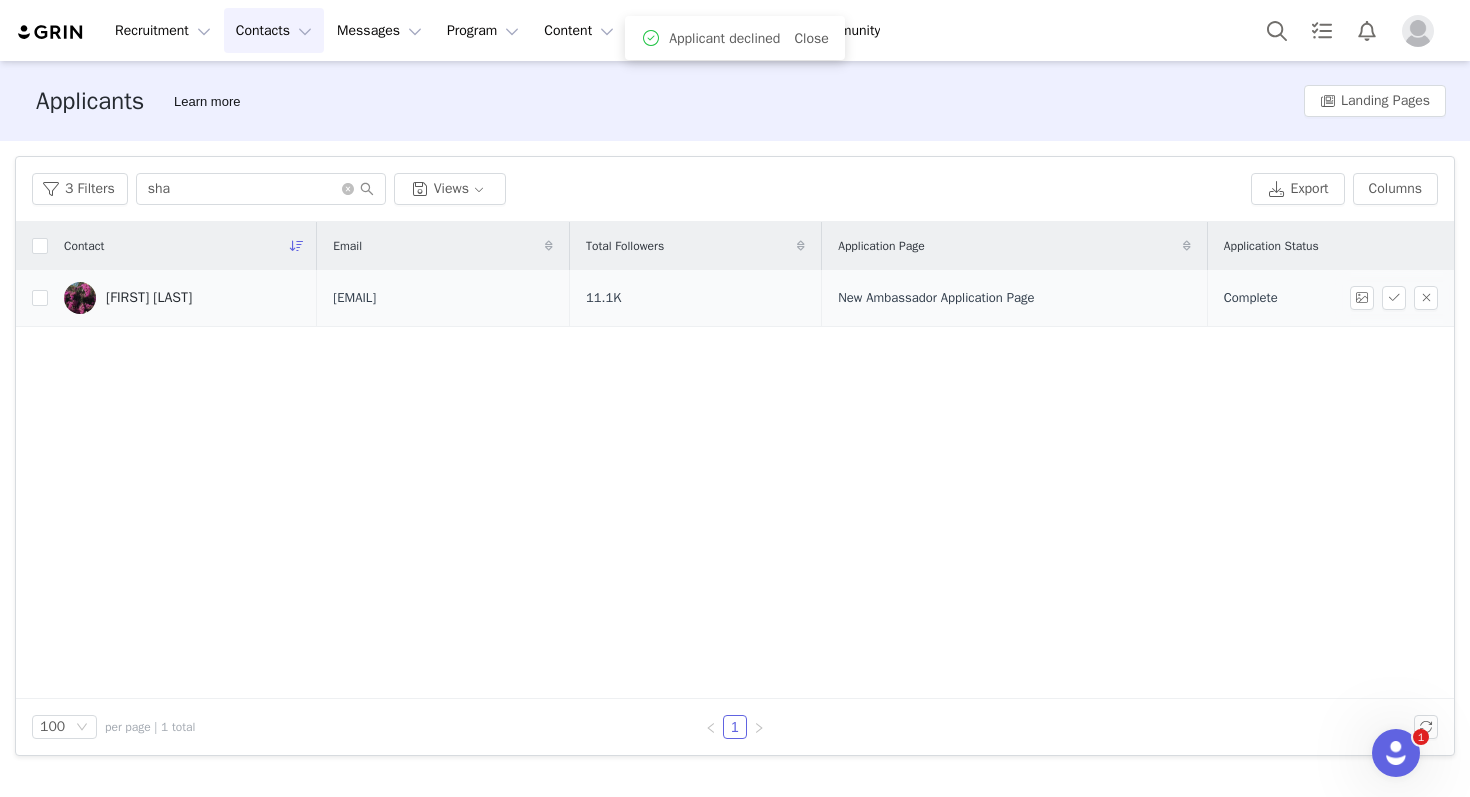 click on "[FIRST] [LAST]" at bounding box center (149, 298) 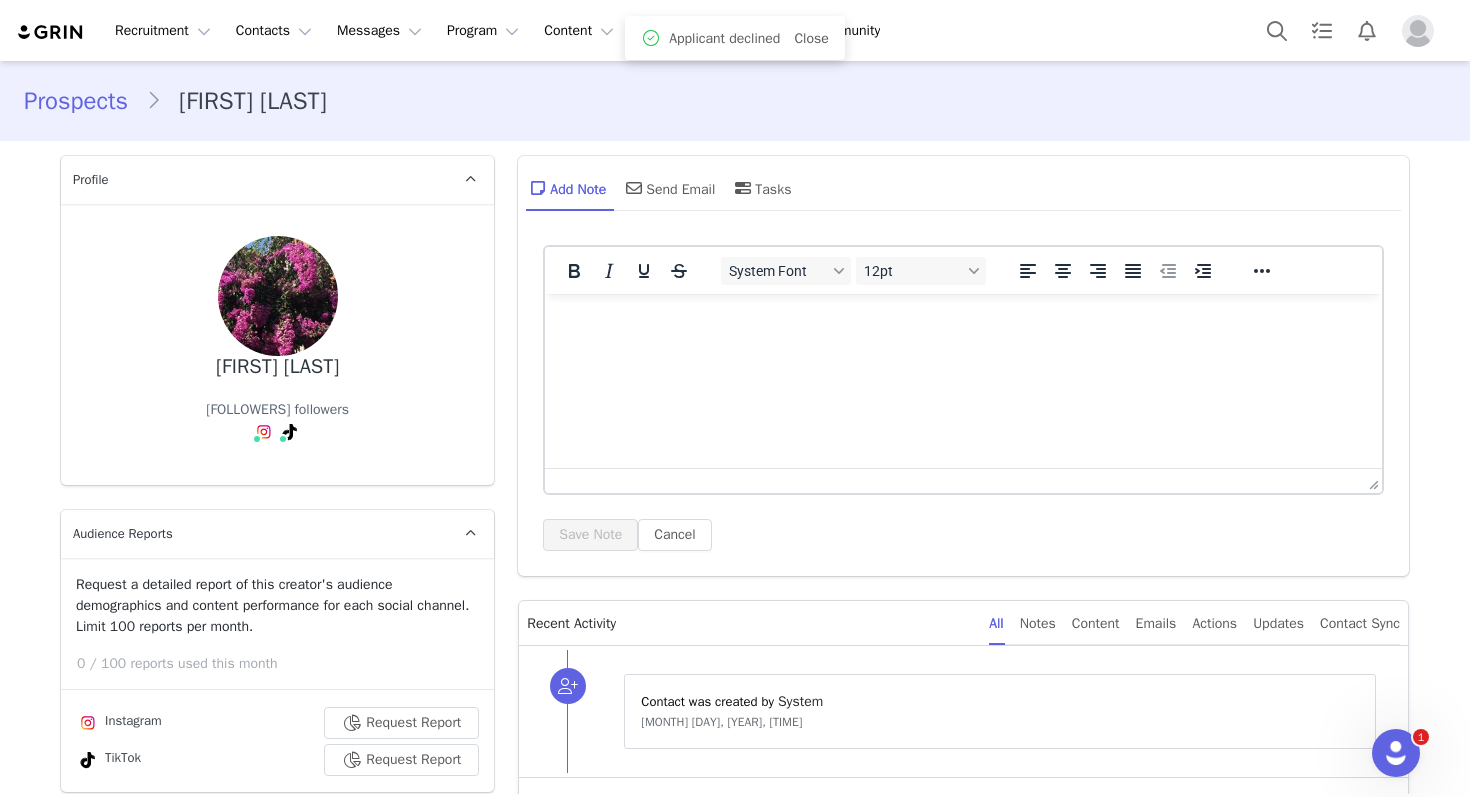 scroll, scrollTop: 0, scrollLeft: 0, axis: both 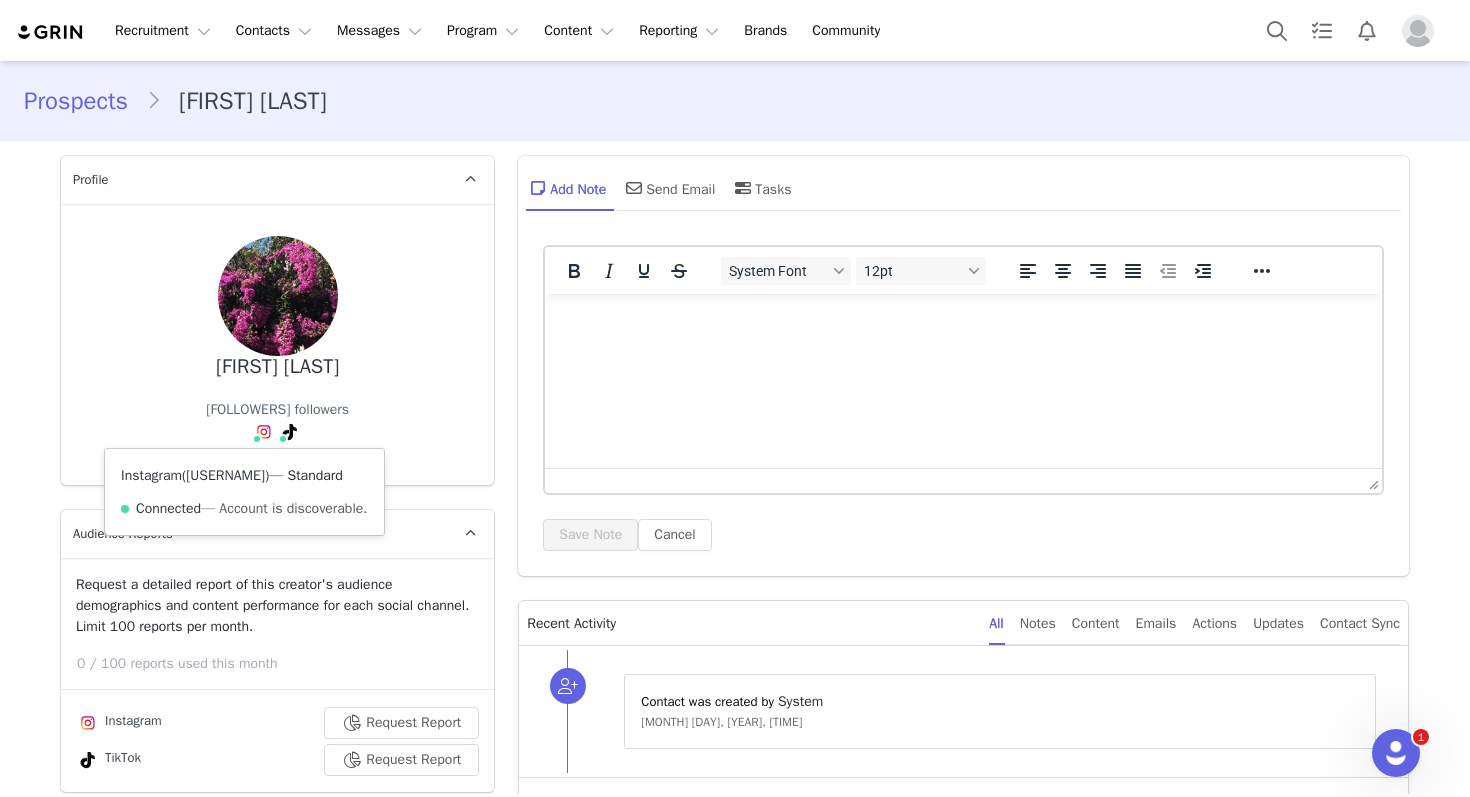 click on "@reviewstoshare" at bounding box center [225, 475] 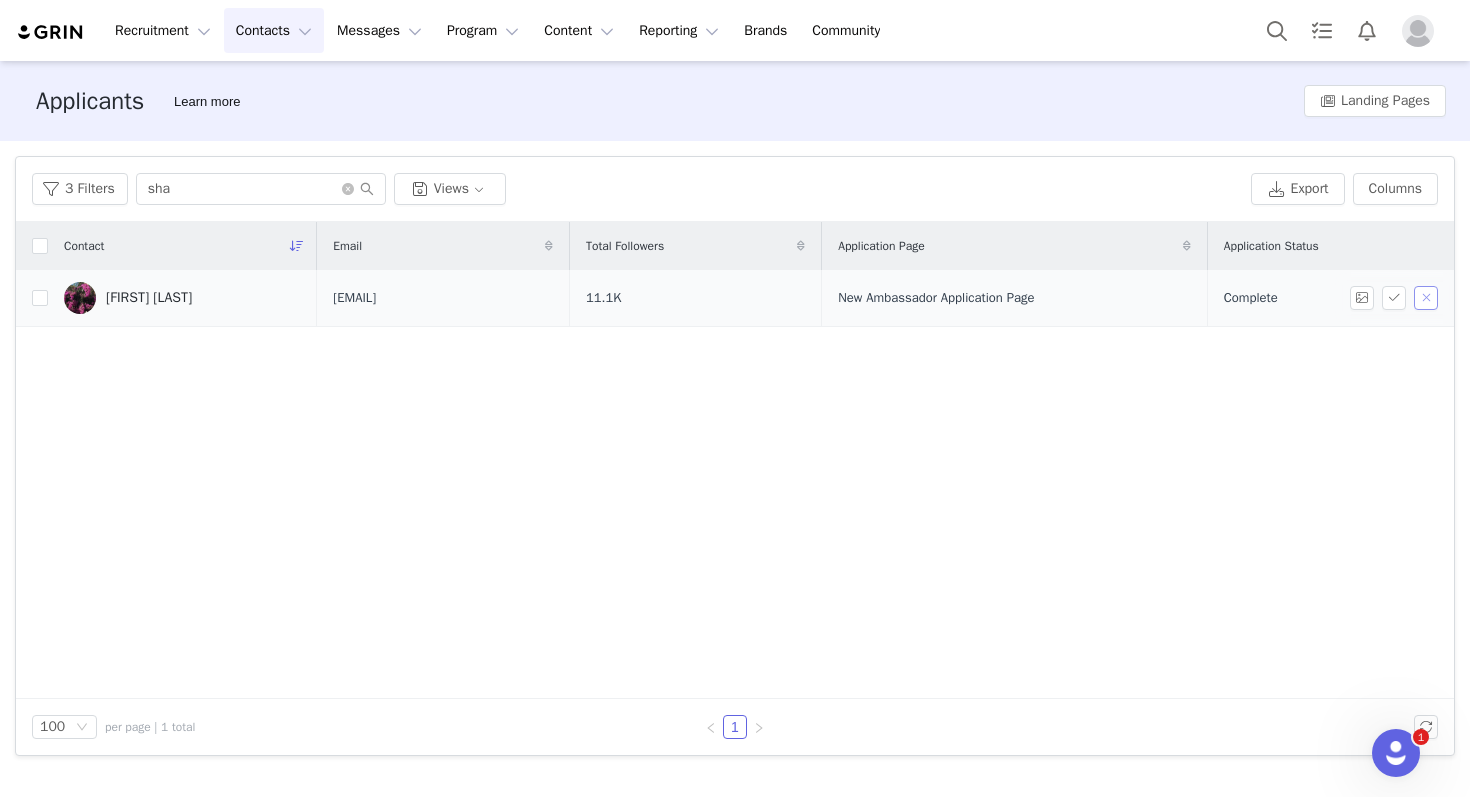 click at bounding box center [1426, 298] 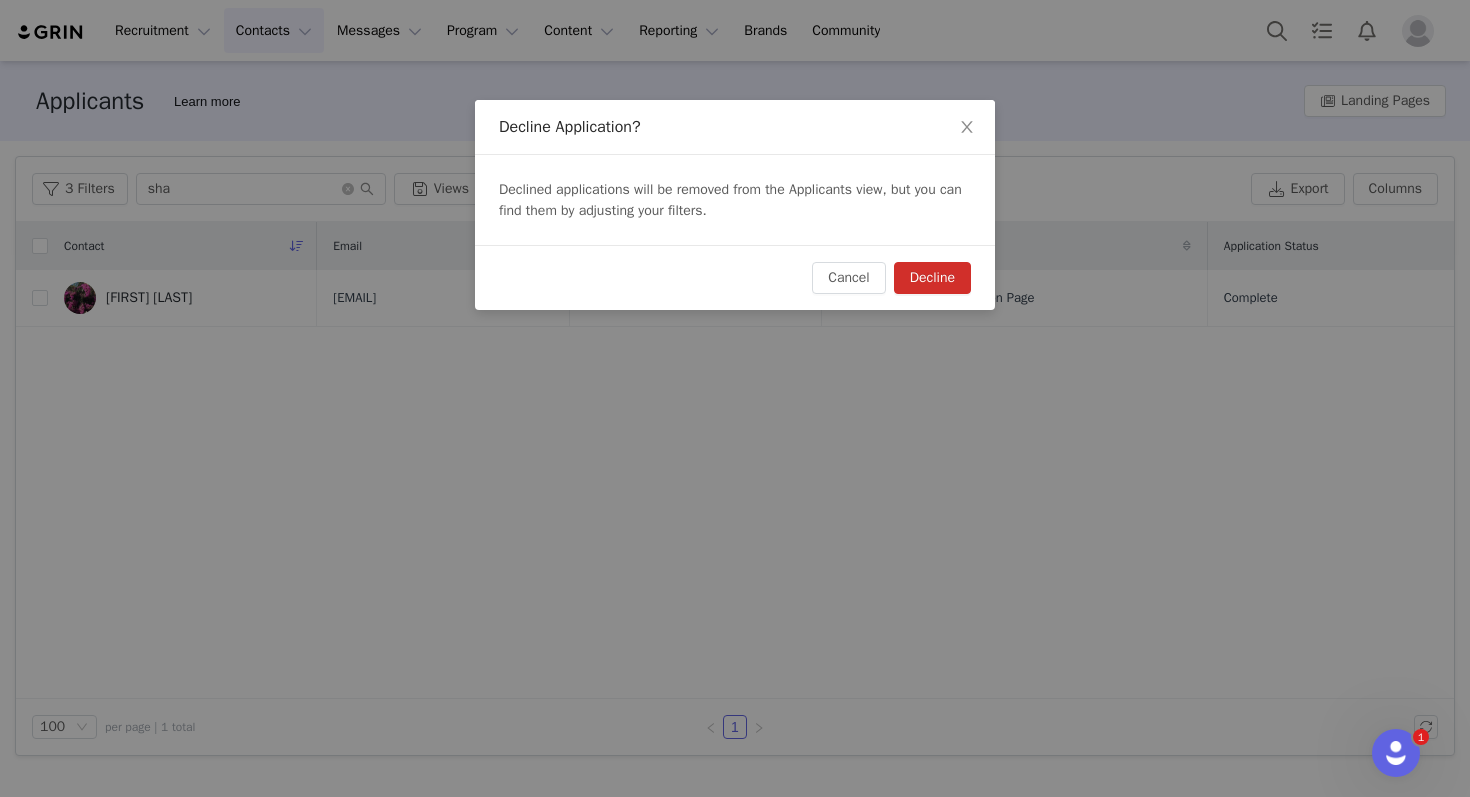 click on "Decline" at bounding box center (932, 278) 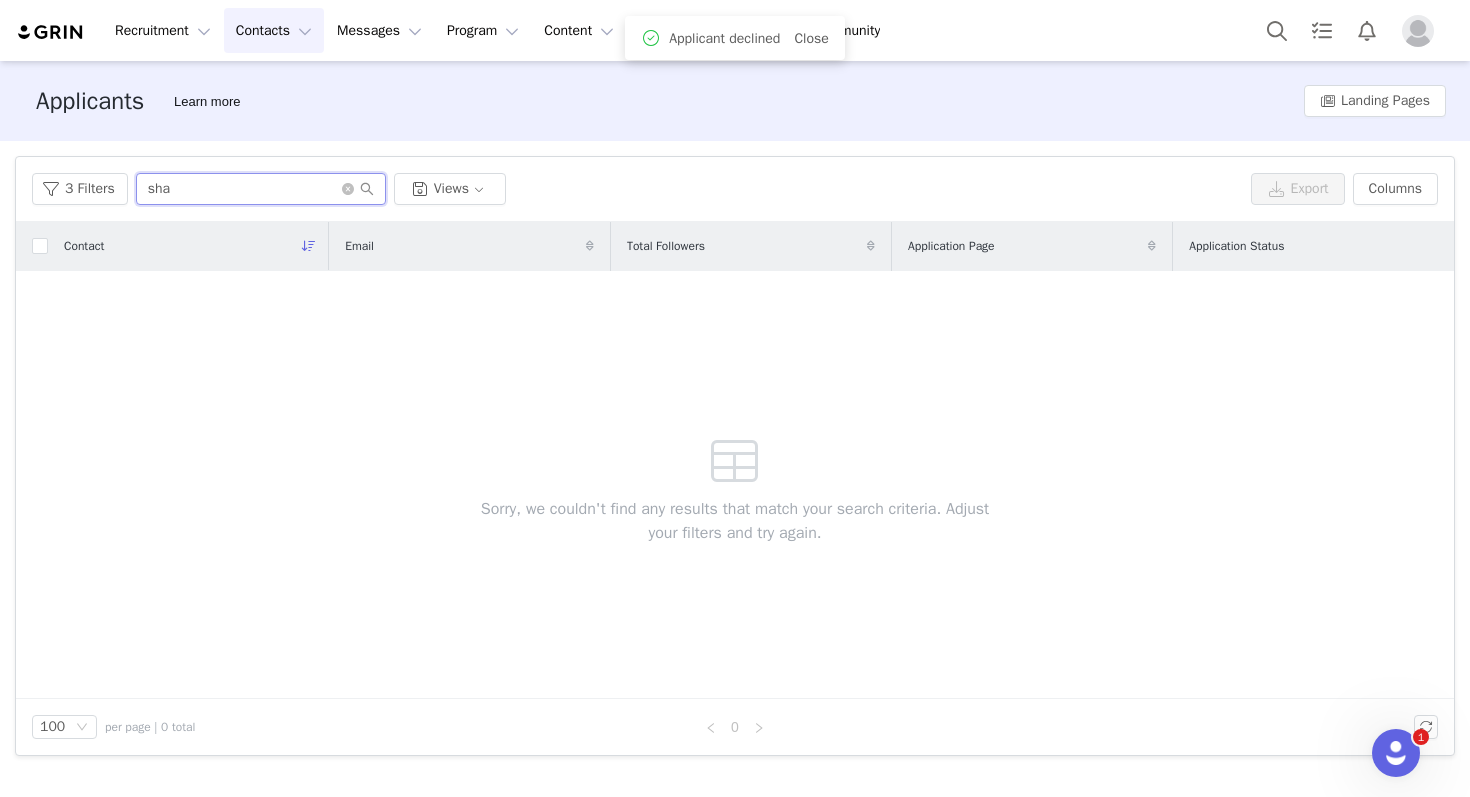 click on "sha" at bounding box center (261, 189) 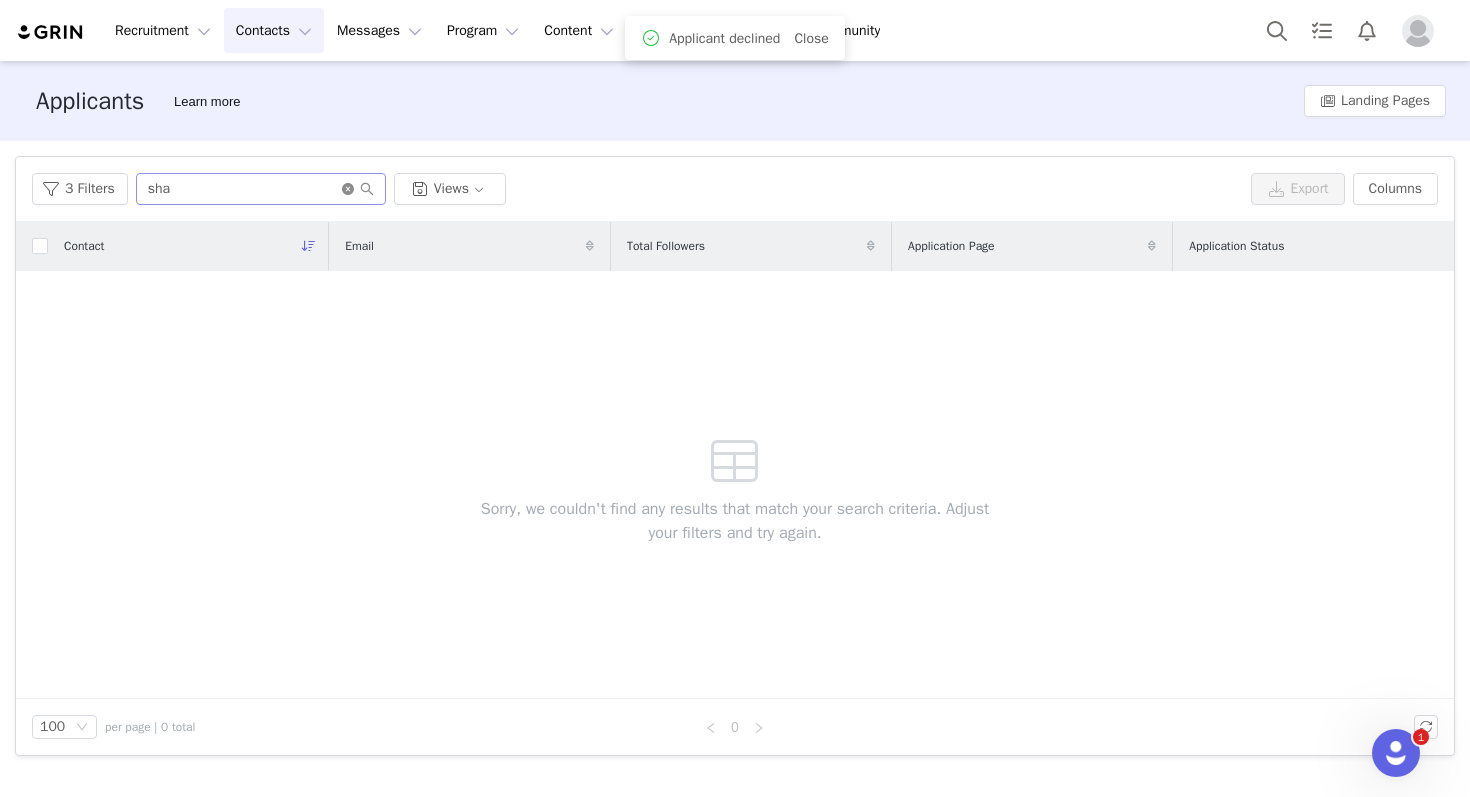 click 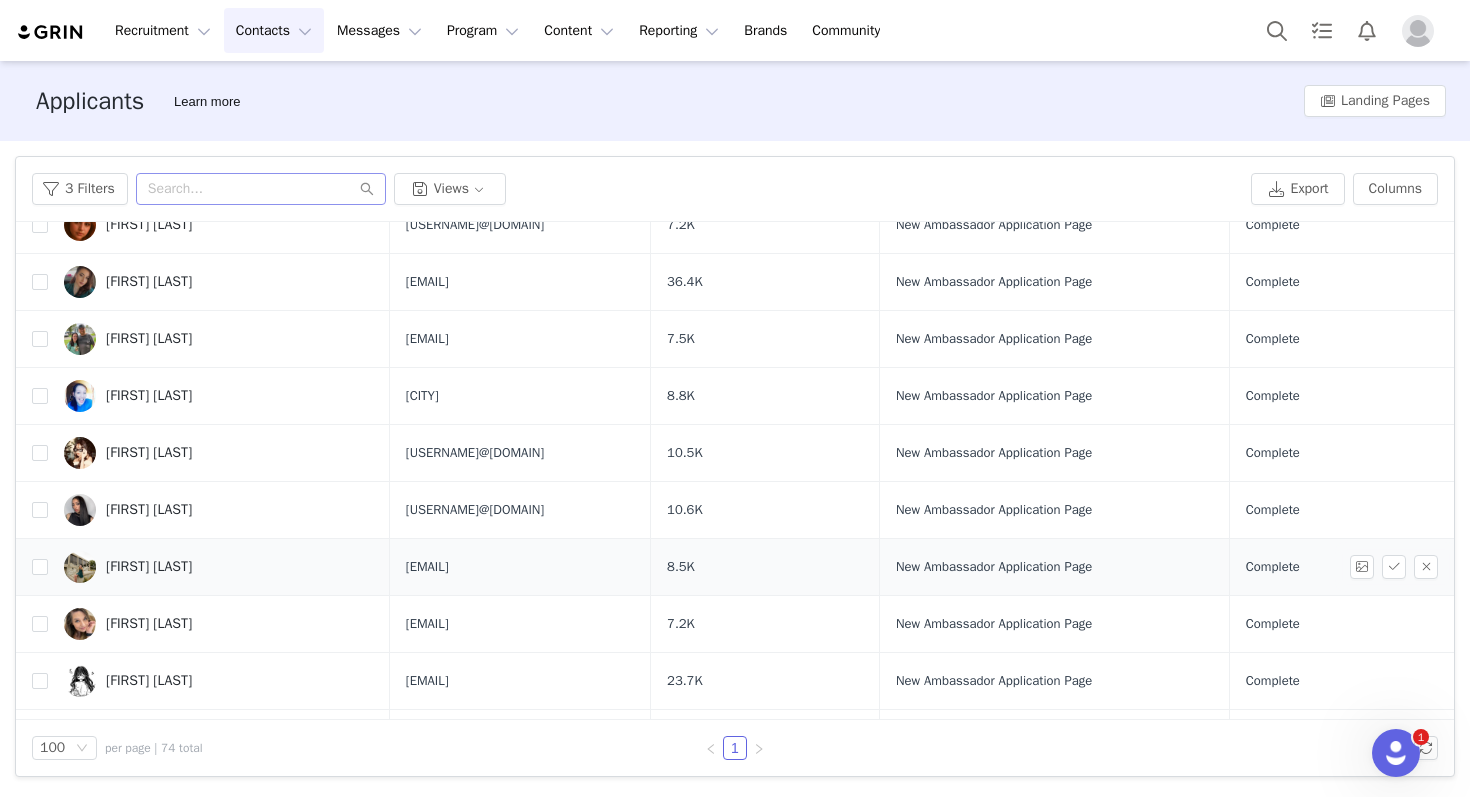 scroll, scrollTop: 3768, scrollLeft: 0, axis: vertical 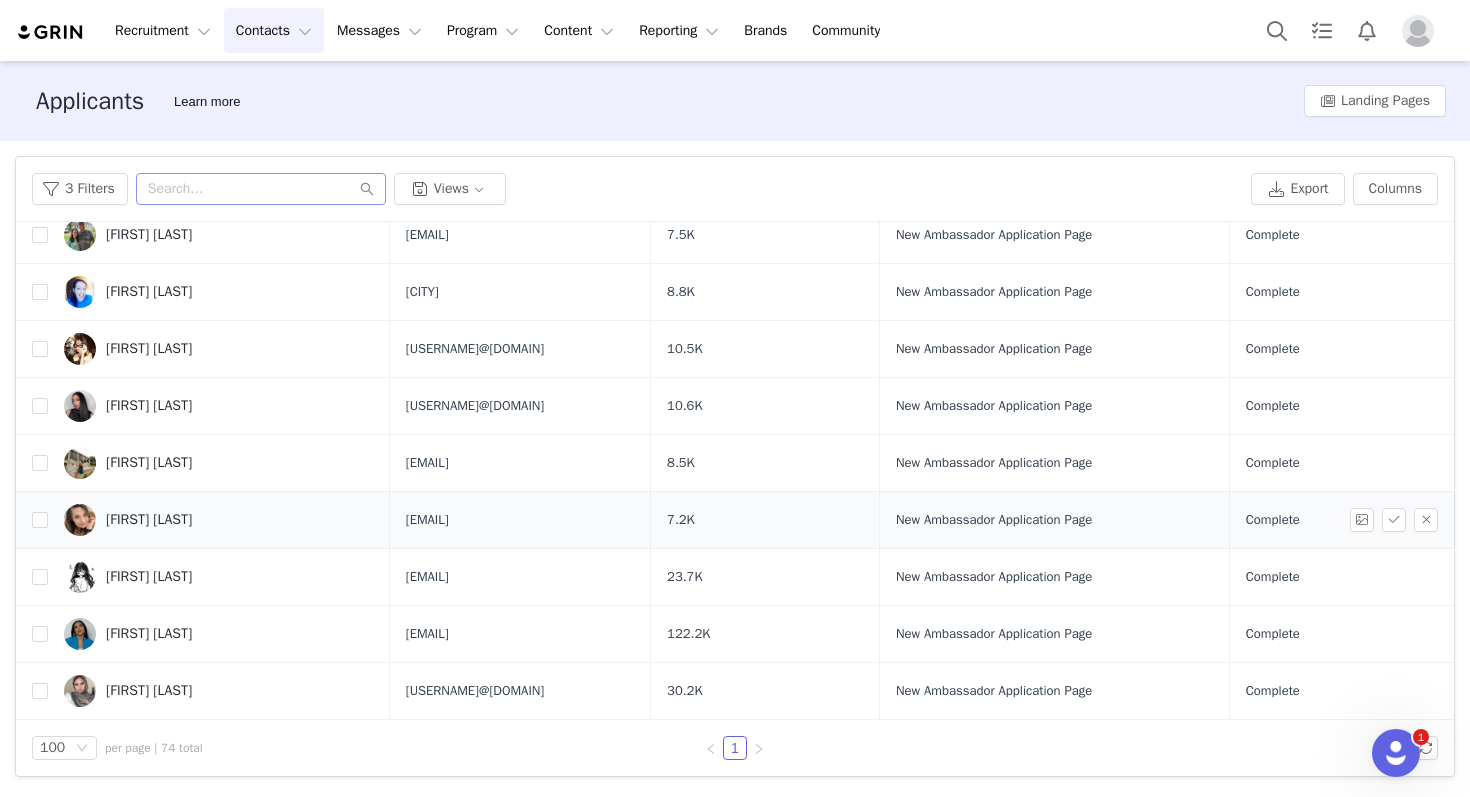 click on "[FIRST] [LAST]" at bounding box center (219, 520) 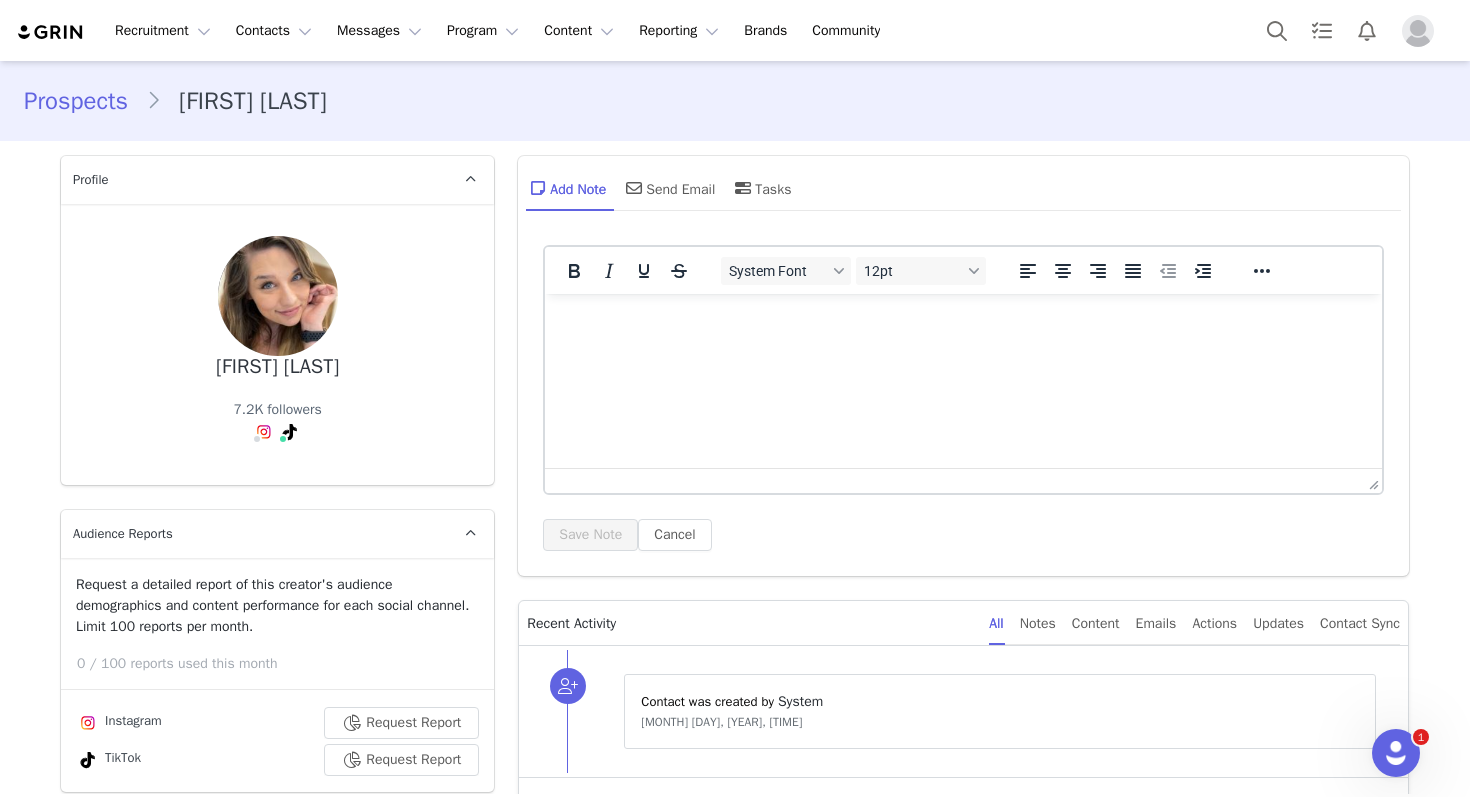 scroll, scrollTop: 0, scrollLeft: 0, axis: both 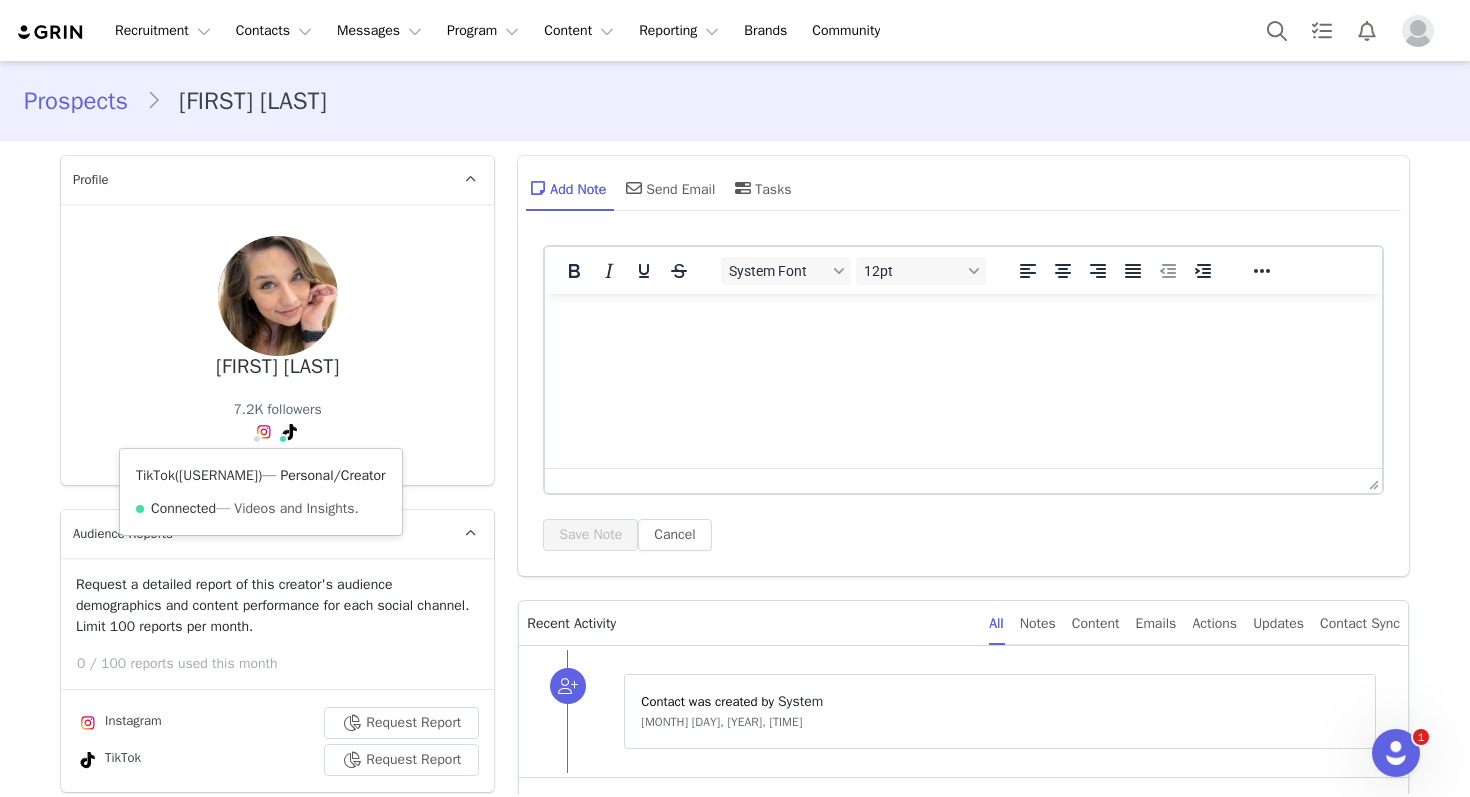 click on "@lexiquintanillaa" at bounding box center (218, 475) 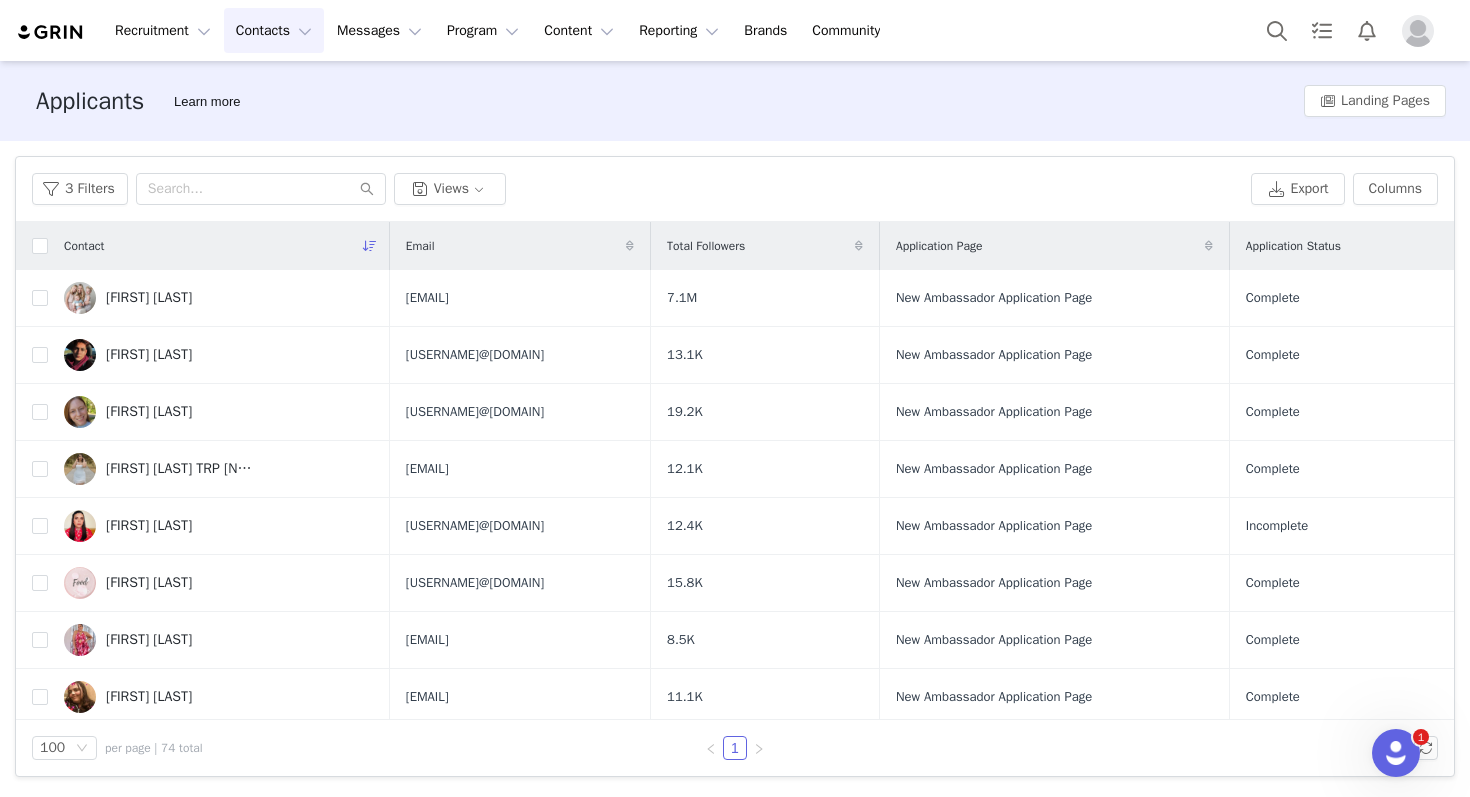 scroll, scrollTop: 3760, scrollLeft: 0, axis: vertical 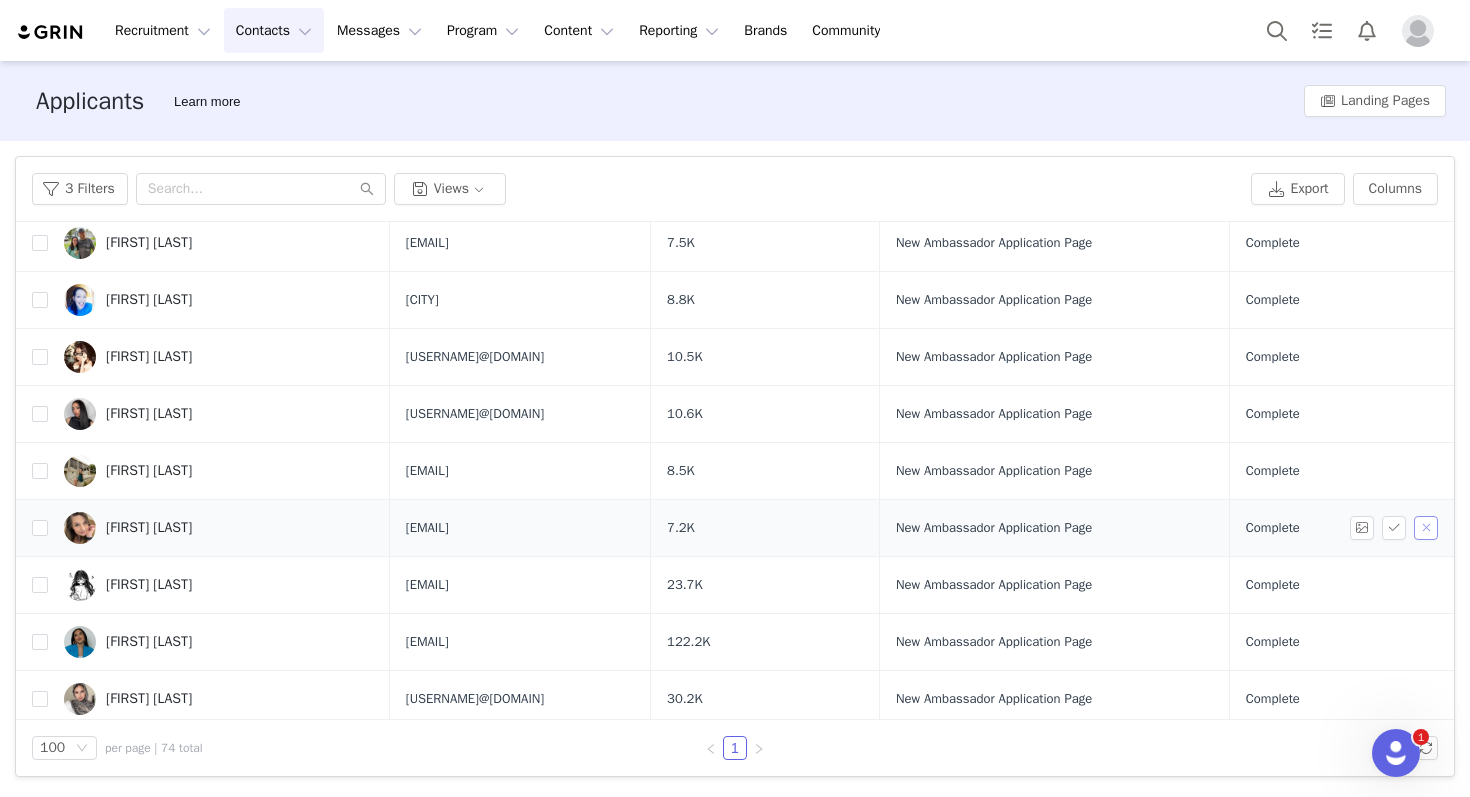 click at bounding box center [1426, 528] 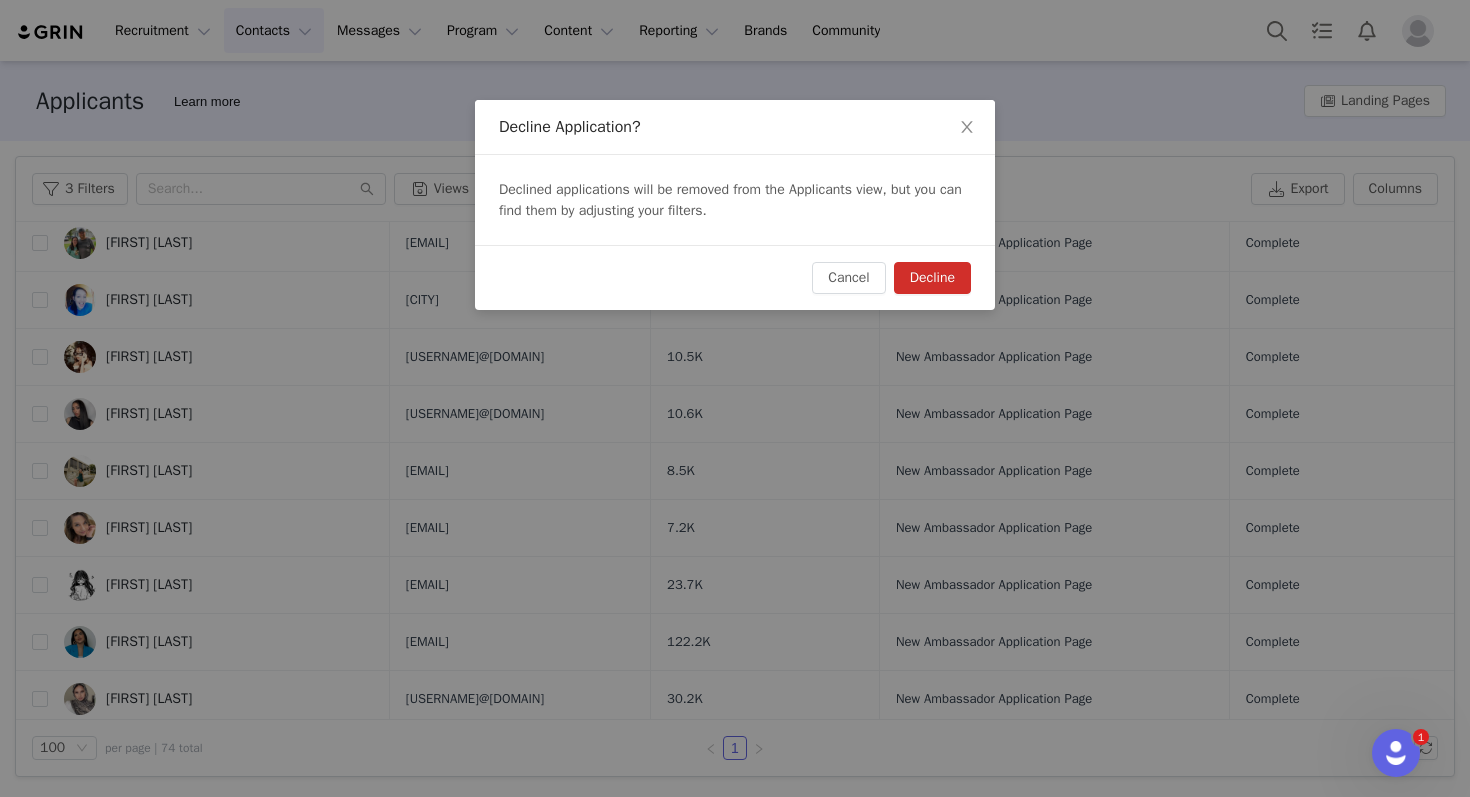 click on "Decline" at bounding box center [932, 278] 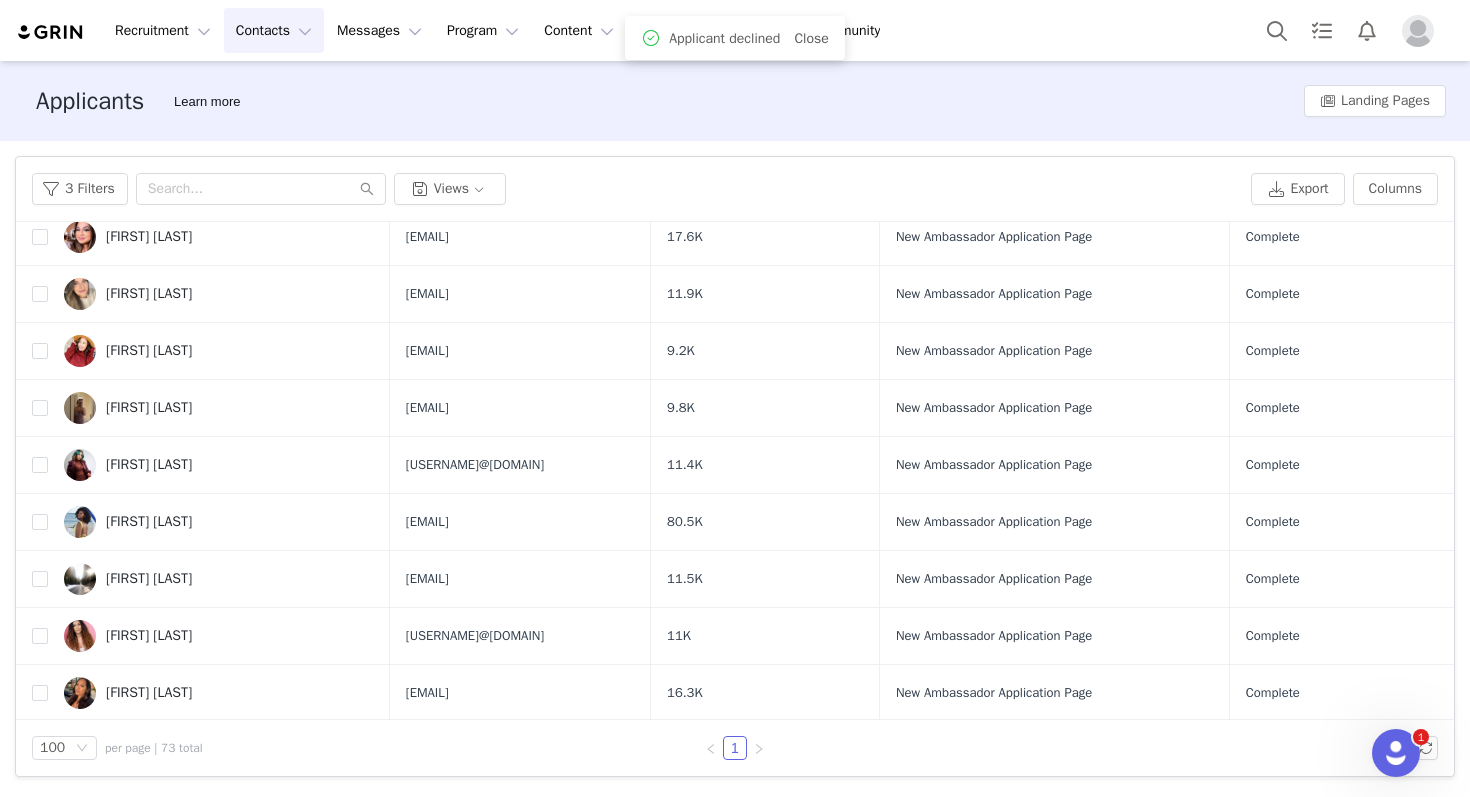 scroll, scrollTop: 2103, scrollLeft: 0, axis: vertical 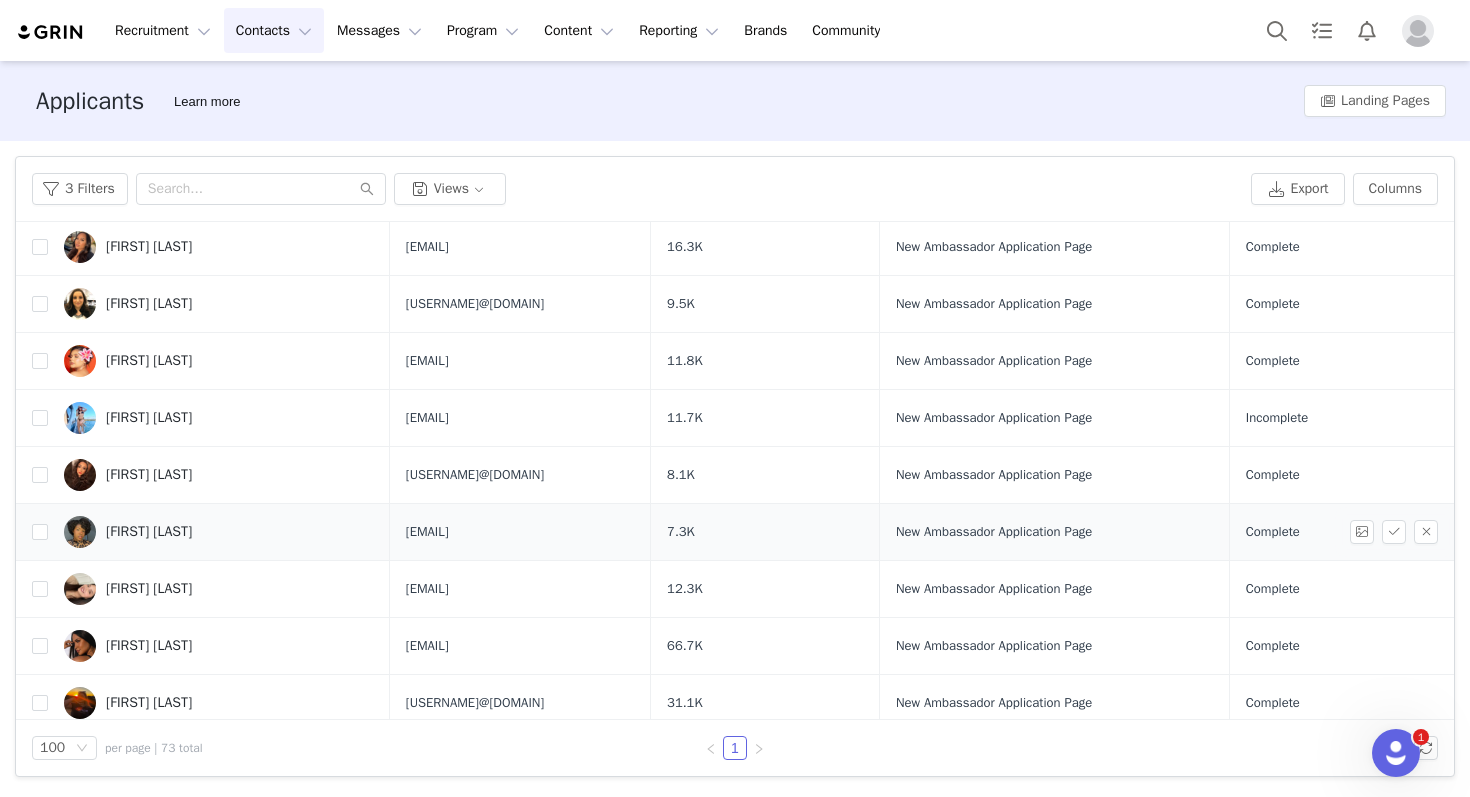 click on "[FIRST] [LAST]" at bounding box center [219, 532] 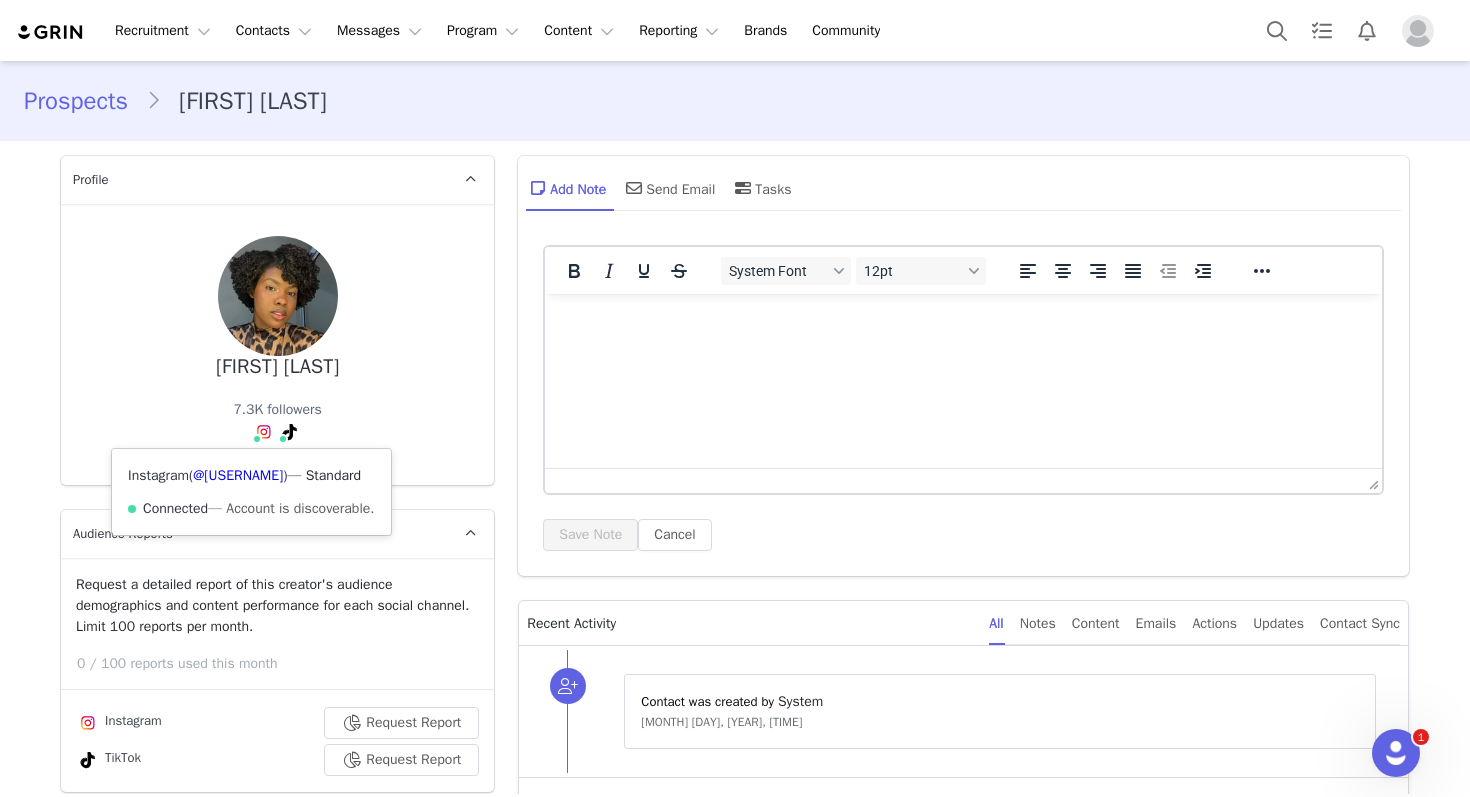 scroll, scrollTop: 0, scrollLeft: 0, axis: both 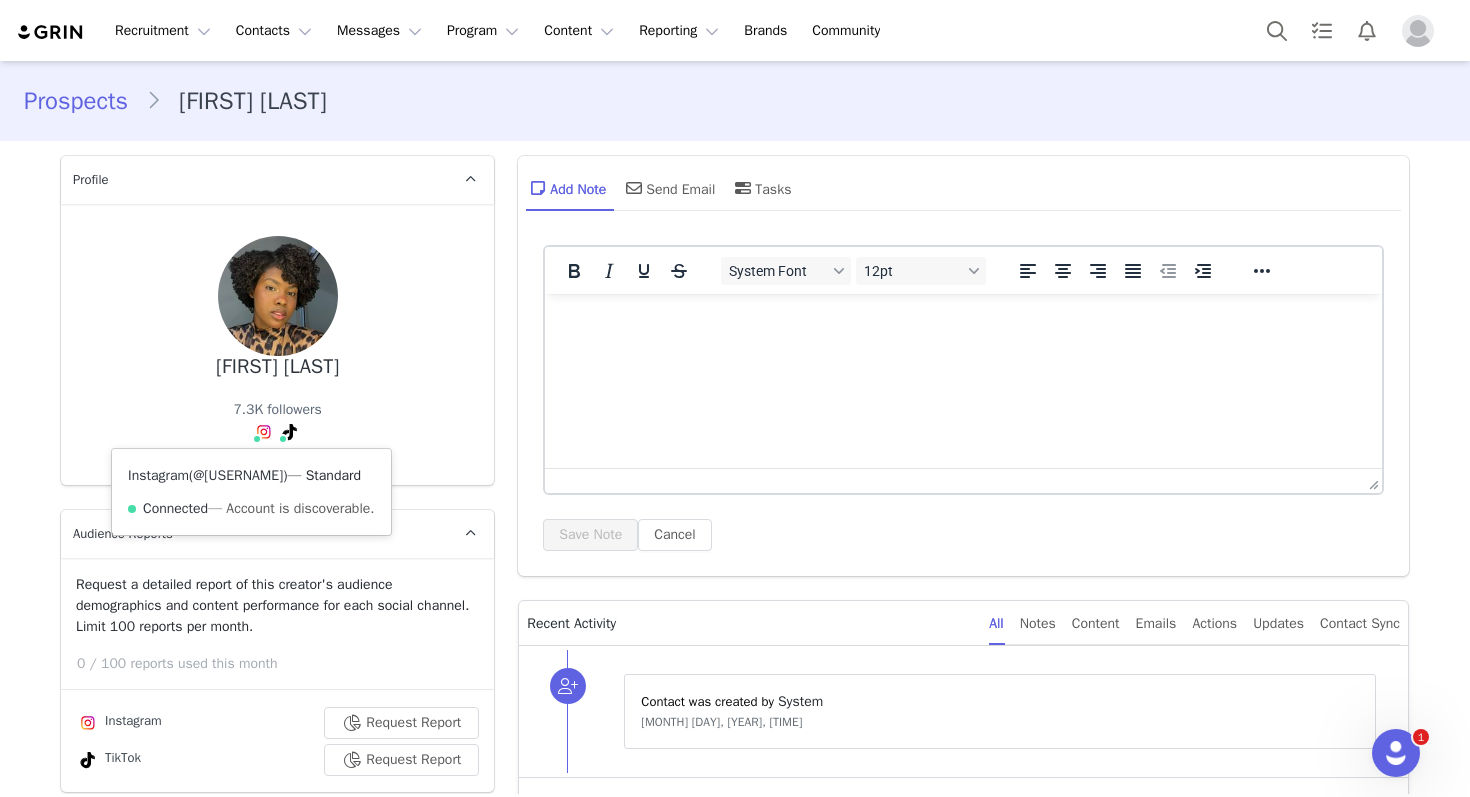click on "@afrobycris" at bounding box center (238, 475) 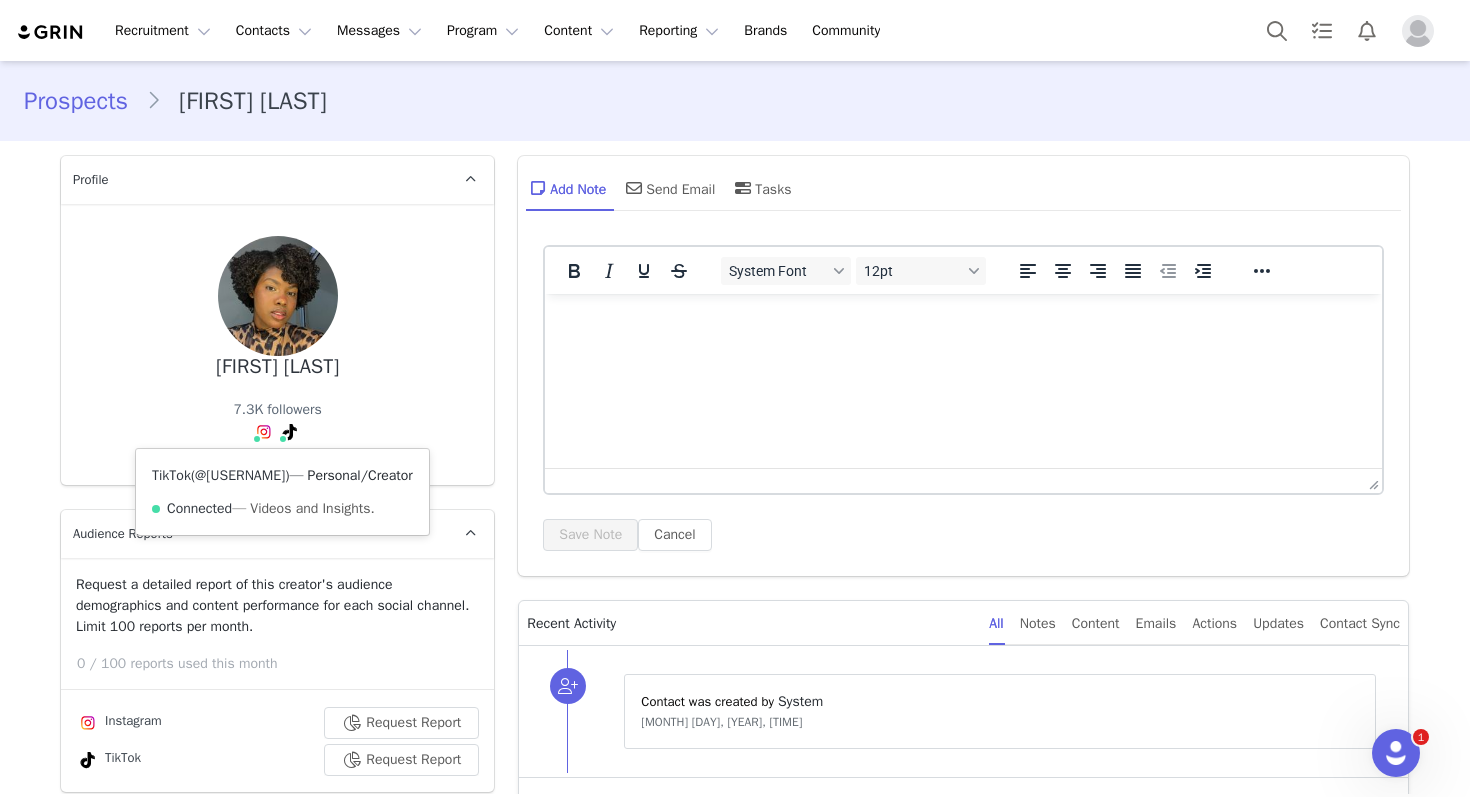 click on "@afrobycris" at bounding box center (240, 475) 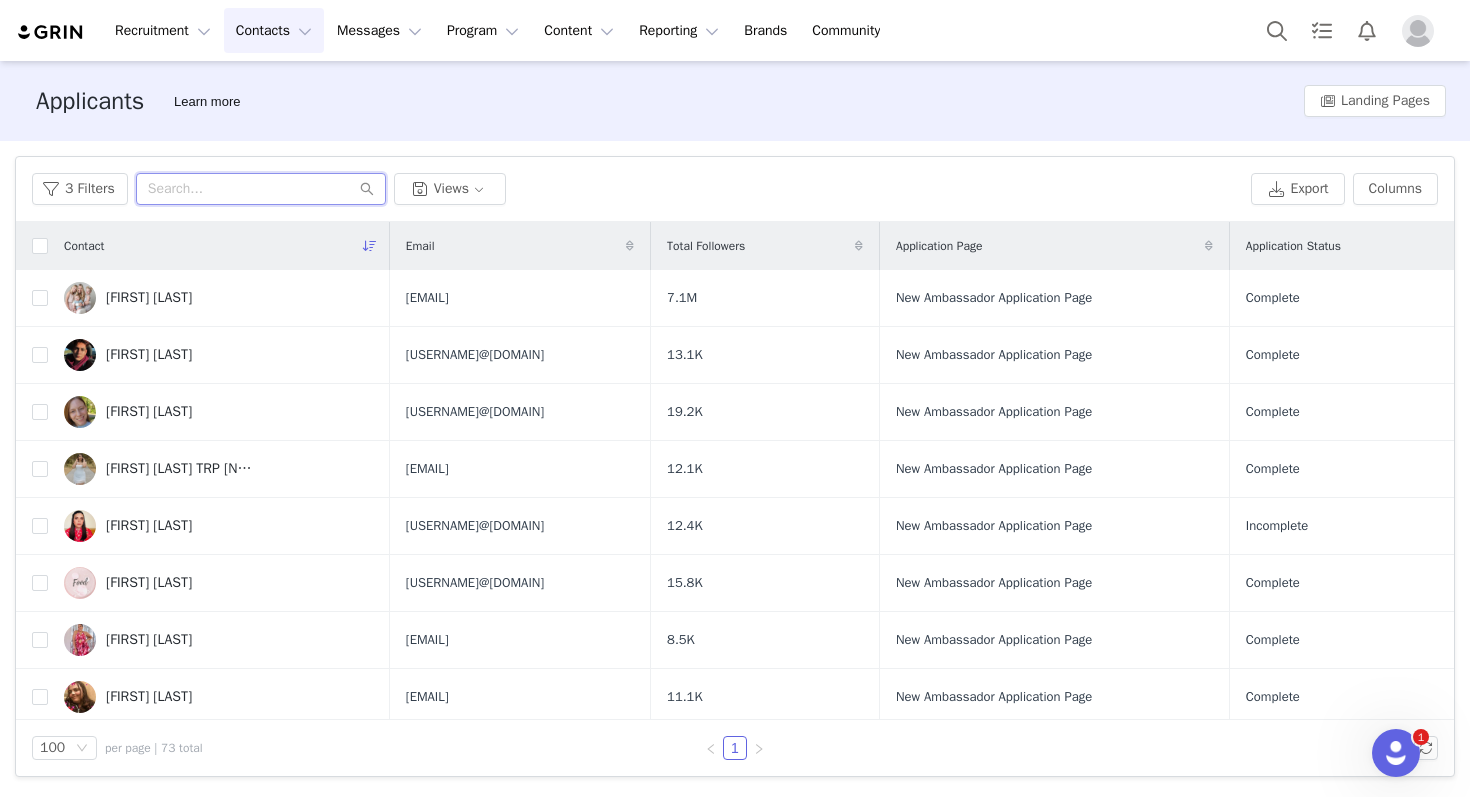 click at bounding box center (261, 189) 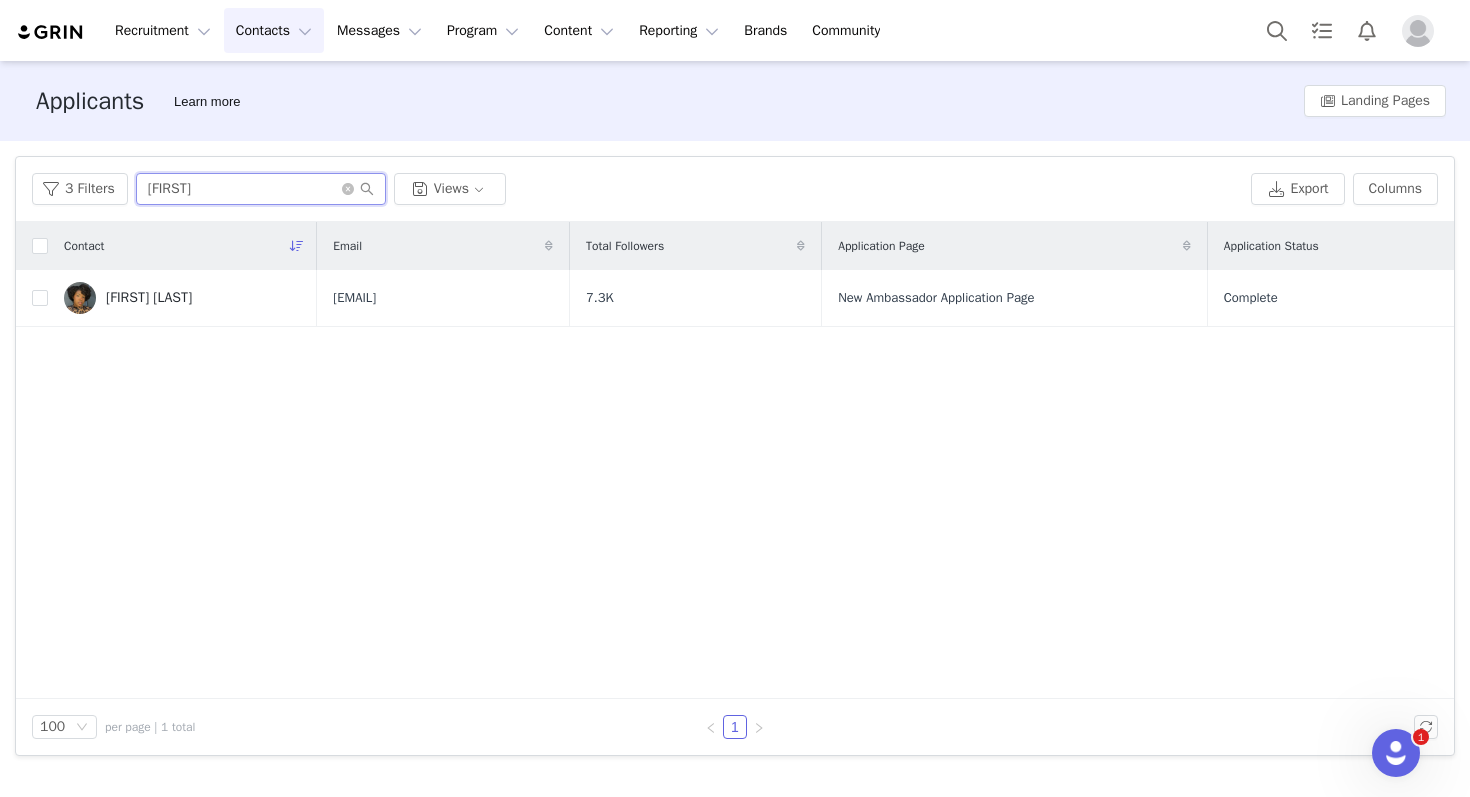 type on "cris" 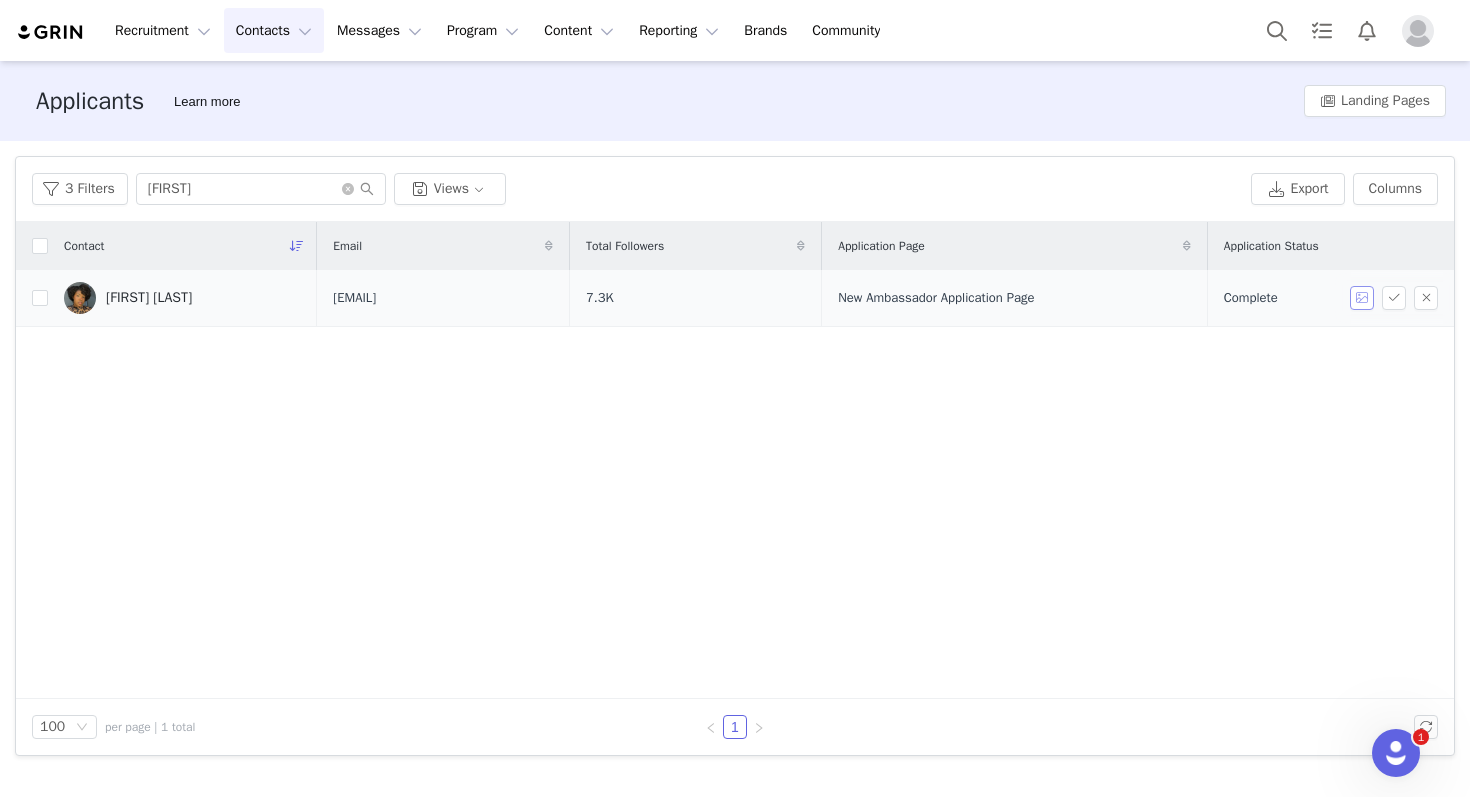 click at bounding box center (1362, 298) 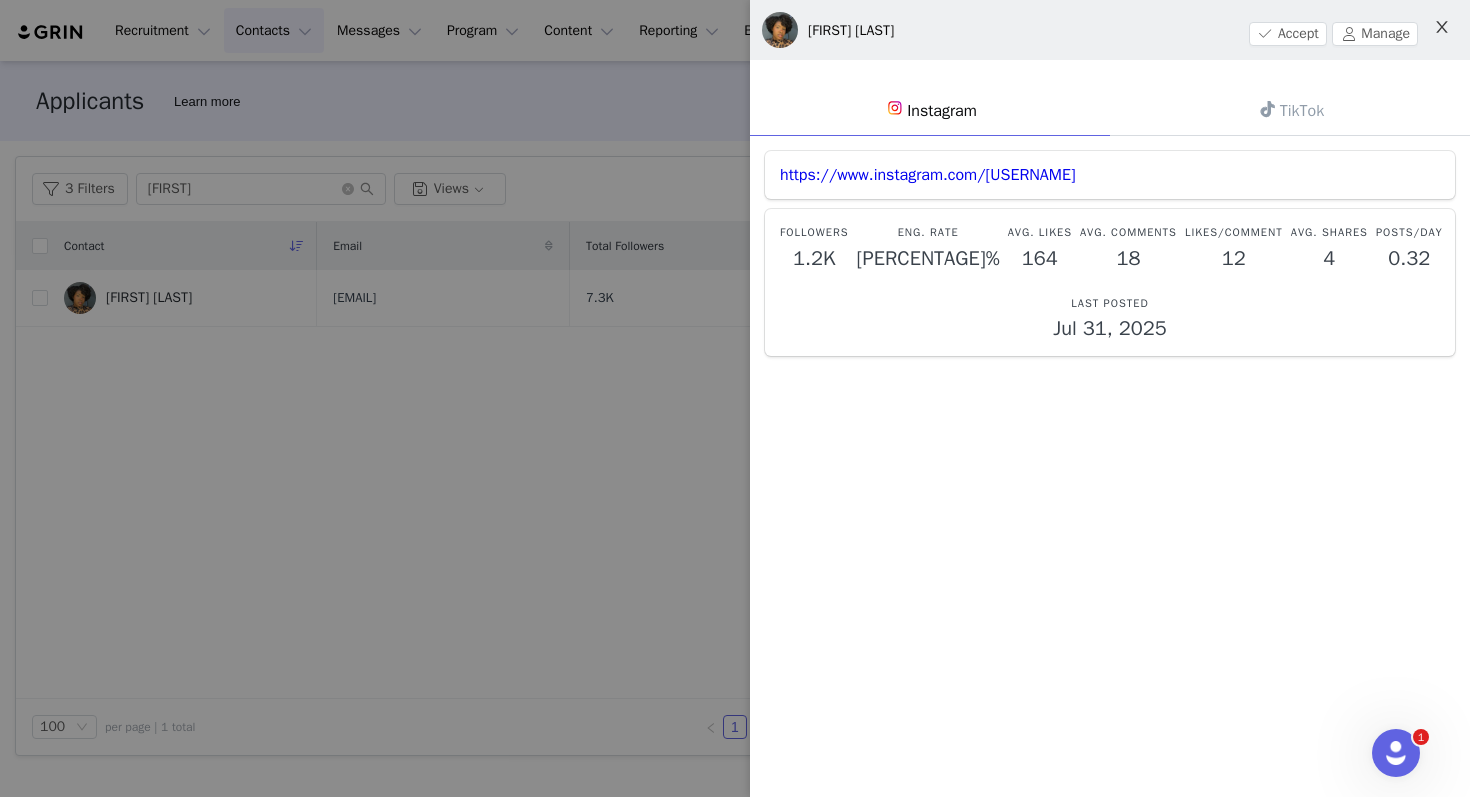 click at bounding box center (1442, 28) 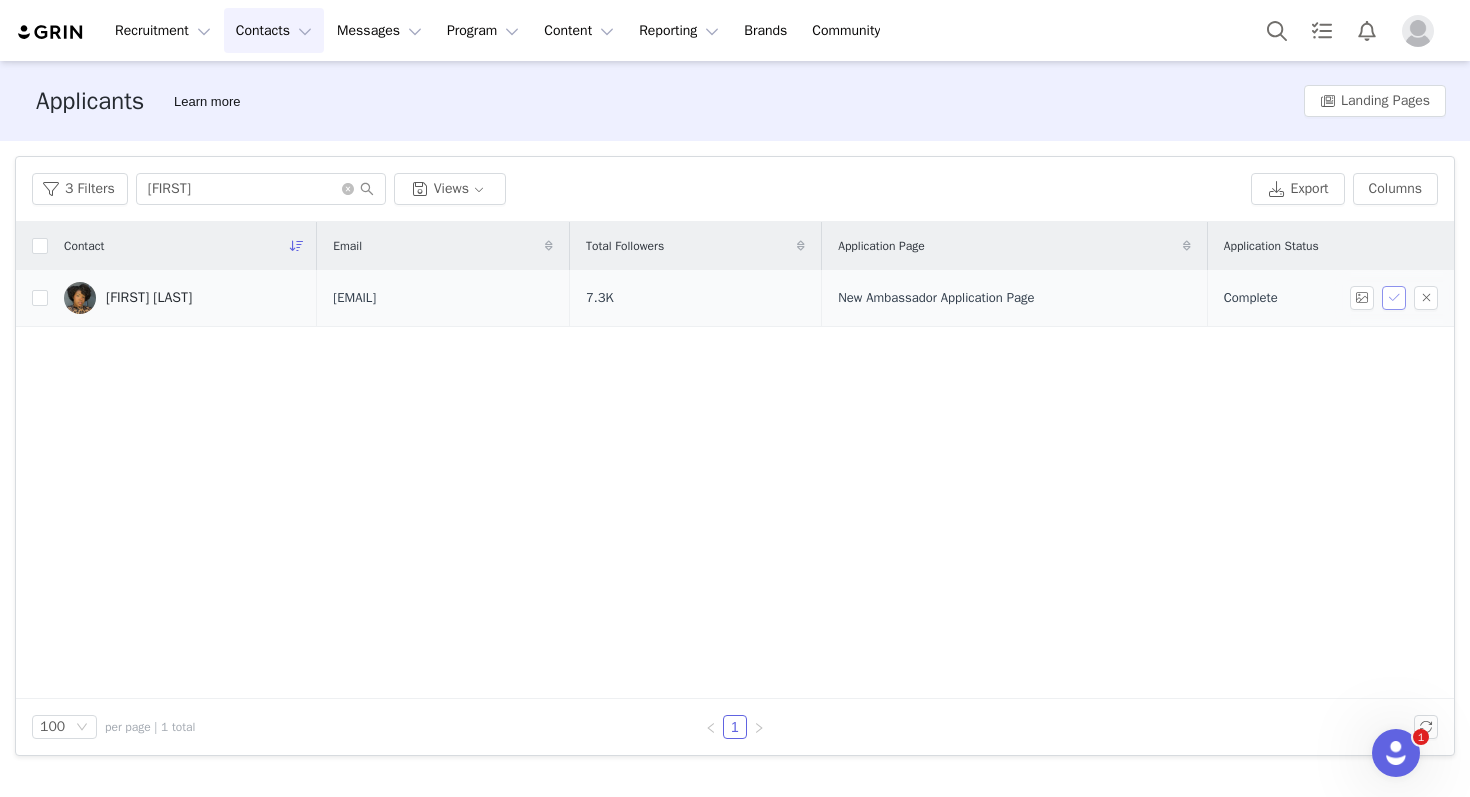 click at bounding box center [1394, 298] 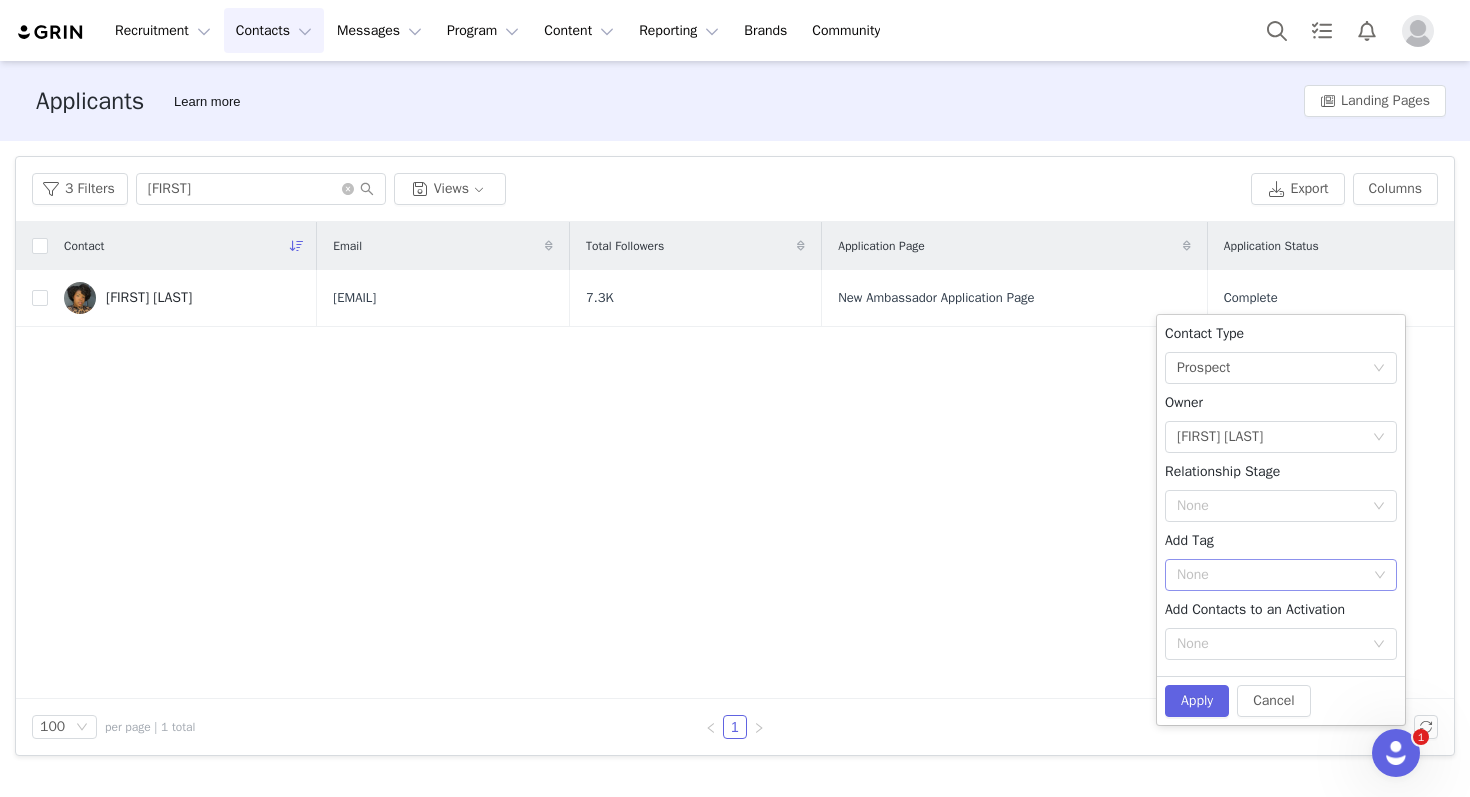 click 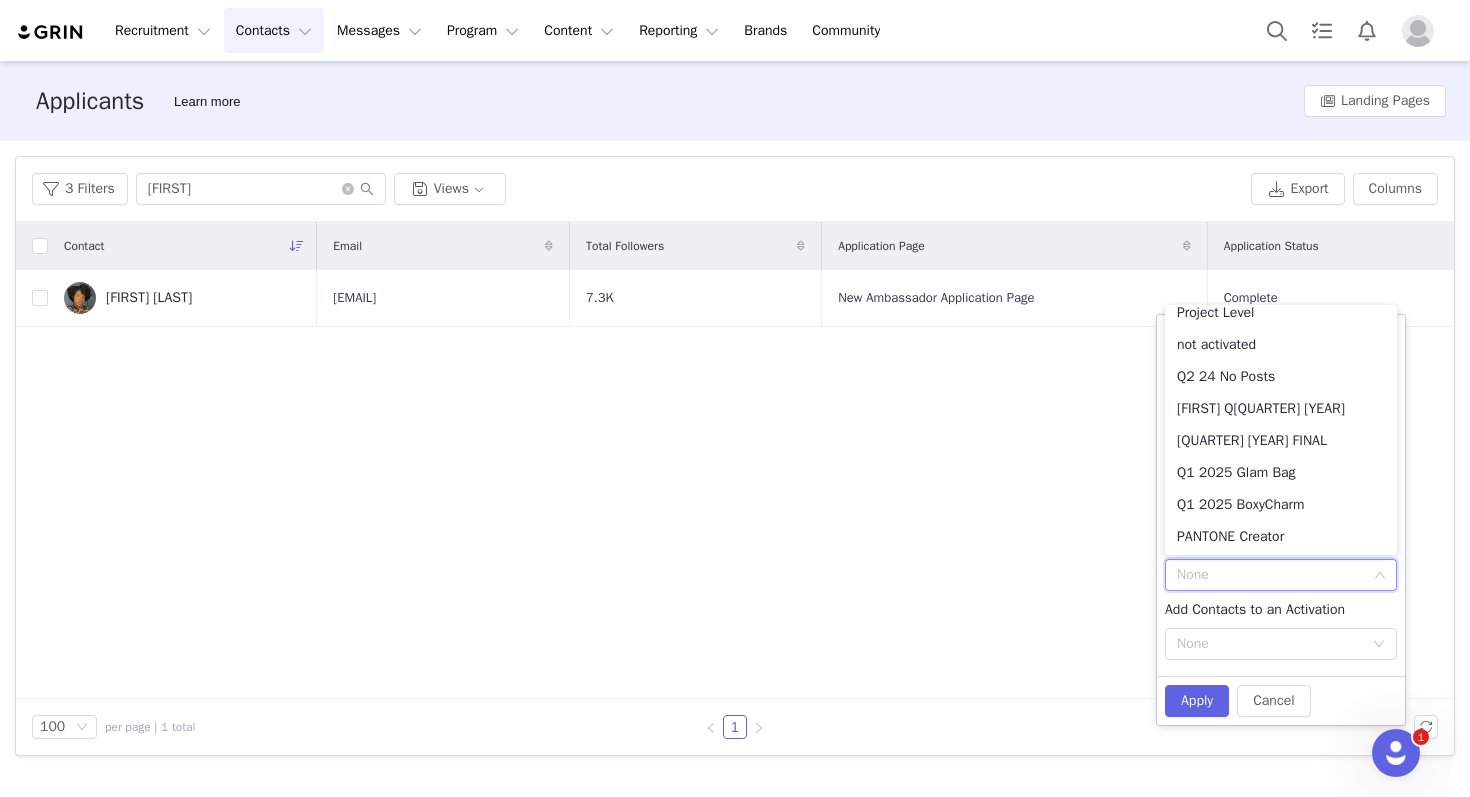 scroll, scrollTop: 878, scrollLeft: 0, axis: vertical 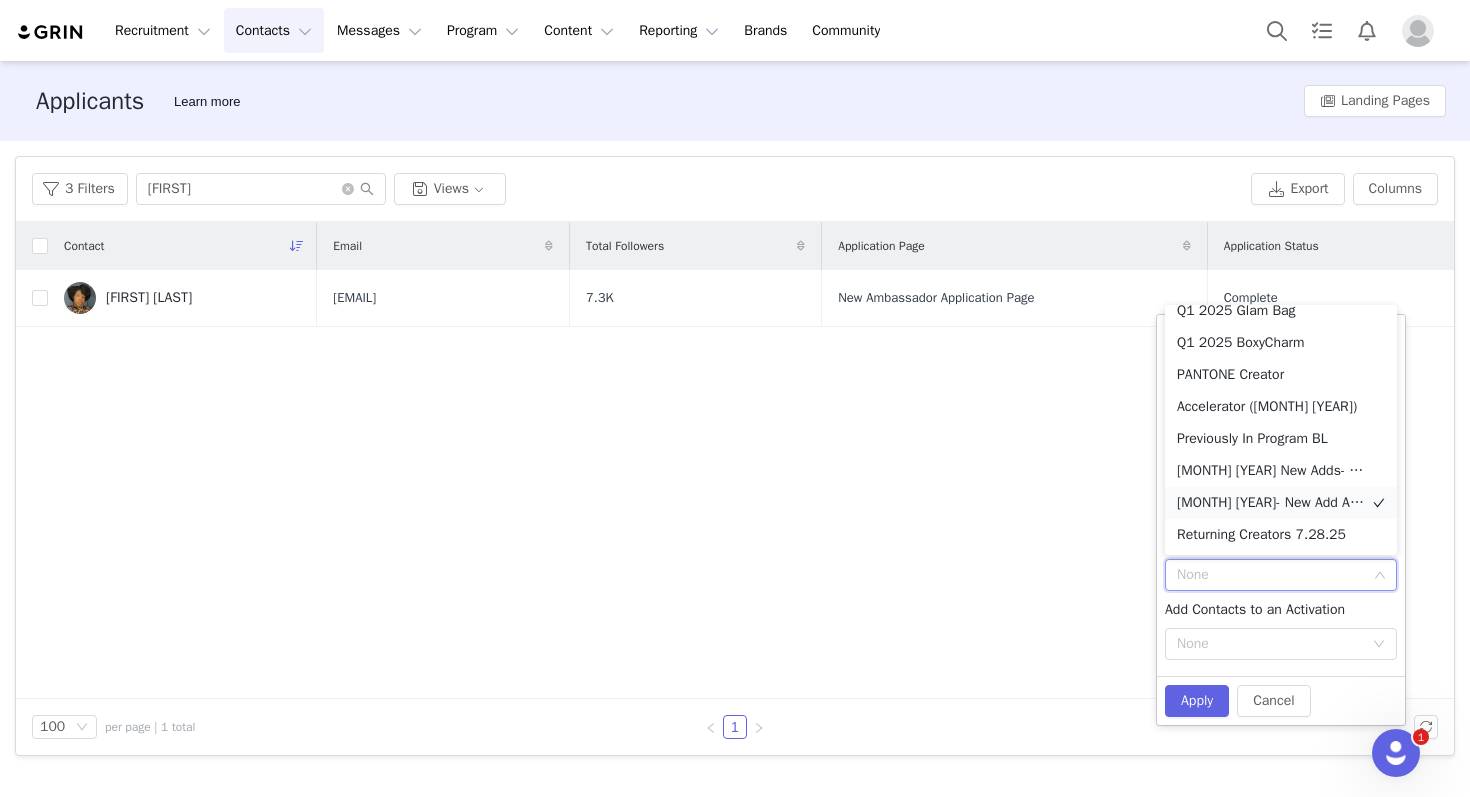 click on "[MONTH] [YEAR]- New Add Ambassador" at bounding box center [1281, 503] 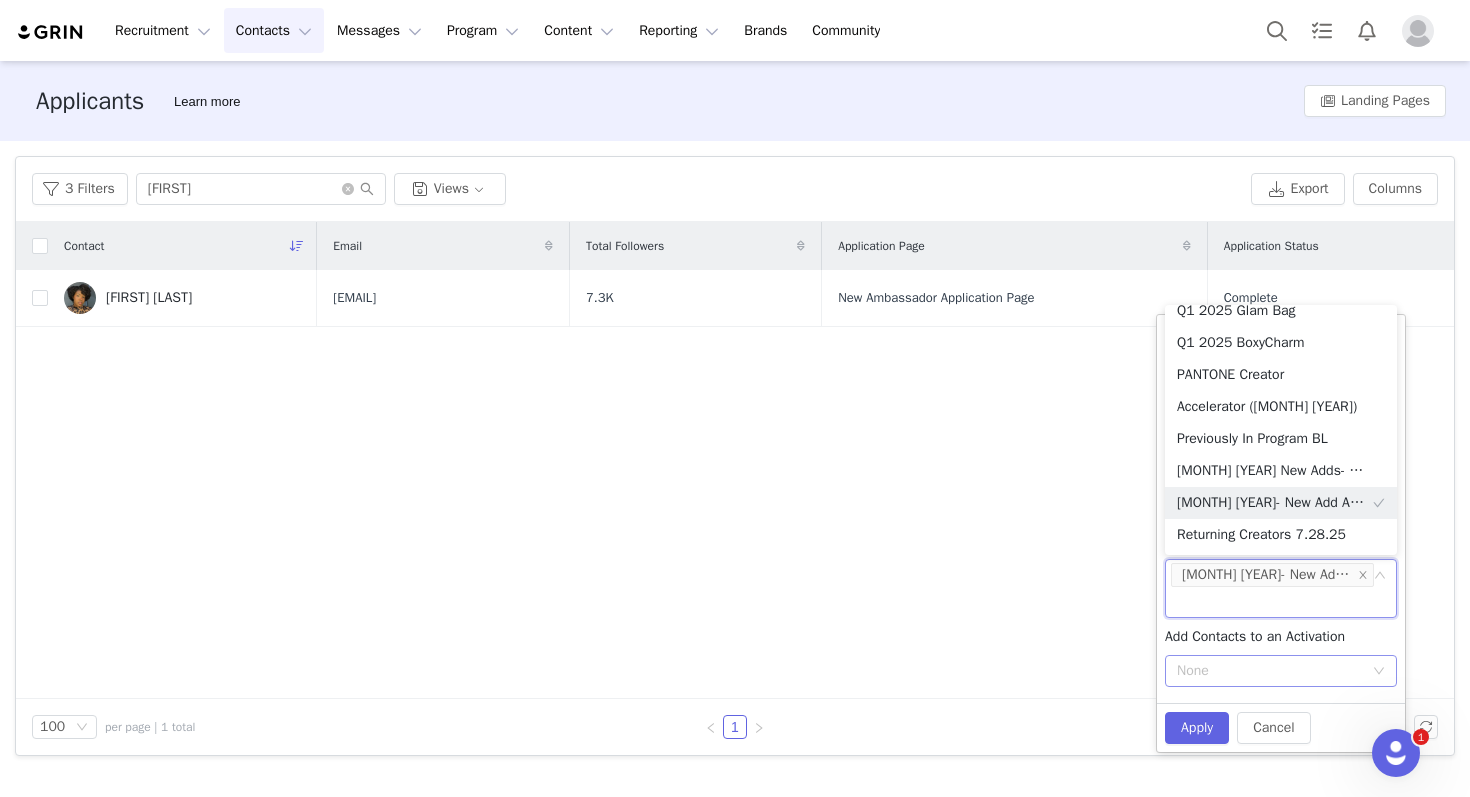 click 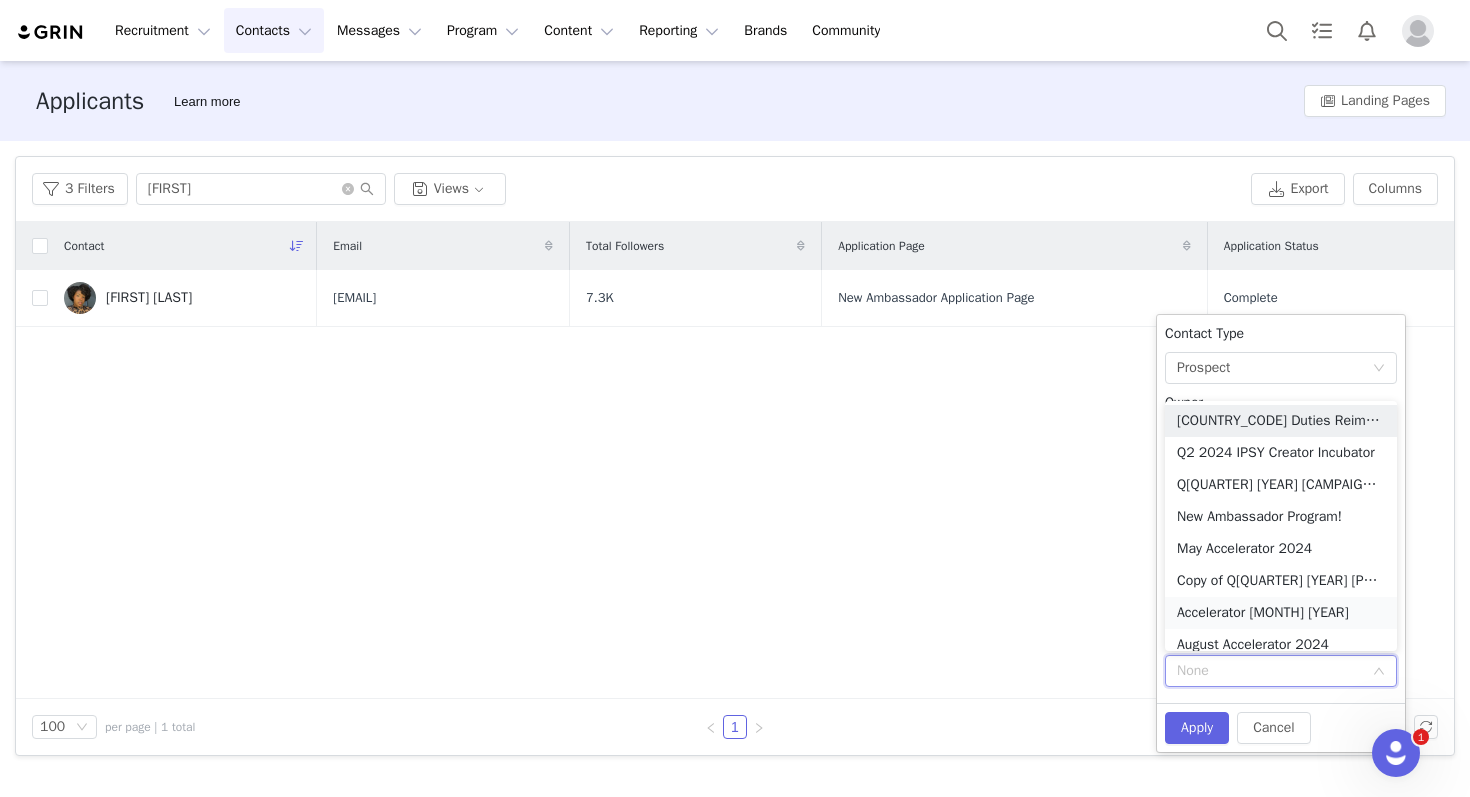 scroll, scrollTop: 10, scrollLeft: 0, axis: vertical 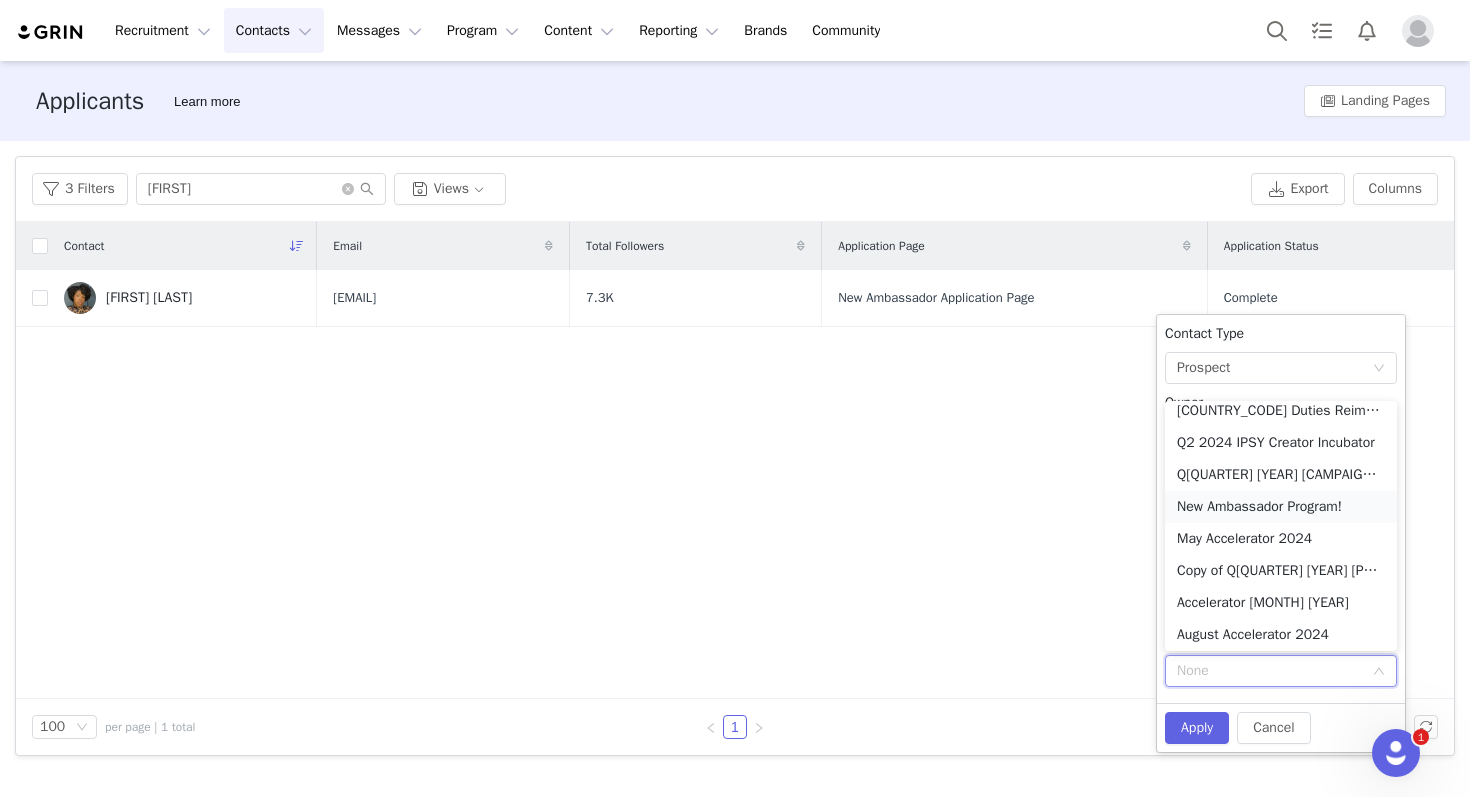 click on "New Ambassador Program!" at bounding box center [1281, 507] 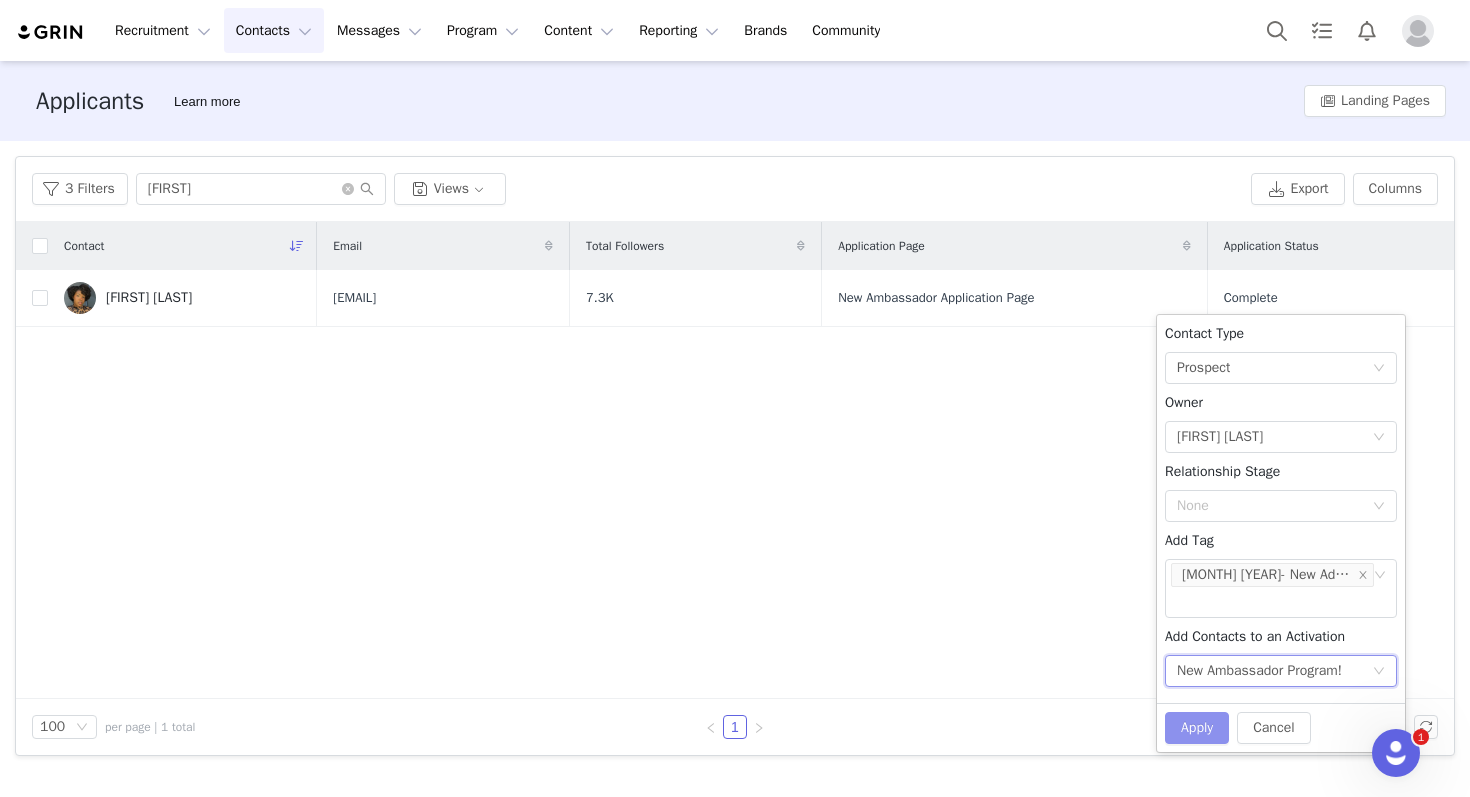 click on "Apply" at bounding box center (1197, 728) 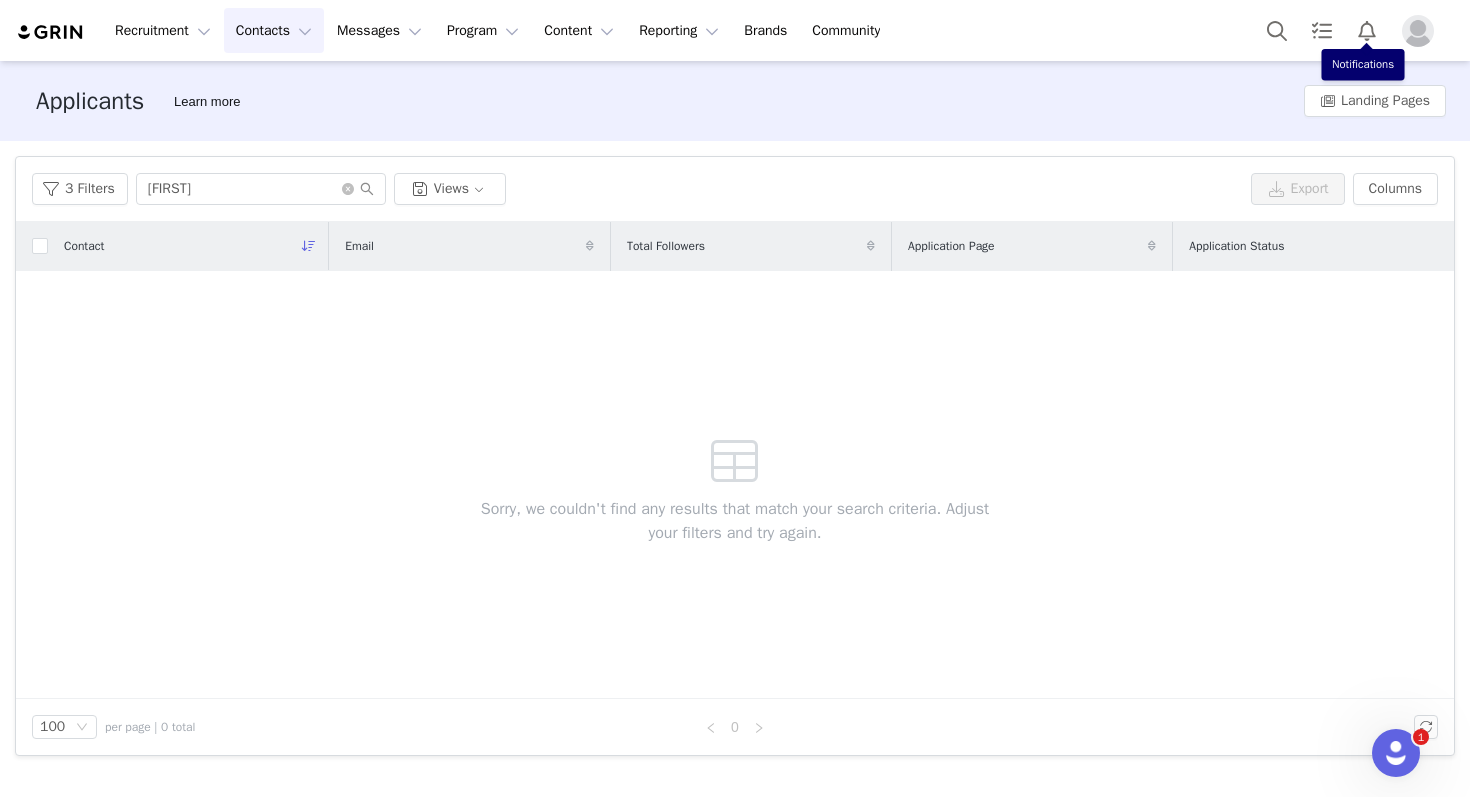 click at bounding box center [1418, 31] 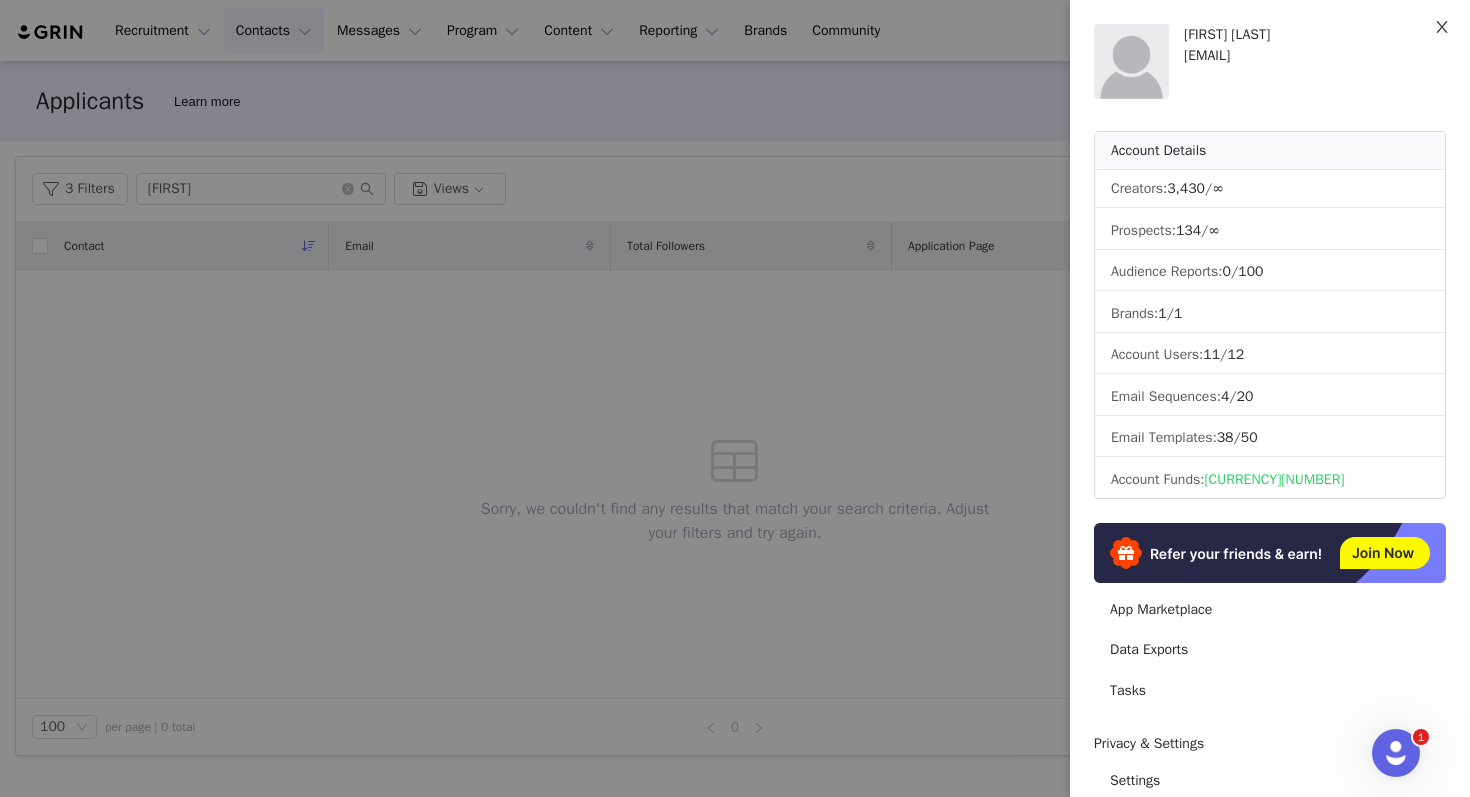 click at bounding box center (1442, 28) 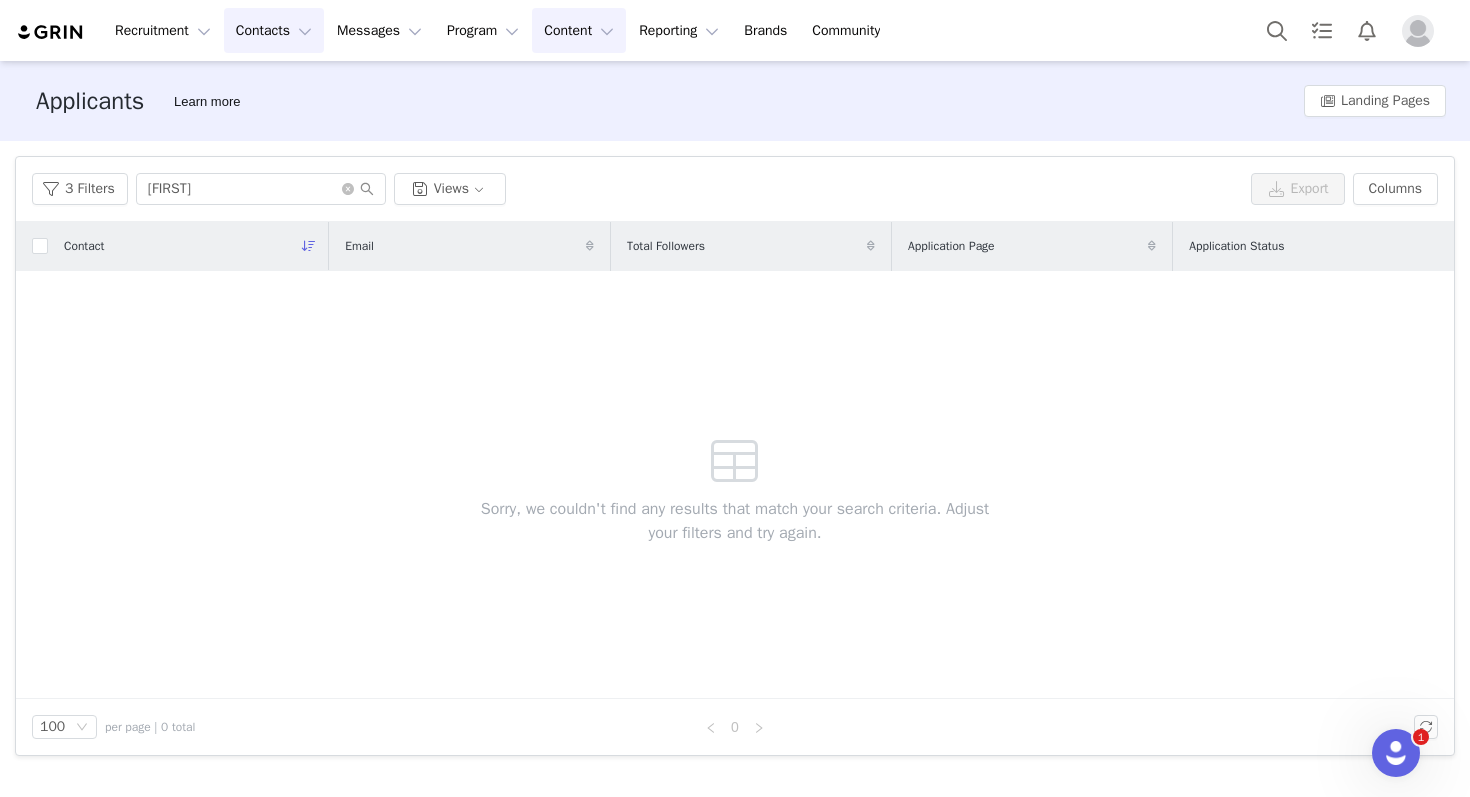click on "Content Content" at bounding box center [579, 30] 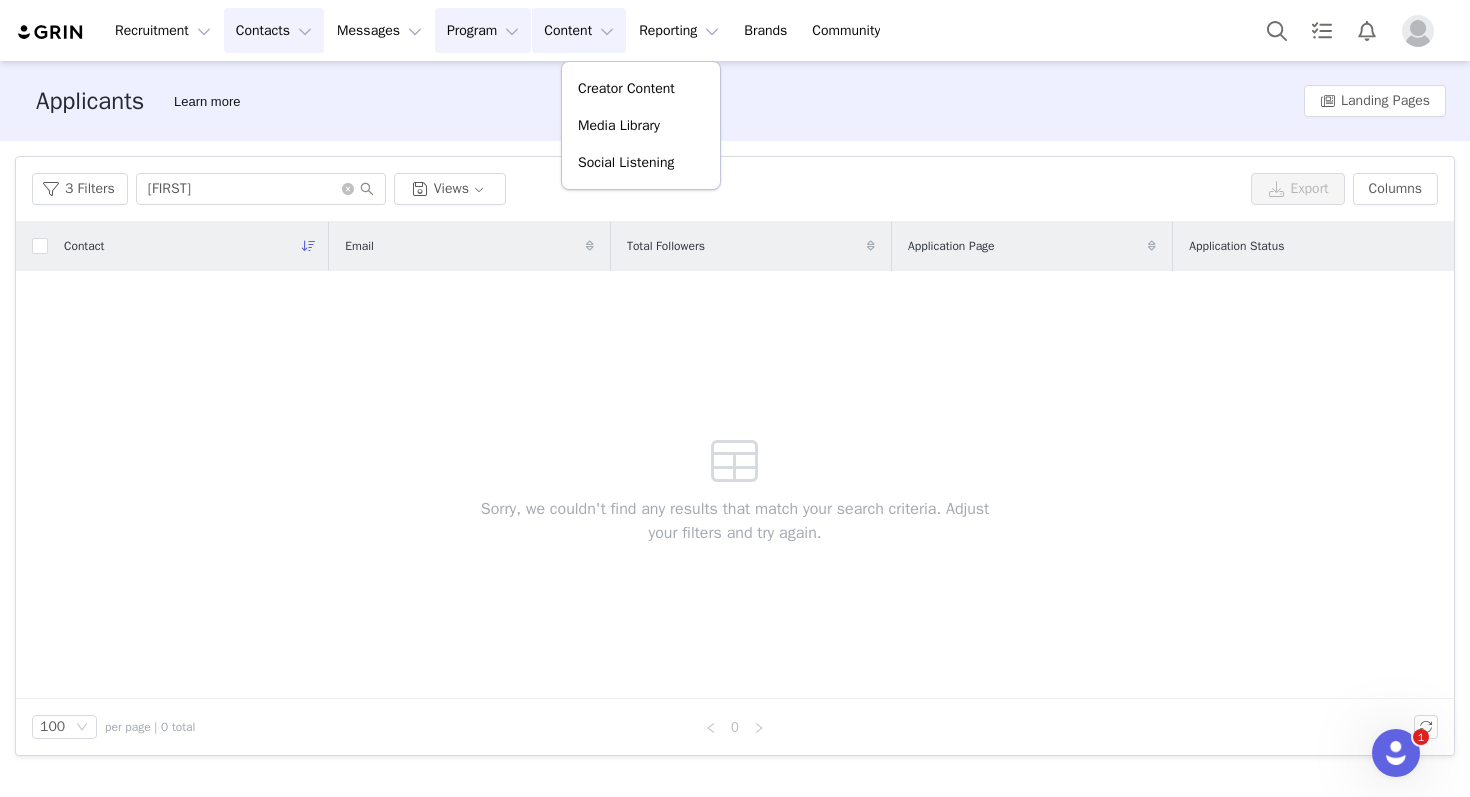 click on "Program Program" at bounding box center (483, 30) 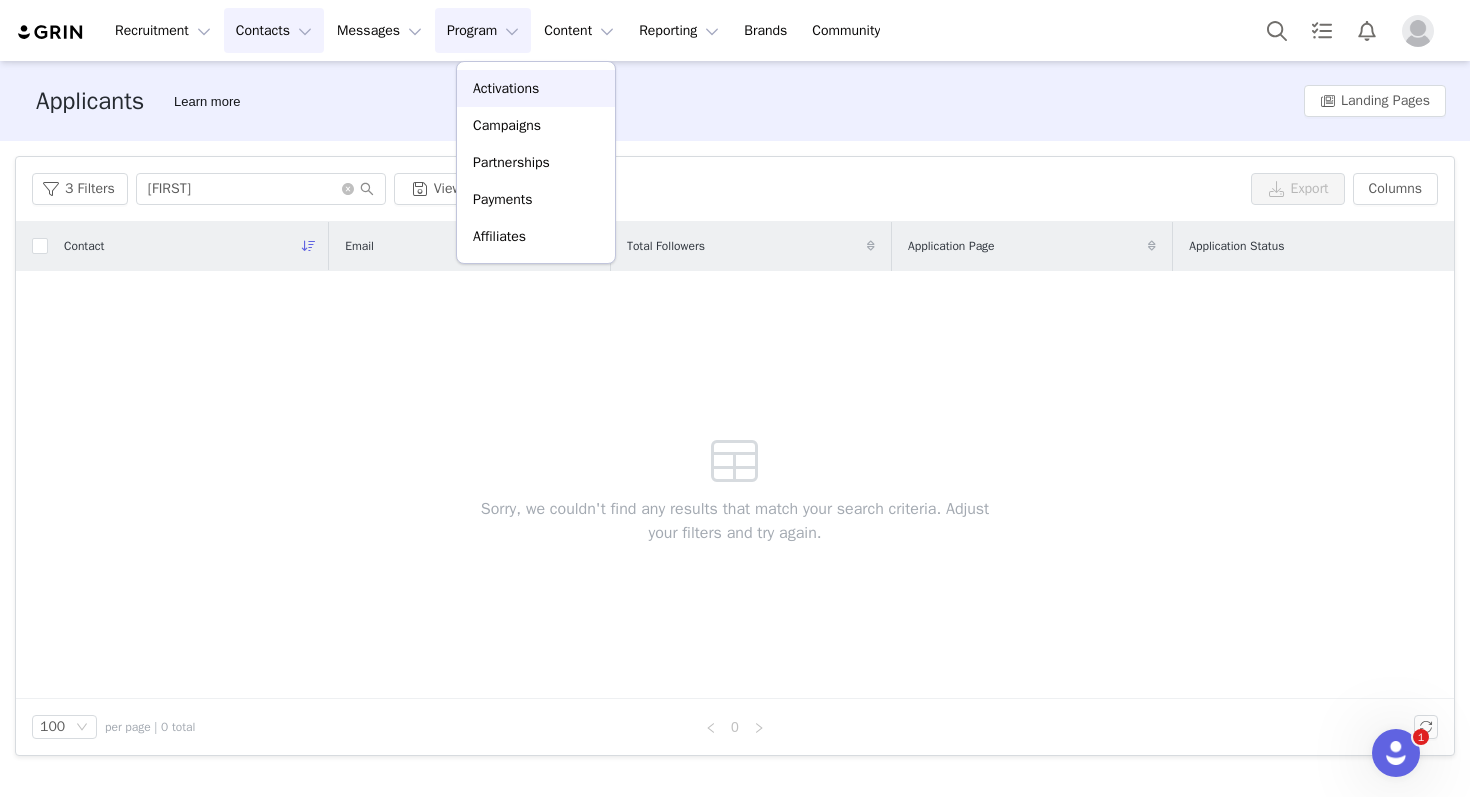 click on "Activations" at bounding box center (536, 88) 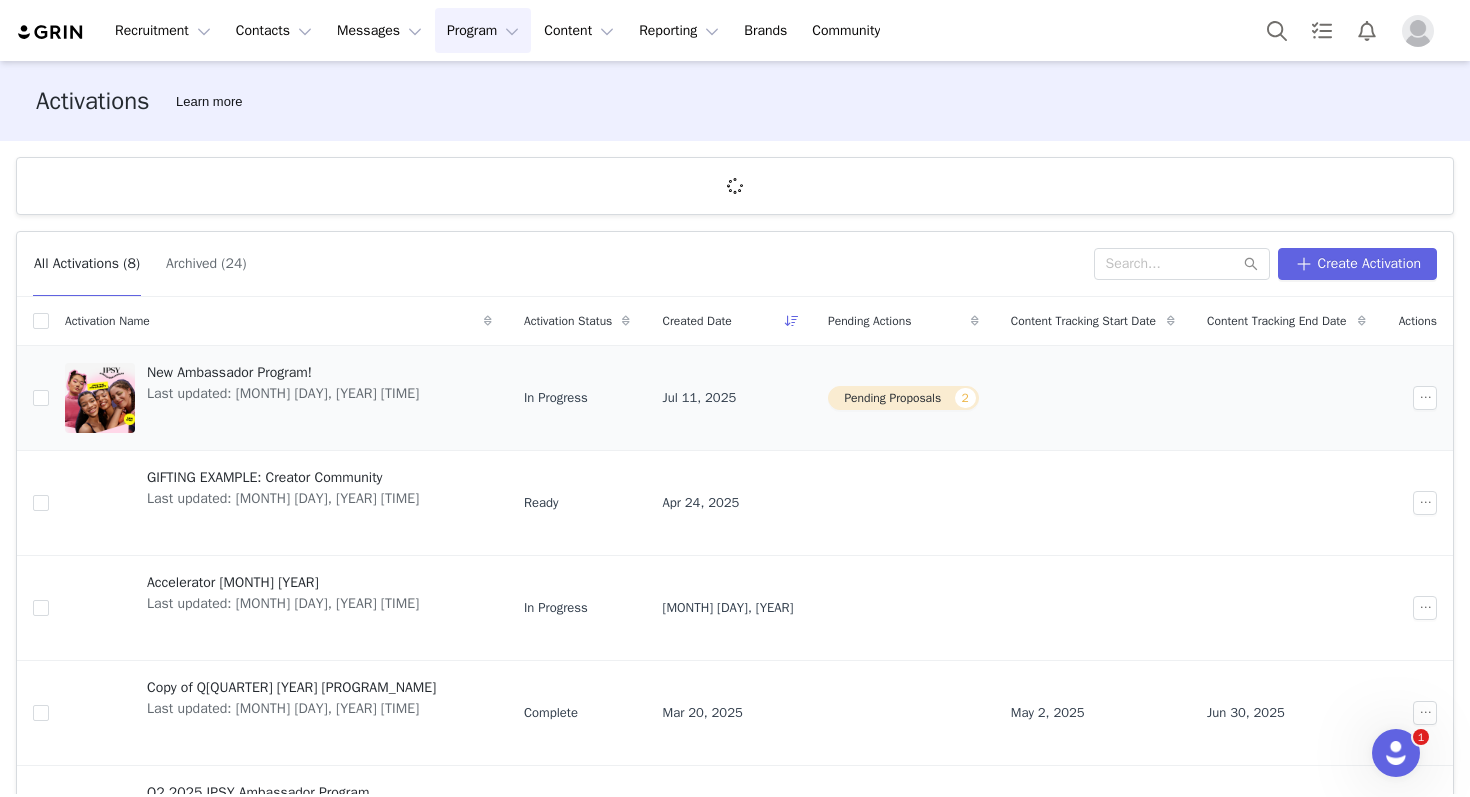 click on "New Ambassador Program!" at bounding box center (283, 372) 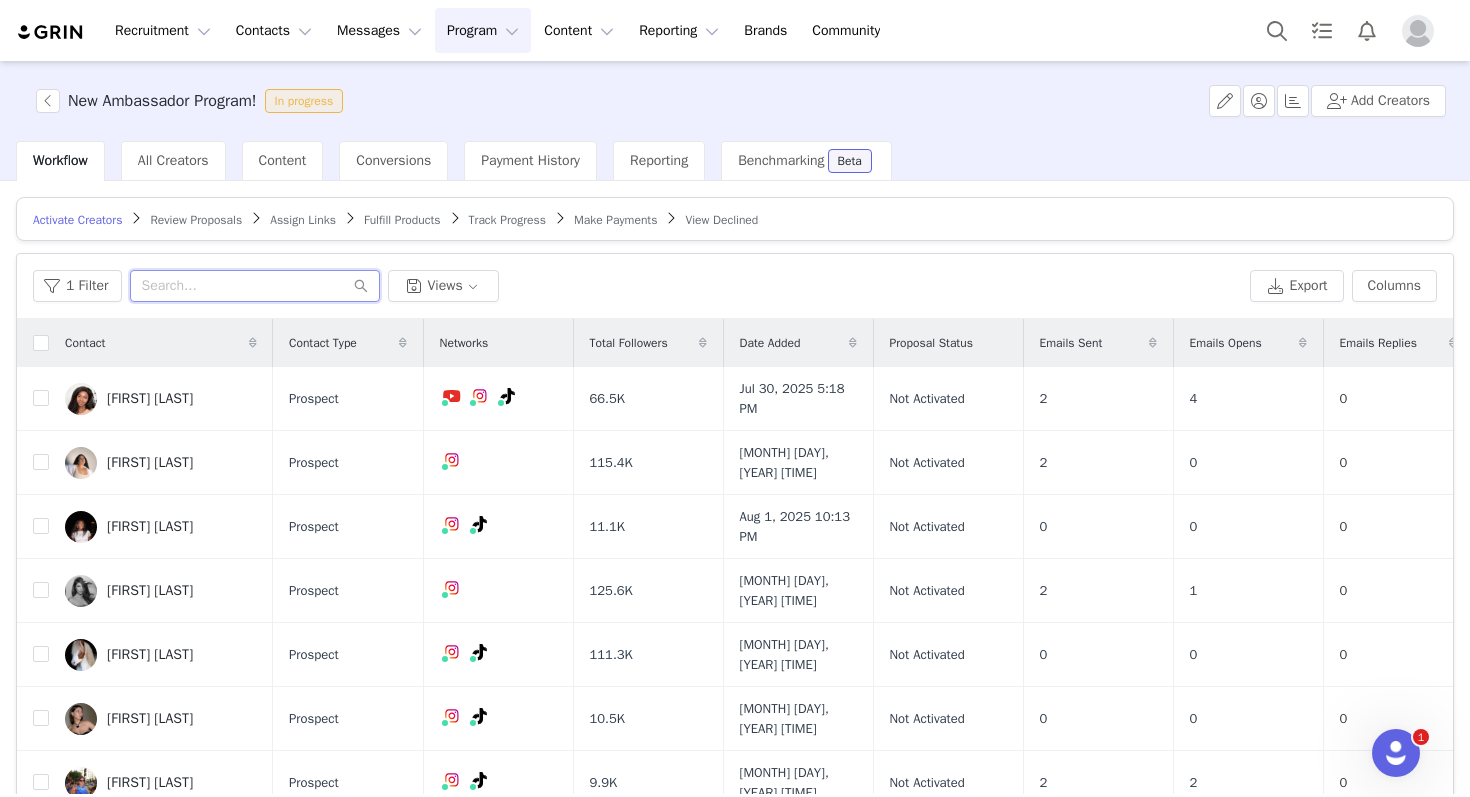 click at bounding box center [255, 286] 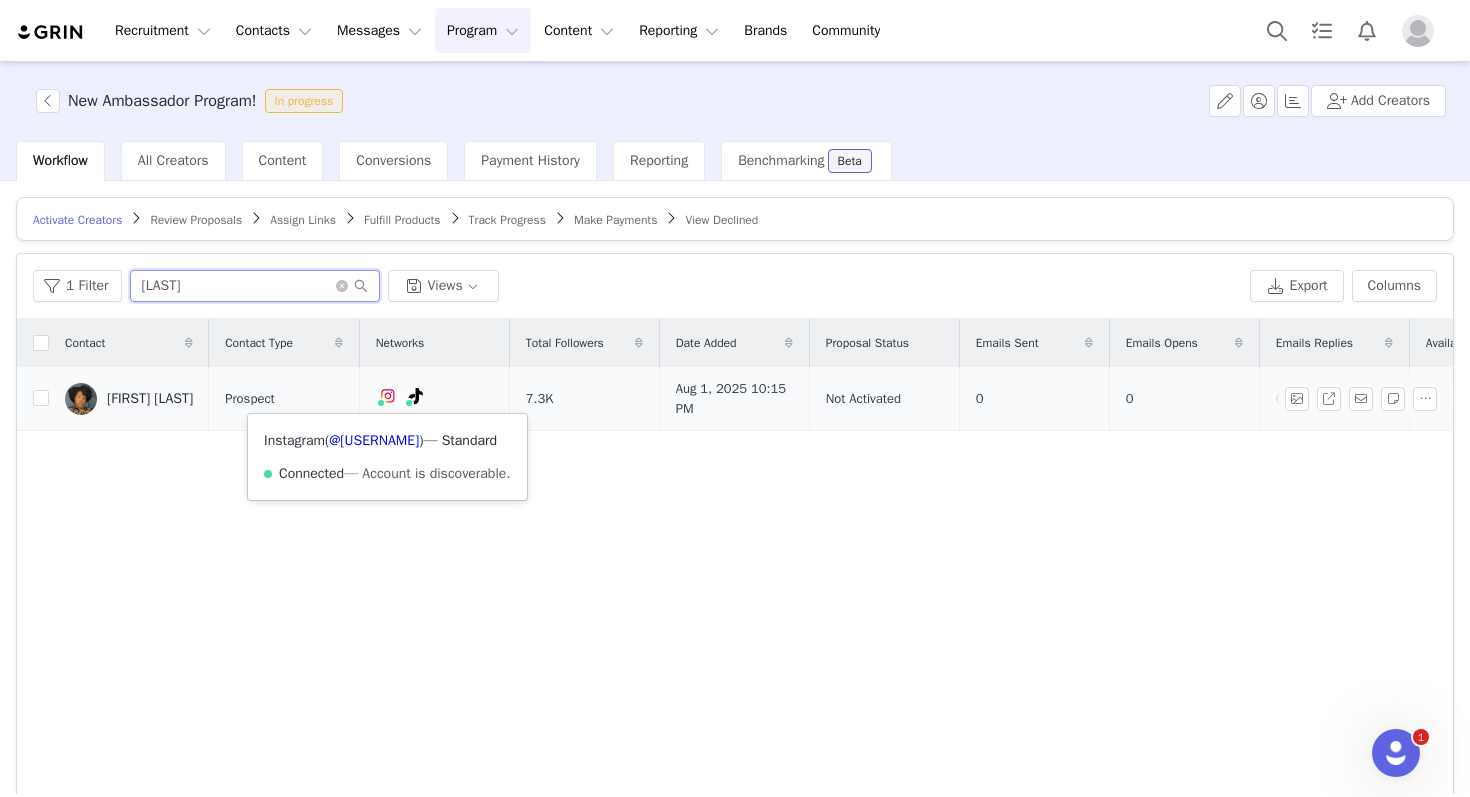 scroll, scrollTop: 0, scrollLeft: 118, axis: horizontal 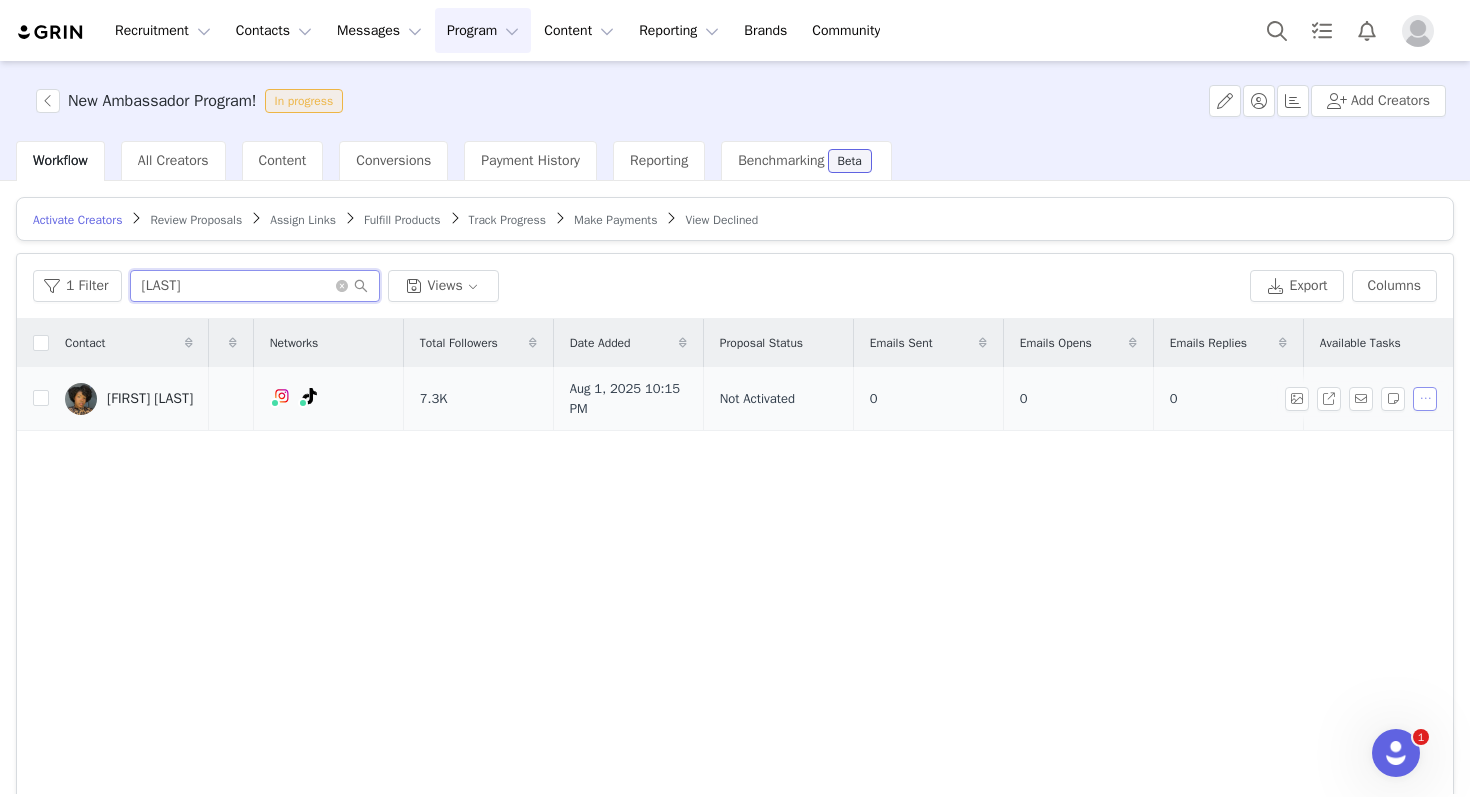 type on "crism" 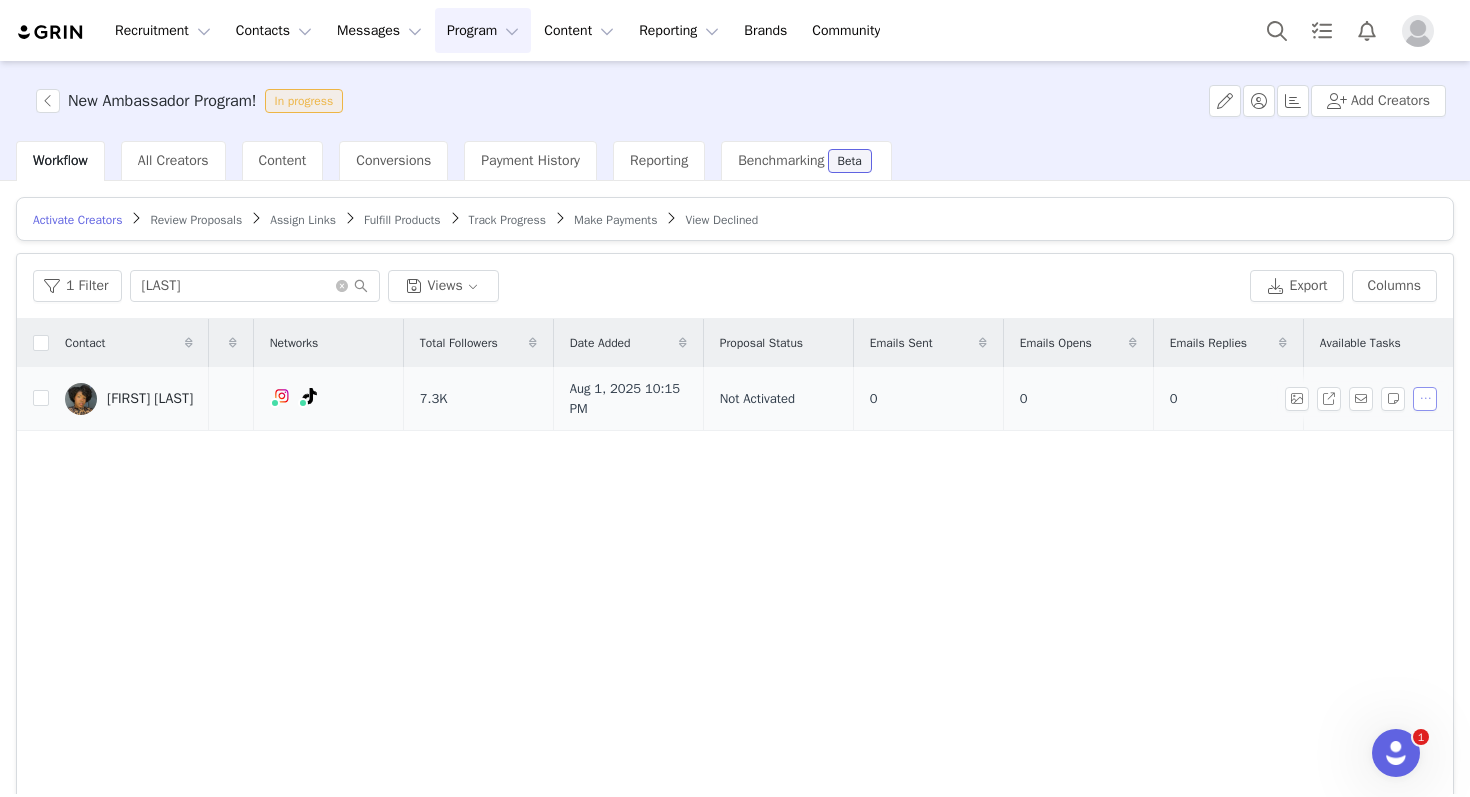 click at bounding box center [1425, 399] 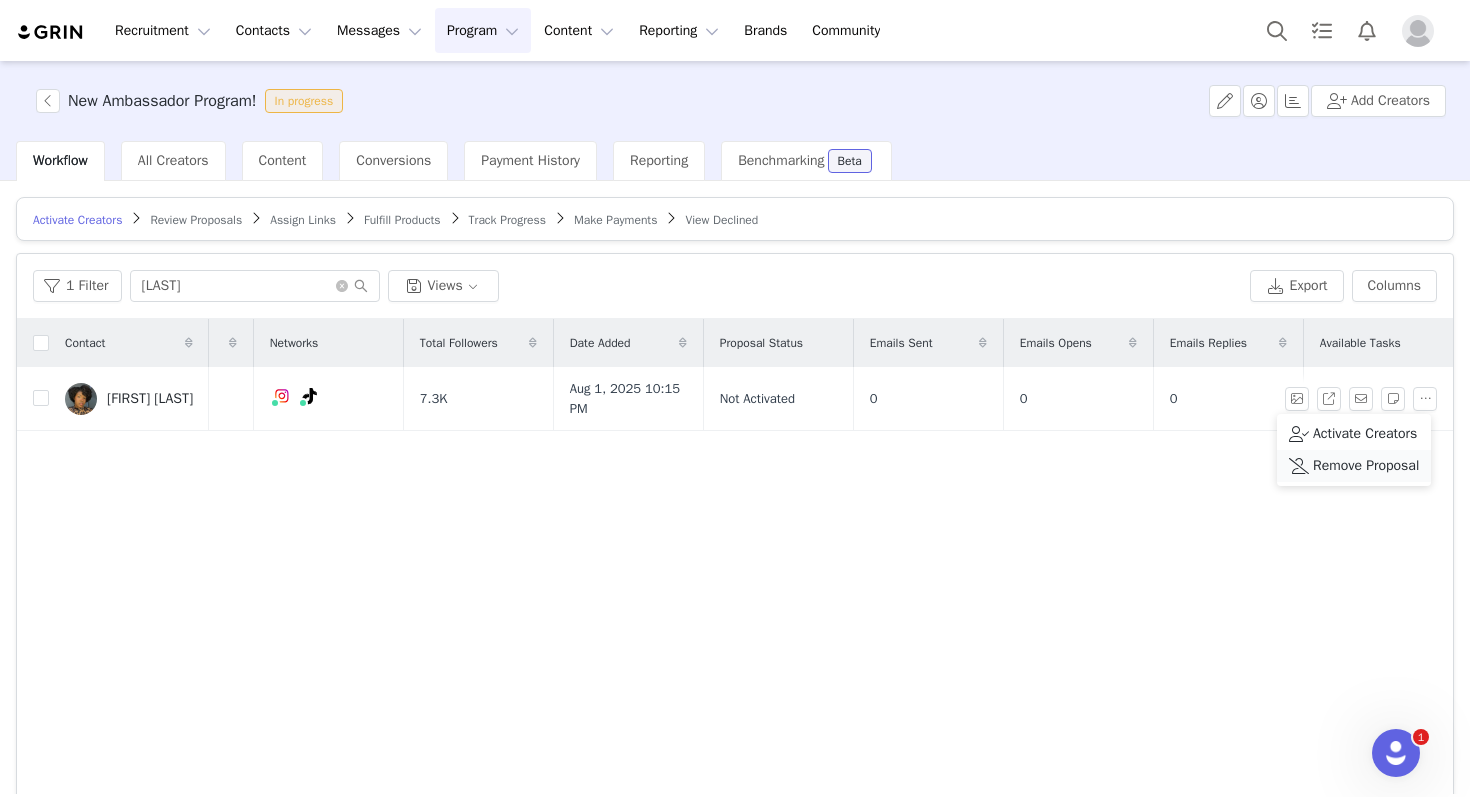 click on "Remove Proposal" at bounding box center [1366, 466] 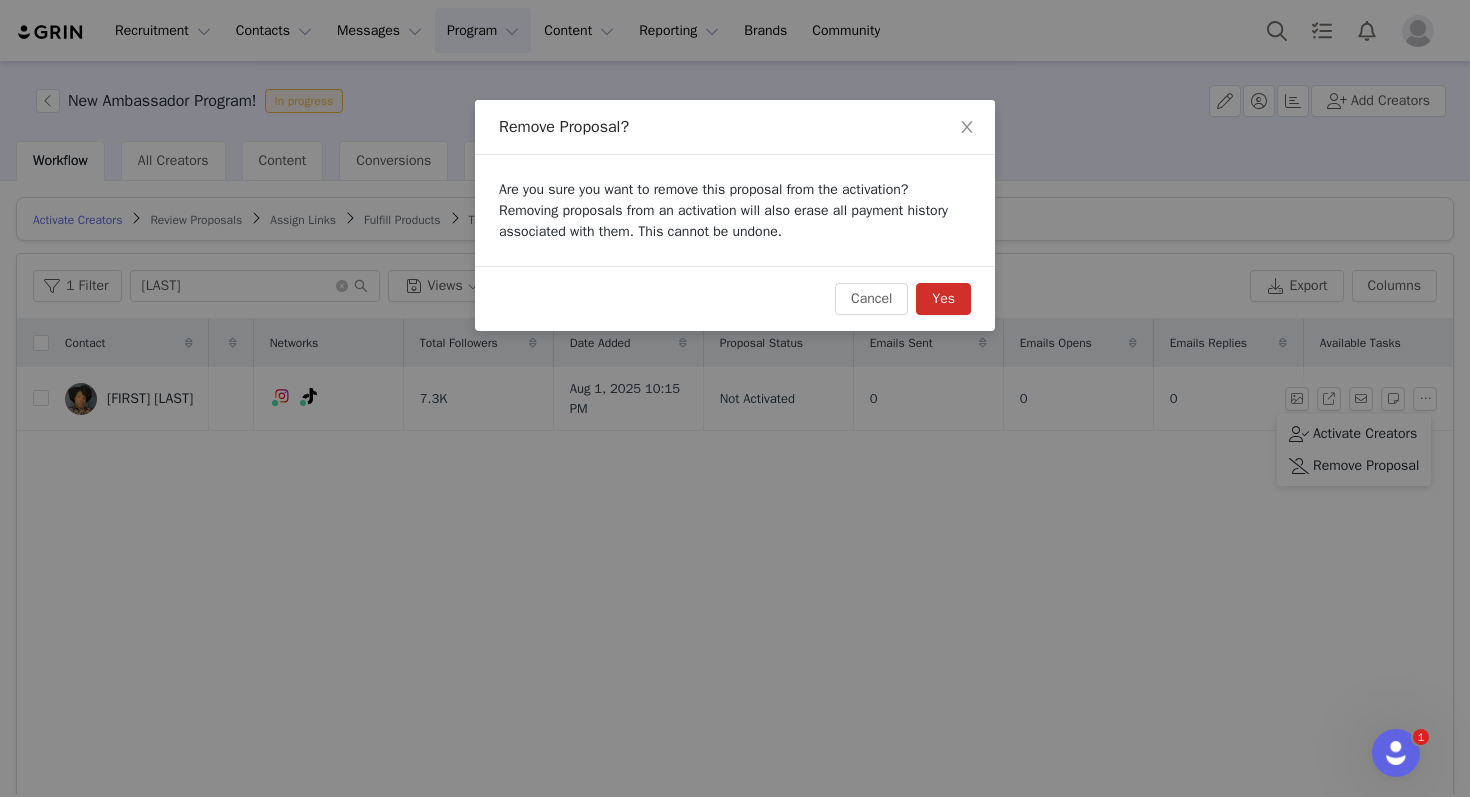 click on "Yes" at bounding box center [943, 299] 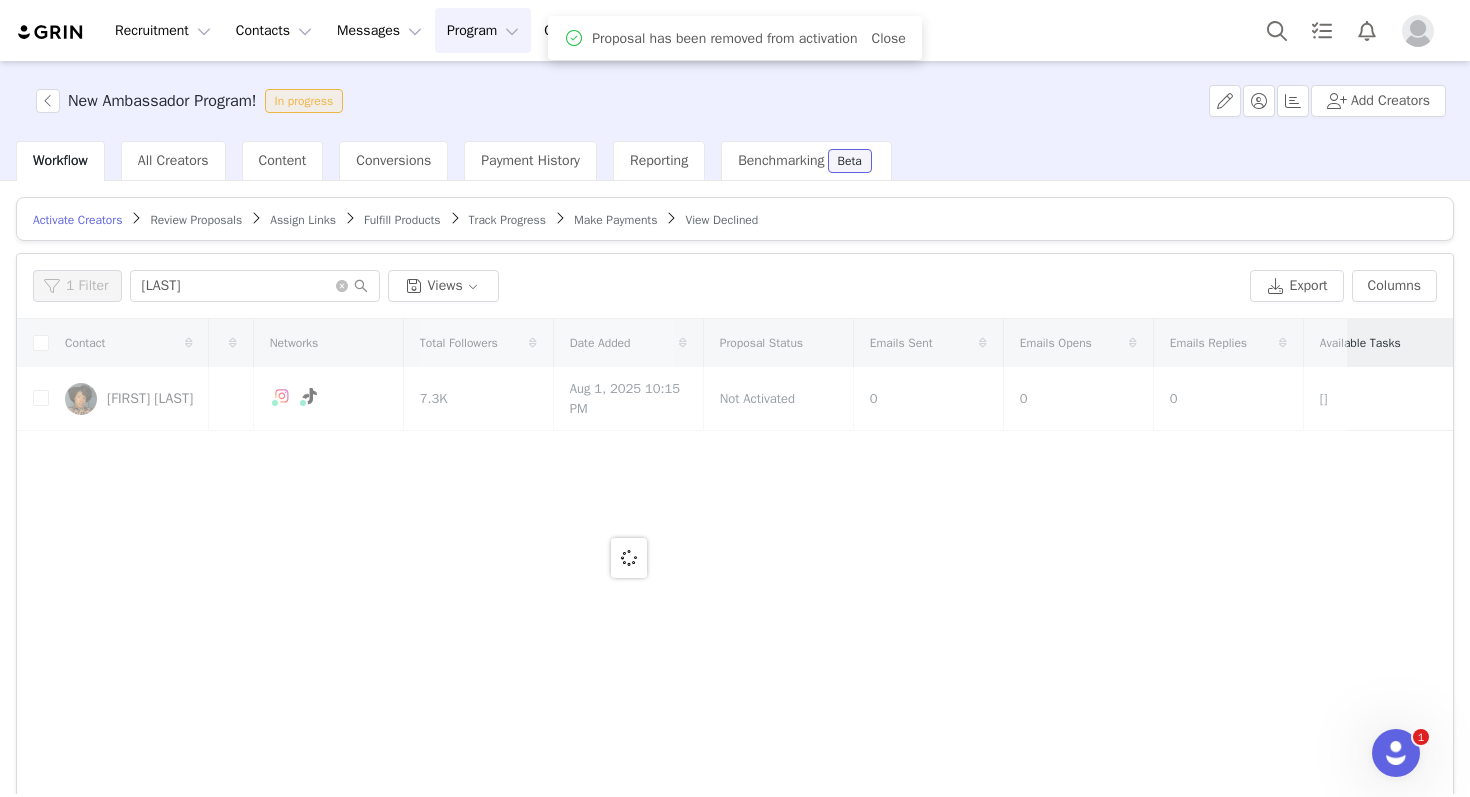 scroll, scrollTop: 0, scrollLeft: 0, axis: both 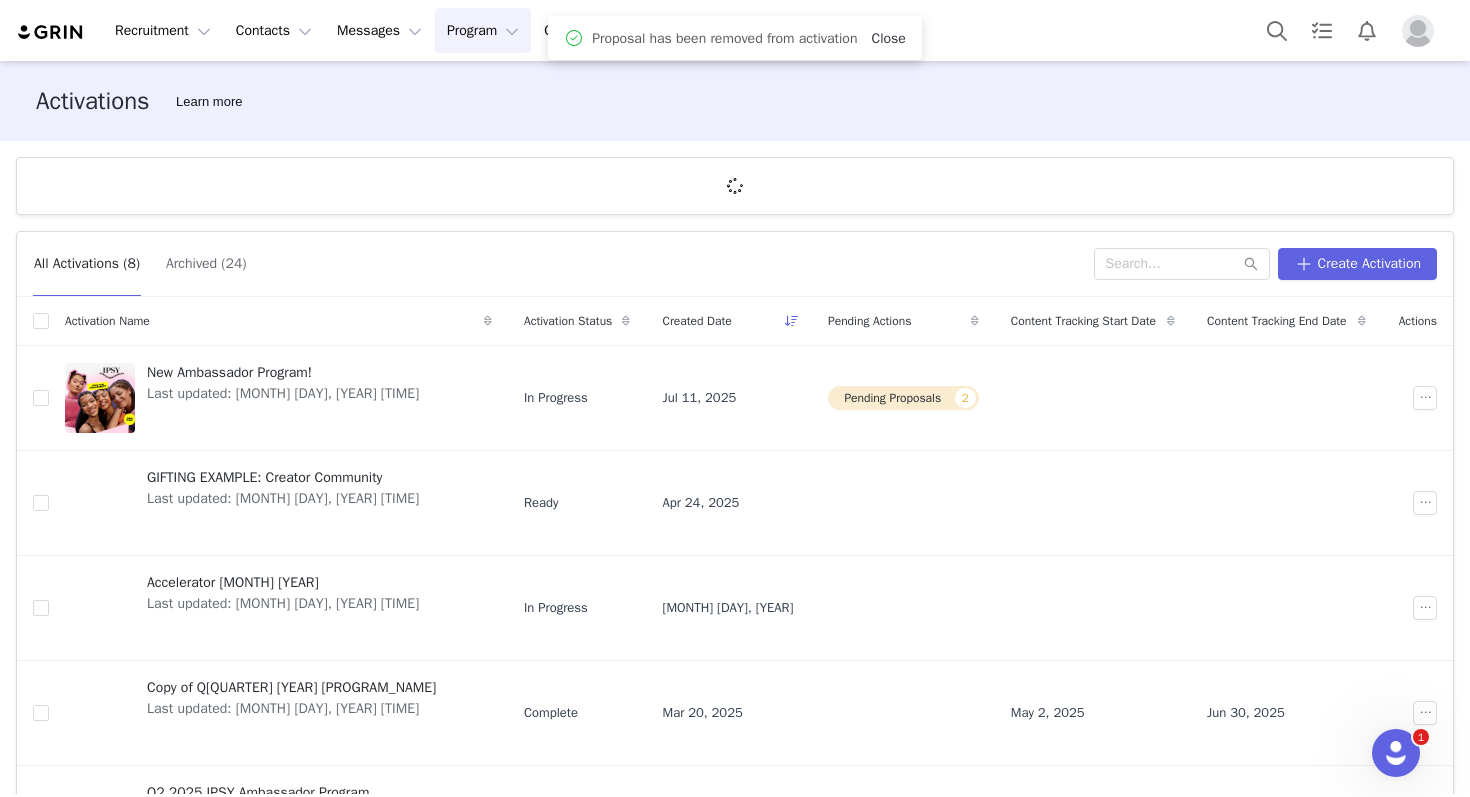 click on "Close" at bounding box center [888, 38] 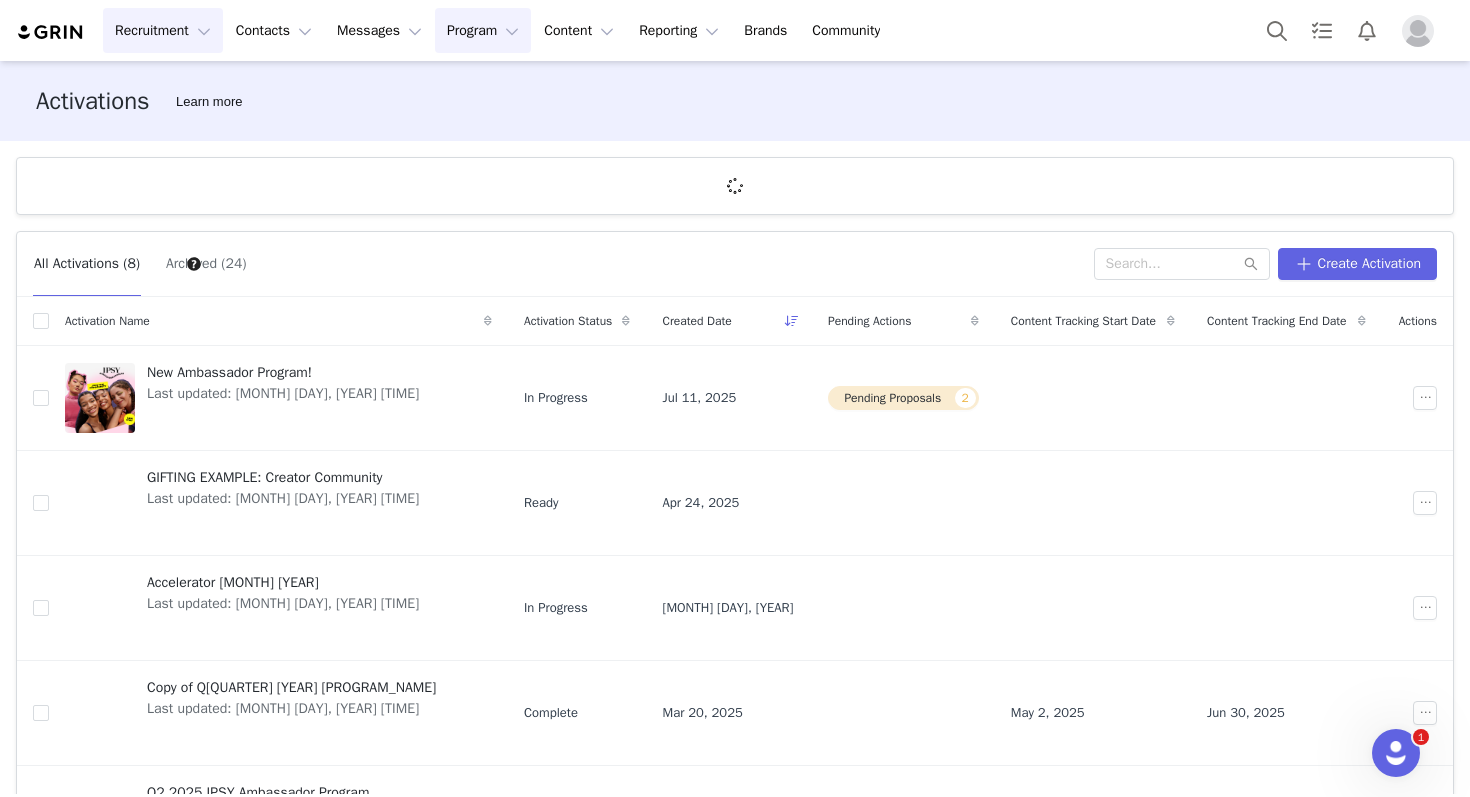 click on "Recruitment Recruitment" at bounding box center [163, 30] 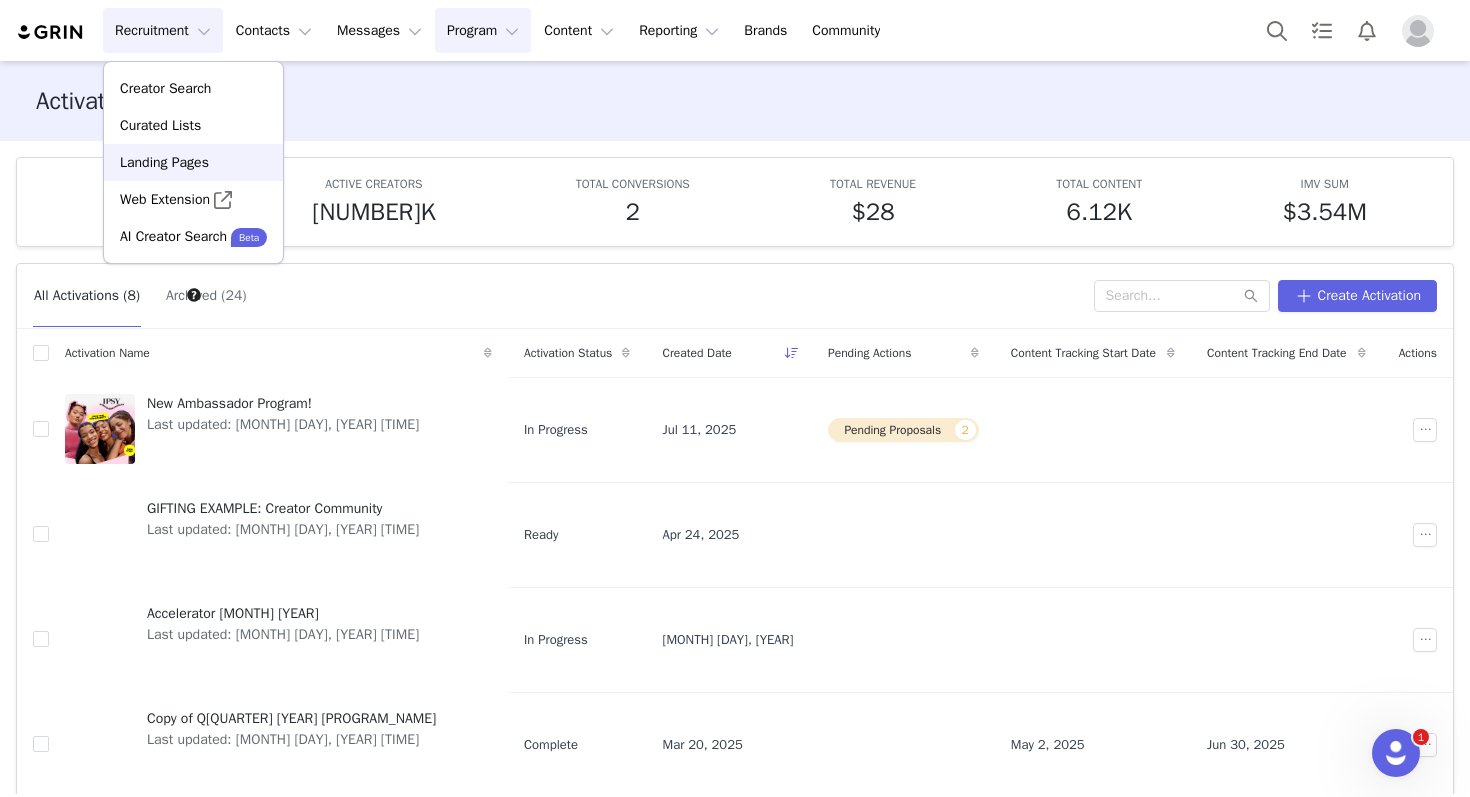 click on "Landing Pages" at bounding box center [164, 162] 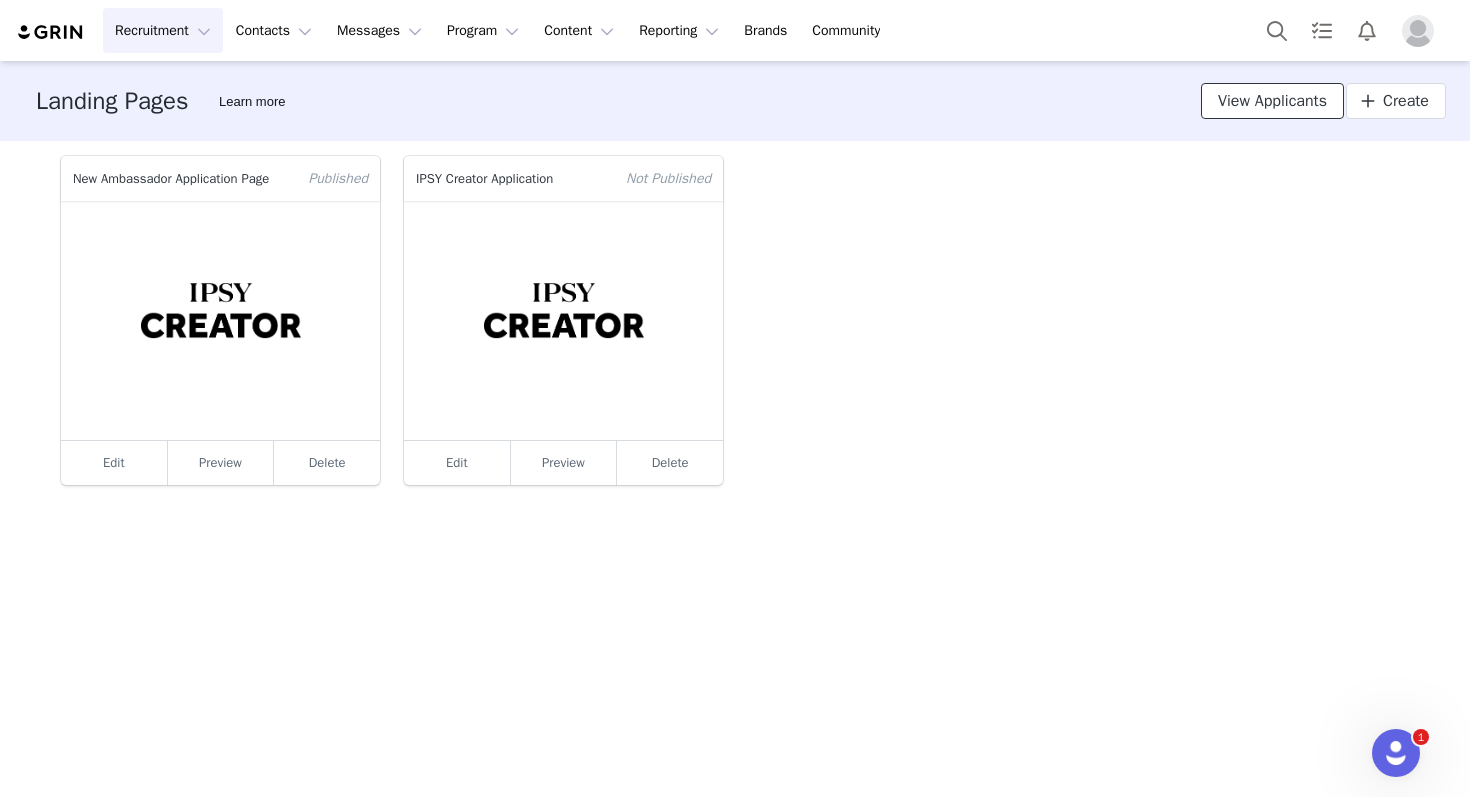 click on "View Applicants" at bounding box center (1272, 101) 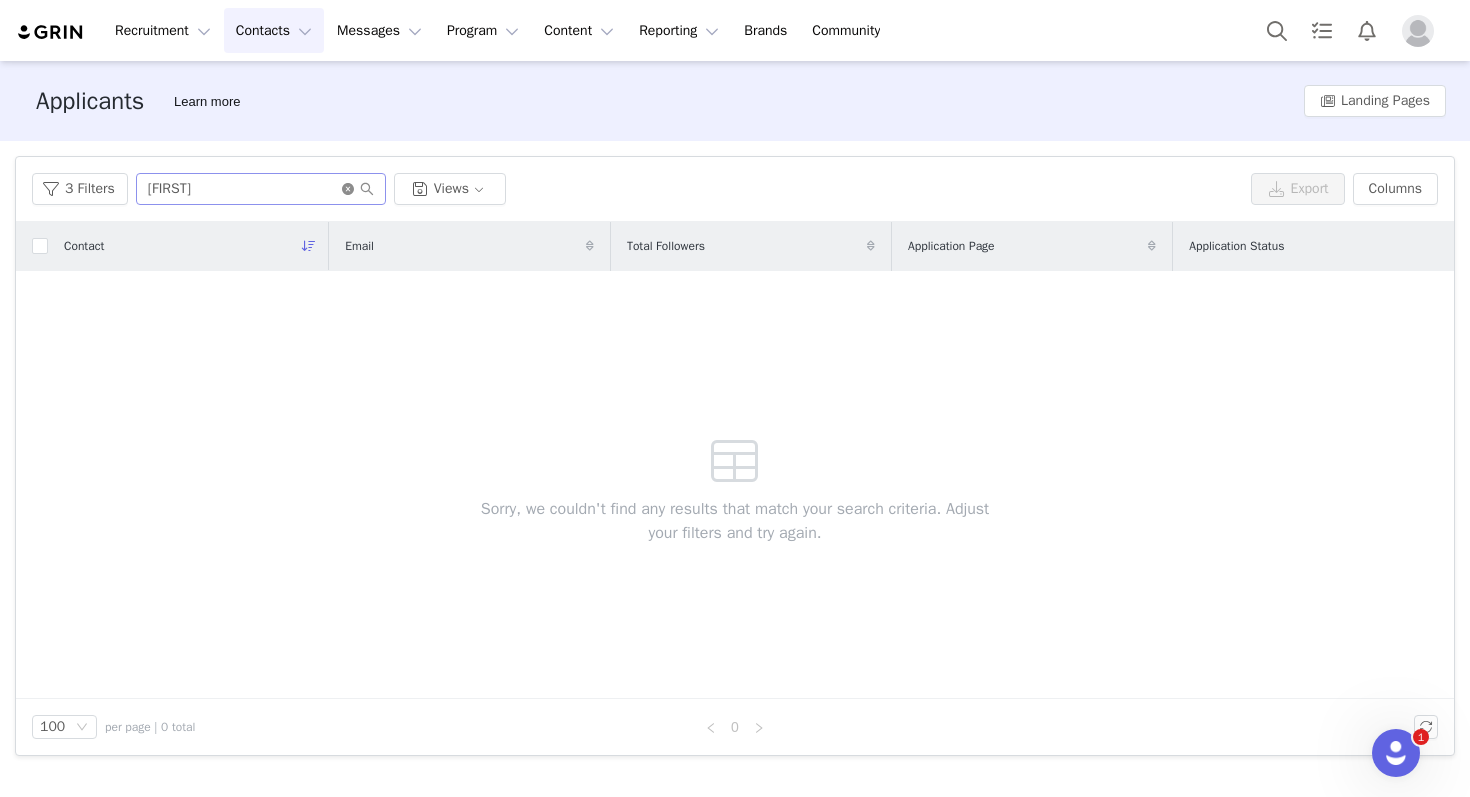 click 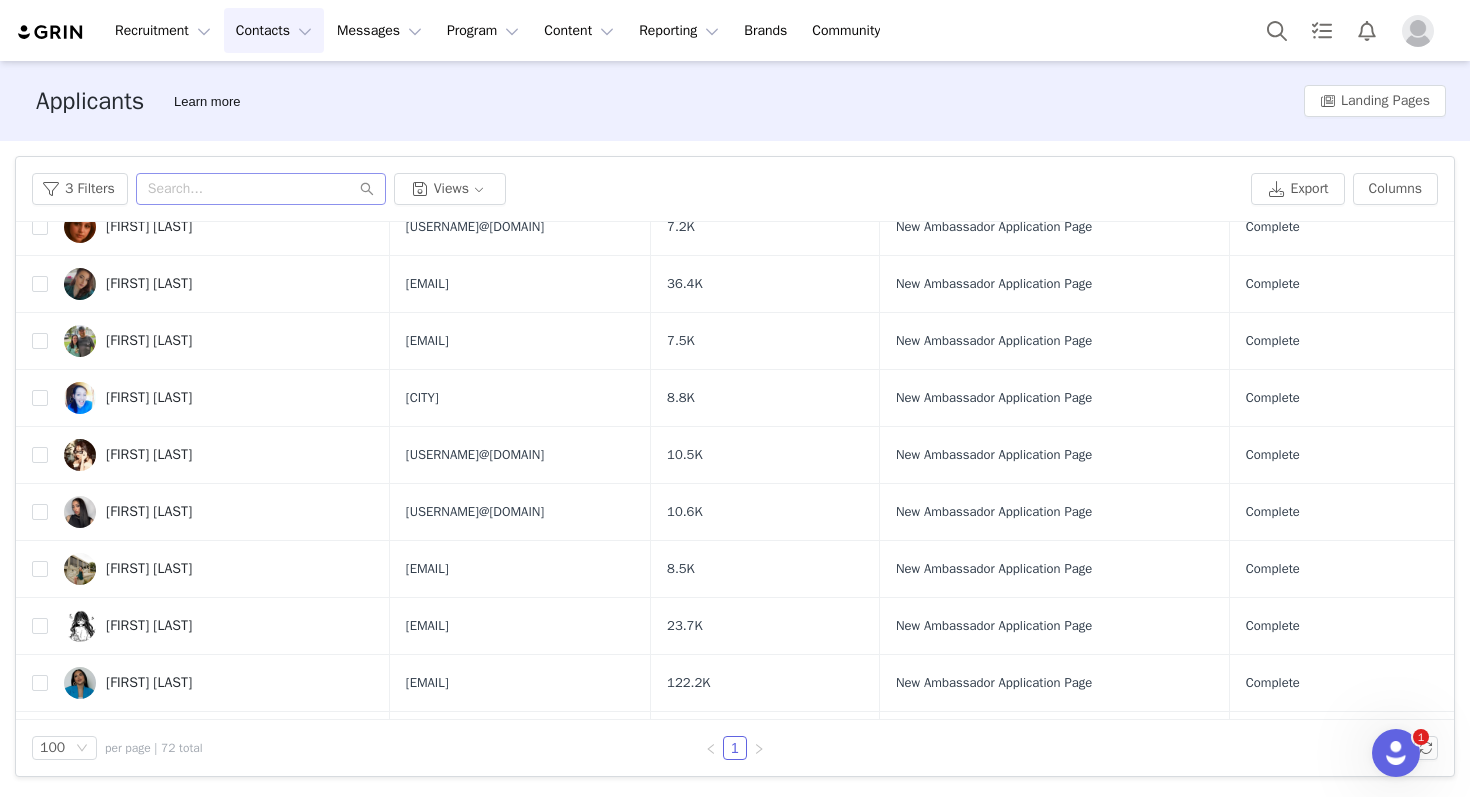 scroll, scrollTop: 3654, scrollLeft: 0, axis: vertical 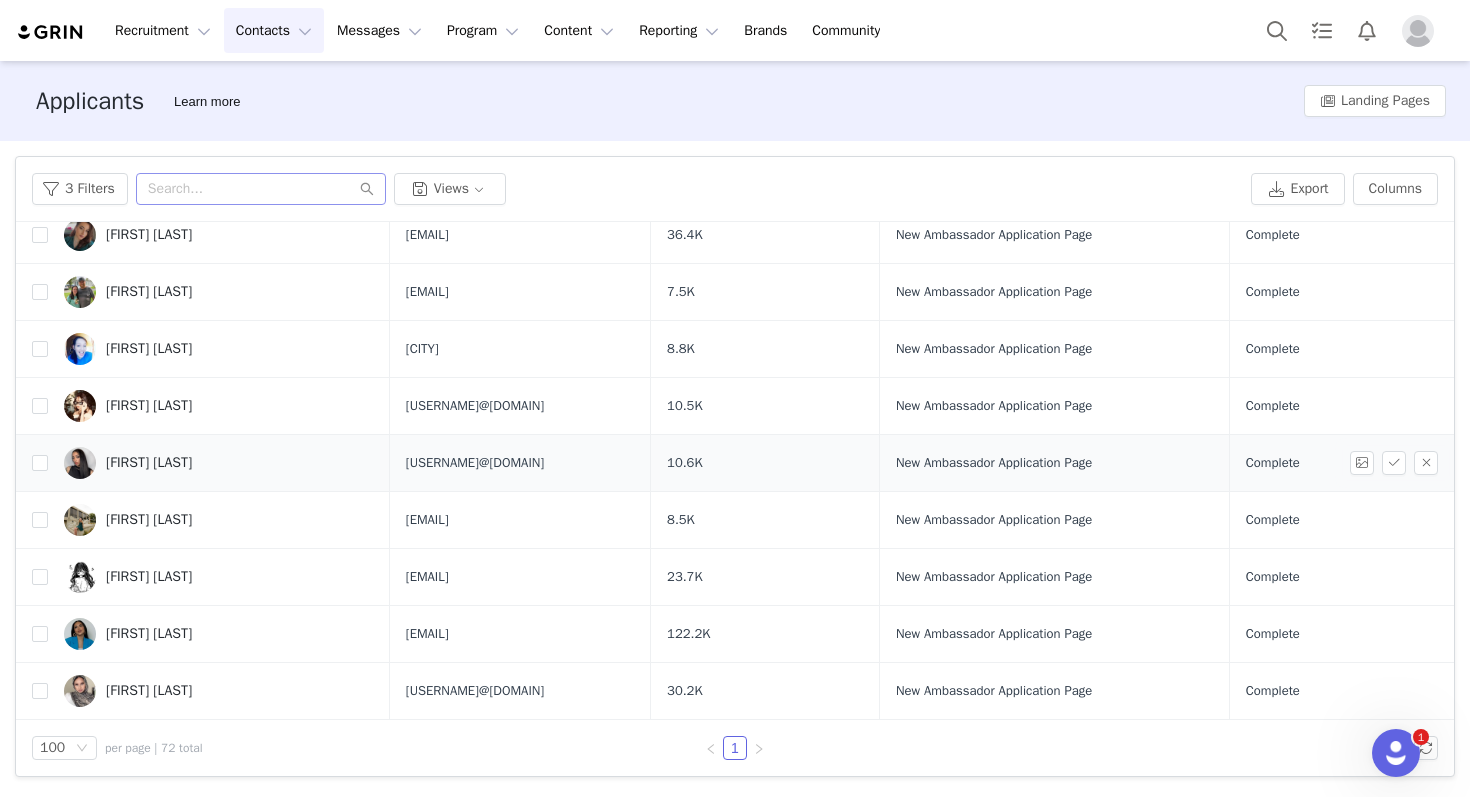 click on "[FIRST] [LAST]" at bounding box center [219, 463] 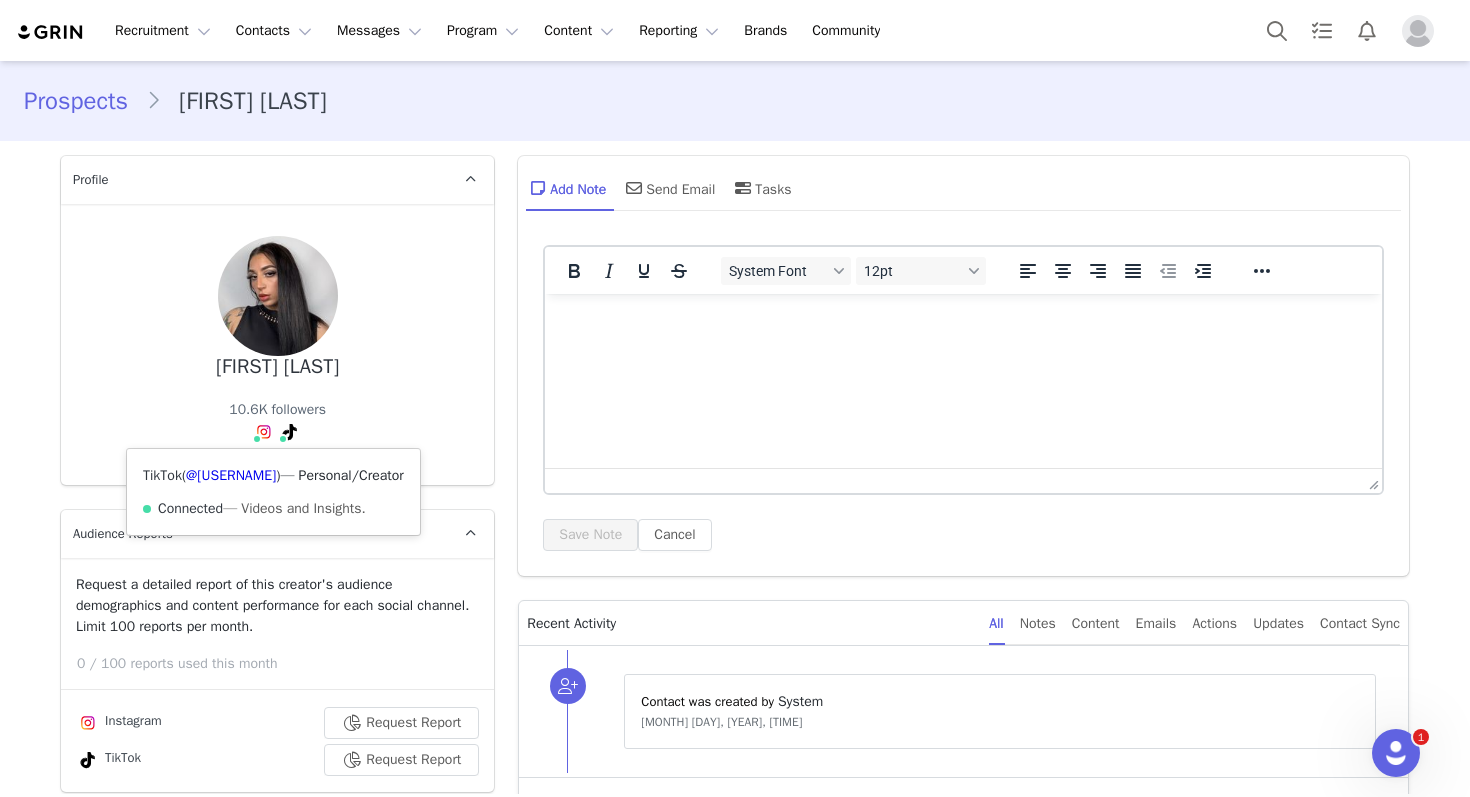 scroll, scrollTop: 0, scrollLeft: 0, axis: both 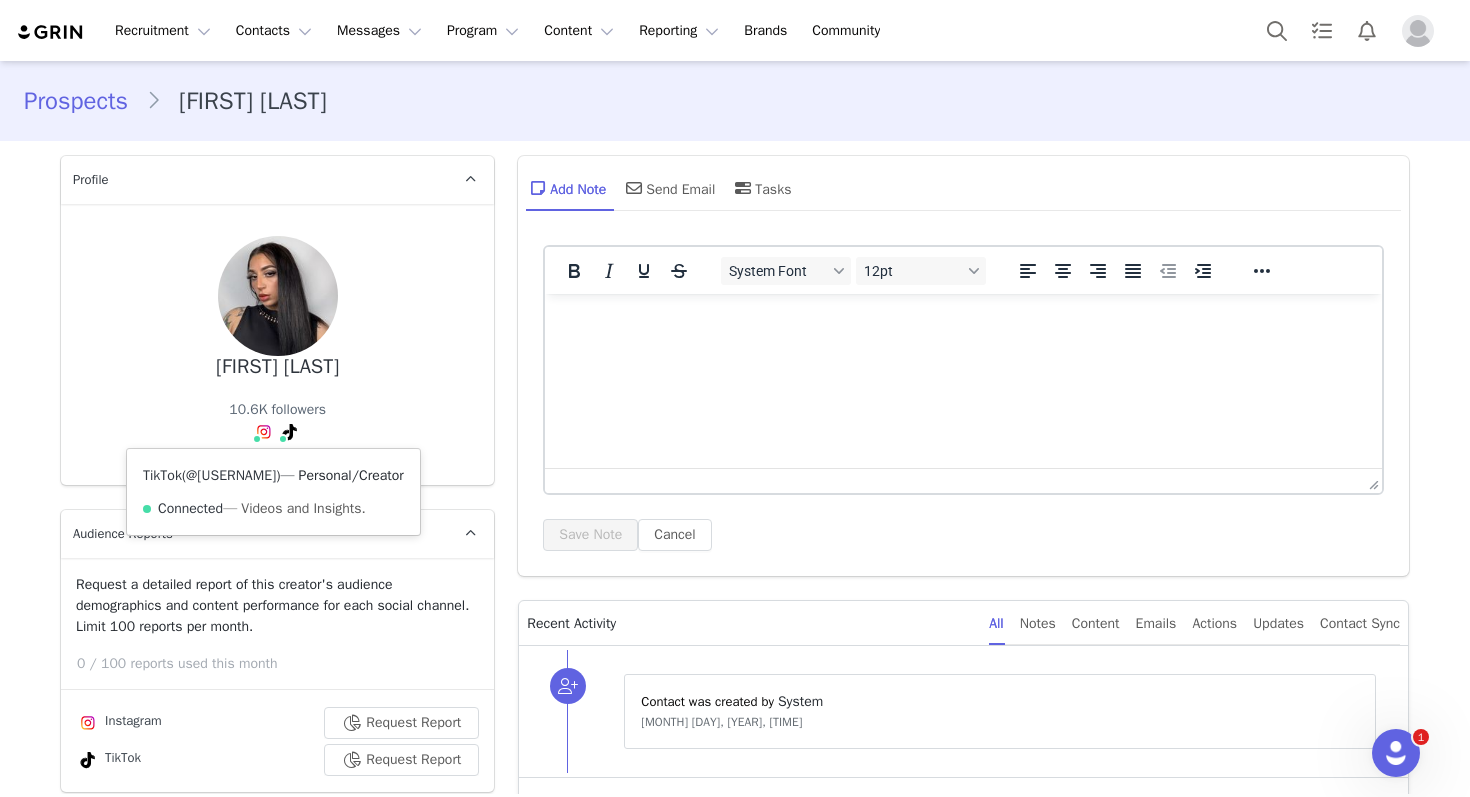 click on "@aliciareis950" at bounding box center [231, 475] 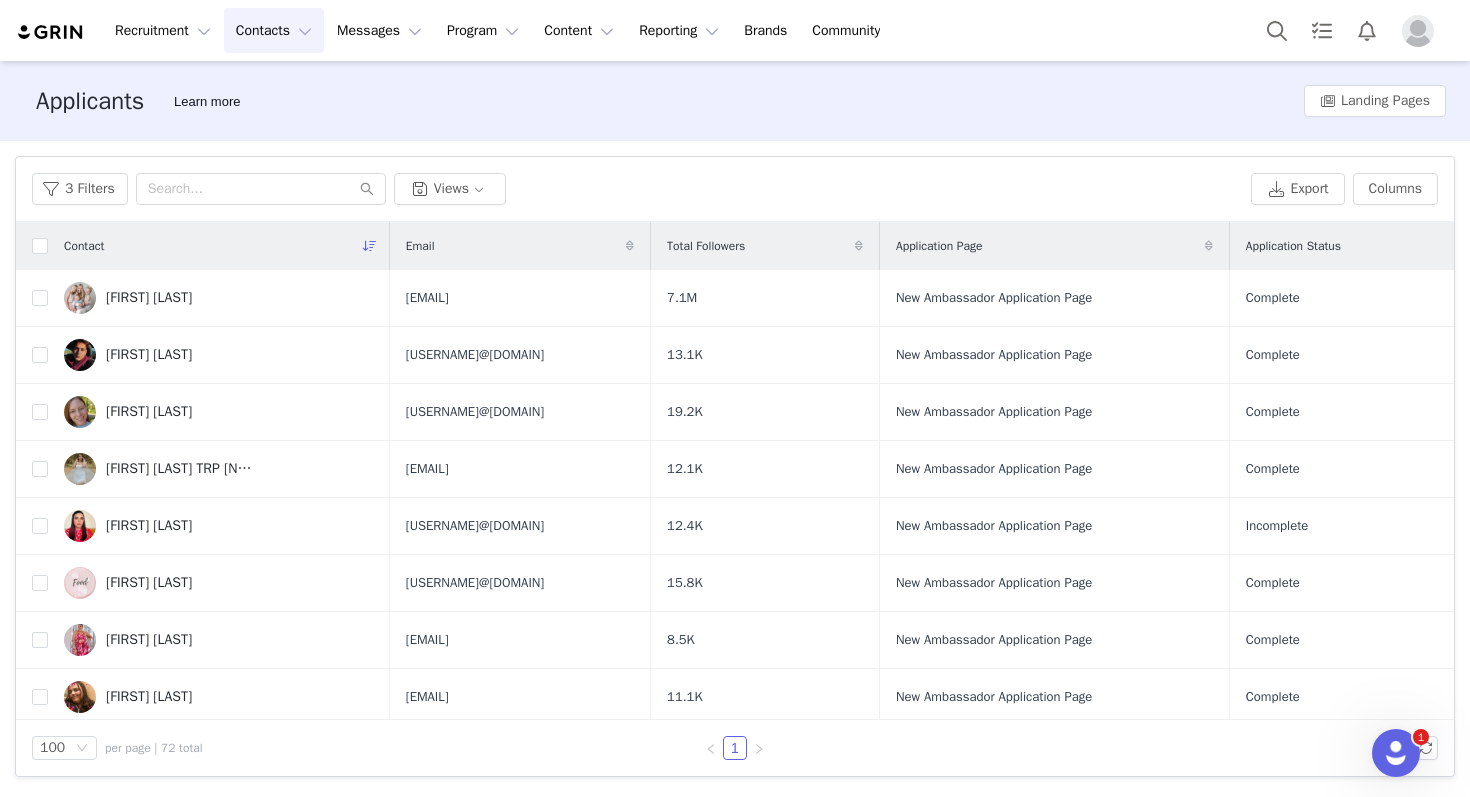 scroll, scrollTop: 3646, scrollLeft: 0, axis: vertical 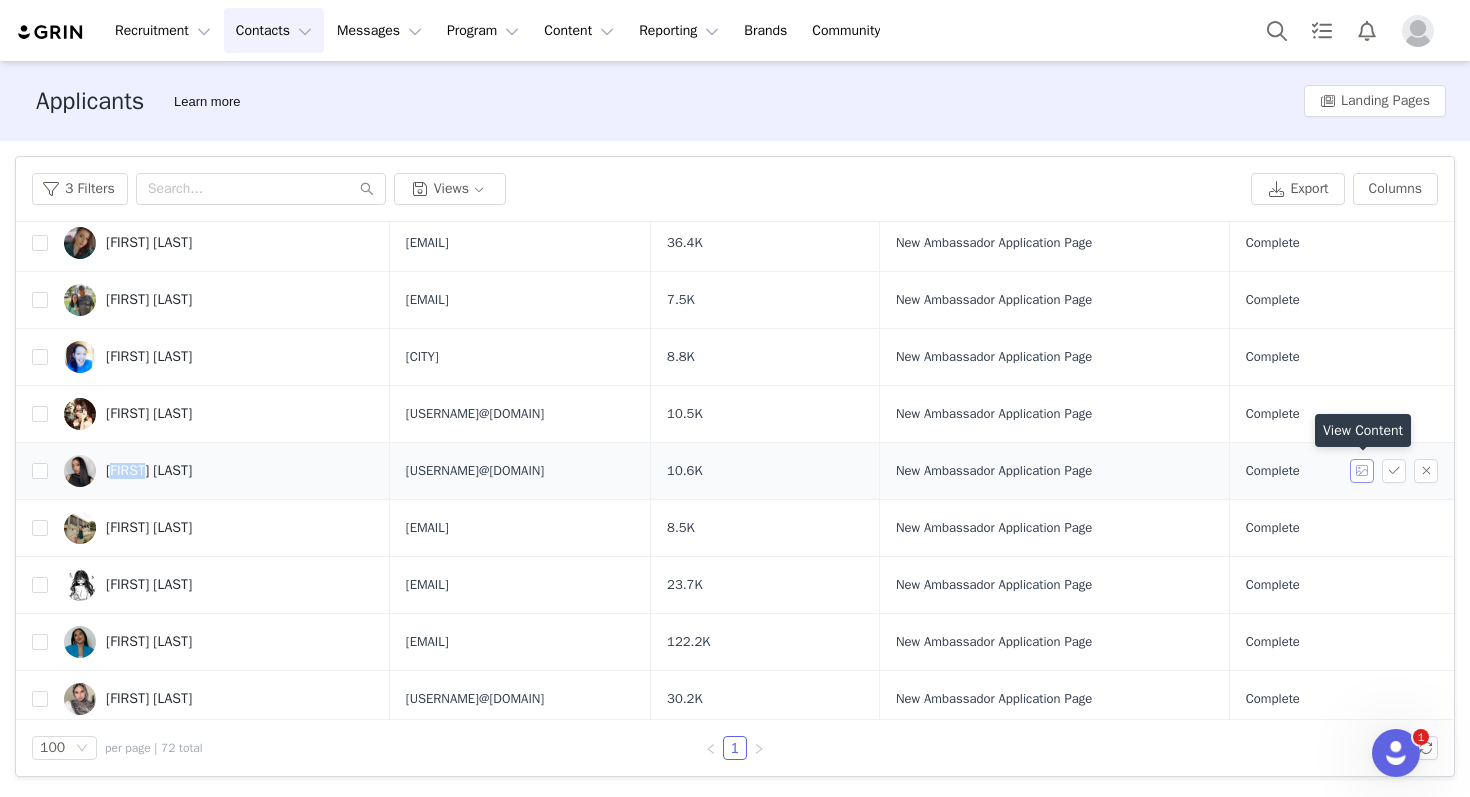 click at bounding box center (1362, 471) 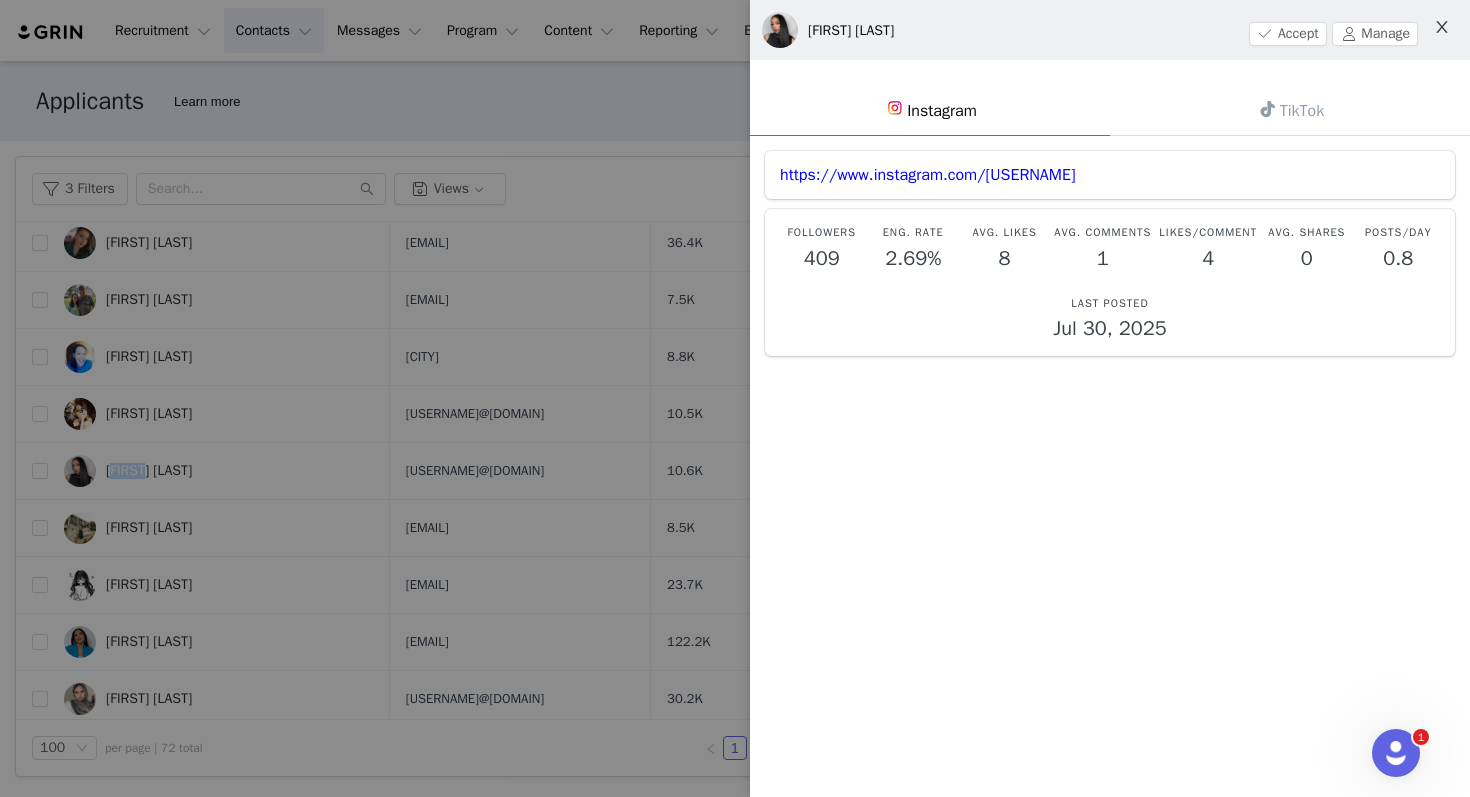click 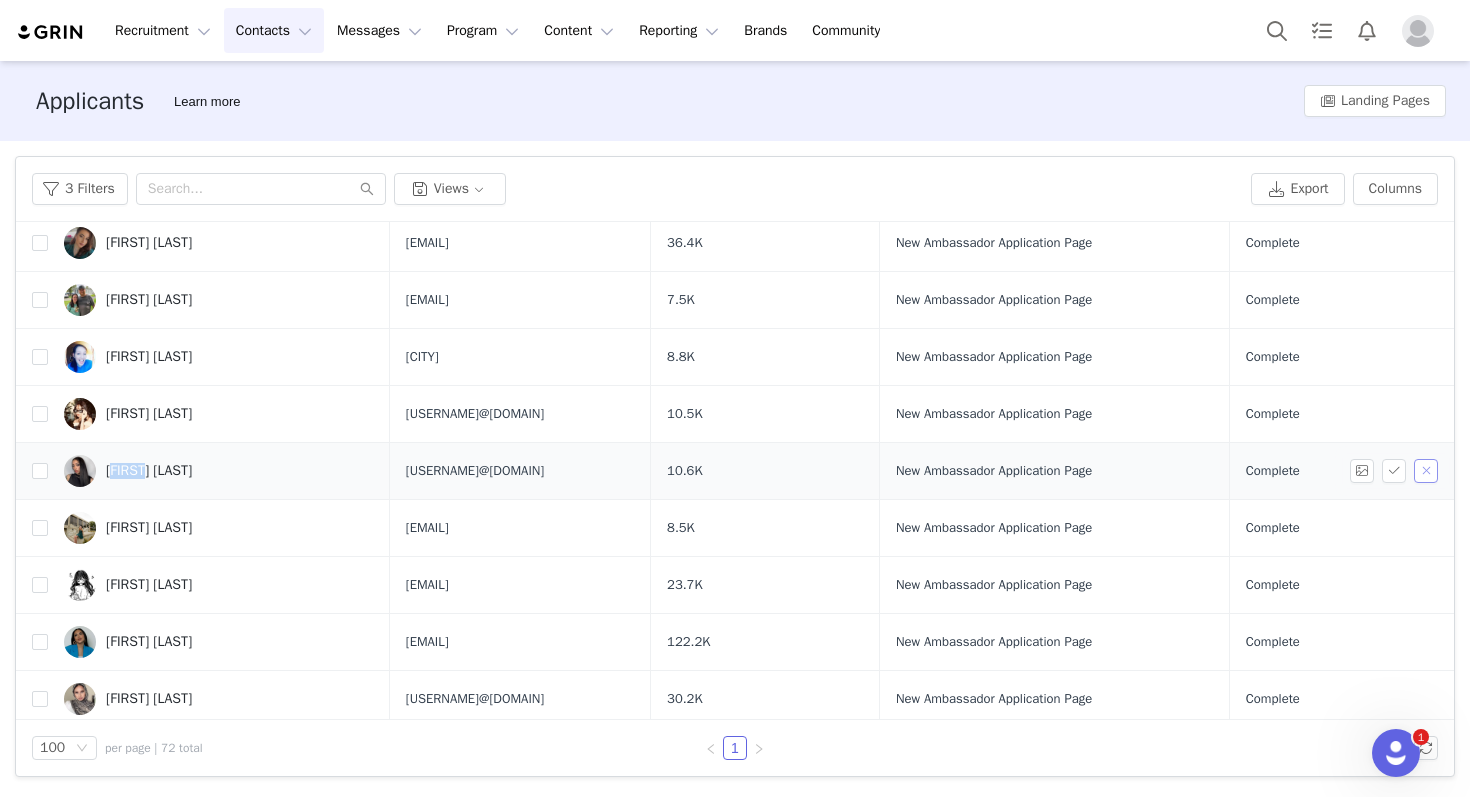 click at bounding box center [1426, 471] 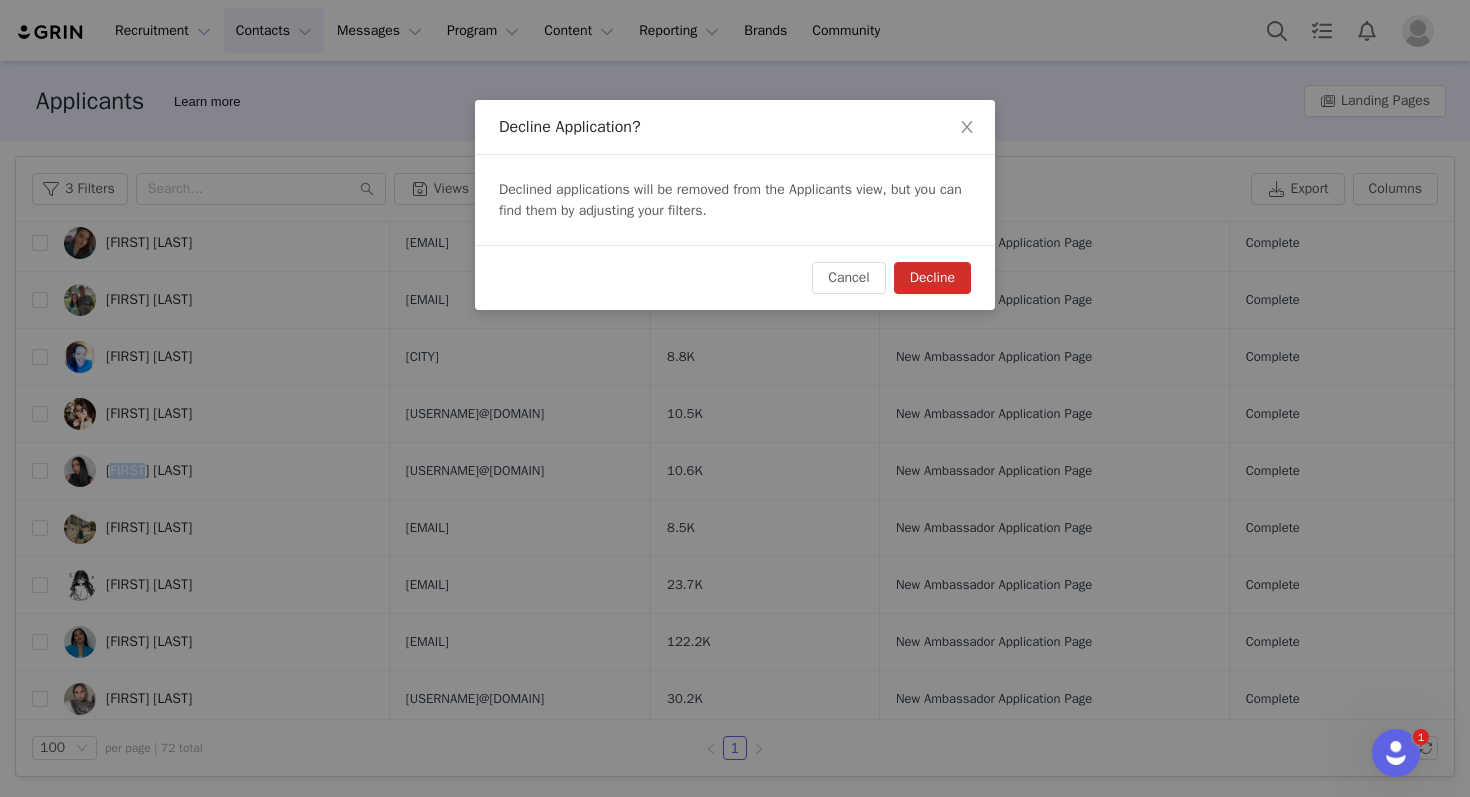 click on "Decline" at bounding box center (932, 278) 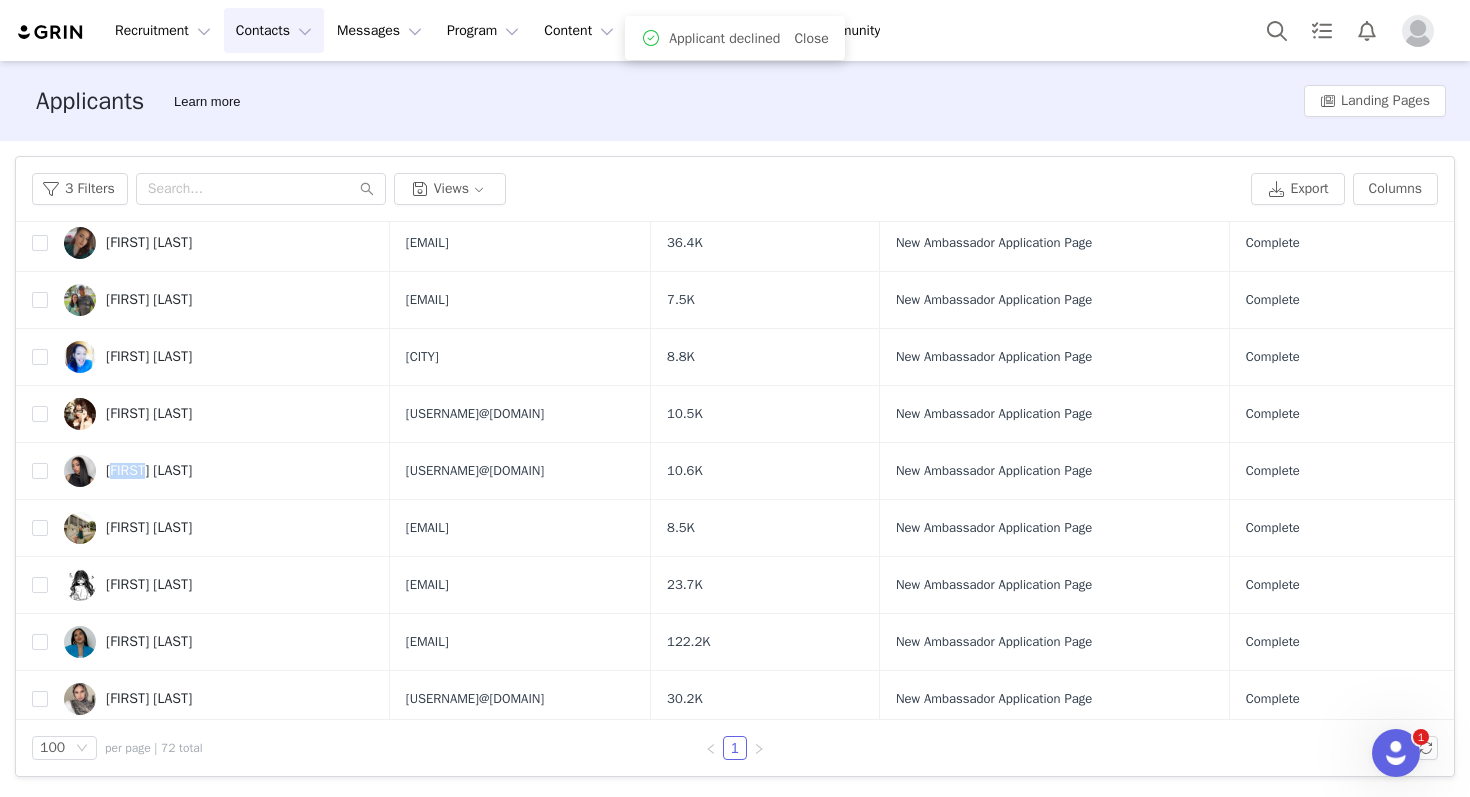 scroll, scrollTop: 0, scrollLeft: 0, axis: both 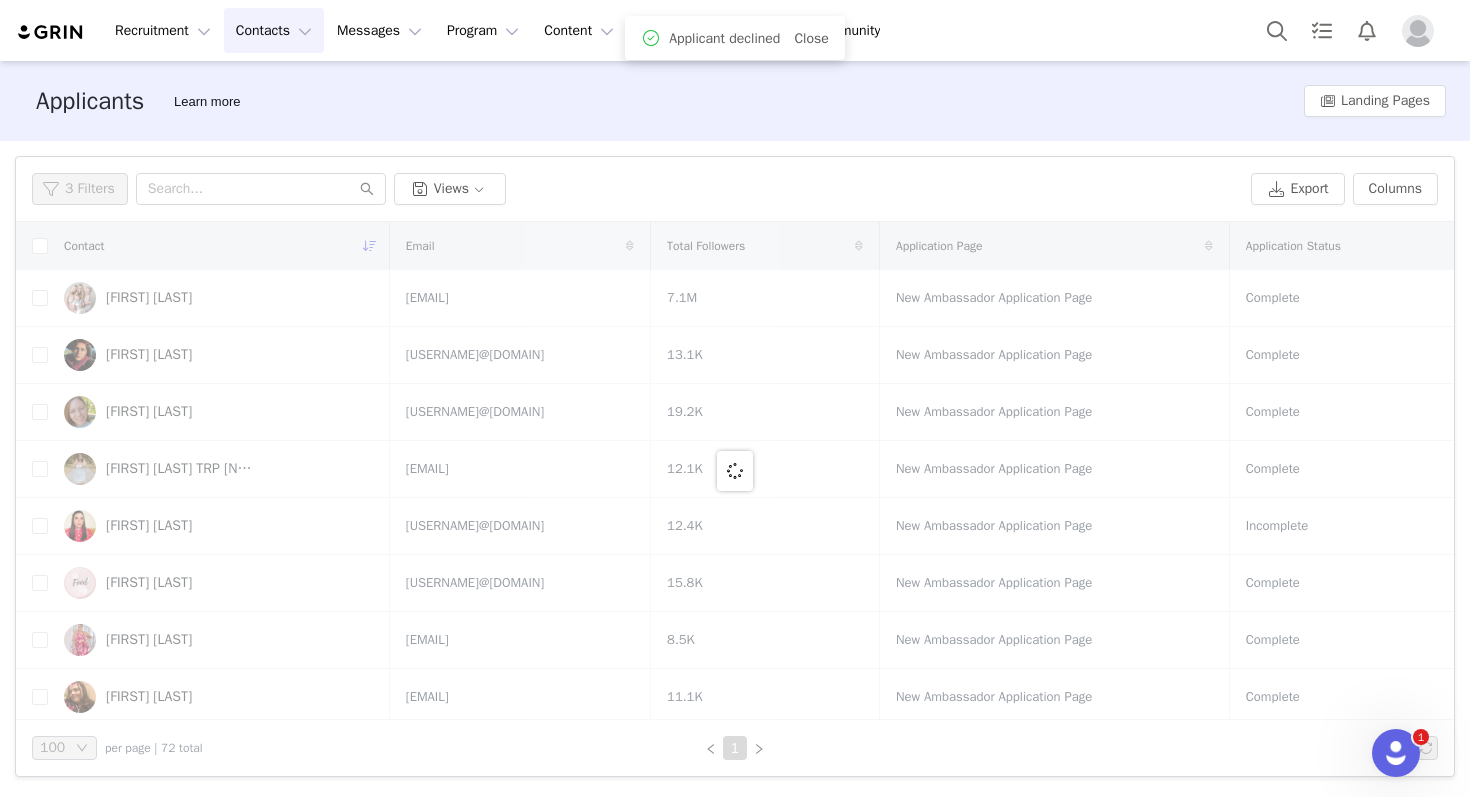 click at bounding box center [735, 471] 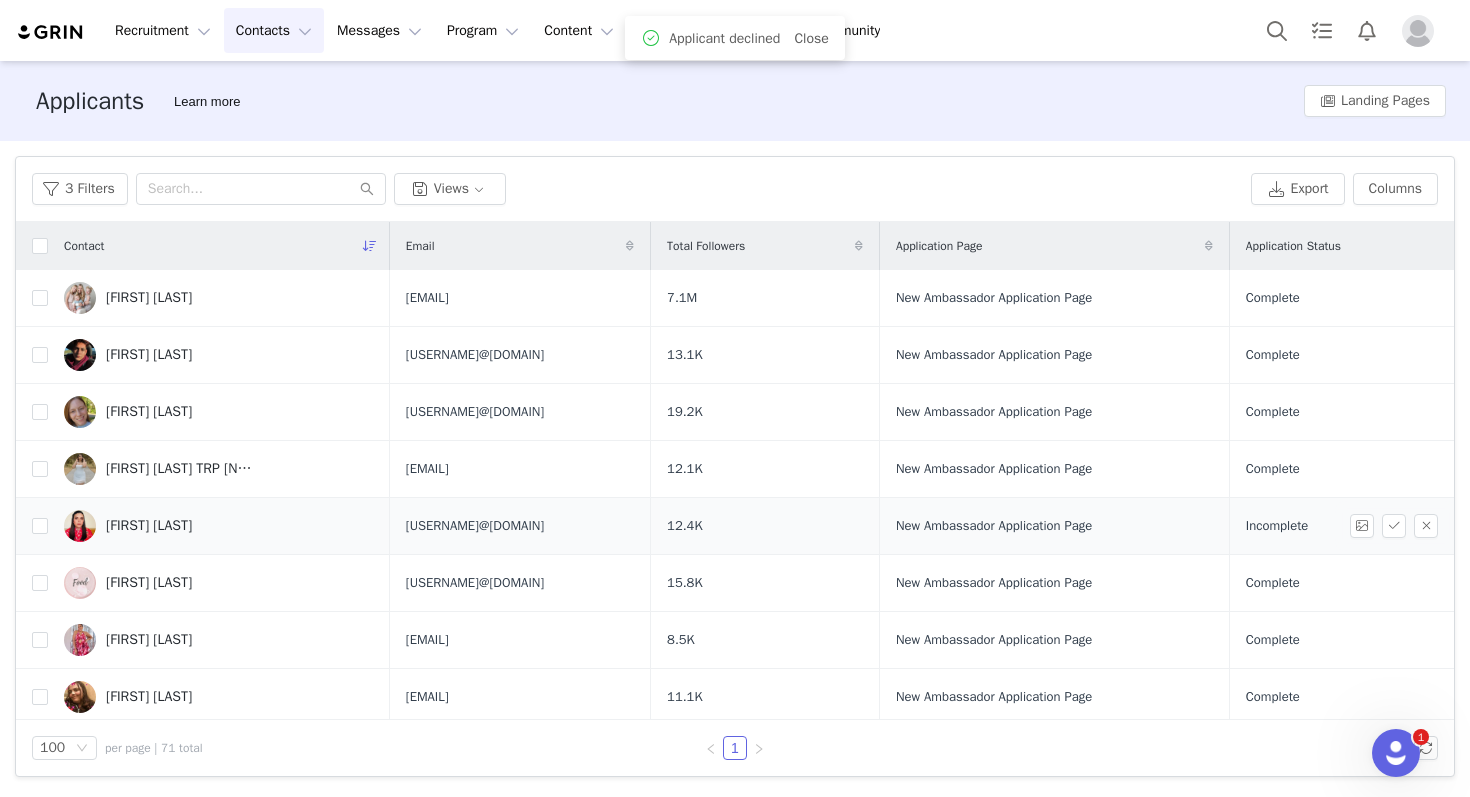 click on "[FIRST] [LAST]" at bounding box center [149, 526] 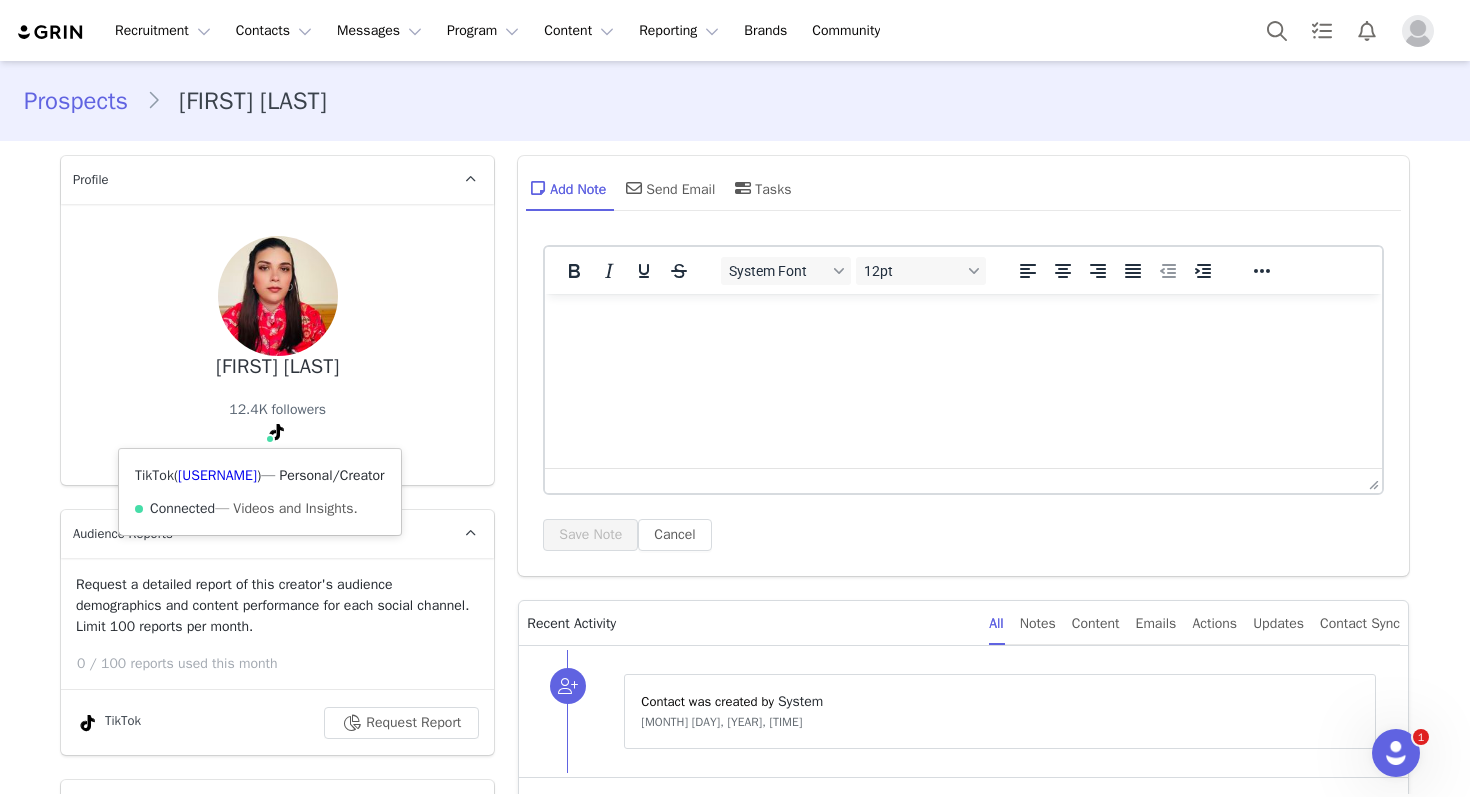 scroll, scrollTop: 0, scrollLeft: 0, axis: both 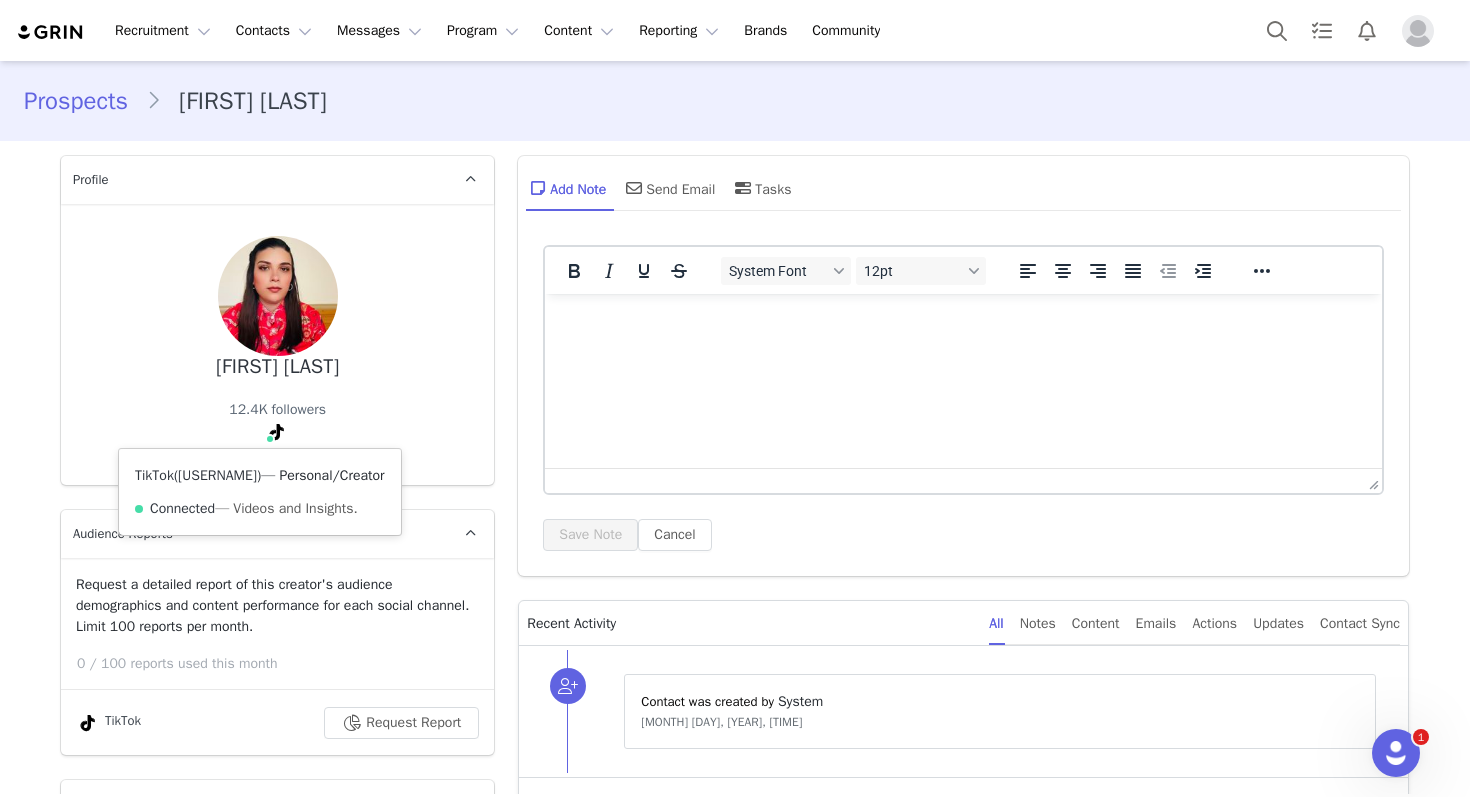 click on "@.kalpana91" at bounding box center (217, 475) 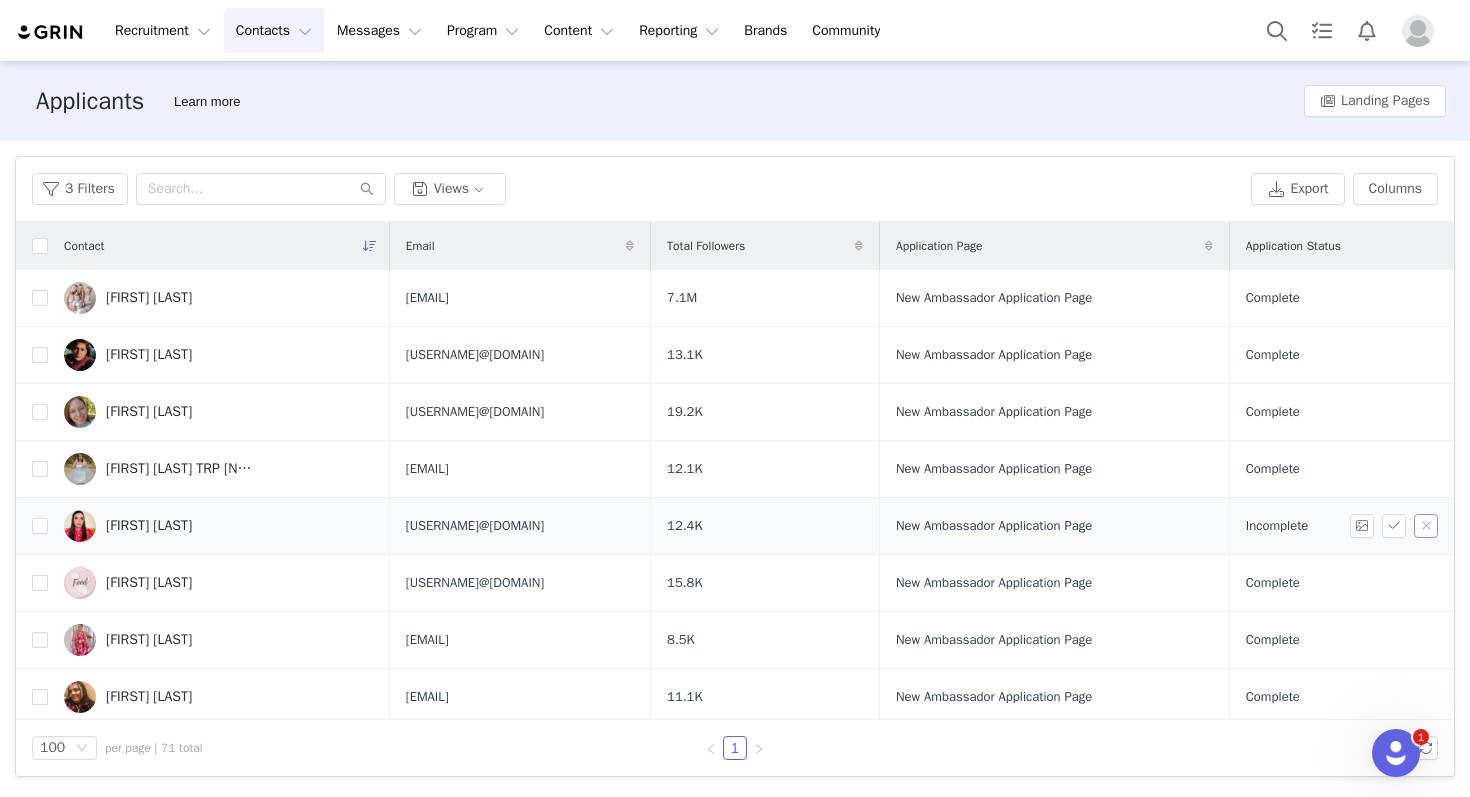 click at bounding box center [1426, 526] 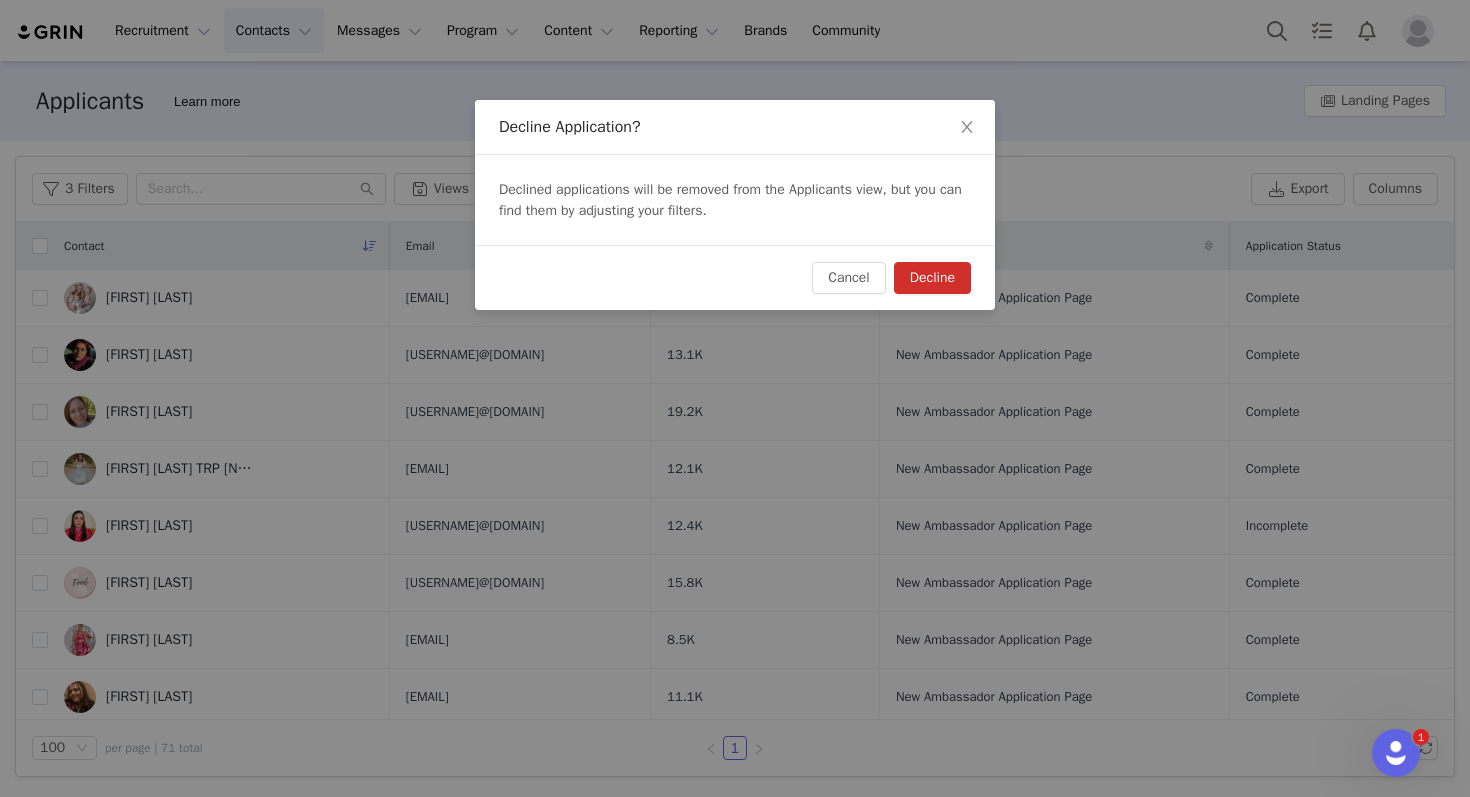 click on "Decline" at bounding box center [932, 278] 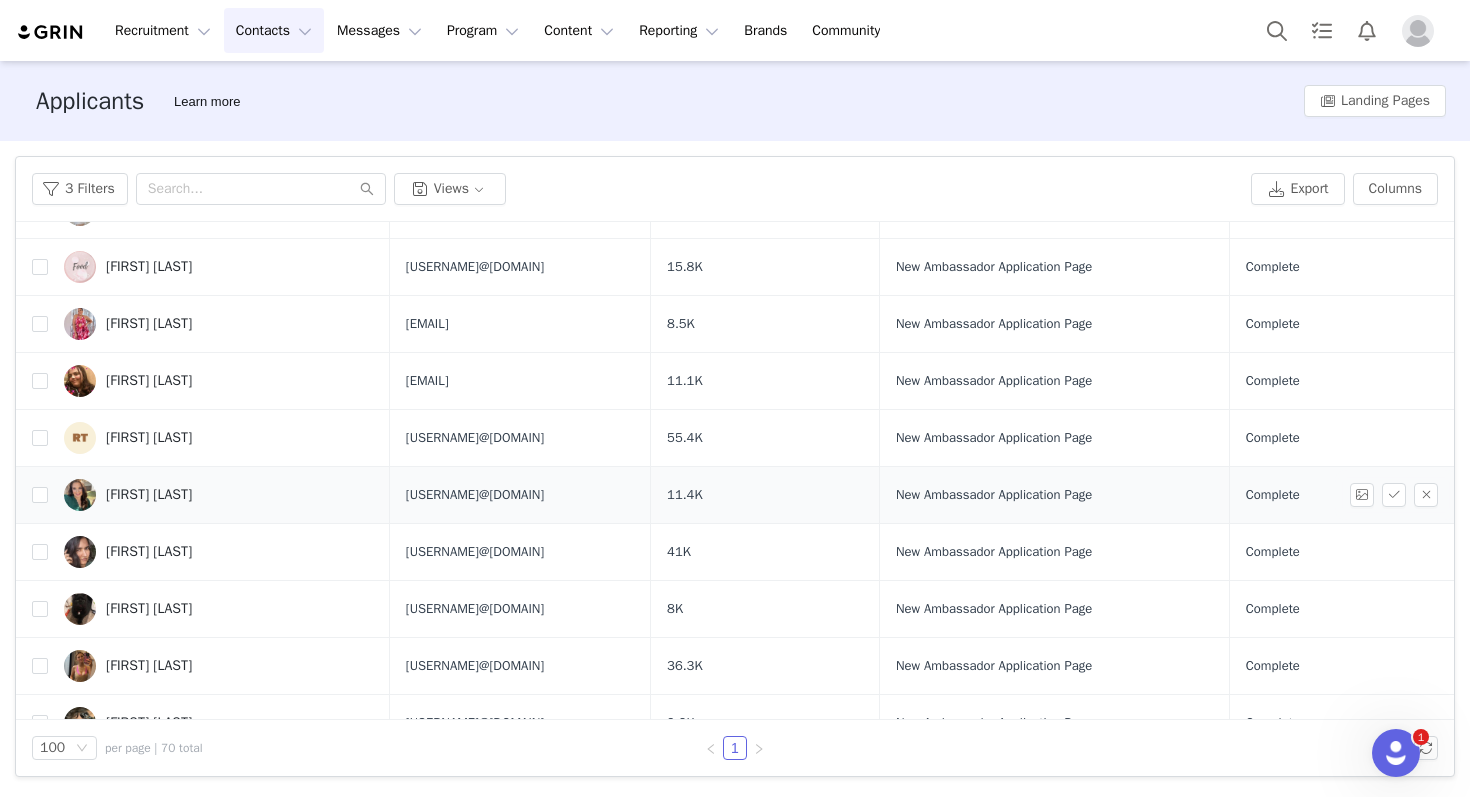 scroll, scrollTop: 425, scrollLeft: 0, axis: vertical 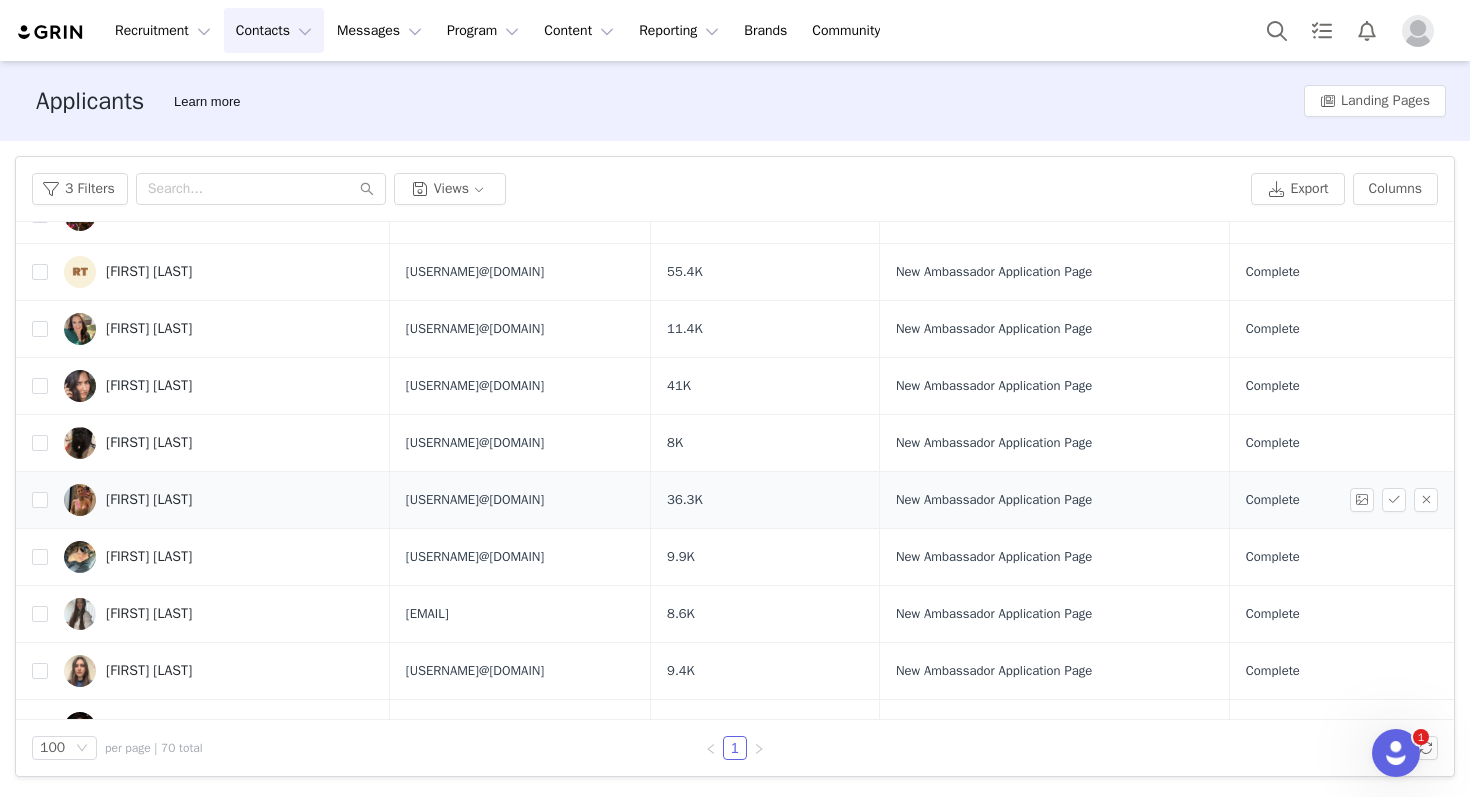click on "[FIRST] [LAST]" at bounding box center [219, 500] 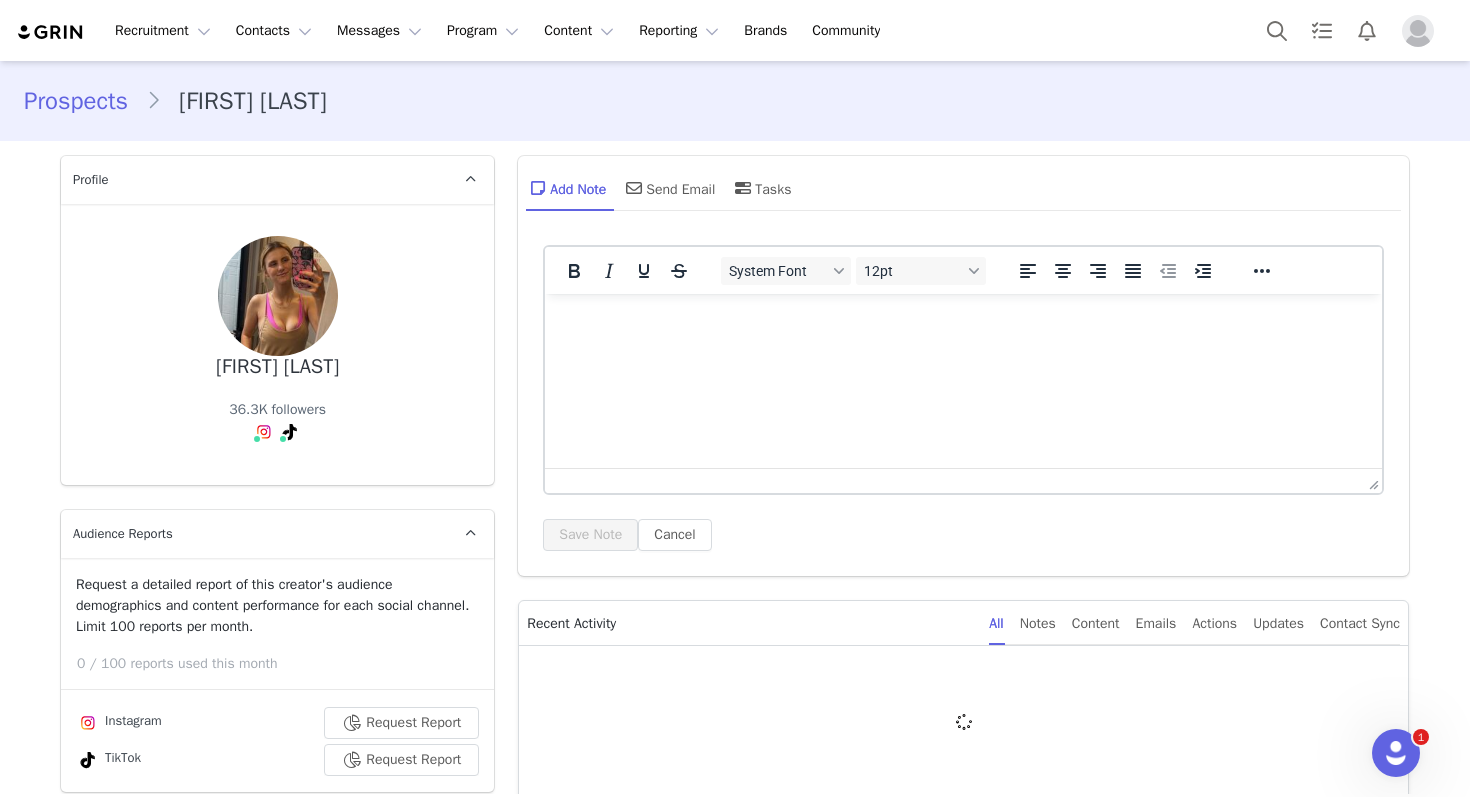 scroll, scrollTop: 0, scrollLeft: 0, axis: both 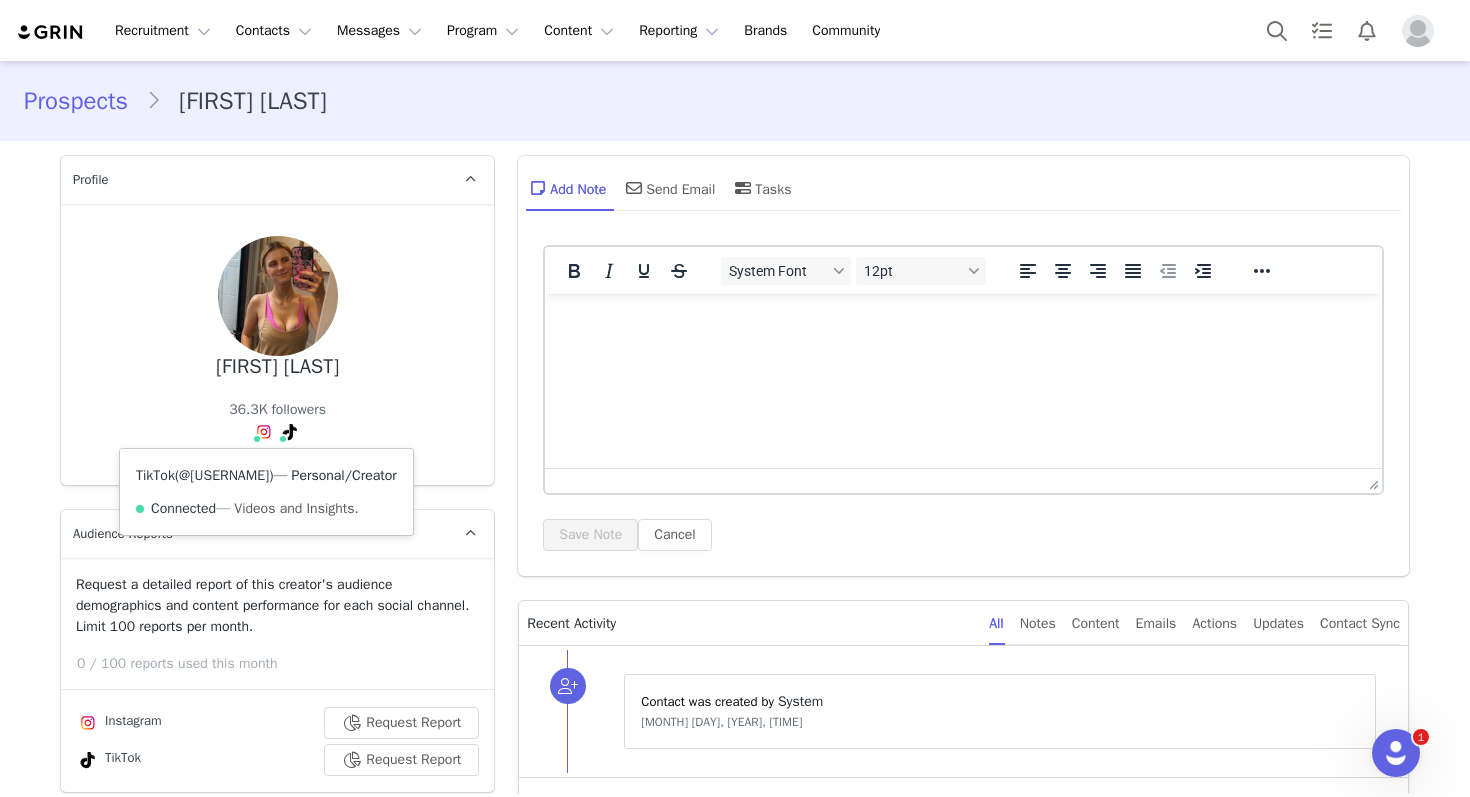 click on "@thejadecannon" at bounding box center [224, 475] 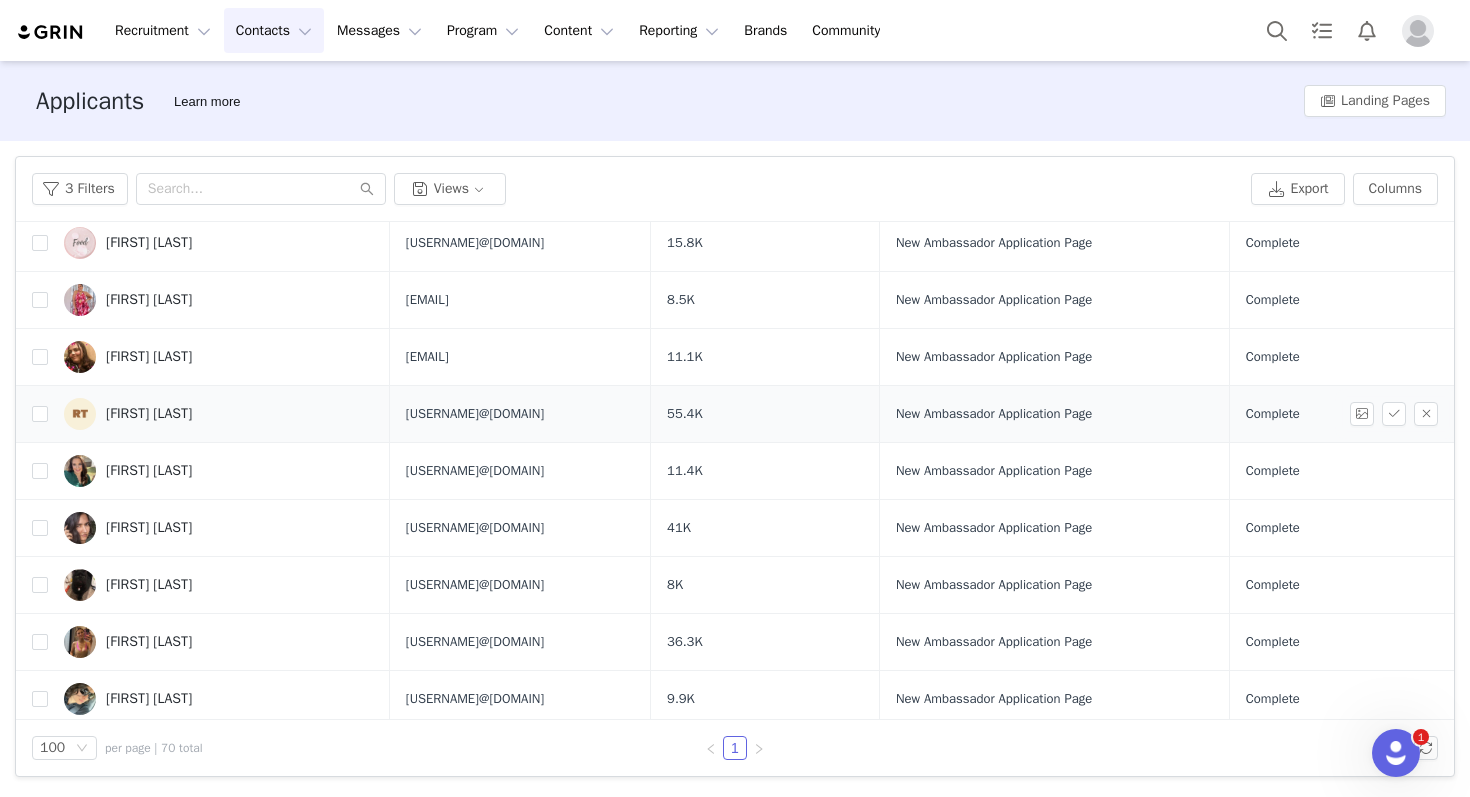 scroll, scrollTop: 367, scrollLeft: 0, axis: vertical 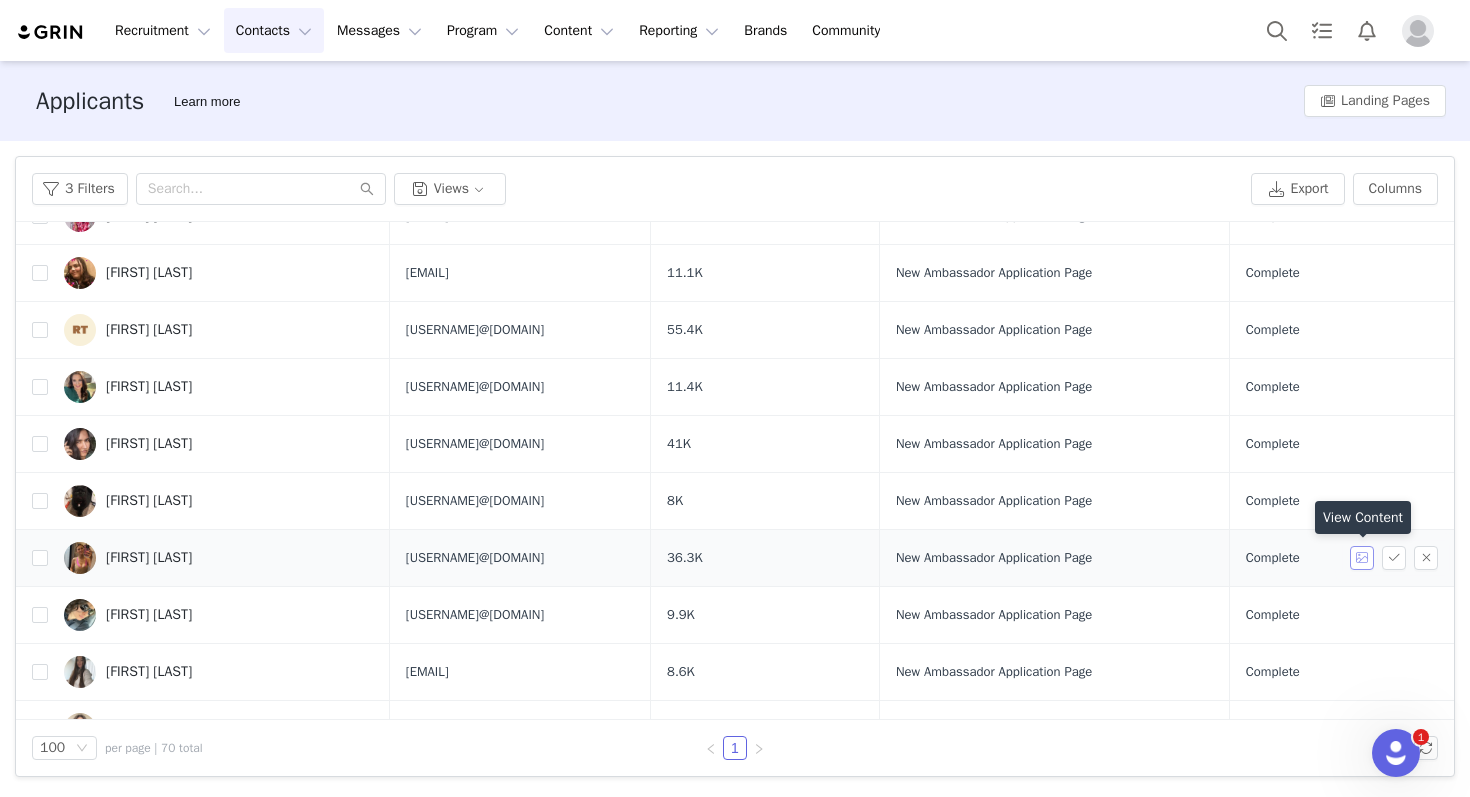 click at bounding box center [1362, 558] 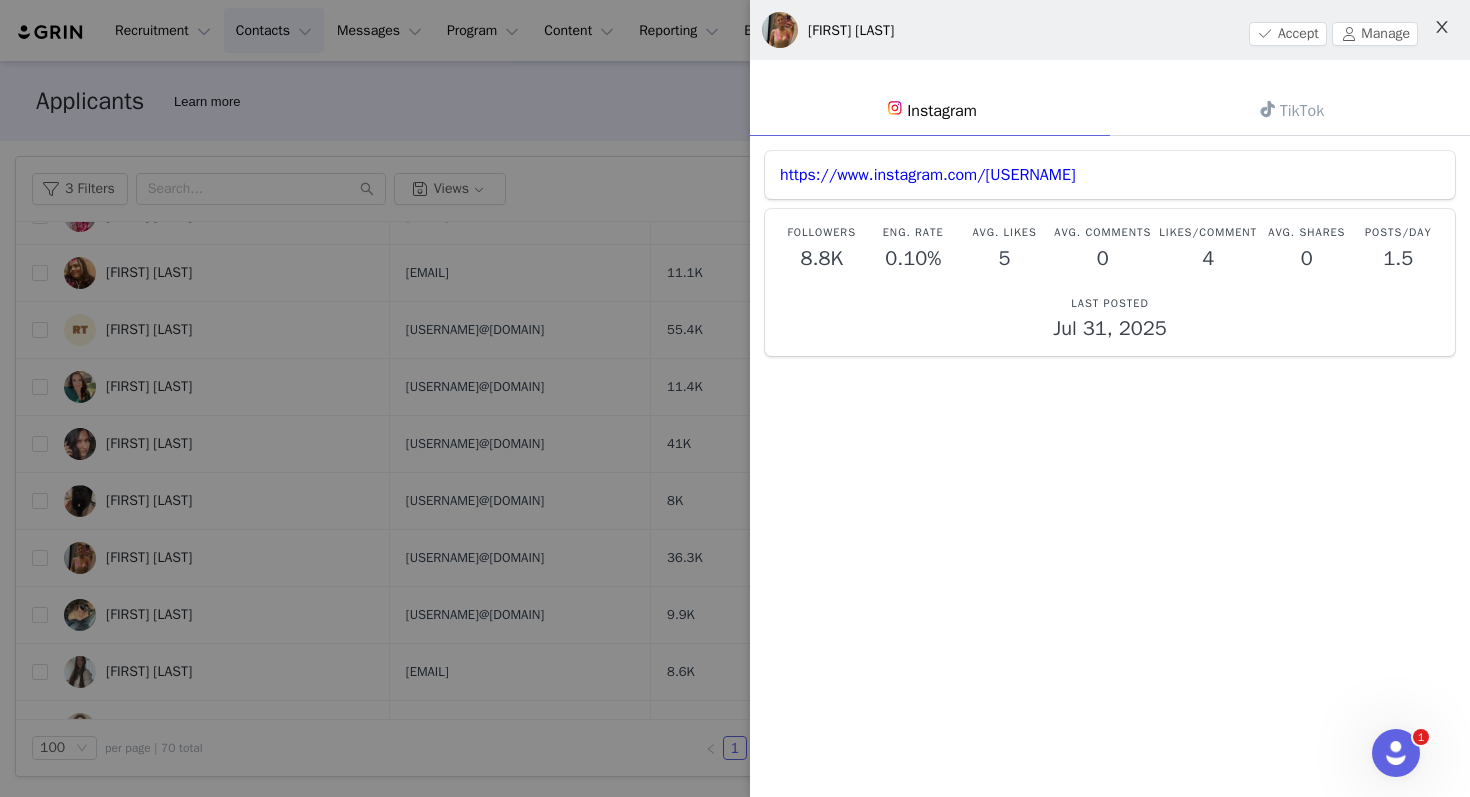 click 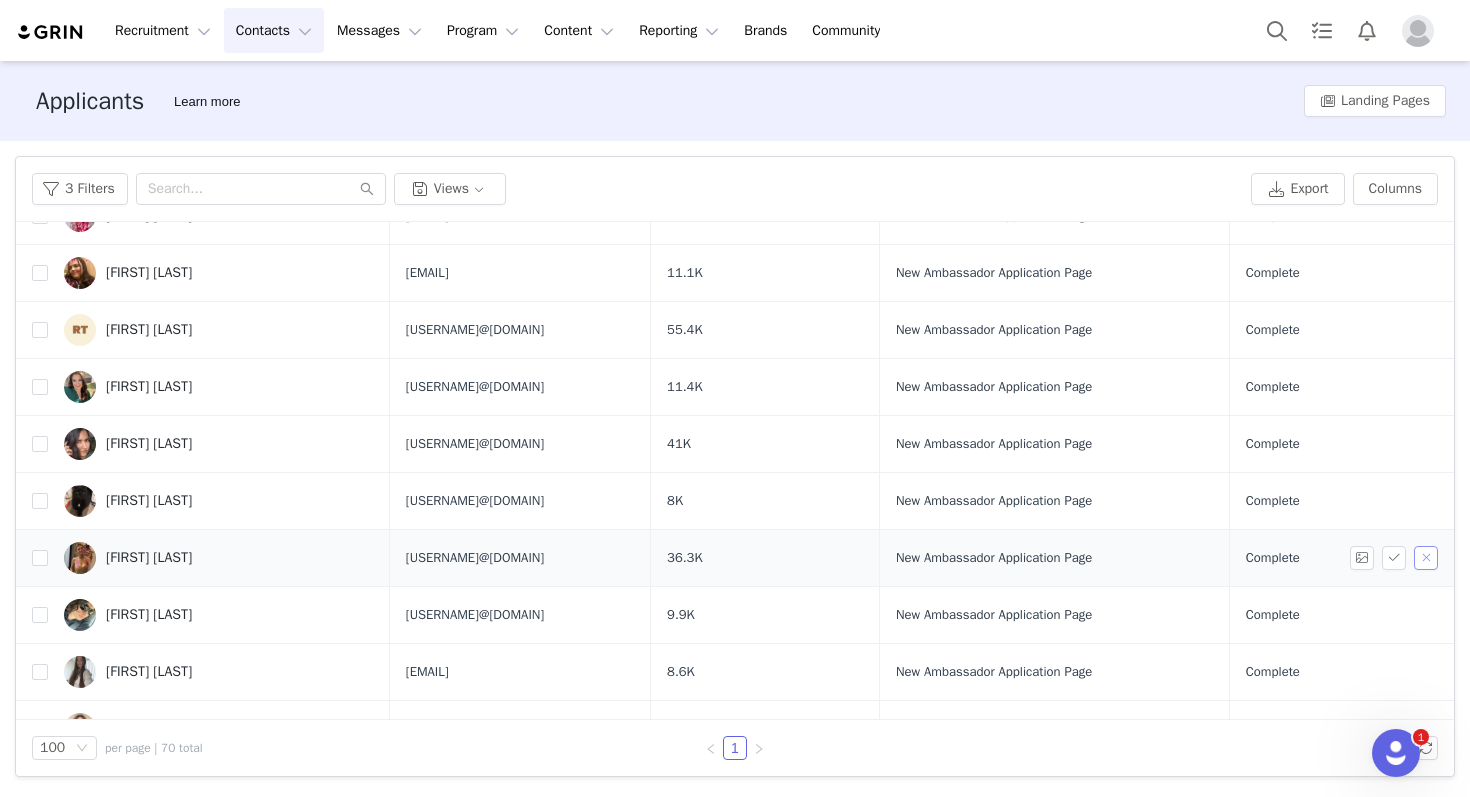 click at bounding box center [1426, 558] 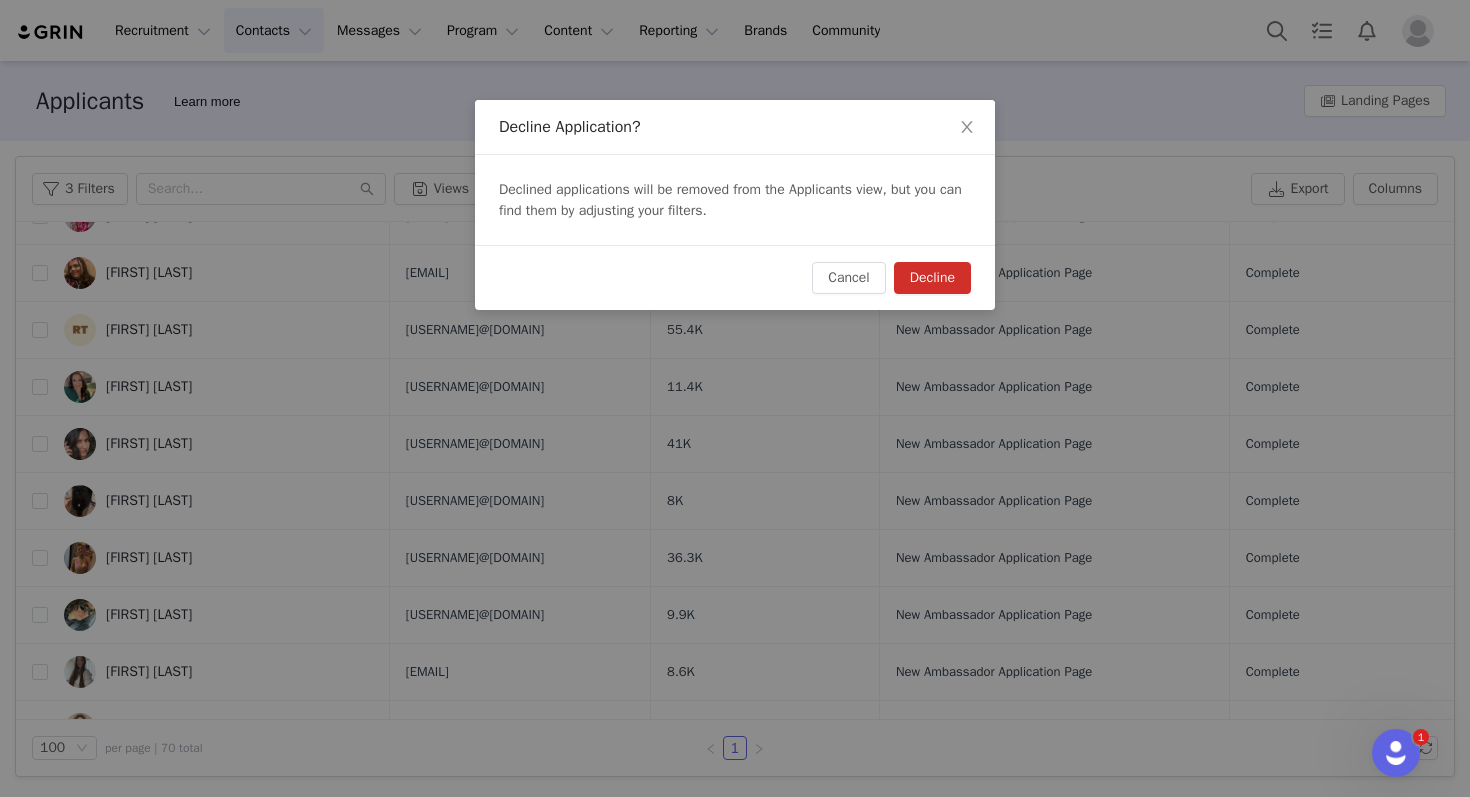 click on "Decline" at bounding box center (932, 278) 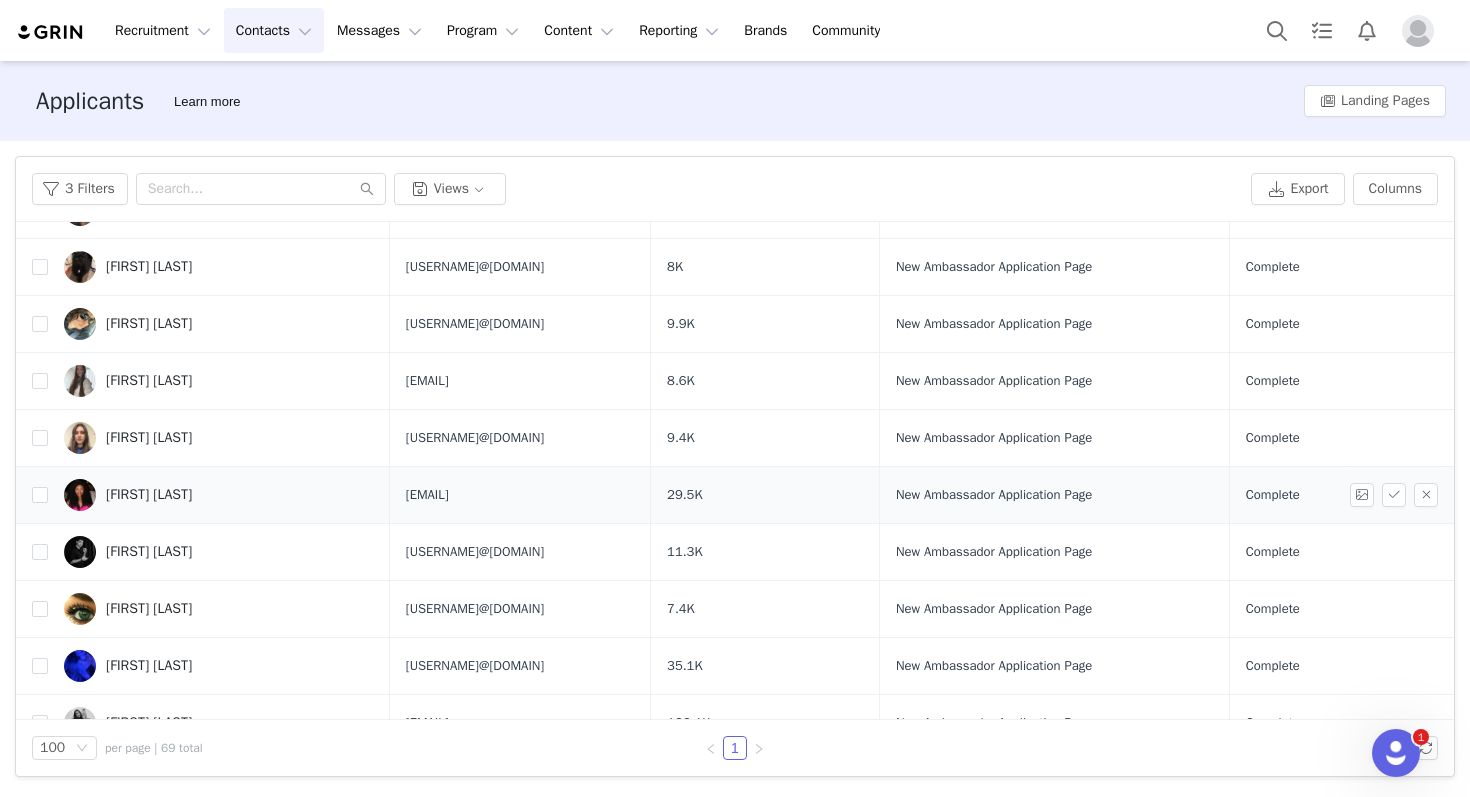 scroll, scrollTop: 561, scrollLeft: 0, axis: vertical 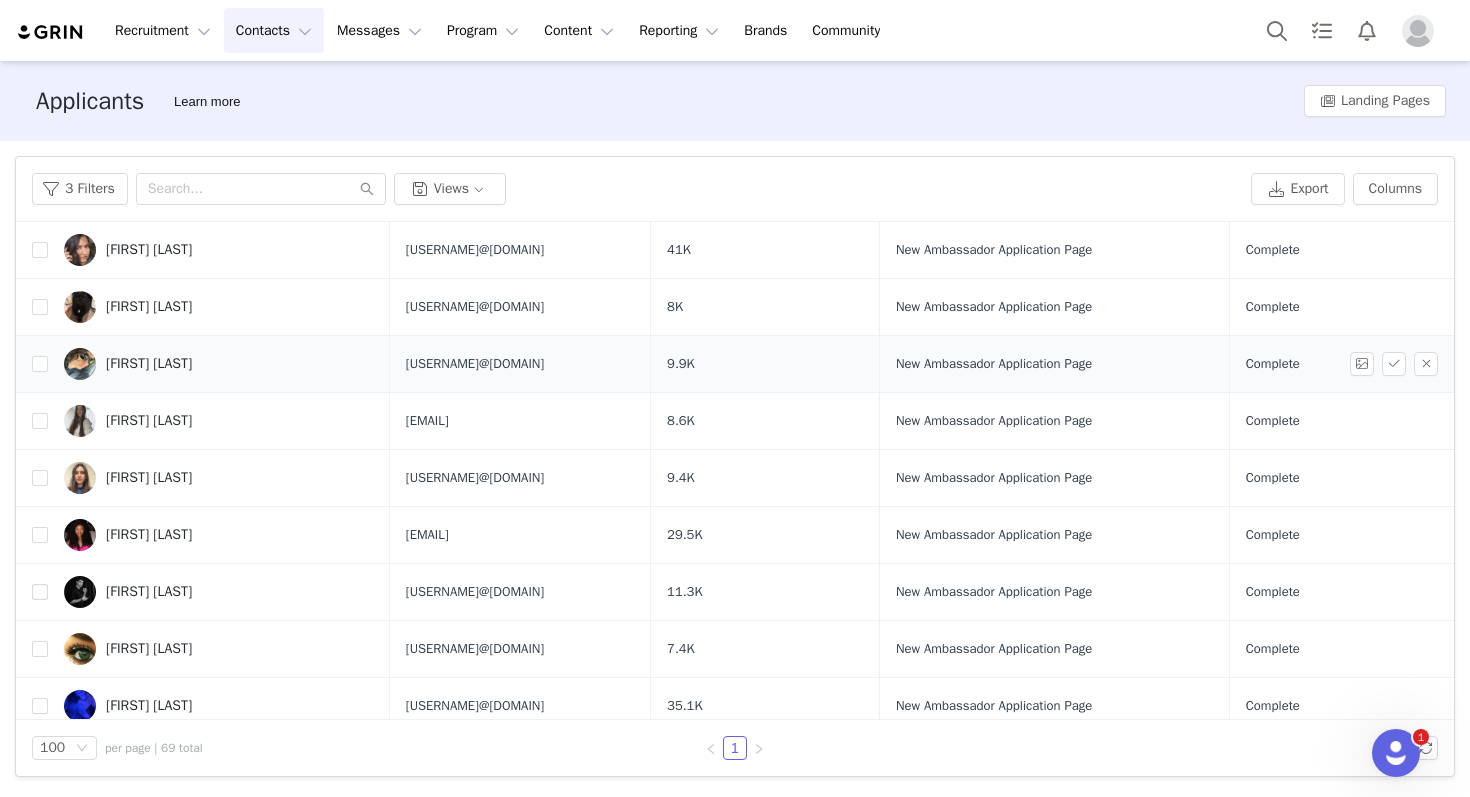 click on "[FIRST] [LAST]" at bounding box center (149, 364) 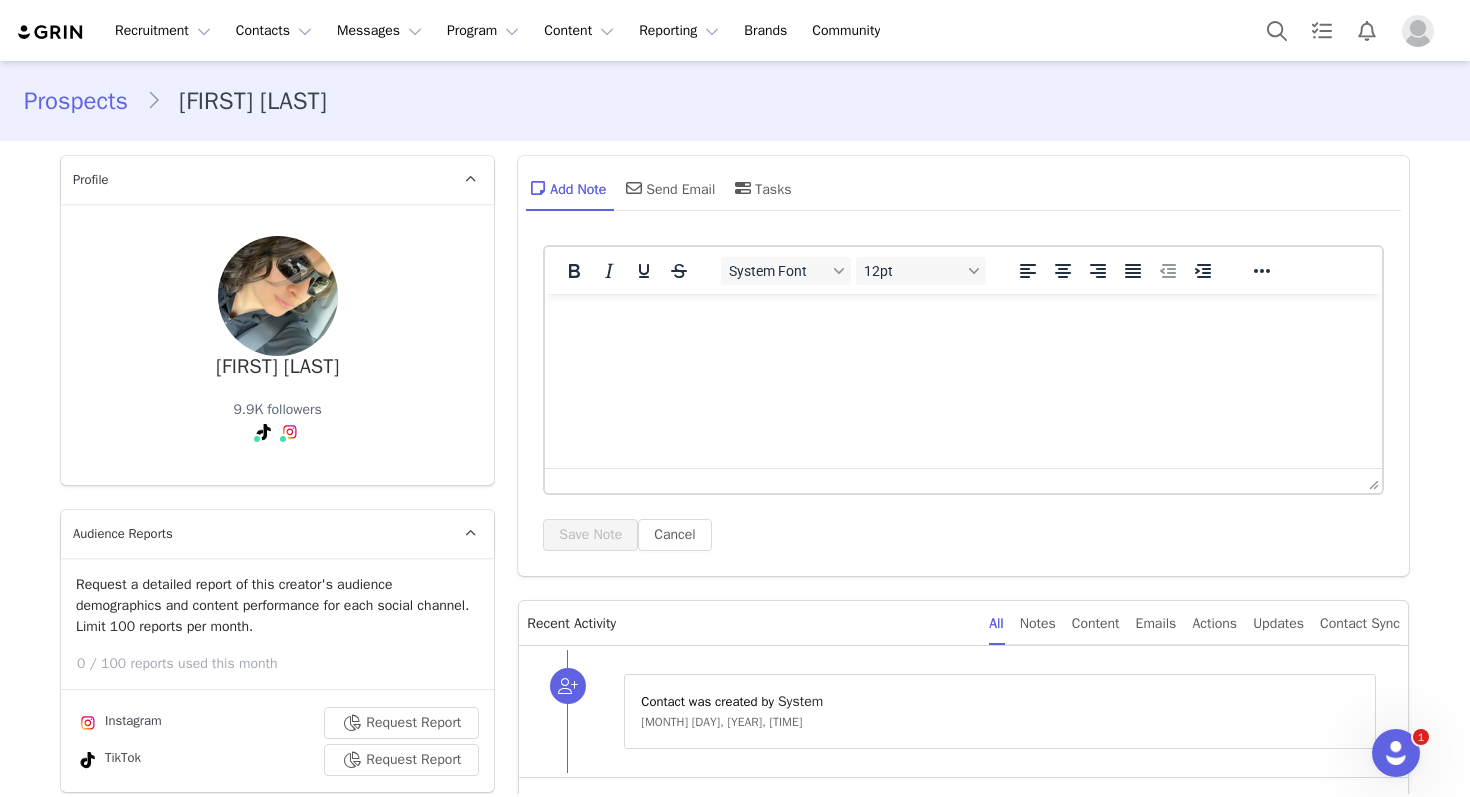 scroll, scrollTop: 0, scrollLeft: 0, axis: both 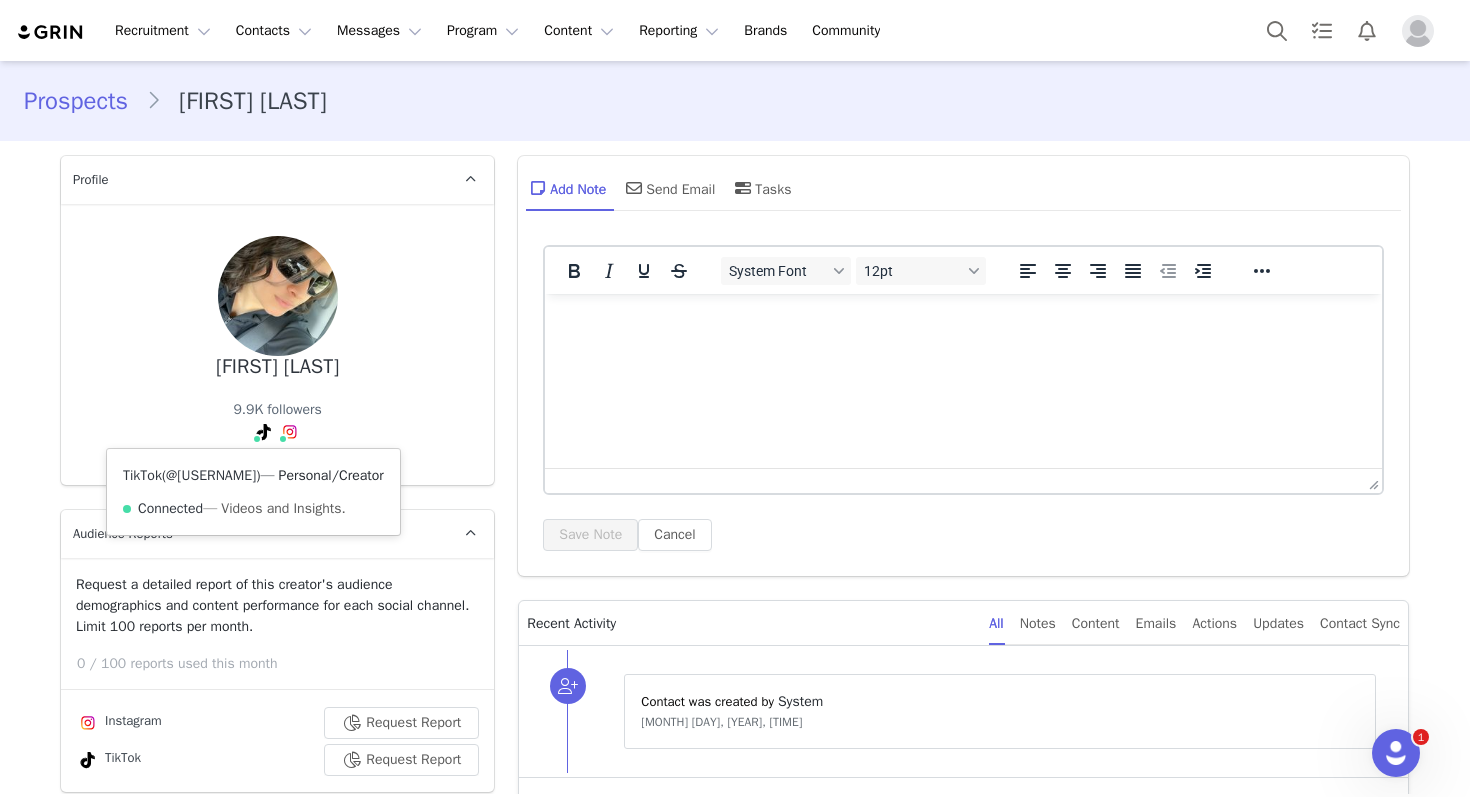 click on "@jaasmeen_" at bounding box center (211, 475) 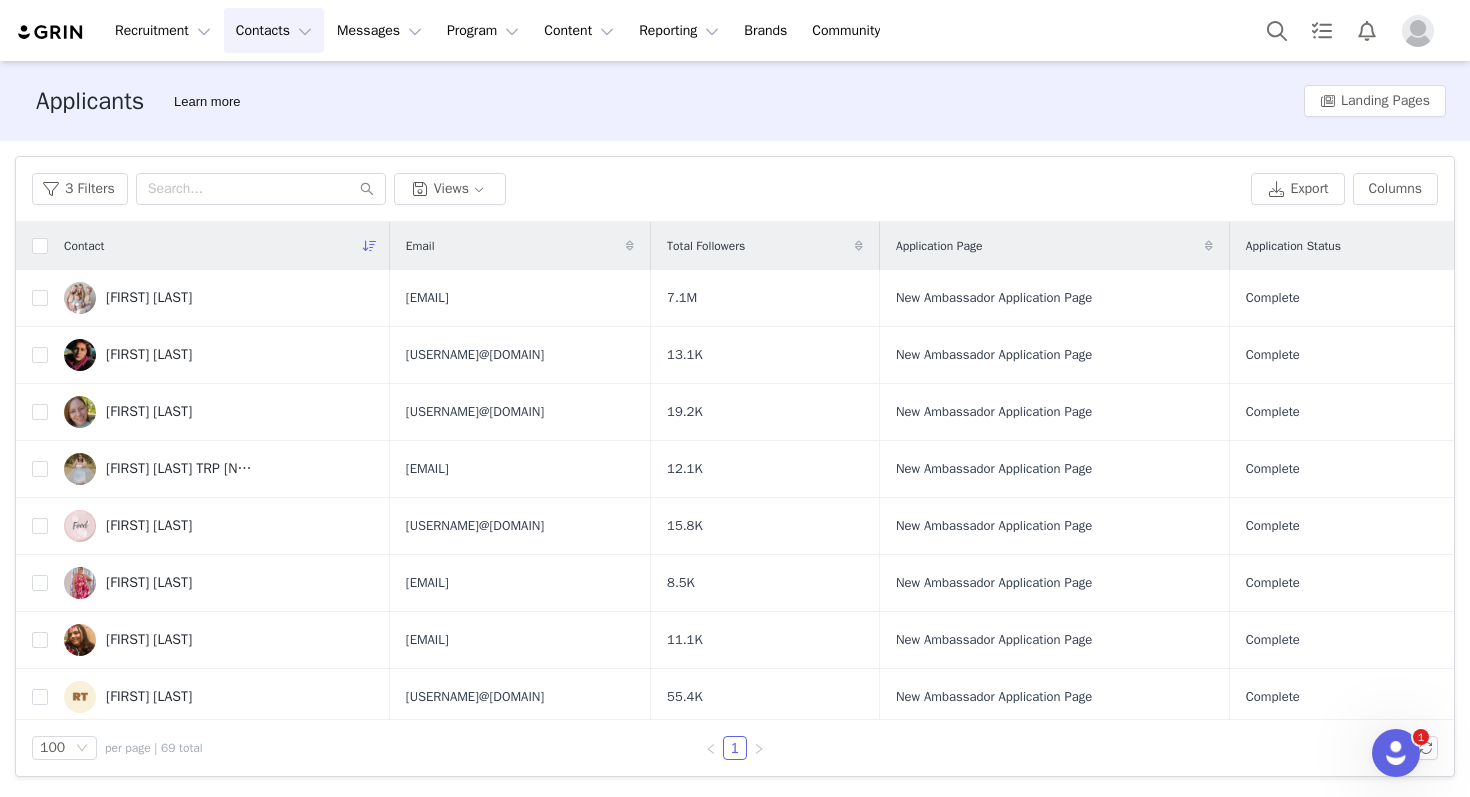 scroll, scrollTop: 454, scrollLeft: 0, axis: vertical 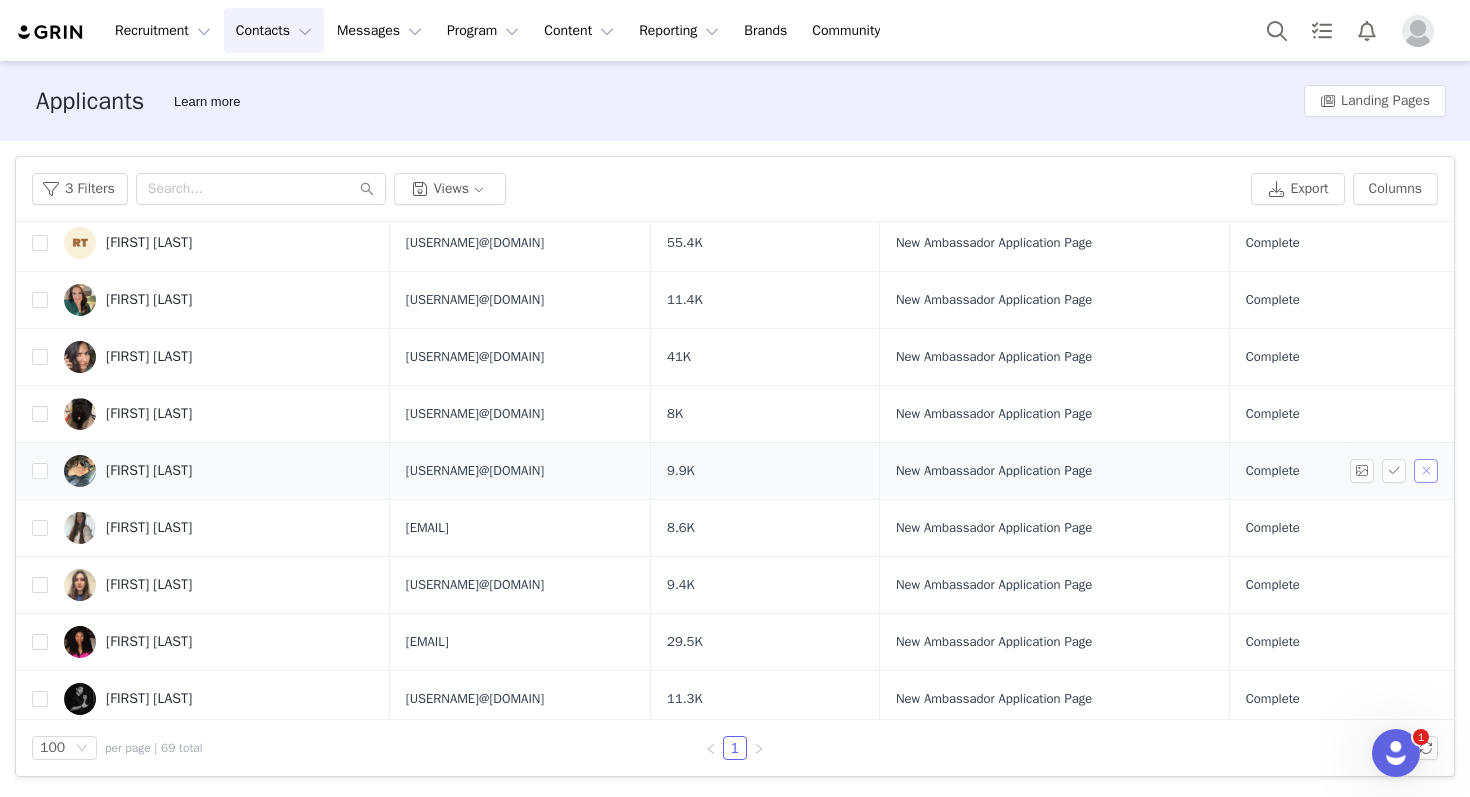 click at bounding box center [1426, 471] 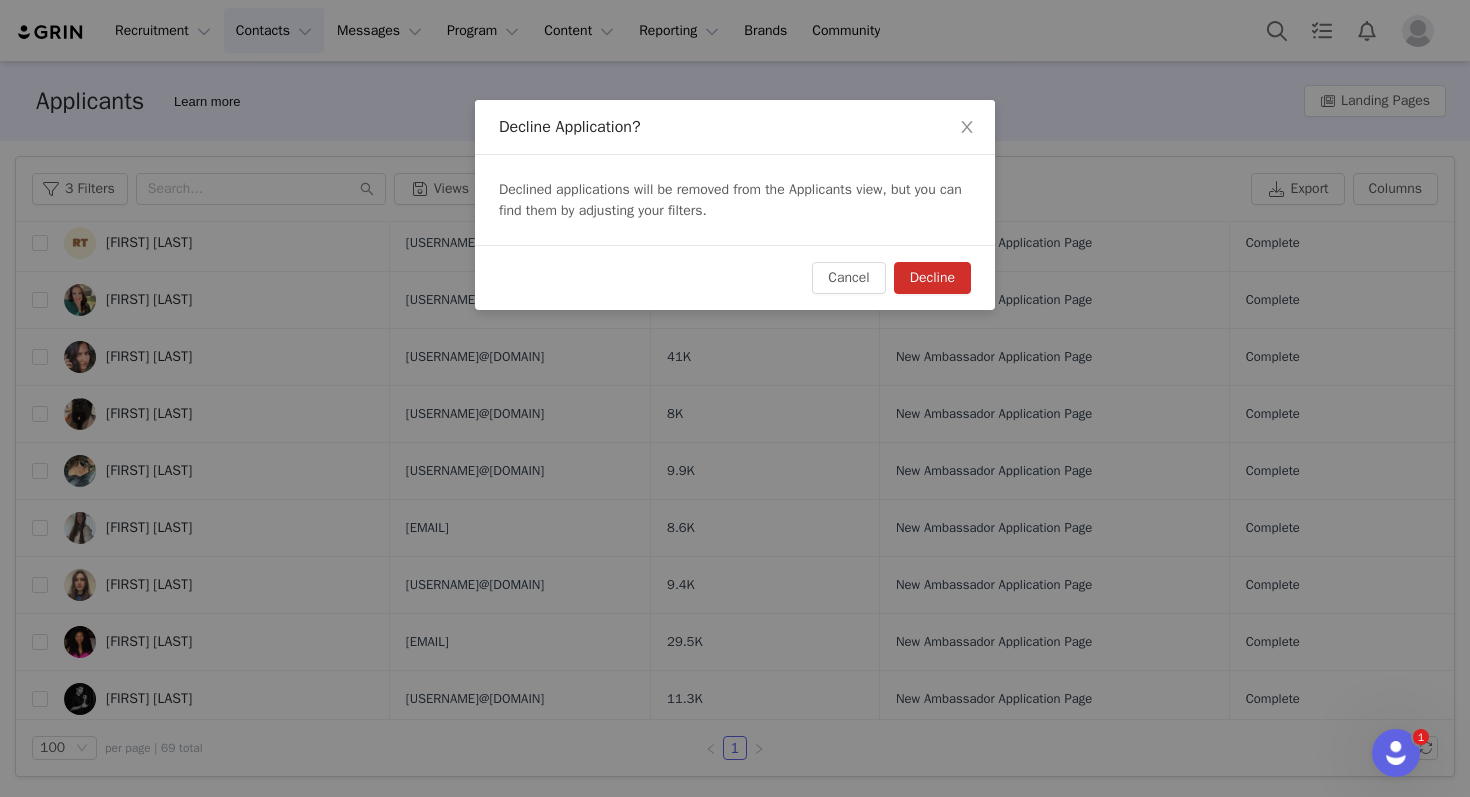 click on "Decline" at bounding box center [932, 278] 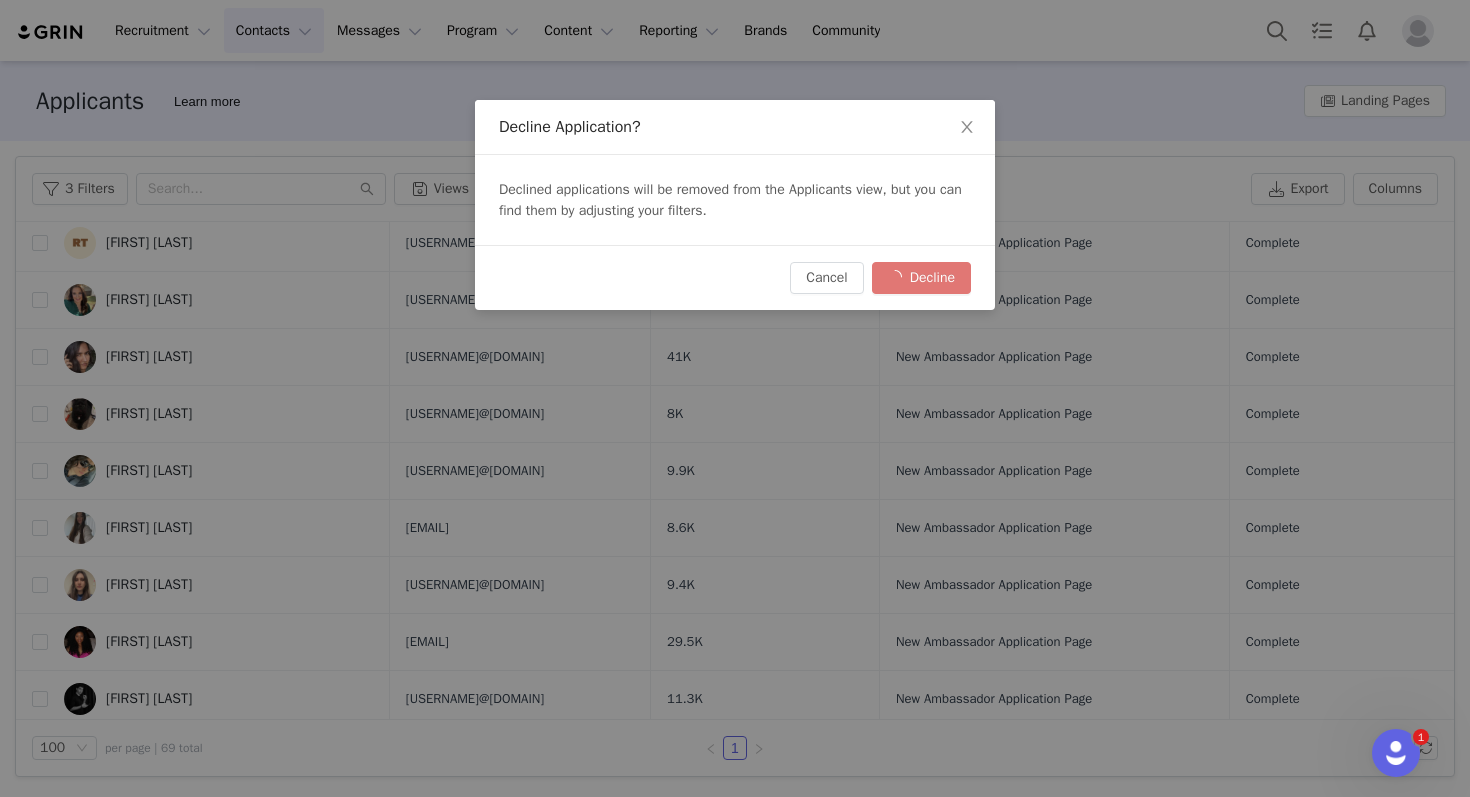 scroll, scrollTop: 0, scrollLeft: 0, axis: both 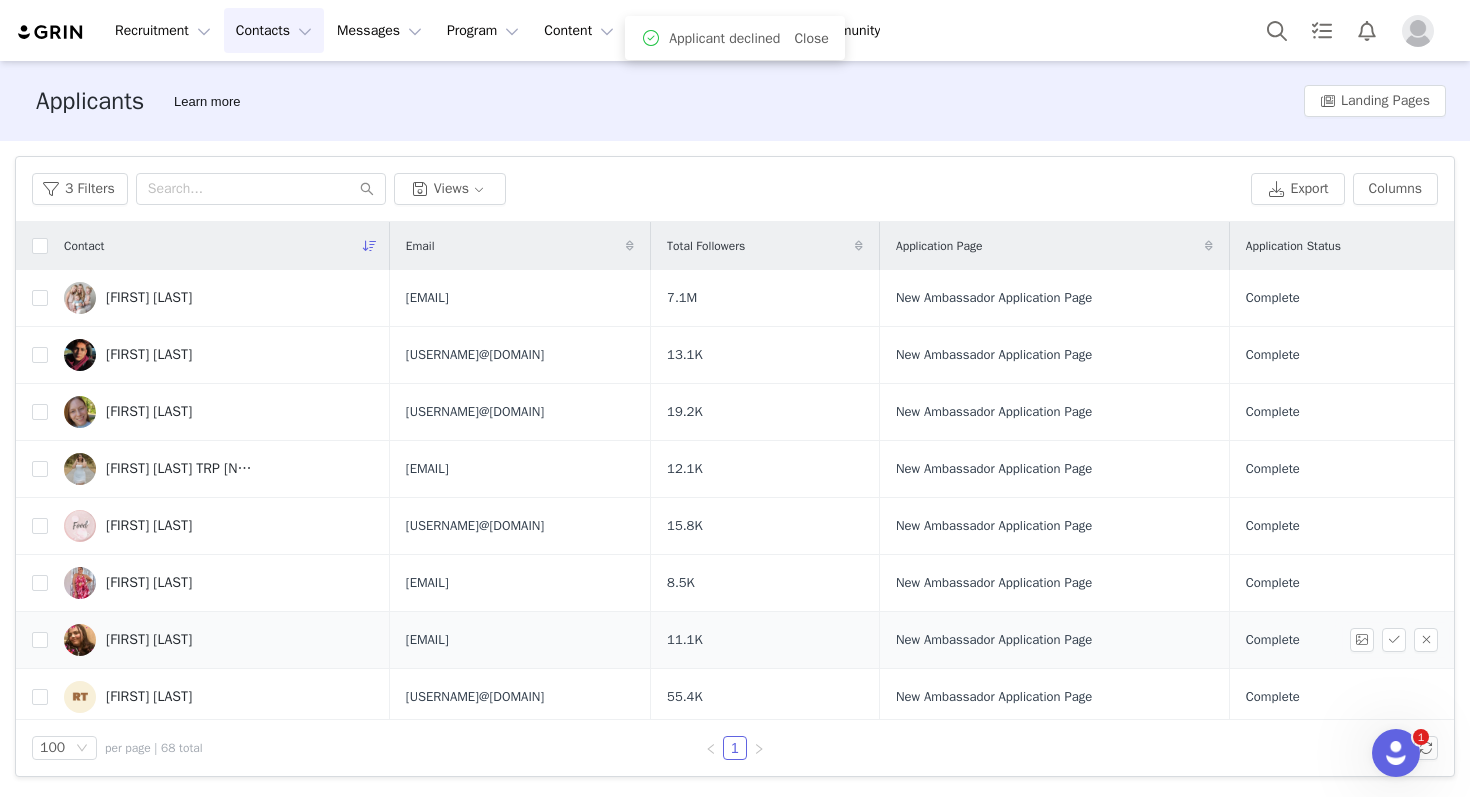 click on "[FIRST] [LAST]" at bounding box center (149, 640) 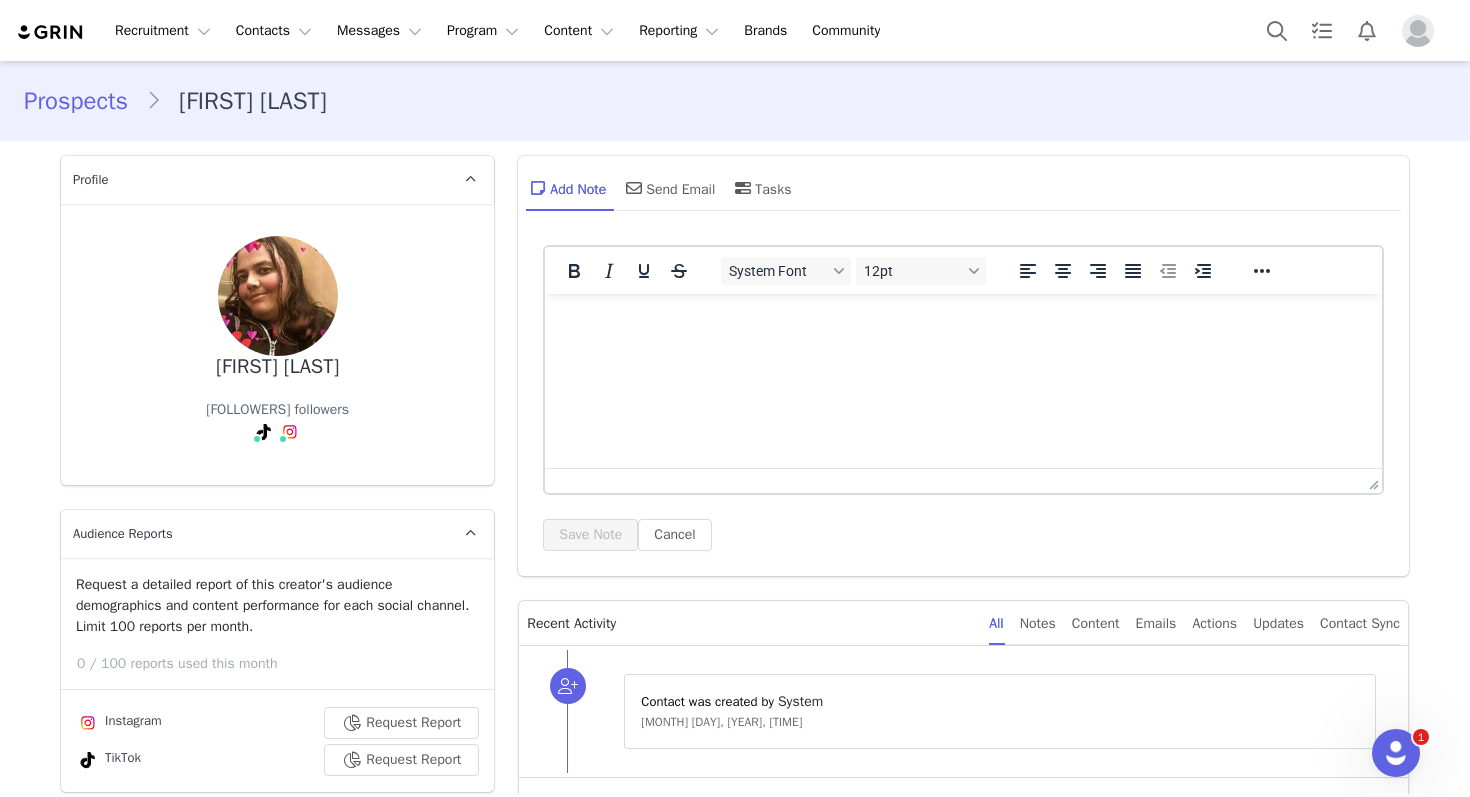 scroll, scrollTop: 0, scrollLeft: 0, axis: both 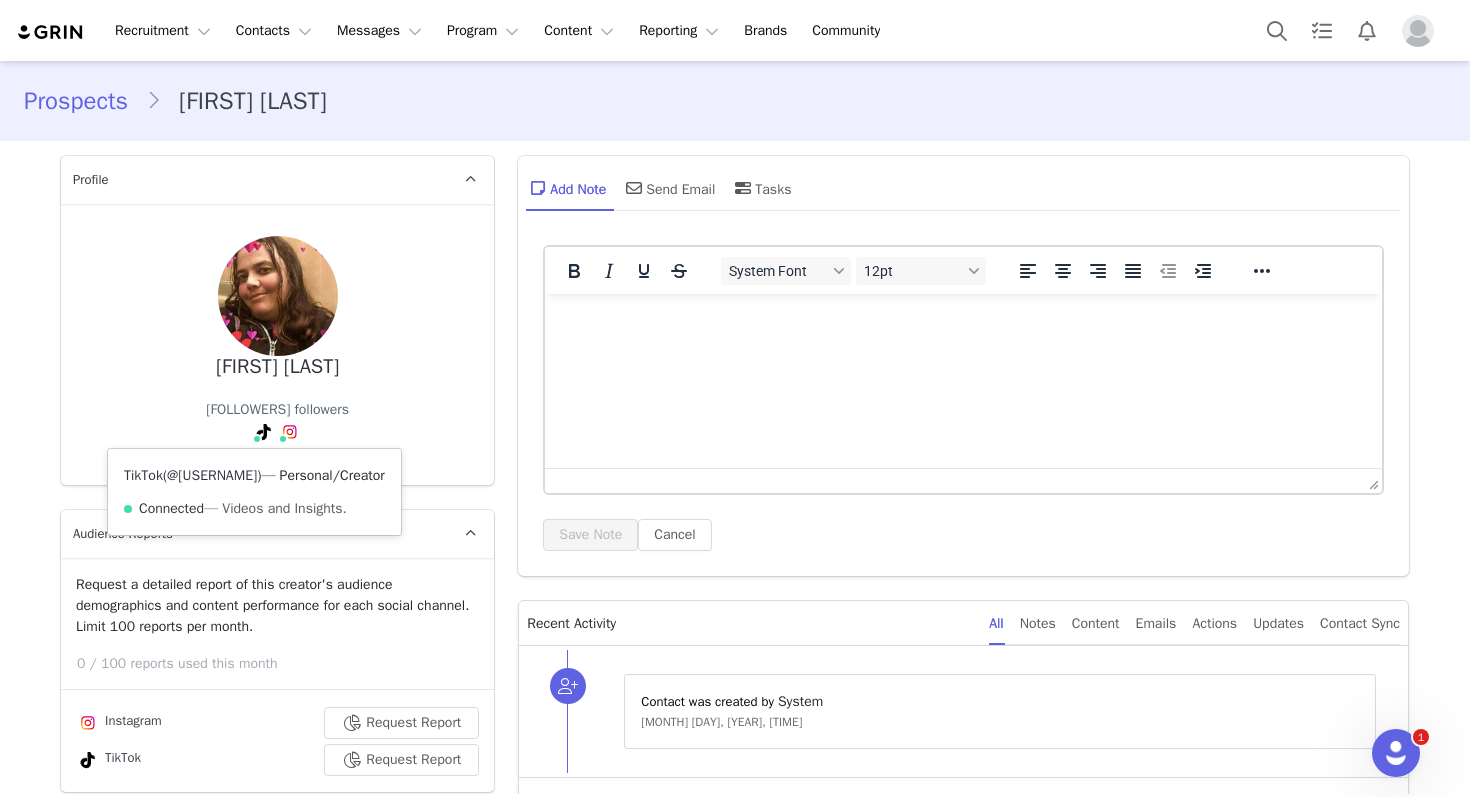 click on "@jladycurrie" at bounding box center [212, 475] 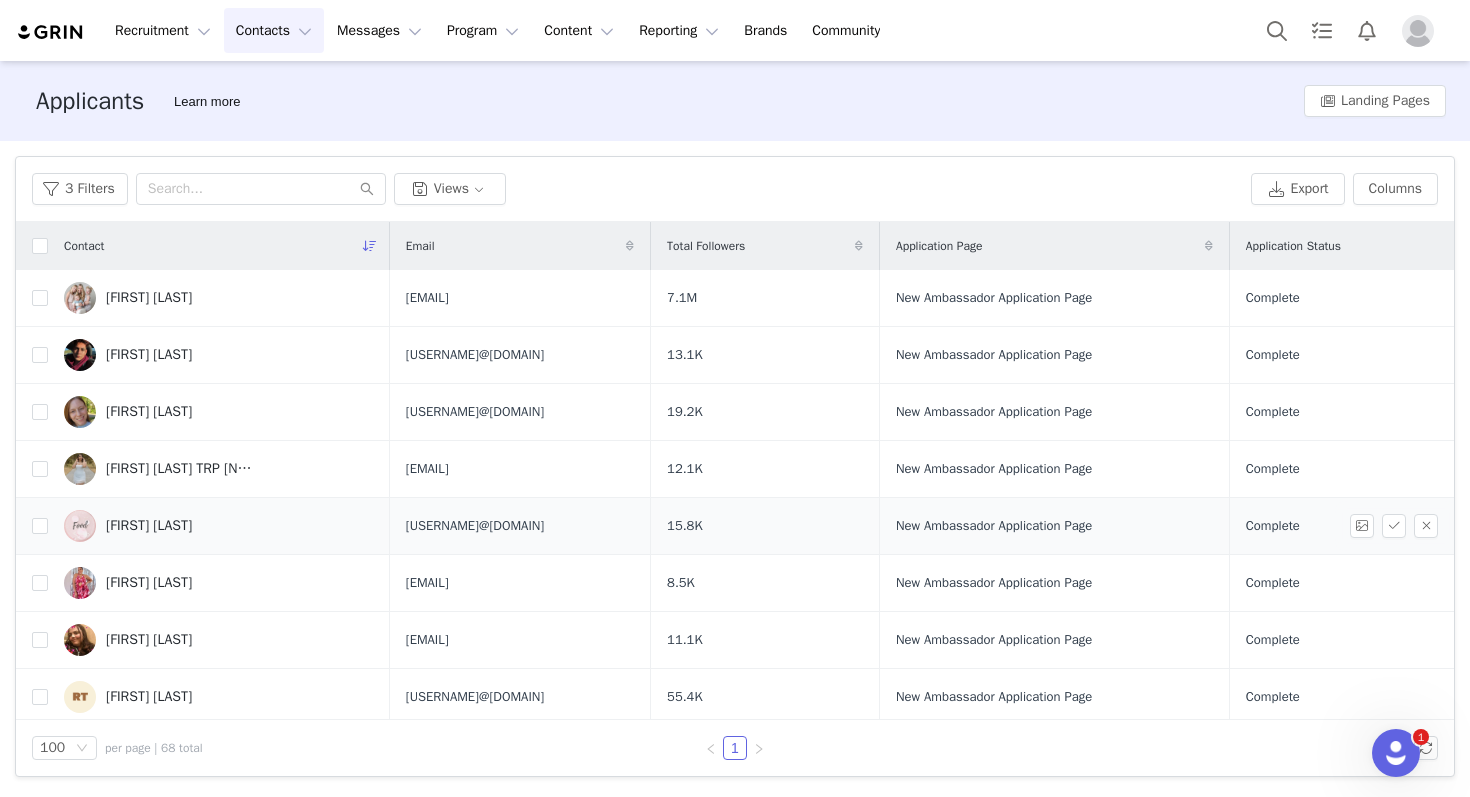scroll, scrollTop: 44, scrollLeft: 0, axis: vertical 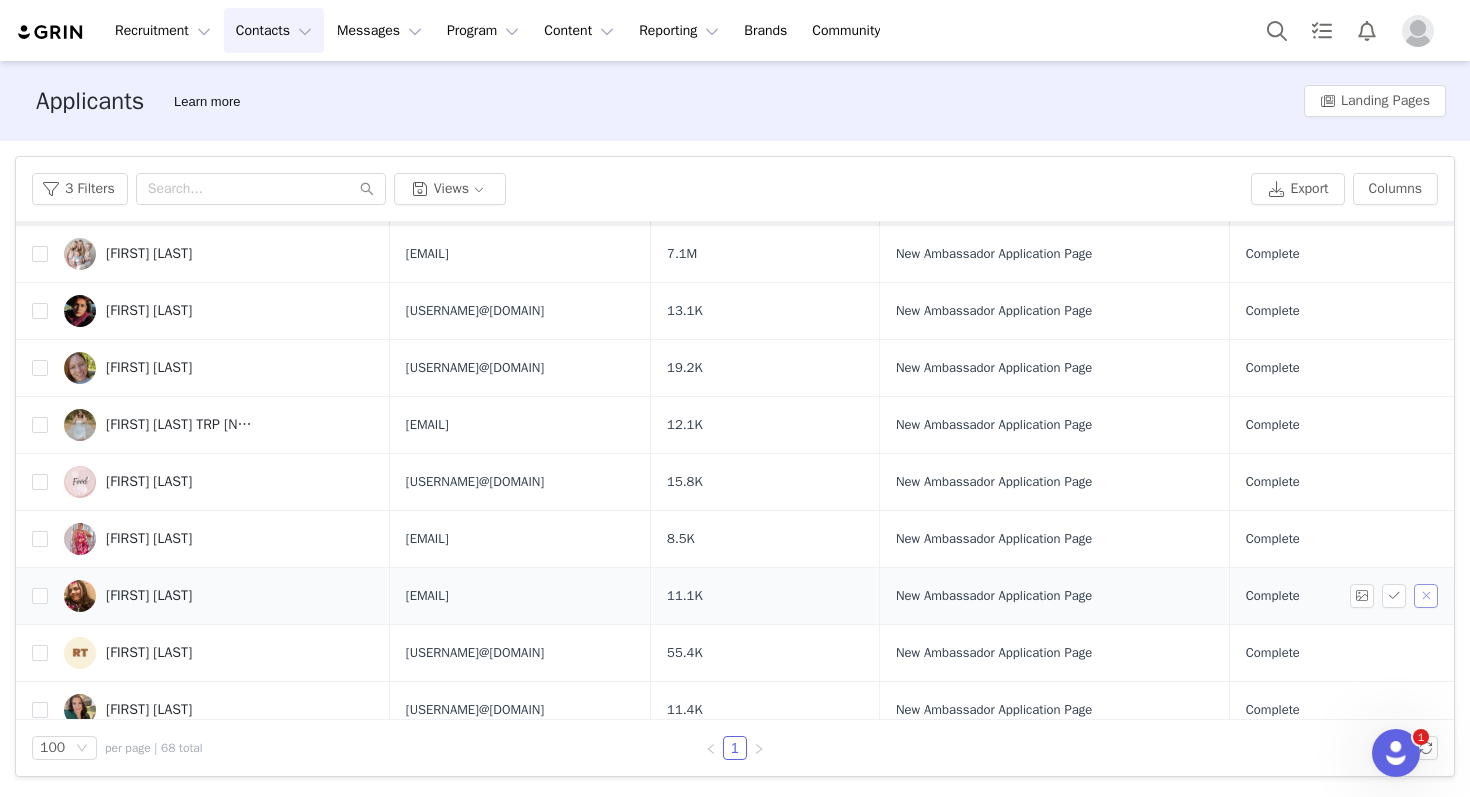 click at bounding box center [1426, 596] 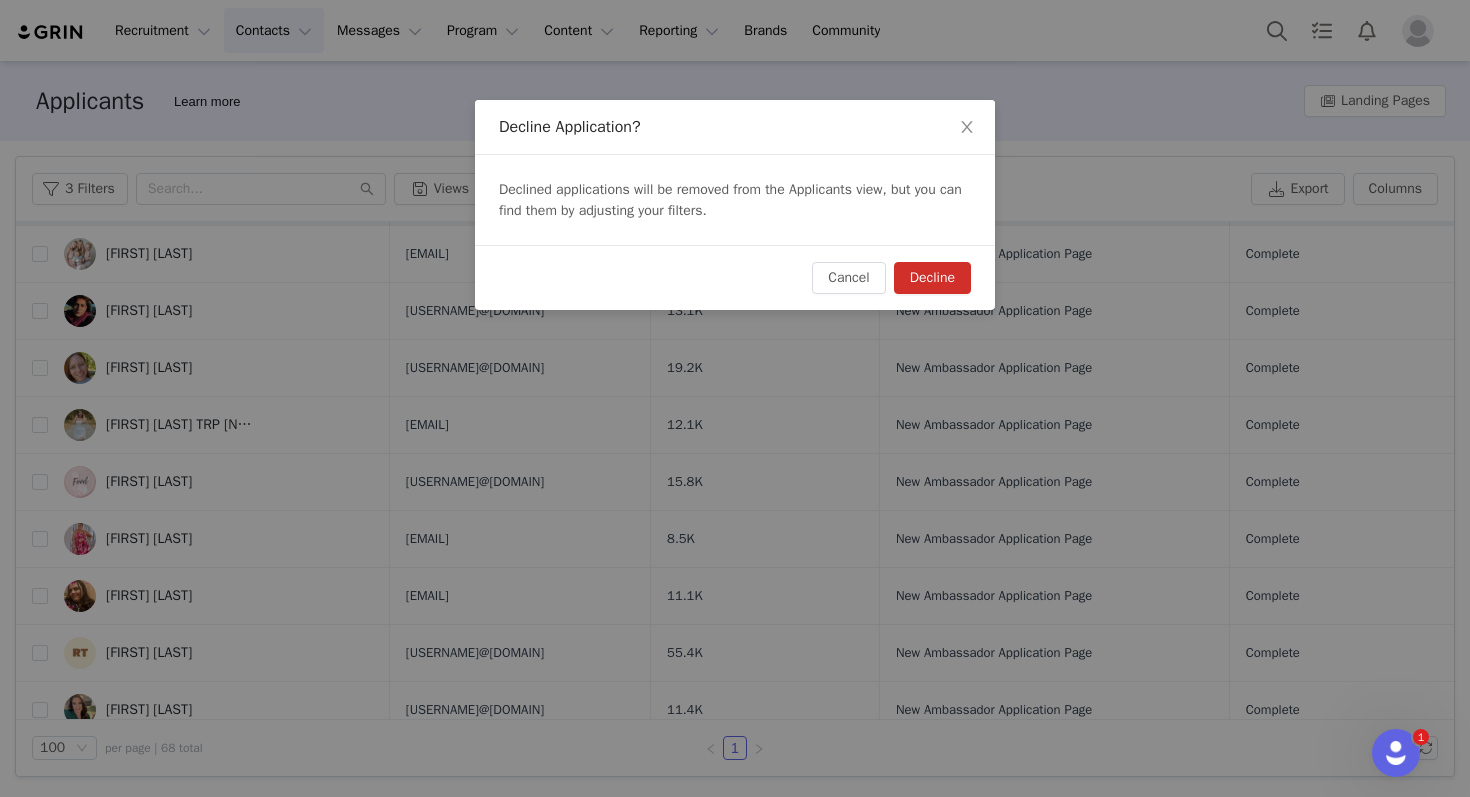 click on "Decline" at bounding box center [932, 278] 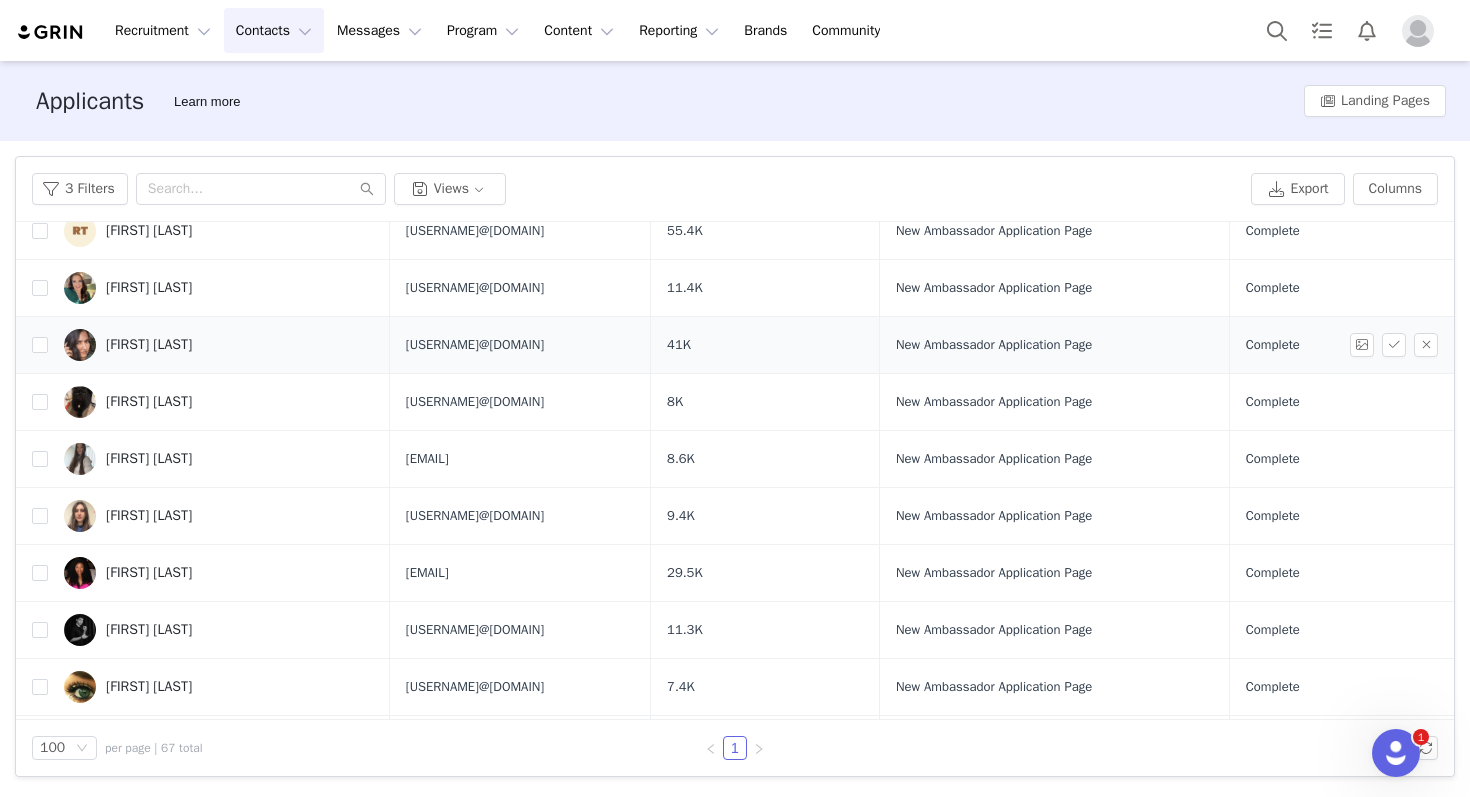 scroll, scrollTop: 415, scrollLeft: 0, axis: vertical 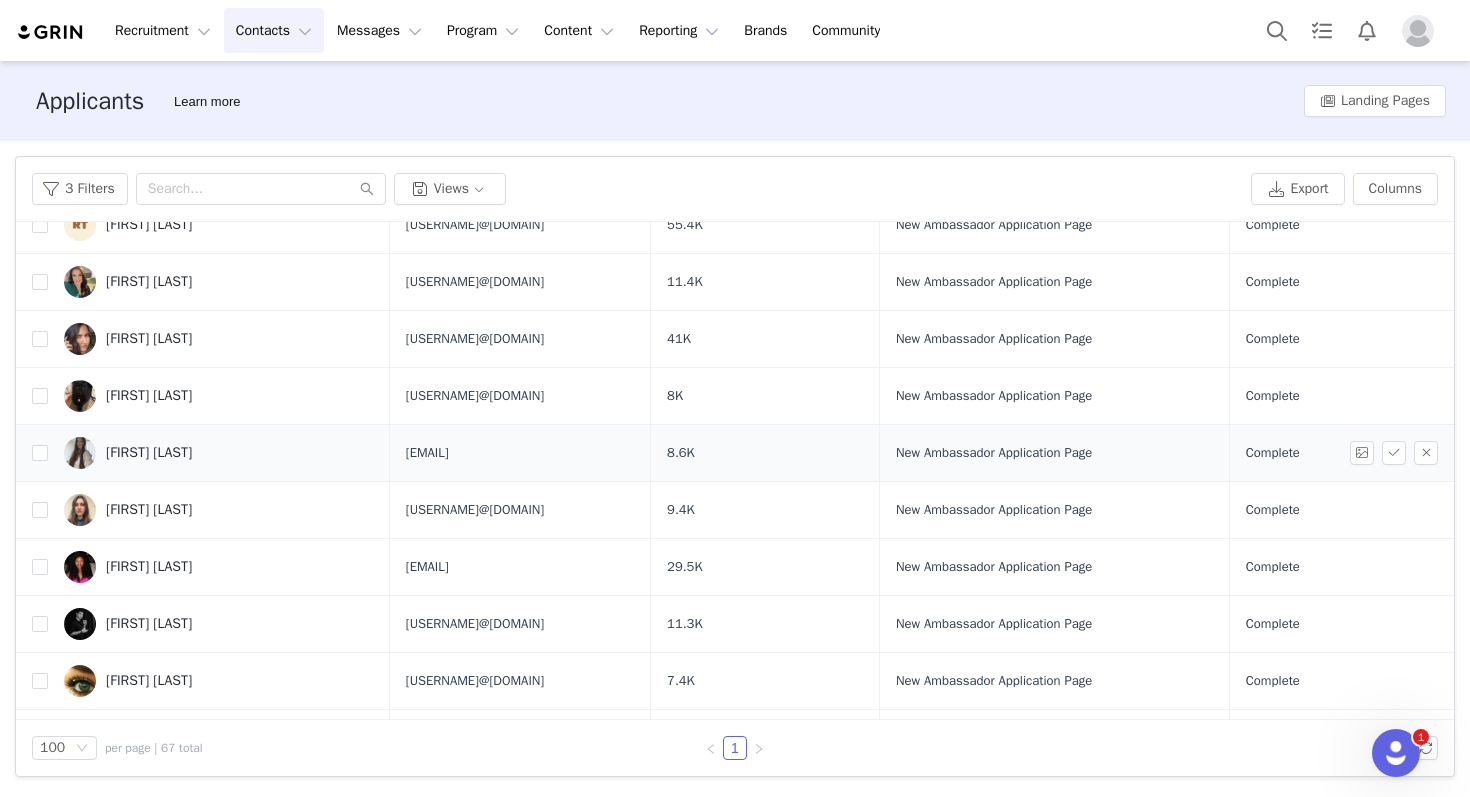 click on "[FIRST] [LAST]" at bounding box center (219, 453) 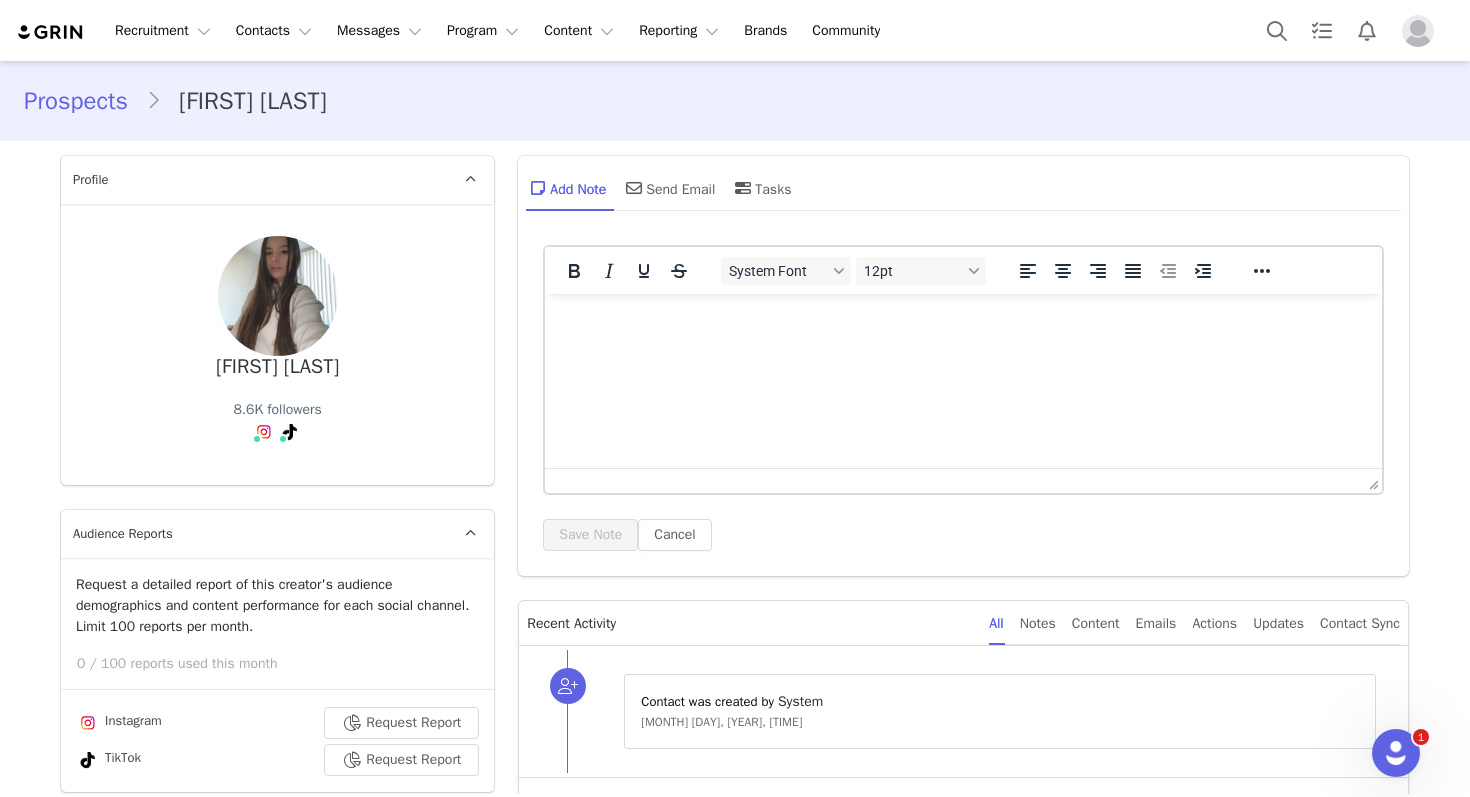 scroll, scrollTop: 0, scrollLeft: 0, axis: both 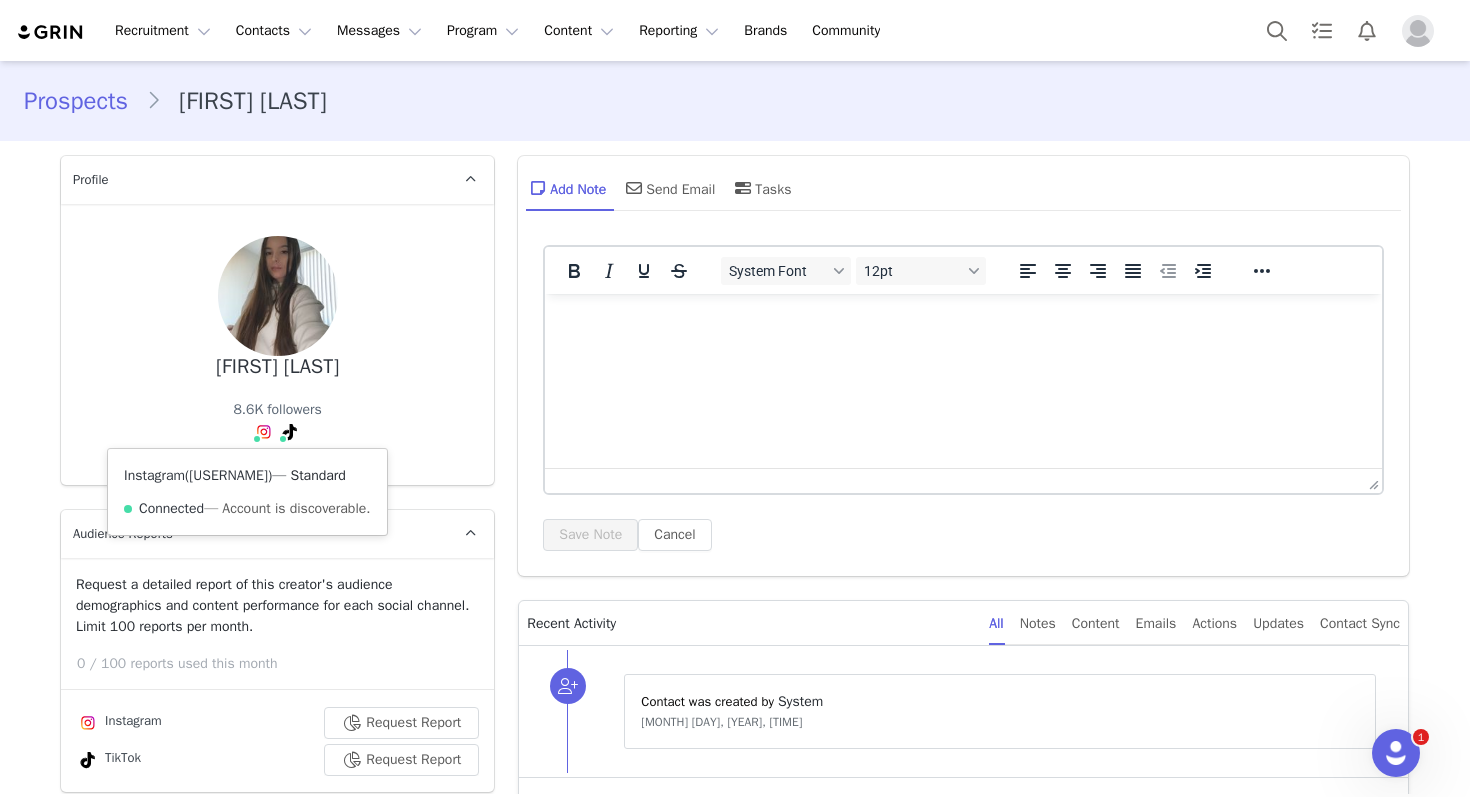 click on "@01_ivanna_01" at bounding box center [228, 475] 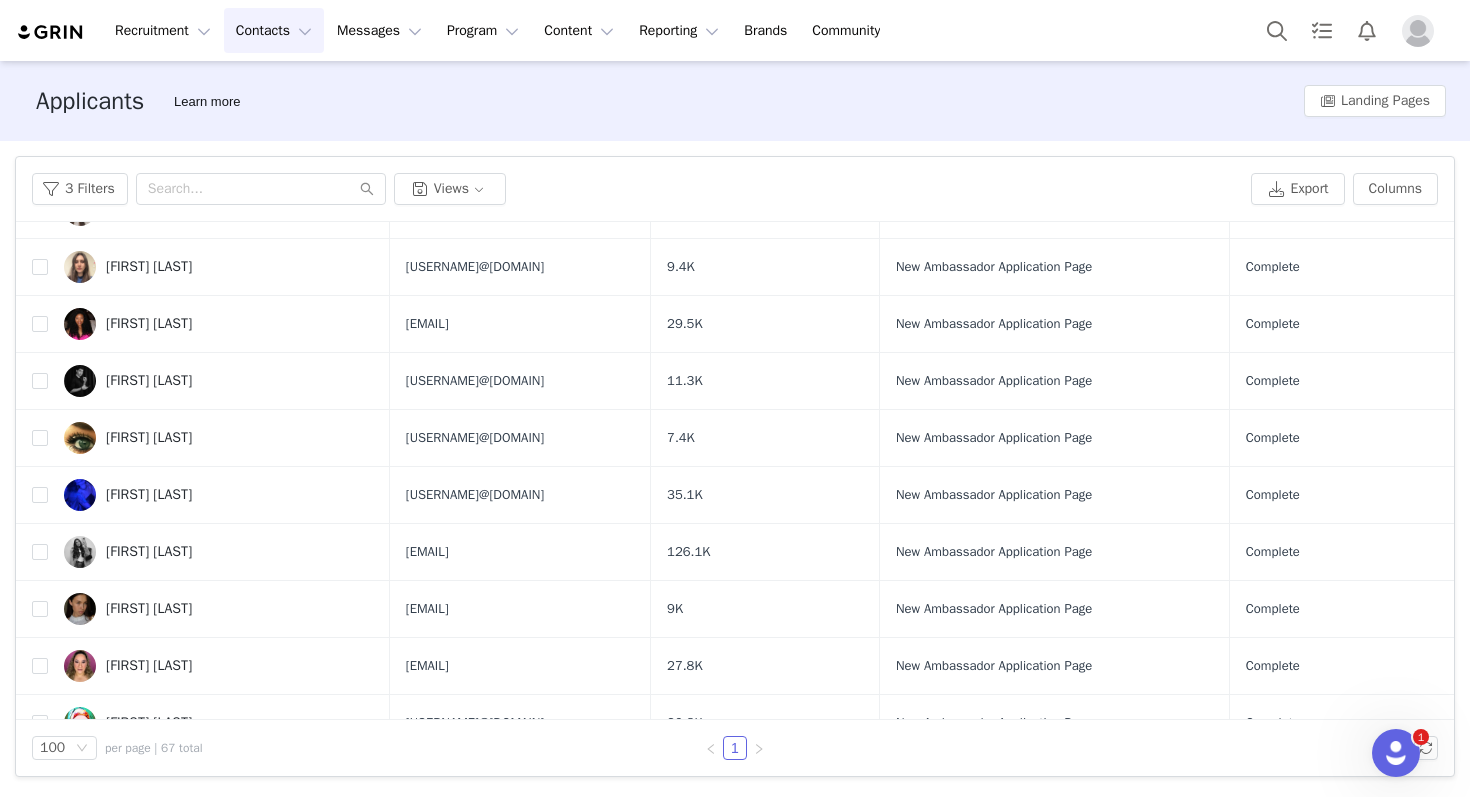 scroll, scrollTop: 644, scrollLeft: 0, axis: vertical 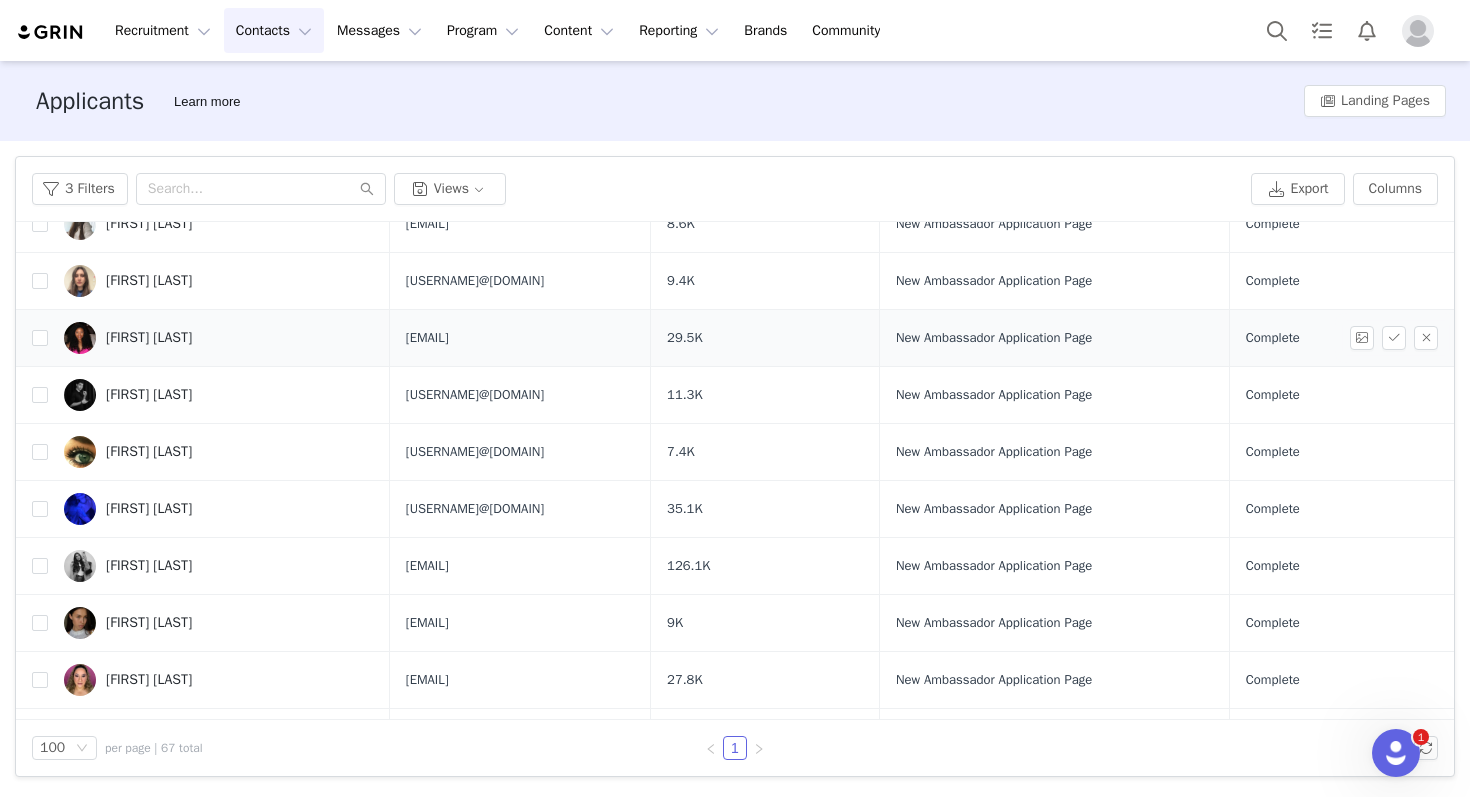 click on "[FIRST] [LAST]" at bounding box center (149, 338) 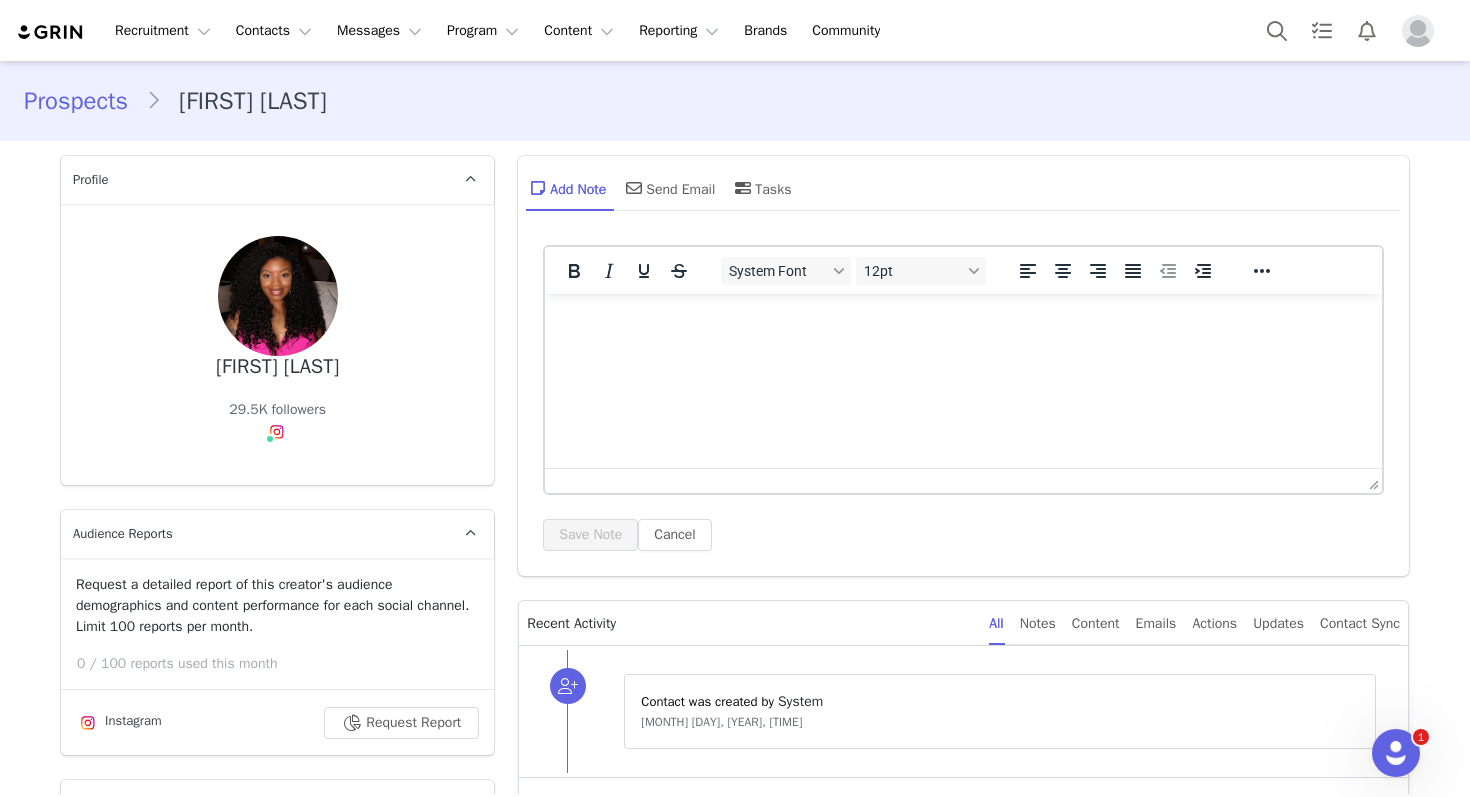 scroll, scrollTop: 0, scrollLeft: 0, axis: both 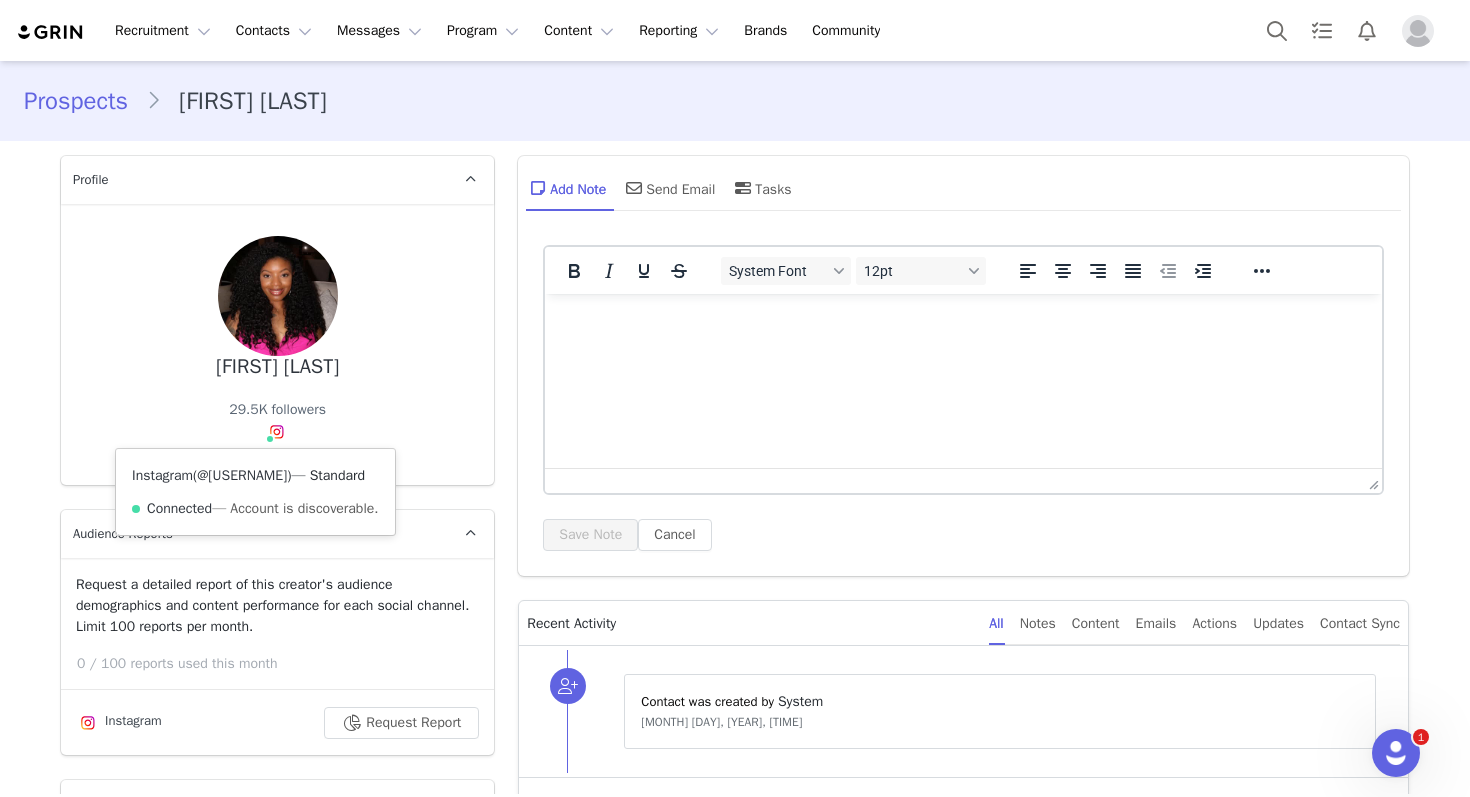 click on "@innocentmyown" at bounding box center (242, 475) 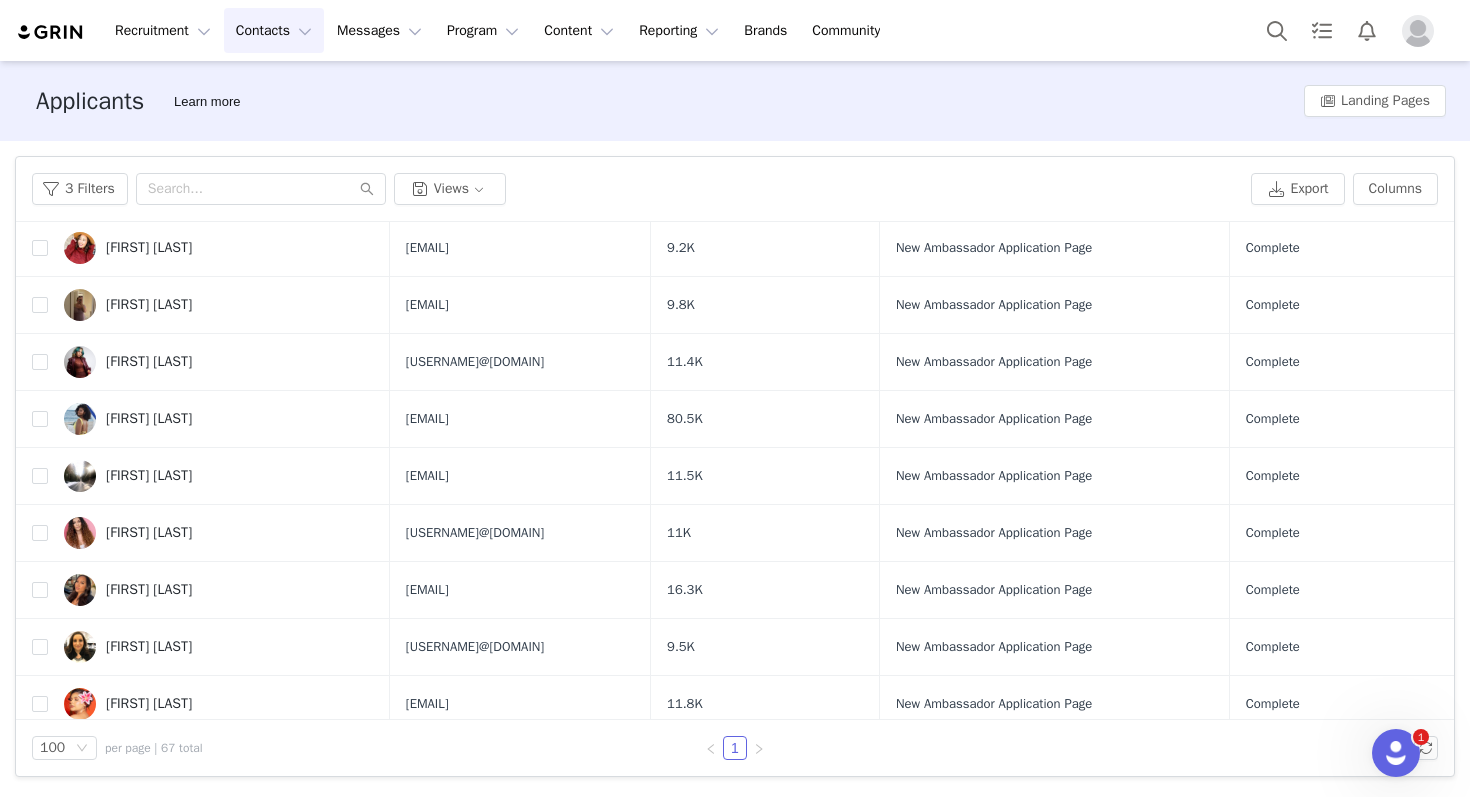 scroll, scrollTop: 1524, scrollLeft: 0, axis: vertical 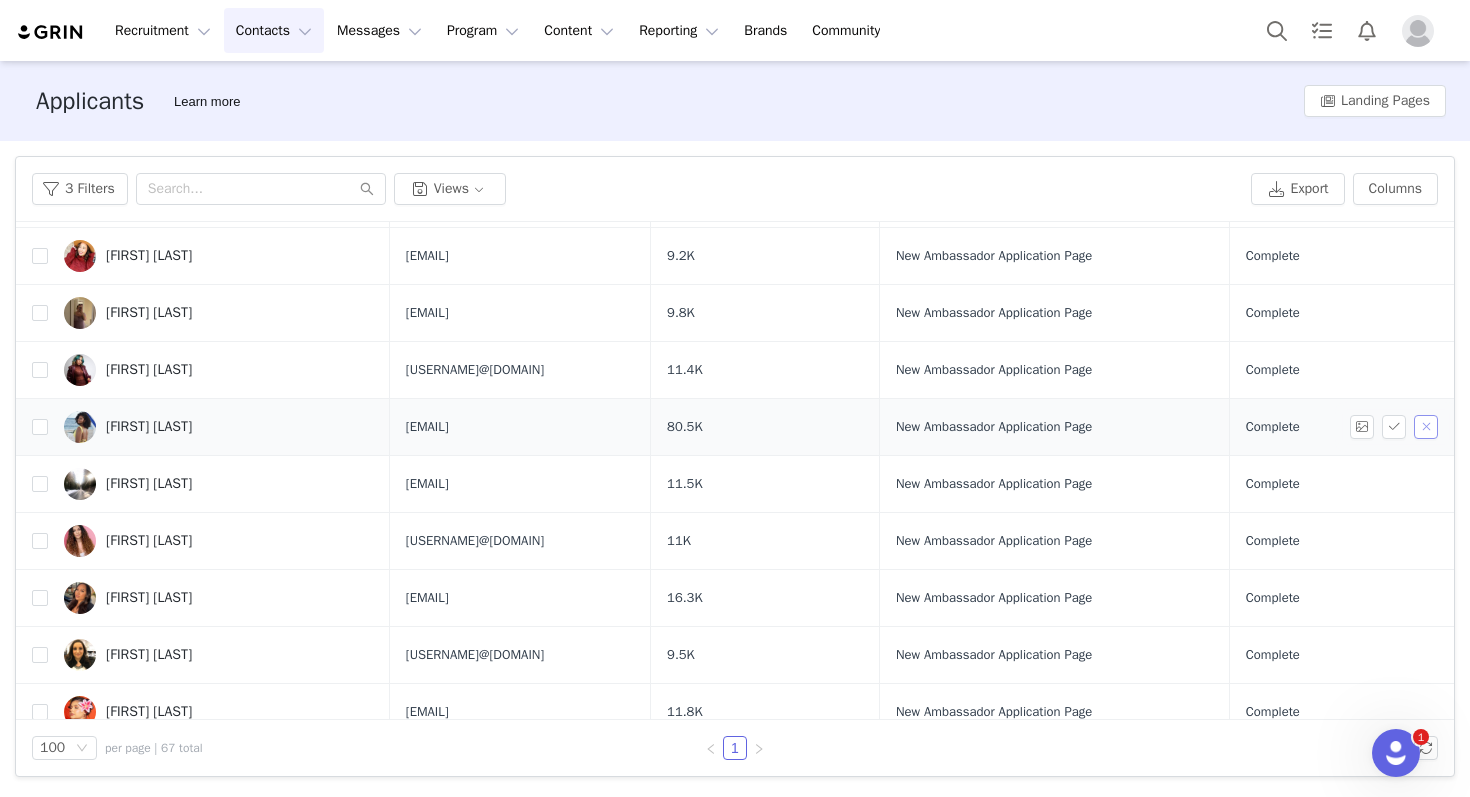 click at bounding box center (1426, 427) 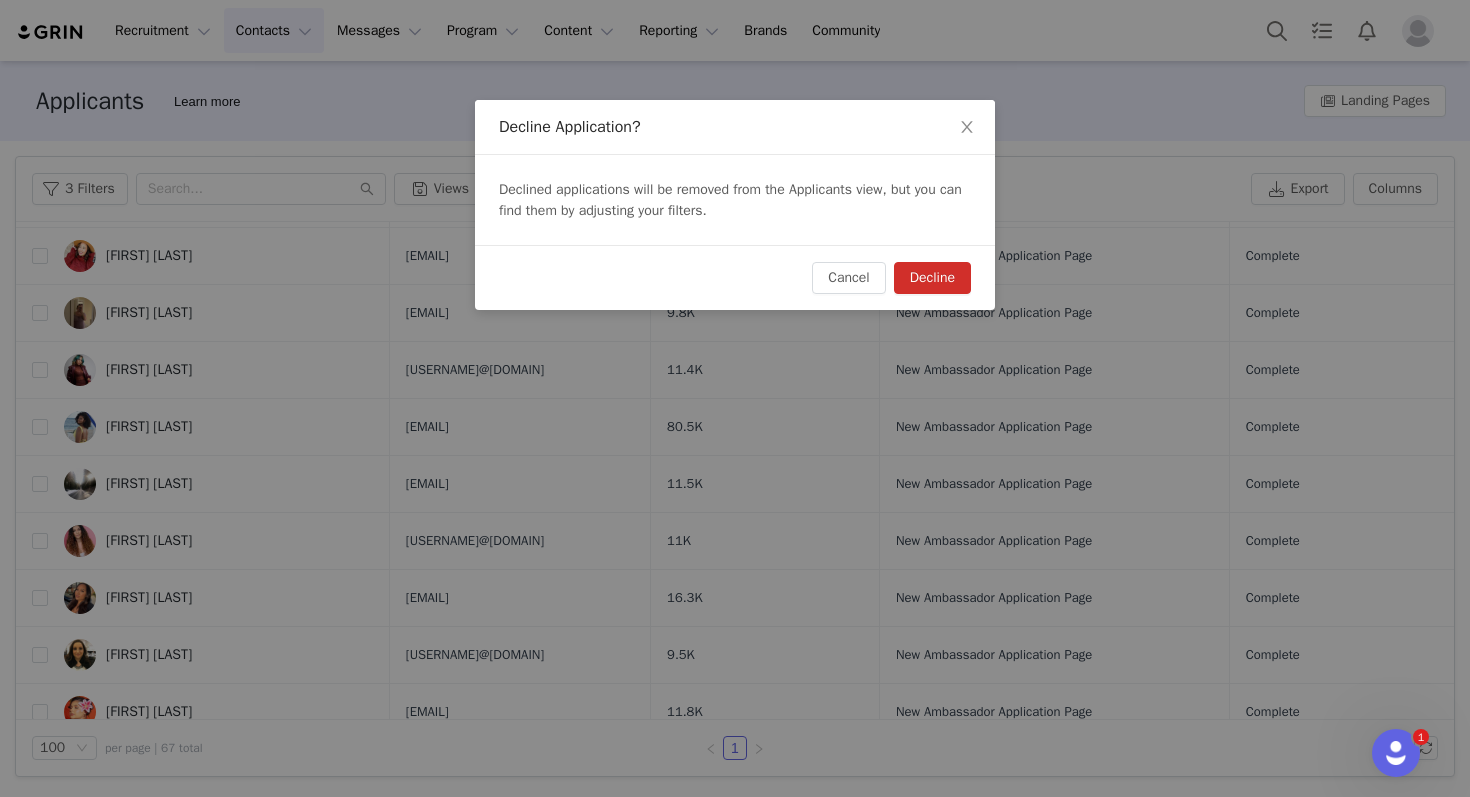 click on "Cancel Decline" at bounding box center [735, 277] 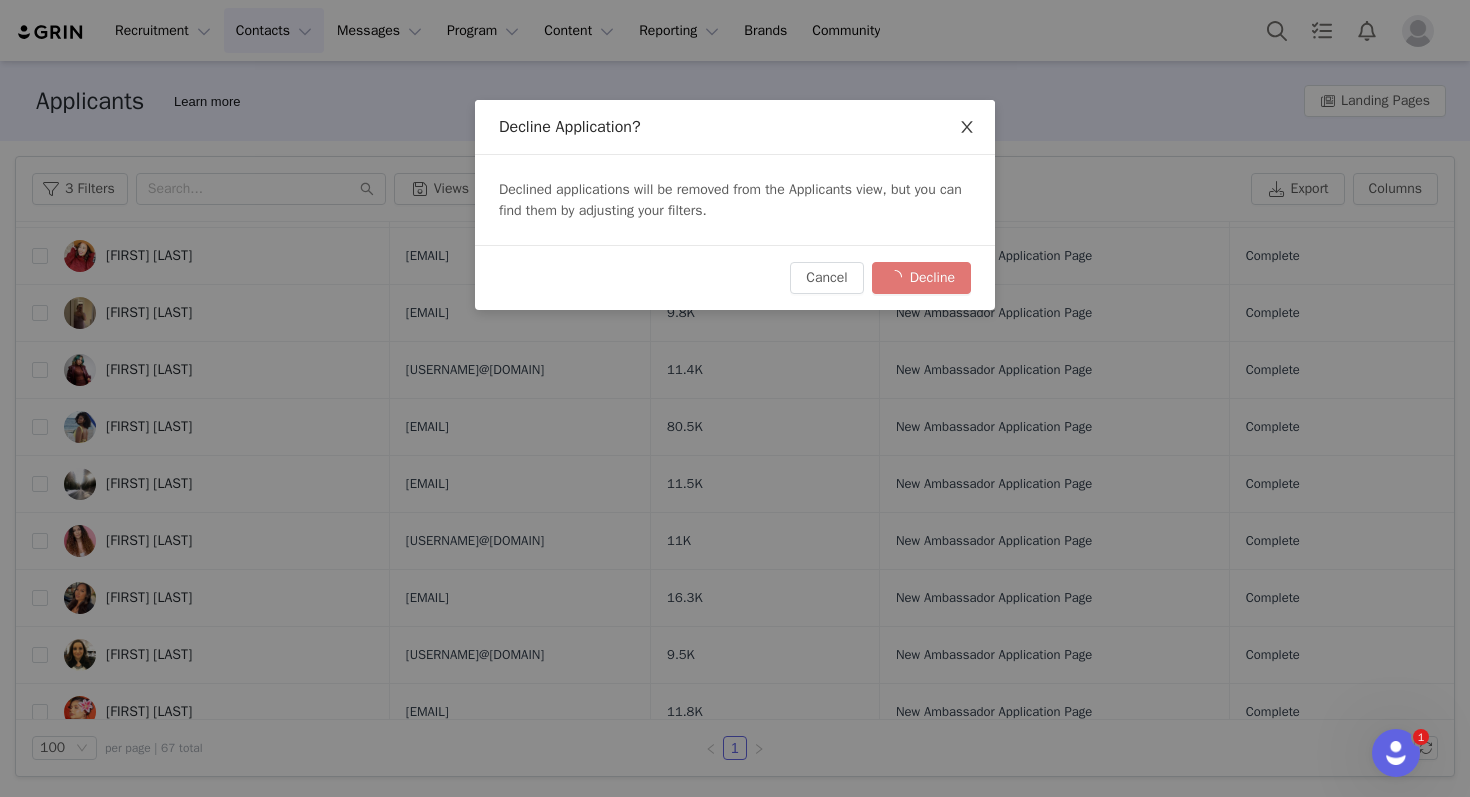 click 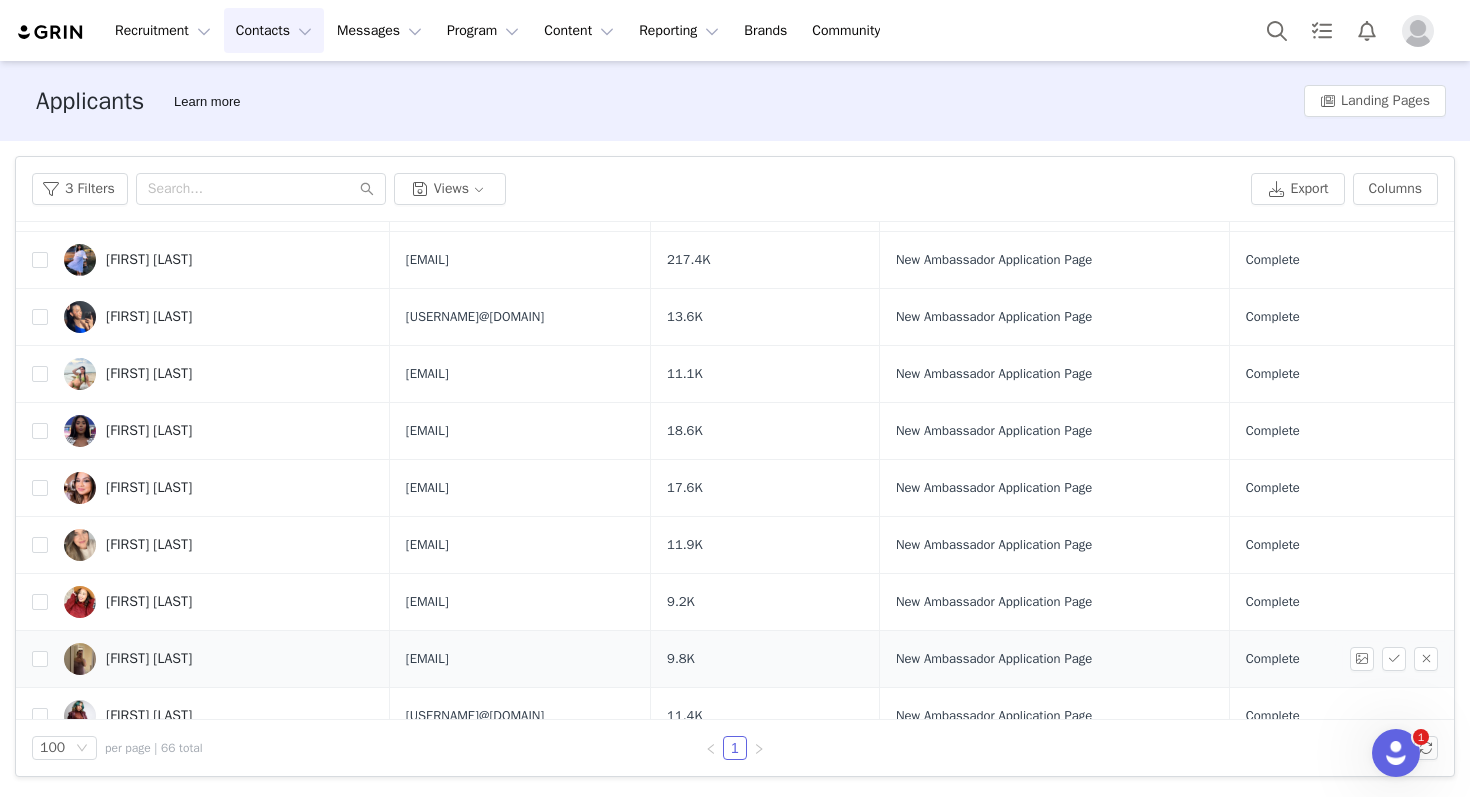 scroll, scrollTop: 1260, scrollLeft: 0, axis: vertical 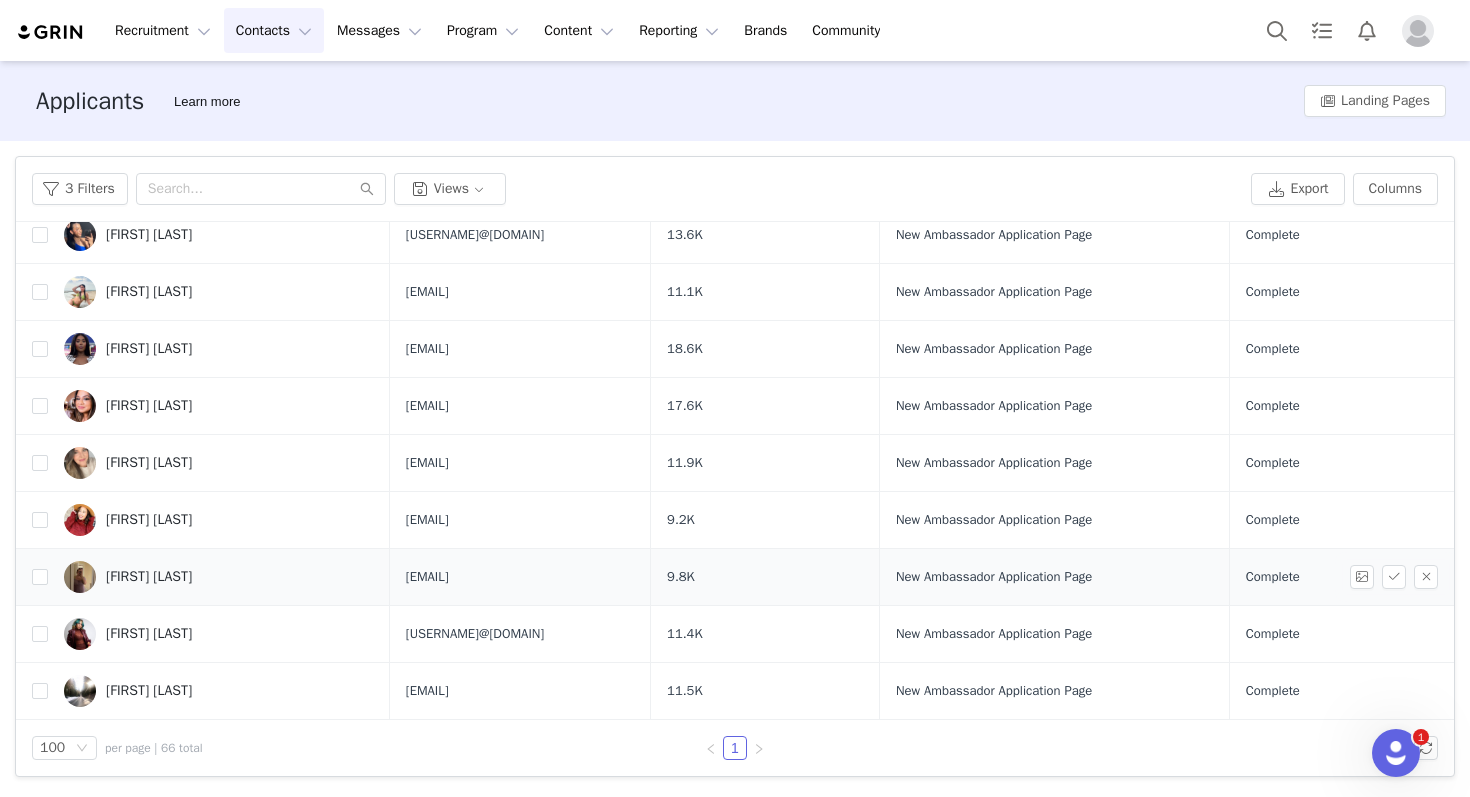 click on "[FIRST] [LAST]" at bounding box center [219, 577] 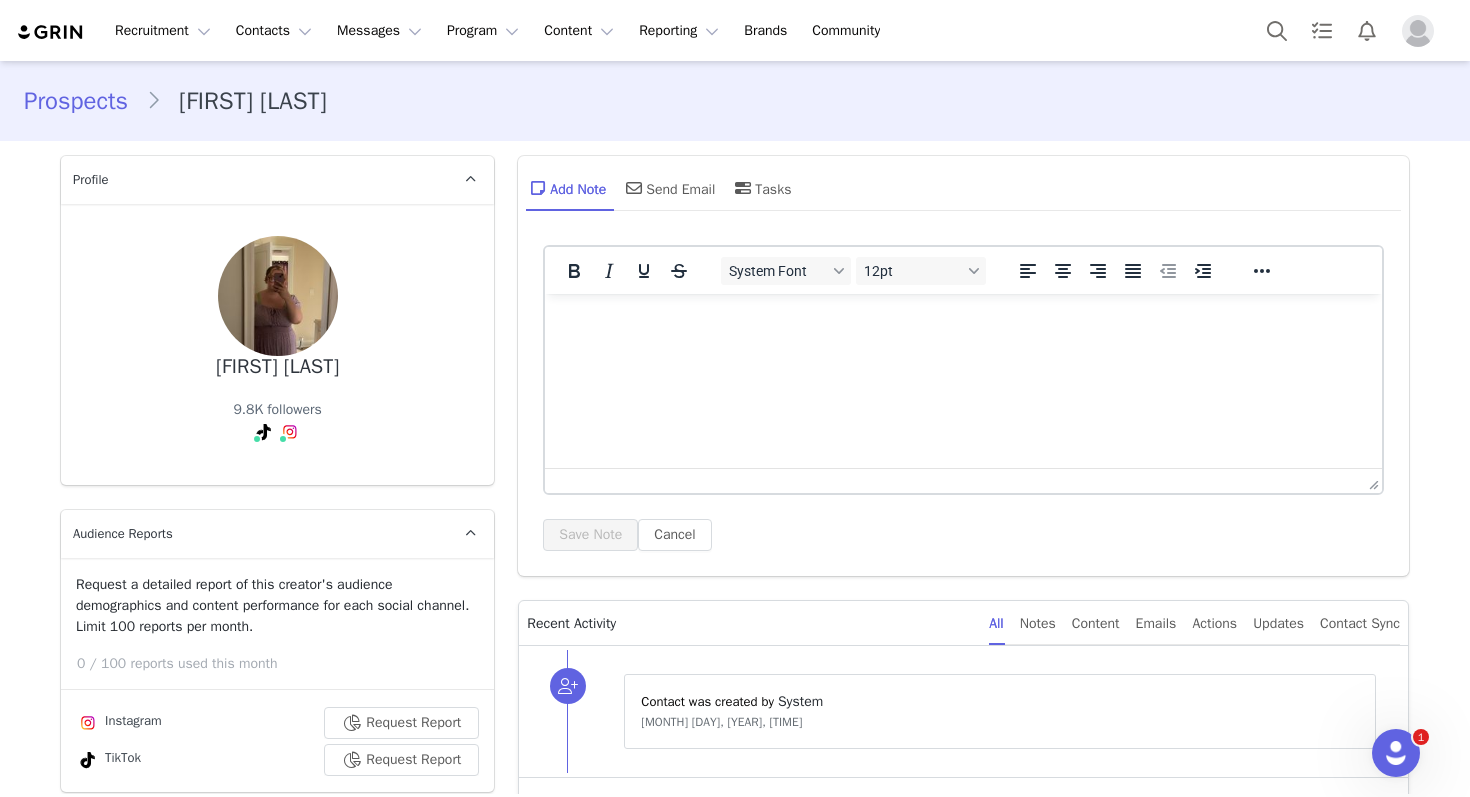 scroll, scrollTop: 0, scrollLeft: 0, axis: both 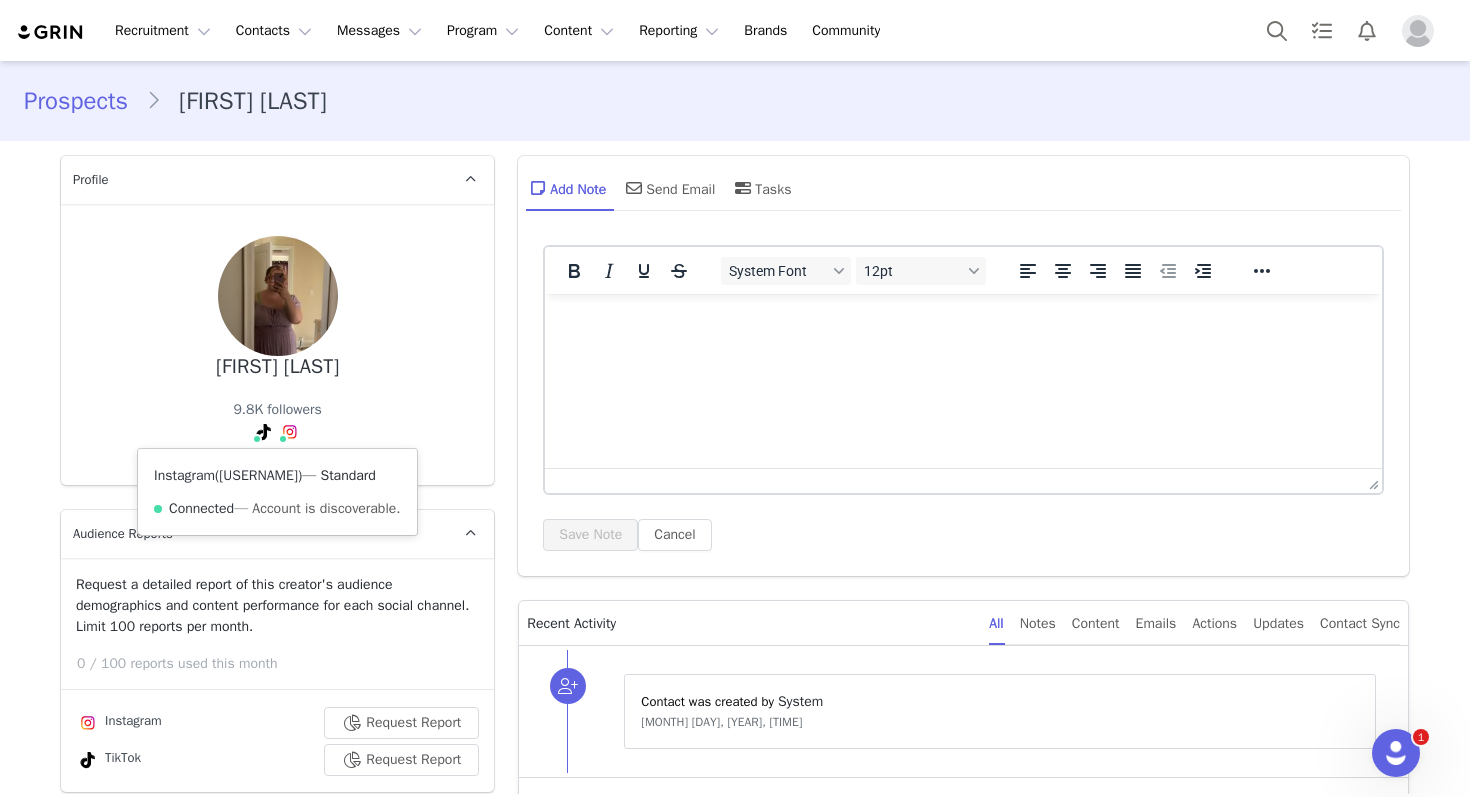 click on "@em_offer" at bounding box center (258, 475) 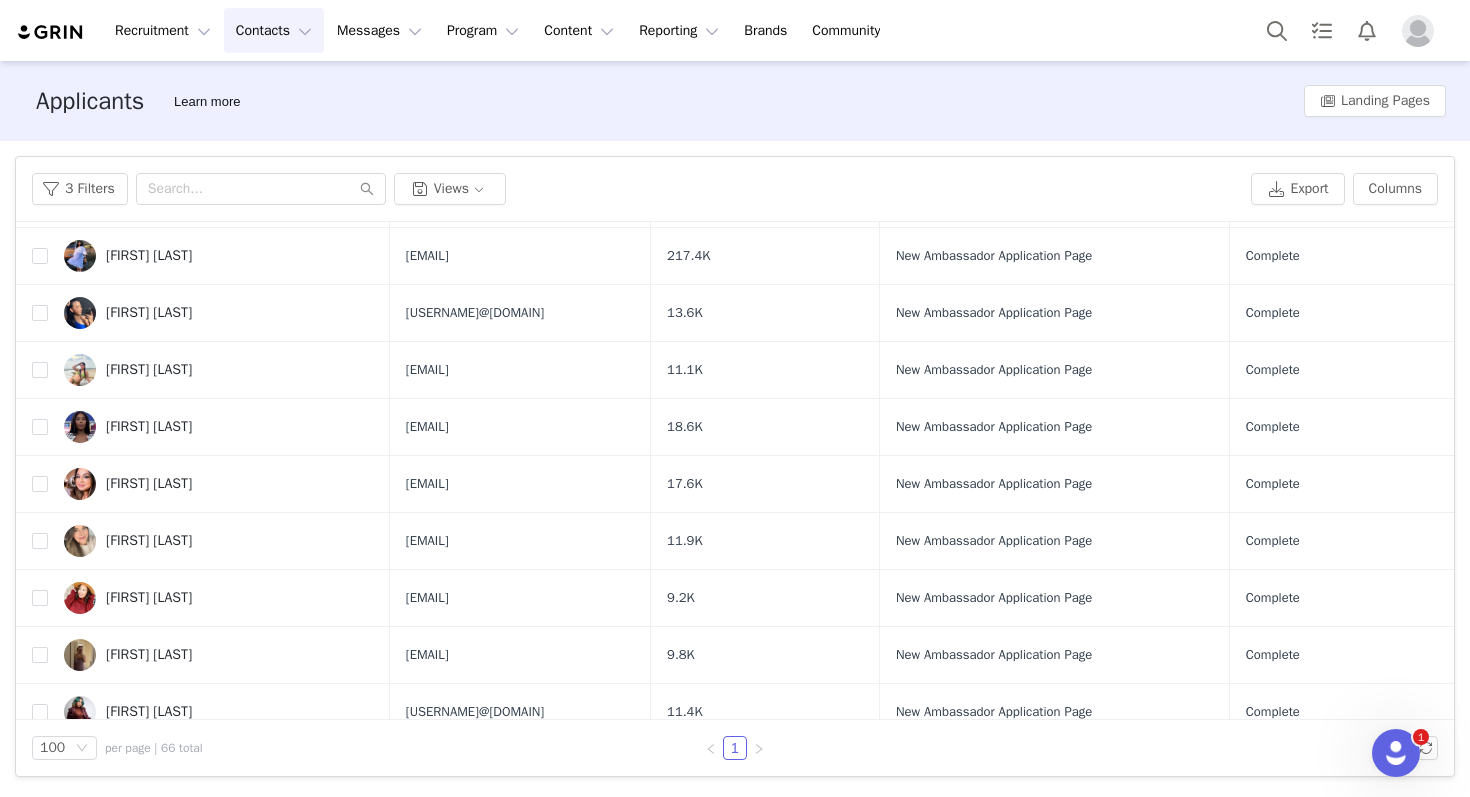 scroll, scrollTop: 1509, scrollLeft: 0, axis: vertical 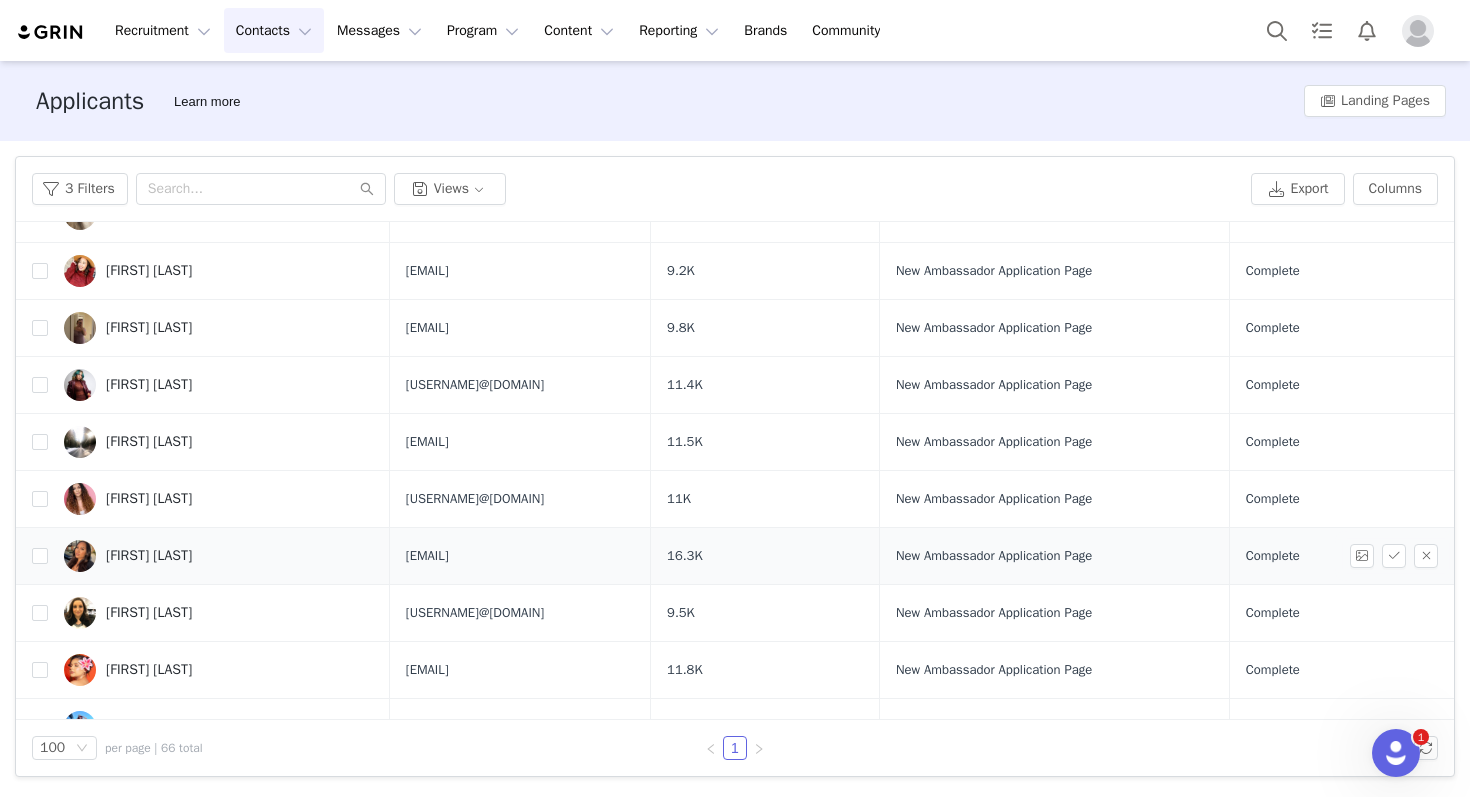 click on "Destiny Webb" at bounding box center (219, 556) 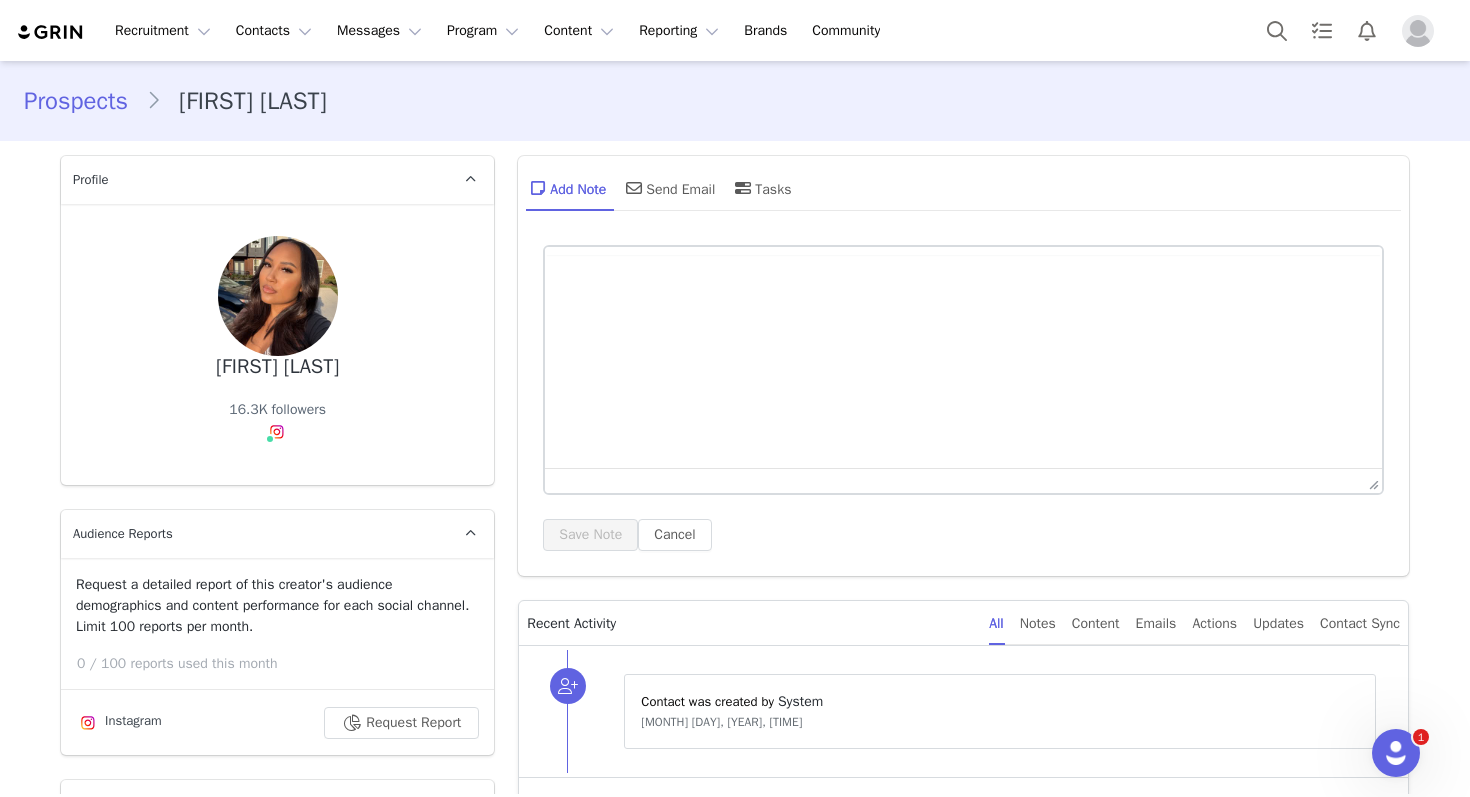 scroll, scrollTop: 0, scrollLeft: 0, axis: both 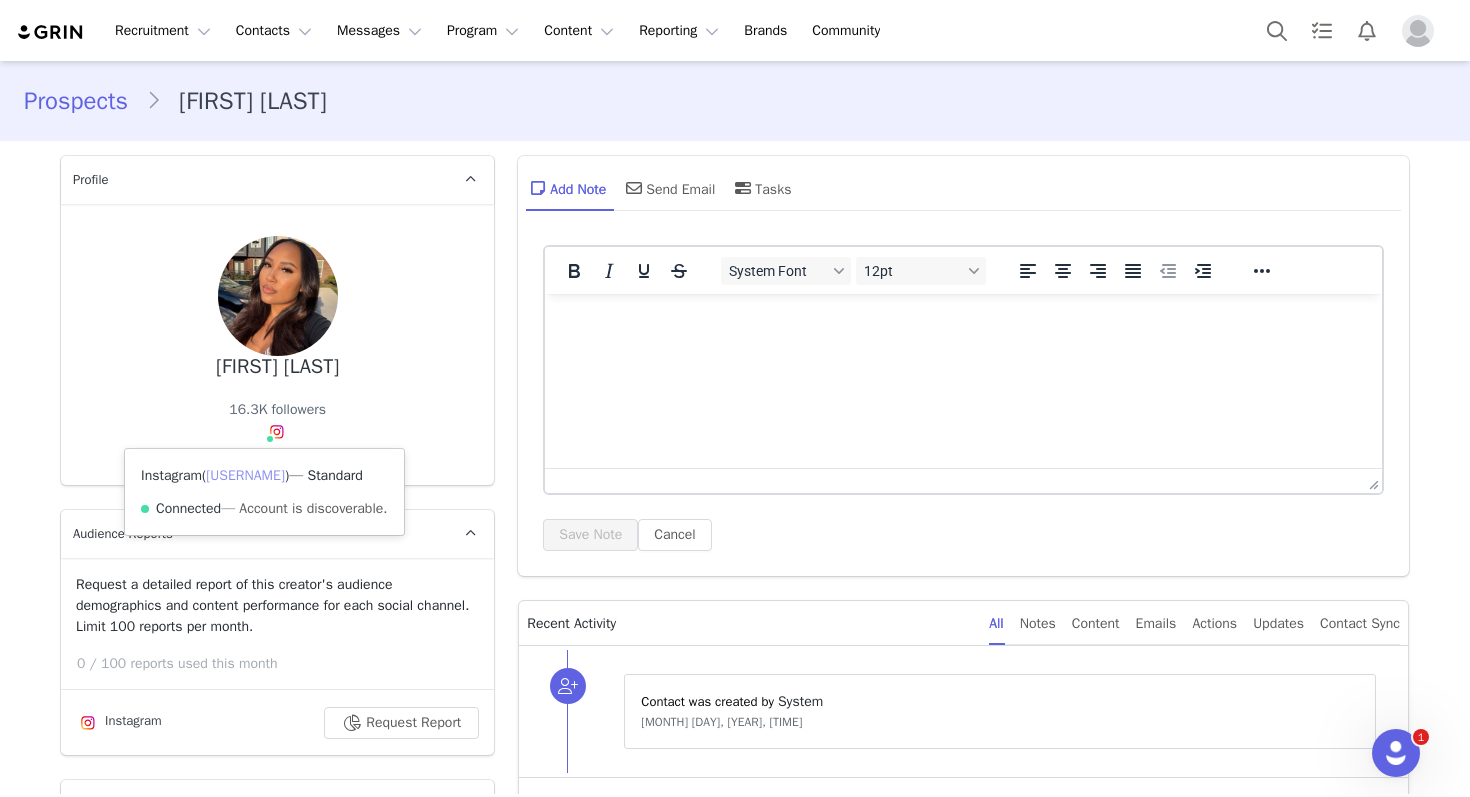 click on "@lilldesiii" at bounding box center [245, 475] 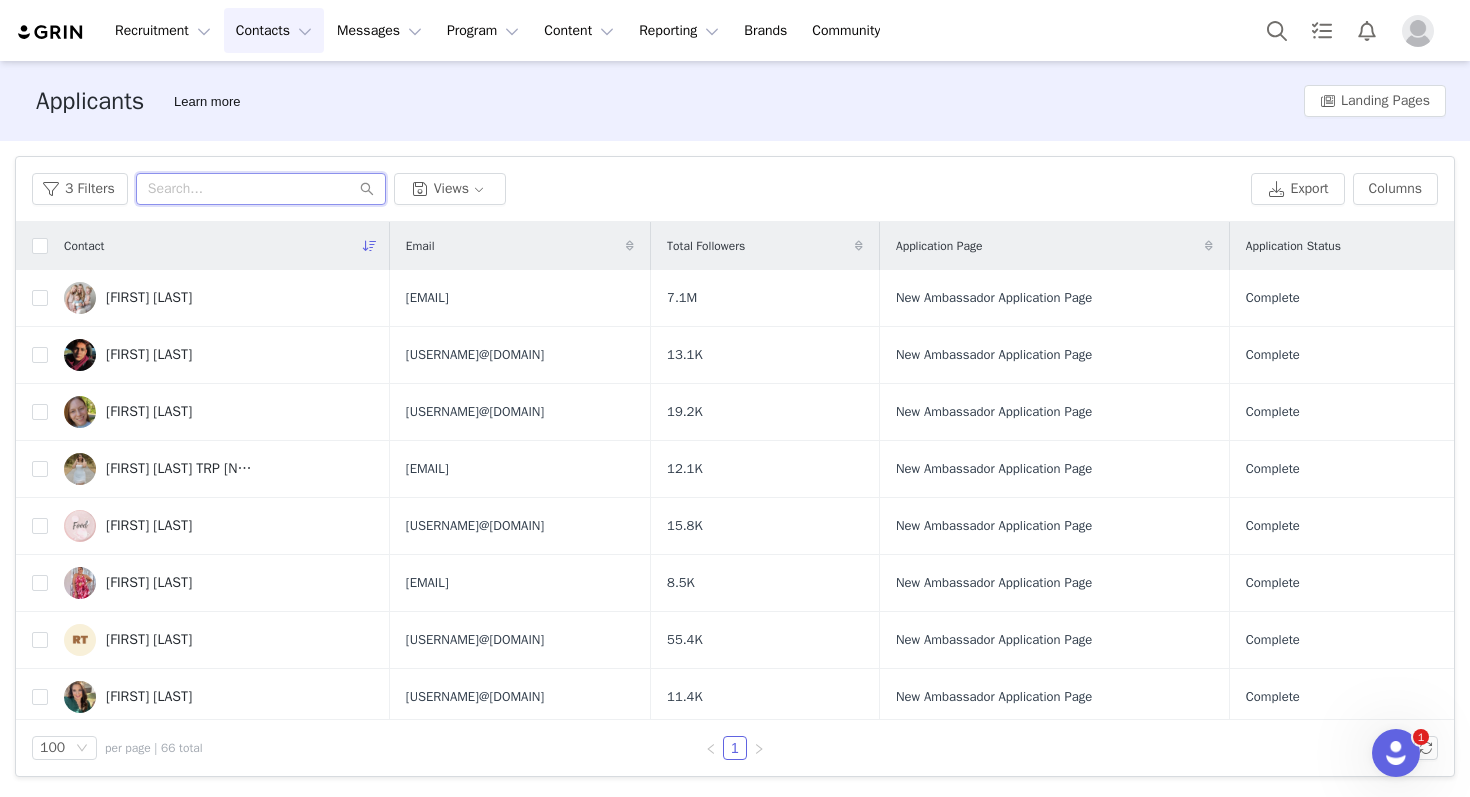 click at bounding box center (261, 189) 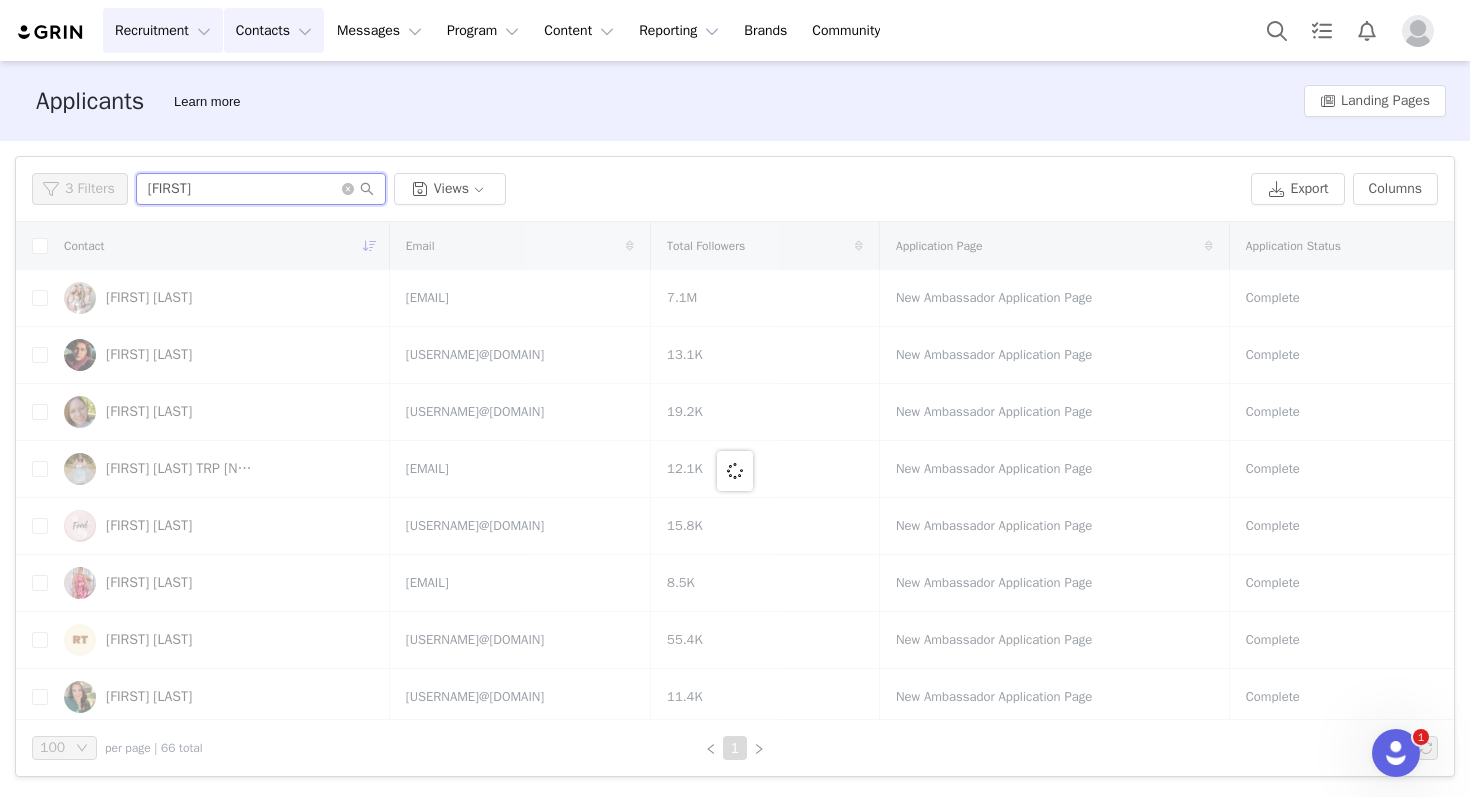 type on "destiny" 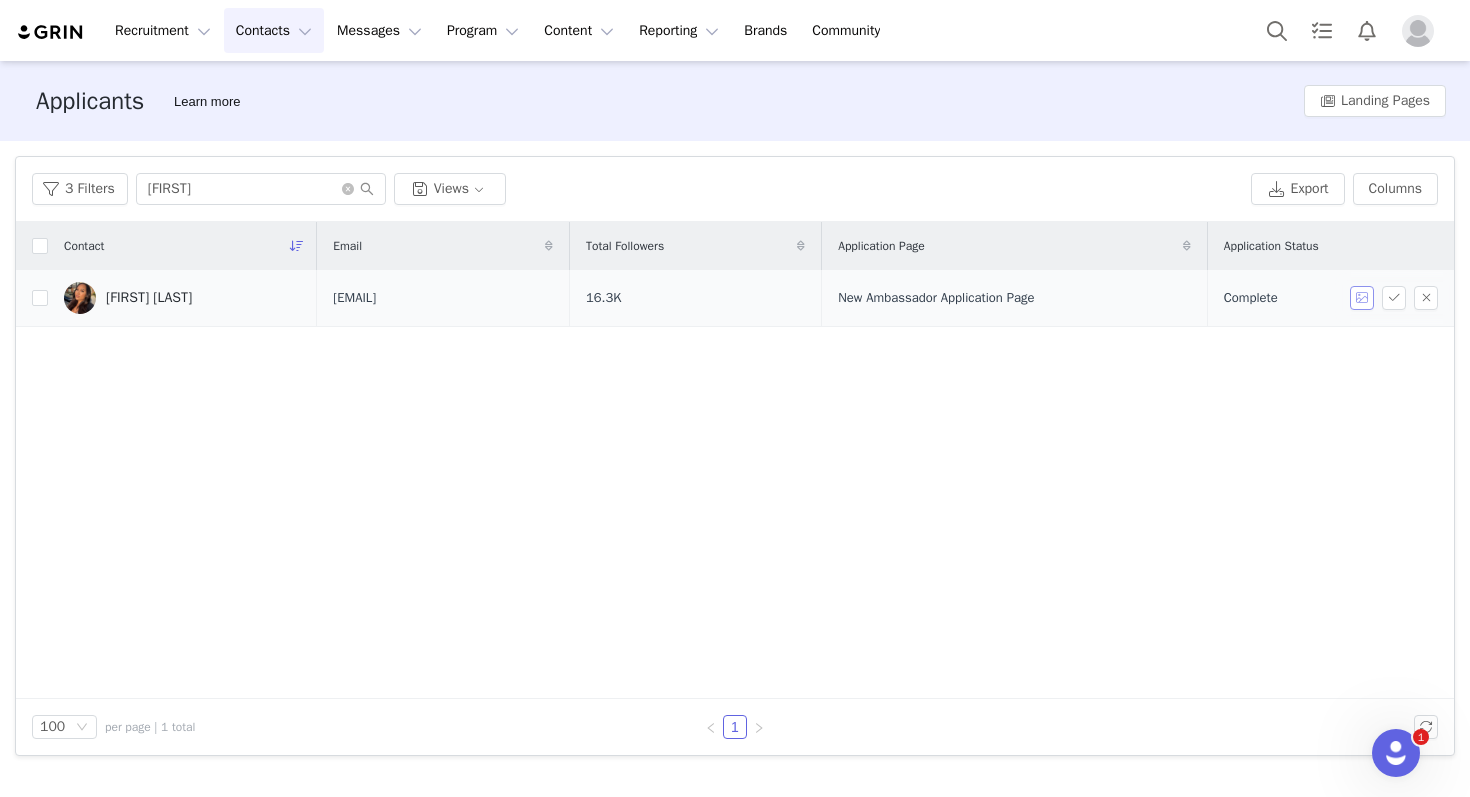 click at bounding box center (1362, 298) 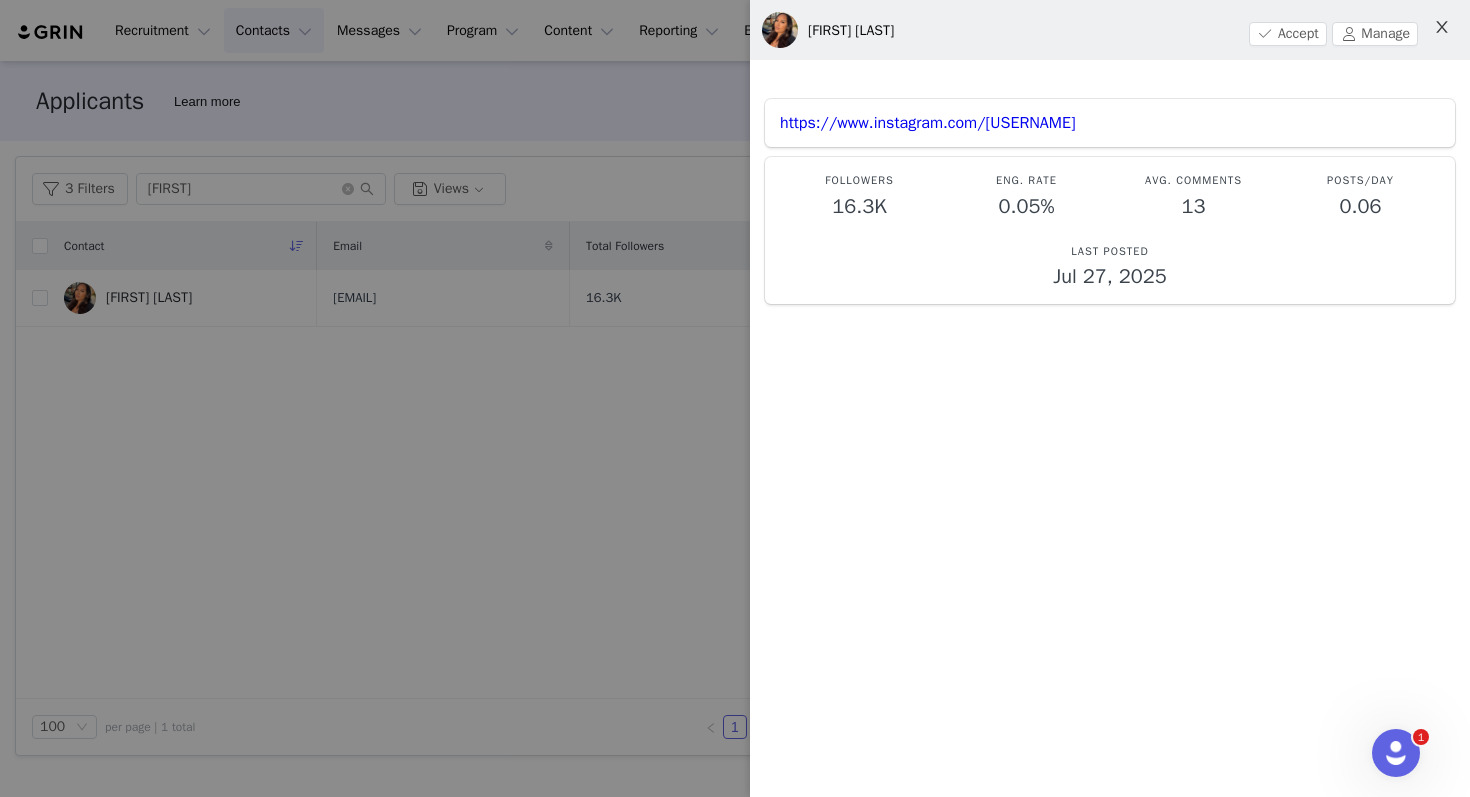 click at bounding box center [1442, 28] 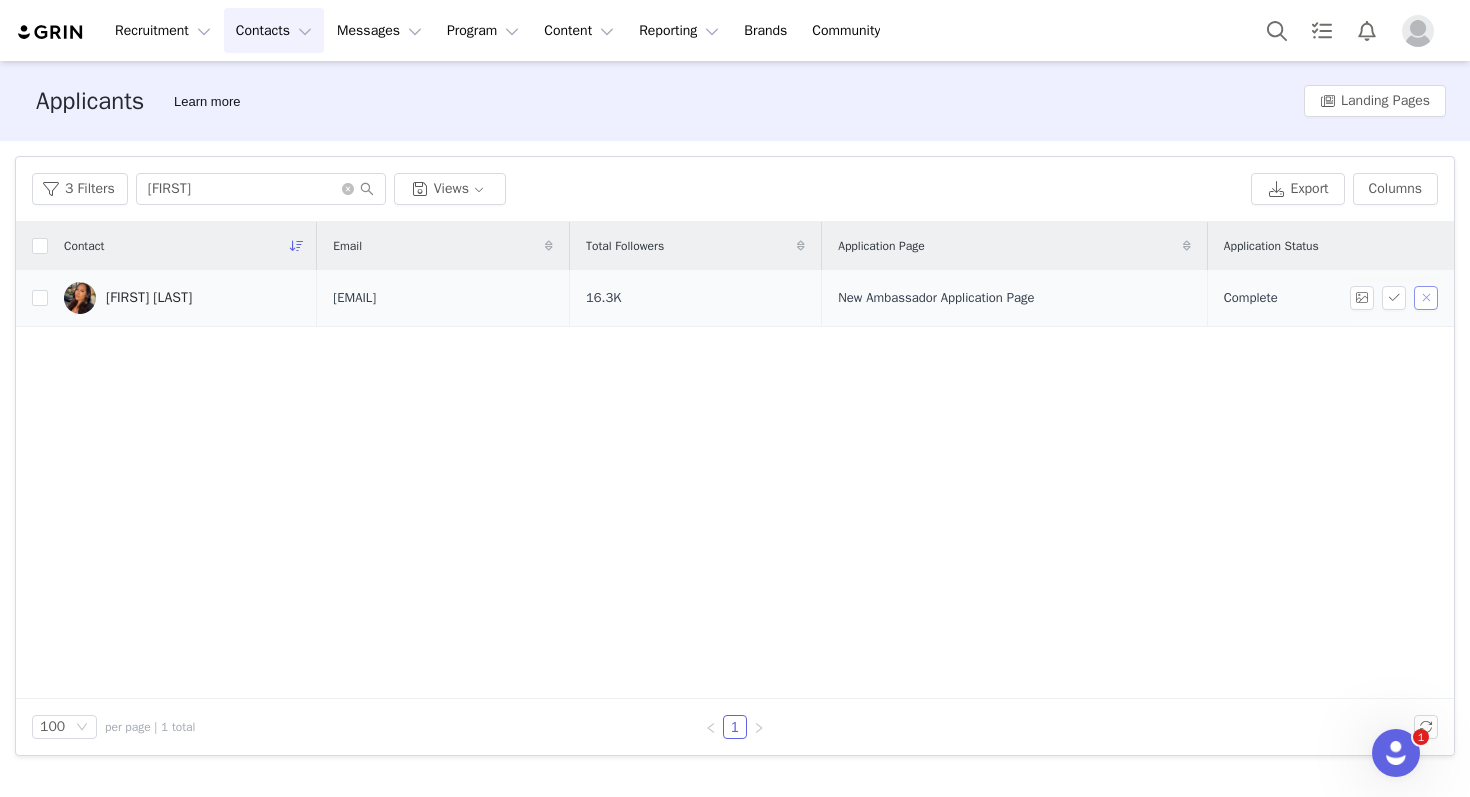 click at bounding box center [1426, 298] 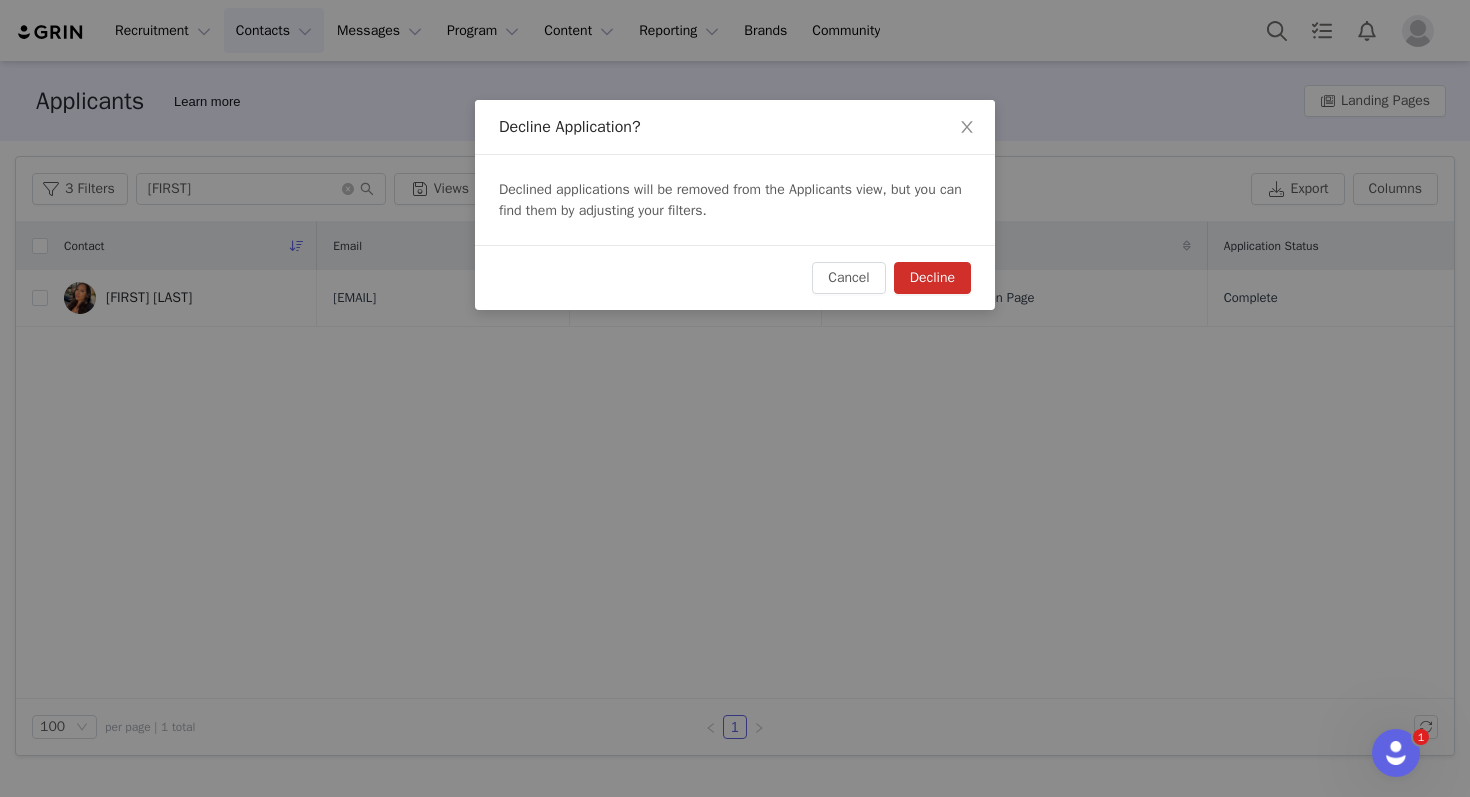 click on "Decline" at bounding box center [932, 278] 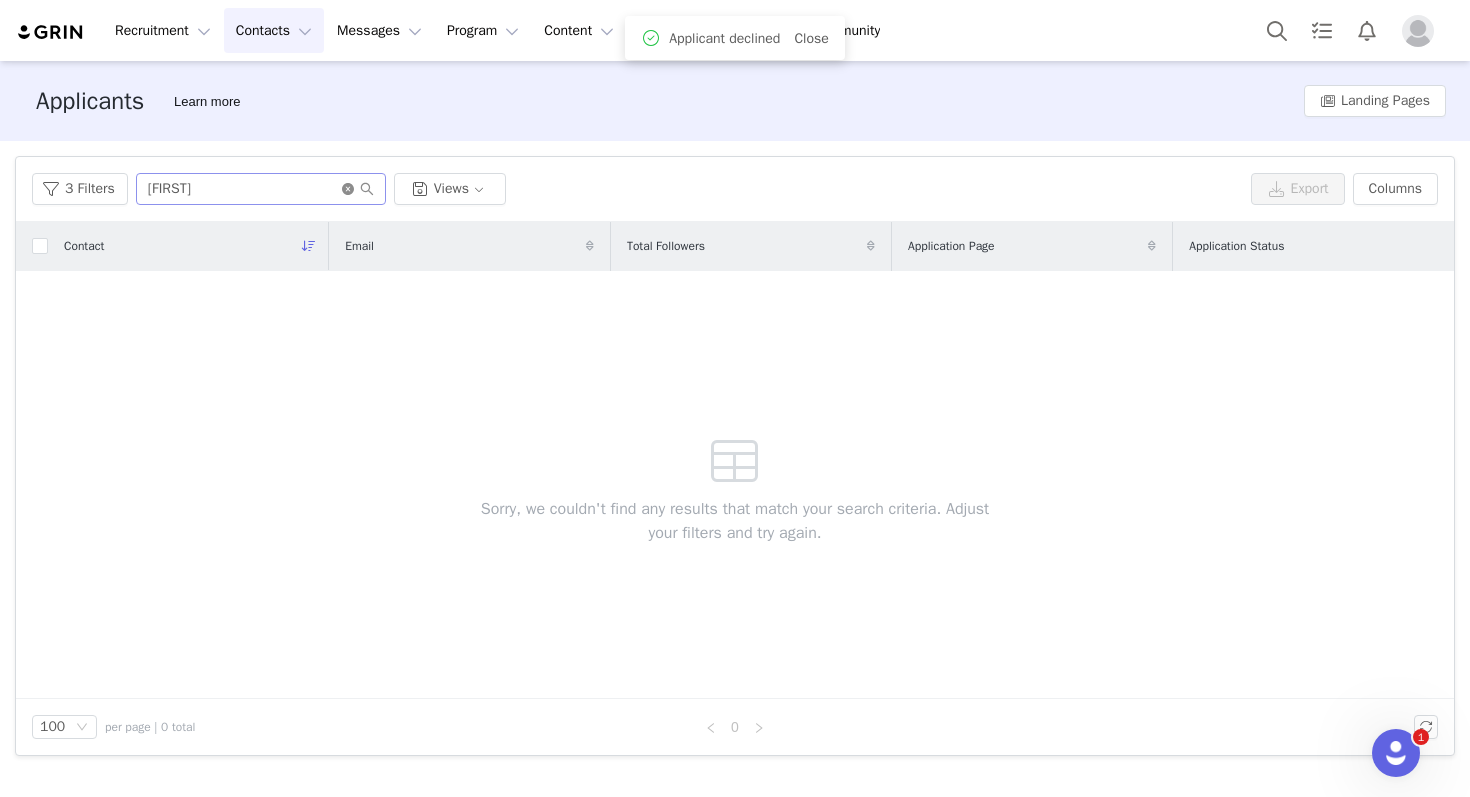 click 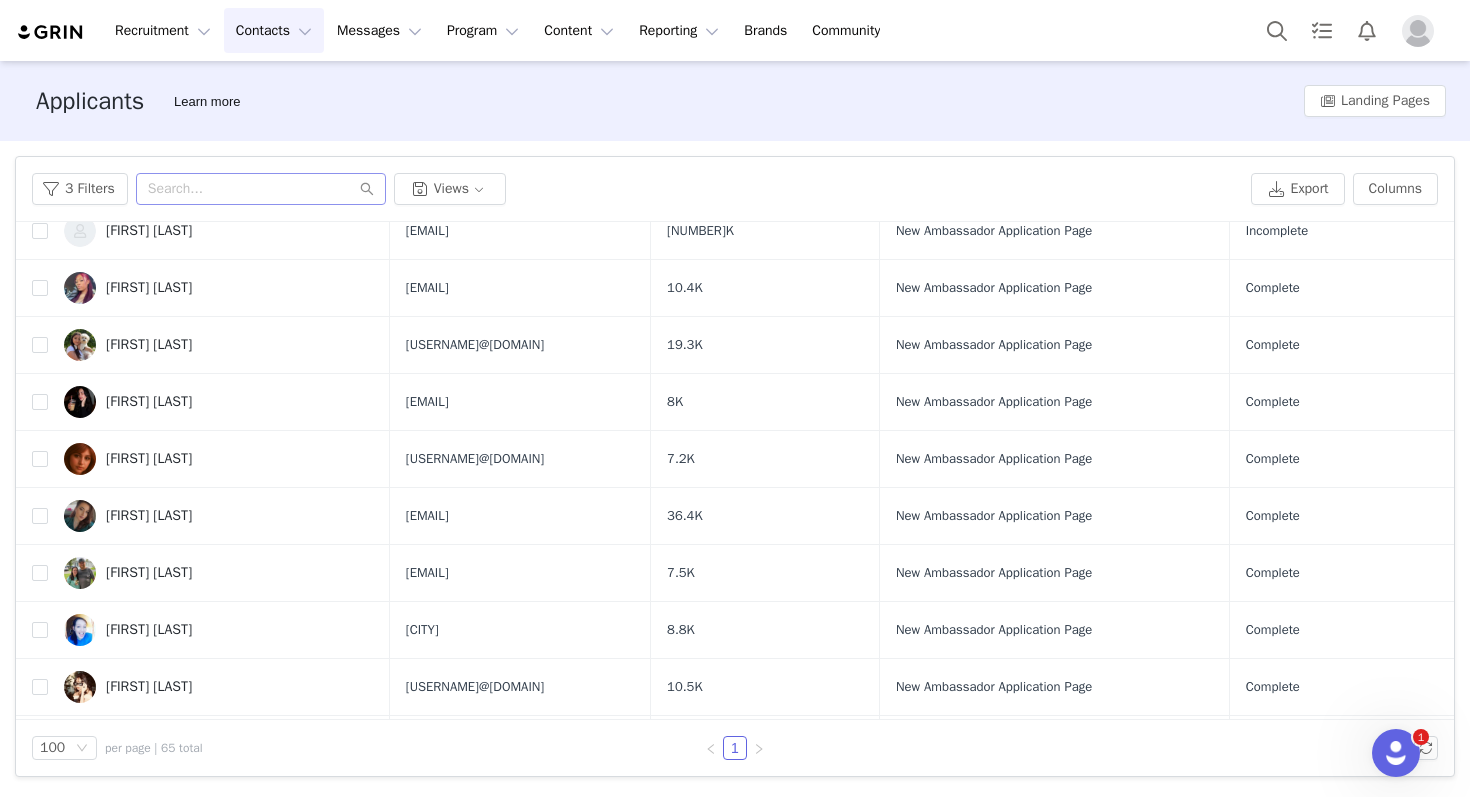 scroll, scrollTop: 3255, scrollLeft: 0, axis: vertical 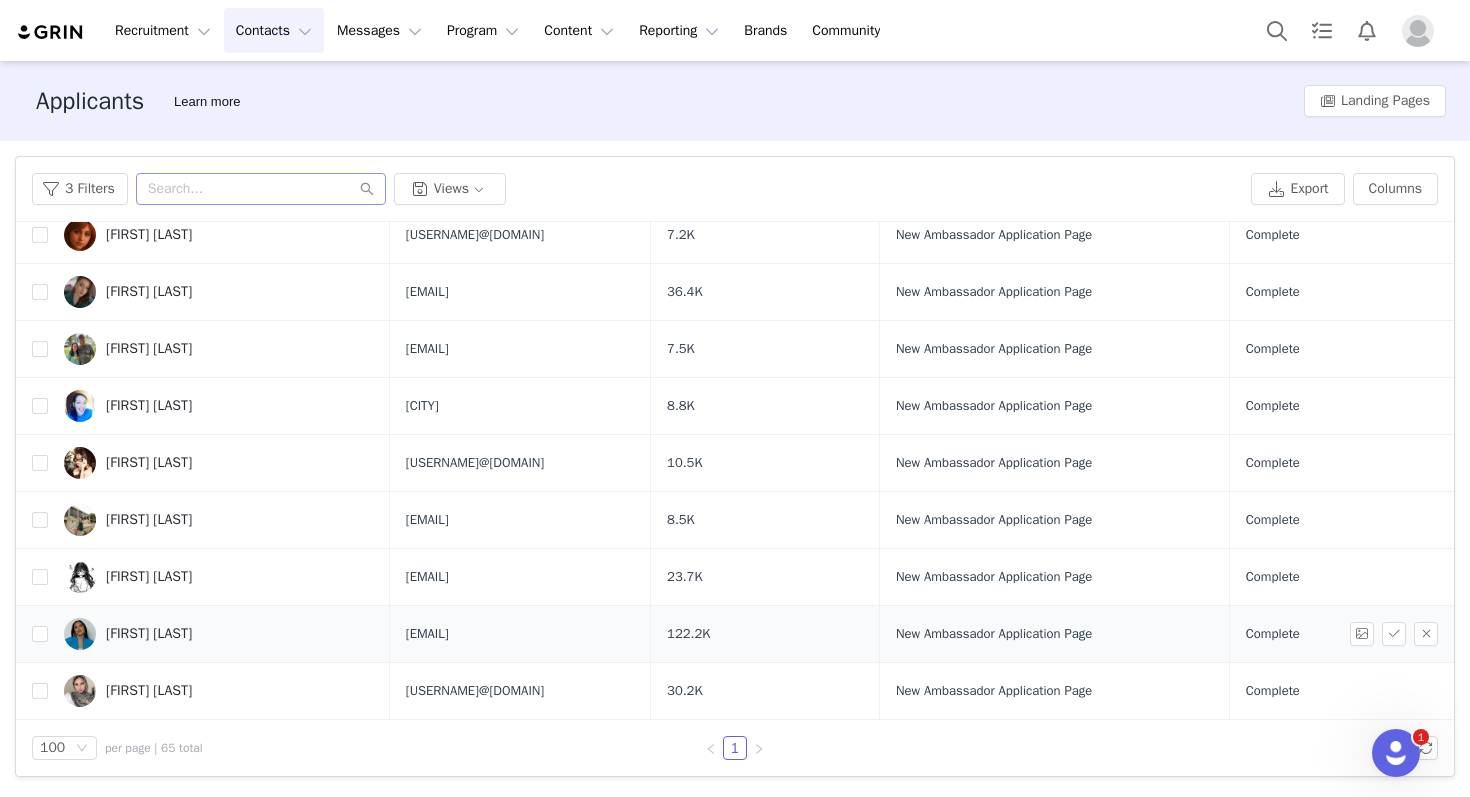 click on "[FIRST] [LAST]" at bounding box center [149, 634] 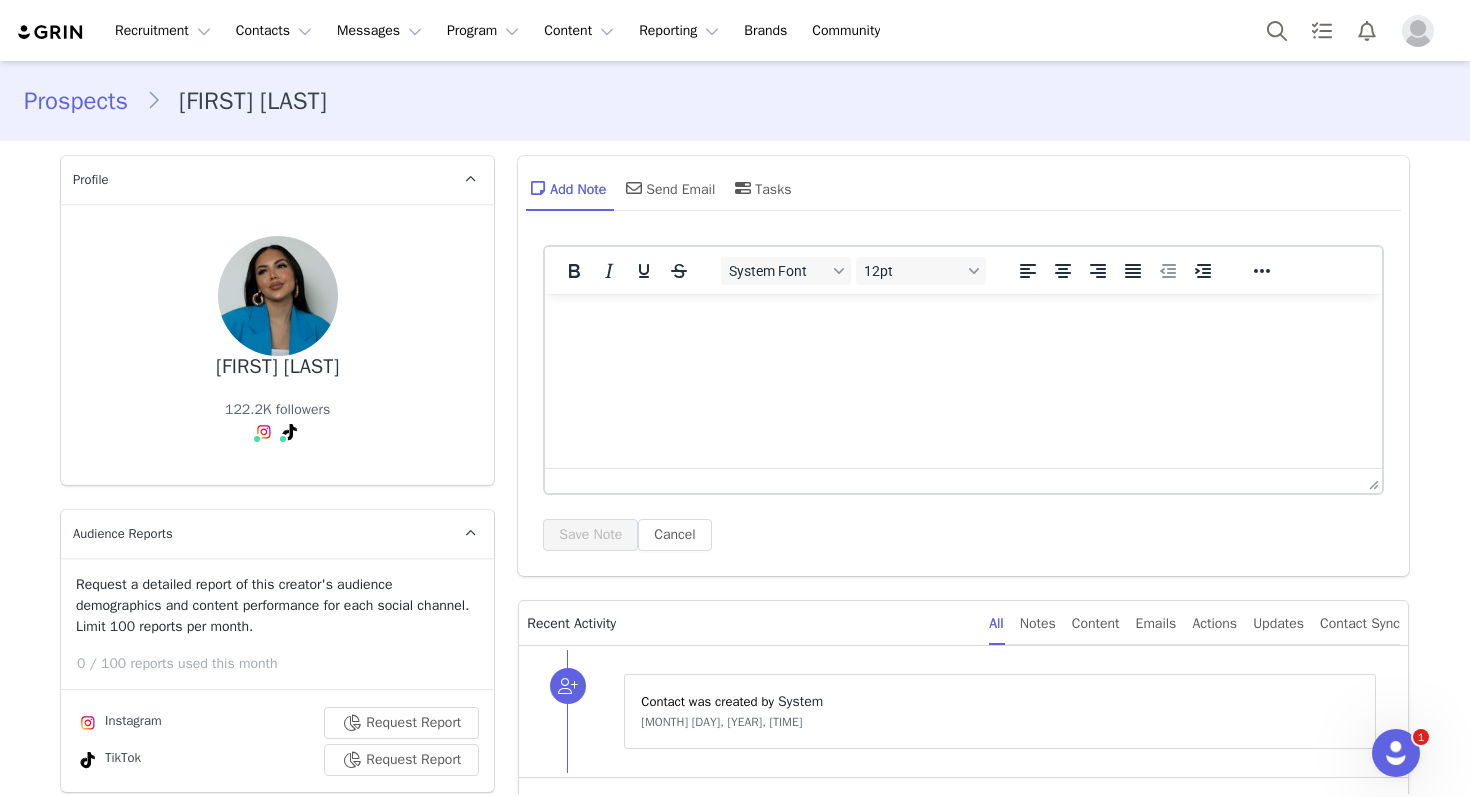 scroll, scrollTop: 0, scrollLeft: 0, axis: both 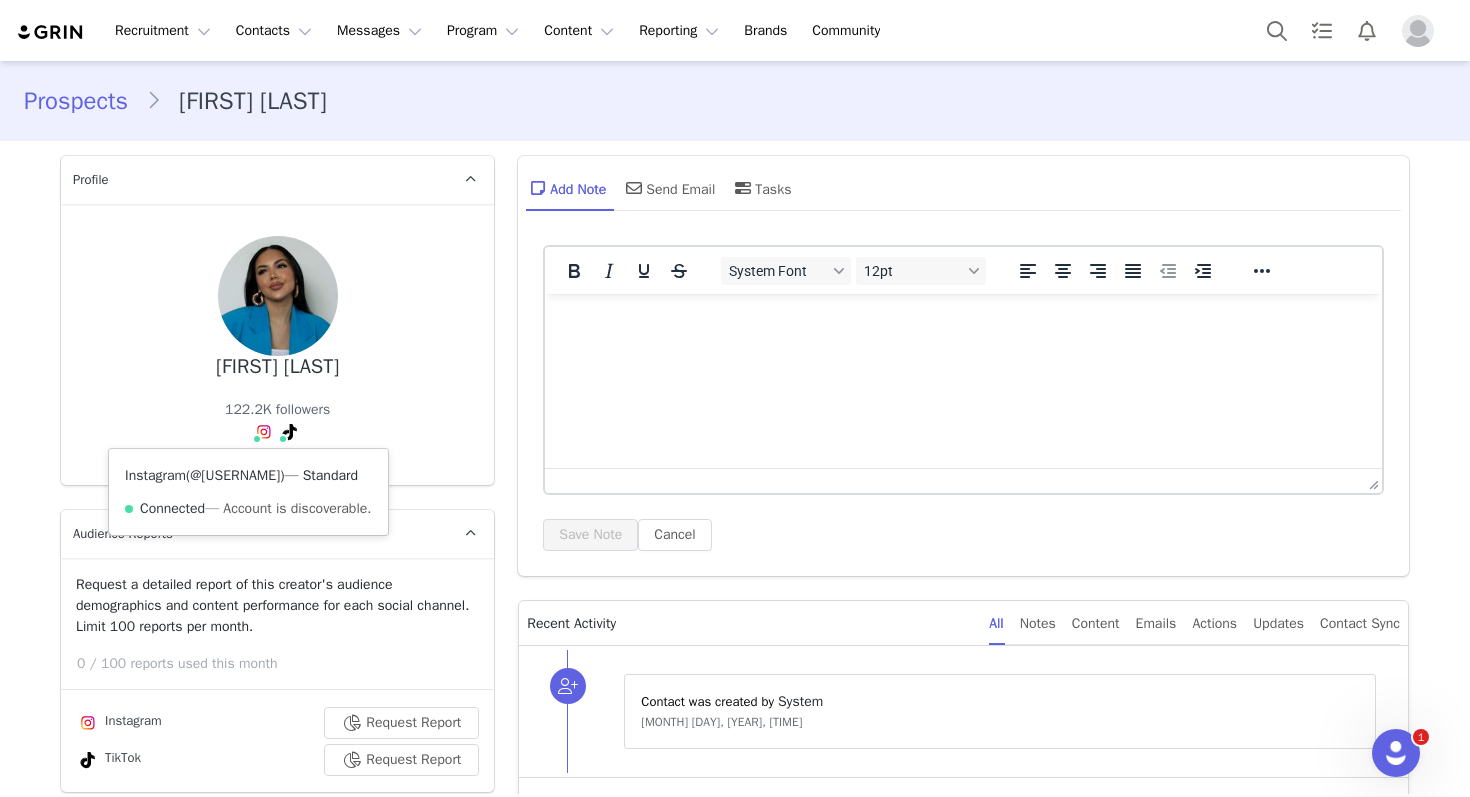 click on "@itsalemodesta" at bounding box center [235, 475] 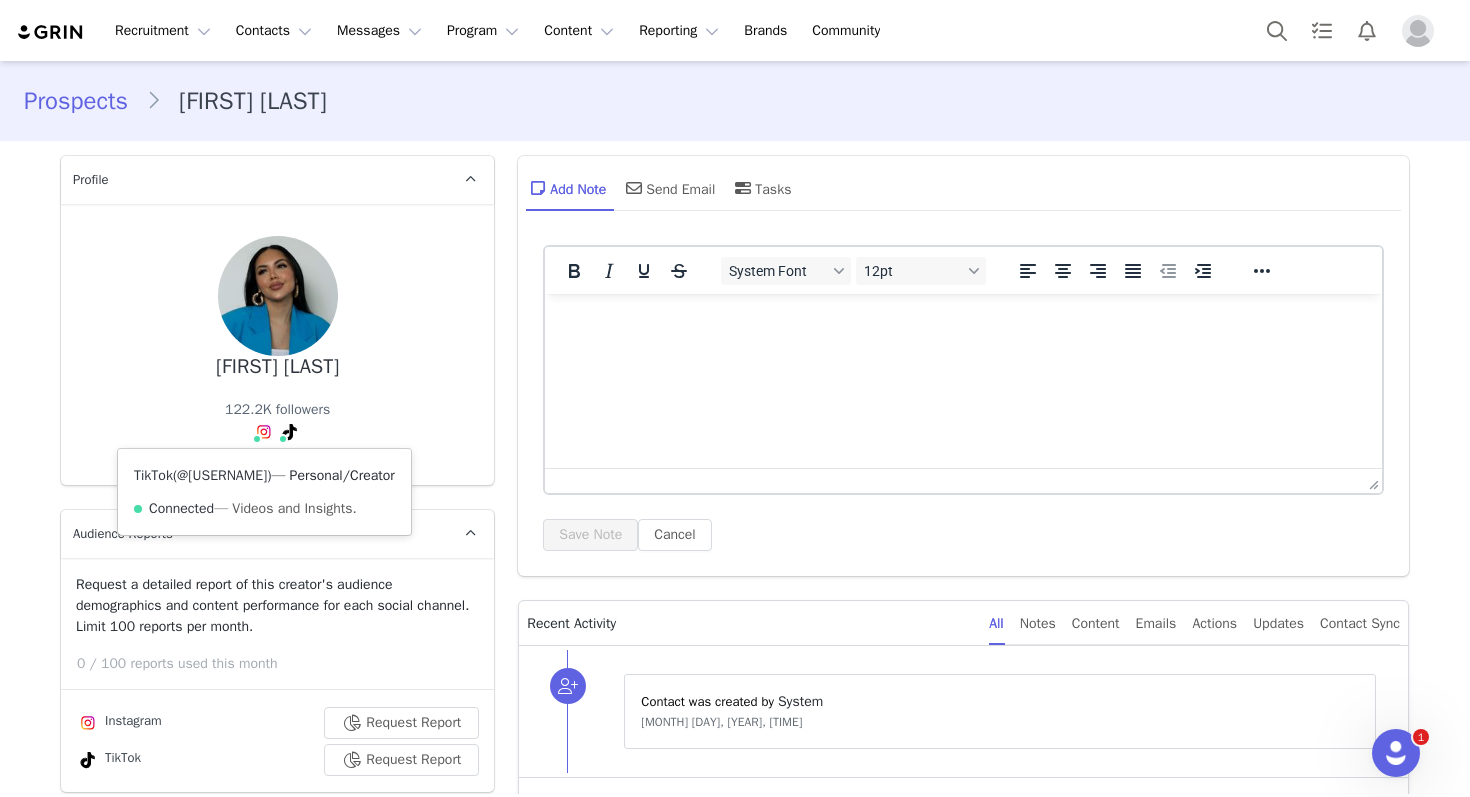 click on "@alemodestaugc" at bounding box center (222, 475) 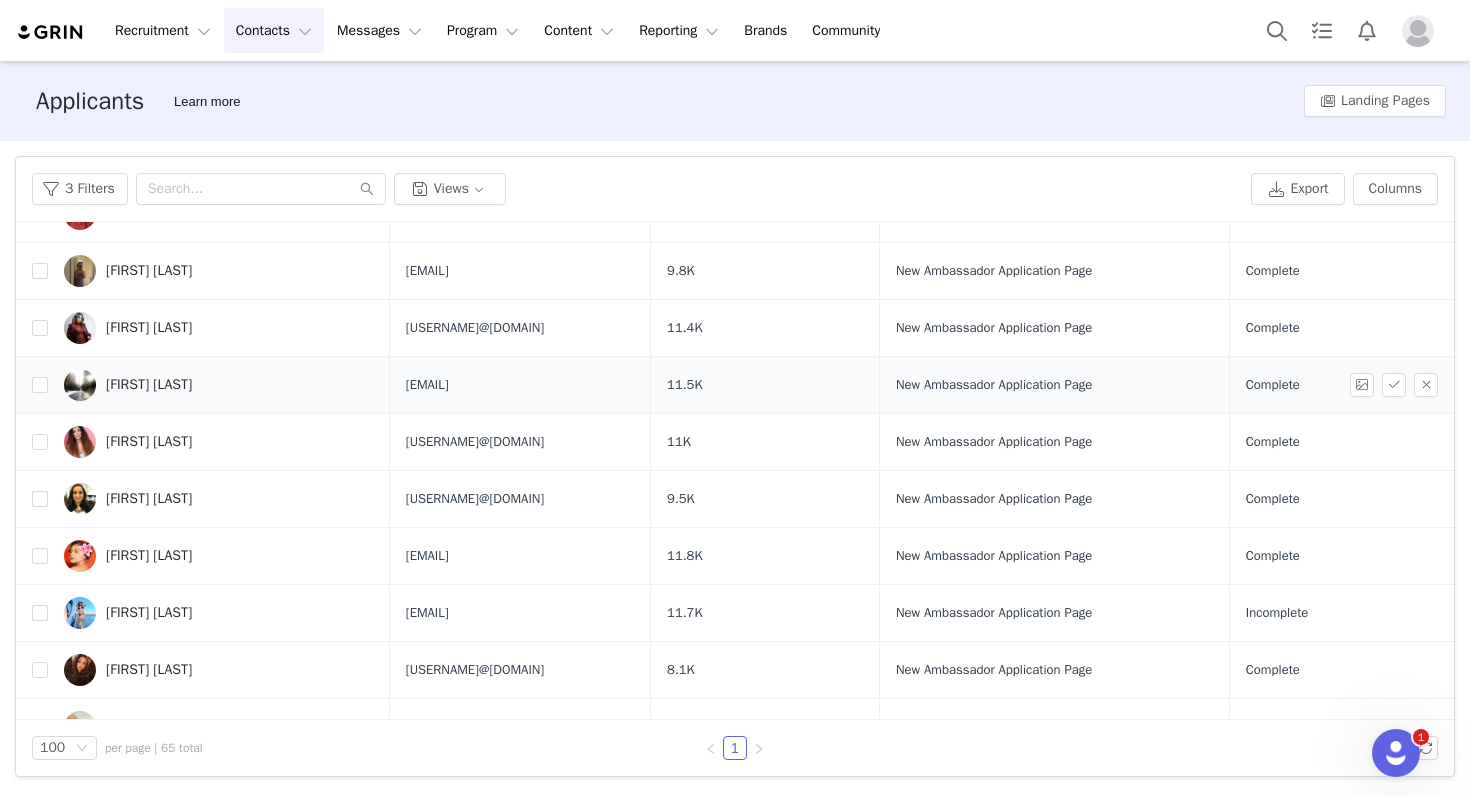 scroll, scrollTop: 1592, scrollLeft: 0, axis: vertical 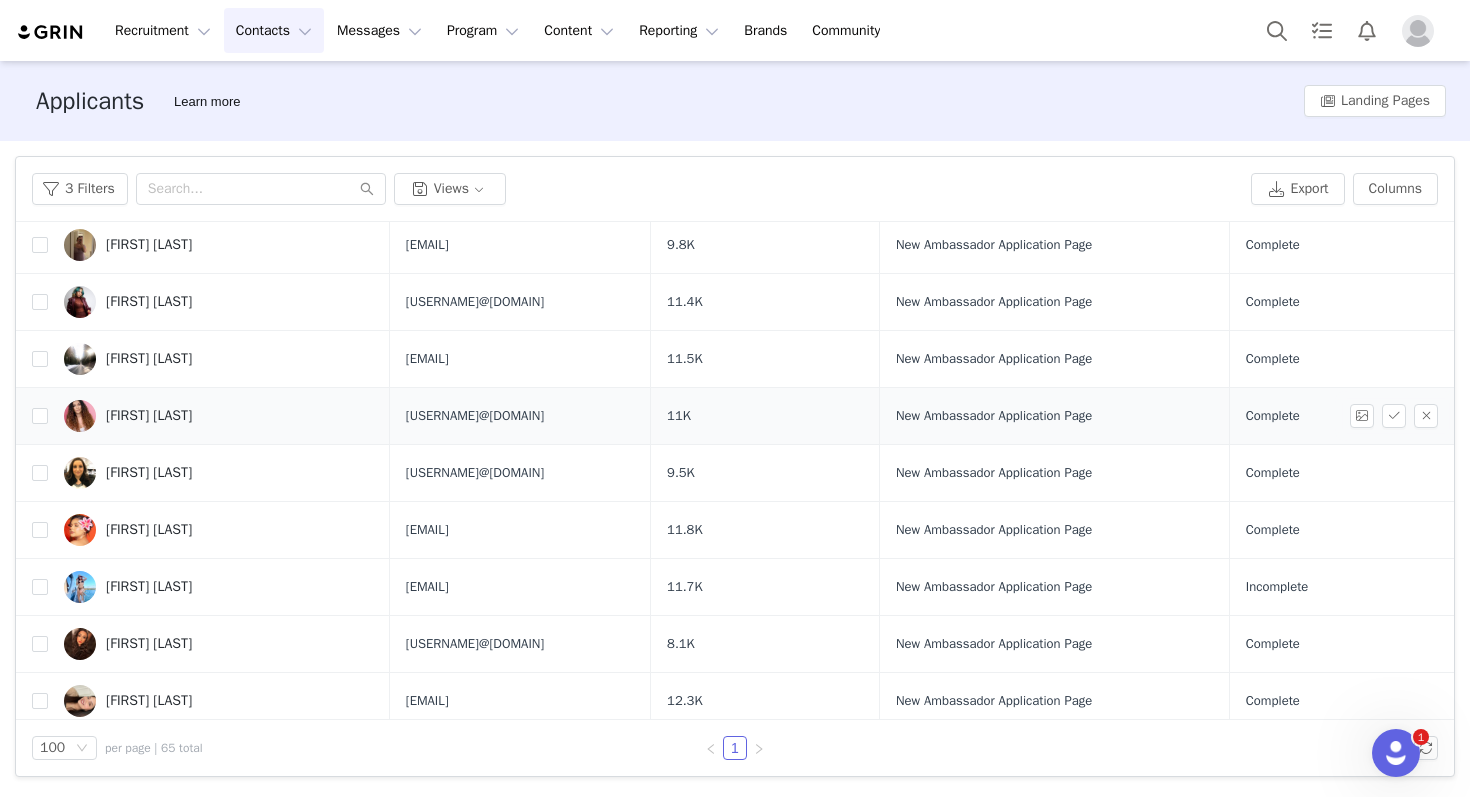 click on "[FIRST] [LAST]" at bounding box center (149, 416) 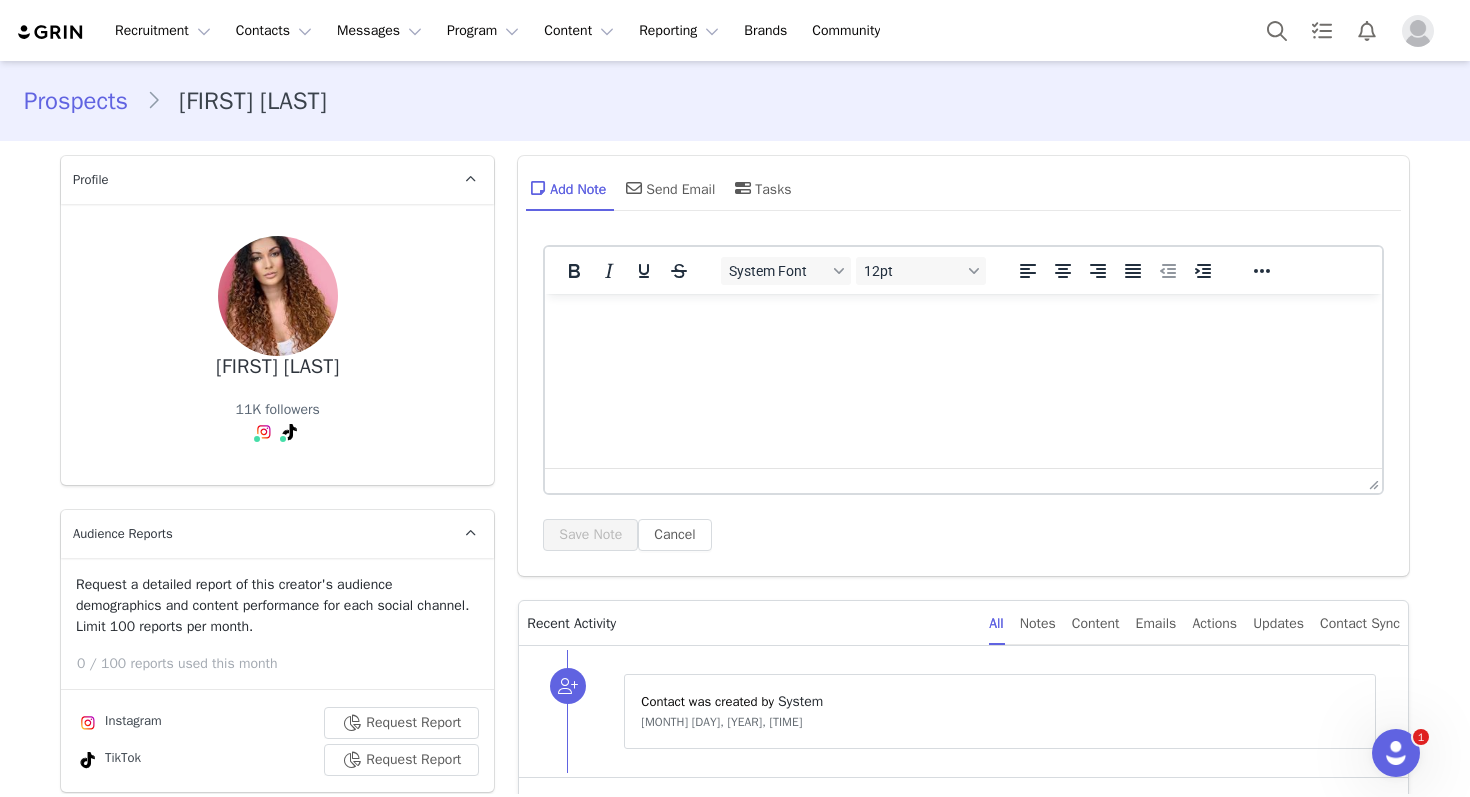scroll, scrollTop: 0, scrollLeft: 0, axis: both 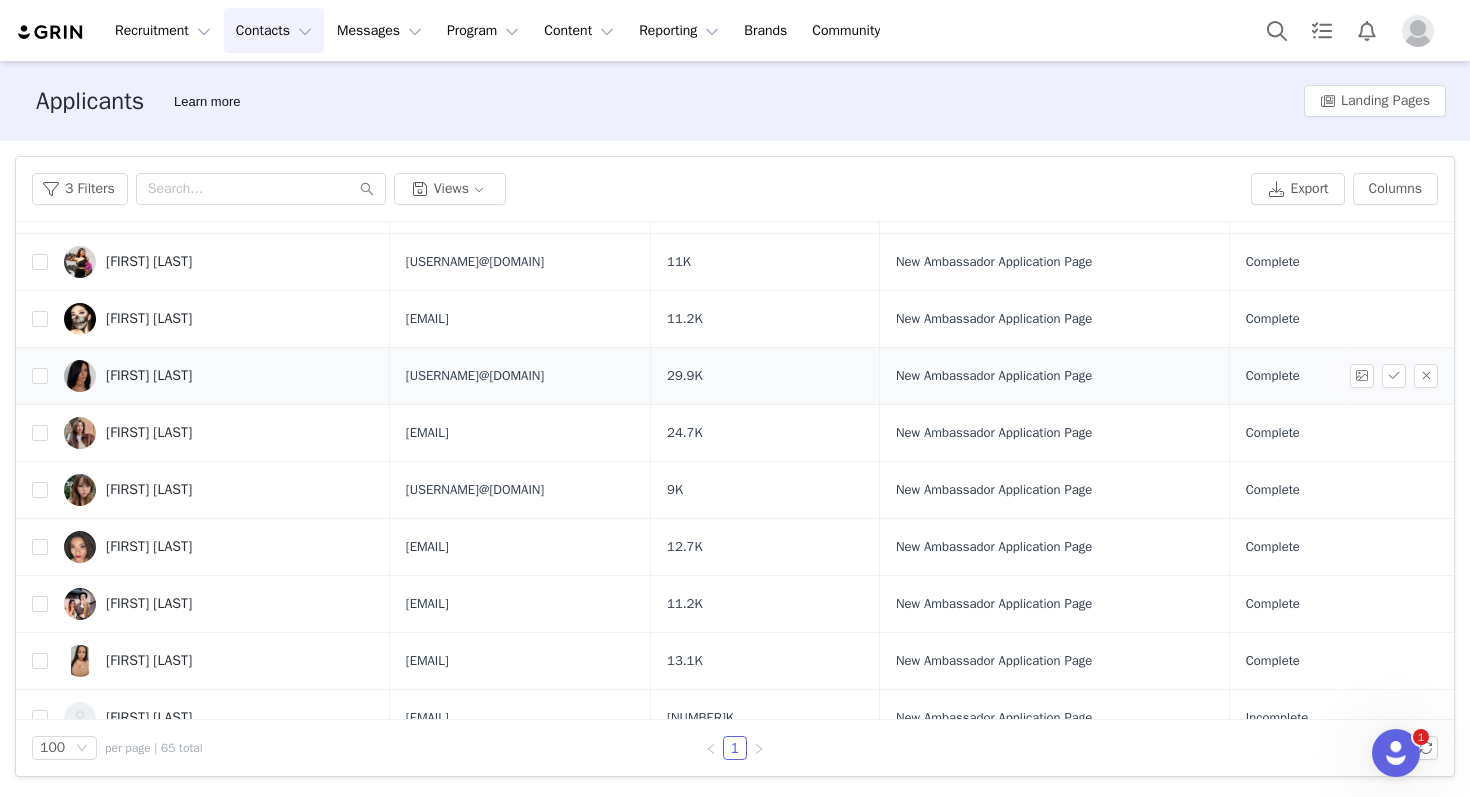 click on "Bailey Garriga" at bounding box center (149, 376) 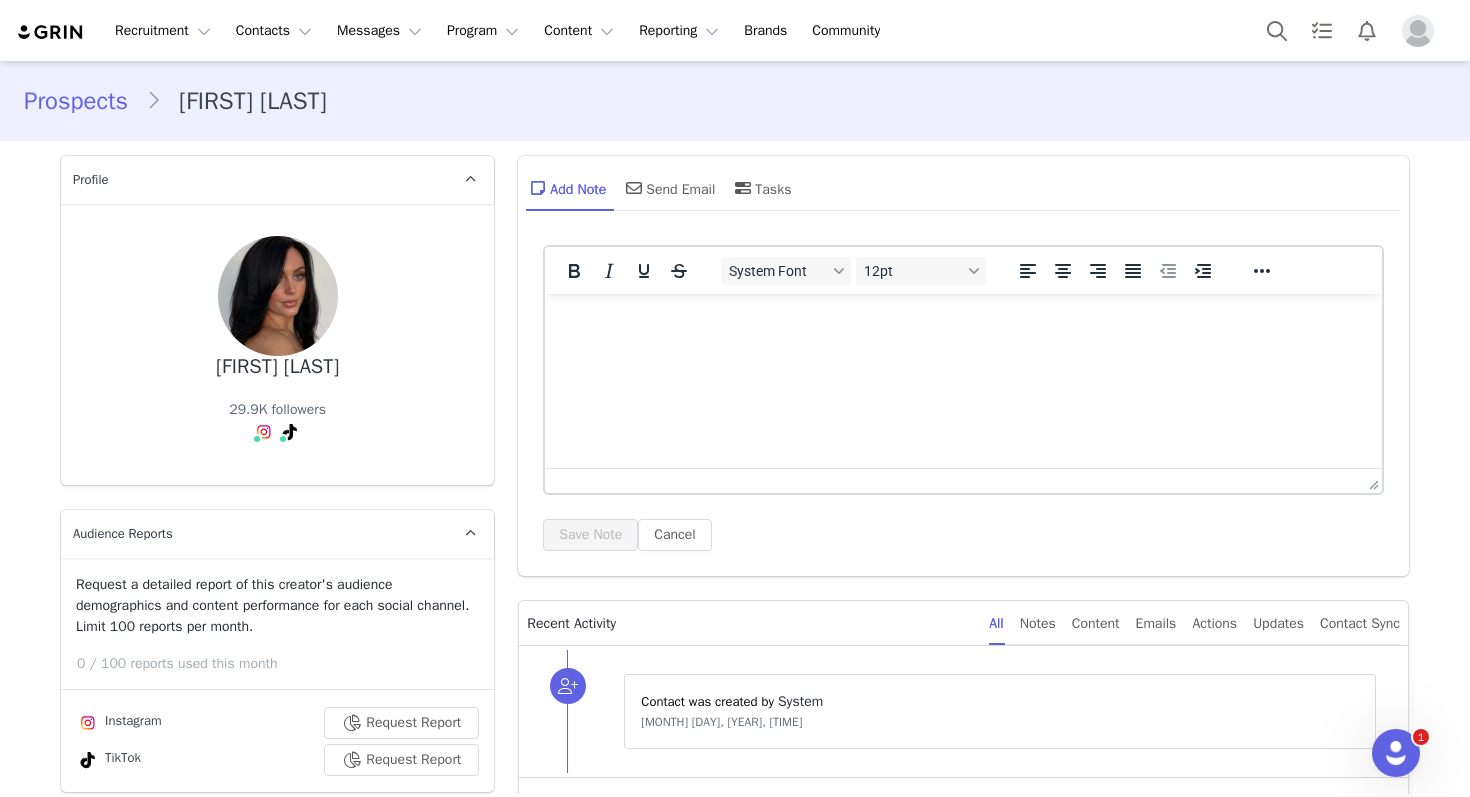 scroll, scrollTop: 0, scrollLeft: 0, axis: both 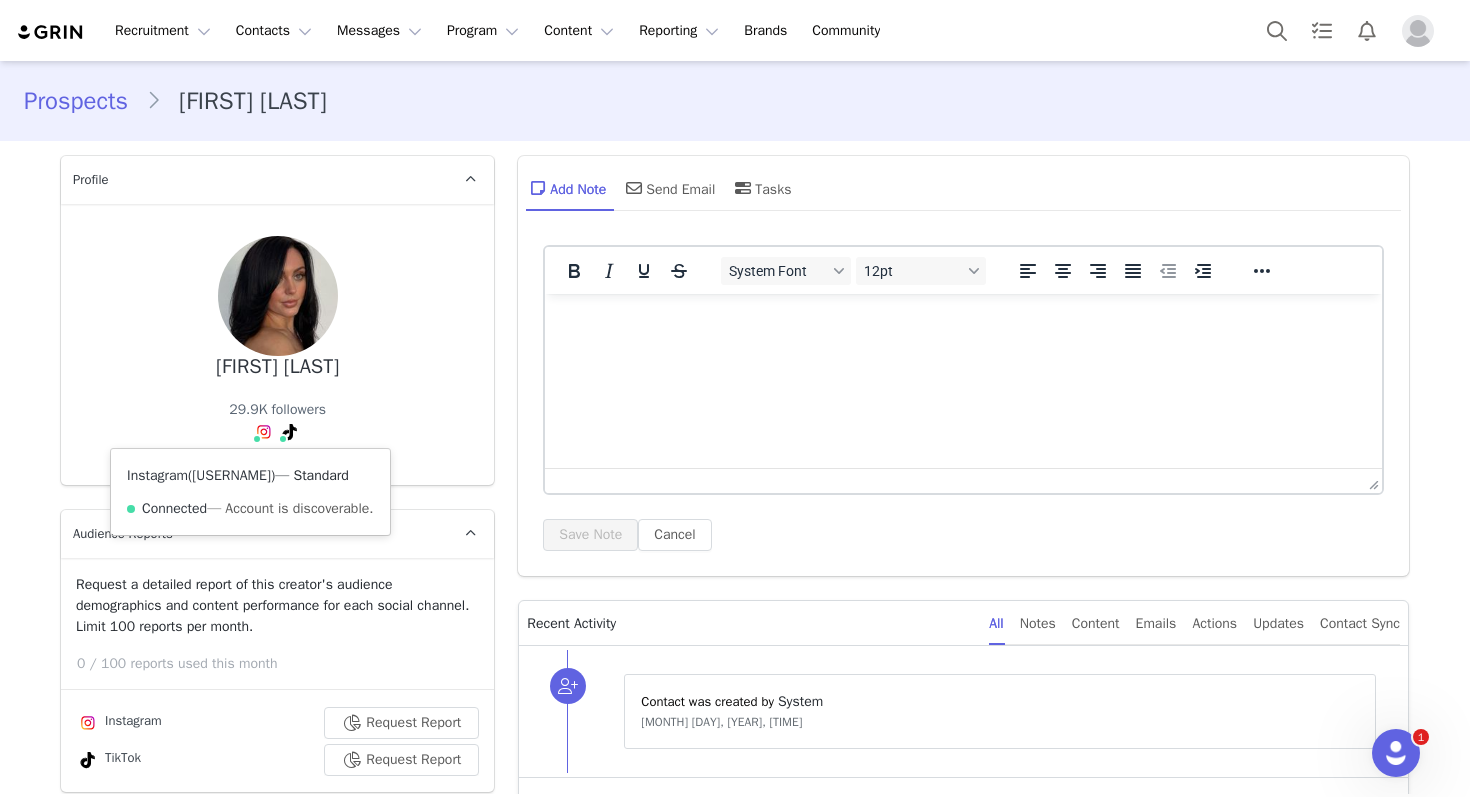 click on "@bailey___mae" at bounding box center (231, 475) 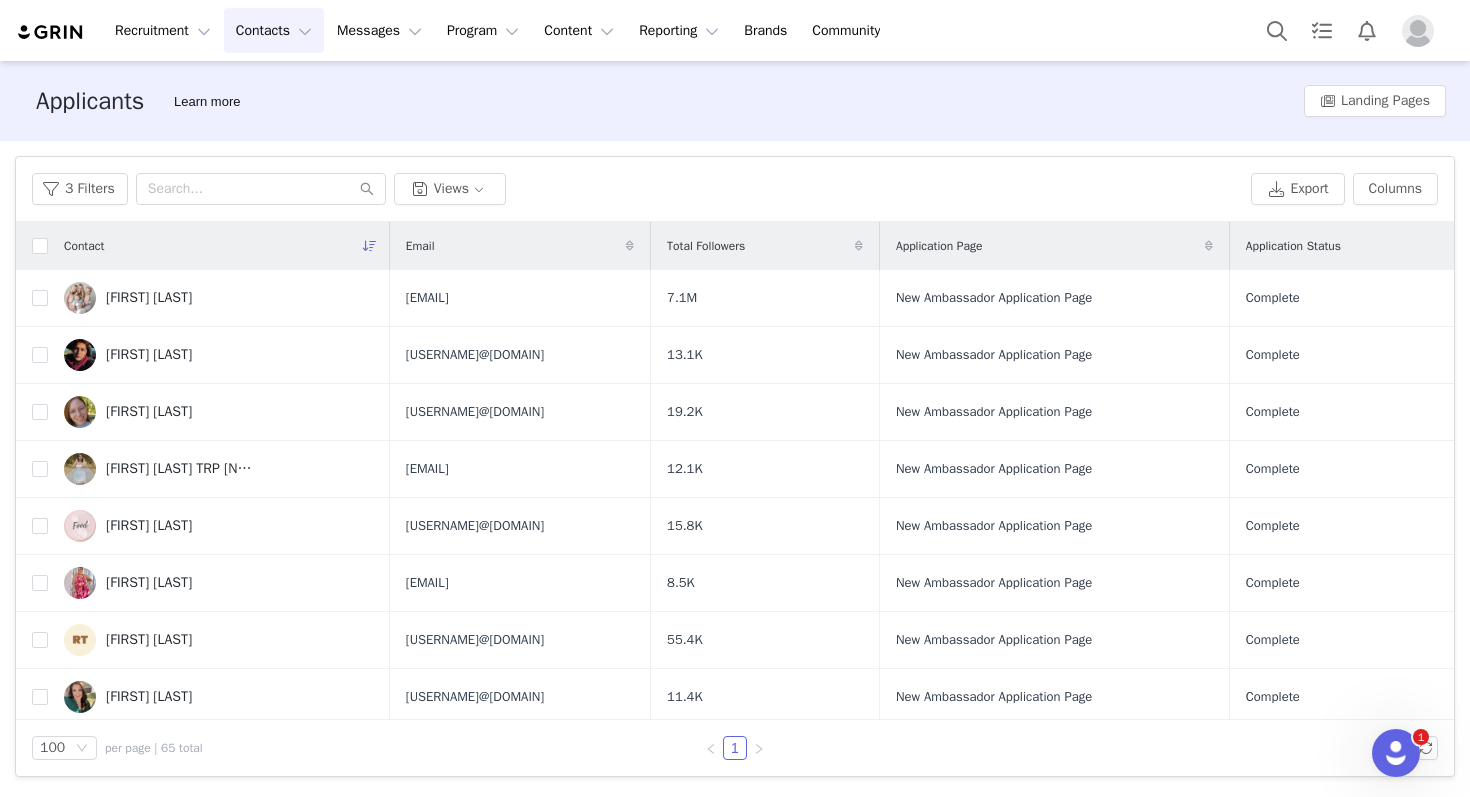 scroll, scrollTop: 2449, scrollLeft: 0, axis: vertical 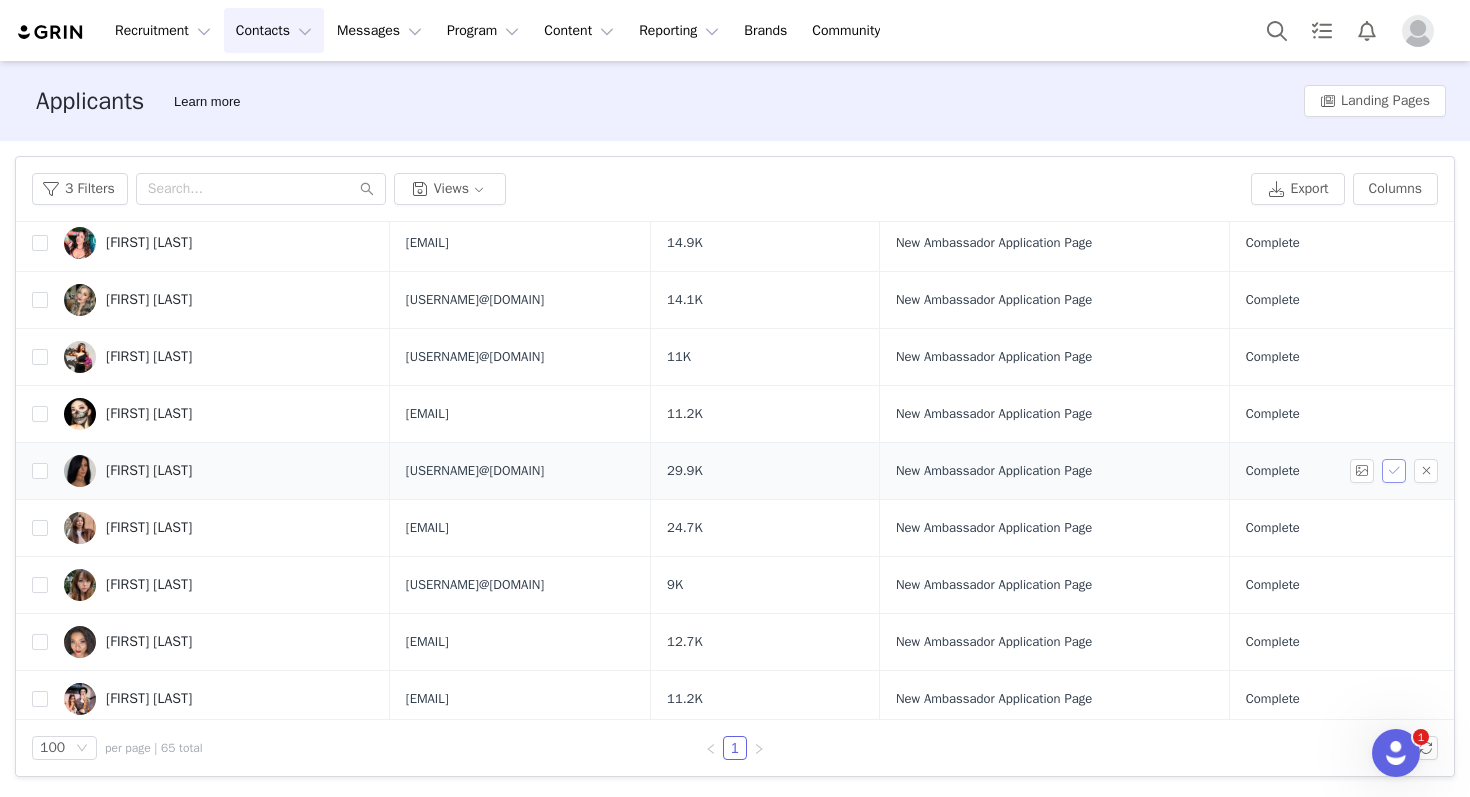 click at bounding box center [1394, 471] 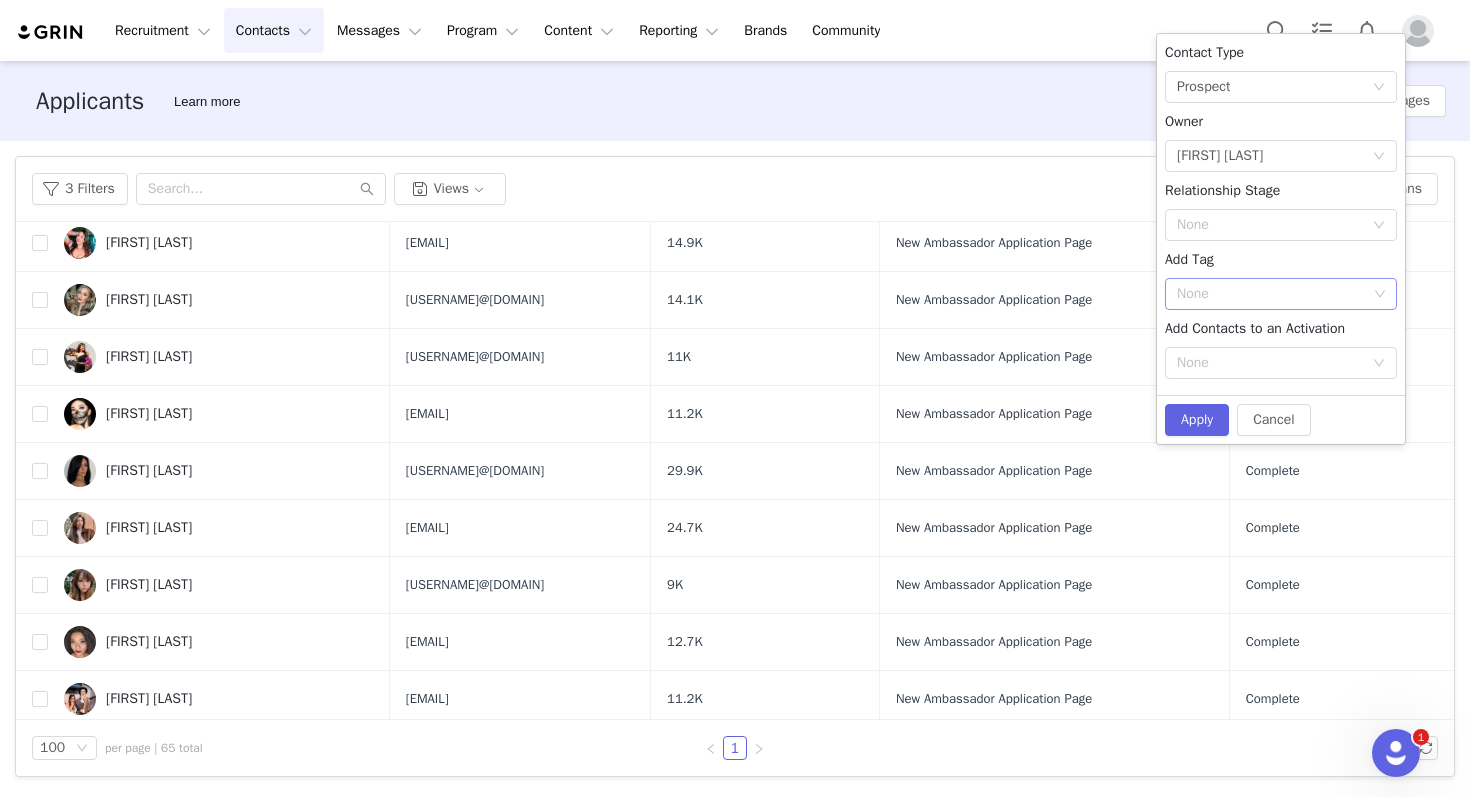 click on "None" at bounding box center [1281, 294] 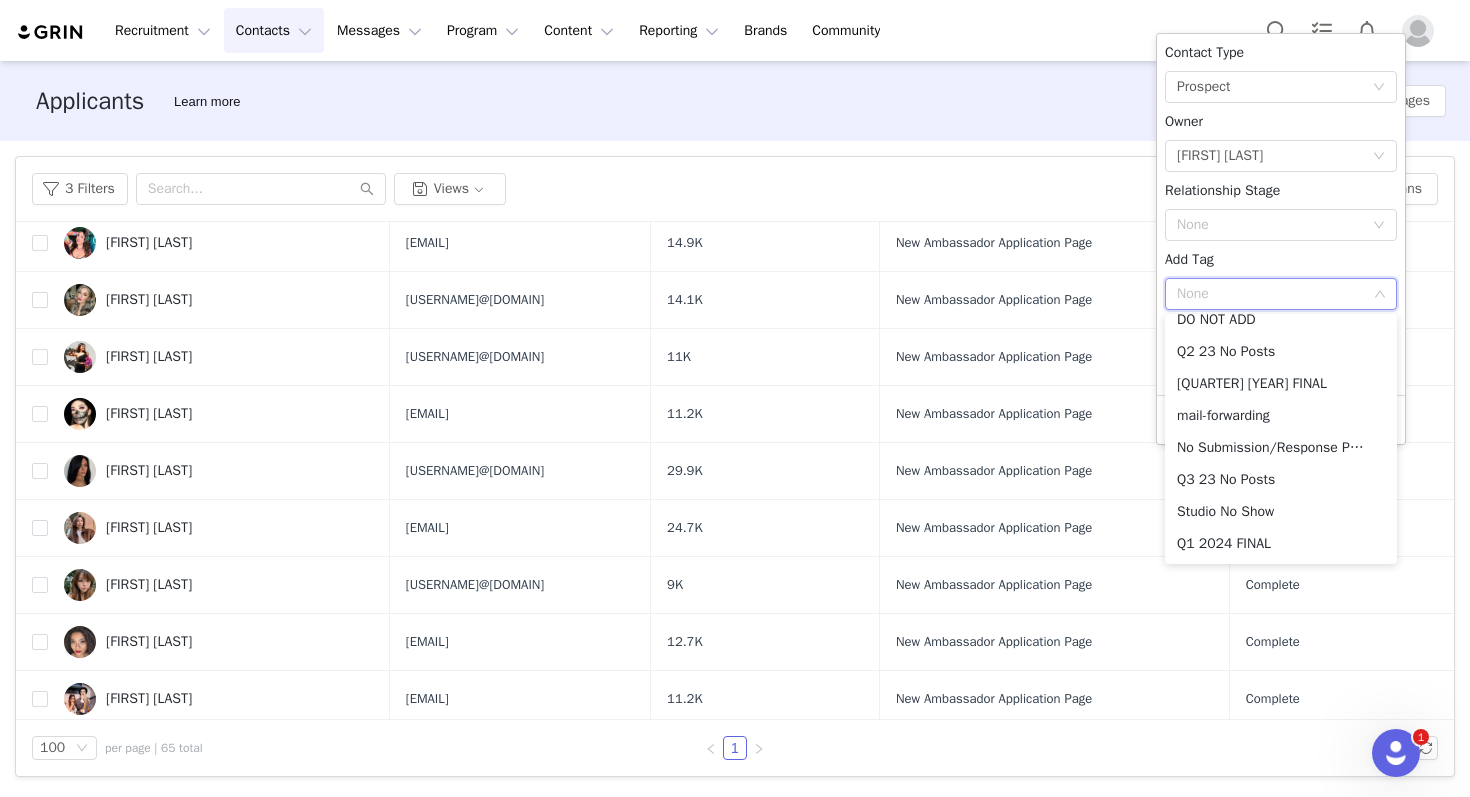 scroll, scrollTop: 878, scrollLeft: 0, axis: vertical 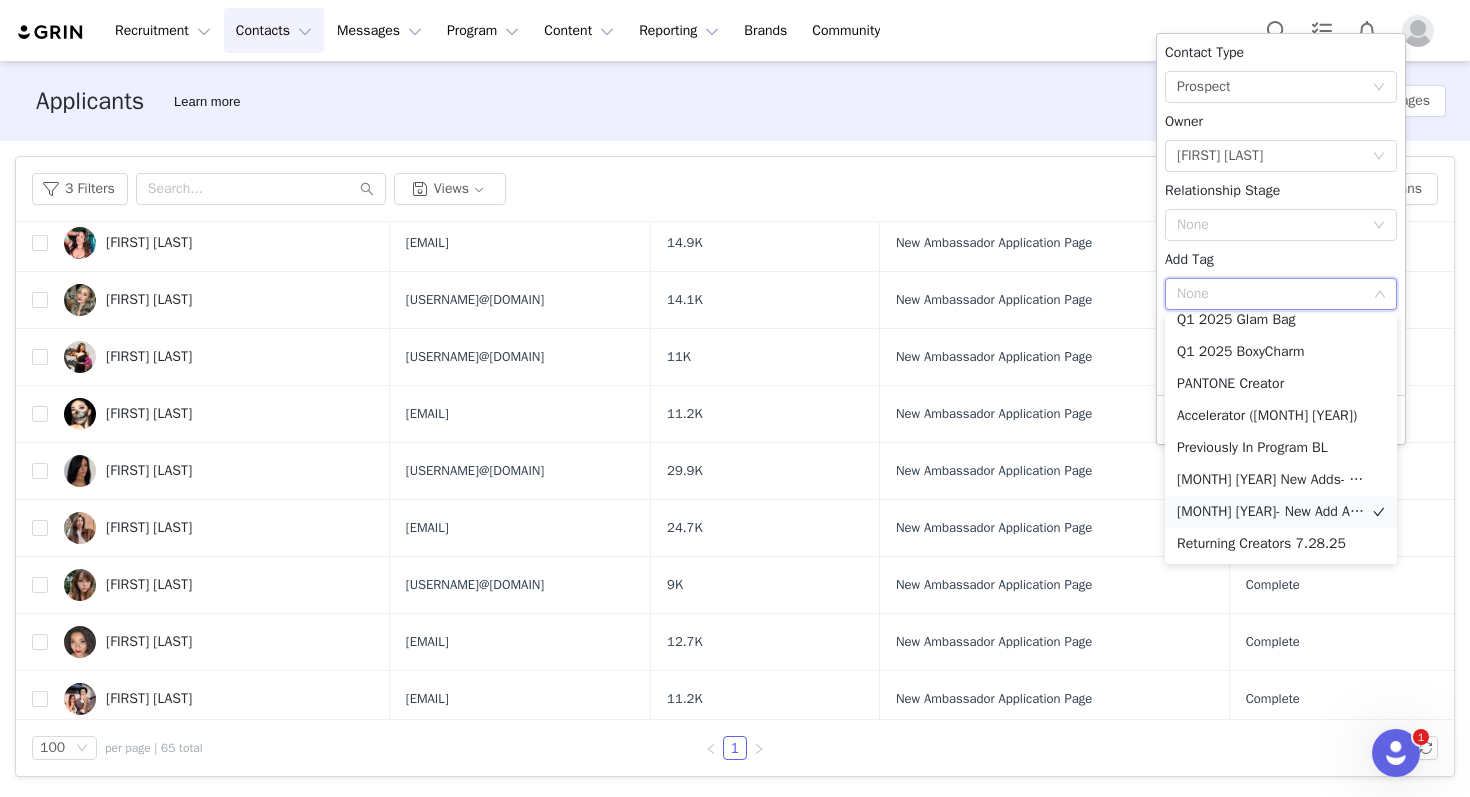 click on "August 2025- New Add Ambassador" at bounding box center [1281, 512] 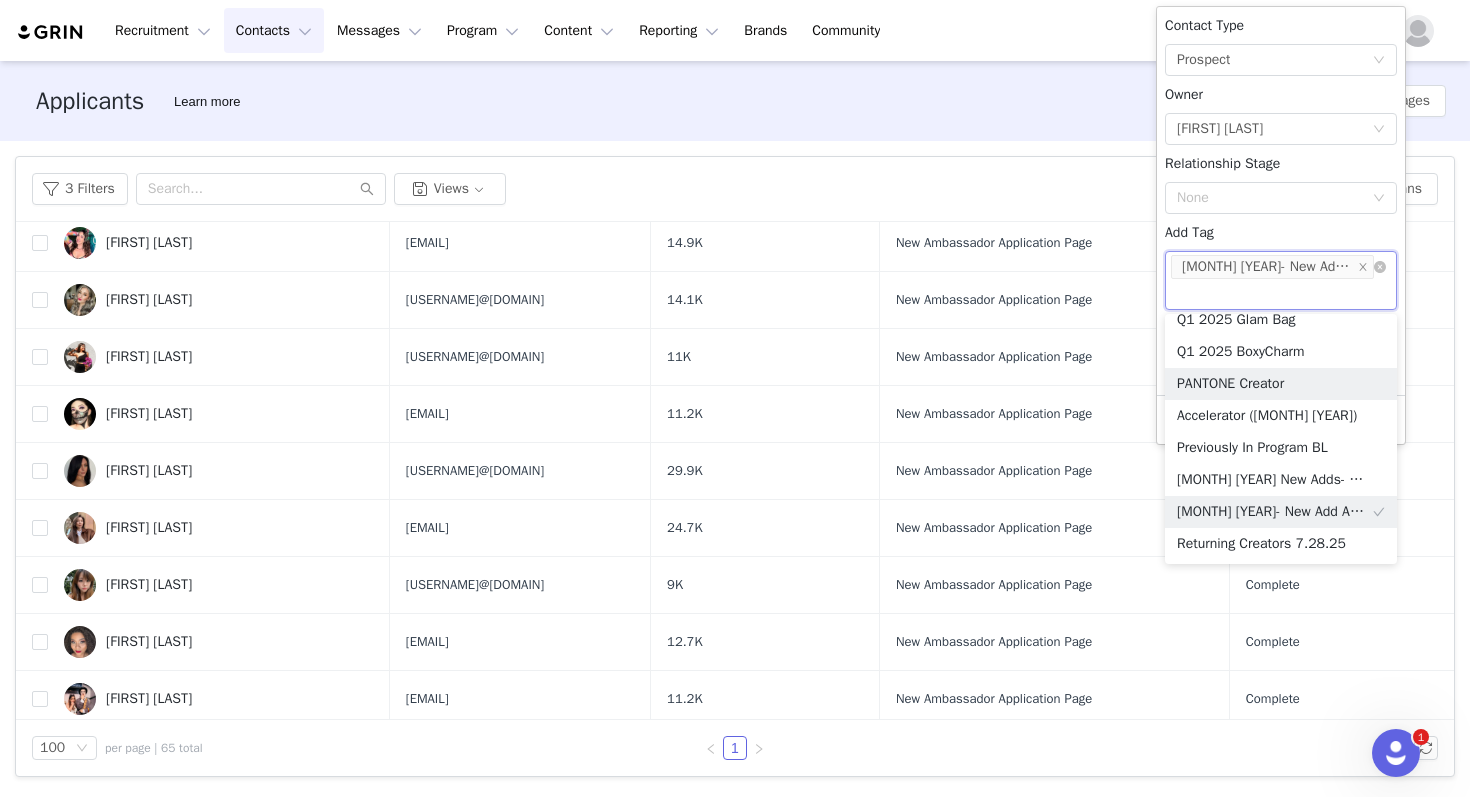 scroll, scrollTop: 868, scrollLeft: 0, axis: vertical 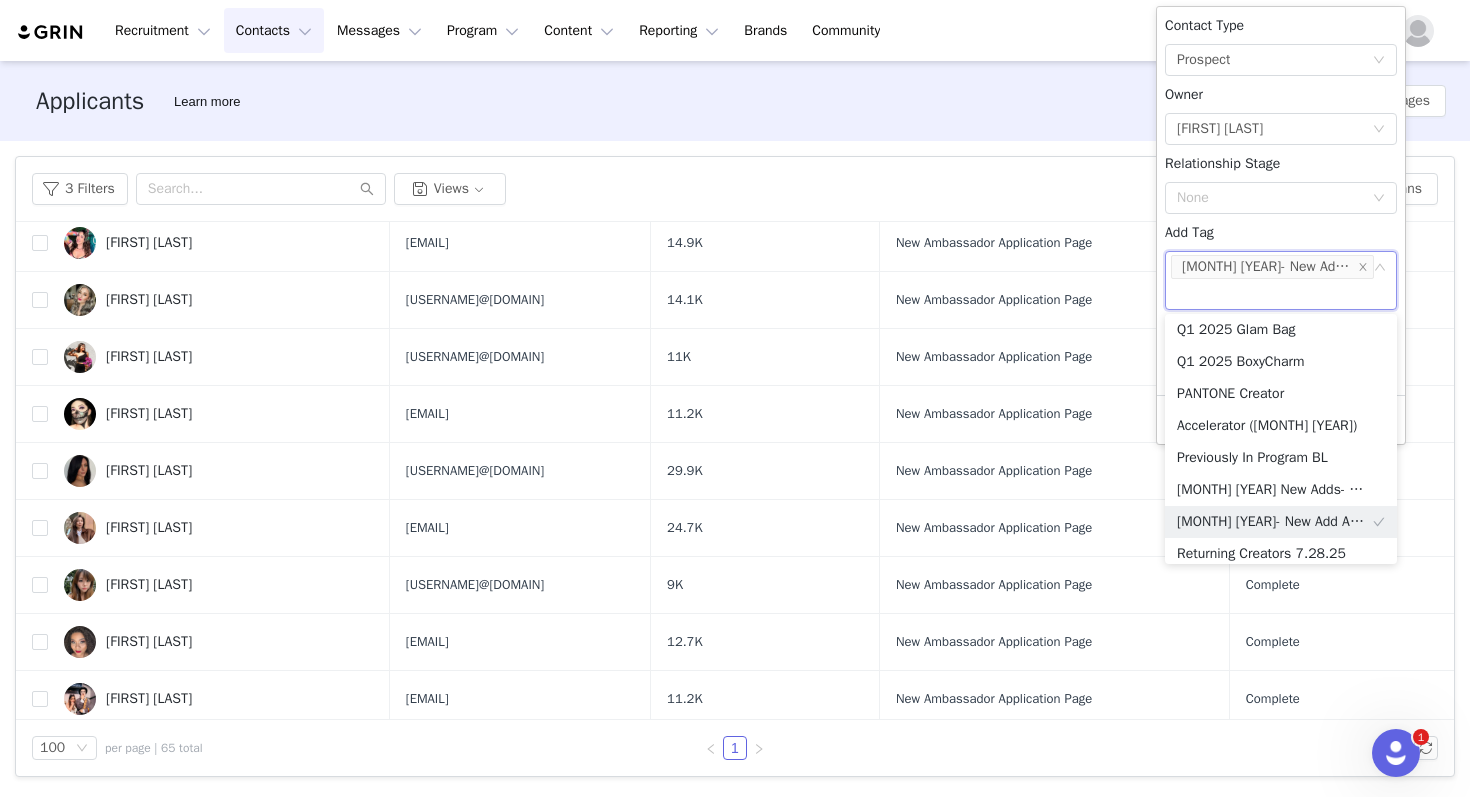 click on "Owner  Select Owner  [FIRST] [LAST]   Relationship Stage  None  Add Tag  None August 2025- New Add Ambassador    Add Contacts to an Activation  None" at bounding box center [1281, 201] 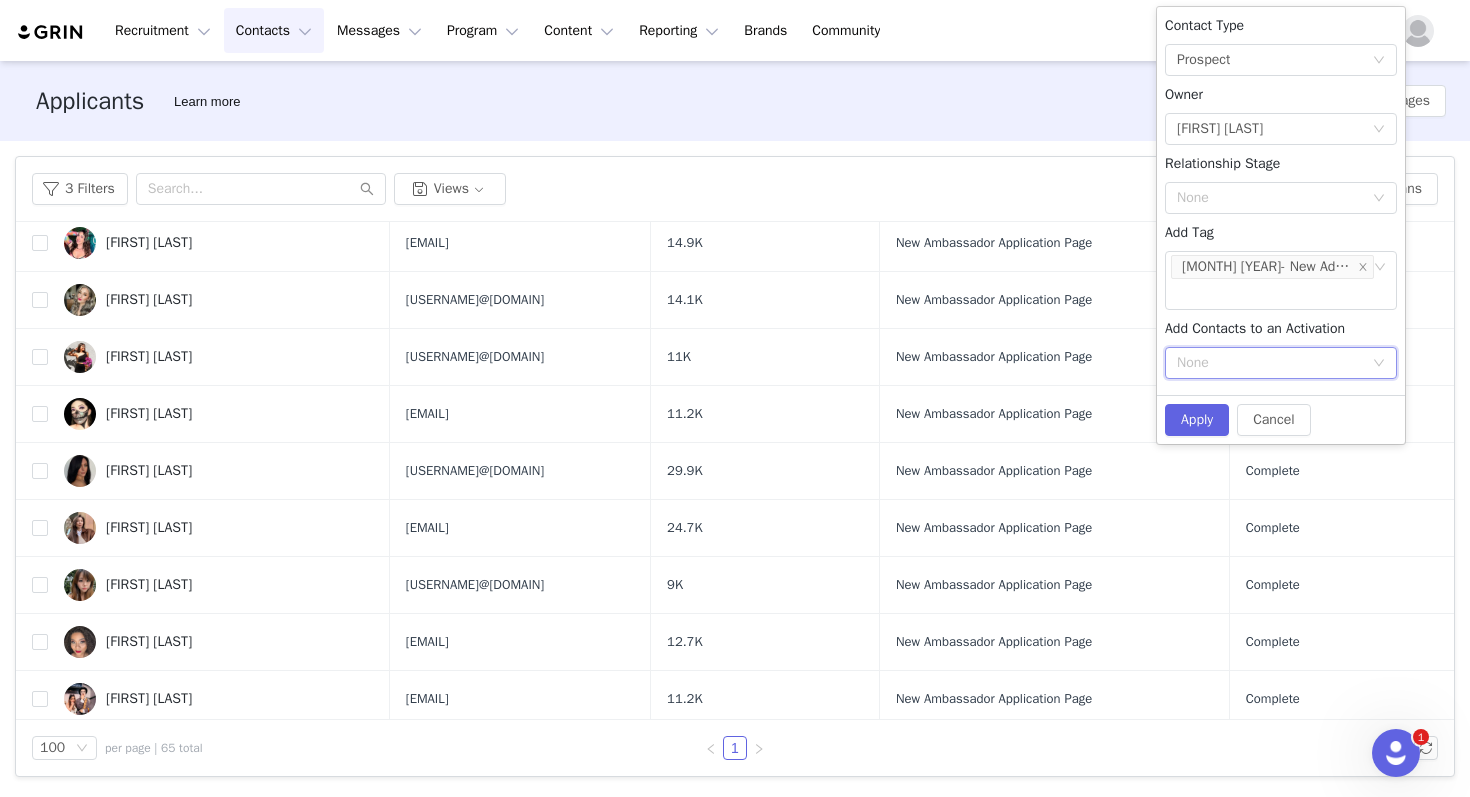 click on "None" at bounding box center [1281, 363] 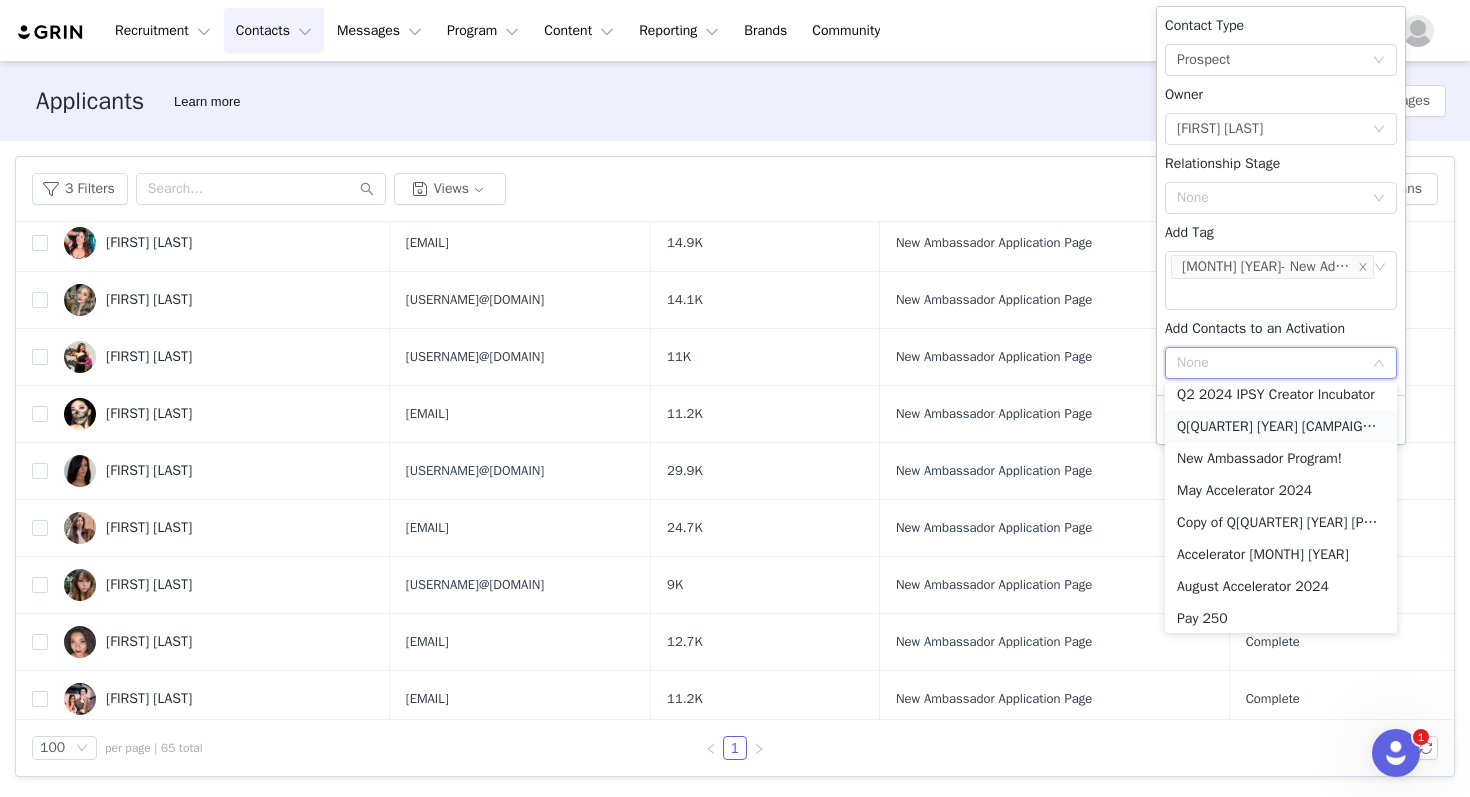 scroll, scrollTop: 32, scrollLeft: 0, axis: vertical 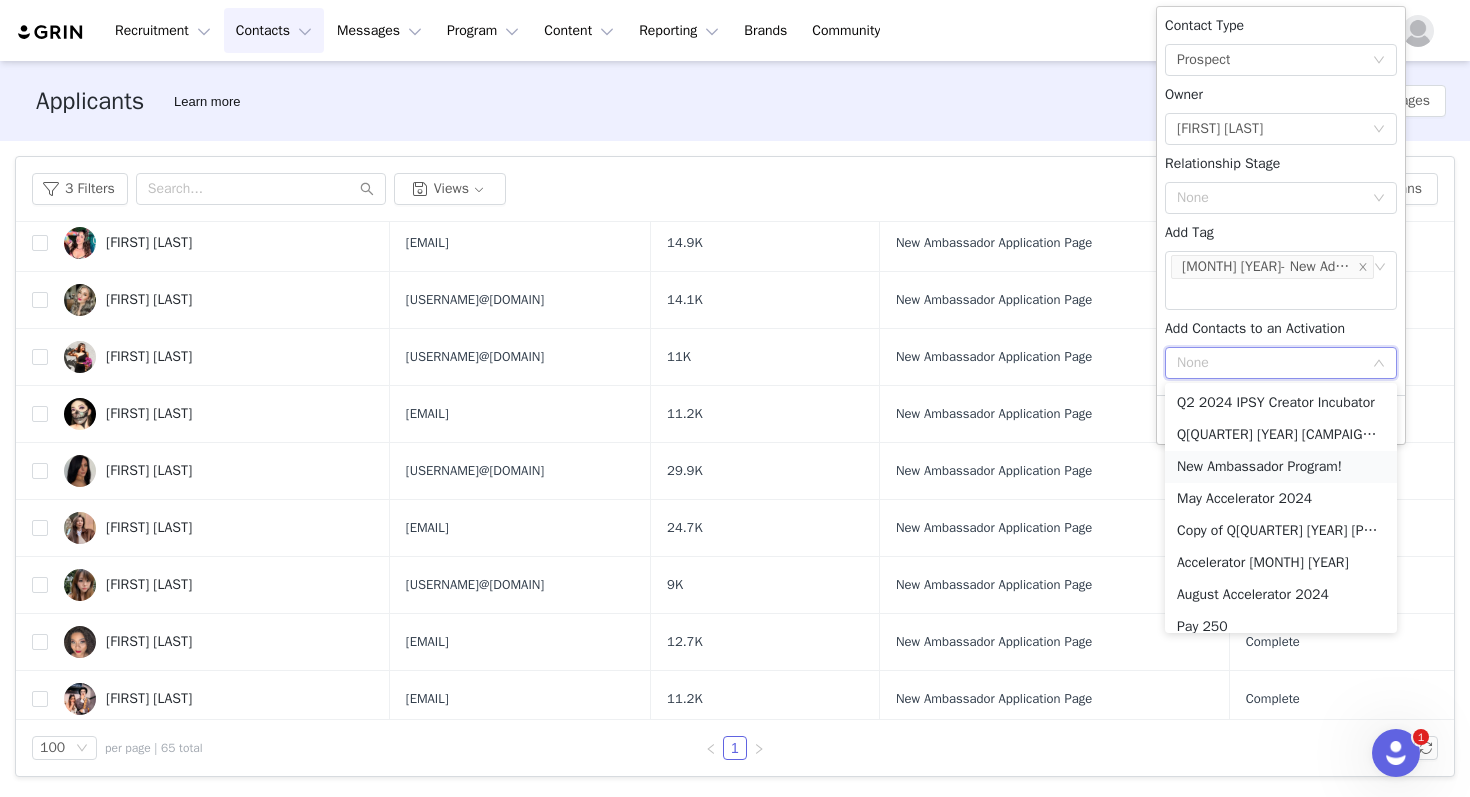 click on "New Ambassador Program!" at bounding box center [1281, 467] 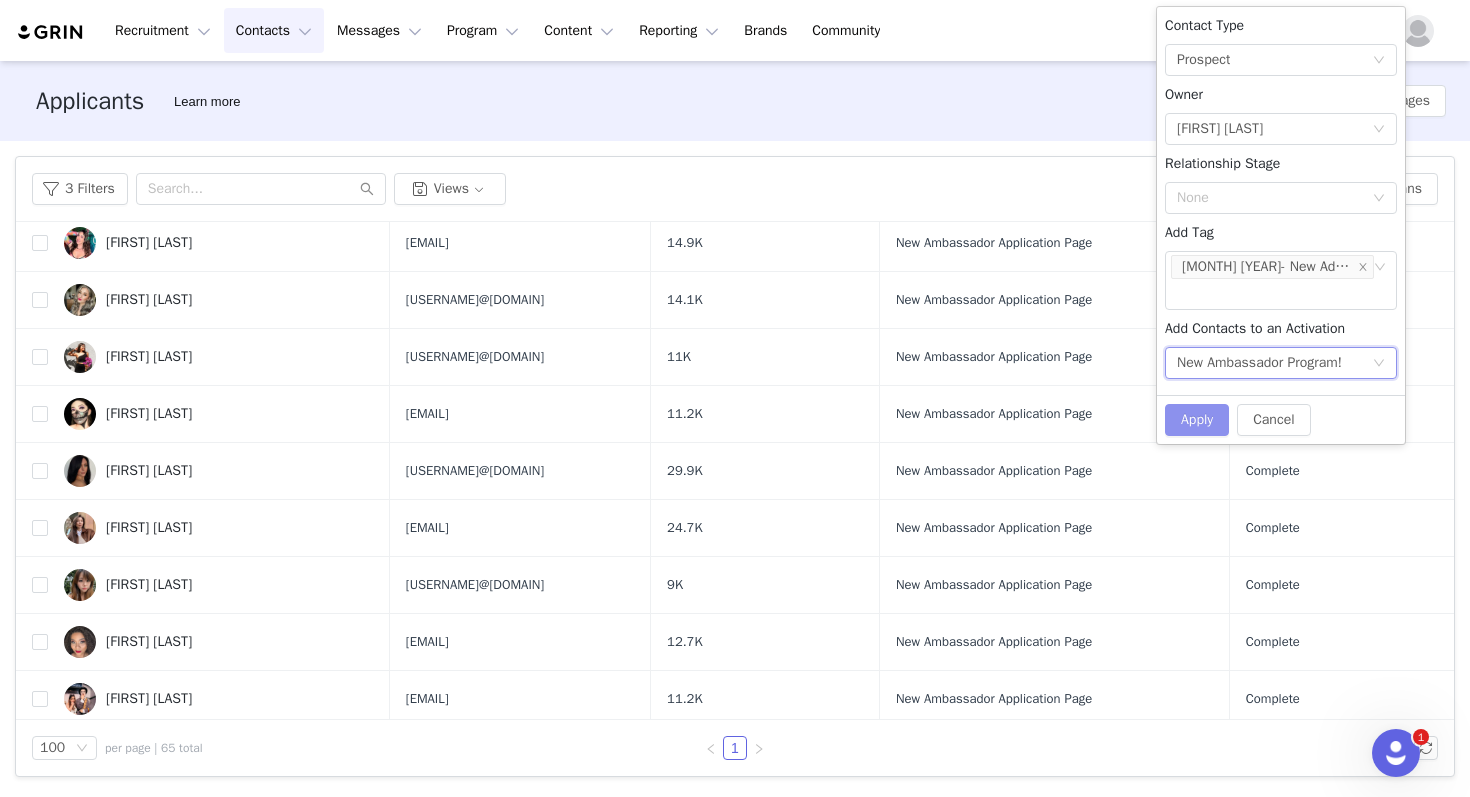 click on "Apply" at bounding box center (1197, 420) 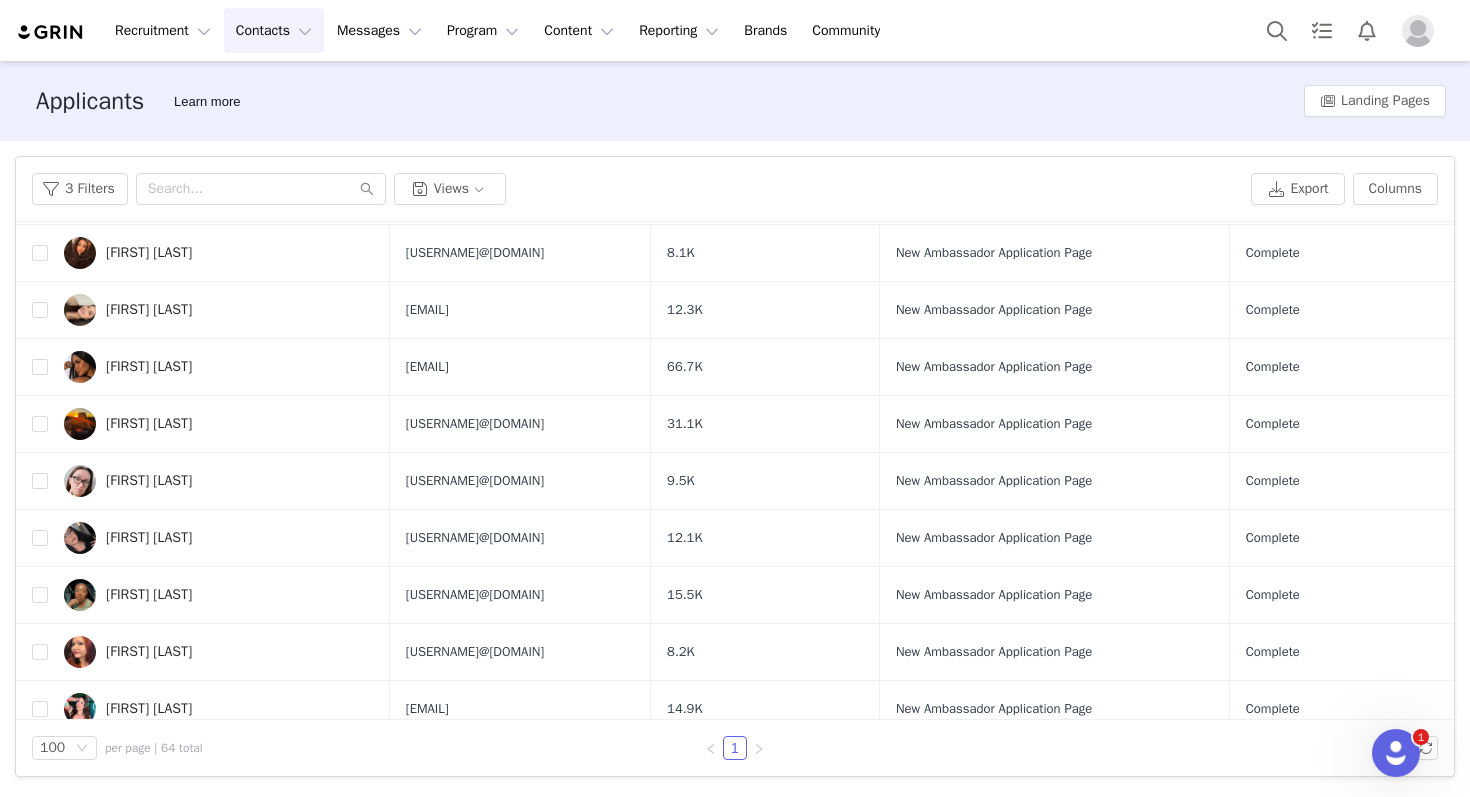 scroll, scrollTop: 2140, scrollLeft: 0, axis: vertical 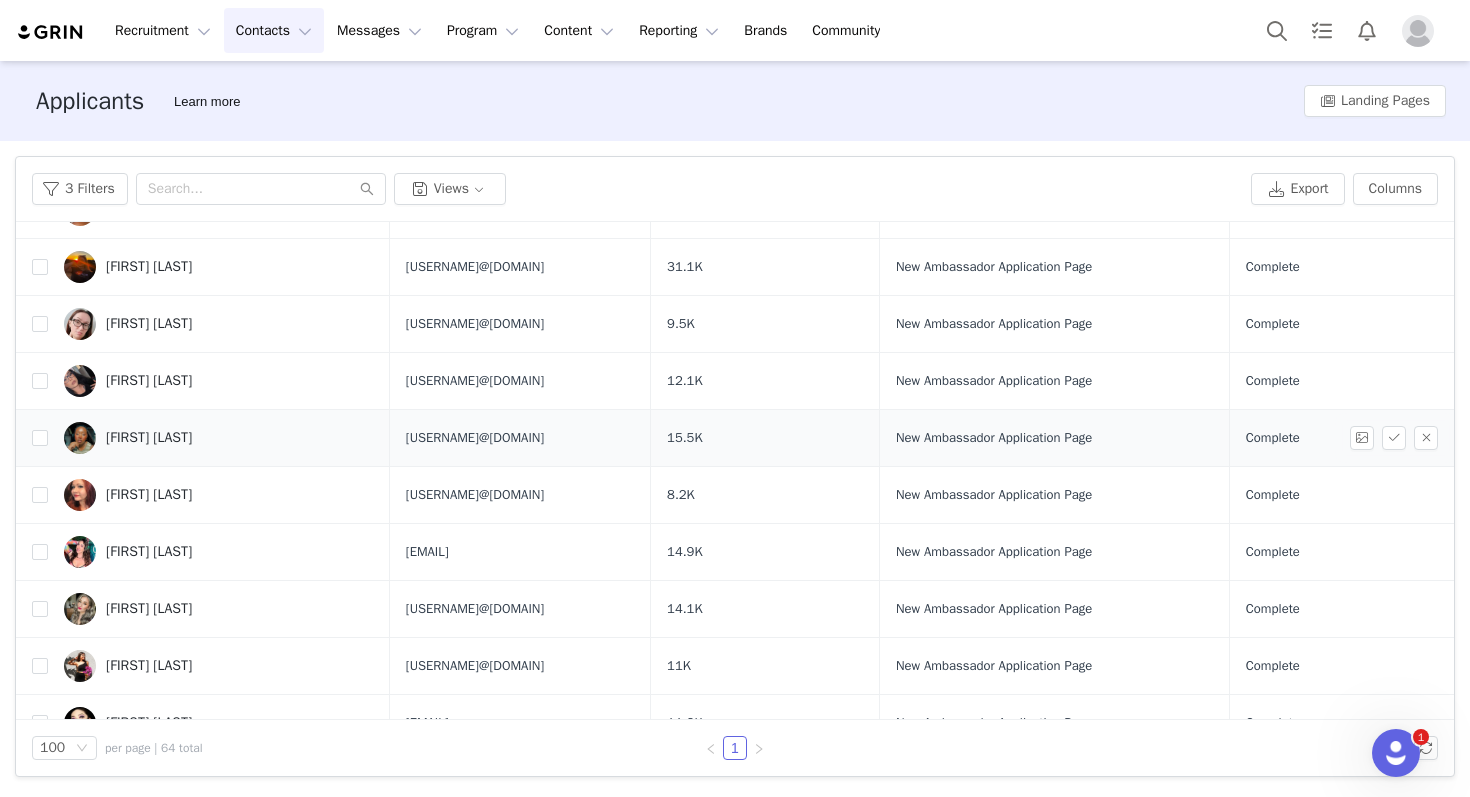 click on "Caylah Penn-Rankins" at bounding box center (149, 438) 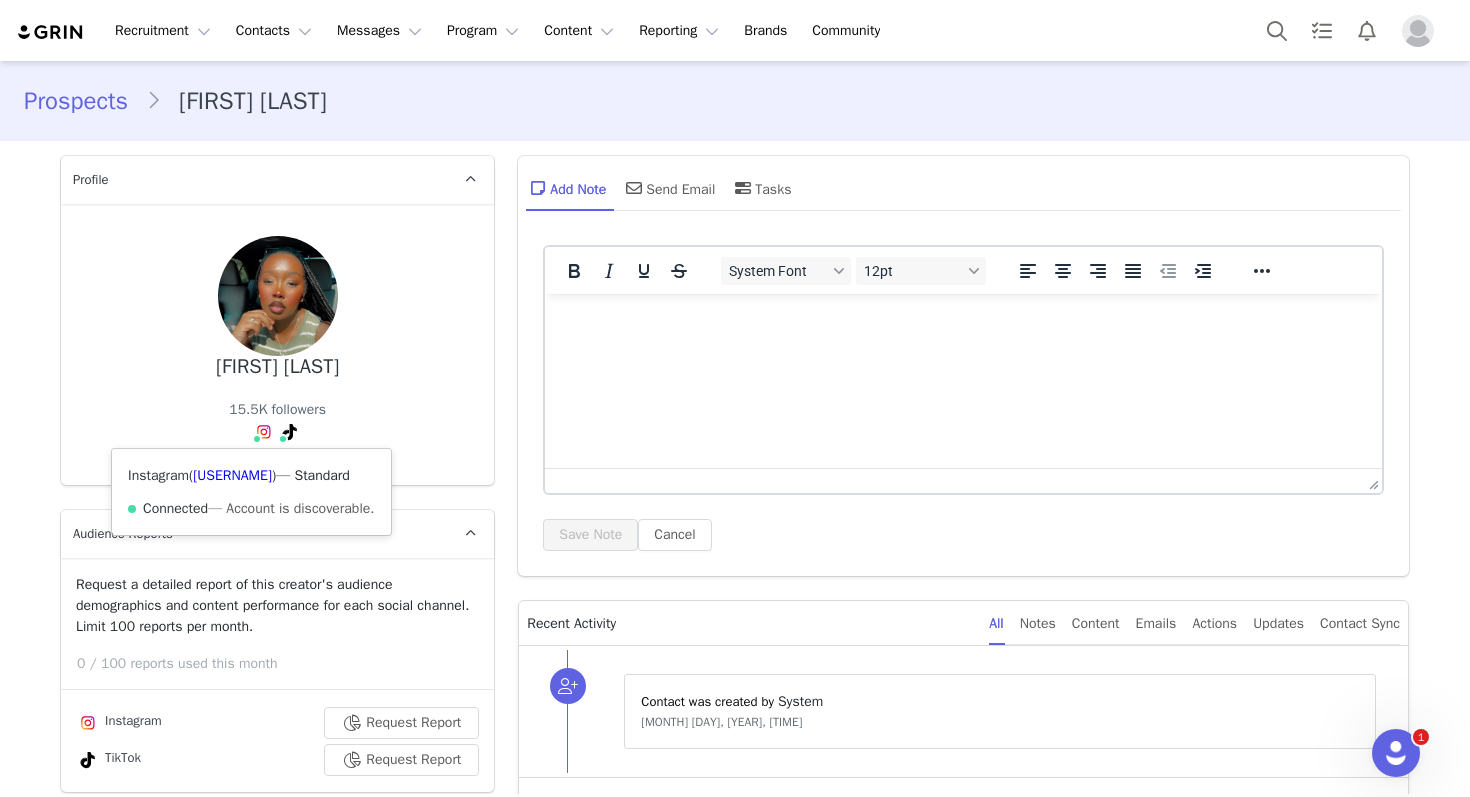 scroll, scrollTop: 0, scrollLeft: 0, axis: both 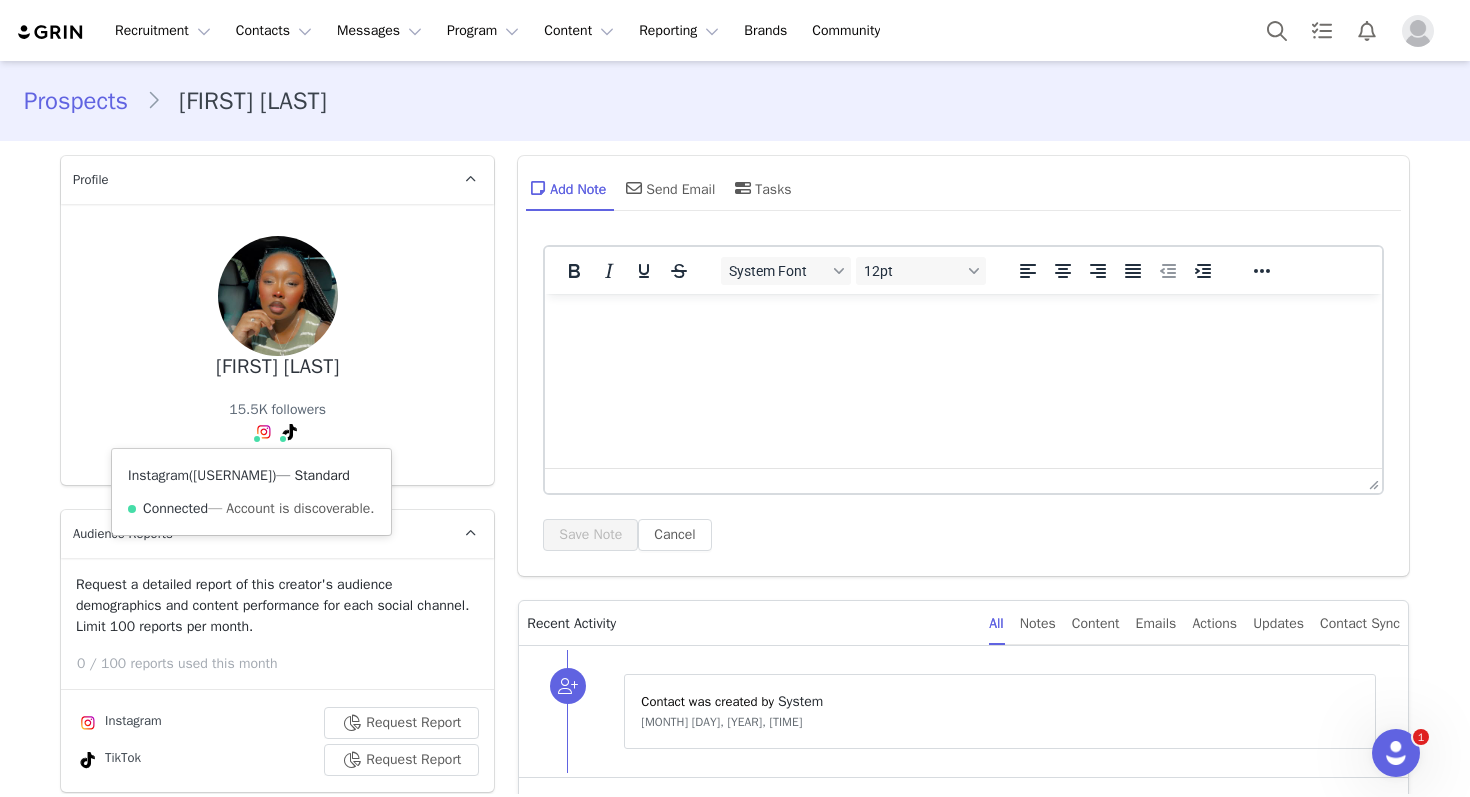 click on "@jadislunaa" at bounding box center [232, 475] 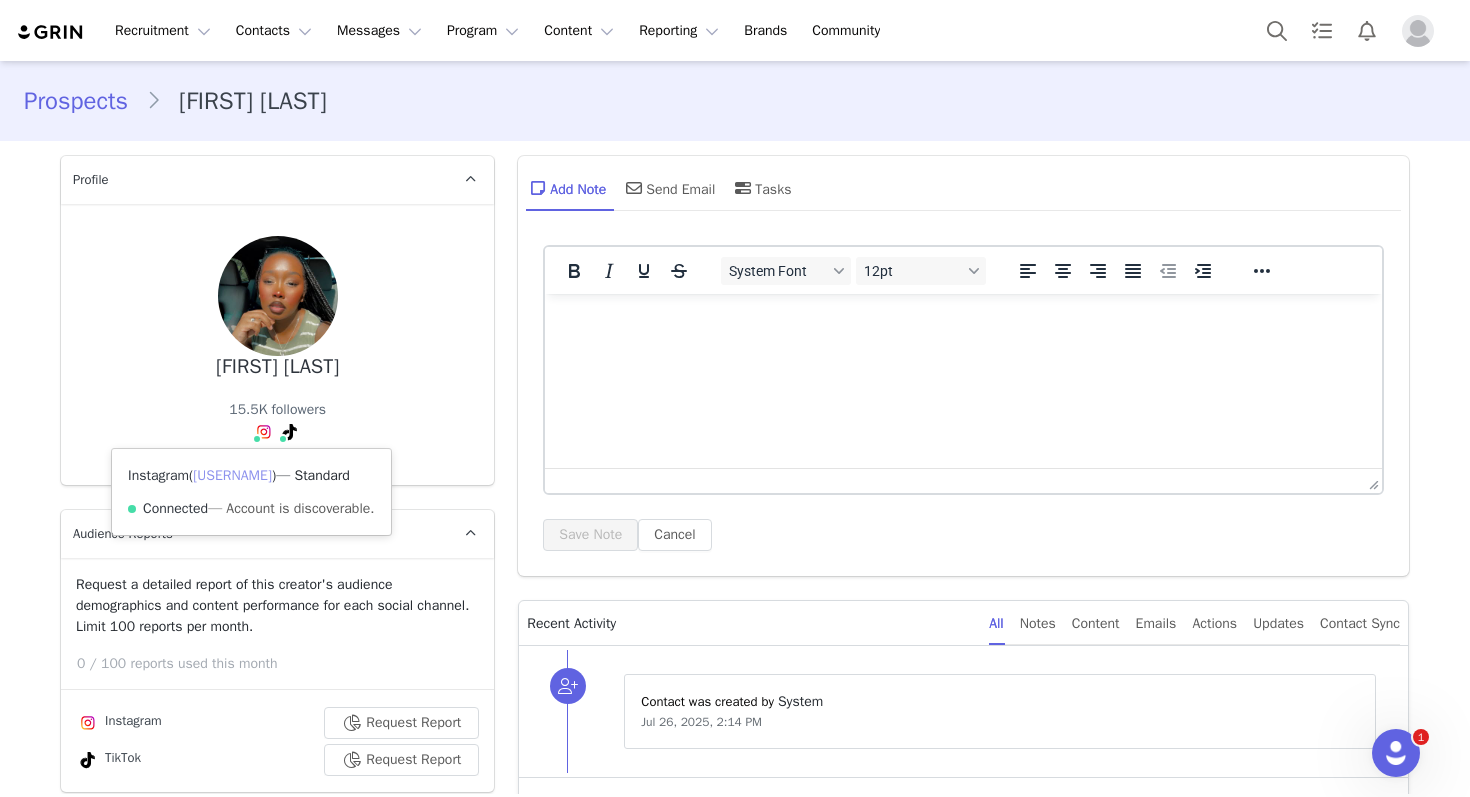 scroll, scrollTop: 0, scrollLeft: 0, axis: both 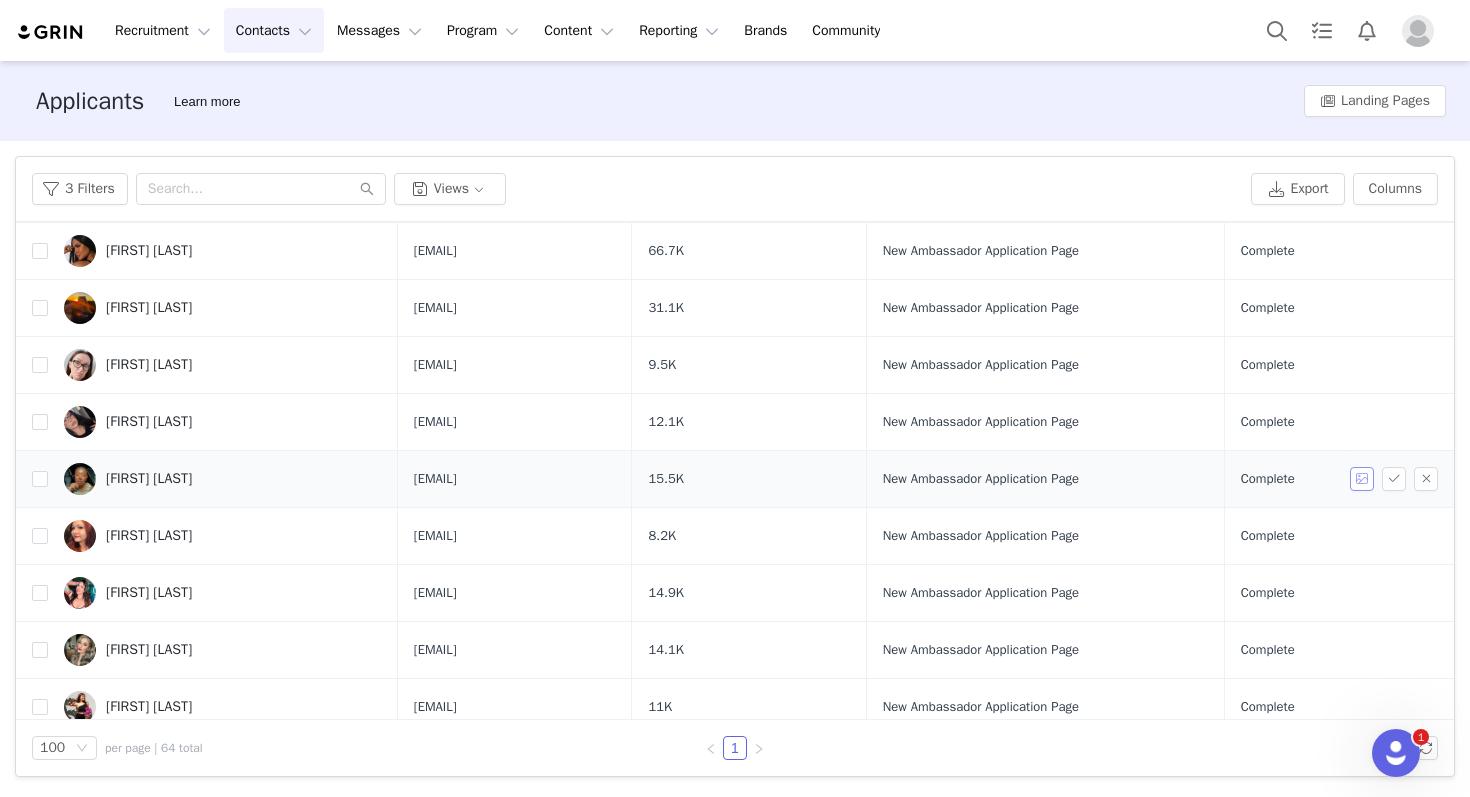 click at bounding box center (1362, 479) 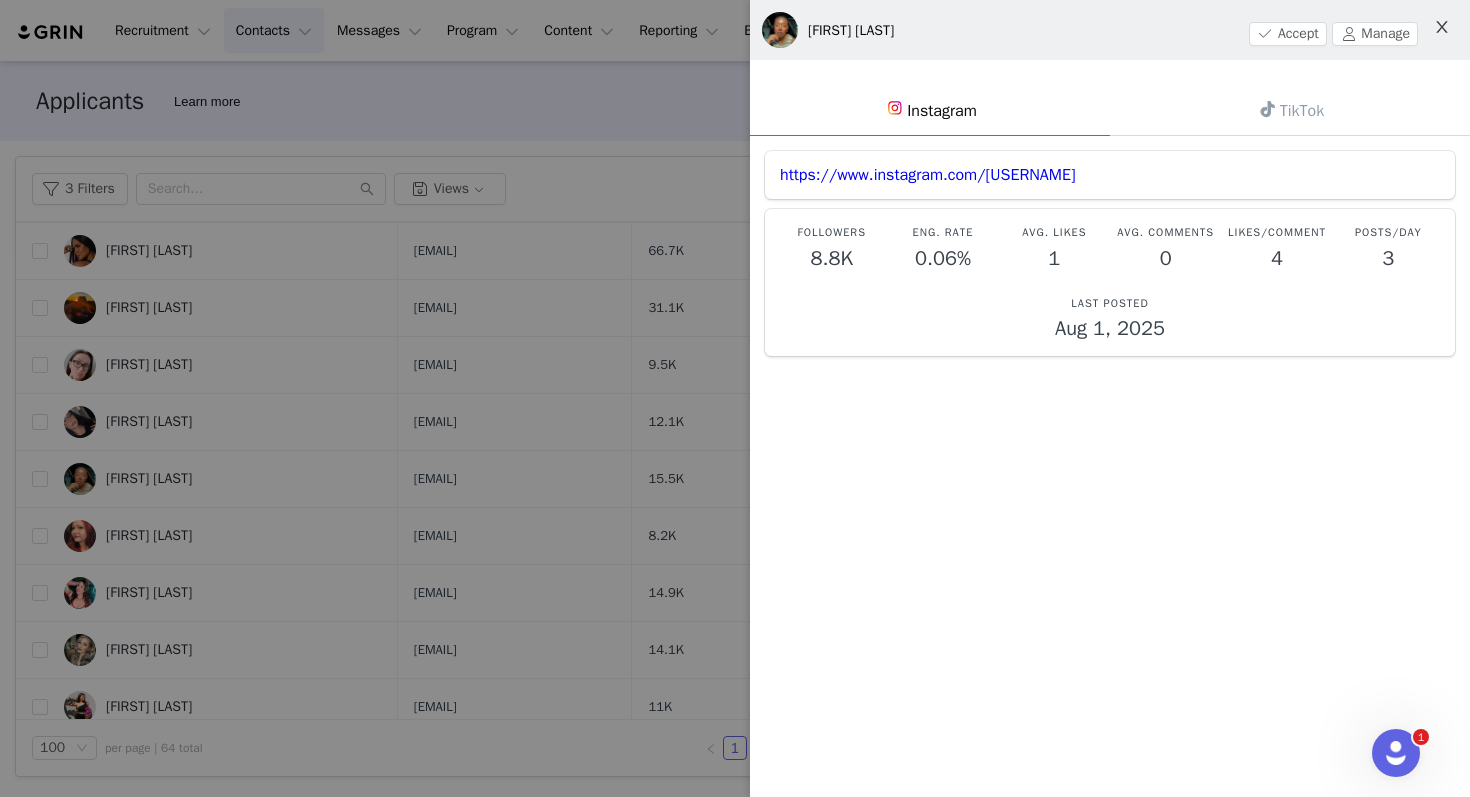 click 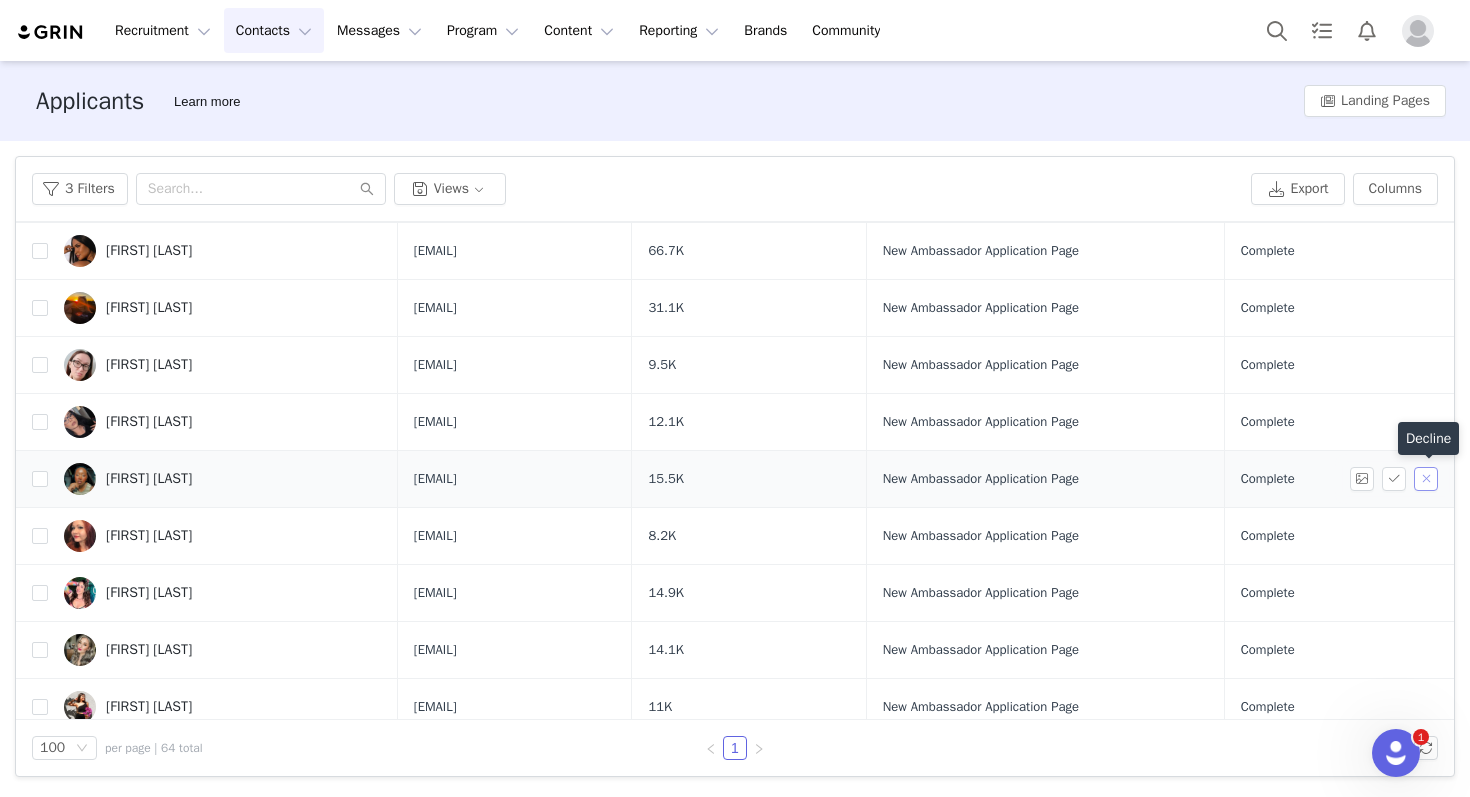 click at bounding box center (1426, 479) 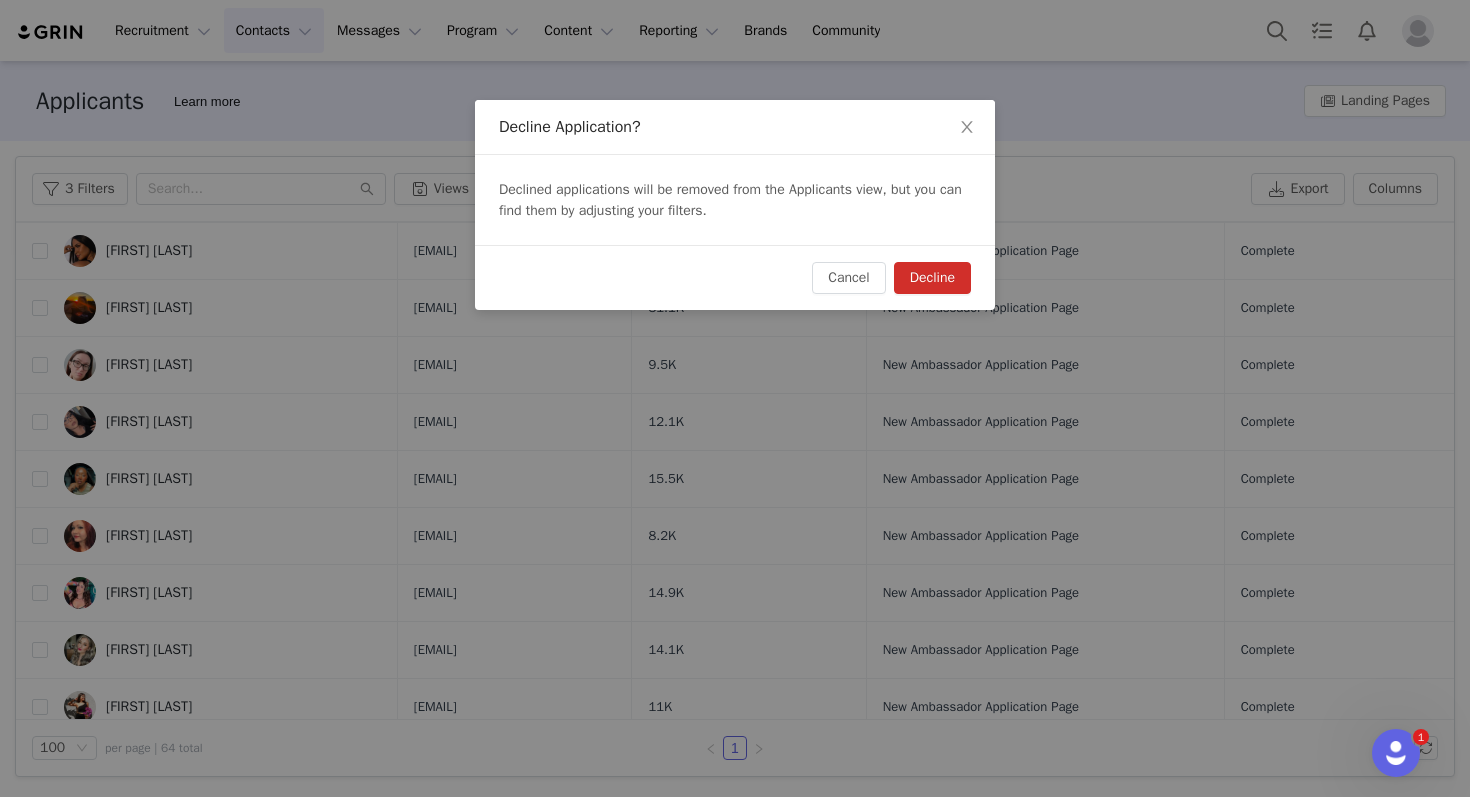 click on "Decline" at bounding box center [932, 278] 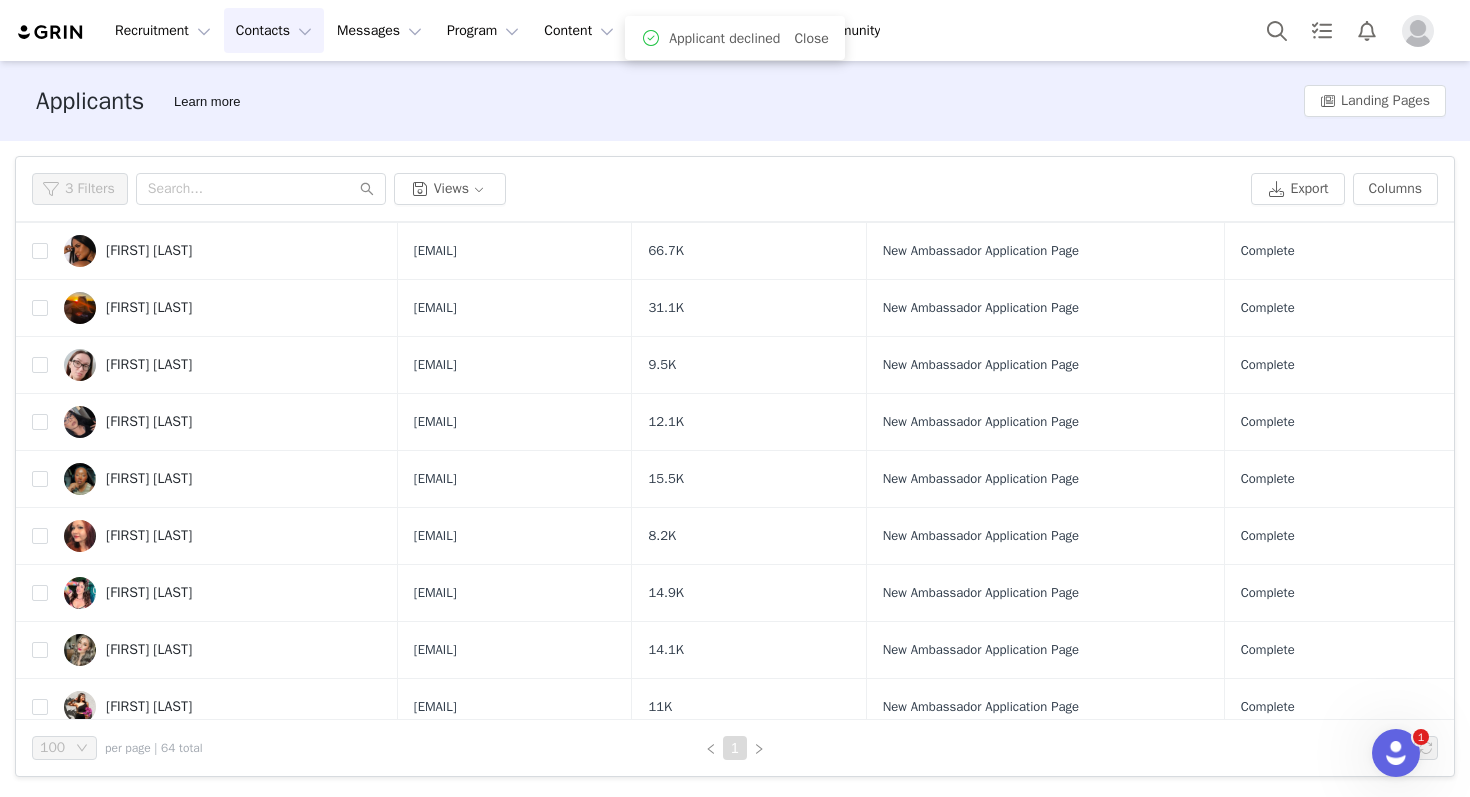 scroll, scrollTop: 0, scrollLeft: 0, axis: both 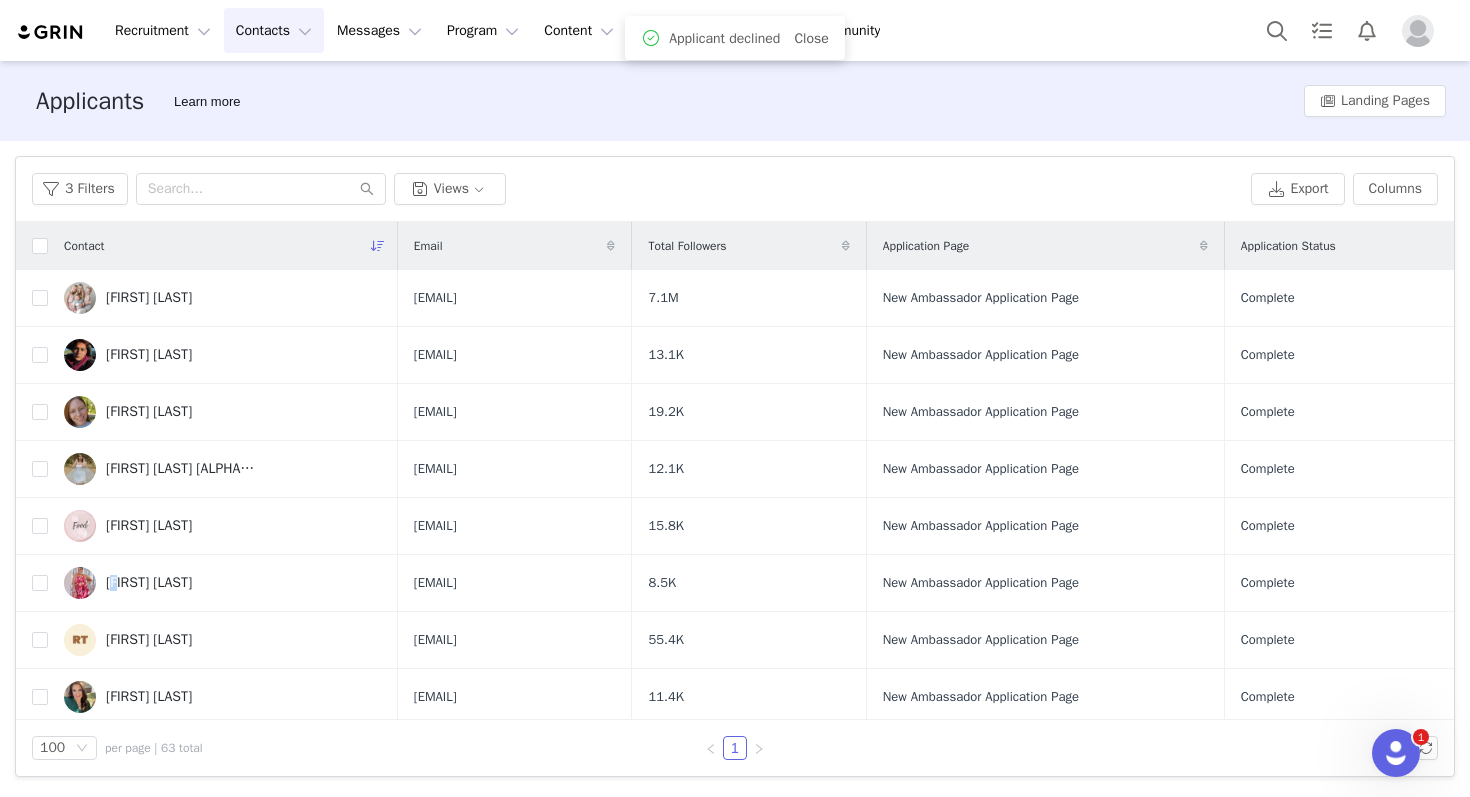 click on "[FIRST] [LAST]" at bounding box center [149, 583] 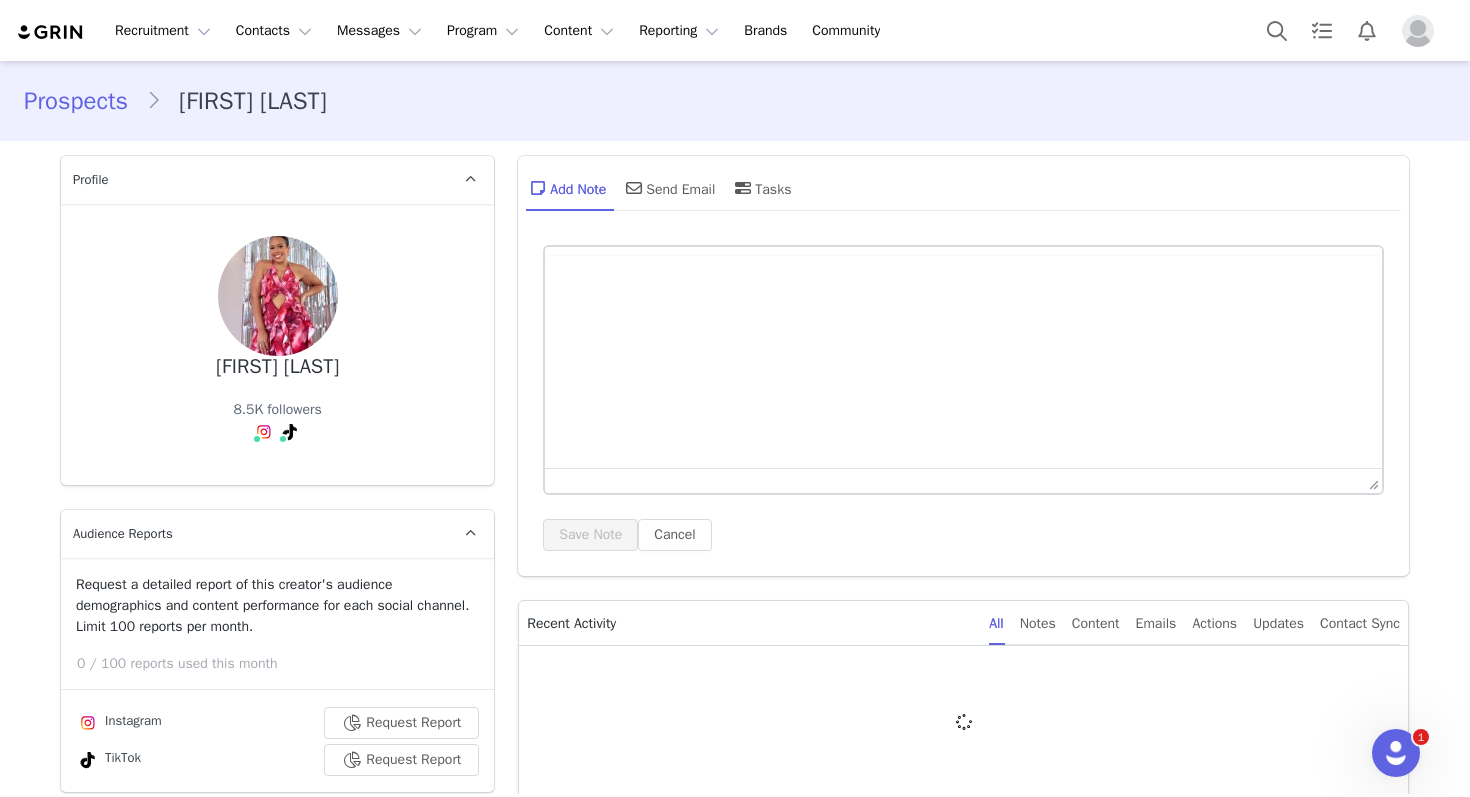 scroll, scrollTop: 0, scrollLeft: 0, axis: both 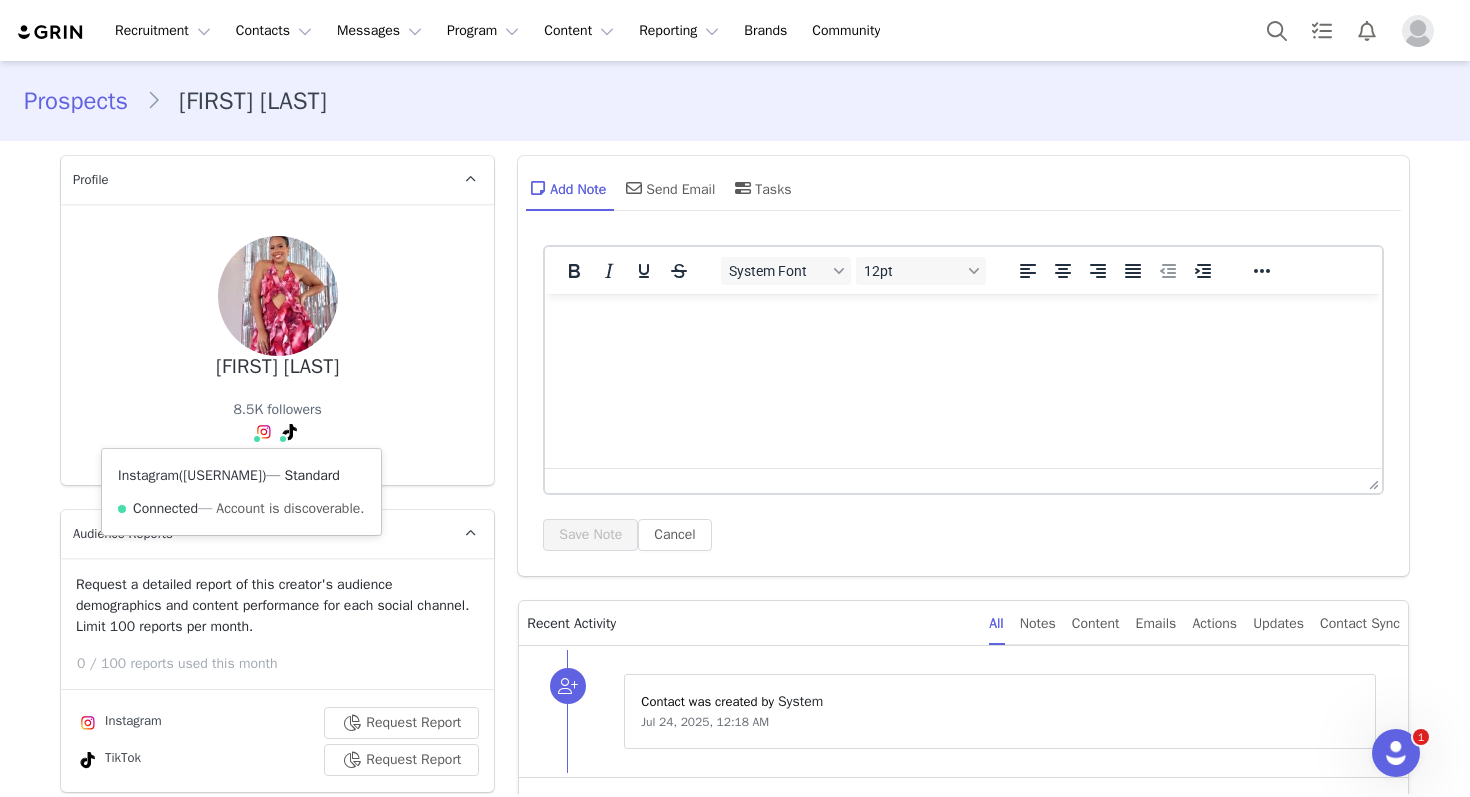 click on "@joan_ugccreator" at bounding box center [222, 475] 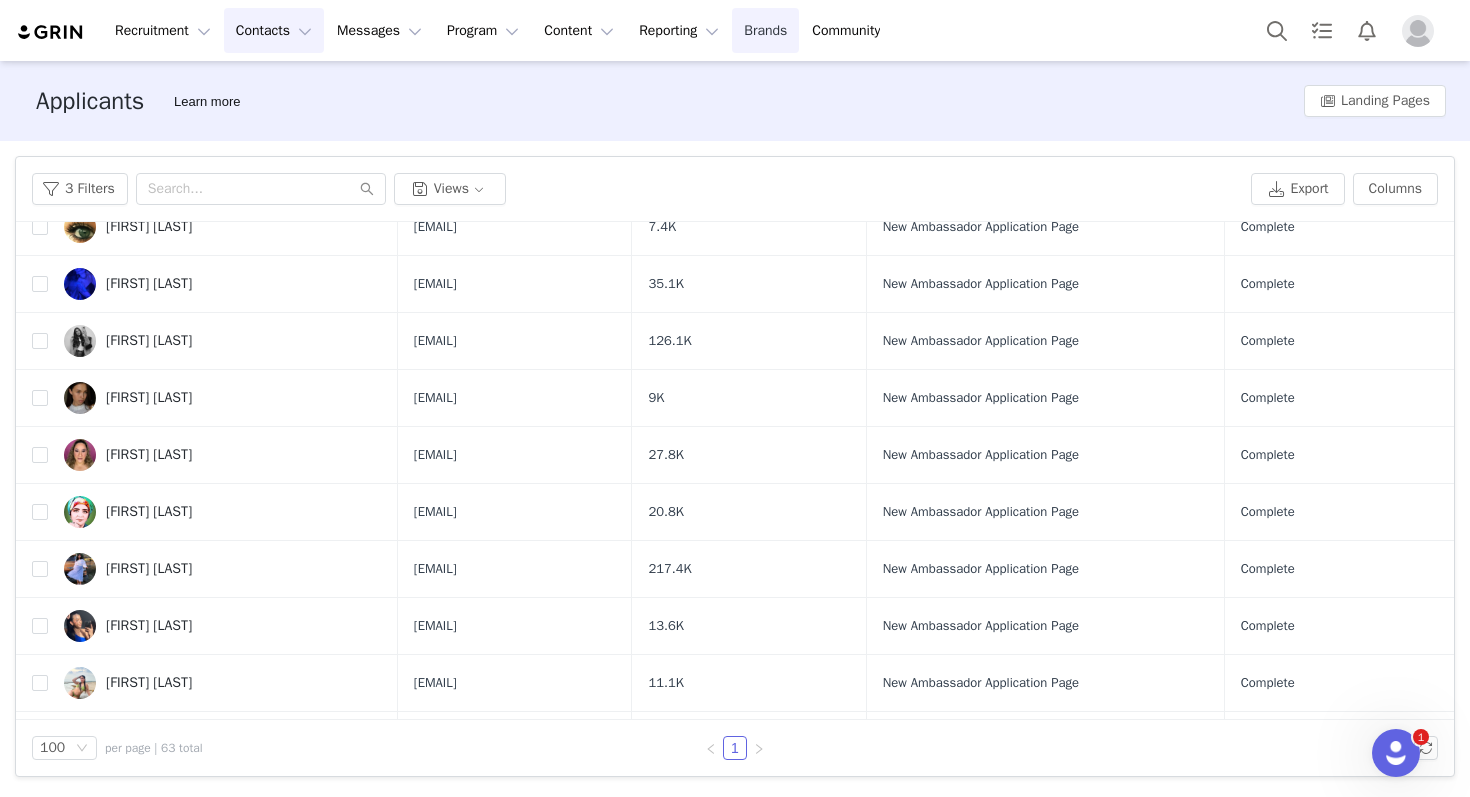 scroll, scrollTop: 112, scrollLeft: 0, axis: vertical 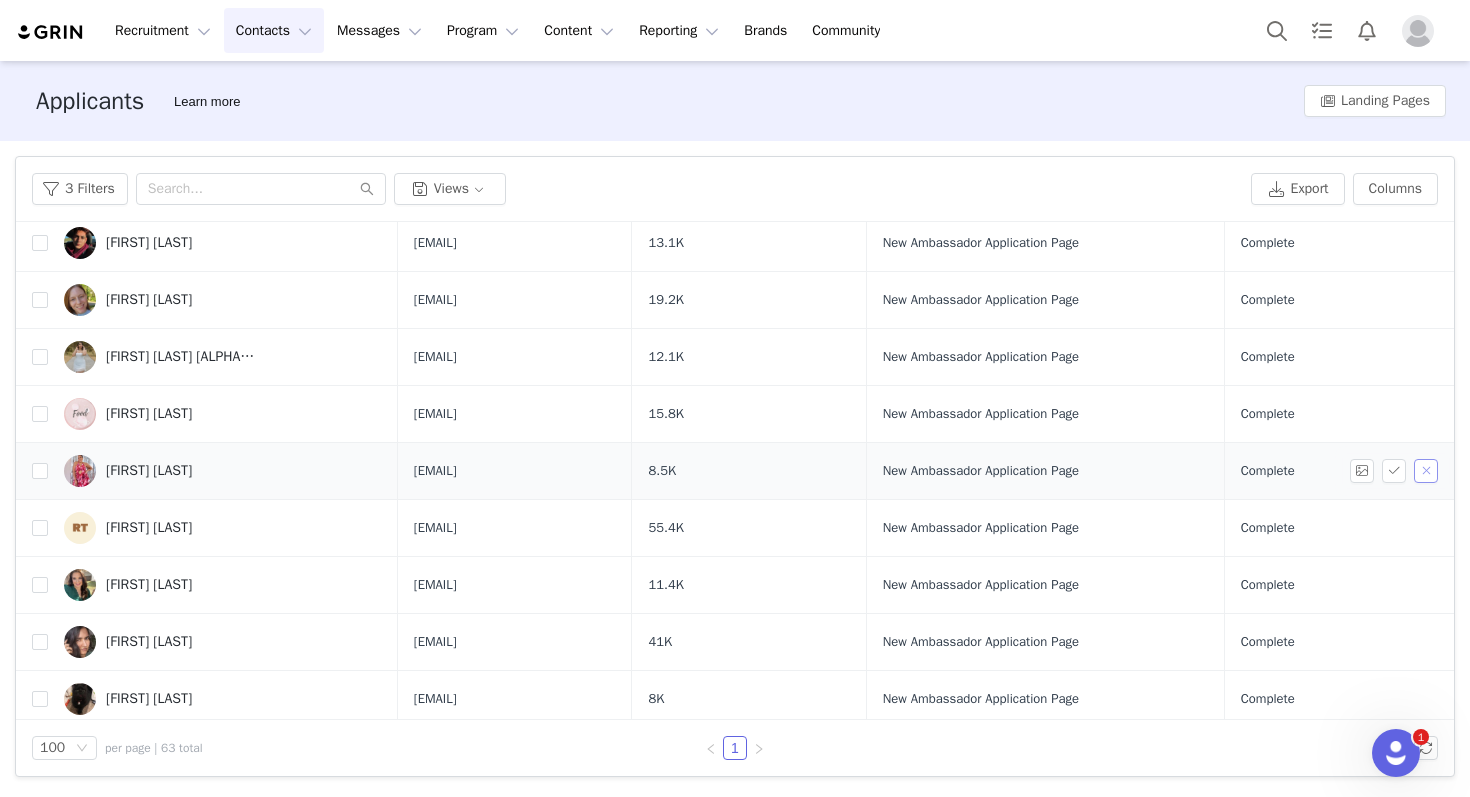 click at bounding box center [1426, 471] 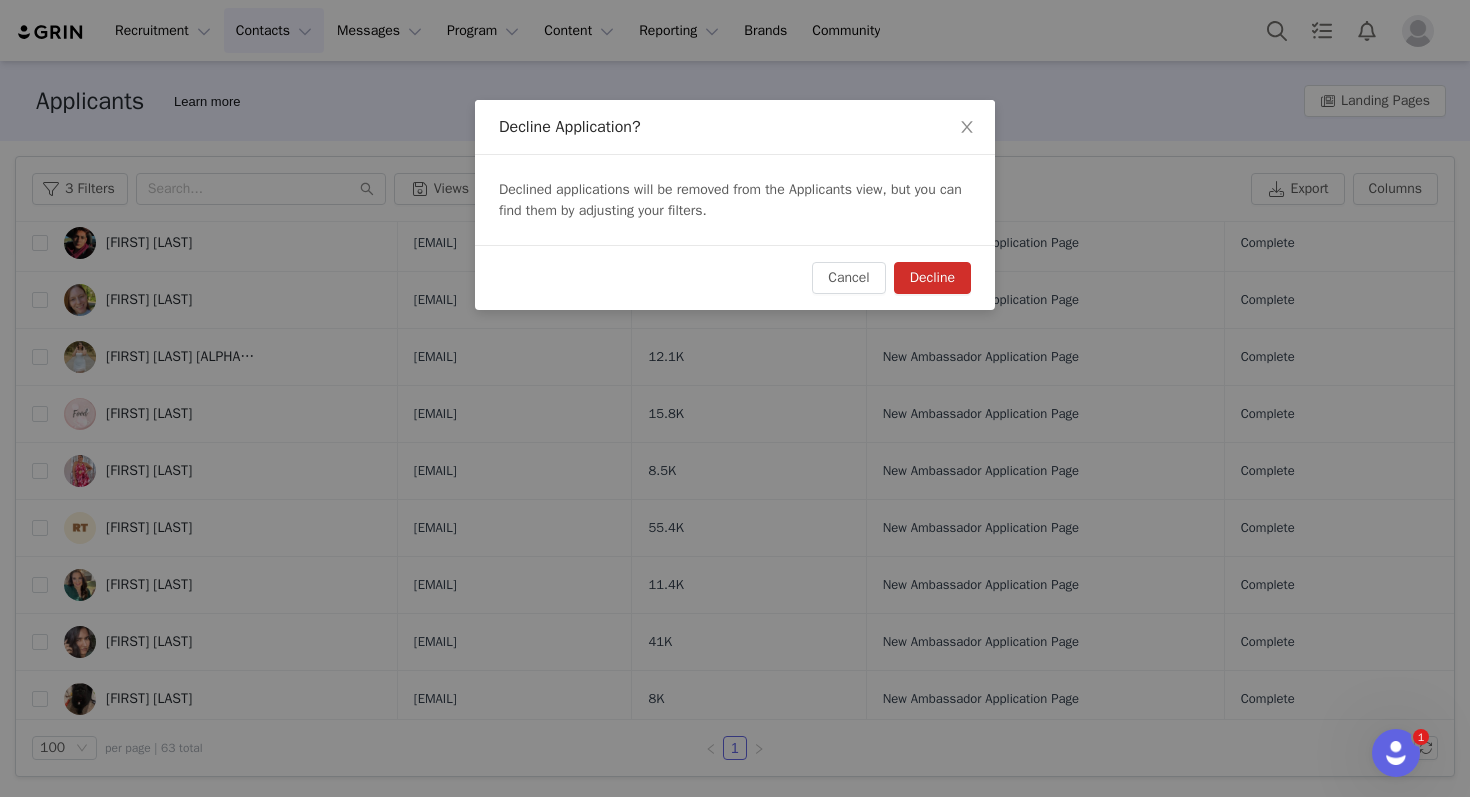 click on "Decline" at bounding box center (932, 278) 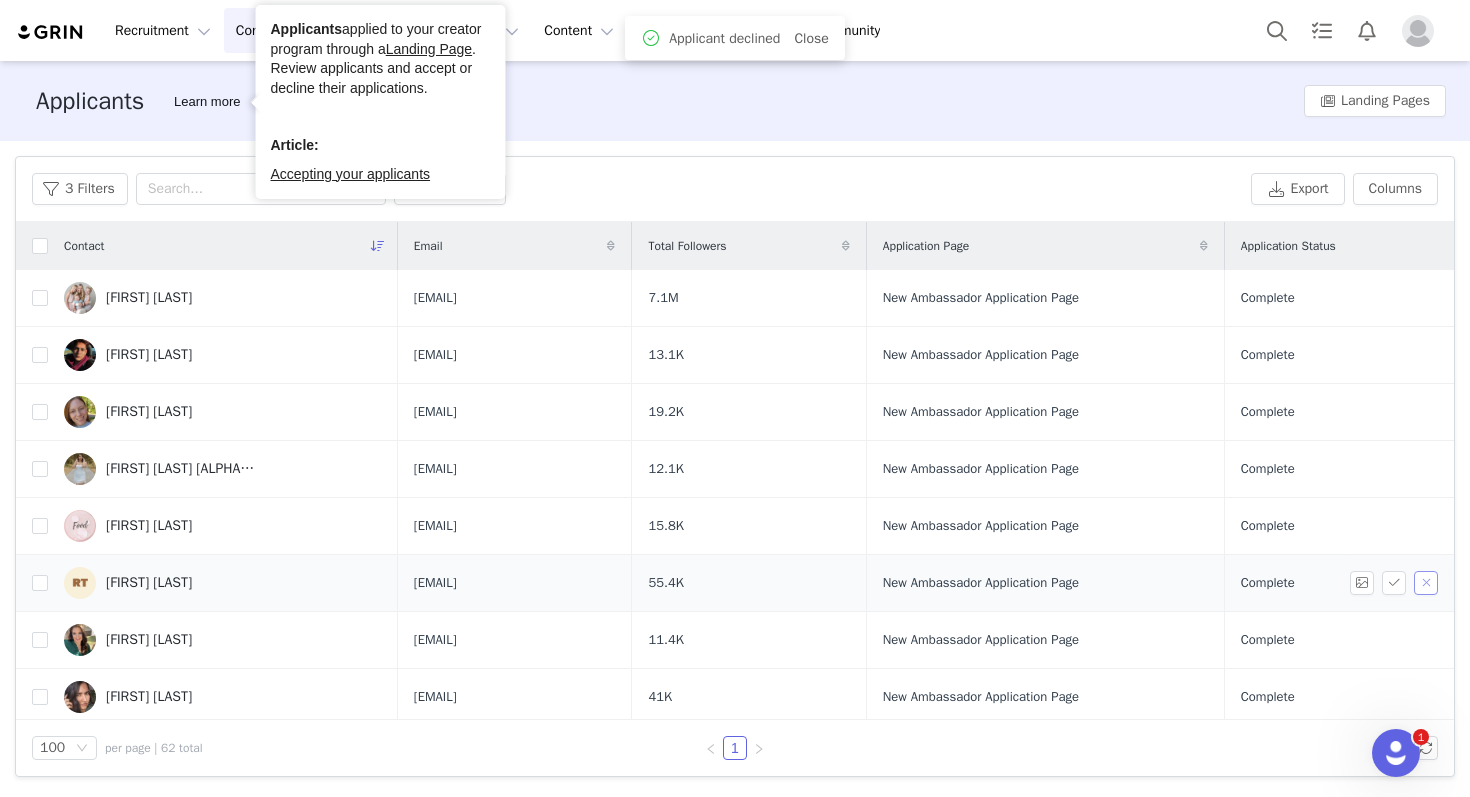 scroll, scrollTop: 661, scrollLeft: 0, axis: vertical 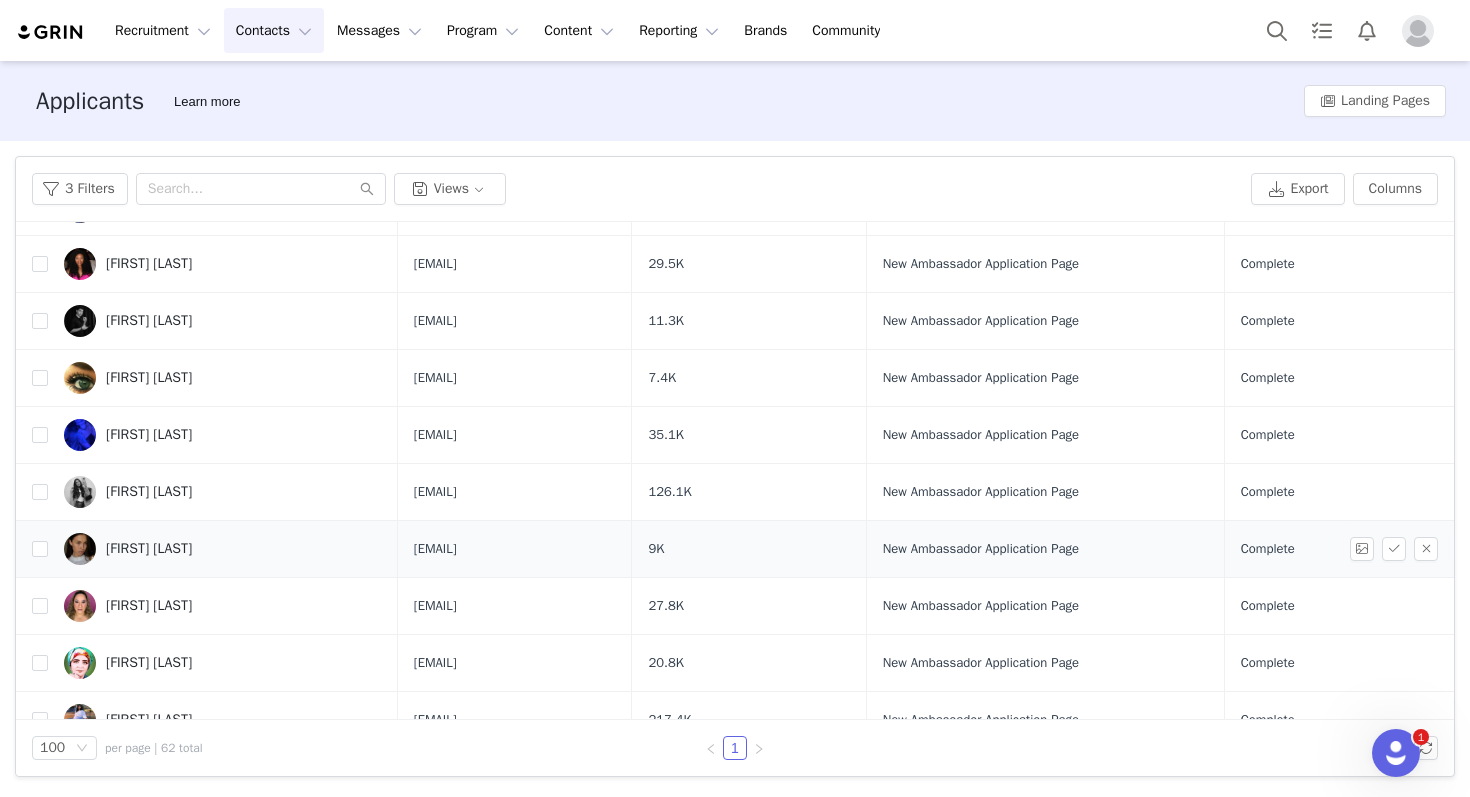 click on "[FIRST] [LAST]" at bounding box center [149, 549] 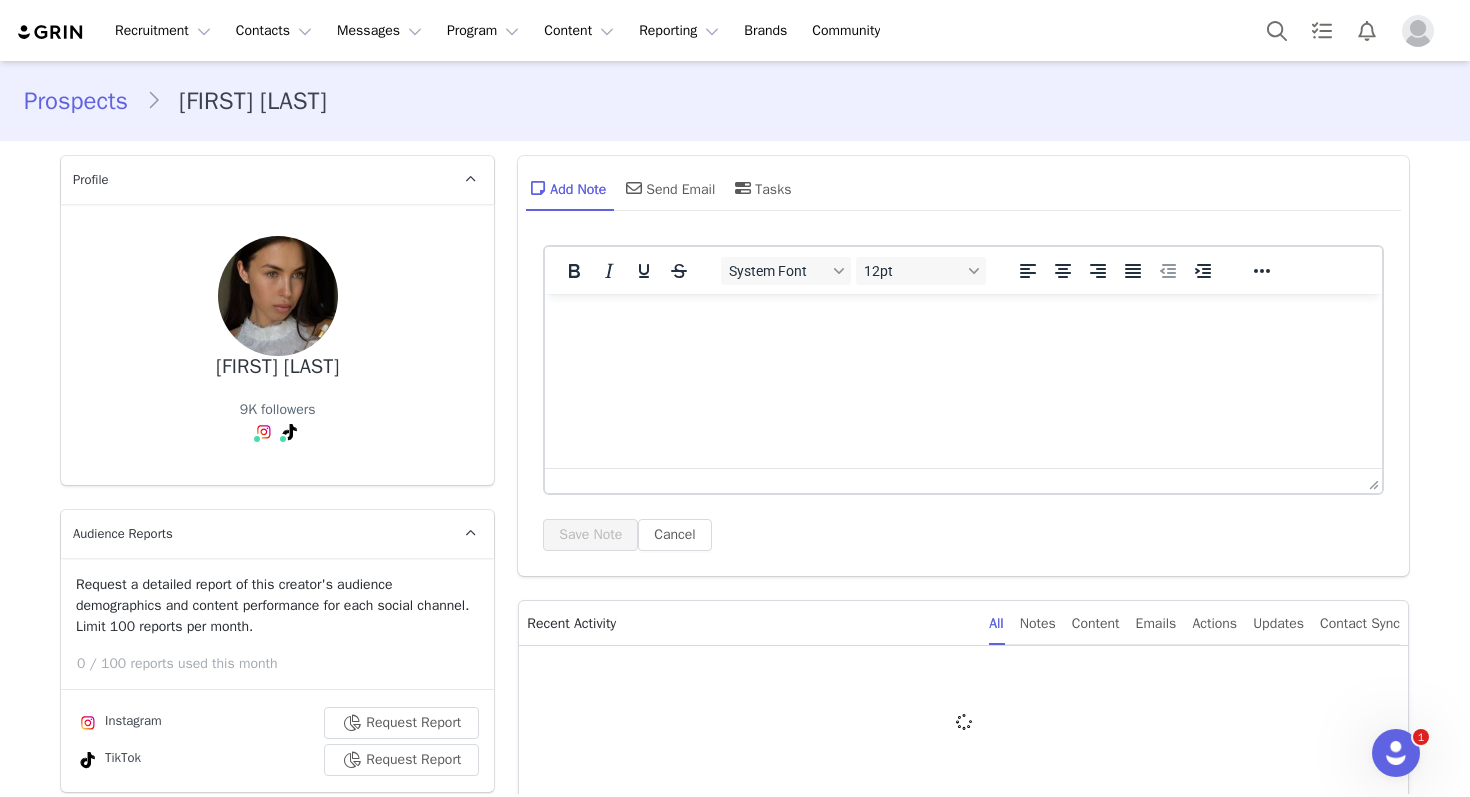 scroll, scrollTop: 0, scrollLeft: 0, axis: both 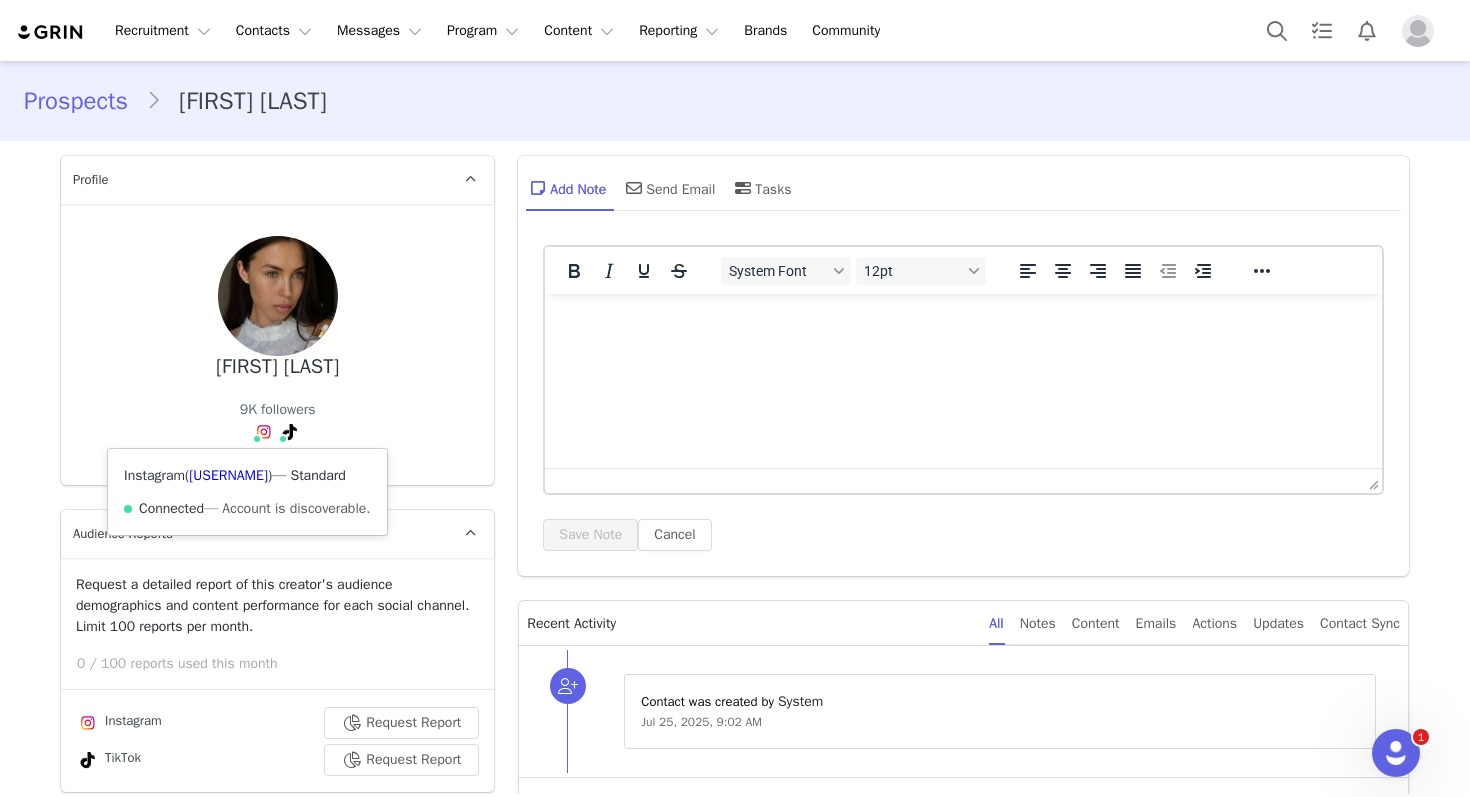 click on "Instagram  (   @mrs.murtazina   )   — Standard  Connected  — Account is discoverable." at bounding box center (247, 492) 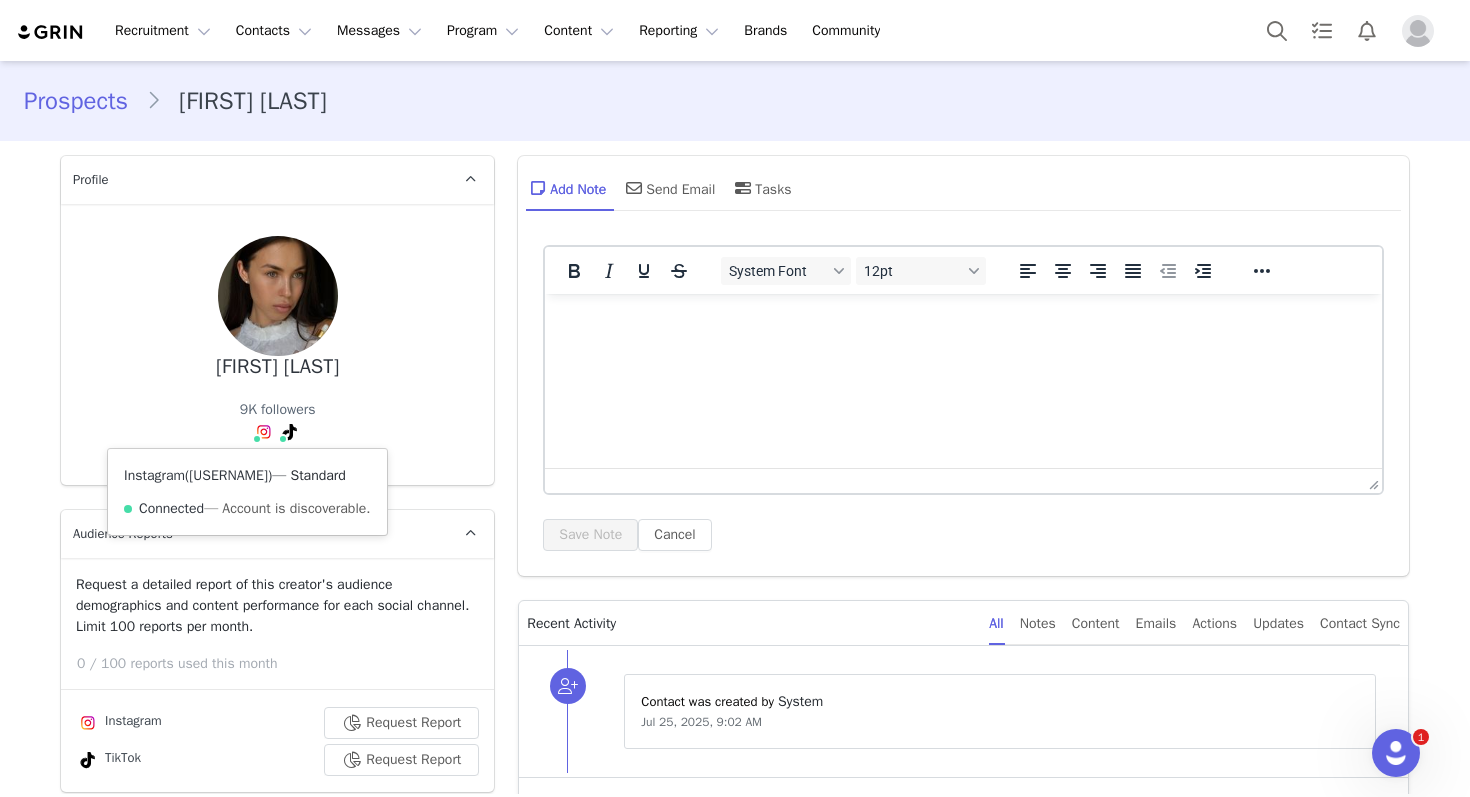 click on "@mrs.murtazina" at bounding box center [228, 475] 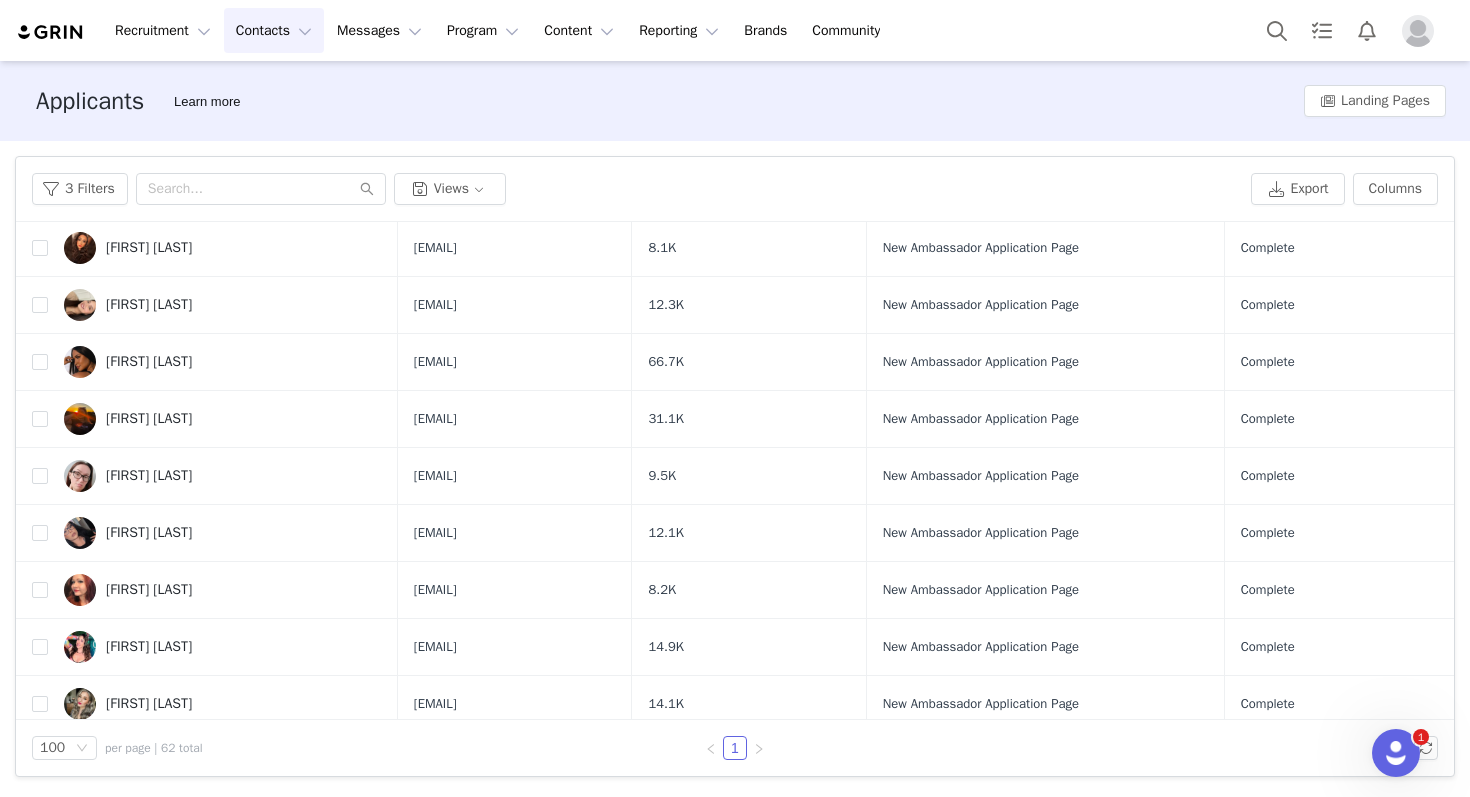 scroll, scrollTop: 739, scrollLeft: 0, axis: vertical 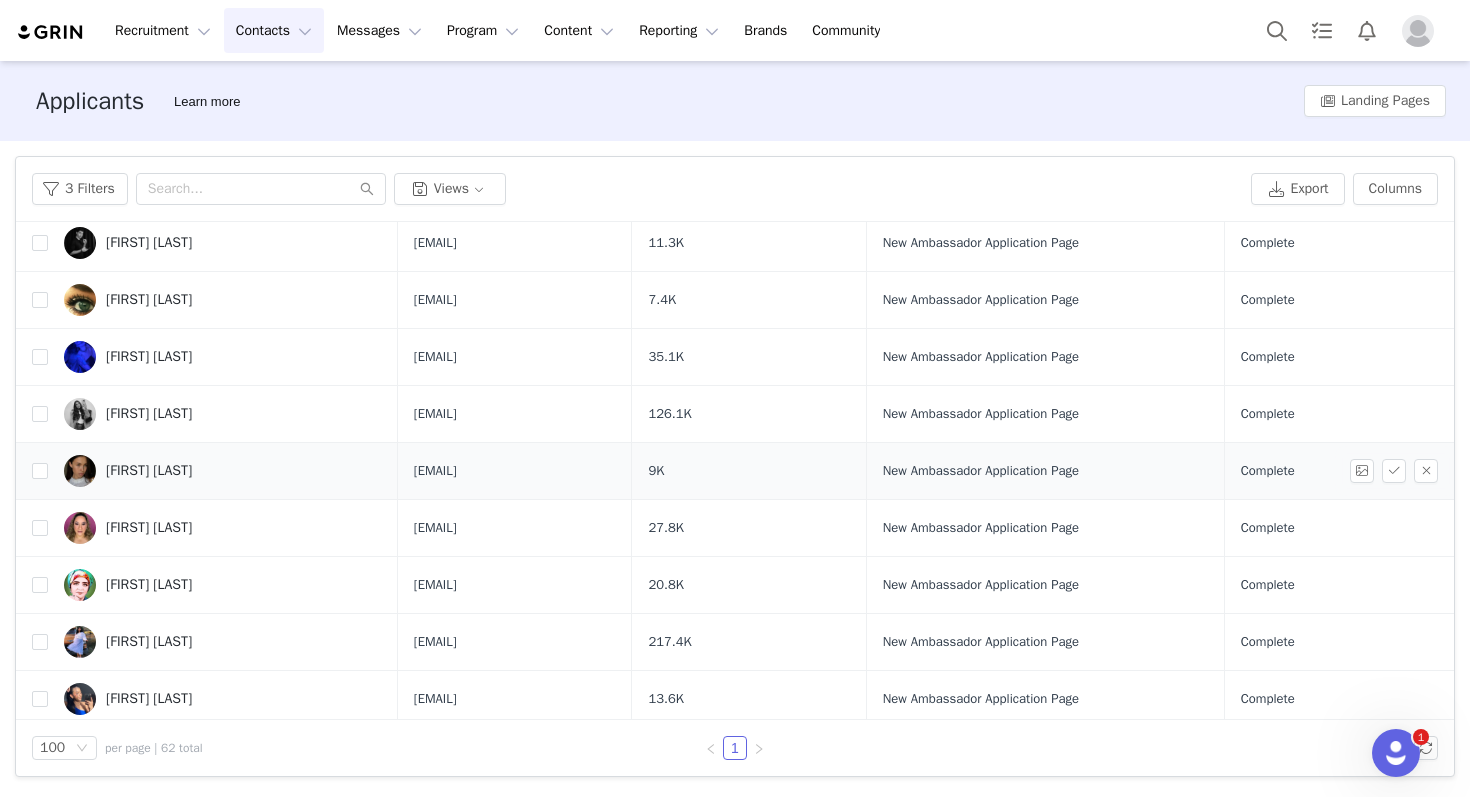 click on "Complete" at bounding box center [1335, 471] 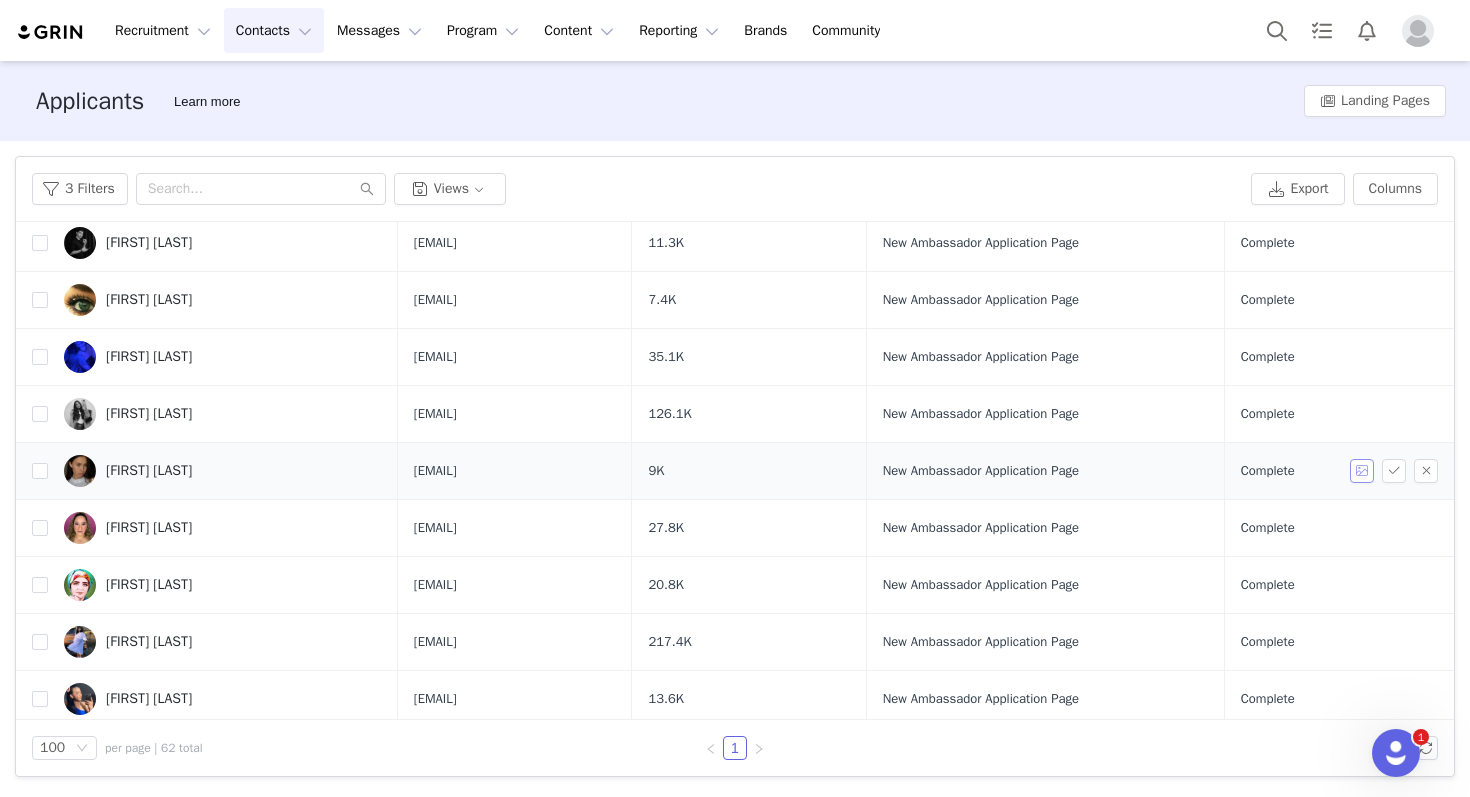 click at bounding box center (1362, 471) 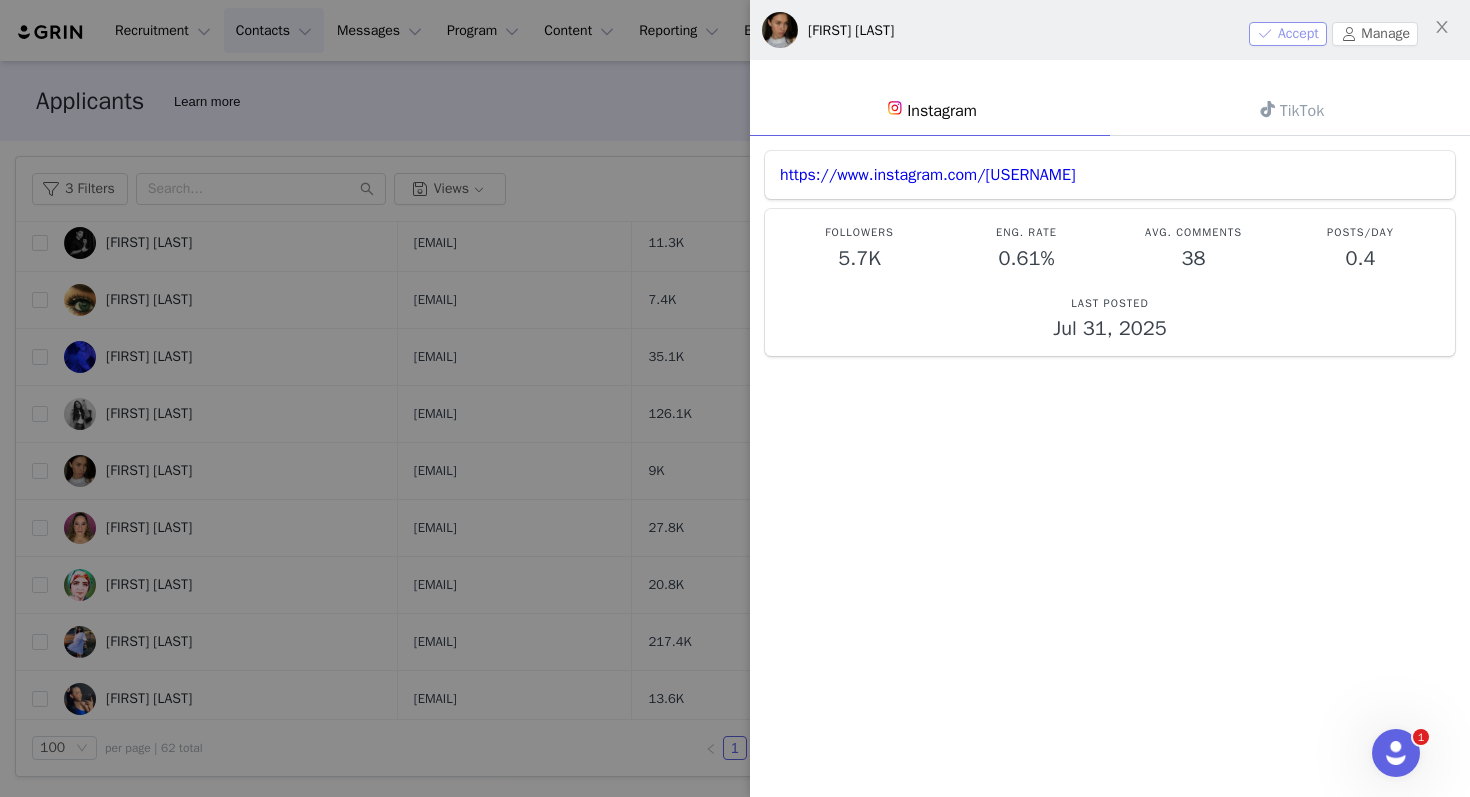 click on "Accept" at bounding box center [1288, 34] 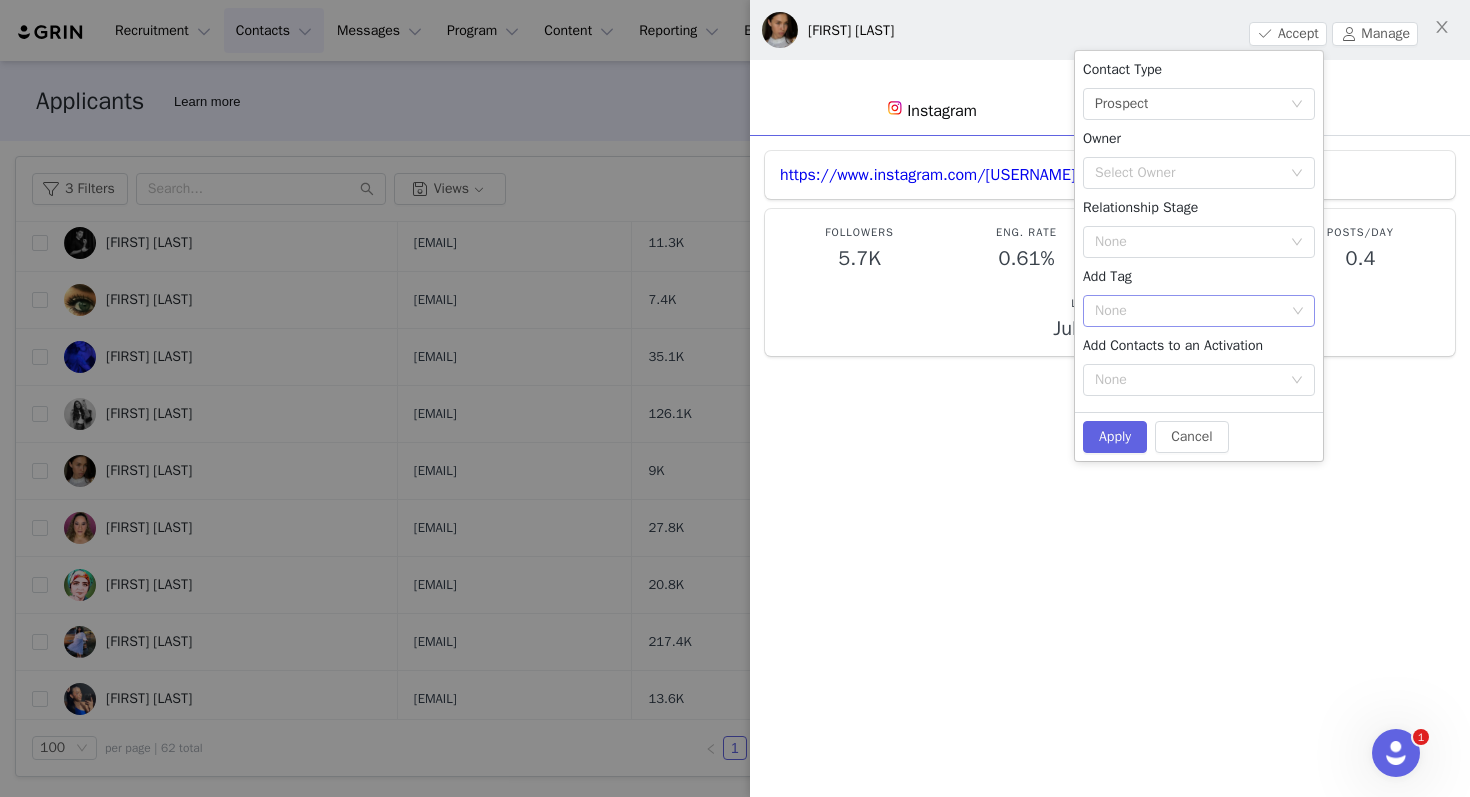 click on "None" at bounding box center (1191, 311) 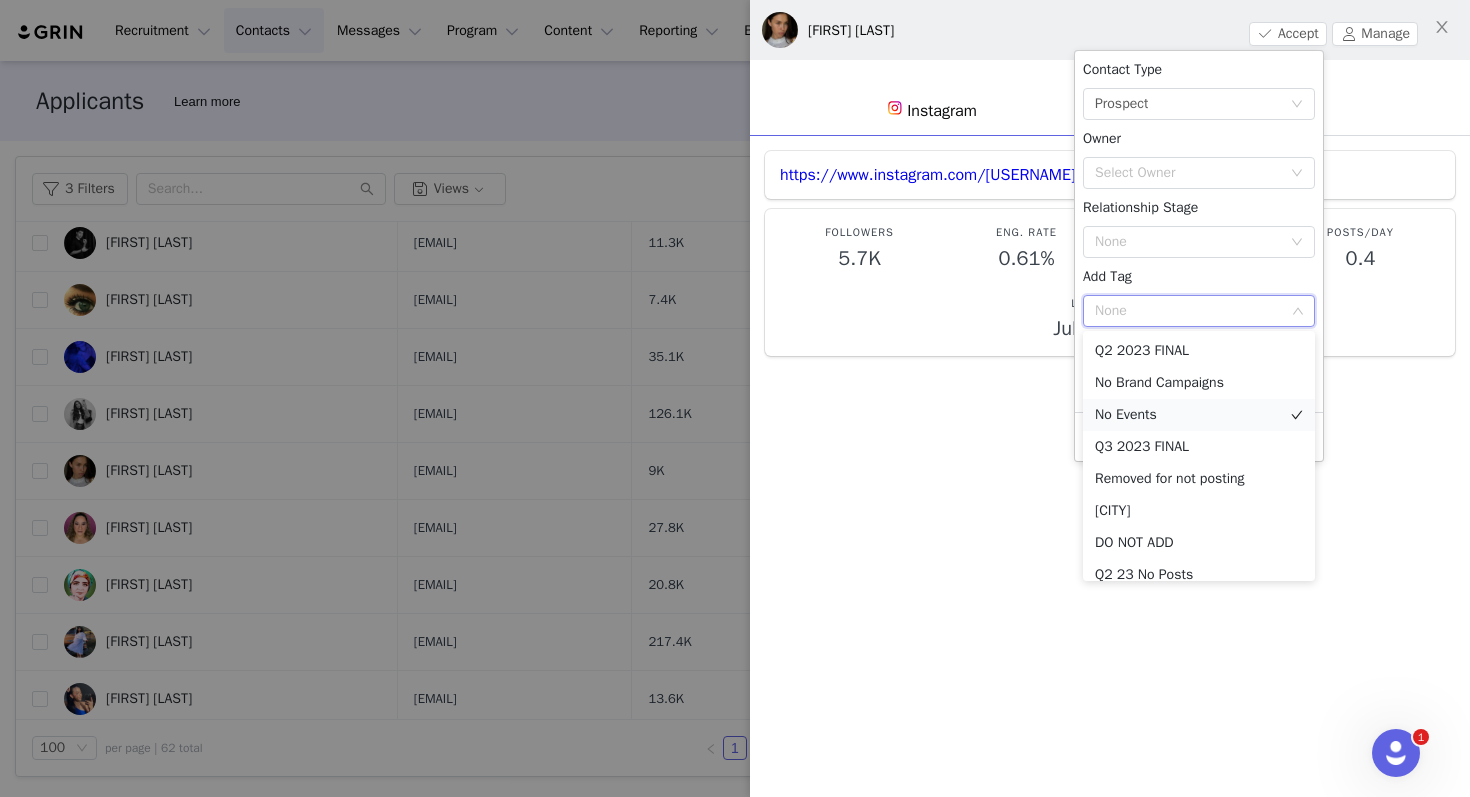 scroll, scrollTop: 878, scrollLeft: 0, axis: vertical 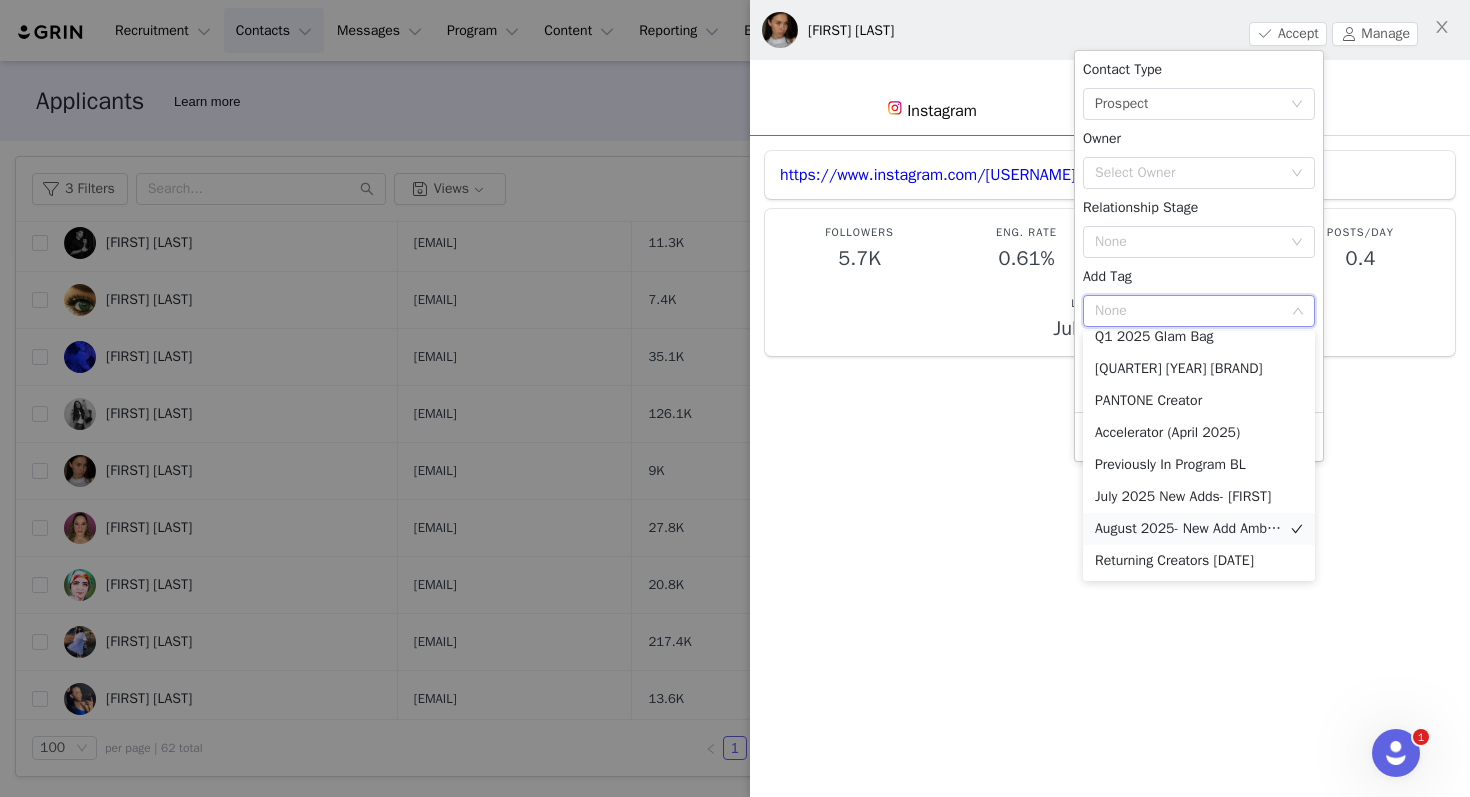 click on "[MONTH] [YEAR]- New Add Ambassador" at bounding box center [1199, 529] 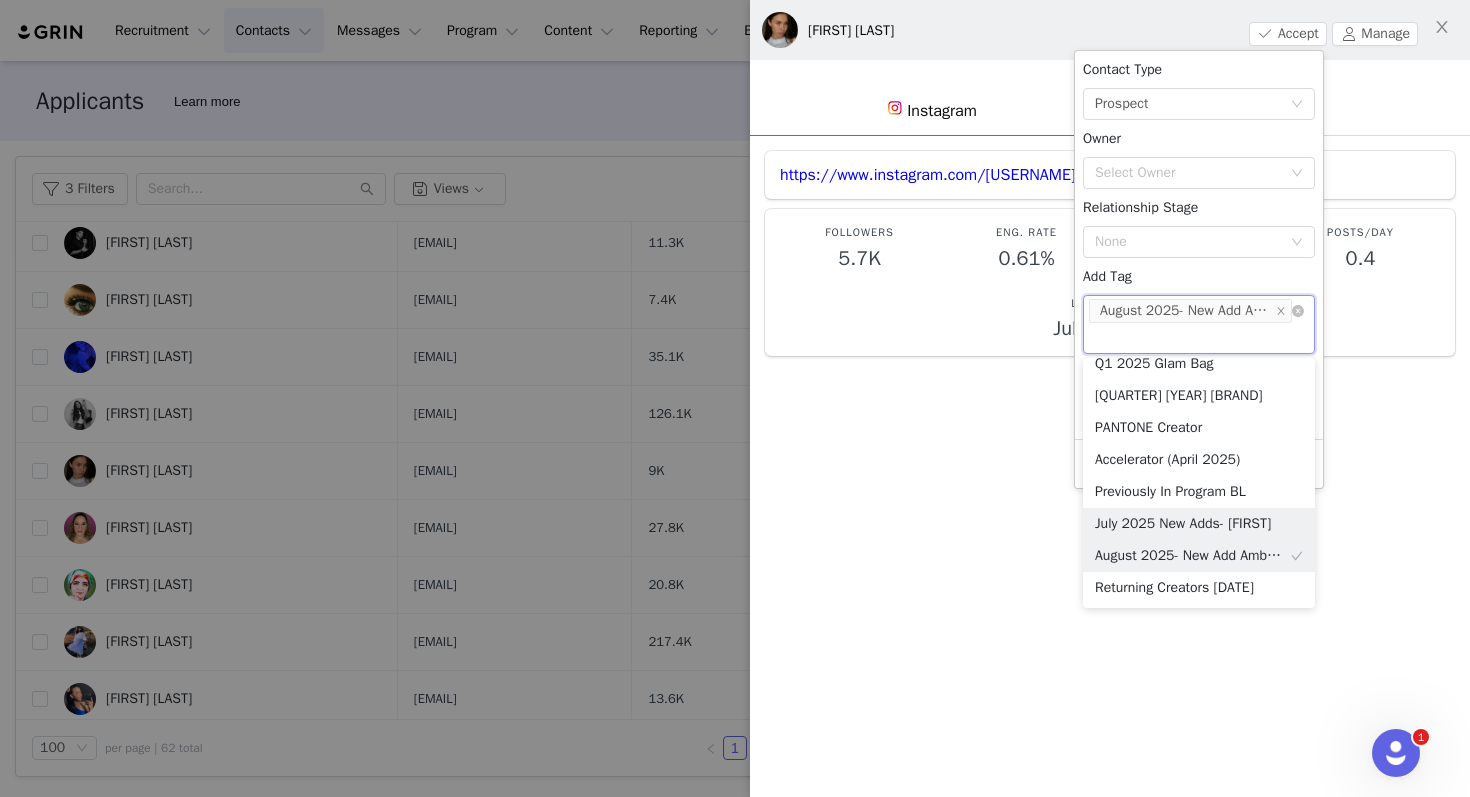 scroll, scrollTop: 868, scrollLeft: 0, axis: vertical 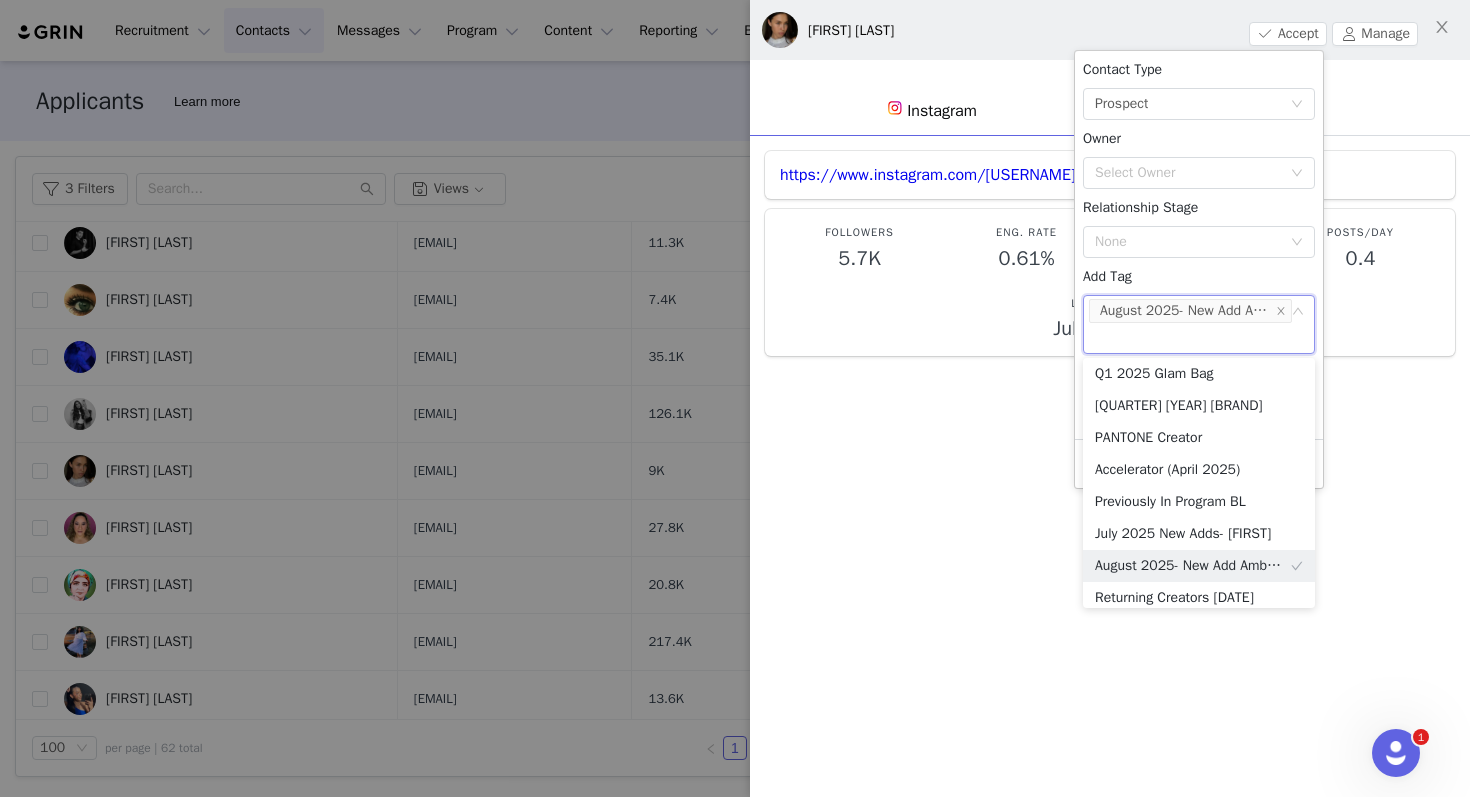 click on "Contact Type  None  Prospect   Owner  Select Owner  Relationship Stage  None  Add Tag  None [MONTH] [YEAR]- New Add Ambassador    Add Contacts to an Activation  None" at bounding box center [1199, 245] 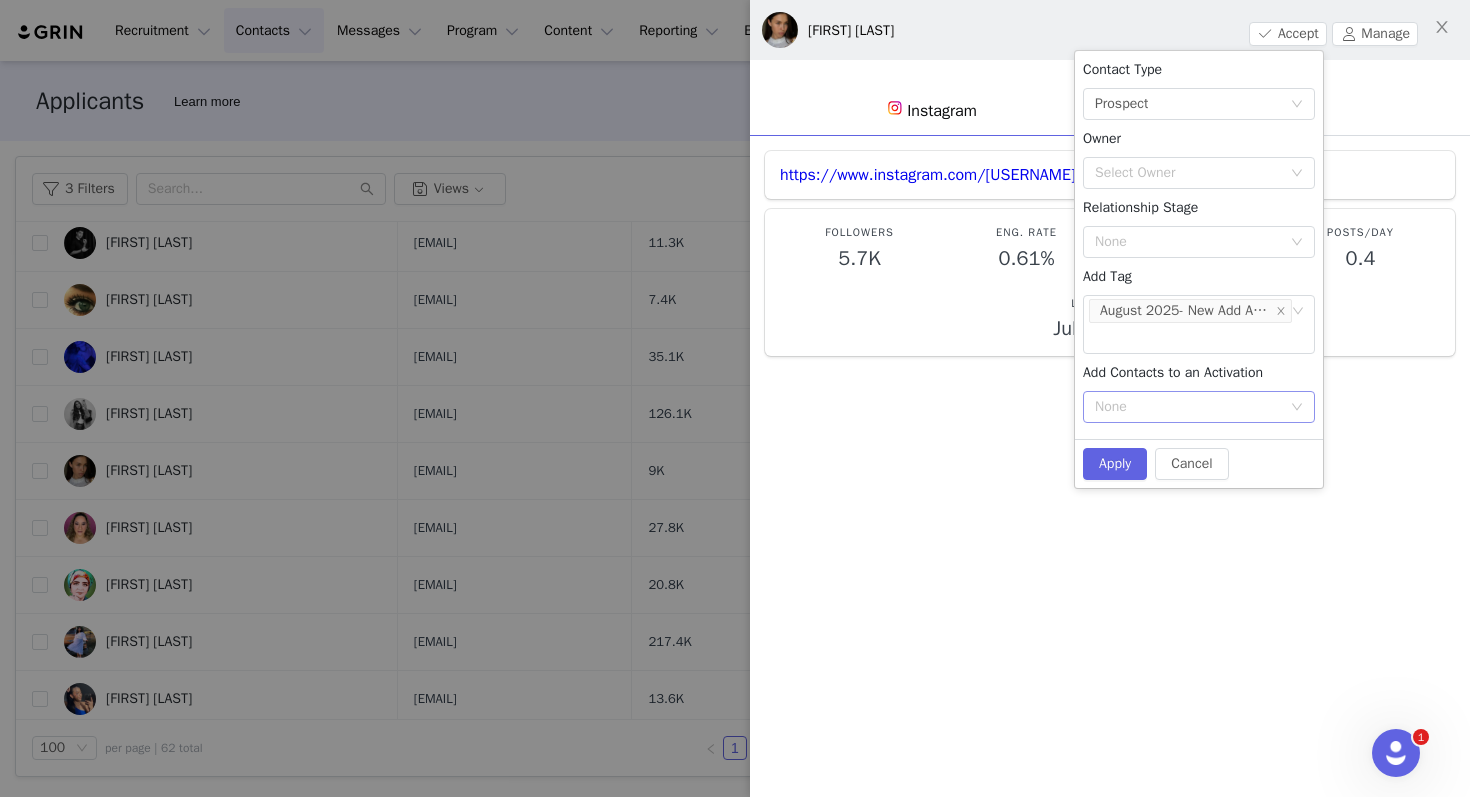 click 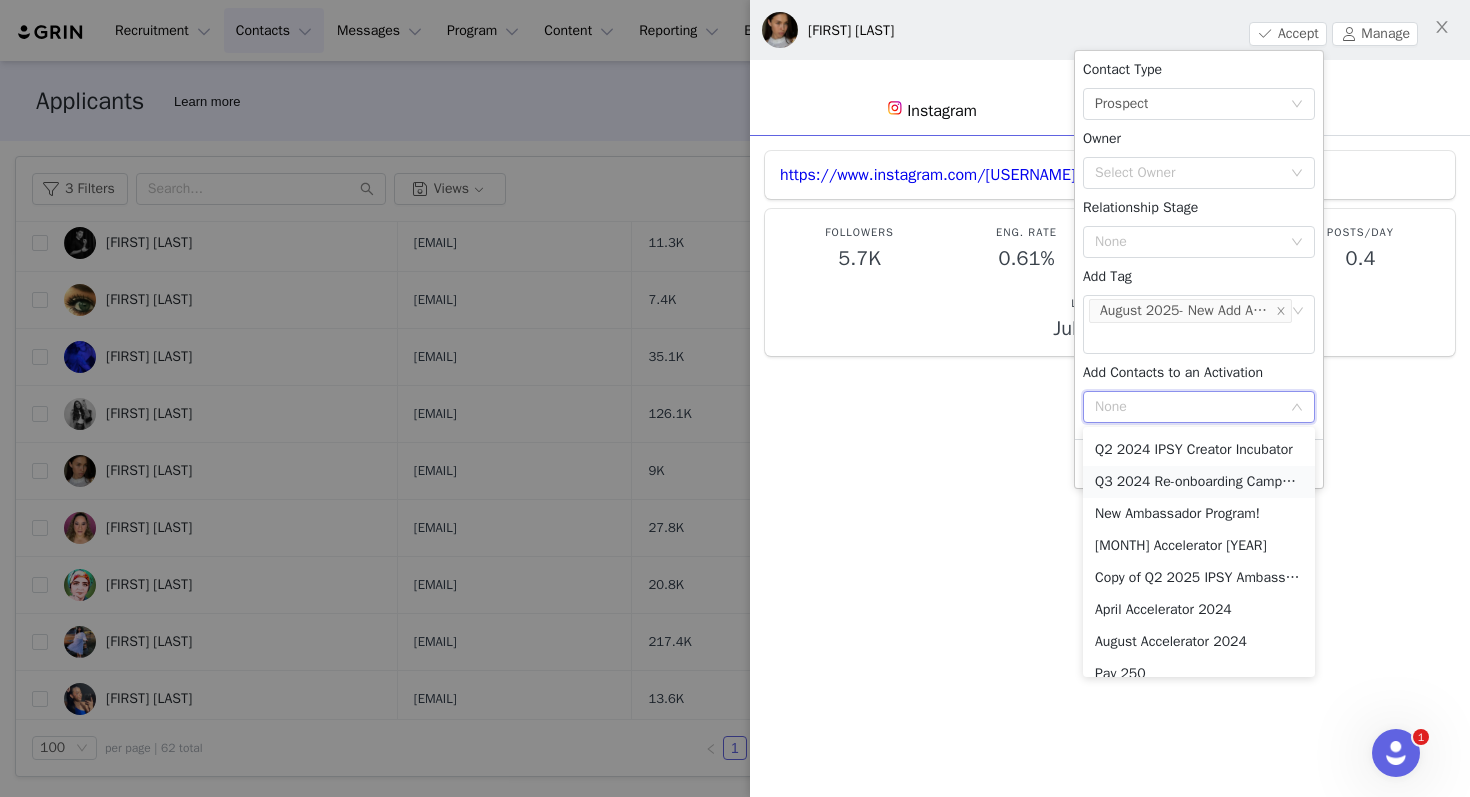 scroll, scrollTop: 31, scrollLeft: 0, axis: vertical 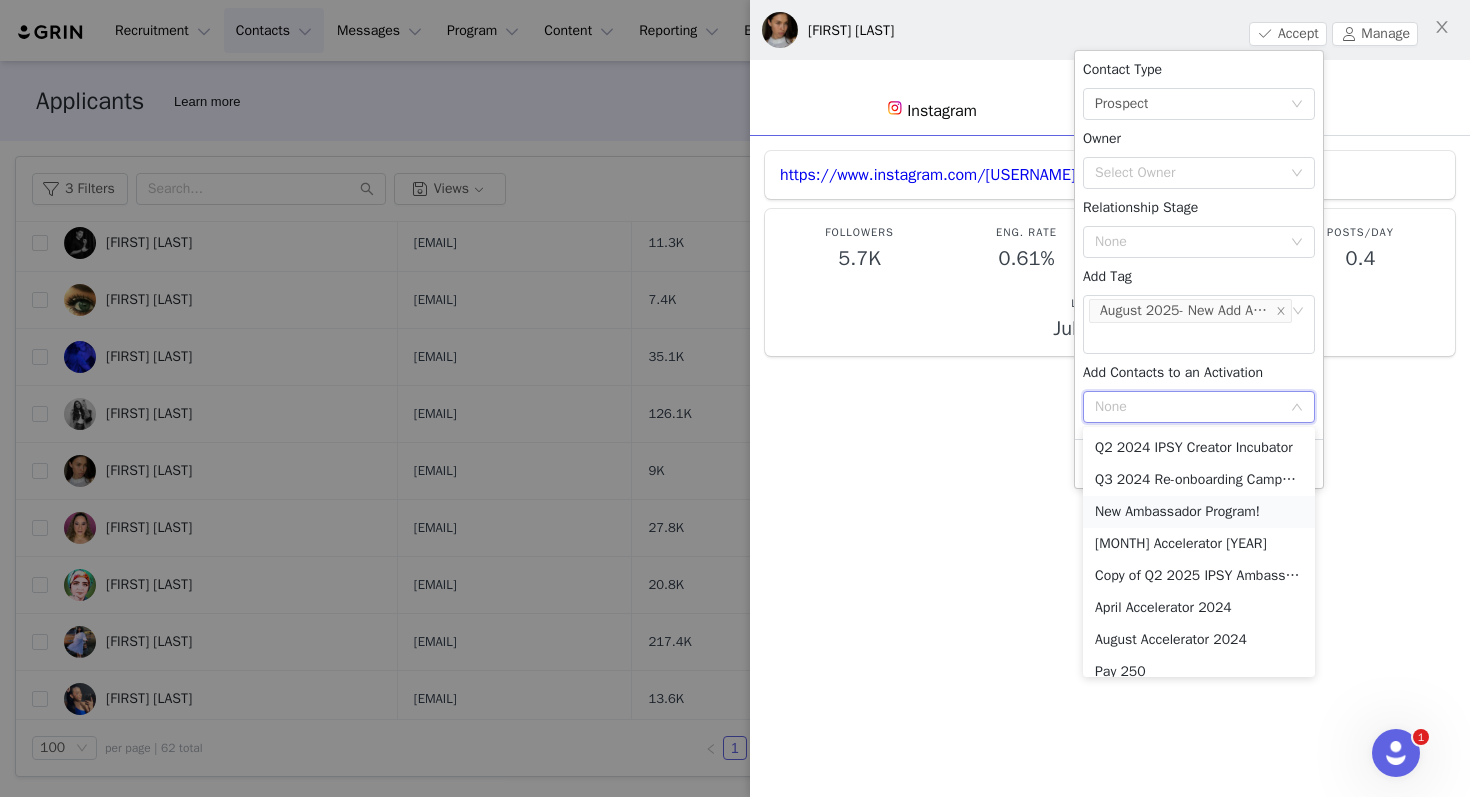 click on "New Ambassador Program!" at bounding box center (1199, 512) 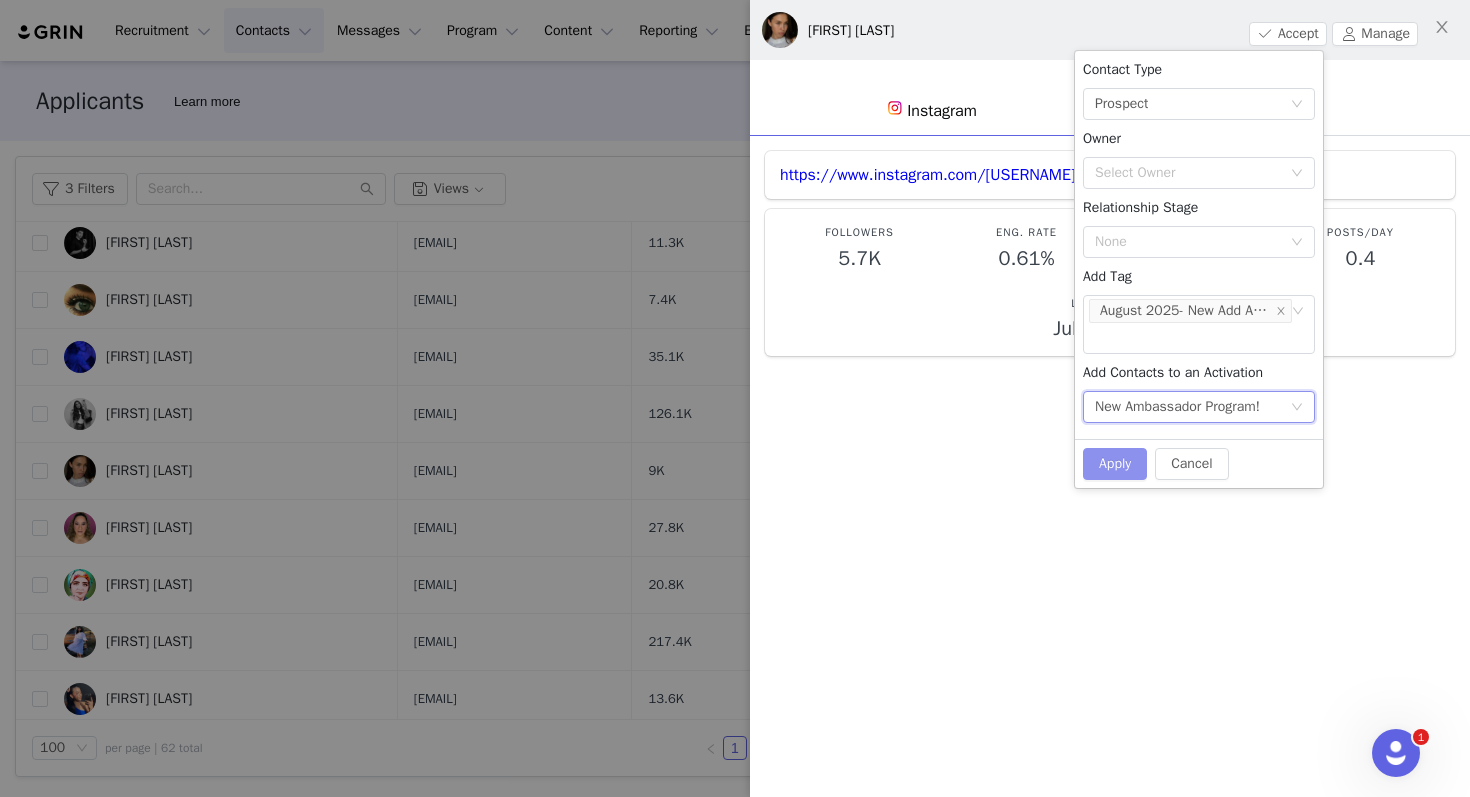 click on "Apply" at bounding box center (1115, 464) 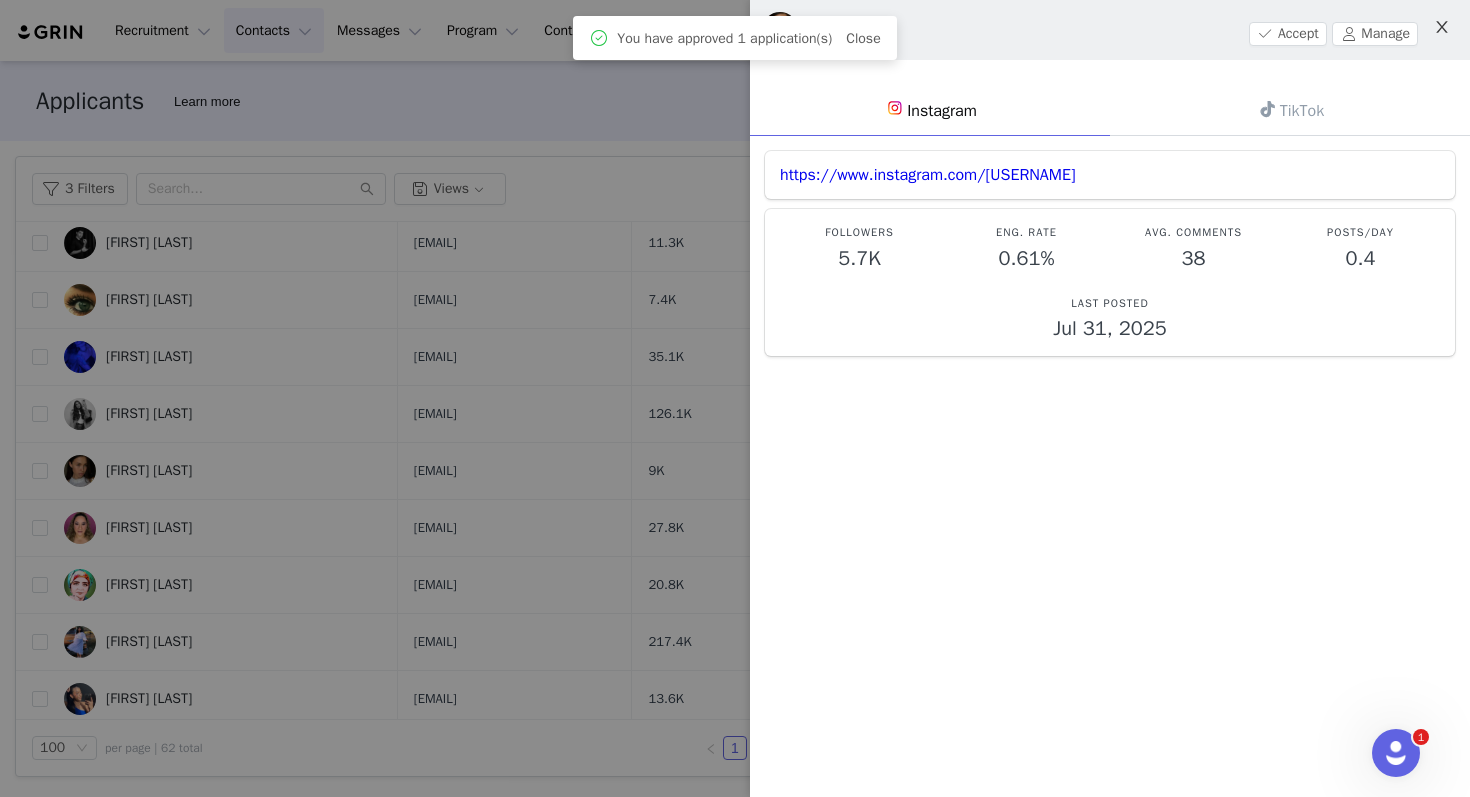 click at bounding box center (1442, 28) 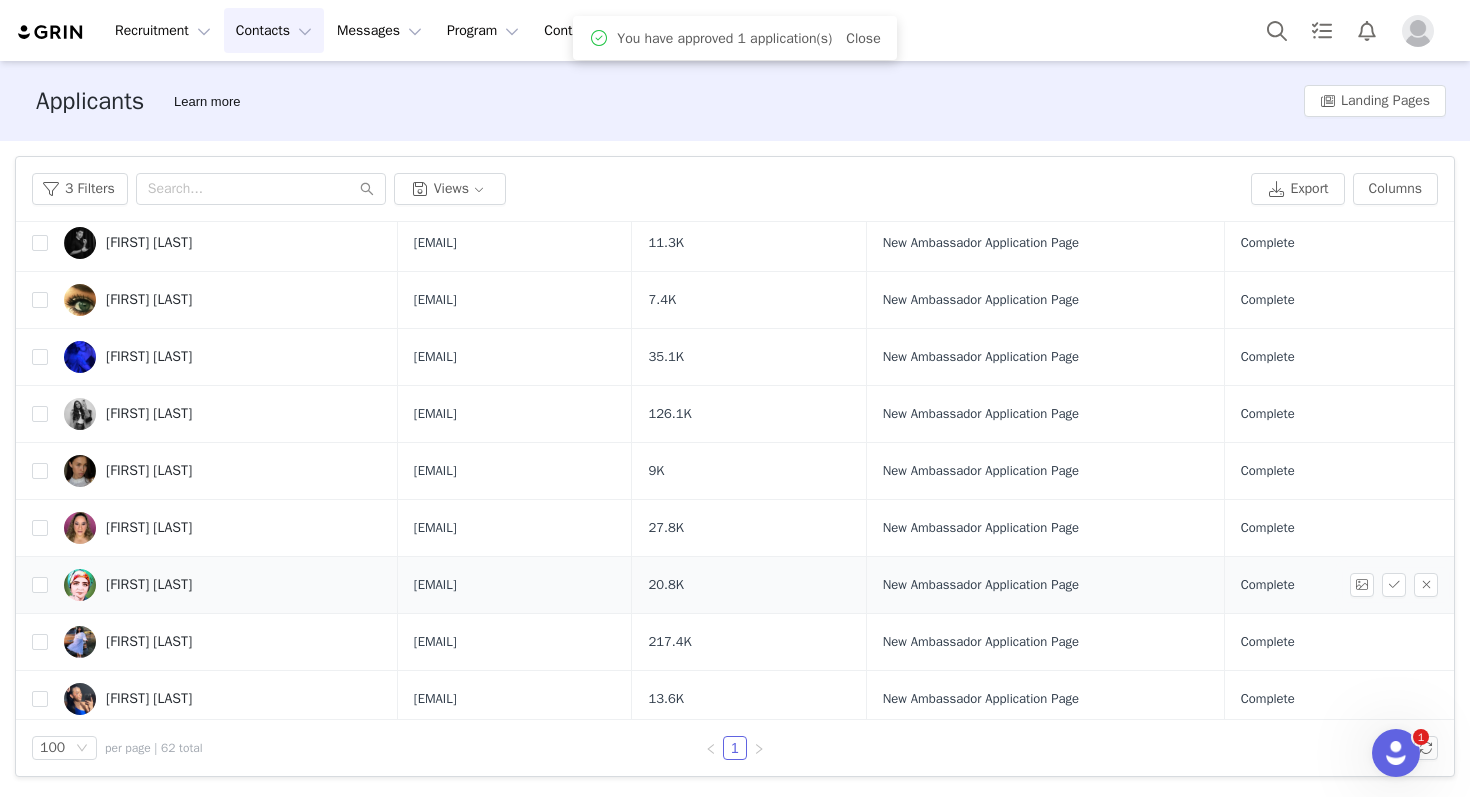click on "[FIRST] [LAST]" at bounding box center (149, 585) 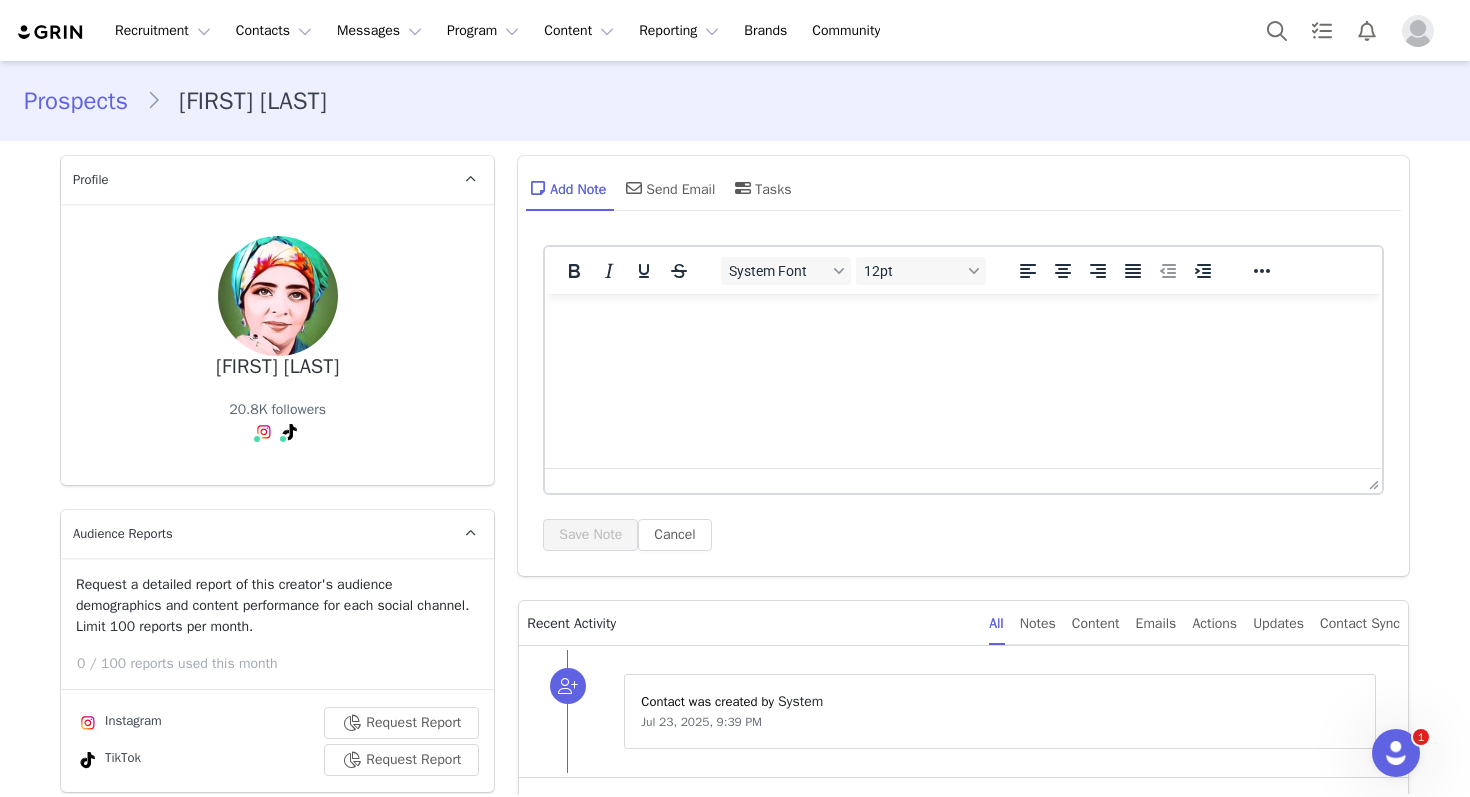 scroll, scrollTop: 0, scrollLeft: 0, axis: both 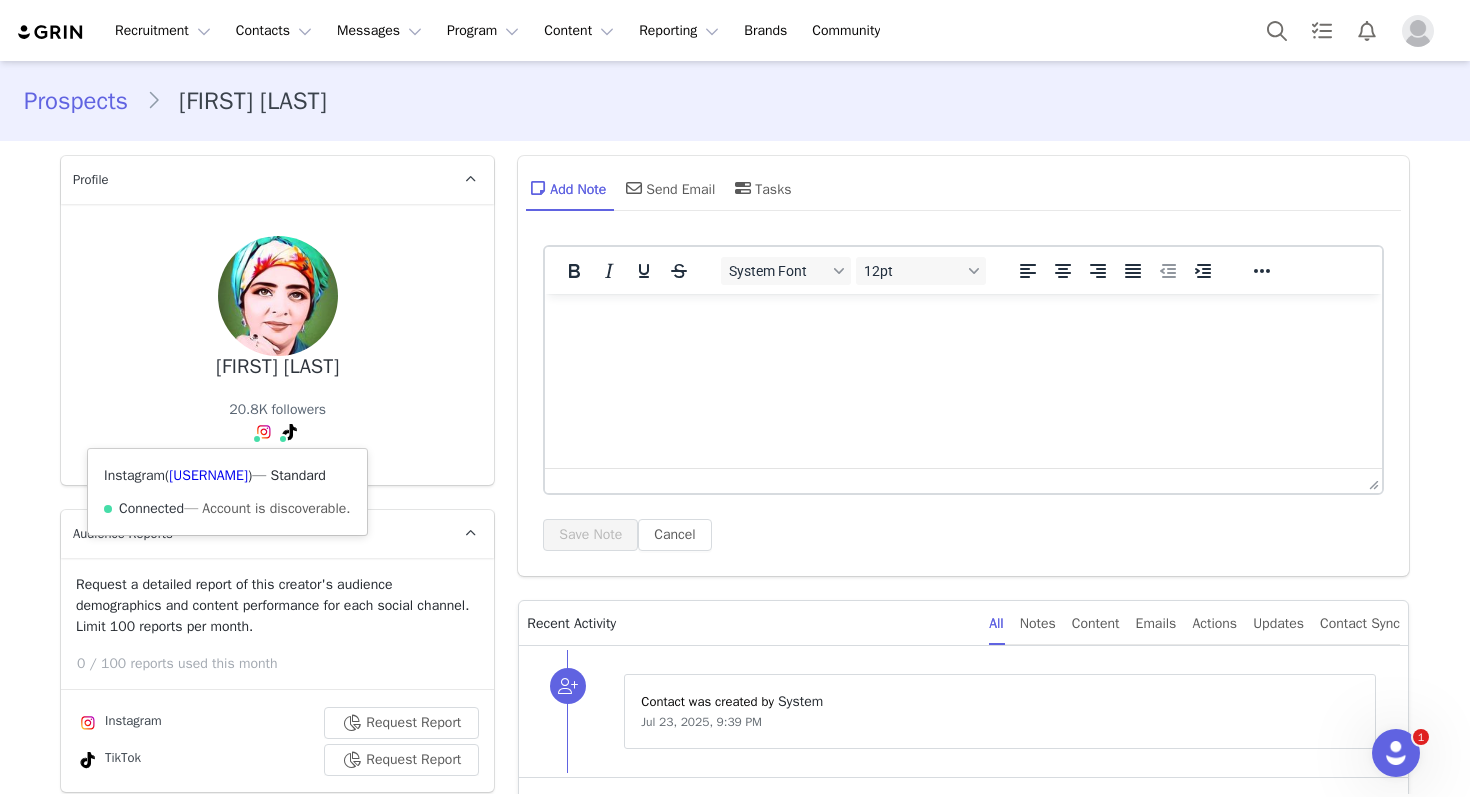 click at bounding box center (290, 432) 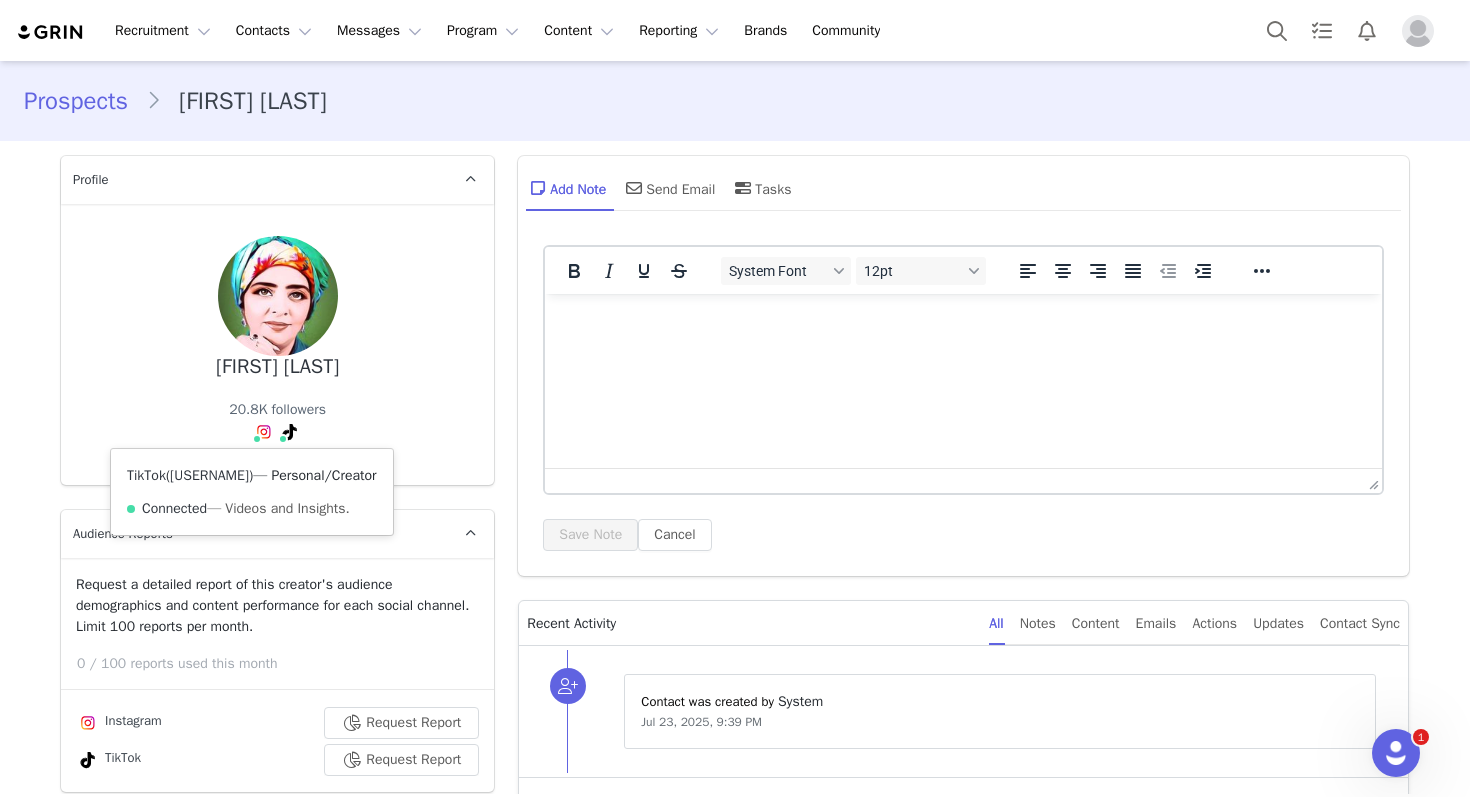 click on "@beautystylemama" at bounding box center (209, 475) 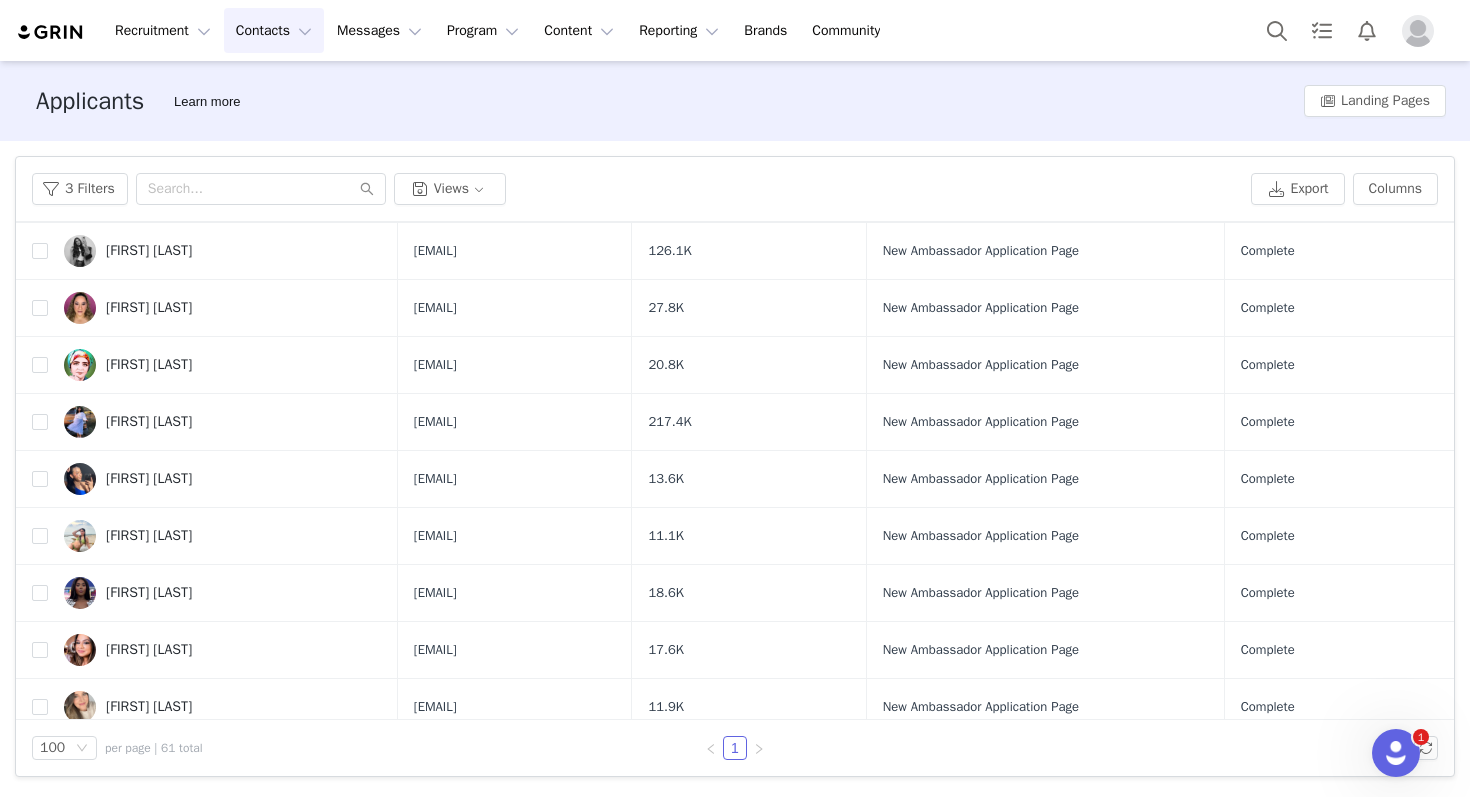 scroll, scrollTop: 910, scrollLeft: 0, axis: vertical 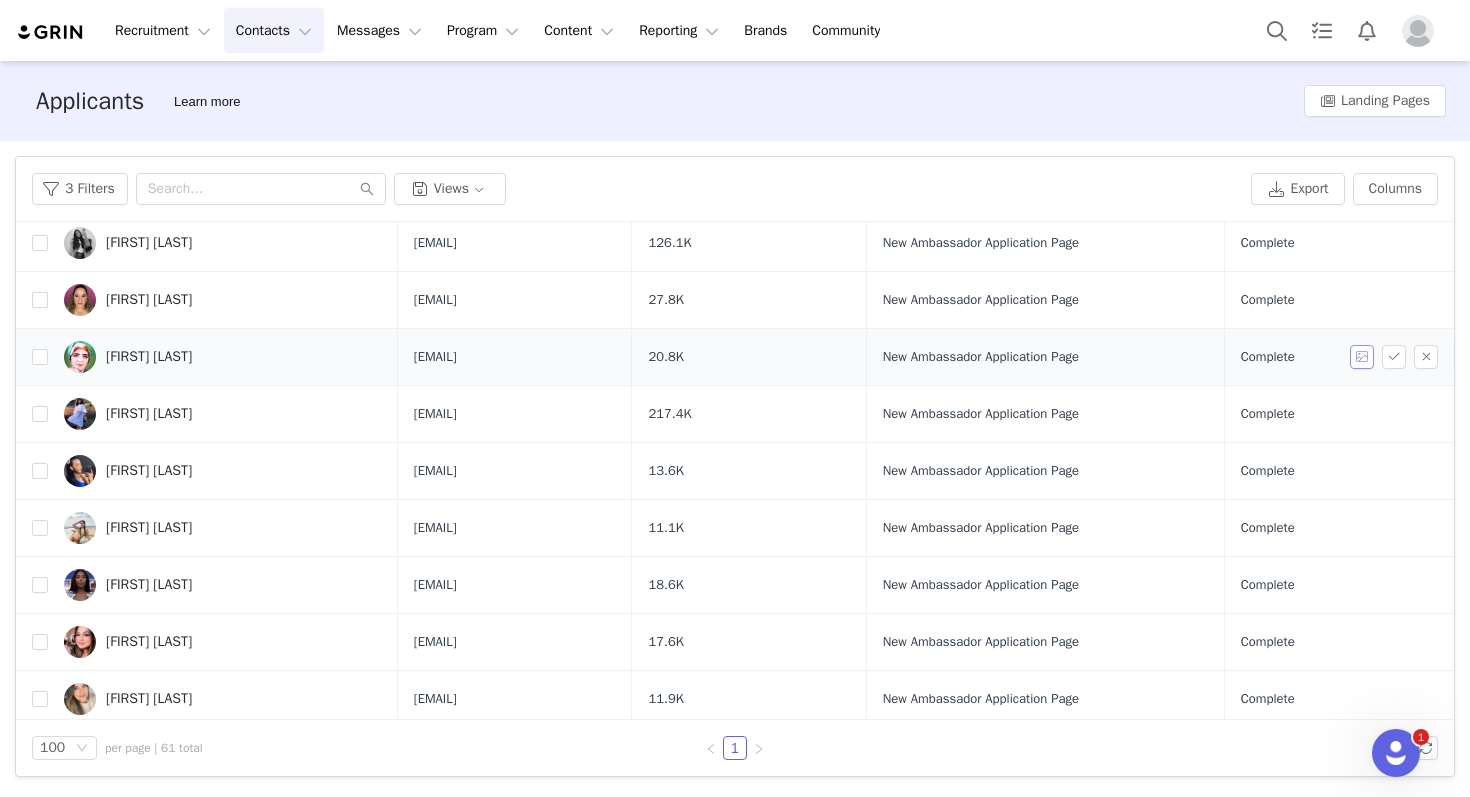 click at bounding box center [1362, 357] 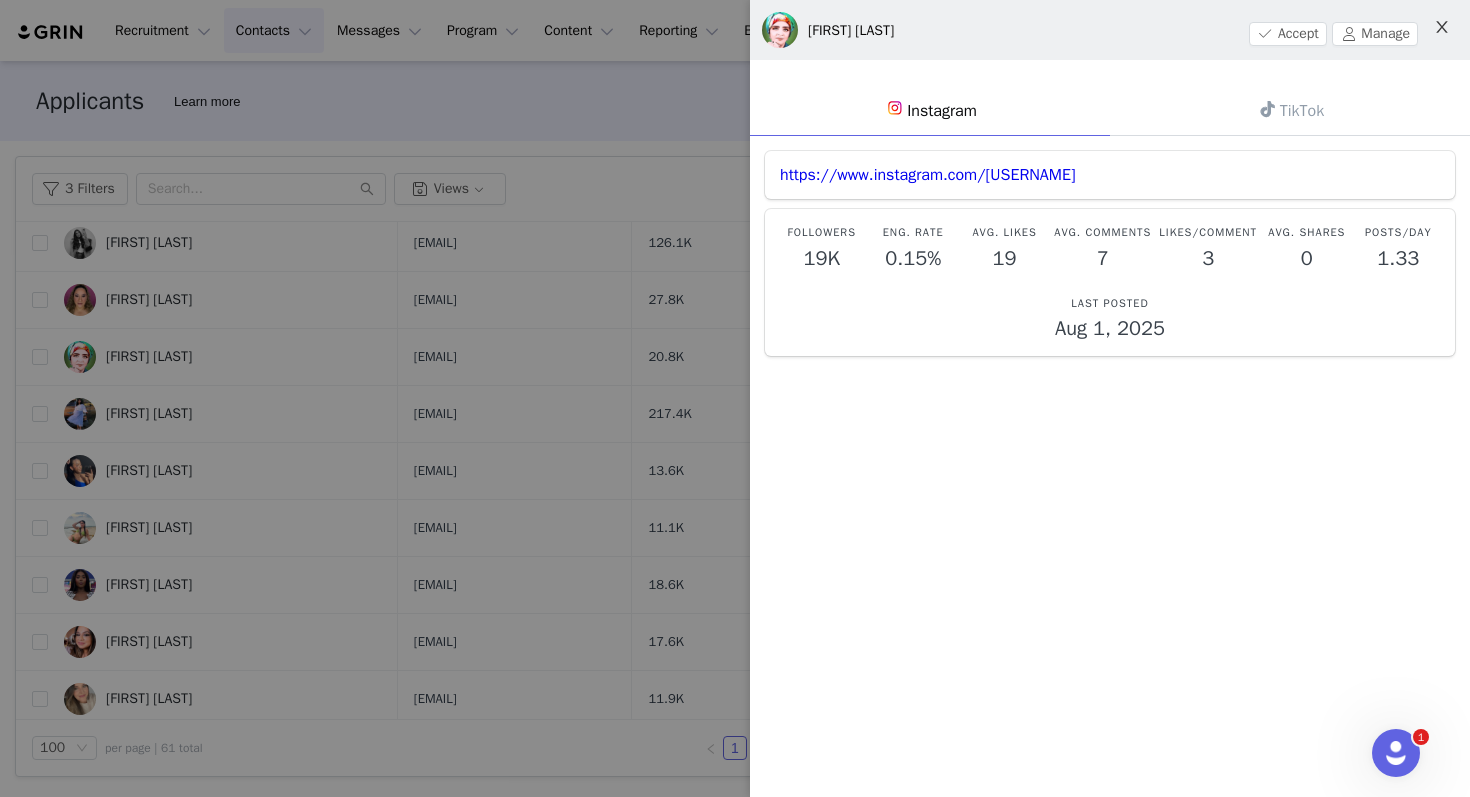click 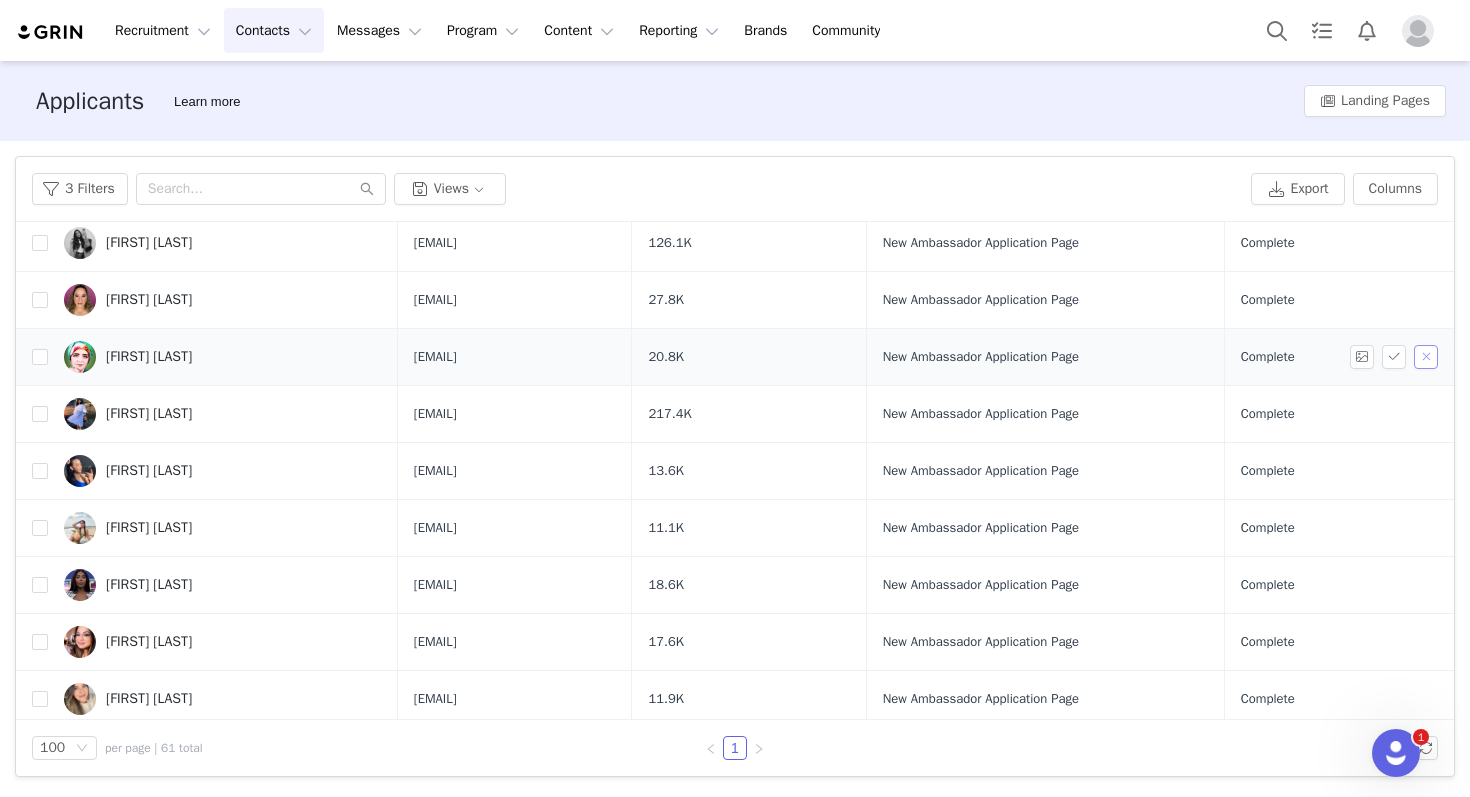 click at bounding box center [1426, 357] 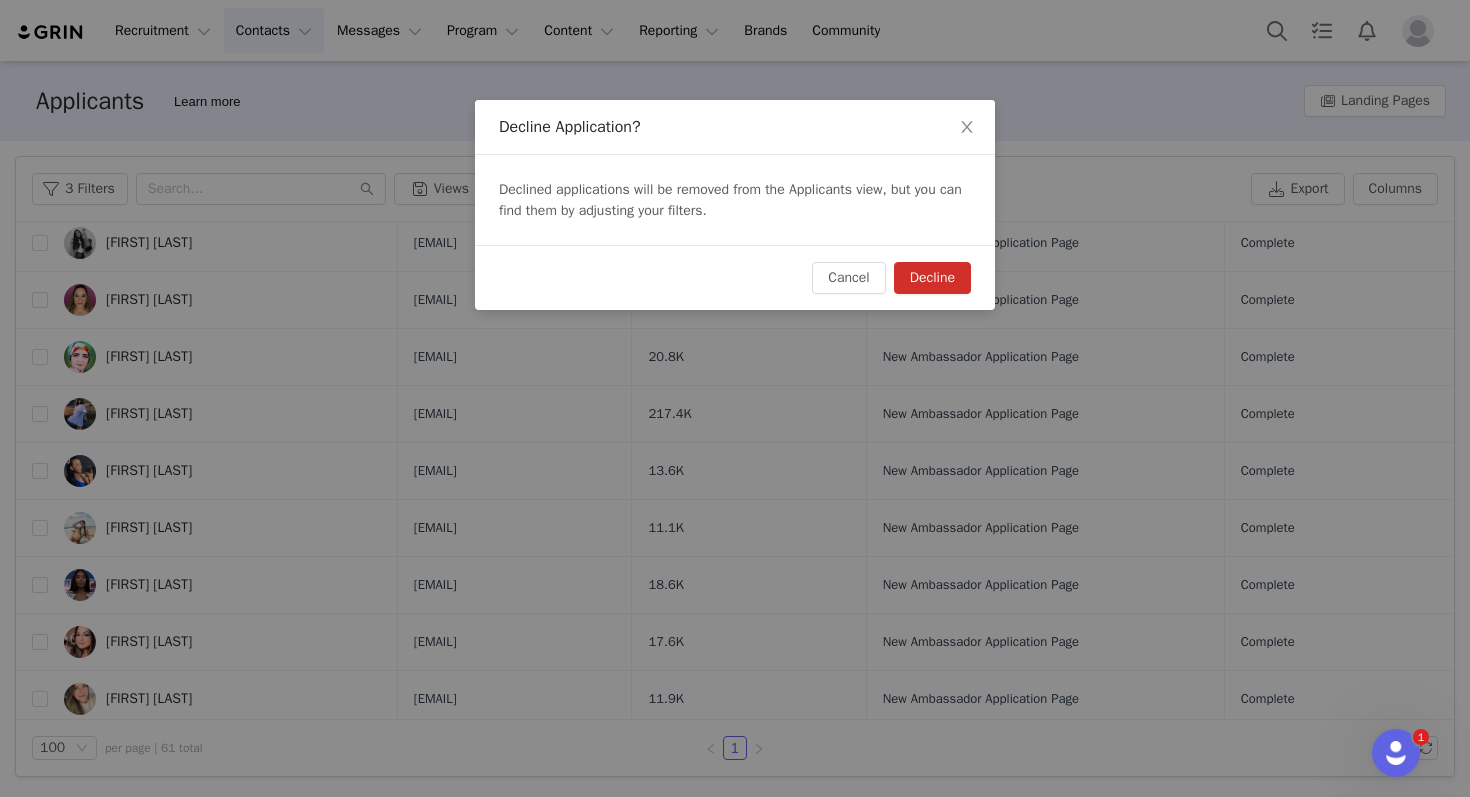 click on "Cancel Decline" at bounding box center (735, 277) 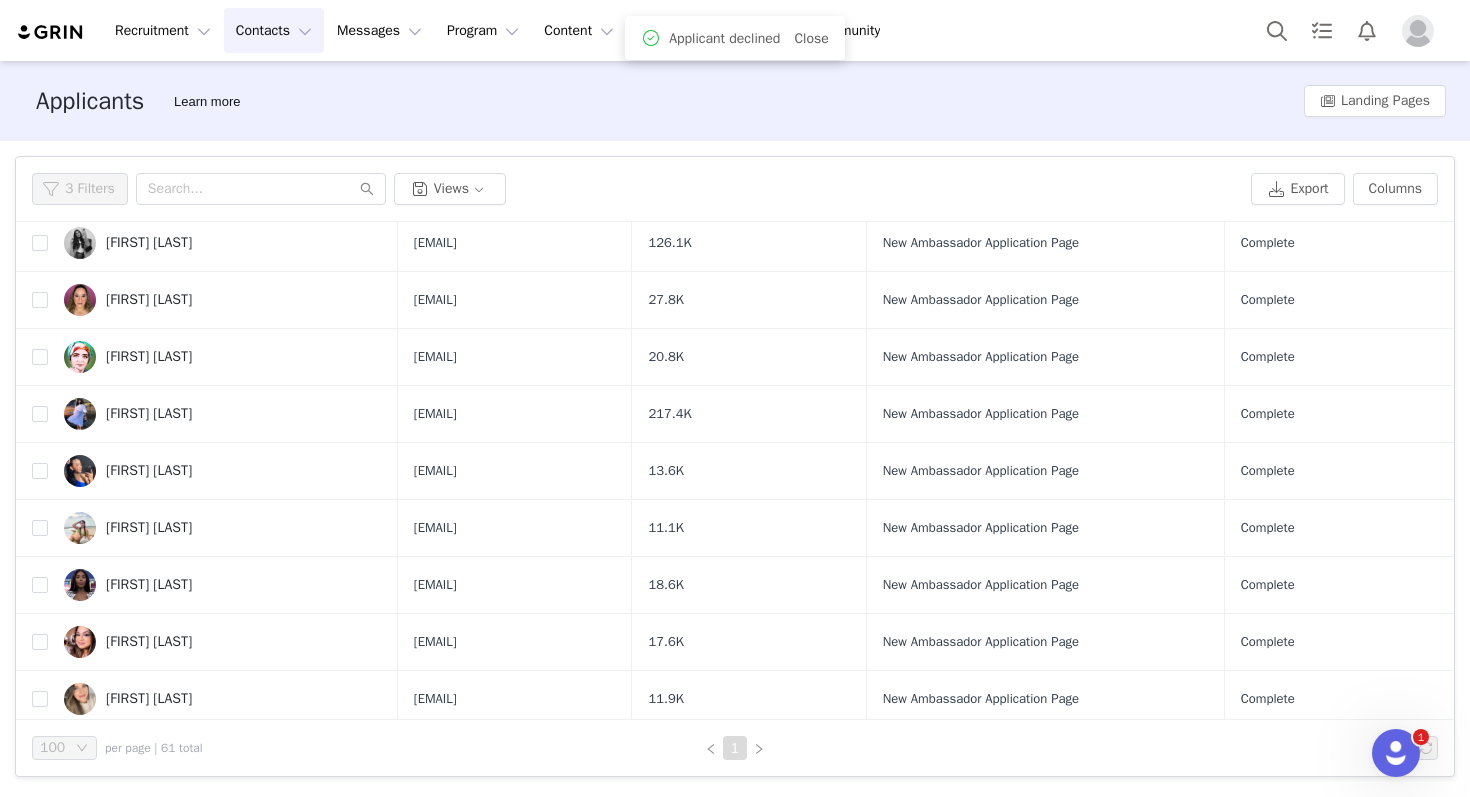 scroll, scrollTop: 0, scrollLeft: 0, axis: both 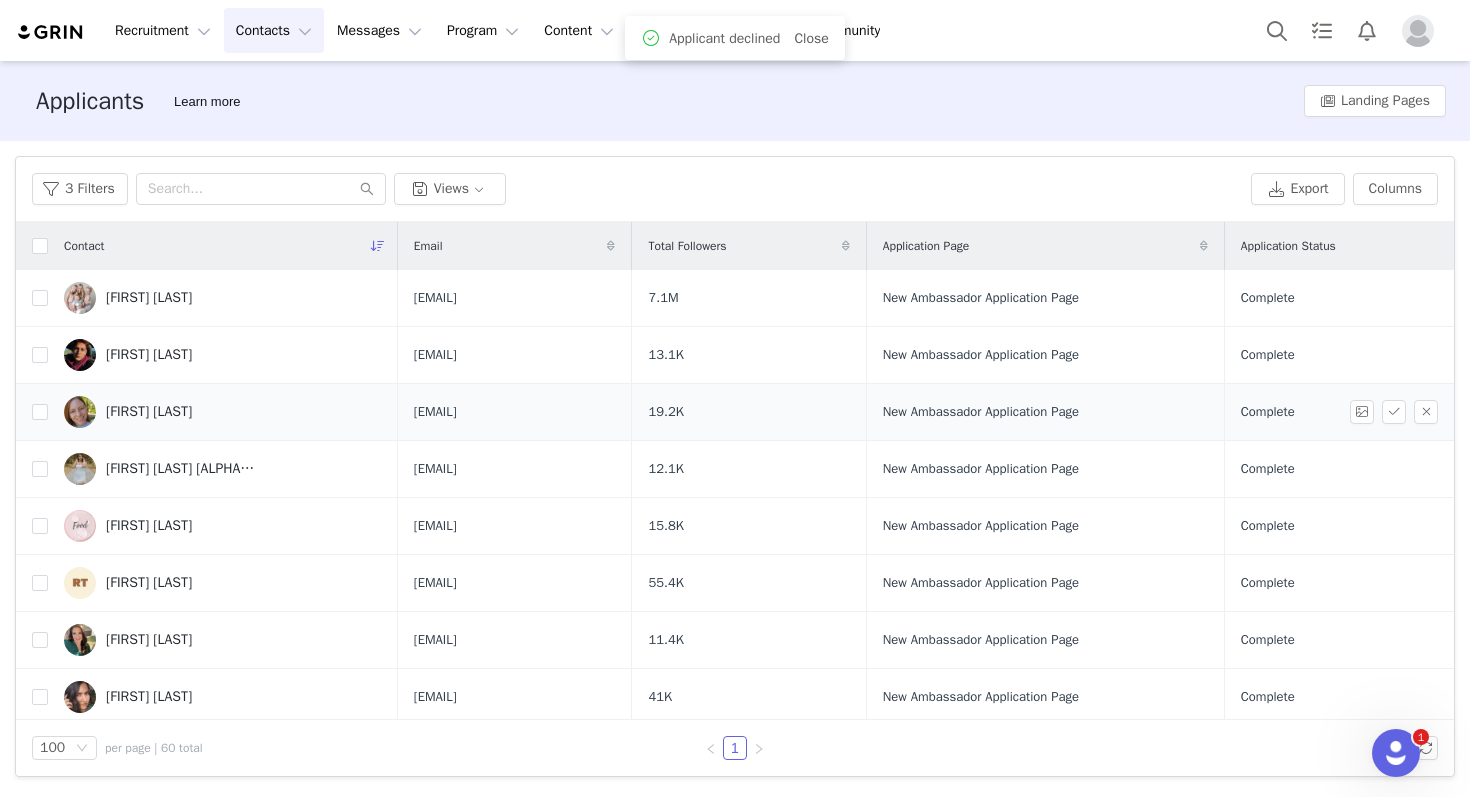 click on "[FIRST] [LAST]" at bounding box center [223, 412] 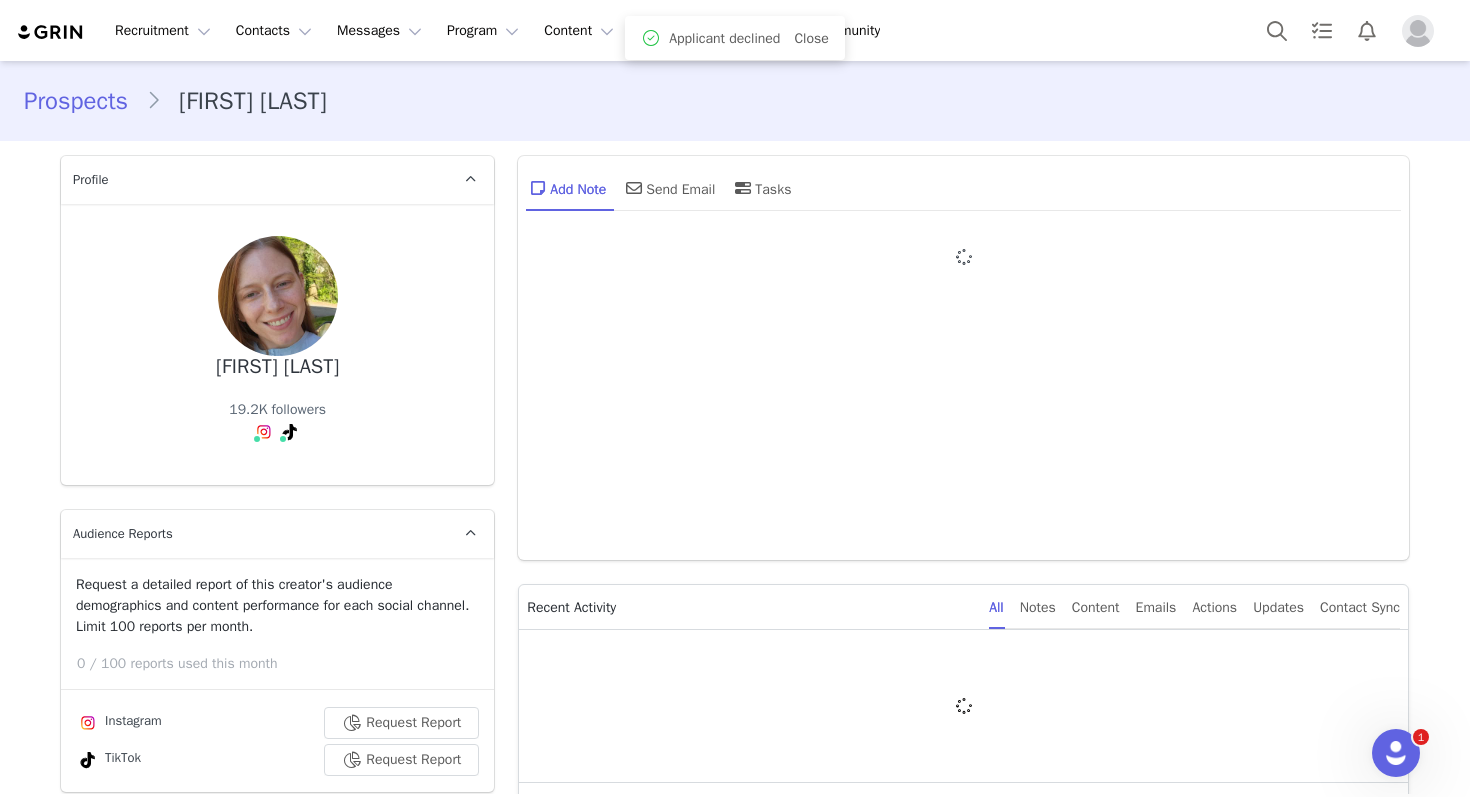 click at bounding box center (264, 432) 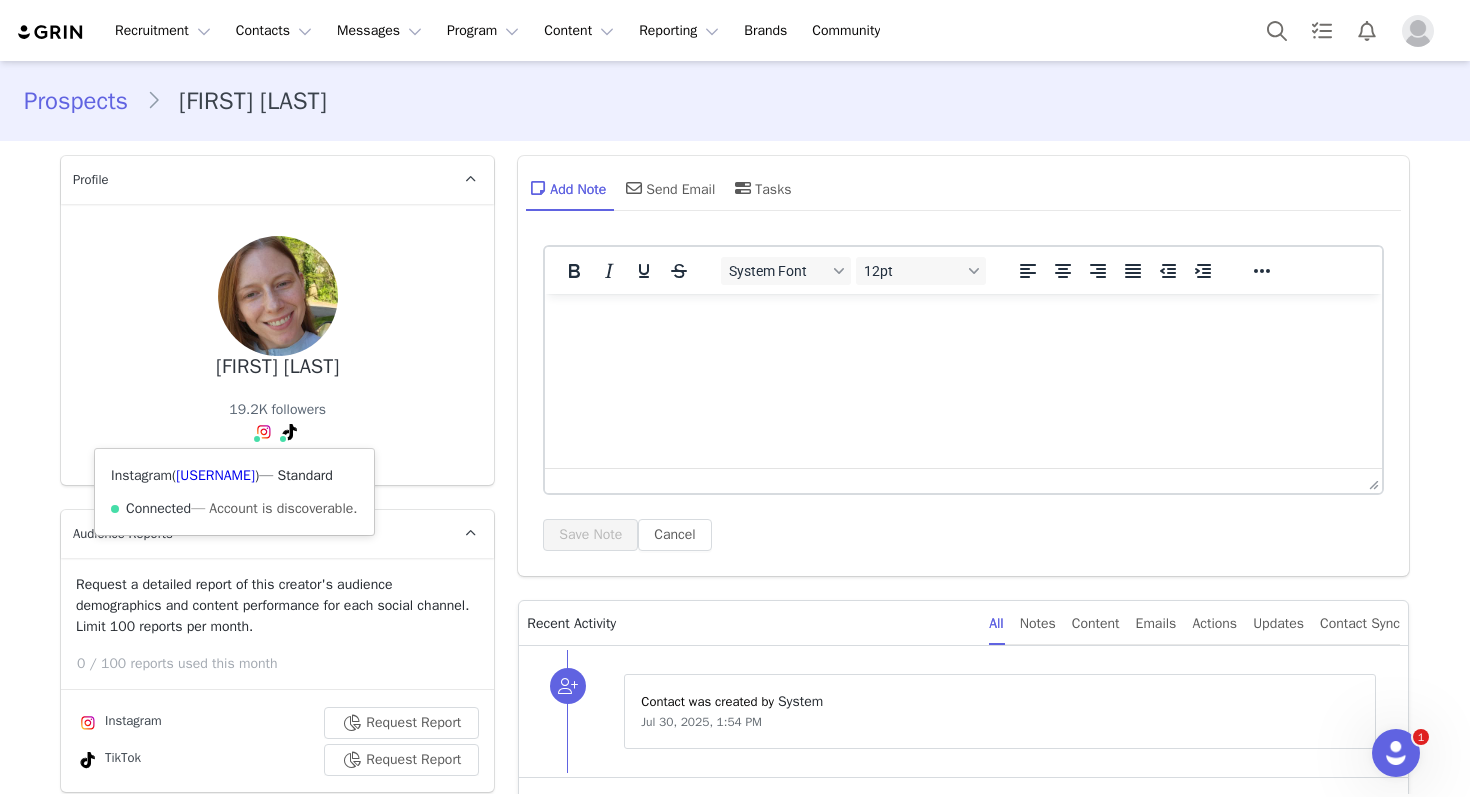 scroll, scrollTop: 0, scrollLeft: 0, axis: both 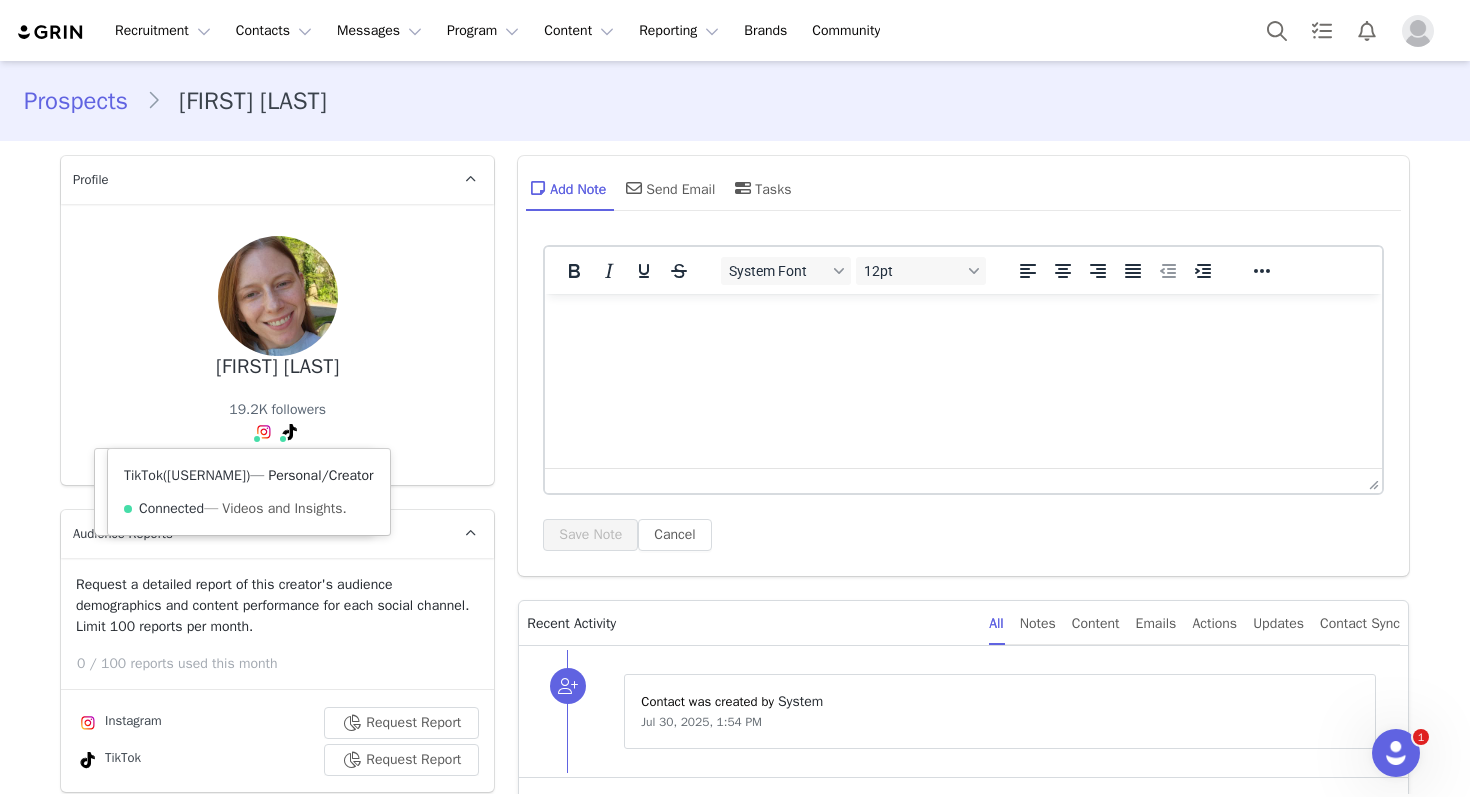 click on "@thekateexperience" at bounding box center [206, 475] 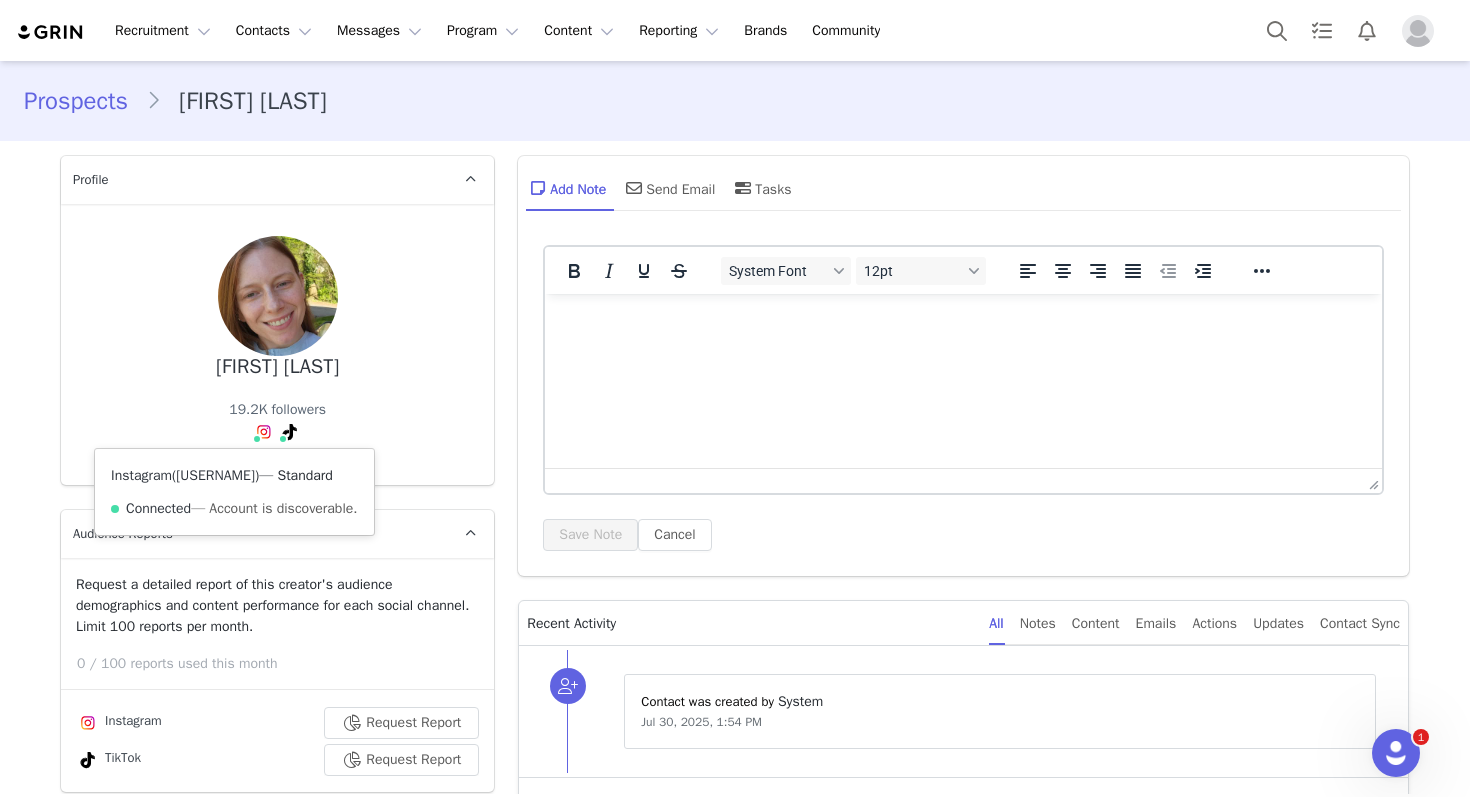 click on "@thekateexperience" at bounding box center [215, 475] 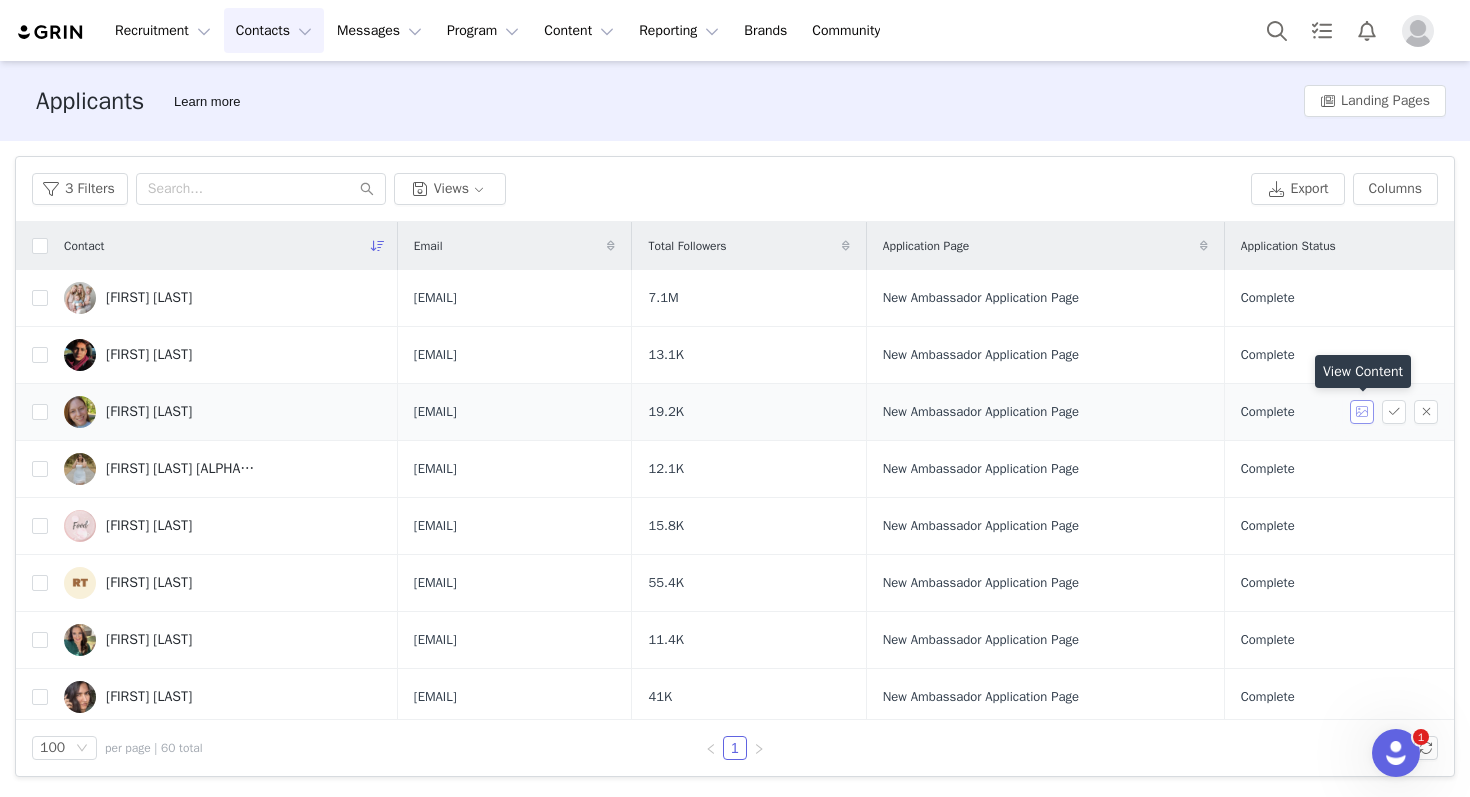 click at bounding box center [1362, 412] 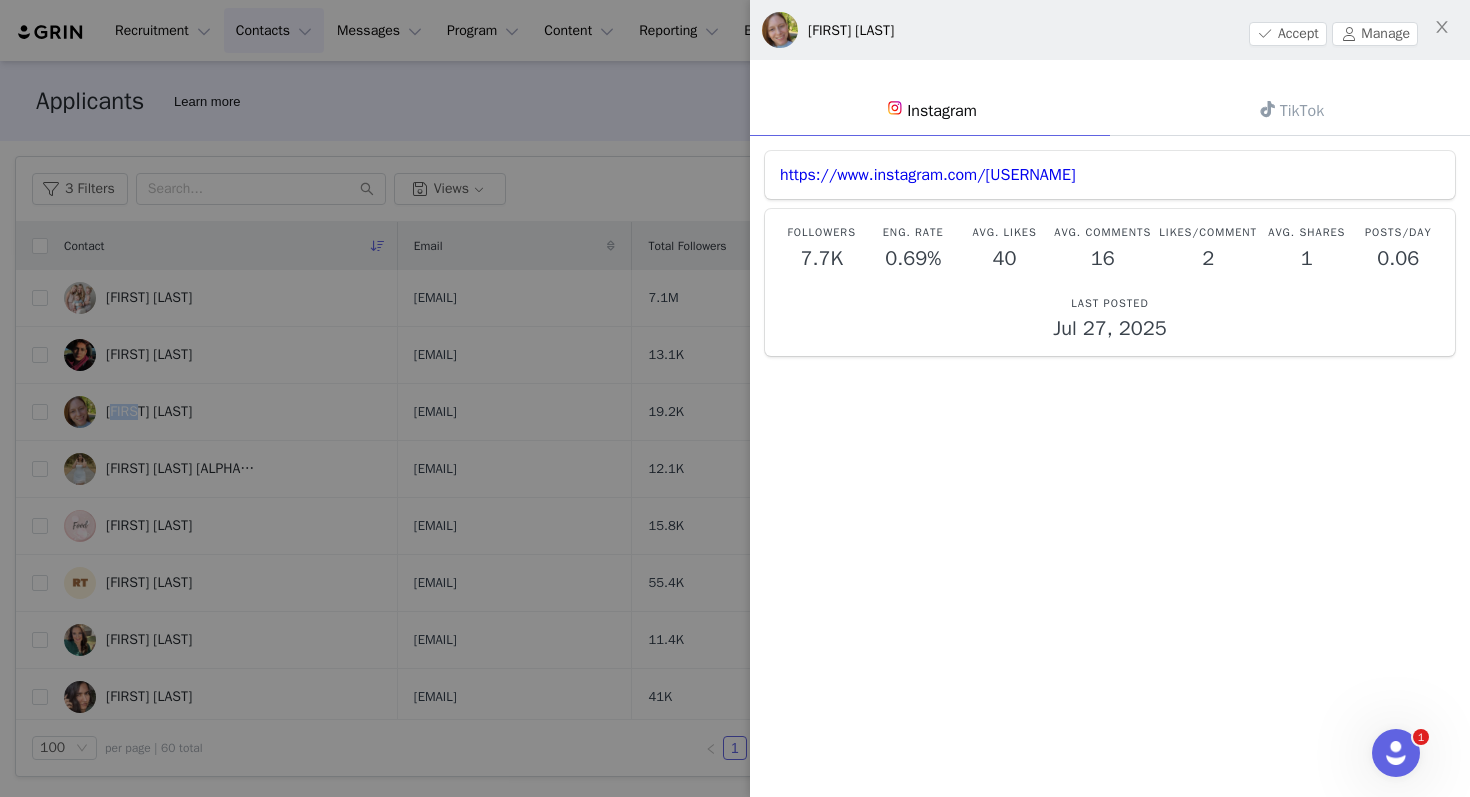 scroll, scrollTop: 7, scrollLeft: 0, axis: vertical 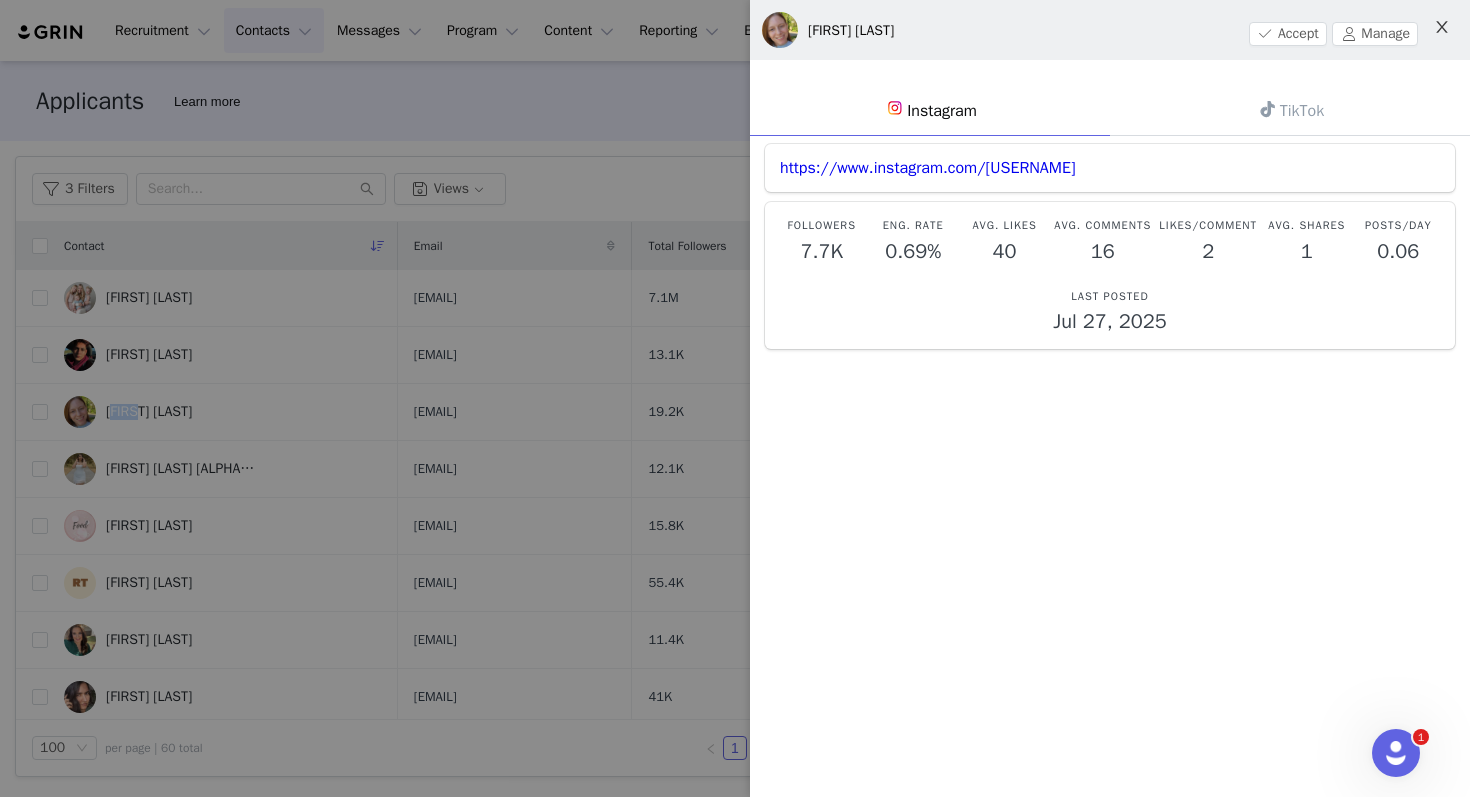 click 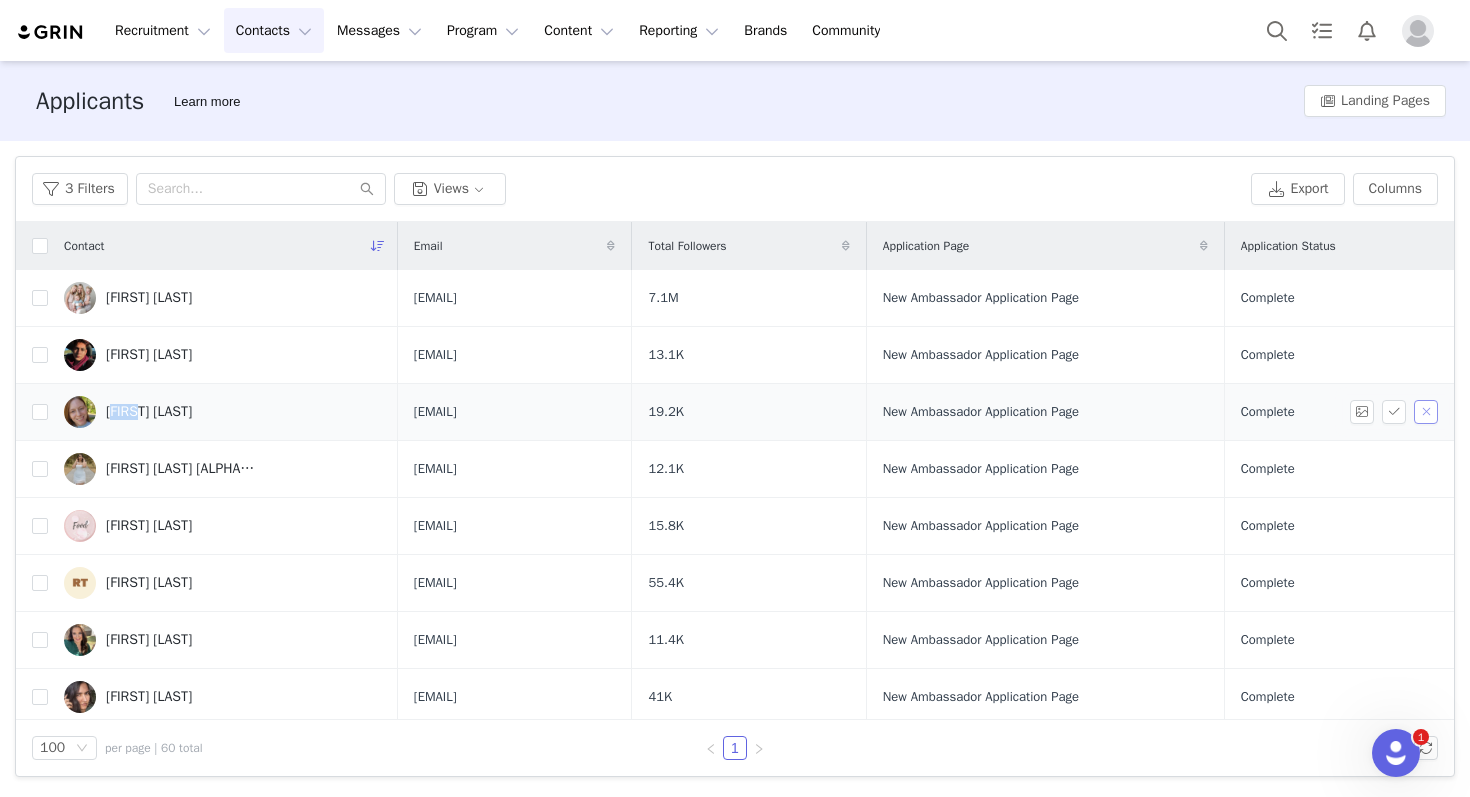 click at bounding box center [1426, 412] 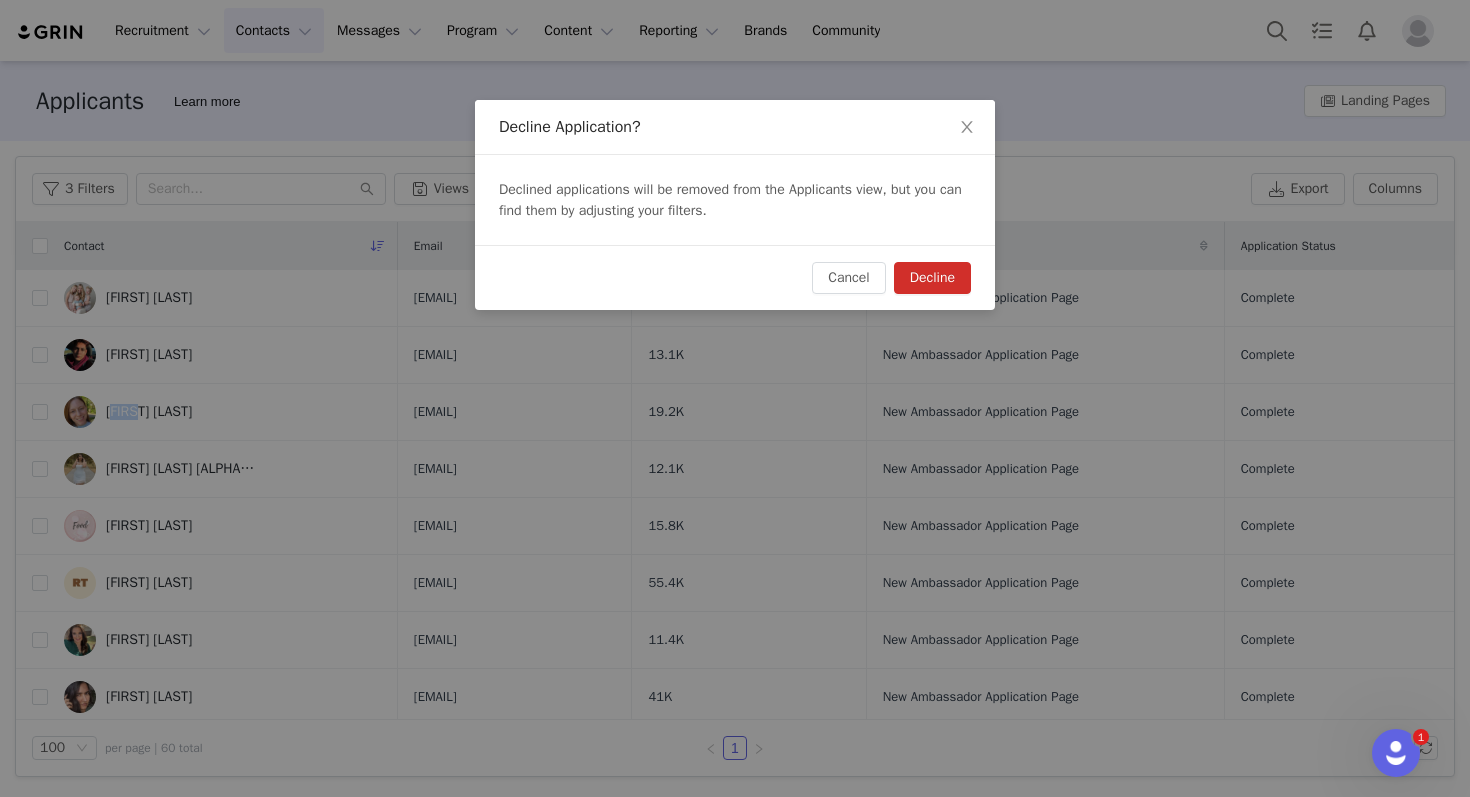 click on "Decline" at bounding box center (932, 278) 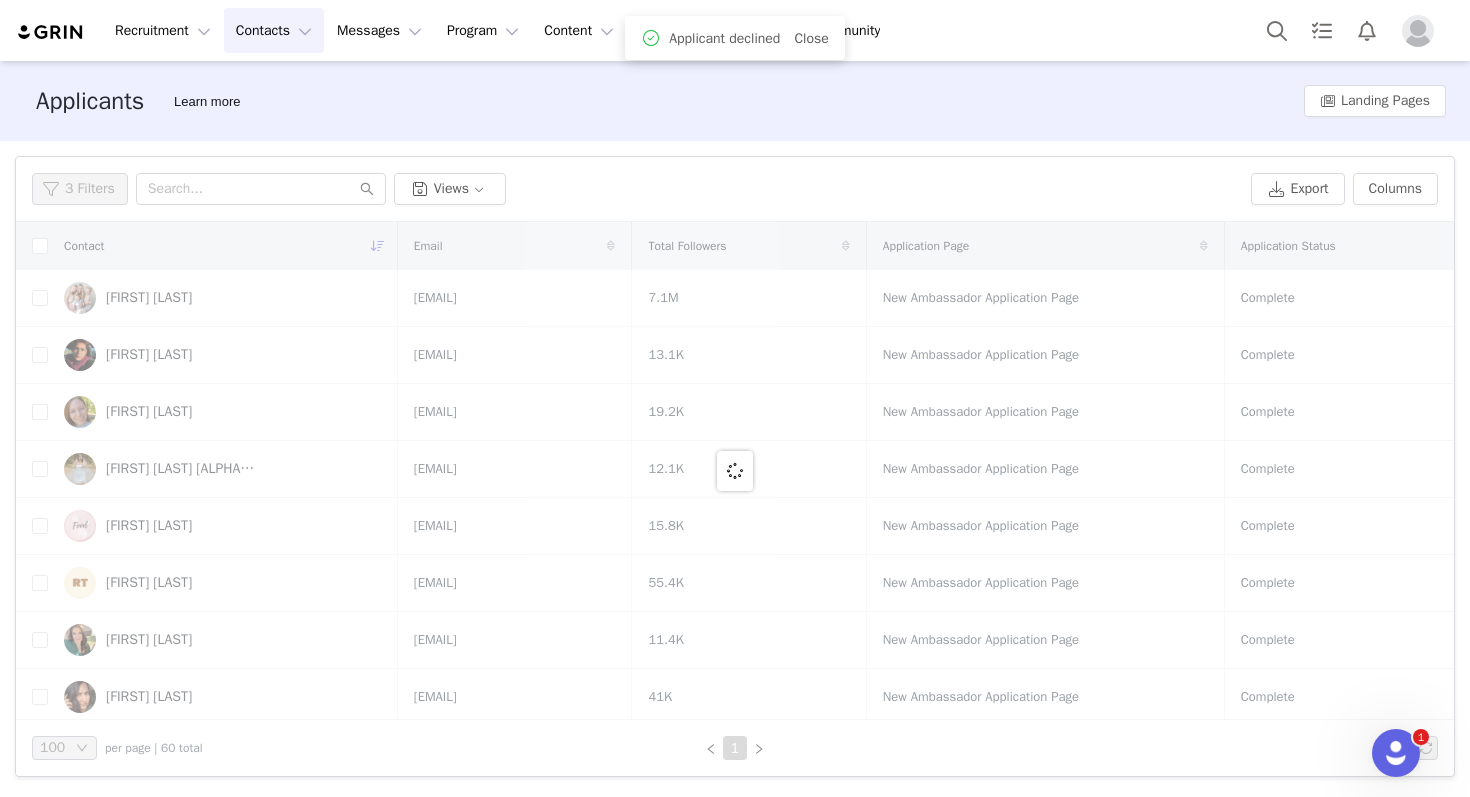 click at bounding box center (735, 471) 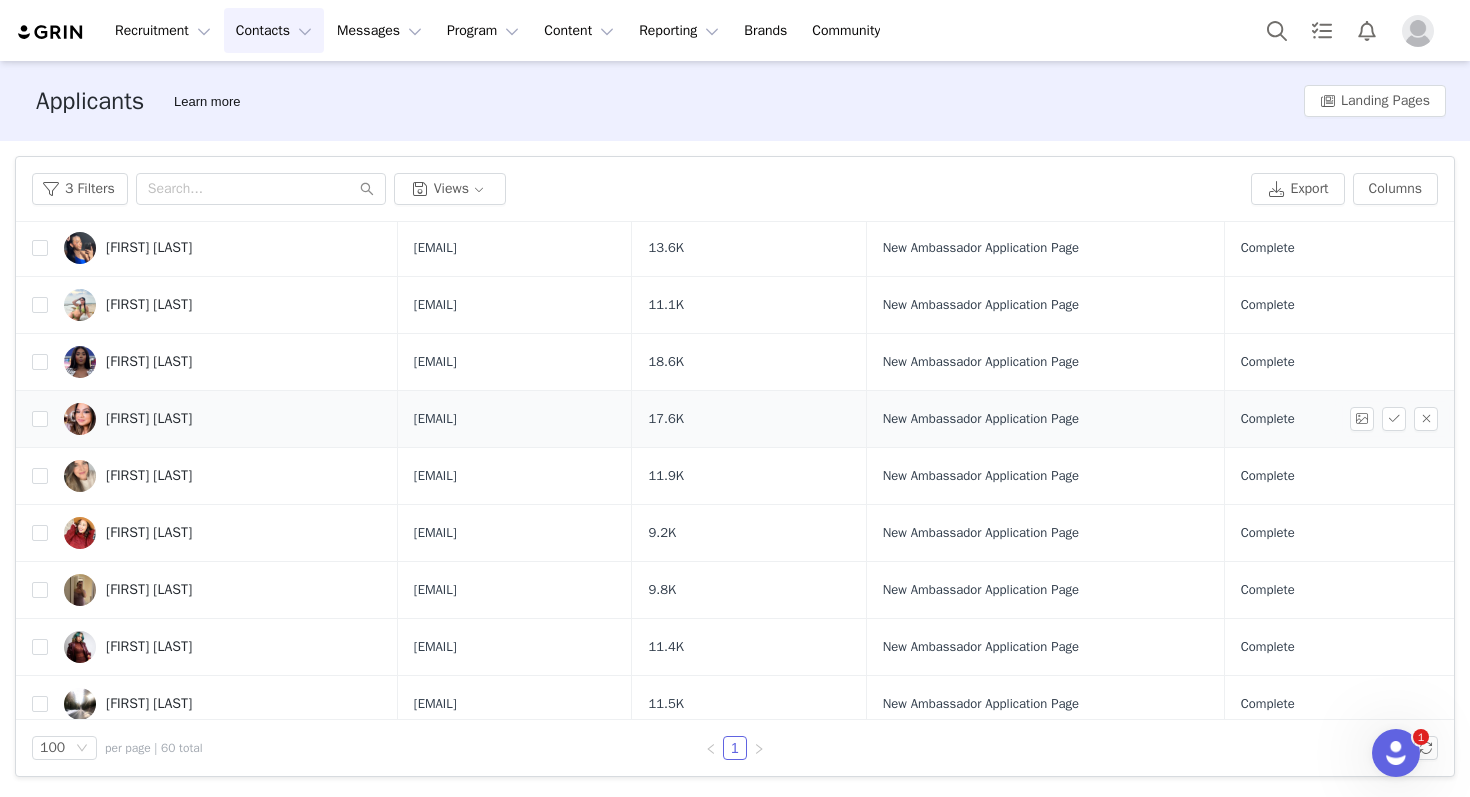 scroll, scrollTop: 1555, scrollLeft: 0, axis: vertical 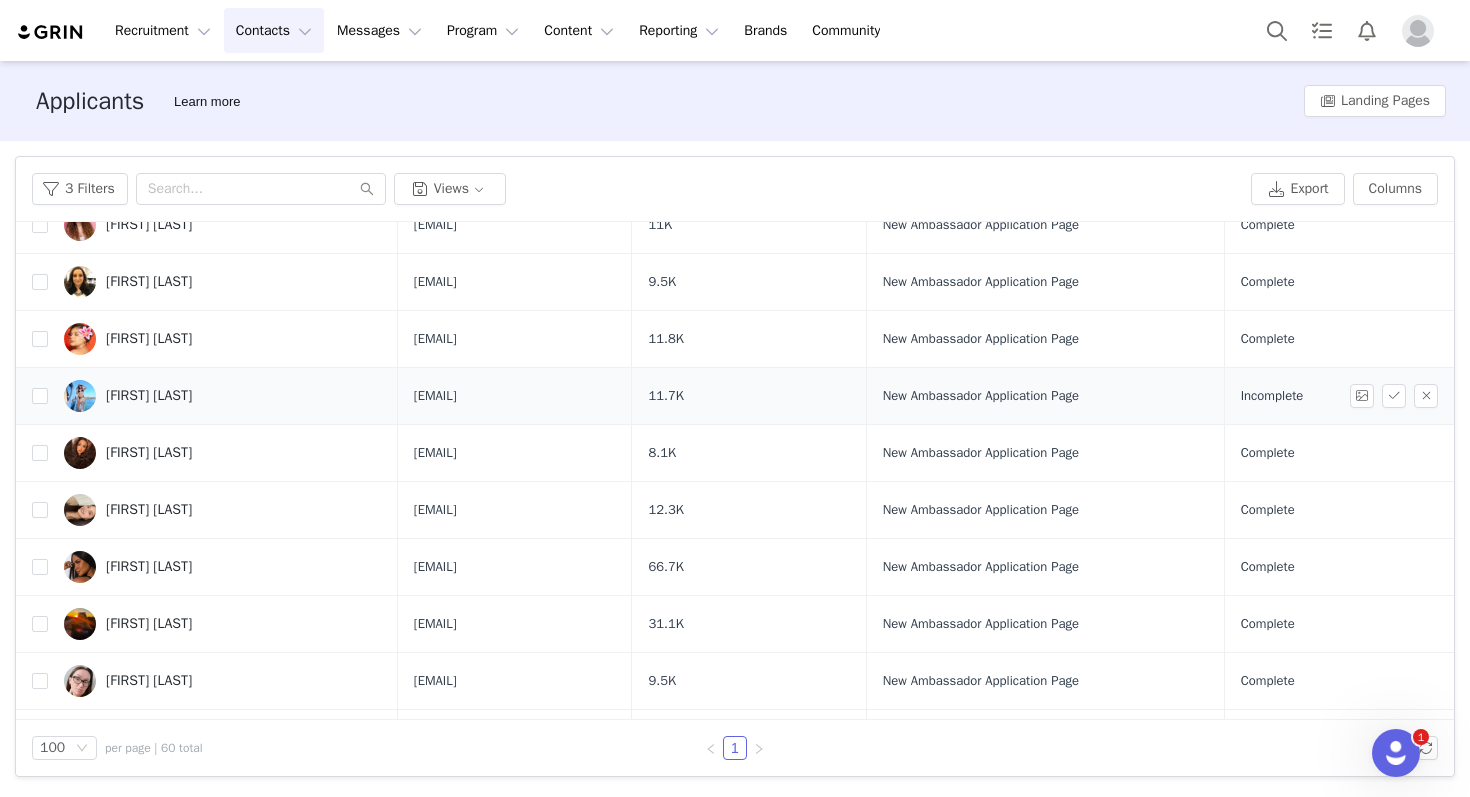 click on "[FIRST] [LAST]" at bounding box center [149, 396] 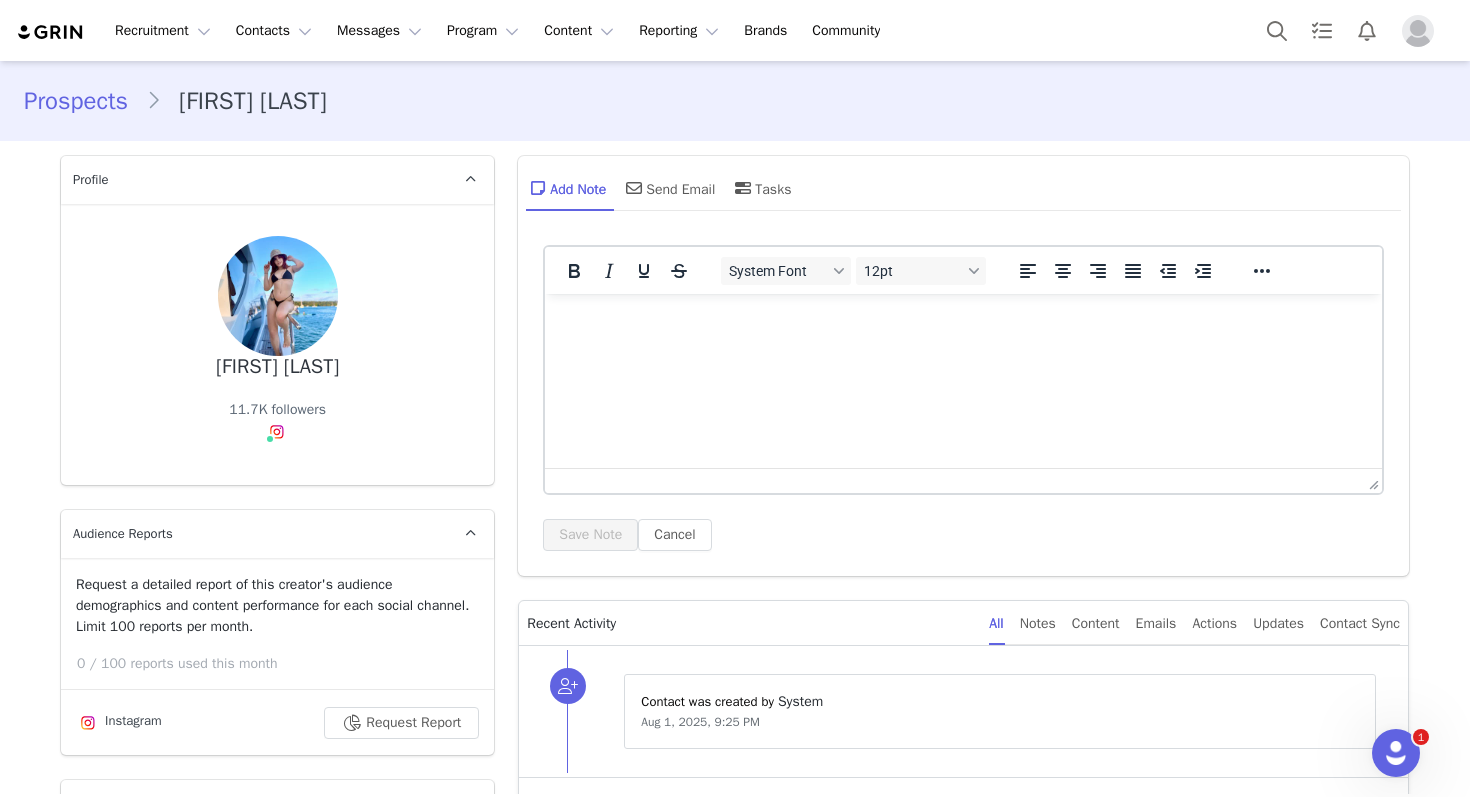 scroll, scrollTop: 0, scrollLeft: 0, axis: both 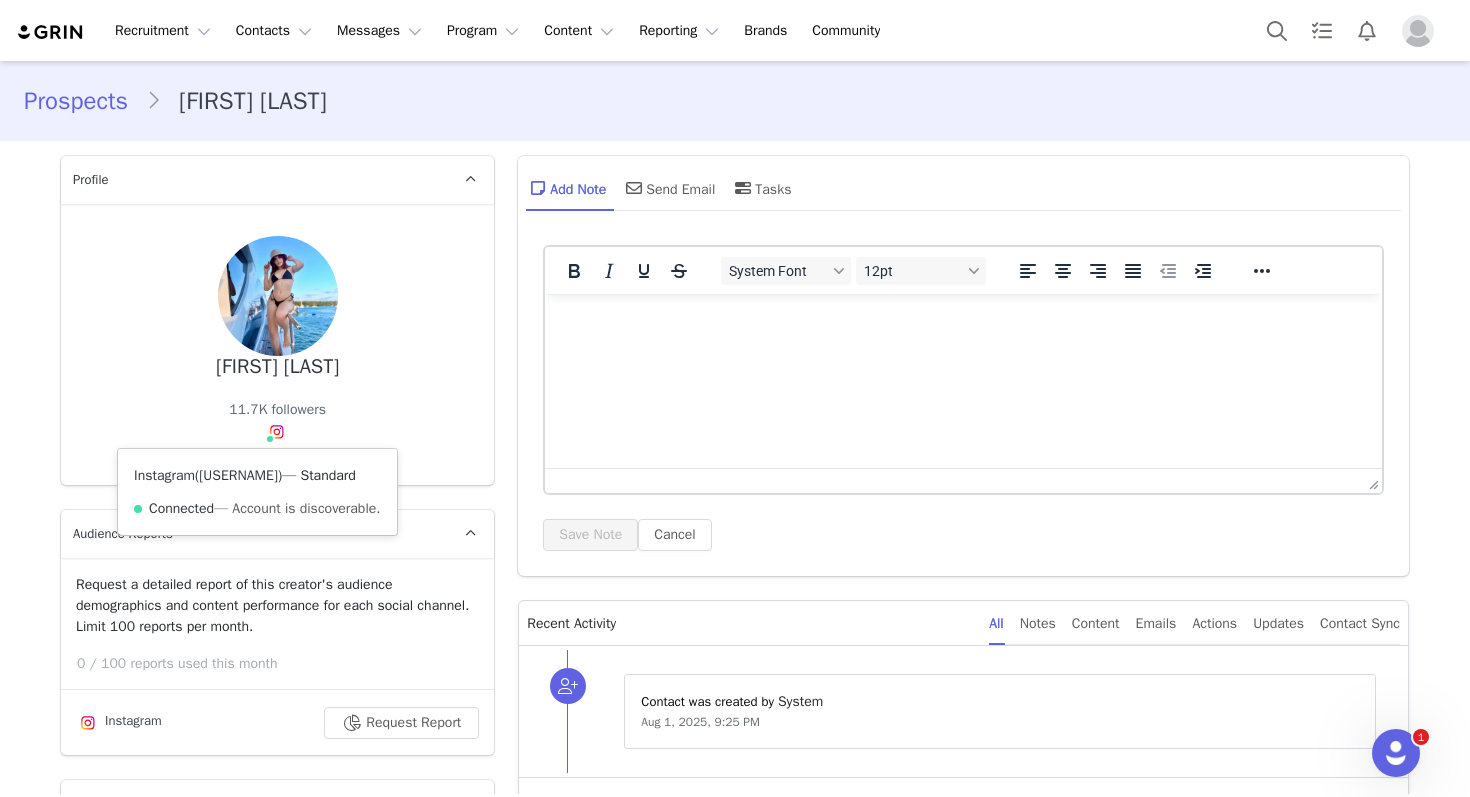 click on "@dany_mendezd" at bounding box center (238, 475) 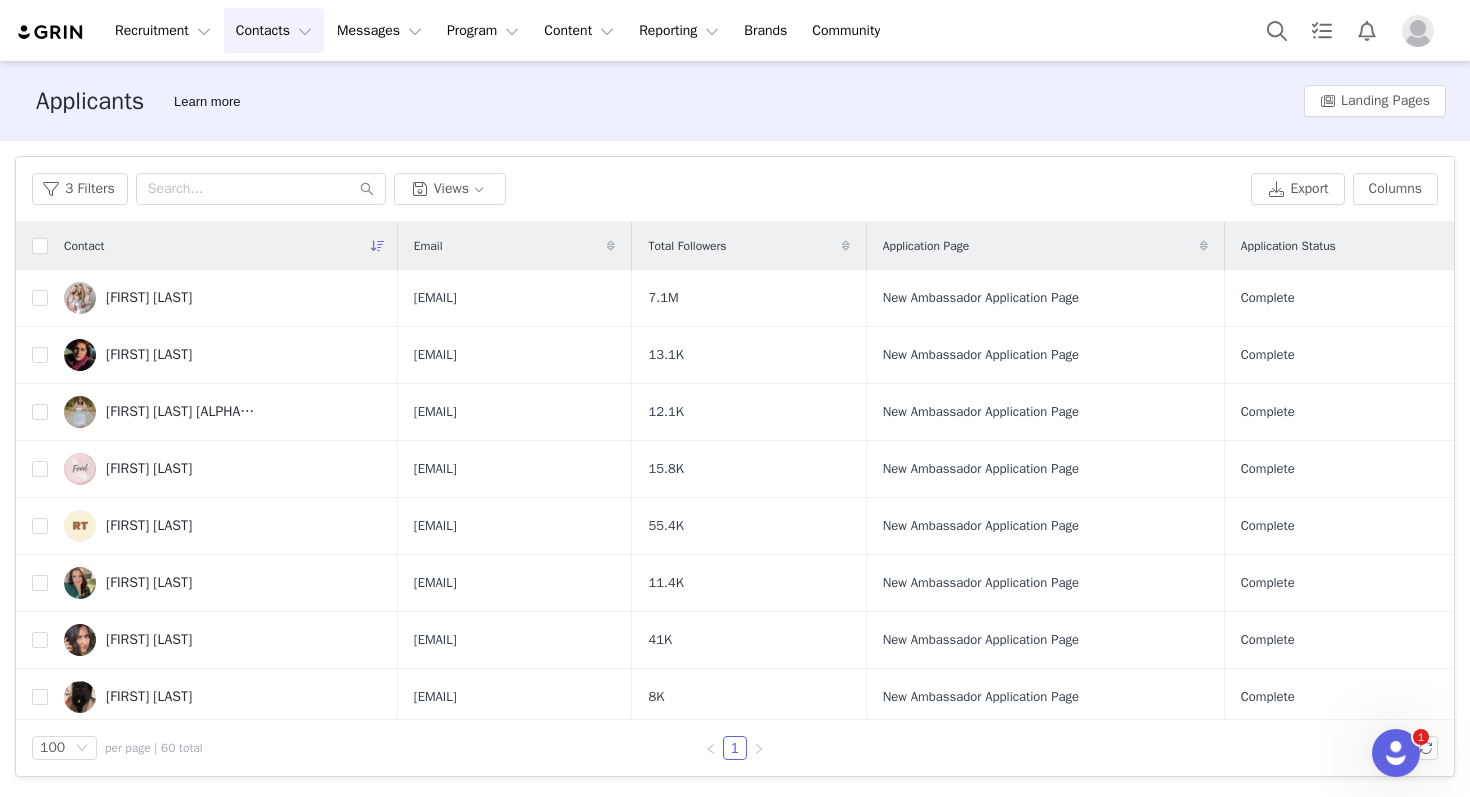 scroll, scrollTop: 1480, scrollLeft: 0, axis: vertical 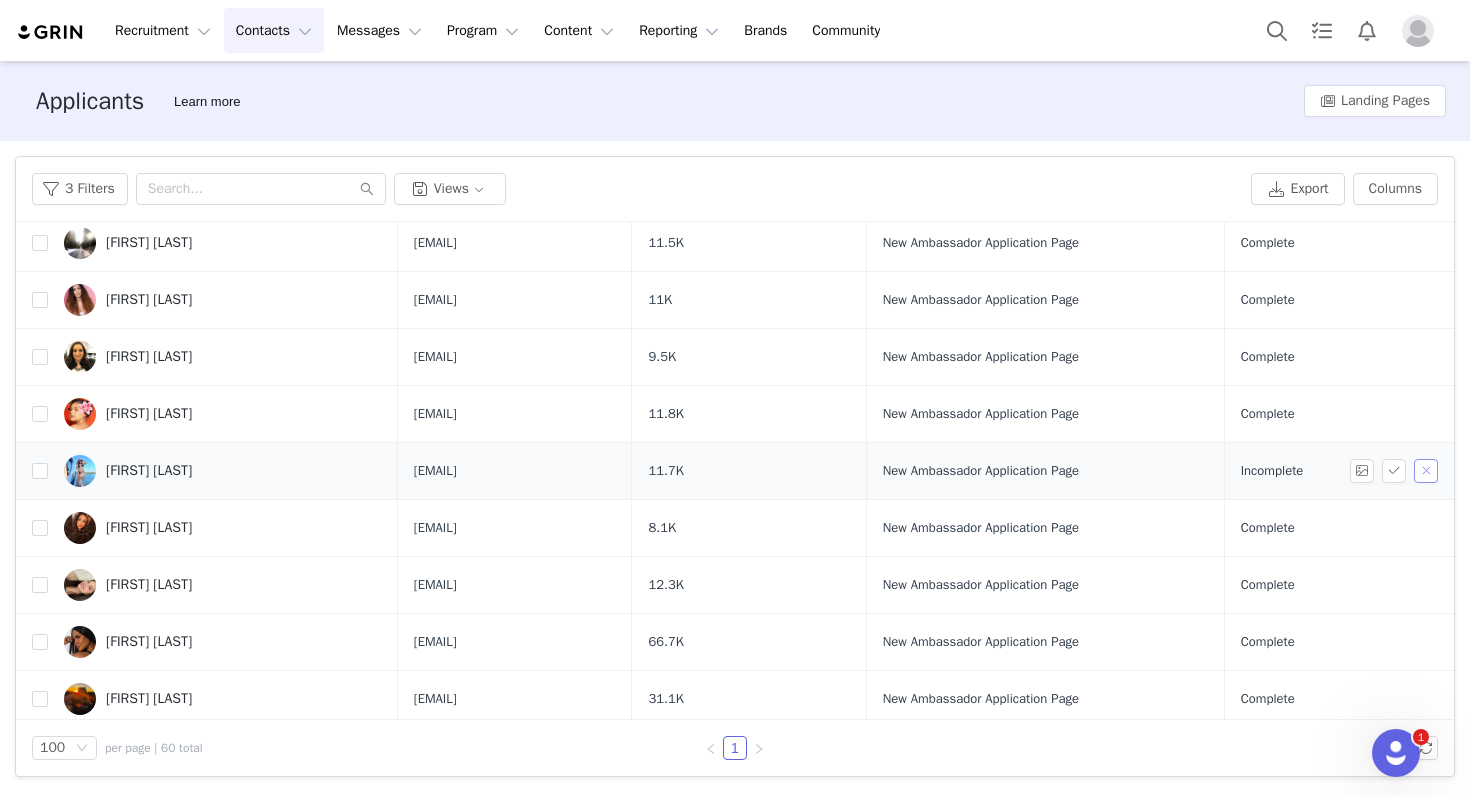 click at bounding box center [1426, 471] 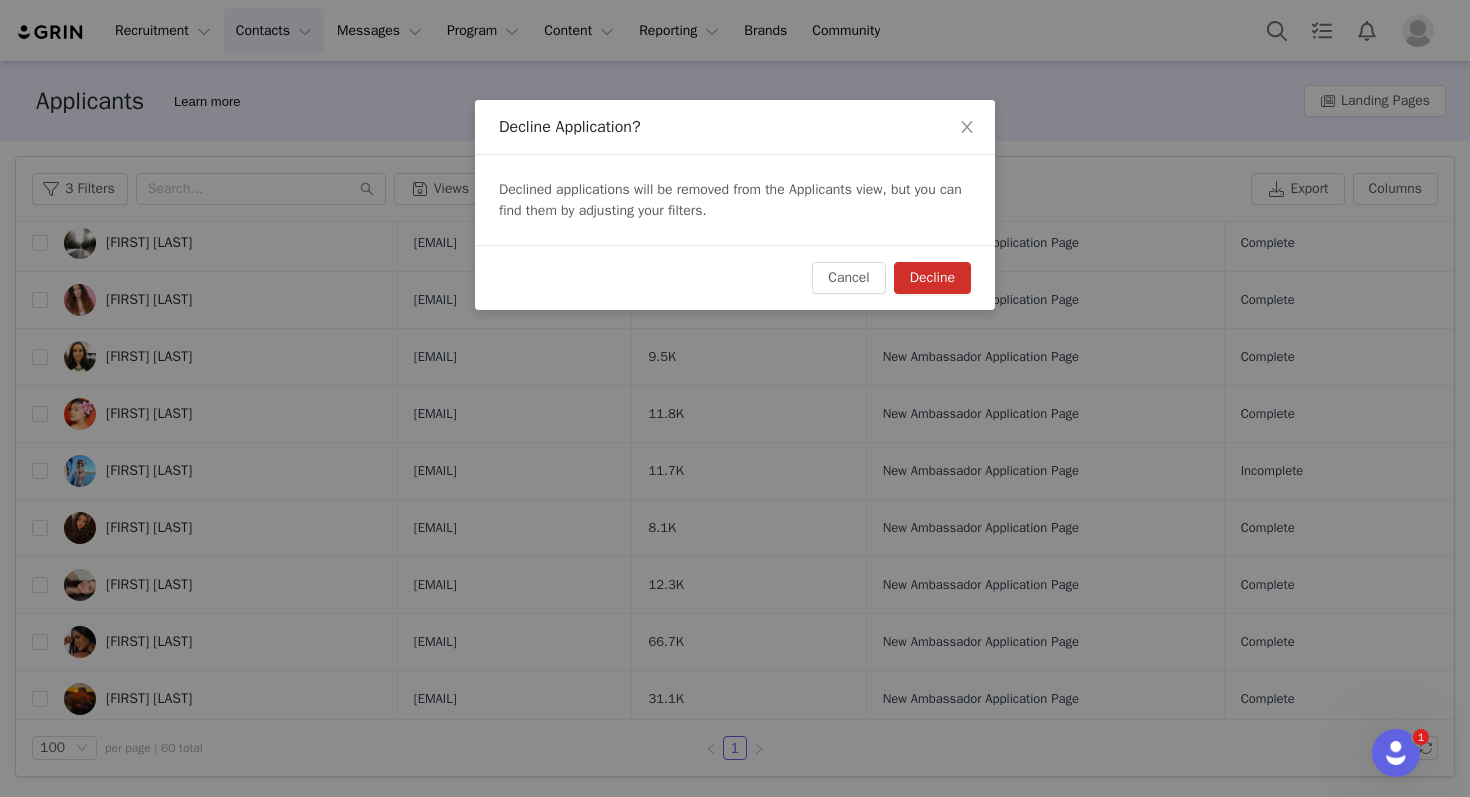 click on "Decline" at bounding box center (932, 278) 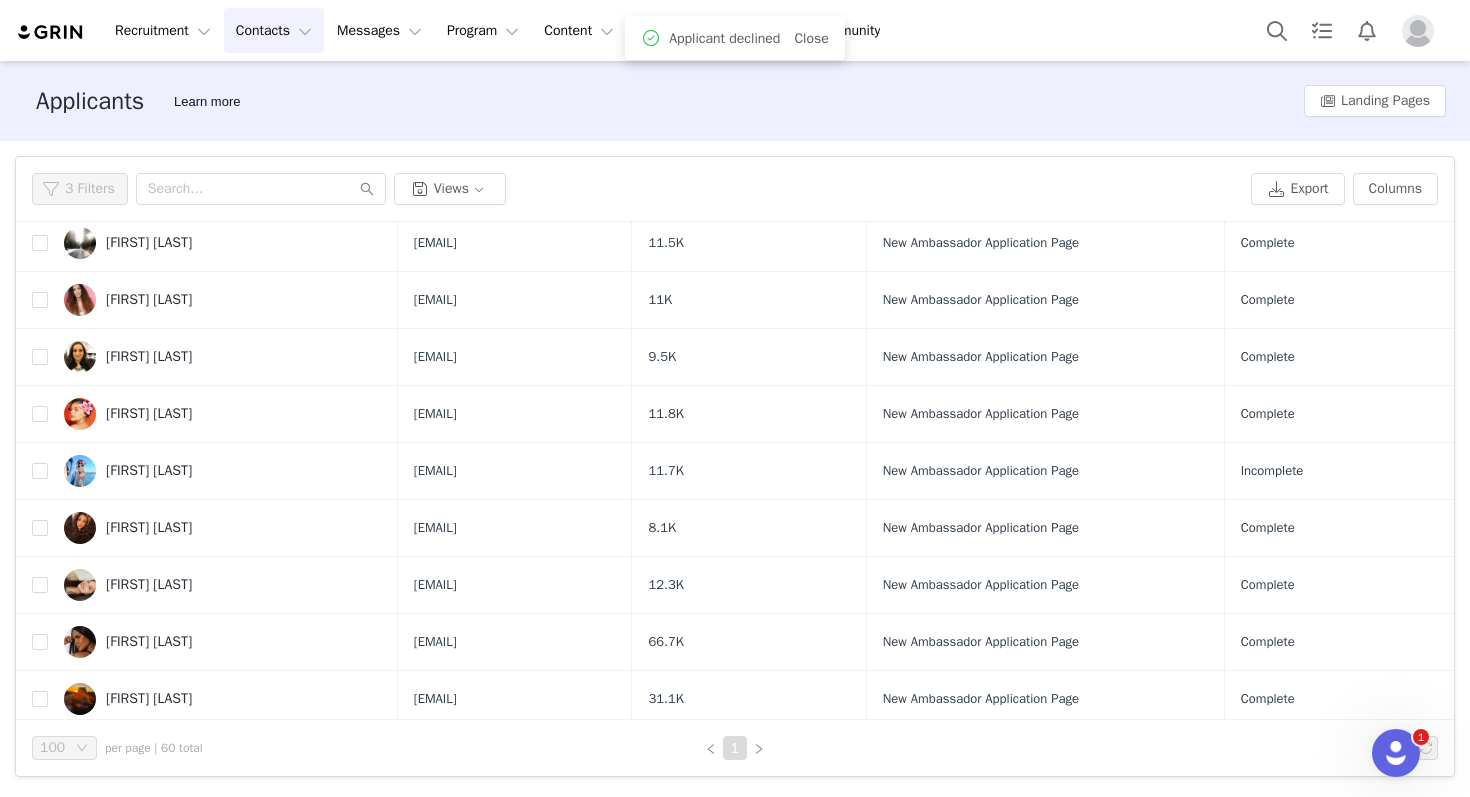 scroll, scrollTop: 0, scrollLeft: 0, axis: both 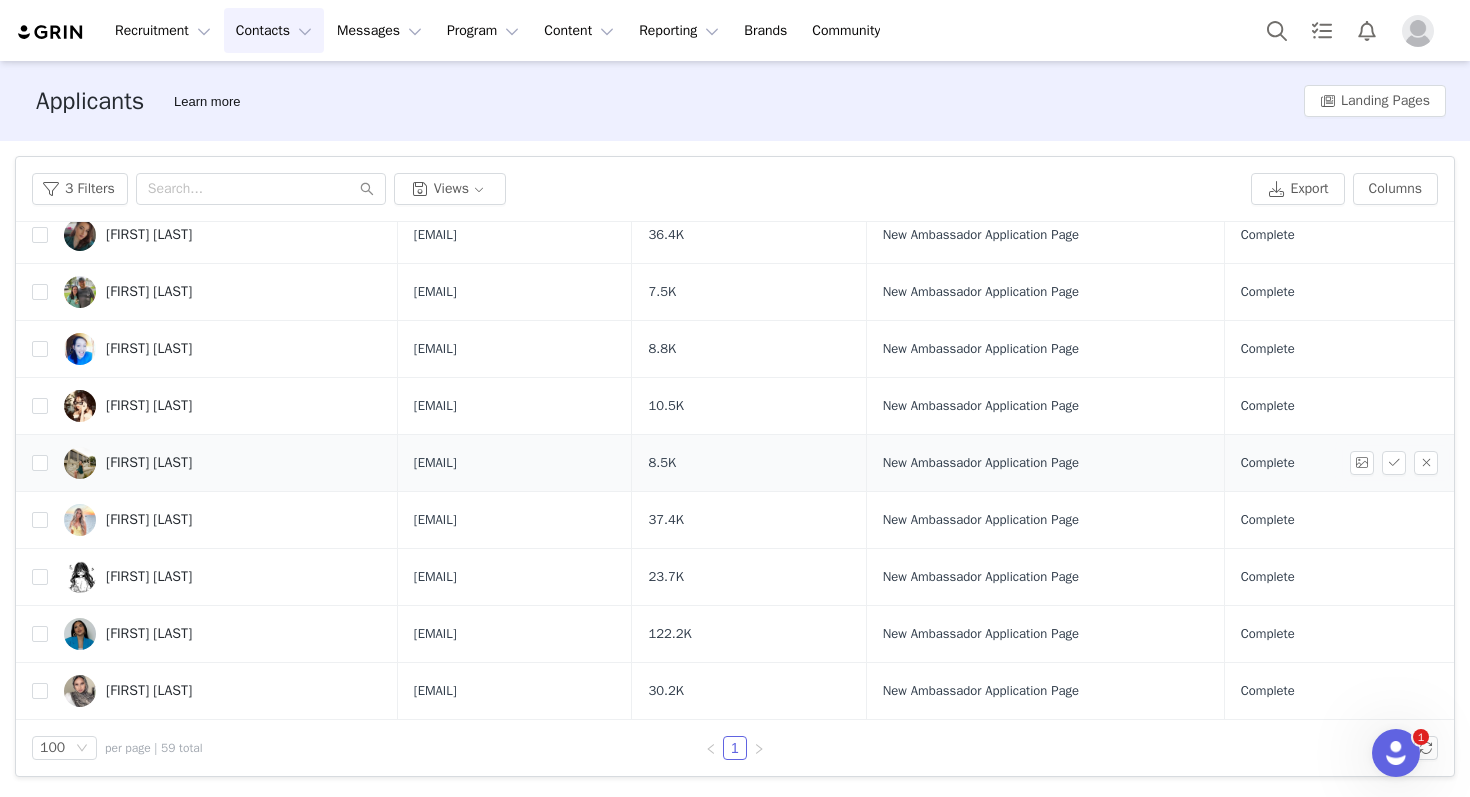 click on "[FIRST] [LAST]" at bounding box center (149, 463) 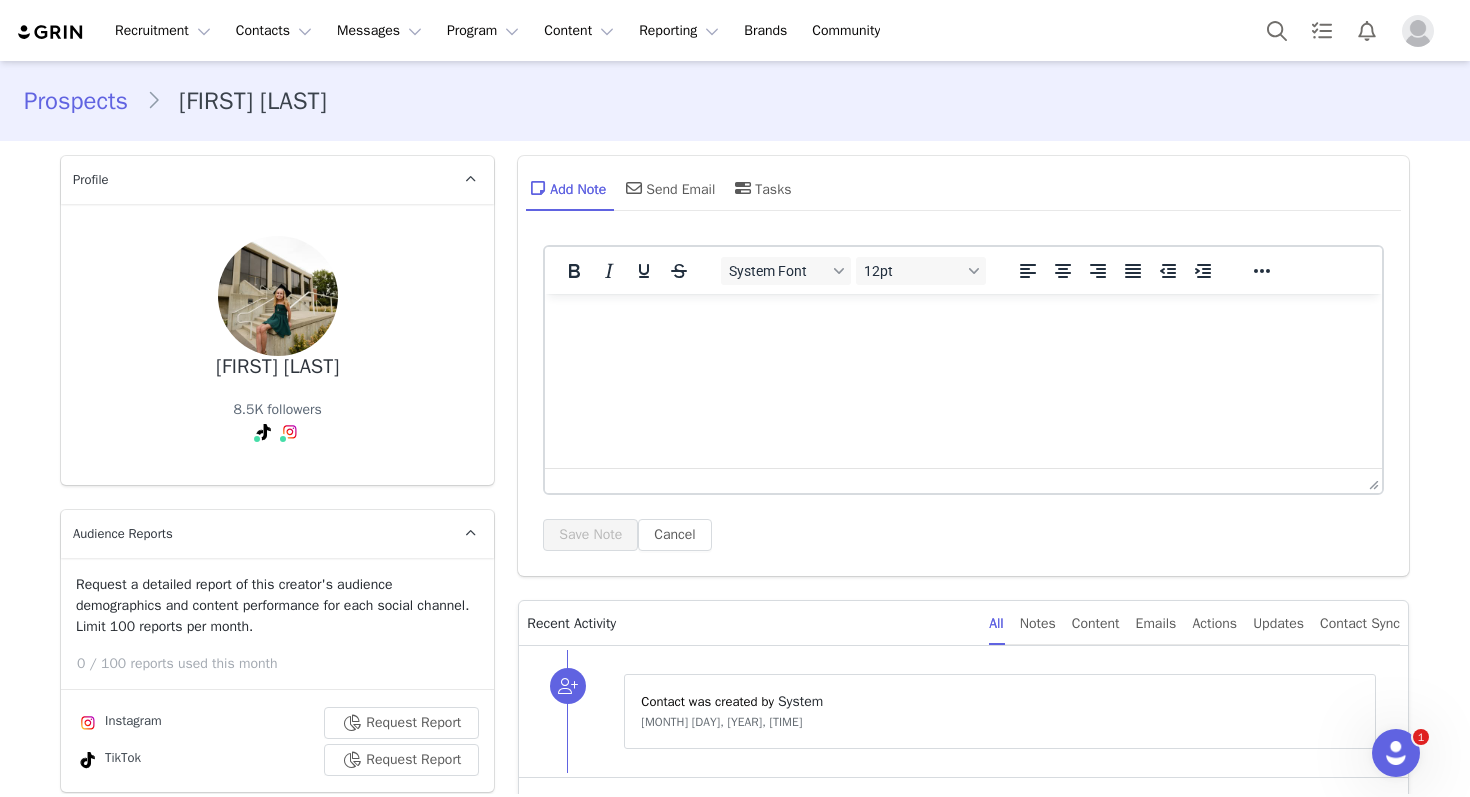 click on "@lexi.recker" at bounding box center [250, 444] 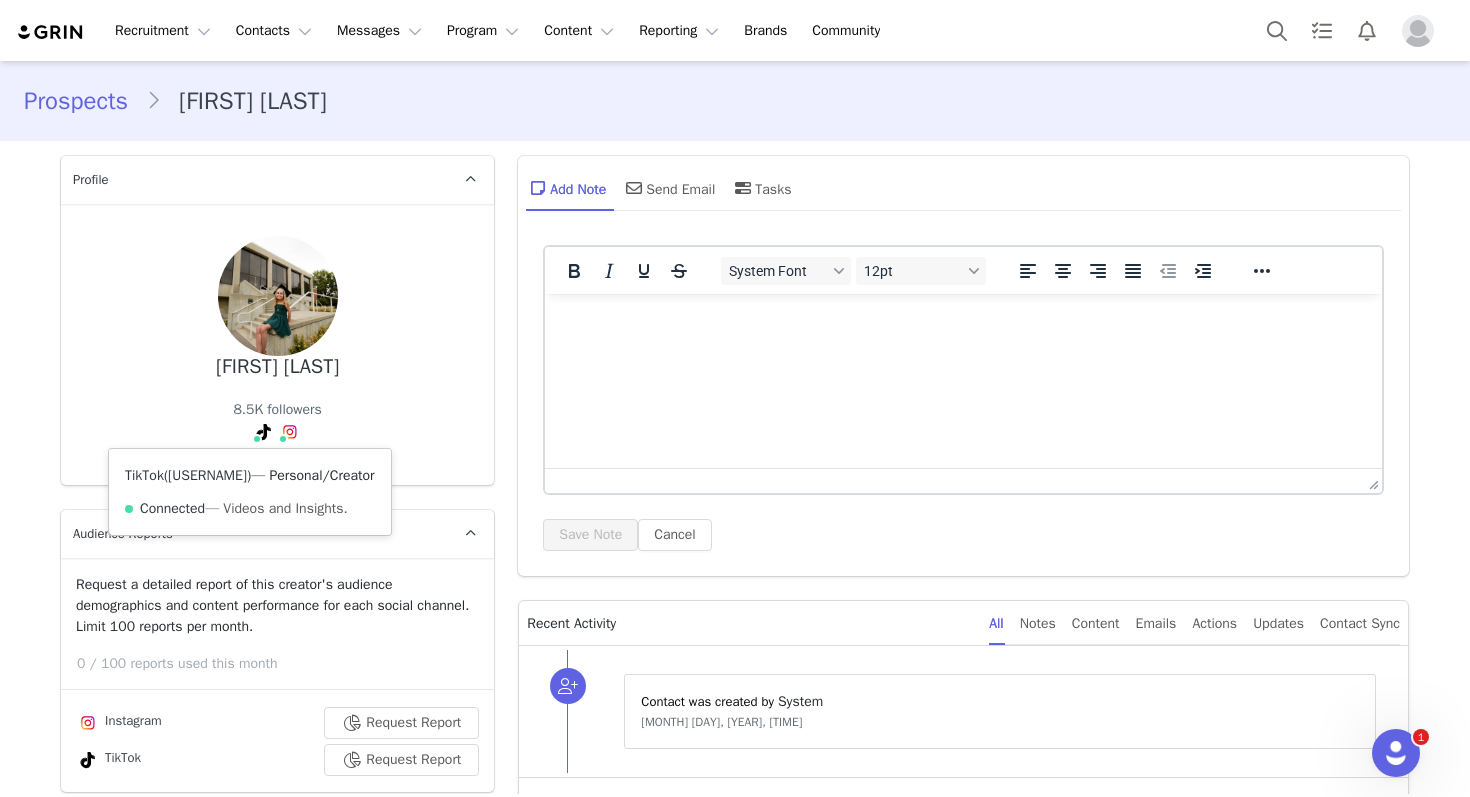 scroll, scrollTop: 0, scrollLeft: 0, axis: both 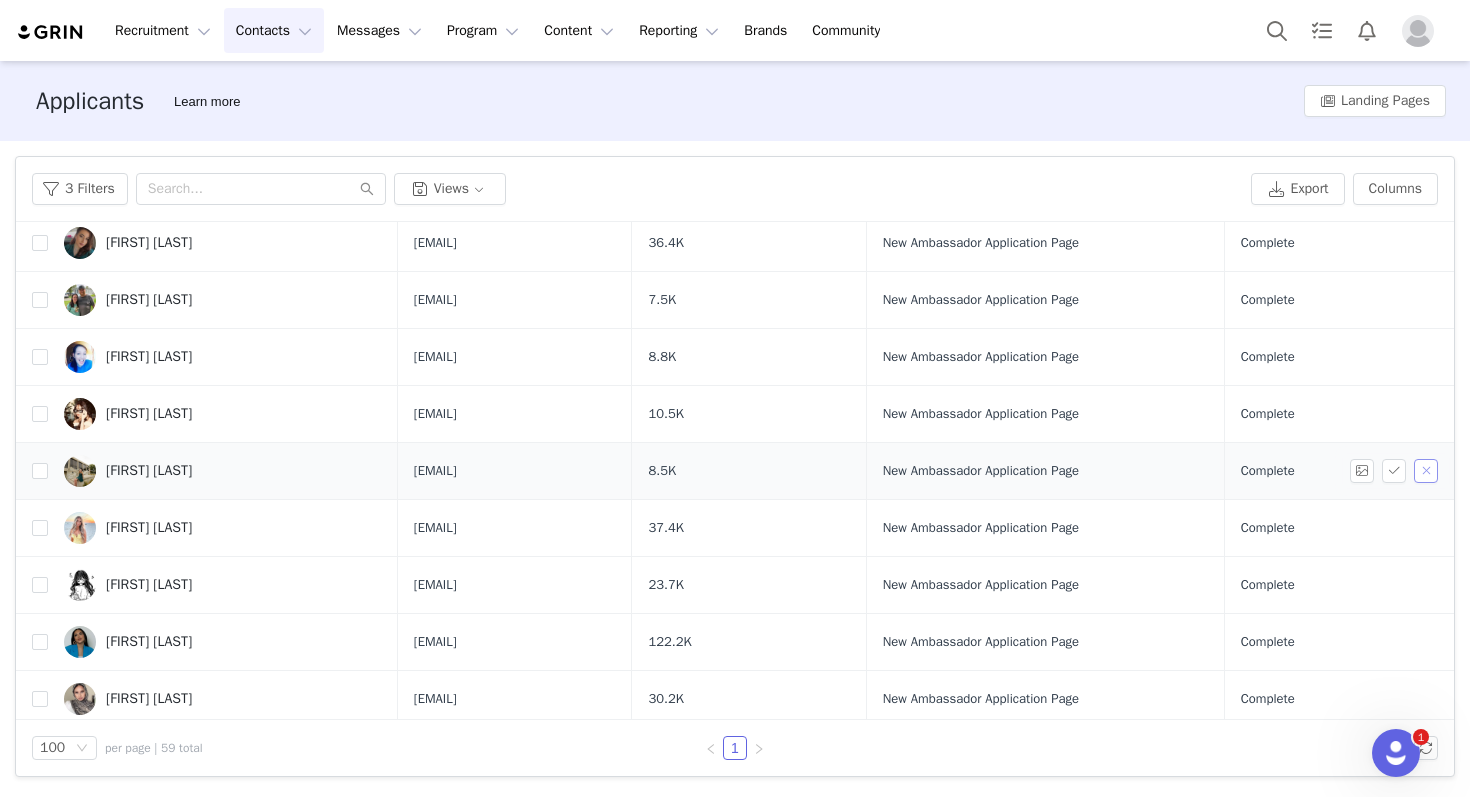 click at bounding box center (1426, 471) 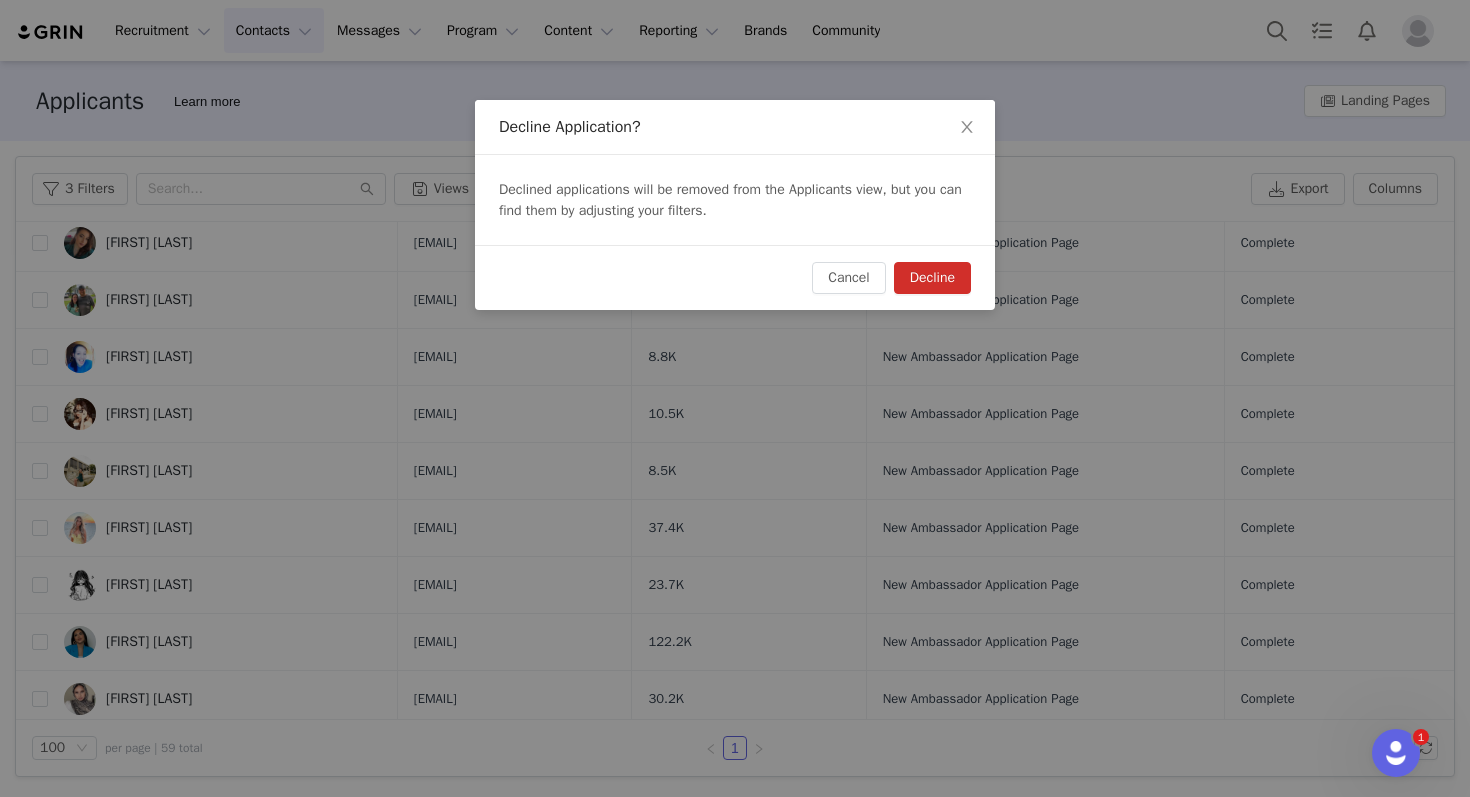 click on "Decline" at bounding box center [932, 278] 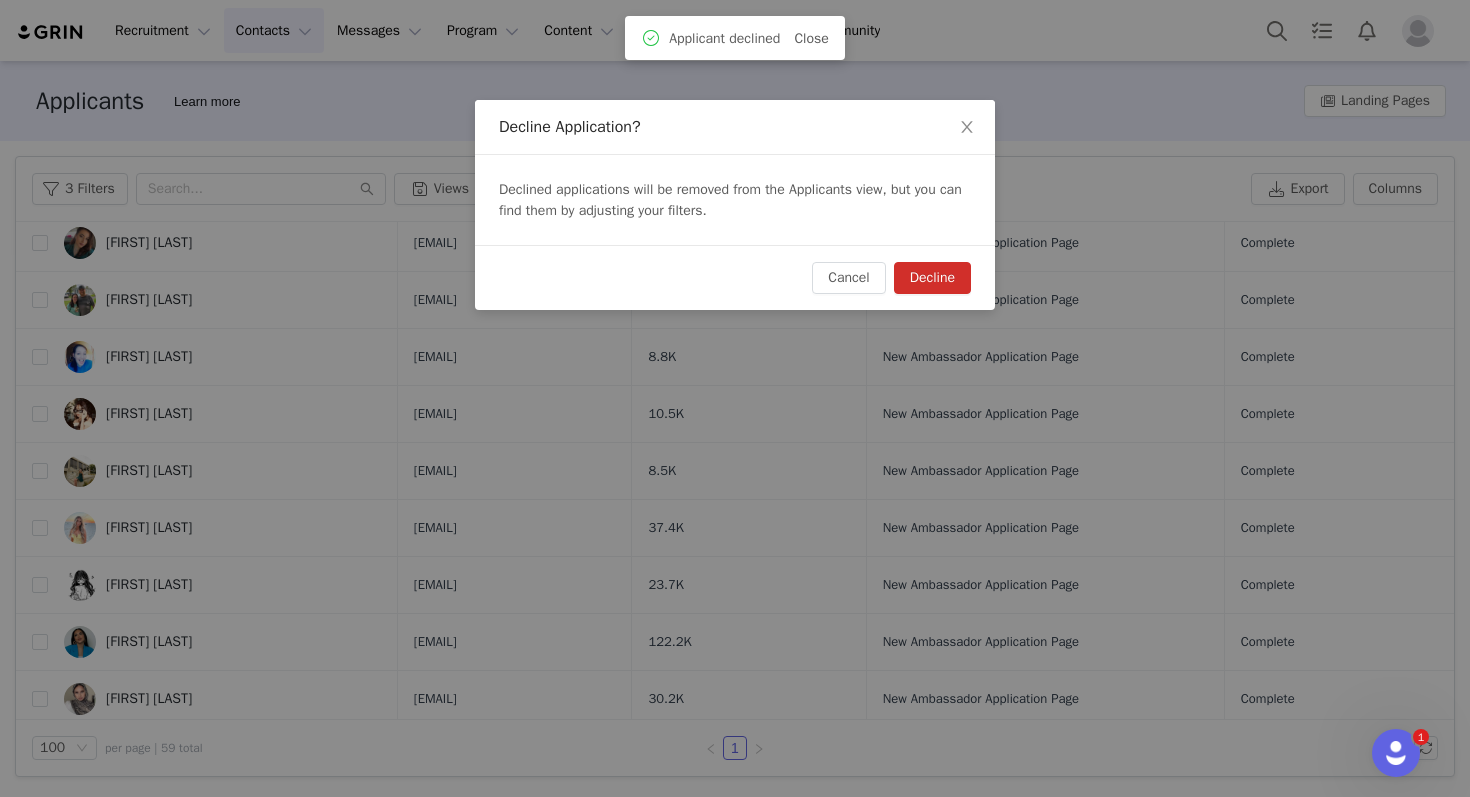 scroll, scrollTop: 0, scrollLeft: 0, axis: both 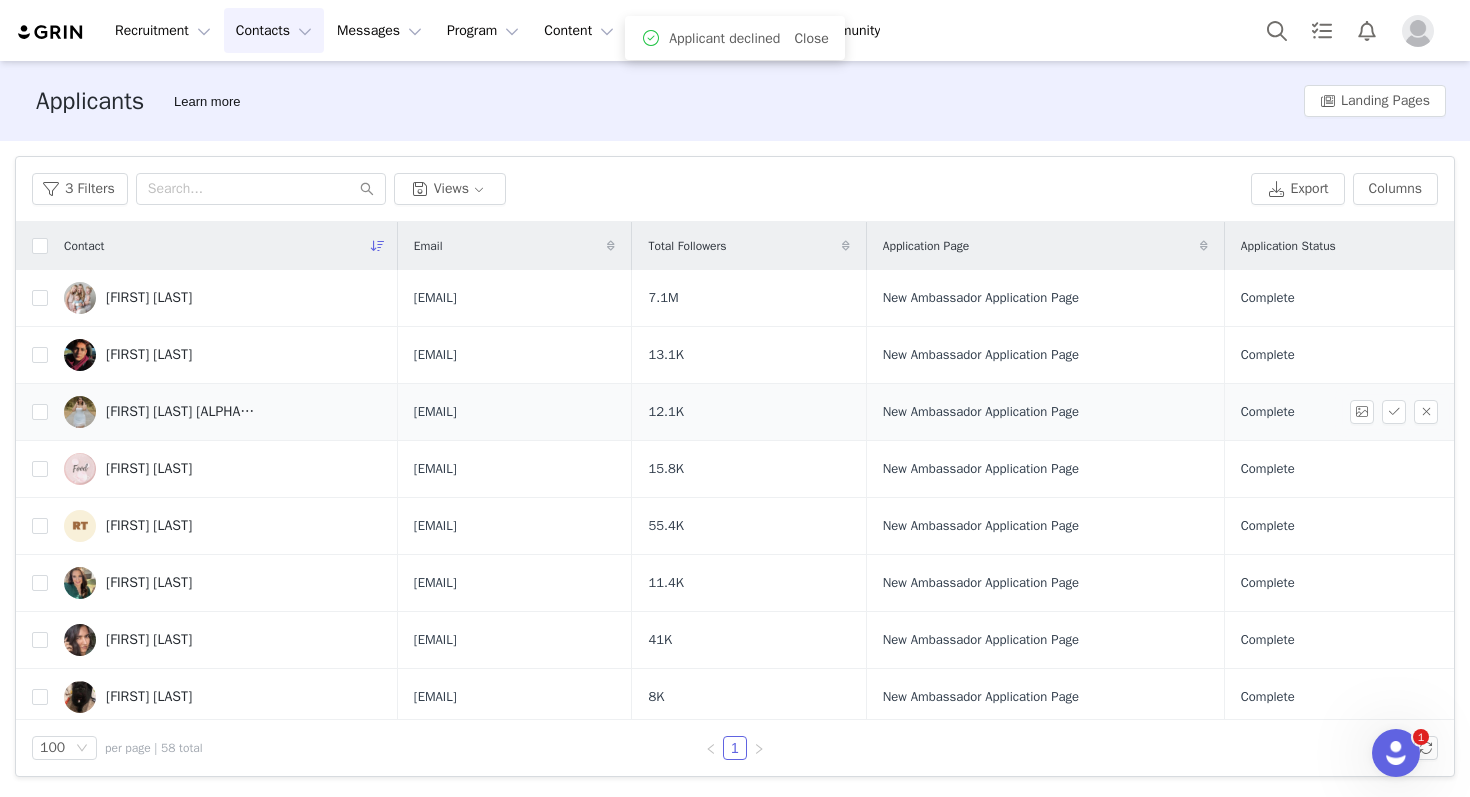 click on "[FIRST] [LAST] [ID] ([TEXT])" at bounding box center (223, 412) 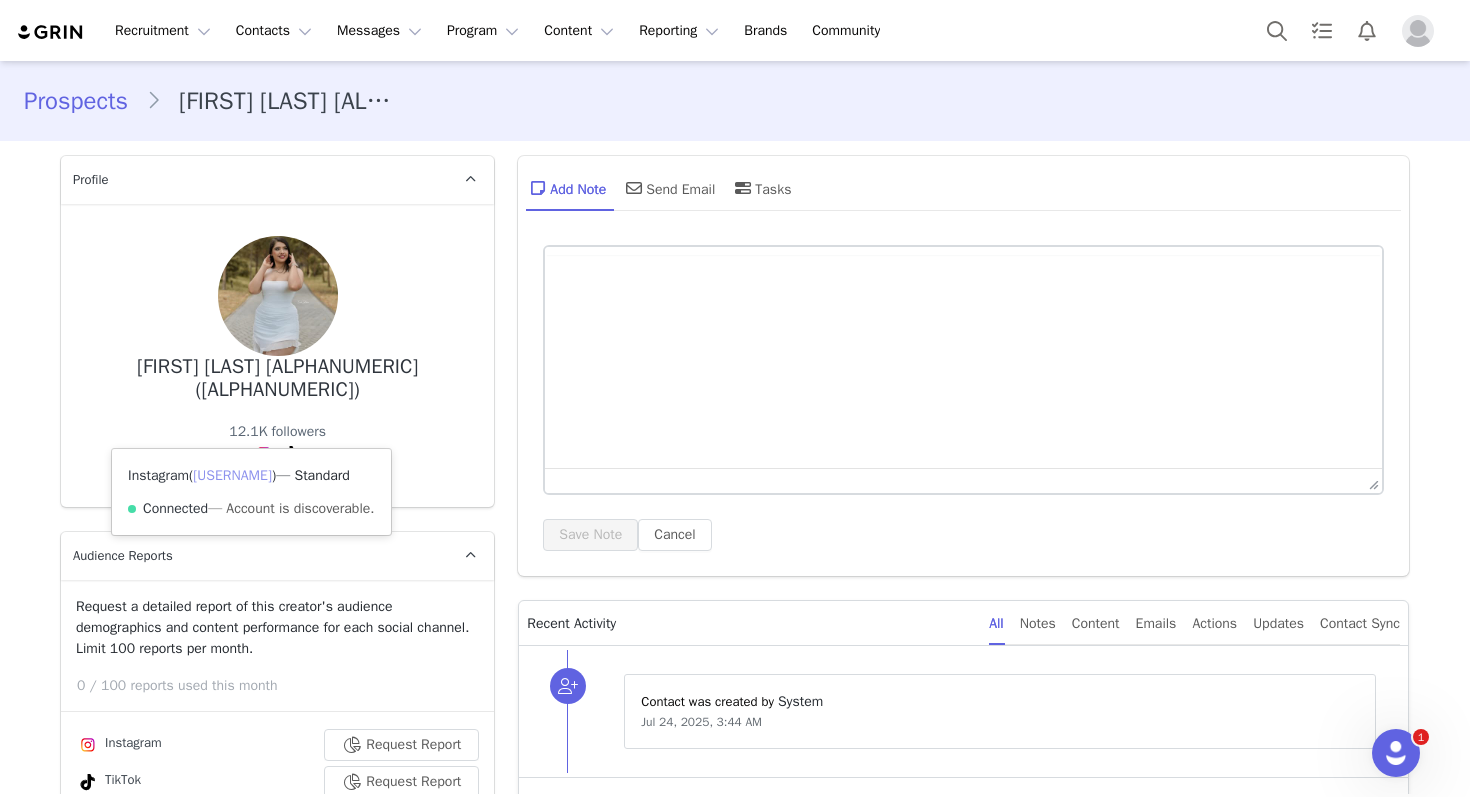 click on "@sugeyglow" at bounding box center [232, 475] 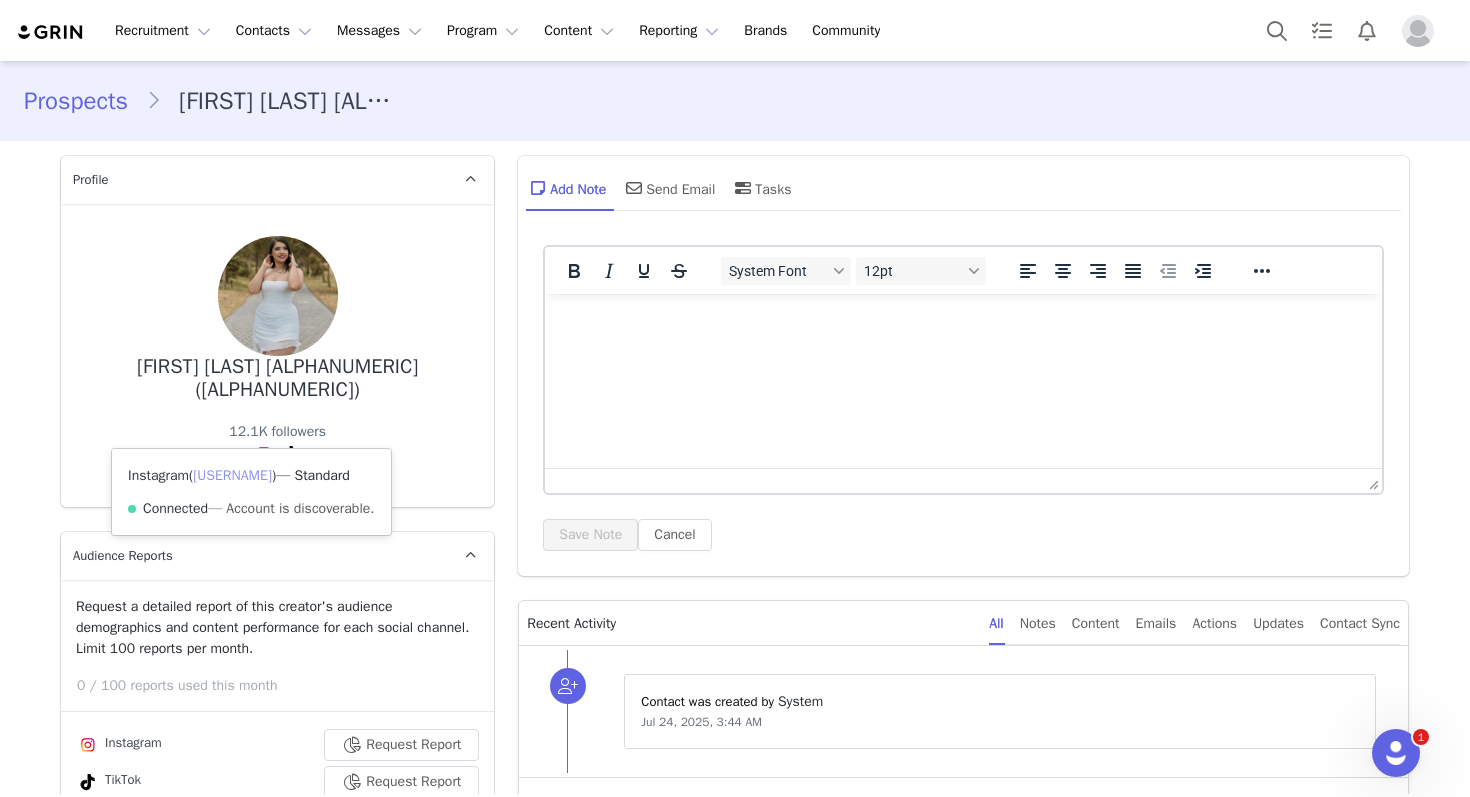 scroll, scrollTop: 0, scrollLeft: 0, axis: both 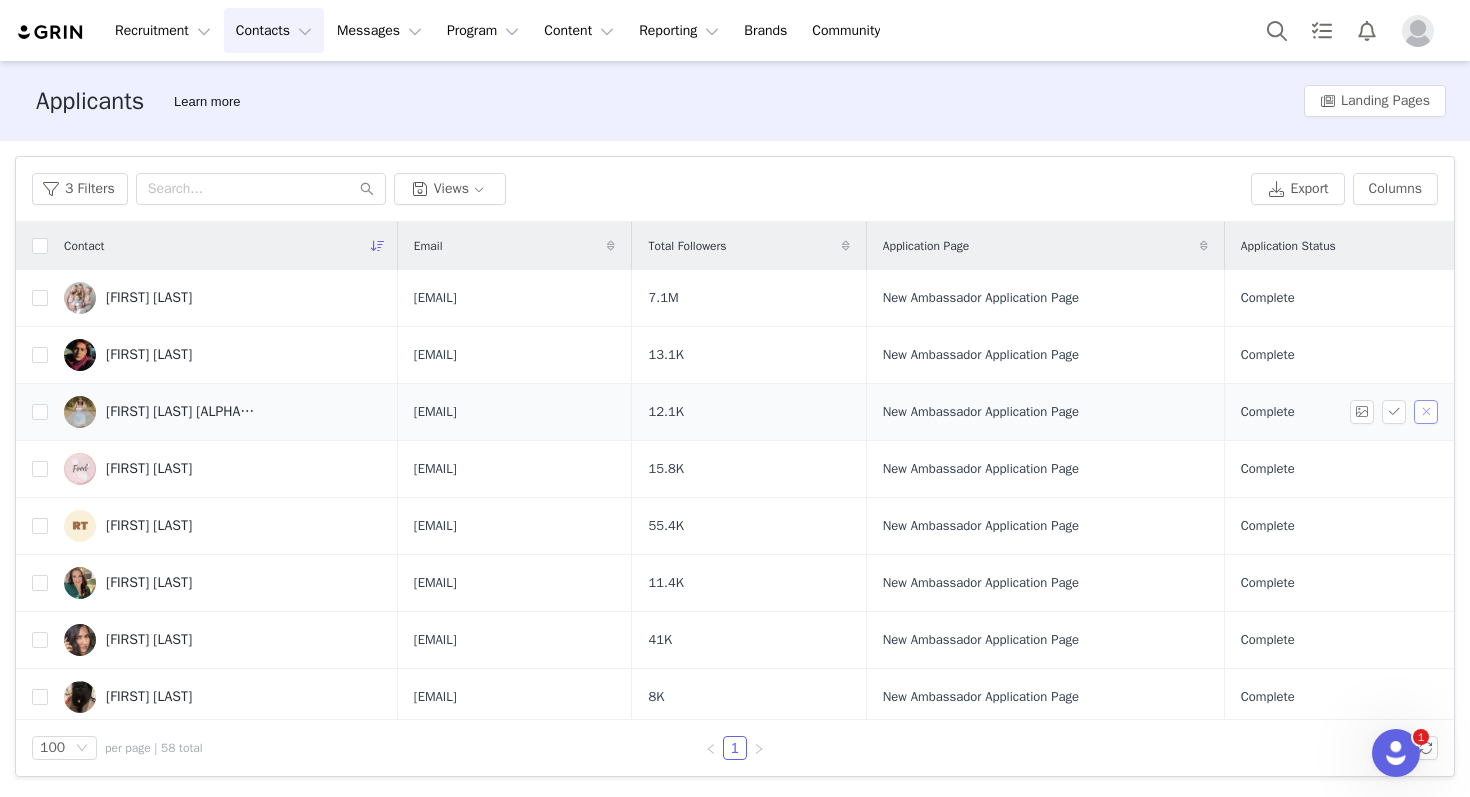 click at bounding box center (1426, 412) 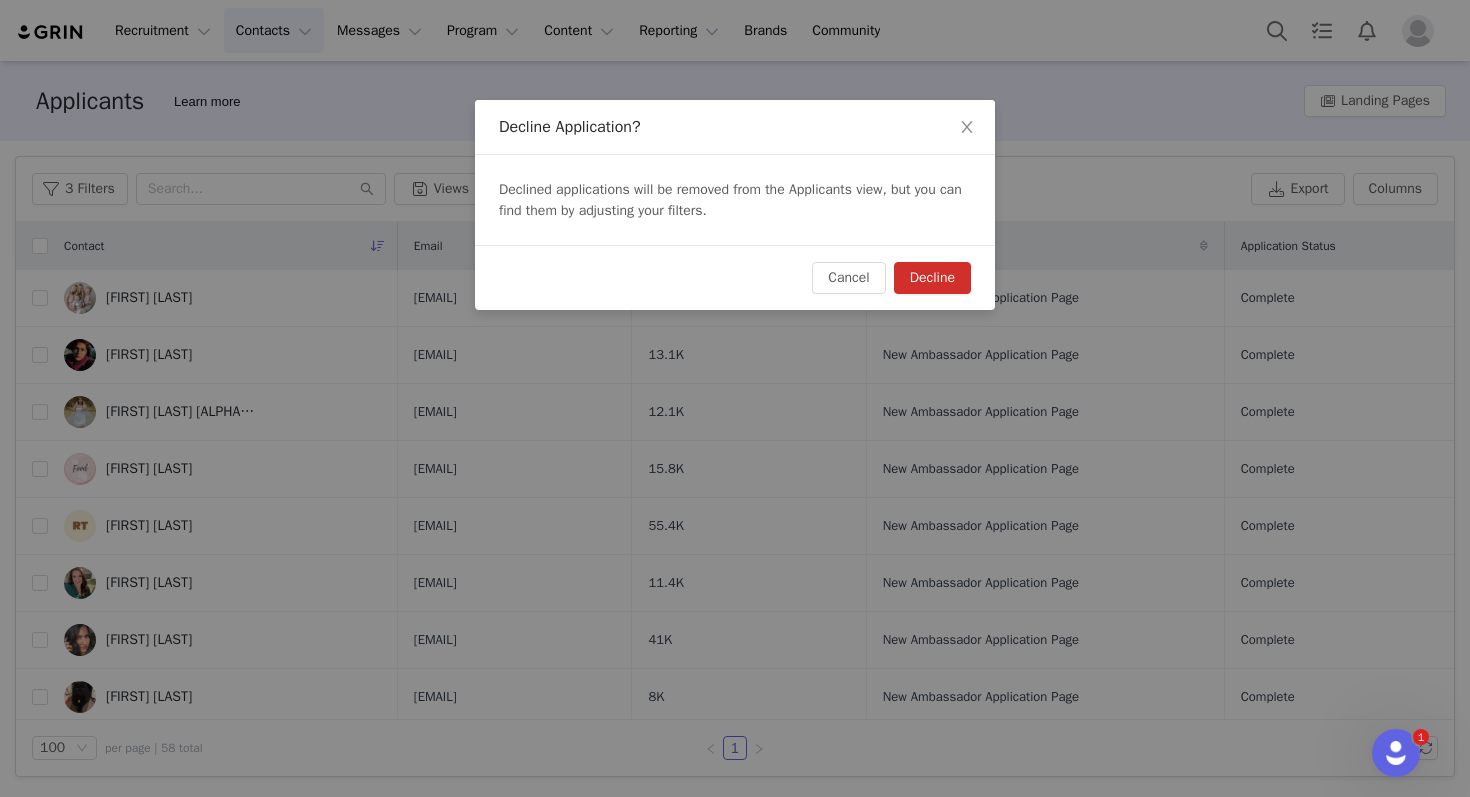 click on "Decline" at bounding box center (932, 278) 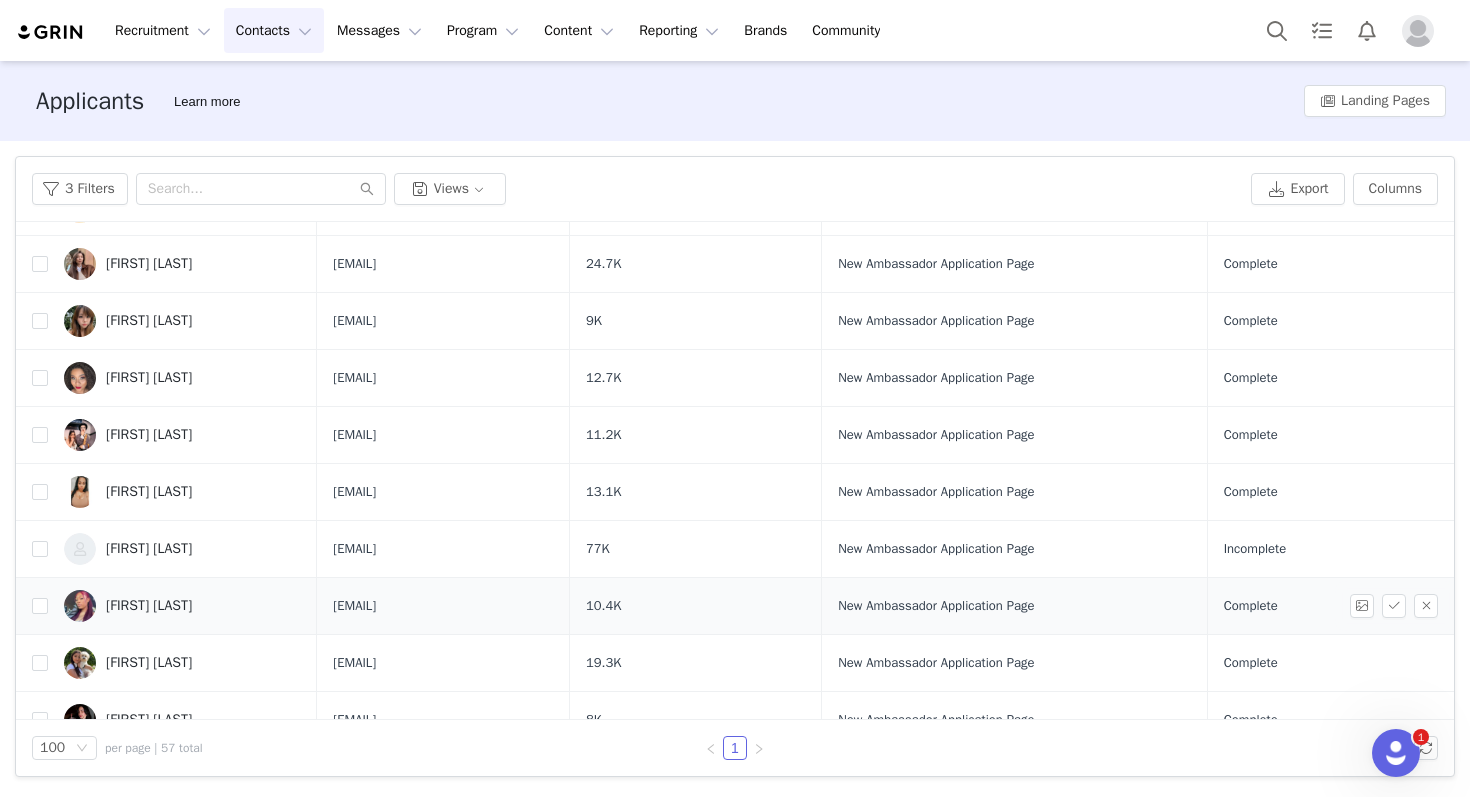 scroll, scrollTop: 2799, scrollLeft: 0, axis: vertical 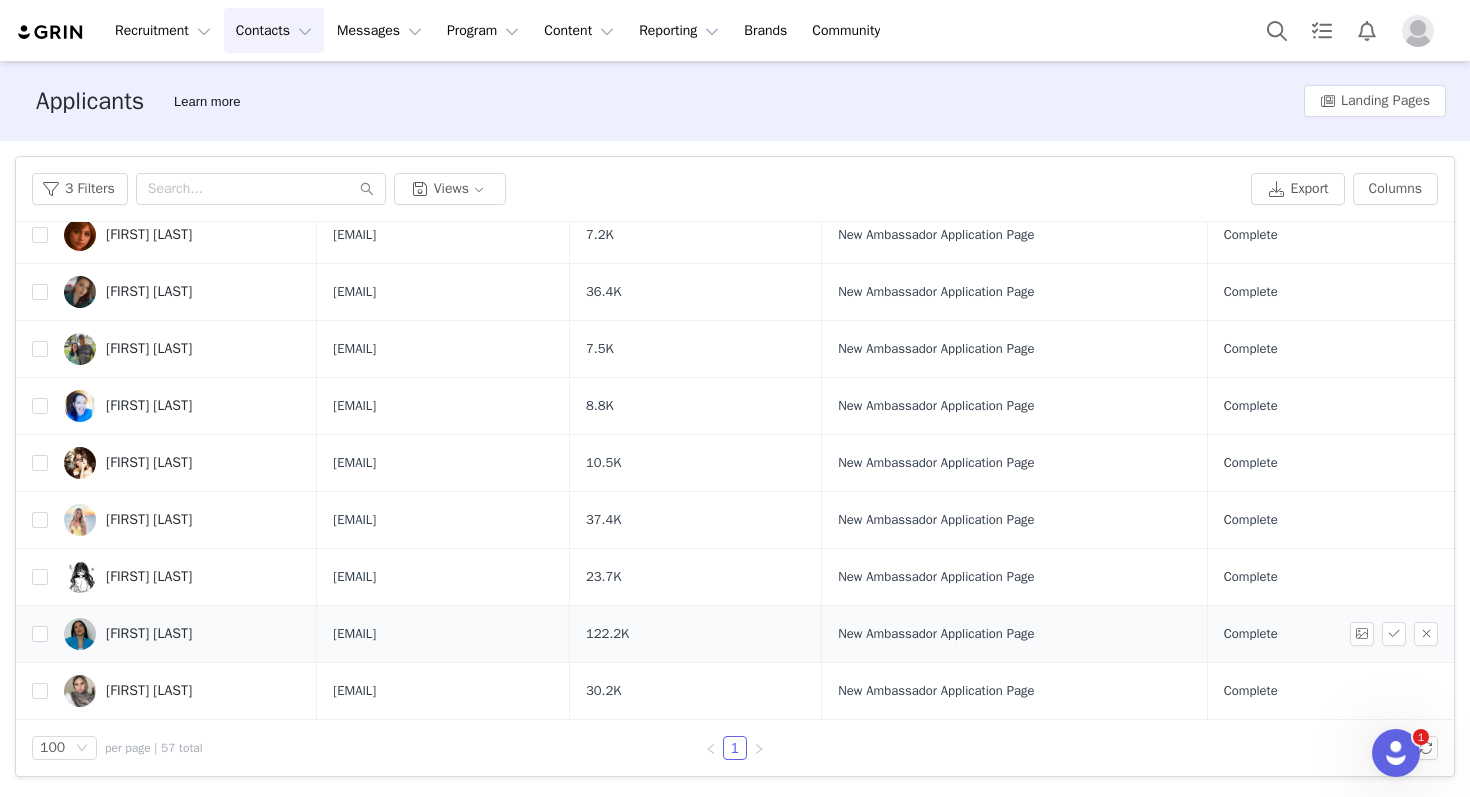 click on "[FIRST] [LAST]" at bounding box center (149, 634) 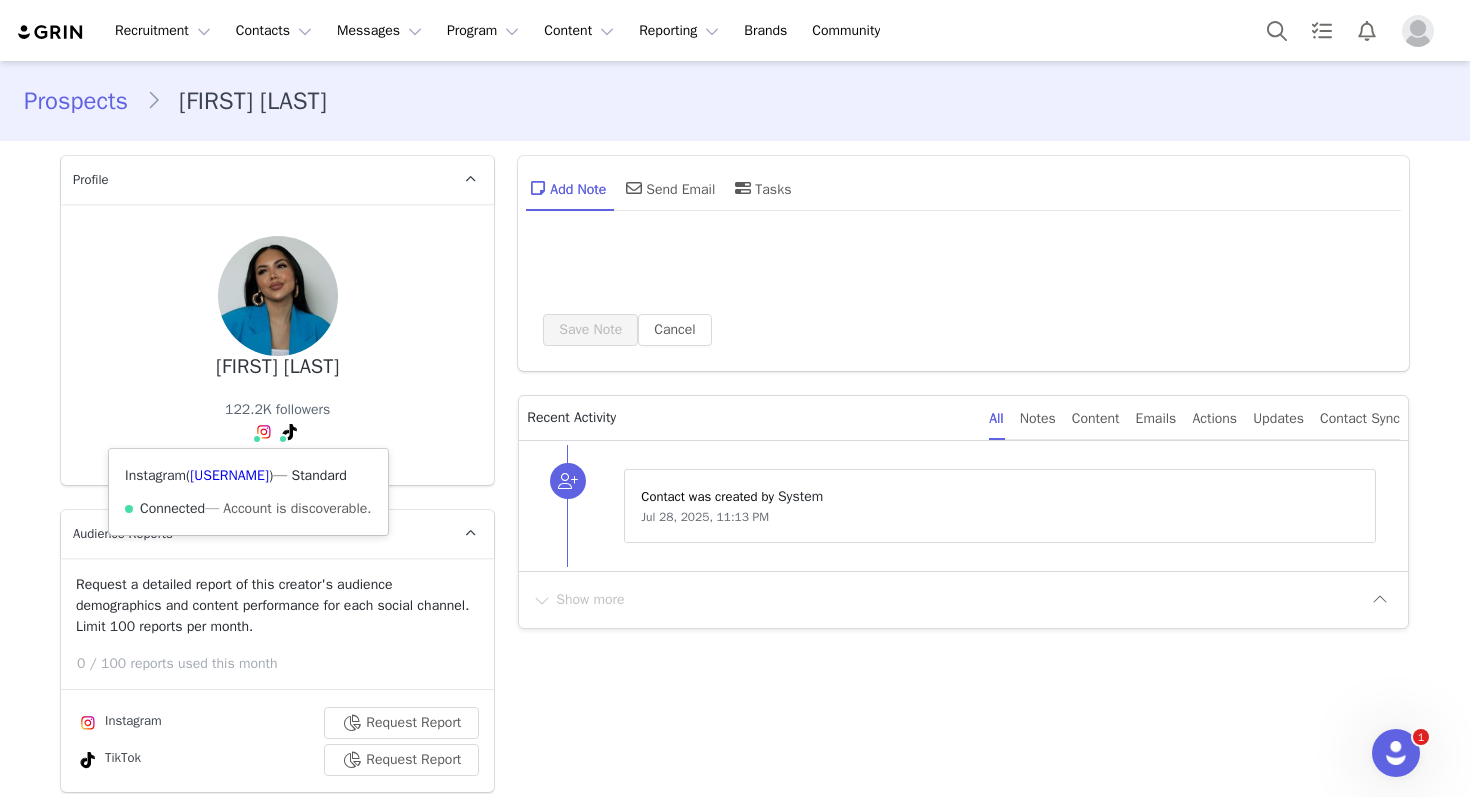 click on "Instagram  (   @itsalemodesta   )   — Standard  Connected  — Account is discoverable." at bounding box center (262, 437) 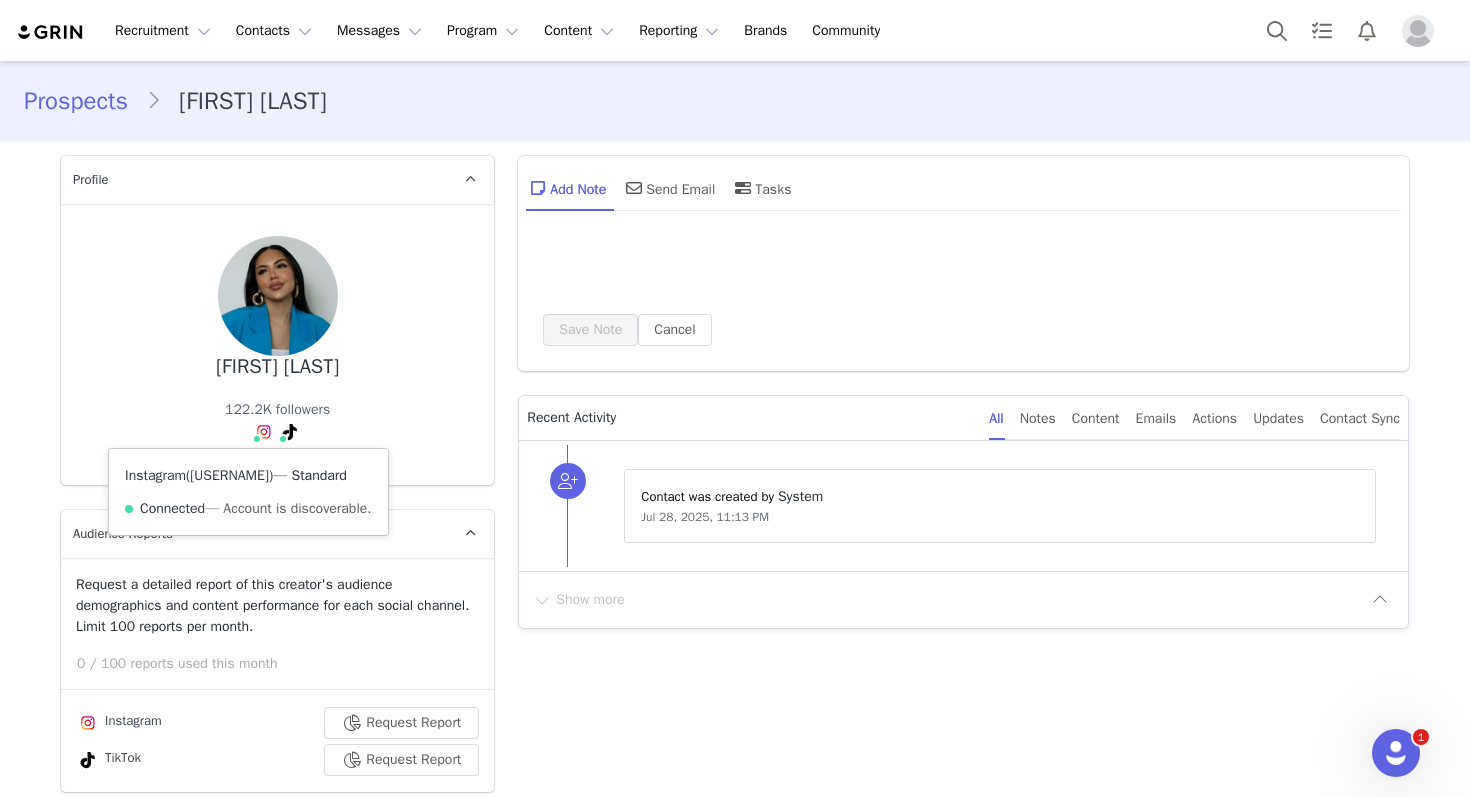 click on "@itsalemodesta" at bounding box center [229, 475] 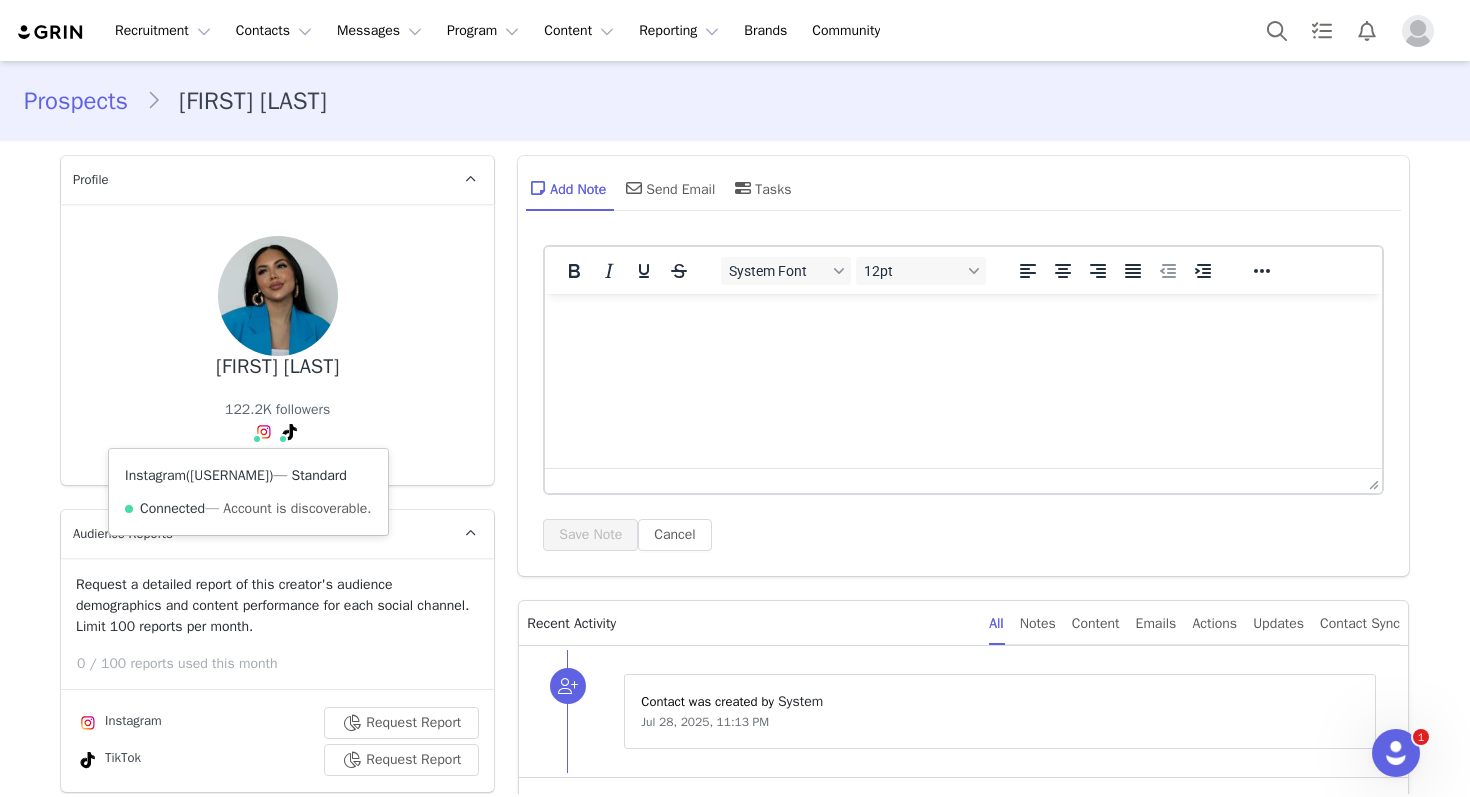 scroll, scrollTop: 0, scrollLeft: 0, axis: both 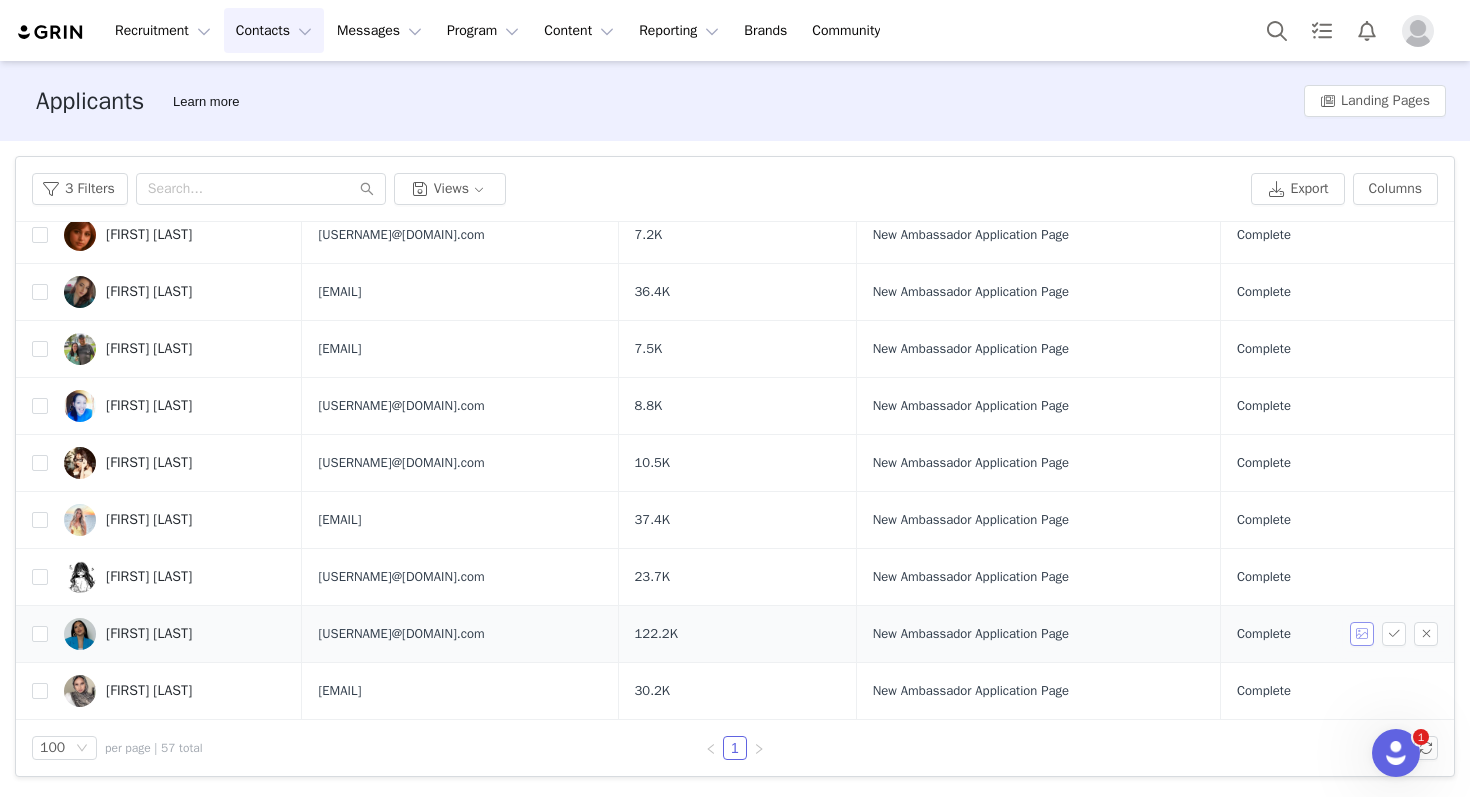 click at bounding box center [1362, 634] 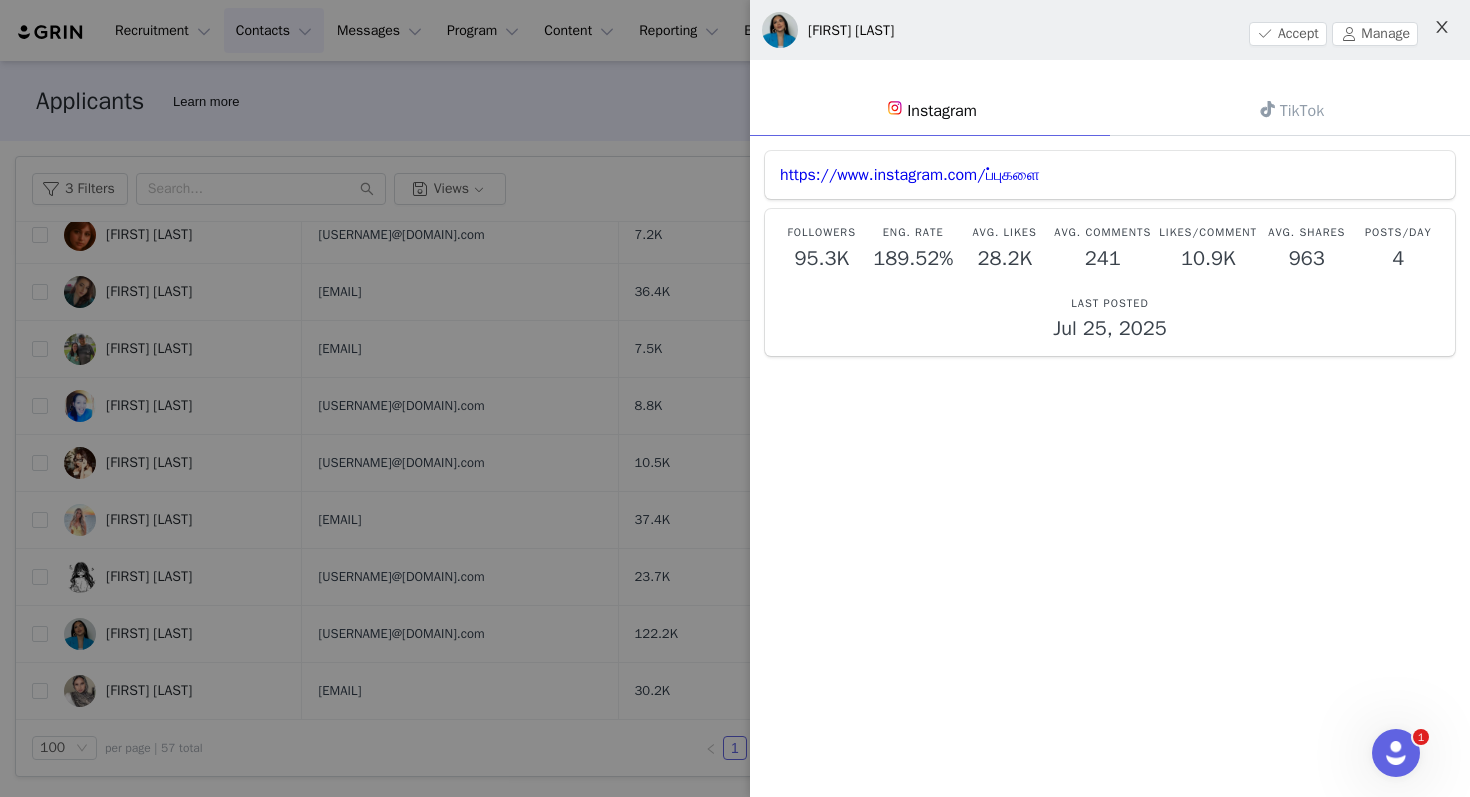 click at bounding box center (1442, 28) 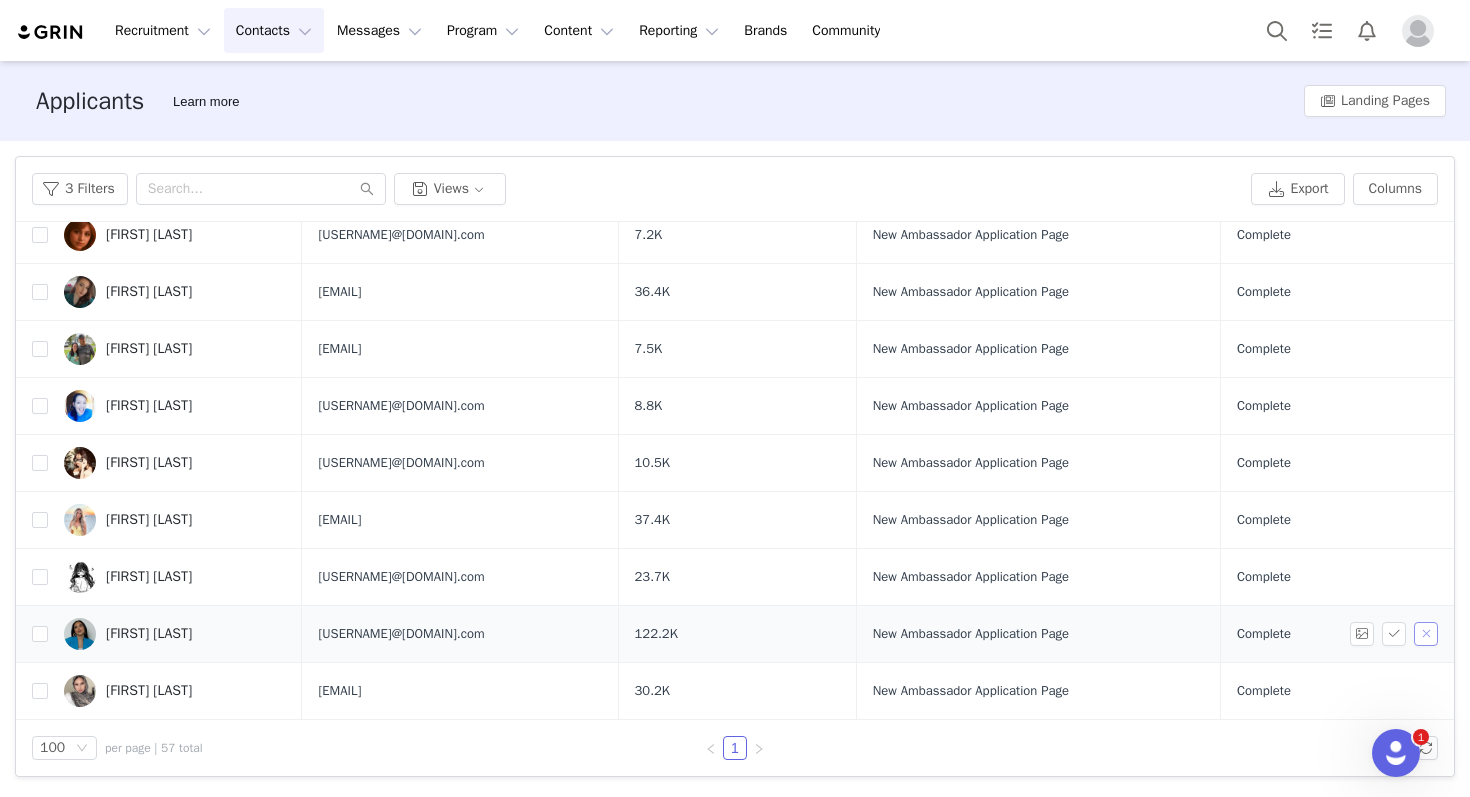 click at bounding box center (1426, 634) 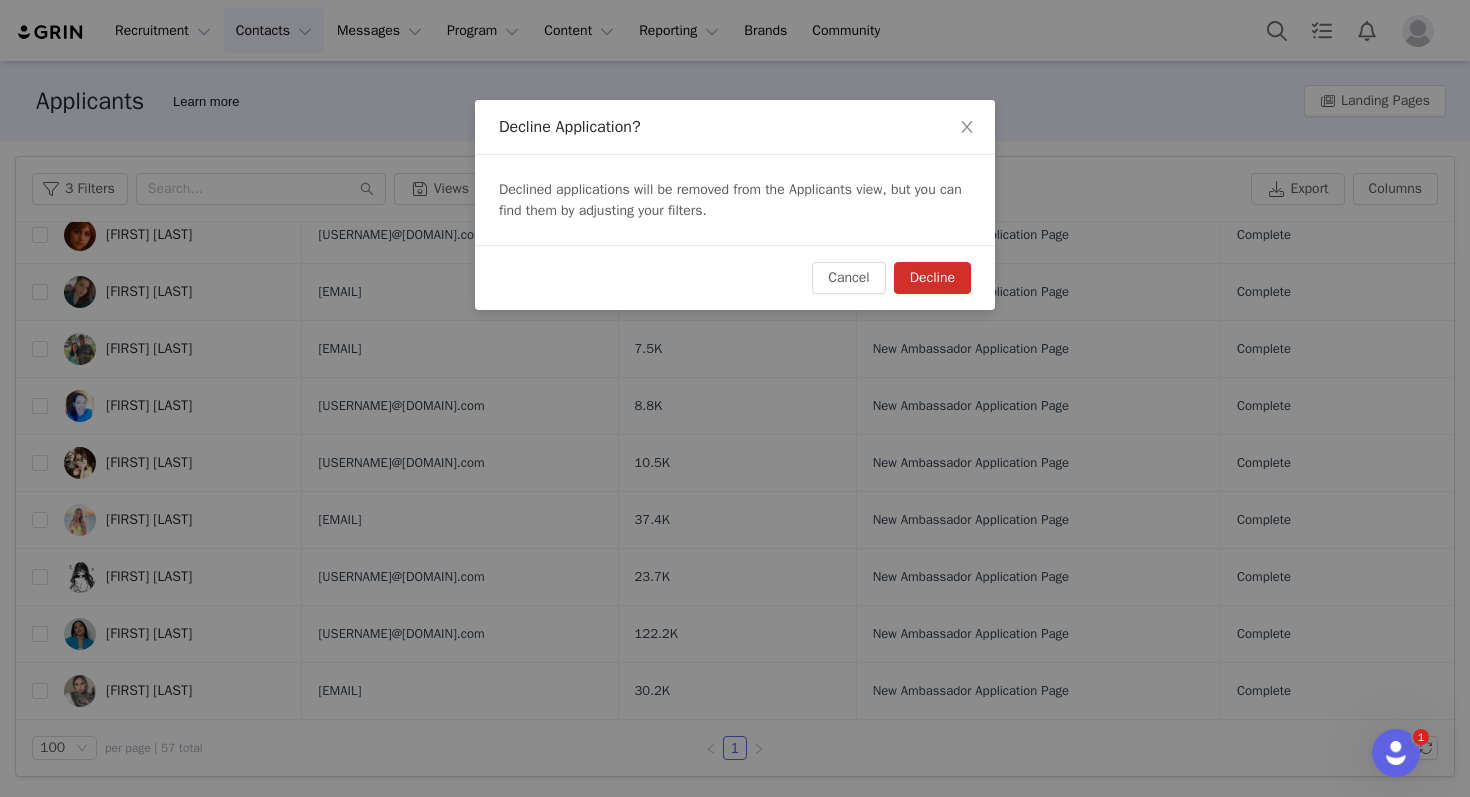 click on "Decline" at bounding box center (932, 278) 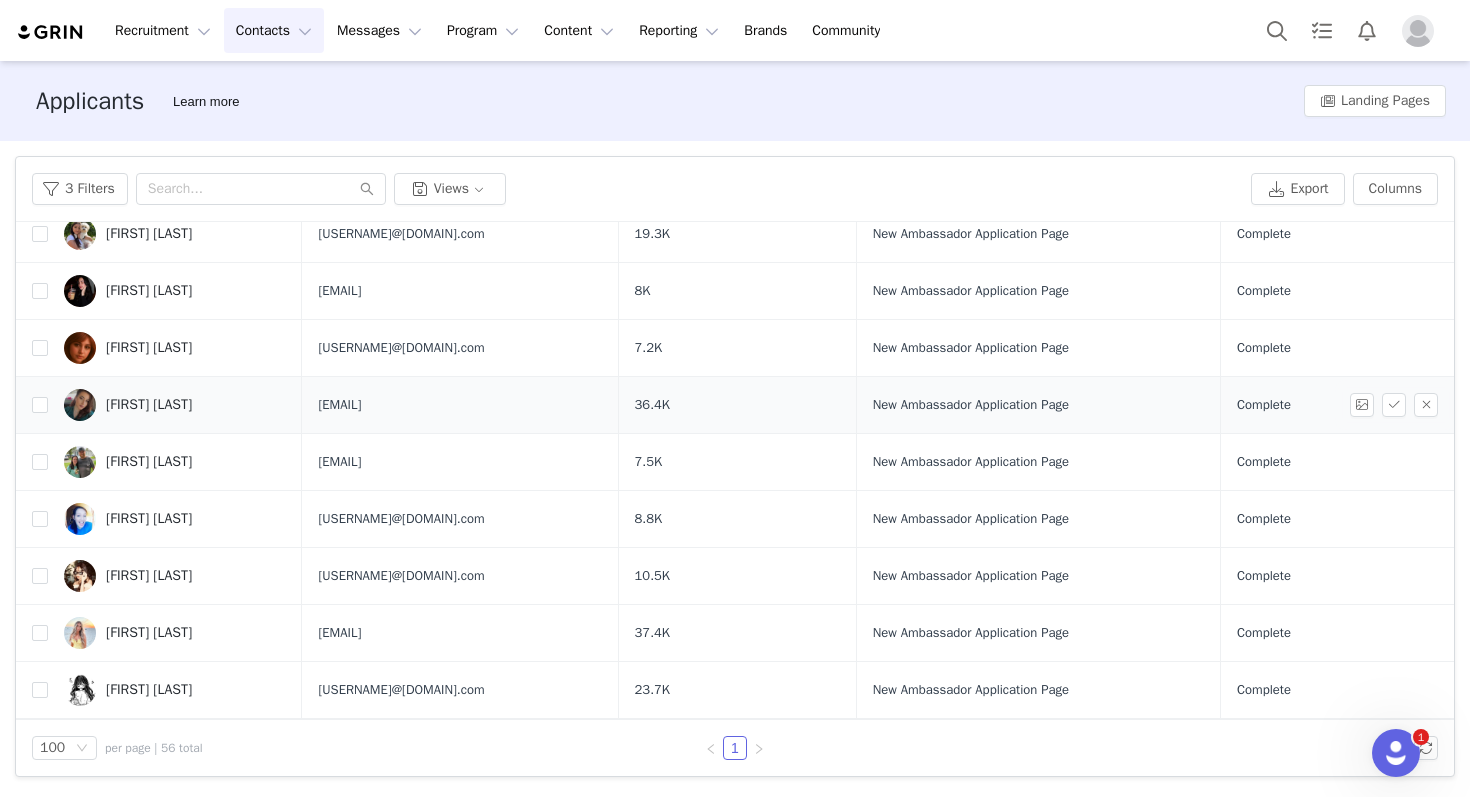 scroll, scrollTop: 2742, scrollLeft: 0, axis: vertical 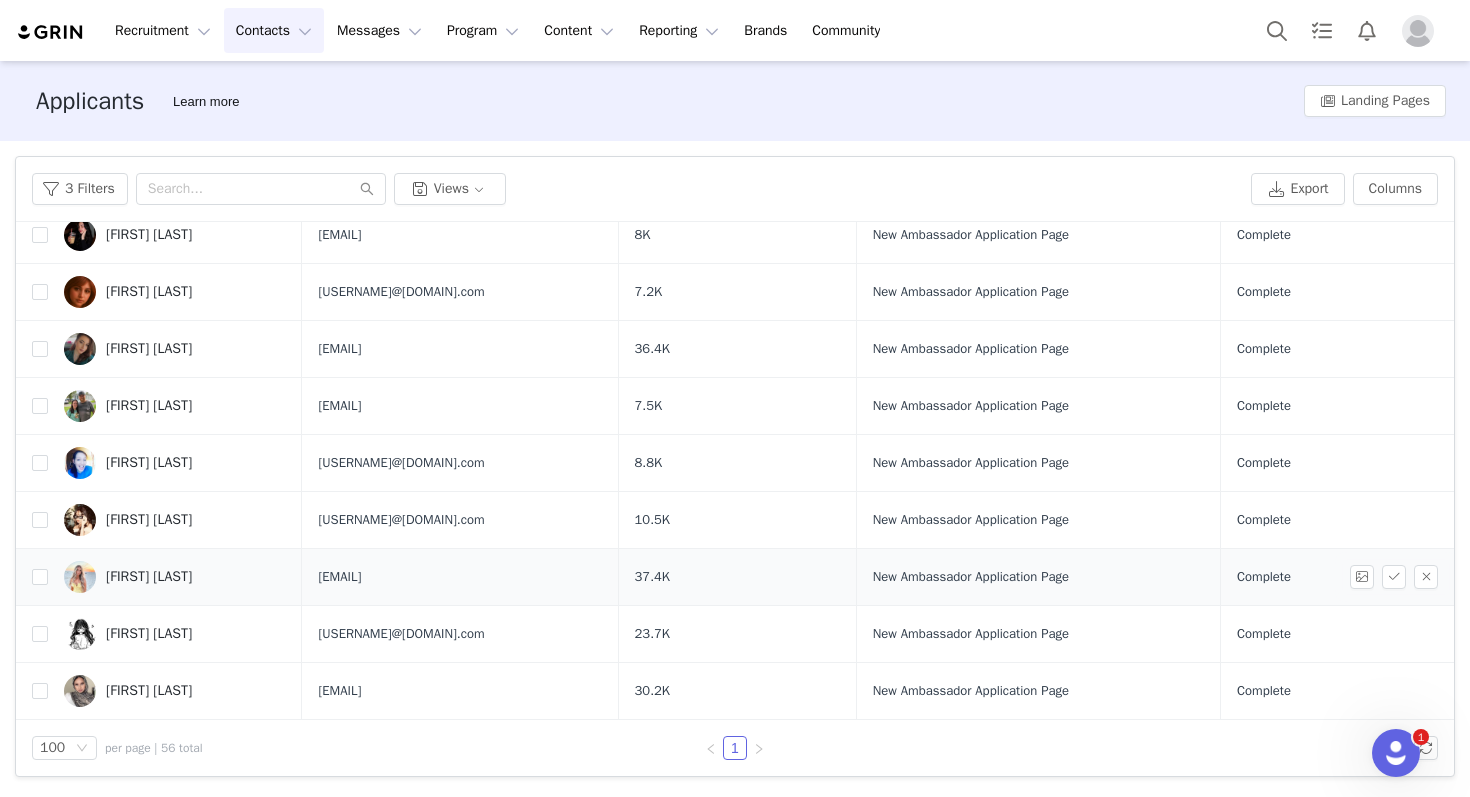 click on "[FIRST] [LAST]" at bounding box center [149, 577] 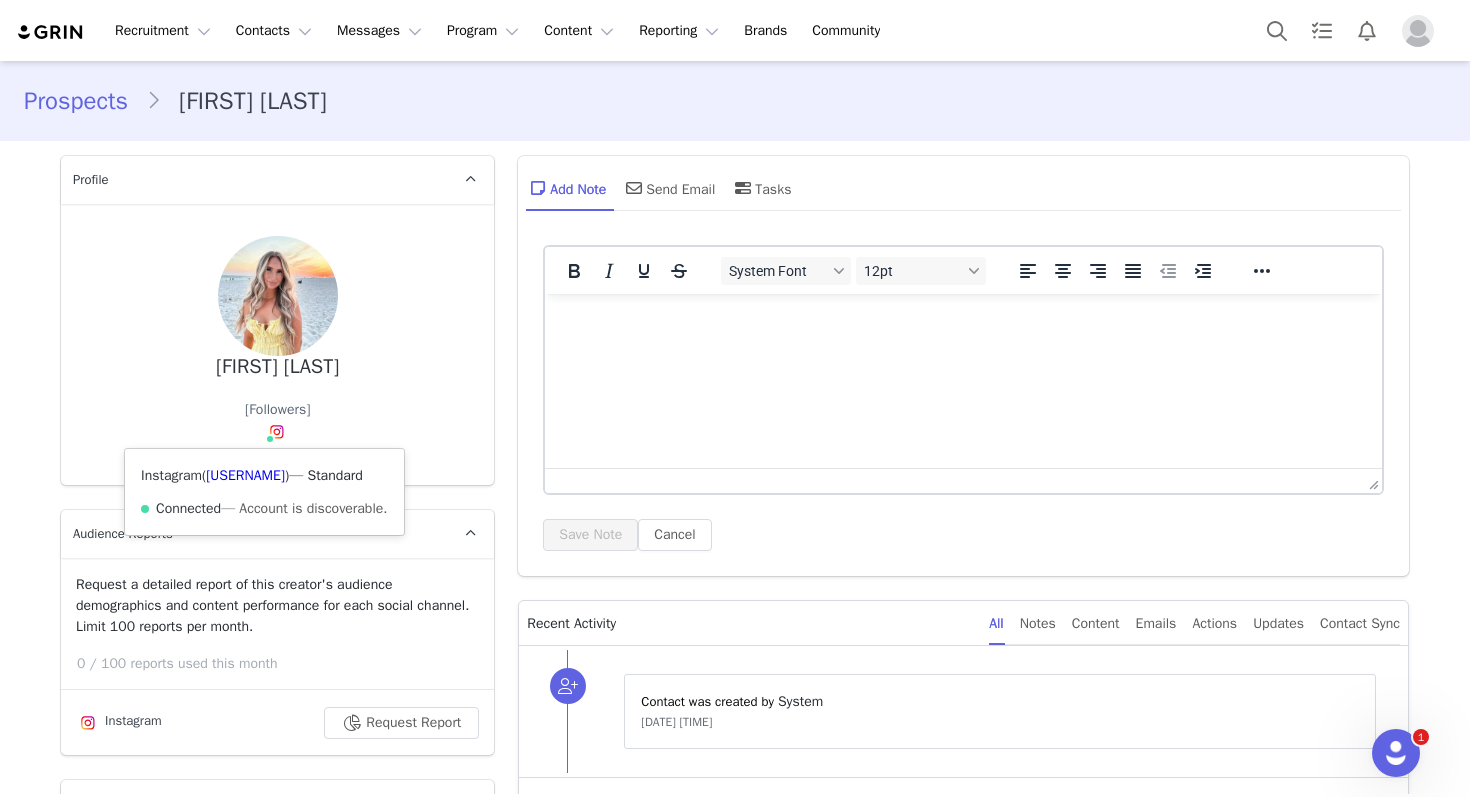 scroll, scrollTop: 0, scrollLeft: 0, axis: both 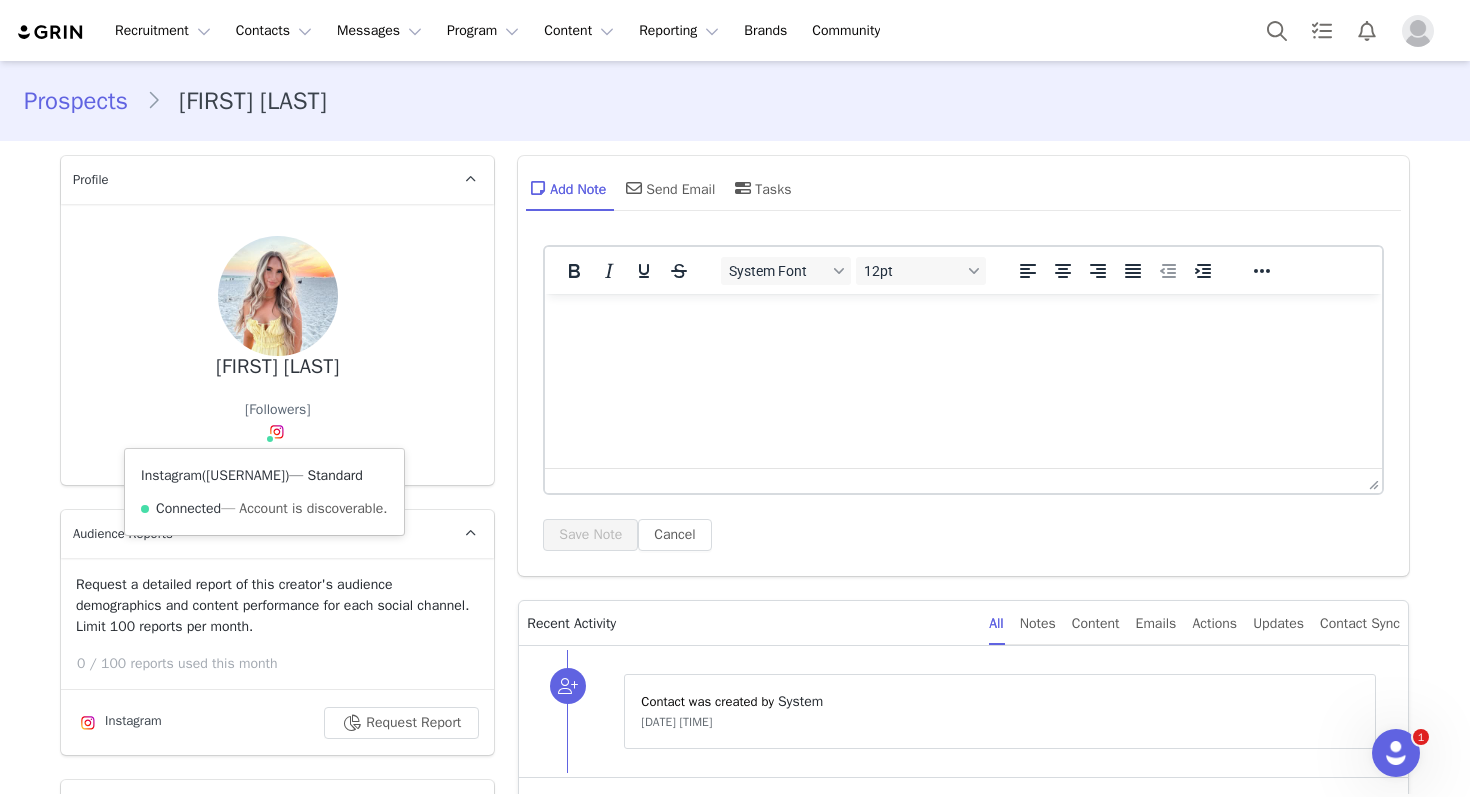 click on "[USERNAME]" at bounding box center (245, 475) 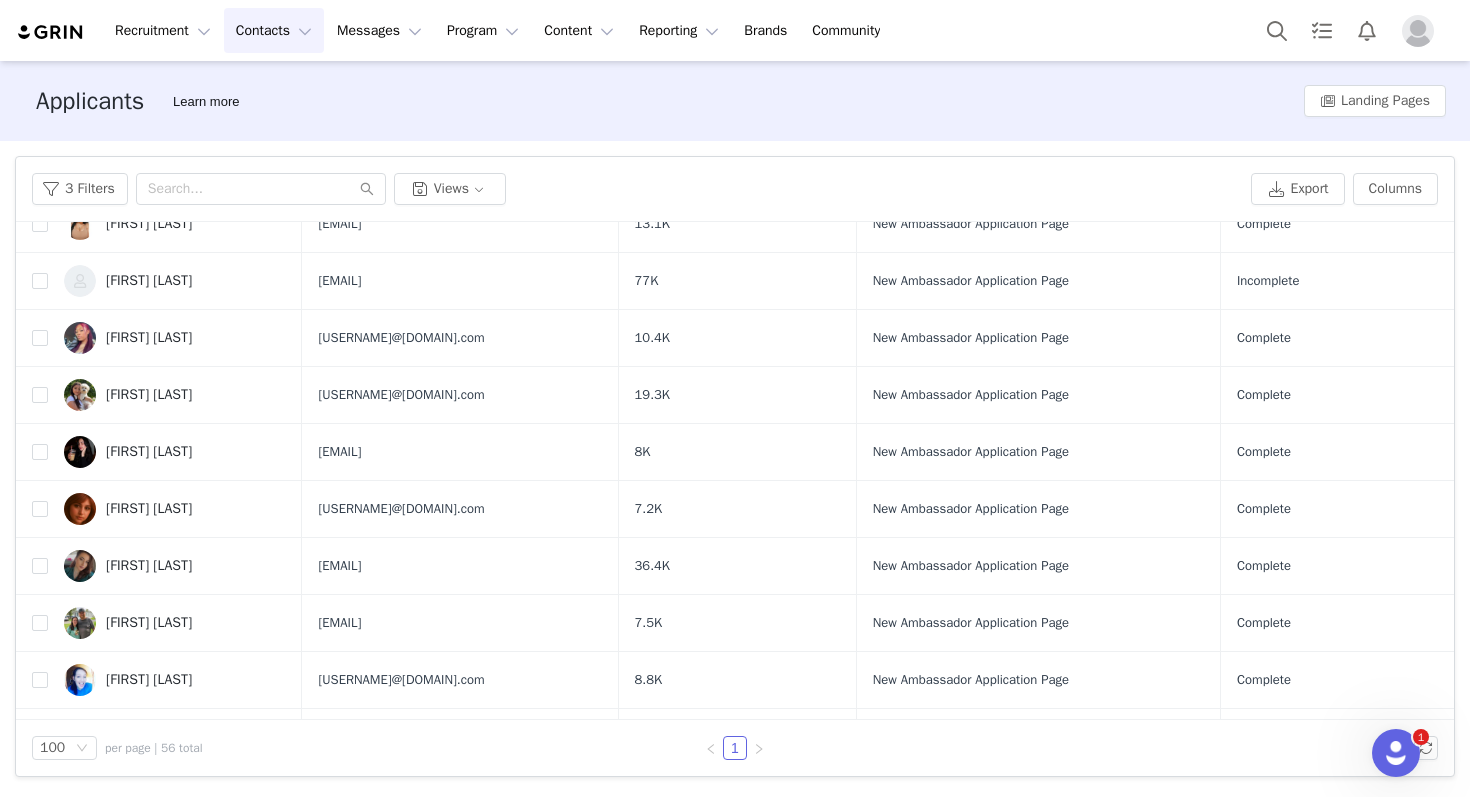 scroll, scrollTop: 2742, scrollLeft: 0, axis: vertical 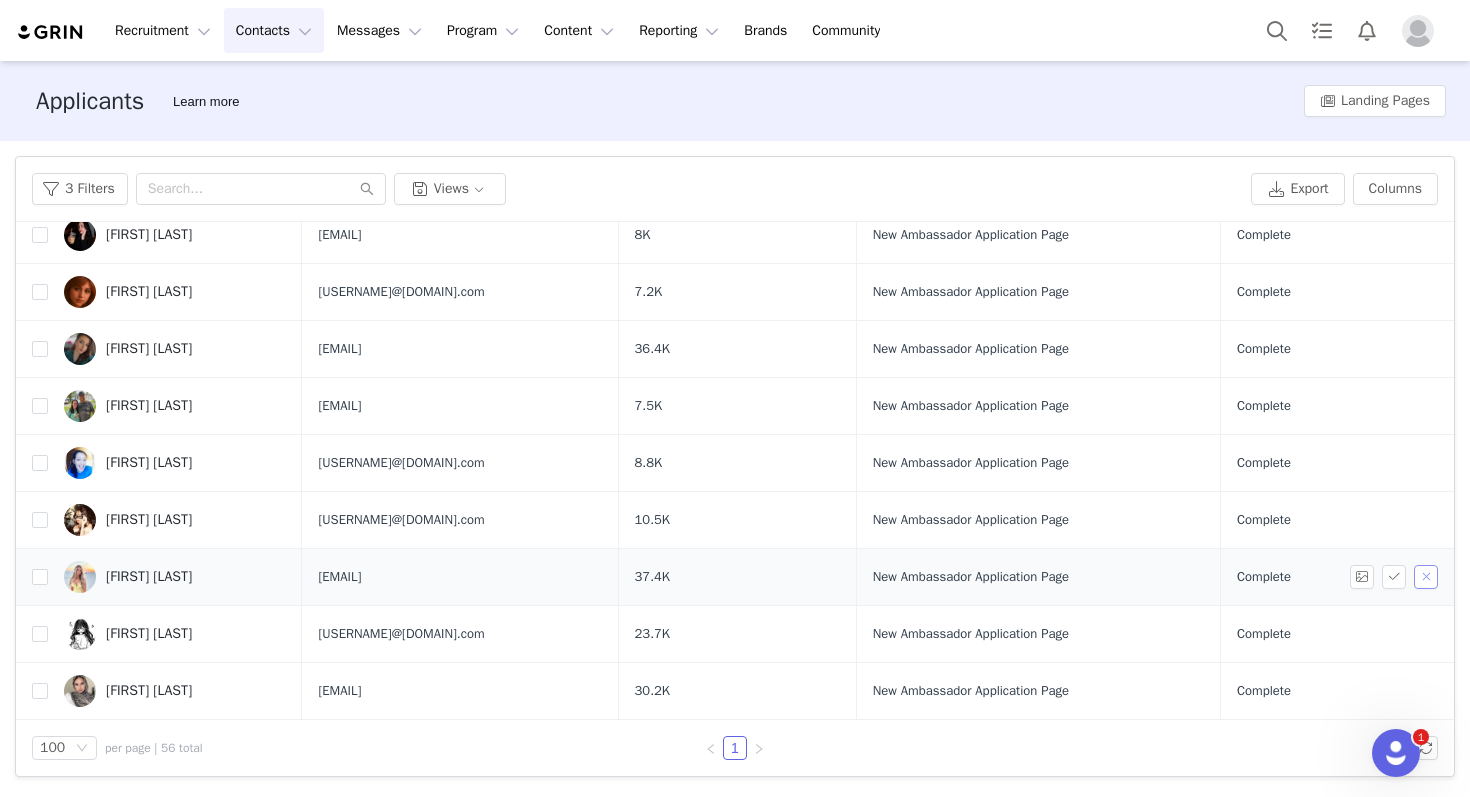 click at bounding box center (1426, 577) 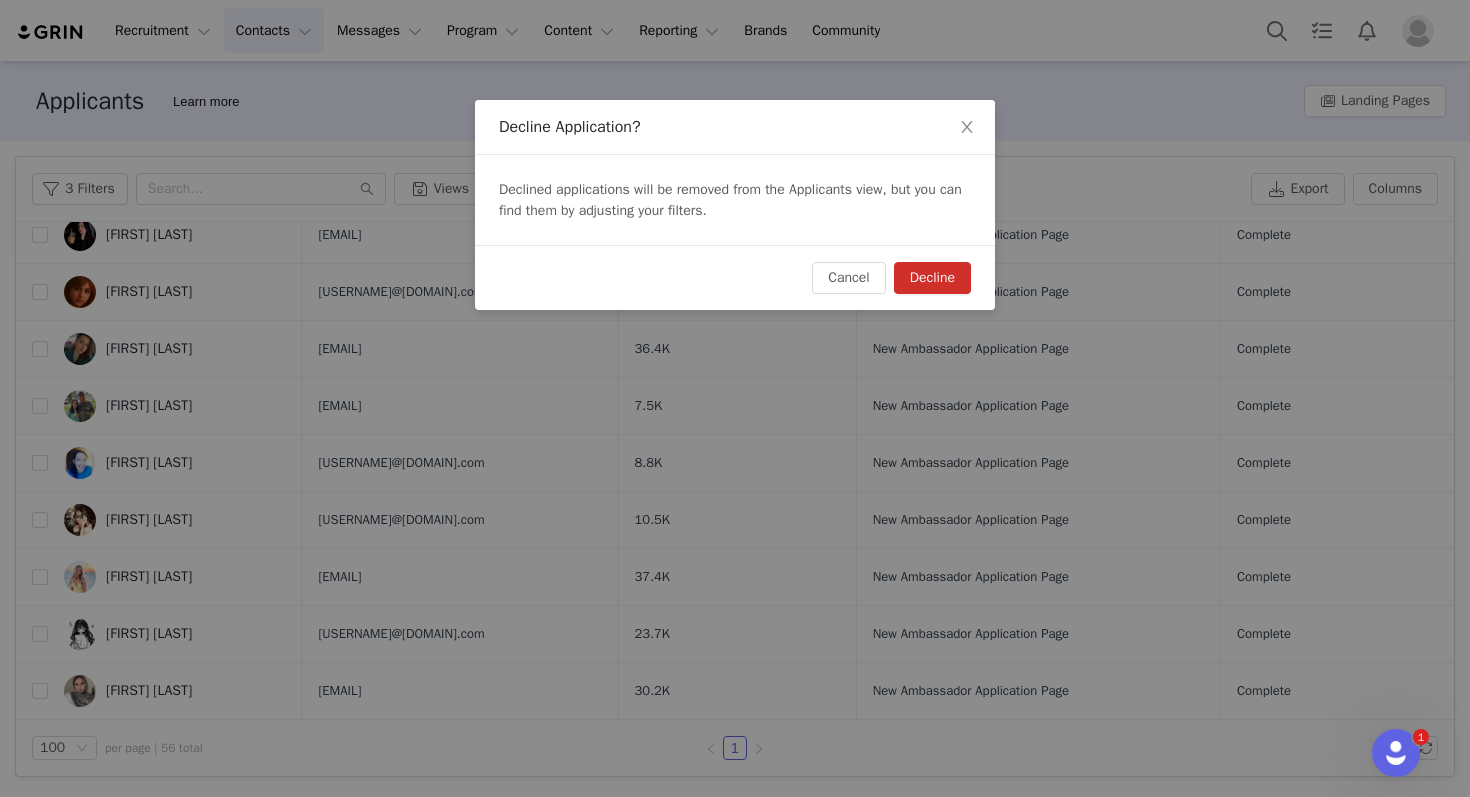 click on "Decline" at bounding box center [932, 278] 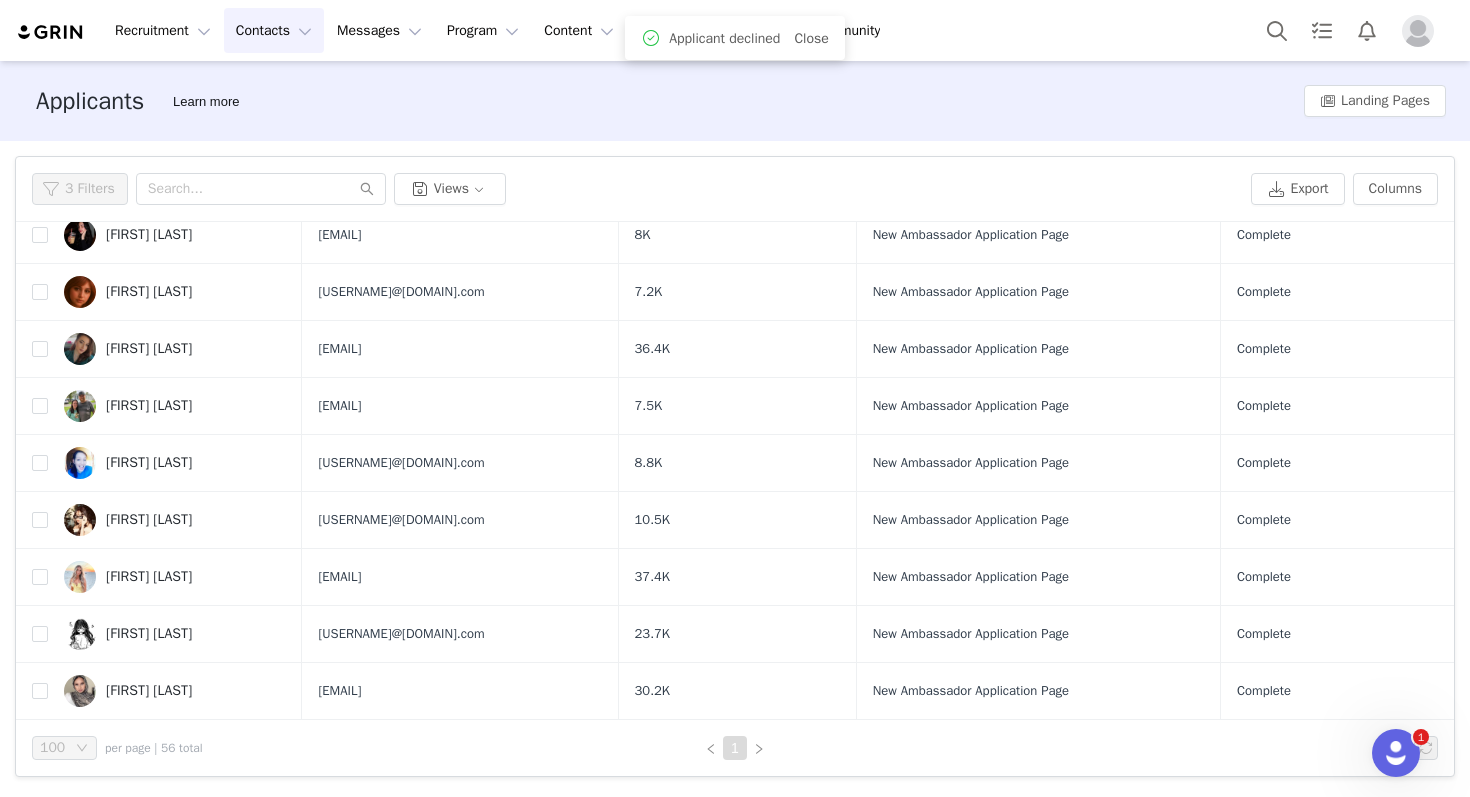 scroll, scrollTop: 0, scrollLeft: 0, axis: both 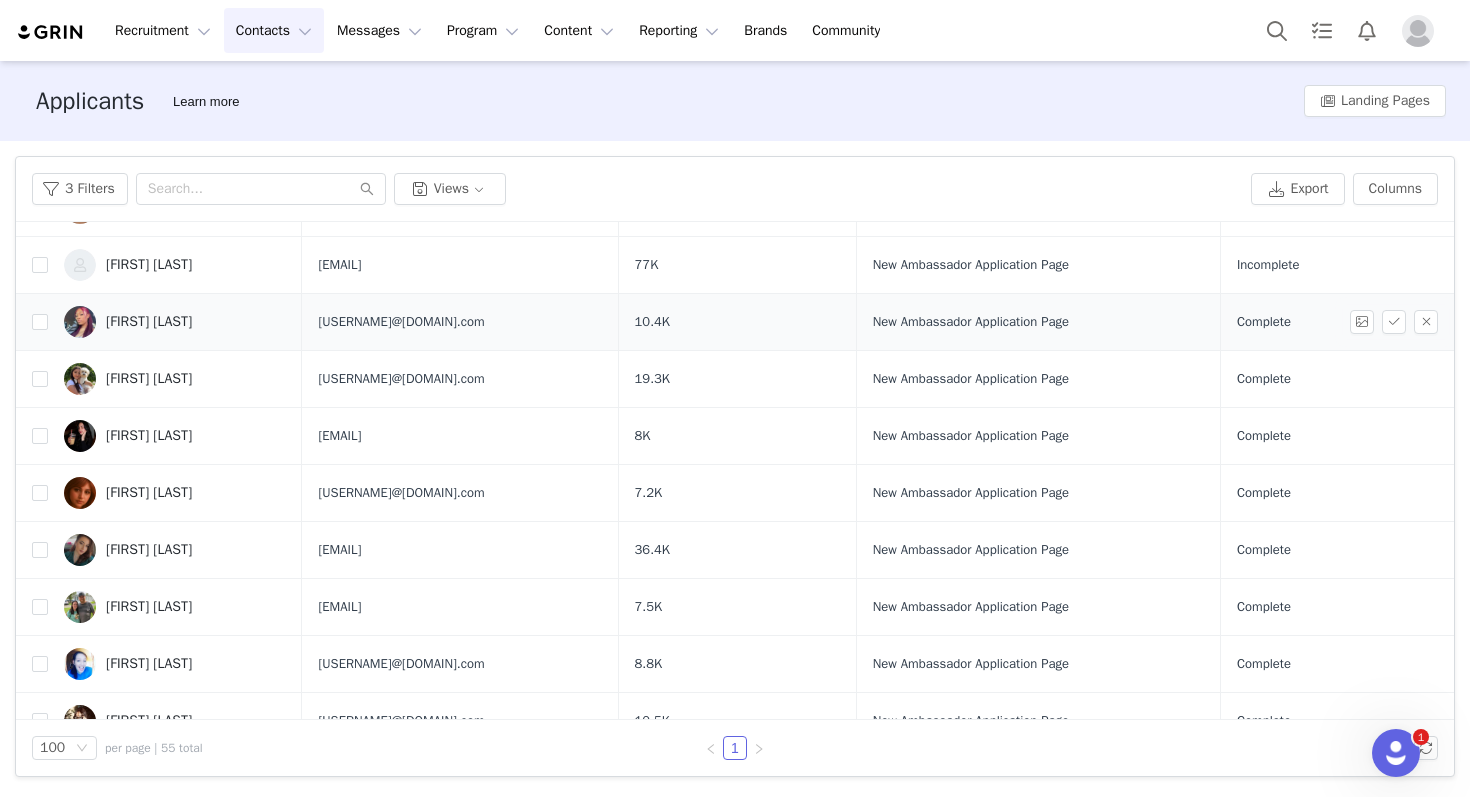 click on "[FIRST] [LAST]" at bounding box center (175, 322) 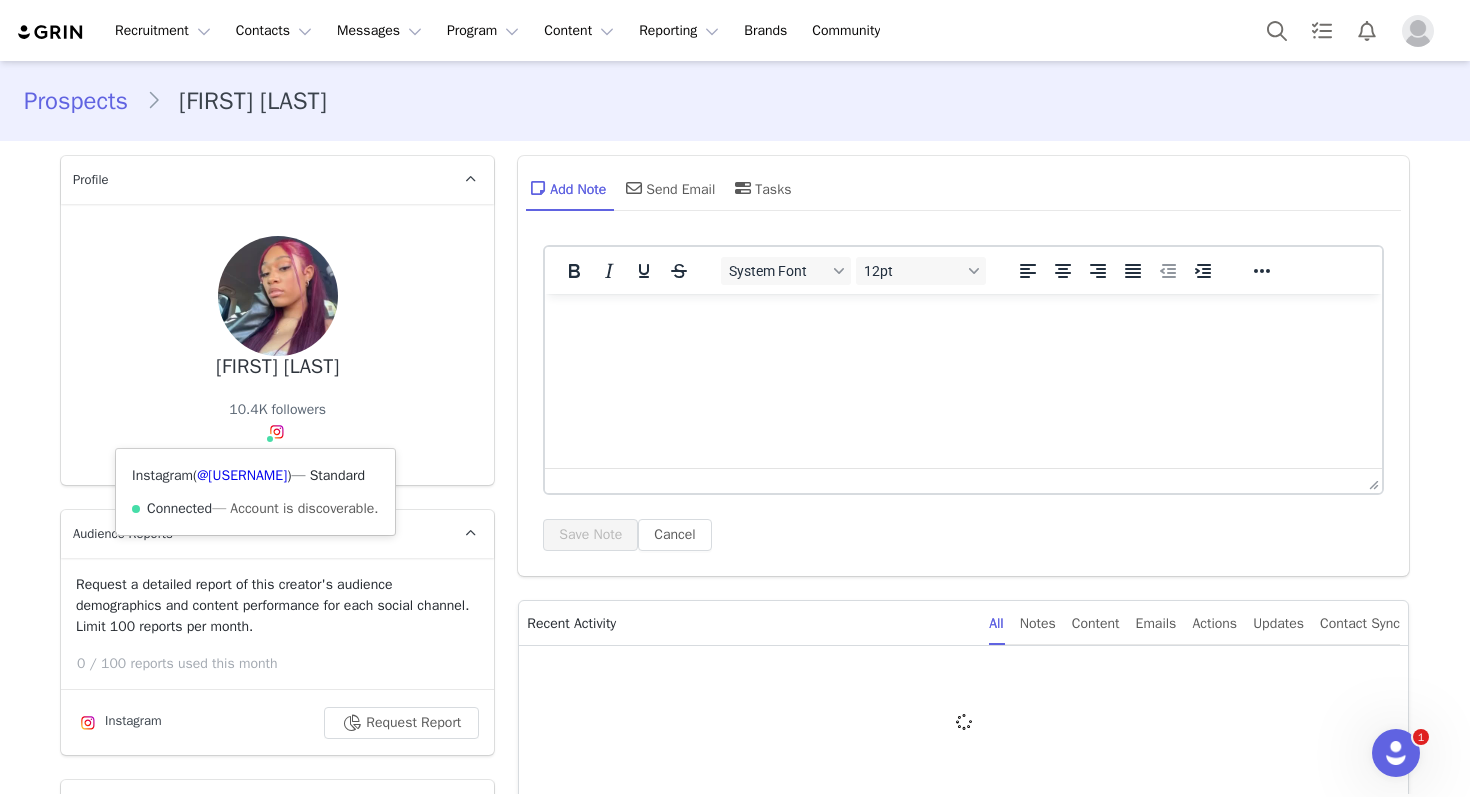 scroll, scrollTop: 0, scrollLeft: 0, axis: both 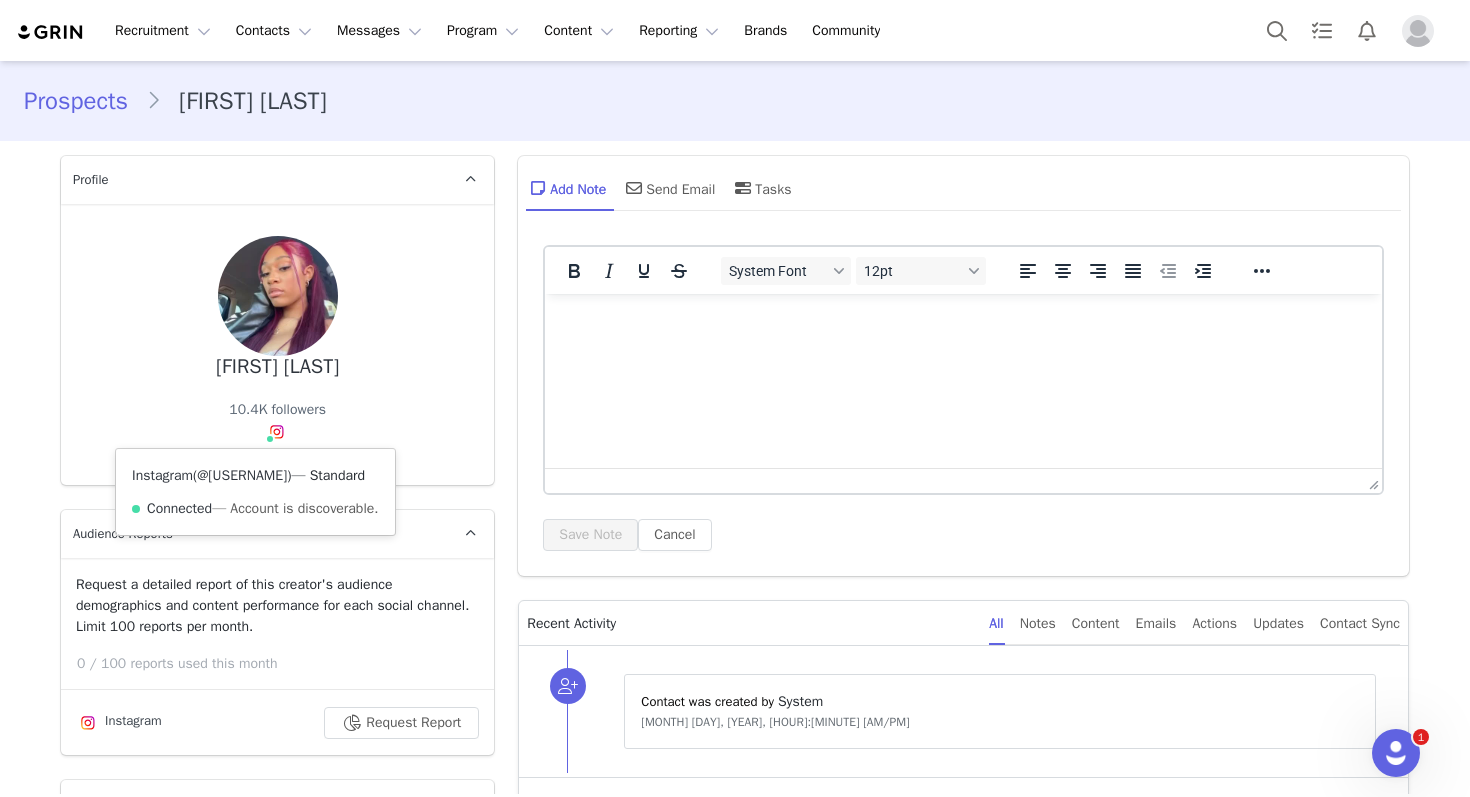 click on "@[USERNAME]" at bounding box center [242, 475] 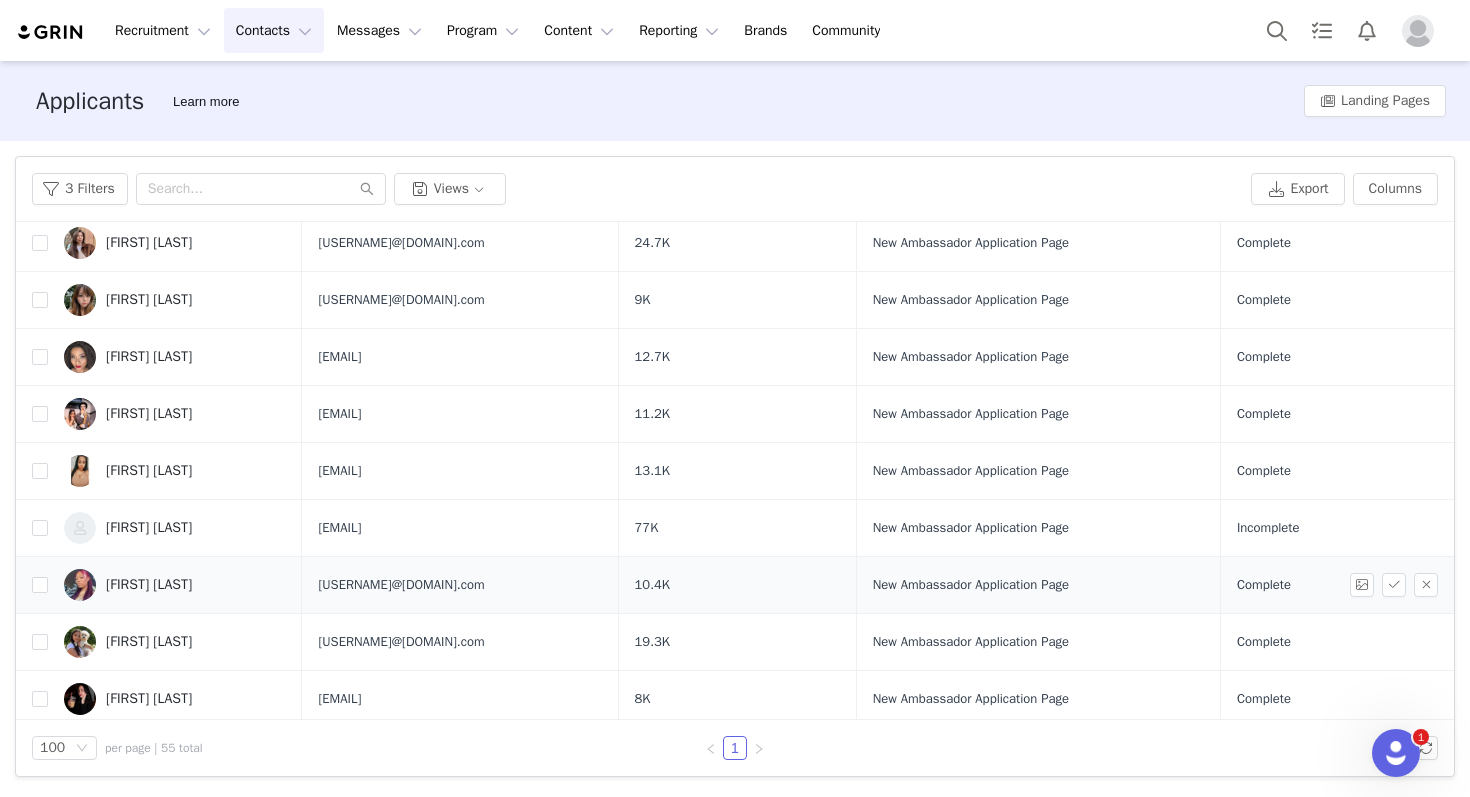 scroll, scrollTop: 2323, scrollLeft: 0, axis: vertical 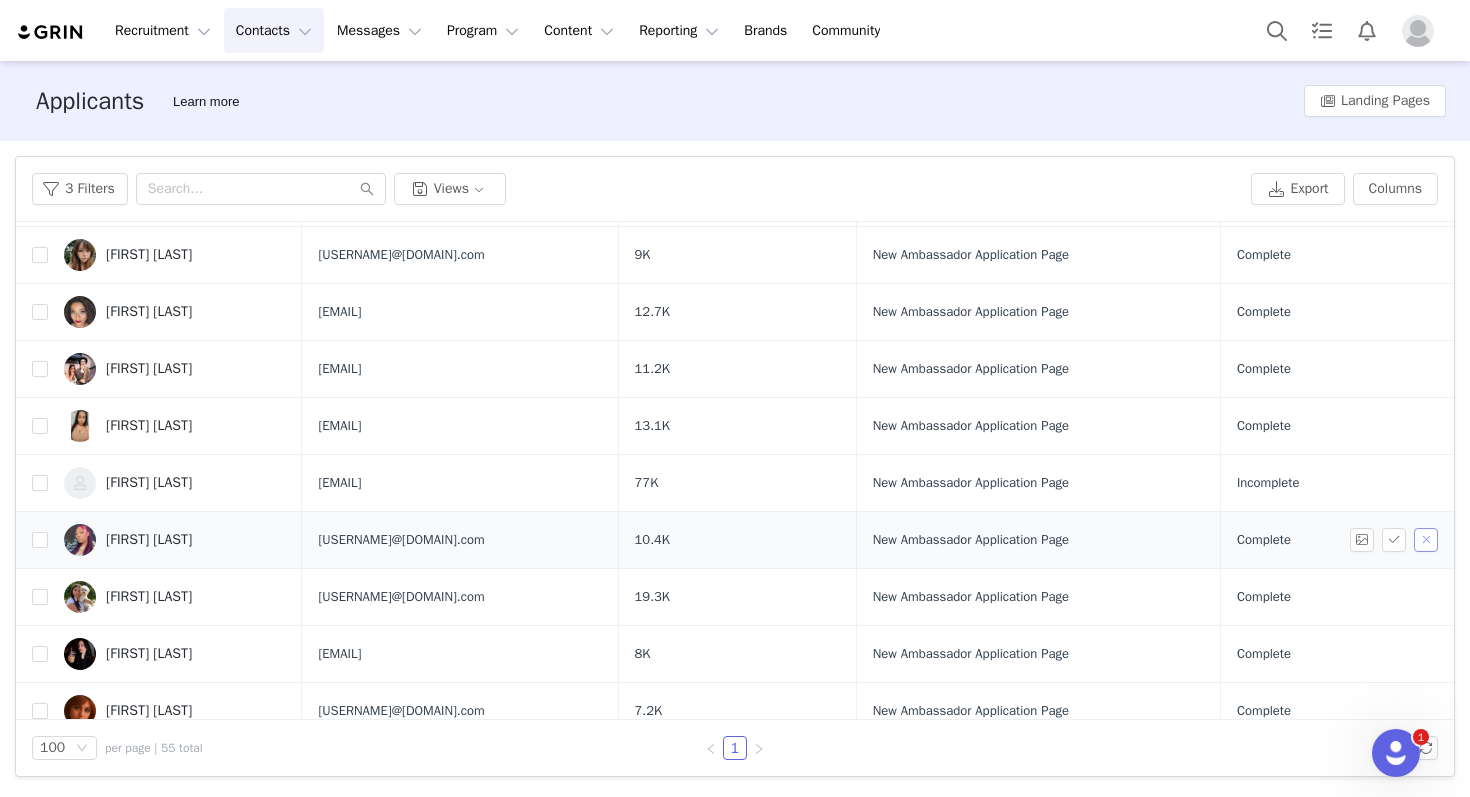 click at bounding box center (1426, 540) 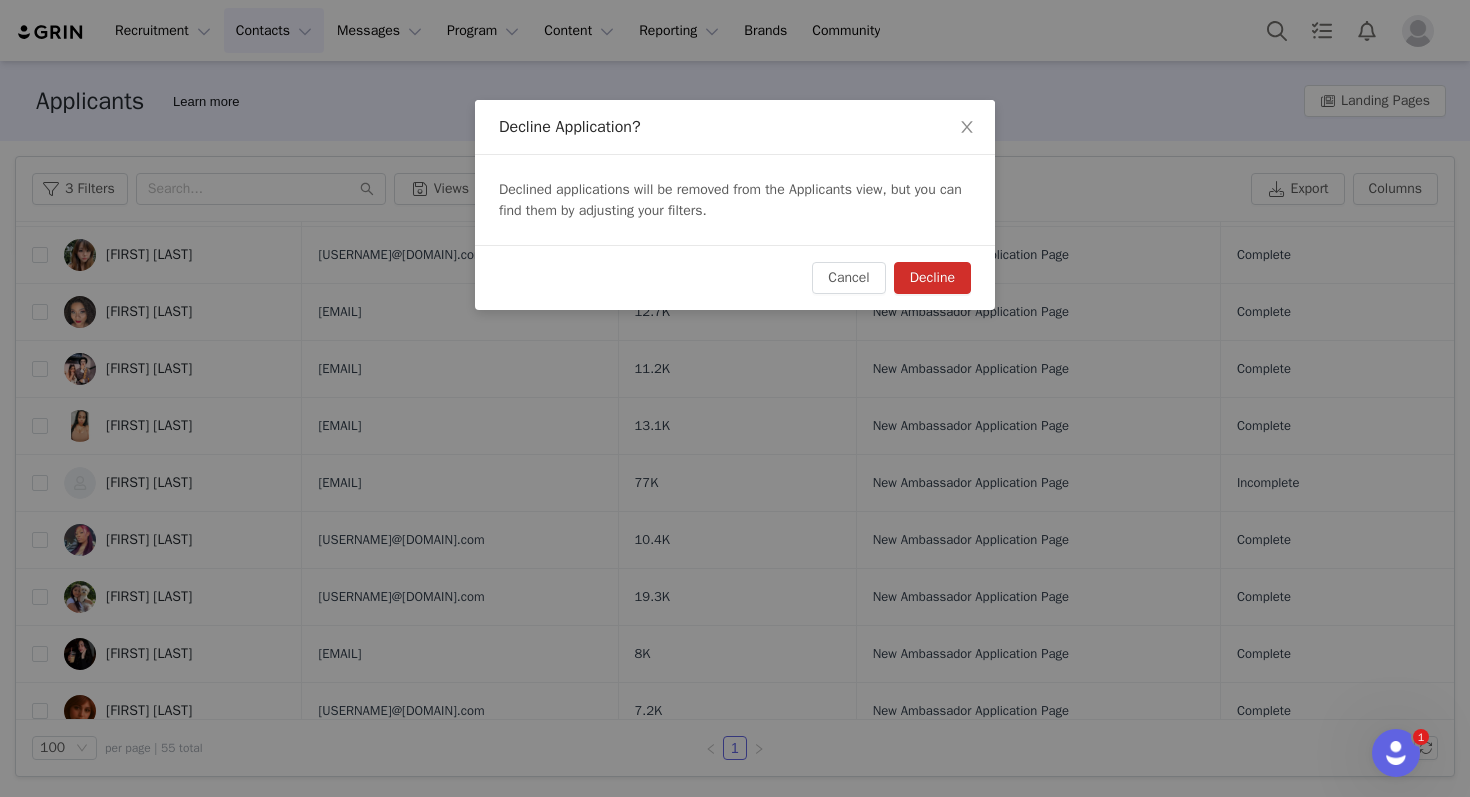 click on "Decline" at bounding box center (932, 278) 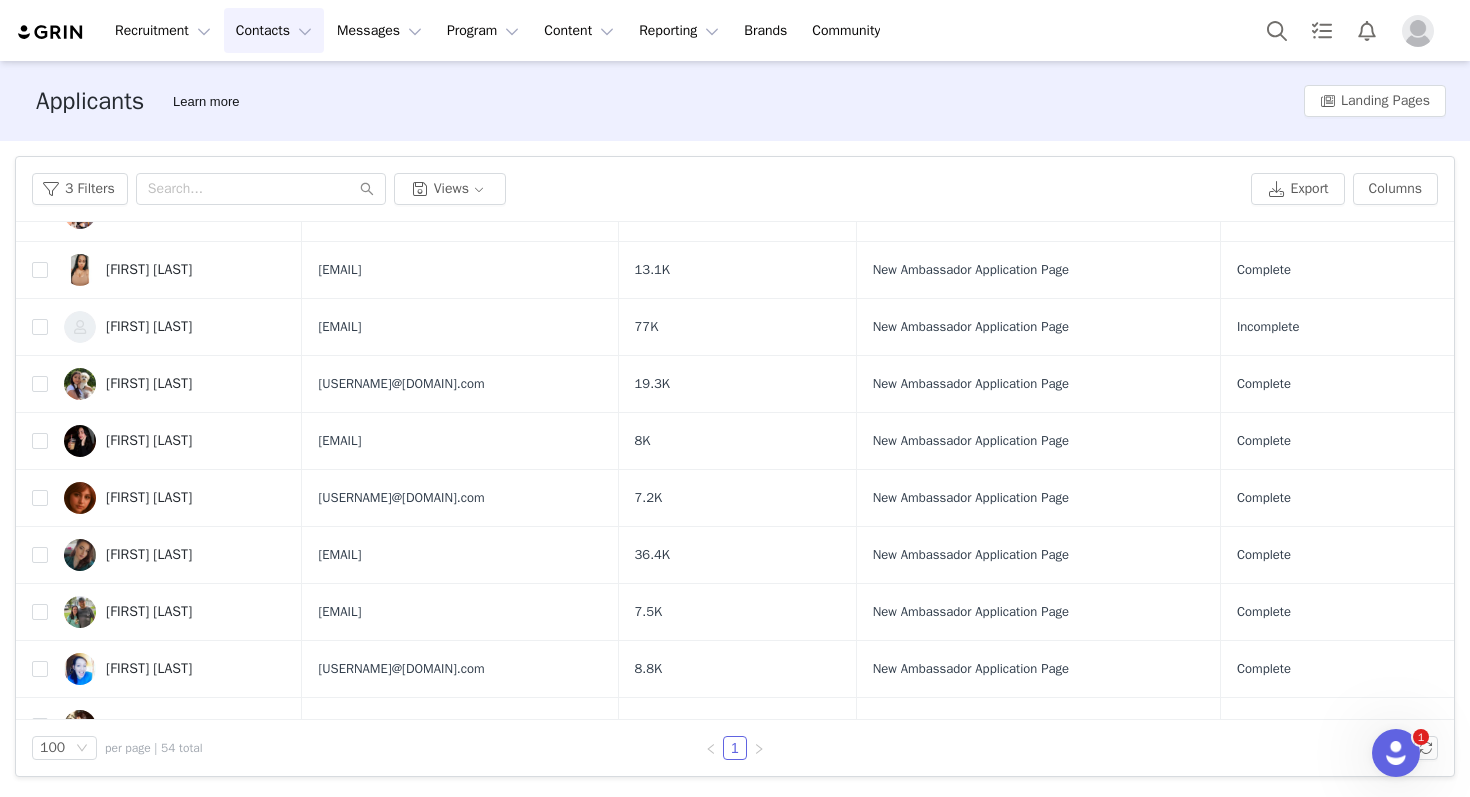 scroll, scrollTop: 2628, scrollLeft: 0, axis: vertical 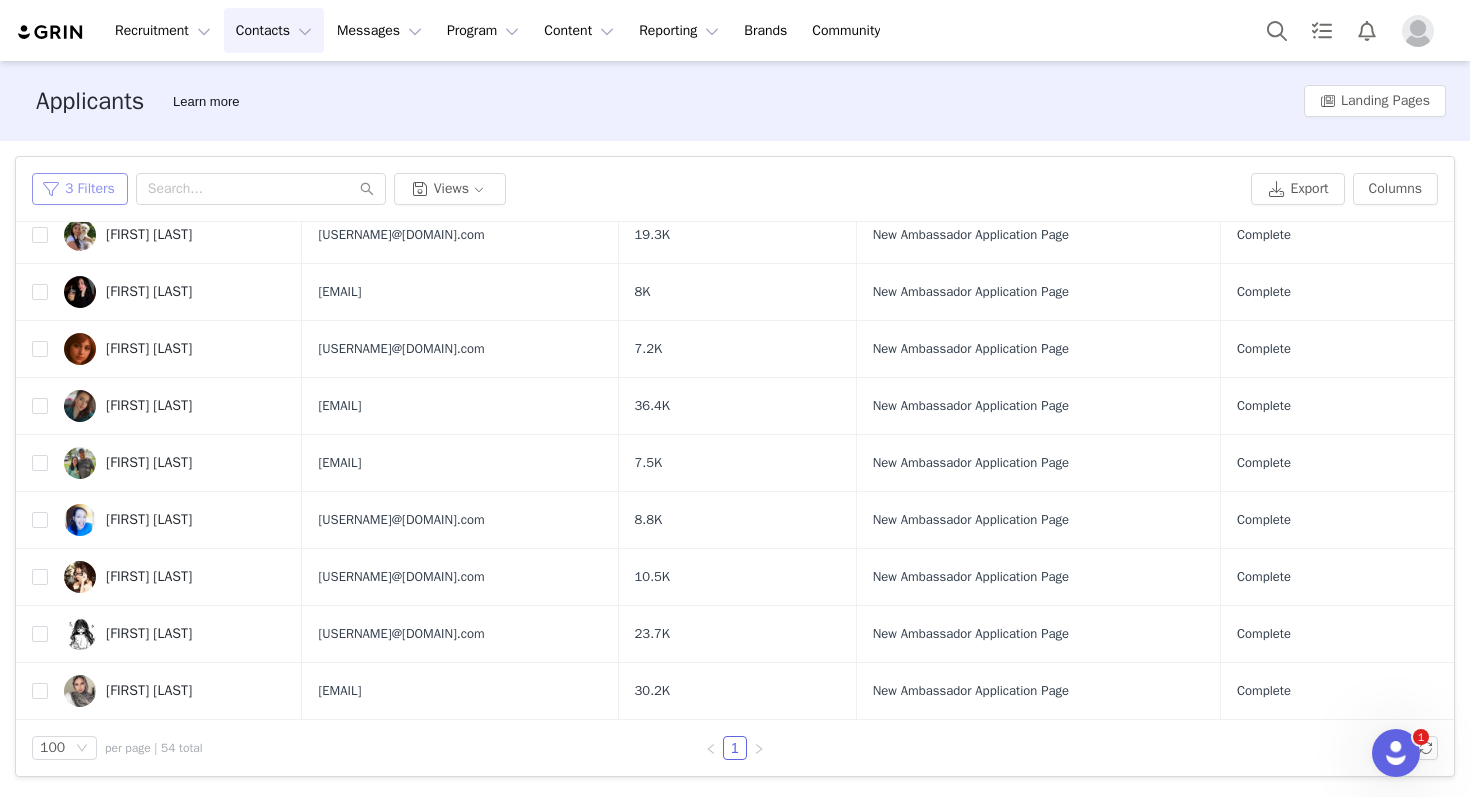 click on "3 Filters" at bounding box center (80, 189) 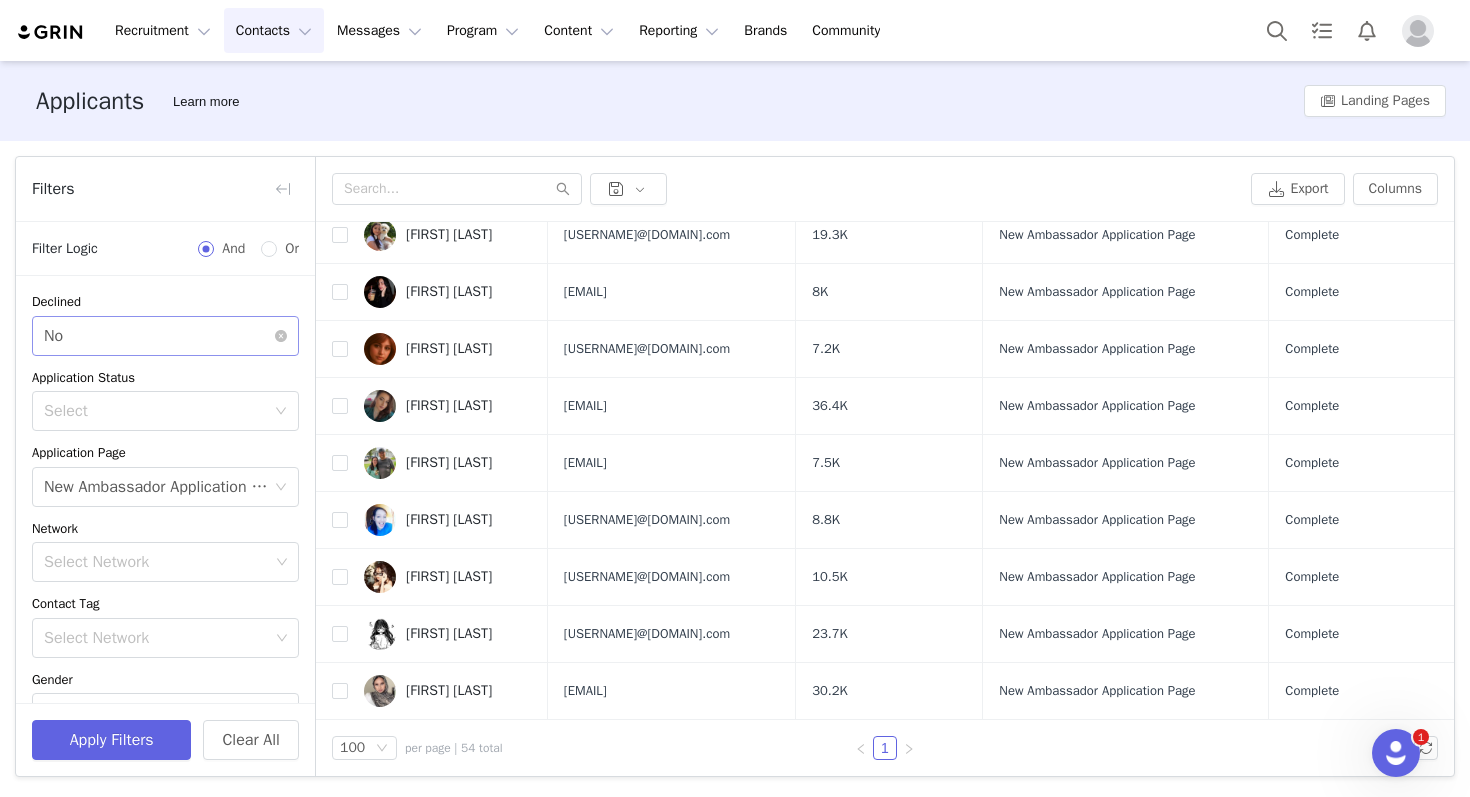 click on "Select No" at bounding box center (159, 336) 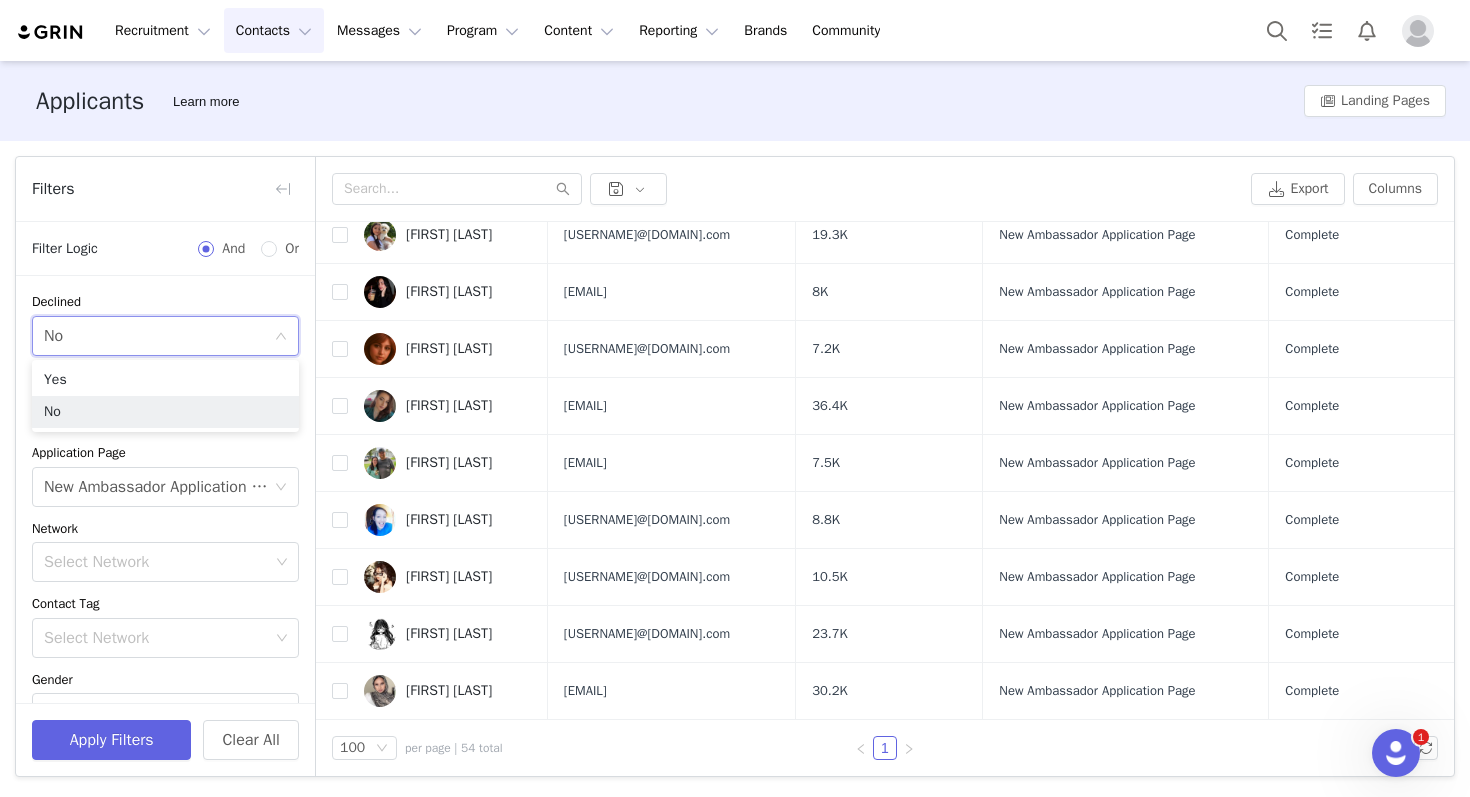 click on "Declined  Select No  Application Status  Select  Application Page  Select New Ambassador Application Page  Network  Select Network    Contact Tag  Select Network    Gender  Select  Campaign  Select Network" at bounding box center (165, 550) 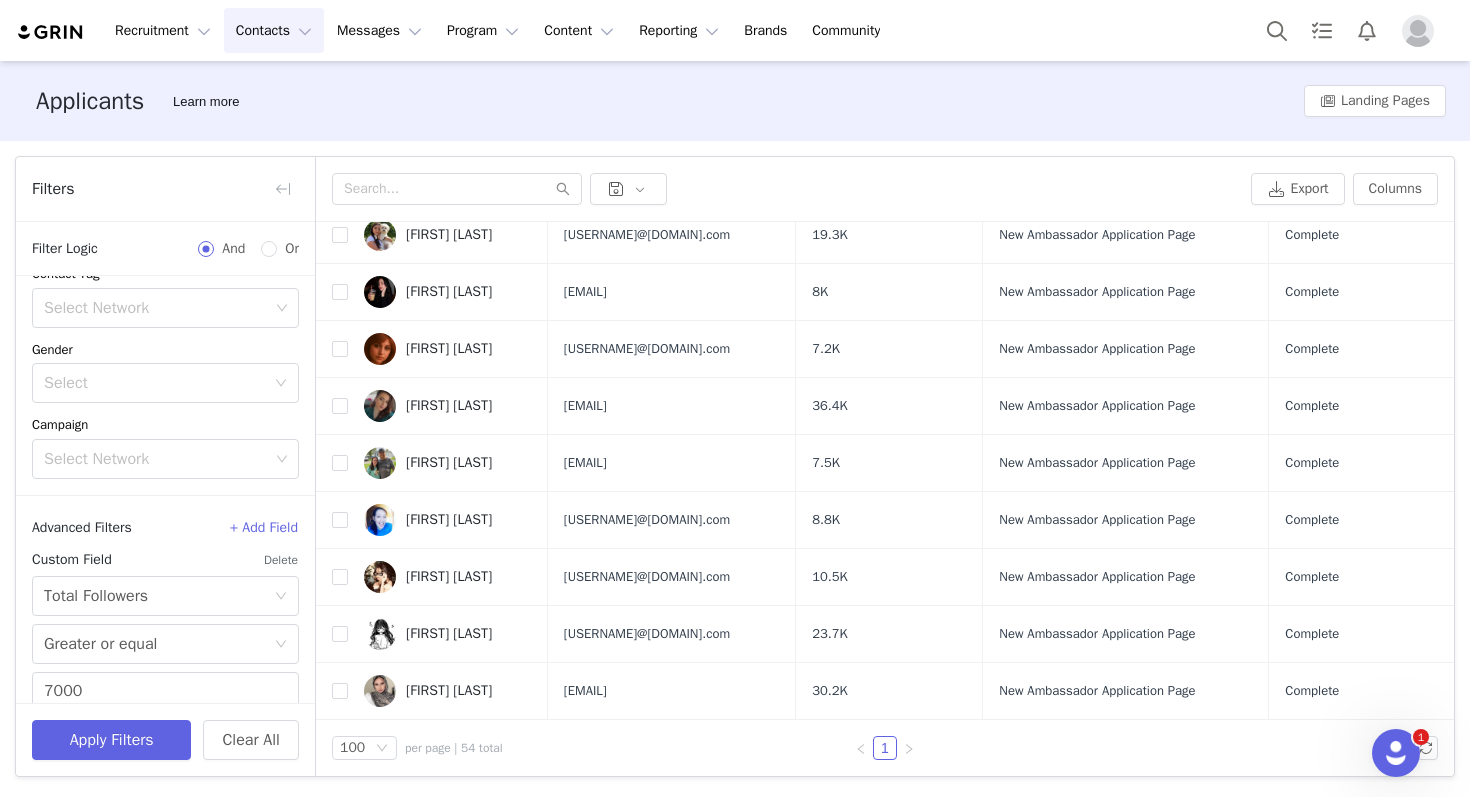 scroll, scrollTop: 354, scrollLeft: 0, axis: vertical 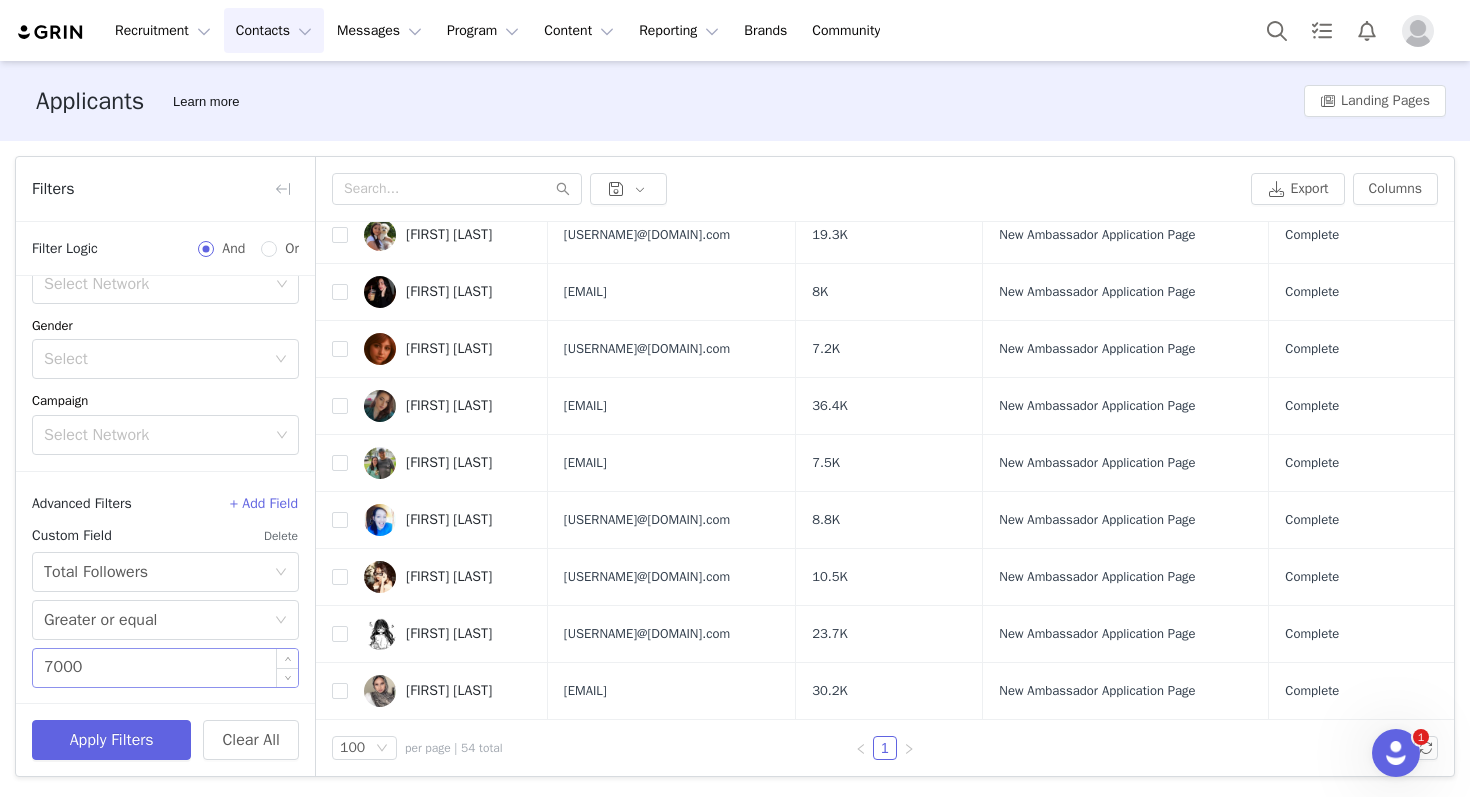 click on "7000" at bounding box center [165, 668] 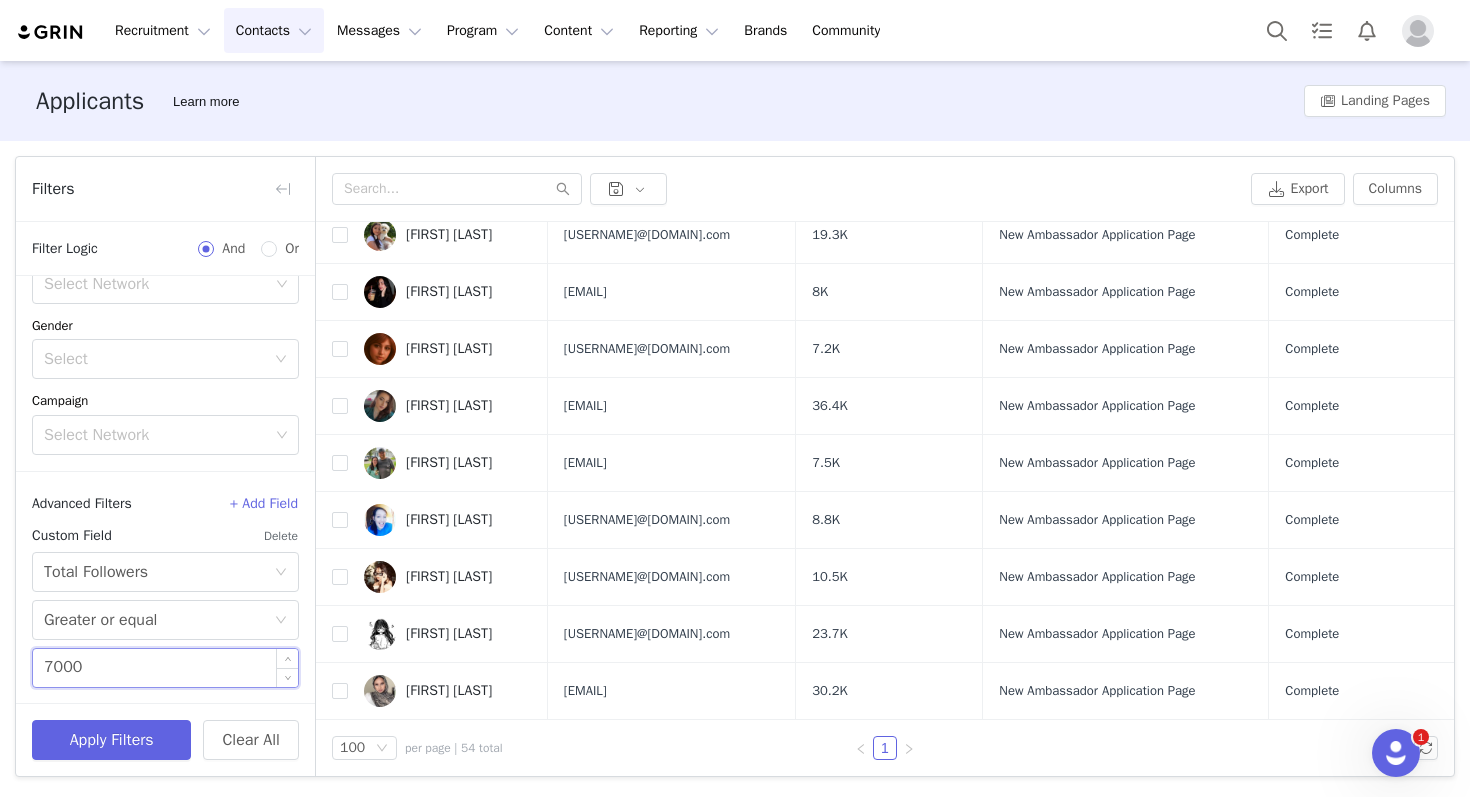 click on "7000" at bounding box center [165, 668] 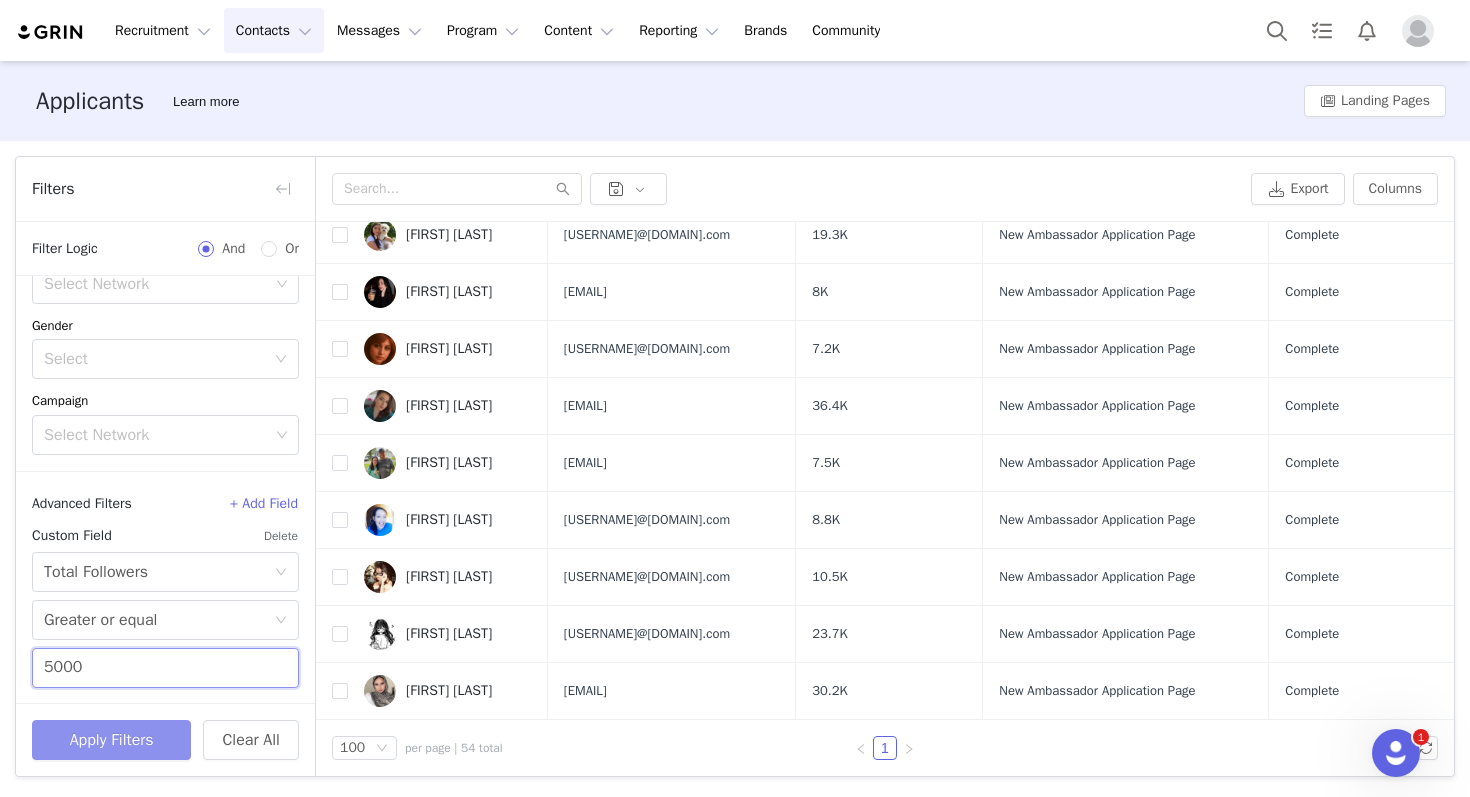 type on "5000" 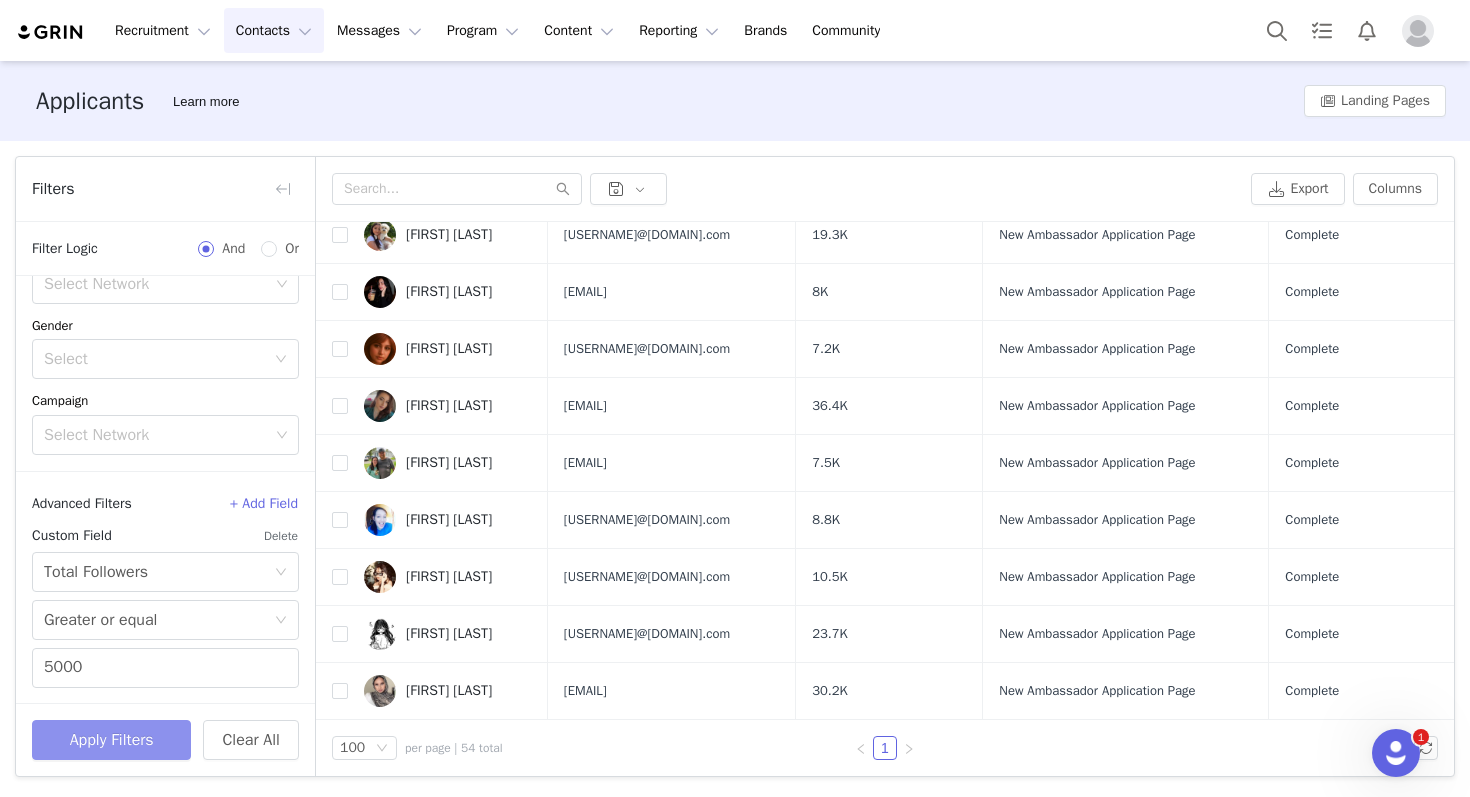 click on "Apply Filters" at bounding box center [111, 740] 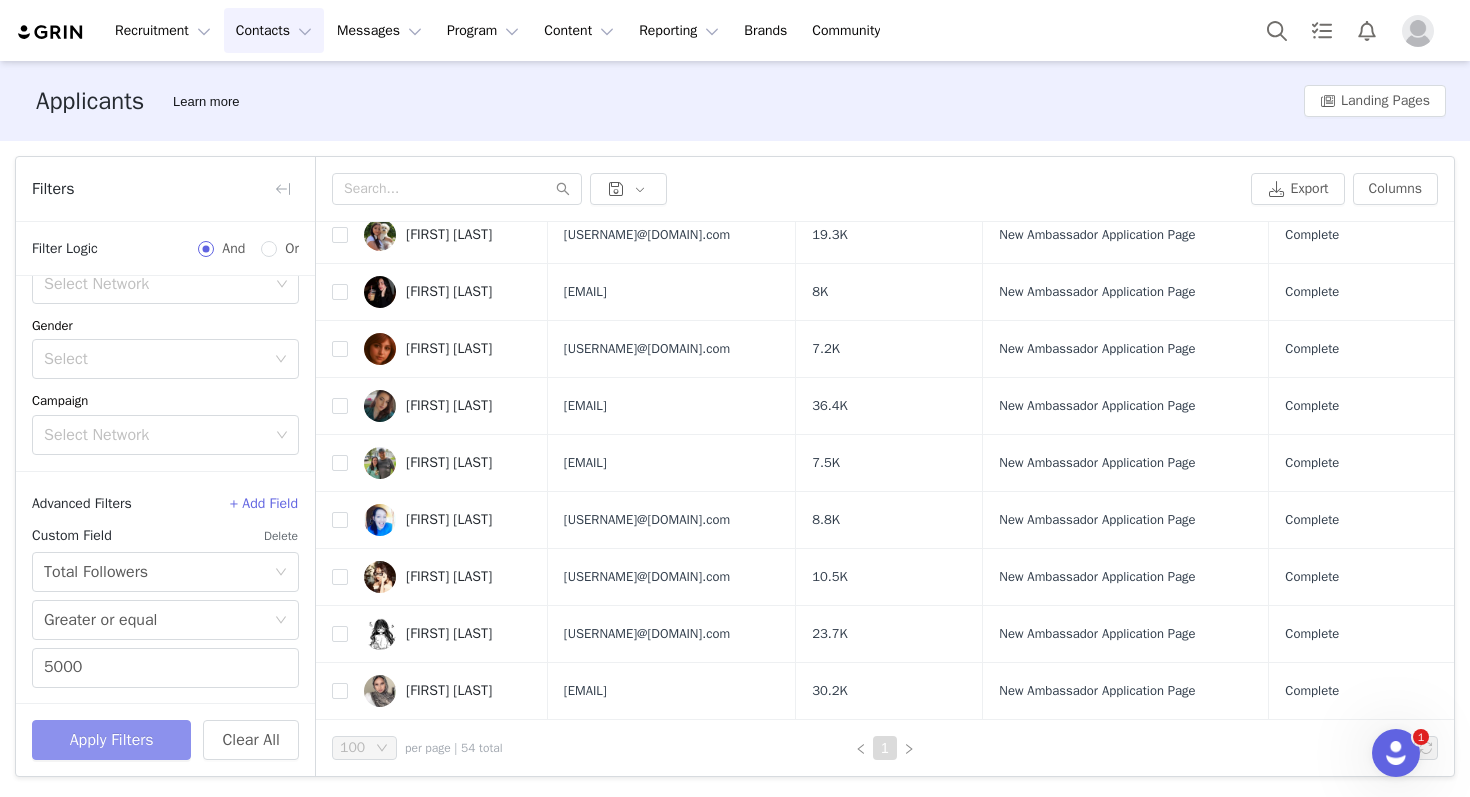 scroll, scrollTop: 0, scrollLeft: 0, axis: both 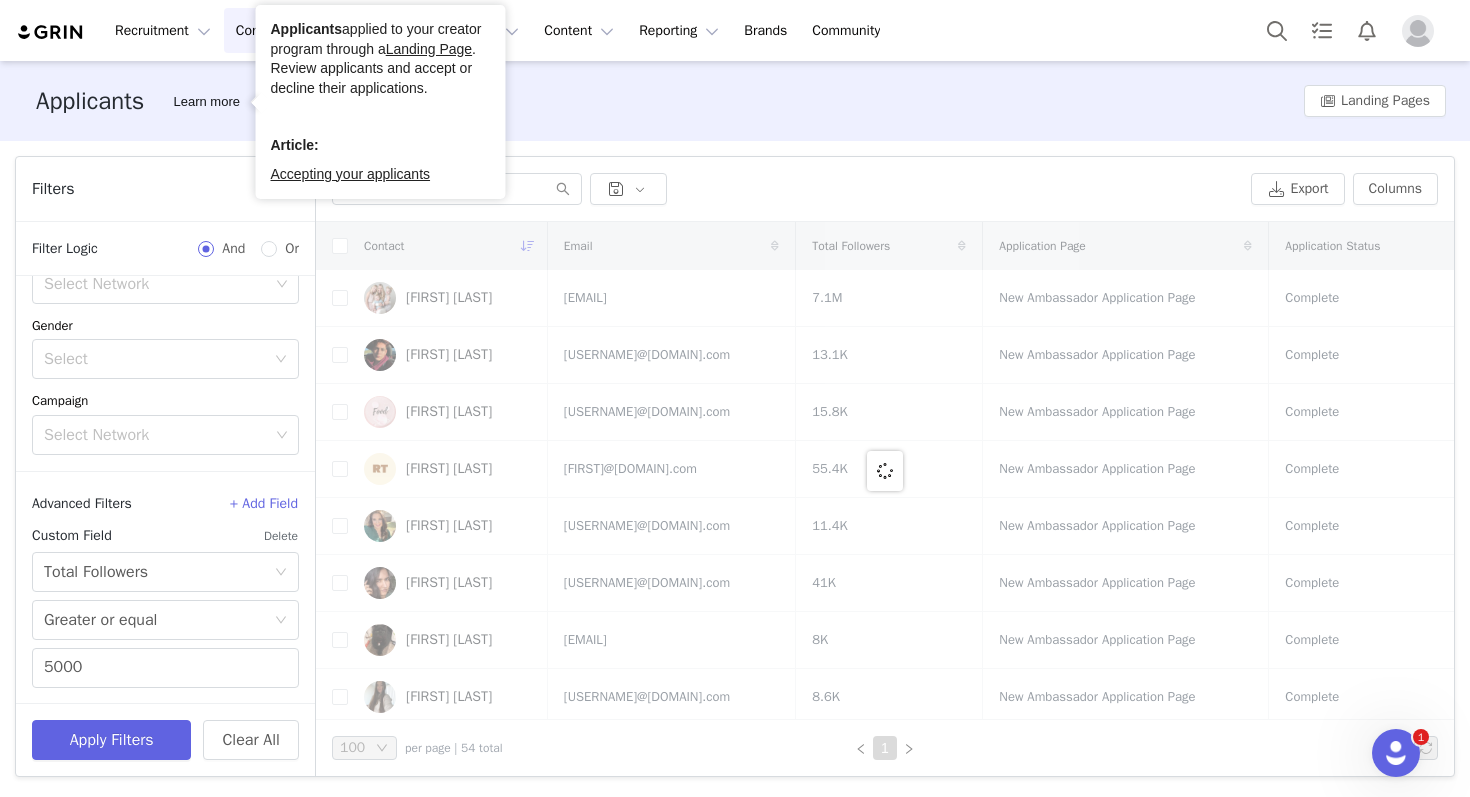 click on "Filters   Filter Logic  And Or  Declined  Select No  Application Status  Select  Application Page  Select New Ambassador Application Page  Network  Select Network    Contact Tag  Select Network    Gender  Select  Campaign  Select Network    Advanced Filters   + Add Field   Custom Field   Delete  Select Total Followers   Select  Greater or equal  5000 Apply Filters Clear All     Export     Columns  Contact   Email   Total Followers   Application Page   Application Status   Savannah Labrant  Sav.soutas@gmail.com 7.1M New Ambassador Application Page Complete  Kevin Silva  Kevsiilvaa@gmail.com 13.1K New Ambassador Application Page Complete  Kaitlin Ward  kaitlinmeleah.ka@icloud.com 15.8K New Ambassador Application Page Complete  Jessica Resendiz  Jessica@raggedytiff.com 55.4K New Ambassador Application Page Complete  Jen Reck  jenreck@glowandgrowmethod.com 11.4K New Ambassador Application Page Complete  Jaspreet Kaur  Harnoorlamba2017@gmail.com 41K New Ambassador Application Page Complete  Jade Tillman  8K 1" at bounding box center (735, 466) 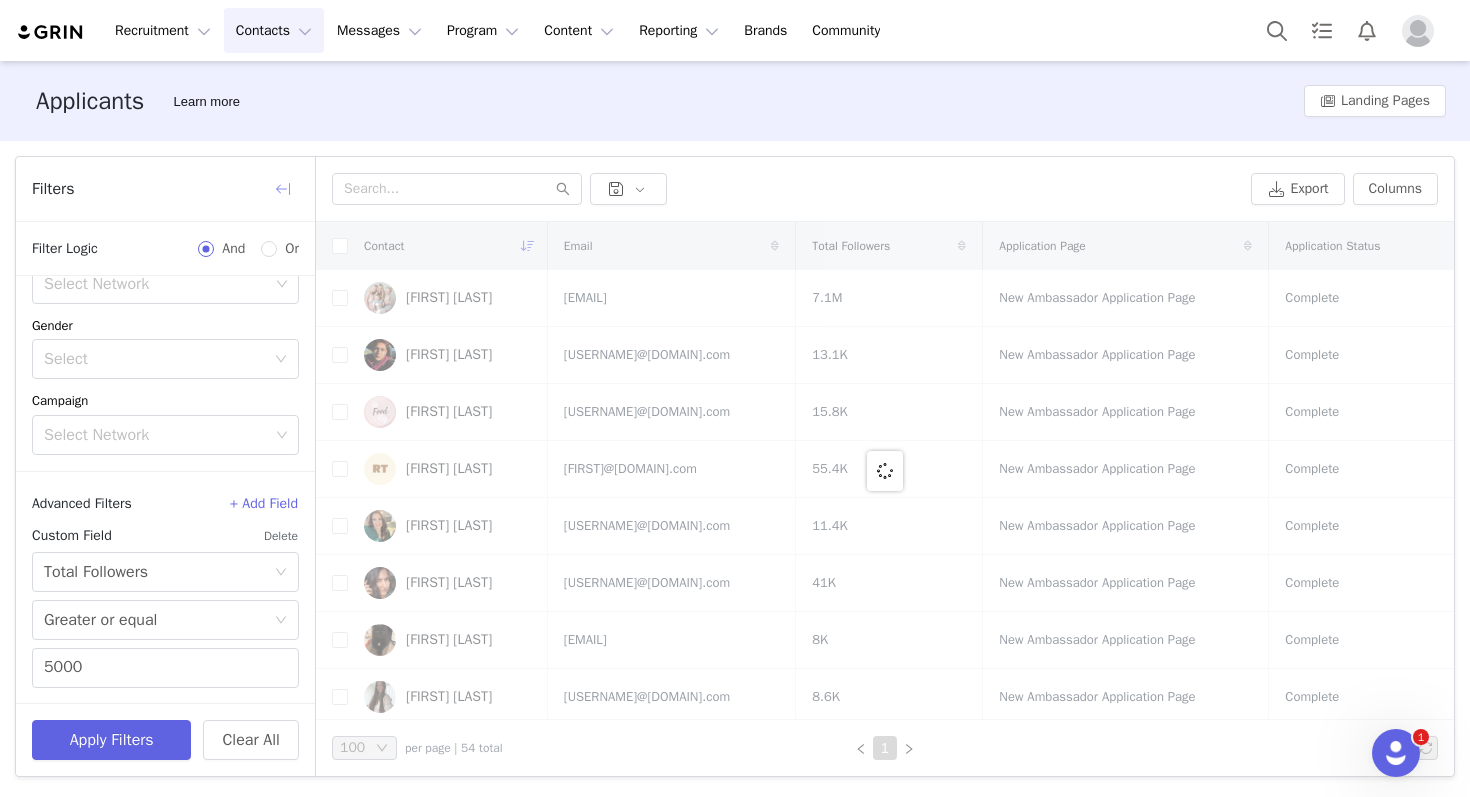 click at bounding box center [283, 189] 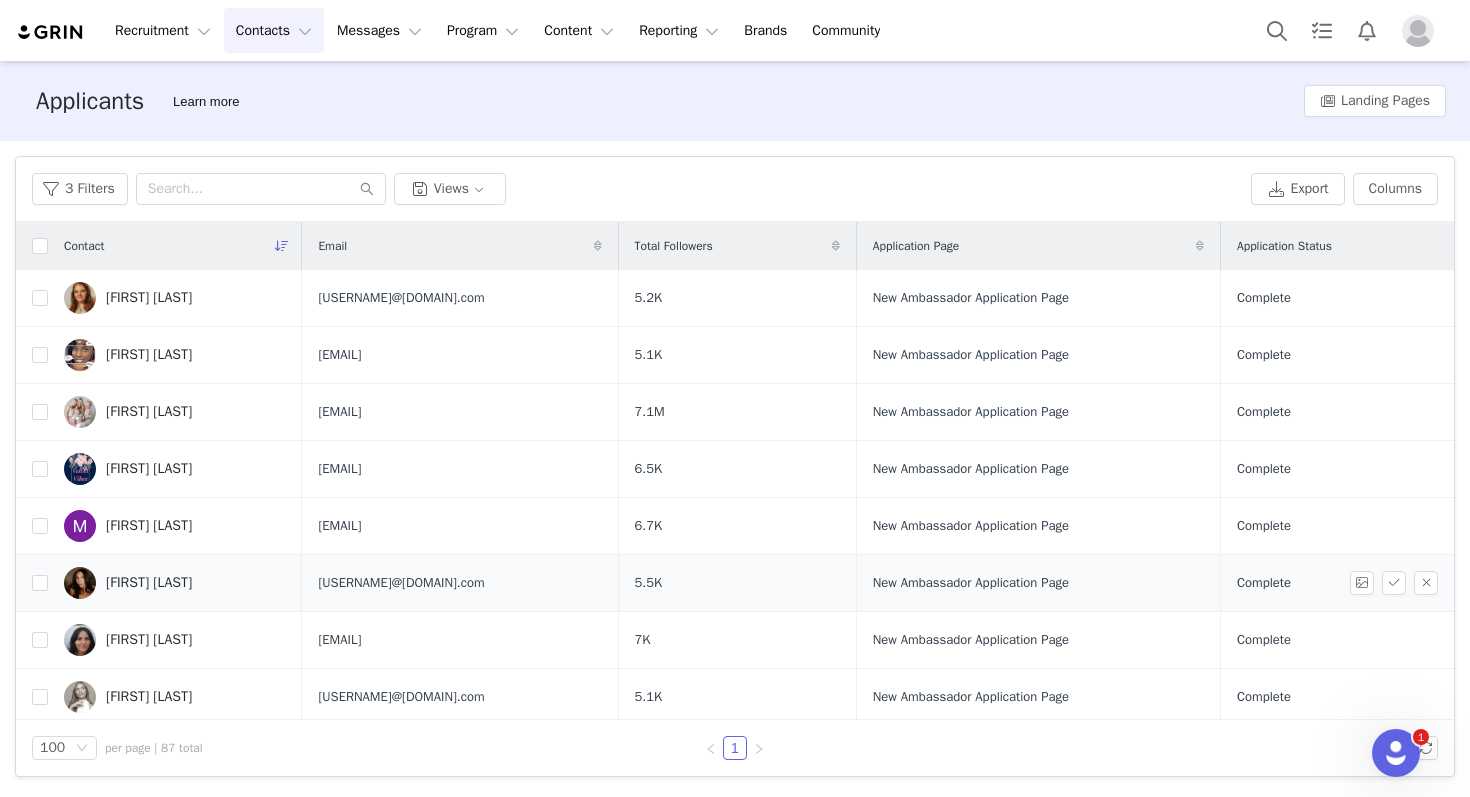 scroll, scrollTop: 129, scrollLeft: 0, axis: vertical 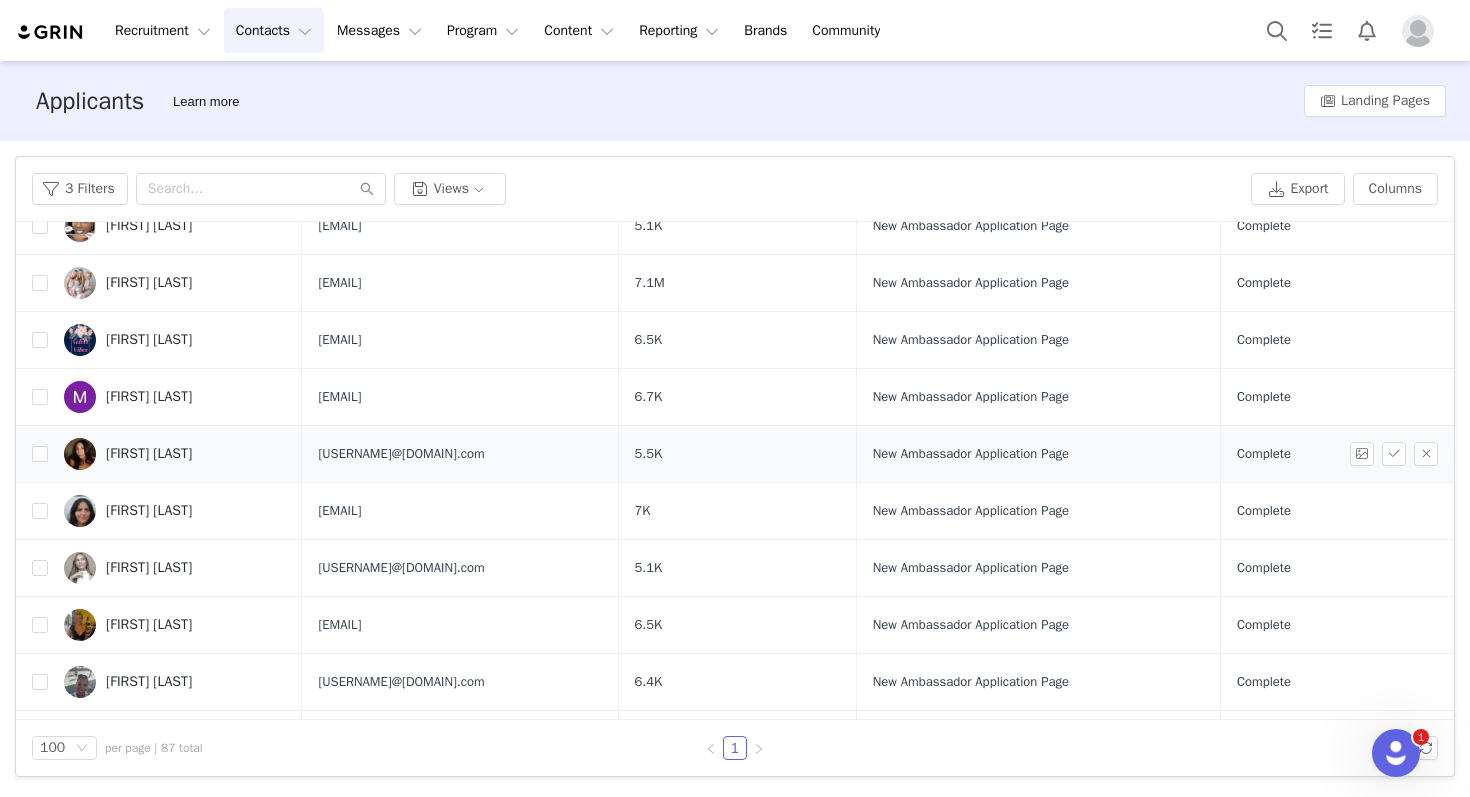 click on "Marisa Inglese" at bounding box center [175, 454] 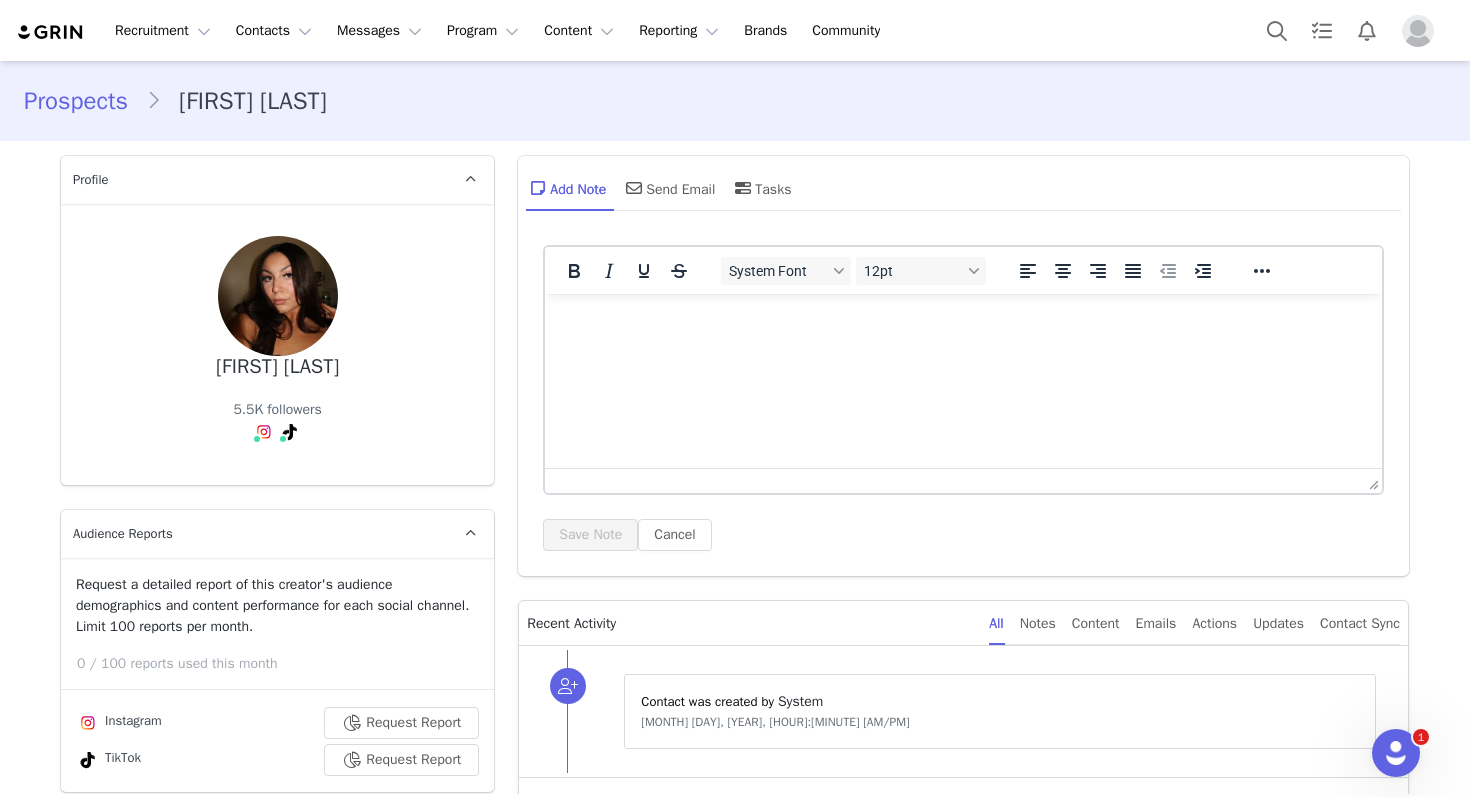 scroll, scrollTop: 0, scrollLeft: 0, axis: both 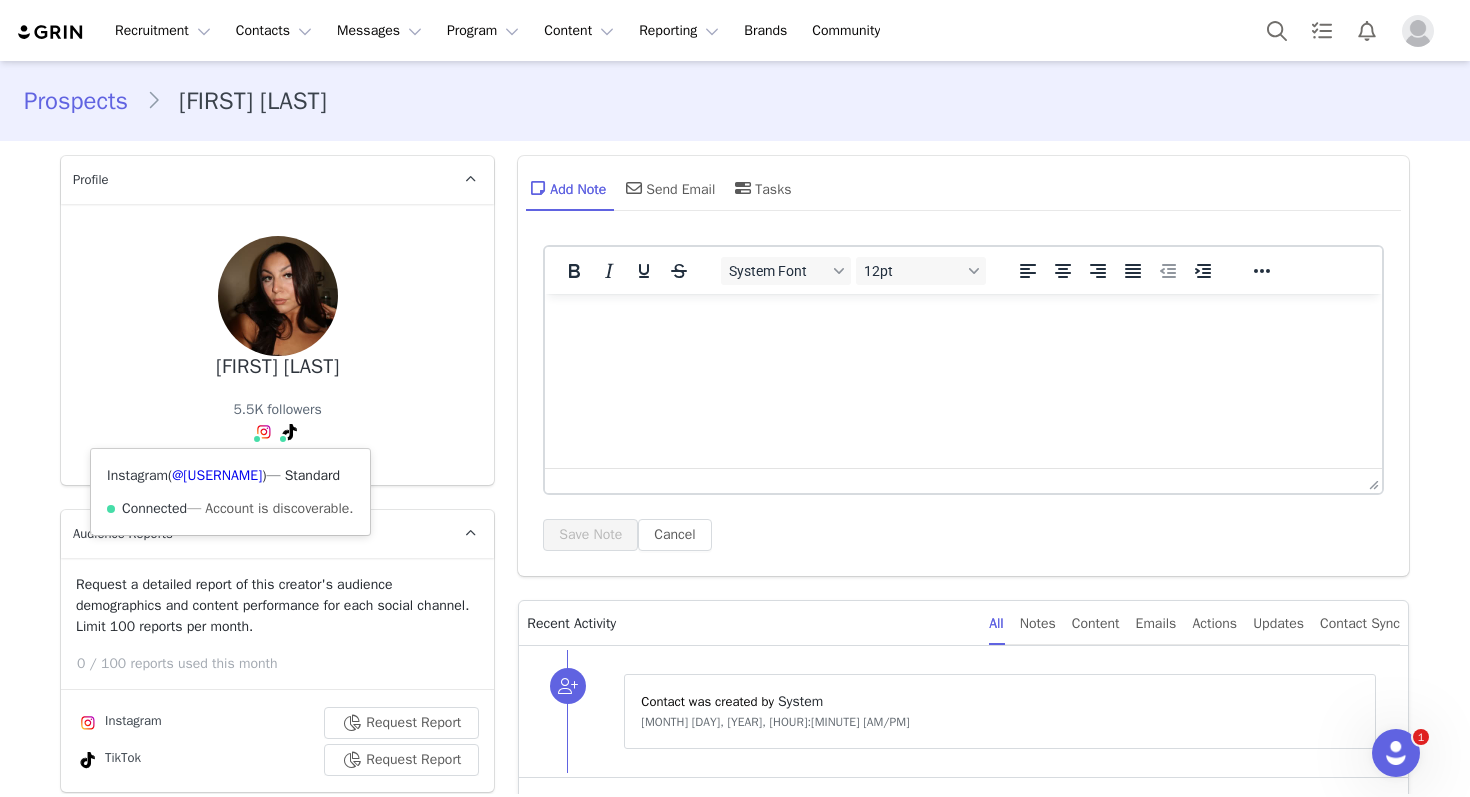 click on "Instagram  (   @fitbeautywithmarisa   )   — Standard  Connected  — Account is discoverable." at bounding box center [230, 492] 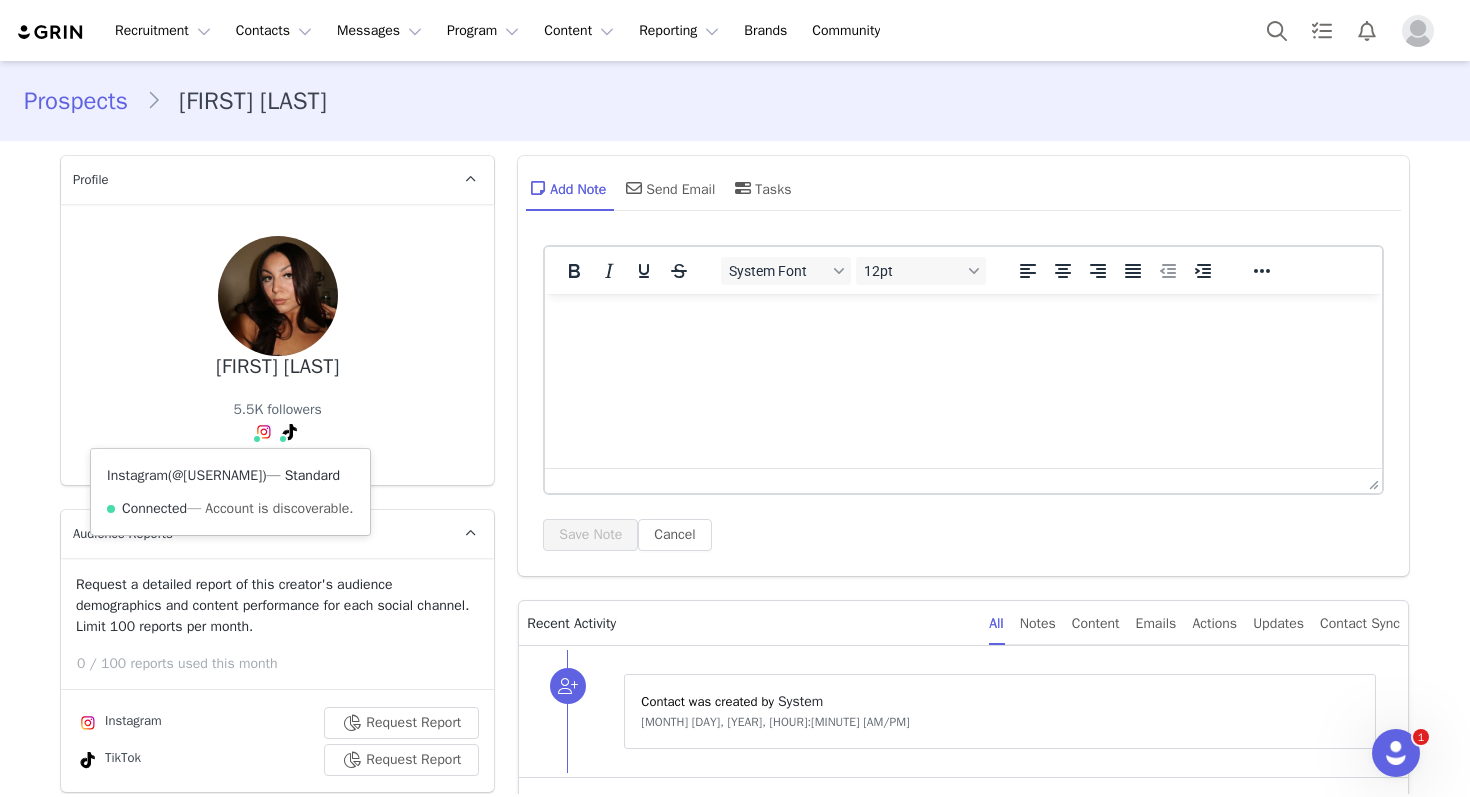 click on "@fitbeautywithmarisa" at bounding box center (217, 475) 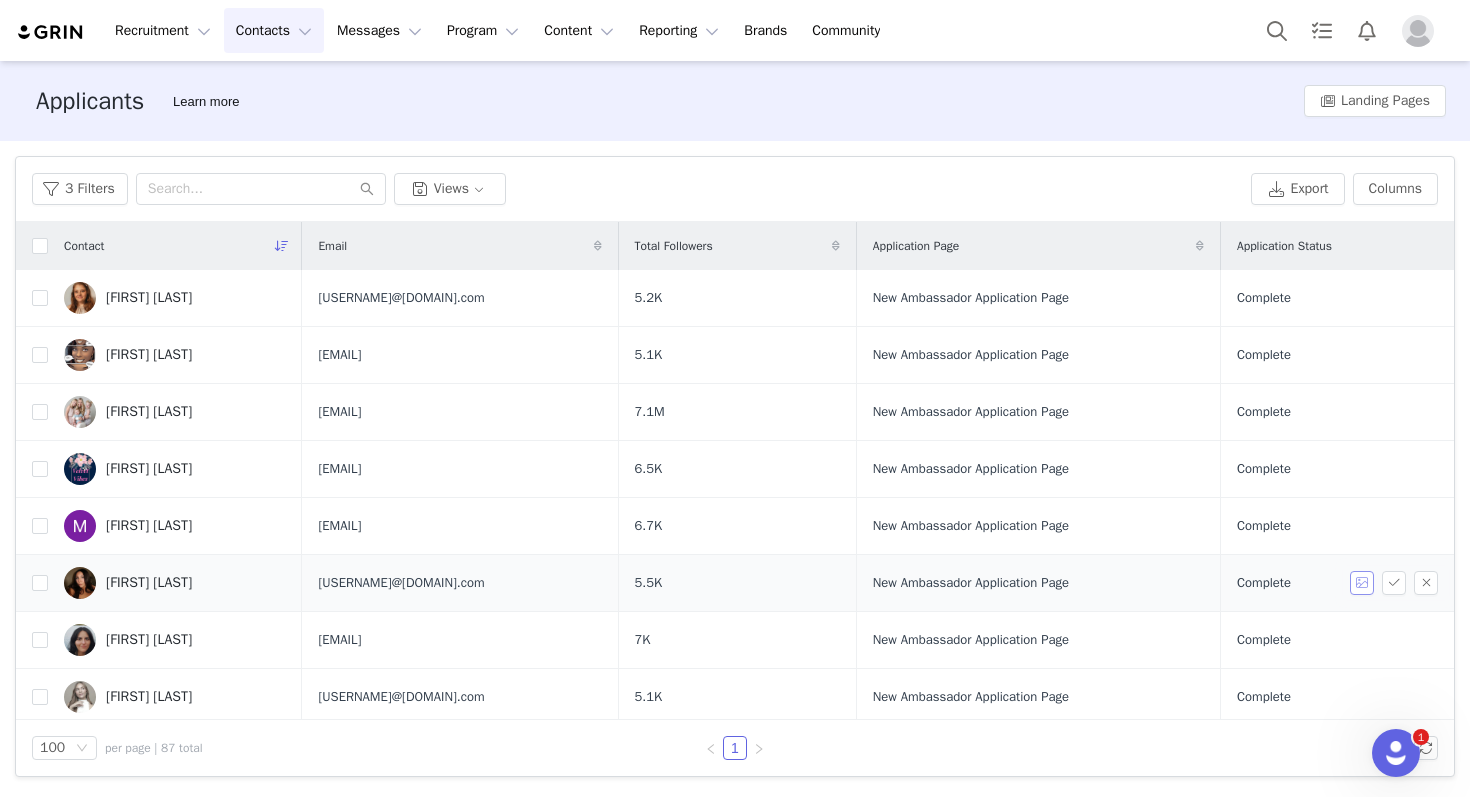 click at bounding box center (1362, 583) 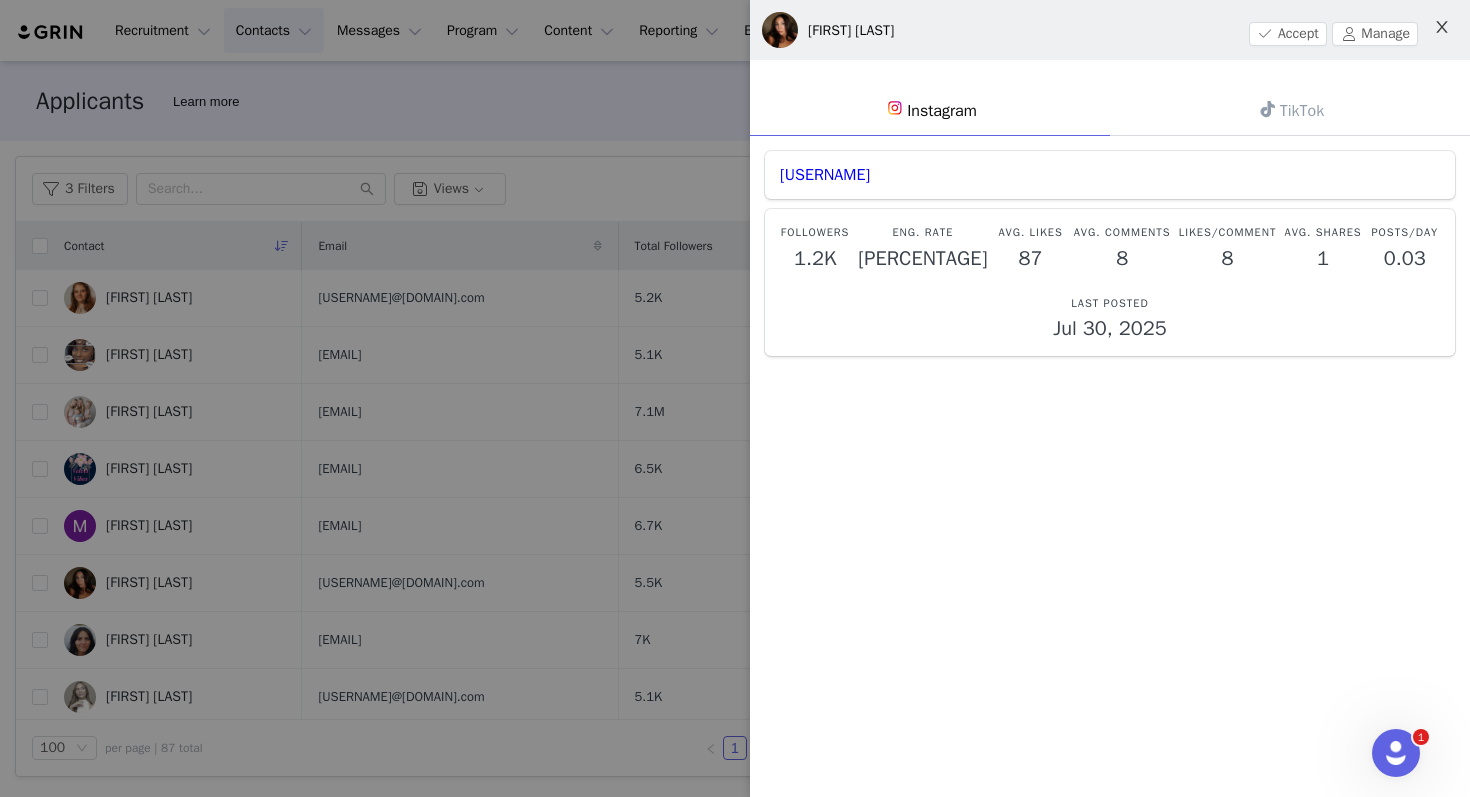 click 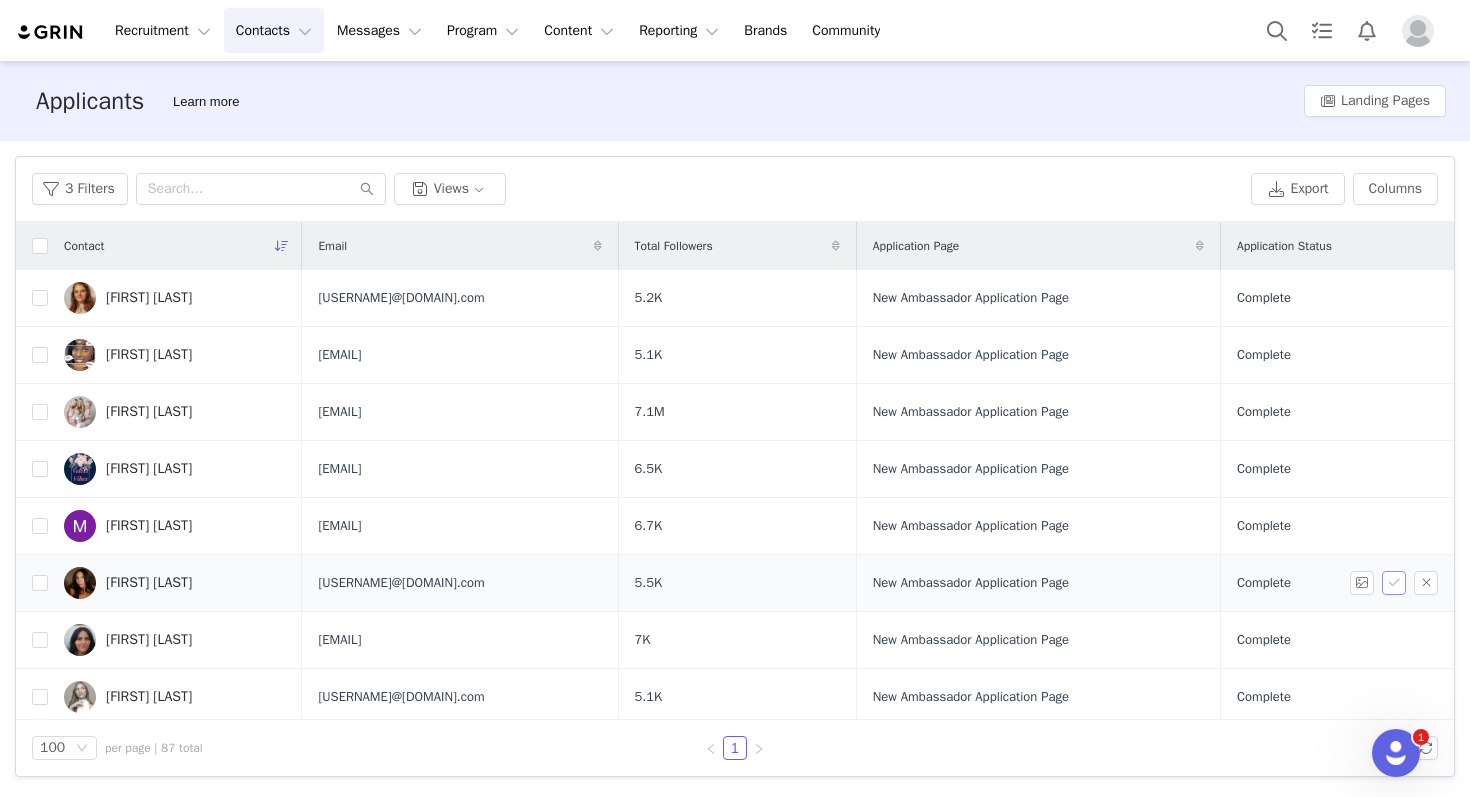 click at bounding box center (1394, 583) 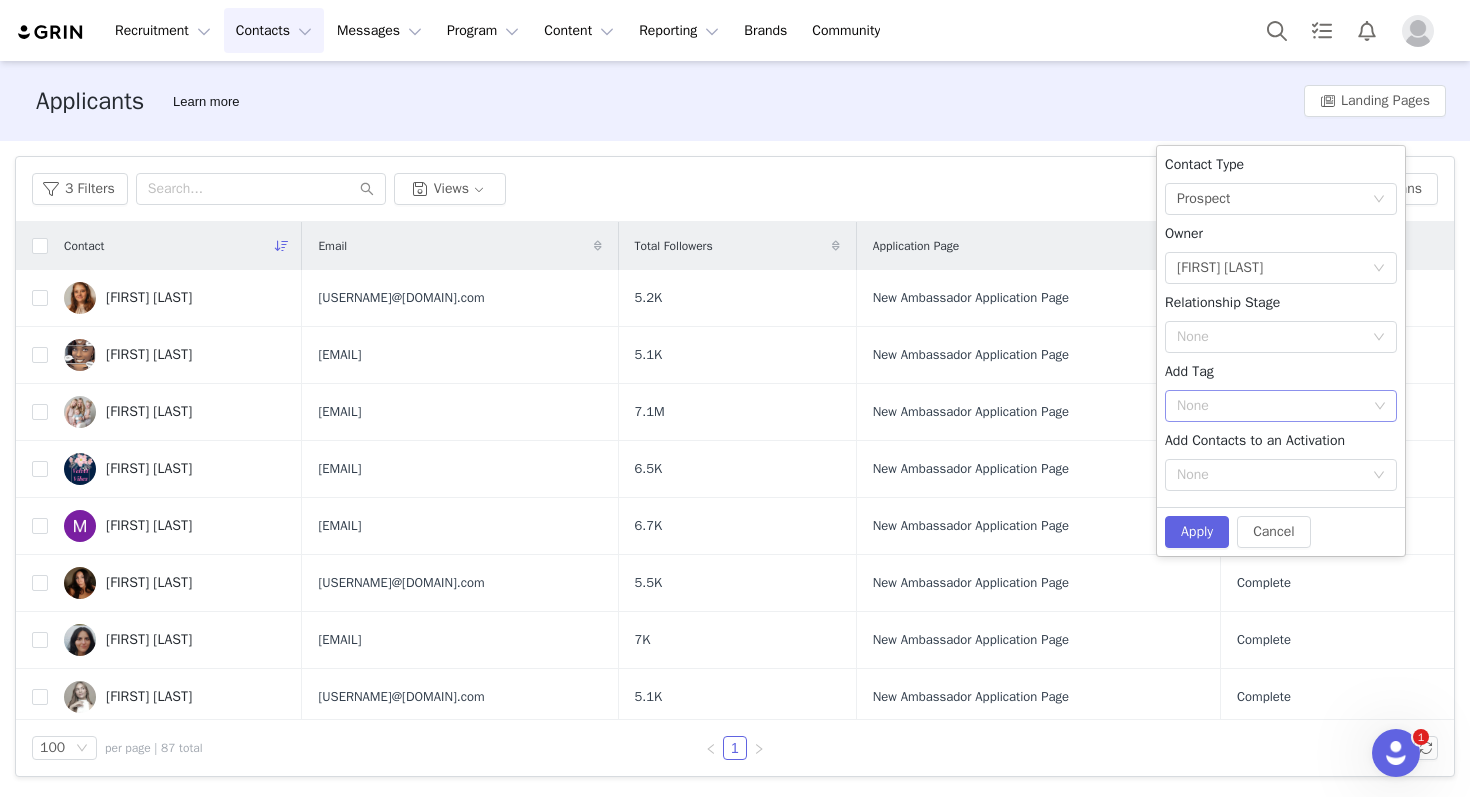 click on "None" at bounding box center (1272, 406) 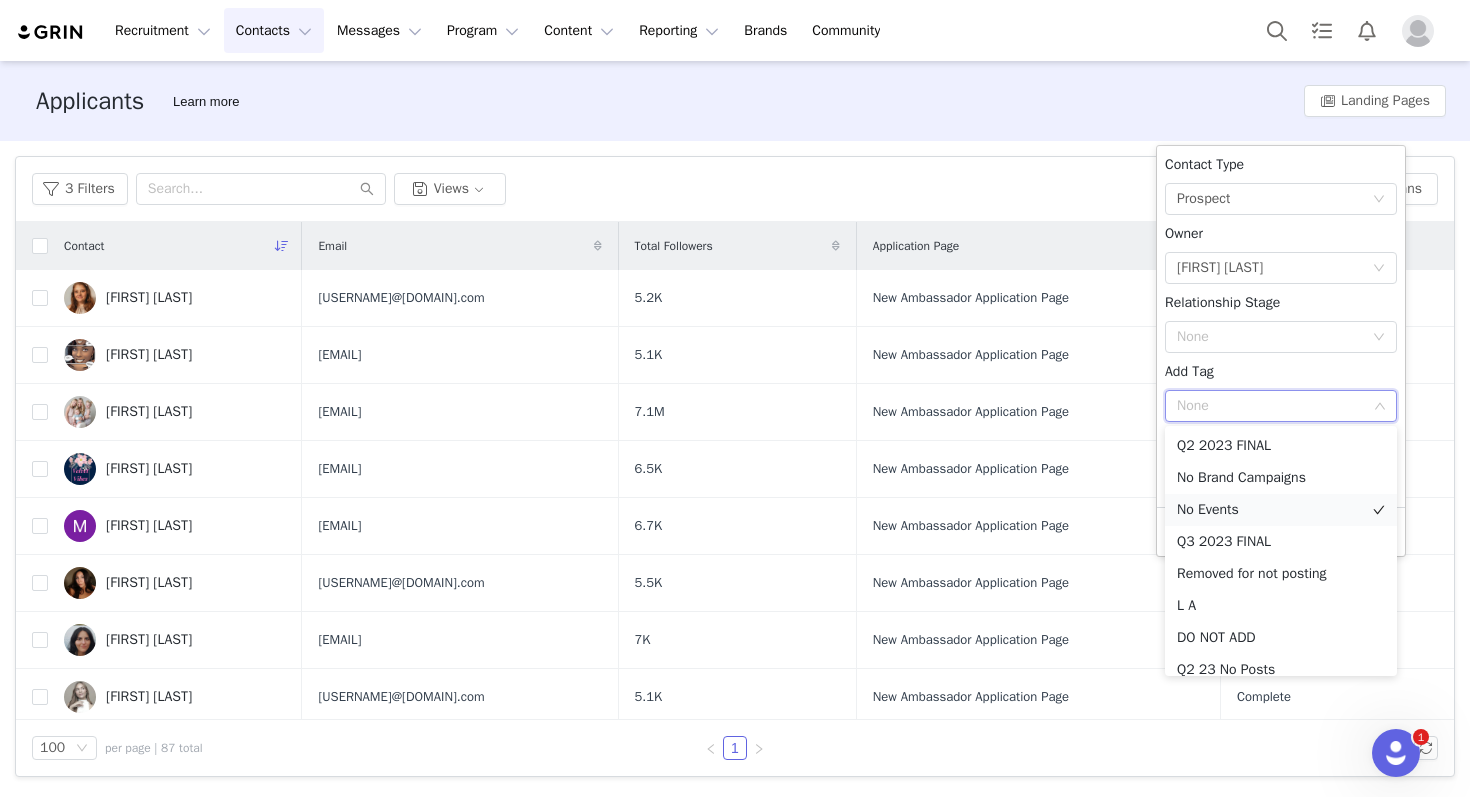 scroll, scrollTop: 878, scrollLeft: 0, axis: vertical 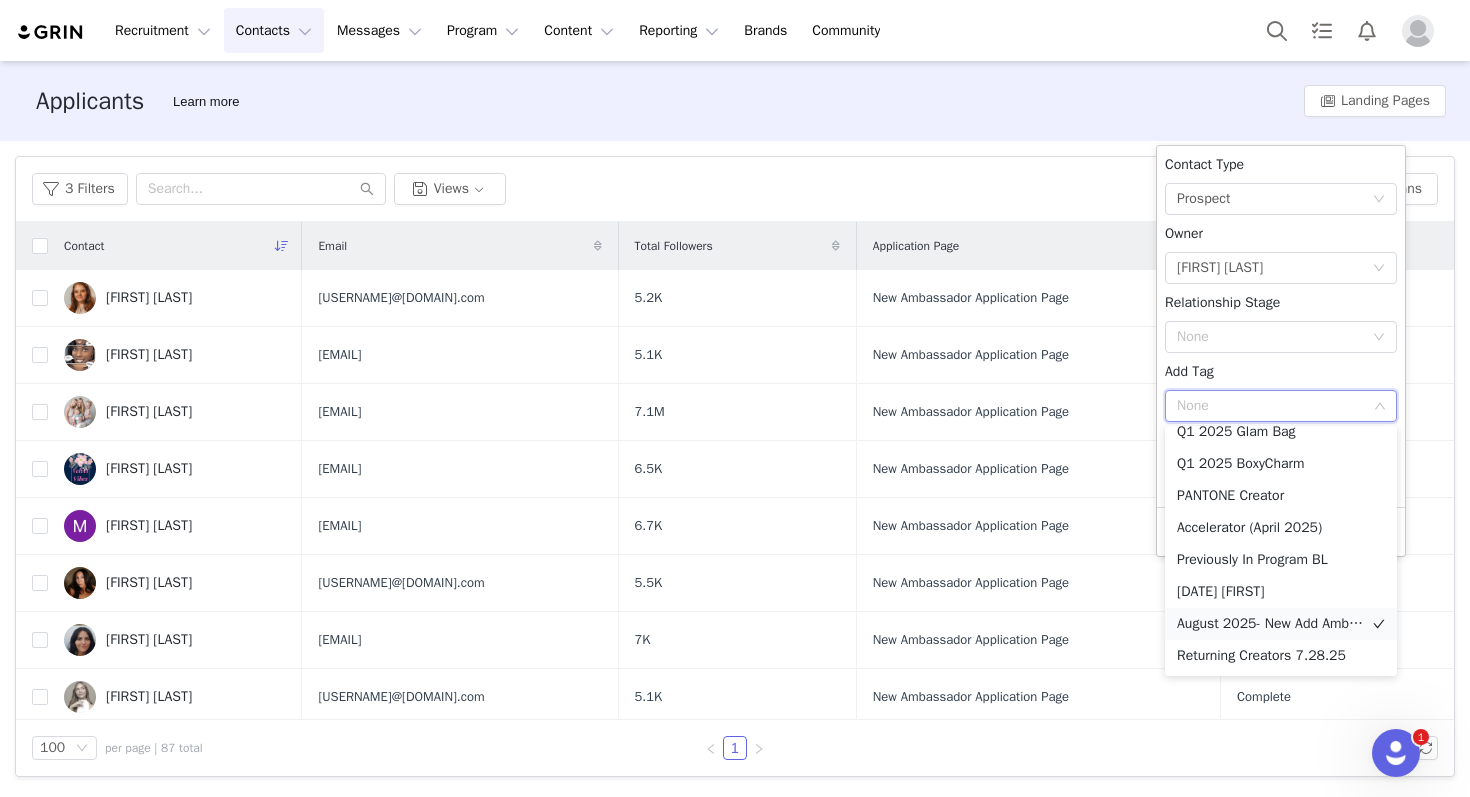 click on "August 2025- New Add Ambassador" at bounding box center [1281, 624] 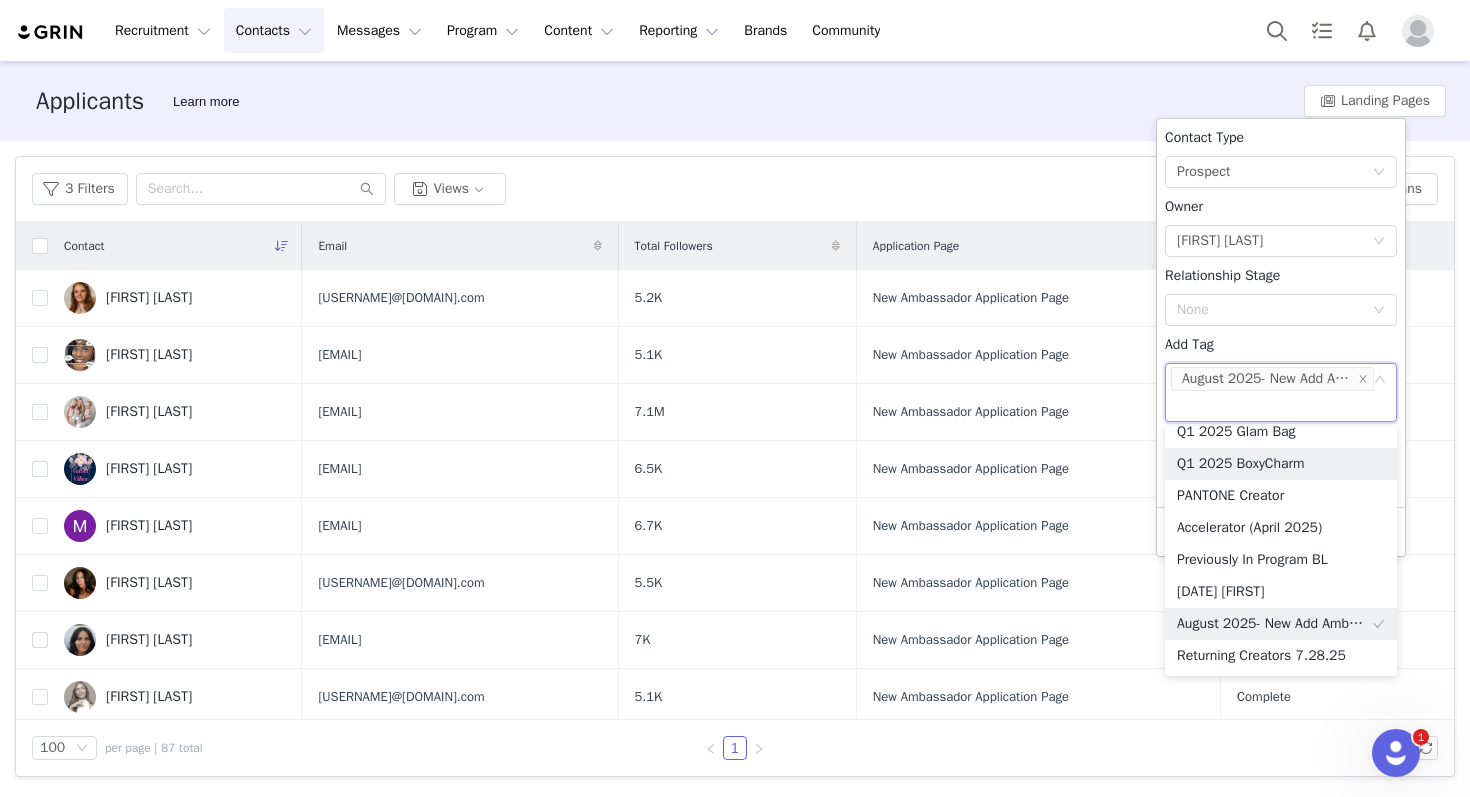 scroll, scrollTop: 868, scrollLeft: 0, axis: vertical 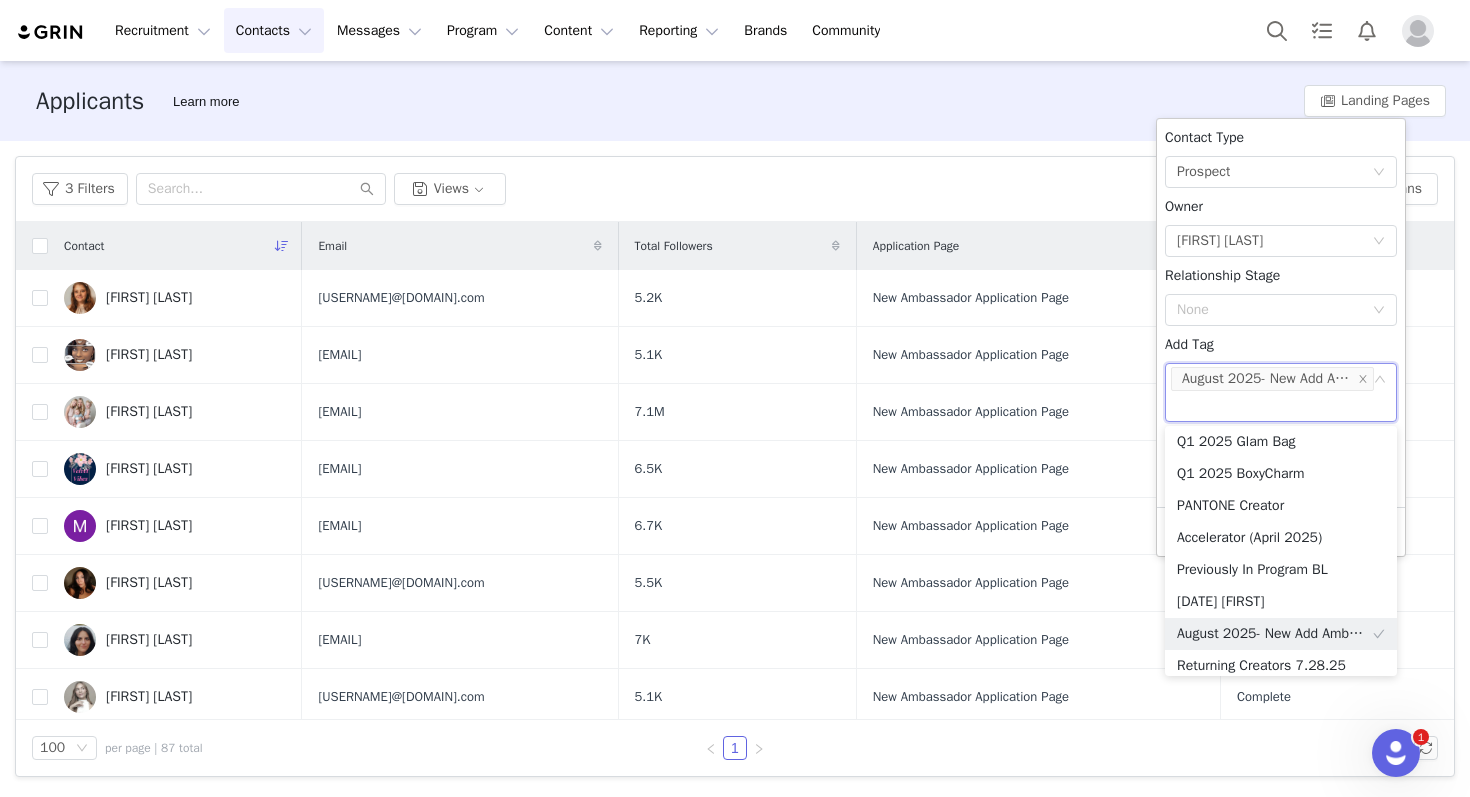 click on "Contact Type  None  Prospect   Owner  Select Owner  [FIRST] [LAST]   Relationship Stage  None  Add Tag  None August 2025- New Add Ambassador    Add Contacts to an Activation  None" at bounding box center [1281, 313] 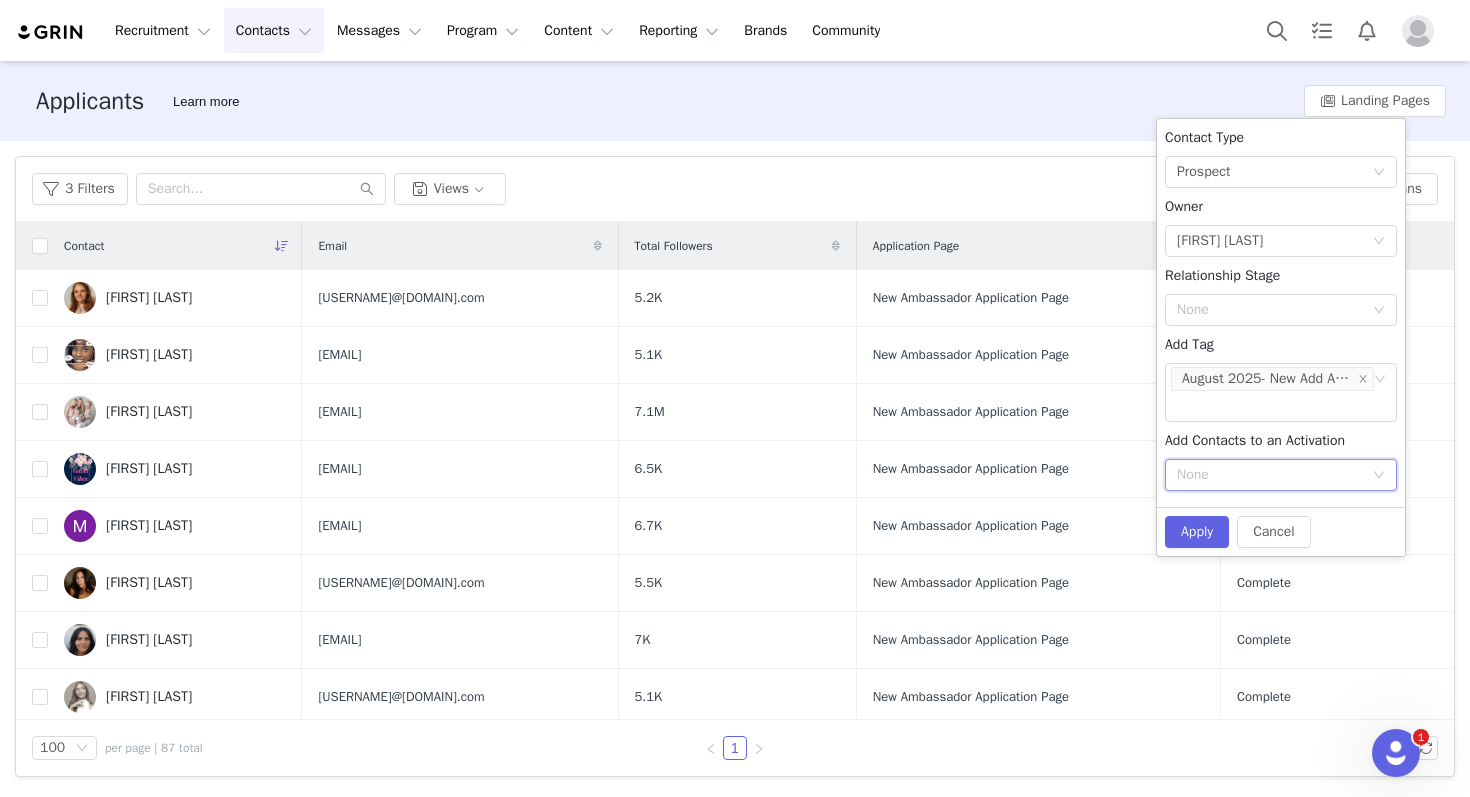 click on "None" at bounding box center (1281, 475) 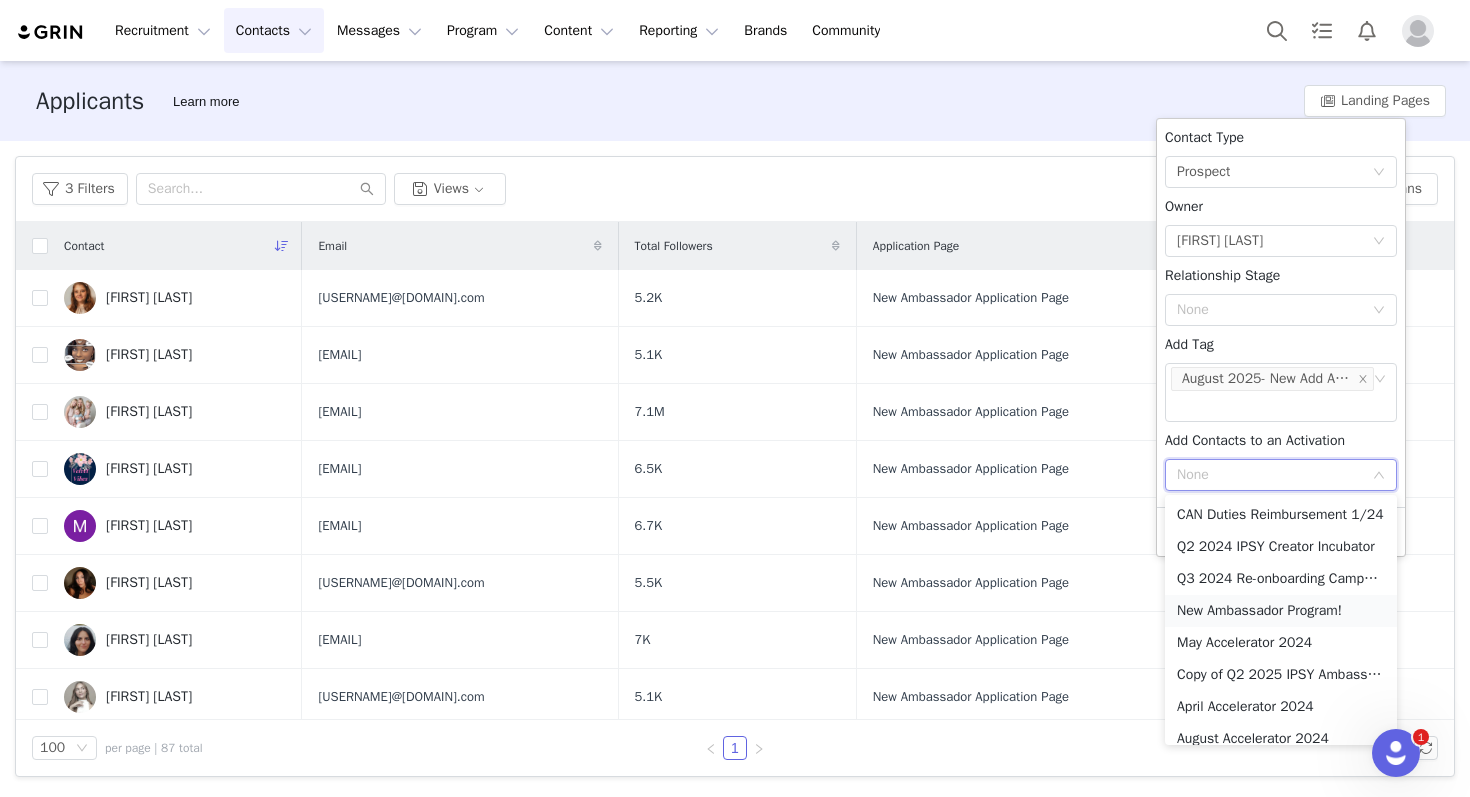 click on "New Ambassador Program!" at bounding box center [1281, 611] 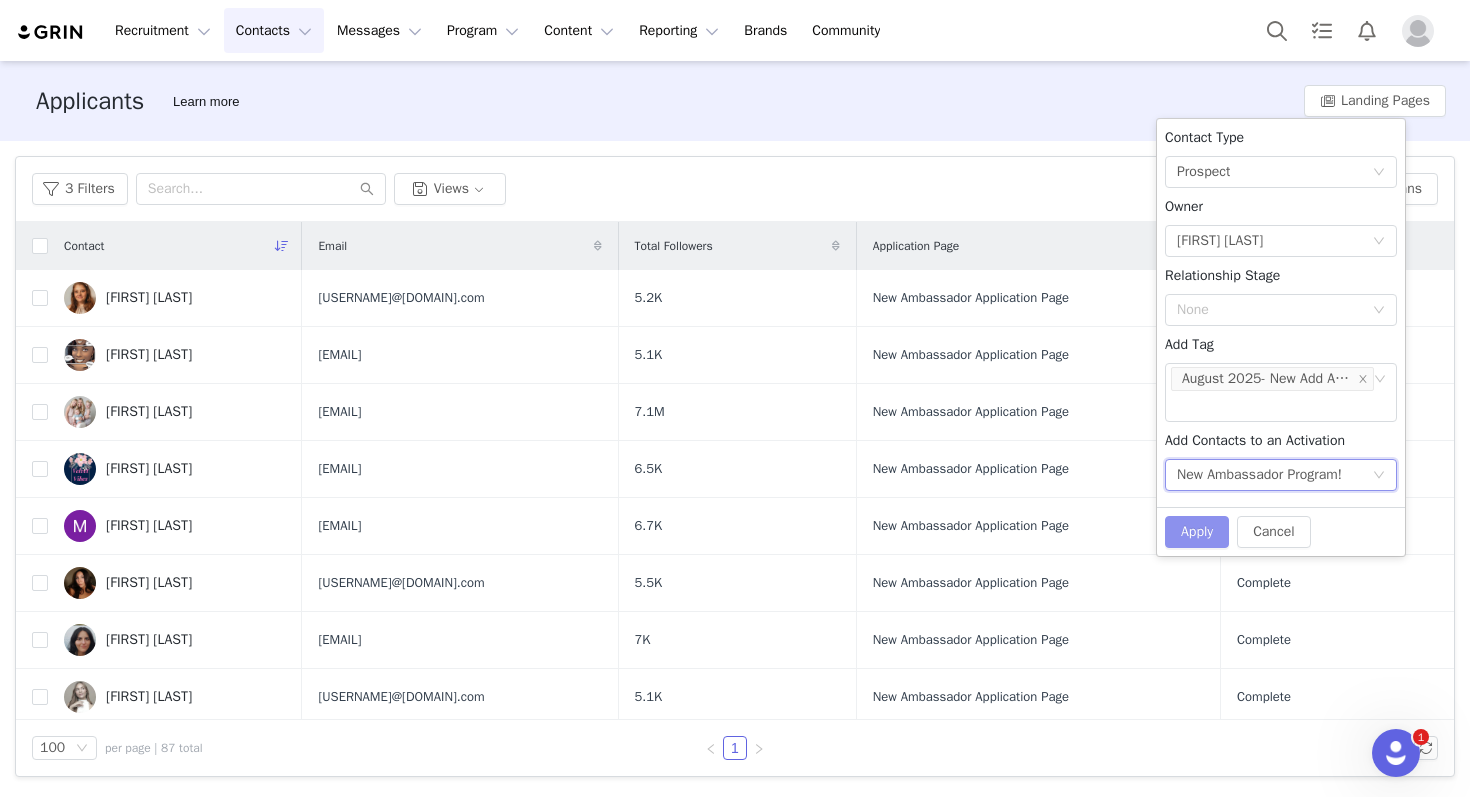 click on "Apply" at bounding box center (1197, 532) 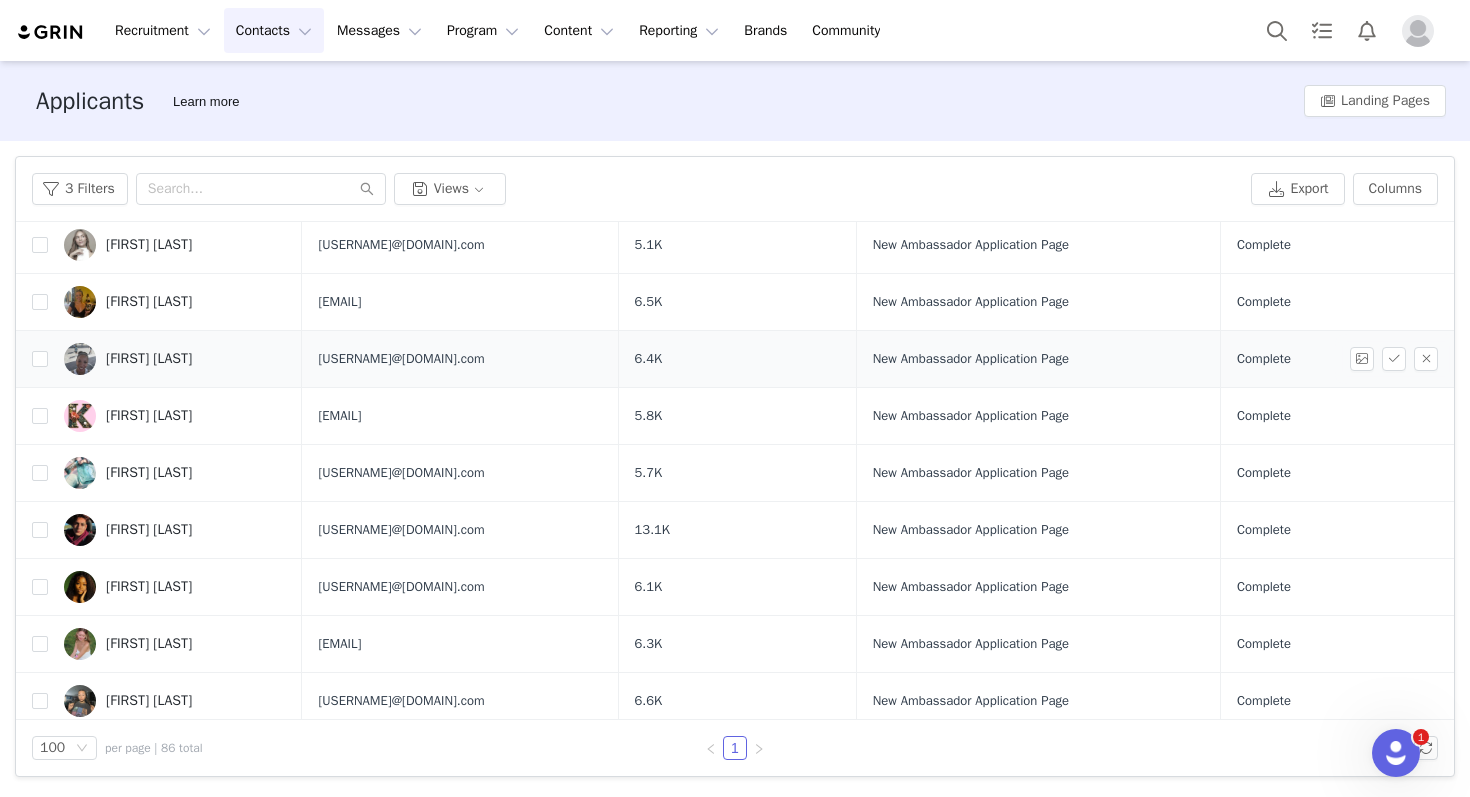 scroll, scrollTop: 396, scrollLeft: 0, axis: vertical 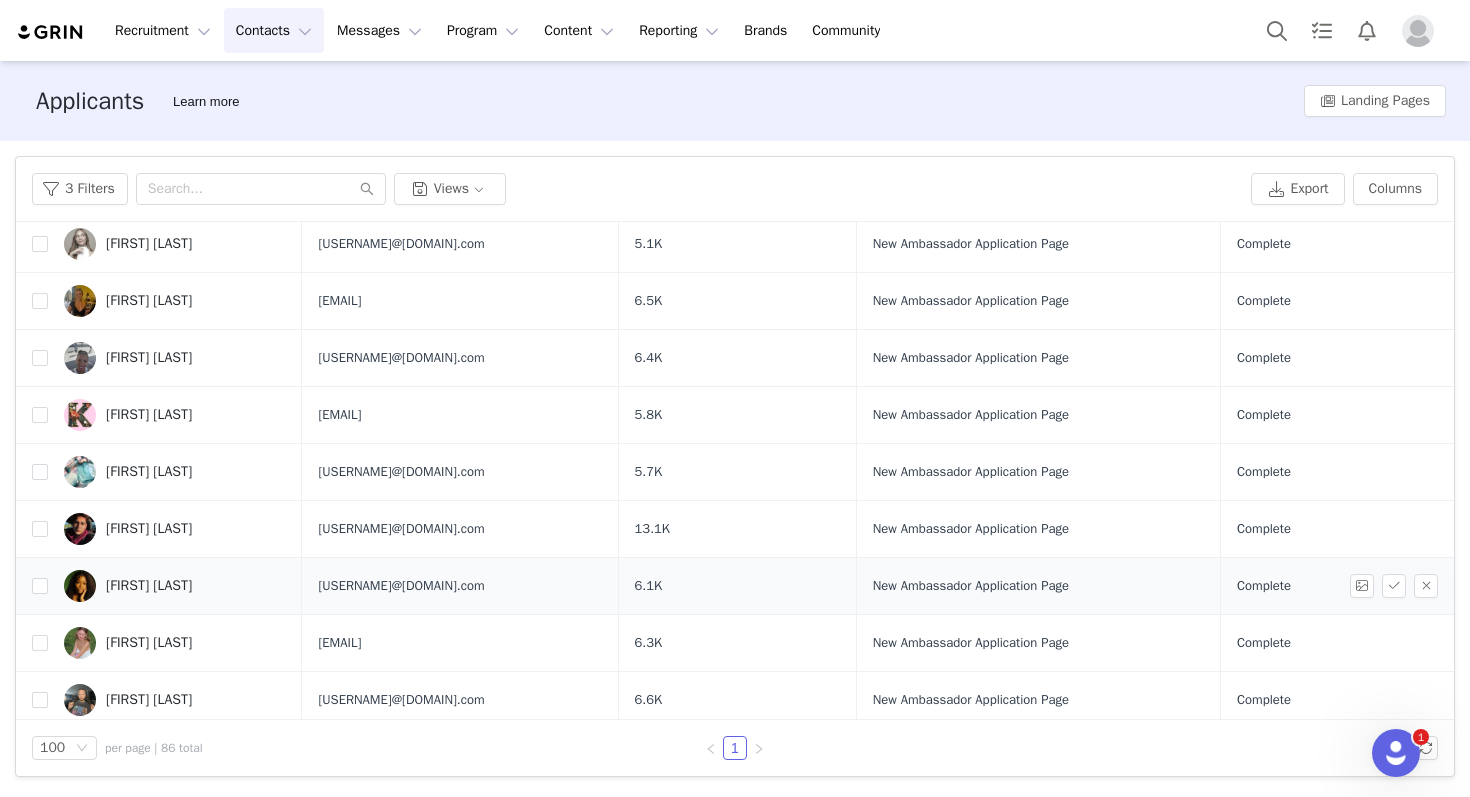 click on "Kay Taylot" at bounding box center [175, 586] 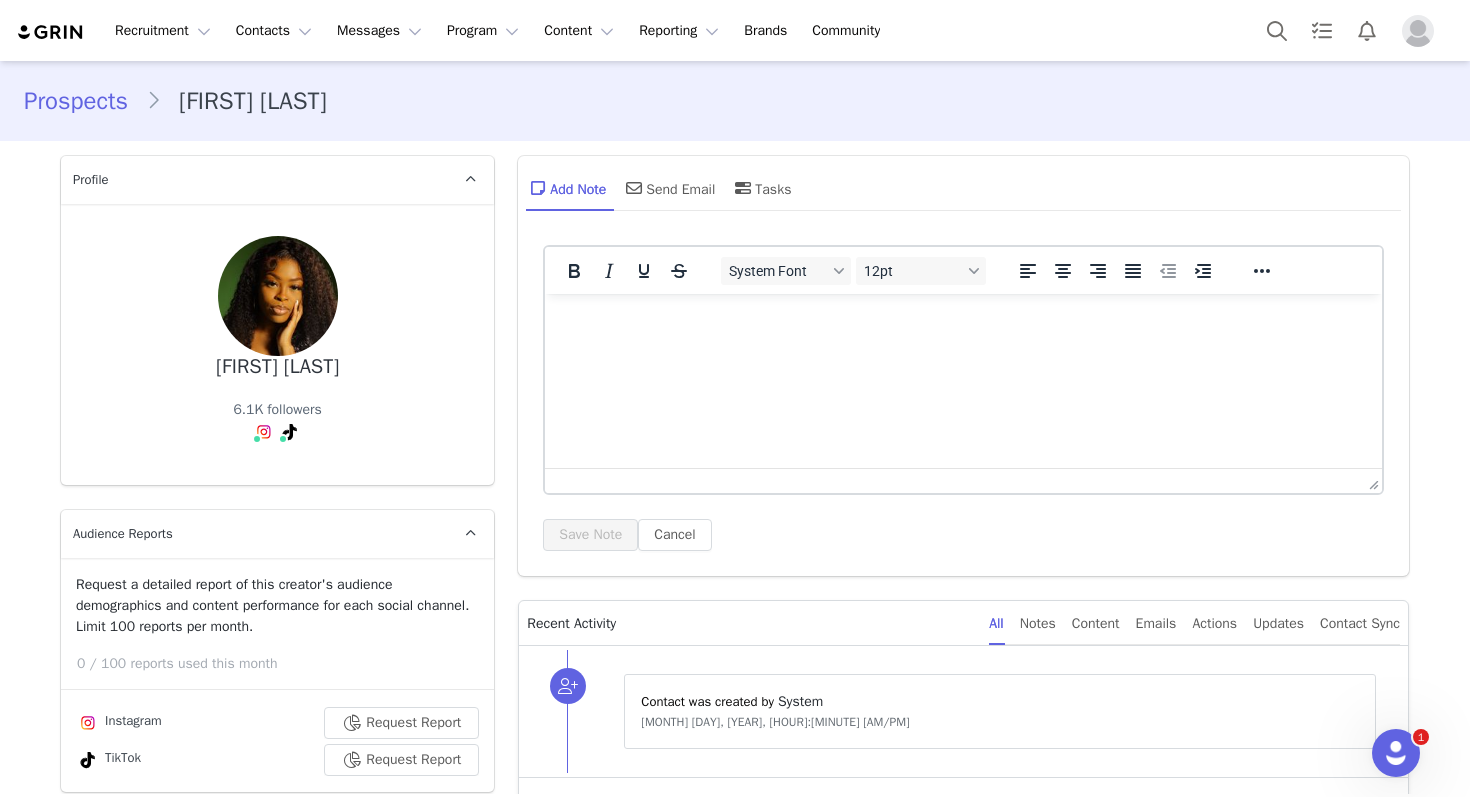 scroll, scrollTop: 0, scrollLeft: 0, axis: both 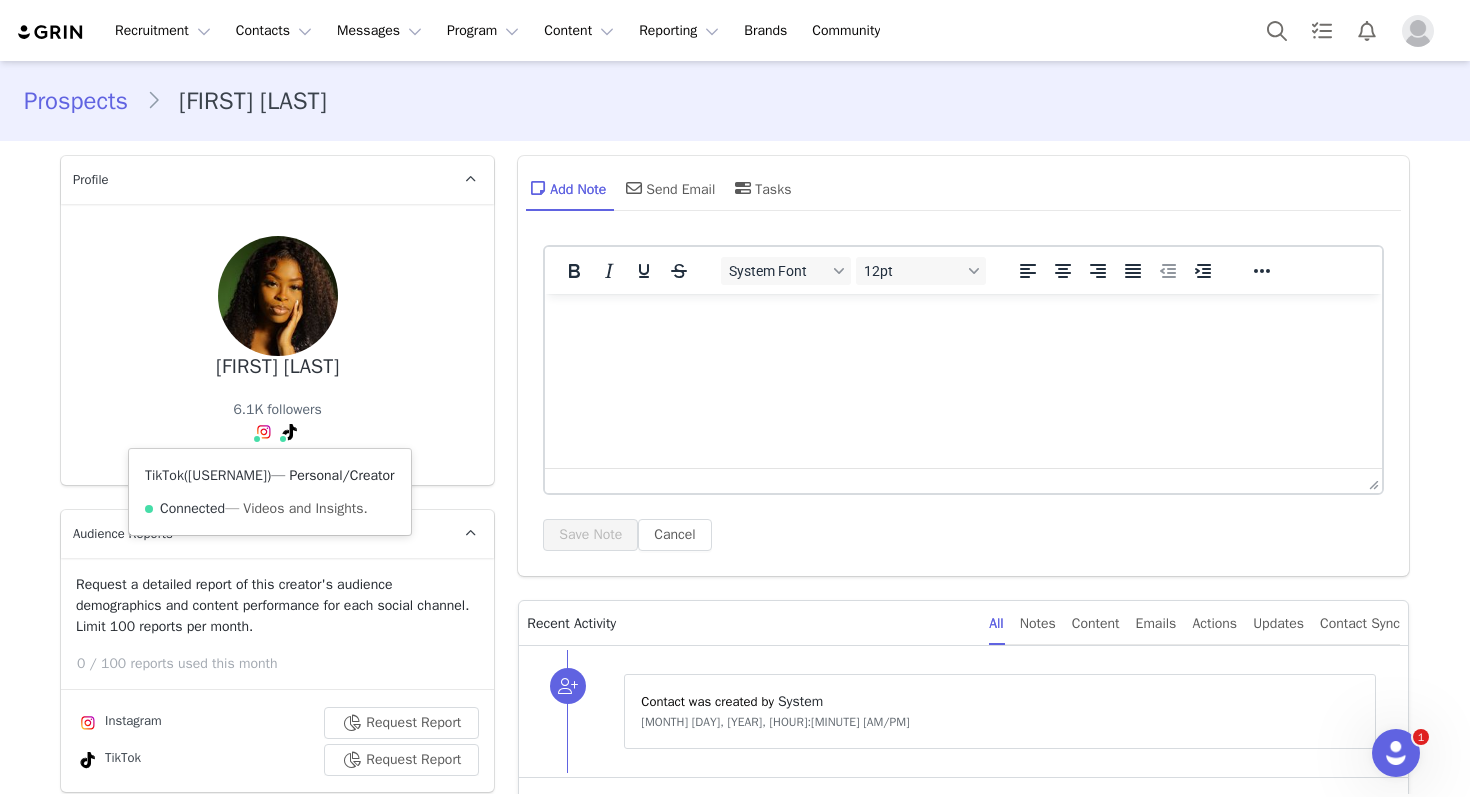 click on "@clickforkayy" at bounding box center (227, 475) 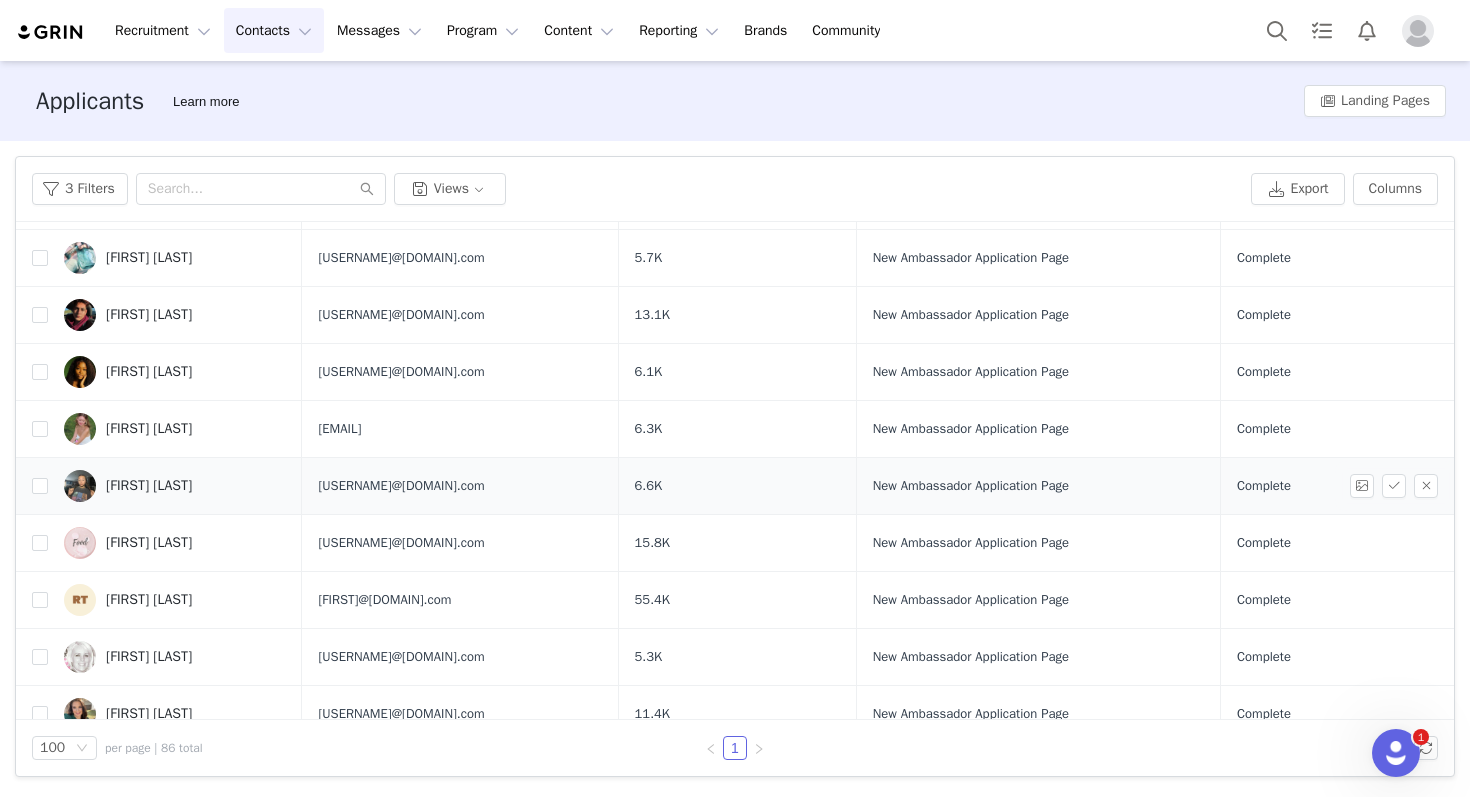 scroll, scrollTop: 618, scrollLeft: 0, axis: vertical 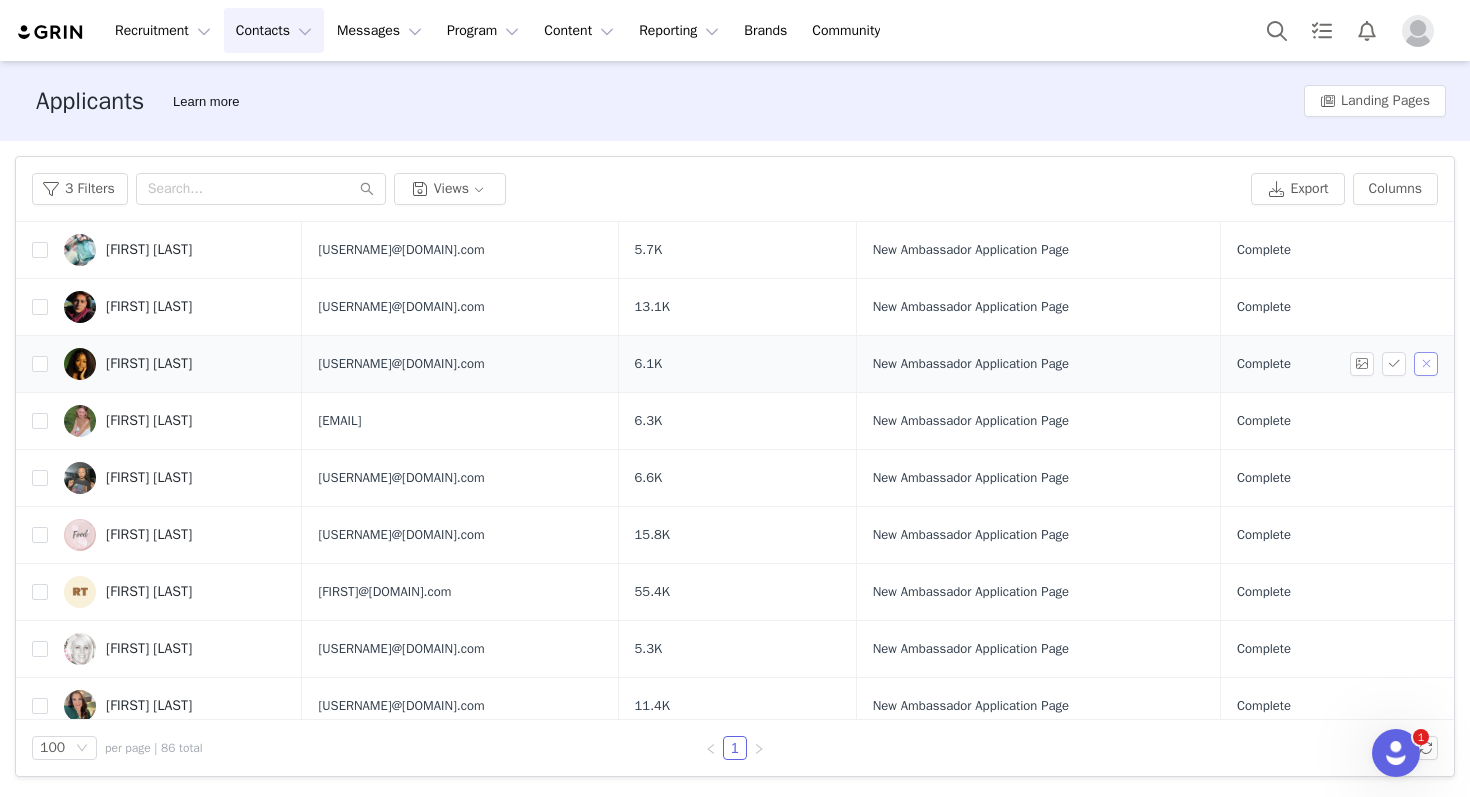 click at bounding box center [1426, 364] 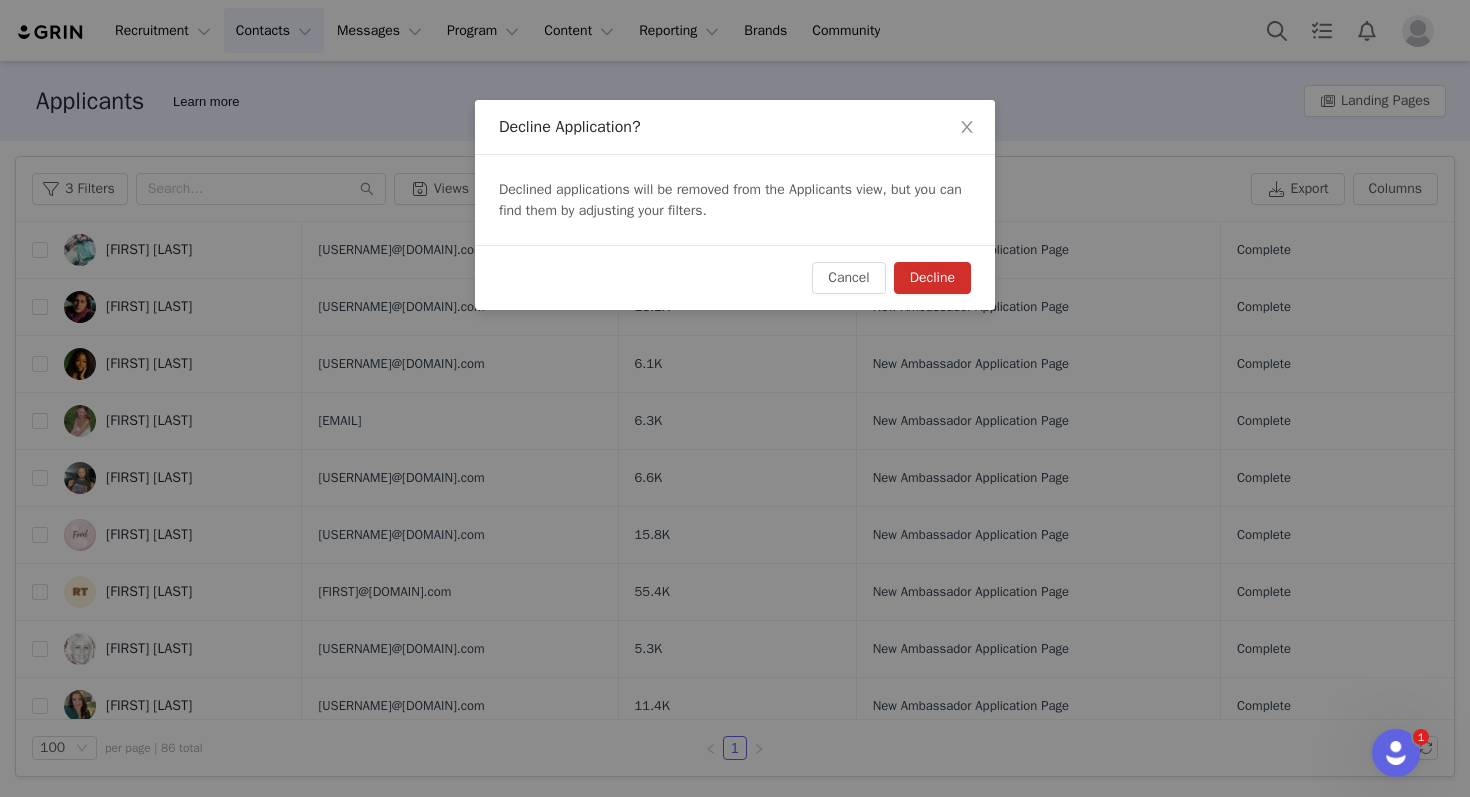 click on "Decline" at bounding box center (932, 278) 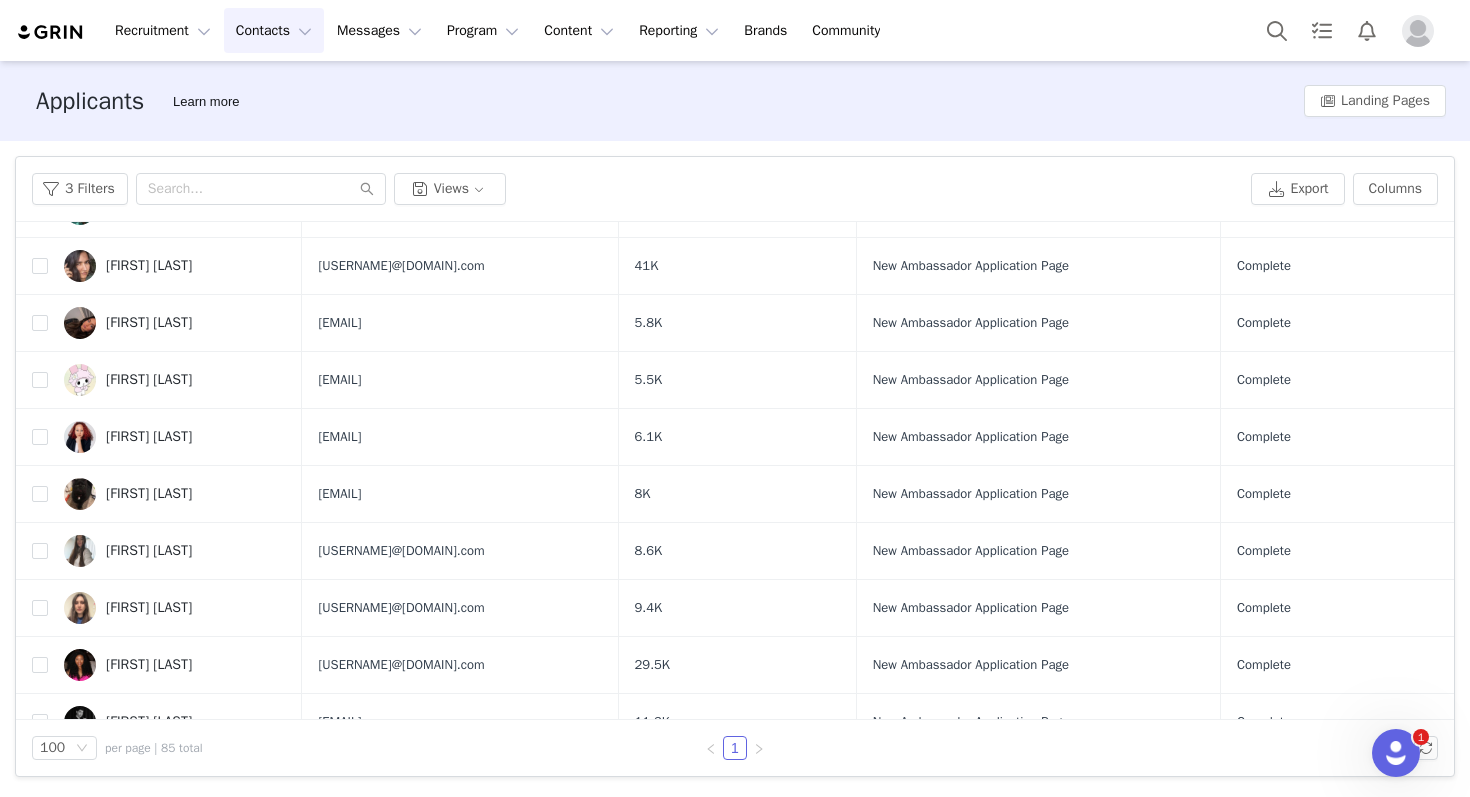 scroll, scrollTop: 775, scrollLeft: 0, axis: vertical 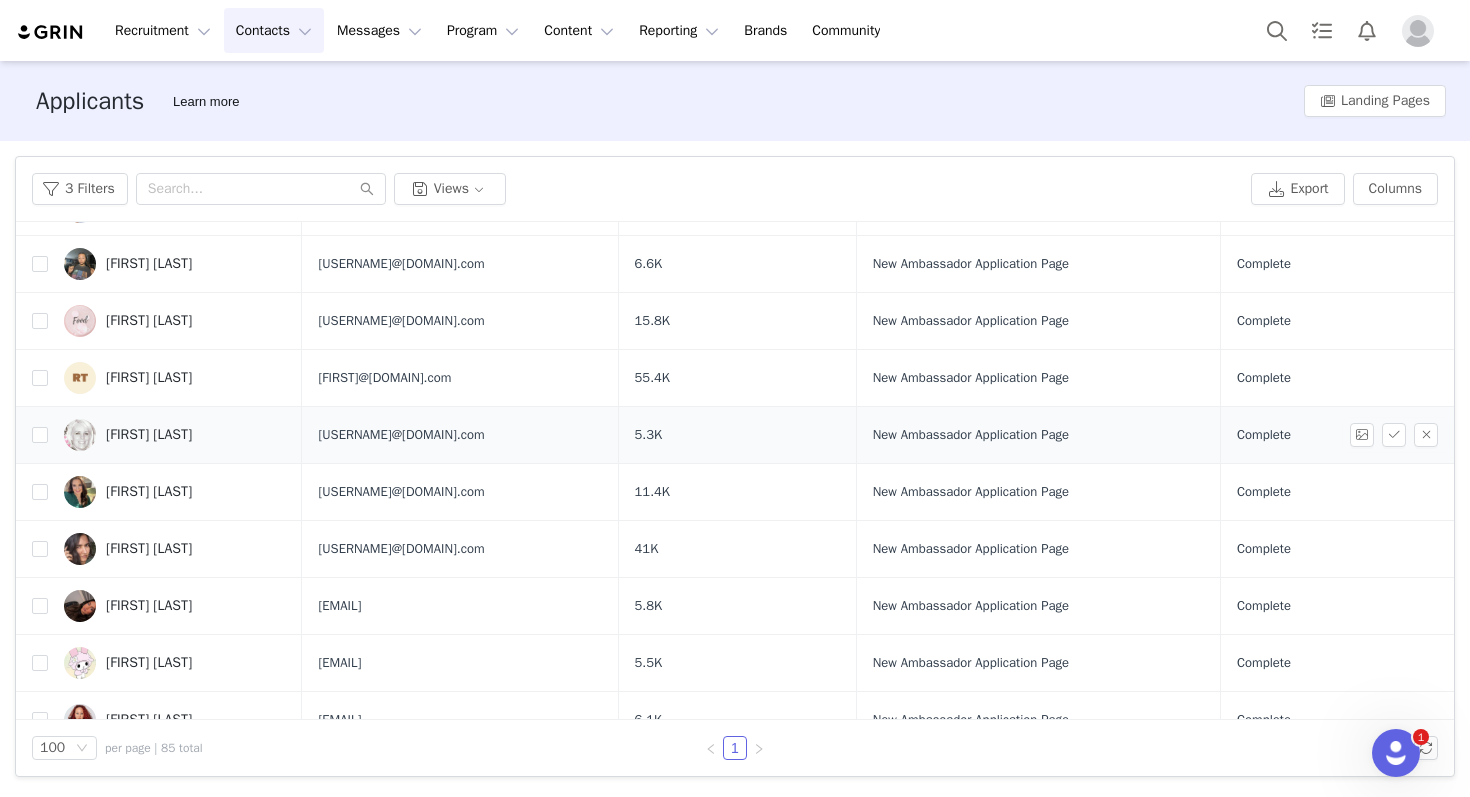 click on "Complete" at bounding box center (1333, 435) 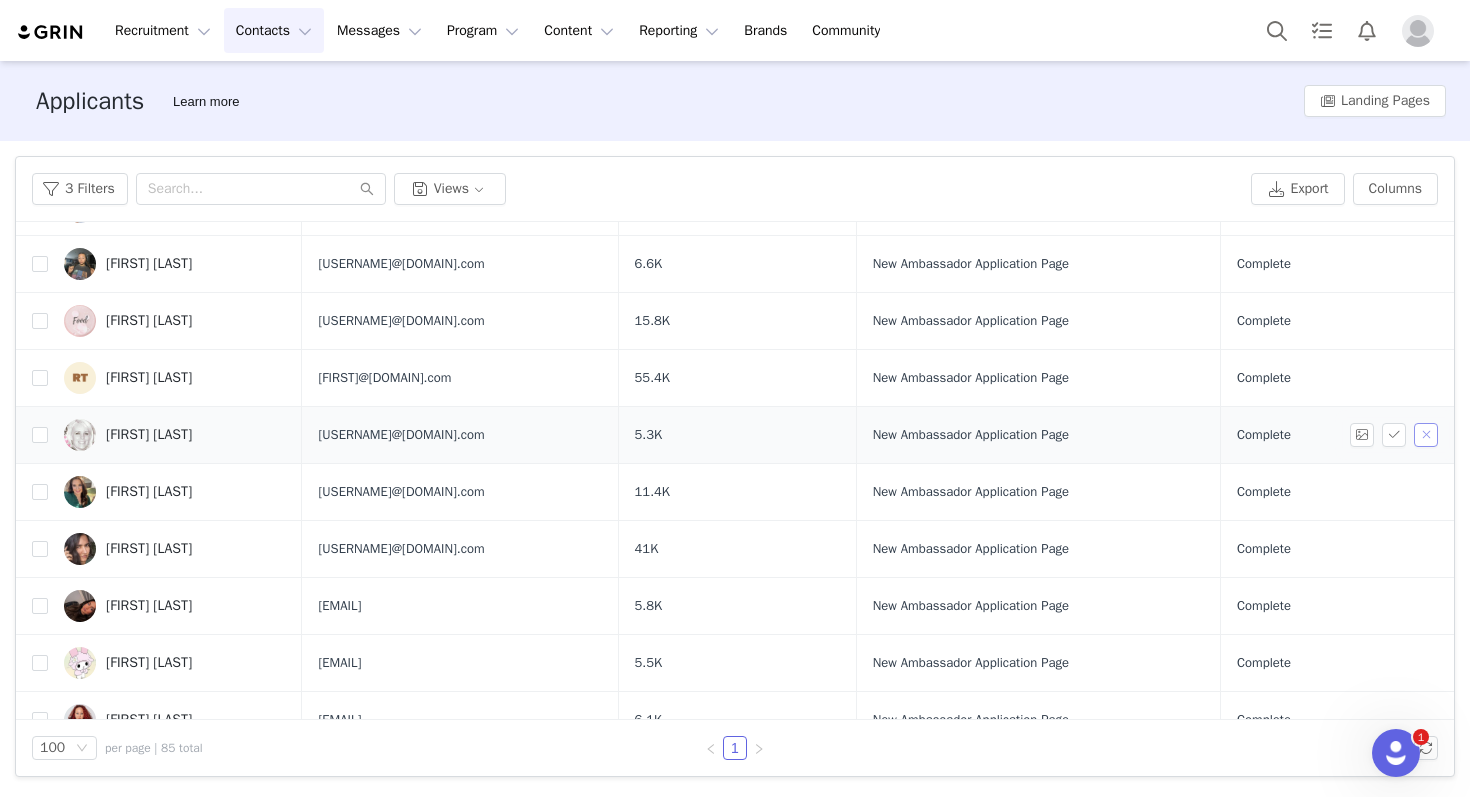 click at bounding box center [1426, 435] 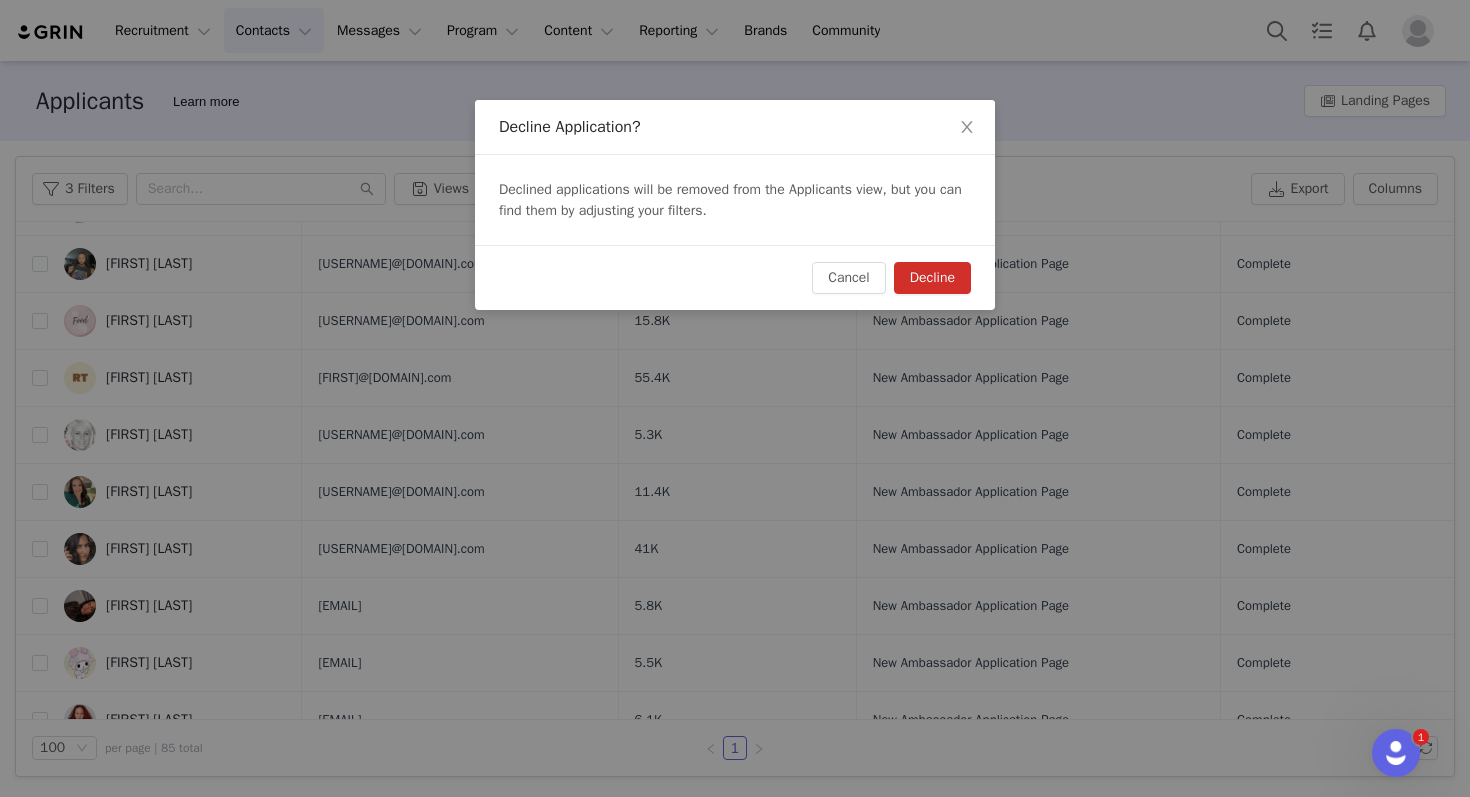 click on "Decline" at bounding box center (932, 278) 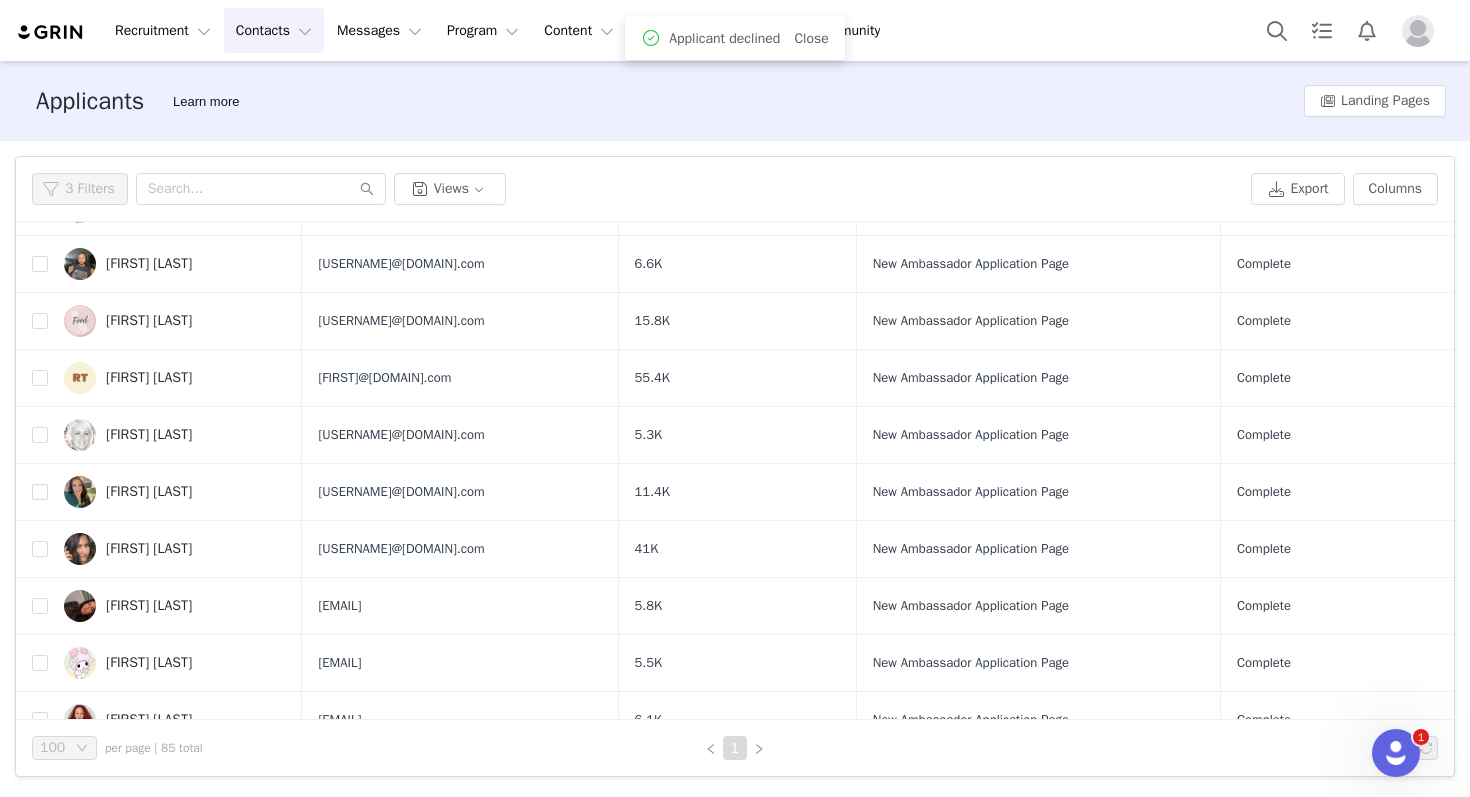 scroll, scrollTop: 0, scrollLeft: 0, axis: both 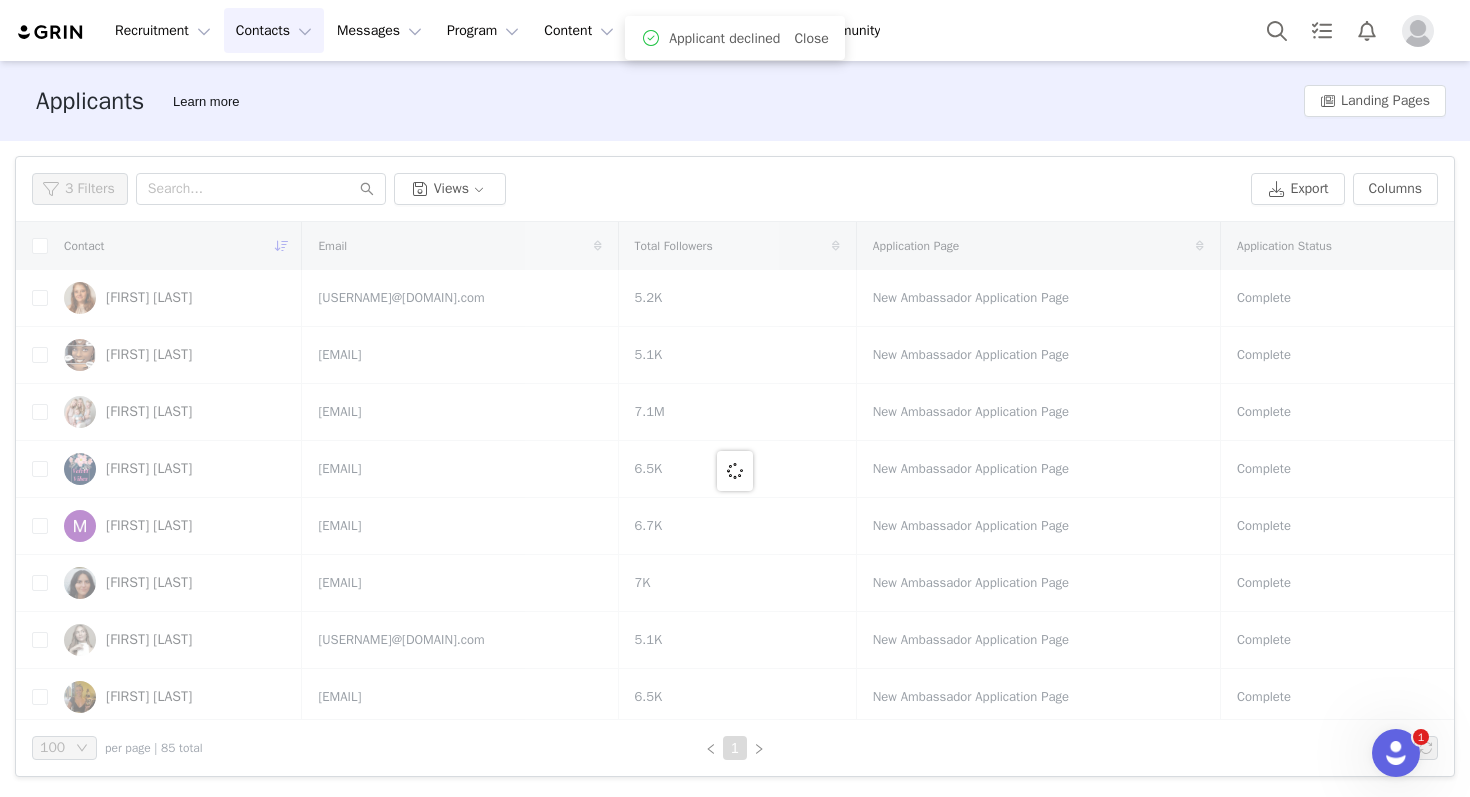 click at bounding box center [735, 471] 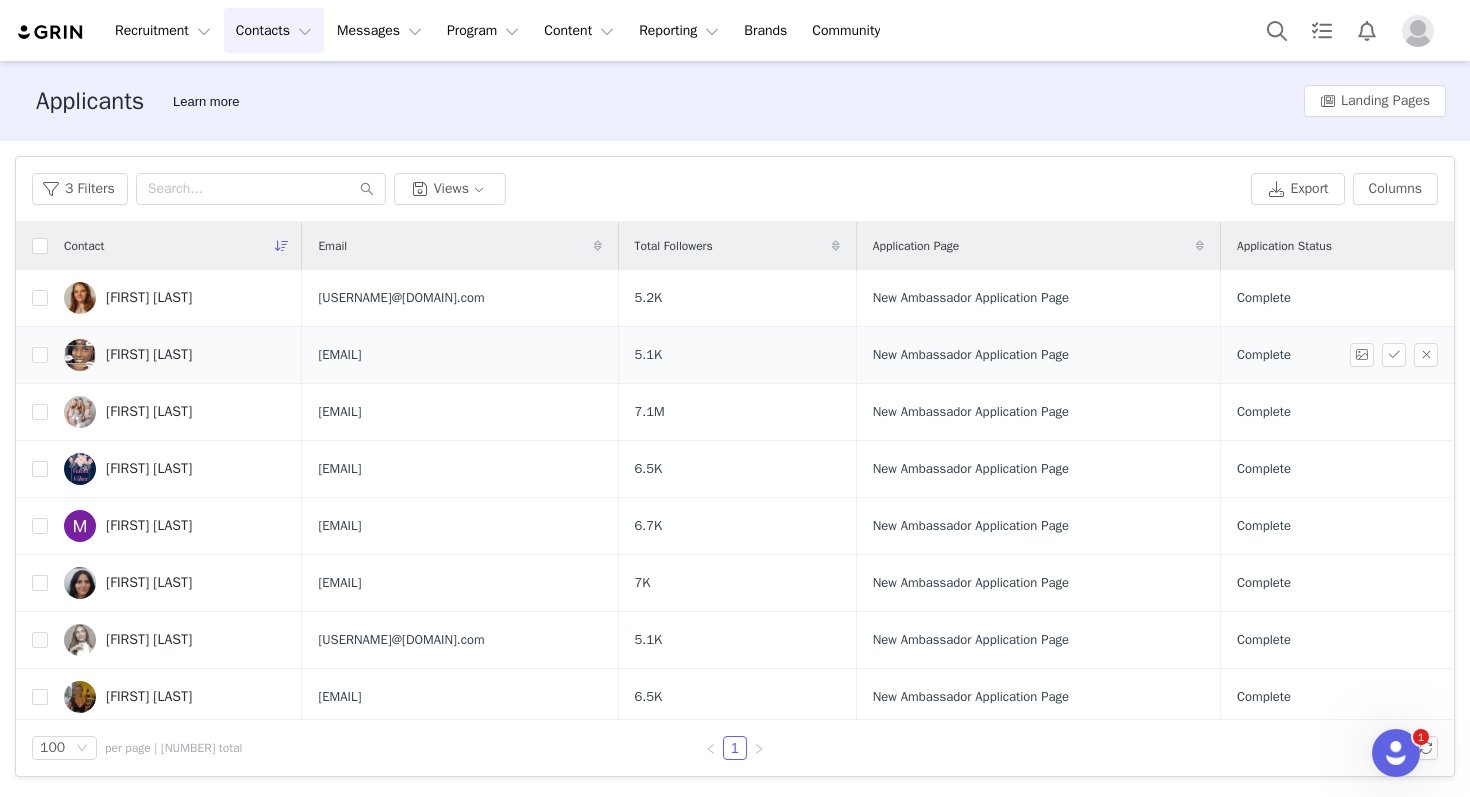 click on "Sin Coleman" at bounding box center (149, 355) 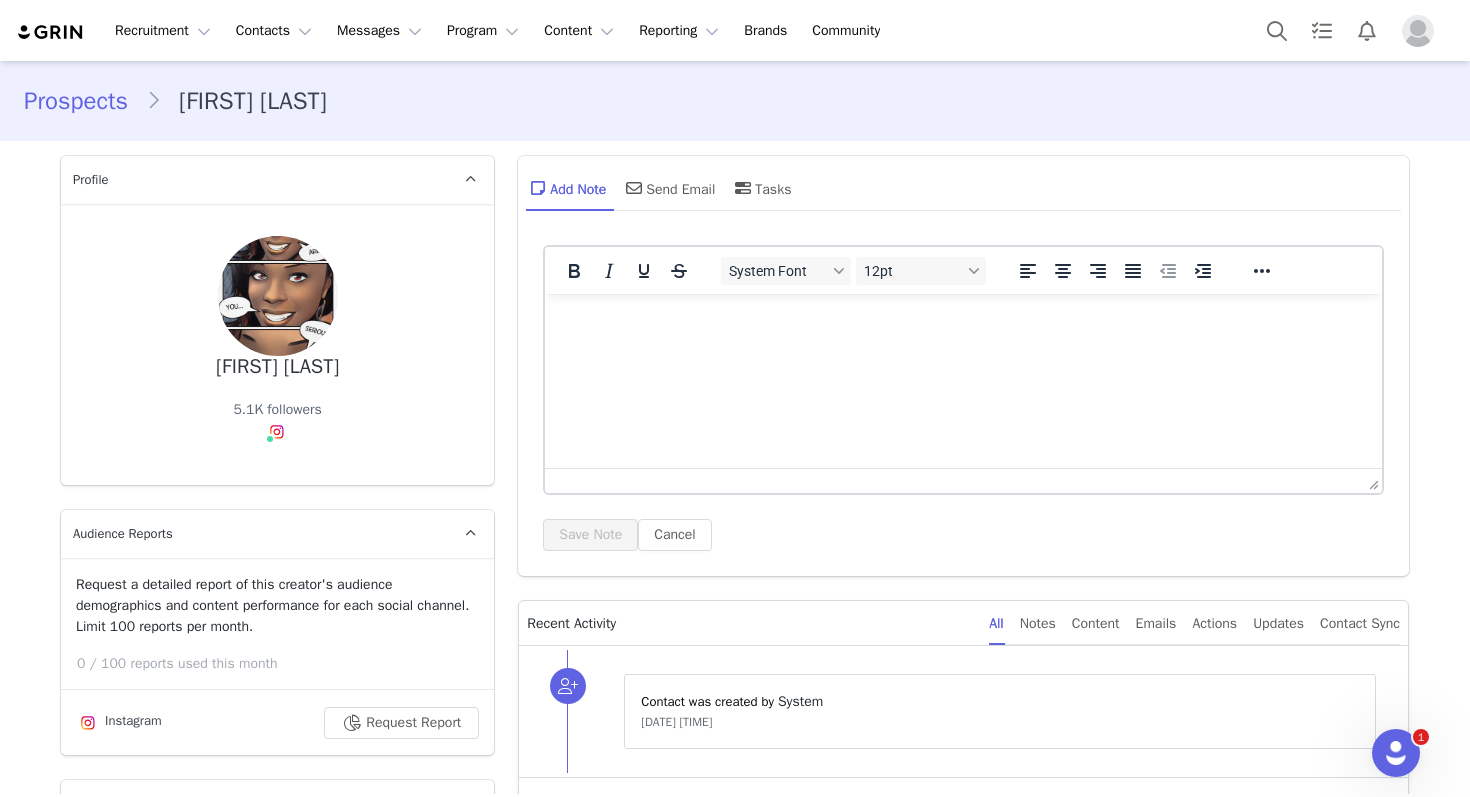 scroll, scrollTop: 0, scrollLeft: 0, axis: both 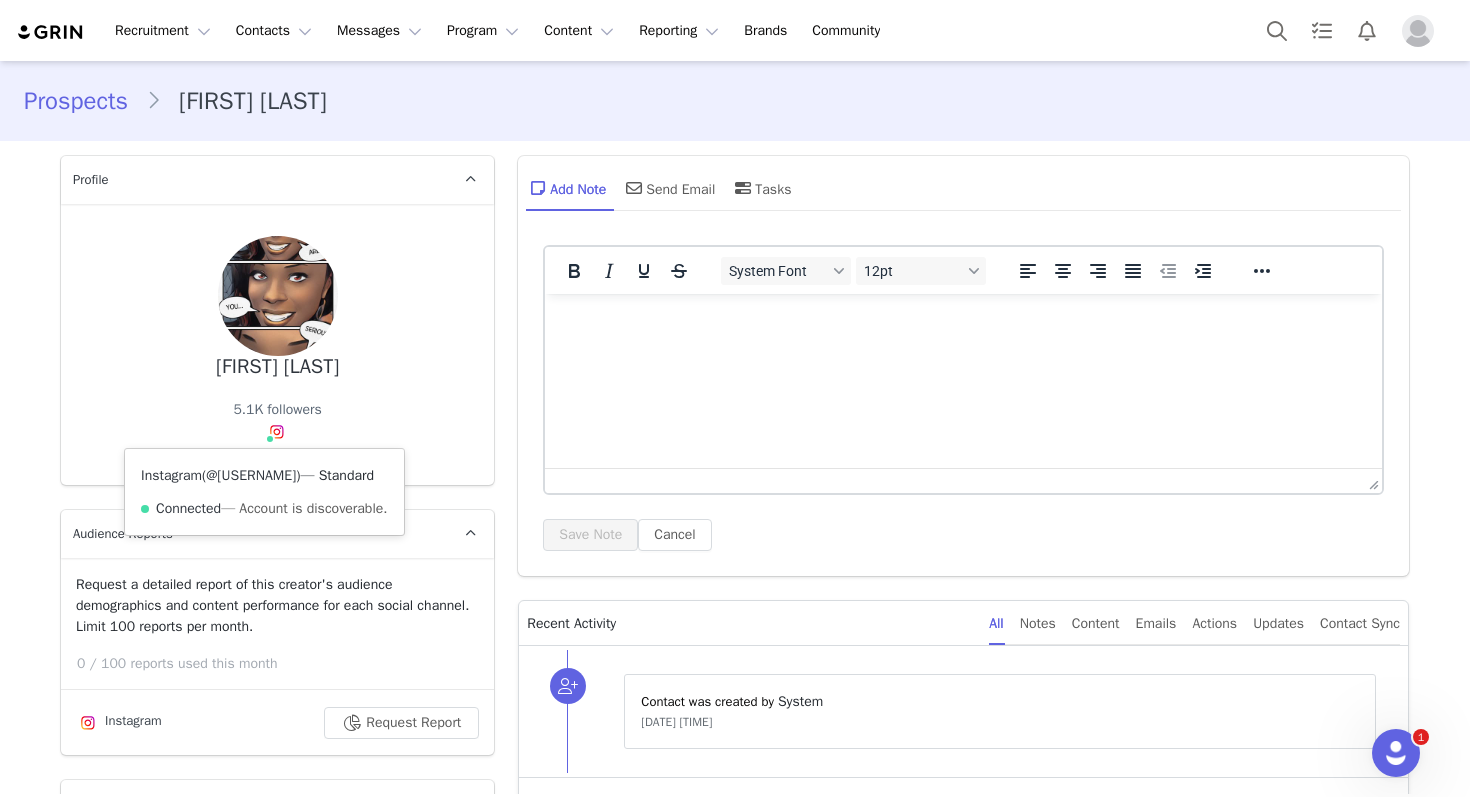 click on "@sincoleman" at bounding box center (251, 475) 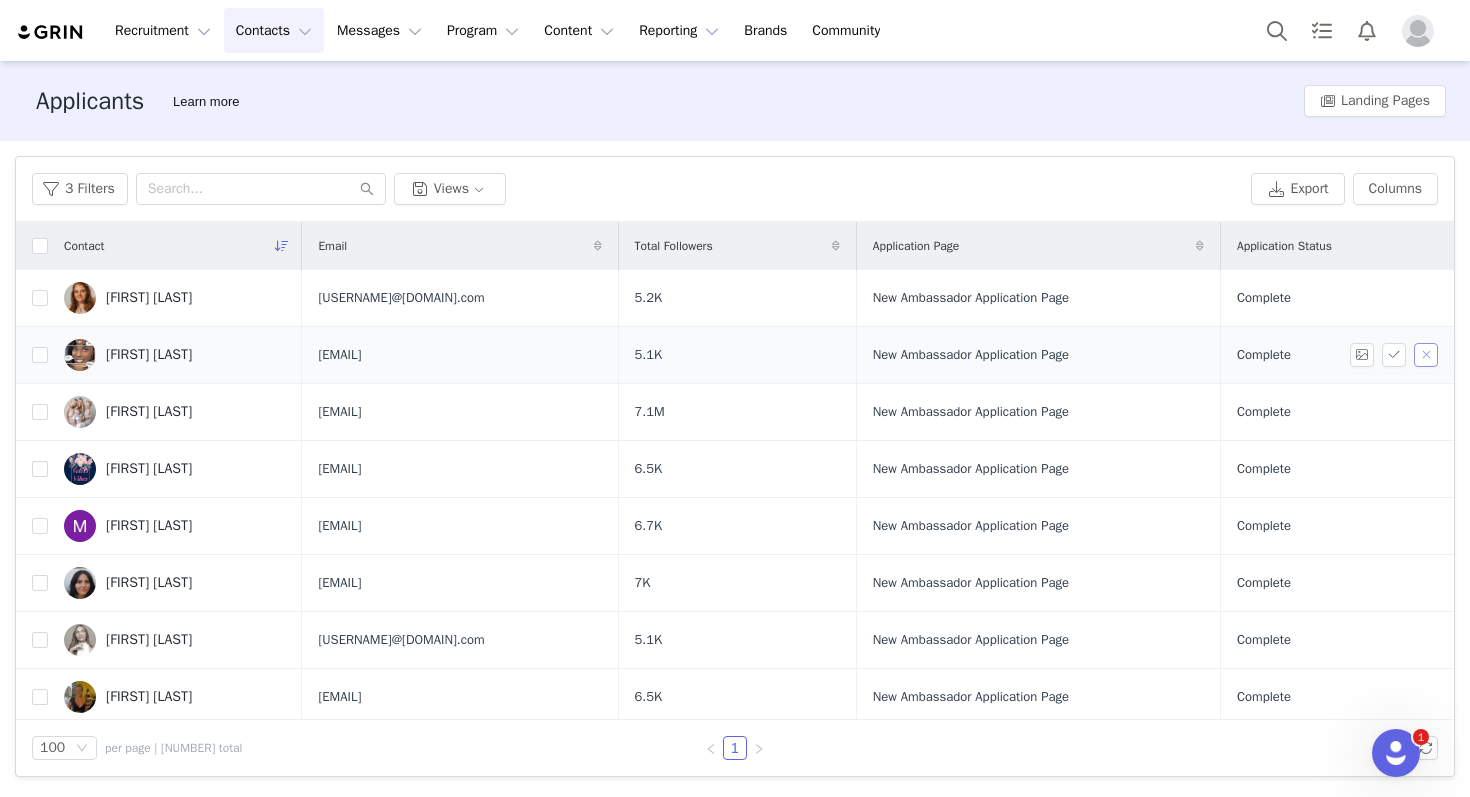 click at bounding box center (1426, 355) 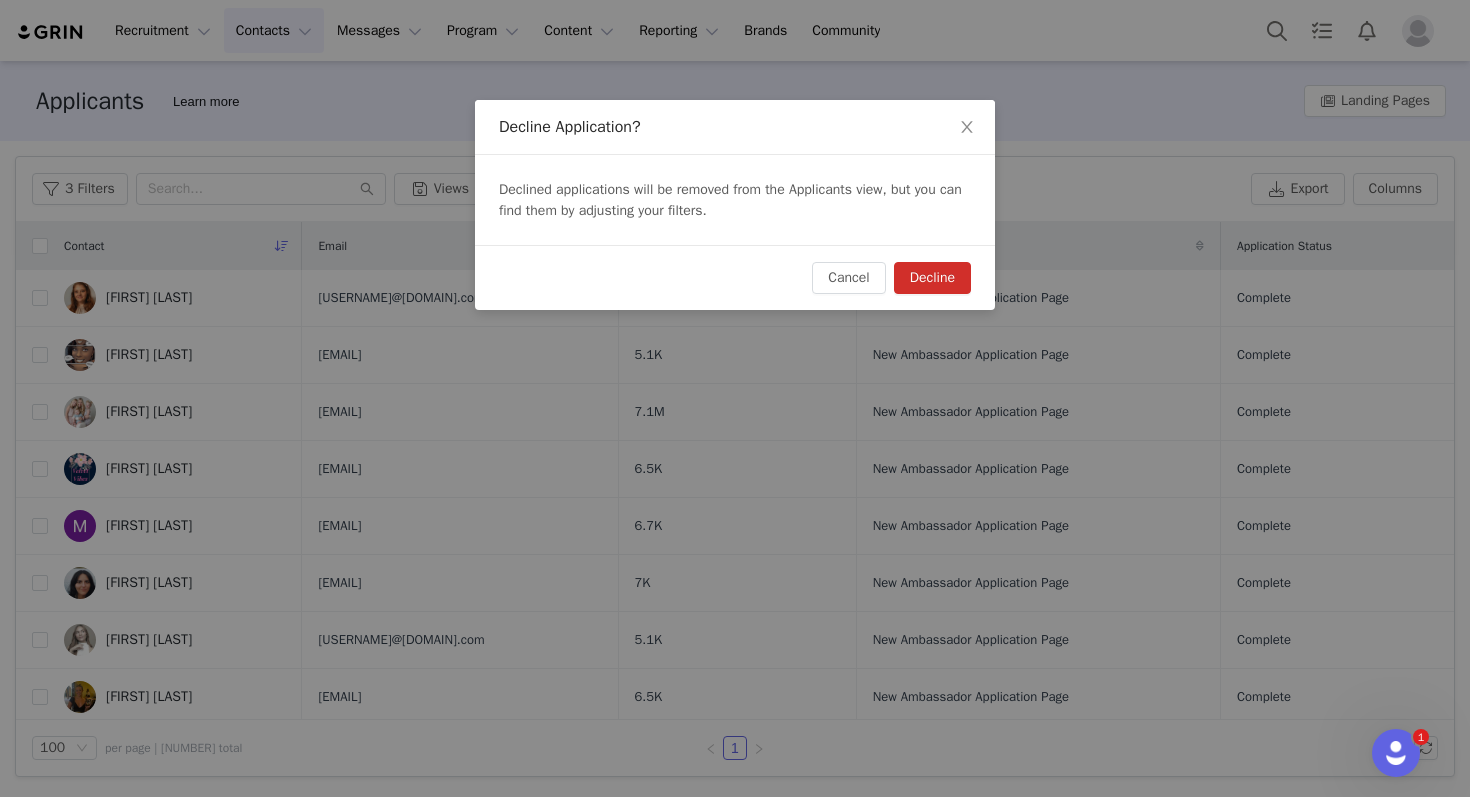 click on "Decline" at bounding box center (932, 278) 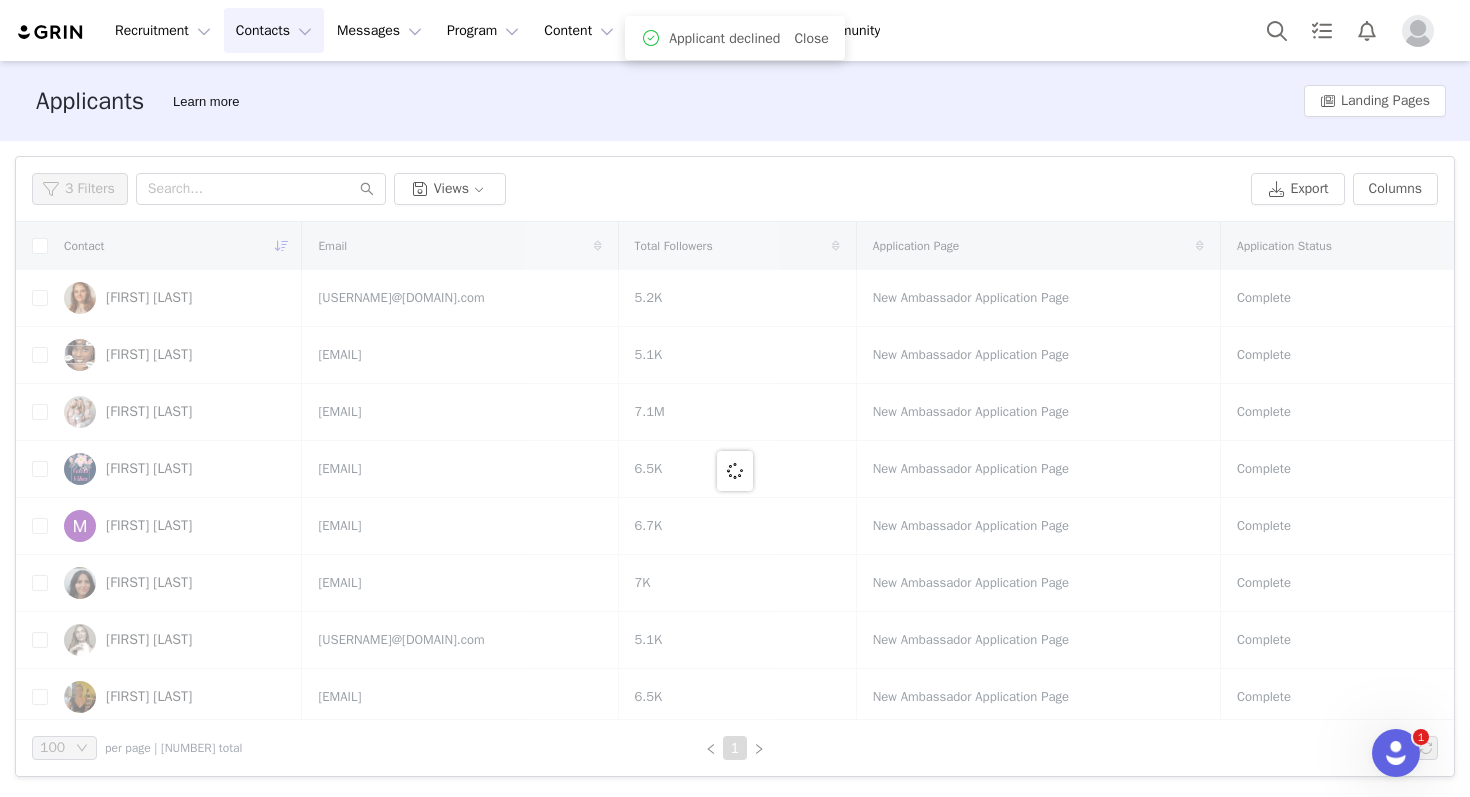 click at bounding box center [735, 471] 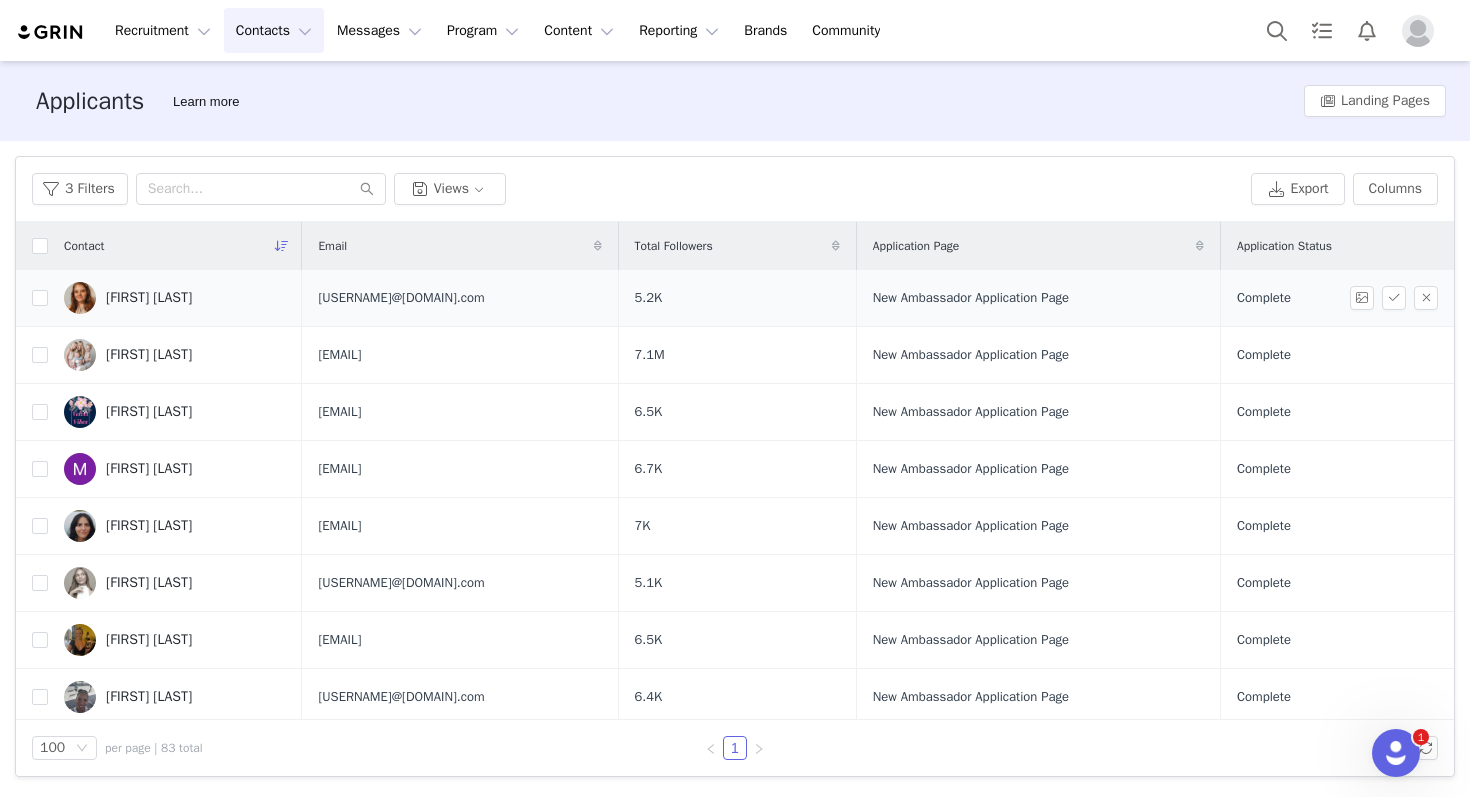 click on "Terri Smith" at bounding box center (149, 298) 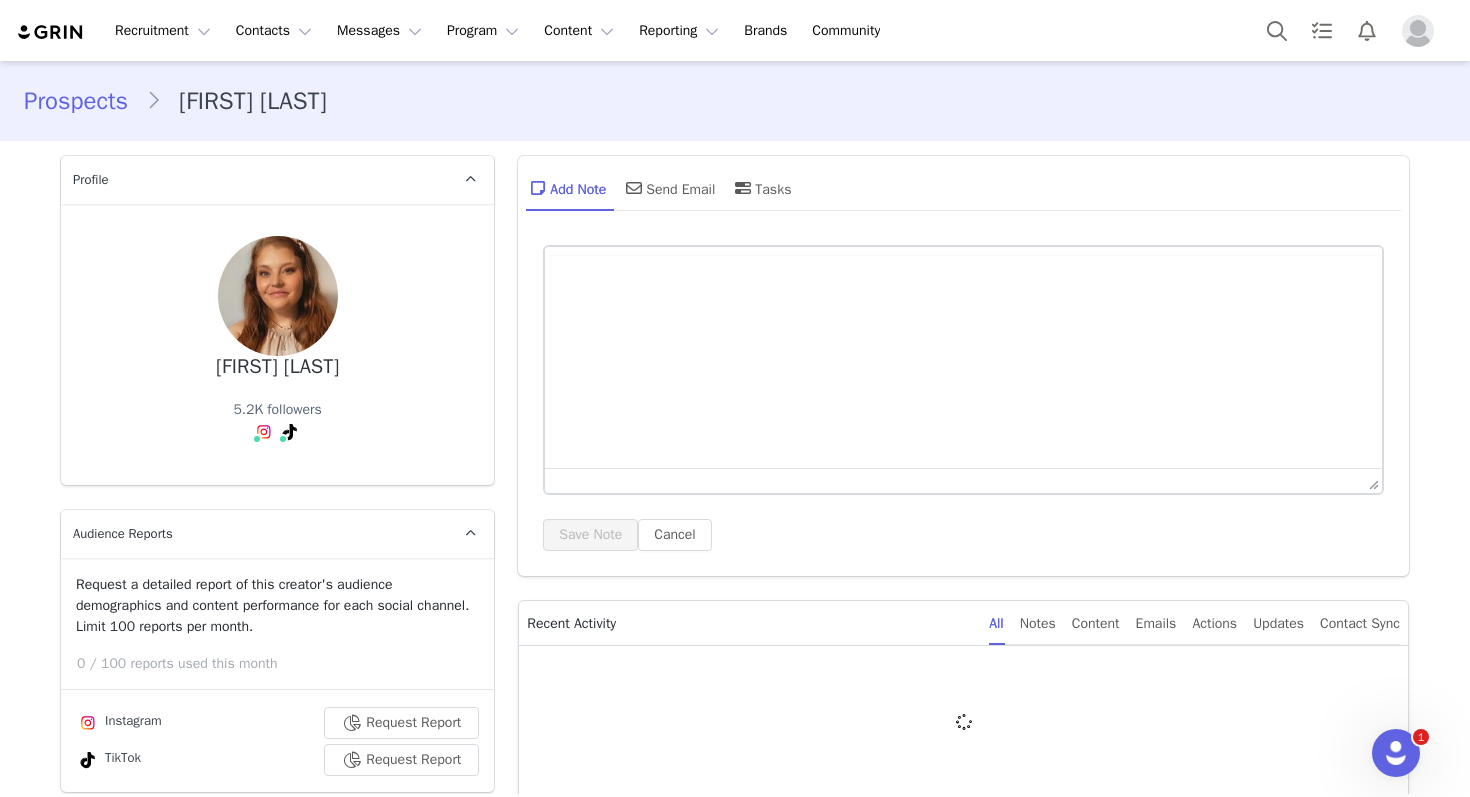 scroll, scrollTop: 0, scrollLeft: 0, axis: both 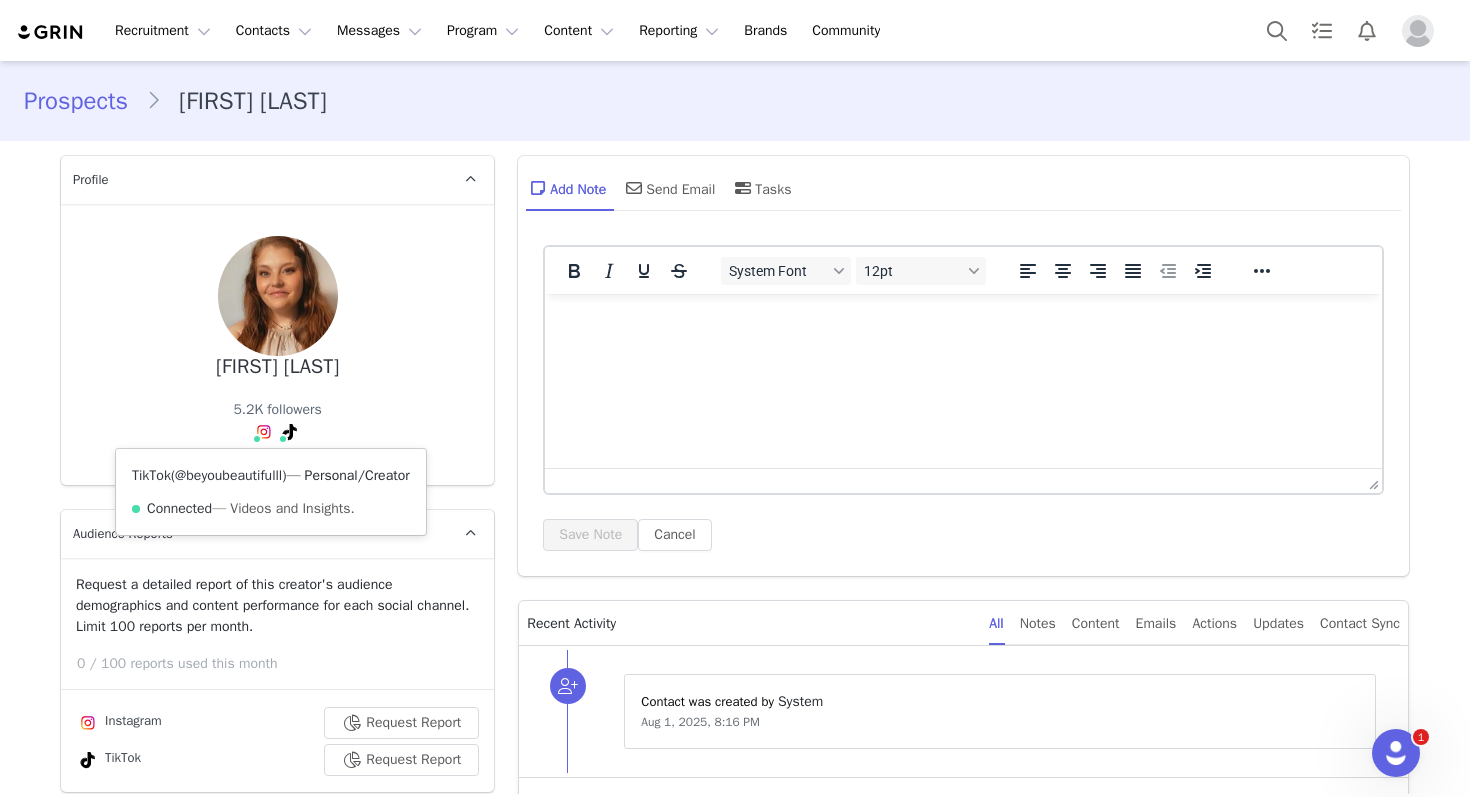 click on "@beyoubeautifulll" at bounding box center [228, 475] 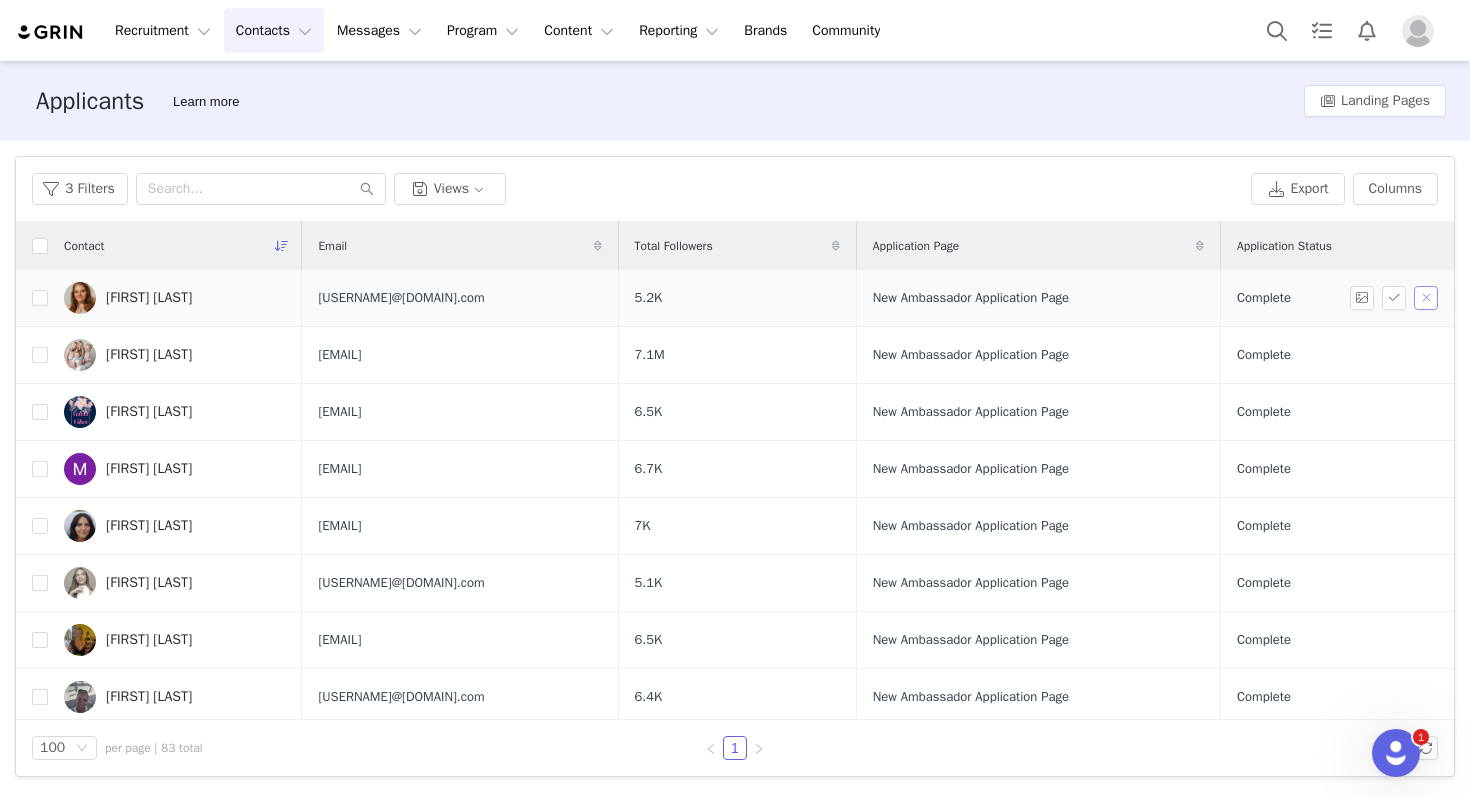 click at bounding box center [1426, 298] 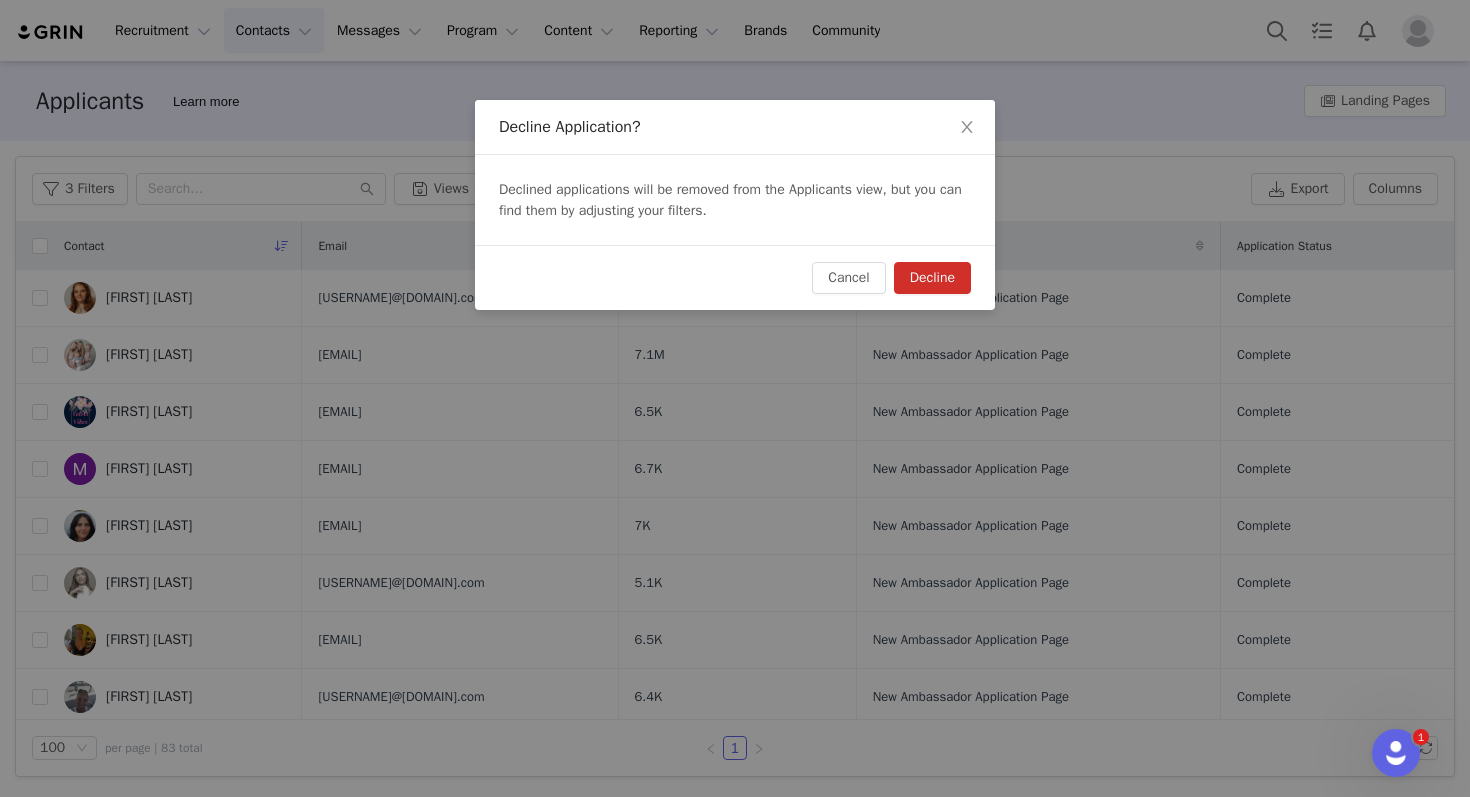 click on "Cancel Decline" at bounding box center [735, 277] 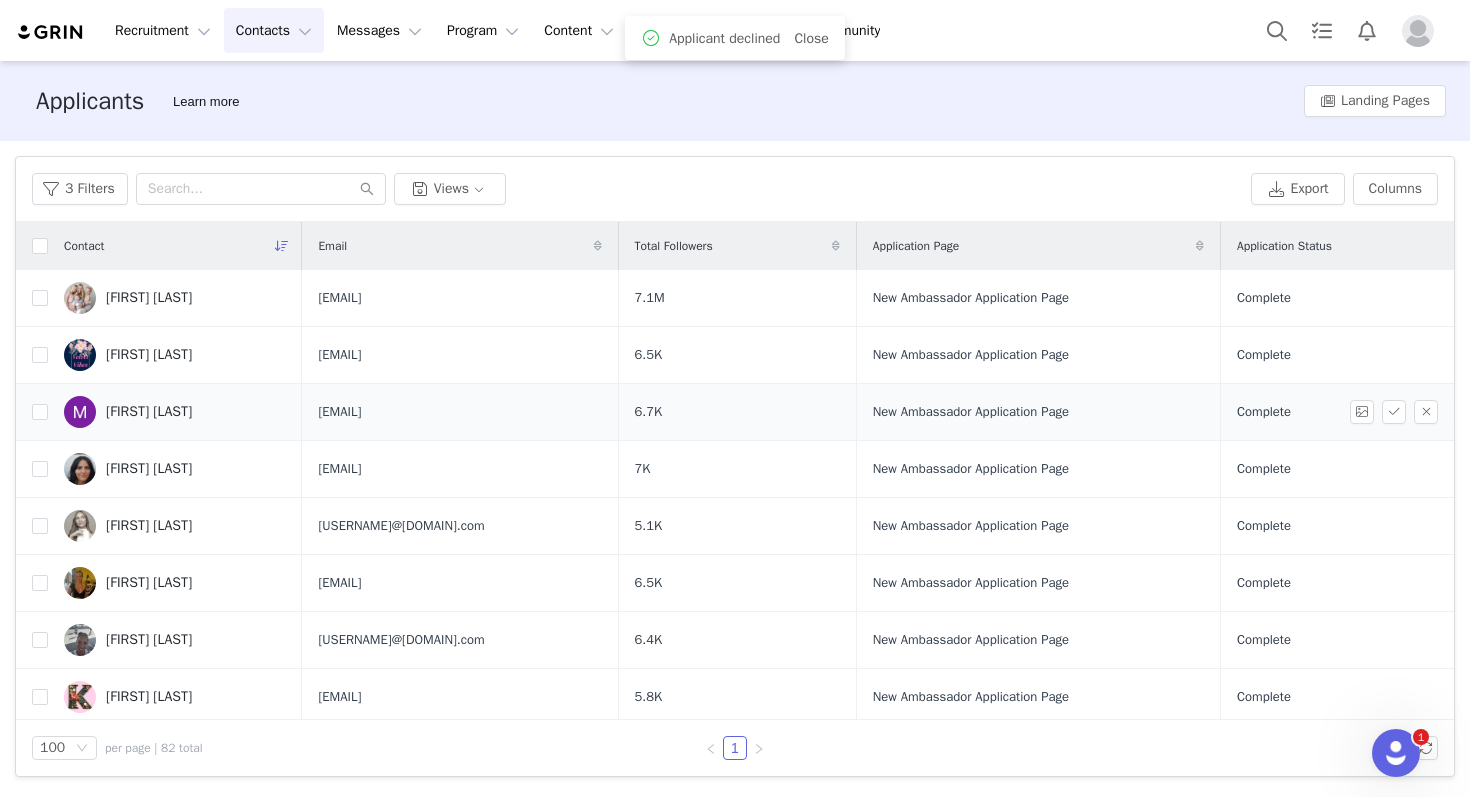 scroll, scrollTop: 12, scrollLeft: 0, axis: vertical 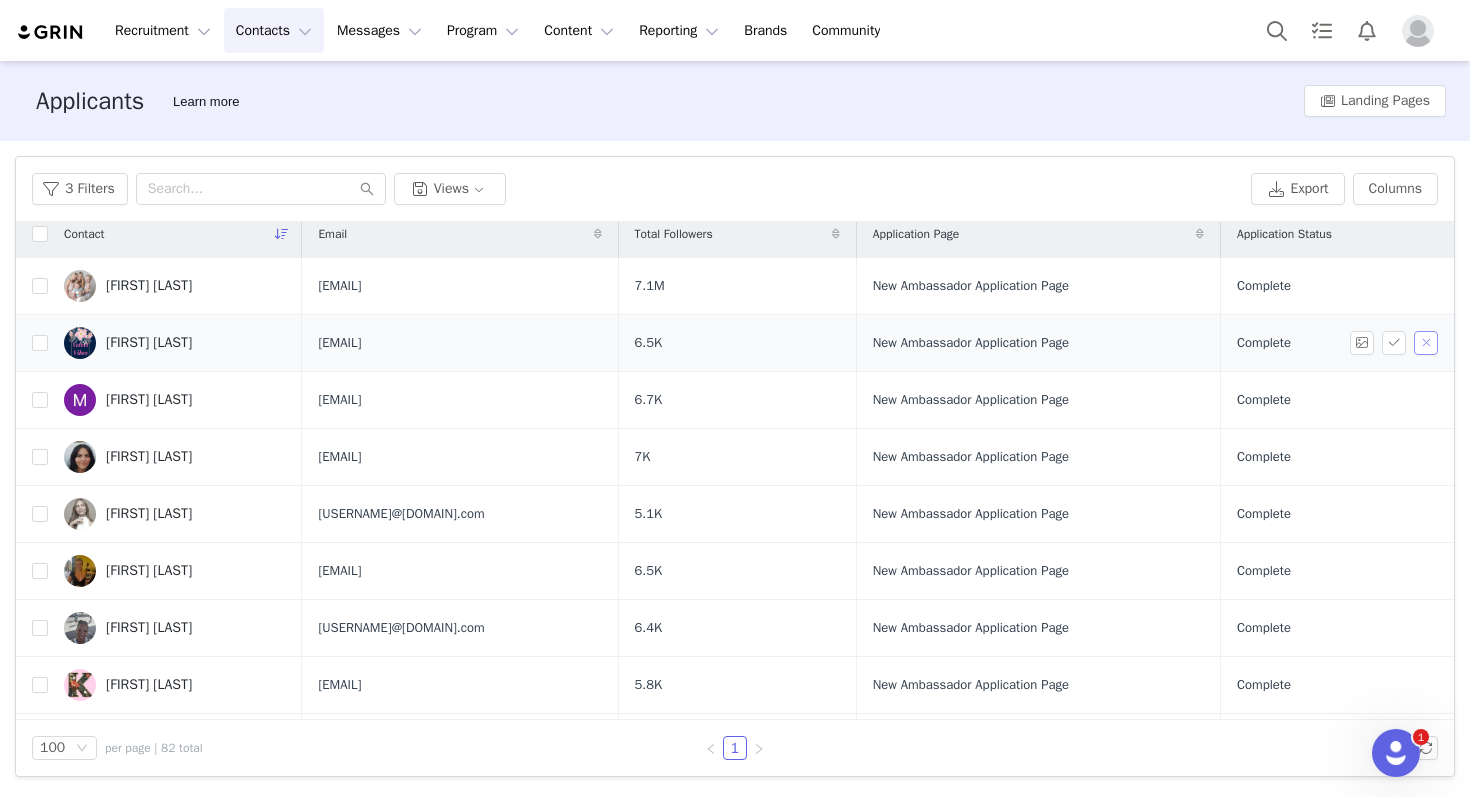 click at bounding box center (1426, 343) 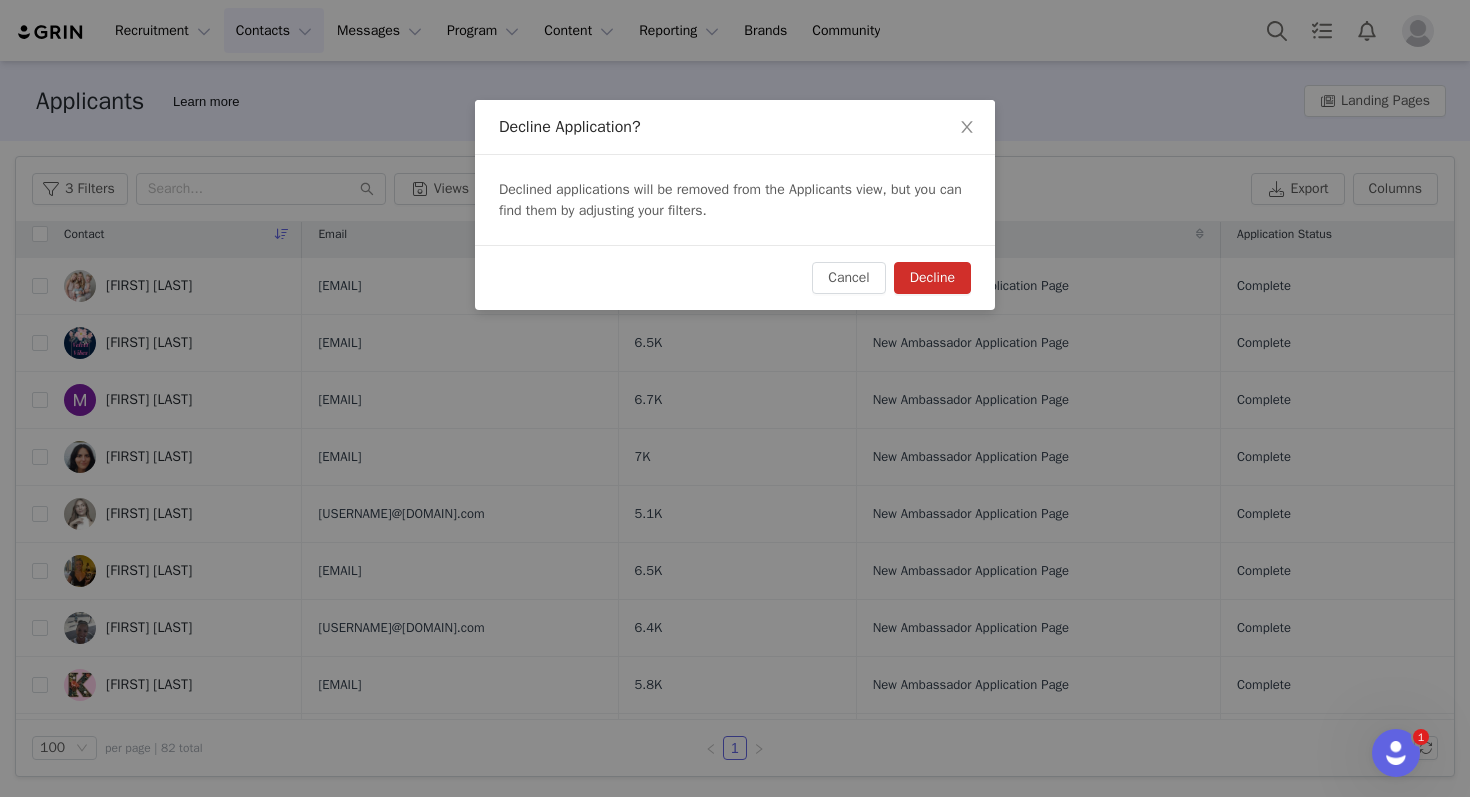 click on "Decline" at bounding box center (932, 278) 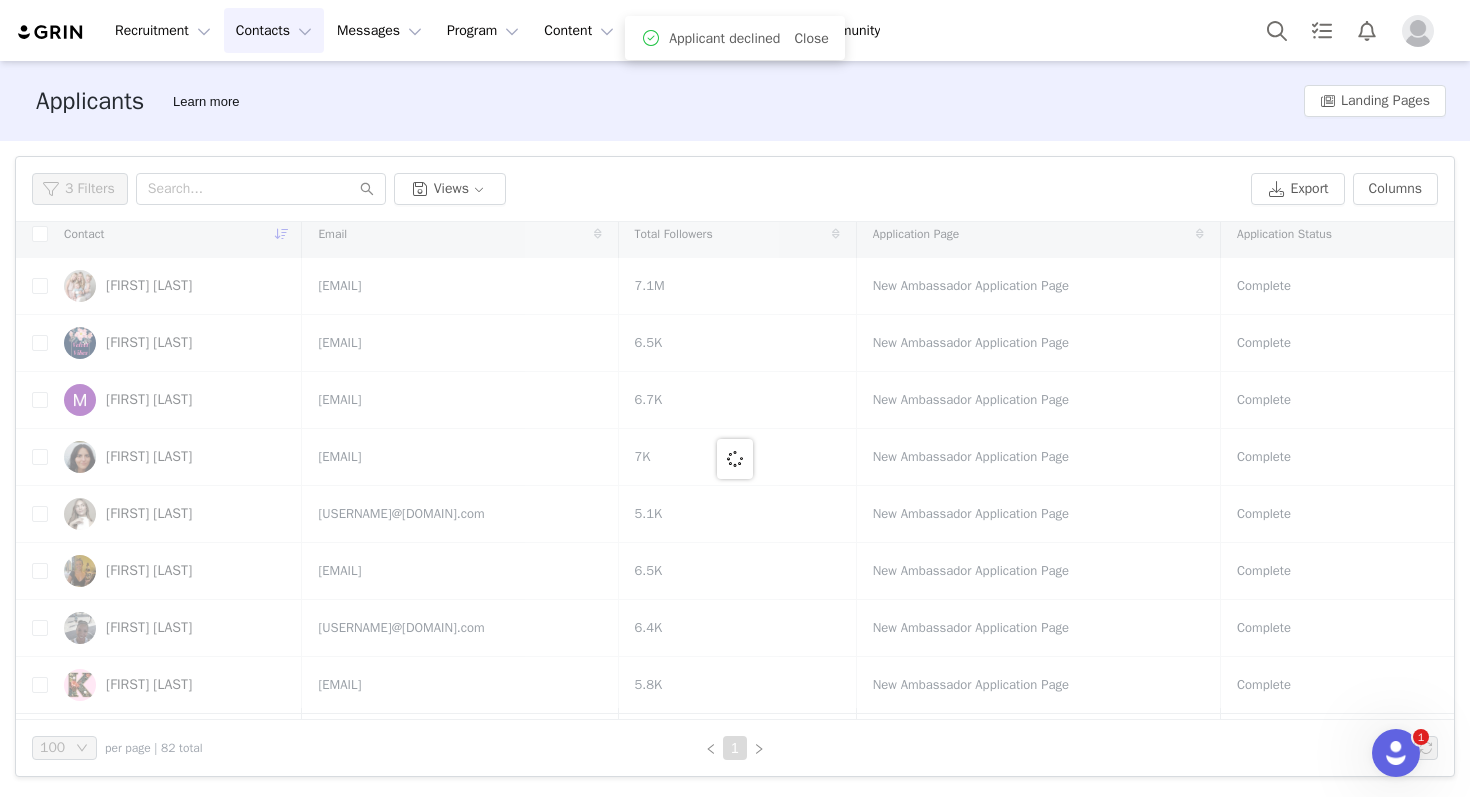 scroll, scrollTop: 0, scrollLeft: 0, axis: both 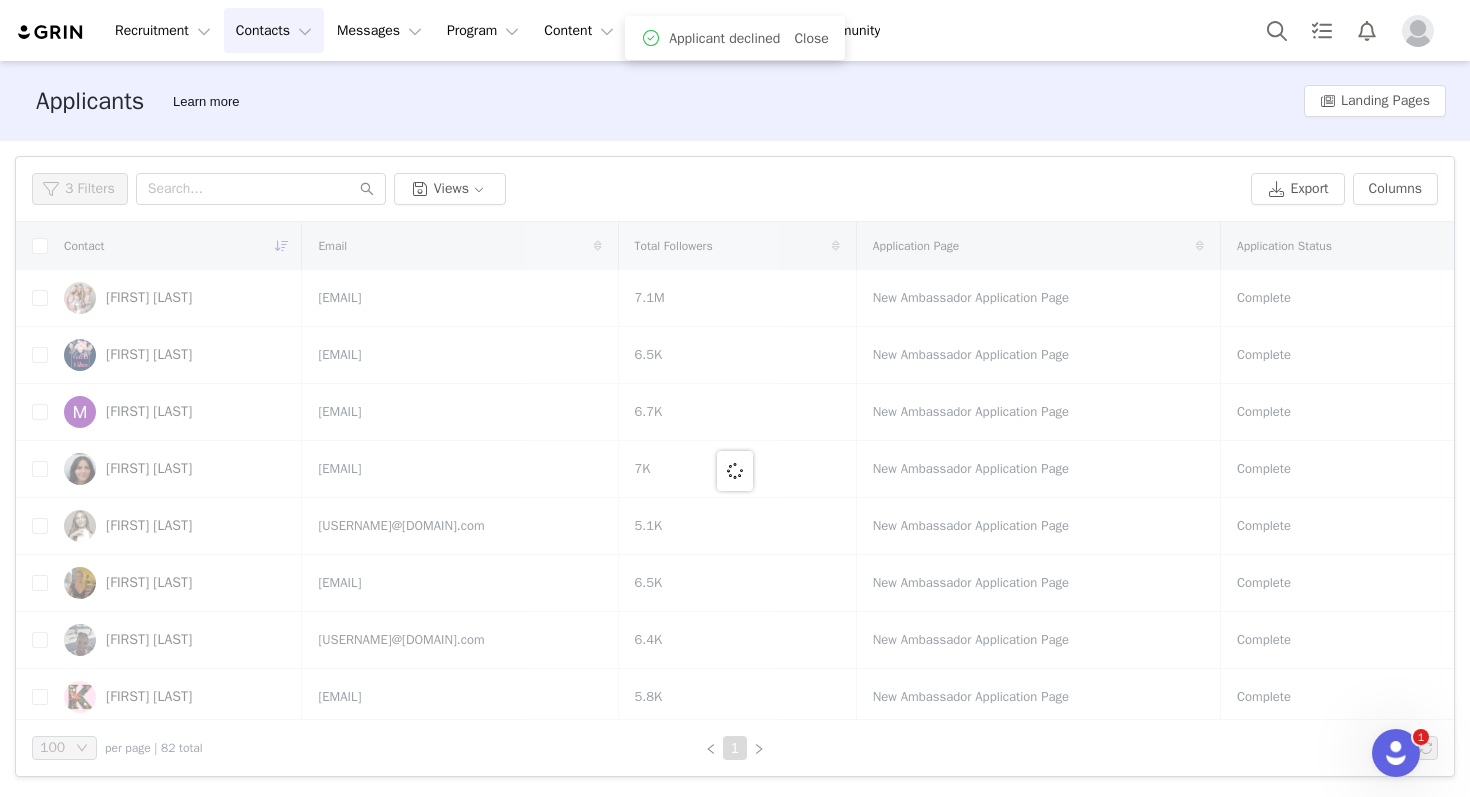 click at bounding box center [735, 471] 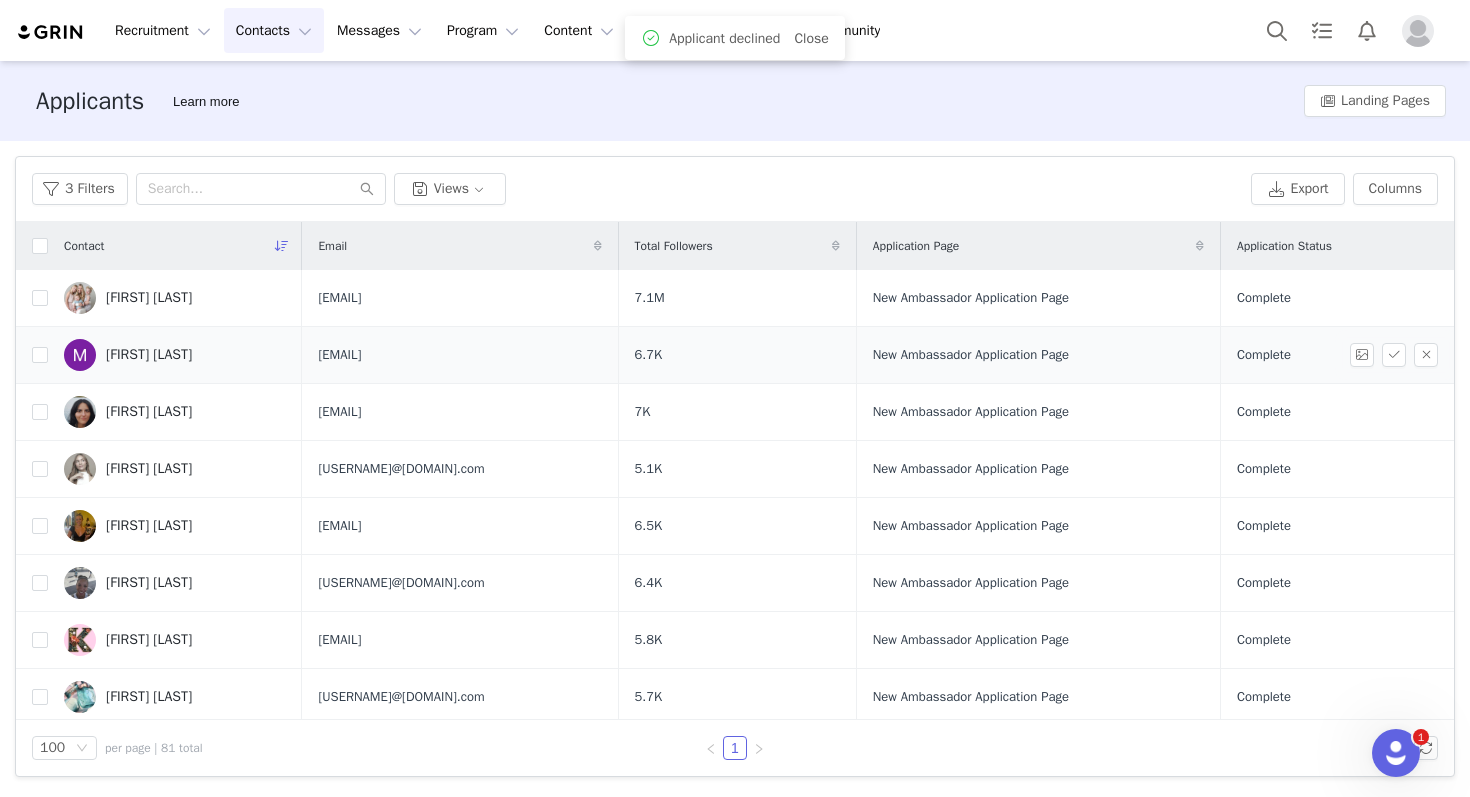 click on "Maryam Waqas" at bounding box center (175, 355) 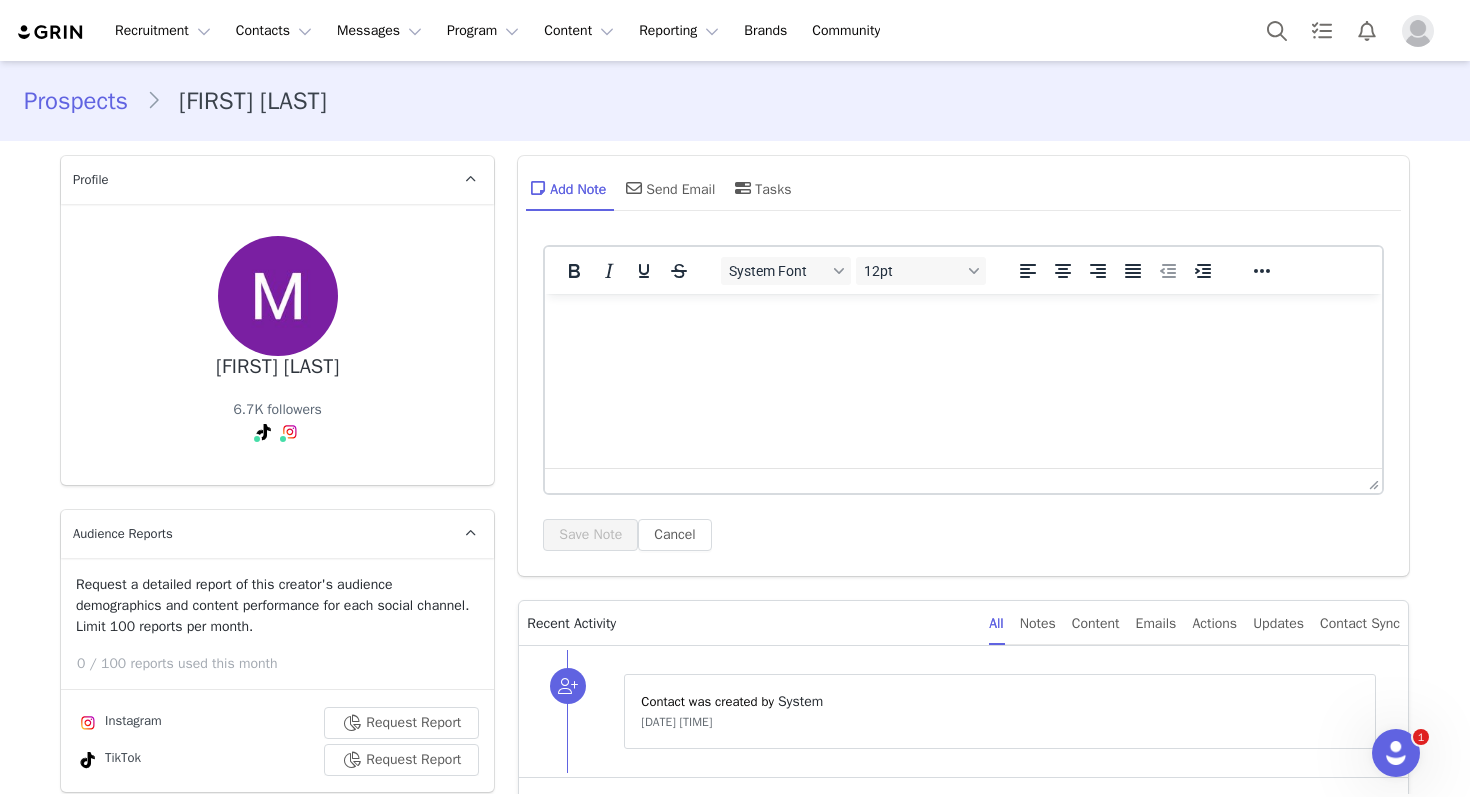 scroll, scrollTop: 0, scrollLeft: 0, axis: both 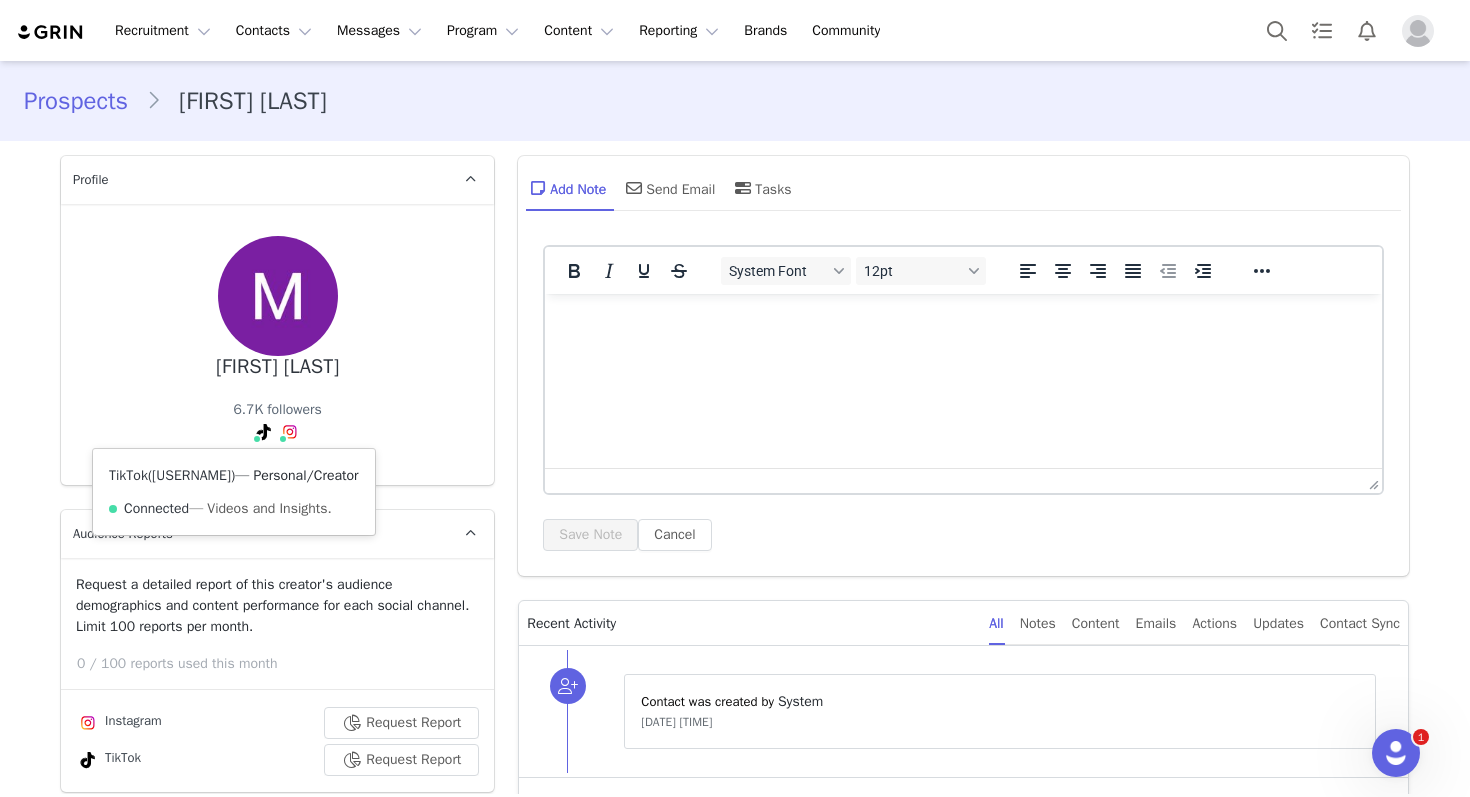 click on "@velvetvibes002" at bounding box center (191, 475) 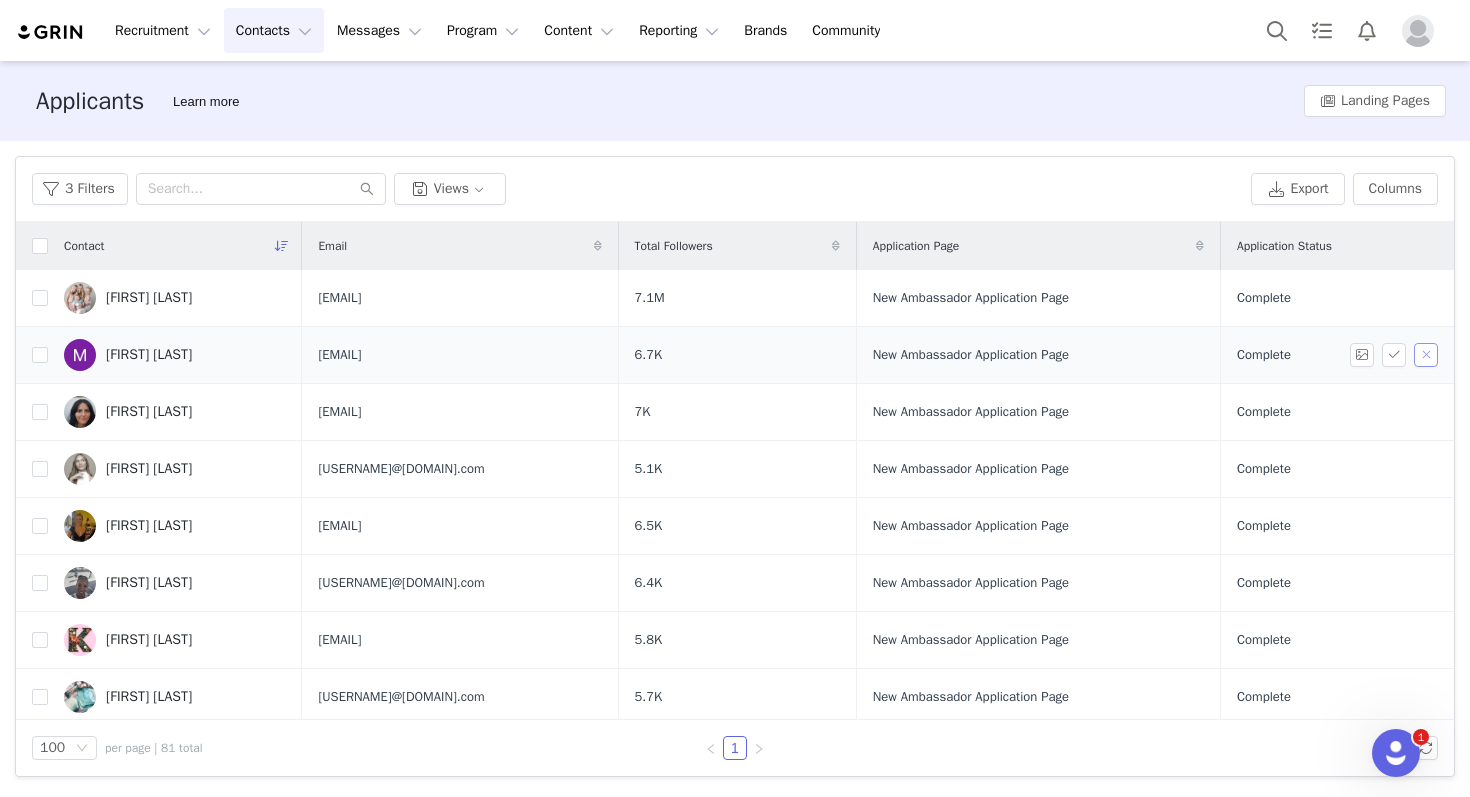 click at bounding box center [1426, 355] 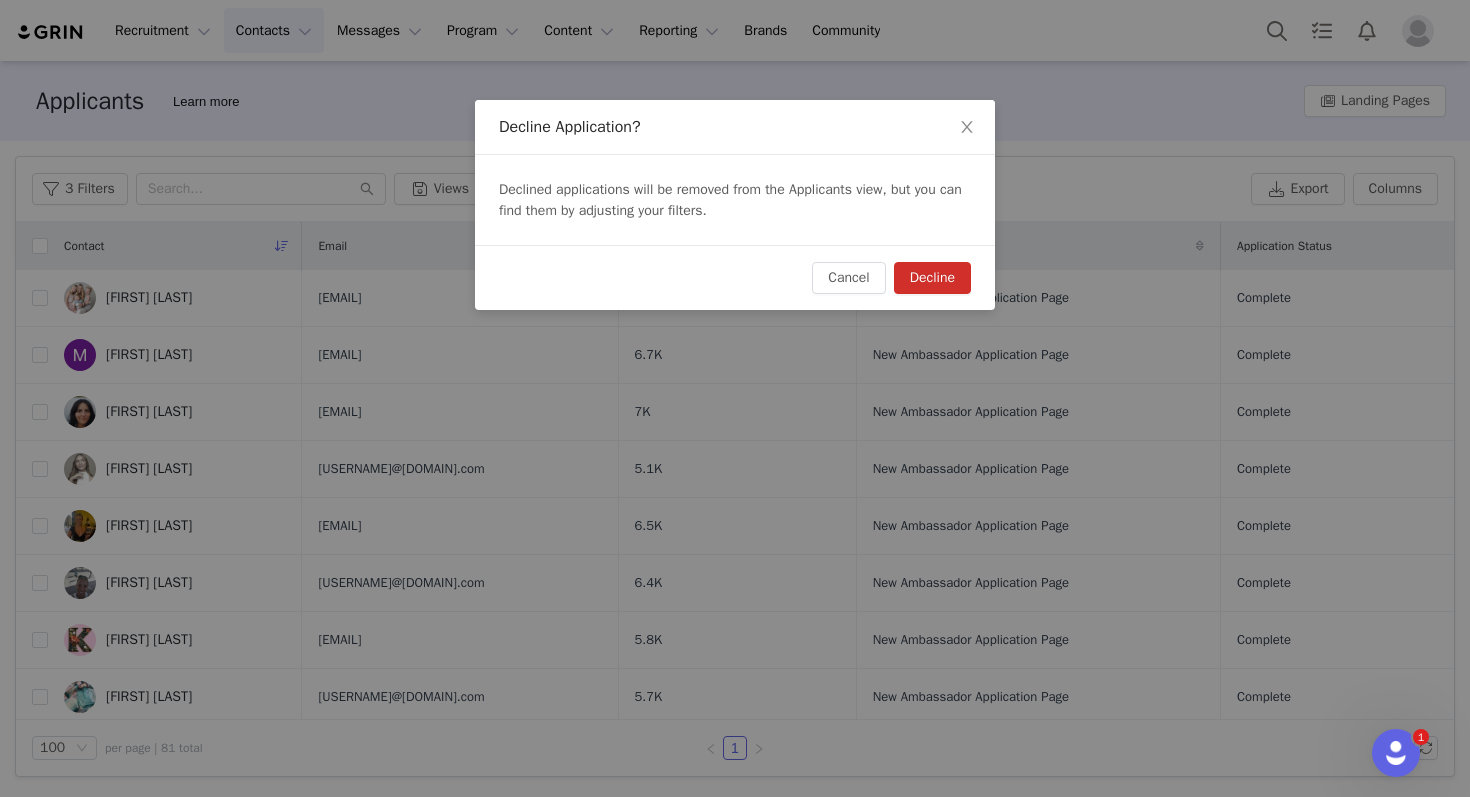 click on "Decline" at bounding box center [932, 278] 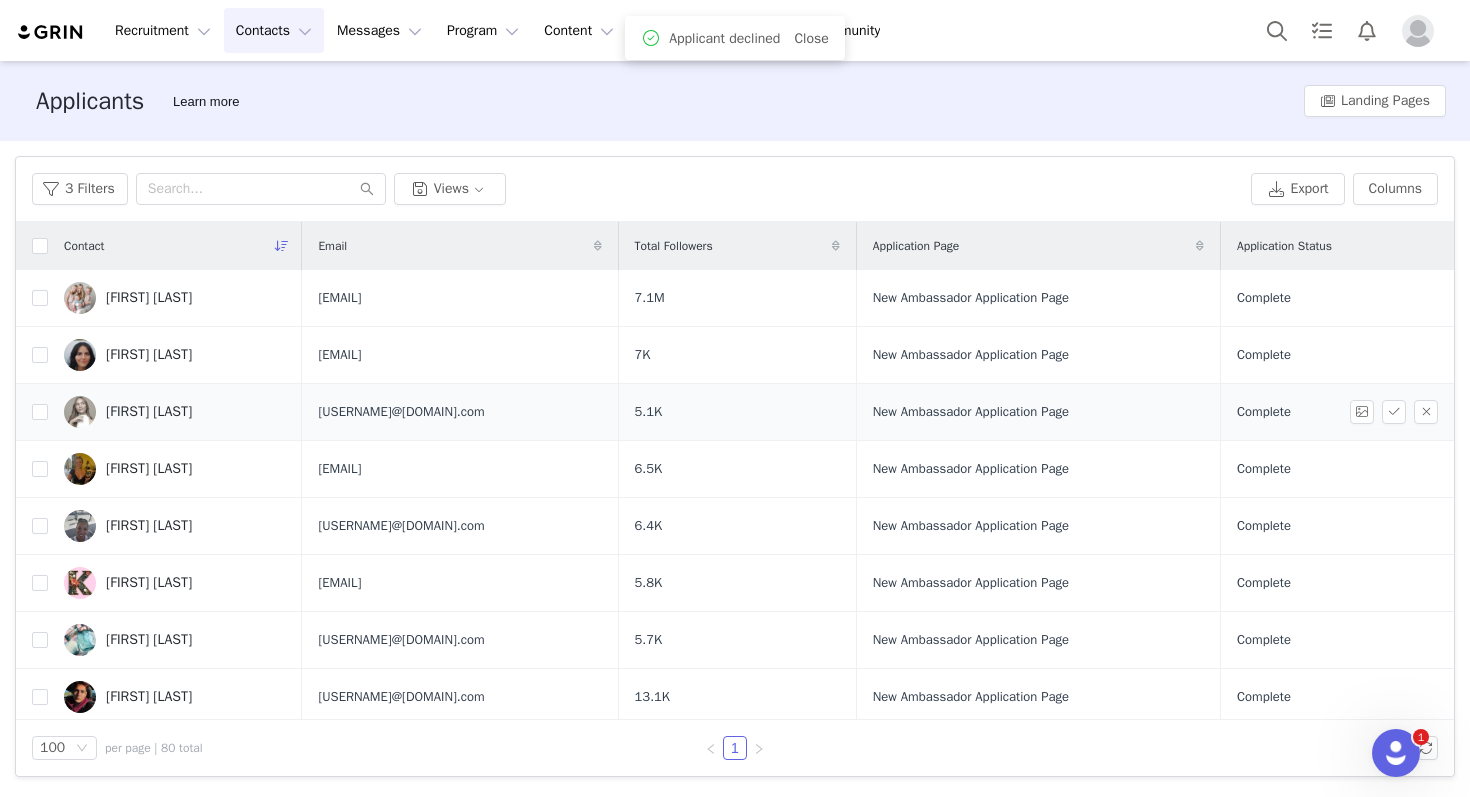 click on "Margie Estevez" at bounding box center [149, 412] 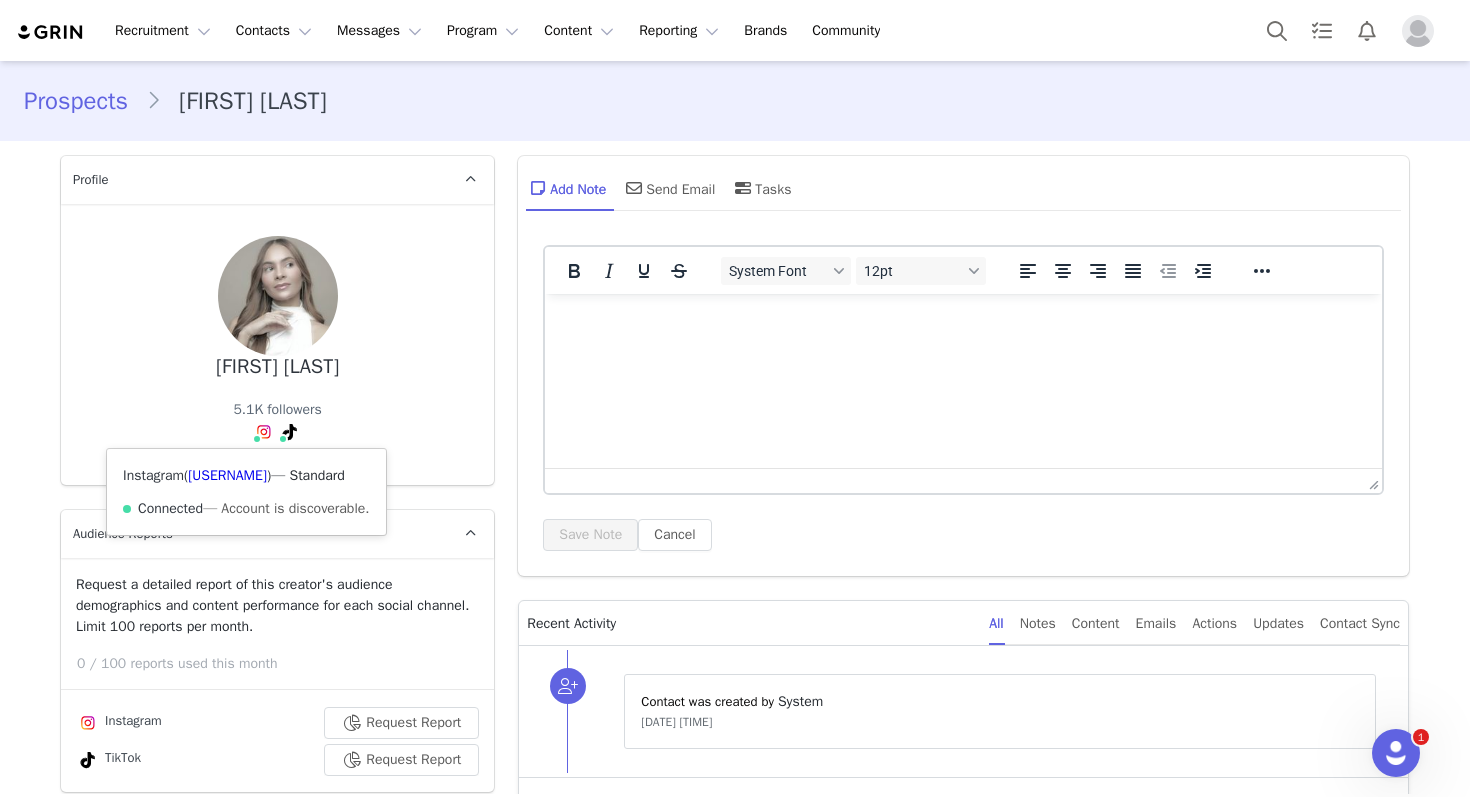 scroll, scrollTop: 0, scrollLeft: 0, axis: both 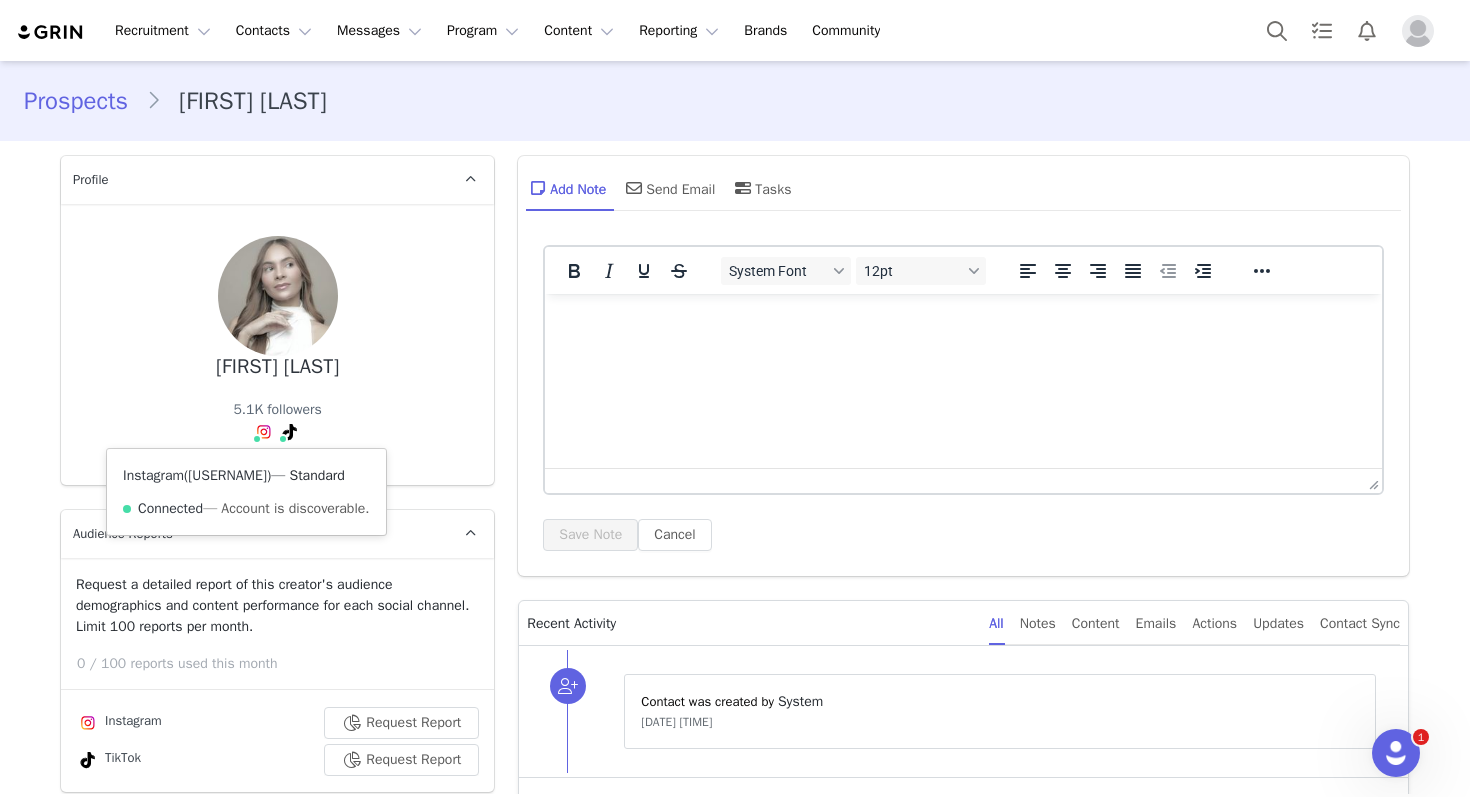 click on "@margieestevez" at bounding box center (227, 475) 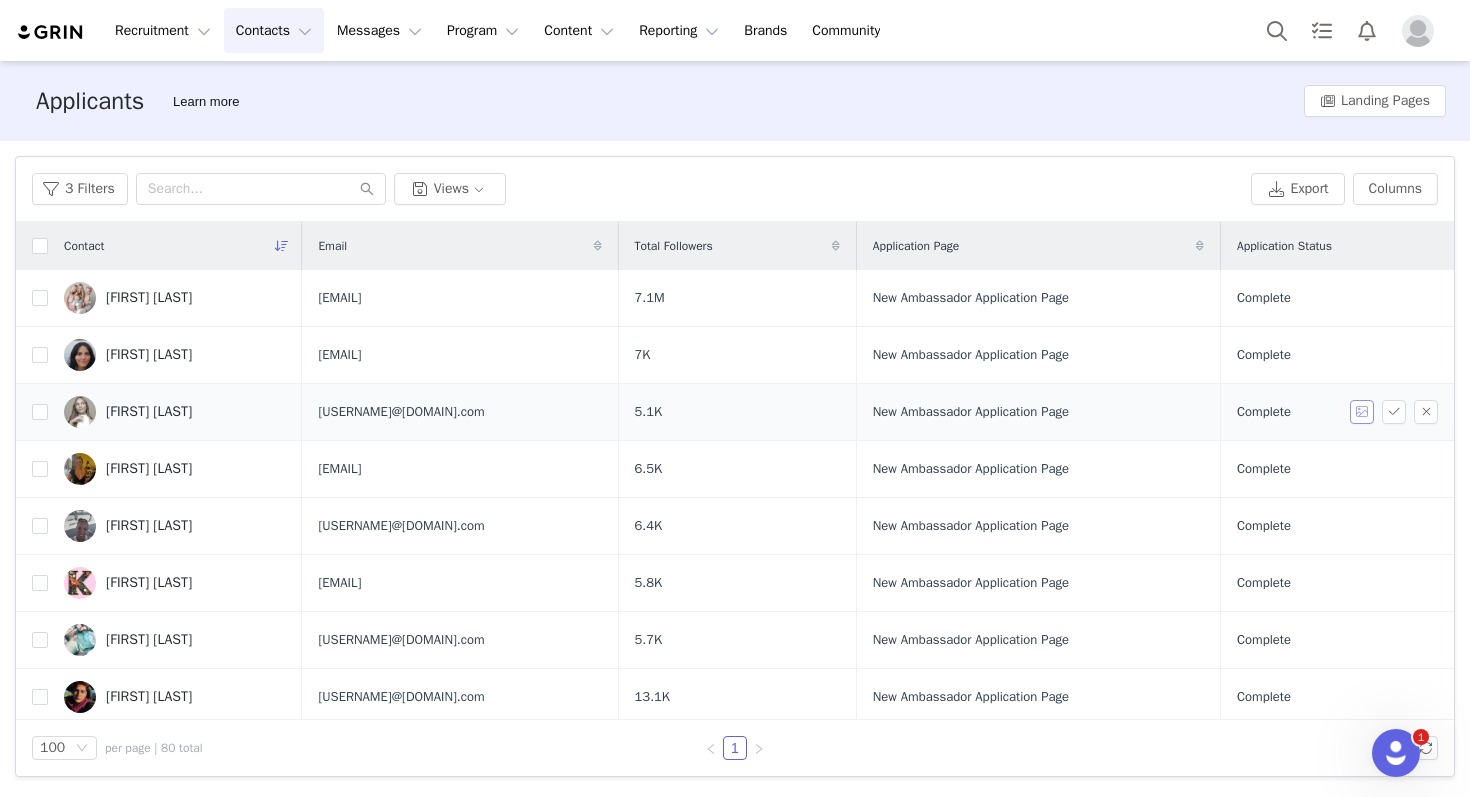 click at bounding box center (1362, 412) 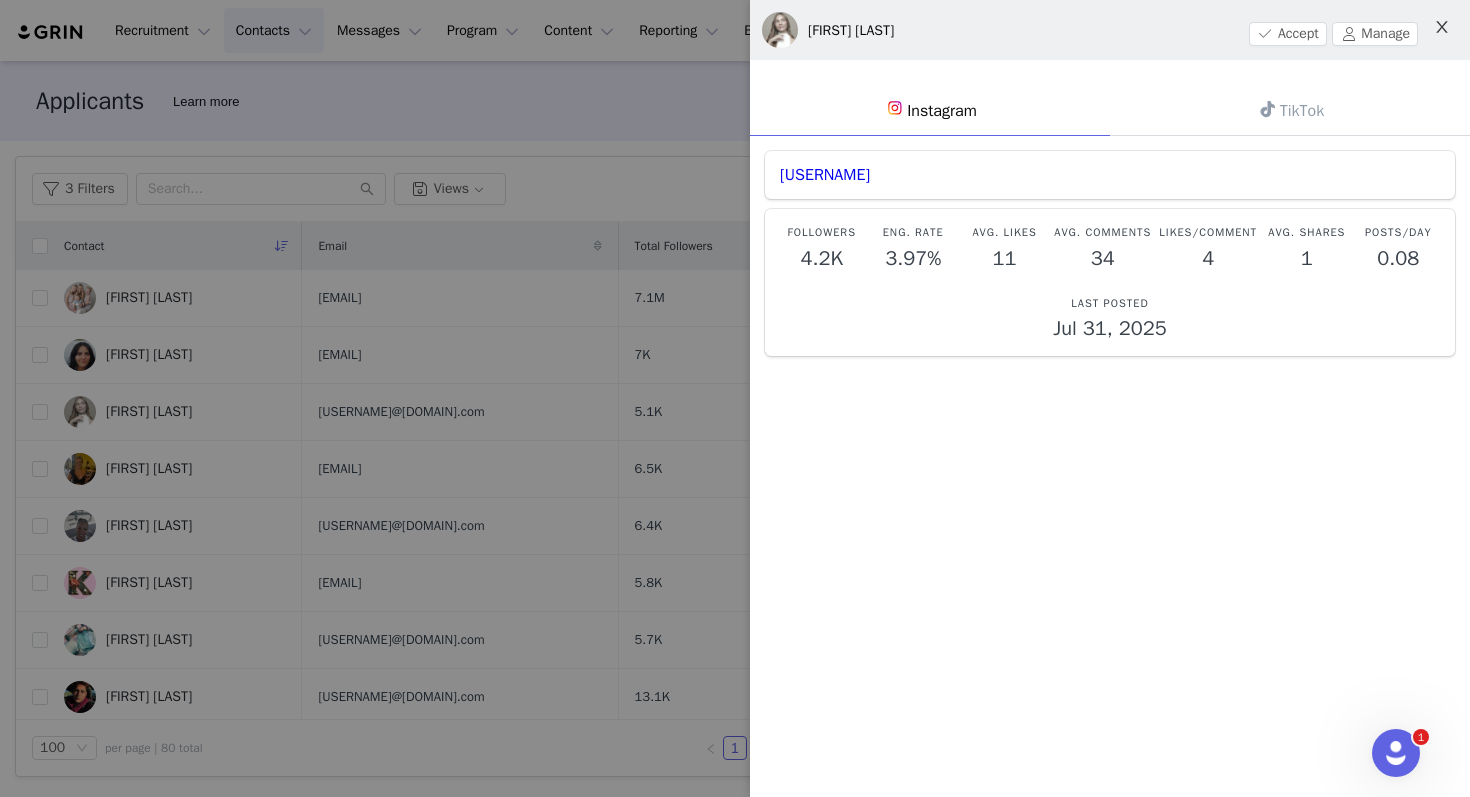 click 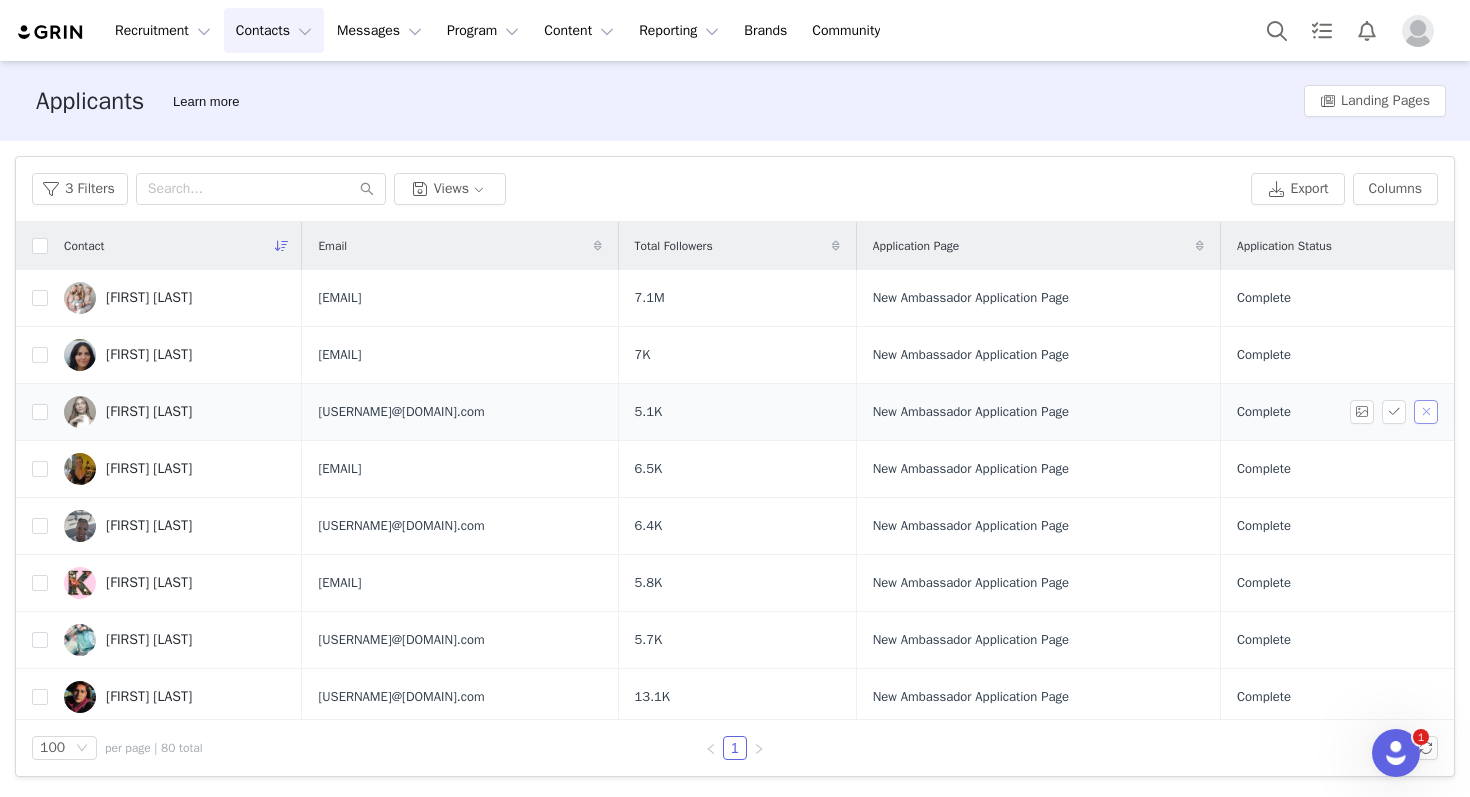 click at bounding box center (1426, 412) 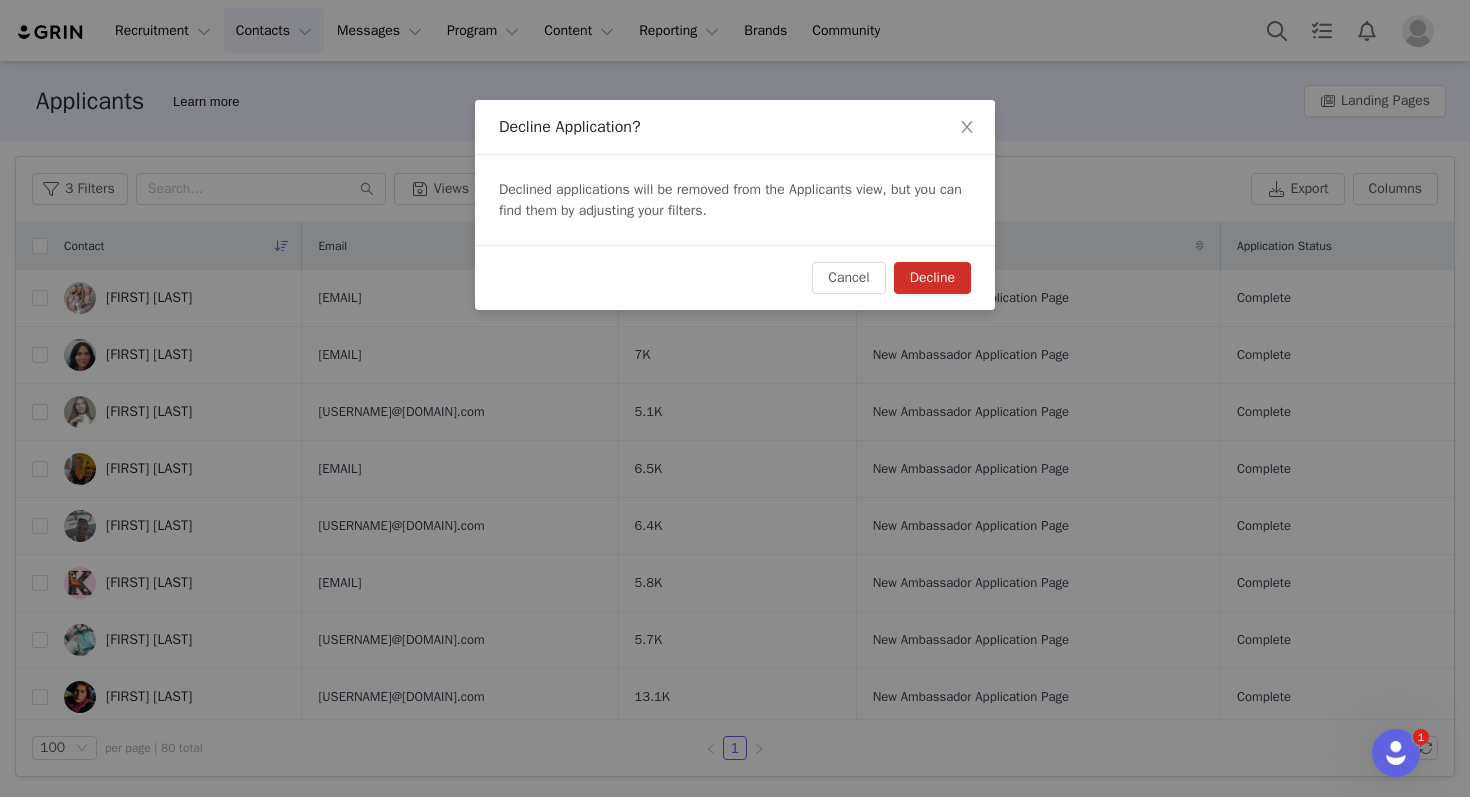 click on "Decline" at bounding box center (932, 278) 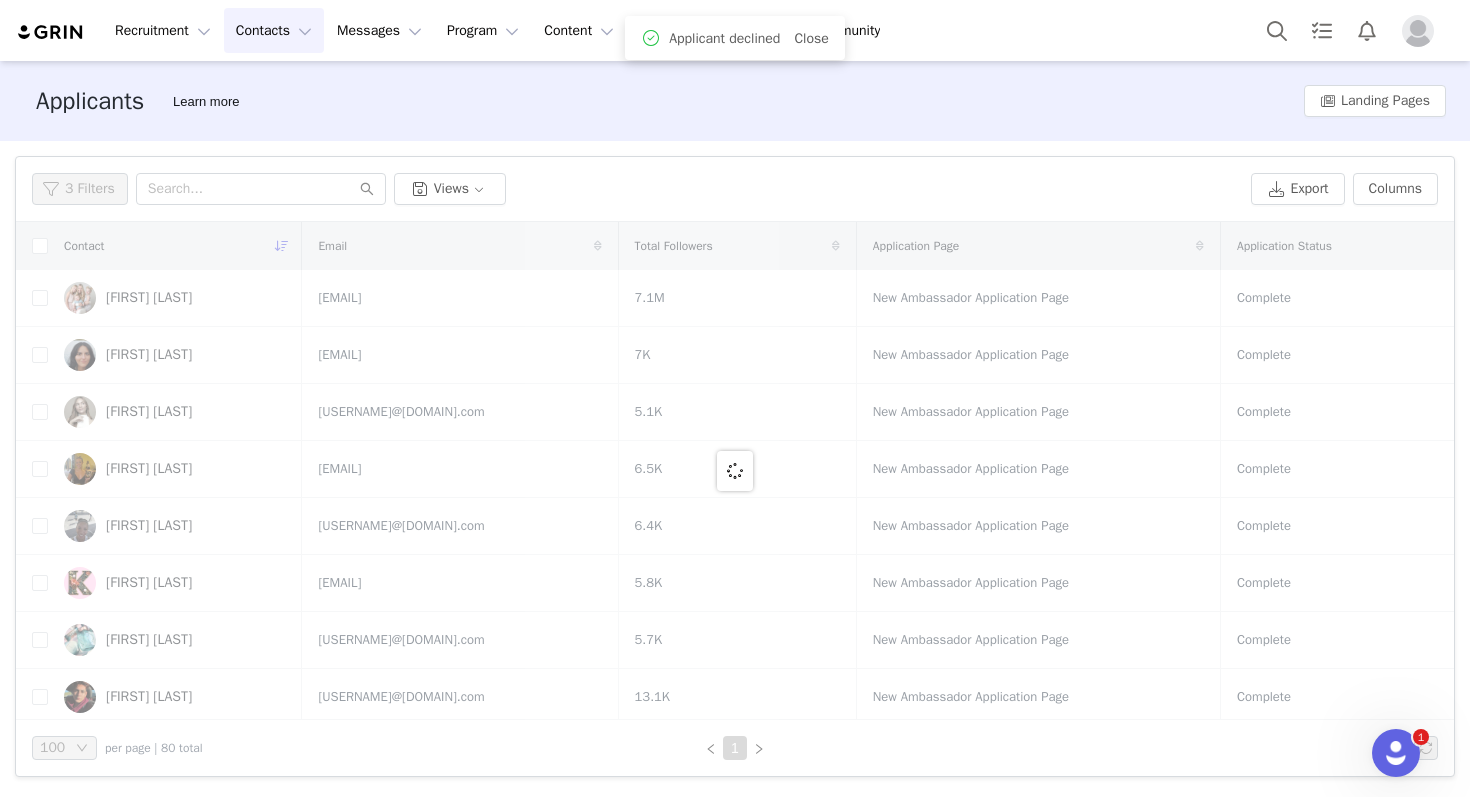 click at bounding box center (735, 471) 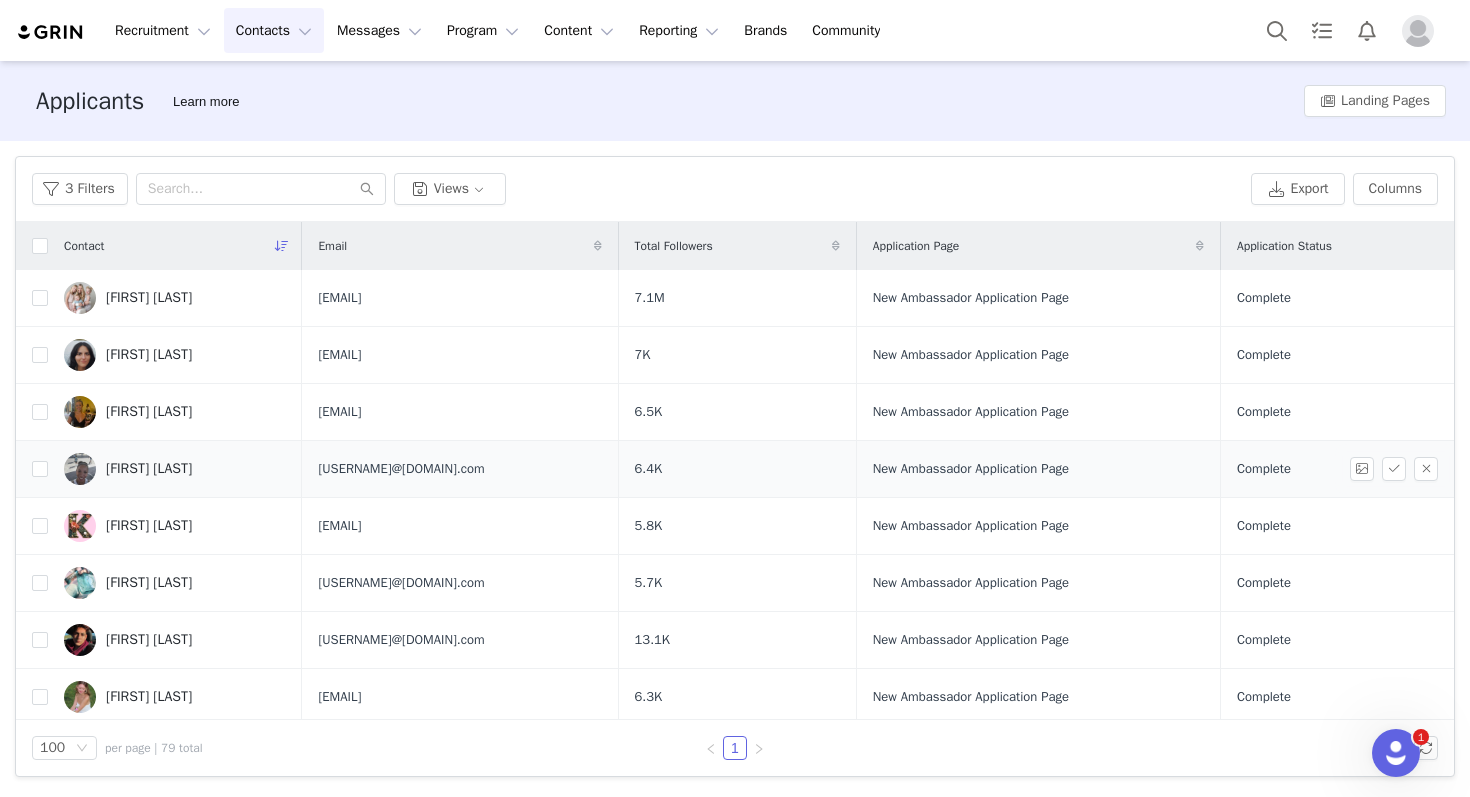 click on "Lauran Brown" at bounding box center (149, 469) 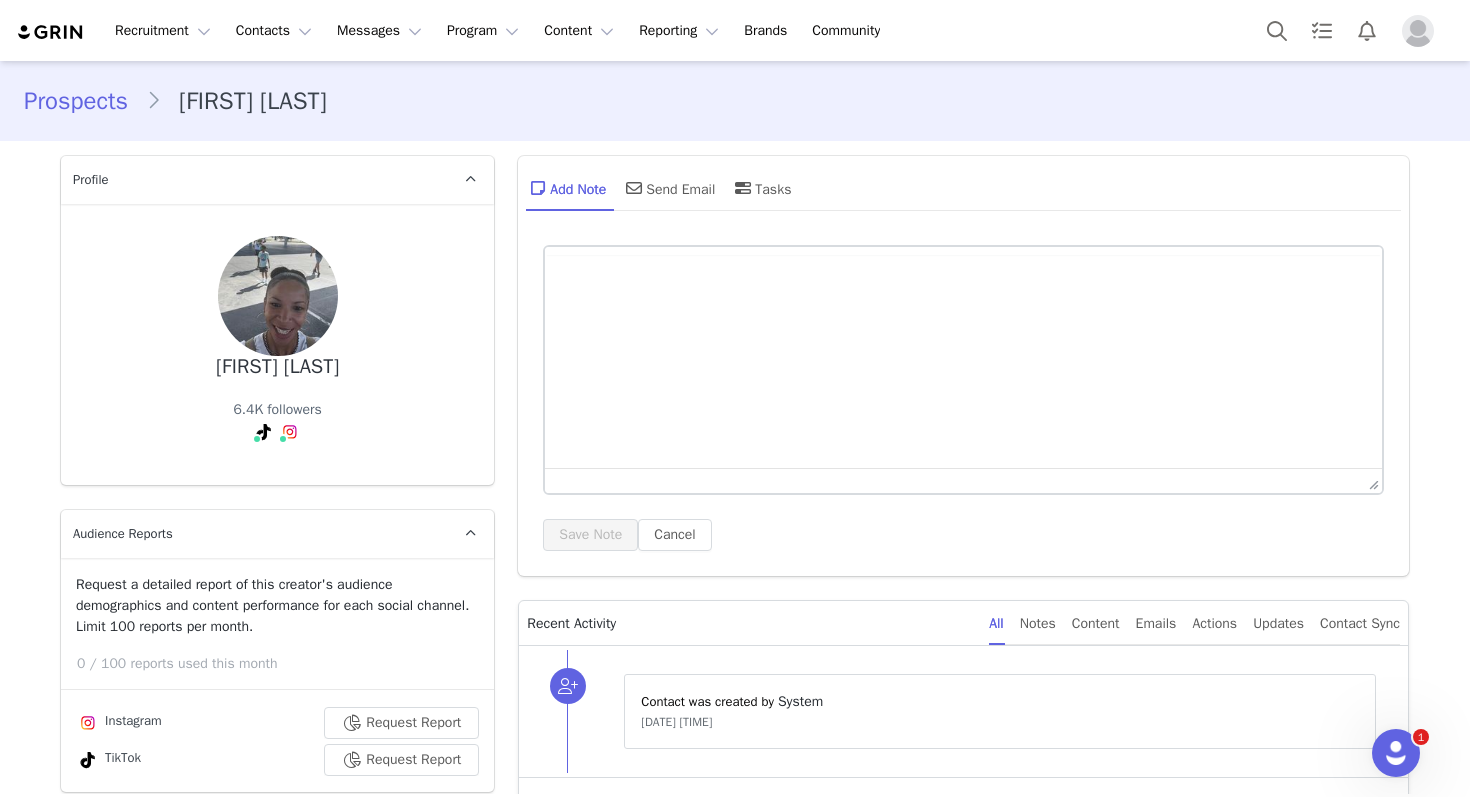 scroll, scrollTop: 0, scrollLeft: 0, axis: both 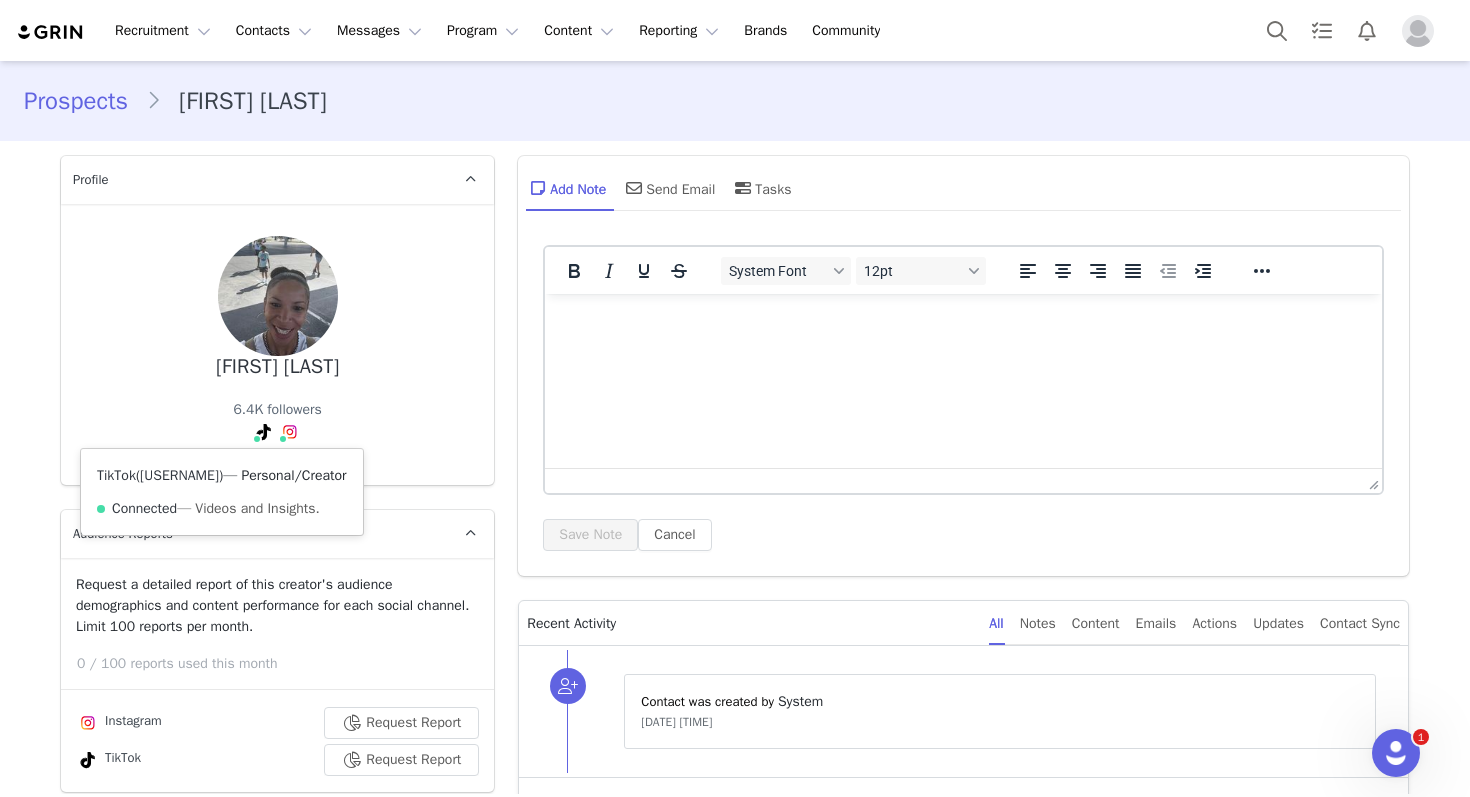 click on "@sensationalfinds14" at bounding box center (179, 475) 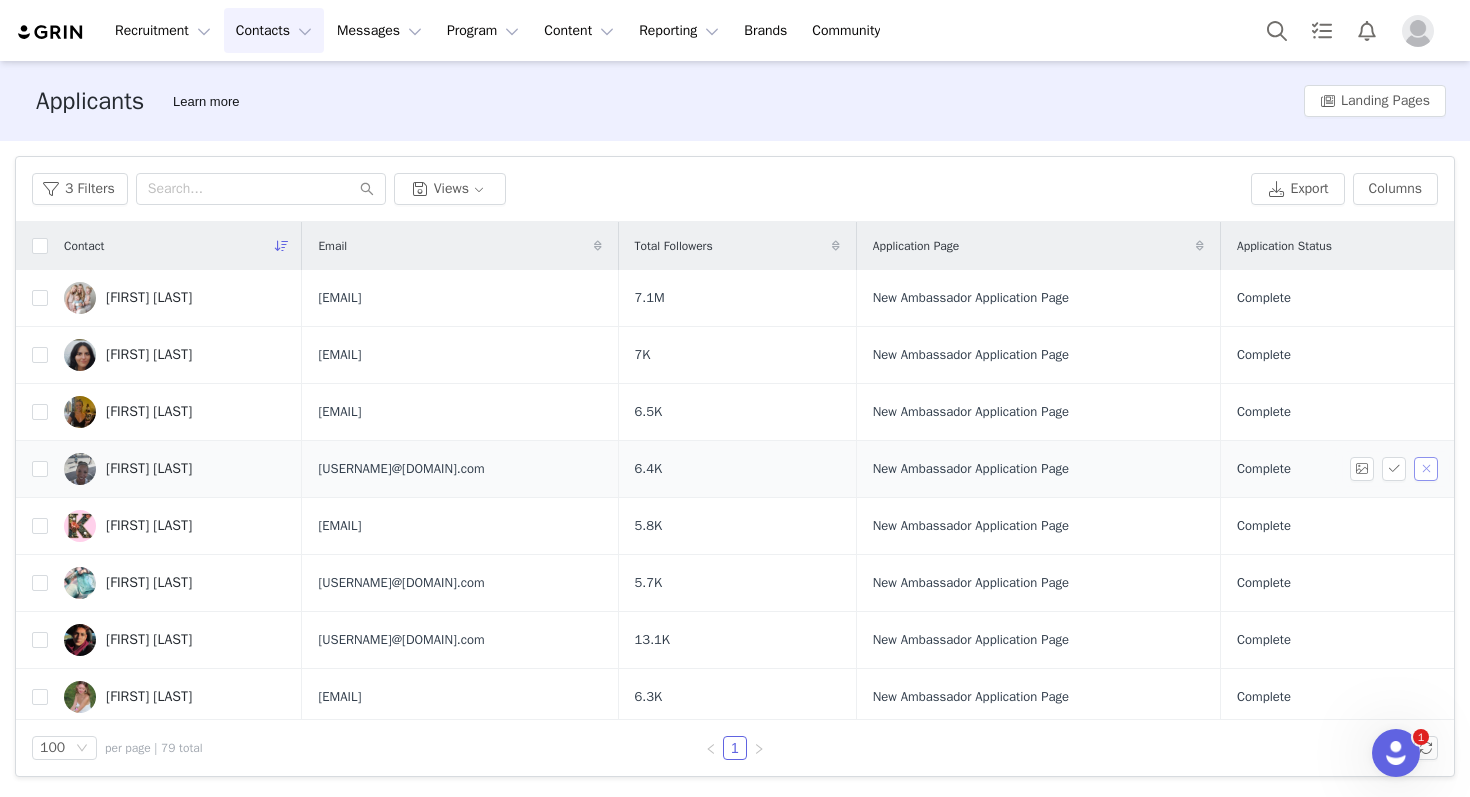 click at bounding box center (1426, 469) 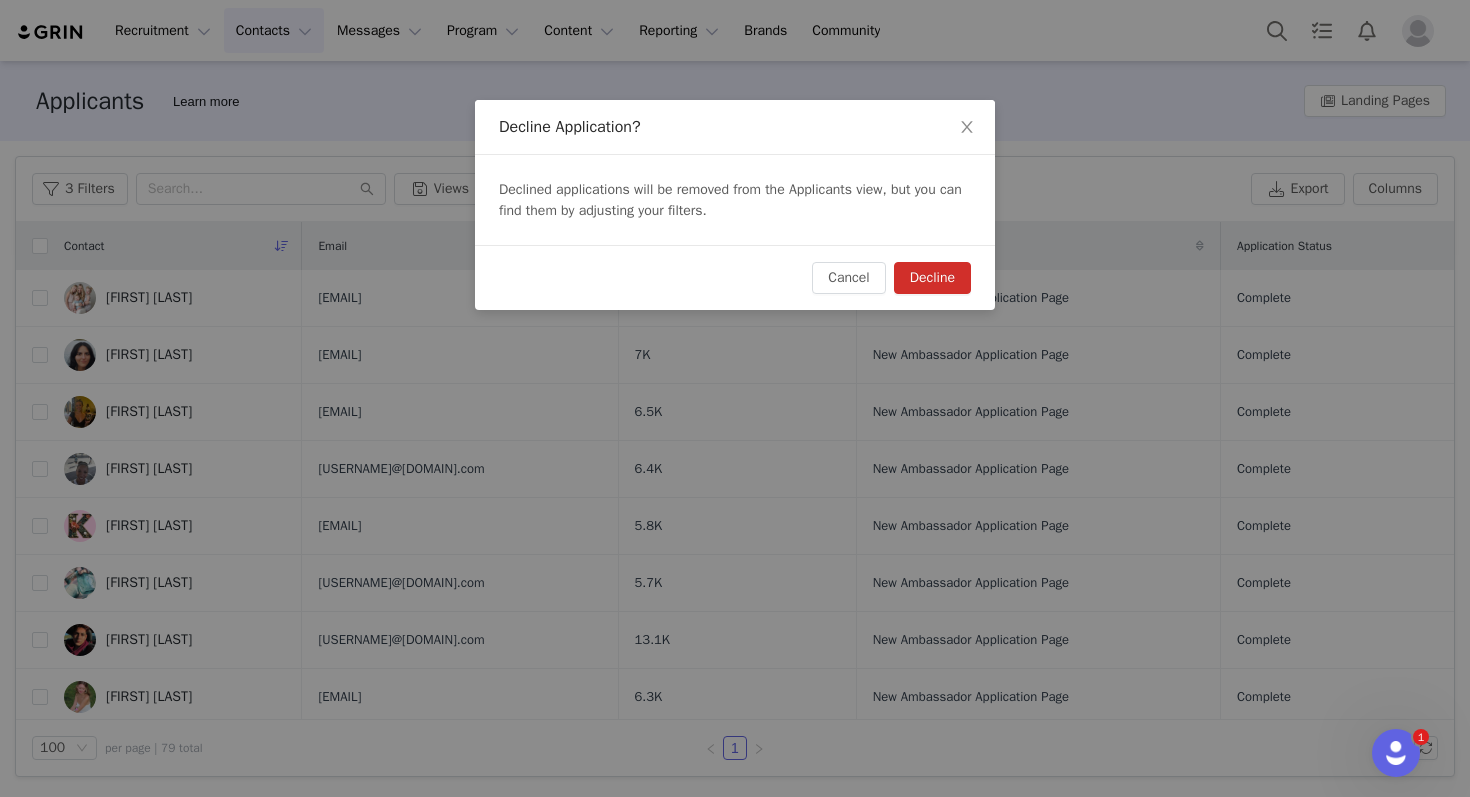 click on "Decline" at bounding box center (932, 278) 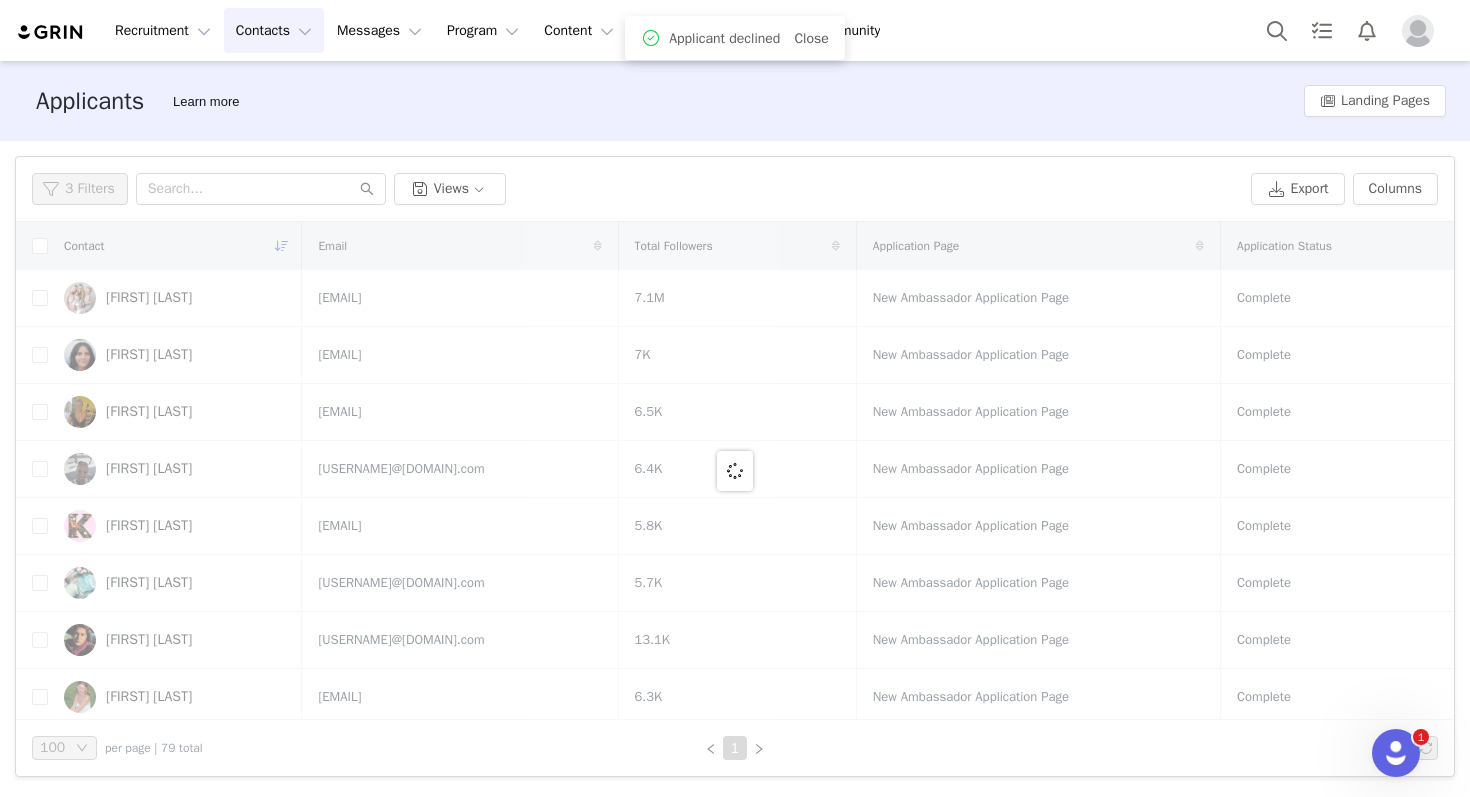 click at bounding box center (735, 471) 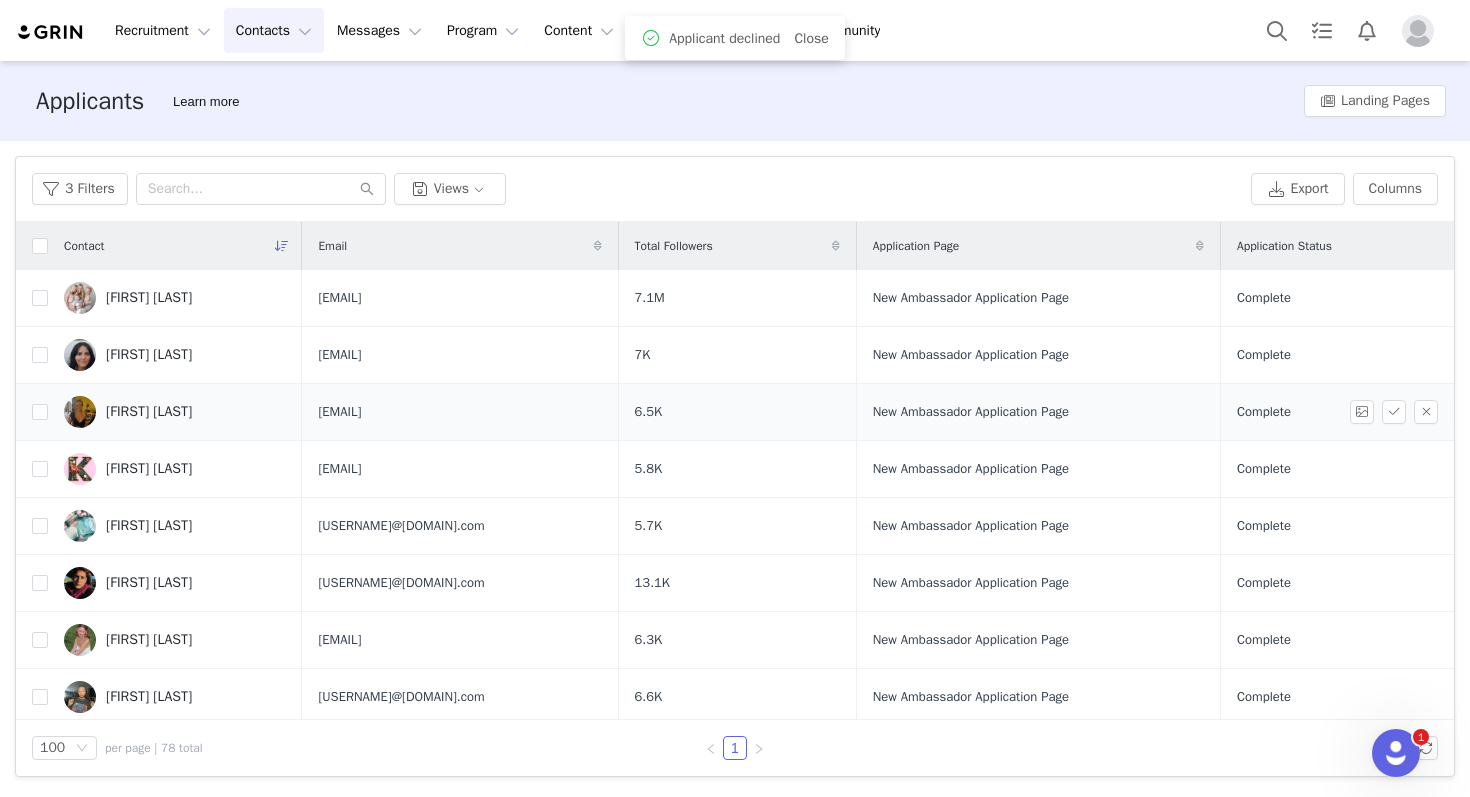 click on "Mackenzie Bertke" at bounding box center [149, 412] 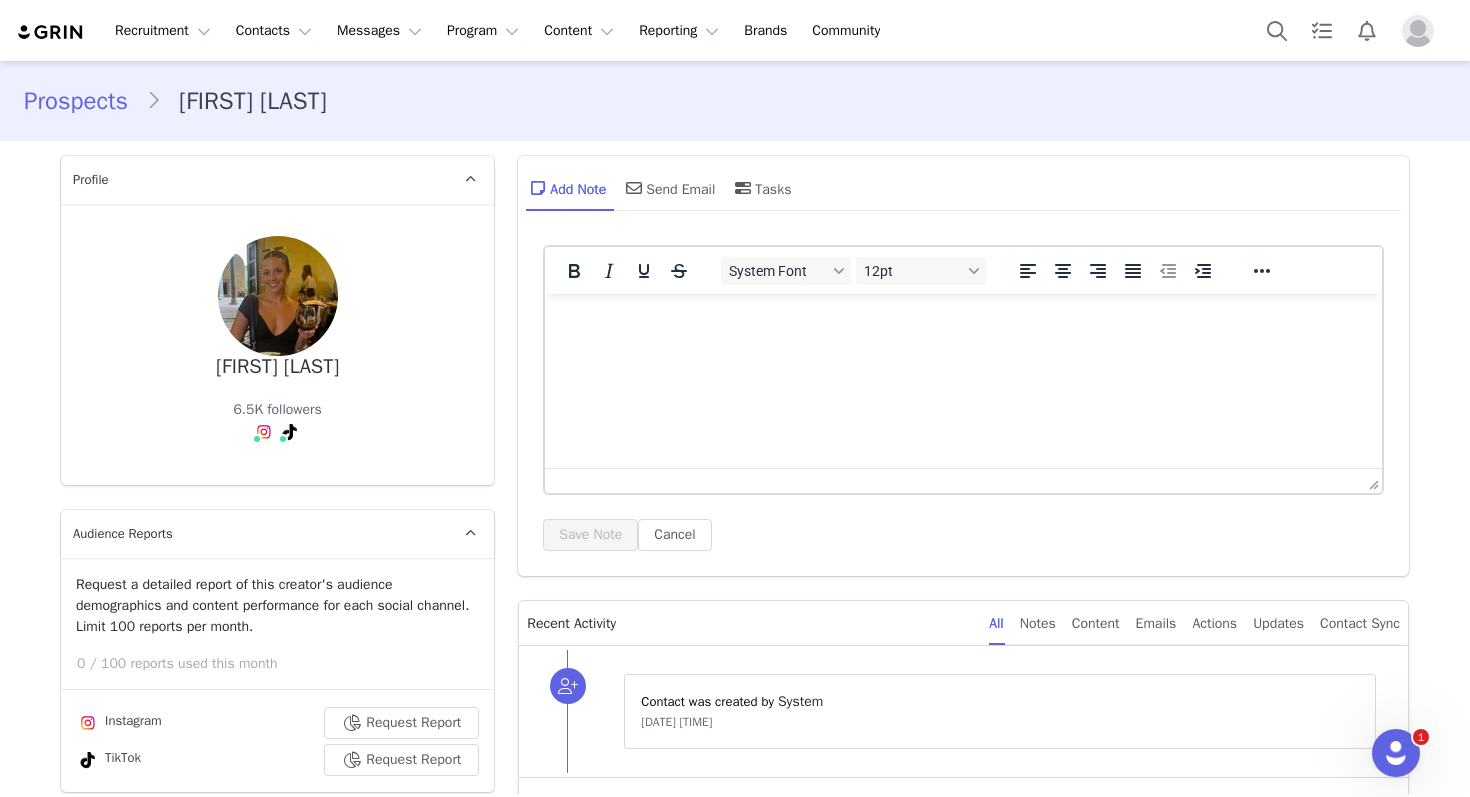 scroll, scrollTop: 0, scrollLeft: 0, axis: both 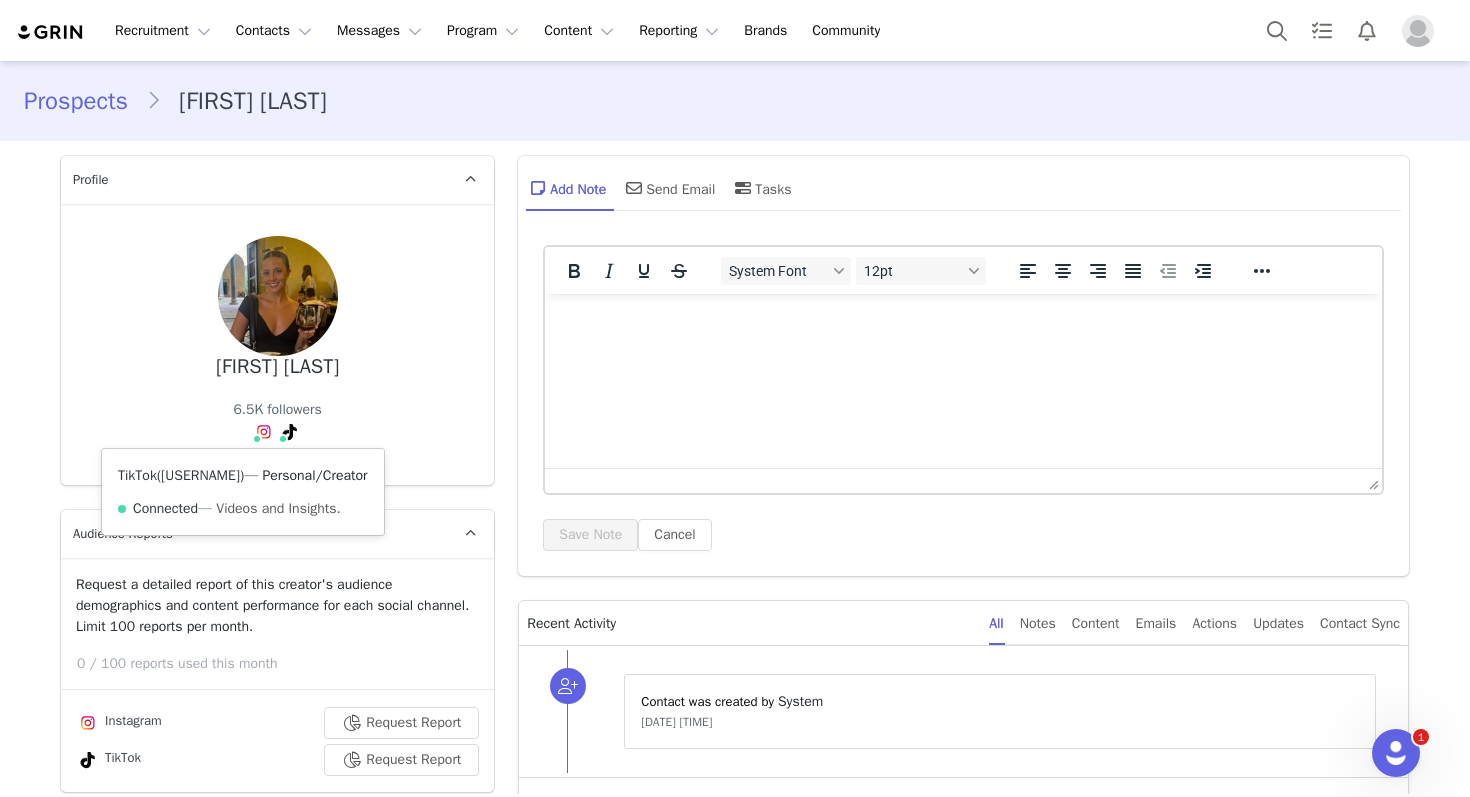 click on "@mackenzieeeeeee__" at bounding box center (200, 475) 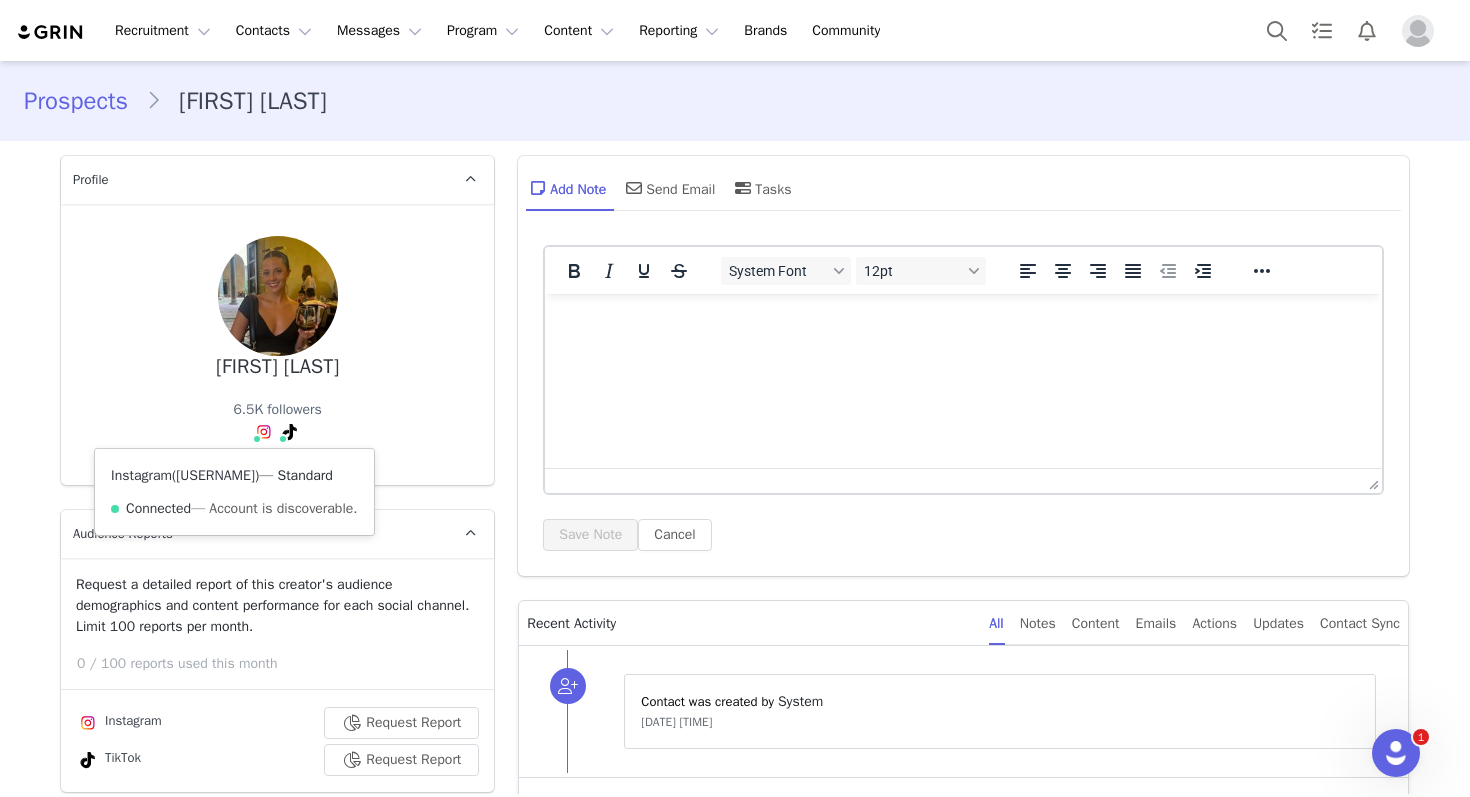 click on "@mackenzie_bertke" at bounding box center [215, 475] 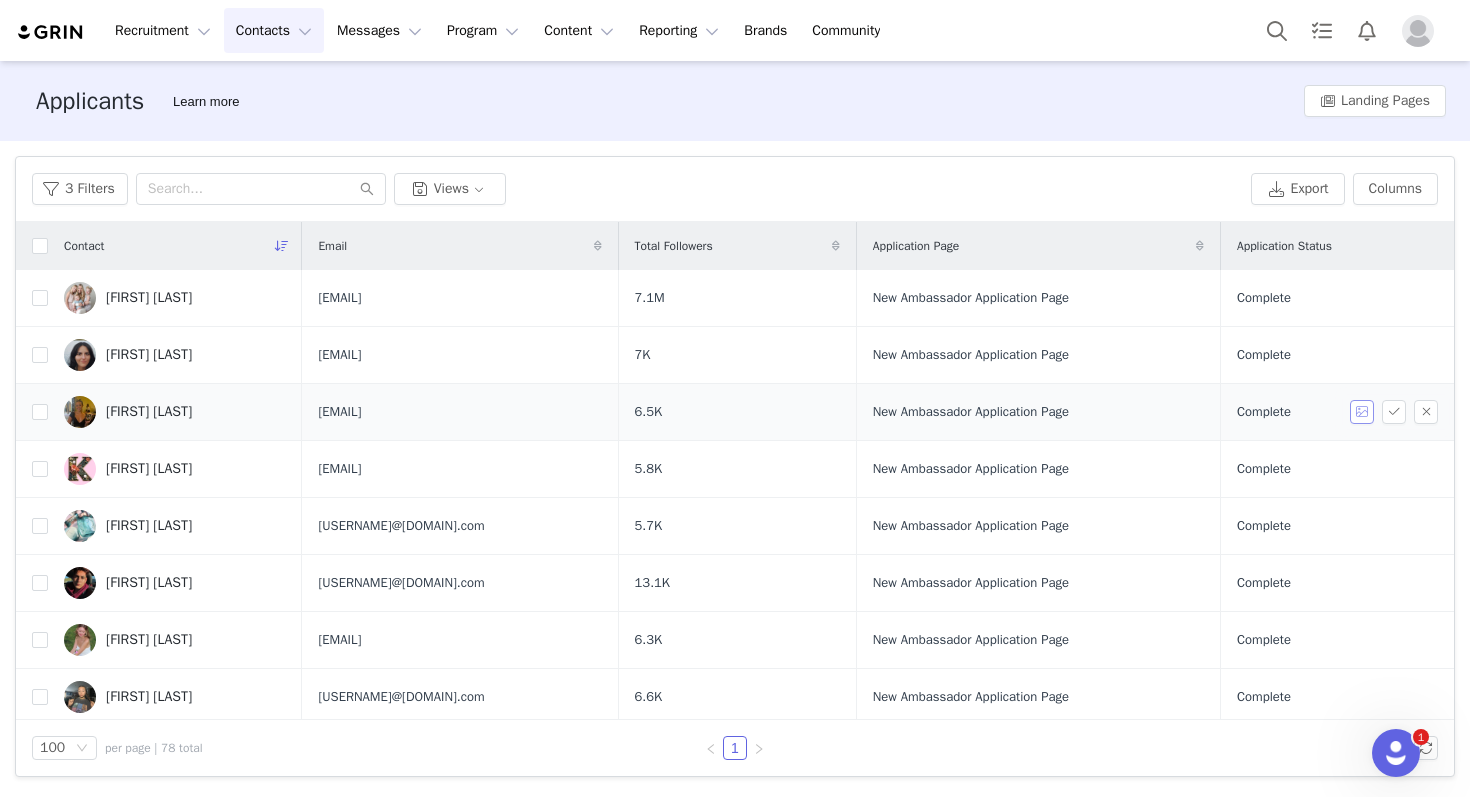 click at bounding box center (1362, 412) 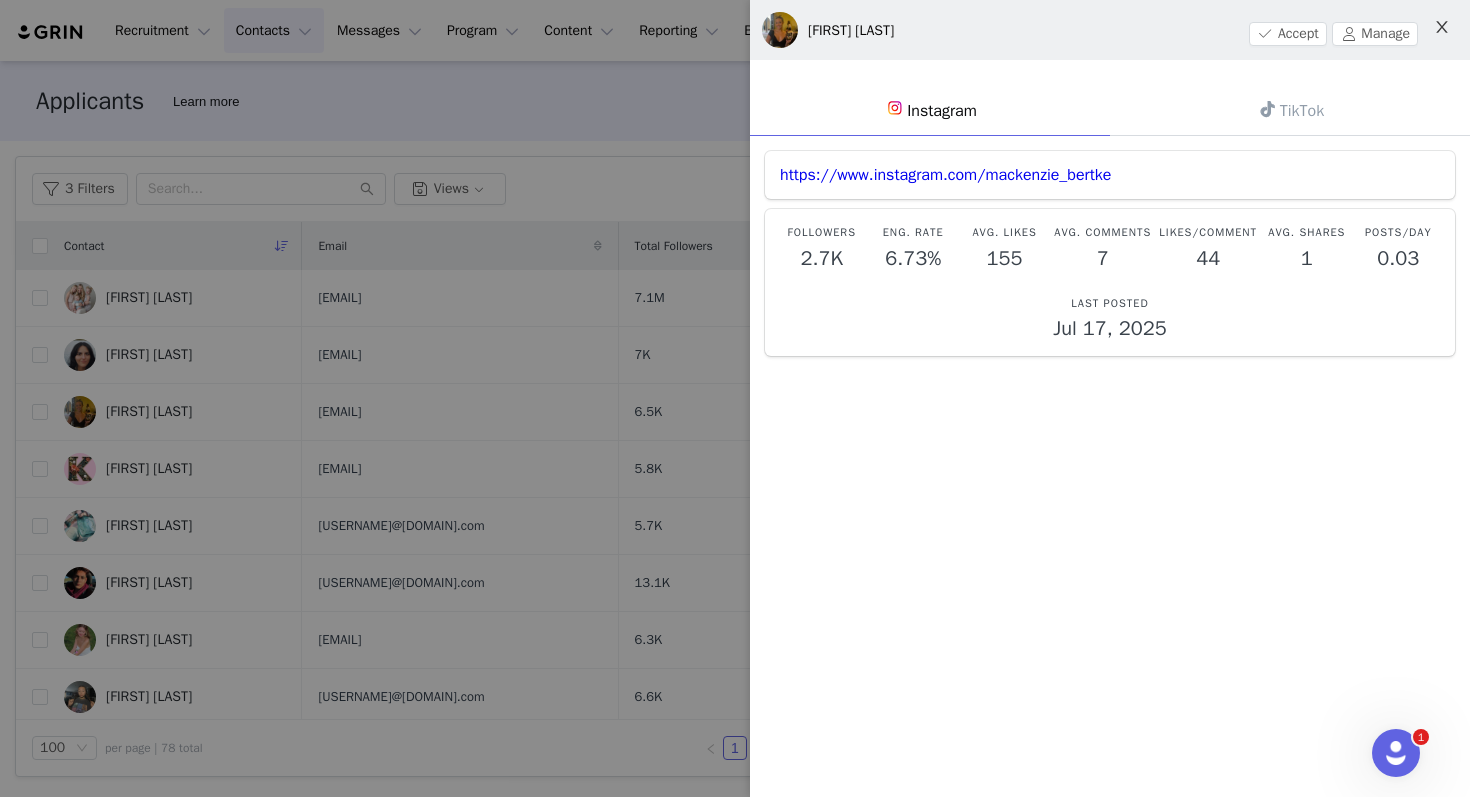 click at bounding box center (1442, 28) 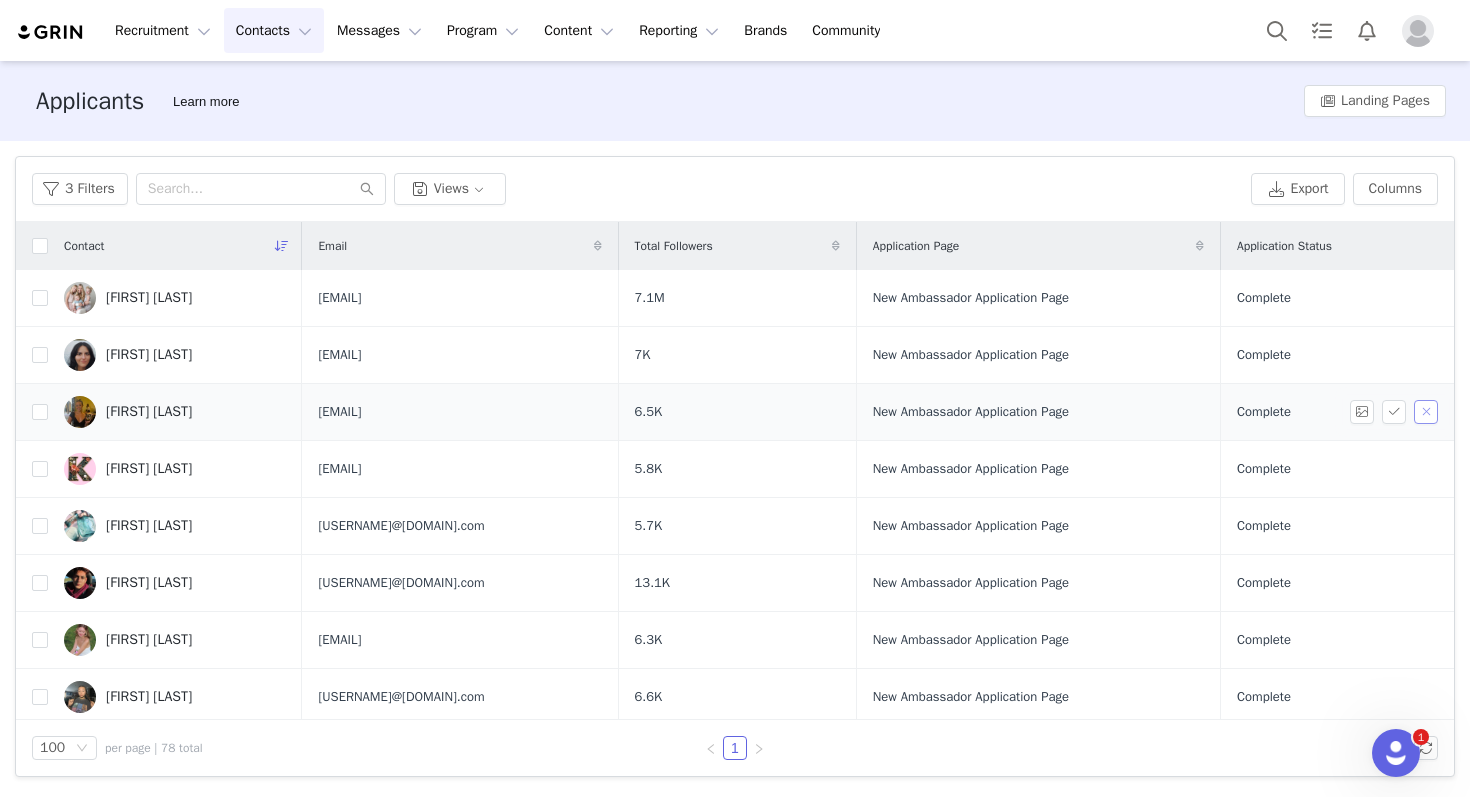 click at bounding box center (1426, 412) 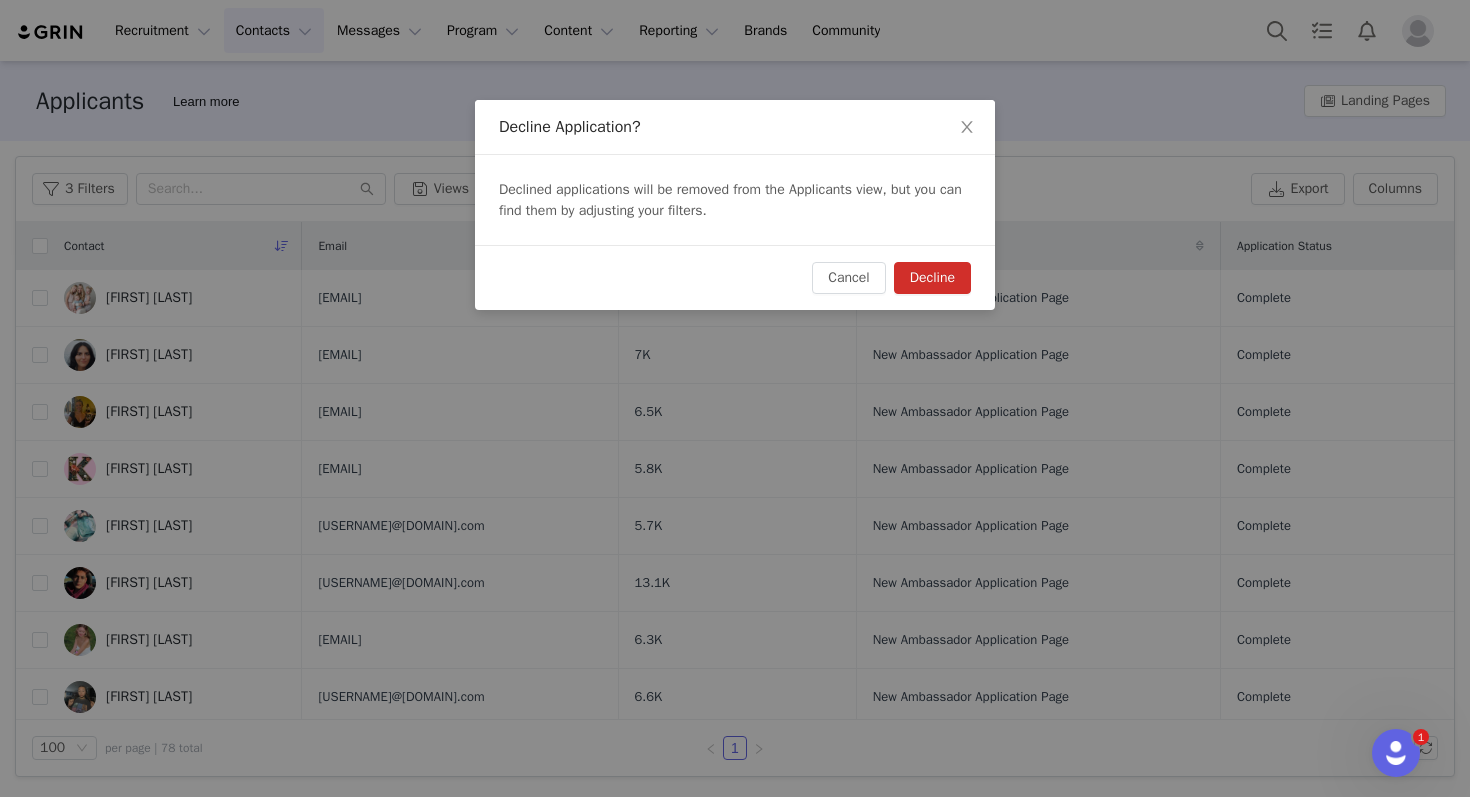 click on "Decline" at bounding box center [932, 278] 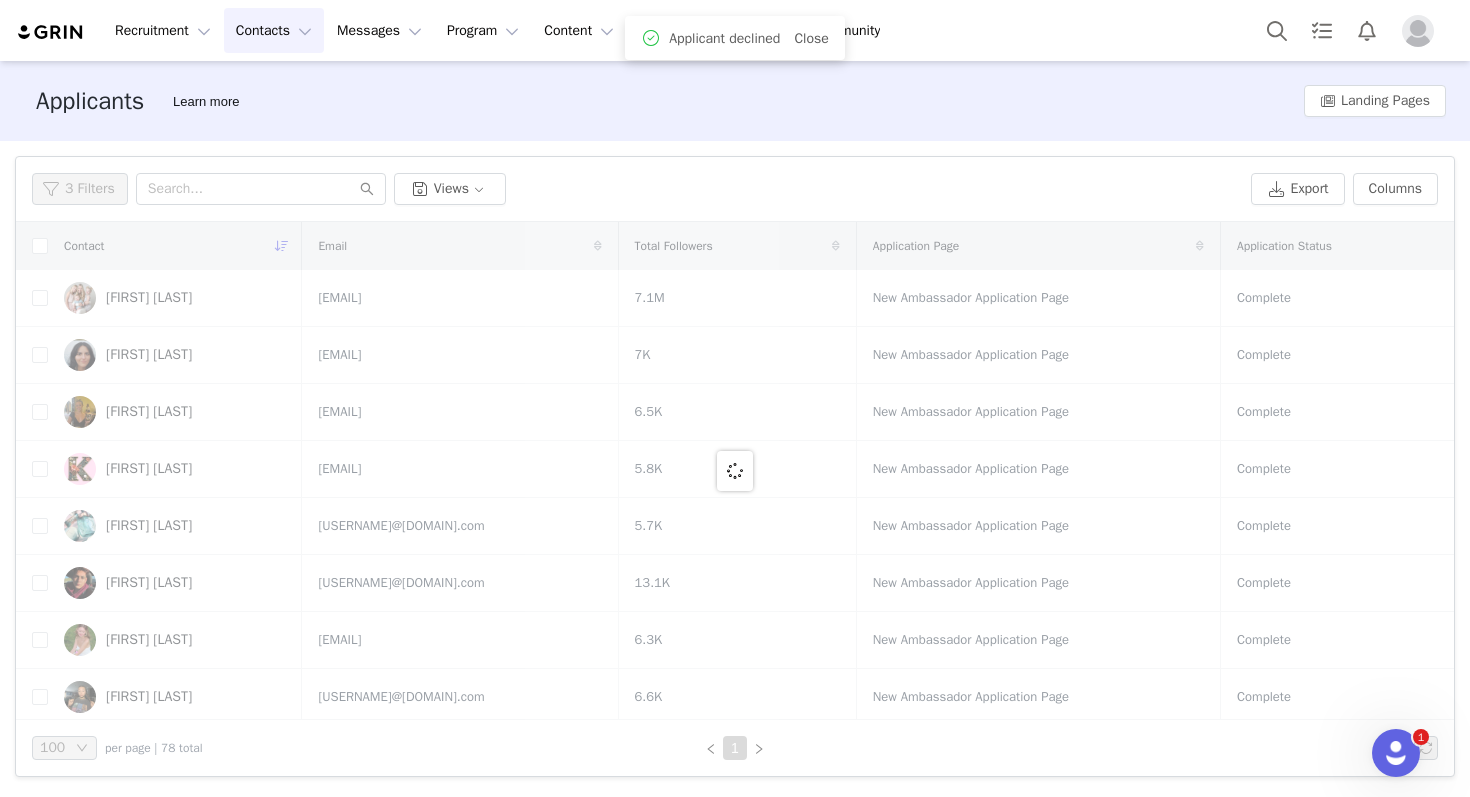 click at bounding box center (735, 471) 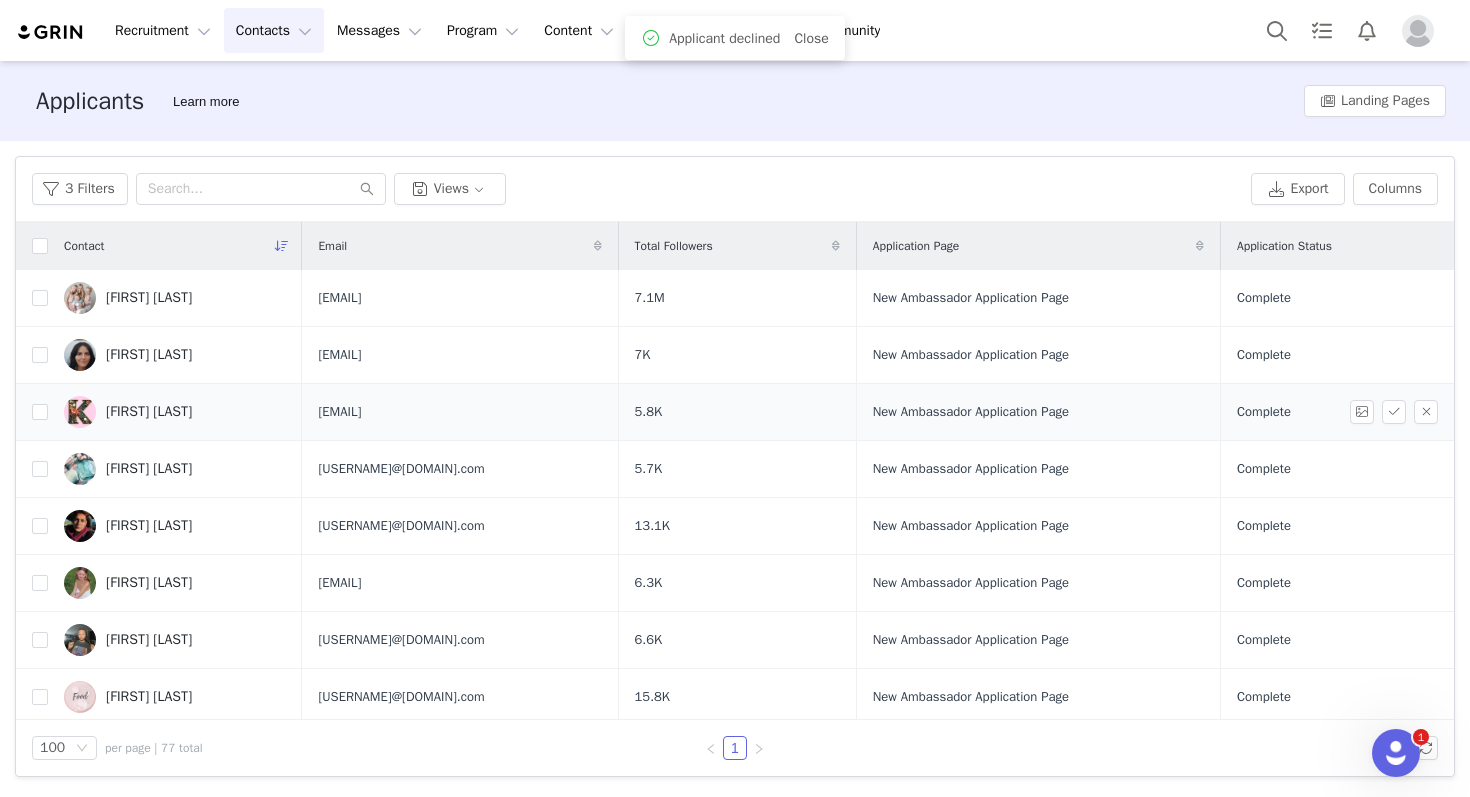 click on "Kourtnie Lee" at bounding box center [149, 412] 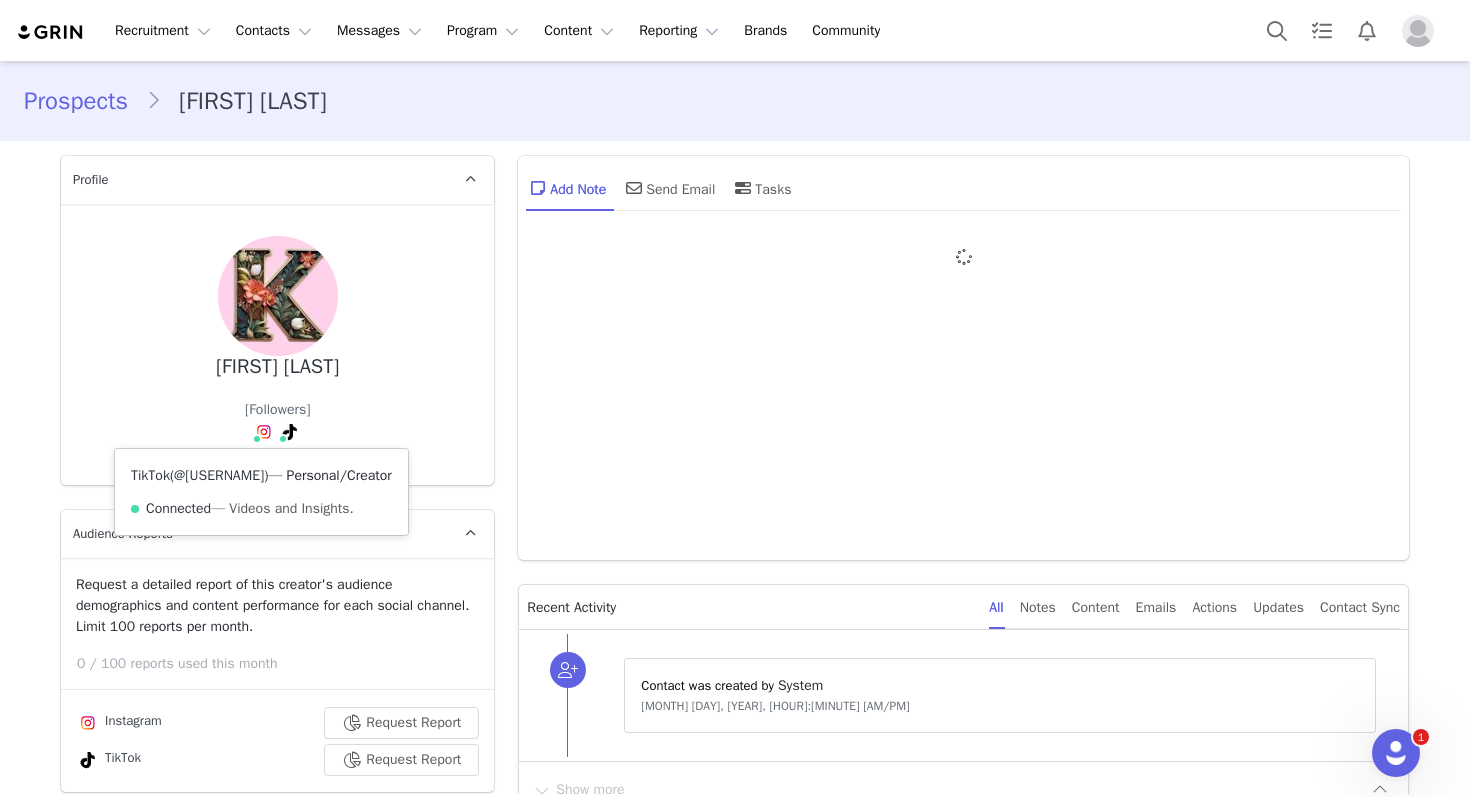 click on "@kourtnie.reviews" at bounding box center (219, 475) 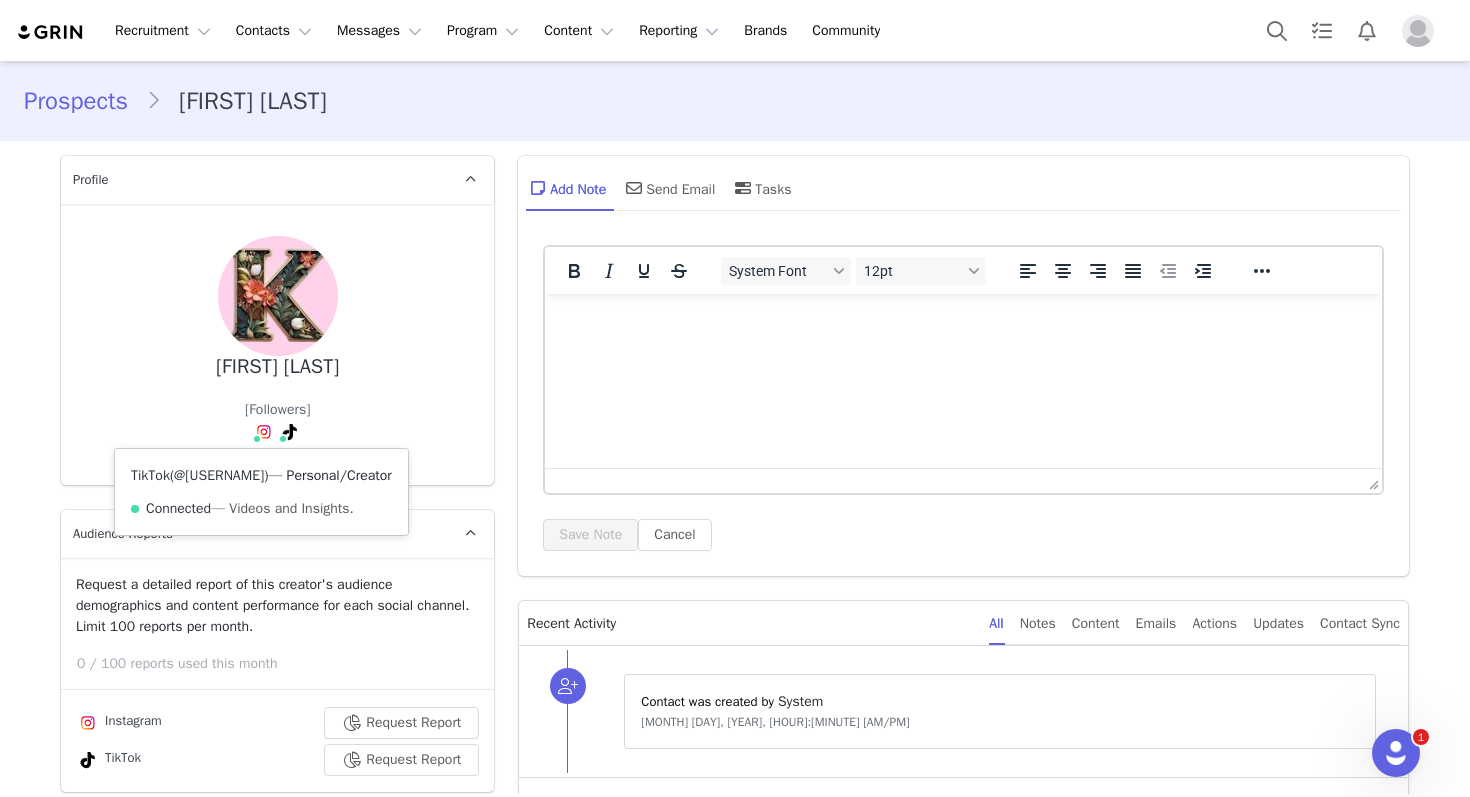 scroll, scrollTop: 0, scrollLeft: 0, axis: both 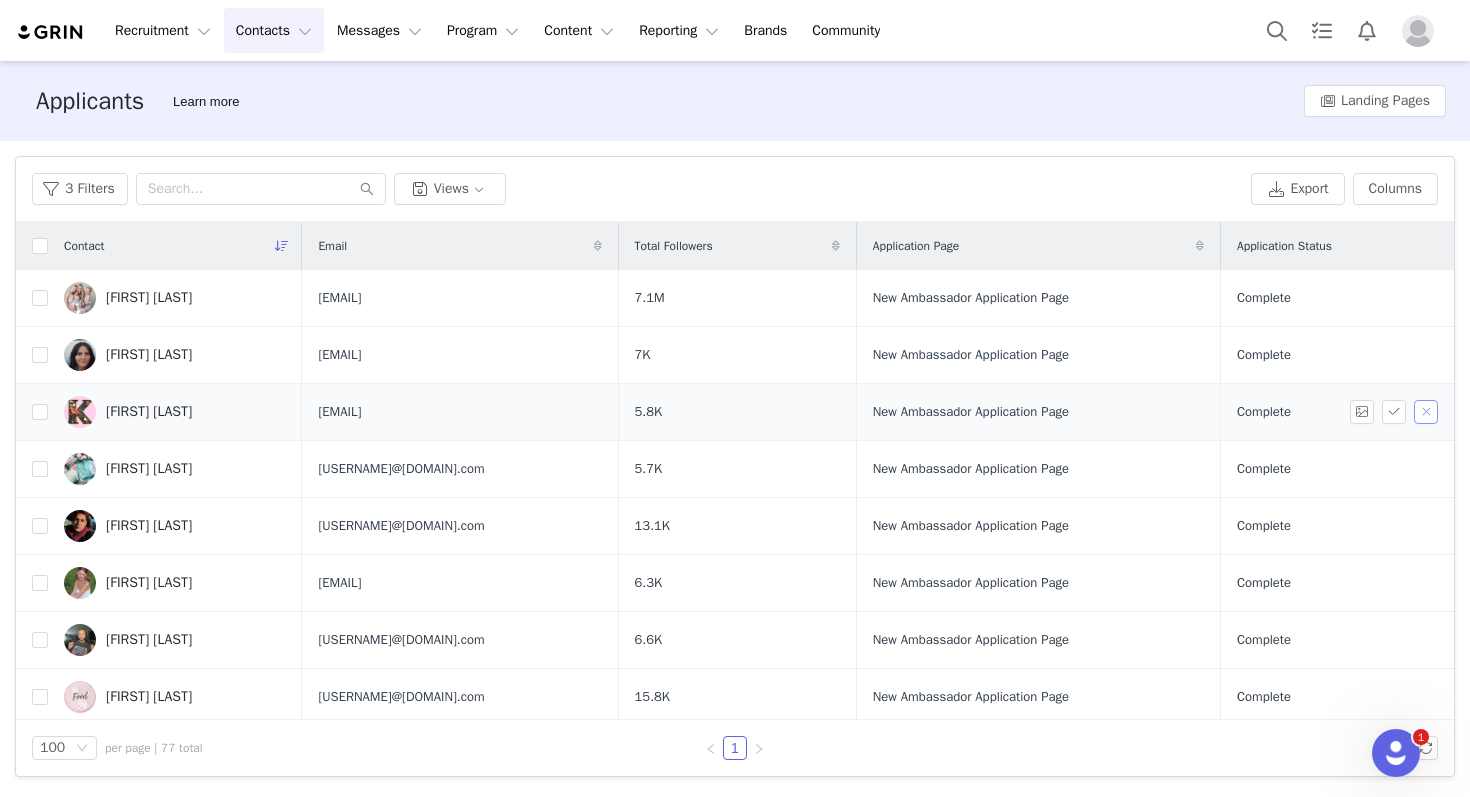 click at bounding box center [1426, 412] 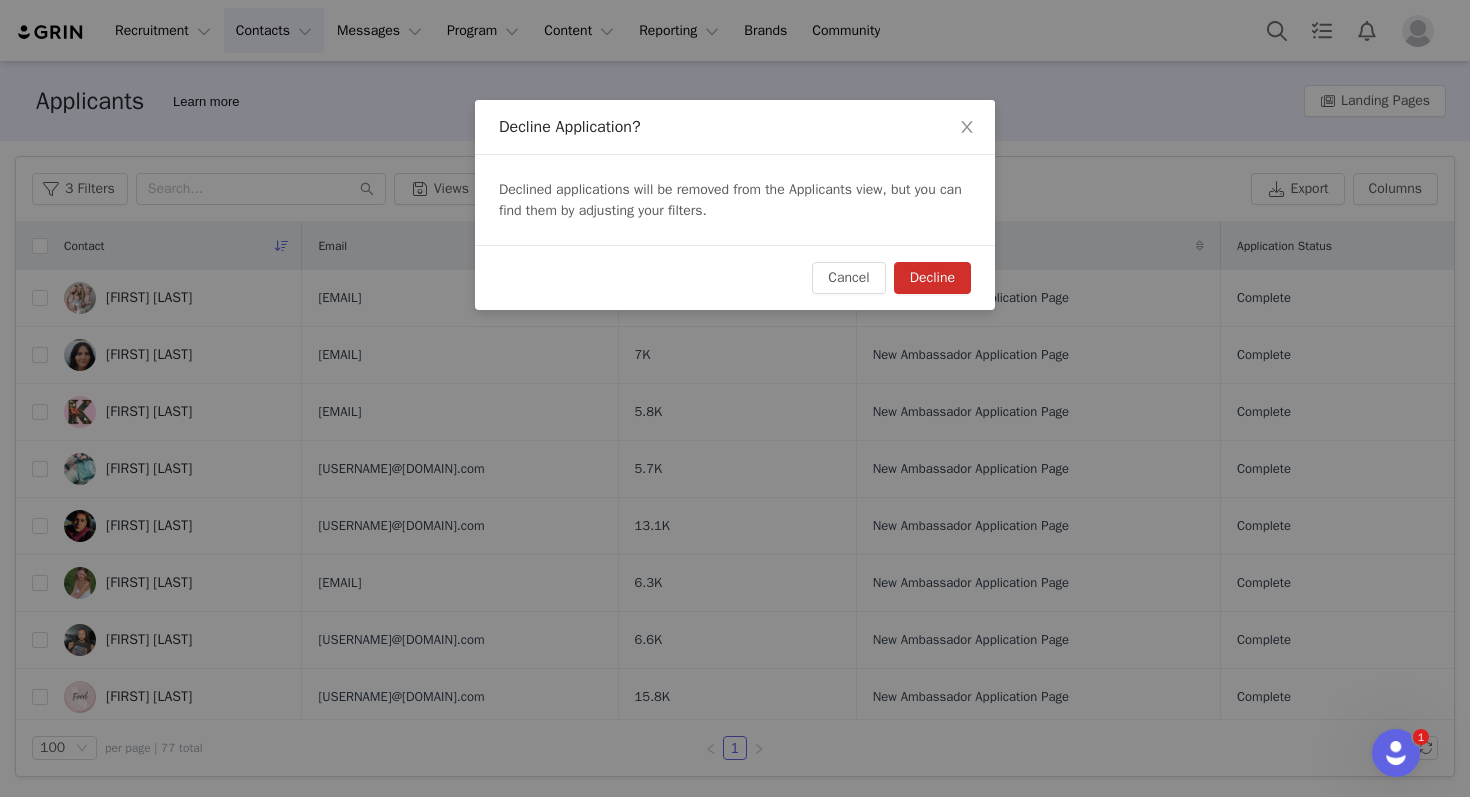click on "Decline" at bounding box center (932, 278) 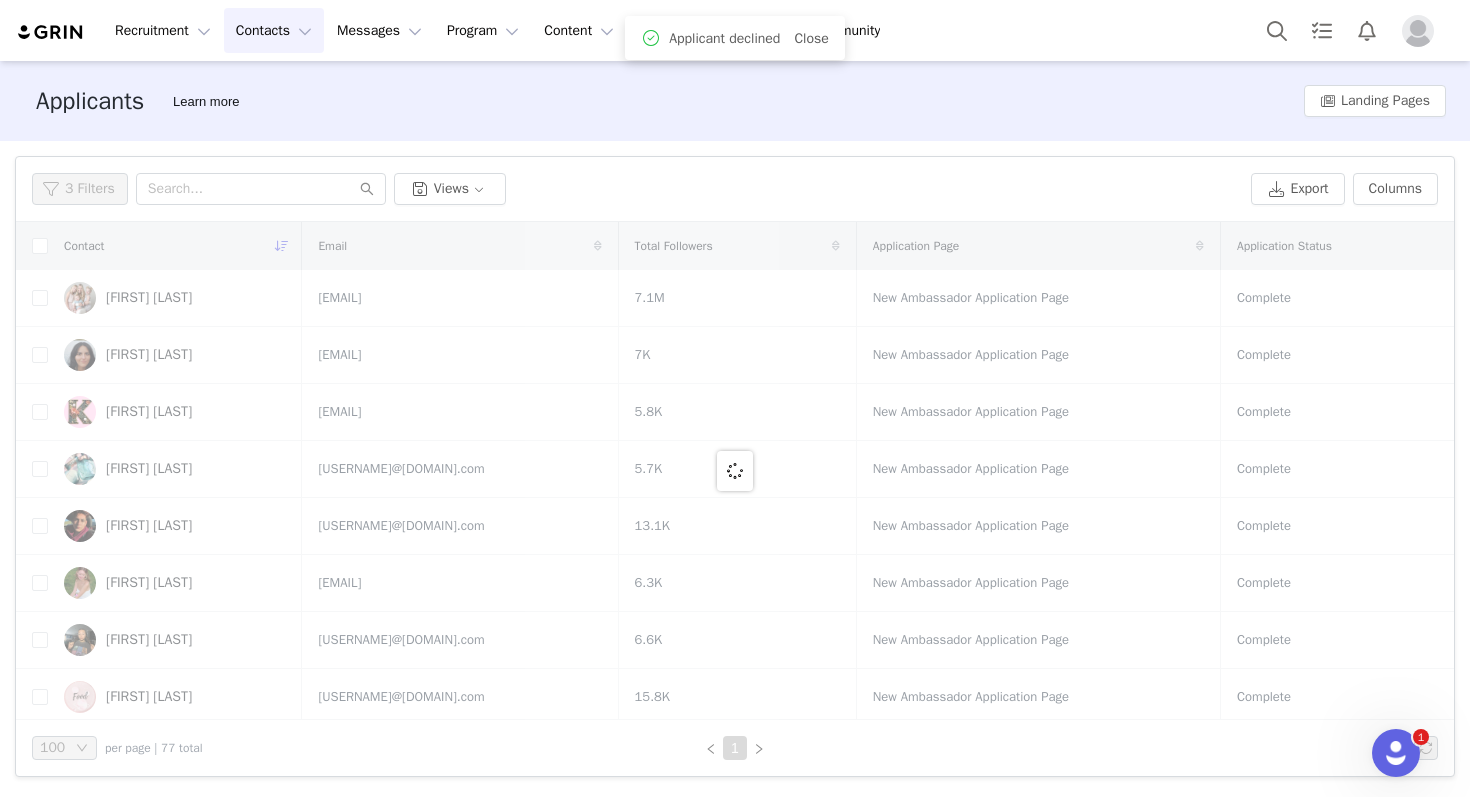 click at bounding box center [735, 471] 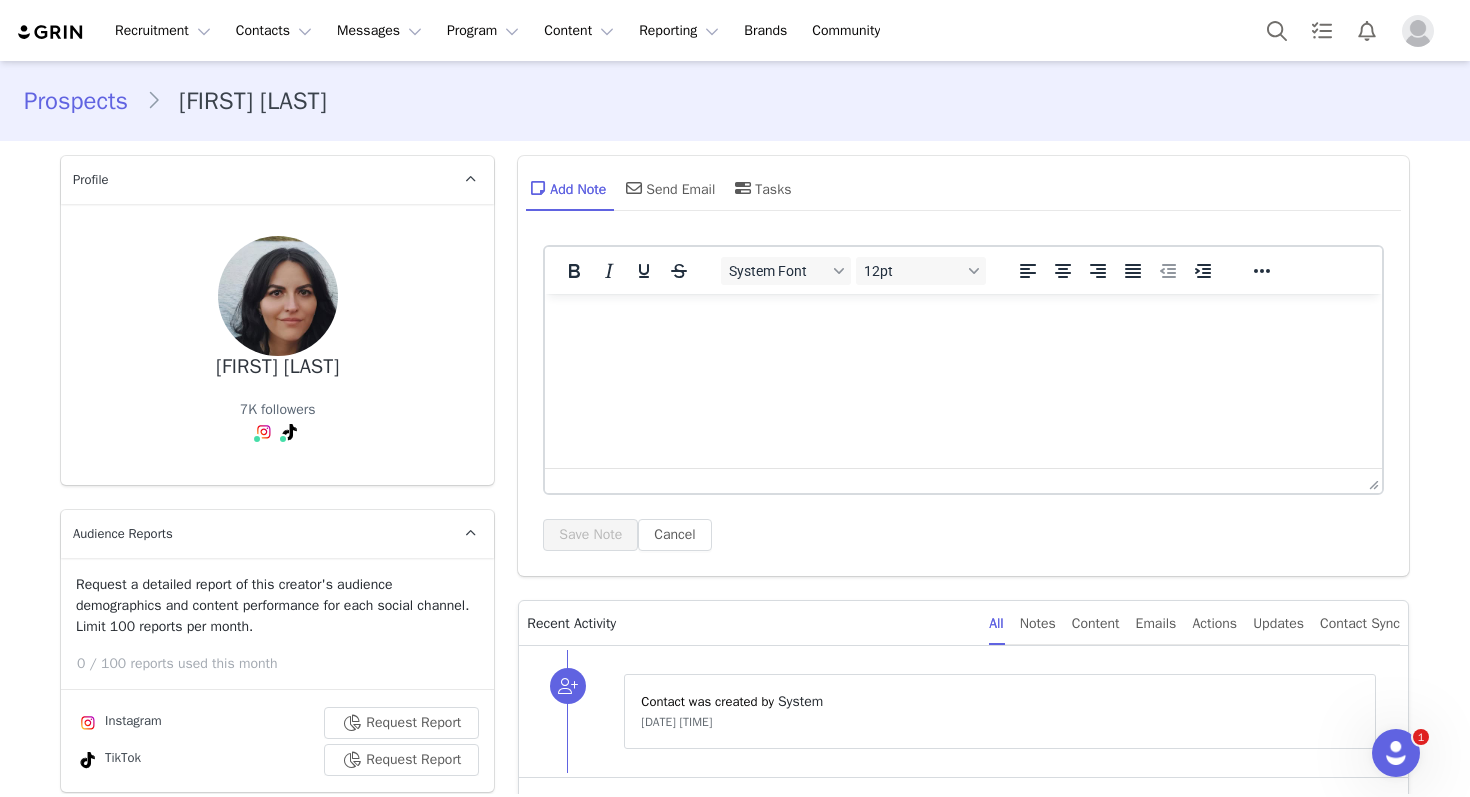 scroll, scrollTop: 0, scrollLeft: 0, axis: both 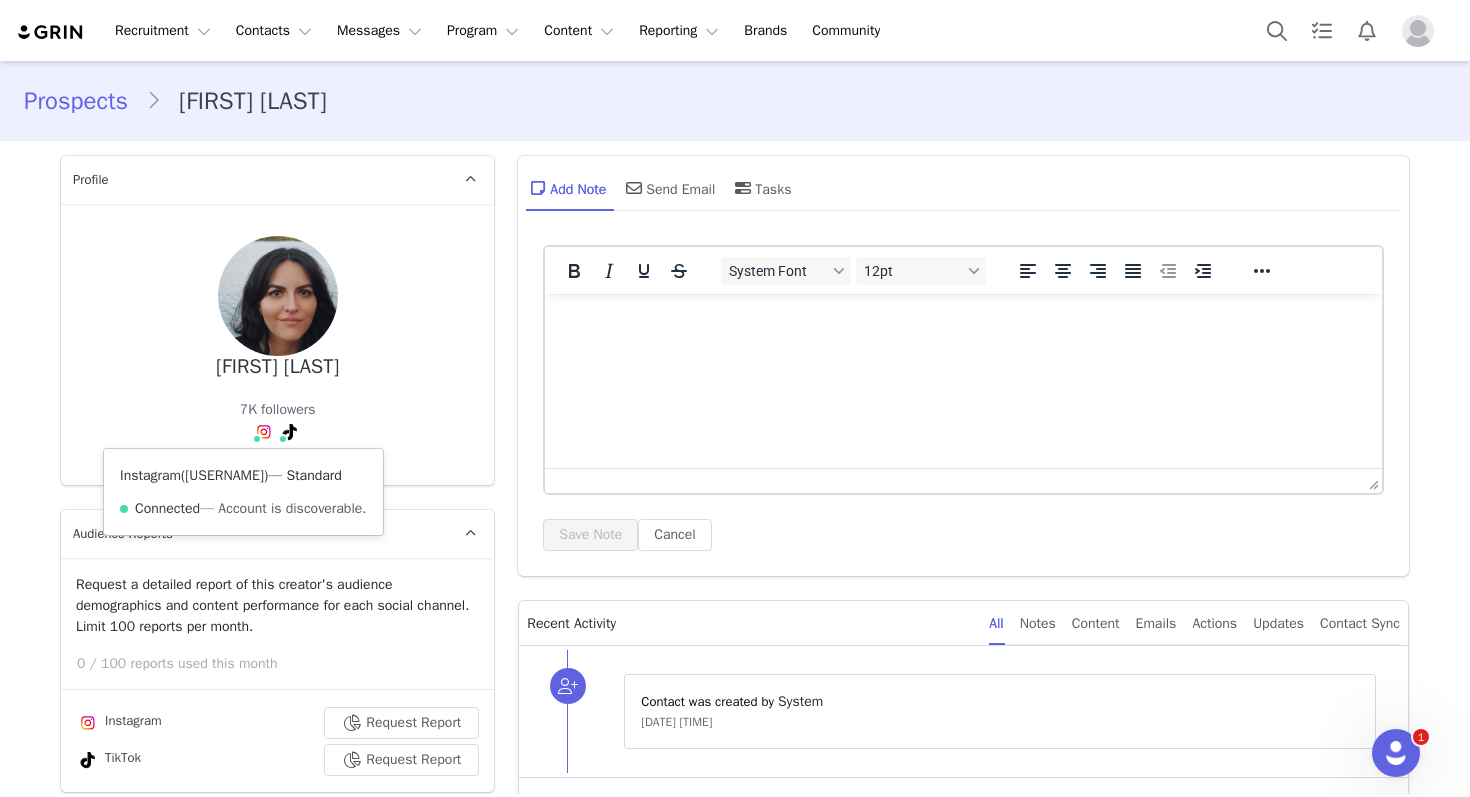 click on "@marianam0rgan" at bounding box center [224, 475] 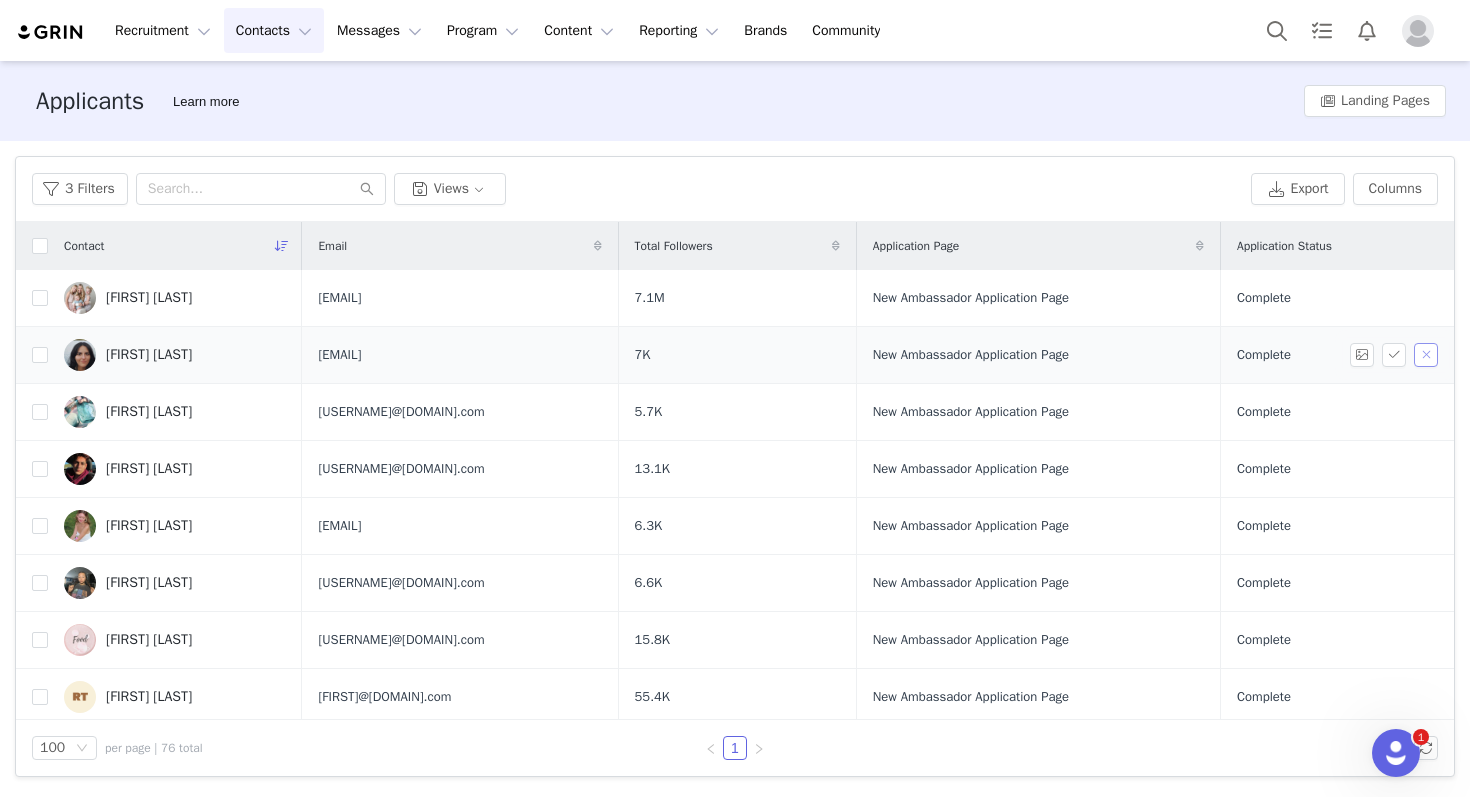 click at bounding box center (1426, 355) 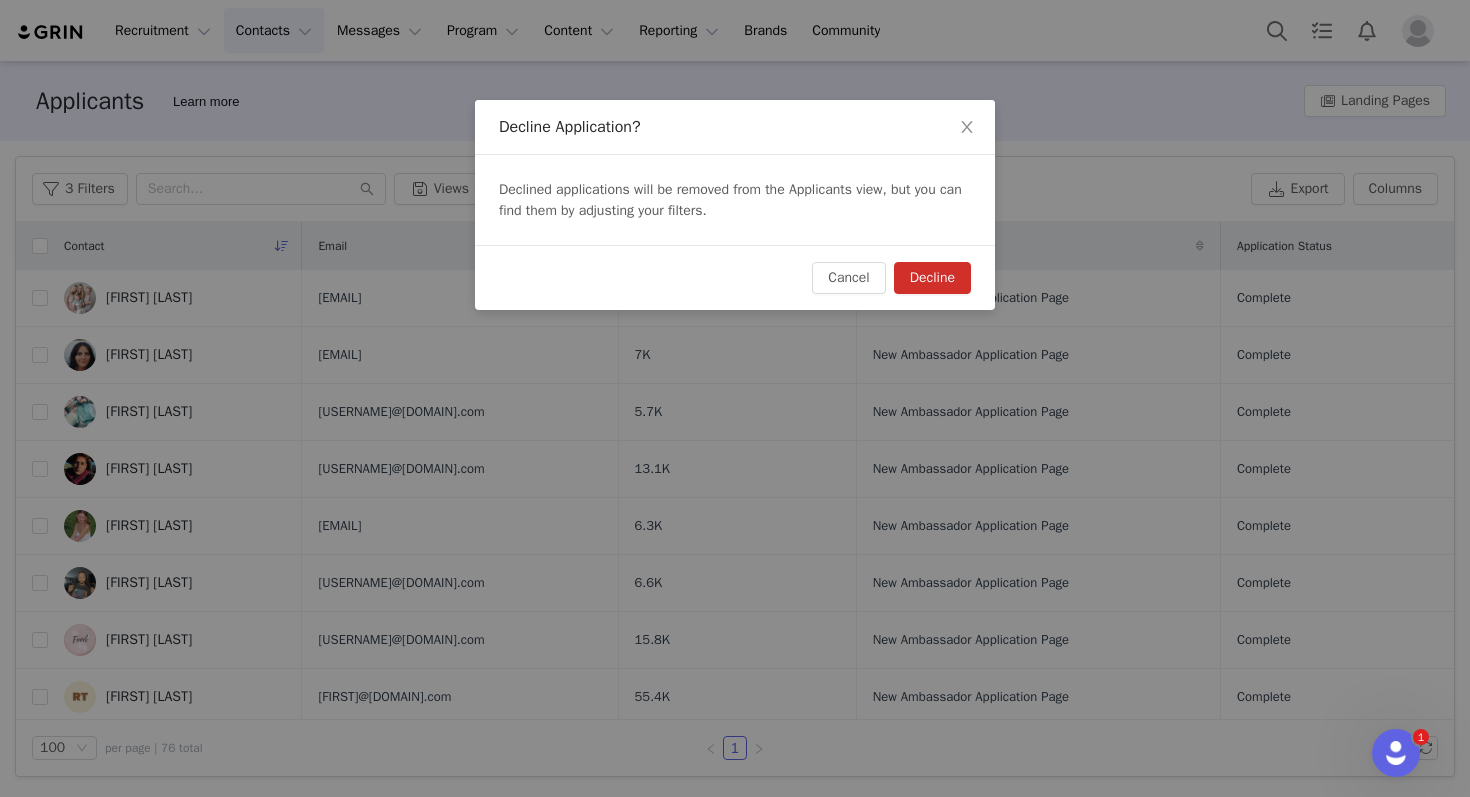 click on "Decline" at bounding box center (932, 278) 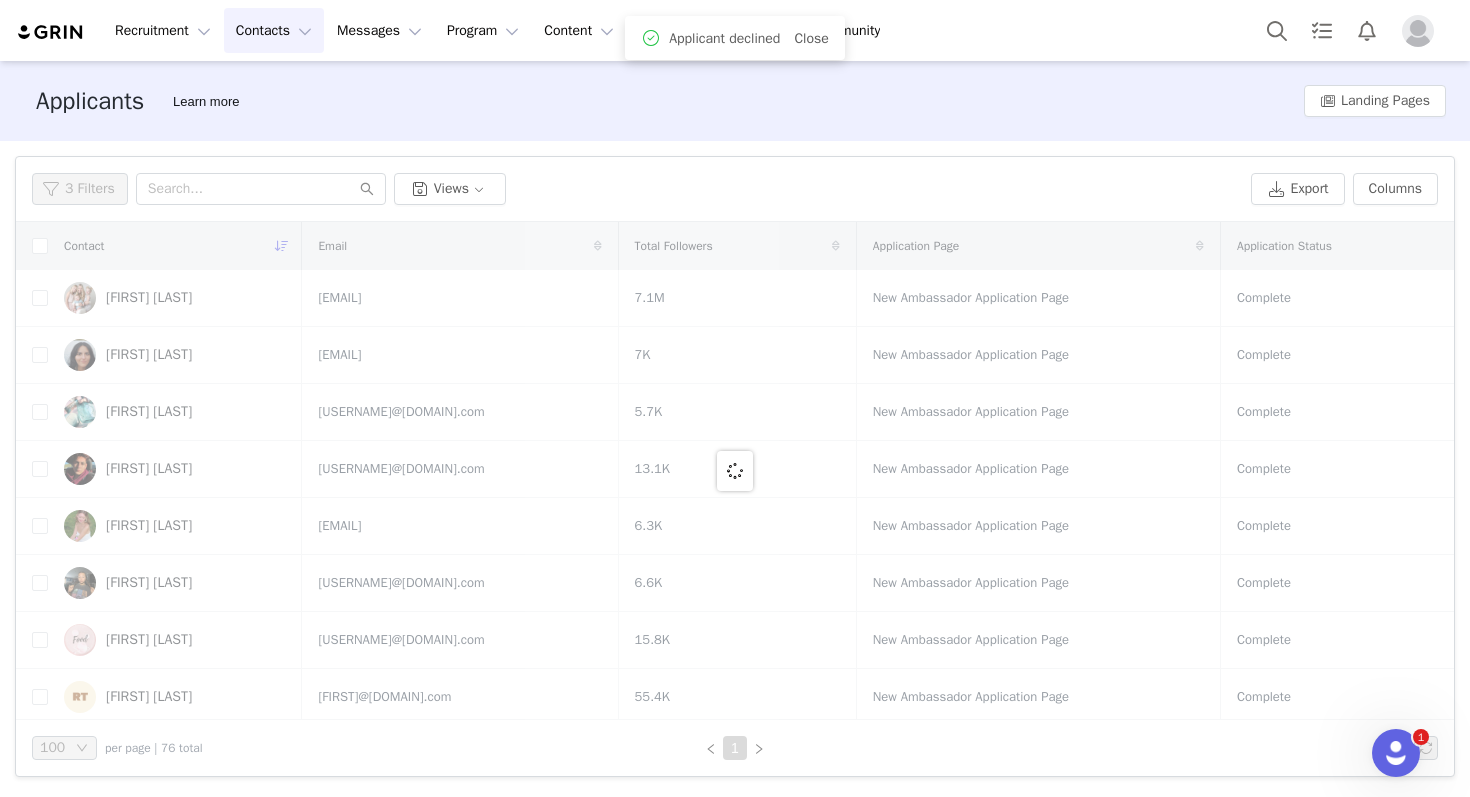 click at bounding box center (735, 471) 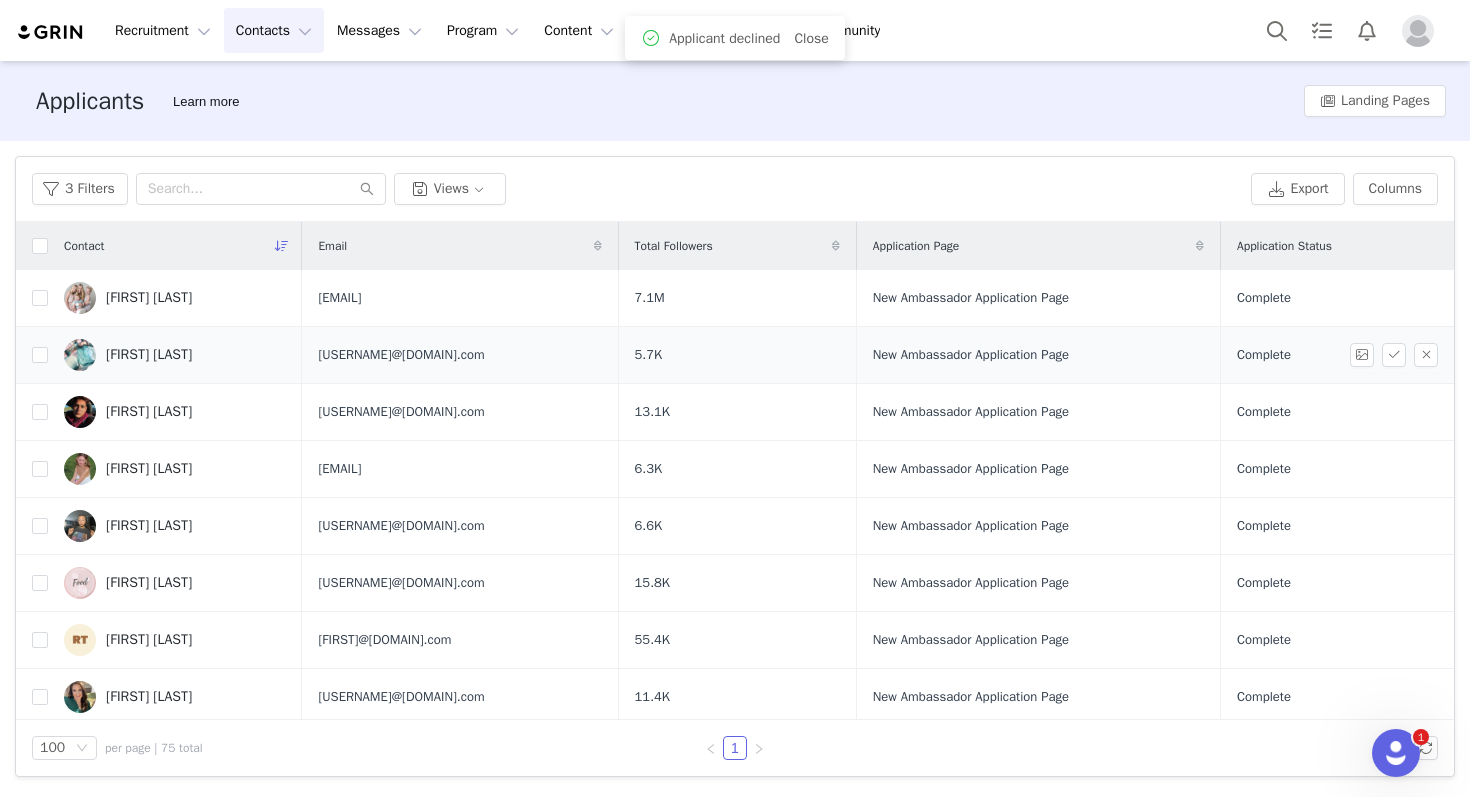 click on "Khadijah Jamal" at bounding box center [175, 355] 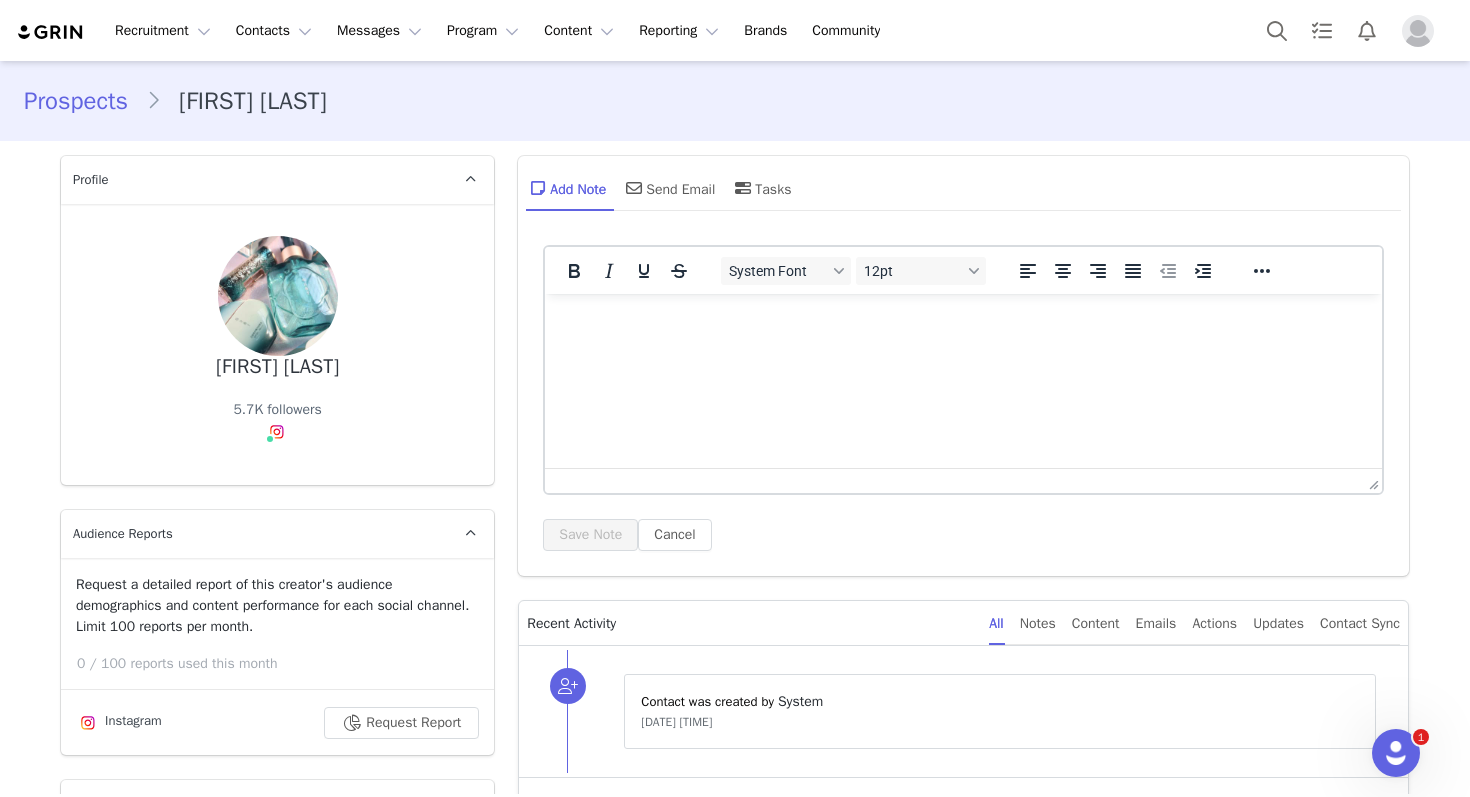 scroll, scrollTop: 0, scrollLeft: 0, axis: both 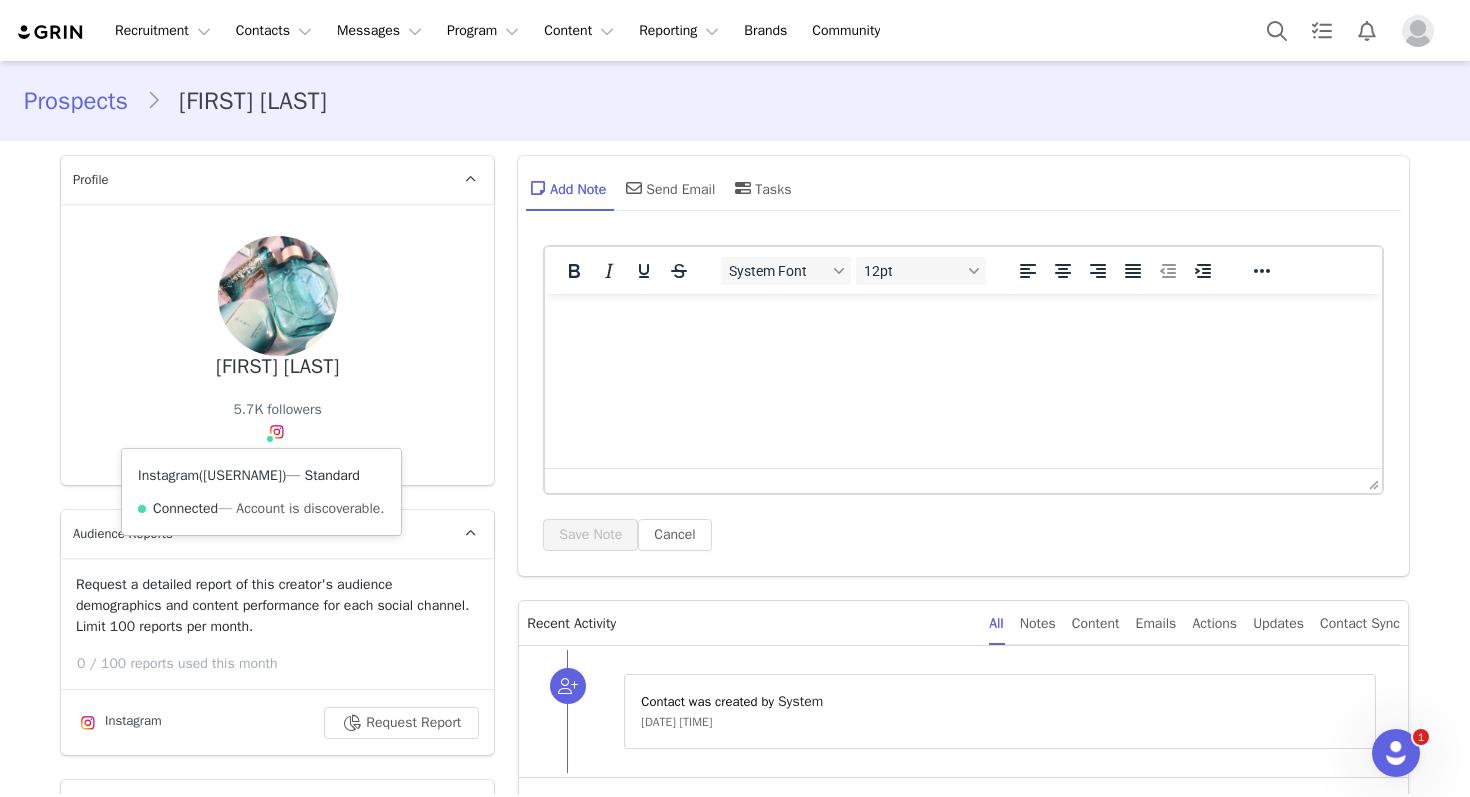click on "@beaute_by_k.j" at bounding box center [242, 475] 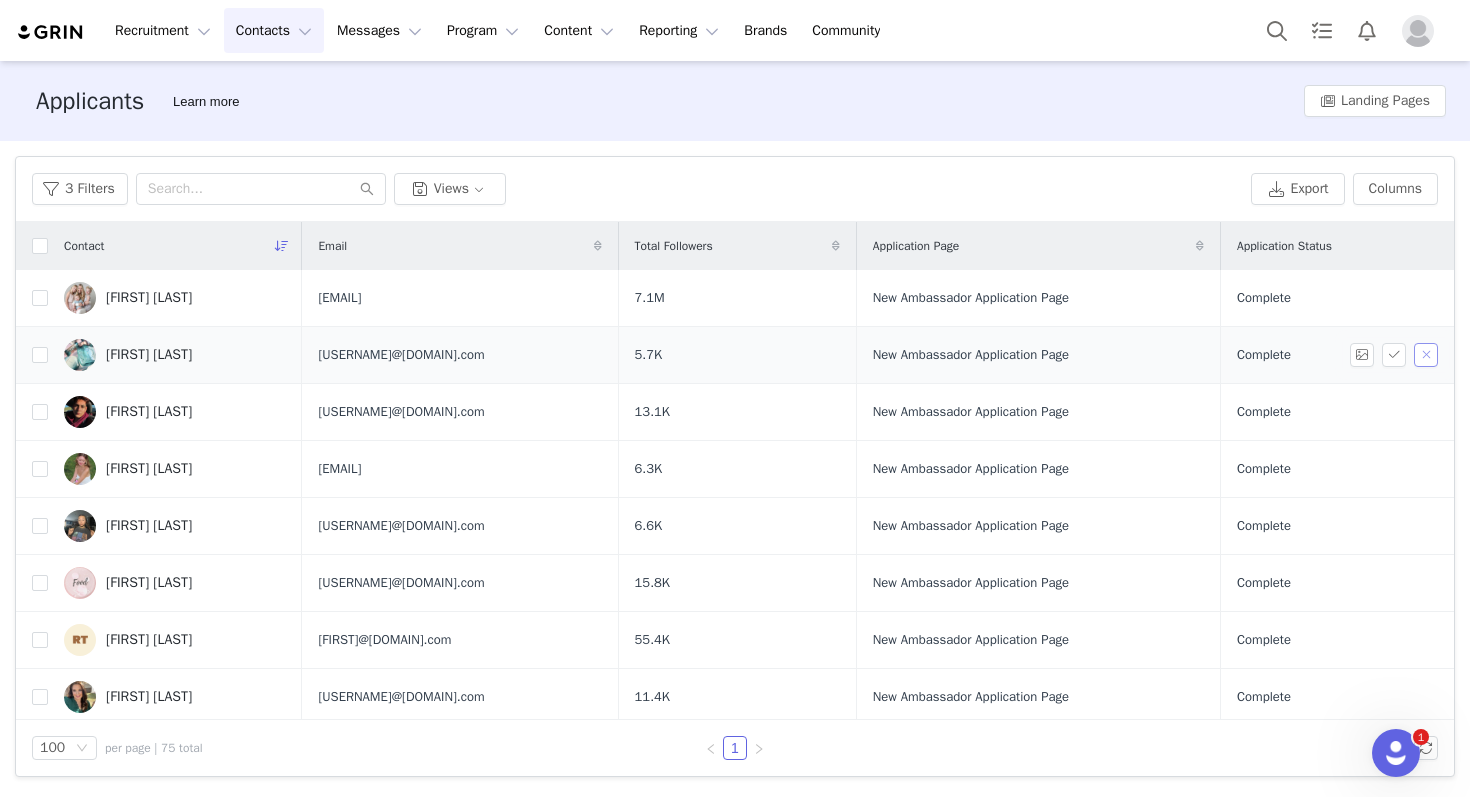 click at bounding box center [1426, 355] 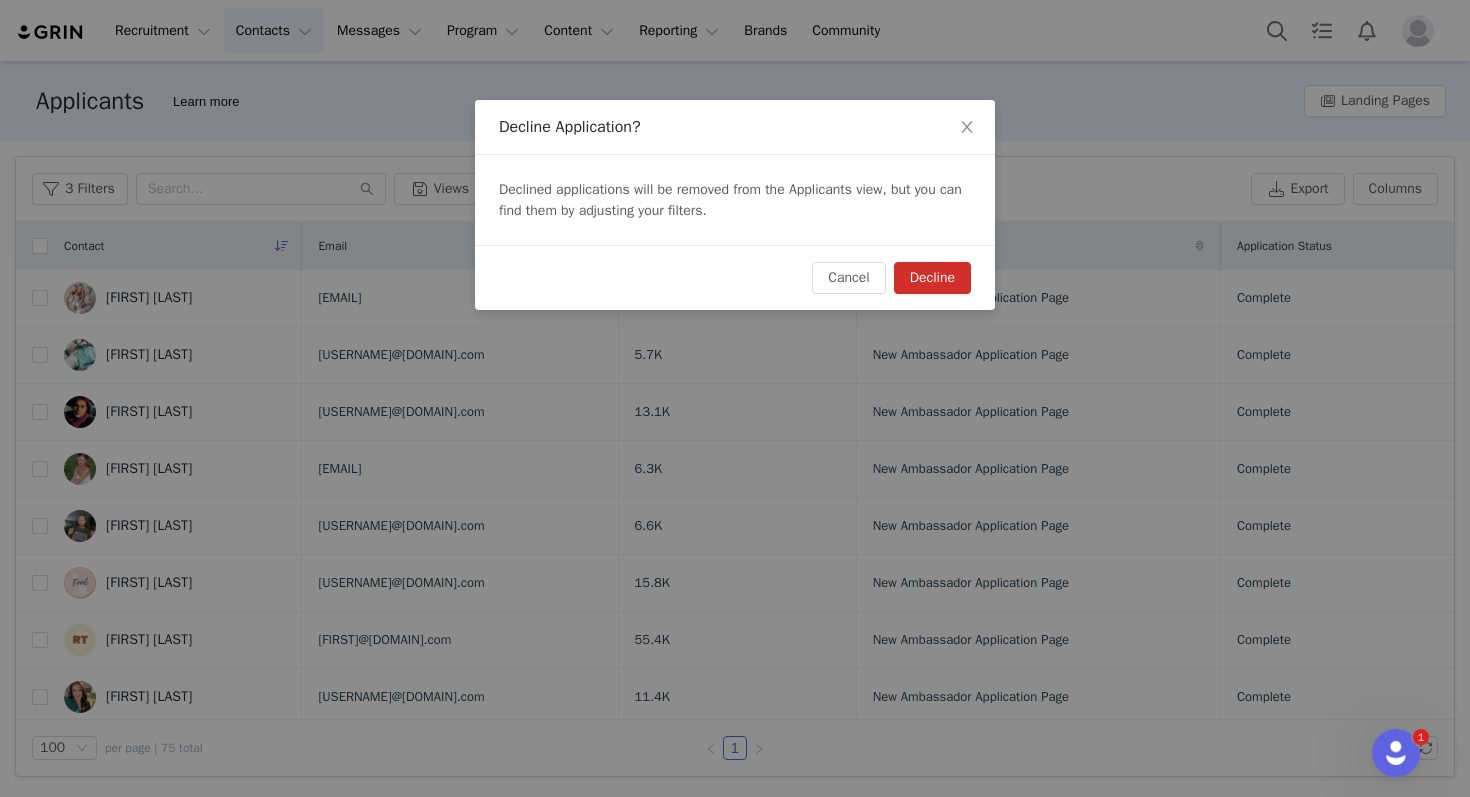 click on "Decline" at bounding box center [932, 278] 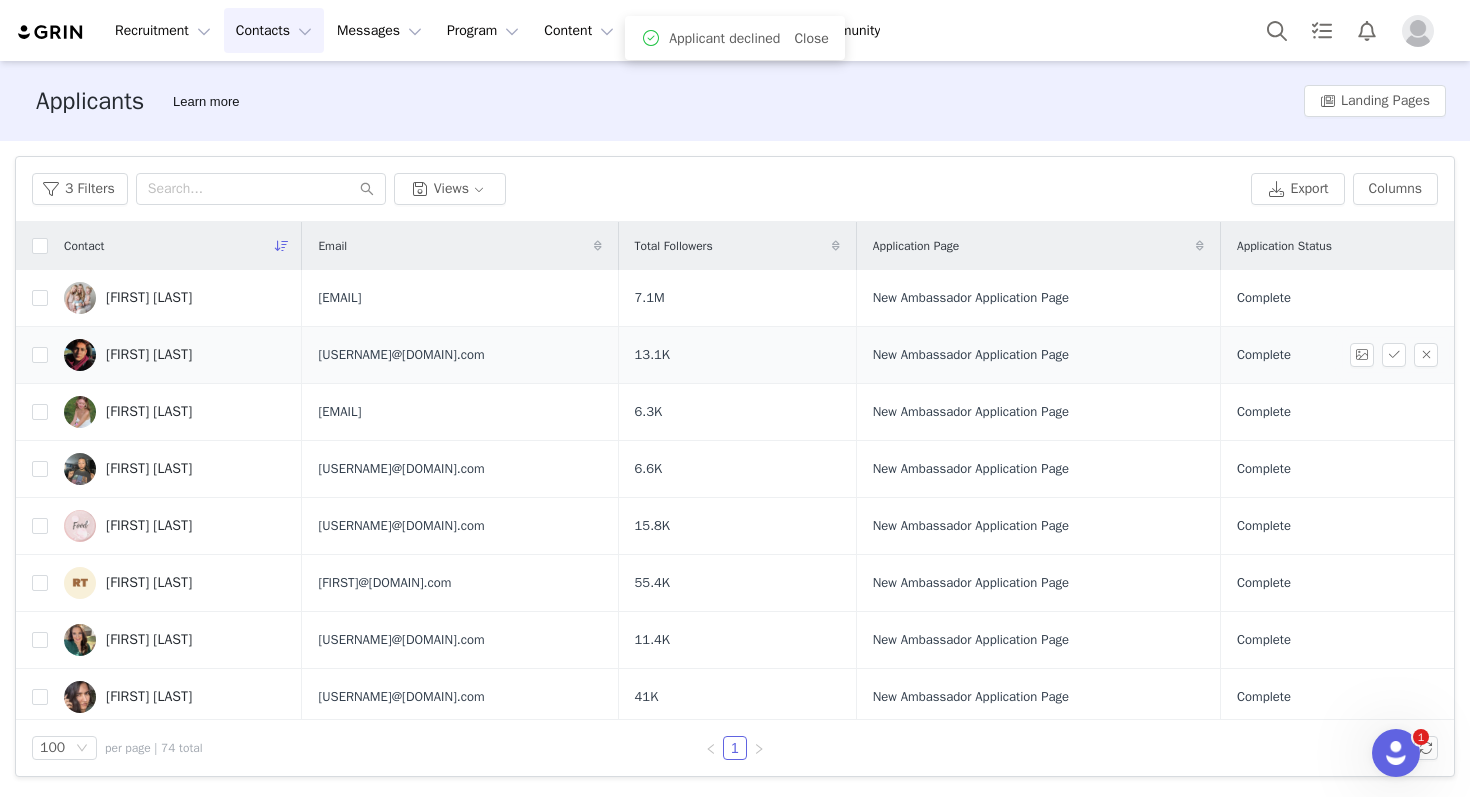 click on "Kevin Silva" at bounding box center [175, 355] 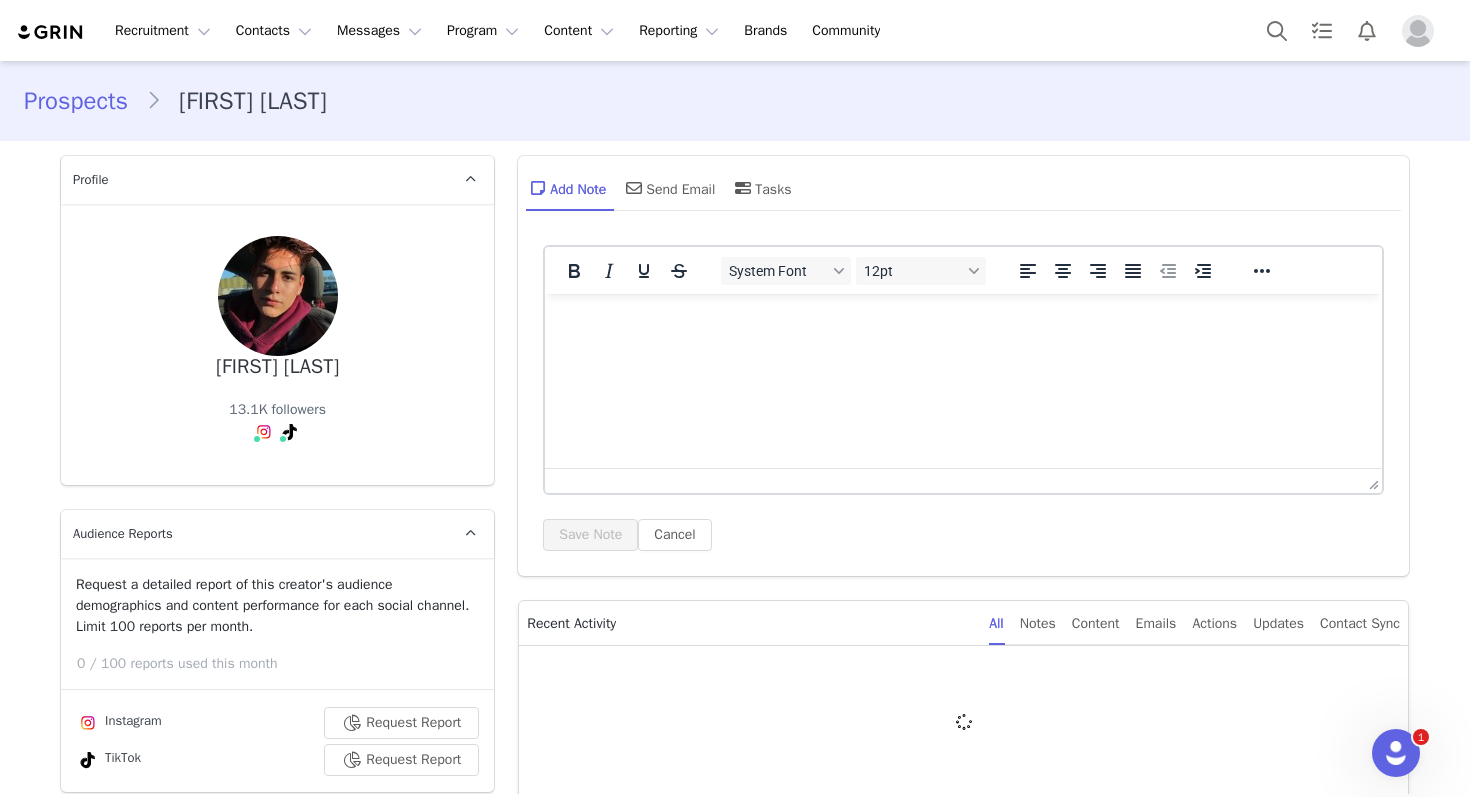 scroll, scrollTop: 0, scrollLeft: 0, axis: both 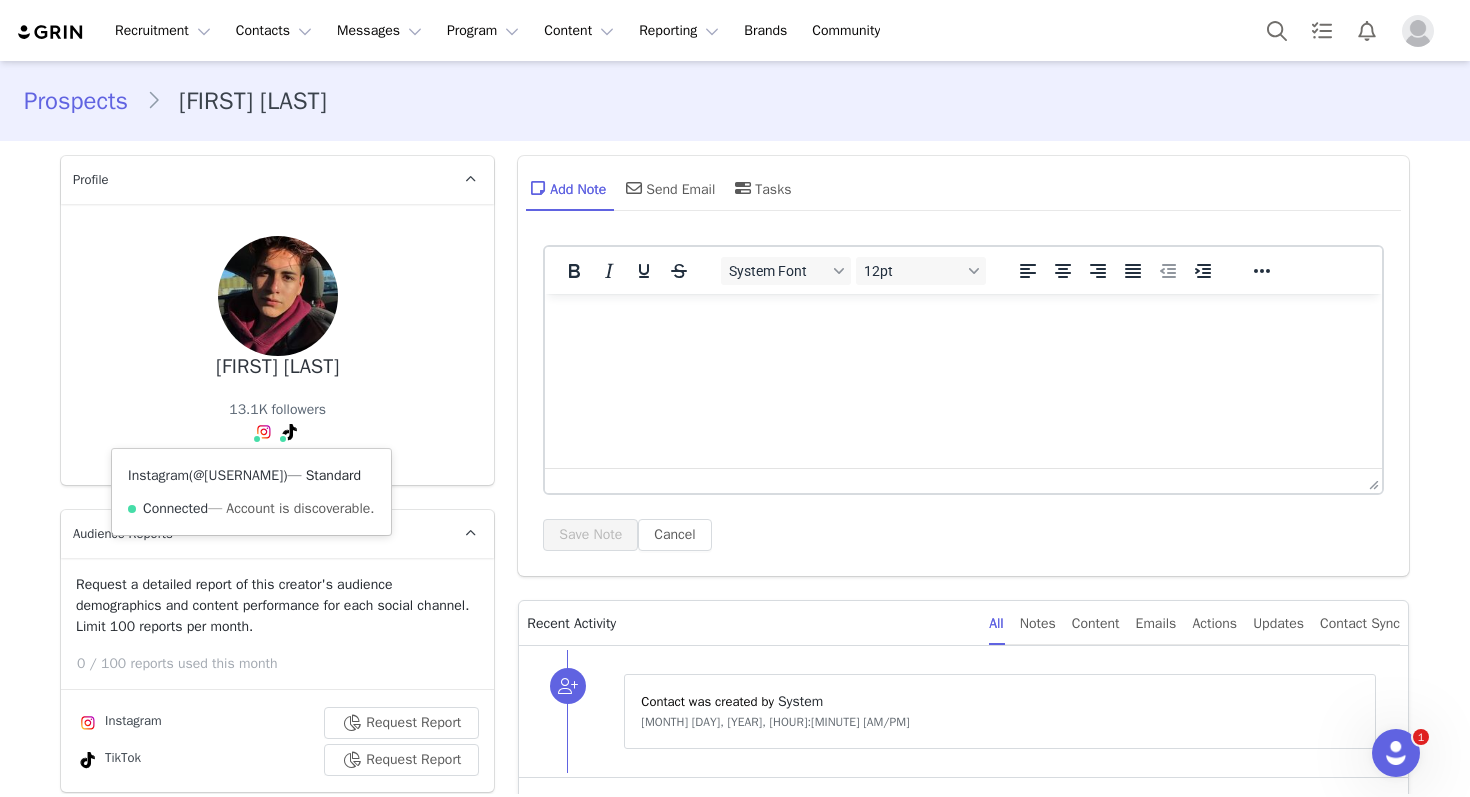 click on "@kevsiilvaa" at bounding box center (238, 475) 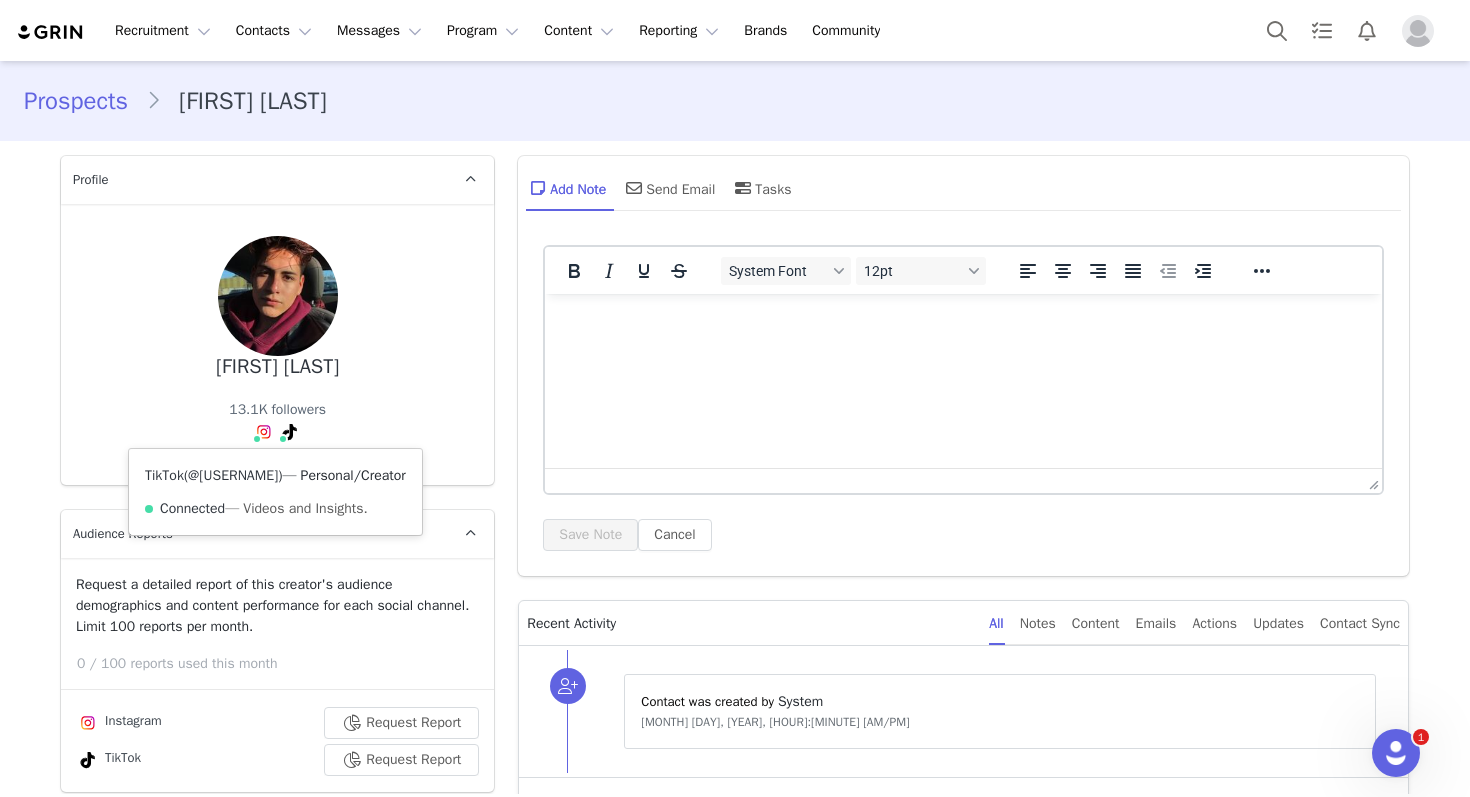 click on "@keevinsilvaa" at bounding box center [233, 475] 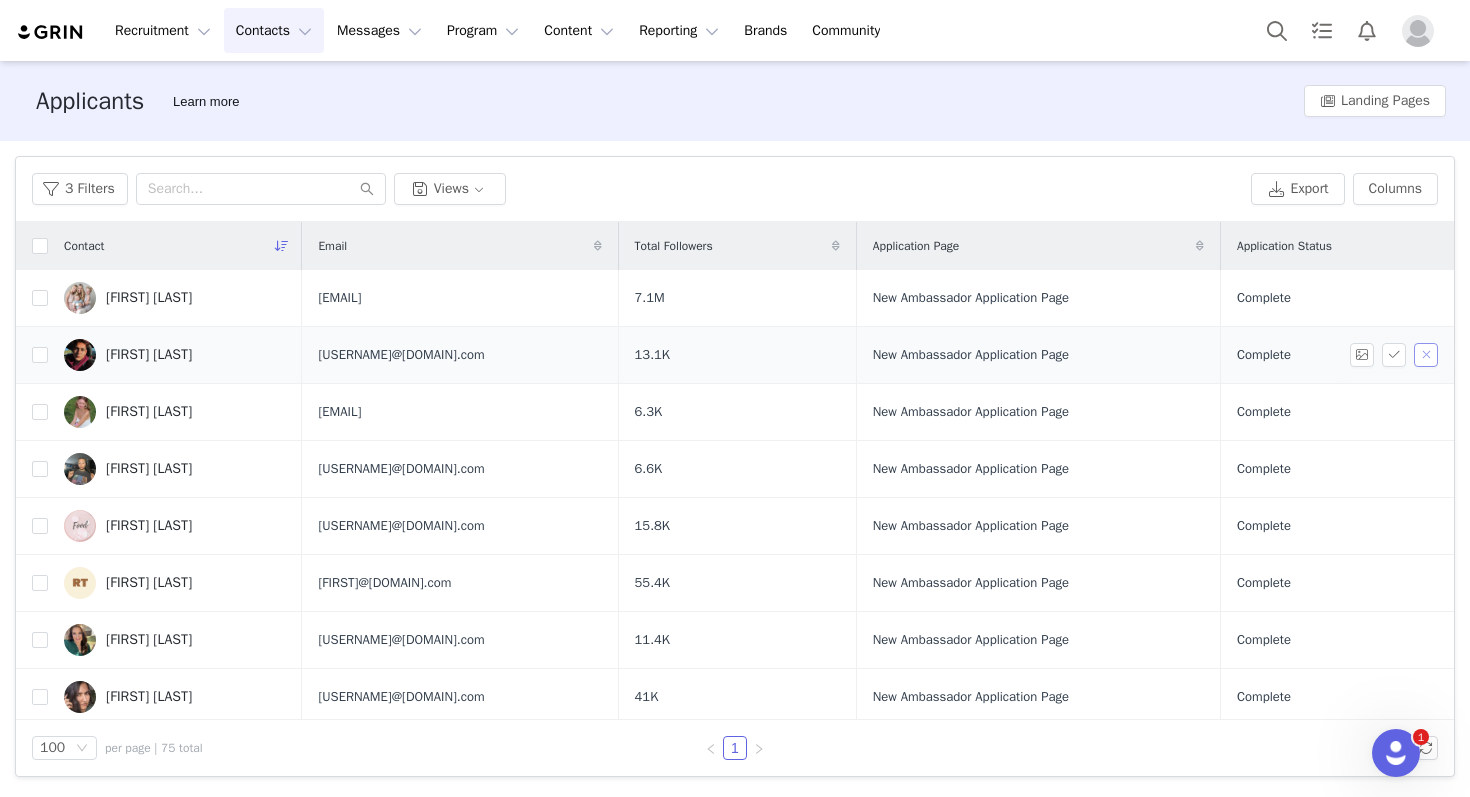 click at bounding box center [1426, 355] 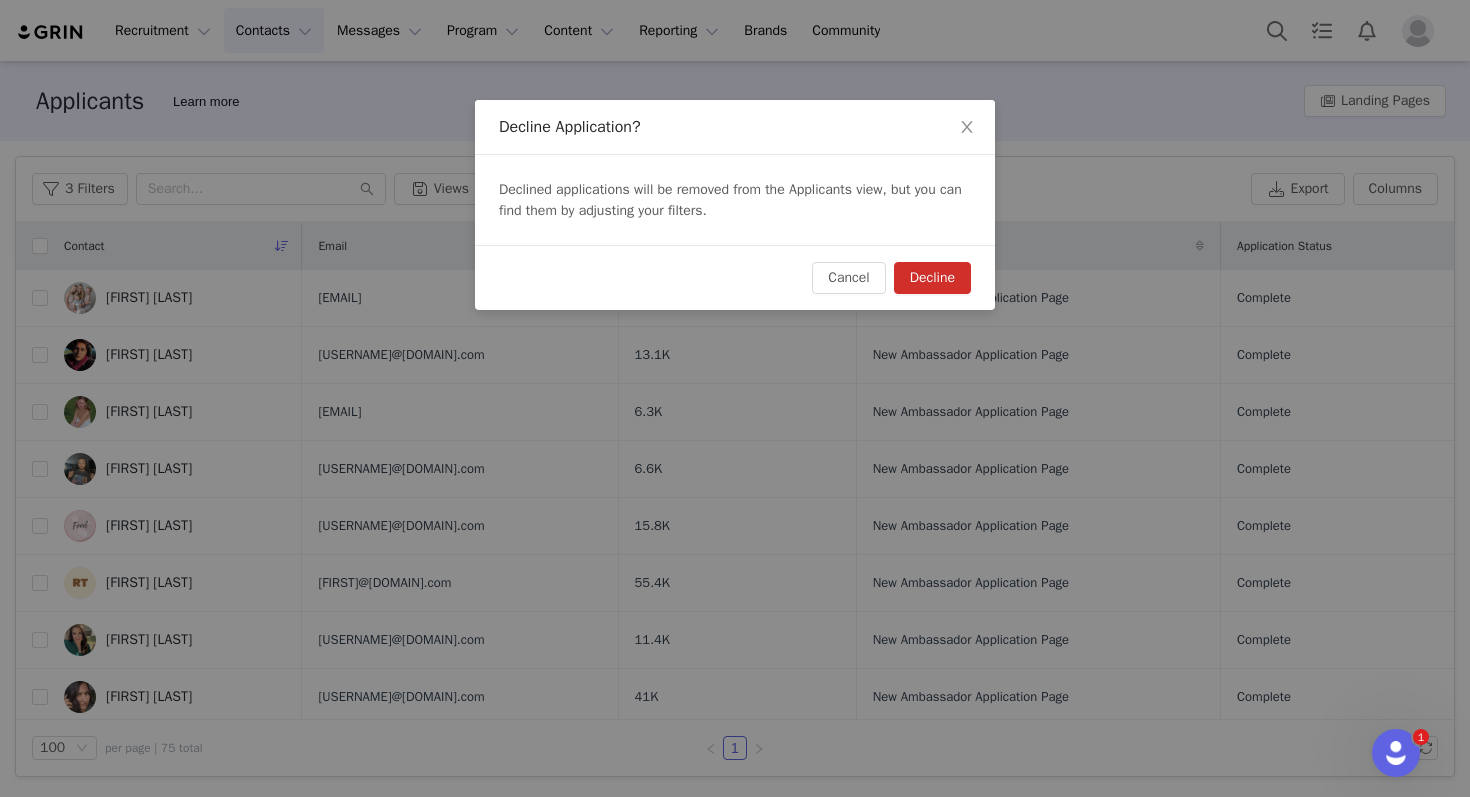 click on "Decline" at bounding box center [932, 278] 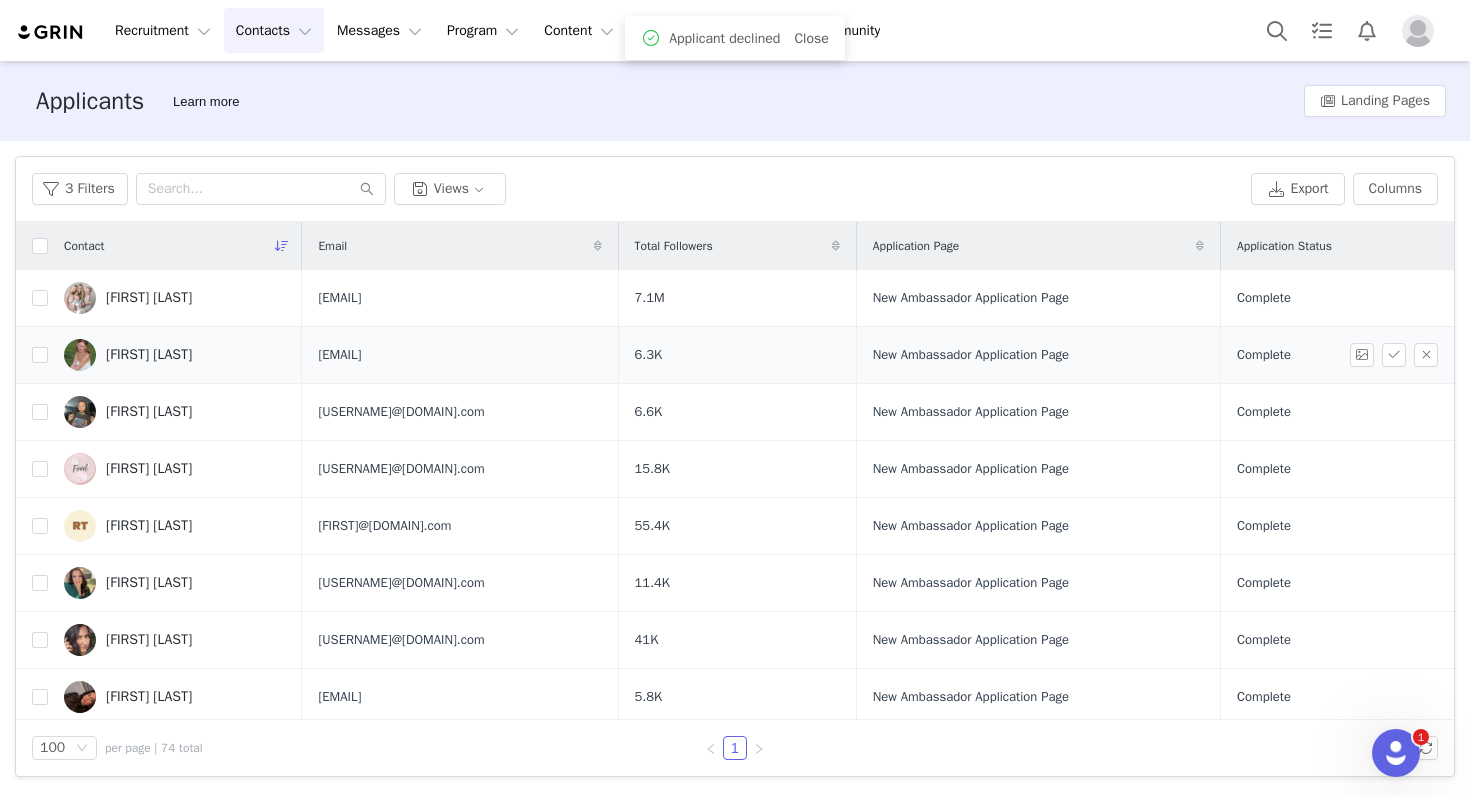 click on "Kate Woodhall" at bounding box center [149, 355] 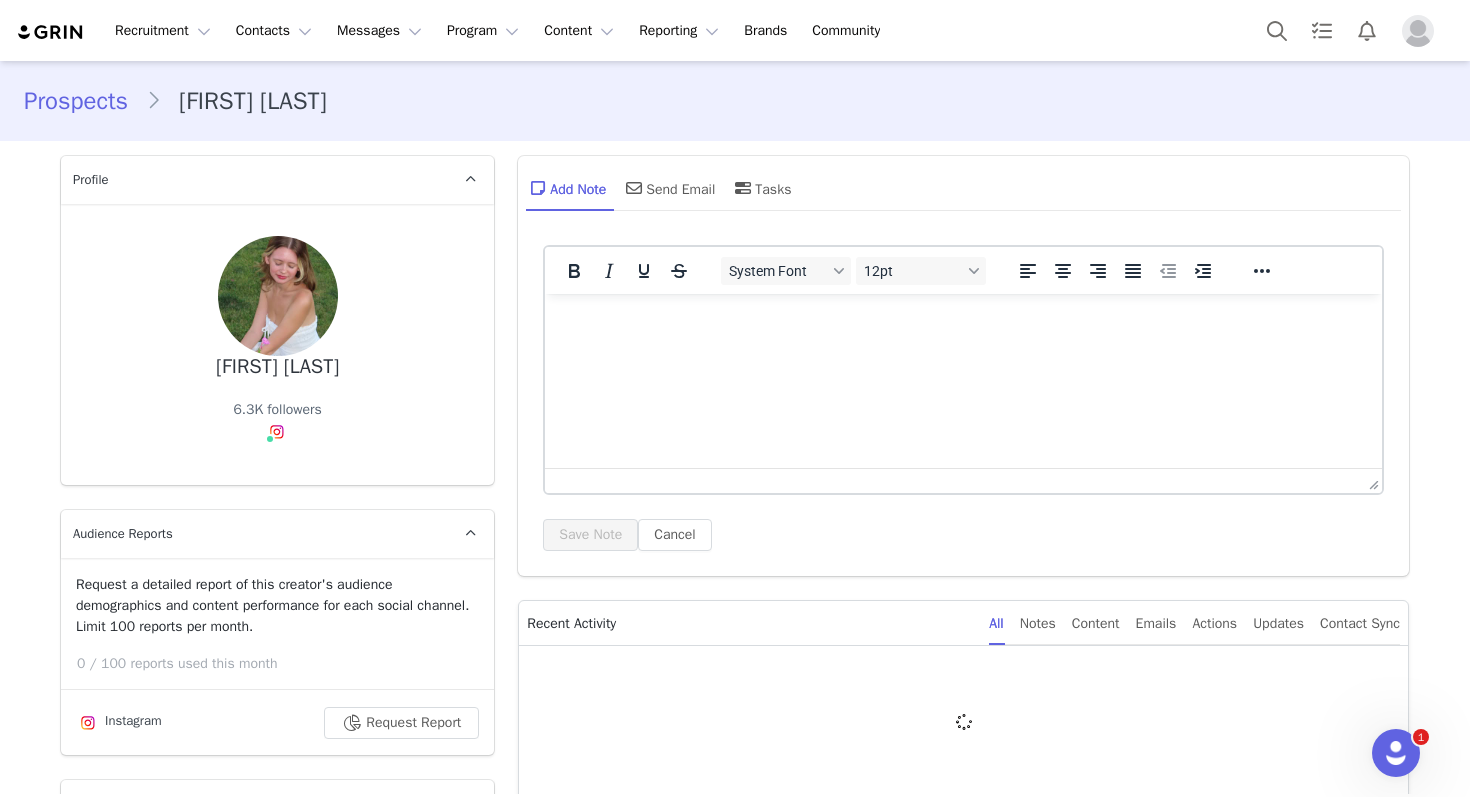 scroll, scrollTop: 0, scrollLeft: 0, axis: both 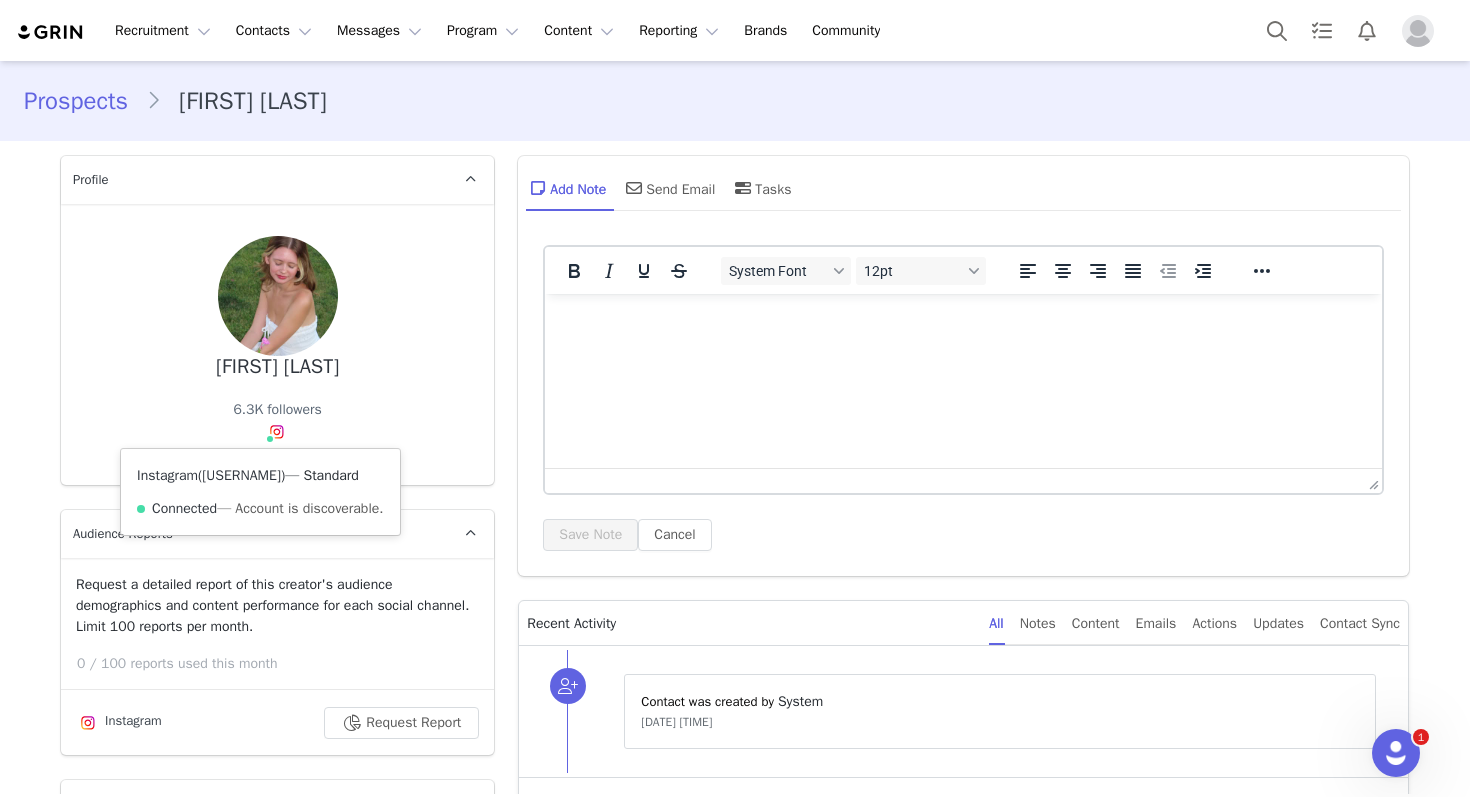 click on "@katewoodhall_" at bounding box center [241, 475] 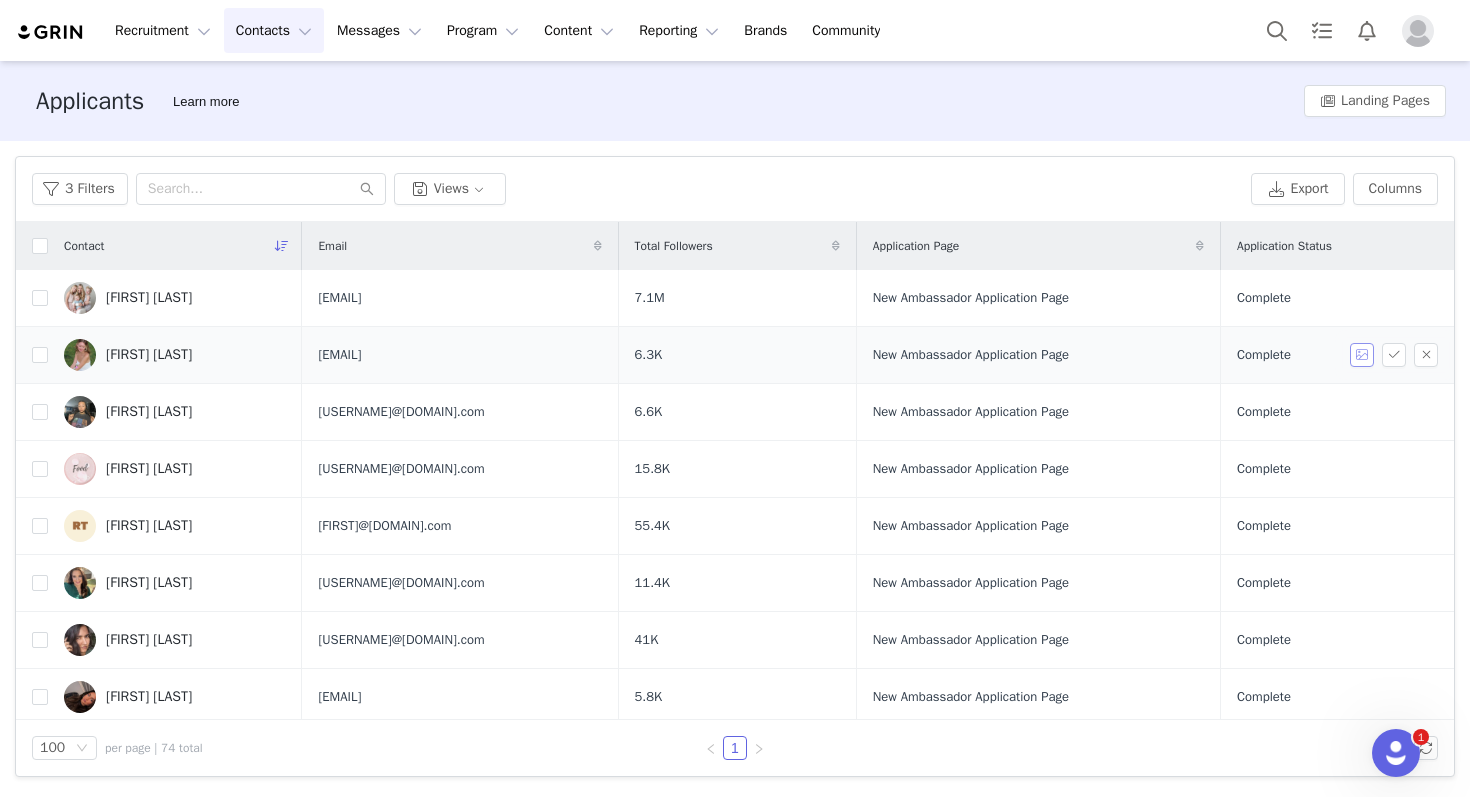 click at bounding box center (1362, 355) 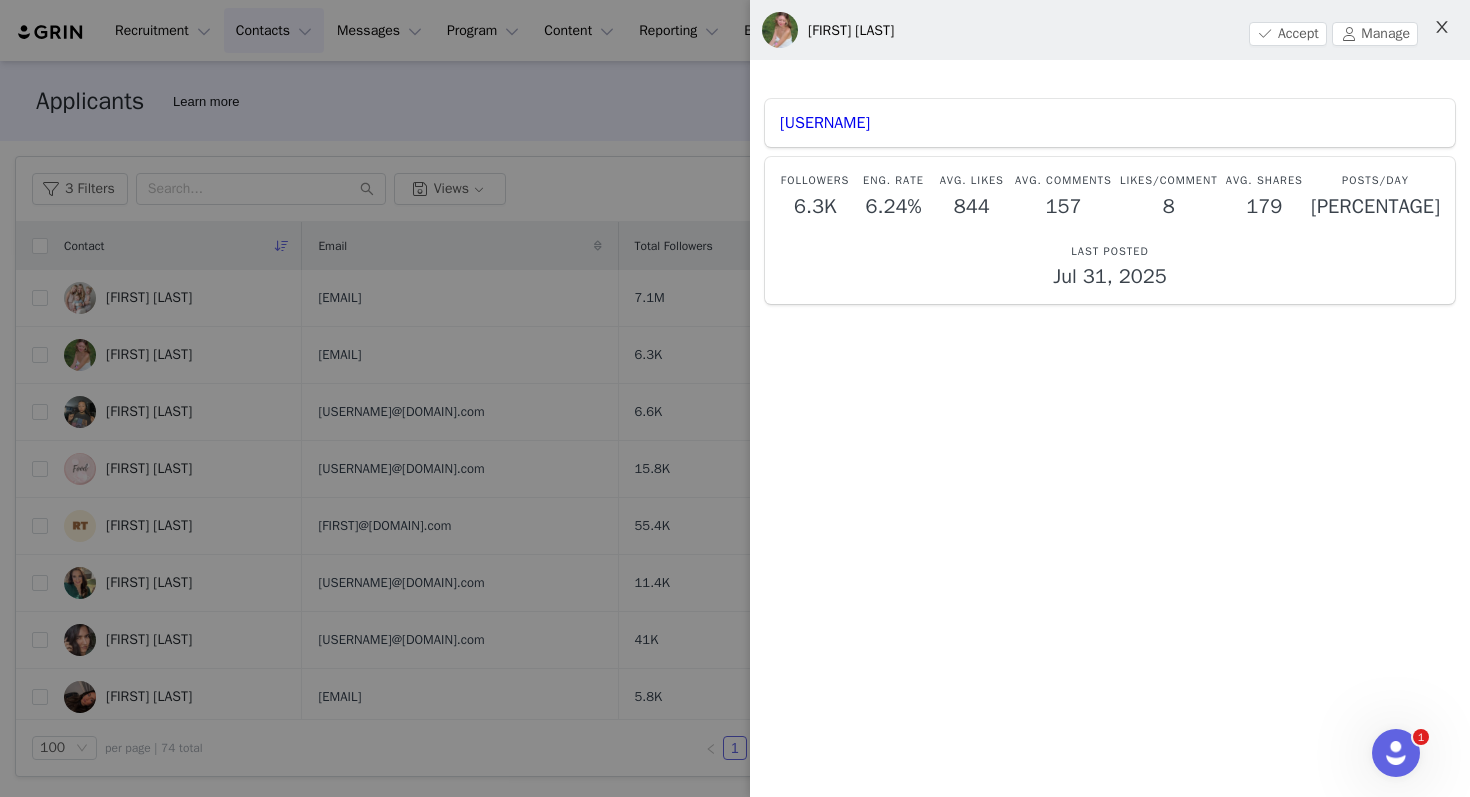 click 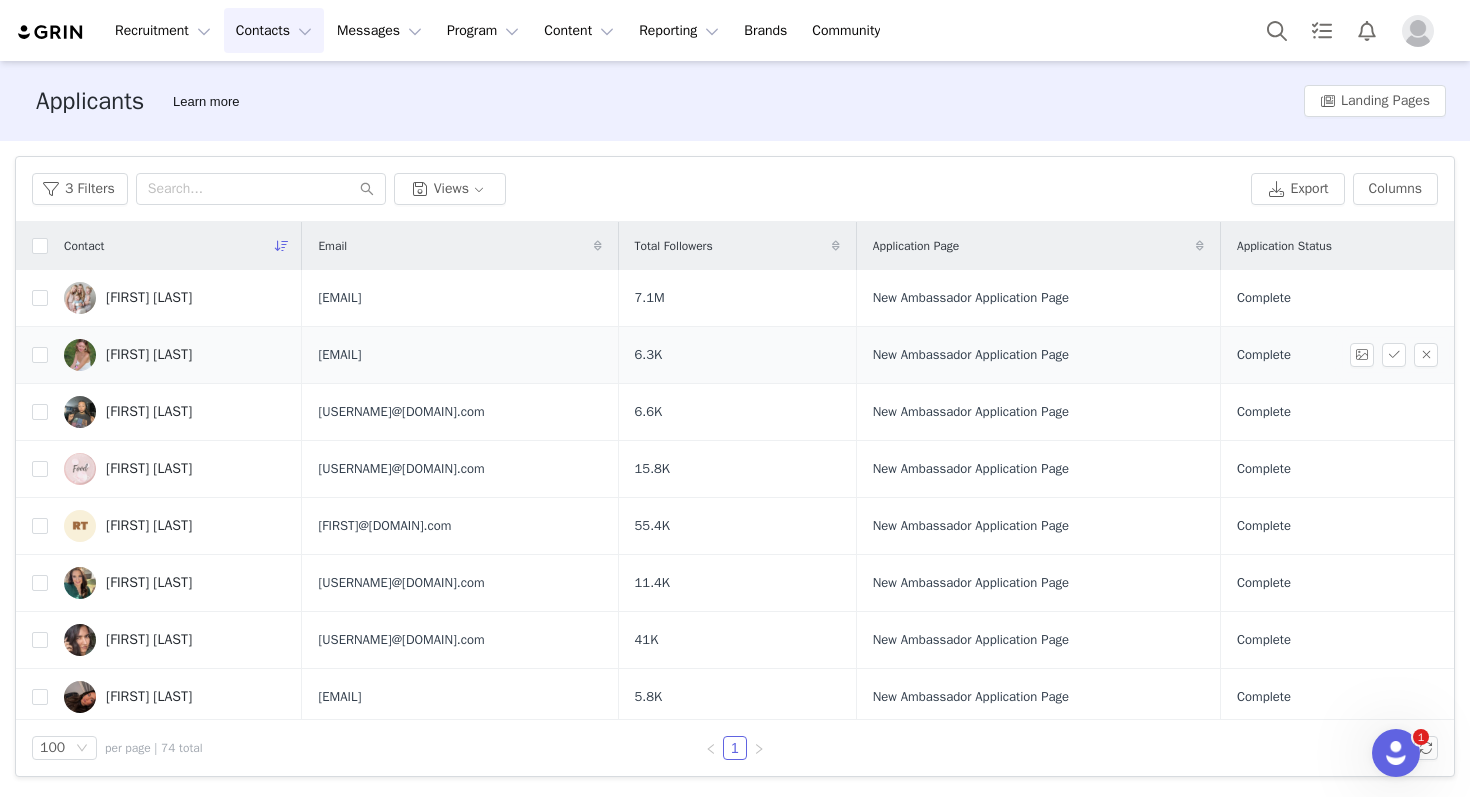 click on "Kate Woodhall" at bounding box center (175, 355) 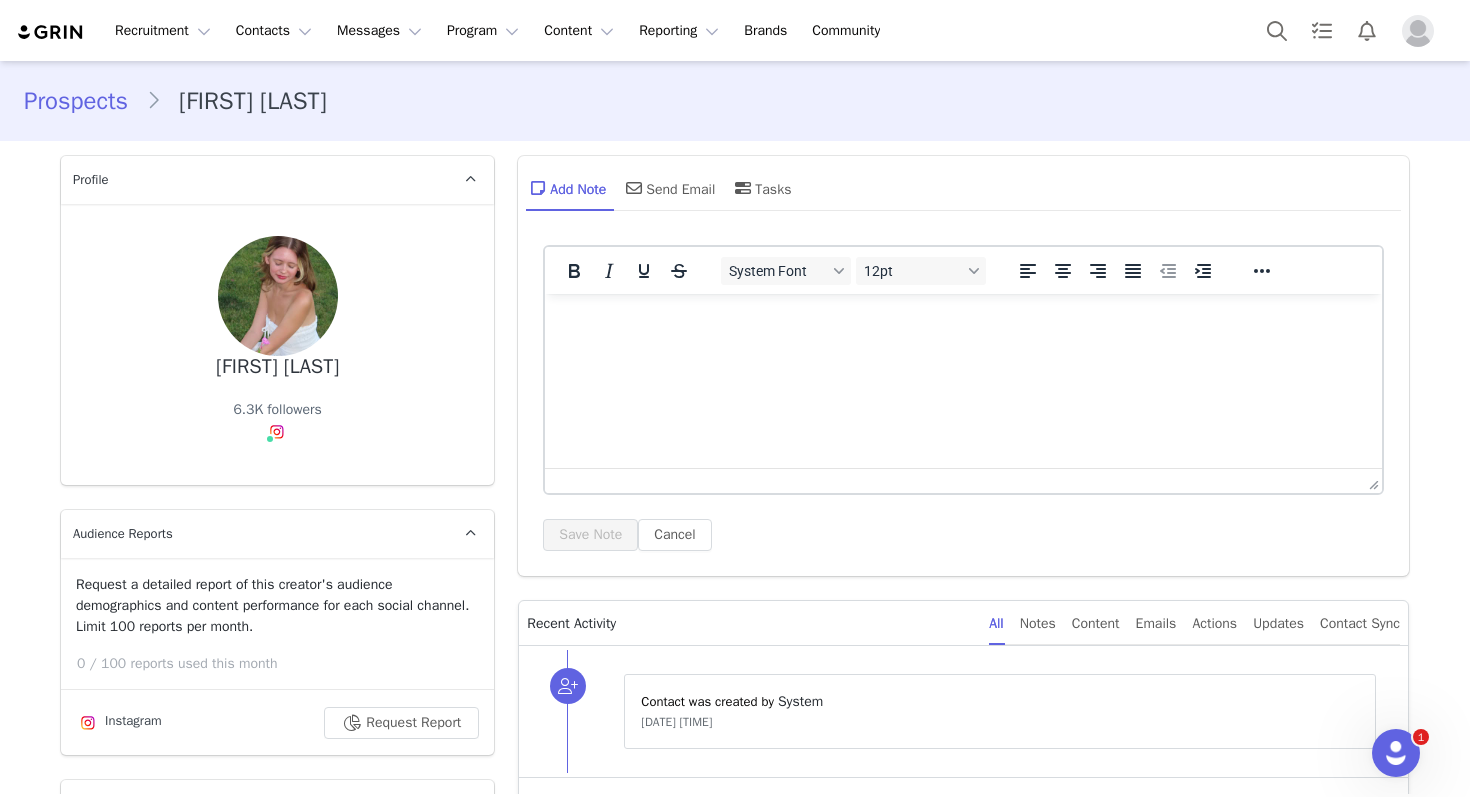 scroll, scrollTop: 0, scrollLeft: 0, axis: both 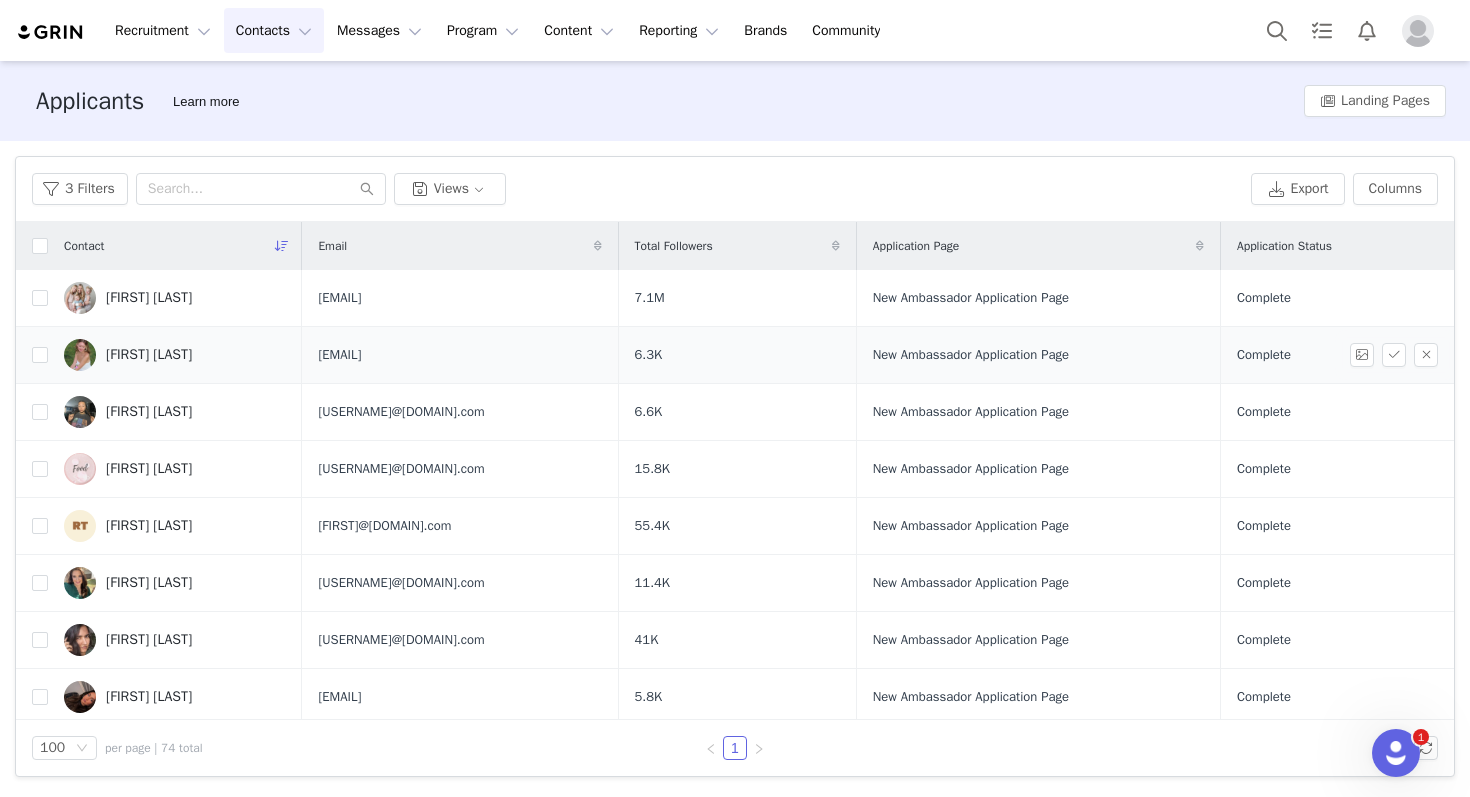 click on "Kate Woodhall" at bounding box center [175, 355] 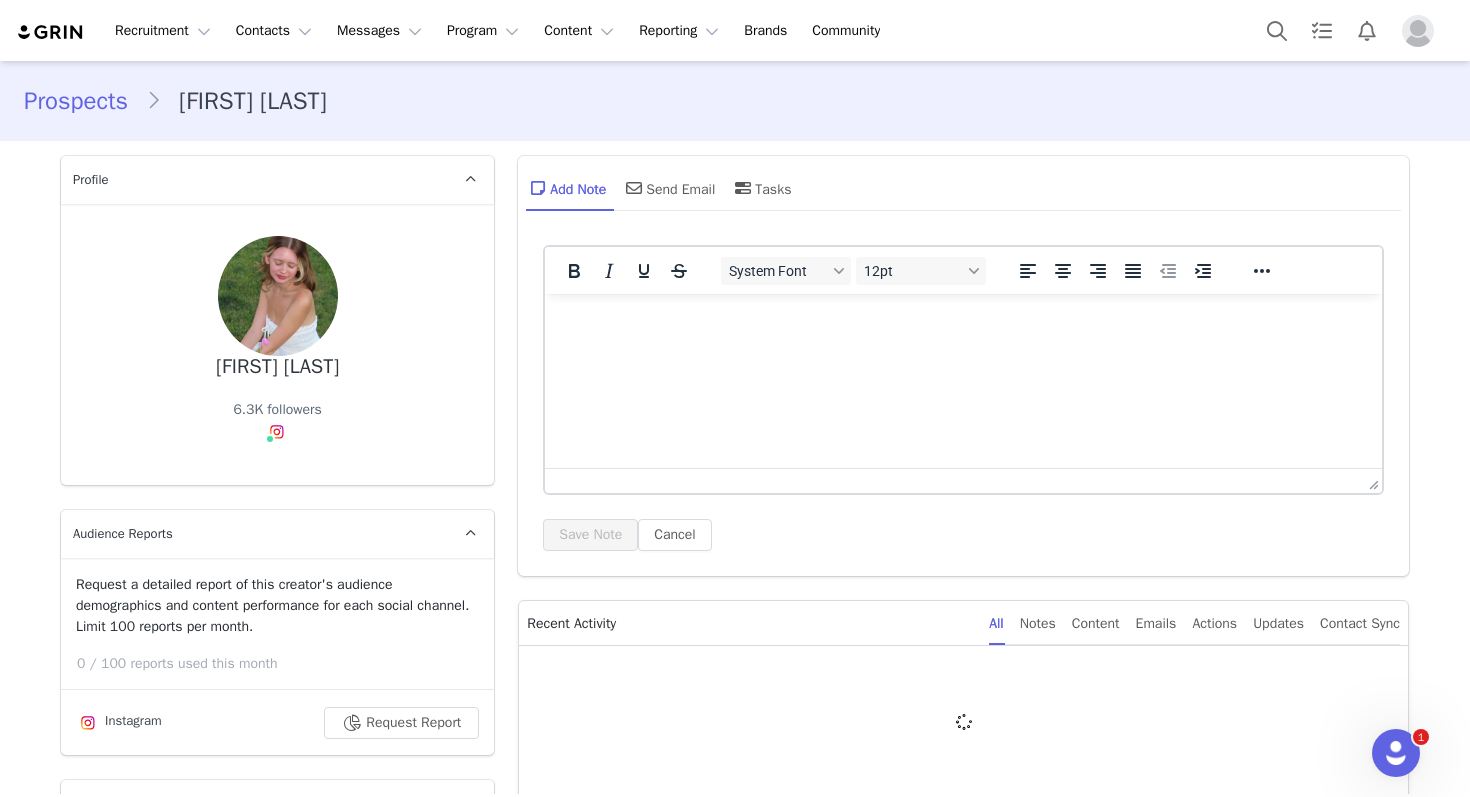 scroll, scrollTop: 0, scrollLeft: 0, axis: both 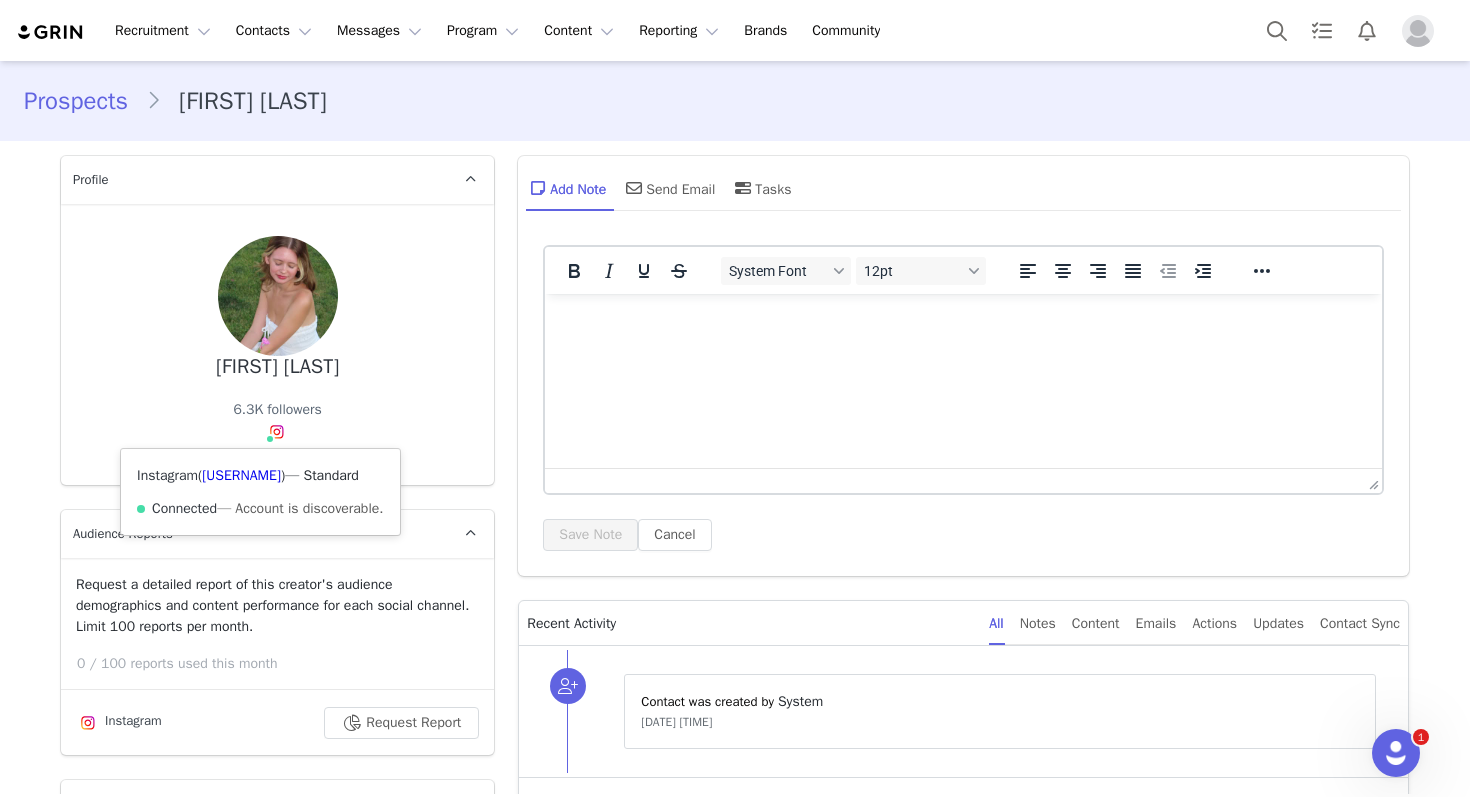 click on "Instagram  (   @katewoodhall_   )   — Standard  Connected  — Account is discoverable." at bounding box center [260, 492] 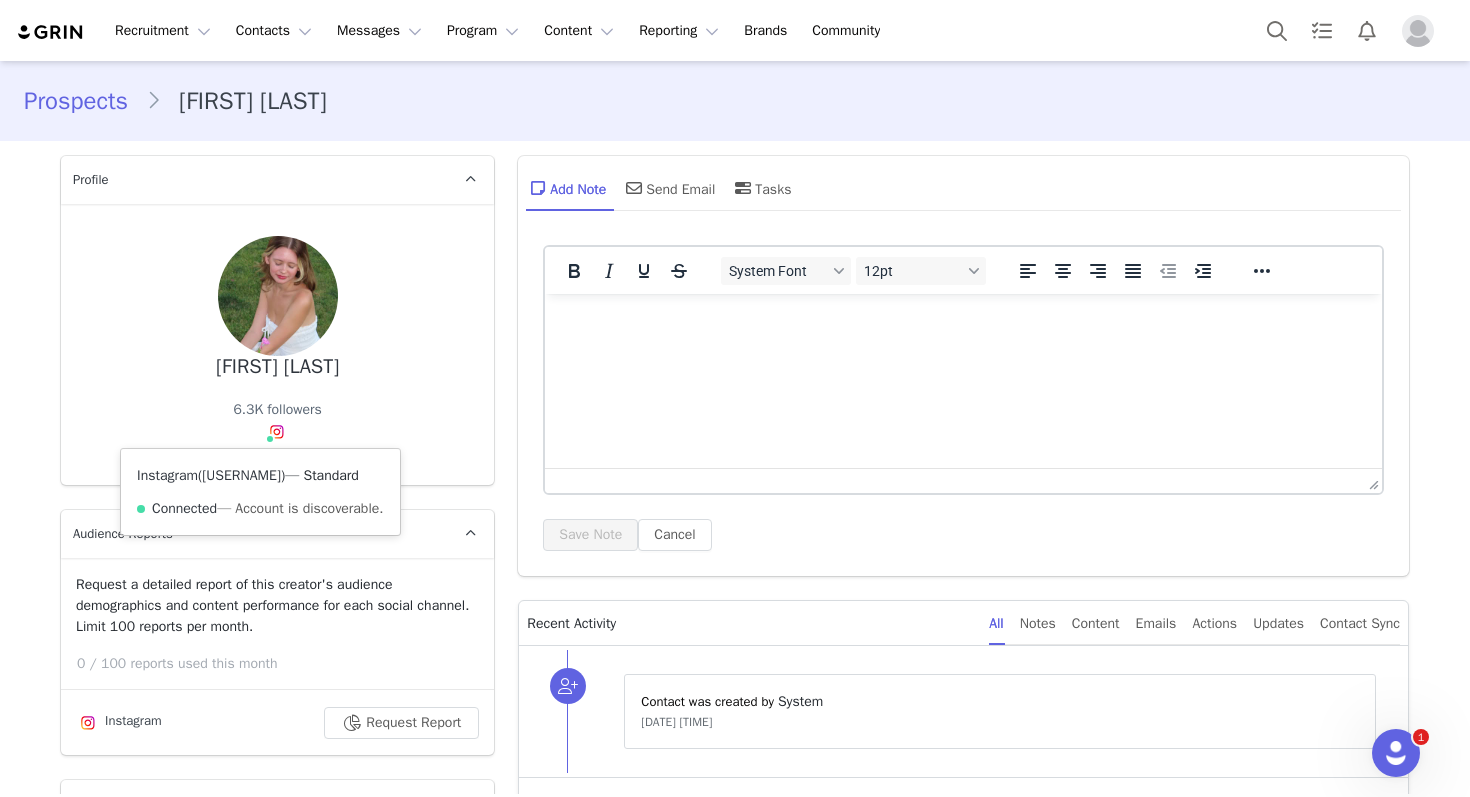 click on "@katewoodhall_" at bounding box center (241, 475) 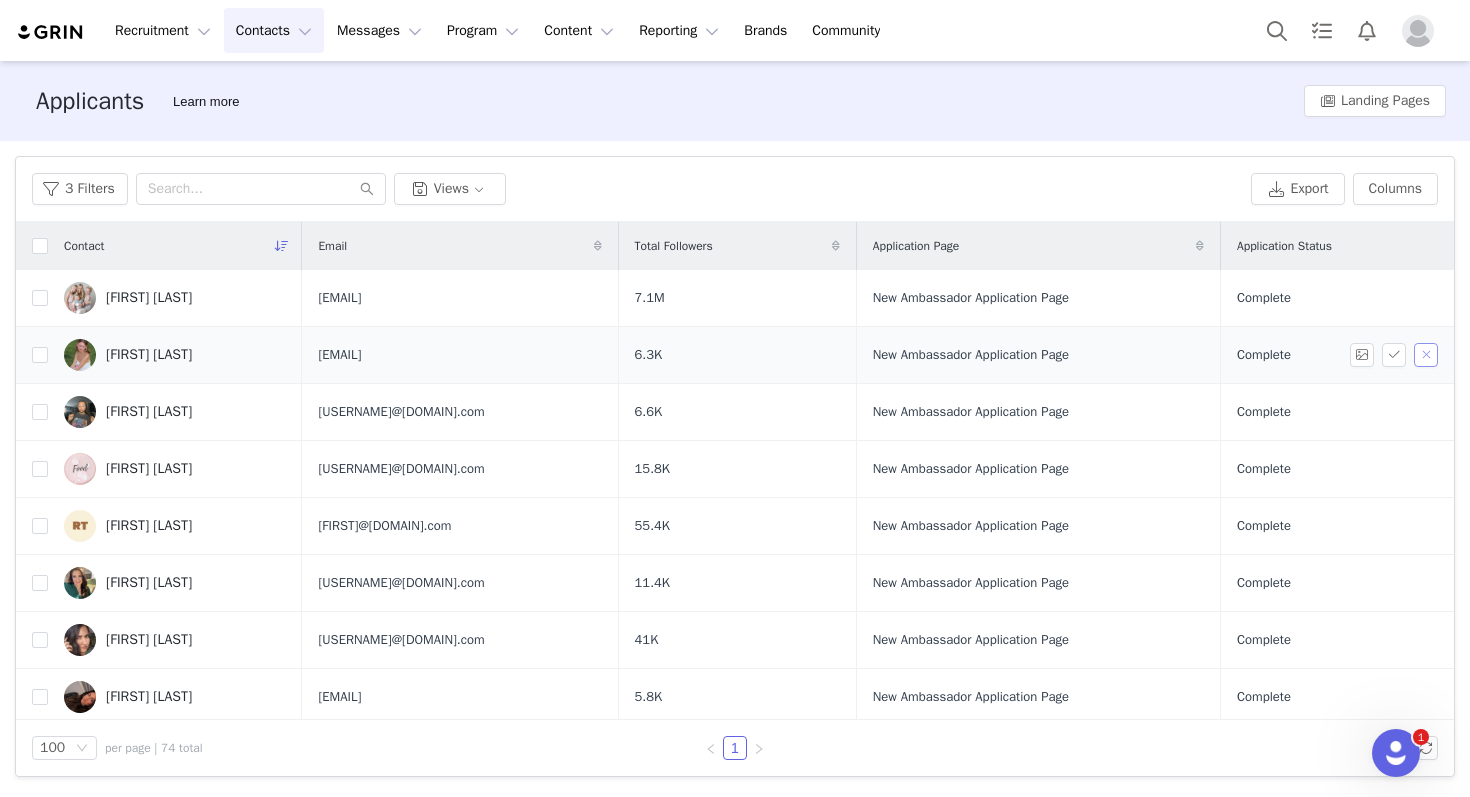 click at bounding box center (1426, 355) 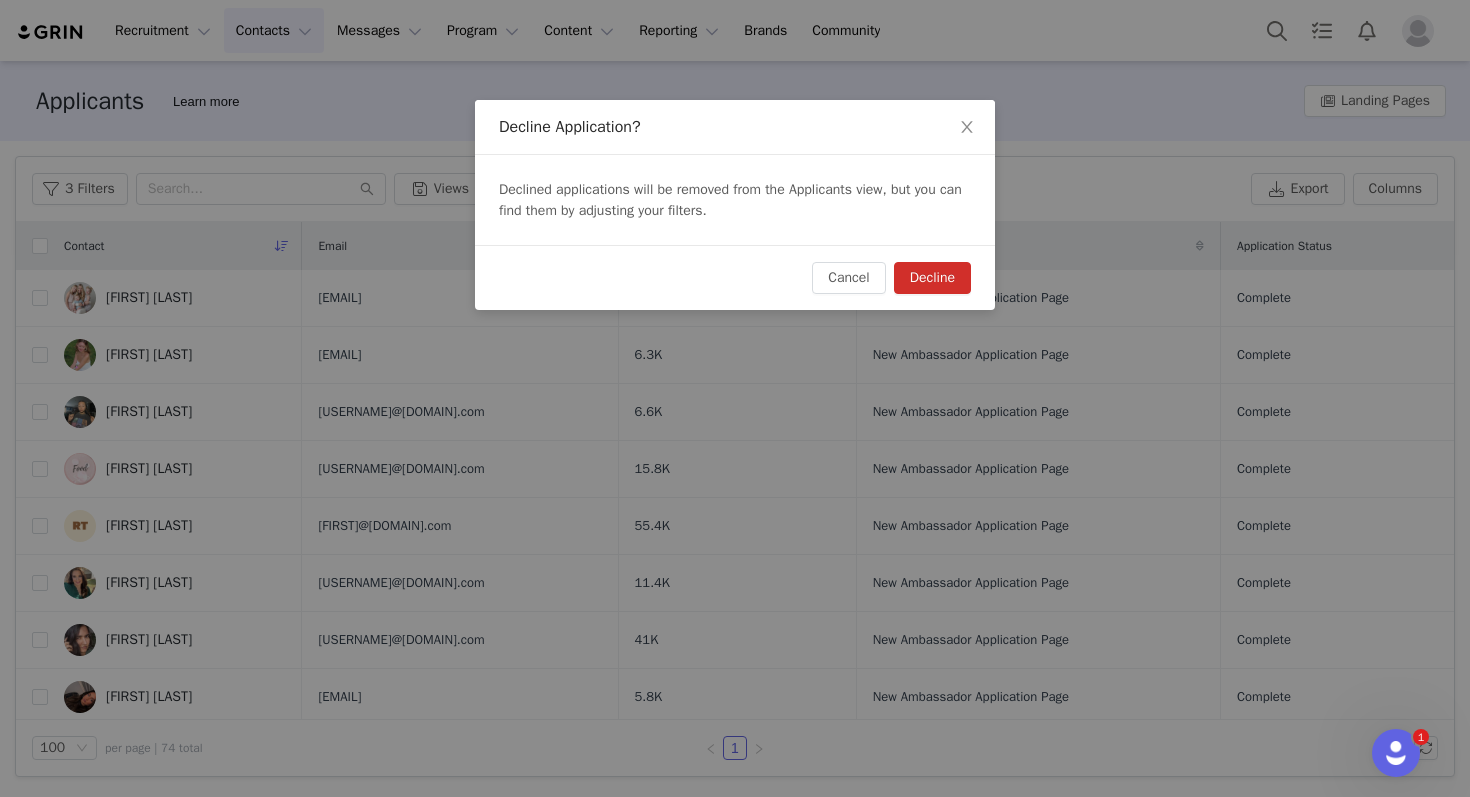 click on "Cancel Decline" at bounding box center [735, 277] 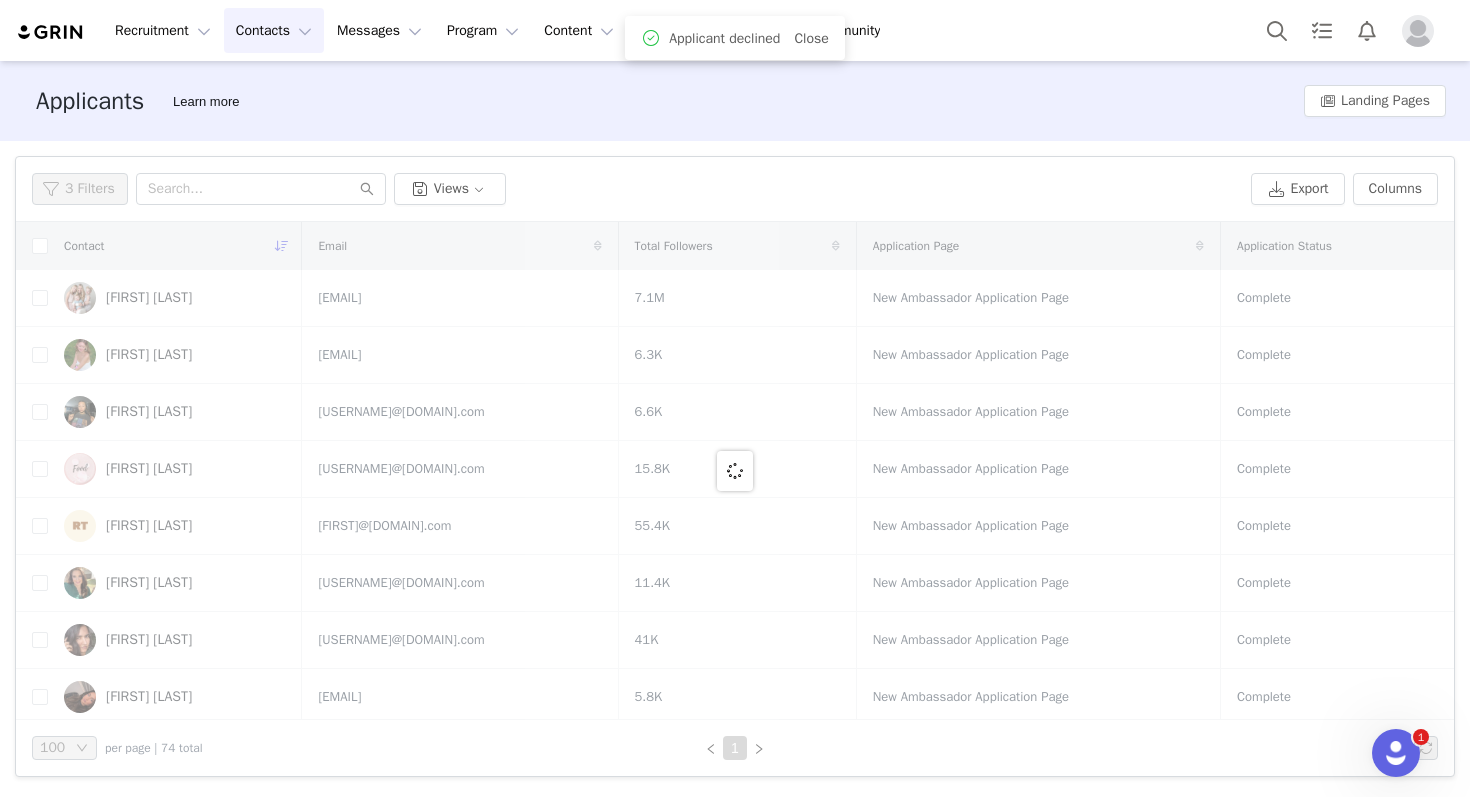 click at bounding box center (735, 471) 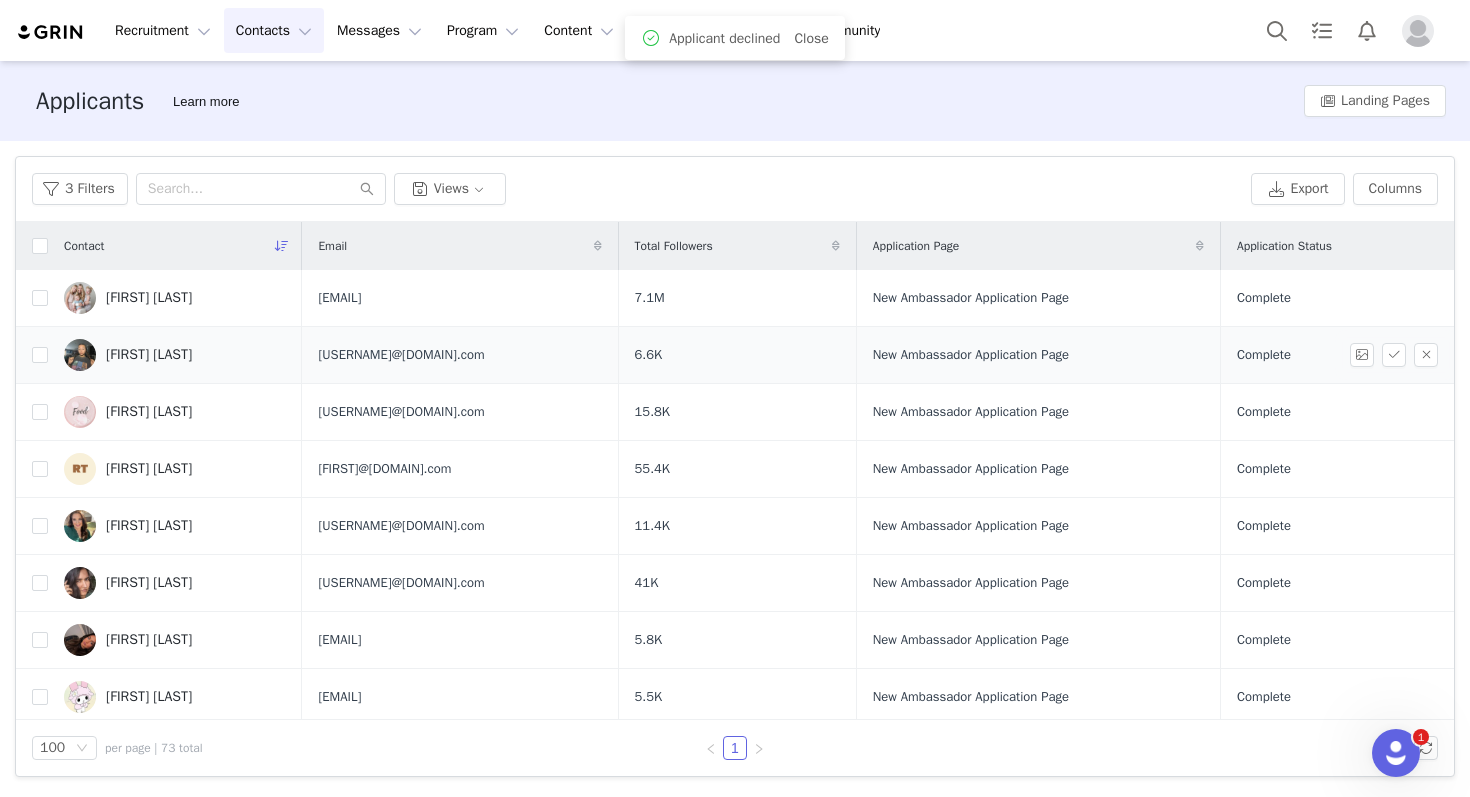 click on "Kasey McCrary" at bounding box center (149, 355) 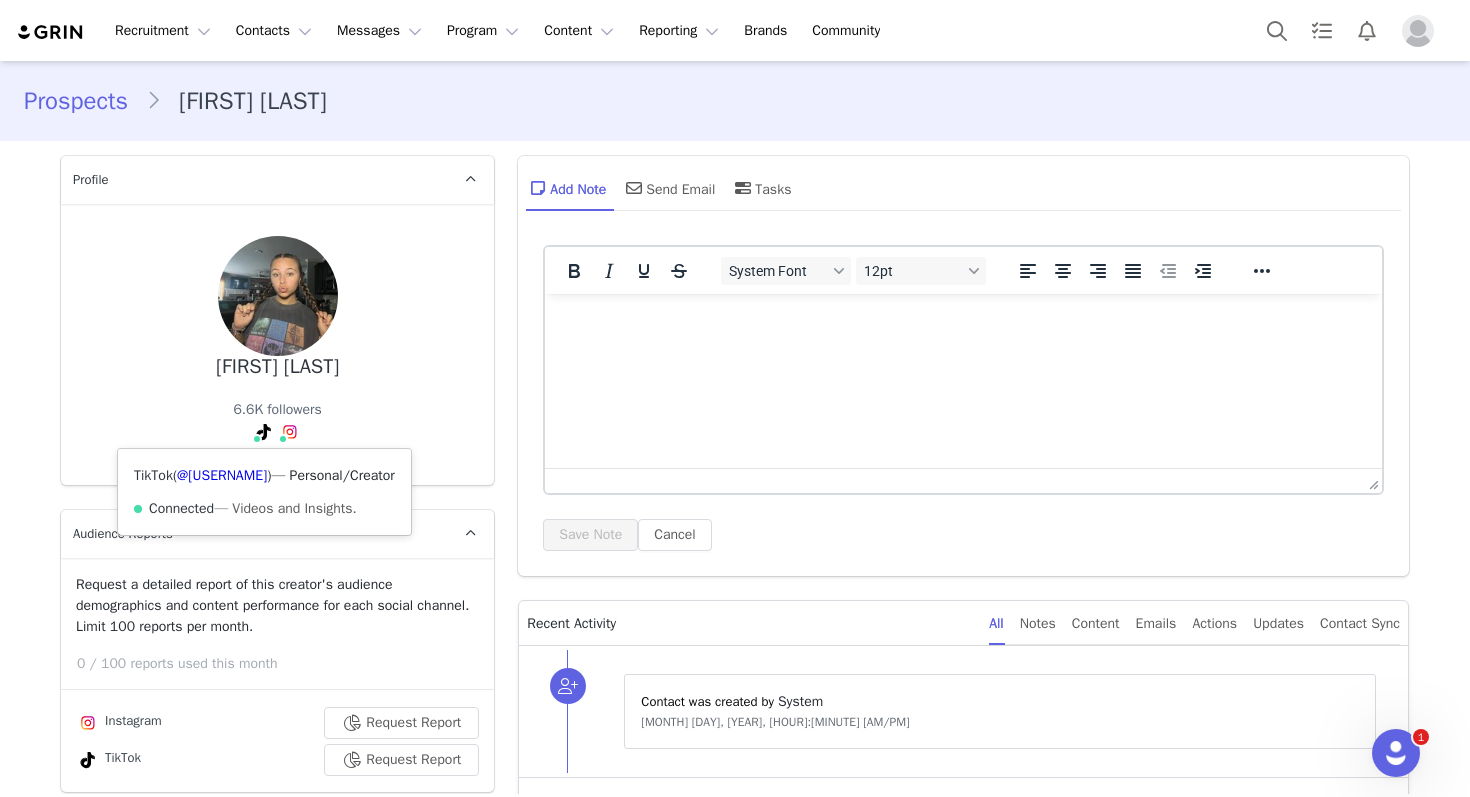 scroll, scrollTop: 0, scrollLeft: 0, axis: both 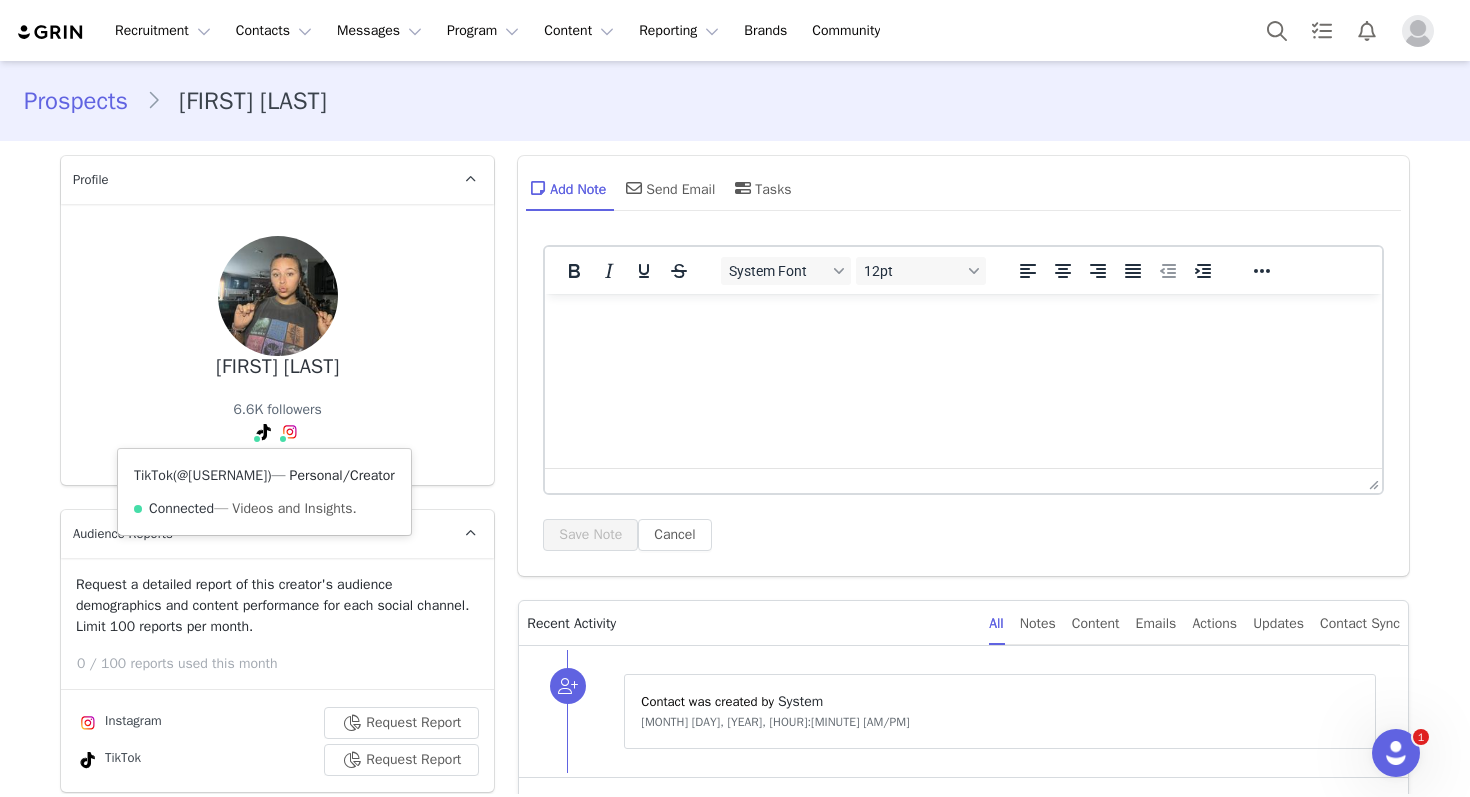 click on "@lil___kk" at bounding box center [222, 475] 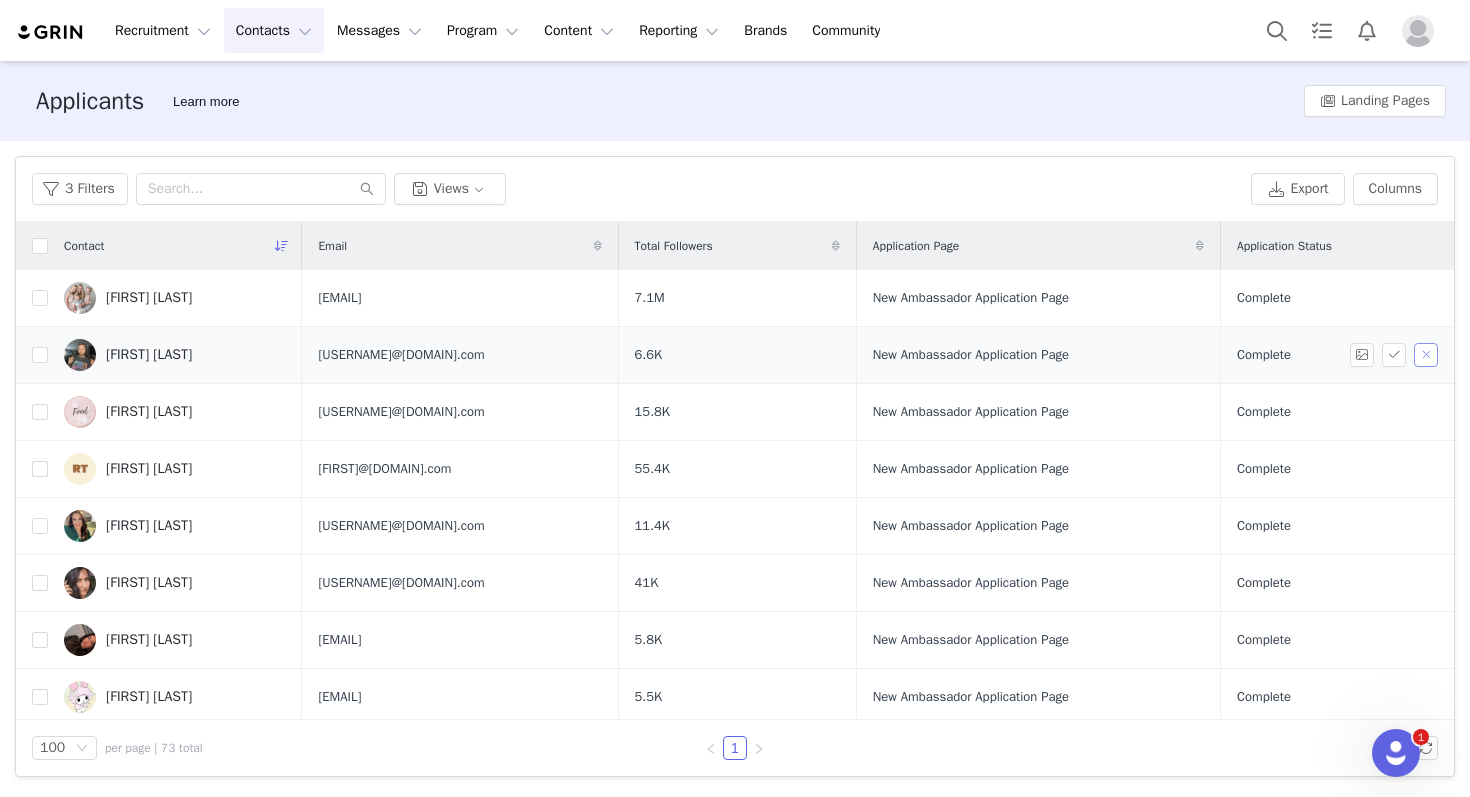 click at bounding box center [1426, 355] 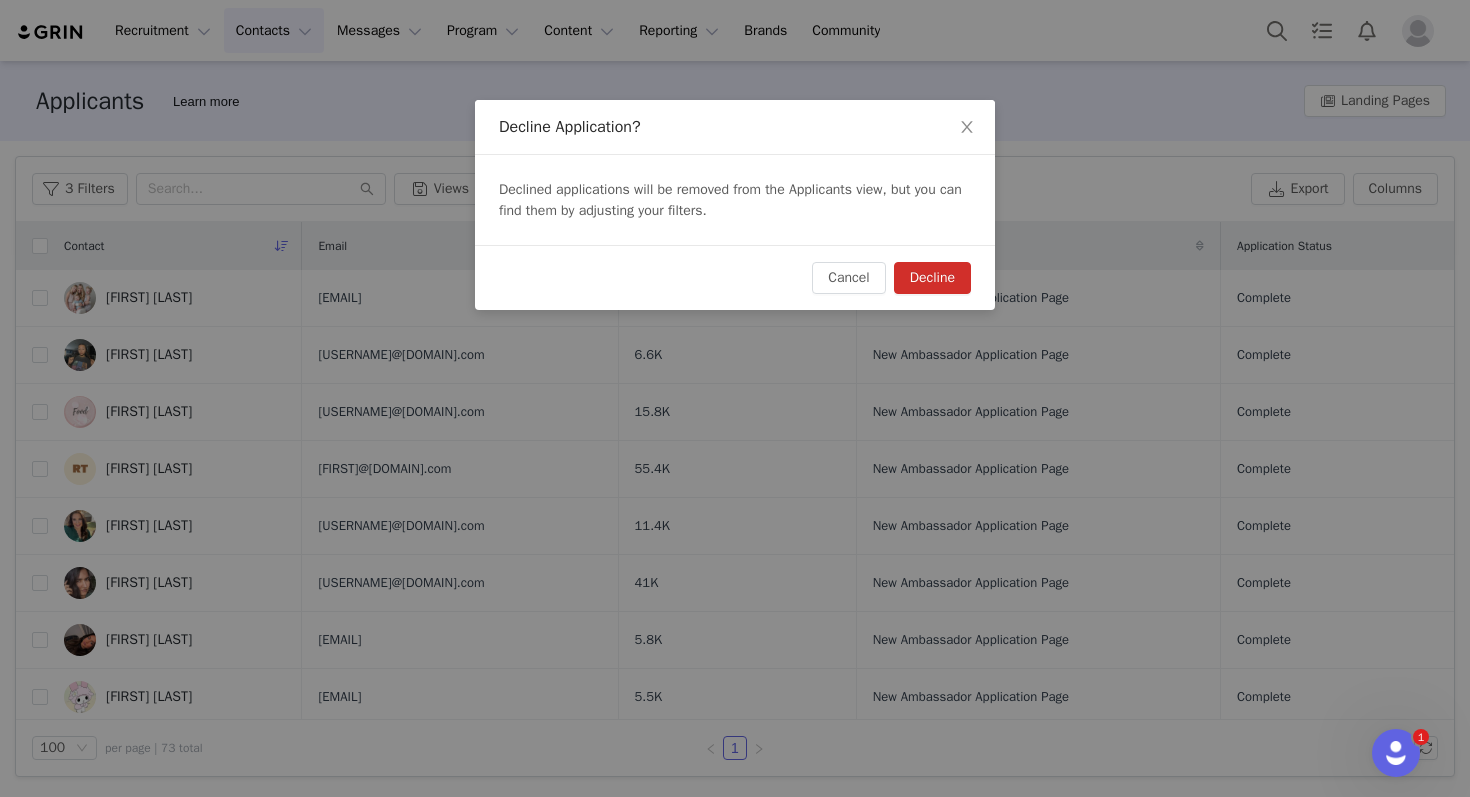click on "Cancel Decline" at bounding box center [735, 277] 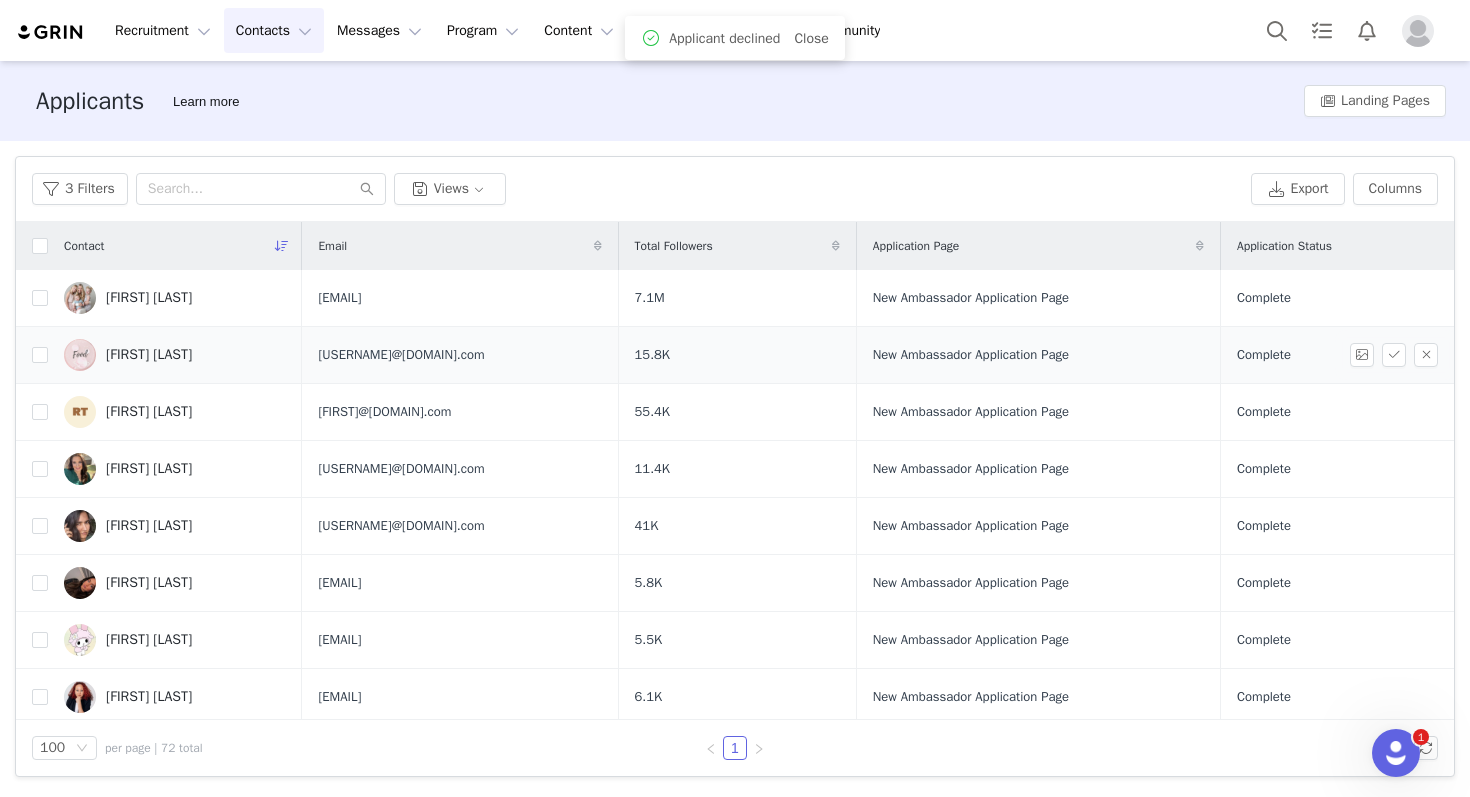 click on "Kaitlin Ward" at bounding box center [149, 355] 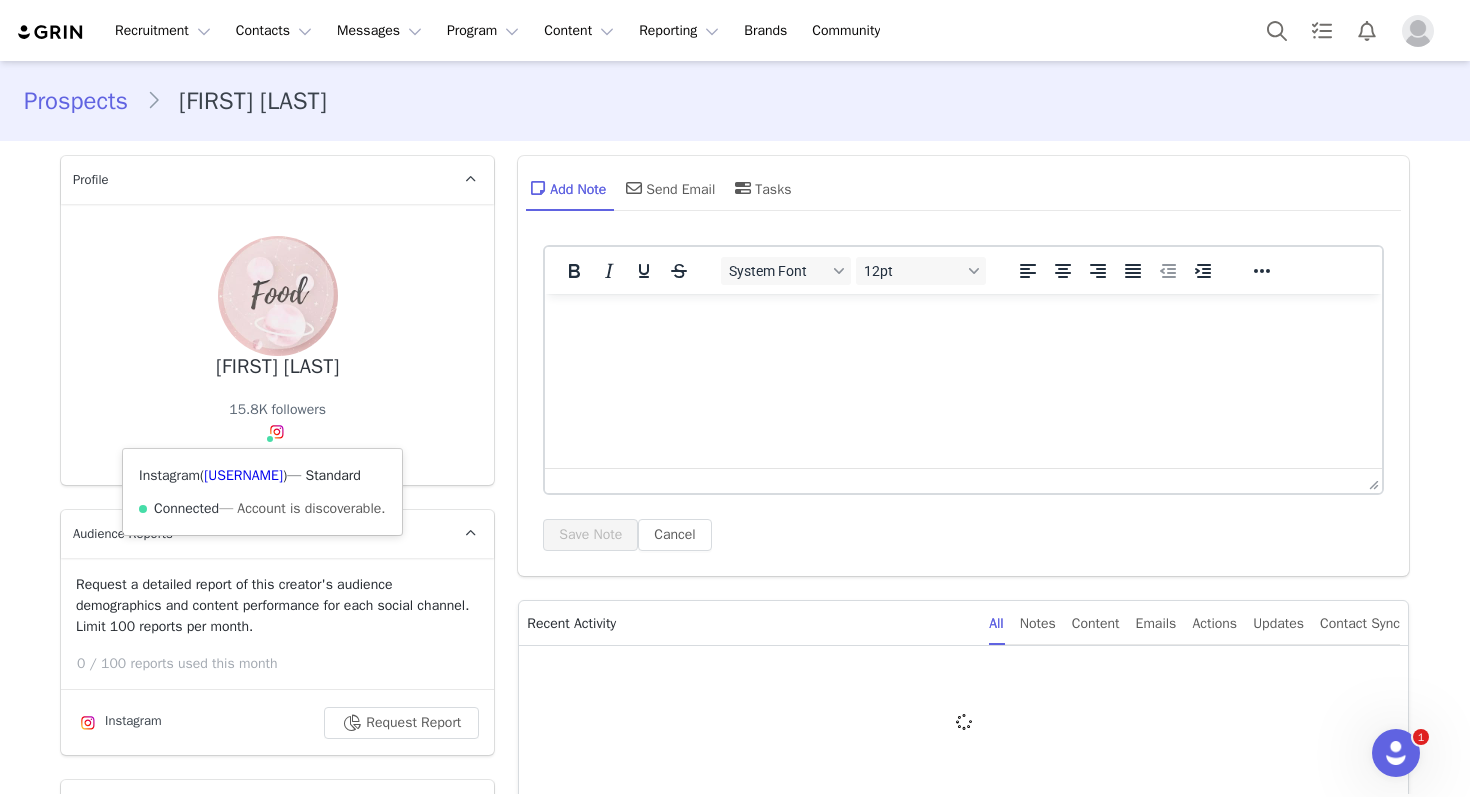 scroll, scrollTop: 0, scrollLeft: 0, axis: both 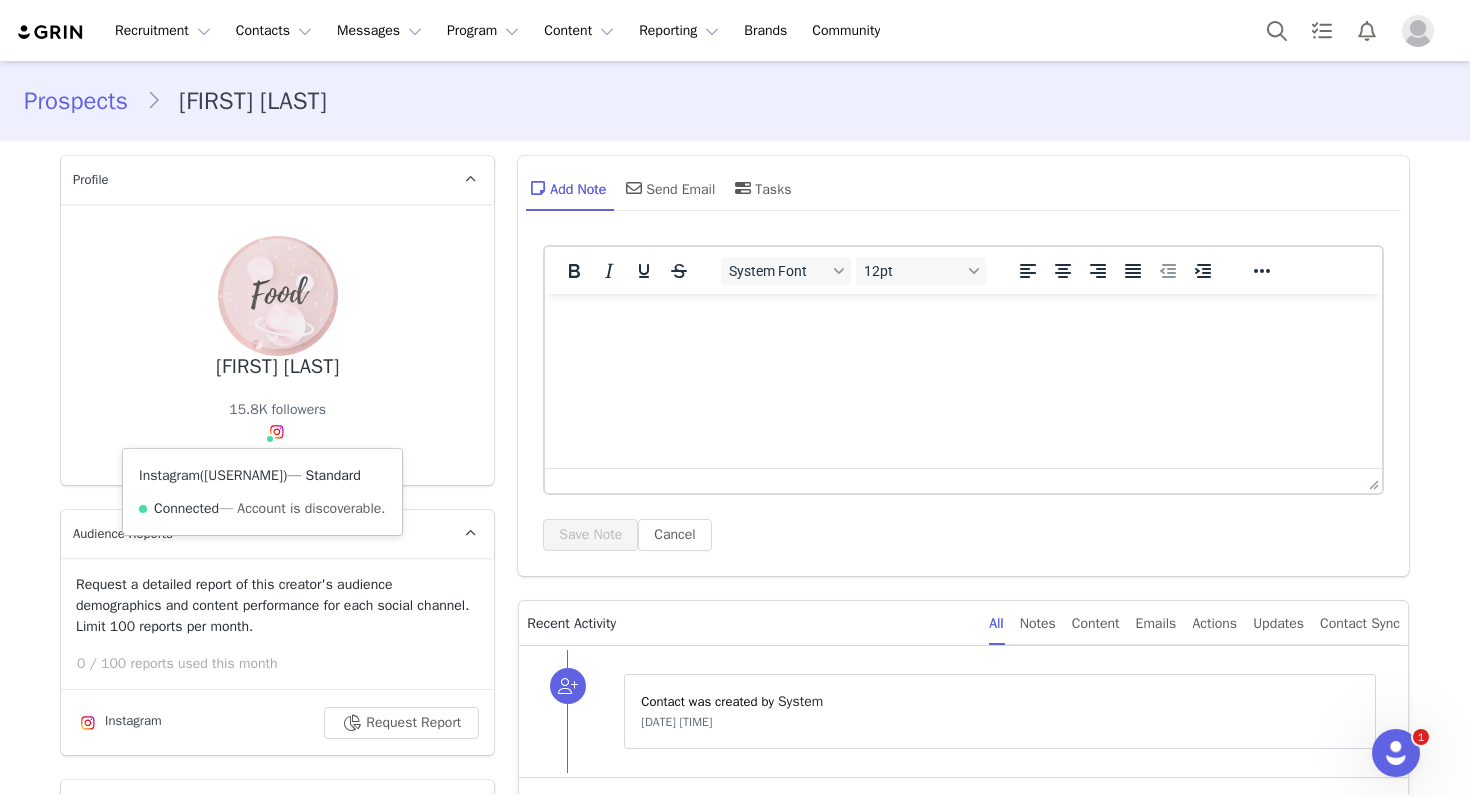 click on "@foodmilkyway" at bounding box center (243, 475) 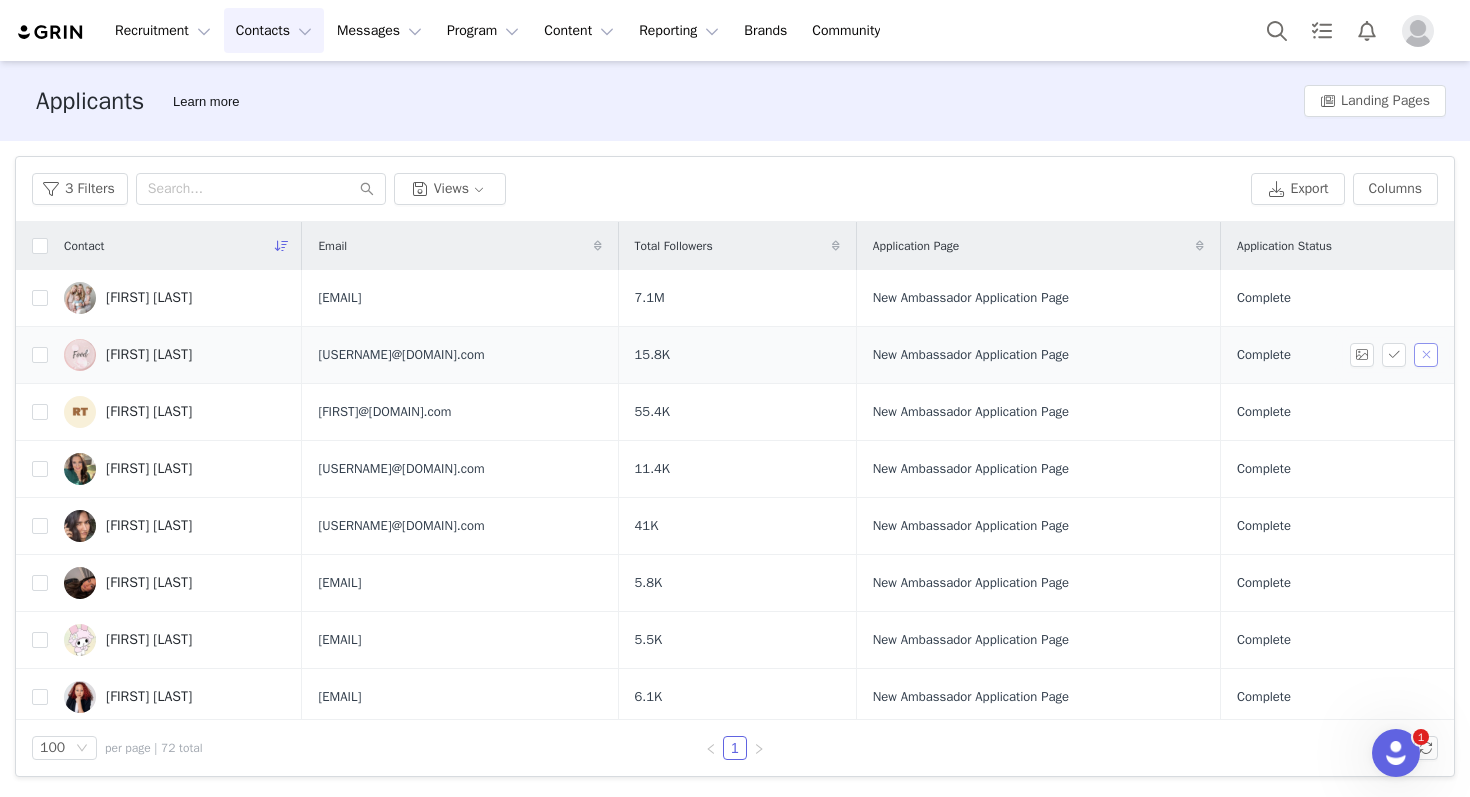 click at bounding box center [1426, 355] 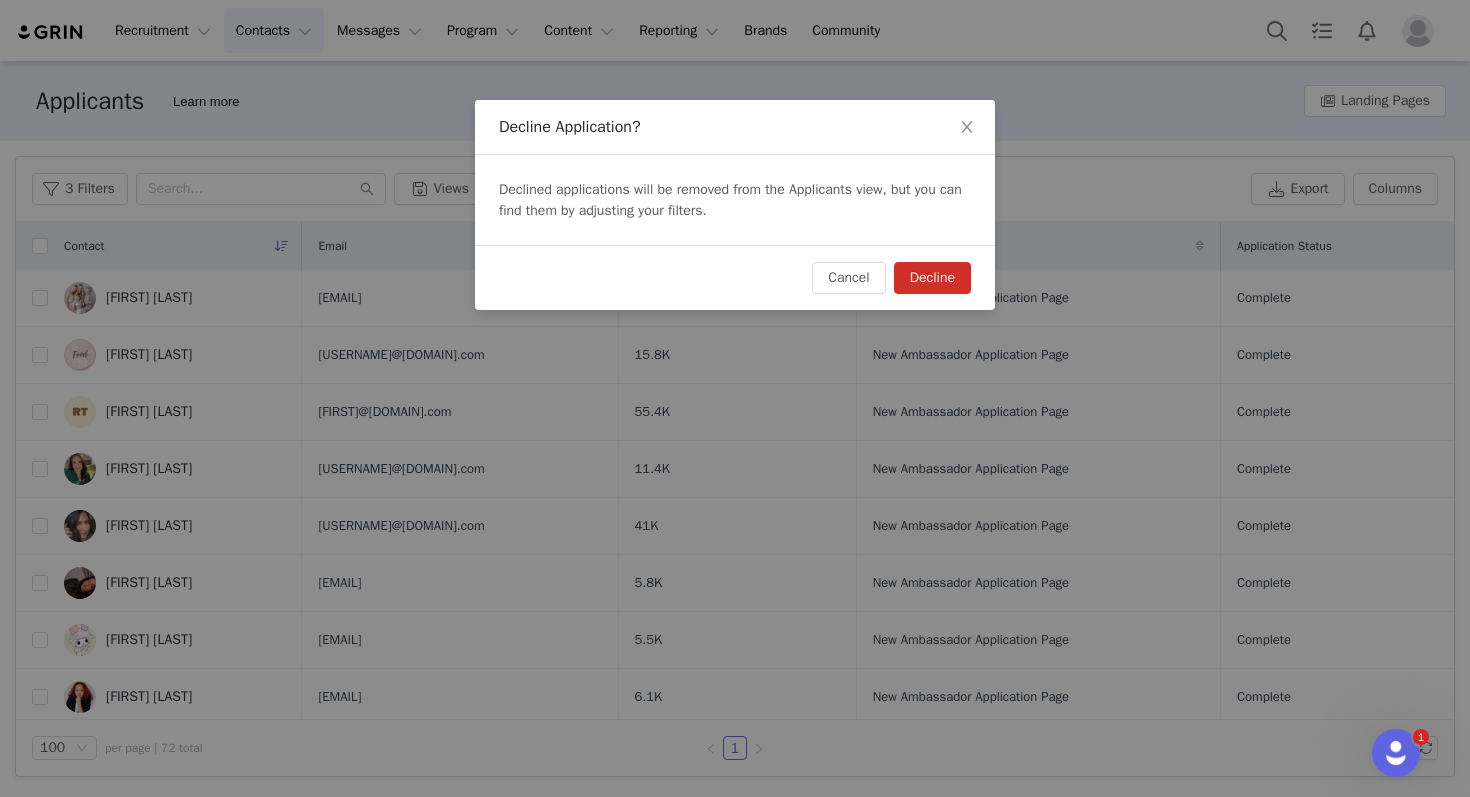 click on "Cancel Decline" at bounding box center [735, 277] 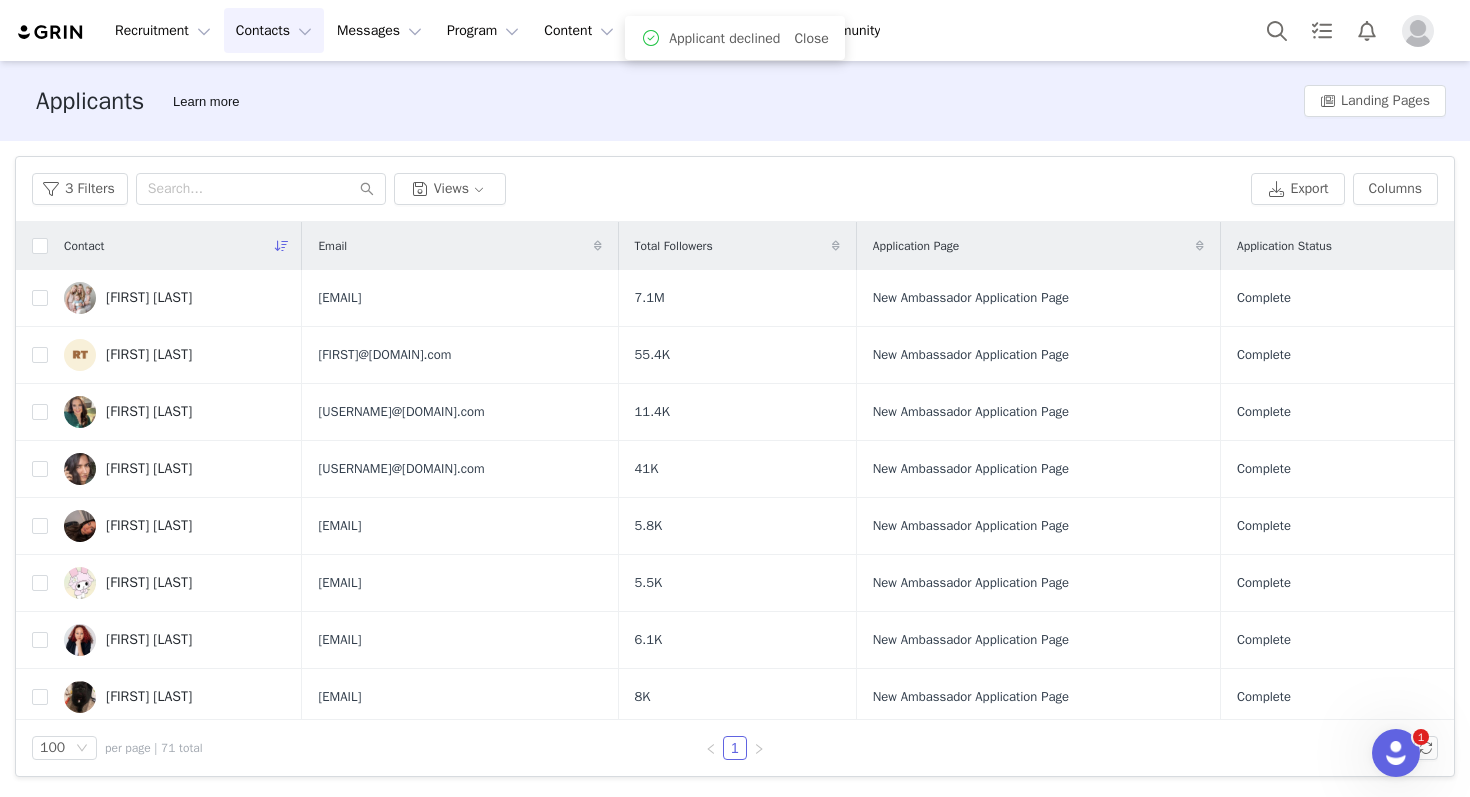 click on "Jessica Resendiz" at bounding box center [149, 355] 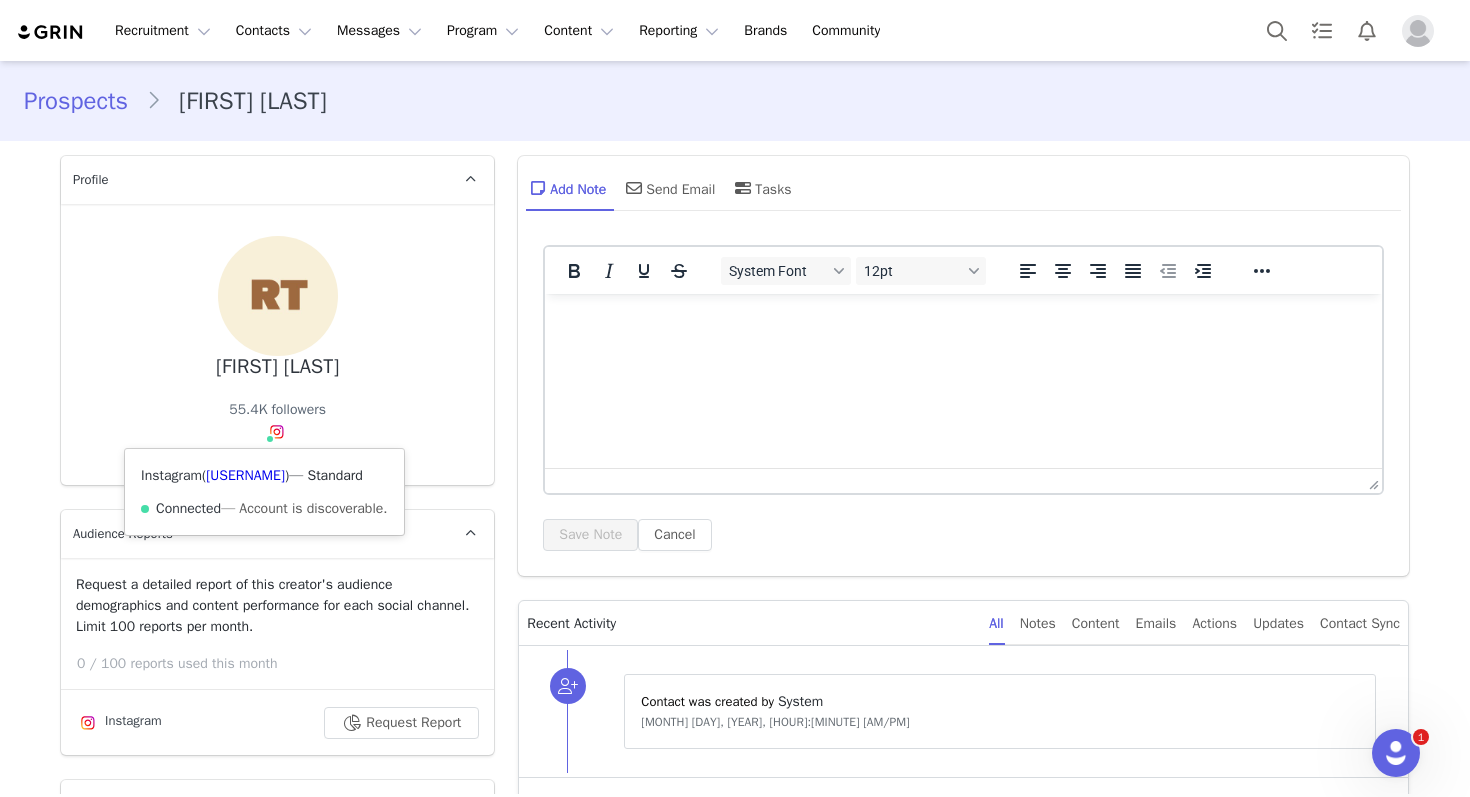 scroll, scrollTop: 0, scrollLeft: 0, axis: both 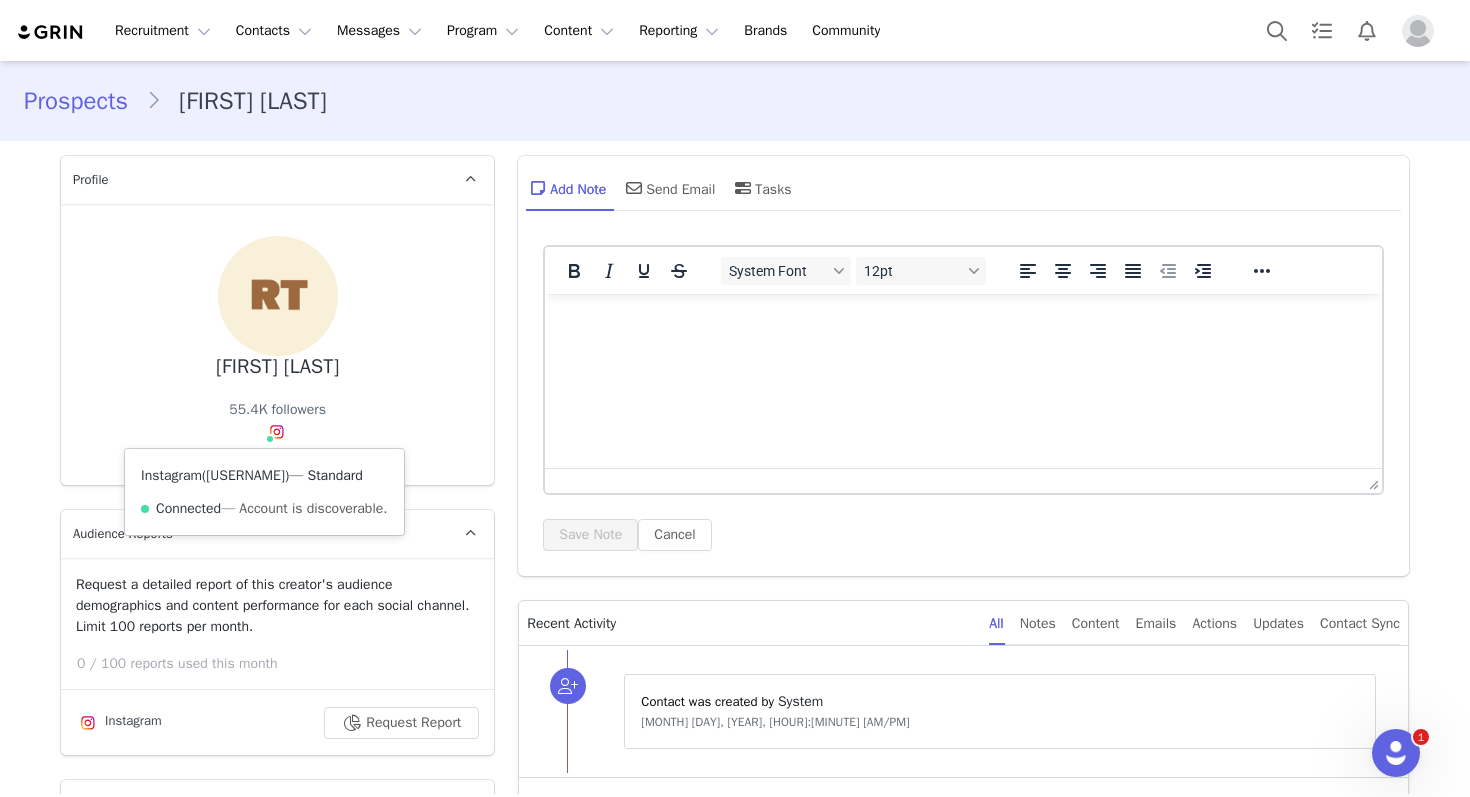 click on "@raggedytiff" at bounding box center (245, 475) 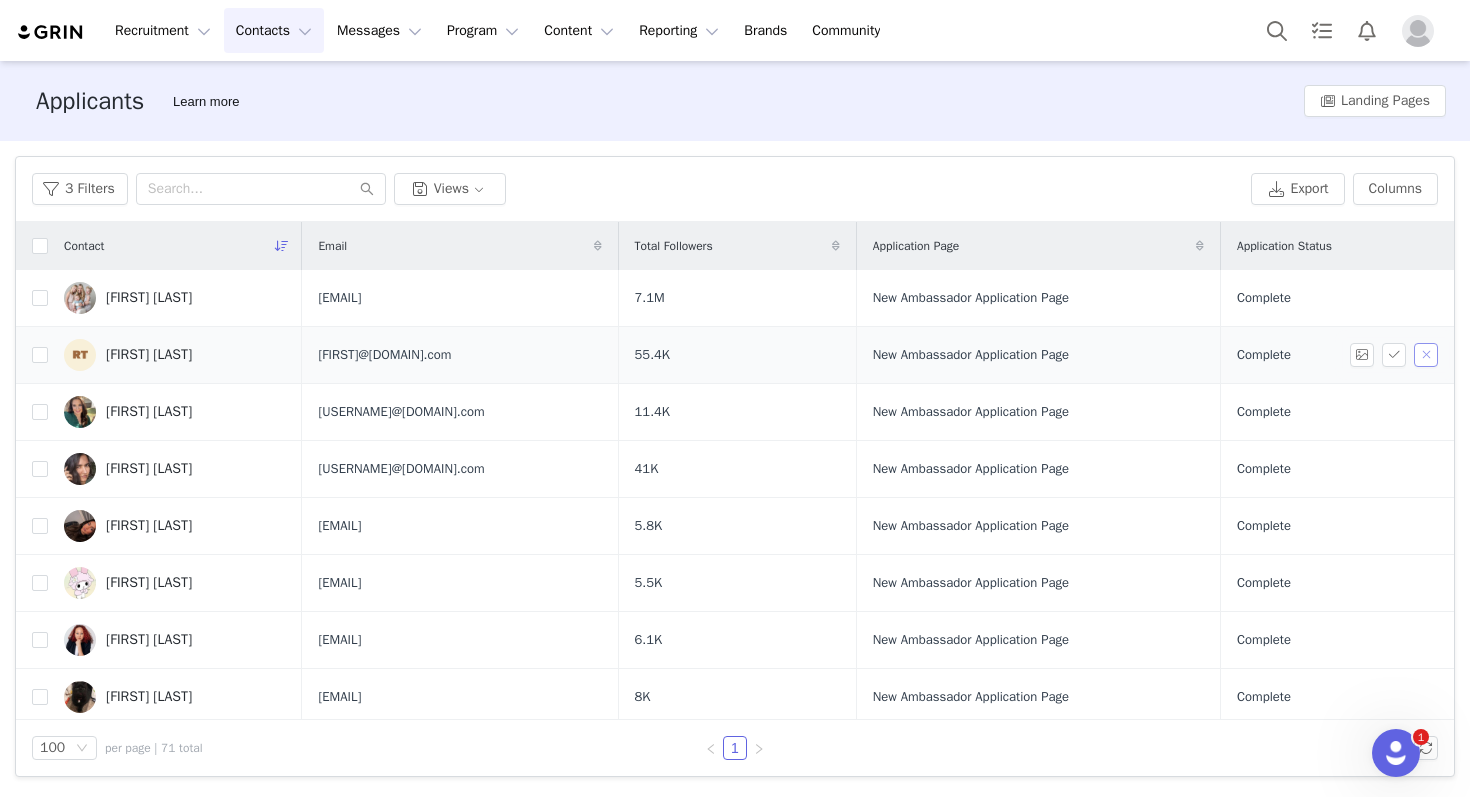 click at bounding box center [1426, 355] 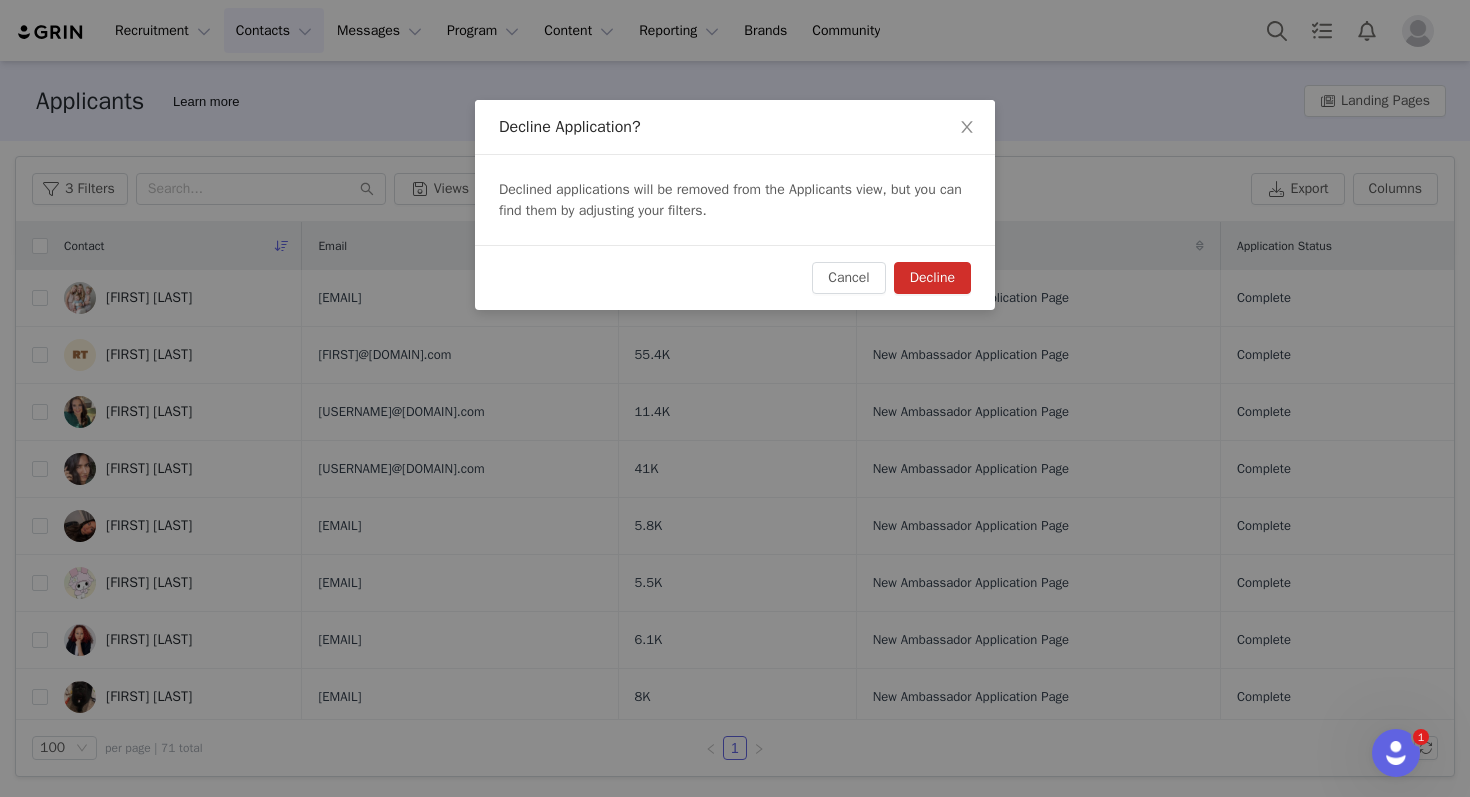 click on "Decline" at bounding box center (932, 278) 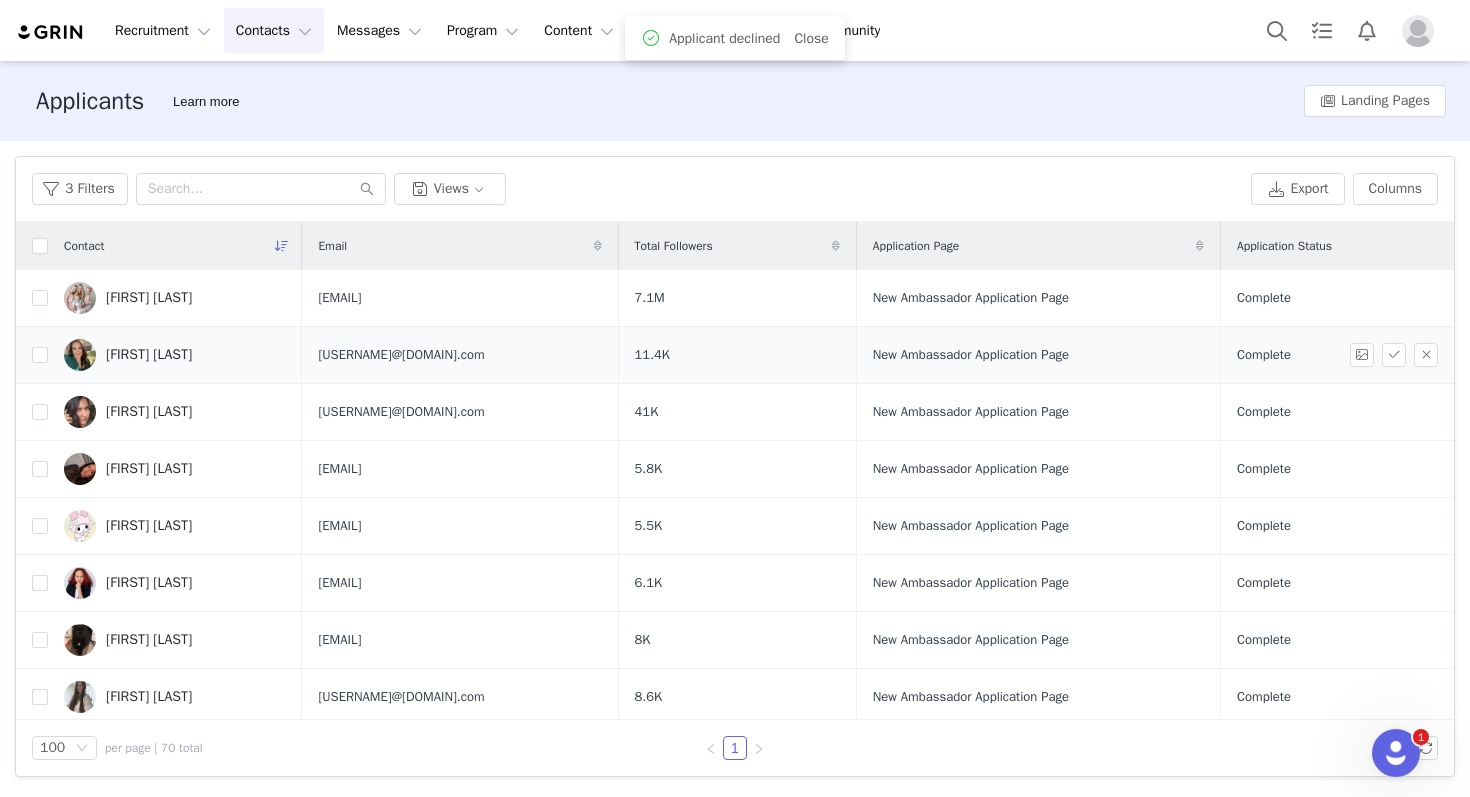 click on "Jen Reck" at bounding box center [149, 355] 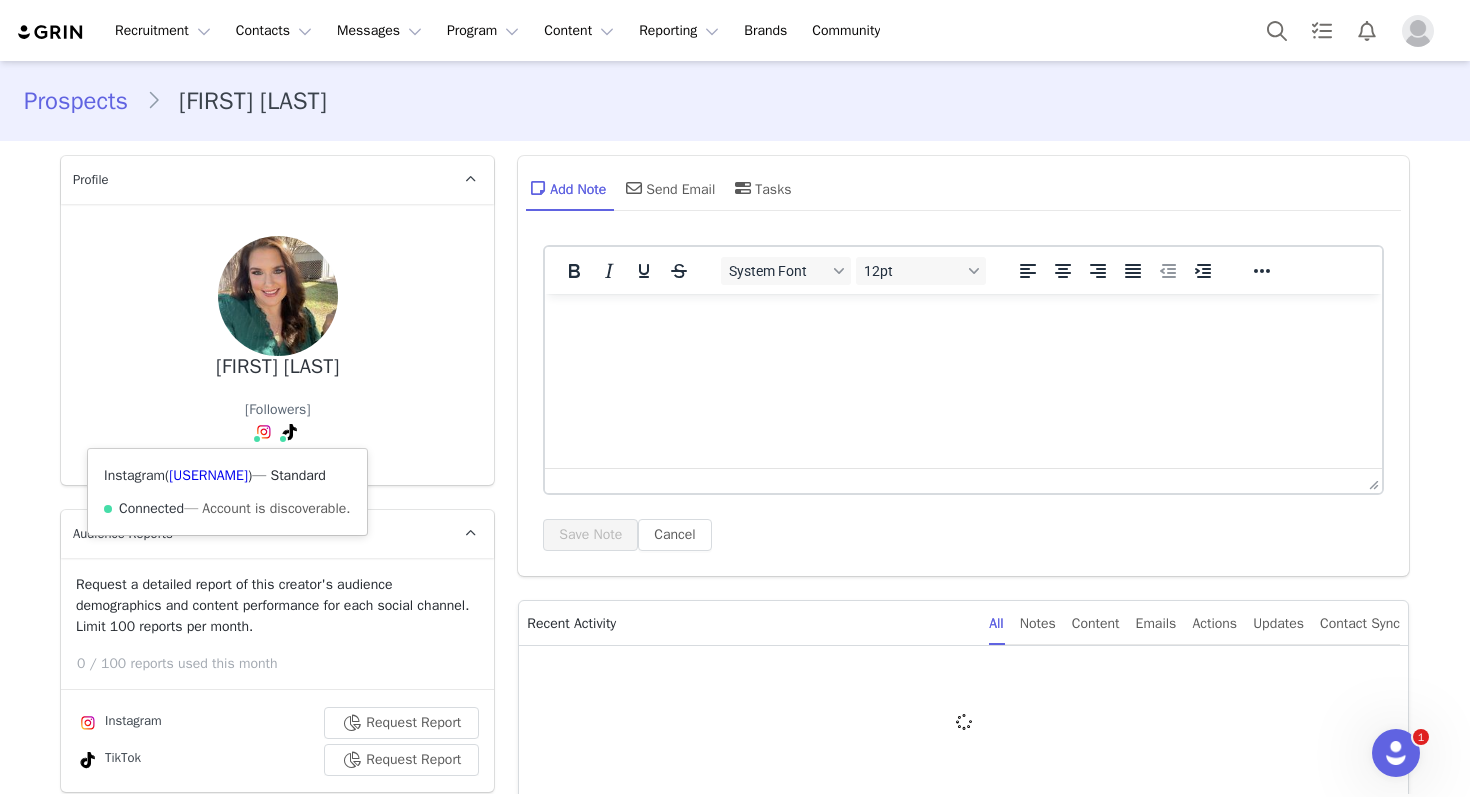 scroll, scrollTop: 0, scrollLeft: 0, axis: both 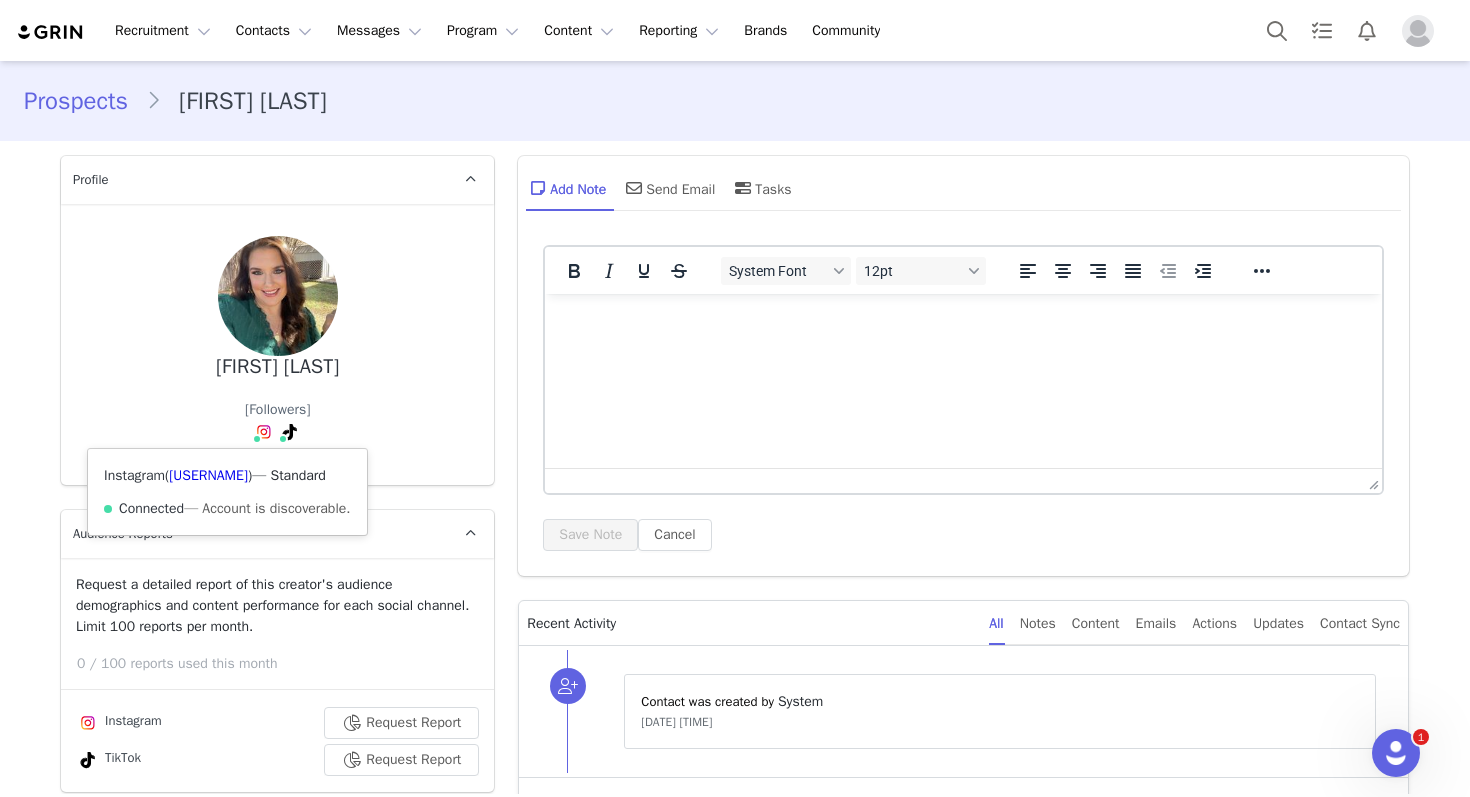 click on "Instagram  (   @glowandgrowwithjen   )   — Standard  Connected  — Account is discoverable." at bounding box center (227, 492) 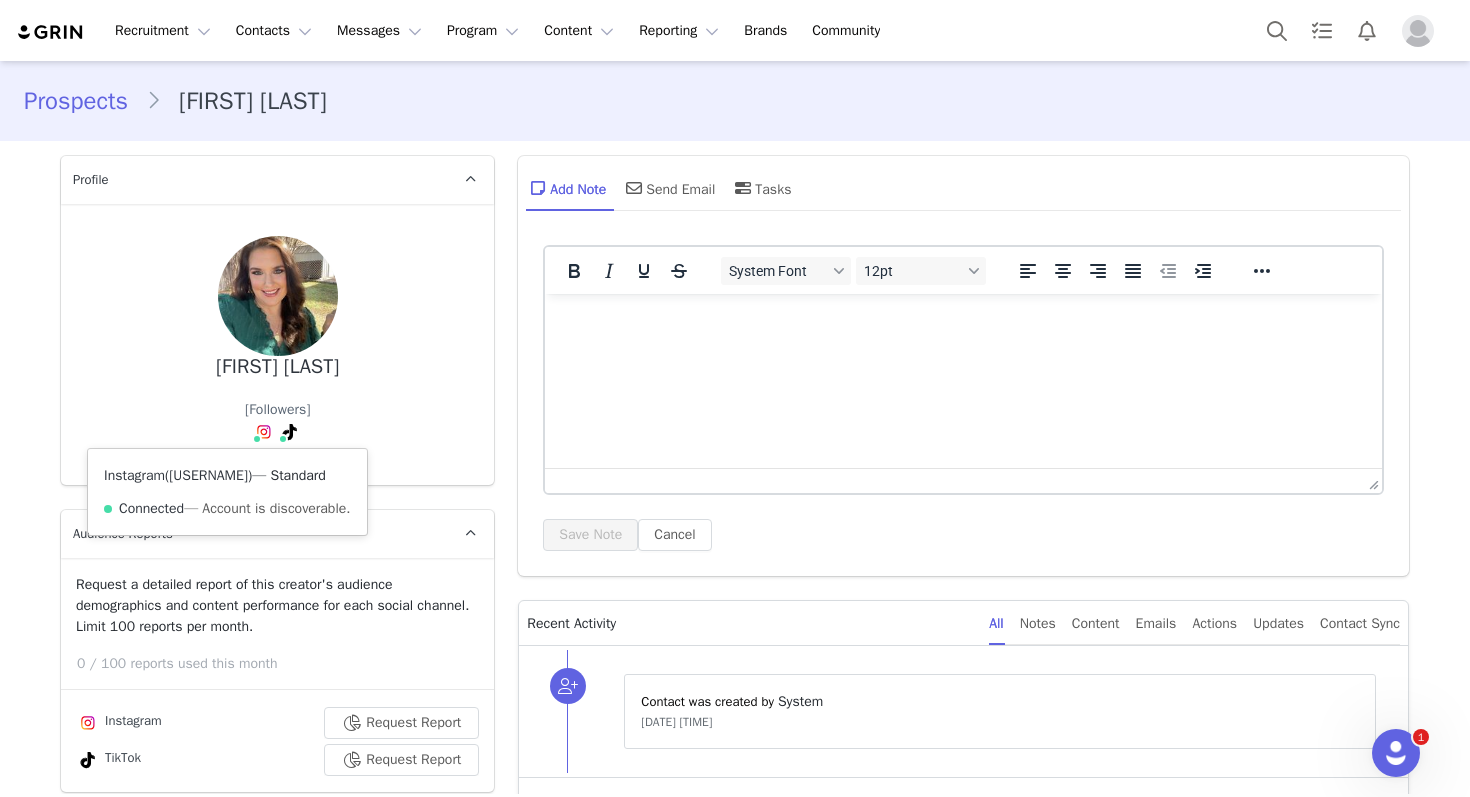 click on "@glowandgrowwithjen" at bounding box center (208, 475) 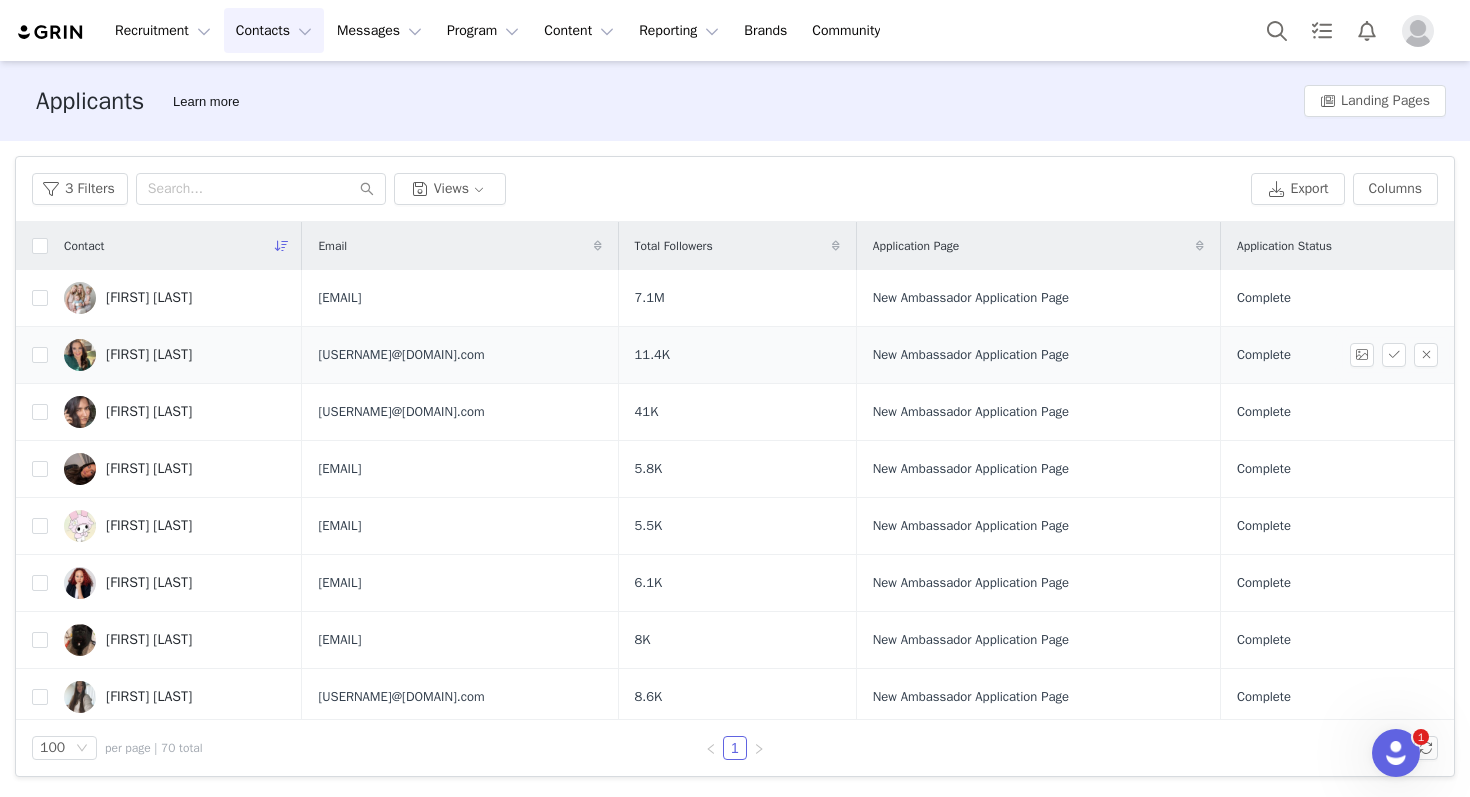 click on "Complete" at bounding box center [1333, 355] 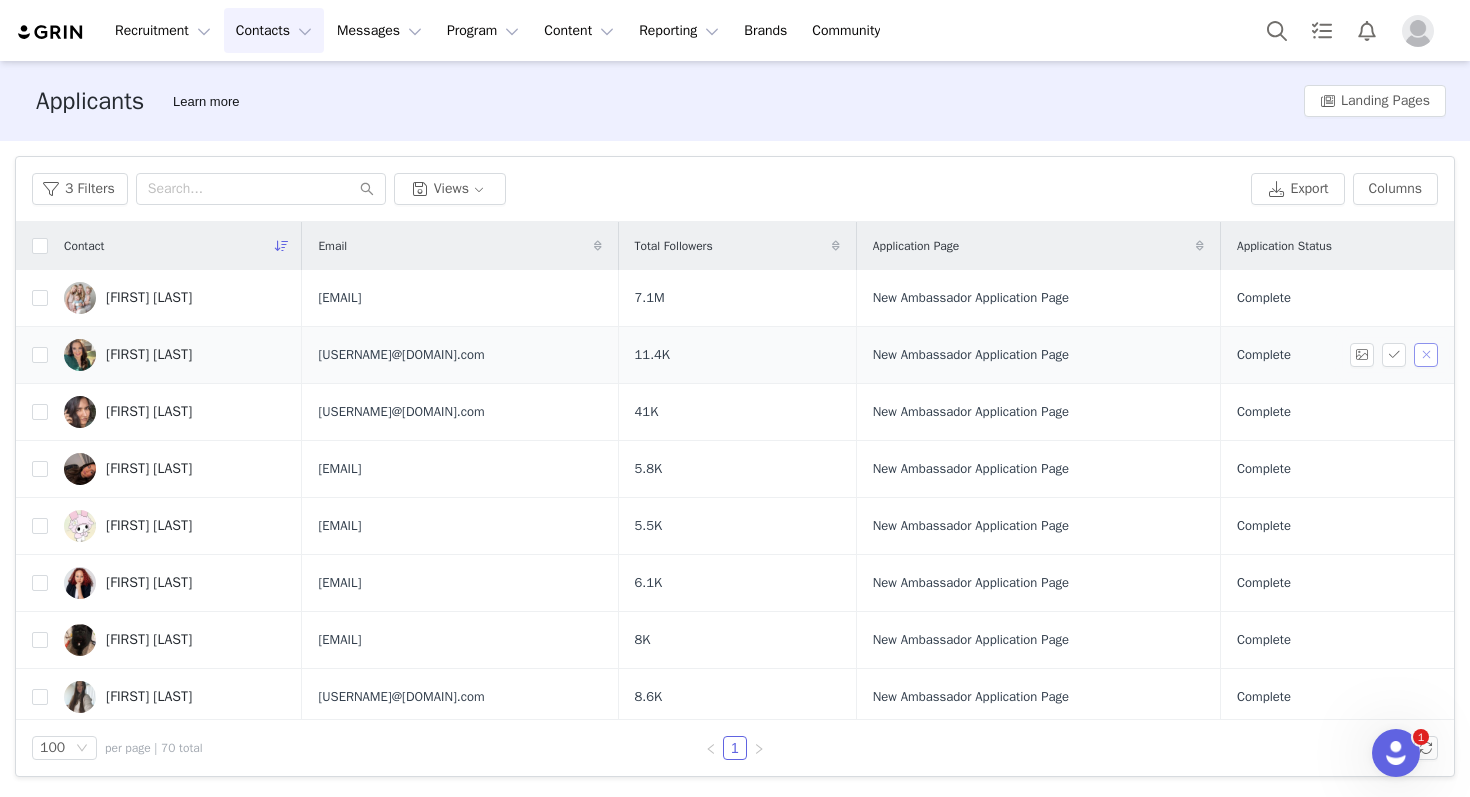 click at bounding box center [1426, 355] 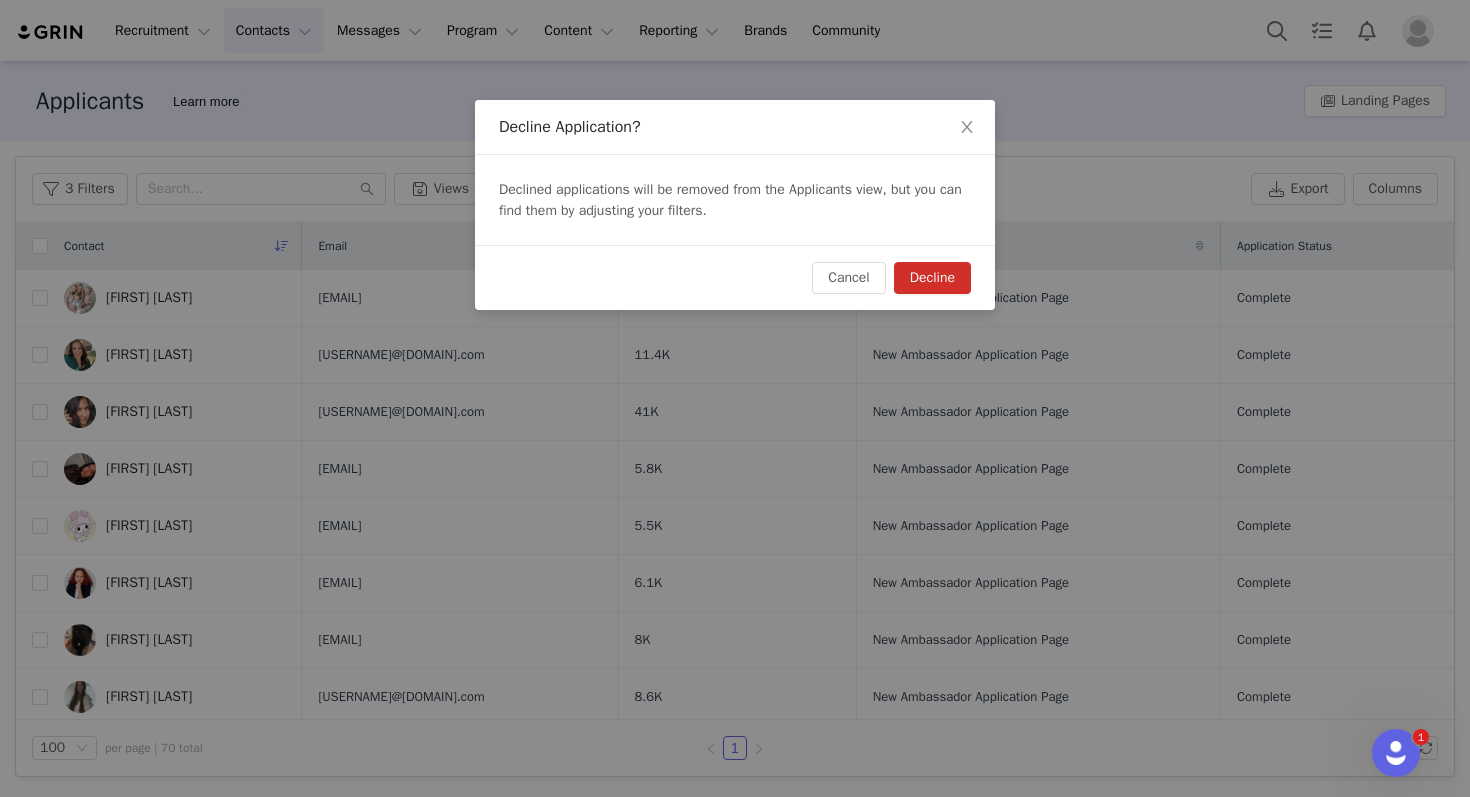 click on "Decline" at bounding box center (932, 278) 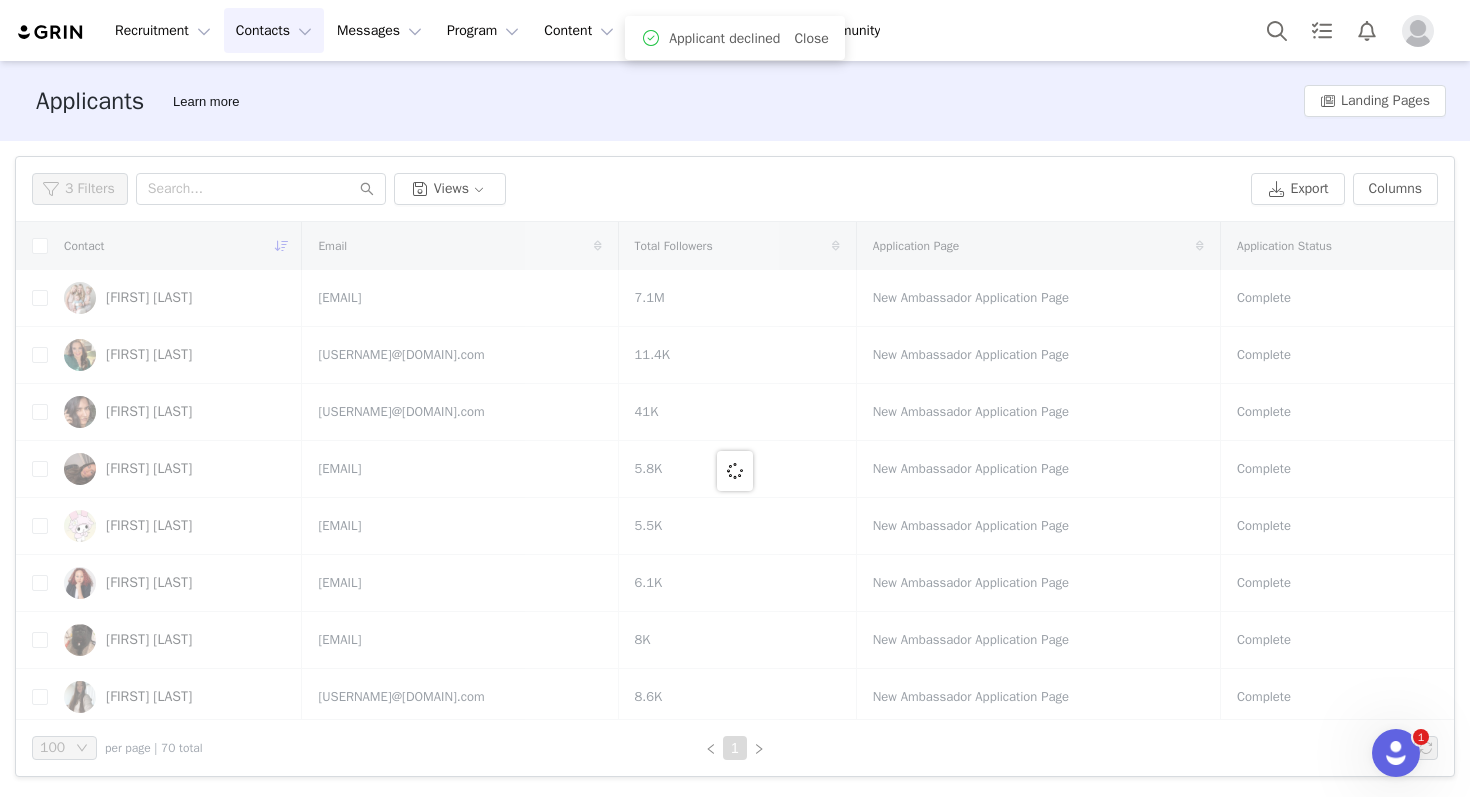 click on "Jaspreet Kaur" at bounding box center [149, 412] 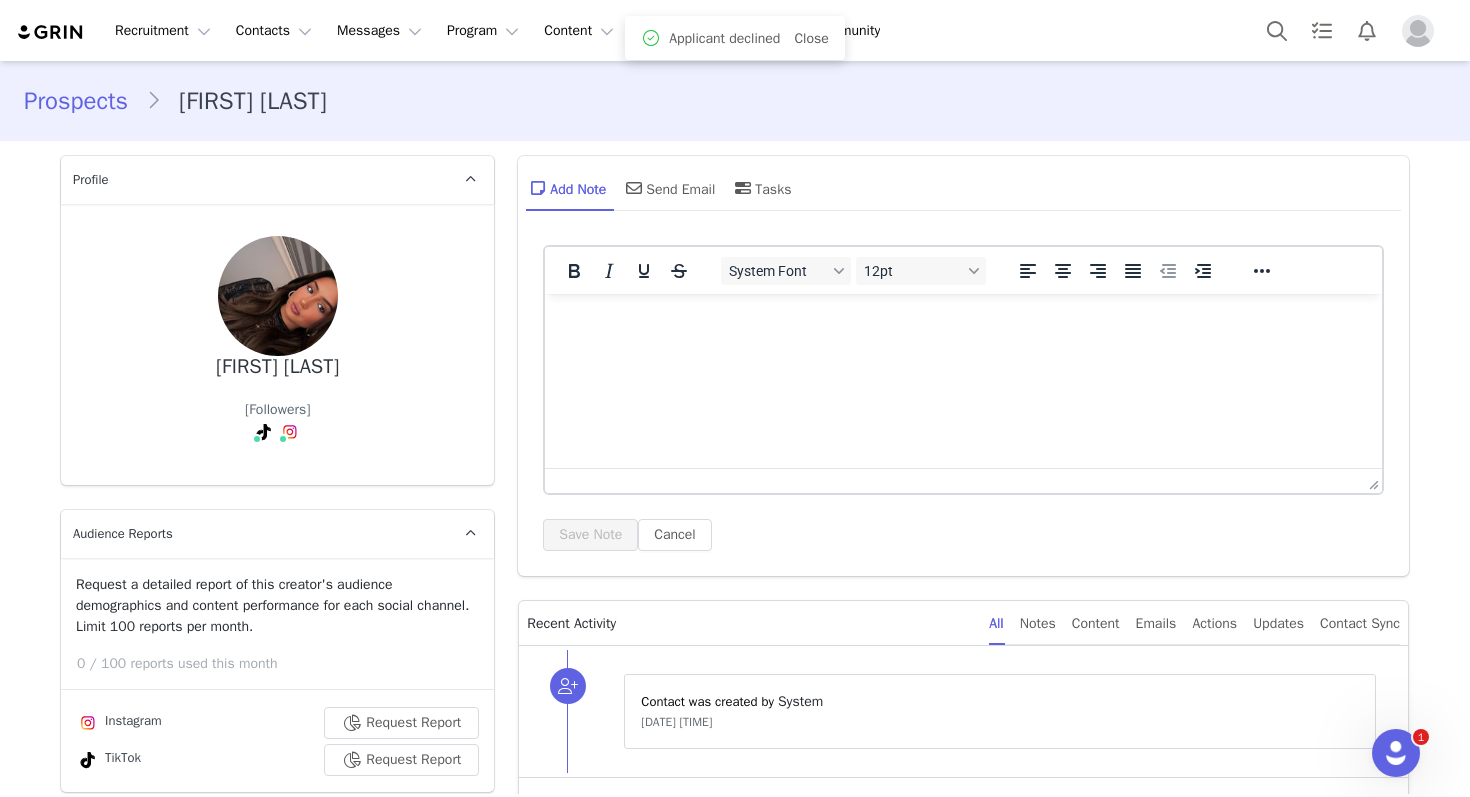 scroll, scrollTop: 0, scrollLeft: 0, axis: both 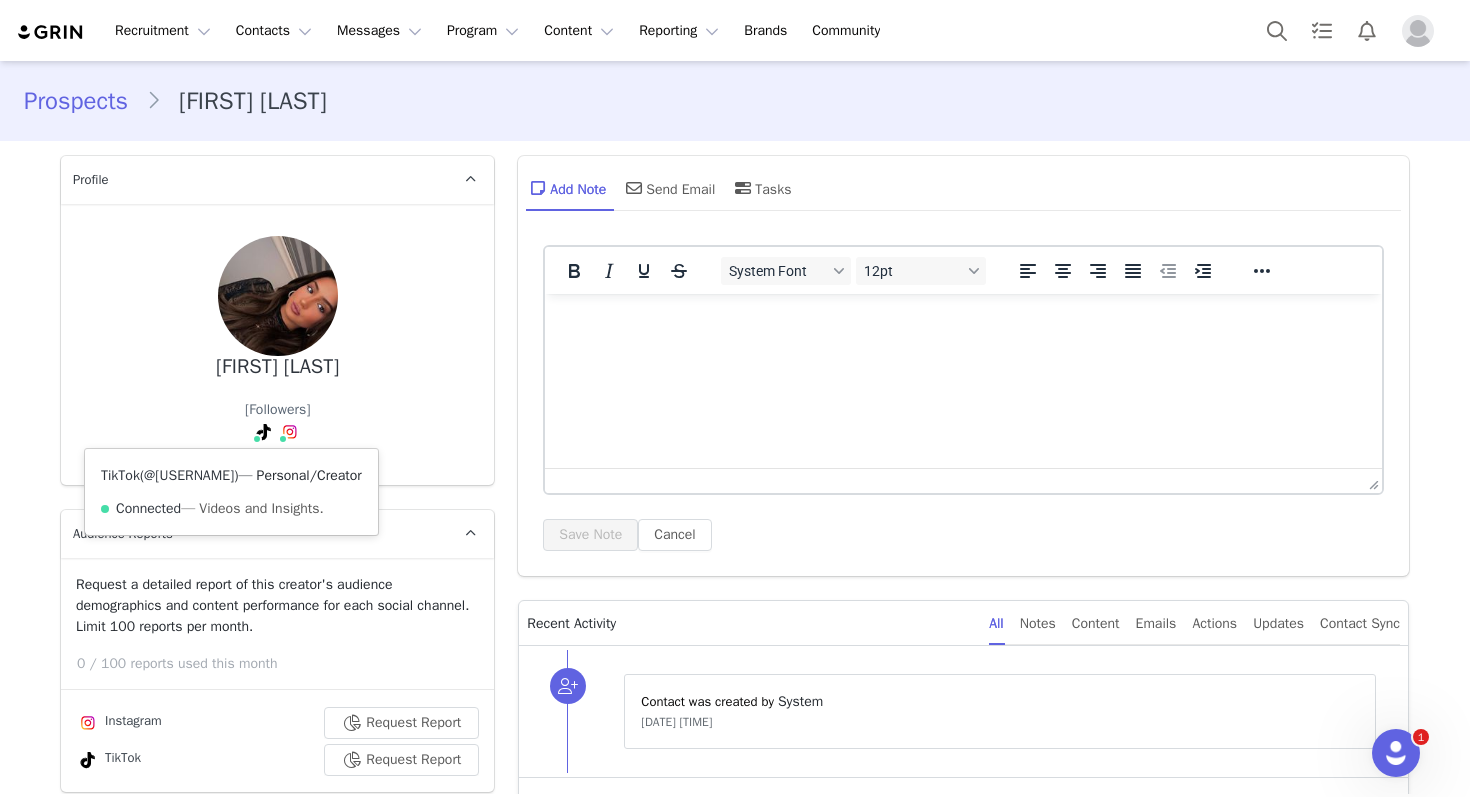 click on "@jasminegallagherr" at bounding box center (189, 475) 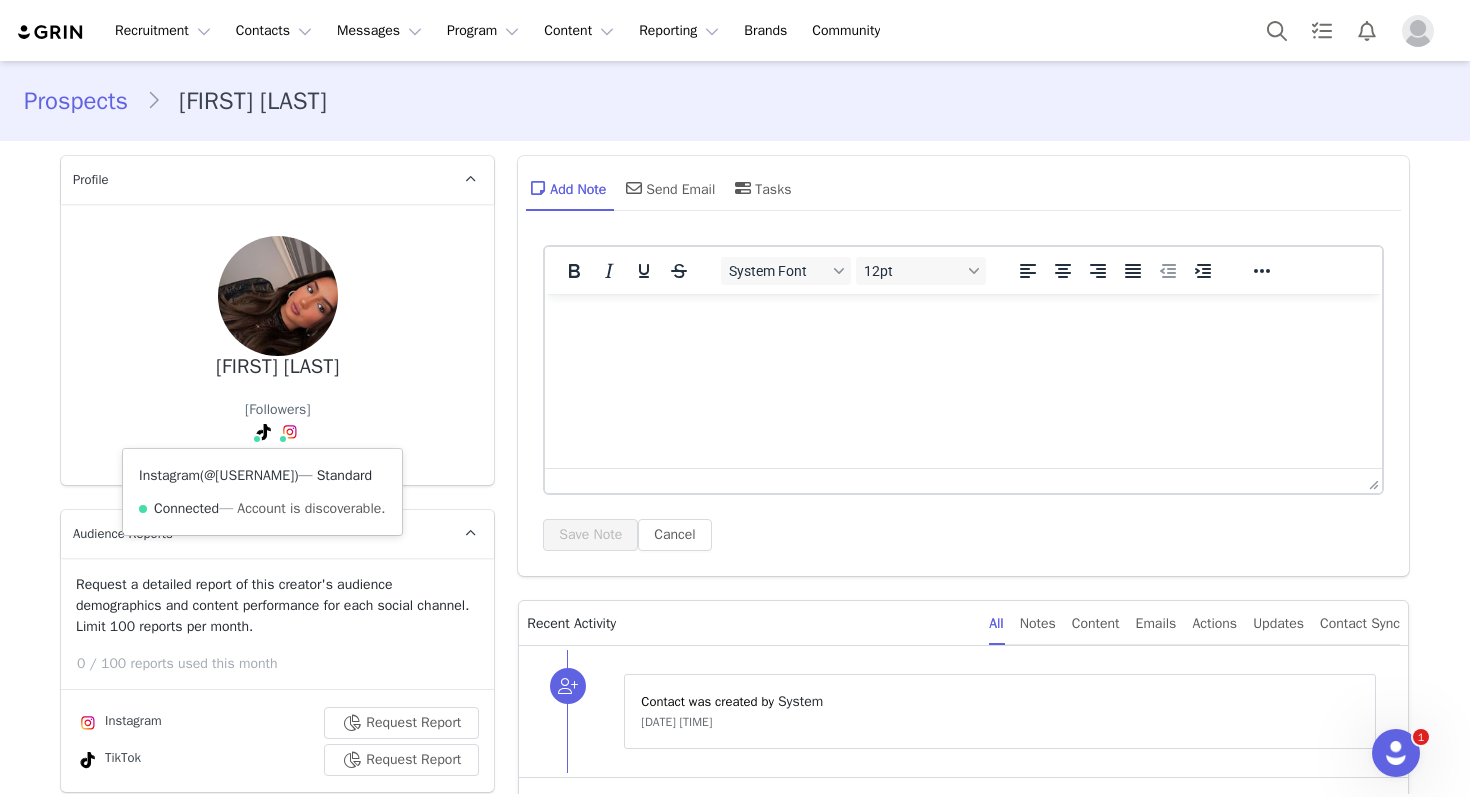 click on "@jasminegallagherr" at bounding box center (249, 475) 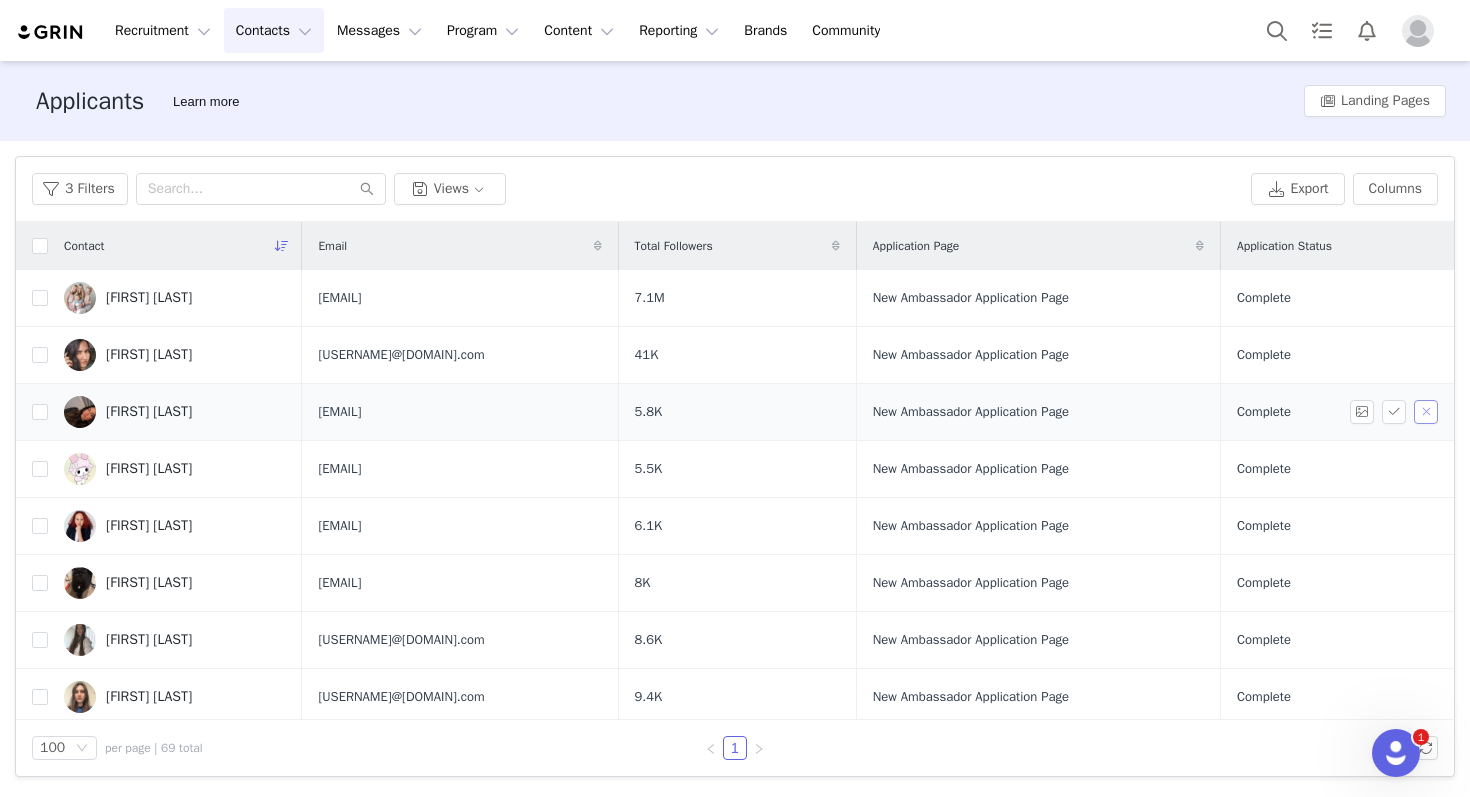 click at bounding box center (1426, 412) 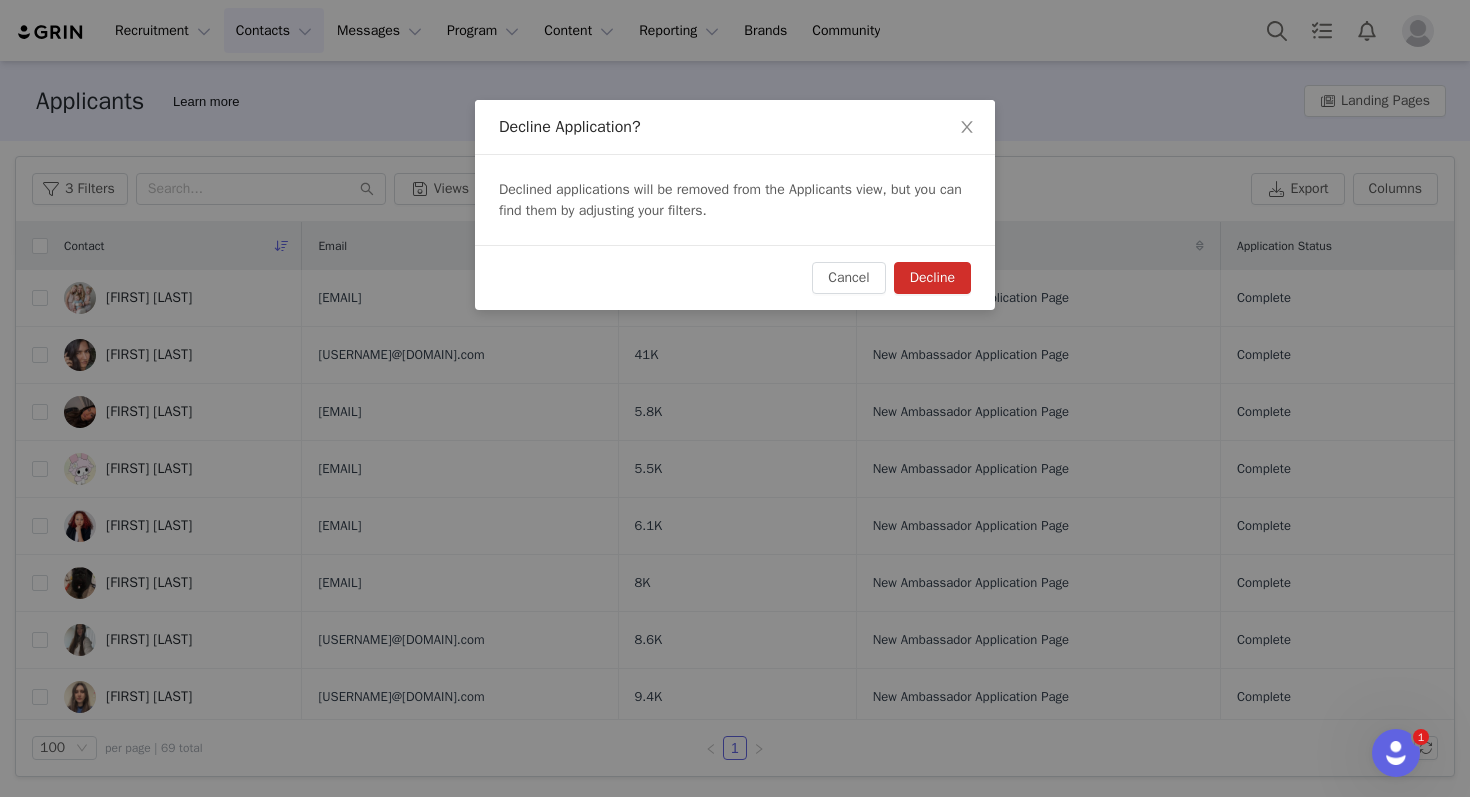 click on "Decline" at bounding box center (932, 278) 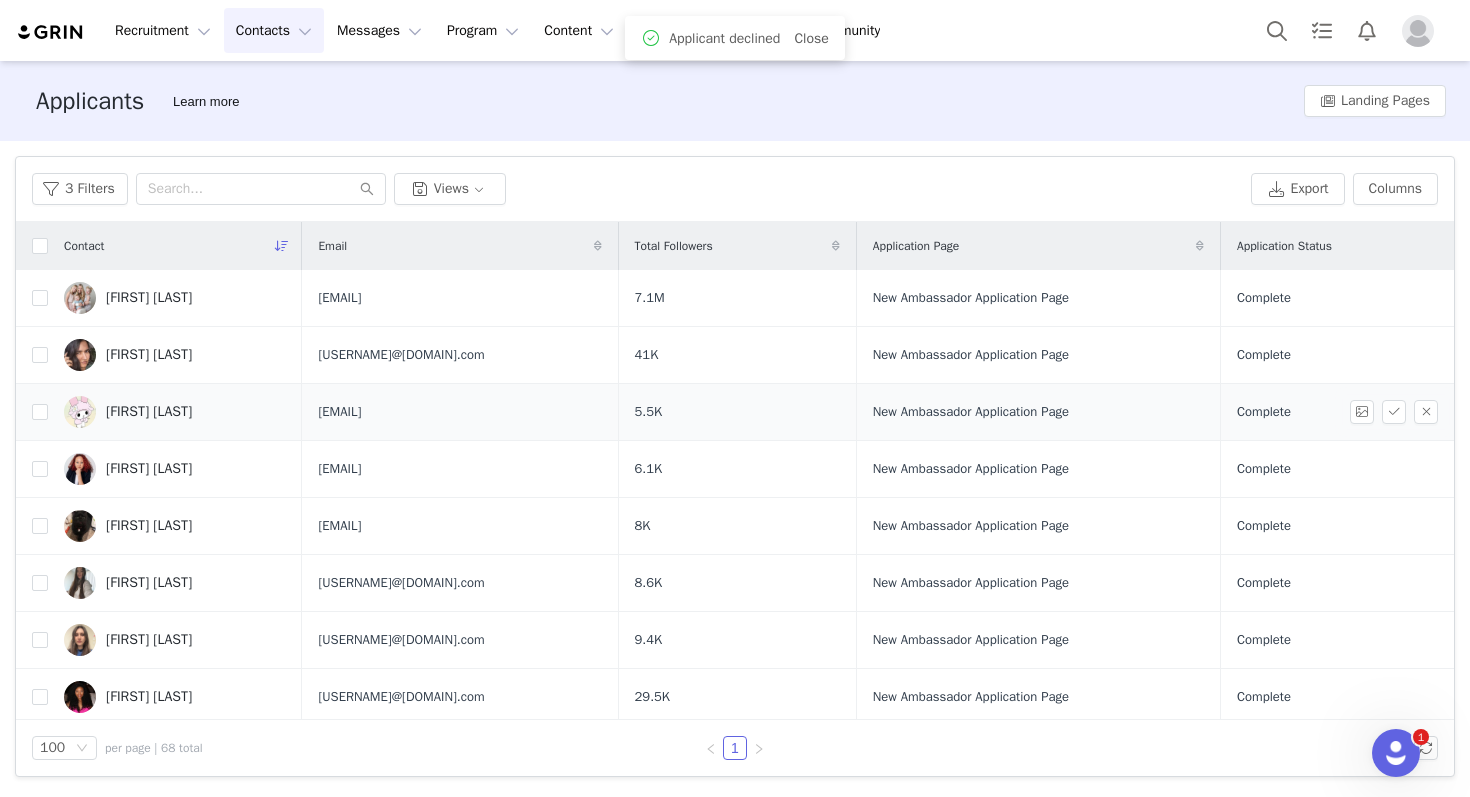click on "Jannat Khan" at bounding box center [149, 412] 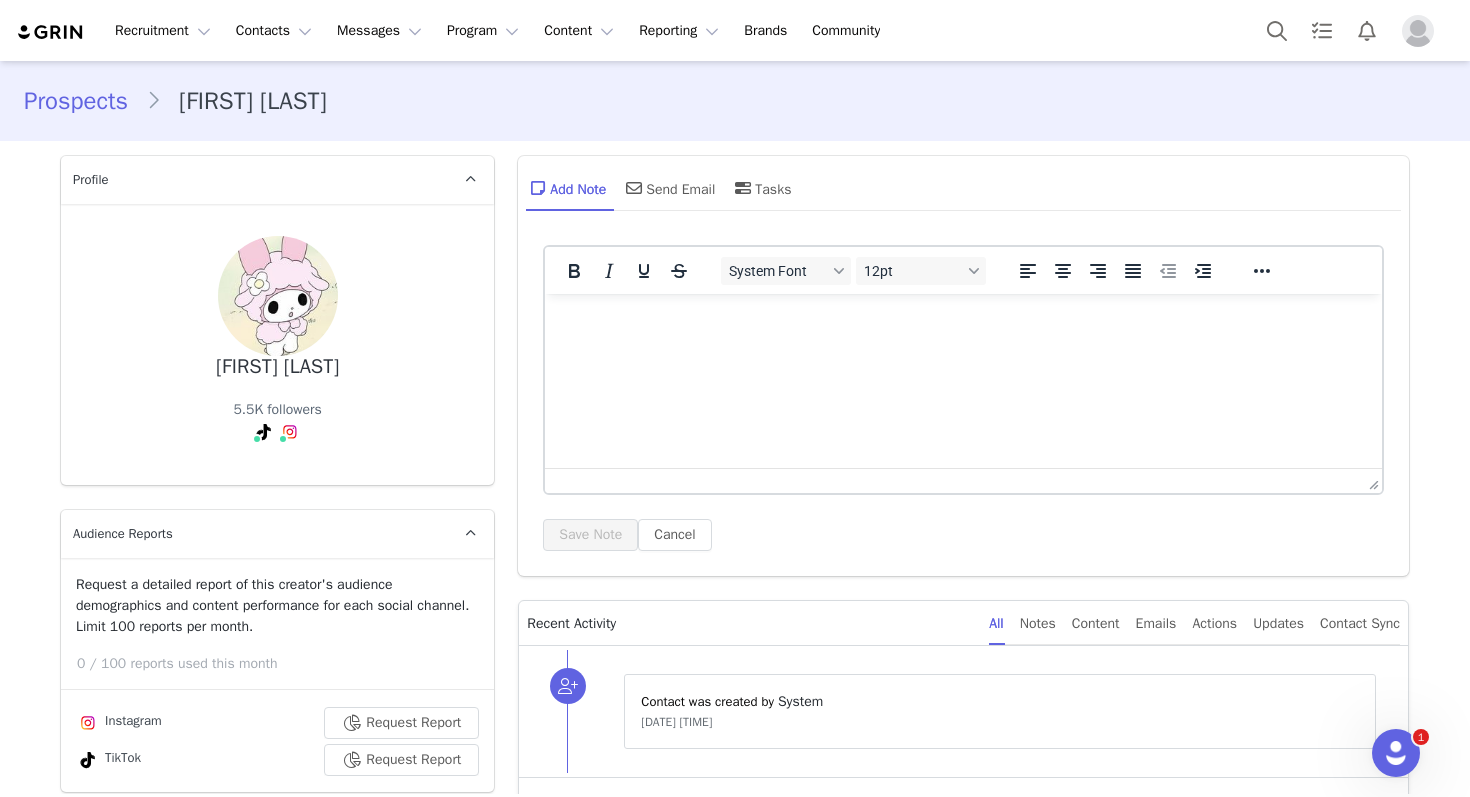 scroll, scrollTop: 0, scrollLeft: 0, axis: both 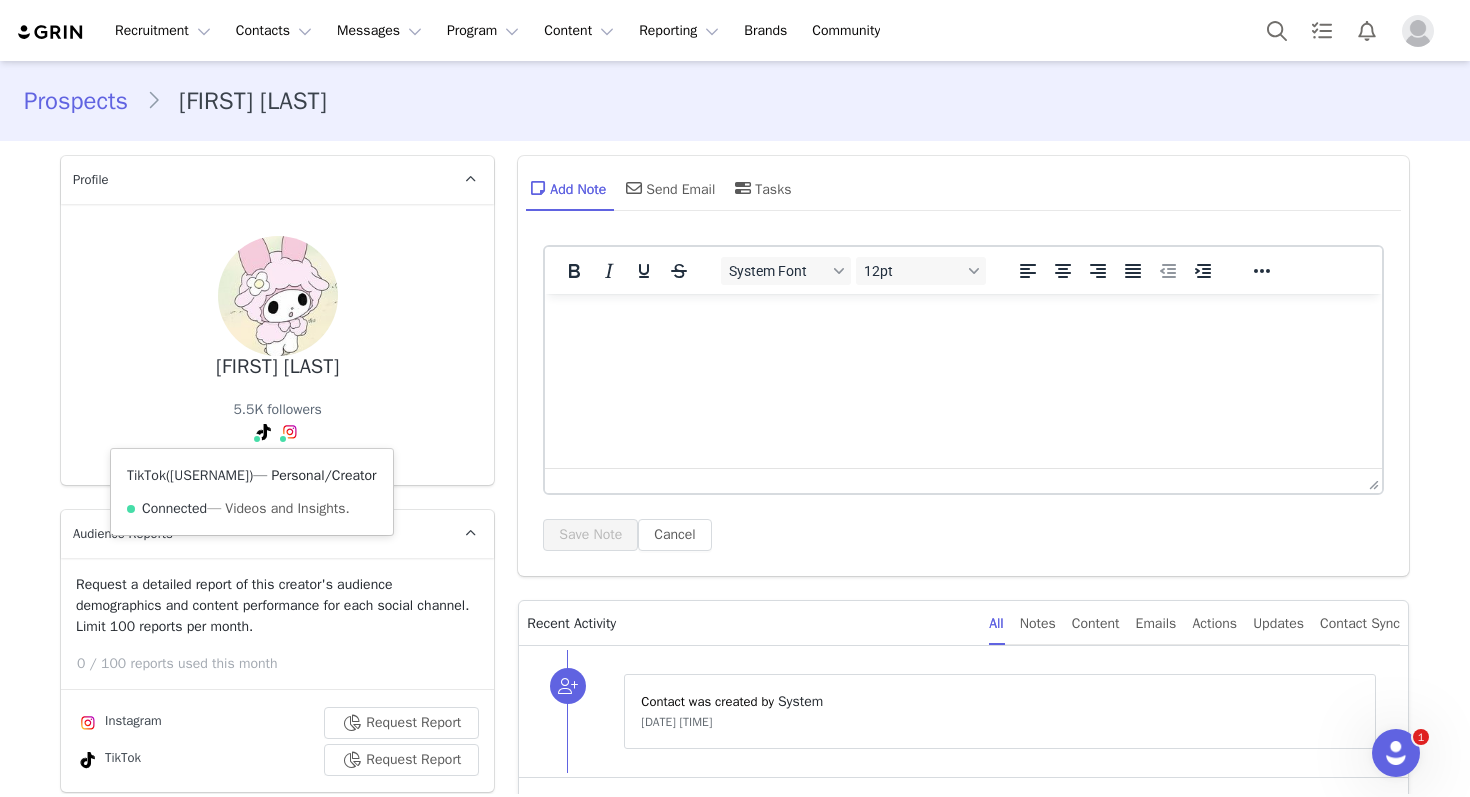 click on "@luv2janna" at bounding box center [209, 475] 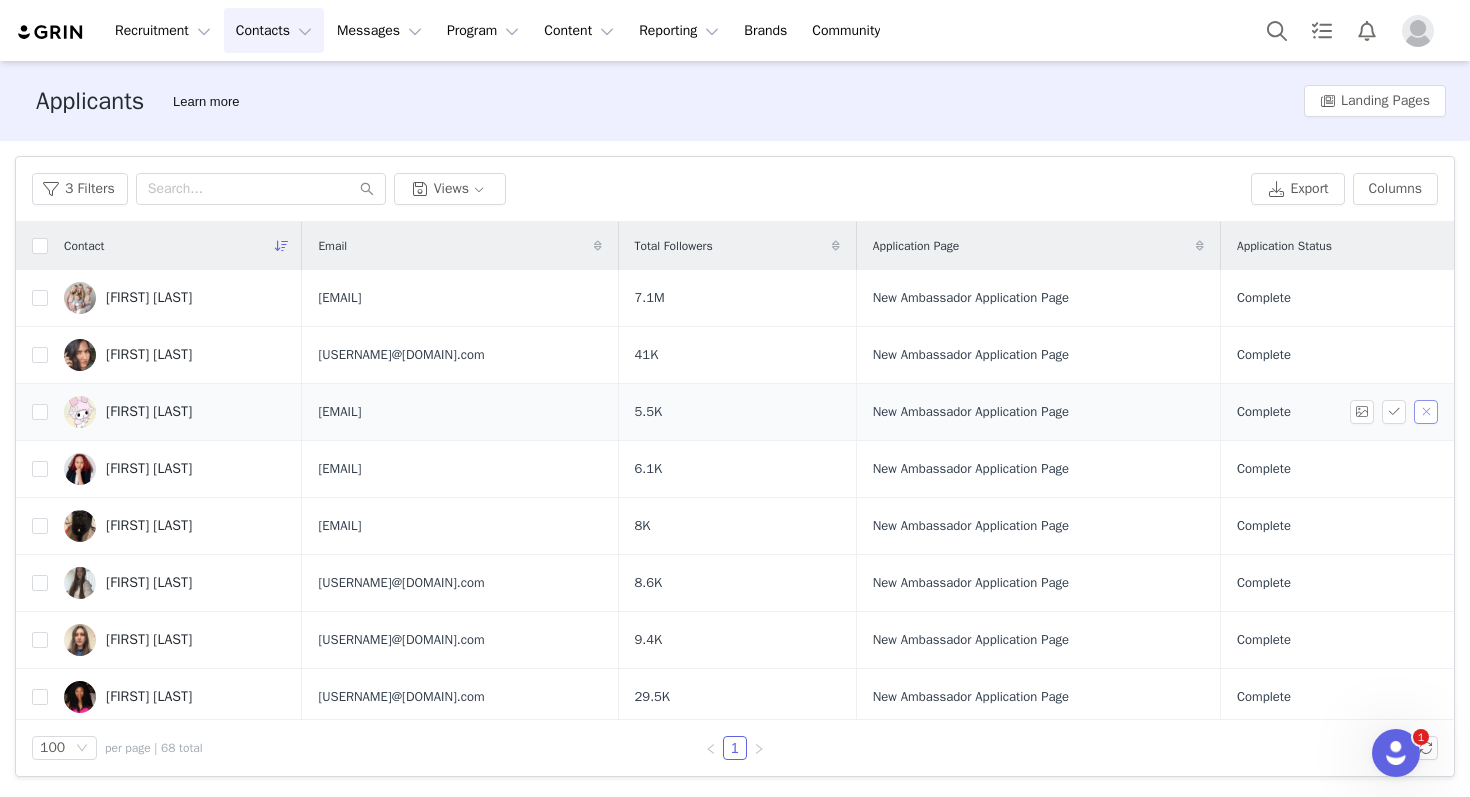click at bounding box center (1426, 412) 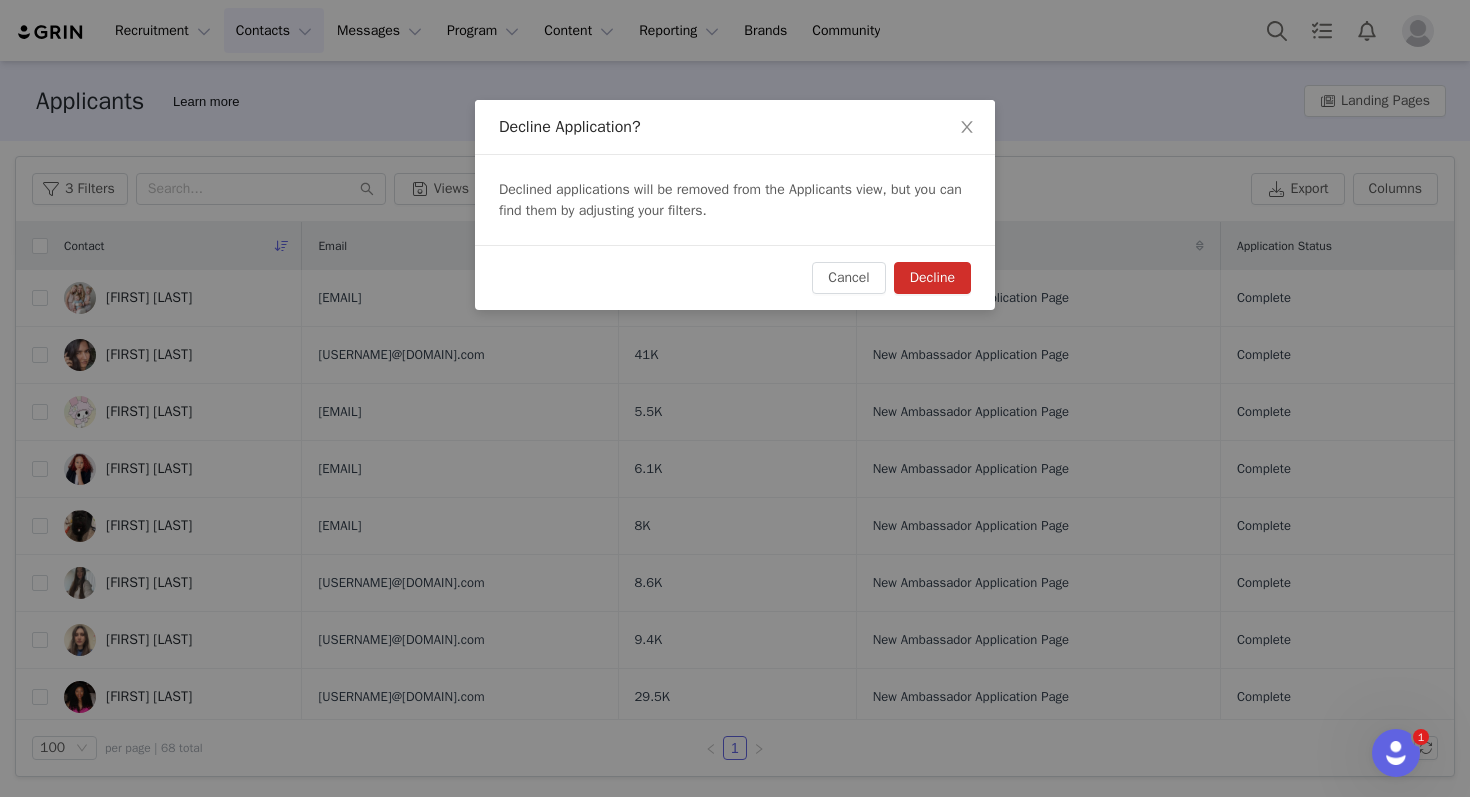 click on "Decline" at bounding box center (932, 278) 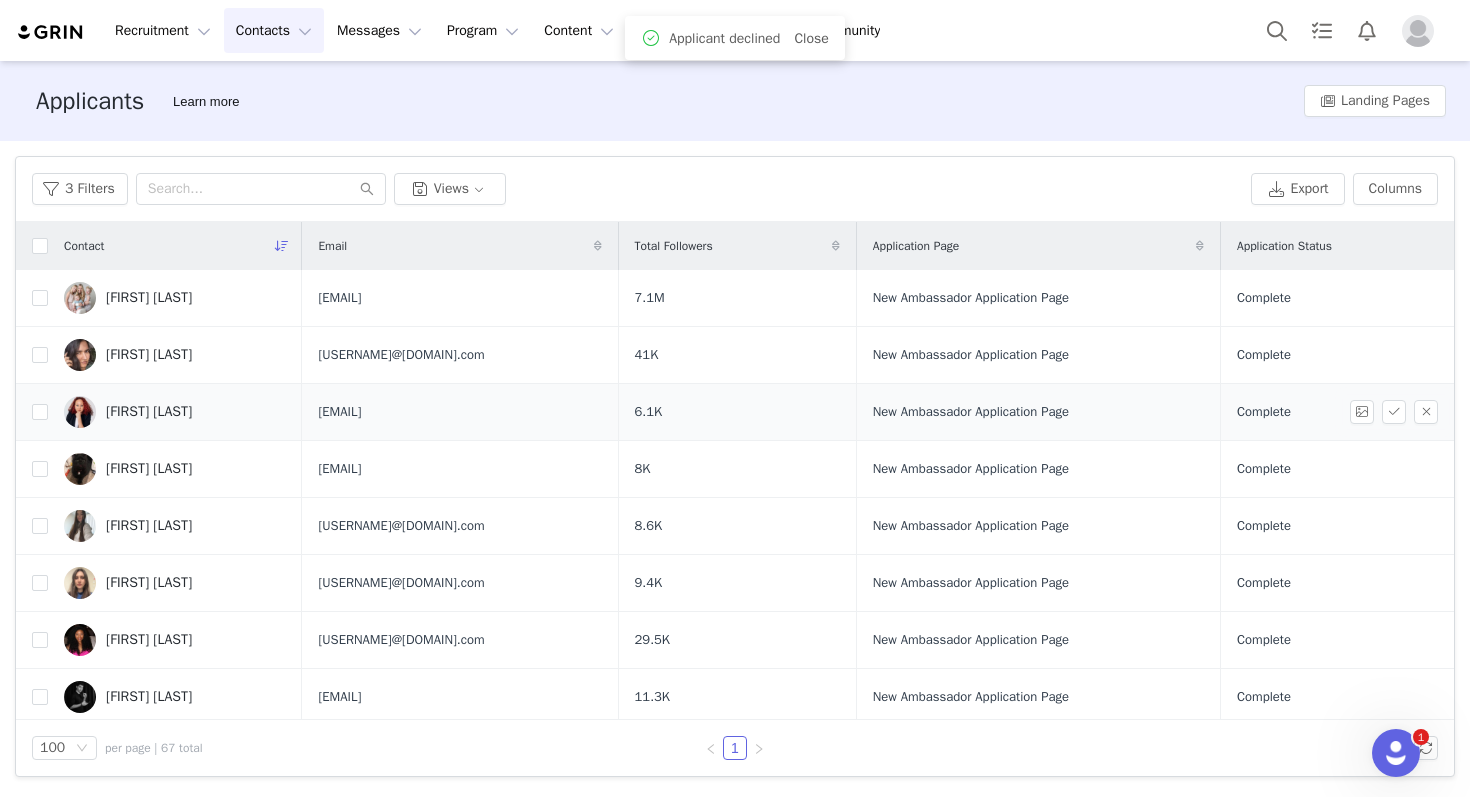 click on "Jalia Pettis" at bounding box center [175, 412] 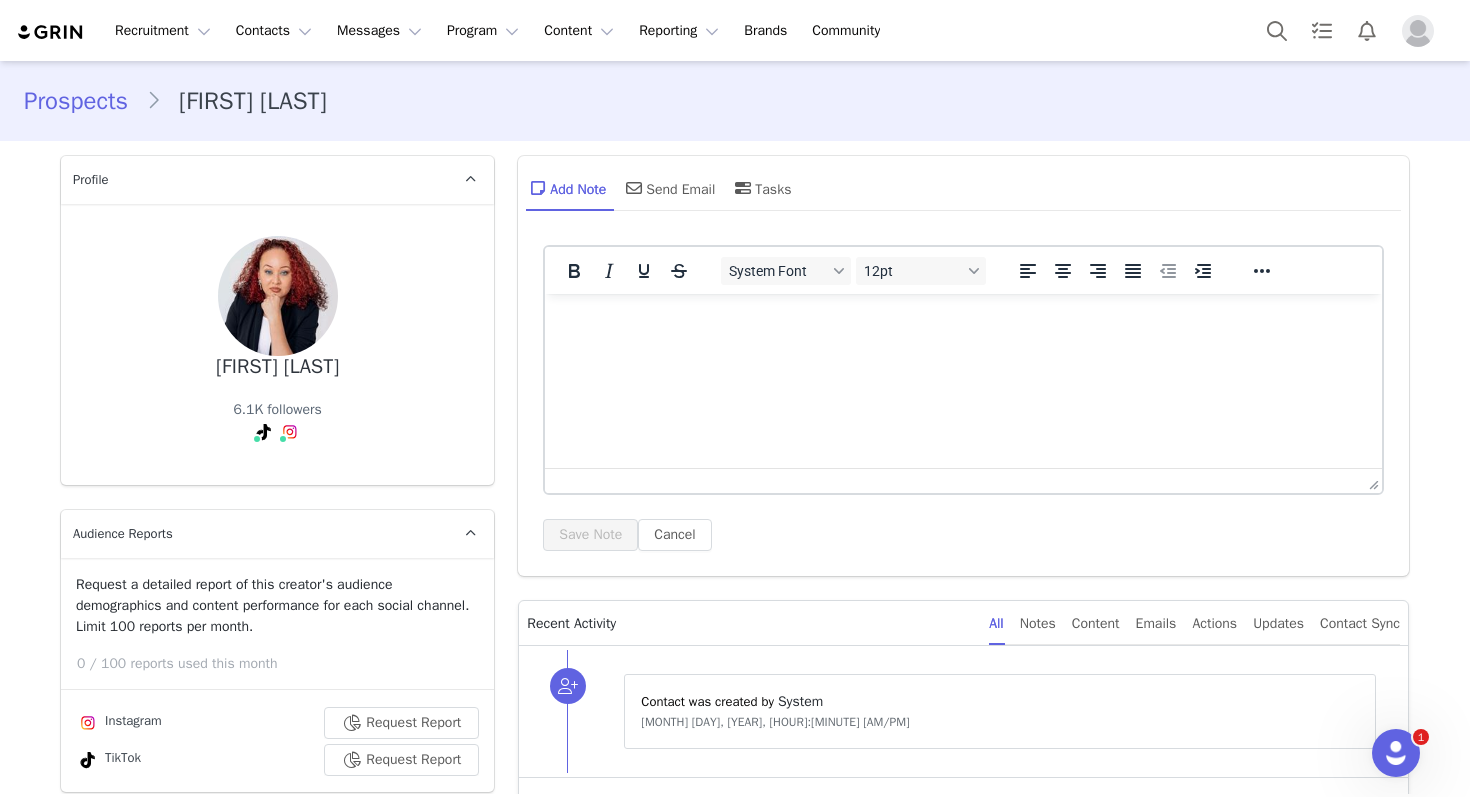 scroll, scrollTop: 0, scrollLeft: 0, axis: both 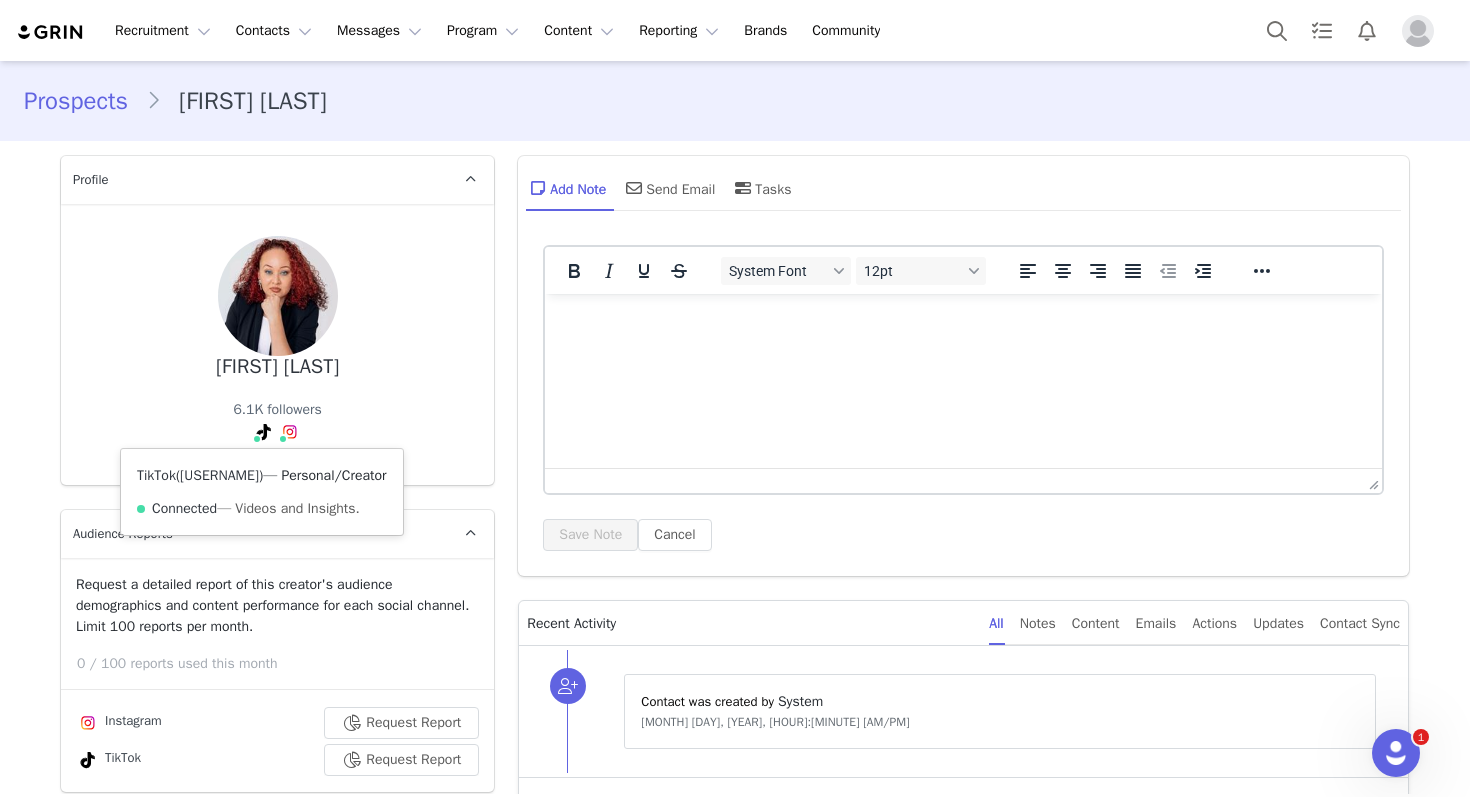 click on "@jaliadp" at bounding box center [219, 475] 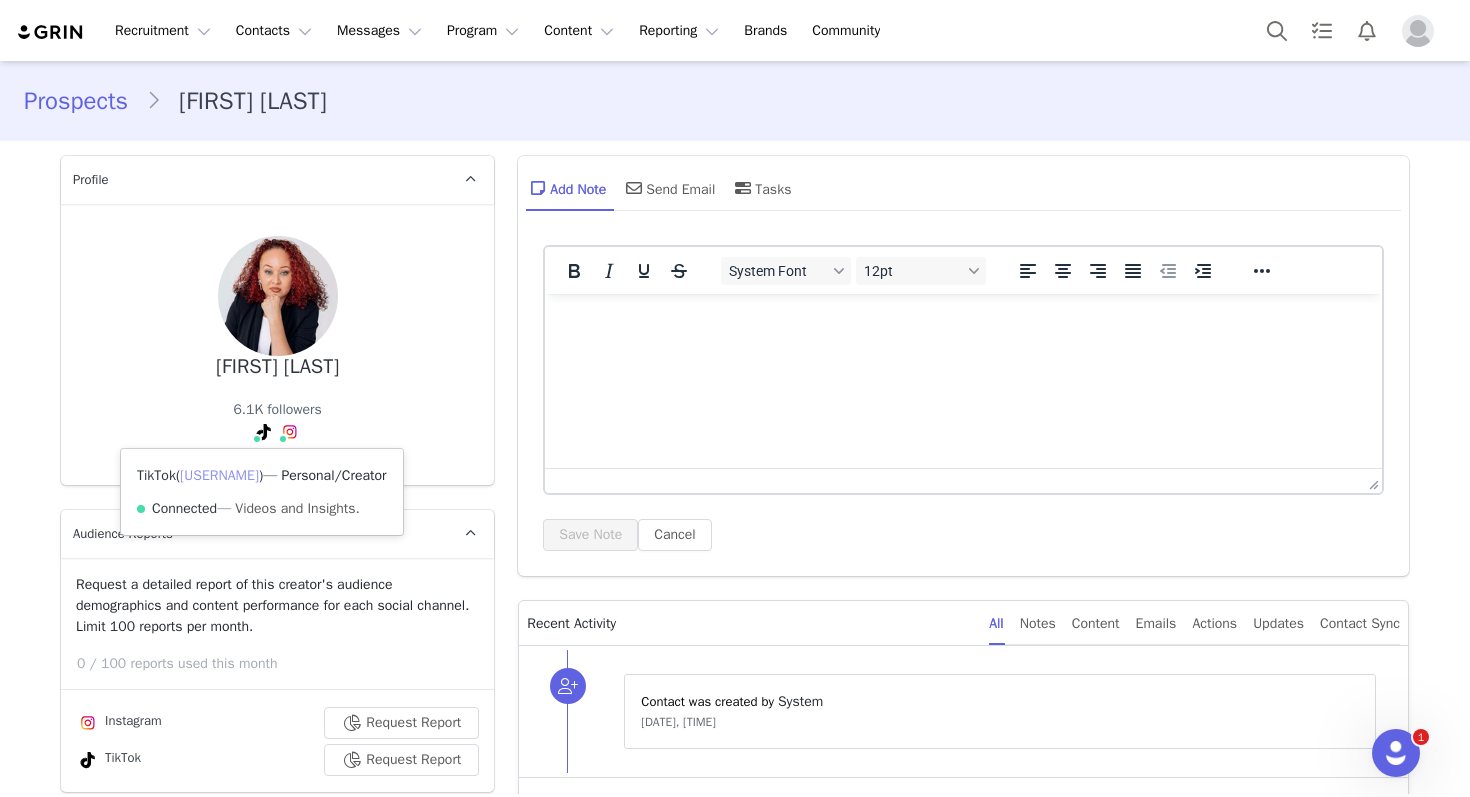 scroll, scrollTop: 0, scrollLeft: 0, axis: both 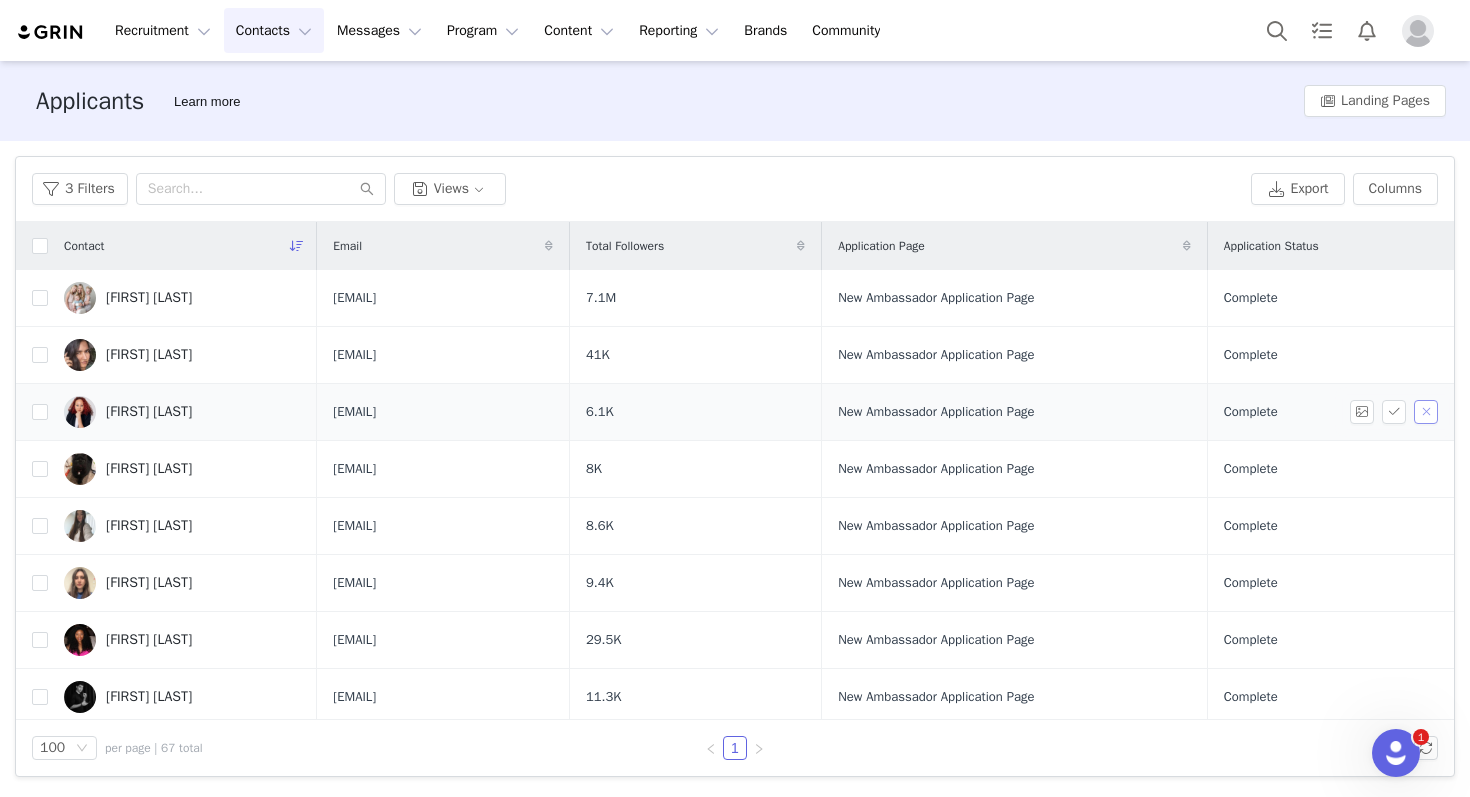 click at bounding box center (1426, 412) 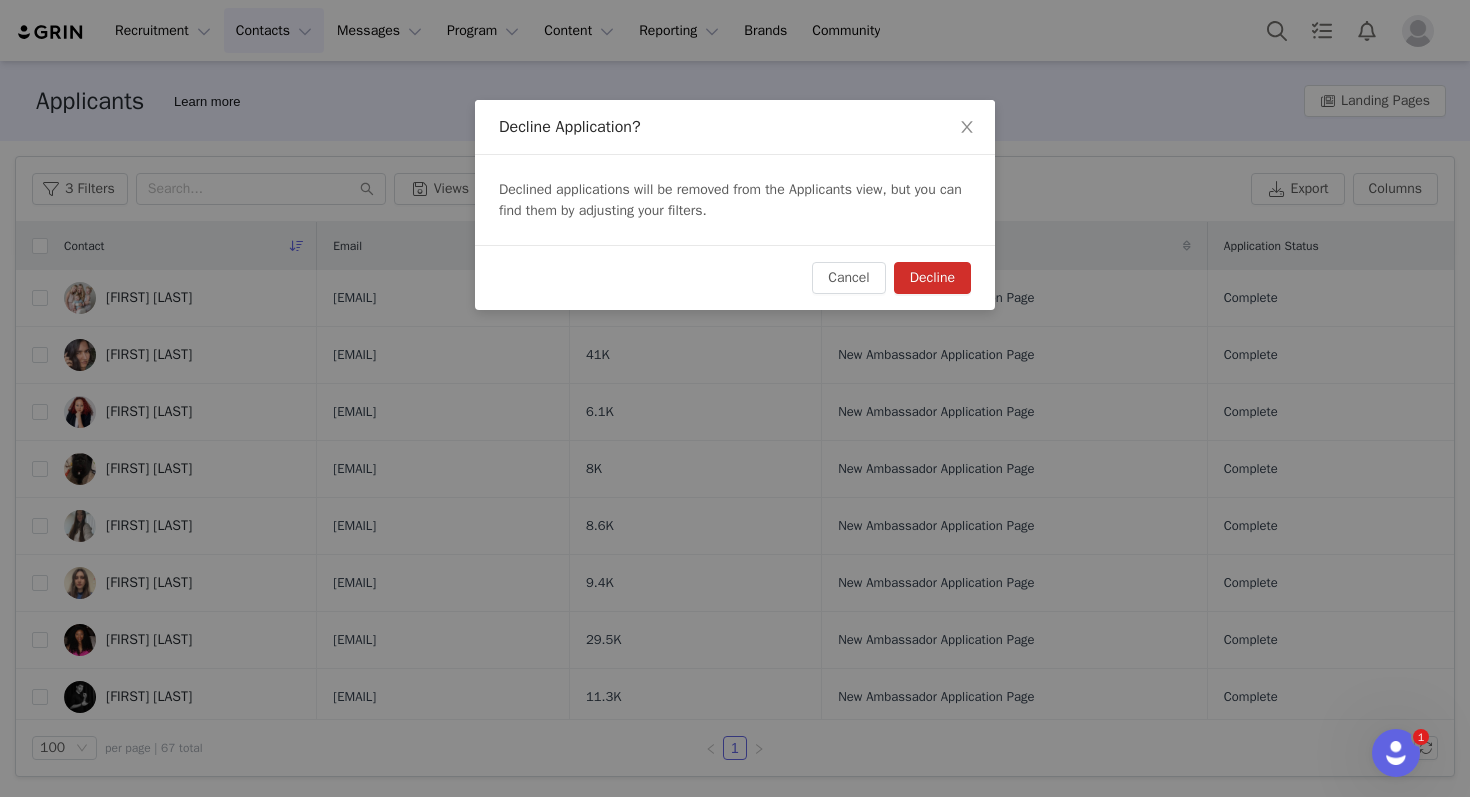 click on "Decline" at bounding box center [932, 278] 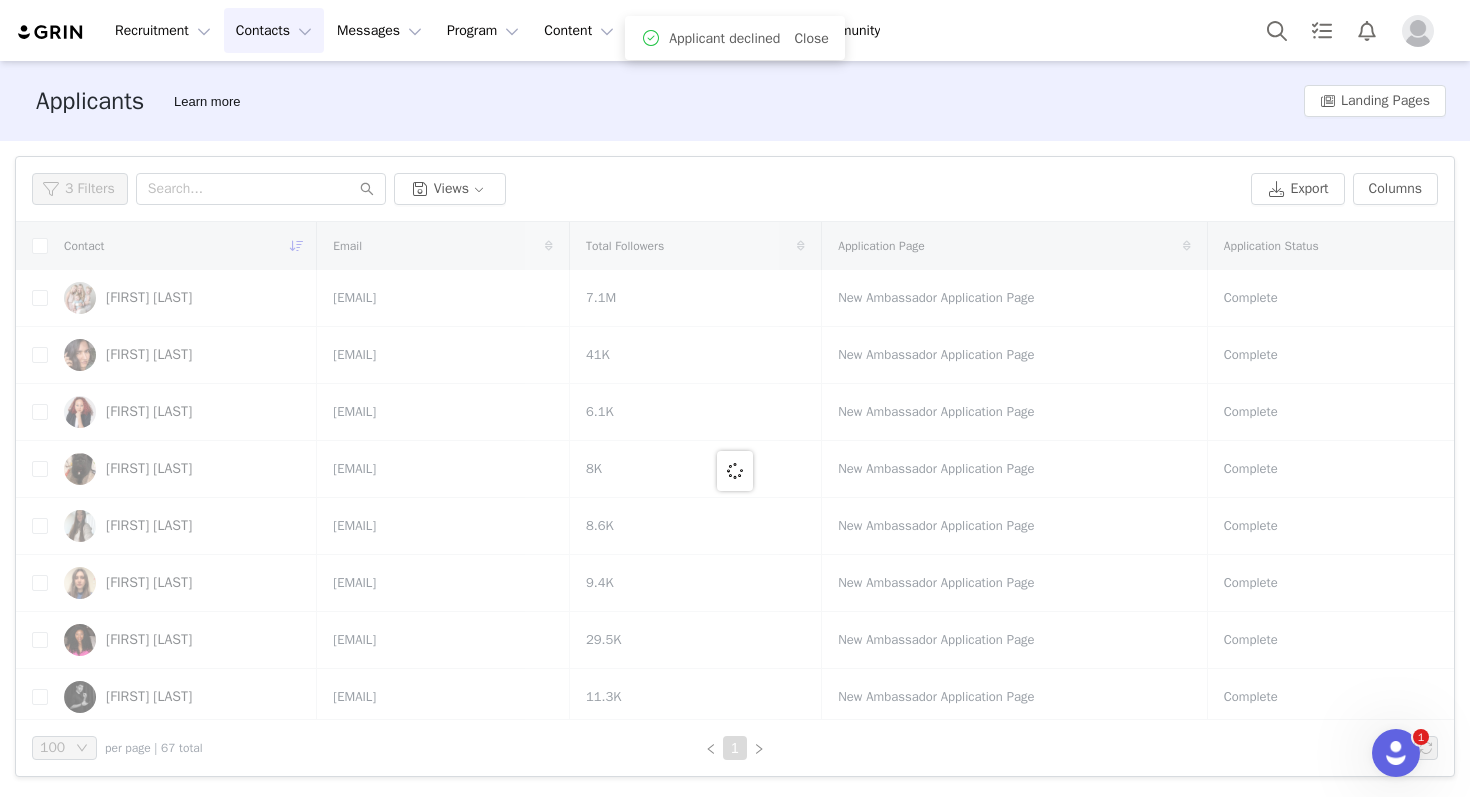 click at bounding box center [735, 471] 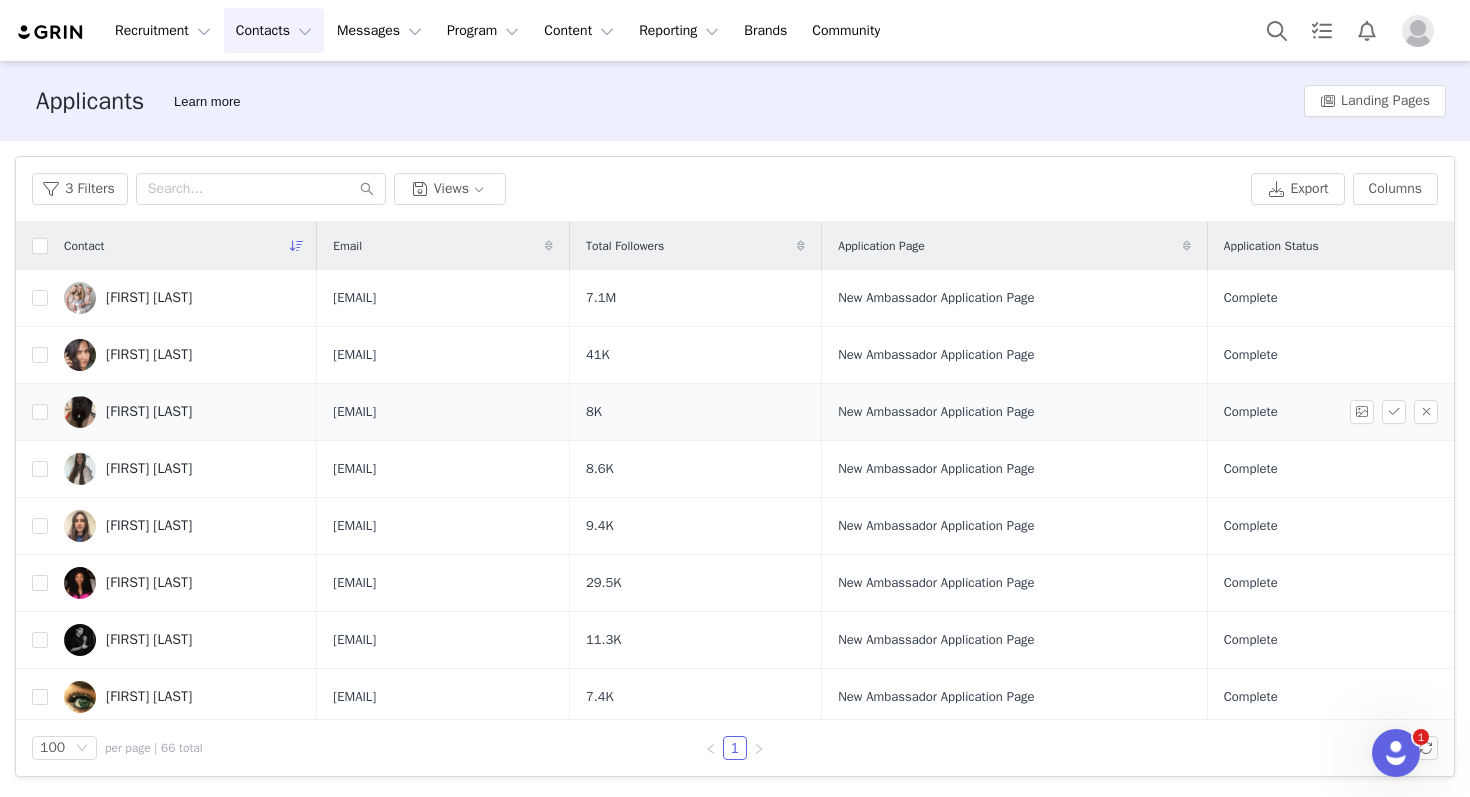 click on "[FIRST] [LAST]" at bounding box center (149, 412) 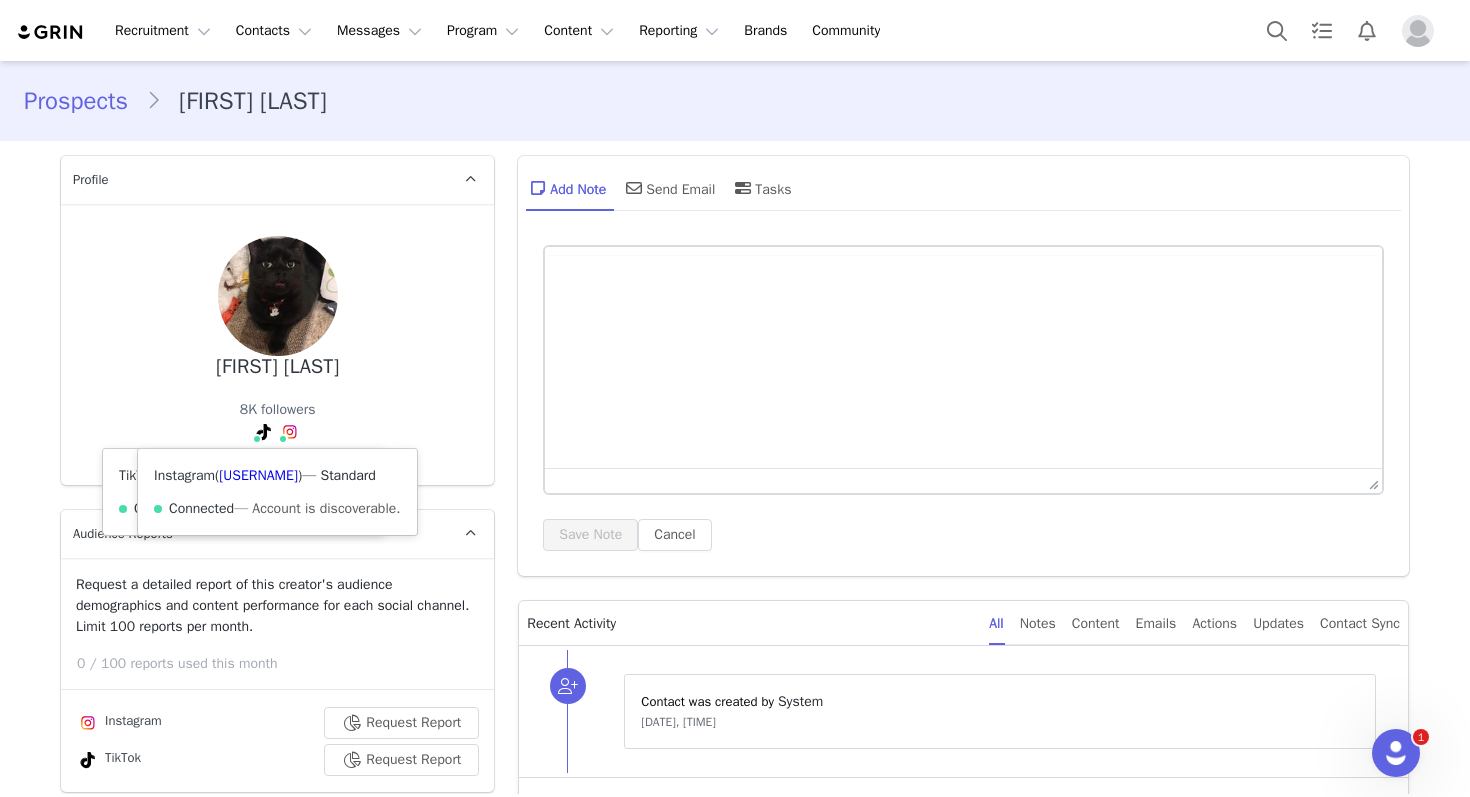 scroll, scrollTop: 0, scrollLeft: 0, axis: both 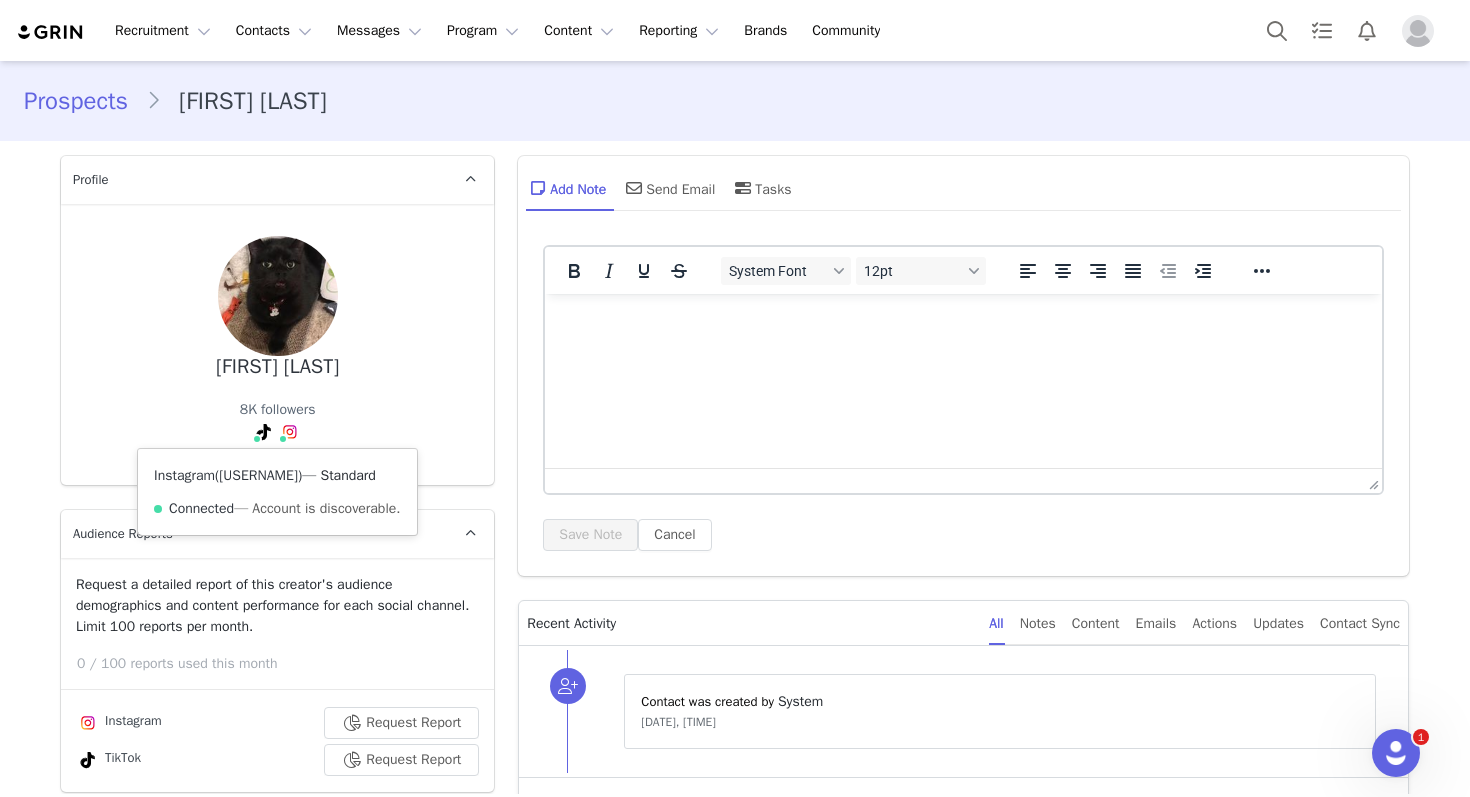 click on "[USERNAME]" at bounding box center [258, 475] 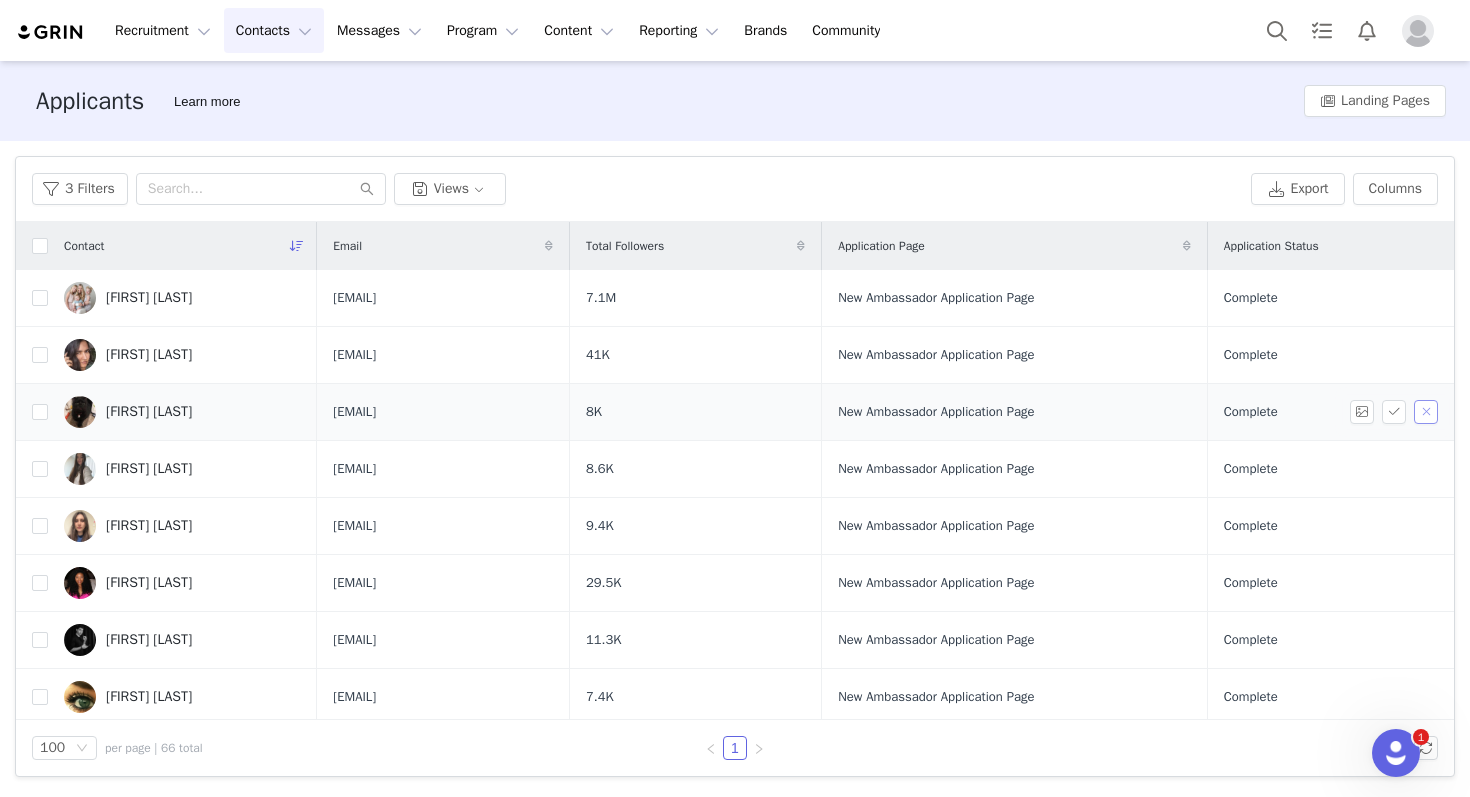 click at bounding box center (1426, 412) 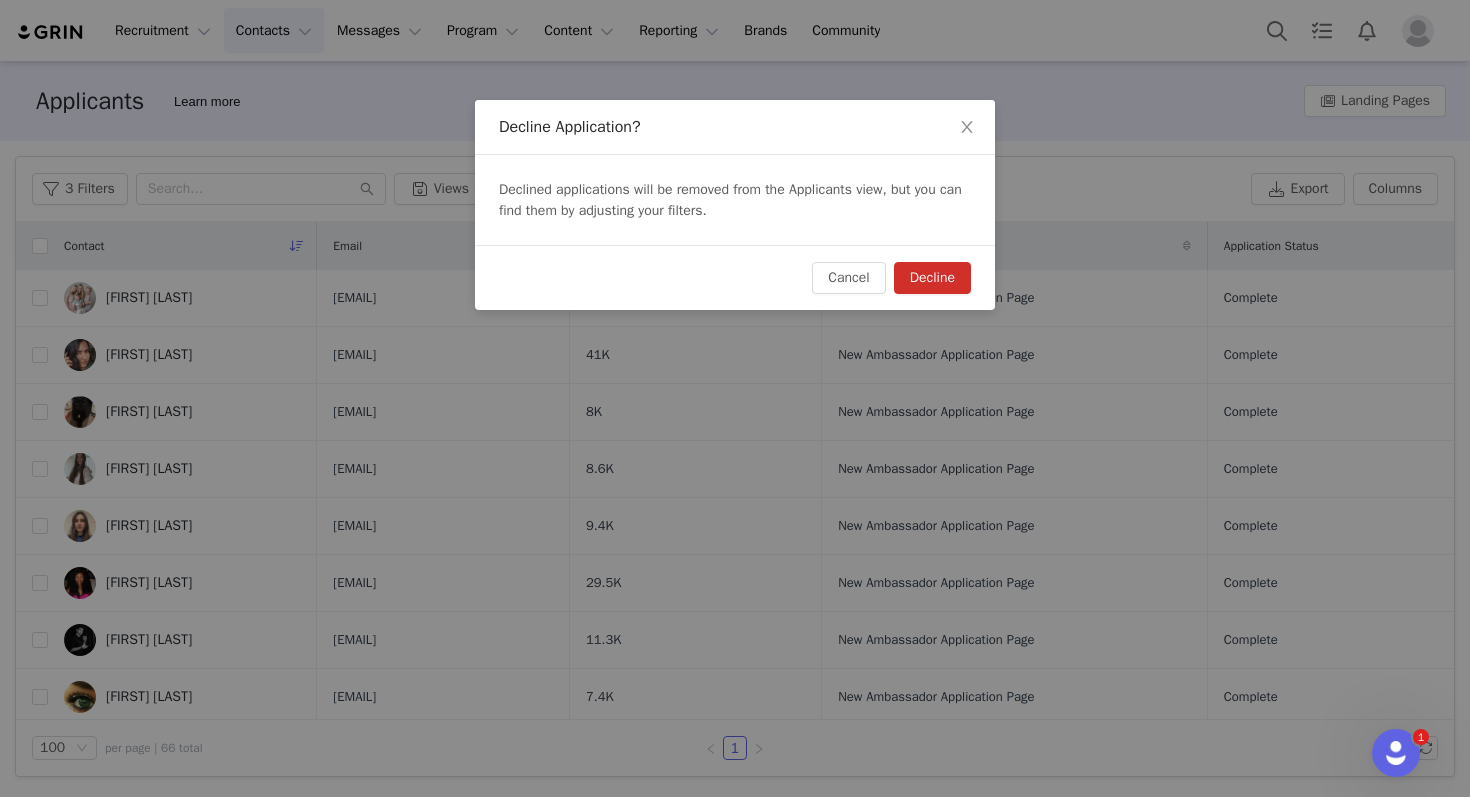 click on "Decline" at bounding box center [932, 278] 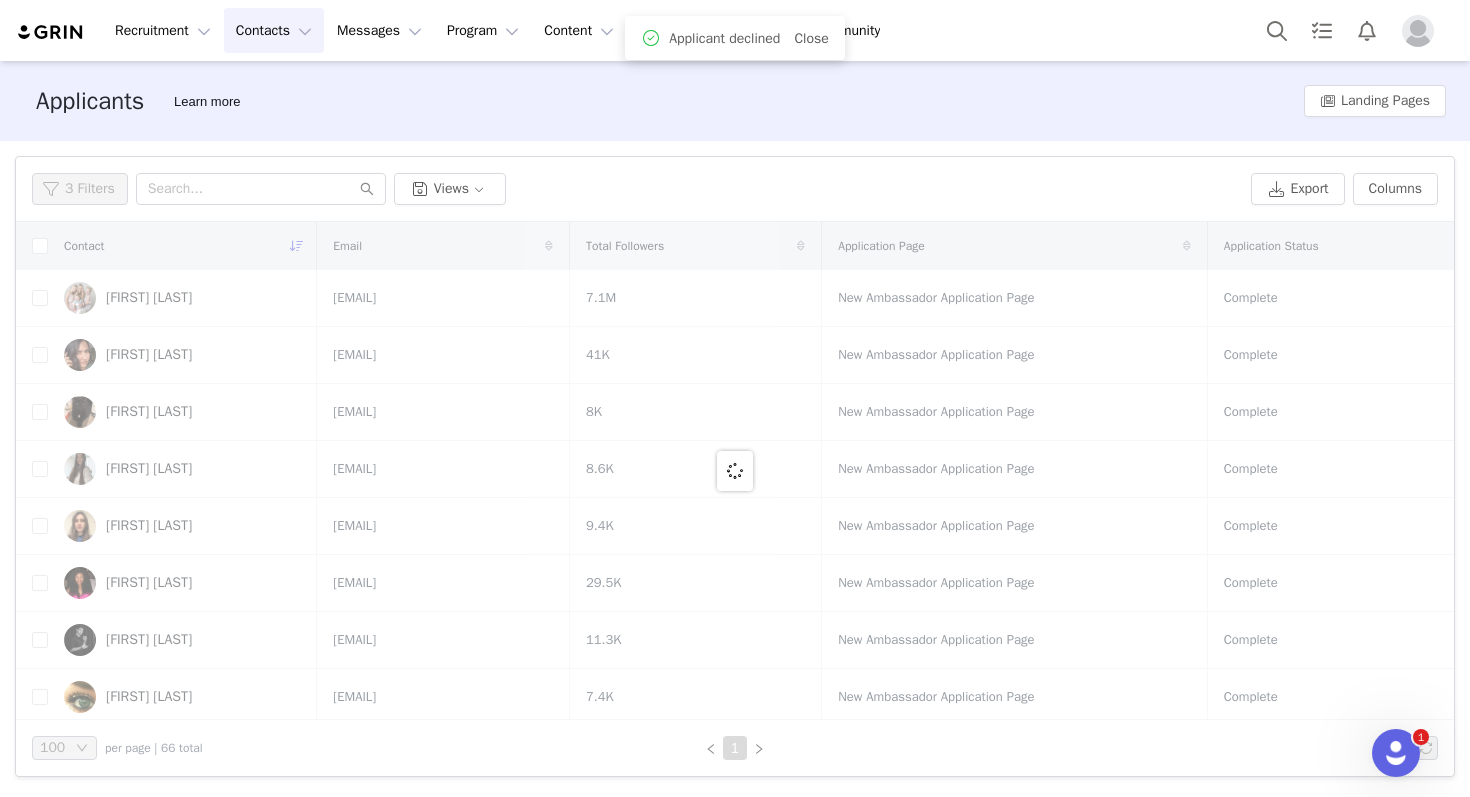 click at bounding box center [735, 471] 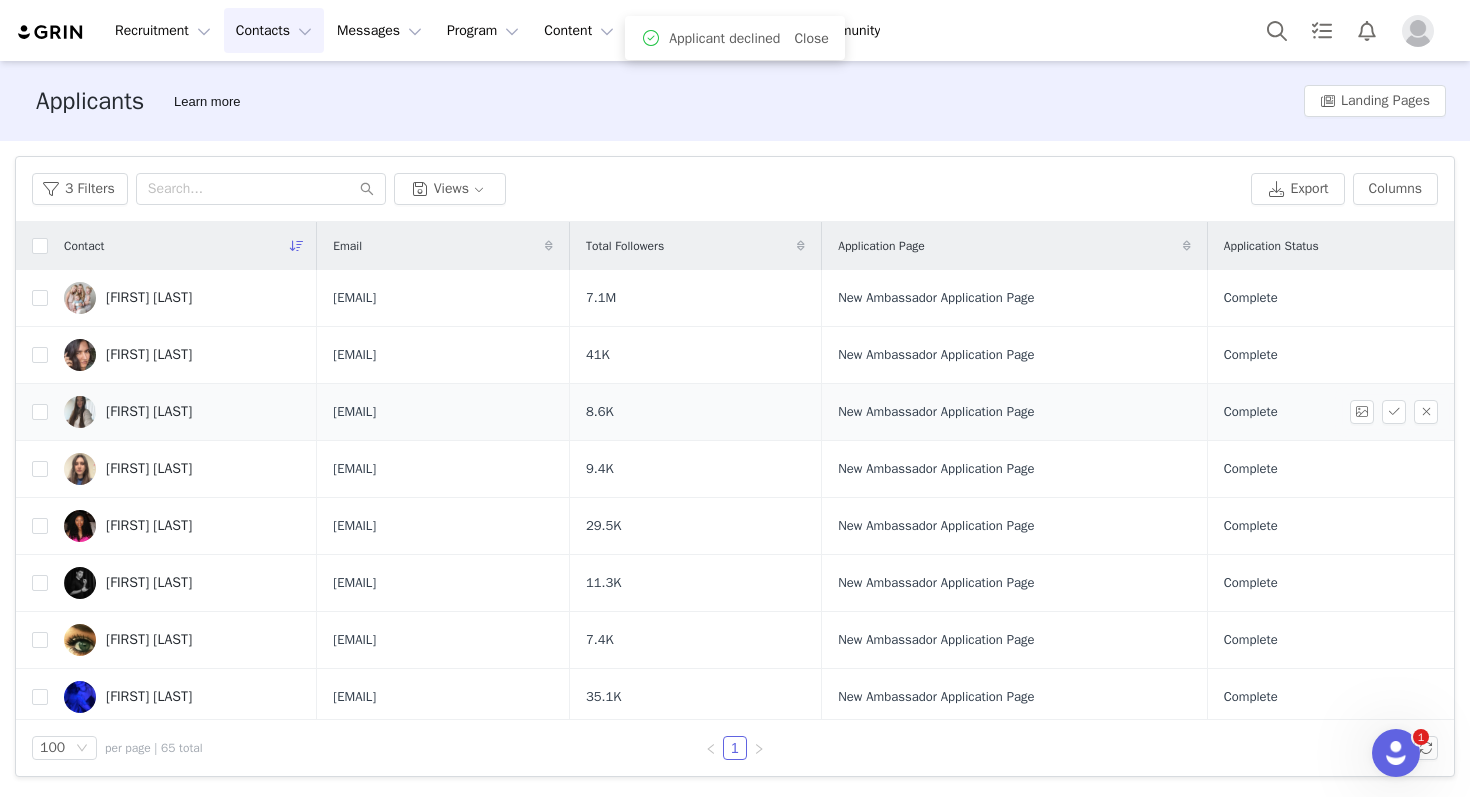 click on "[FIRST] [LAST]" at bounding box center (149, 412) 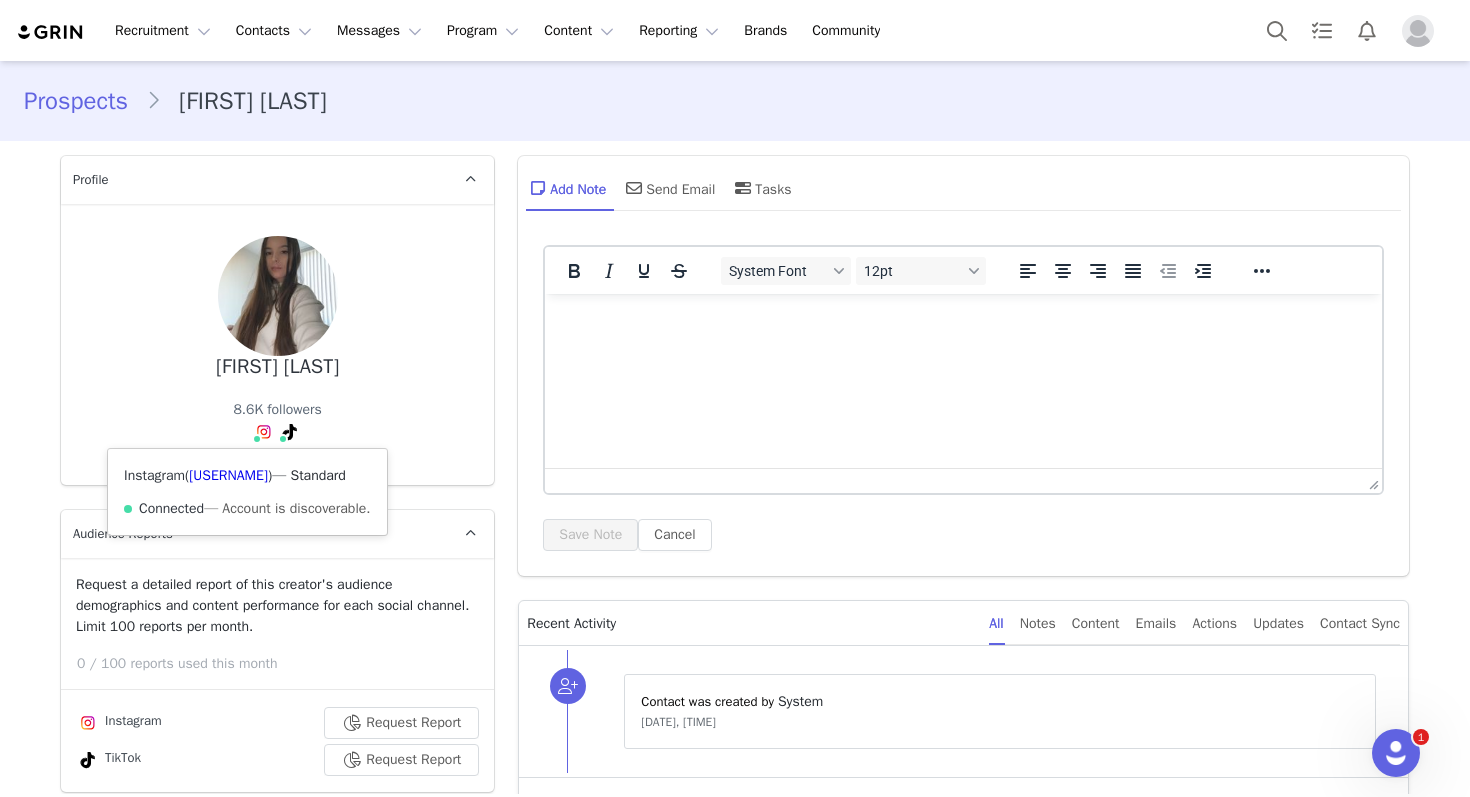 scroll, scrollTop: 0, scrollLeft: 0, axis: both 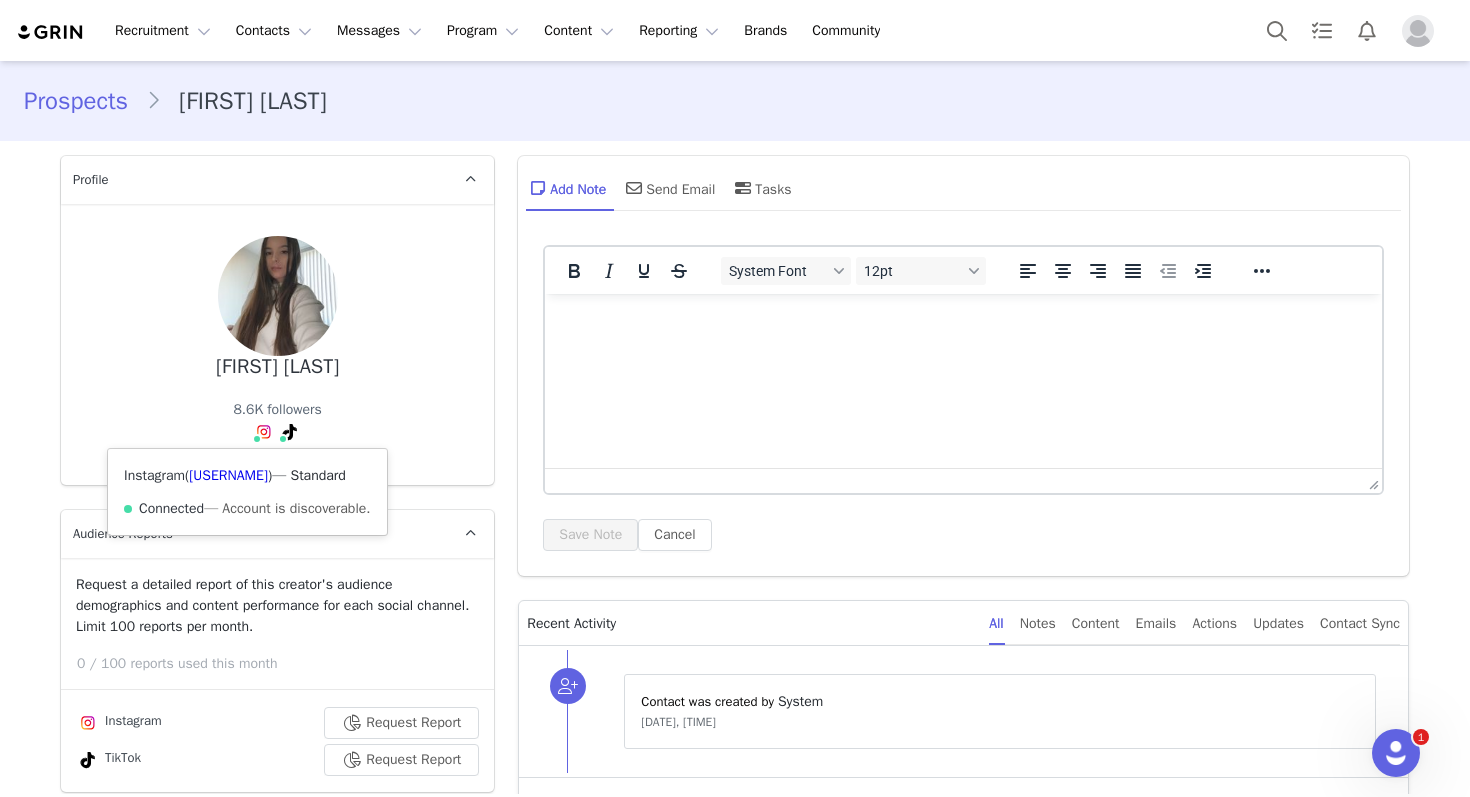 click on "Instagram  (   [USERNAME]   )   — Standard  Connected  — Account is discoverable." at bounding box center [247, 492] 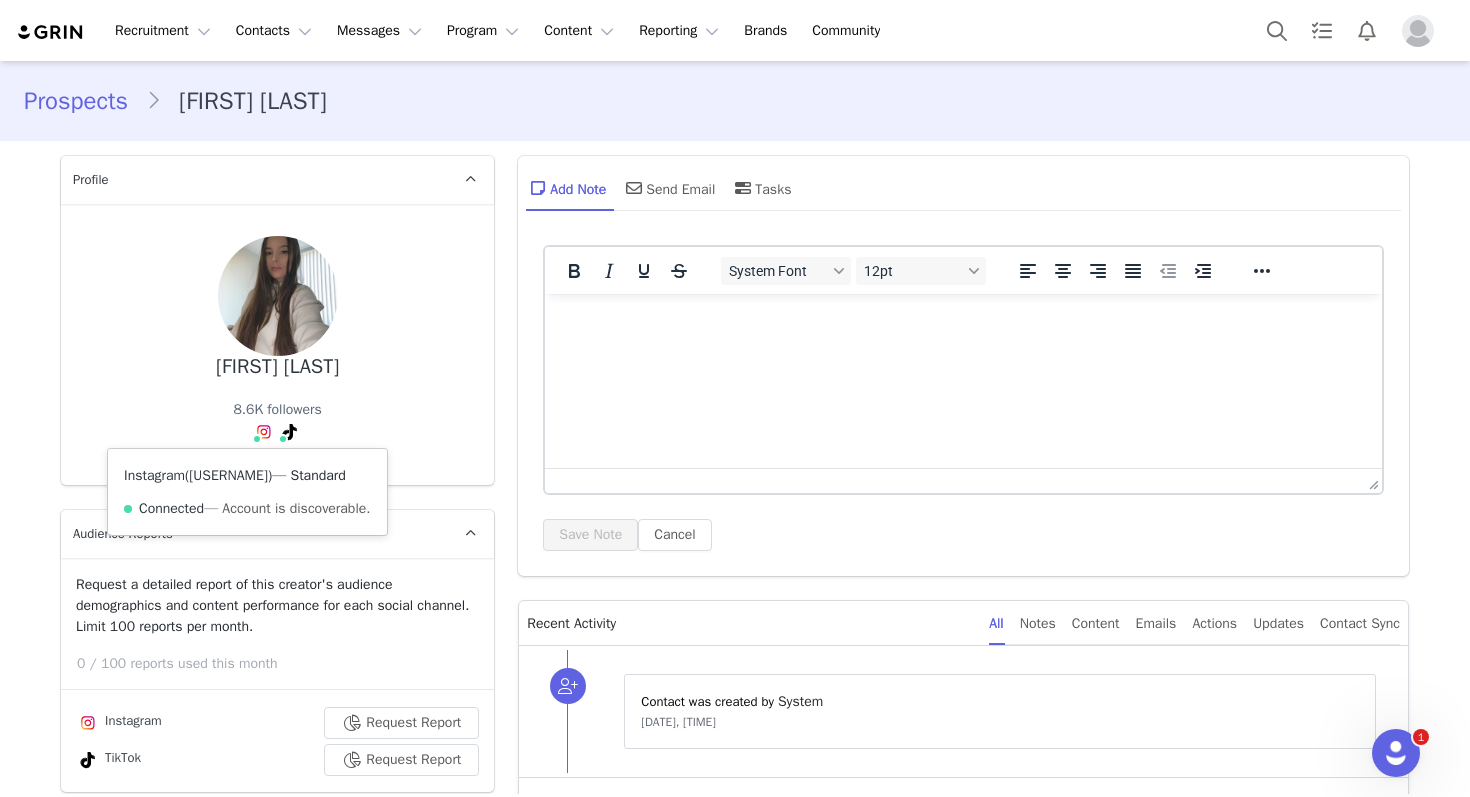 click on "[USERNAME]" at bounding box center [228, 475] 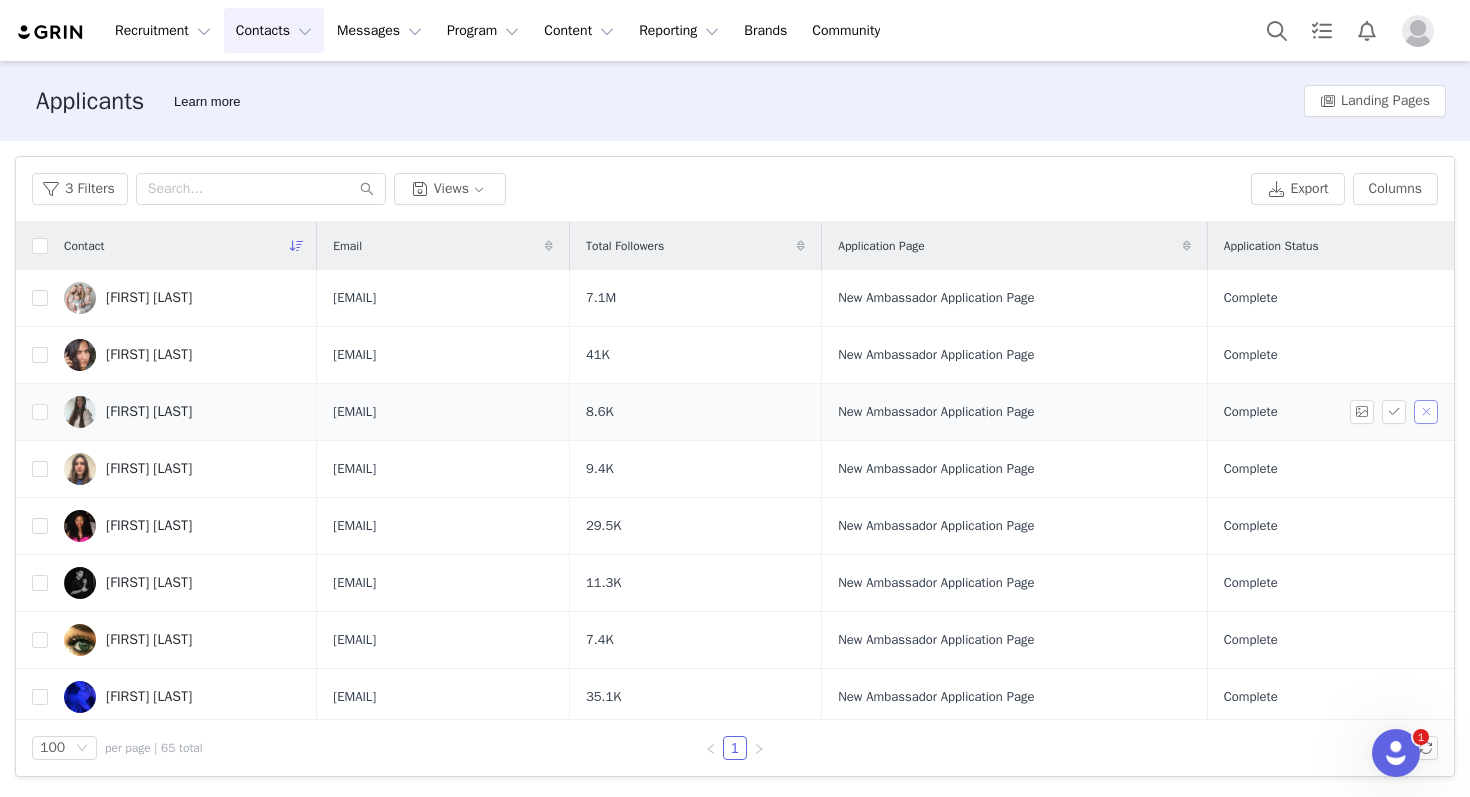click at bounding box center (1426, 412) 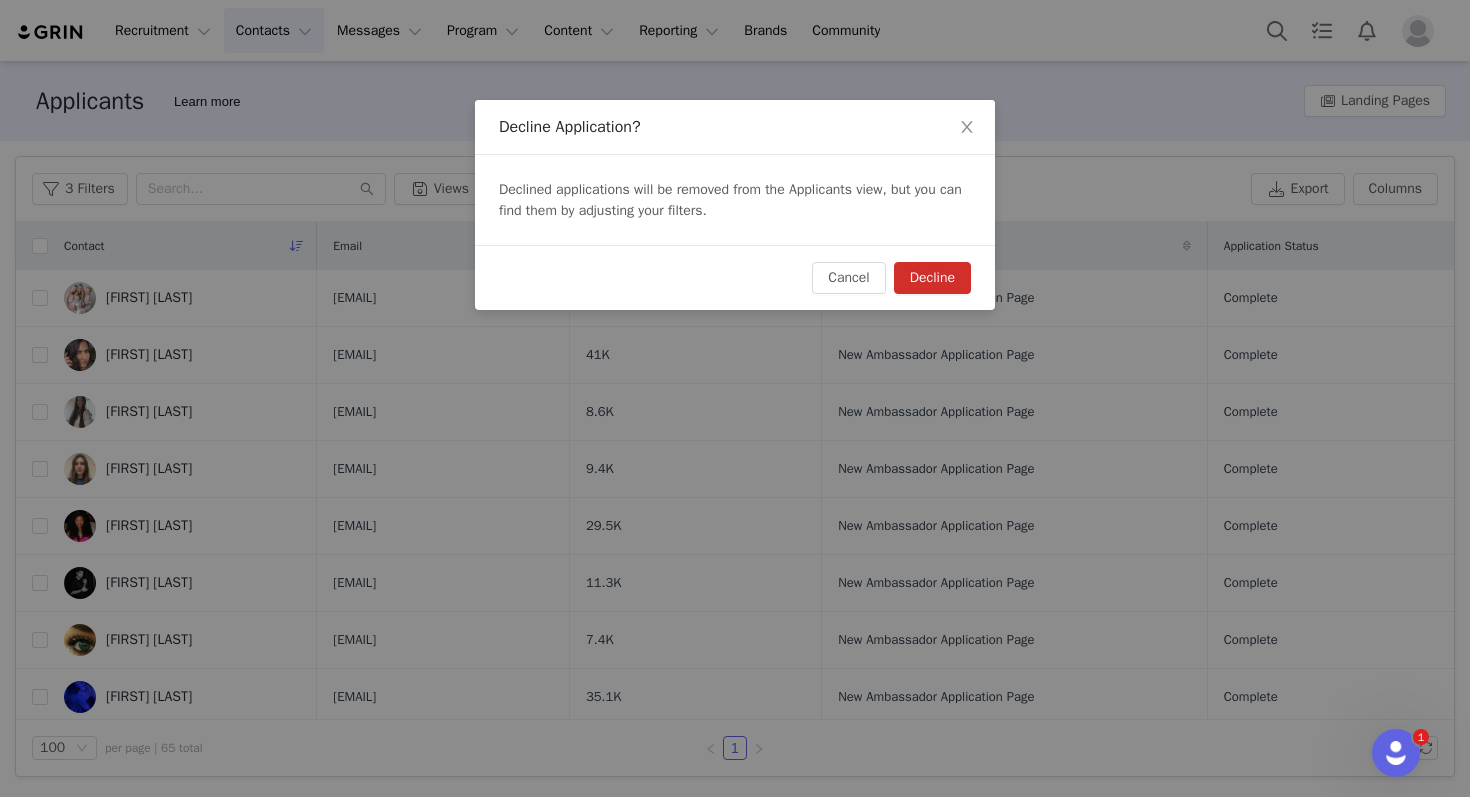 click on "Decline" at bounding box center [932, 278] 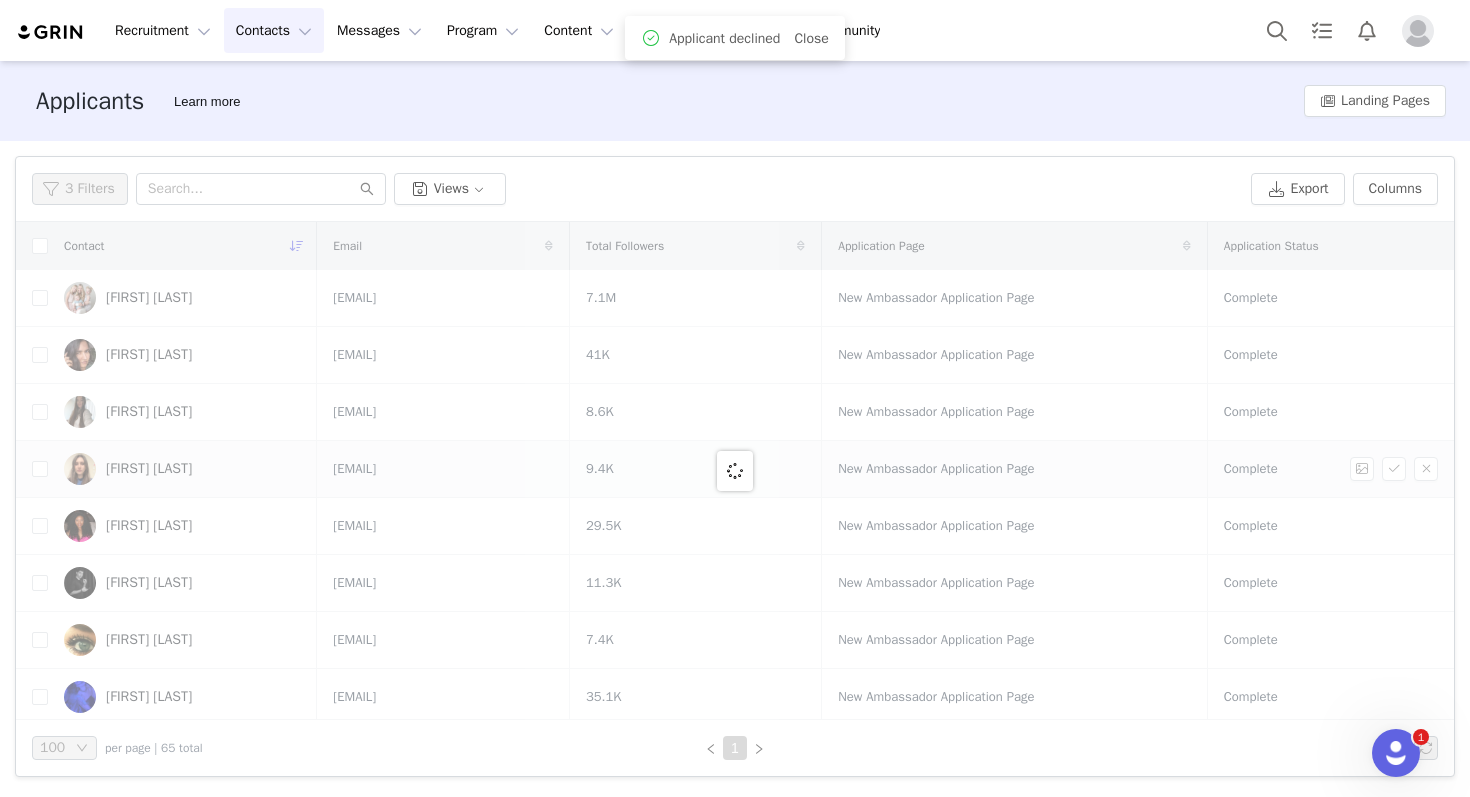 click on "[FIRST] [LAST]" at bounding box center [149, 469] 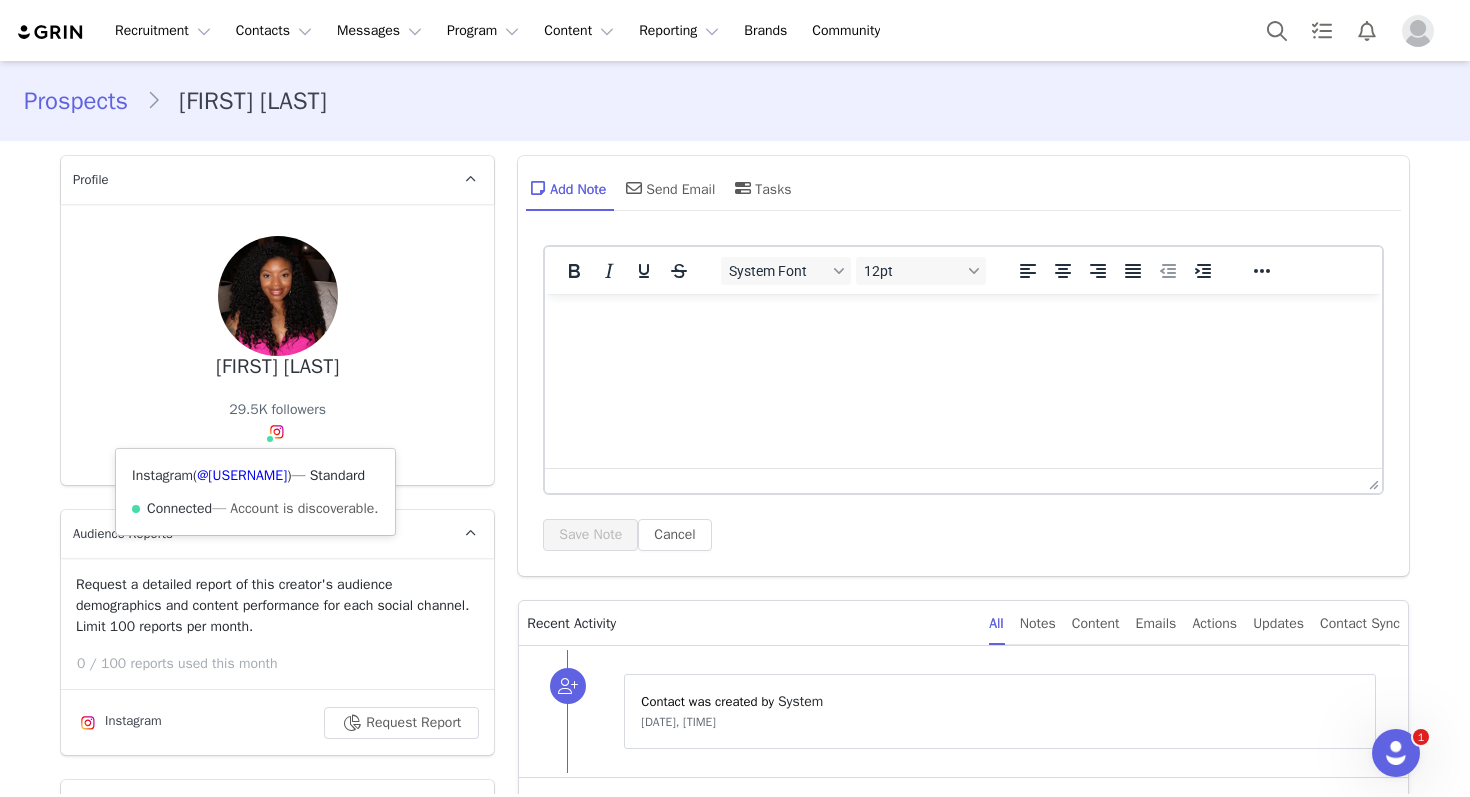 scroll, scrollTop: 0, scrollLeft: 0, axis: both 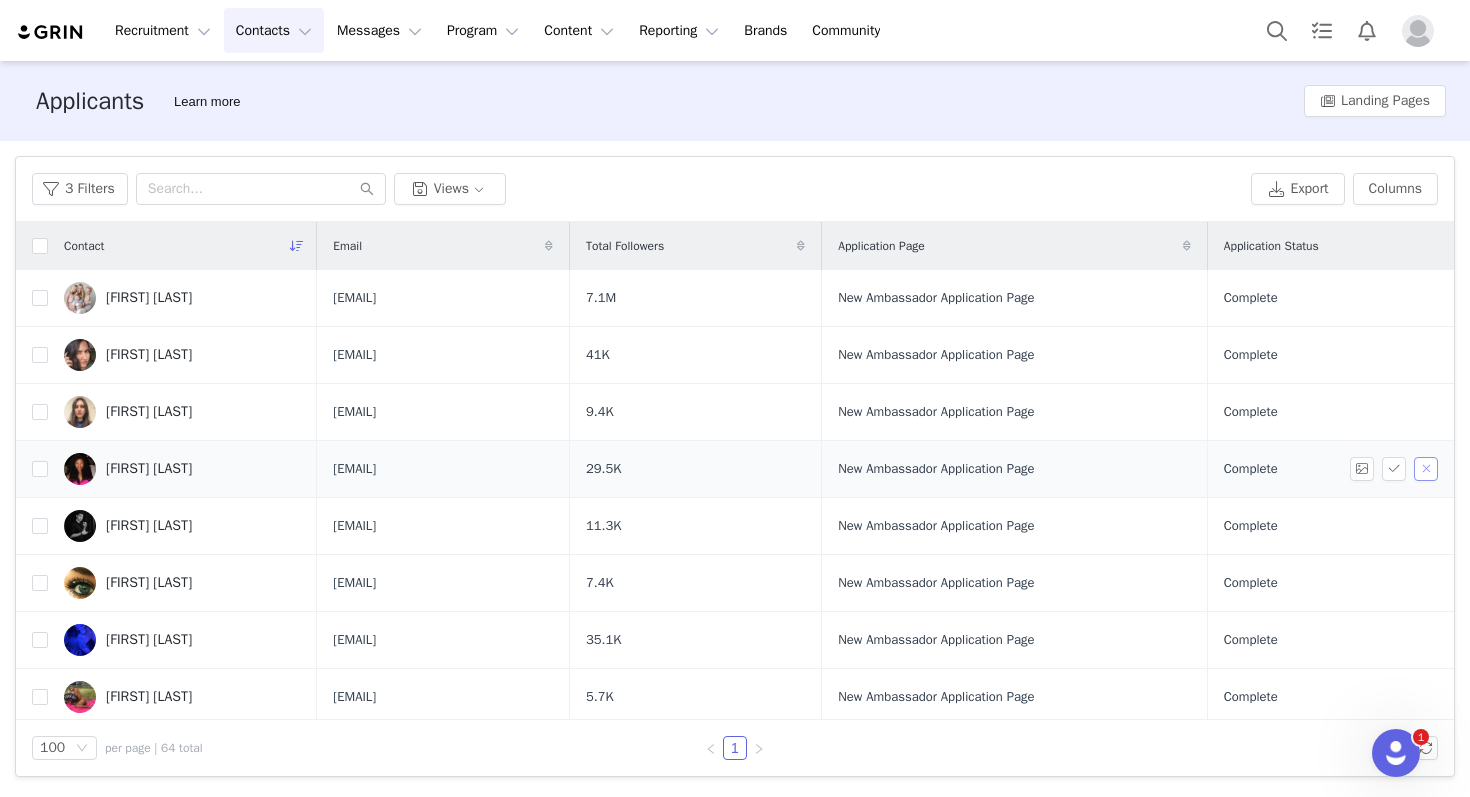 click at bounding box center [1426, 469] 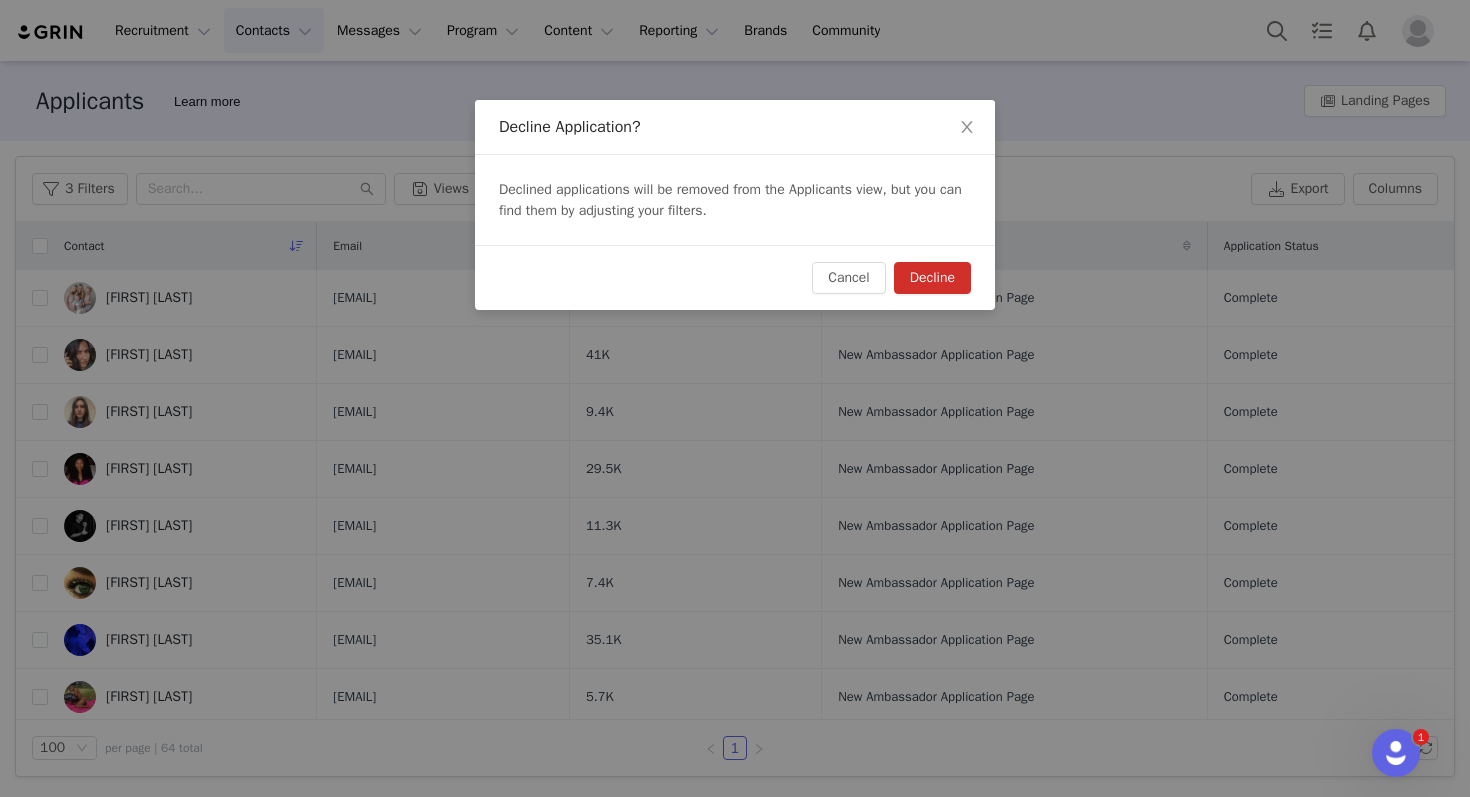 click on "Decline" at bounding box center [932, 278] 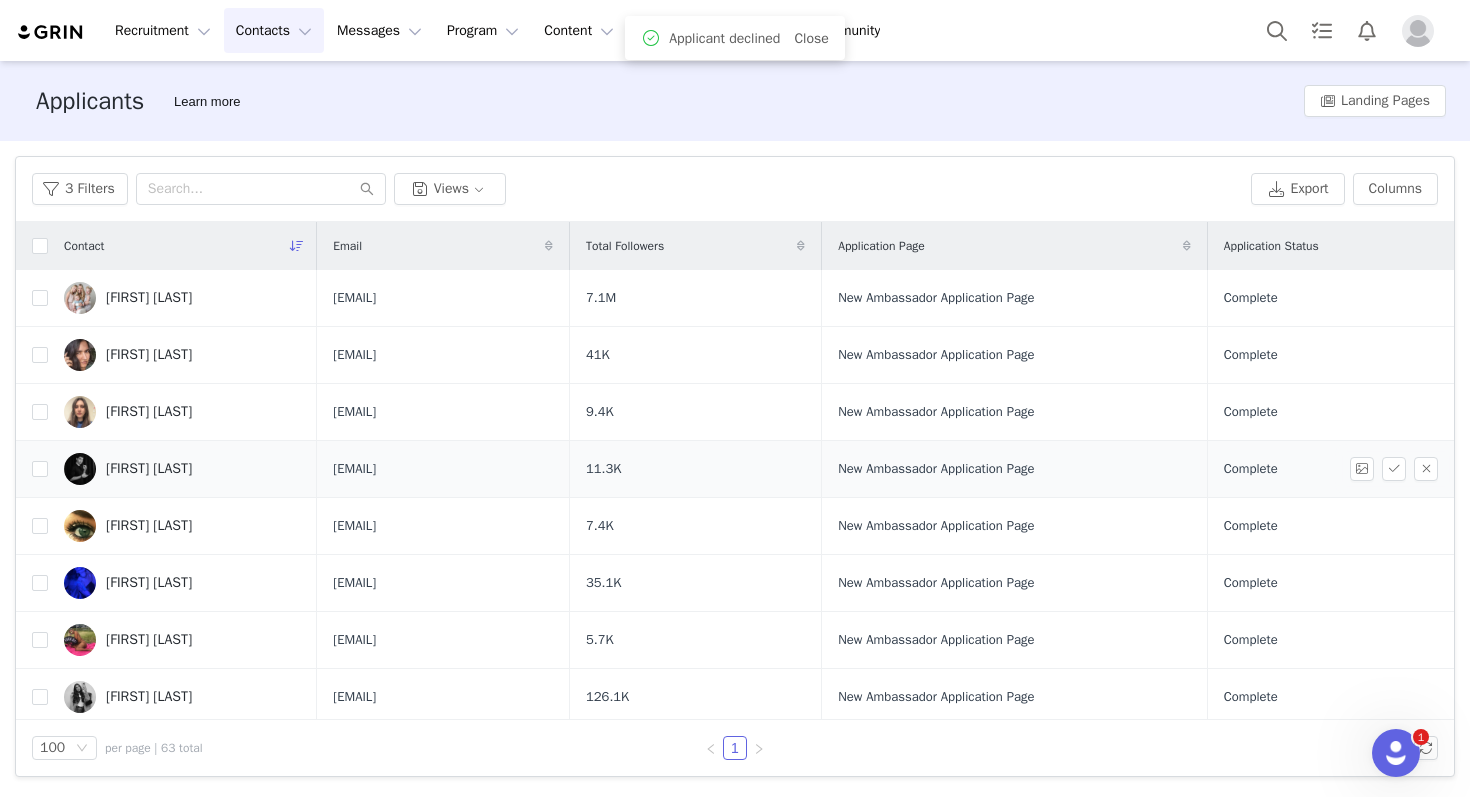 click on "[FIRST] [LAST]" at bounding box center (182, 469) 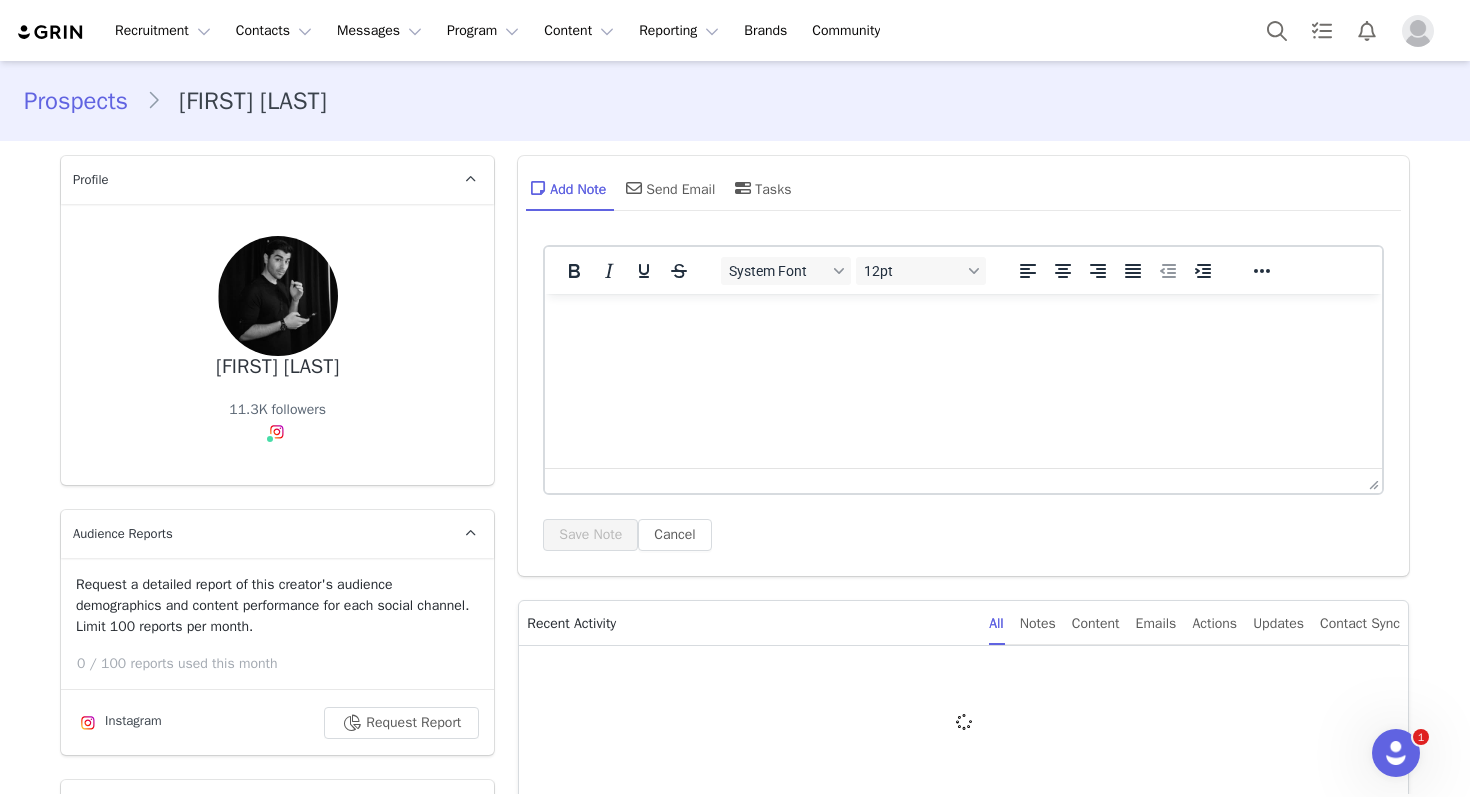 scroll, scrollTop: 0, scrollLeft: 0, axis: both 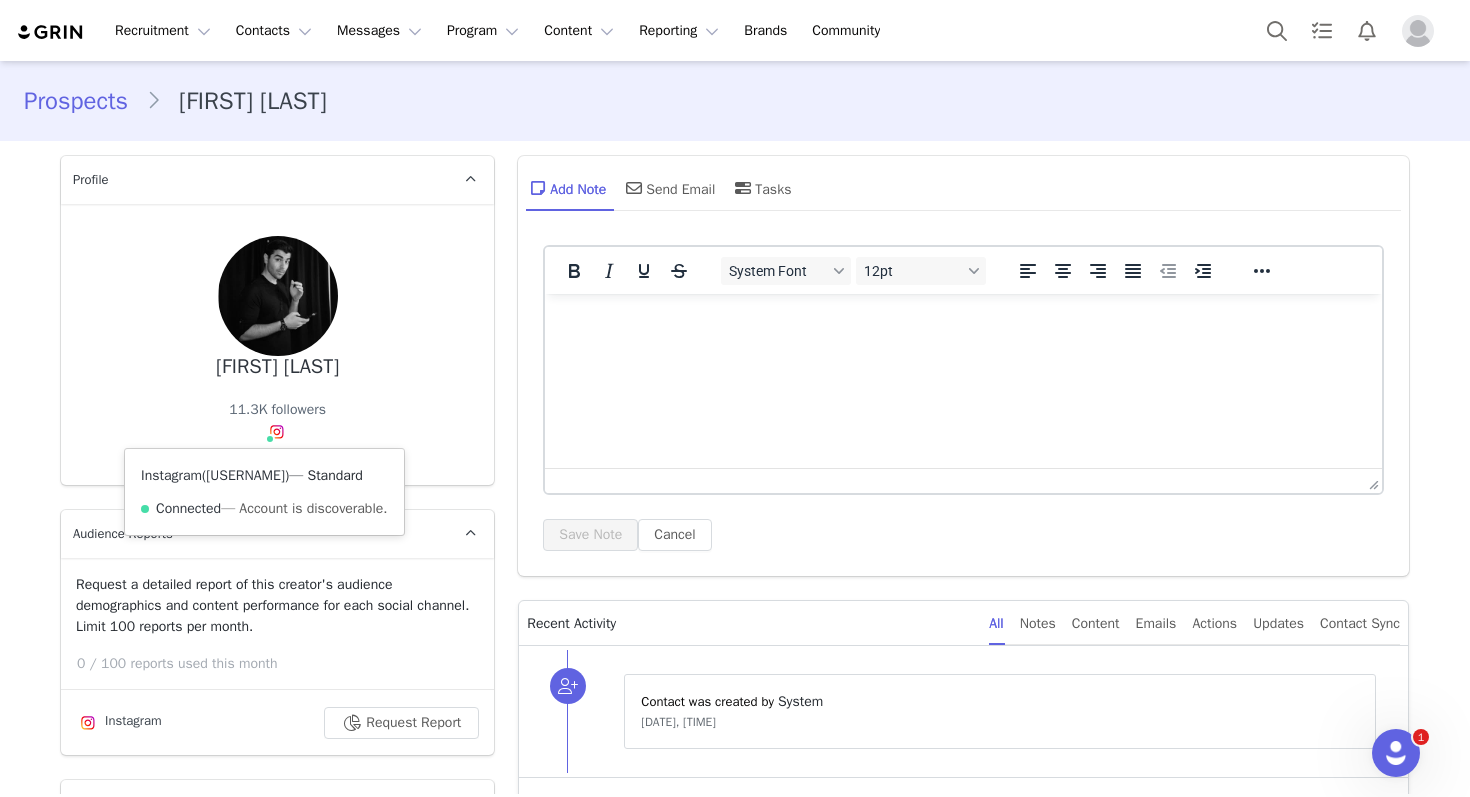 click on "[USERNAME]" at bounding box center (245, 475) 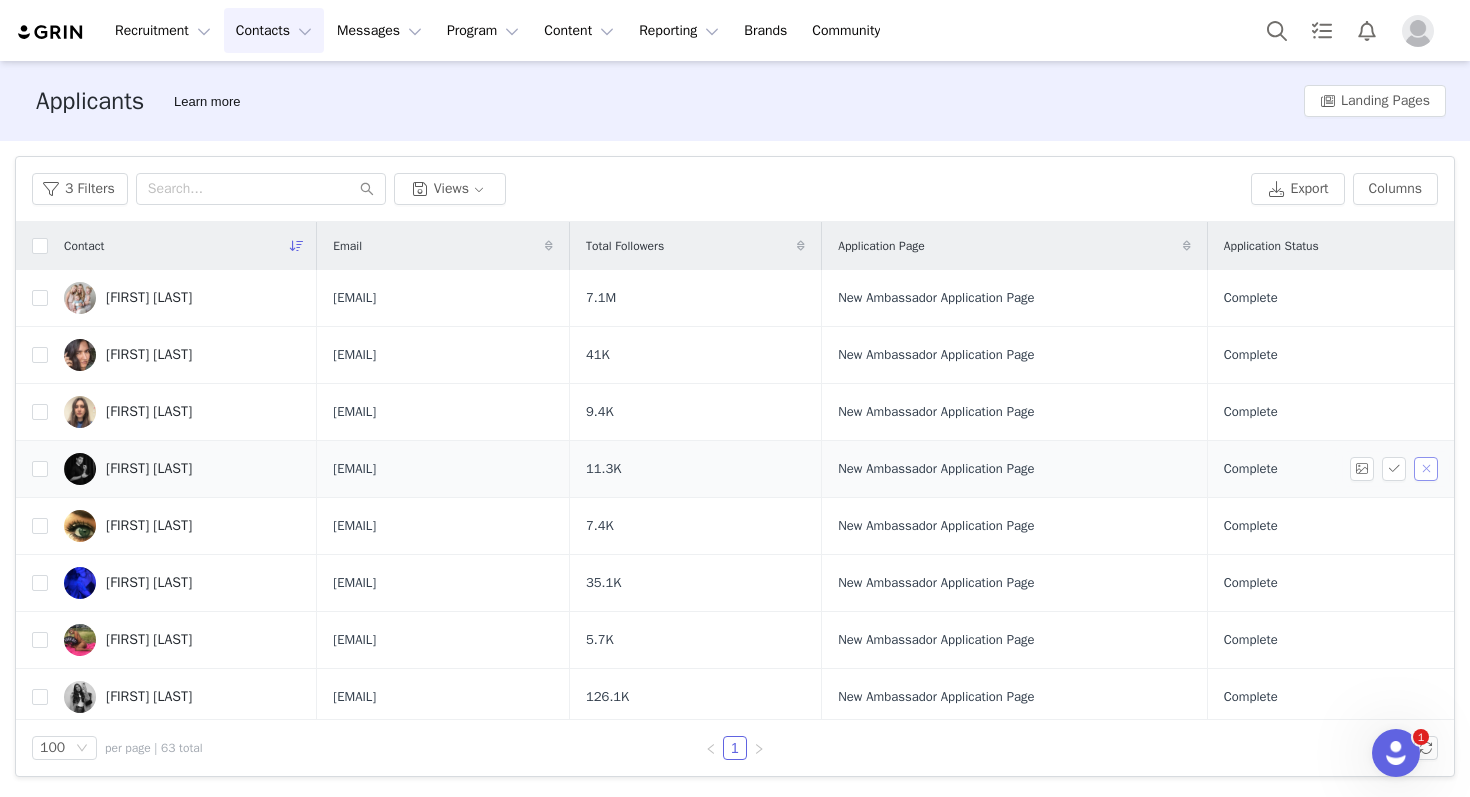 click at bounding box center [1426, 469] 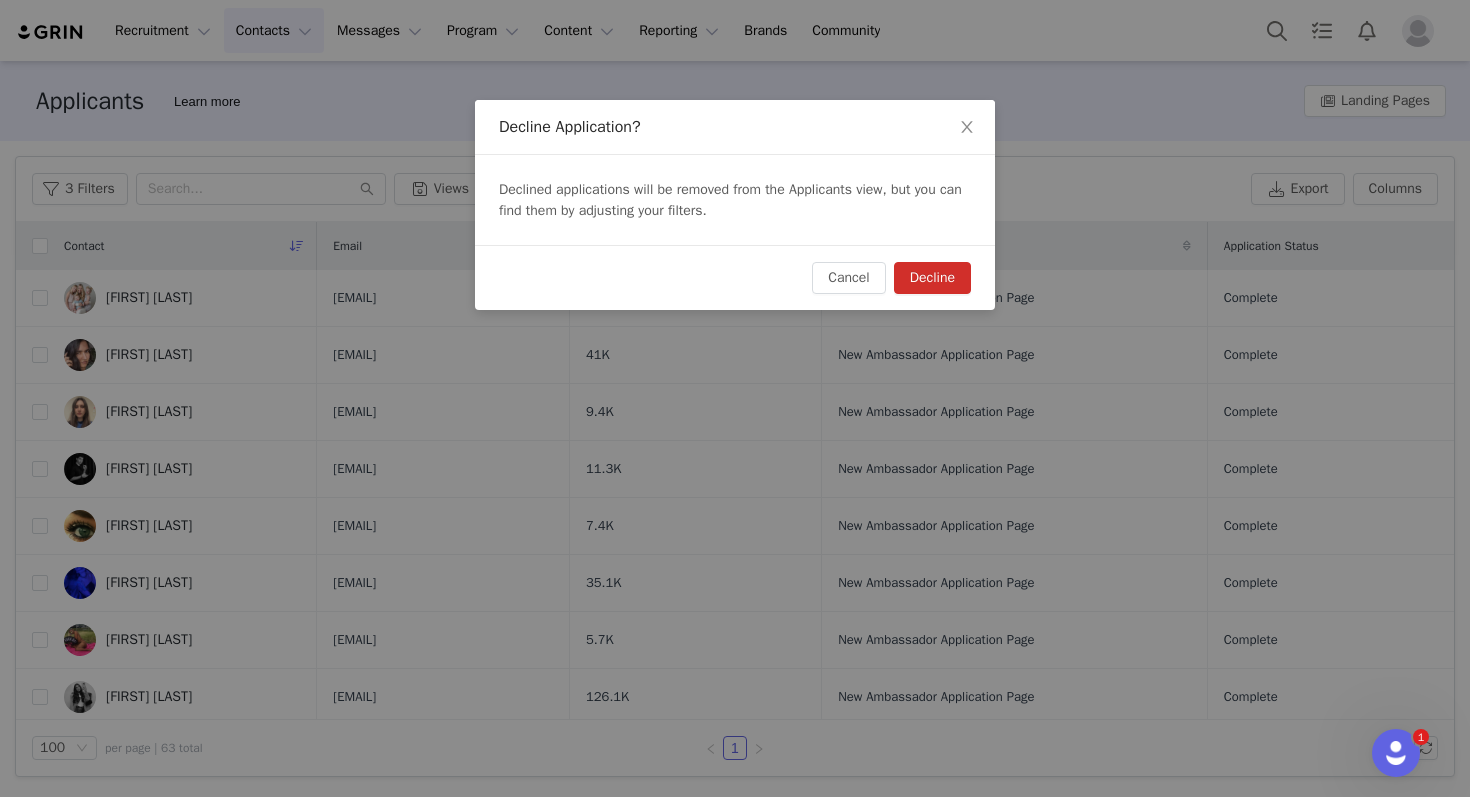 click on "Decline" at bounding box center [932, 278] 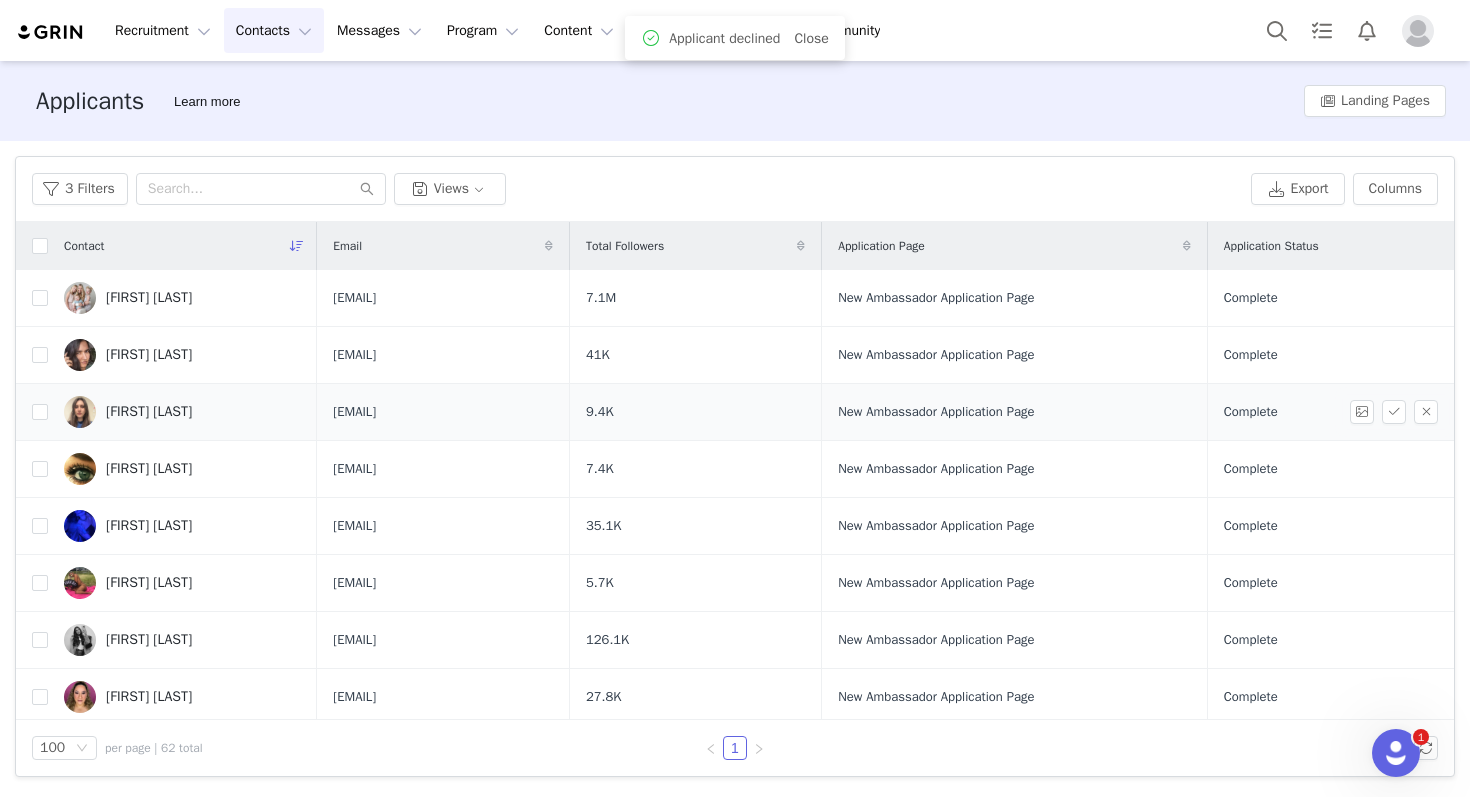 click on "[FIRST] [LAST]" at bounding box center (182, 412) 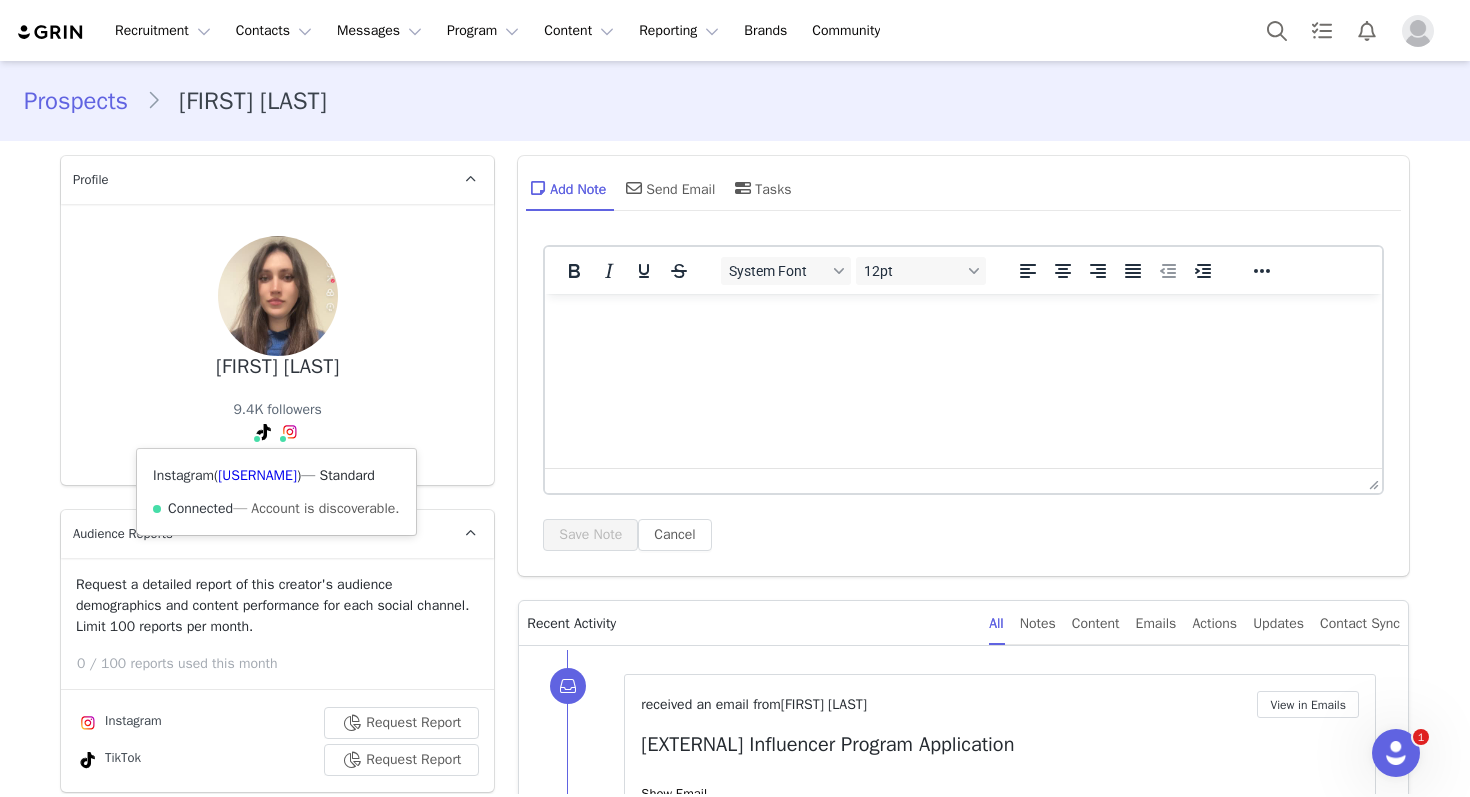 scroll, scrollTop: 0, scrollLeft: 0, axis: both 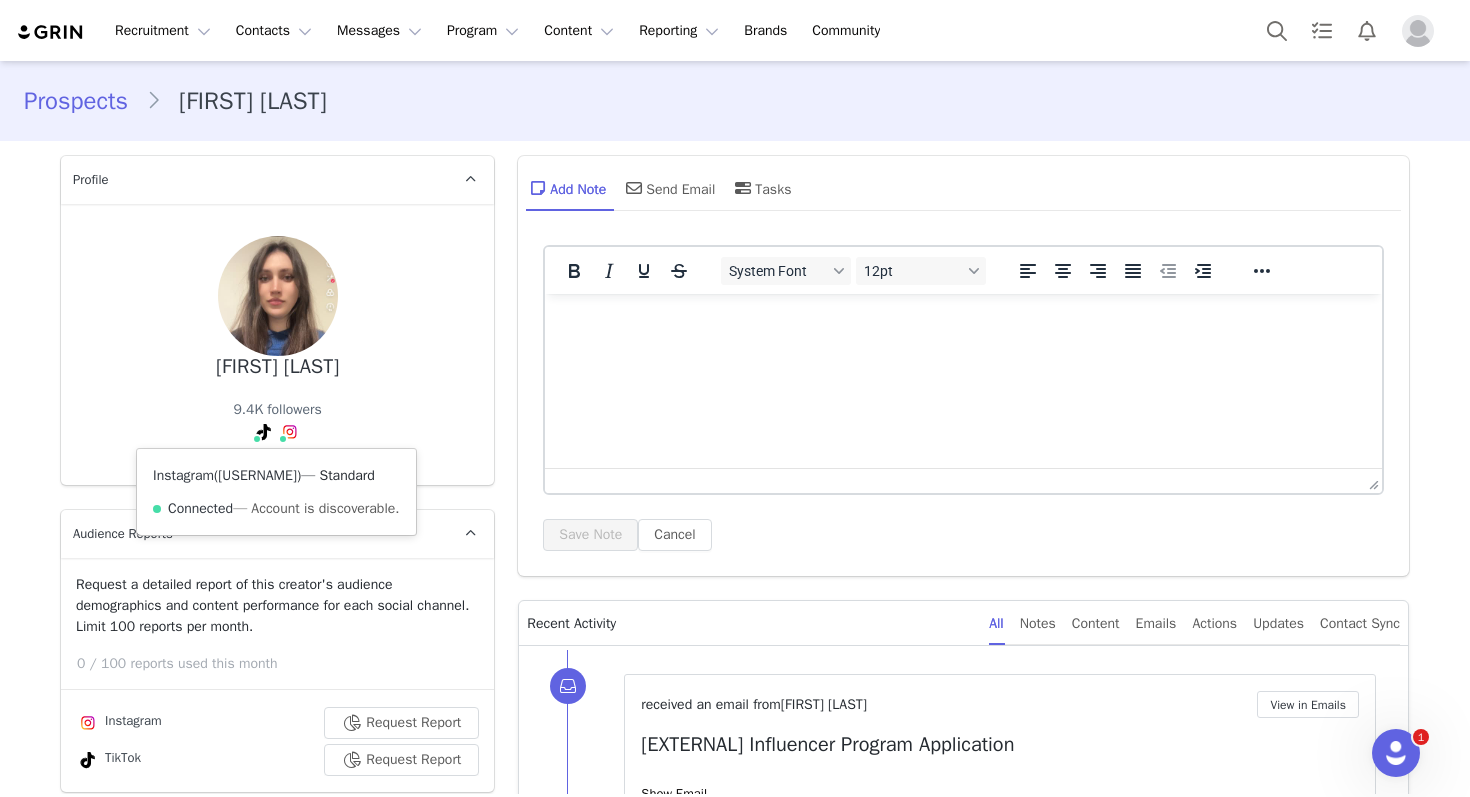 click on "[USERNAME]" at bounding box center (257, 475) 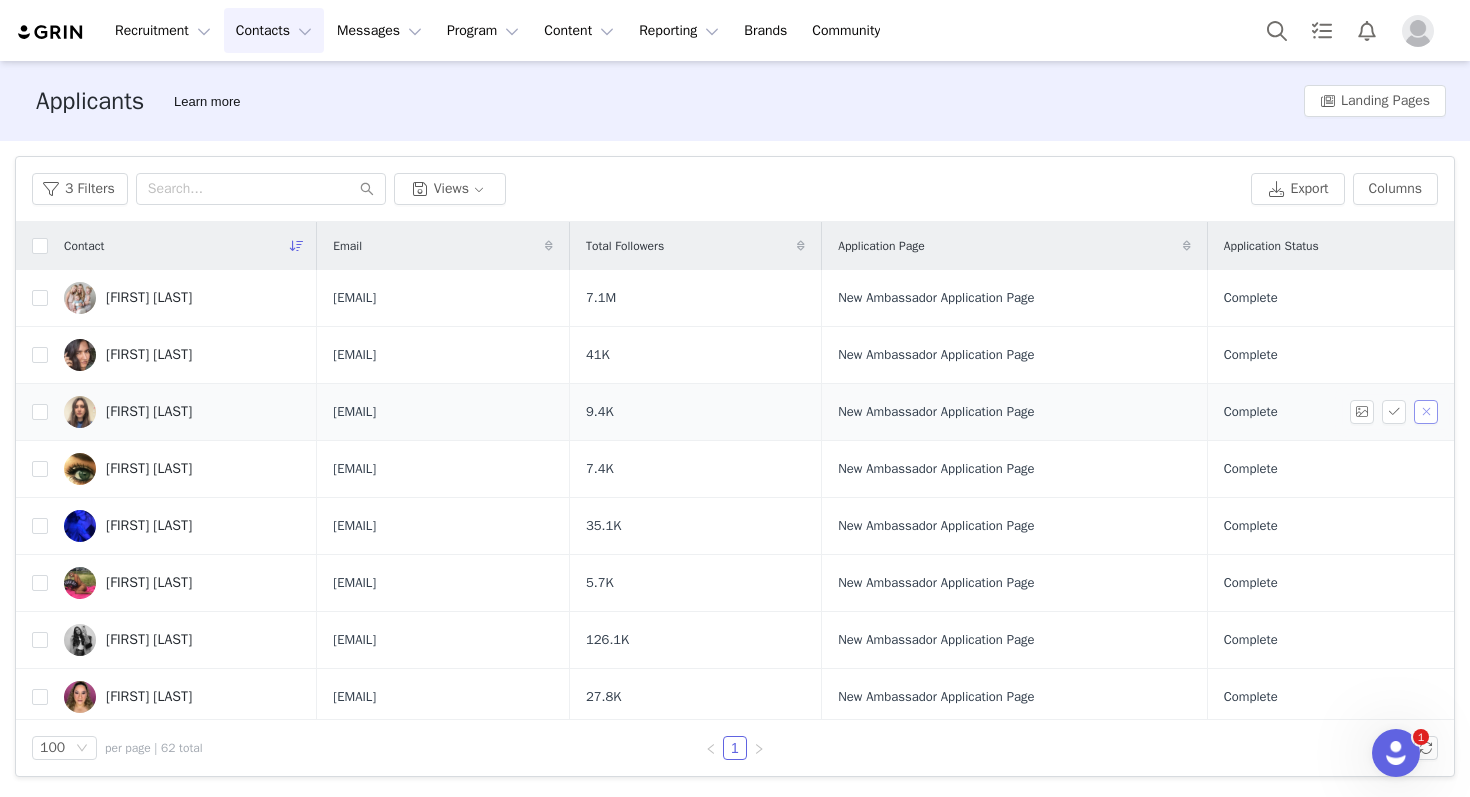 click at bounding box center [1426, 412] 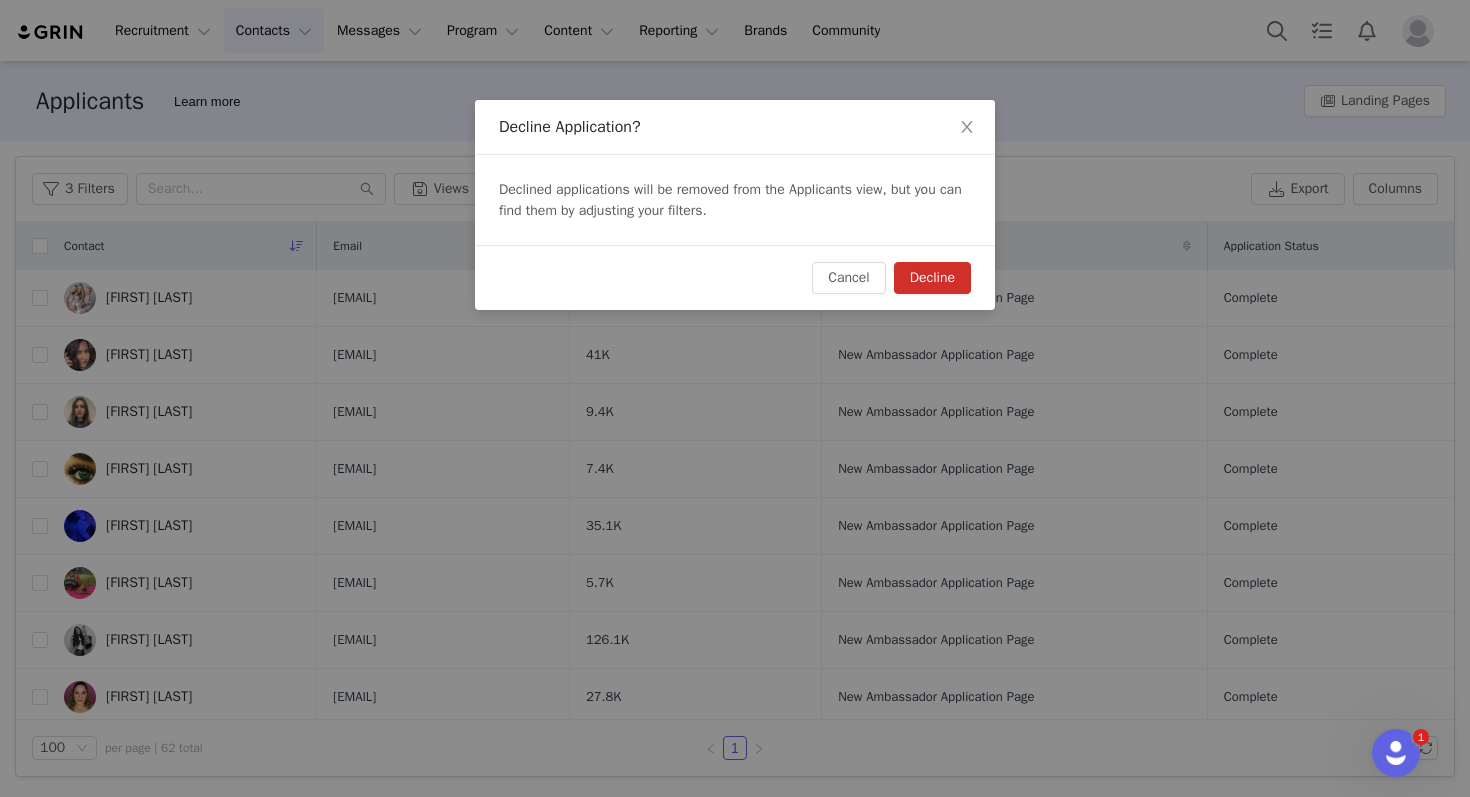 click on "Cancel Decline" at bounding box center (735, 277) 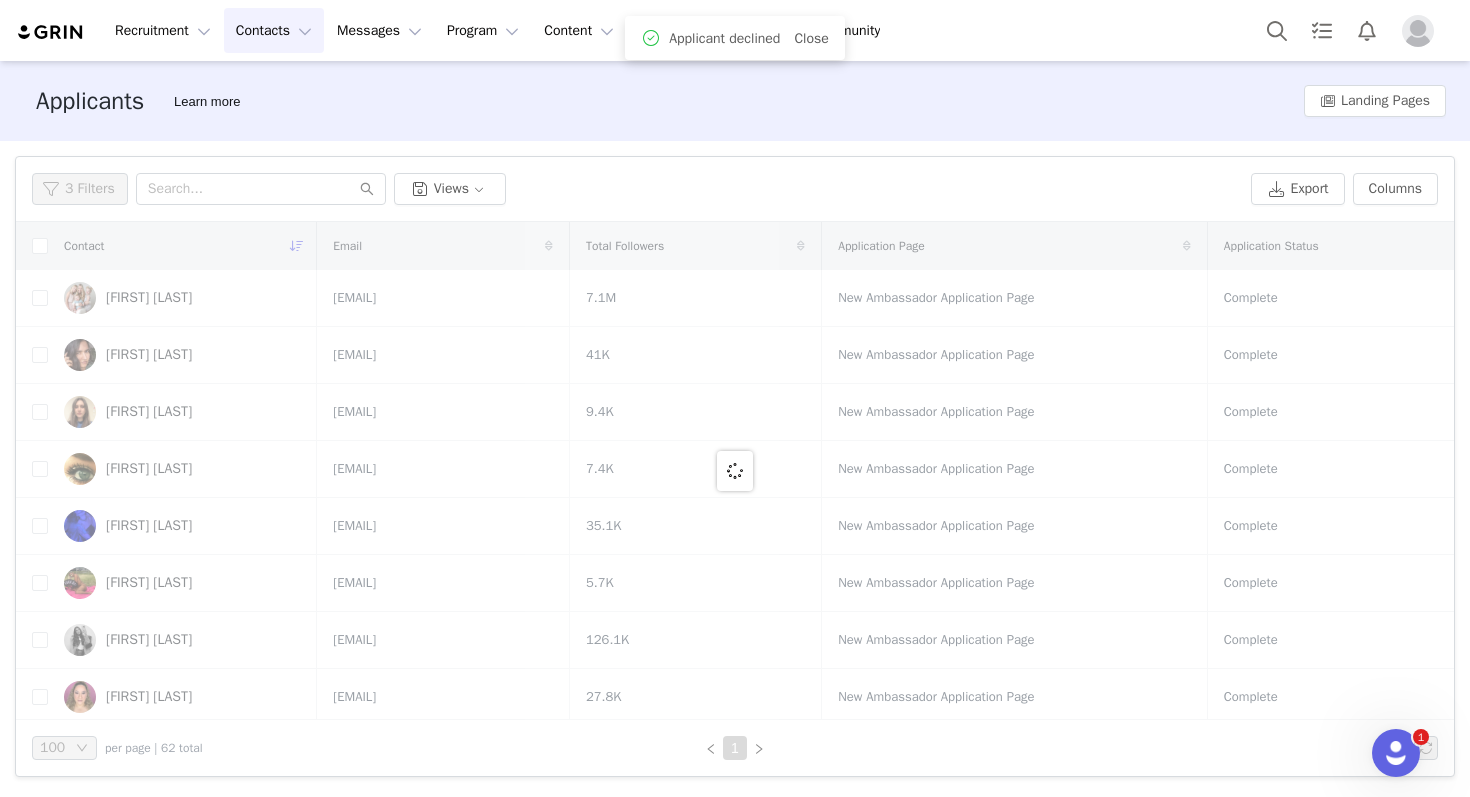 click at bounding box center (735, 471) 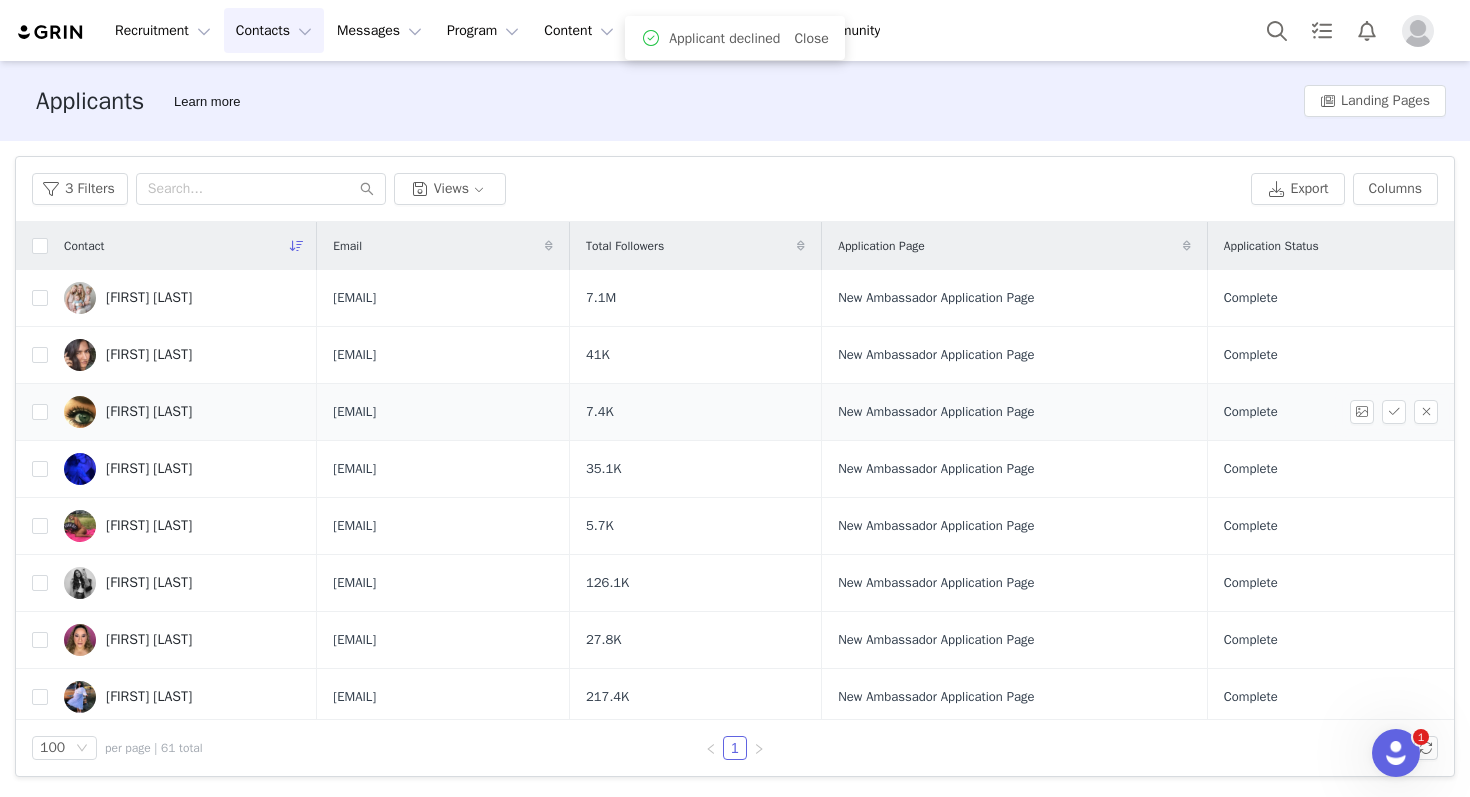 click on "[FIRST] [LAST]" at bounding box center (149, 412) 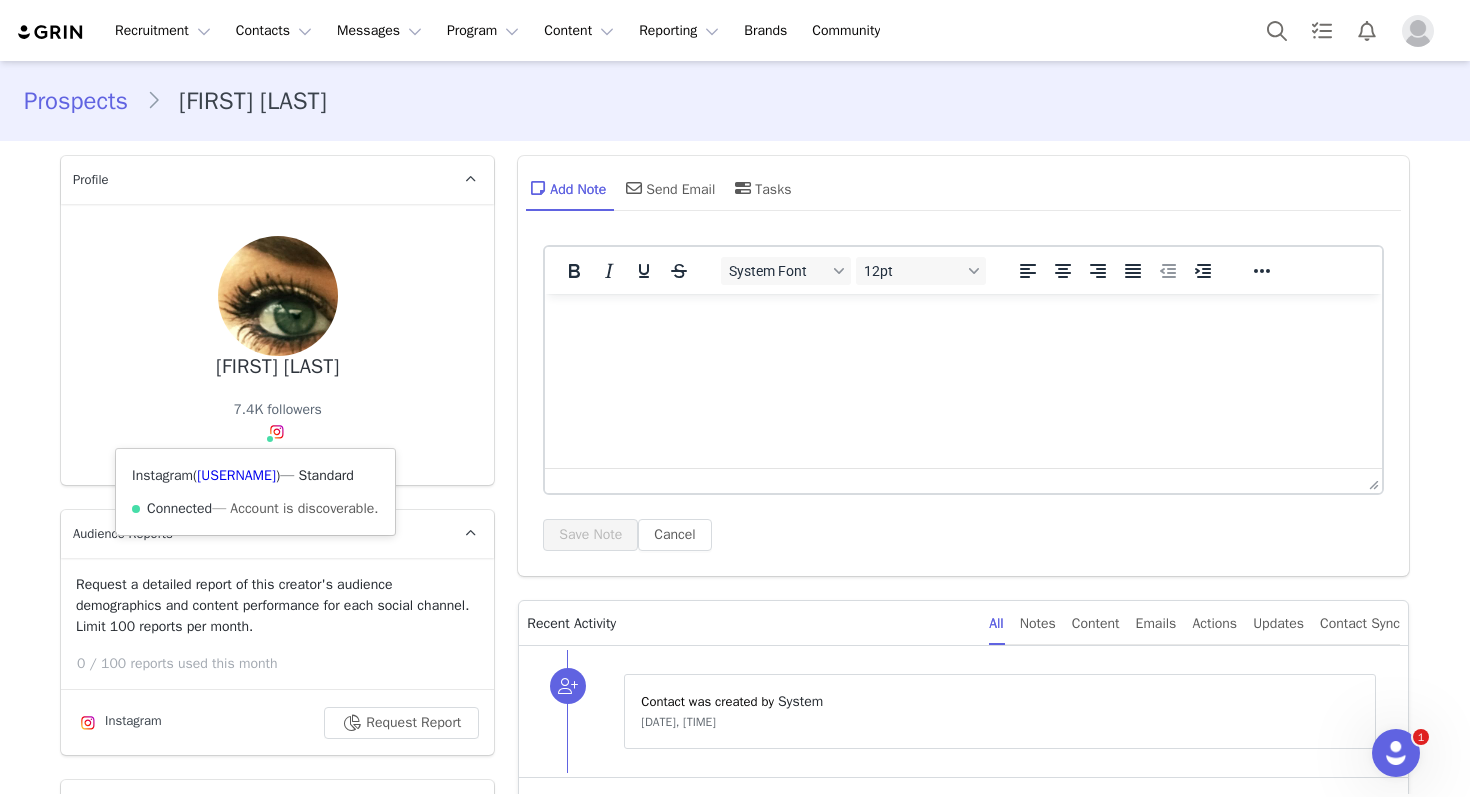 scroll, scrollTop: 0, scrollLeft: 0, axis: both 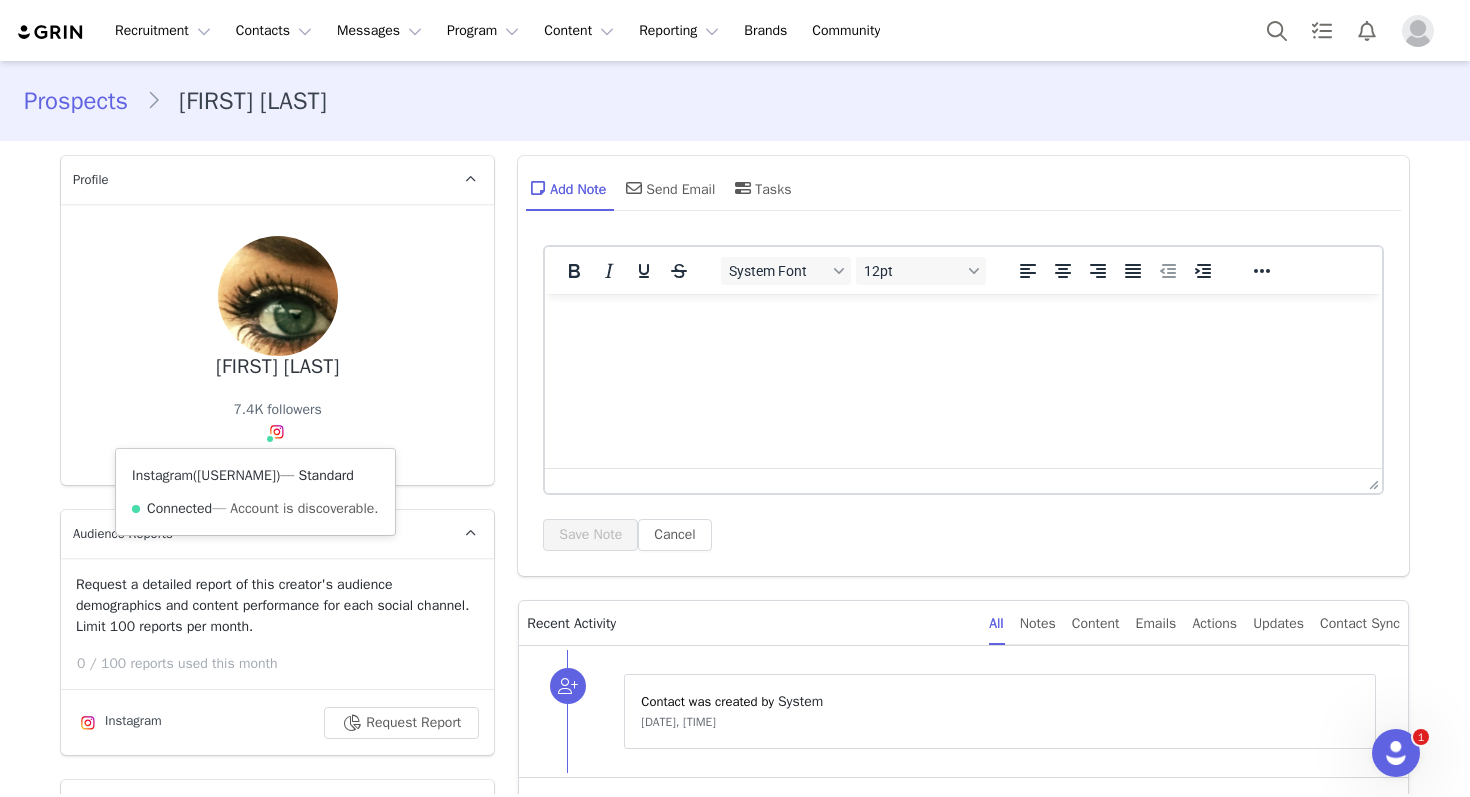 click on "[USERNAME]" at bounding box center [236, 475] 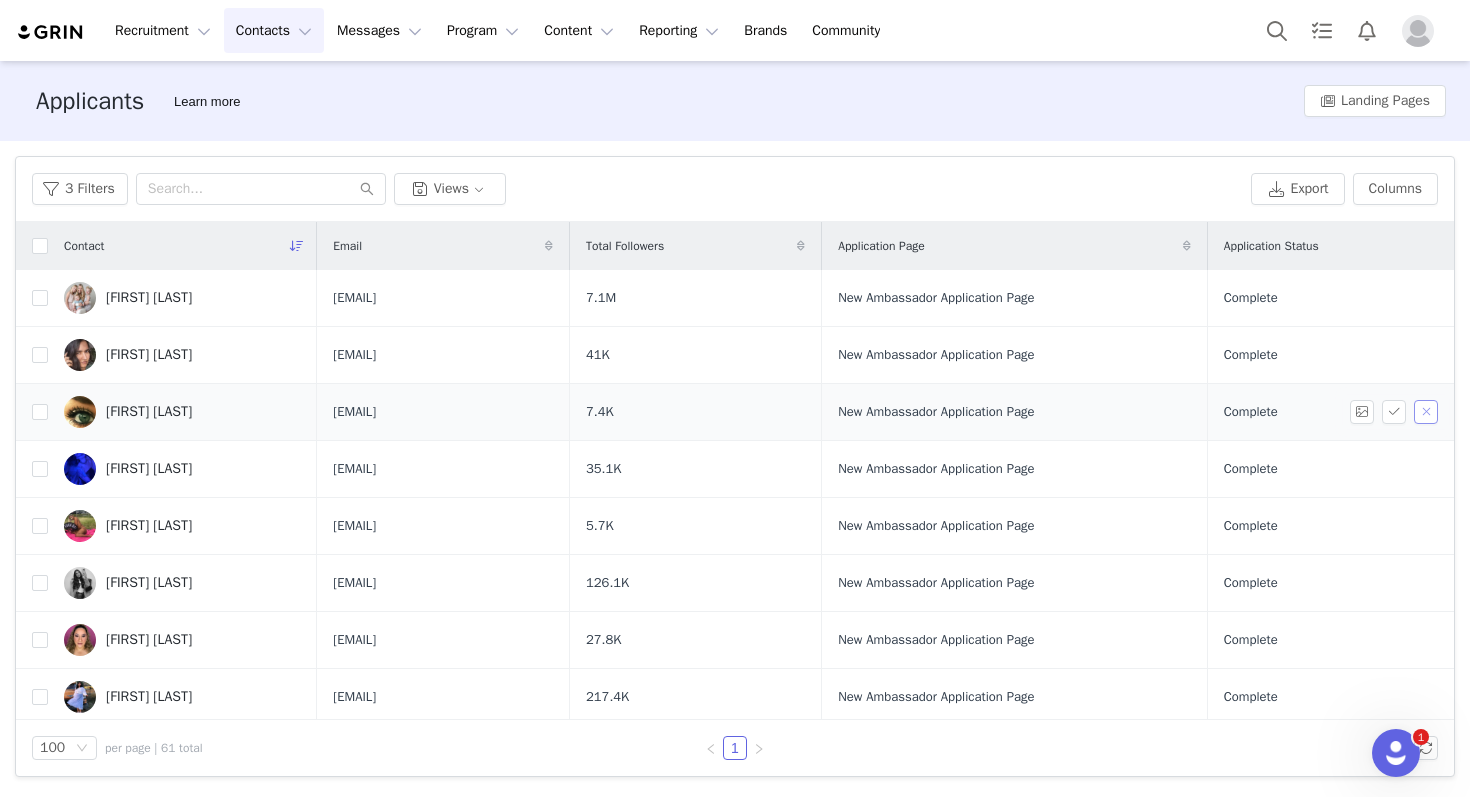 click at bounding box center [1426, 412] 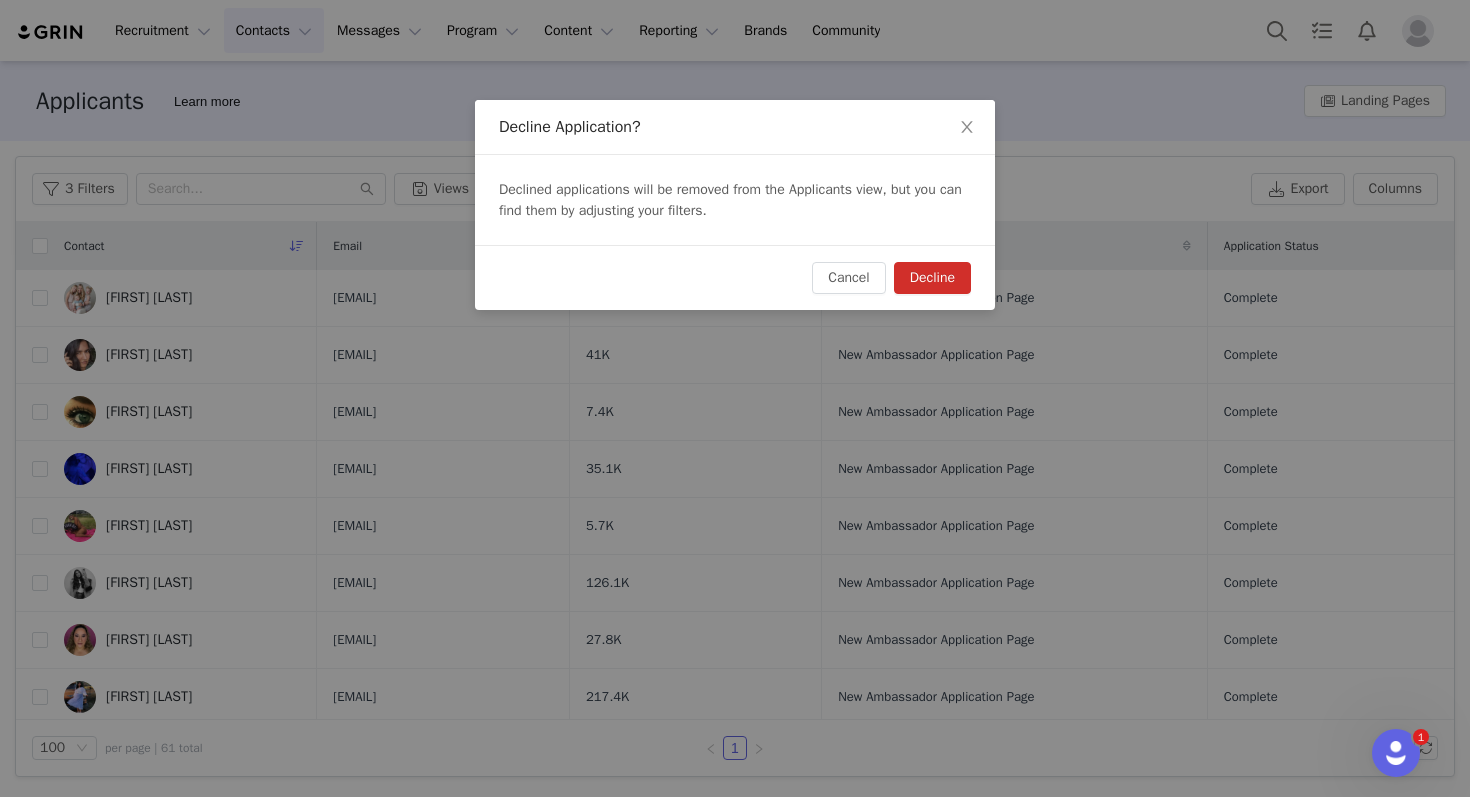 click on "Decline" at bounding box center (932, 278) 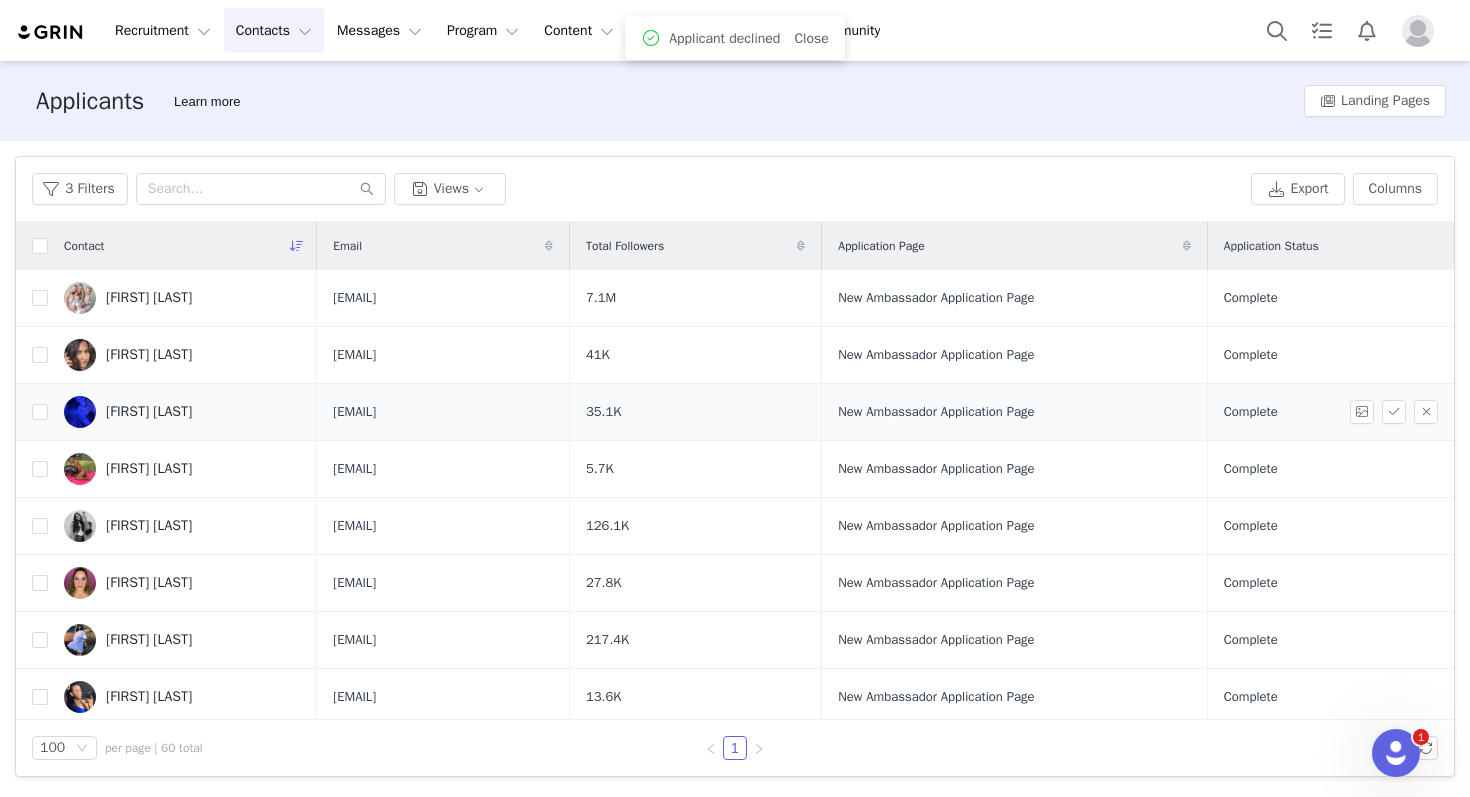 click on "[FIRST] [LAST]" at bounding box center [149, 412] 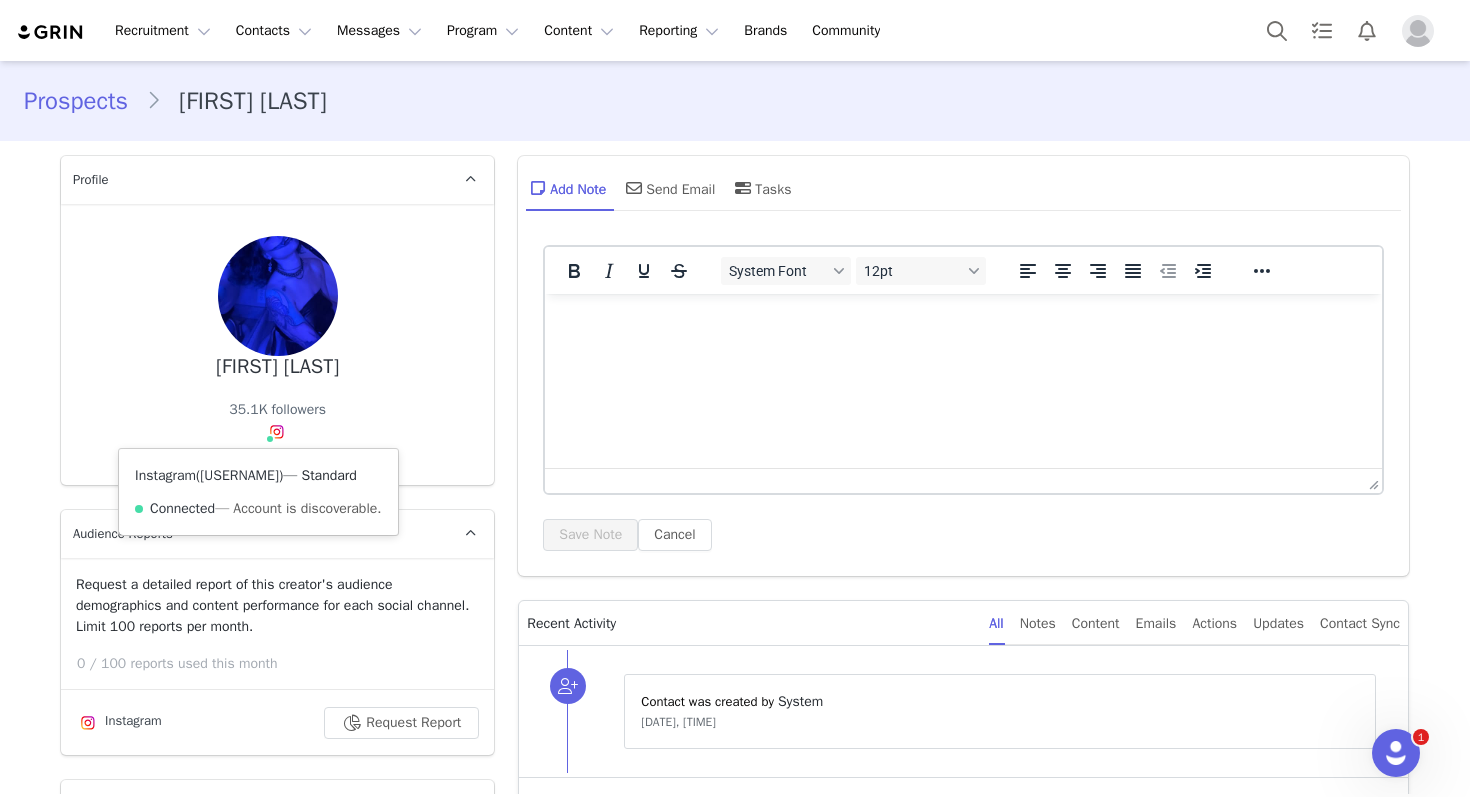 scroll, scrollTop: 0, scrollLeft: 0, axis: both 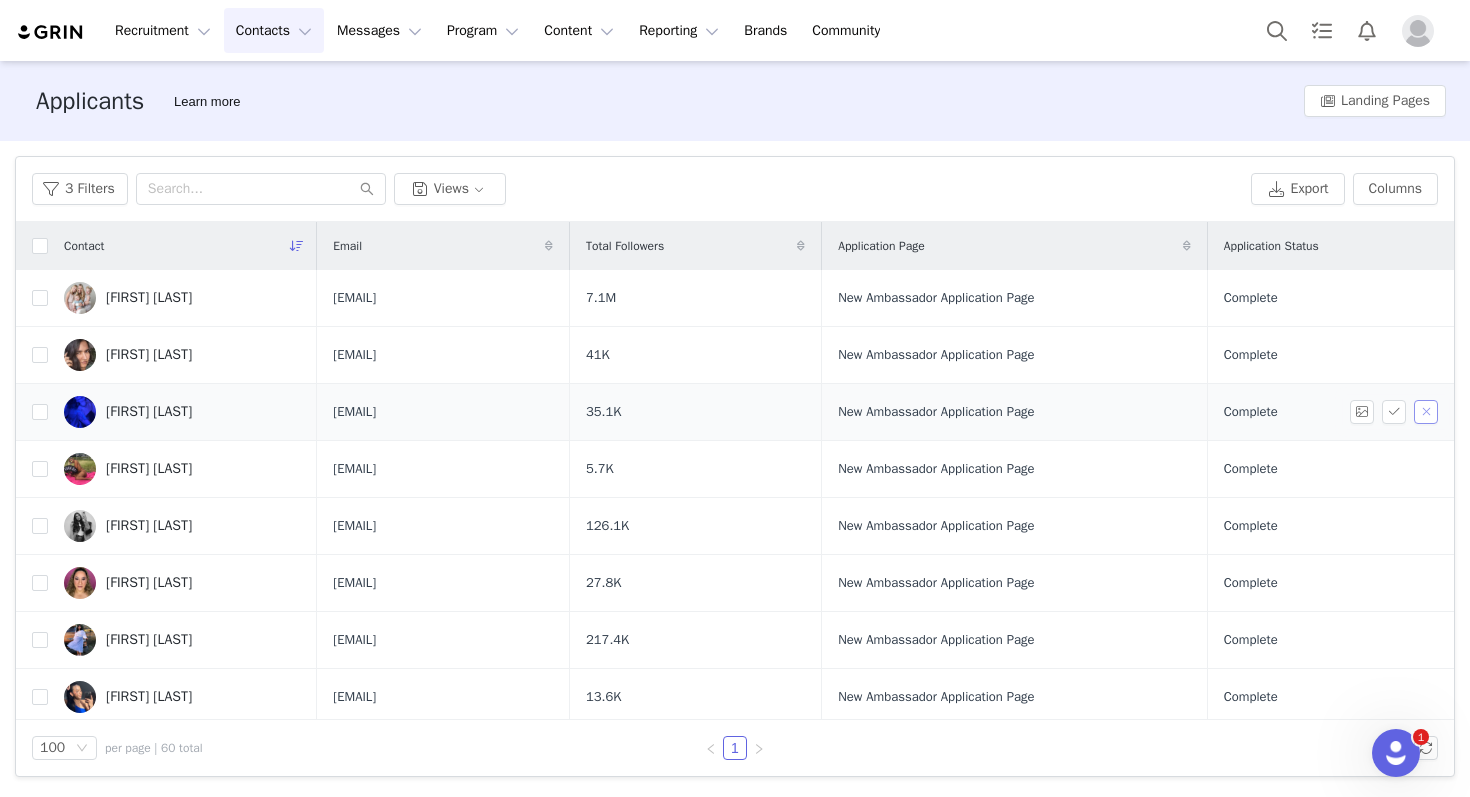 click at bounding box center [1426, 412] 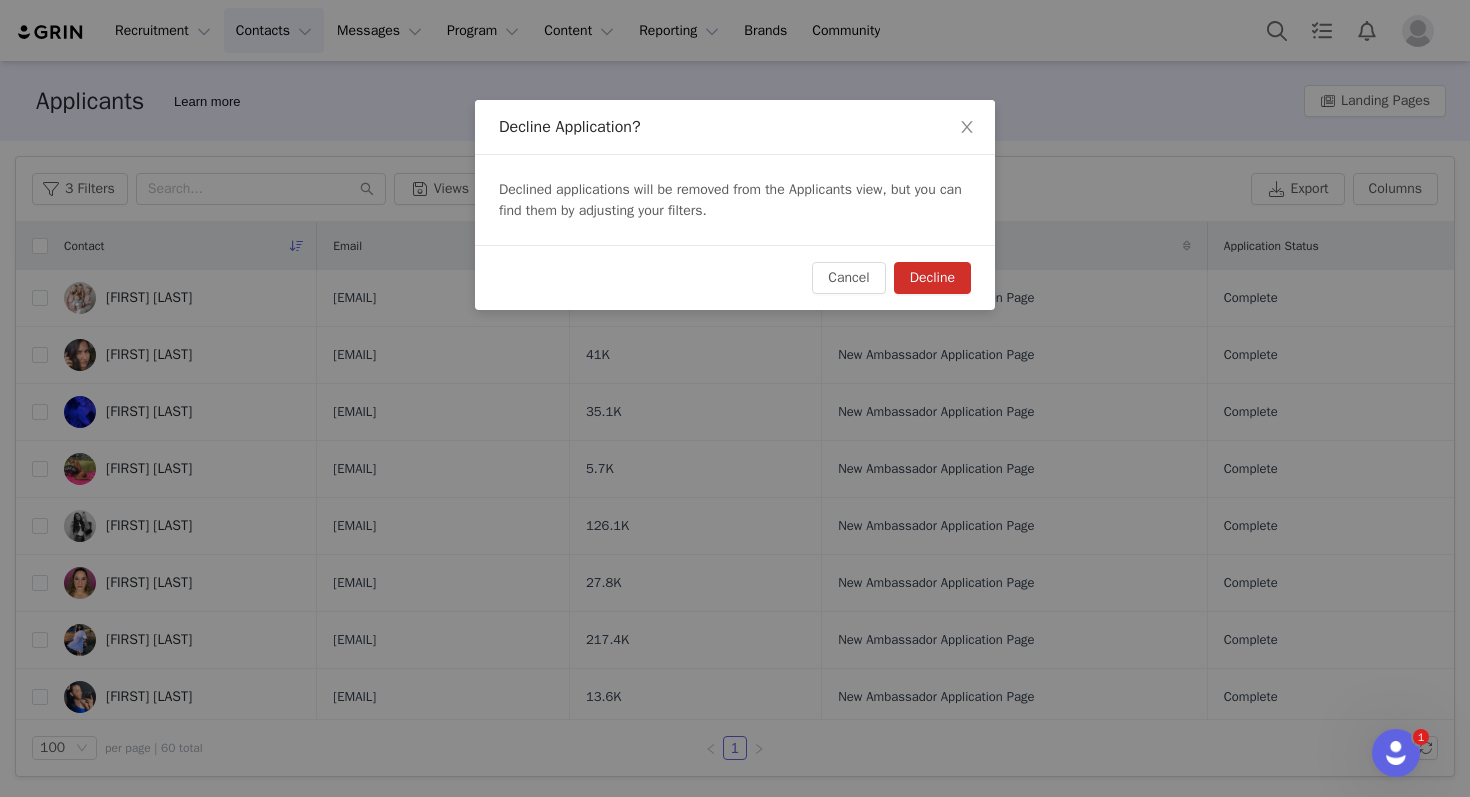 click on "Decline" at bounding box center [932, 278] 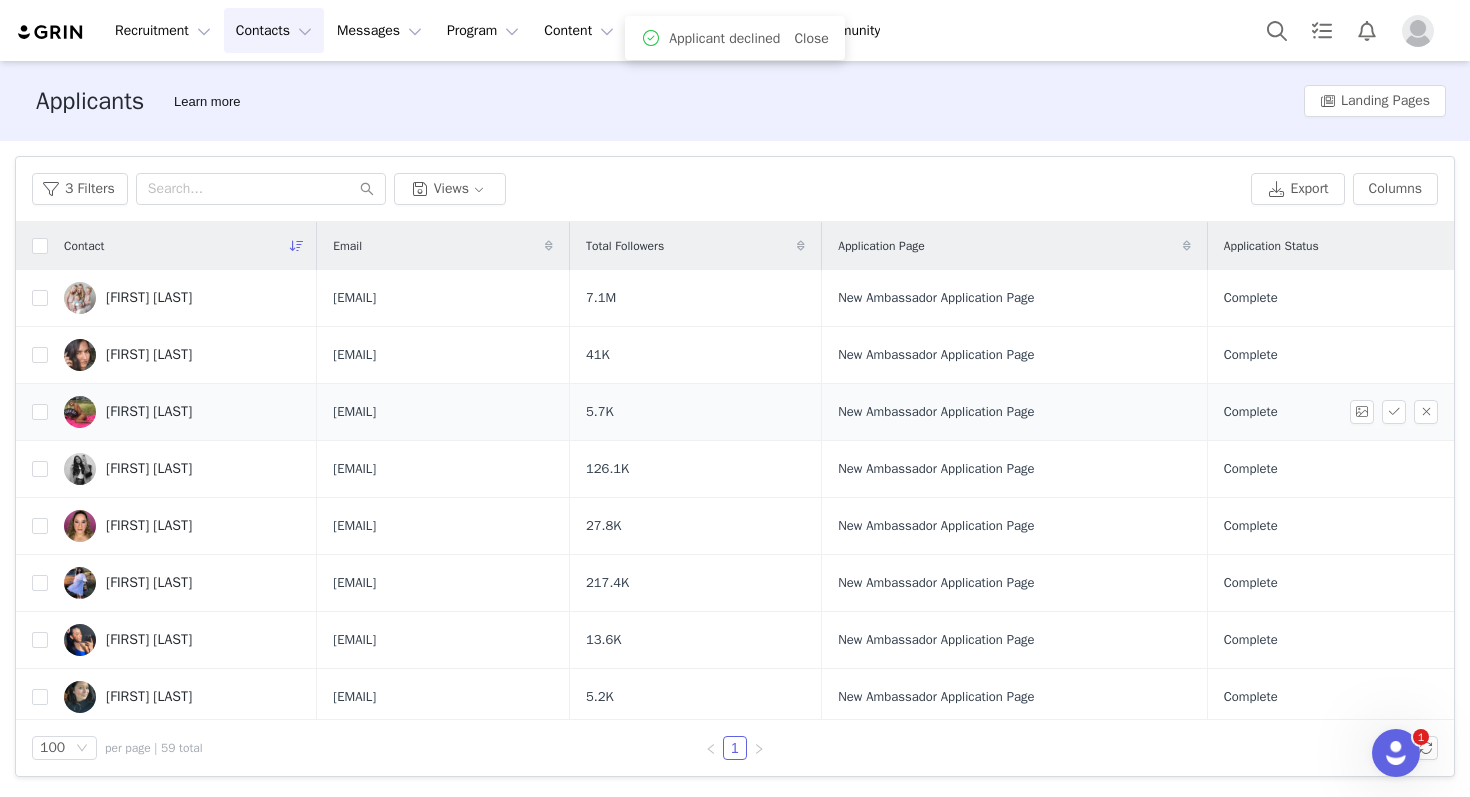 click on "[FIRST] [LAST]" at bounding box center [149, 412] 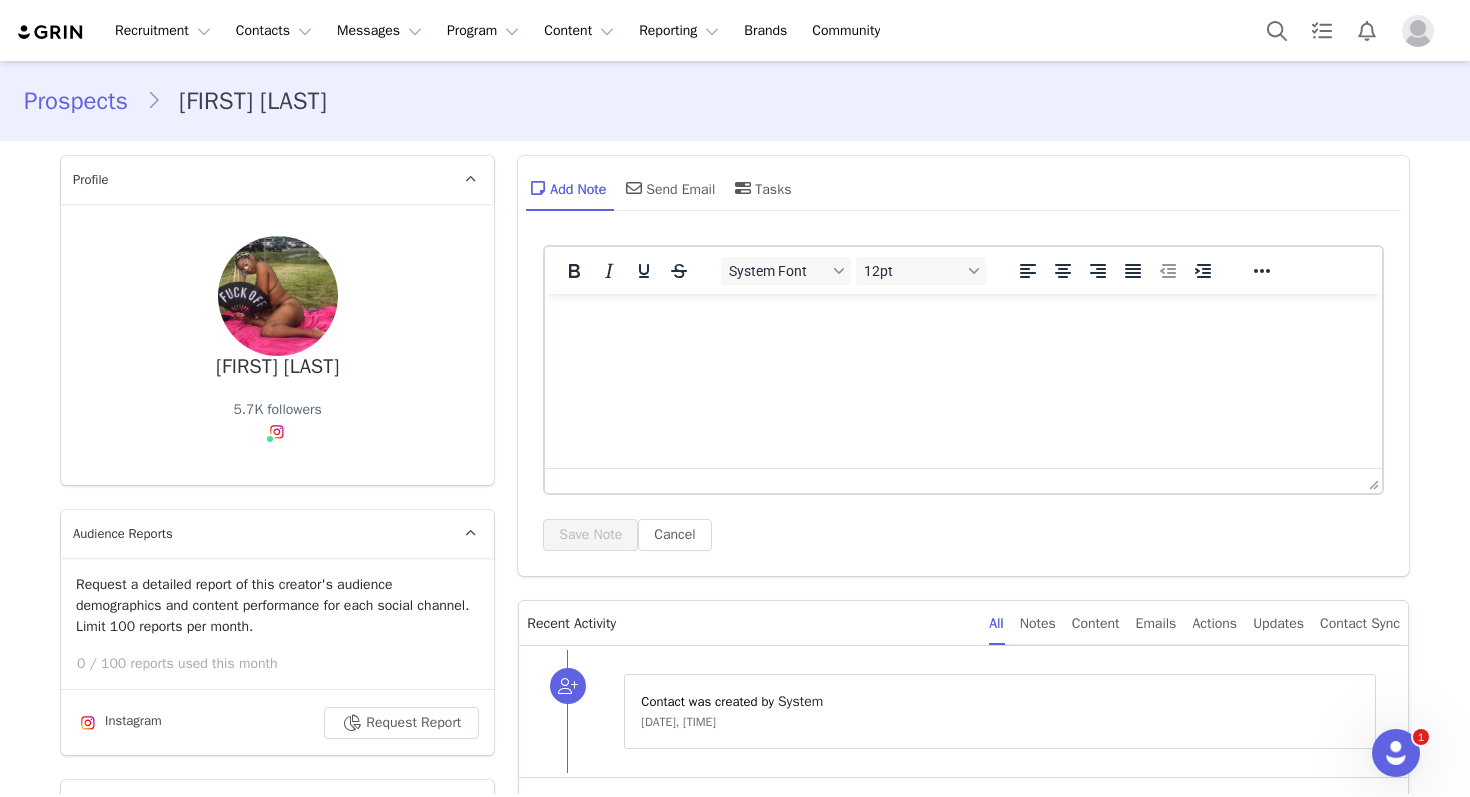 scroll, scrollTop: 0, scrollLeft: 0, axis: both 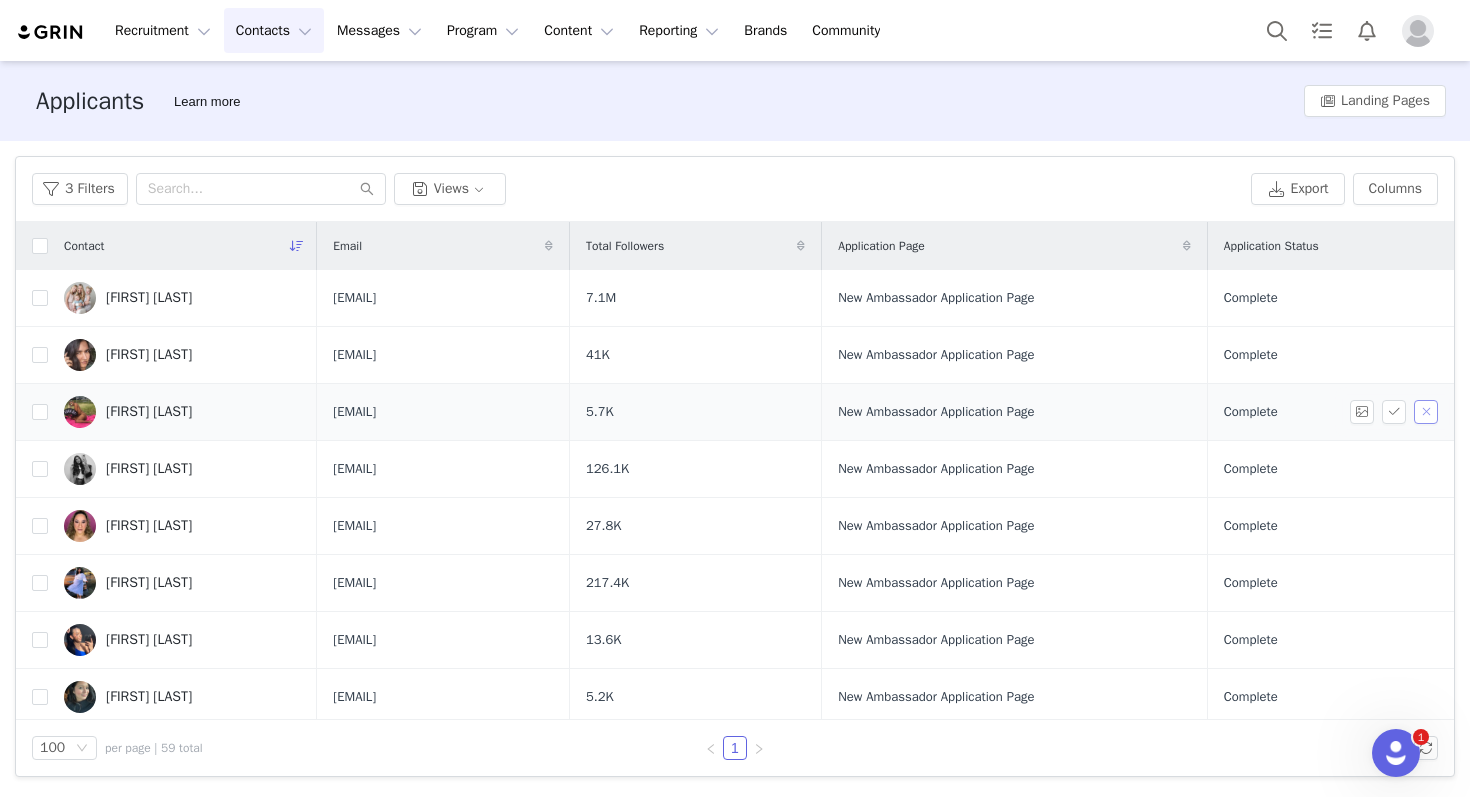 click at bounding box center (1426, 412) 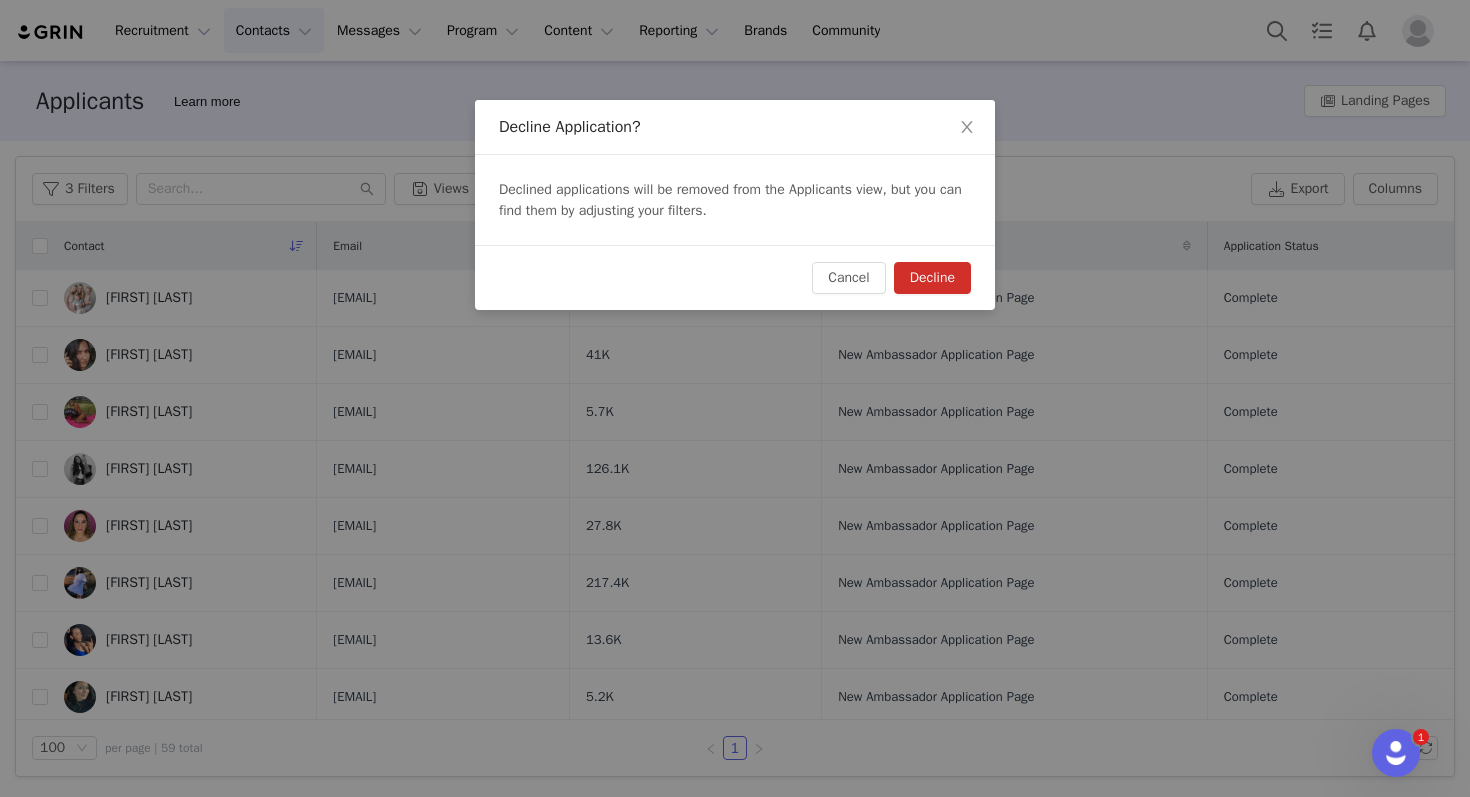 click on "Decline" at bounding box center (932, 278) 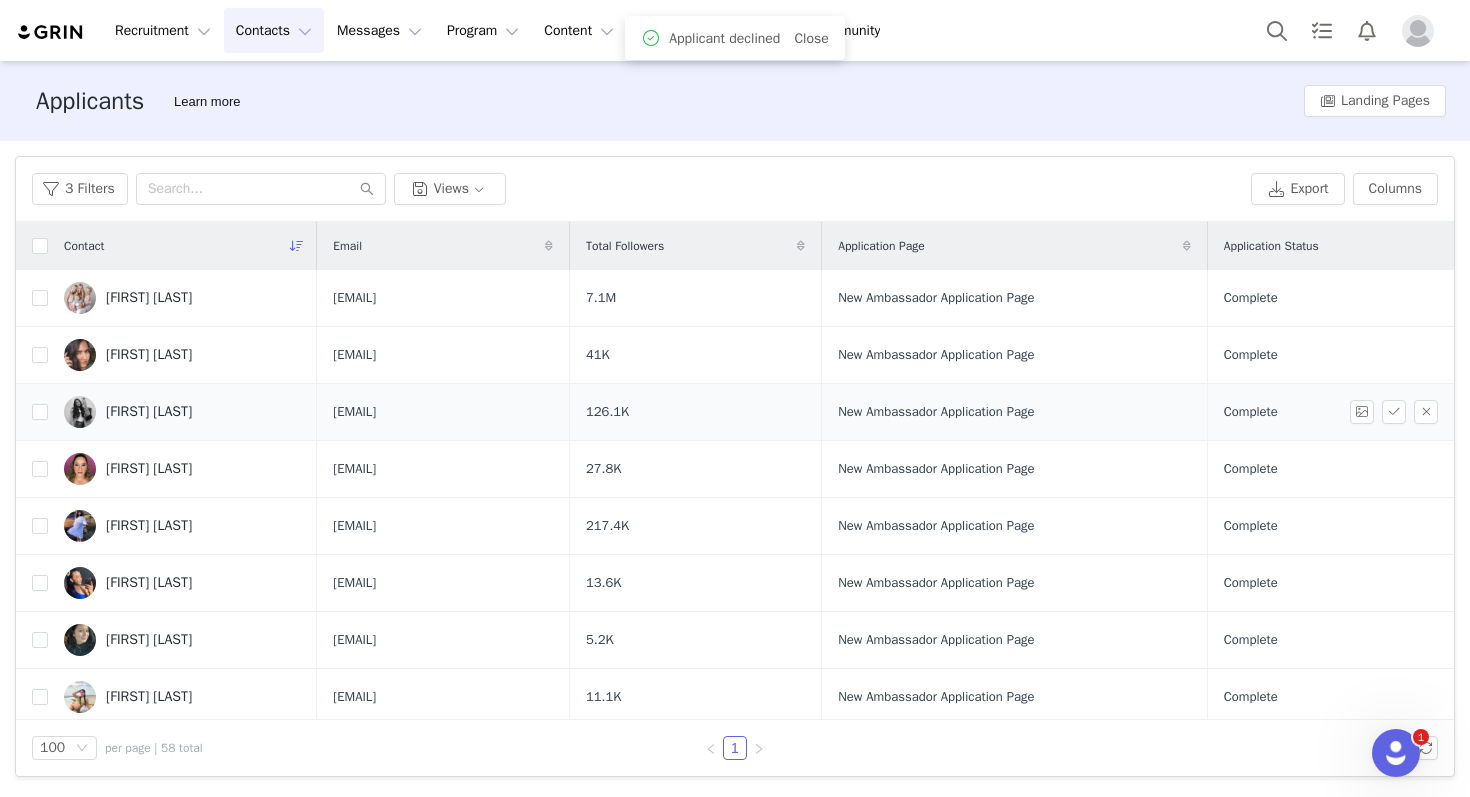 click on "[FIRST] [LAST]" at bounding box center [149, 412] 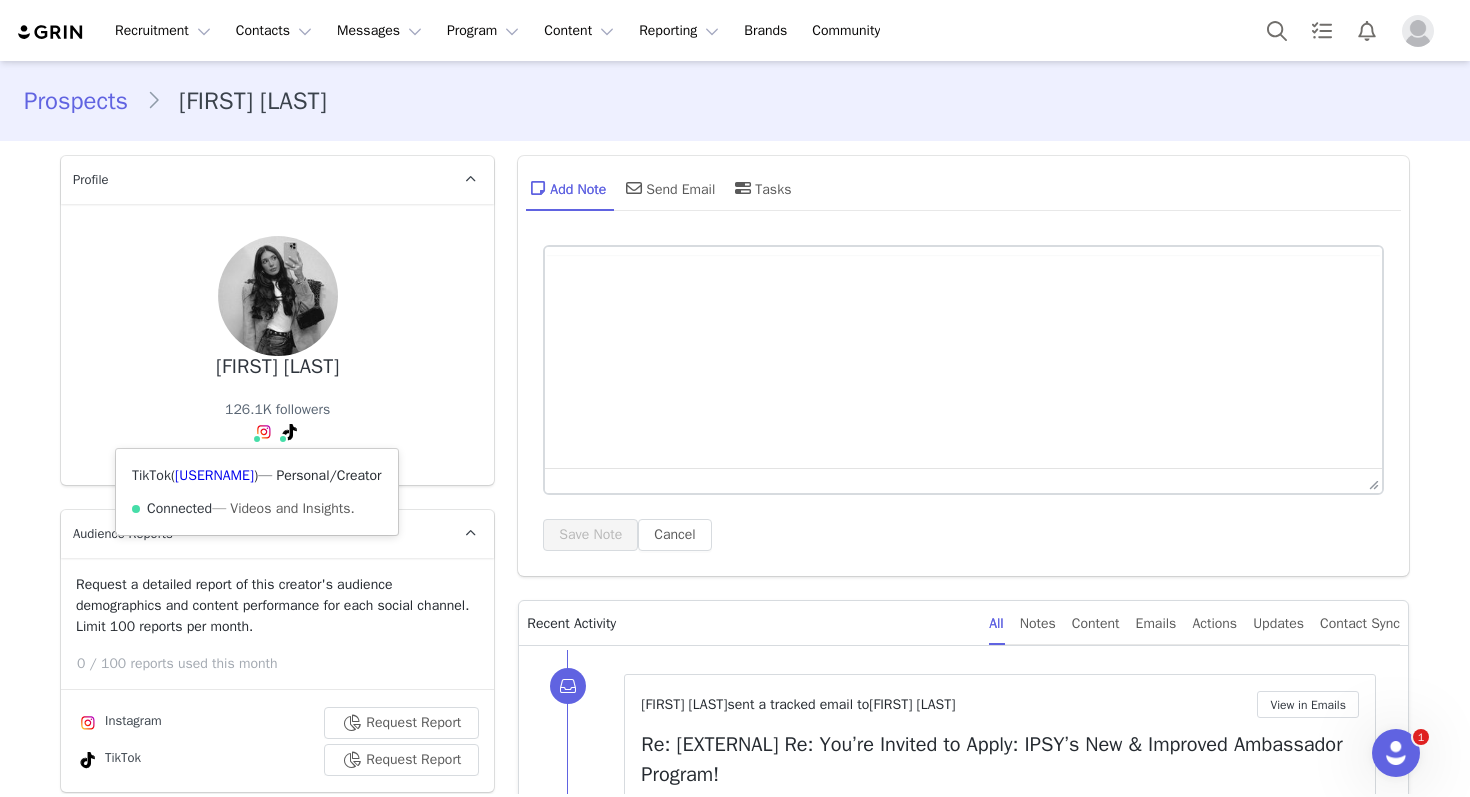 scroll, scrollTop: 0, scrollLeft: 0, axis: both 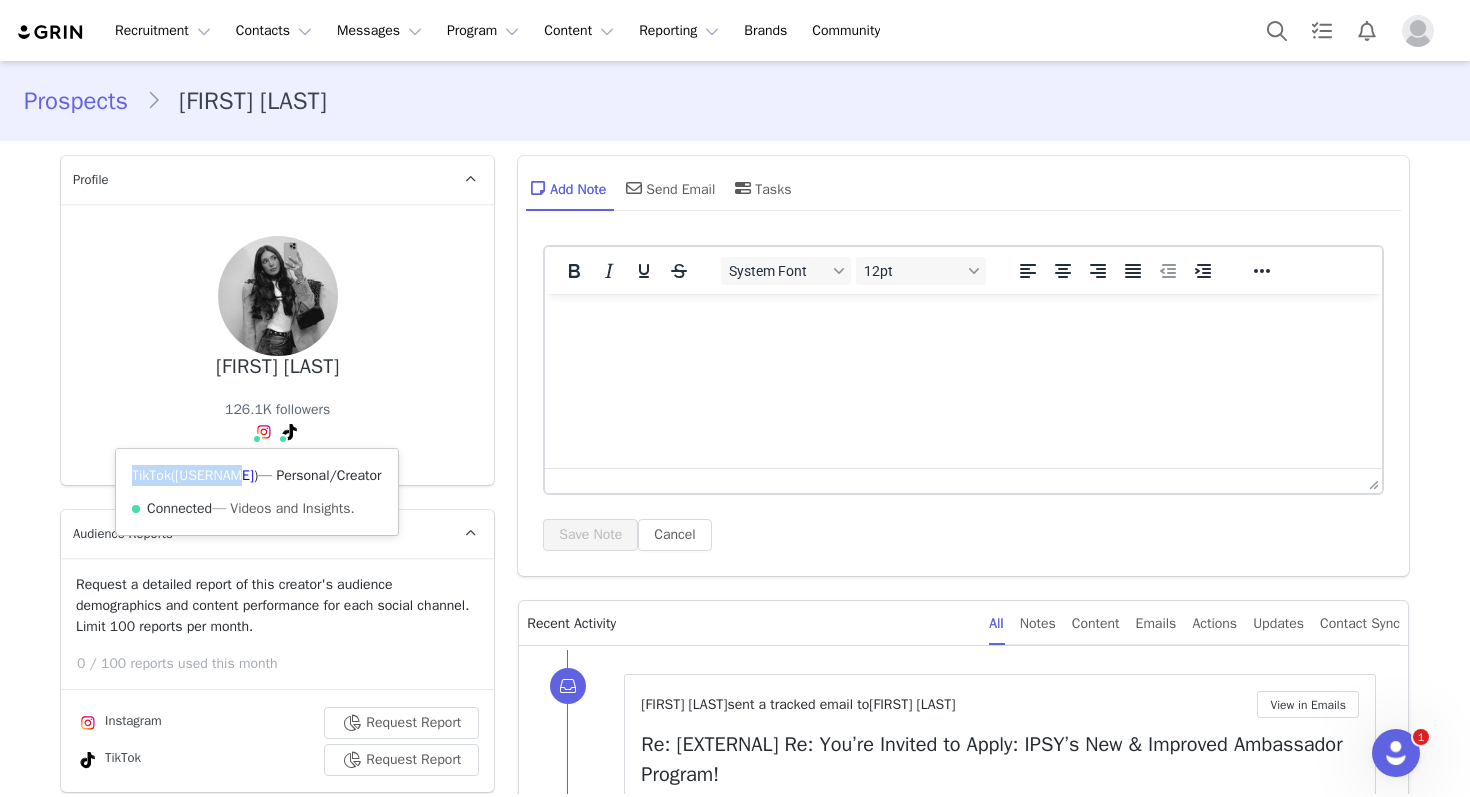 click on "TikTok  (   [USERNAME]   )   — Personal/Creator  Connected  — Videos and Insights." at bounding box center (257, 492) 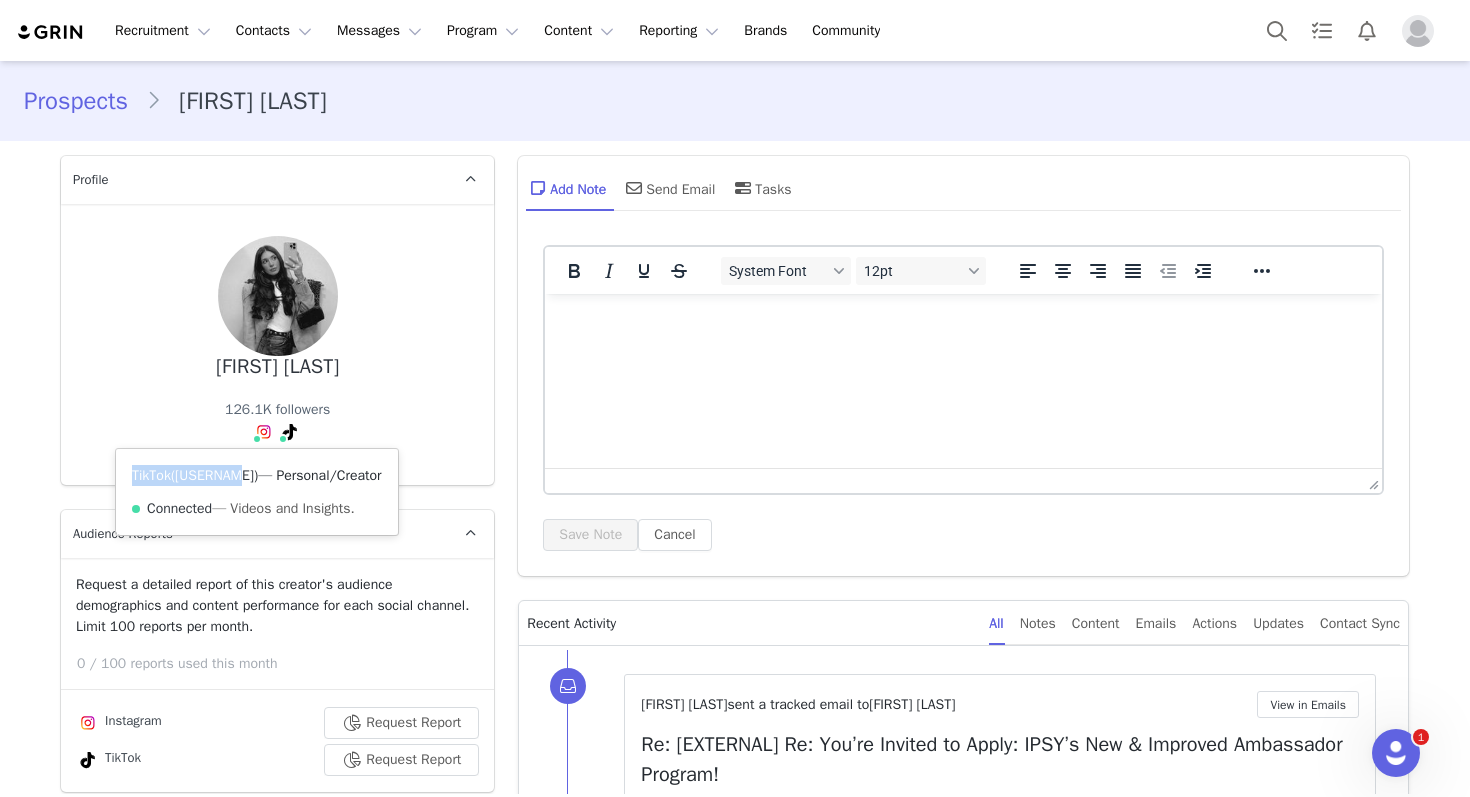 click on "[USERNAME]" at bounding box center (214, 475) 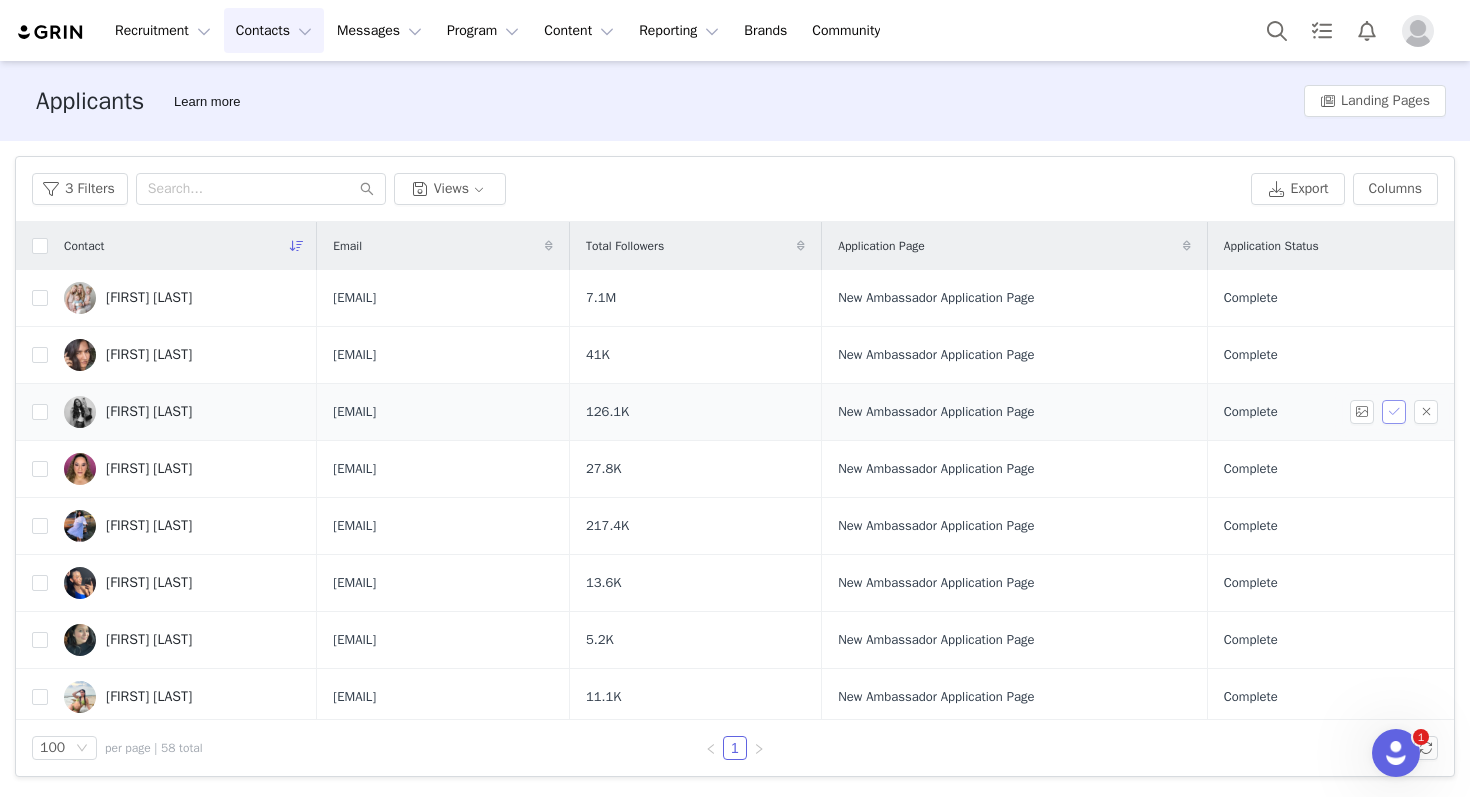 click at bounding box center (1394, 412) 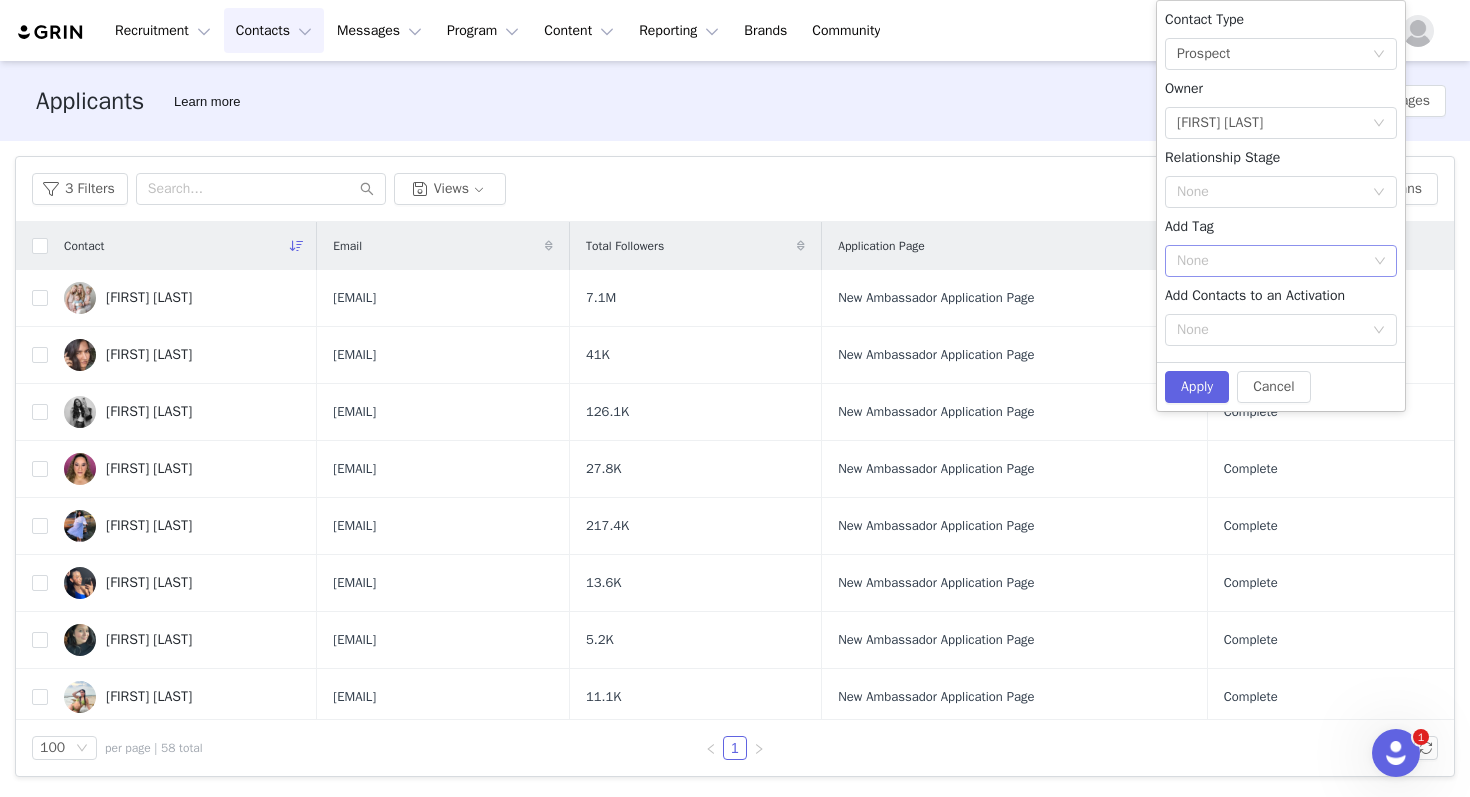 click on "None" at bounding box center [1272, 261] 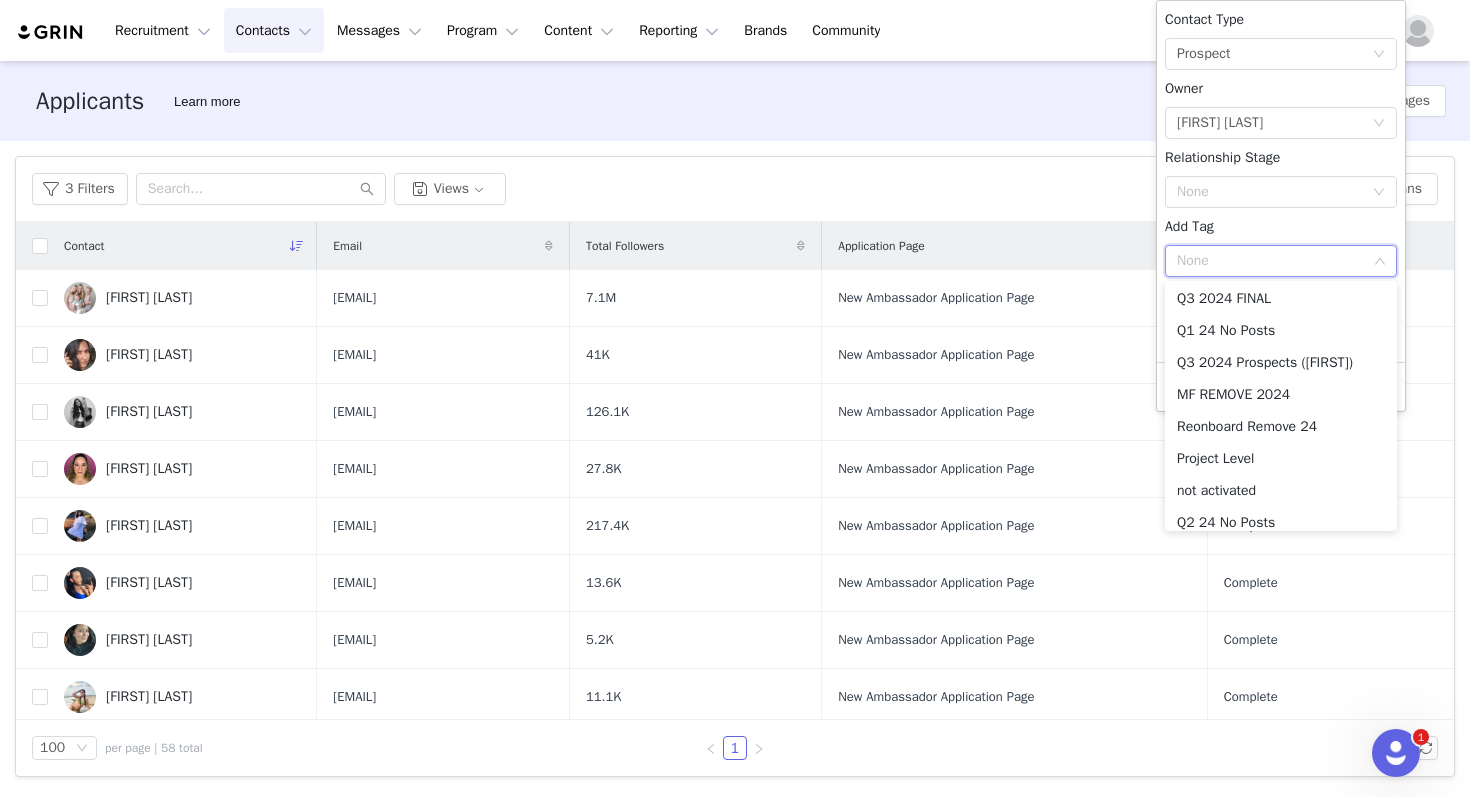 scroll, scrollTop: 878, scrollLeft: 0, axis: vertical 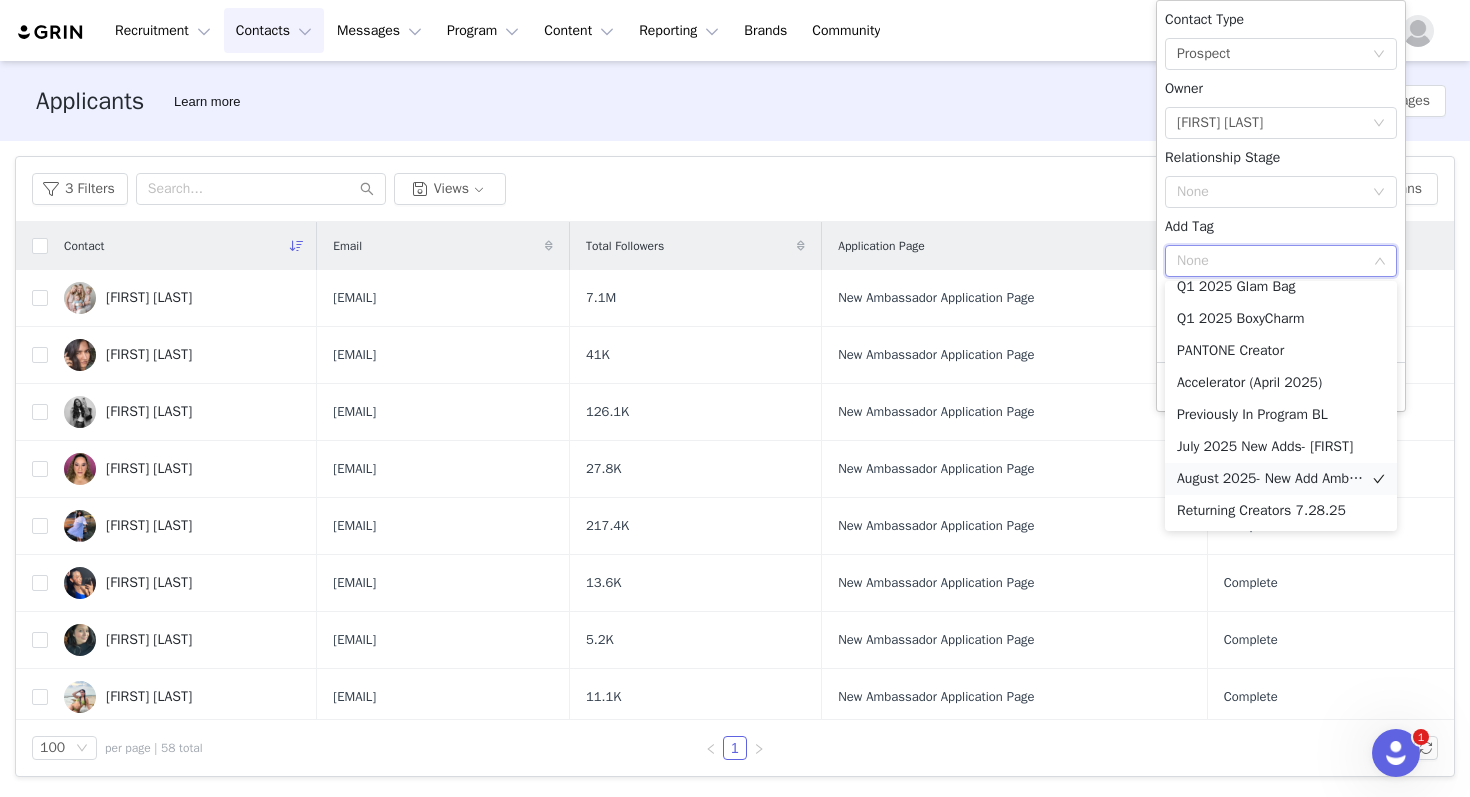 click on "August 2025- New Add Ambassador" at bounding box center (1281, 479) 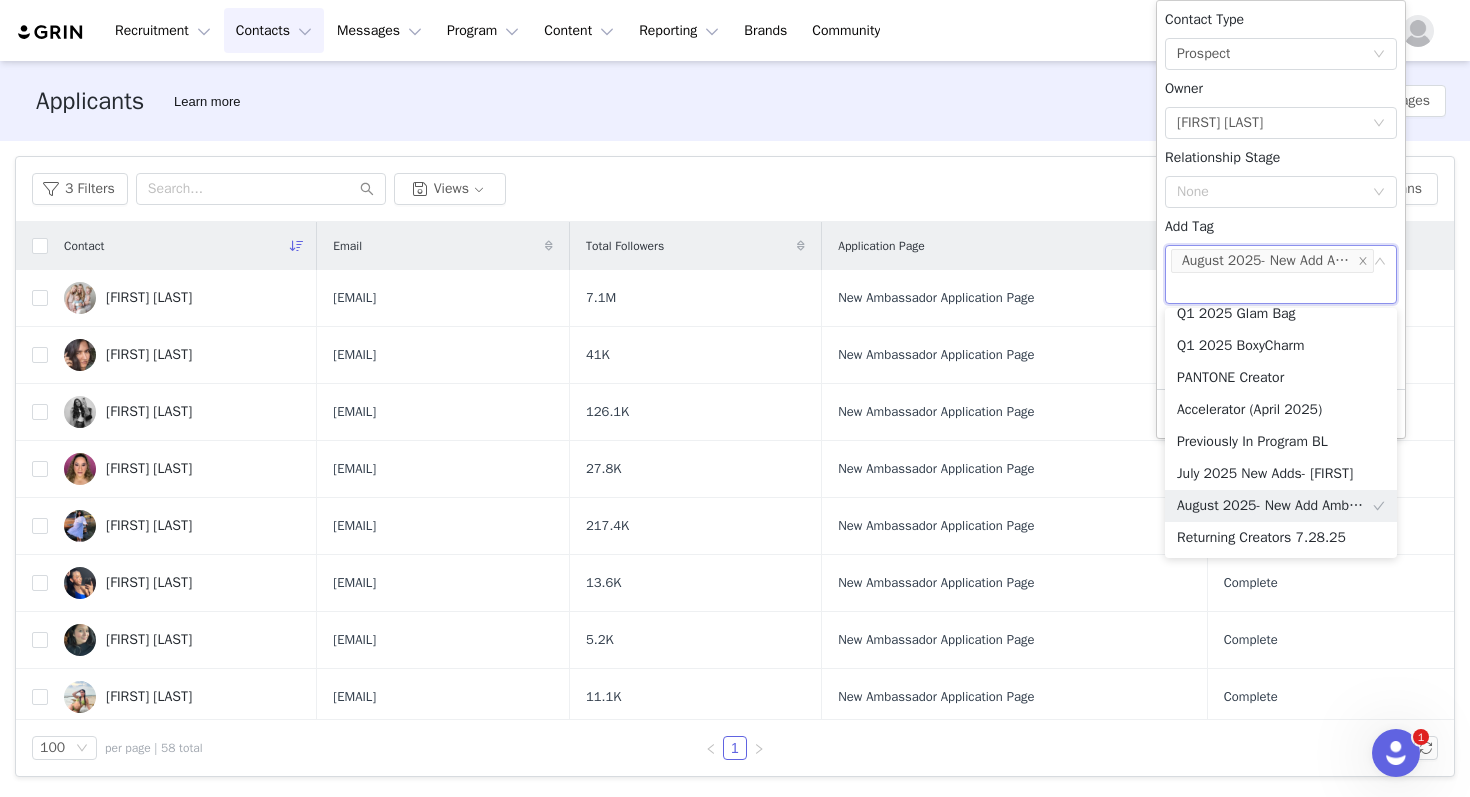 click on "Contact Type  None  Prospect   Owner  Select Owner  [FIRST] [LAST]   Relationship Stage  None  Add Tag  None August 2025- New Add Ambassador    Add Contacts to an Activation  None" at bounding box center [1281, 195] 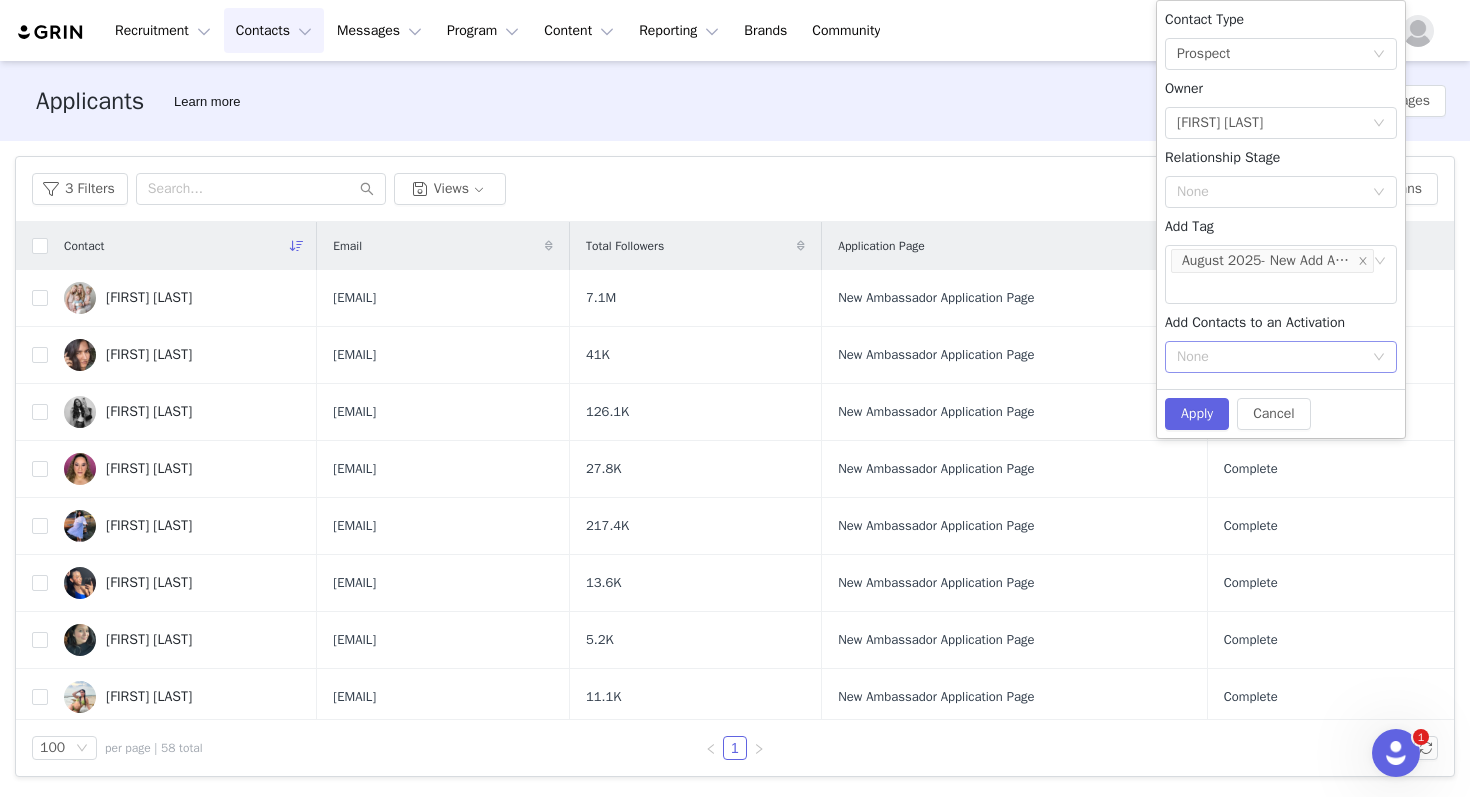 click on "None" at bounding box center (1281, 357) 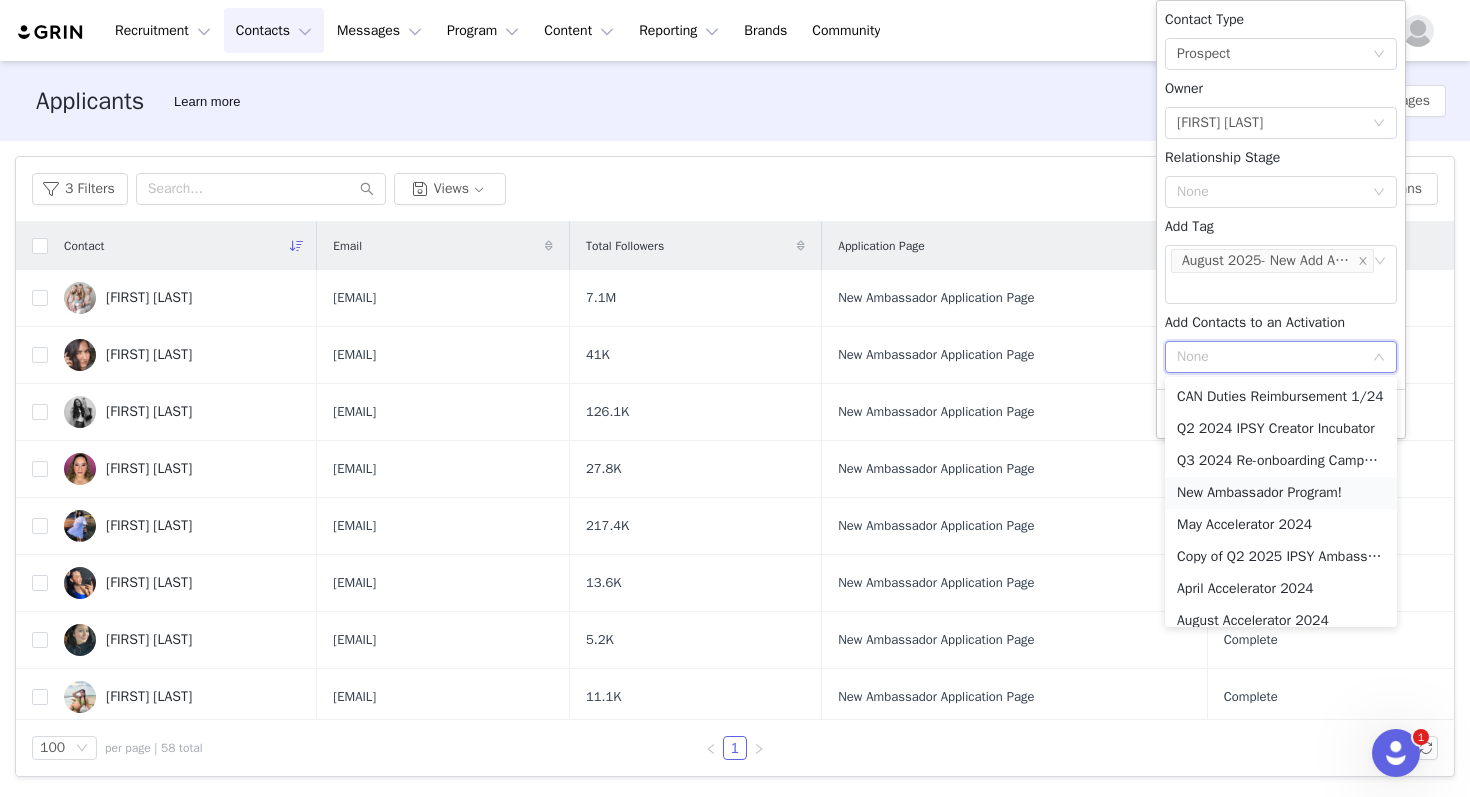 click on "New Ambassador Program!" at bounding box center (1281, 493) 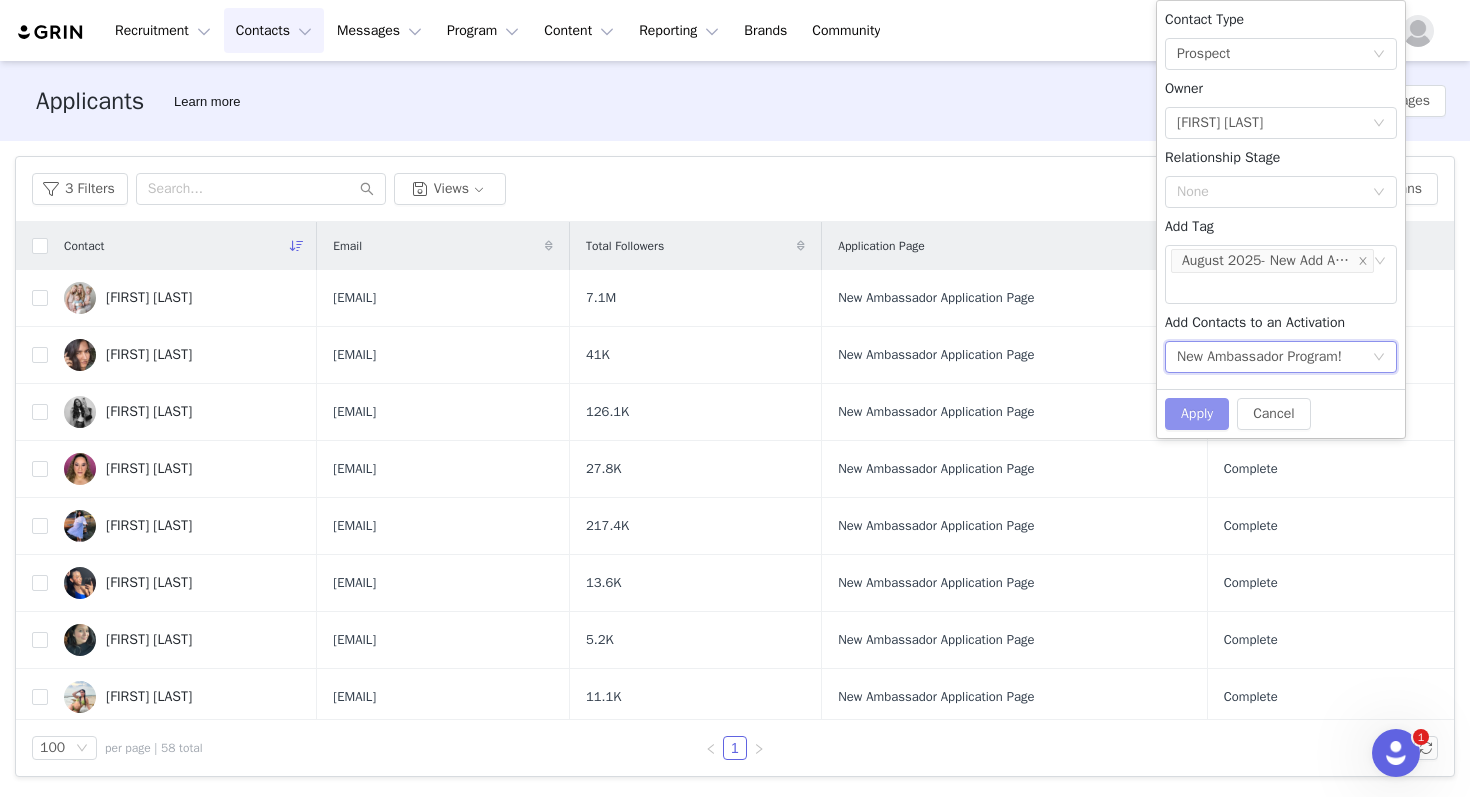 click on "Apply" at bounding box center (1197, 414) 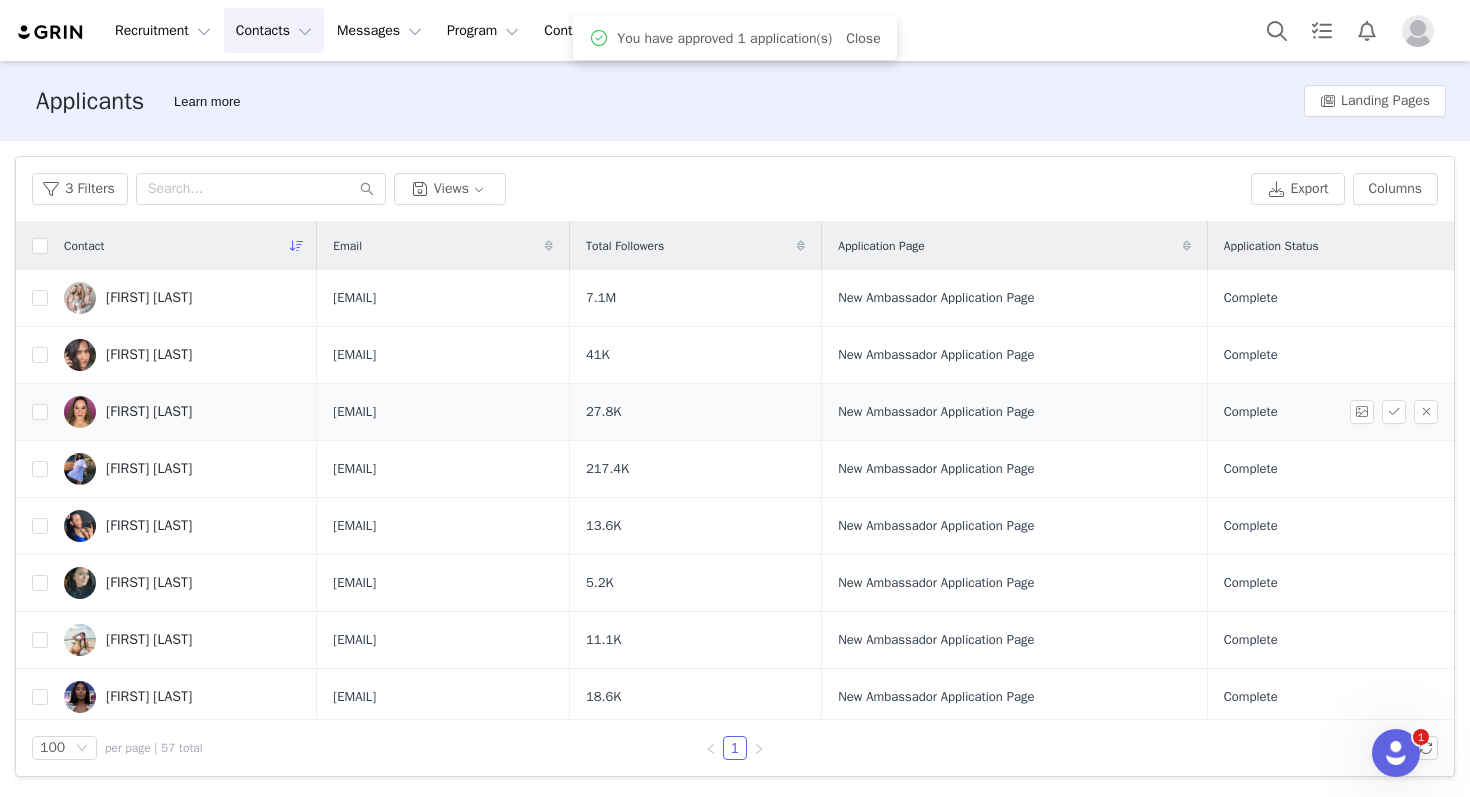 click on "[FIRST] [LAST]" at bounding box center [182, 412] 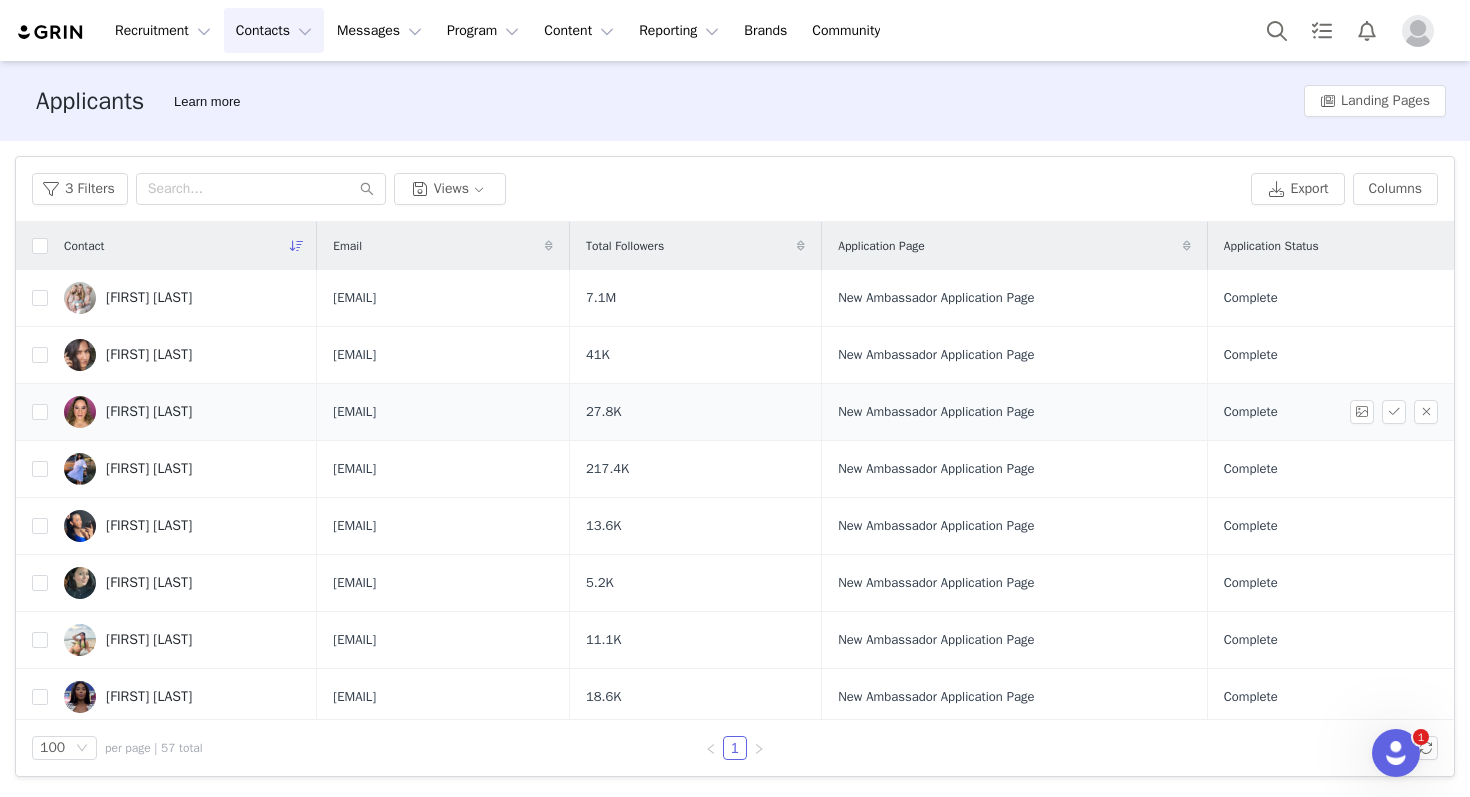 click on "[FIRST] [LAST]" at bounding box center [149, 412] 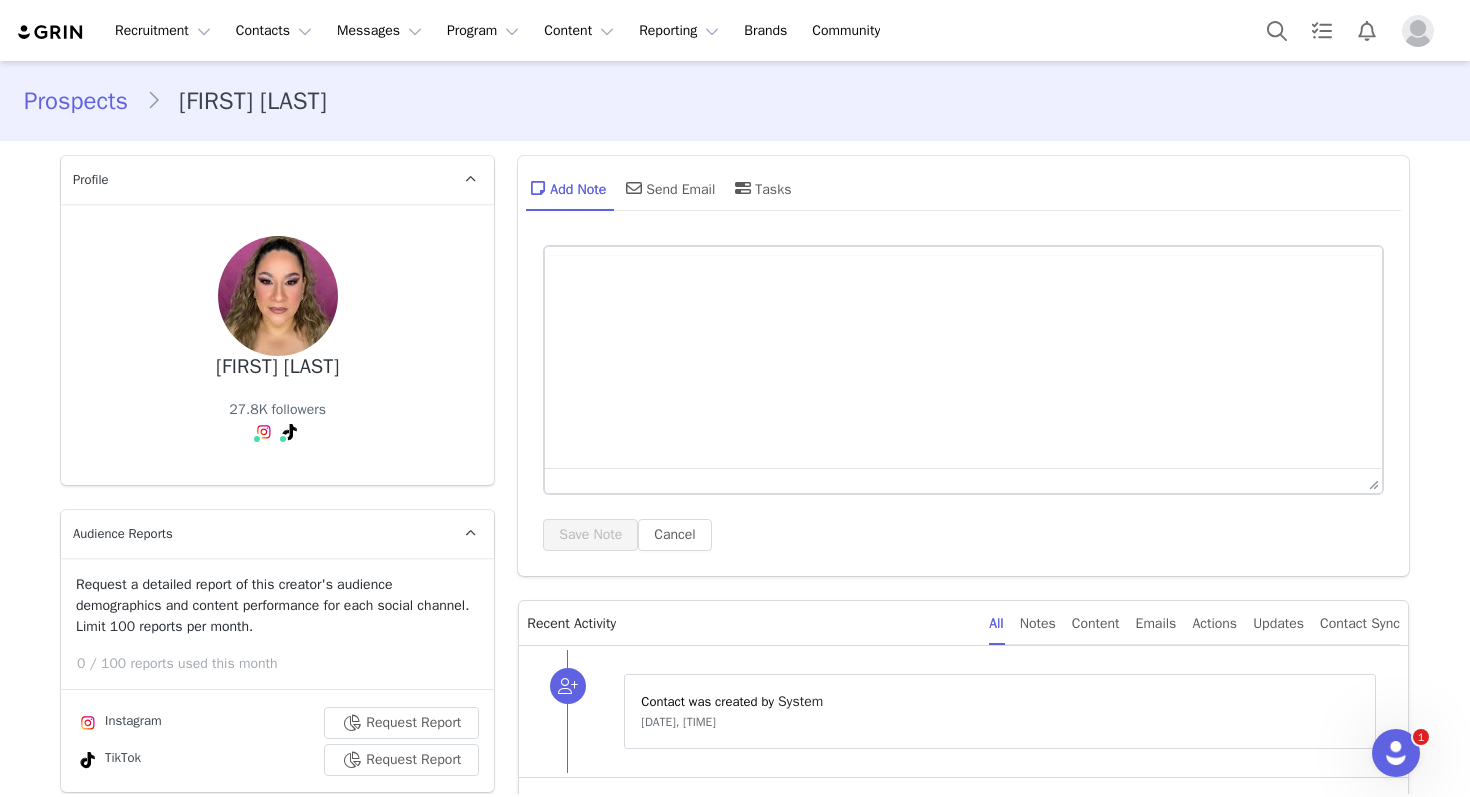 scroll, scrollTop: 0, scrollLeft: 0, axis: both 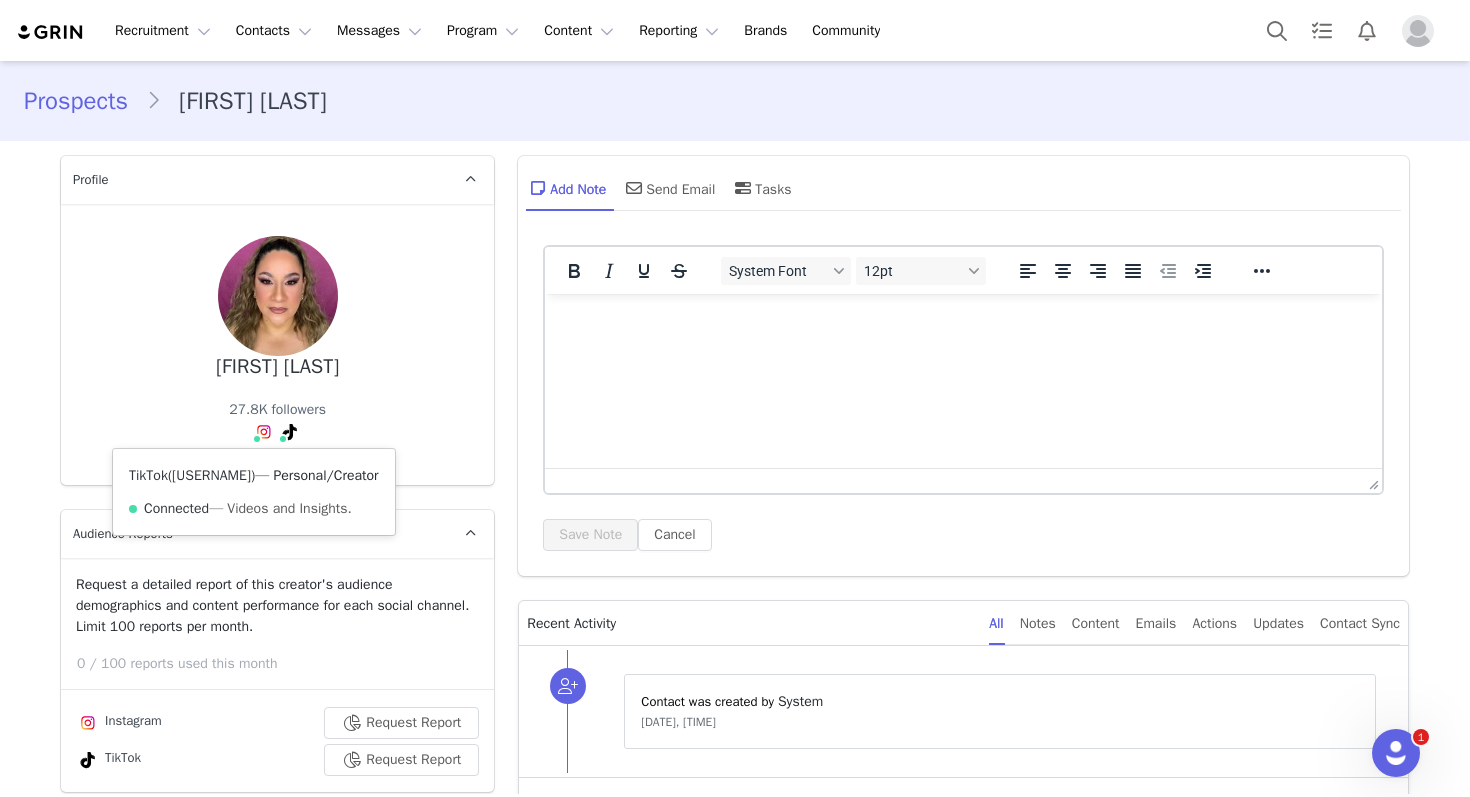 click on "[USERNAME]" at bounding box center [211, 475] 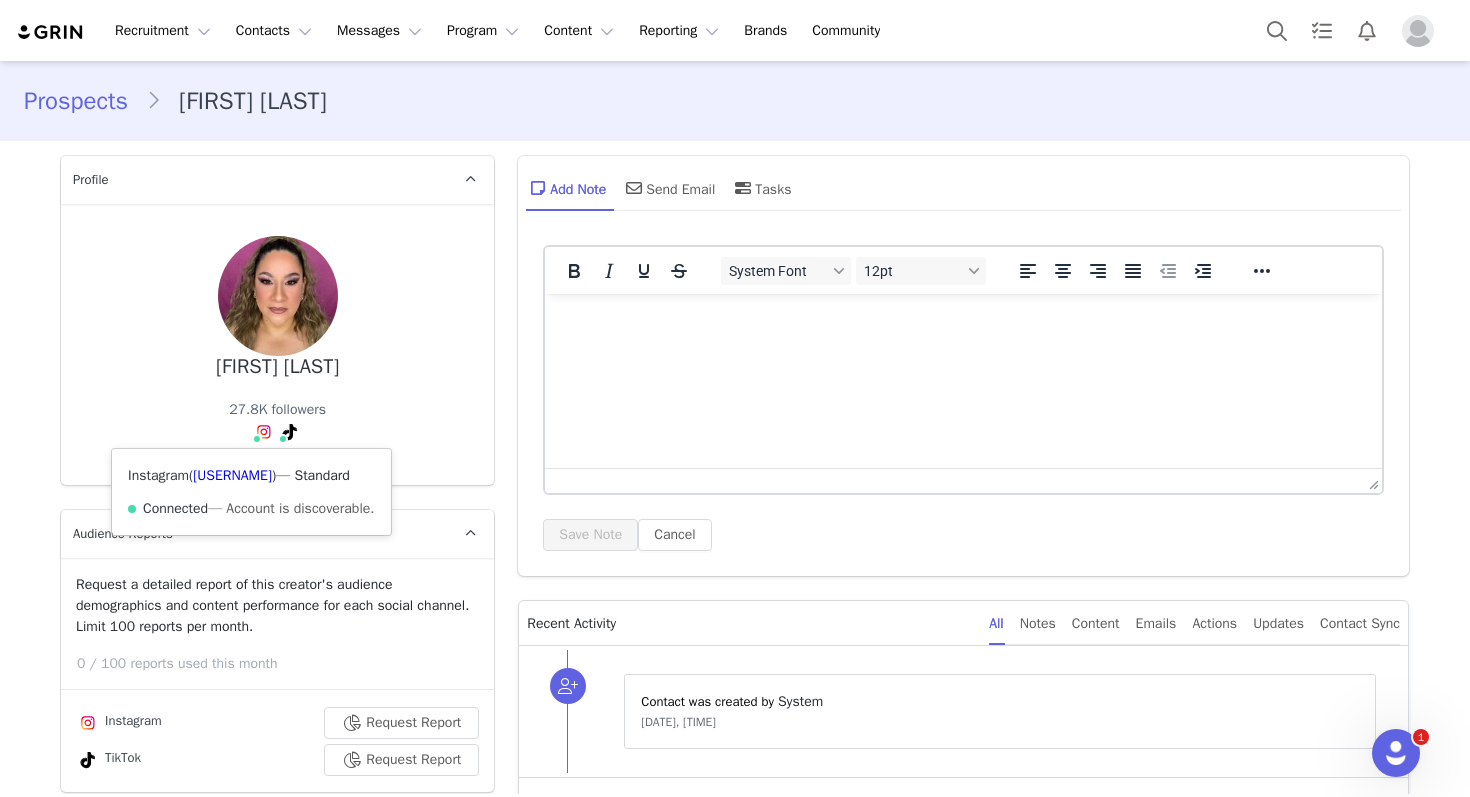 click on "Instagram  (   [USERNAME]   )   — Standard  Connected  — Account is discoverable." at bounding box center (251, 492) 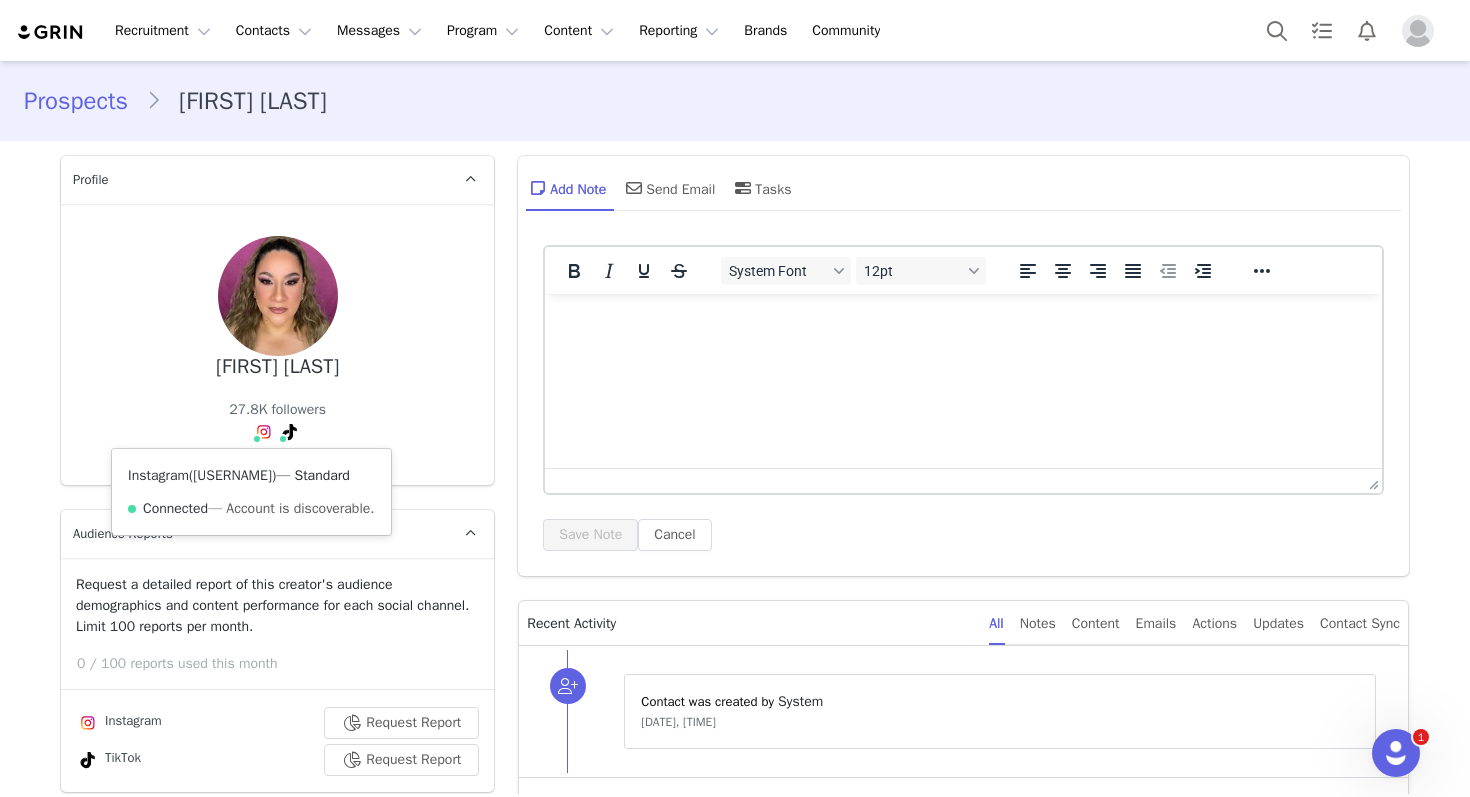 click on "[USERNAME]" at bounding box center (232, 475) 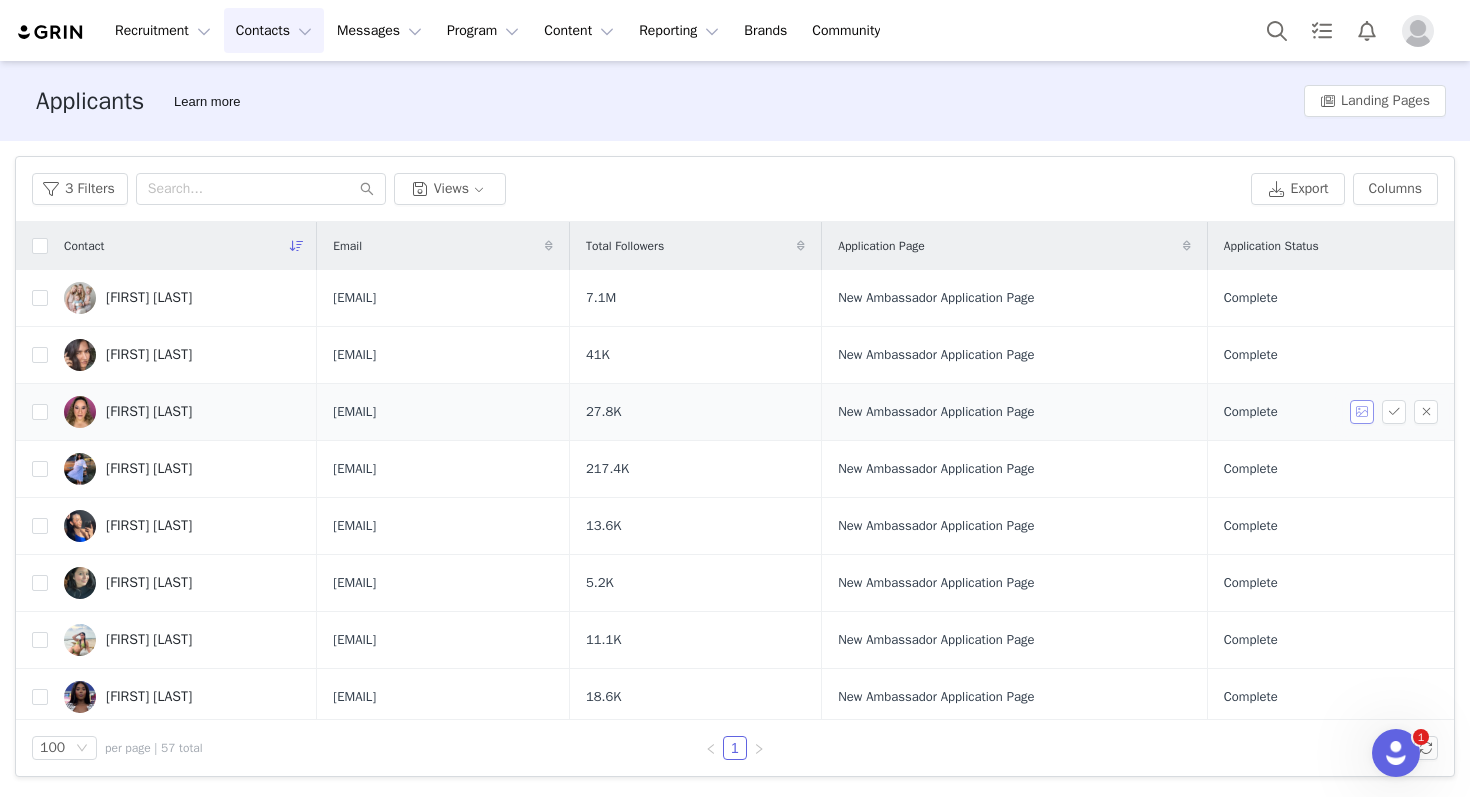 click at bounding box center [1362, 412] 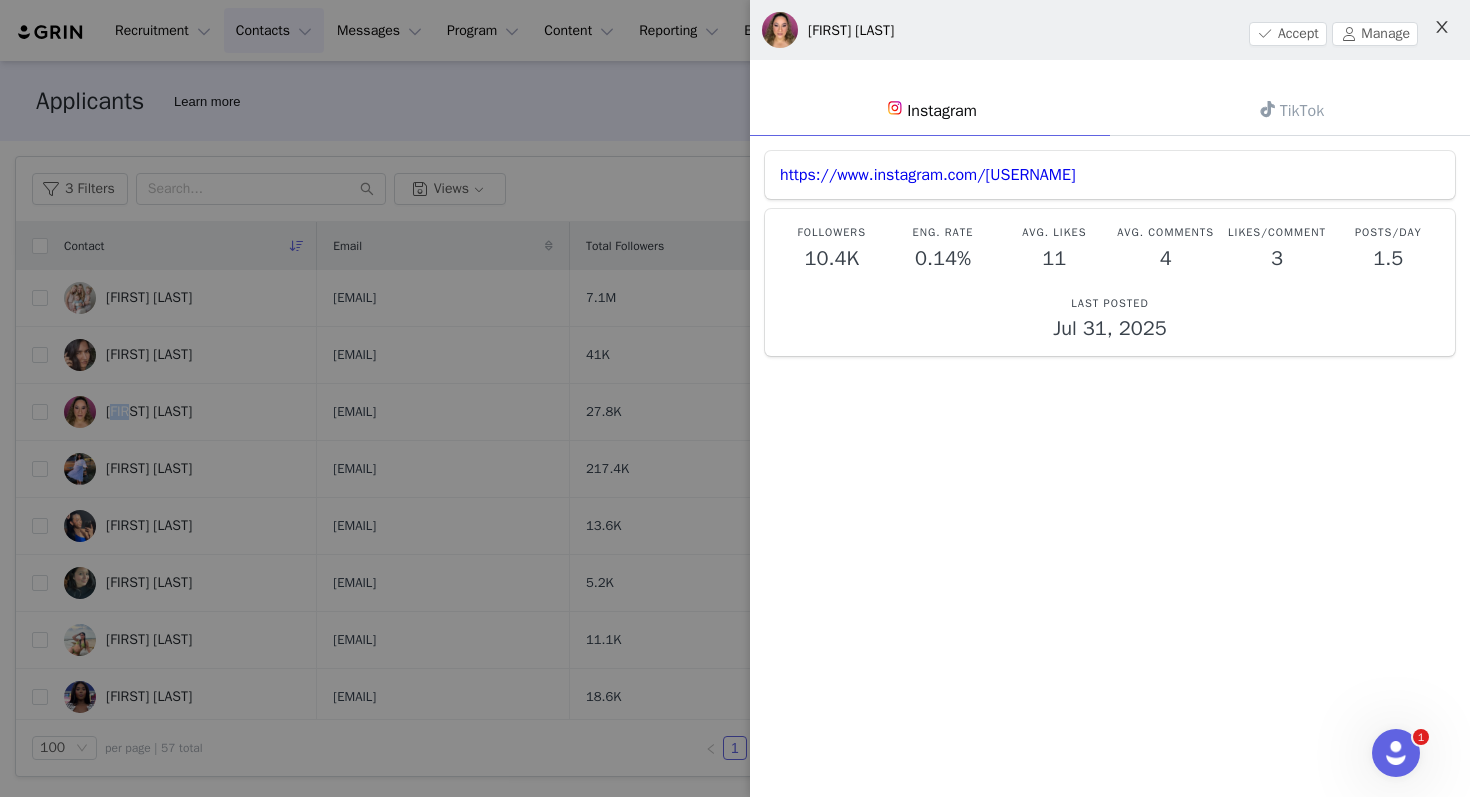 click 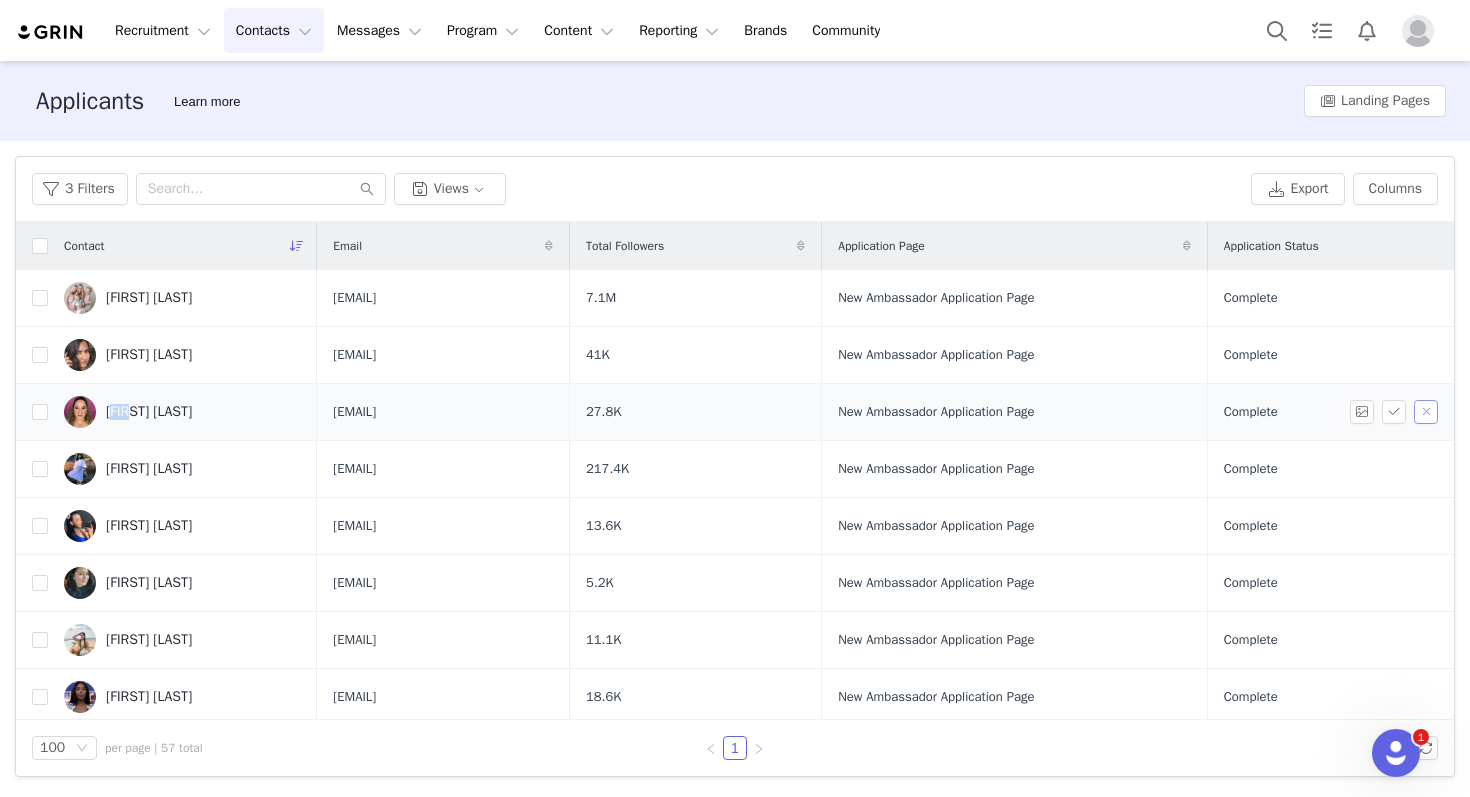 click at bounding box center (1426, 412) 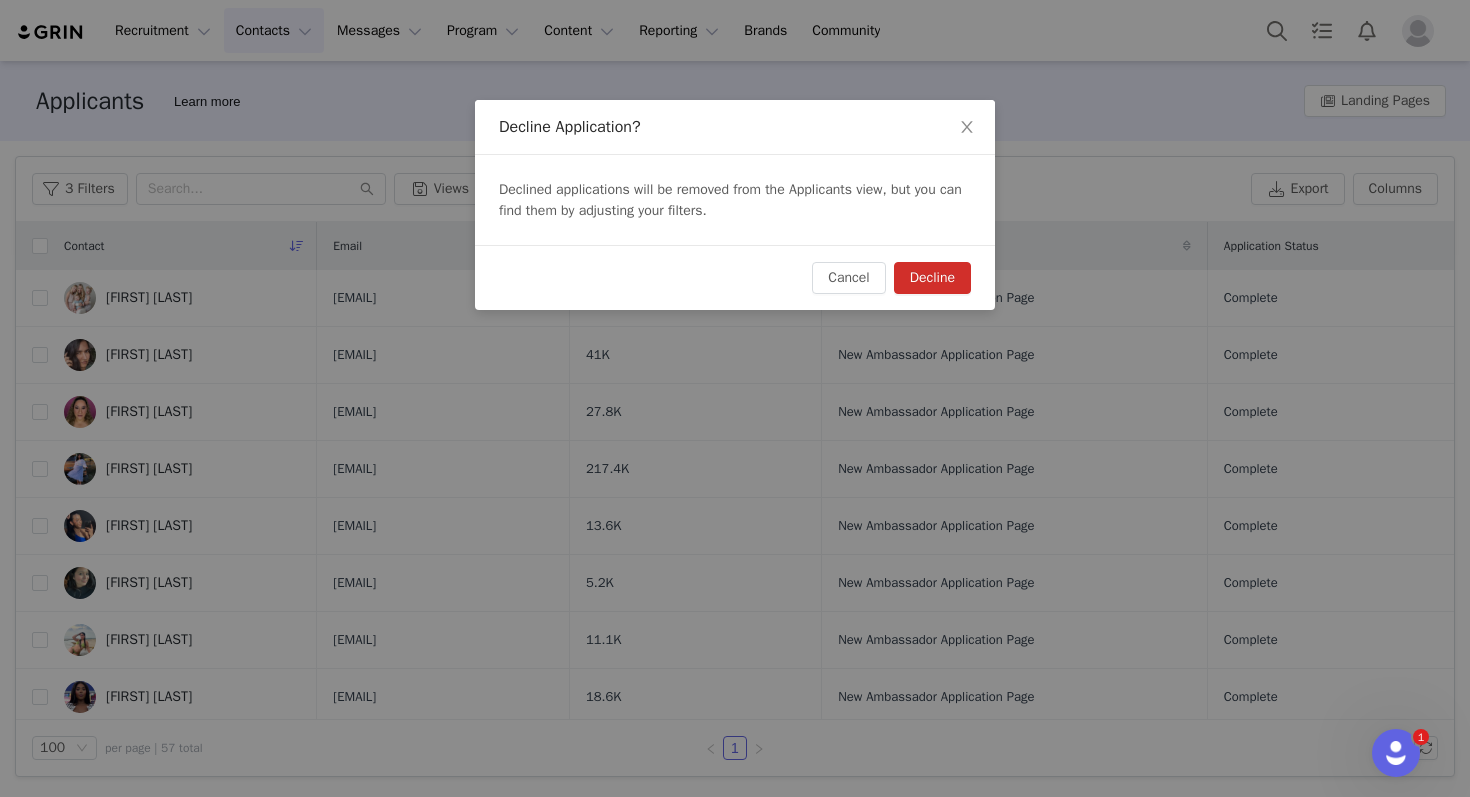 click on "Cancel Decline" at bounding box center (735, 277) 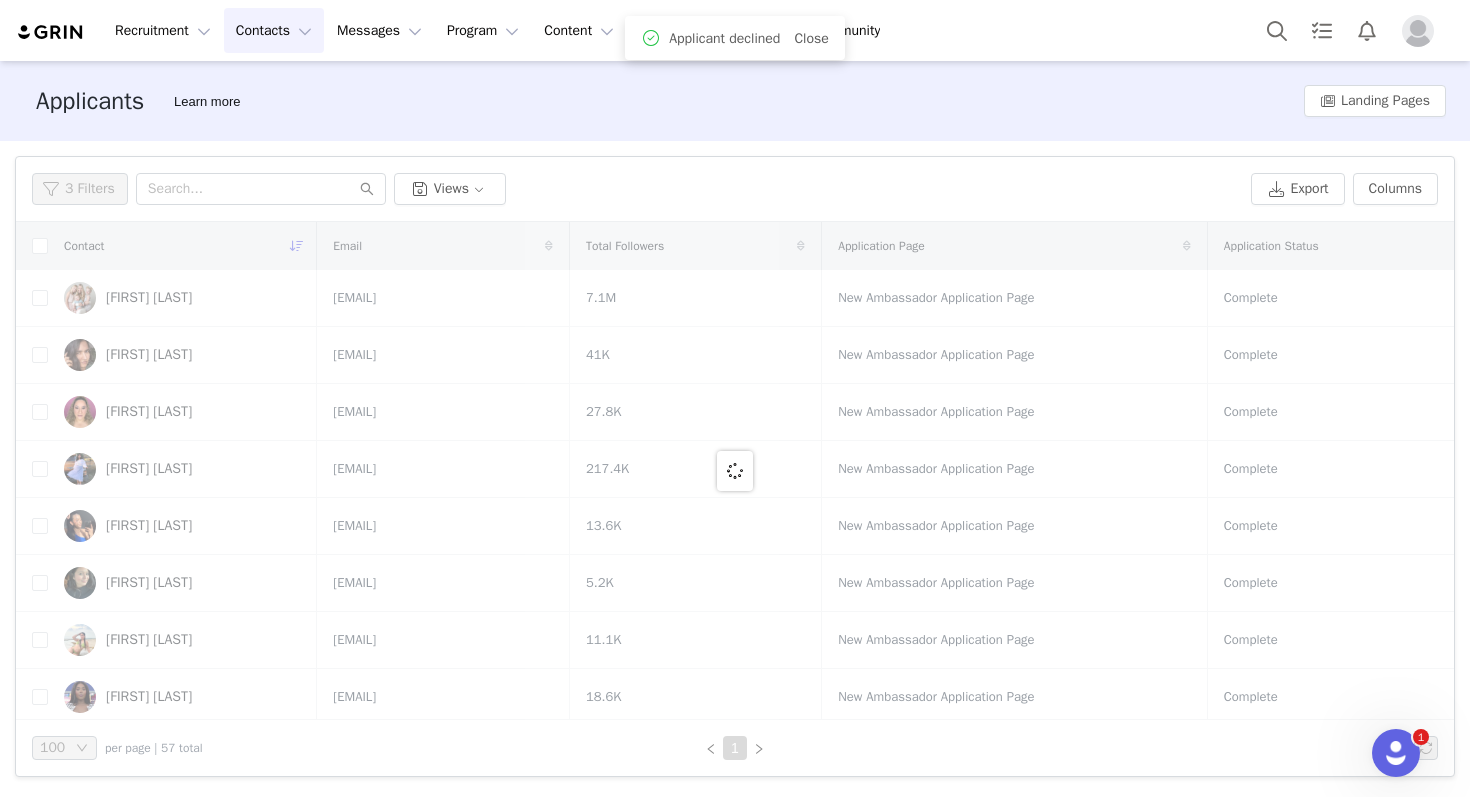 click at bounding box center (735, 471) 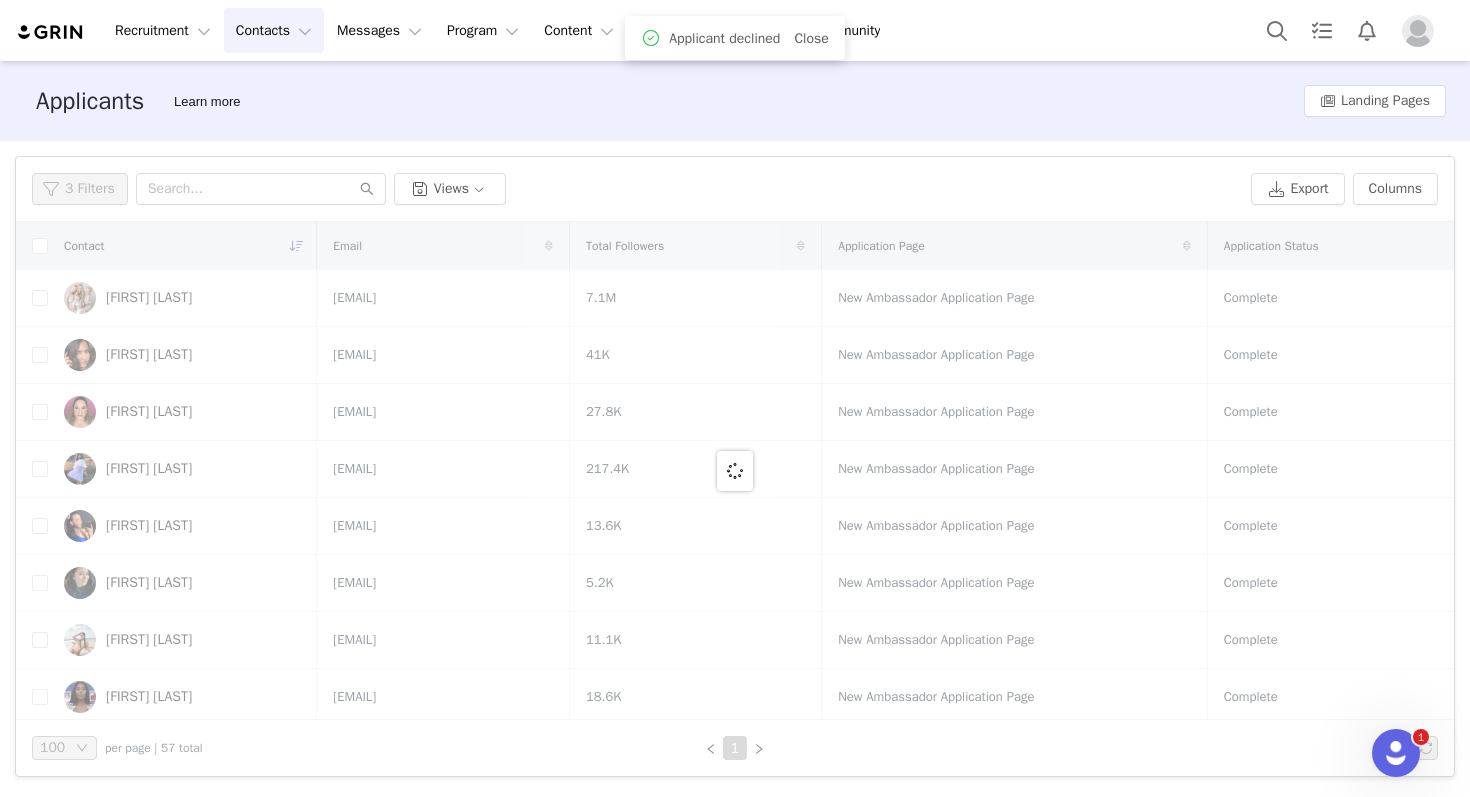 click on "[FIRST] [LAST]" at bounding box center (149, 469) 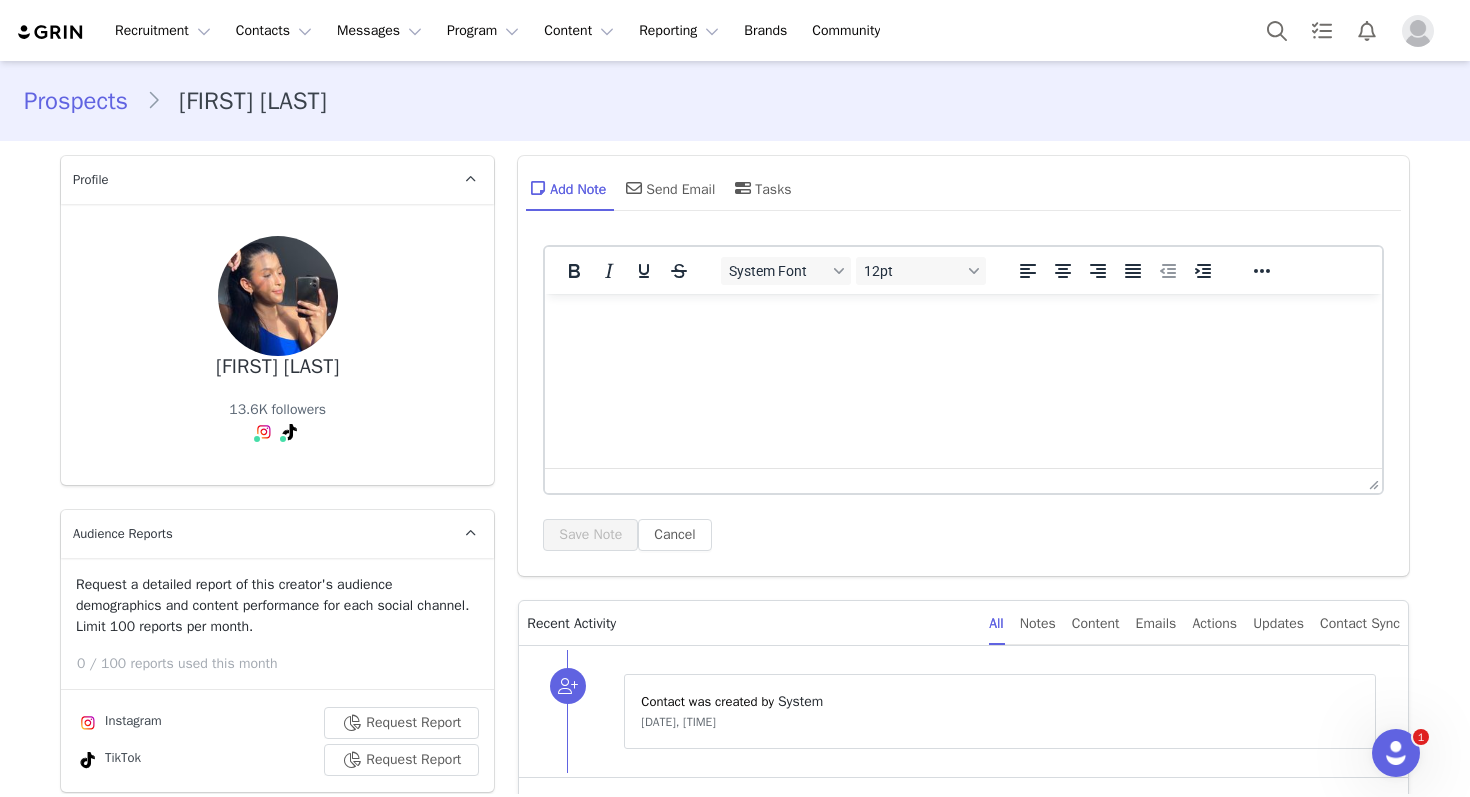 scroll, scrollTop: 0, scrollLeft: 0, axis: both 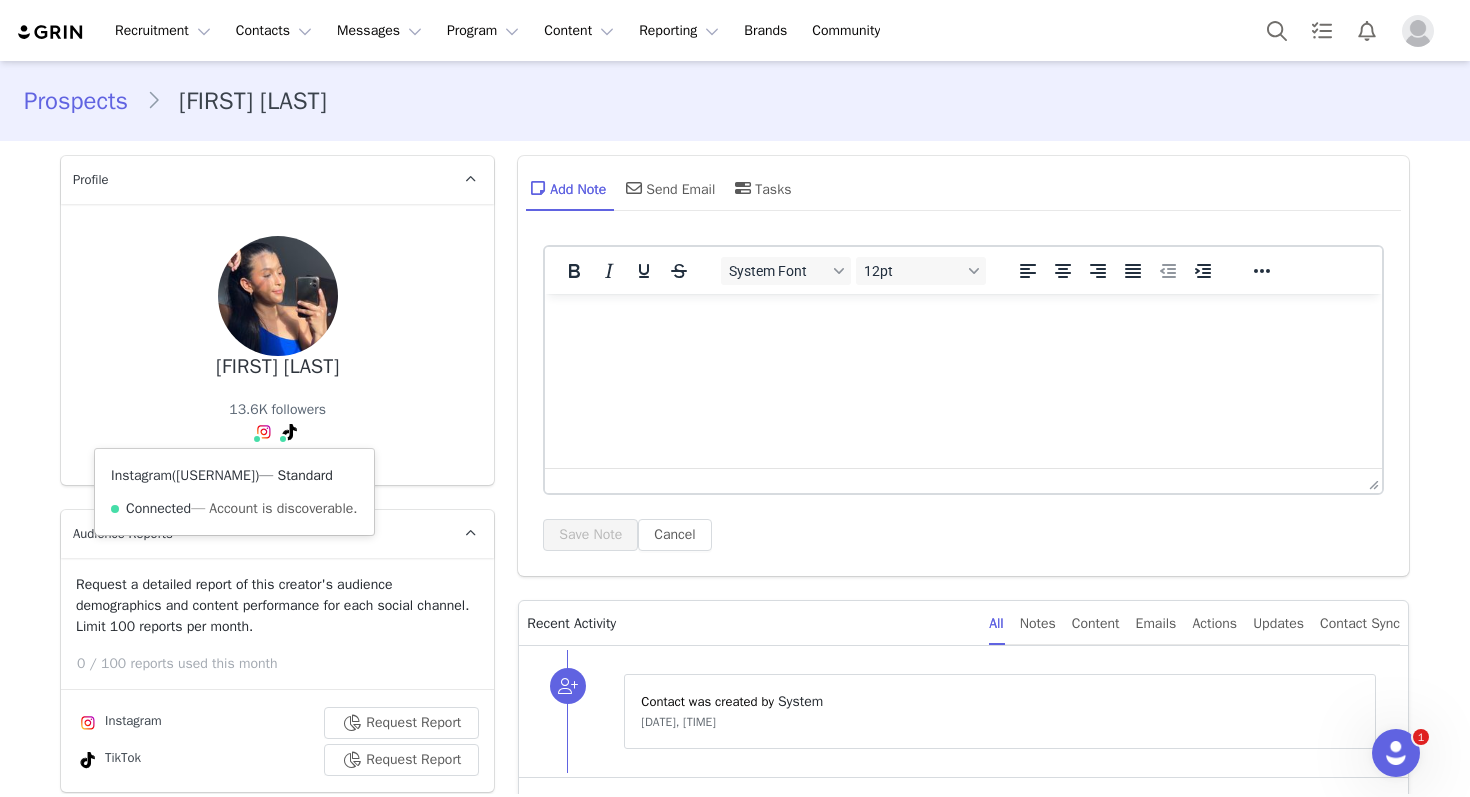 click on "[USERNAME]" at bounding box center (215, 475) 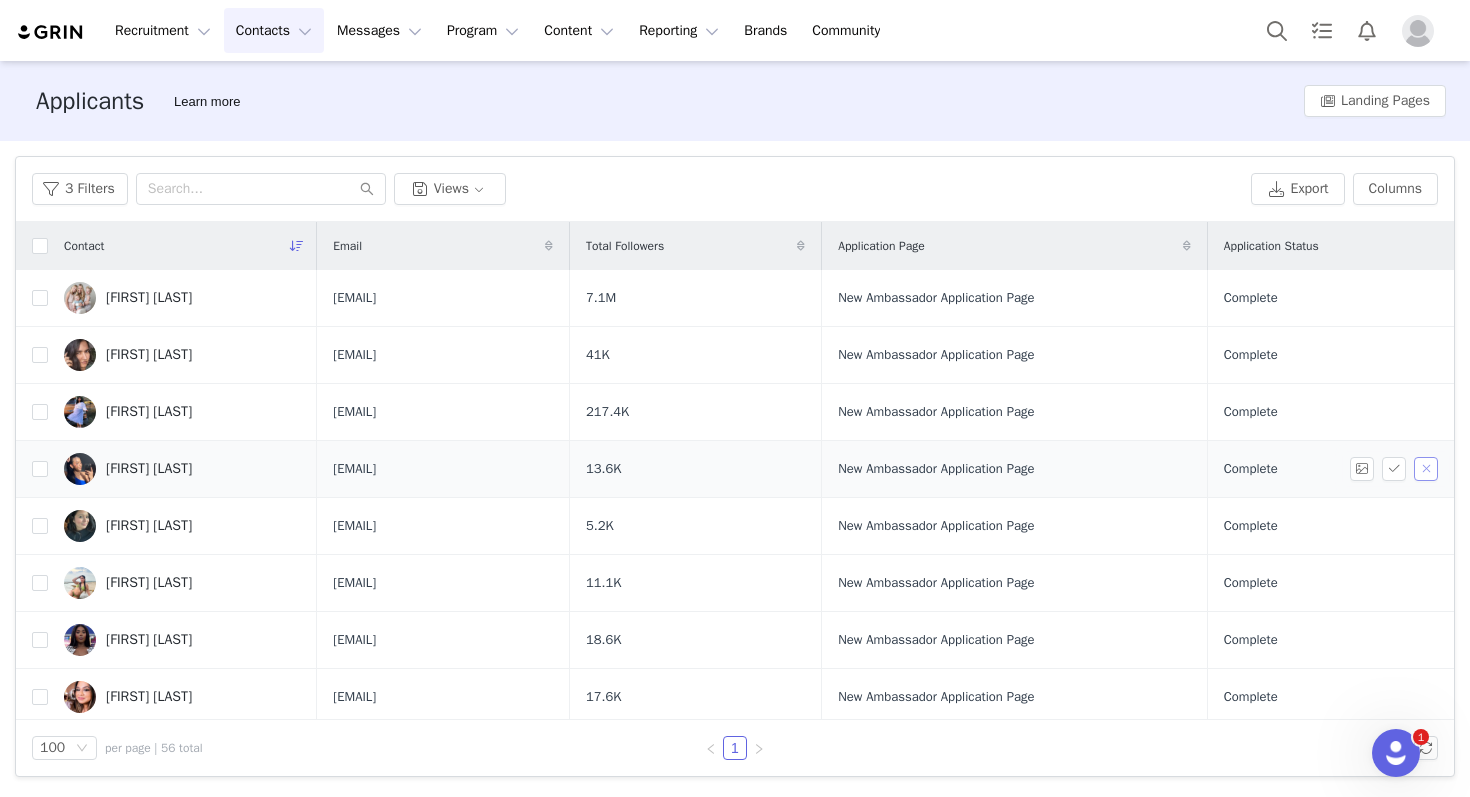 click at bounding box center [1426, 469] 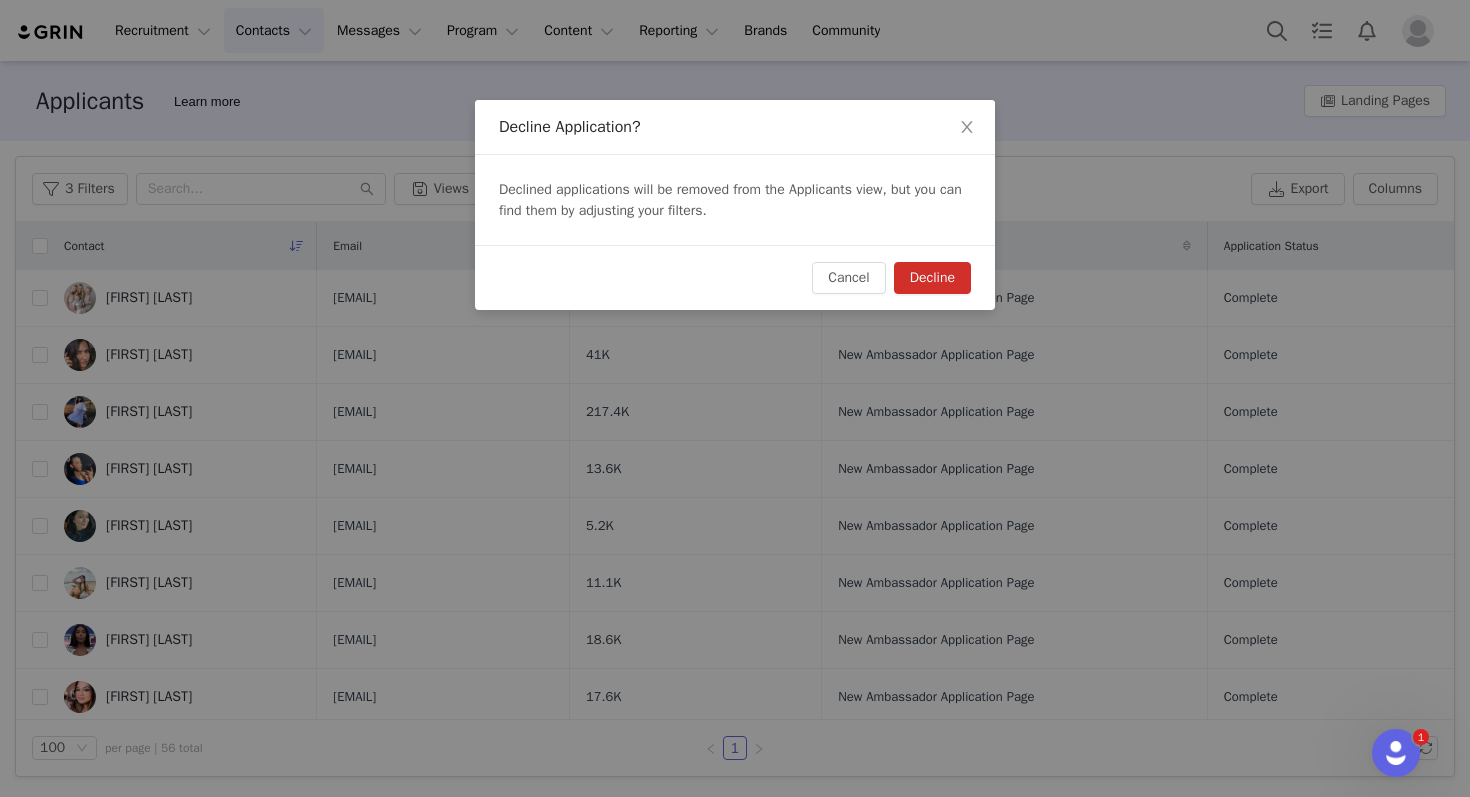 click on "Decline" at bounding box center [932, 278] 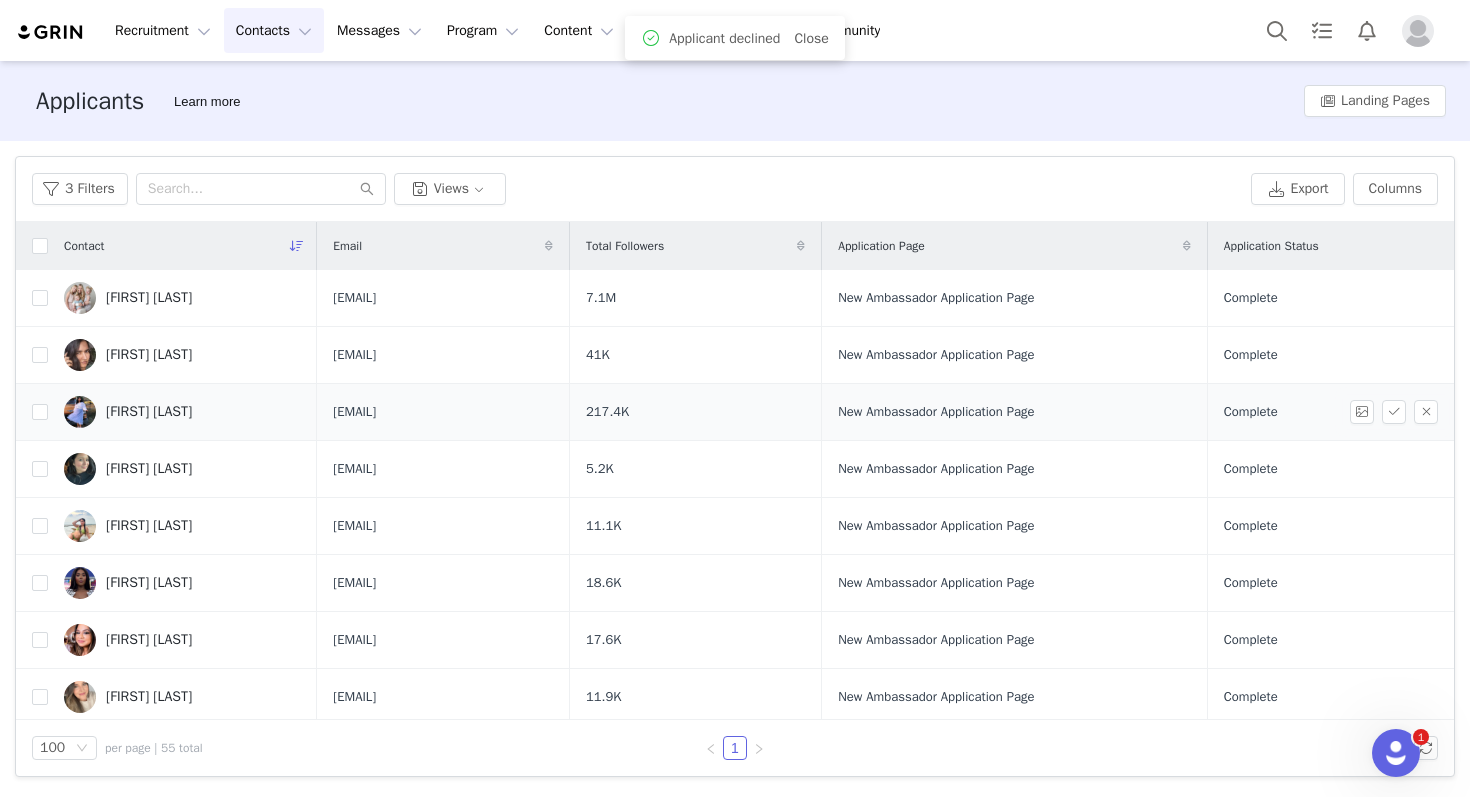click on "[FIRST] [LAST]" at bounding box center [149, 412] 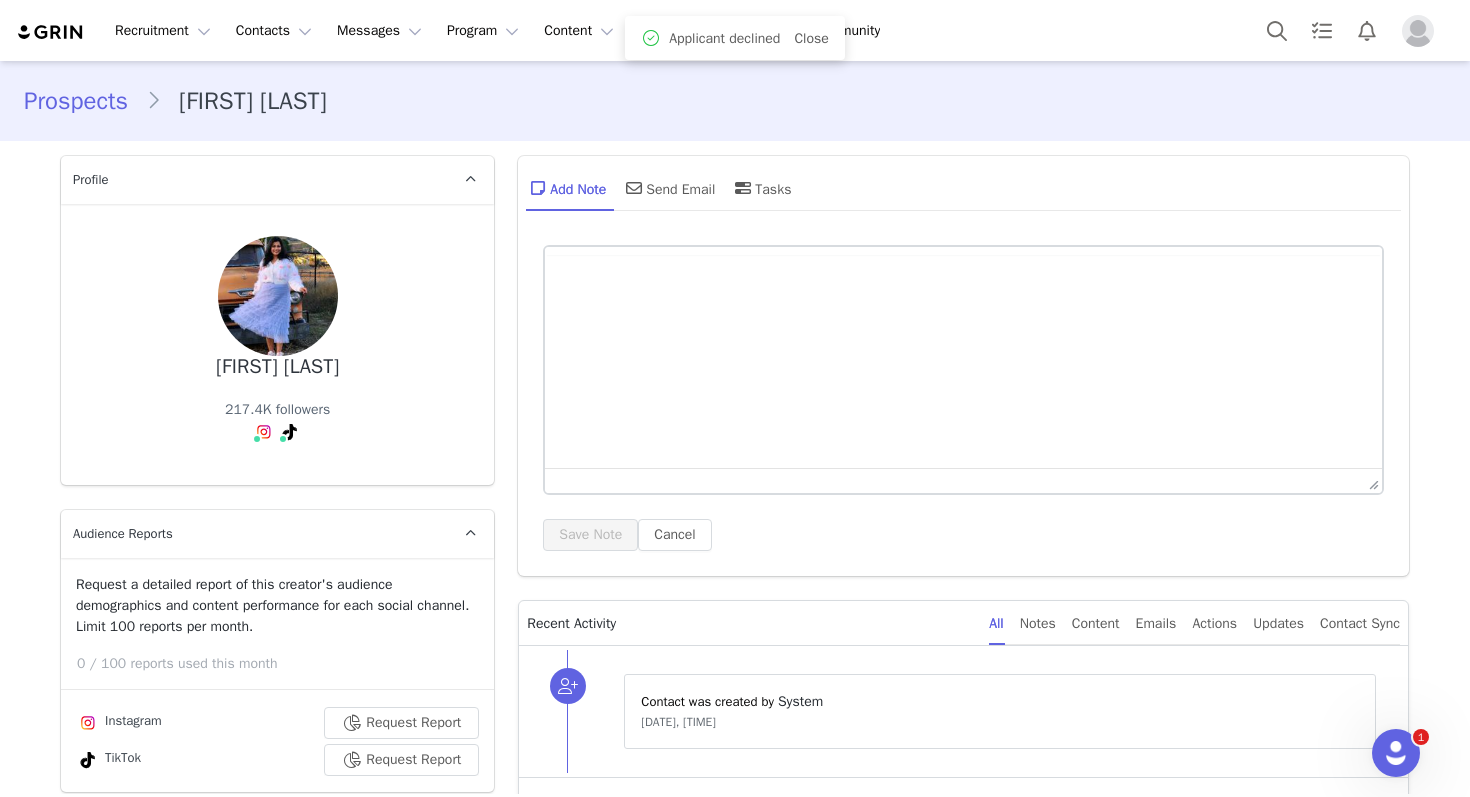 scroll, scrollTop: 0, scrollLeft: 0, axis: both 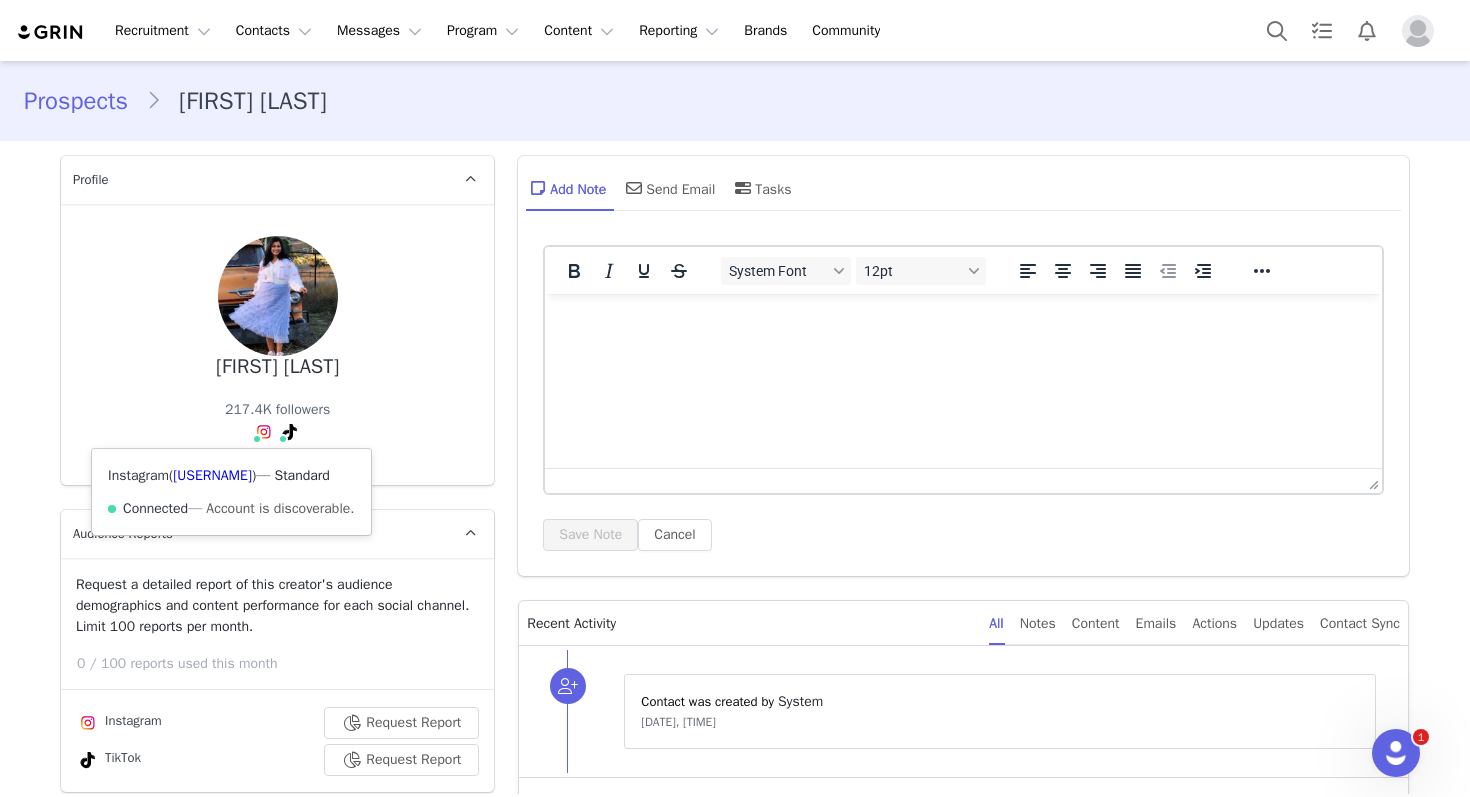 click on "Instagram  (   [USERNAME]   )   — Standard  Connected  — Account is discoverable." at bounding box center [231, 492] 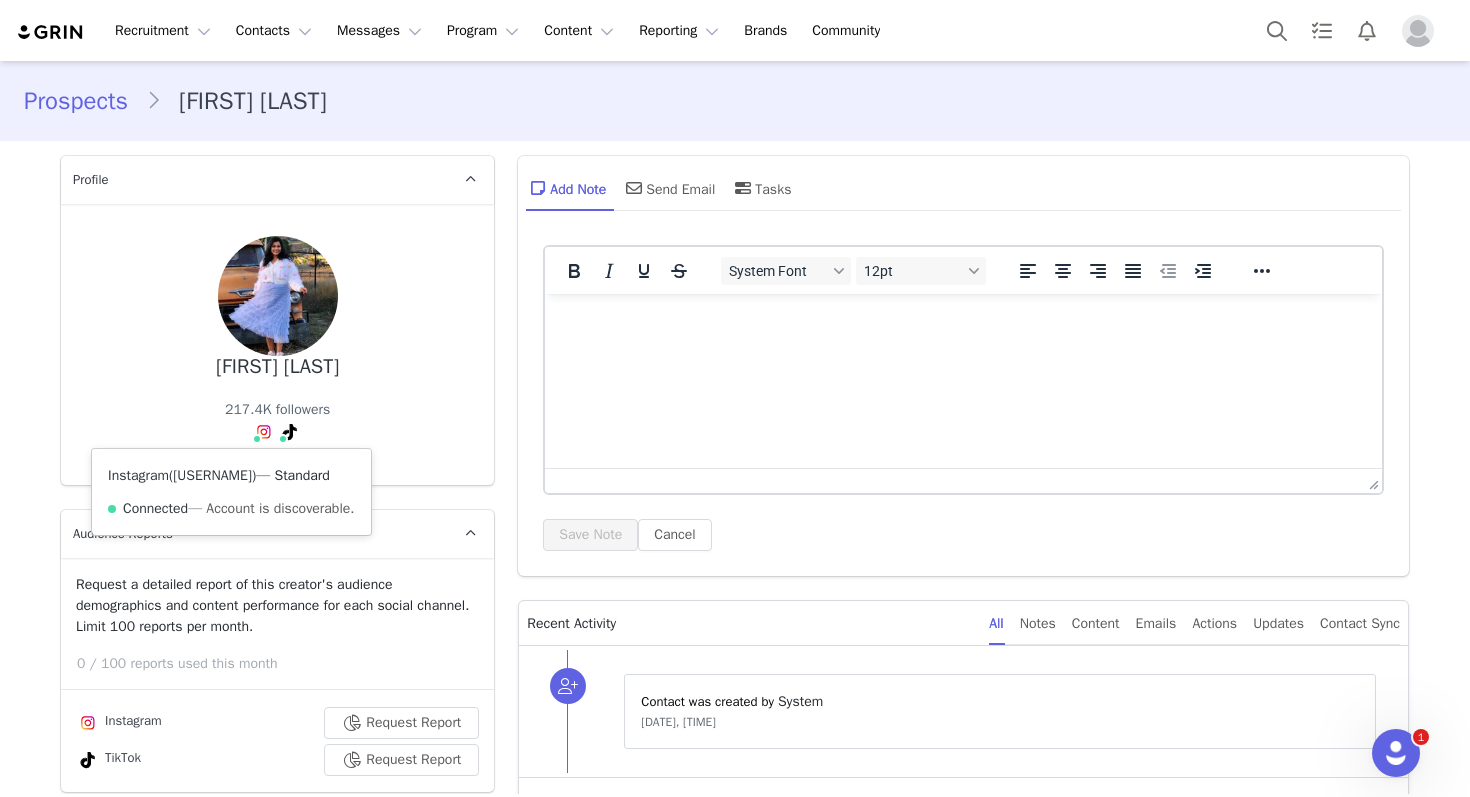 click on "[USERNAME]" at bounding box center [212, 475] 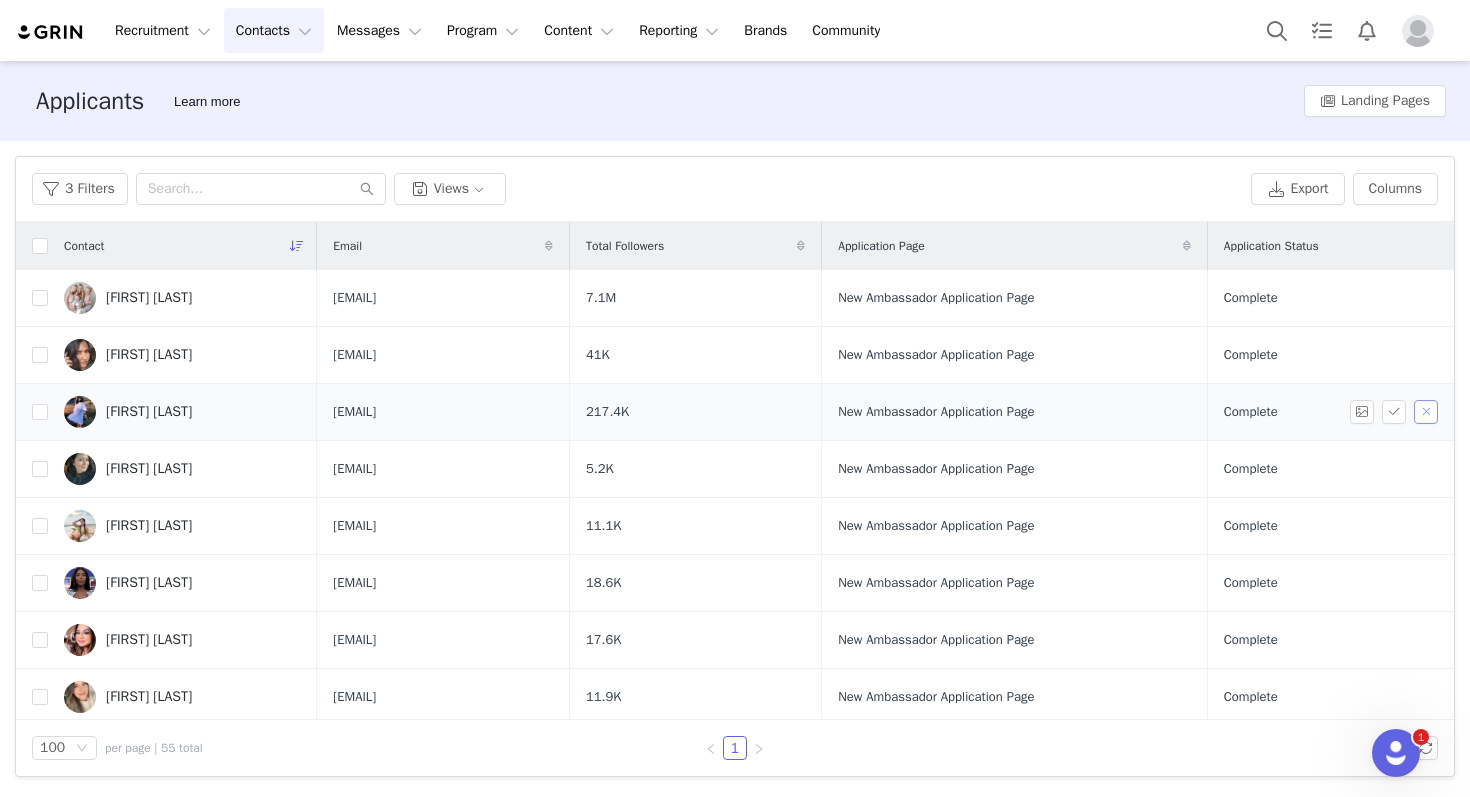 click at bounding box center (1426, 412) 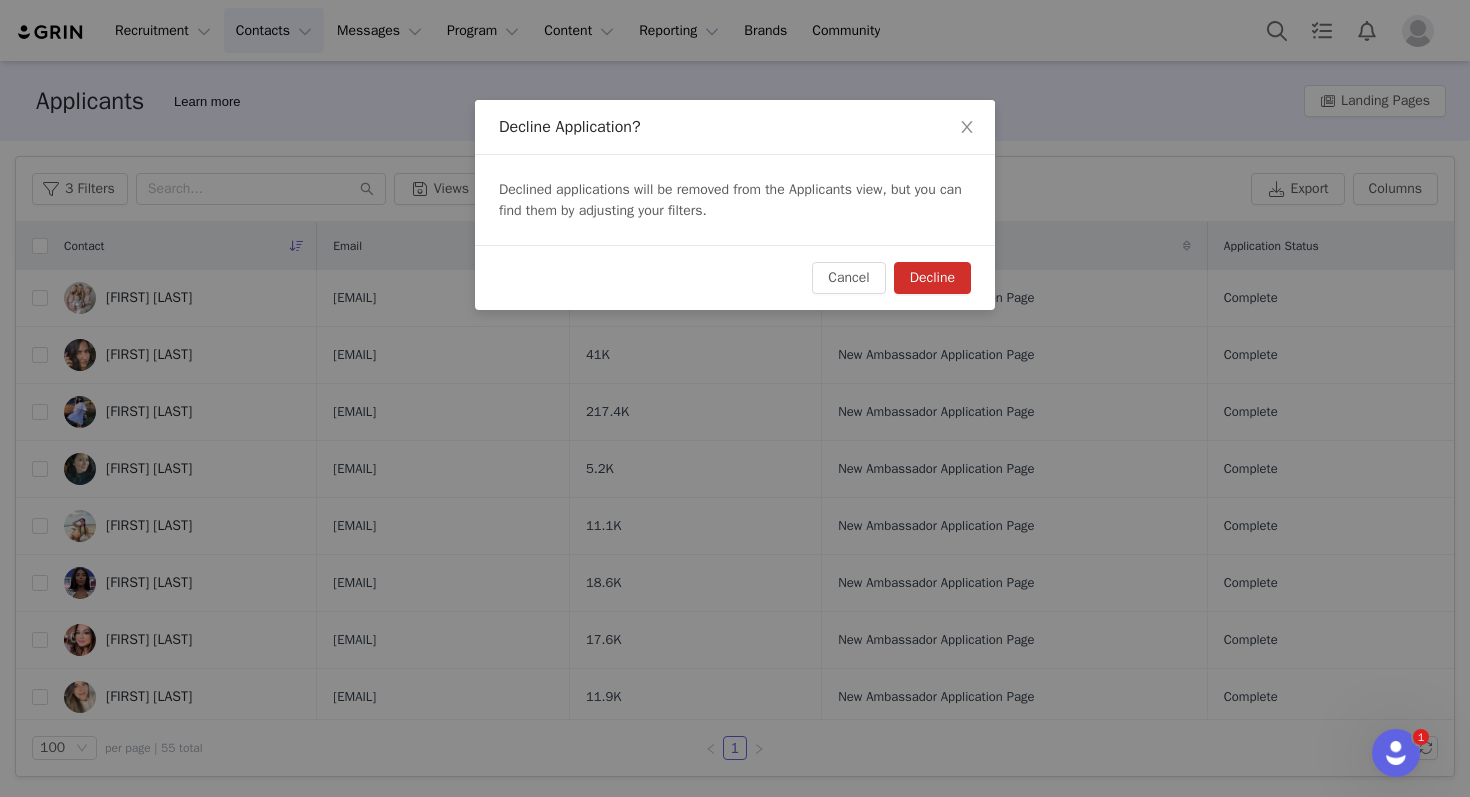 click on "Decline" at bounding box center [932, 278] 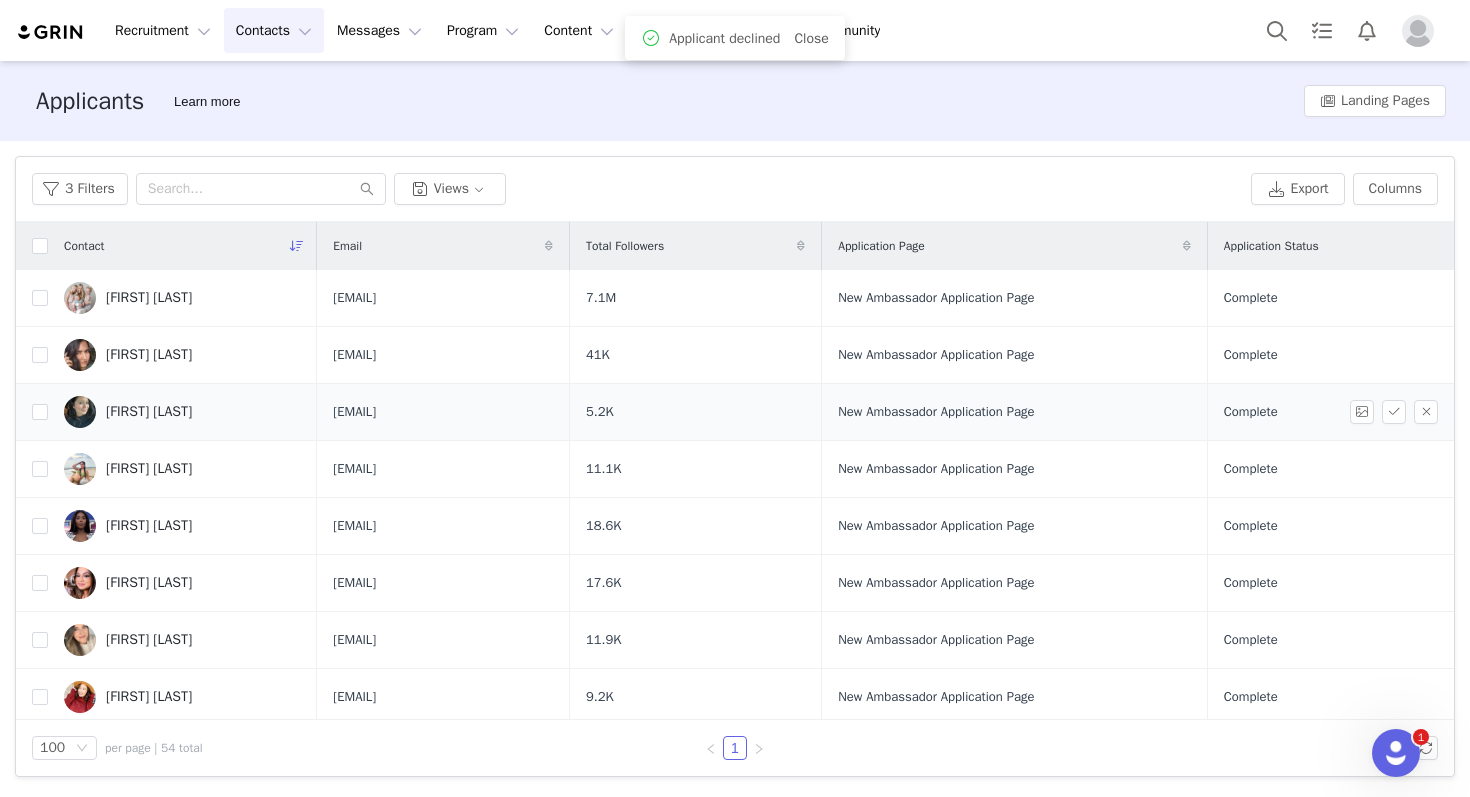 click on "[FIRST] [LAST]" at bounding box center (149, 412) 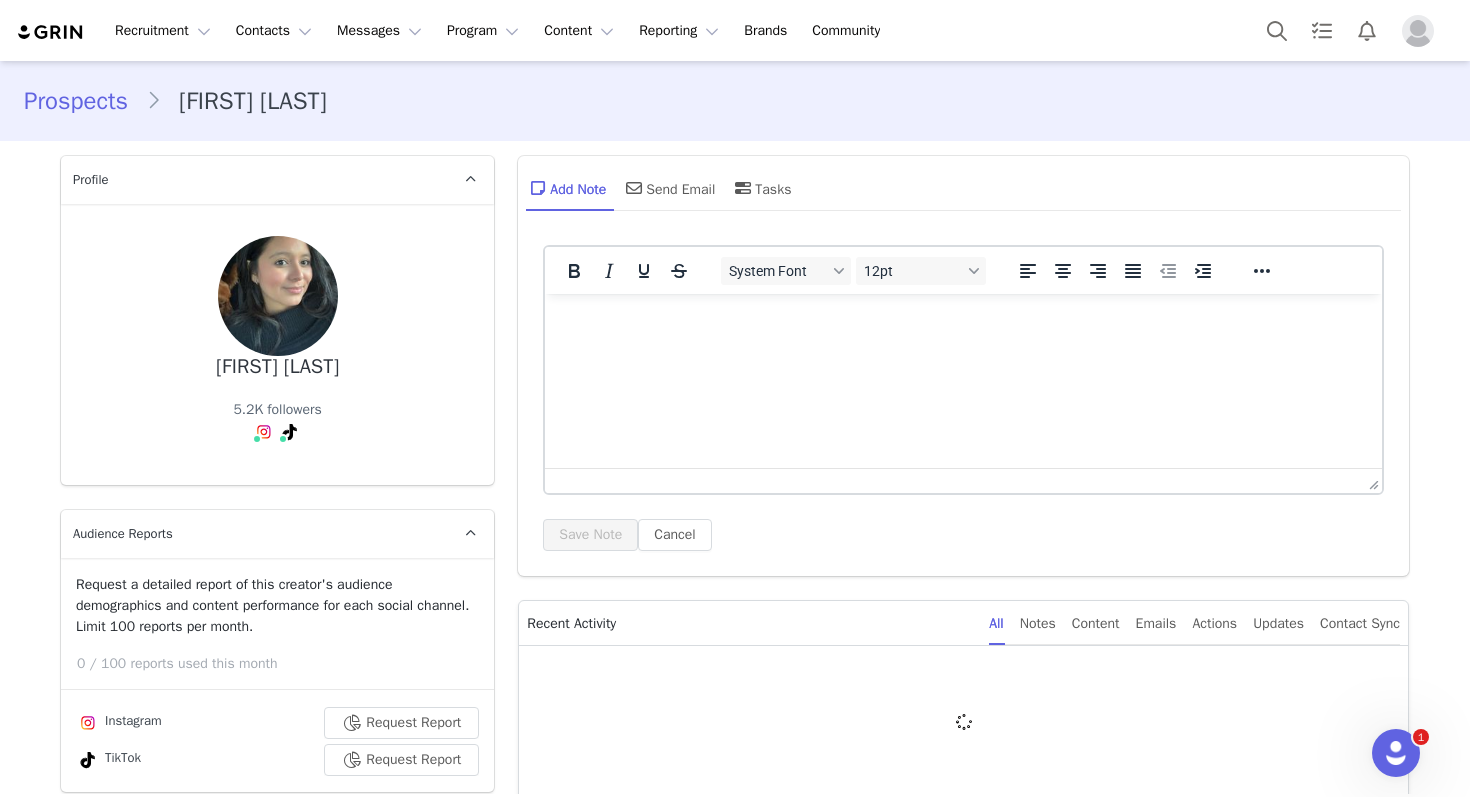 scroll, scrollTop: 0, scrollLeft: 0, axis: both 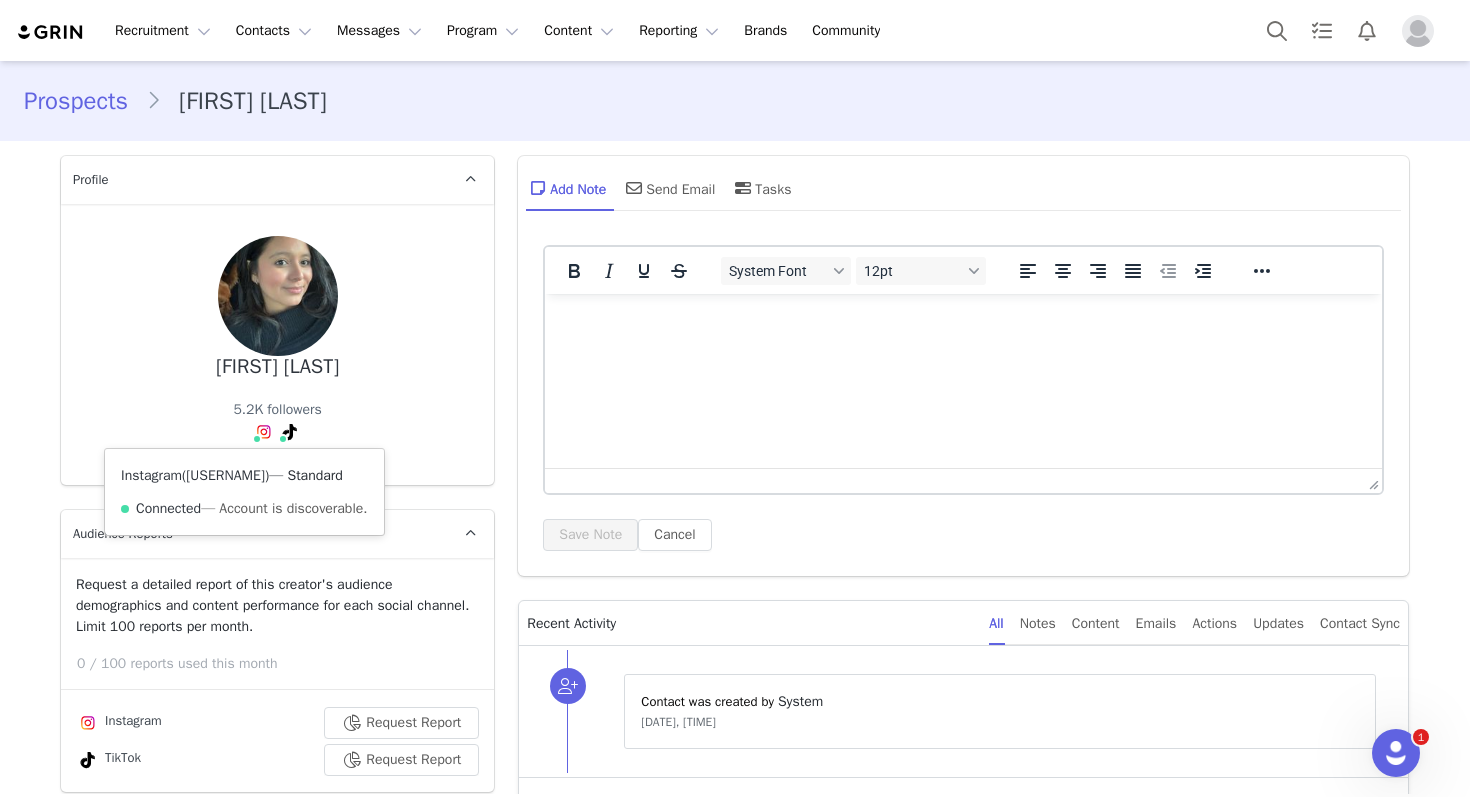 click on "[USERNAME]" at bounding box center [225, 475] 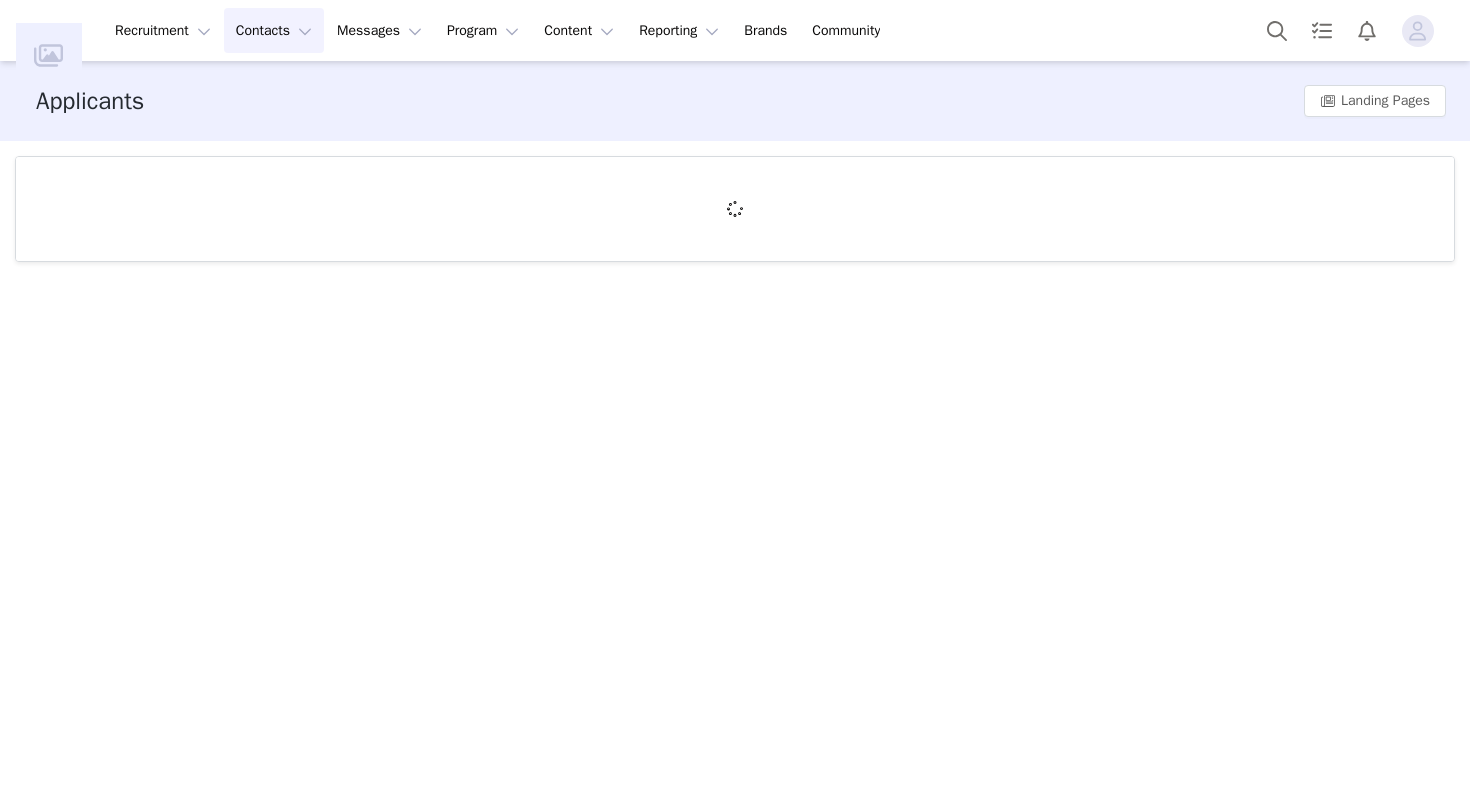 scroll, scrollTop: 0, scrollLeft: 0, axis: both 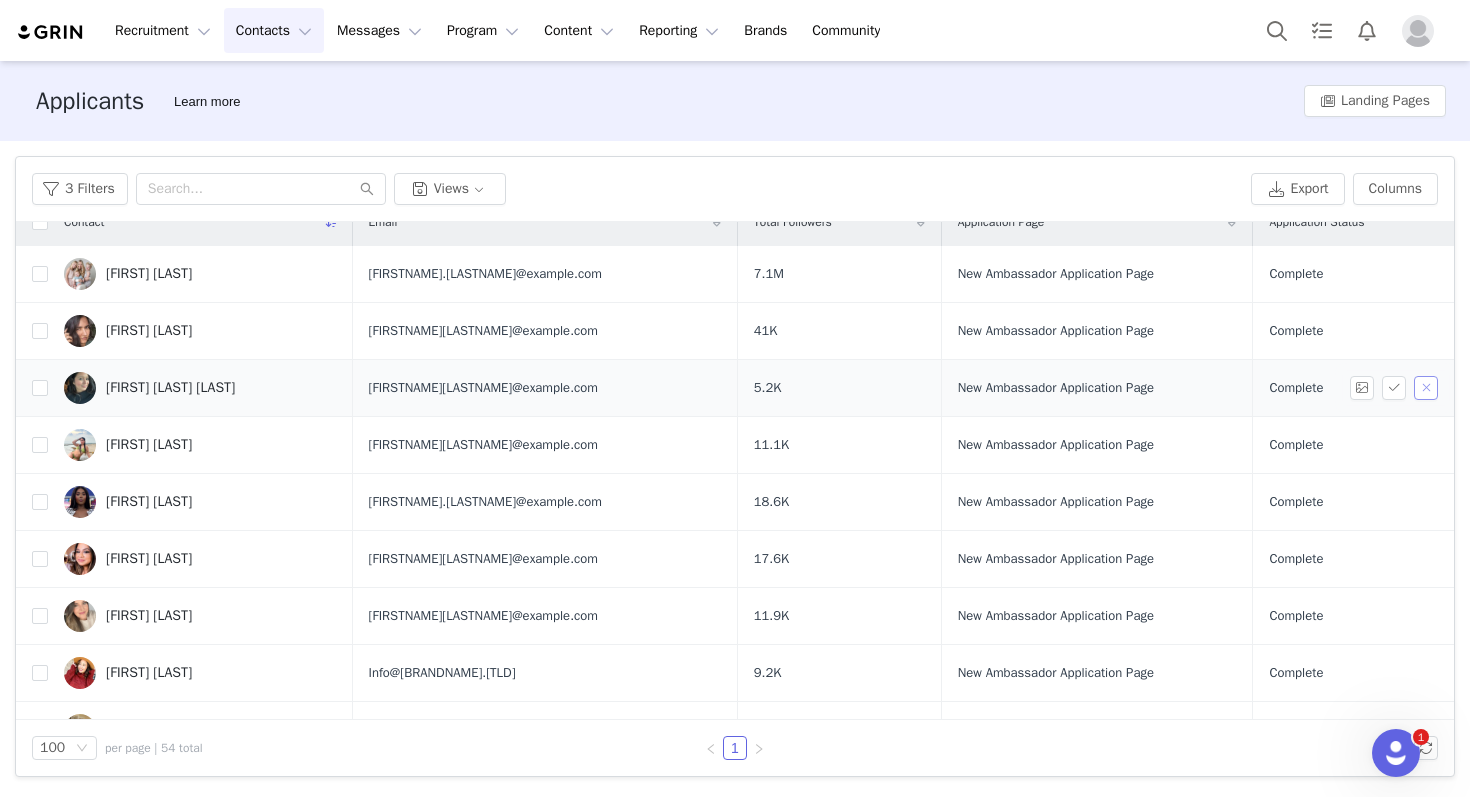 click at bounding box center [1426, 388] 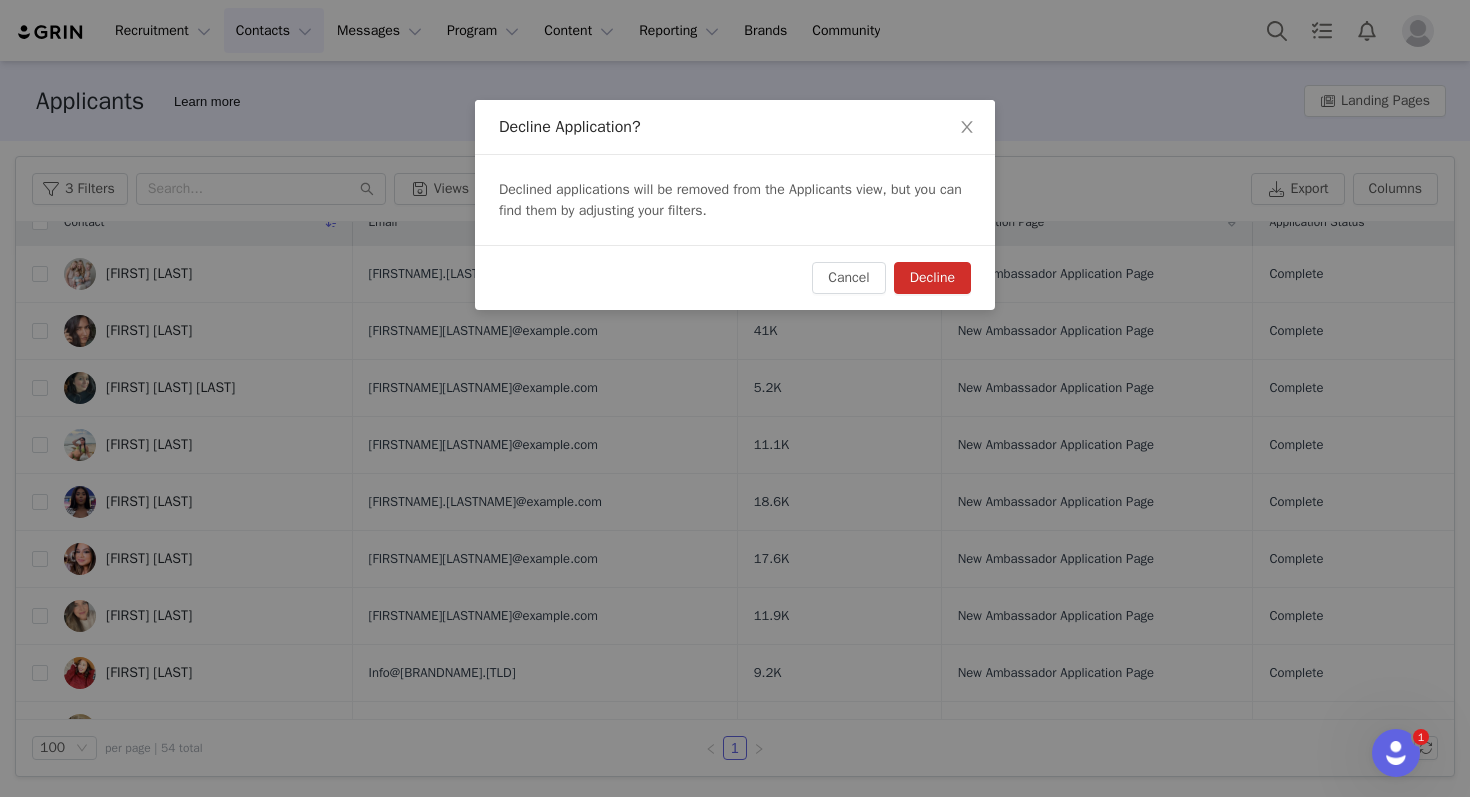 click on "Decline" at bounding box center [932, 278] 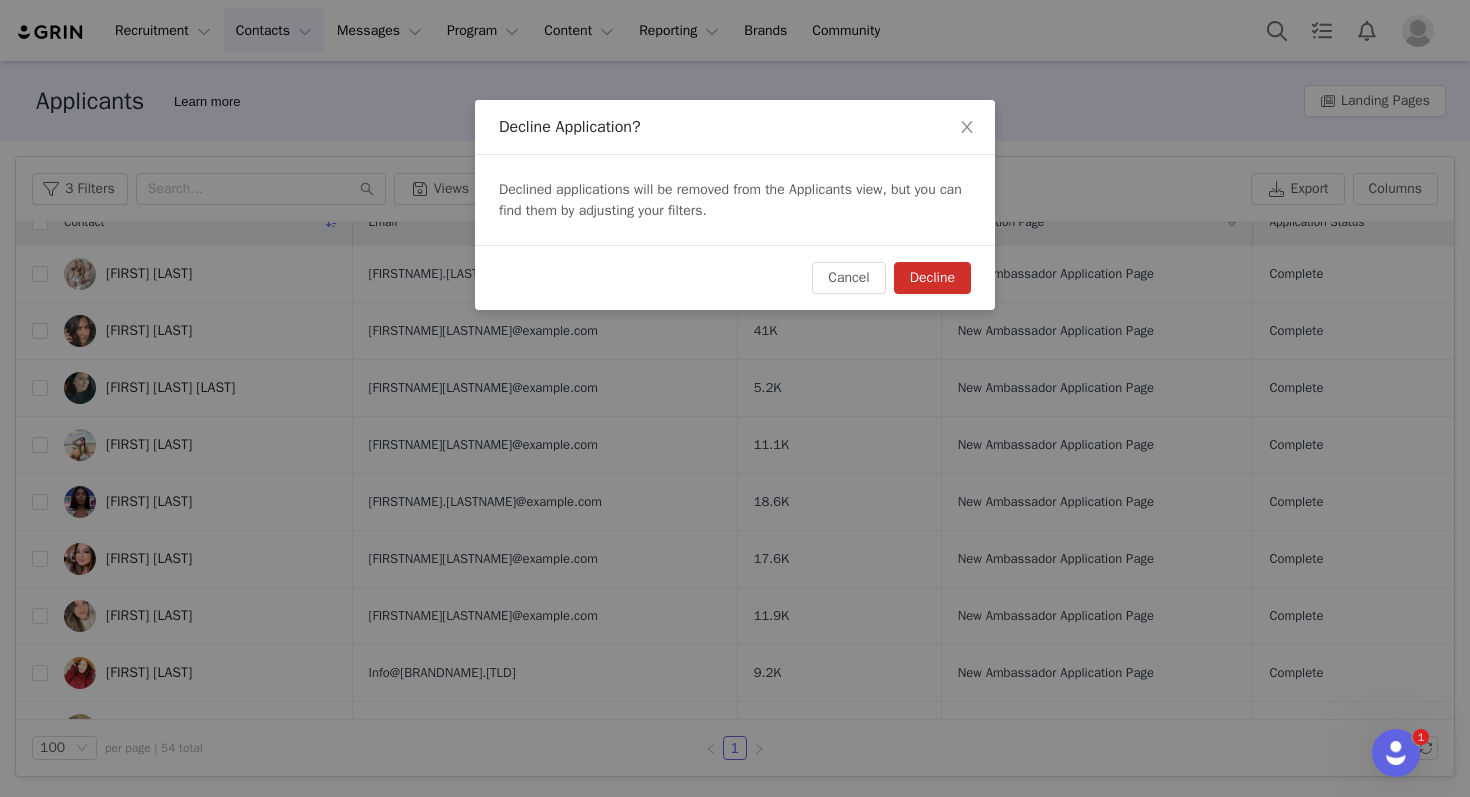 scroll, scrollTop: 0, scrollLeft: 0, axis: both 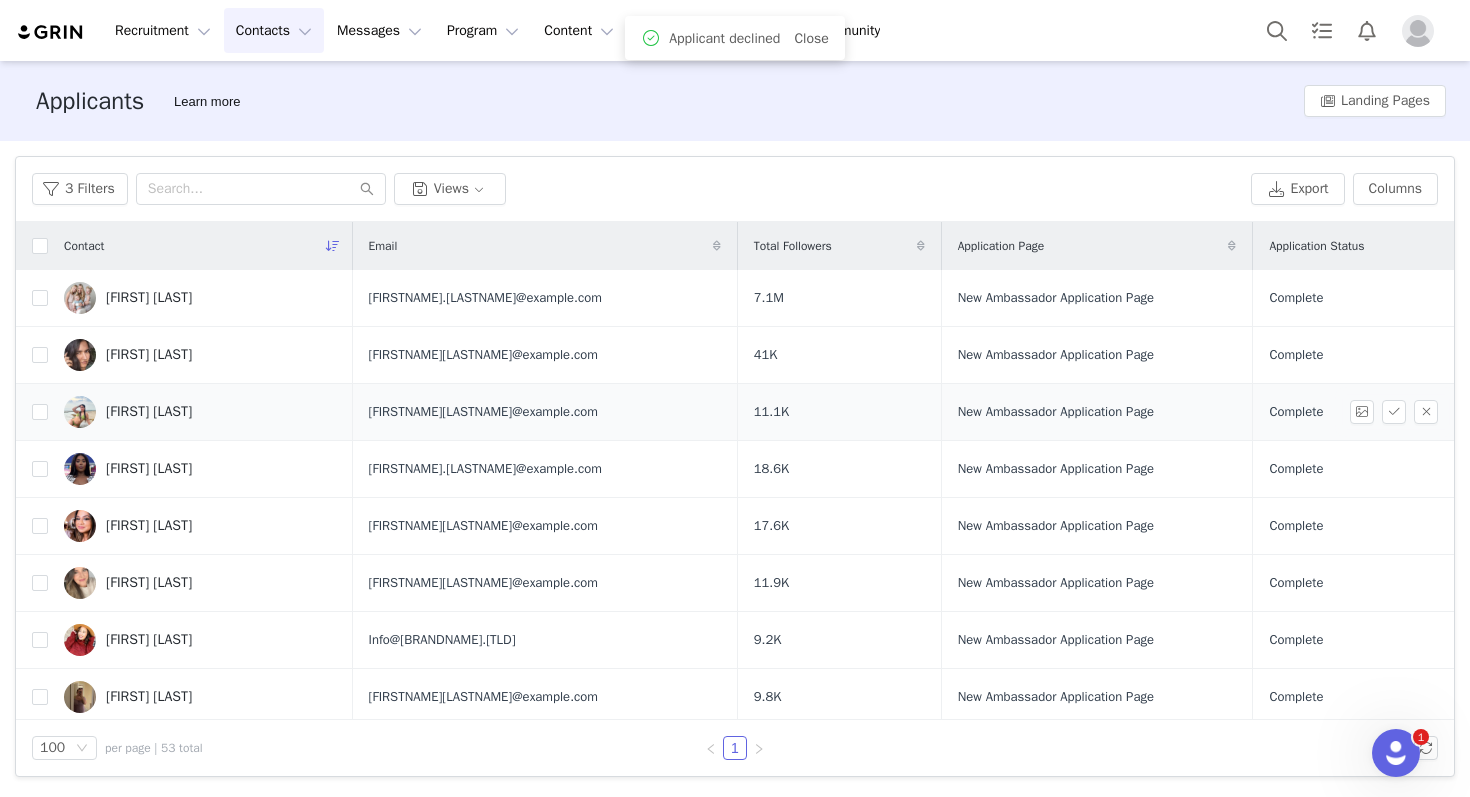 click on "Fer Martínez" at bounding box center [149, 412] 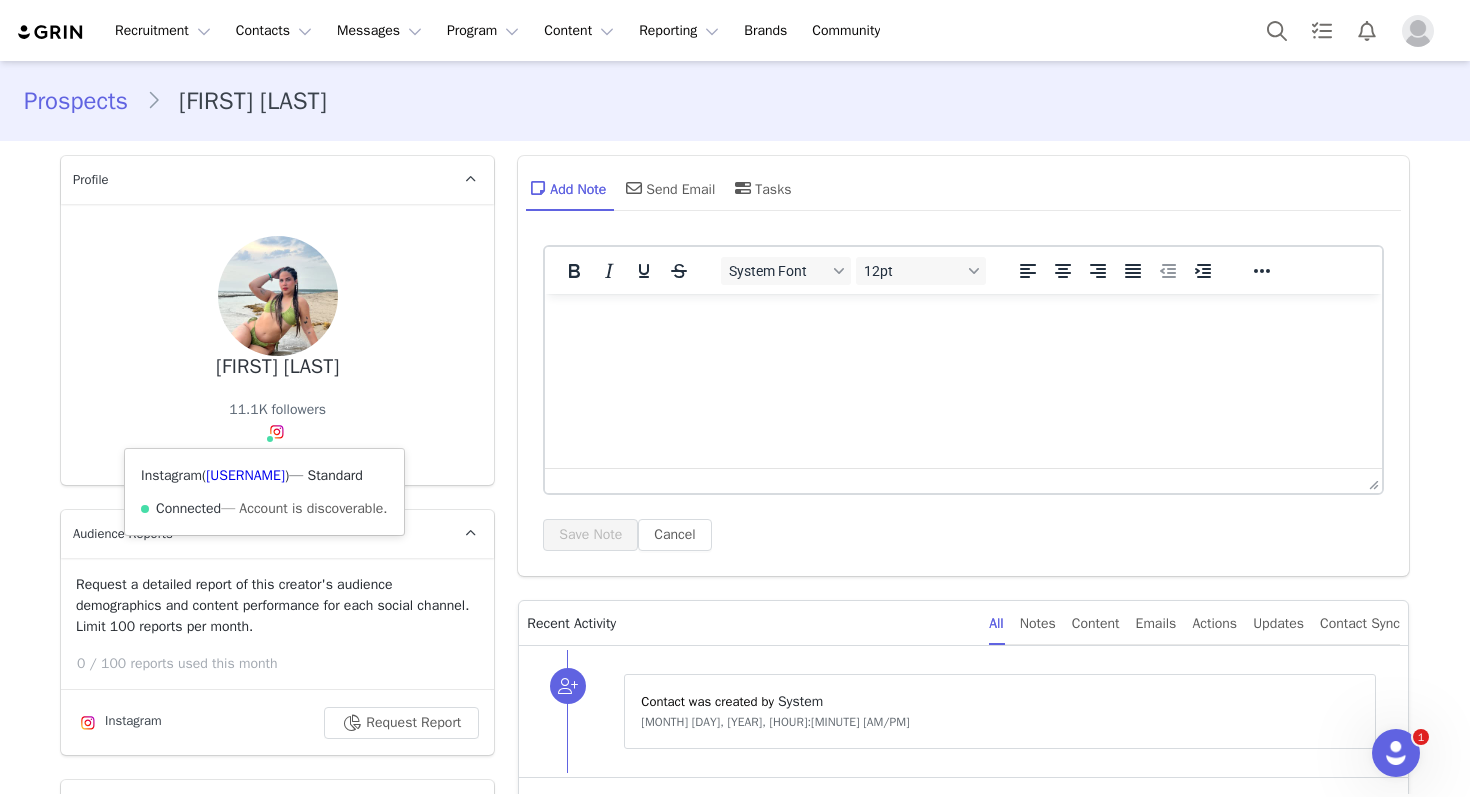 scroll, scrollTop: 0, scrollLeft: 0, axis: both 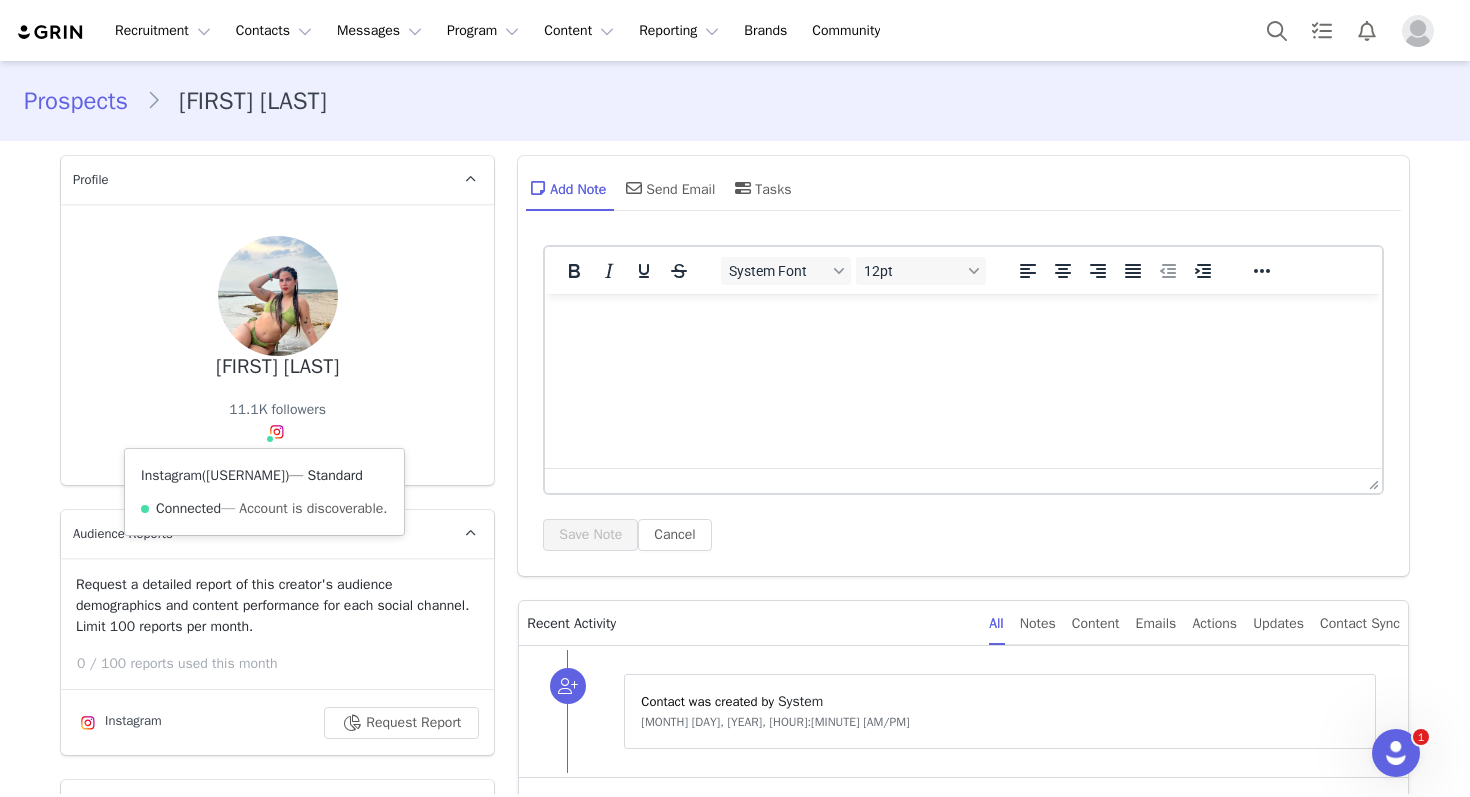 click on "@_fer.mtnz" at bounding box center [245, 475] 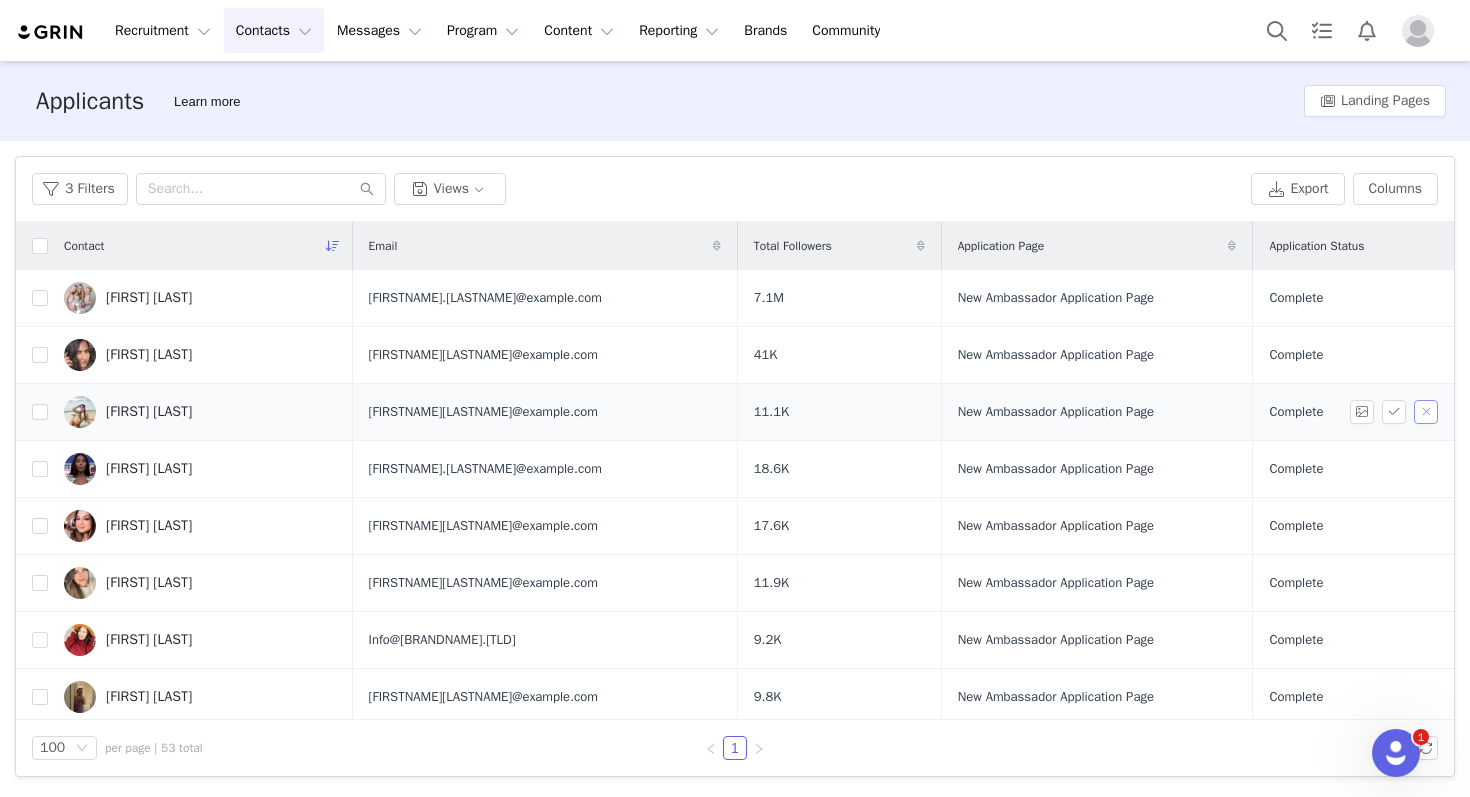 click at bounding box center [1426, 412] 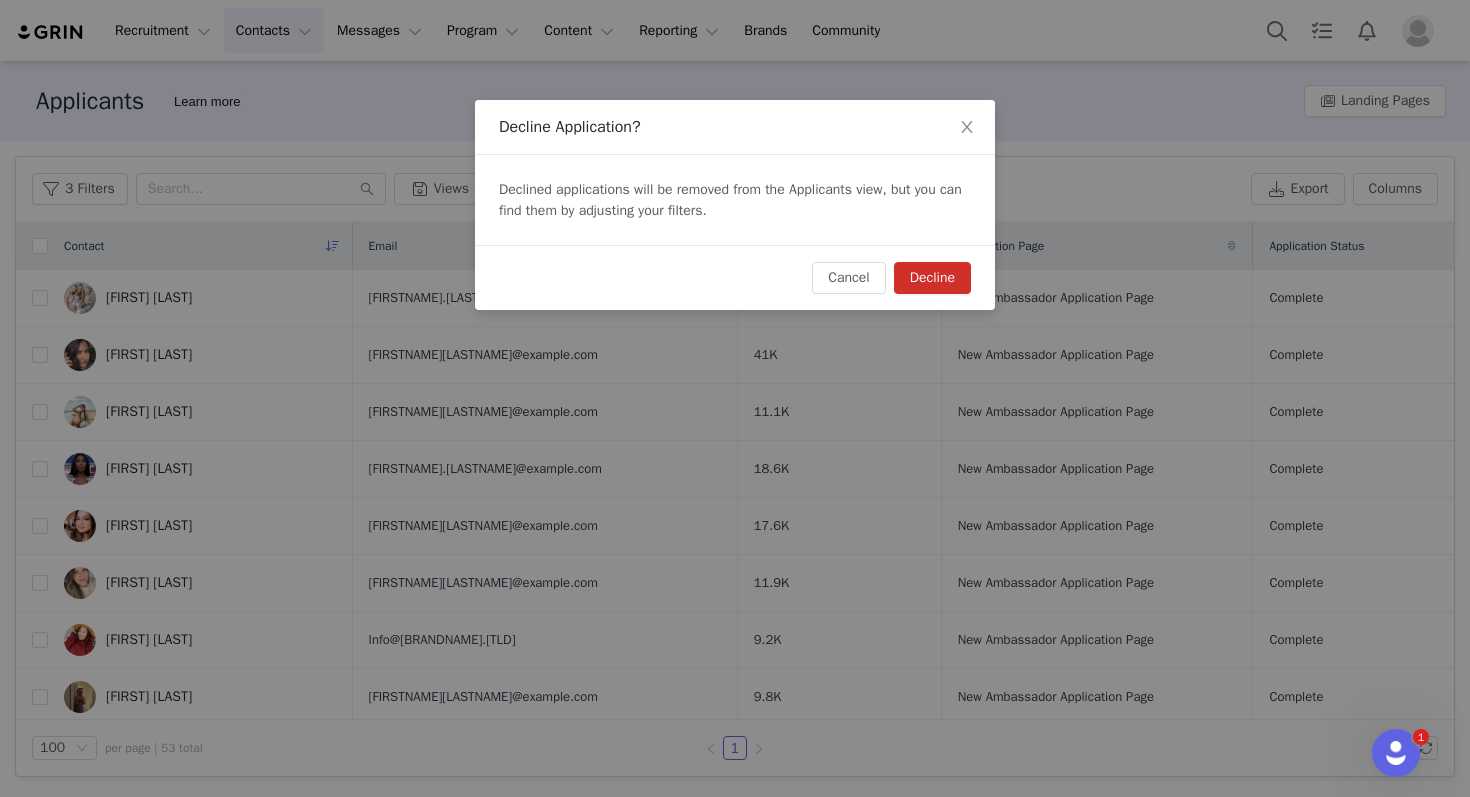 click on "Cancel Decline" at bounding box center [735, 277] 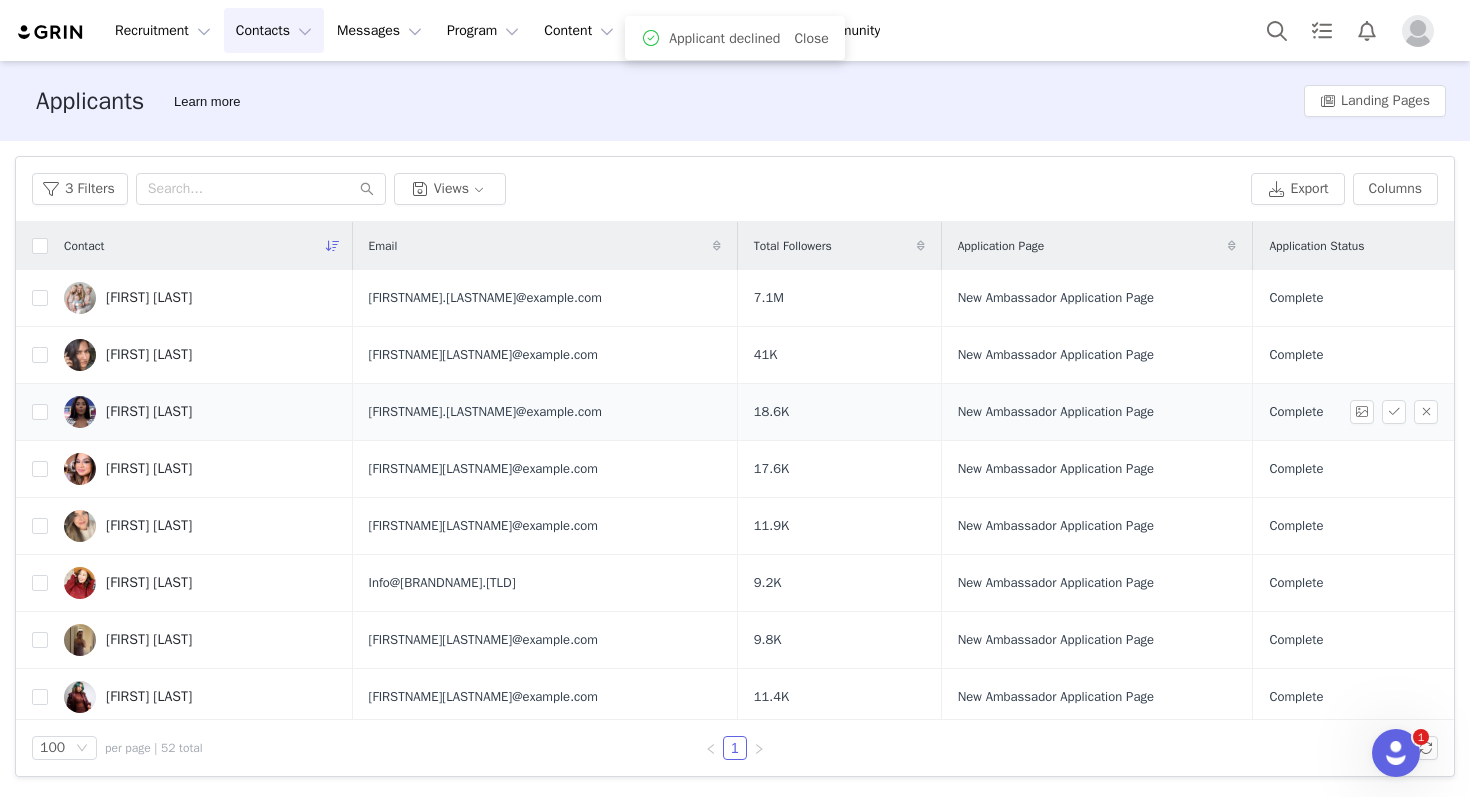 click on "Fatima Johnson" at bounding box center [149, 412] 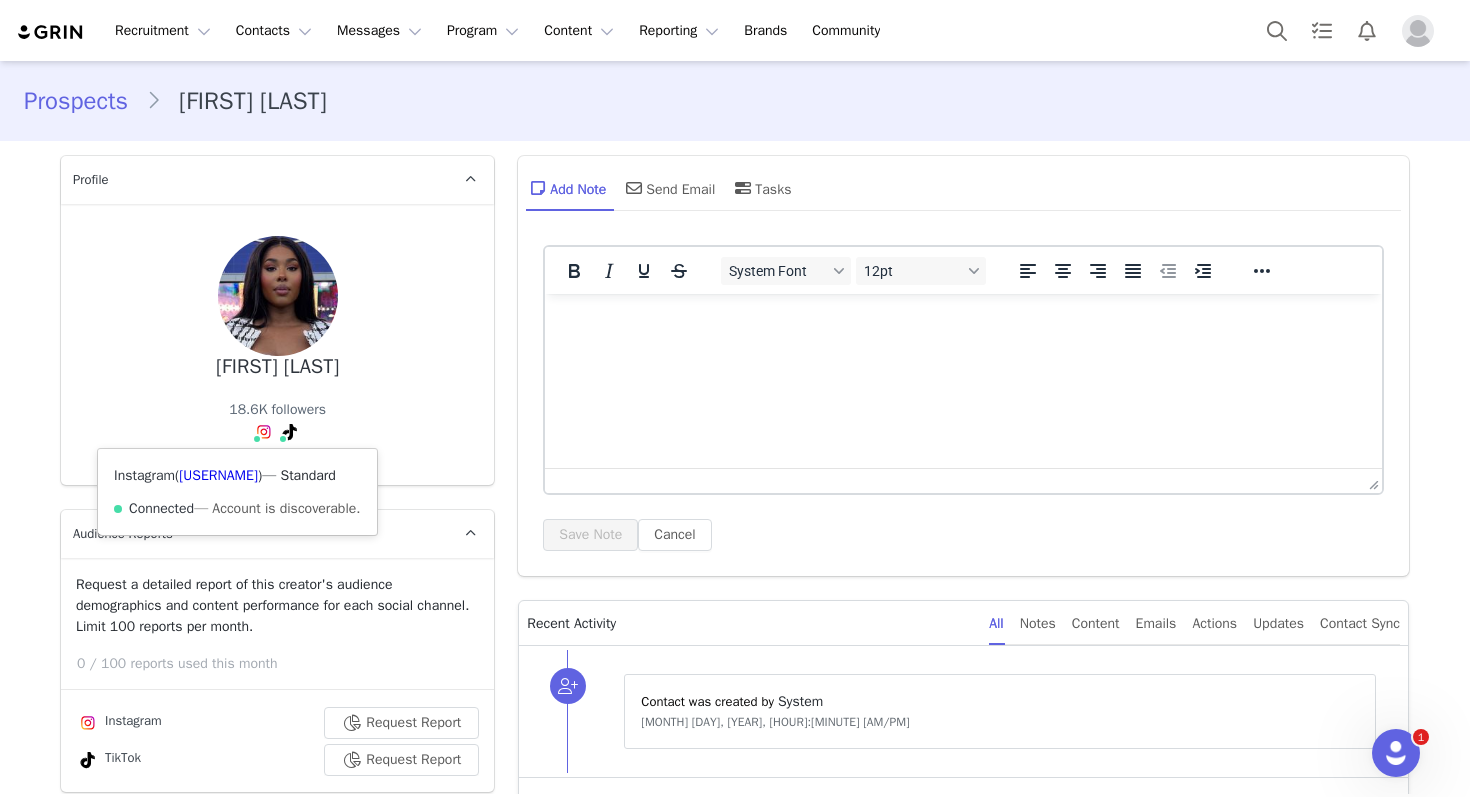 scroll, scrollTop: 0, scrollLeft: 0, axis: both 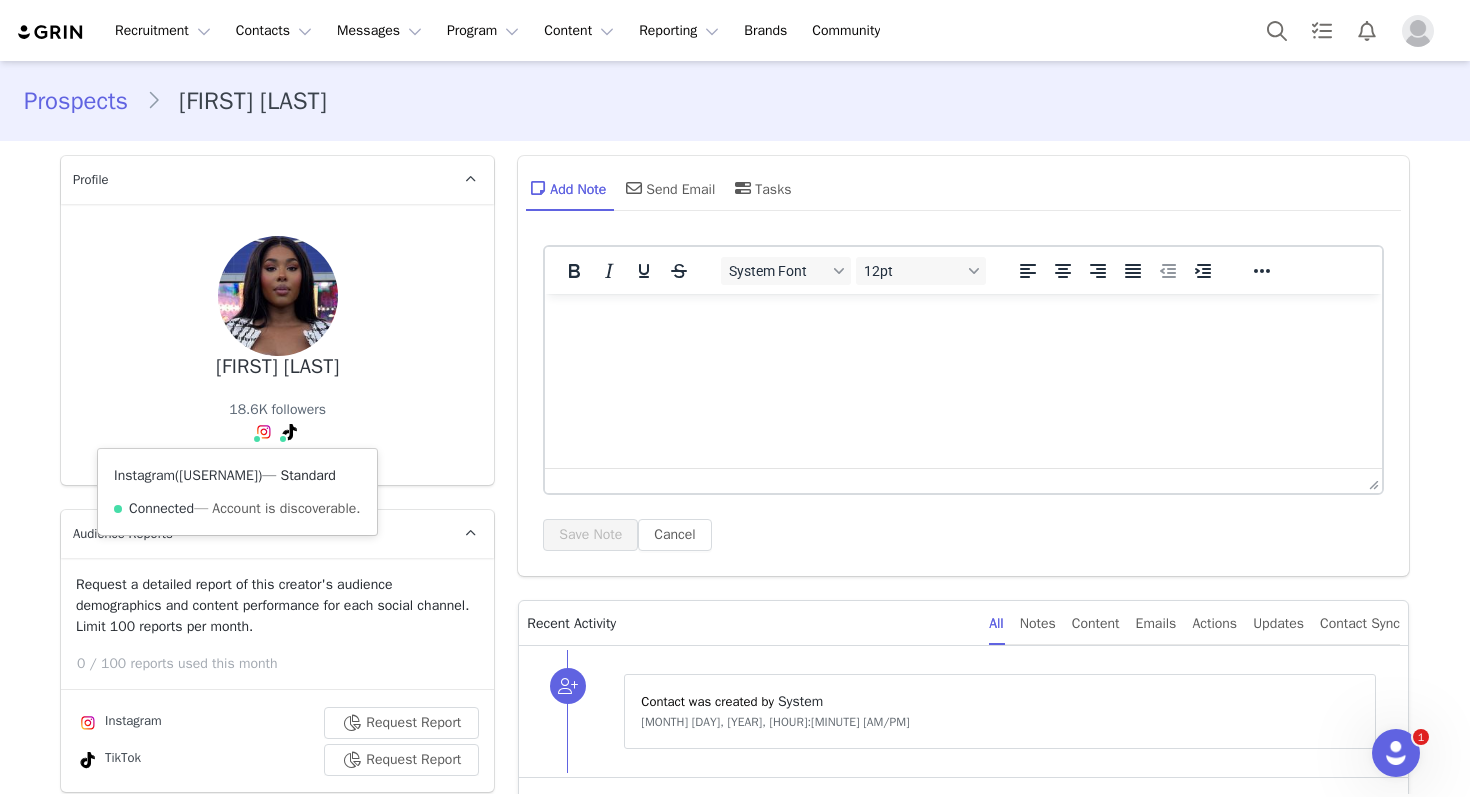 click on "@thefatimajohnson" at bounding box center [218, 475] 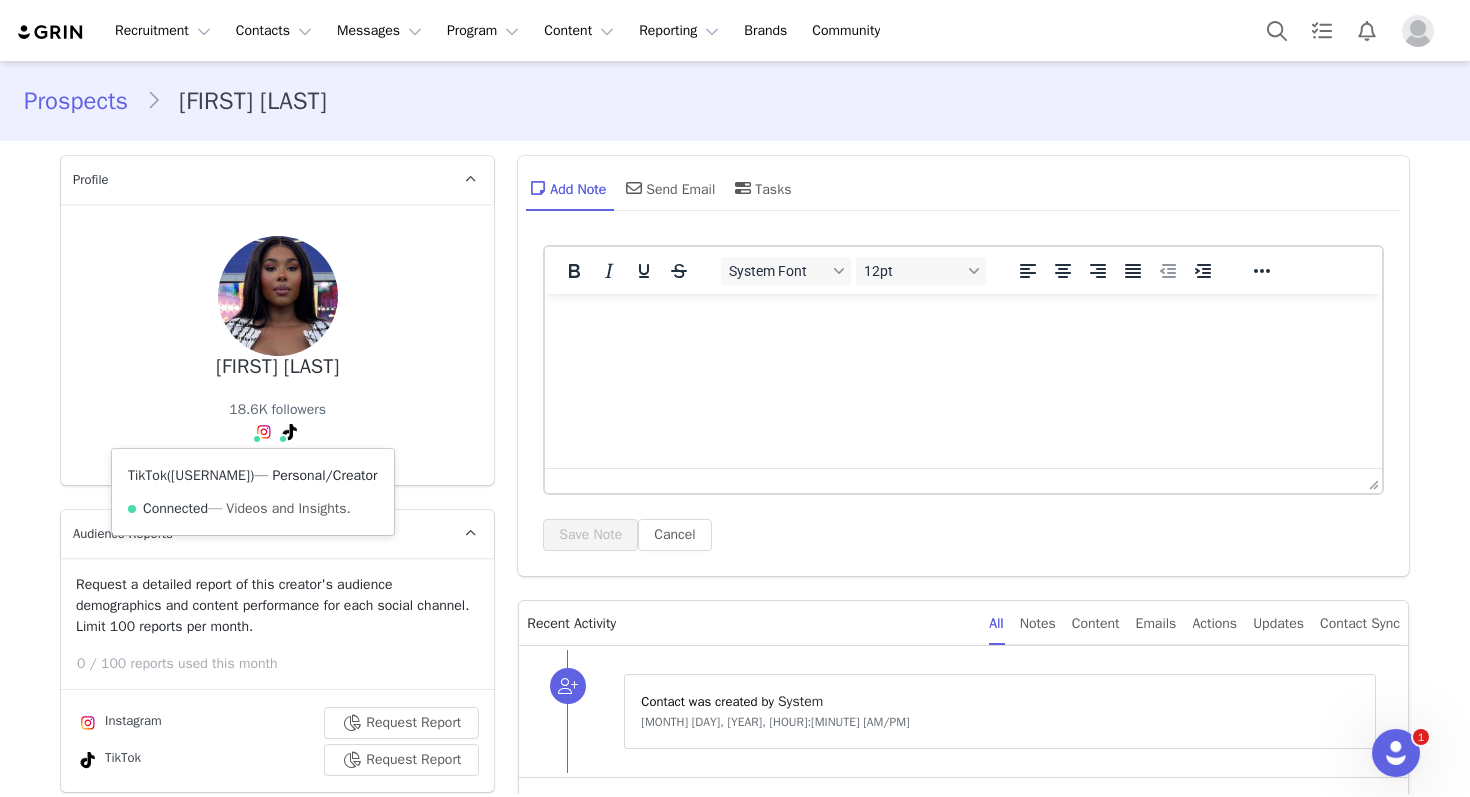 click on "@thefatimajohnson" at bounding box center [210, 475] 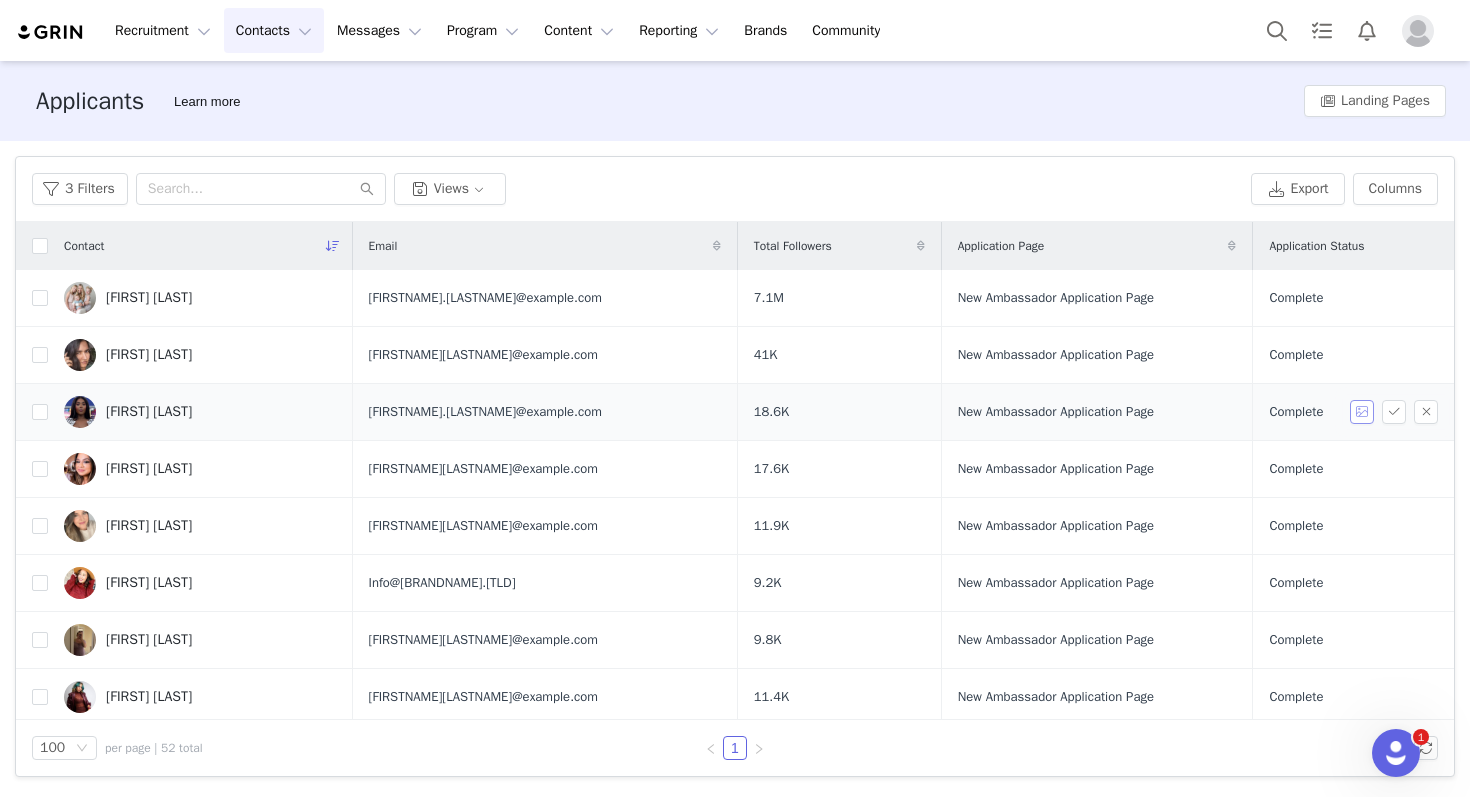click at bounding box center (1362, 412) 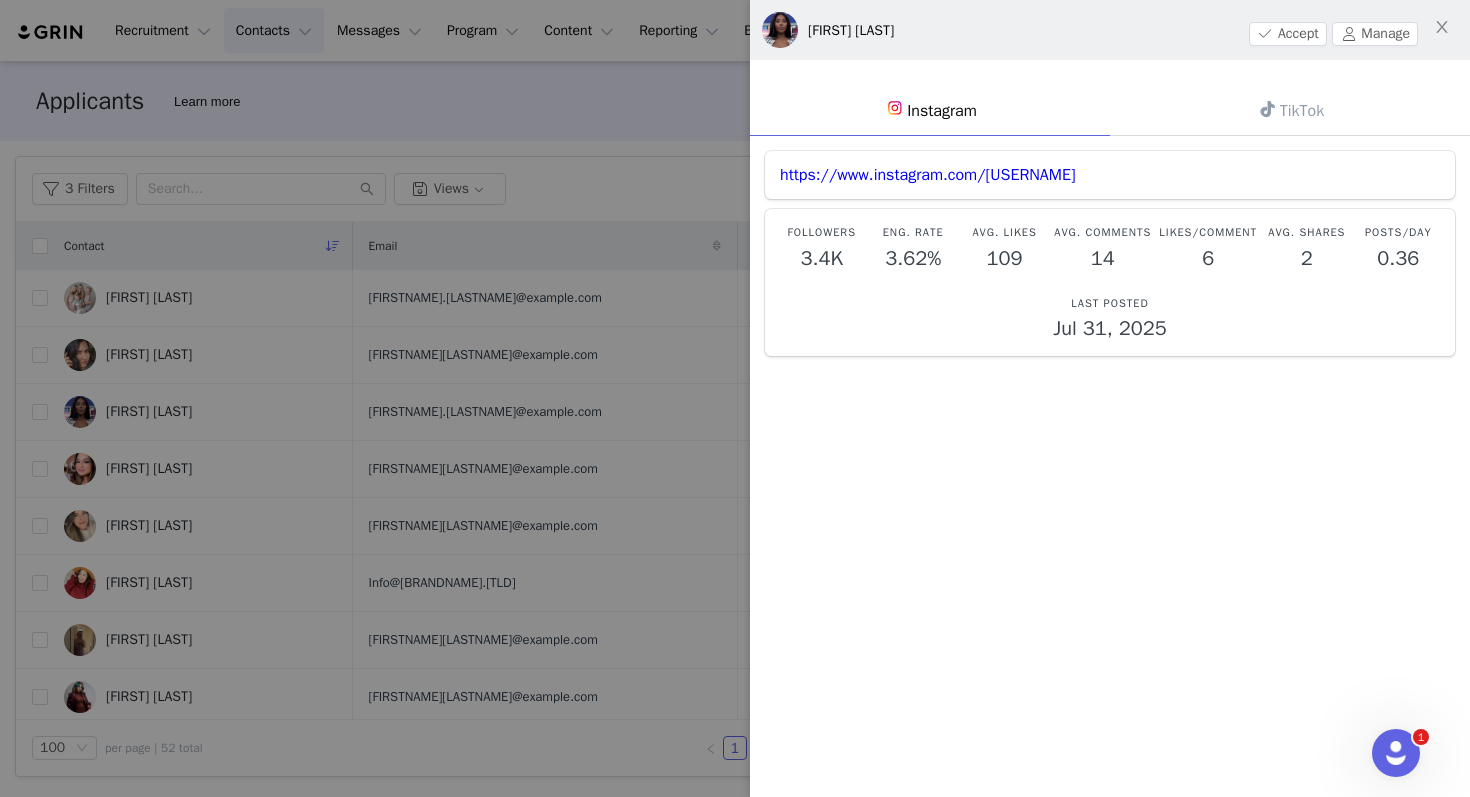 scroll, scrollTop: 7, scrollLeft: 0, axis: vertical 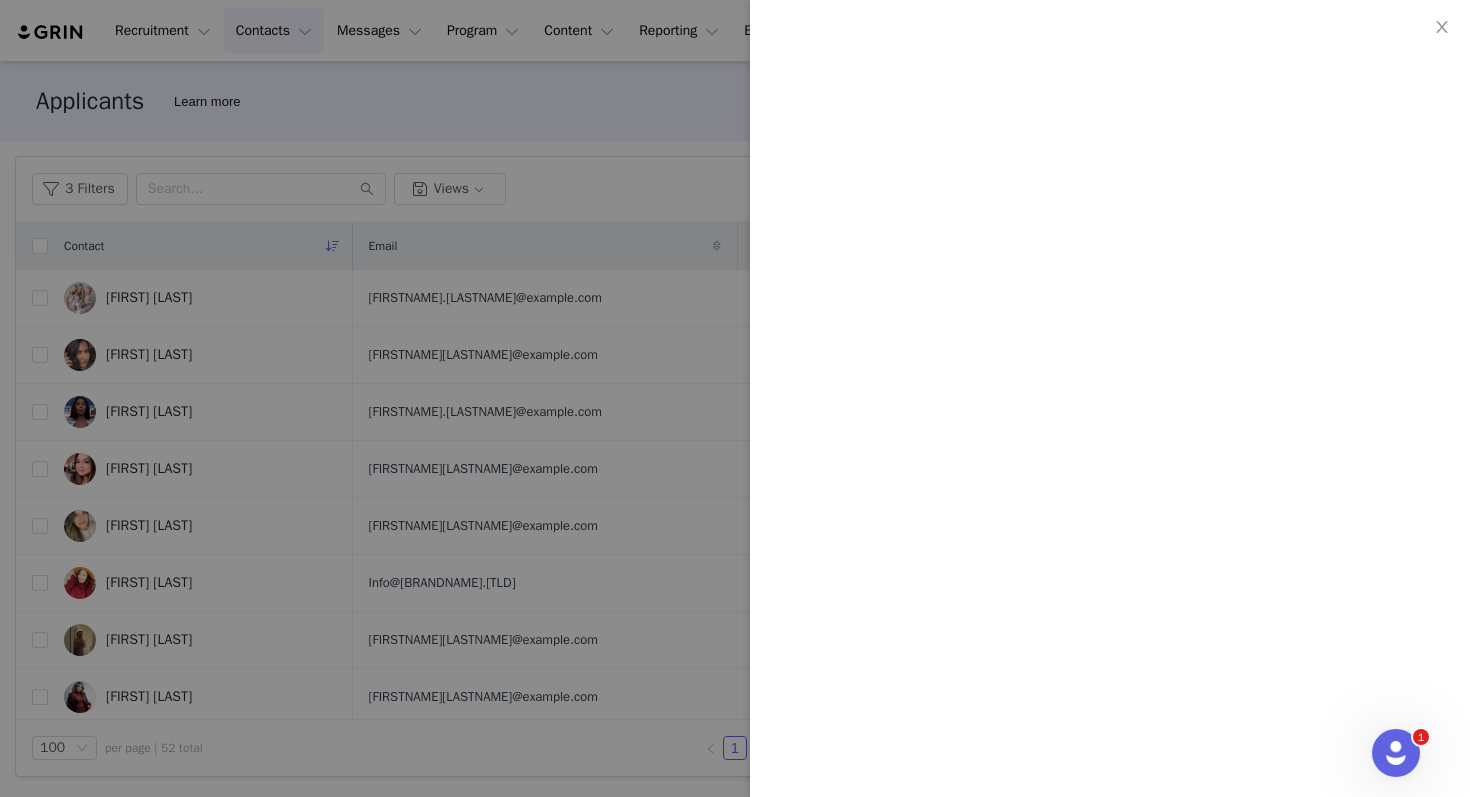 click at bounding box center (735, 398) 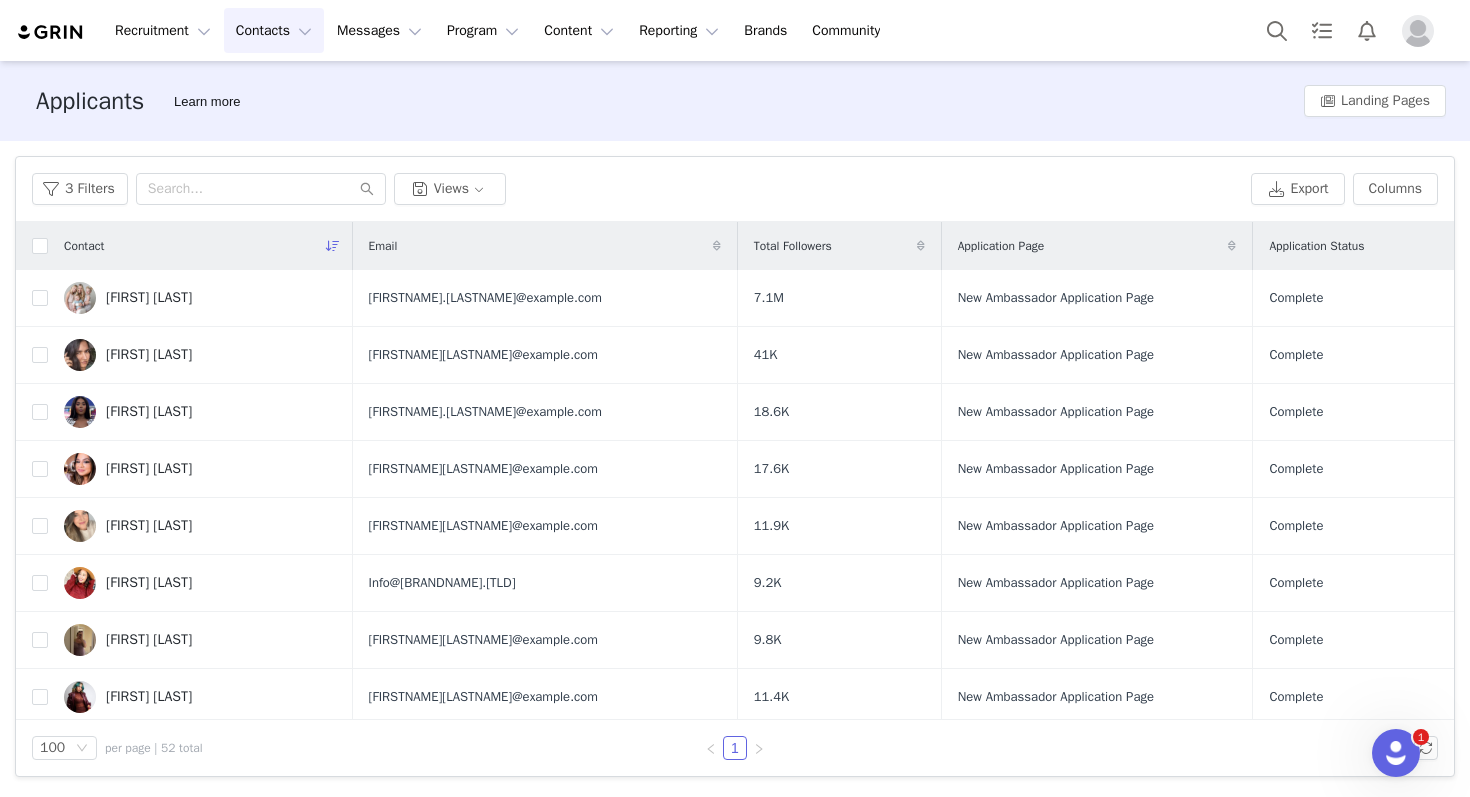 scroll, scrollTop: 0, scrollLeft: 0, axis: both 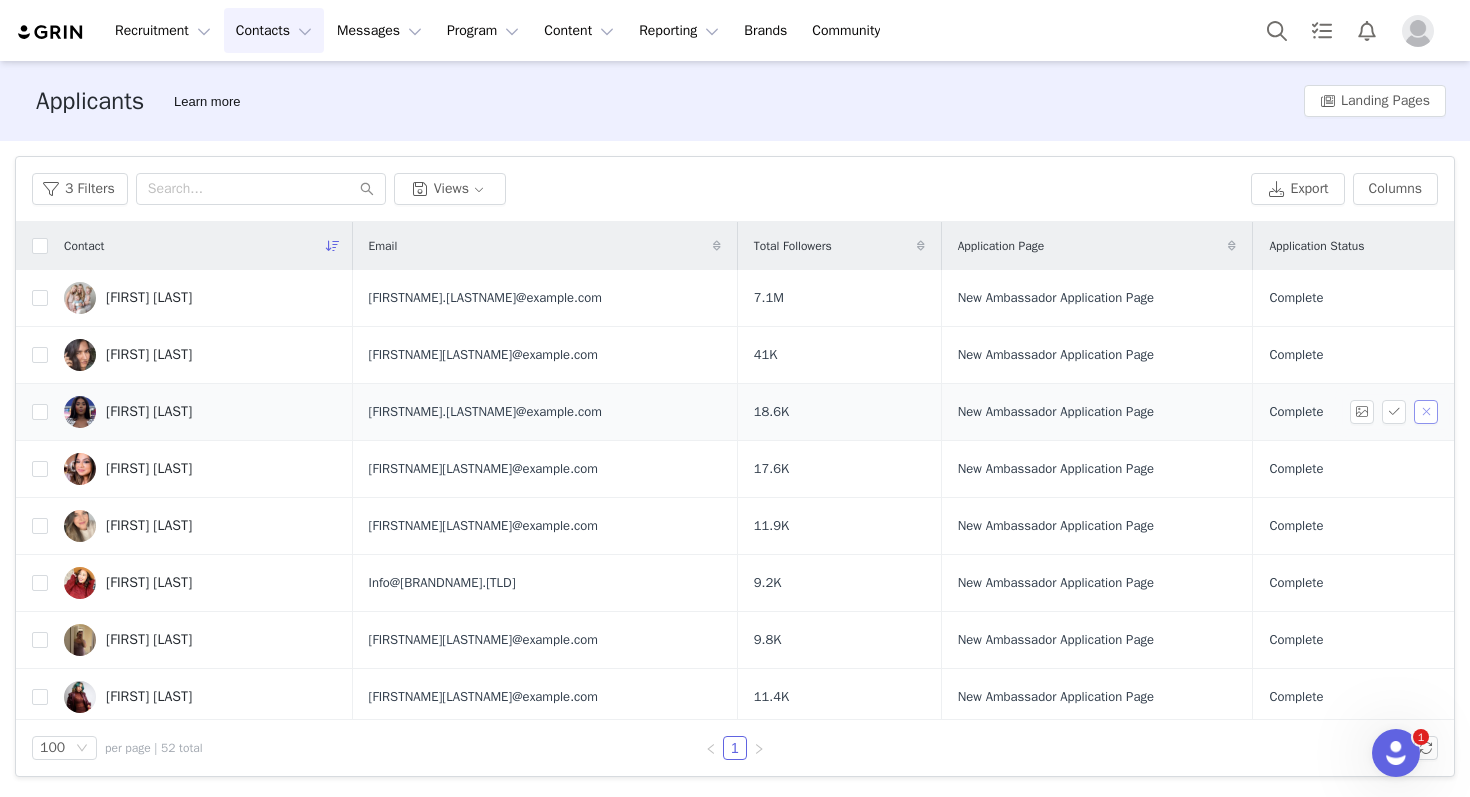 click at bounding box center (1426, 412) 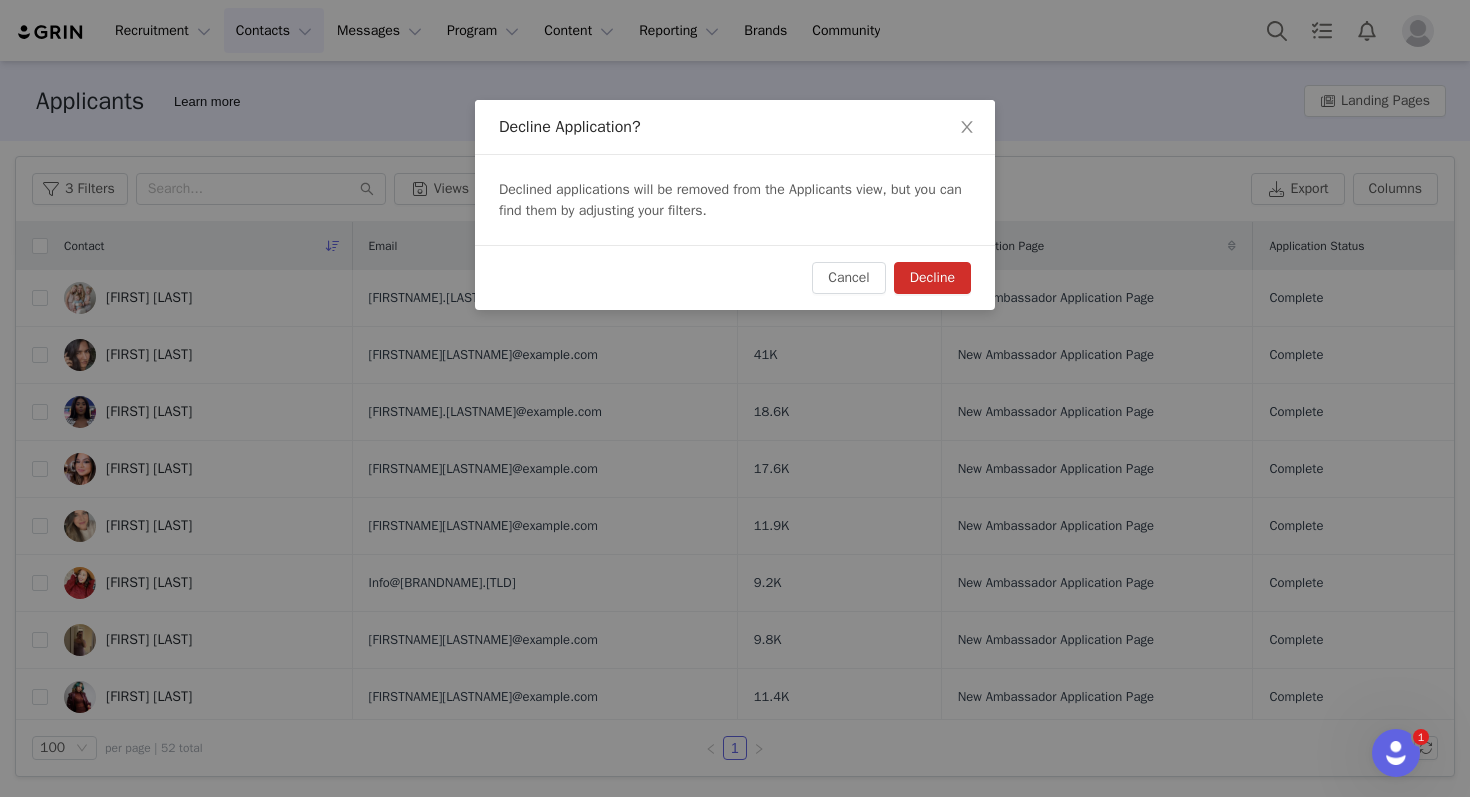 click on "Decline" at bounding box center [932, 278] 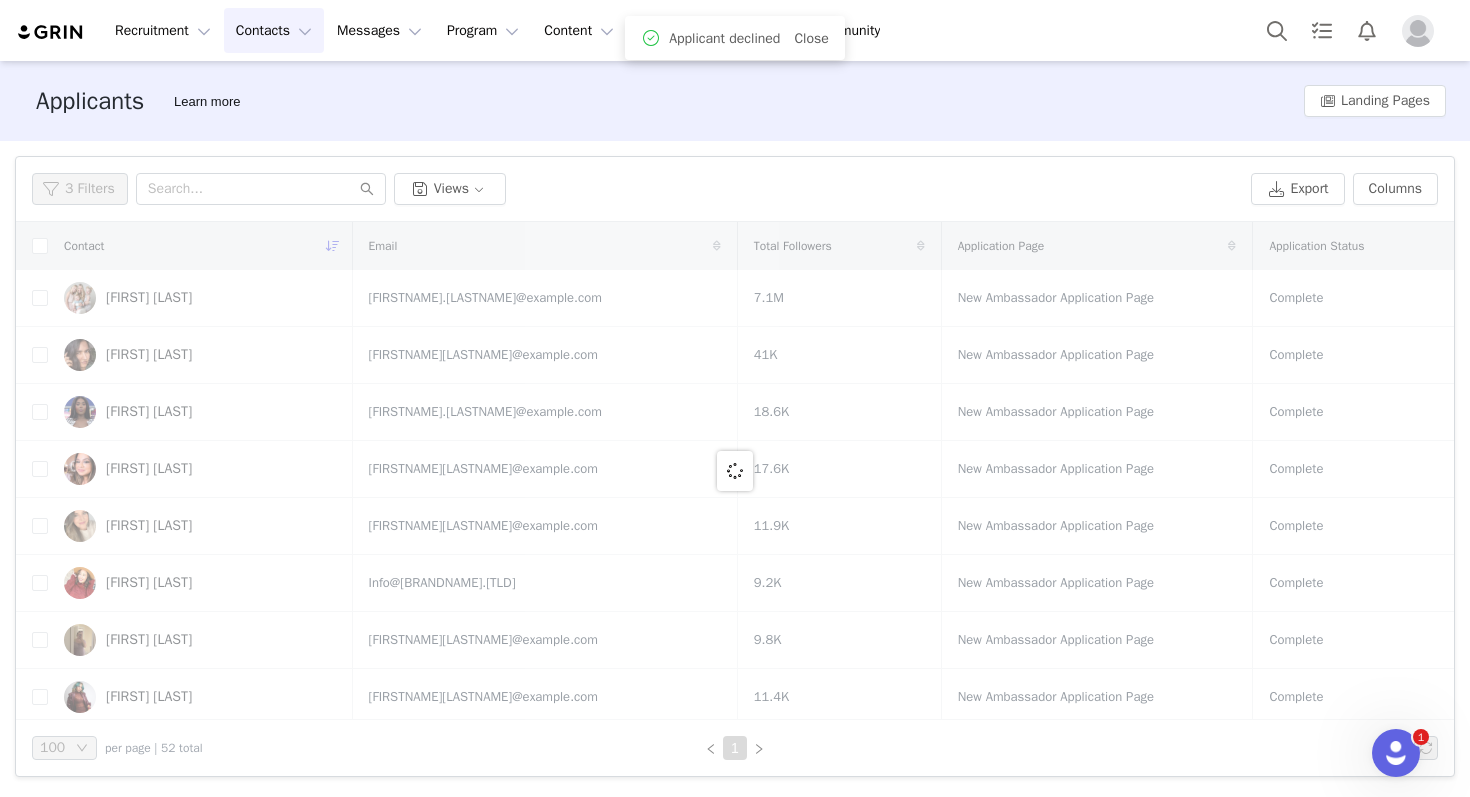click at bounding box center (735, 471) 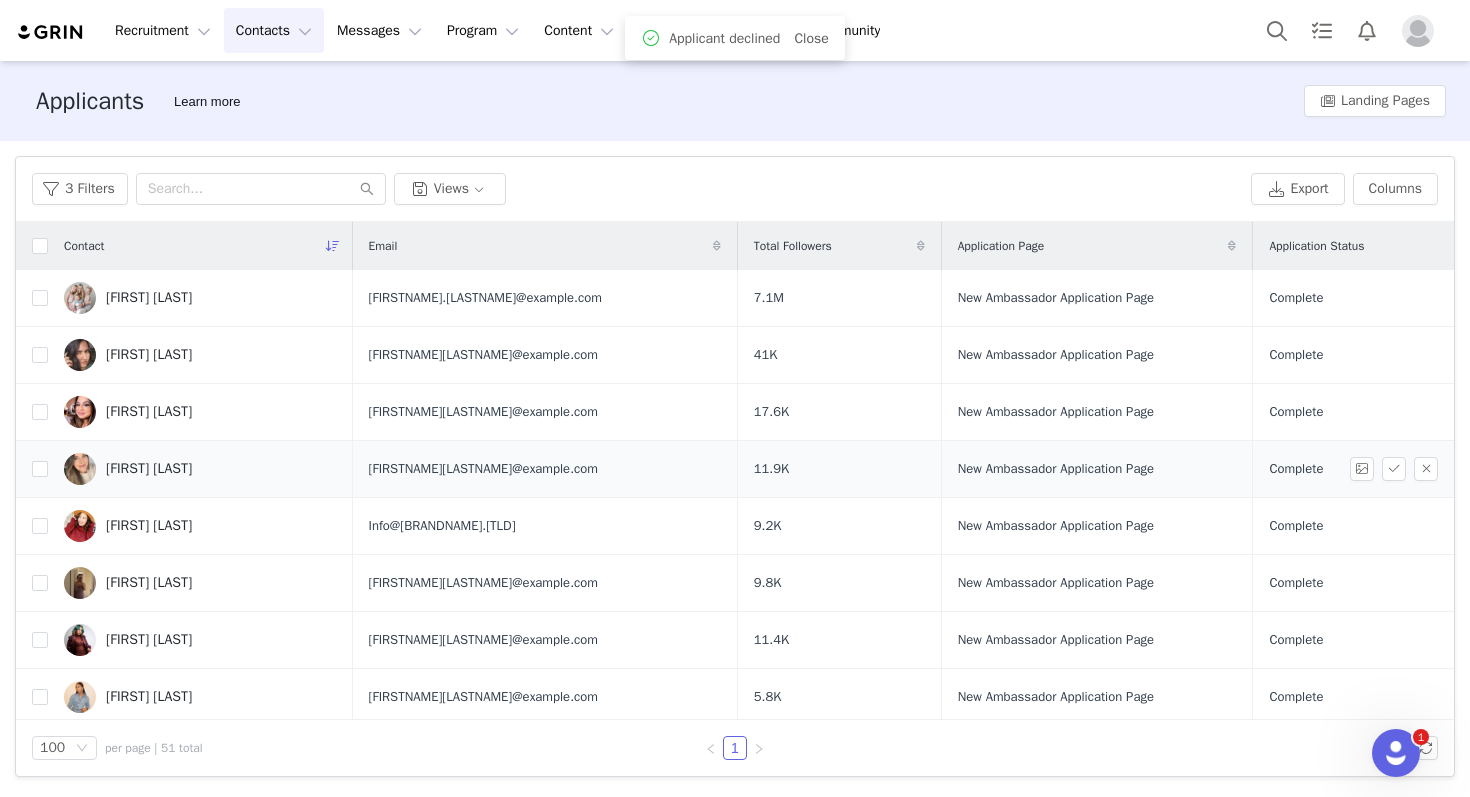 click on "Esperanza Quirós Pachón" at bounding box center (149, 469) 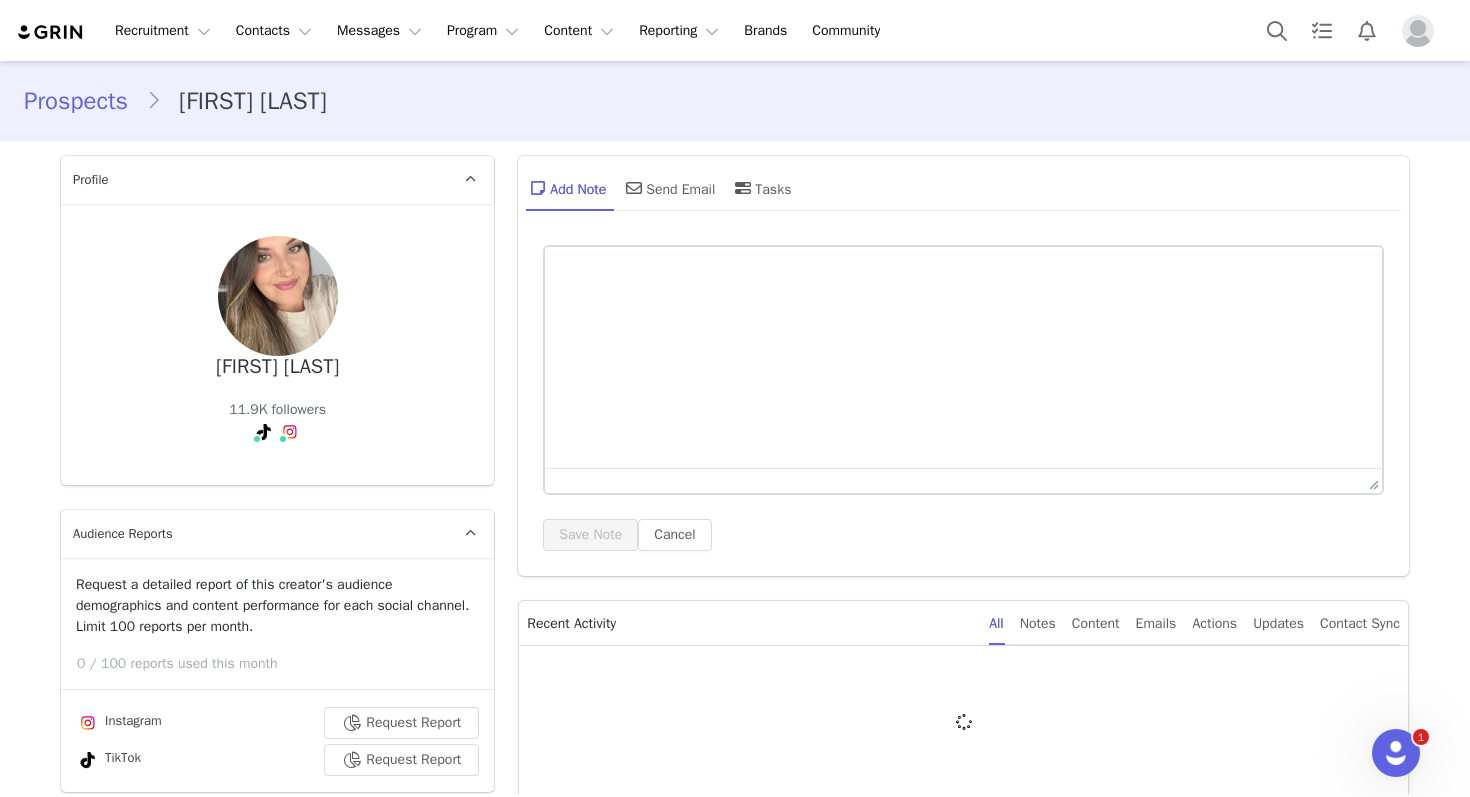 scroll, scrollTop: 0, scrollLeft: 0, axis: both 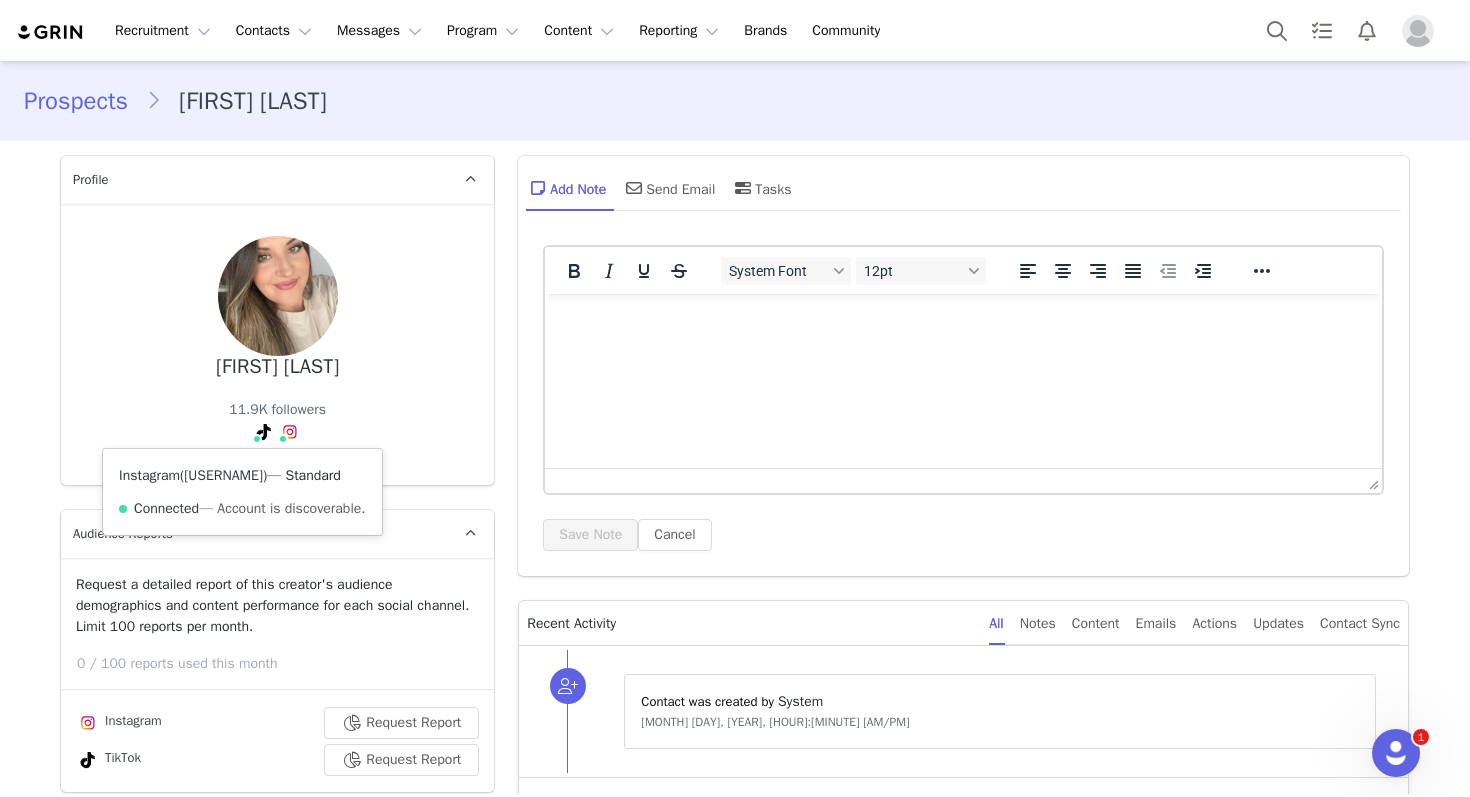 click on "@esperanzaquirospachon" at bounding box center [223, 475] 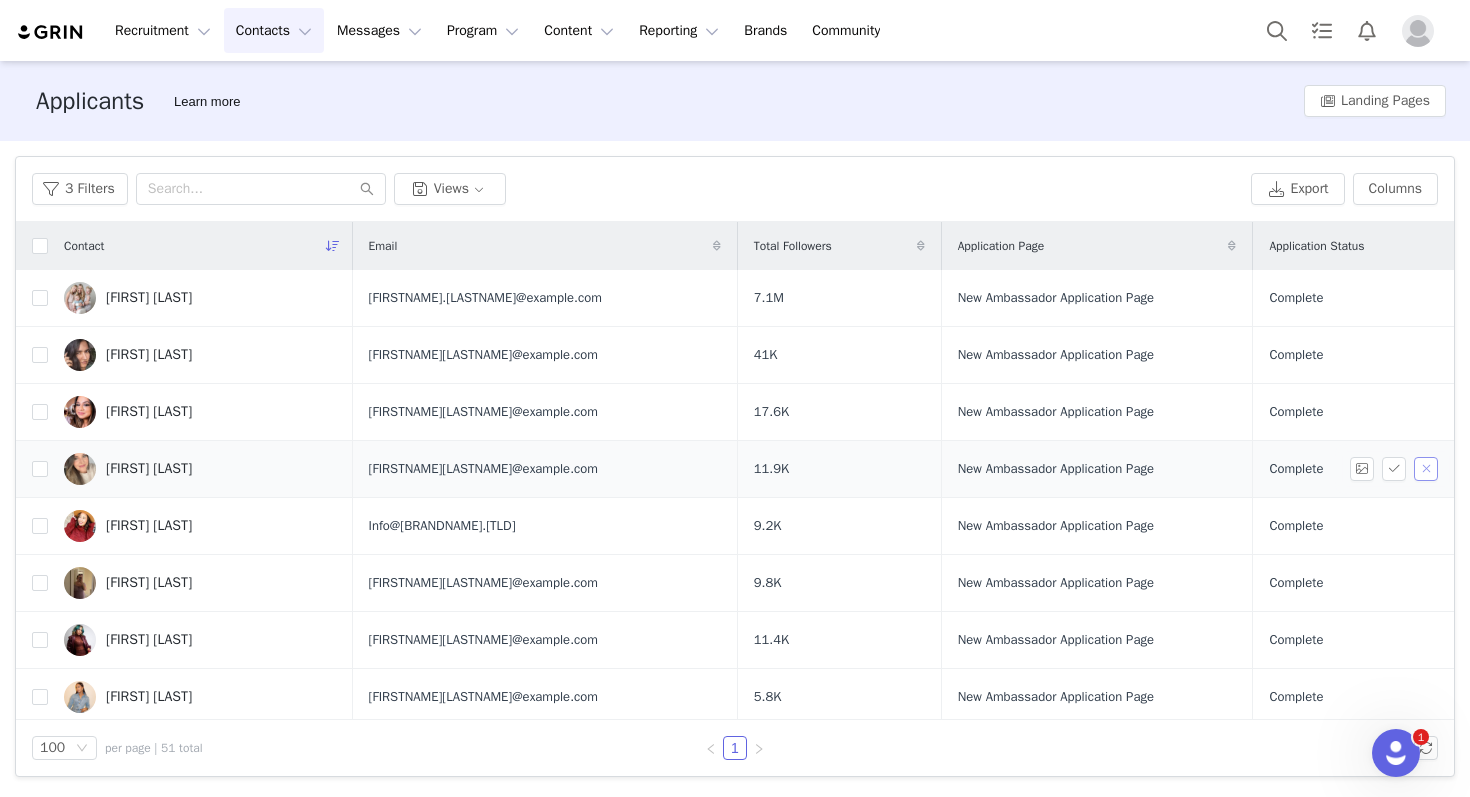 click at bounding box center (1426, 469) 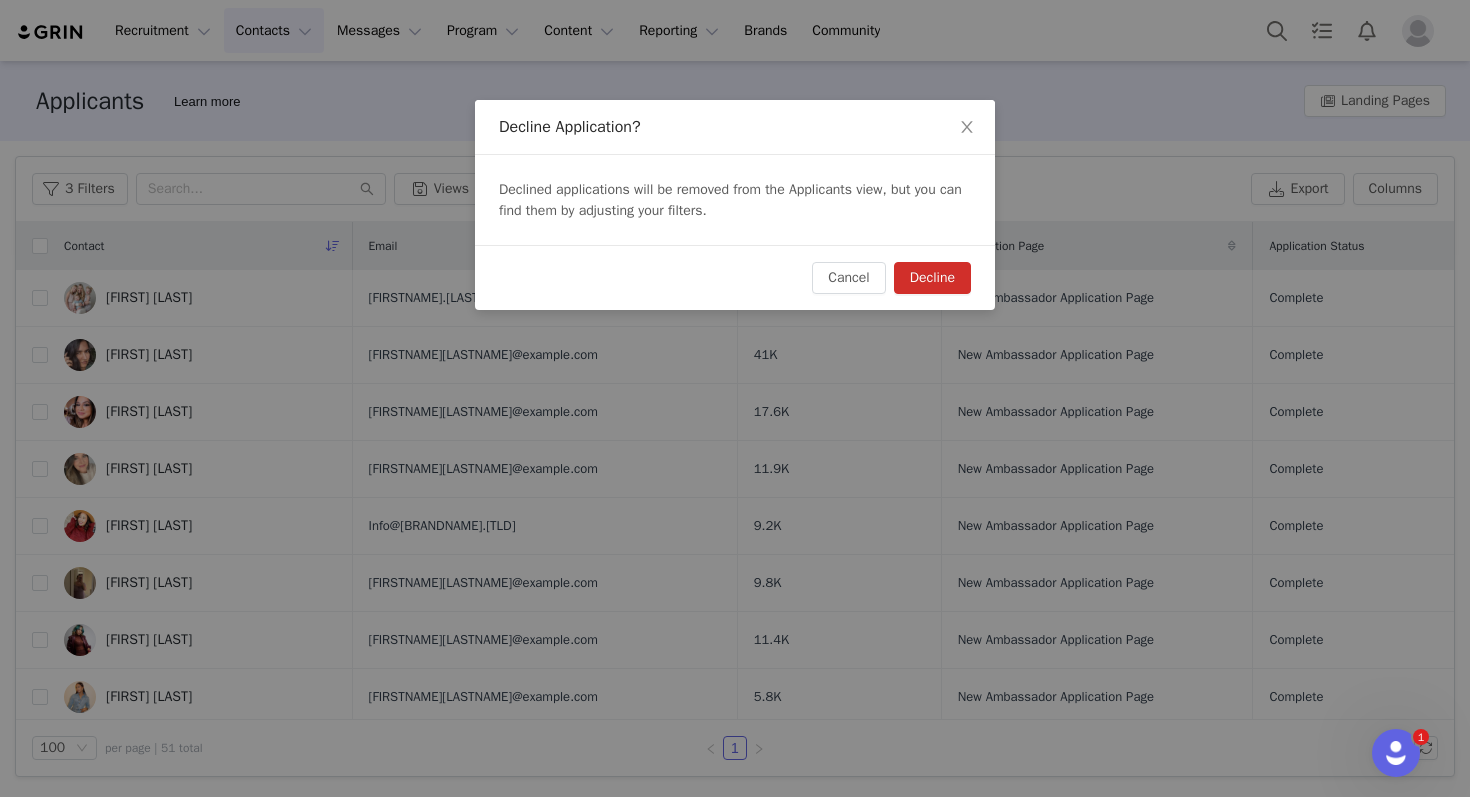 click on "Decline" at bounding box center (932, 278) 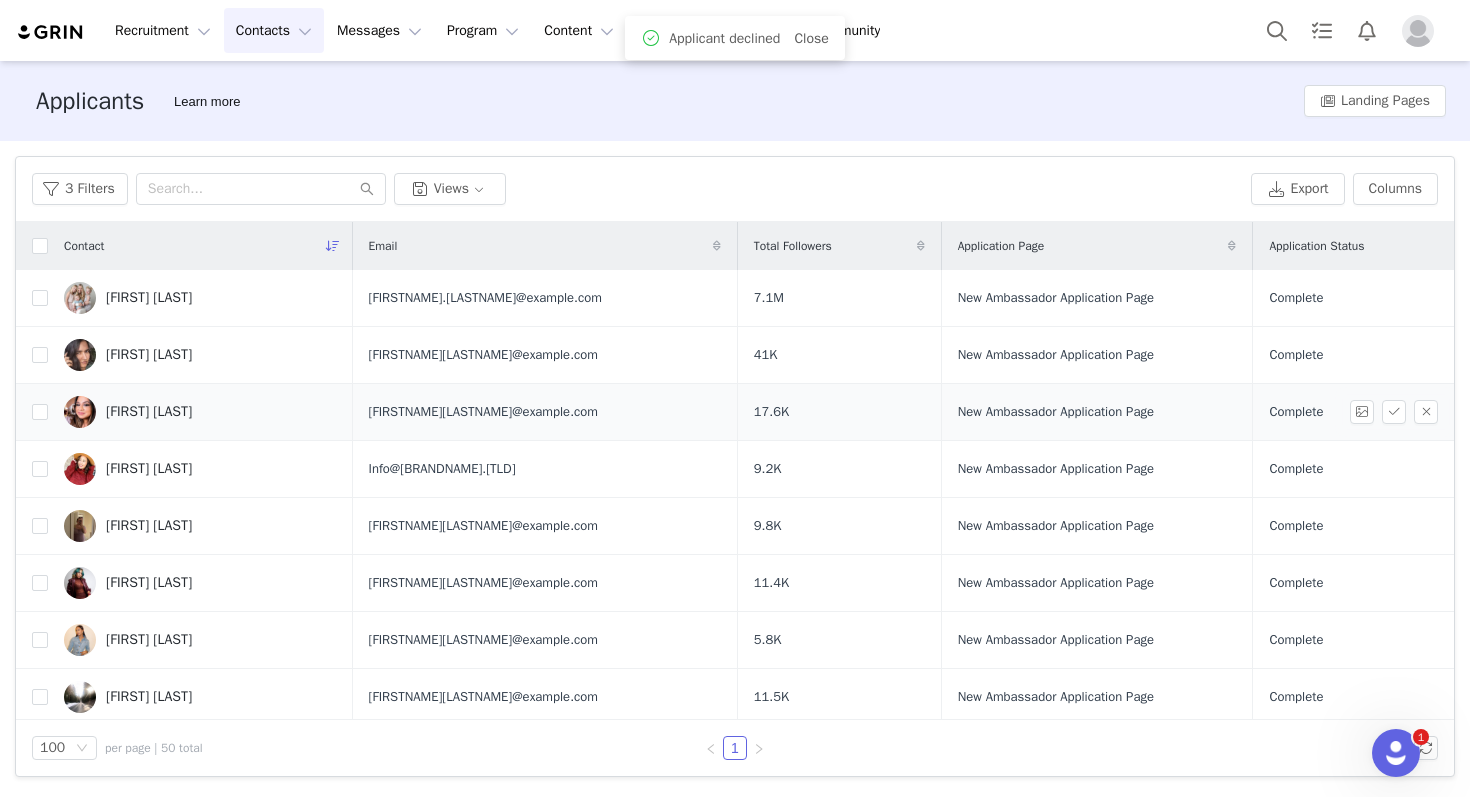 click on "Evelyn Campos" at bounding box center (149, 412) 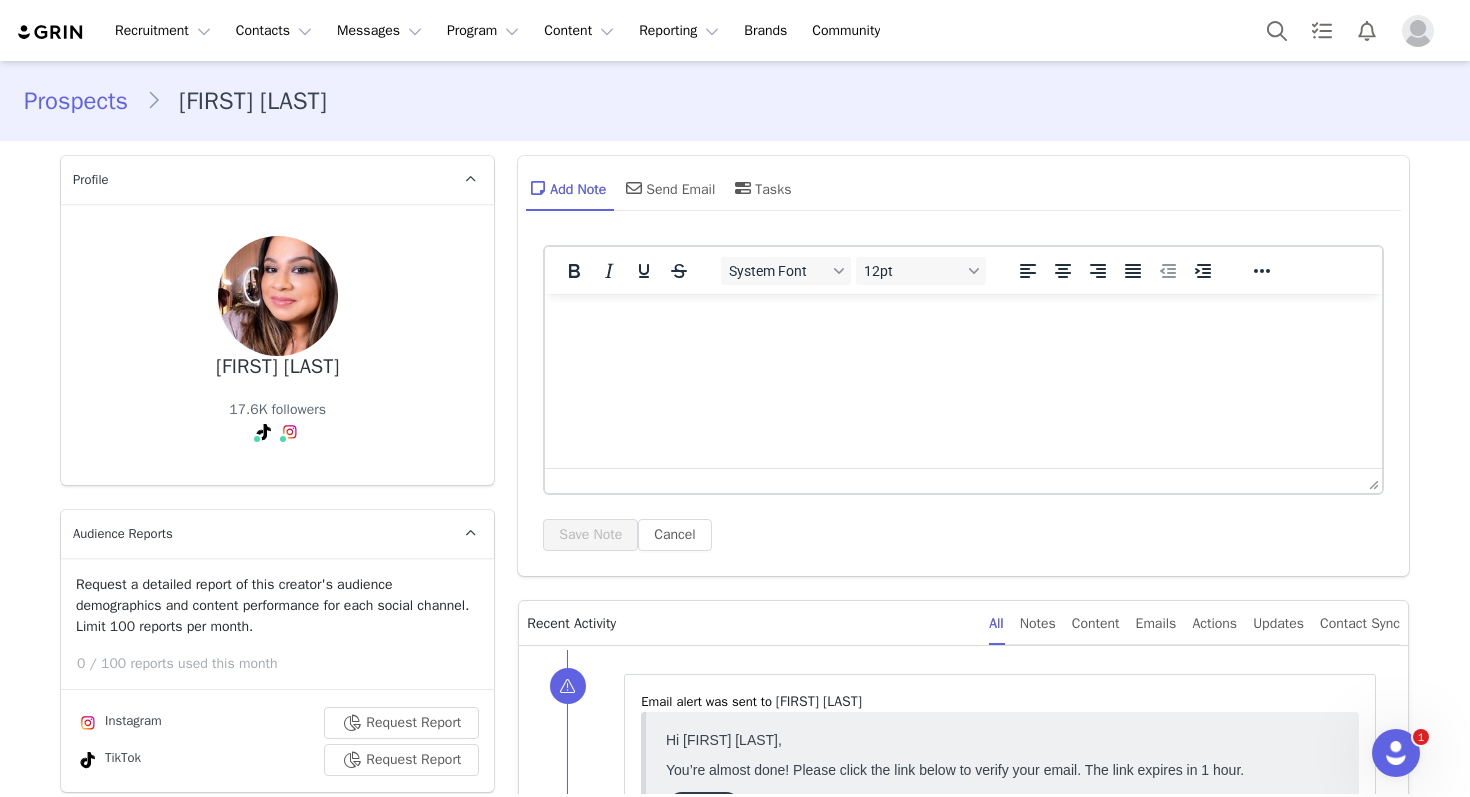 scroll, scrollTop: 0, scrollLeft: 0, axis: both 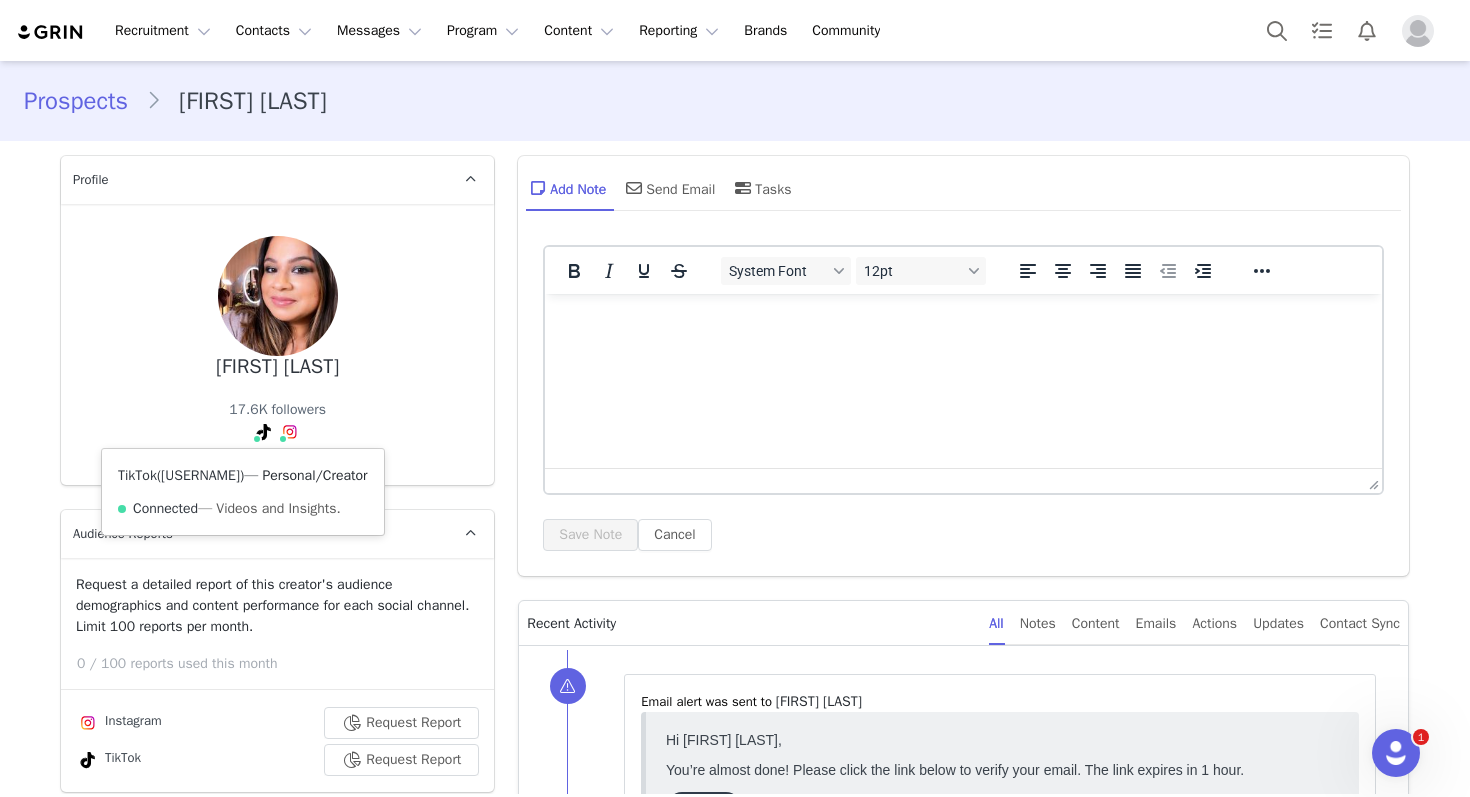 click on "@evestyle823" at bounding box center [200, 475] 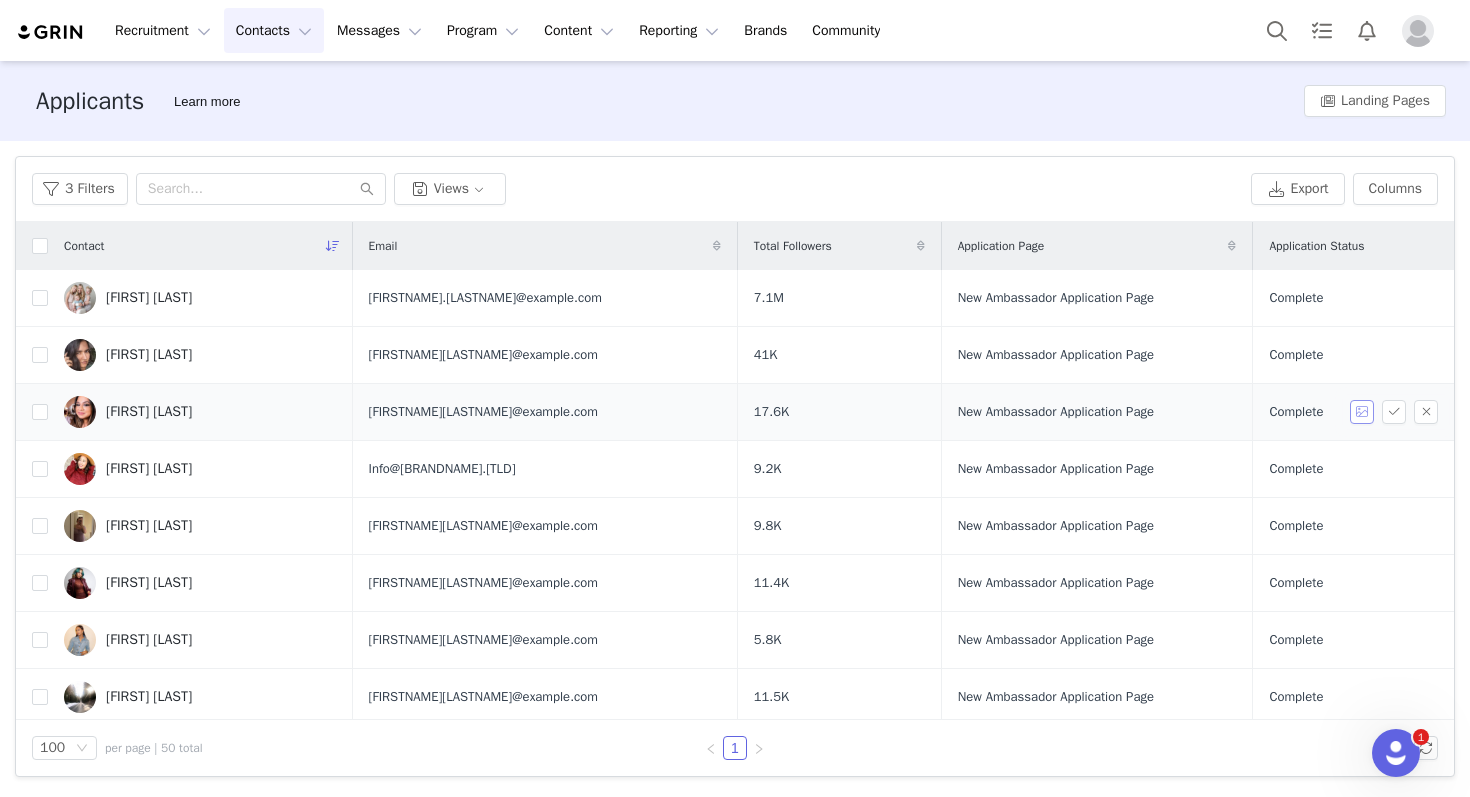 click at bounding box center (1362, 412) 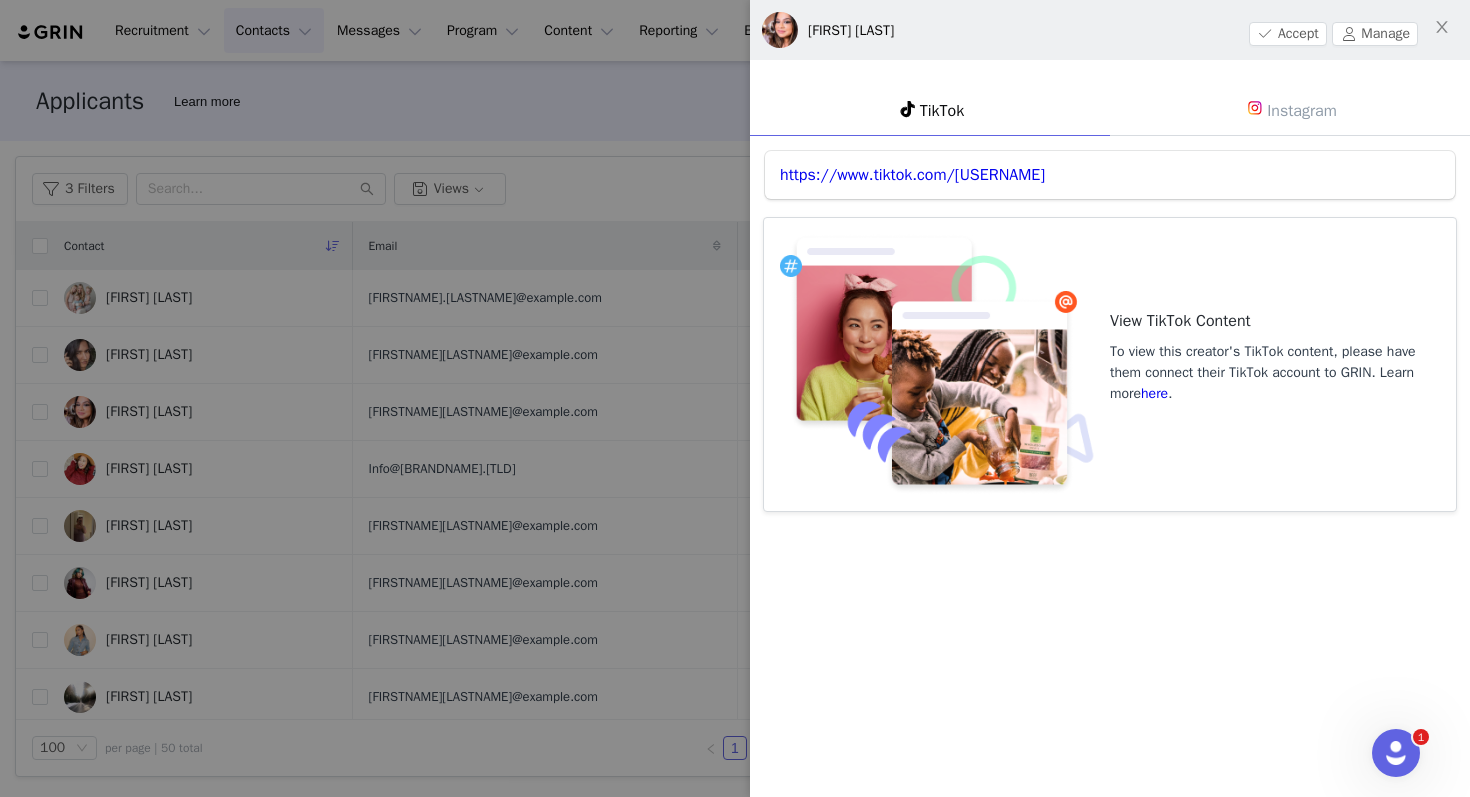 drag, startPoint x: 1332, startPoint y: 93, endPoint x: 1345, endPoint y: 90, distance: 13.341664 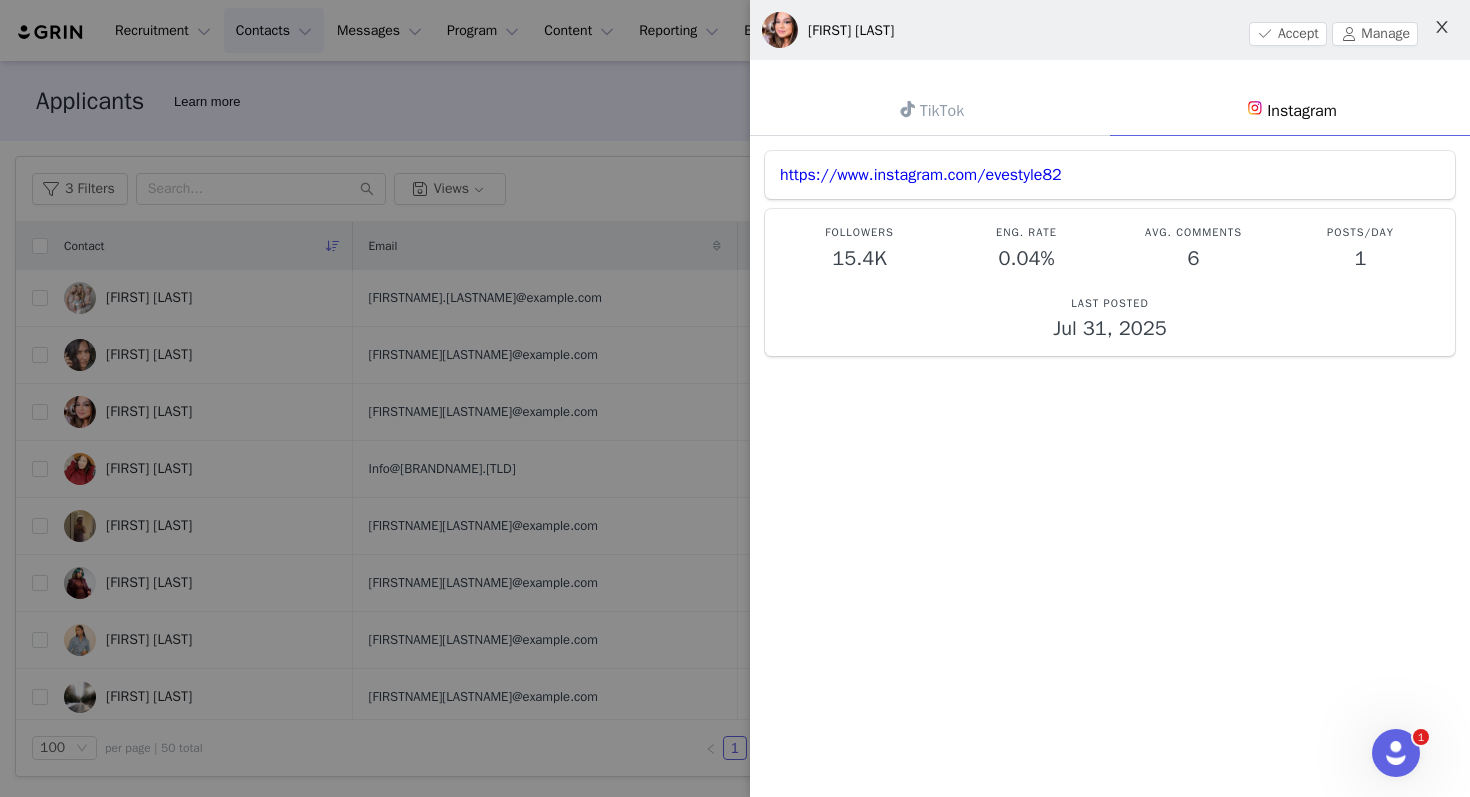 click at bounding box center (1442, 28) 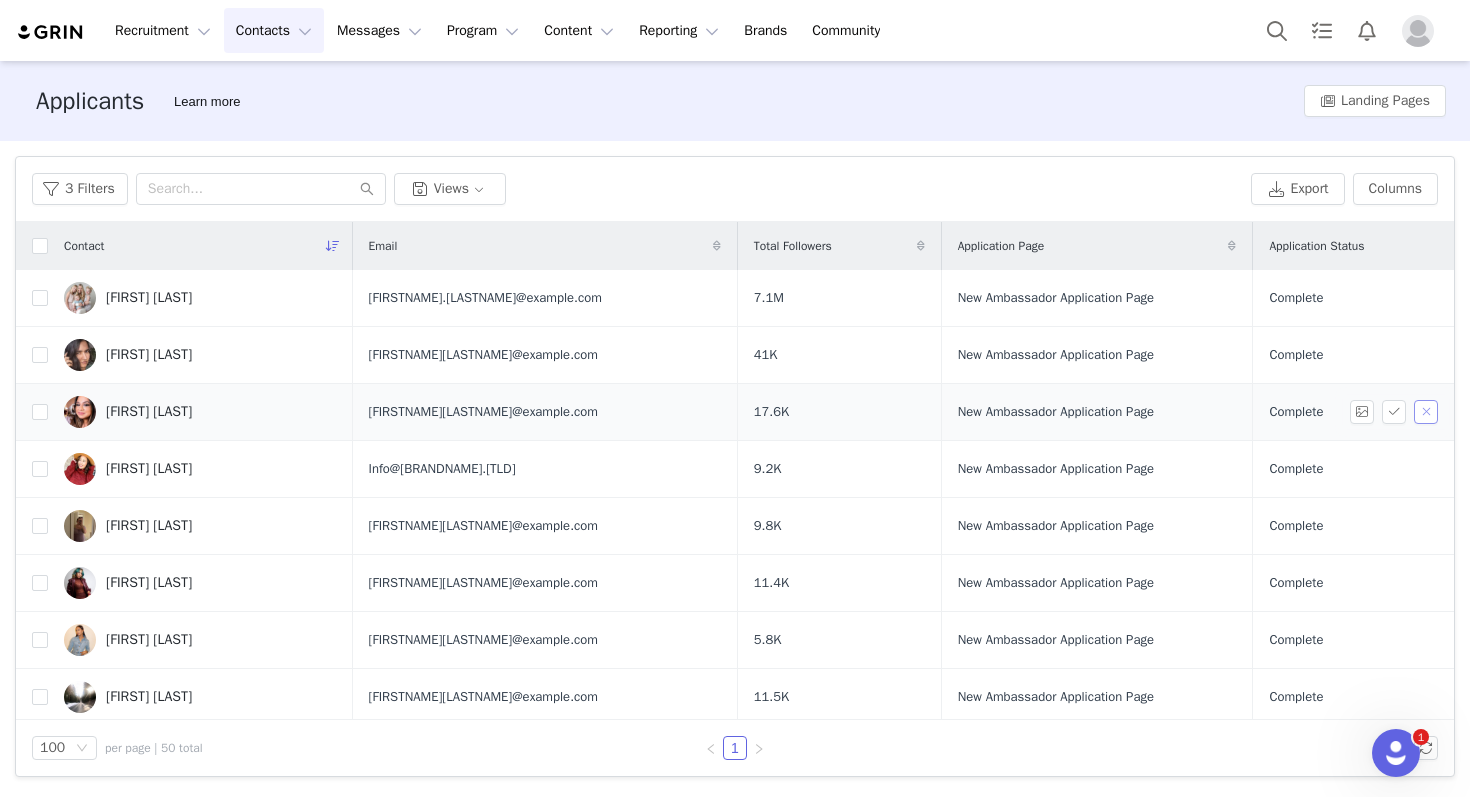 click at bounding box center [1426, 412] 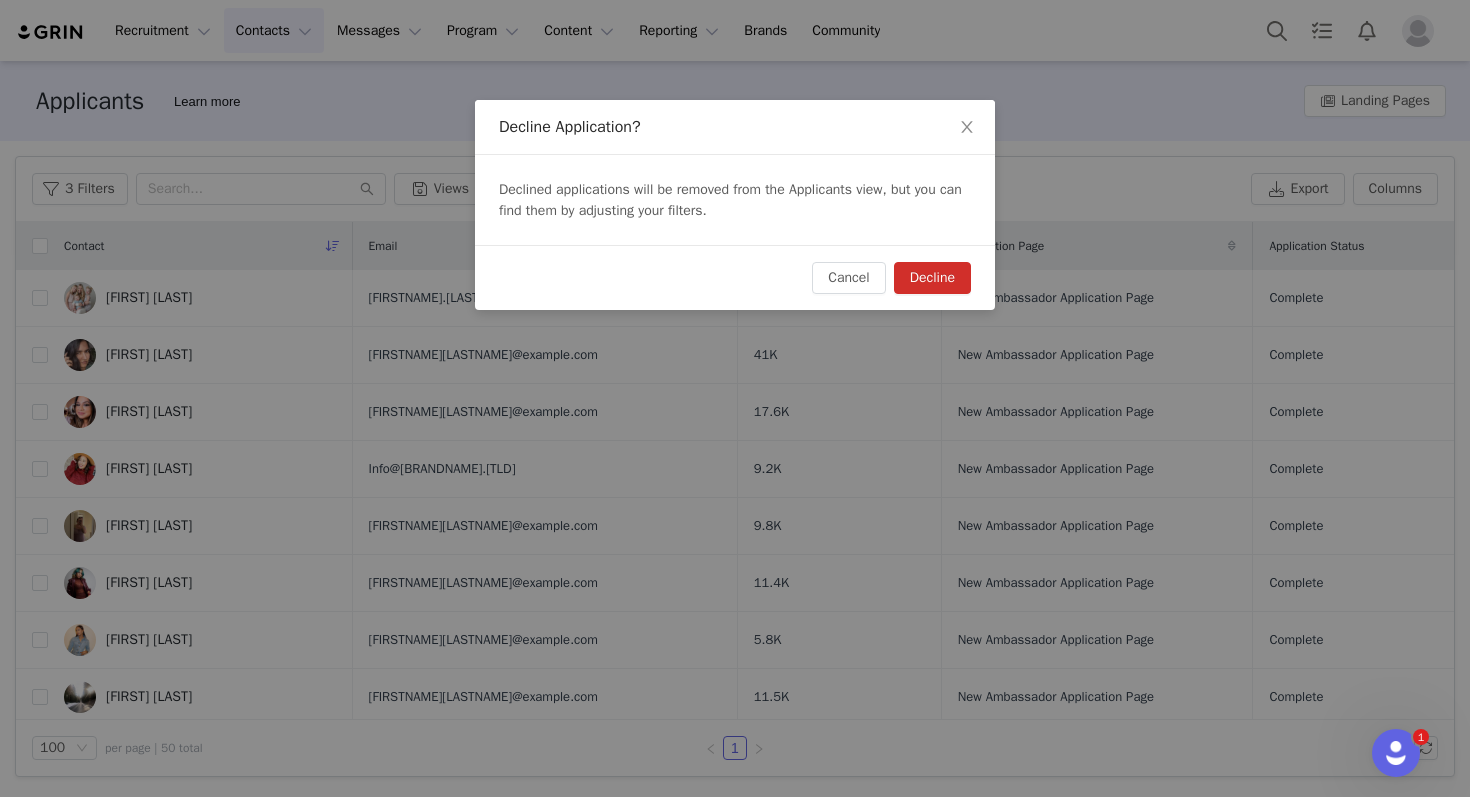 click on "Decline" at bounding box center (932, 278) 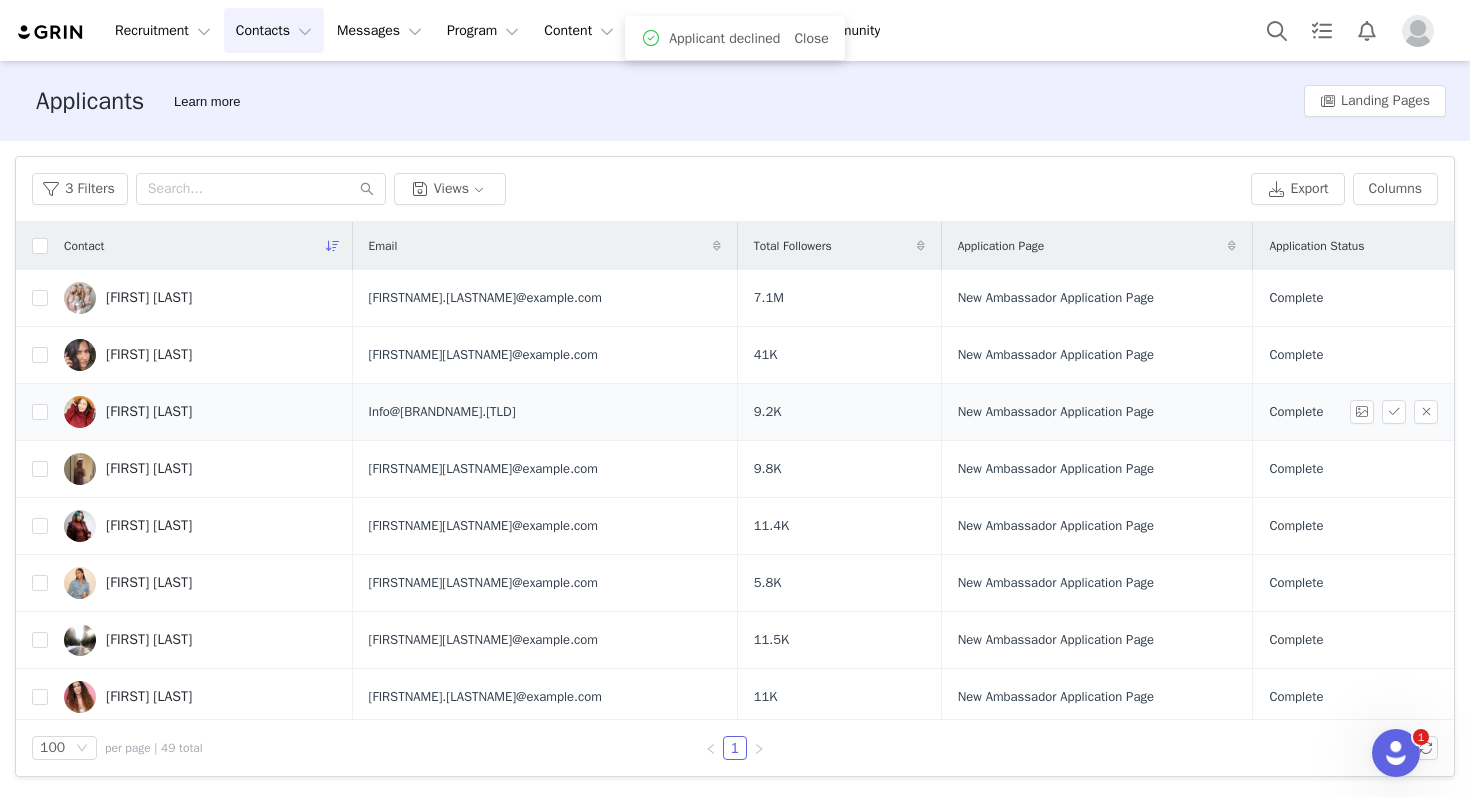 click on "Erica Velasco" at bounding box center [149, 412] 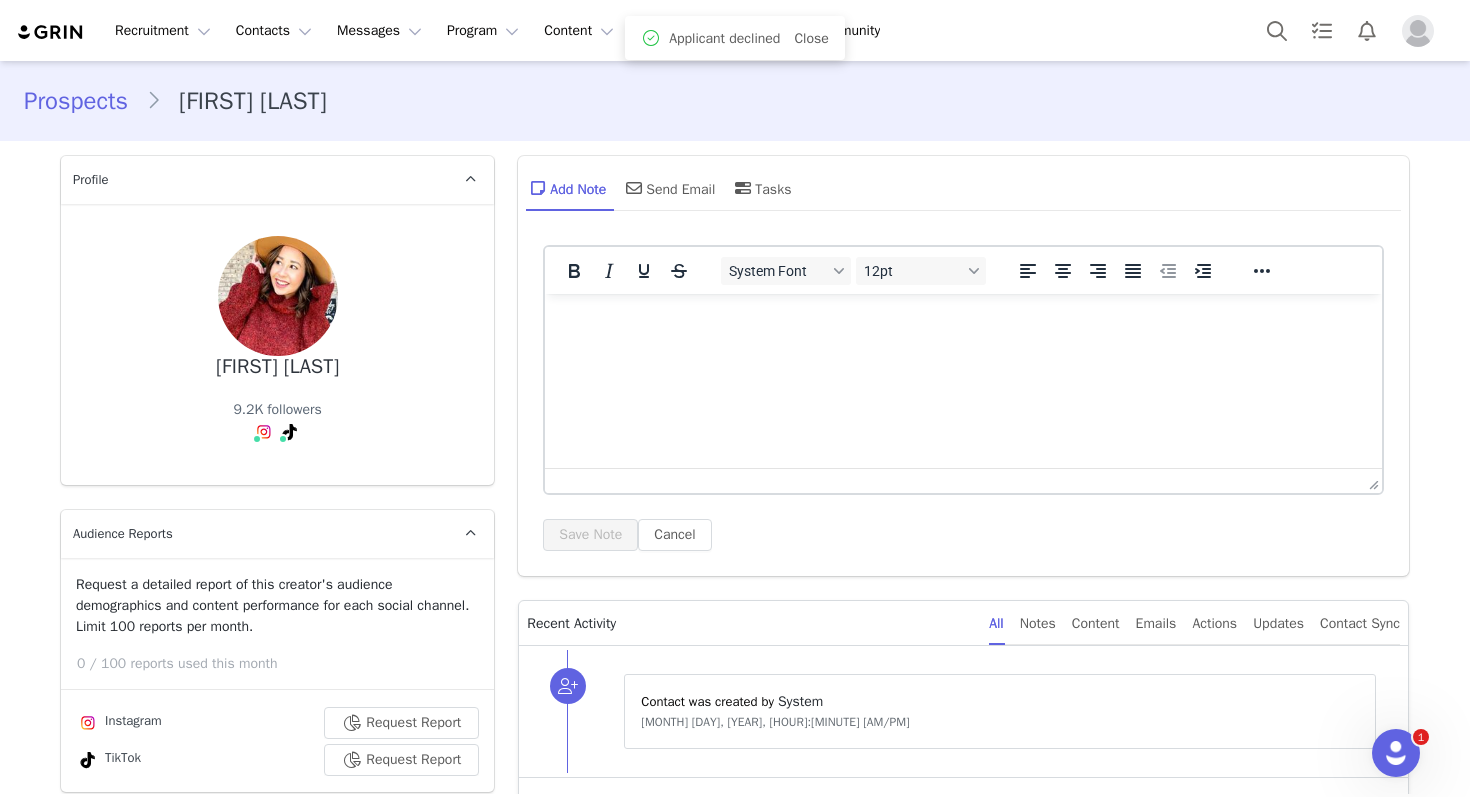 scroll, scrollTop: 0, scrollLeft: 0, axis: both 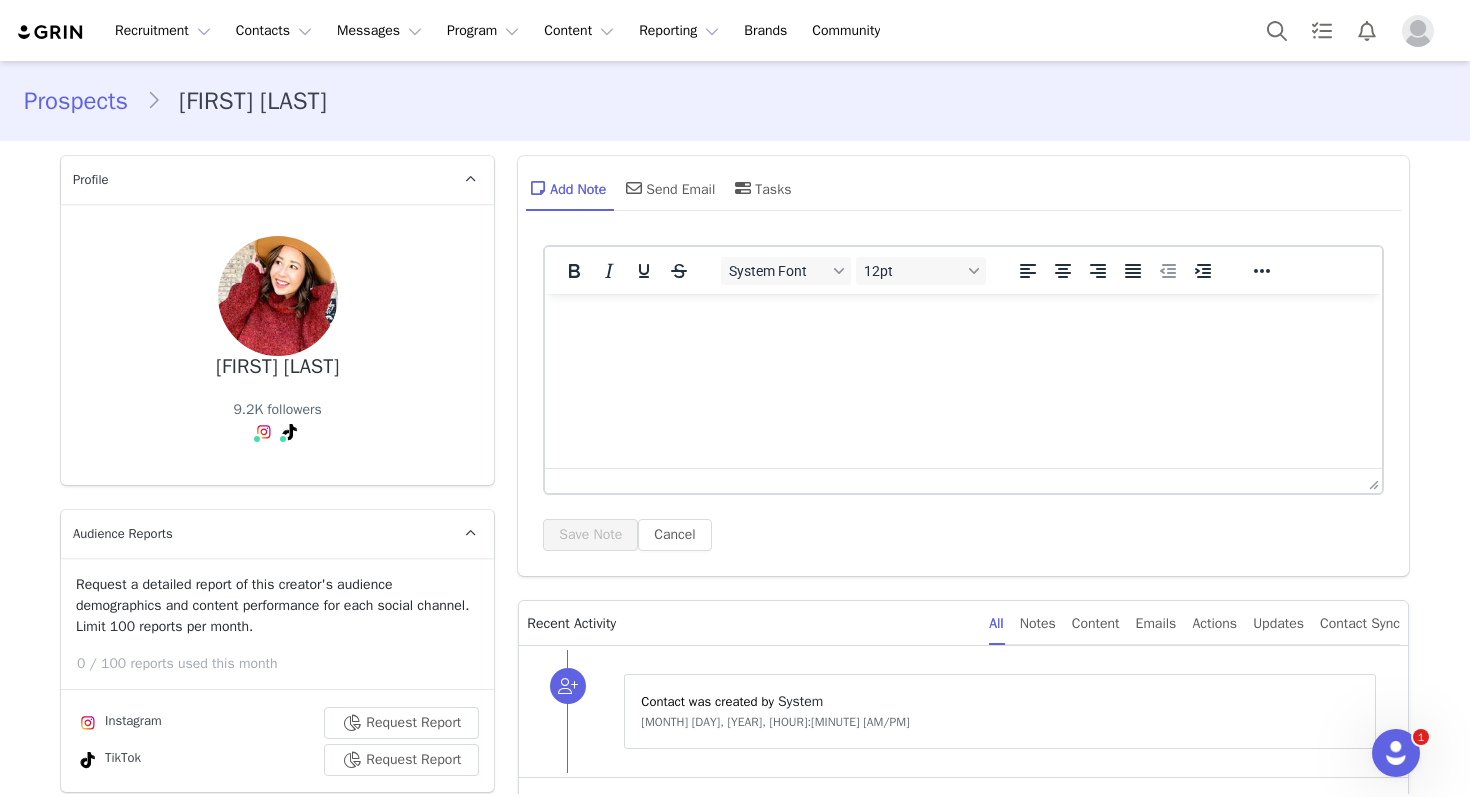 click on "Erica Velasco      9.2K followers  Instagram  (   @ablazingheartslife   )   — Standard  Connected  — Account is discoverable." at bounding box center (277, 344) 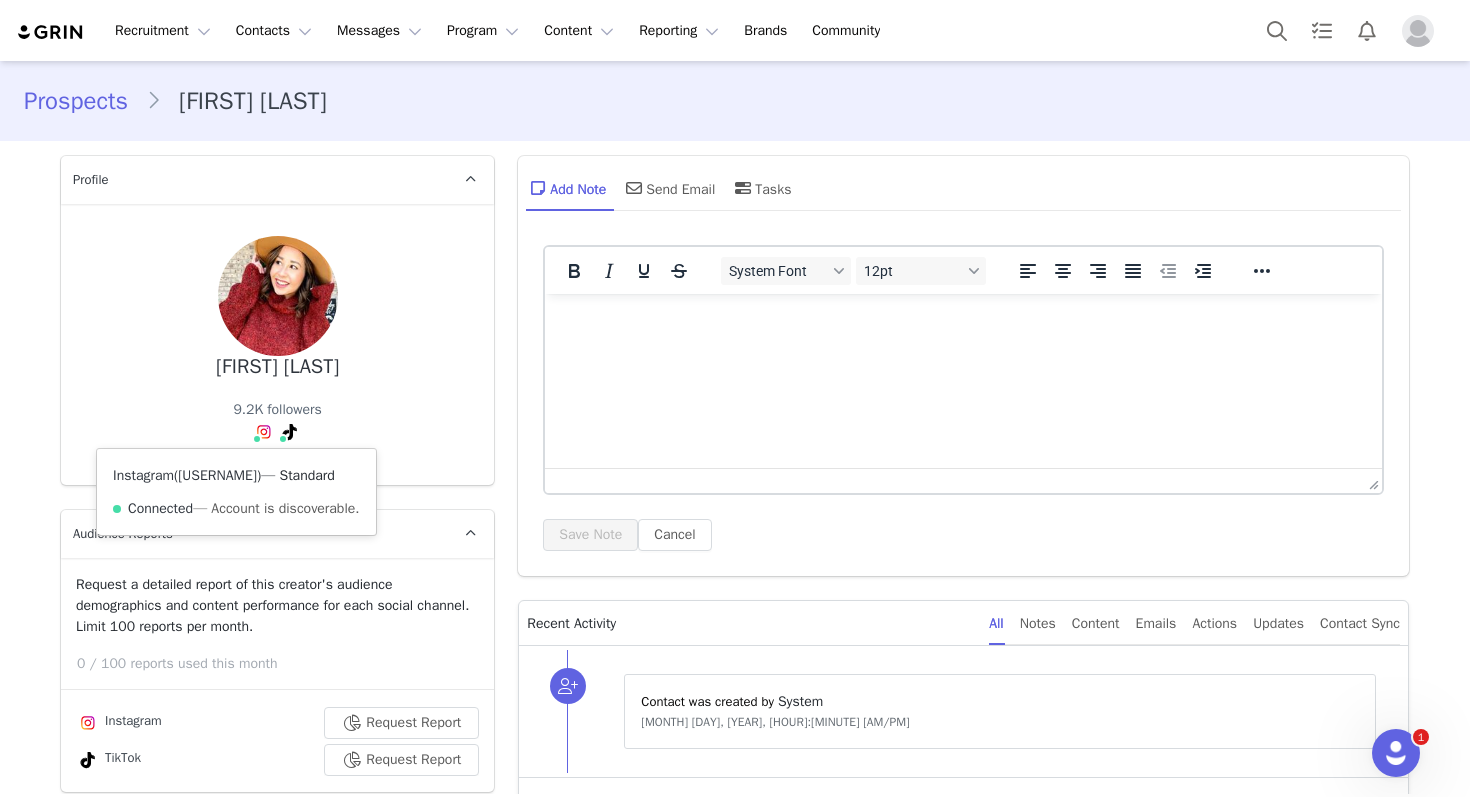 click on "@ablazingheartslife" at bounding box center [217, 475] 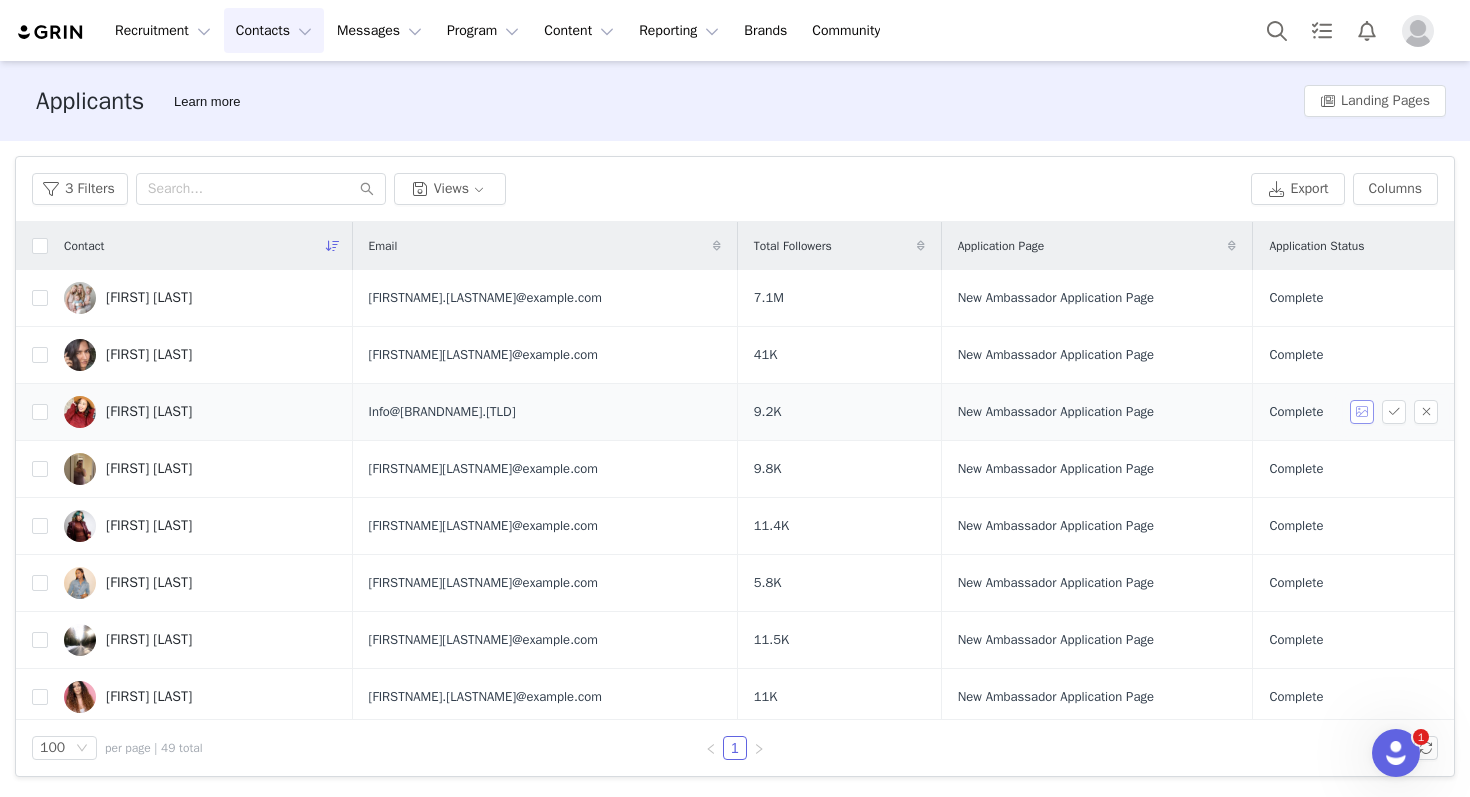 click at bounding box center (1362, 412) 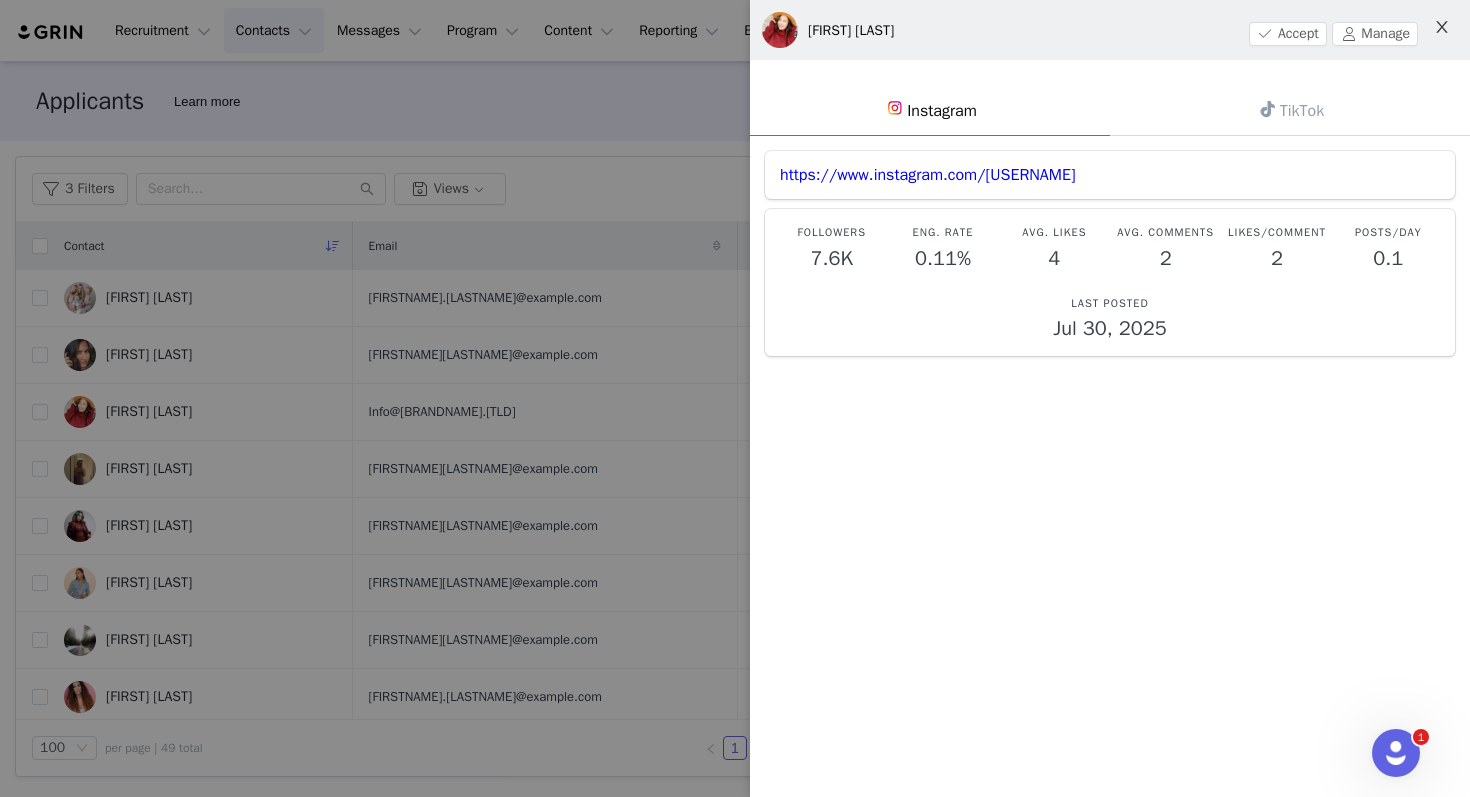 click 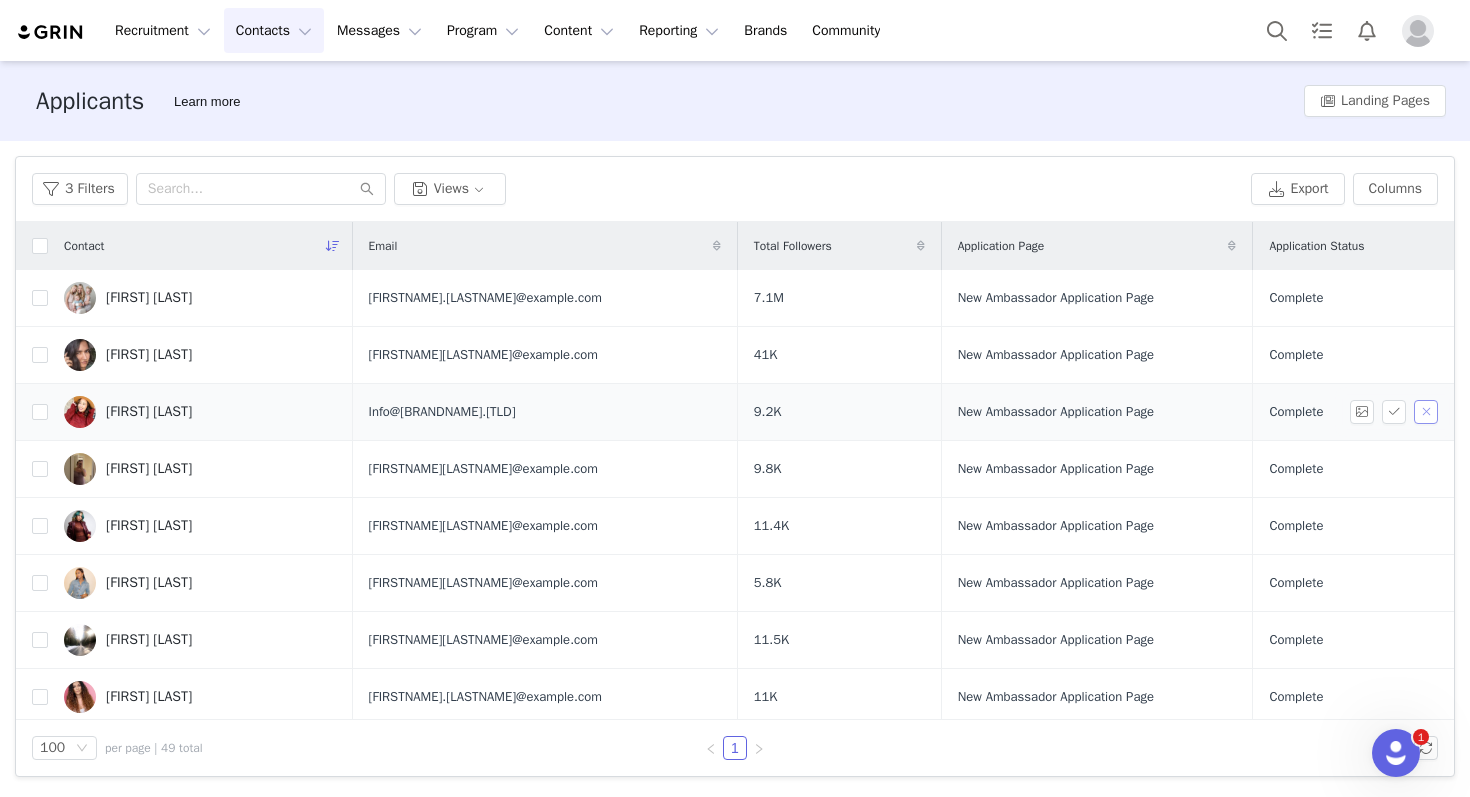 click at bounding box center [1426, 412] 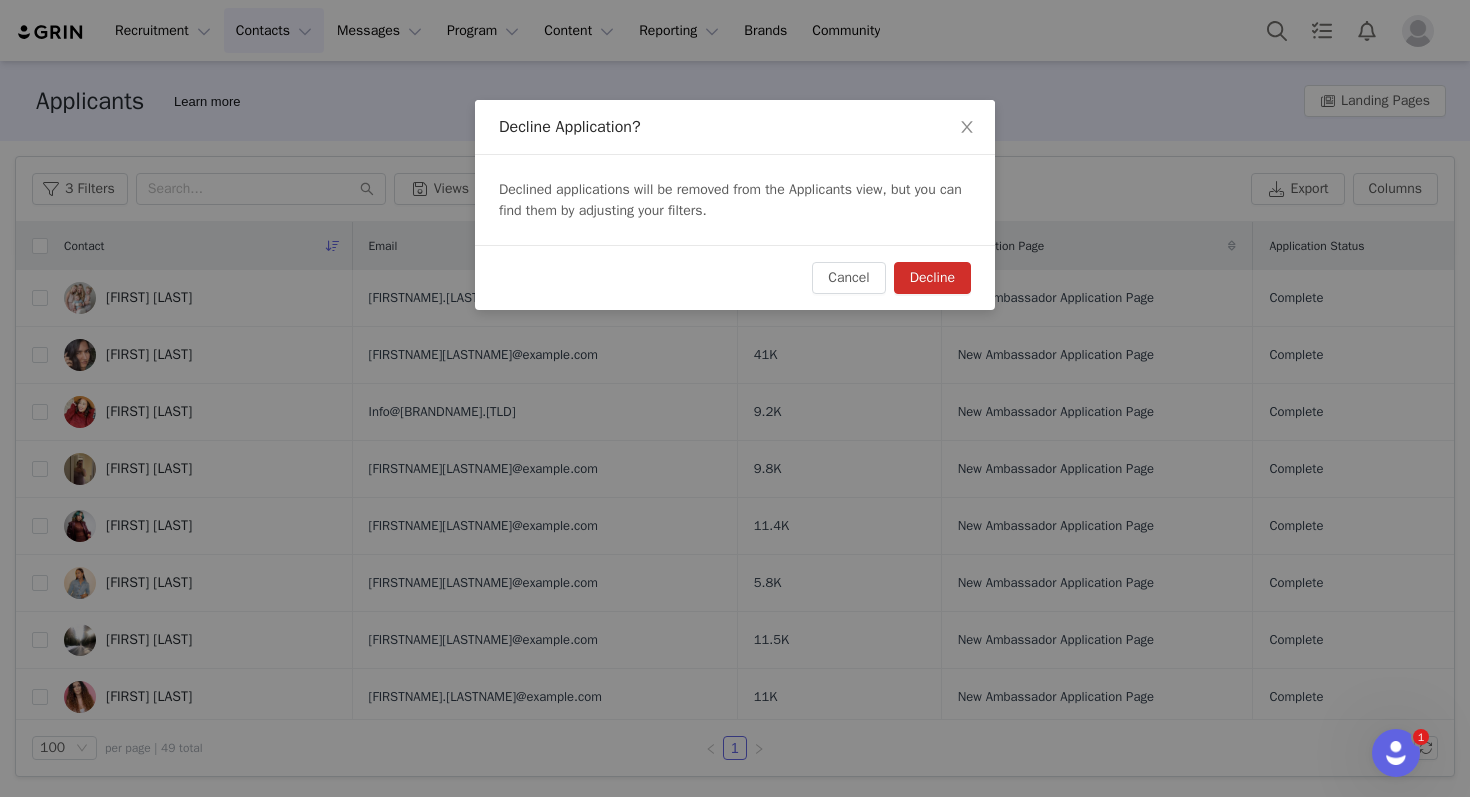 click on "Decline" at bounding box center [932, 278] 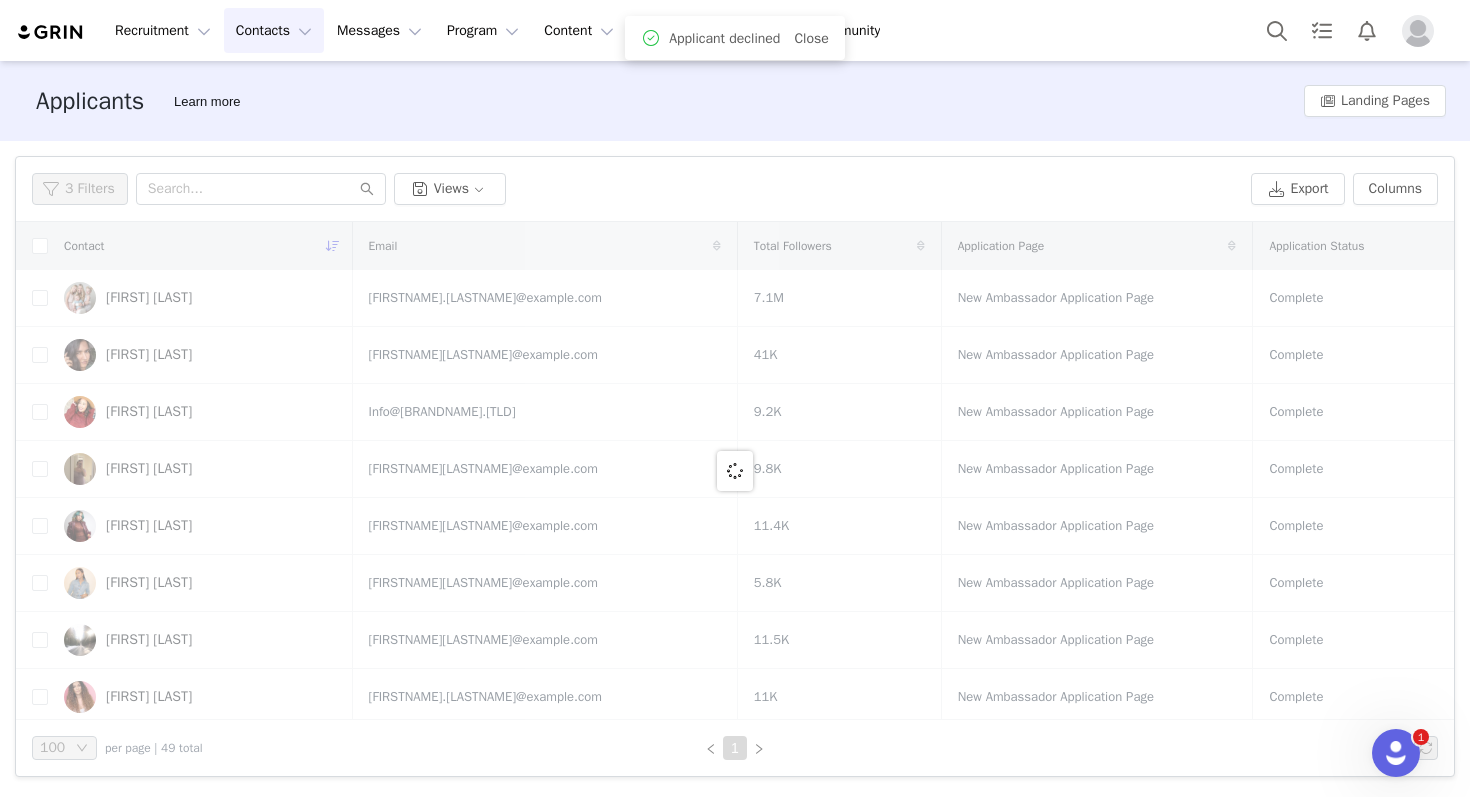 click at bounding box center (735, 471) 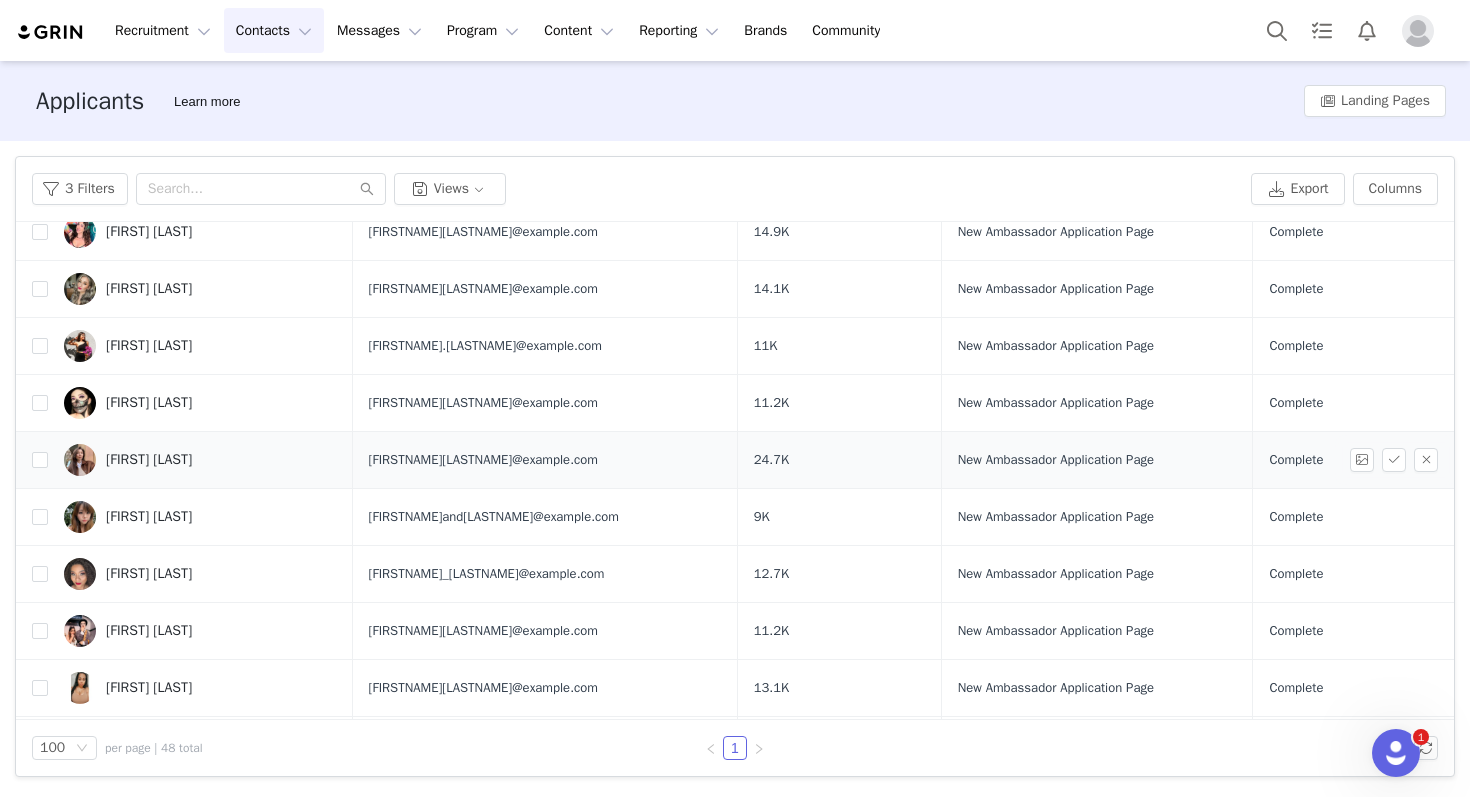 scroll, scrollTop: 1371, scrollLeft: 0, axis: vertical 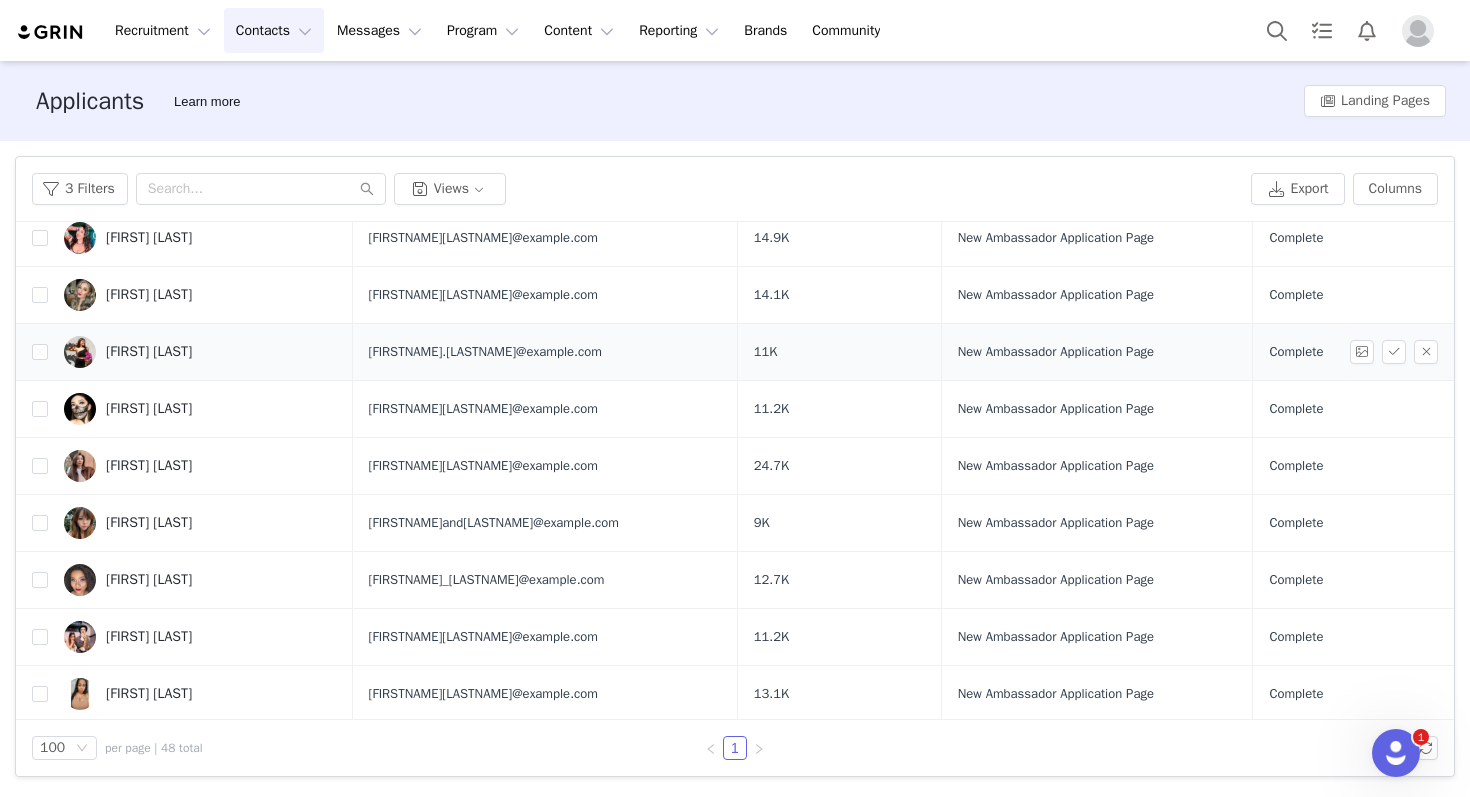 click on "Bhumi Jain" at bounding box center [149, 352] 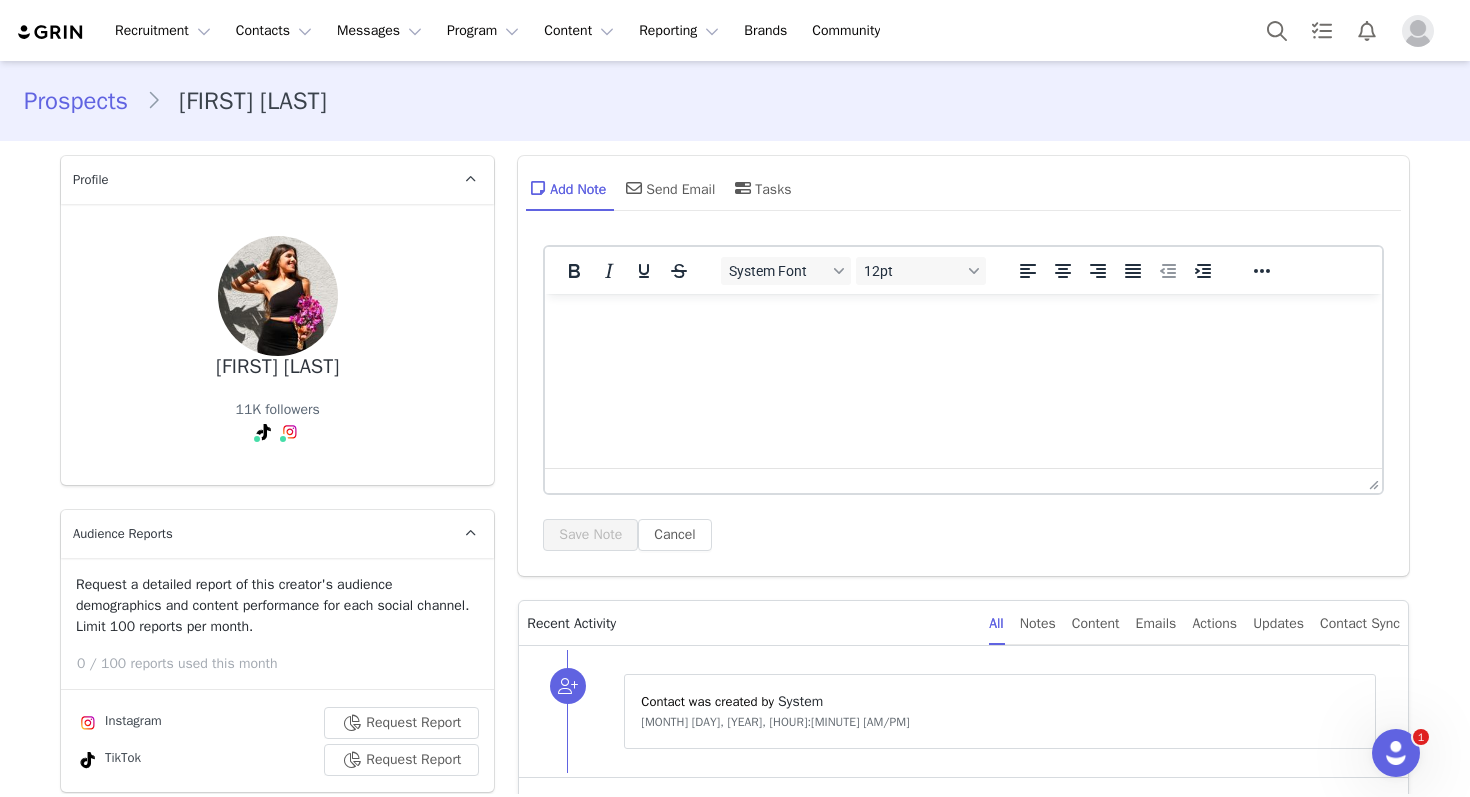 scroll, scrollTop: 0, scrollLeft: 0, axis: both 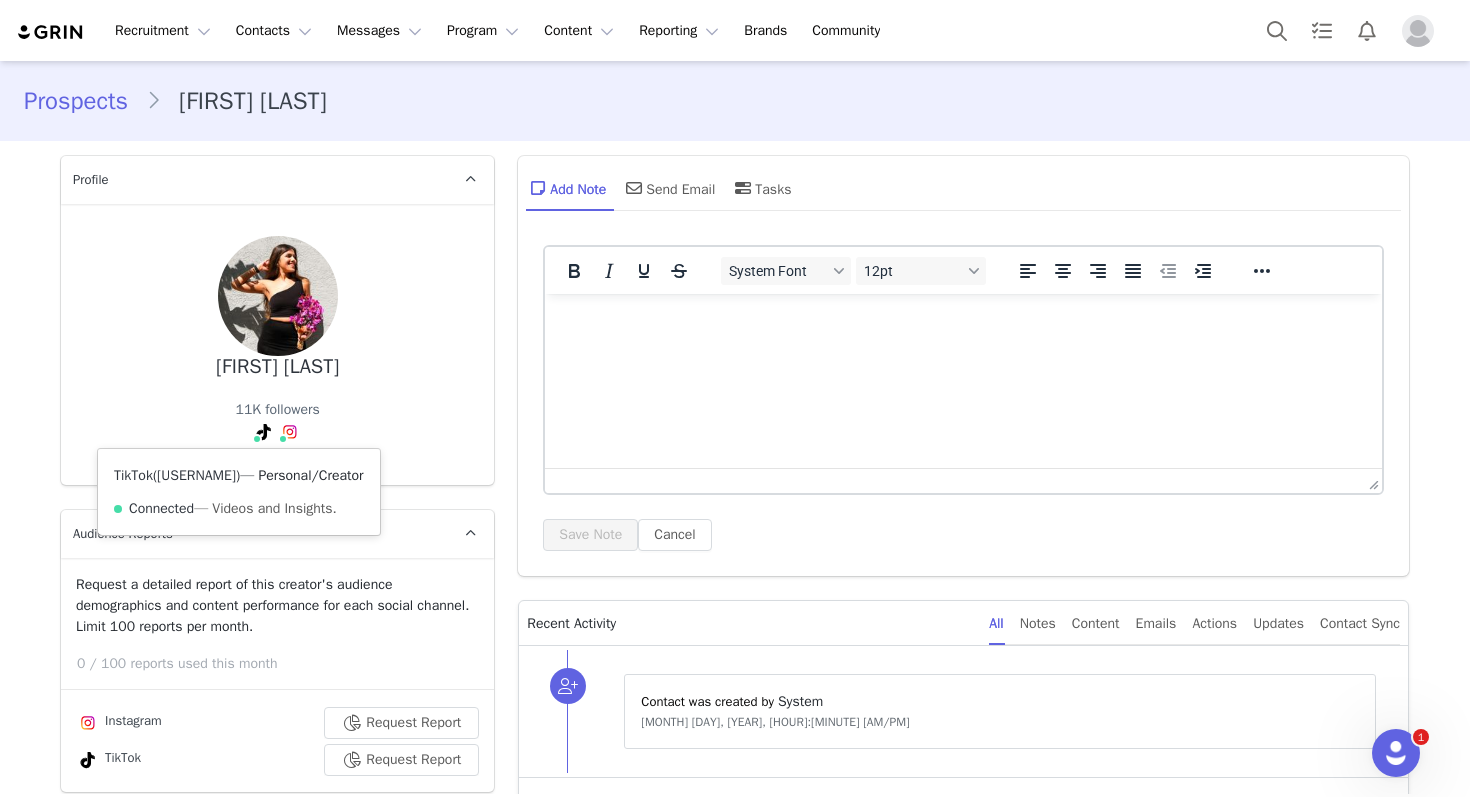click on "@jainbhoomi21" at bounding box center [196, 475] 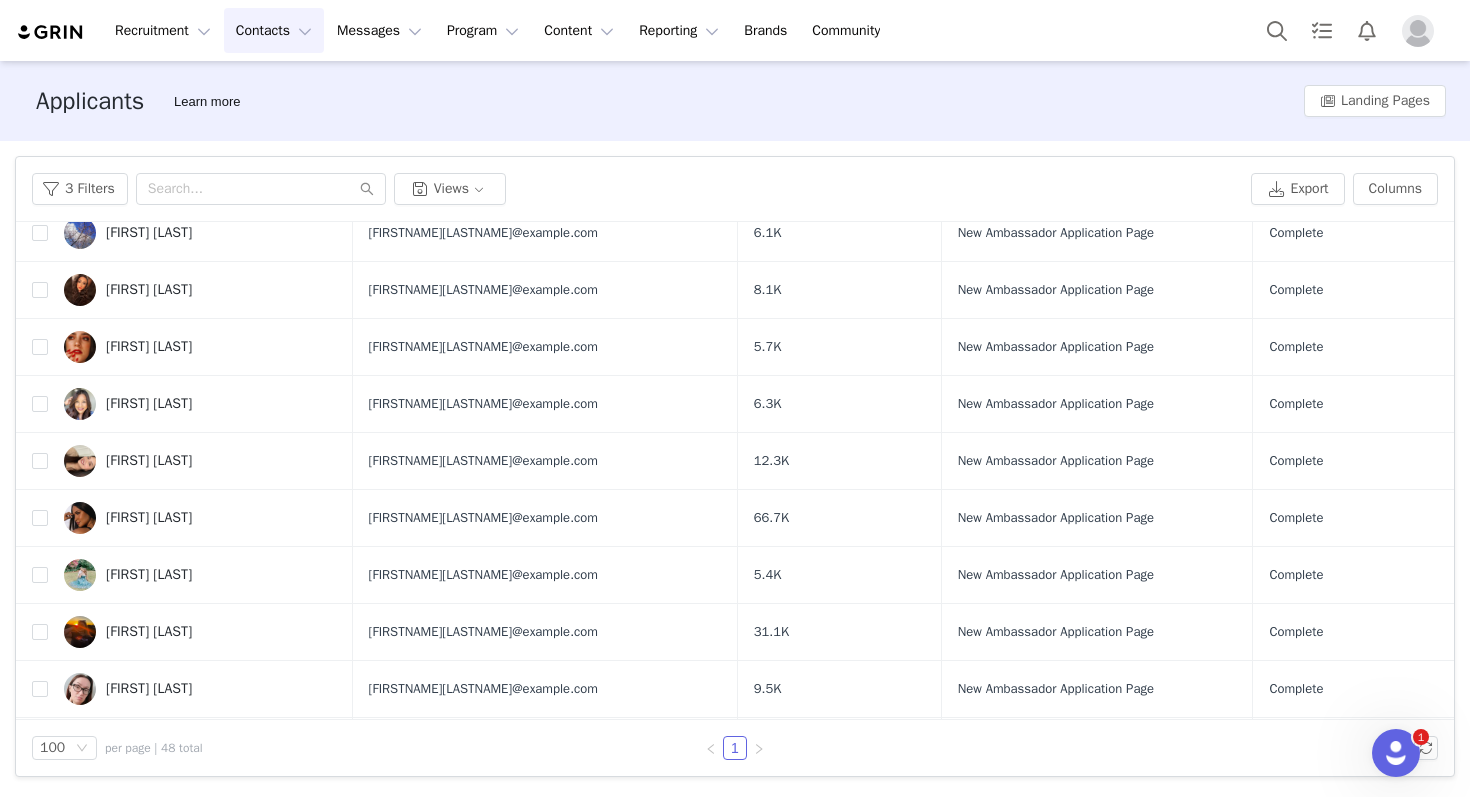 scroll, scrollTop: 1252, scrollLeft: 0, axis: vertical 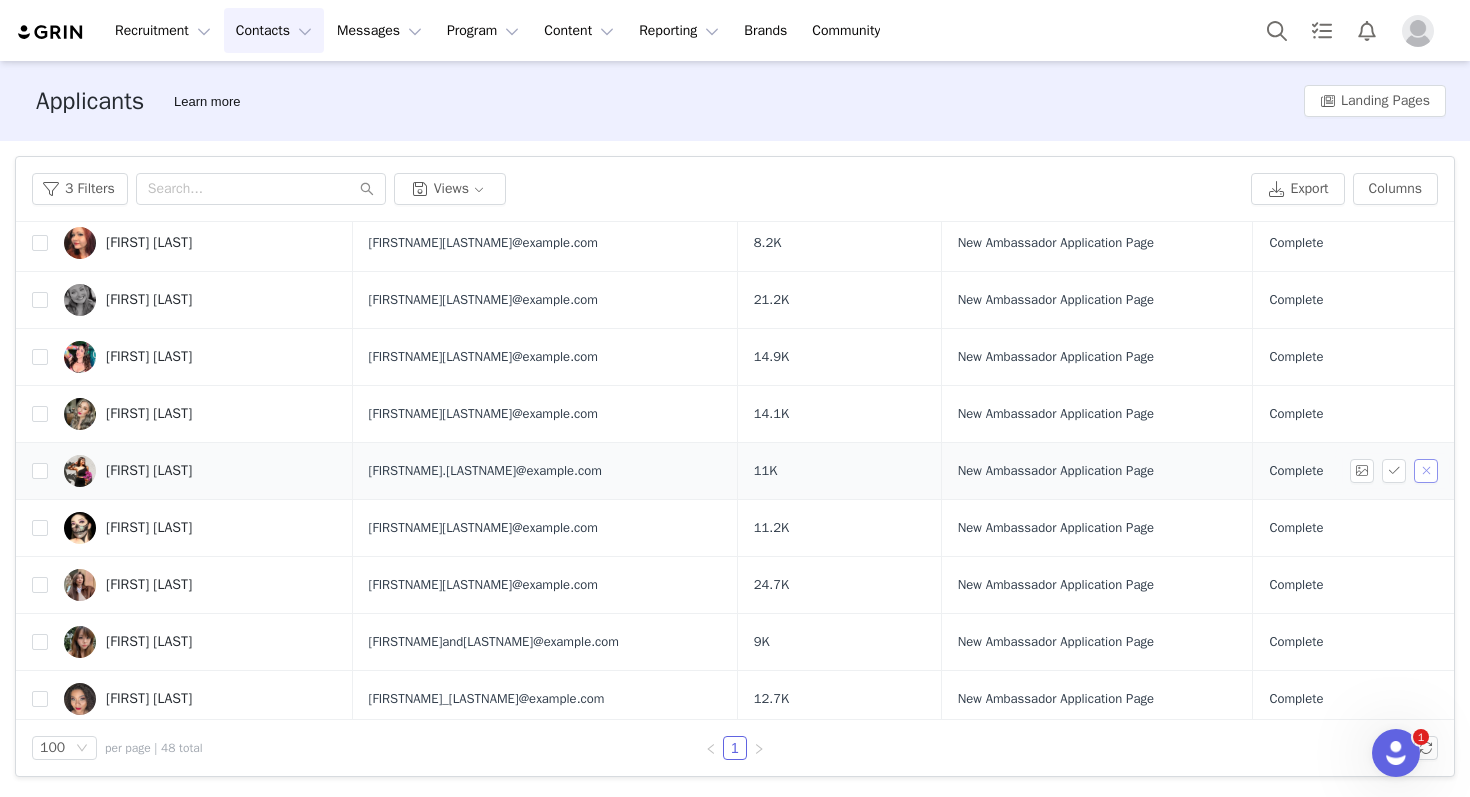 click at bounding box center [1426, 471] 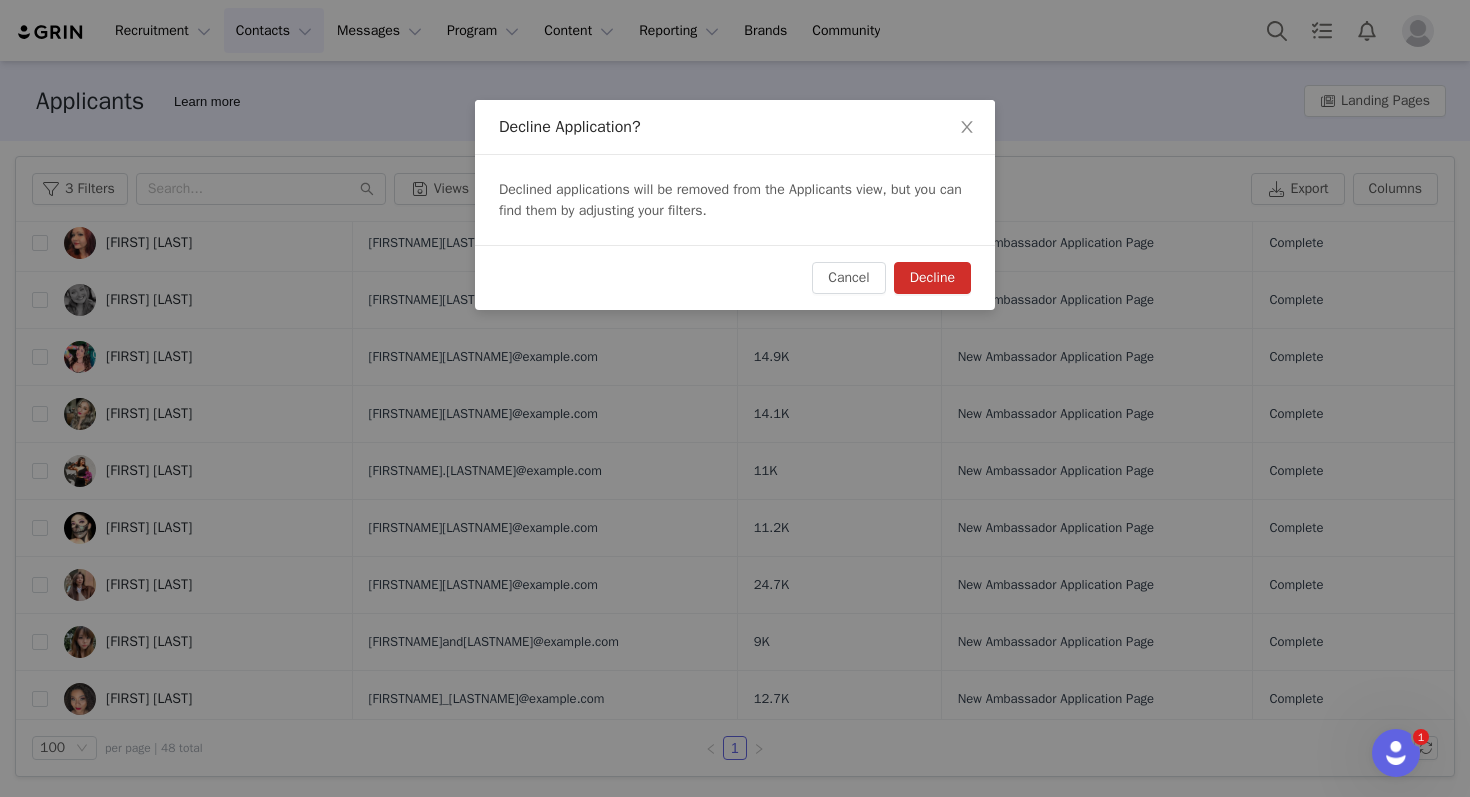 click on "Decline" at bounding box center (932, 278) 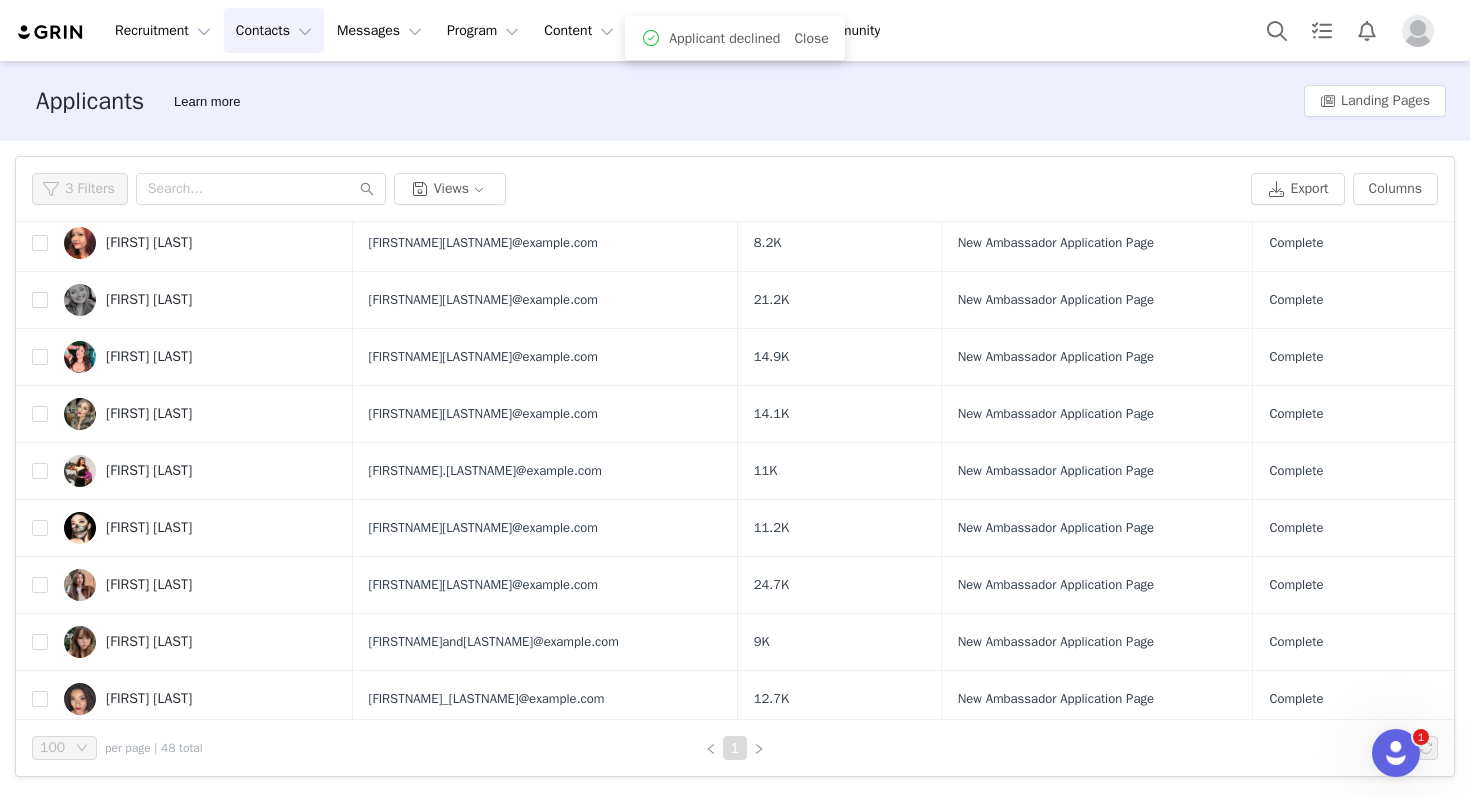 scroll, scrollTop: 0, scrollLeft: 0, axis: both 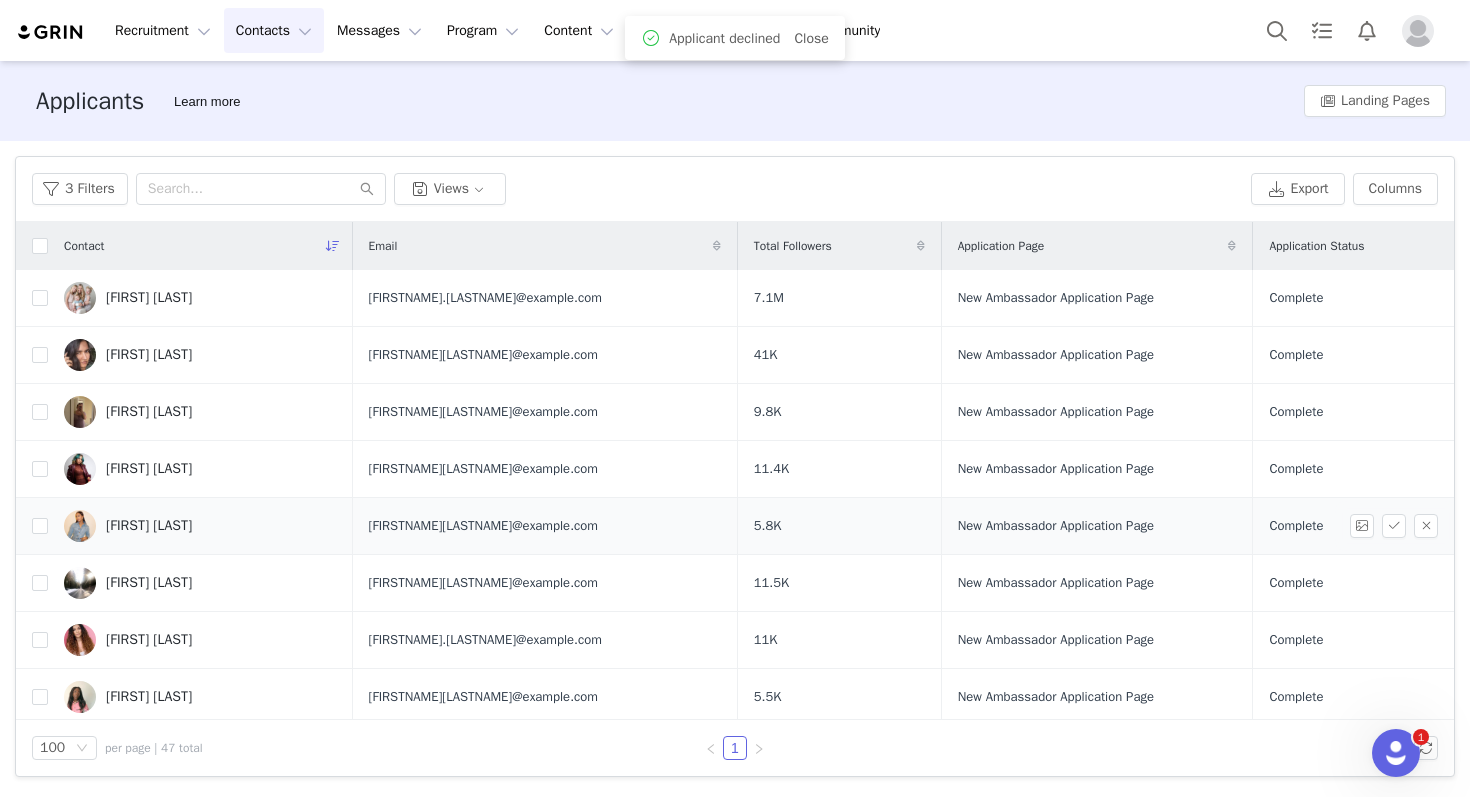 click on "Elianny Peralta" at bounding box center (200, 526) 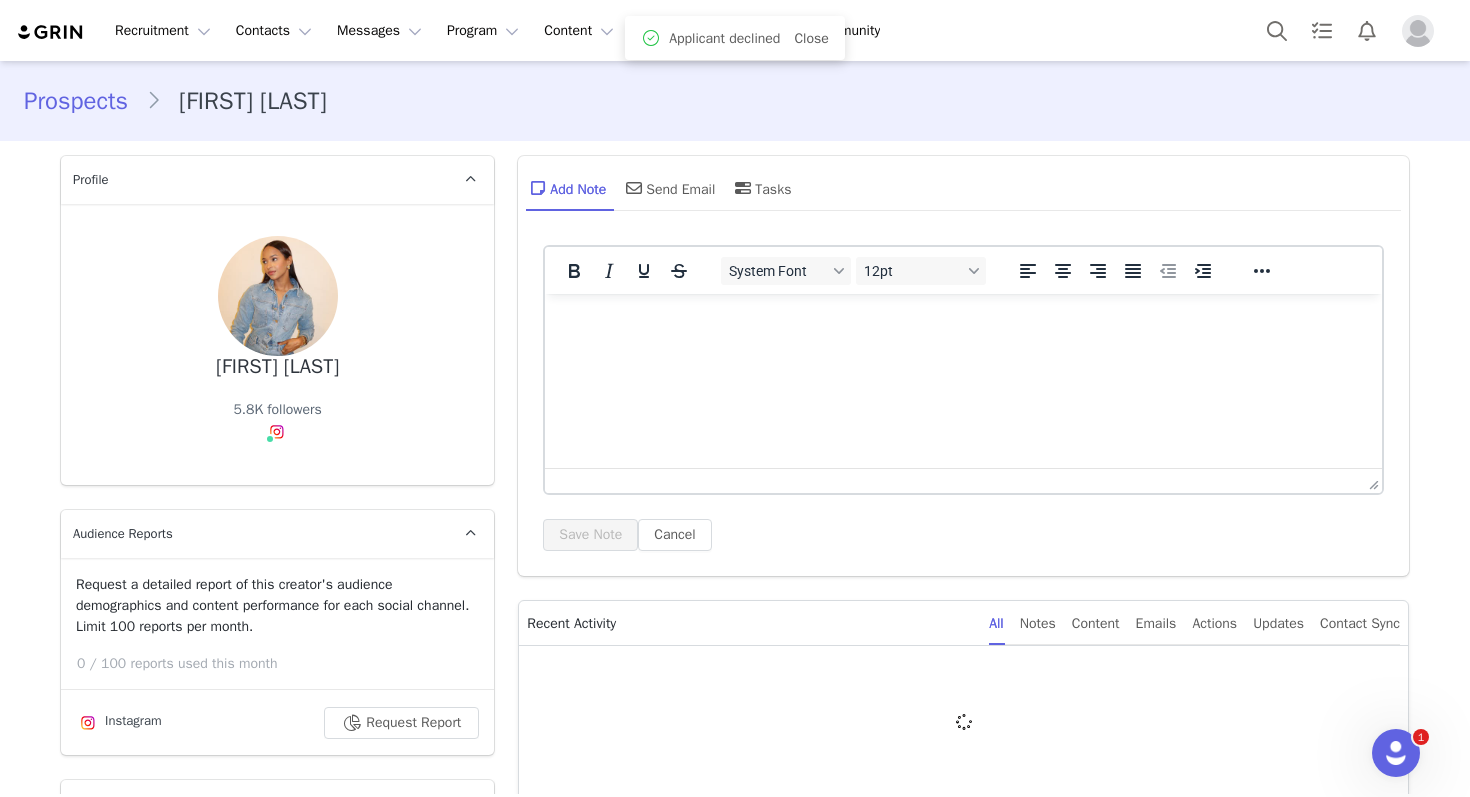 scroll, scrollTop: 0, scrollLeft: 0, axis: both 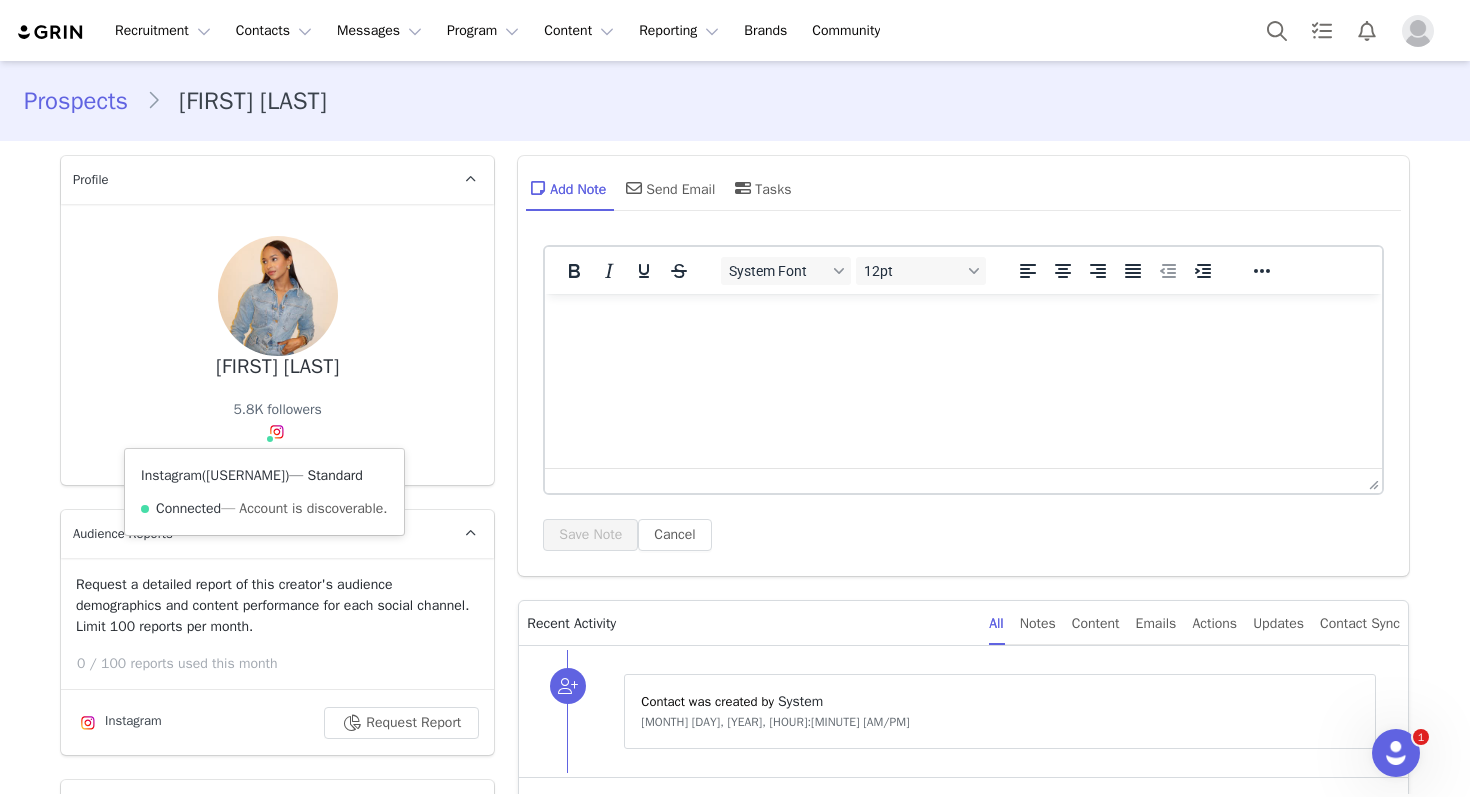 click on "@carolineprlta" at bounding box center [245, 475] 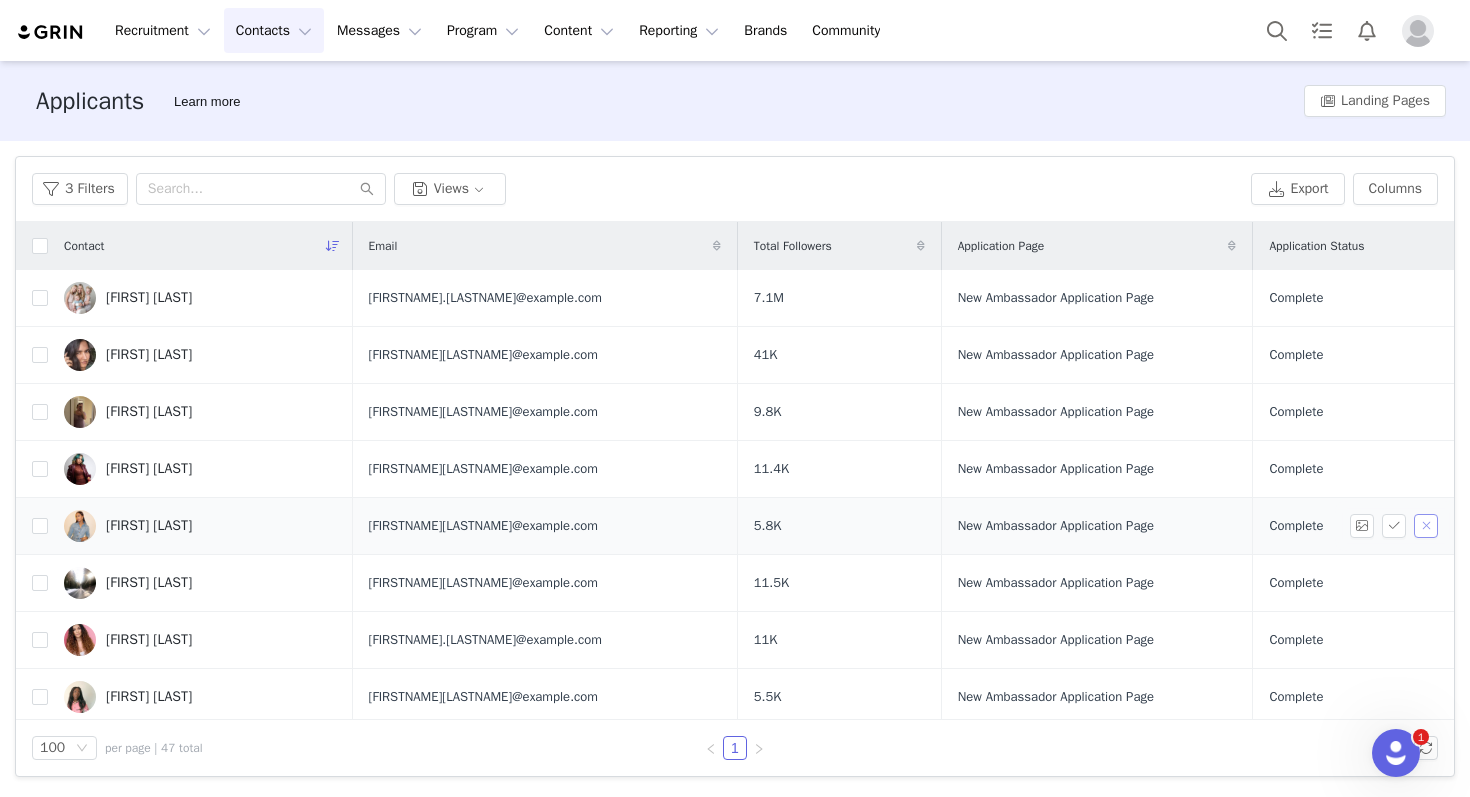 click at bounding box center (1426, 526) 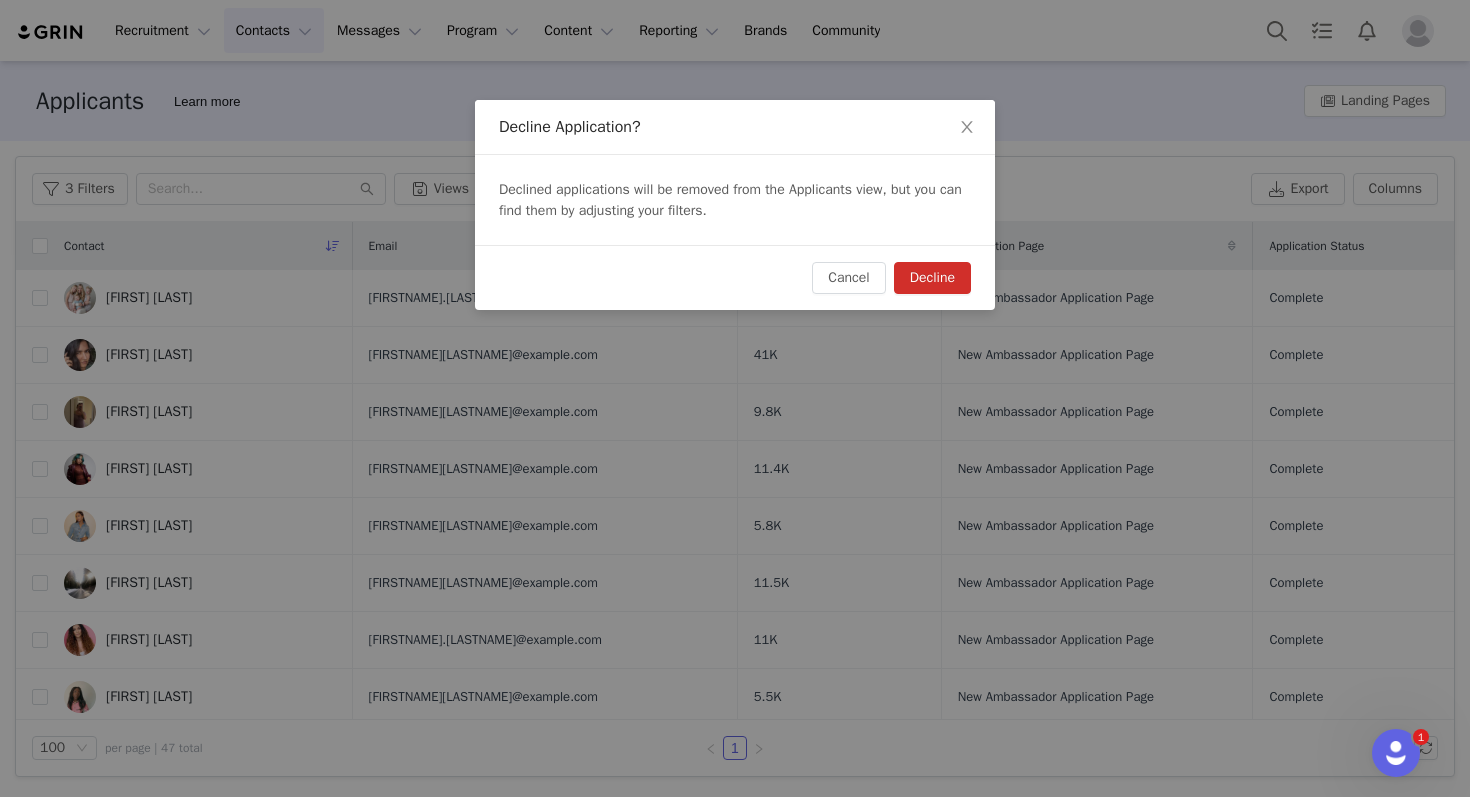 click on "Decline" at bounding box center (932, 278) 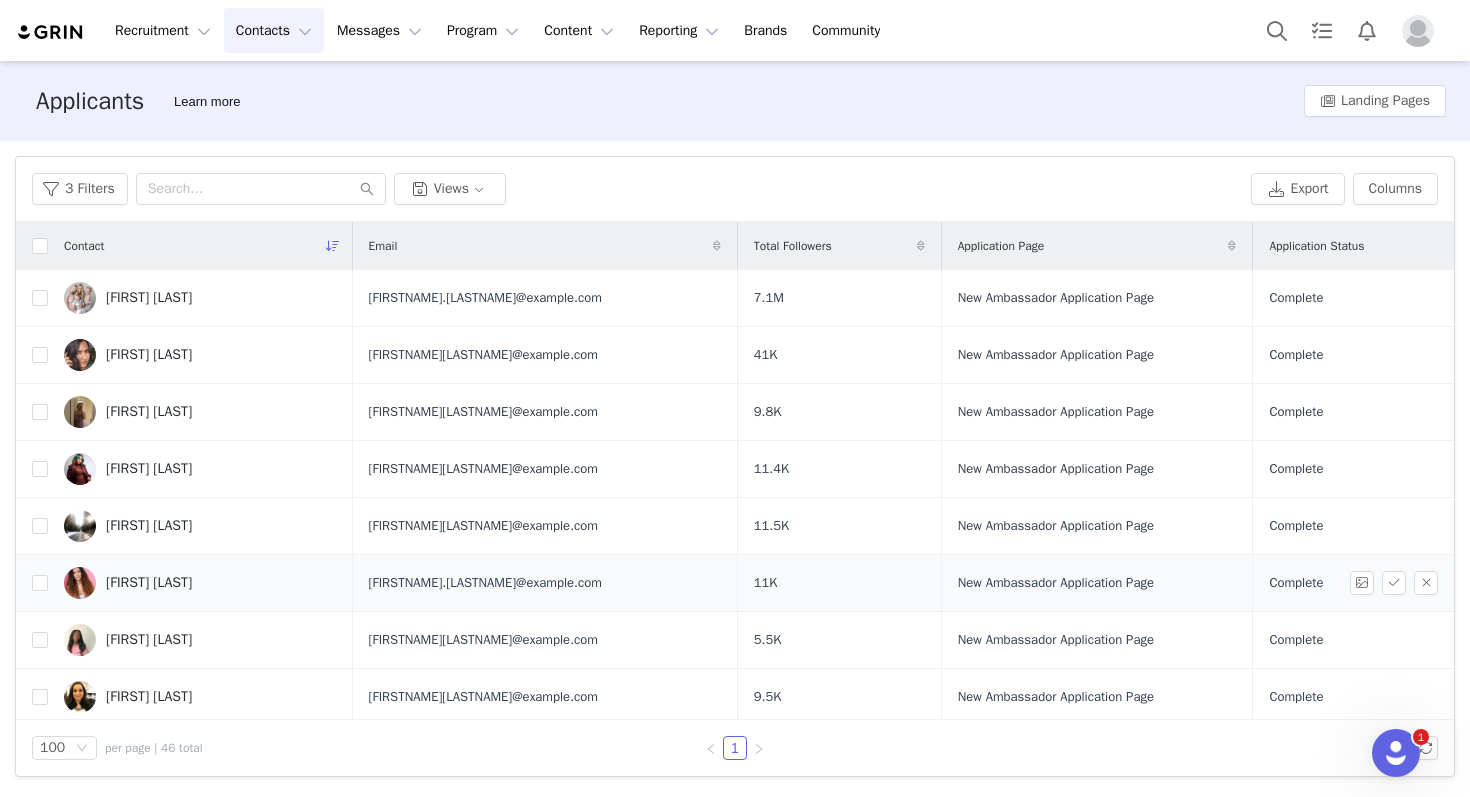 click on "Dominika Quinones" at bounding box center (200, 583) 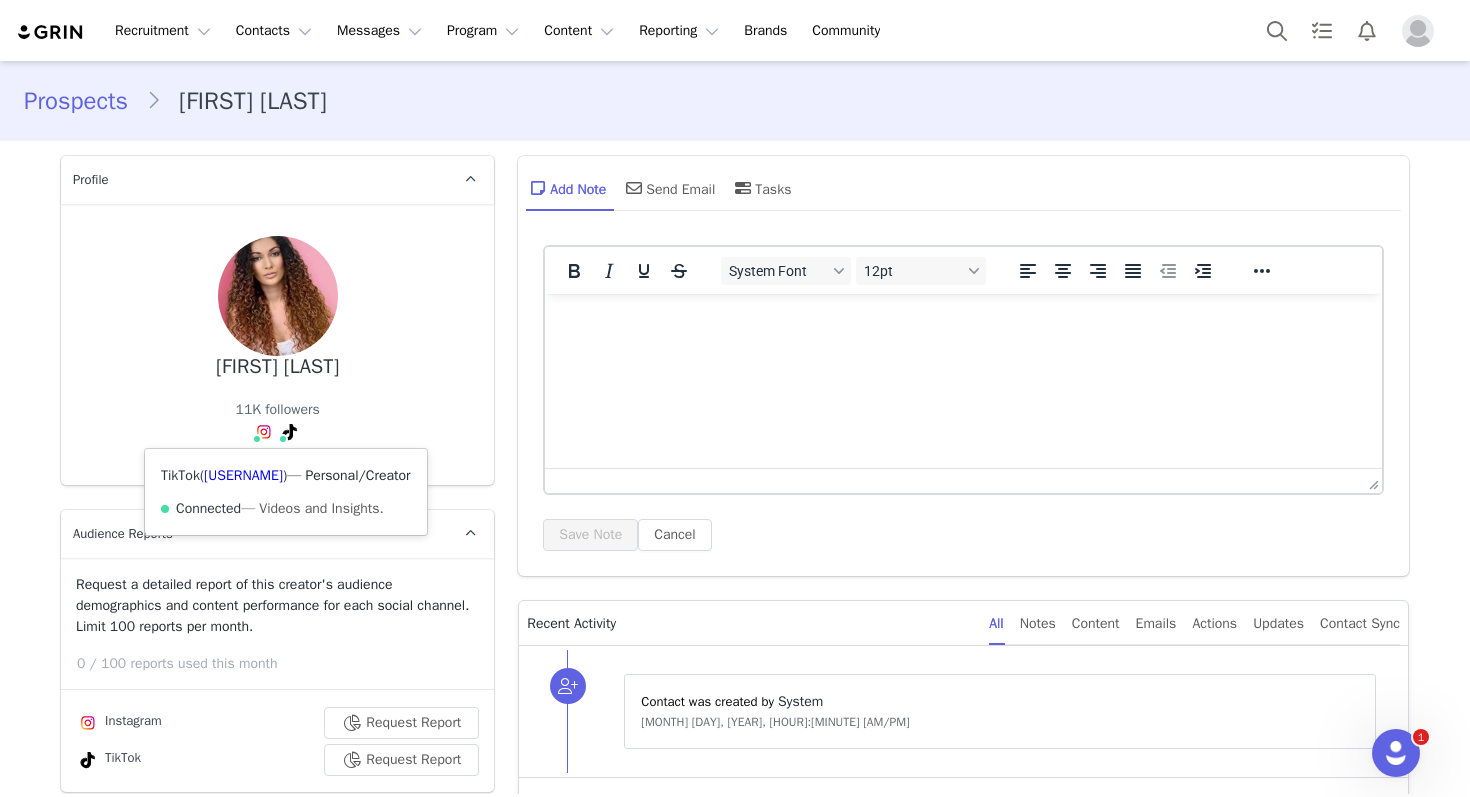 scroll, scrollTop: 0, scrollLeft: 0, axis: both 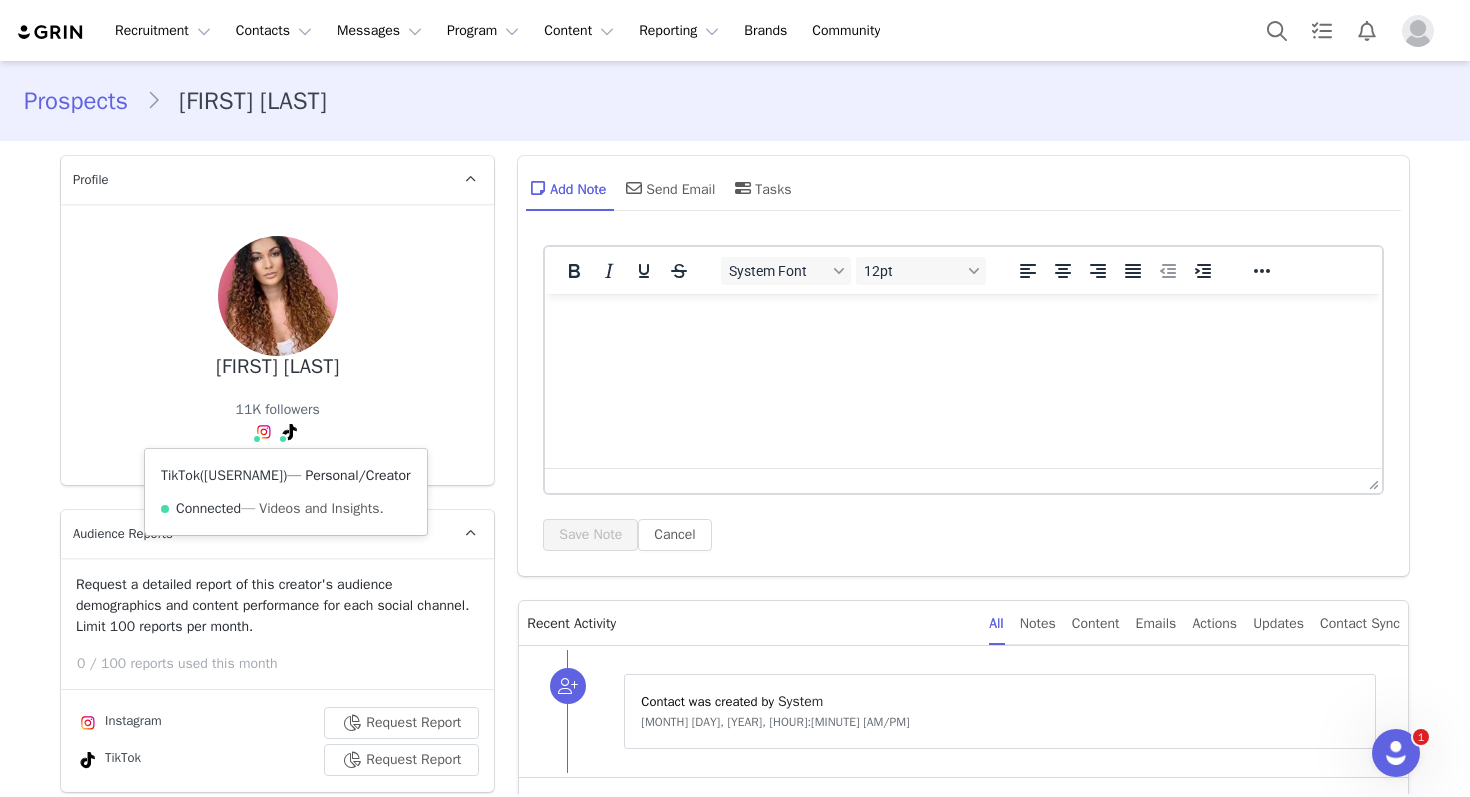 click on "@nikaa.q" at bounding box center (243, 475) 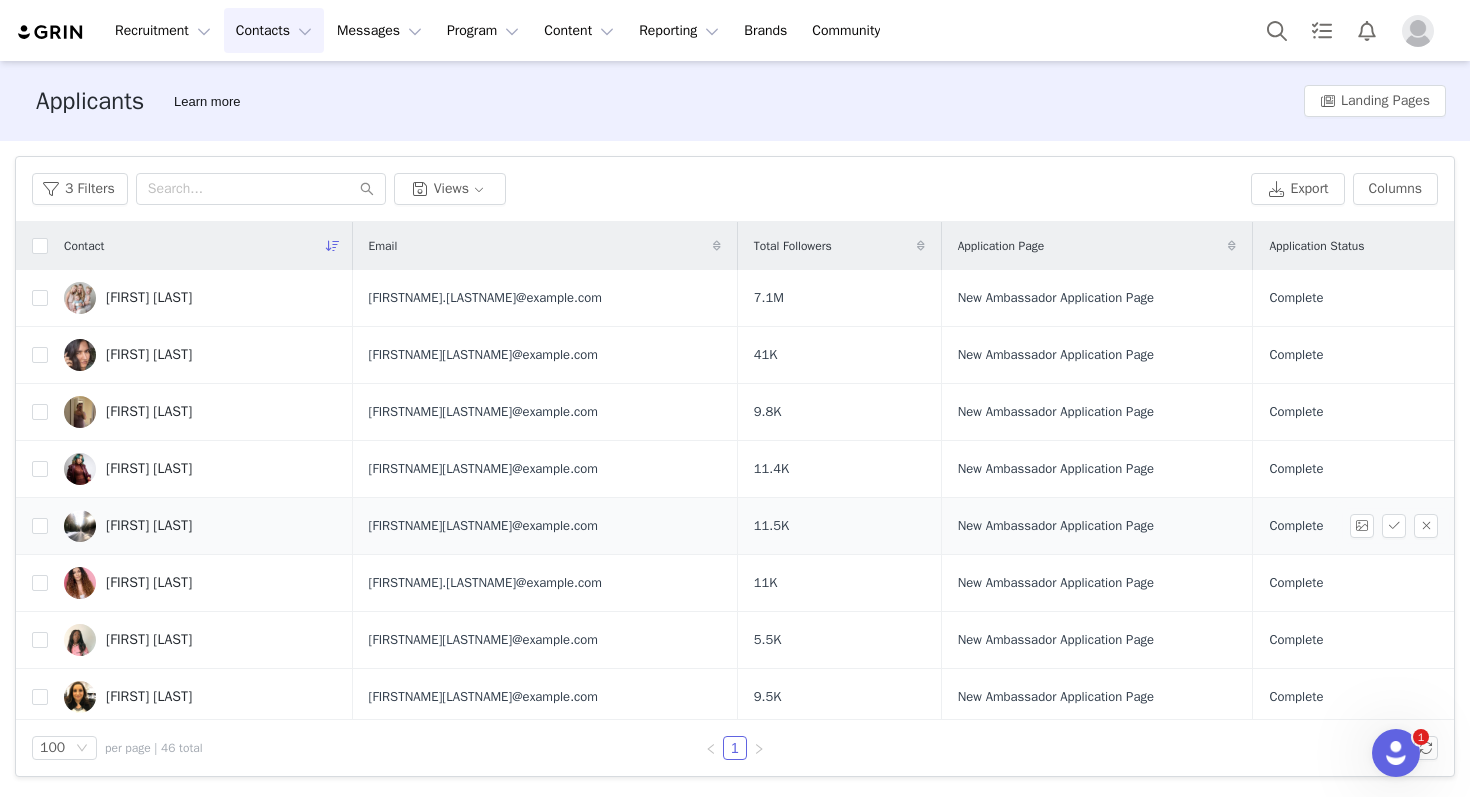 scroll, scrollTop: 92, scrollLeft: 0, axis: vertical 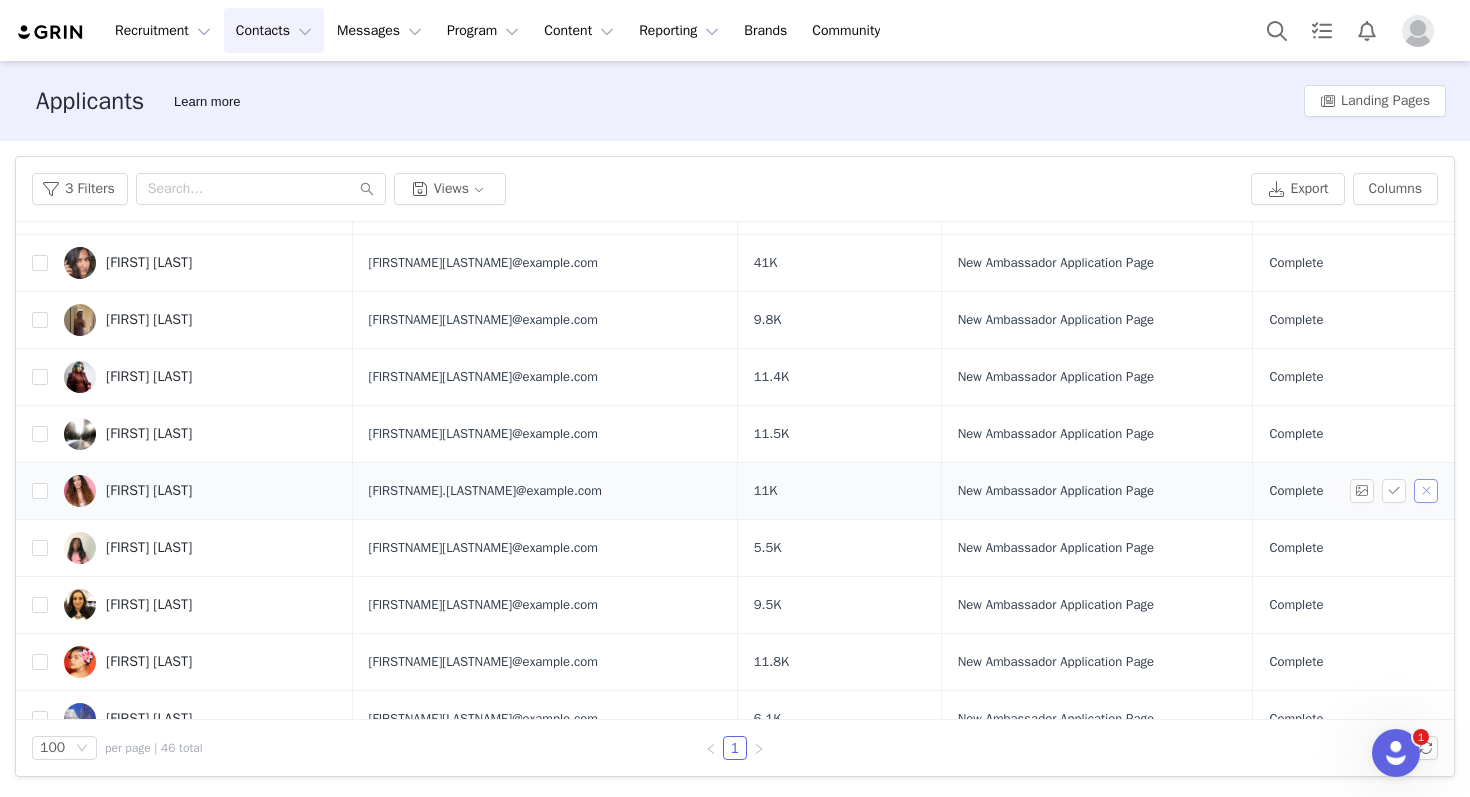 click at bounding box center [1426, 491] 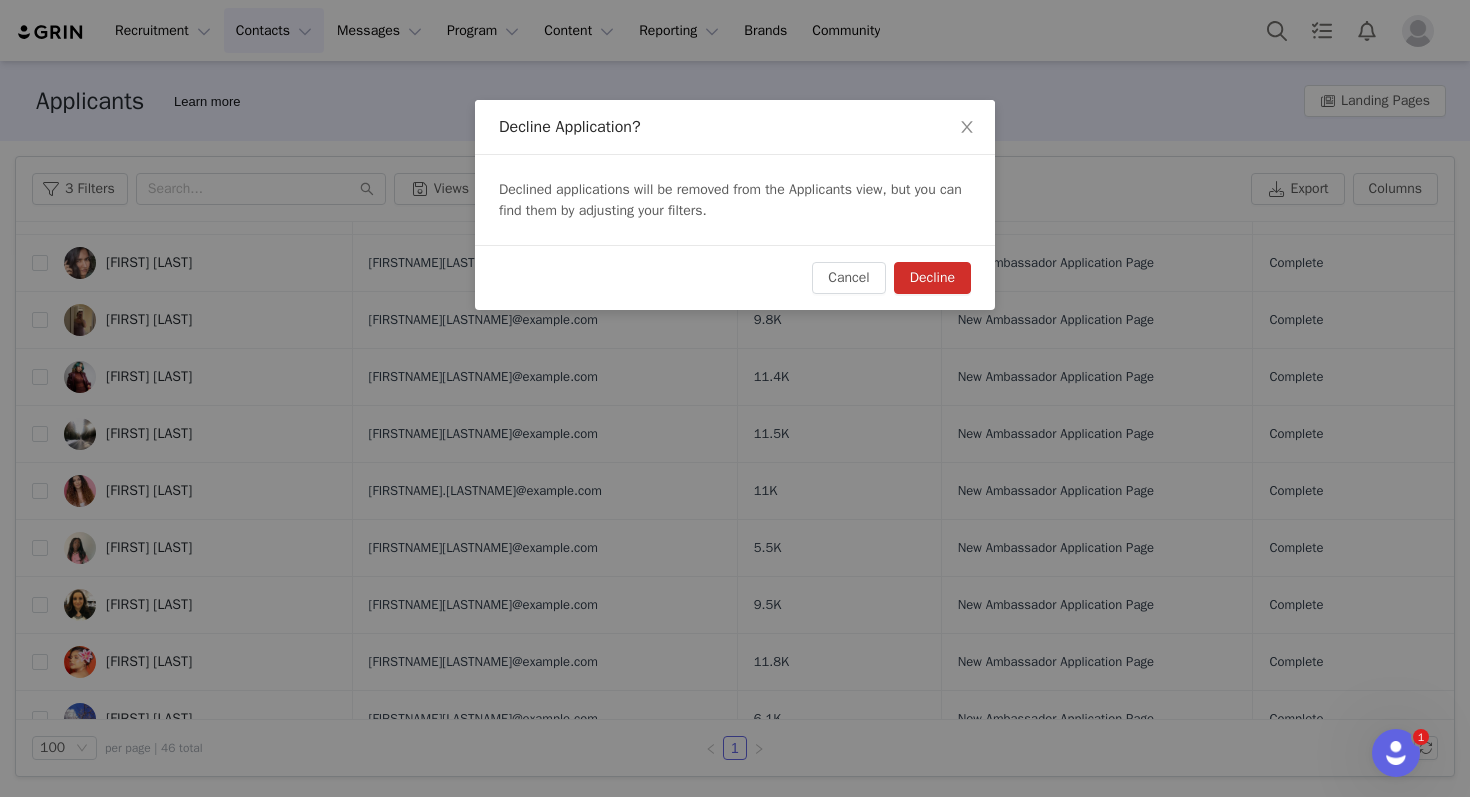 click on "Decline" at bounding box center (932, 278) 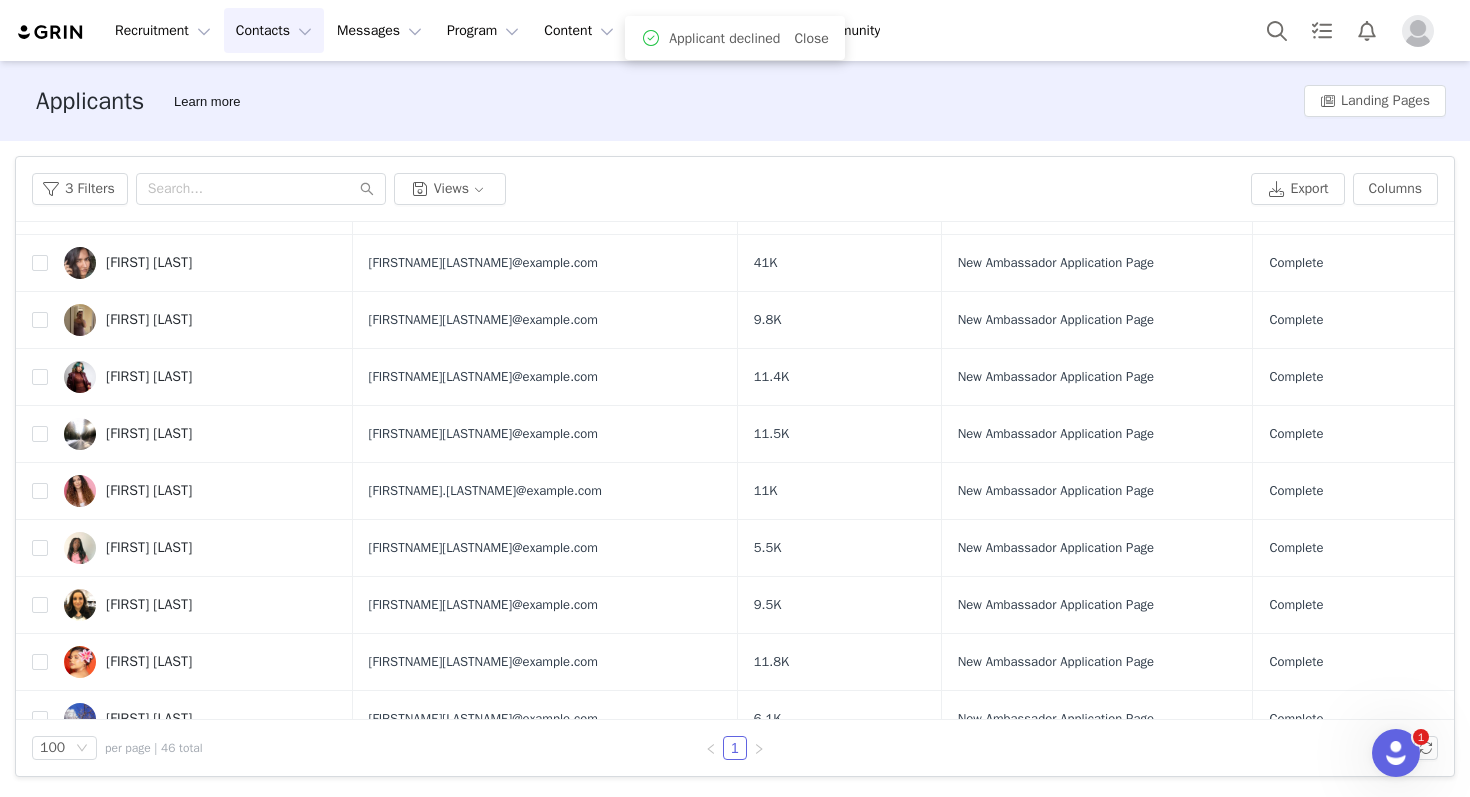 scroll, scrollTop: 0, scrollLeft: 0, axis: both 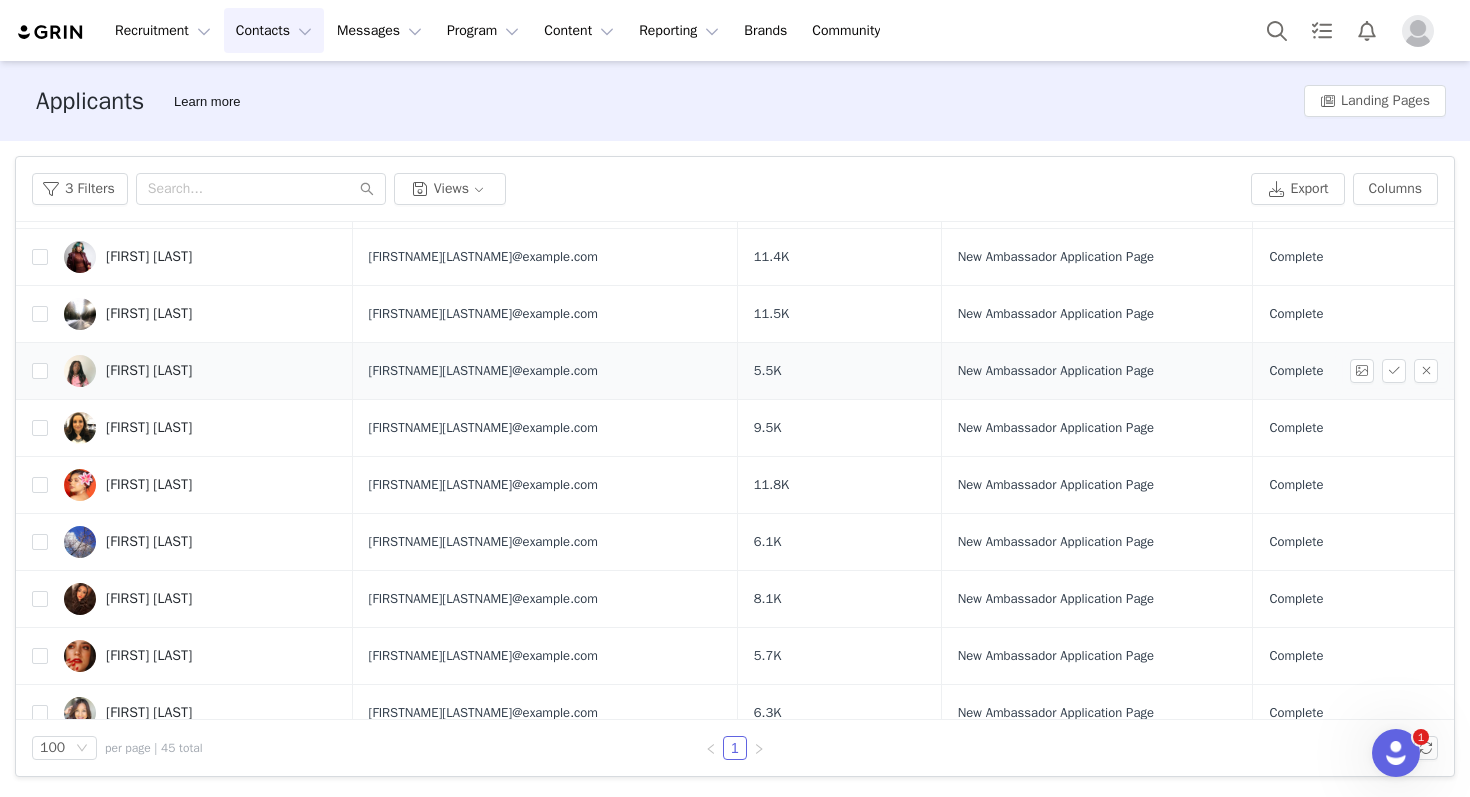 click on "[FIRST] [LAST]" at bounding box center (149, 371) 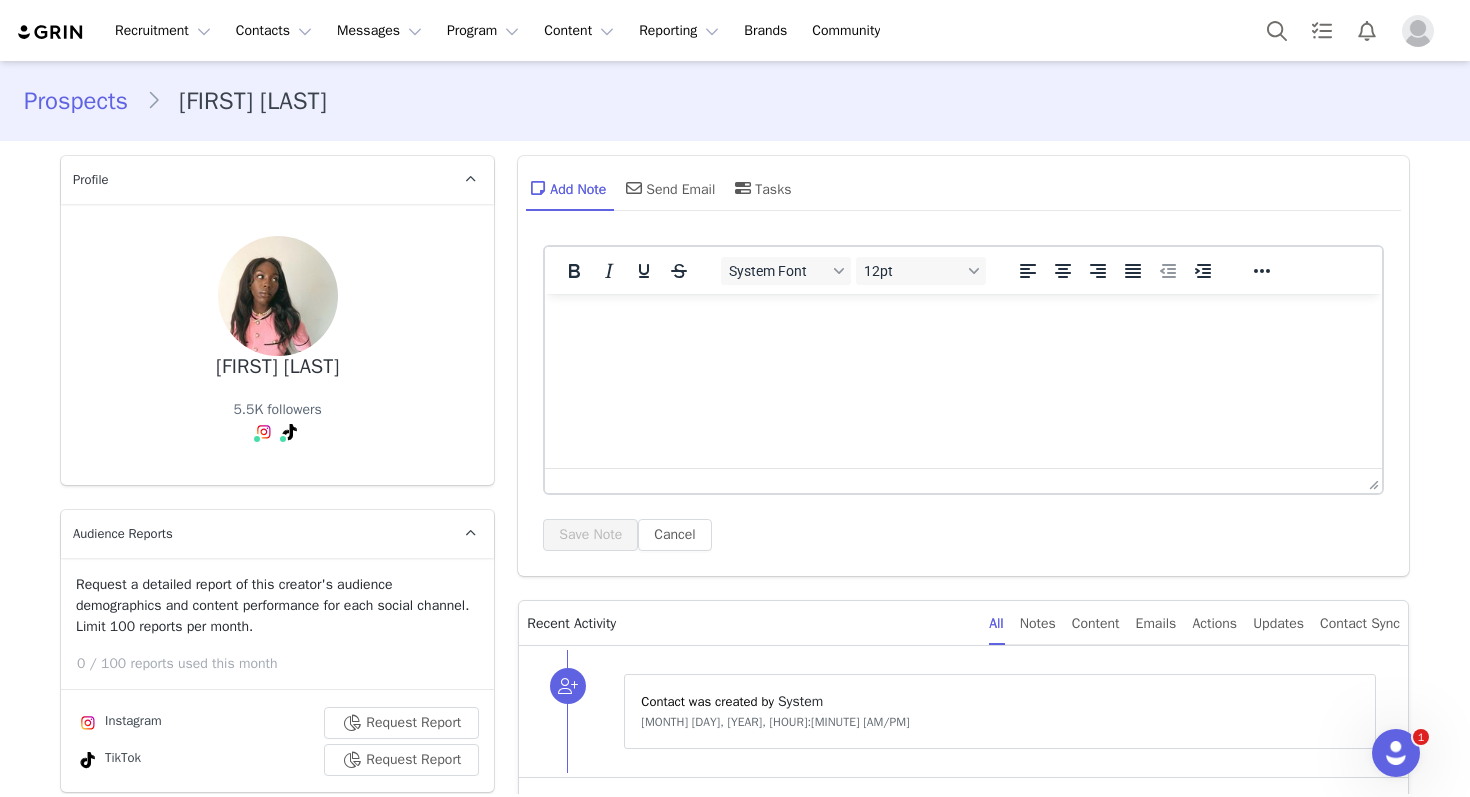 scroll, scrollTop: 0, scrollLeft: 0, axis: both 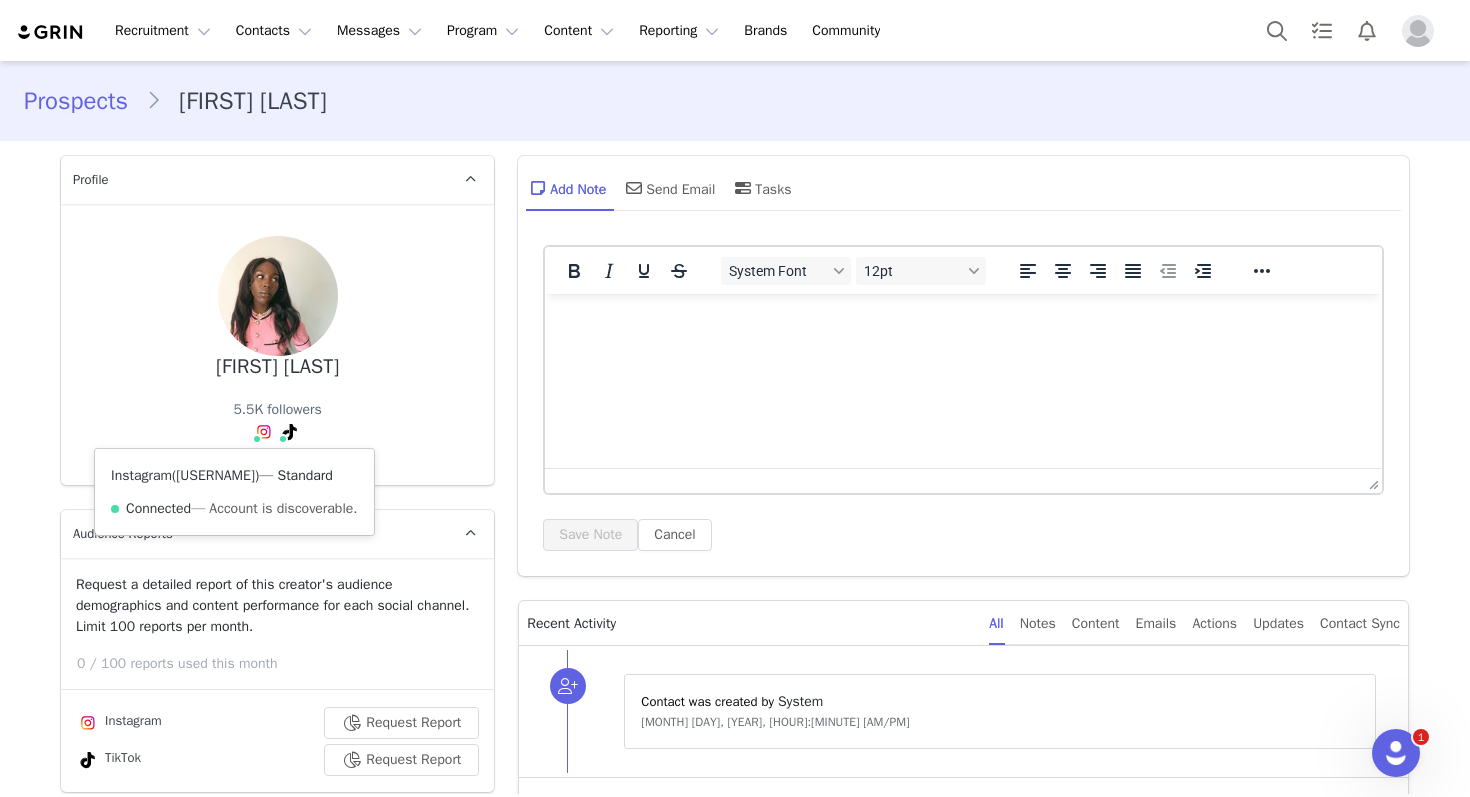 click on "@gracefullydeckonti" at bounding box center [215, 475] 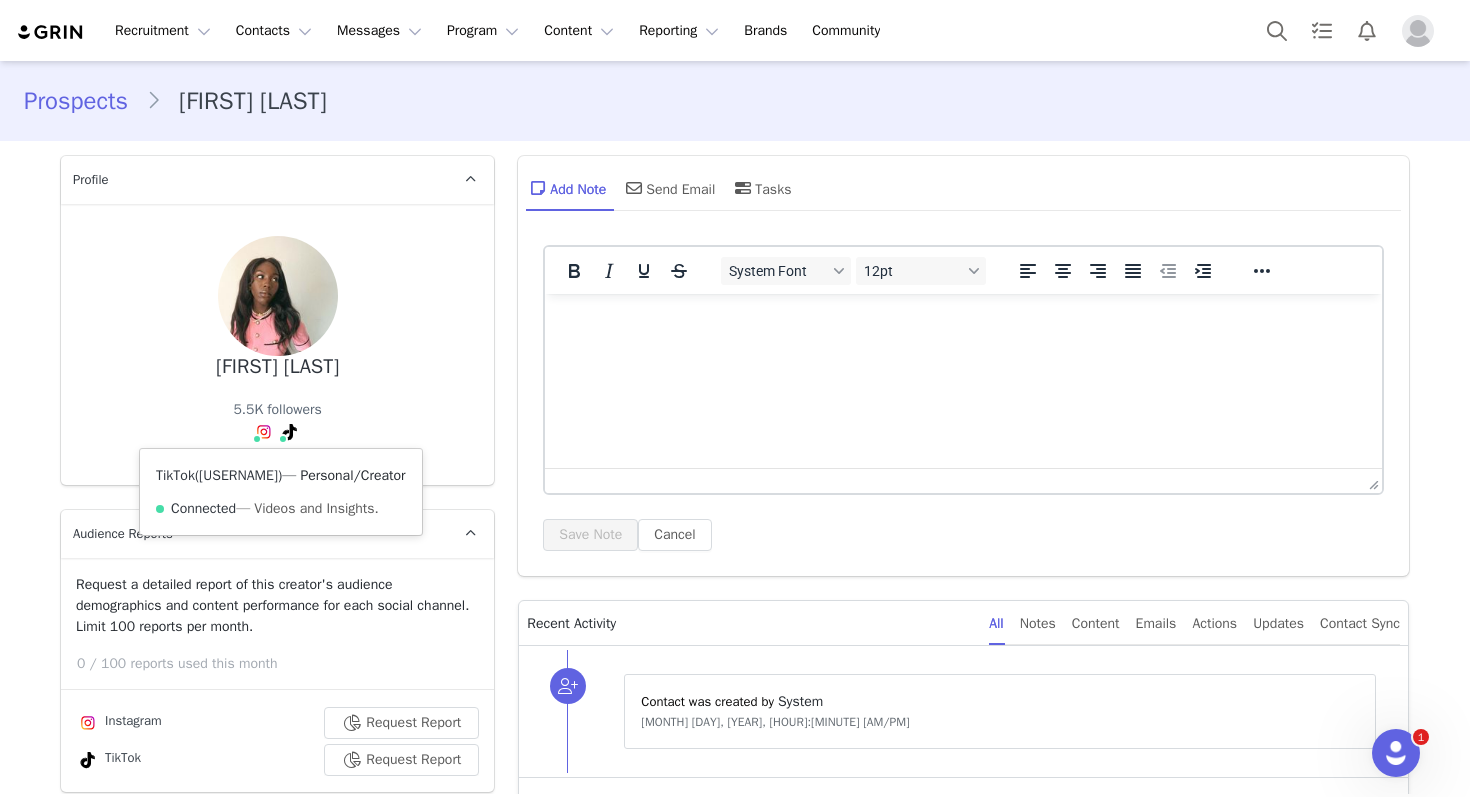 click on "@deckonti" at bounding box center (238, 475) 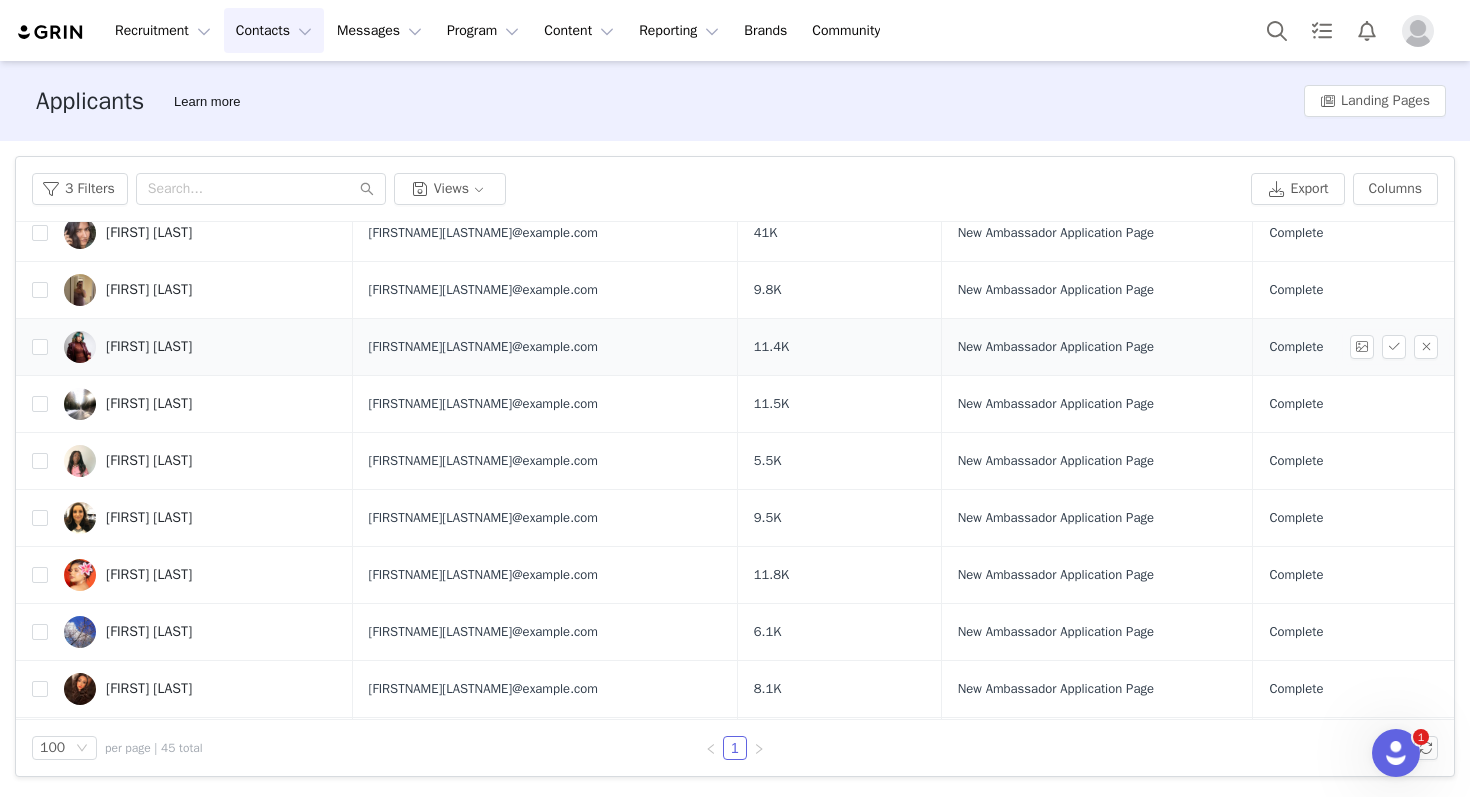 scroll, scrollTop: 160, scrollLeft: 0, axis: vertical 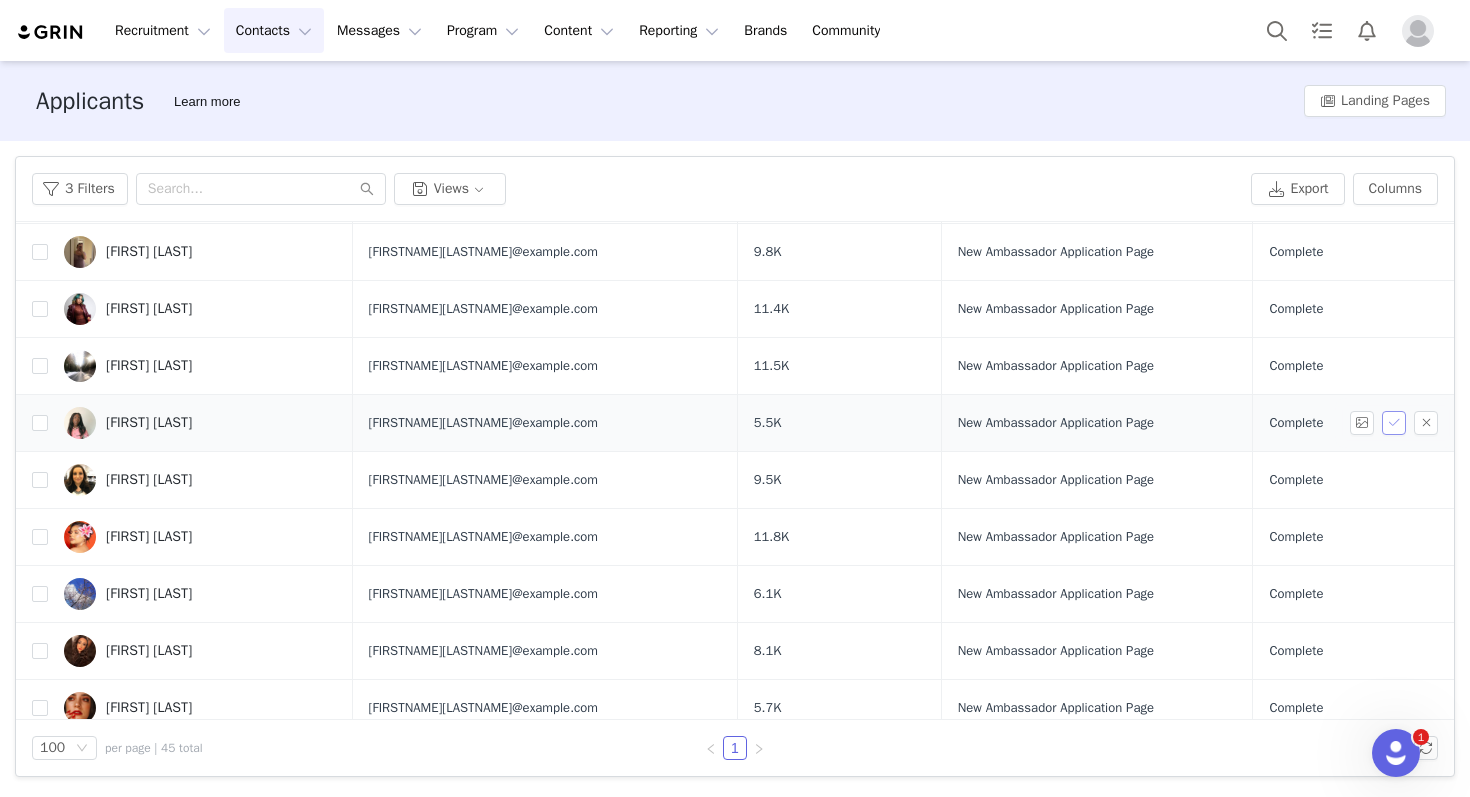 click at bounding box center [1394, 423] 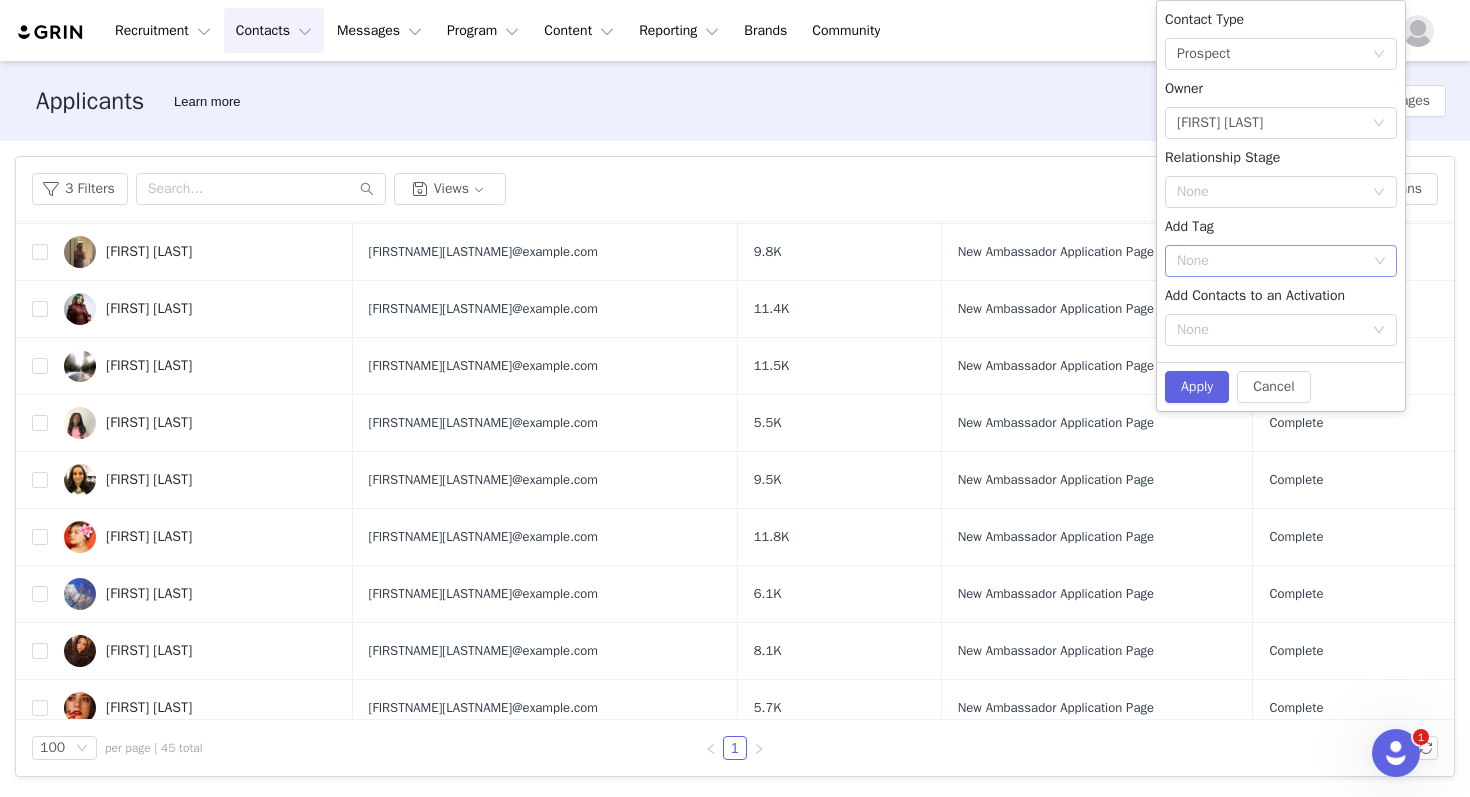 click on "None" at bounding box center [1273, 261] 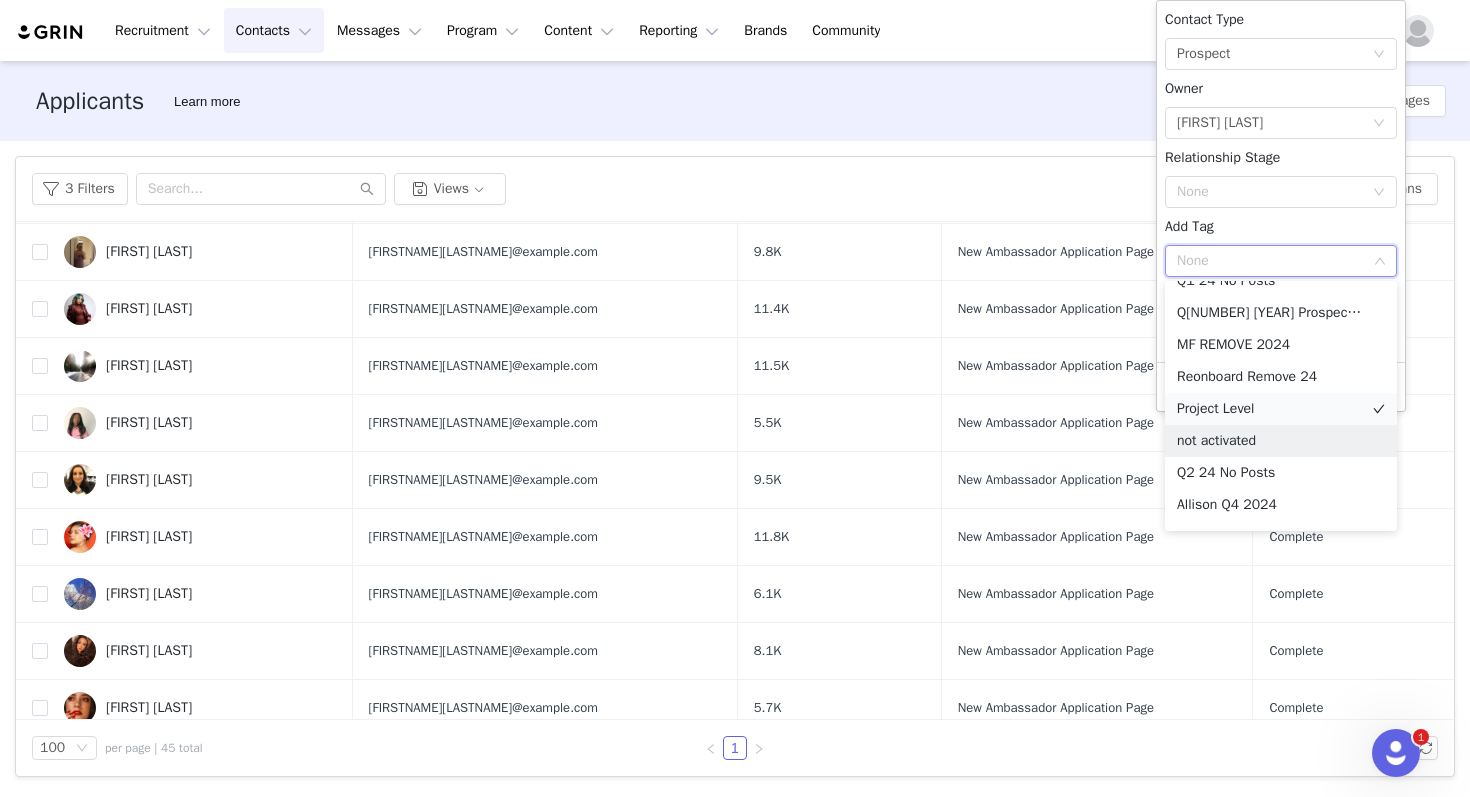 scroll, scrollTop: 878, scrollLeft: 0, axis: vertical 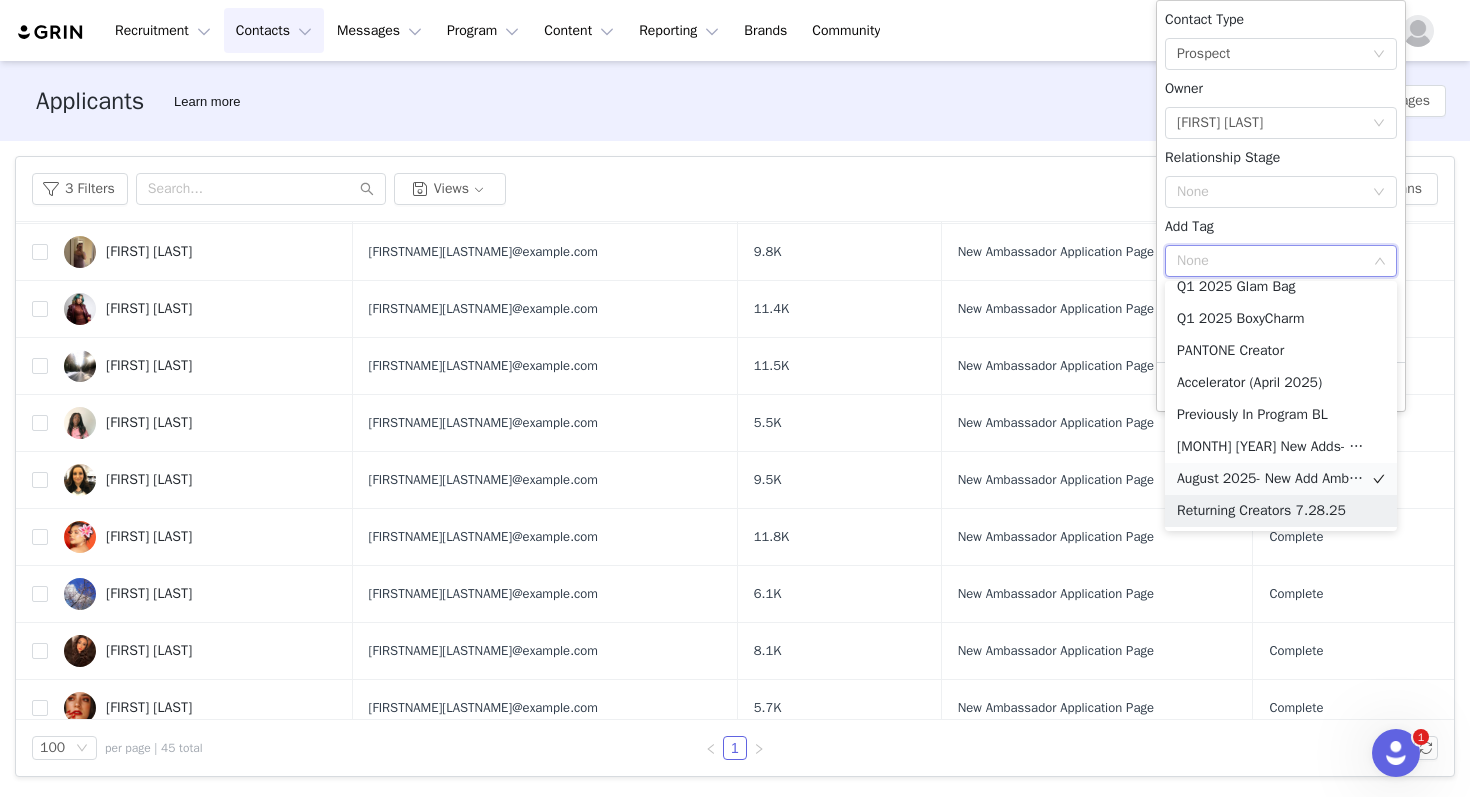click on "August 2025- New Add Ambassador" at bounding box center [1281, 479] 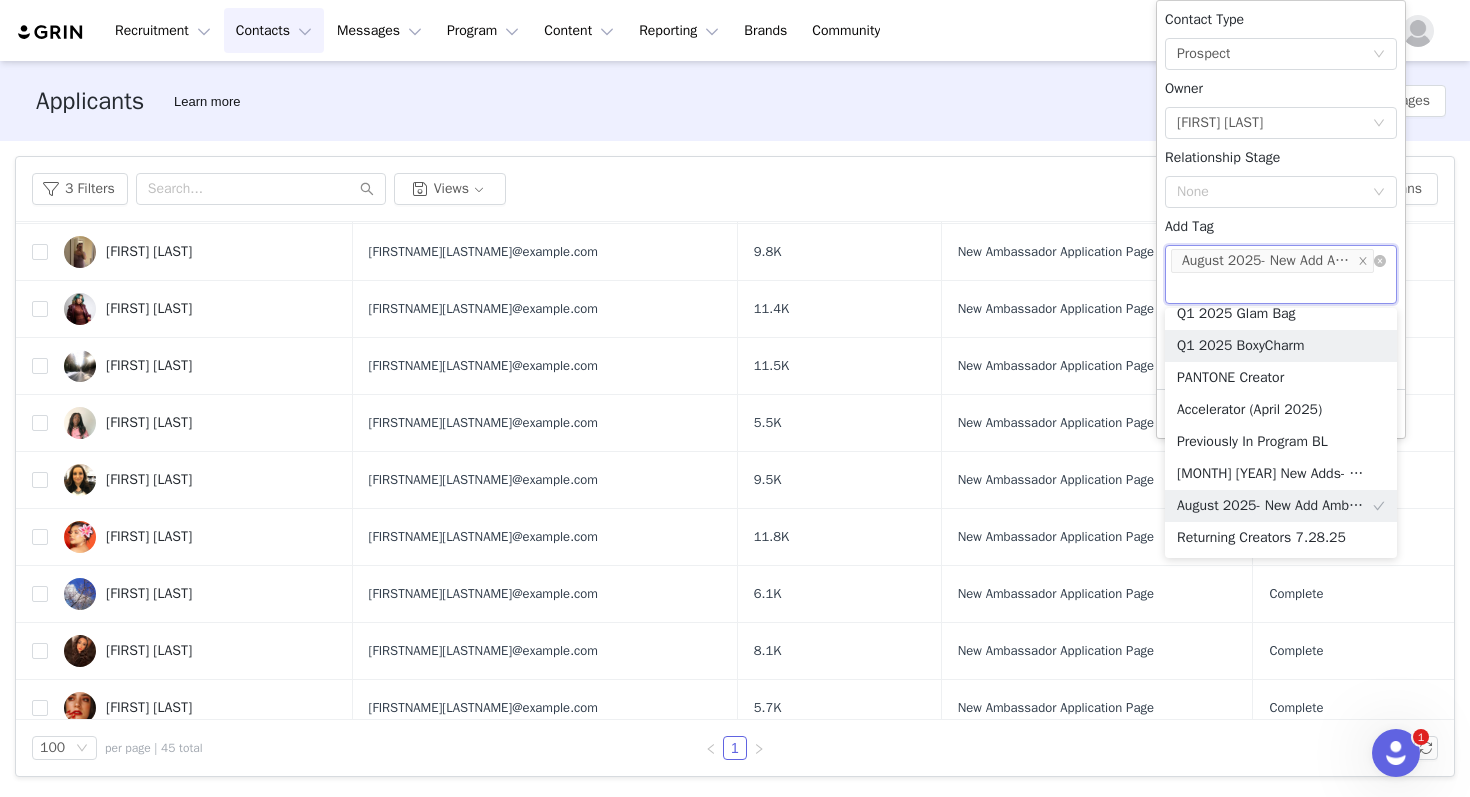 scroll, scrollTop: 868, scrollLeft: 0, axis: vertical 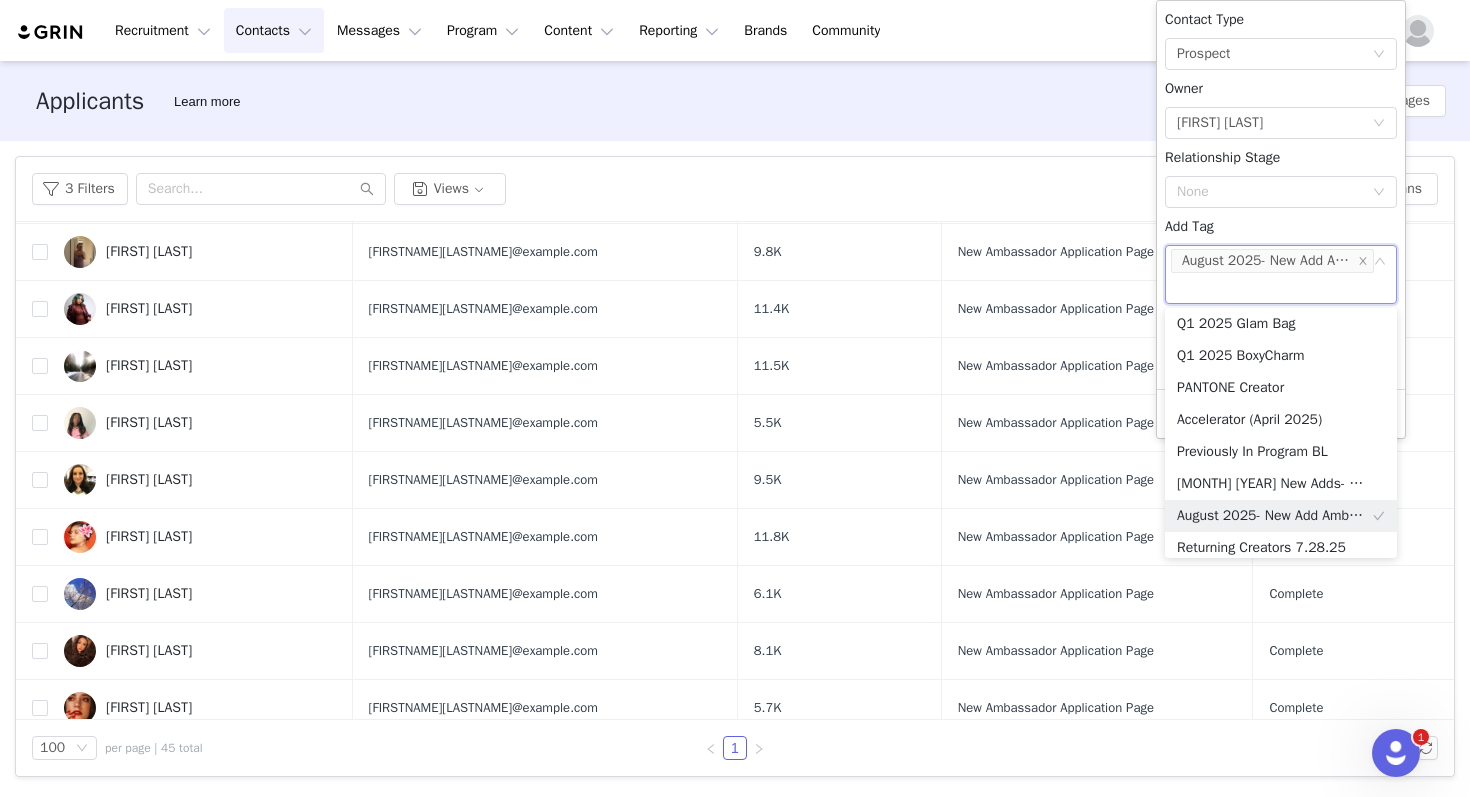 click on "Contact Type  None  Prospect   Owner  Select Owner  Lily Ruffner   Relationship Stage  None  Add Tag  None August 2025- New Add Ambassador    Add Contacts to an Activation  None" at bounding box center [1281, 195] 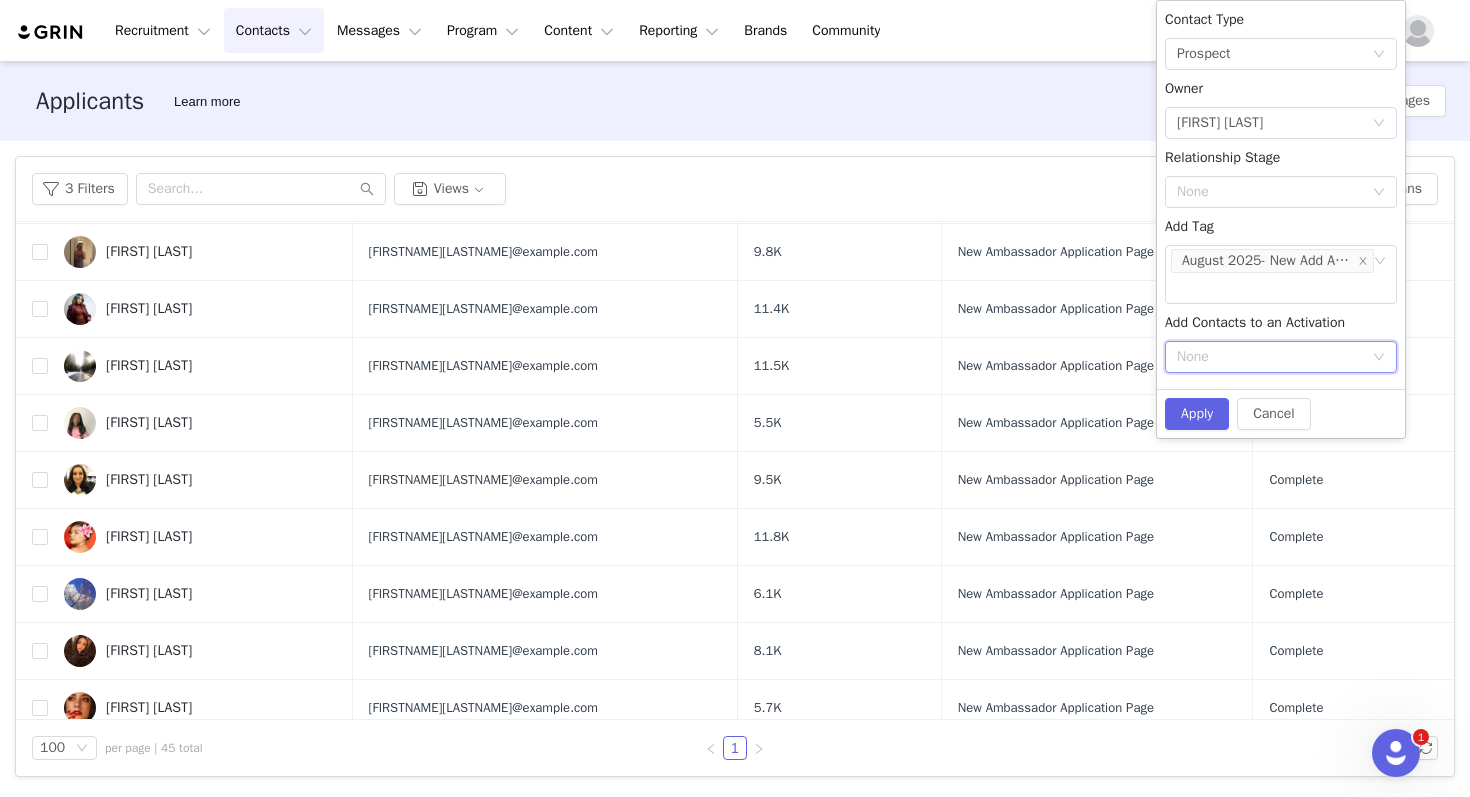 click on "None" at bounding box center (1281, 357) 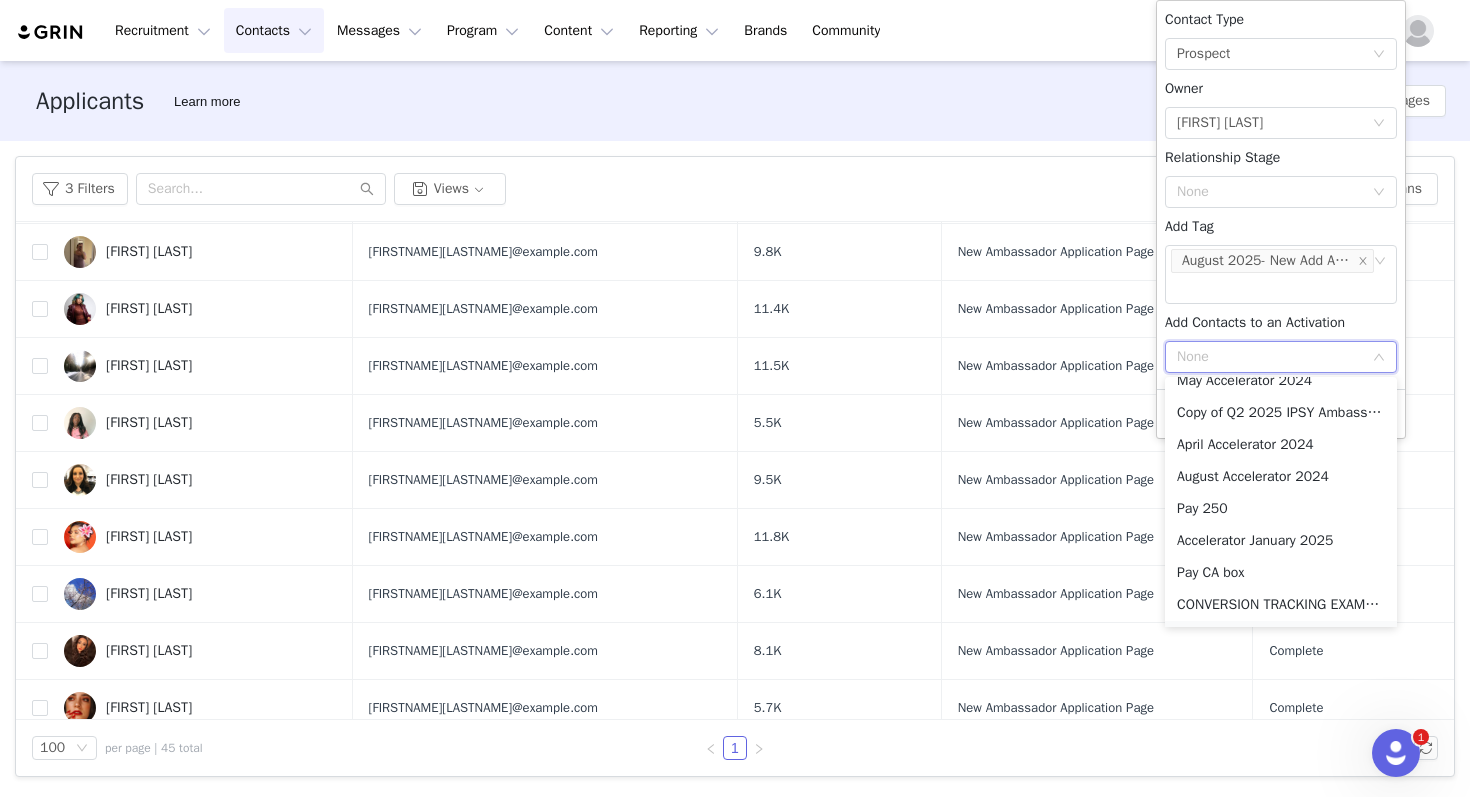 scroll, scrollTop: 40, scrollLeft: 0, axis: vertical 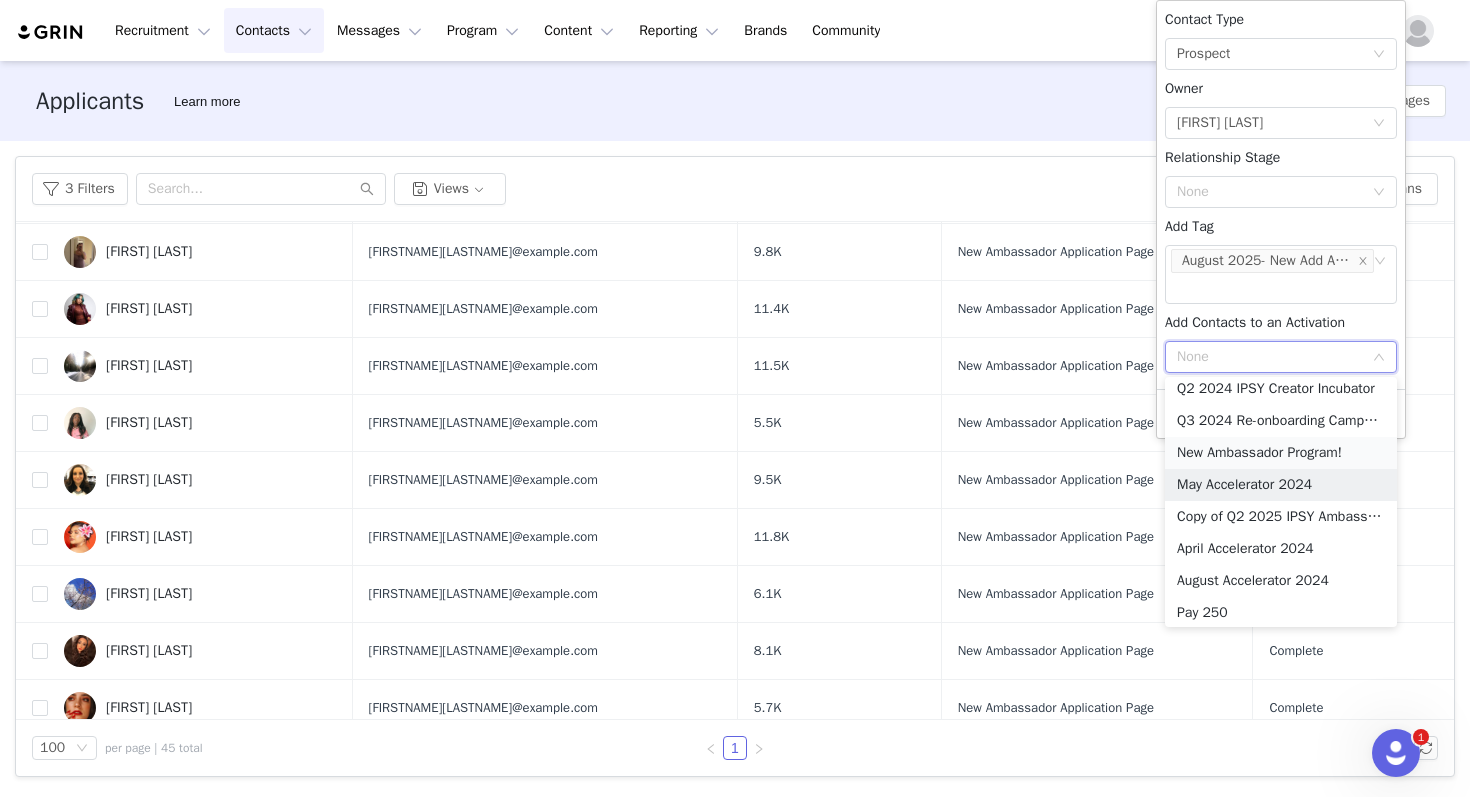 click on "New Ambassador Program!" at bounding box center (1281, 453) 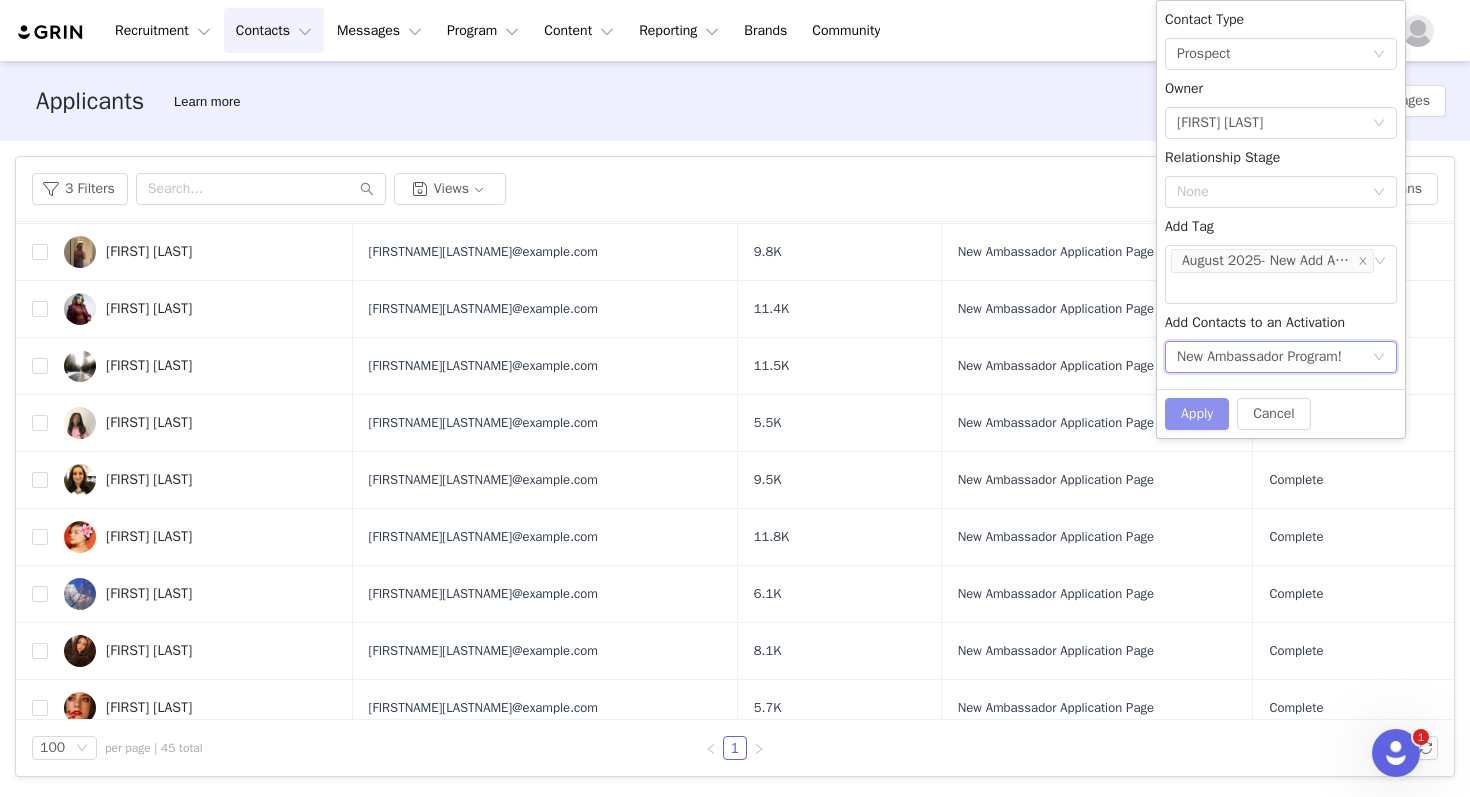 click on "Apply" at bounding box center (1197, 414) 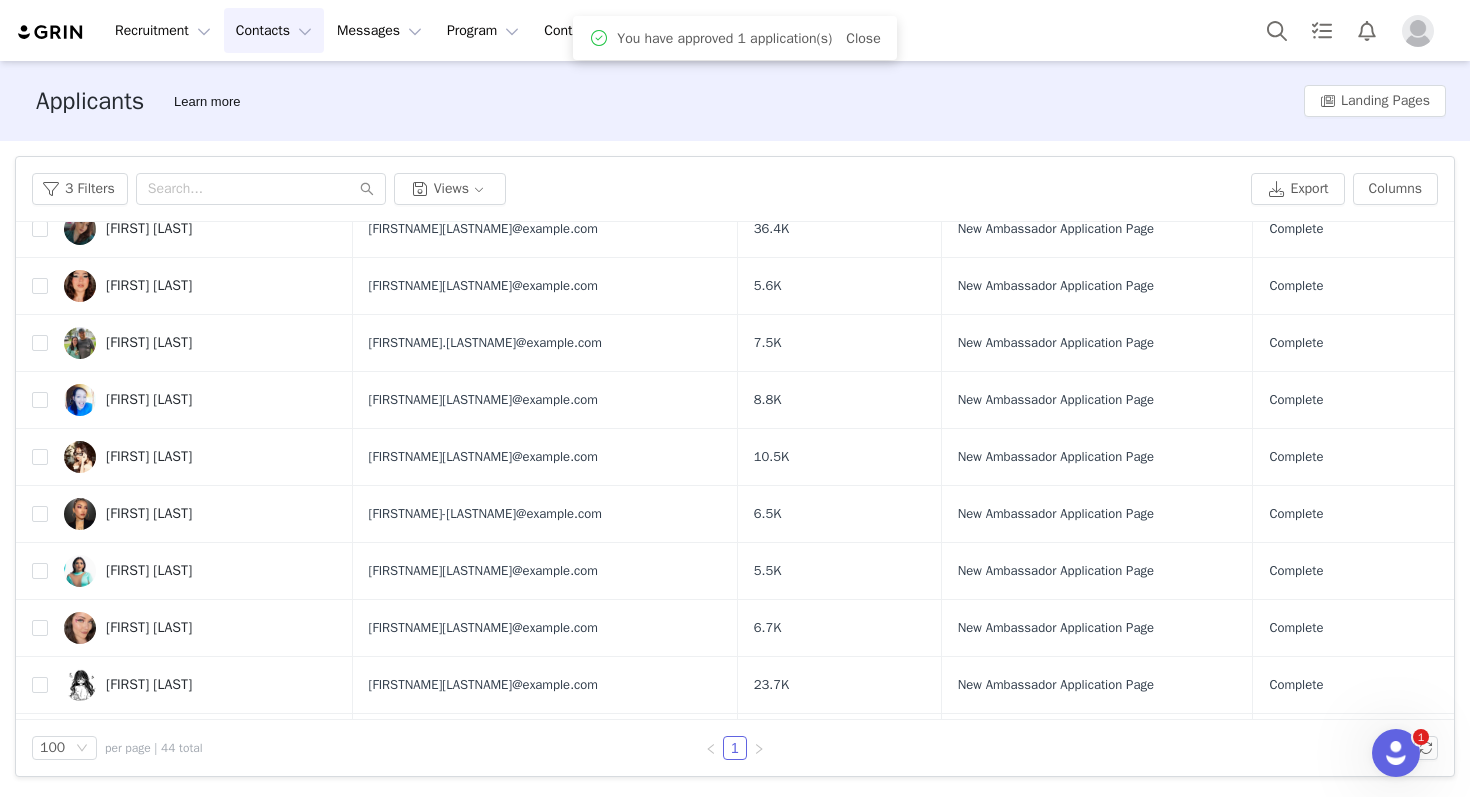 scroll, scrollTop: 2058, scrollLeft: 0, axis: vertical 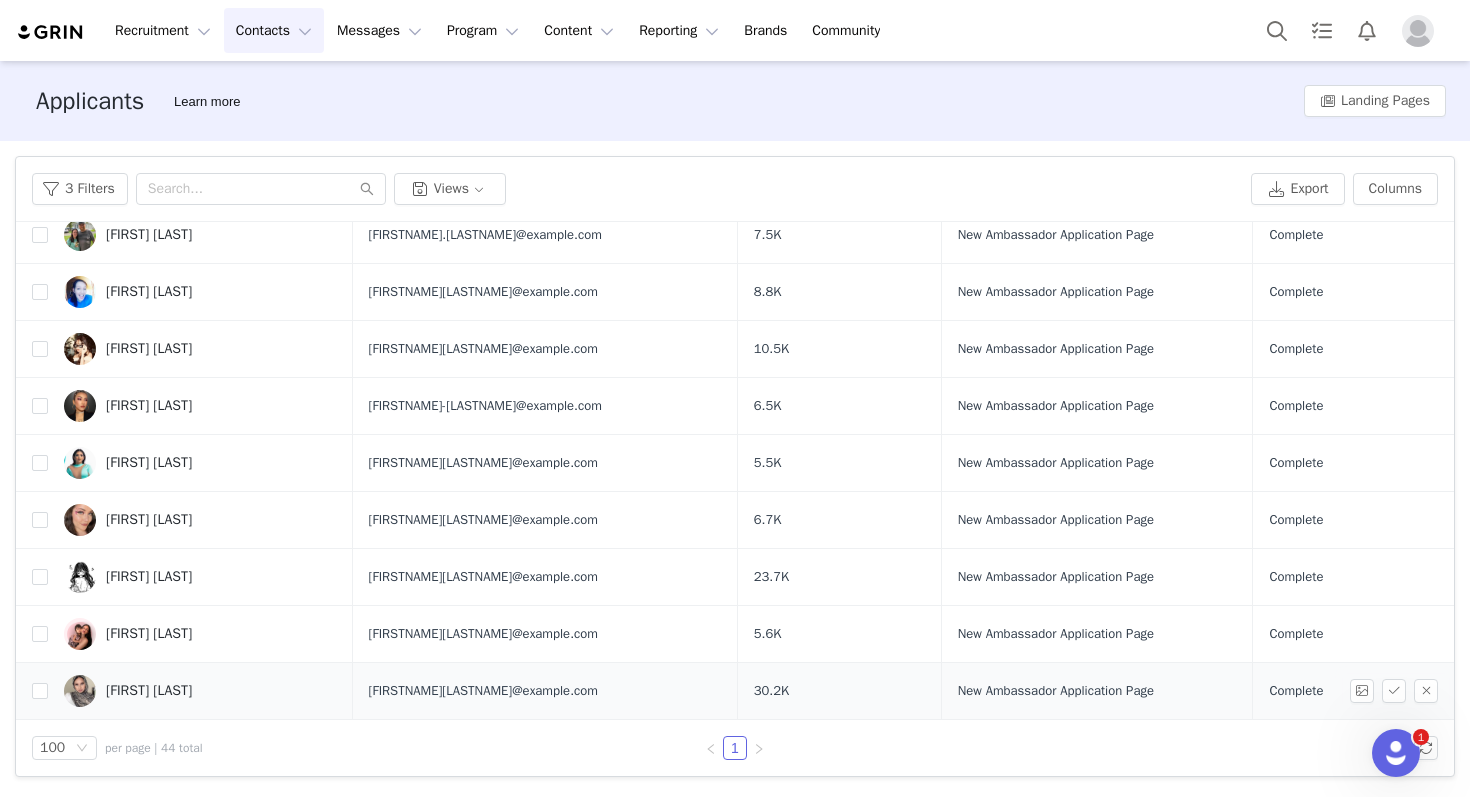 click on "Aaliyah Oma" at bounding box center [200, 691] 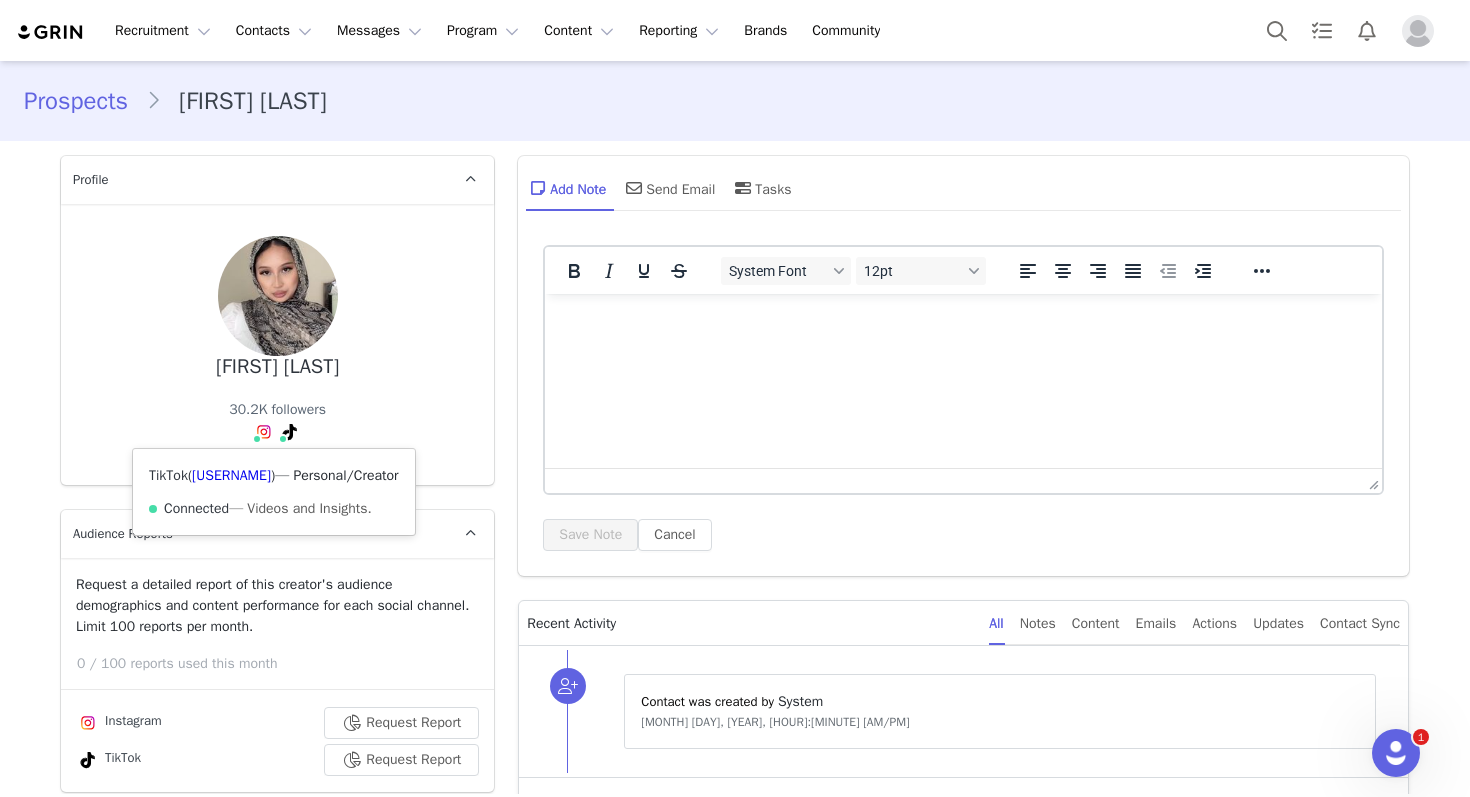 scroll, scrollTop: 0, scrollLeft: 0, axis: both 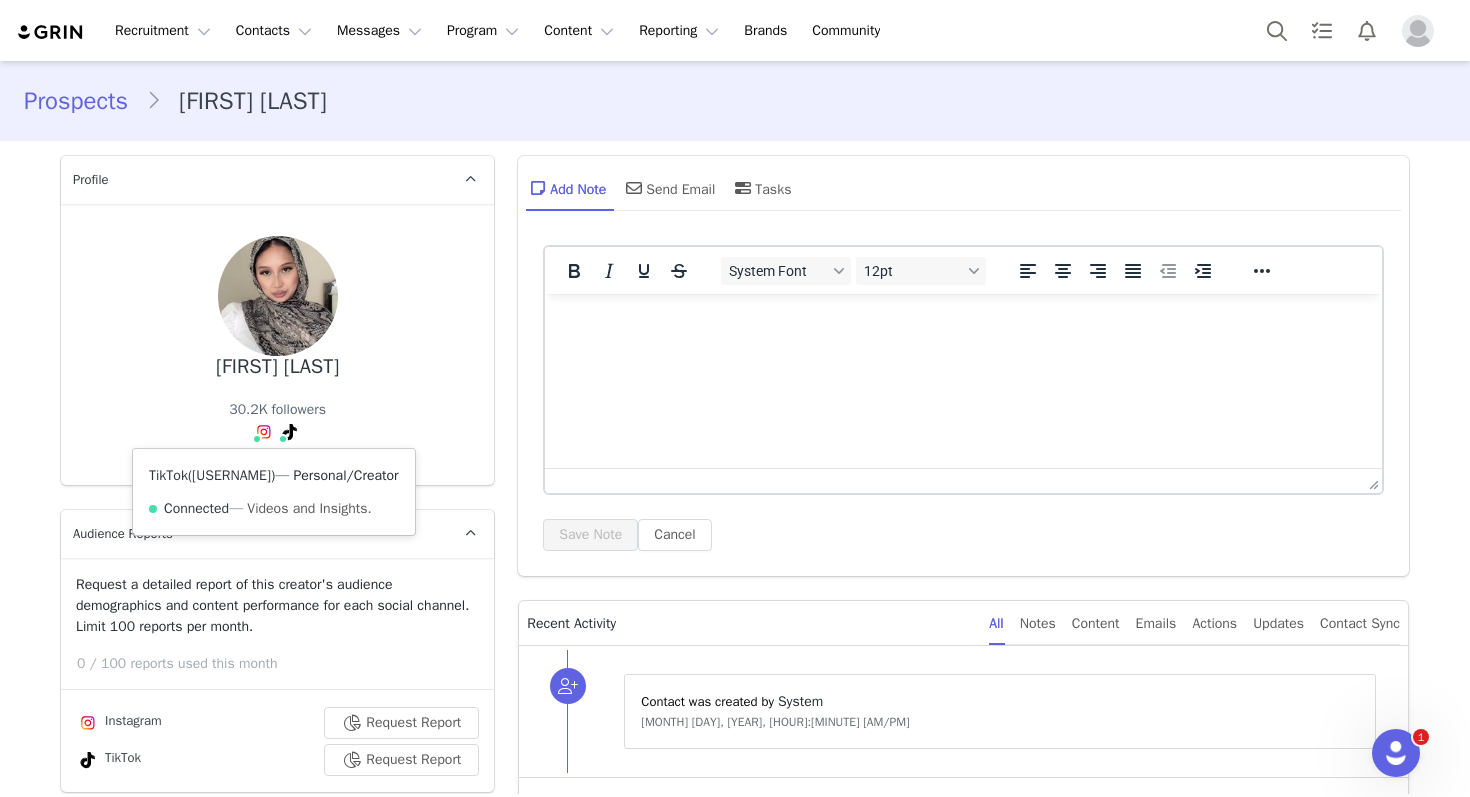 click on "@queeeenlia" at bounding box center [231, 475] 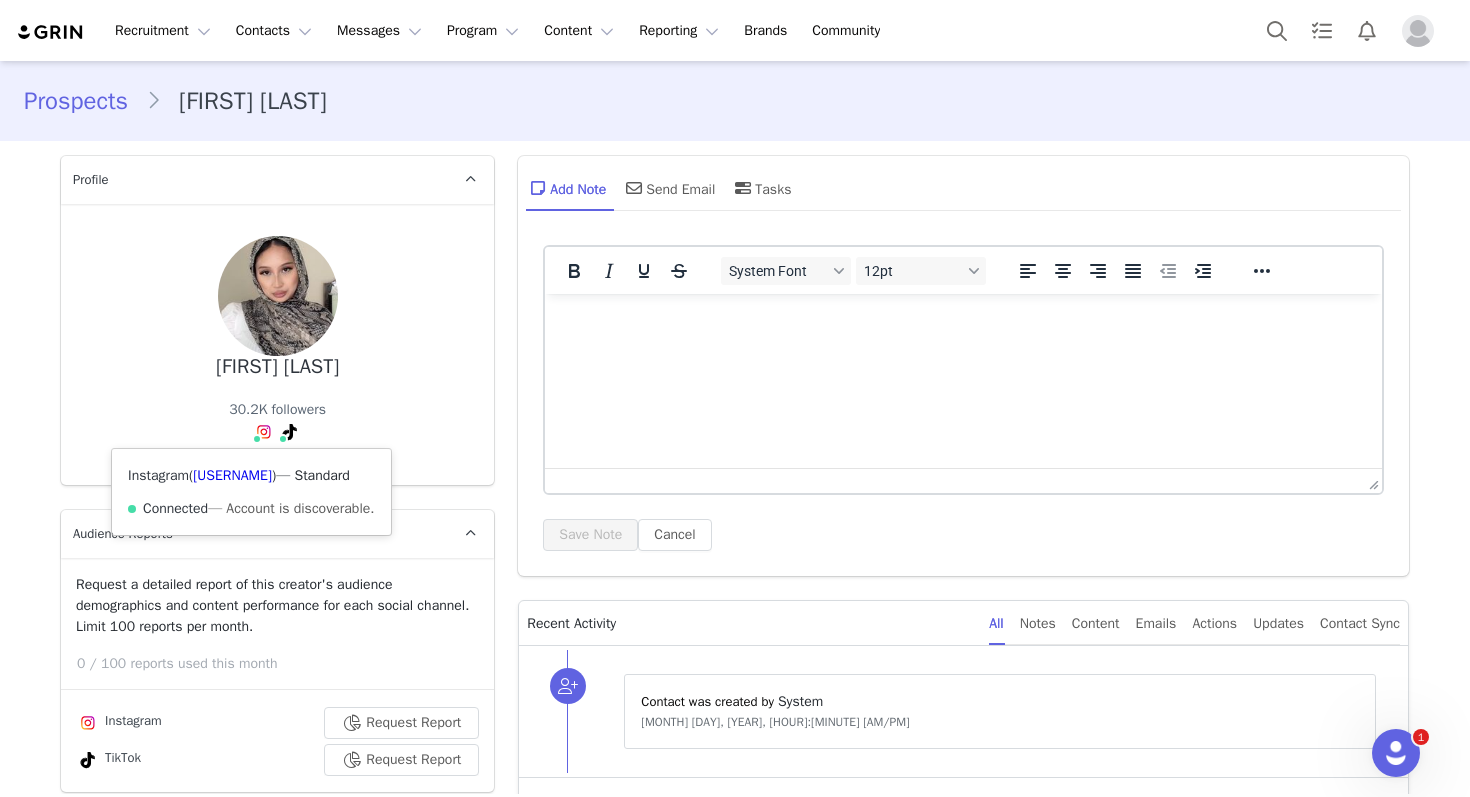 click on "Instagram  (   @queeenlia   )   — Standard  Connected  — Account is discoverable." at bounding box center [251, 492] 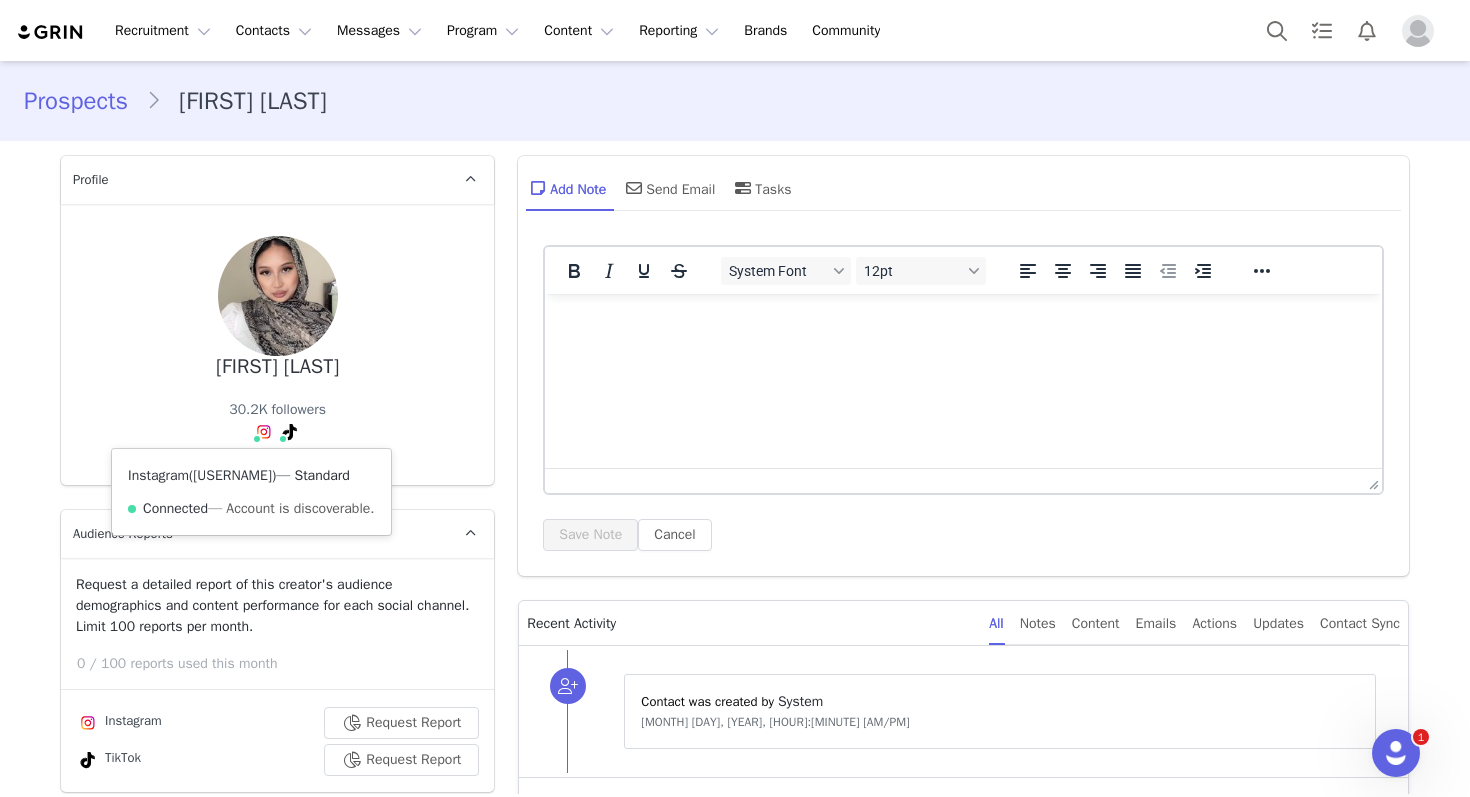 click on "@queeenlia" at bounding box center [232, 475] 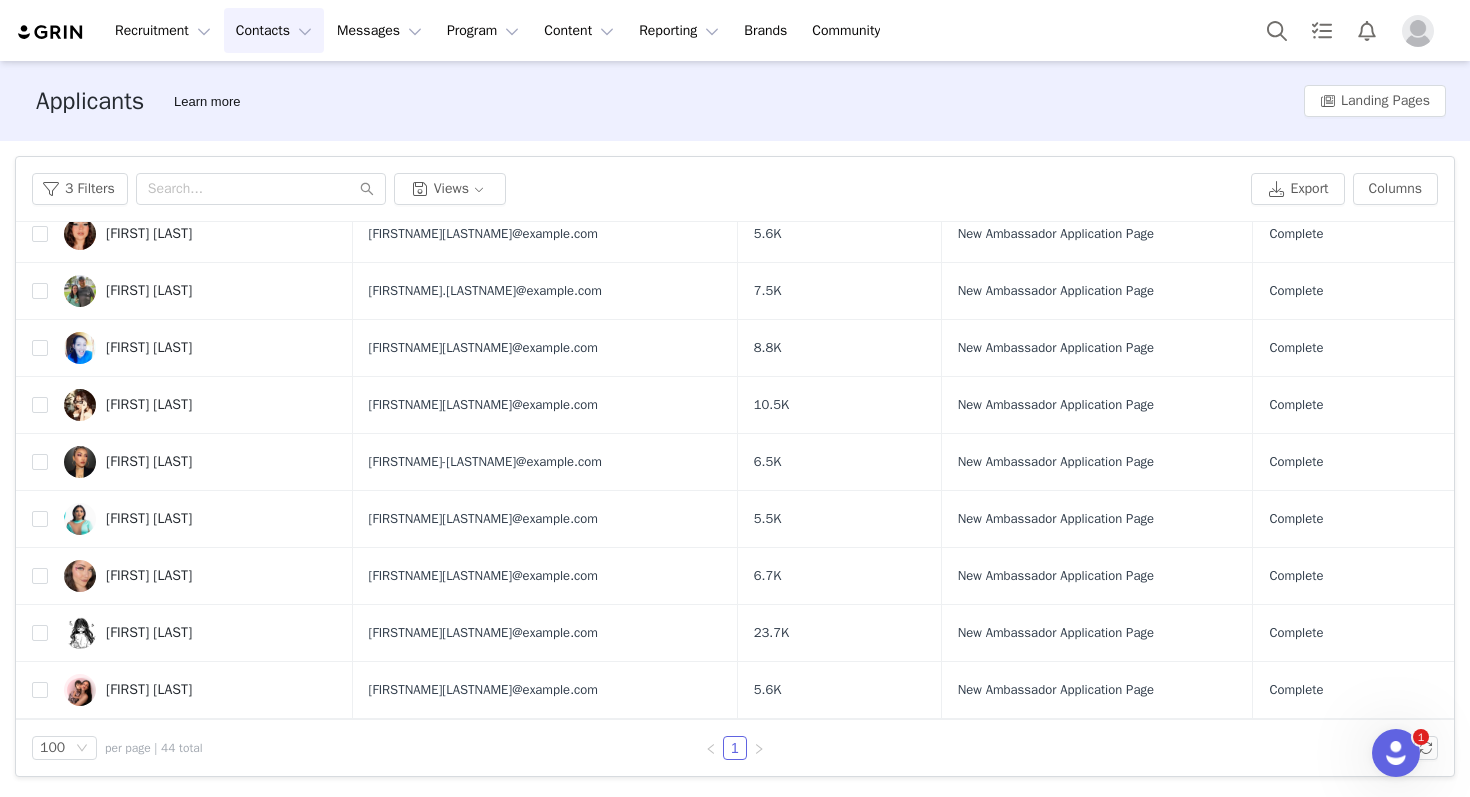 scroll, scrollTop: 2058, scrollLeft: 0, axis: vertical 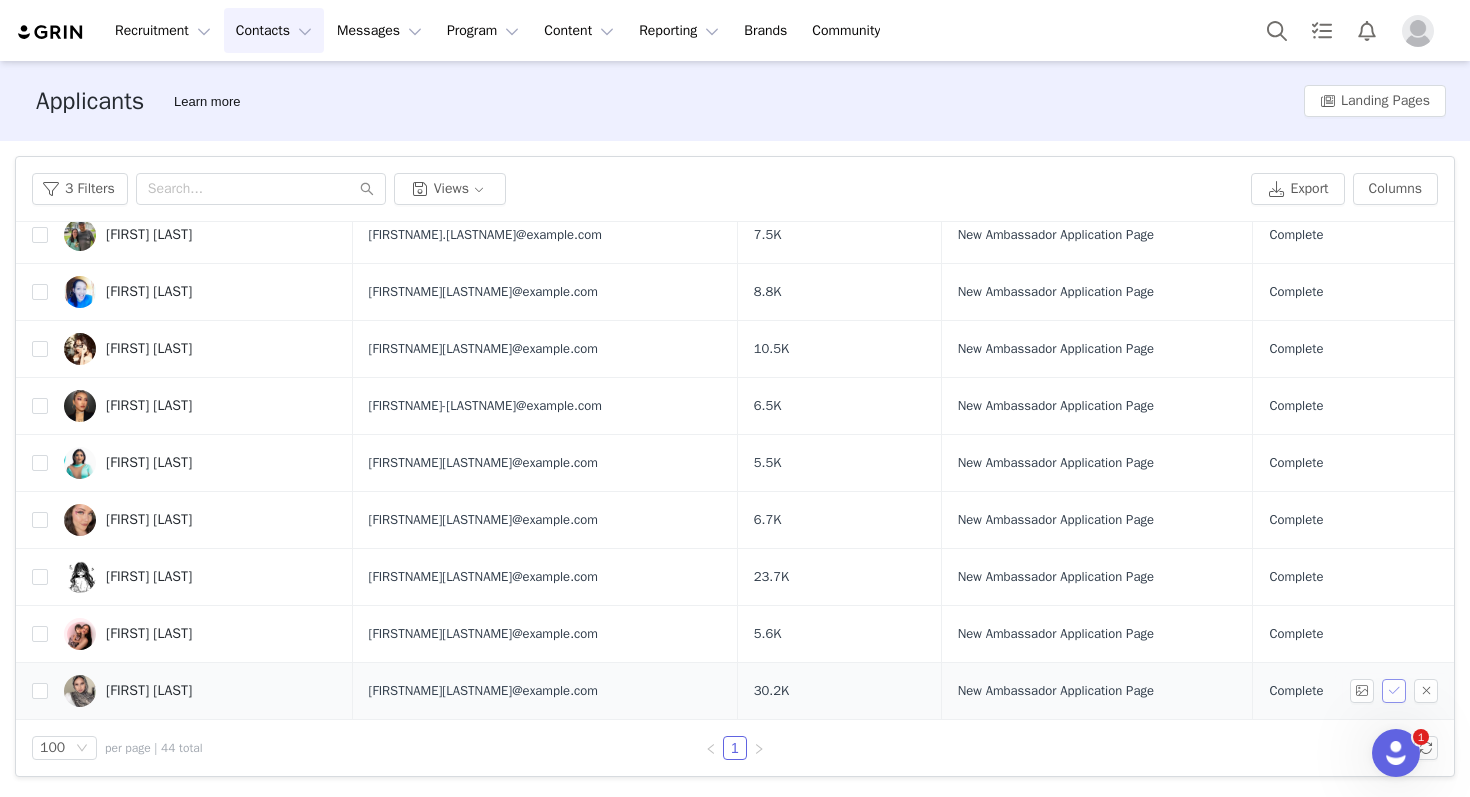 click at bounding box center [1394, 691] 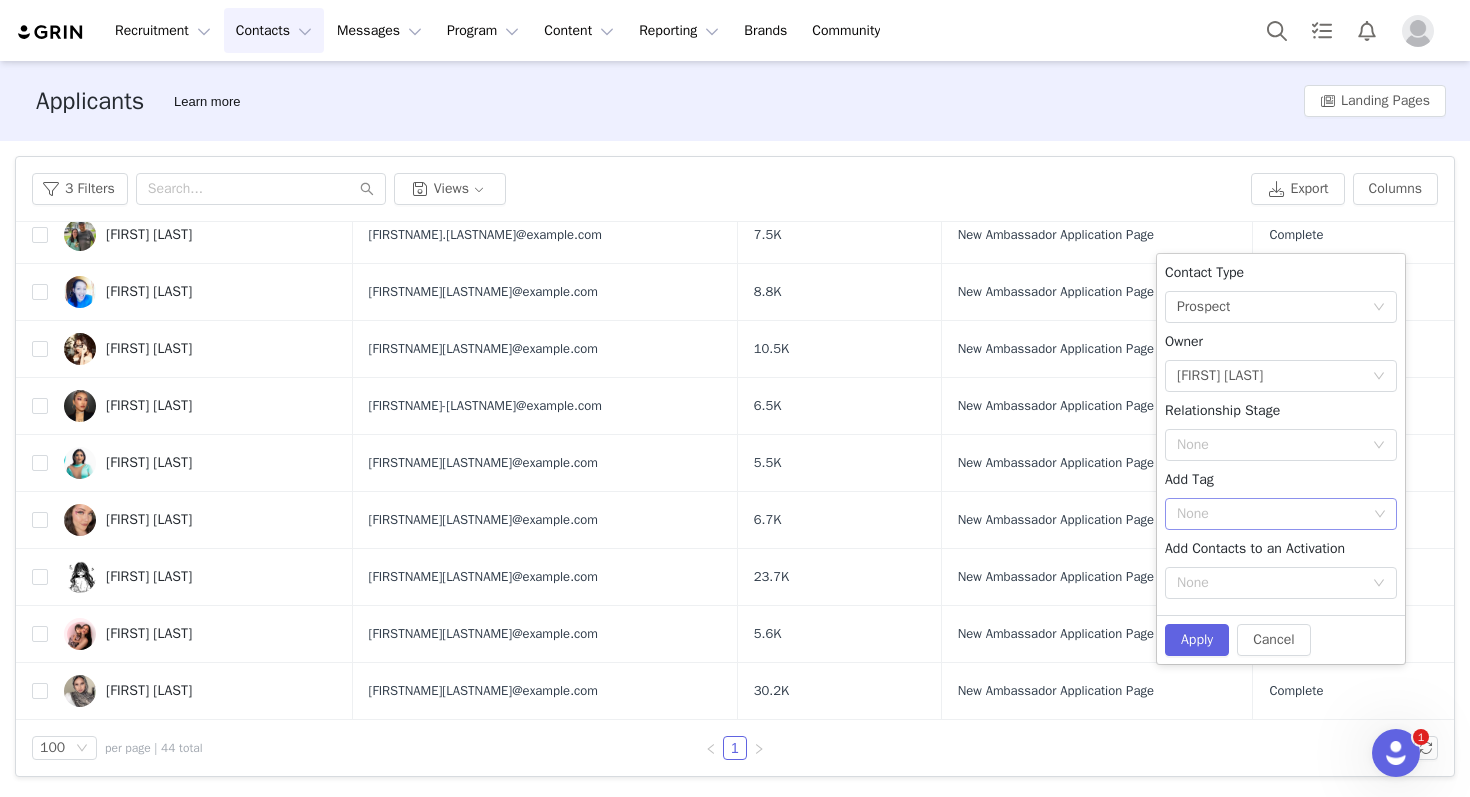 click on "None" at bounding box center (1281, 514) 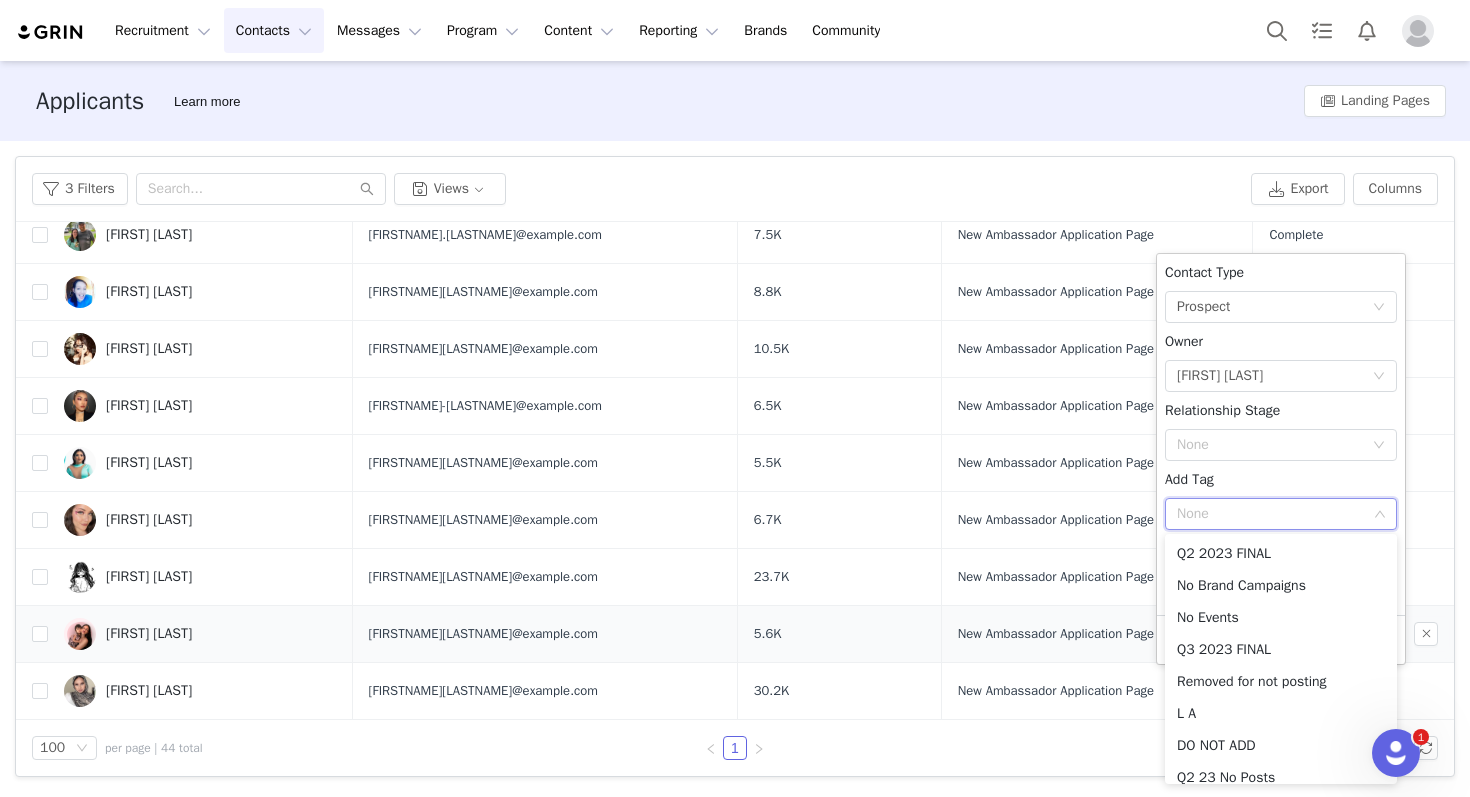 click on "New Ambassador Application Page" at bounding box center (1097, 634) 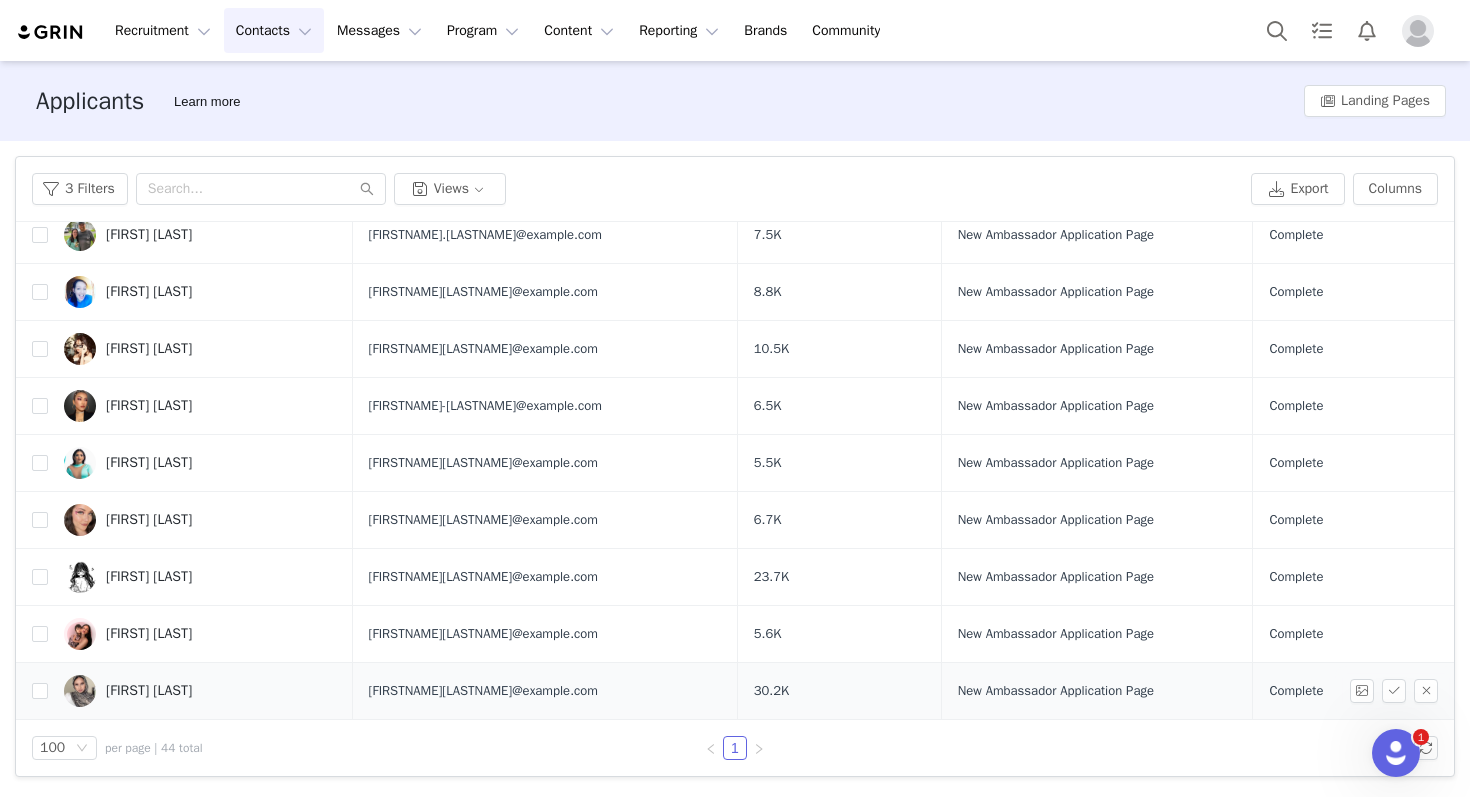 click on "Complete" at bounding box center (1349, 691) 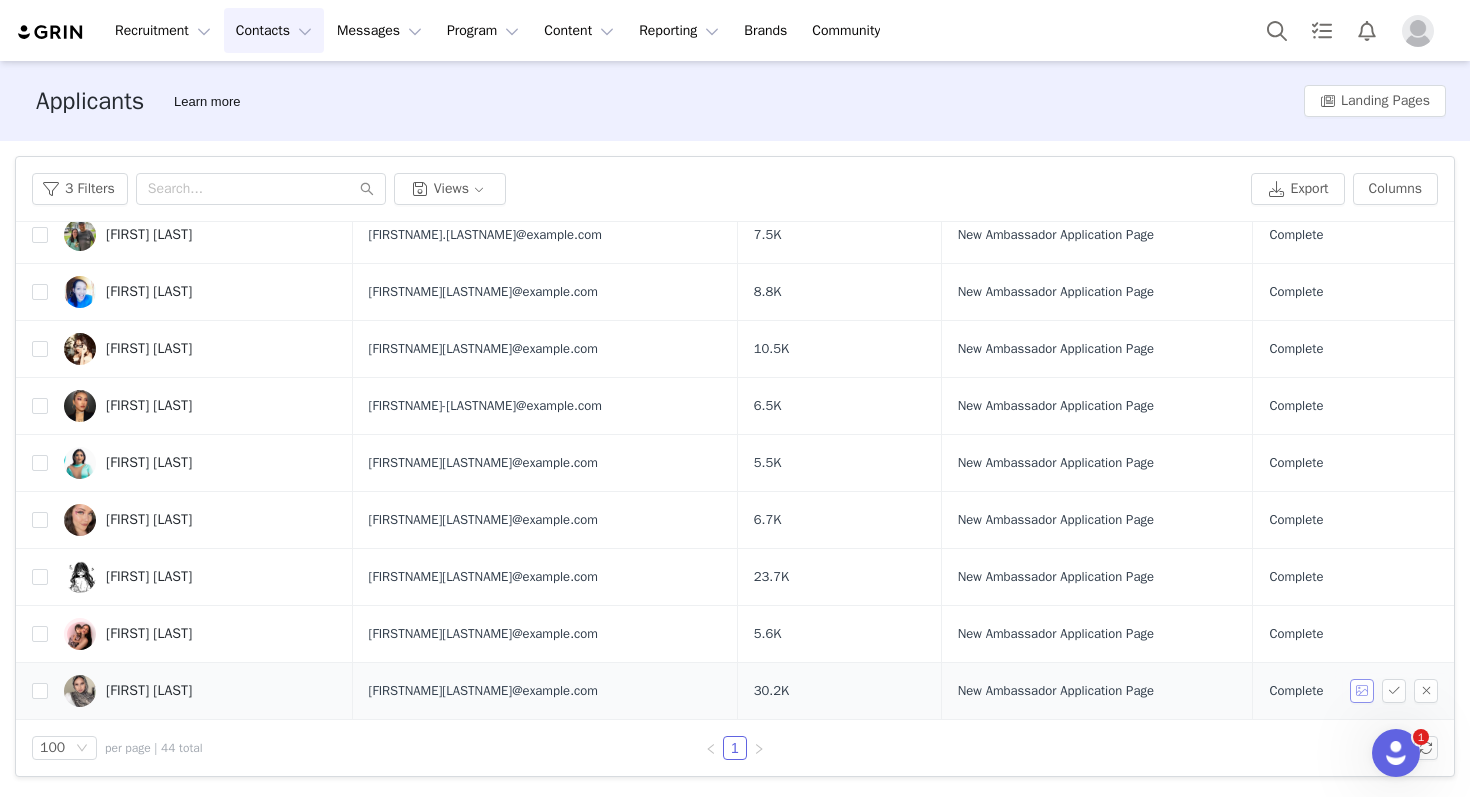 click at bounding box center [1362, 691] 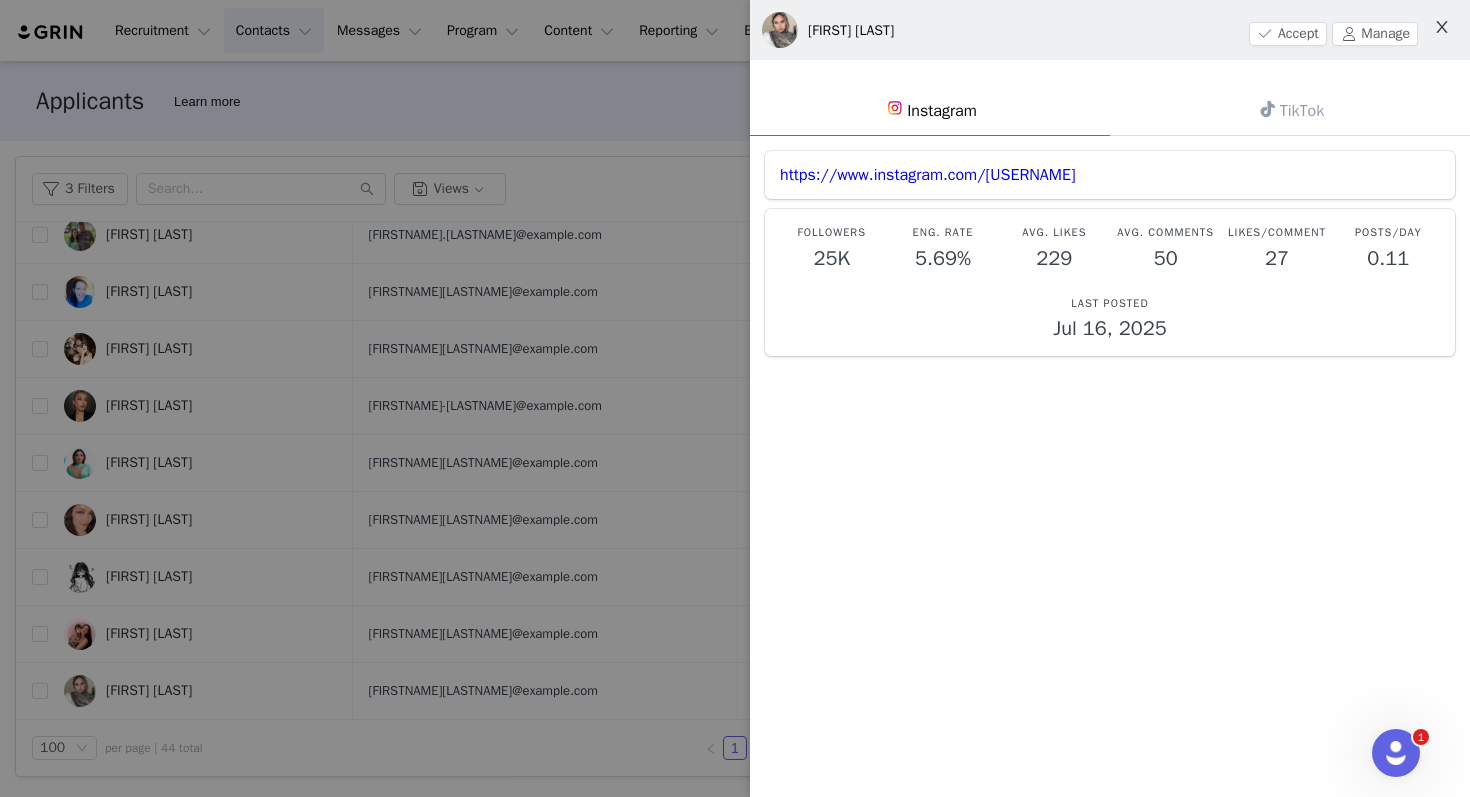 click 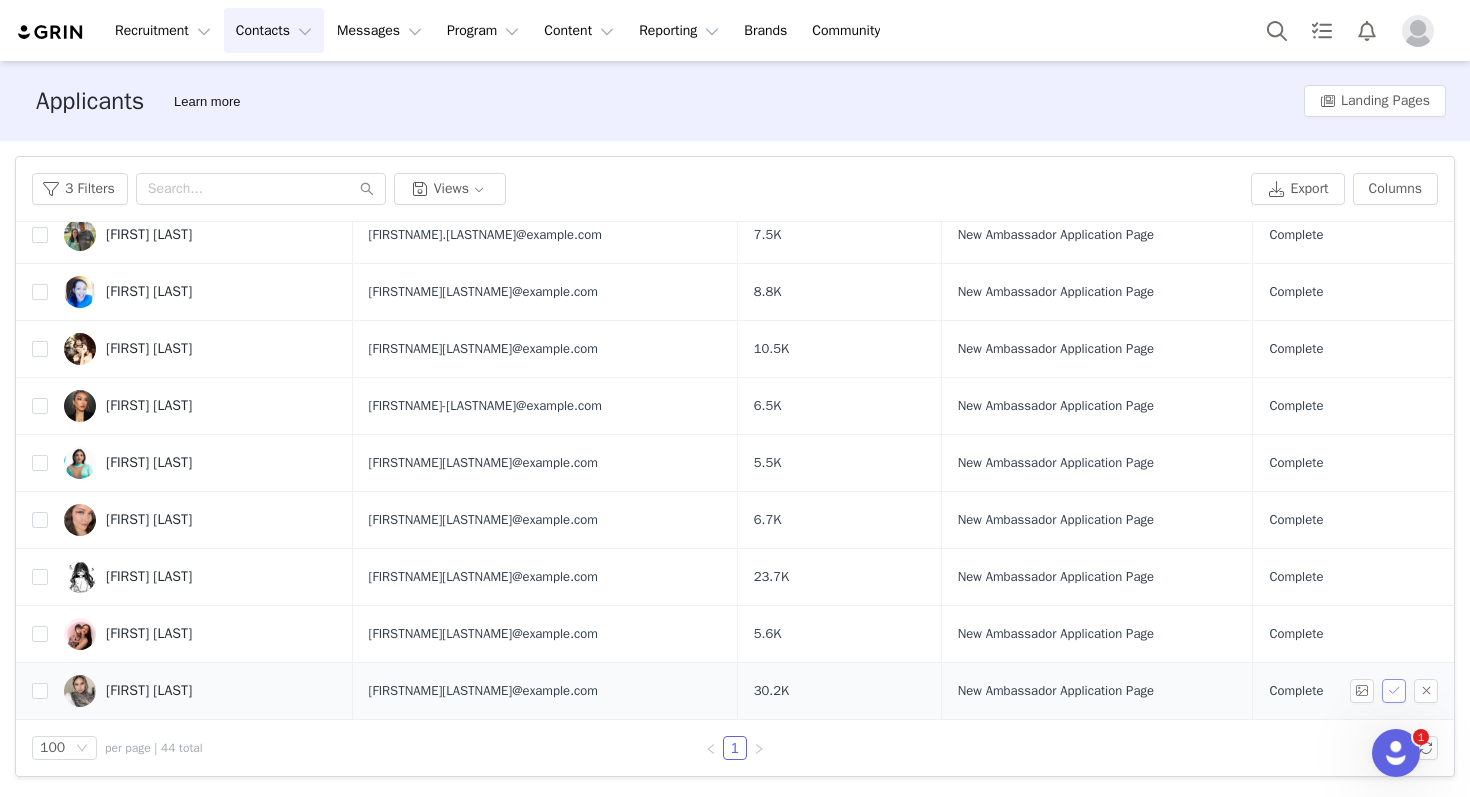 click at bounding box center (1394, 691) 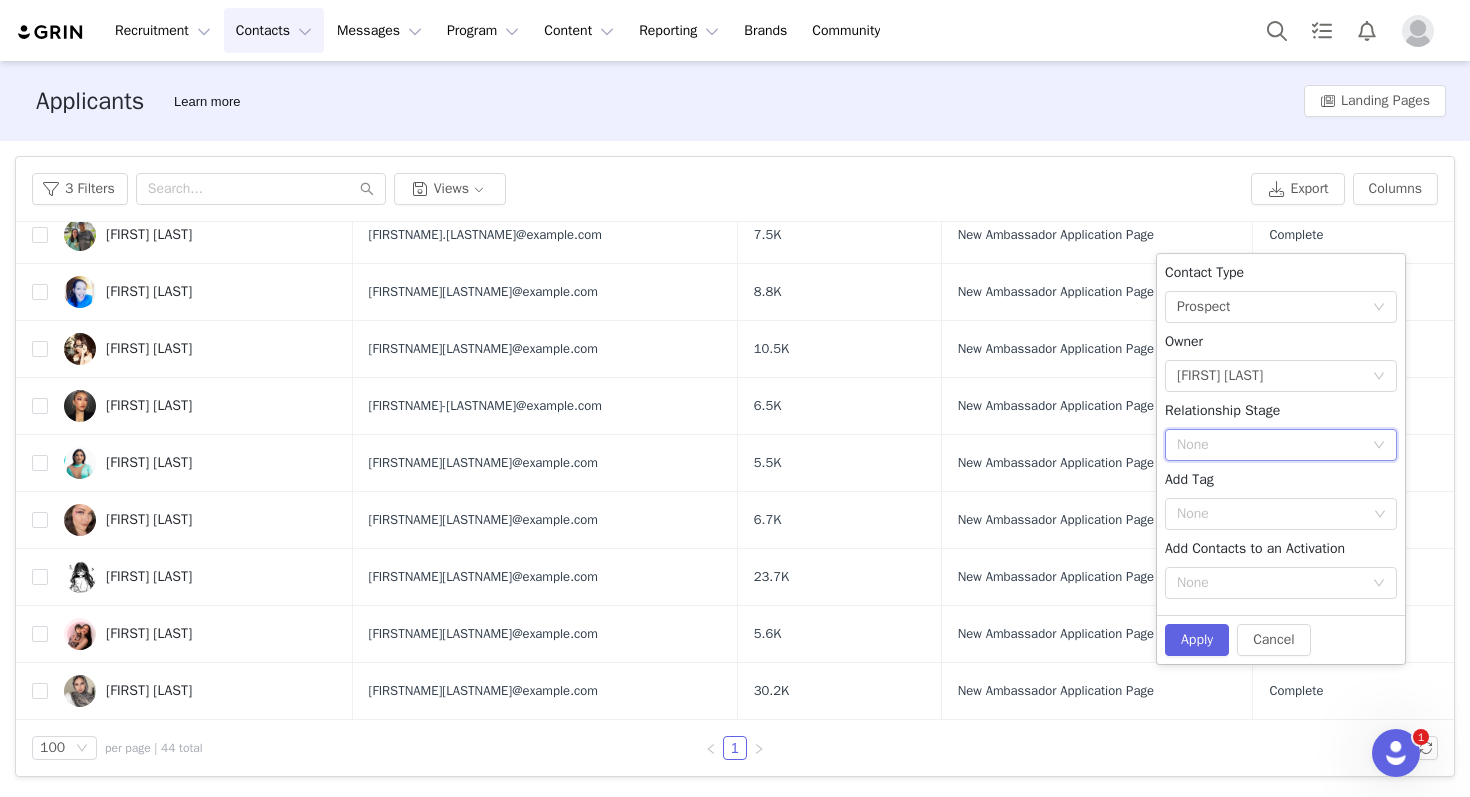 click on "None" at bounding box center (1281, 445) 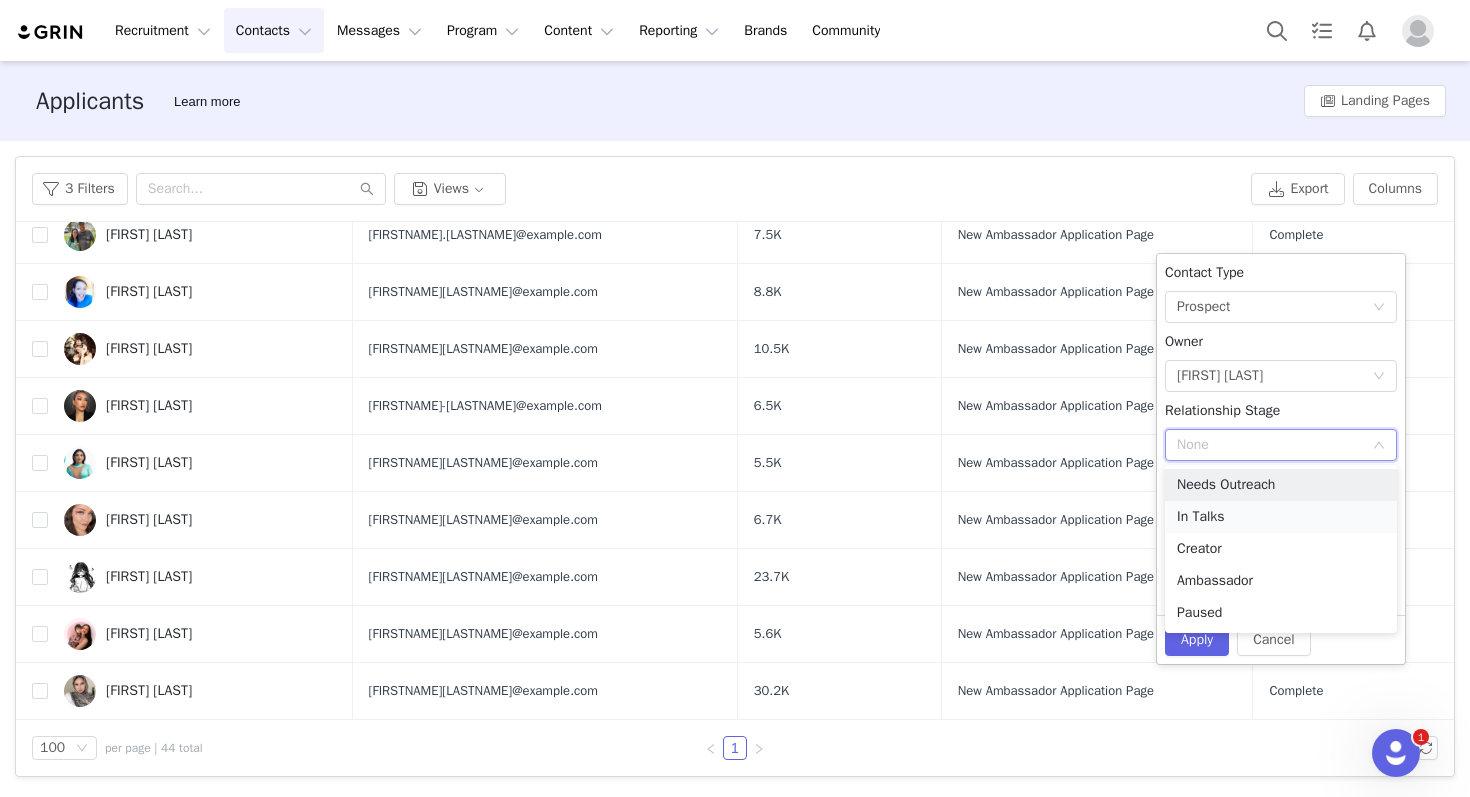 click on "In Talks" at bounding box center (1281, 517) 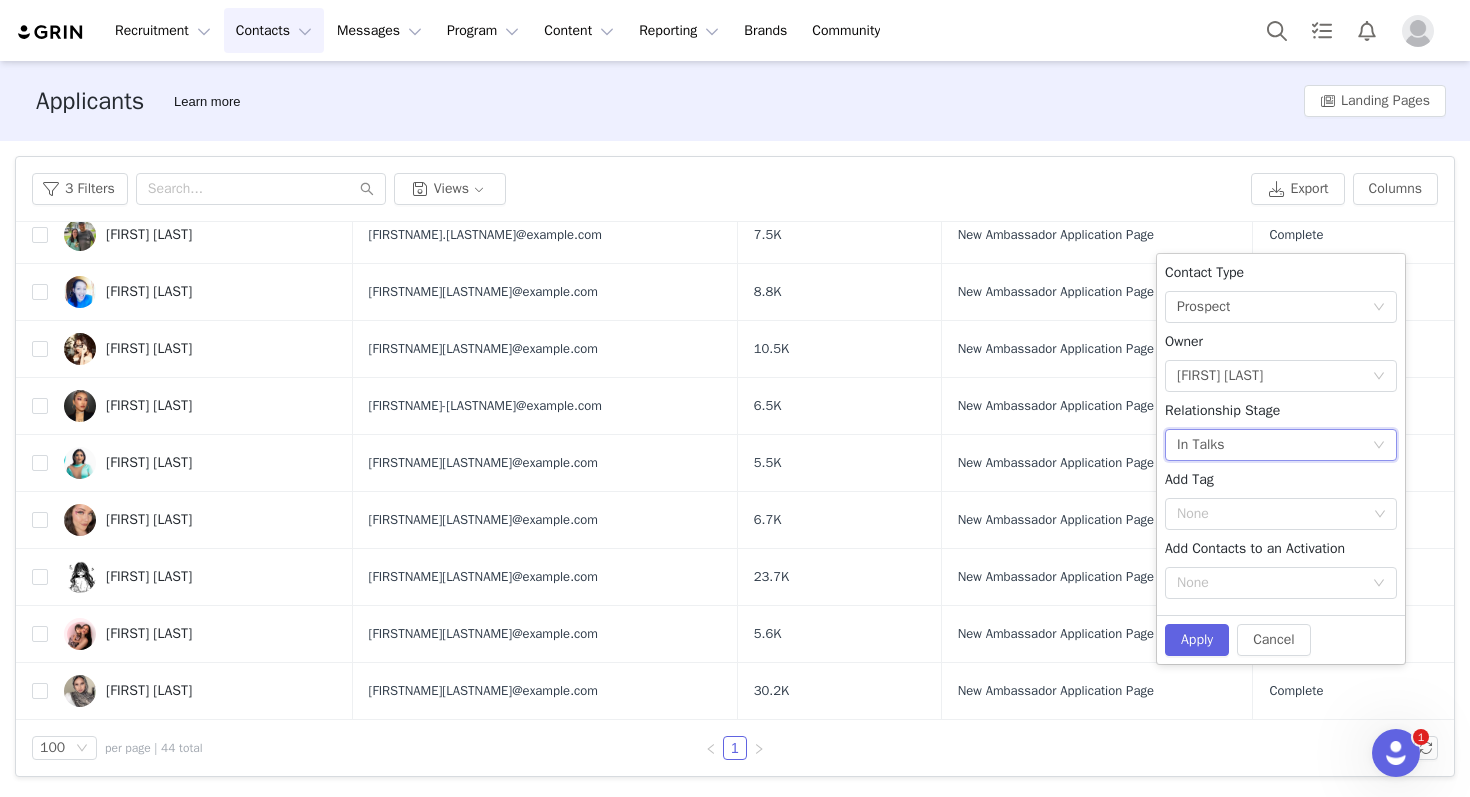 click on "Contact Type  None  Prospect   Owner  Select Owner  Lily Ruffner   Relationship Stage  None  In Talks   Add Tag  None    Add Contacts to an Activation  None" at bounding box center [1281, 434] 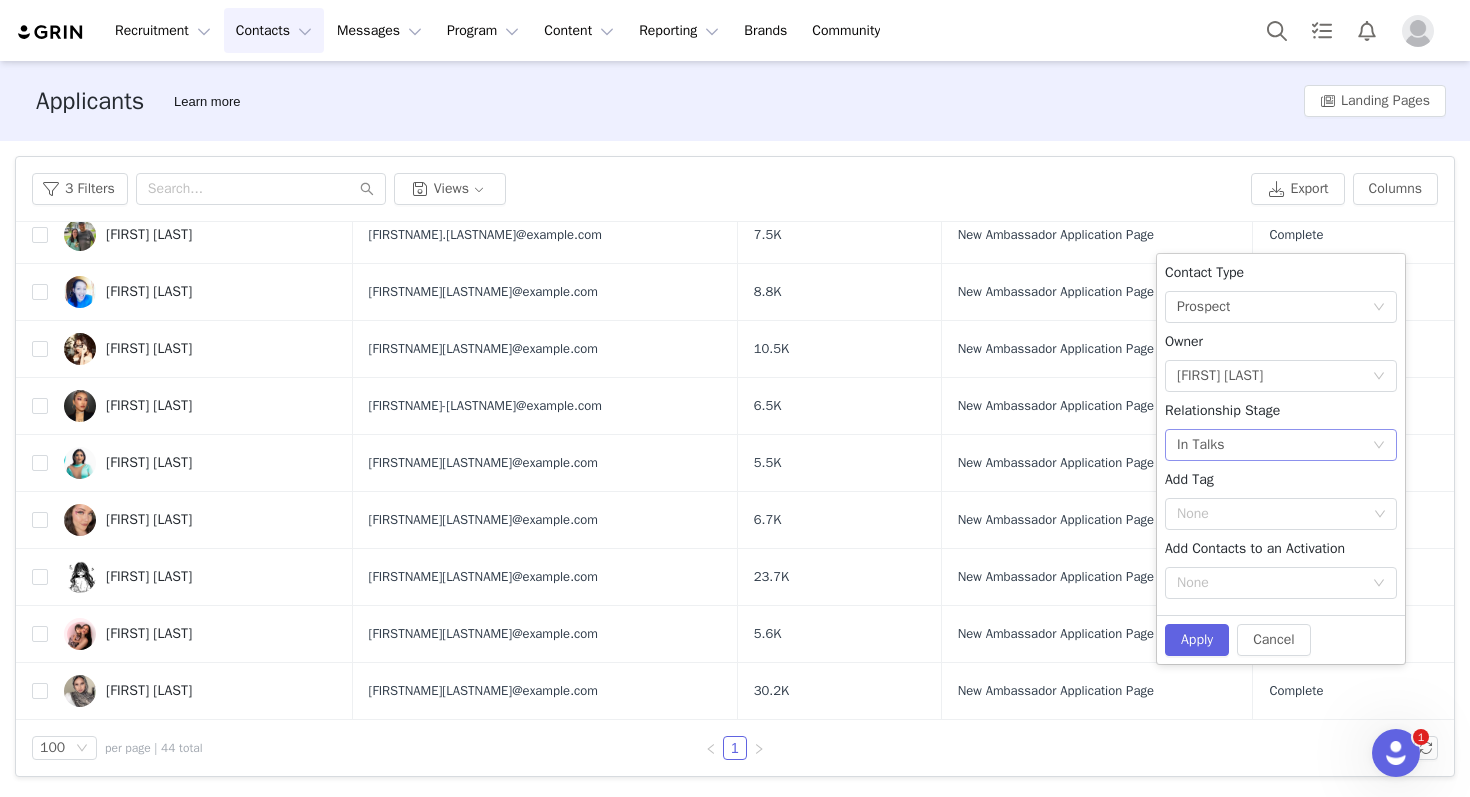 click 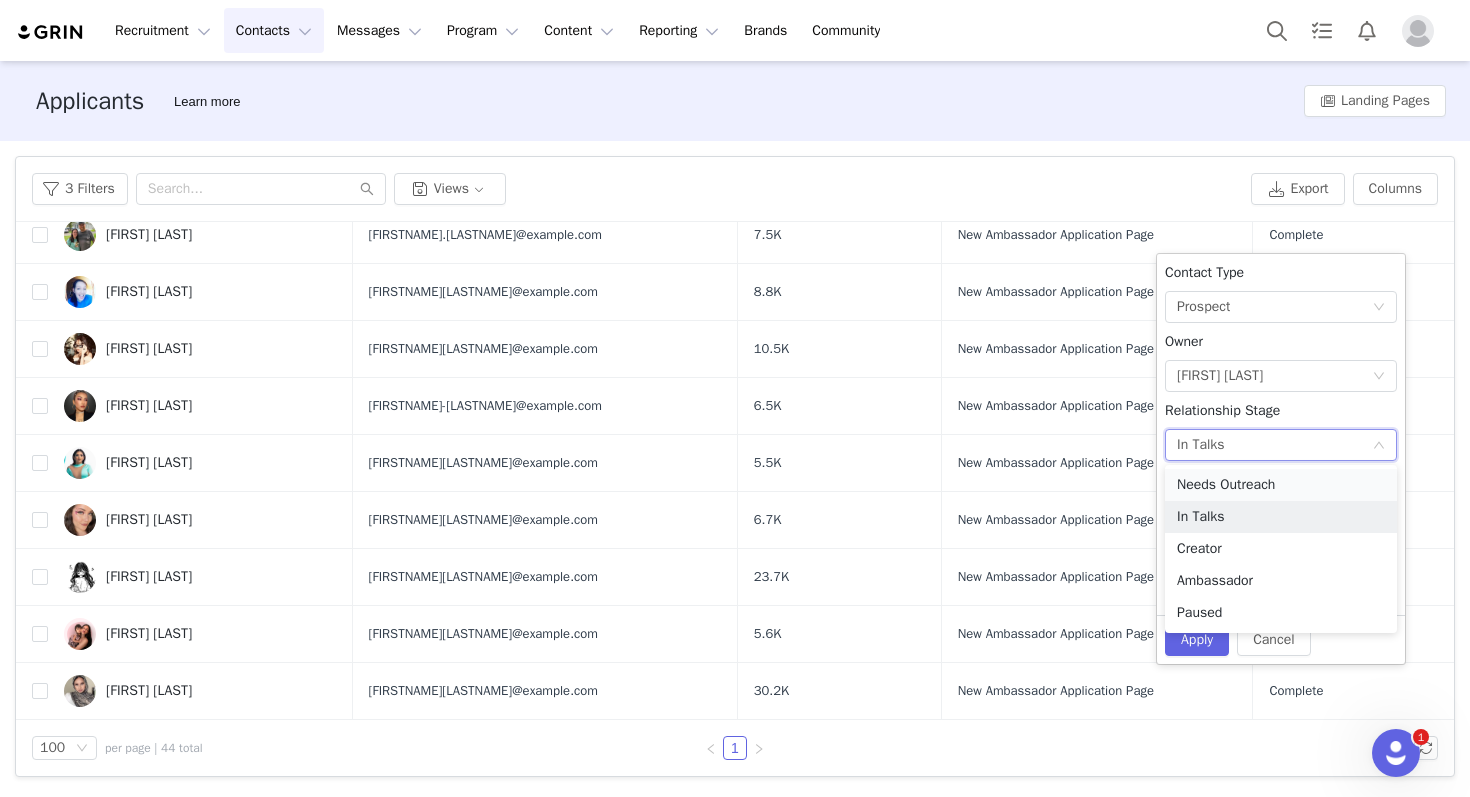 click on "Needs Outreach" at bounding box center [1281, 485] 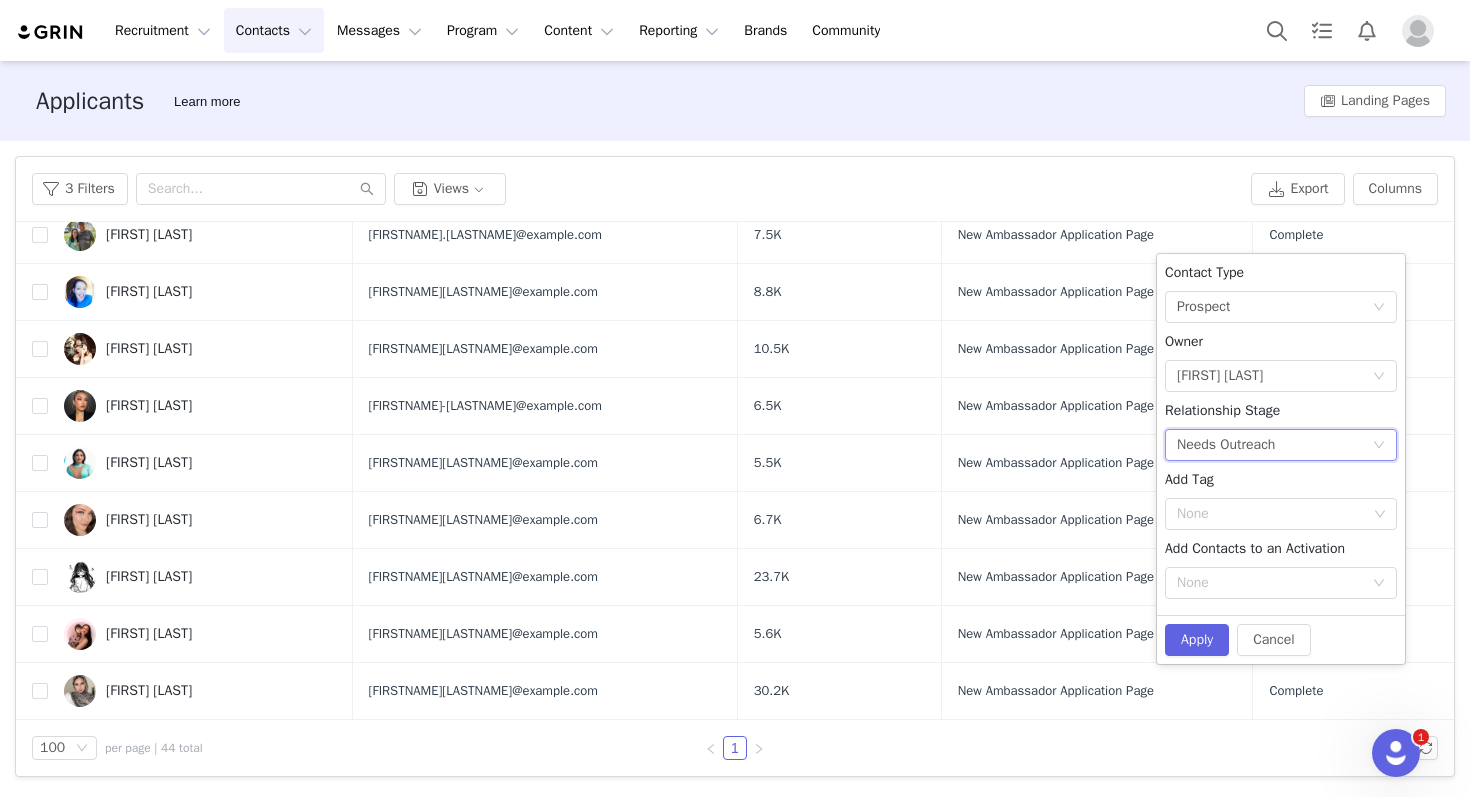 click on "Needs Outreach" at bounding box center [1226, 445] 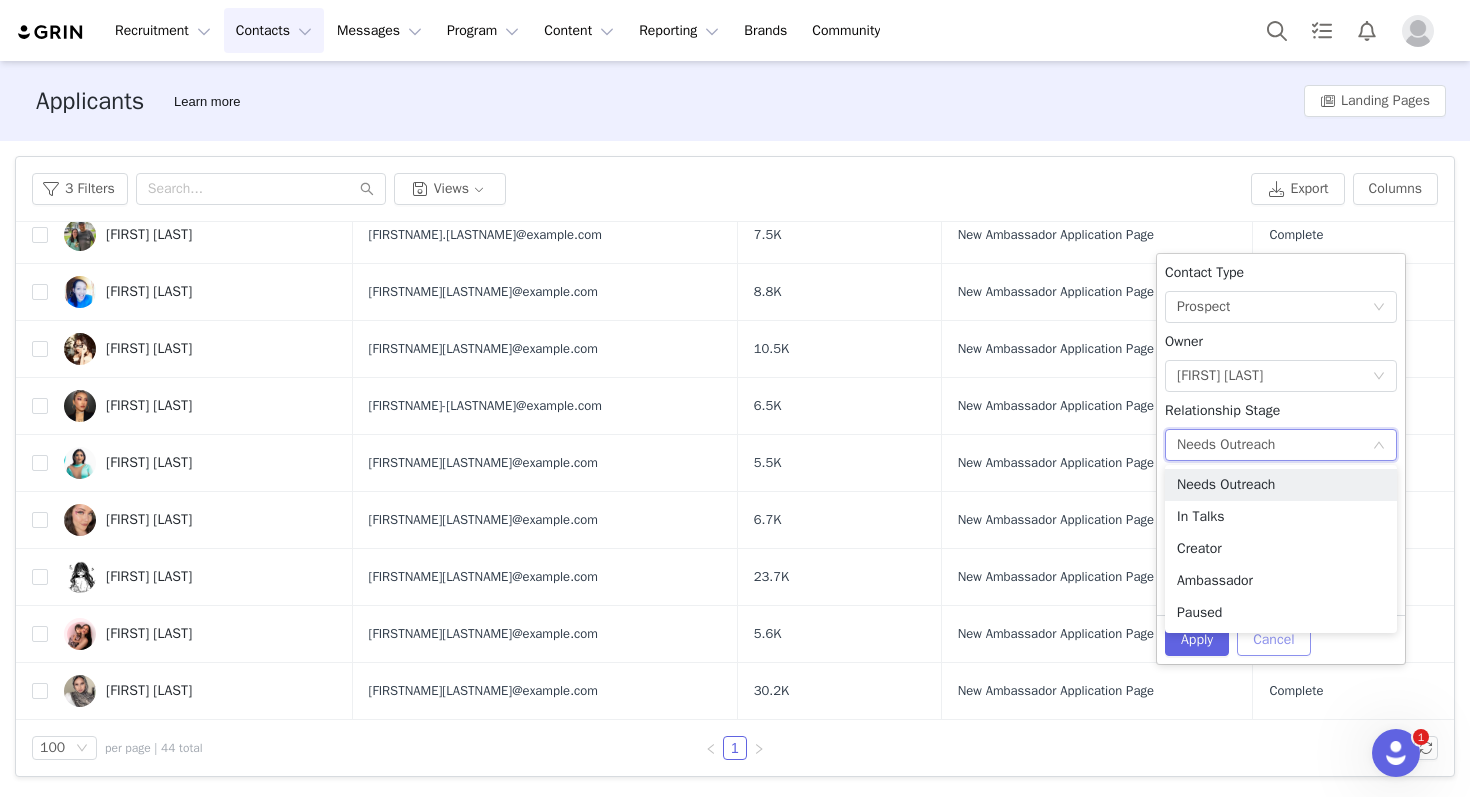 click on "Cancel" at bounding box center (1273, 640) 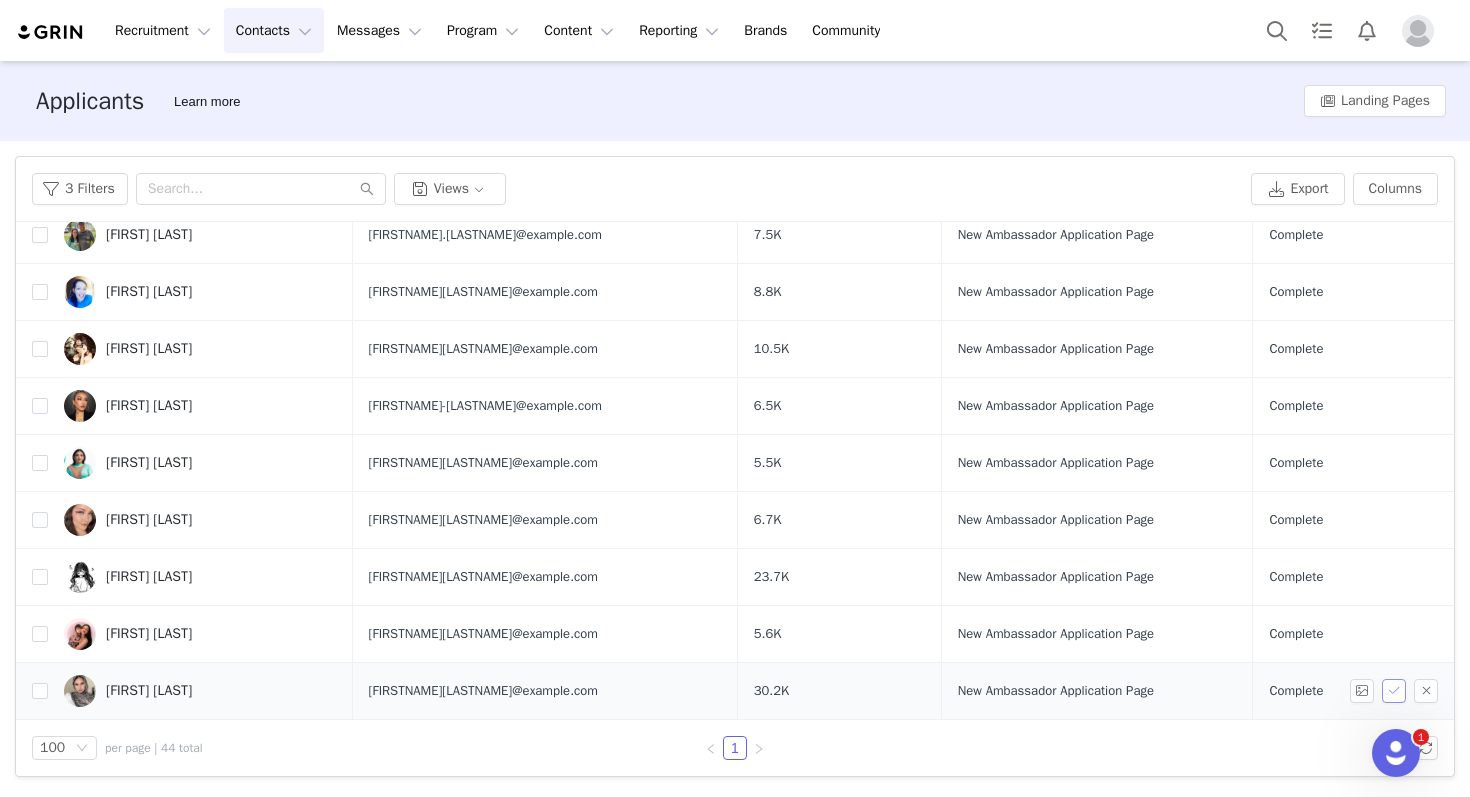 click at bounding box center (1394, 691) 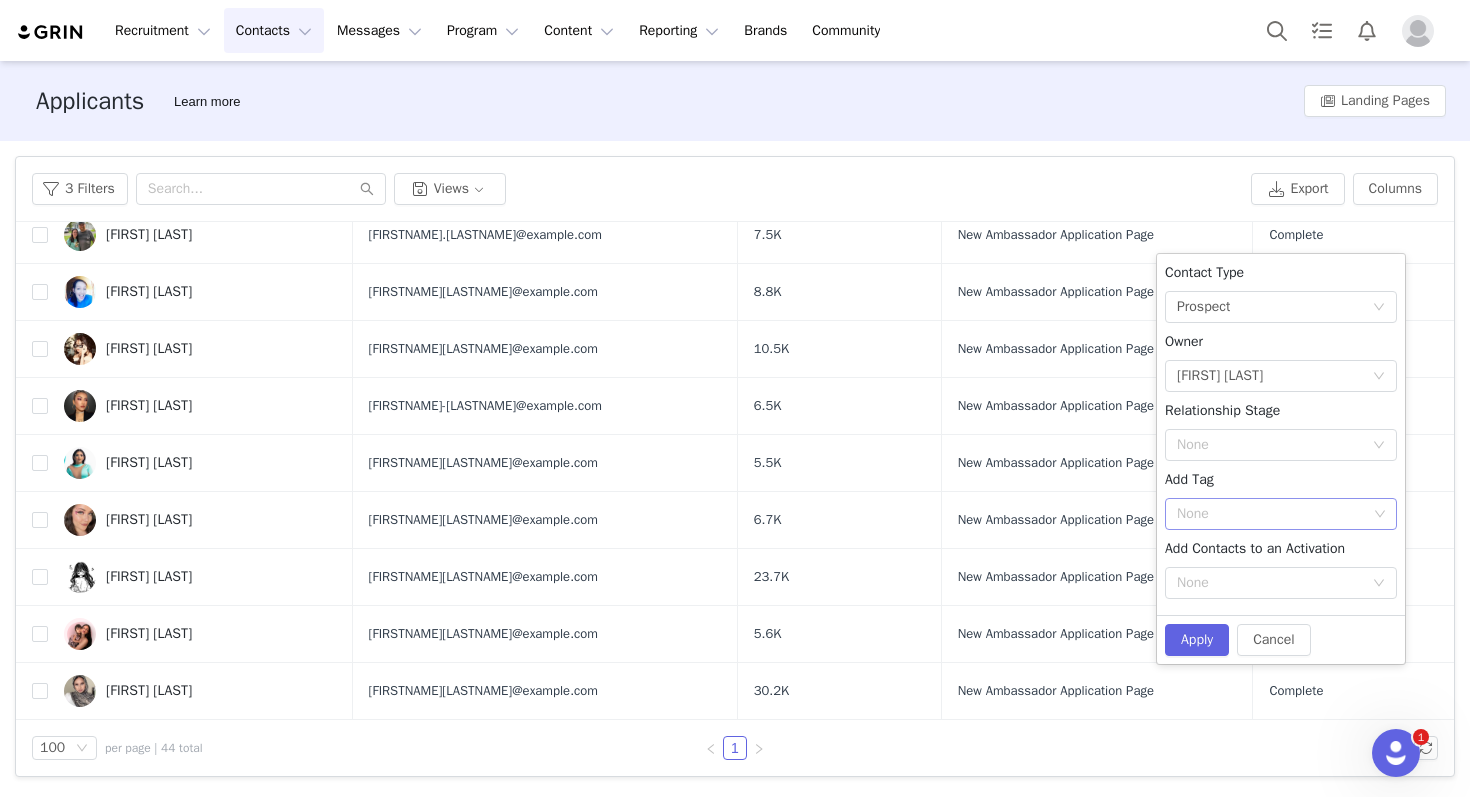 click on "None" at bounding box center (1281, 514) 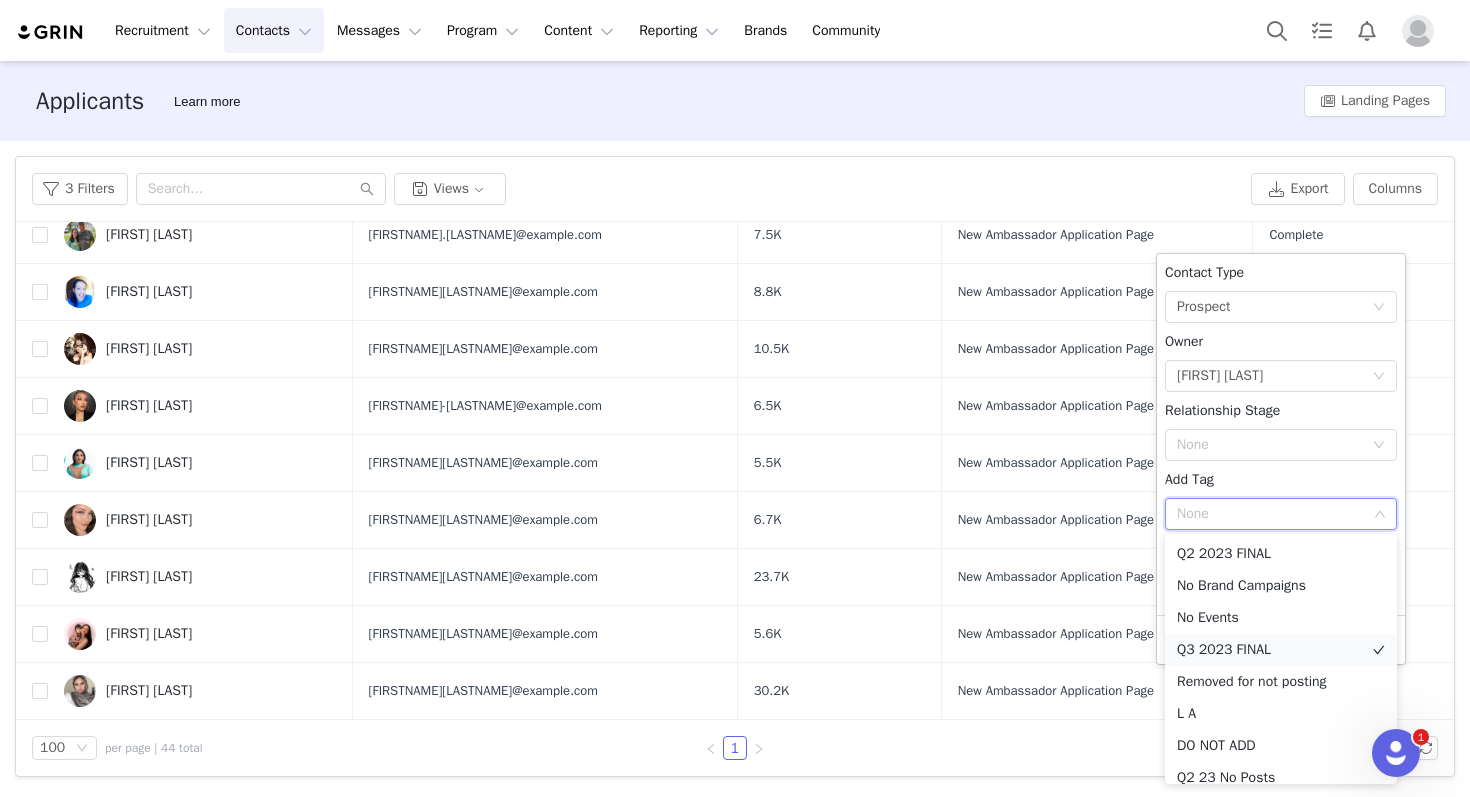 scroll, scrollTop: 878, scrollLeft: 0, axis: vertical 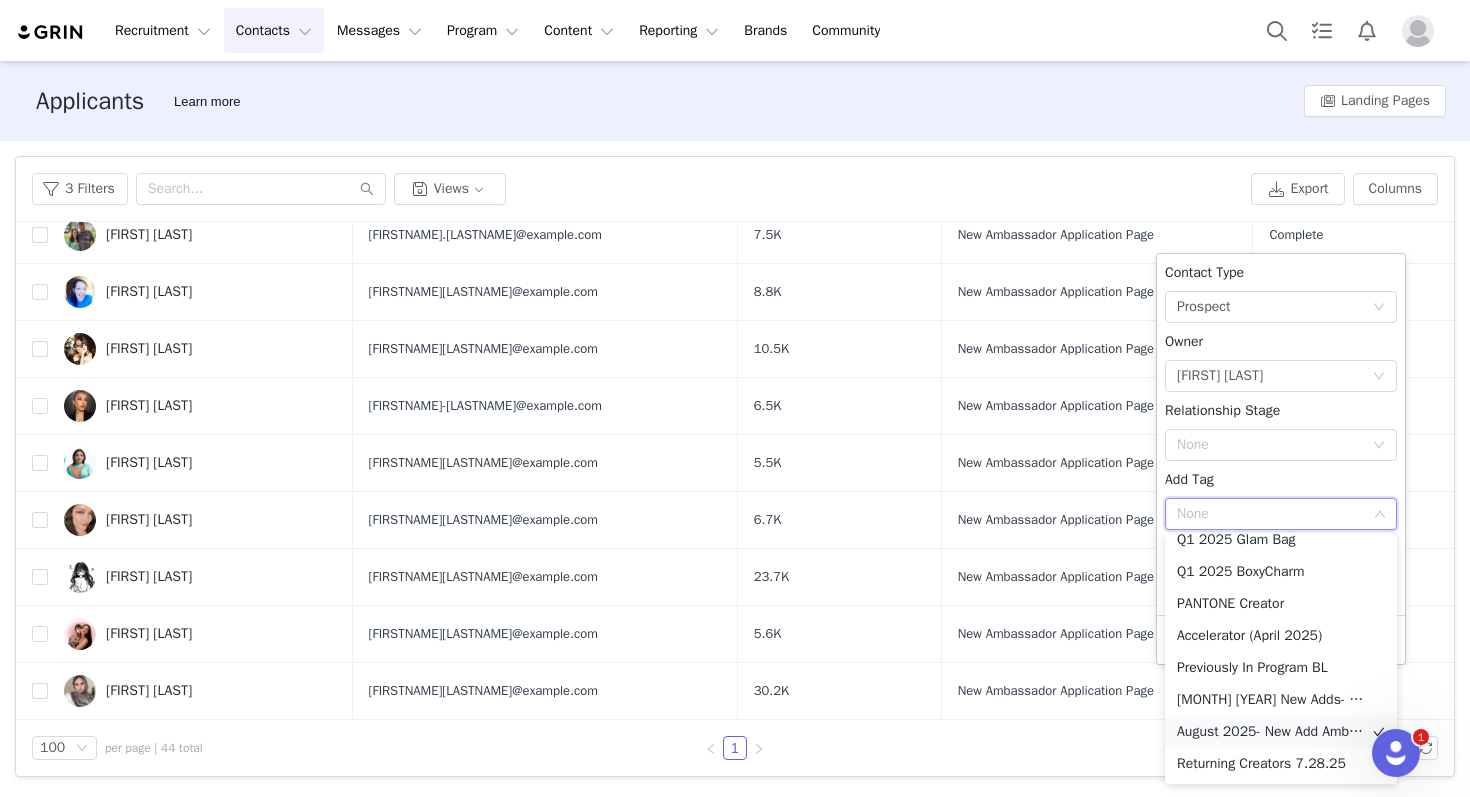click on "August 2025- New Add Ambassador" at bounding box center (1281, 732) 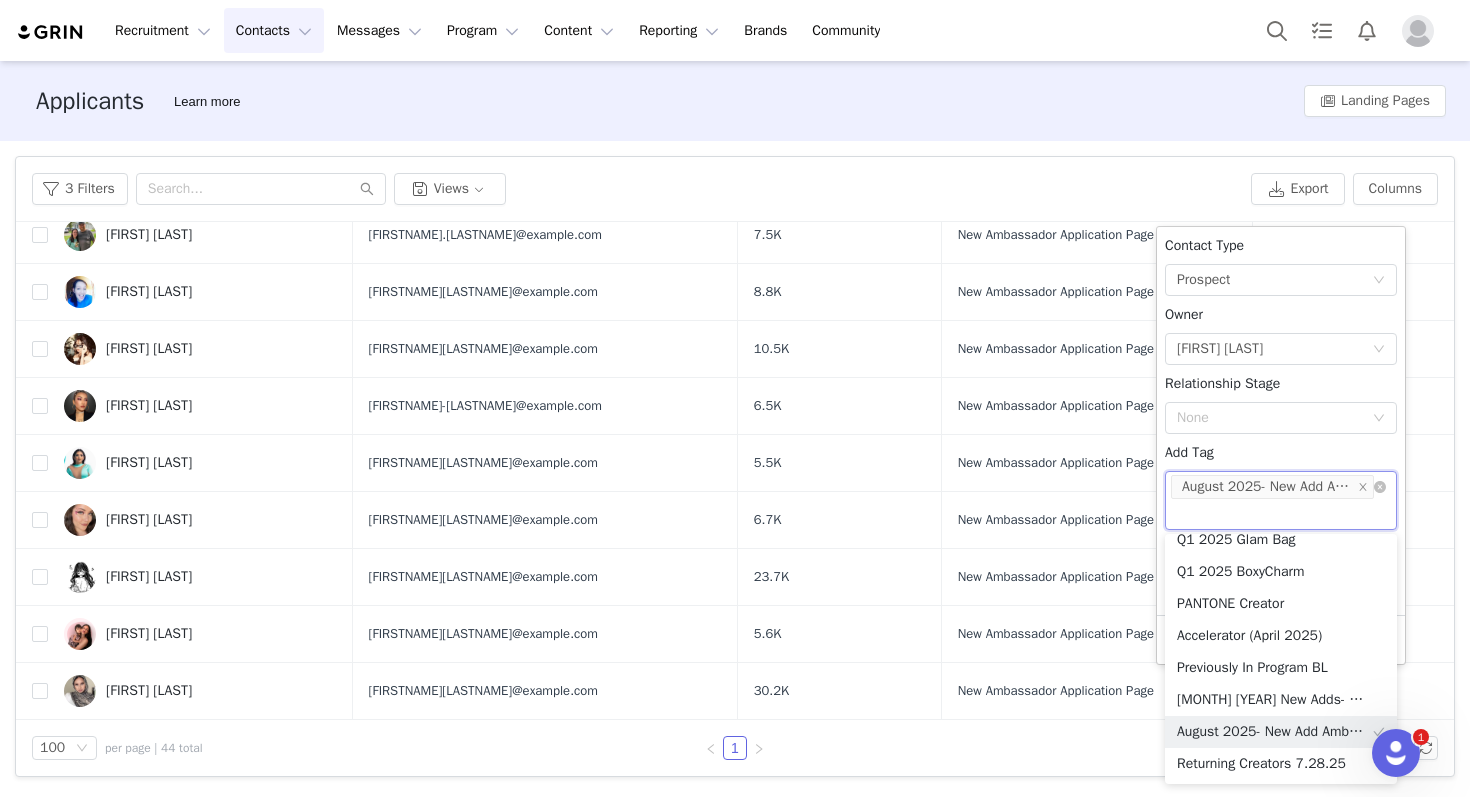 scroll, scrollTop: 868, scrollLeft: 0, axis: vertical 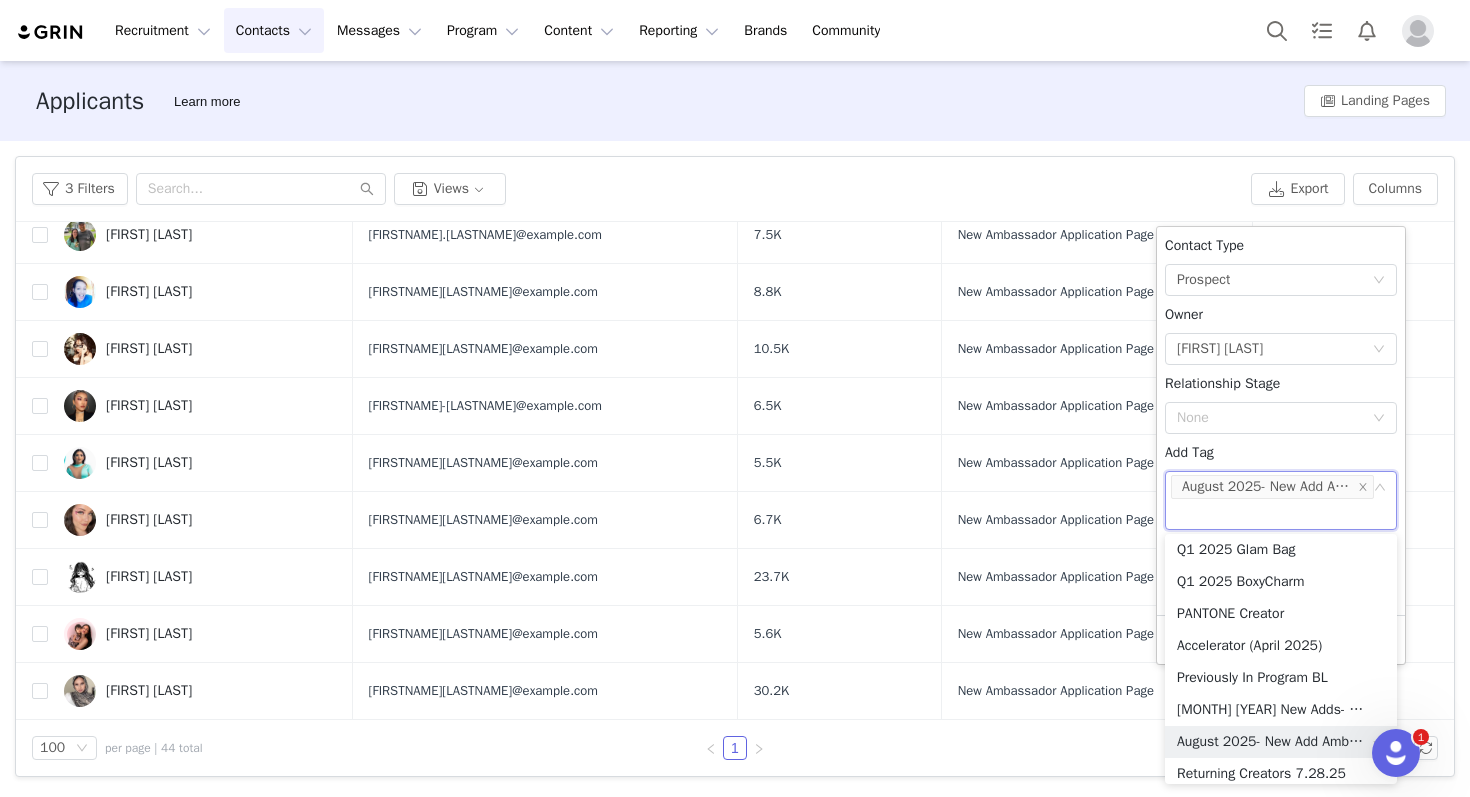 click on "Contact Type  None  Prospect   Owner  Select Owner  Lily Ruffner   Relationship Stage  None  Add Tag  None August 2025- New Add Ambassador    Add Contacts to an Activation  None" at bounding box center (1281, 421) 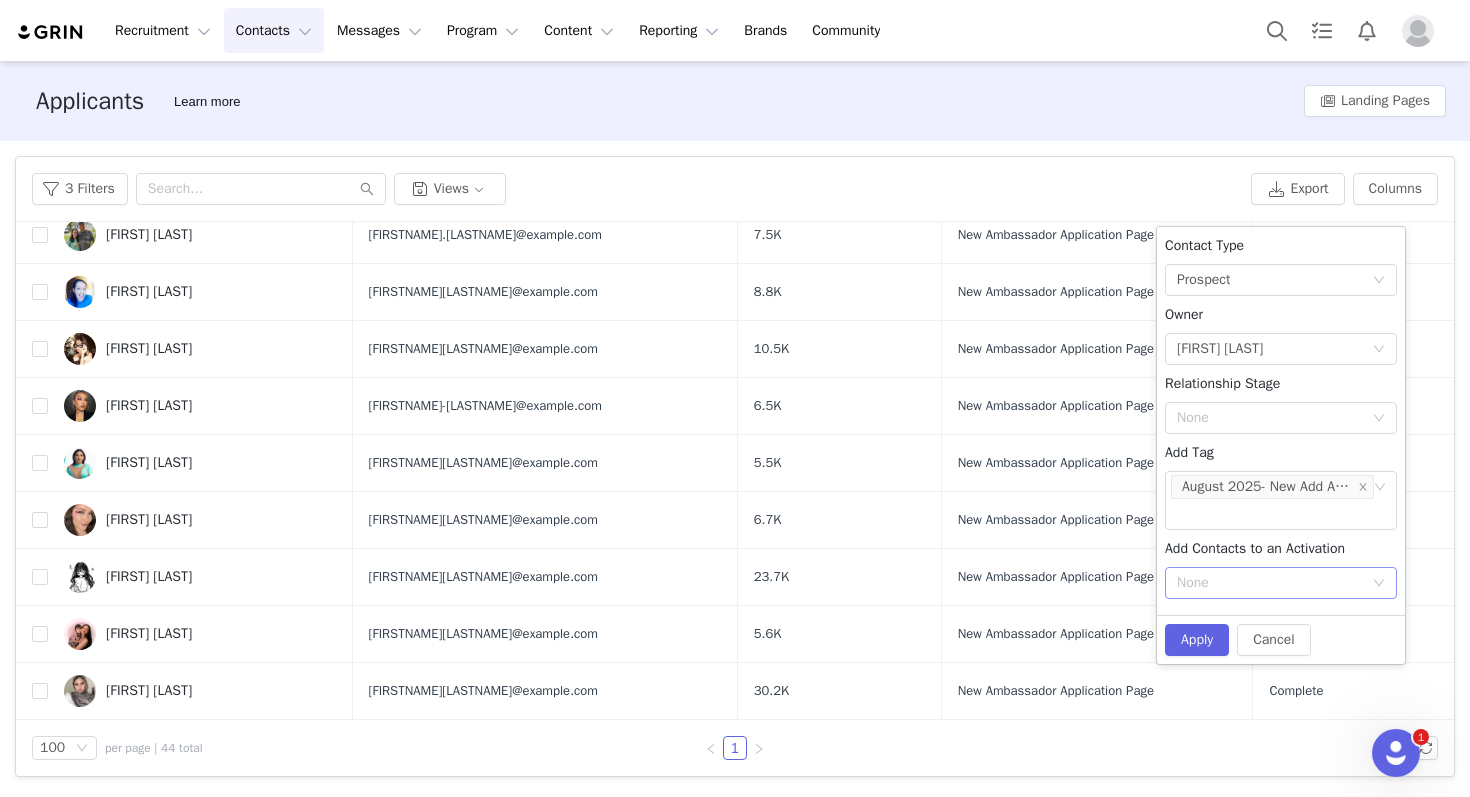 click on "None" at bounding box center (1281, 583) 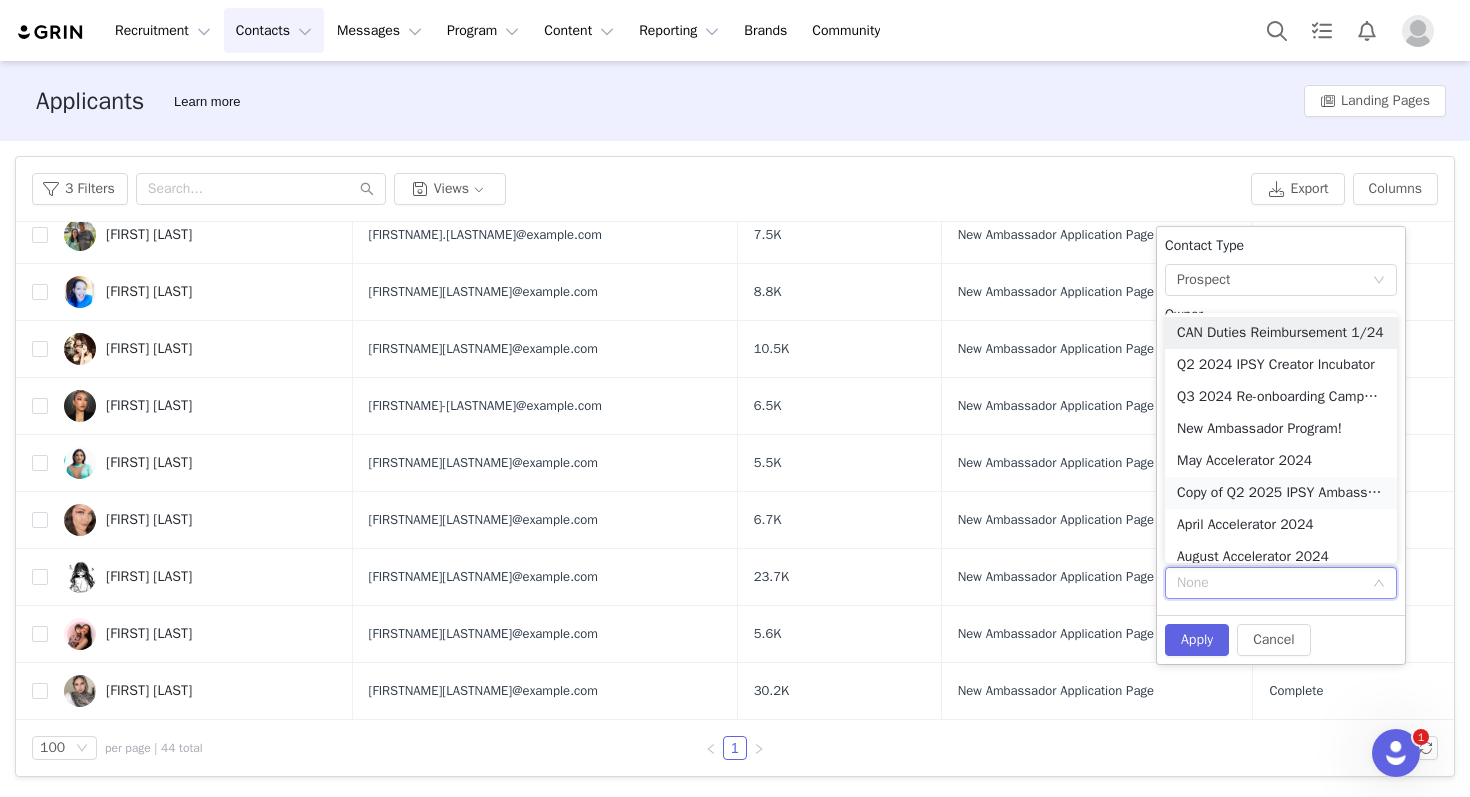 scroll, scrollTop: 10, scrollLeft: 0, axis: vertical 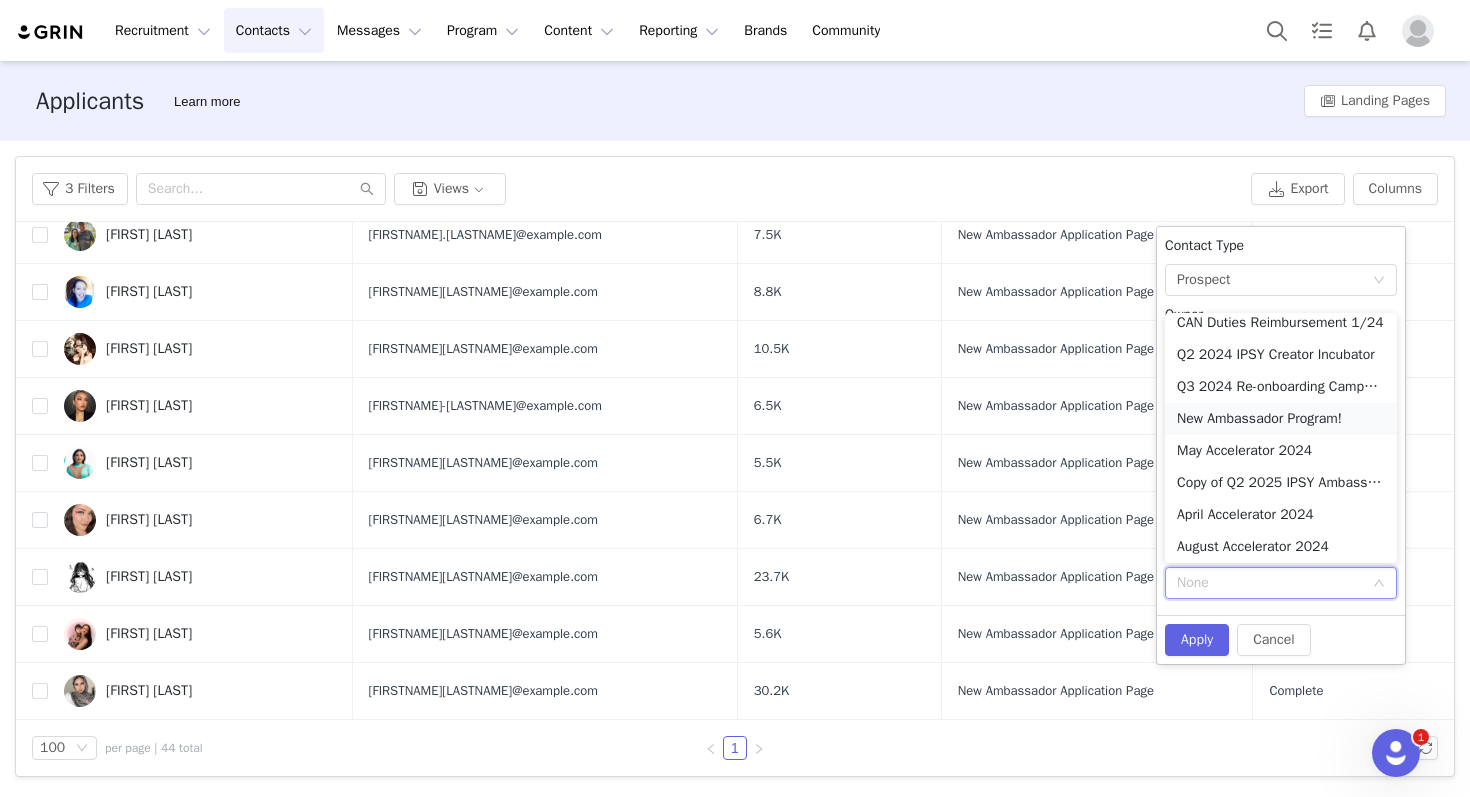 click on "New Ambassador Program!" at bounding box center (1281, 419) 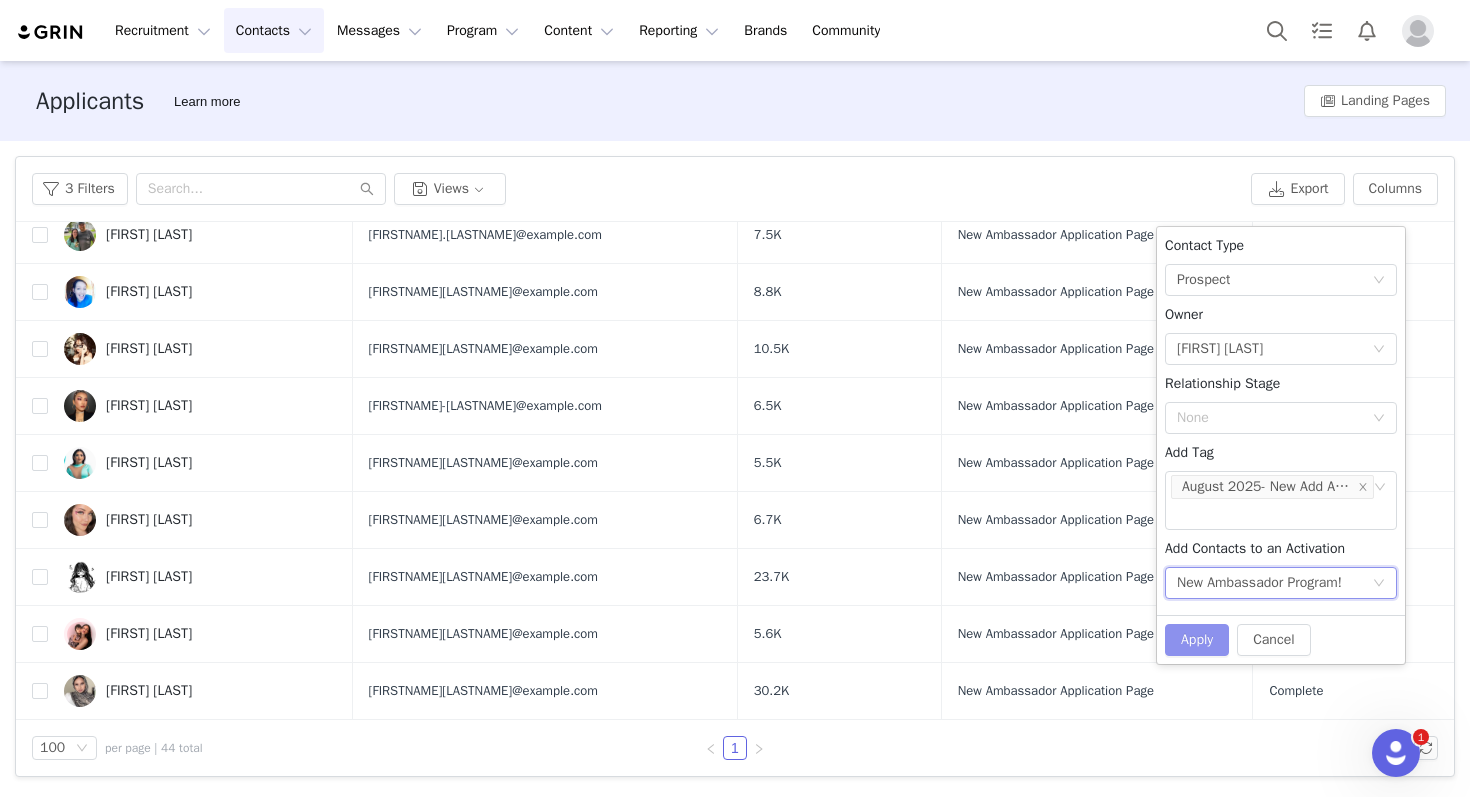 click on "Apply" at bounding box center (1197, 640) 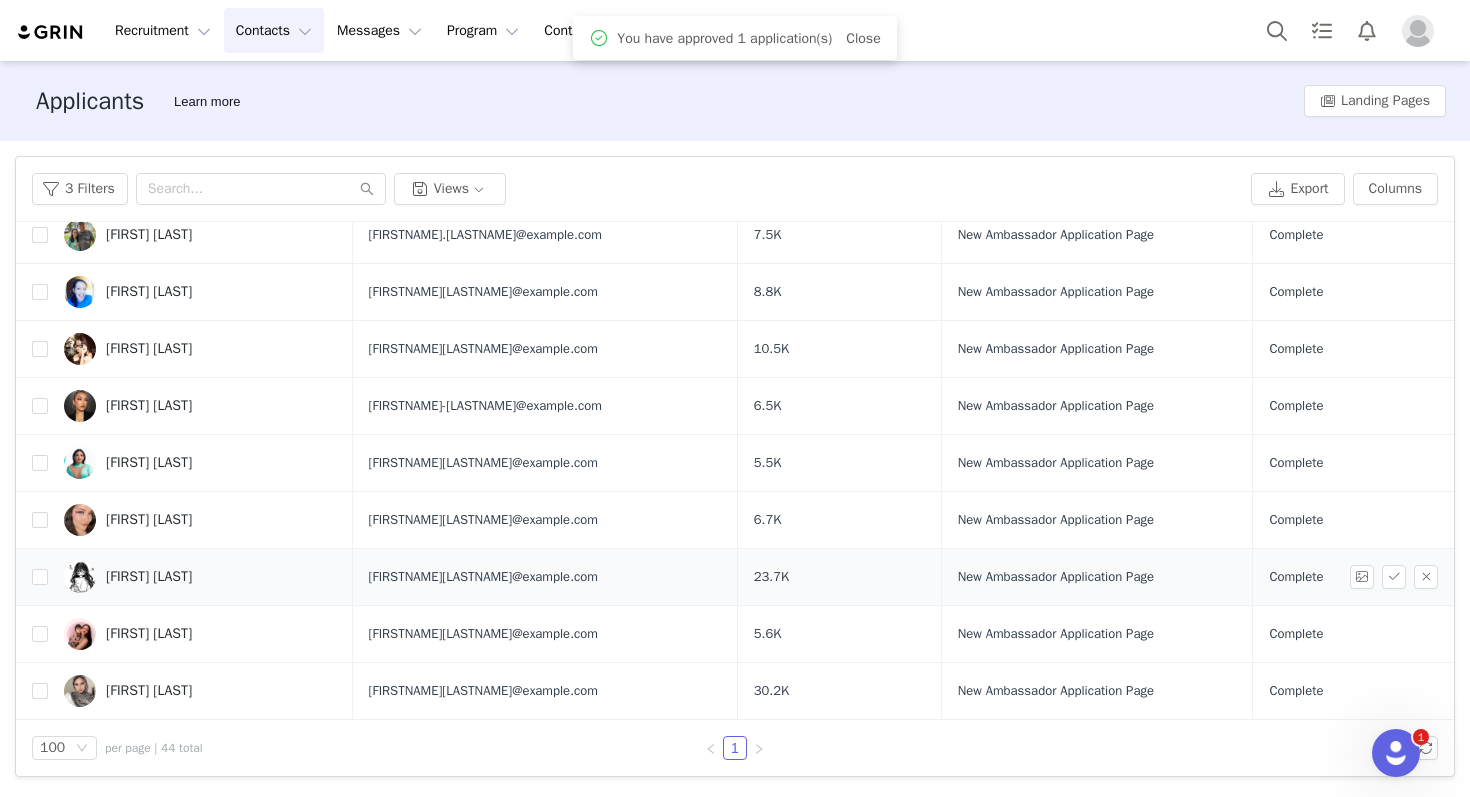 scroll, scrollTop: 0, scrollLeft: 0, axis: both 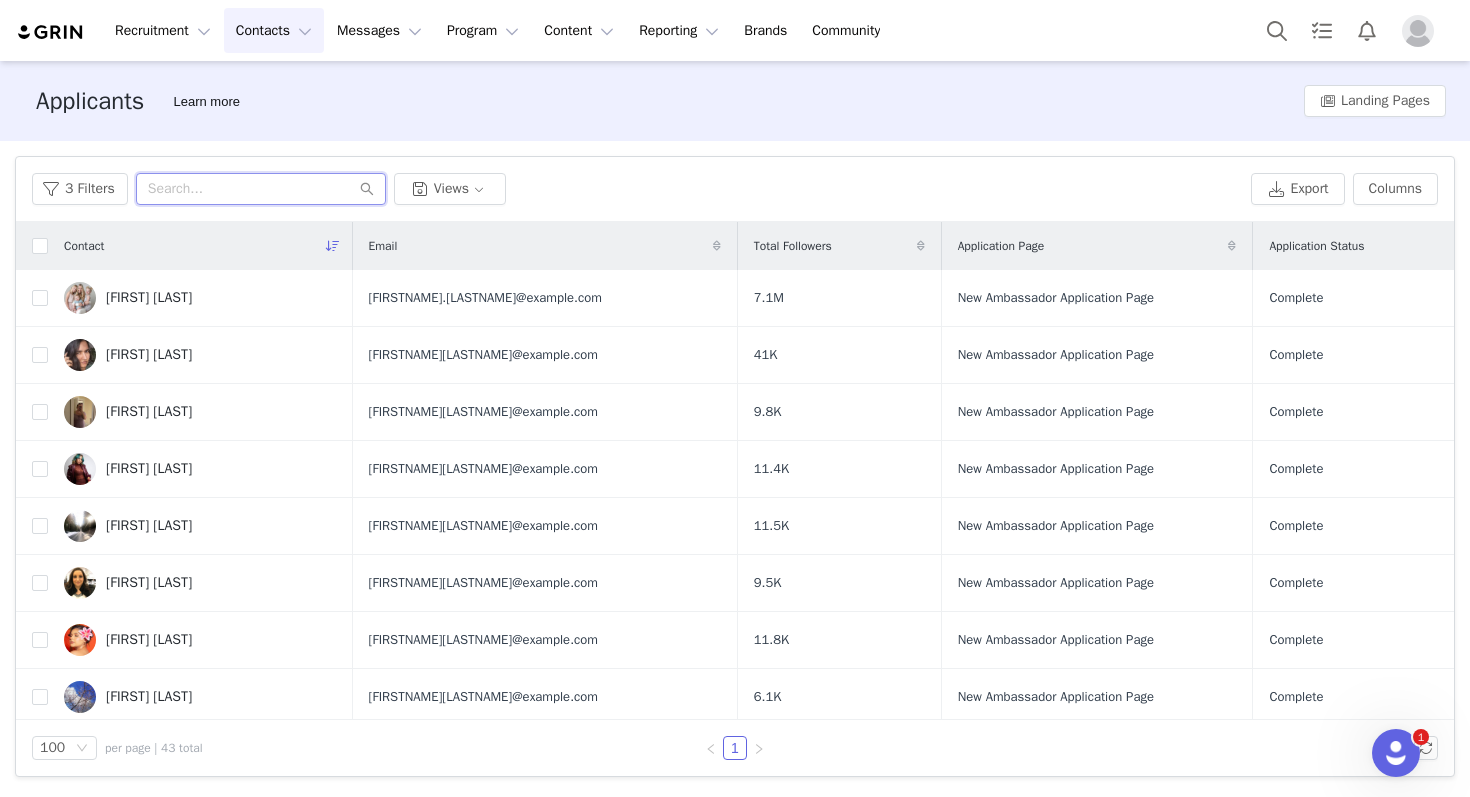 click at bounding box center [261, 189] 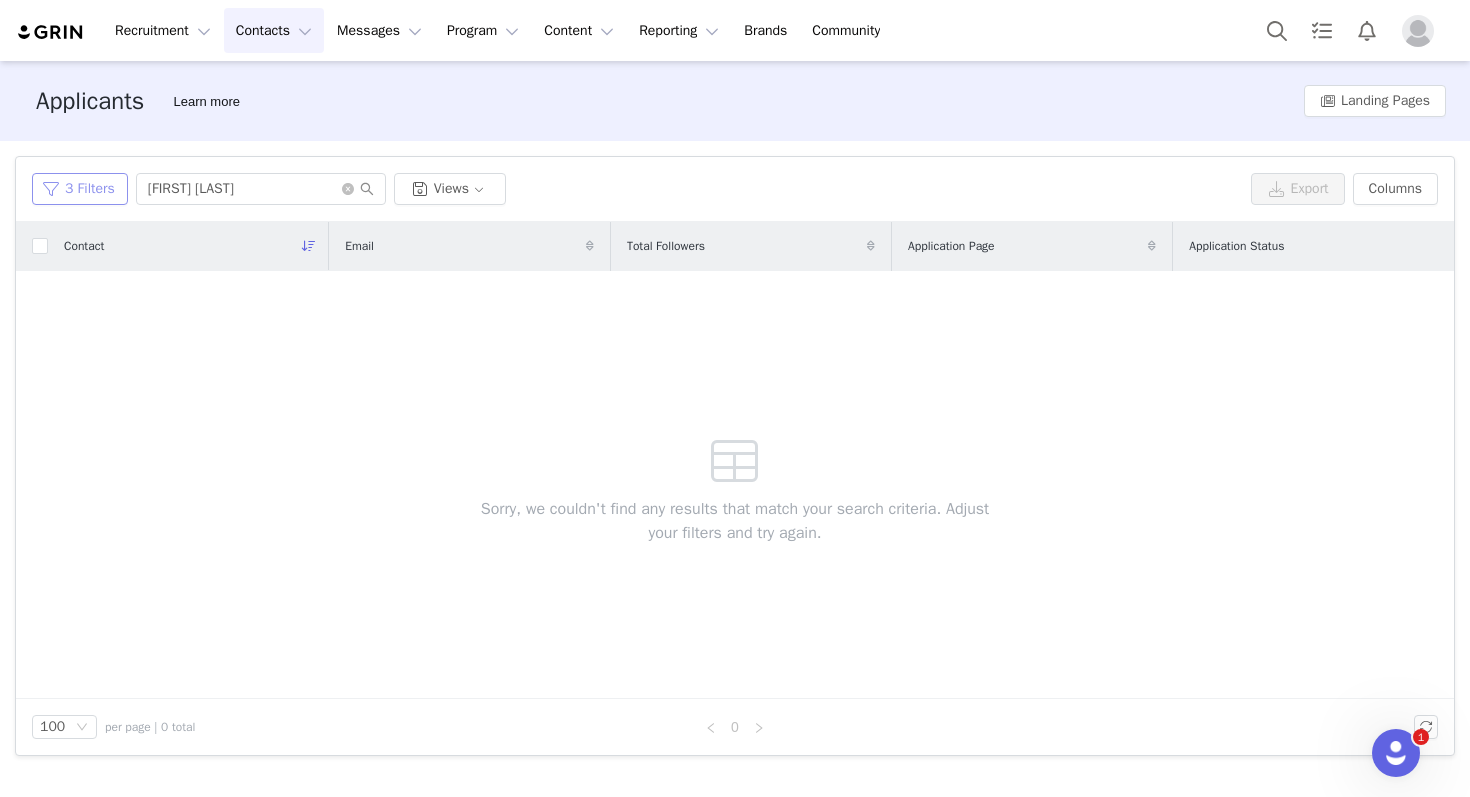 click on "3 Filters" at bounding box center (80, 189) 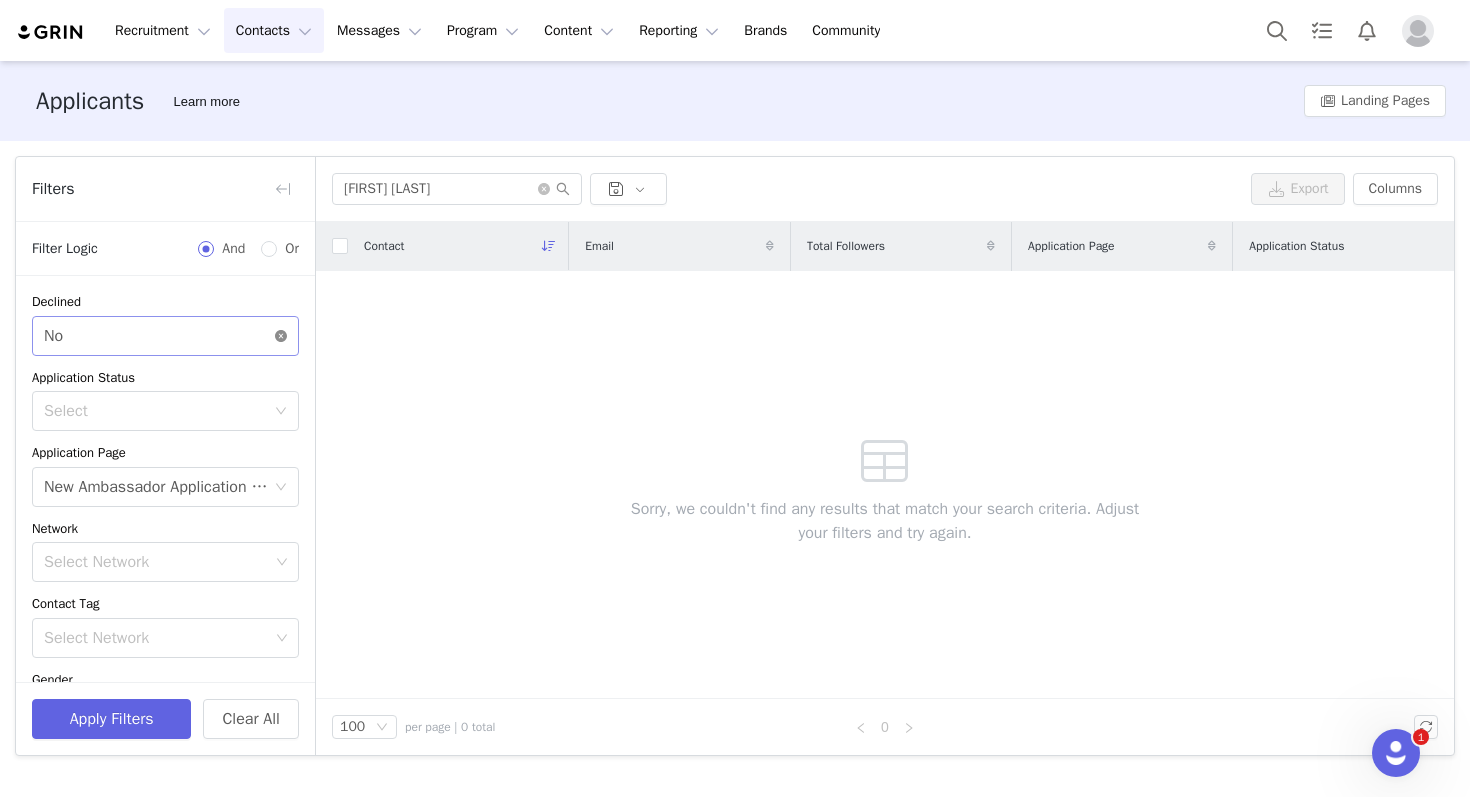 click 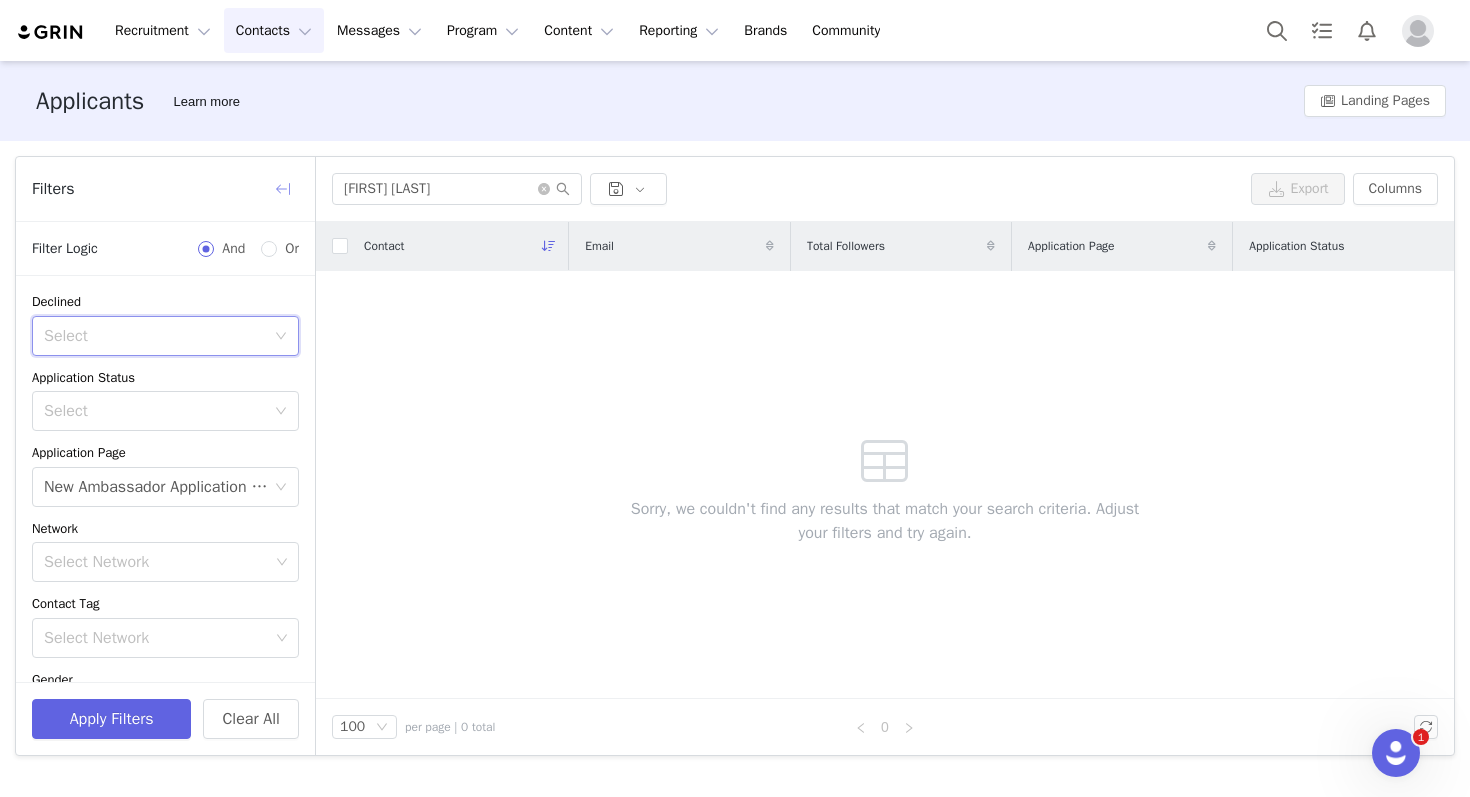 click at bounding box center (283, 189) 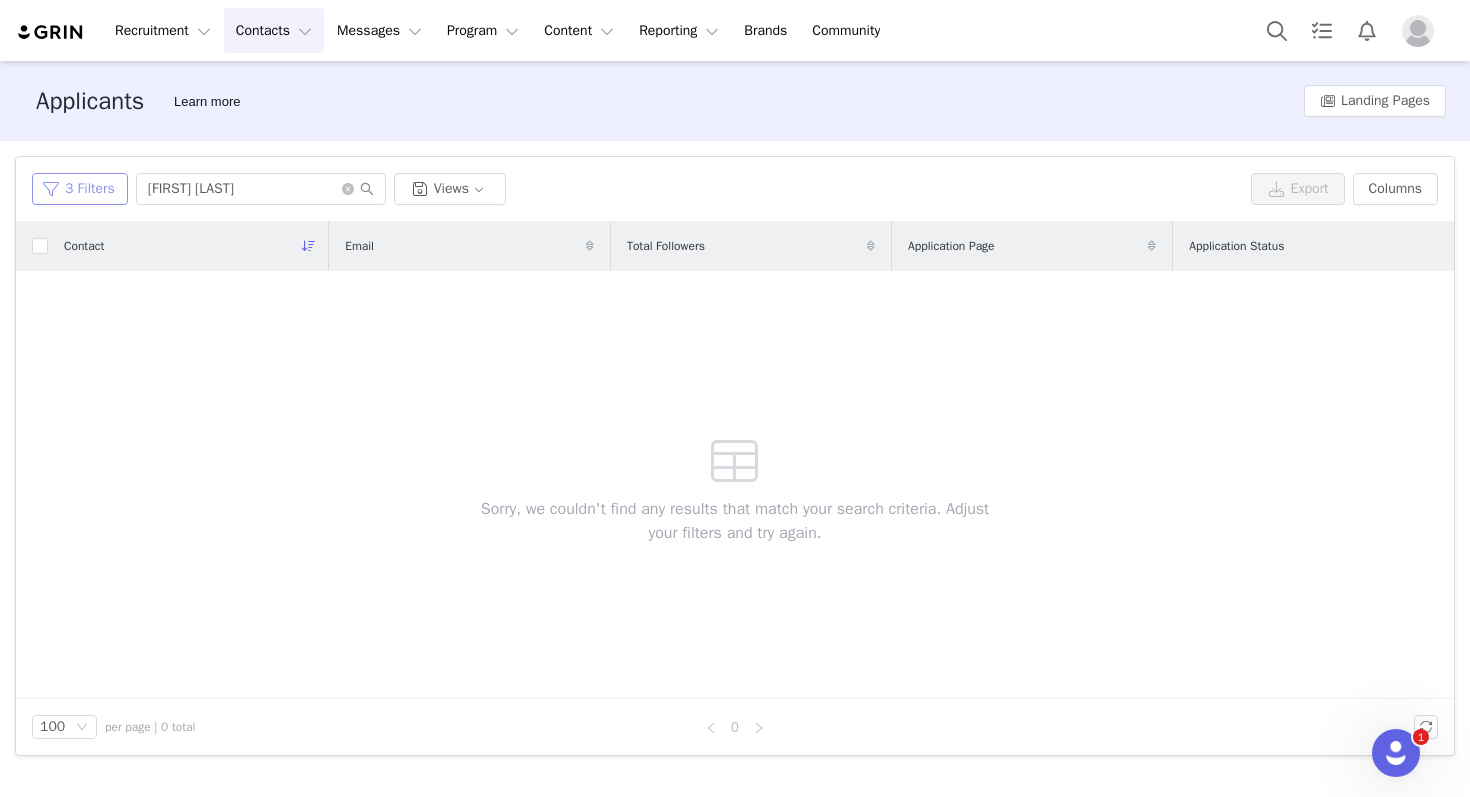 click on "3 Filters" at bounding box center [80, 189] 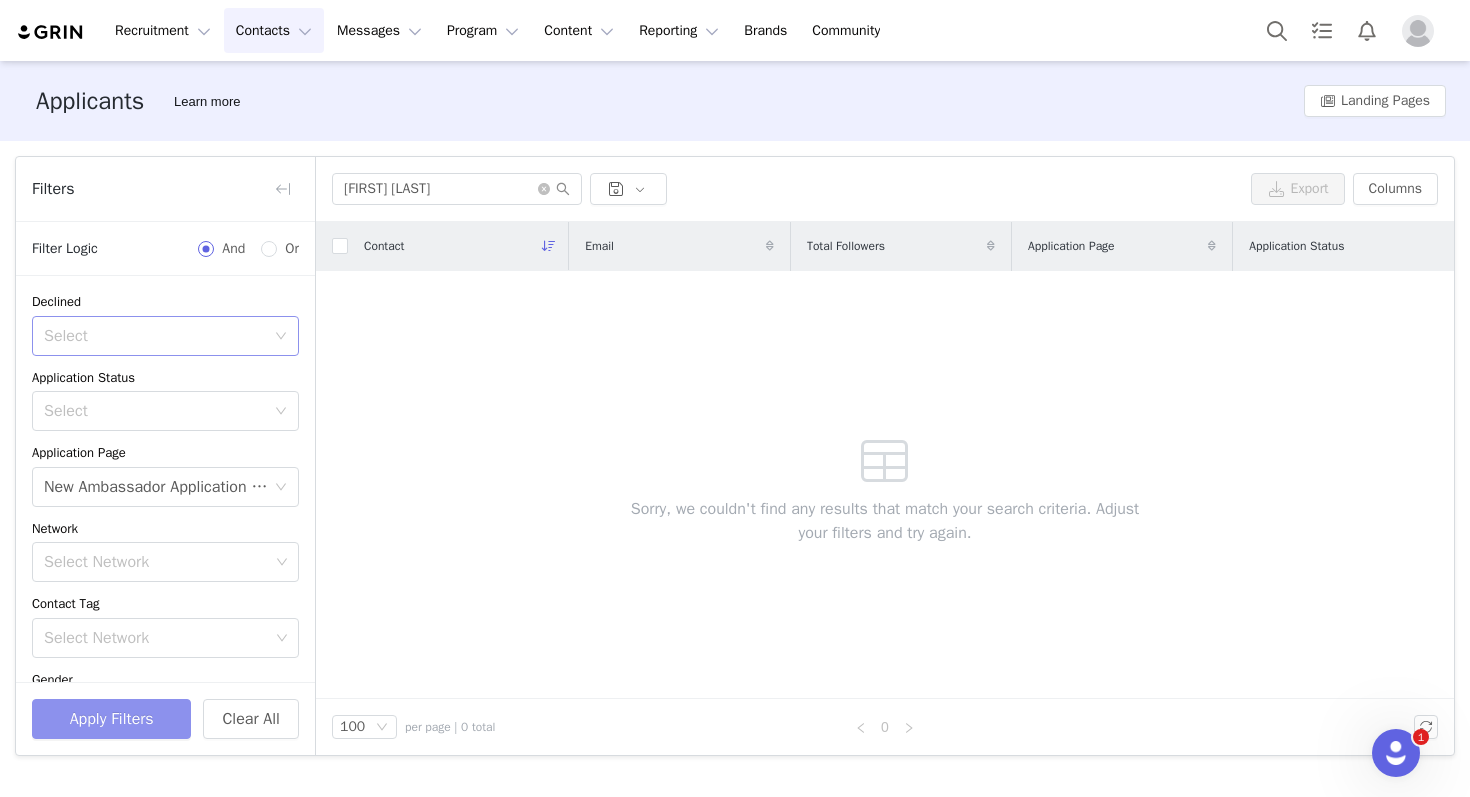 click on "Apply Filters" at bounding box center (111, 719) 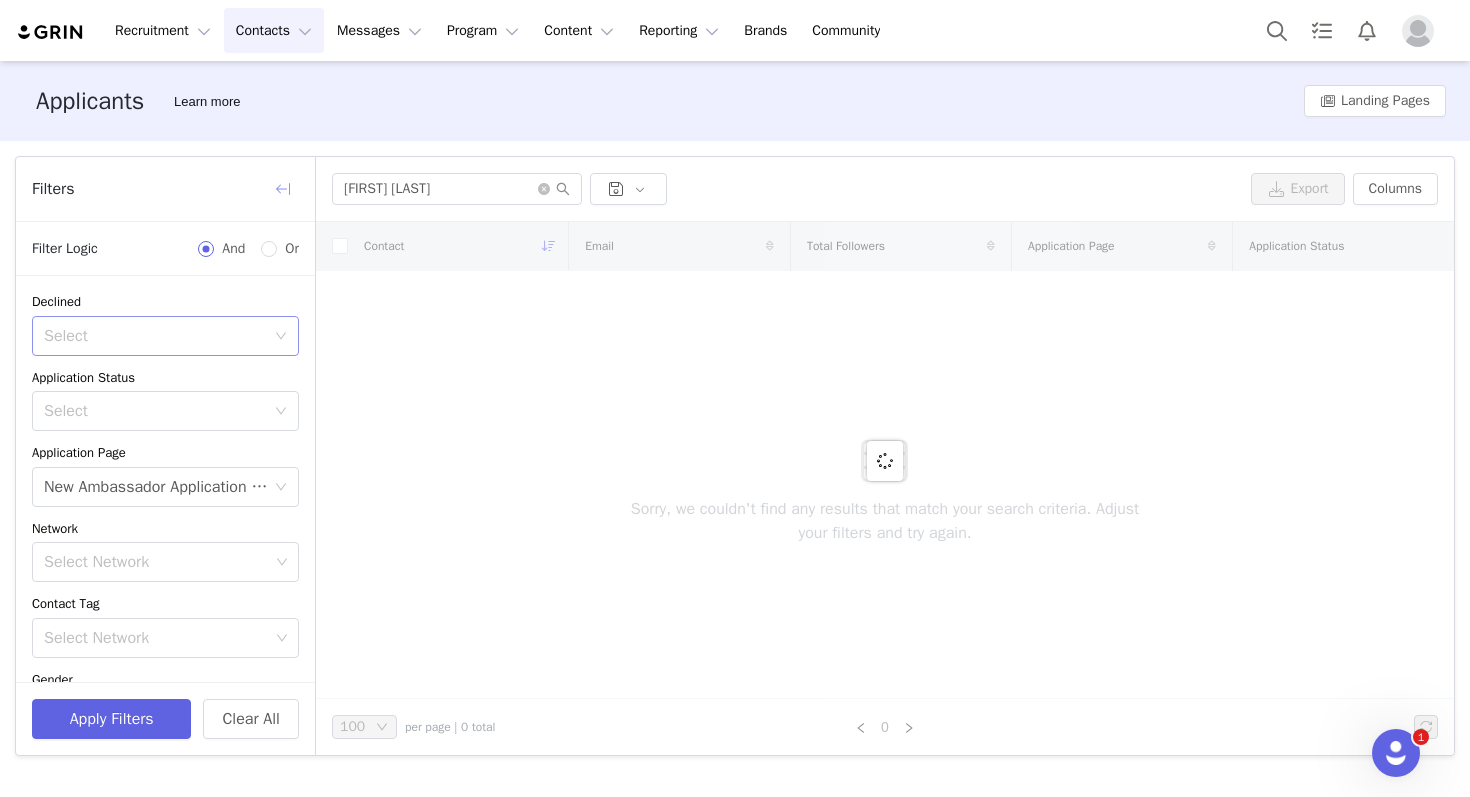 click at bounding box center (283, 189) 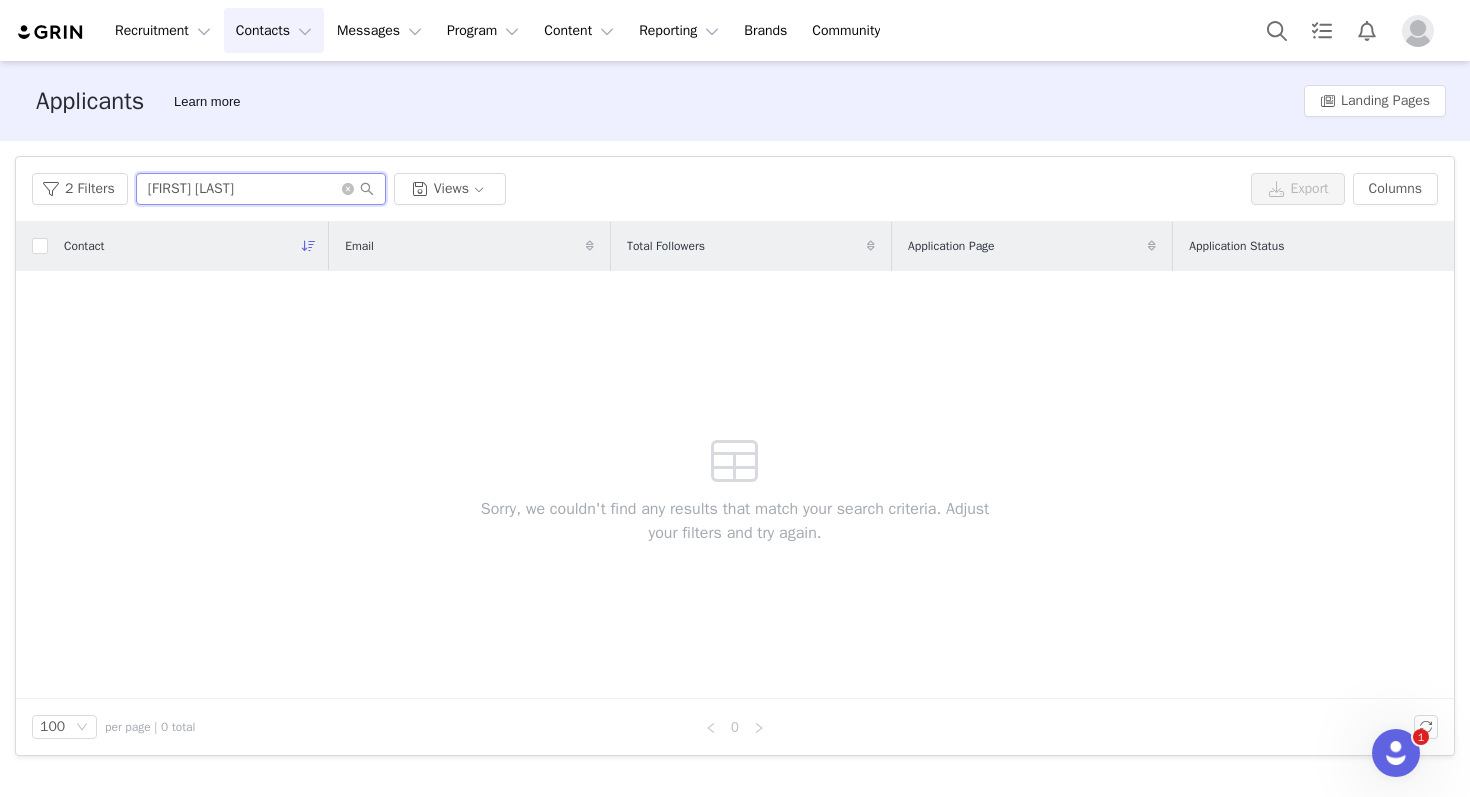 click on "Naa Kwaley" at bounding box center [261, 189] 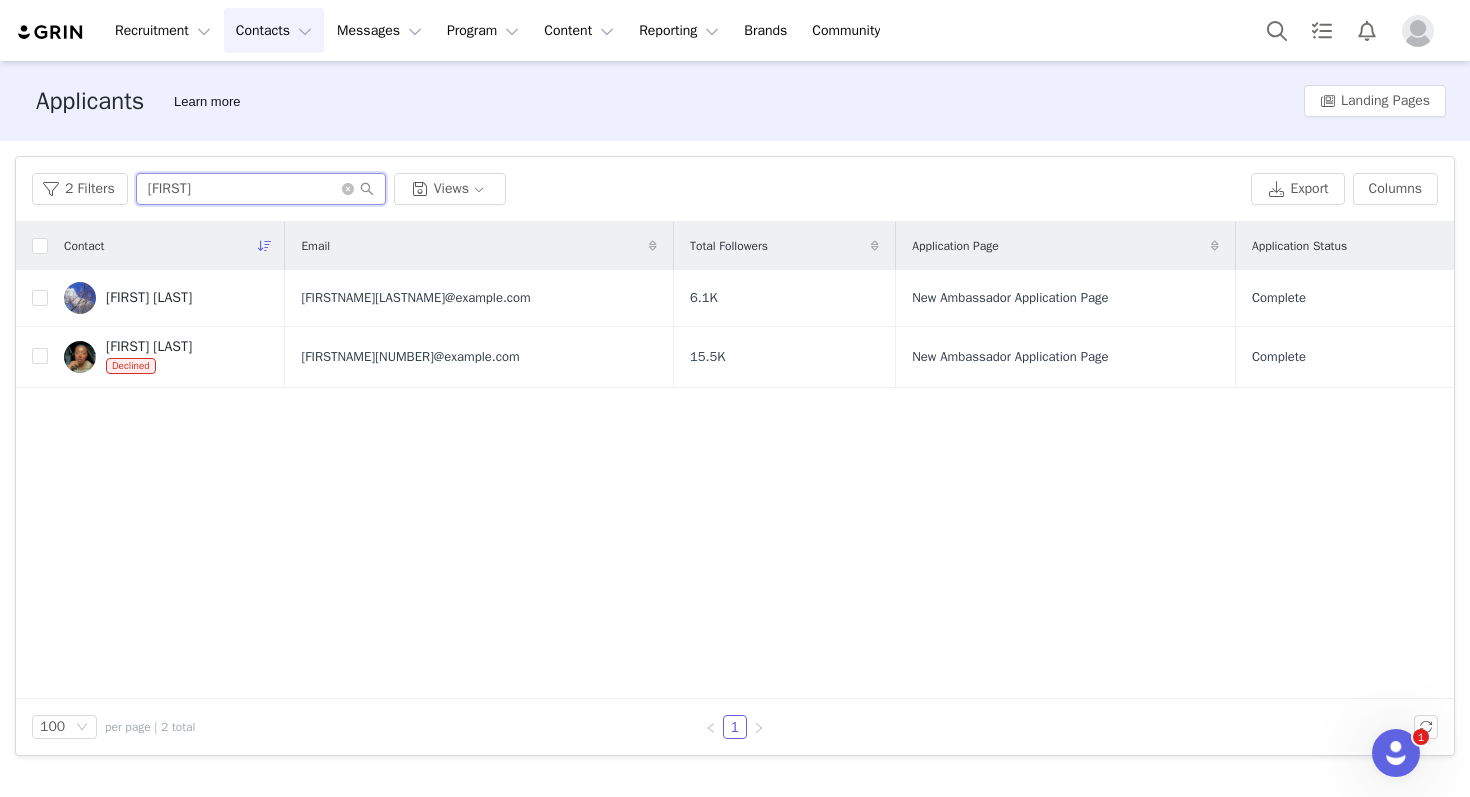 drag, startPoint x: 189, startPoint y: 192, endPoint x: 132, endPoint y: 175, distance: 59.48109 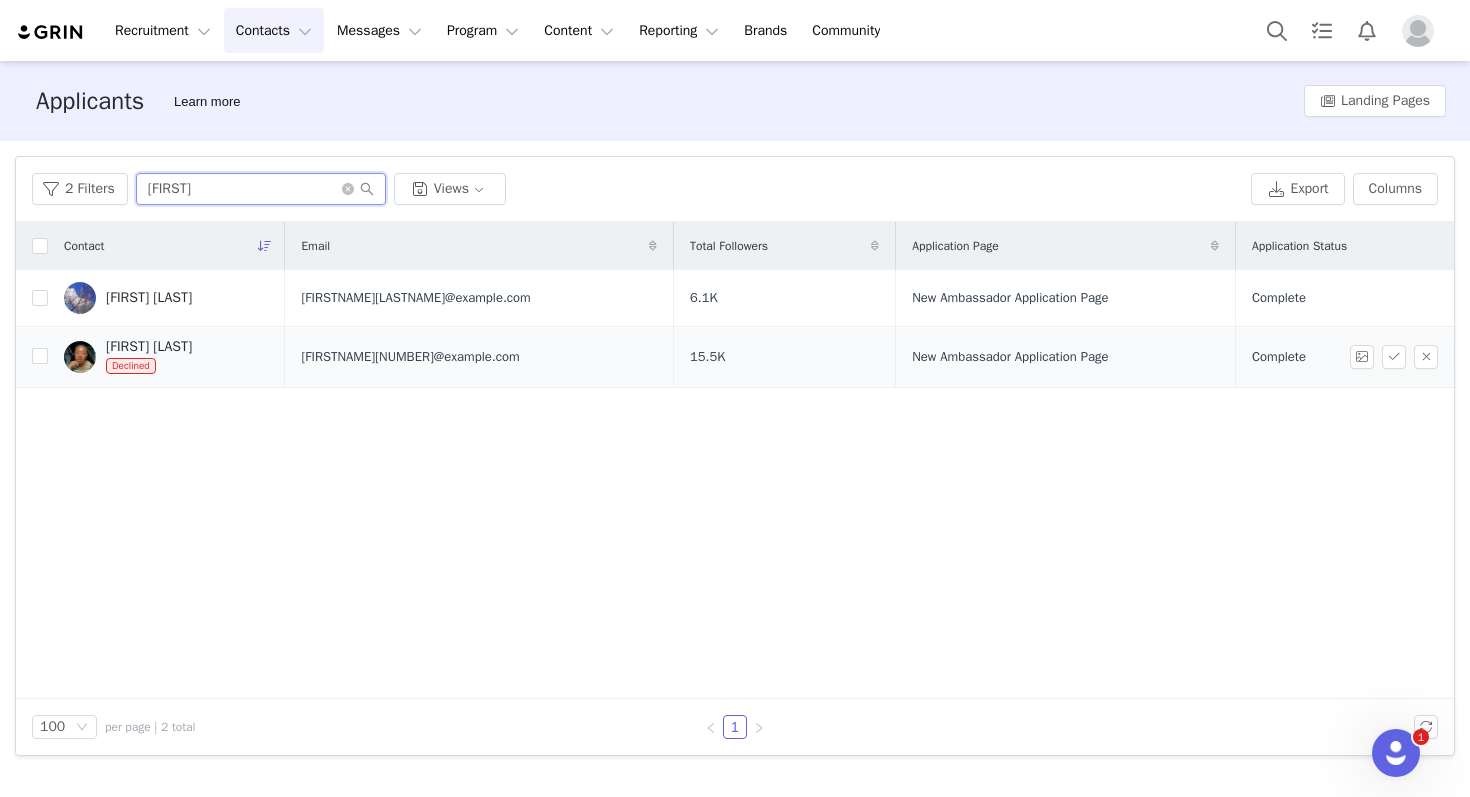 type on "Naa" 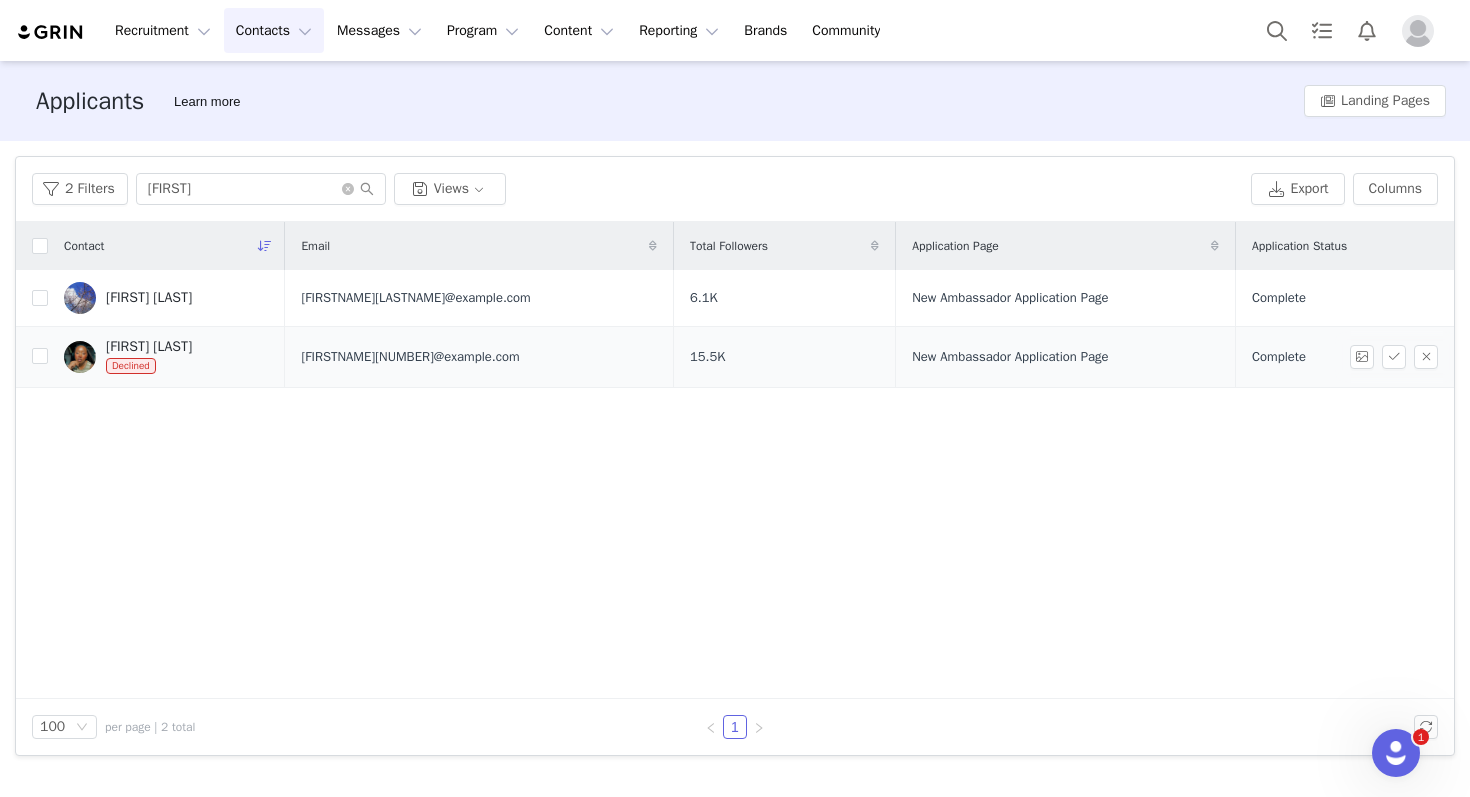 click on "Caylah Penn-Rankins" at bounding box center [149, 347] 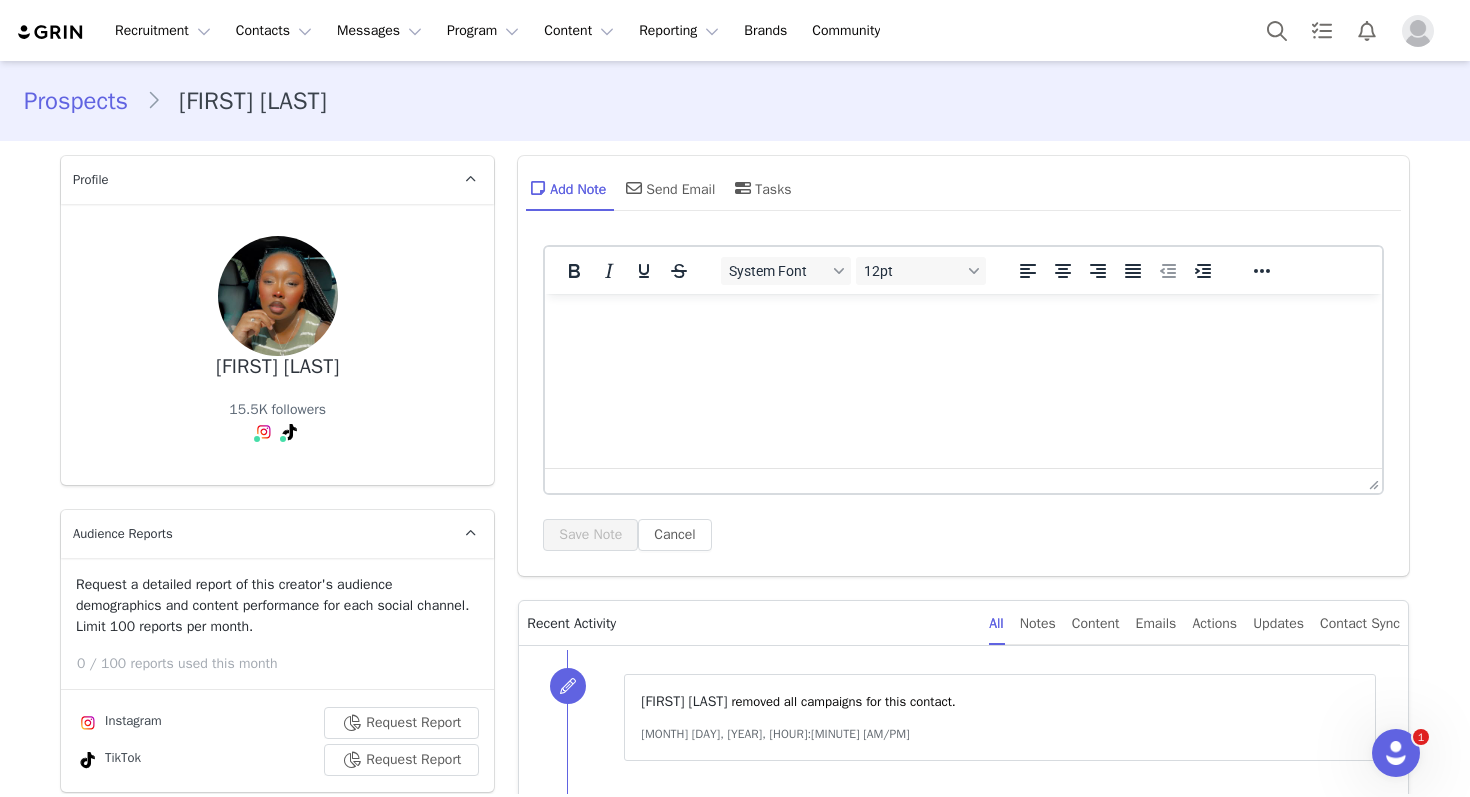 scroll, scrollTop: 0, scrollLeft: 0, axis: both 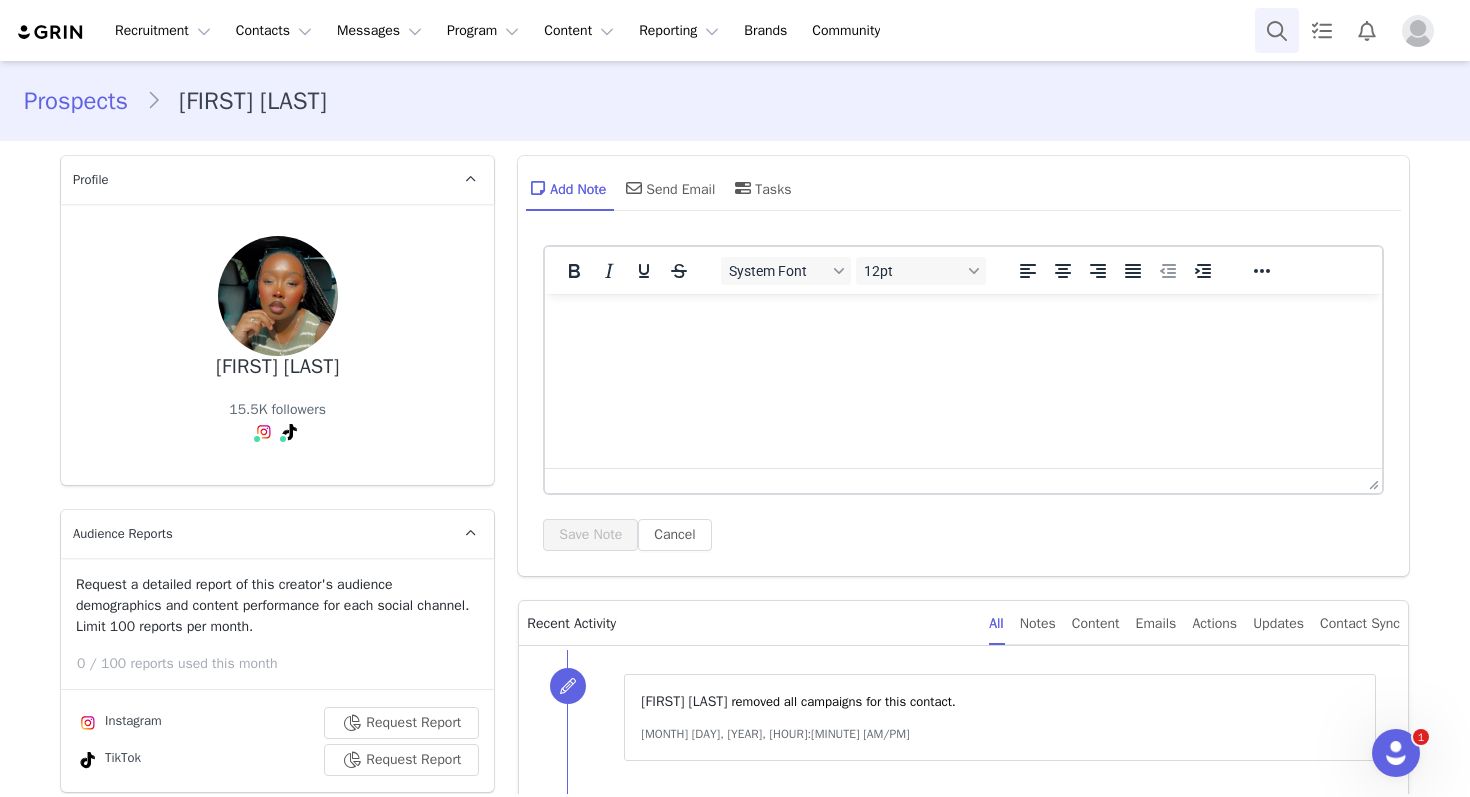 click at bounding box center [1277, 30] 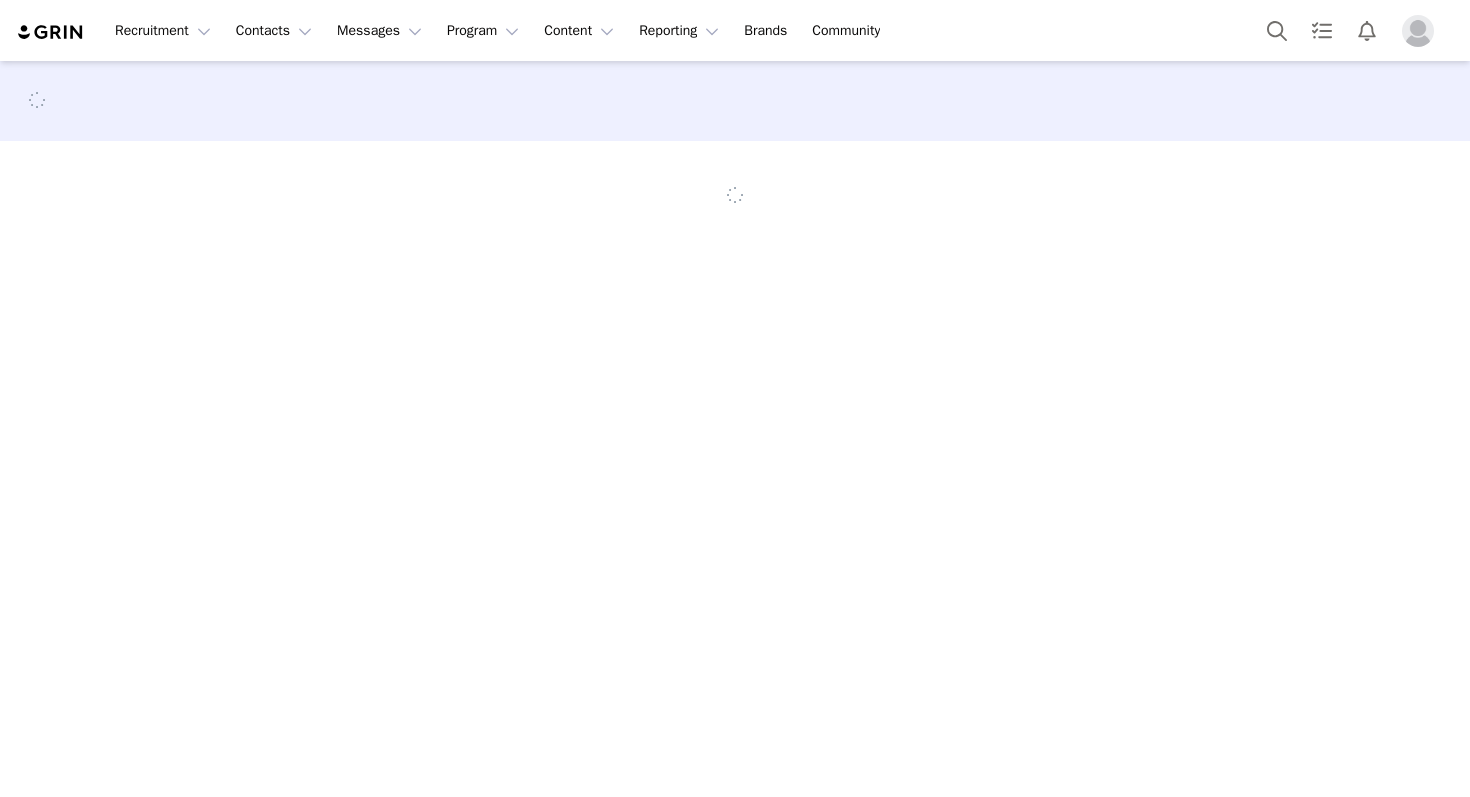 scroll, scrollTop: 0, scrollLeft: 0, axis: both 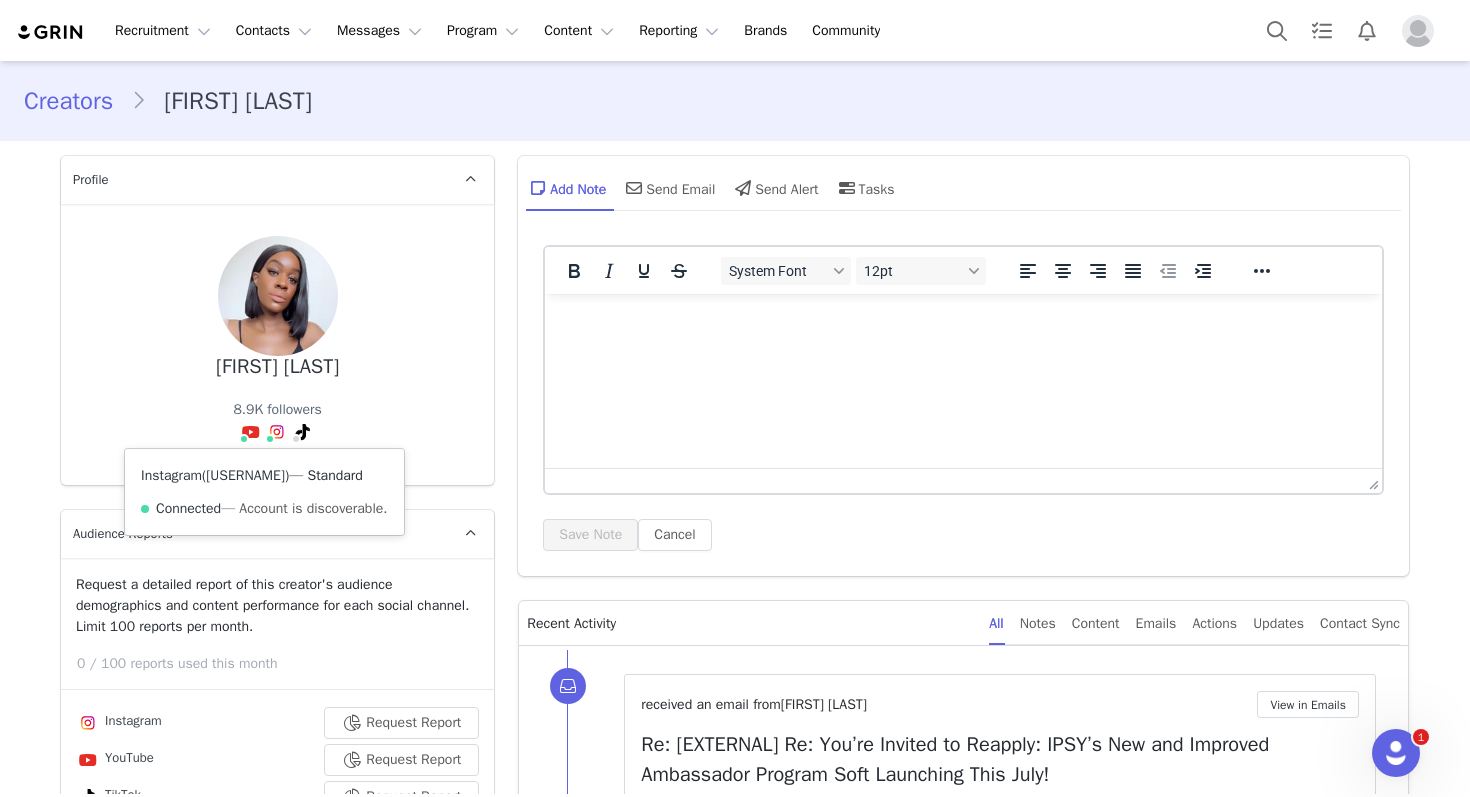 click on "[USERNAME]" at bounding box center (245, 475) 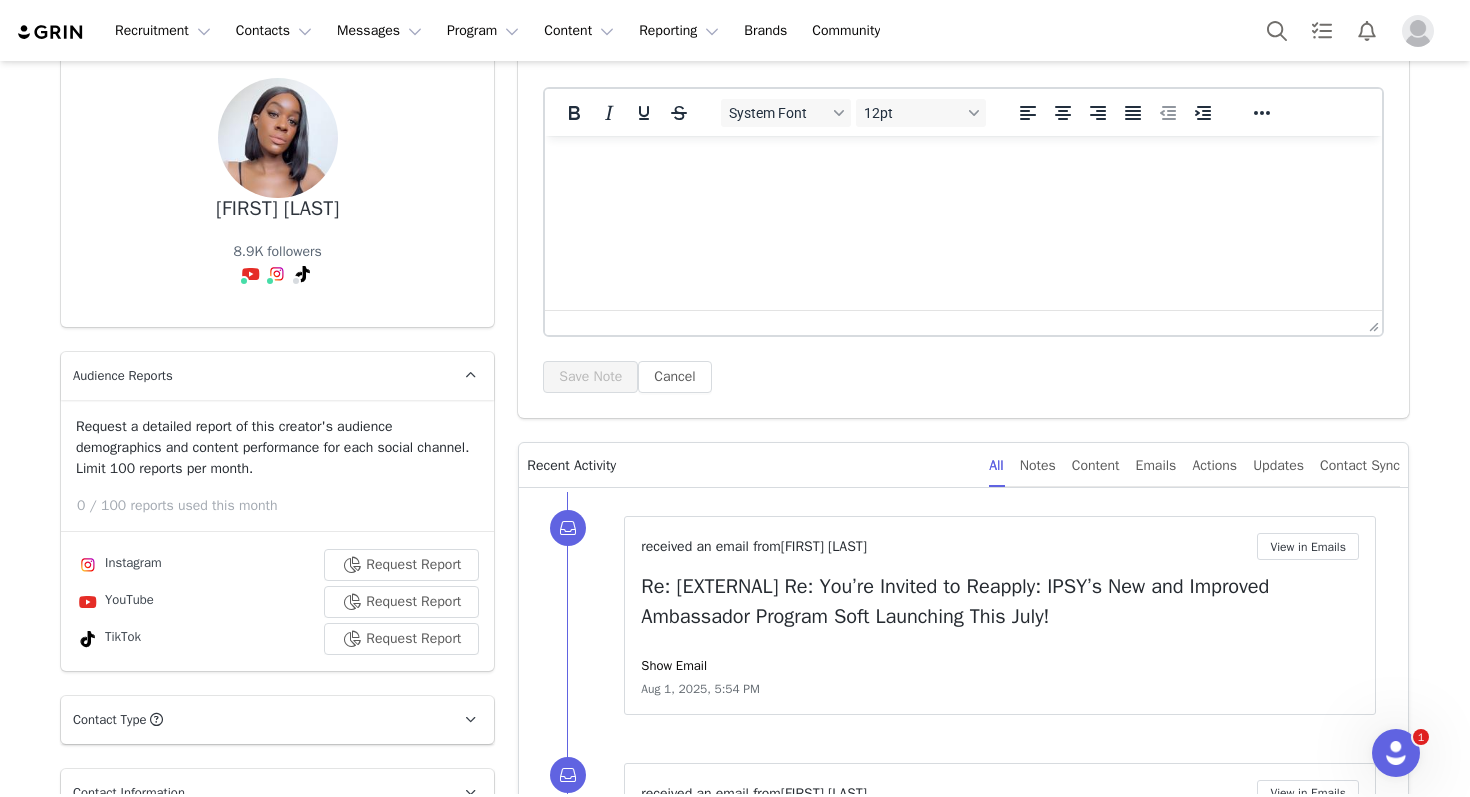 scroll, scrollTop: 61, scrollLeft: 0, axis: vertical 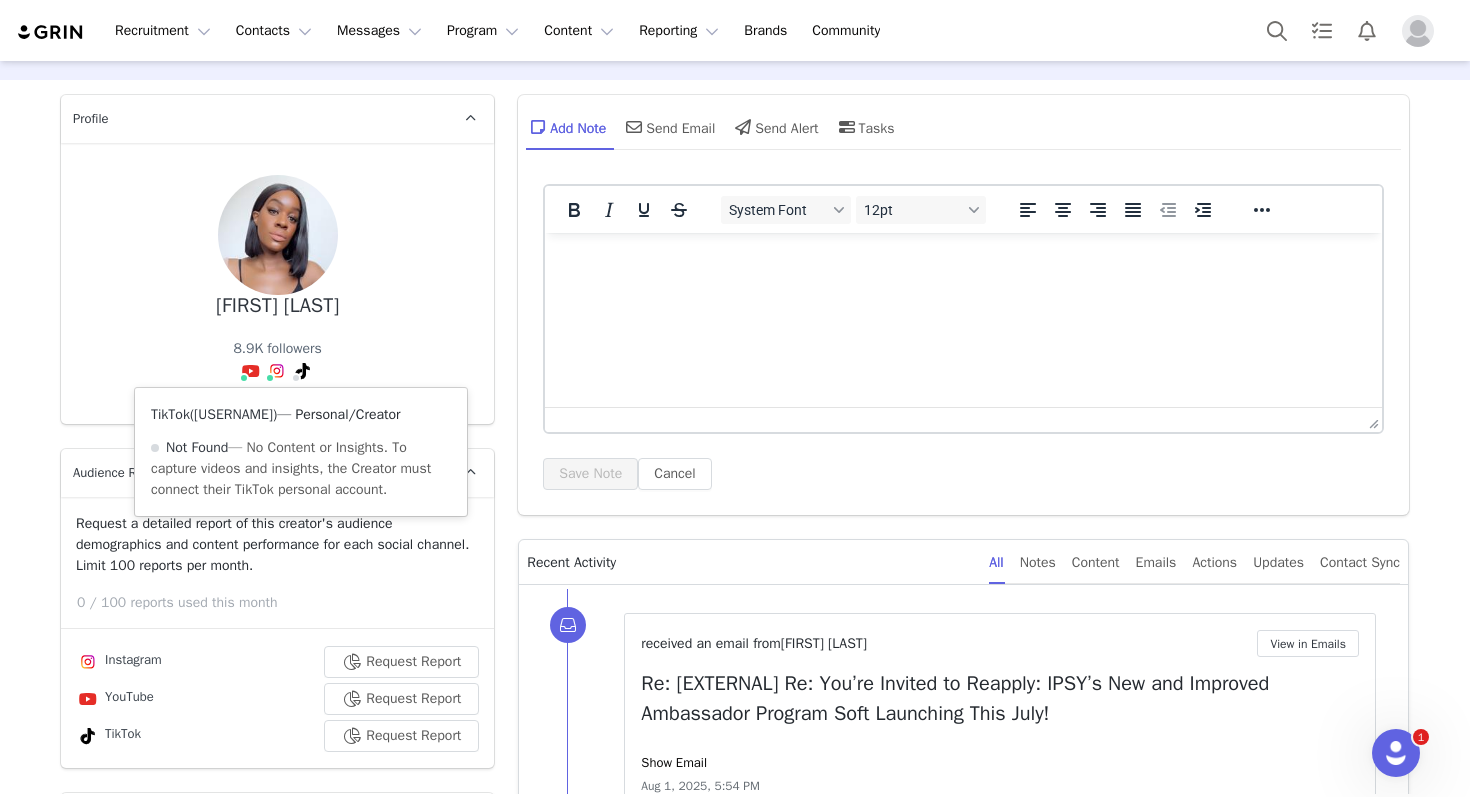 click on "@nkmstyling" at bounding box center (233, 414) 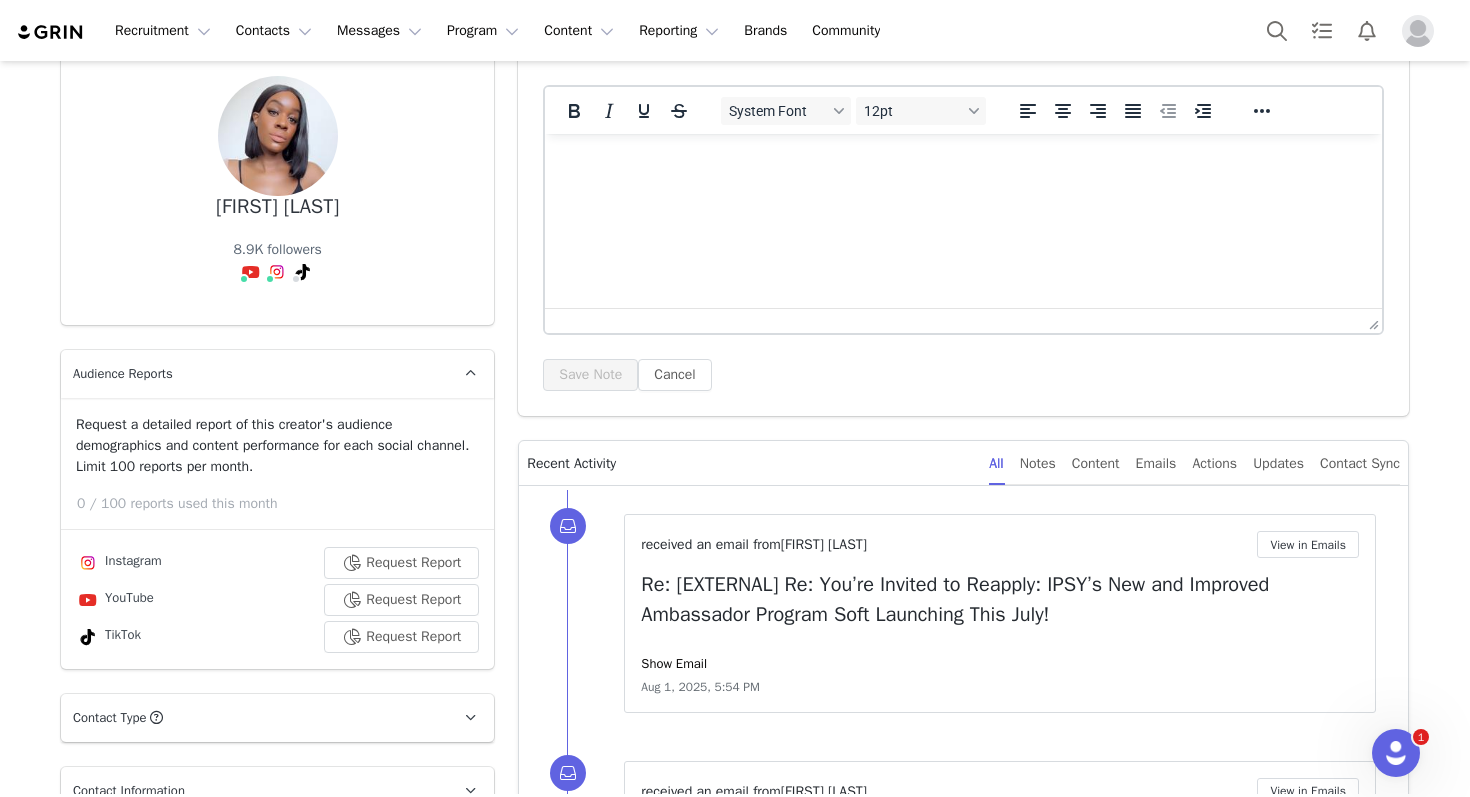 scroll, scrollTop: 0, scrollLeft: 0, axis: both 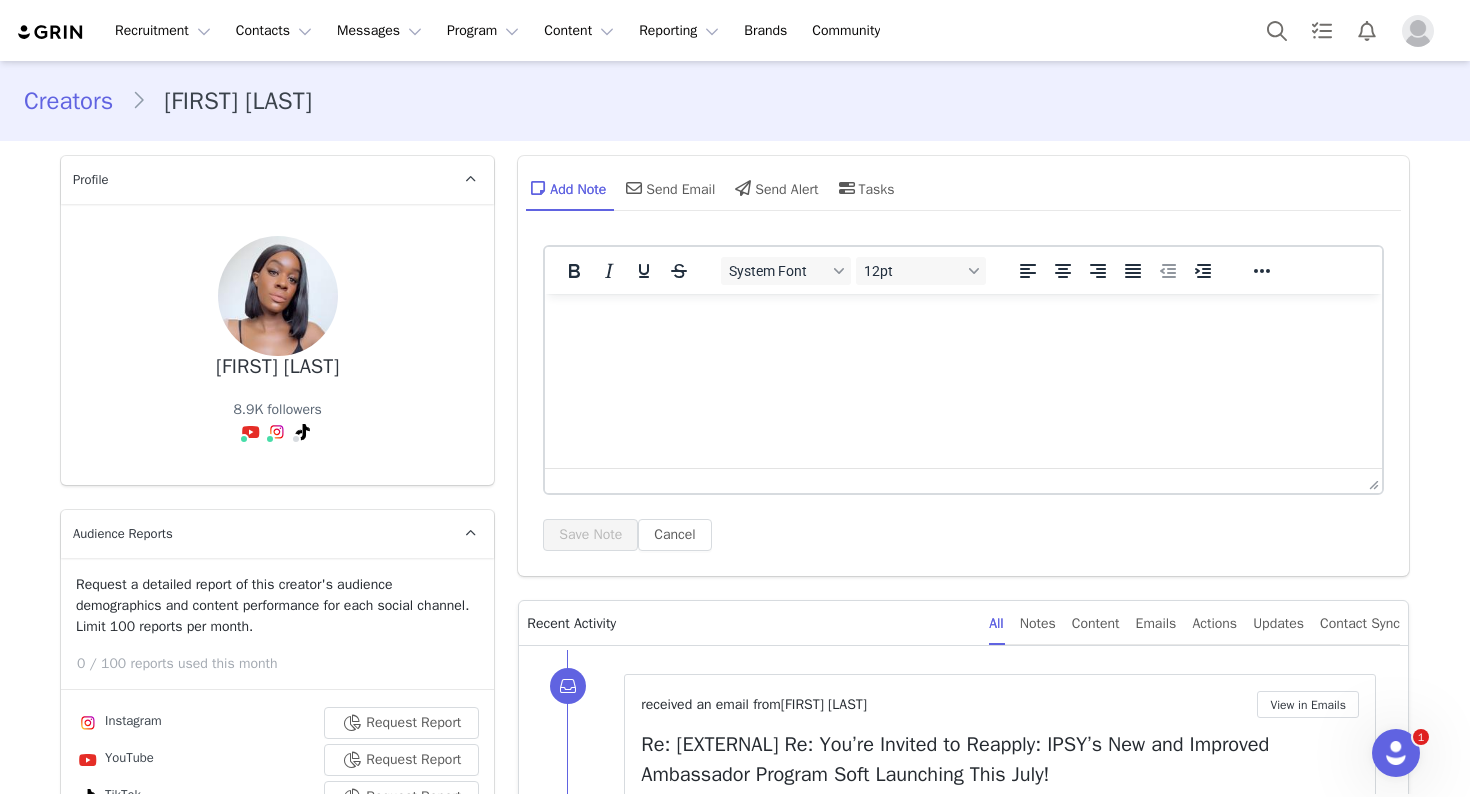 click on "Creators" at bounding box center (77, 101) 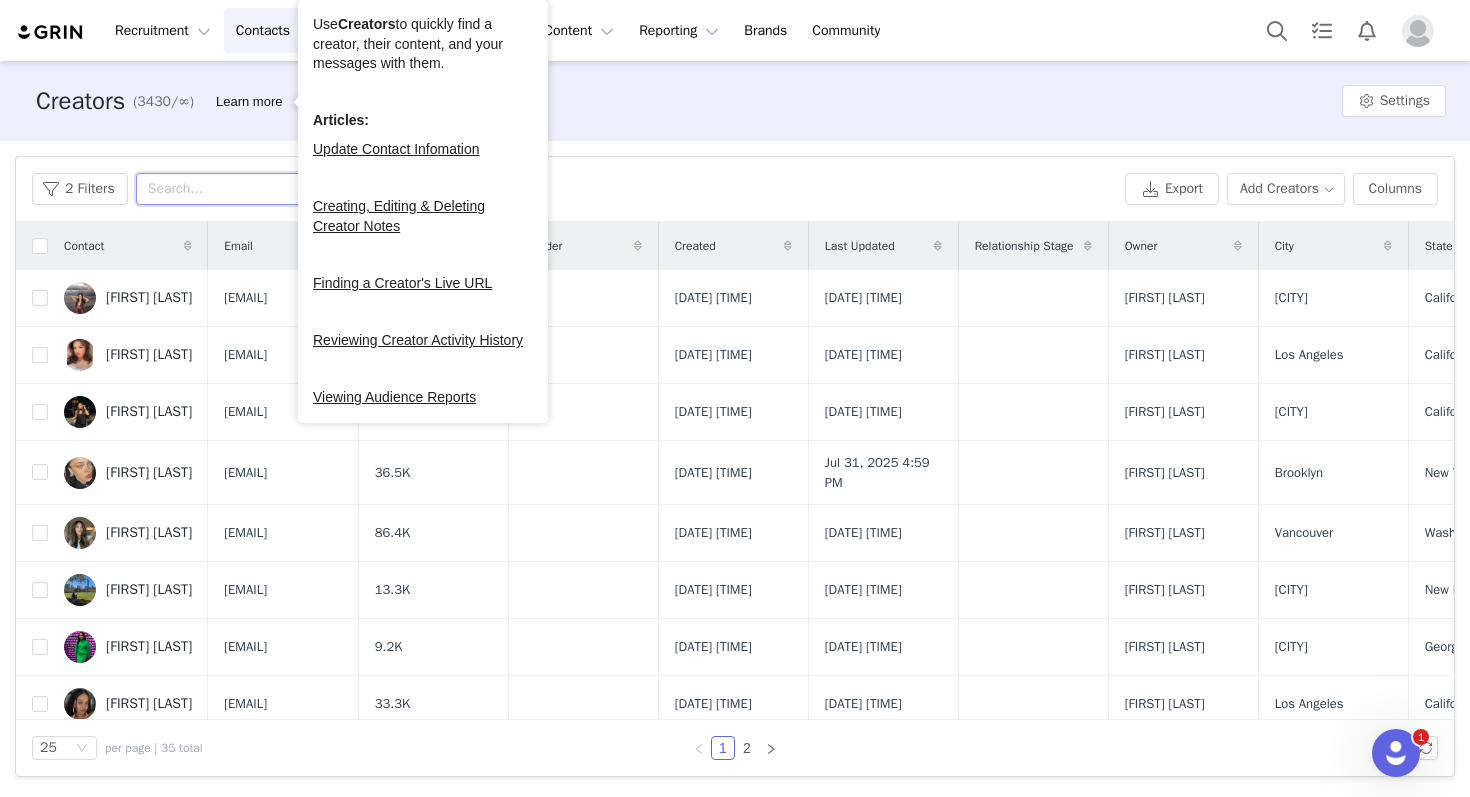 click at bounding box center (261, 189) 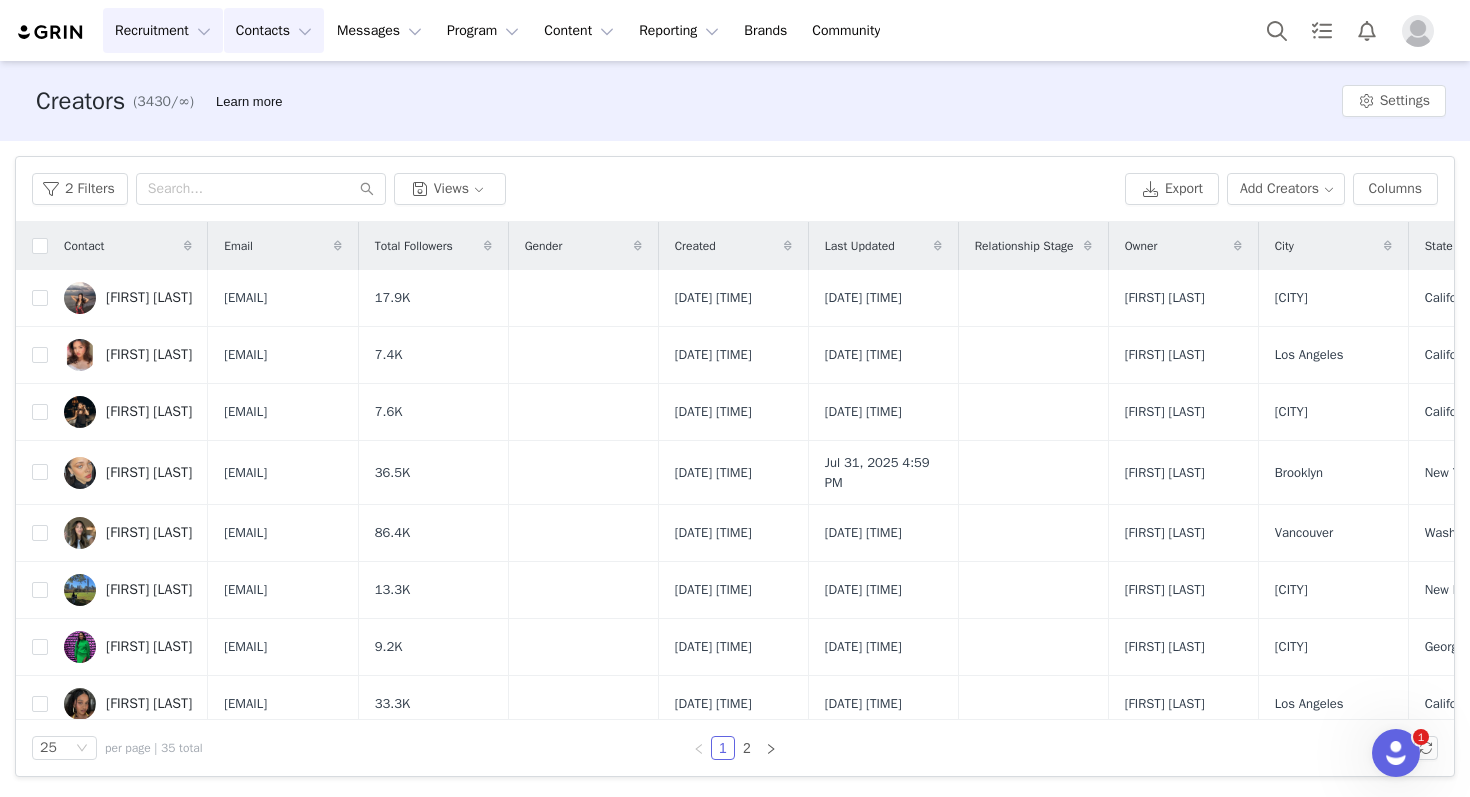 click on "Recruitment Recruitment" at bounding box center [163, 30] 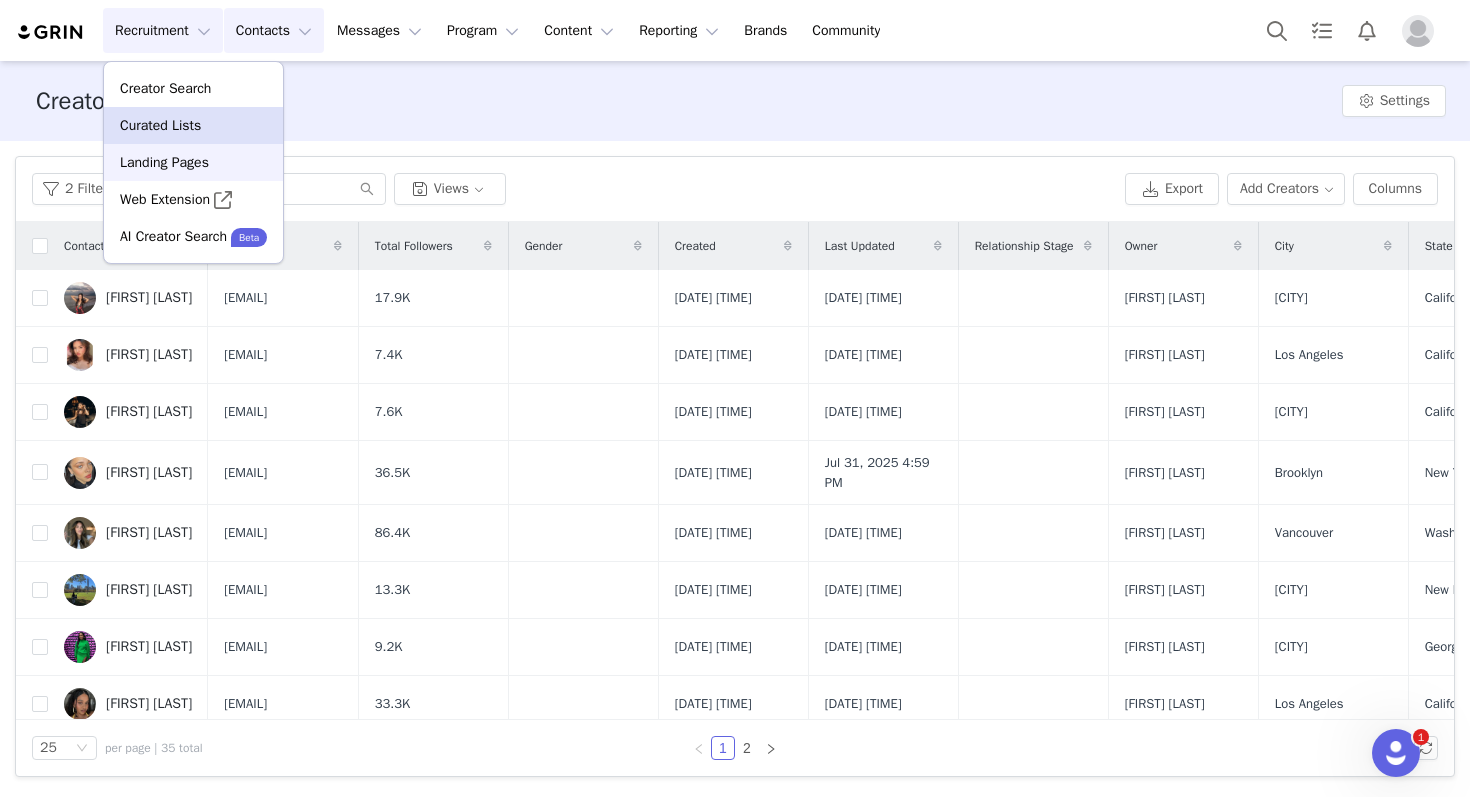 click on "Landing Pages" at bounding box center (164, 162) 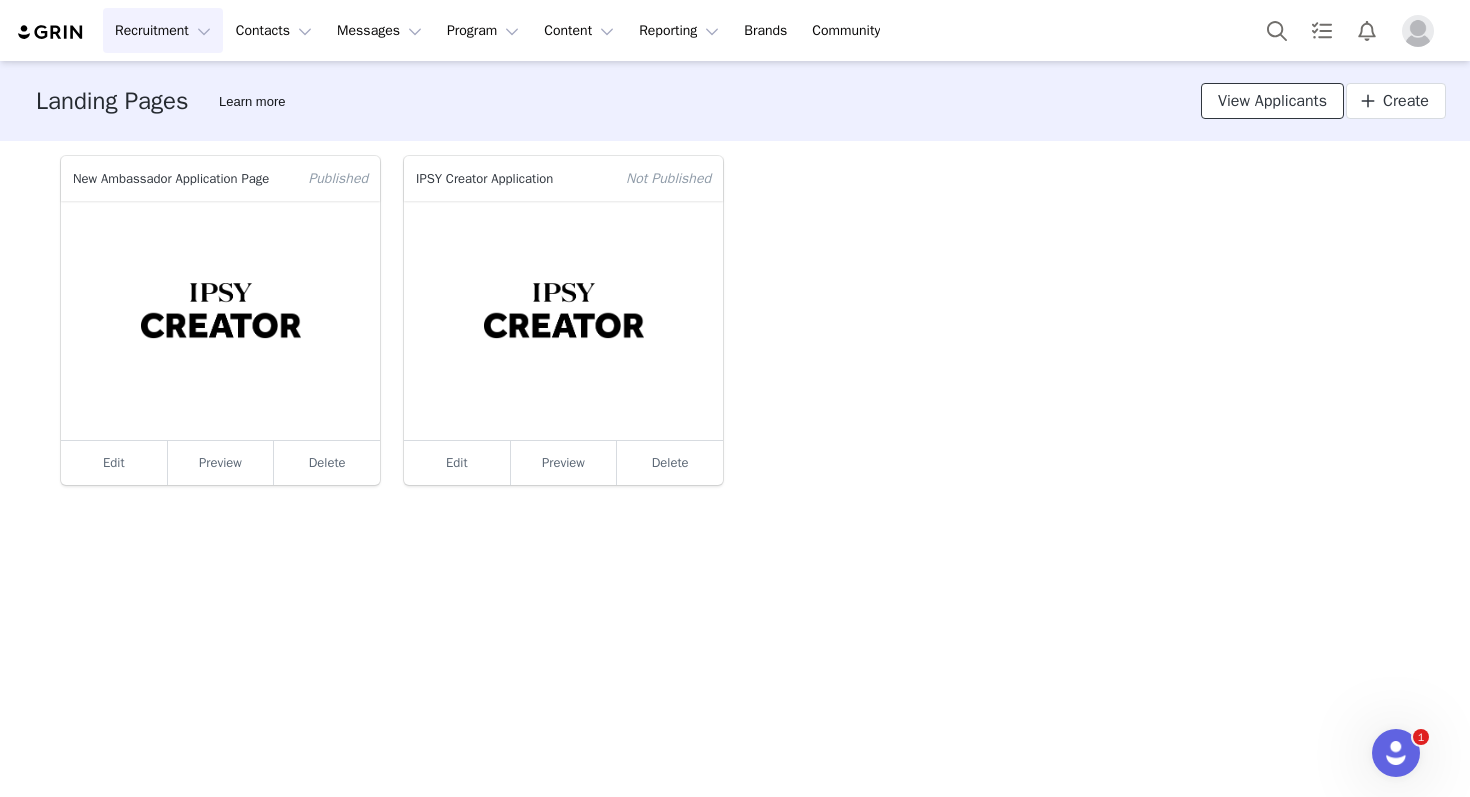 click on "View Applicants" at bounding box center [1272, 101] 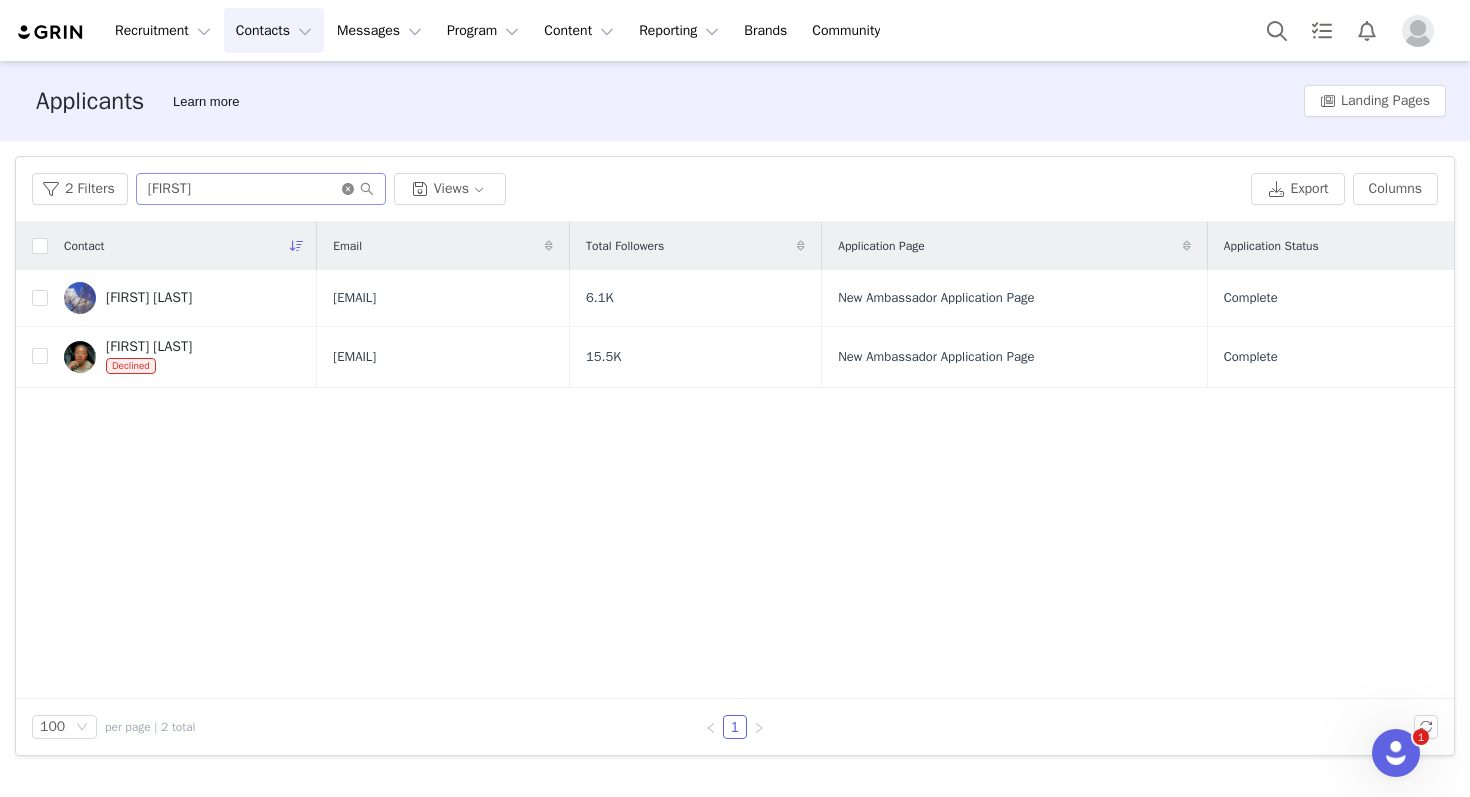 click 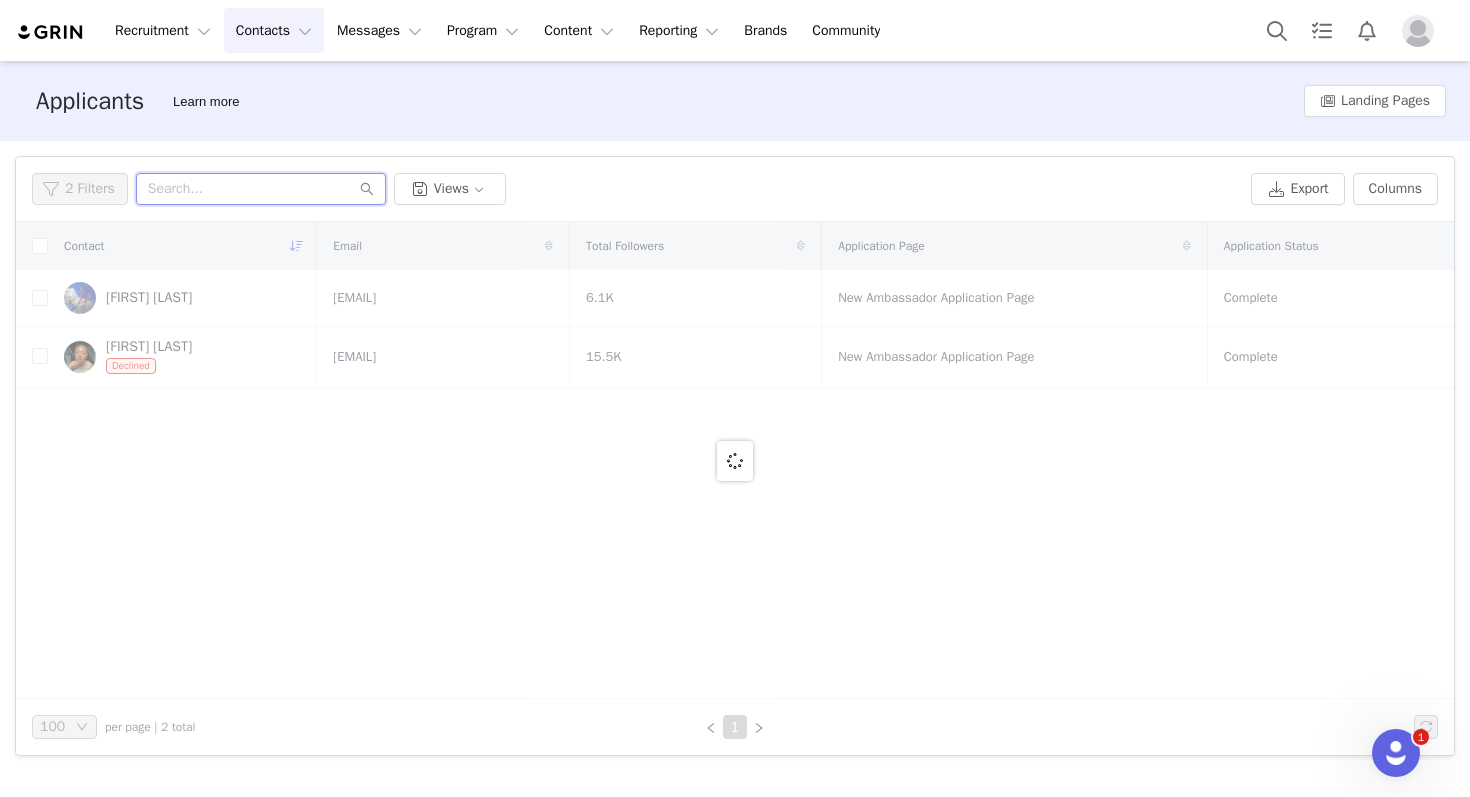 click at bounding box center [261, 189] 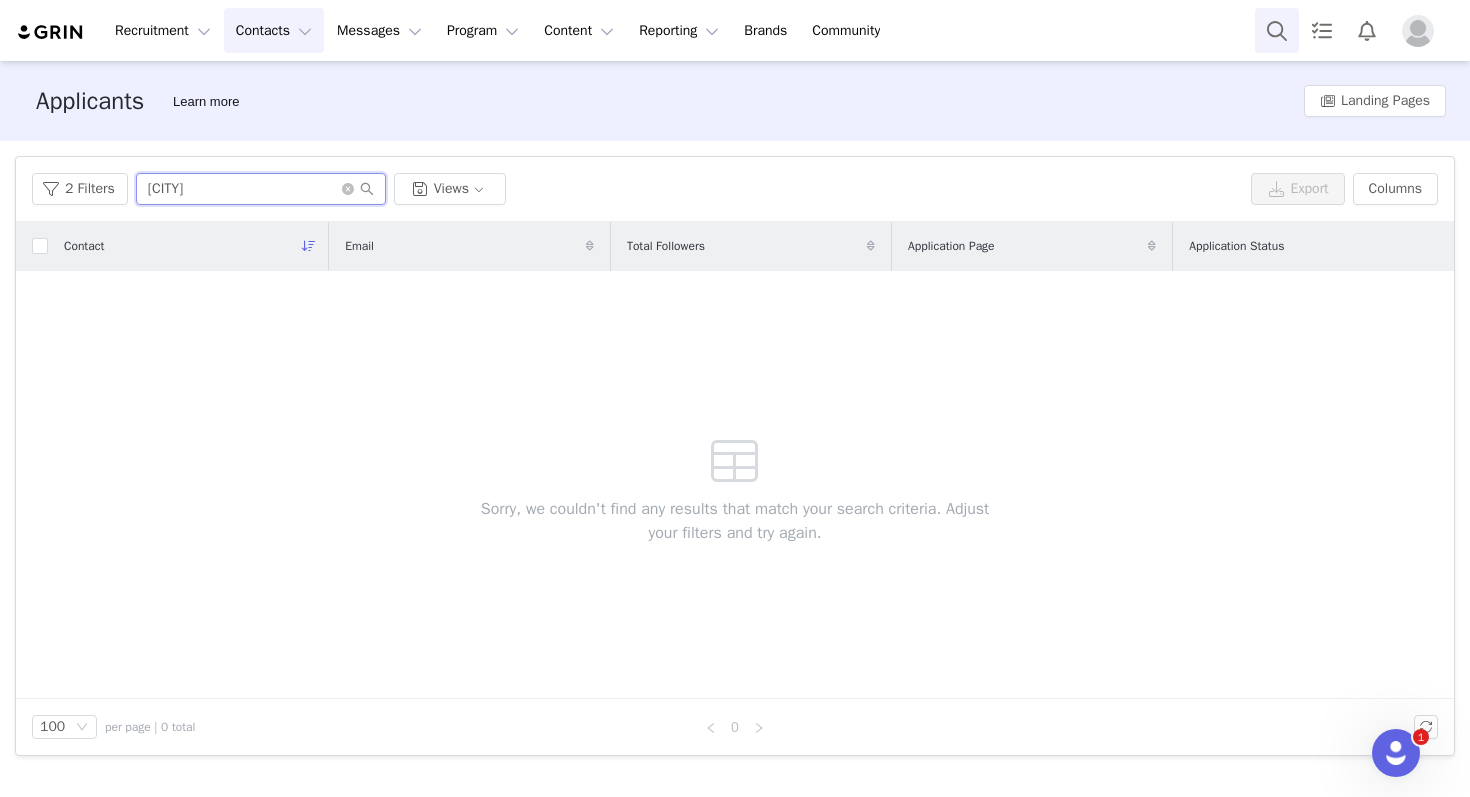 type on "brooke" 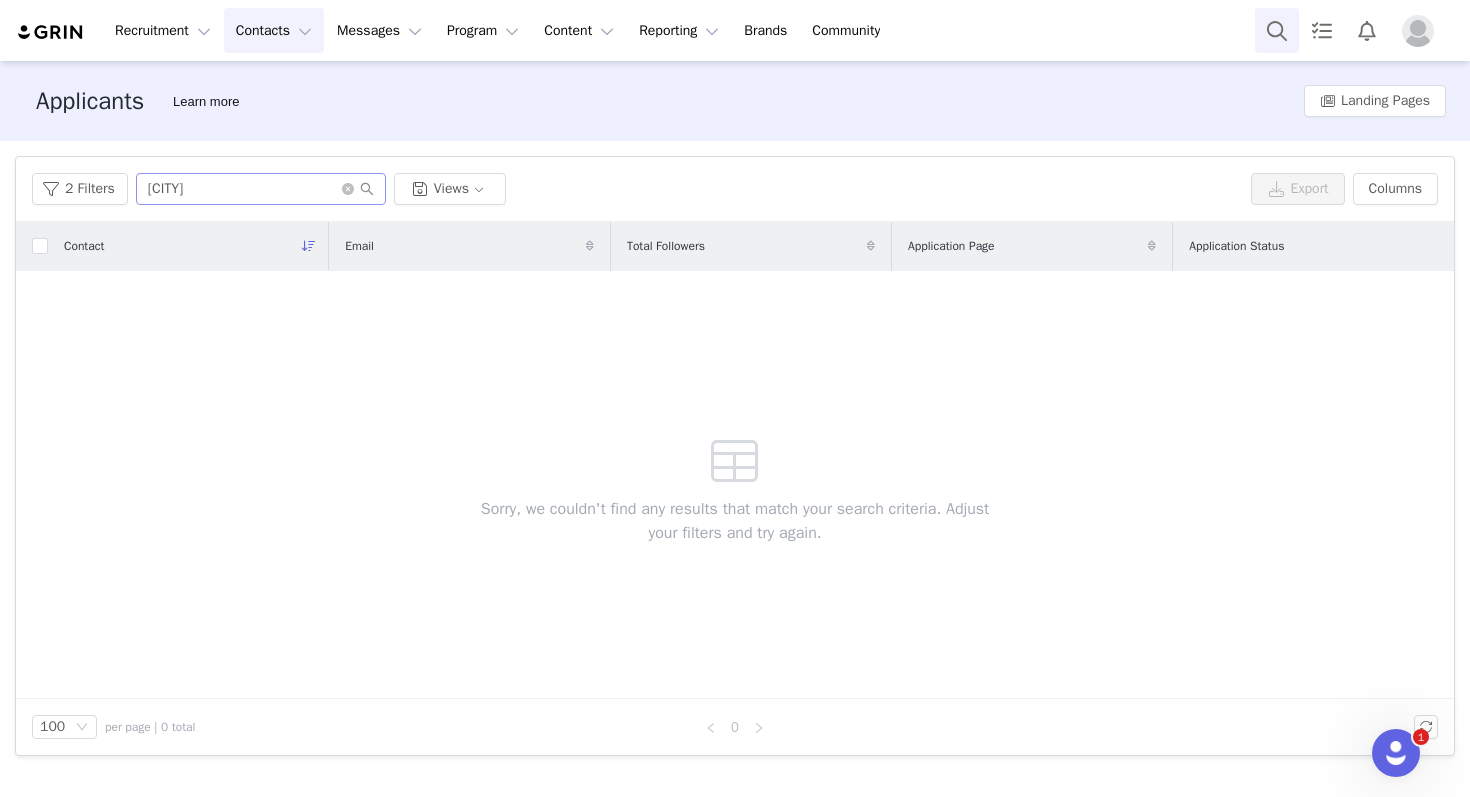 click at bounding box center (1277, 30) 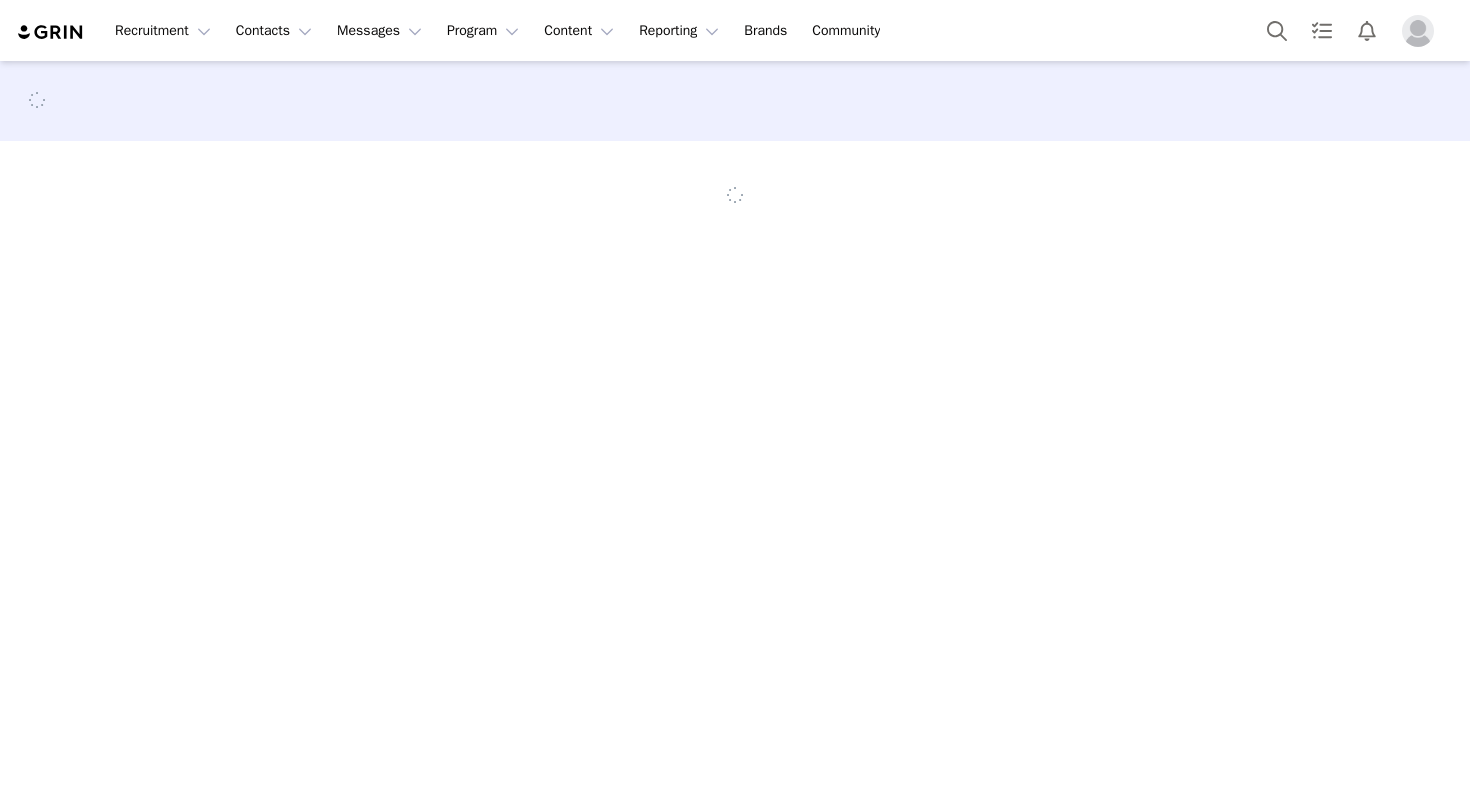 scroll, scrollTop: 0, scrollLeft: 0, axis: both 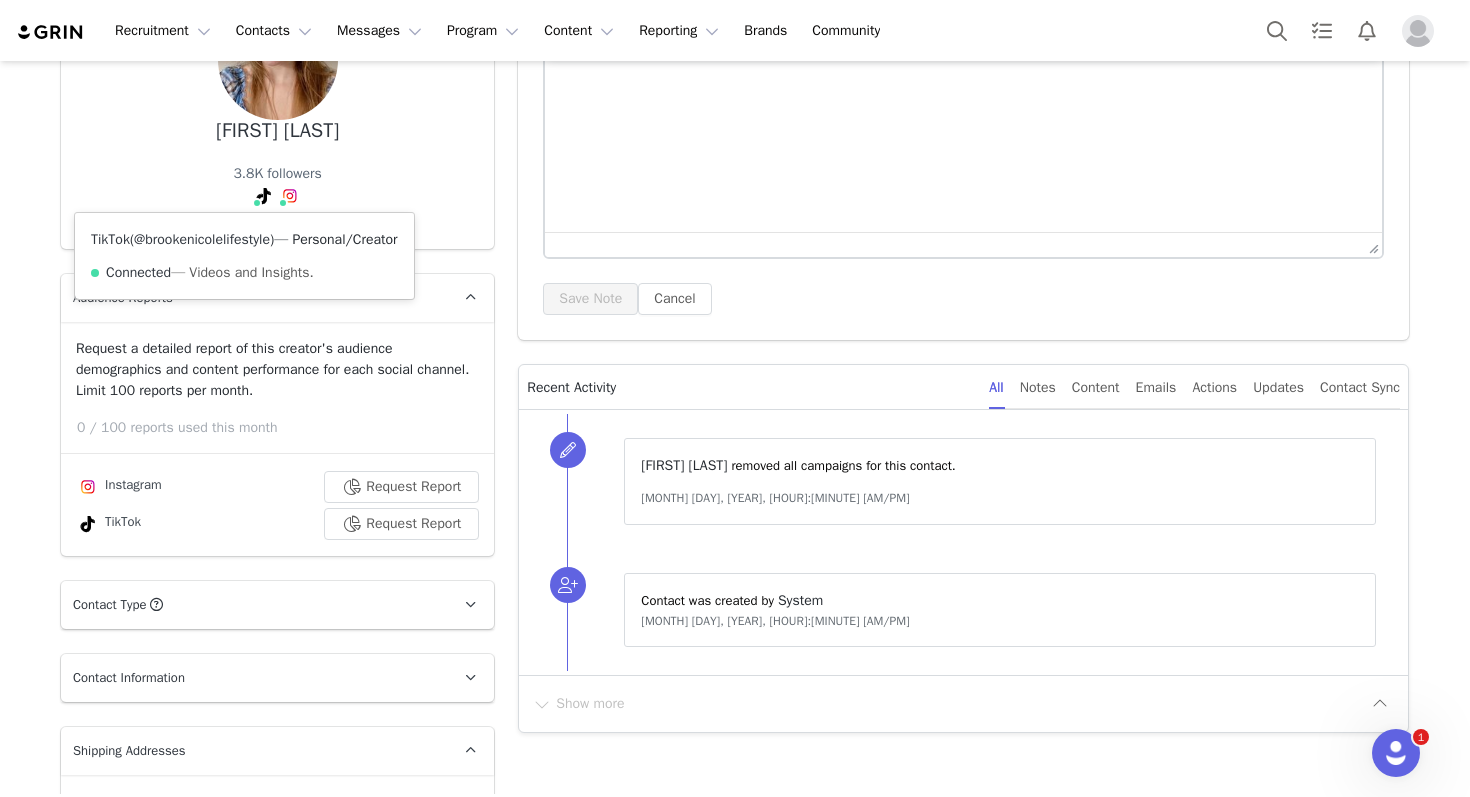 click on "@brookenicolelifestyle" at bounding box center [202, 239] 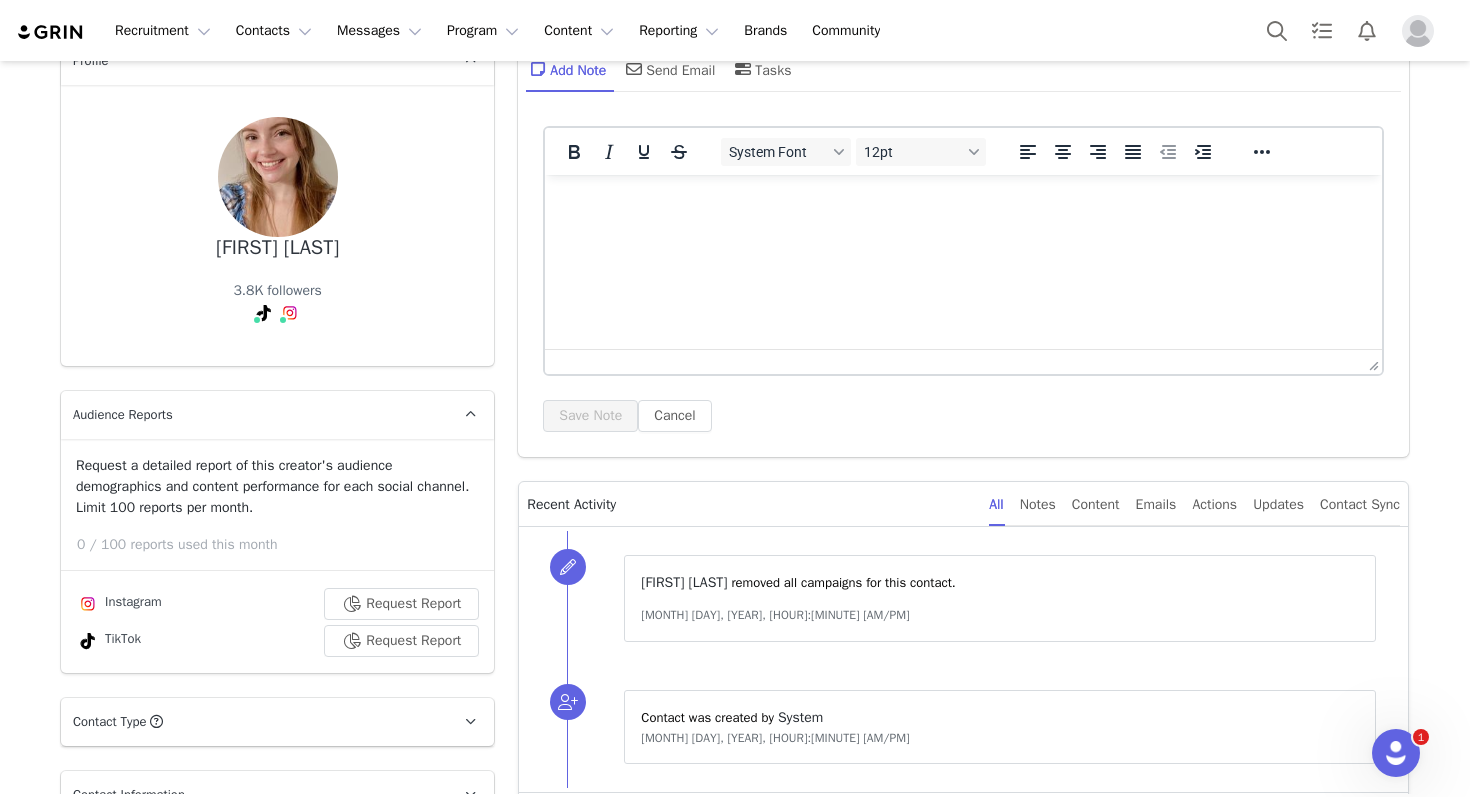 scroll, scrollTop: 0, scrollLeft: 0, axis: both 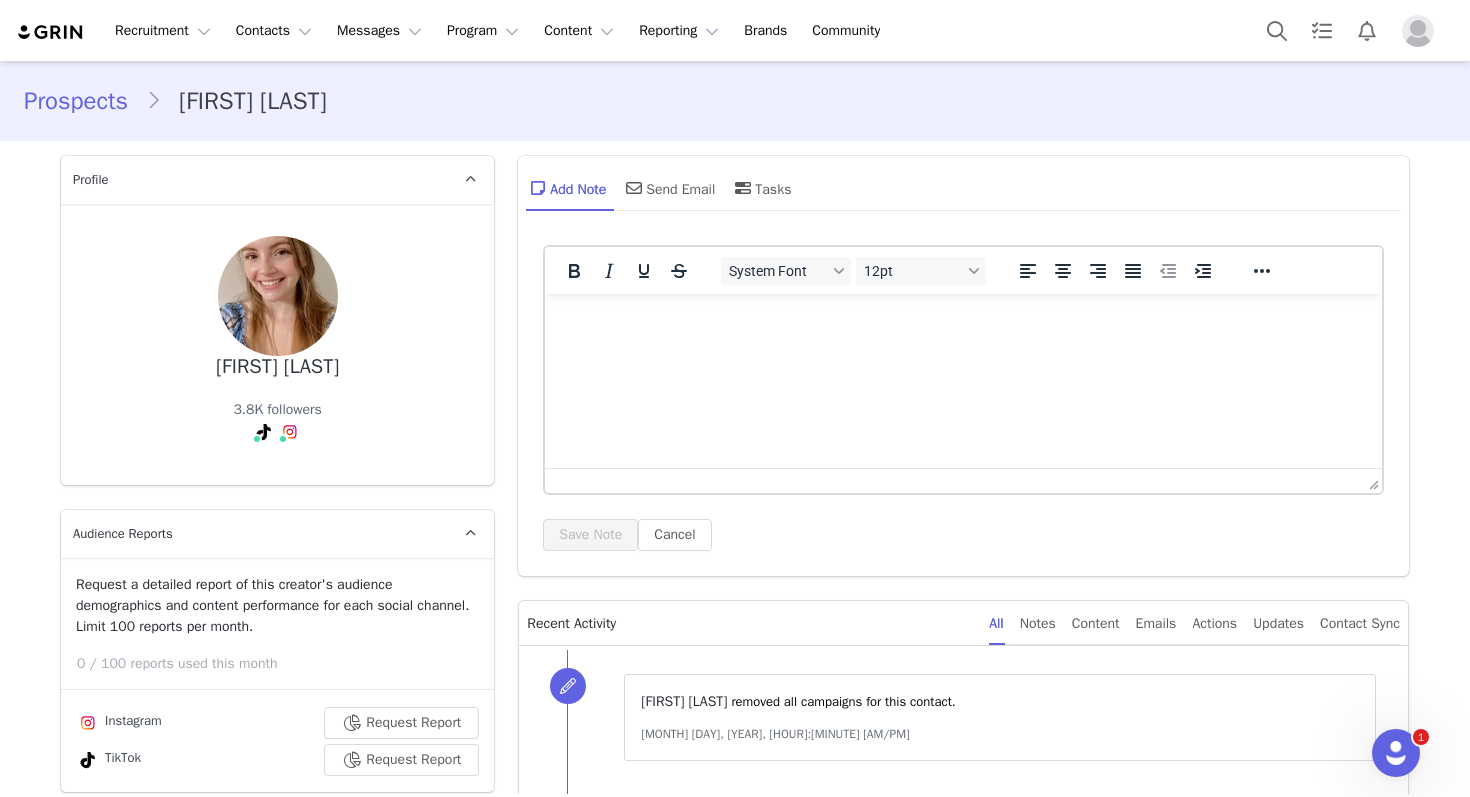 drag, startPoint x: 408, startPoint y: 110, endPoint x: 193, endPoint y: 99, distance: 215.2812 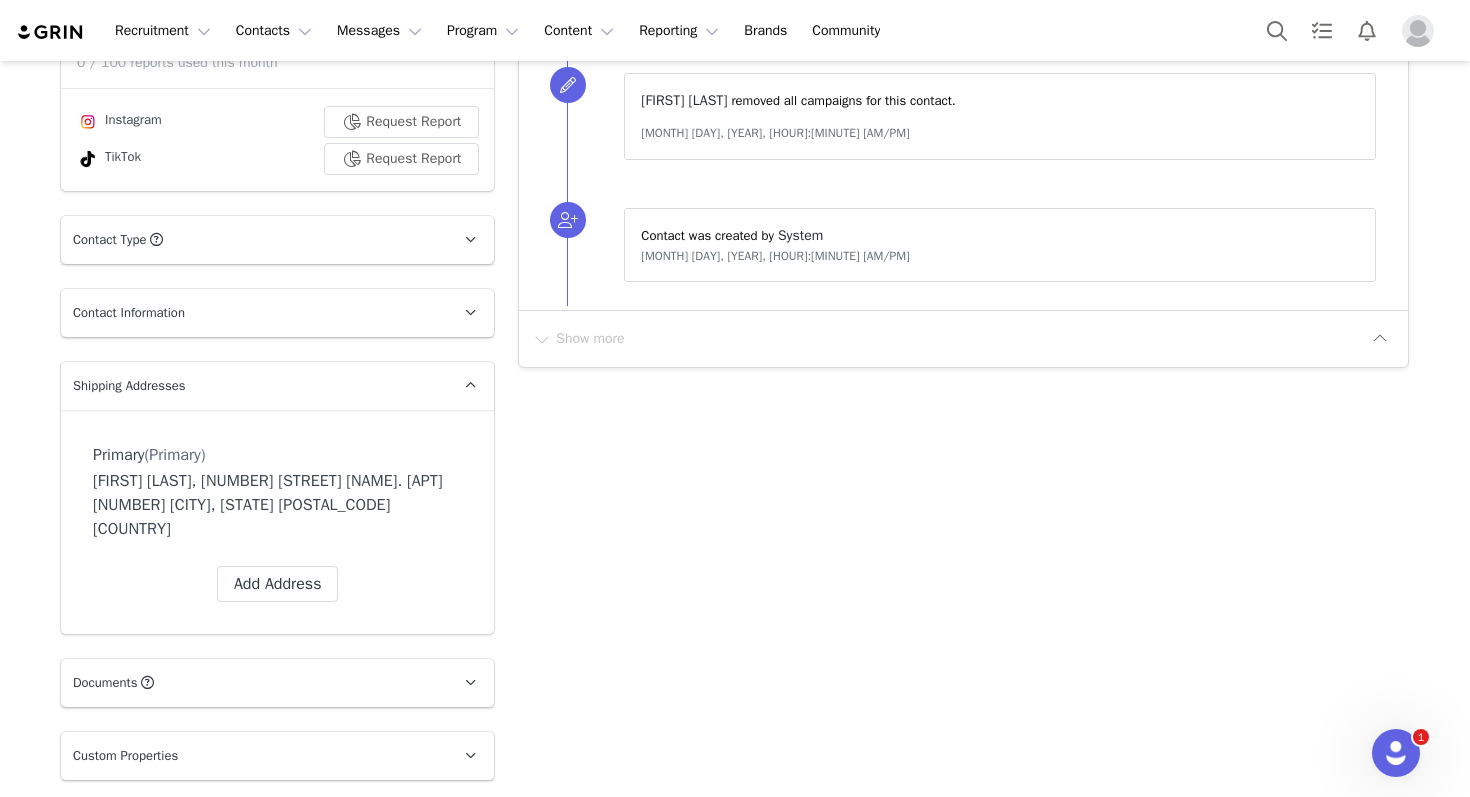 scroll, scrollTop: 0, scrollLeft: 0, axis: both 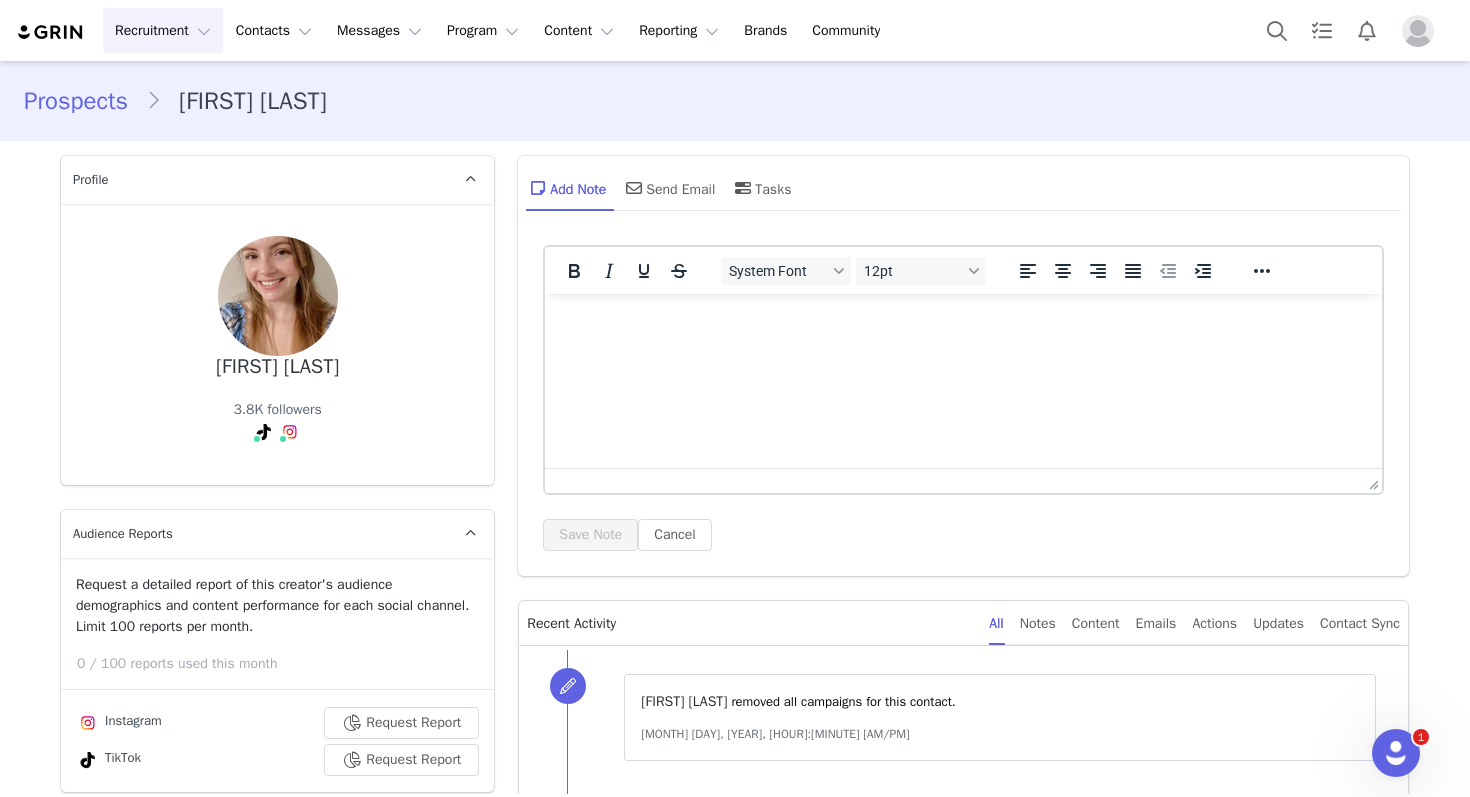 click on "Recruitment Recruitment" at bounding box center (163, 30) 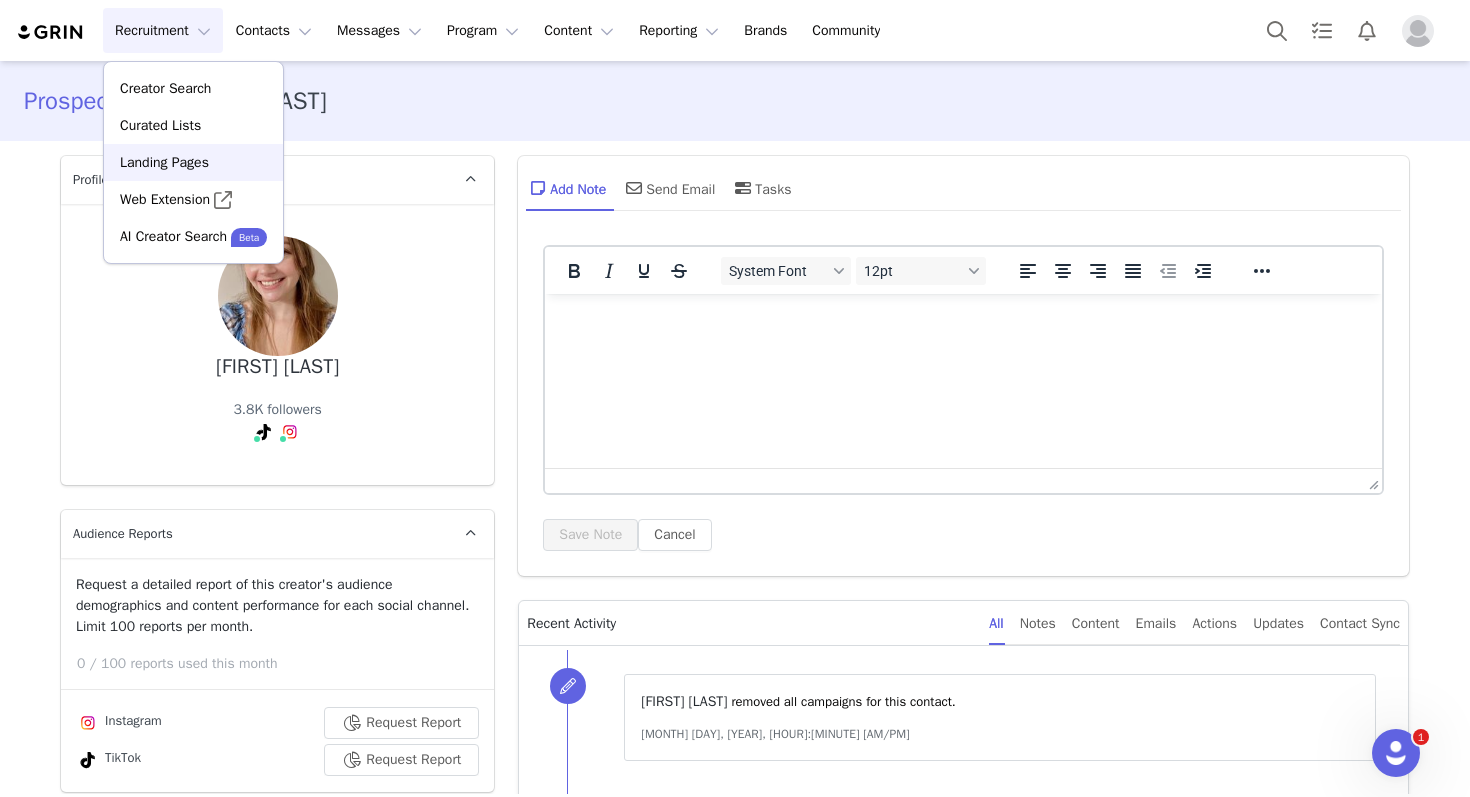 click on "Landing Pages" at bounding box center (164, 162) 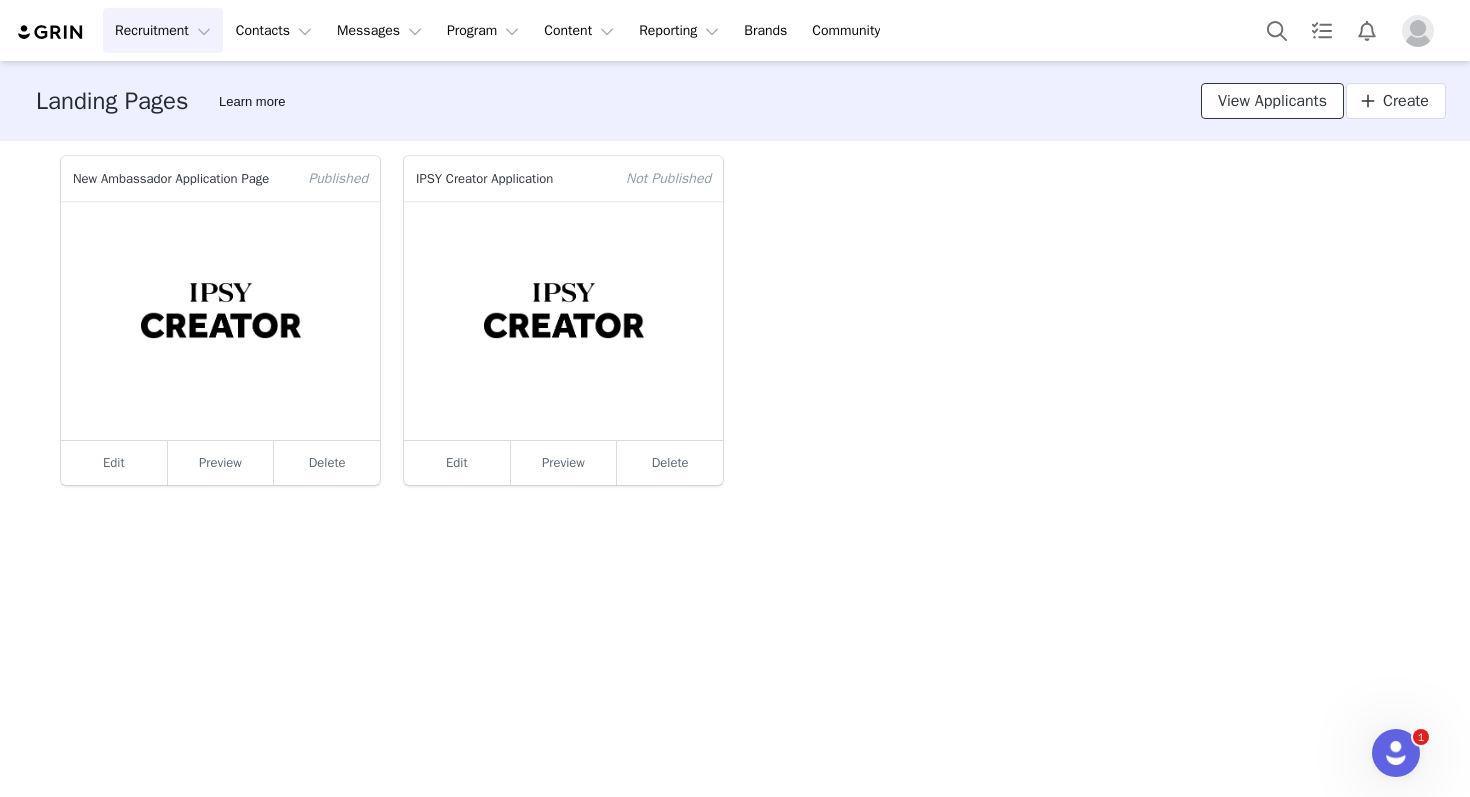 click on "View Applicants" at bounding box center (1272, 101) 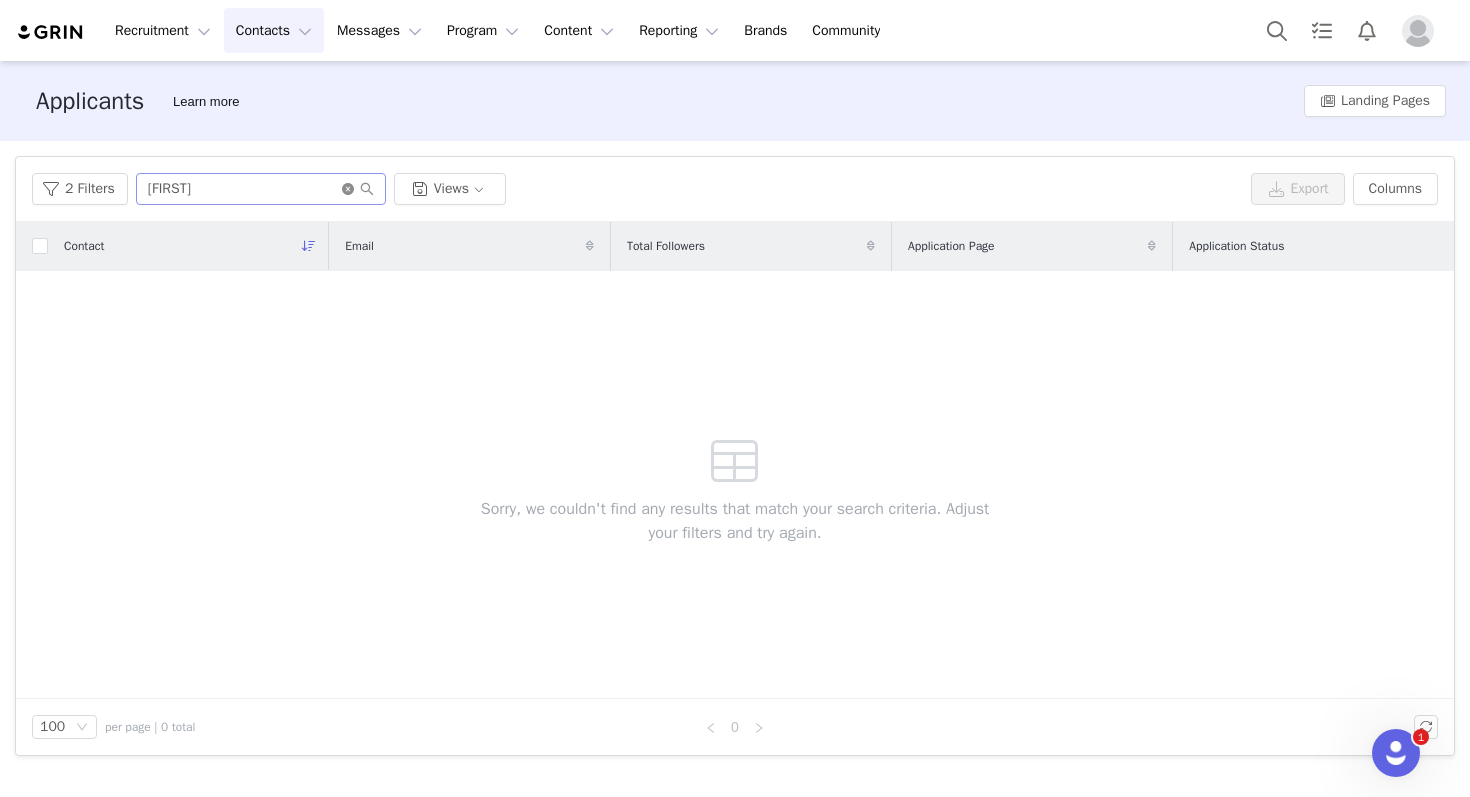 click 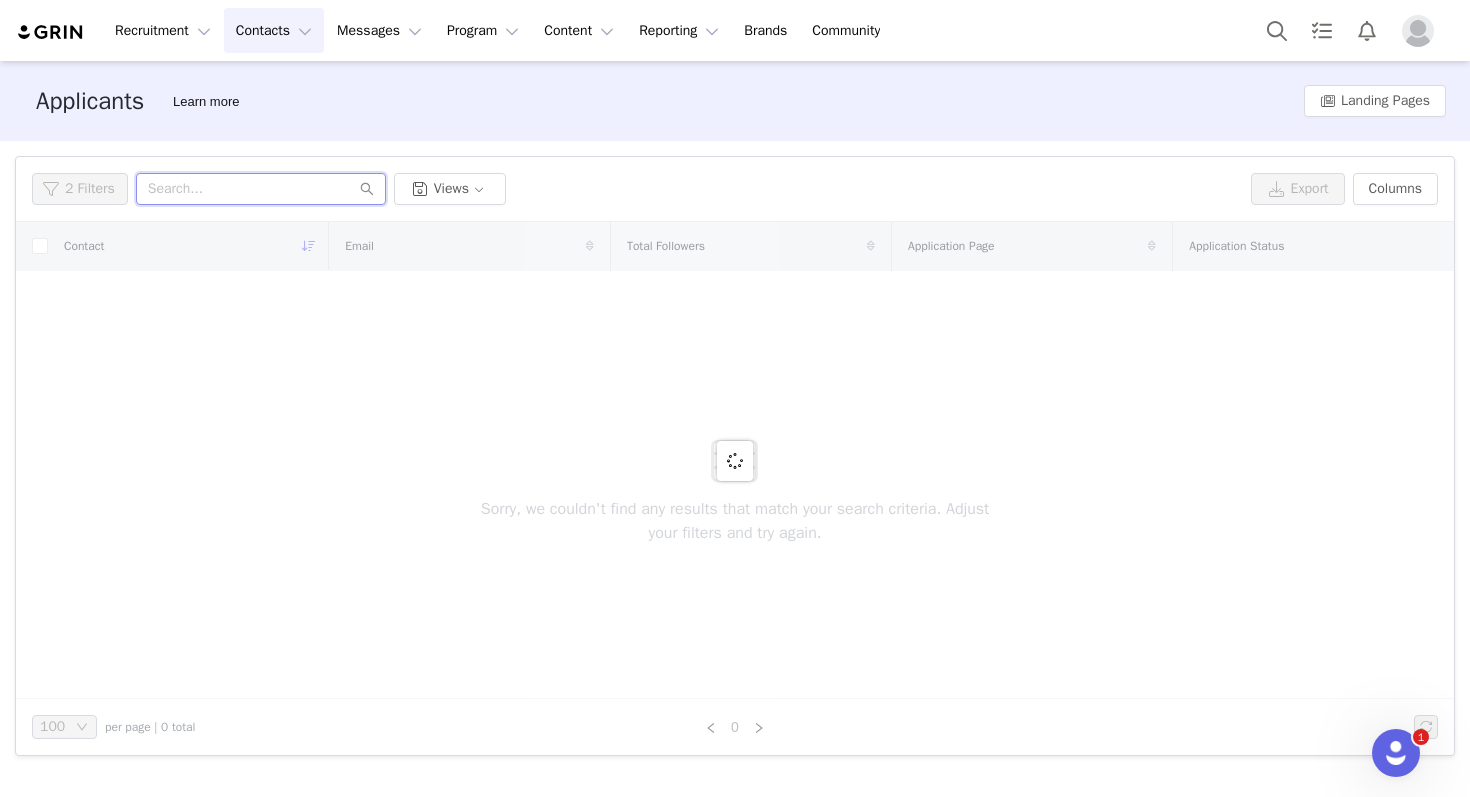 click at bounding box center [261, 189] 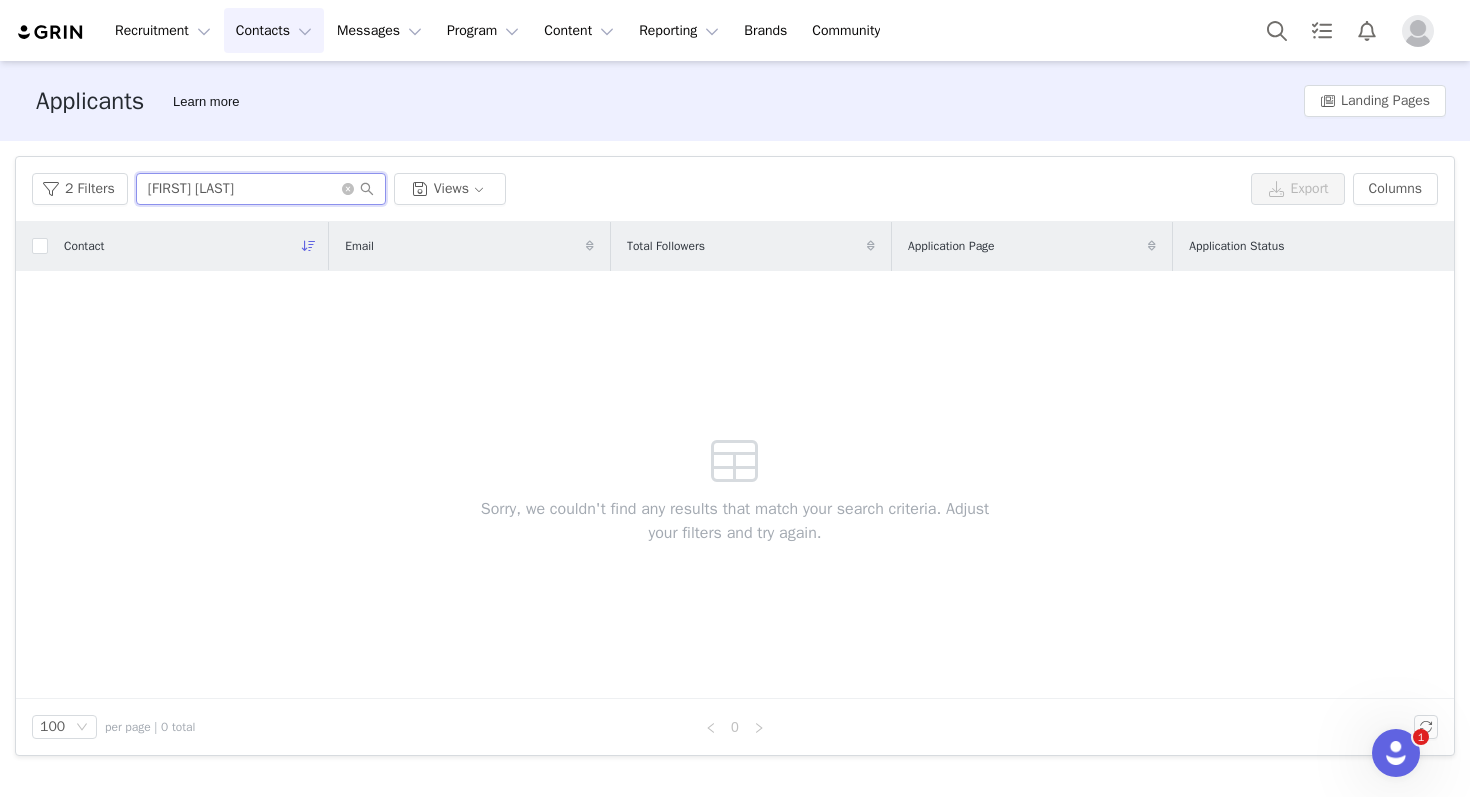 drag, startPoint x: 265, startPoint y: 192, endPoint x: 197, endPoint y: 192, distance: 68 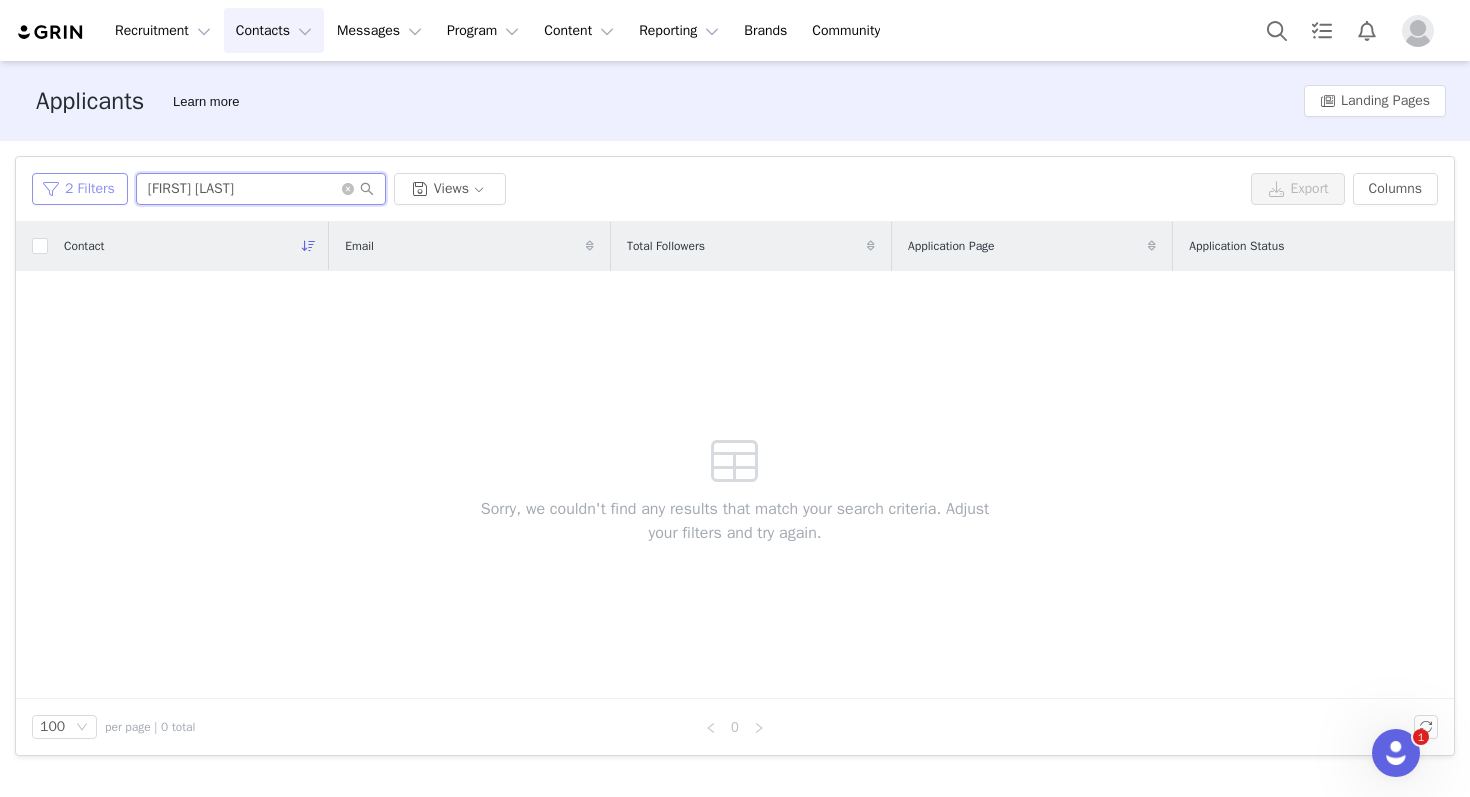 type on "[FIRST] [LAST]" 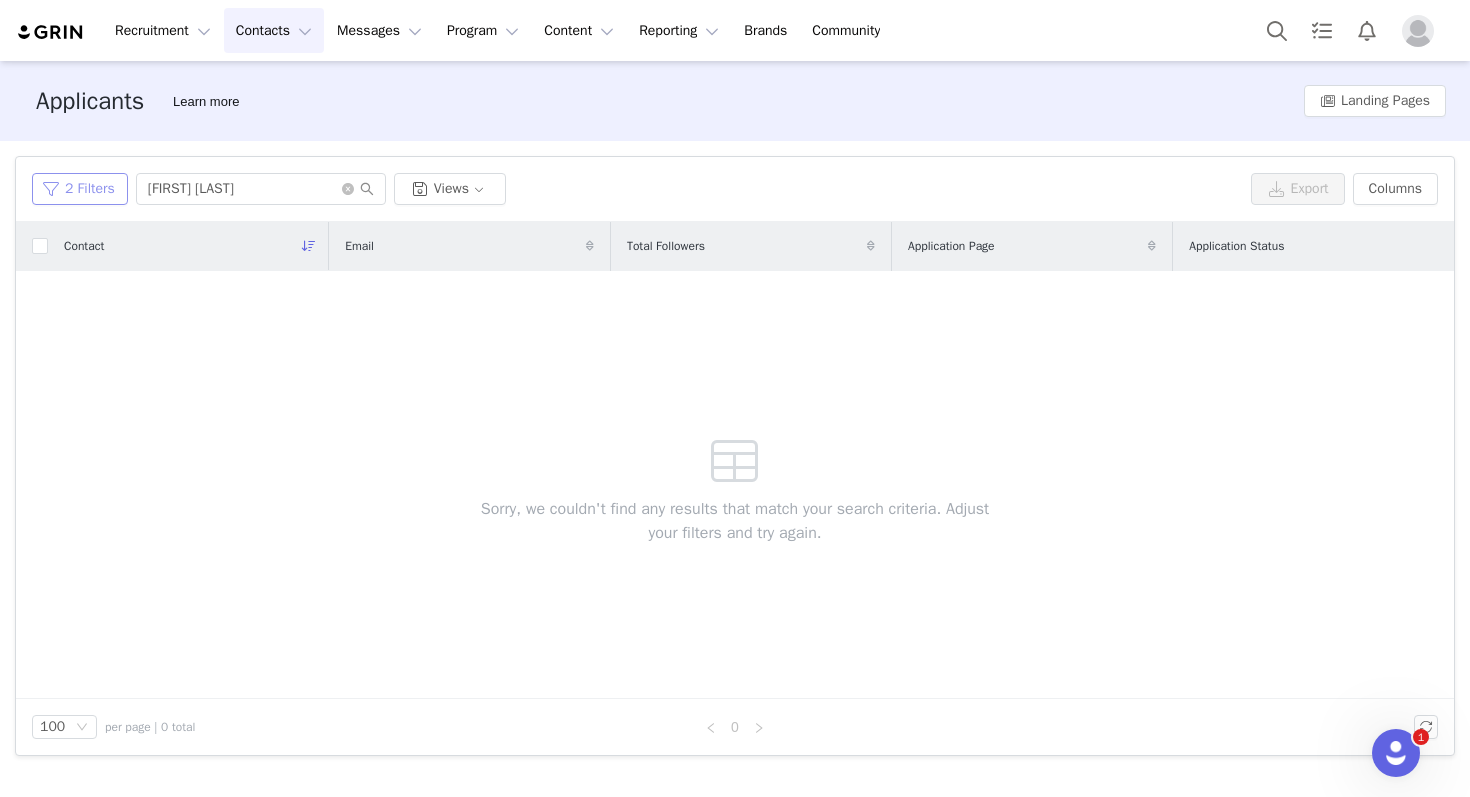 click on "2 Filters" at bounding box center (80, 189) 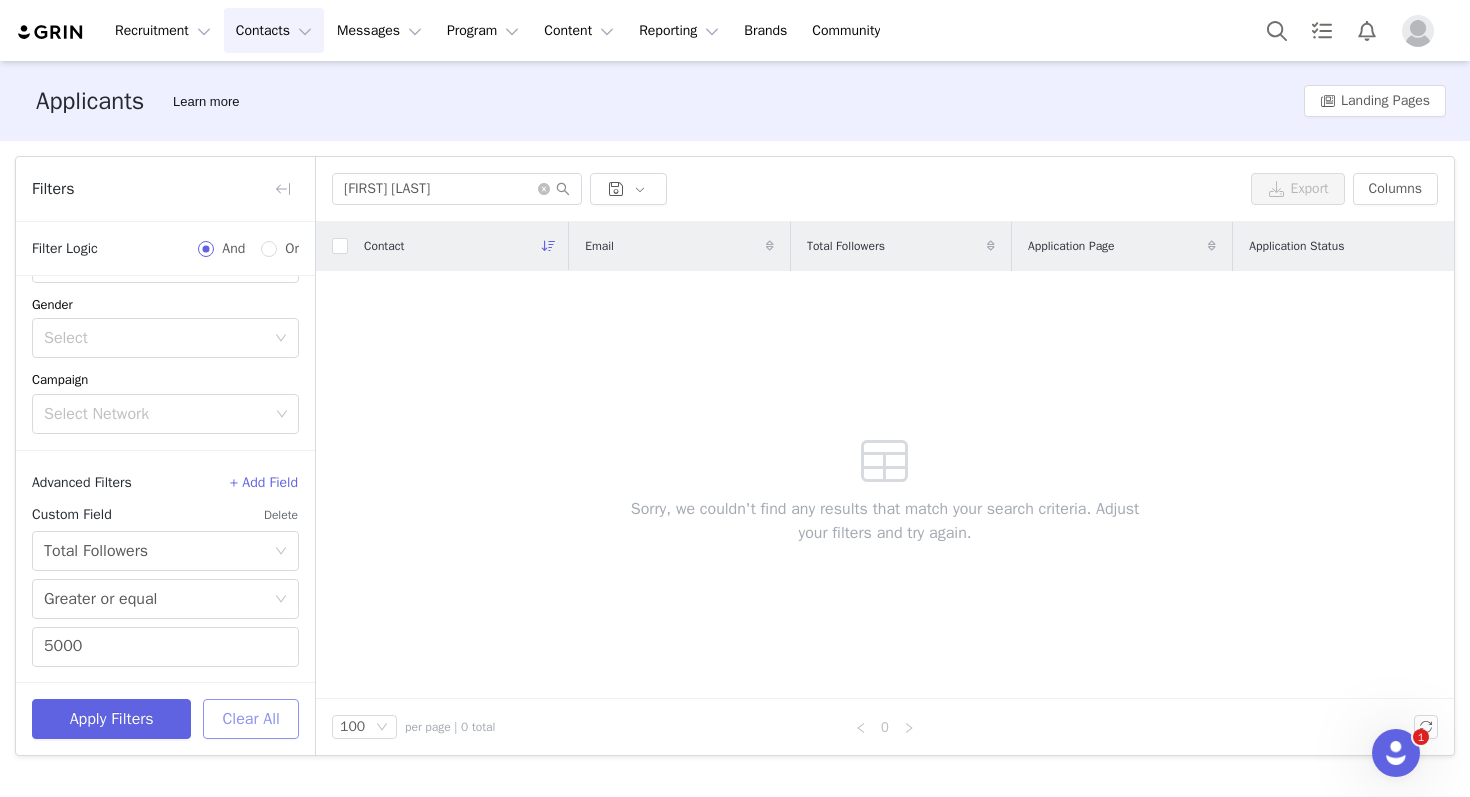 click on "Clear All" at bounding box center [251, 719] 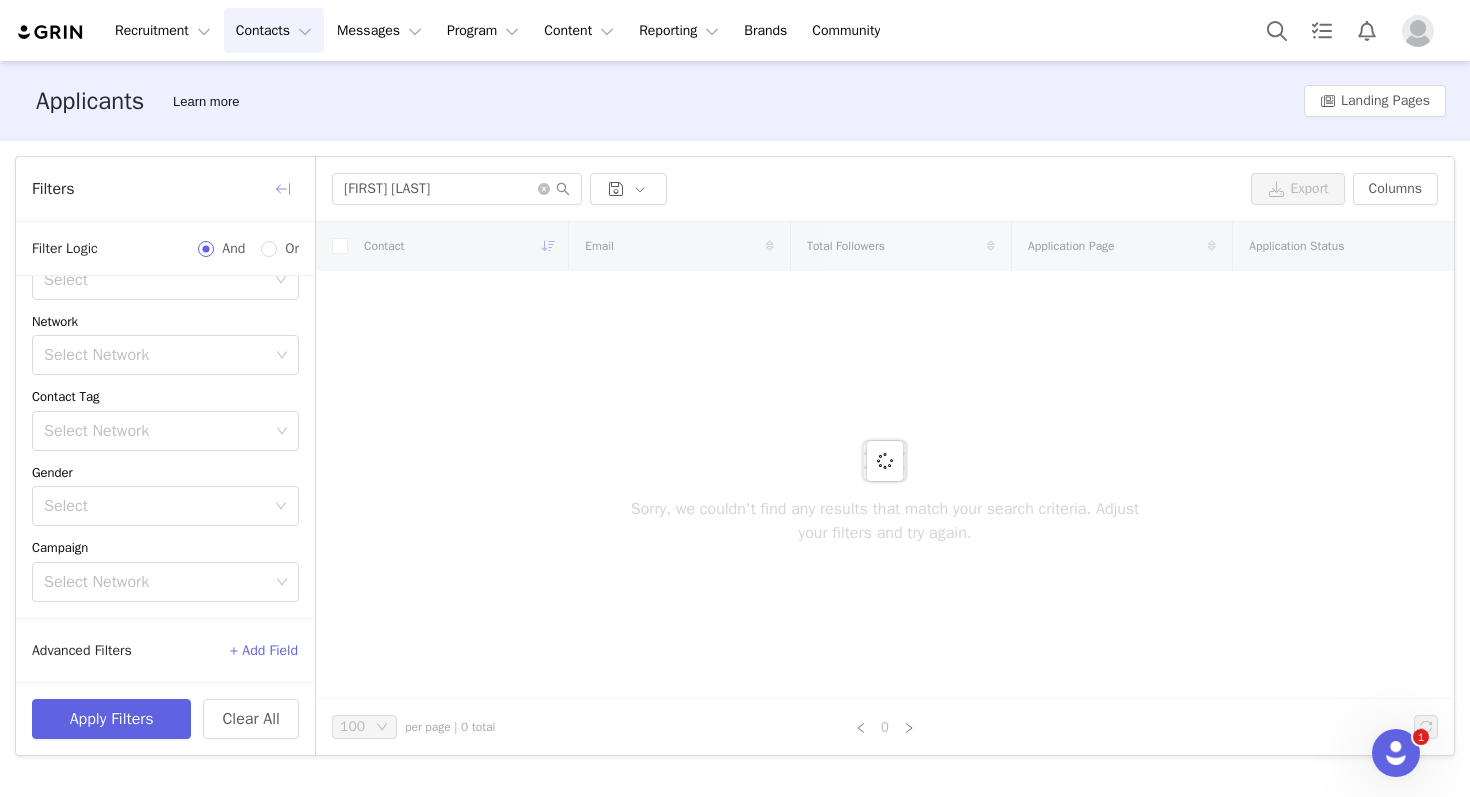 click at bounding box center (283, 189) 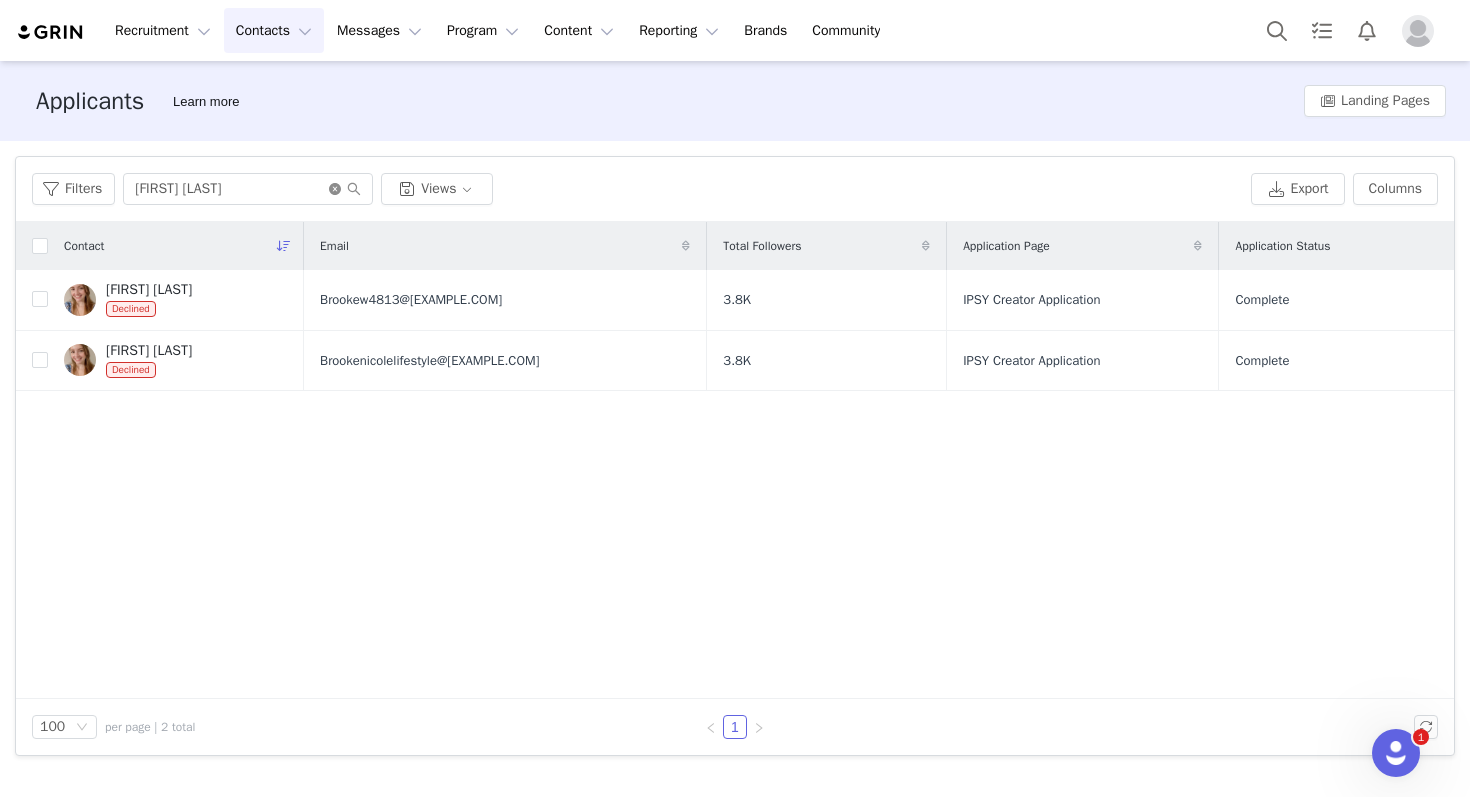 click 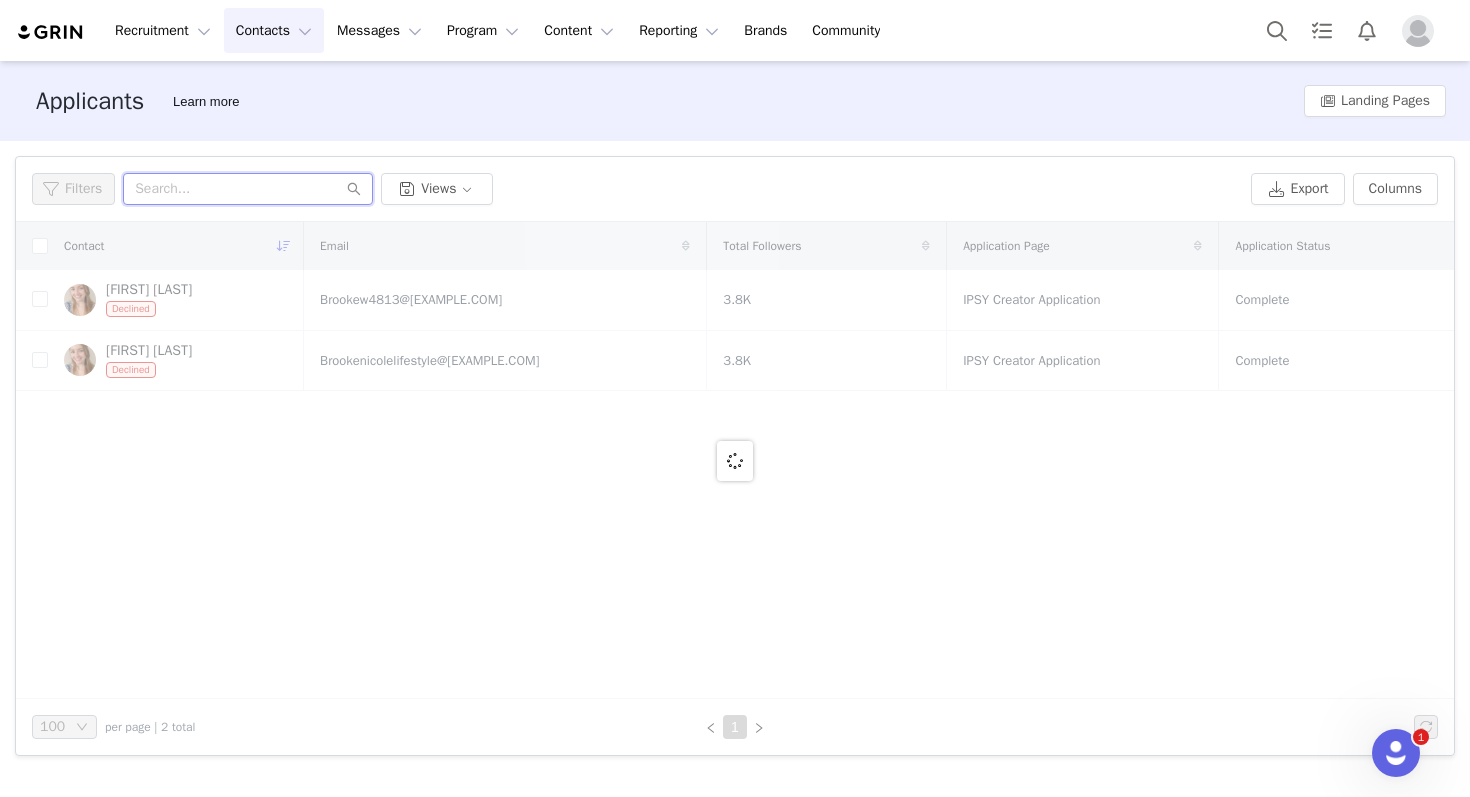 click at bounding box center (248, 189) 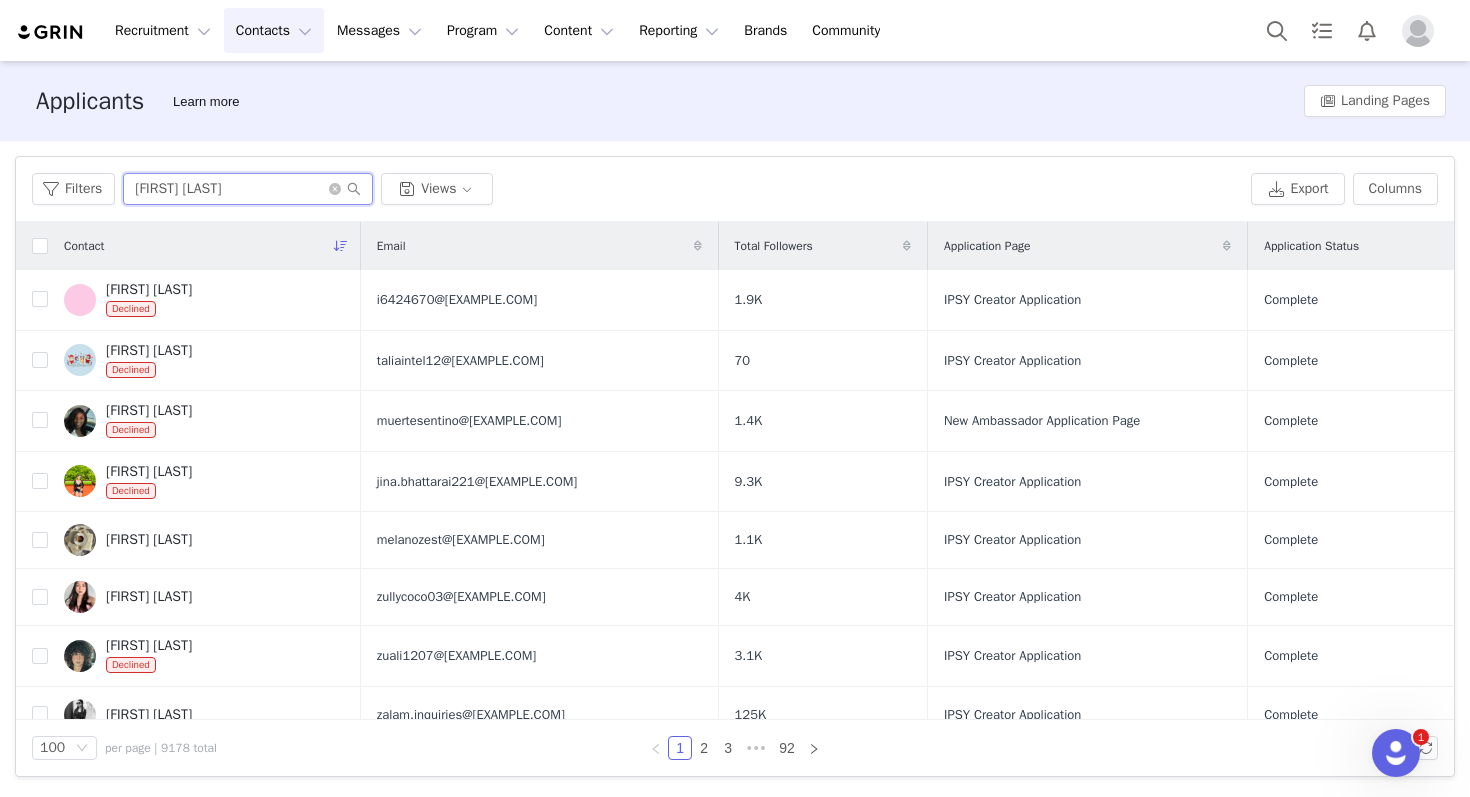 scroll, scrollTop: 186, scrollLeft: 0, axis: vertical 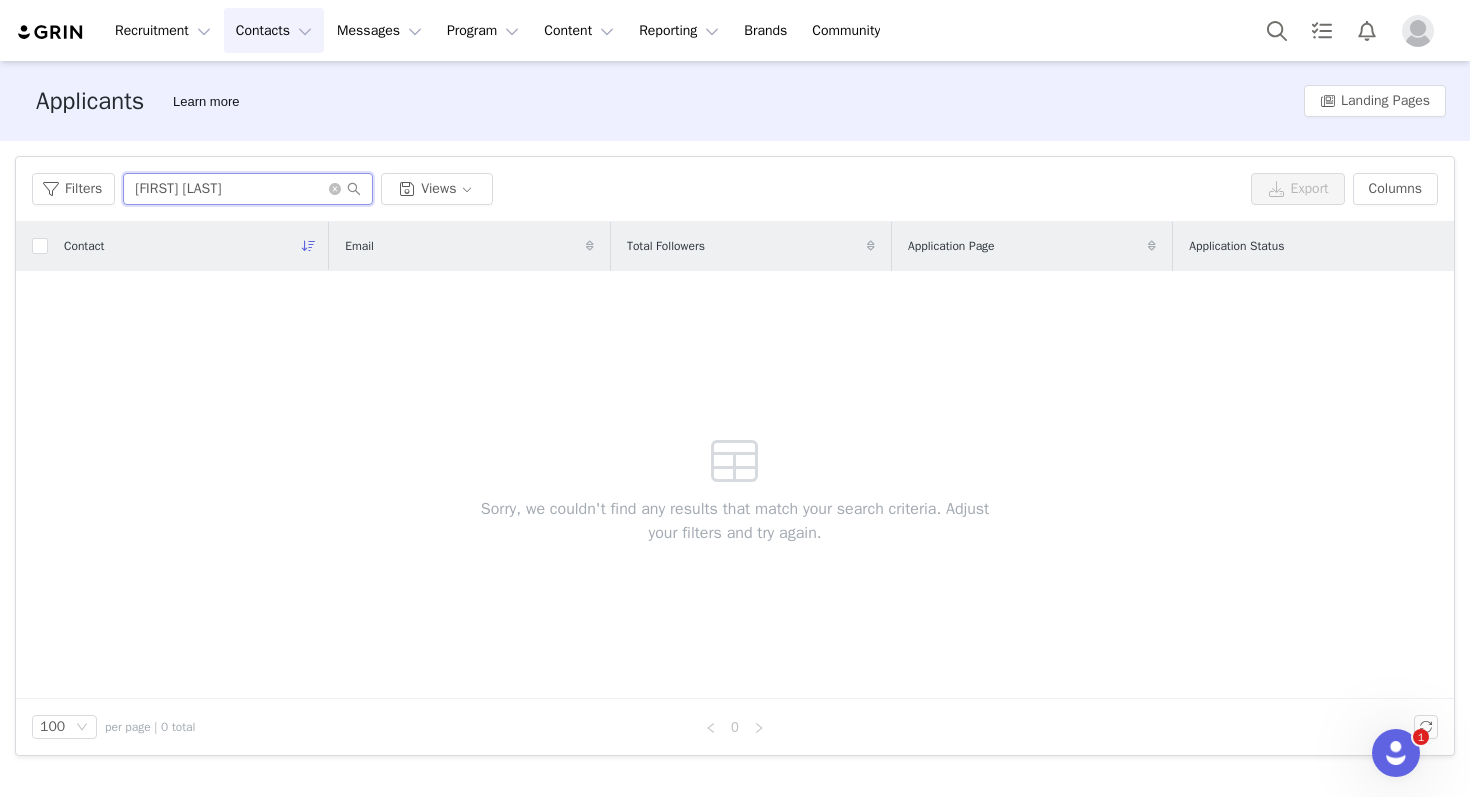 drag, startPoint x: 297, startPoint y: 187, endPoint x: 132, endPoint y: 183, distance: 165.04848 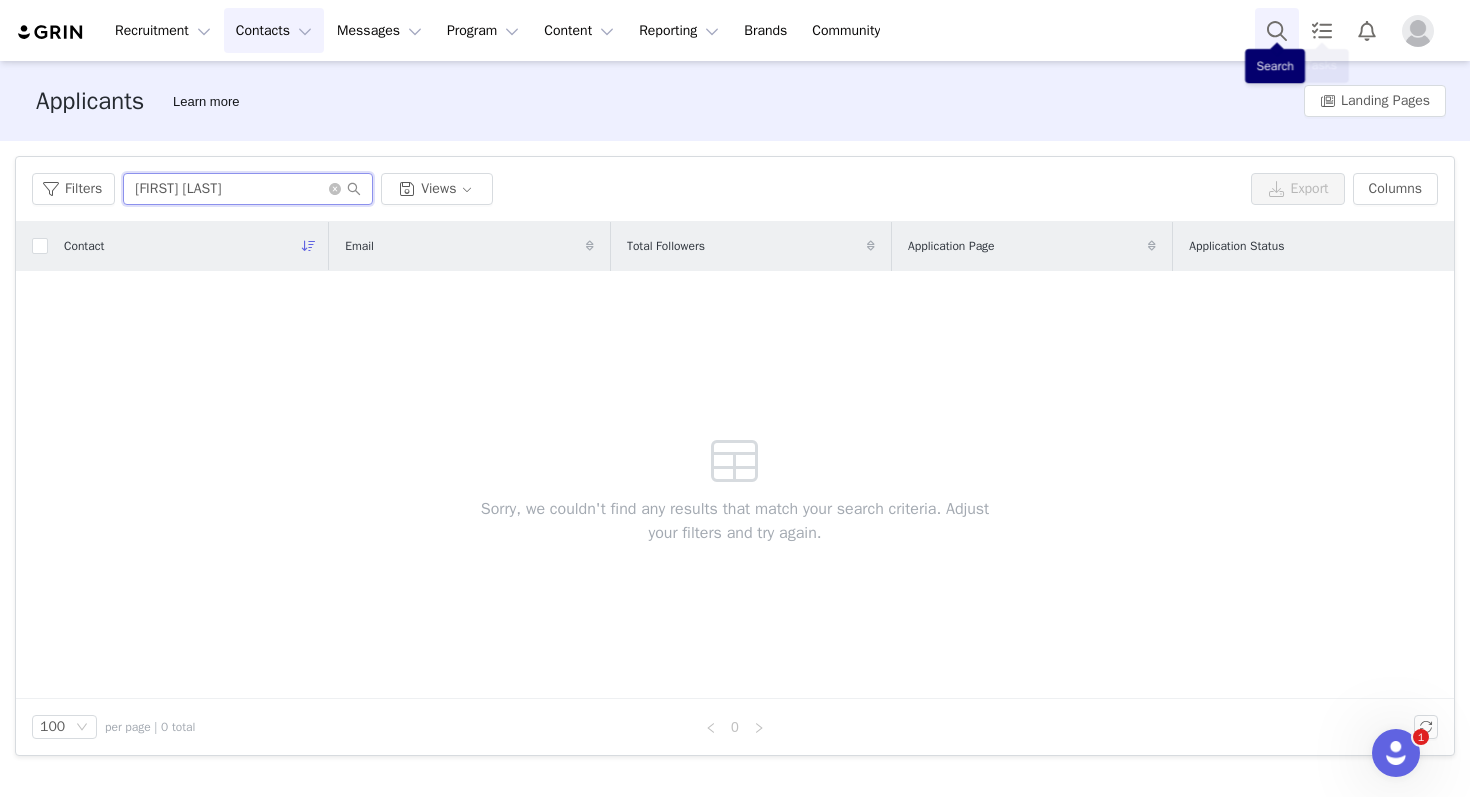 type on "[FIRST] [LAST]" 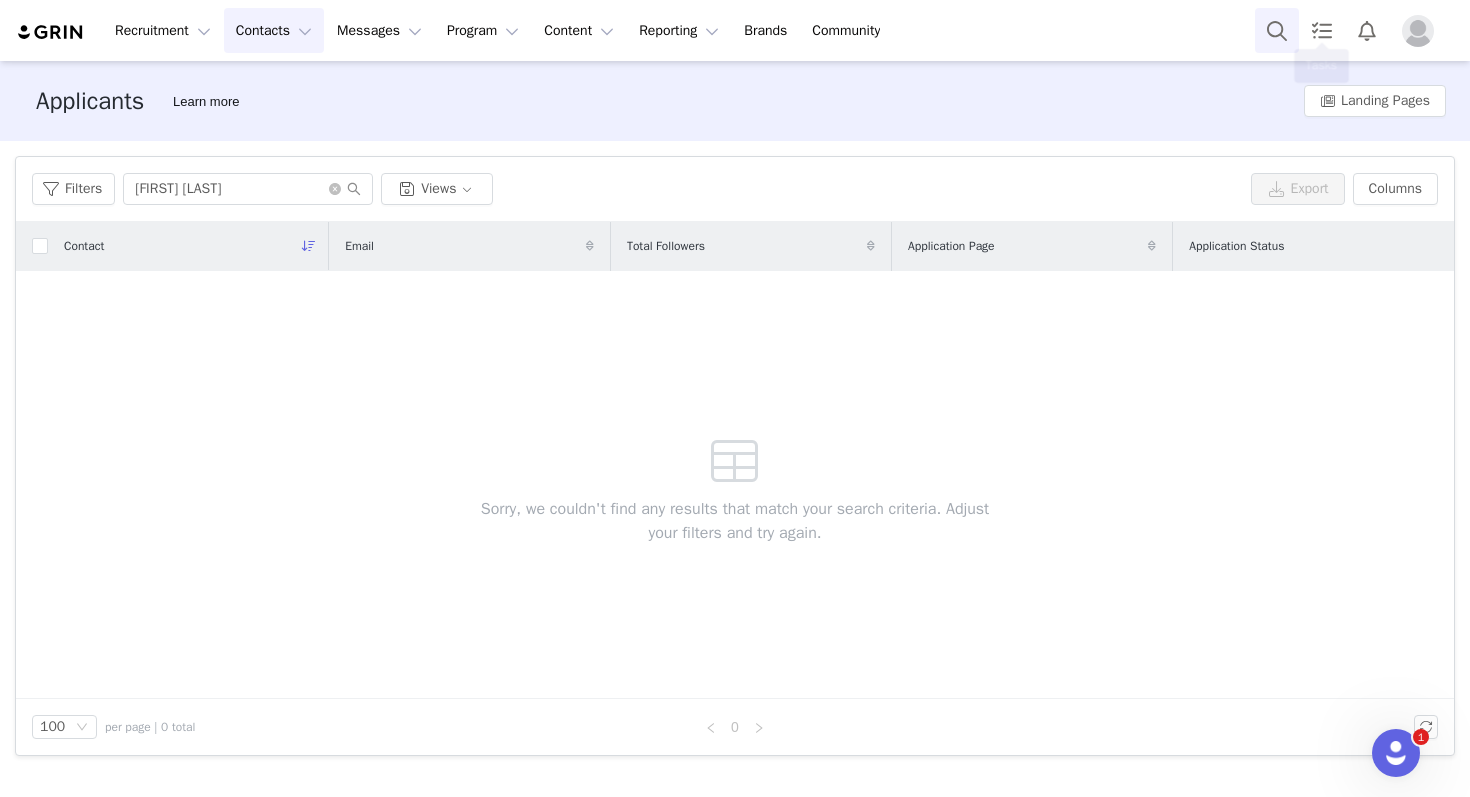 click at bounding box center (1277, 30) 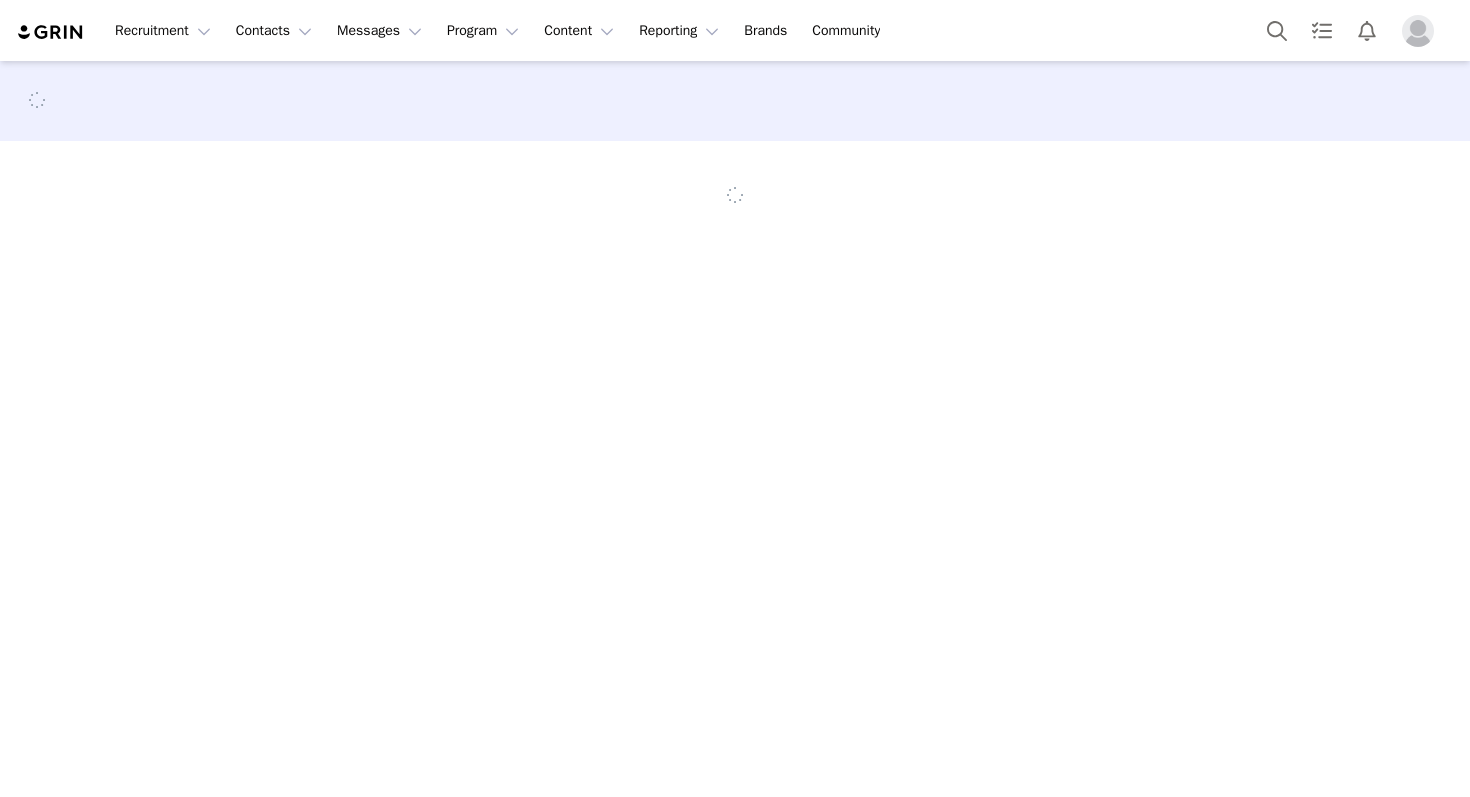 scroll, scrollTop: 0, scrollLeft: 0, axis: both 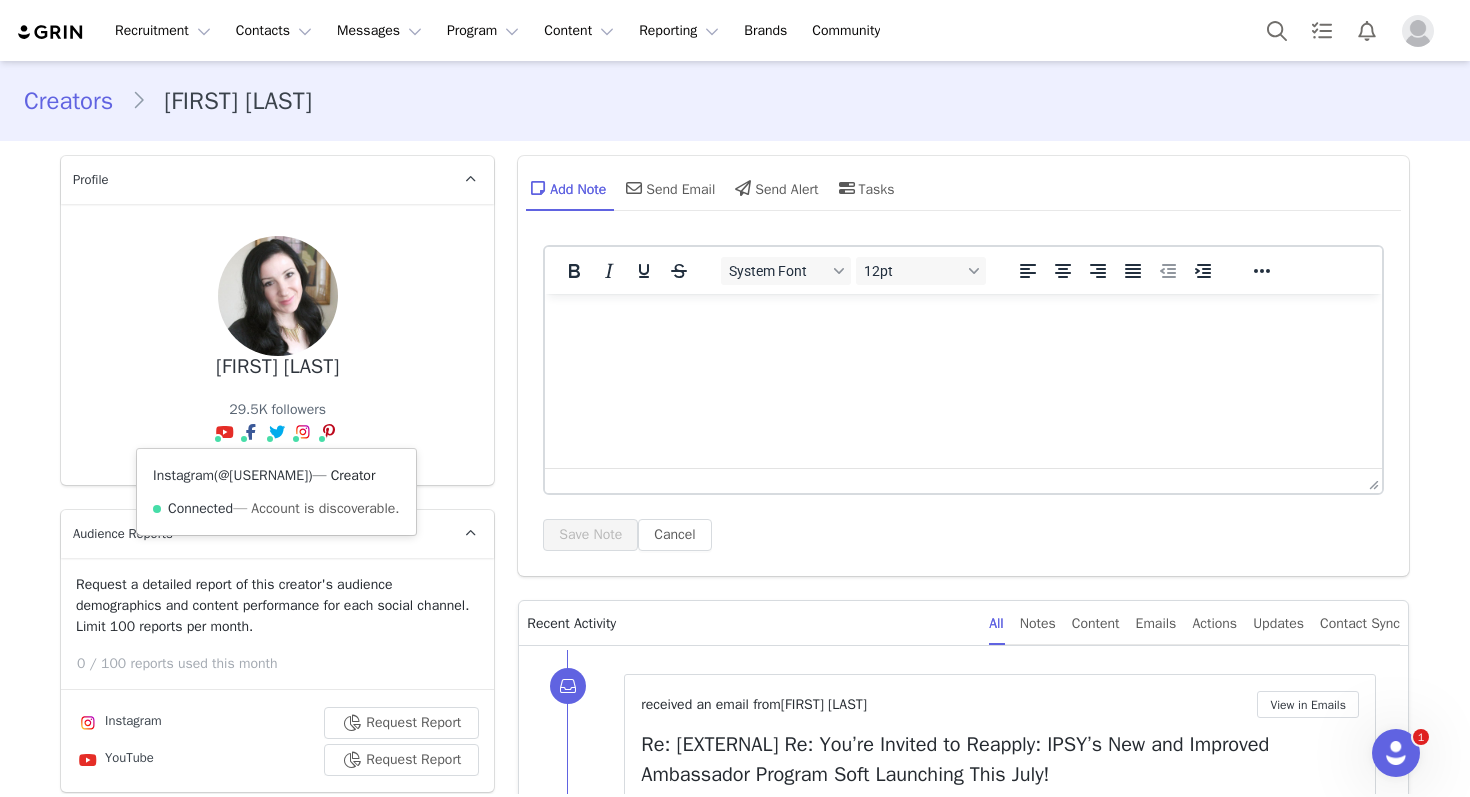 click on "@[USERNAME]" at bounding box center (263, 475) 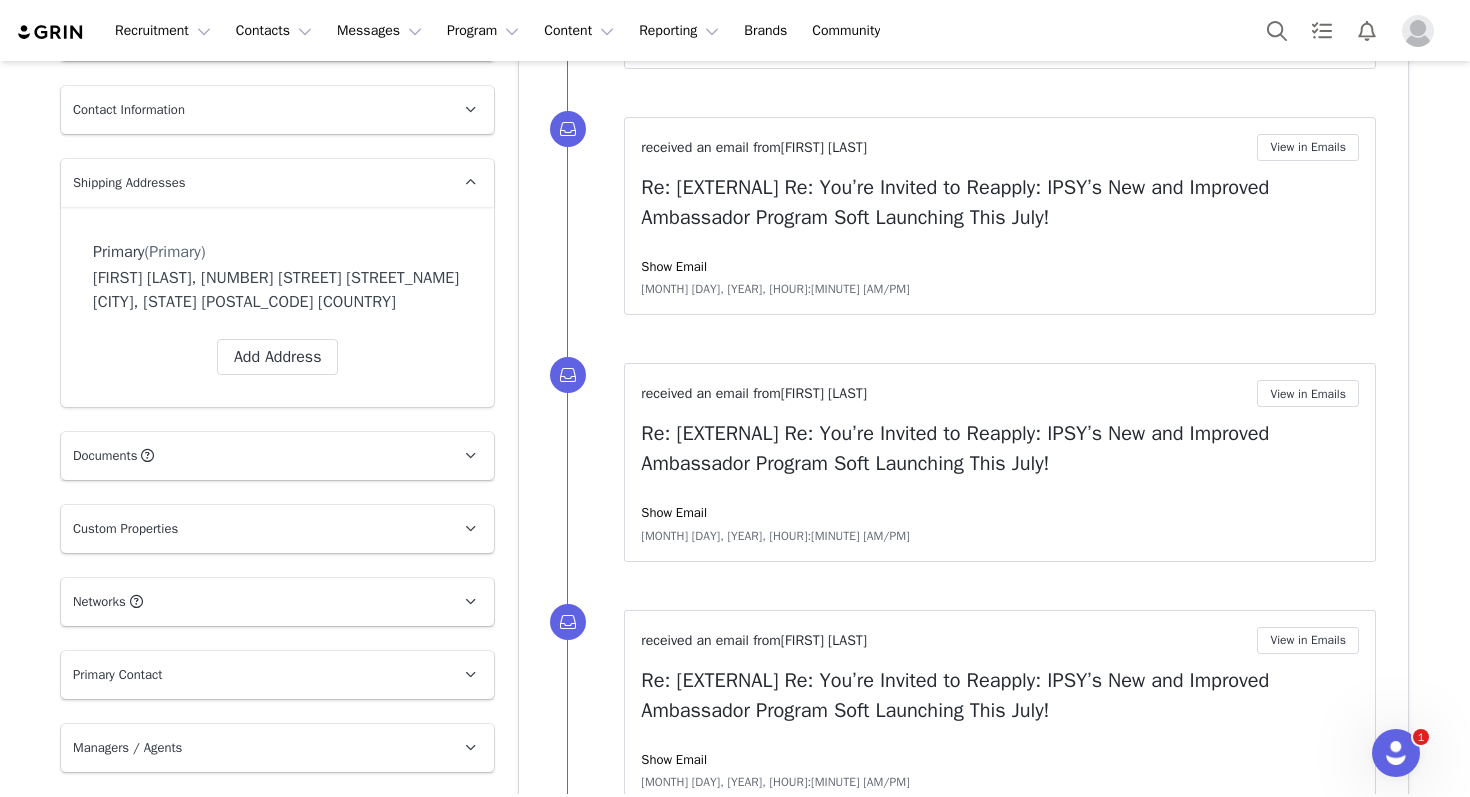 scroll, scrollTop: 1318, scrollLeft: 0, axis: vertical 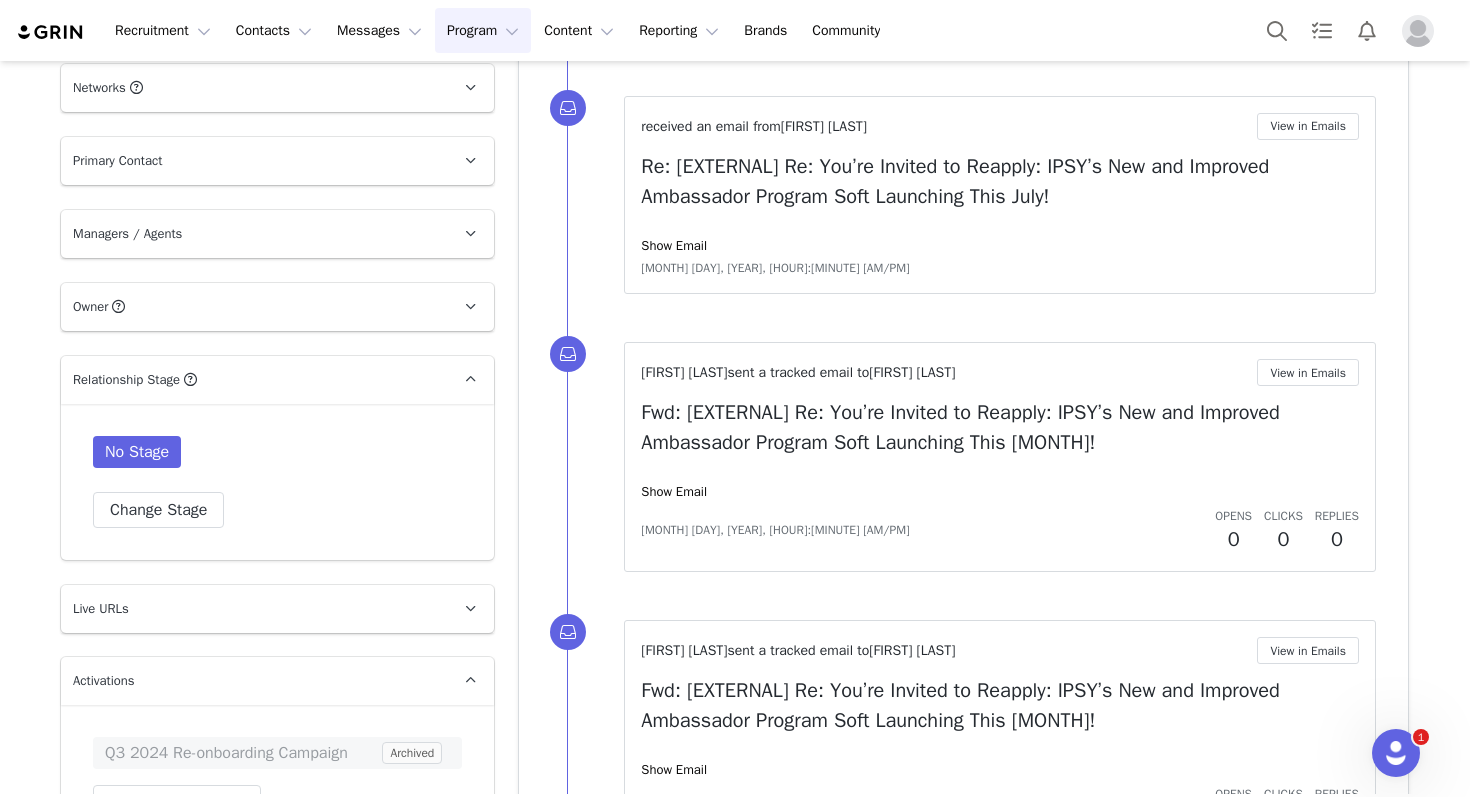 click on "Program Program" at bounding box center [483, 30] 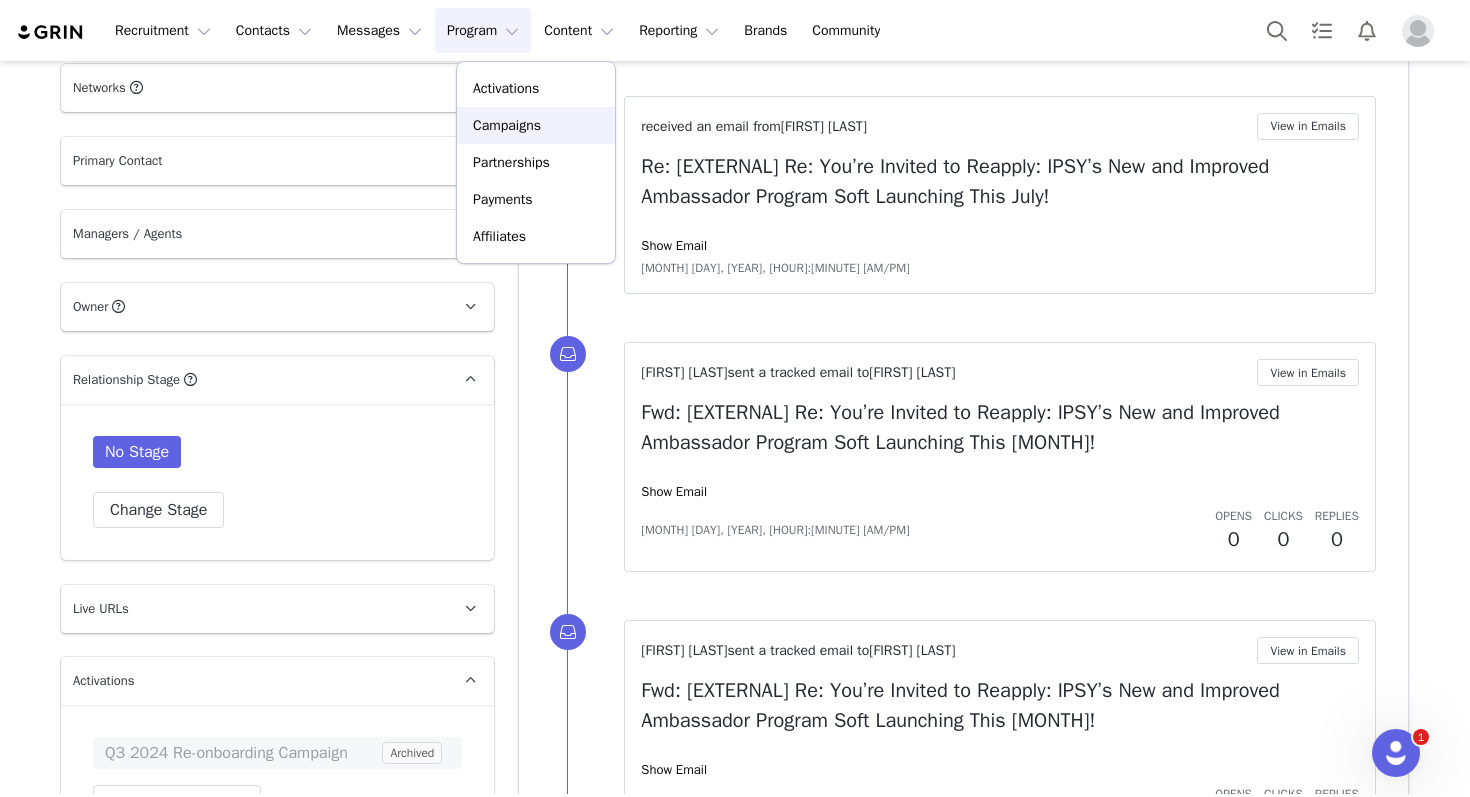 click on "Campaigns" at bounding box center [507, 125] 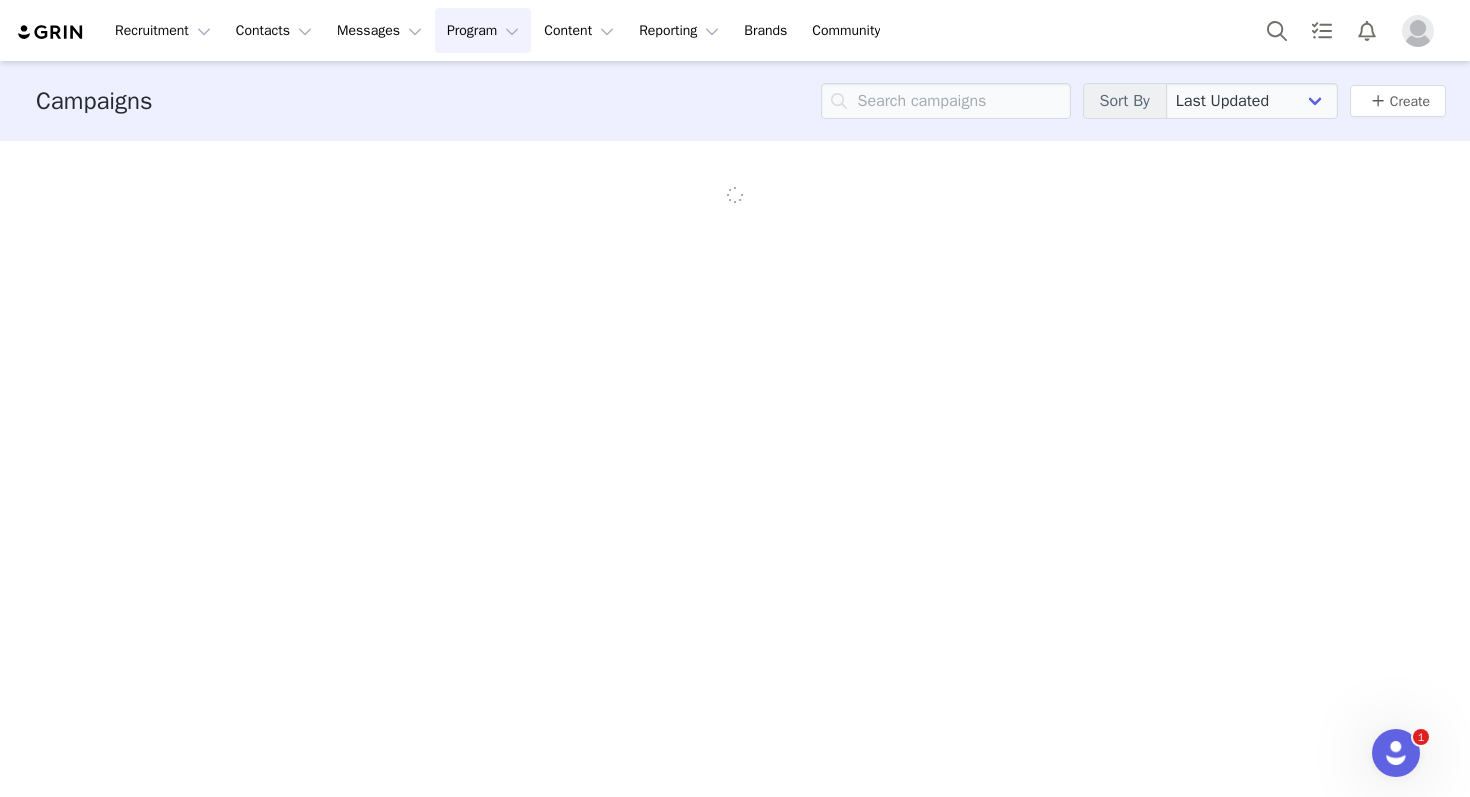 scroll, scrollTop: 0, scrollLeft: 0, axis: both 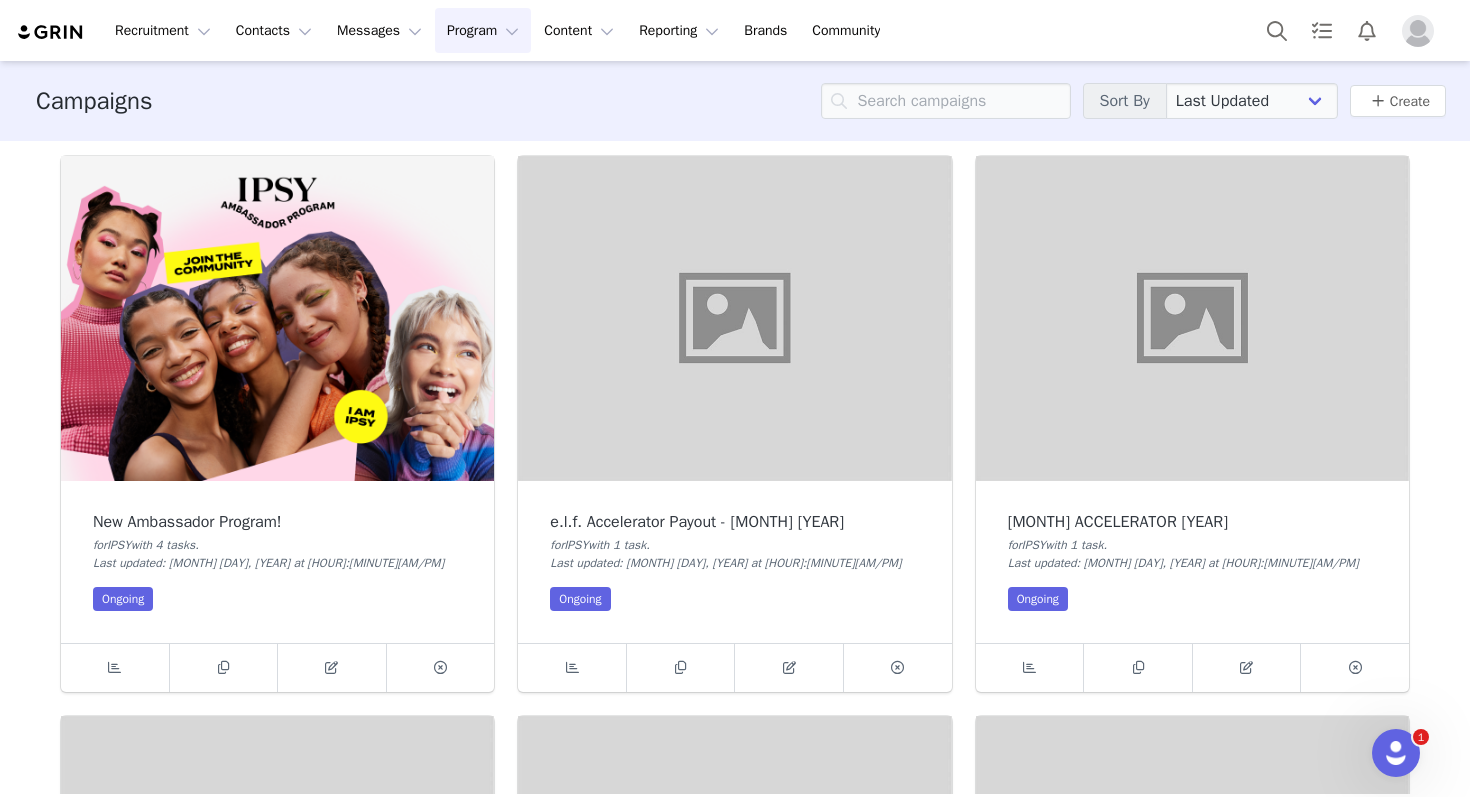 click on "Program Program" at bounding box center [483, 30] 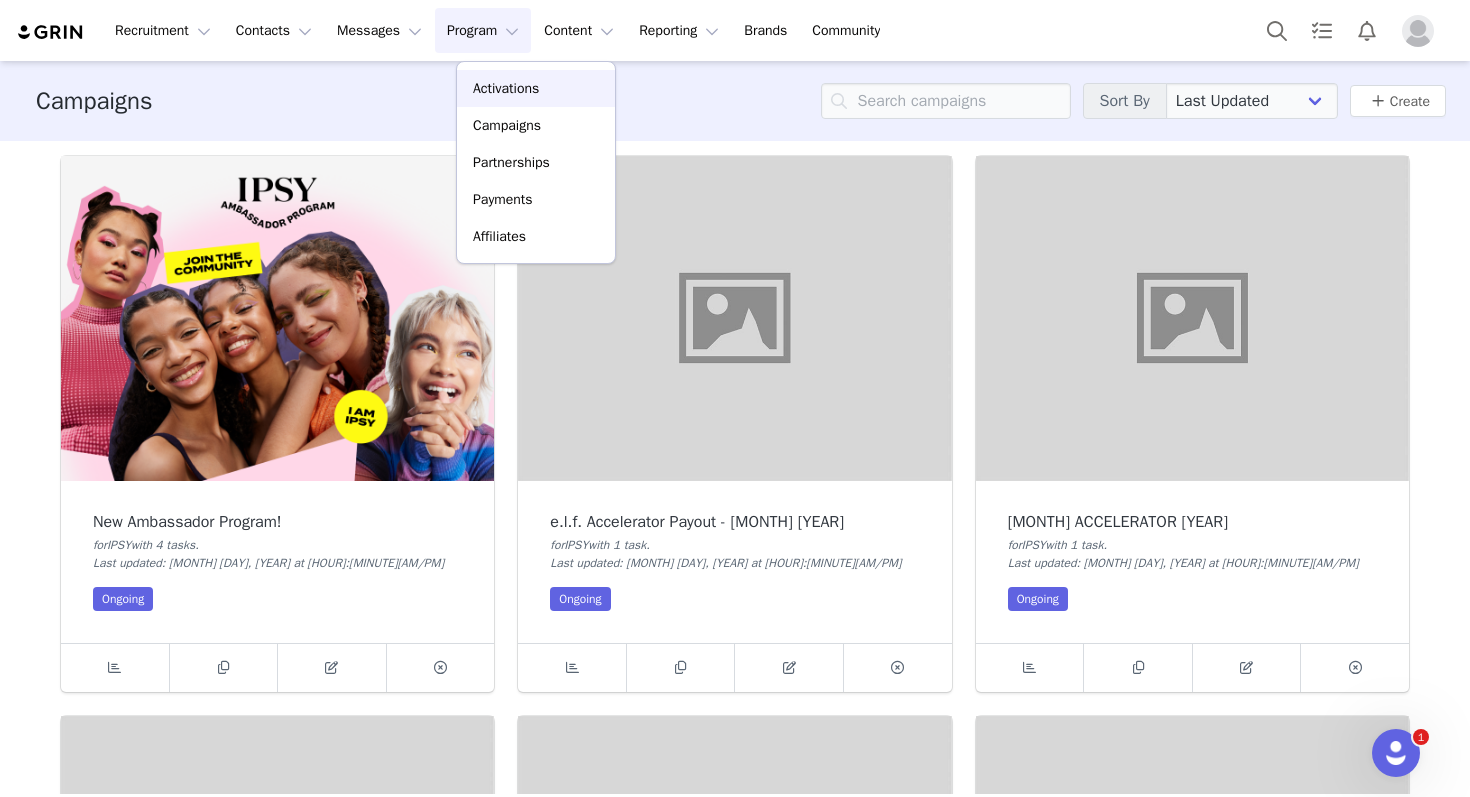 click on "Activations" at bounding box center (506, 88) 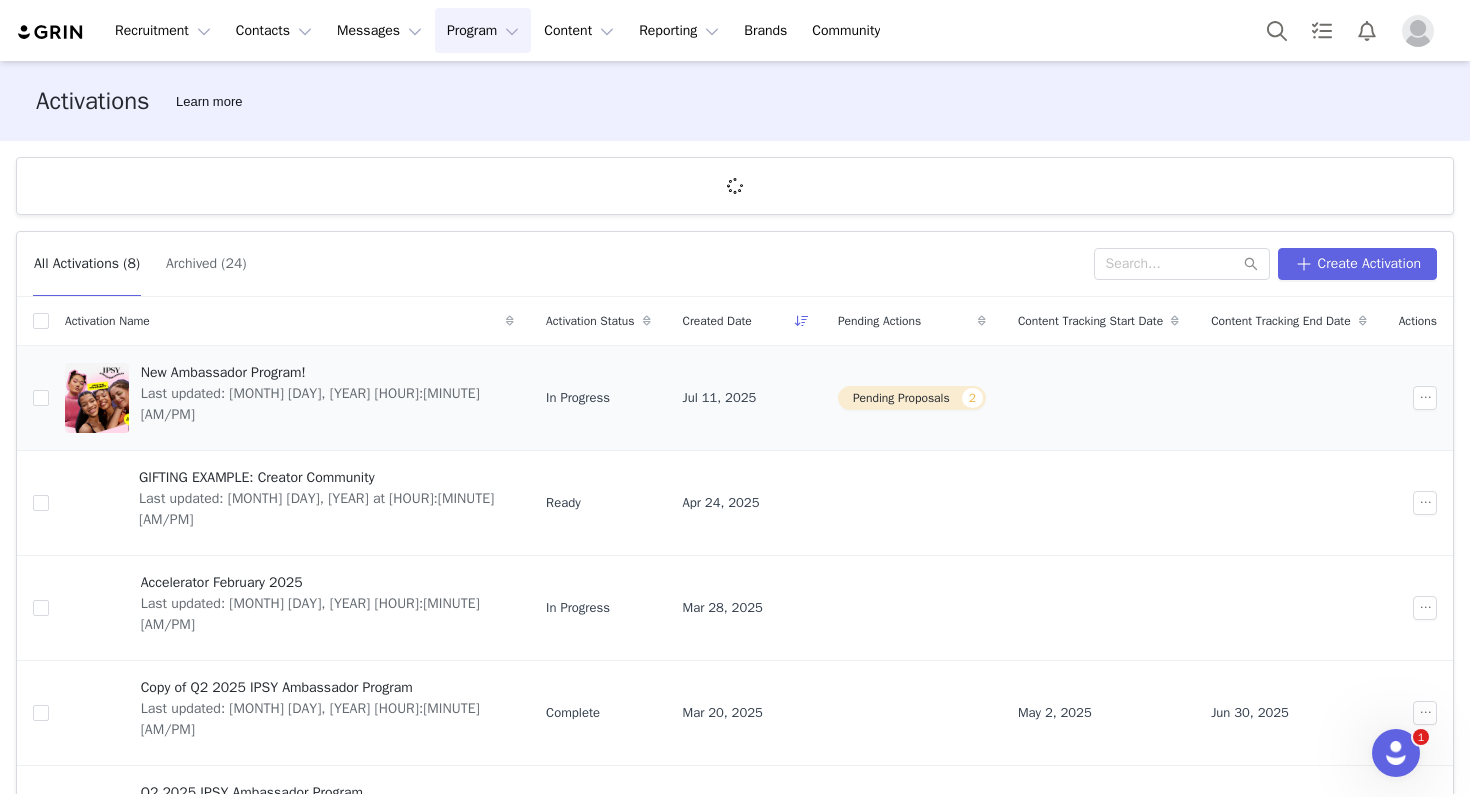 click on "New Ambassador Program!" at bounding box center [321, 372] 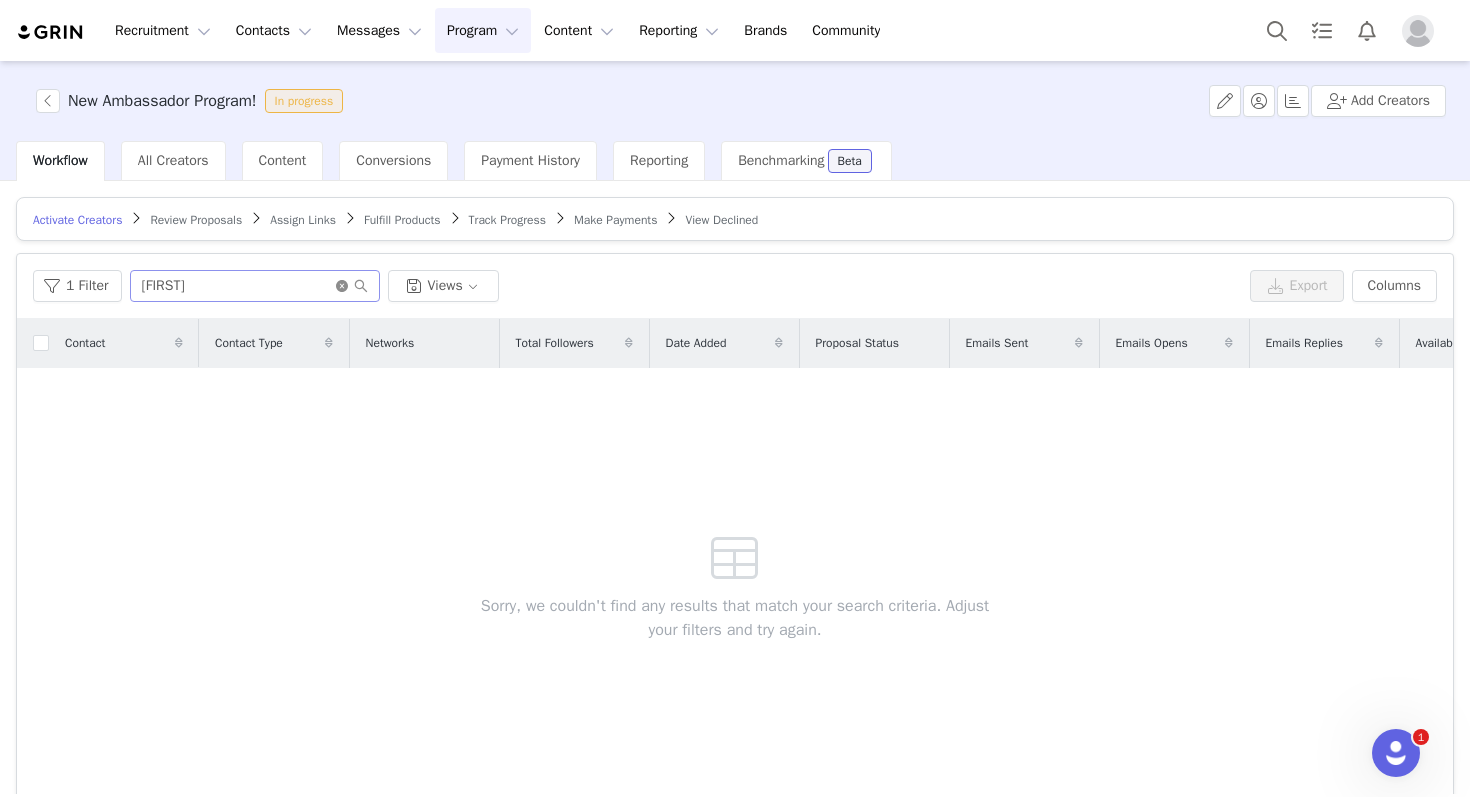 click 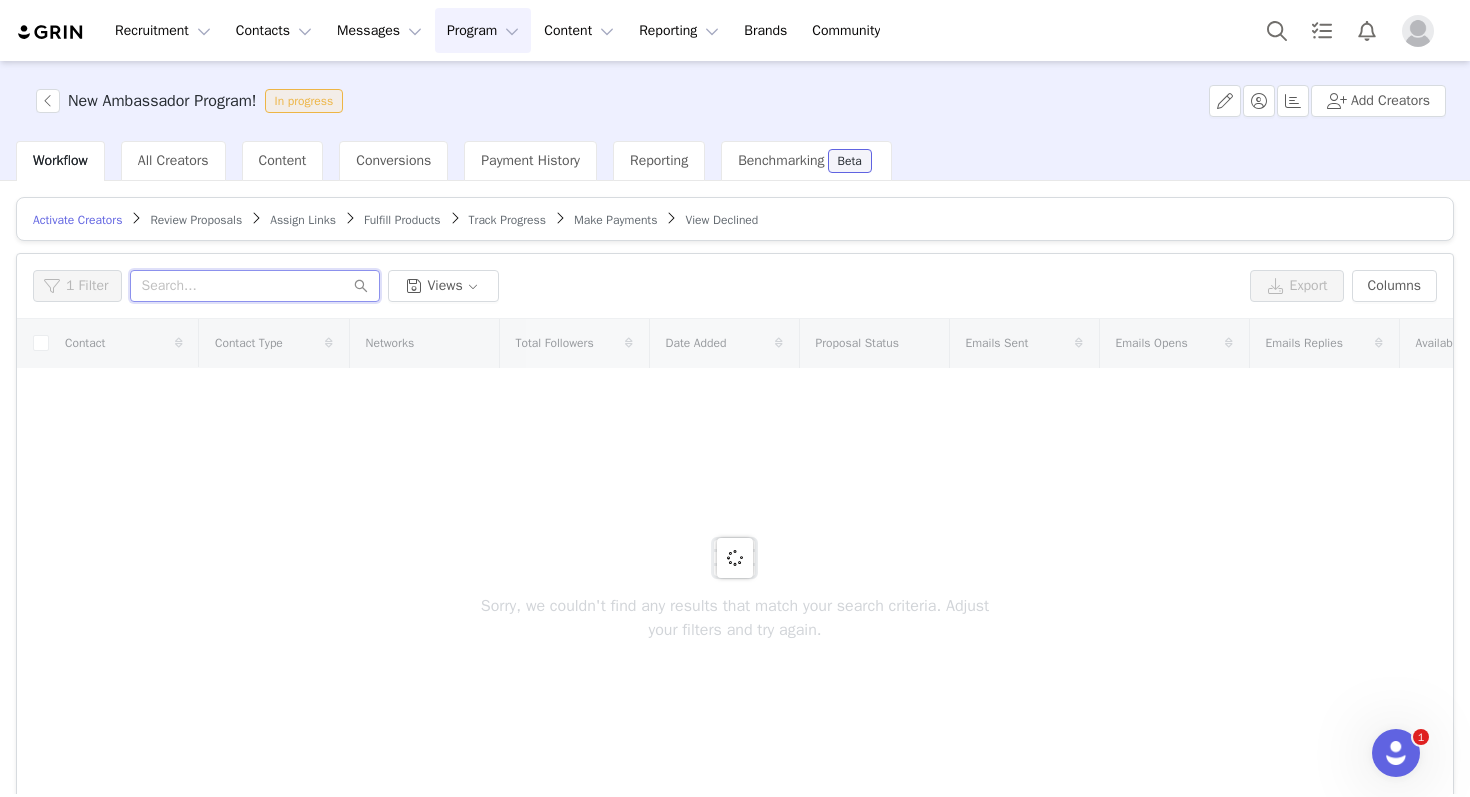 click at bounding box center [255, 286] 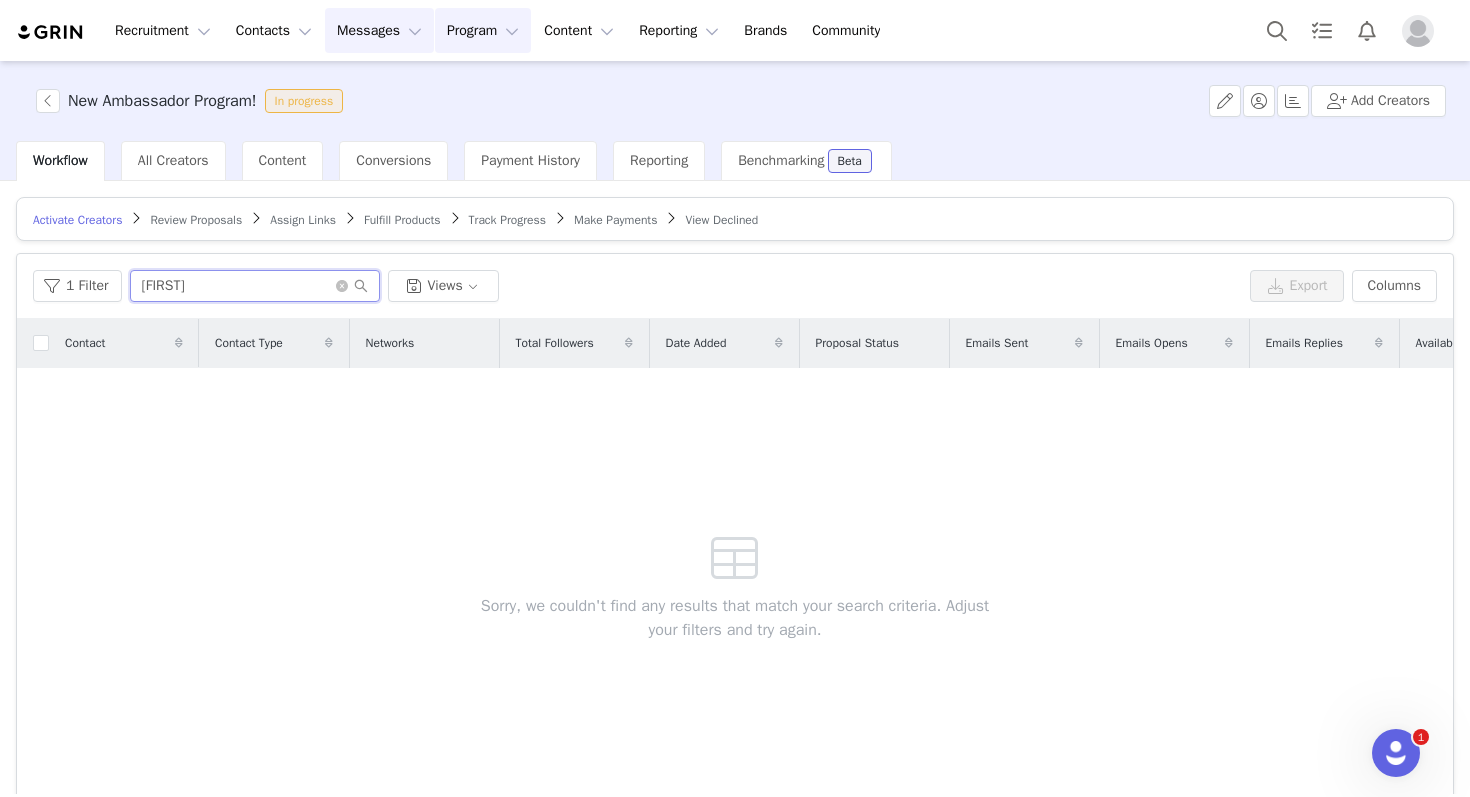 type on "[FIRST]" 